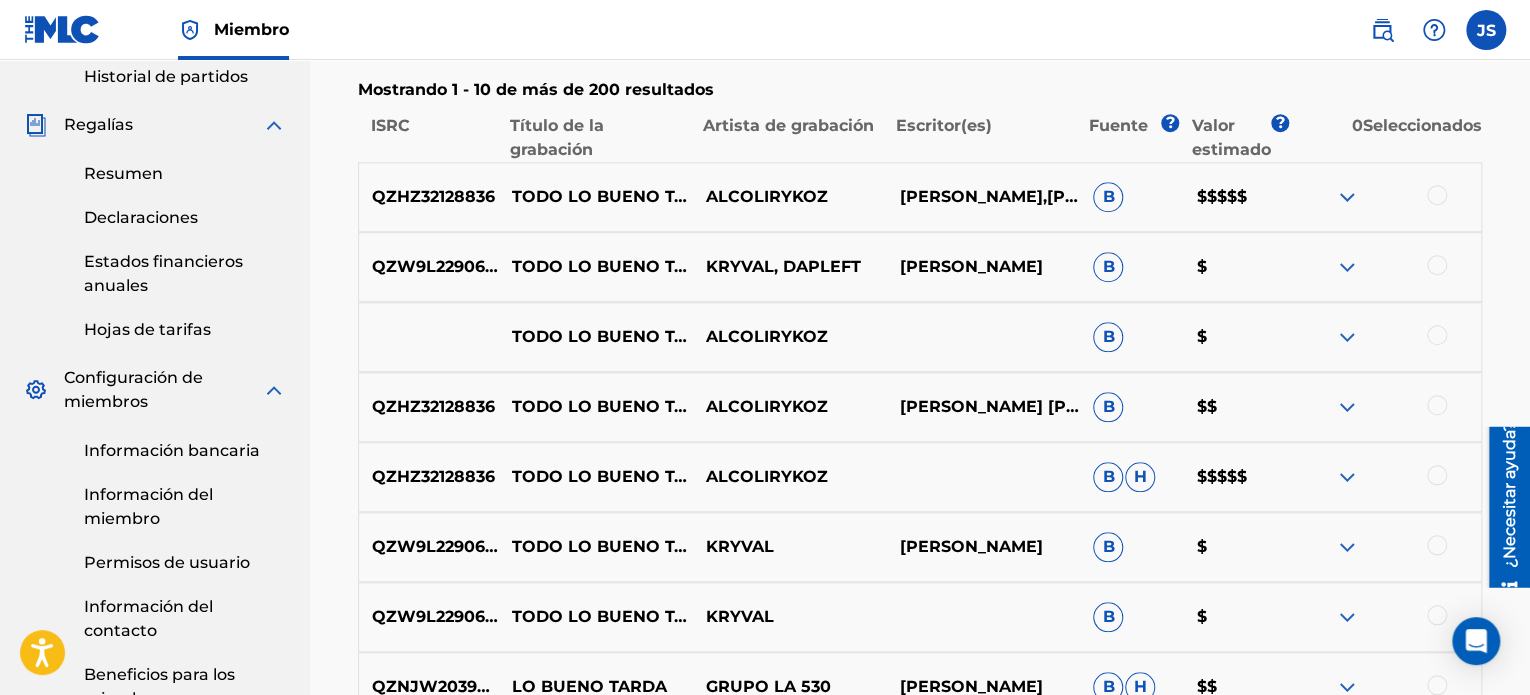 scroll, scrollTop: 0, scrollLeft: 0, axis: both 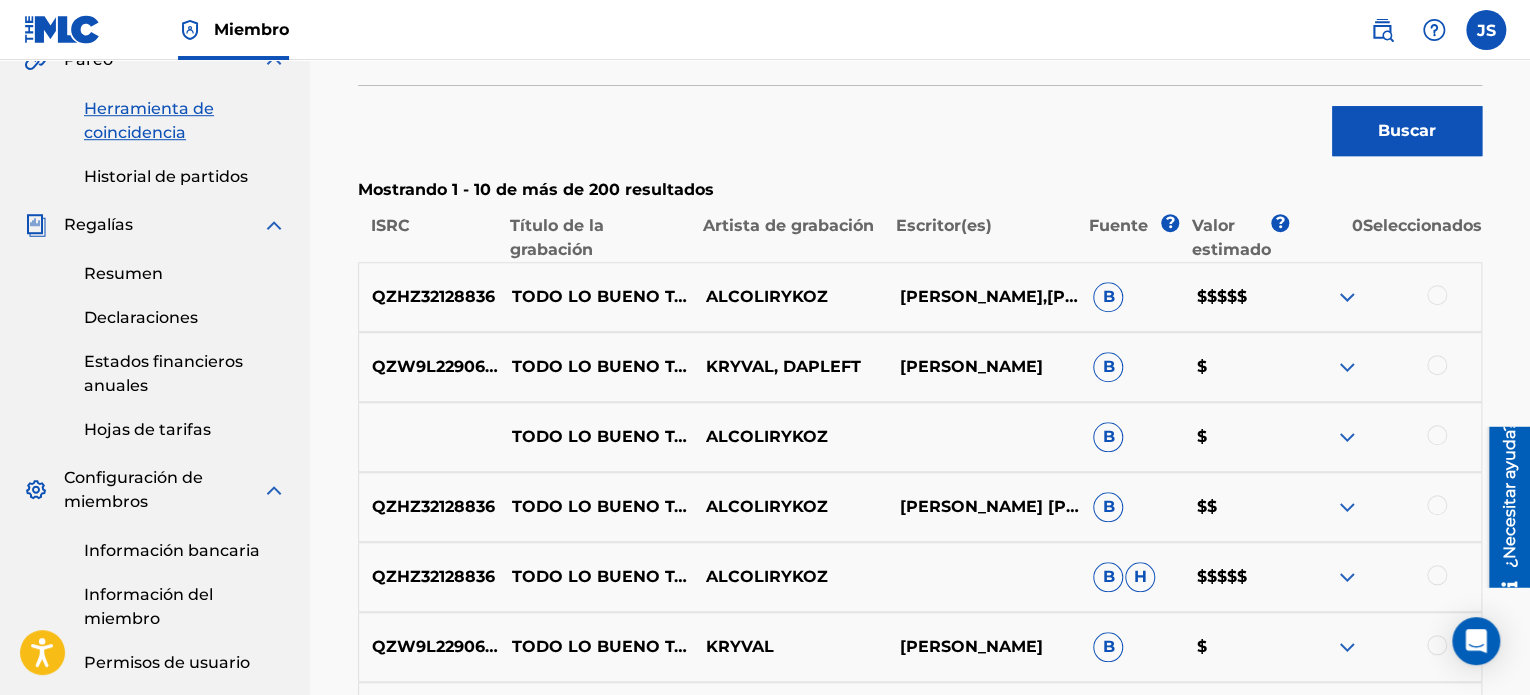 click on "QZHZ32128836" at bounding box center (433, 296) 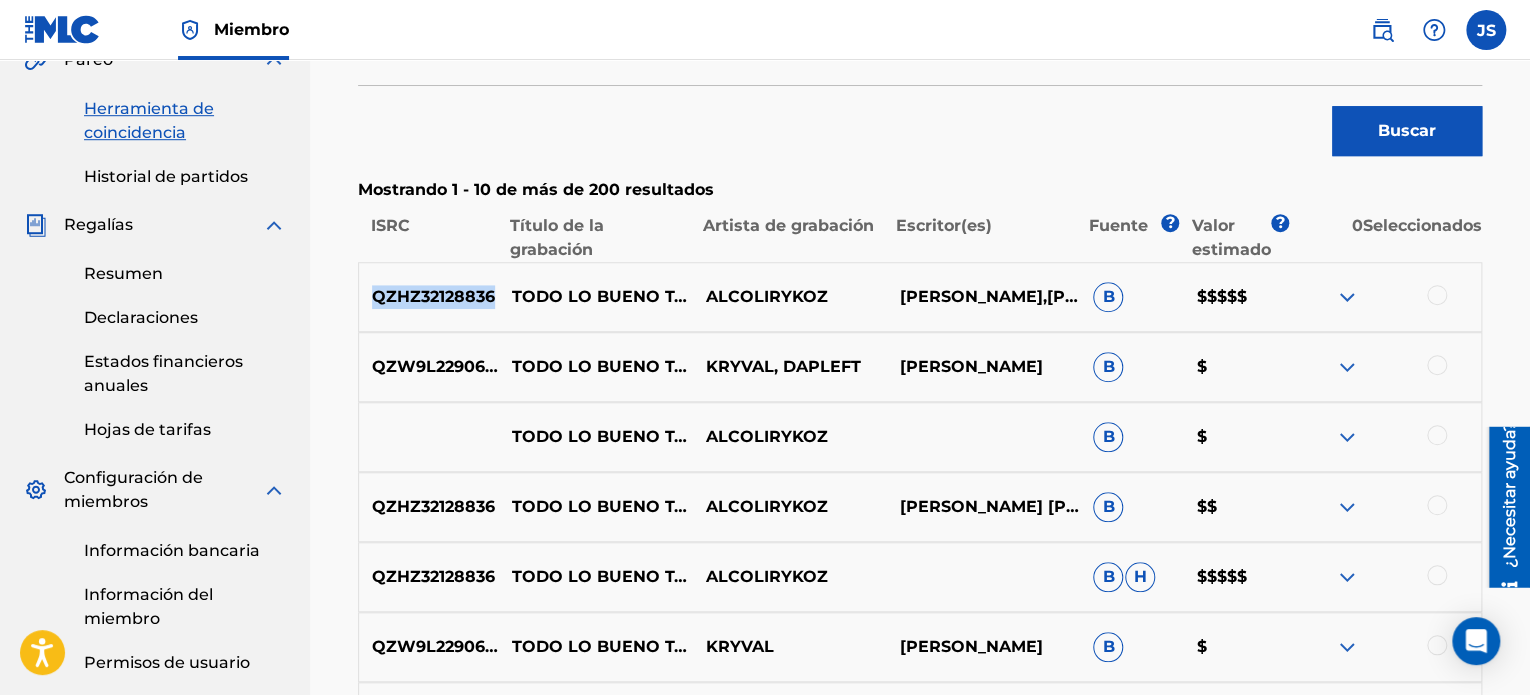 click on "QZHZ32128836" at bounding box center (433, 296) 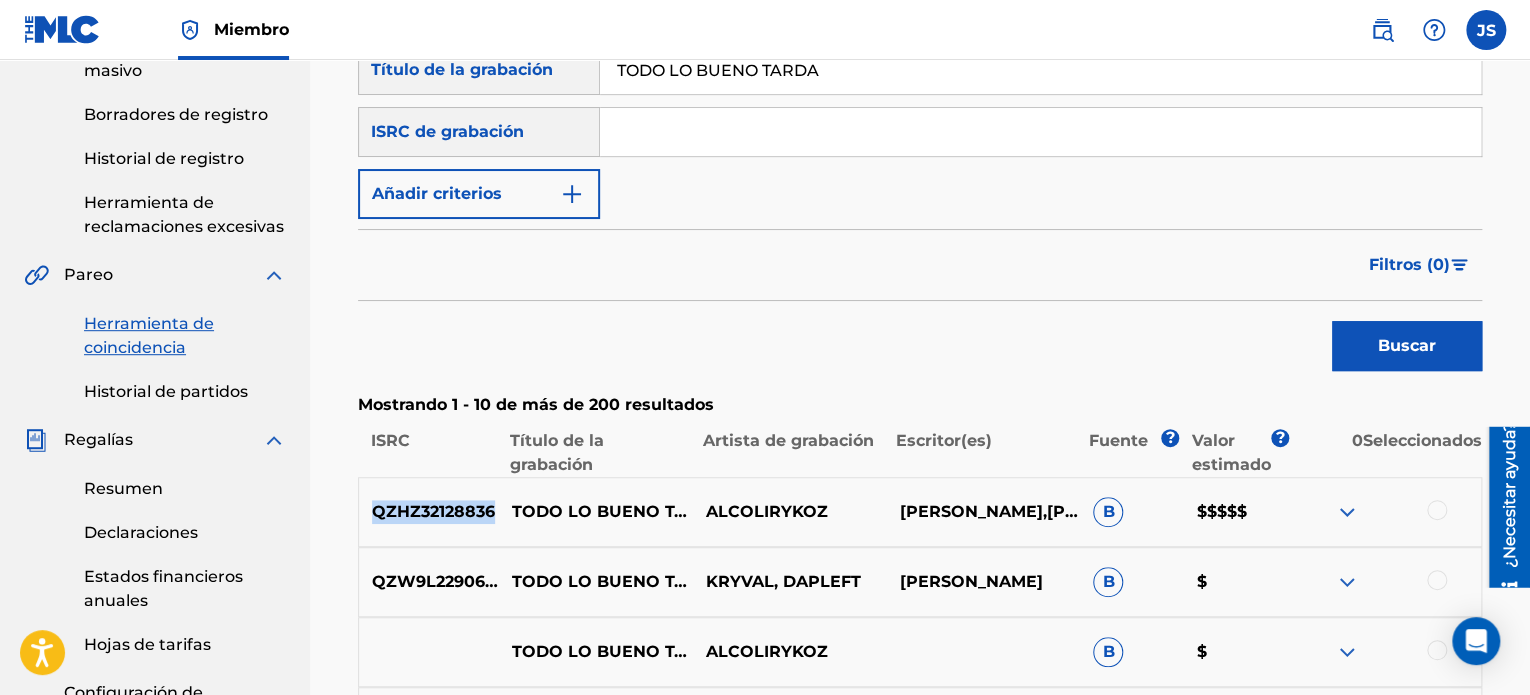 scroll, scrollTop: 0, scrollLeft: 0, axis: both 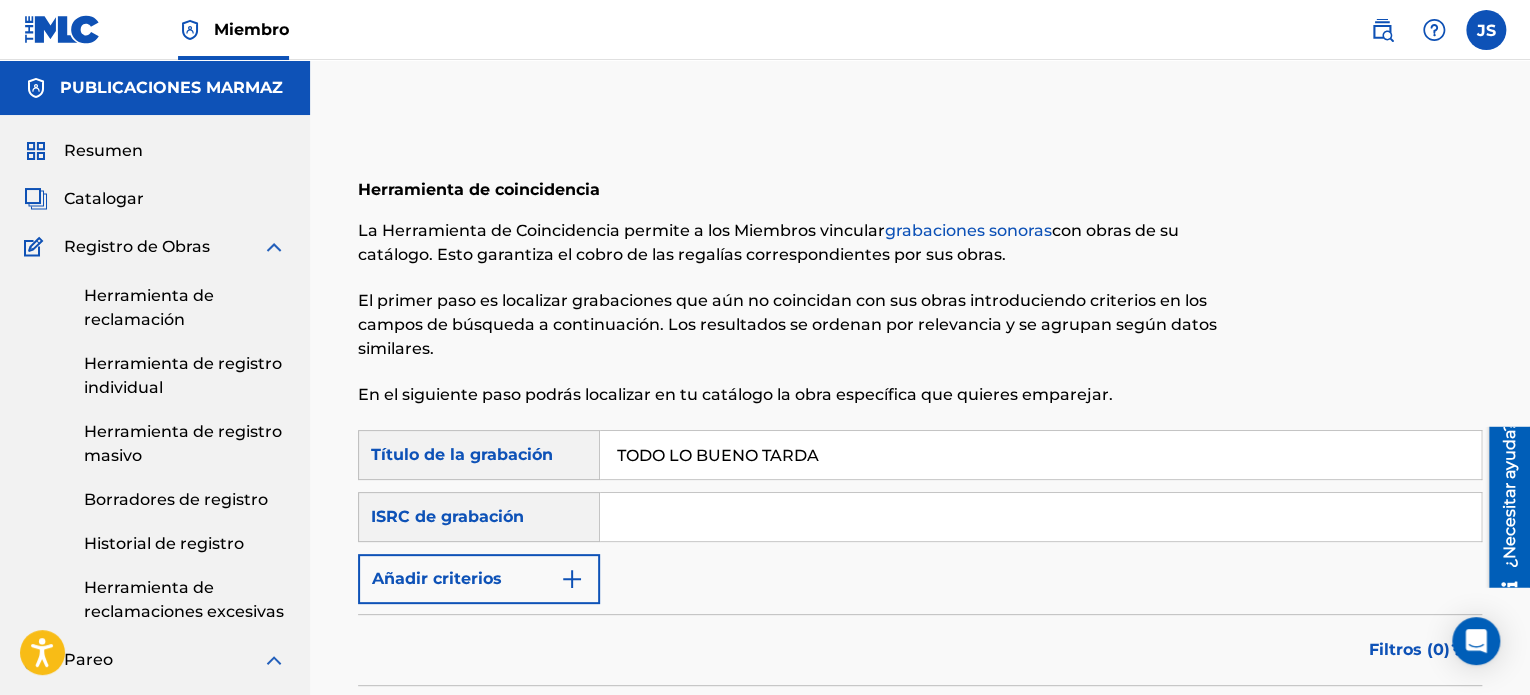 drag, startPoint x: 893, startPoint y: 452, endPoint x: 292, endPoint y: 443, distance: 601.0674 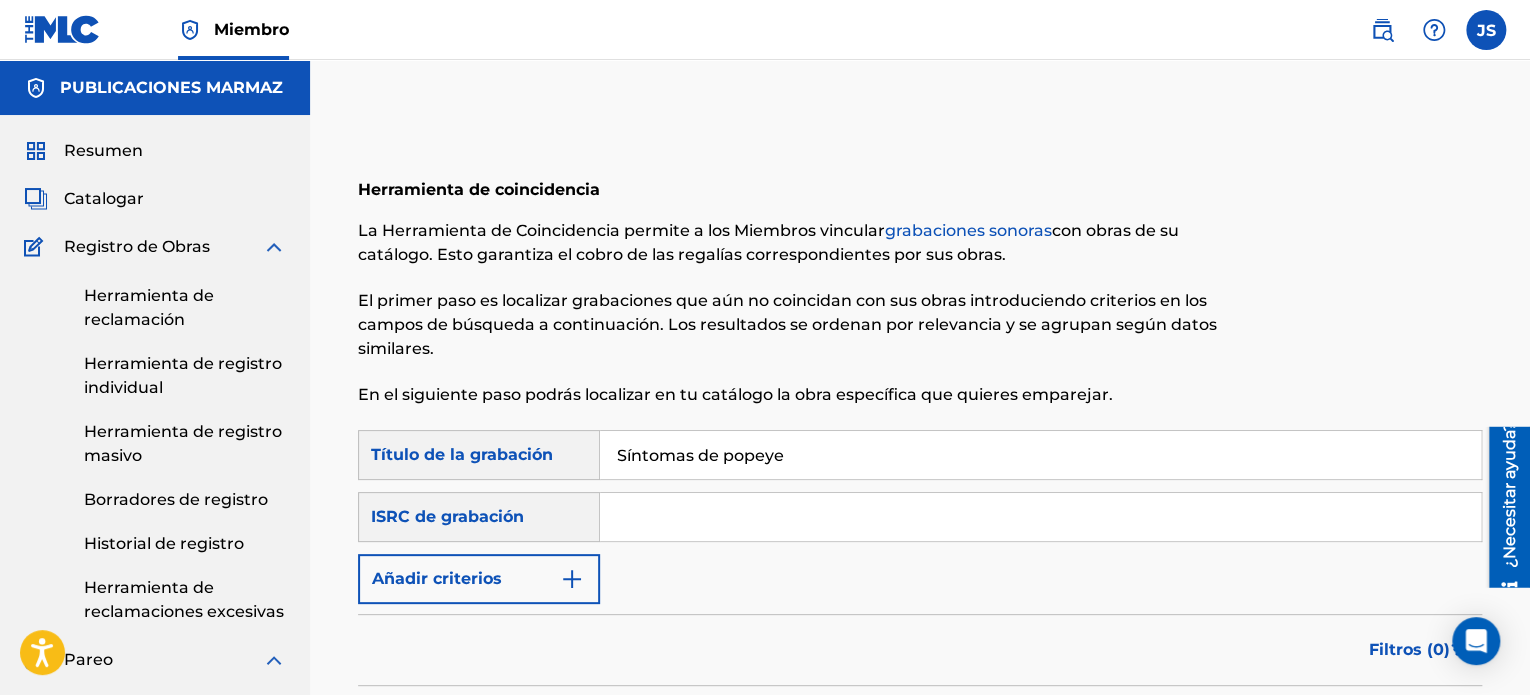 type on "Síntomas de popeye" 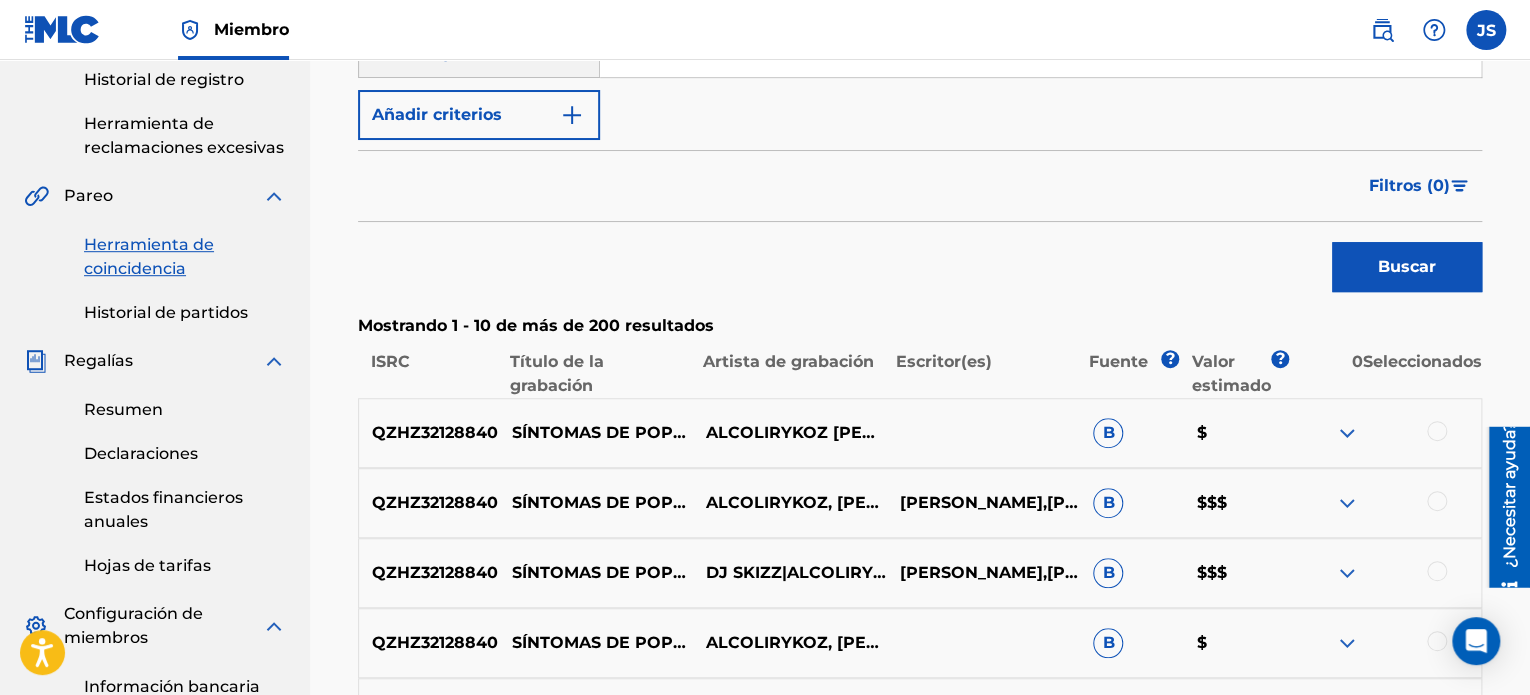 scroll, scrollTop: 300, scrollLeft: 0, axis: vertical 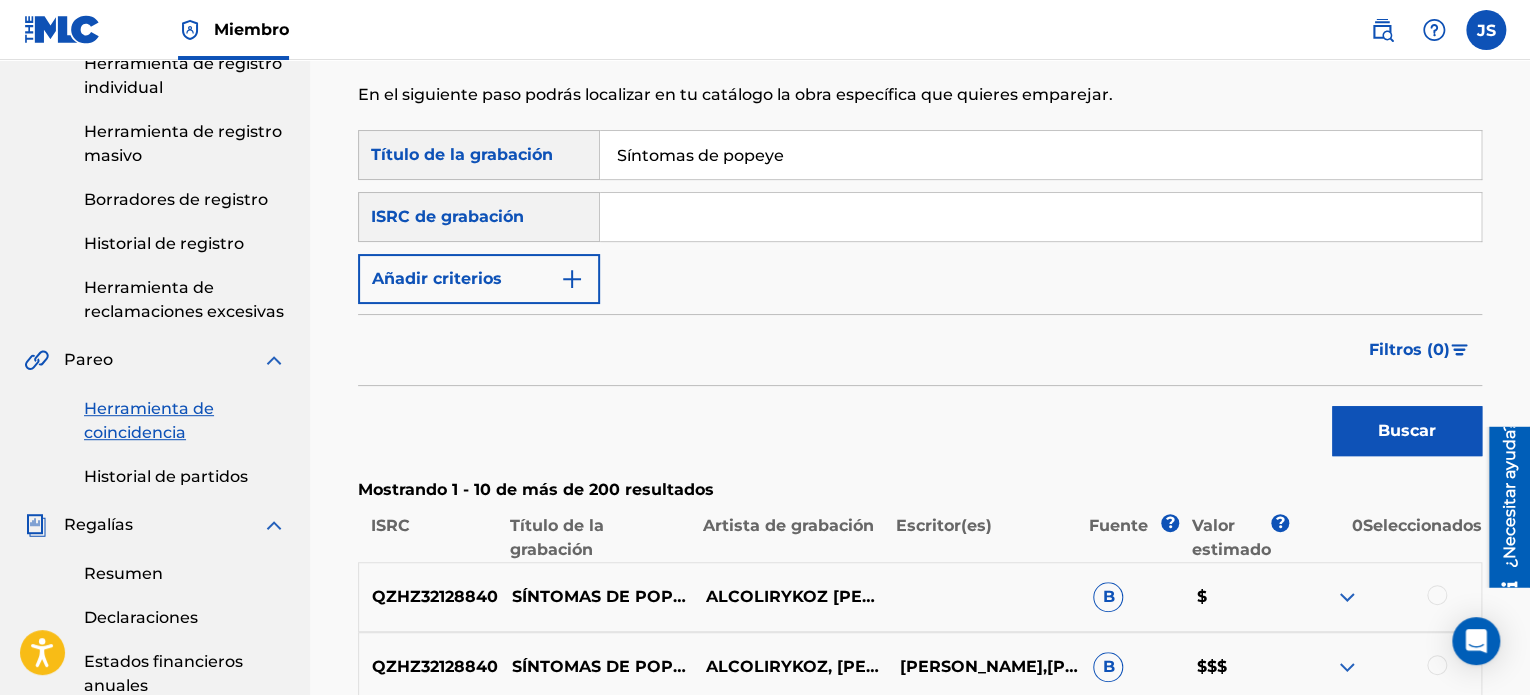 click on "Búsqueda con criterios 93f116d9-1a8c-418a-80c5-3657ed7ee6ab Título de la grabación Síntomas de popeye Búsqueda con criterios abc74bed-bab6-48ae-893b-ee7cee4056a6 ISRC de grabación Añadir criterios Filtrar Valor estimado Todo $$$$$ $$$$ $$$ $$ $ Fuente Todo Licencia general Histórico inigualable Eliminar filtros Aplicar filtros Filtros (  0  ) Buscar" at bounding box center (920, 298) 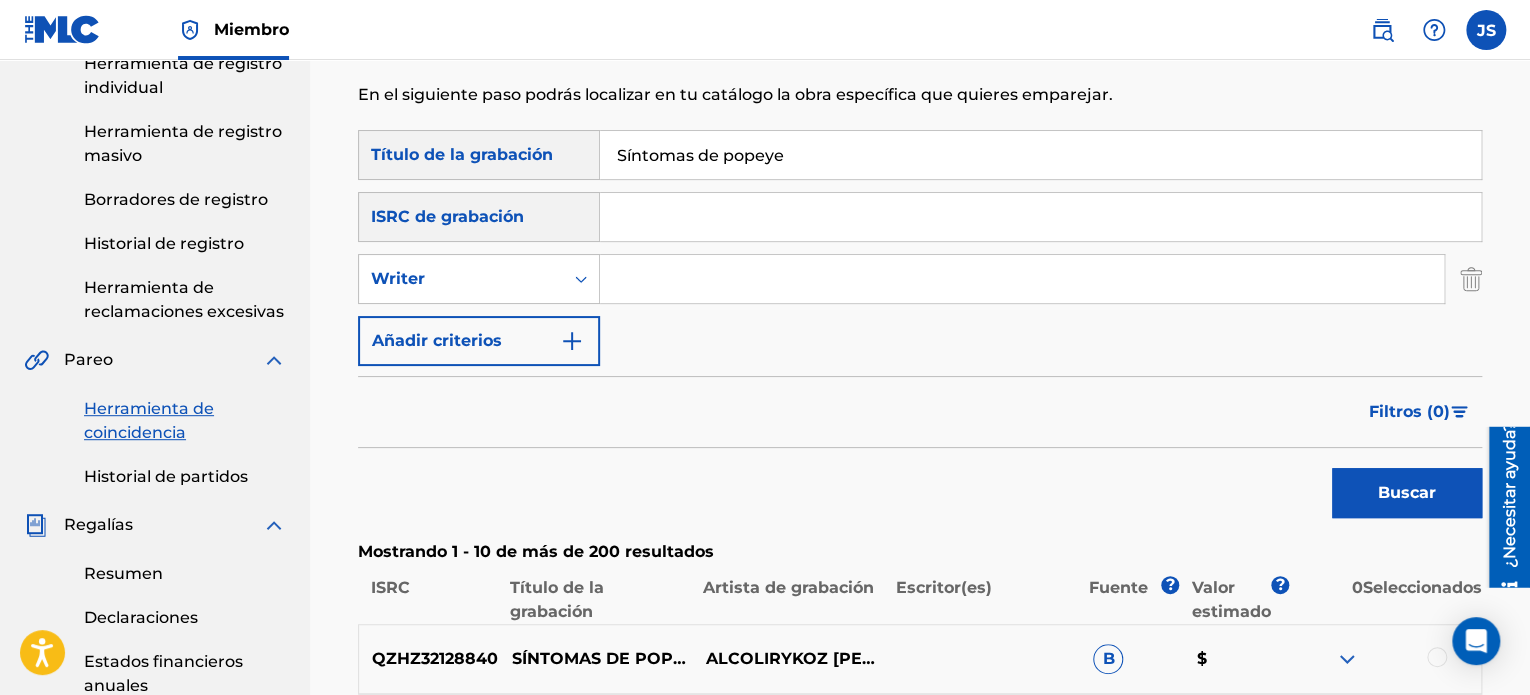 click at bounding box center [1022, 279] 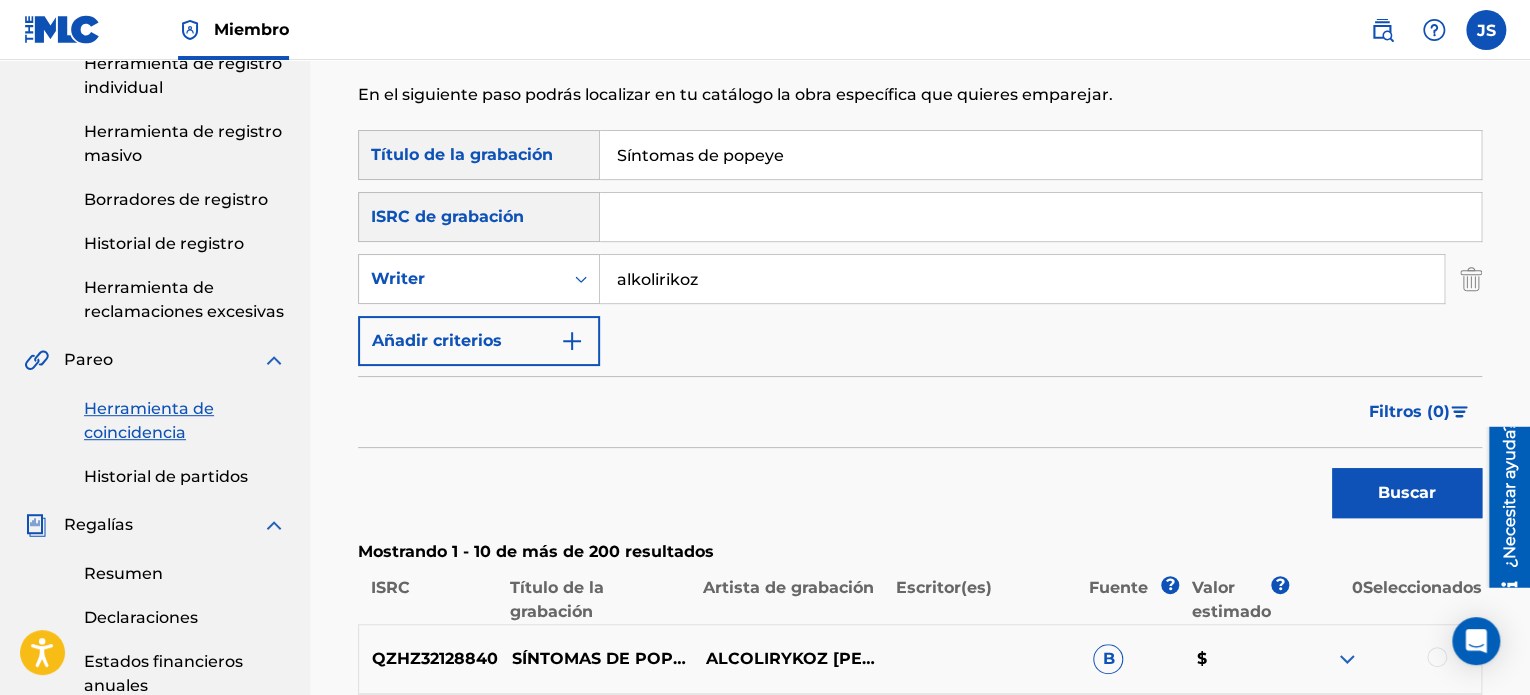 click on "Buscar" at bounding box center [1407, 493] 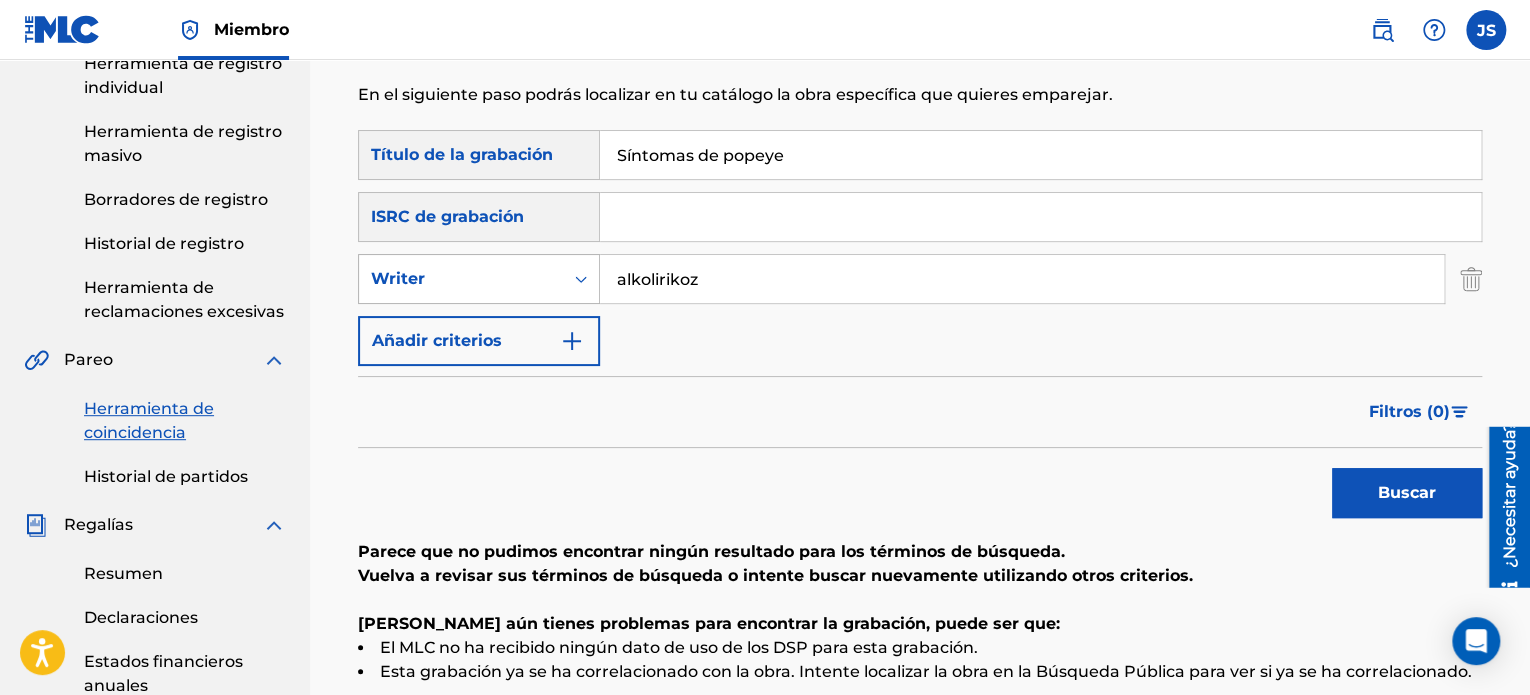 drag, startPoint x: 756, startPoint y: 266, endPoint x: 540, endPoint y: 271, distance: 216.05786 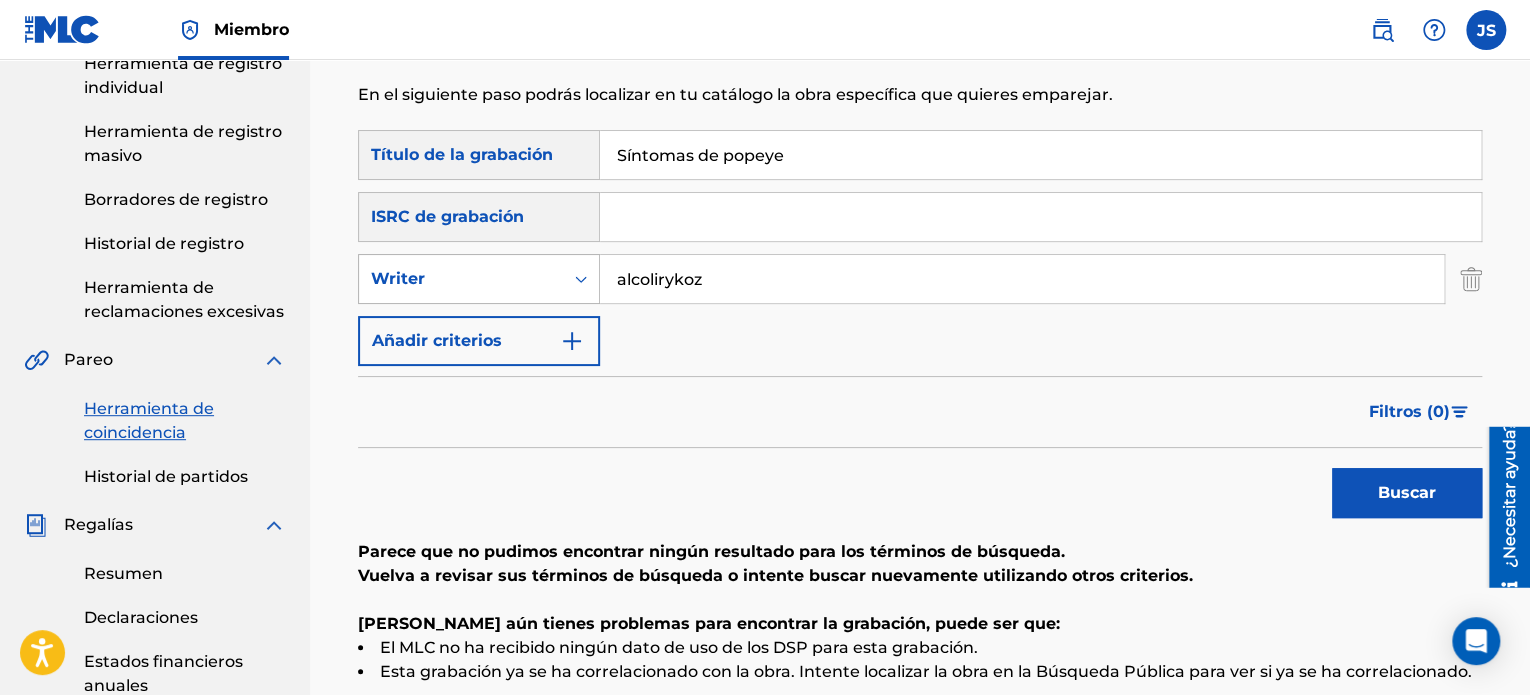 type on "alcolirykoz" 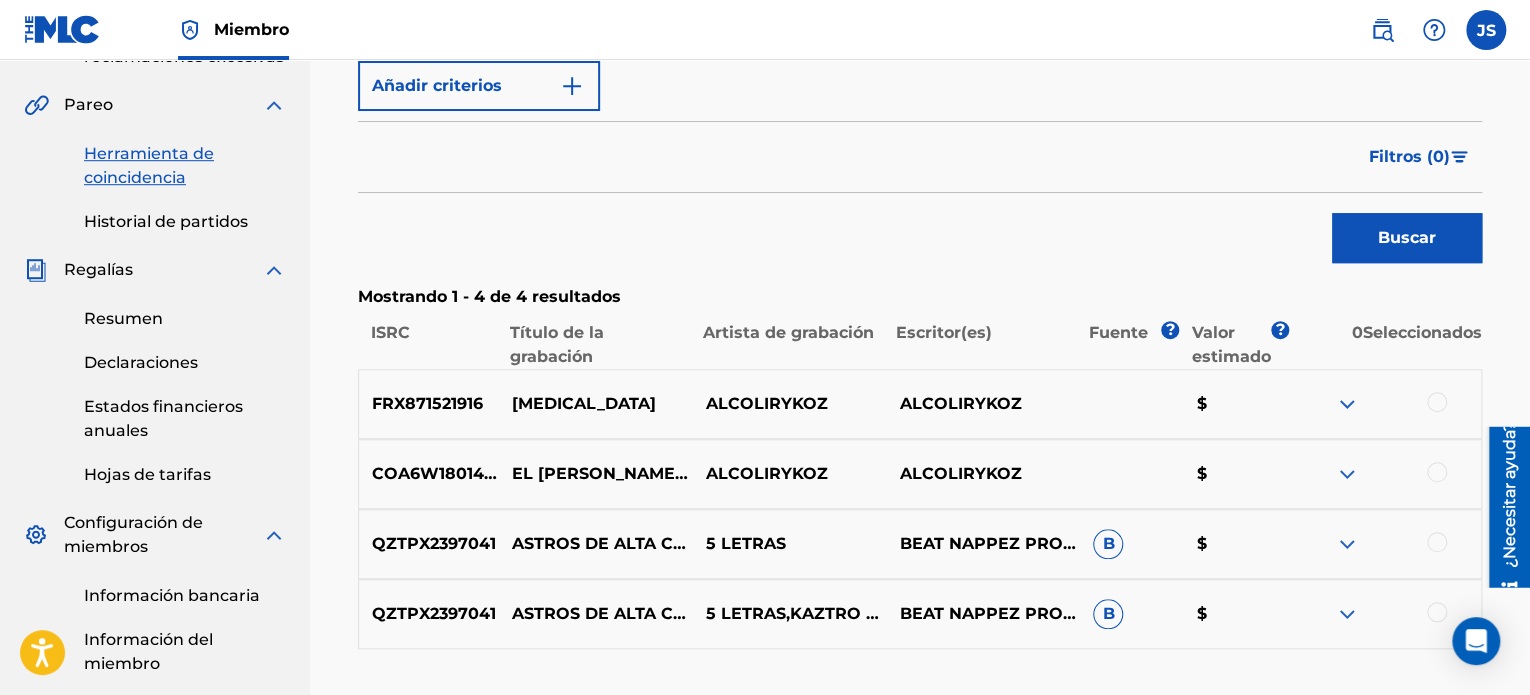 scroll, scrollTop: 500, scrollLeft: 0, axis: vertical 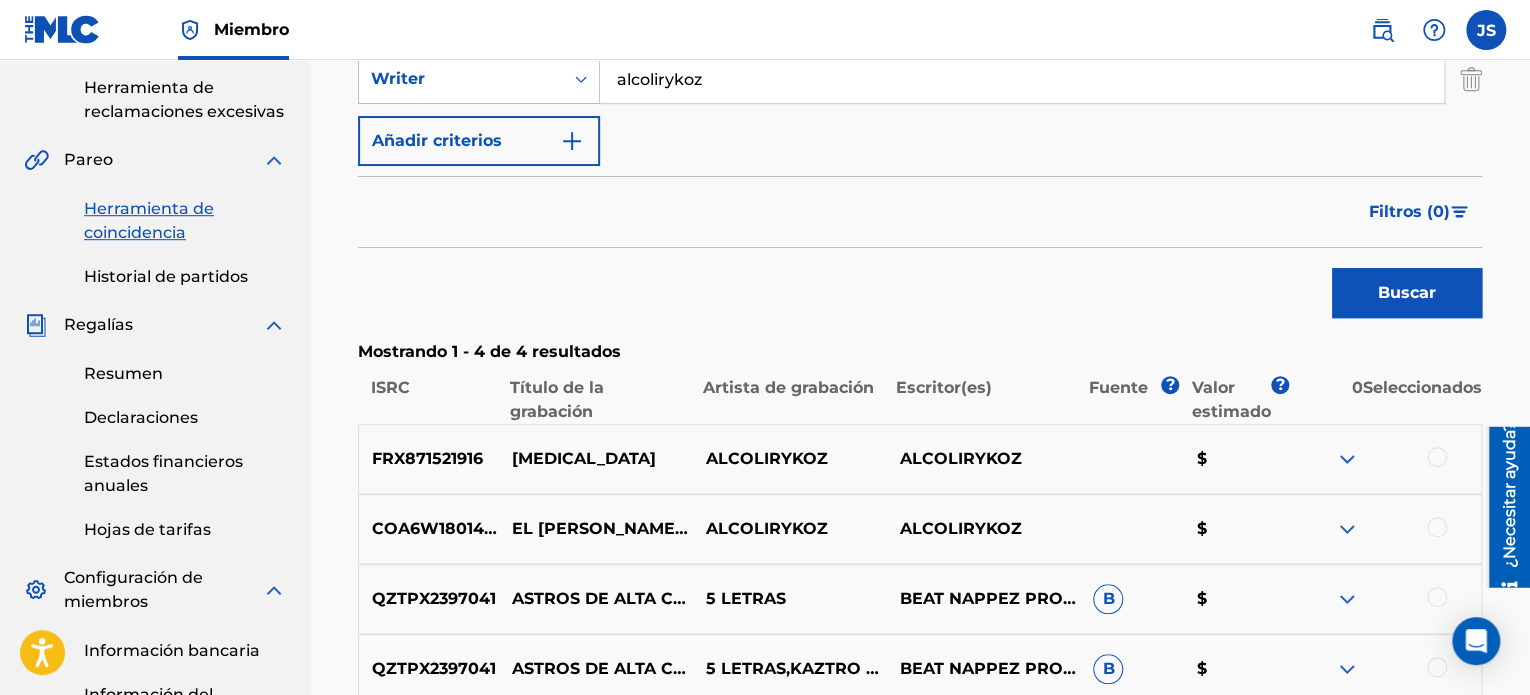 click on "Buscar" at bounding box center (1407, 293) 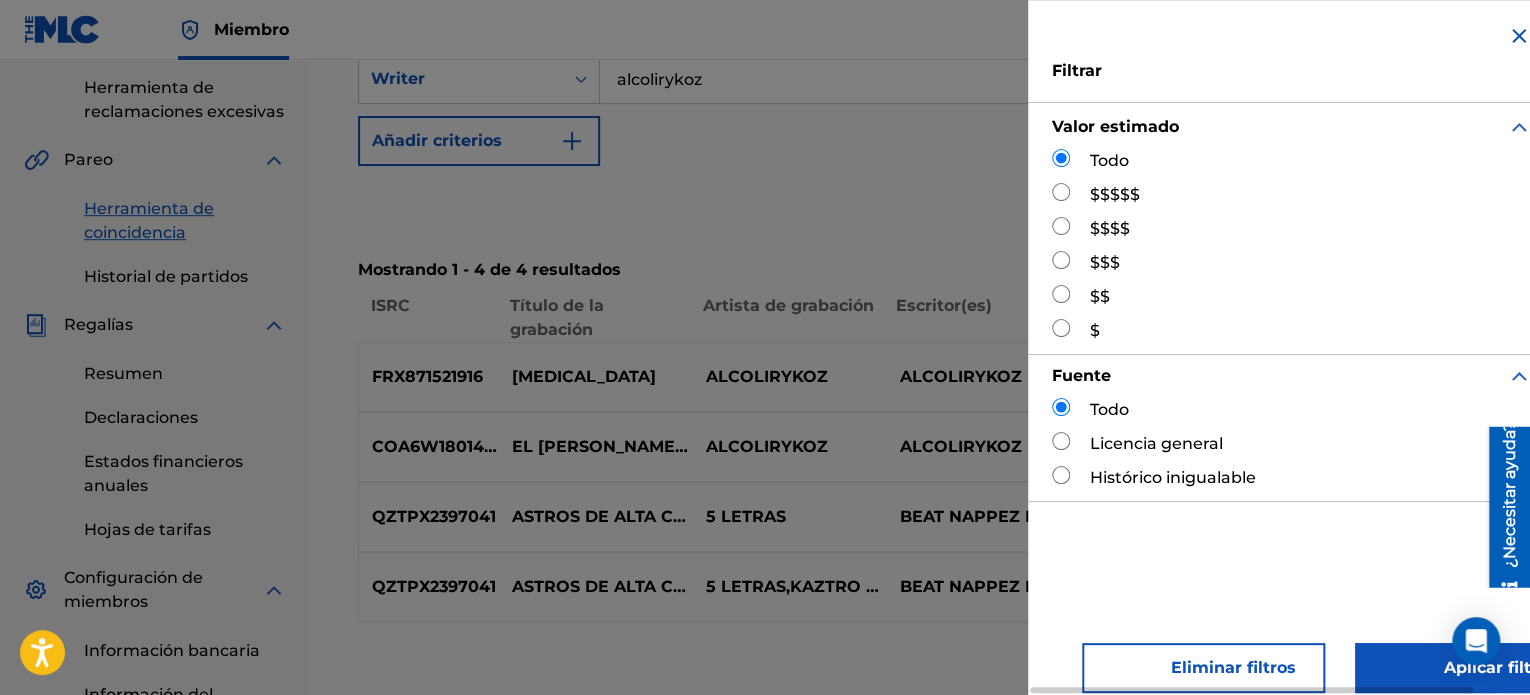 click on "$$$$$" at bounding box center [1291, 195] 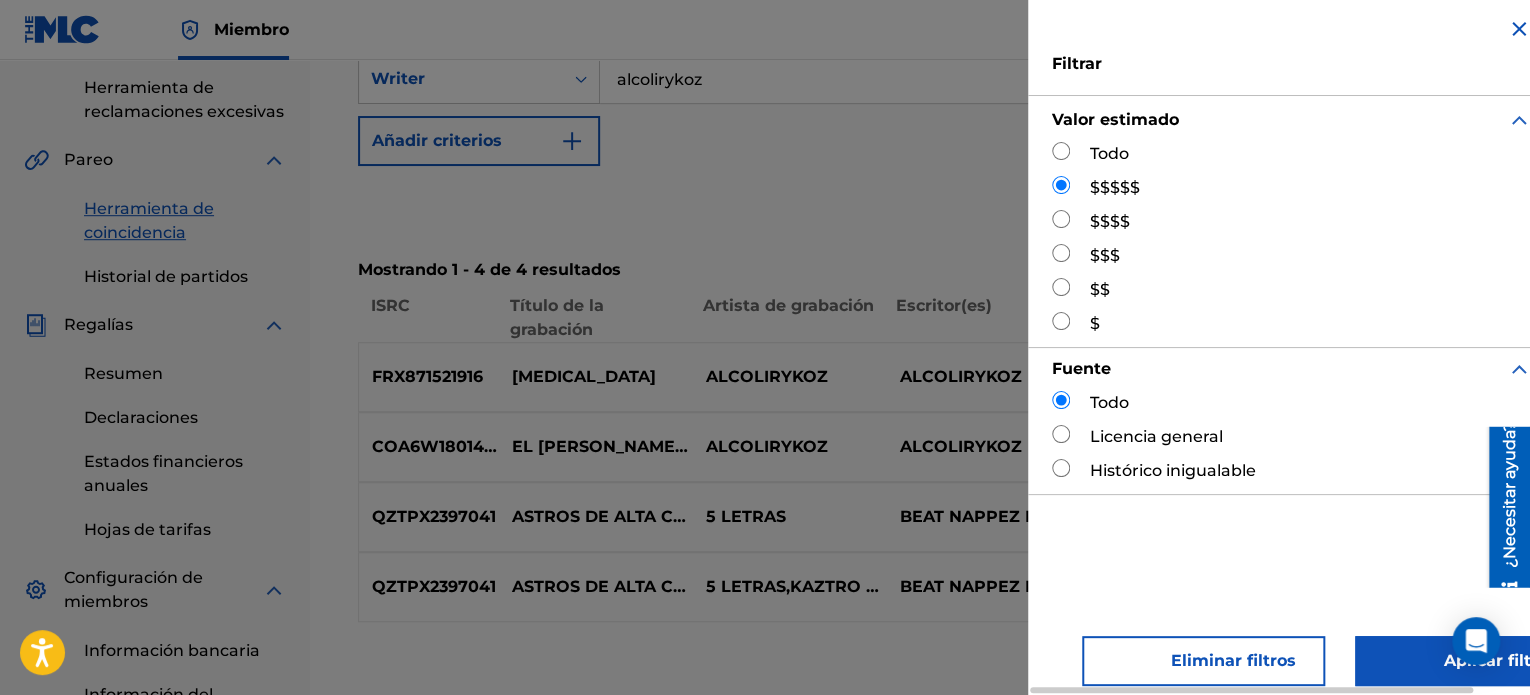 scroll, scrollTop: 20, scrollLeft: 0, axis: vertical 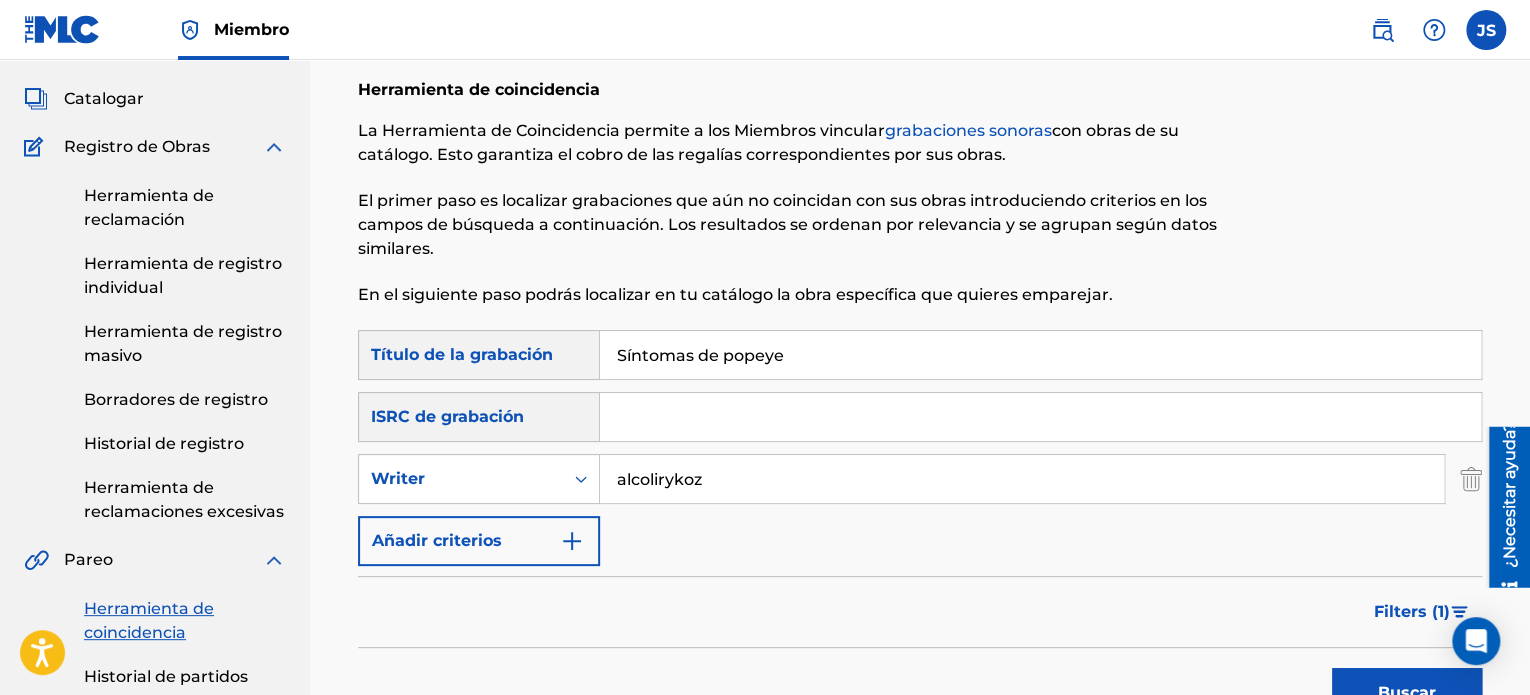 drag, startPoint x: 804, startPoint y: 350, endPoint x: 380, endPoint y: 328, distance: 424.57037 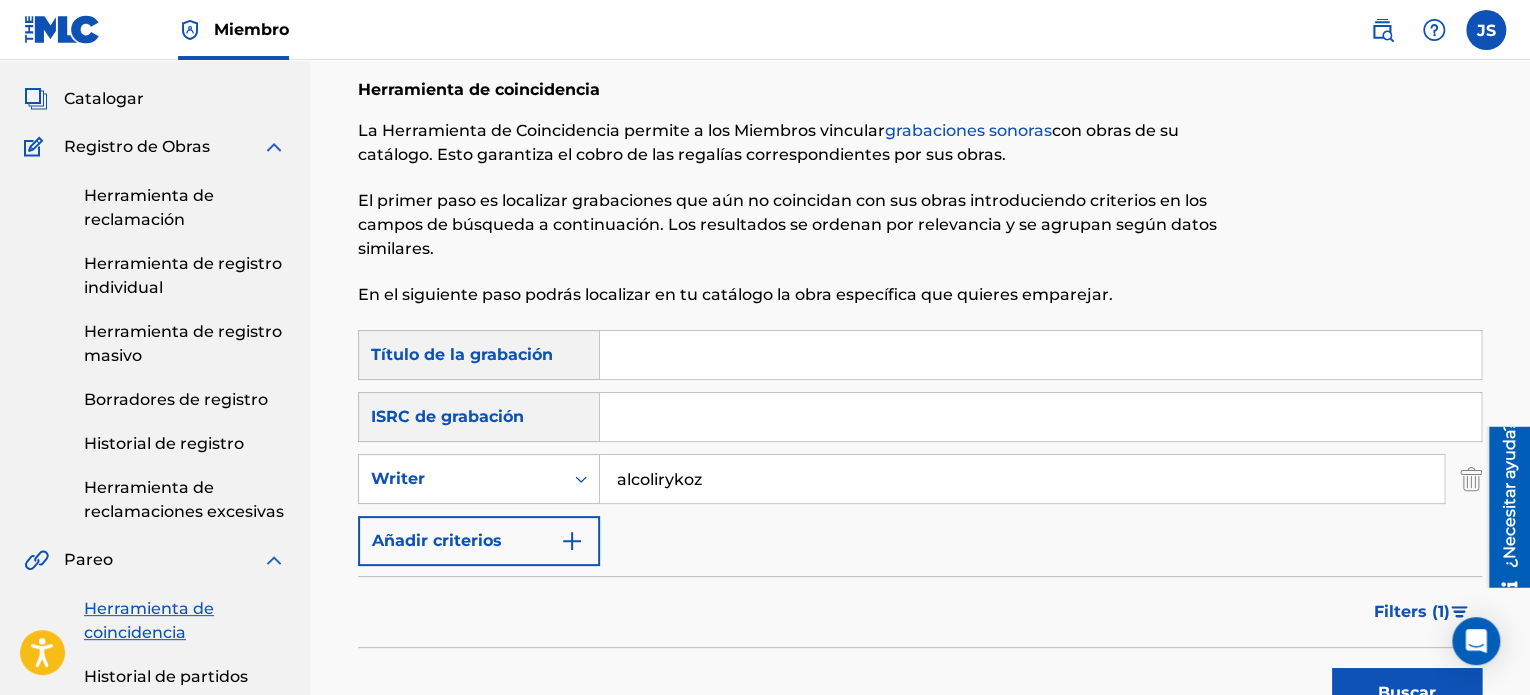 type 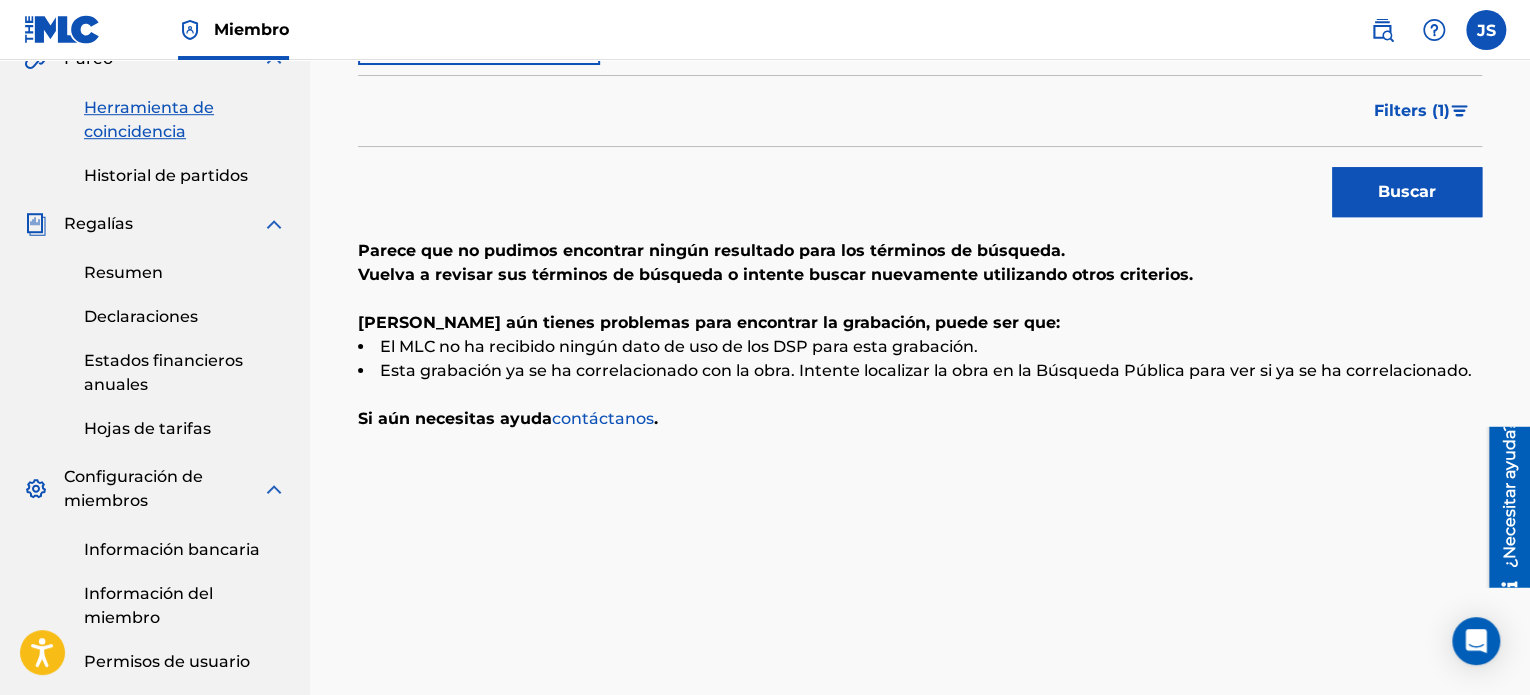 scroll, scrollTop: 700, scrollLeft: 0, axis: vertical 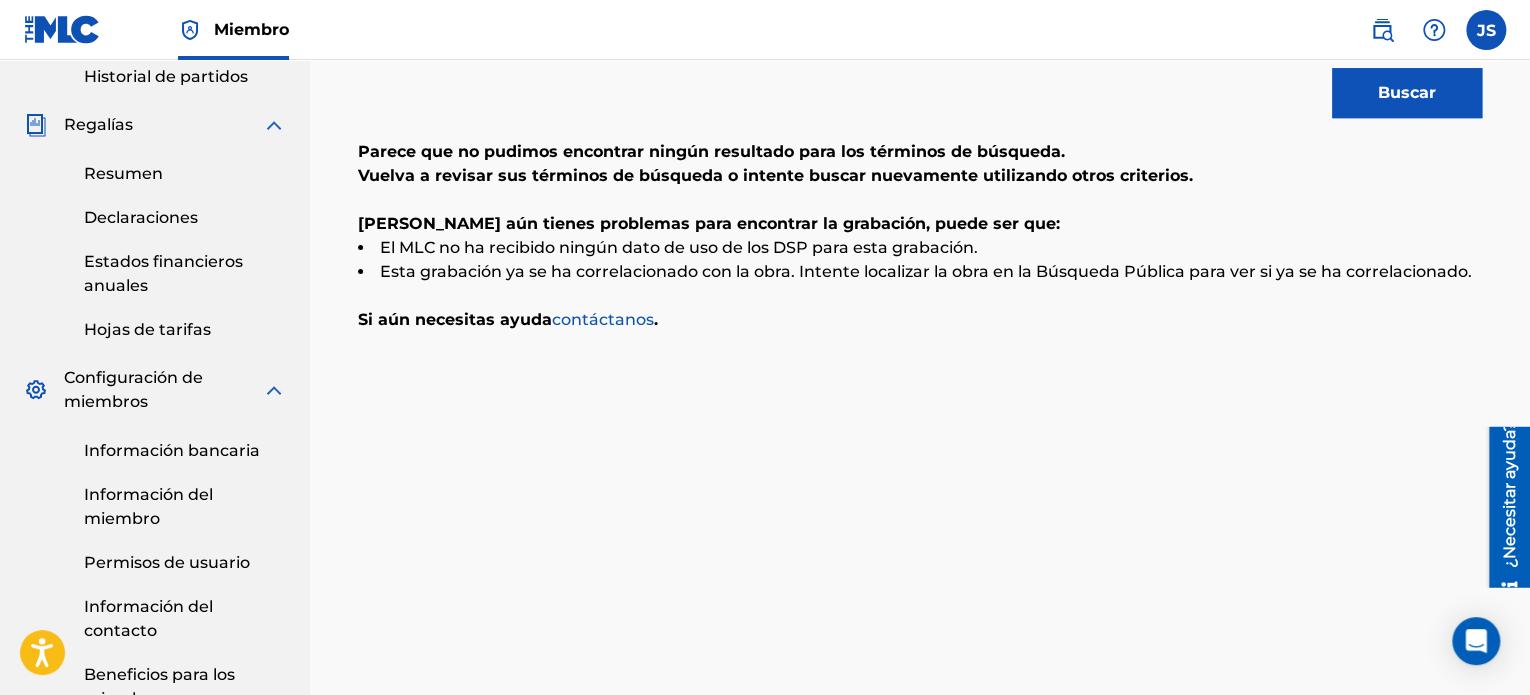 click on "Buscar" at bounding box center (1407, 93) 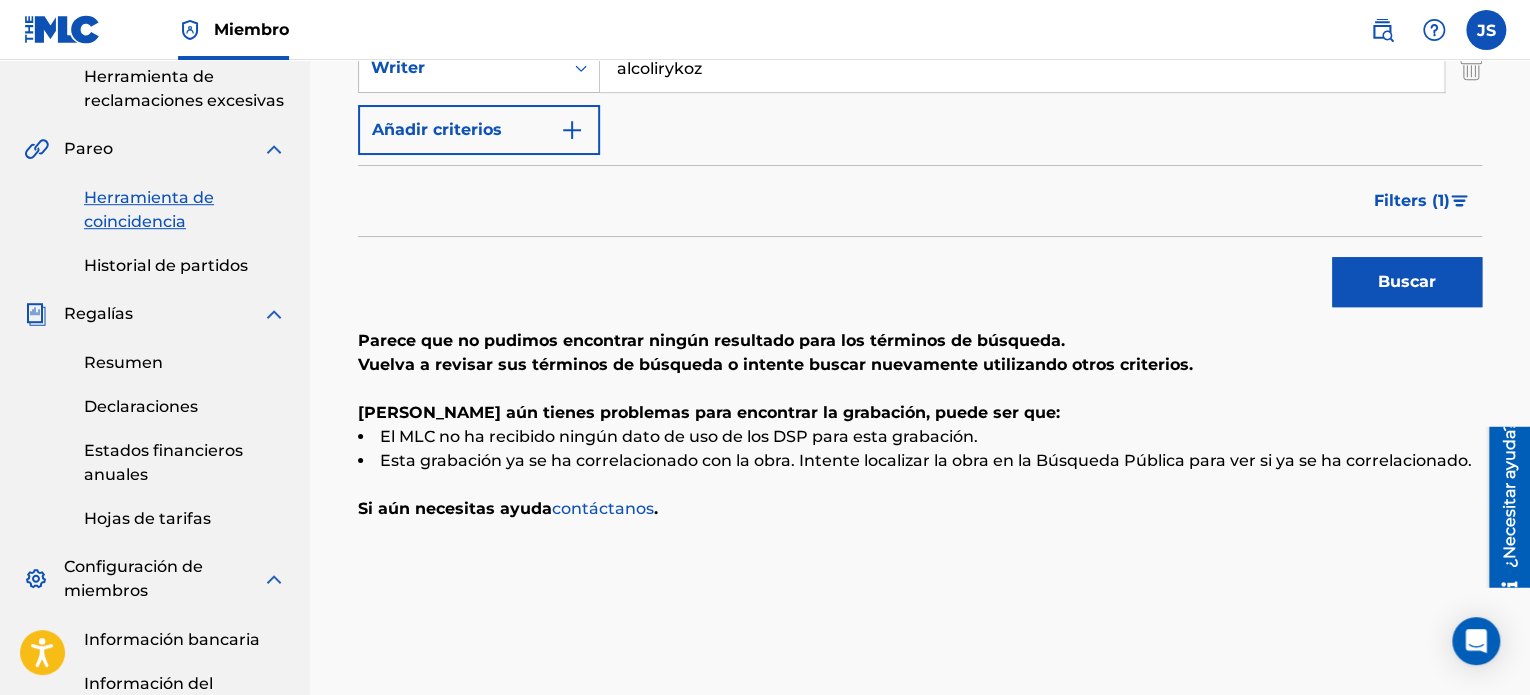 scroll, scrollTop: 300, scrollLeft: 0, axis: vertical 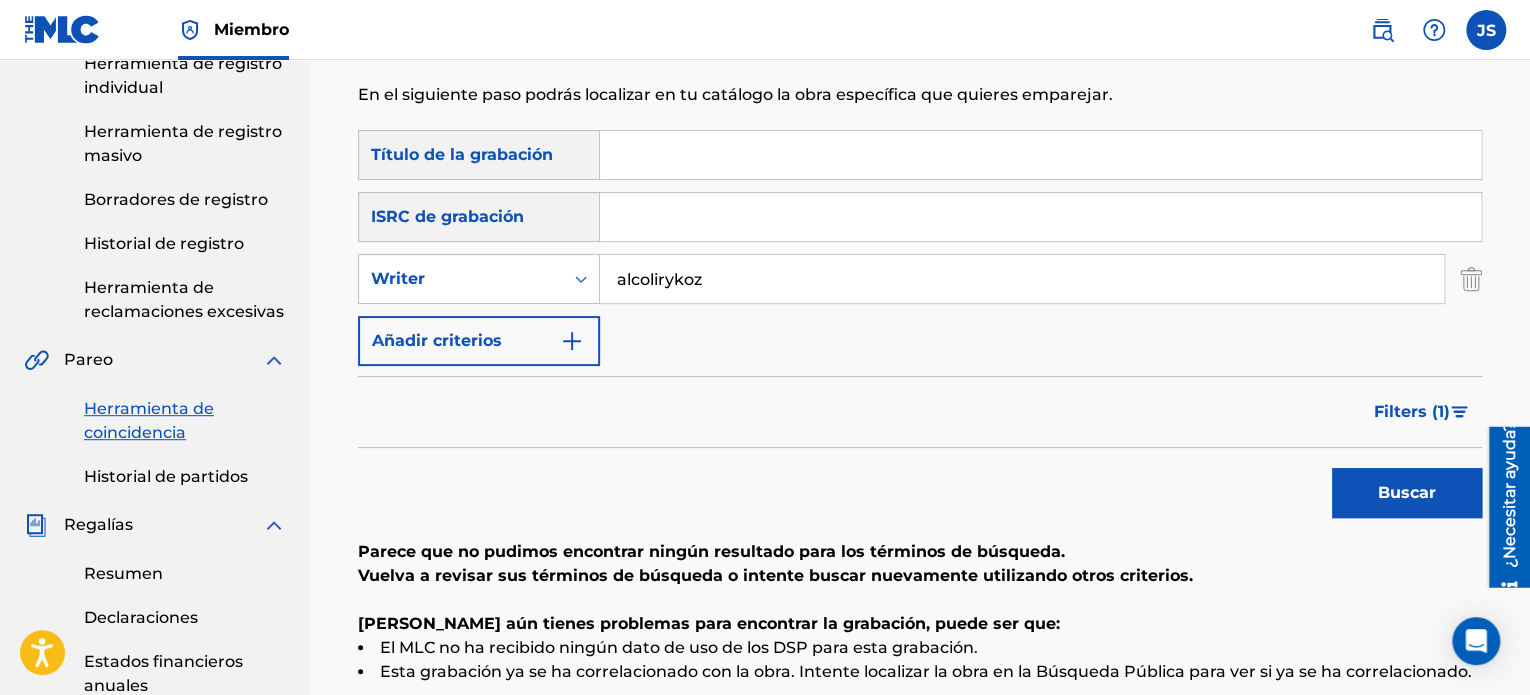 drag, startPoint x: 772, startPoint y: 298, endPoint x: 493, endPoint y: 328, distance: 280.60828 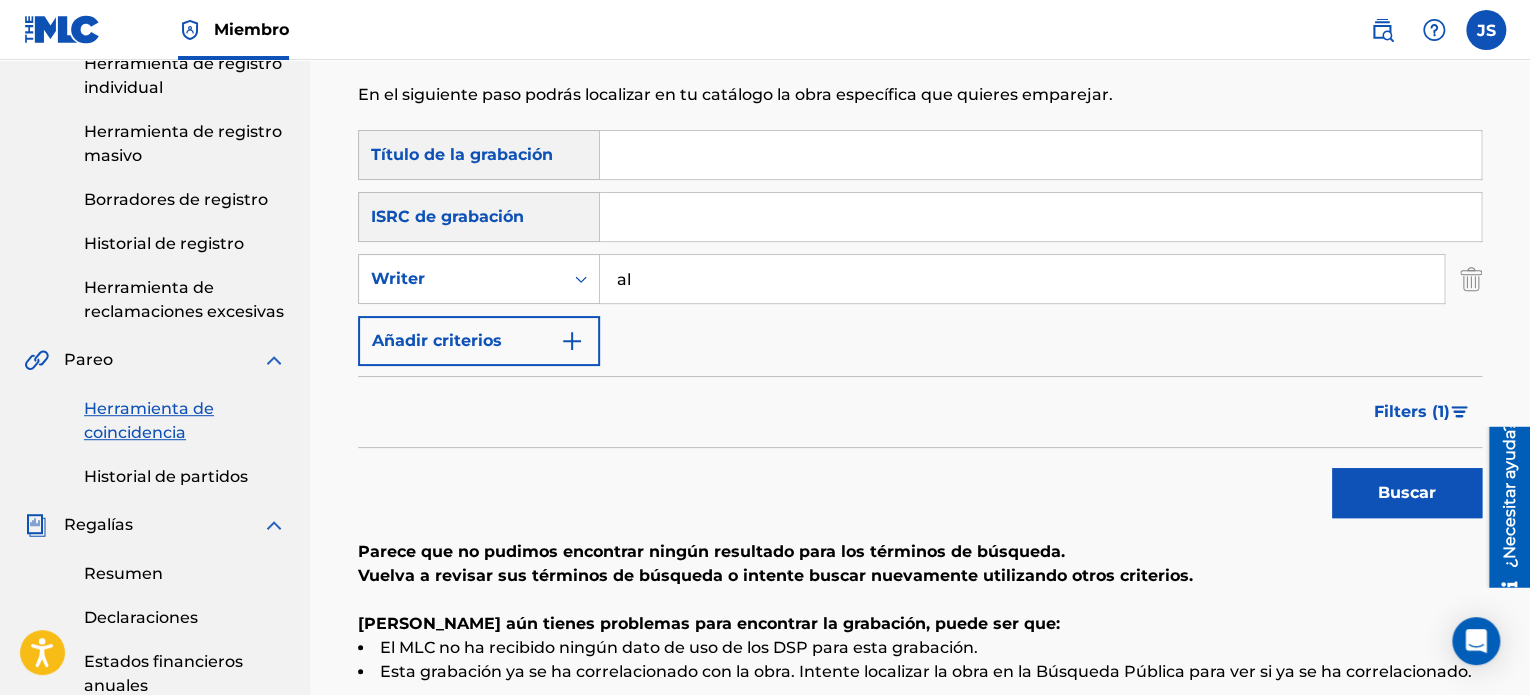type on "a" 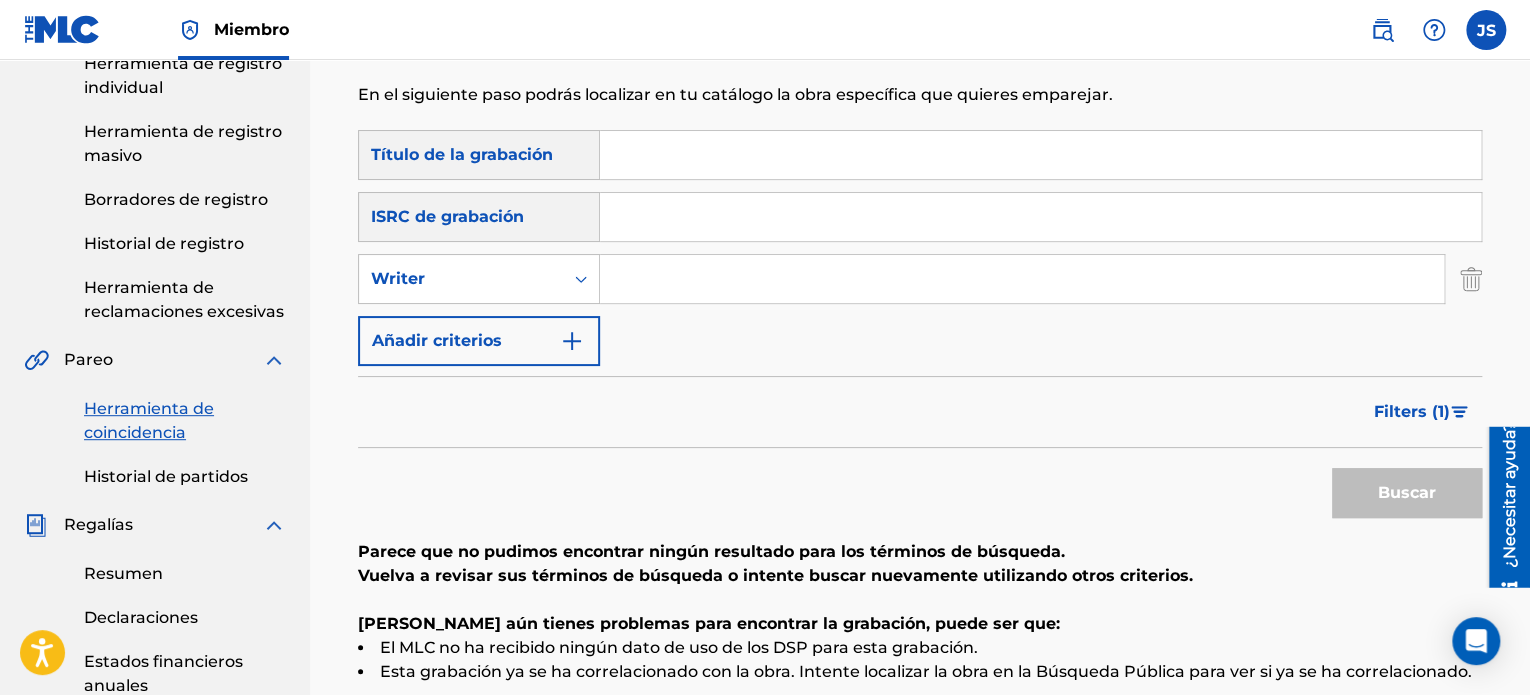paste on "djskizz" 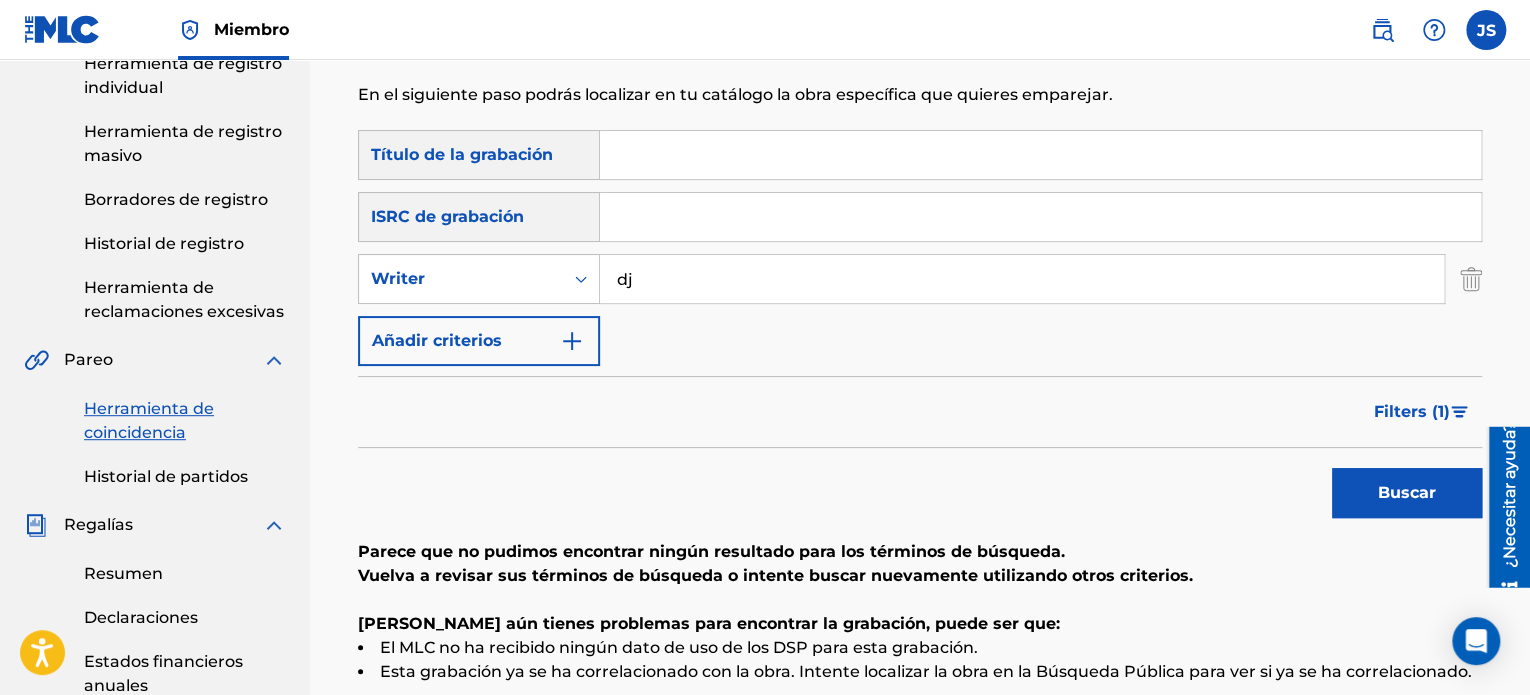 type on "d" 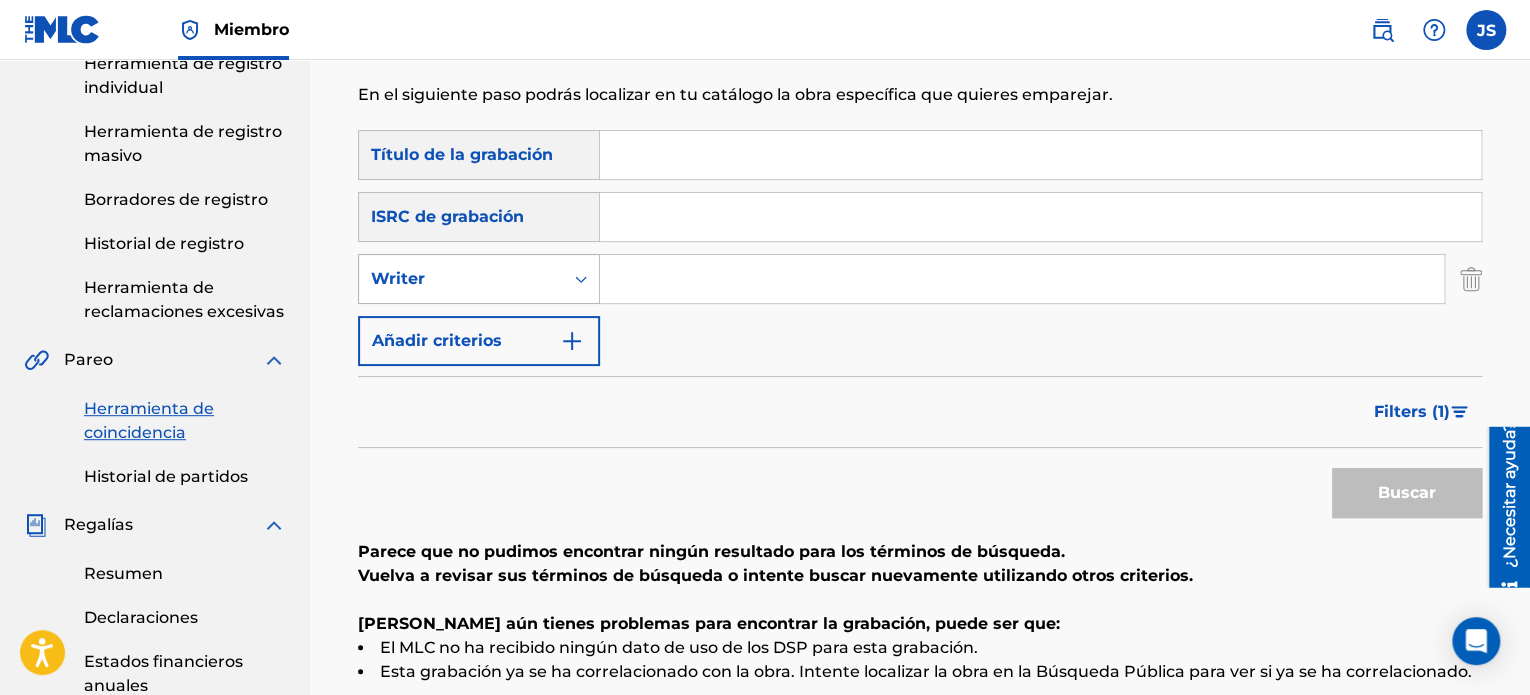 type 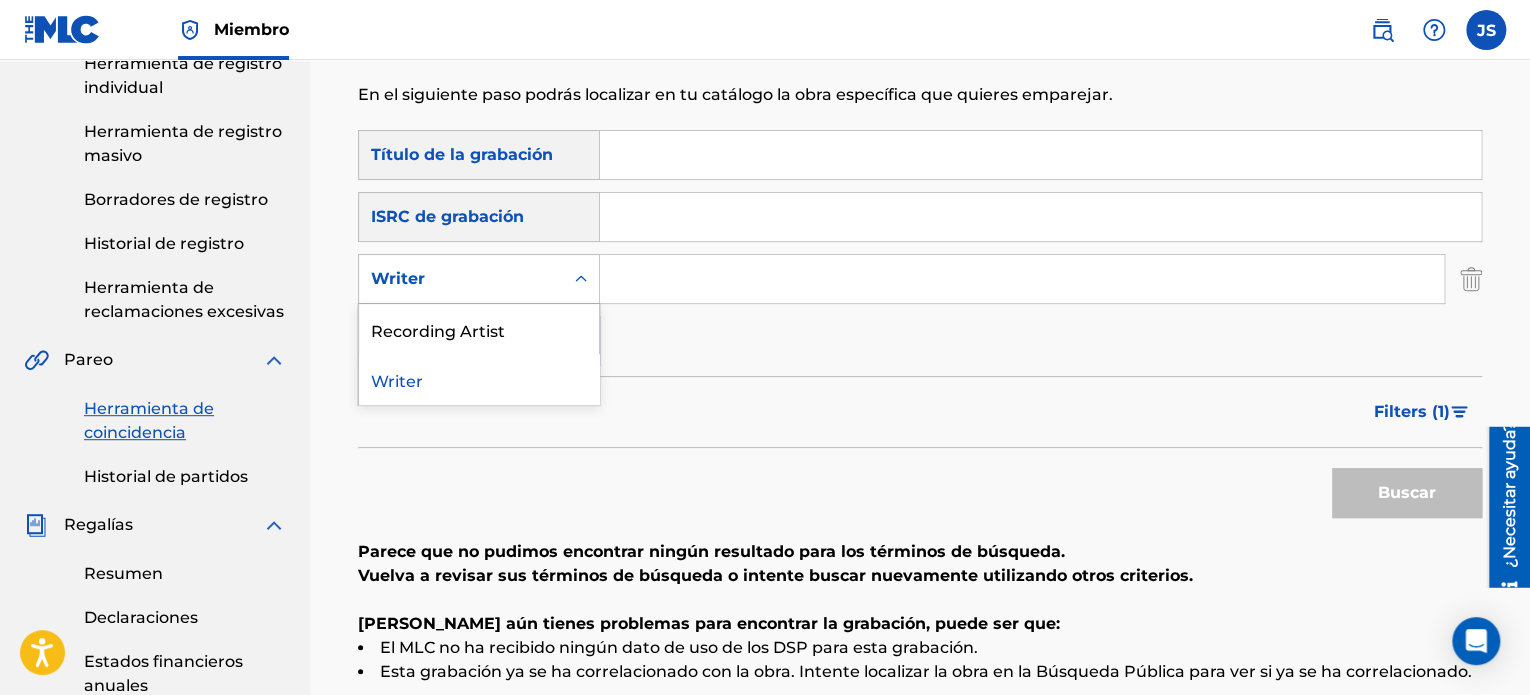 click at bounding box center (581, 279) 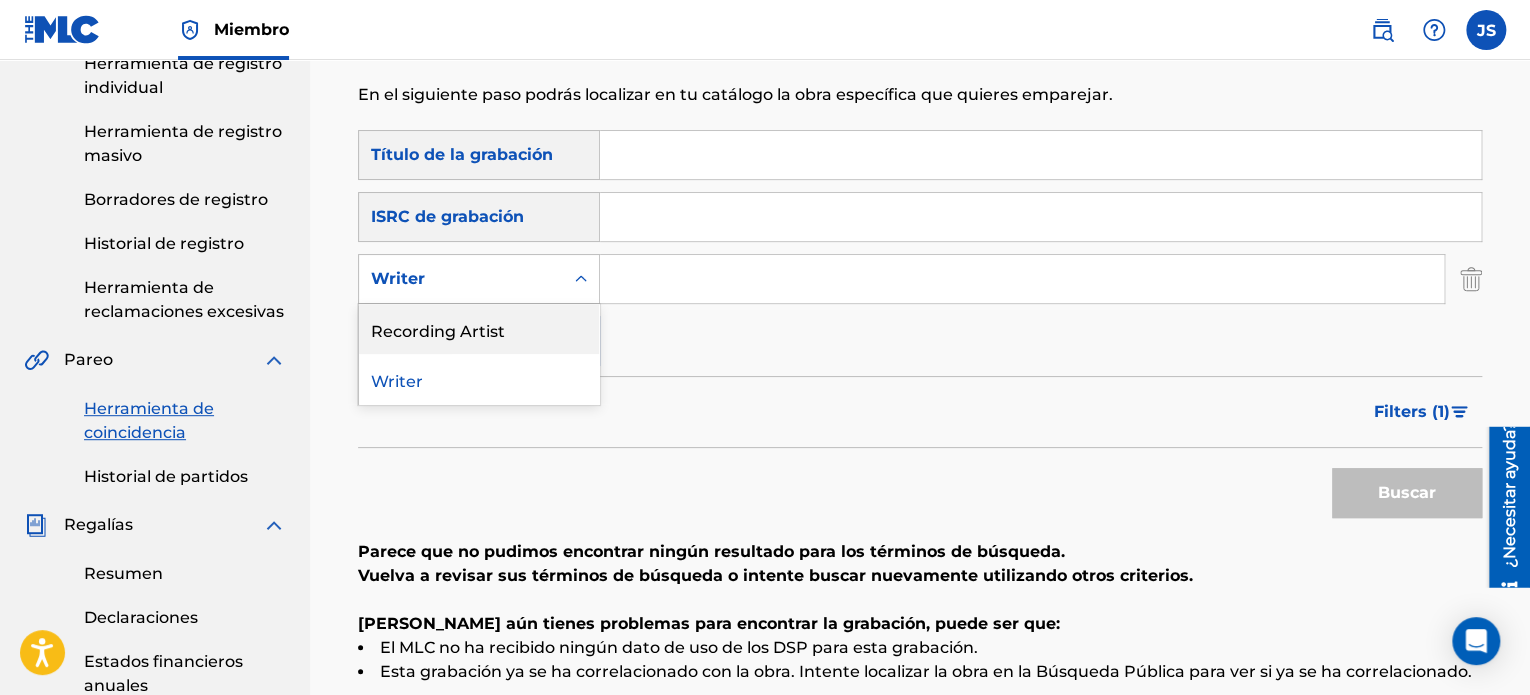 click on "Recording Artist" at bounding box center [479, 329] 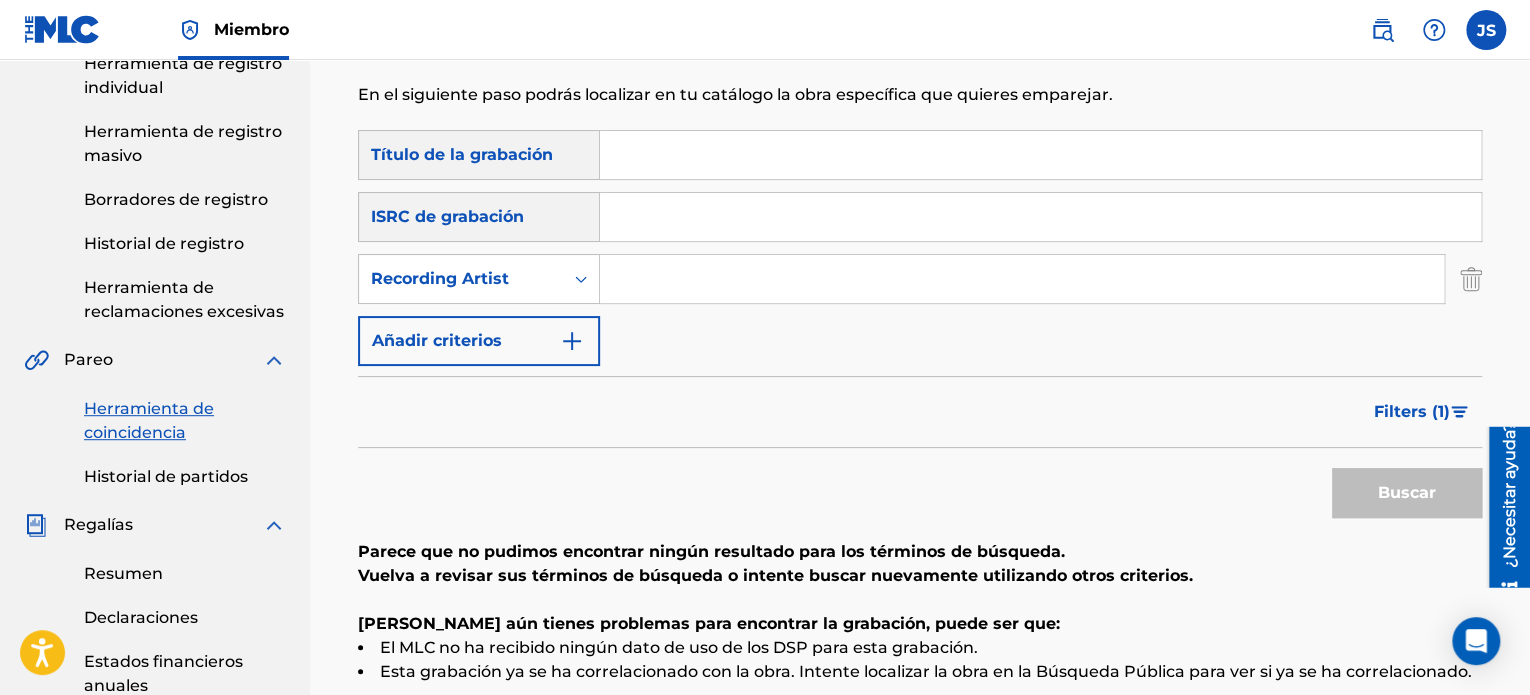 click at bounding box center [1022, 279] 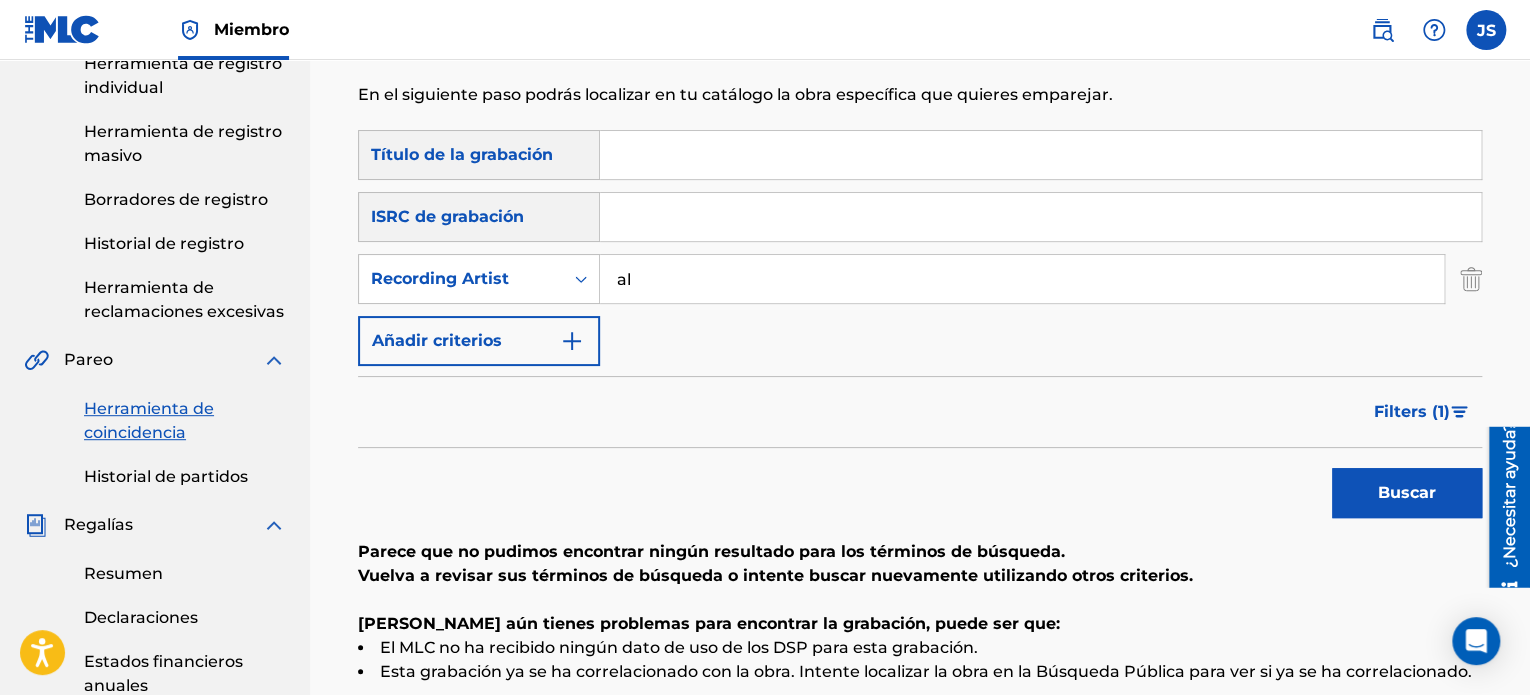 type on "a" 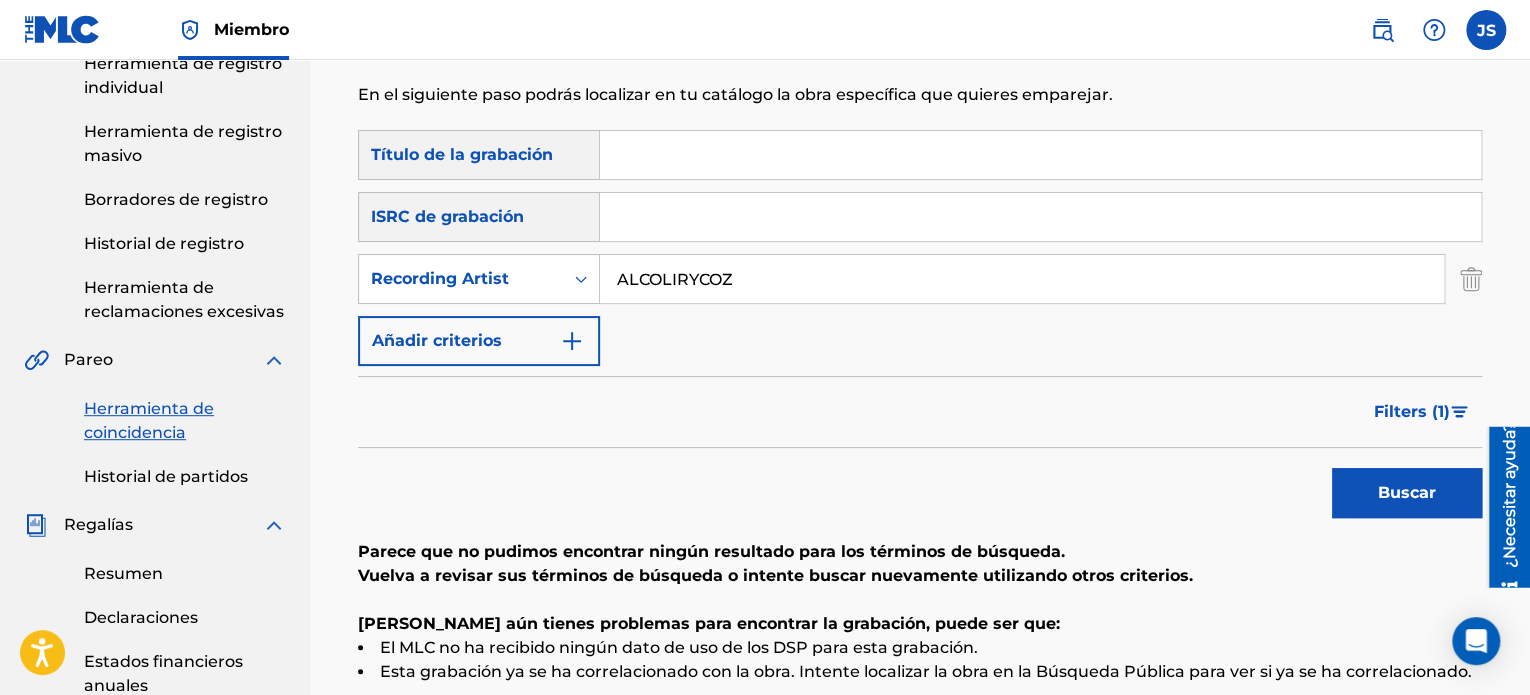 type on "ALCOLIRYCOZ" 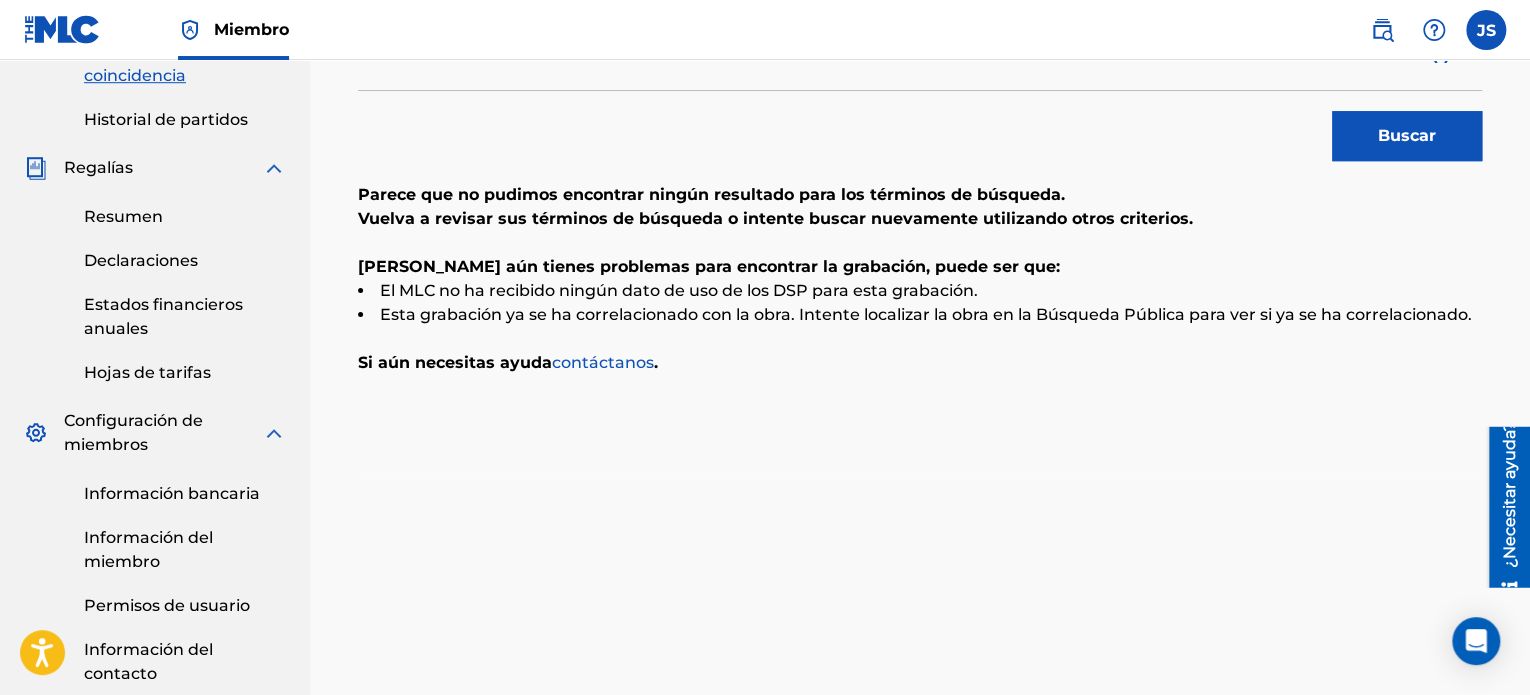 scroll, scrollTop: 700, scrollLeft: 0, axis: vertical 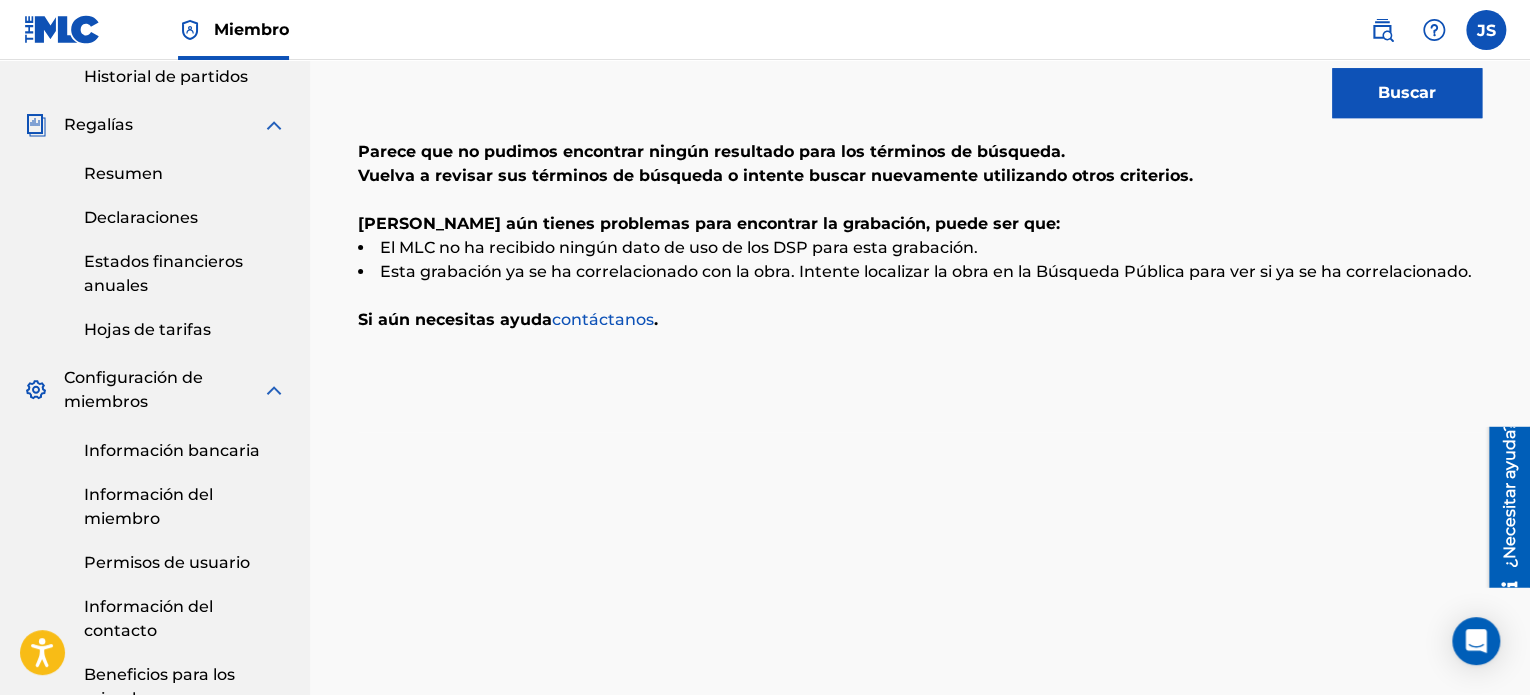click on "Buscar" at bounding box center (1407, 92) 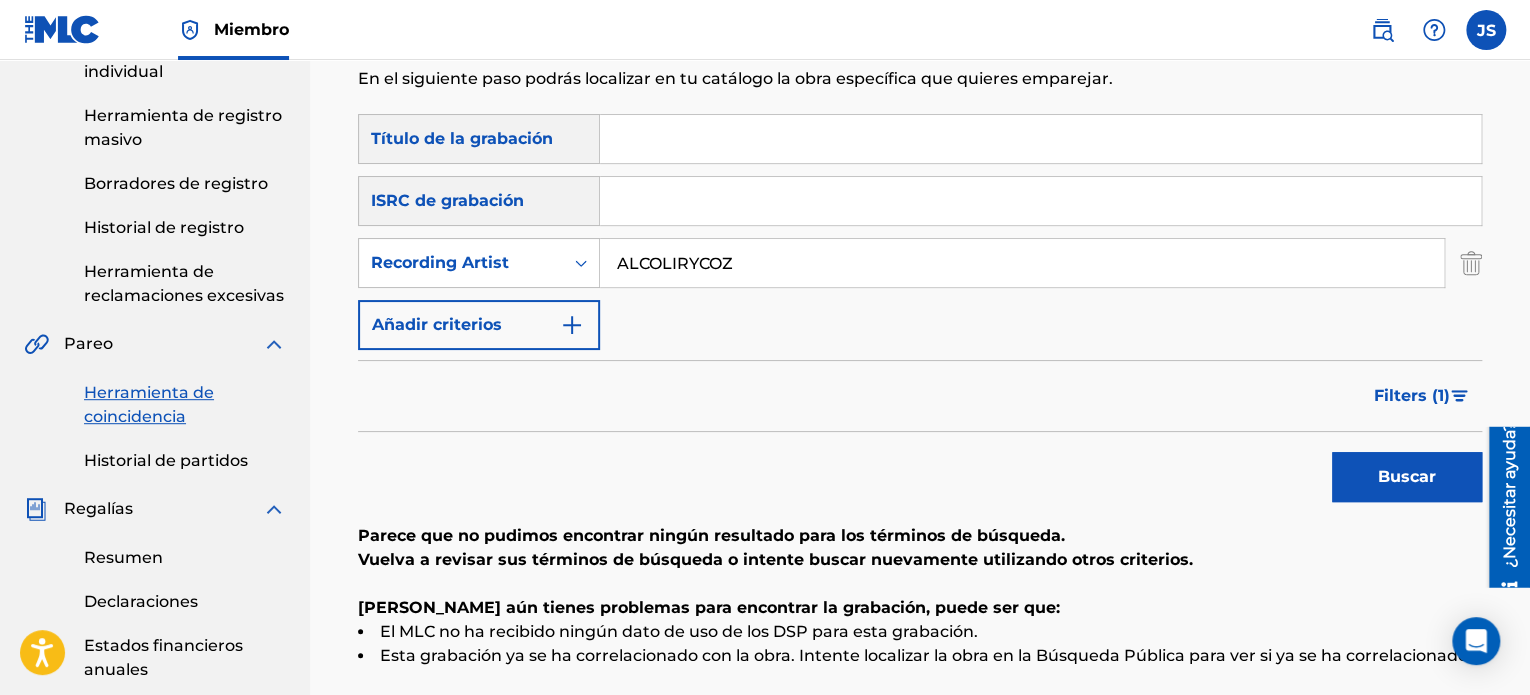 scroll, scrollTop: 300, scrollLeft: 0, axis: vertical 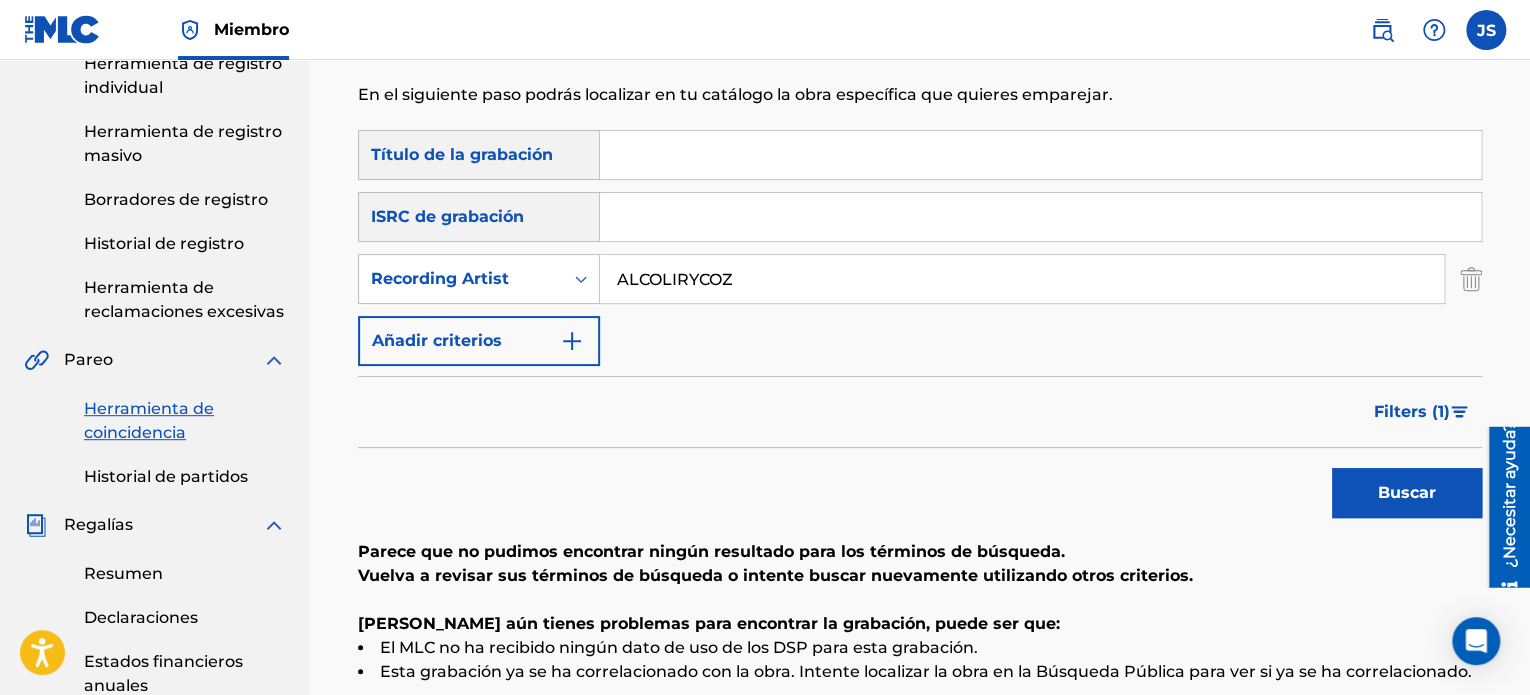 click on "Filters ( 1 )" at bounding box center [1412, 412] 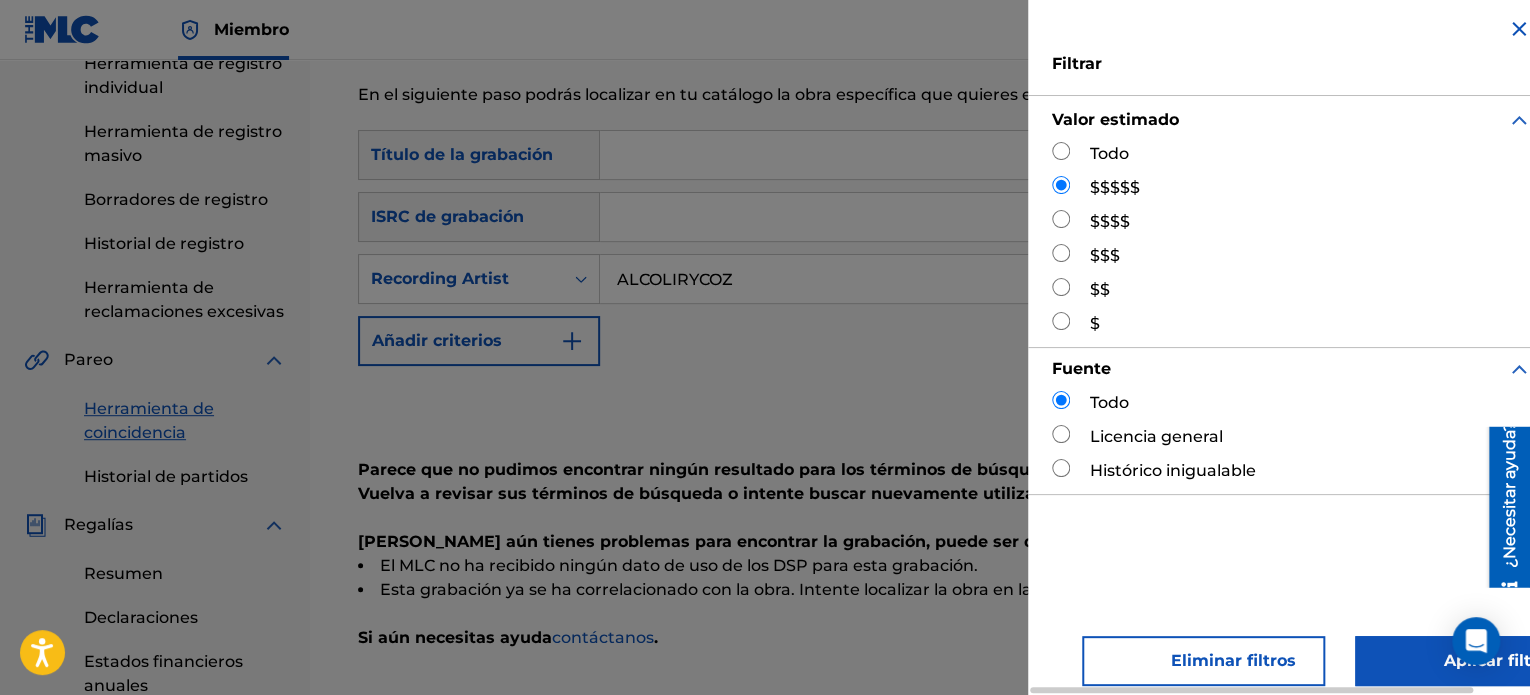click on "Todo" at bounding box center [1109, 153] 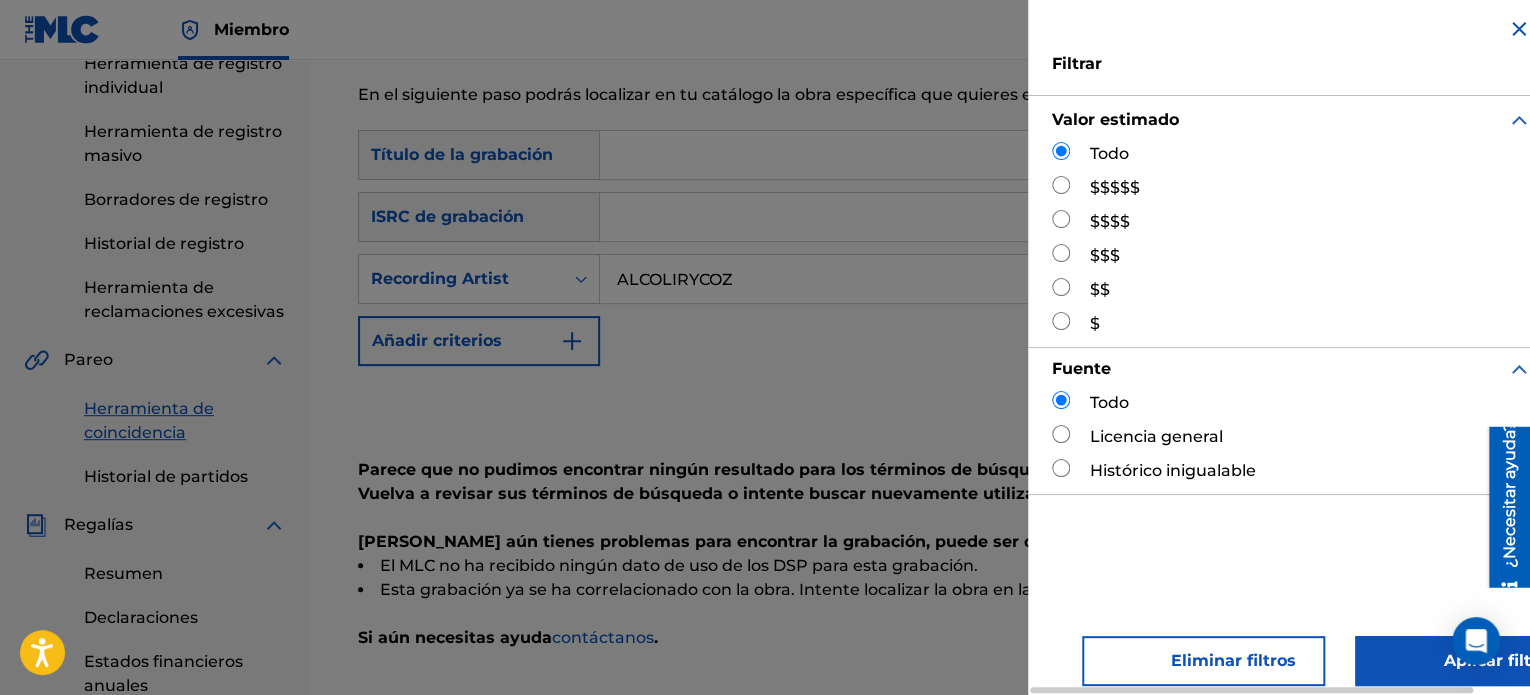 click on "Aplicar filtros" at bounding box center (1470, 661) 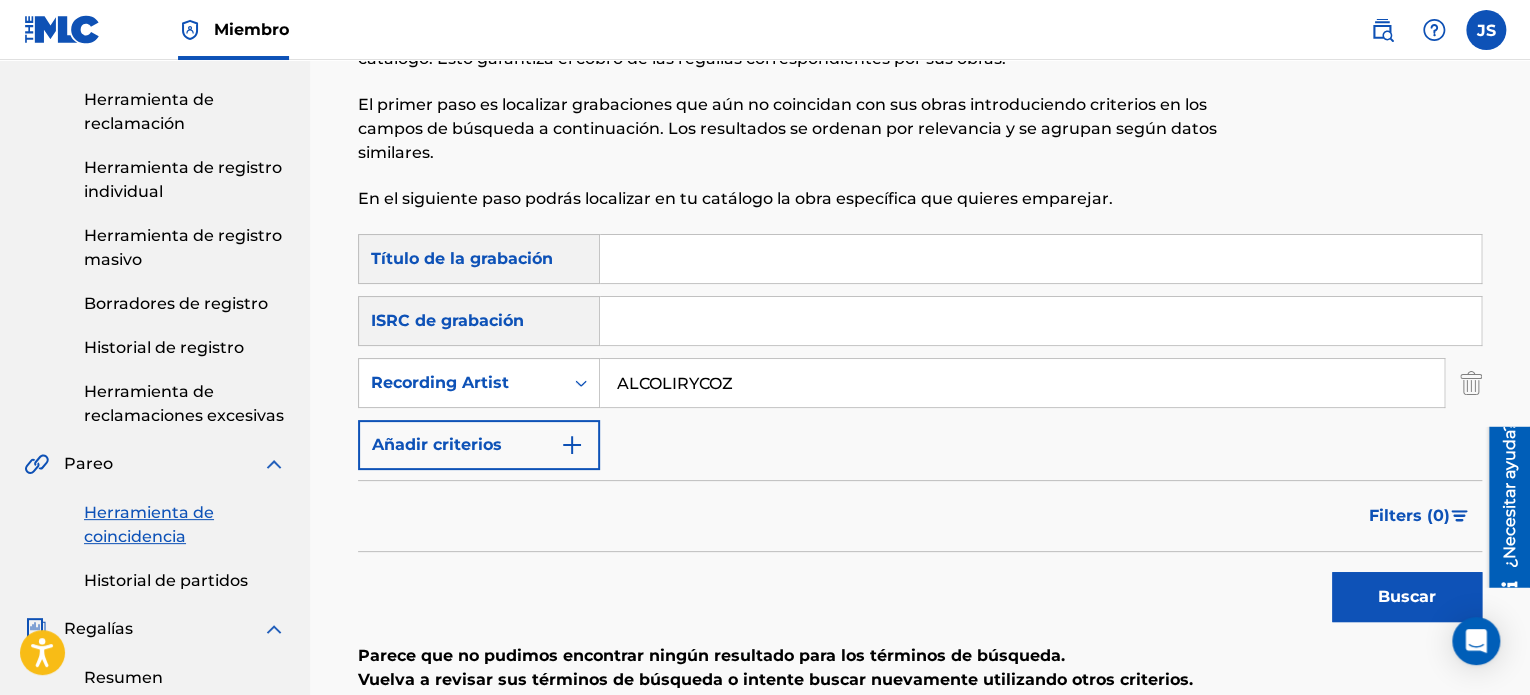 scroll, scrollTop: 200, scrollLeft: 0, axis: vertical 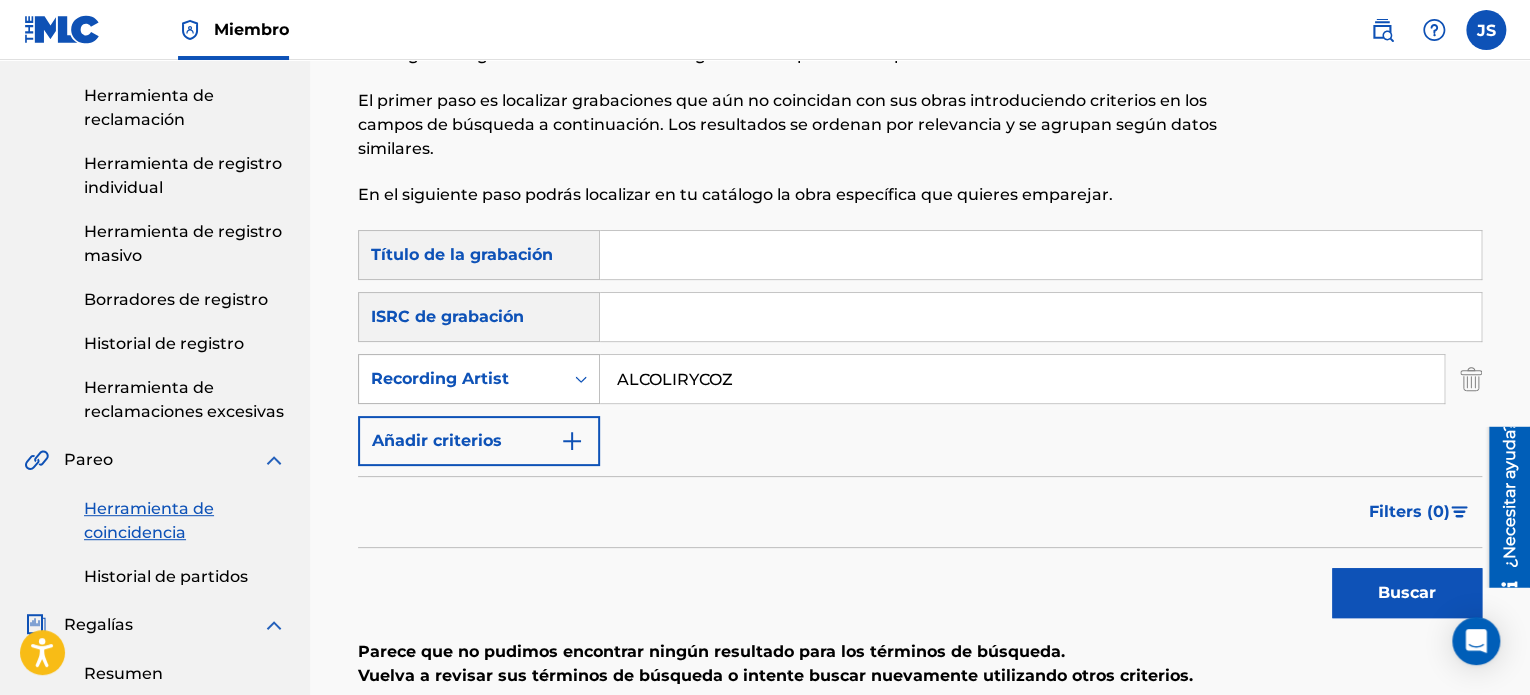 drag, startPoint x: 753, startPoint y: 367, endPoint x: 563, endPoint y: 371, distance: 190.0421 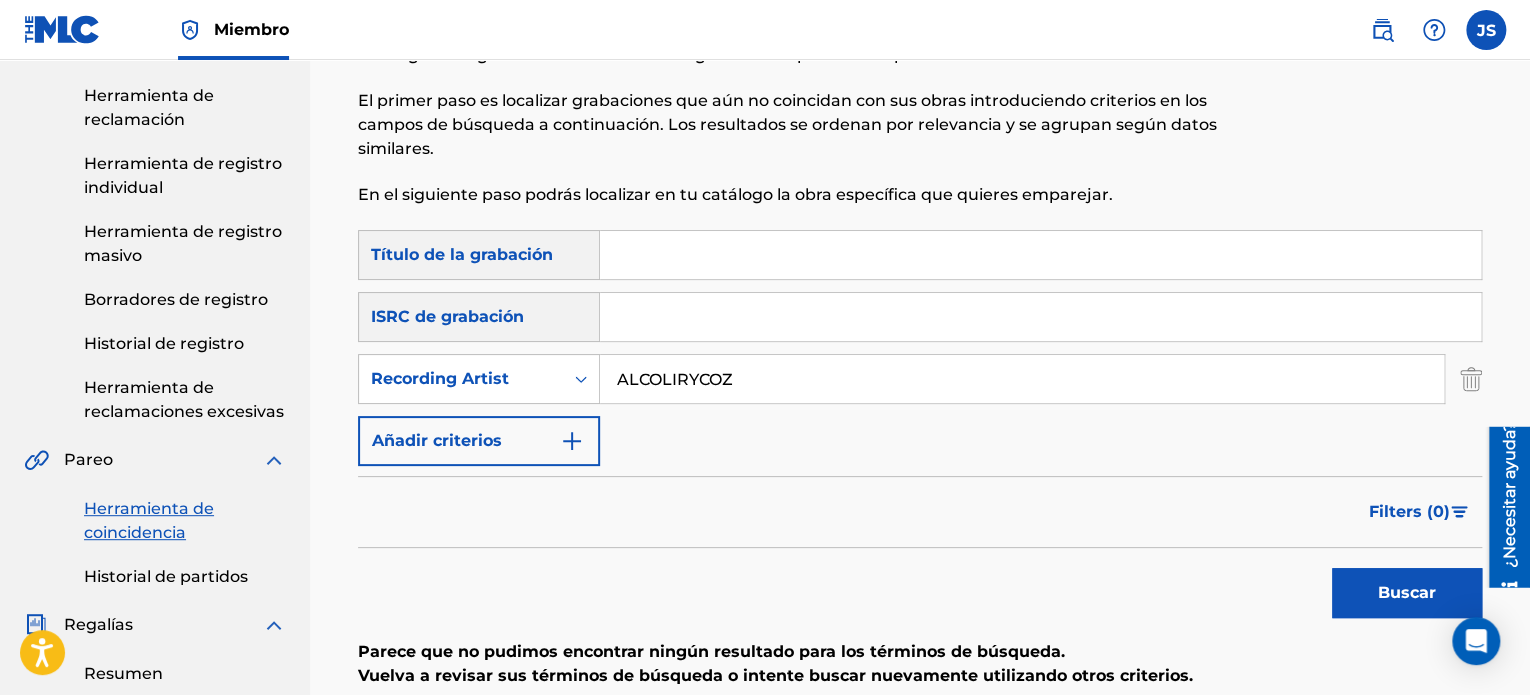 drag, startPoint x: 698, startPoint y: 173, endPoint x: 686, endPoint y: 181, distance: 14.422205 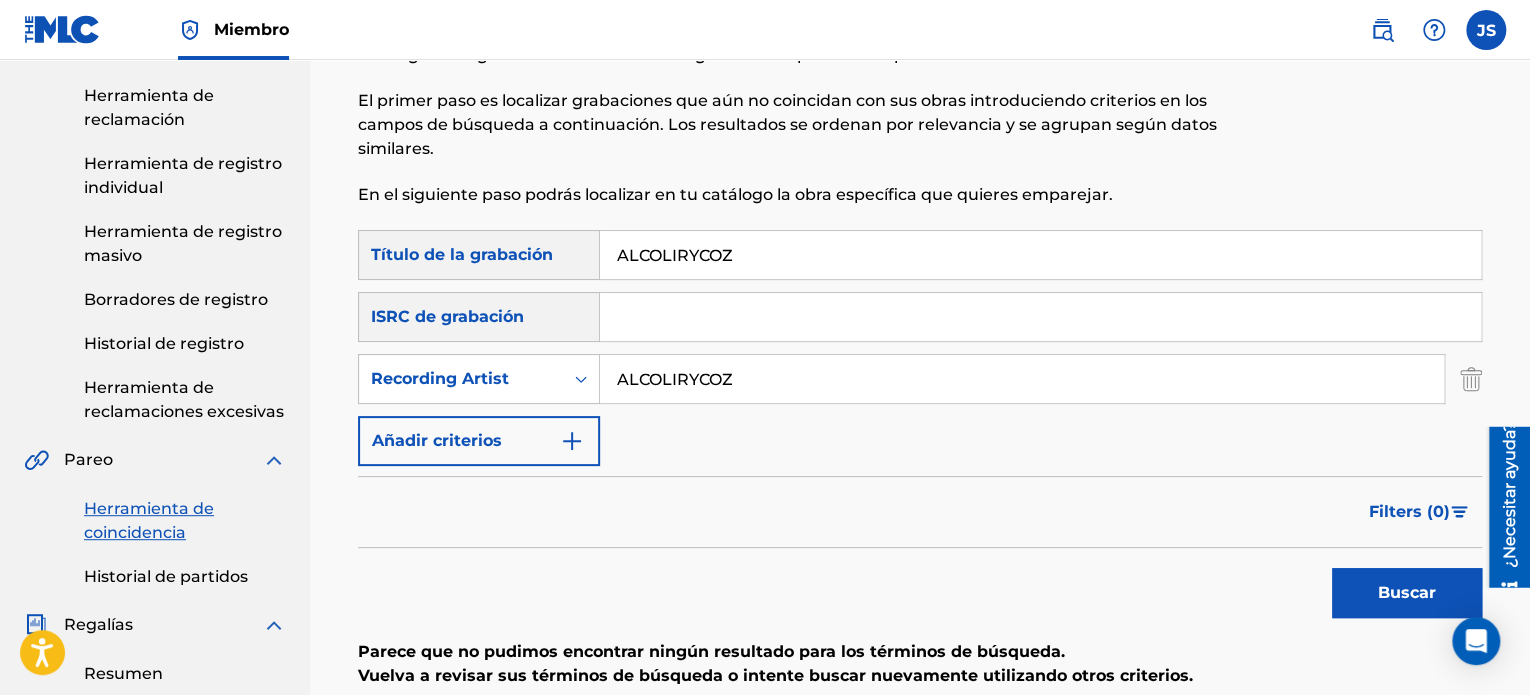 type on "ALCOLIRYCOZ" 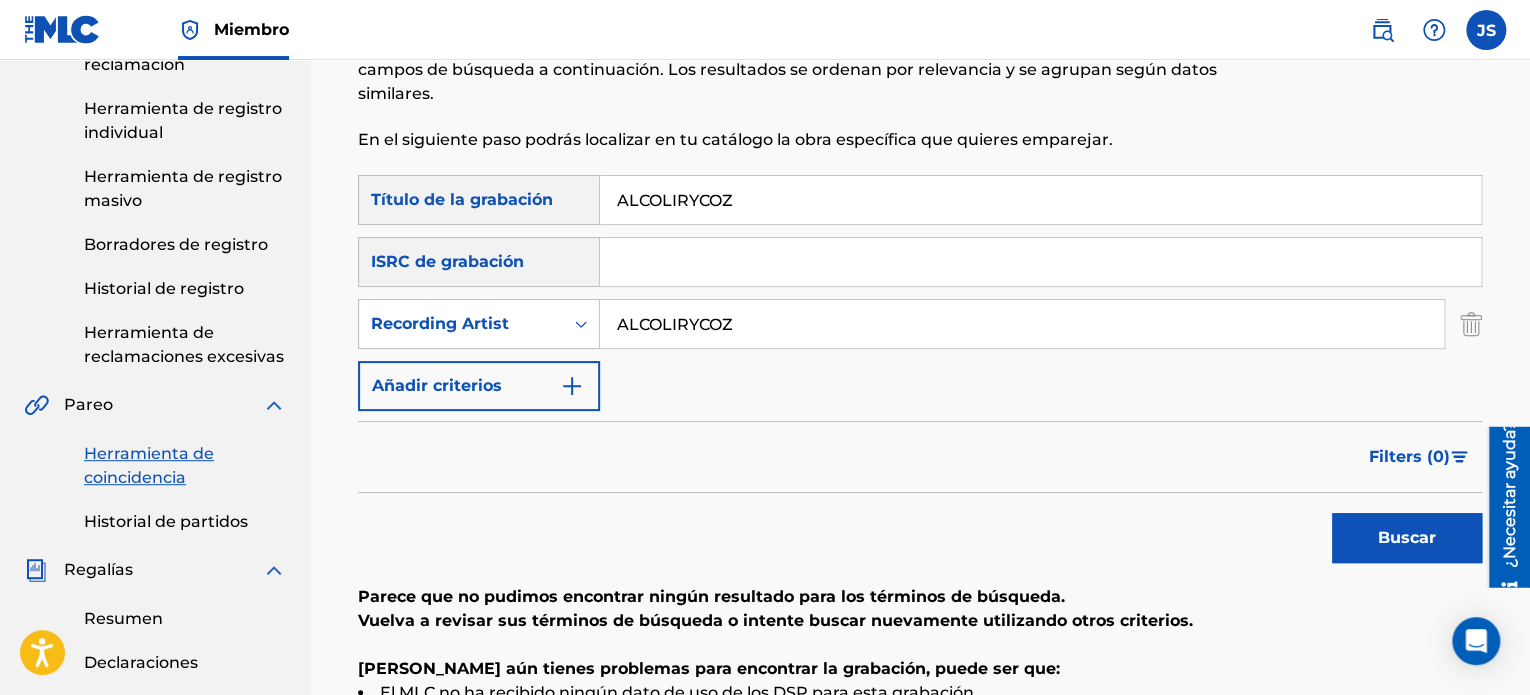 scroll, scrollTop: 300, scrollLeft: 0, axis: vertical 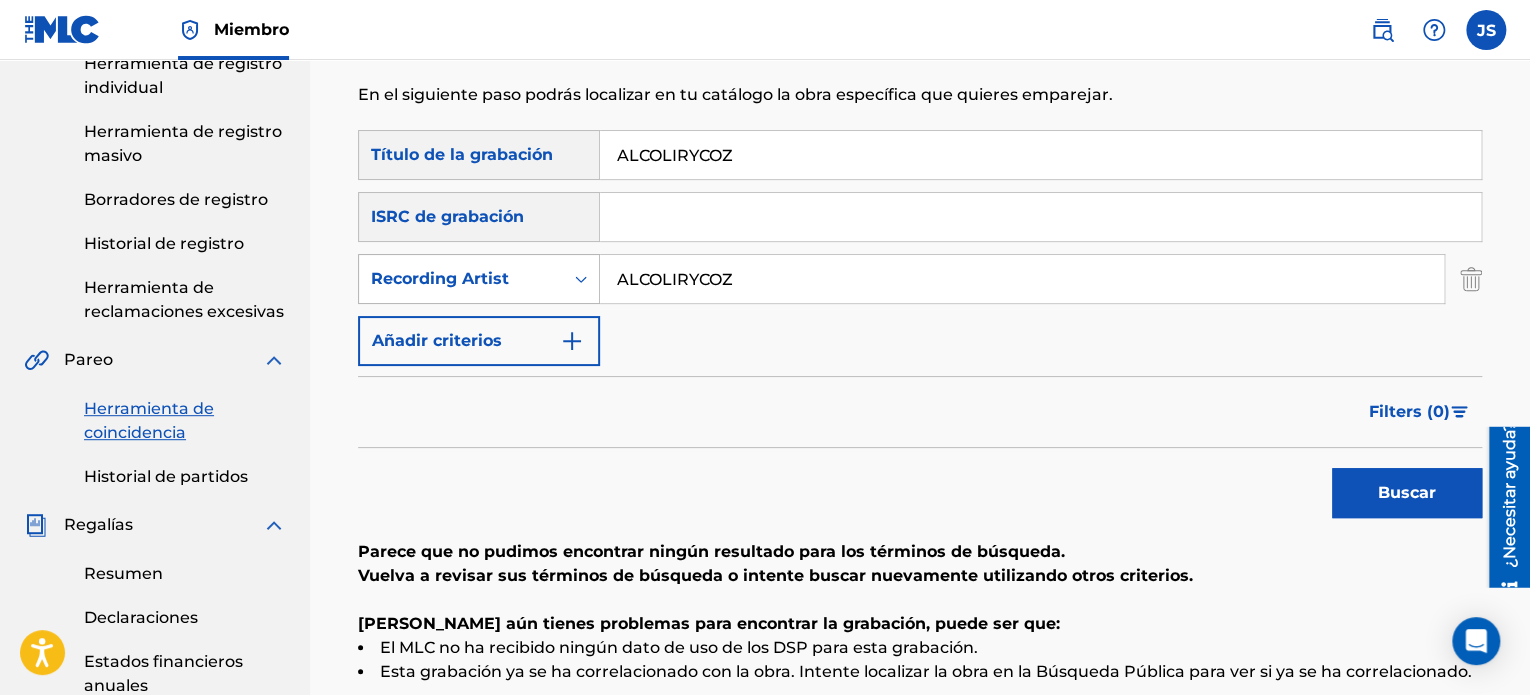 drag, startPoint x: 775, startPoint y: 287, endPoint x: 502, endPoint y: 285, distance: 273.00732 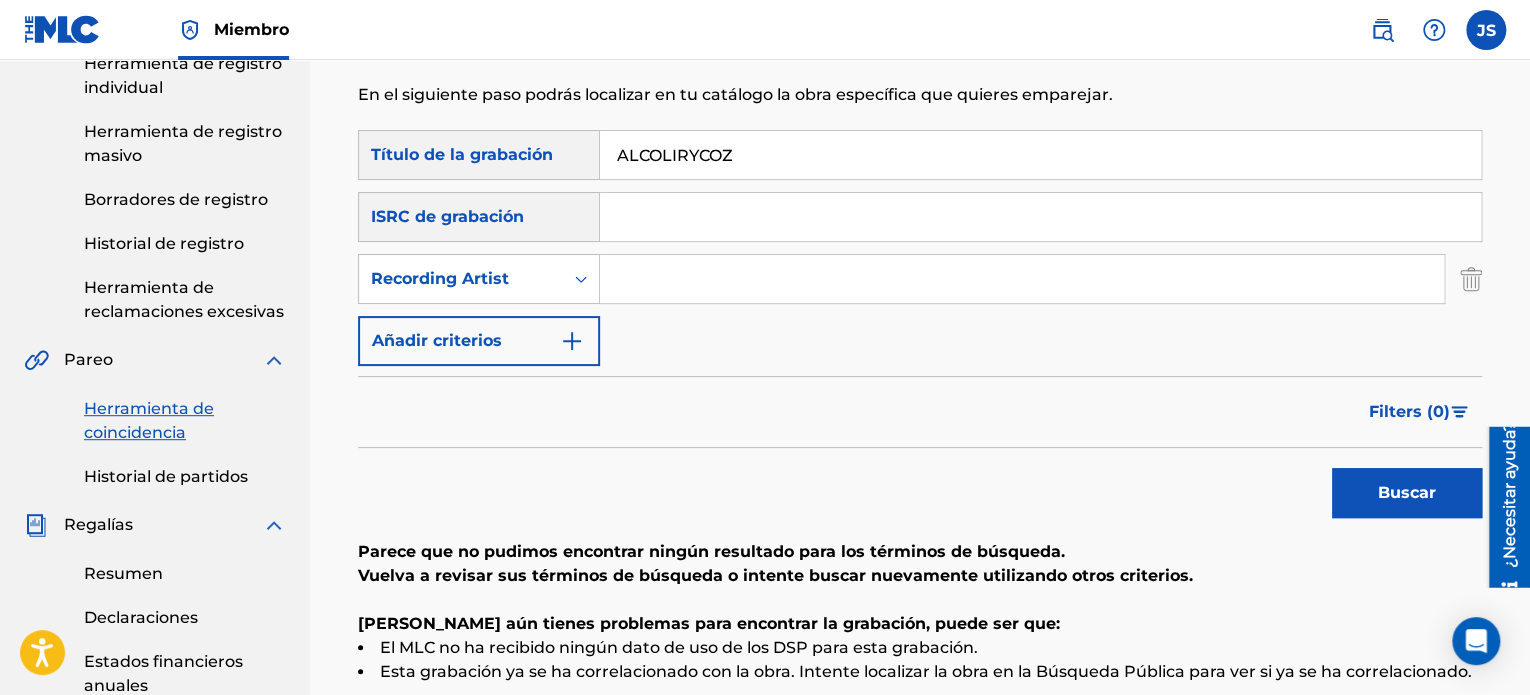 type 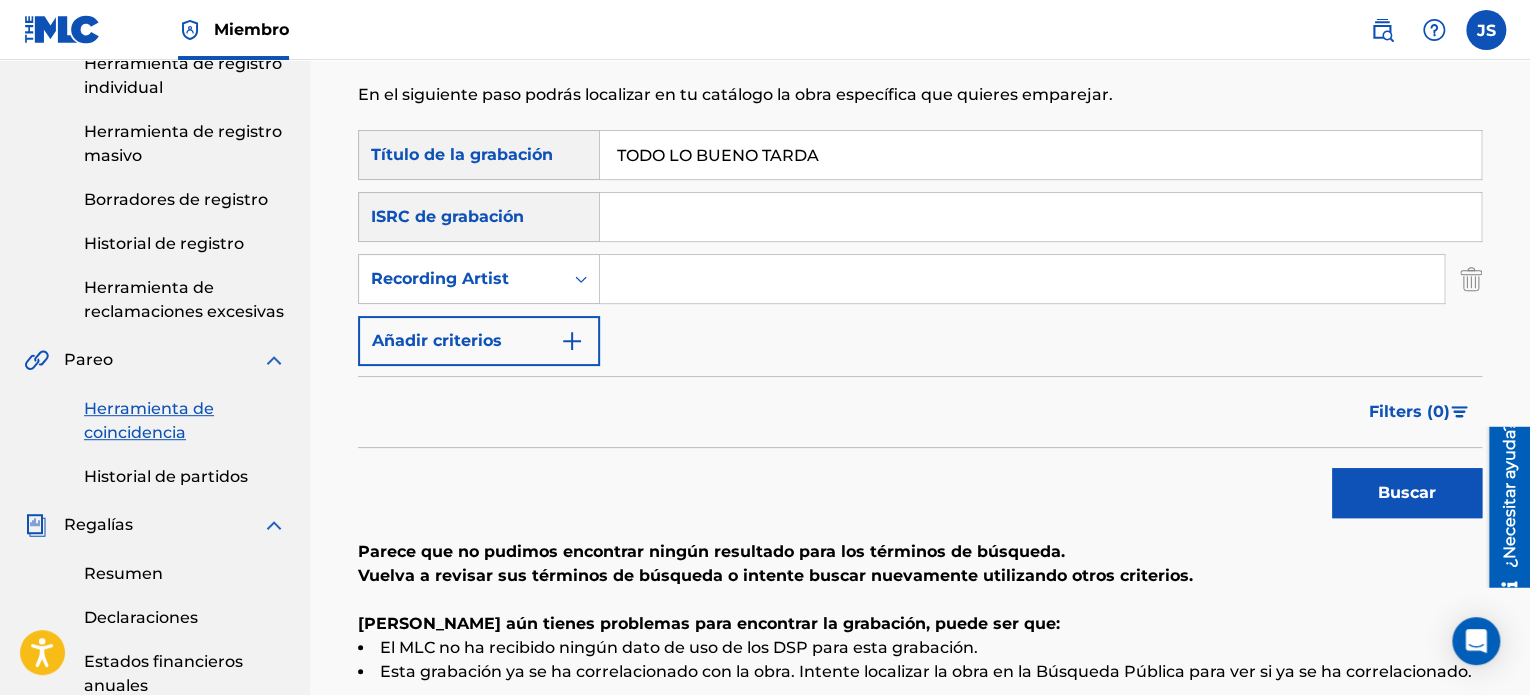 click on "Buscar" at bounding box center (1407, 493) 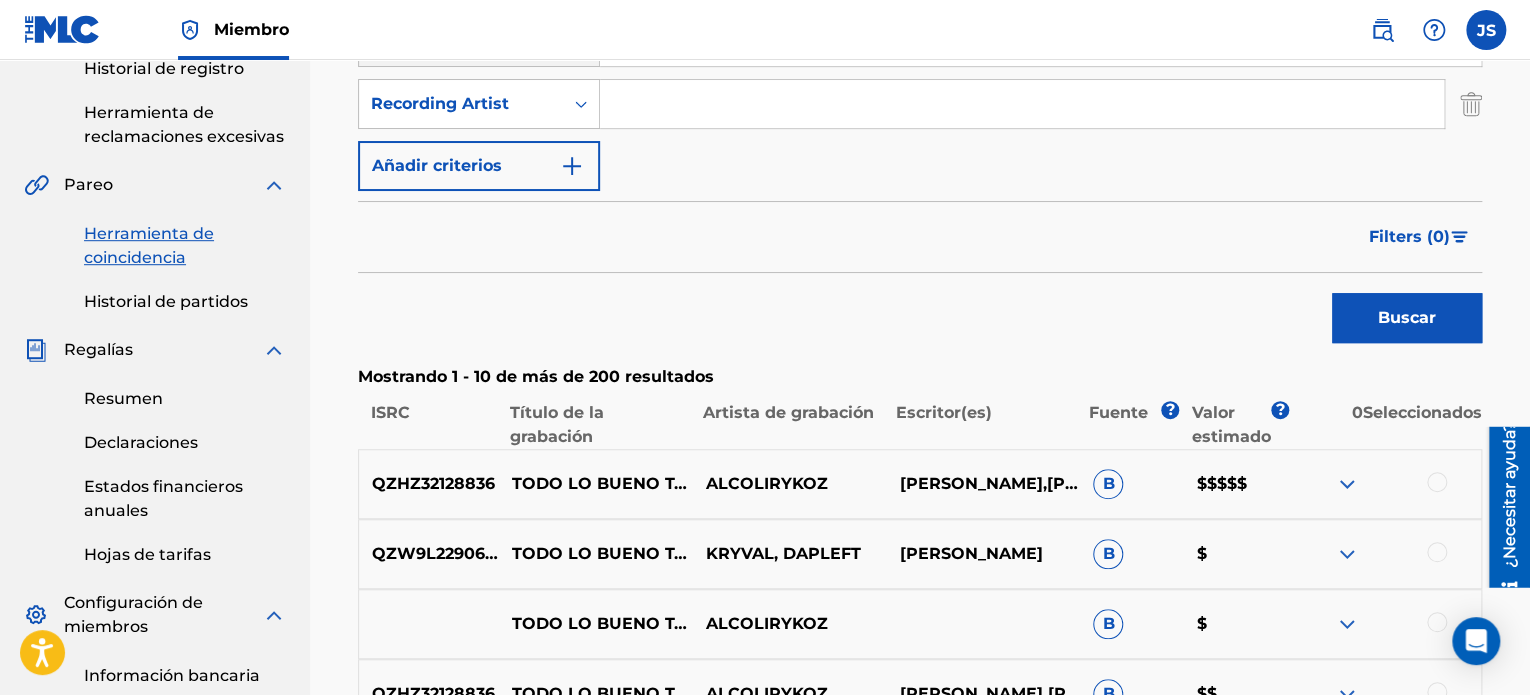 scroll, scrollTop: 200, scrollLeft: 0, axis: vertical 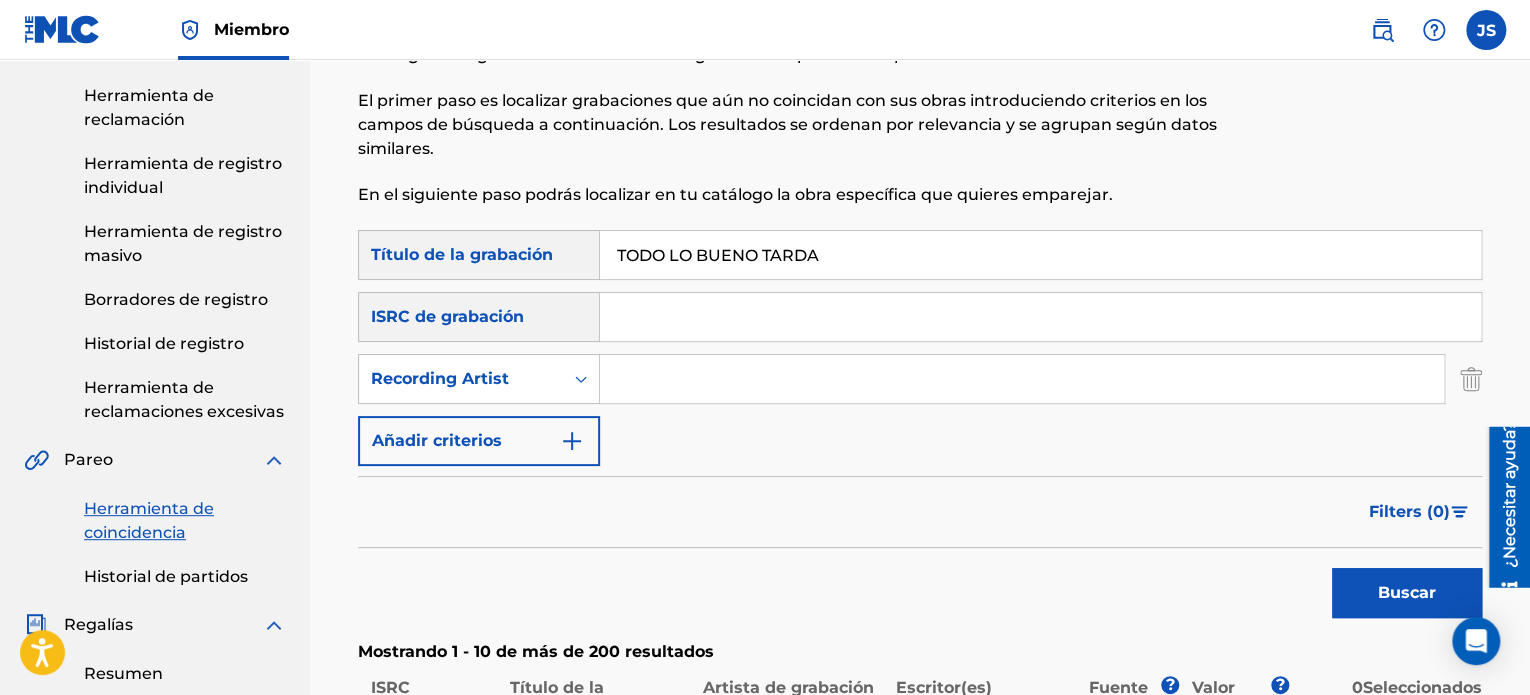 drag, startPoint x: 860, startPoint y: 251, endPoint x: 114, endPoint y: 205, distance: 747.4169 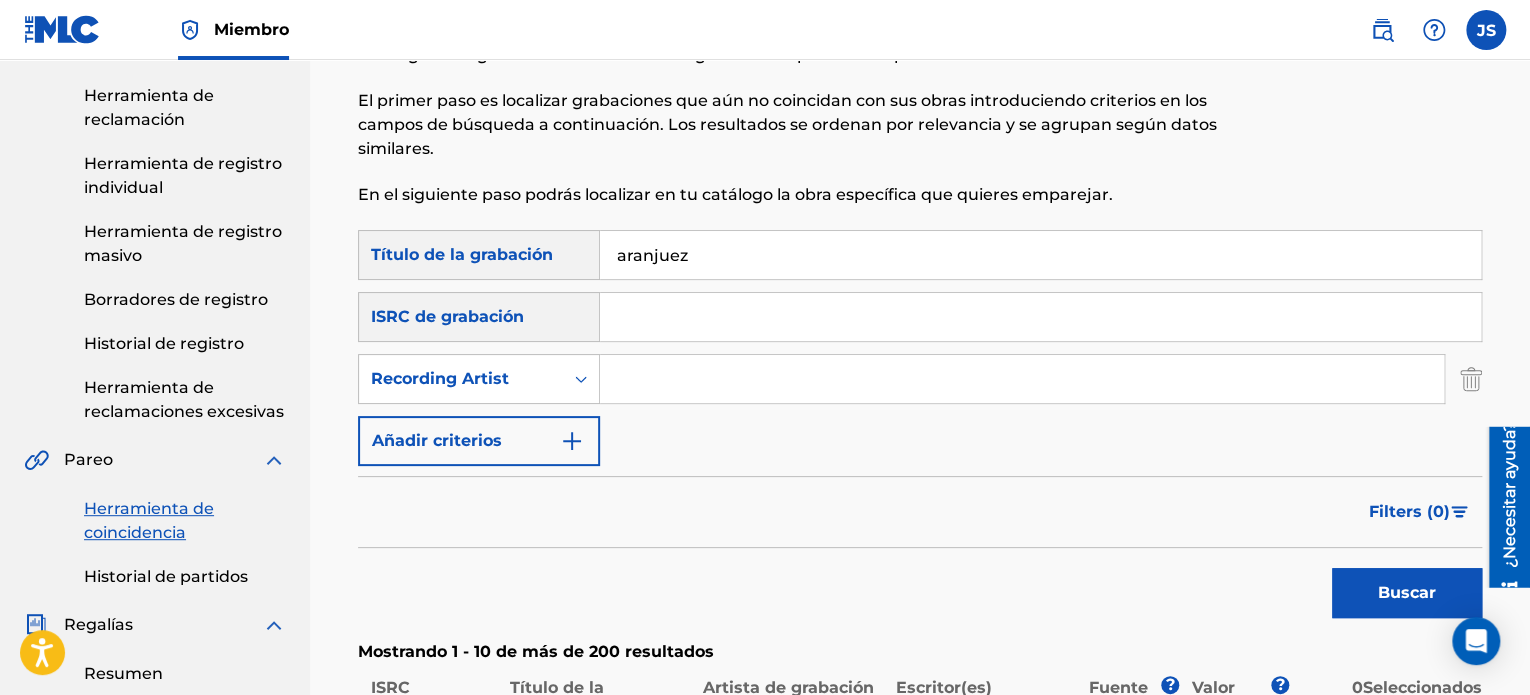 type on "aranjuez" 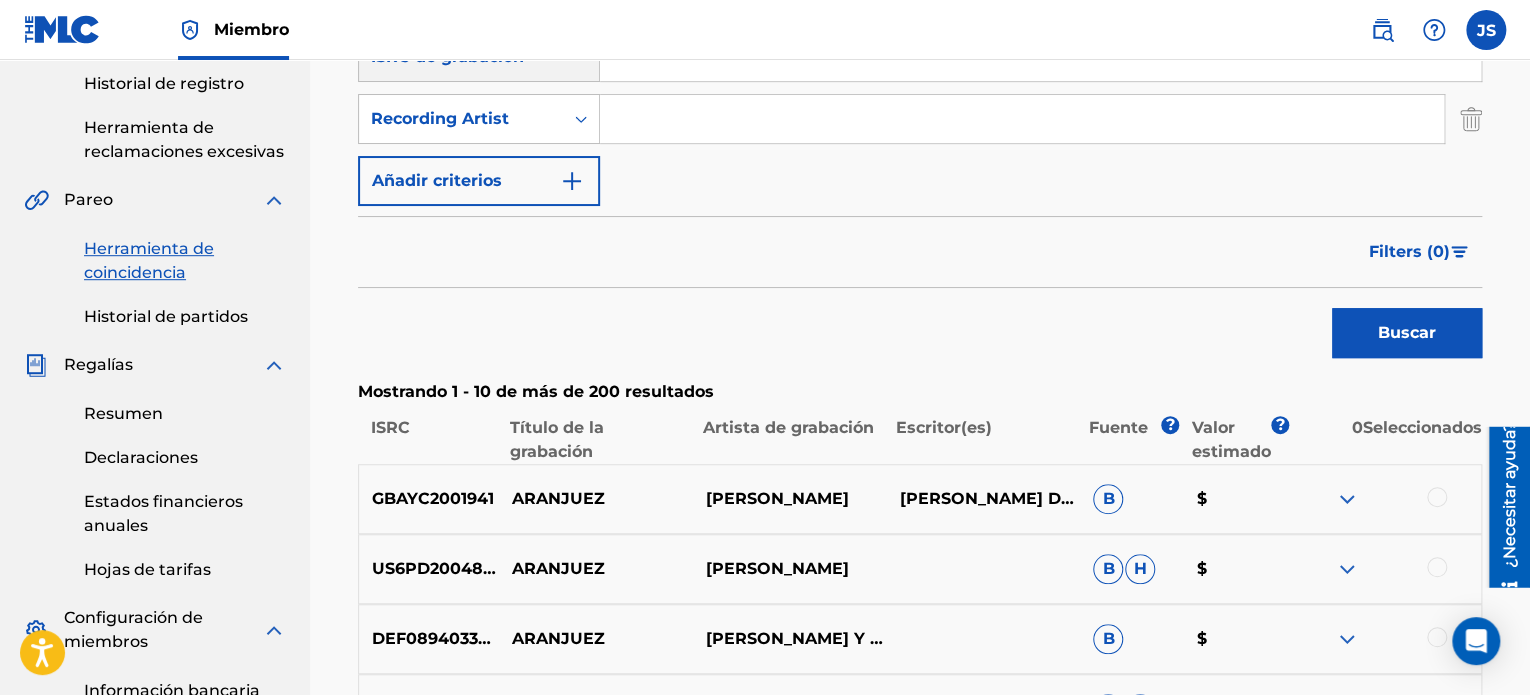 scroll, scrollTop: 400, scrollLeft: 0, axis: vertical 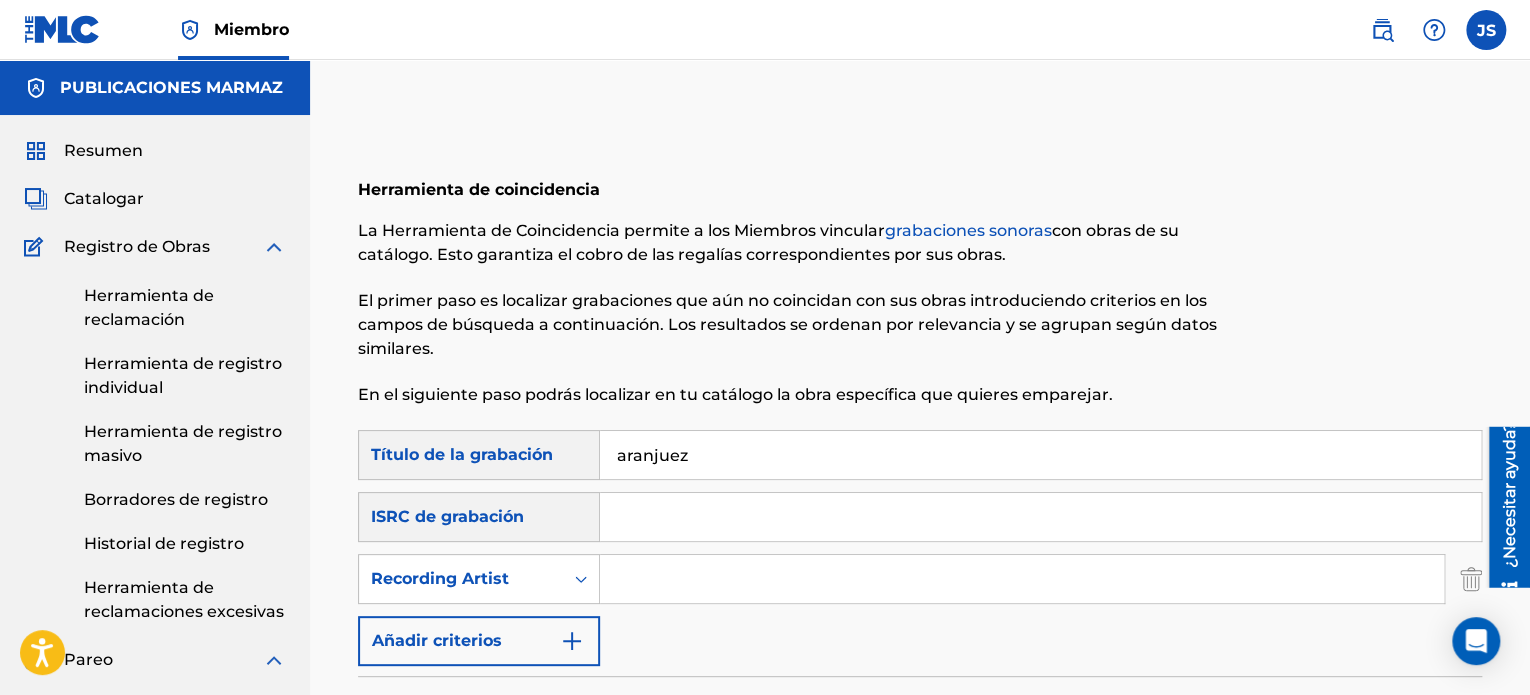 drag, startPoint x: 656, startPoint y: 469, endPoint x: 317, endPoint y: 474, distance: 339.03687 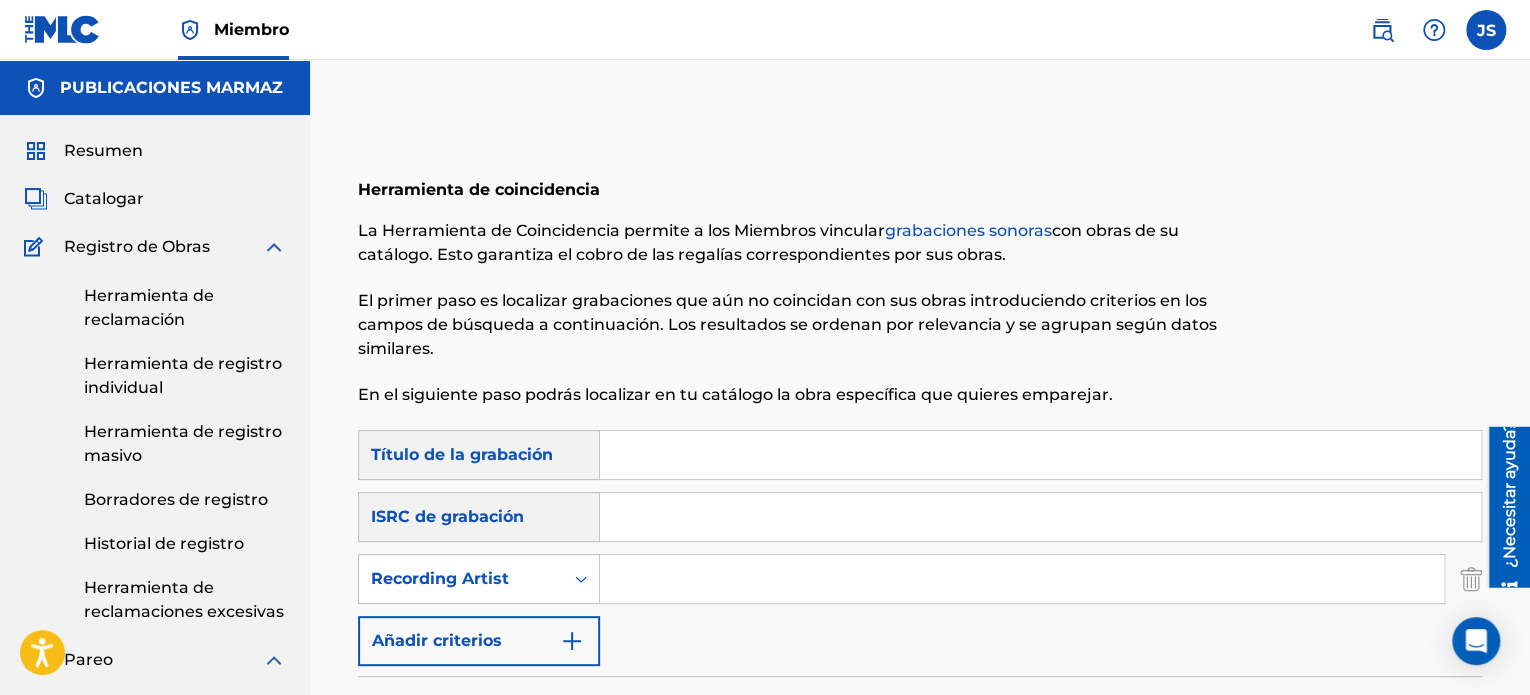 type 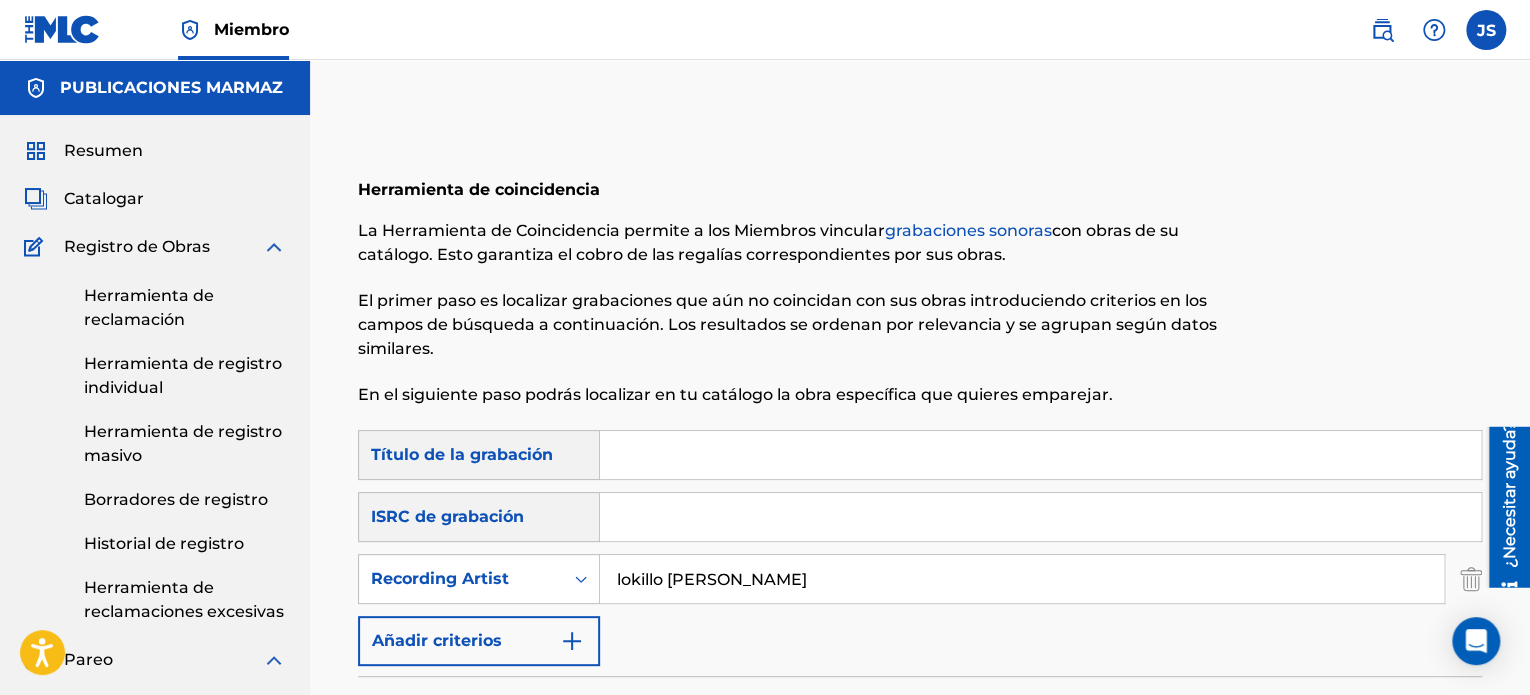 type on "lokillo [PERSON_NAME]" 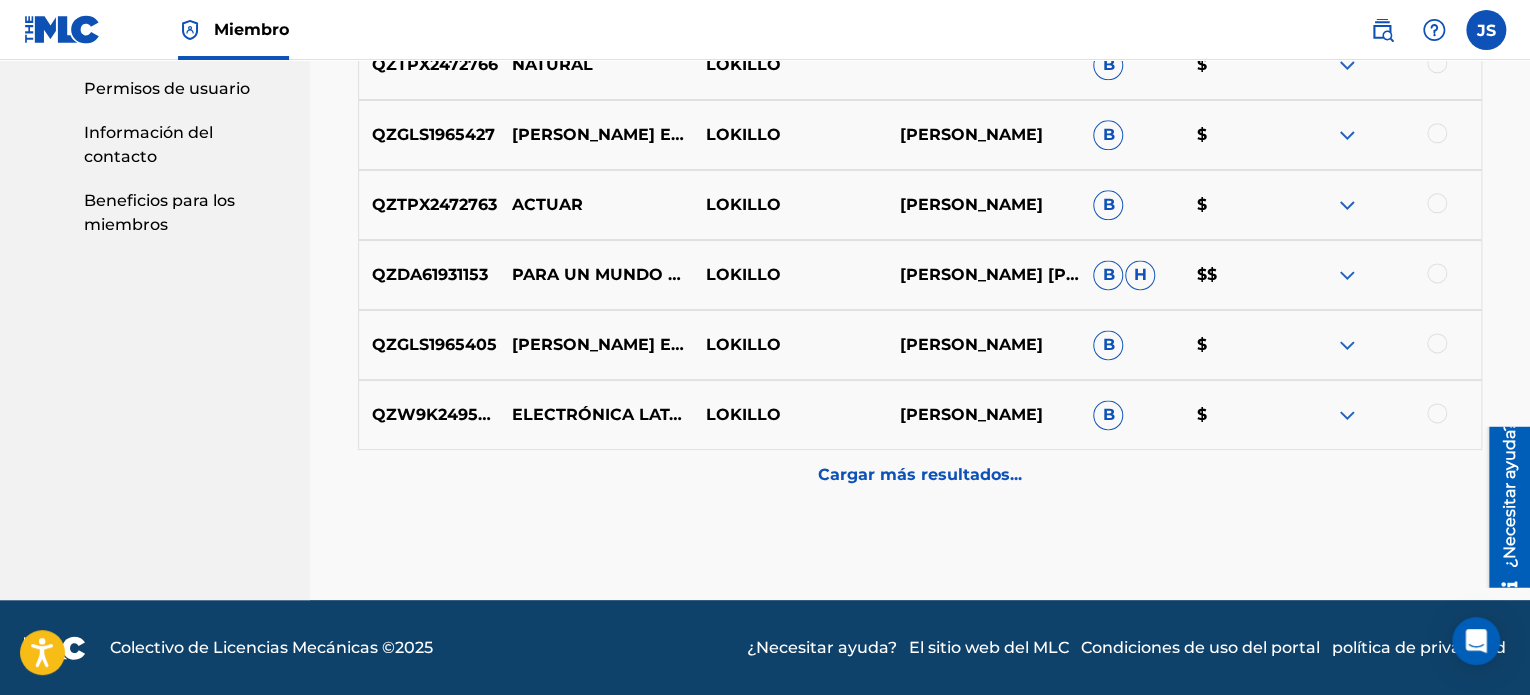 scroll, scrollTop: 1074, scrollLeft: 0, axis: vertical 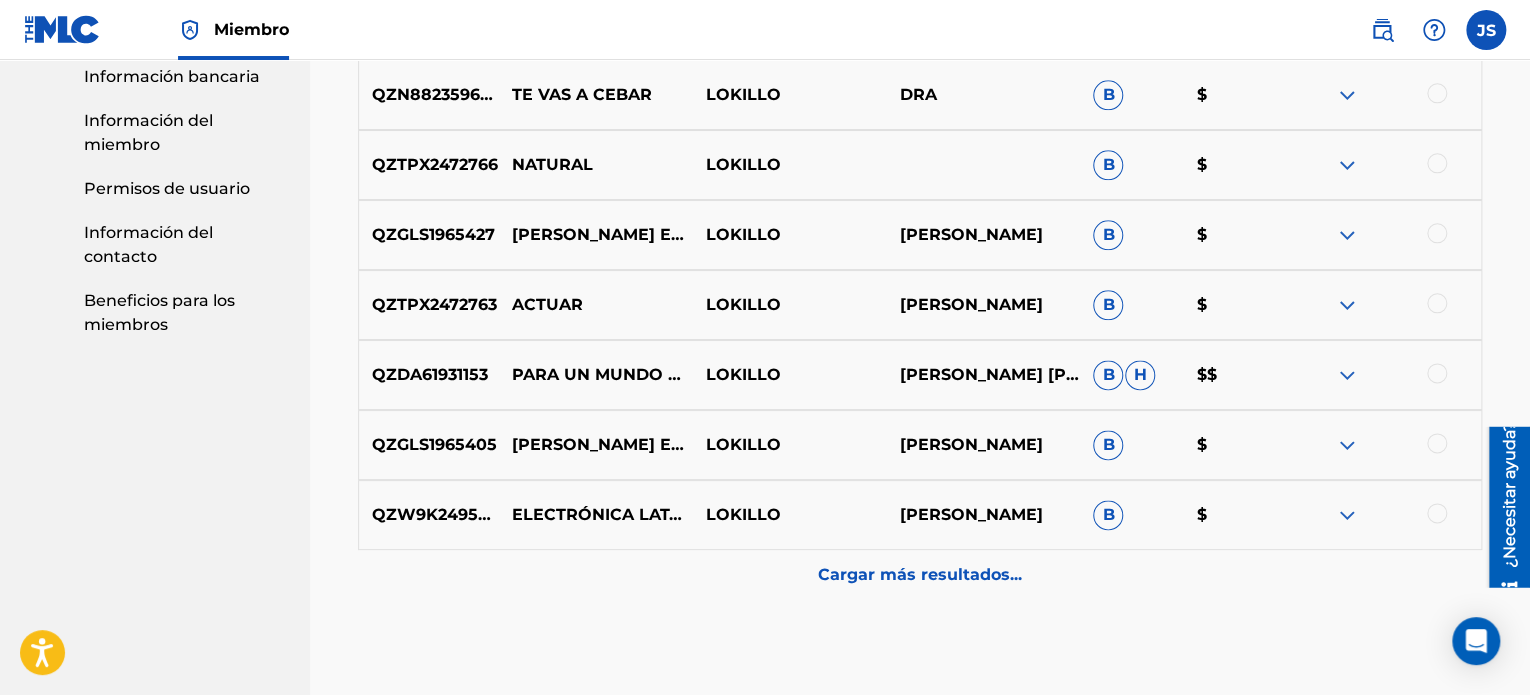 click on "Cargar más resultados..." at bounding box center [920, 574] 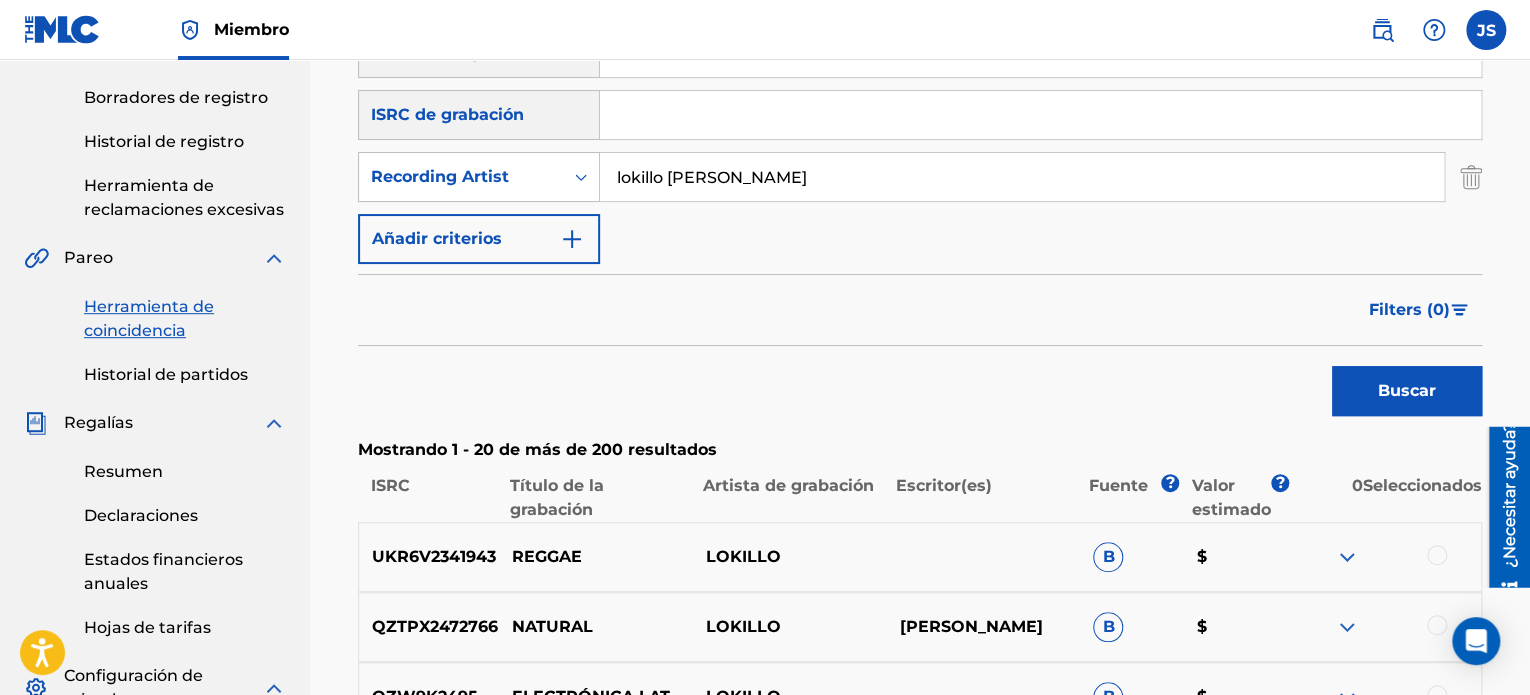scroll, scrollTop: 374, scrollLeft: 0, axis: vertical 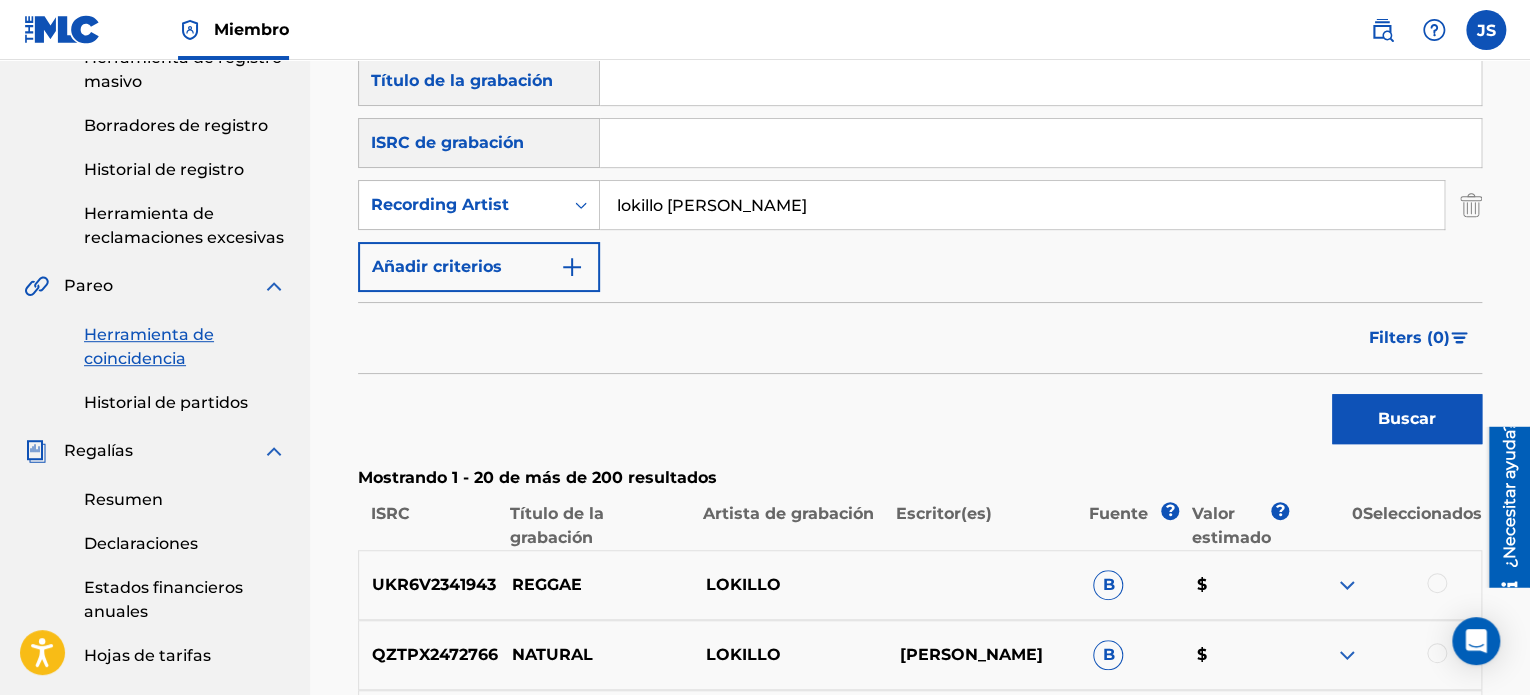 click on "Filters ( 0 )" at bounding box center (1409, 338) 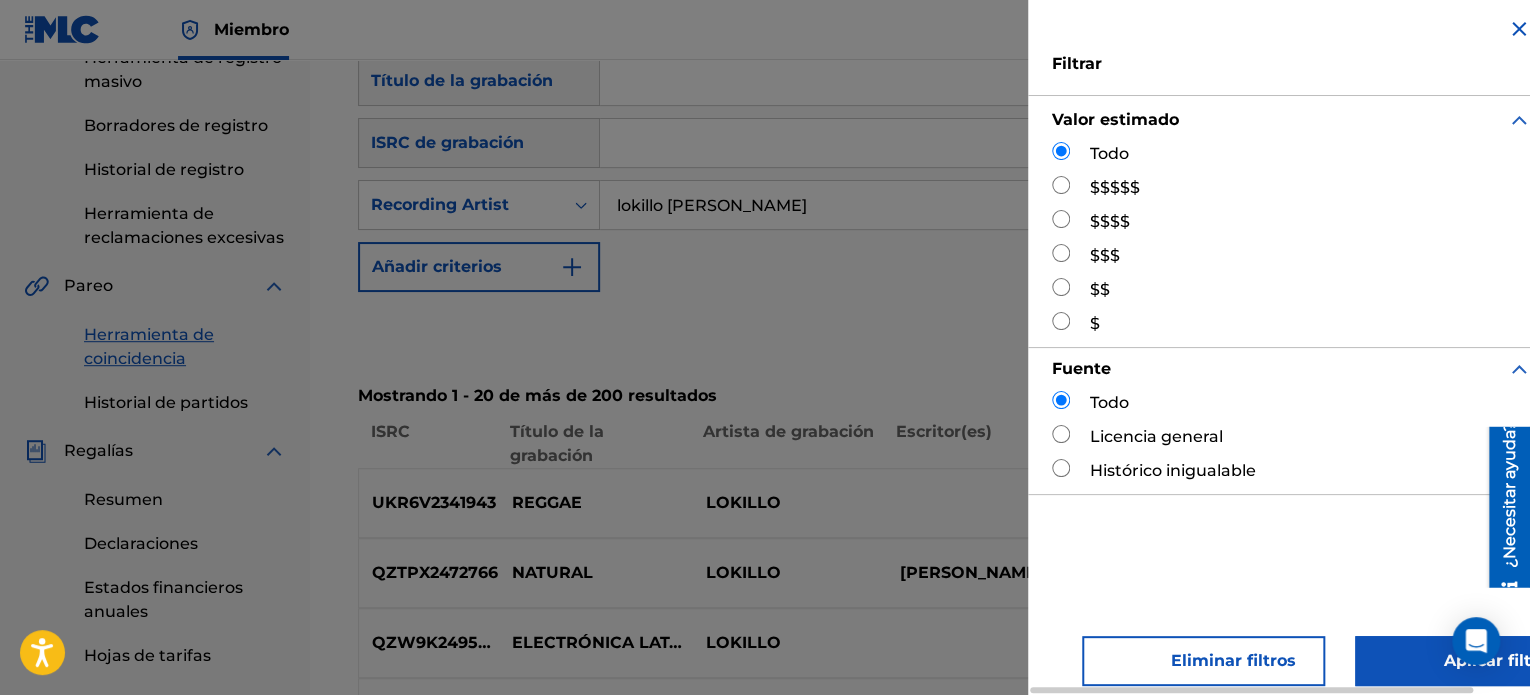 click on "$$$$$" at bounding box center (1115, 188) 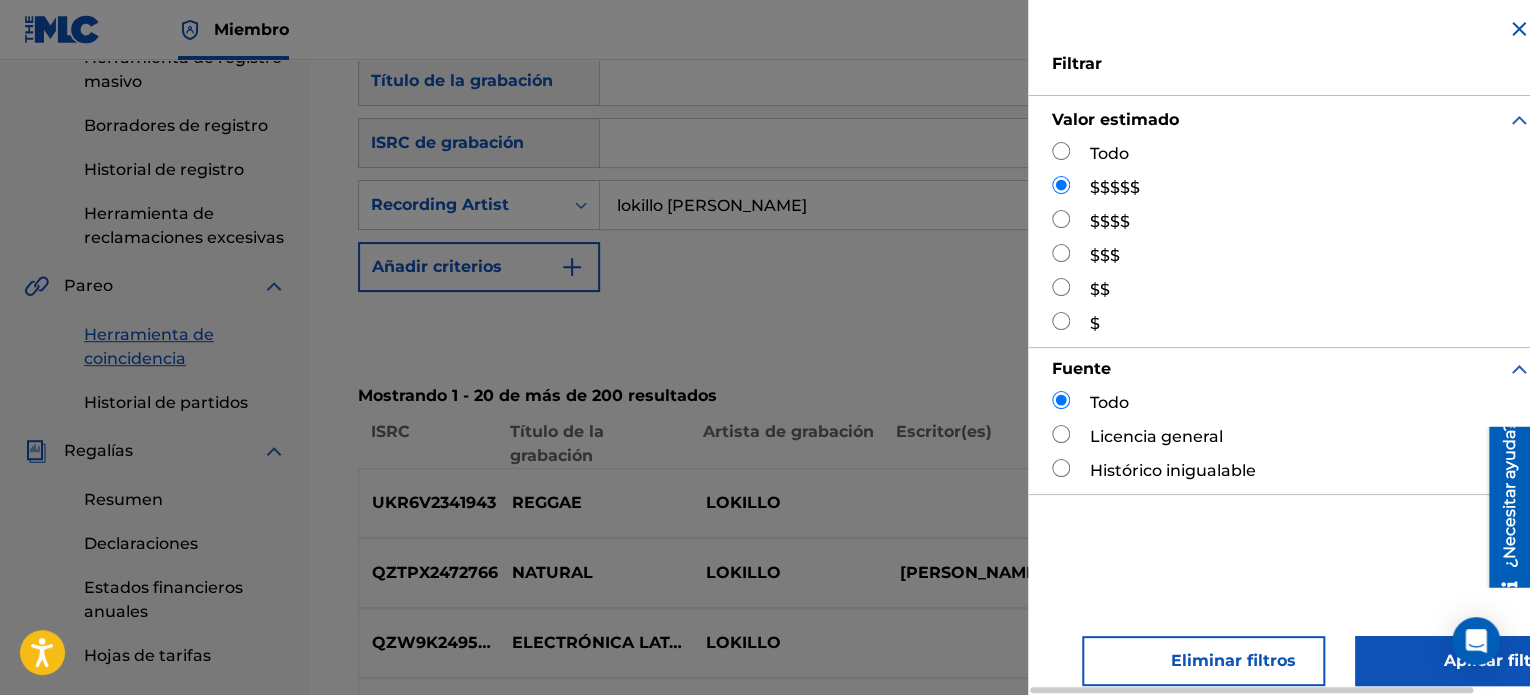 click on "Aplicar filtros" at bounding box center [1470, 661] 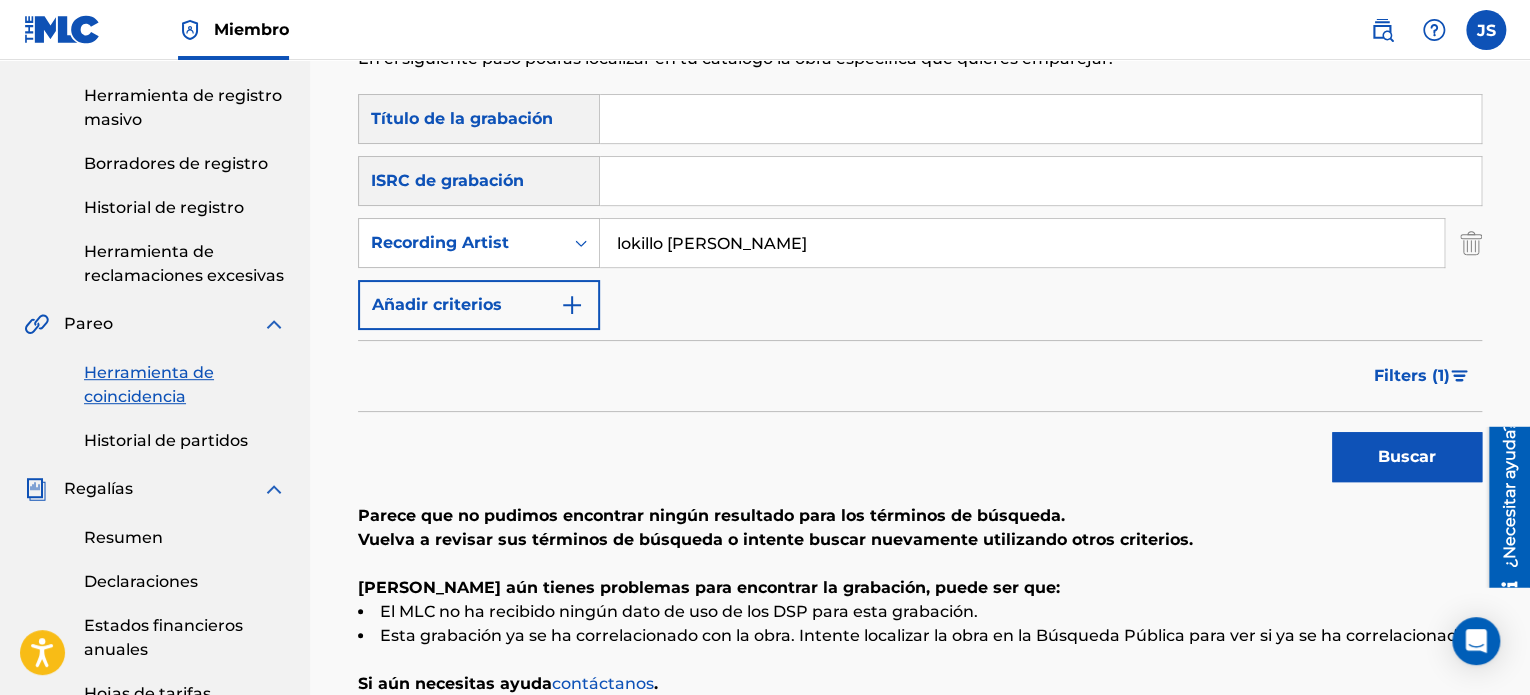 scroll, scrollTop: 274, scrollLeft: 0, axis: vertical 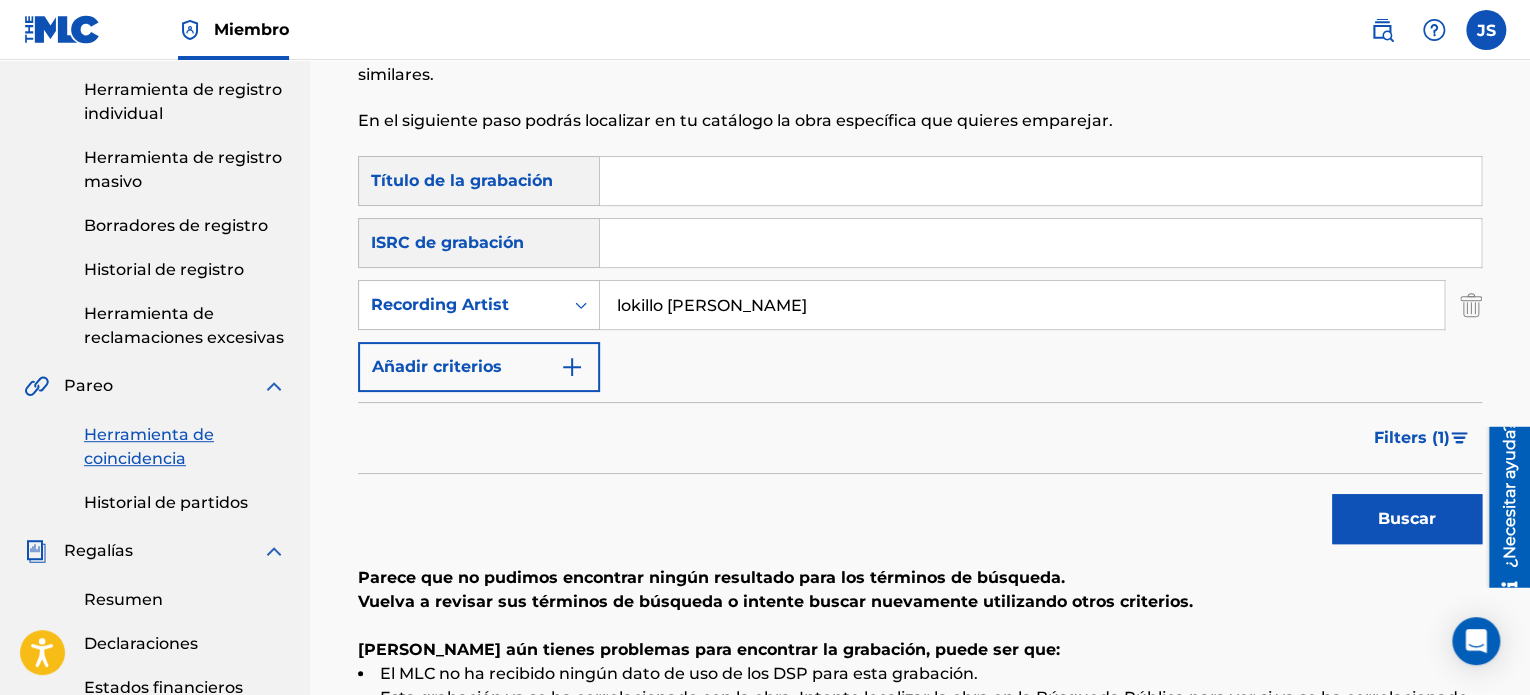 click on "Filters ( 1 )" at bounding box center [1412, 438] 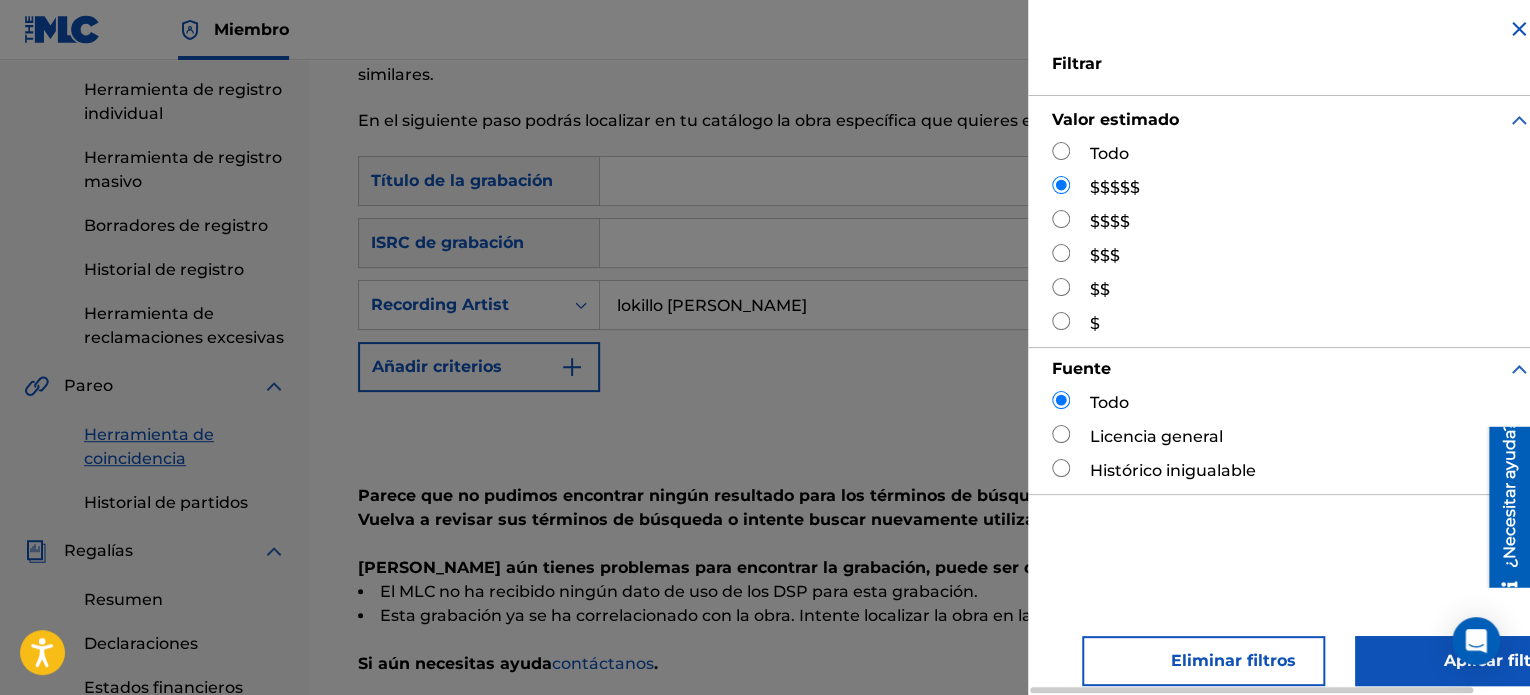 click on "$$$$" at bounding box center [1110, 221] 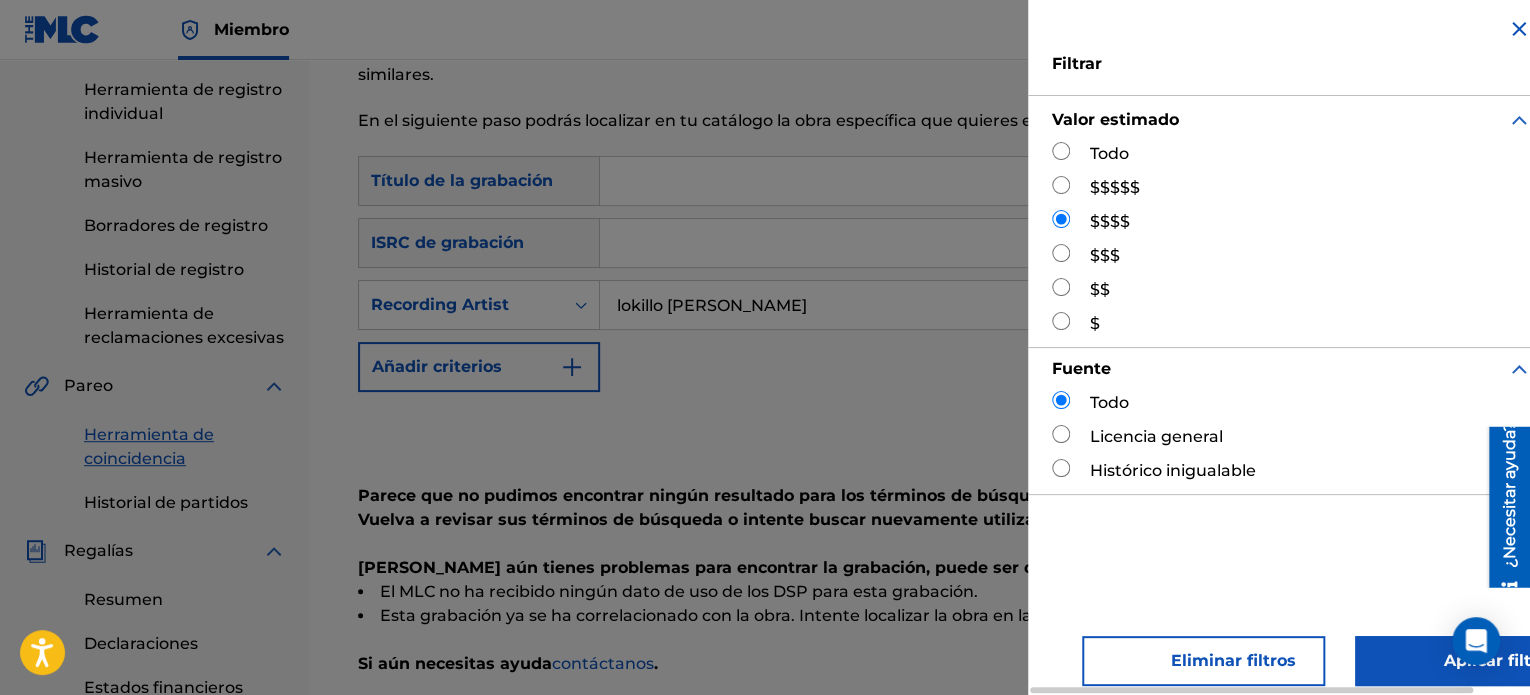 click on "Aplicar filtros" at bounding box center [1470, 661] 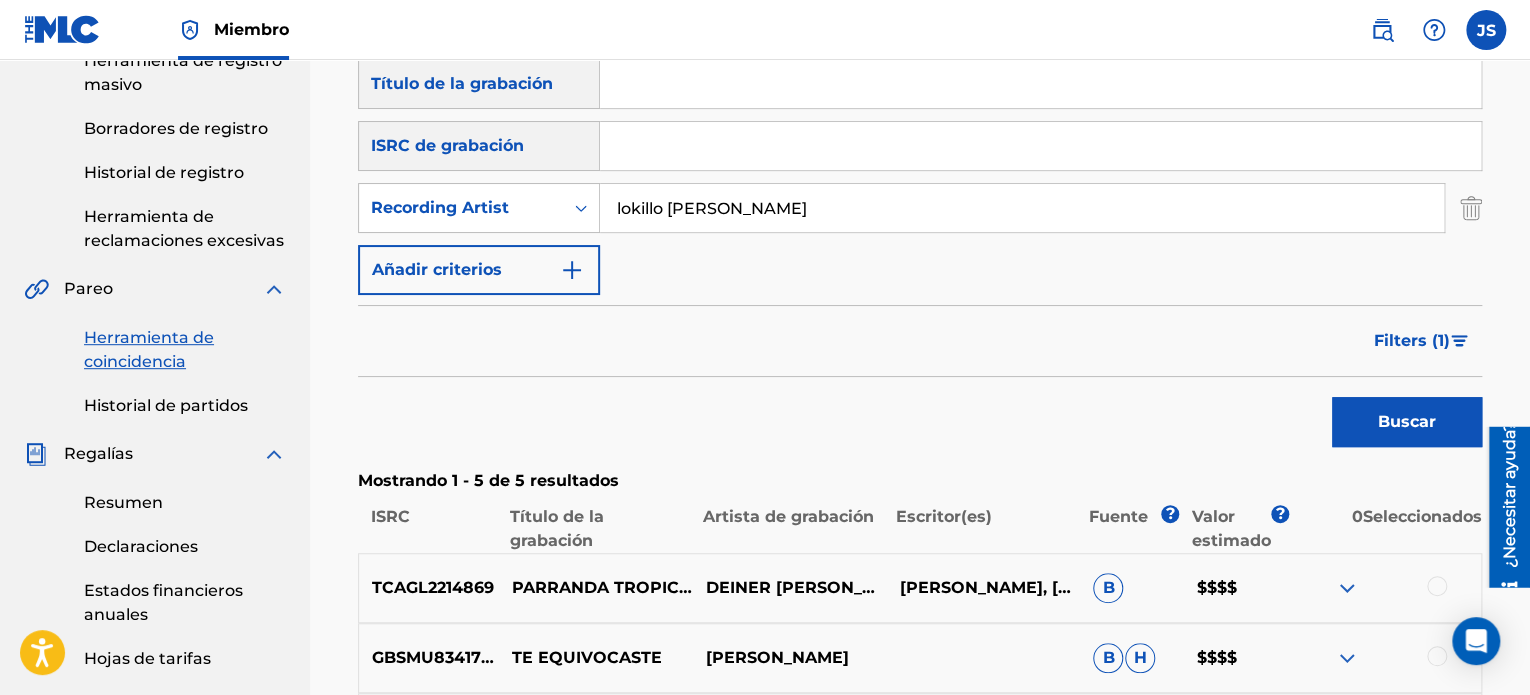 scroll, scrollTop: 336, scrollLeft: 0, axis: vertical 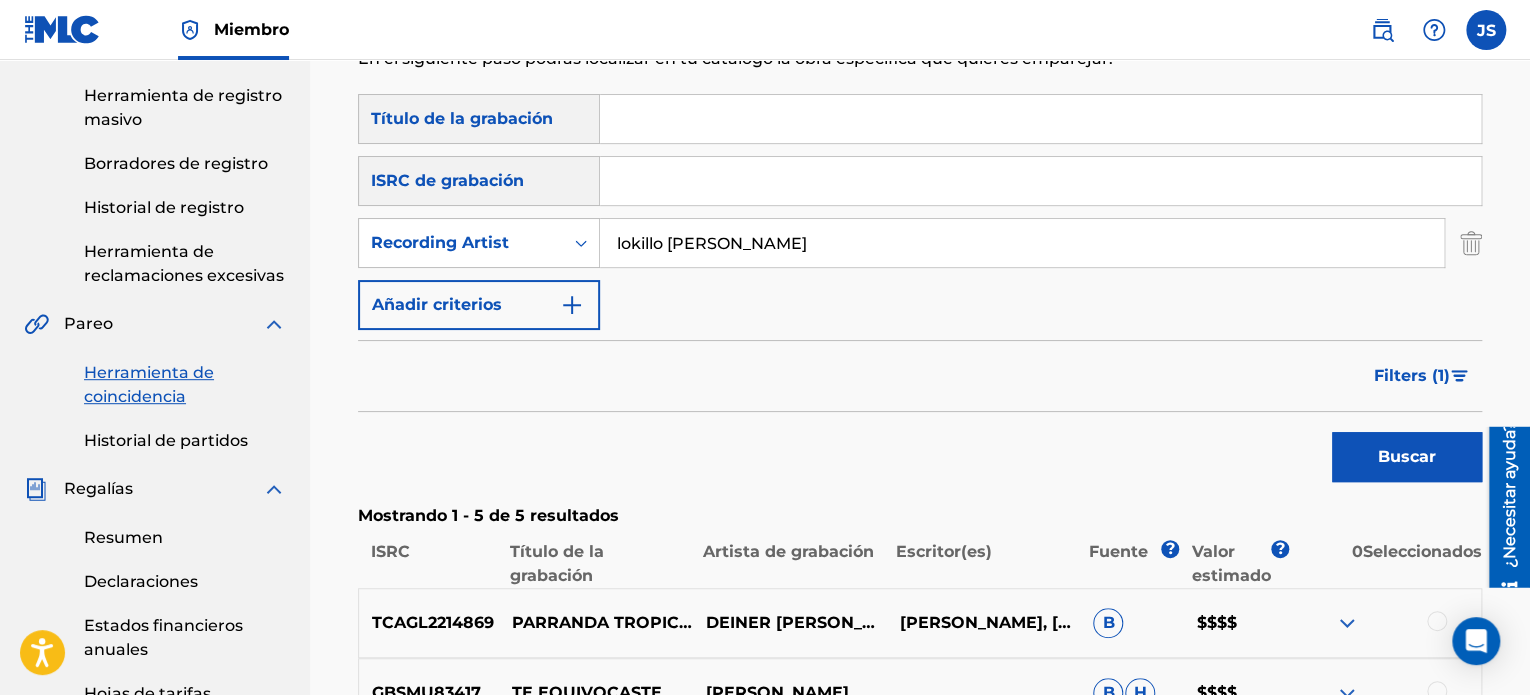 click on "Filters ( 1 )" at bounding box center (1412, 376) 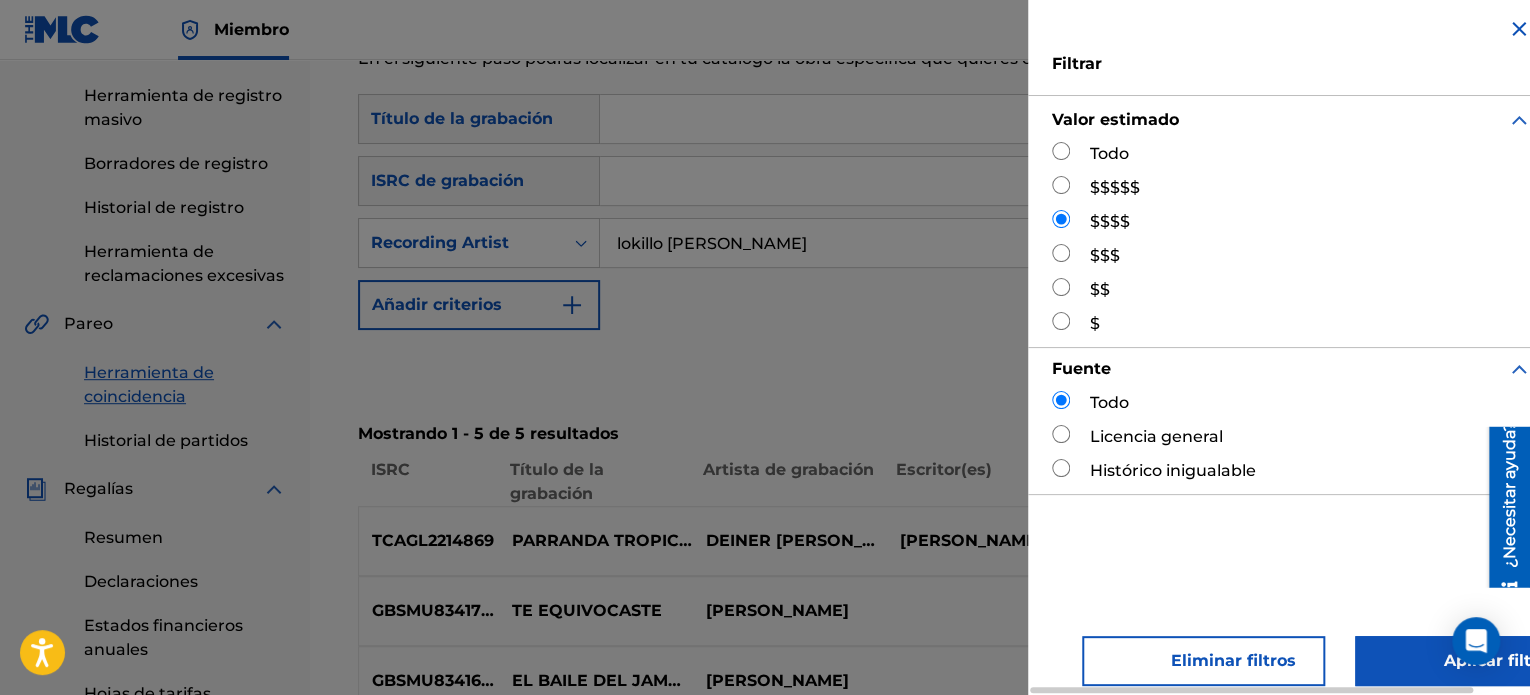 click on "Todo $$$$$ $$$$ $$$ $$ $" at bounding box center [1291, 239] 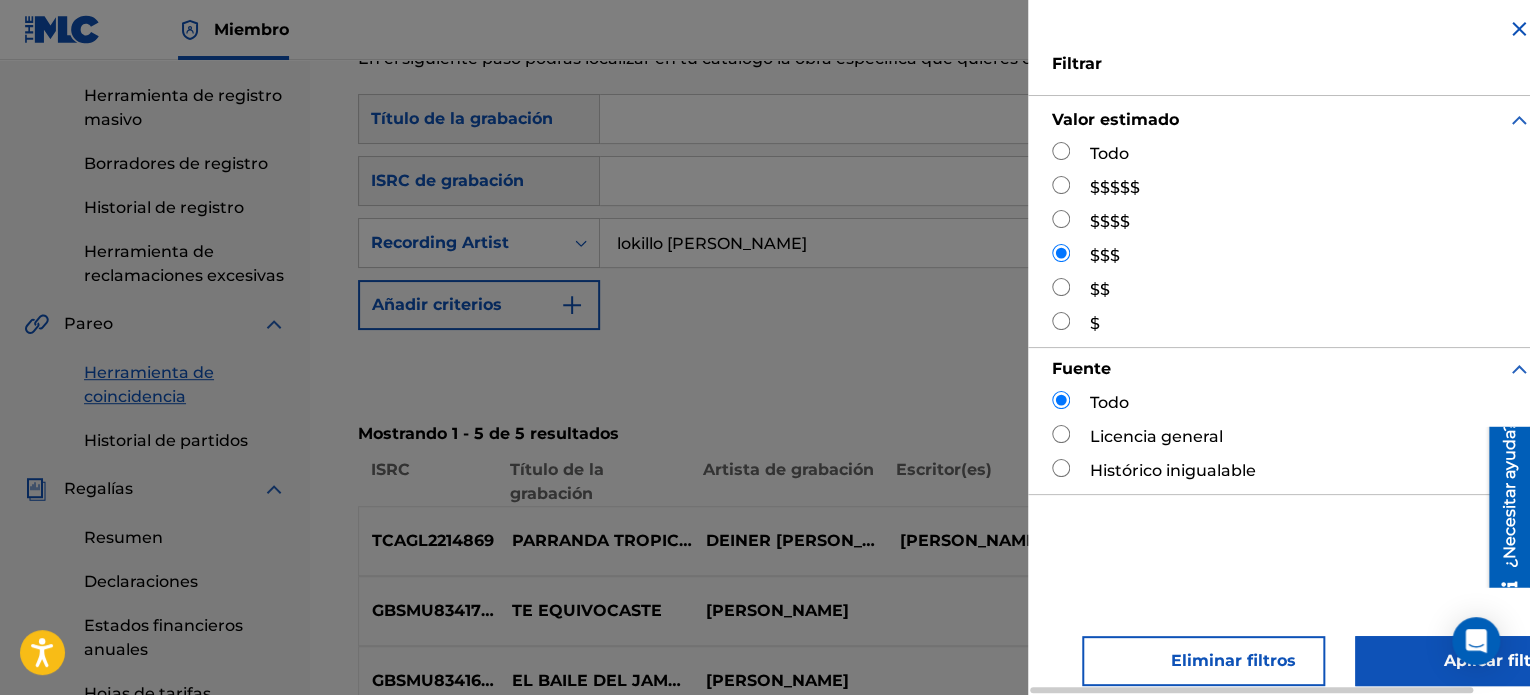 click on "Aplicar filtros" at bounding box center (1470, 661) 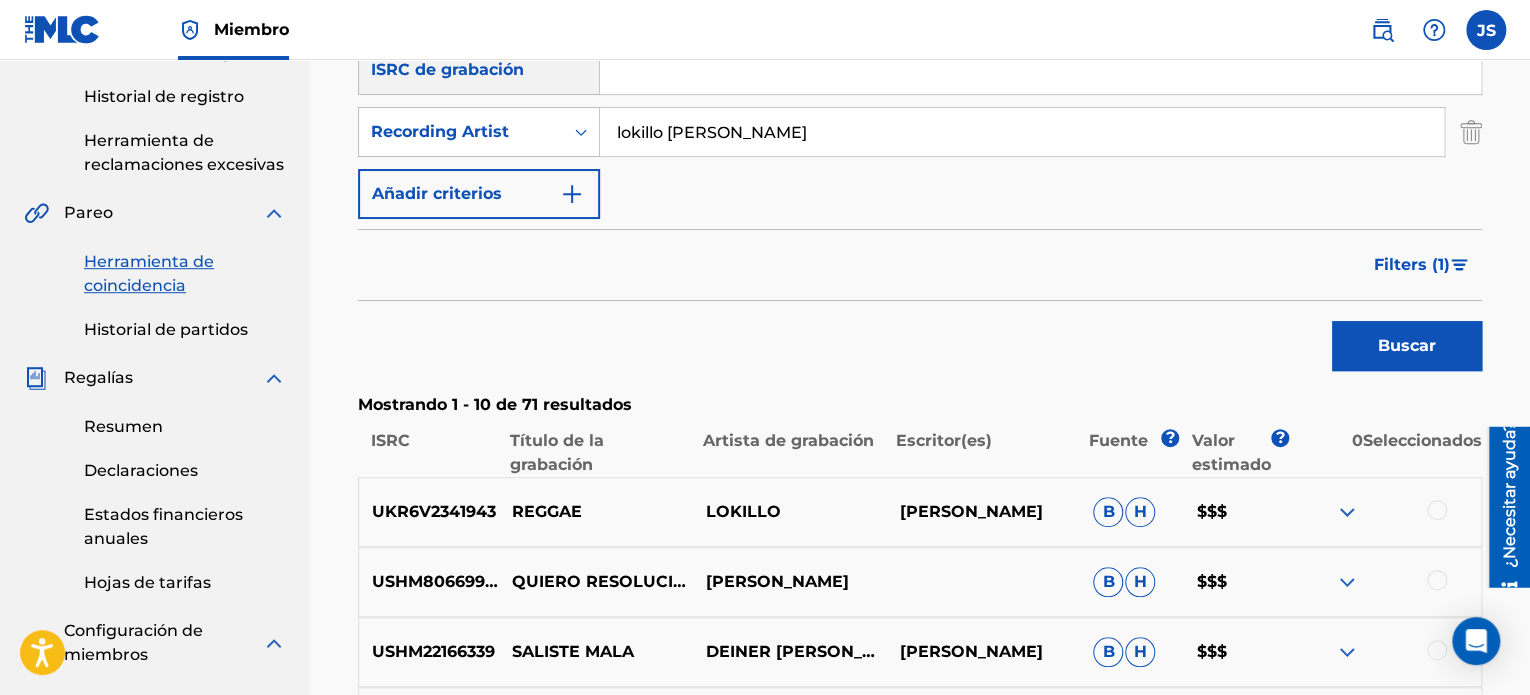 scroll, scrollTop: 436, scrollLeft: 0, axis: vertical 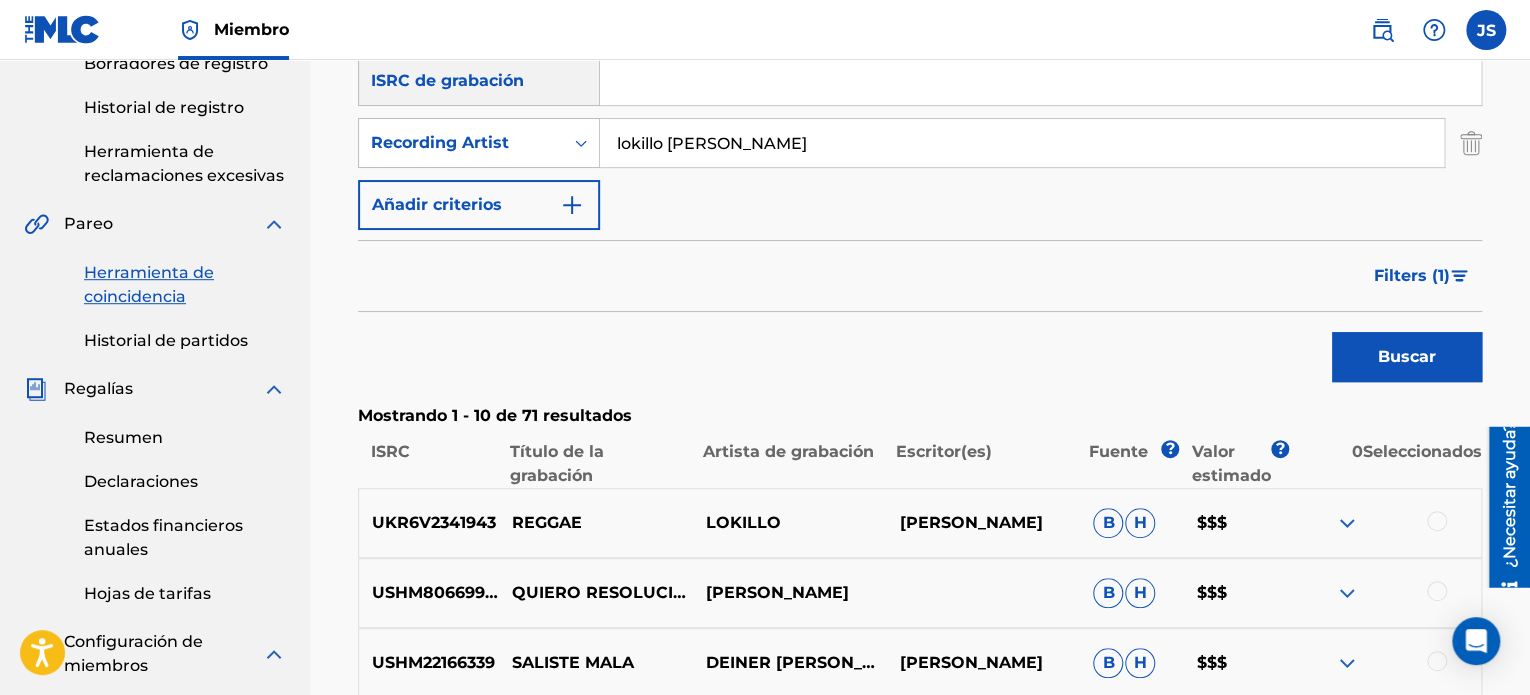 click on "Herramienta de coincidencia" at bounding box center [149, 284] 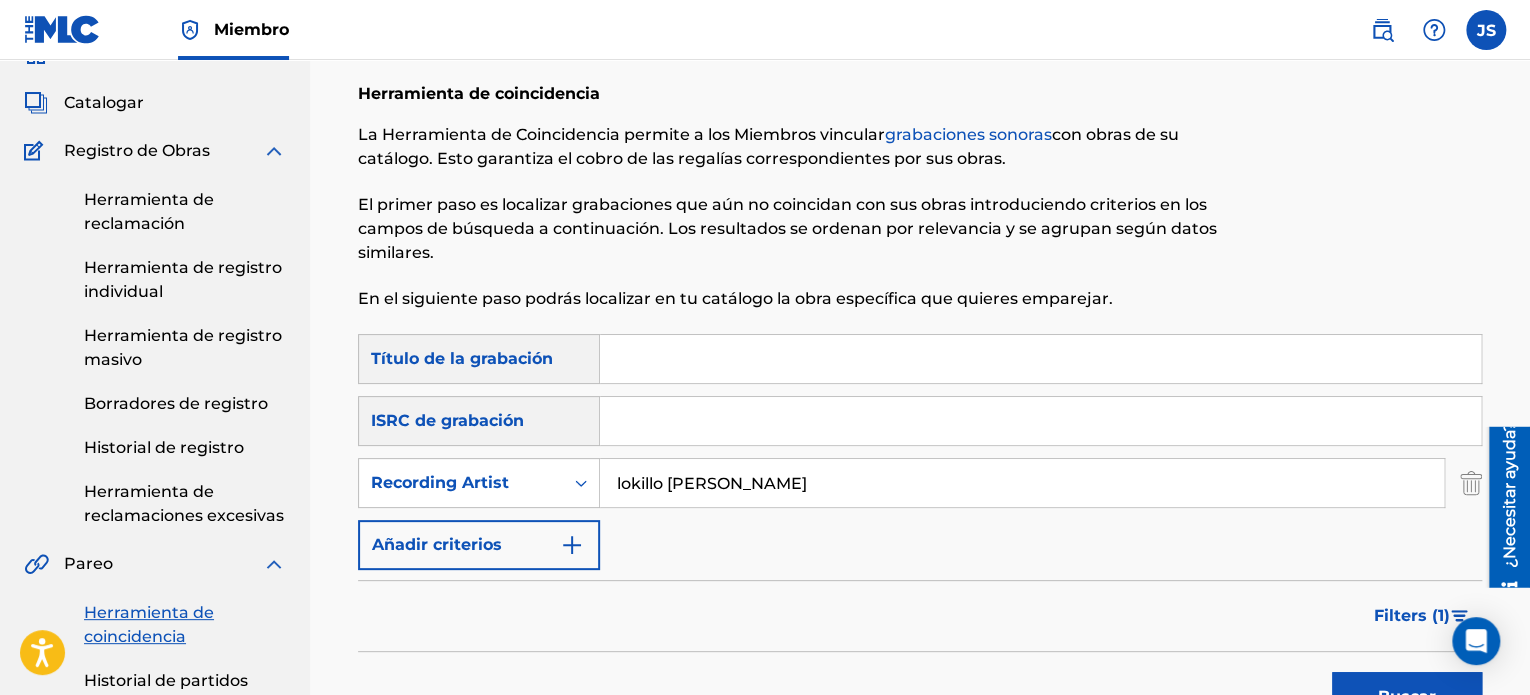 scroll, scrollTop: 200, scrollLeft: 0, axis: vertical 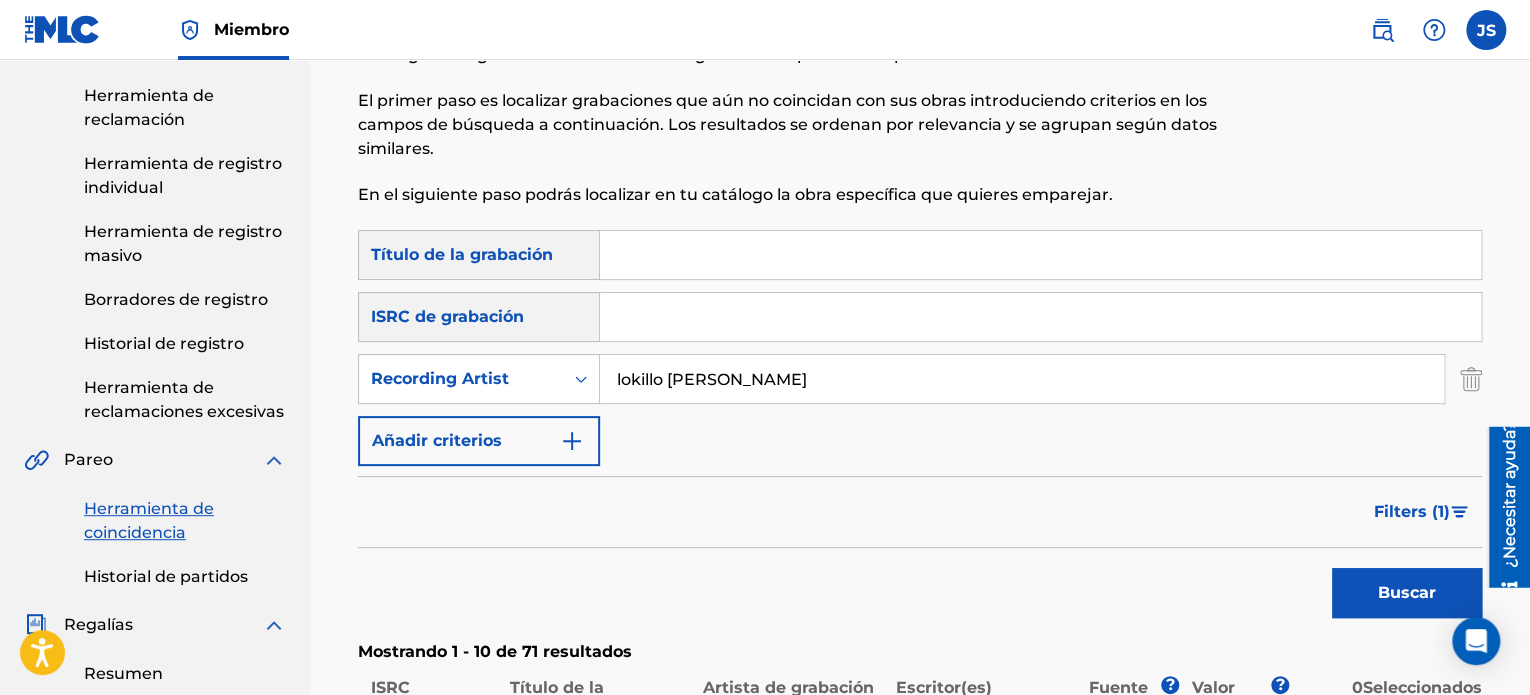 click on "Herramienta de coincidencia" at bounding box center [149, 520] 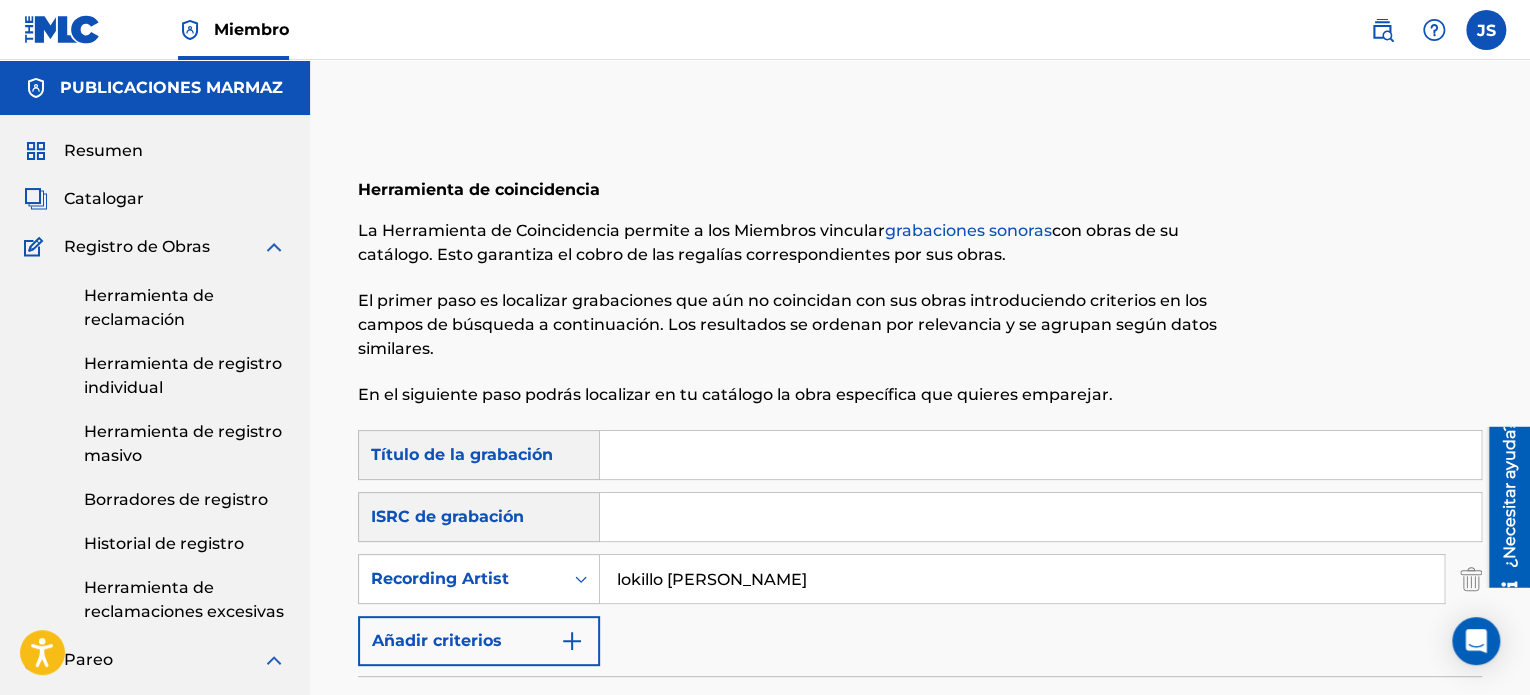 click at bounding box center (1040, 455) 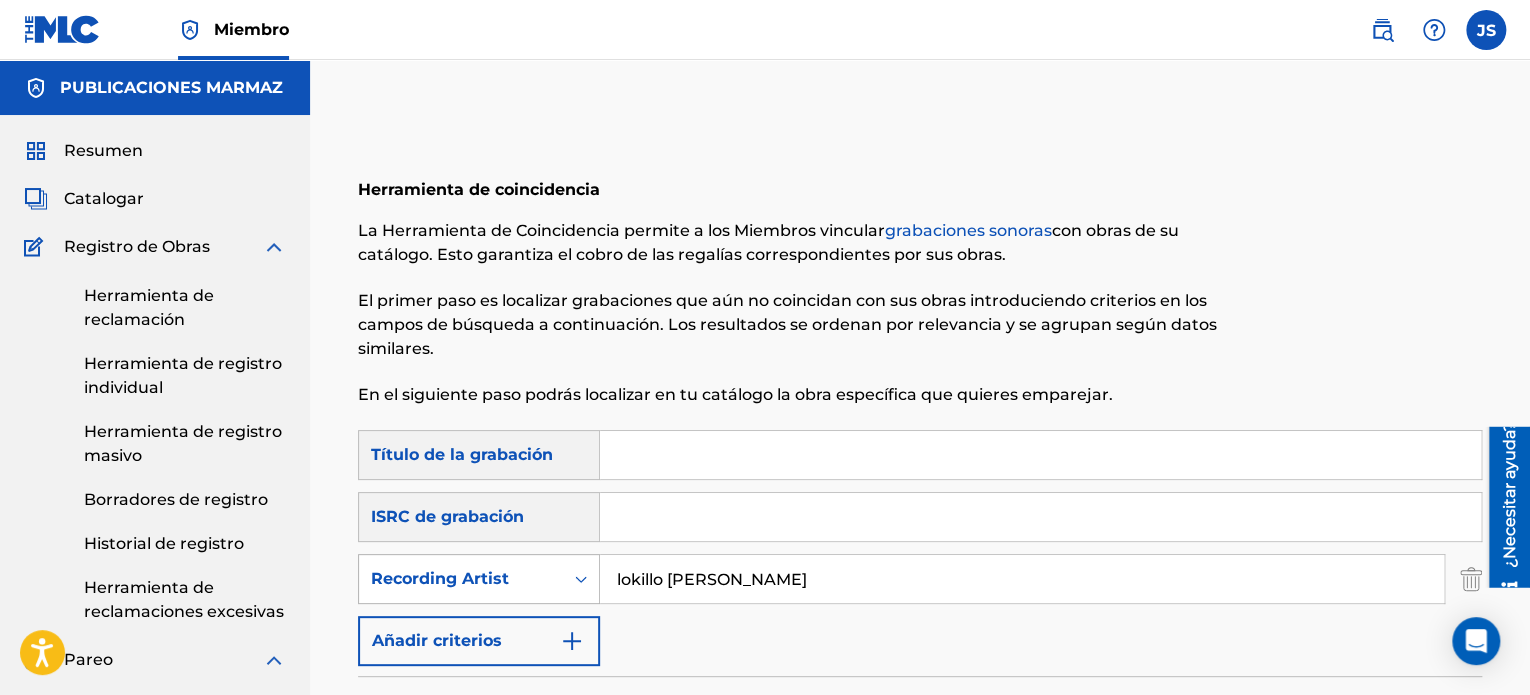 drag, startPoint x: 768, startPoint y: 594, endPoint x: 459, endPoint y: 584, distance: 309.16177 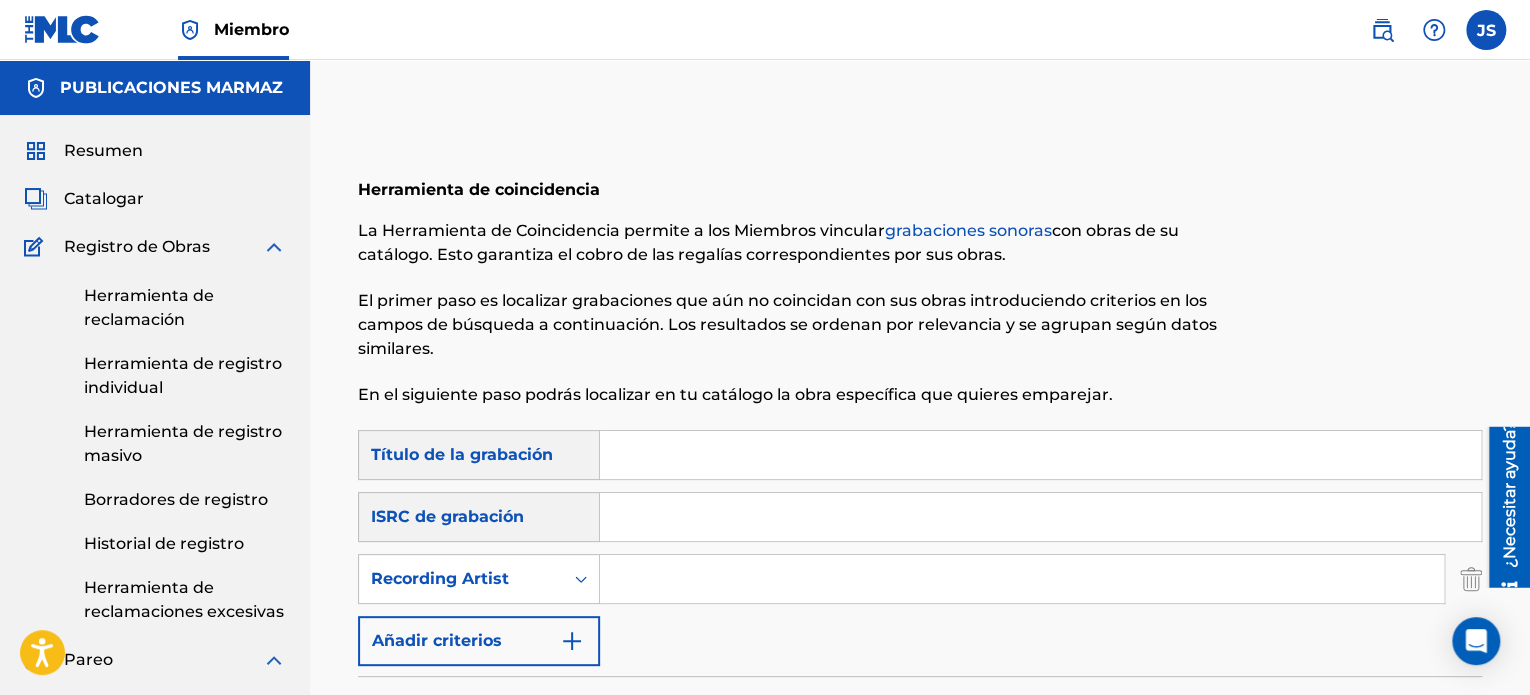 type 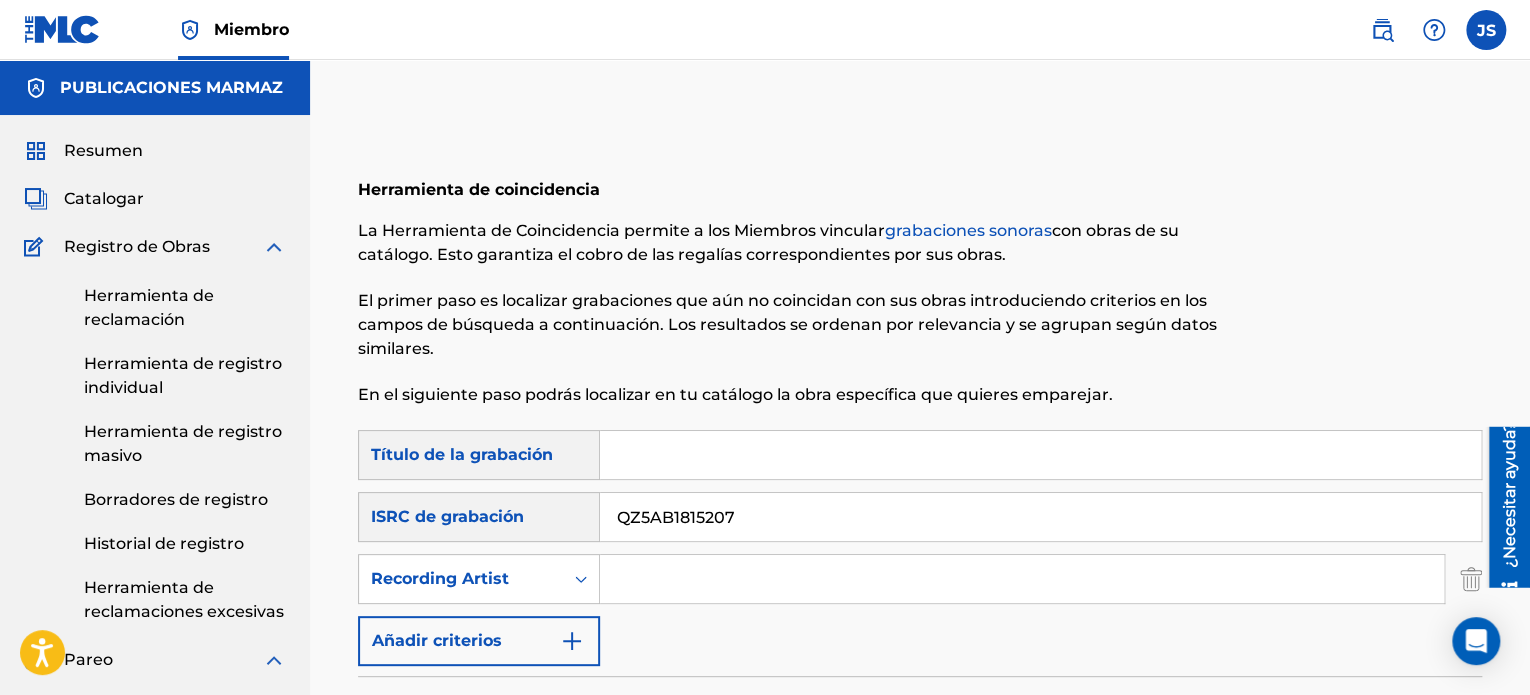 click on "La Herramienta de Coincidencia permite a los Miembros vincular   grabaciones sonoras   con obras de su catálogo. Esto garantiza el cobro de las regalías correspondientes por sus obras. El primer paso es localizar grabaciones que aún no coincidan con sus obras introduciendo criterios en los campos de búsqueda a continuación. Los resultados se ordenan por relevancia y se agrupan según datos similares. En el siguiente paso podrás localizar en tu catálogo la obra específica que quieres emparejar." at bounding box center (790, 313) 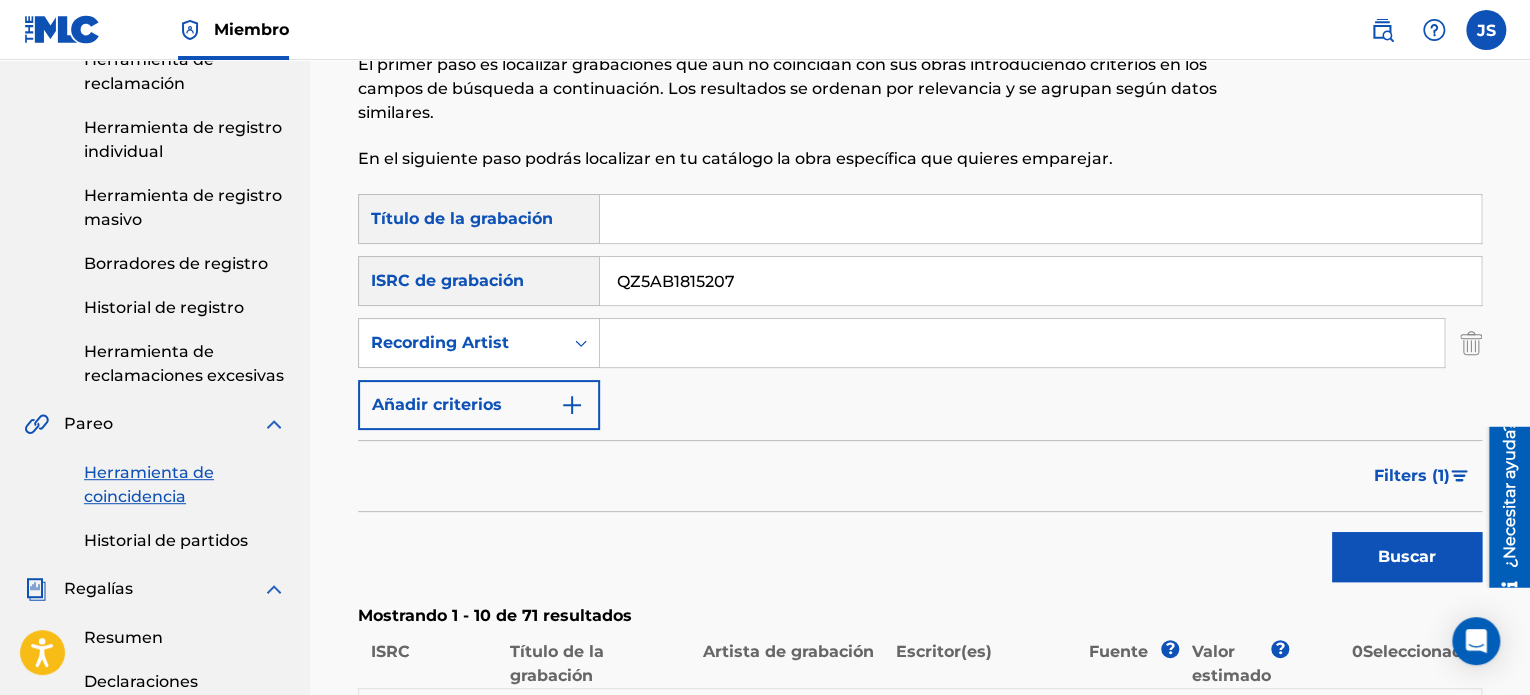 scroll, scrollTop: 500, scrollLeft: 0, axis: vertical 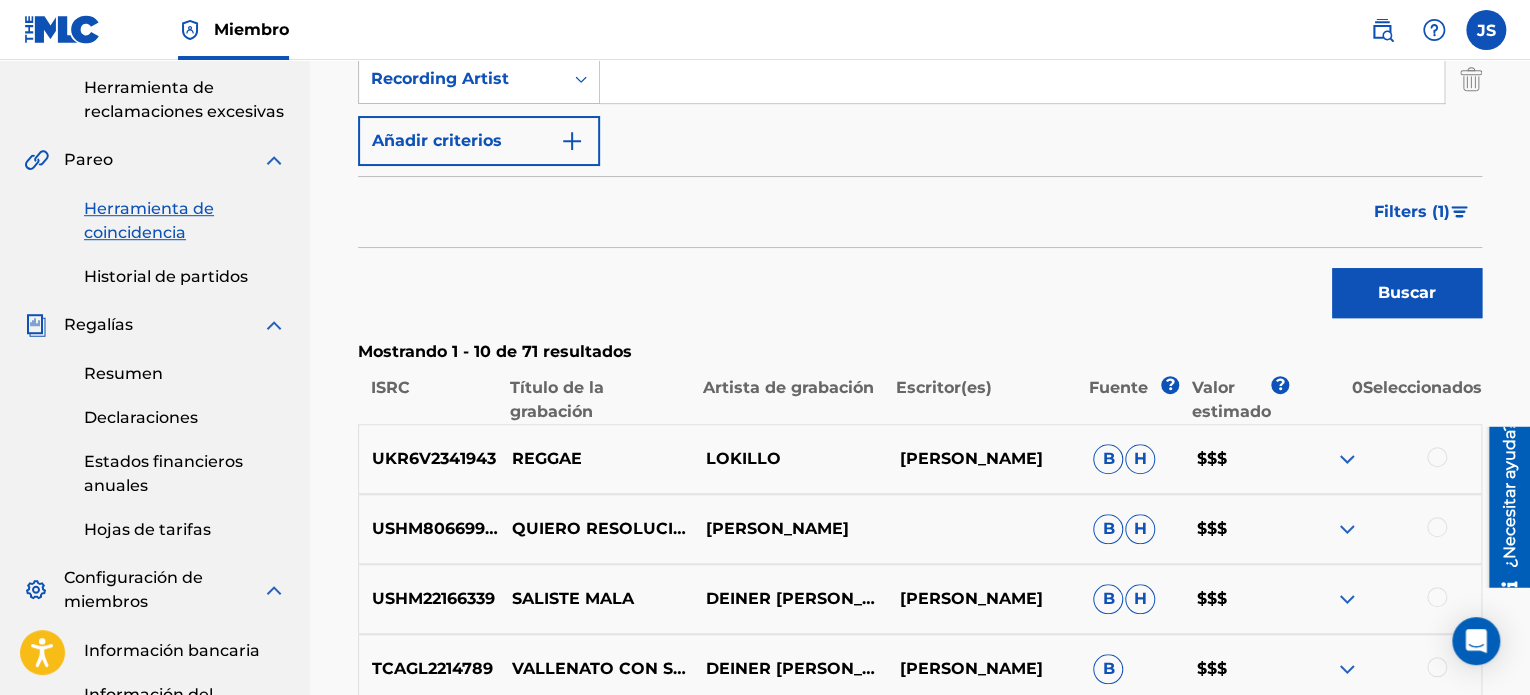 click on "Buscar" at bounding box center (1407, 293) 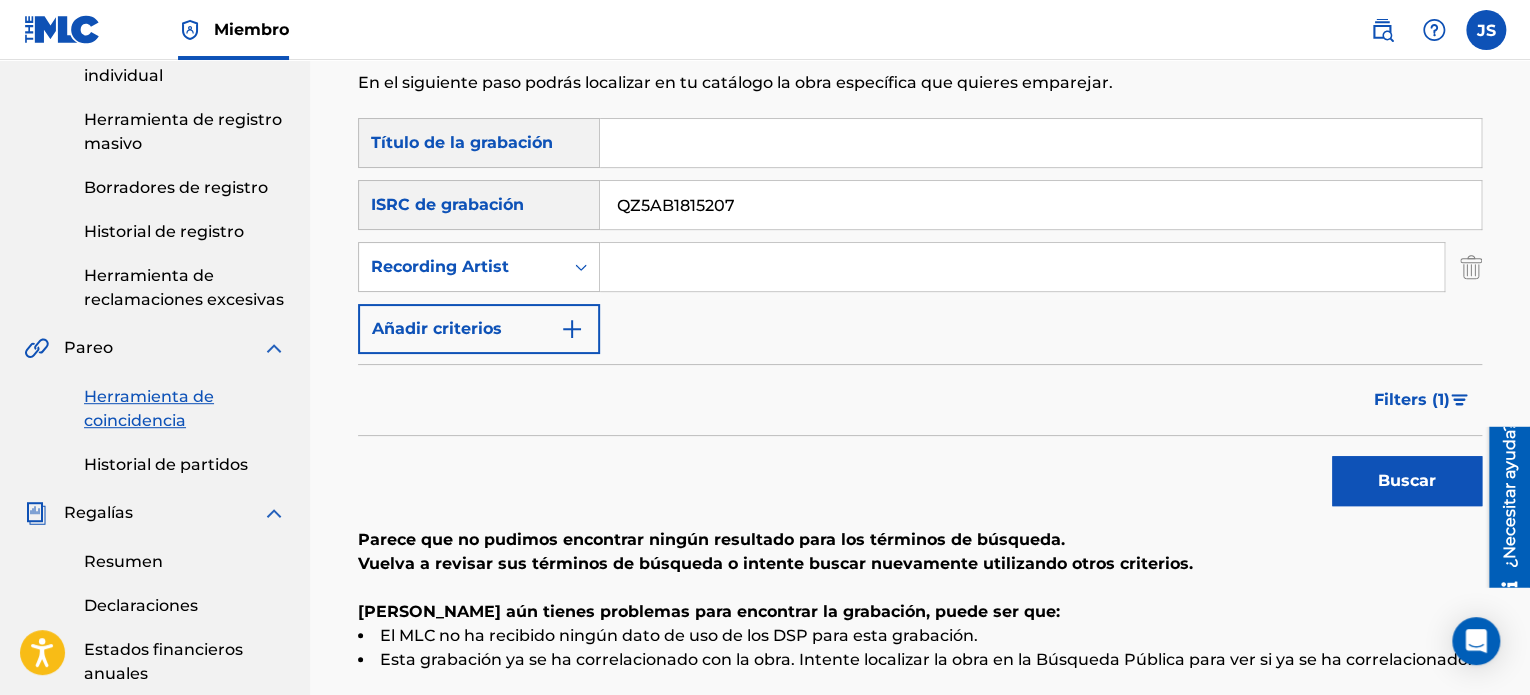 scroll, scrollTop: 300, scrollLeft: 0, axis: vertical 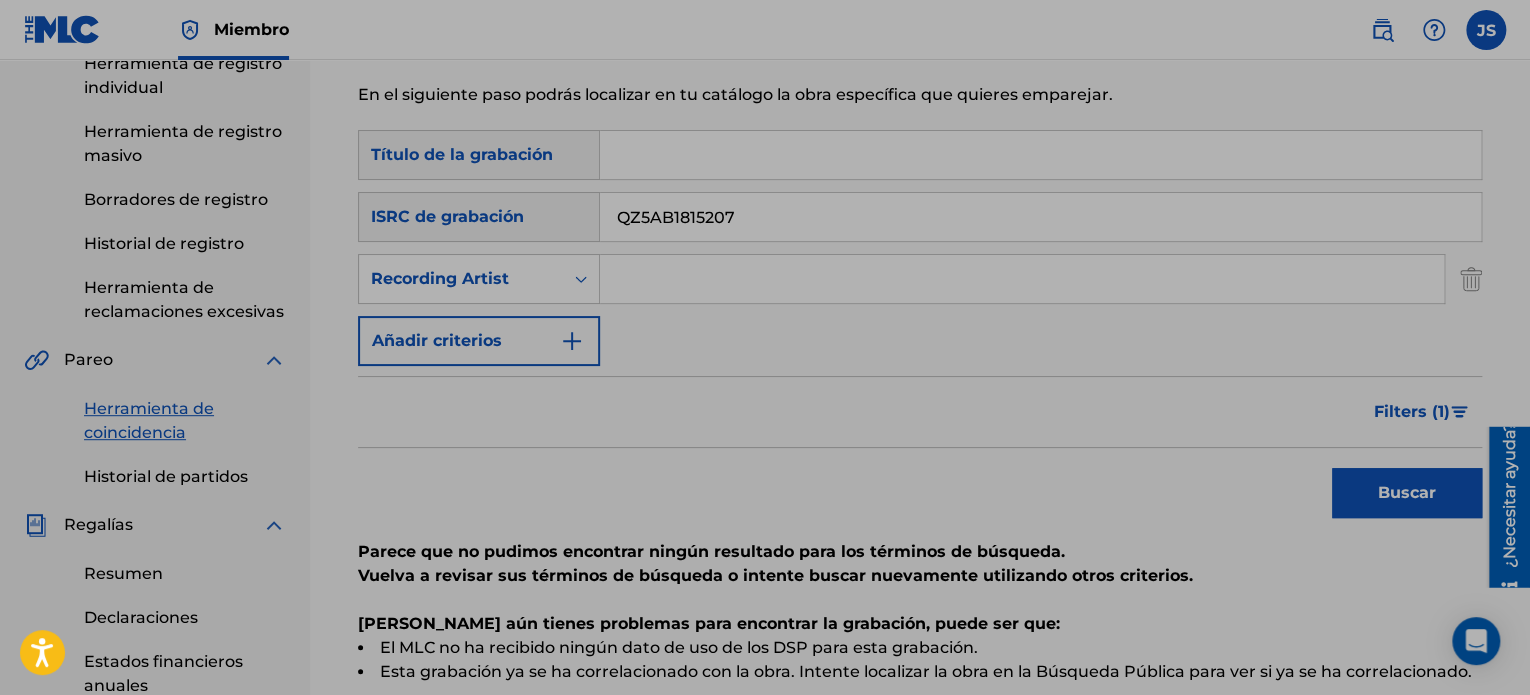 click on "QZ5AB1815207" at bounding box center (1040, 217) 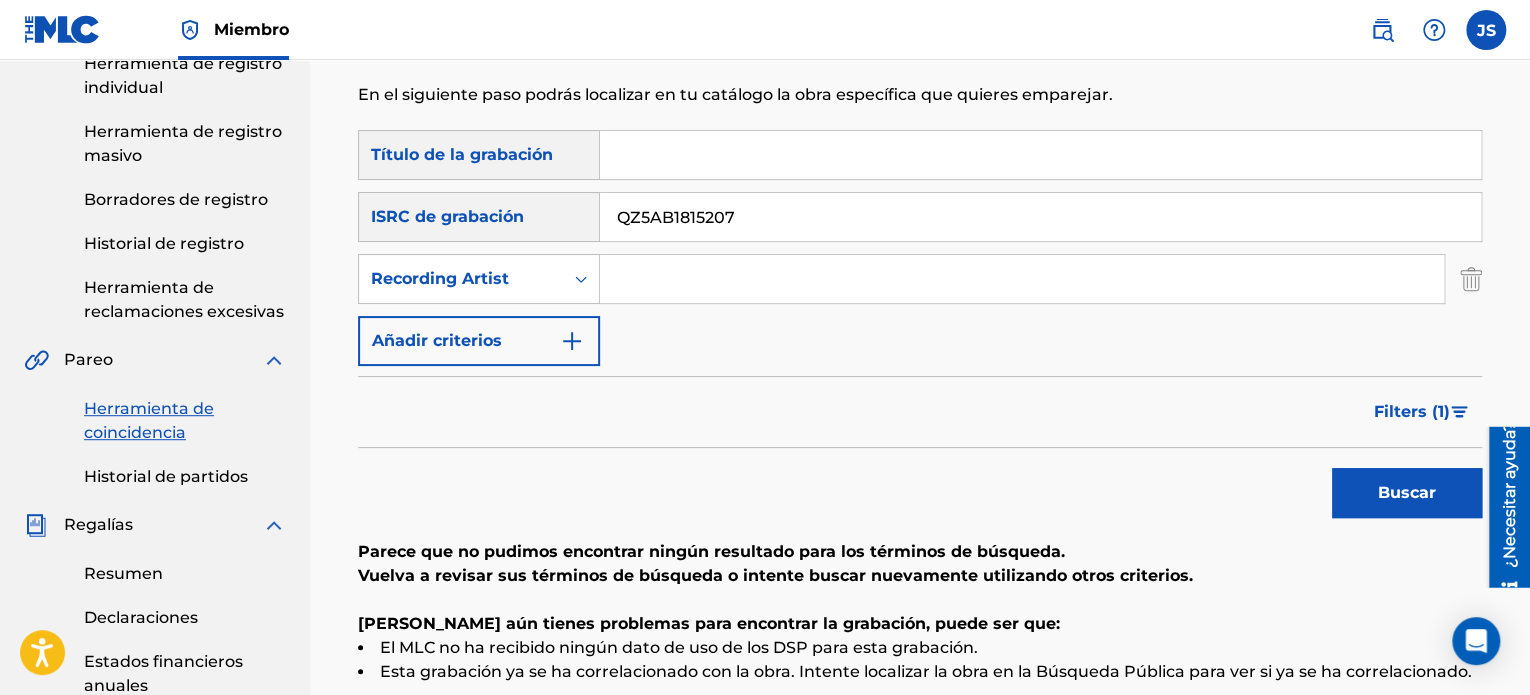 drag, startPoint x: 759, startPoint y: 206, endPoint x: 545, endPoint y: 203, distance: 214.02103 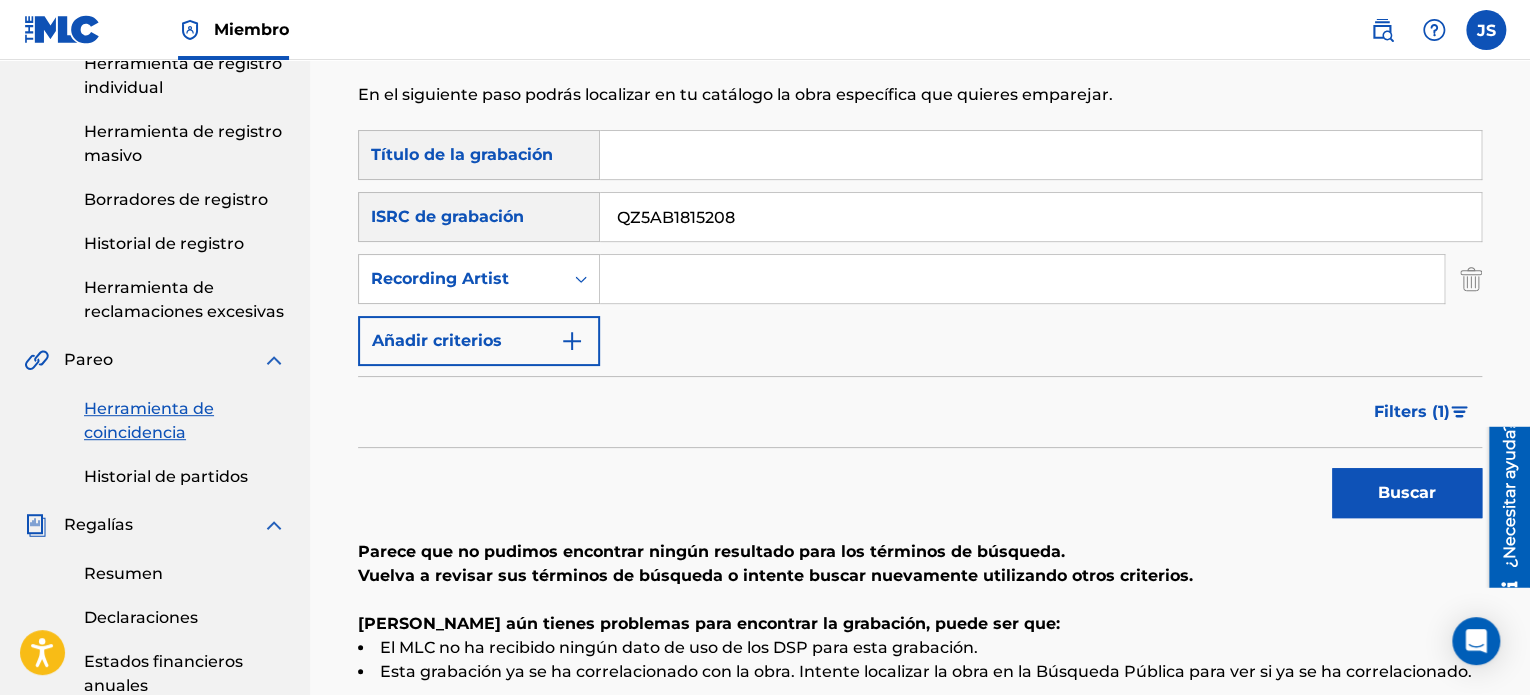 drag, startPoint x: 1096, startPoint y: 427, endPoint x: 1131, endPoint y: 435, distance: 35.902645 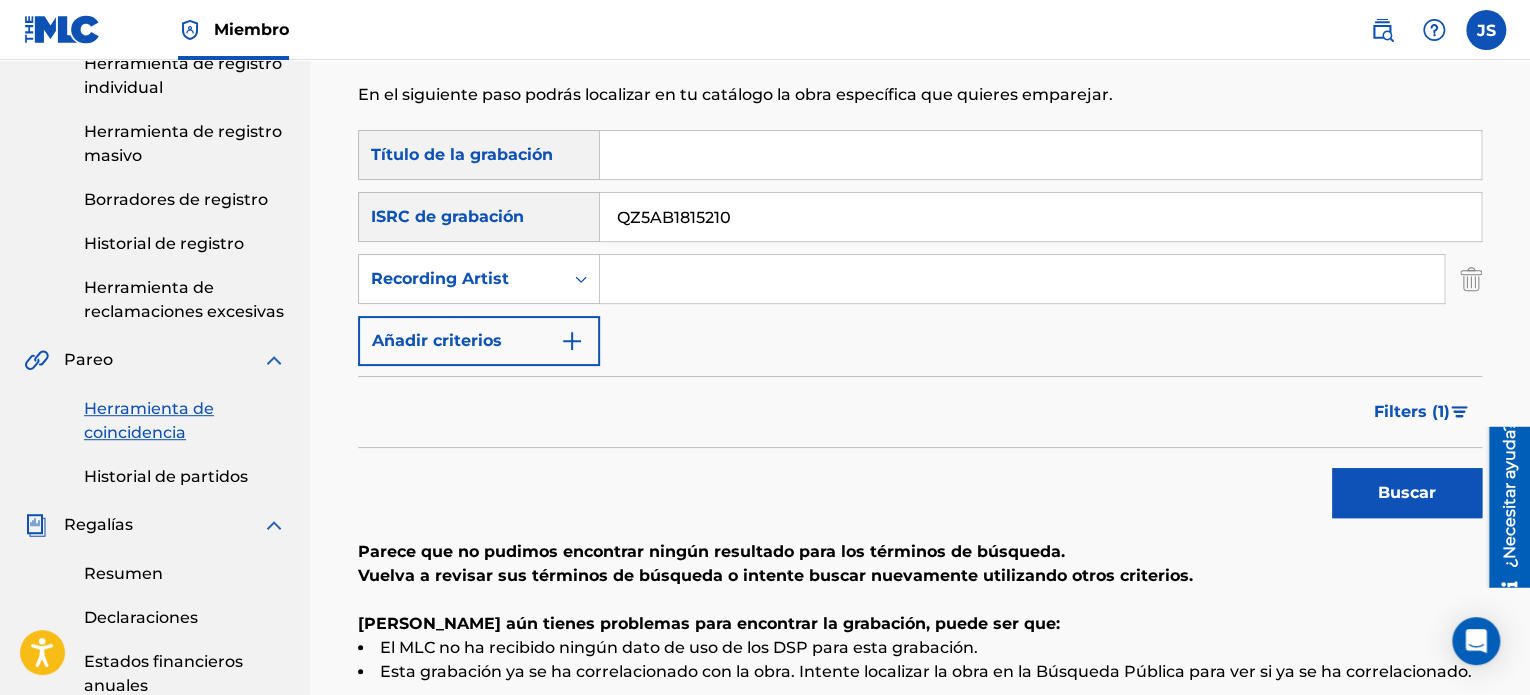 type on "QZ5AB1815210" 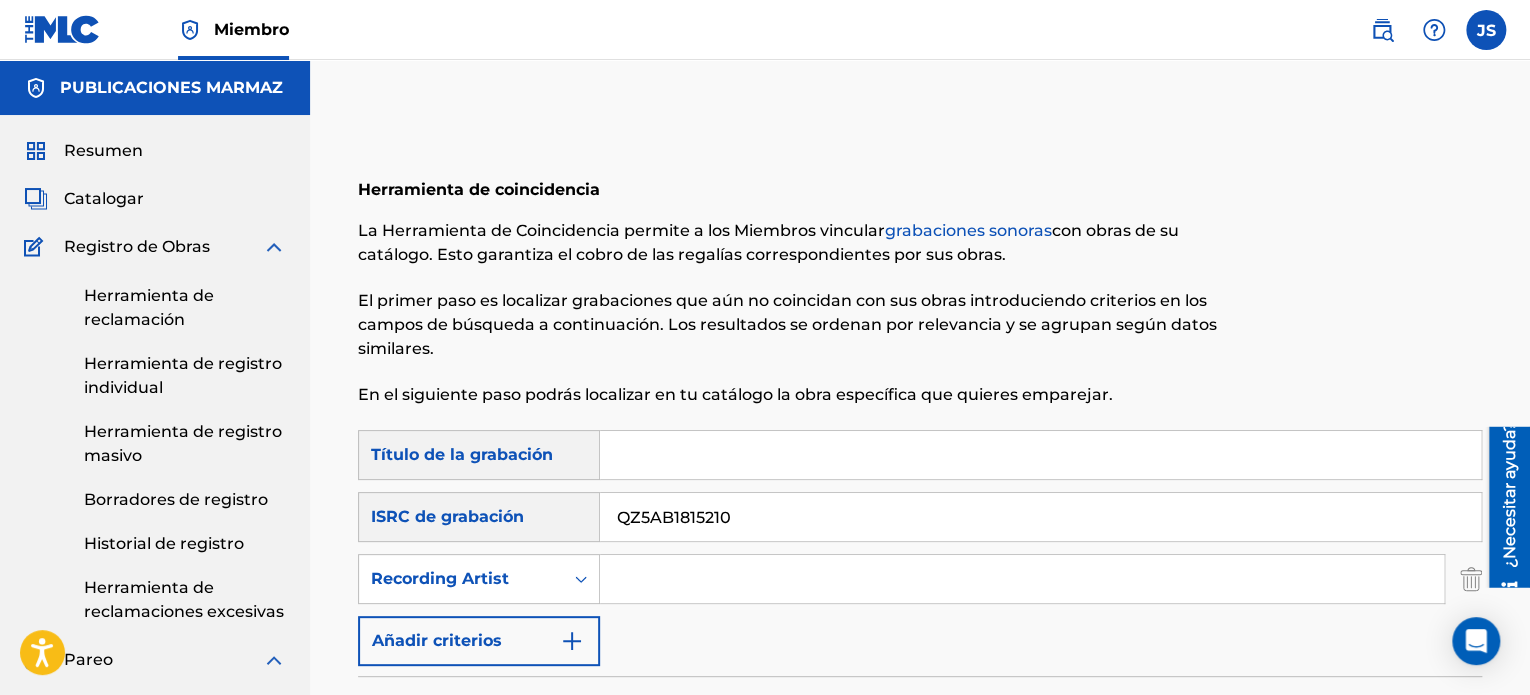scroll, scrollTop: 600, scrollLeft: 0, axis: vertical 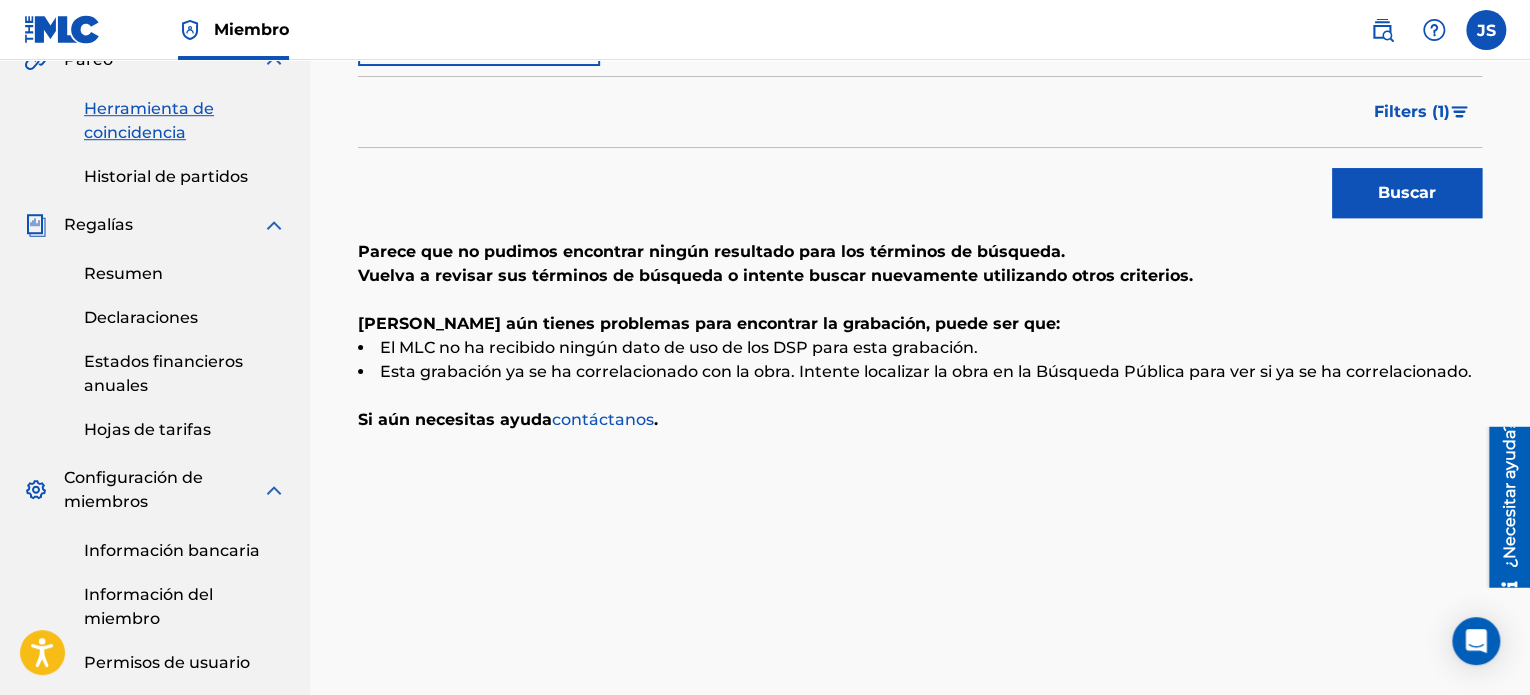 click on "Buscar" at bounding box center [1402, 188] 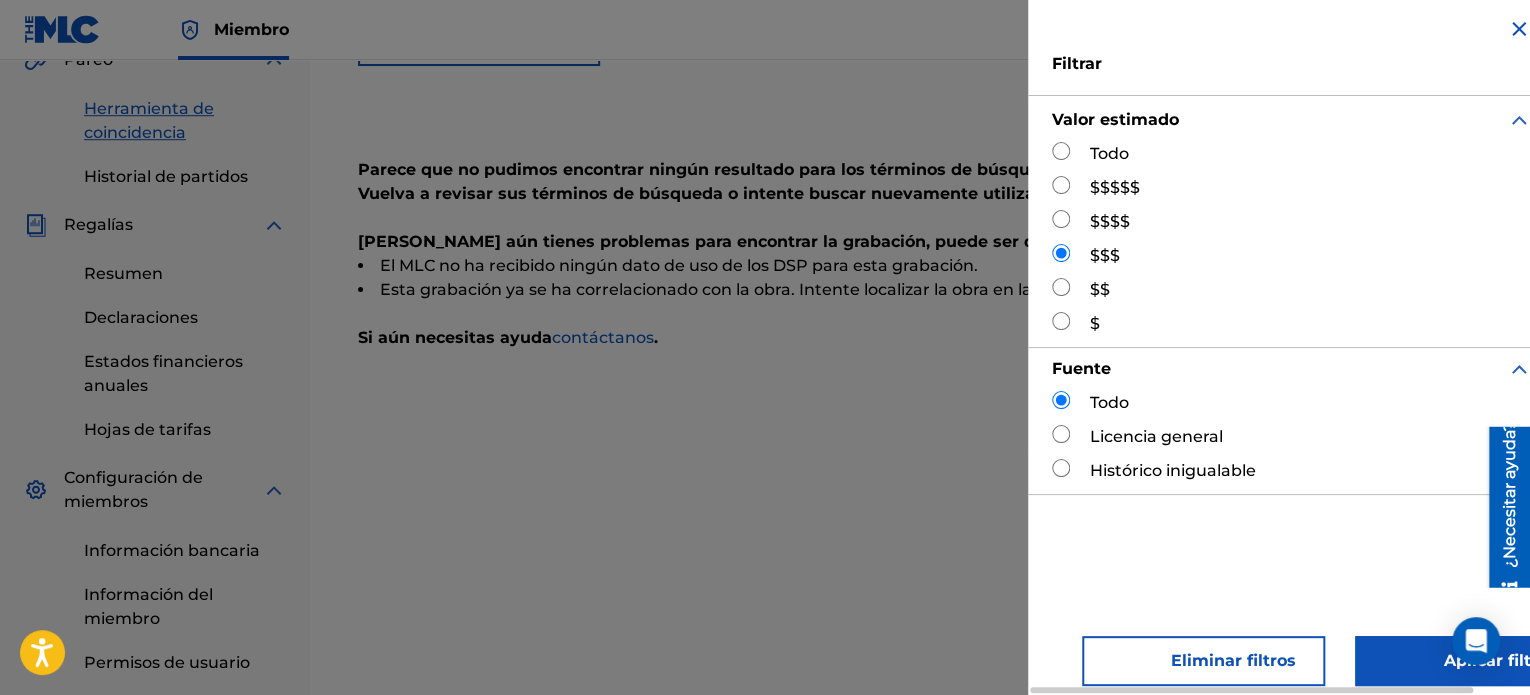 click on "Todo" at bounding box center [1109, 153] 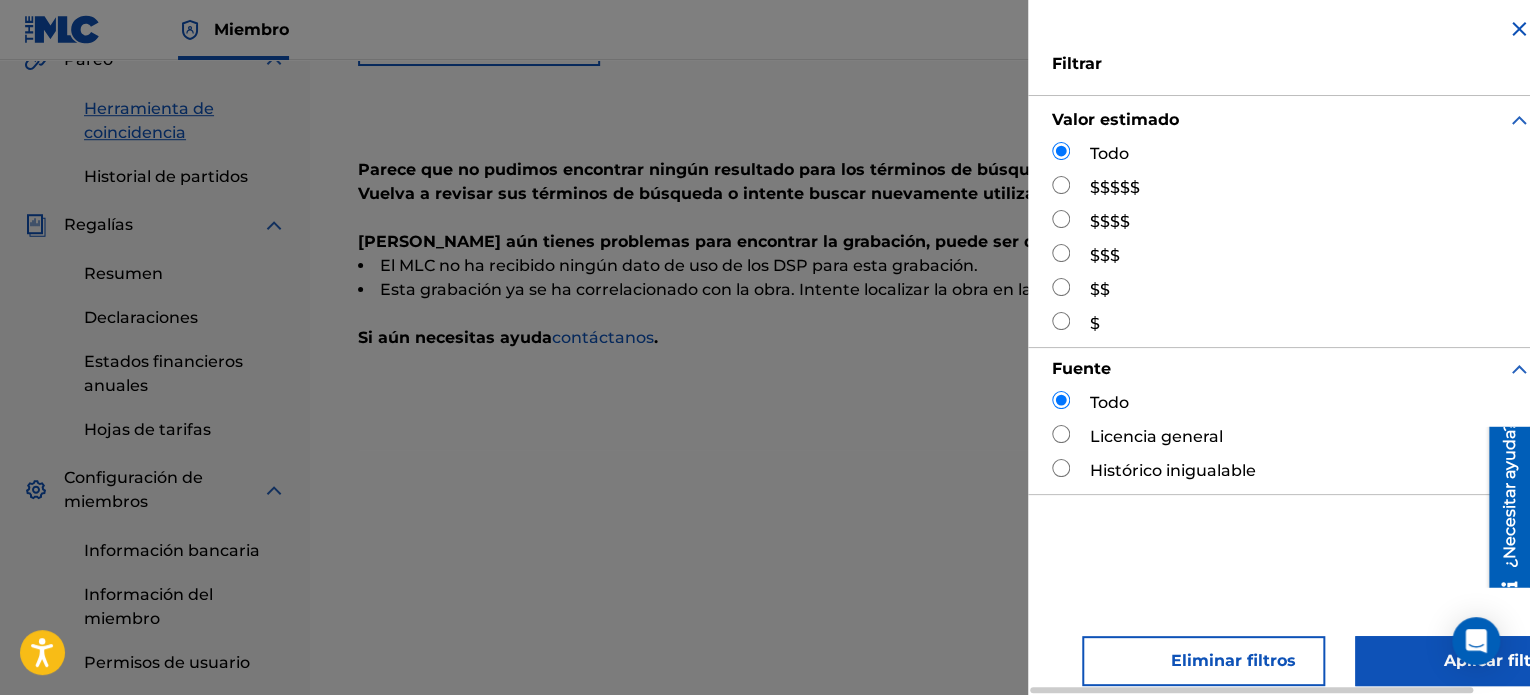 click on "Eliminar filtros" at bounding box center (1233, 660) 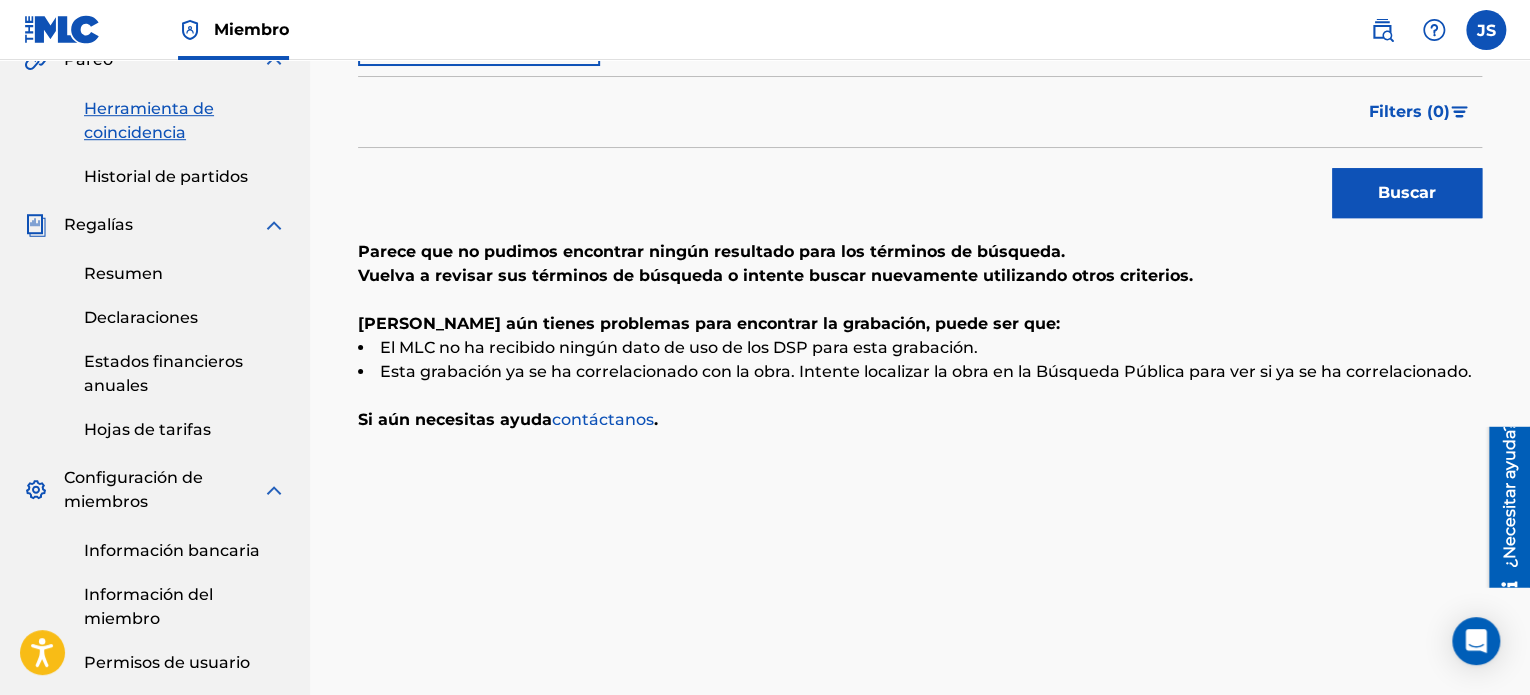 scroll, scrollTop: 300, scrollLeft: 0, axis: vertical 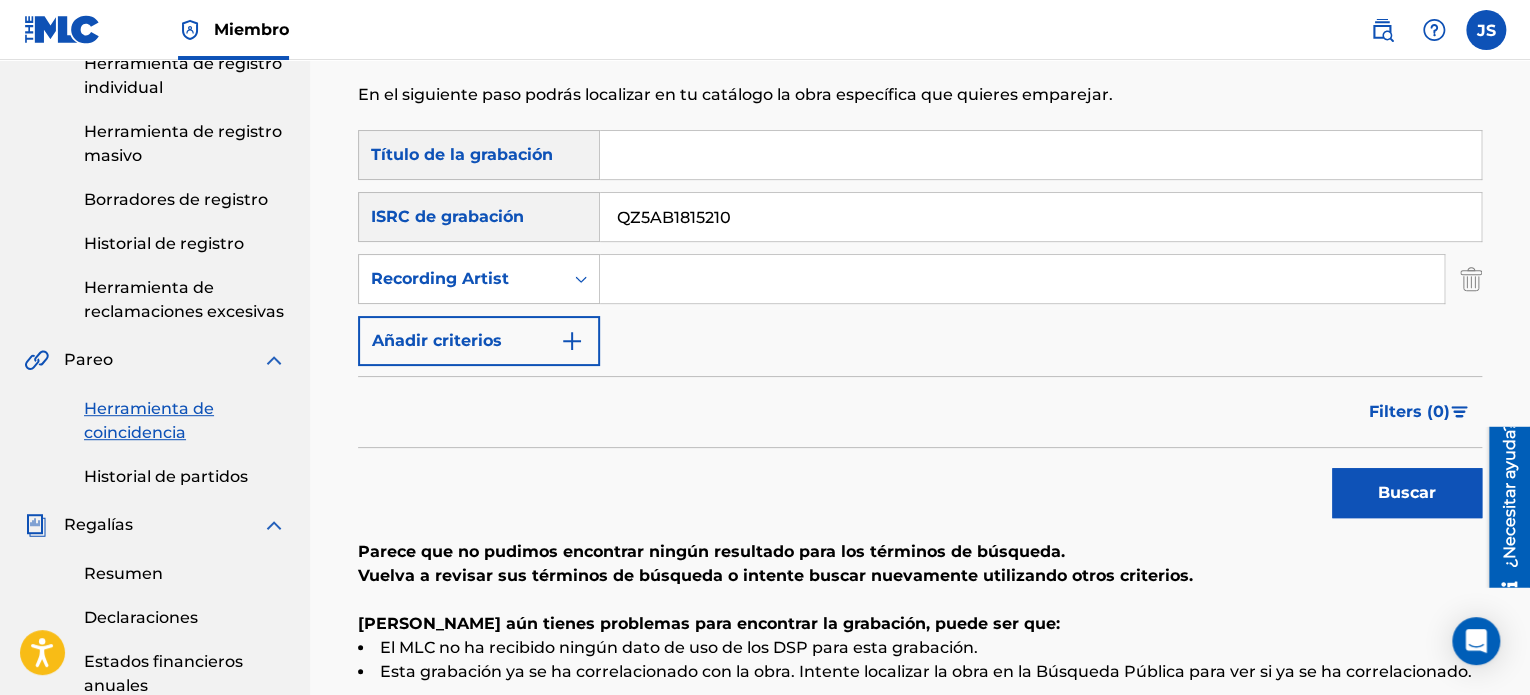 click on "Buscar" at bounding box center (1407, 493) 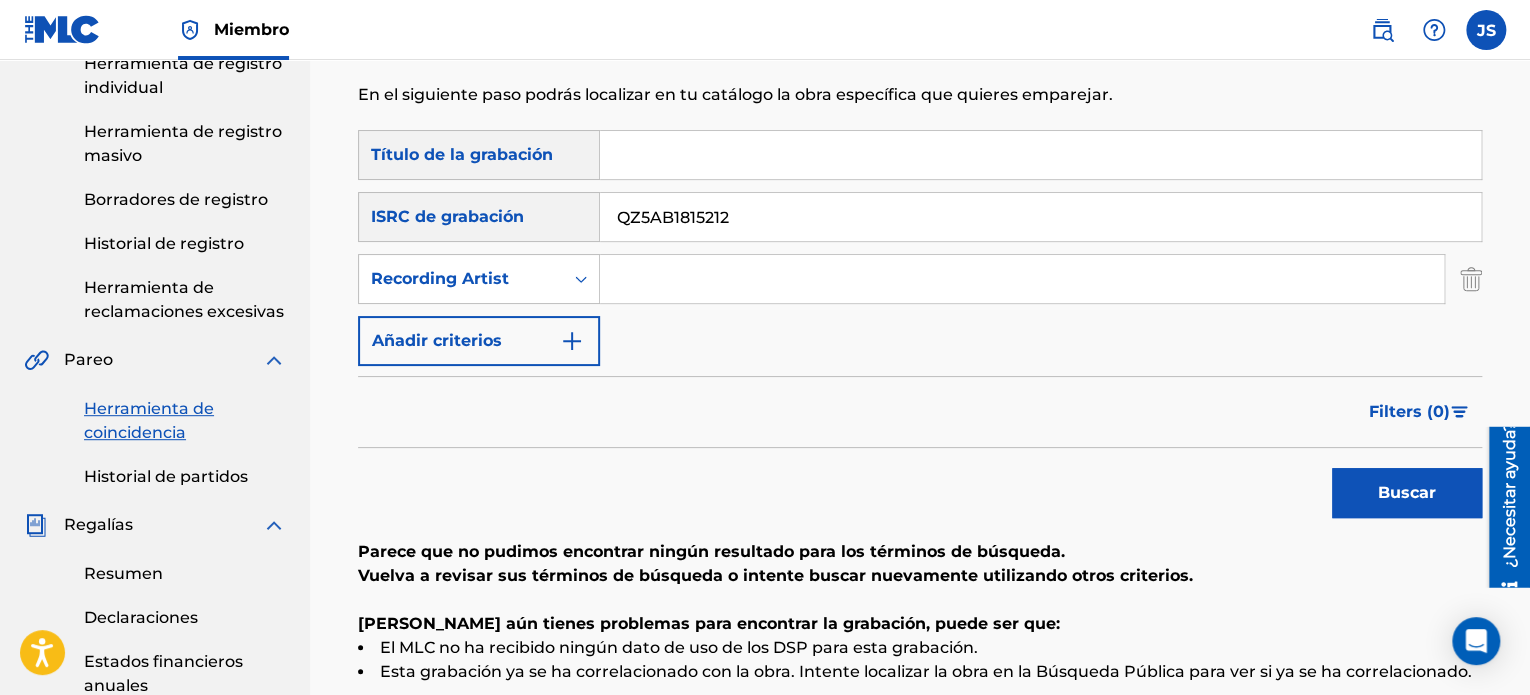 click on "Buscar" at bounding box center (1407, 493) 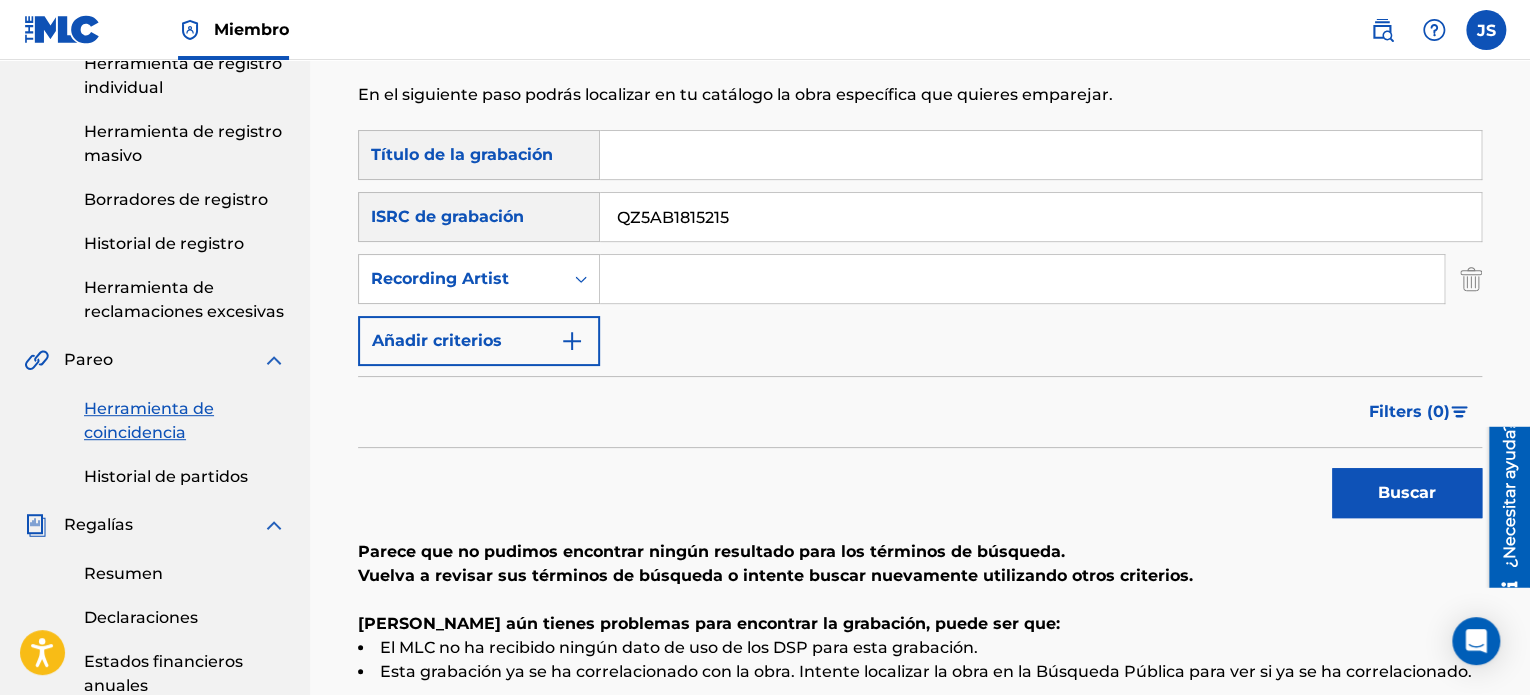 click on "Buscar" at bounding box center (1407, 492) 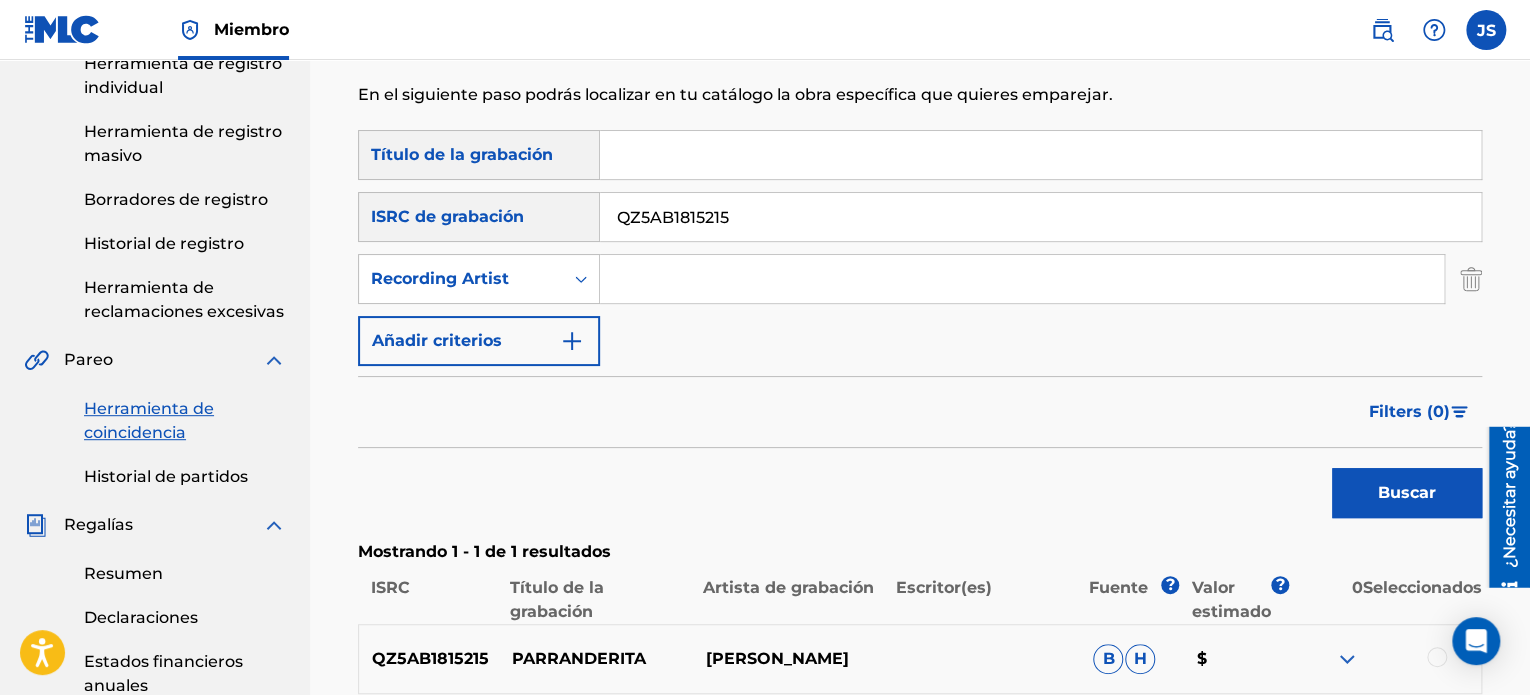 click at bounding box center (1471, 279) 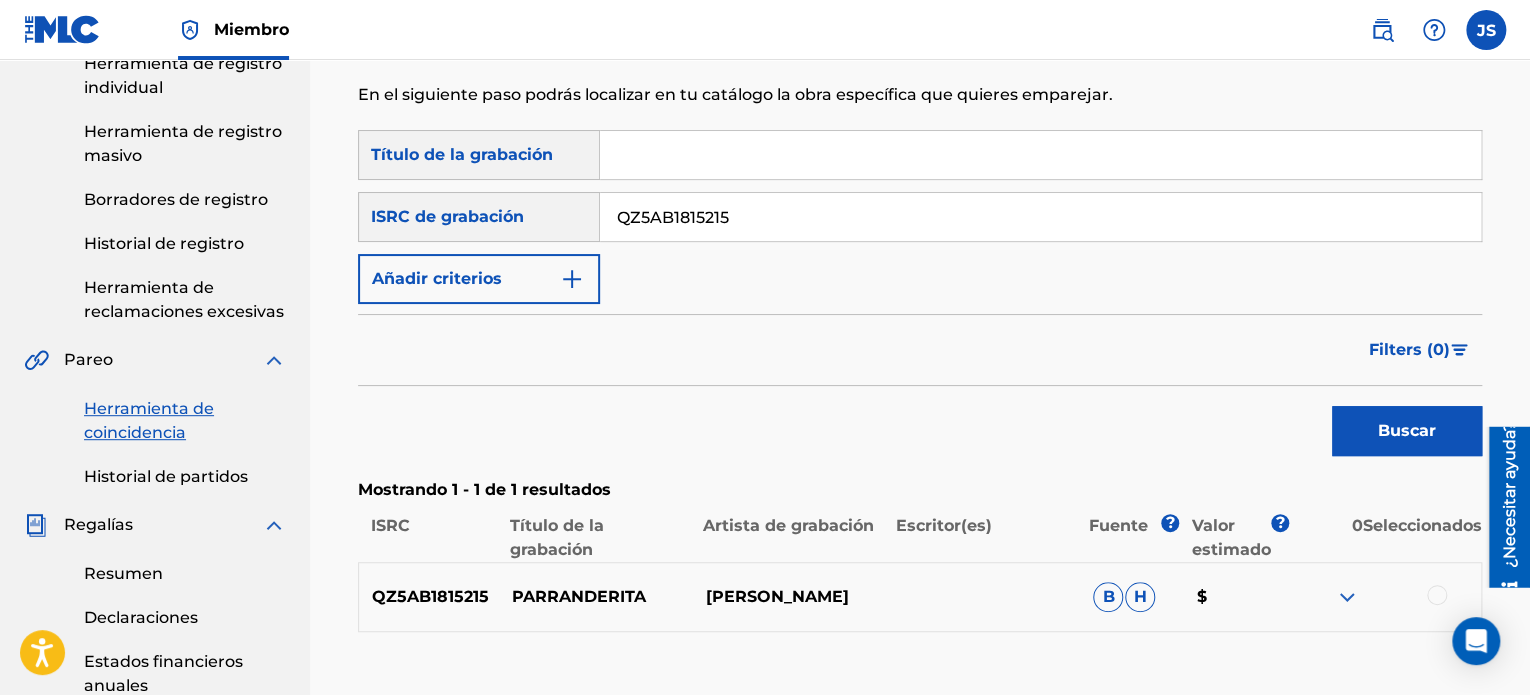 click on "Buscar" at bounding box center [1407, 430] 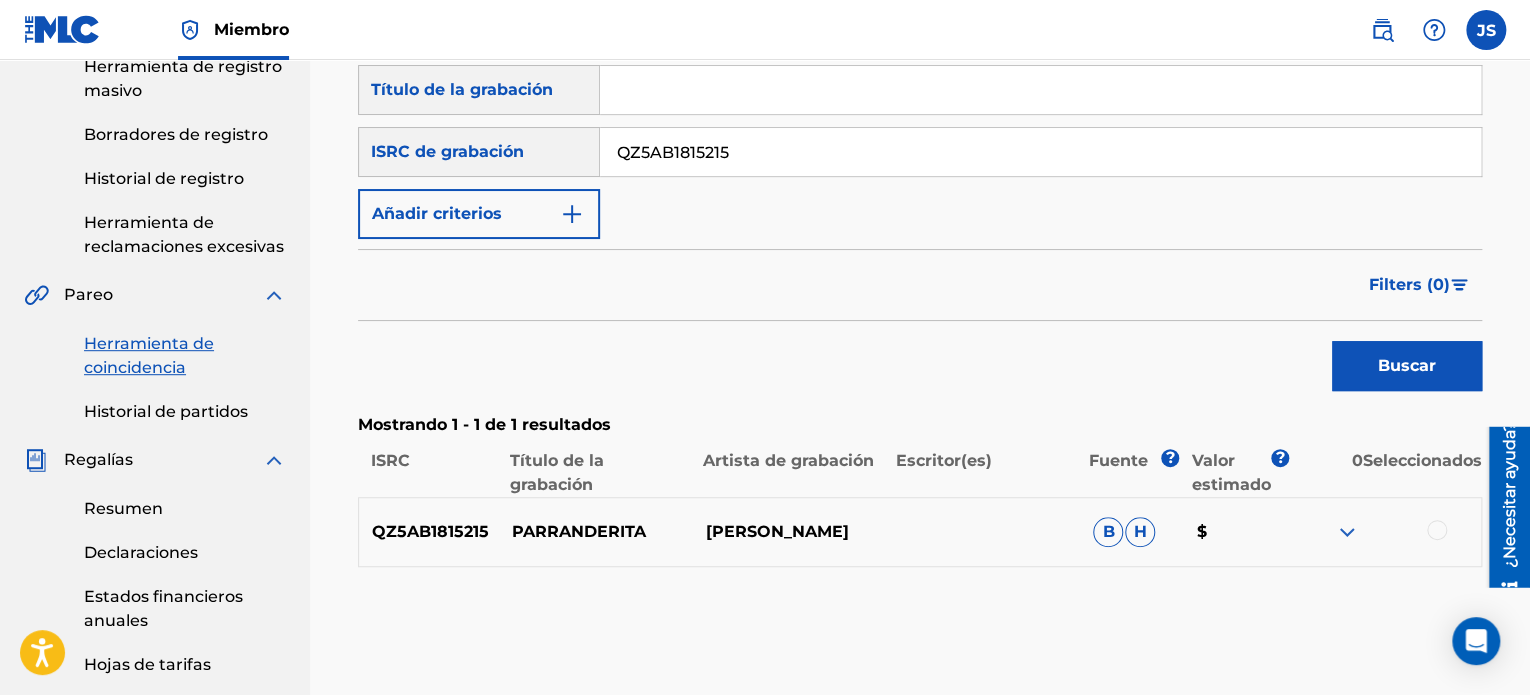 scroll, scrollTop: 400, scrollLeft: 0, axis: vertical 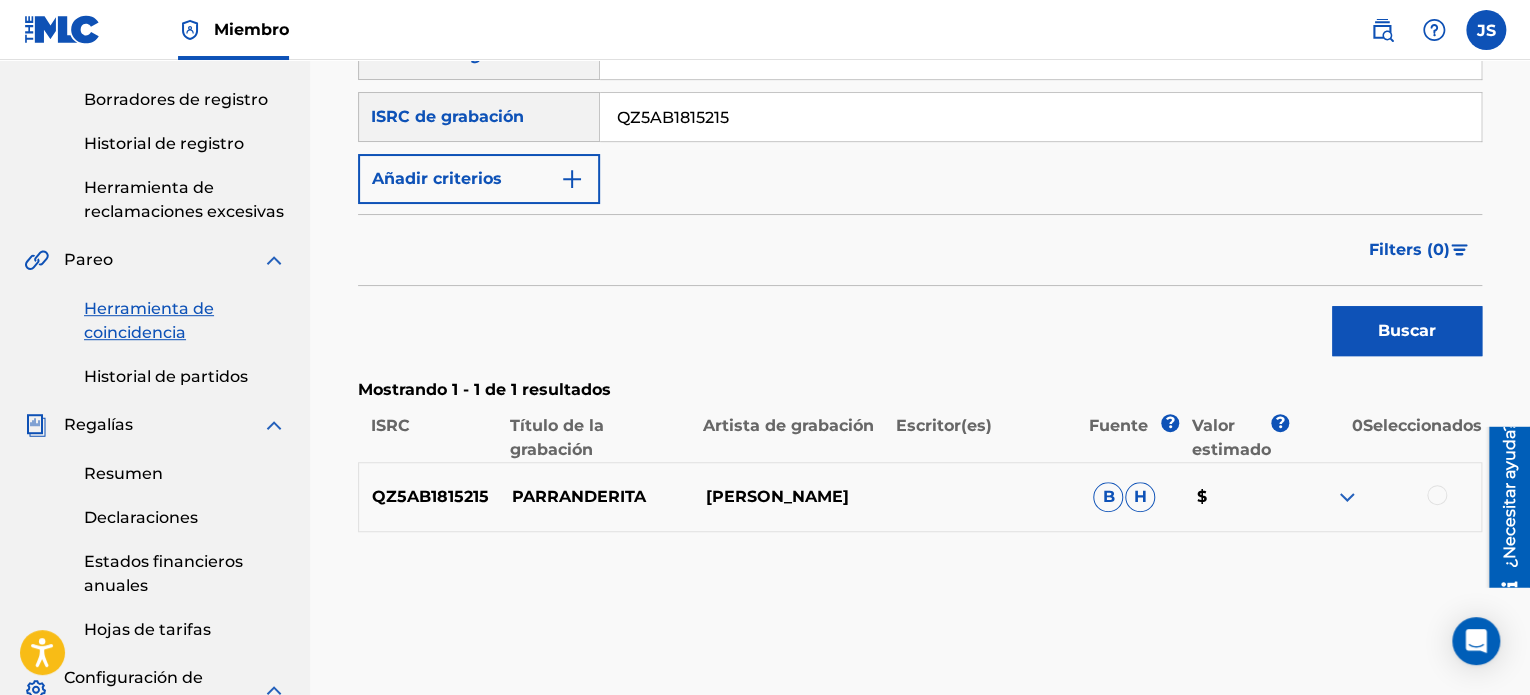 click at bounding box center [1437, 495] 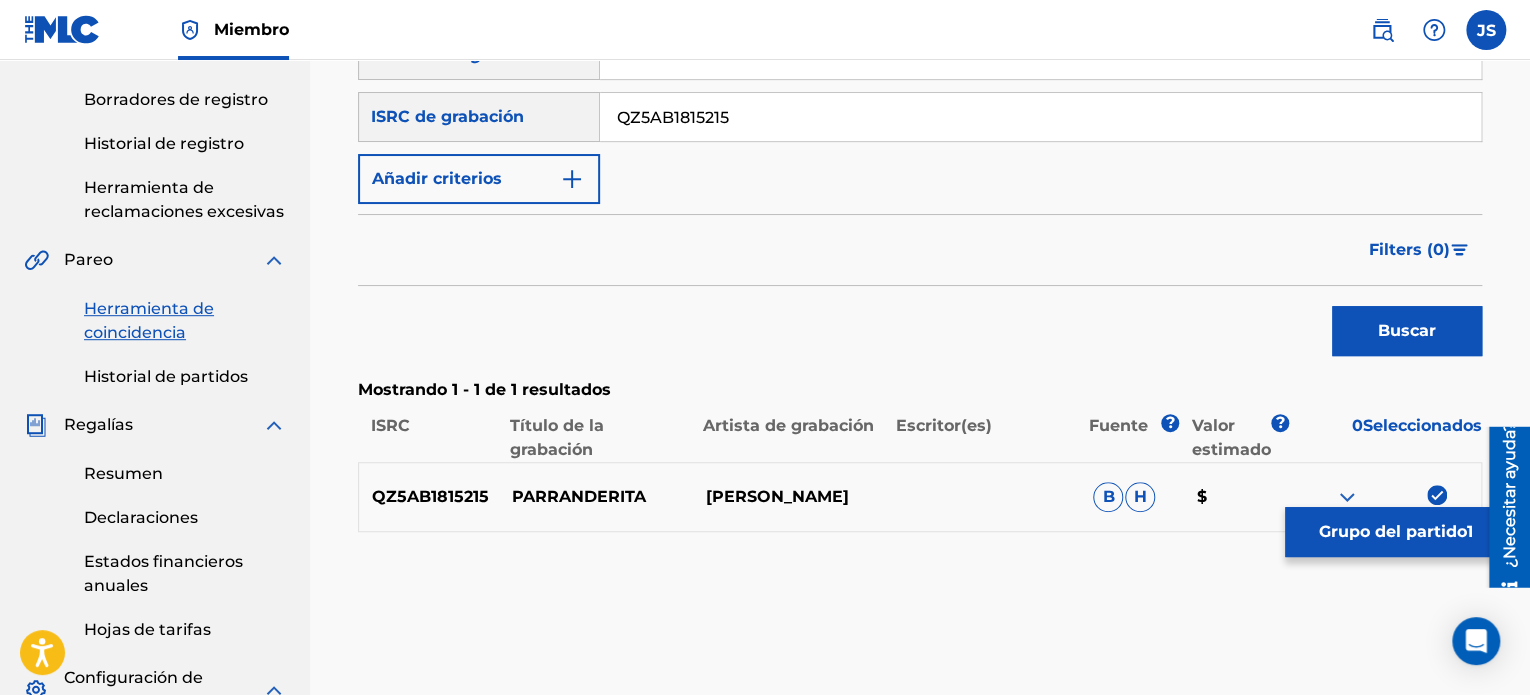 click on "Grupo del partido" at bounding box center [1393, 531] 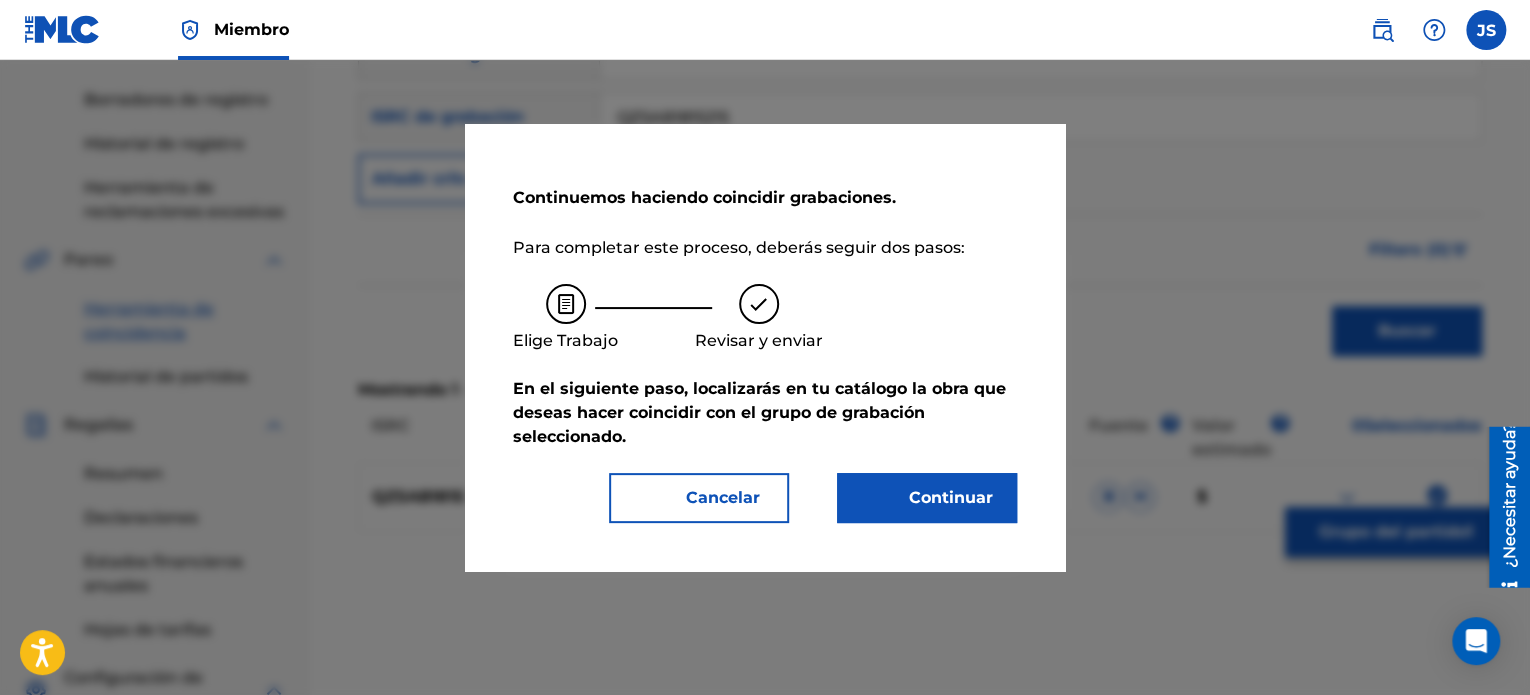 click on "Continuar" at bounding box center (927, 498) 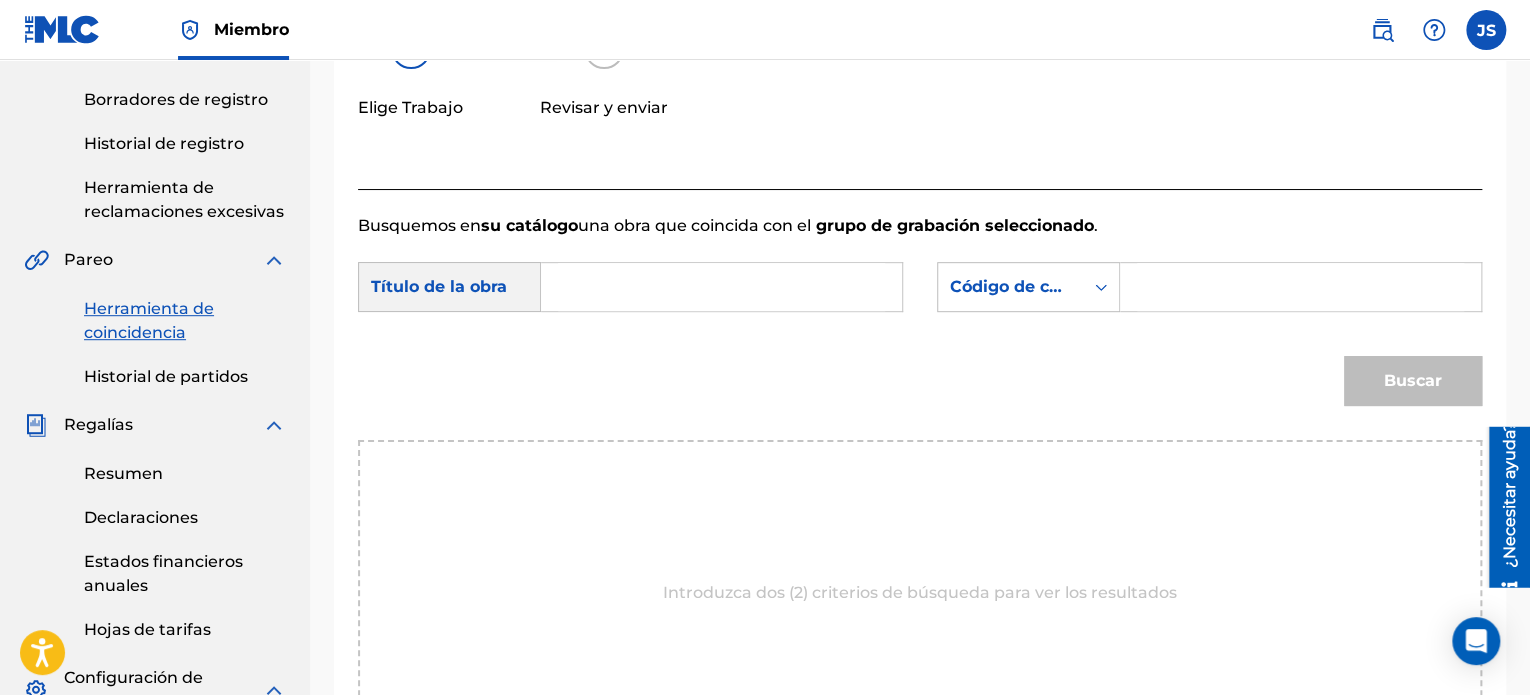 click at bounding box center [721, 287] 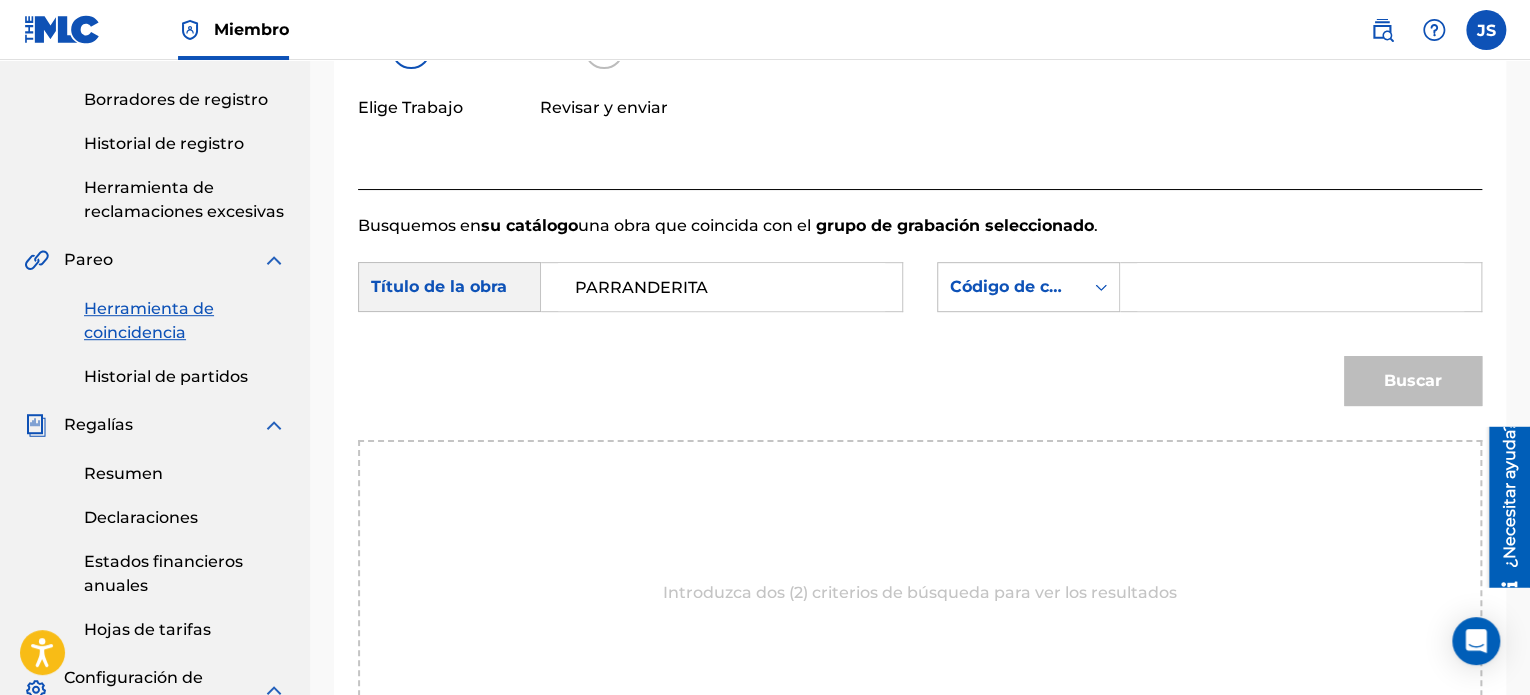 type on "PARRANDERITA" 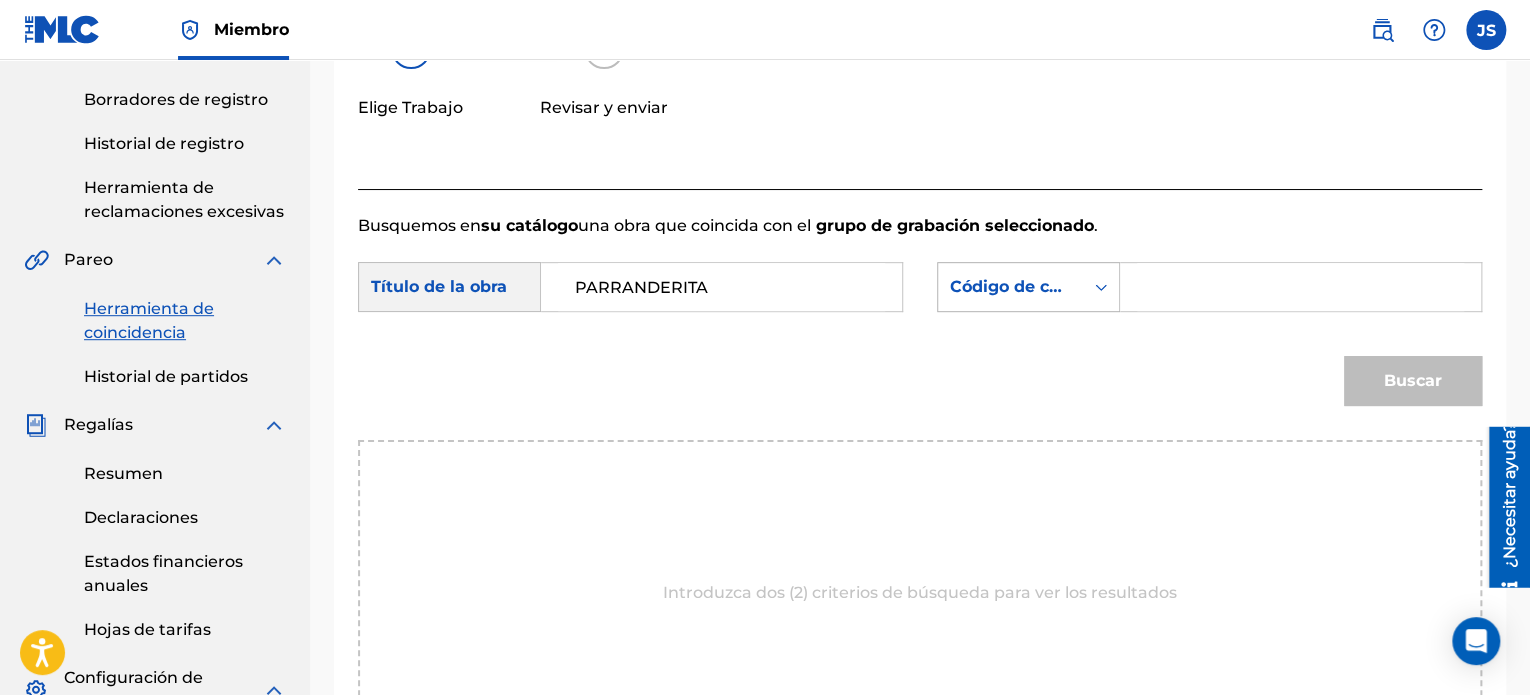 click at bounding box center (1101, 287) 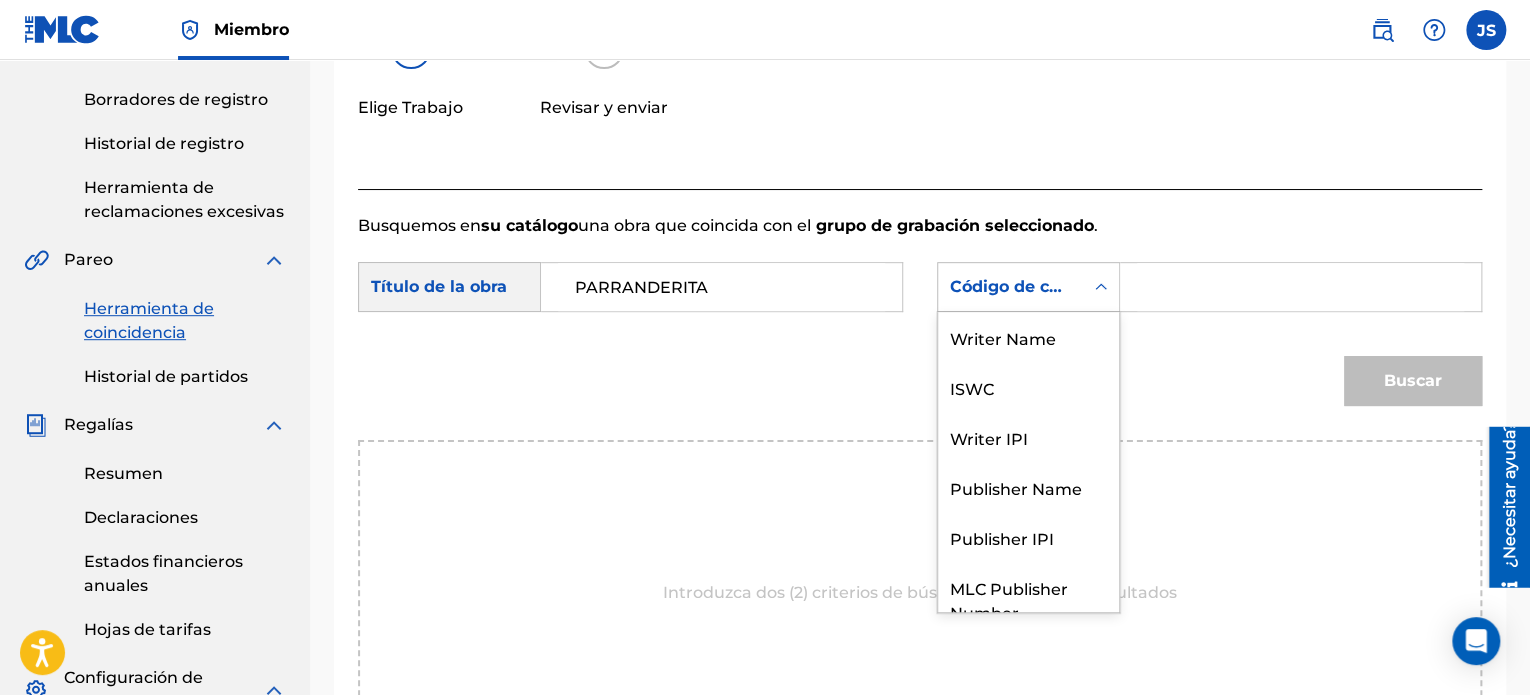 scroll, scrollTop: 74, scrollLeft: 0, axis: vertical 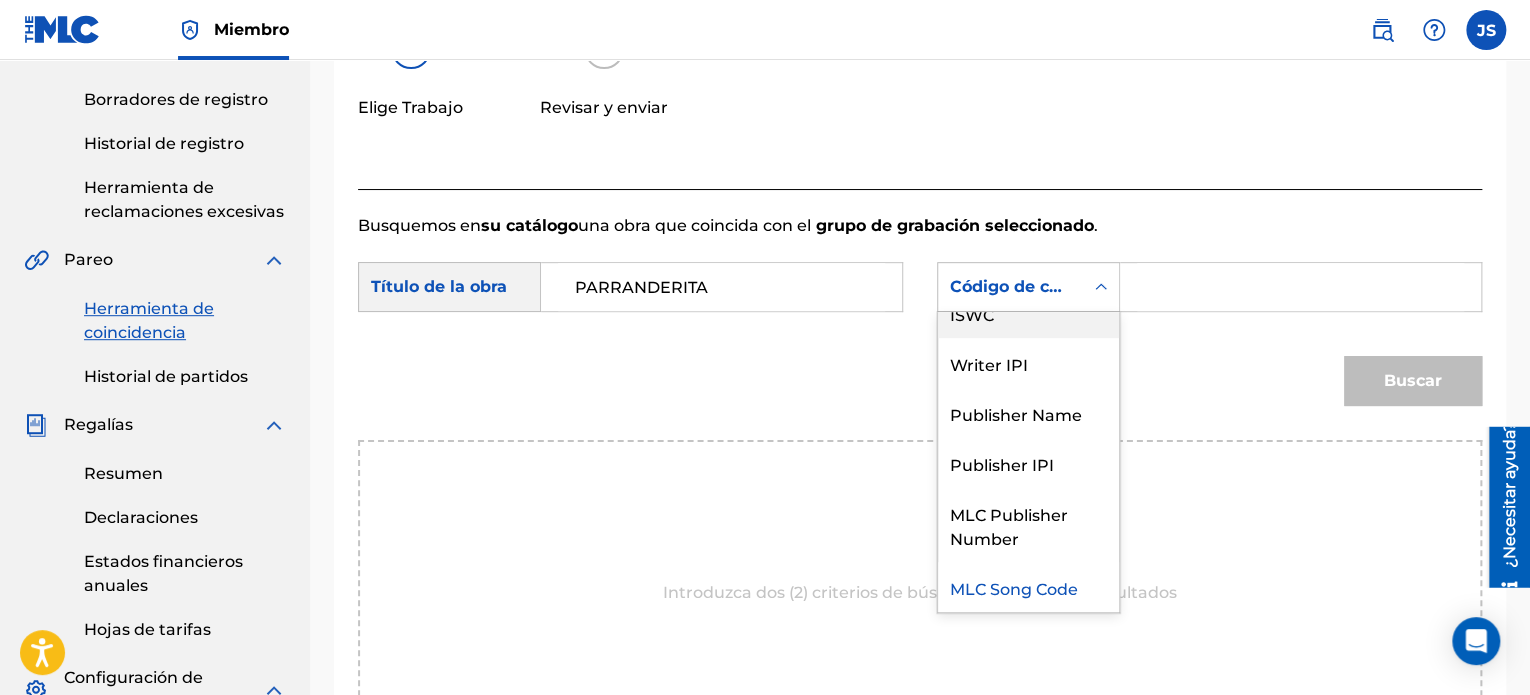 click on "ISWC" at bounding box center (1028, 313) 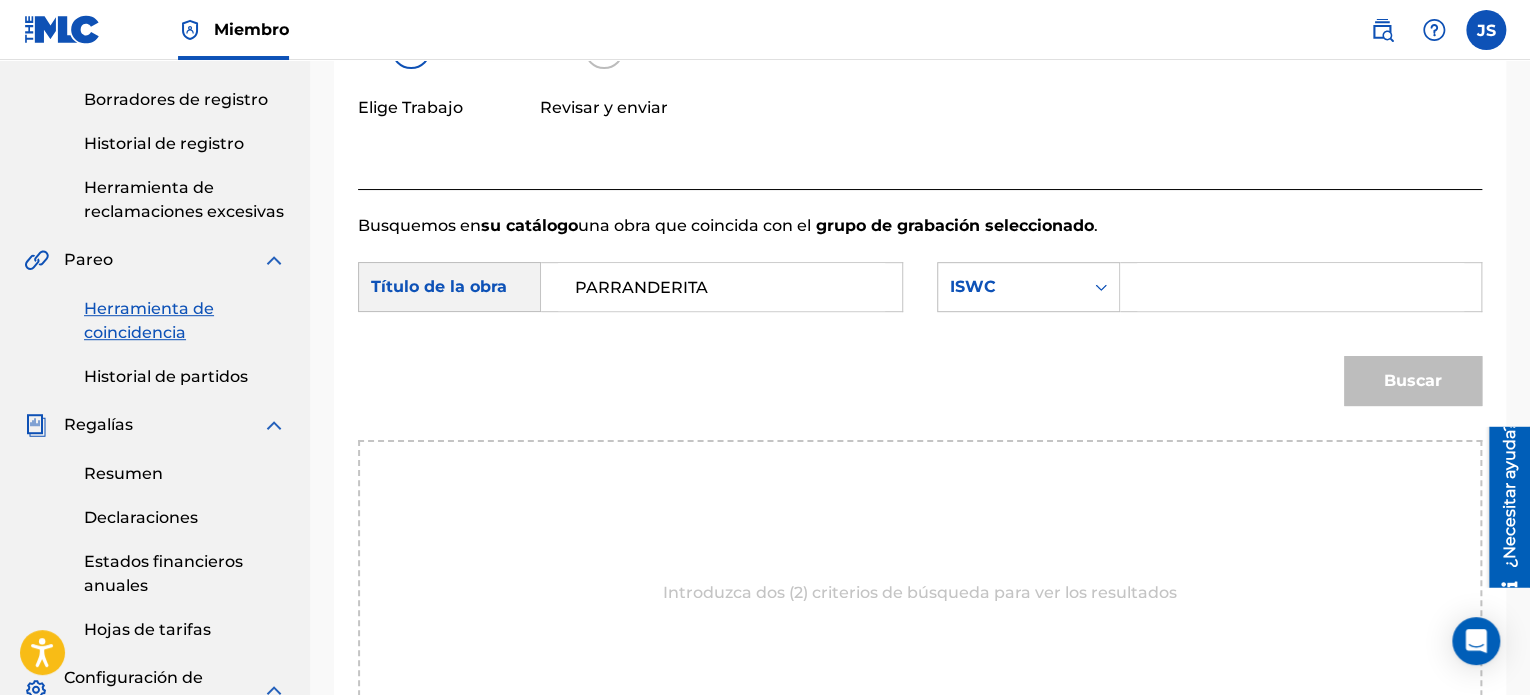 click at bounding box center (1300, 287) 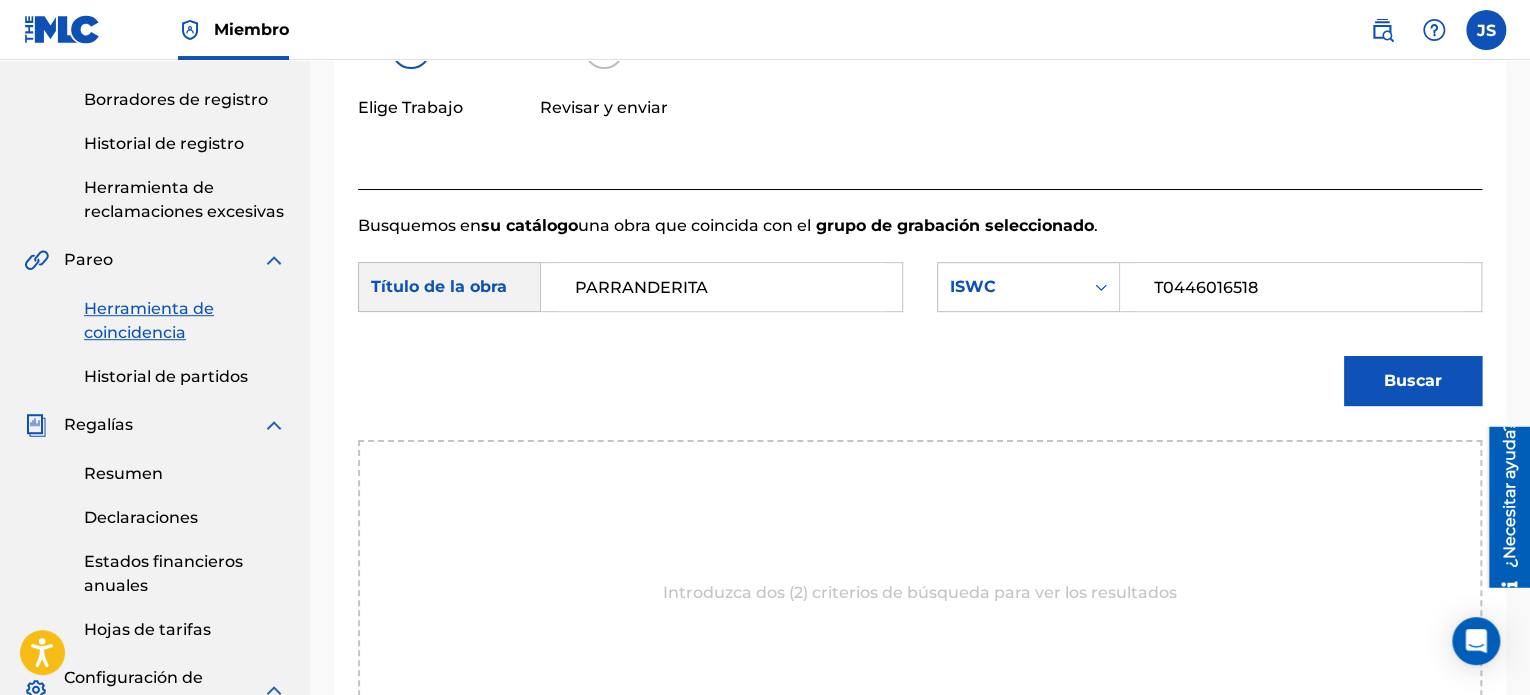 type on "T0446016518" 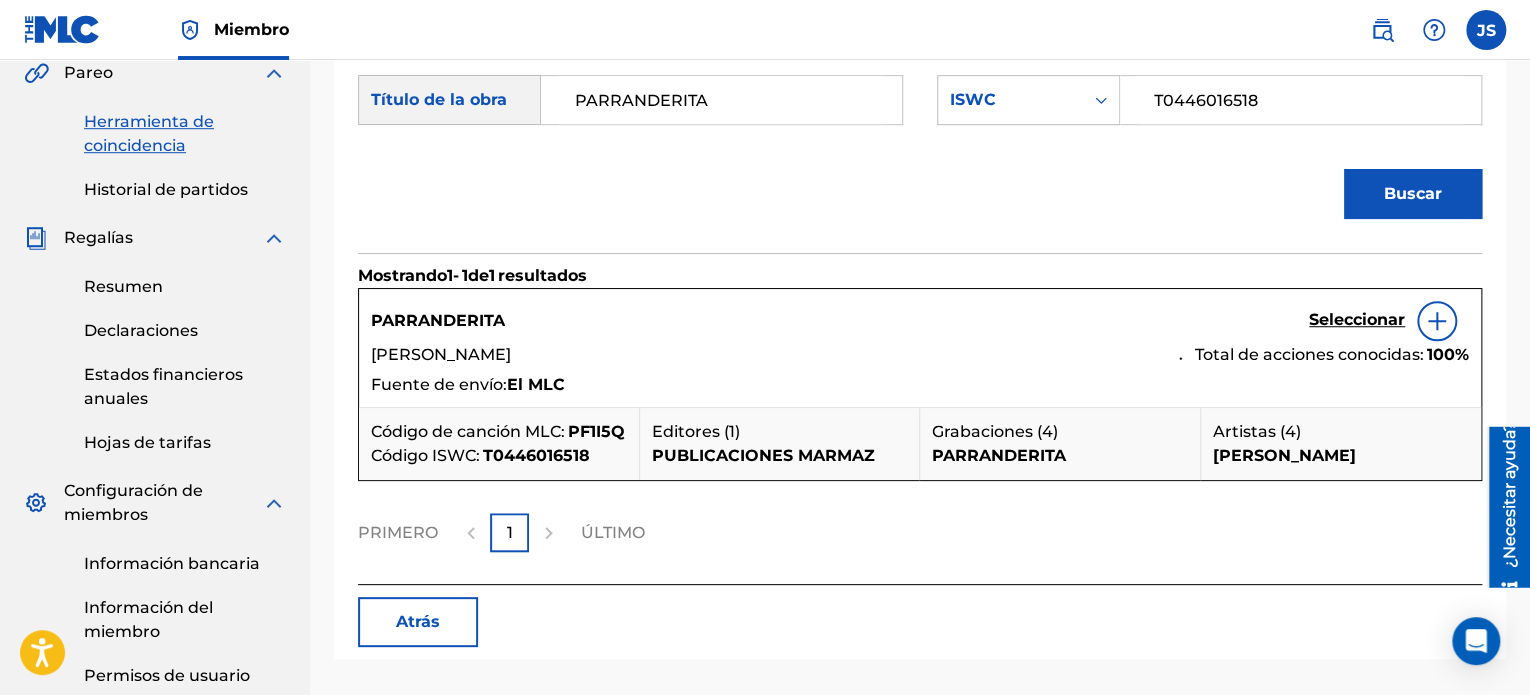scroll, scrollTop: 600, scrollLeft: 0, axis: vertical 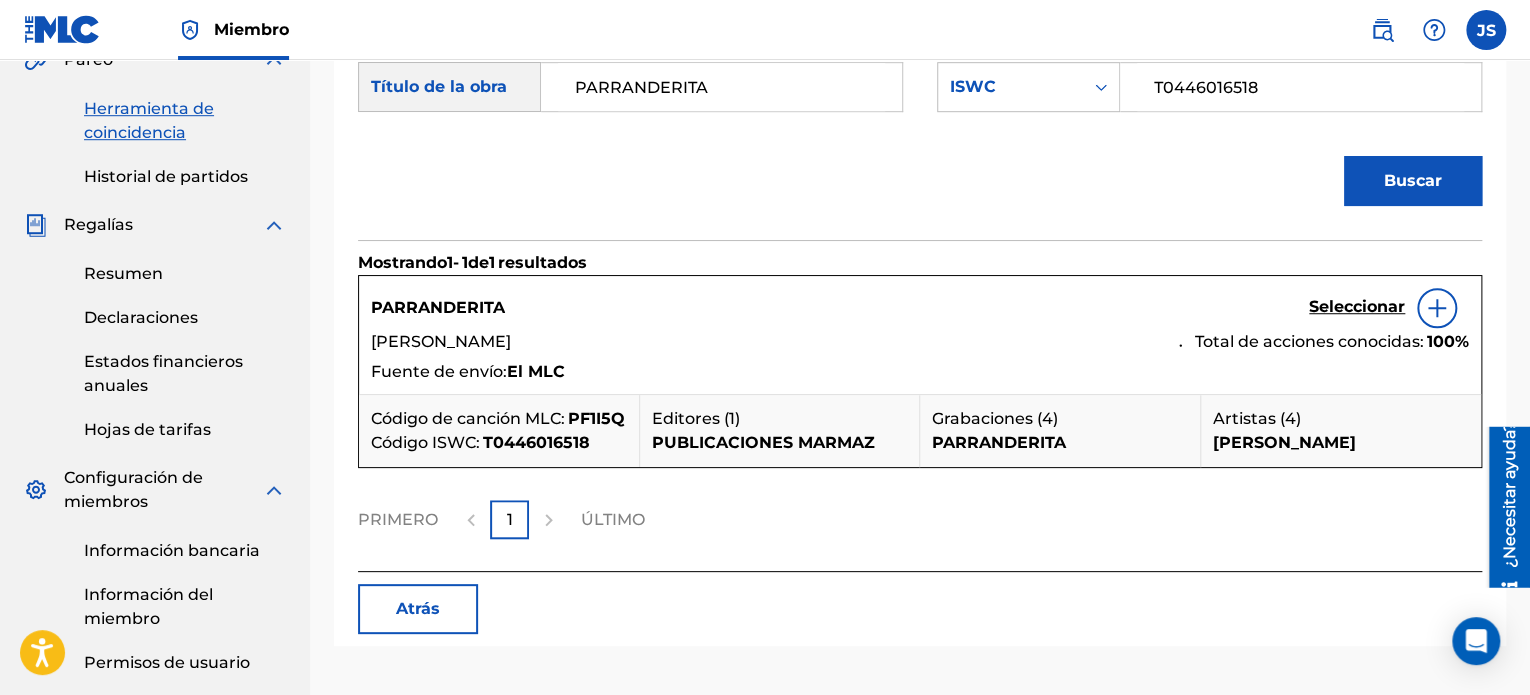 click on "Seleccionar" at bounding box center (1357, 306) 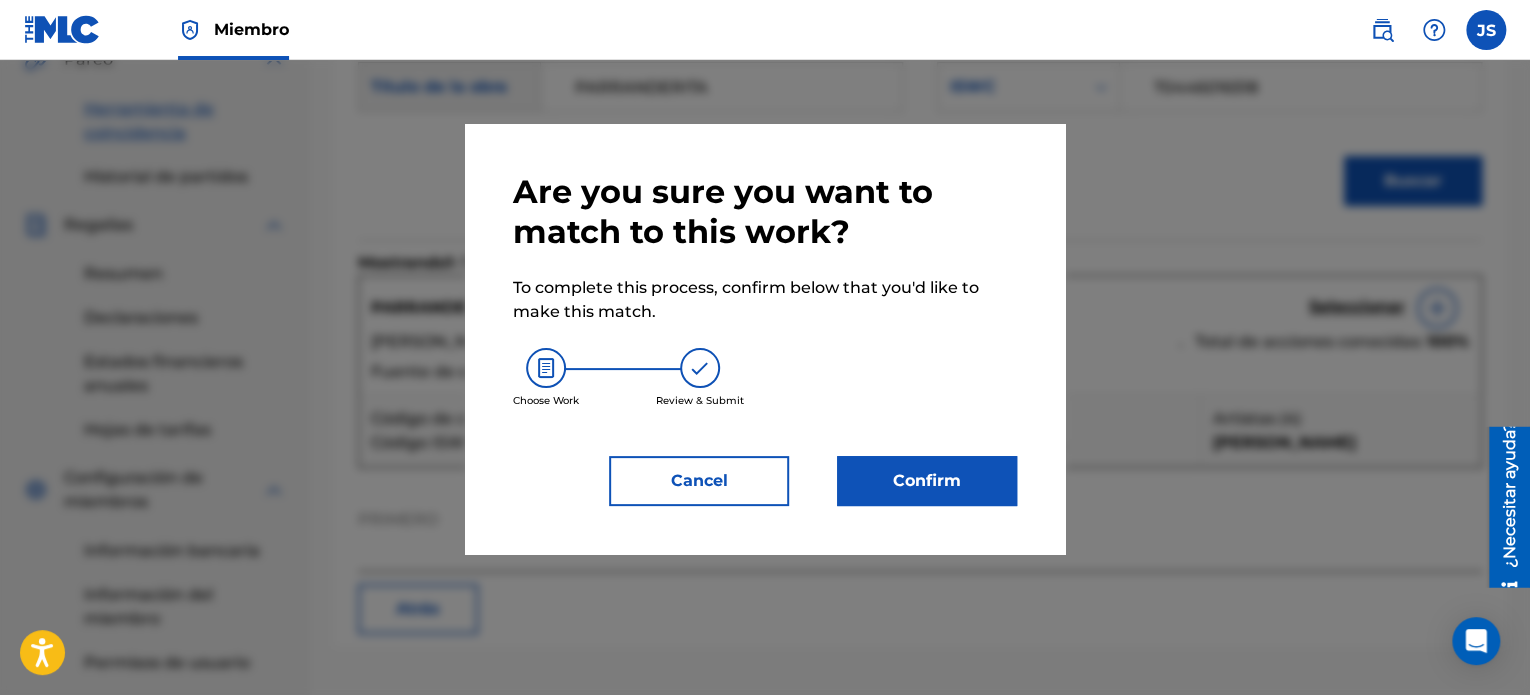 click on "Confirm" at bounding box center [927, 481] 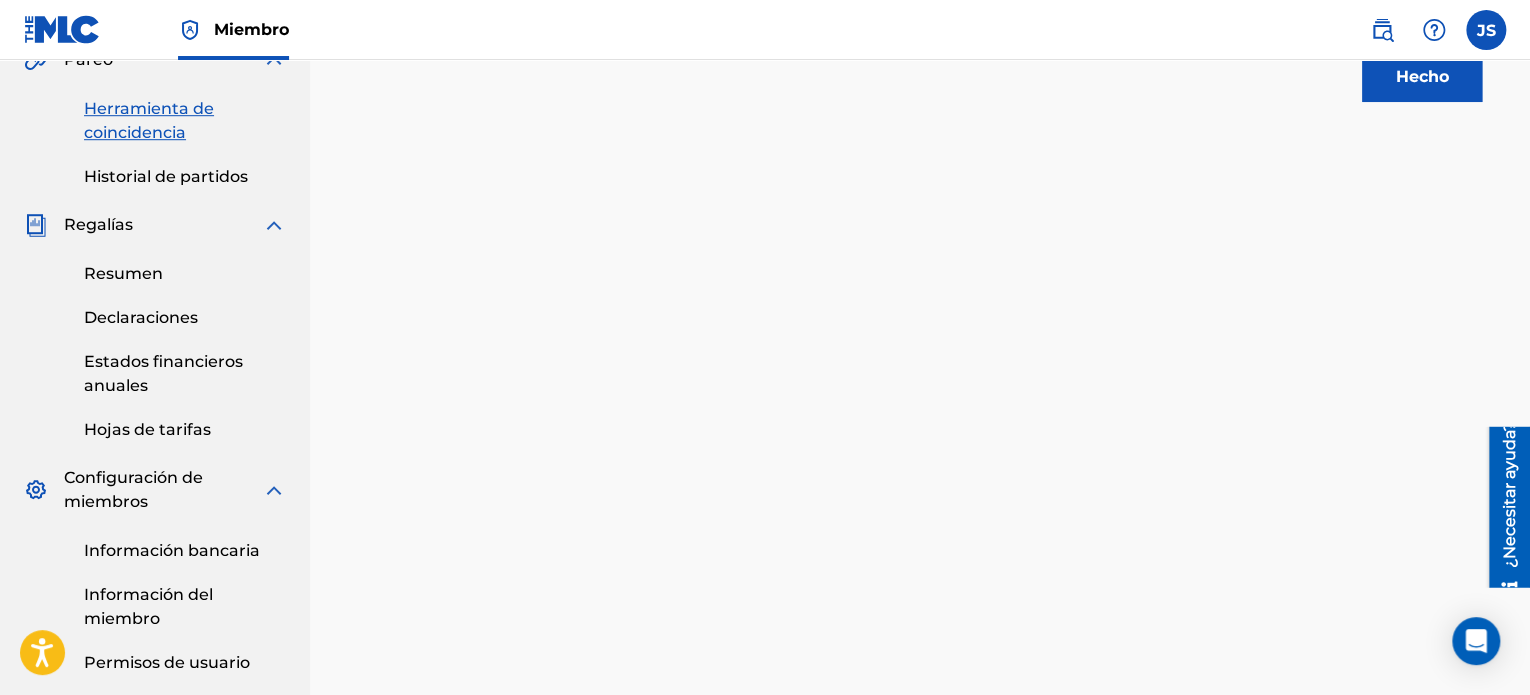scroll, scrollTop: 200, scrollLeft: 0, axis: vertical 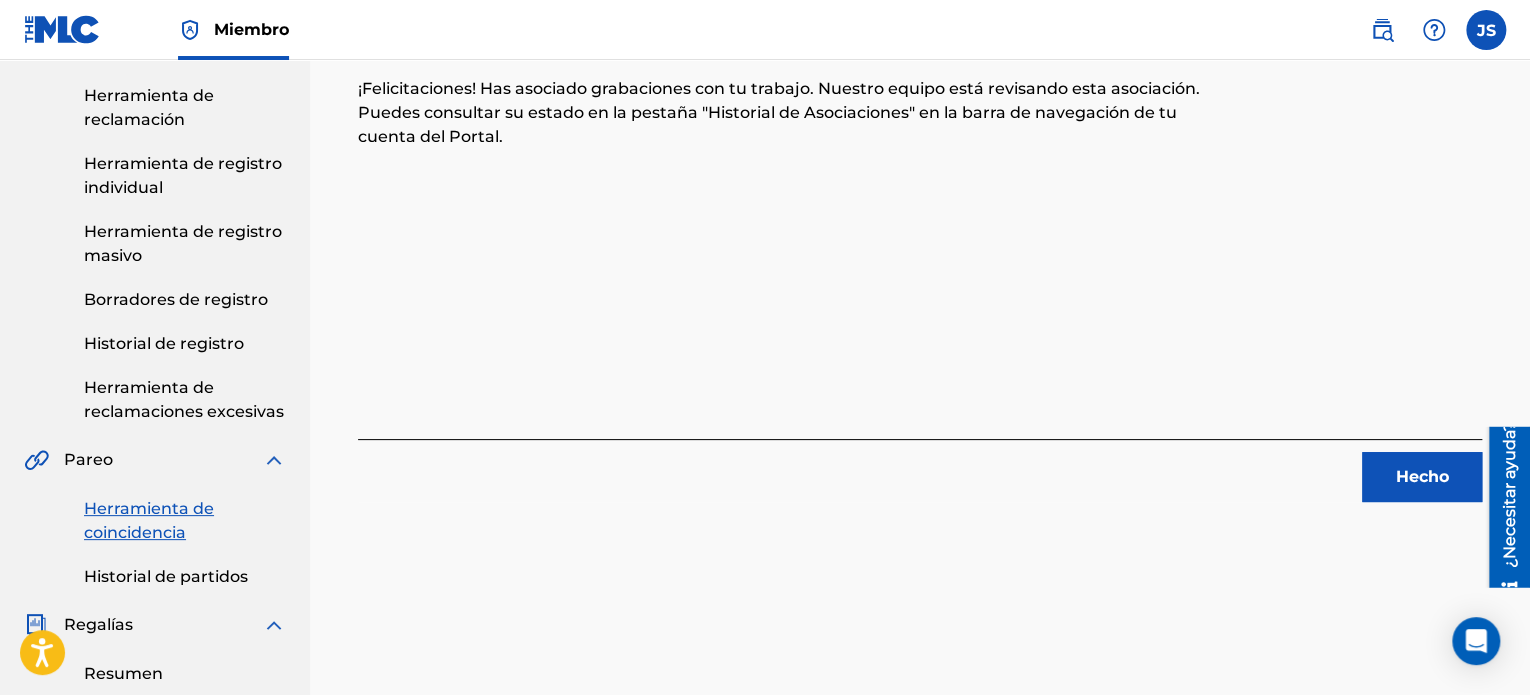 click on "Hecho" at bounding box center (1422, 476) 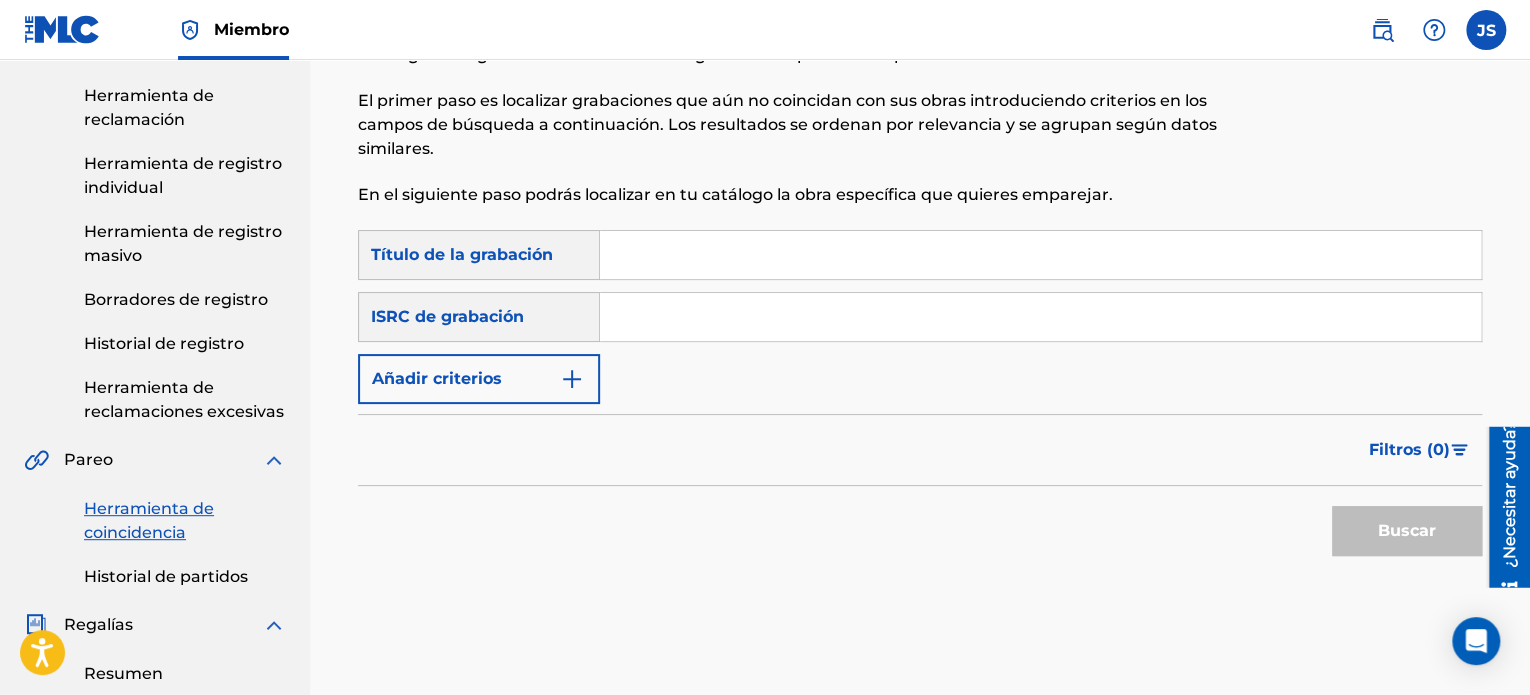 click at bounding box center [1040, 255] 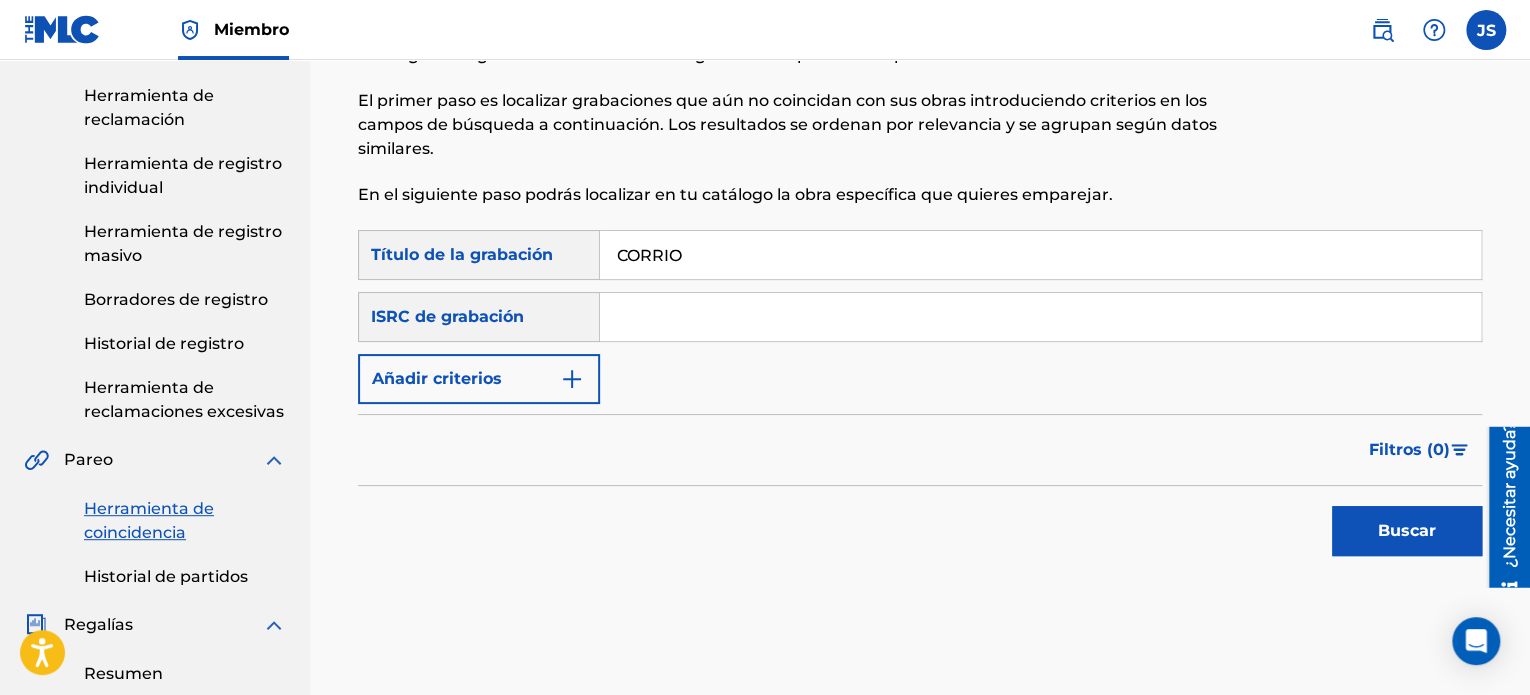 type on "CORRIO" 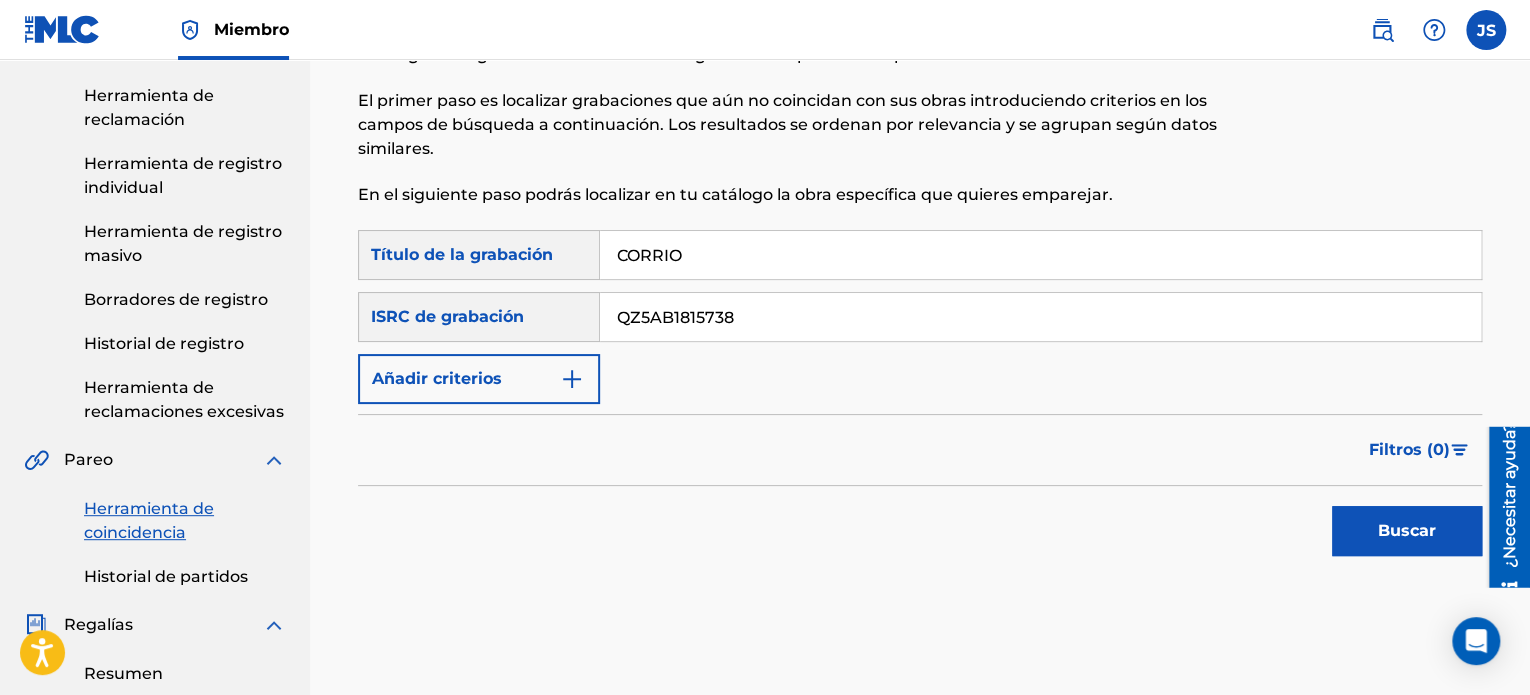 type on "QZ5AB1815738" 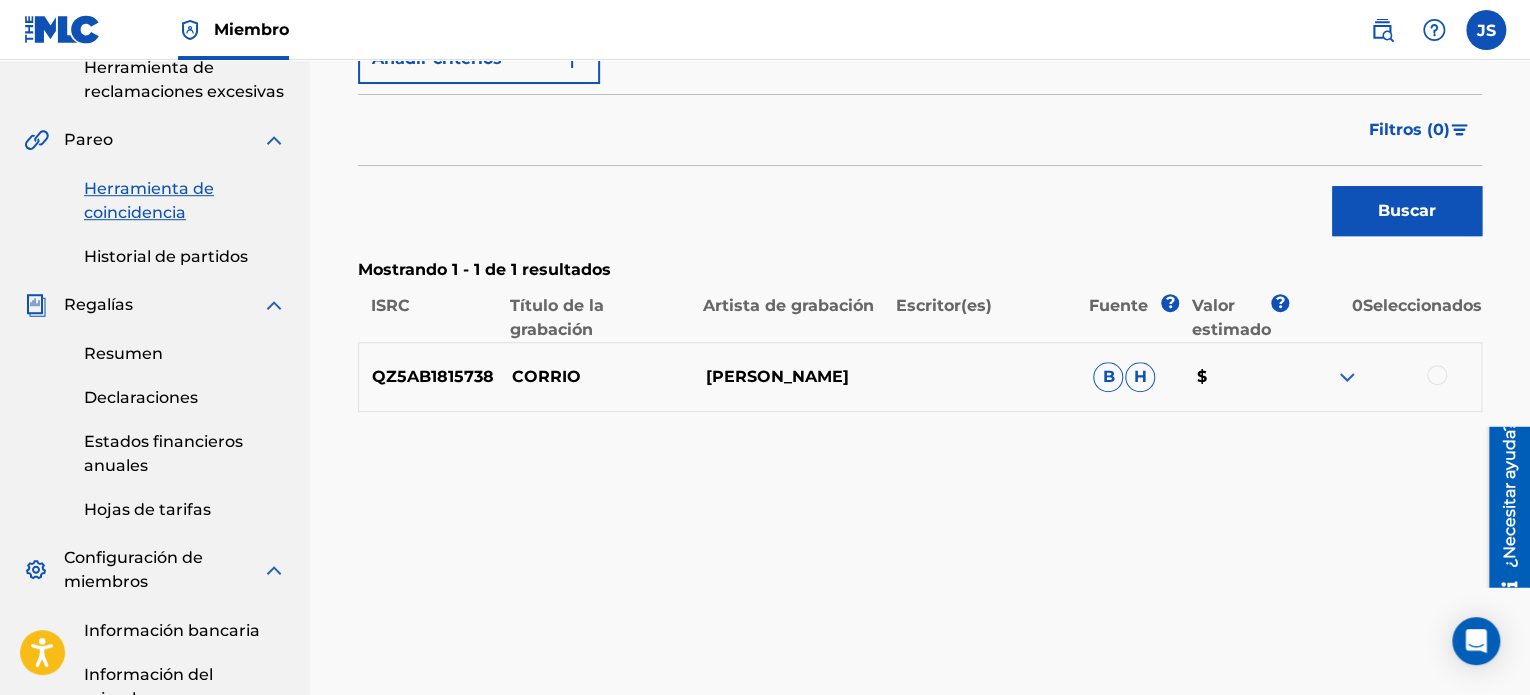 scroll, scrollTop: 600, scrollLeft: 0, axis: vertical 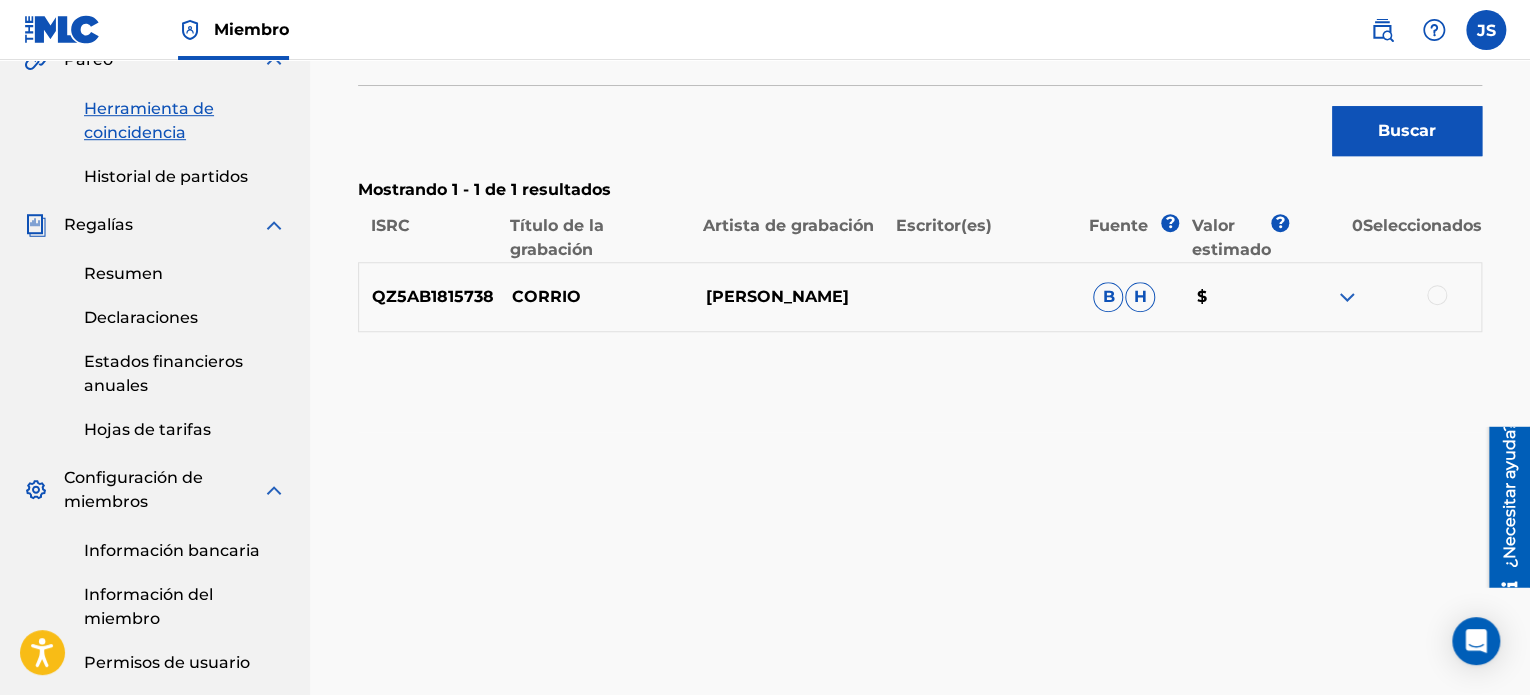 click at bounding box center (1437, 295) 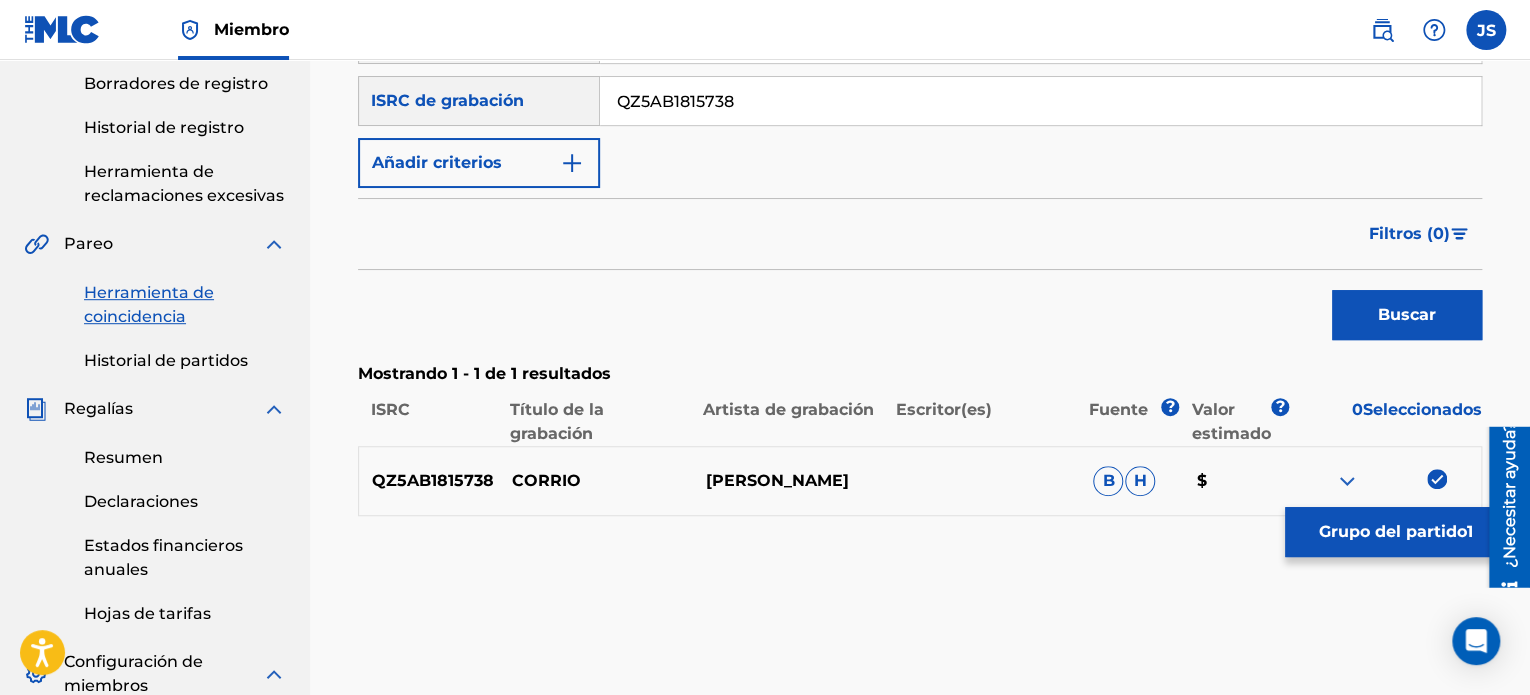 scroll, scrollTop: 300, scrollLeft: 0, axis: vertical 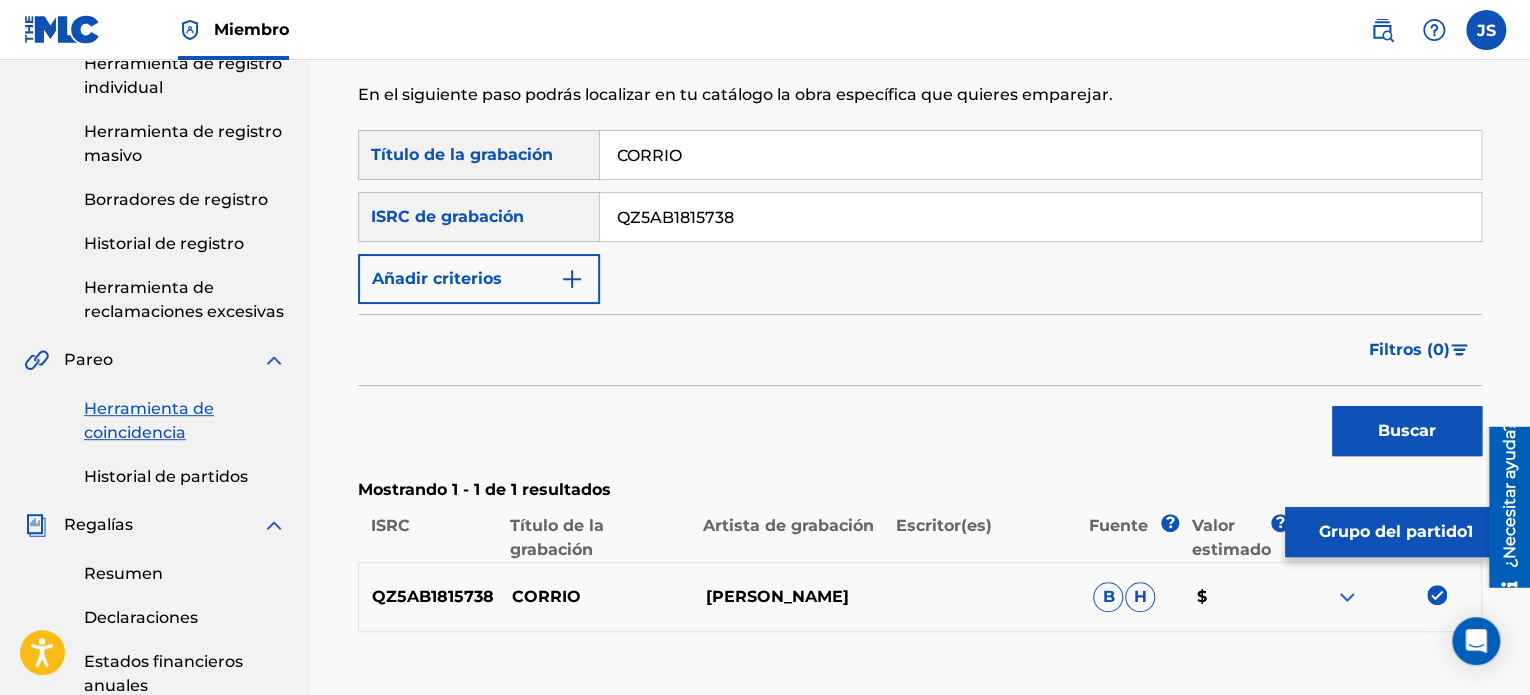 drag, startPoint x: 746, startPoint y: 167, endPoint x: 428, endPoint y: 120, distance: 321.4545 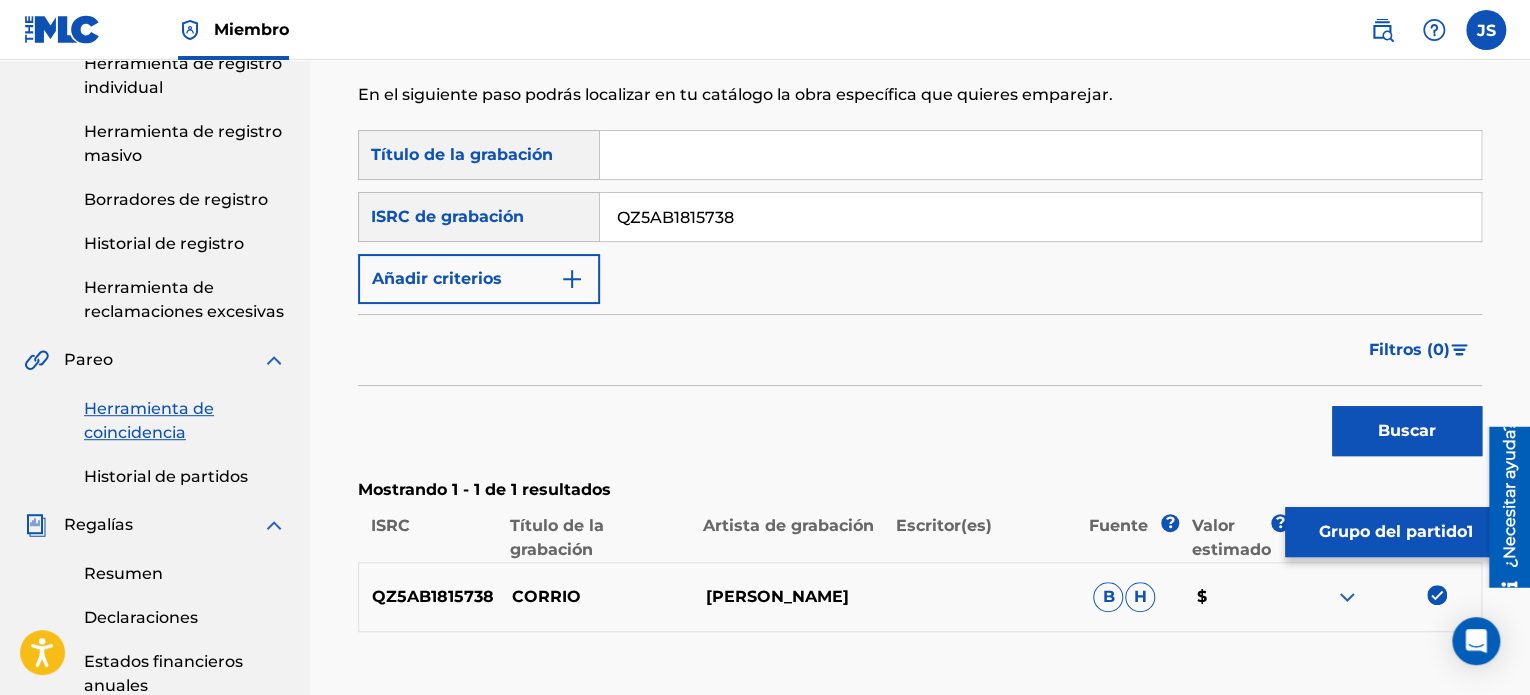 type 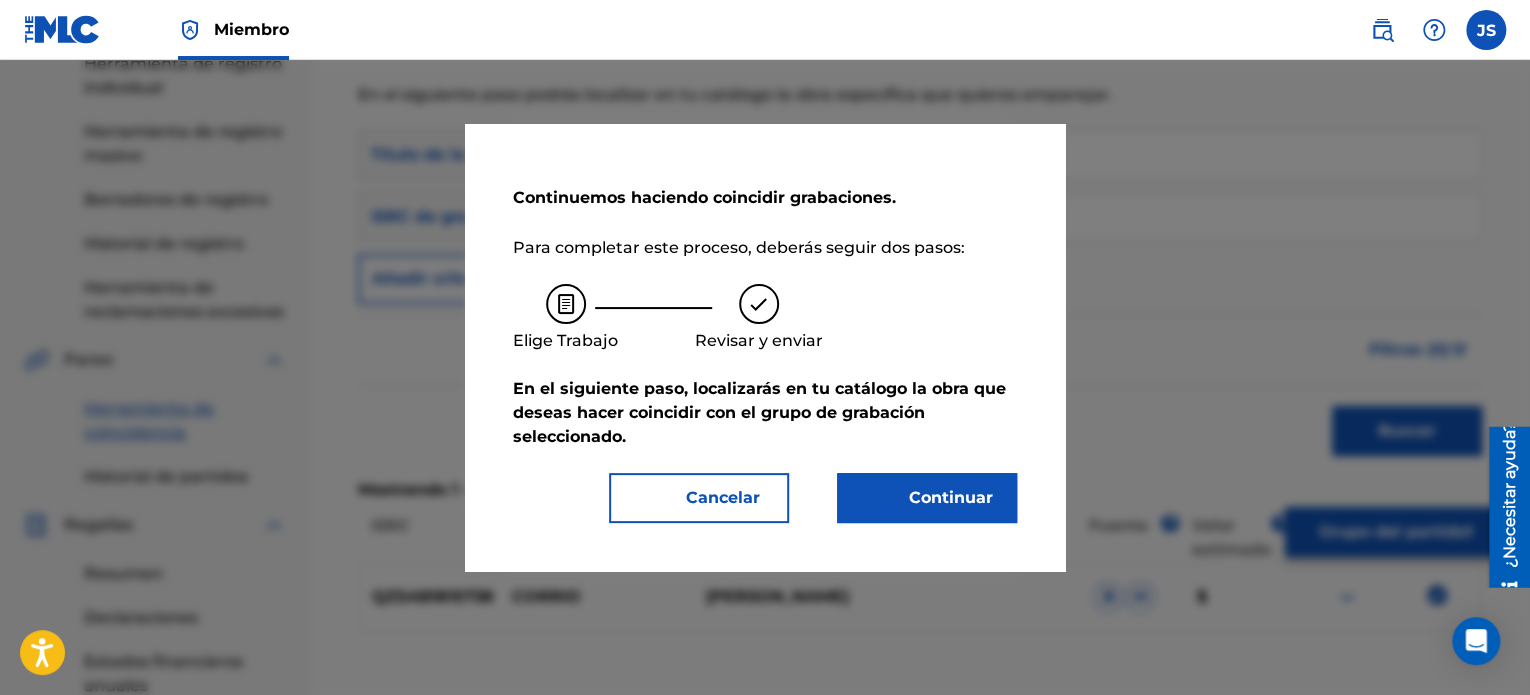 click on "Continuar" at bounding box center (951, 497) 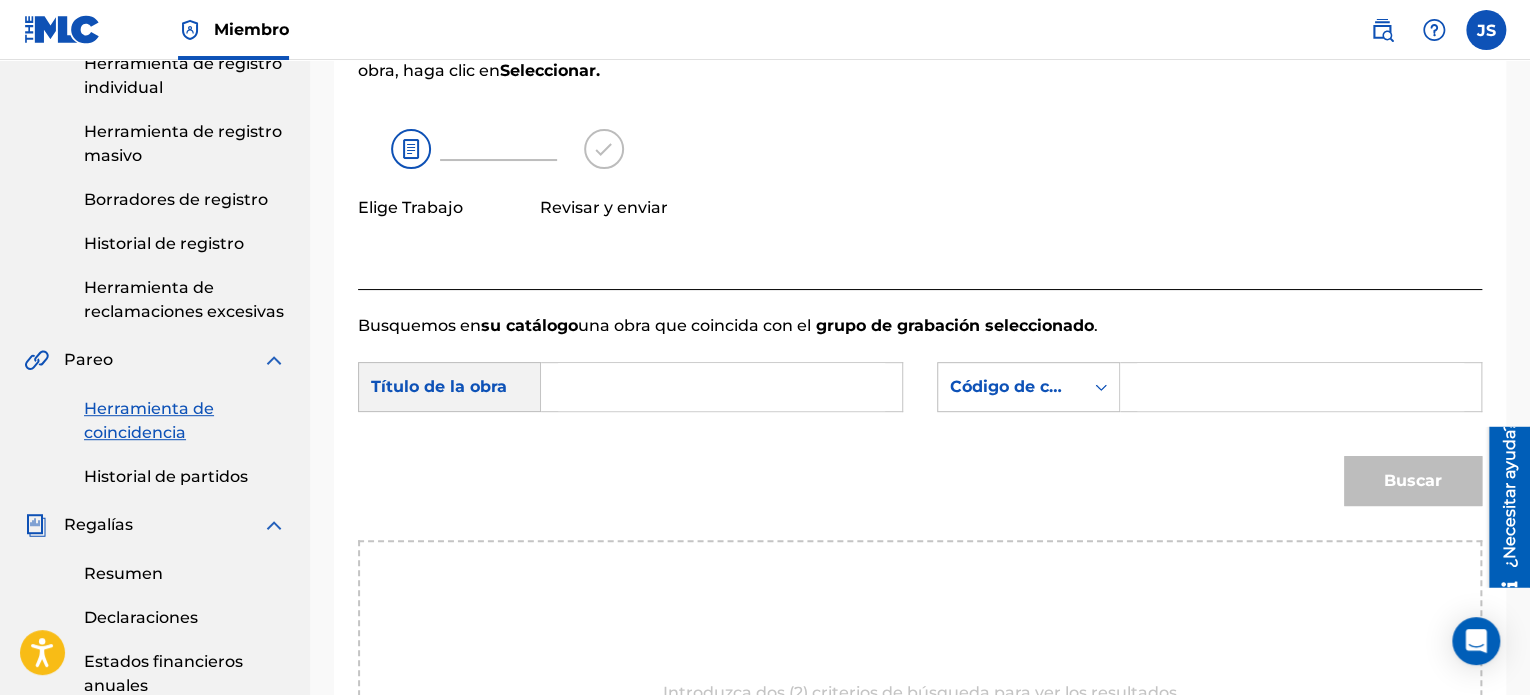 click on "Buscar con criteriosc2621c35-1369-4366-b842-018a39739a45 Título de la obra Buscar con criterios fc825685-2221-4f5c-9648-47ec6f5d1f6a Código de canción MLC Buscar" at bounding box center [920, 439] 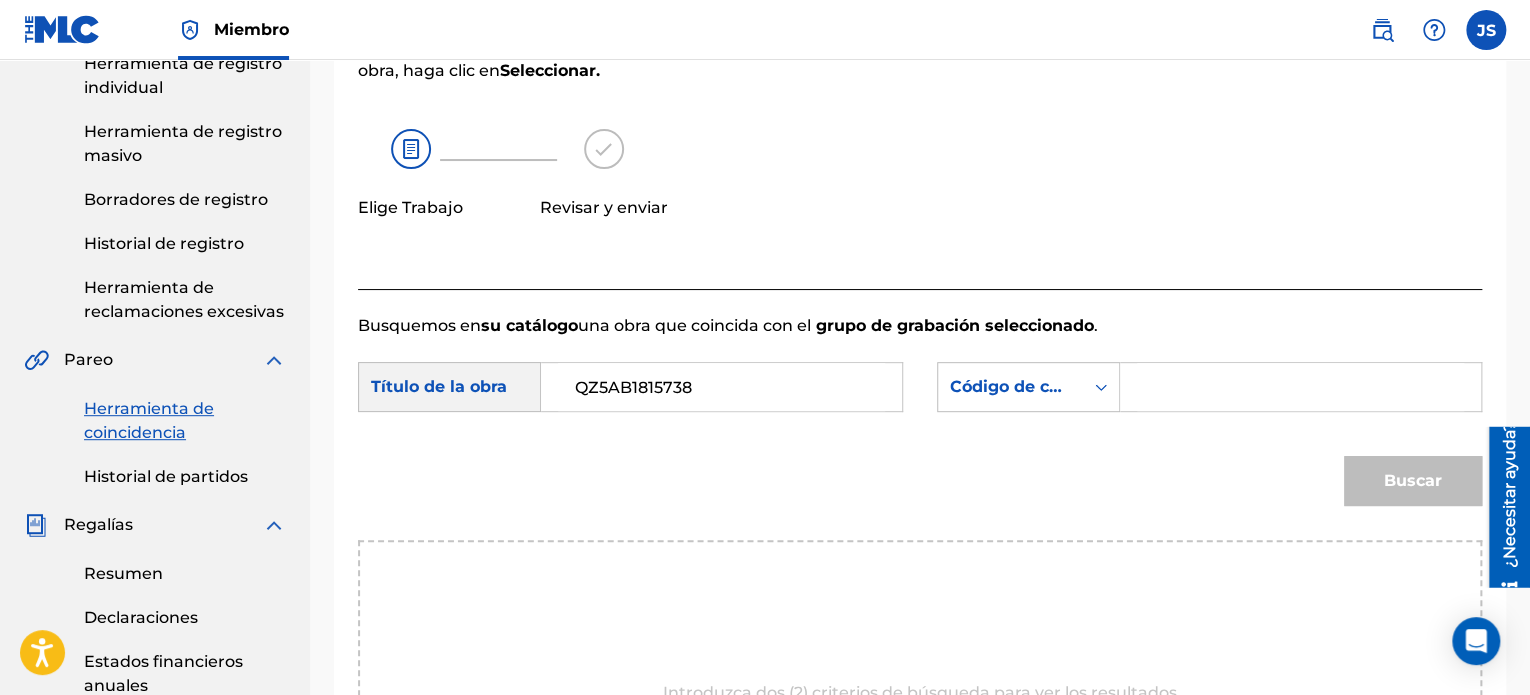 drag, startPoint x: 715, startPoint y: 403, endPoint x: 474, endPoint y: 399, distance: 241.03319 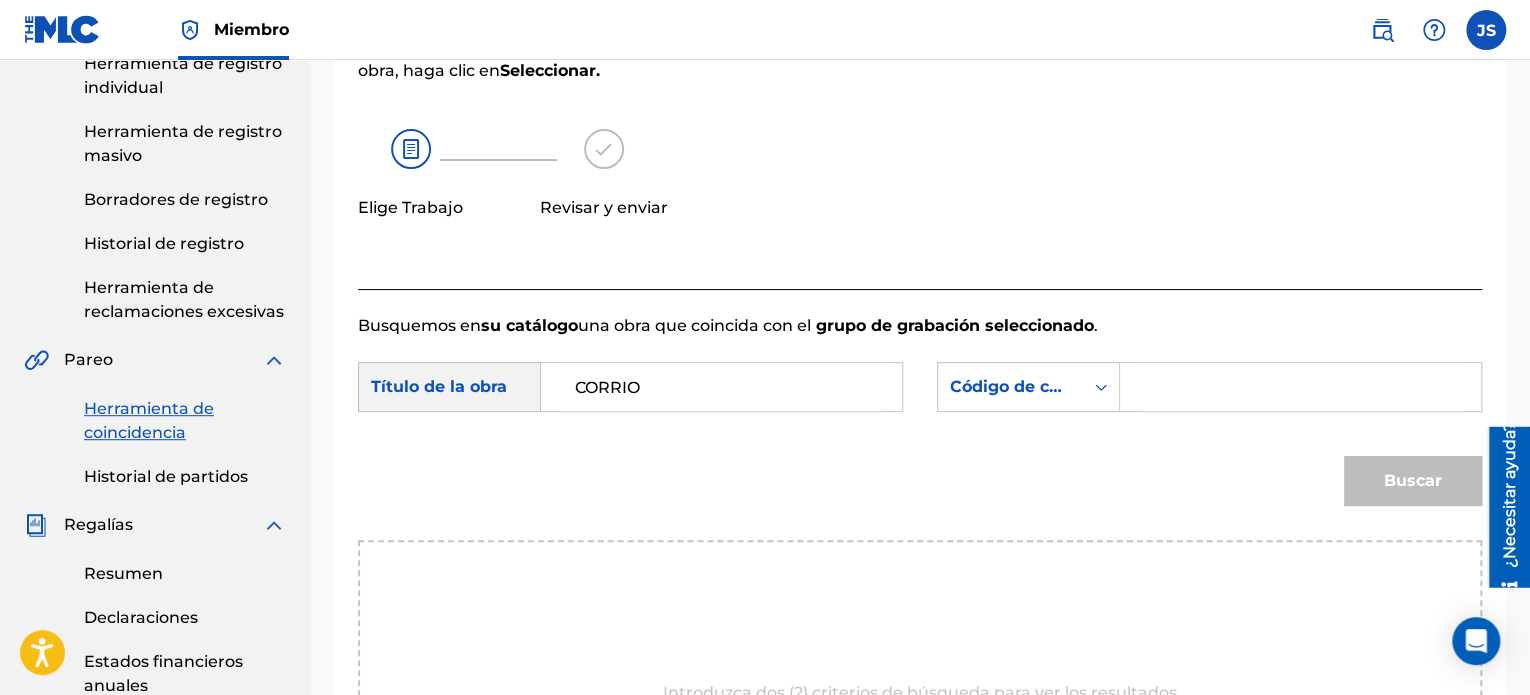type on "CORRIO" 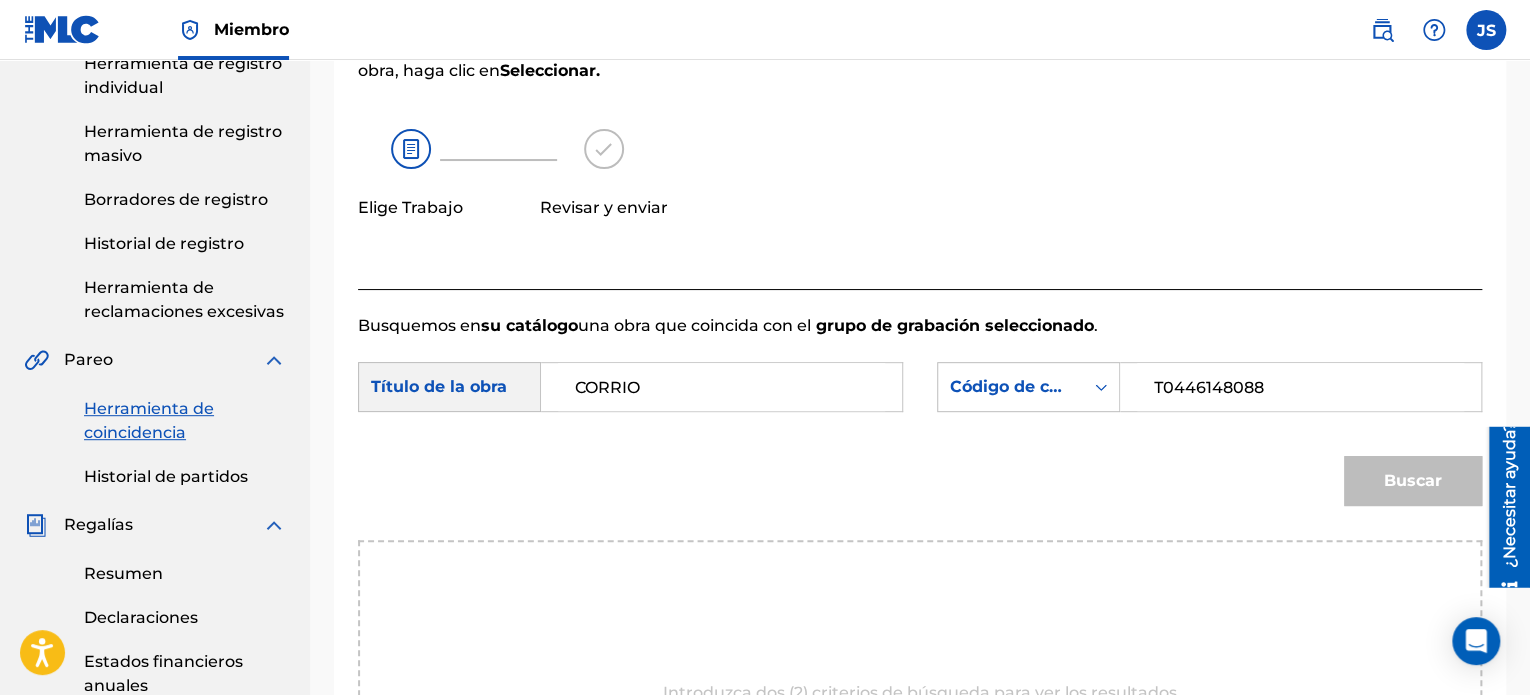 type on "T0446148088" 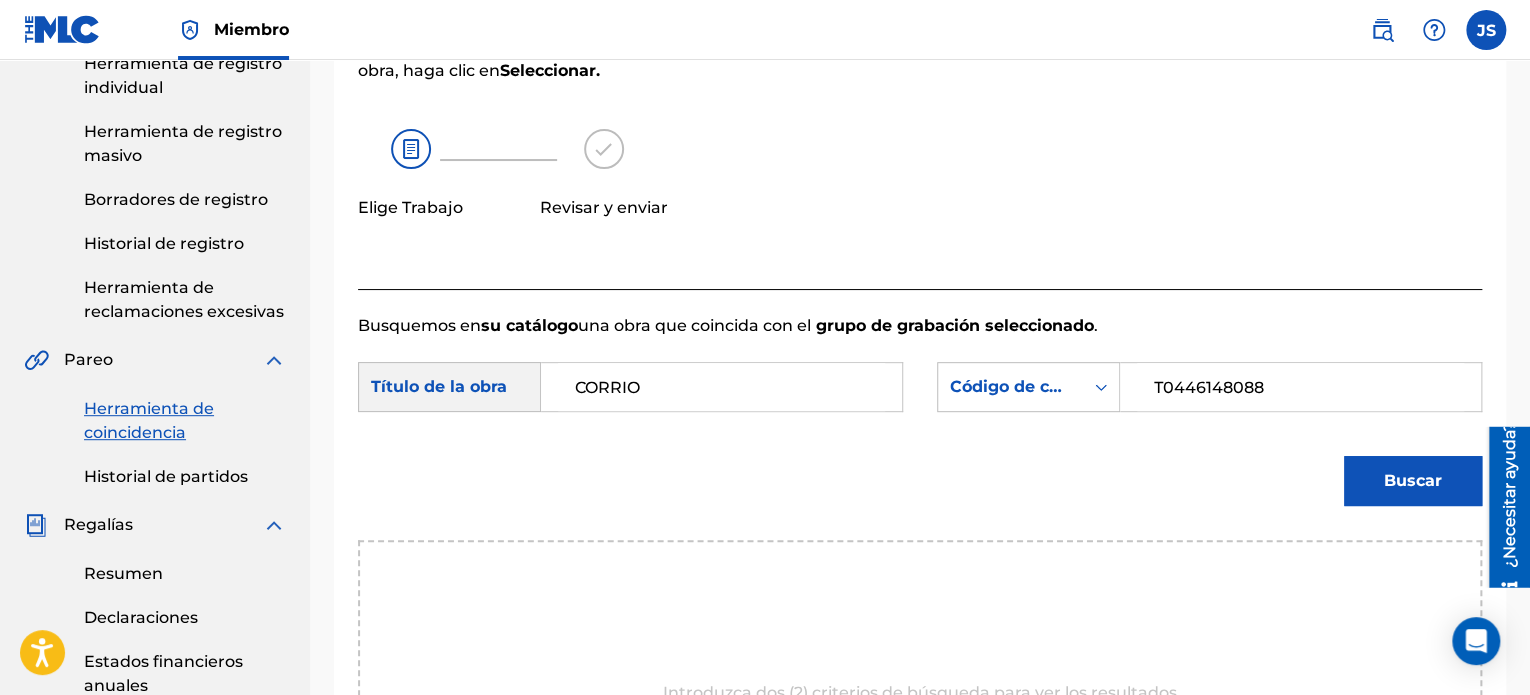 type 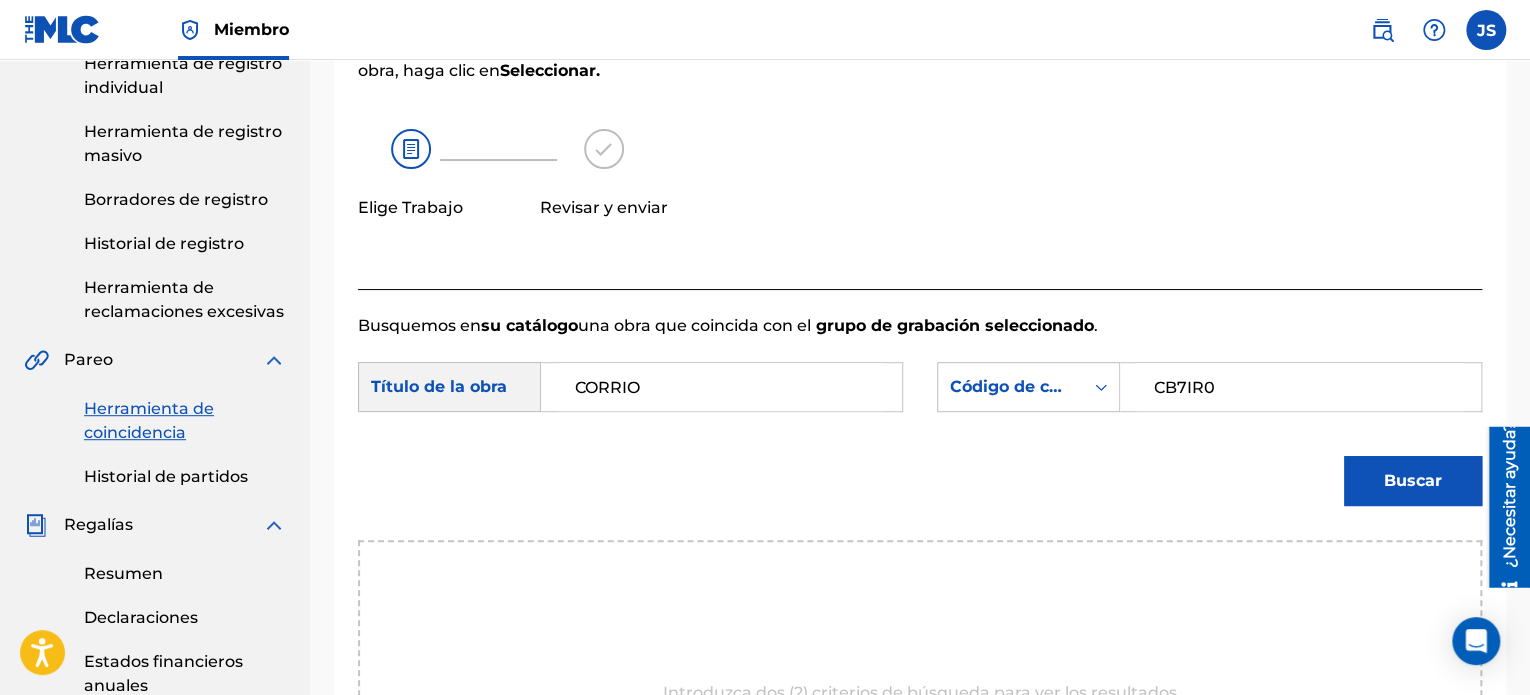type on "CB7IR0" 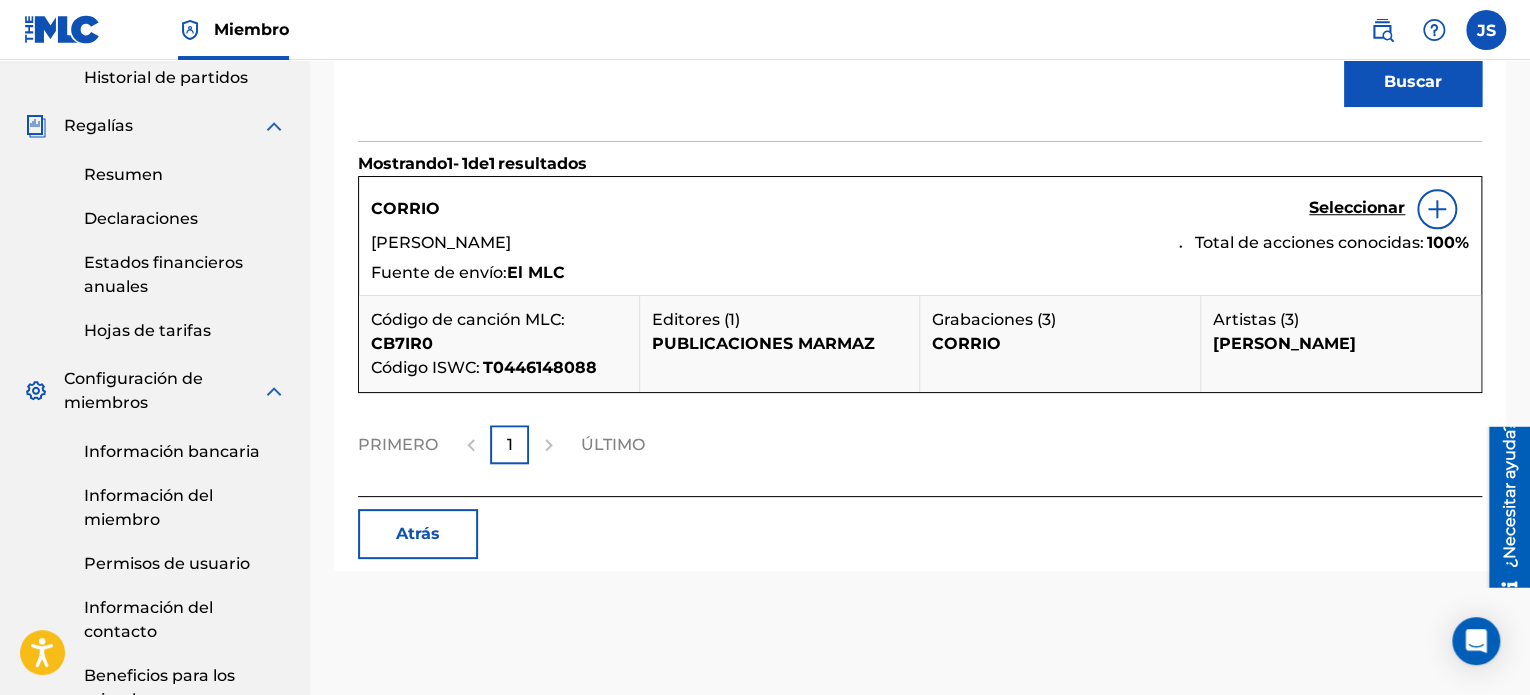 scroll, scrollTop: 700, scrollLeft: 0, axis: vertical 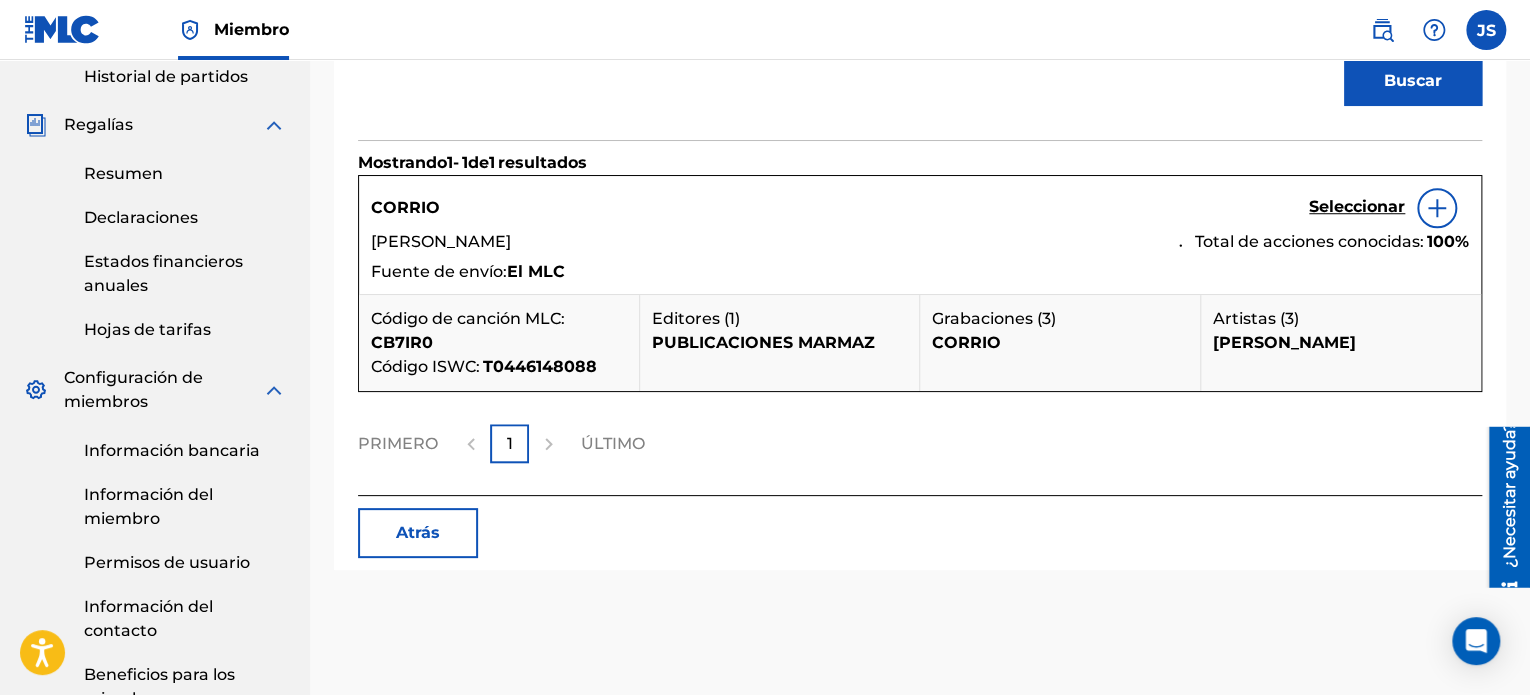 click on "Seleccionar" at bounding box center [1357, 206] 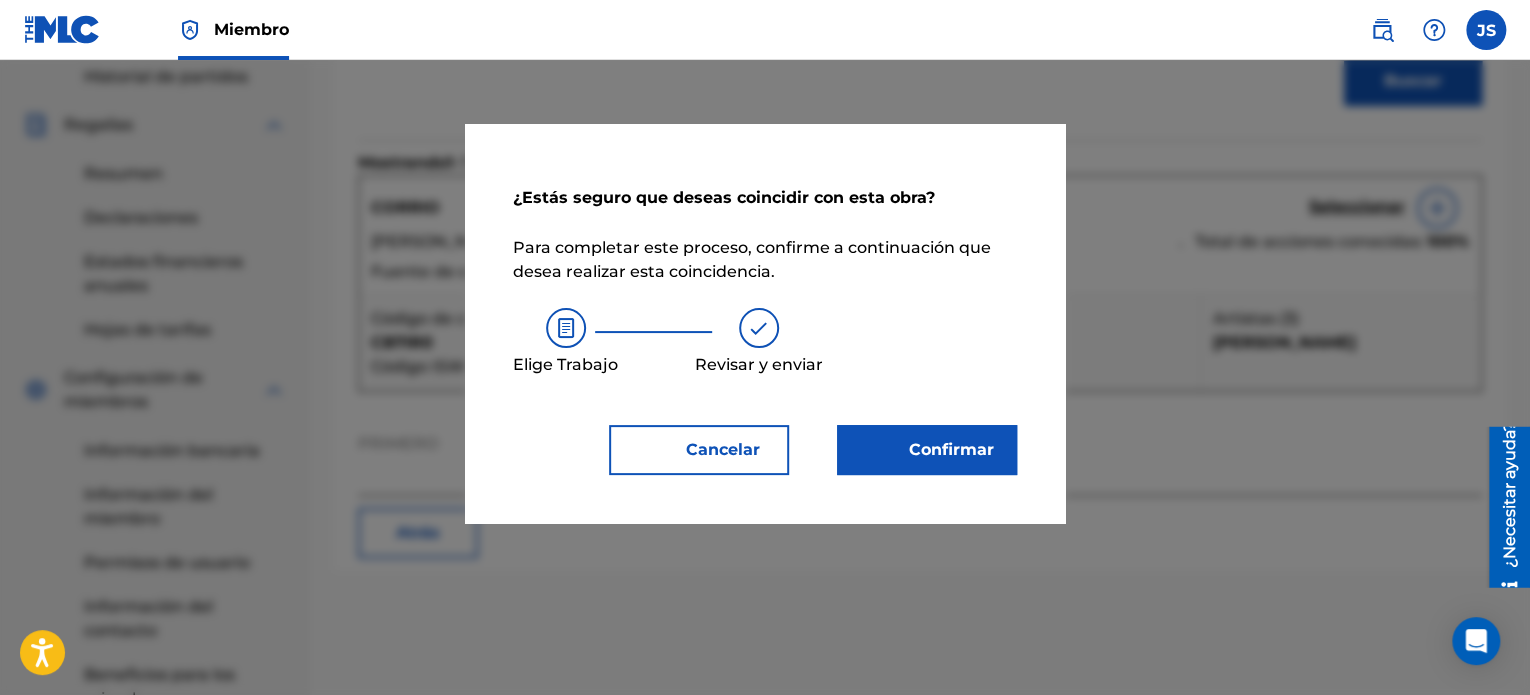 click on "Confirmar" at bounding box center [939, 450] 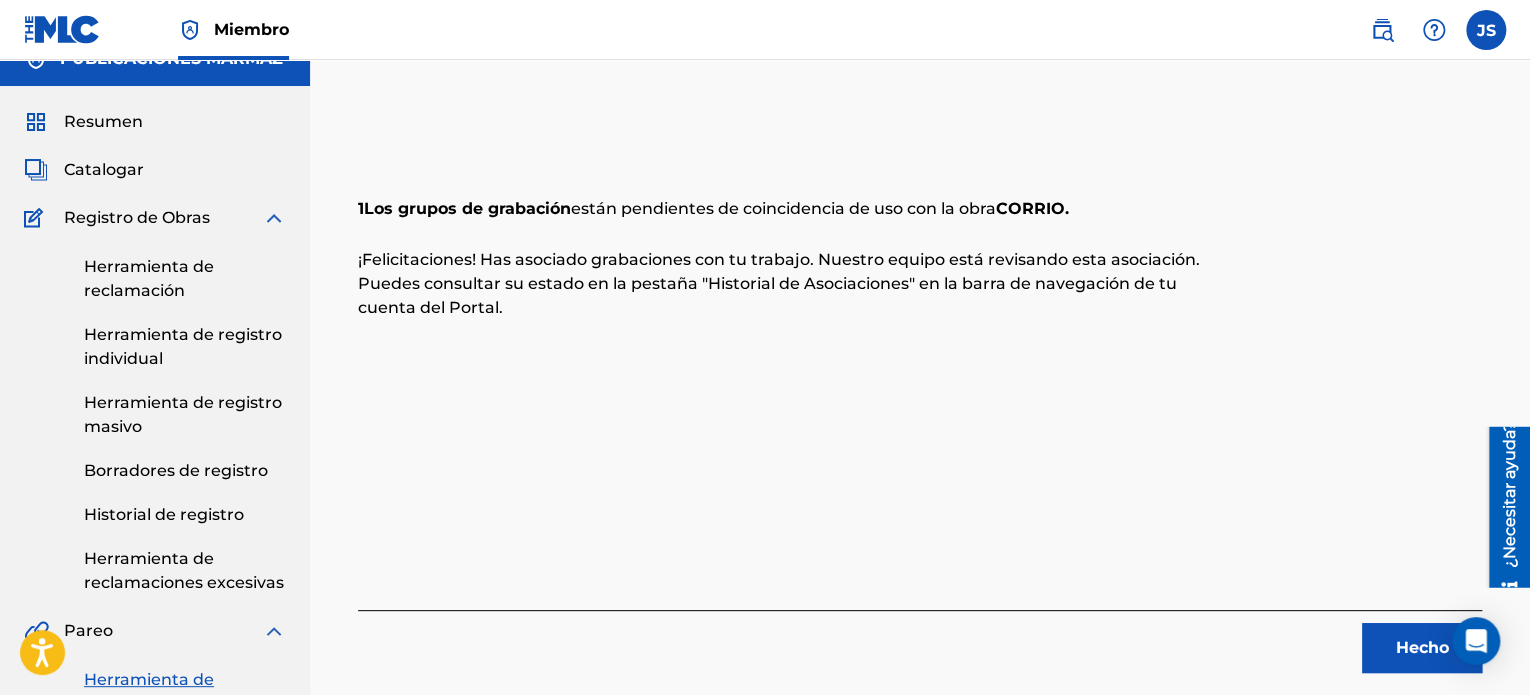 scroll, scrollTop: 0, scrollLeft: 0, axis: both 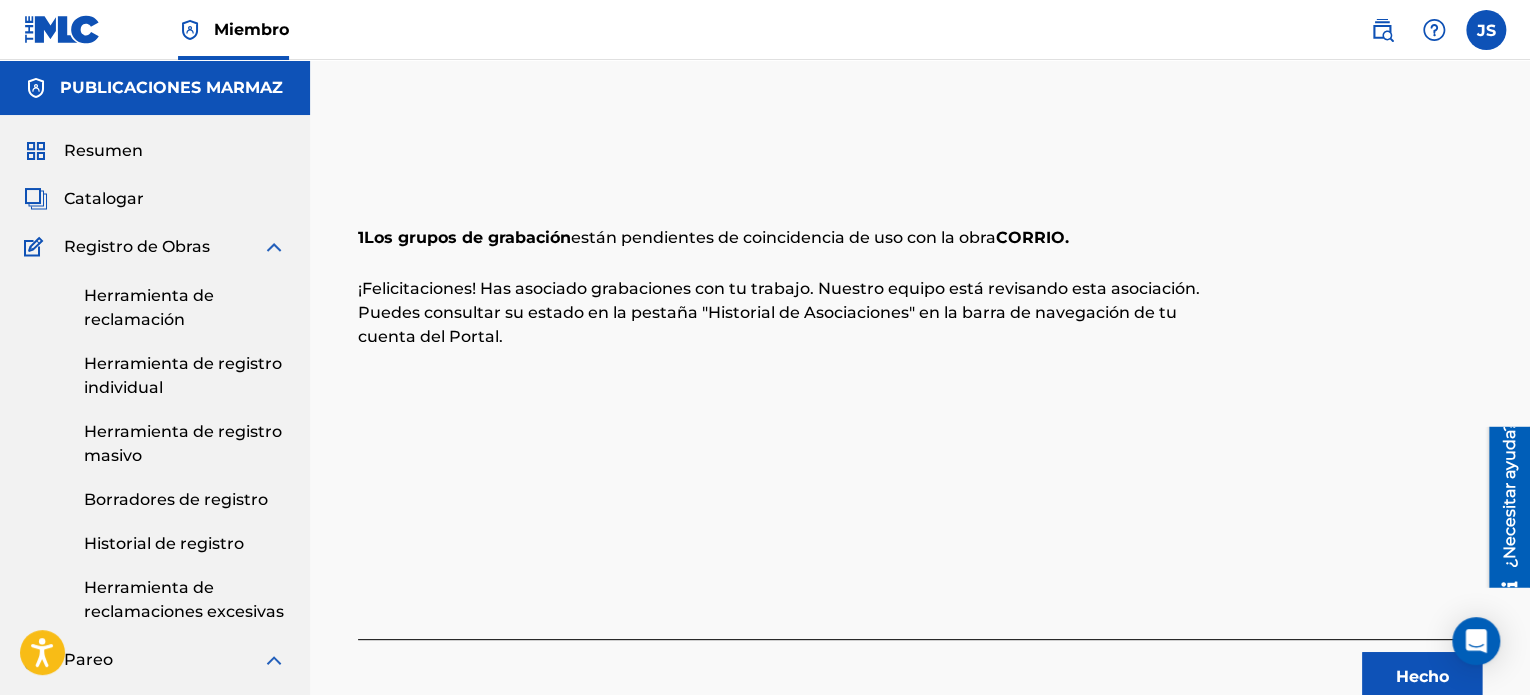 click on "Hecho" at bounding box center (1422, 676) 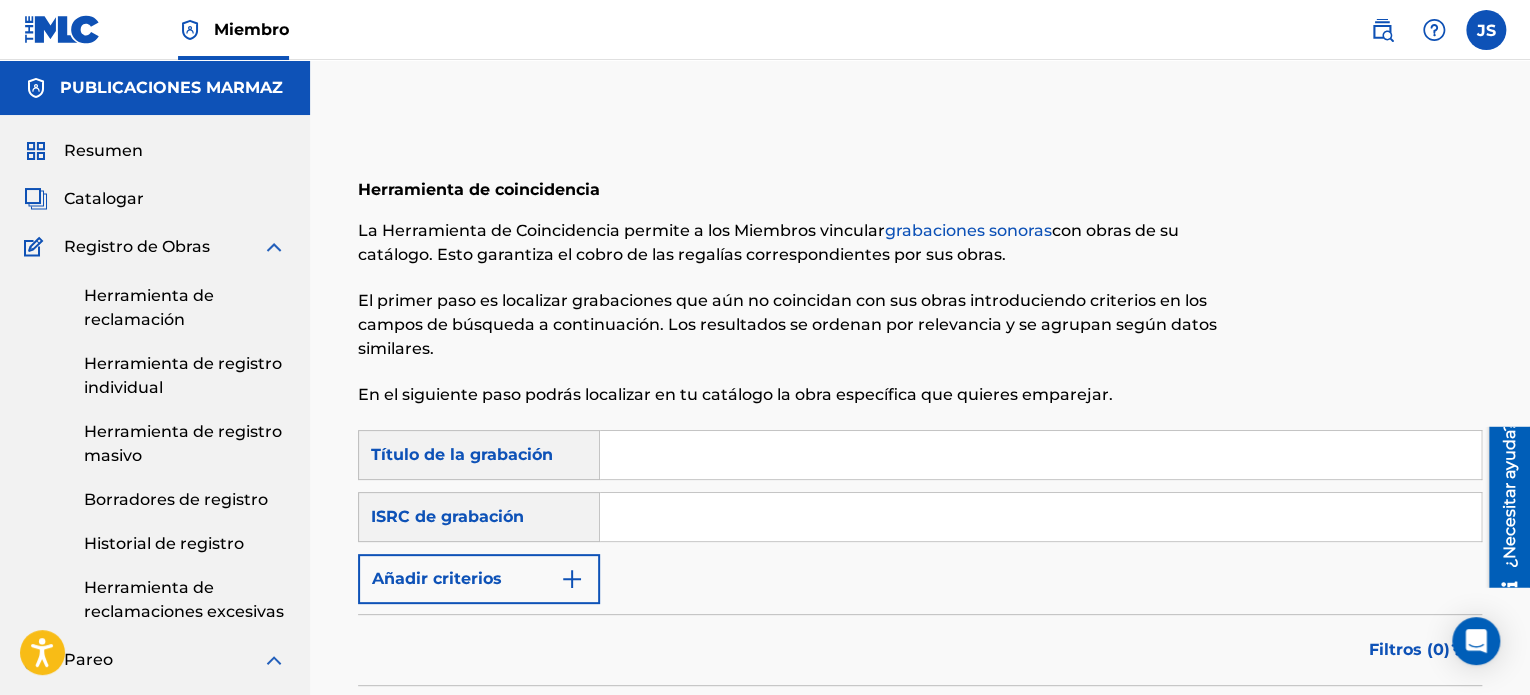 click at bounding box center (1040, 517) 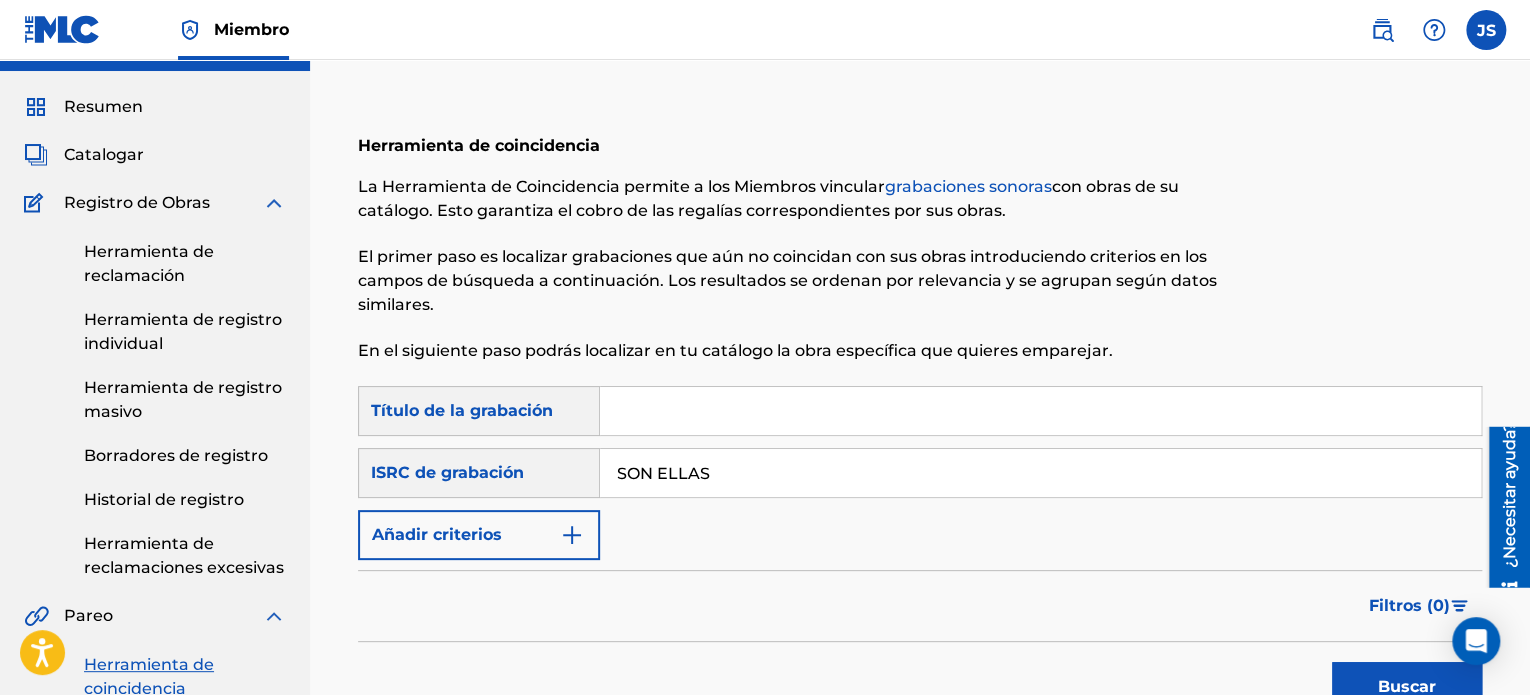 scroll, scrollTop: 0, scrollLeft: 0, axis: both 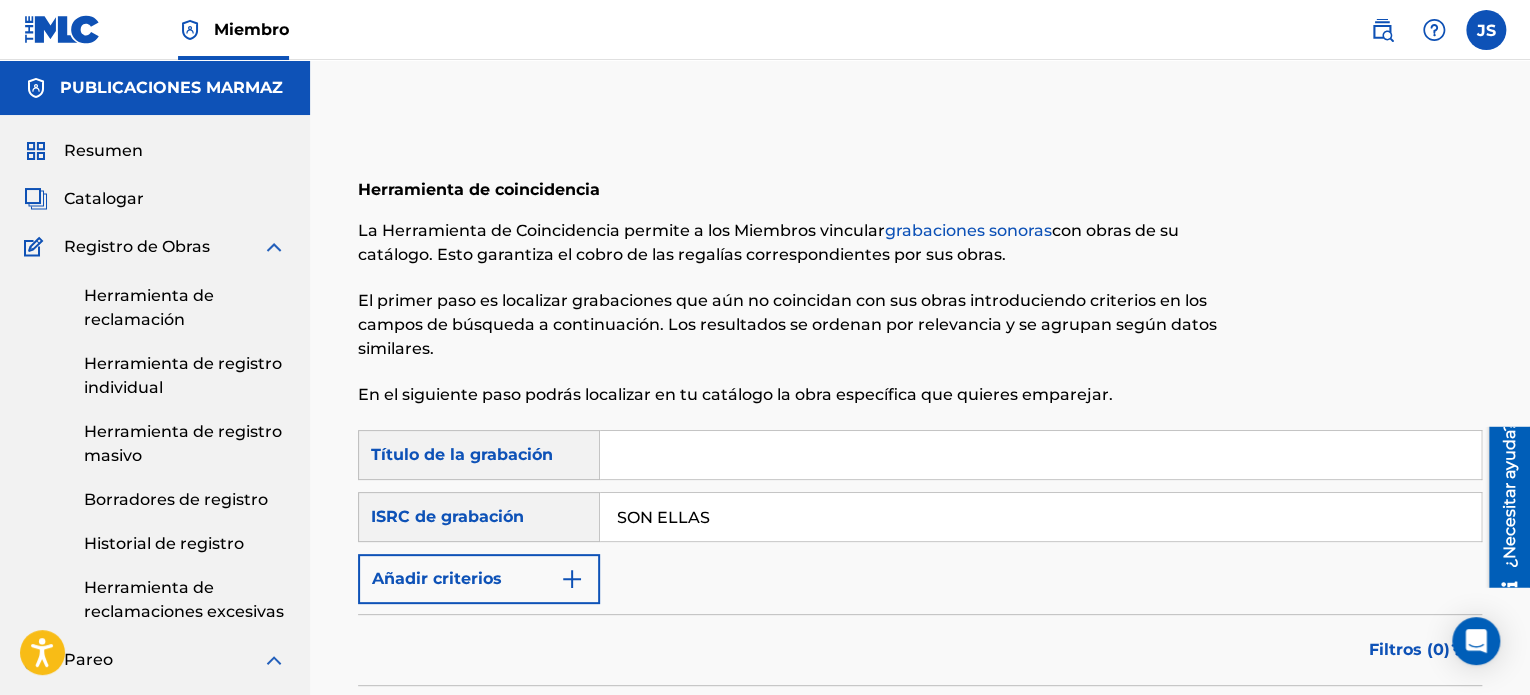 type on "SON ELLAS" 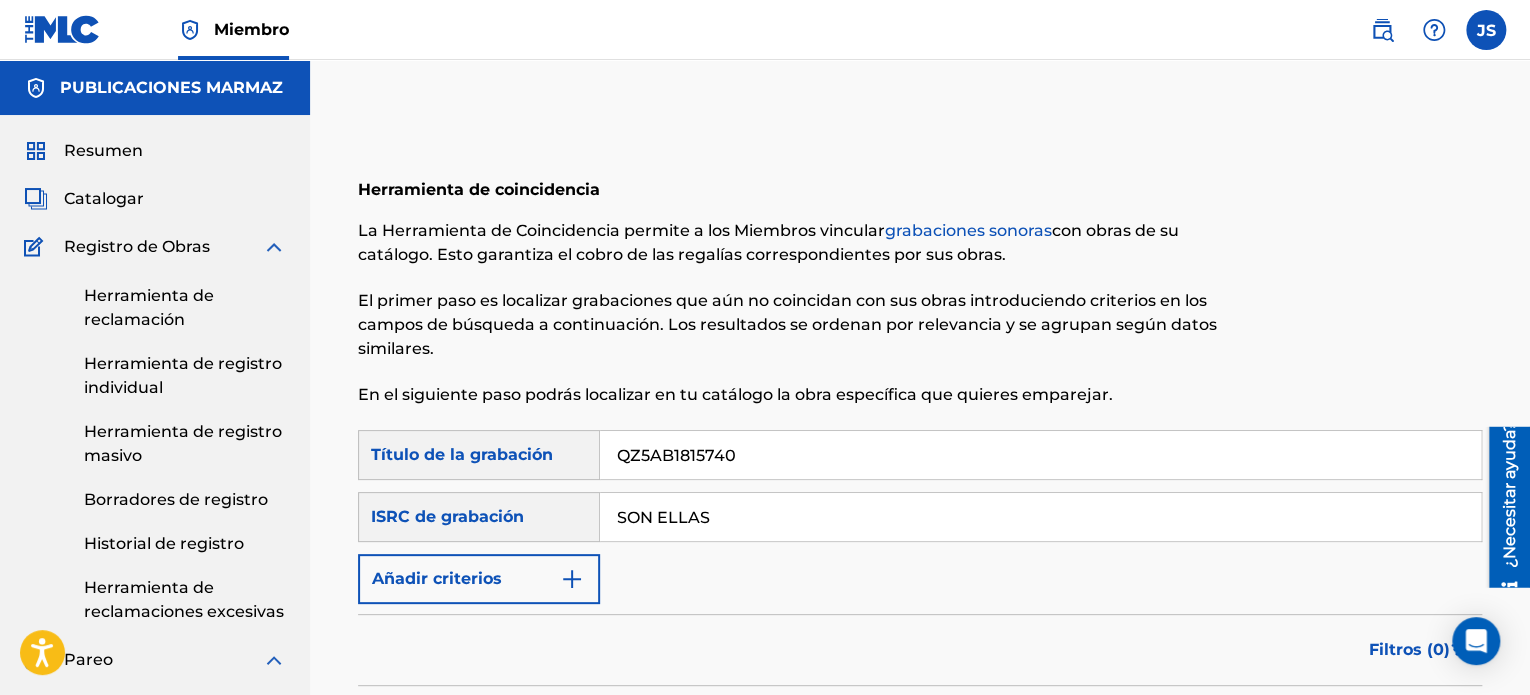 type on "QZ5AB1815740" 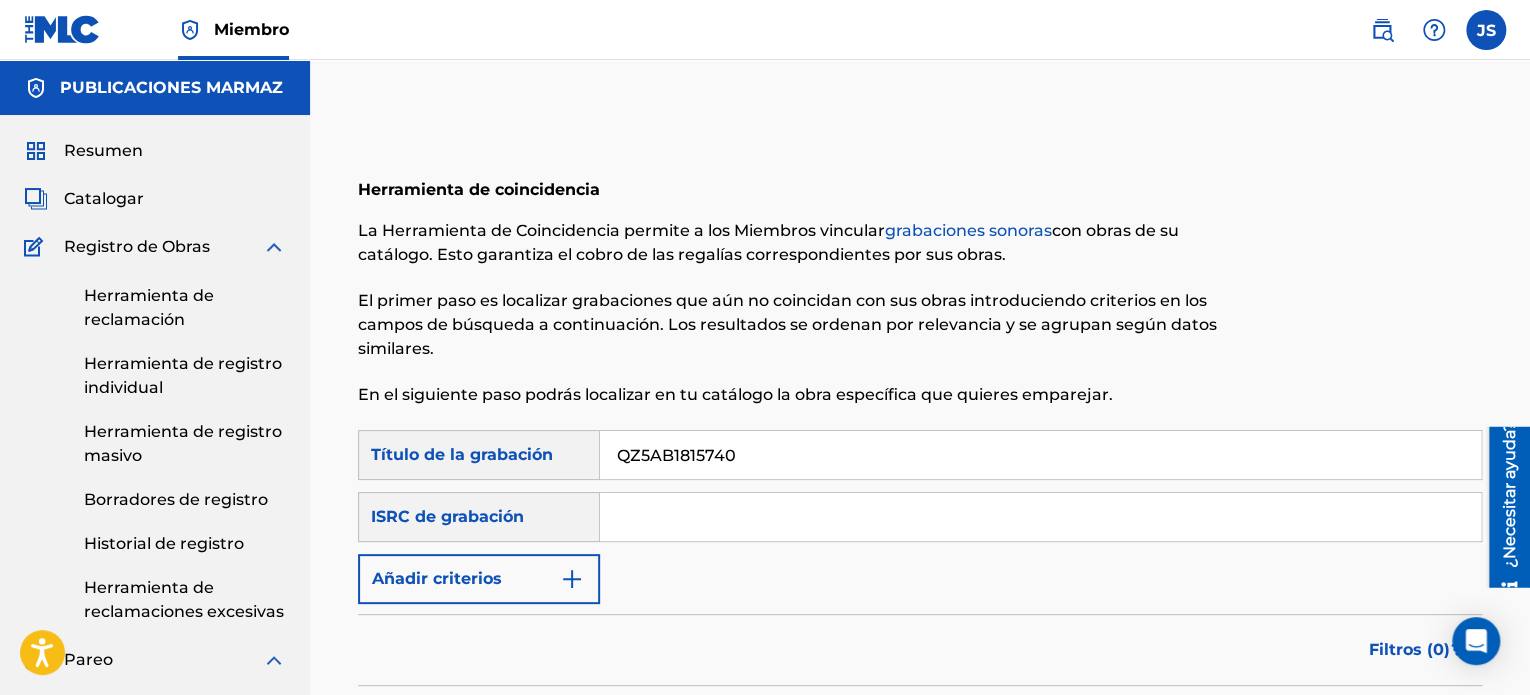 paste on "QZ5AB1815740" 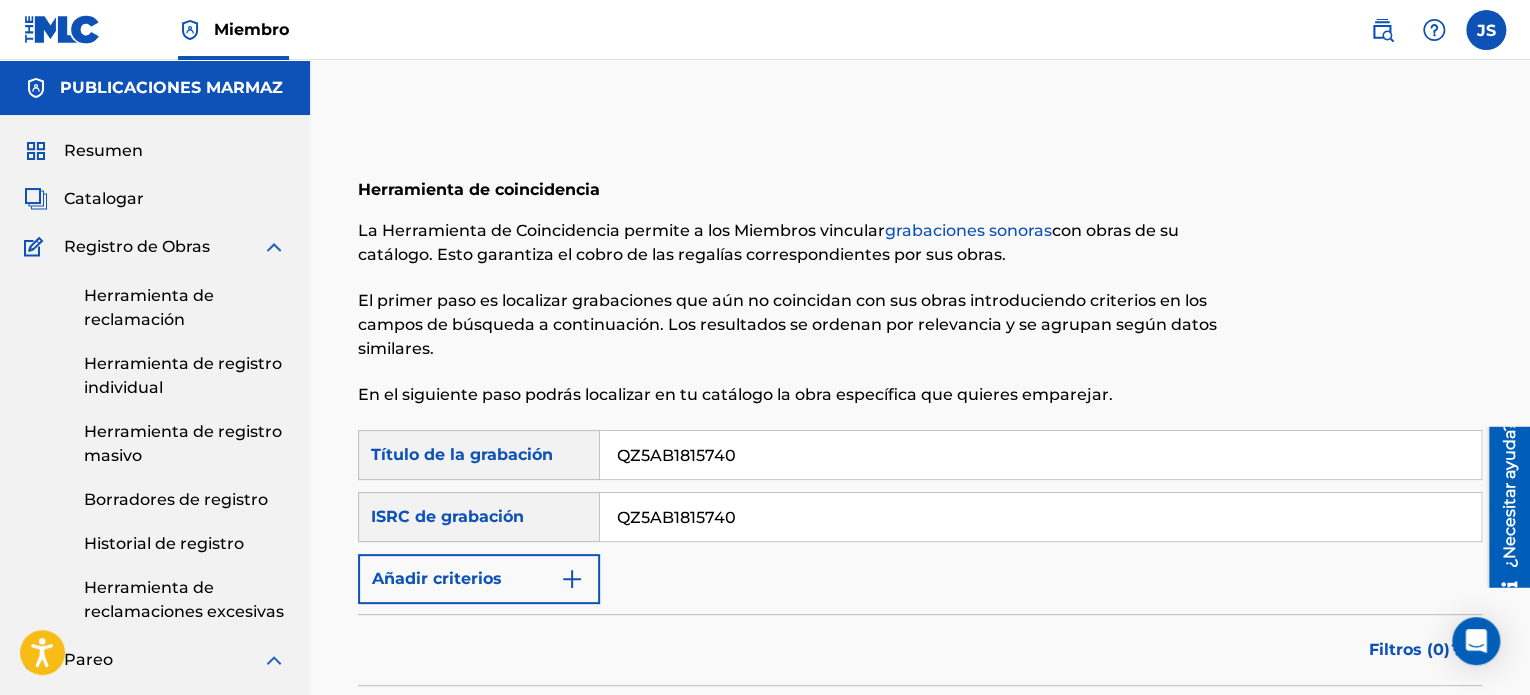 type on "QZ5AB1815740" 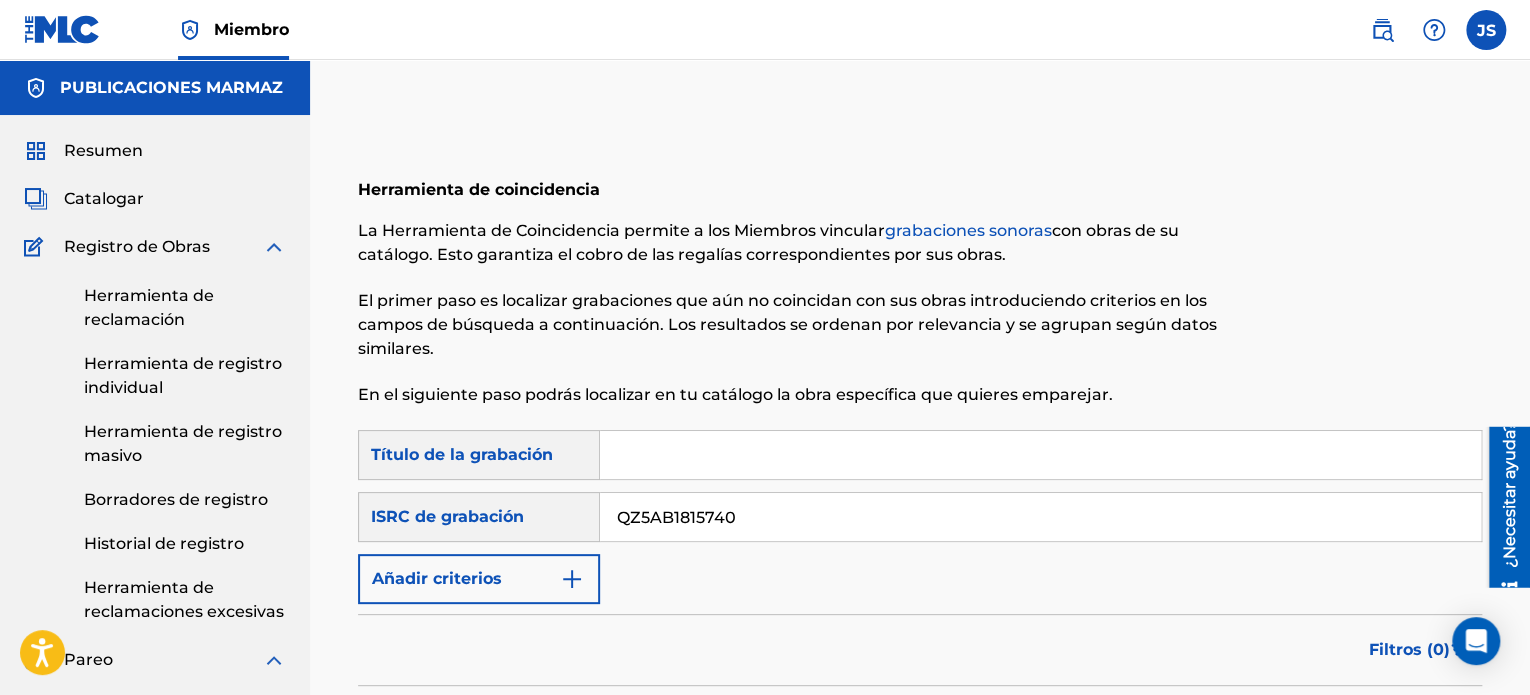 type 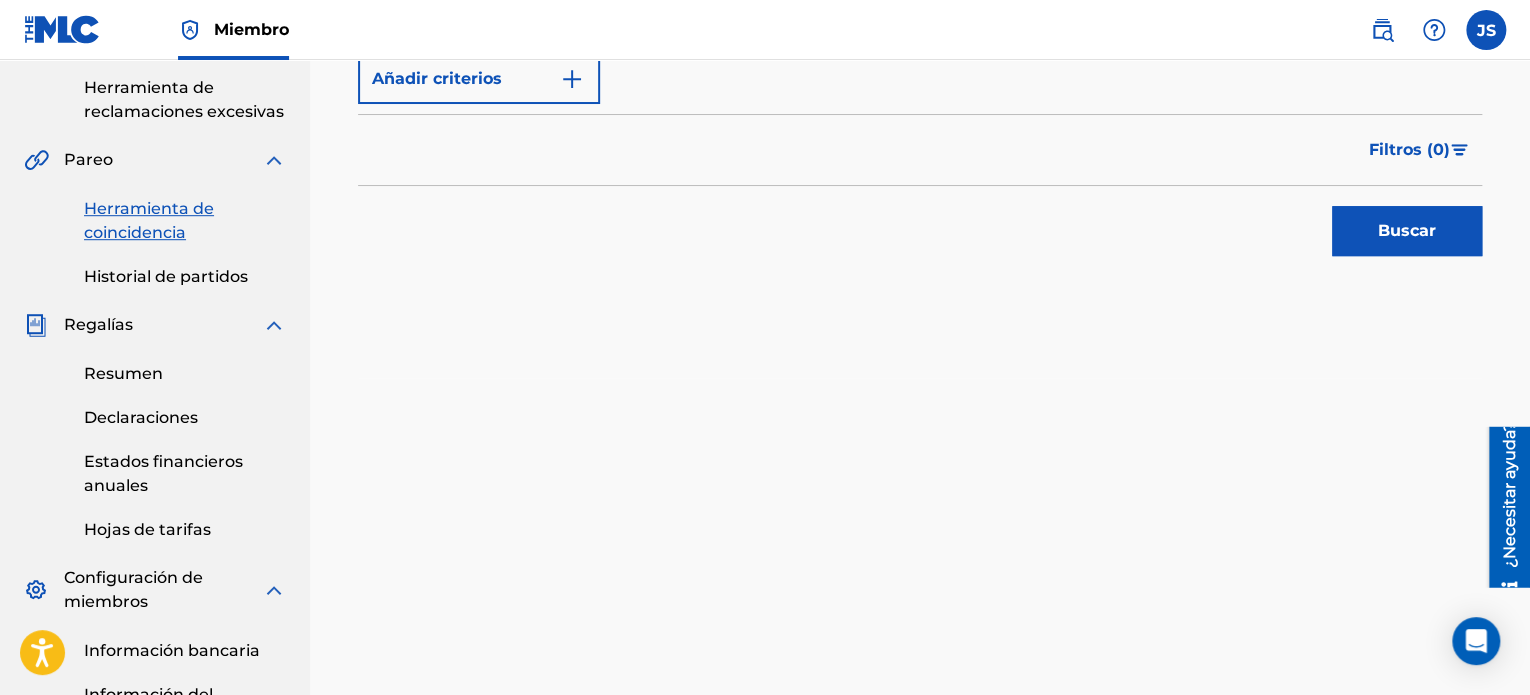 click on "Buscar" at bounding box center (1407, 231) 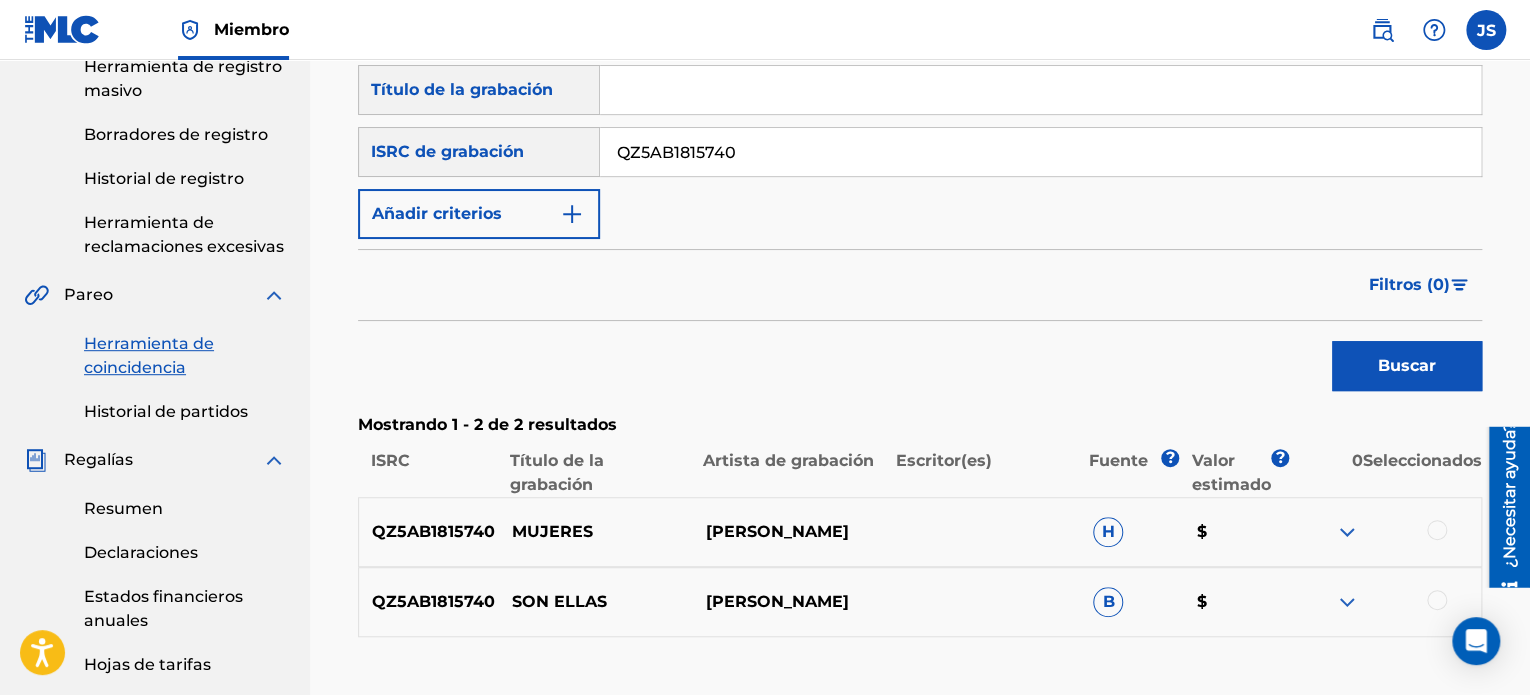 scroll, scrollTop: 400, scrollLeft: 0, axis: vertical 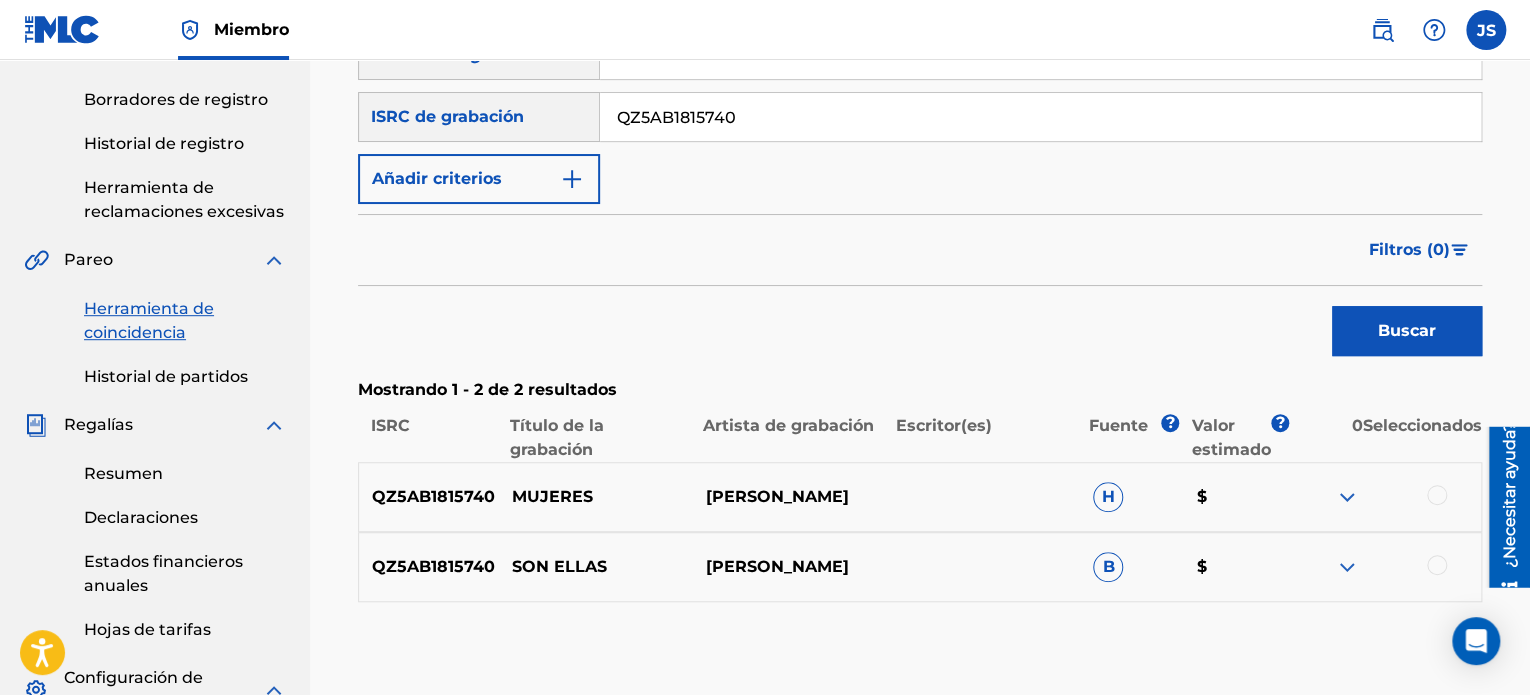 click at bounding box center (1437, 495) 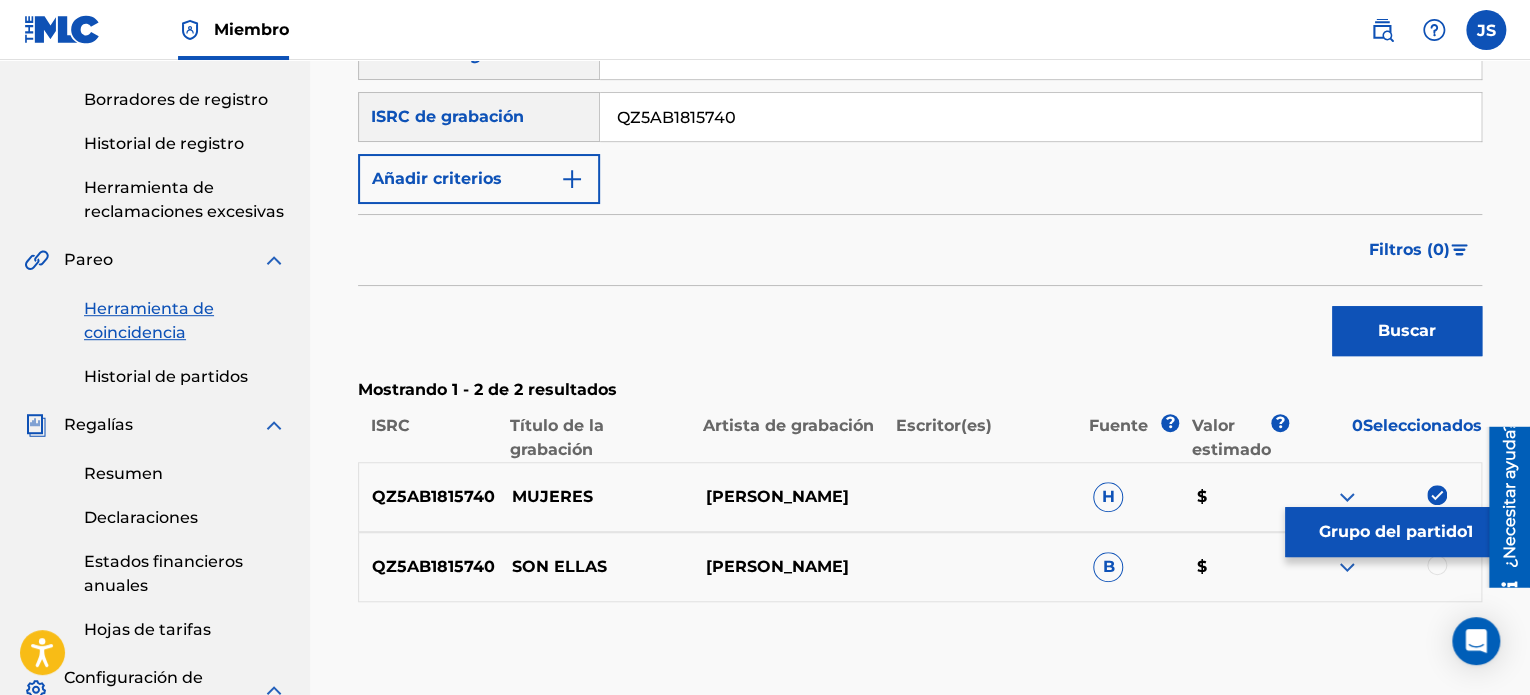 click at bounding box center (1437, 565) 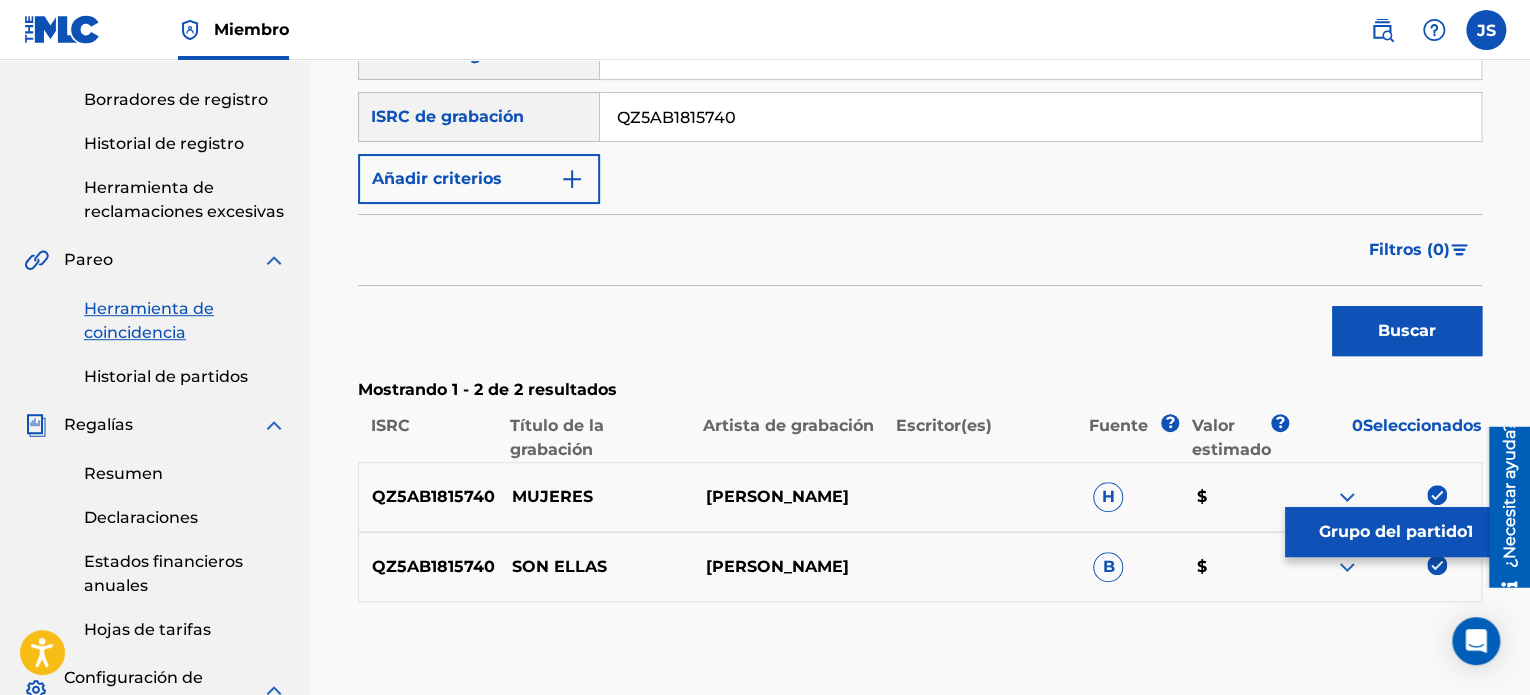 click on "Grupo del partido" at bounding box center [1393, 532] 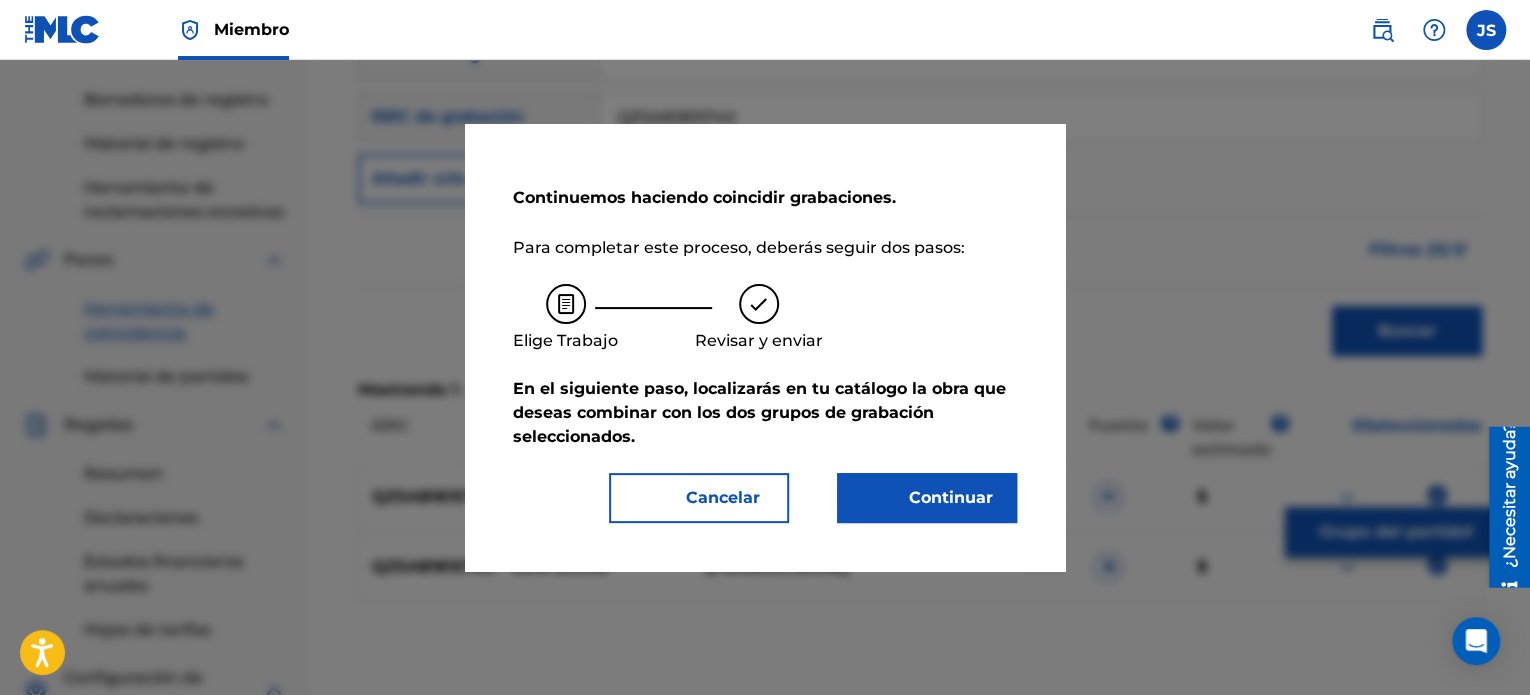 click on "Continuar" at bounding box center (927, 498) 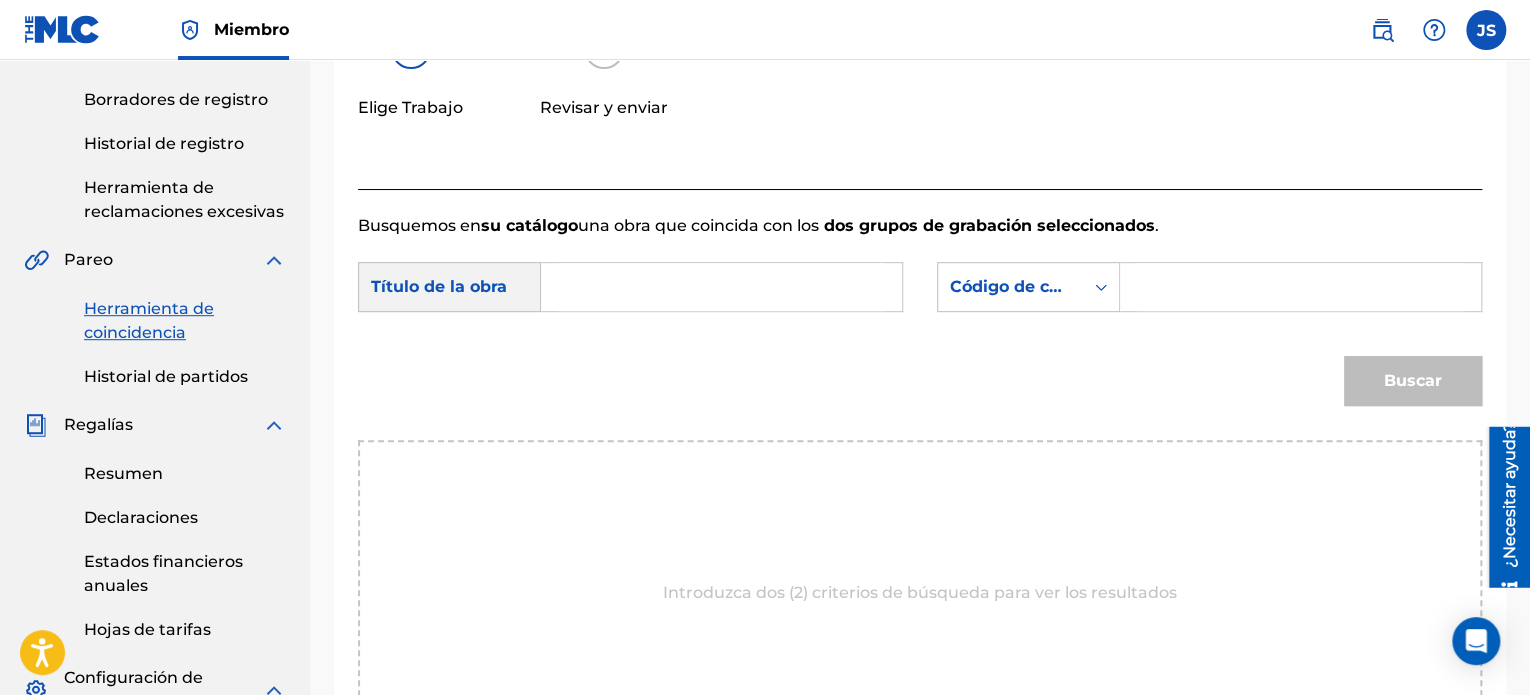 click on "una obra que coincida con los" at bounding box center (698, 225) 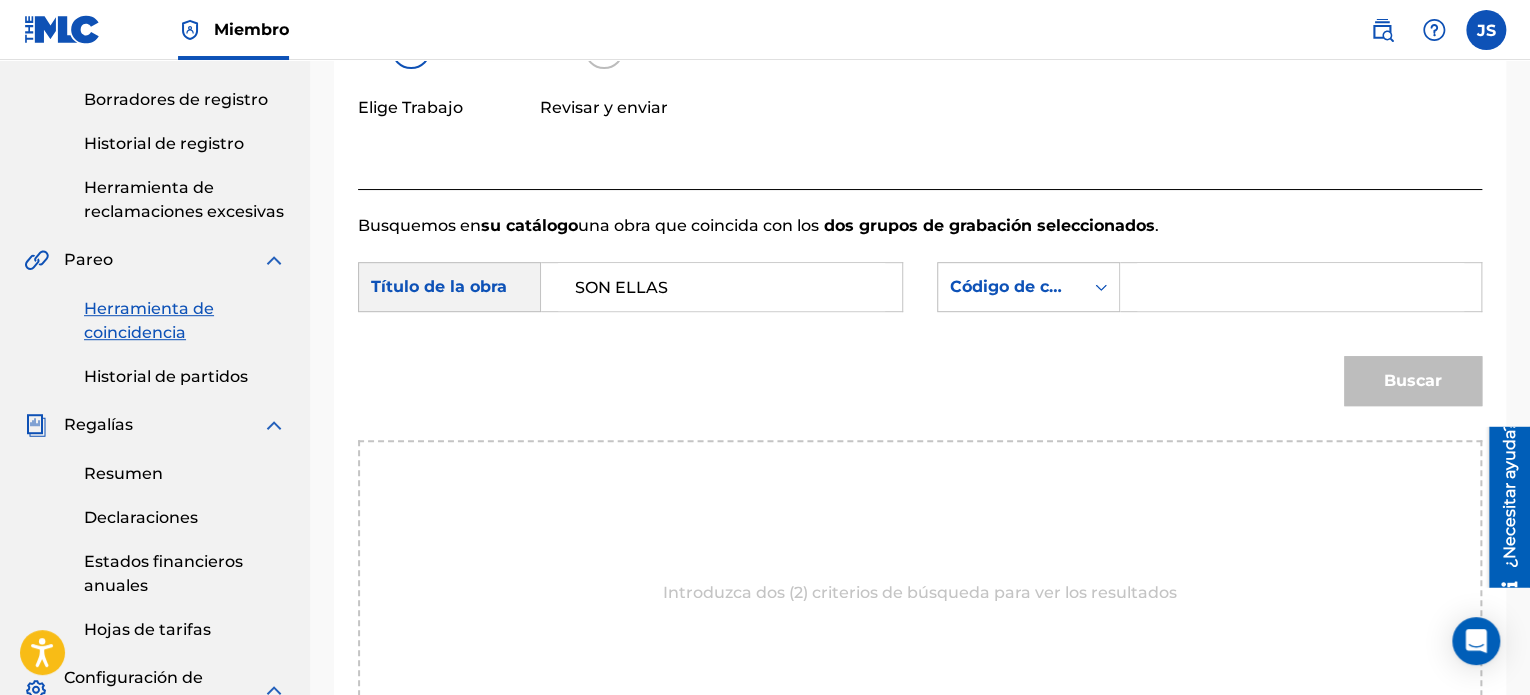 type on "SON ELLAS" 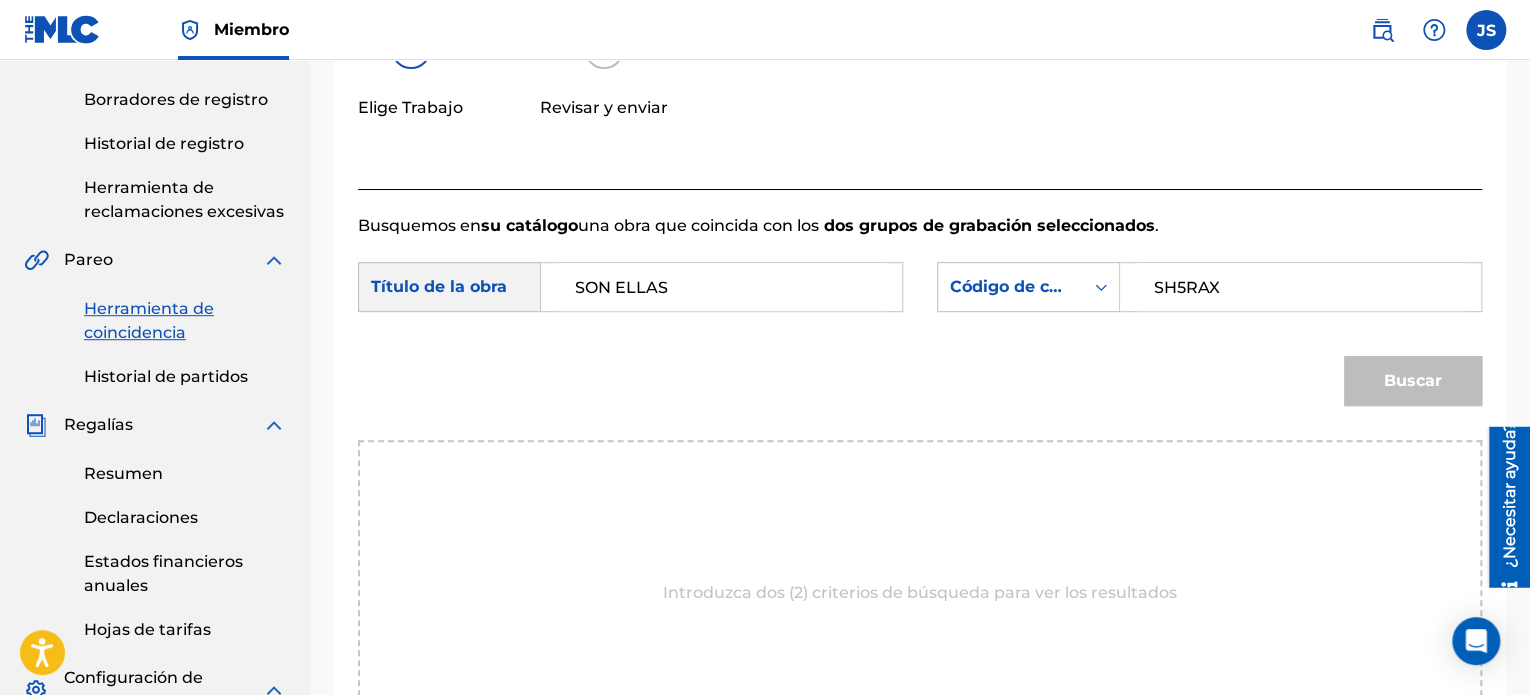 type on "SH5RAX" 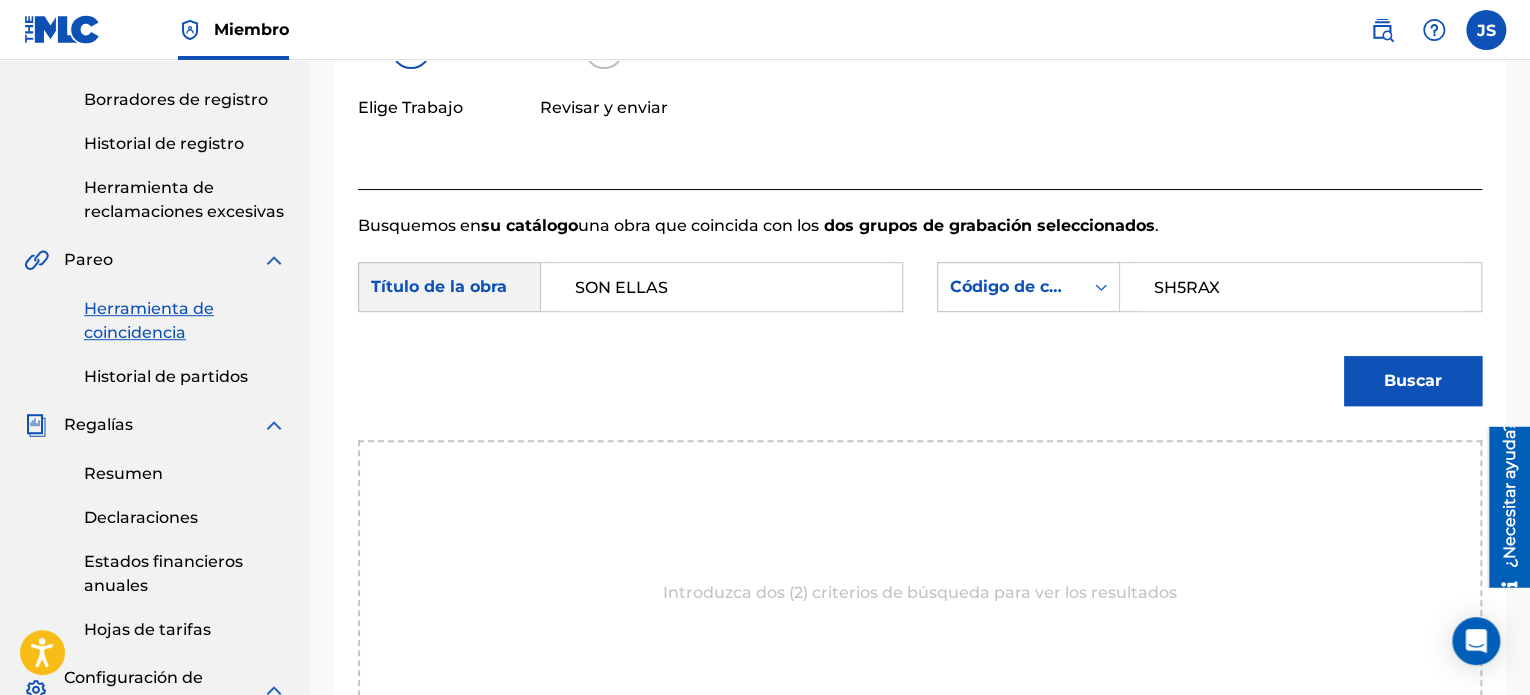 click on "Buscar" at bounding box center (920, 388) 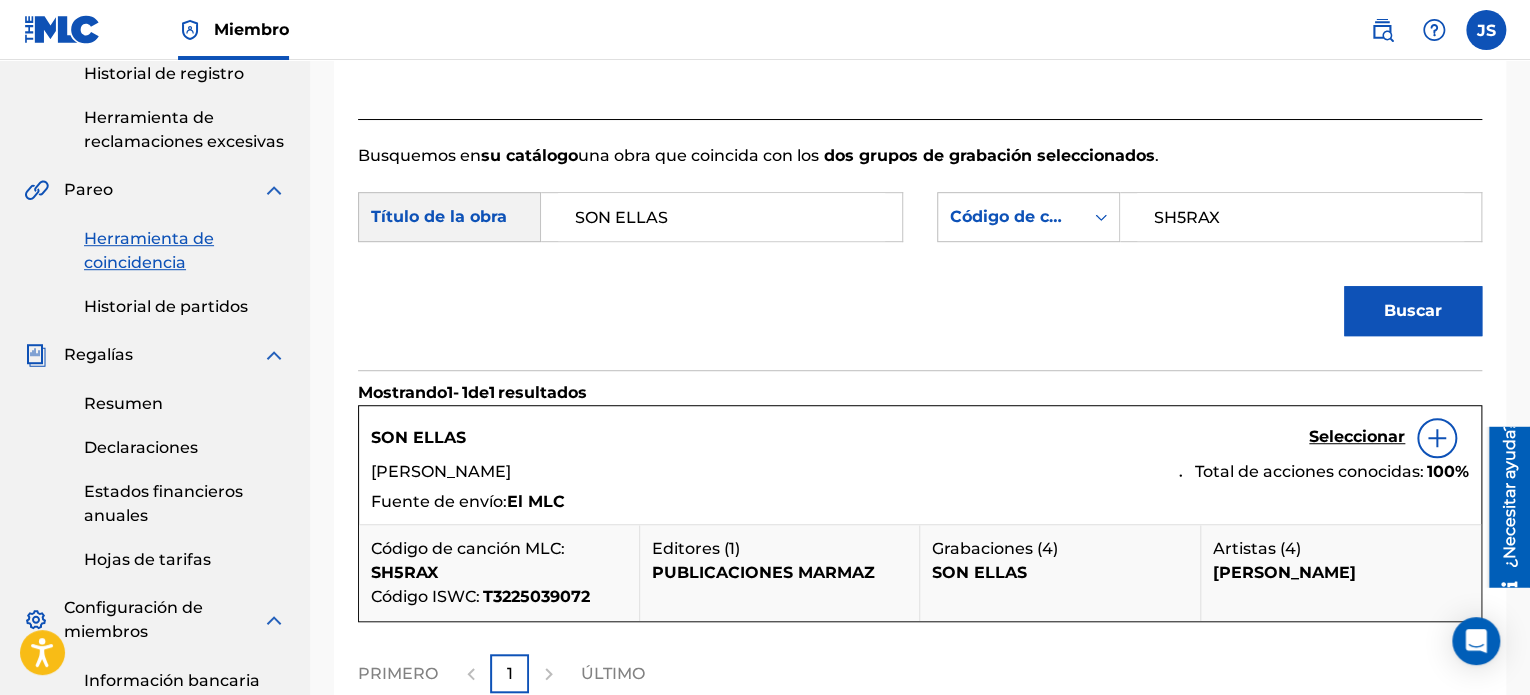scroll, scrollTop: 500, scrollLeft: 0, axis: vertical 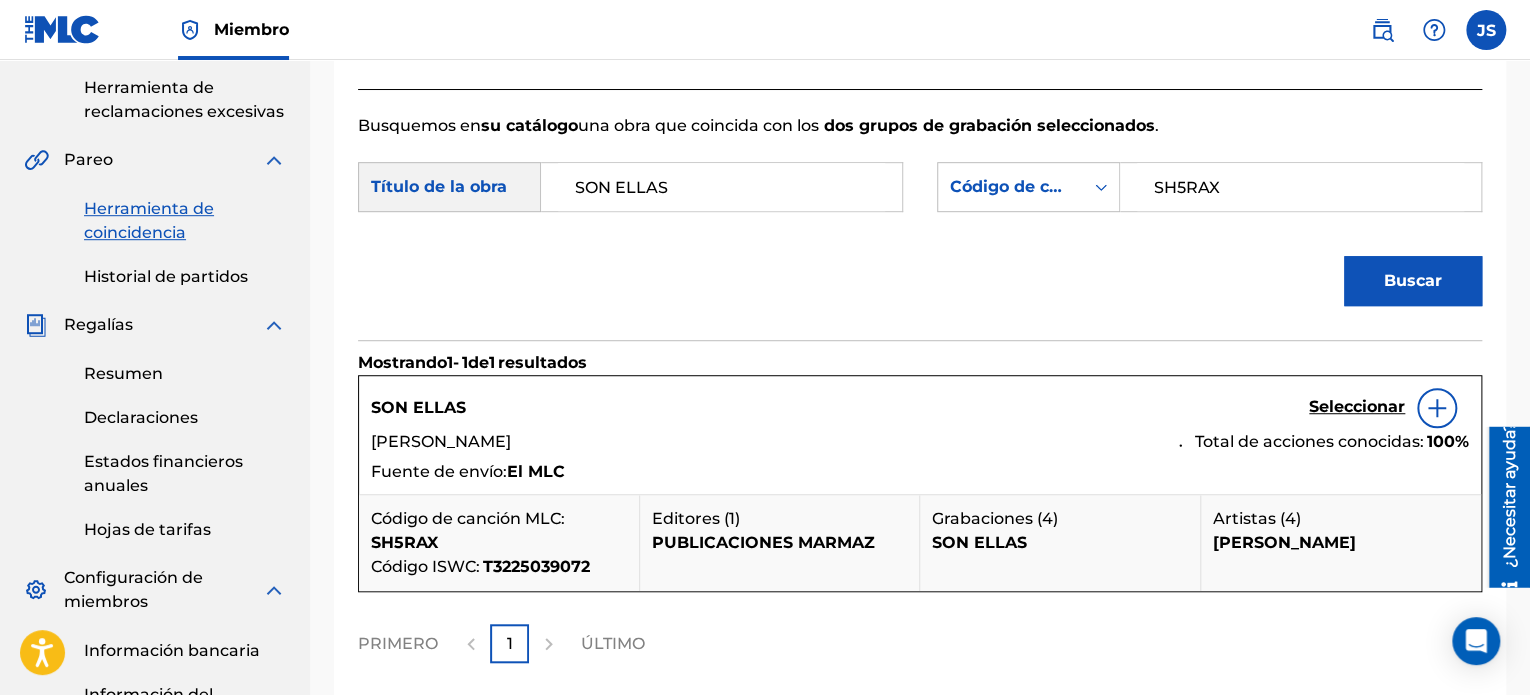 type 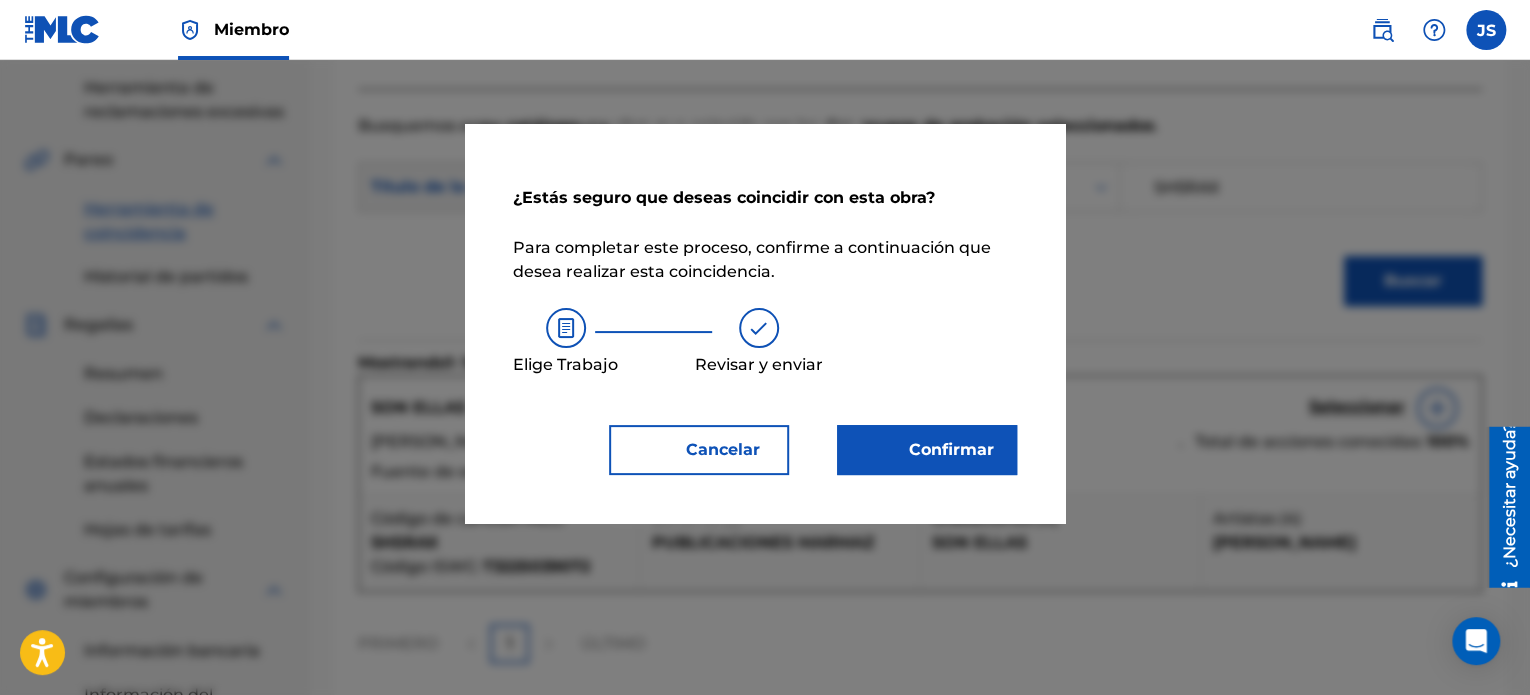 click on "Confirmar" at bounding box center [927, 450] 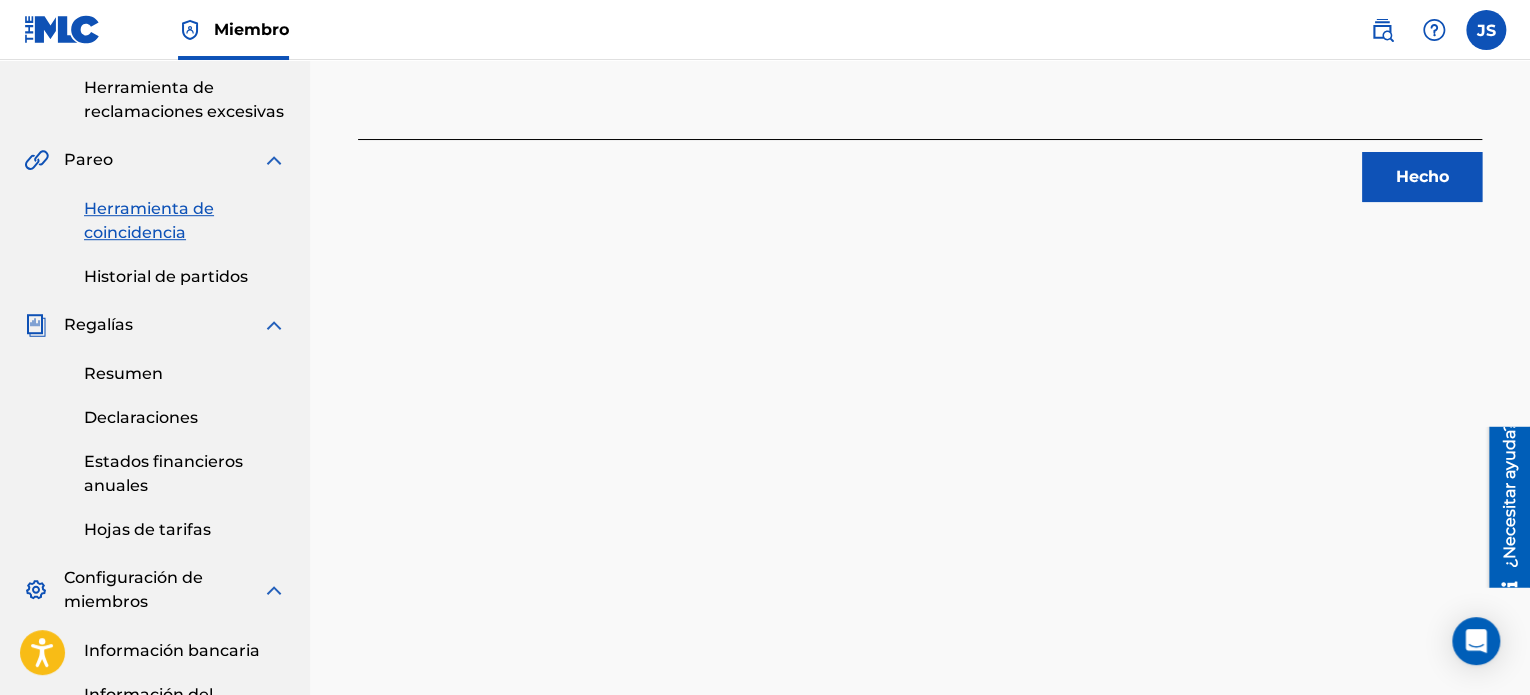 click on "Hecho" at bounding box center (1422, 176) 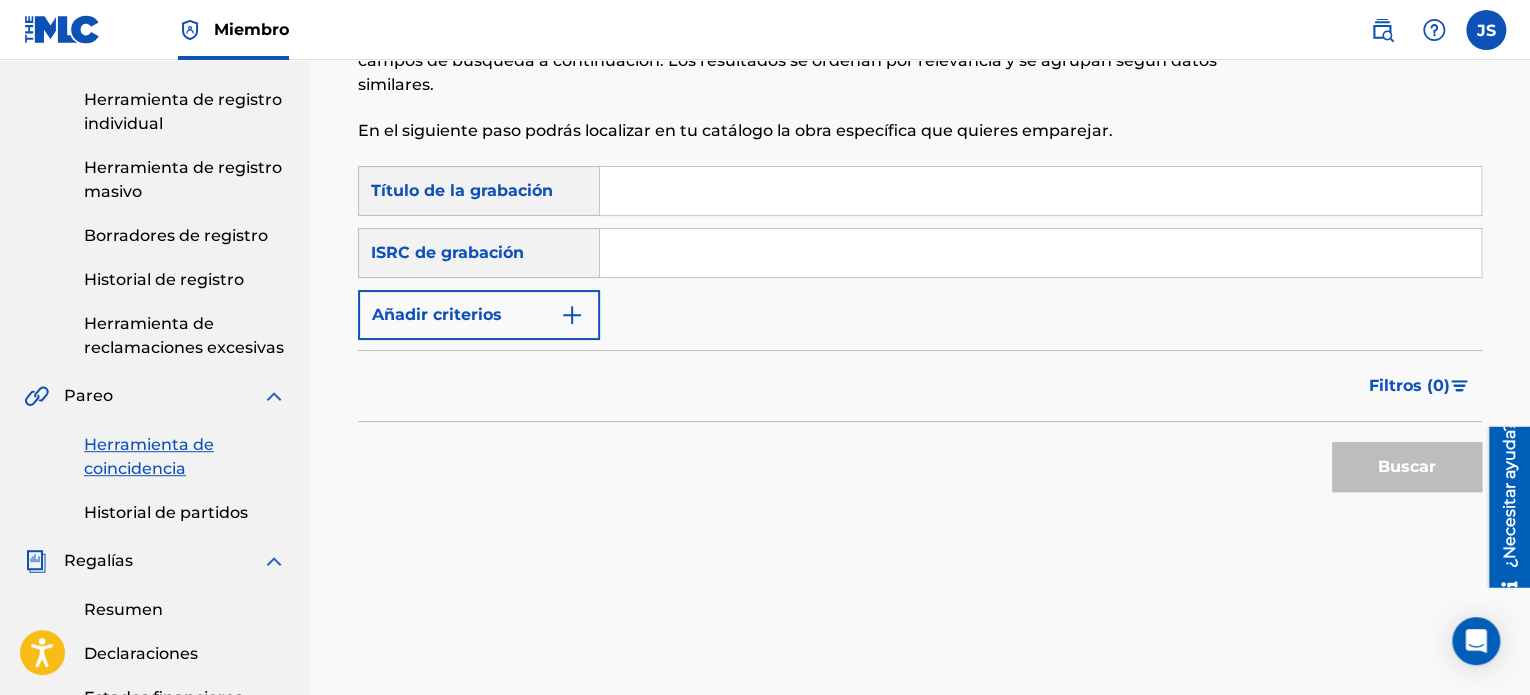scroll, scrollTop: 100, scrollLeft: 0, axis: vertical 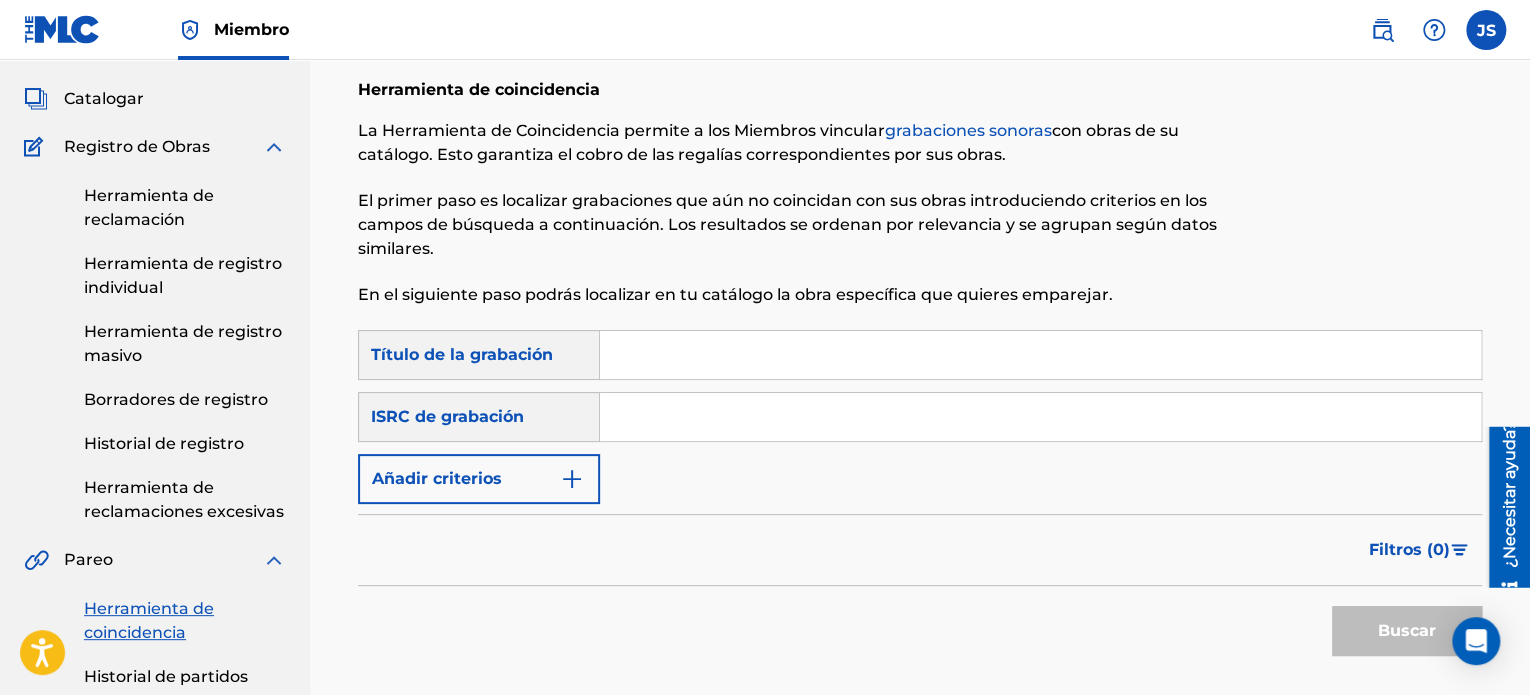 click at bounding box center [1040, 355] 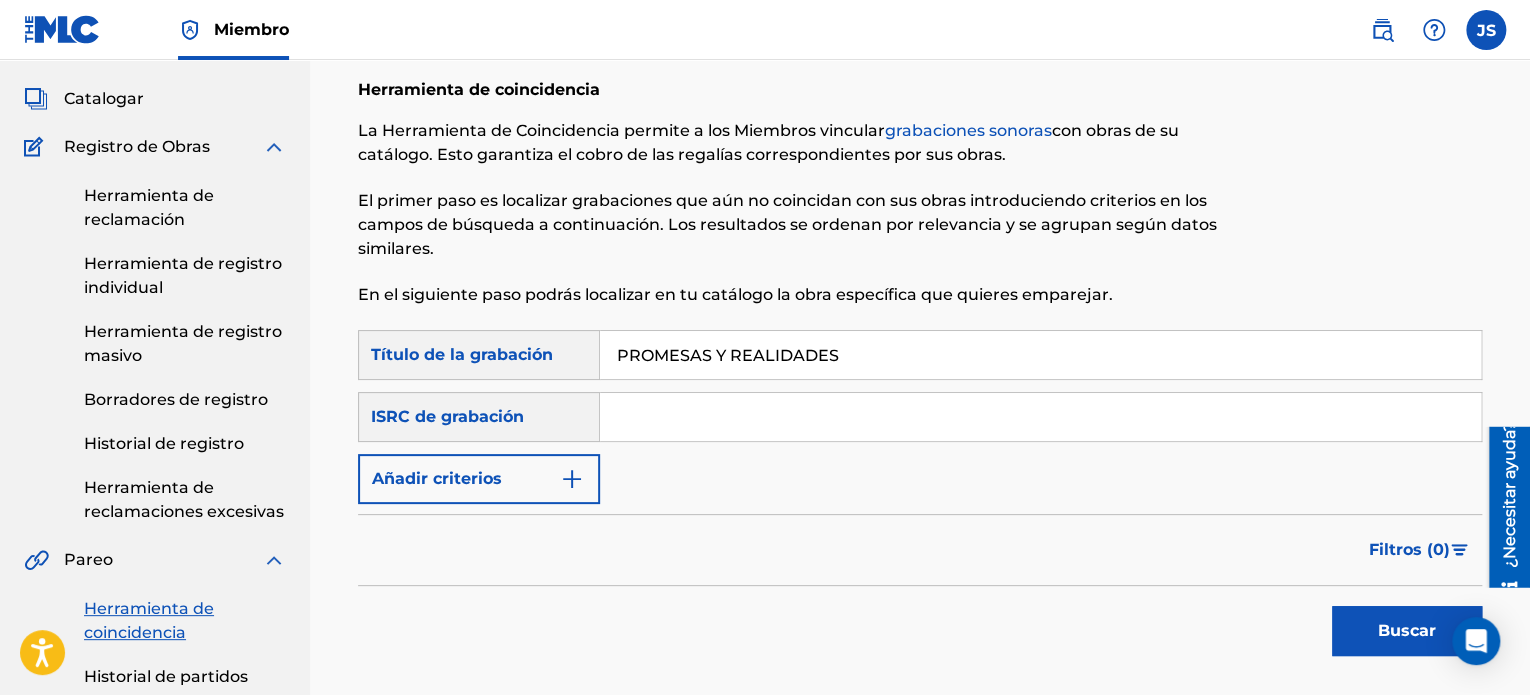 type on "PROMESAS Y REALIDADES" 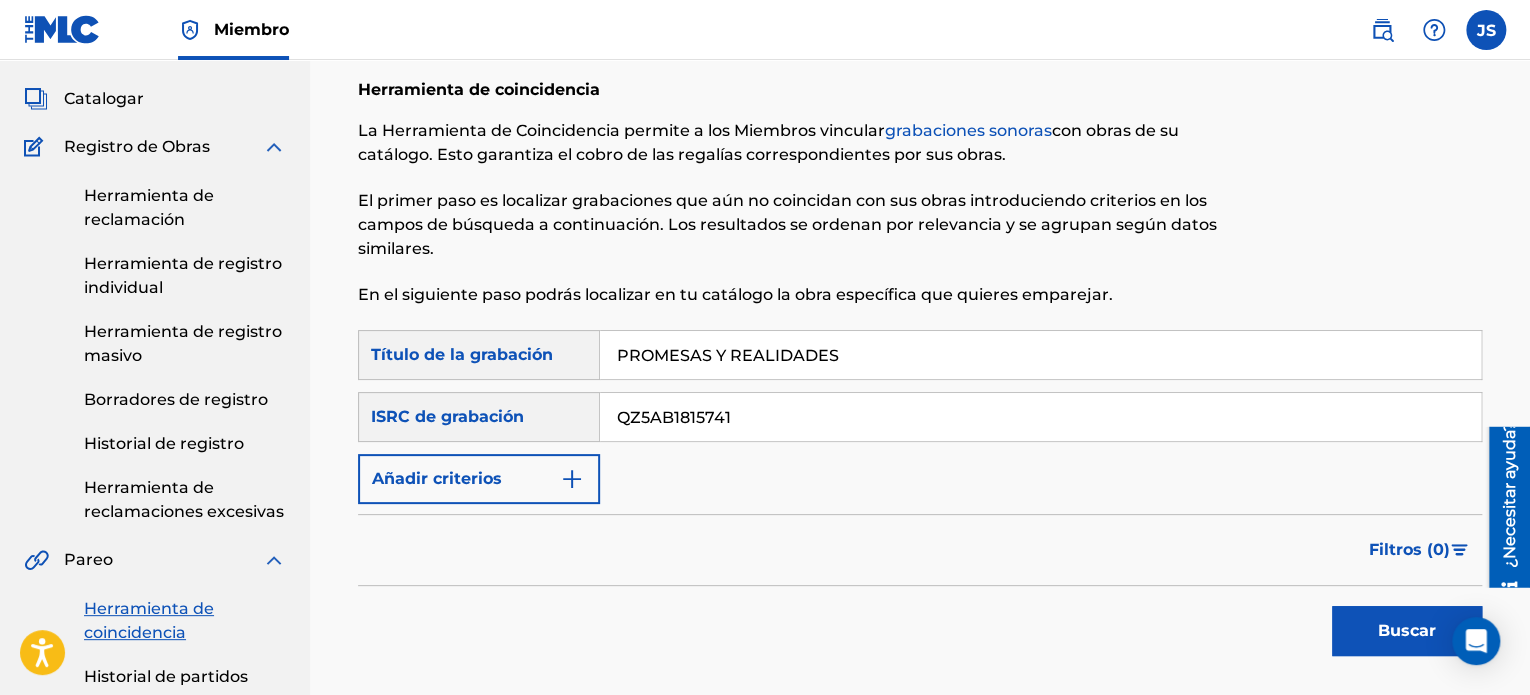 type on "QZ5AB1815741" 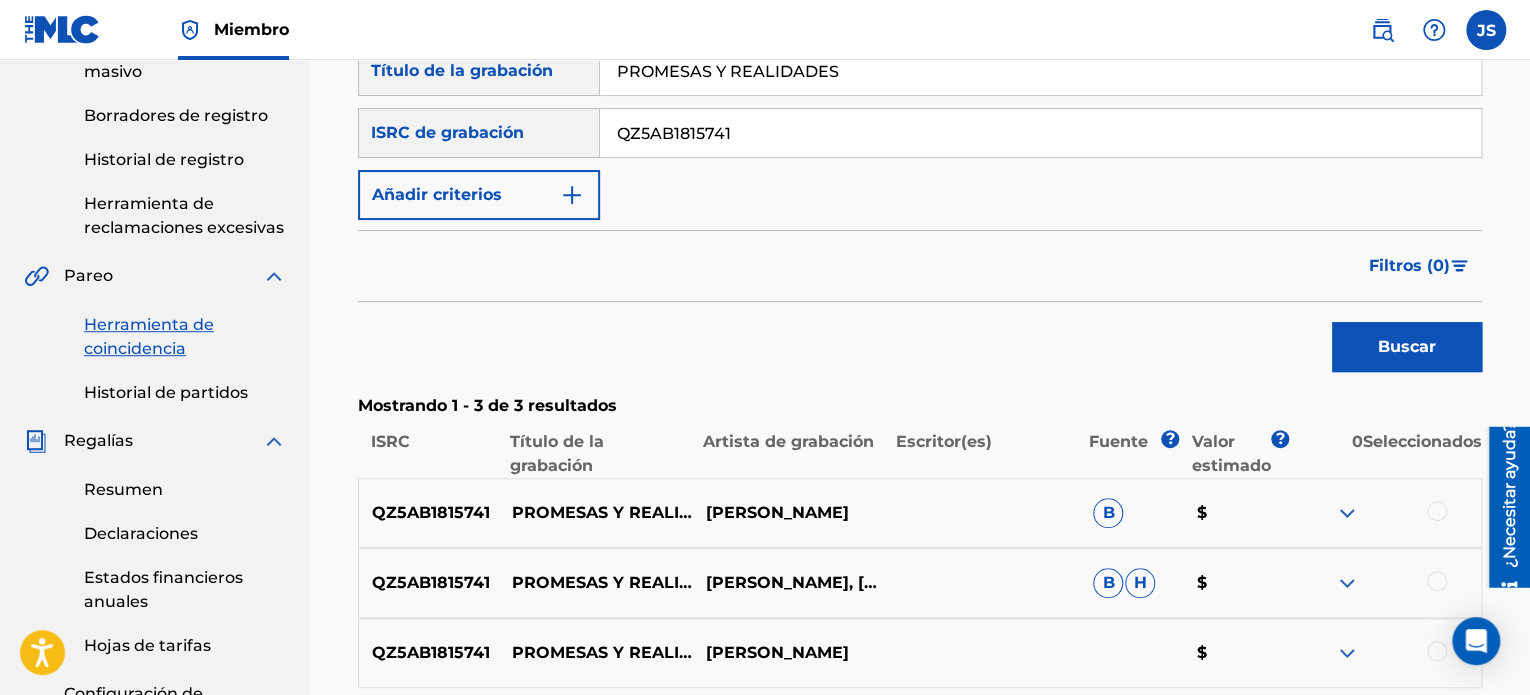 scroll, scrollTop: 500, scrollLeft: 0, axis: vertical 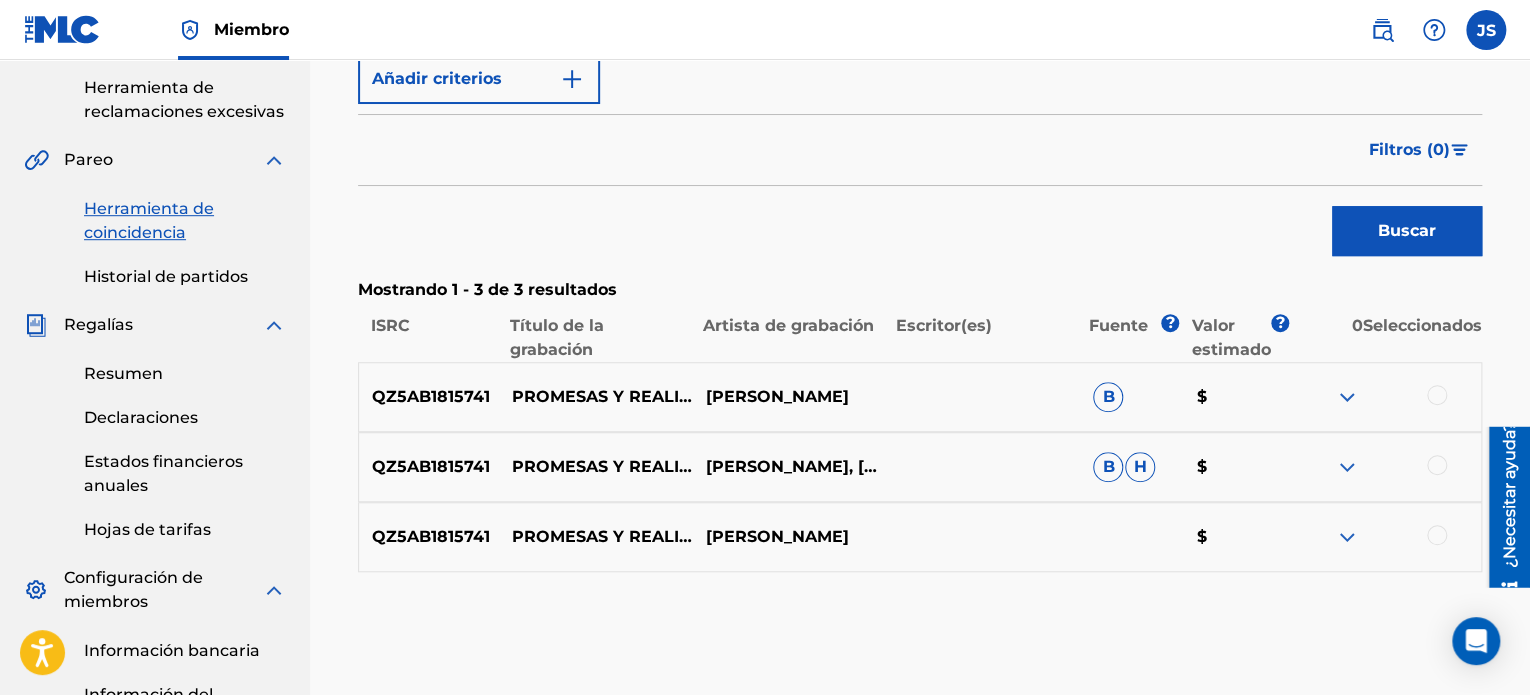 click at bounding box center (1384, 537) 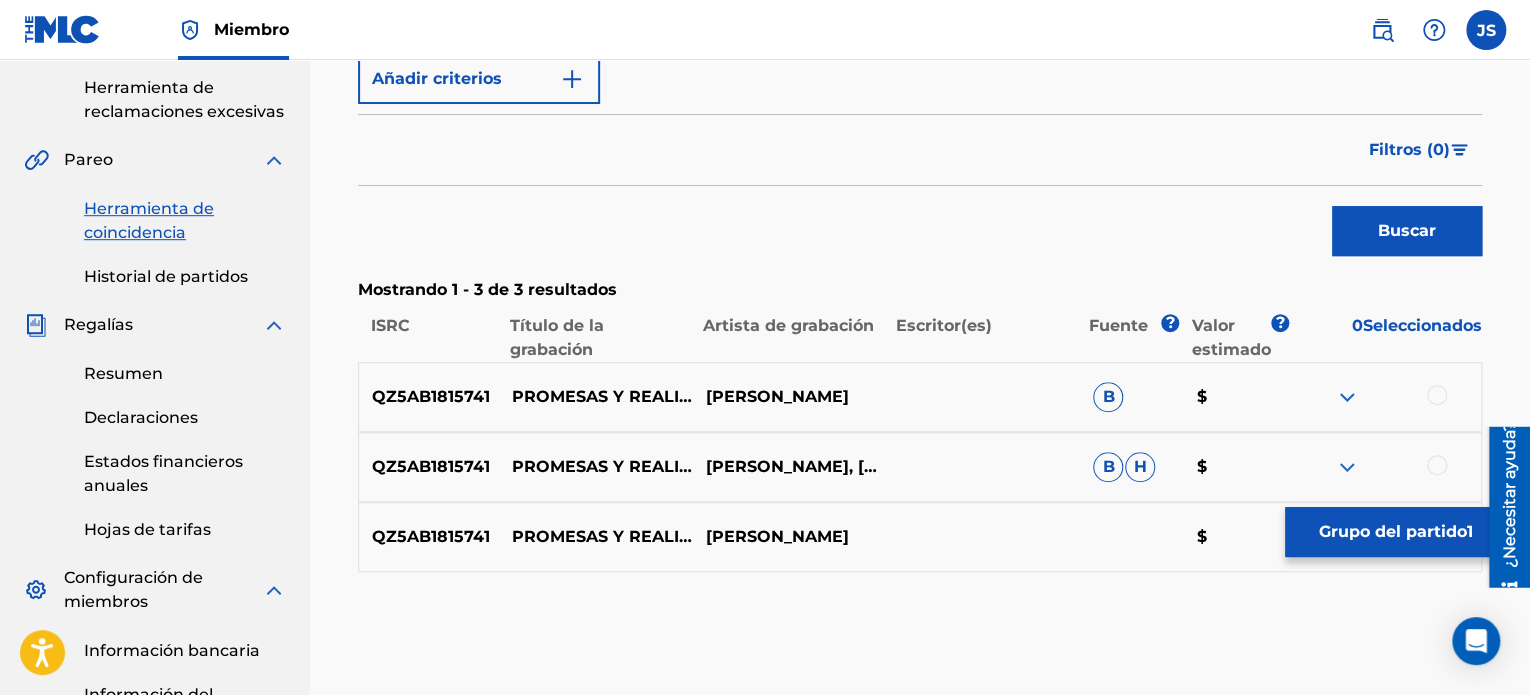 click at bounding box center (1437, 465) 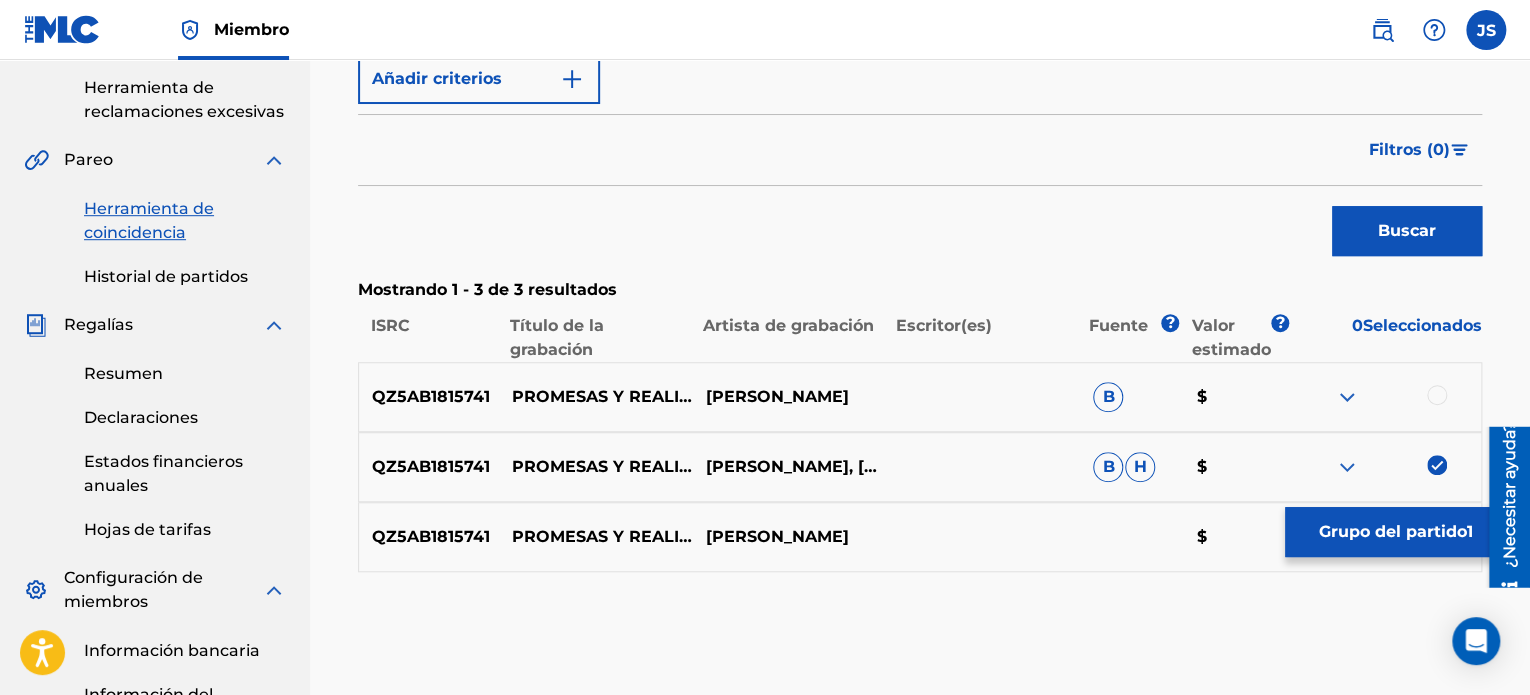 click at bounding box center [1437, 395] 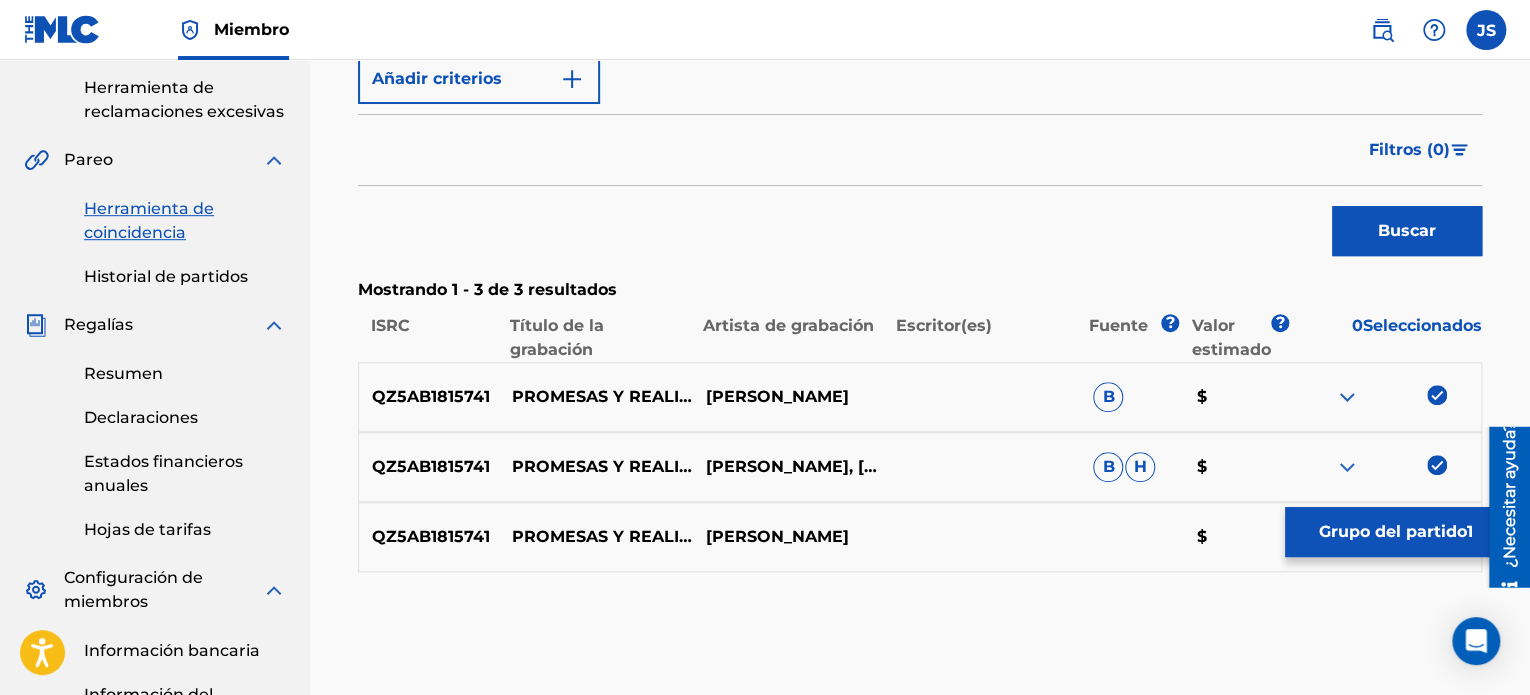 click on "Grupo del partido" at bounding box center [1393, 532] 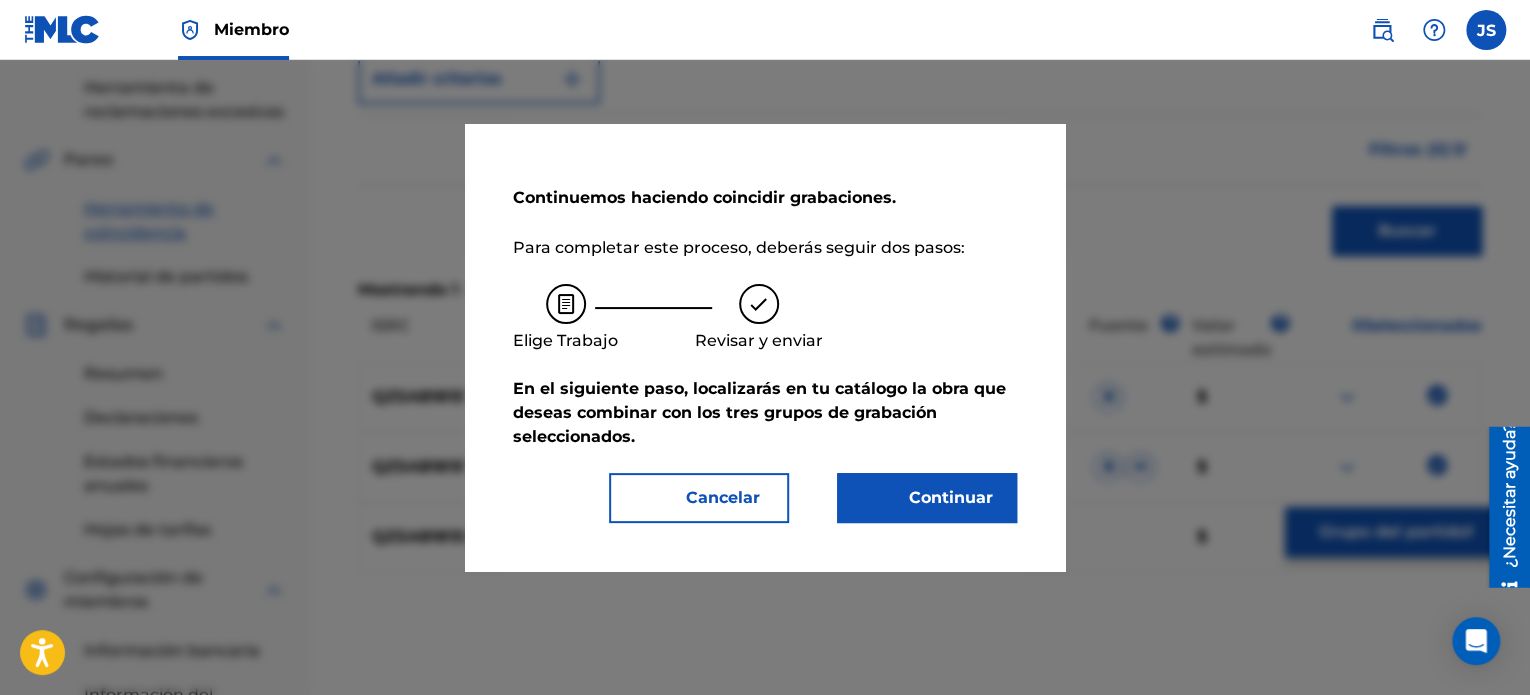 click on "Cancelar" at bounding box center [723, 497] 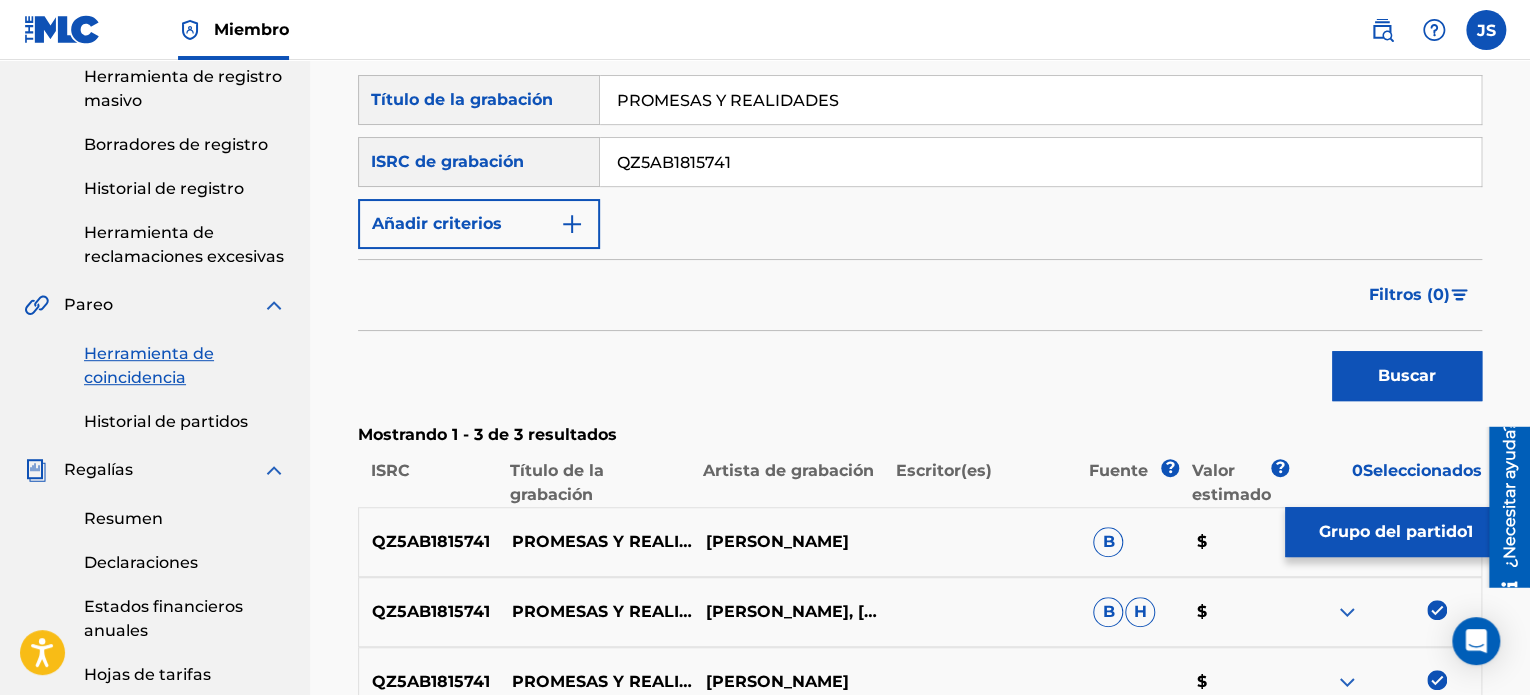 scroll, scrollTop: 200, scrollLeft: 0, axis: vertical 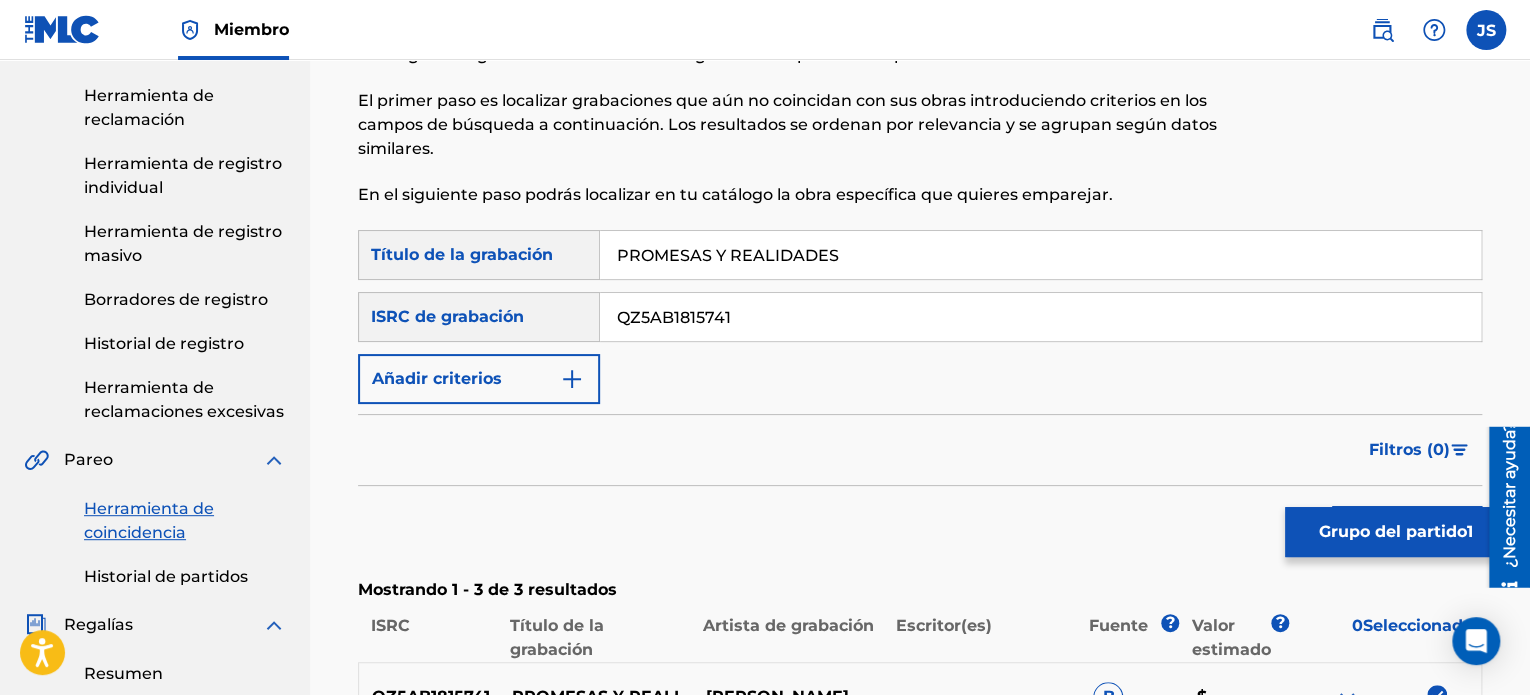 drag, startPoint x: 850, startPoint y: 258, endPoint x: 459, endPoint y: 199, distance: 395.42636 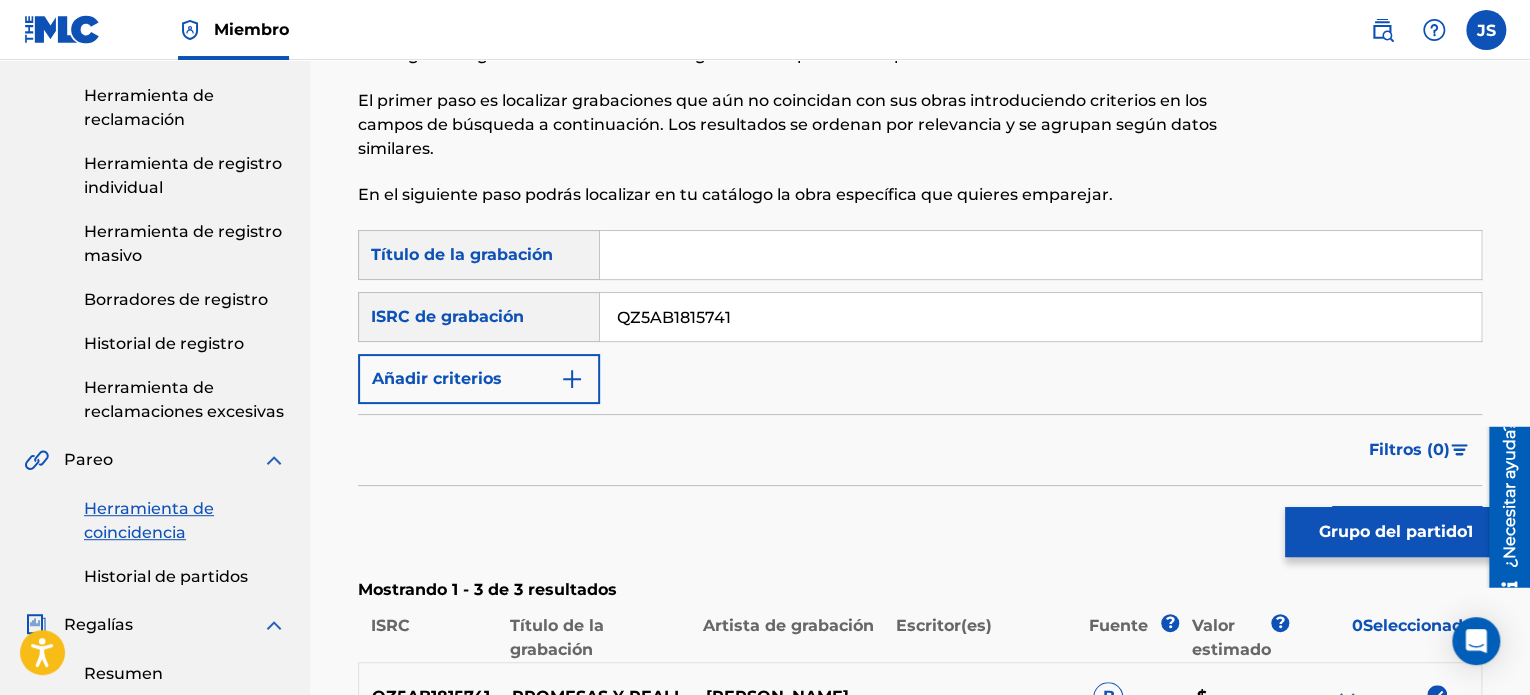 type 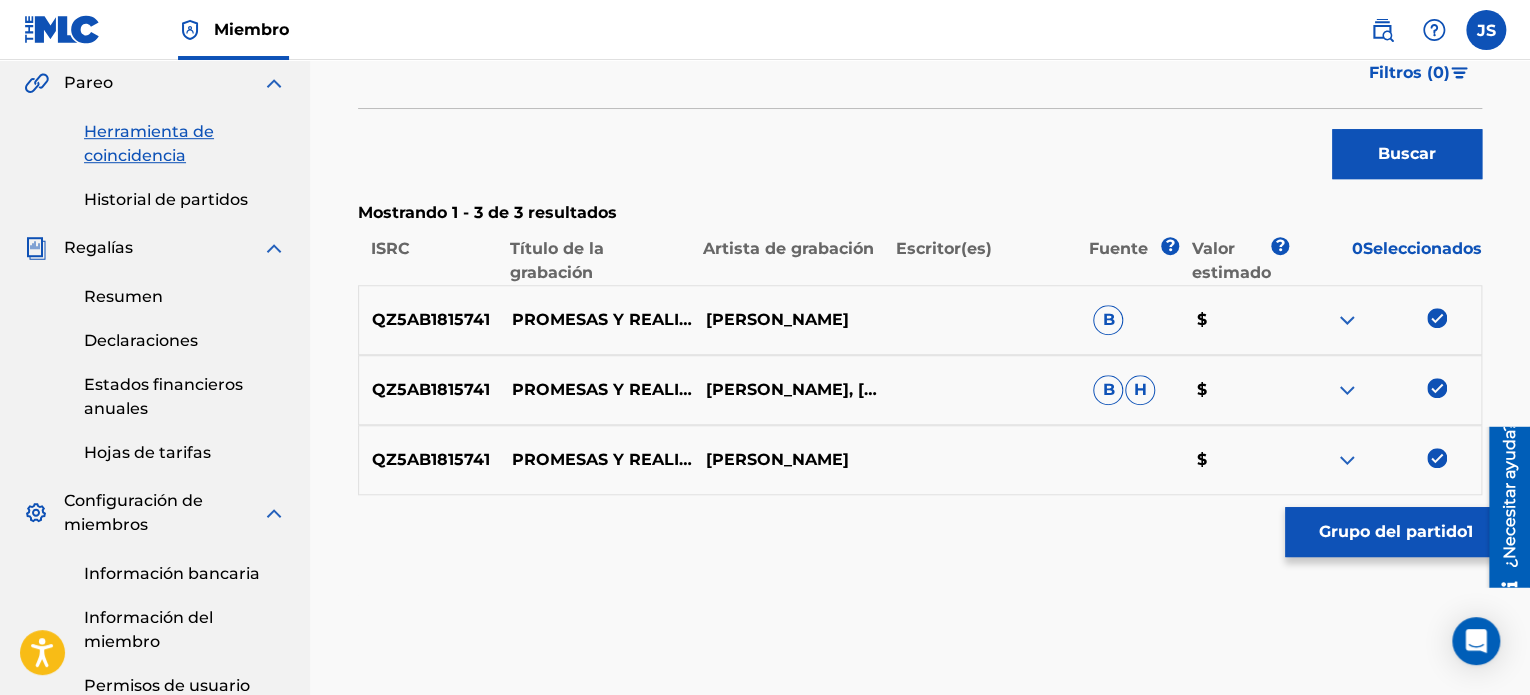 scroll, scrollTop: 500, scrollLeft: 0, axis: vertical 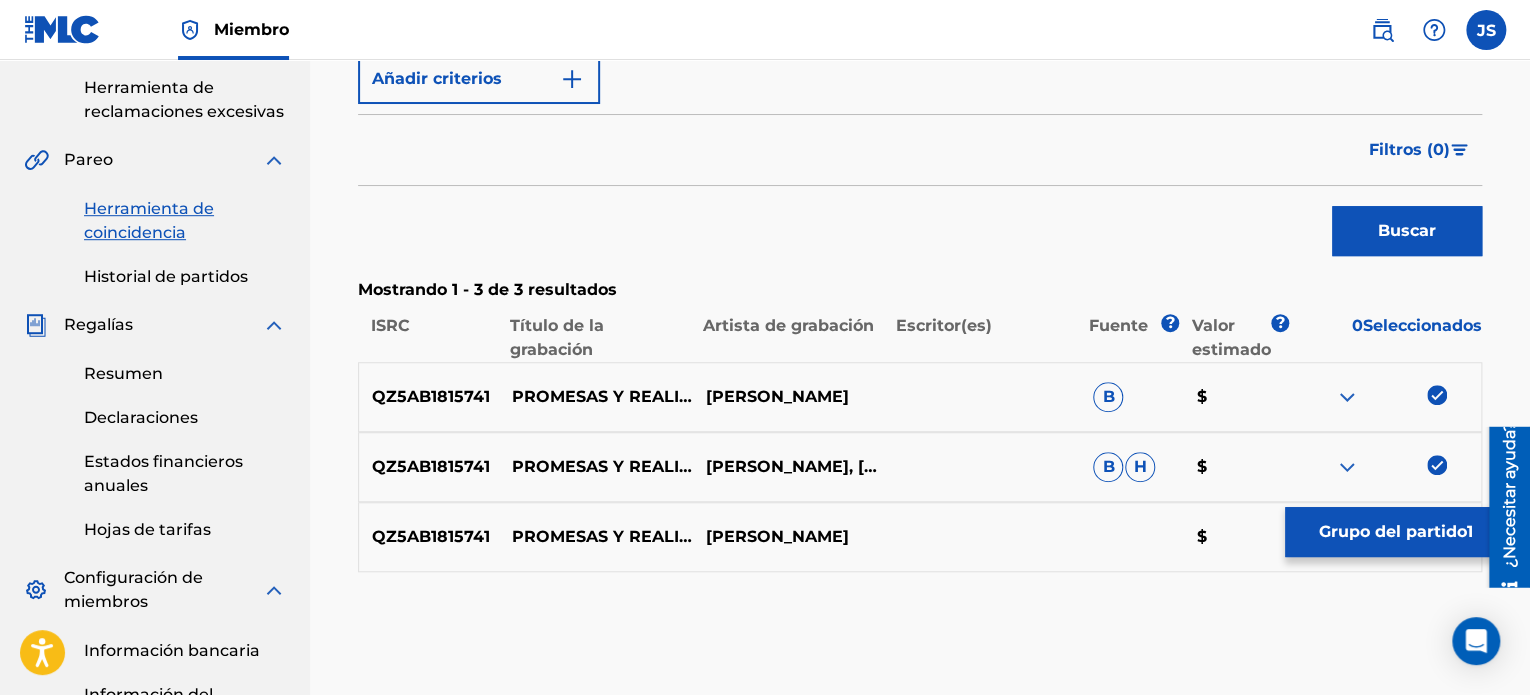 click on "Buscar" at bounding box center [1407, 231] 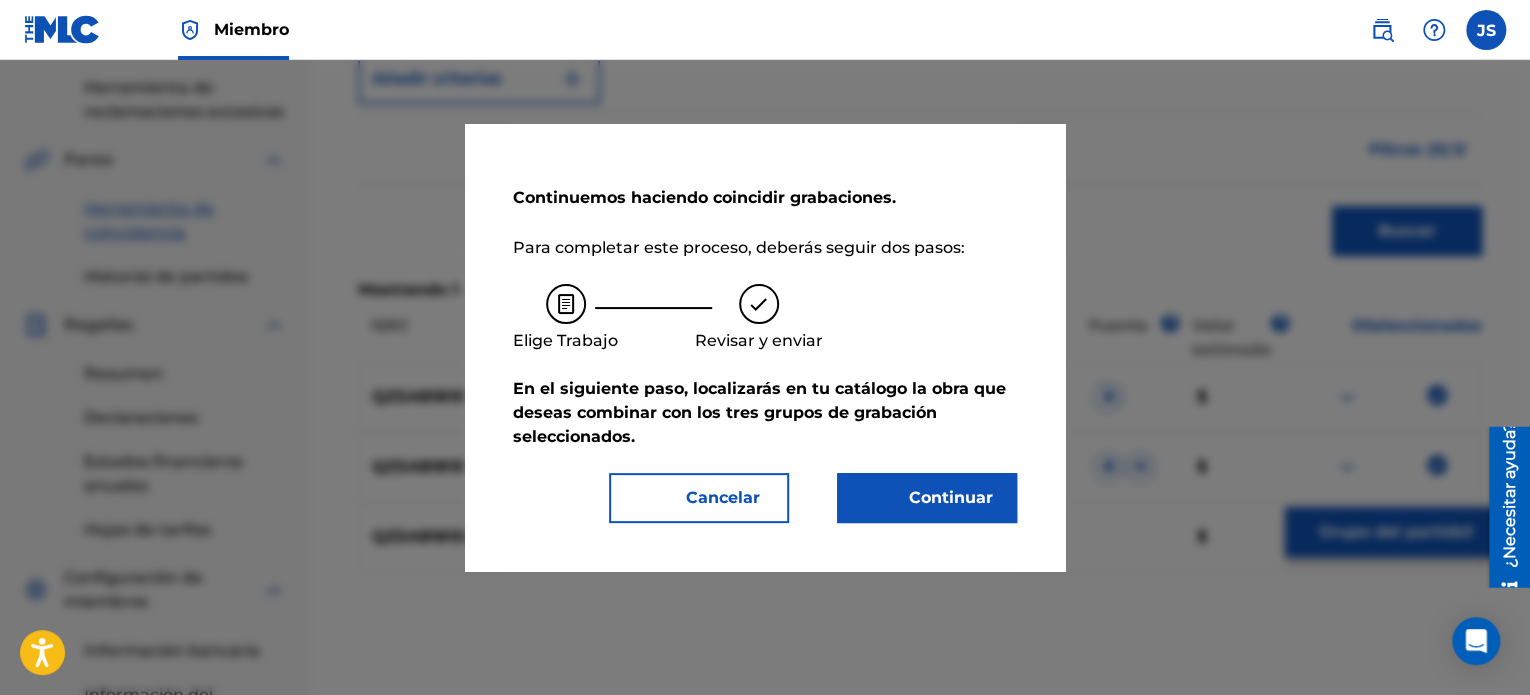 click on "Continuar" at bounding box center (927, 498) 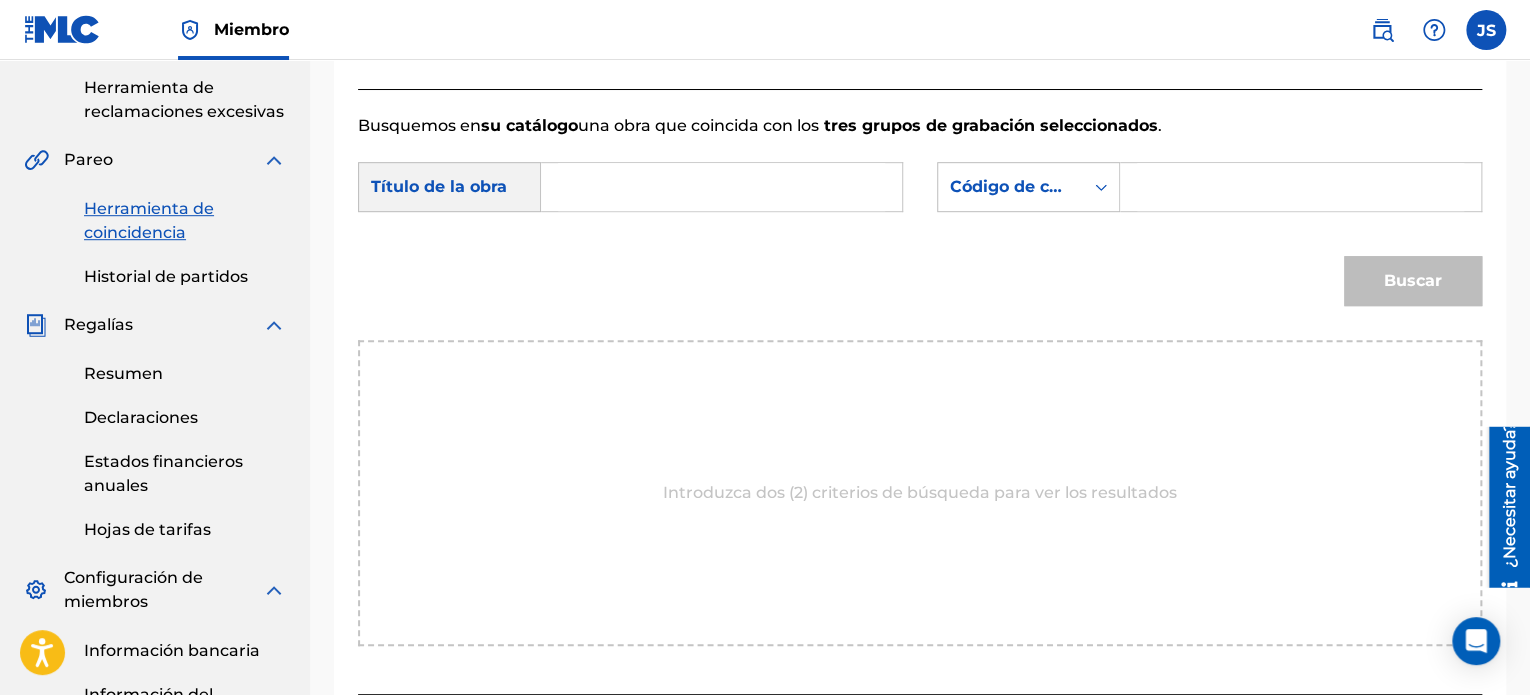 click at bounding box center (721, 187) 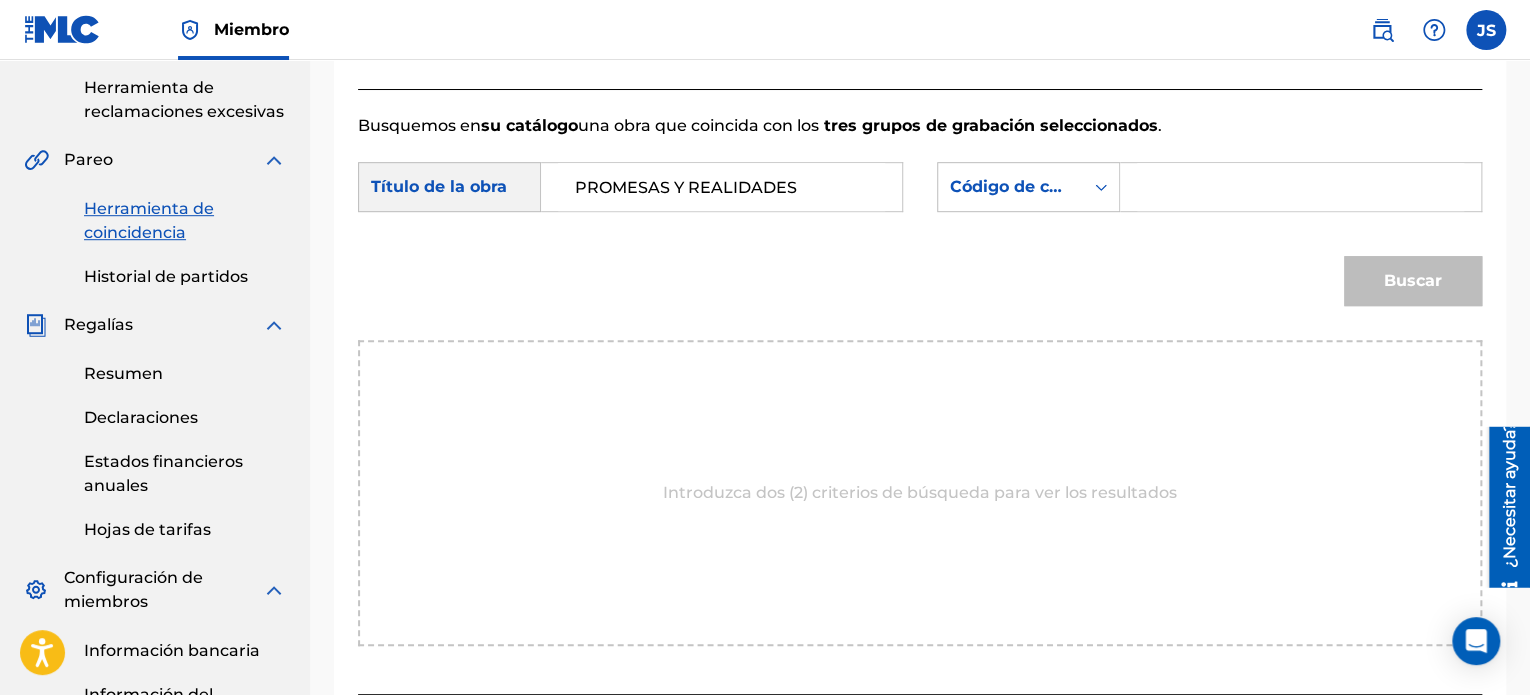 type on "PROMESAS Y REALIDADES" 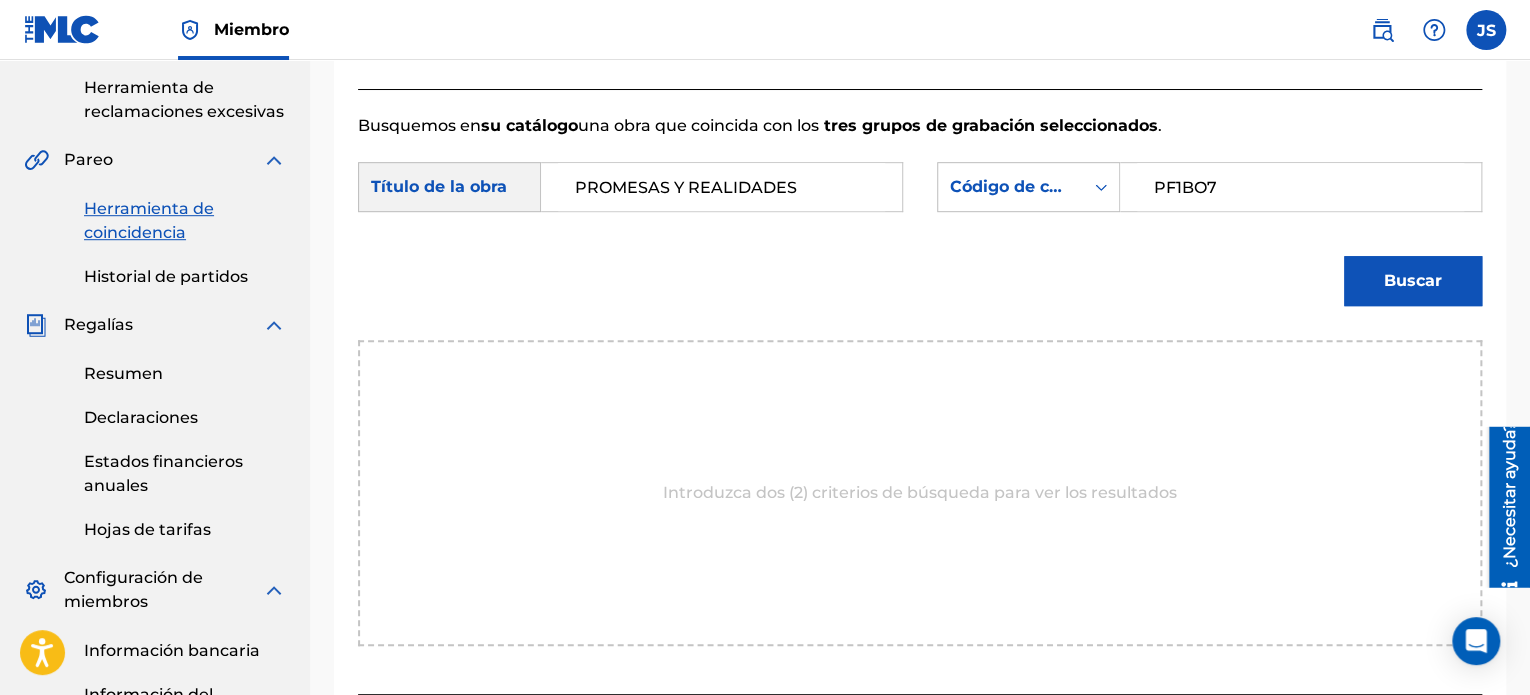 type on "PF1BO7" 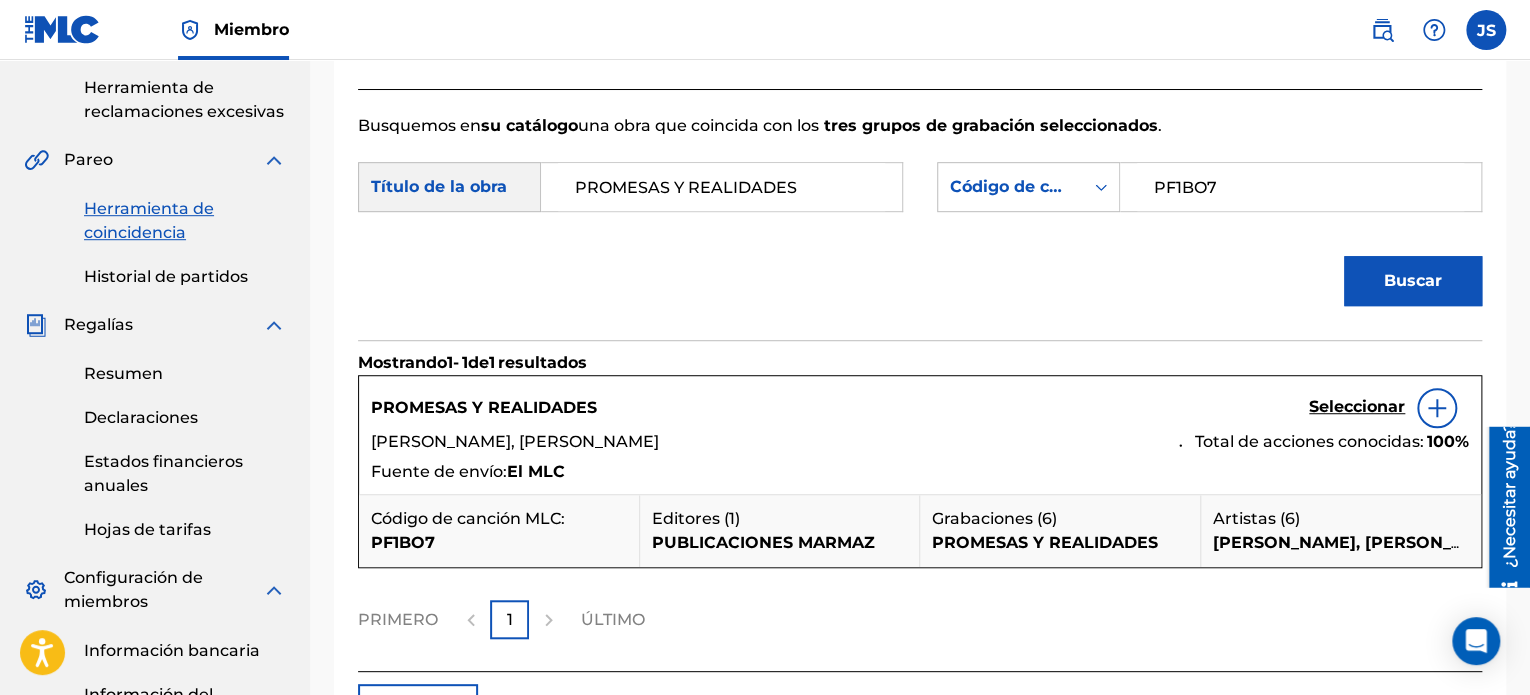 click on "Seleccionar" at bounding box center (1357, 406) 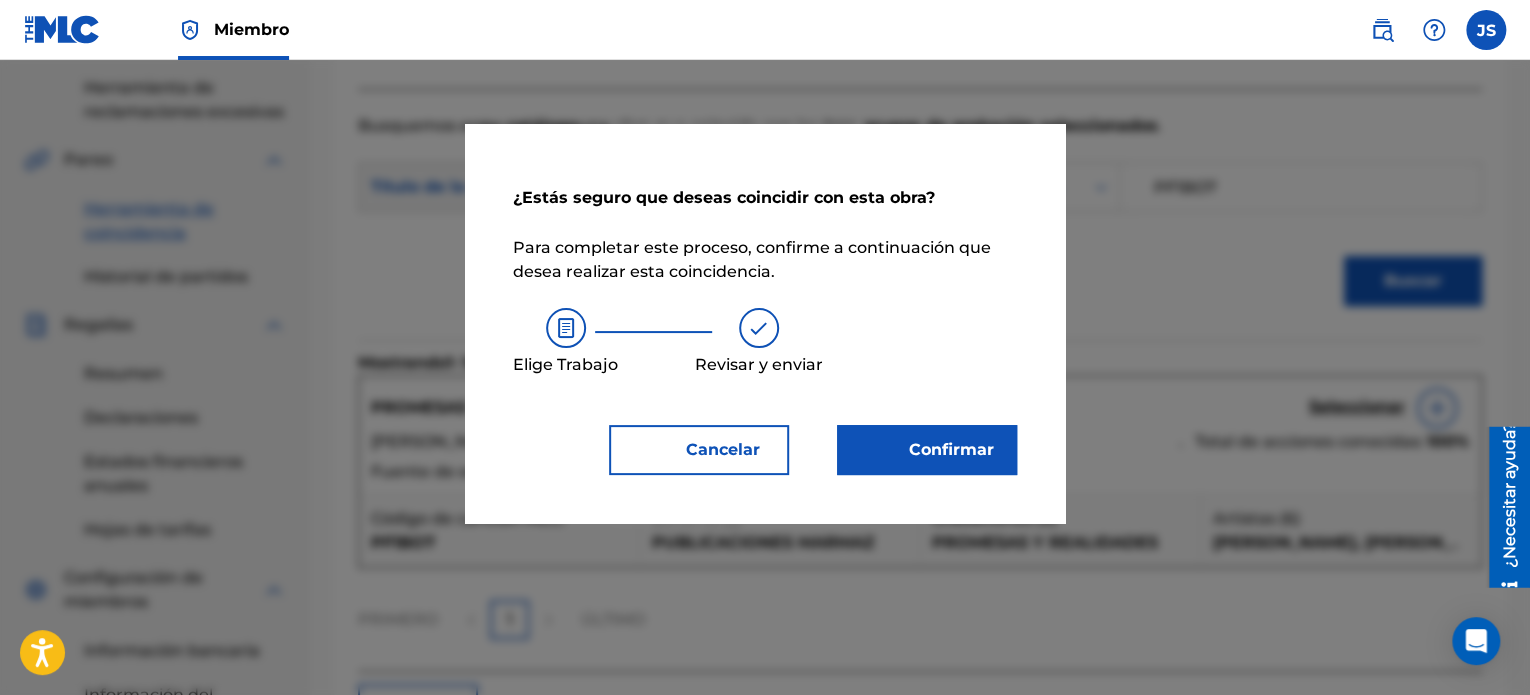 click on "Confirmar" at bounding box center (927, 450) 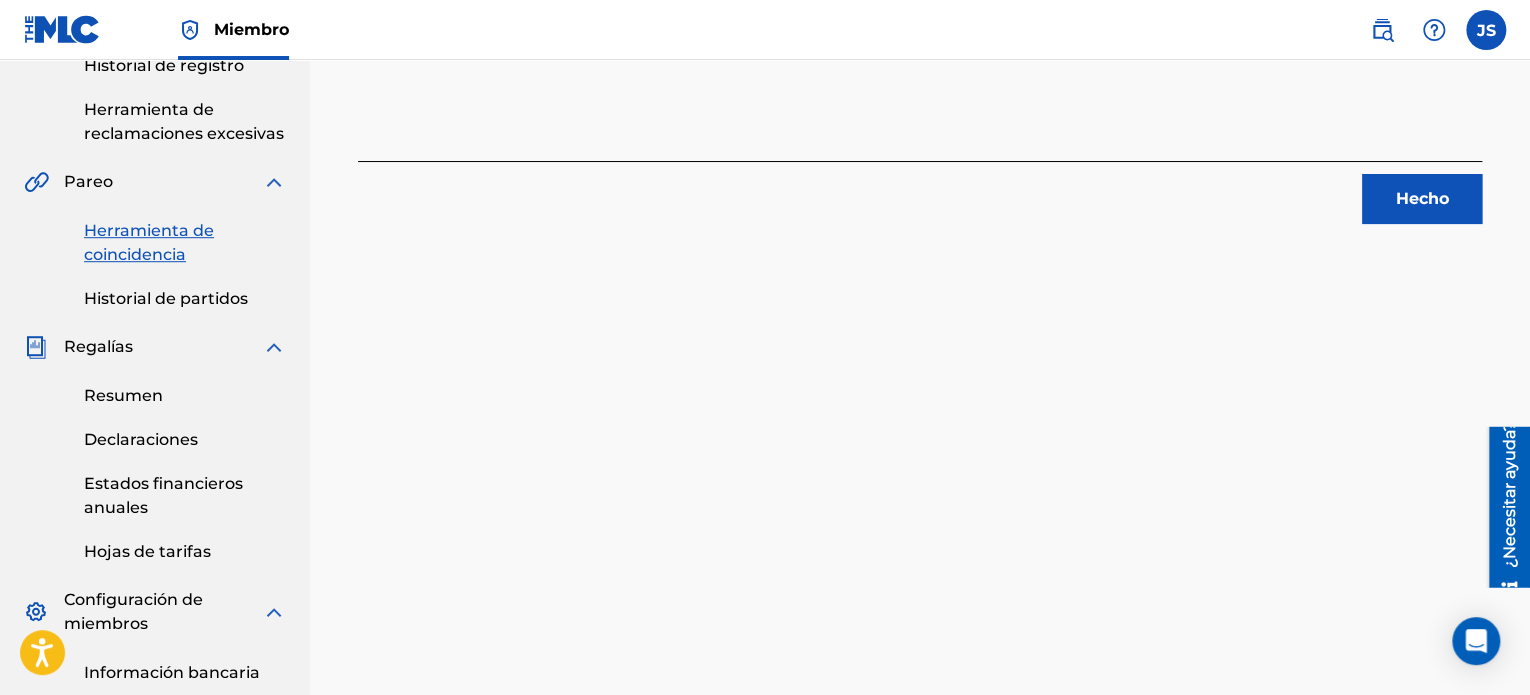 scroll, scrollTop: 100, scrollLeft: 0, axis: vertical 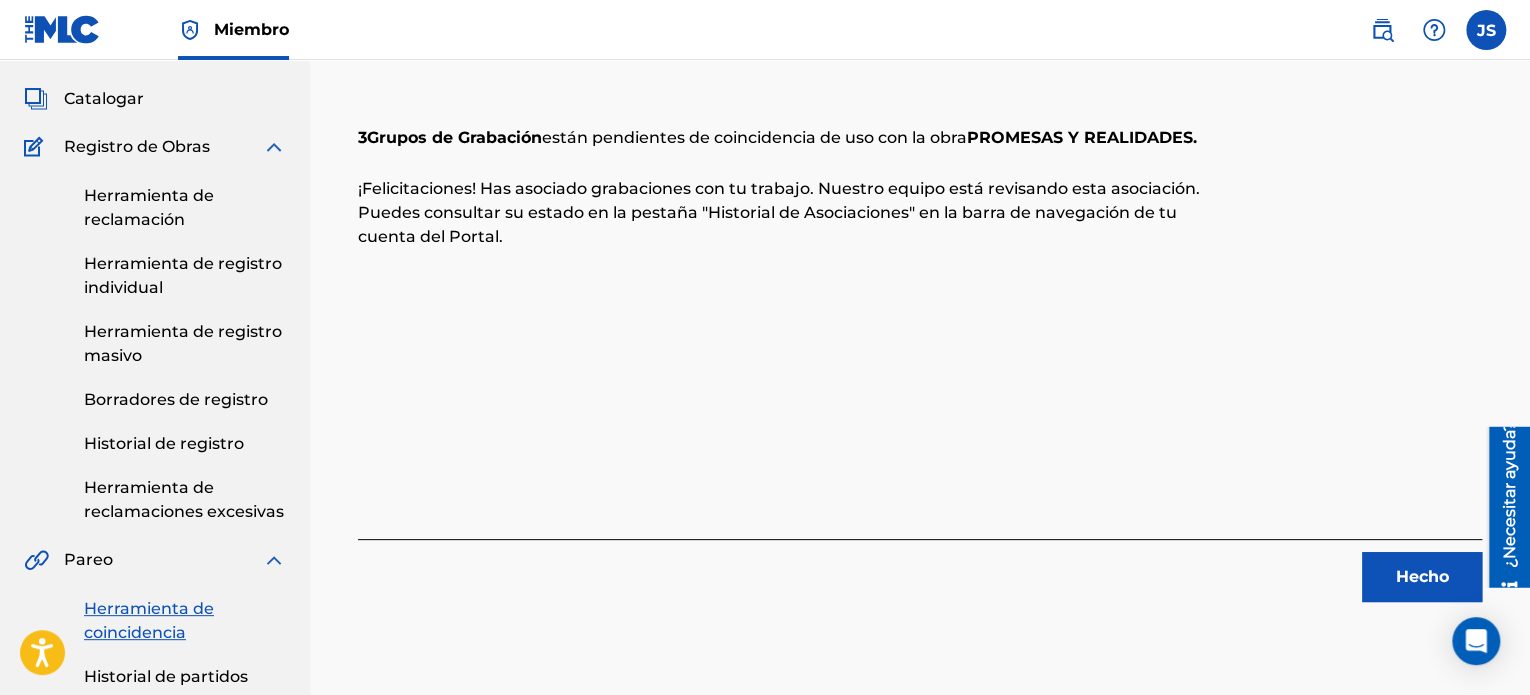 click on "Hecho" at bounding box center (1422, 577) 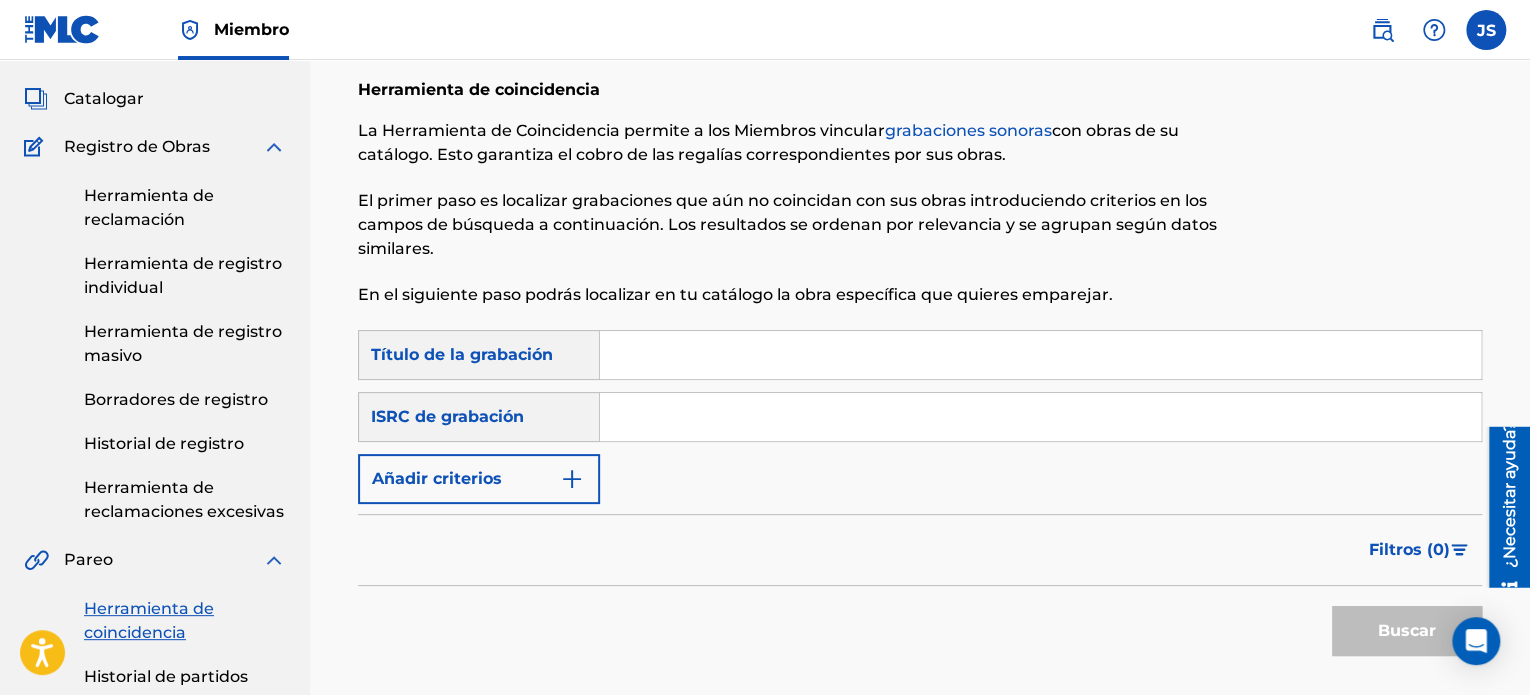click at bounding box center (1040, 417) 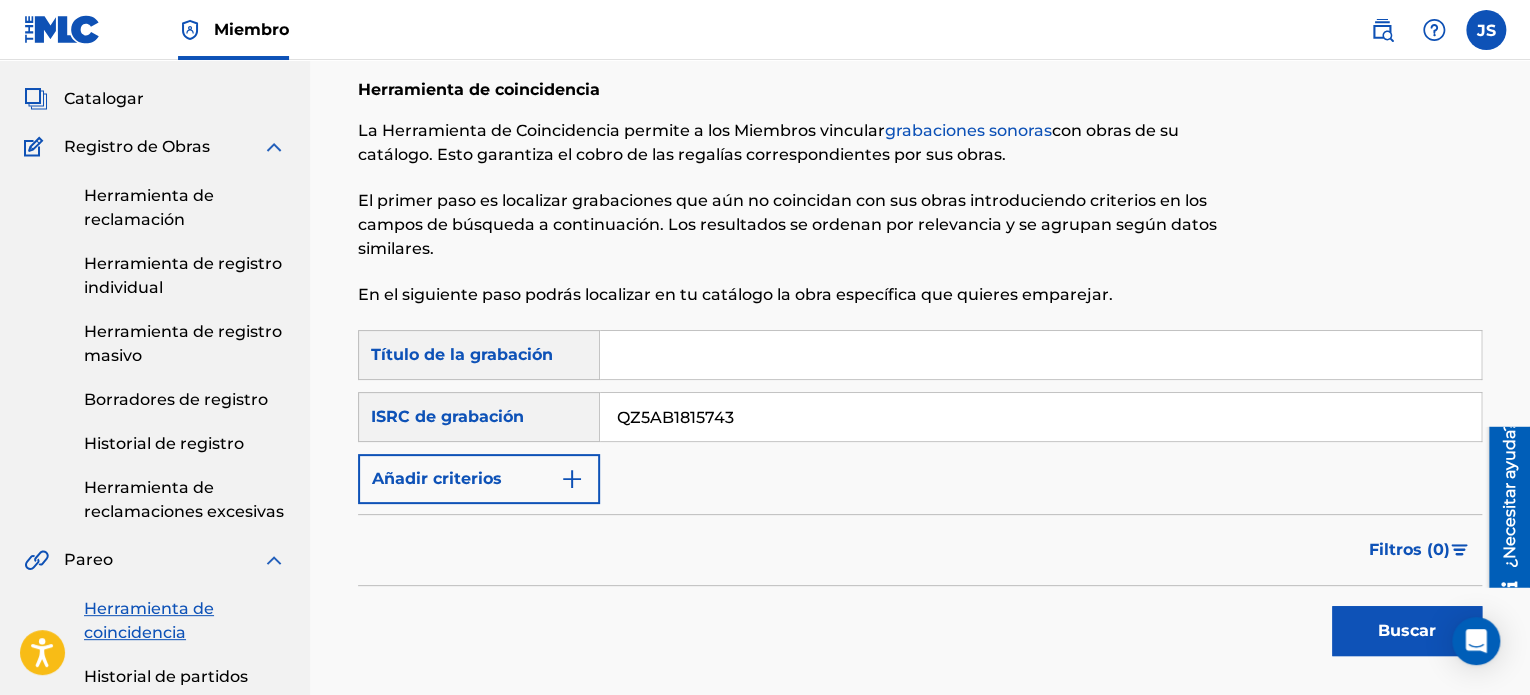 type on "QZ5AB1815743" 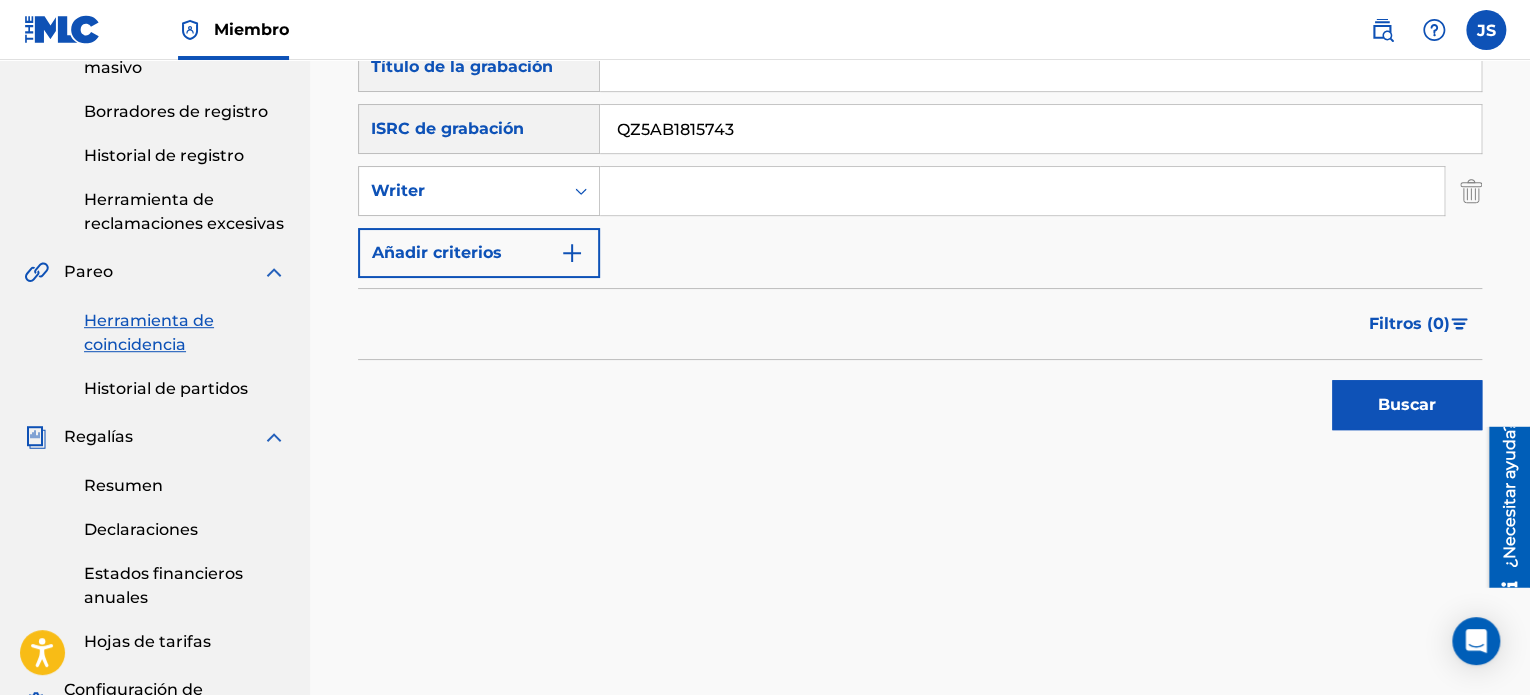 scroll, scrollTop: 400, scrollLeft: 0, axis: vertical 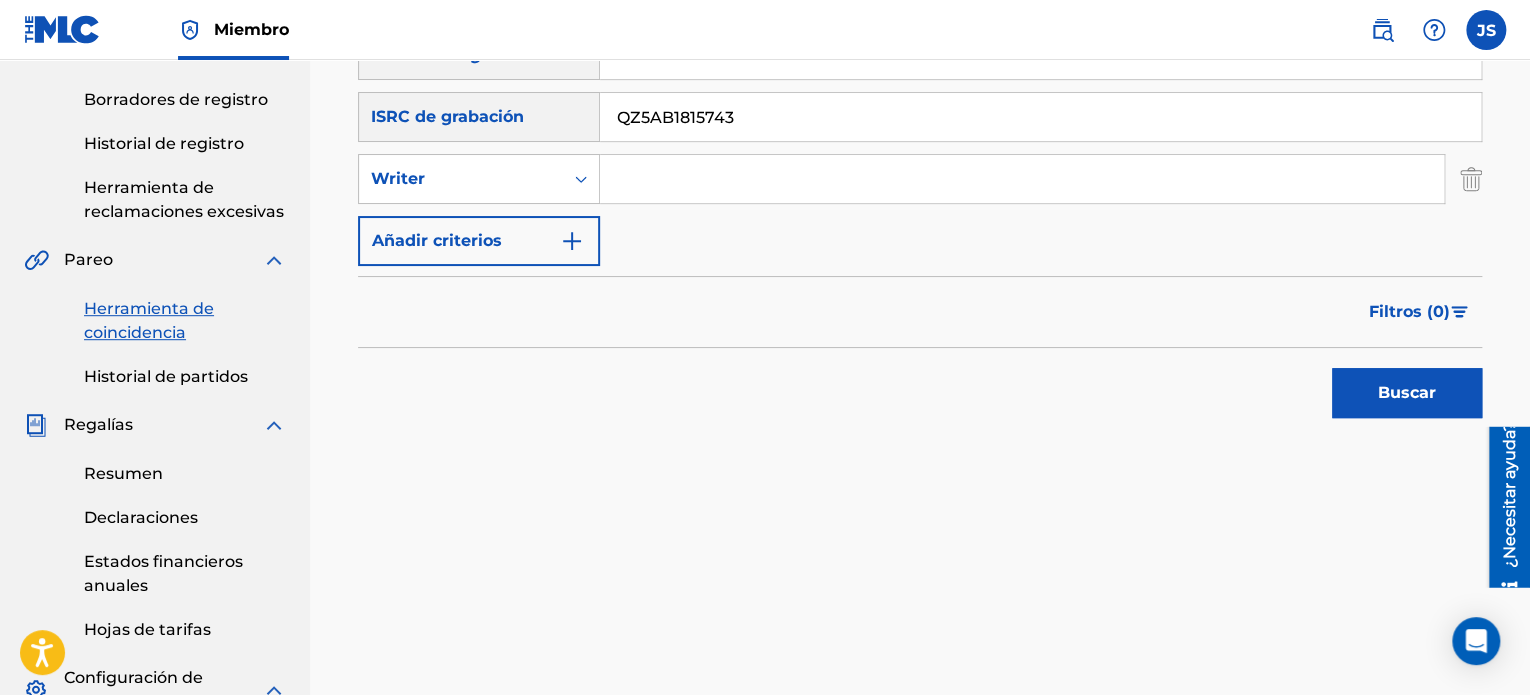click on "Buscar" at bounding box center [1407, 393] 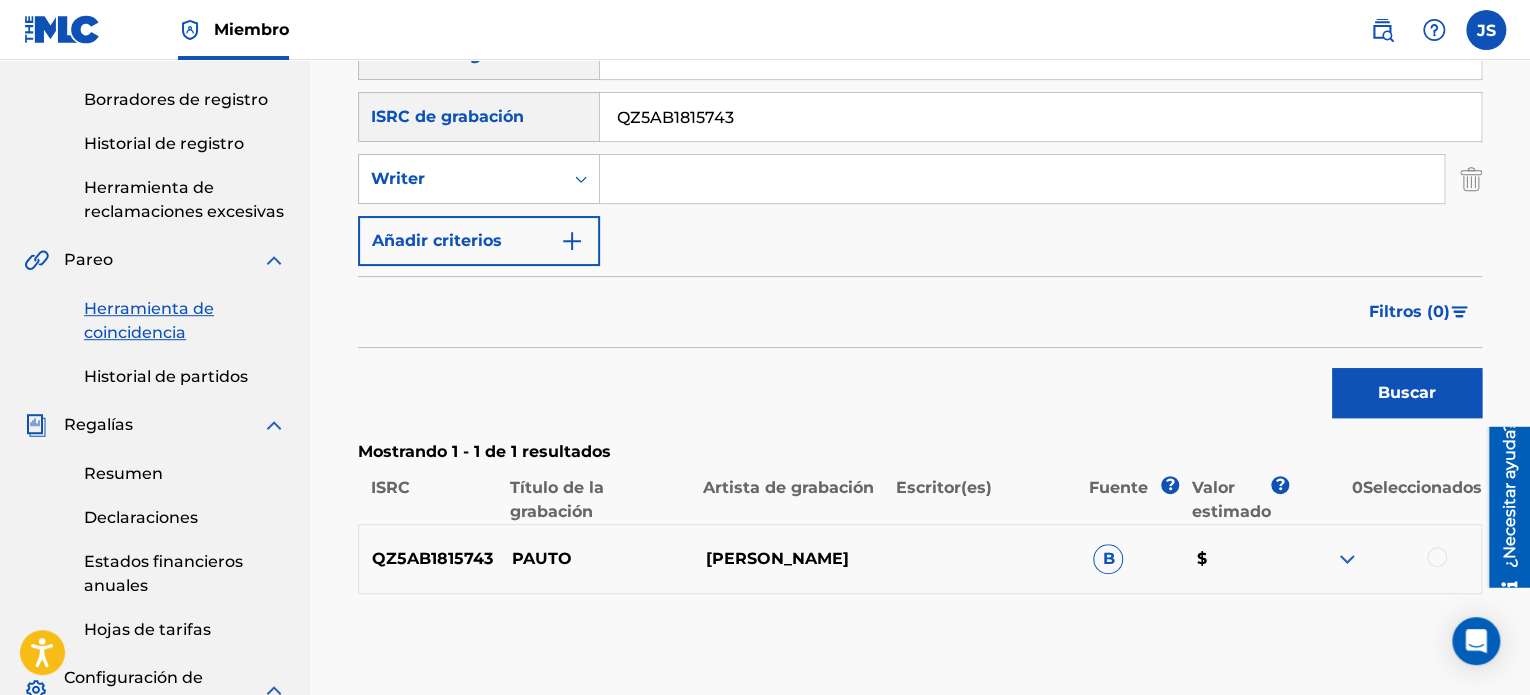 click at bounding box center [1437, 557] 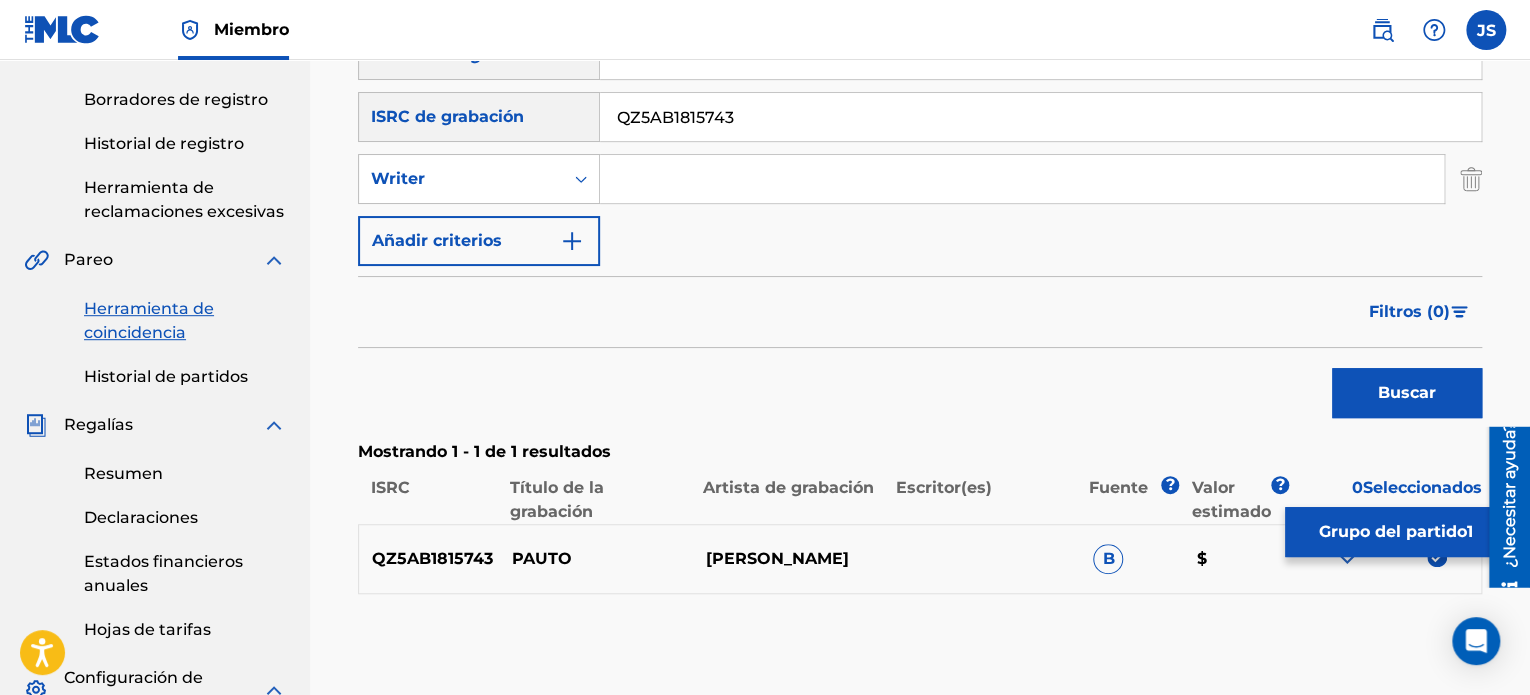 click on "Buscar" at bounding box center [1407, 393] 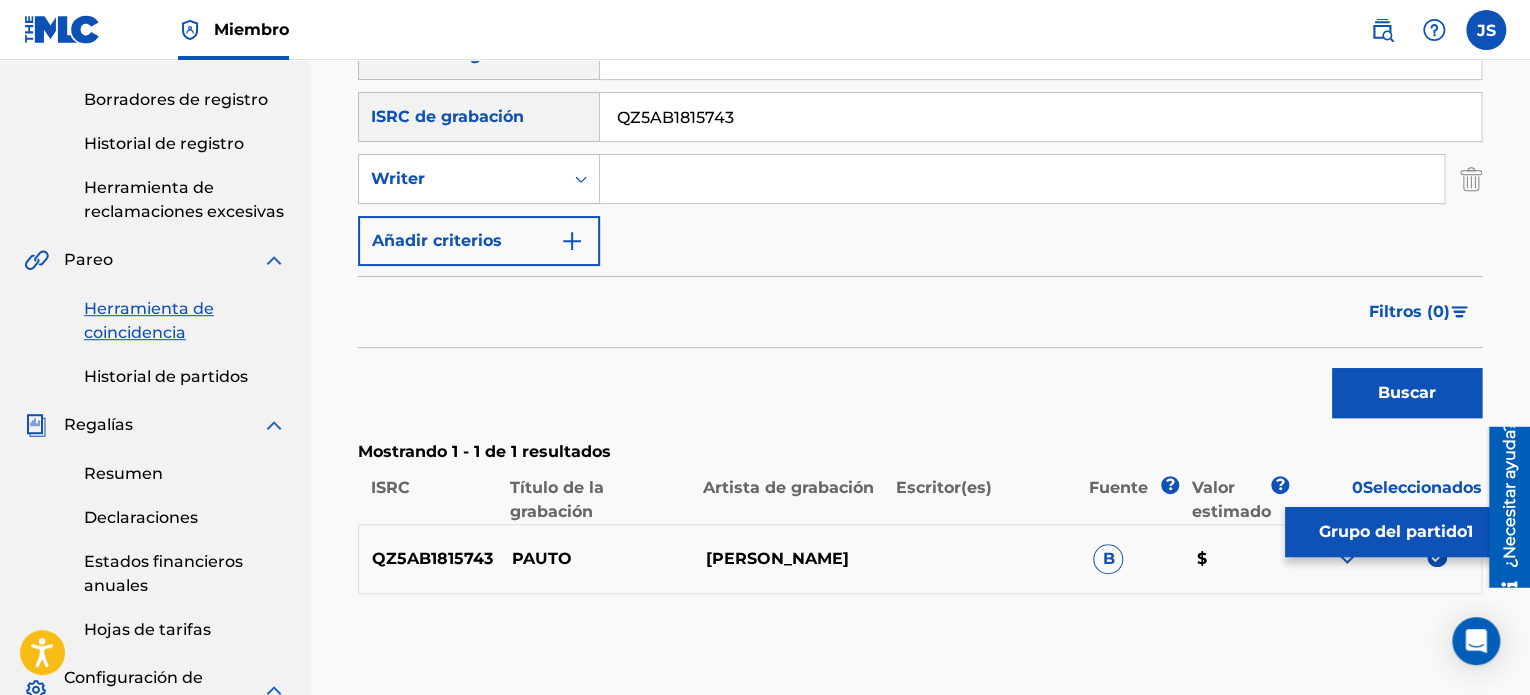 click on "Buscar" at bounding box center [1402, 388] 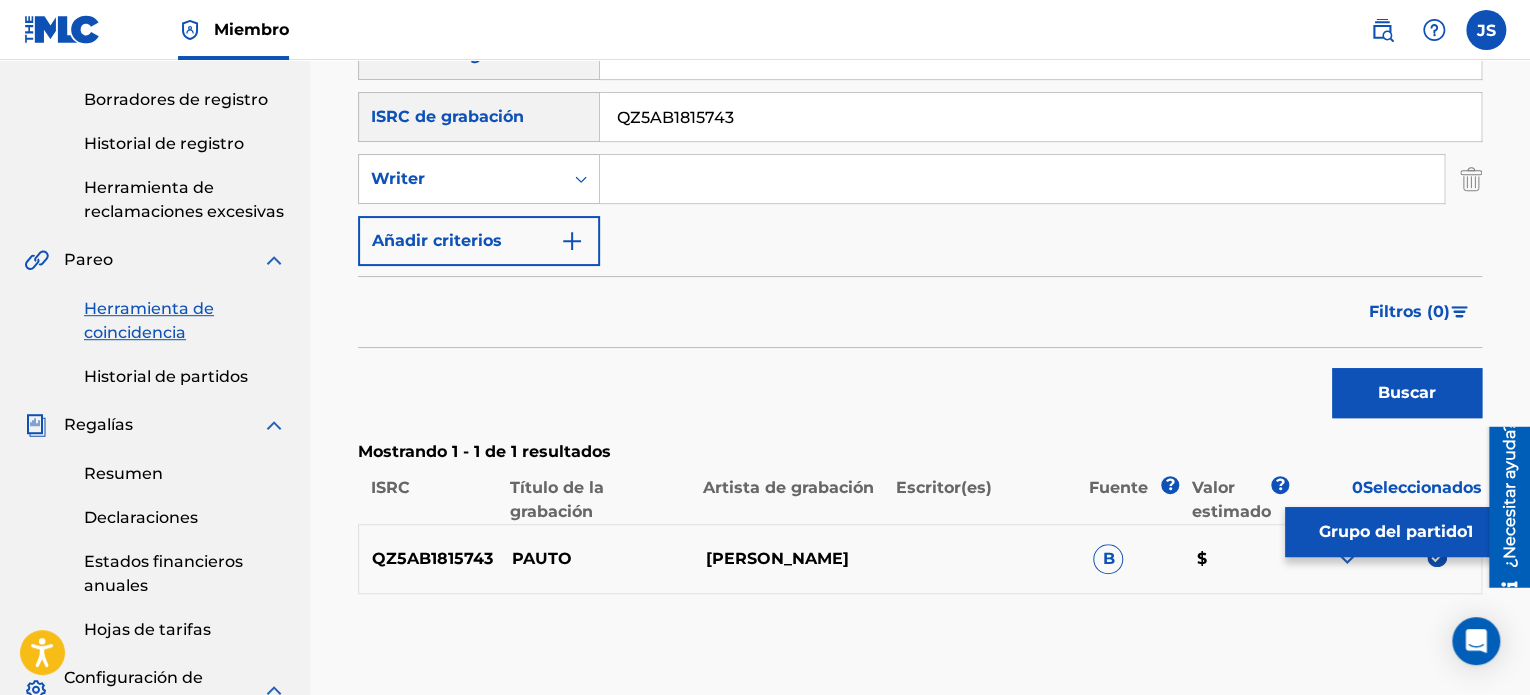 click on "Grupo del partido  1" at bounding box center (1395, 532) 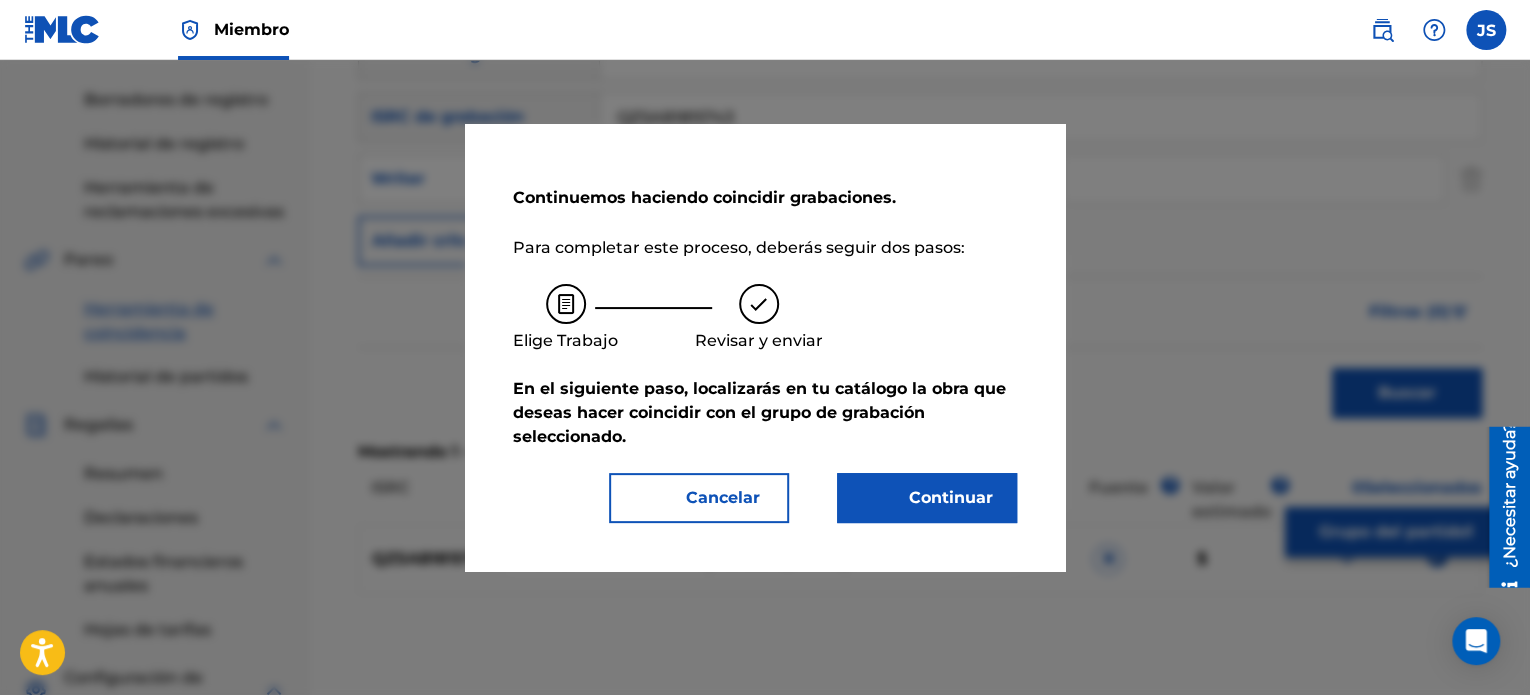 click on "Continuar" at bounding box center (939, 498) 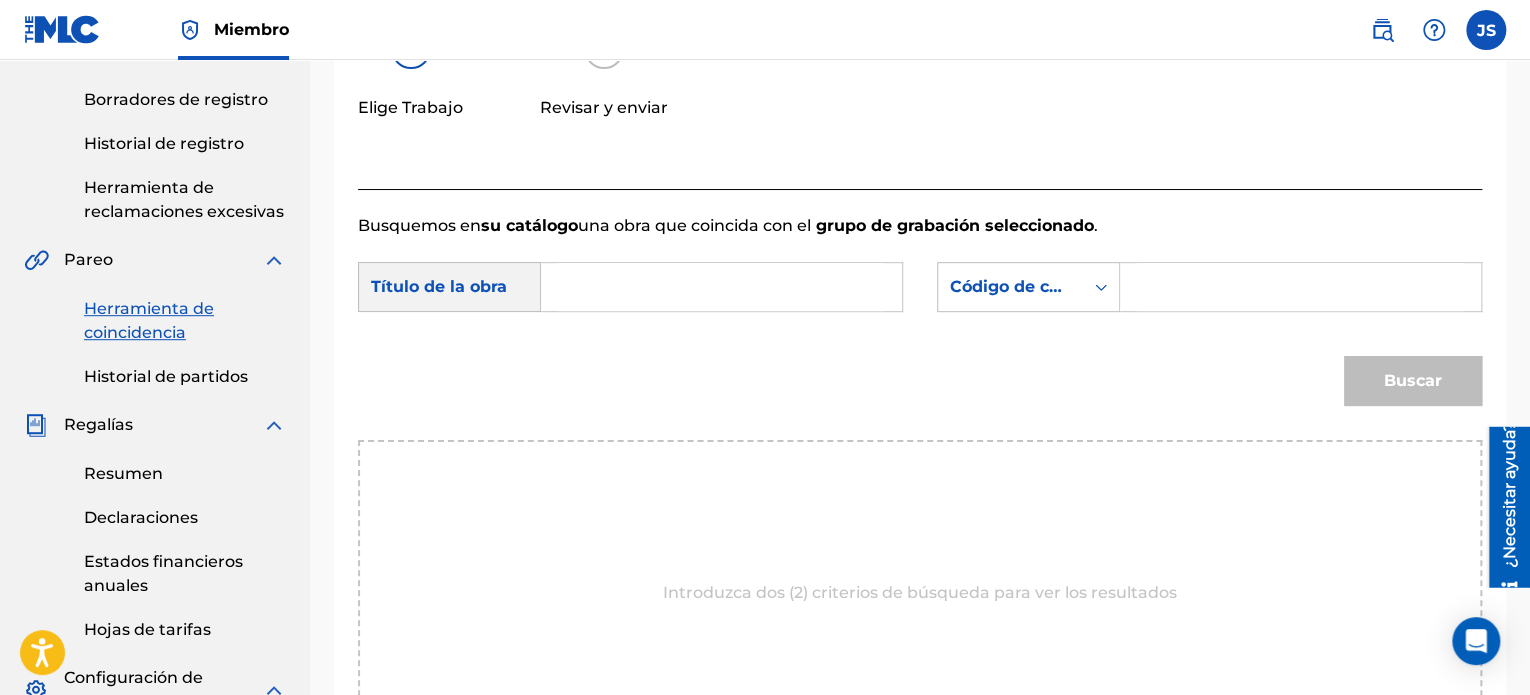click on "Buscar con criteriosc2621c35-1369-4366-b842-018a39739a45 Título de la obra Buscar con criterios fc825685-2221-4f5c-9648-47ec6f5d1f6a Código de canción MLC Buscar" at bounding box center (920, 339) 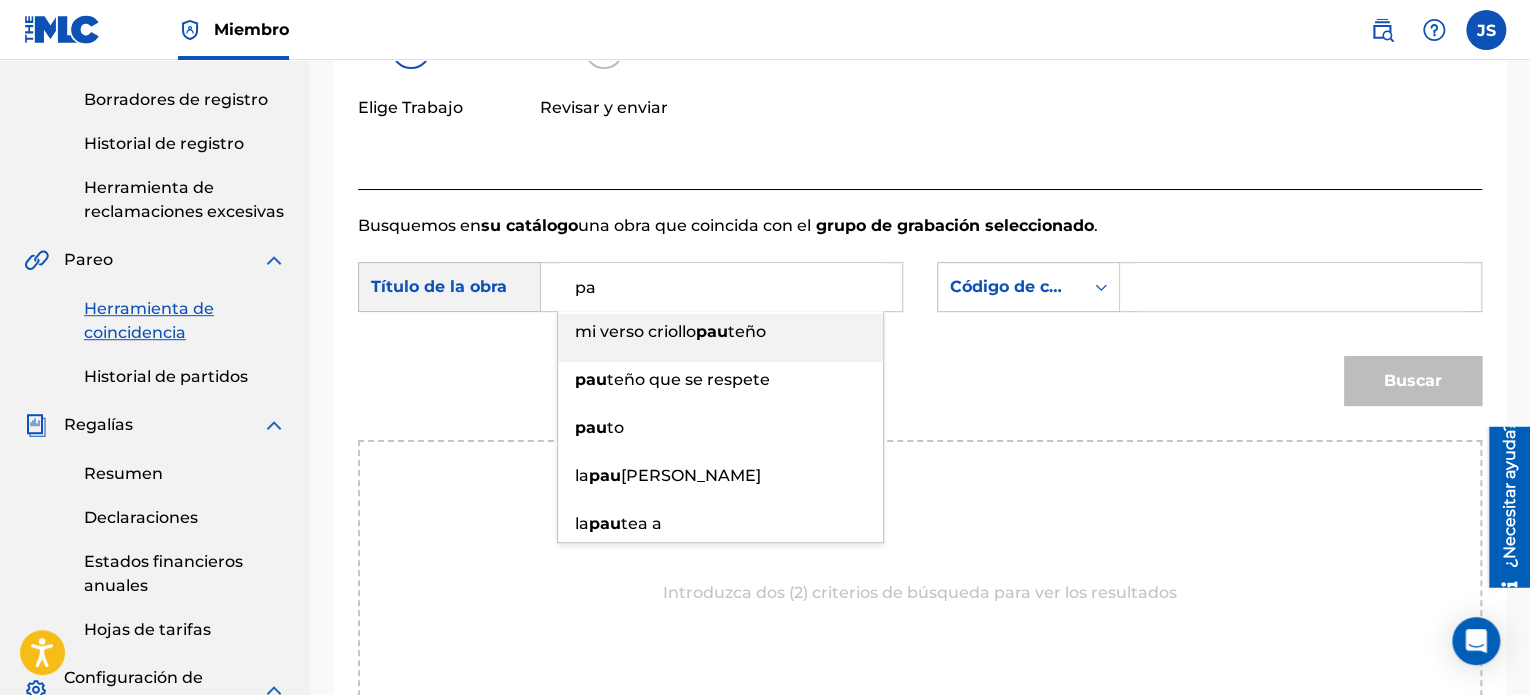 type on "p" 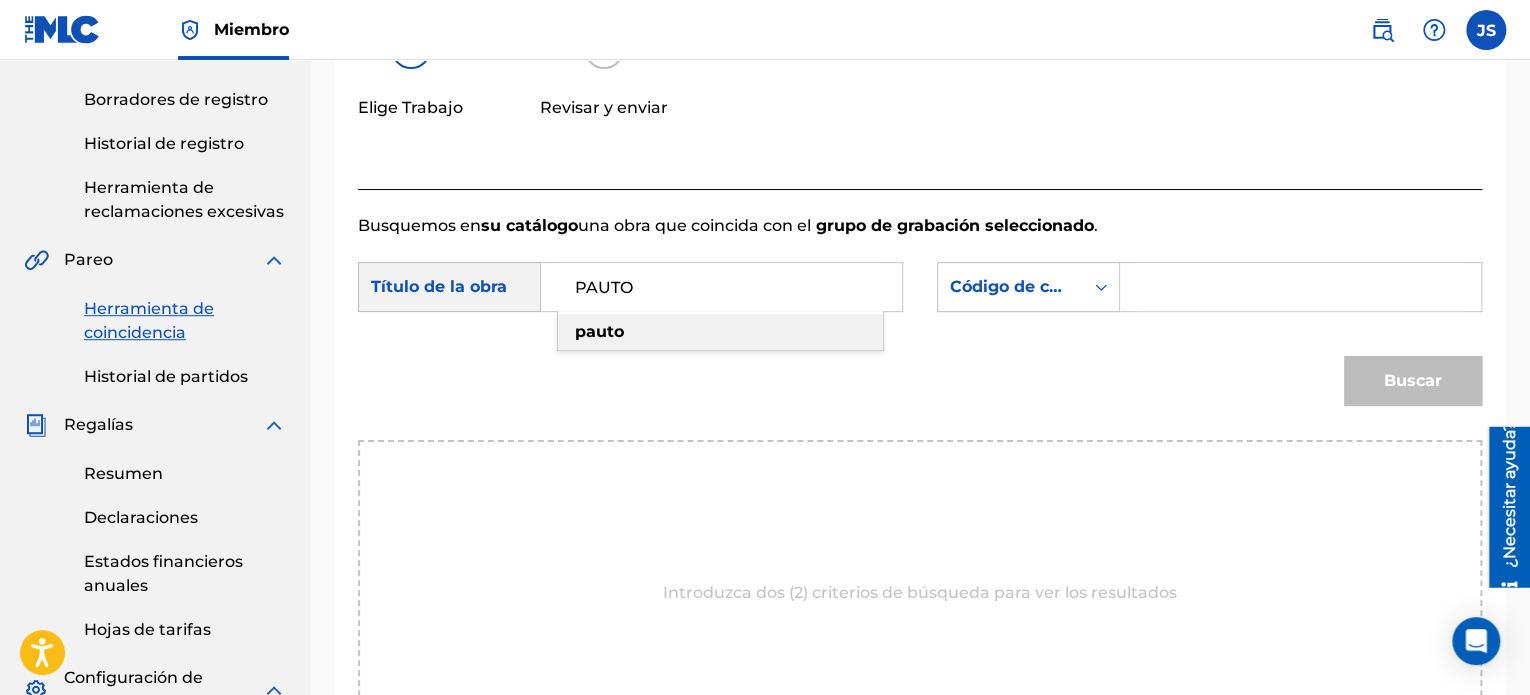 type on "PAUTO" 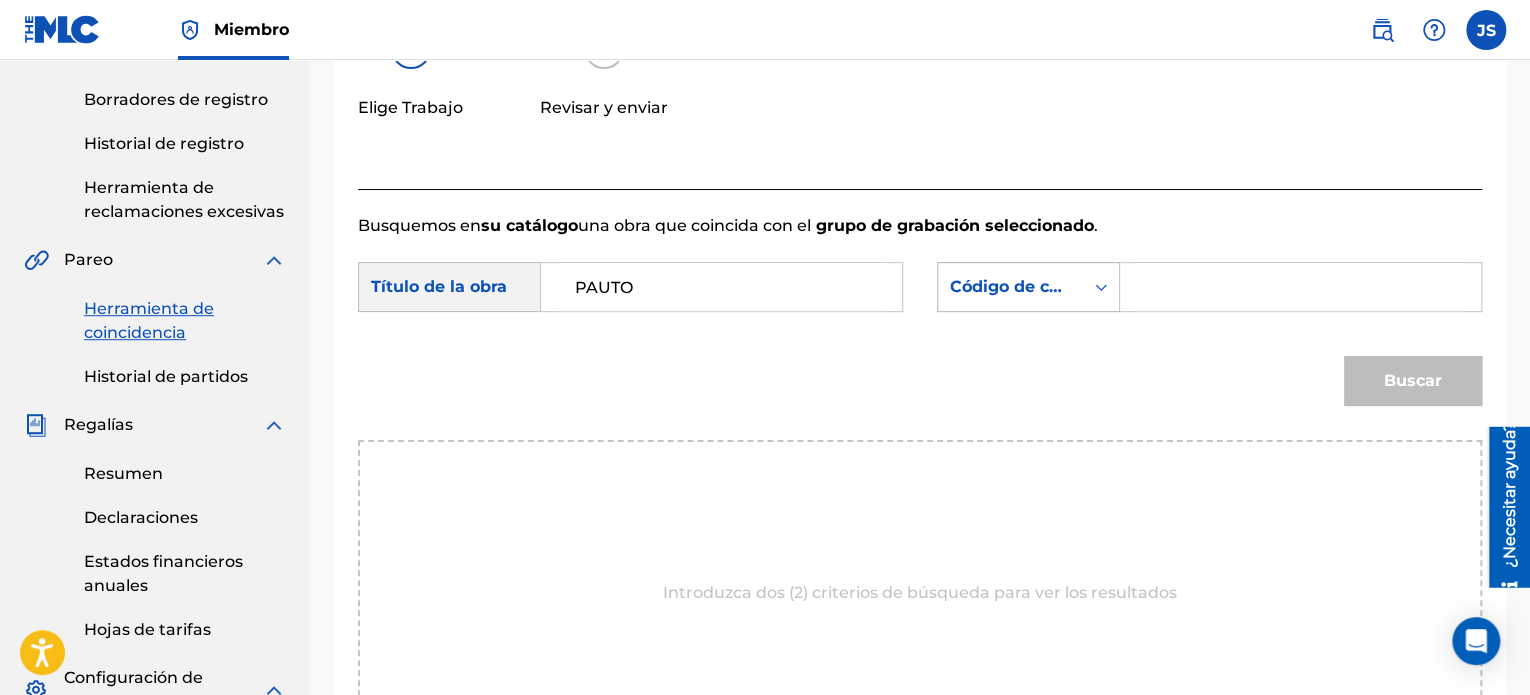 paste on "PF1I58" 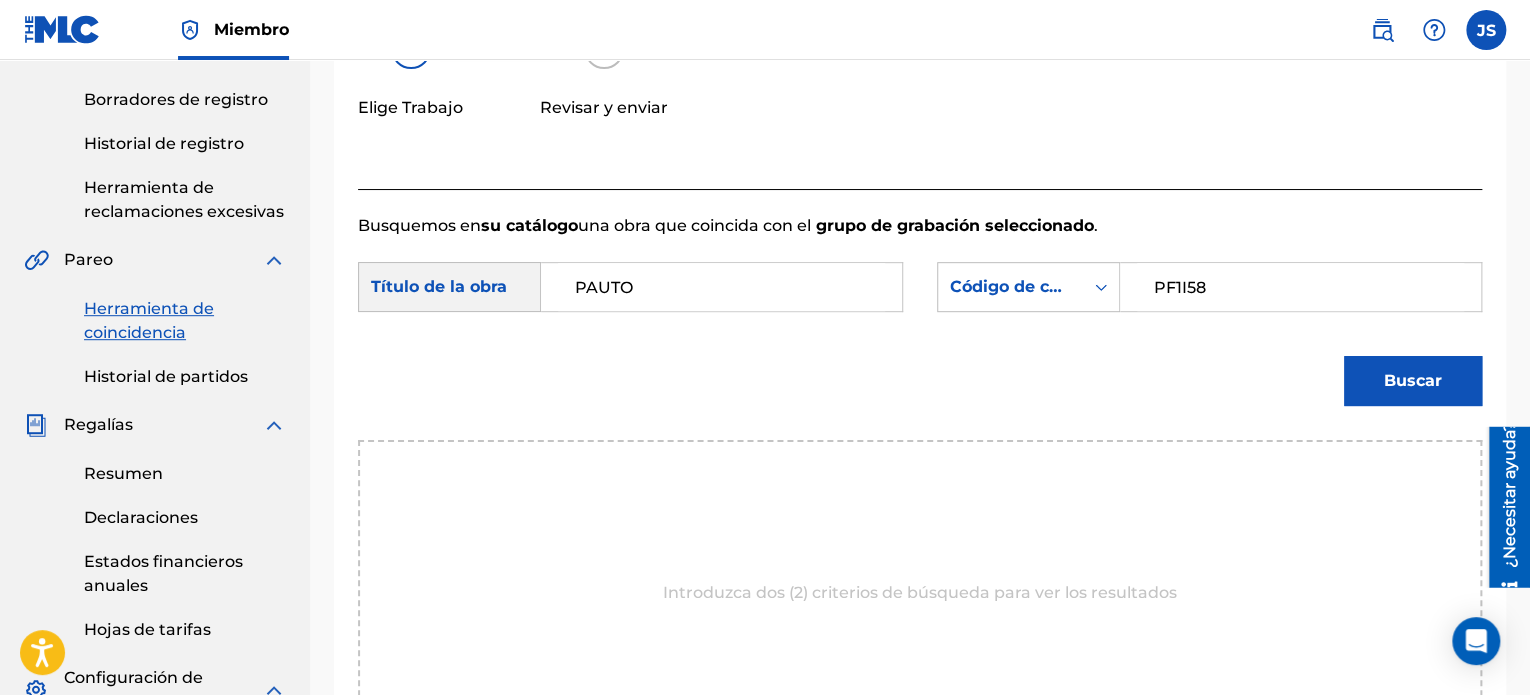 type on "PF1I58" 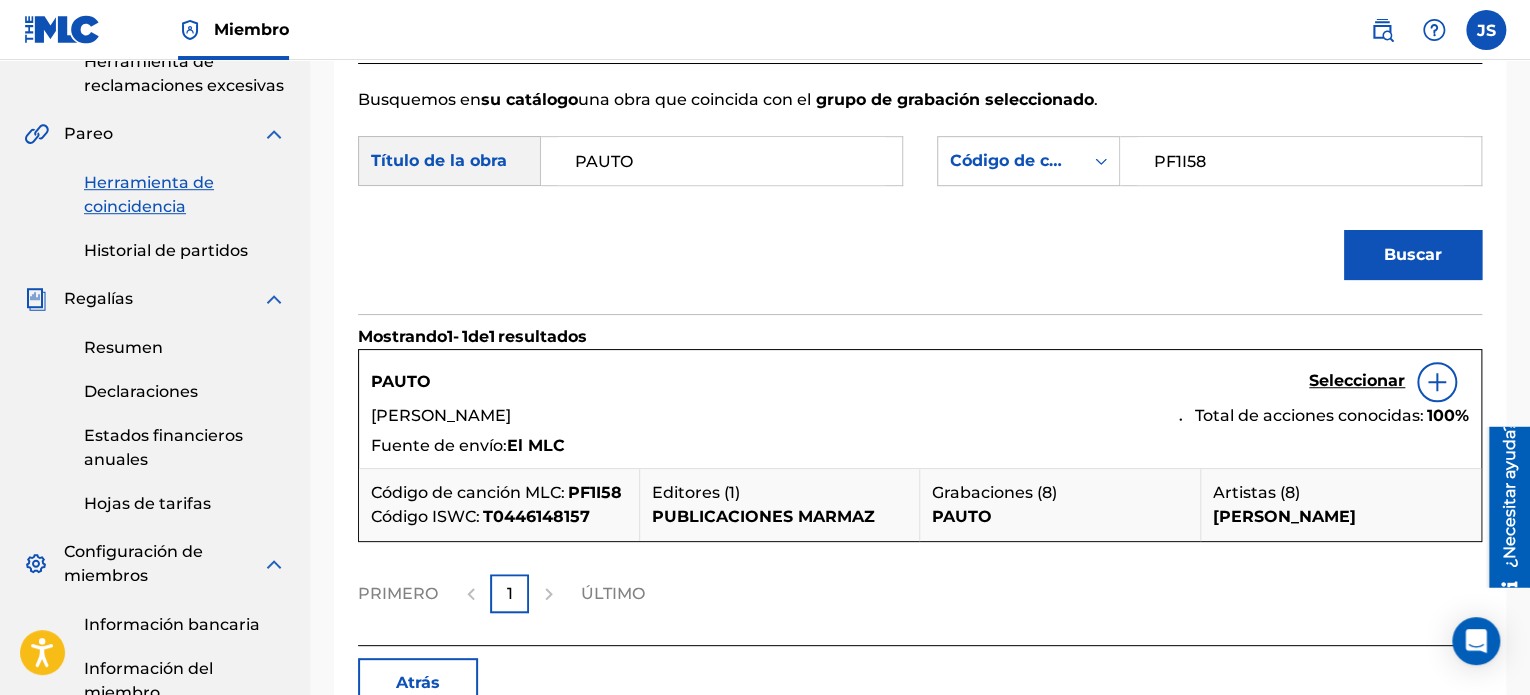 scroll, scrollTop: 600, scrollLeft: 0, axis: vertical 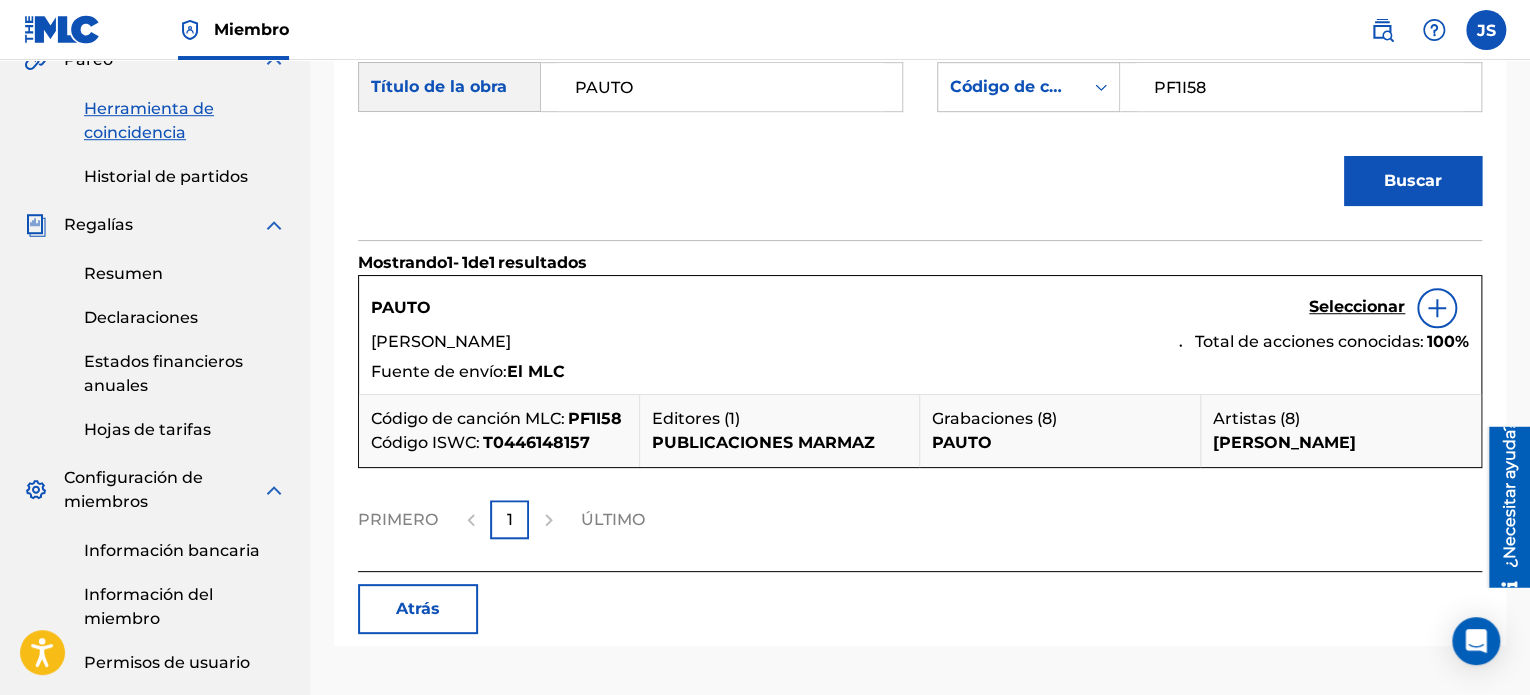 click on "Seleccionar" at bounding box center (1357, 308) 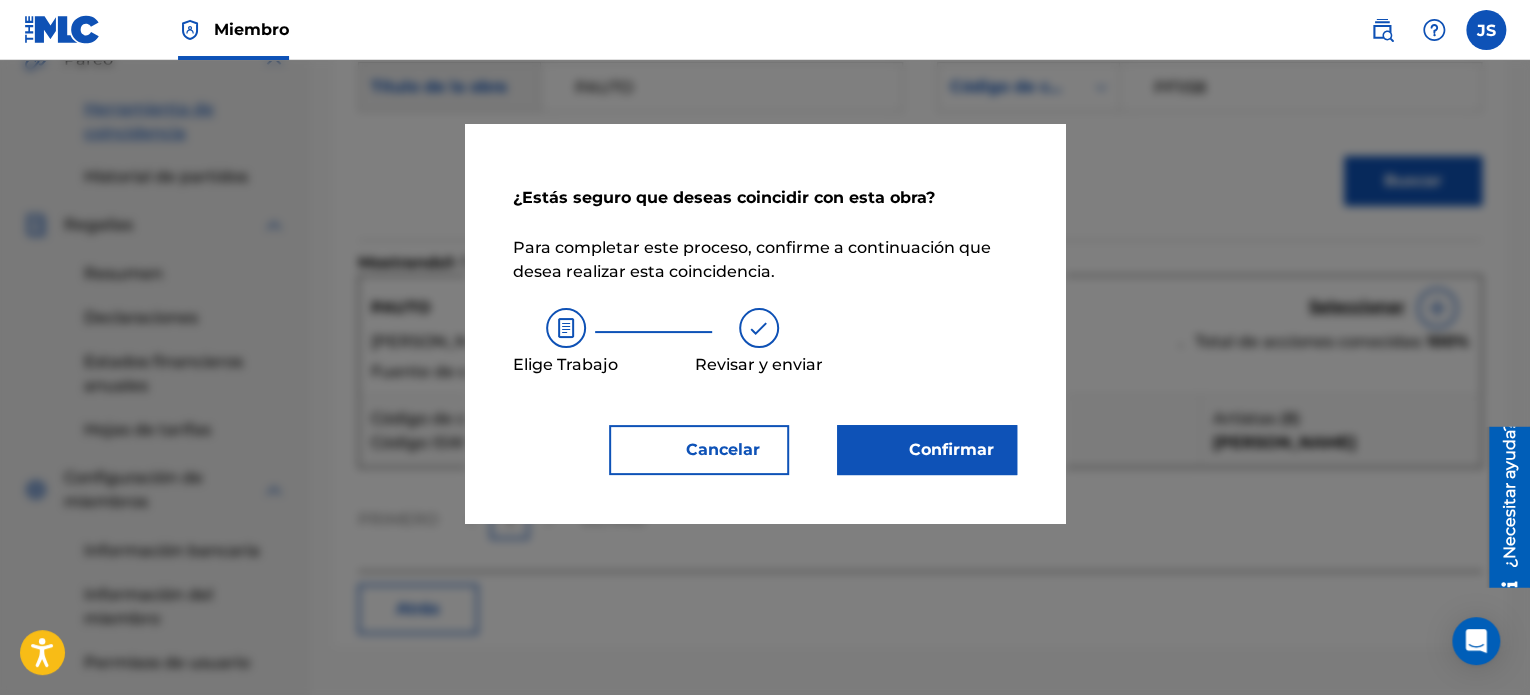 click on "Confirmar" at bounding box center (951, 449) 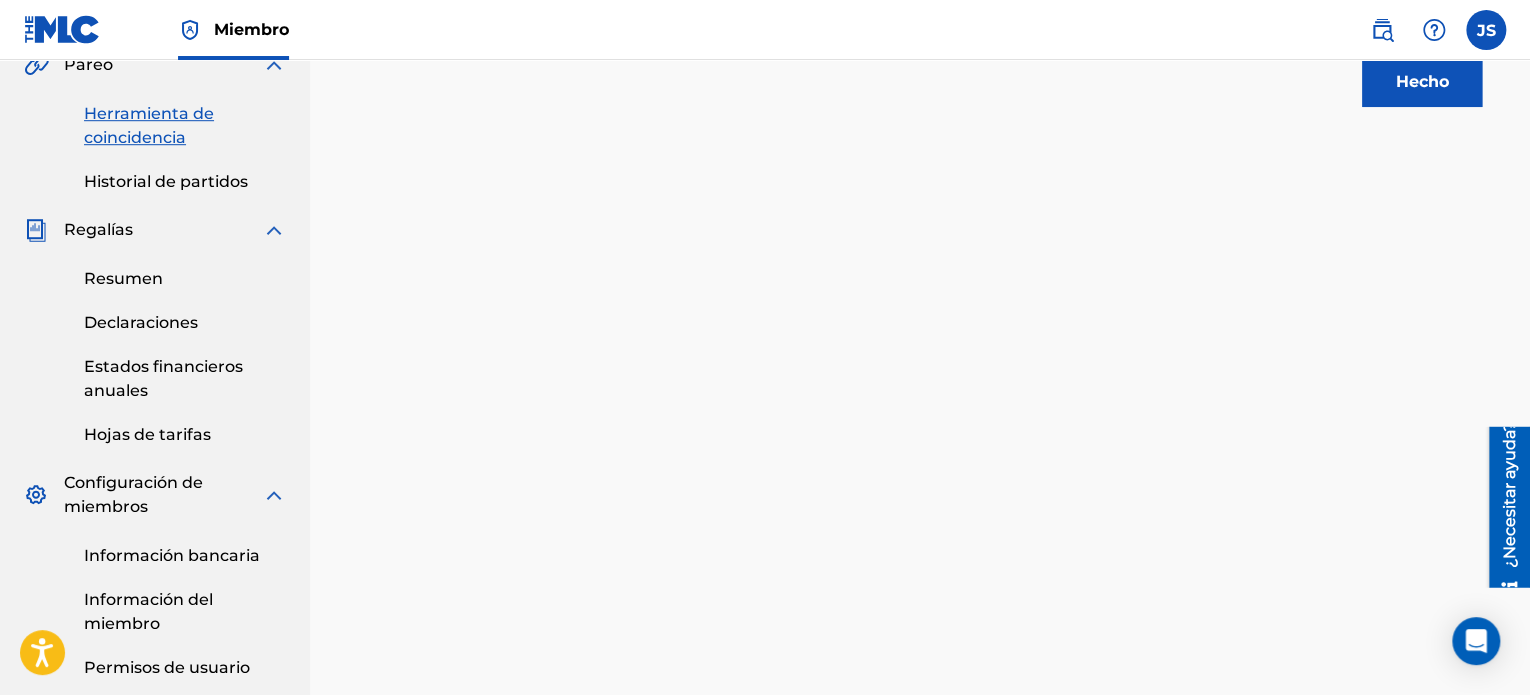 scroll, scrollTop: 400, scrollLeft: 0, axis: vertical 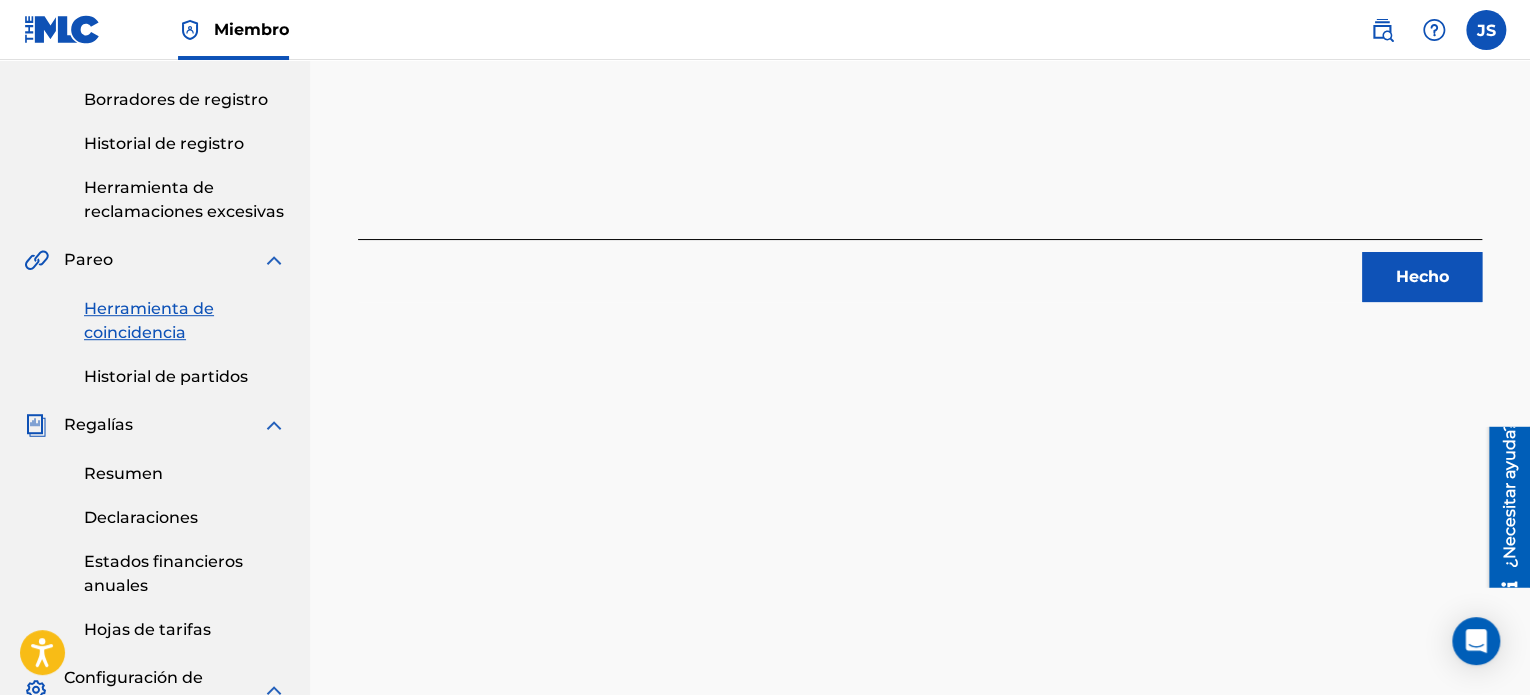click on "Hecho" at bounding box center (1422, 276) 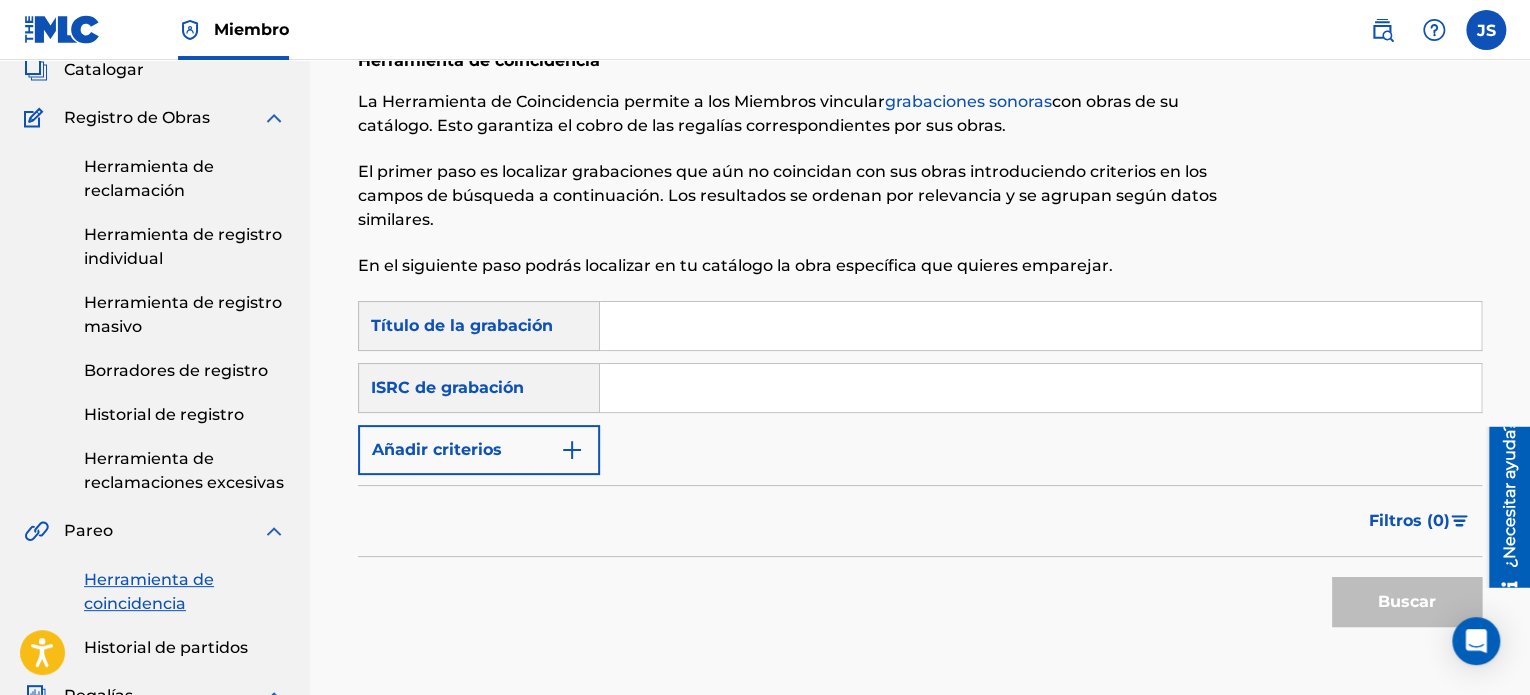 scroll, scrollTop: 100, scrollLeft: 0, axis: vertical 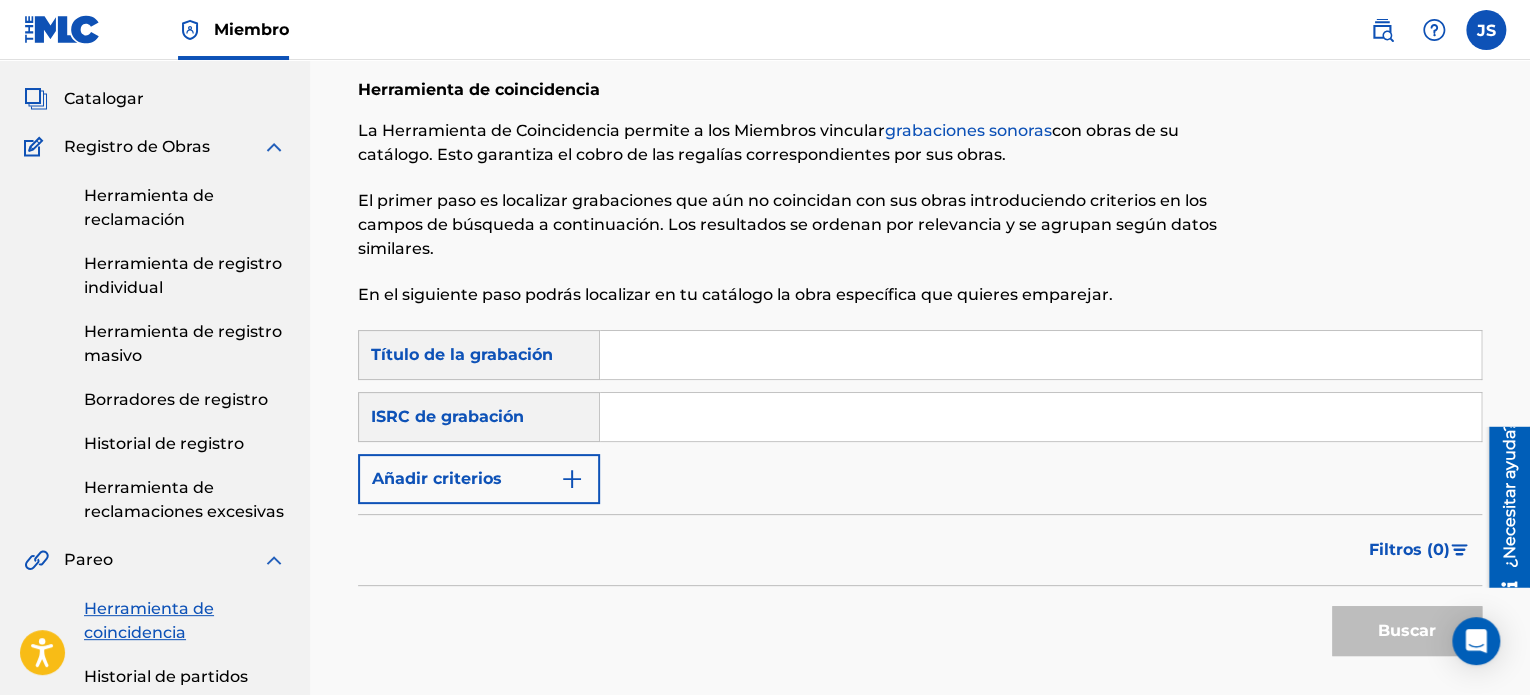 click at bounding box center [1040, 355] 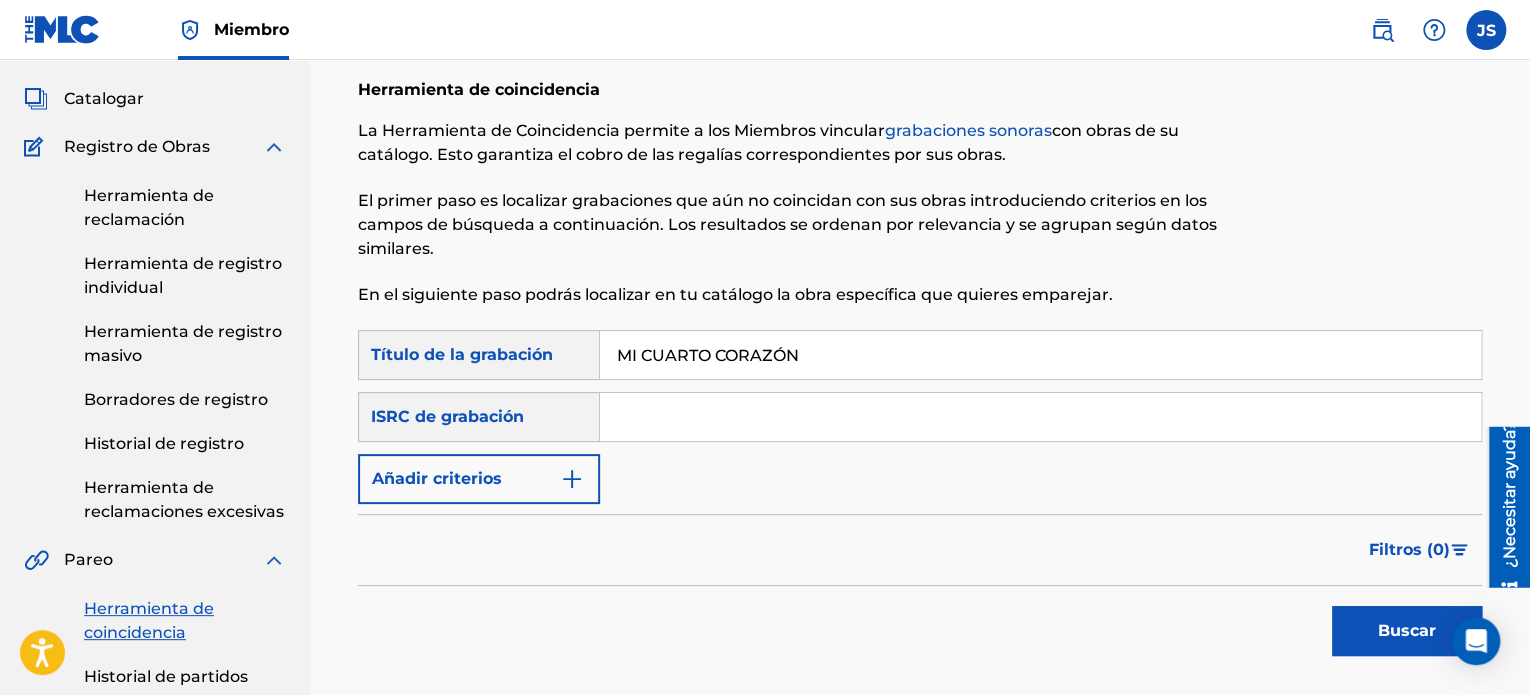 type on "MI CUARTO CORAZÓN" 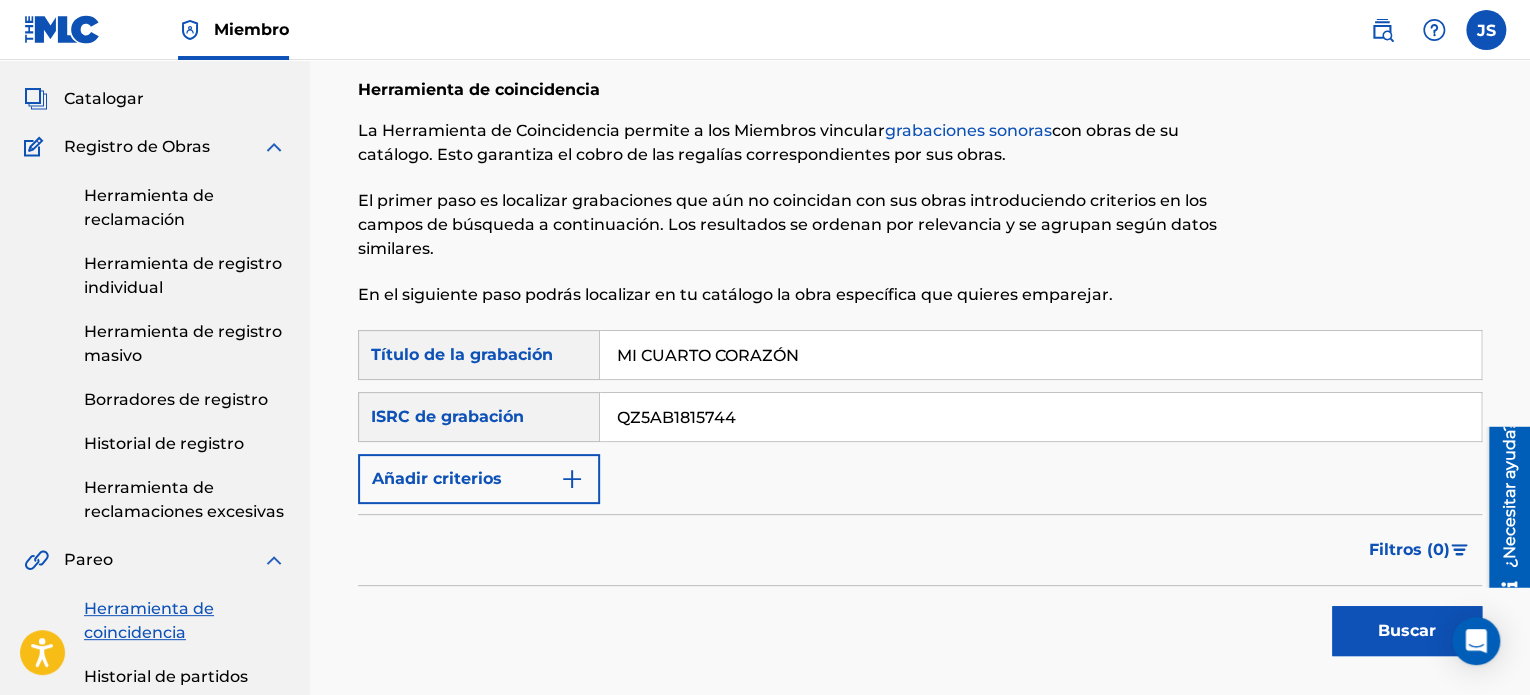 type on "QZ5AB1815744" 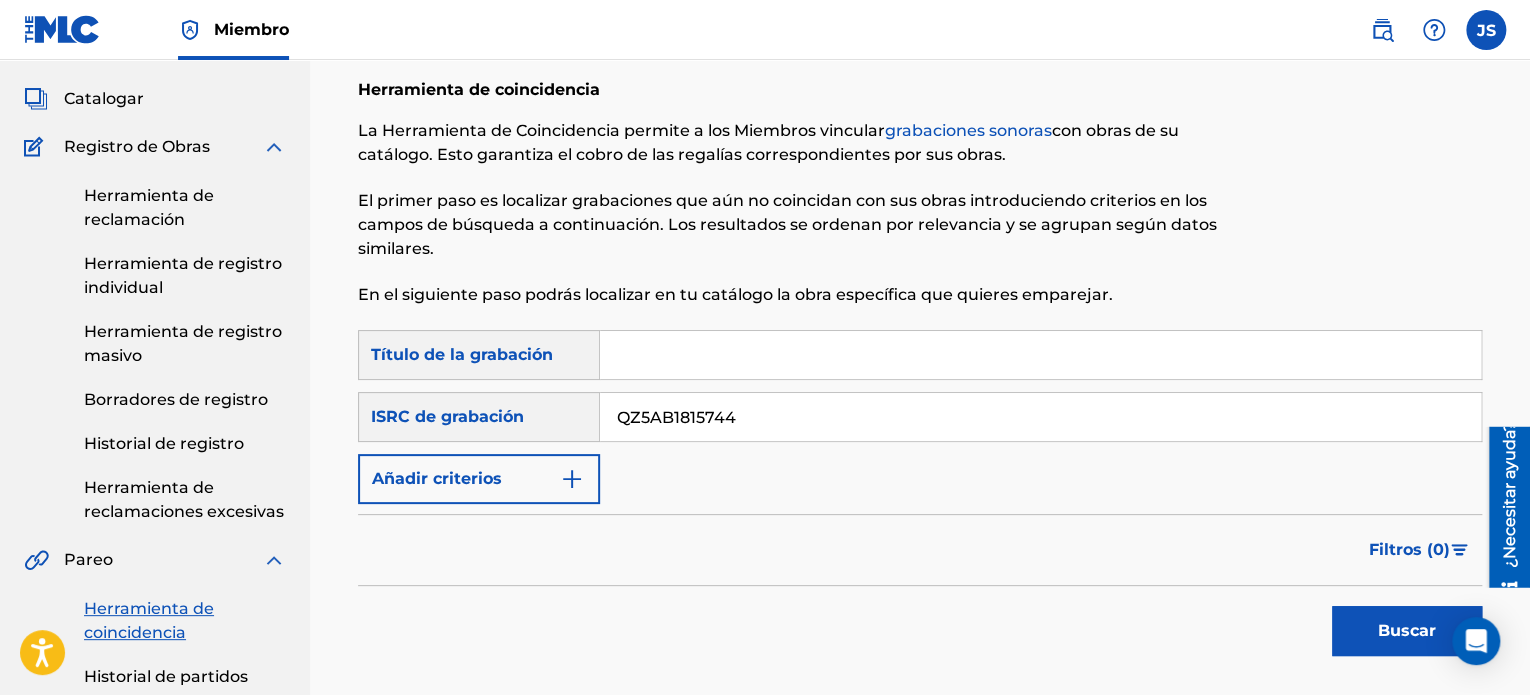 type 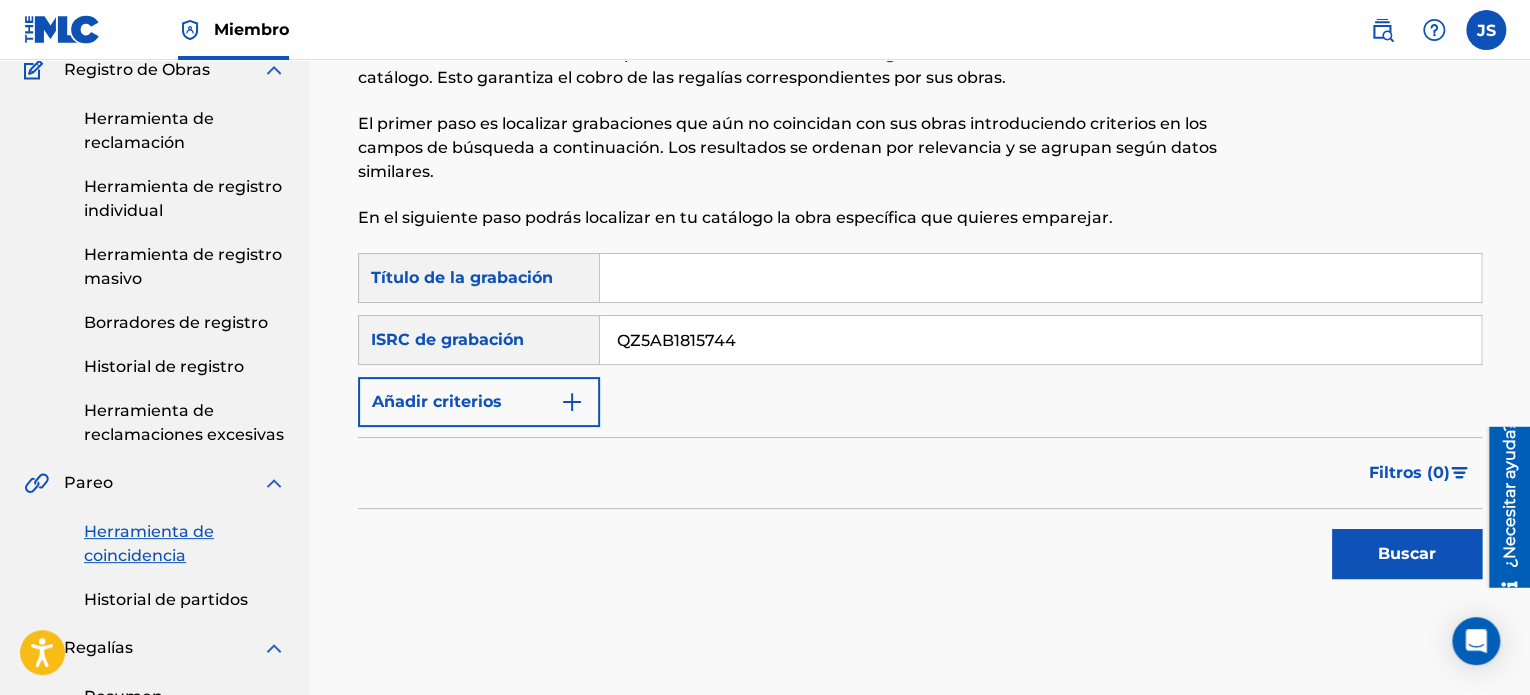 scroll, scrollTop: 300, scrollLeft: 0, axis: vertical 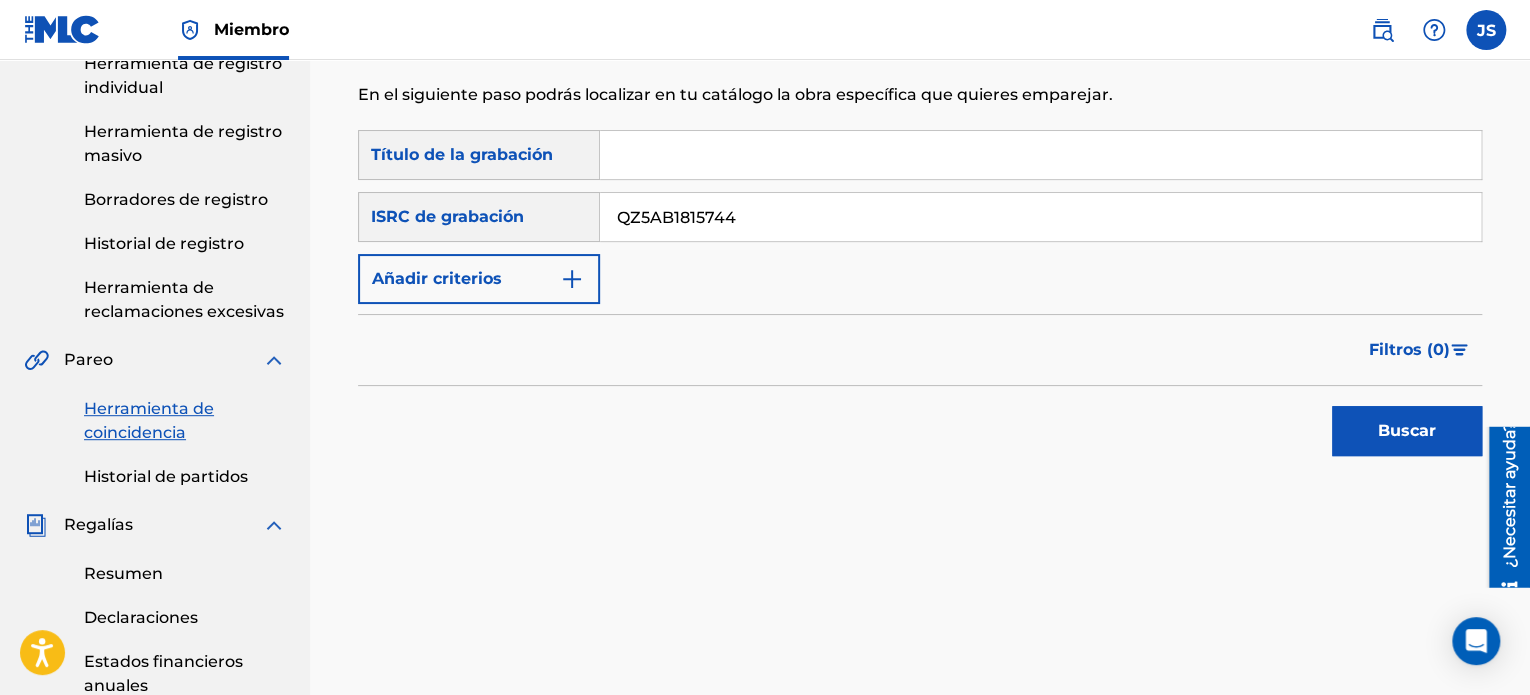 click on "Búsqueda con criterios 93f116d9-1a8c-418a-80c5-3657ed7ee6ab Título de la grabación Búsqueda con criterios abc74bed-bab6-48ae-893b-ee7cee4056a6 ISRC de grabación QZ5AB1815744 Añadir criterios Filtrar Valor estimado Todo $$$$$ $$$$ $$$ $$ $ Fuente Todo Licencia general Histórico inigualable Eliminar filtros Aplicar filtros Filtros (  0  ) Buscar" at bounding box center (920, 304) 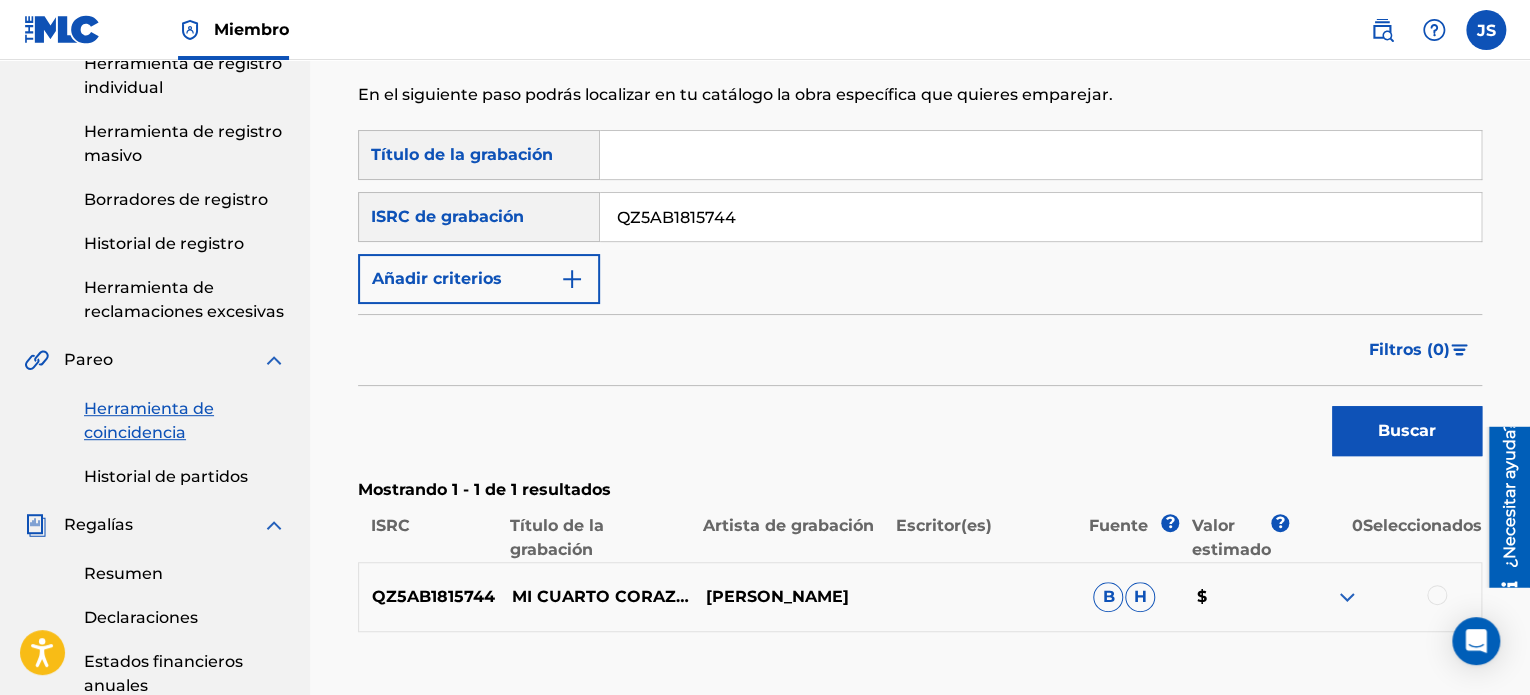 scroll, scrollTop: 500, scrollLeft: 0, axis: vertical 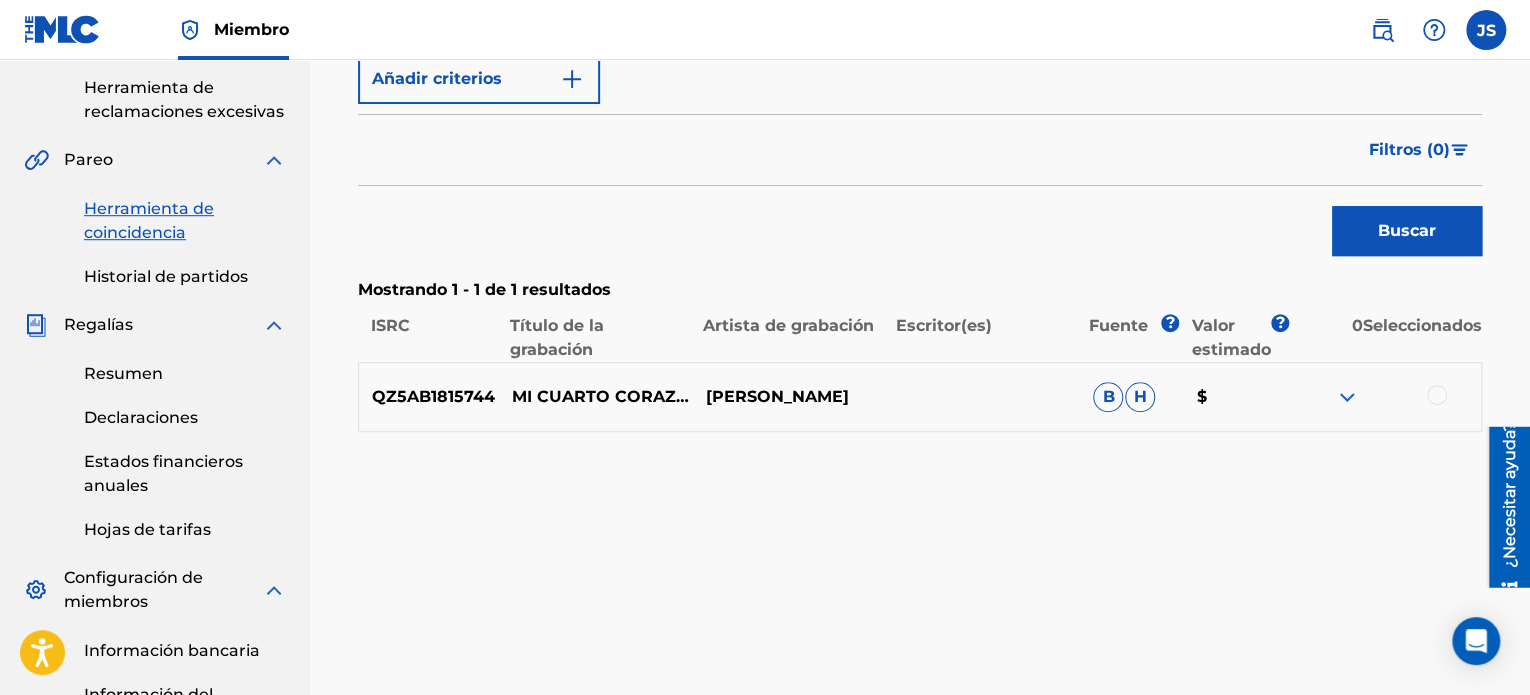 click at bounding box center [1437, 395] 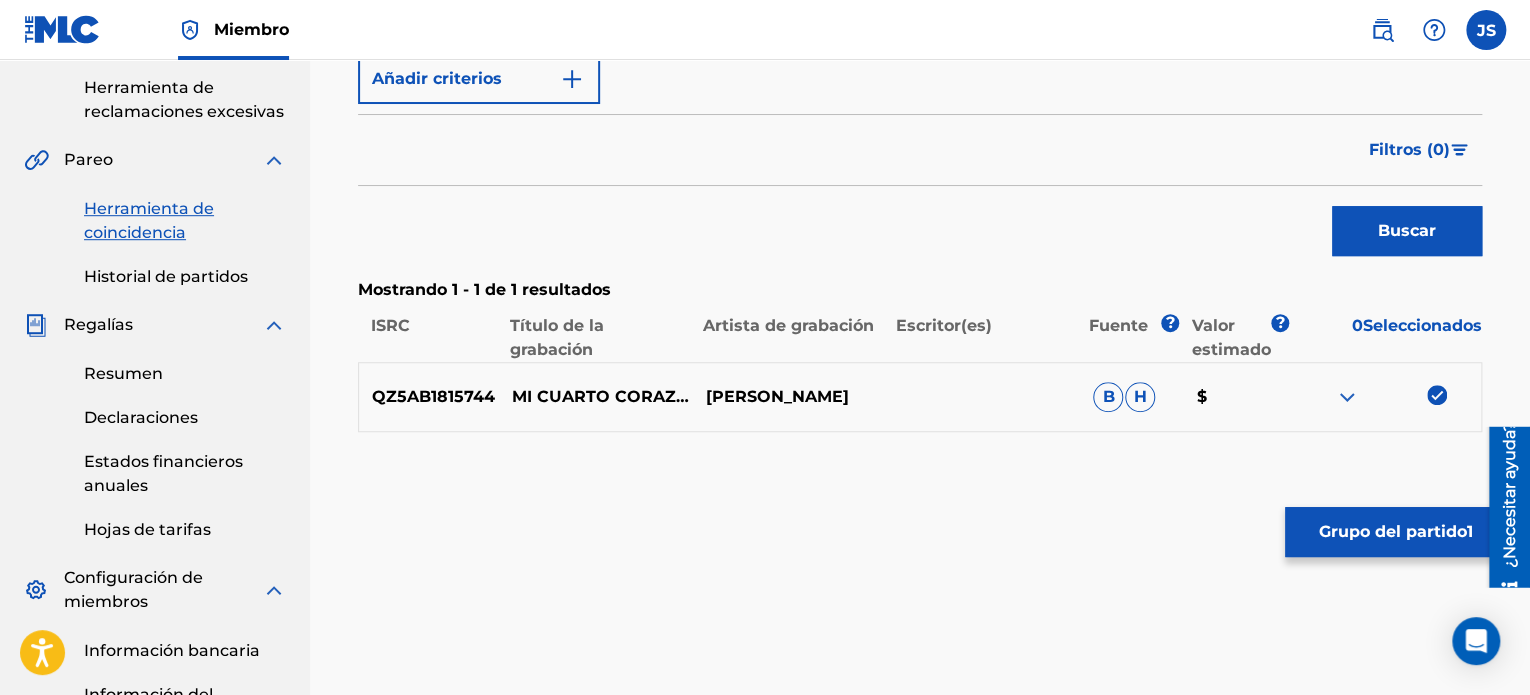 click on "Grupo del partido" at bounding box center (1393, 531) 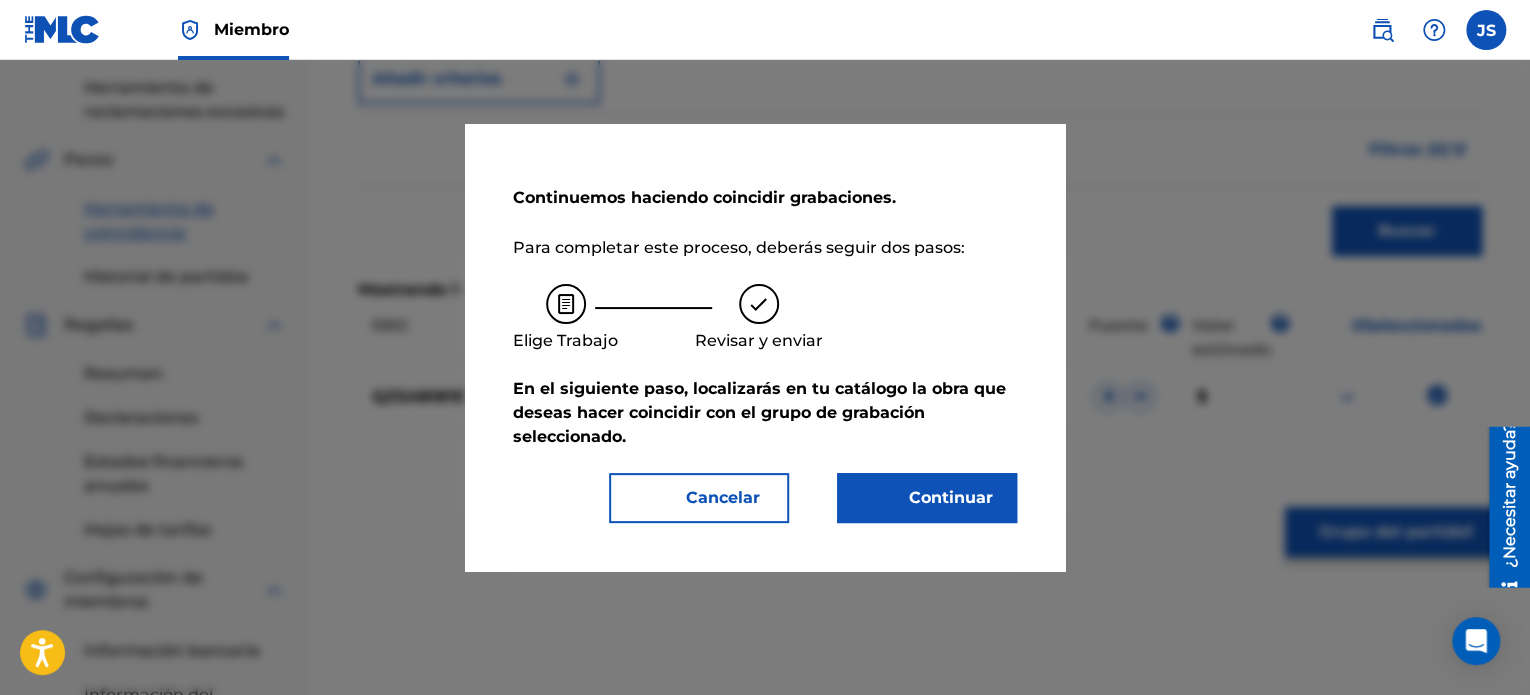 click on "Continuar" at bounding box center (951, 497) 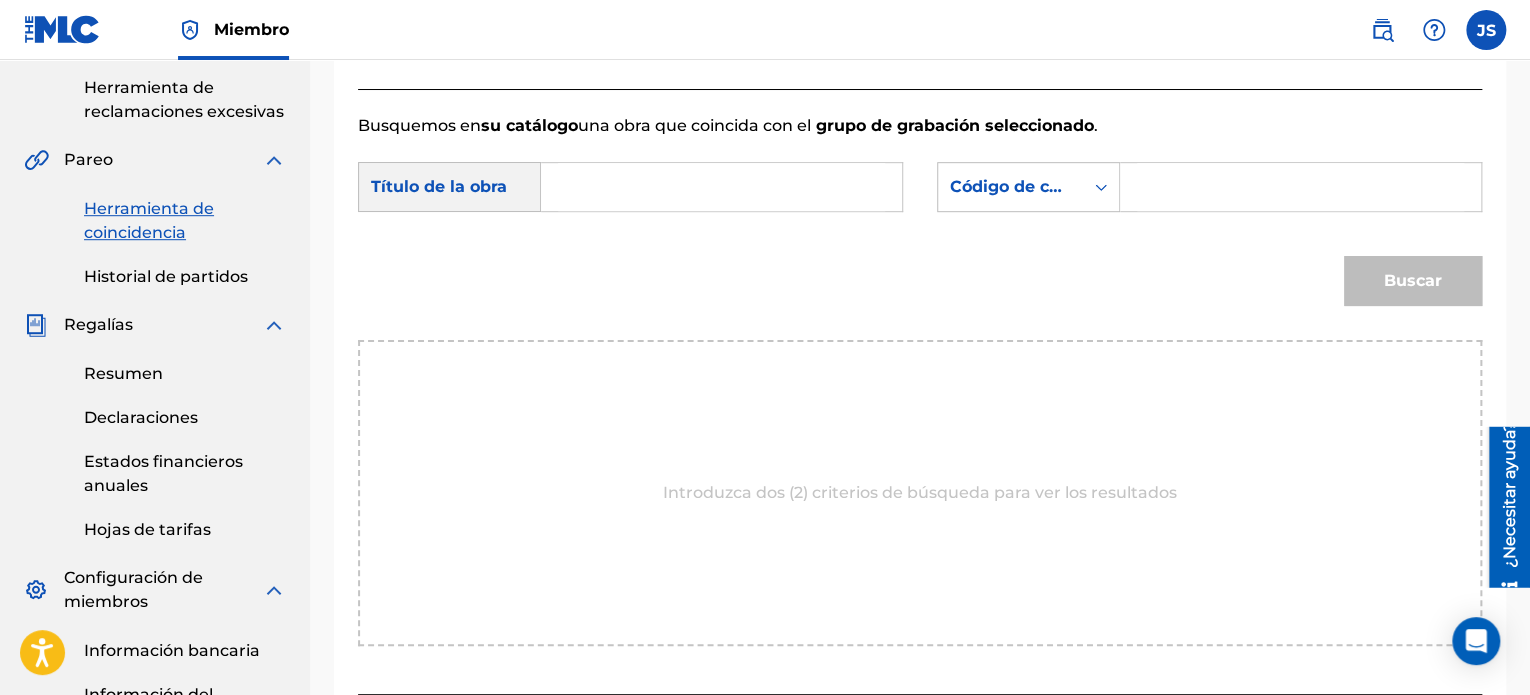 click at bounding box center [721, 187] 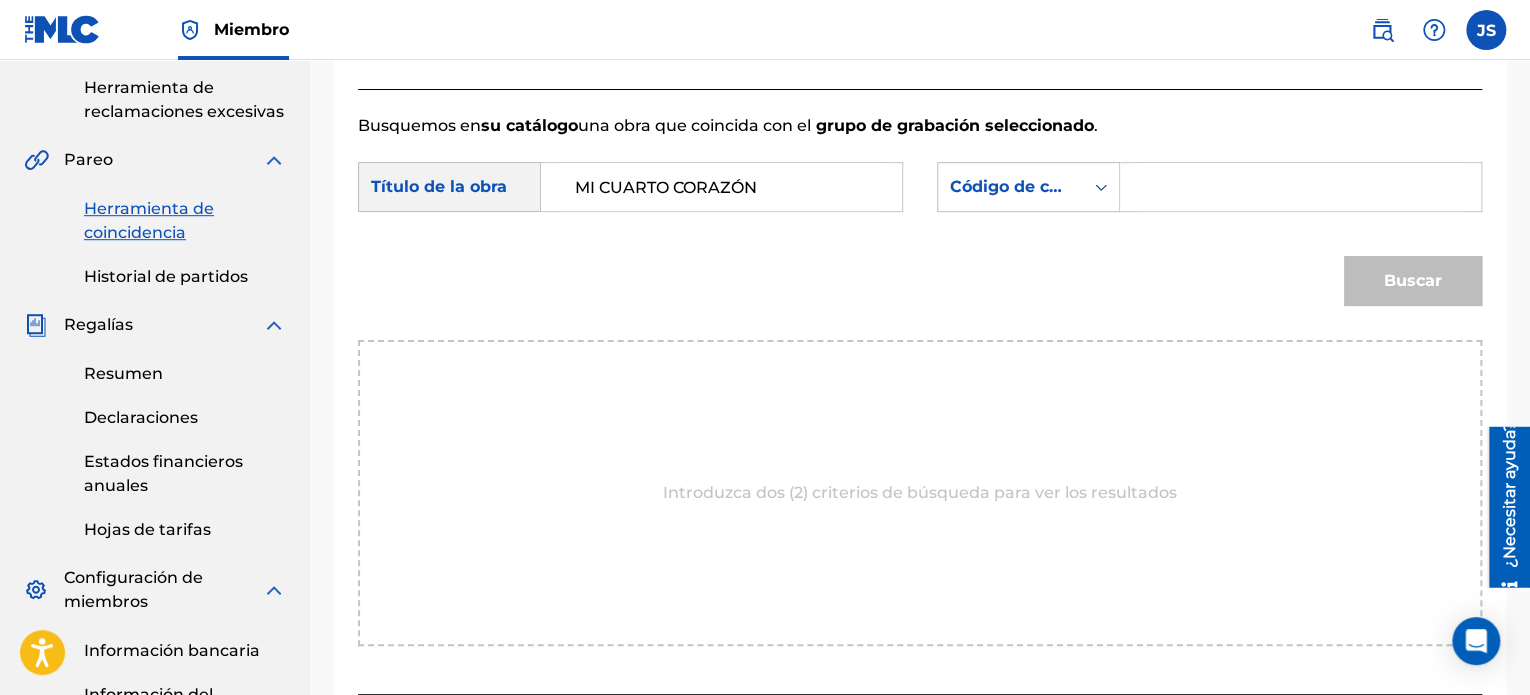 type on "MI CUARTO CORAZÓN" 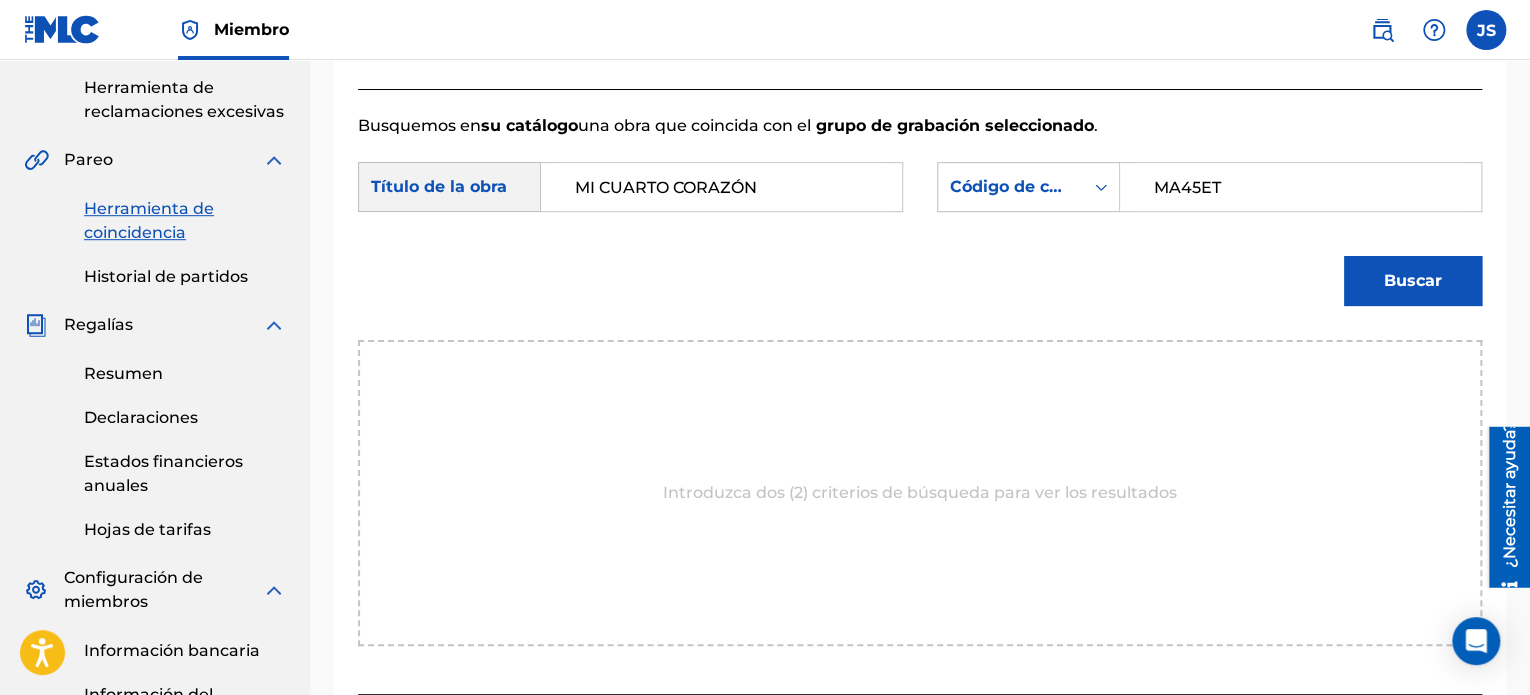 type on "MA45ET" 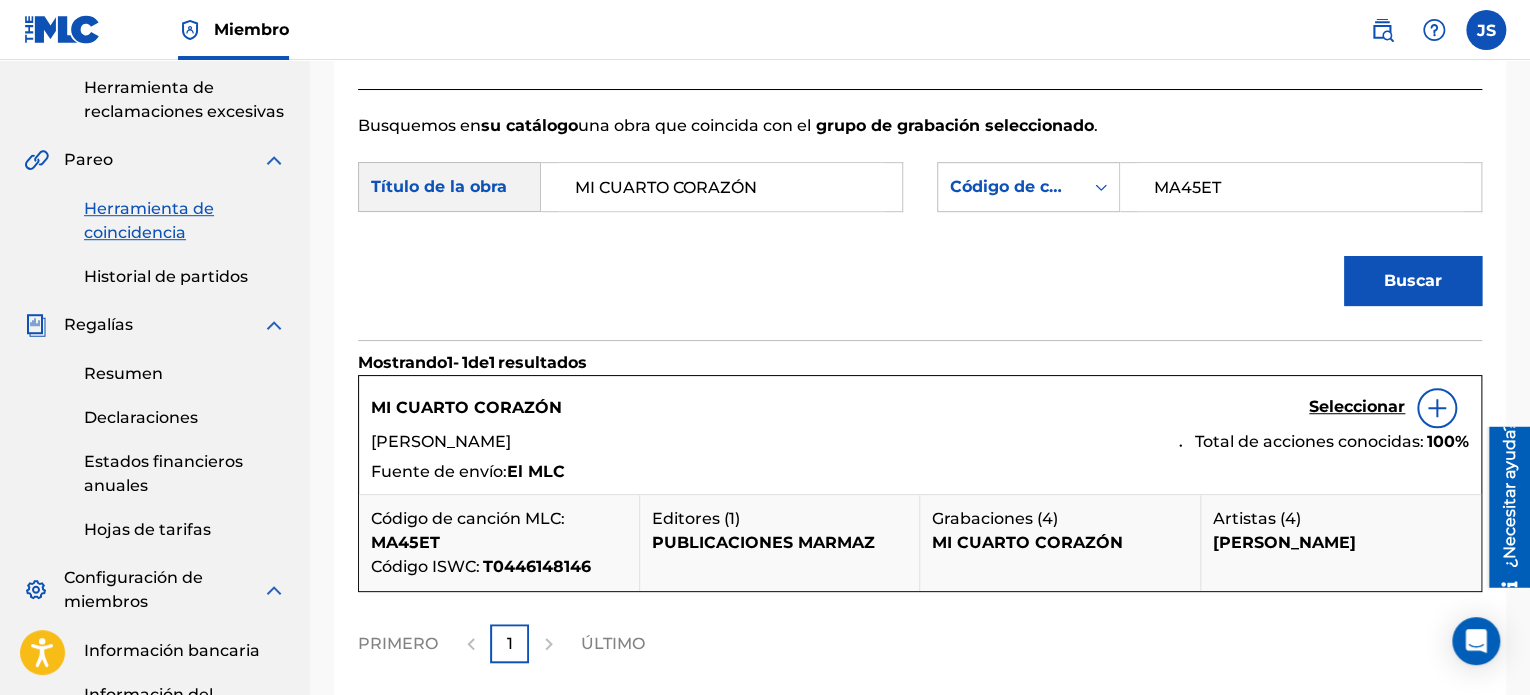 click on "Seleccionar" at bounding box center (1357, 406) 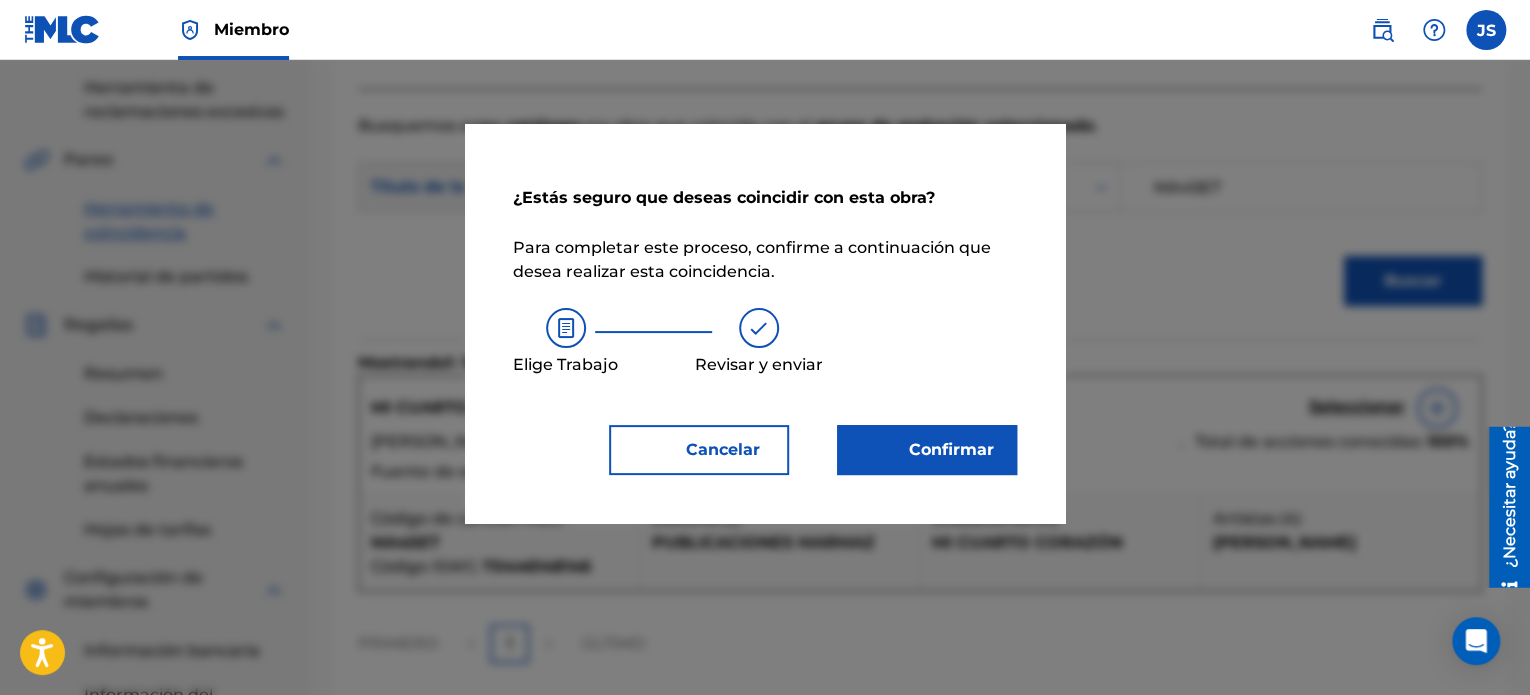 click on "Confirmar" at bounding box center (927, 450) 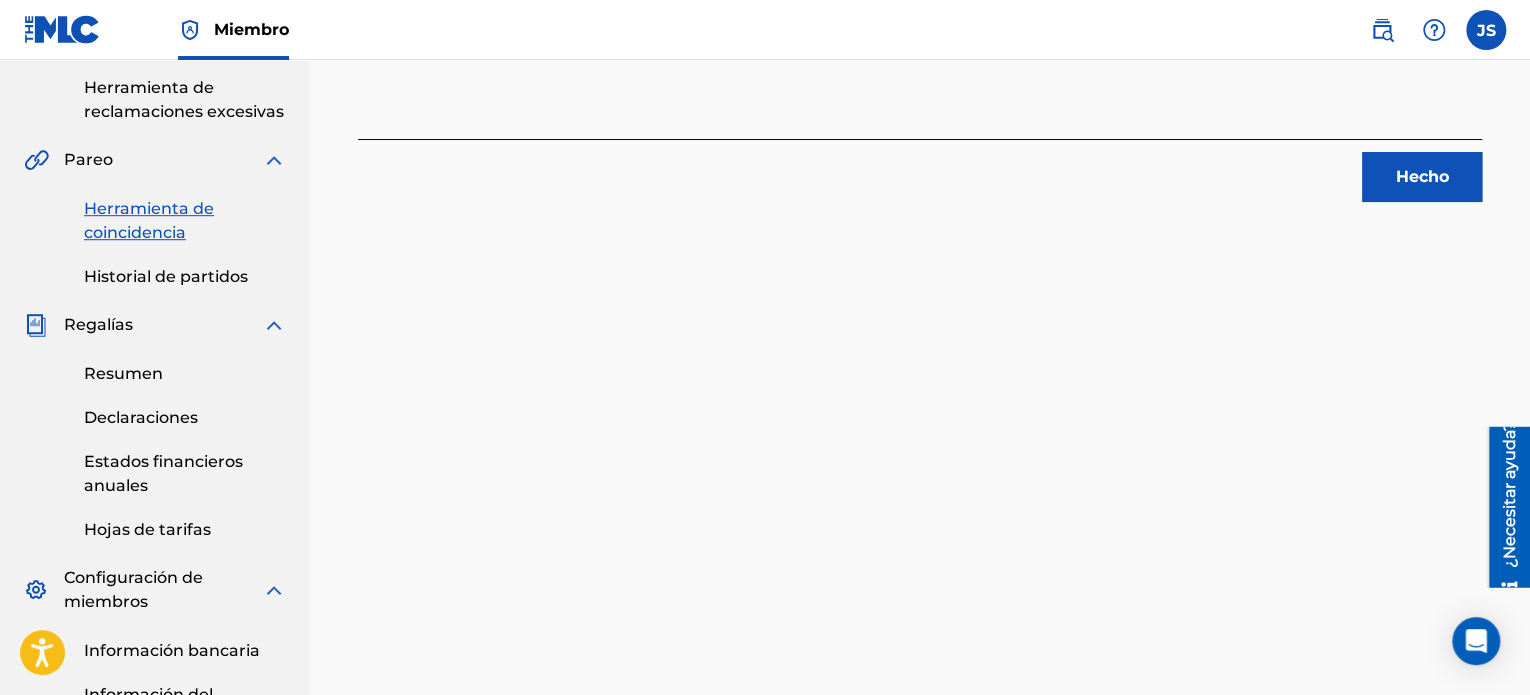 click on "Hecho" at bounding box center (1422, 176) 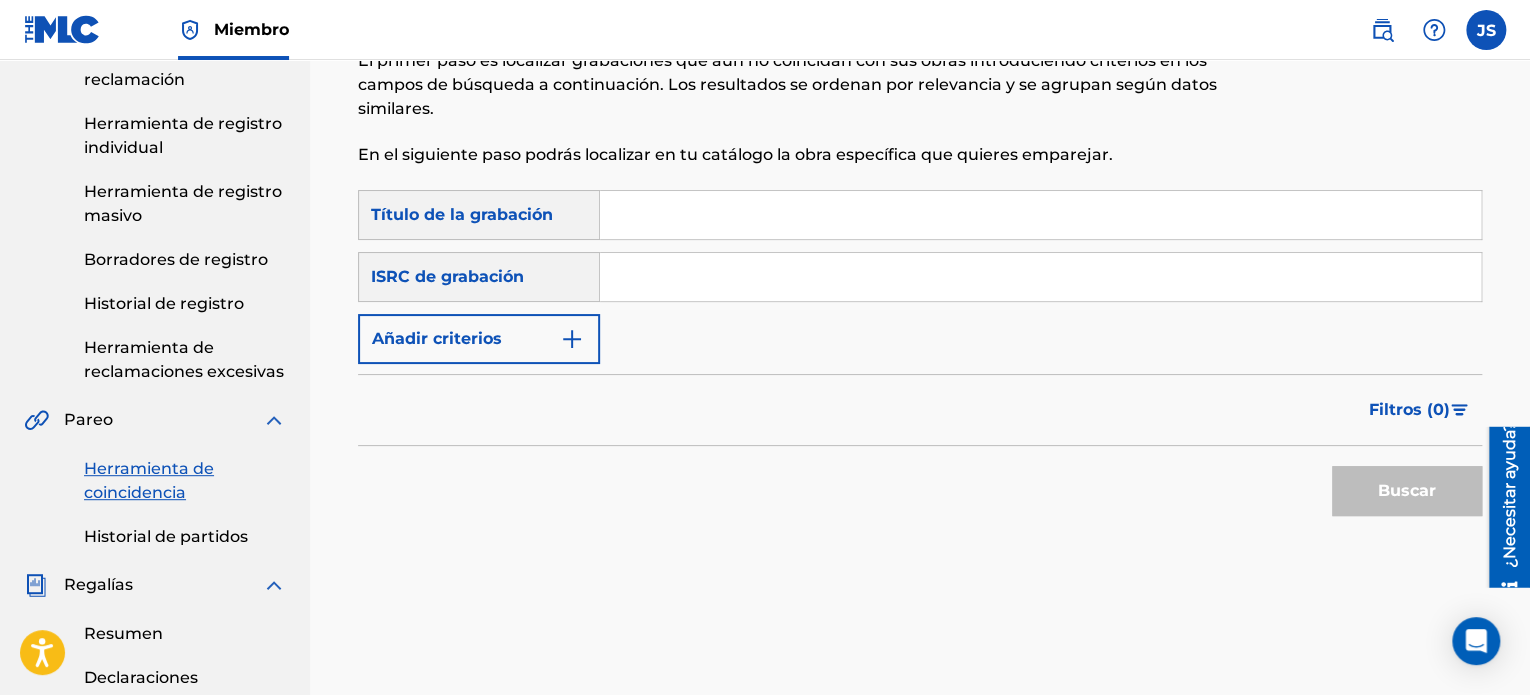 scroll, scrollTop: 100, scrollLeft: 0, axis: vertical 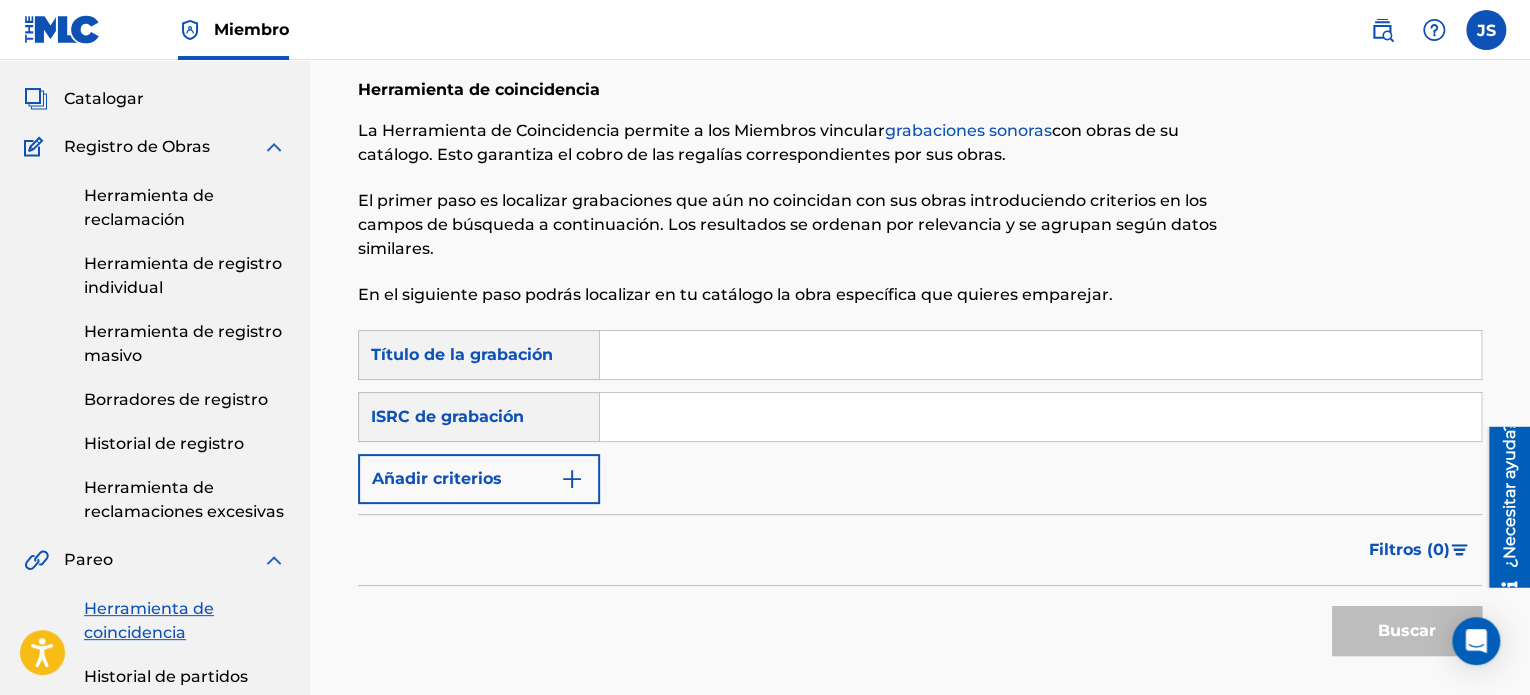 click at bounding box center (1040, 417) 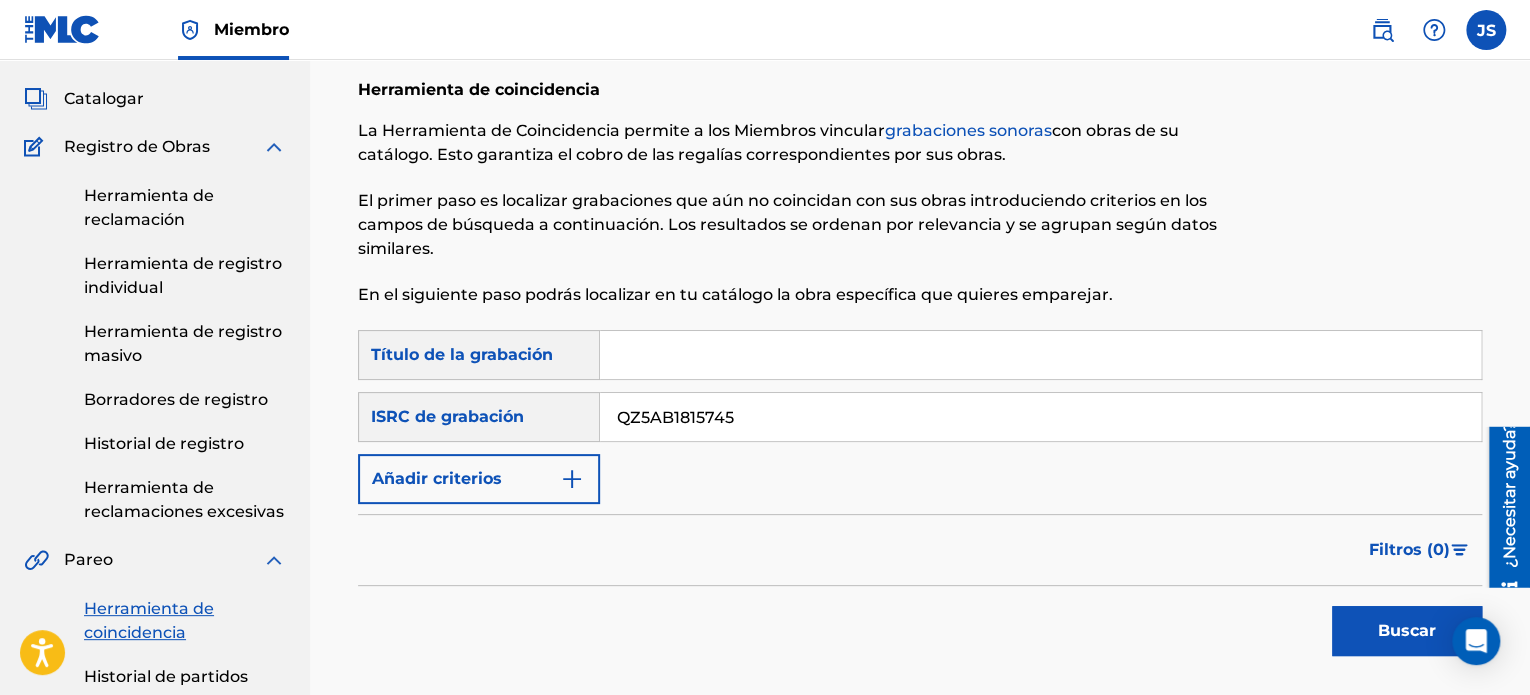 type on "QZ5AB1815745" 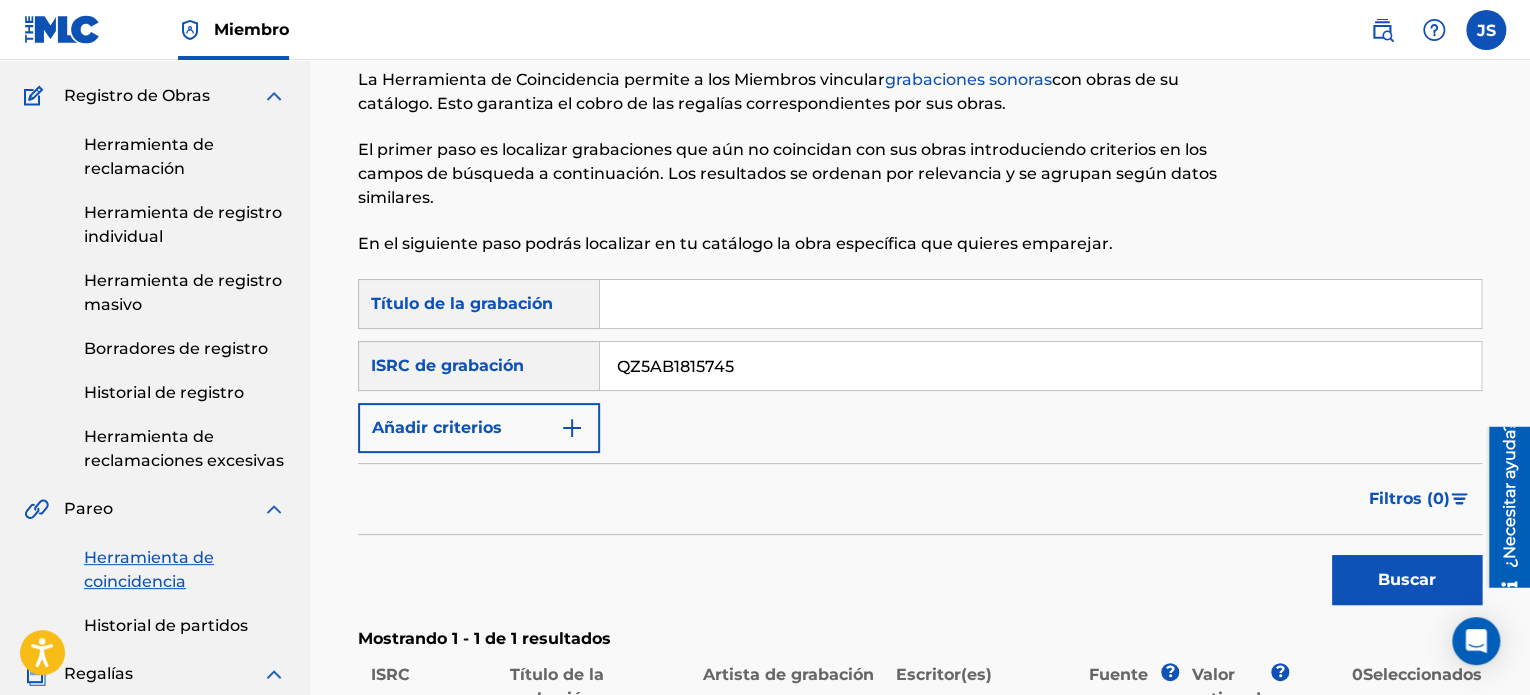 scroll, scrollTop: 400, scrollLeft: 0, axis: vertical 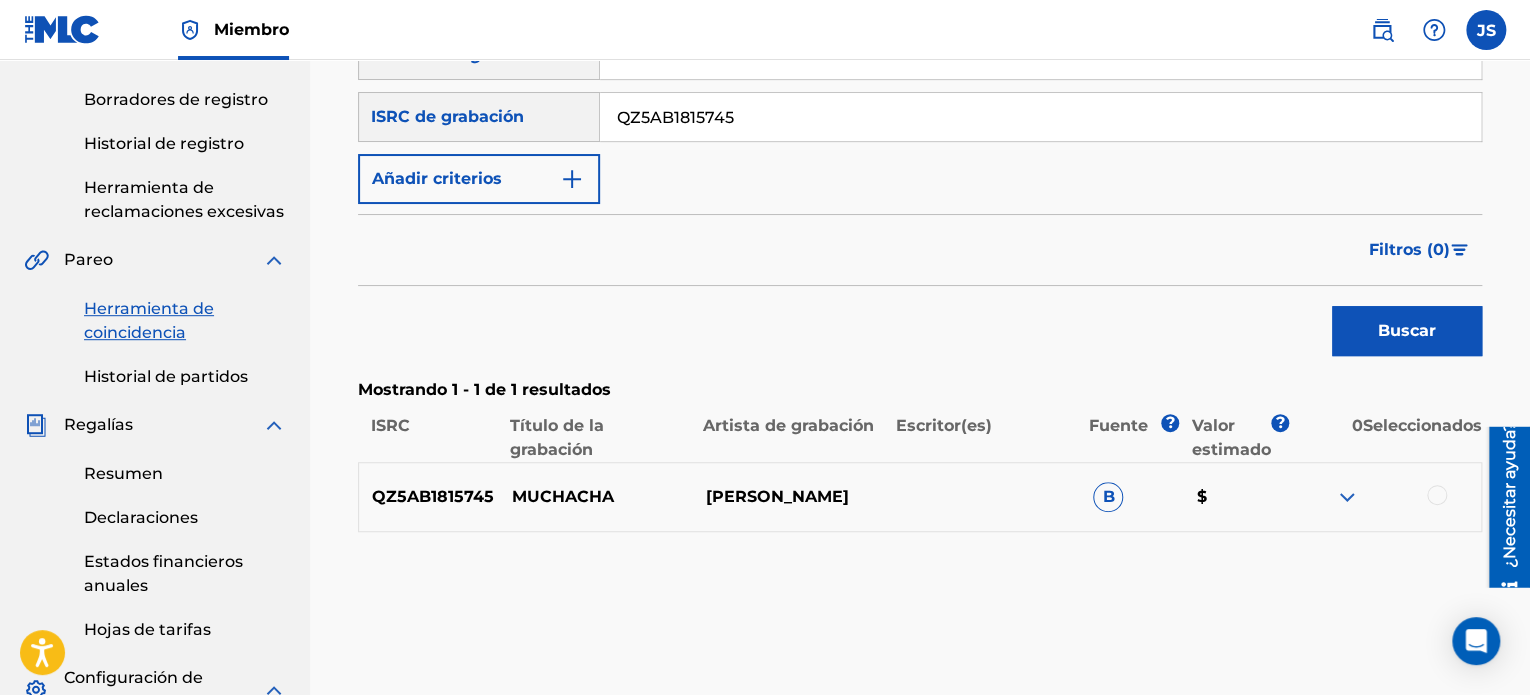 click at bounding box center [1437, 495] 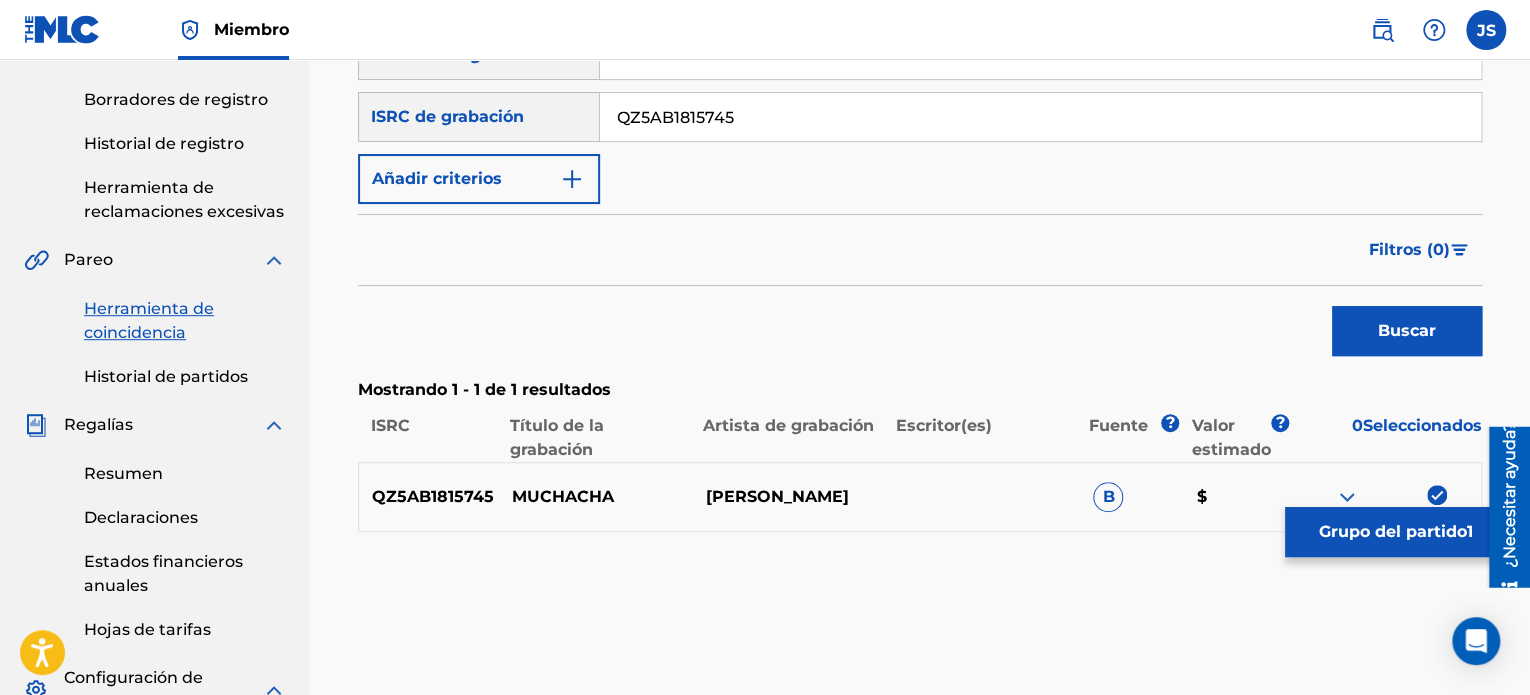click on "Grupo del partido" at bounding box center (1393, 531) 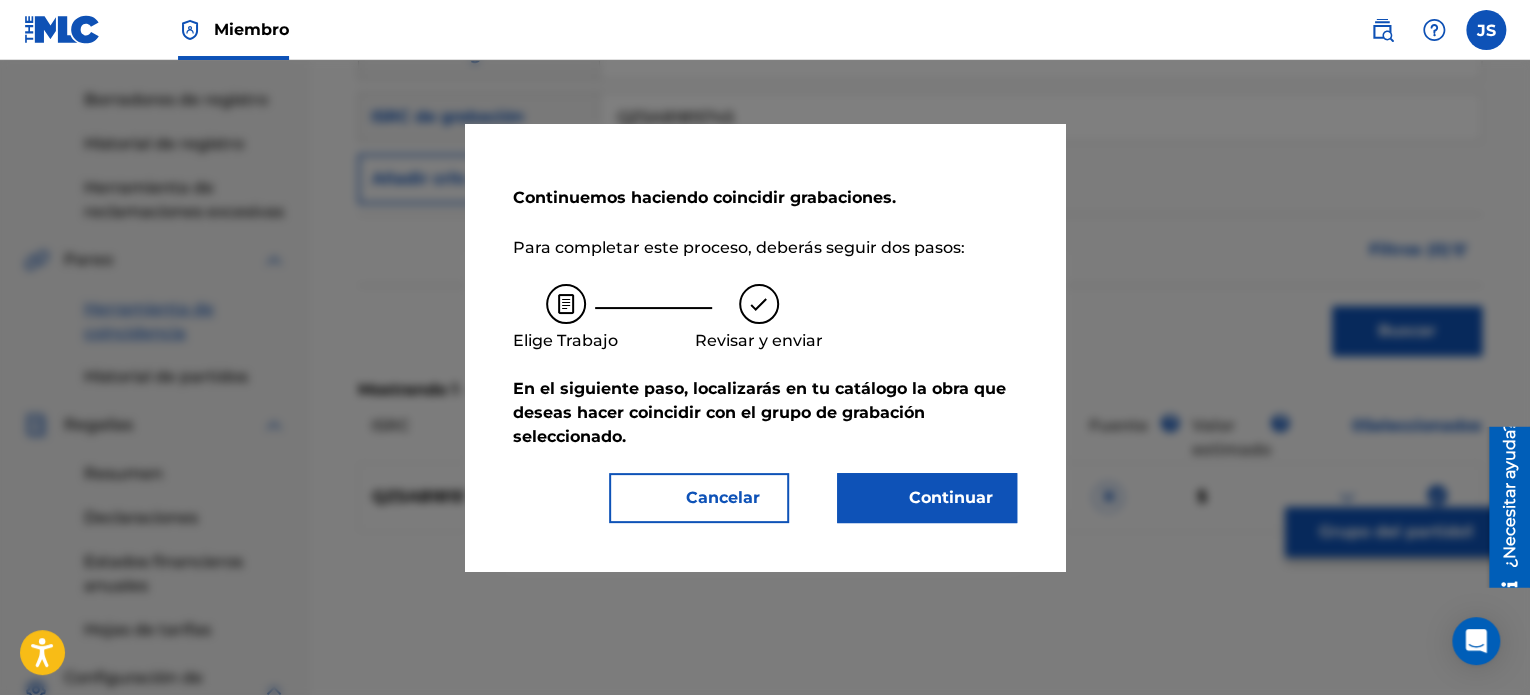 click on "Continuar" at bounding box center (927, 498) 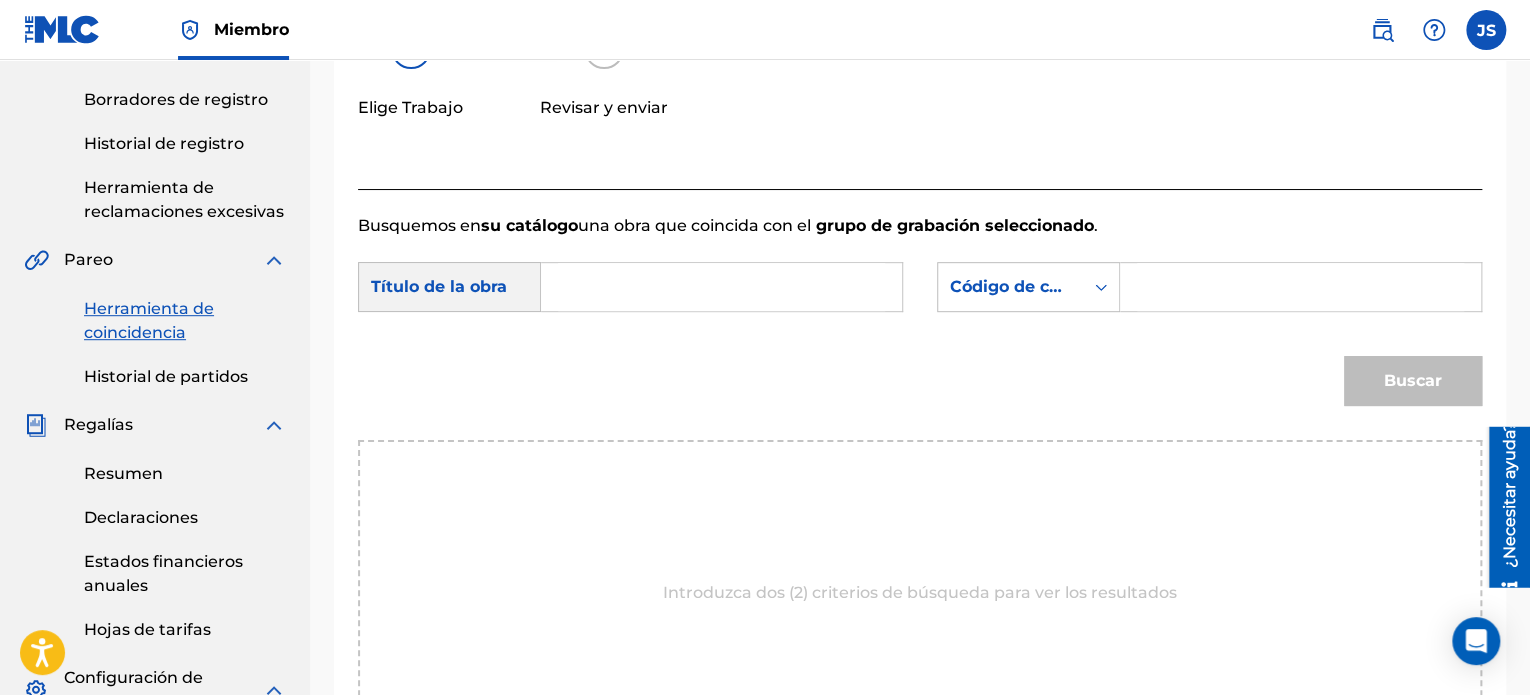 click at bounding box center [721, 287] 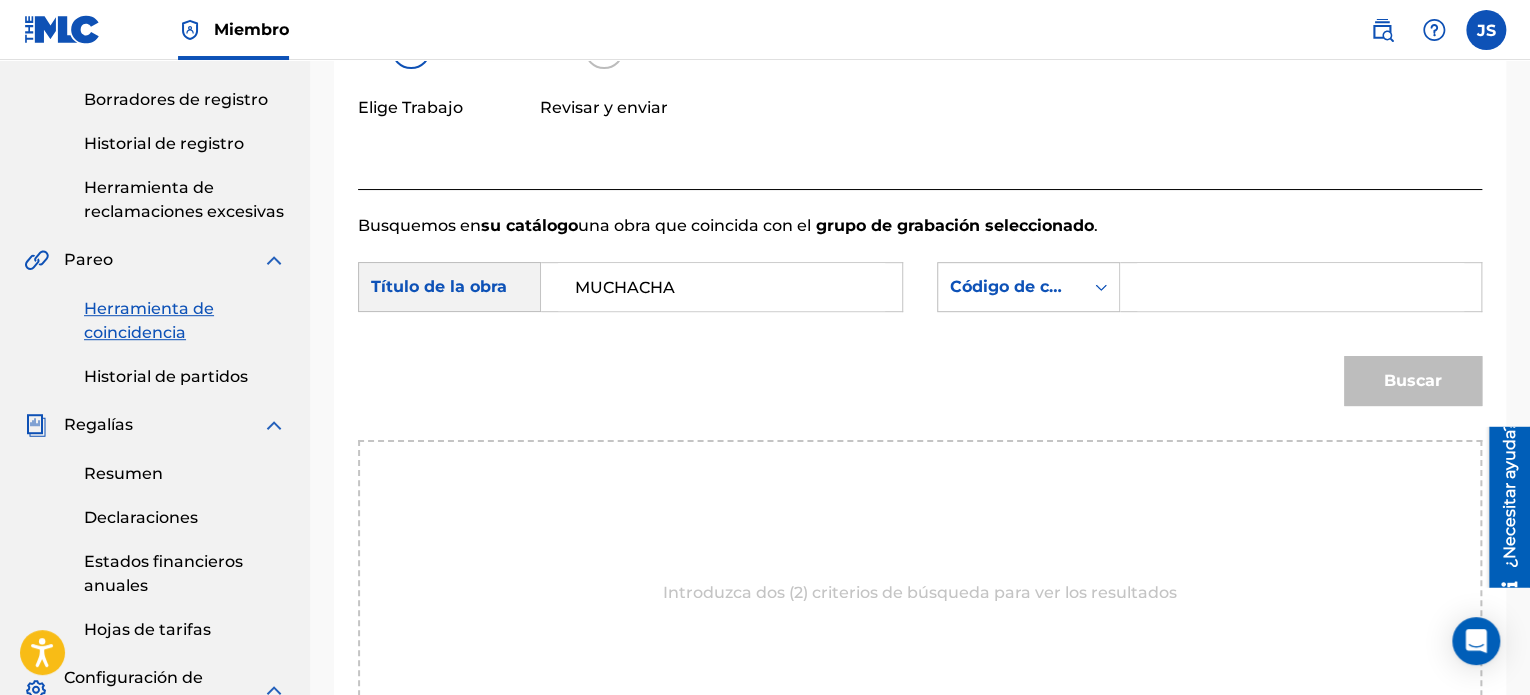 type on "MUCHACHA" 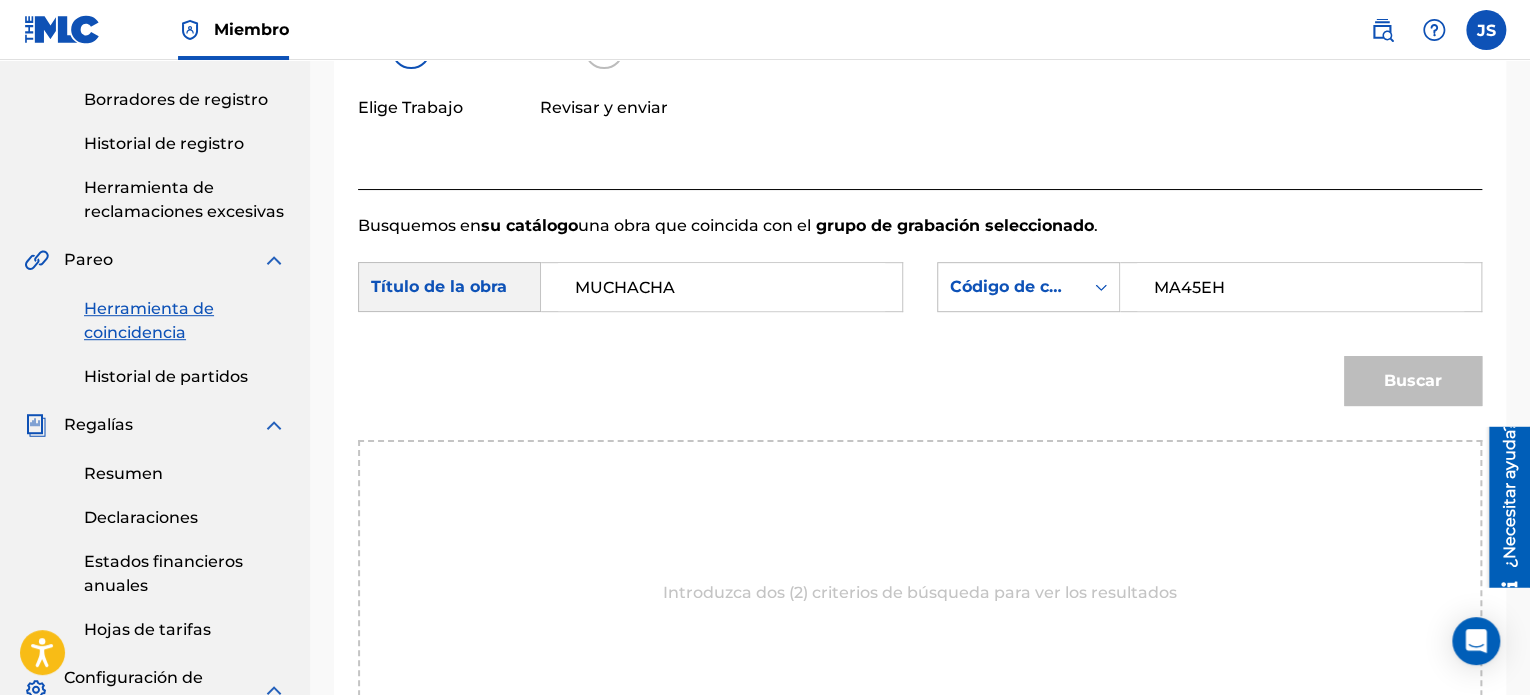 type on "MA45EH" 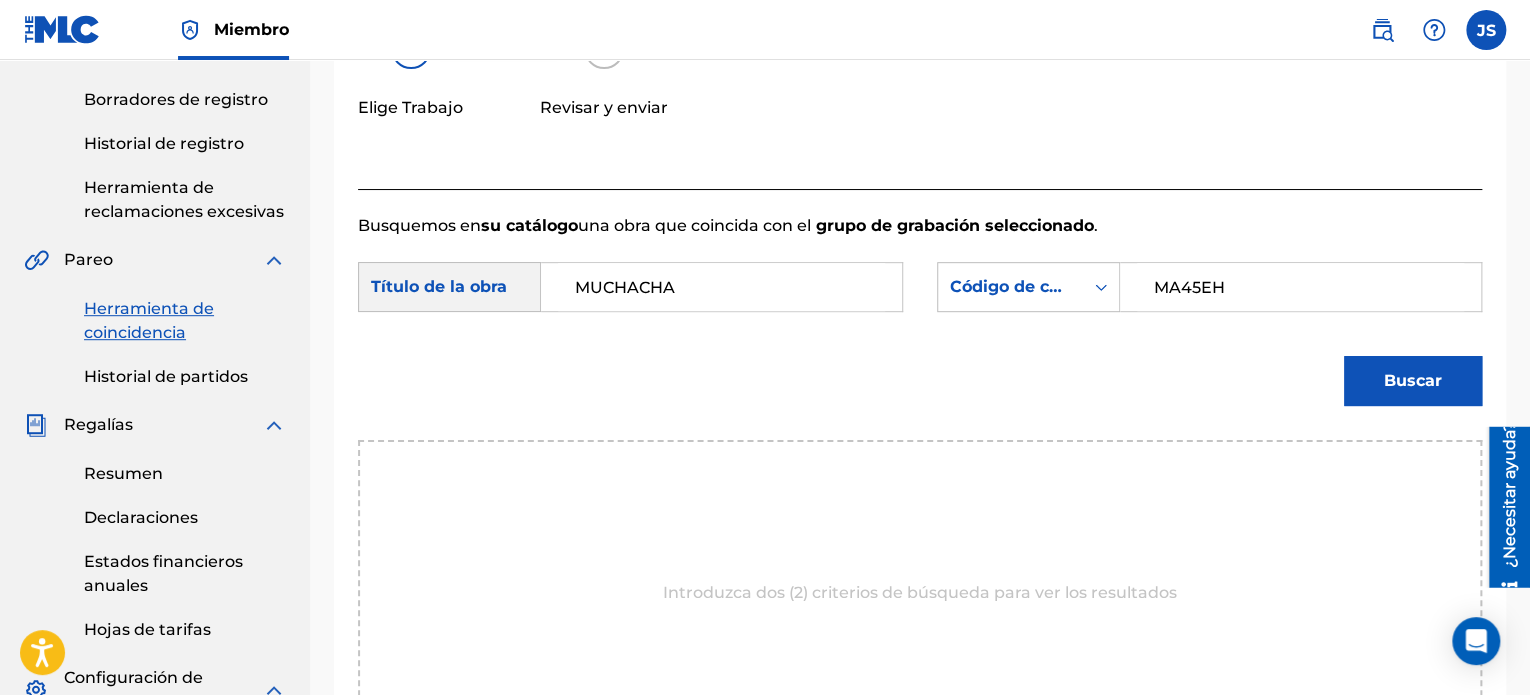 click on "Busquemos en  su catálogo  una obra que coincida con el    grupo de grabación seleccionado  . Buscar con criteriosc2621c35-1369-4366-b842-018a39739a45 Título de la obra MUCHACHA Buscar con criterios fc825685-2221-4f5c-9648-47ec6f5d1f6a Código de canción MLC MA45EH Buscar Introduzca dos (2) criterios de búsqueda para ver los resultados" at bounding box center [920, 492] 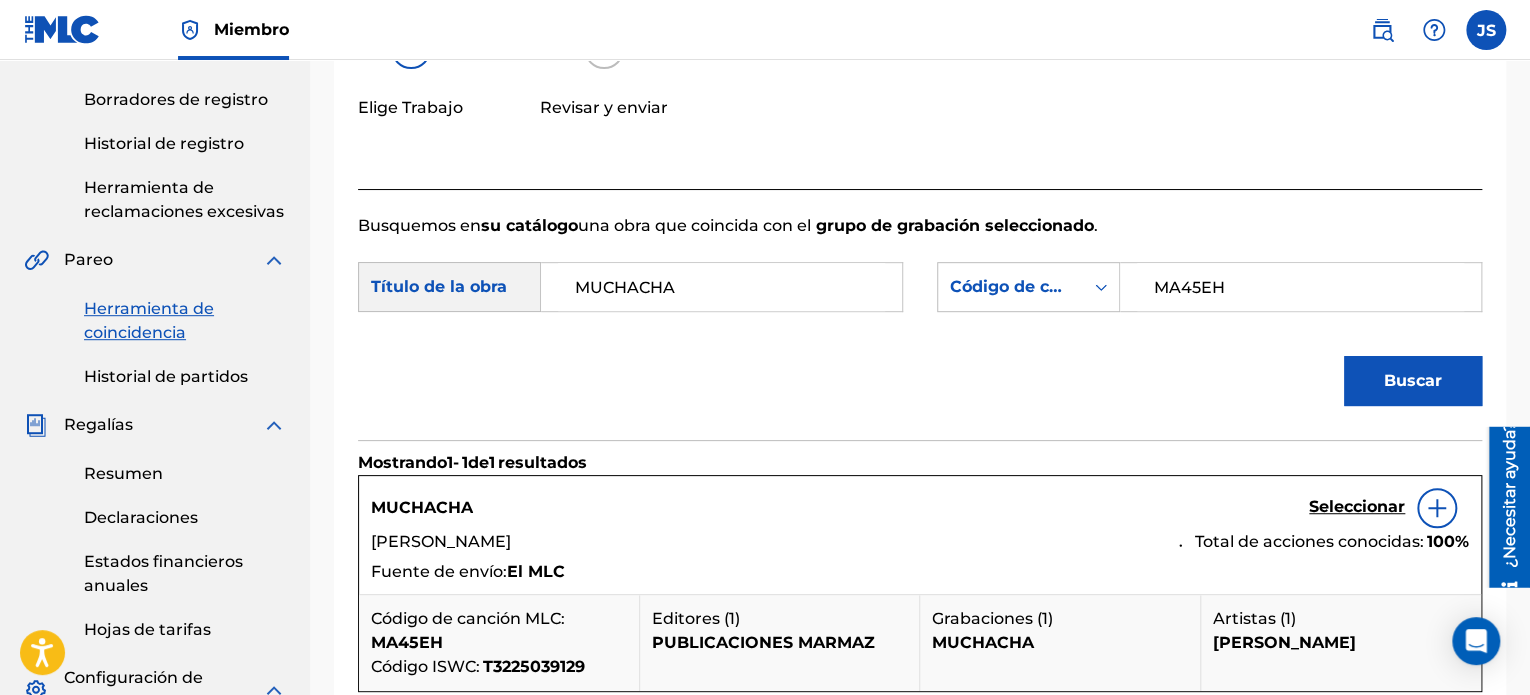 click on "Seleccionar" at bounding box center [1357, 506] 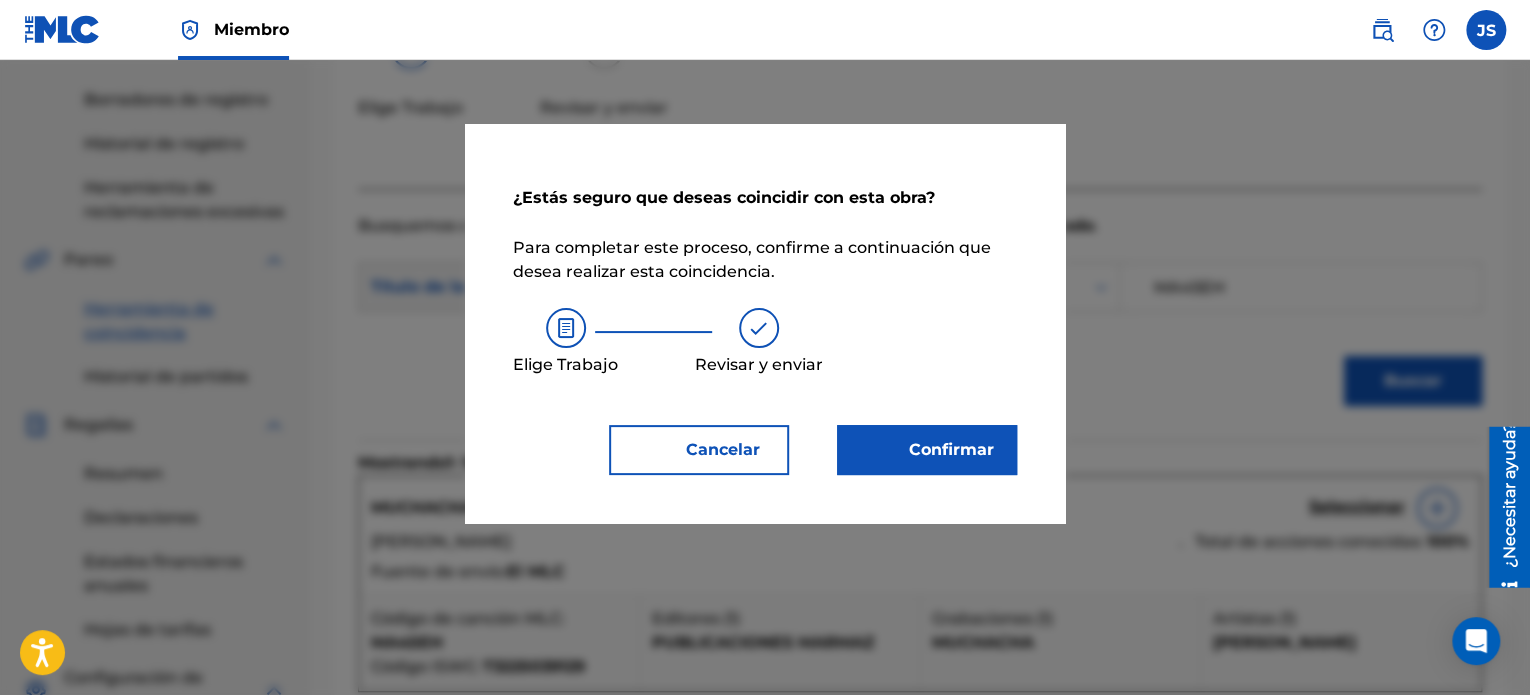 click on "Confirmar" at bounding box center [951, 449] 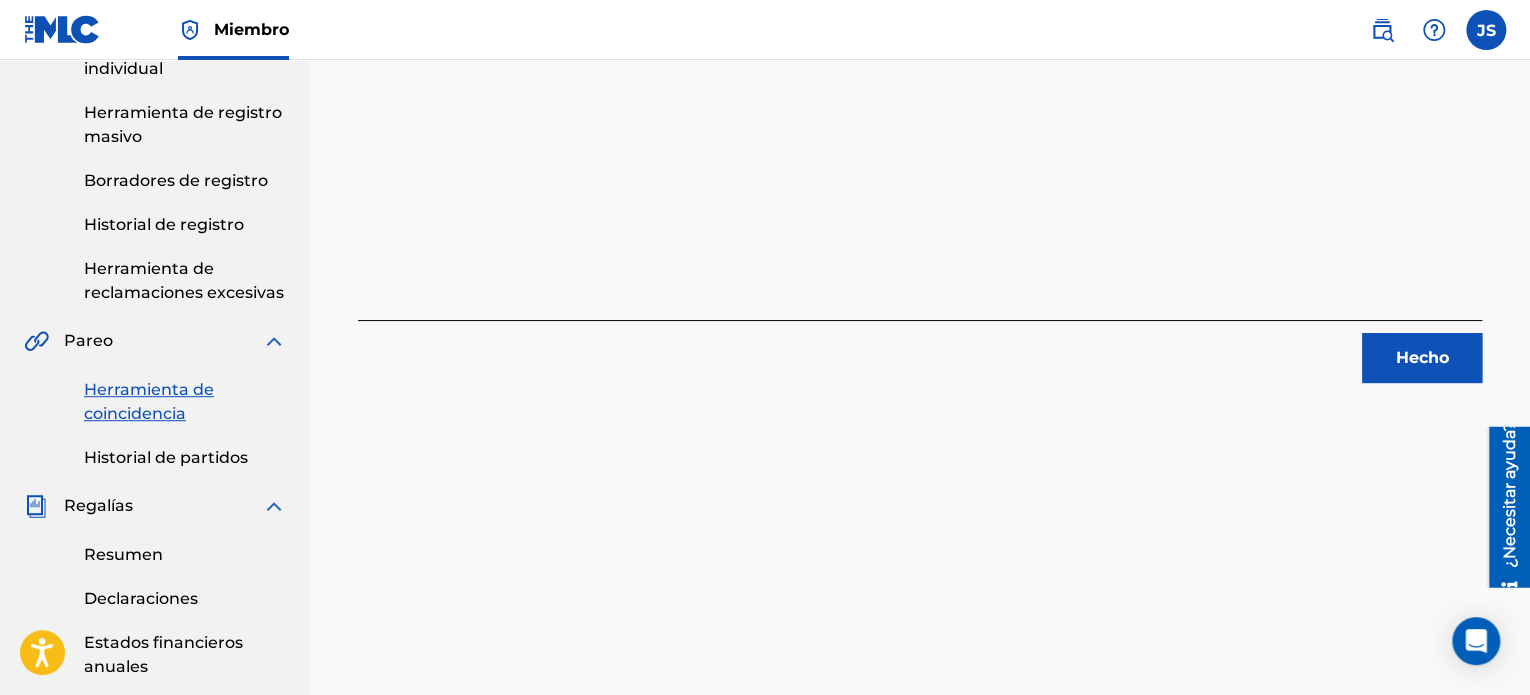 scroll, scrollTop: 0, scrollLeft: 0, axis: both 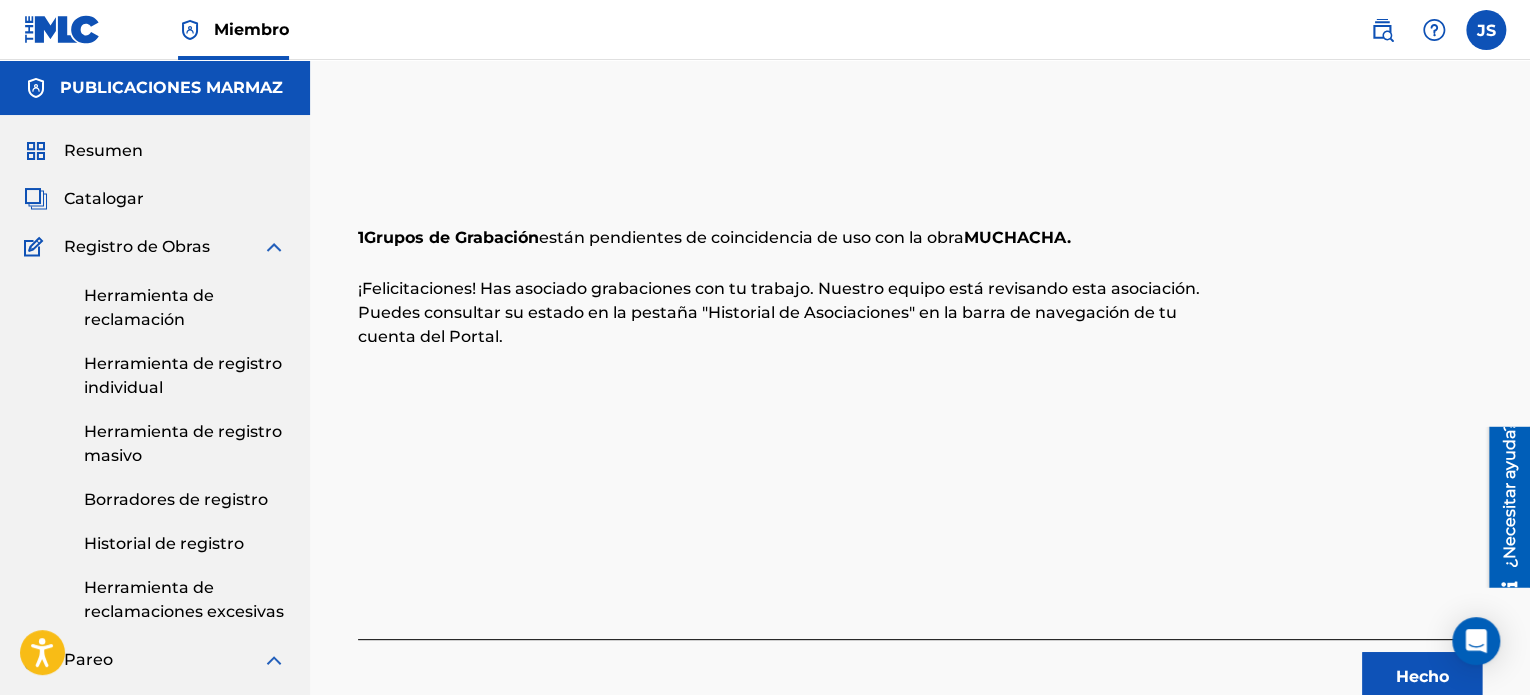 click on "Hecho" at bounding box center (1422, 677) 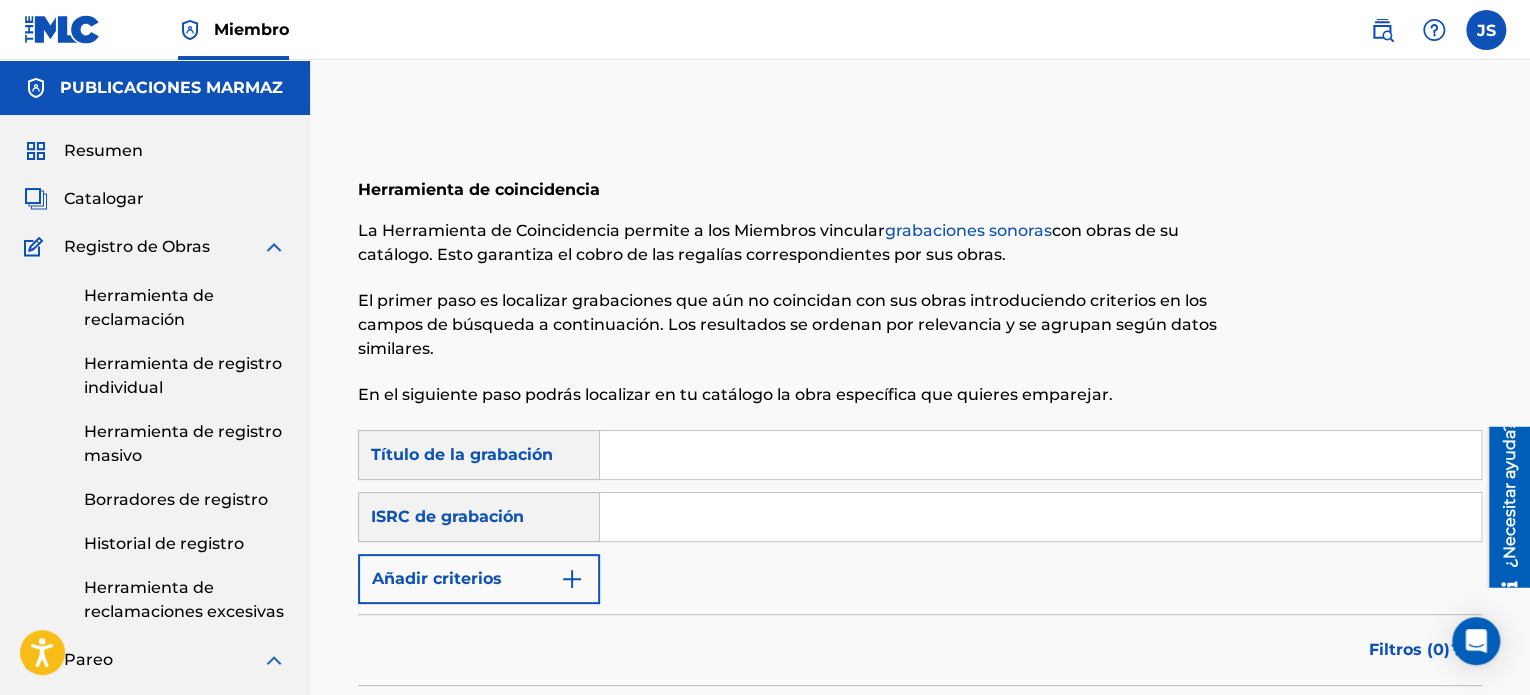 drag, startPoint x: 608, startPoint y: 482, endPoint x: 625, endPoint y: 503, distance: 27.018513 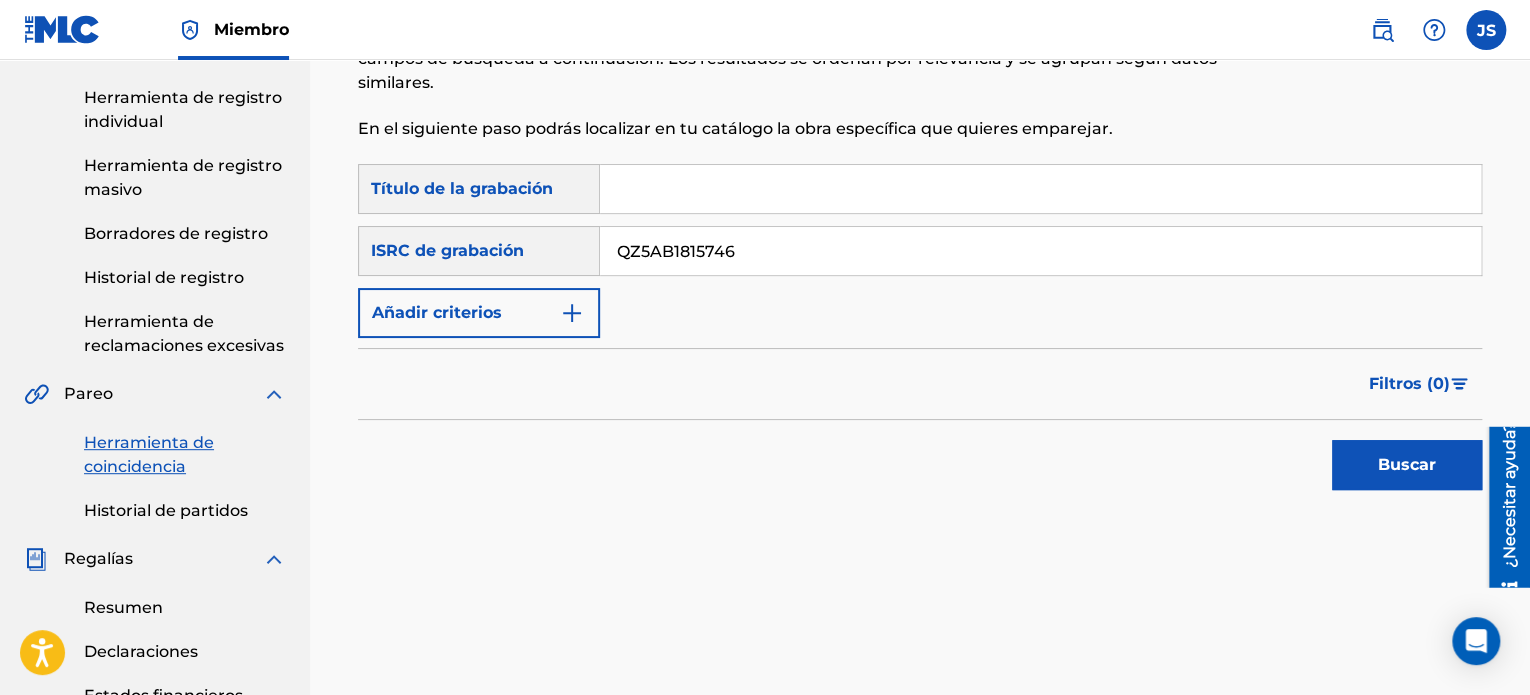 scroll, scrollTop: 300, scrollLeft: 0, axis: vertical 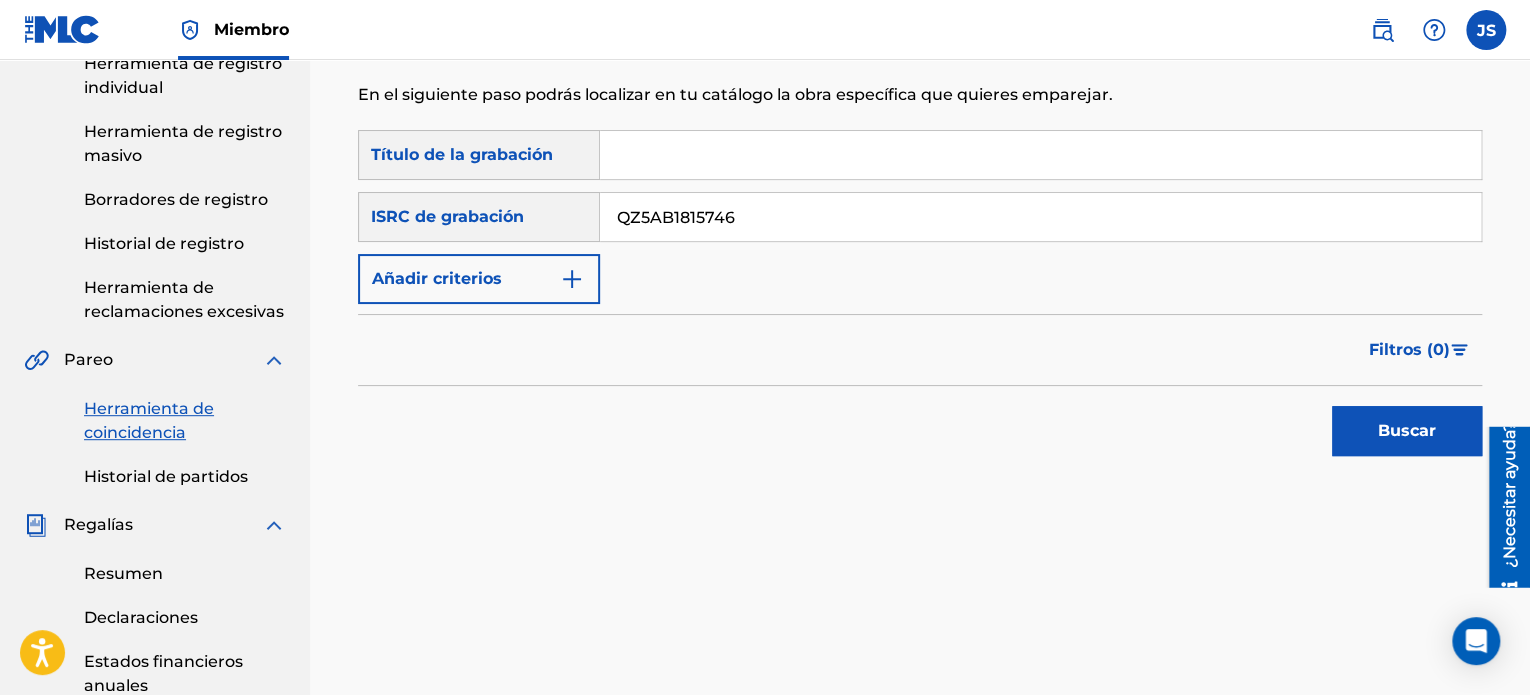 type on "QZ5AB1815746" 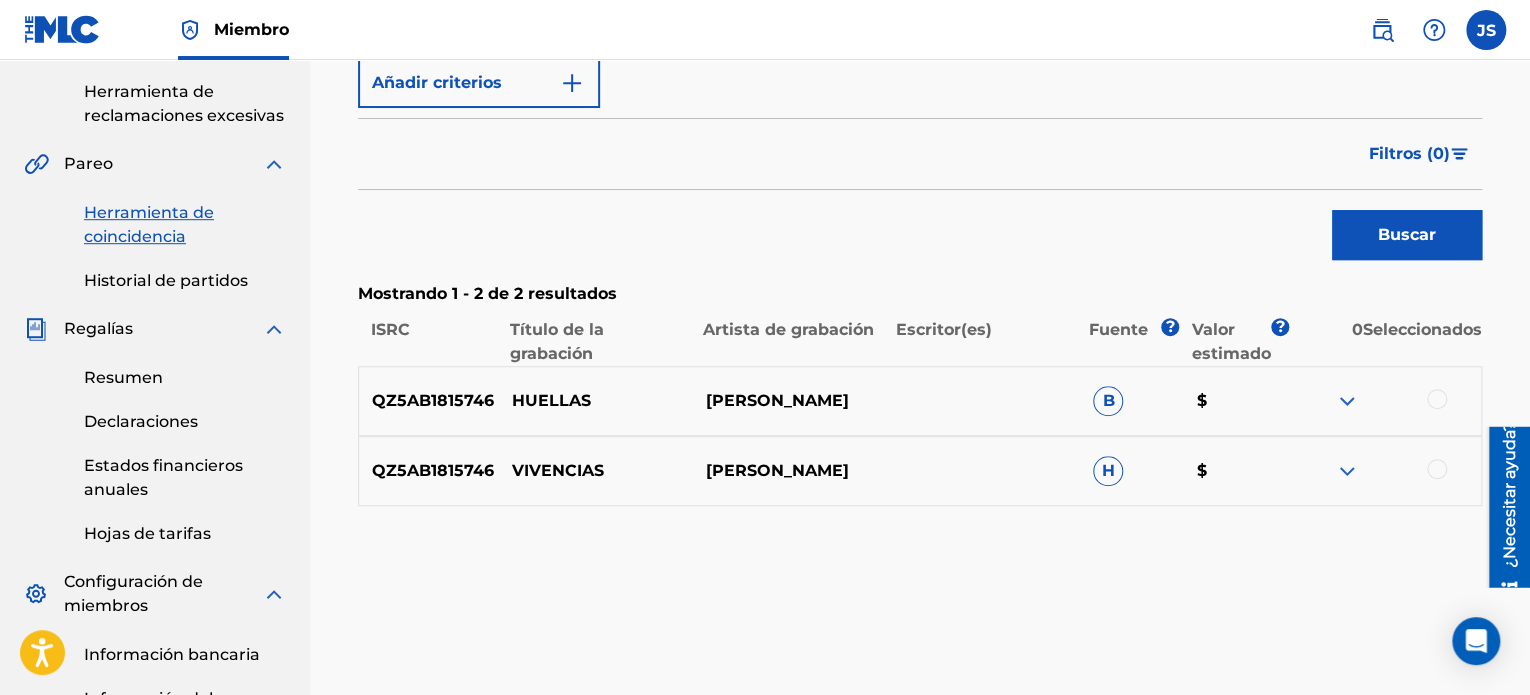 scroll, scrollTop: 500, scrollLeft: 0, axis: vertical 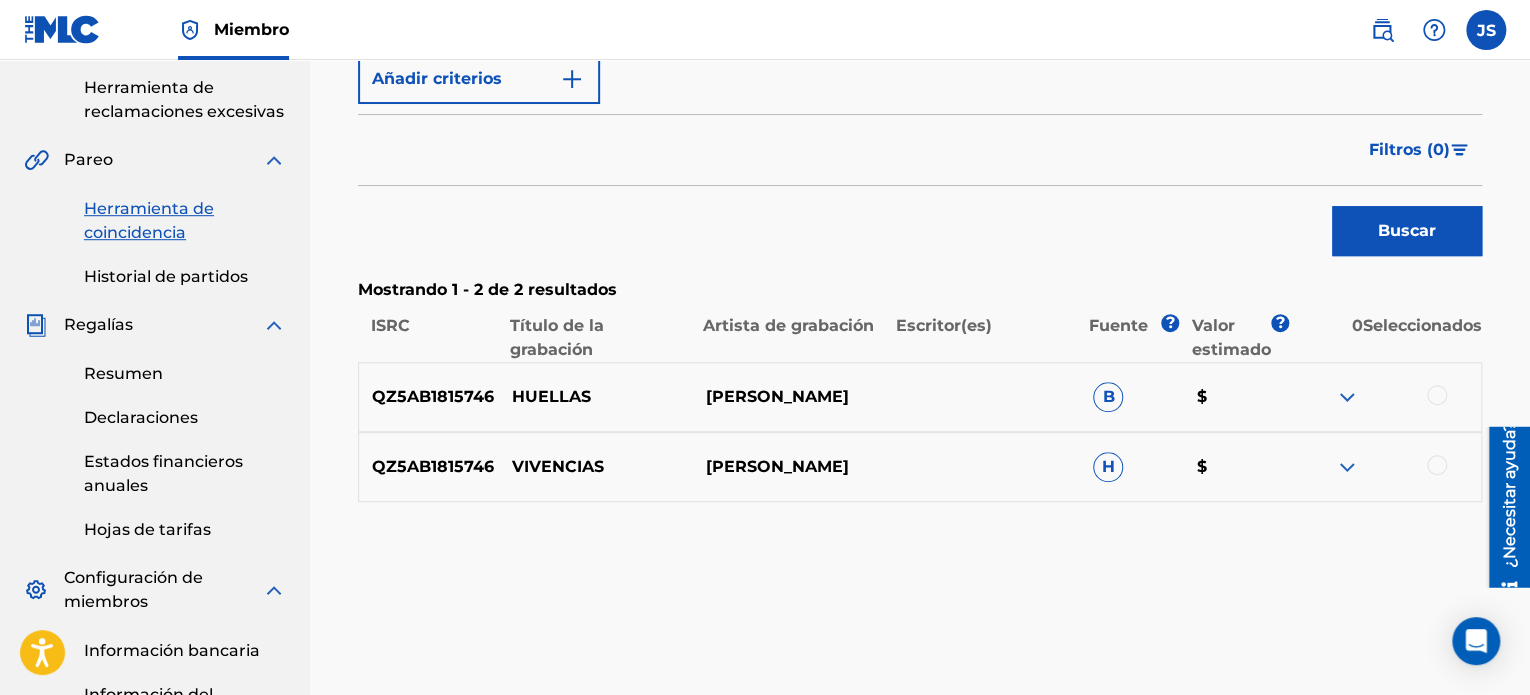 click at bounding box center [1384, 397] 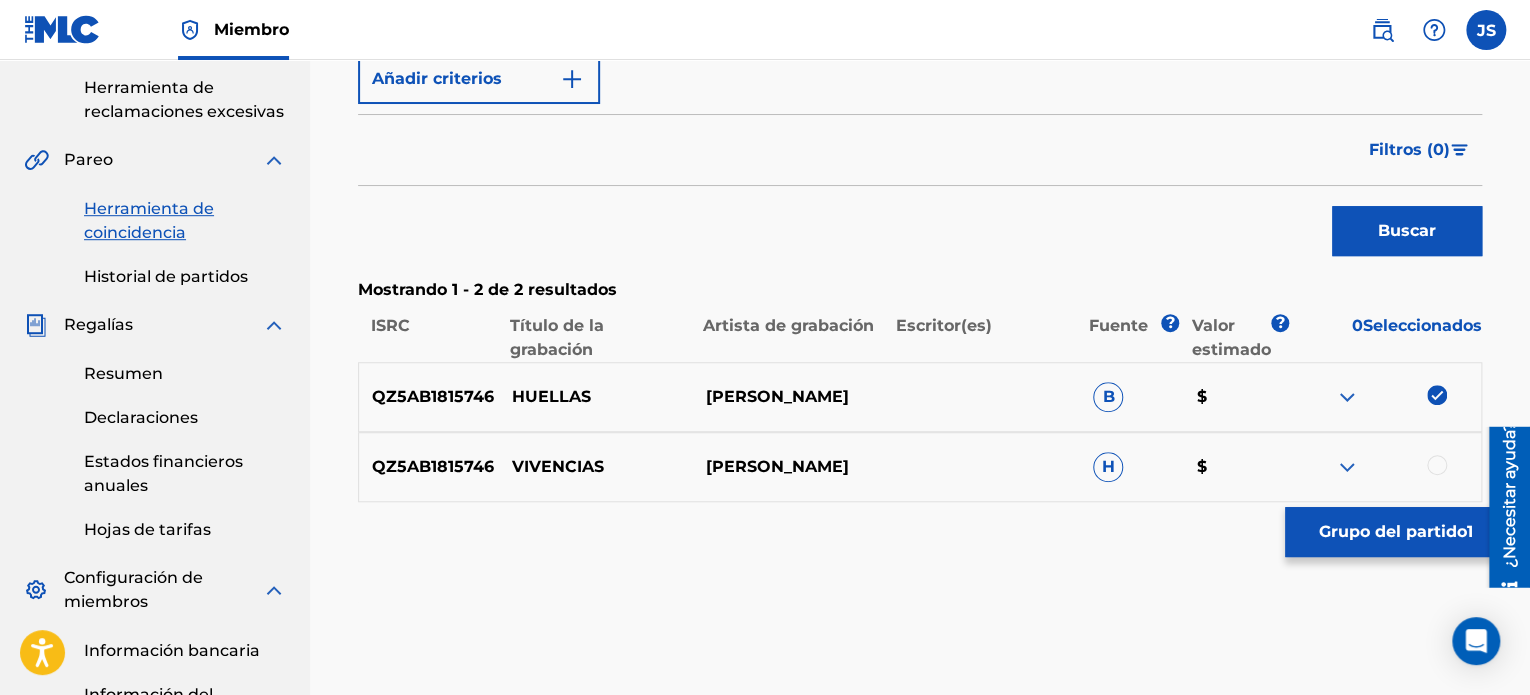 click at bounding box center [1437, 465] 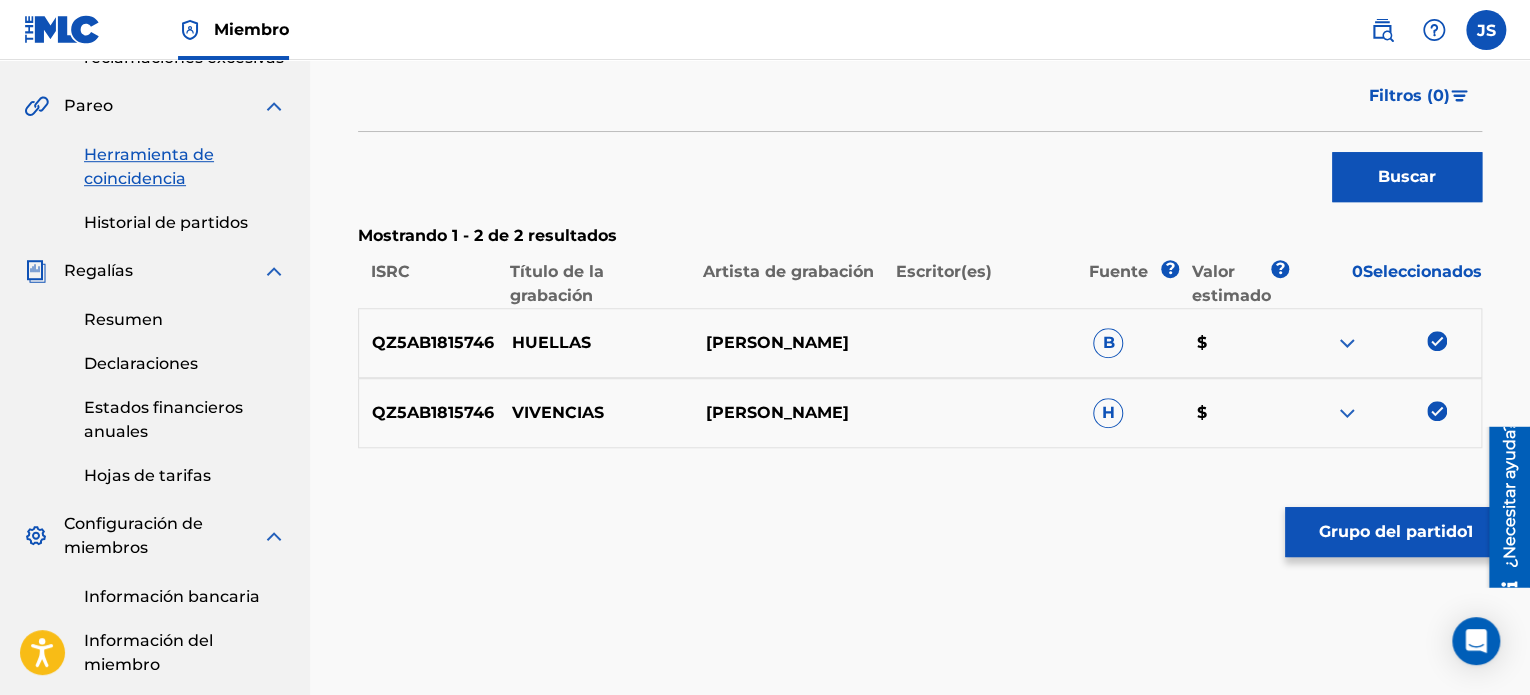 scroll, scrollTop: 600, scrollLeft: 0, axis: vertical 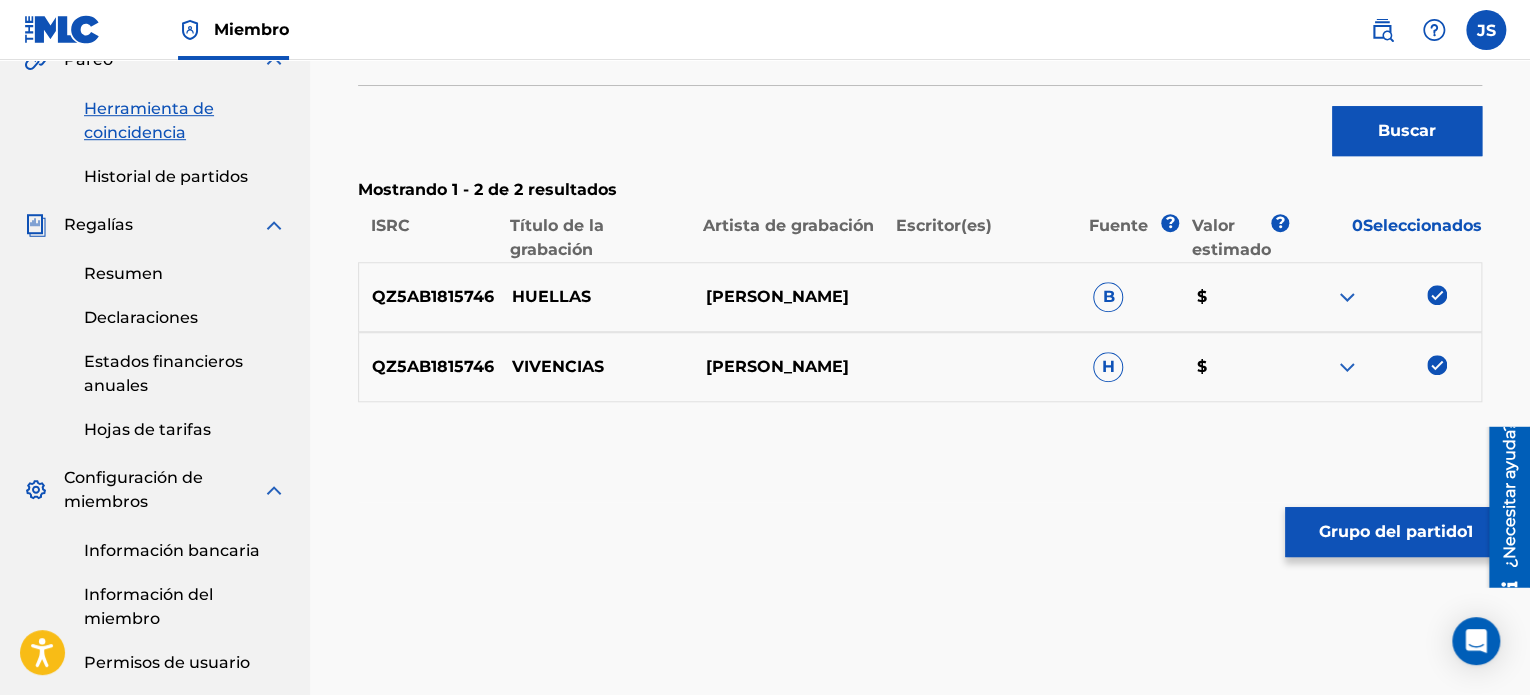 click on "Grupo del partido" at bounding box center (1393, 531) 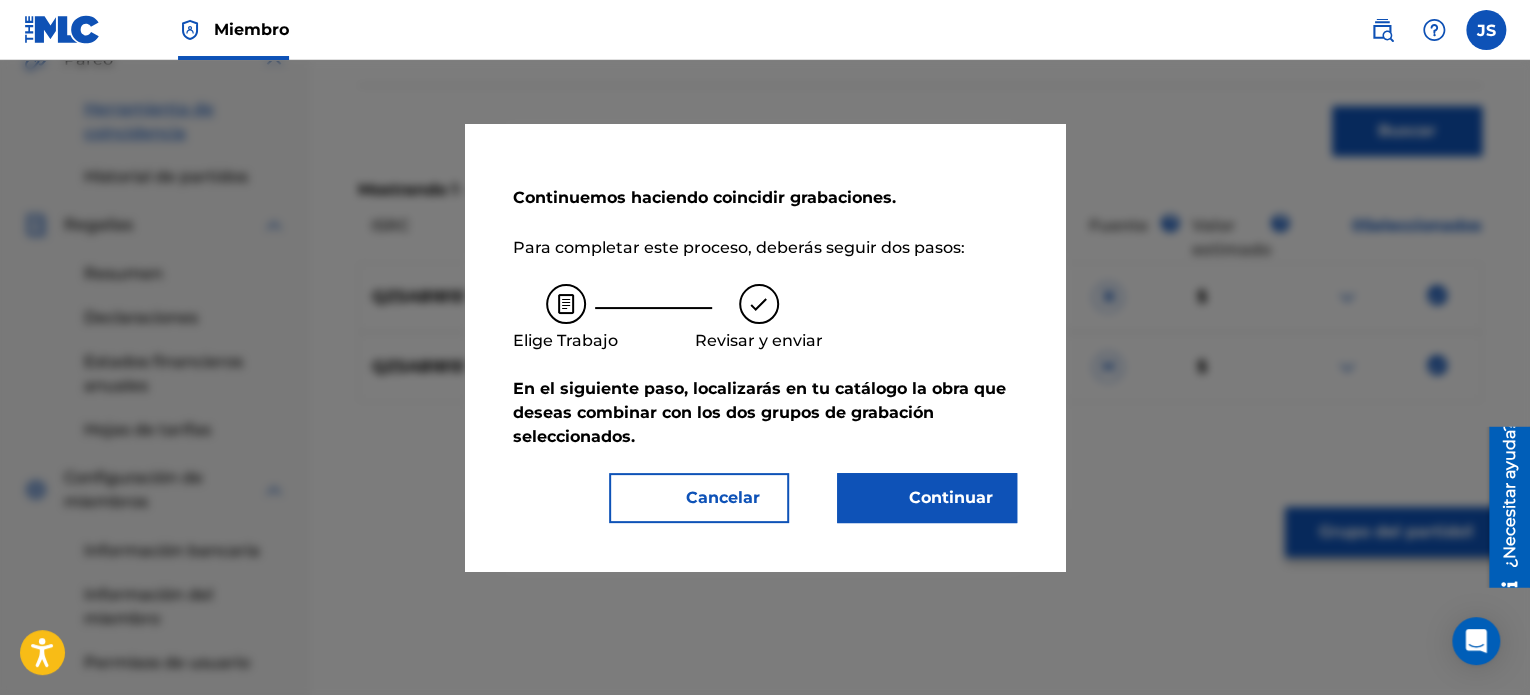 click on "Continuar" at bounding box center (927, 498) 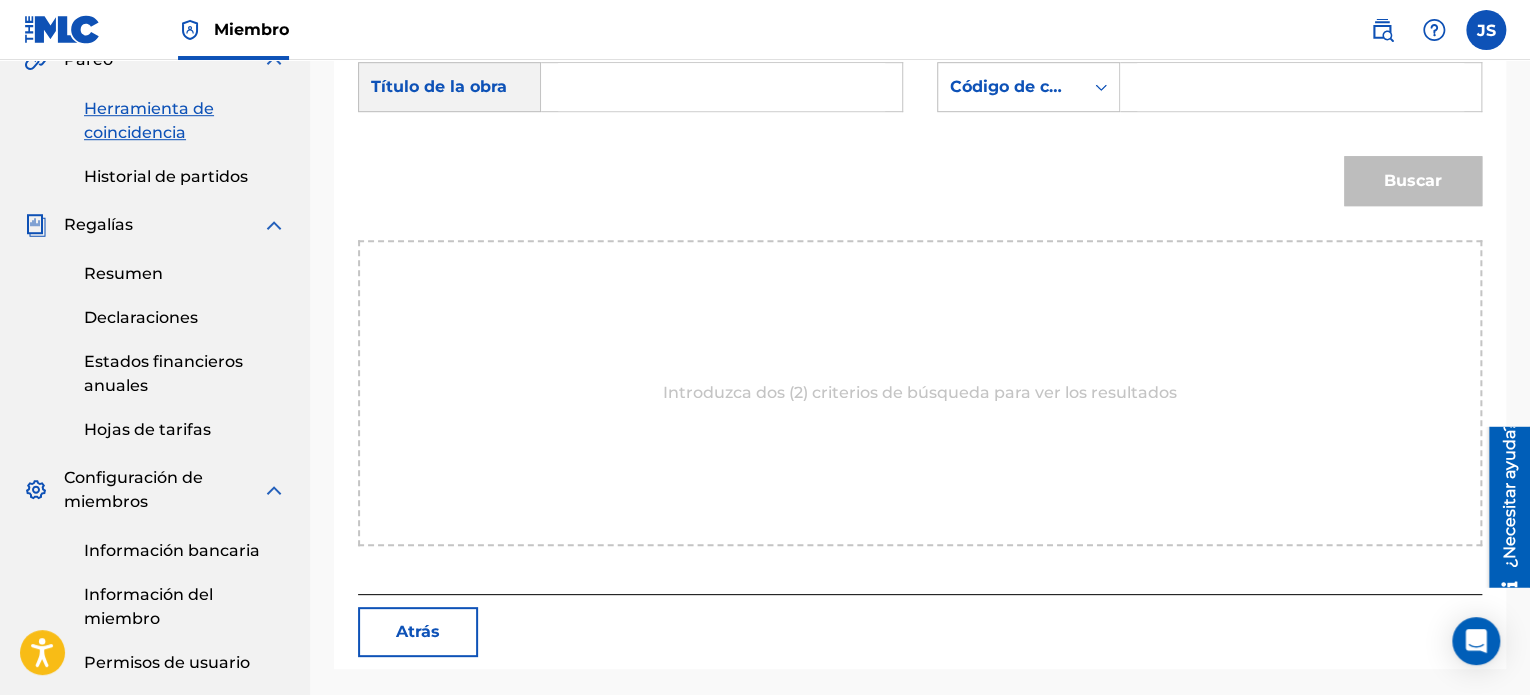 click at bounding box center [1300, 87] 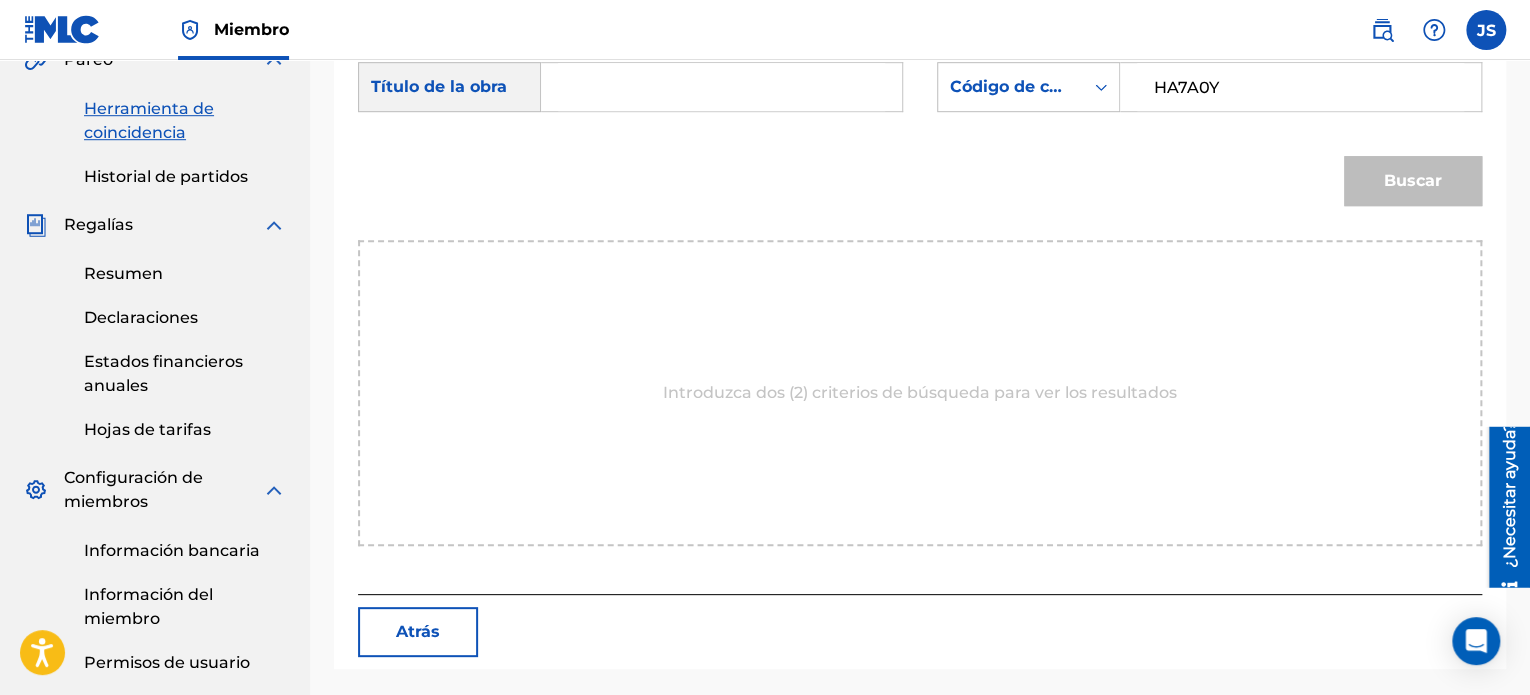 type on "HA7A0Y" 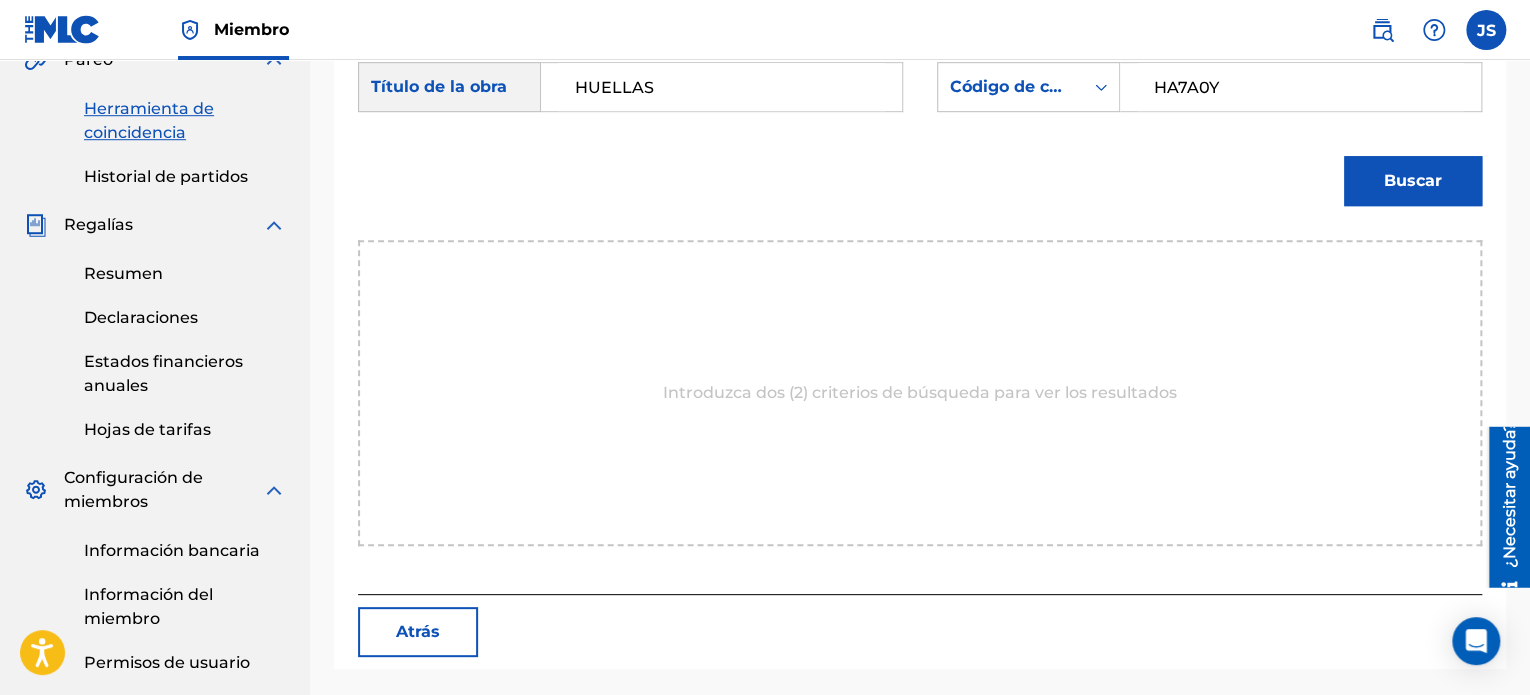 type on "HUELLAS" 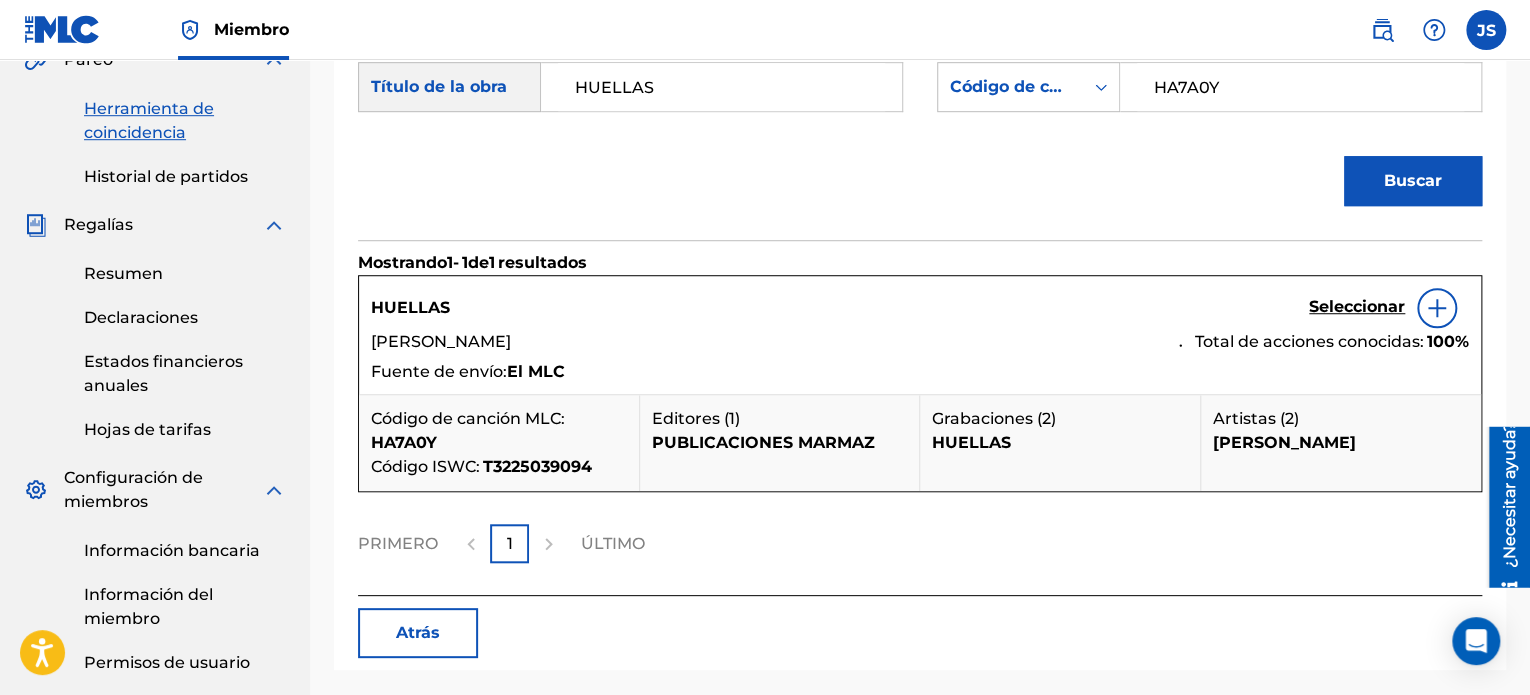 click on "Seleccionar" at bounding box center [1357, 306] 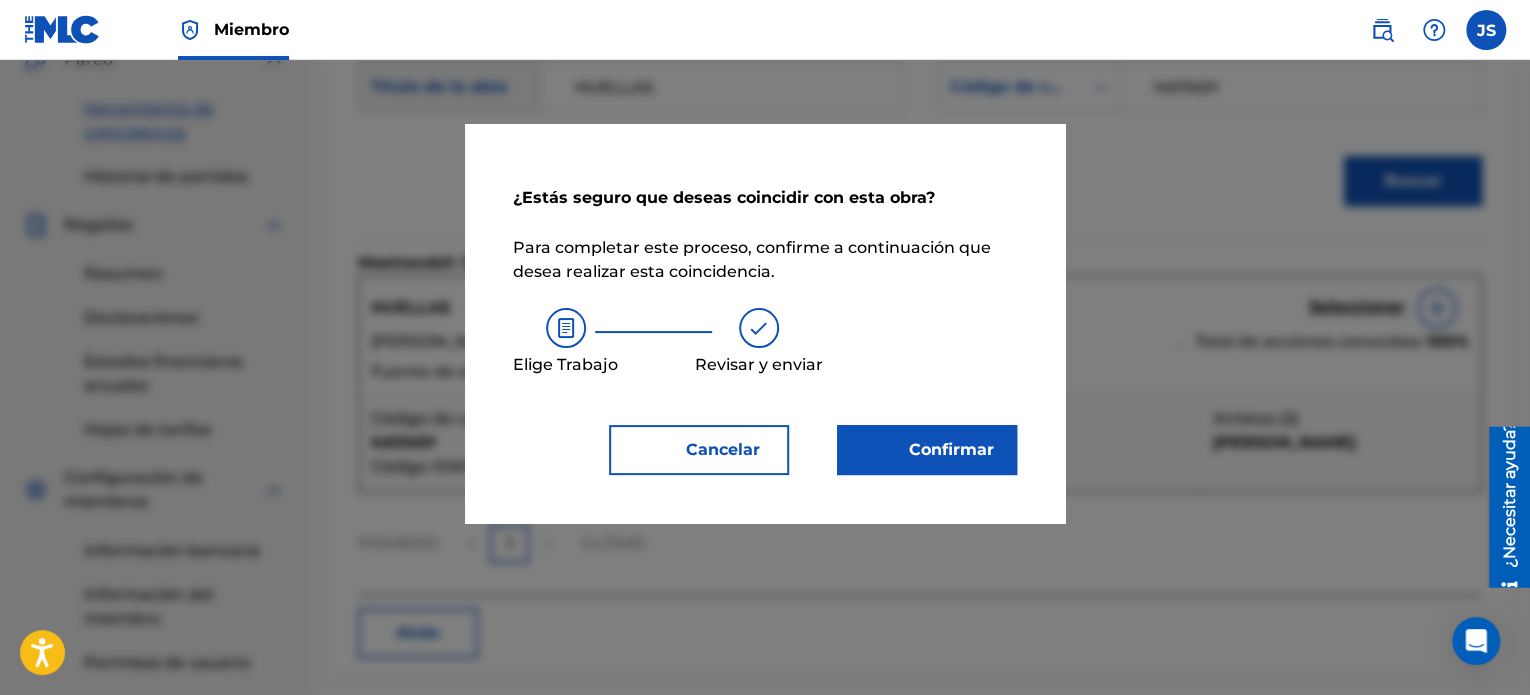 click on "Confirmar" at bounding box center (927, 450) 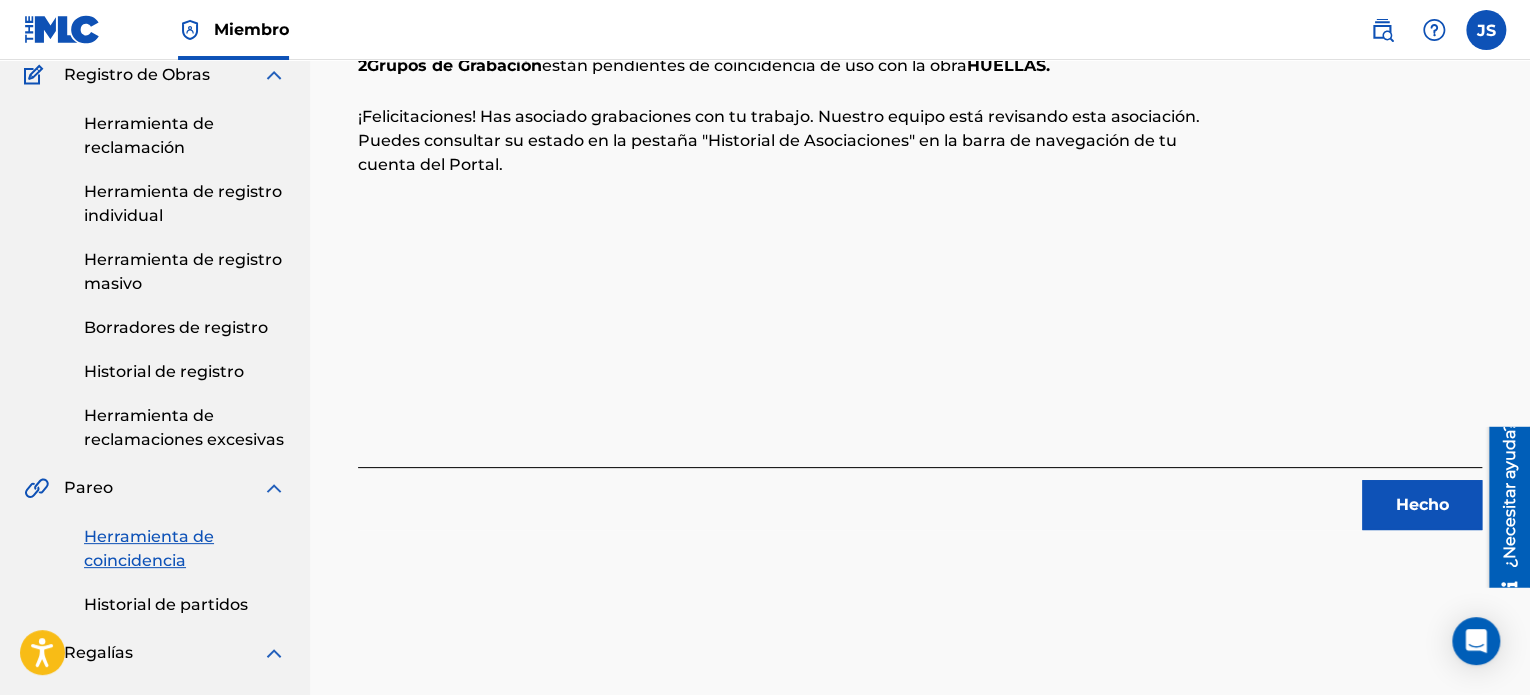 scroll, scrollTop: 200, scrollLeft: 0, axis: vertical 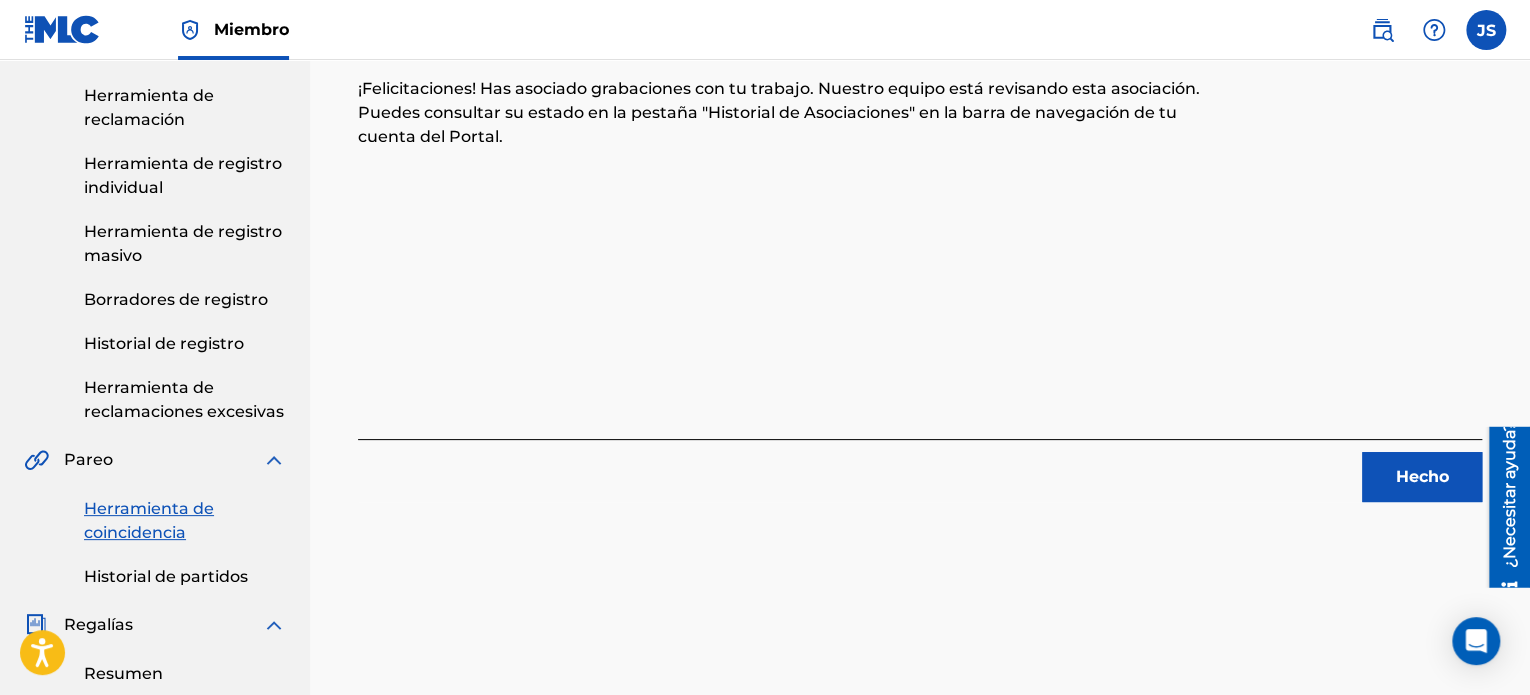 click on "Hecho" at bounding box center (1422, 477) 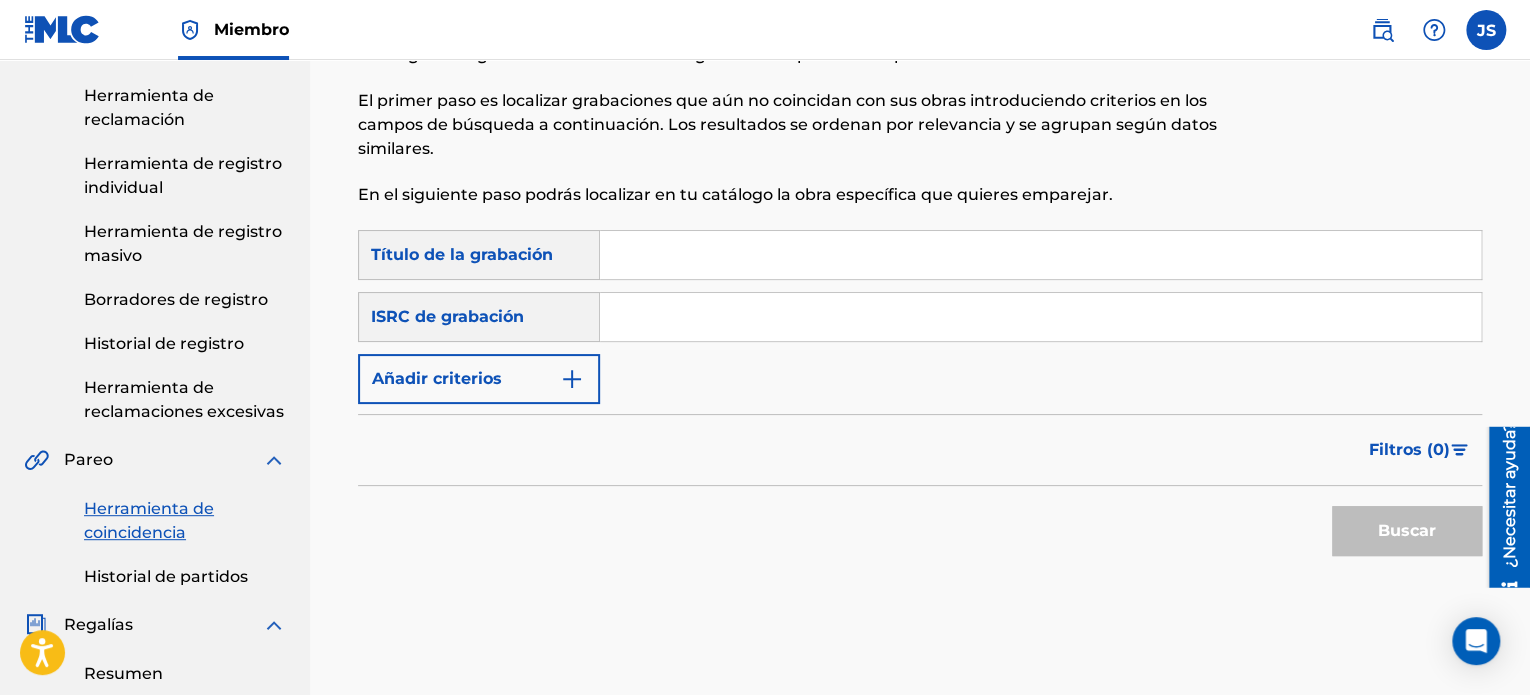click at bounding box center (1040, 317) 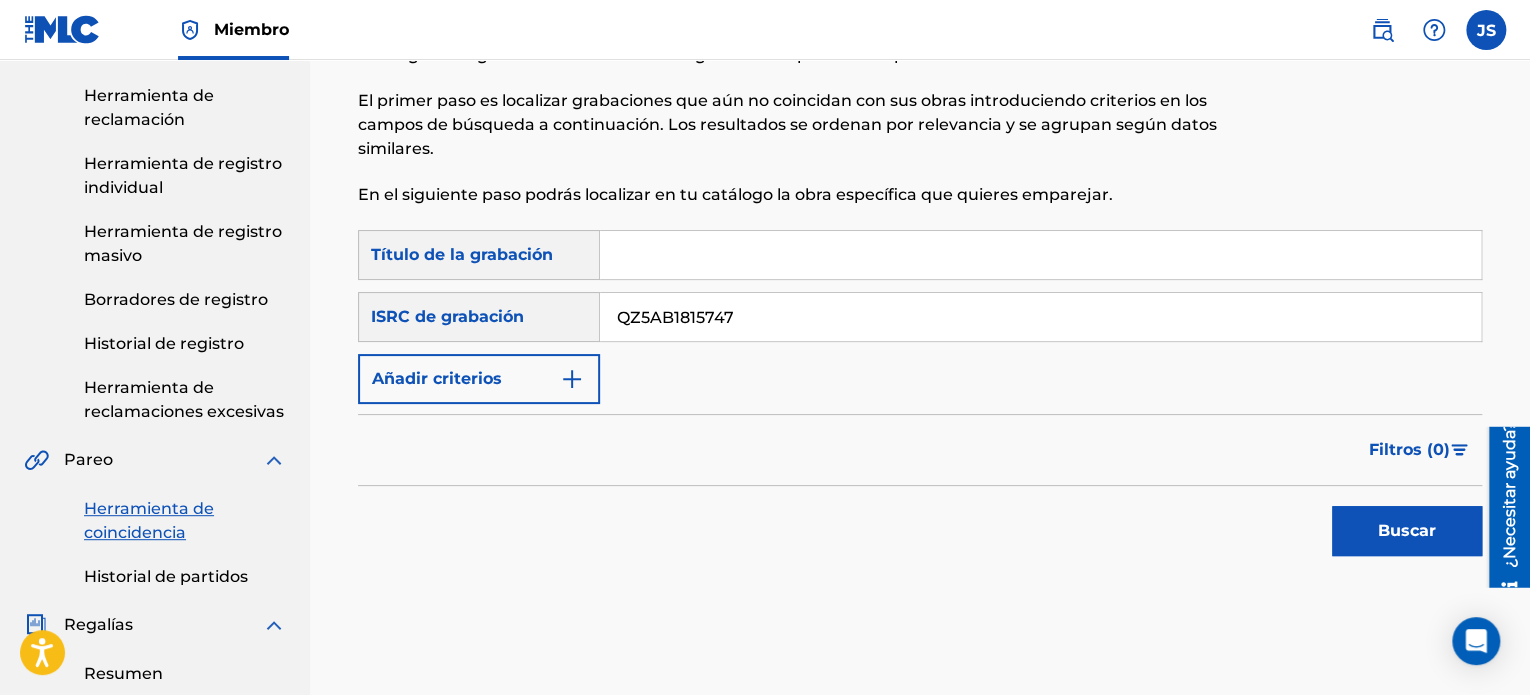 type on "QZ5AB1815747" 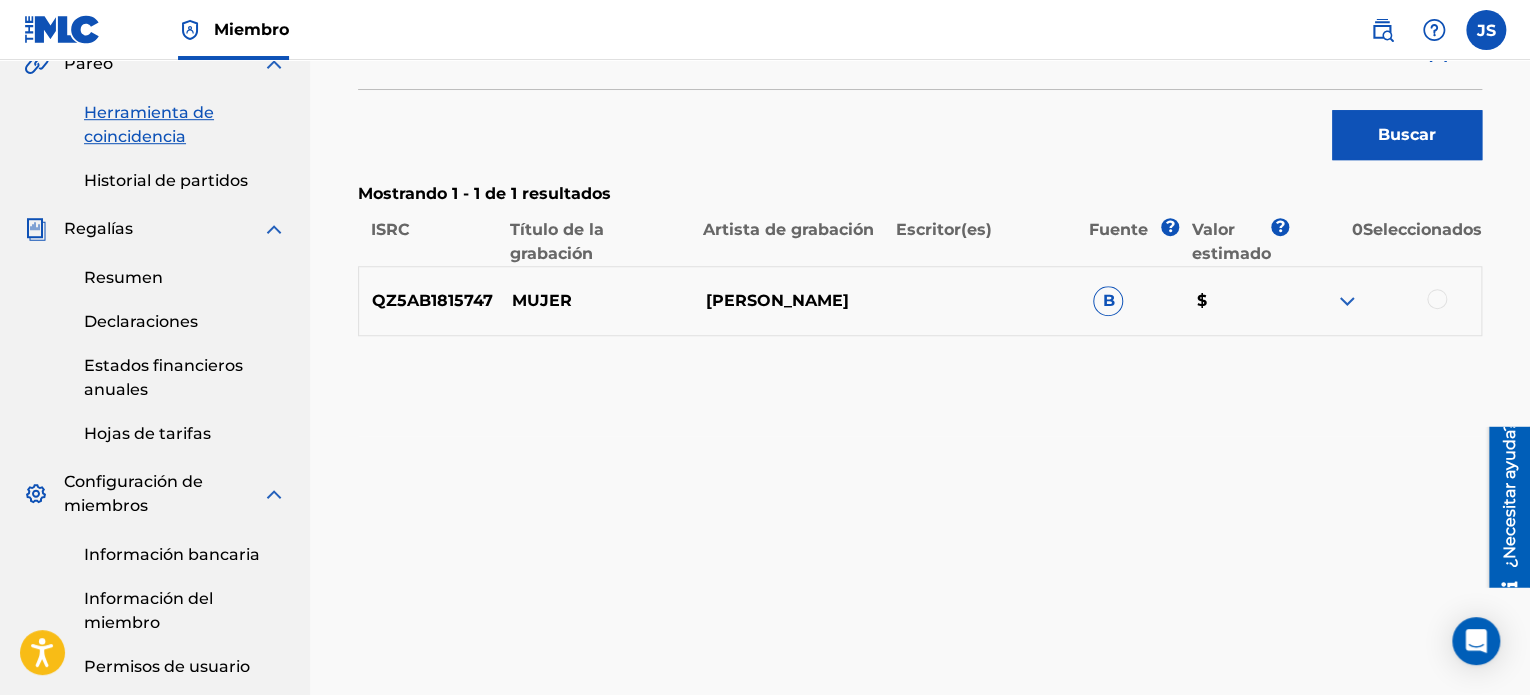 scroll, scrollTop: 600, scrollLeft: 0, axis: vertical 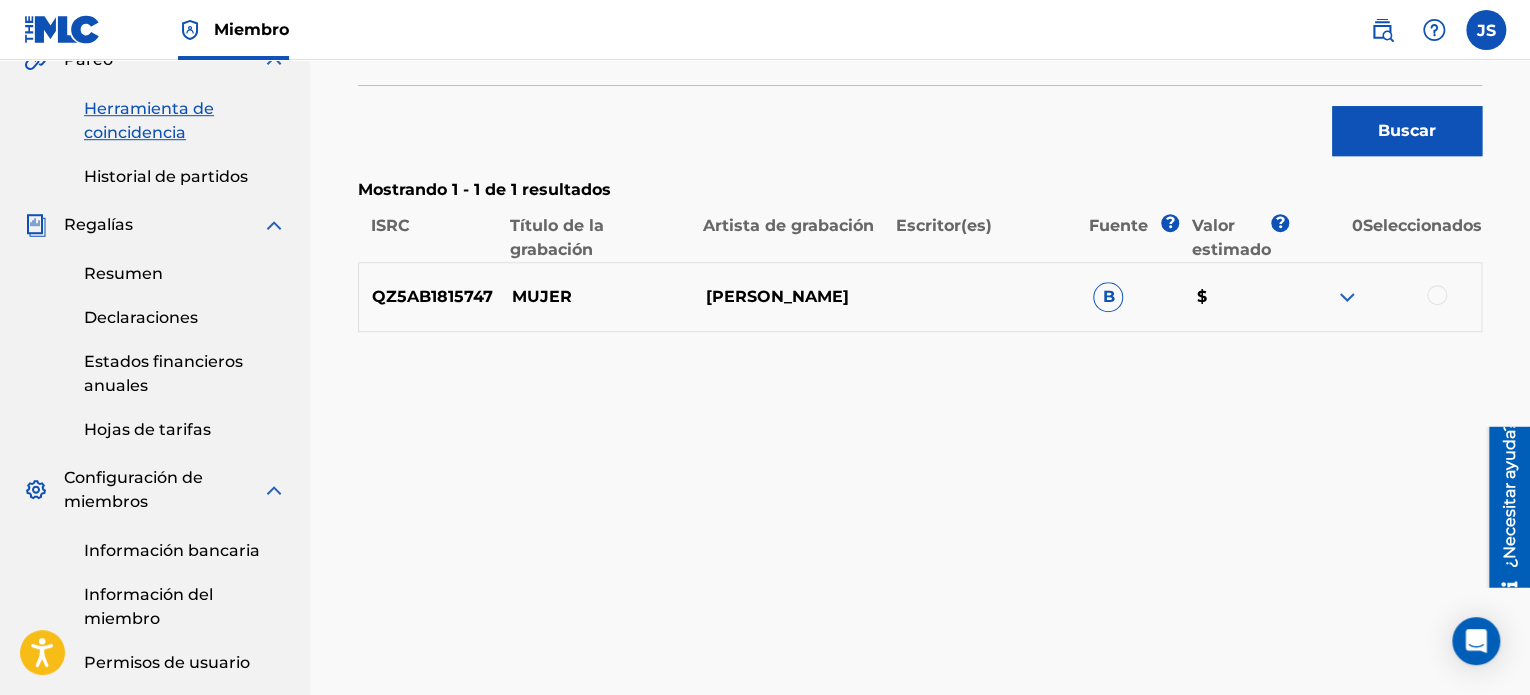 click at bounding box center [1437, 295] 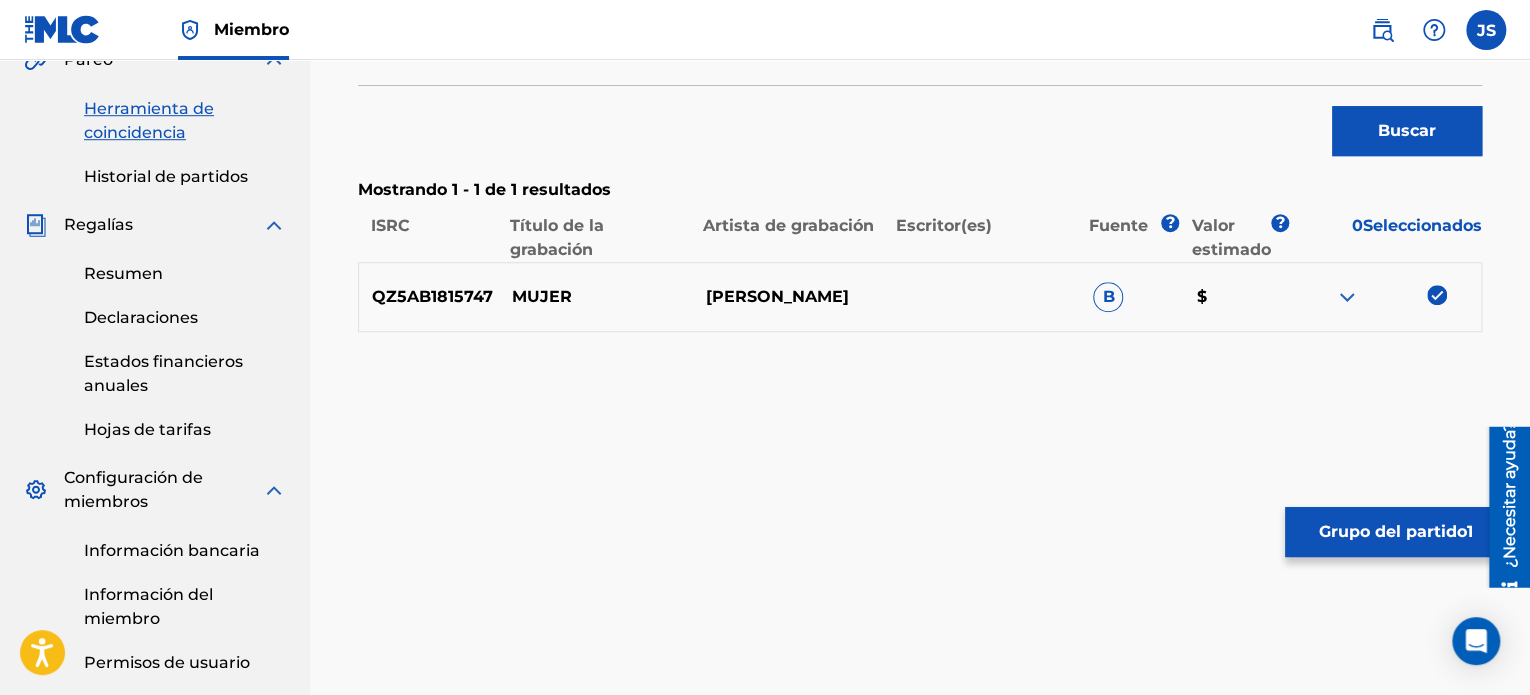 click on "Herramienta de coincidencia La Herramienta de Coincidencia permite a los Miembros vincular   grabaciones sonoras   con obras de su catálogo. Esto garantiza el cobro de las regalías correspondientes por sus obras. El primer paso es localizar grabaciones que aún no coincidan con sus obras introduciendo criterios en los campos de búsqueda a continuación. Los resultados se ordenan por relevancia y se agrupan según datos similares. En el siguiente paso podrás localizar en tu catálogo la obra específica que quieres emparejar. Búsqueda con criterios 93f116d9-1a8c-418a-80c5-3657ed7ee6ab Título de la grabación Búsqueda con criterios abc74bed-bab6-48ae-893b-ee7cee4056a6 ISRC de grabación QZ5AB1815747 Añadir criterios Filtrar Valor estimado Todo $$$$$ $$$$ $$$ $$ $ Fuente Todo Licencia general Histórico inigualable Eliminar filtros Aplicar filtros Filtros (  0  ) Buscar Mostrando 1 - 1 de 1 resultados ISRC Título de la grabación Artista de grabación Escritor(es) [PERSON_NAME] ? Valor estimado ? 0  MUJER B" at bounding box center (920, 172) 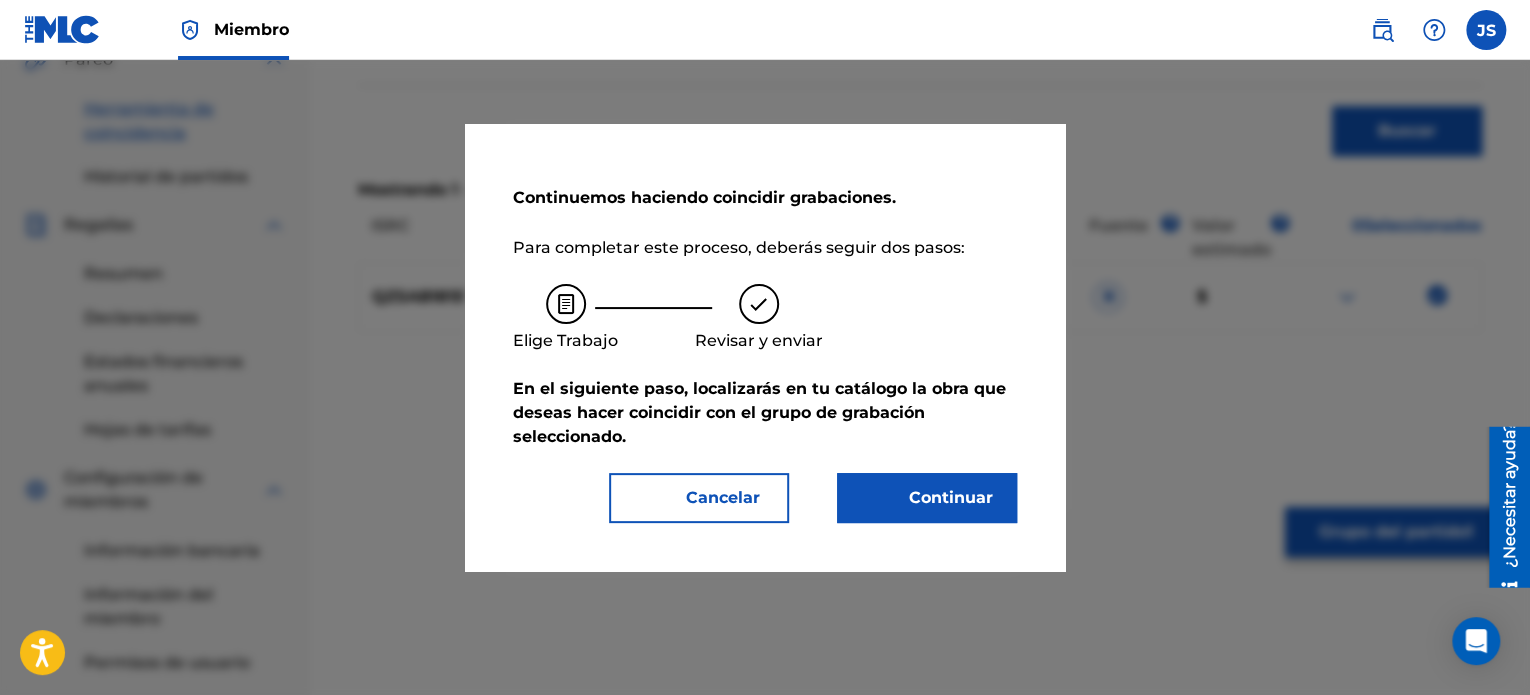 click on "Continuar" at bounding box center [951, 497] 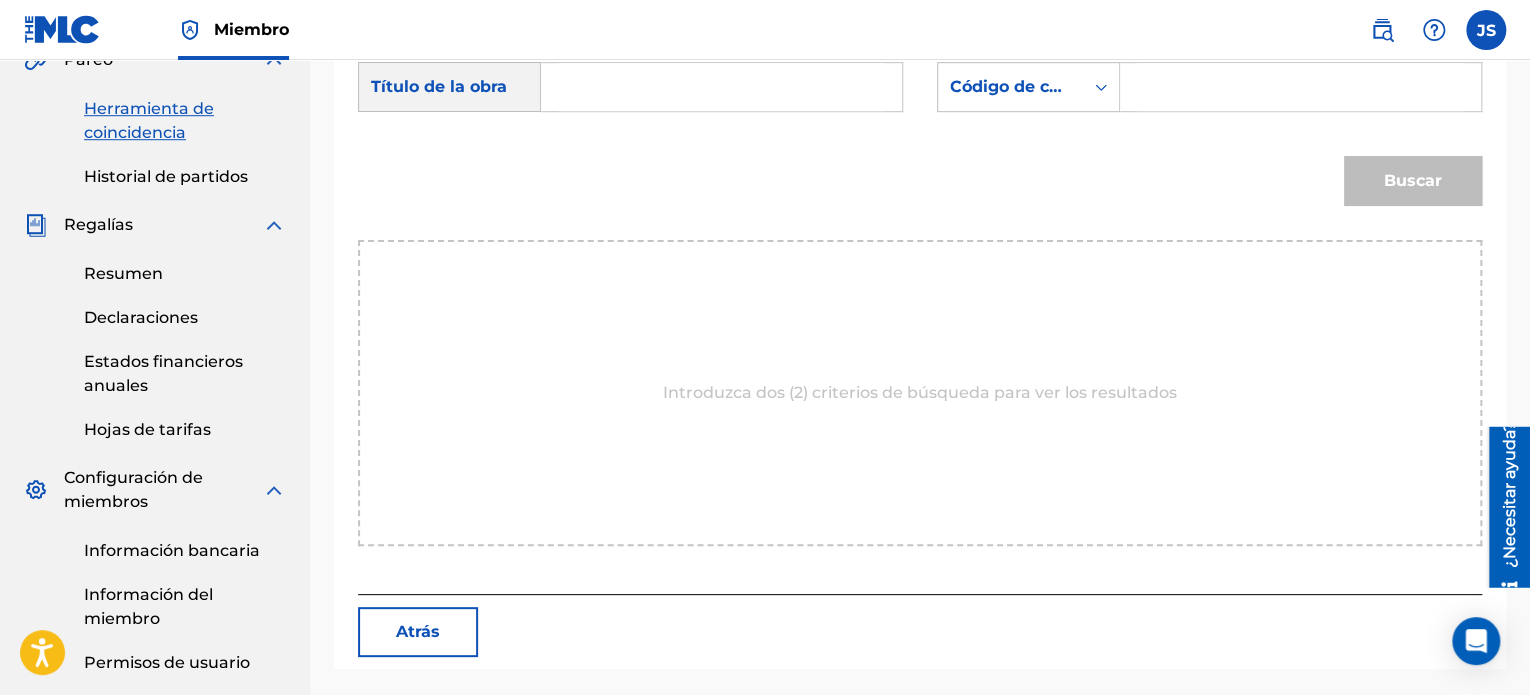 click at bounding box center (1300, 87) 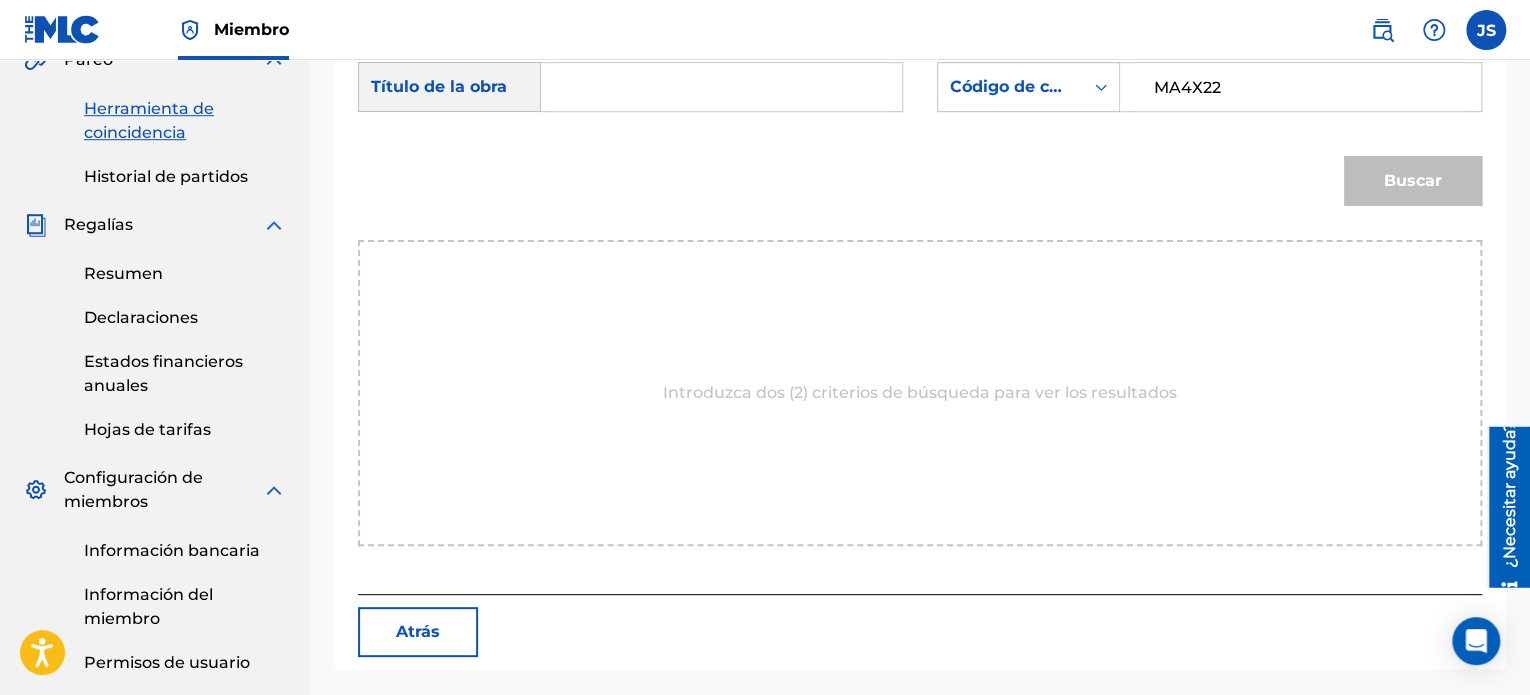 type on "MA4X22" 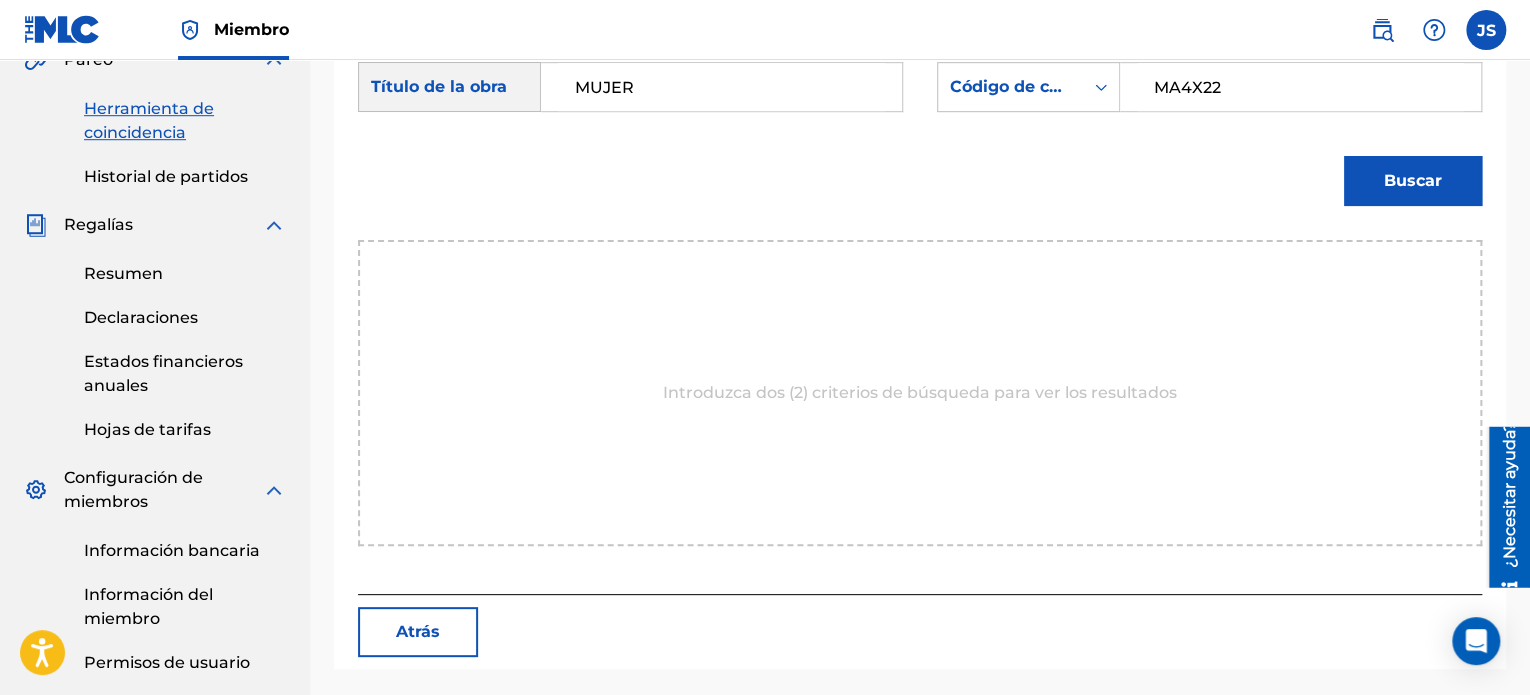 type on "MUJER" 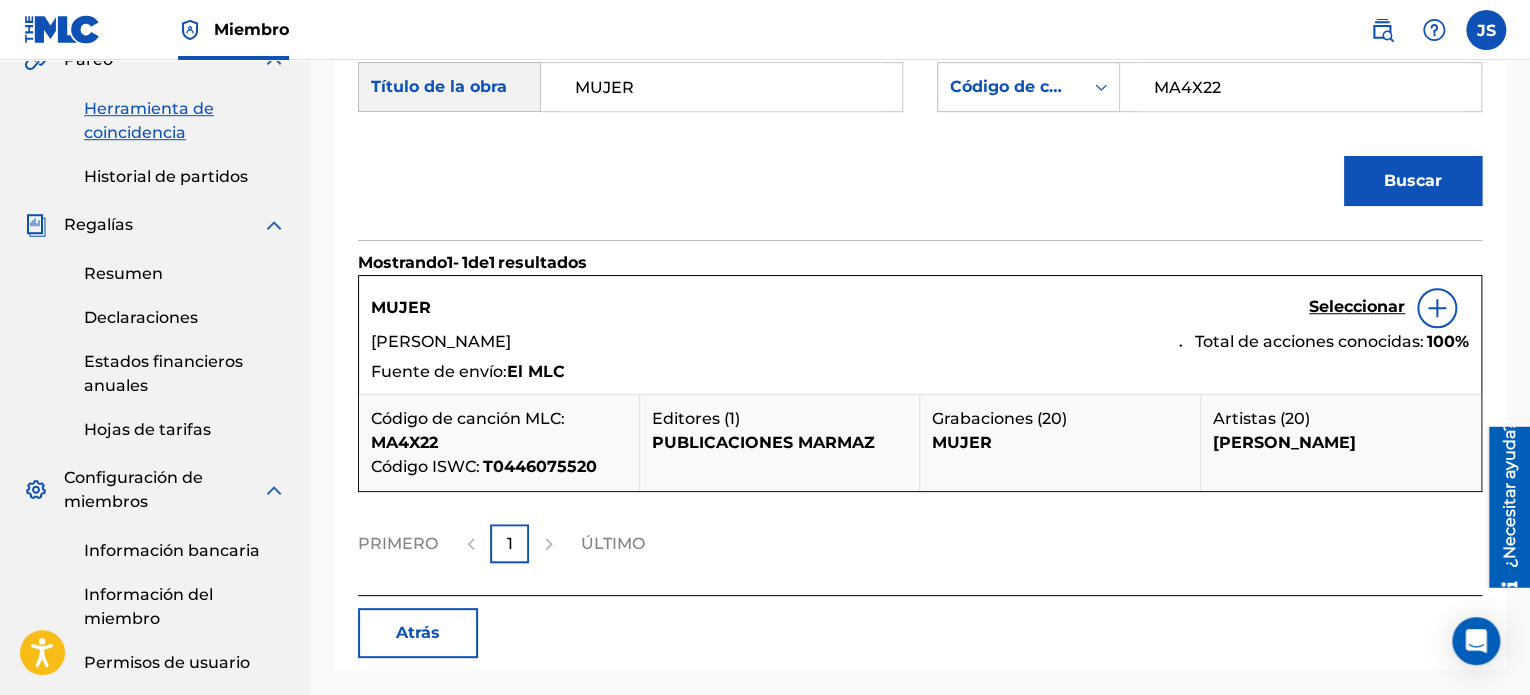 type 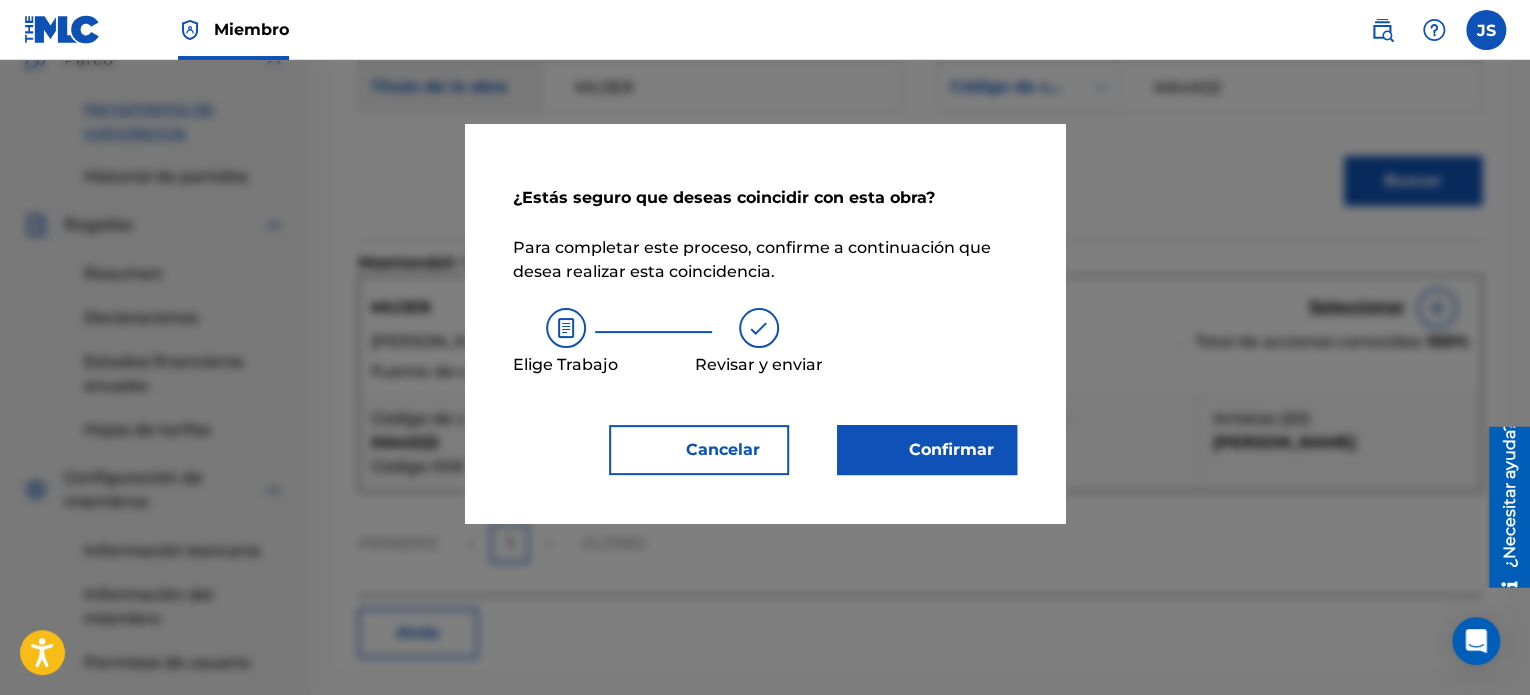 click on "Confirmar" at bounding box center [951, 449] 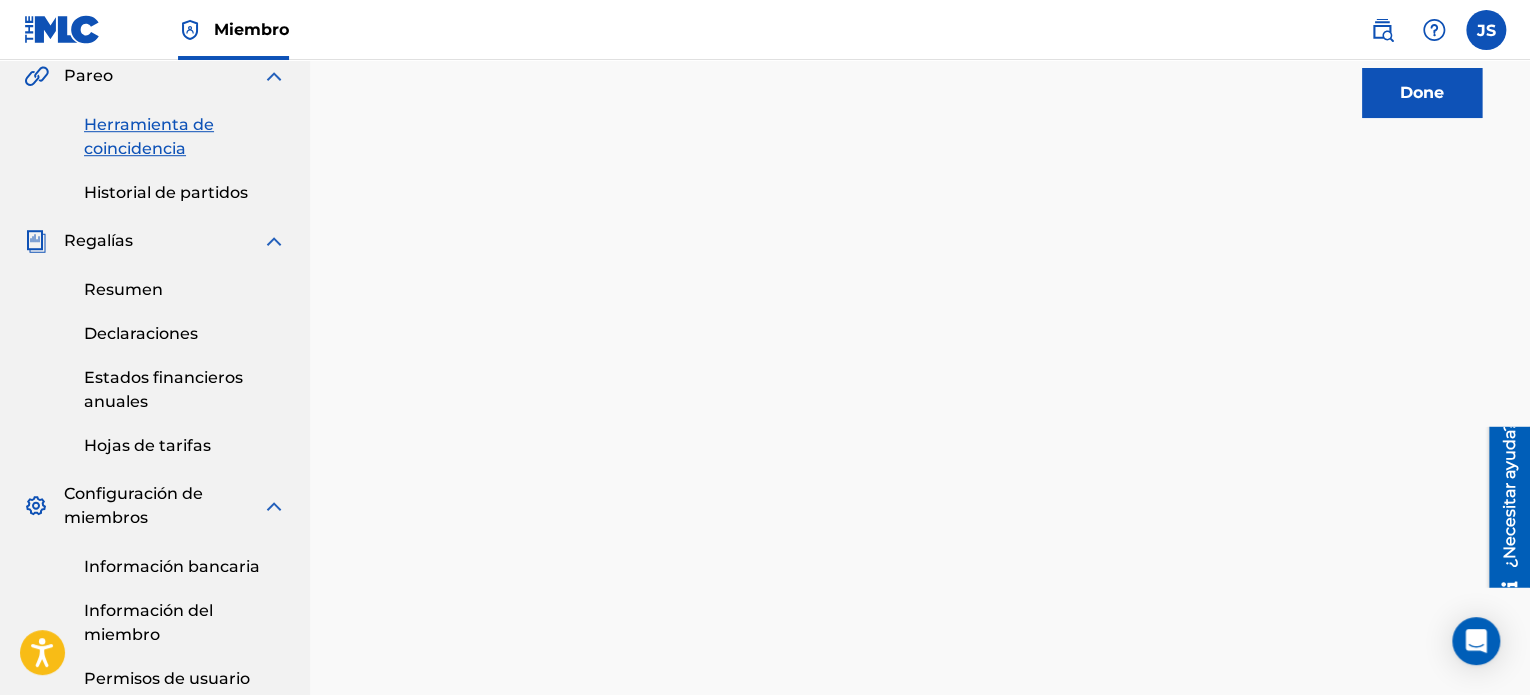scroll, scrollTop: 400, scrollLeft: 0, axis: vertical 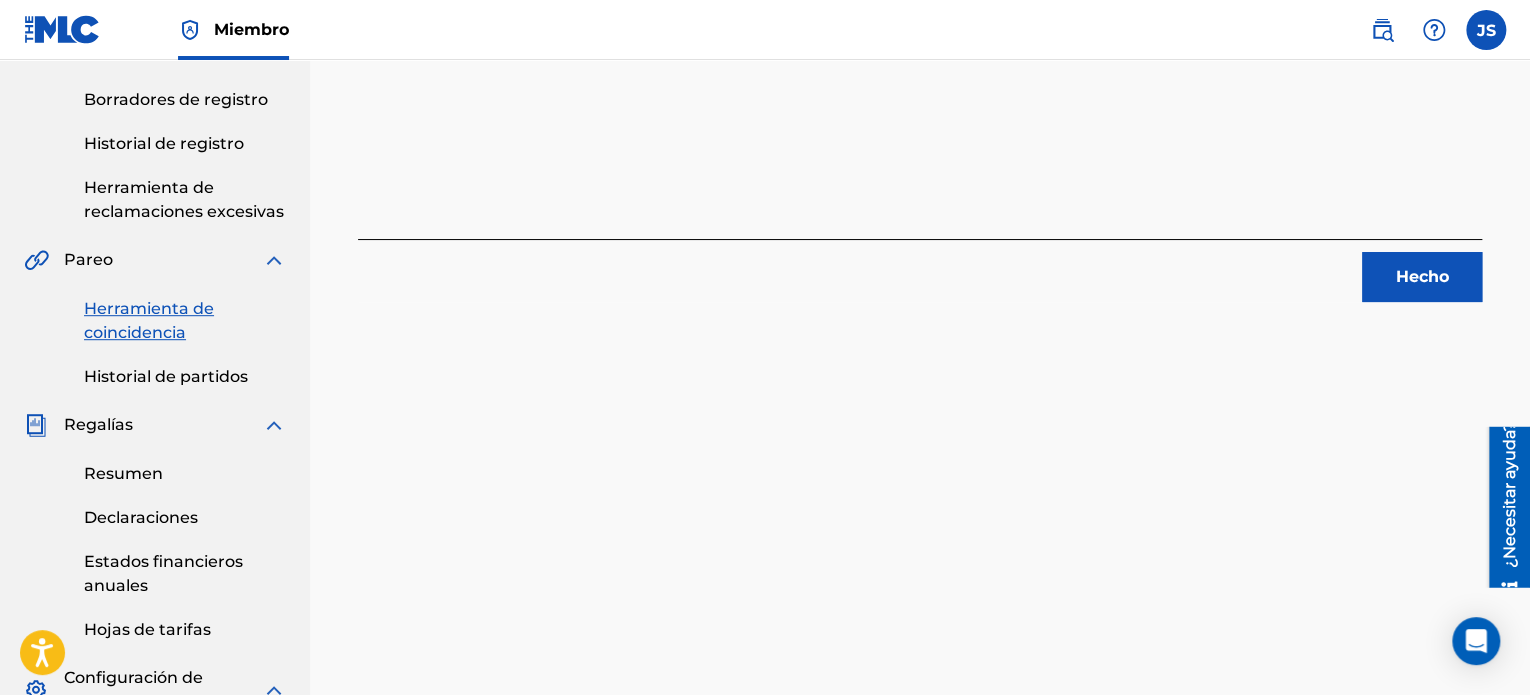 click on "1  Grupos de Grabación  están pendientes de coincidencia de uso con la obra  MUJER  .   ¡Felicitaciones! Has asociado grabaciones con tu trabajo. Nuestro equipo está revisando esta asociación. Puedes consultar su estado en la pestaña "Historial de Asociaciones" en la barra de navegación de tu cuenta del Portal. Hecho" at bounding box center (920, 372) 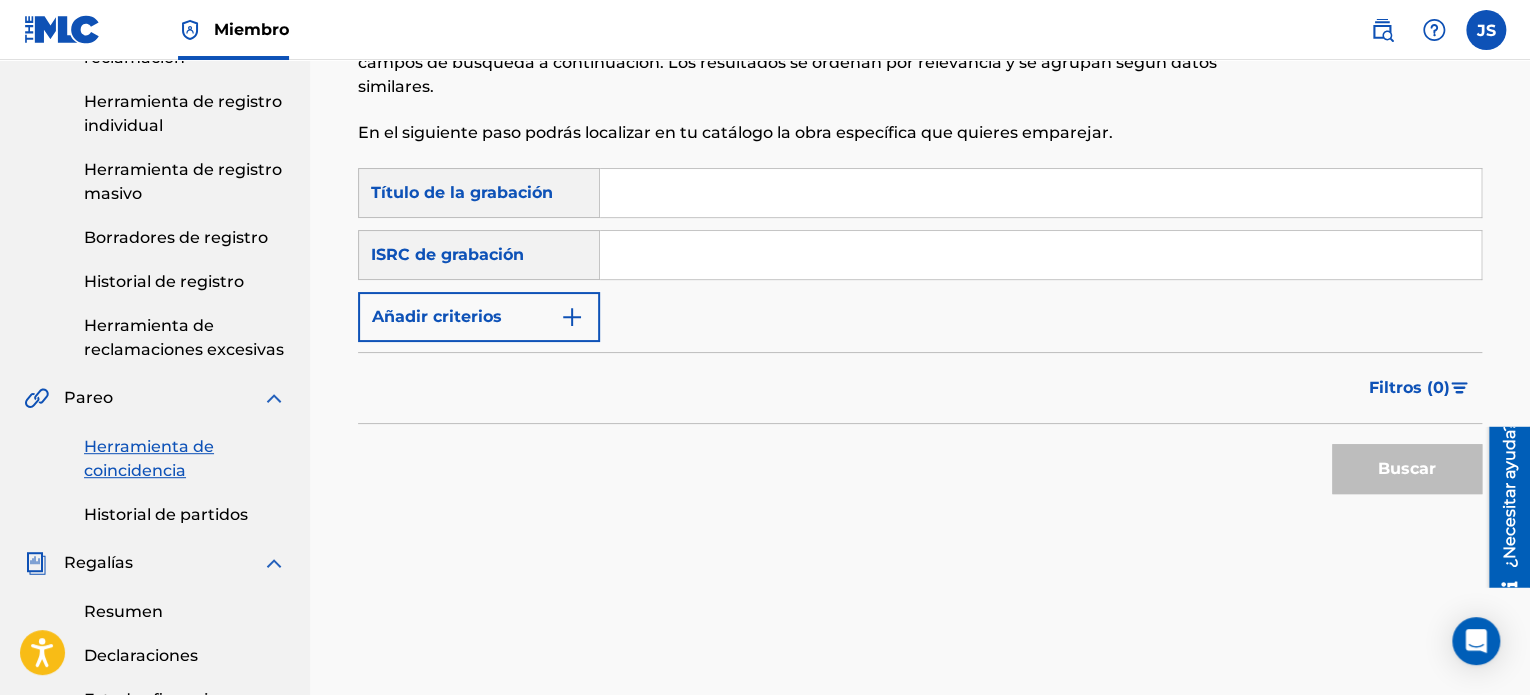 scroll, scrollTop: 100, scrollLeft: 0, axis: vertical 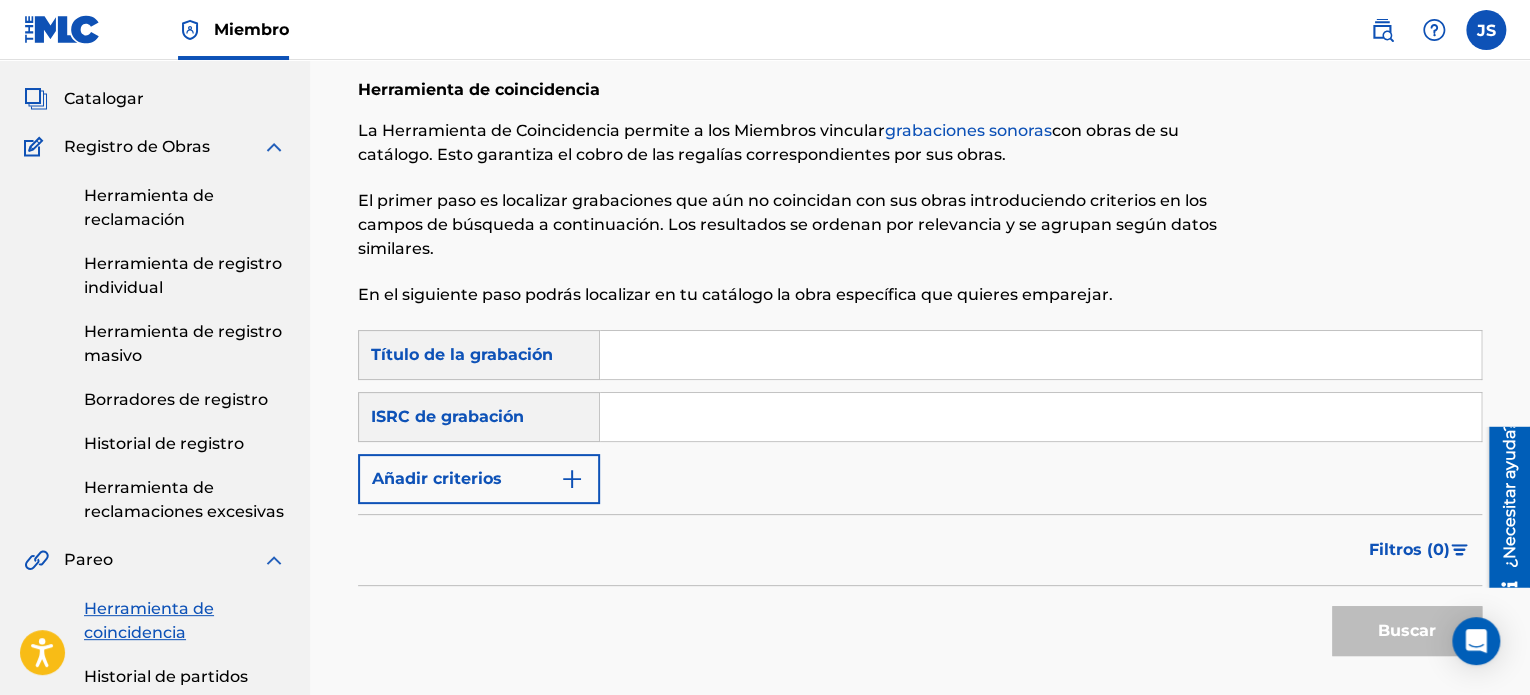 click at bounding box center (1040, 417) 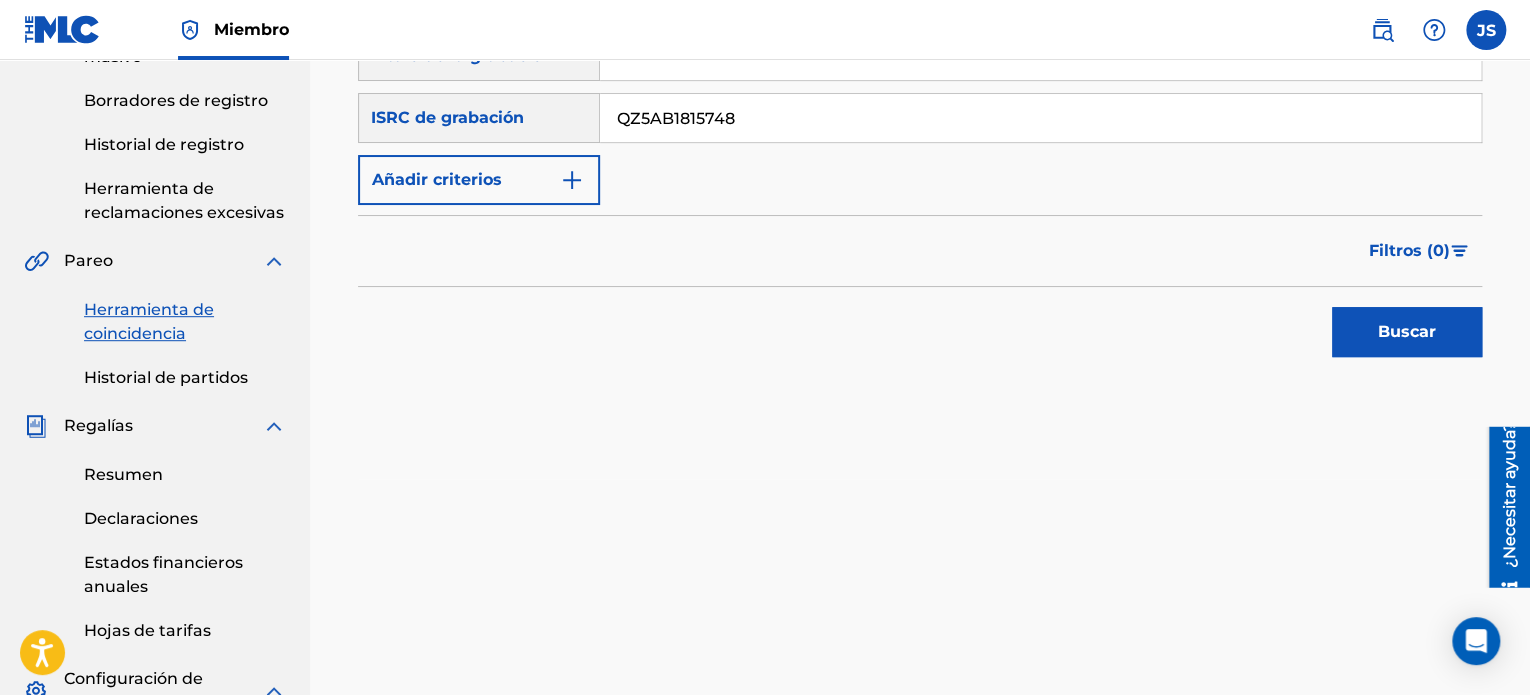 scroll, scrollTop: 400, scrollLeft: 0, axis: vertical 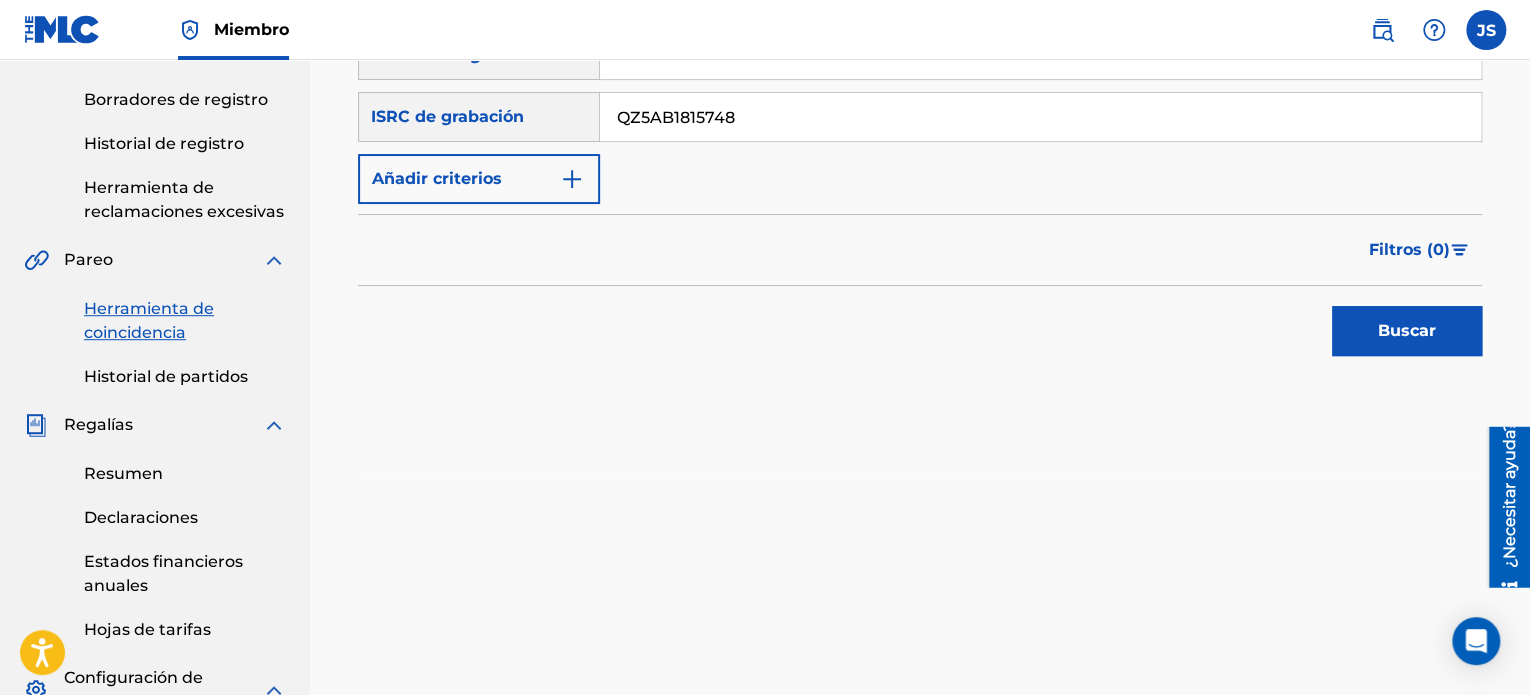 type on "QZ5AB1815748" 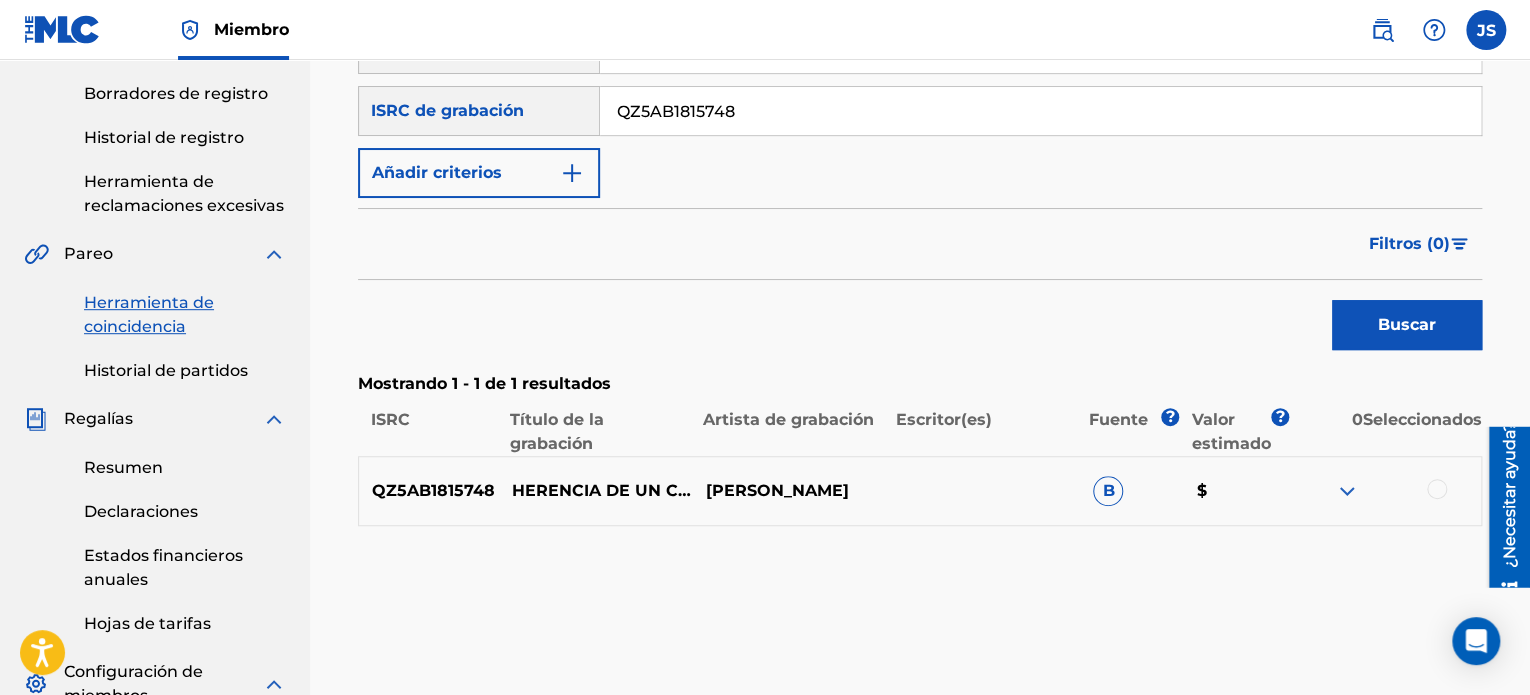 scroll, scrollTop: 500, scrollLeft: 0, axis: vertical 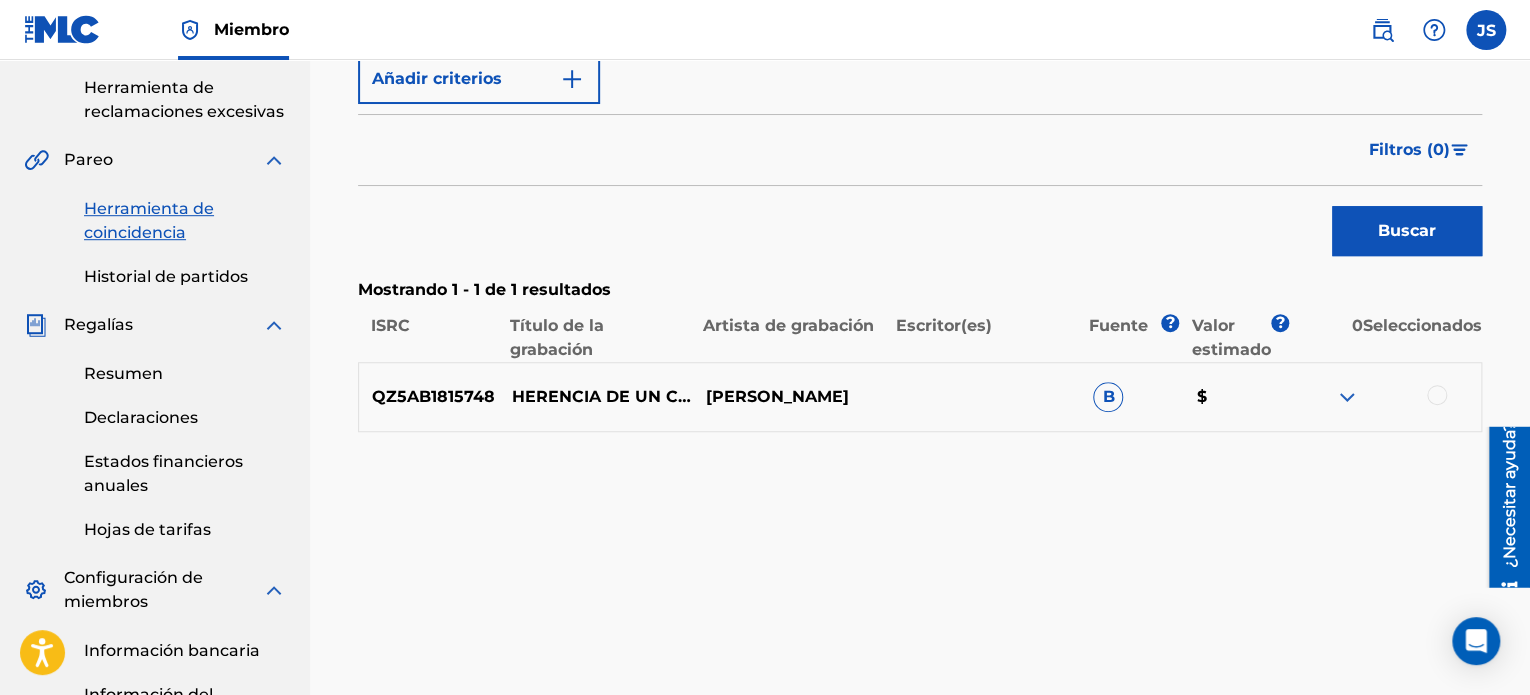 click at bounding box center [1437, 395] 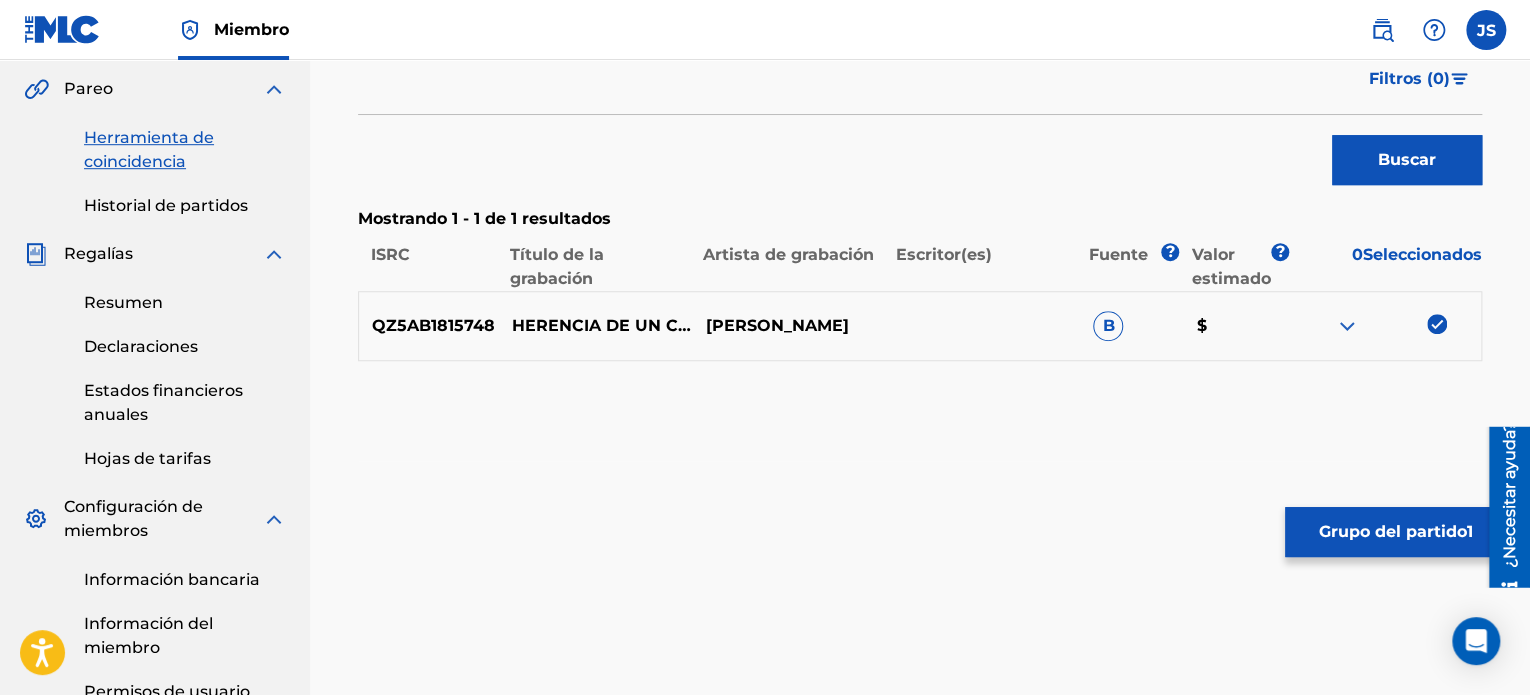 scroll, scrollTop: 600, scrollLeft: 0, axis: vertical 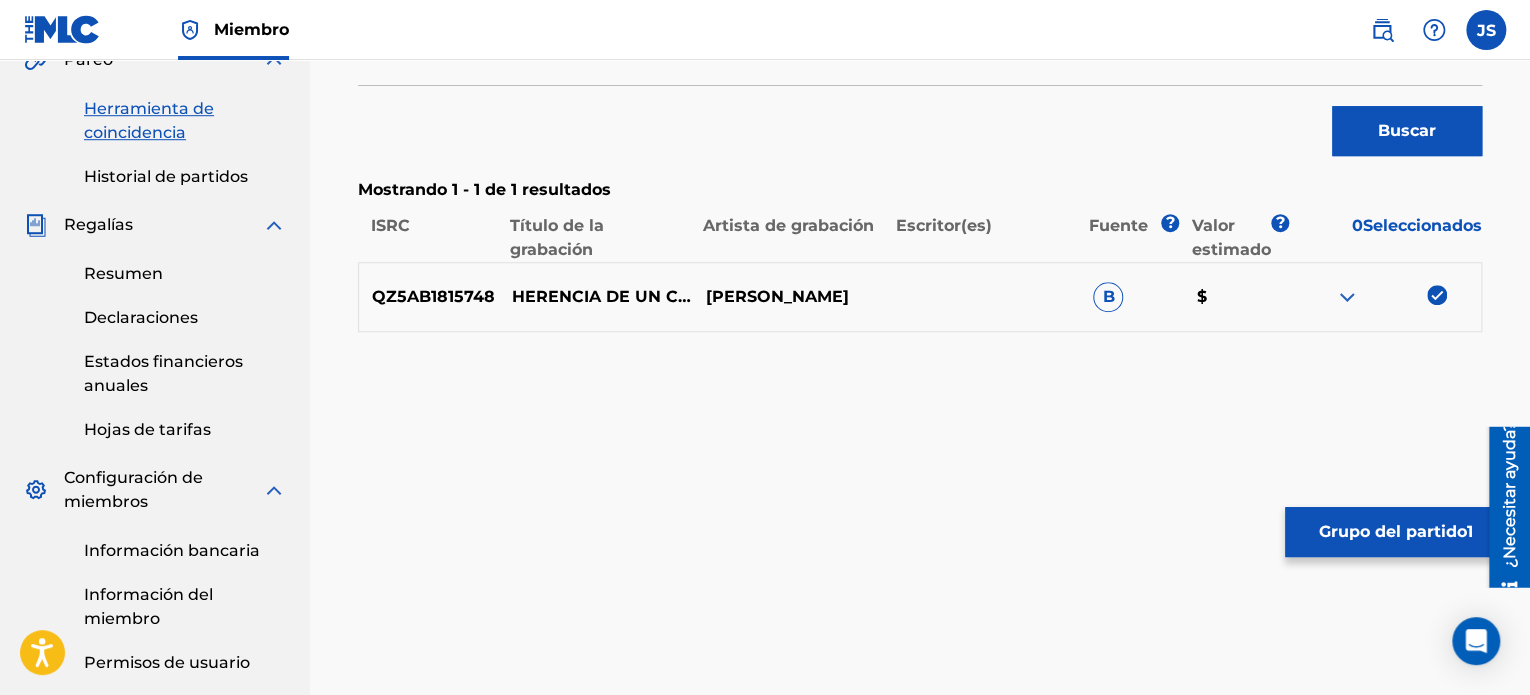 click on "Grupo del partido" at bounding box center (1393, 532) 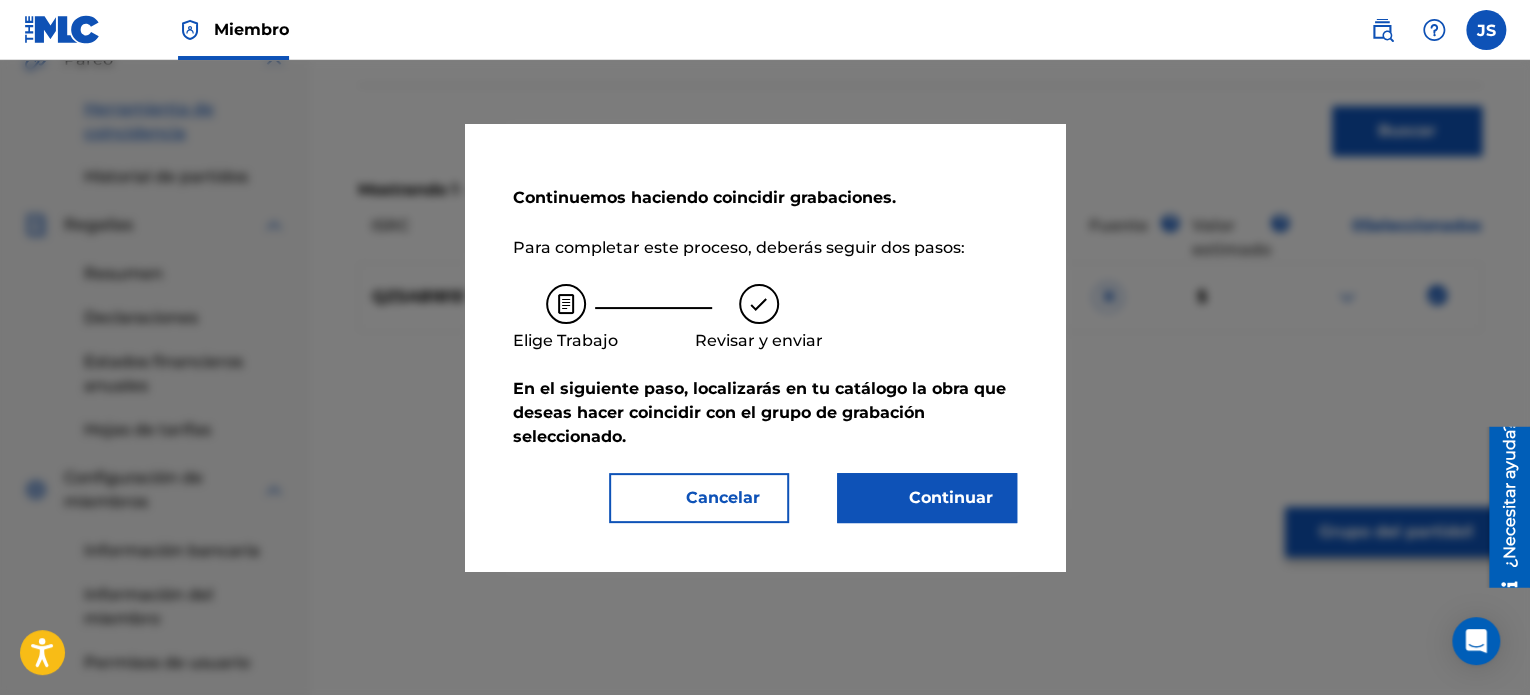 click on "Continuar" at bounding box center [951, 497] 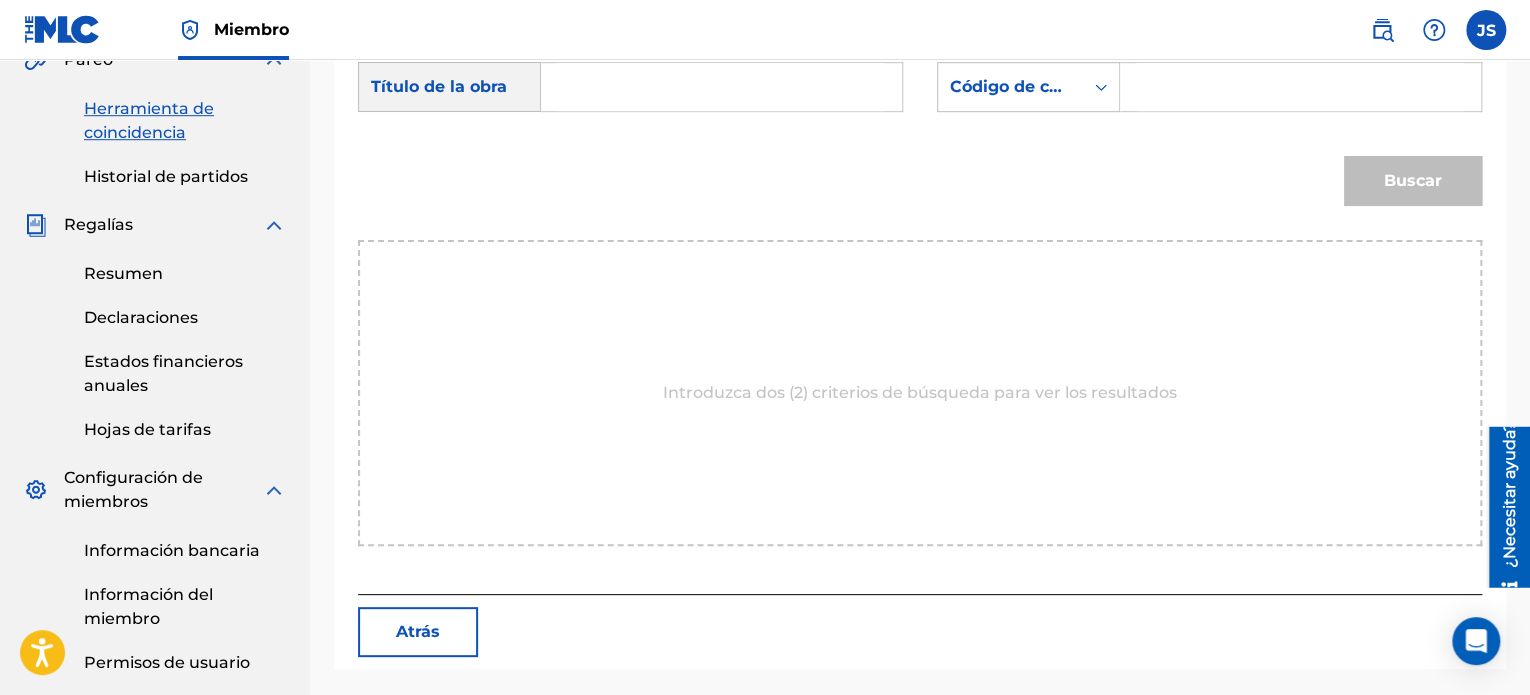 click at bounding box center [721, 87] 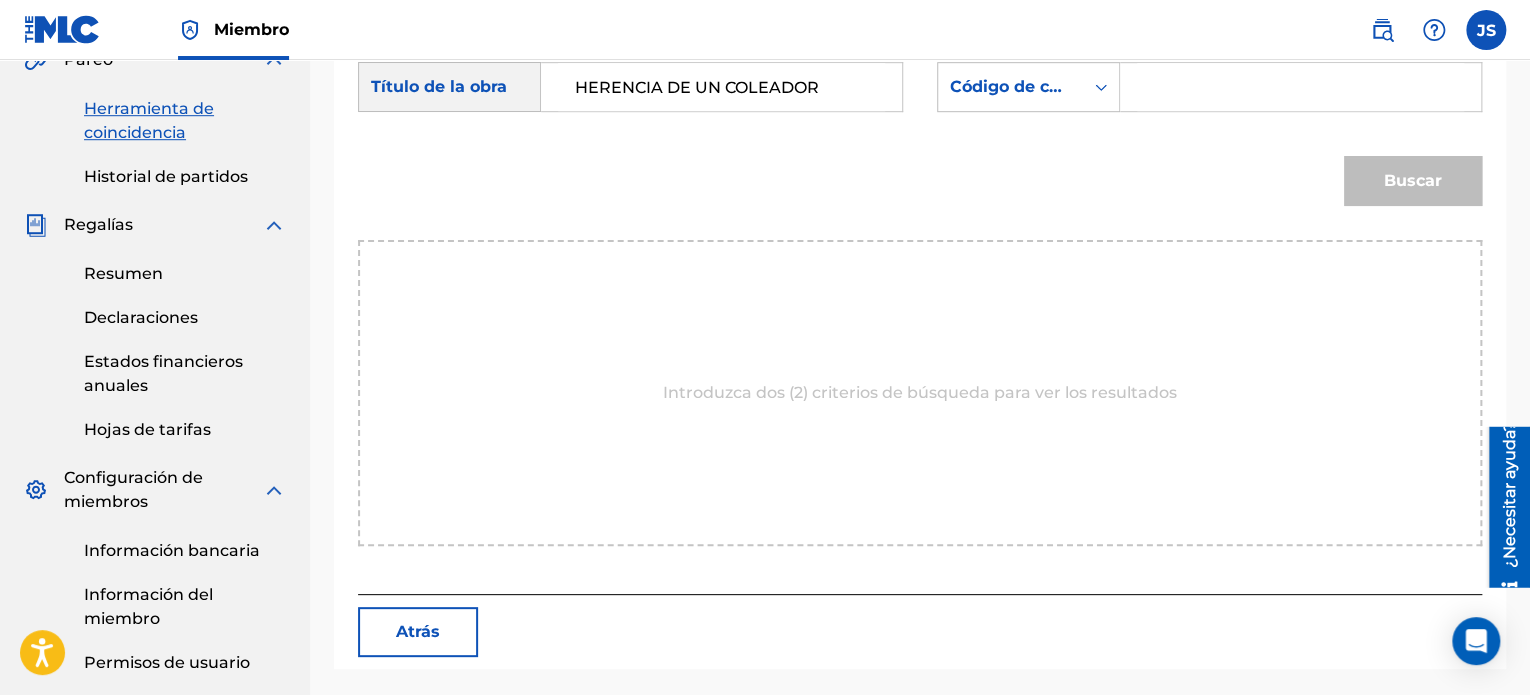 type on "HERENCIA DE UN COLEADOR" 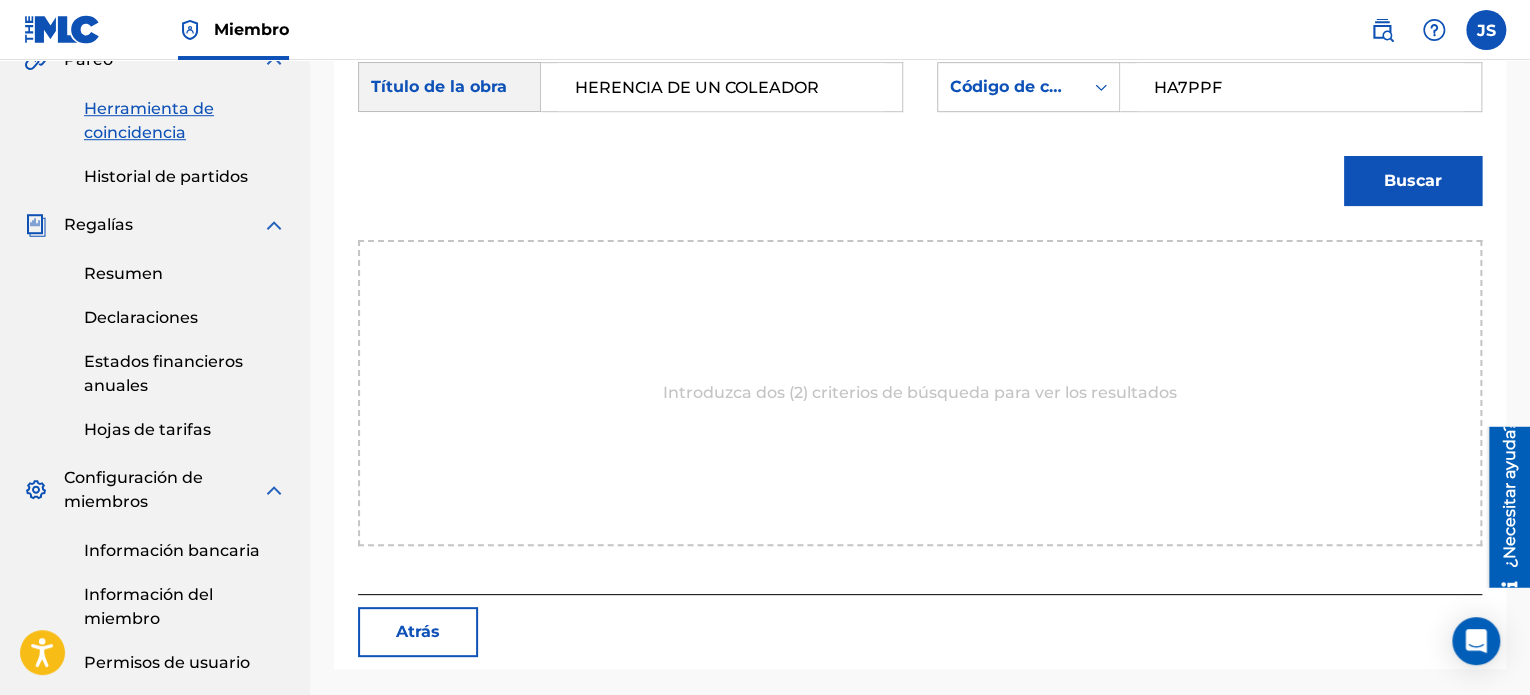 type on "HA7PPF" 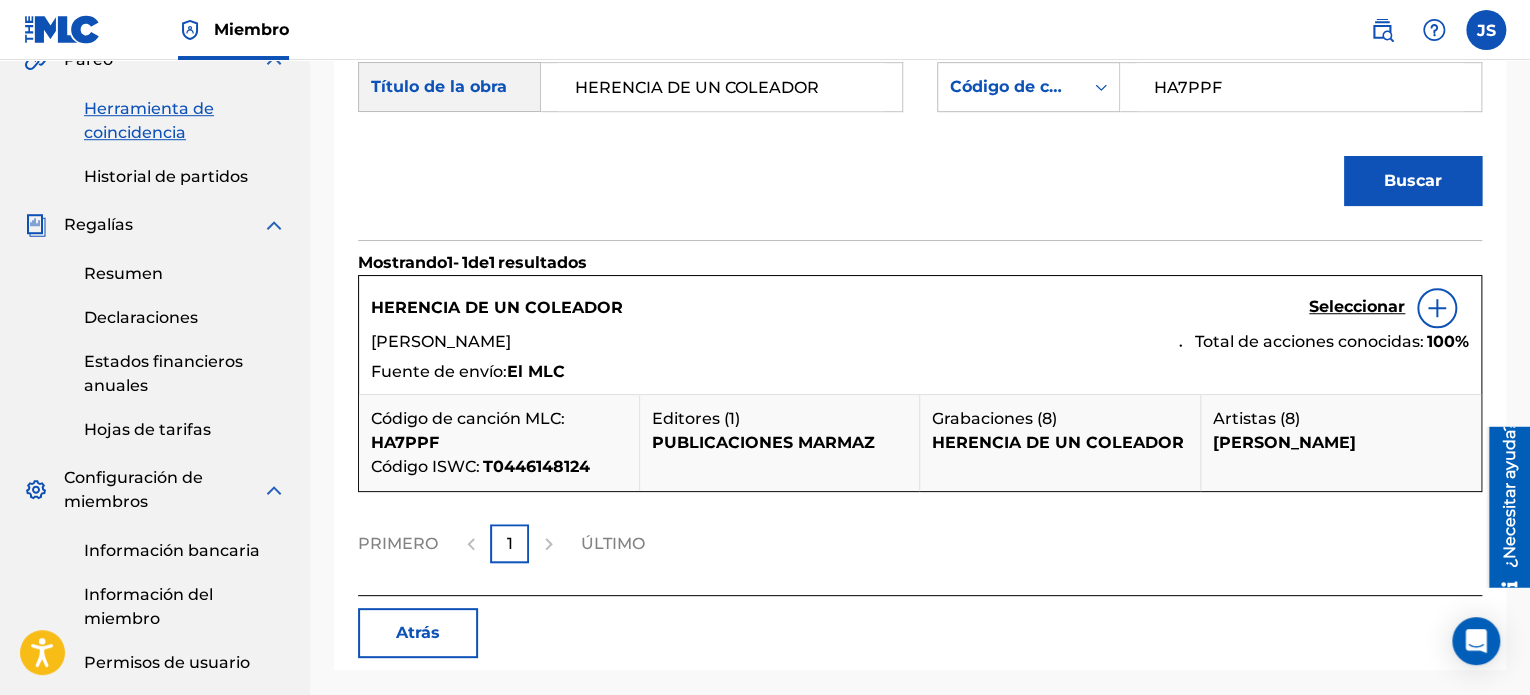 click on "Seleccionar" at bounding box center (1357, 306) 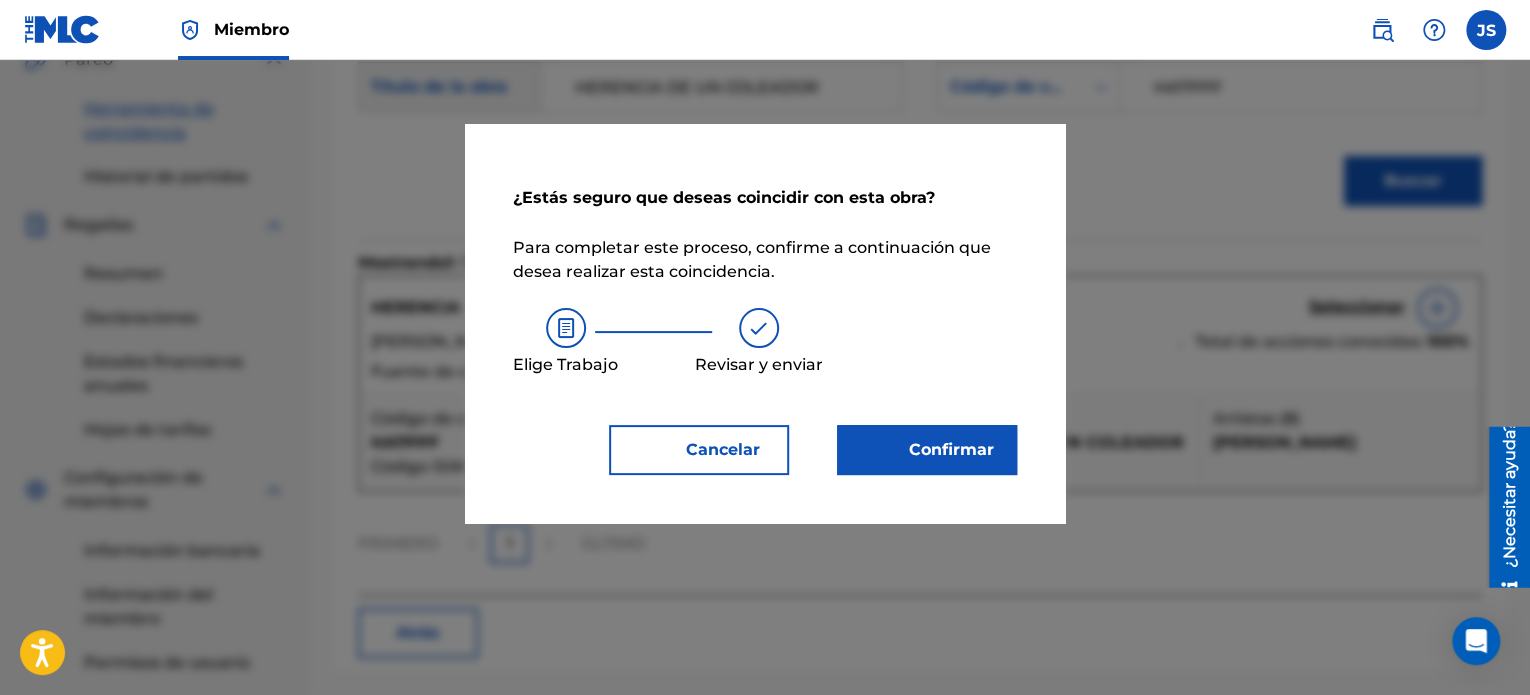 click on "¿Estás seguro que deseas coincidir con esta obra? Para completar este proceso, confirme a continuación que desea realizar esta coincidencia. [PERSON_NAME] Revisar y enviar Cancelar Confirmar" at bounding box center (765, 323) 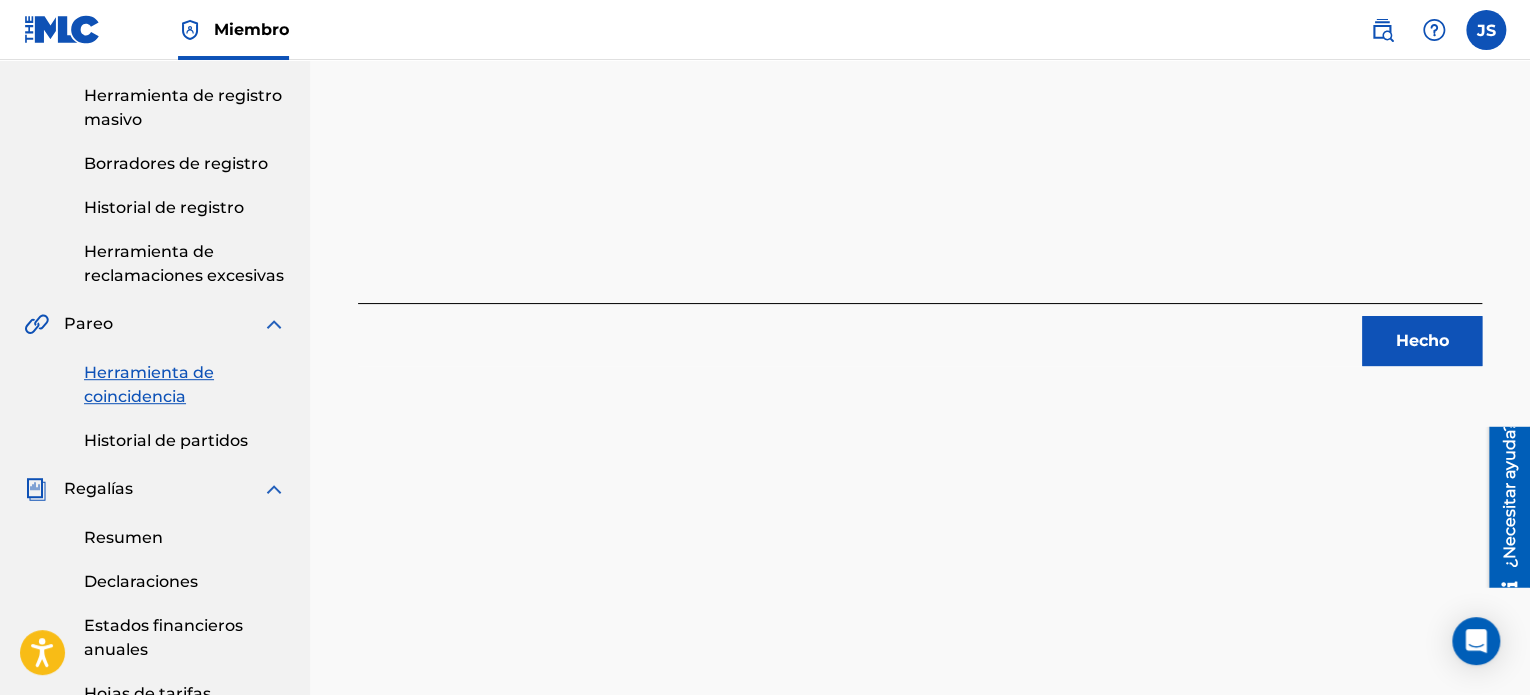 scroll, scrollTop: 100, scrollLeft: 0, axis: vertical 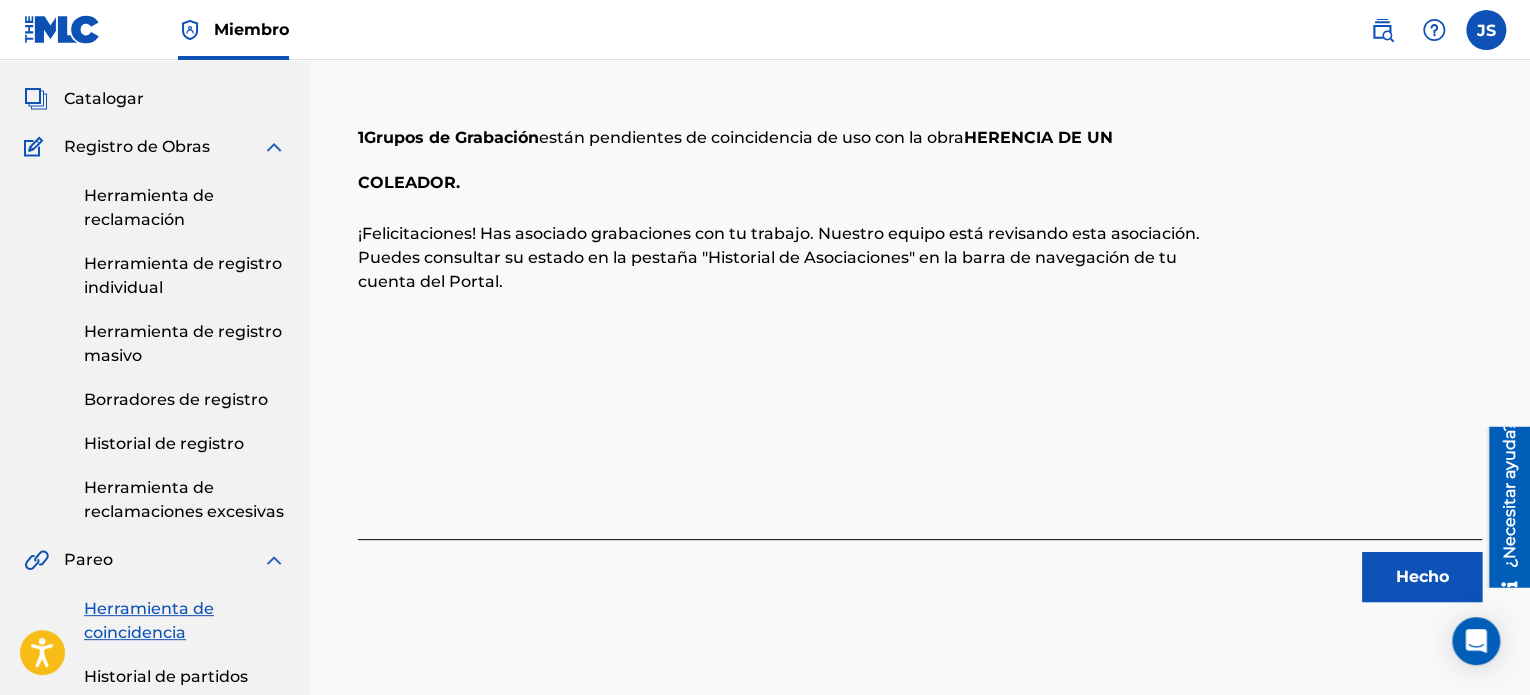 click on "Hecho" at bounding box center [1422, 577] 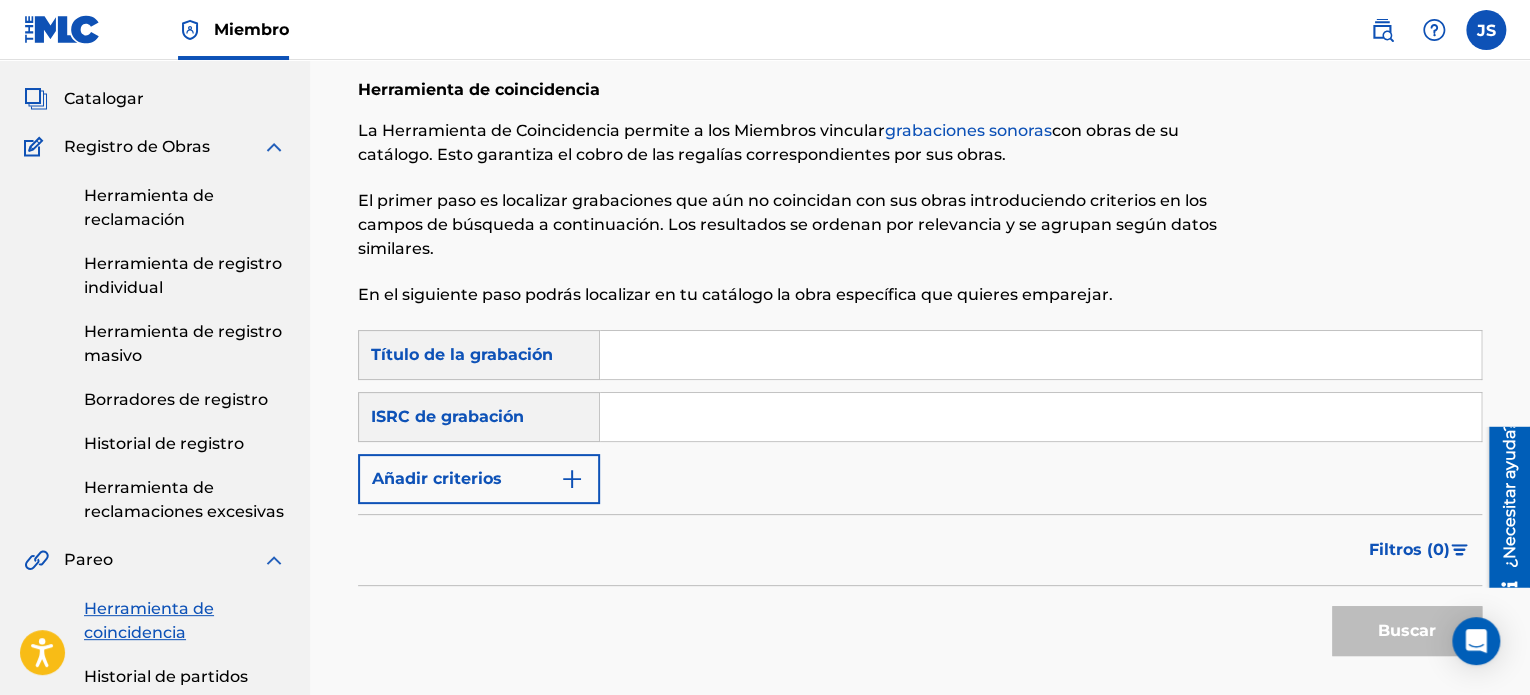 click at bounding box center (1040, 417) 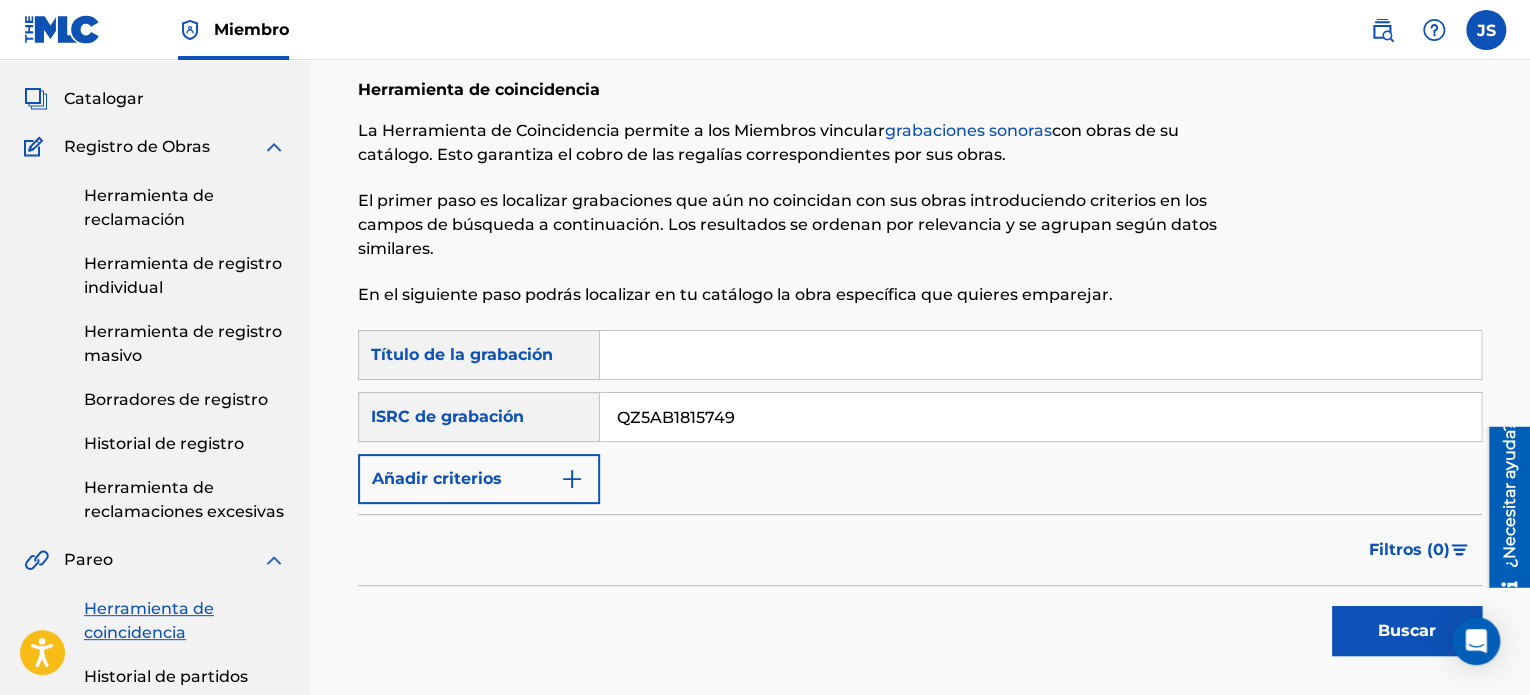 type on "QZ5AB1815749" 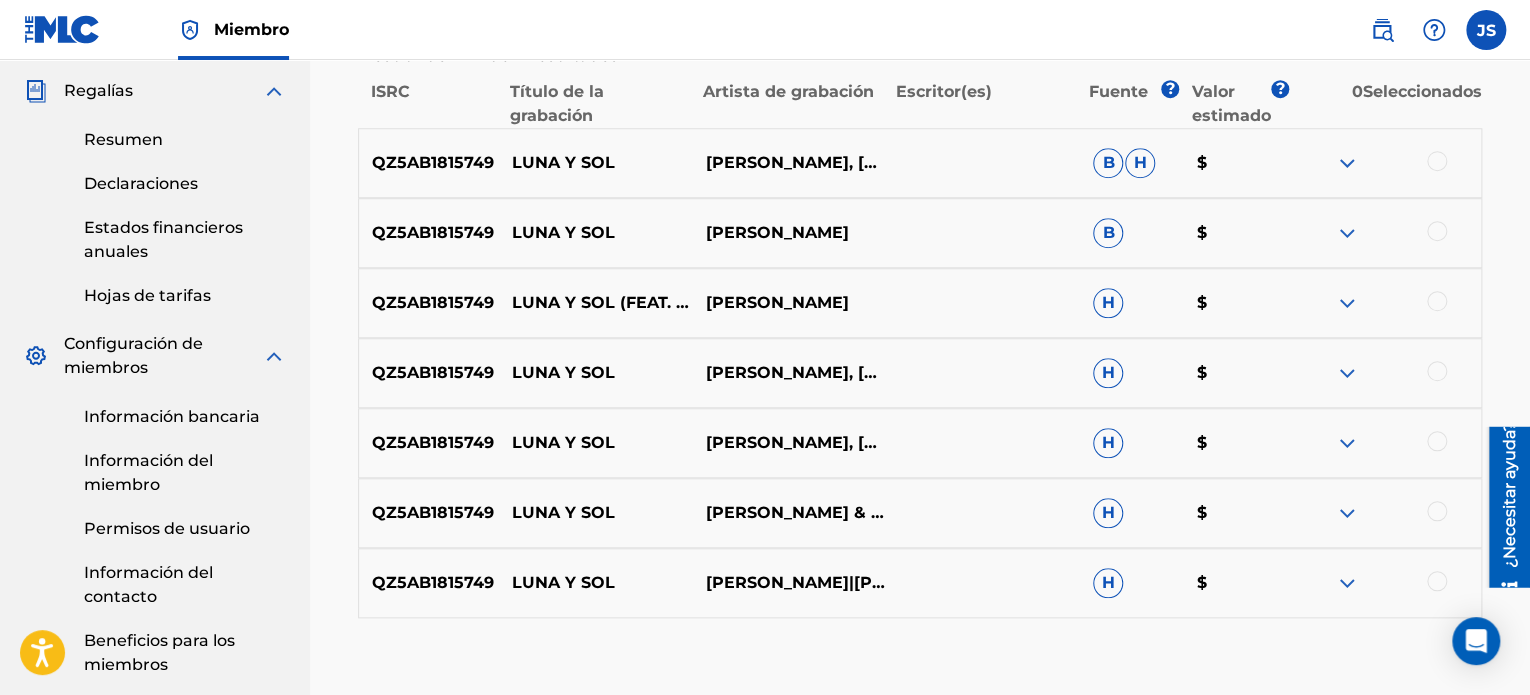 scroll, scrollTop: 700, scrollLeft: 0, axis: vertical 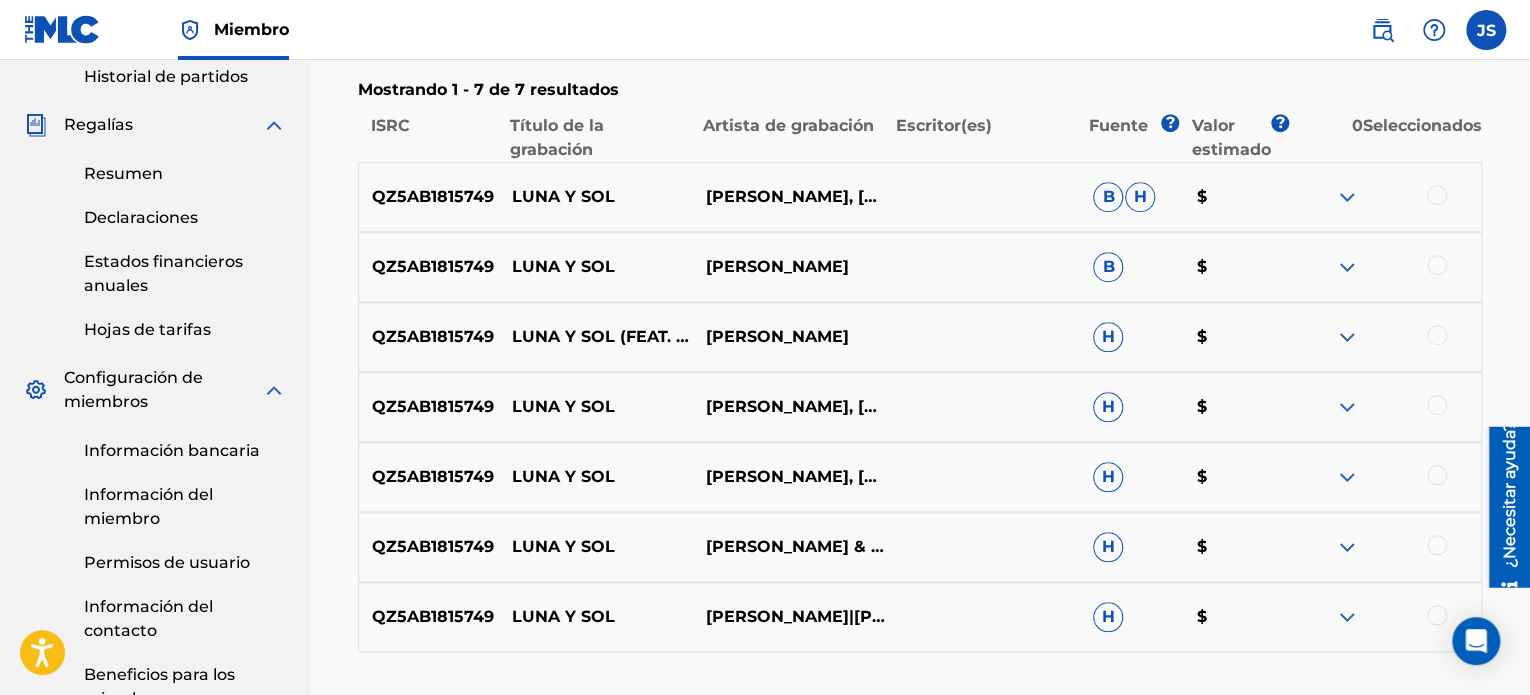 click at bounding box center (1437, 195) 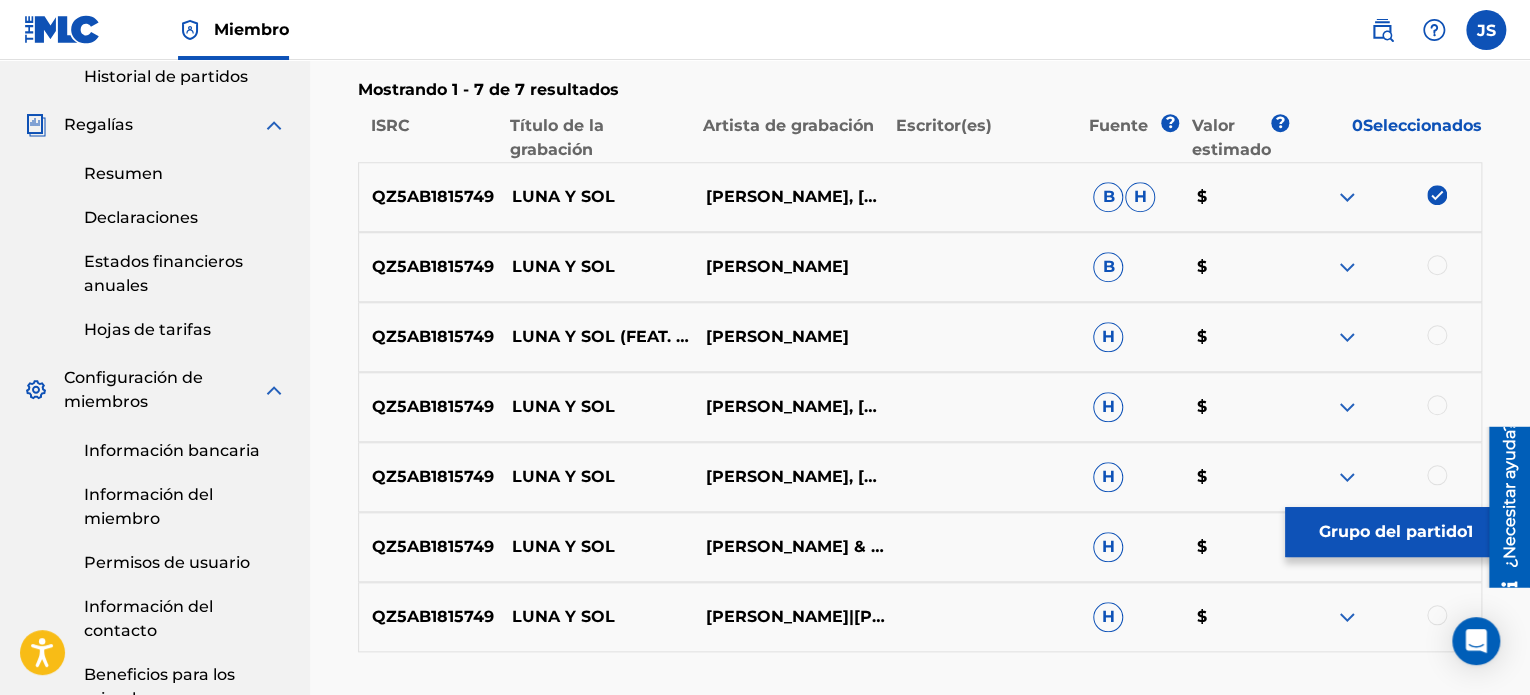 click at bounding box center (1437, 265) 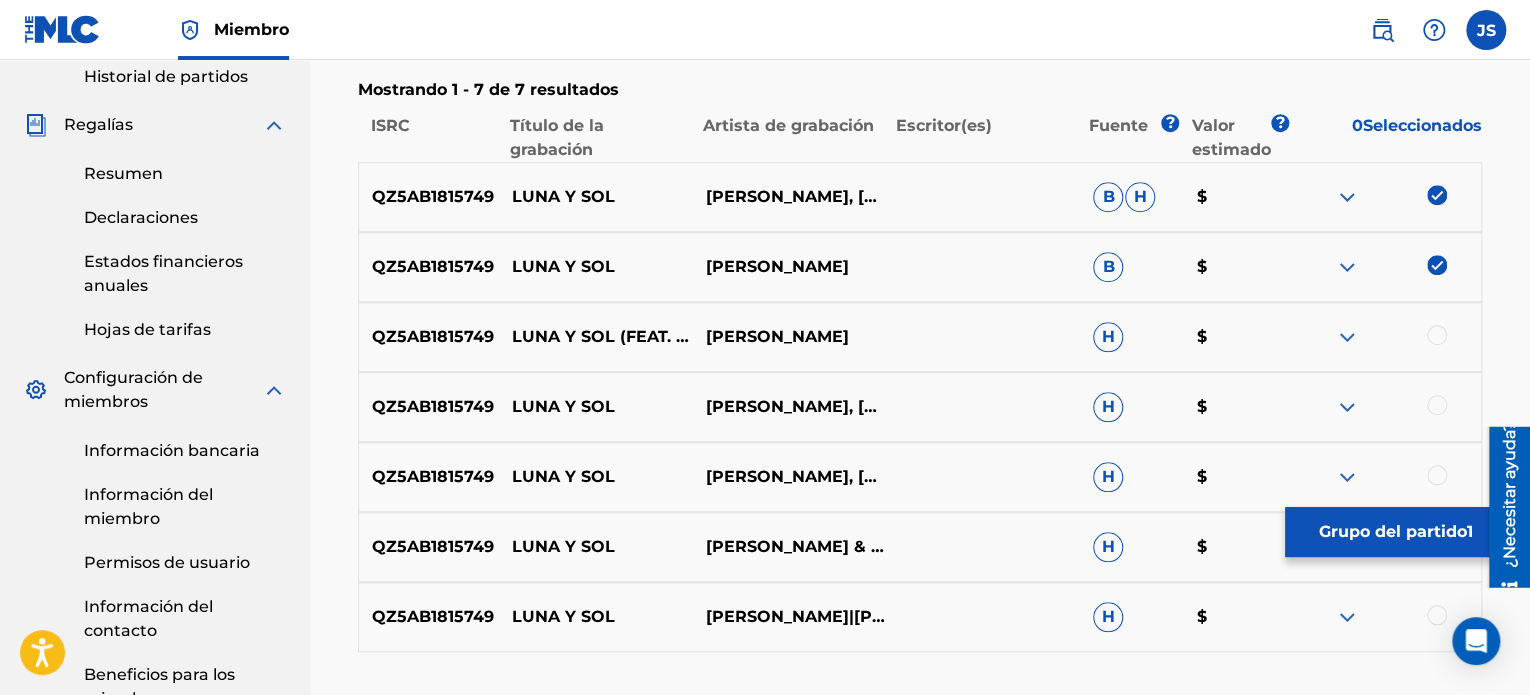 click at bounding box center [1437, 335] 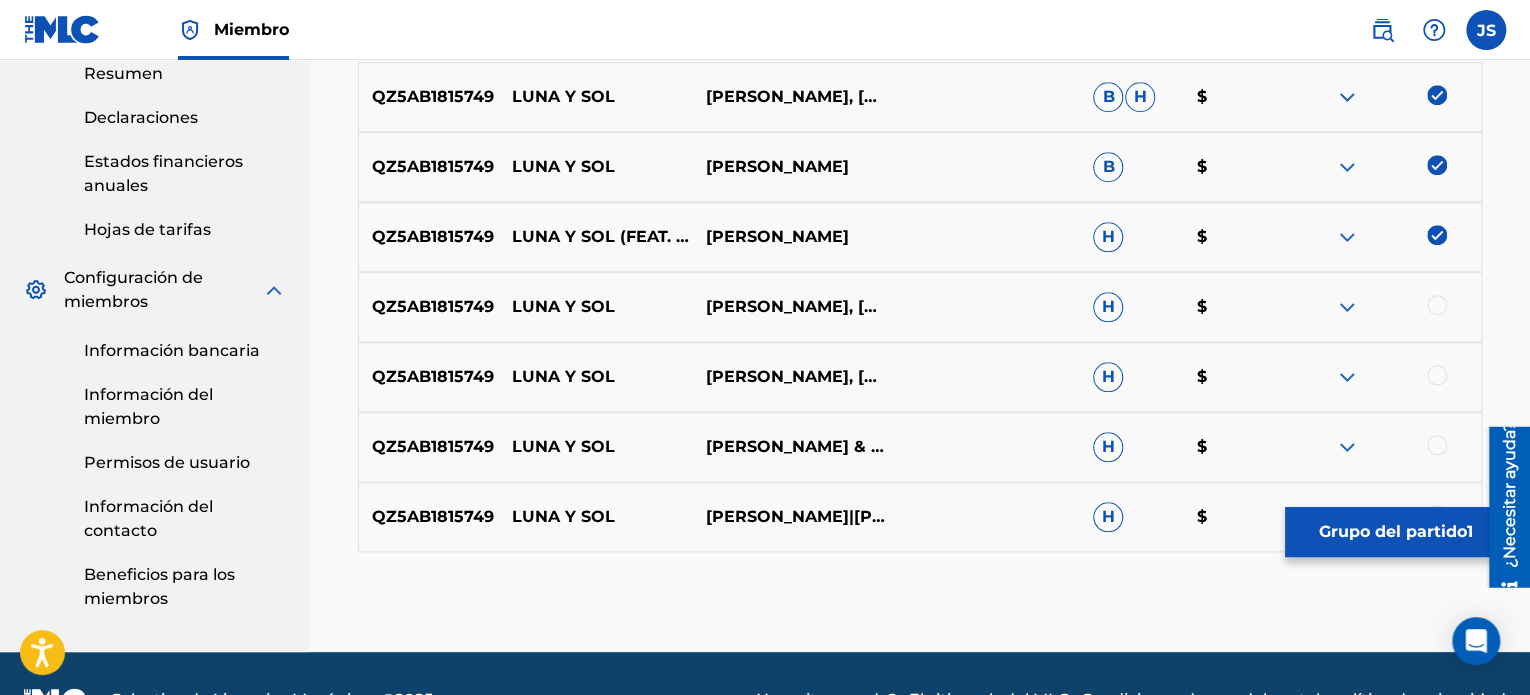 click at bounding box center (1437, 305) 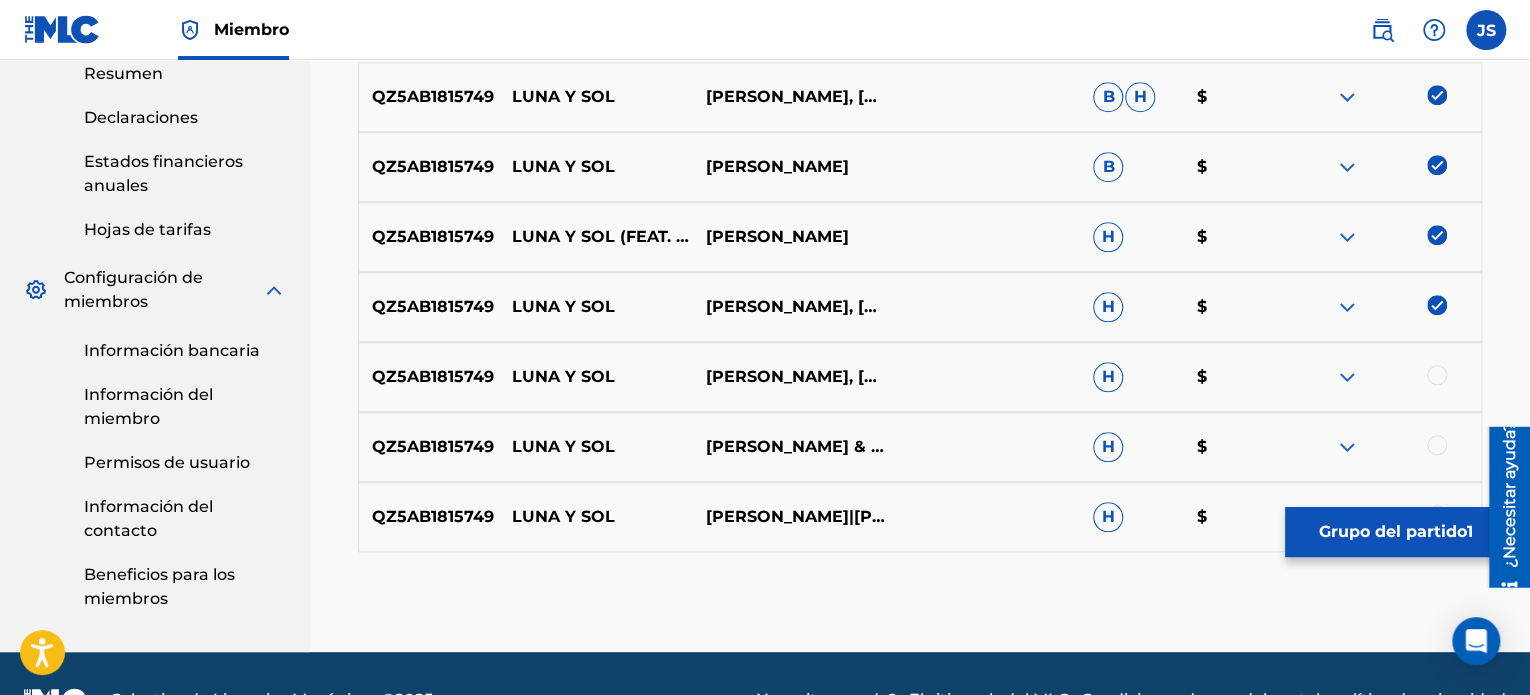 scroll, scrollTop: 852, scrollLeft: 0, axis: vertical 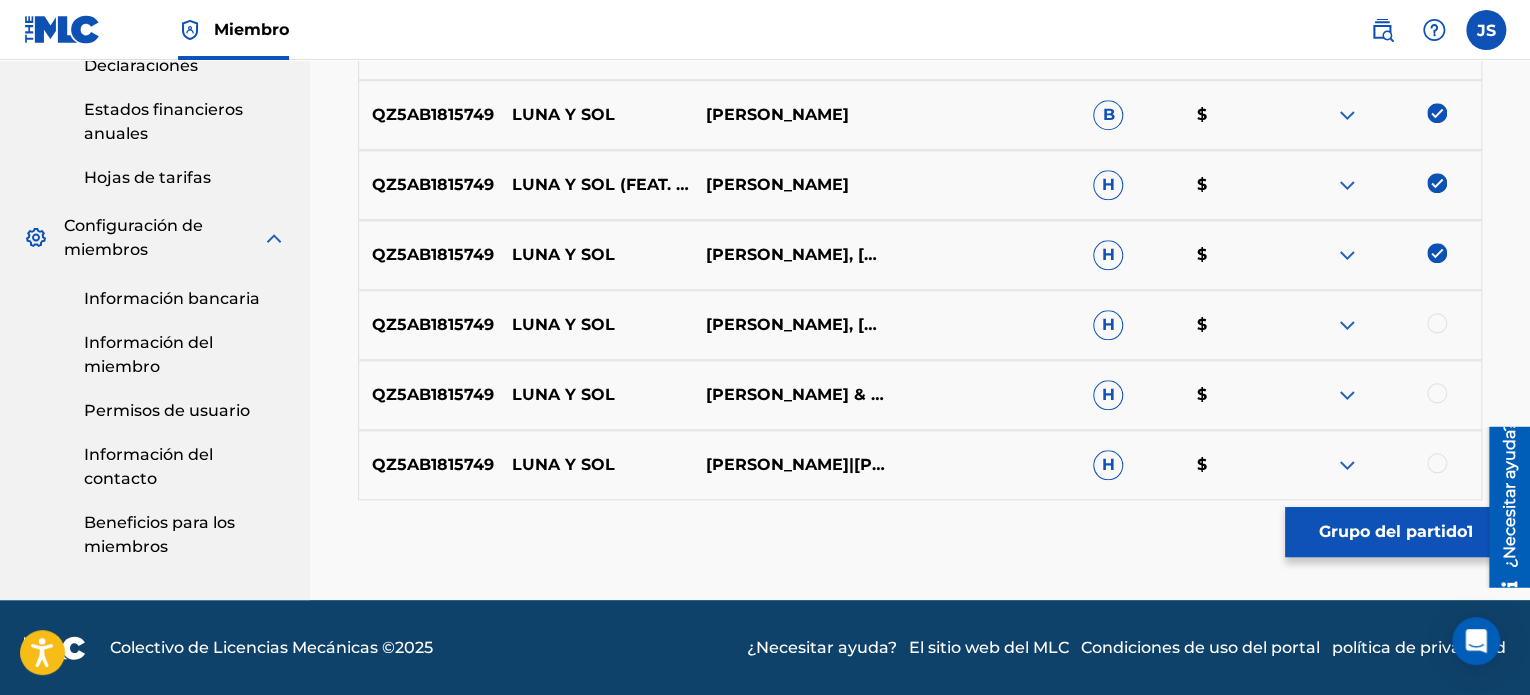 click at bounding box center [1437, 323] 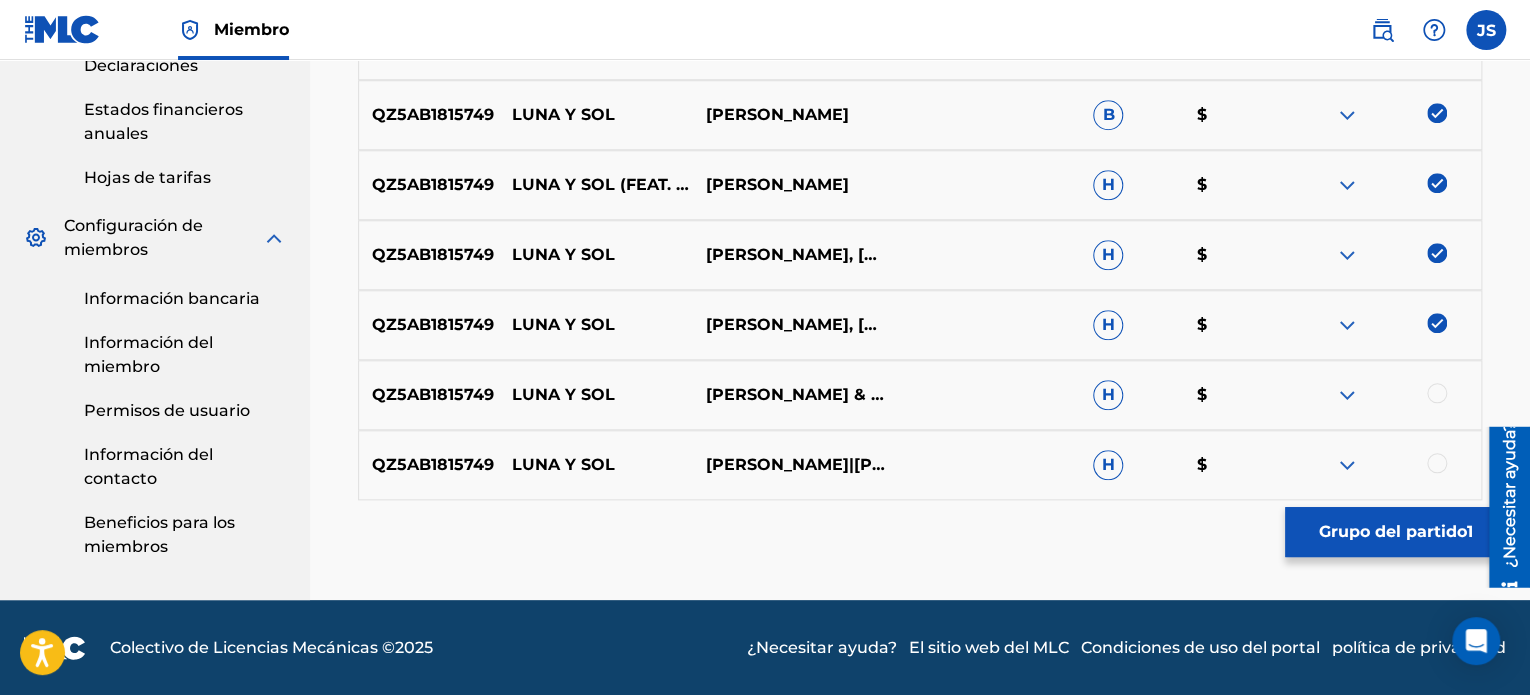click at bounding box center (1437, 393) 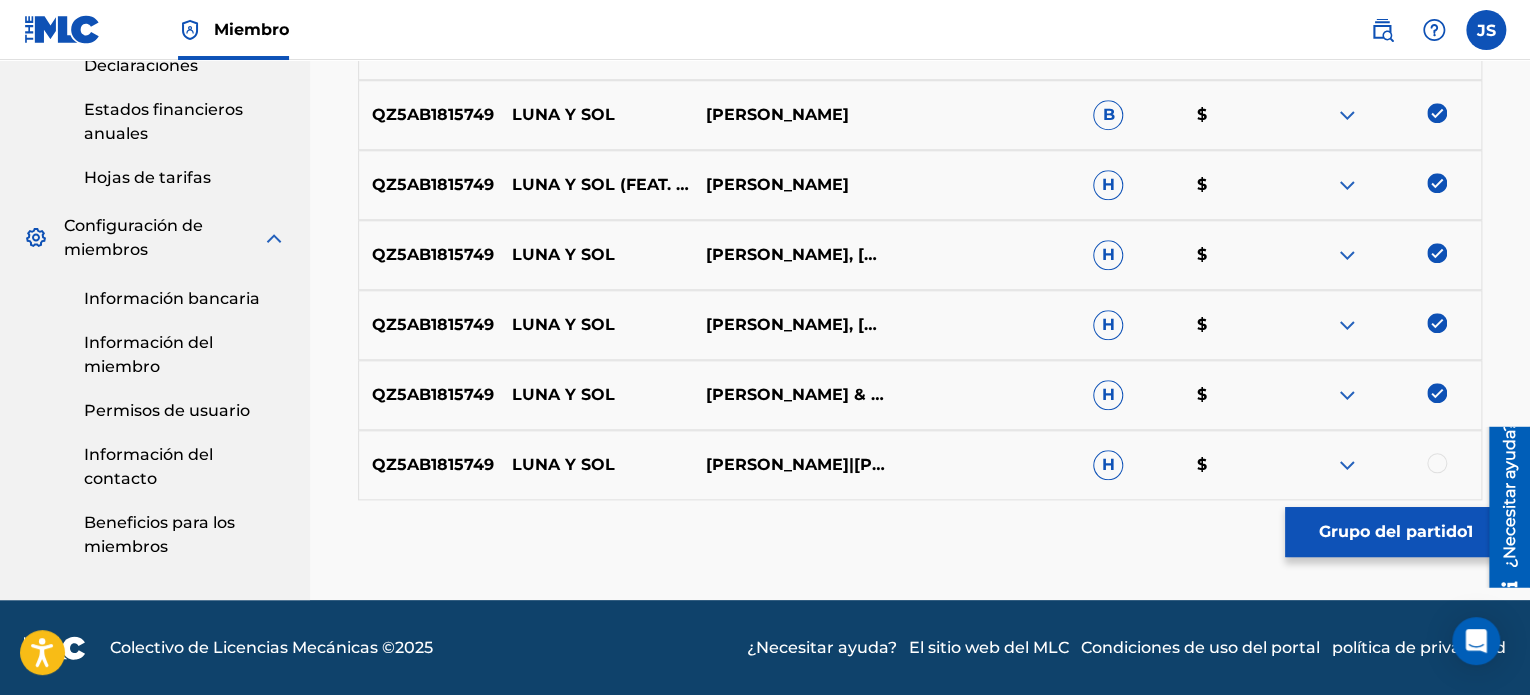 click at bounding box center [1437, 463] 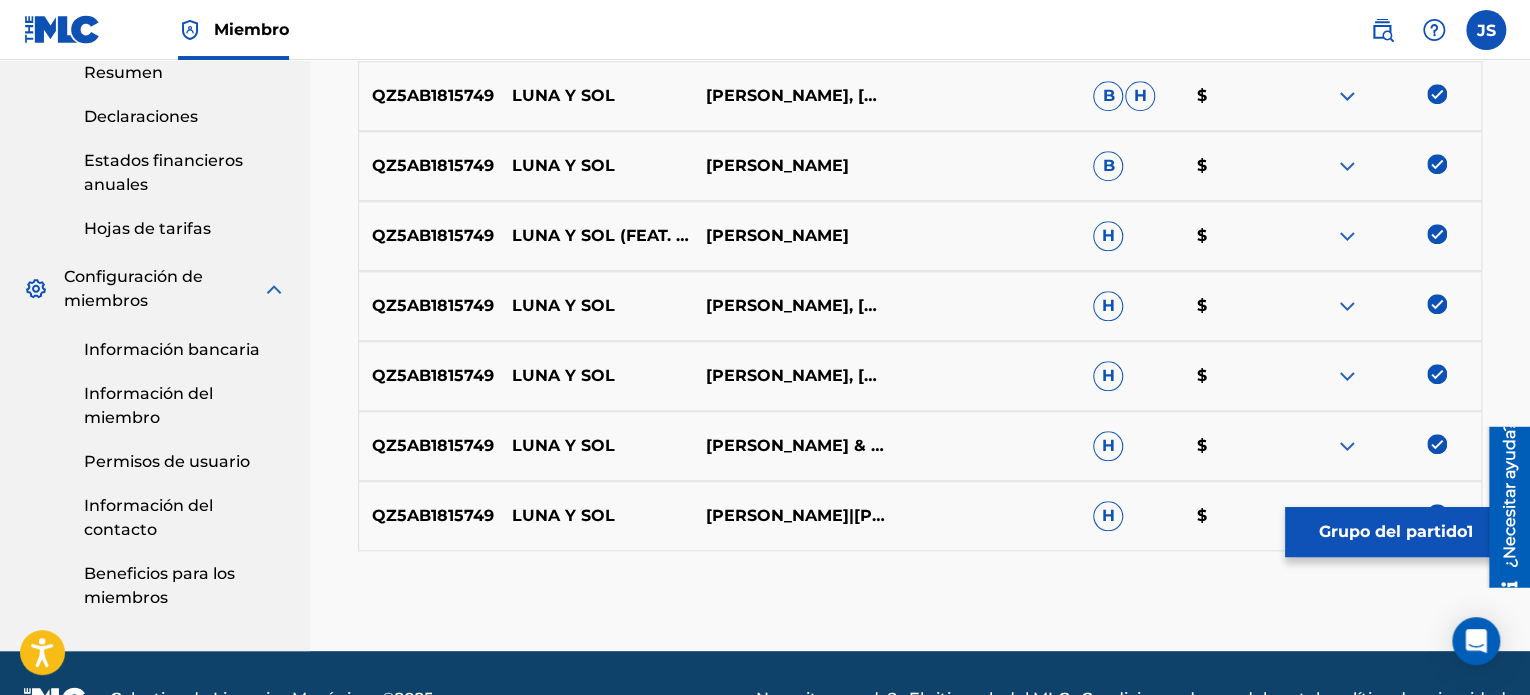 scroll, scrollTop: 852, scrollLeft: 0, axis: vertical 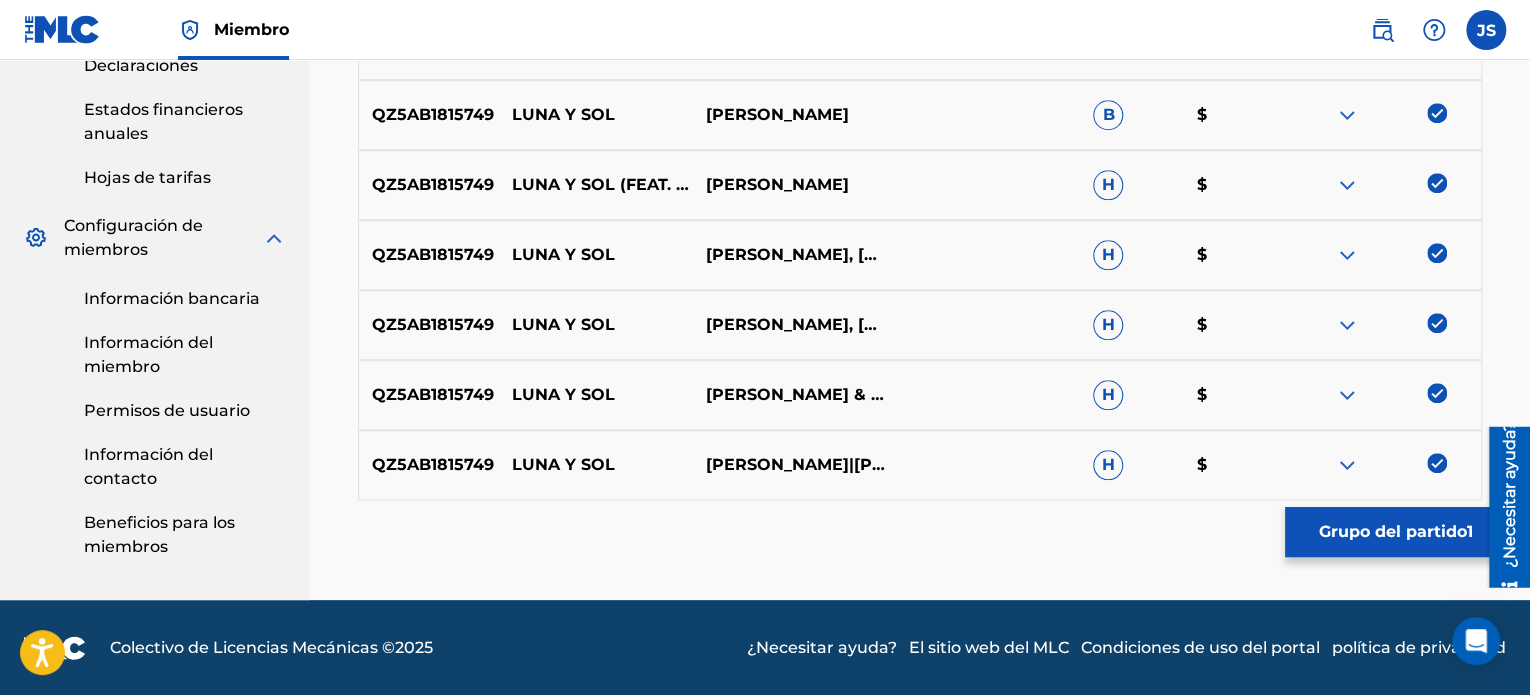 click on "Grupo del partido" at bounding box center [1393, 531] 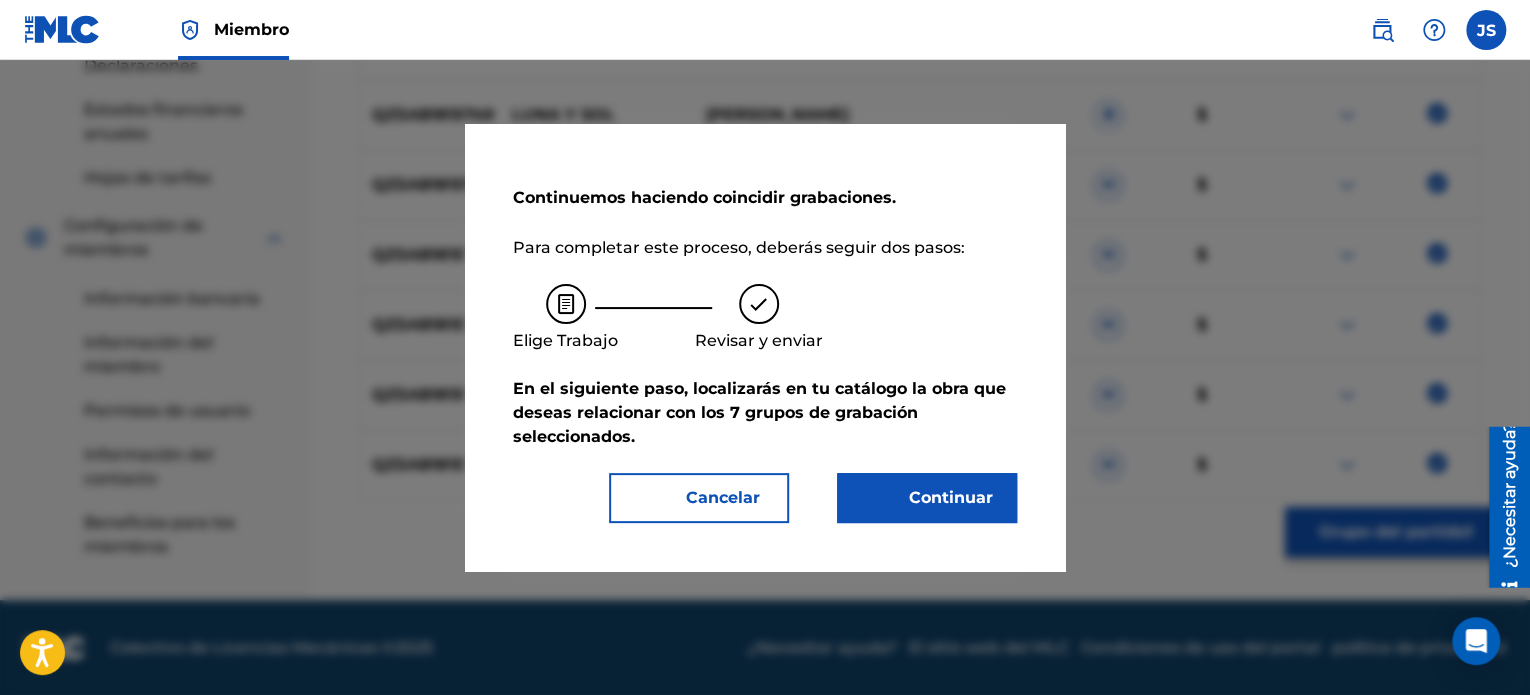 click on "Continuar" at bounding box center [939, 498] 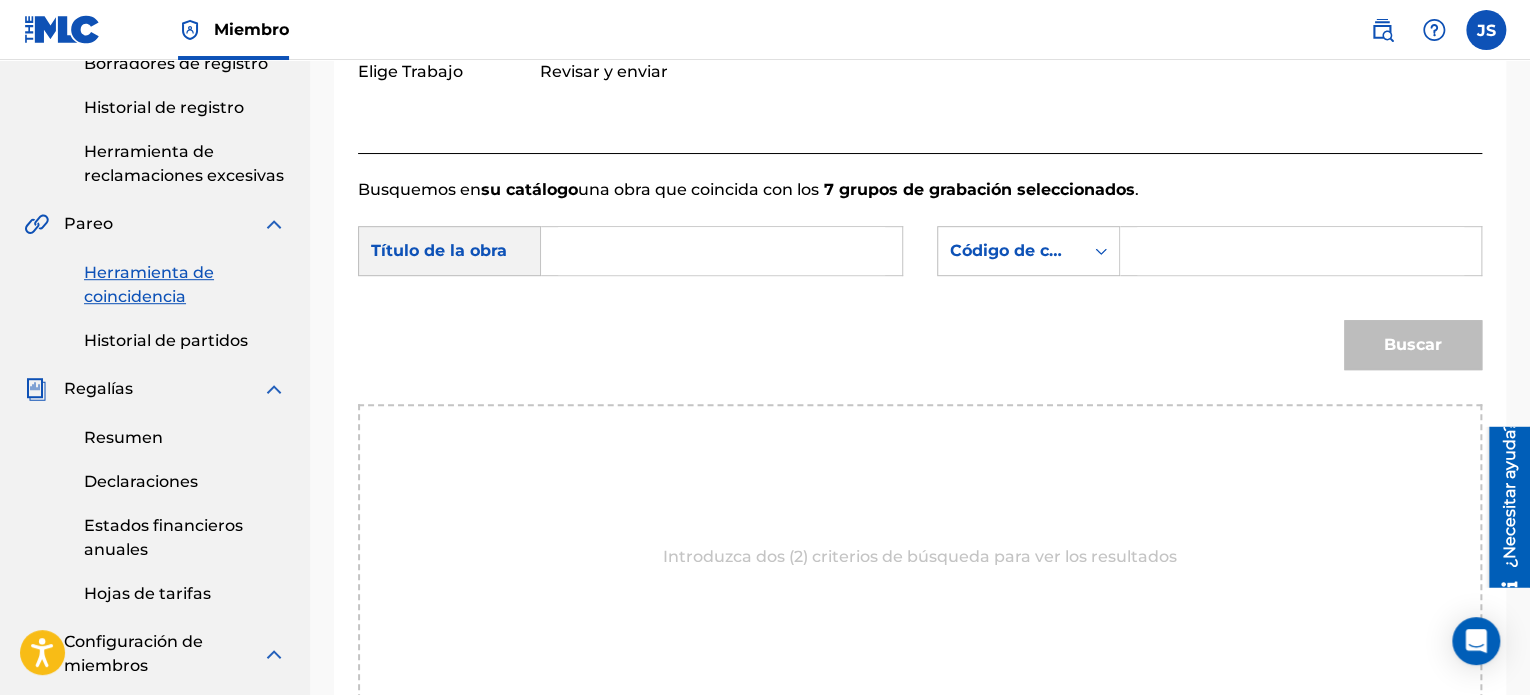 scroll, scrollTop: 236, scrollLeft: 0, axis: vertical 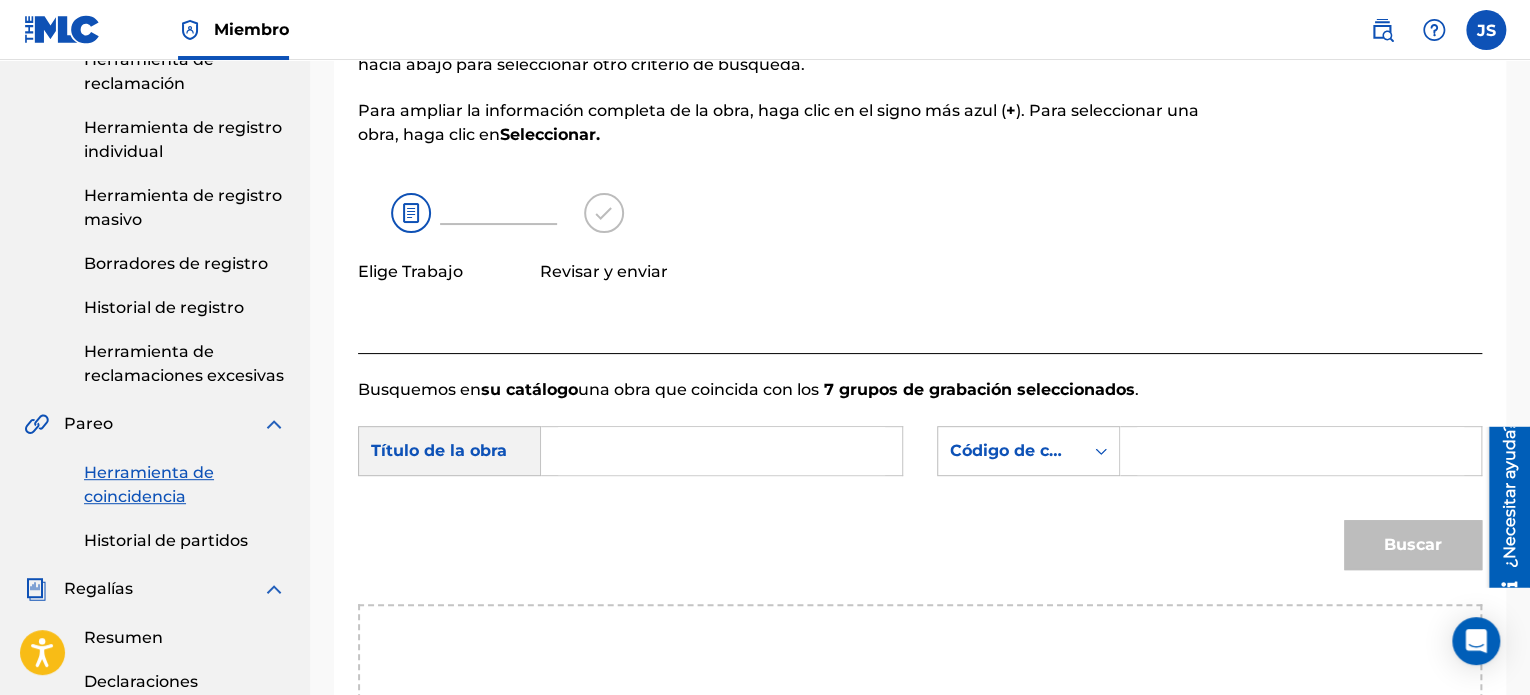 click at bounding box center [721, 451] 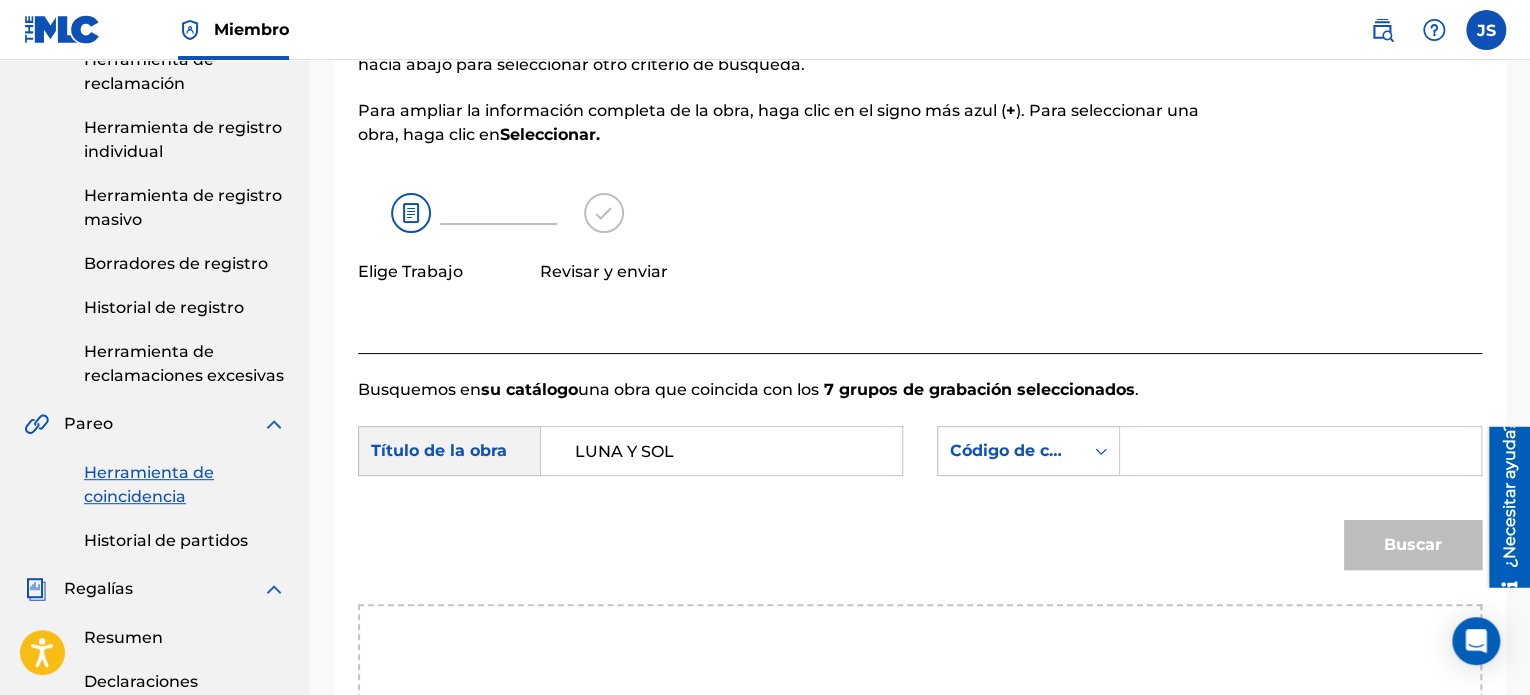 type on "LUNA Y SOL" 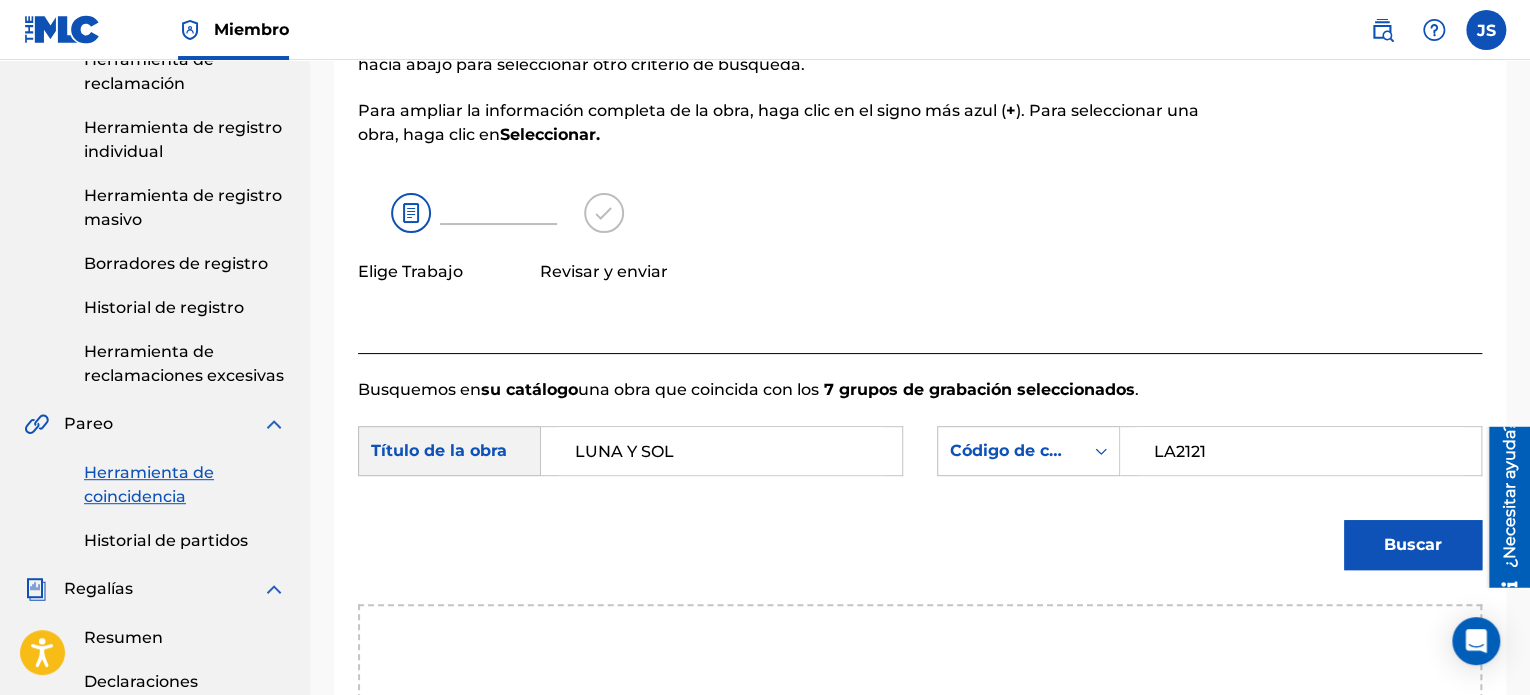 type on "LA2121" 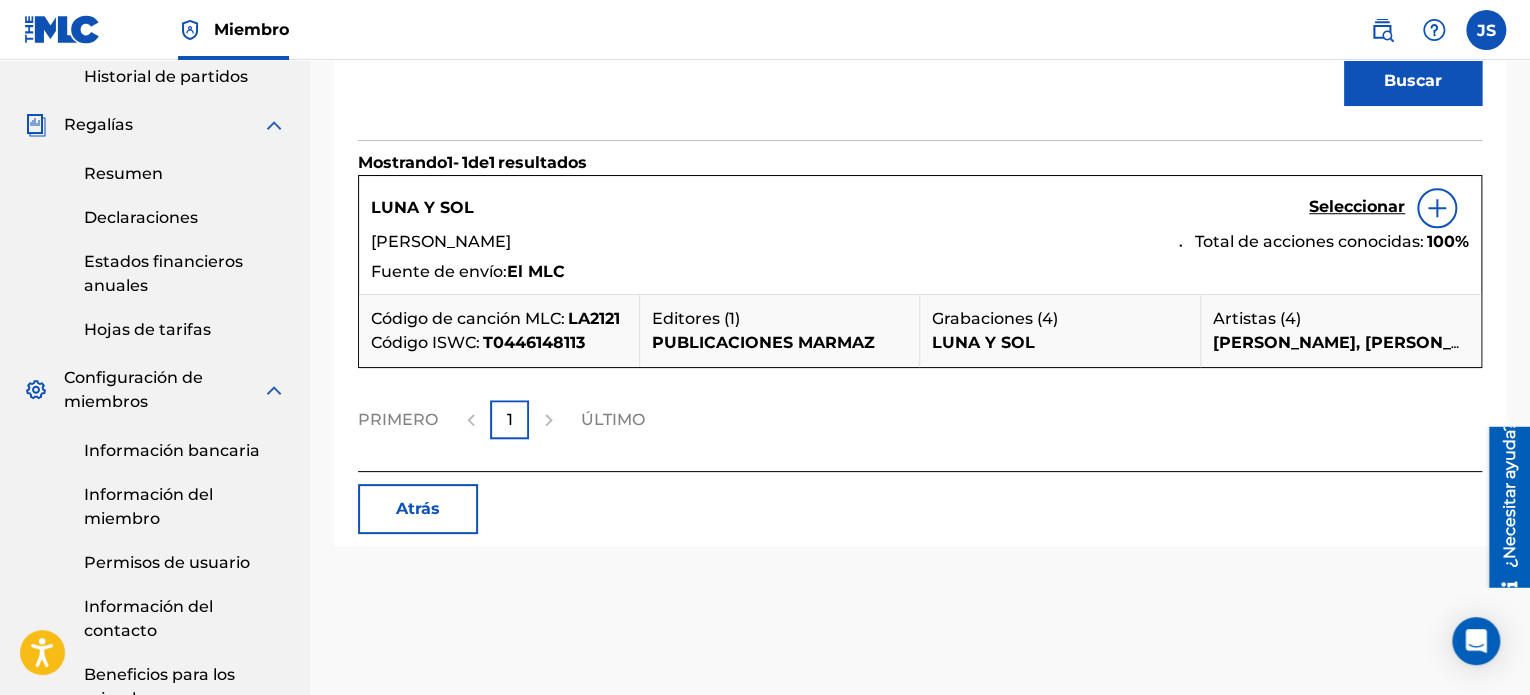 scroll, scrollTop: 536, scrollLeft: 0, axis: vertical 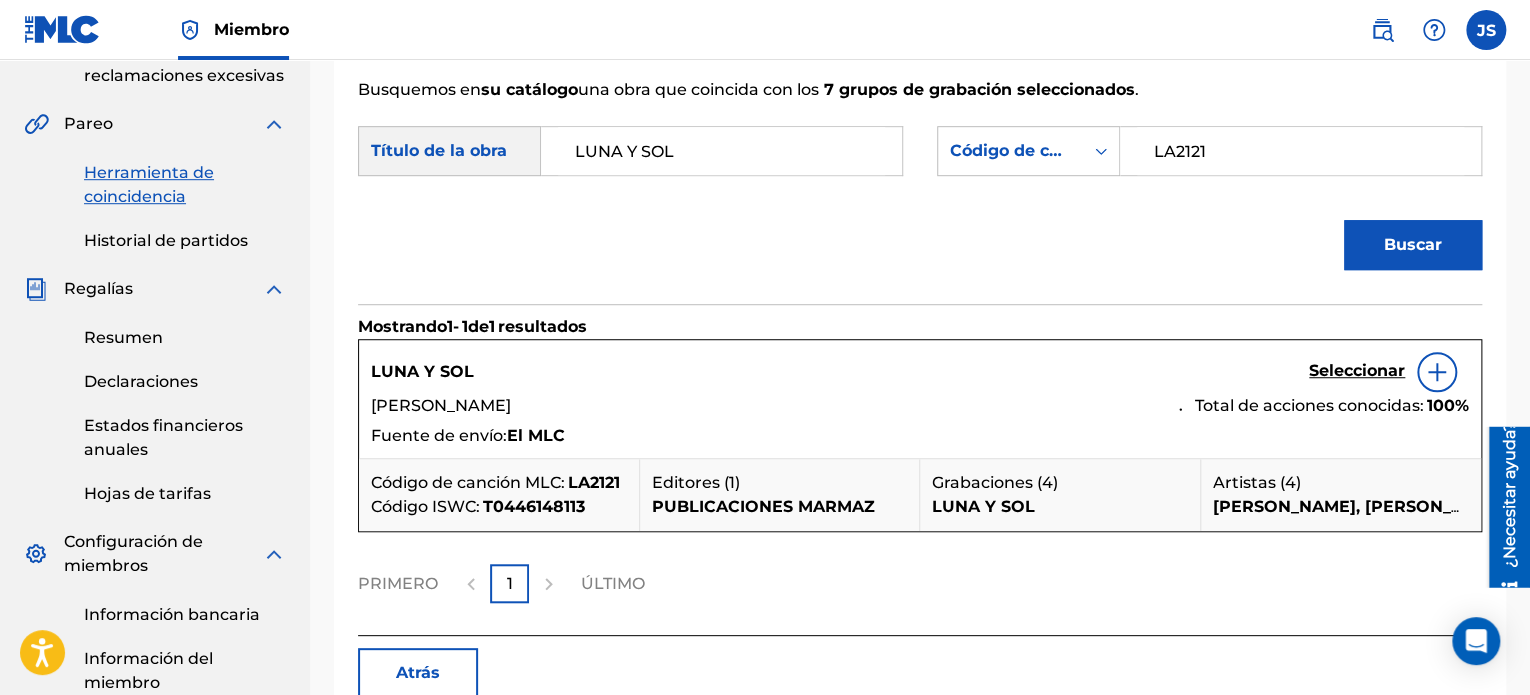 click on "Seleccionar" at bounding box center [1357, 370] 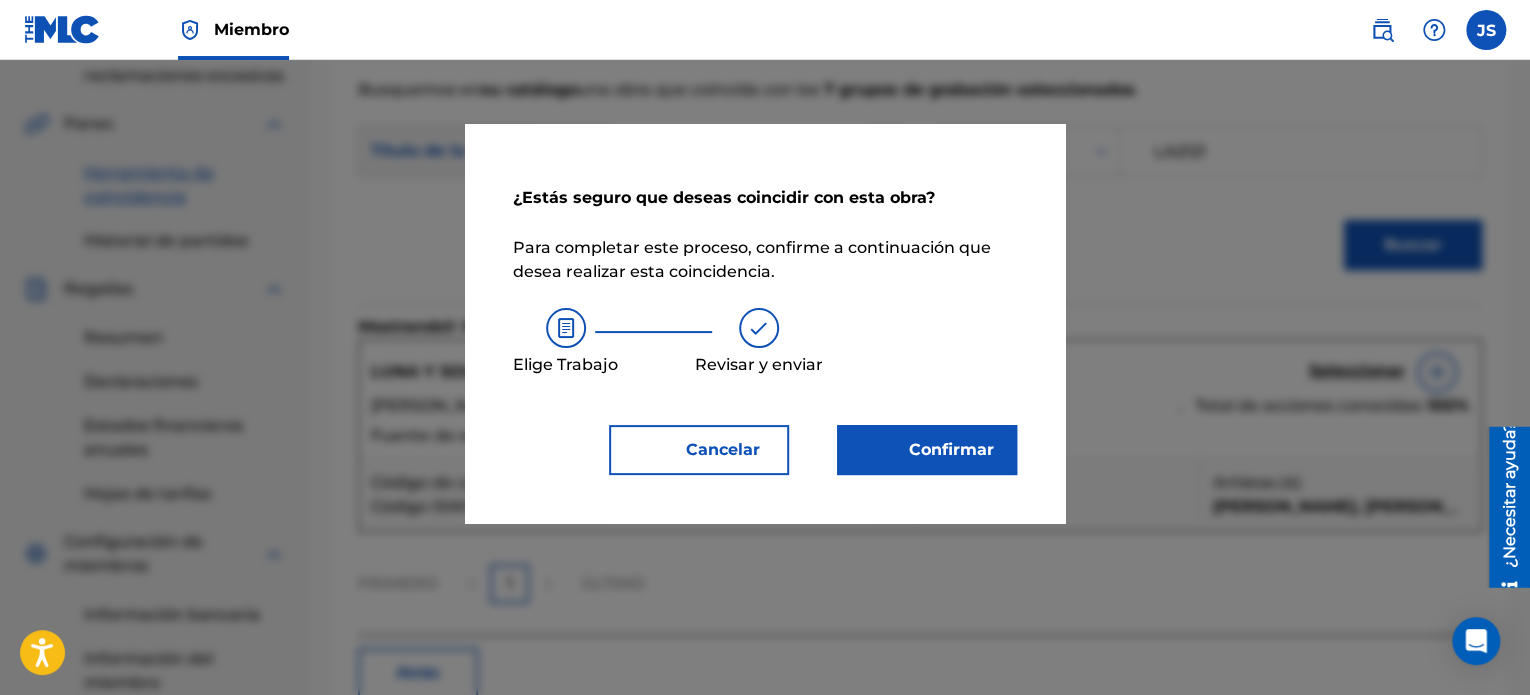 click on "Confirmar" at bounding box center [927, 450] 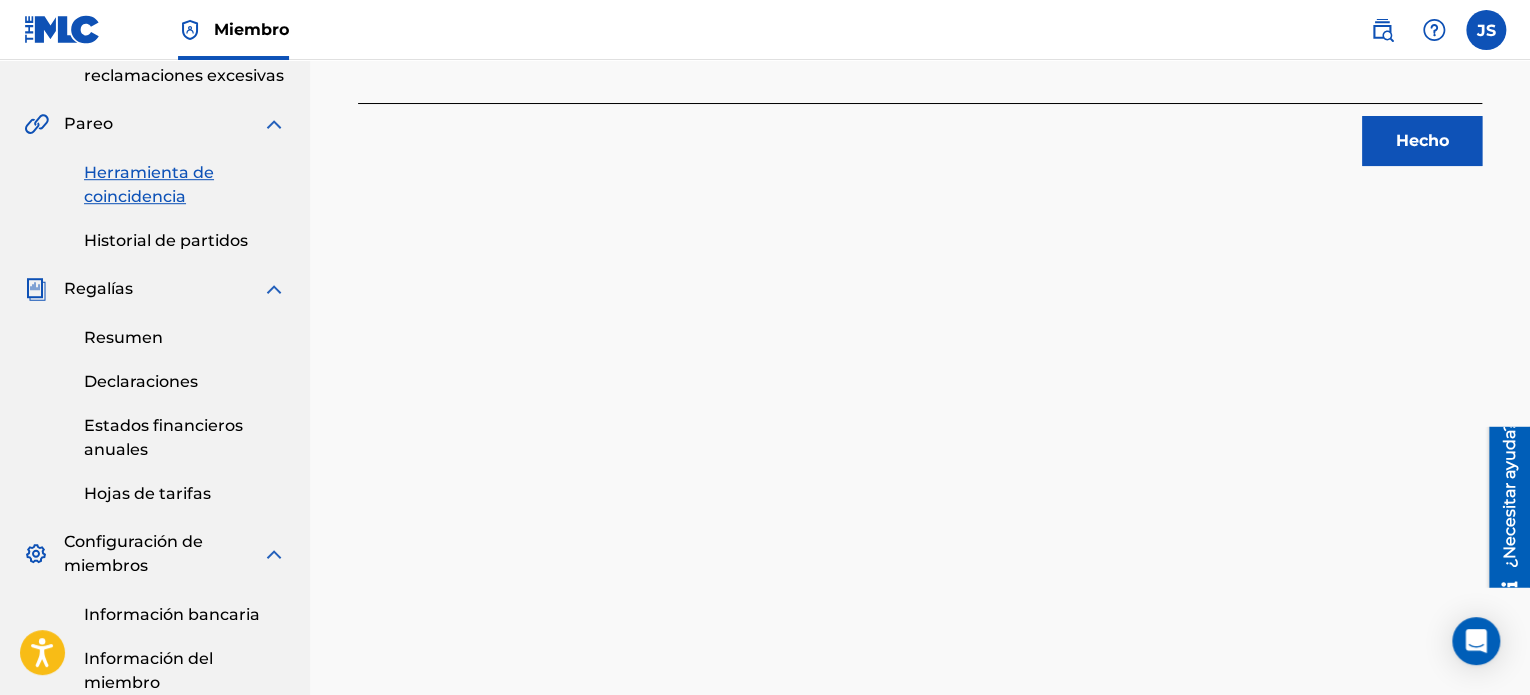 click on "Hecho" at bounding box center [1422, 140] 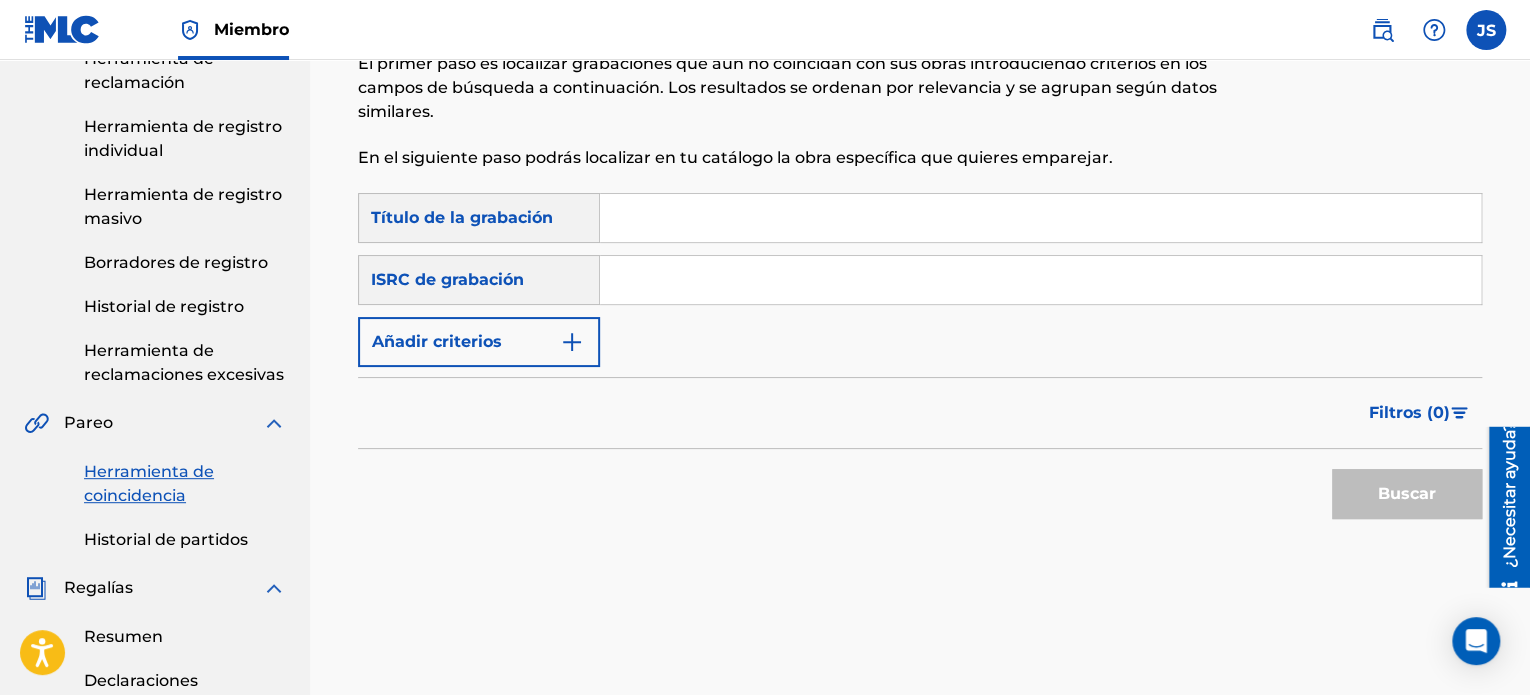 scroll, scrollTop: 36, scrollLeft: 0, axis: vertical 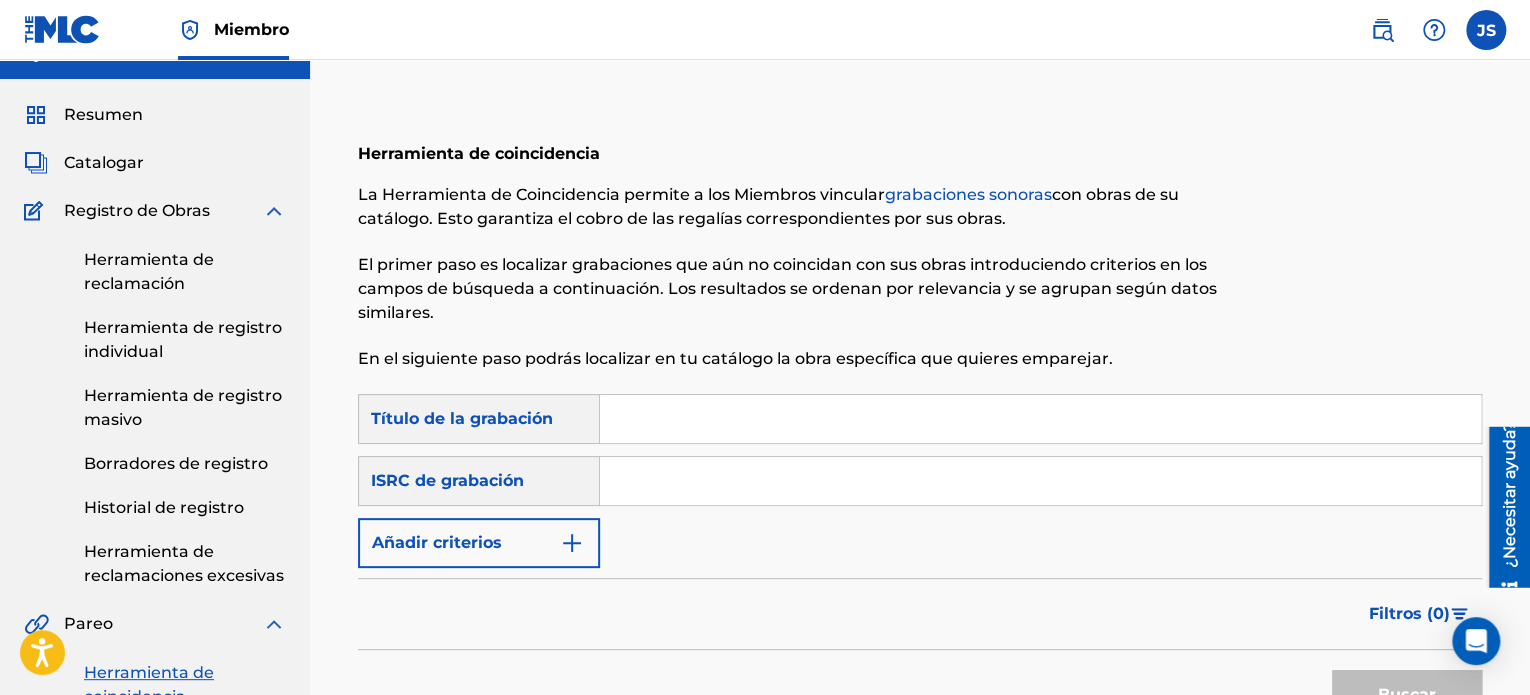 click at bounding box center (1040, 481) 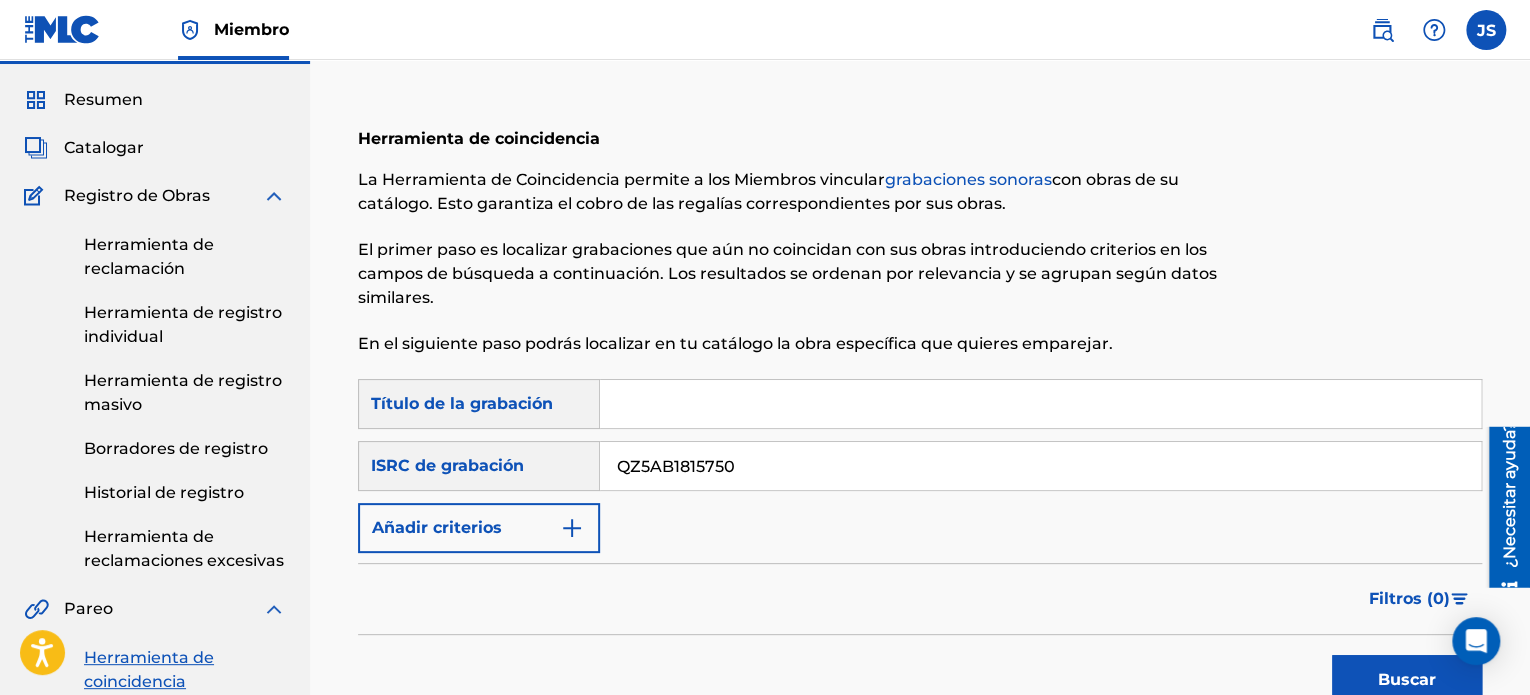scroll, scrollTop: 136, scrollLeft: 0, axis: vertical 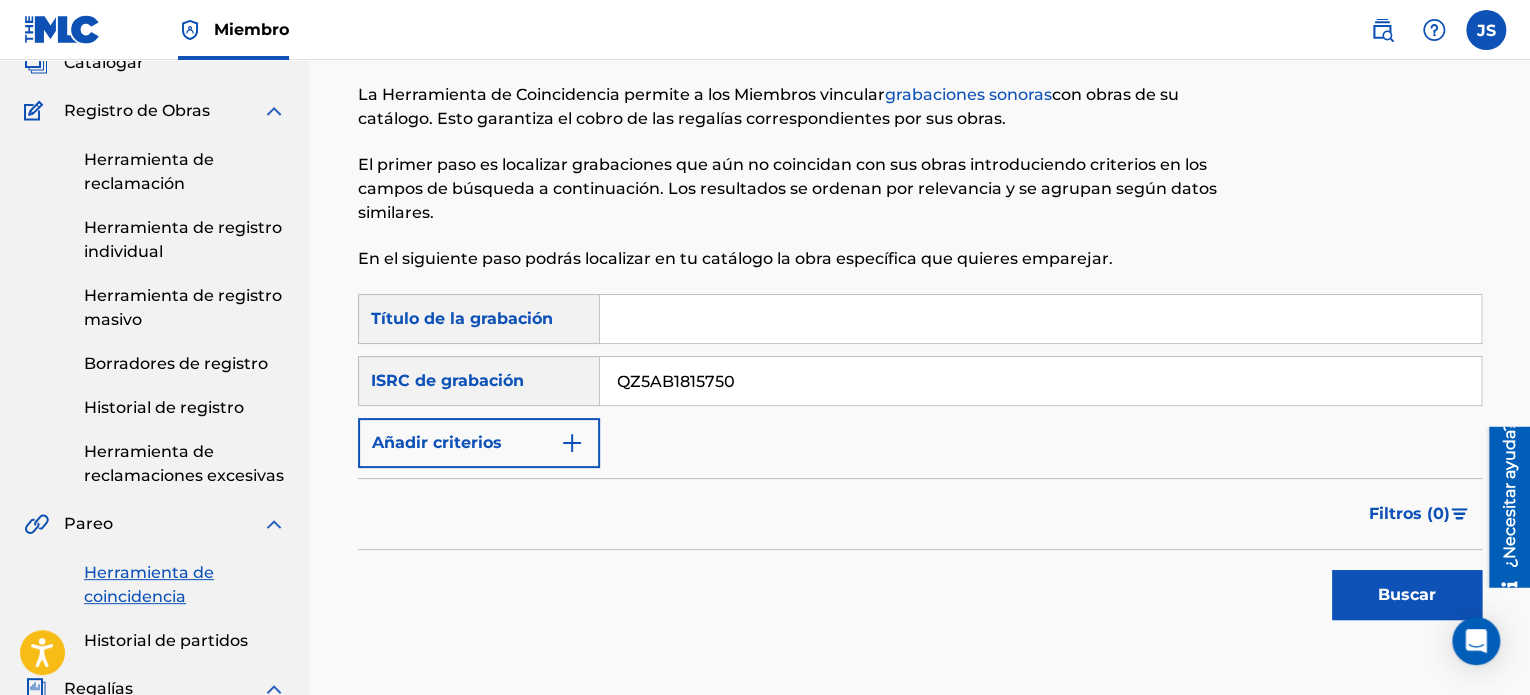 type on "QZ5AB1815750" 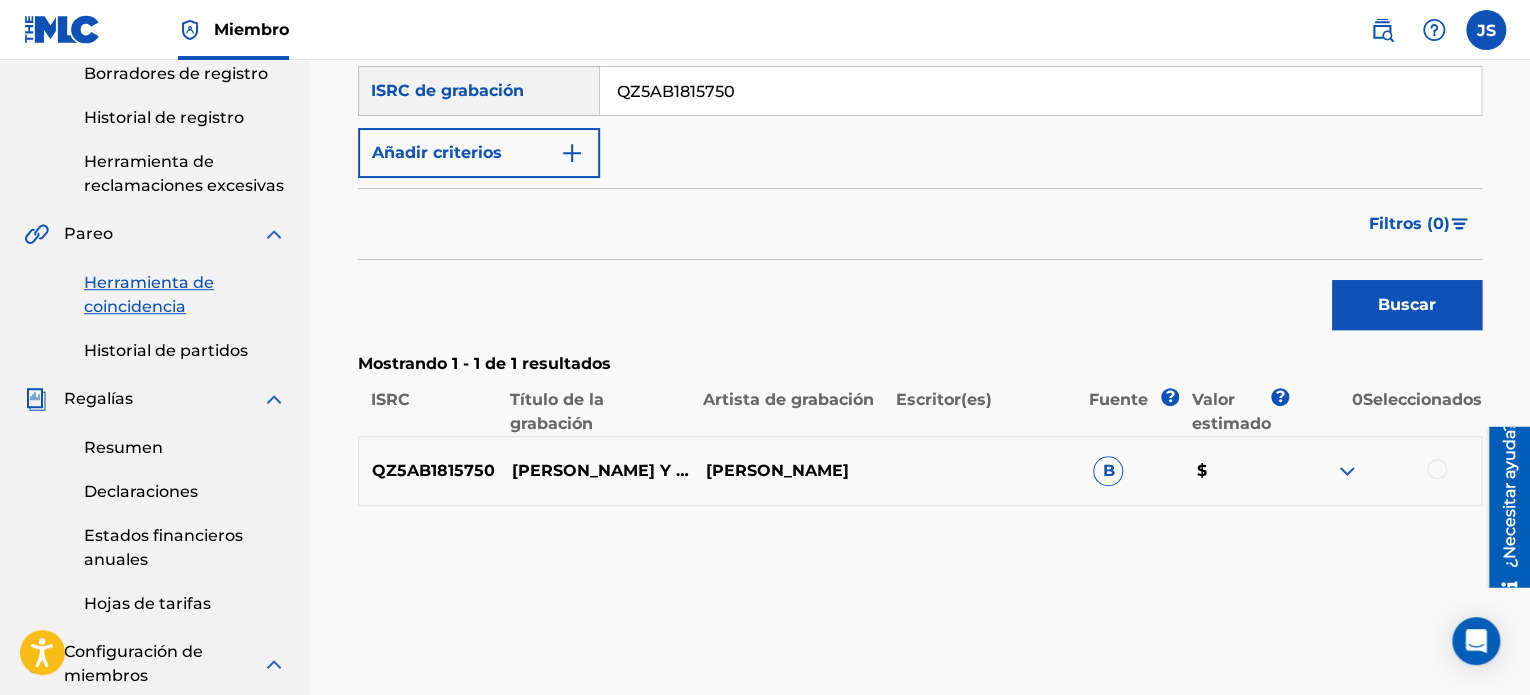 scroll, scrollTop: 436, scrollLeft: 0, axis: vertical 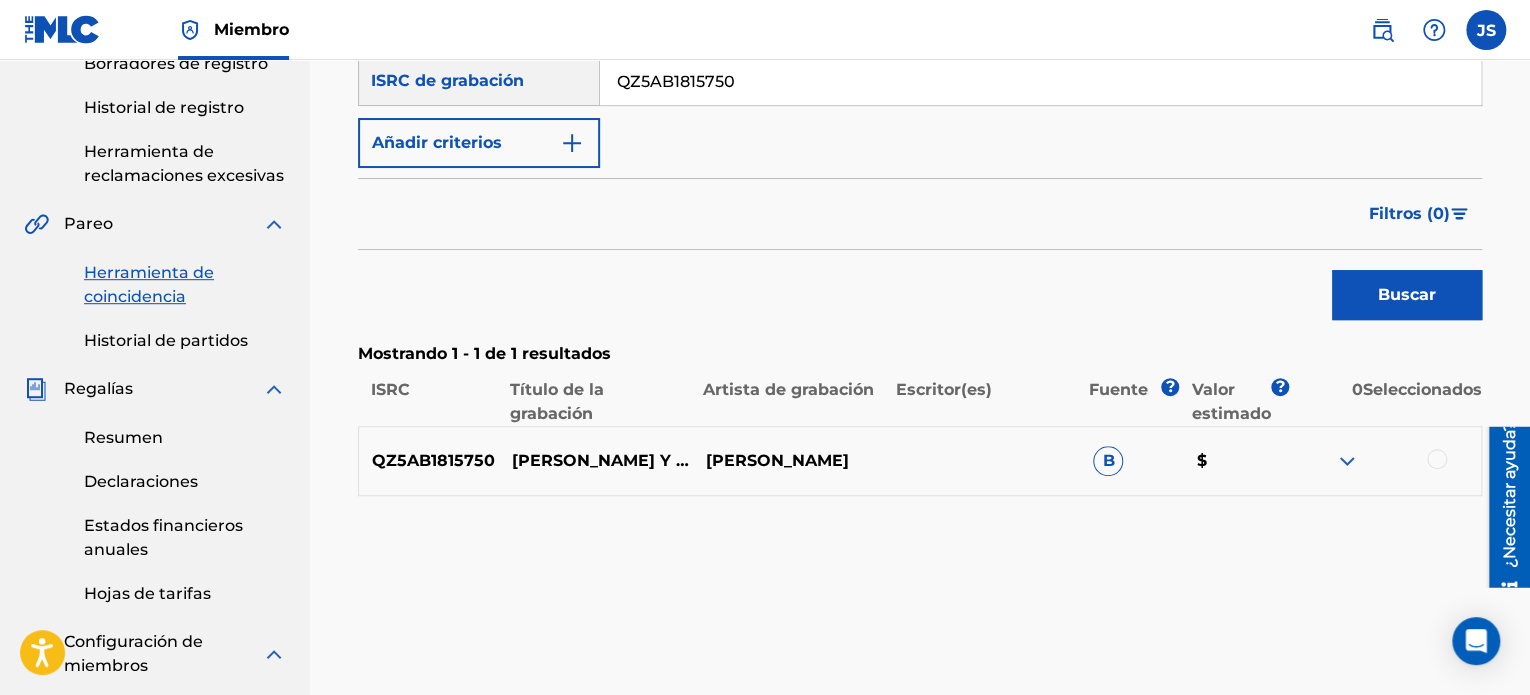 click at bounding box center [1437, 459] 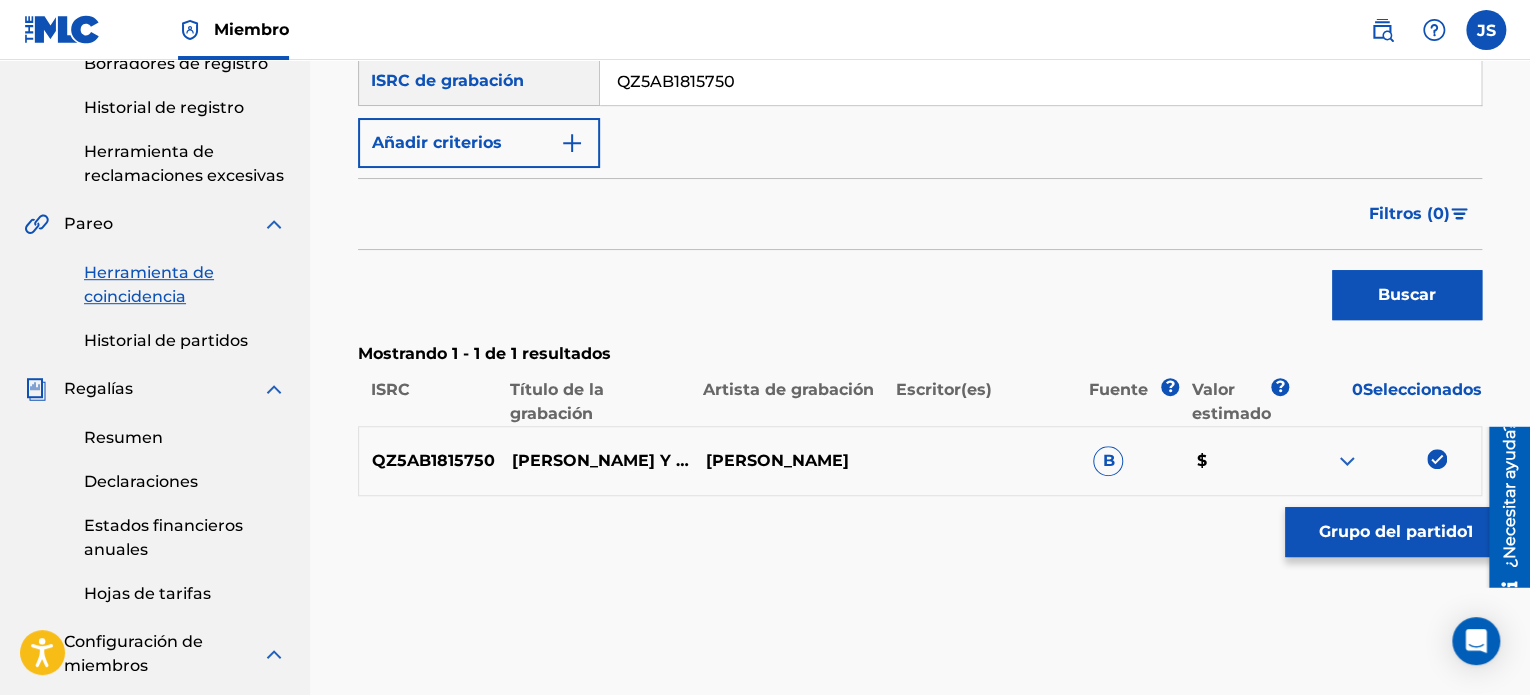 click on "Grupo del partido  1" at bounding box center (1395, 532) 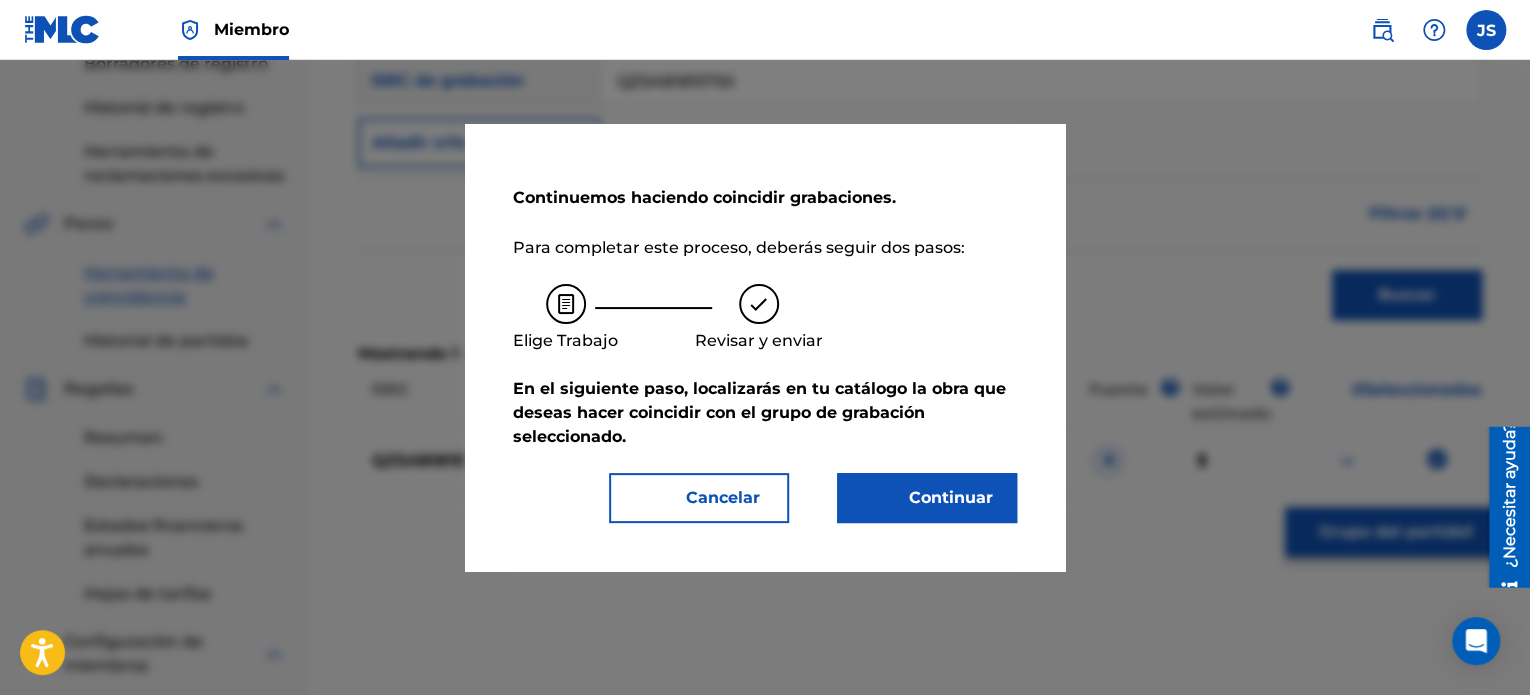 drag, startPoint x: 962, startPoint y: 504, endPoint x: 952, endPoint y: 502, distance: 10.198039 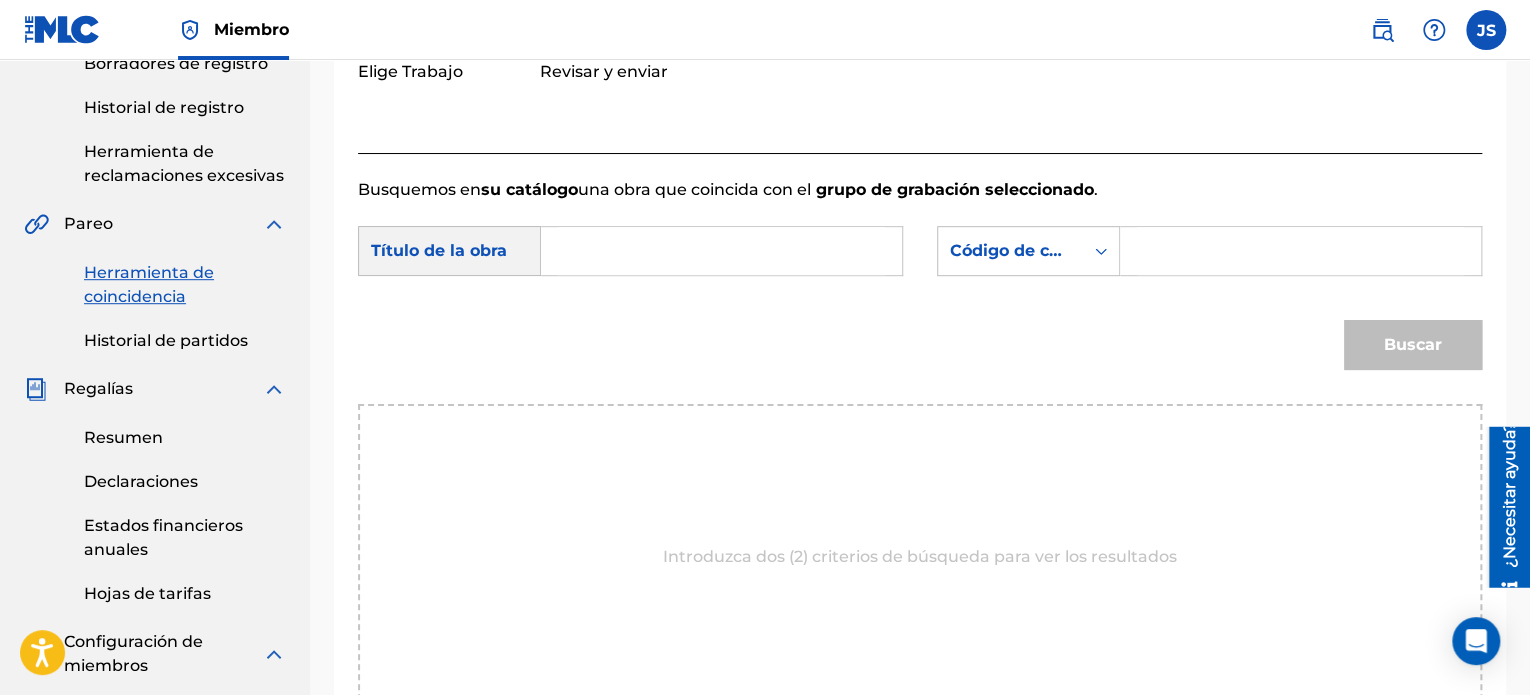 click at bounding box center [721, 251] 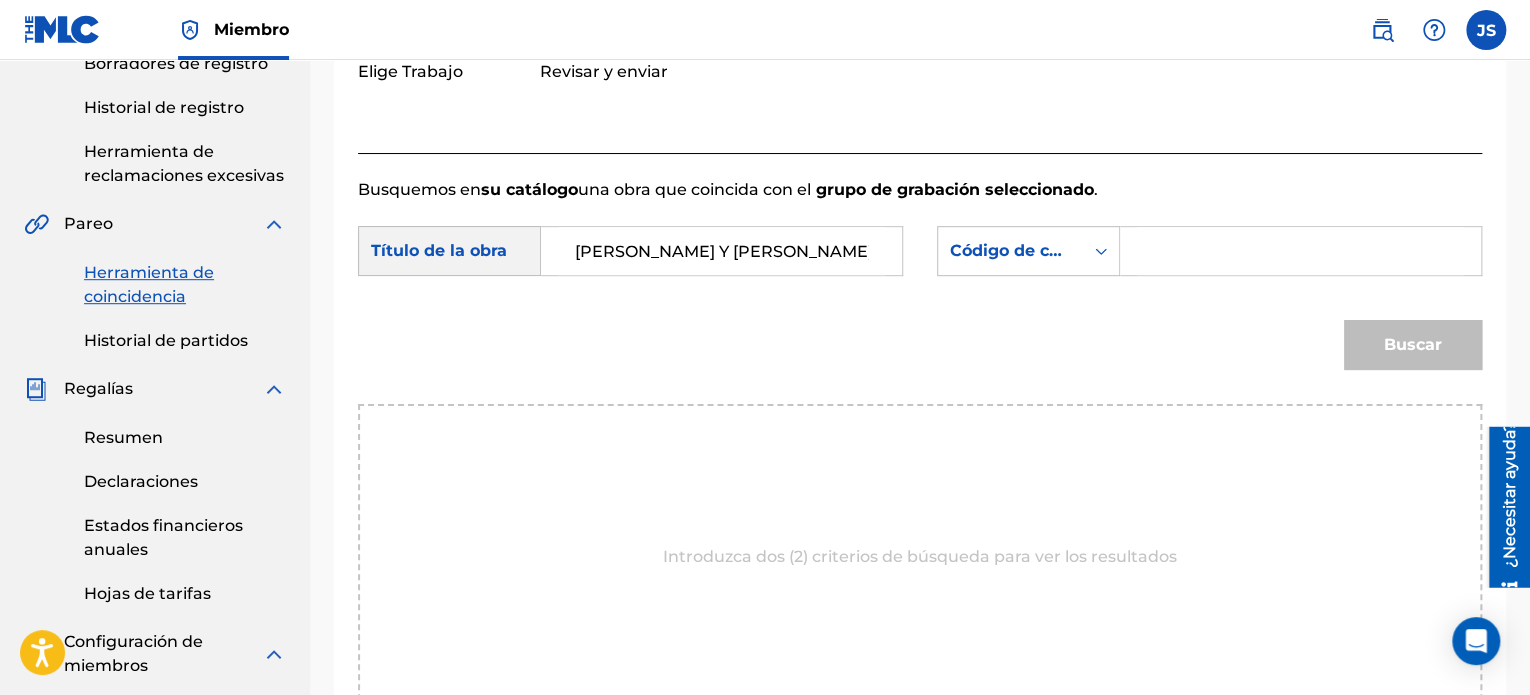 type on "[PERSON_NAME] Y [PERSON_NAME]" 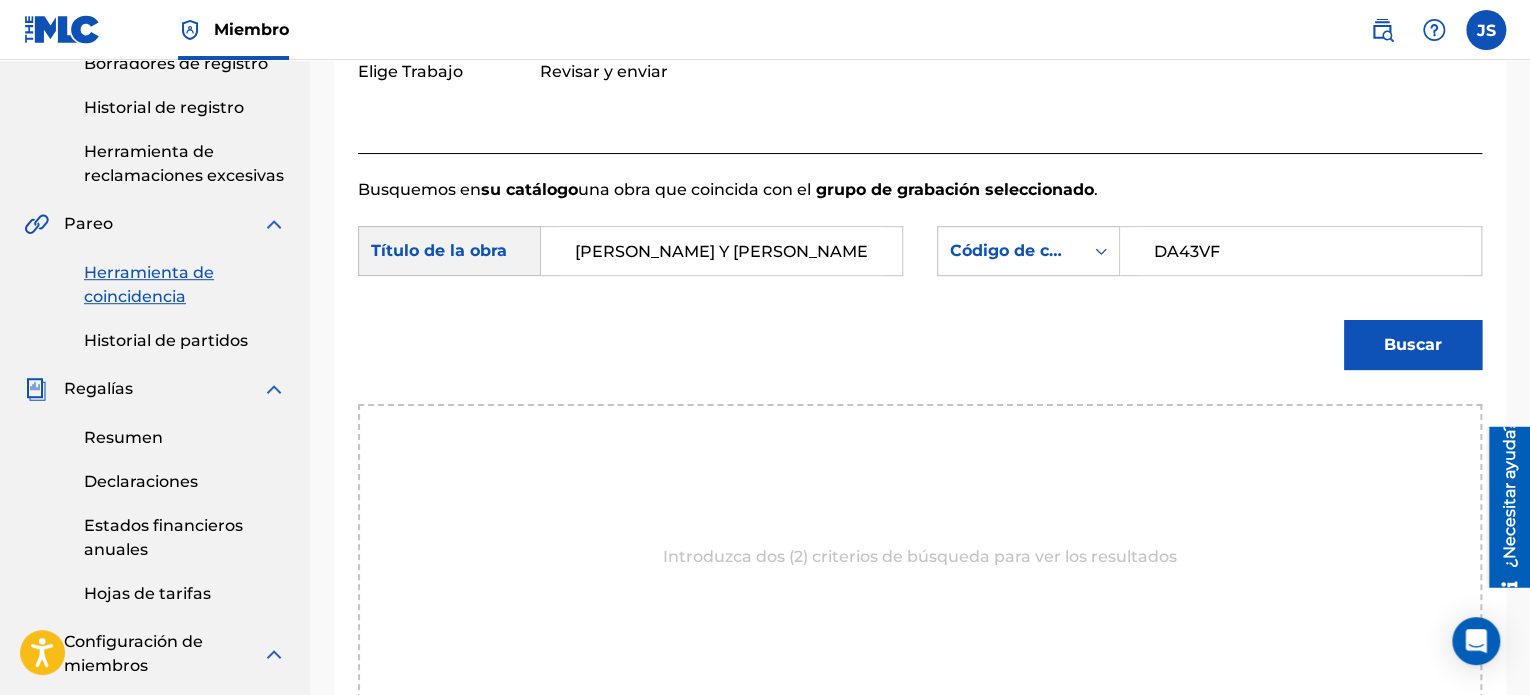 type on "DA43VF" 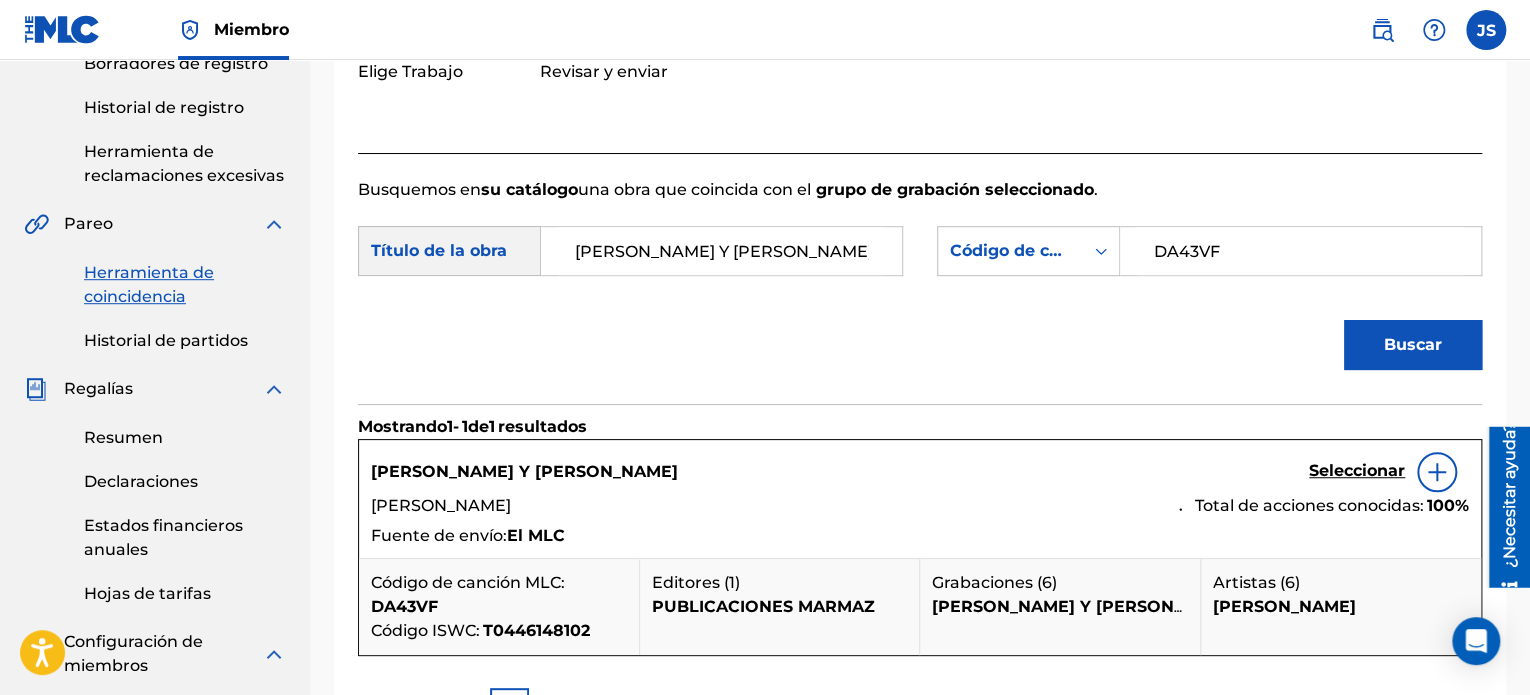 click on "Seleccionar" at bounding box center (1357, 472) 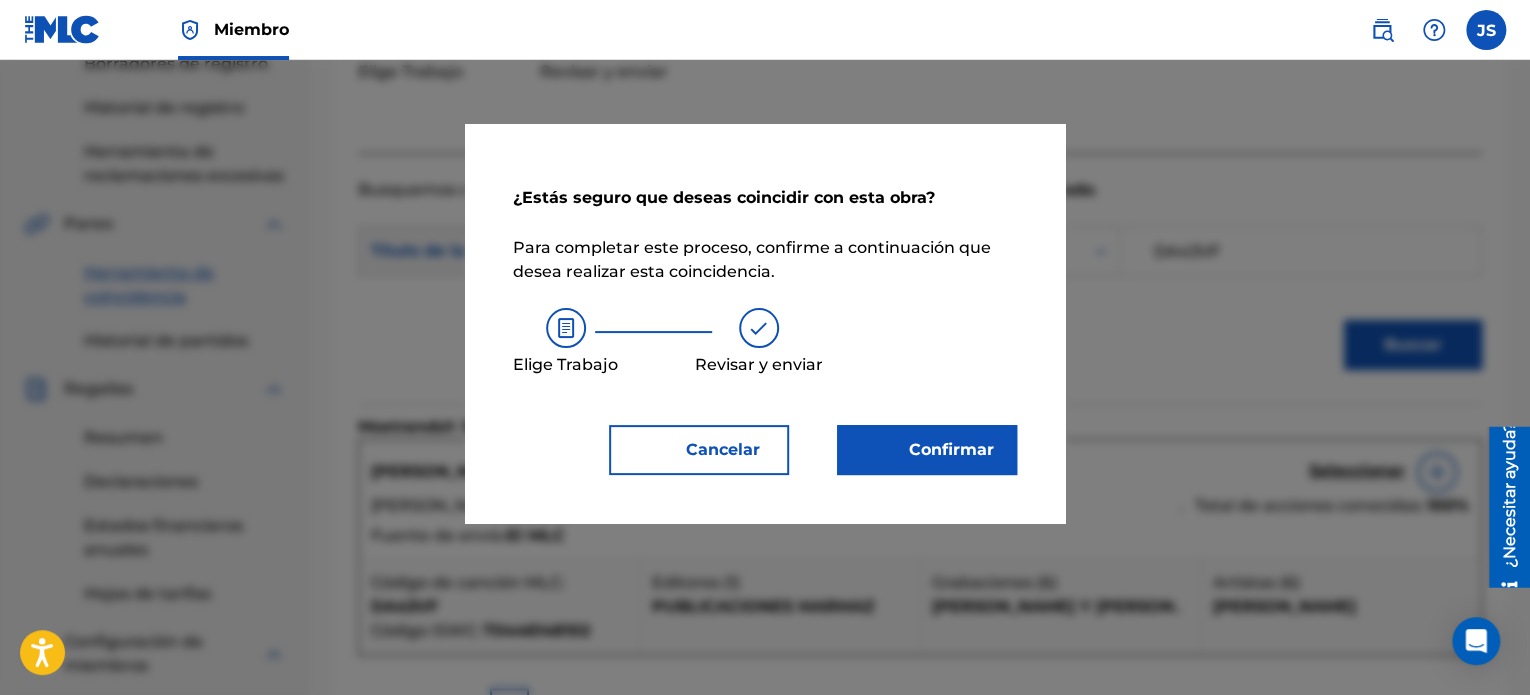 click on "Confirmar" at bounding box center [951, 449] 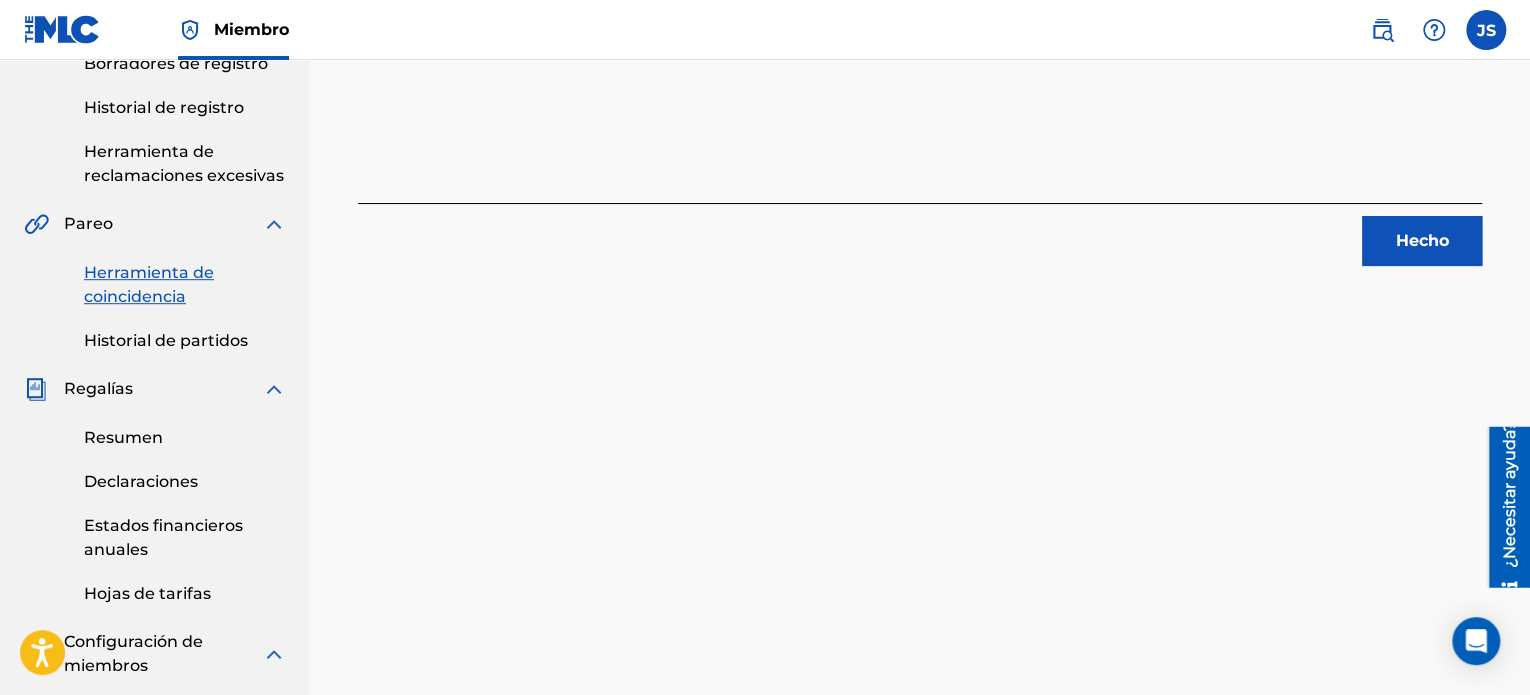 click on "Hecho" at bounding box center (1422, 241) 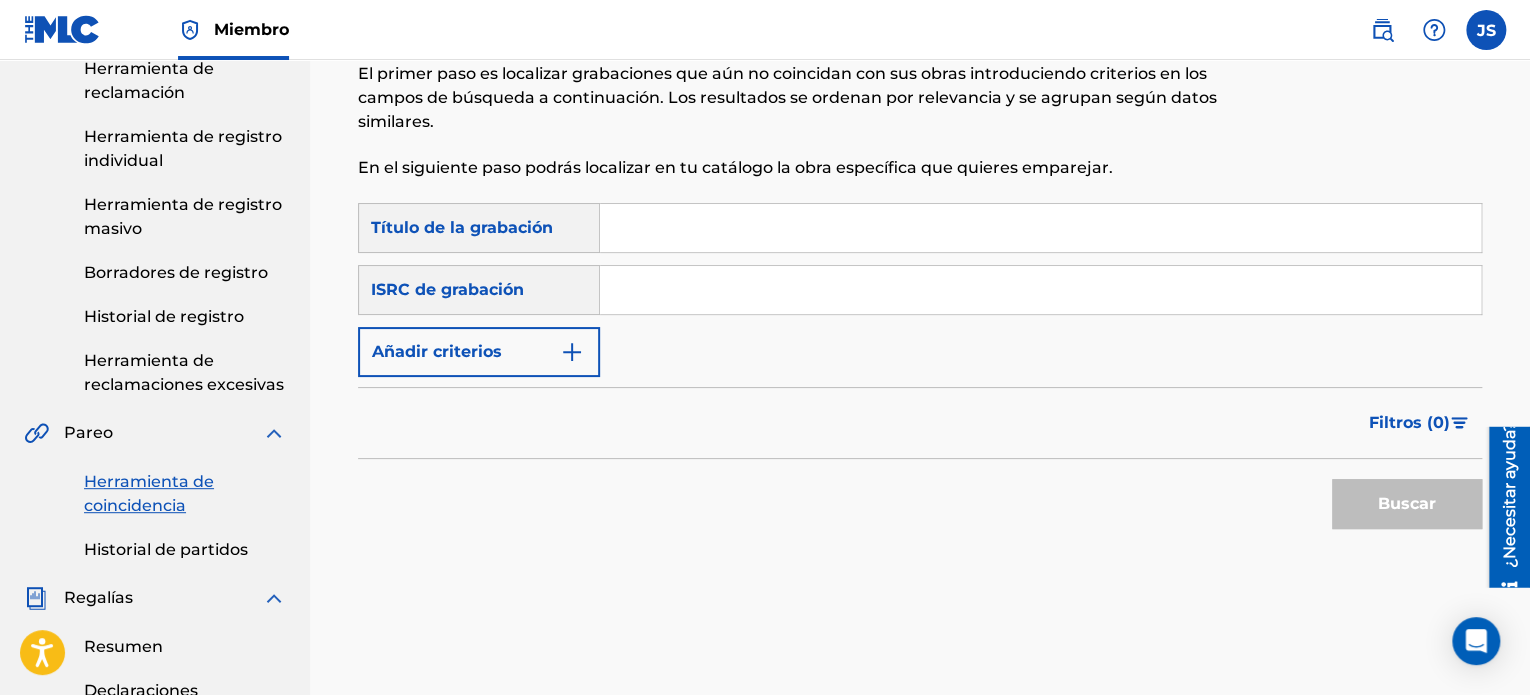 scroll, scrollTop: 0, scrollLeft: 0, axis: both 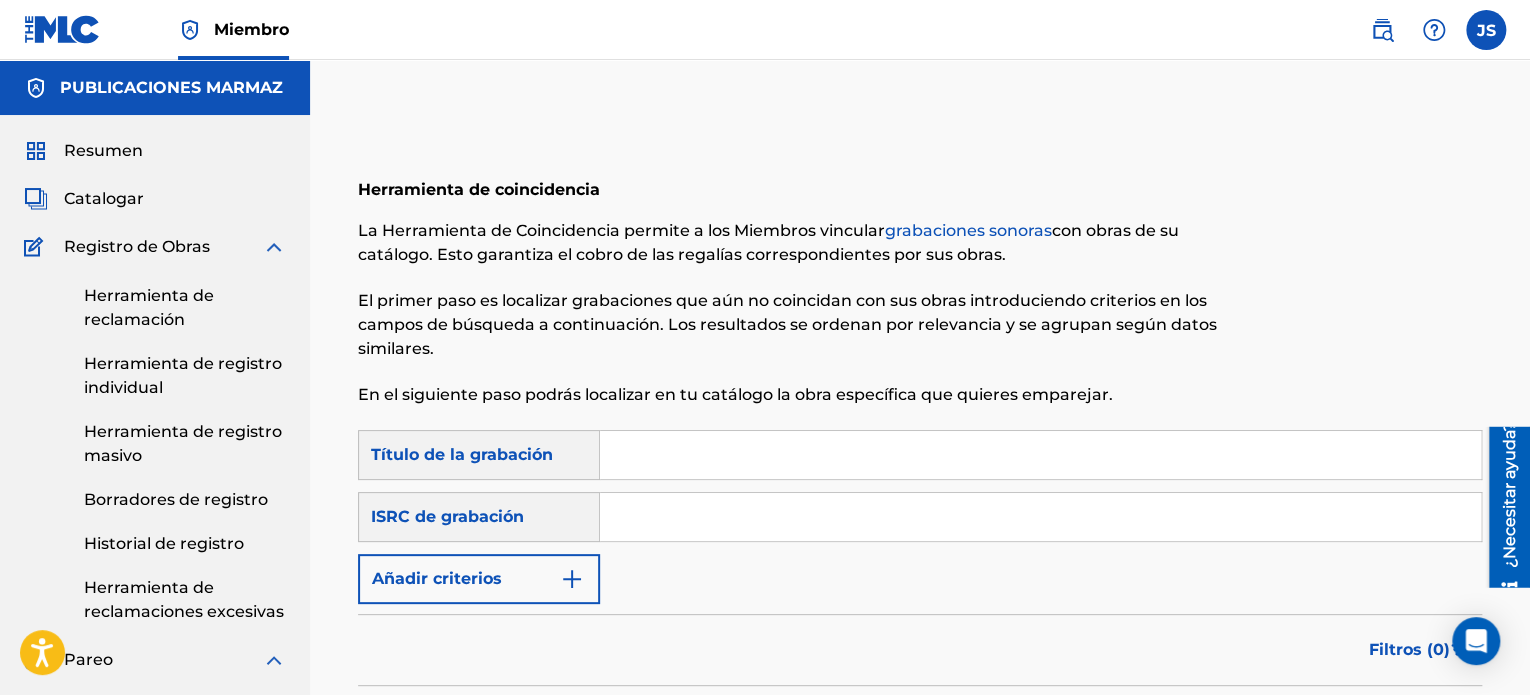 drag, startPoint x: 703, startPoint y: 478, endPoint x: 695, endPoint y: 470, distance: 11.313708 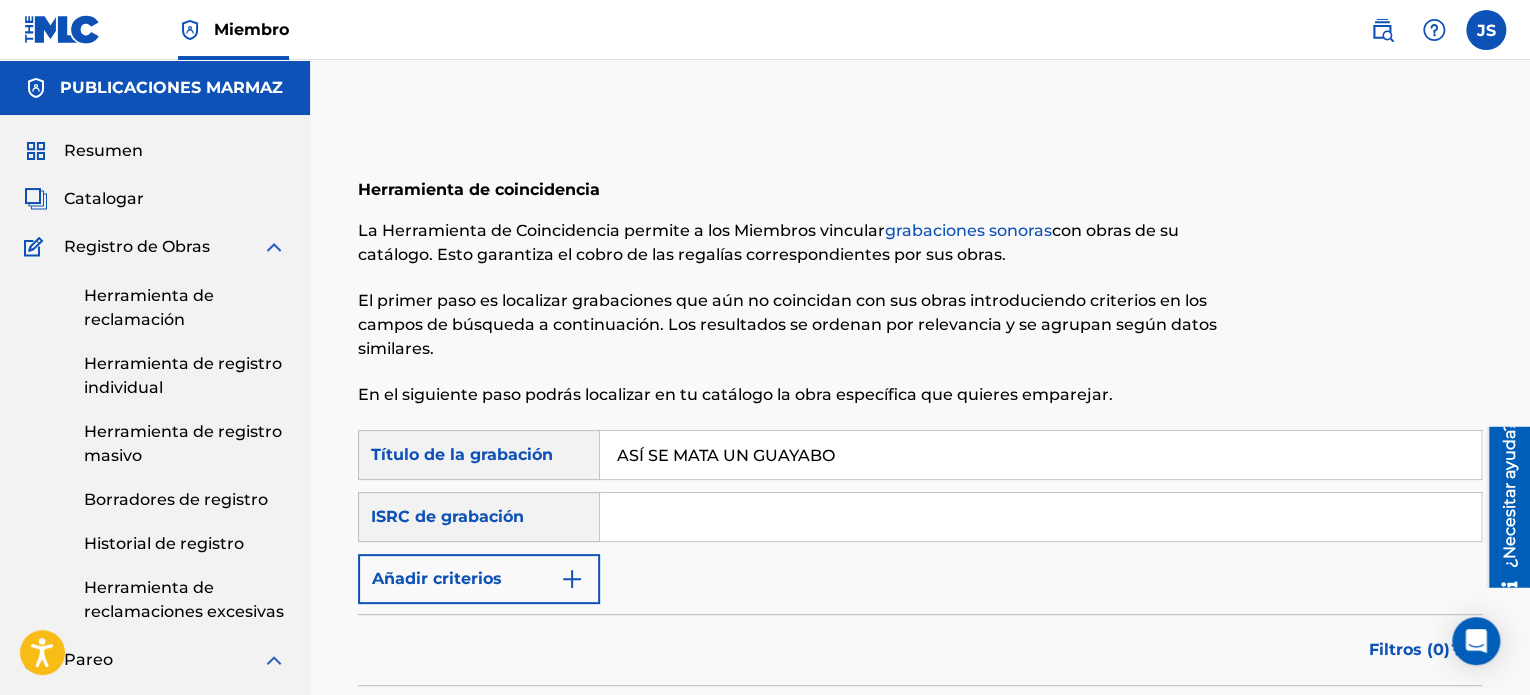 type on "ASÍ SE MATA UN GUAYABO" 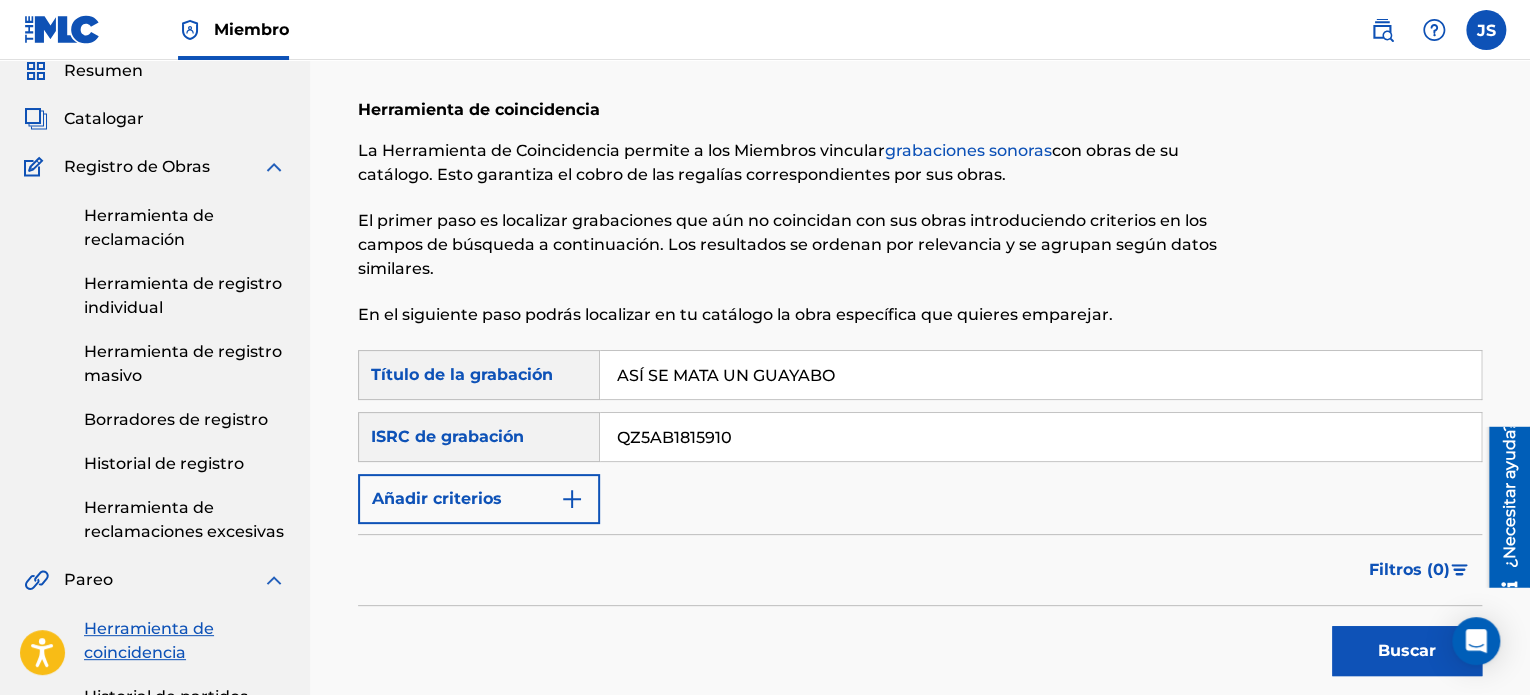 scroll, scrollTop: 200, scrollLeft: 0, axis: vertical 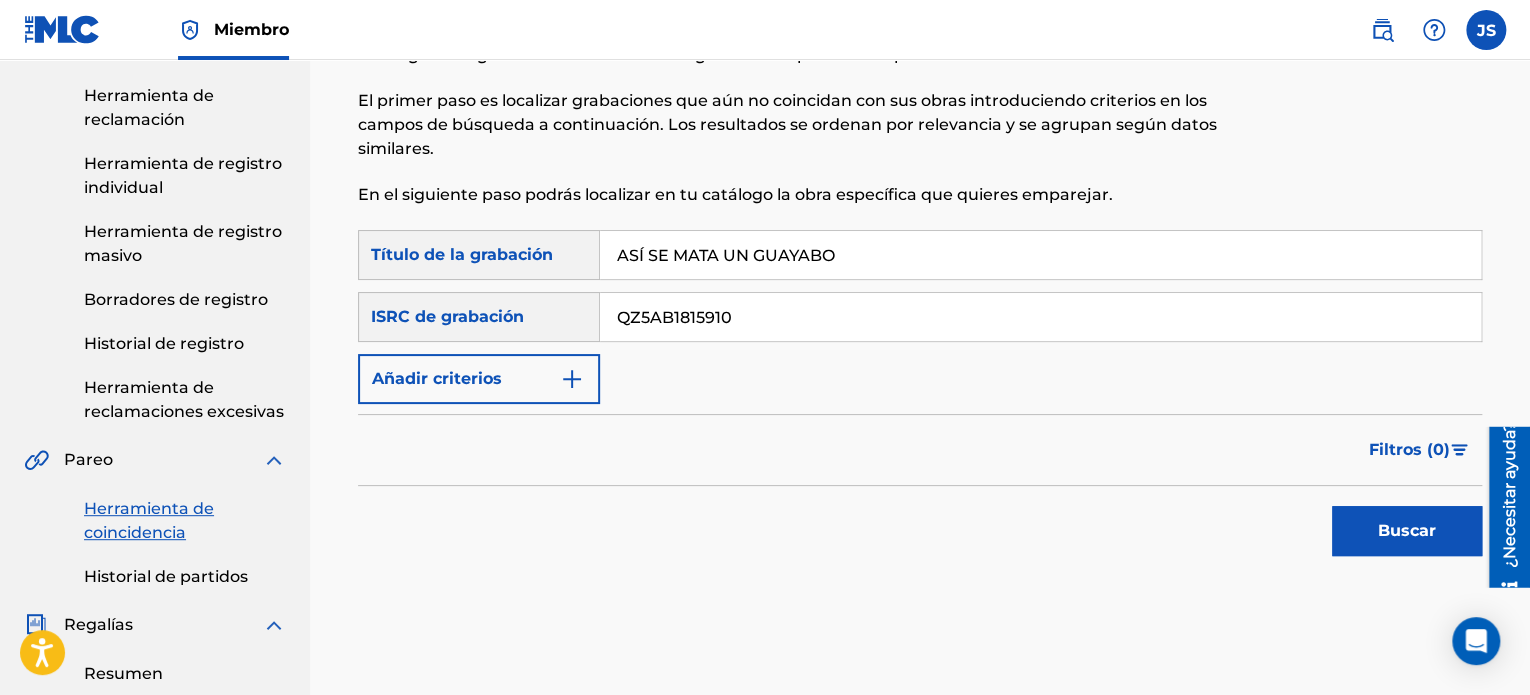 type on "QZ5AB1815910" 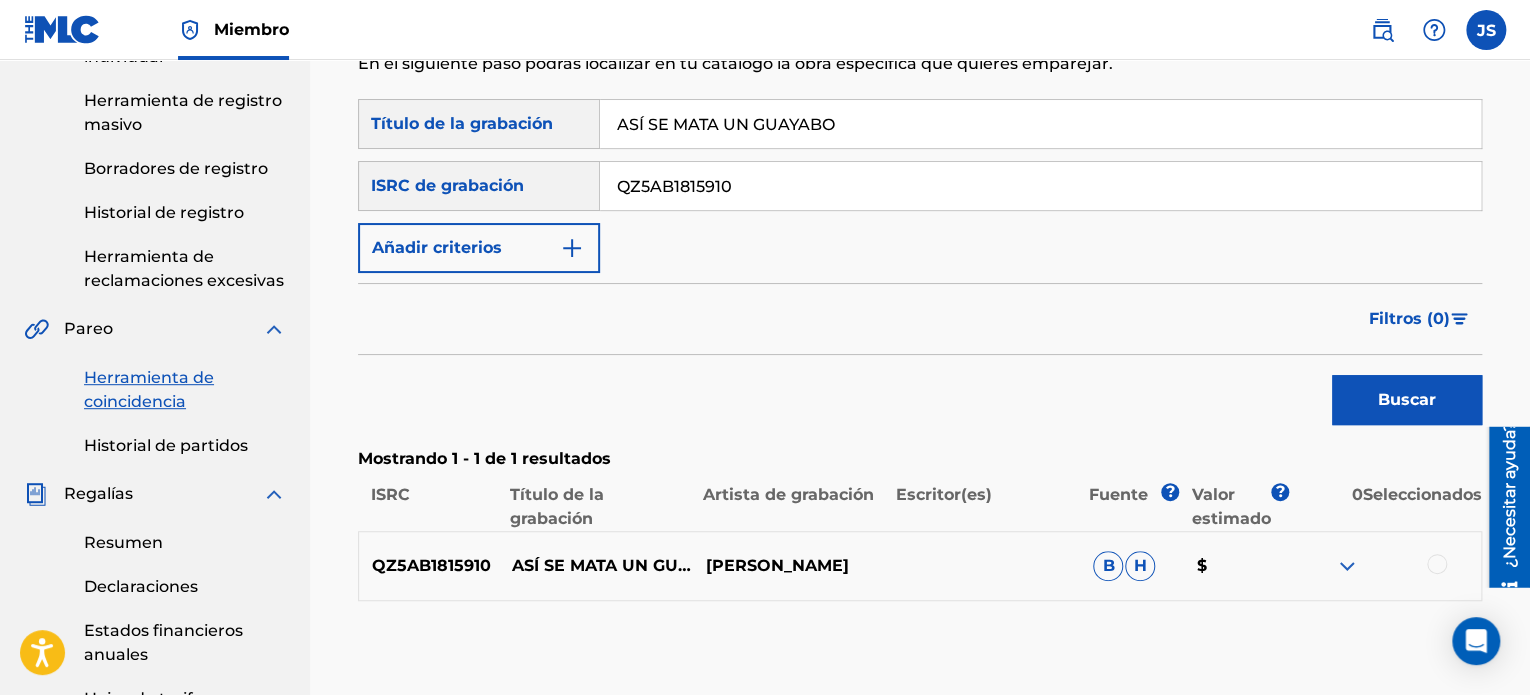 scroll, scrollTop: 400, scrollLeft: 0, axis: vertical 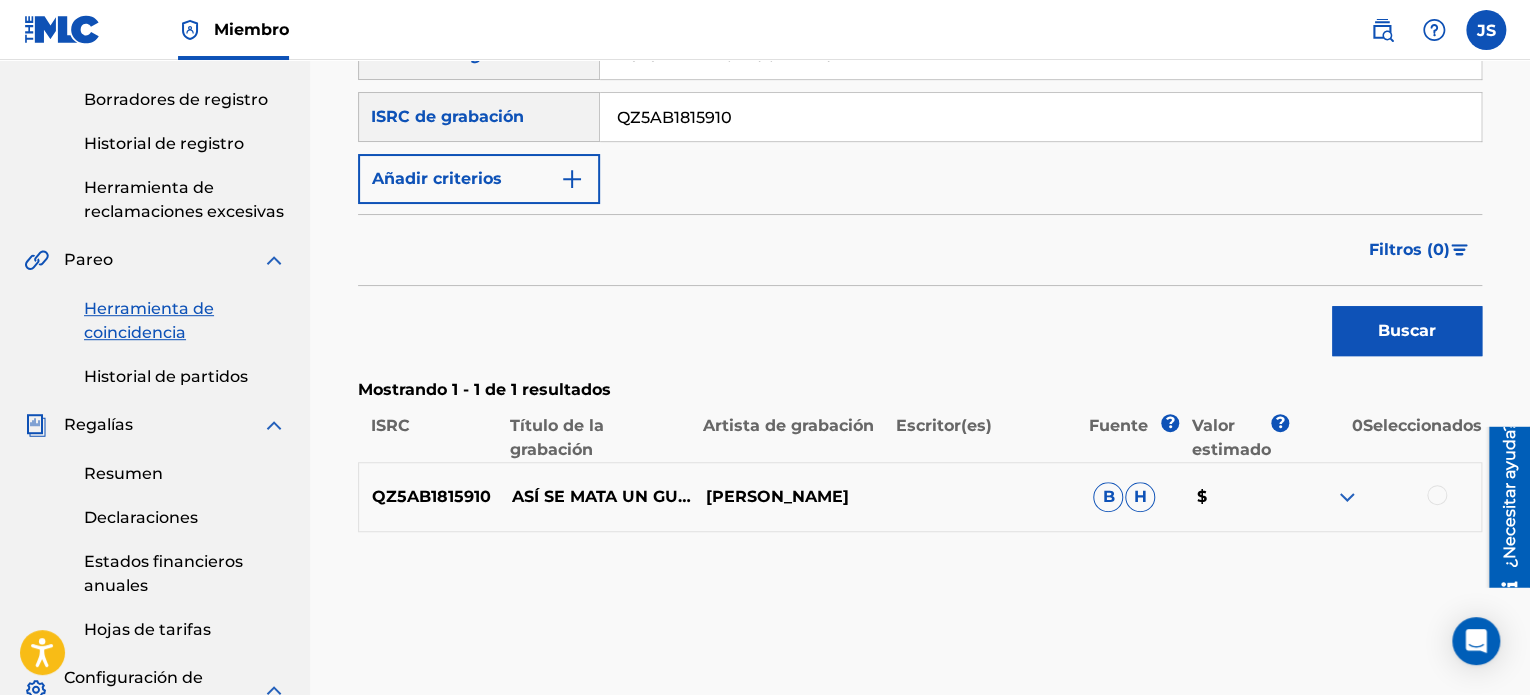 click at bounding box center (1437, 495) 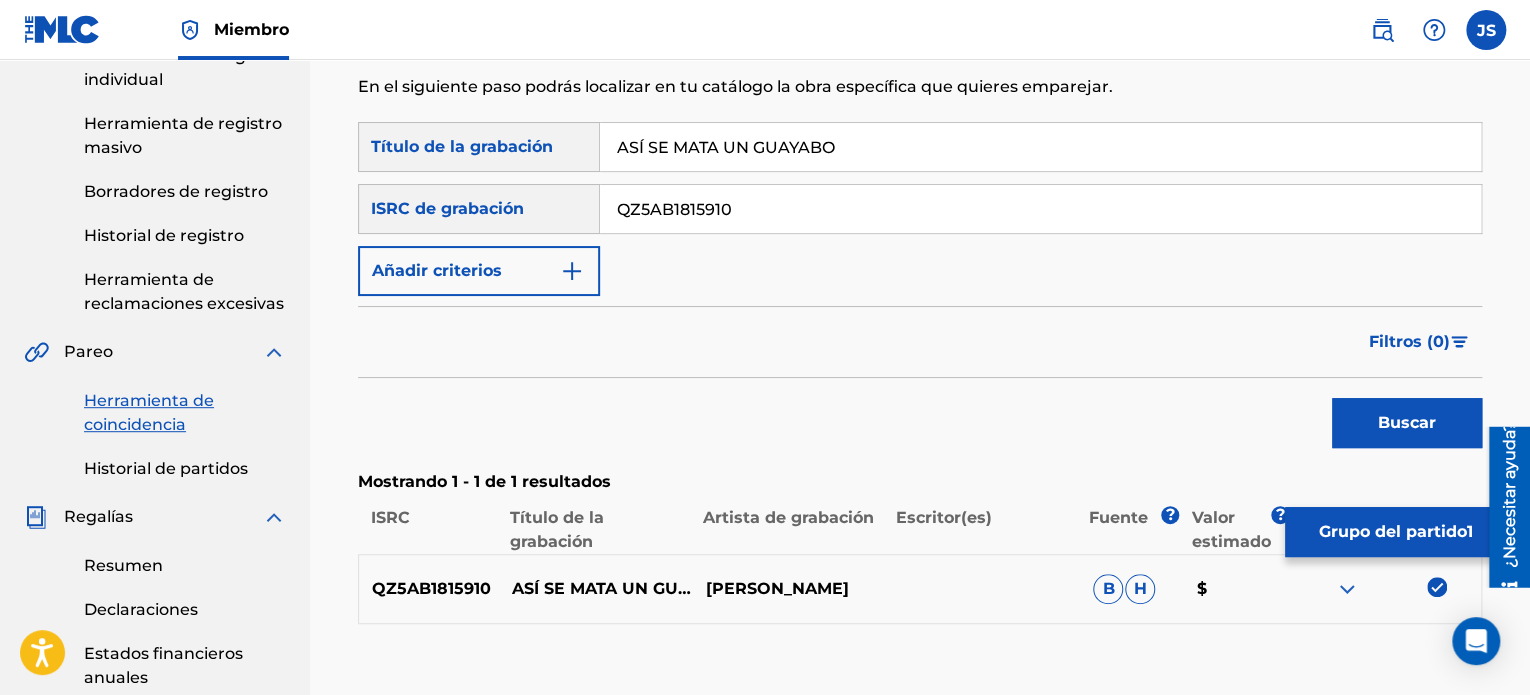 scroll, scrollTop: 300, scrollLeft: 0, axis: vertical 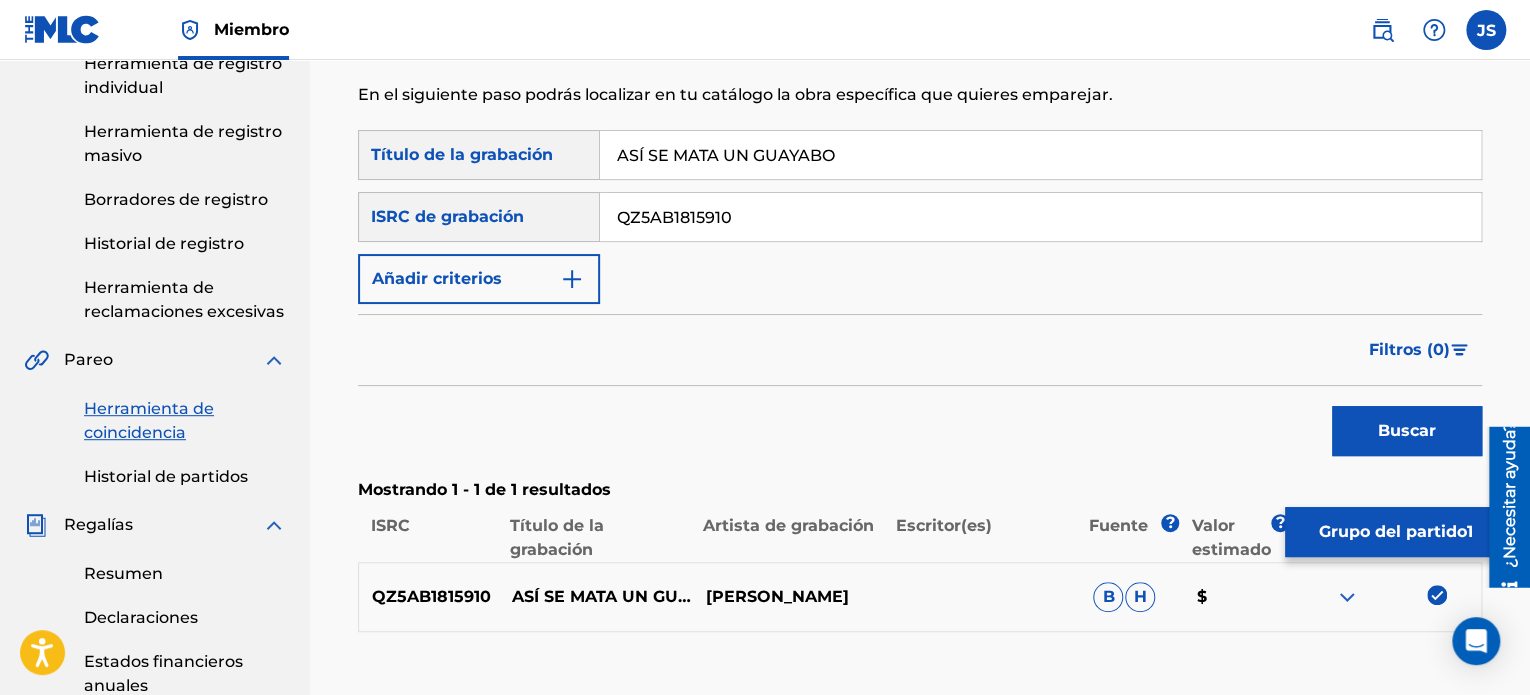 drag, startPoint x: 932, startPoint y: 178, endPoint x: 468, endPoint y: 91, distance: 472.0858 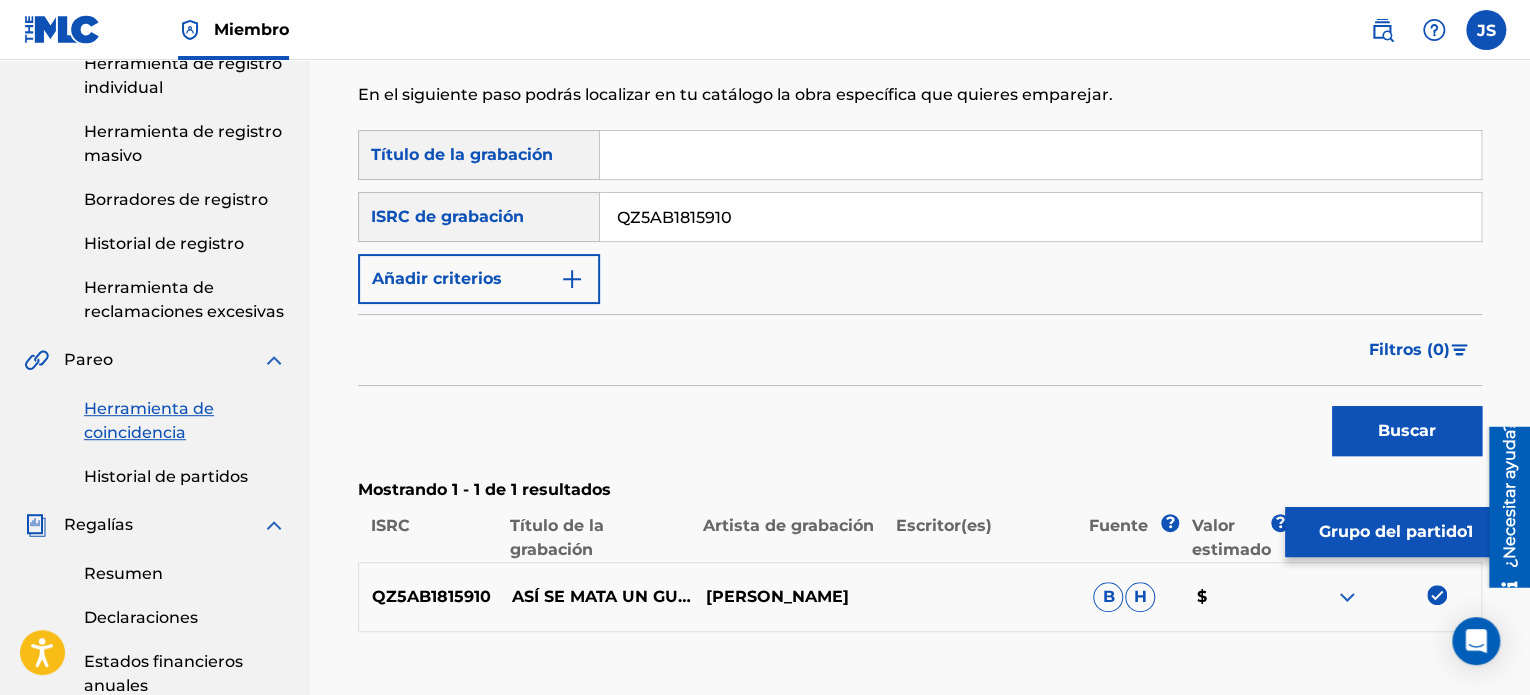 type 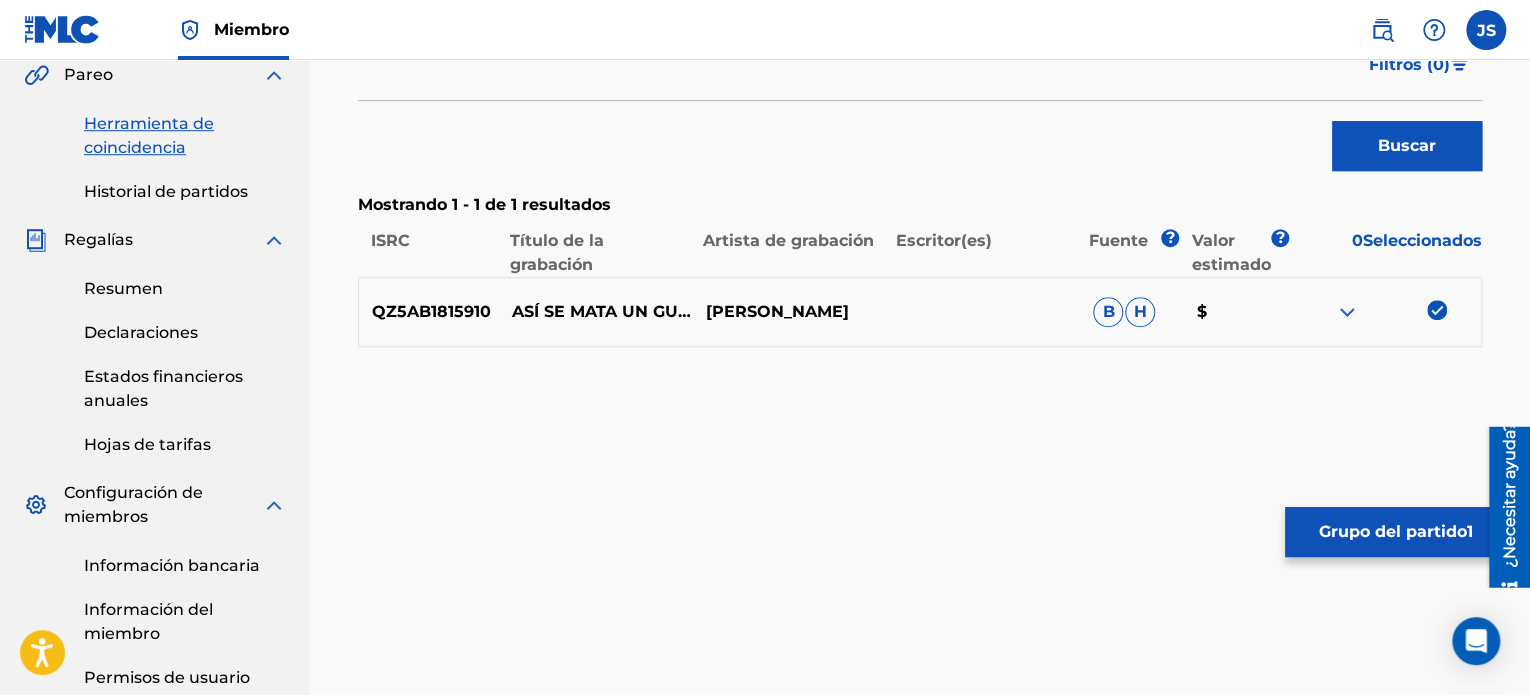 scroll, scrollTop: 500, scrollLeft: 0, axis: vertical 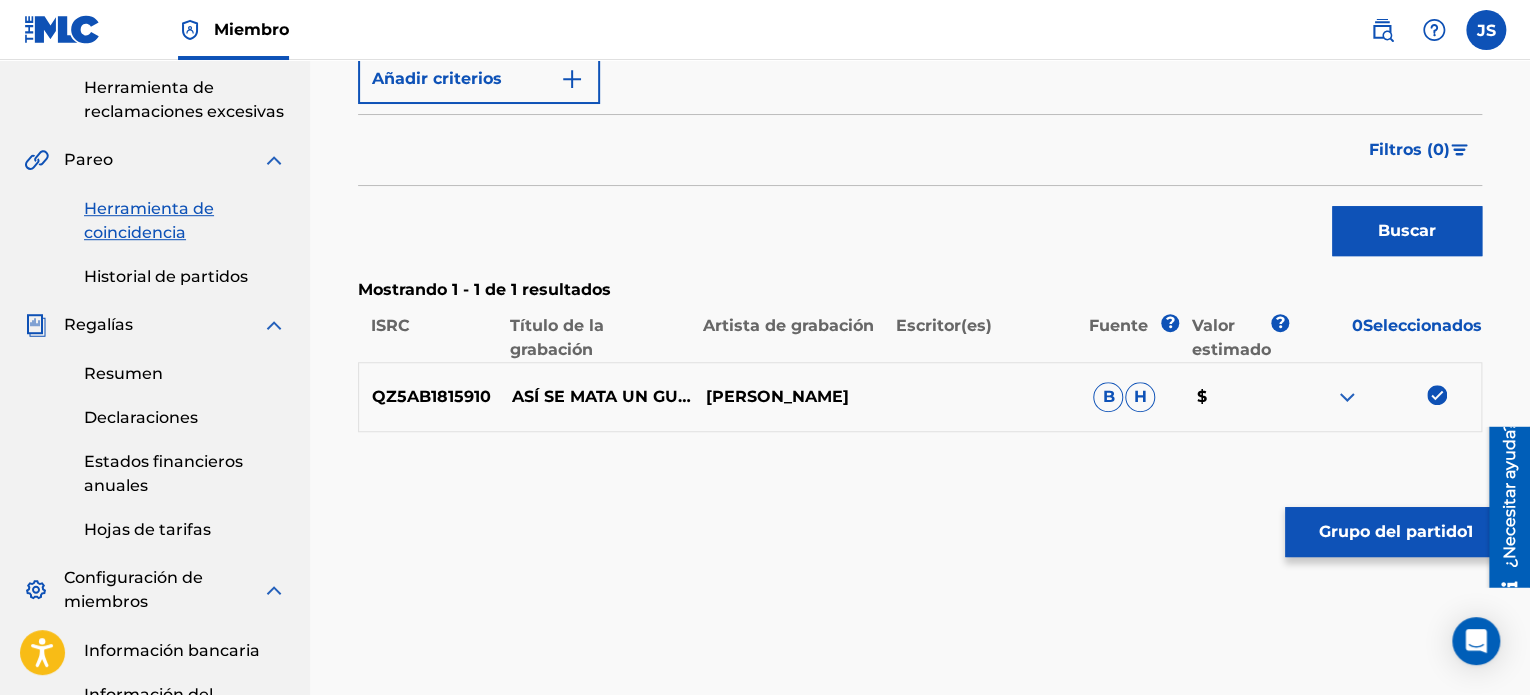 click on "Grupo del partido" at bounding box center [1393, 531] 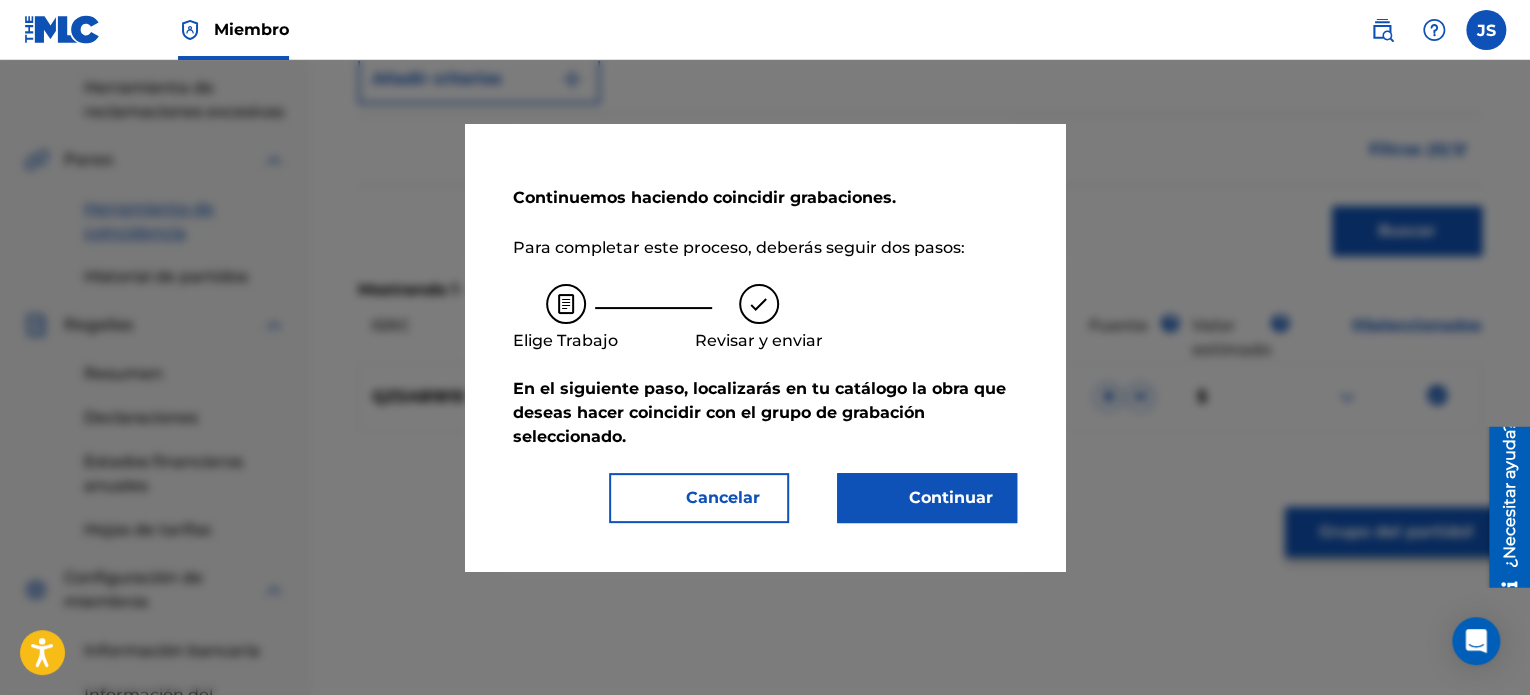 click on "Continuar" at bounding box center (927, 498) 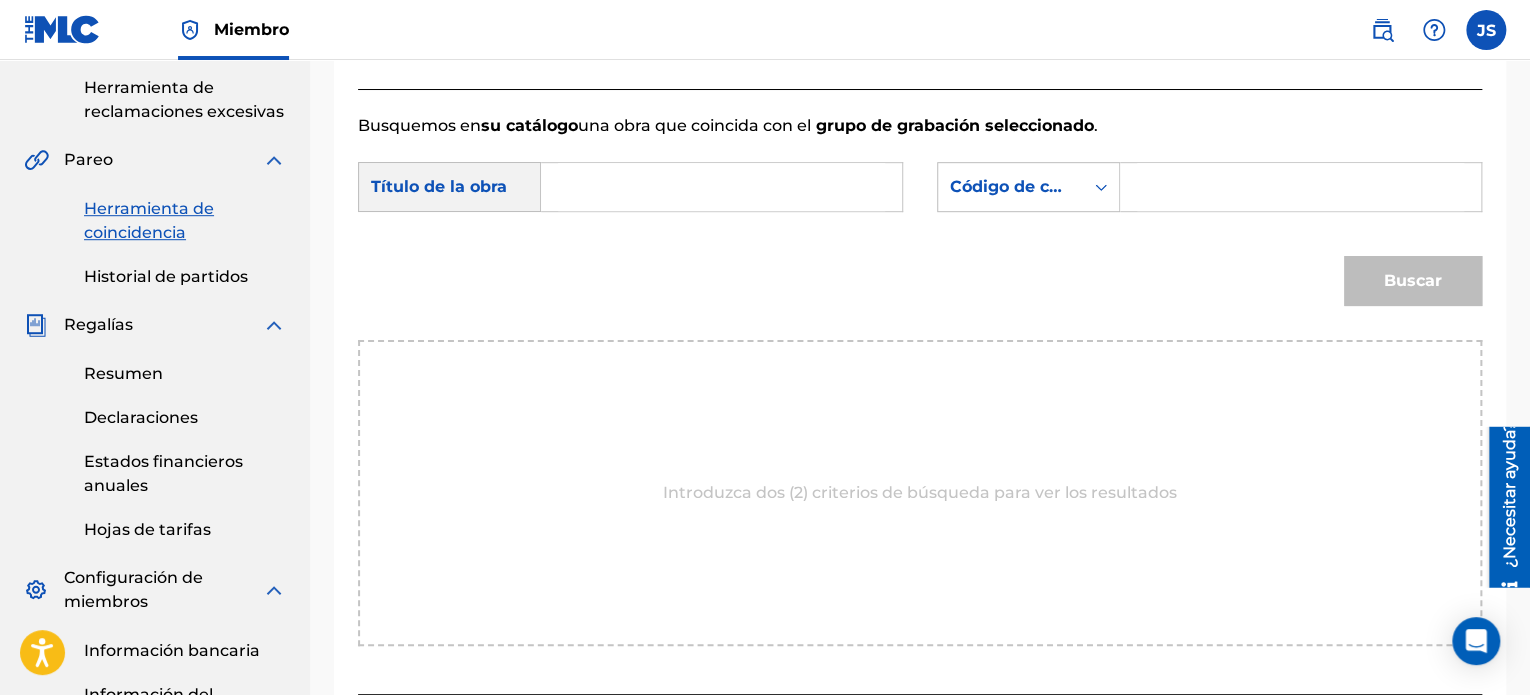 click at bounding box center [721, 187] 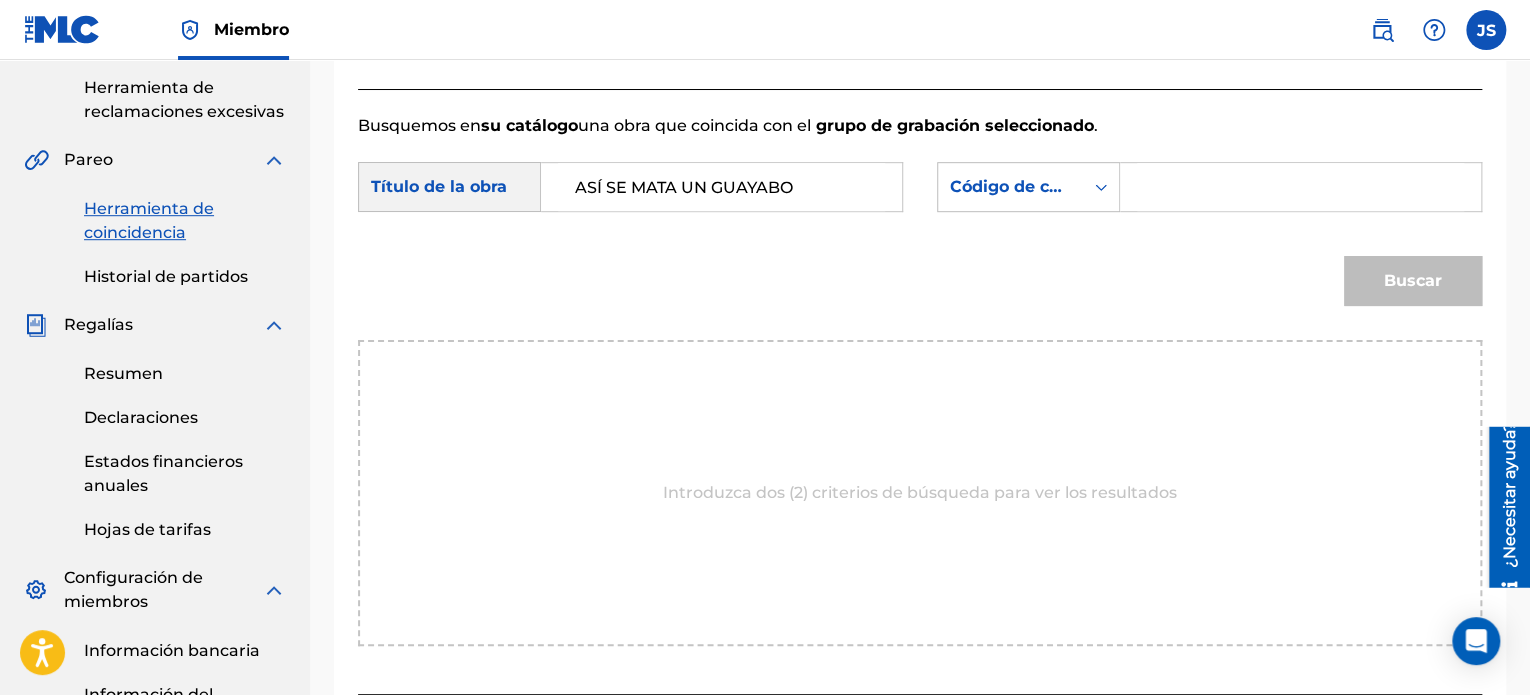 type on "ASÍ SE MATA UN GUAYABO" 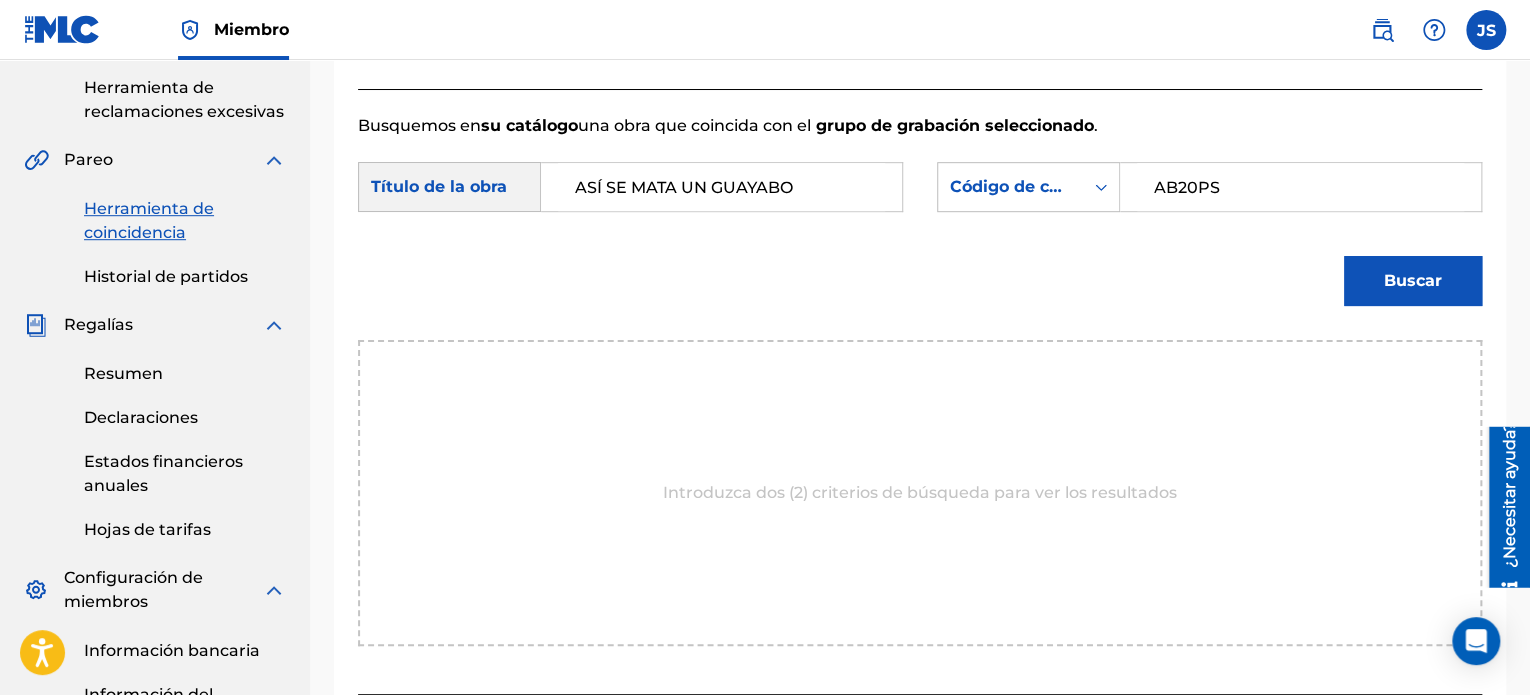 type on "AB20PS" 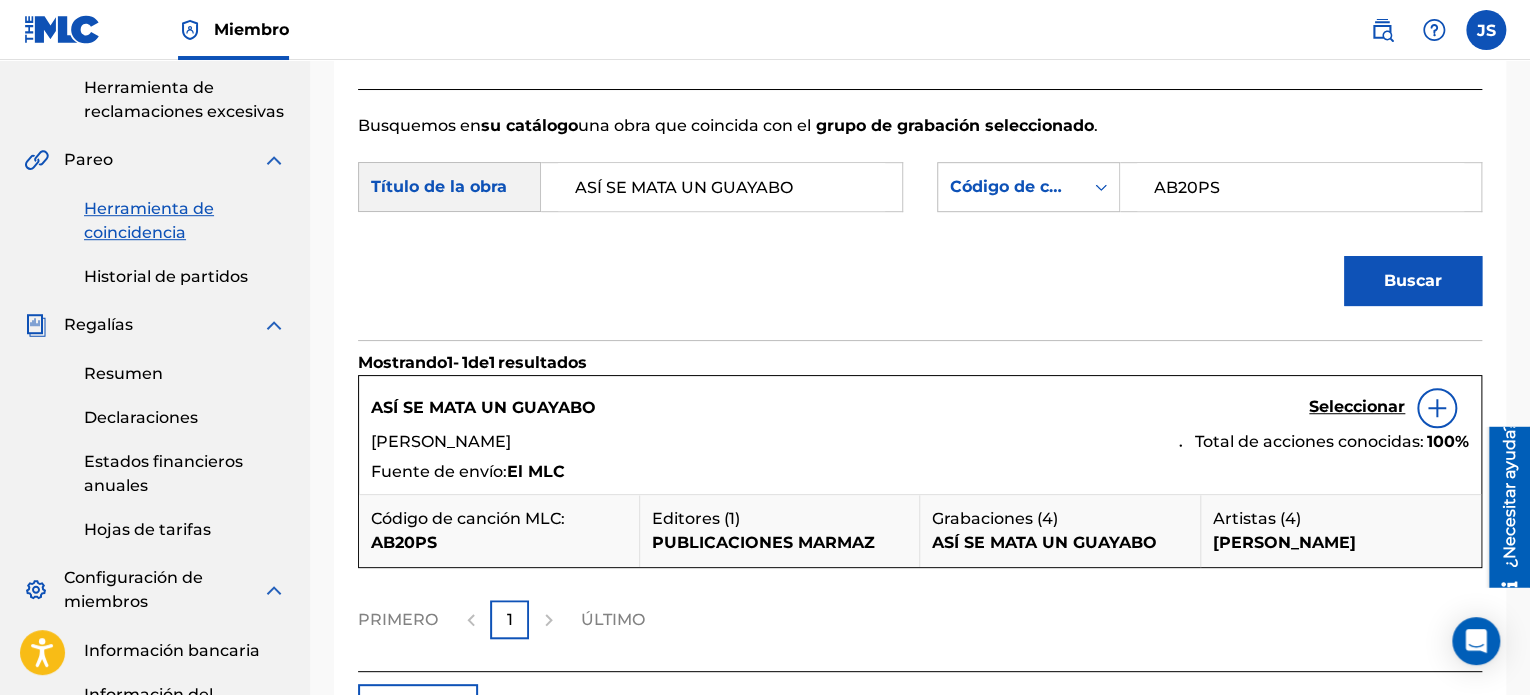 click on "Seleccionar" at bounding box center (1357, 406) 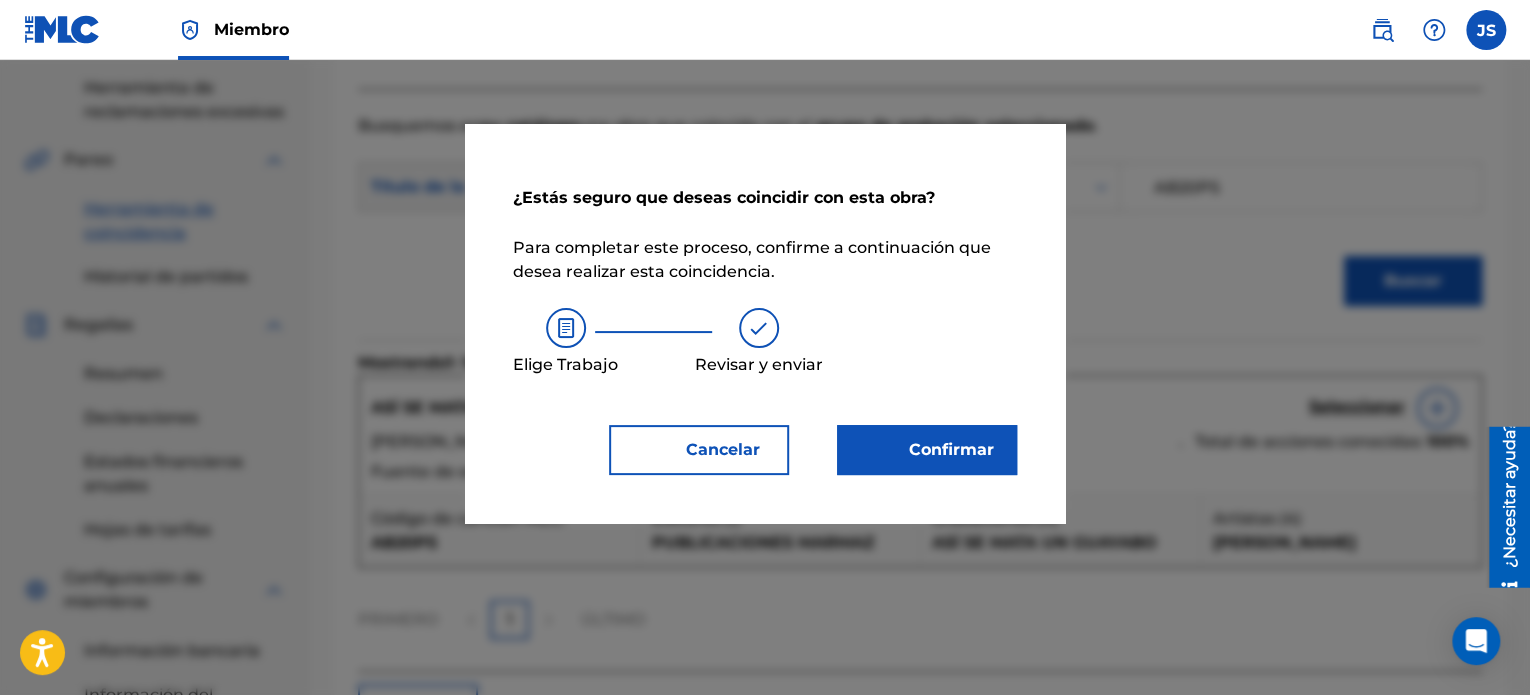click on "Confirmar" at bounding box center (951, 449) 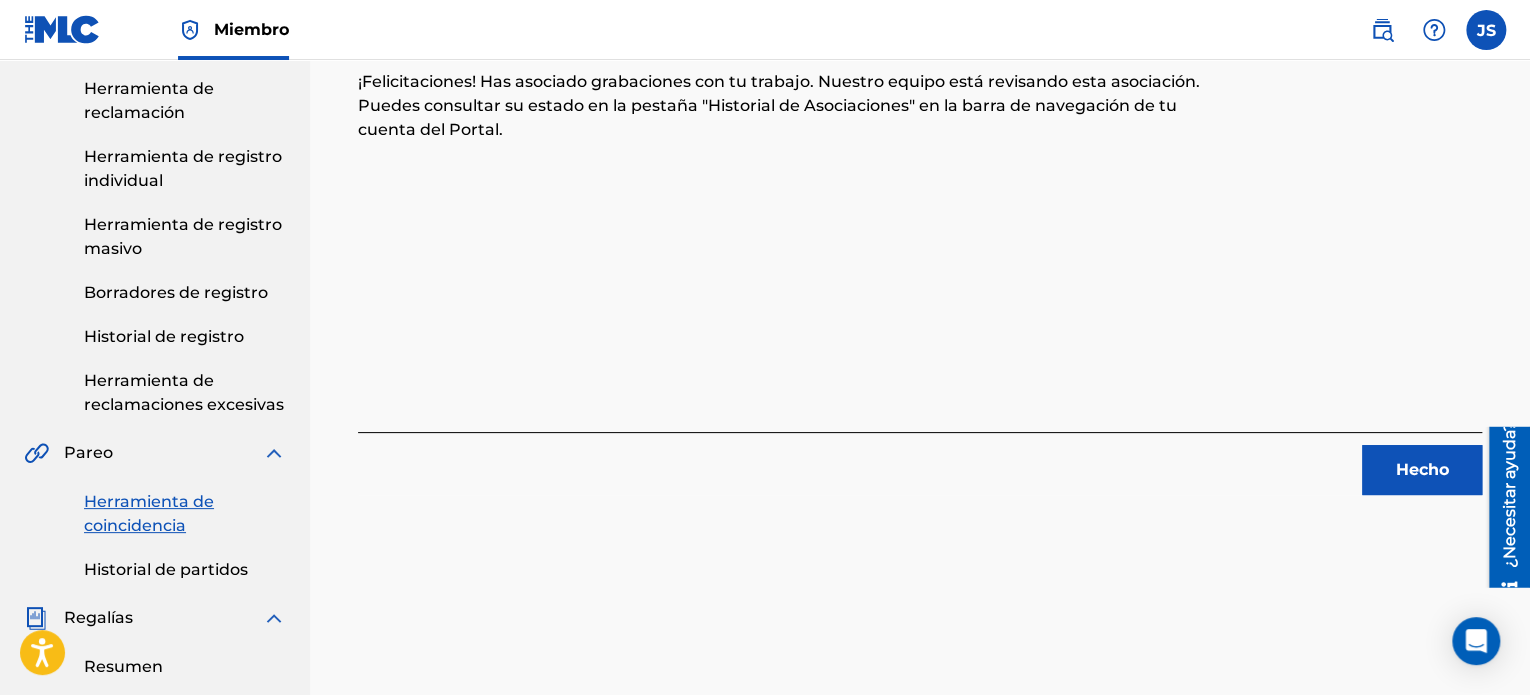 scroll, scrollTop: 200, scrollLeft: 0, axis: vertical 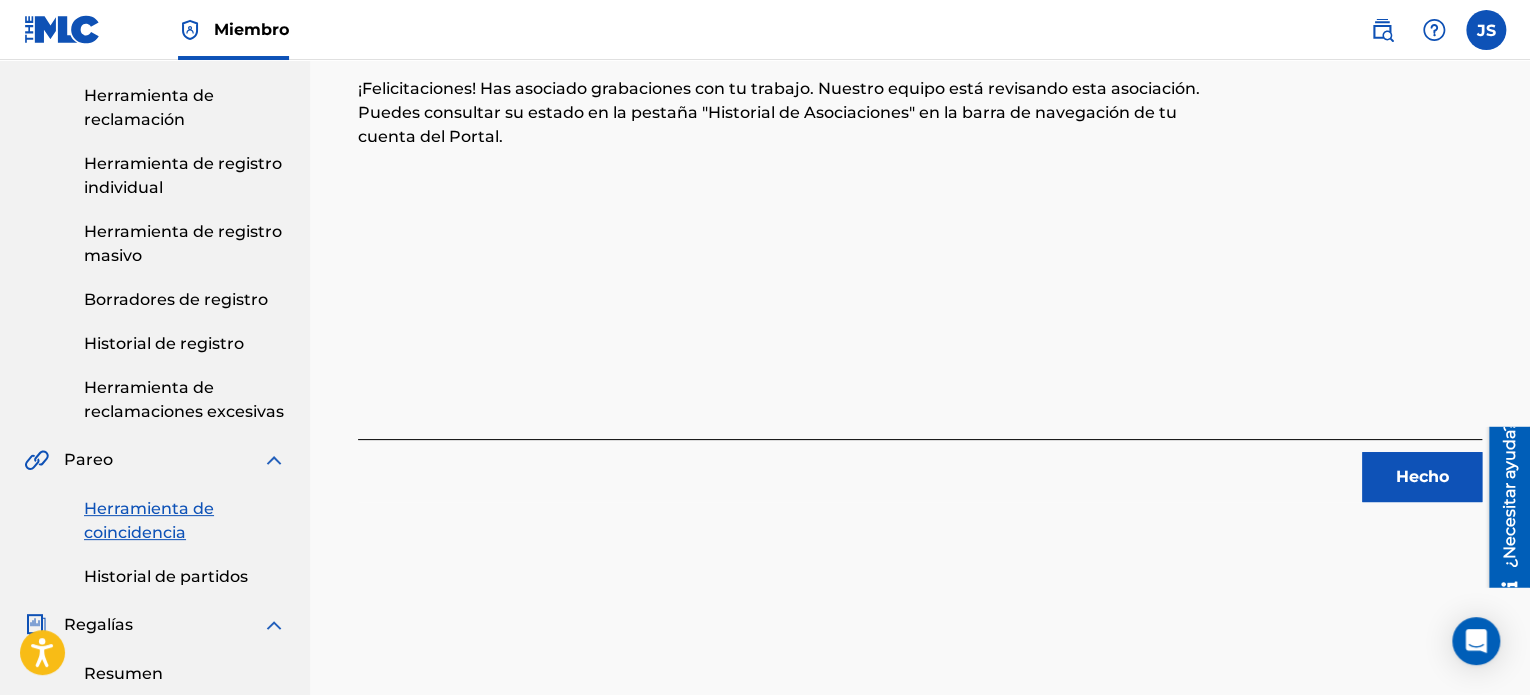 click on "Hecho" at bounding box center [1422, 476] 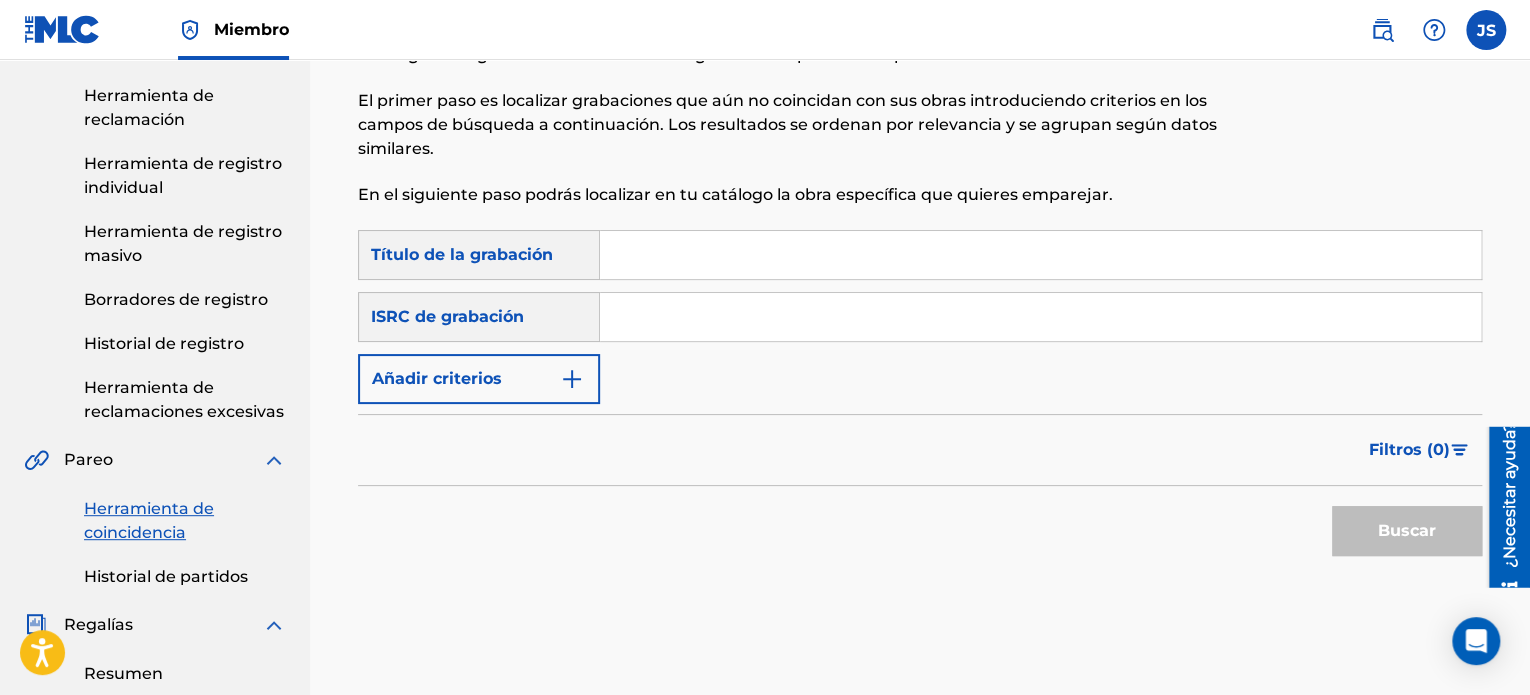 drag, startPoint x: 710, startPoint y: 252, endPoint x: 712, endPoint y: 263, distance: 11.18034 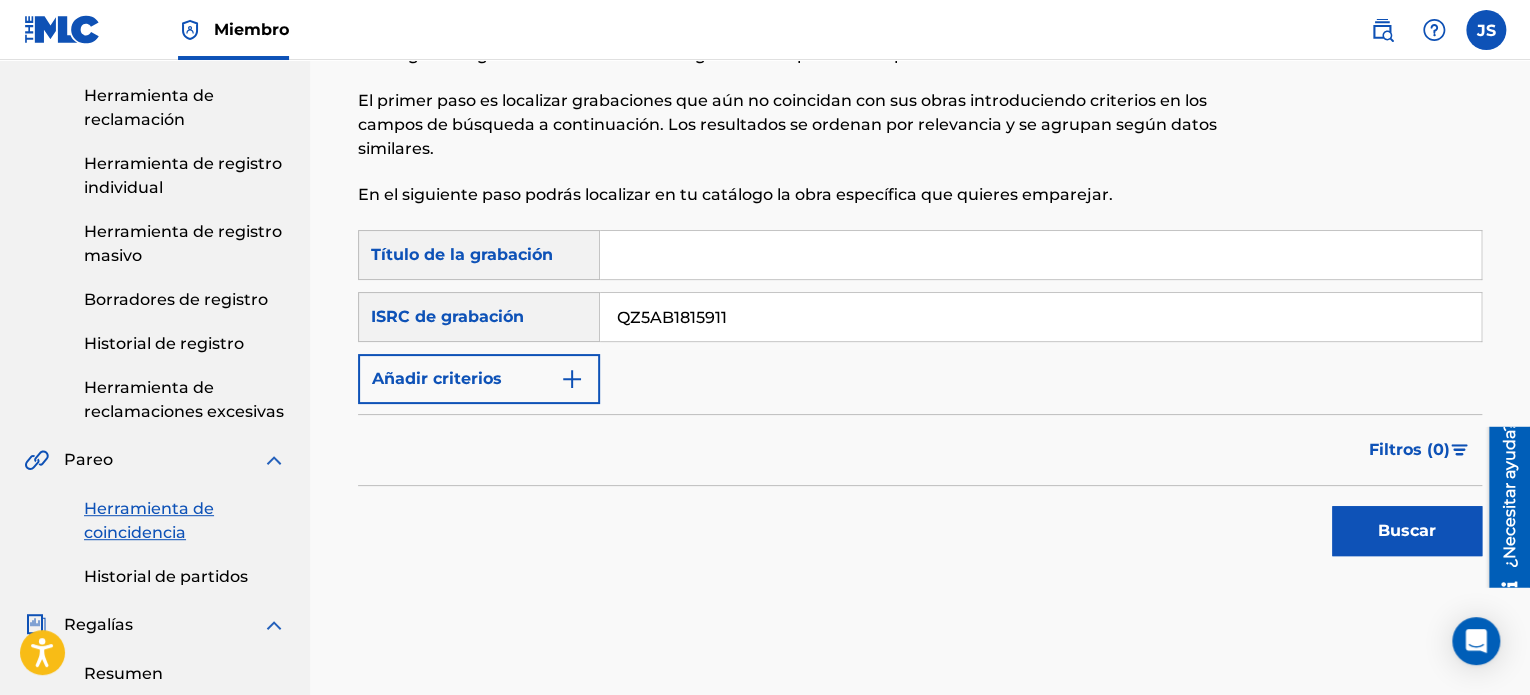 type on "QZ5AB1815911" 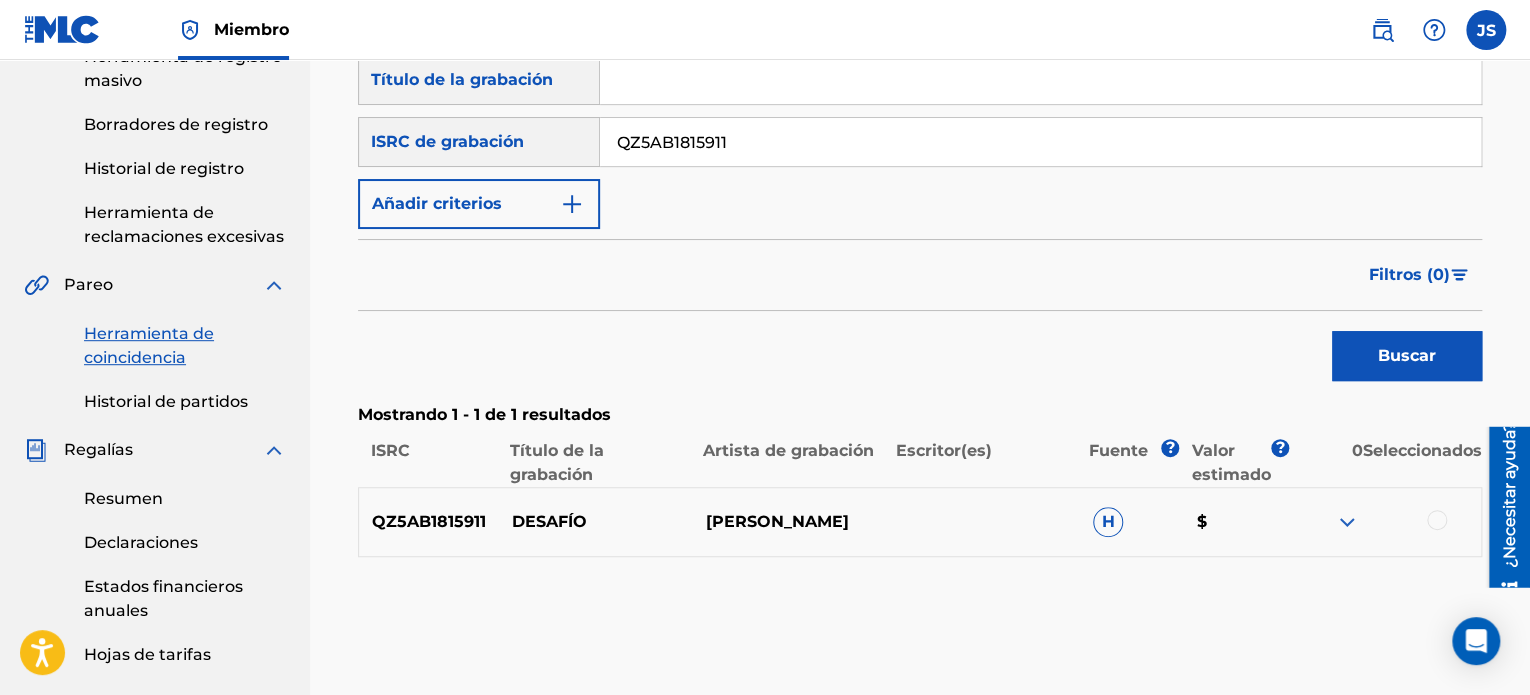 scroll, scrollTop: 400, scrollLeft: 0, axis: vertical 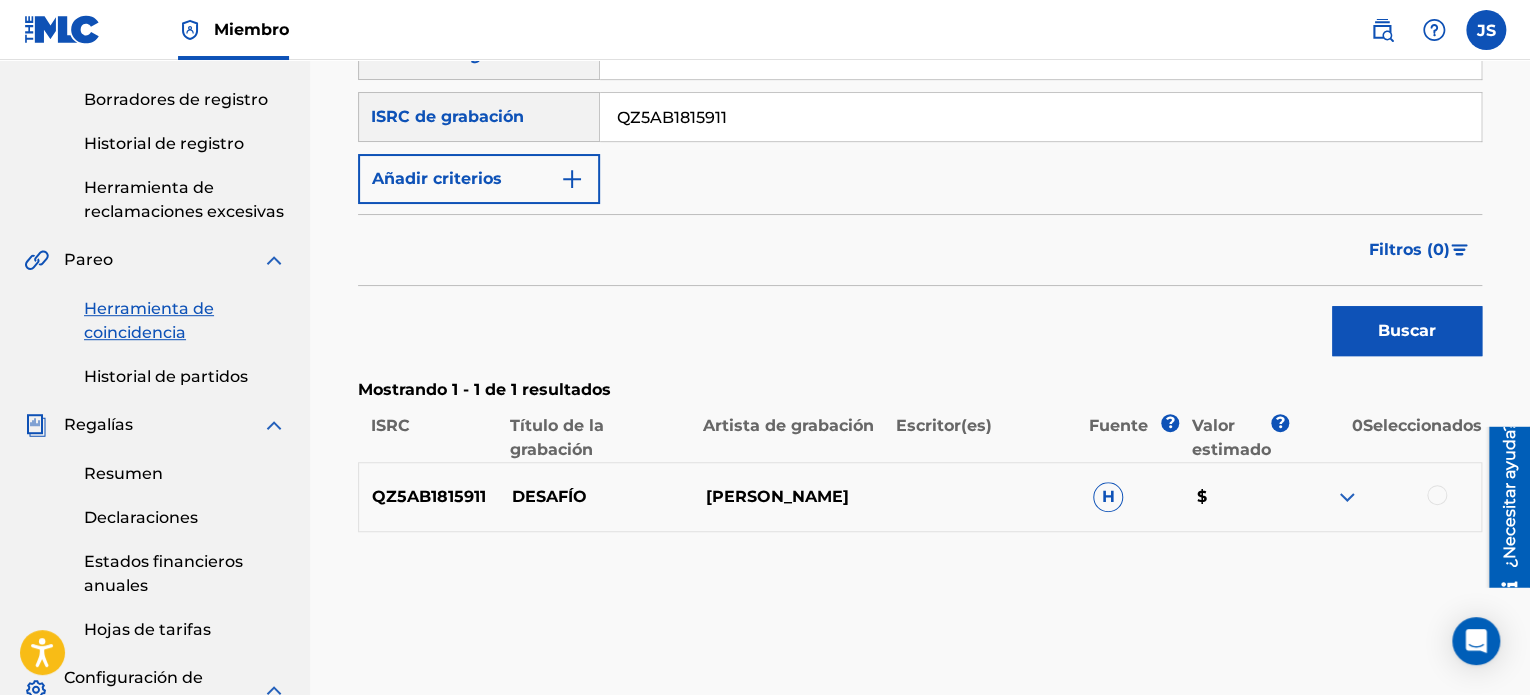 click at bounding box center (1437, 495) 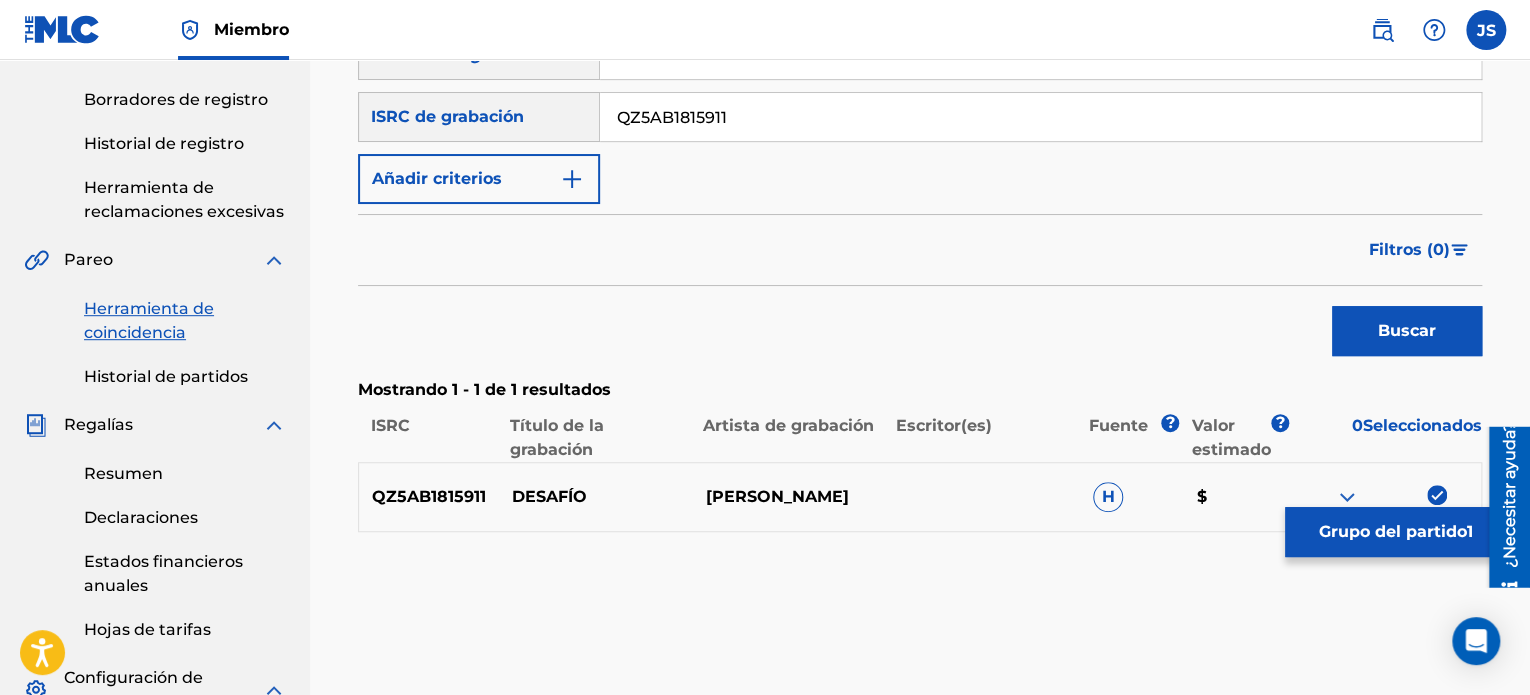 click on "Grupo del partido" at bounding box center [1393, 531] 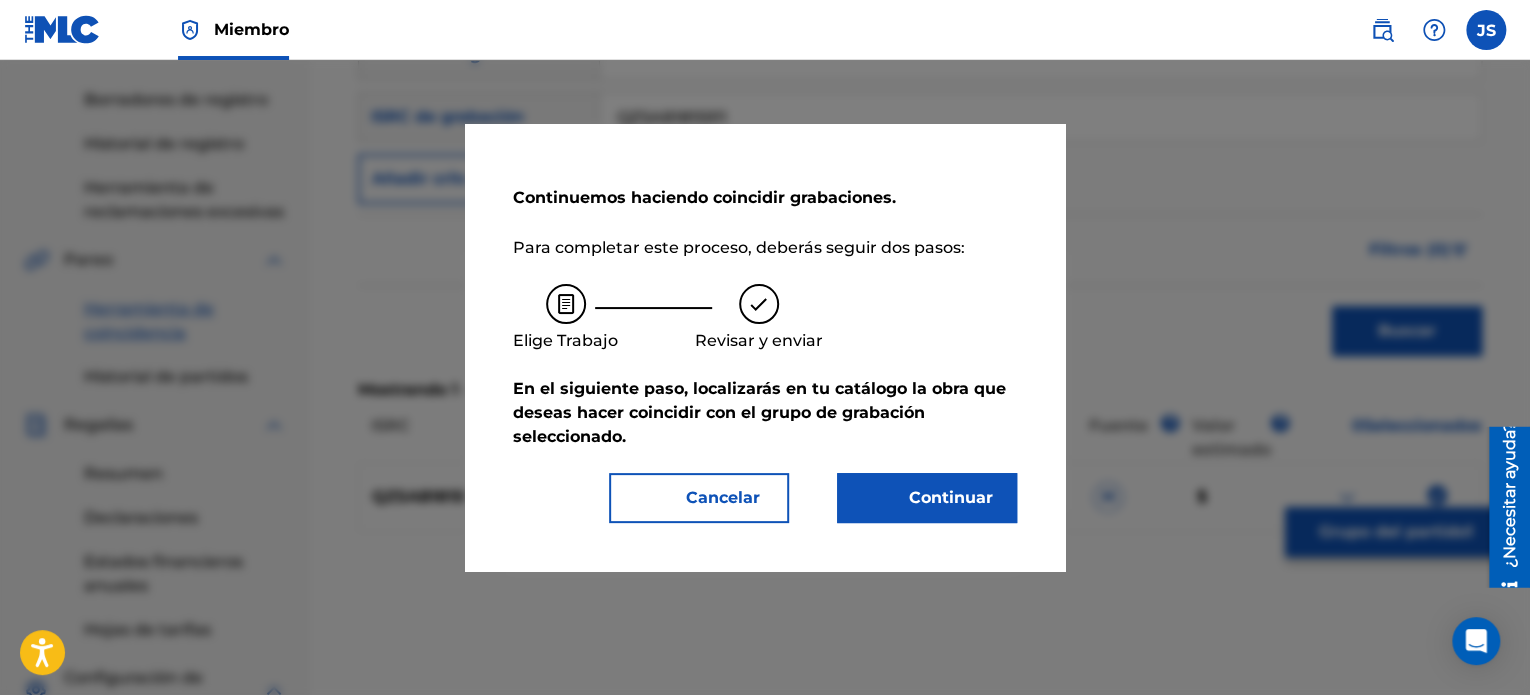 click on "Continuar" at bounding box center (927, 498) 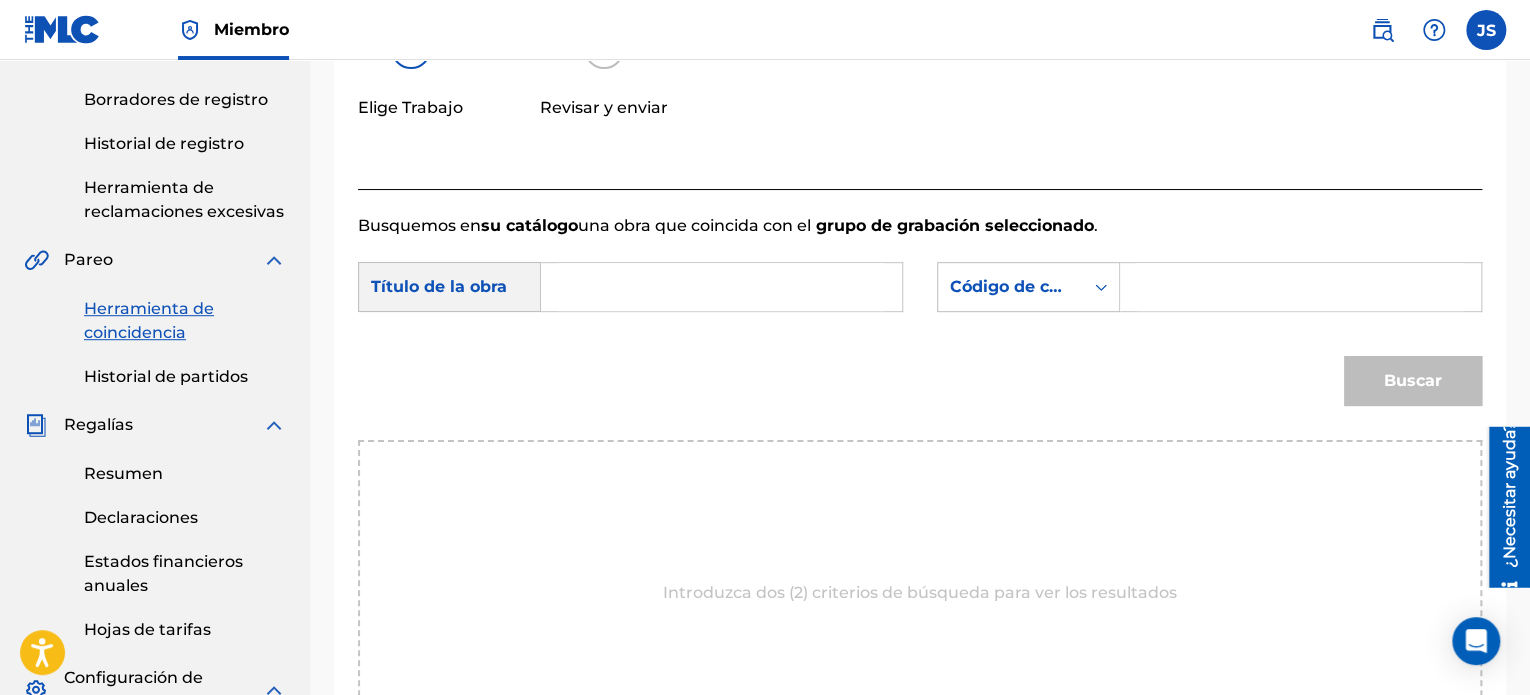 click at bounding box center (721, 287) 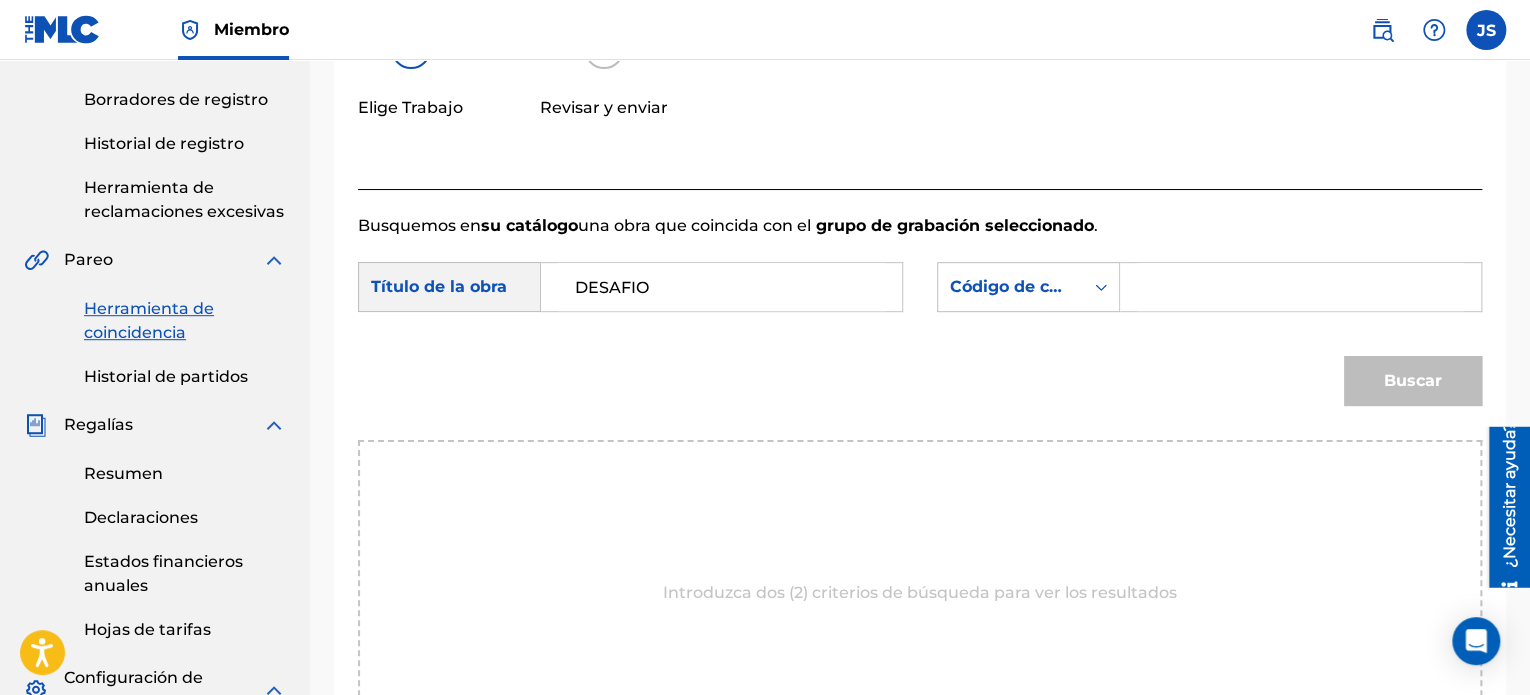 type on "DESAFIO" 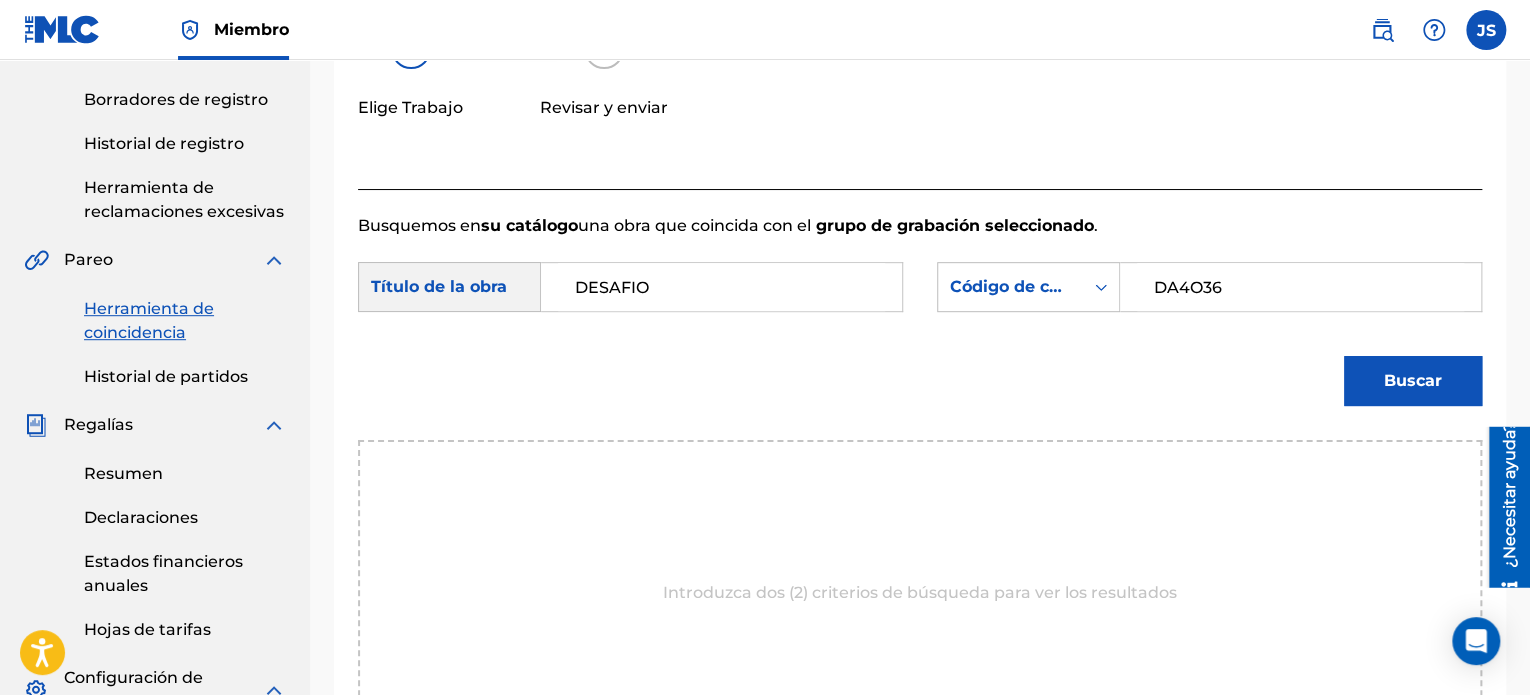 type on "DA4O36" 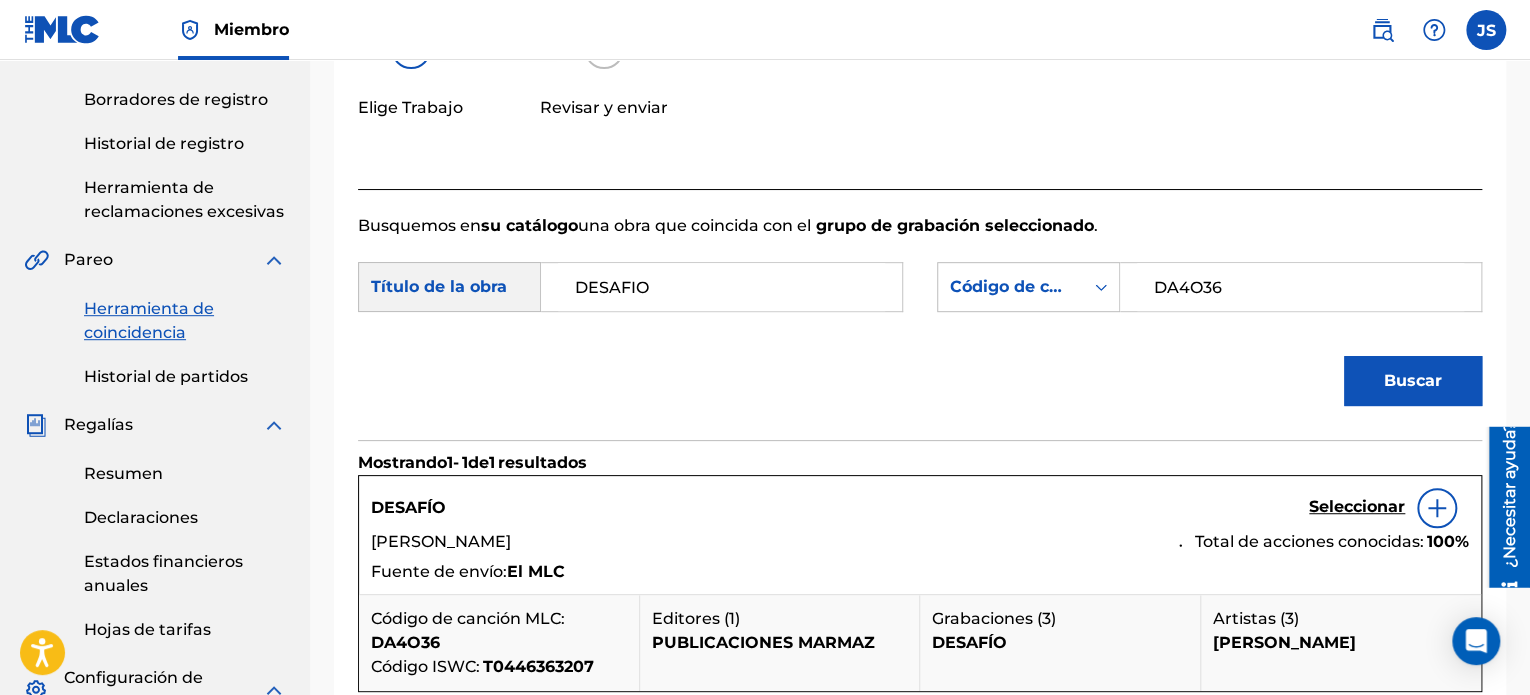 scroll, scrollTop: 500, scrollLeft: 0, axis: vertical 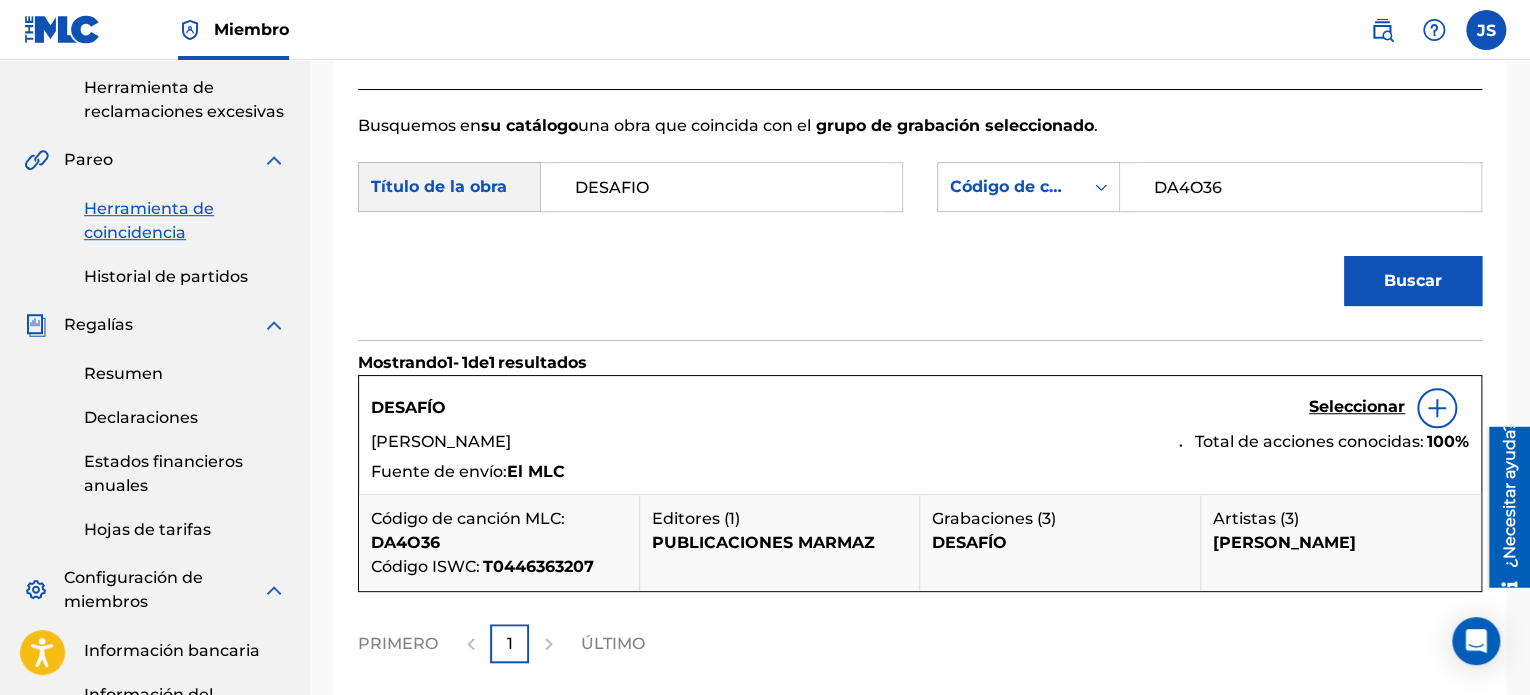 click on "Seleccionar" at bounding box center [1357, 406] 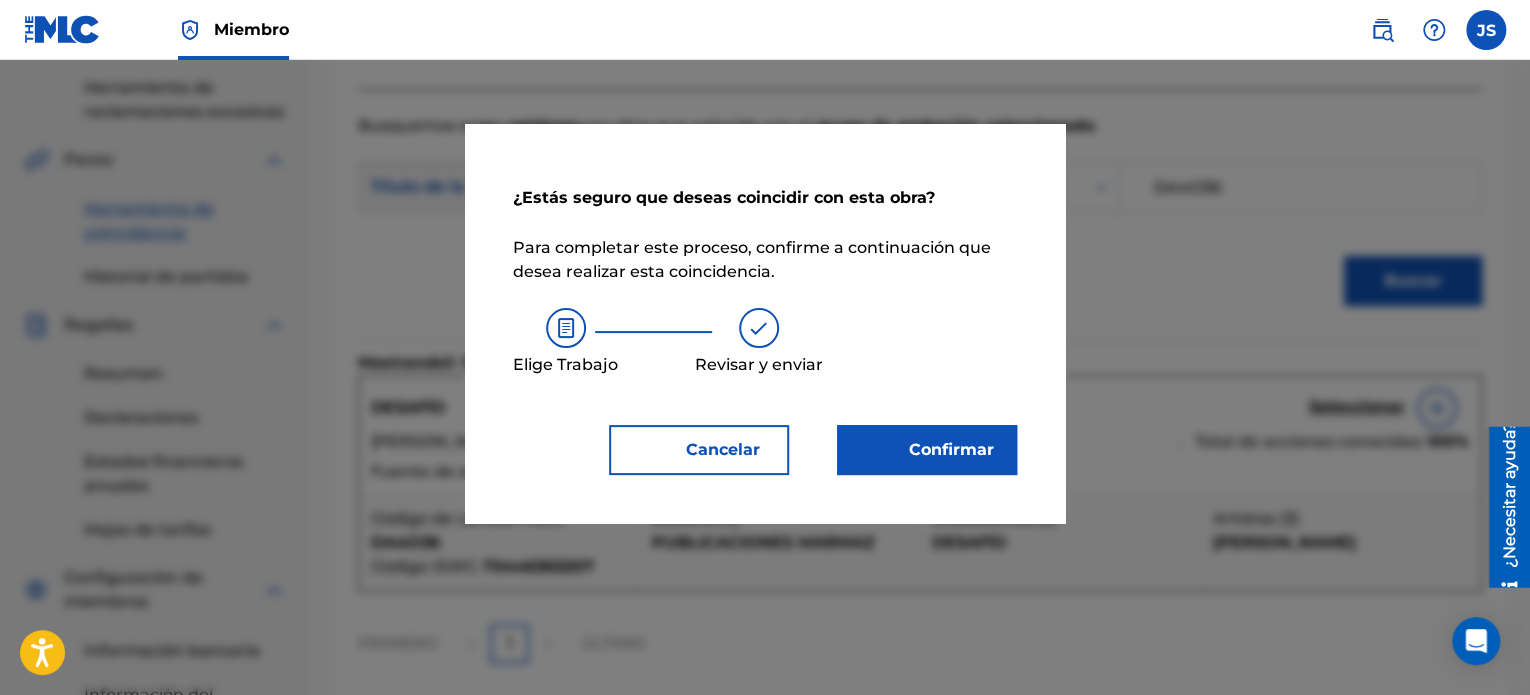 click on "Confirmar" at bounding box center [927, 450] 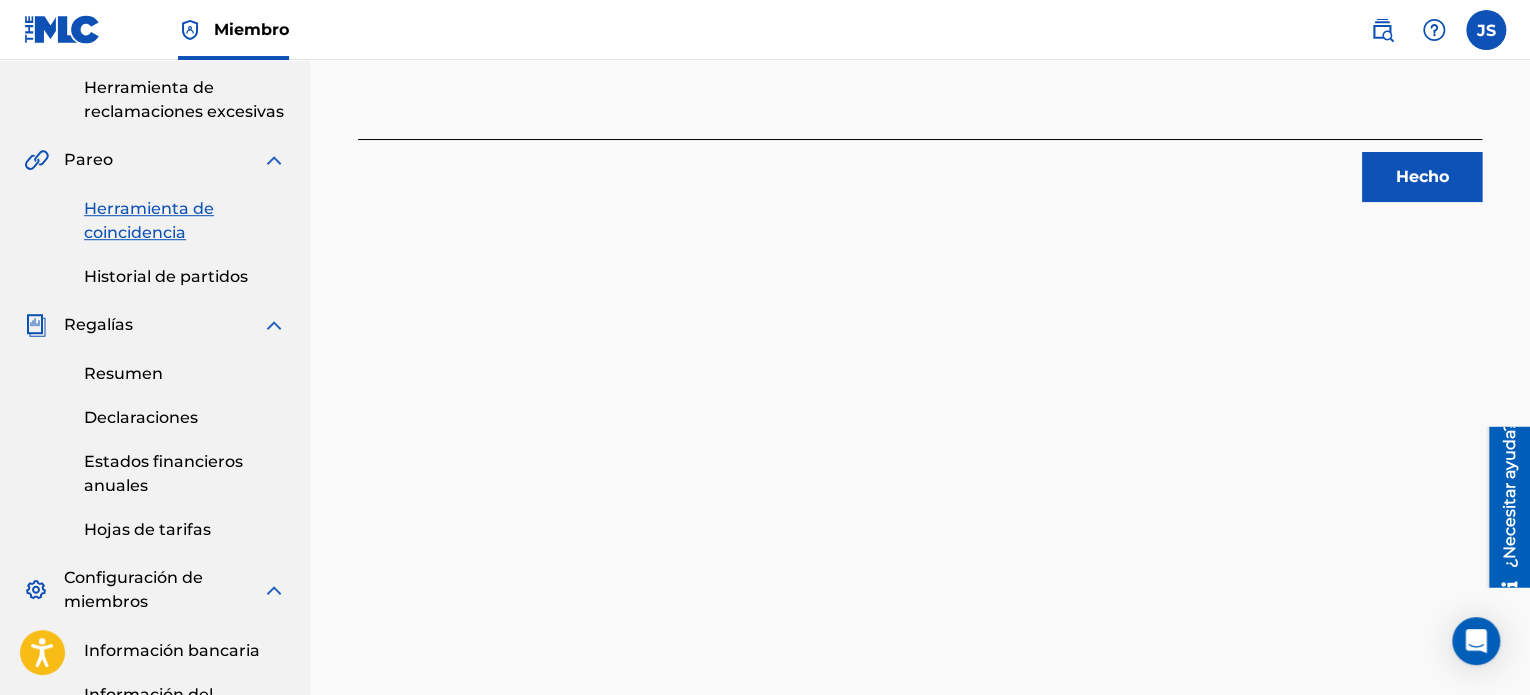 scroll, scrollTop: 300, scrollLeft: 0, axis: vertical 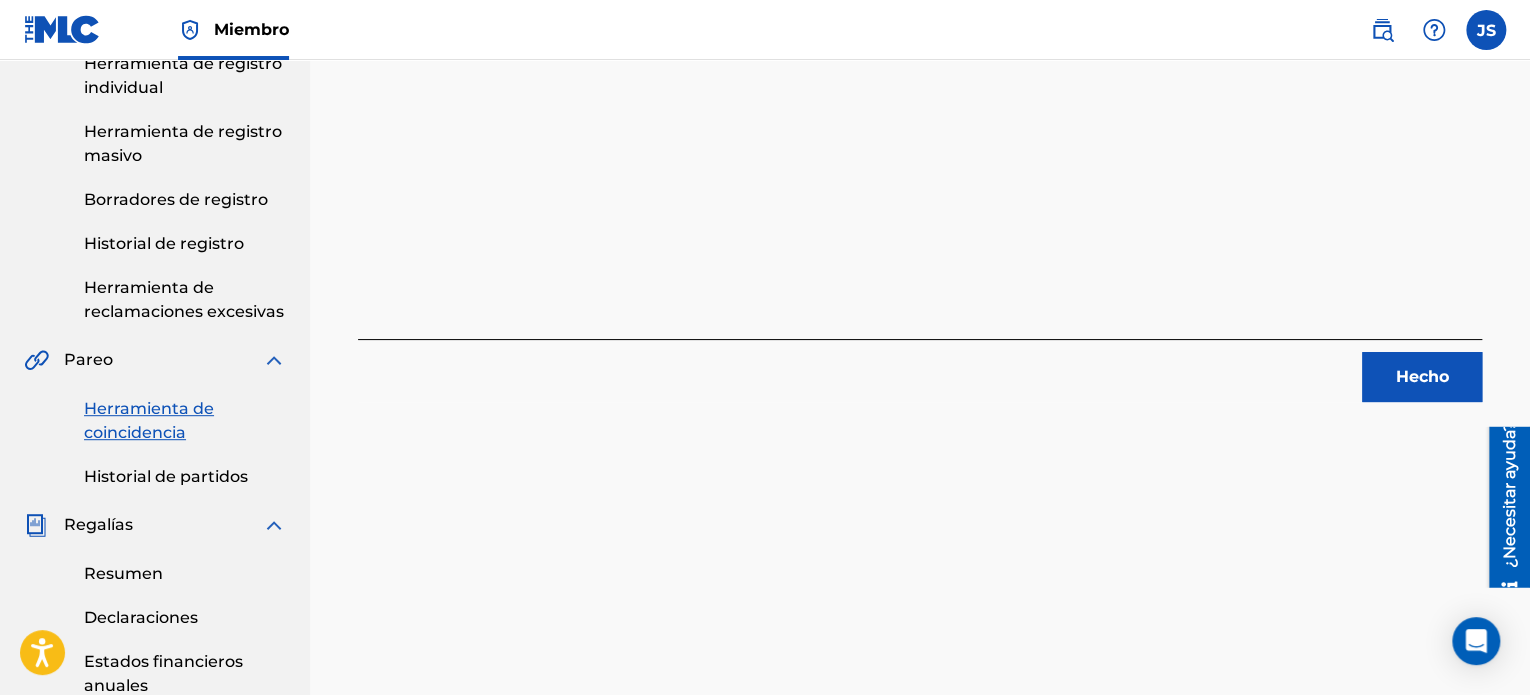 drag, startPoint x: 1368, startPoint y: 347, endPoint x: 1376, endPoint y: 360, distance: 15.264338 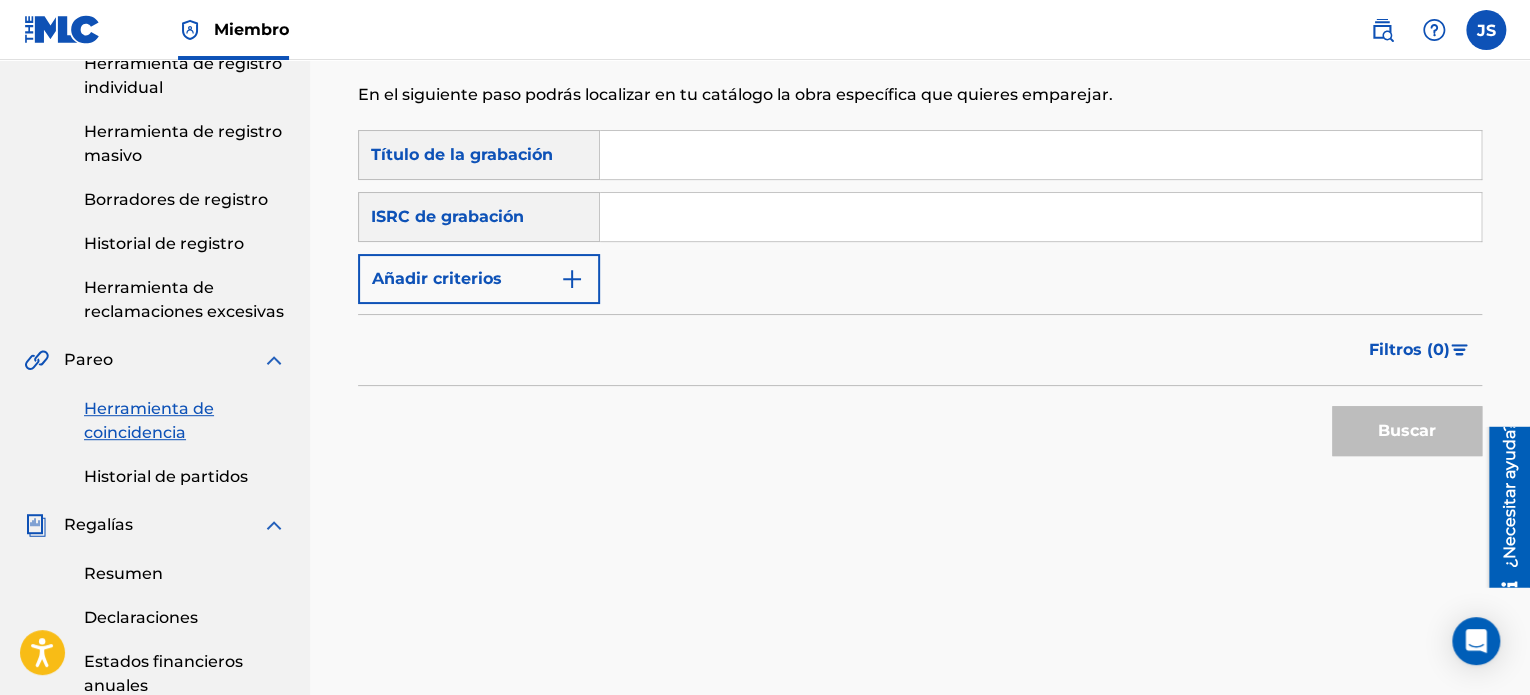 click at bounding box center (1040, 217) 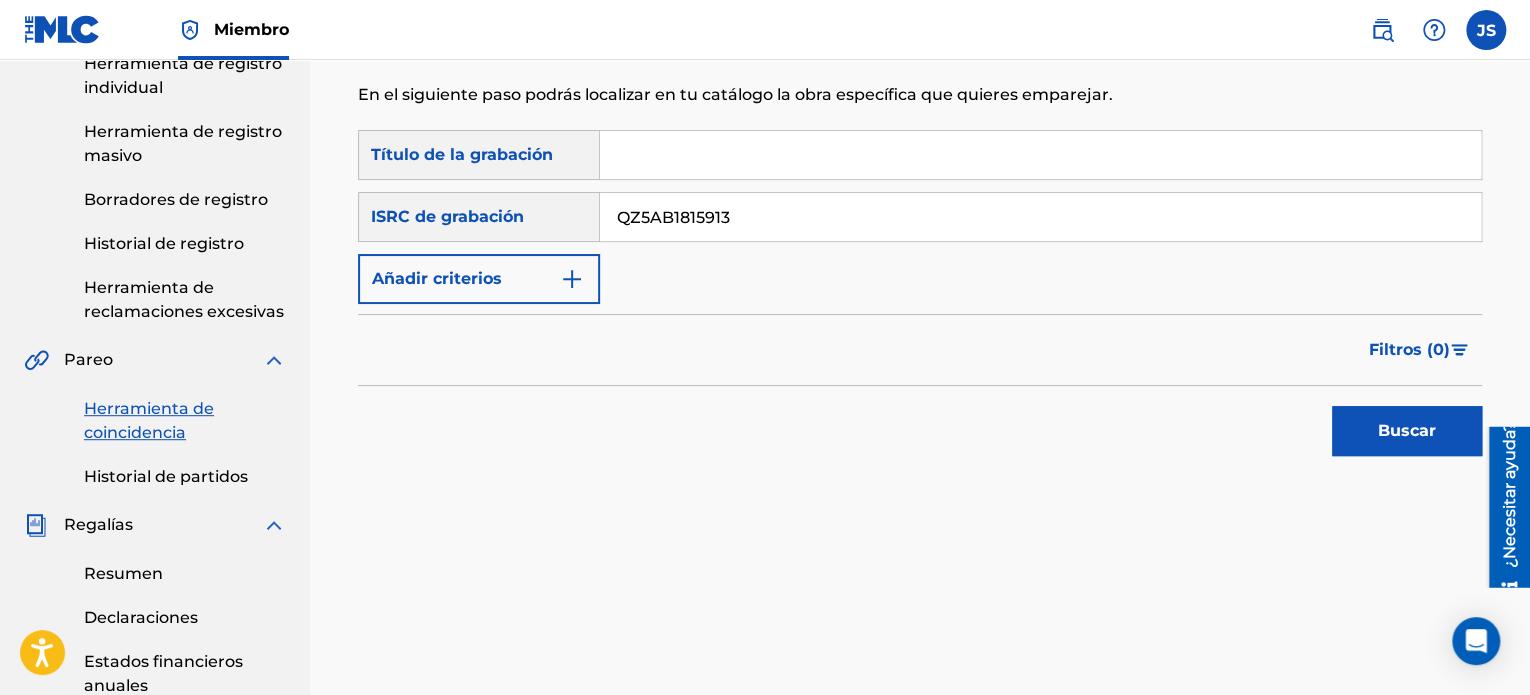 click on "Buscar" at bounding box center (920, 426) 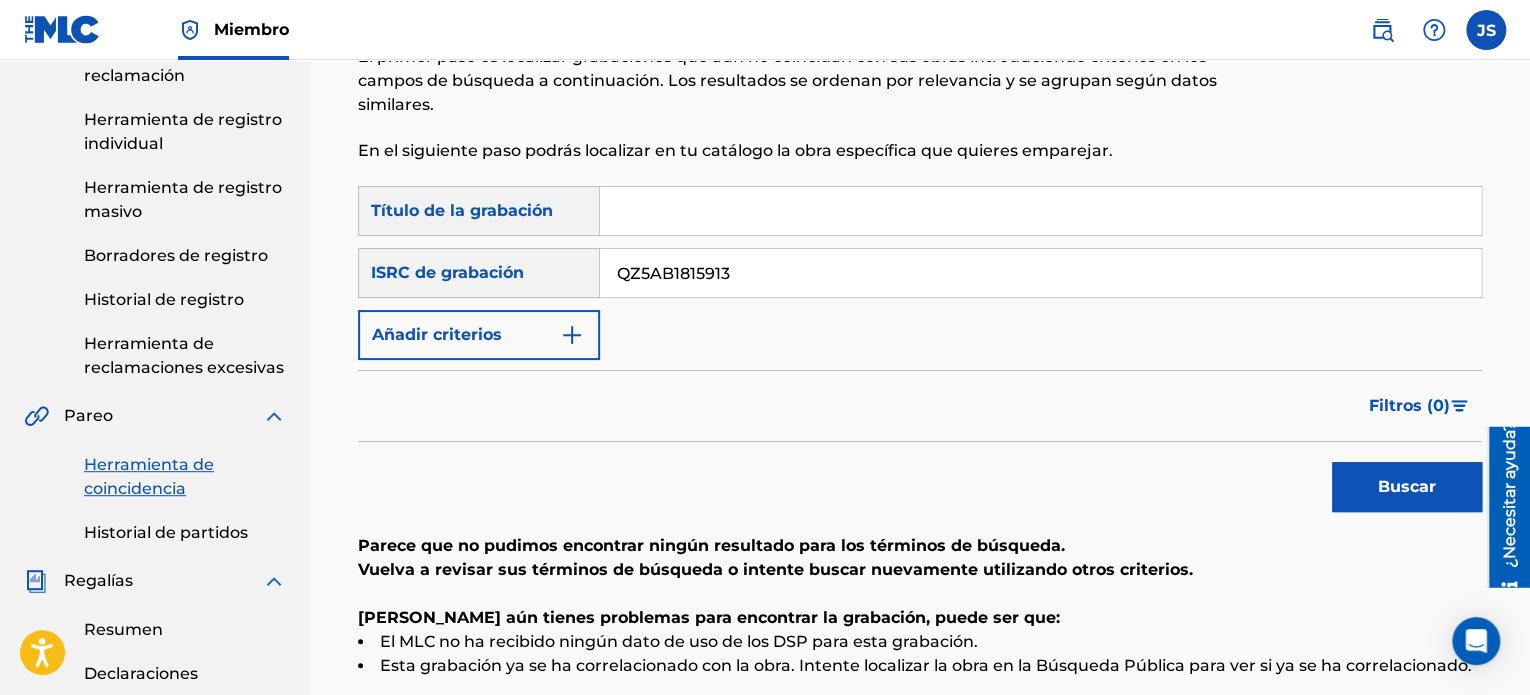 scroll, scrollTop: 100, scrollLeft: 0, axis: vertical 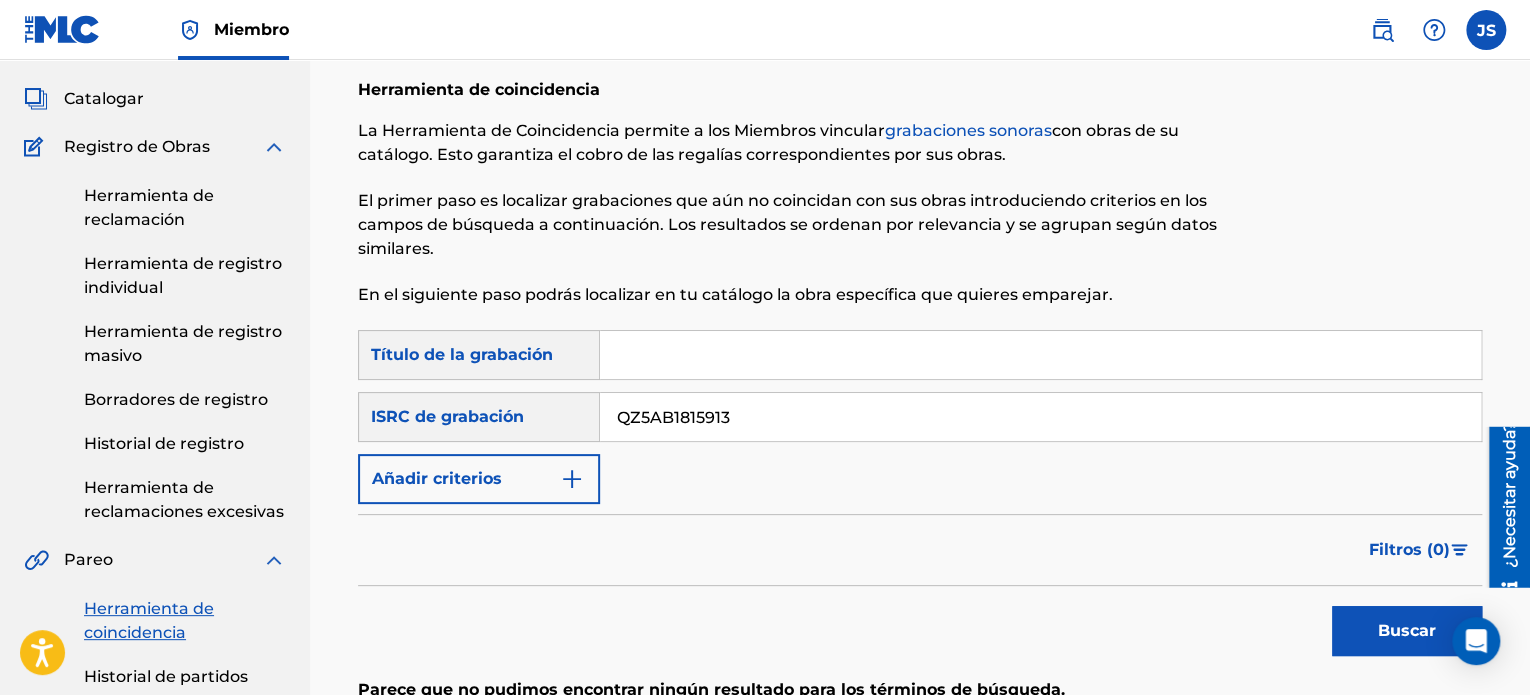 drag, startPoint x: 782, startPoint y: 423, endPoint x: 536, endPoint y: 420, distance: 246.0183 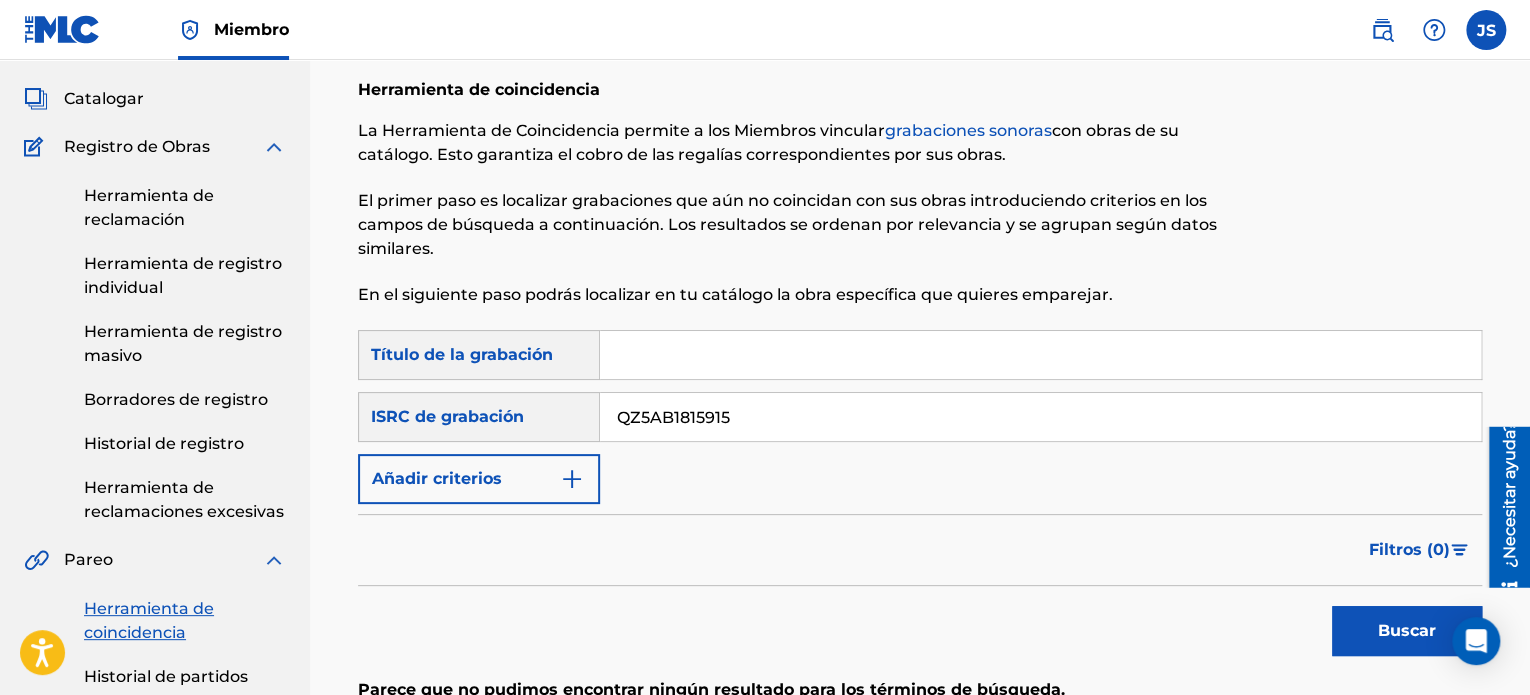 drag, startPoint x: 772, startPoint y: 518, endPoint x: 800, endPoint y: 521, distance: 28.160255 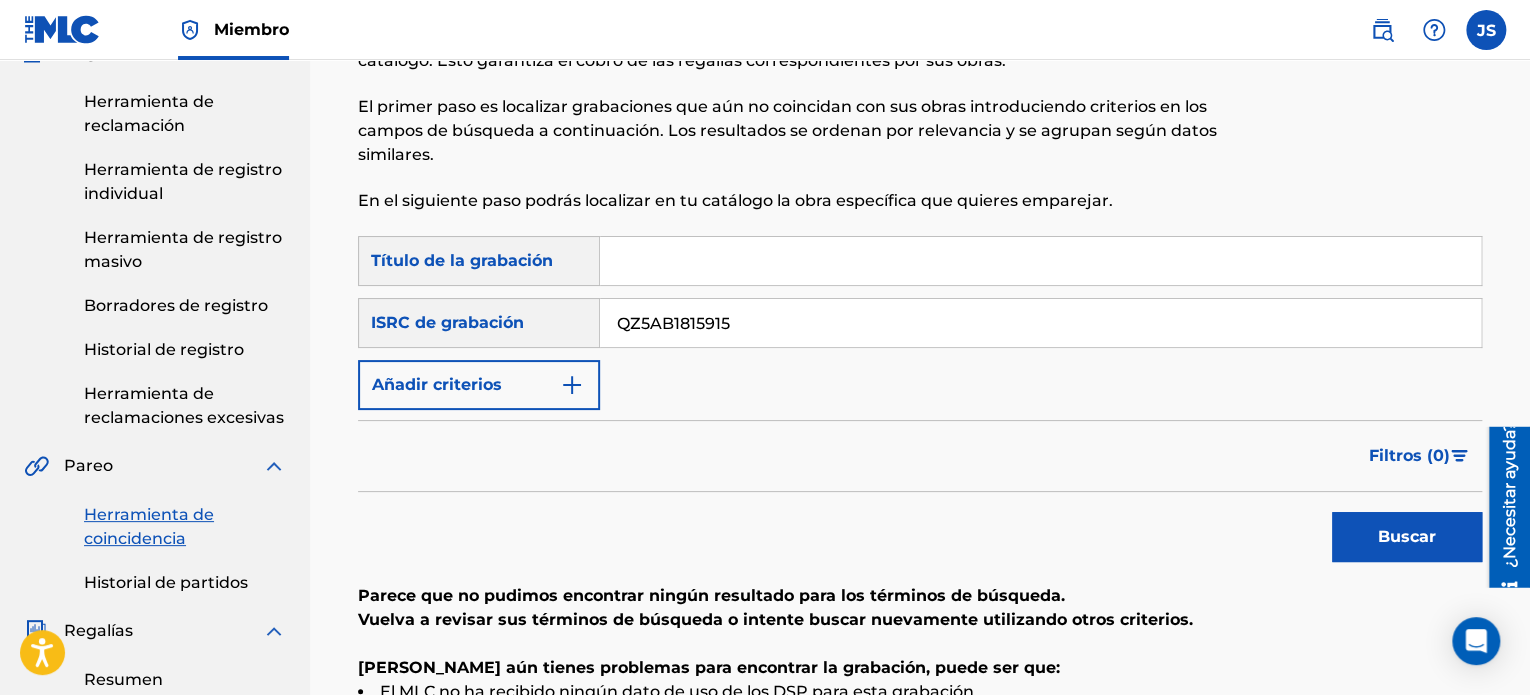 scroll, scrollTop: 400, scrollLeft: 0, axis: vertical 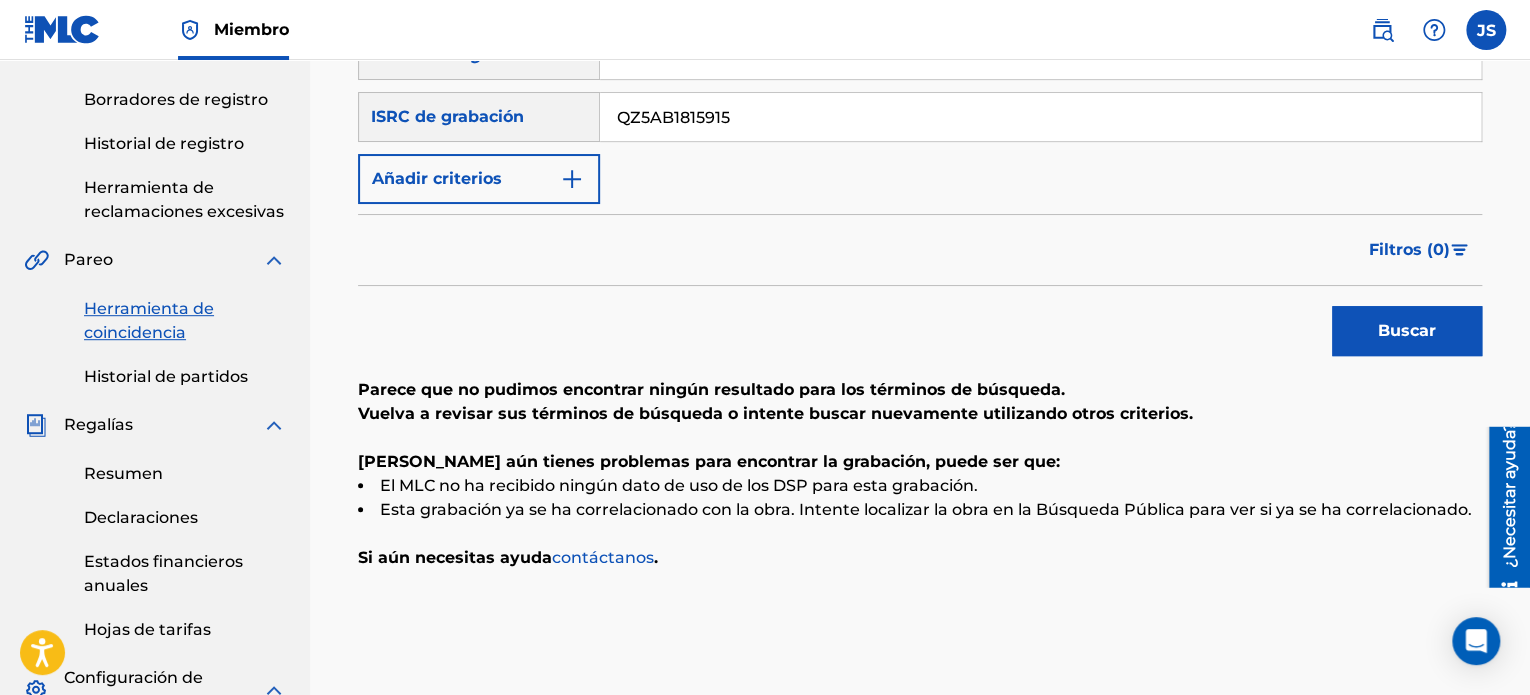 drag, startPoint x: 772, startPoint y: 123, endPoint x: 532, endPoint y: 151, distance: 241.6278 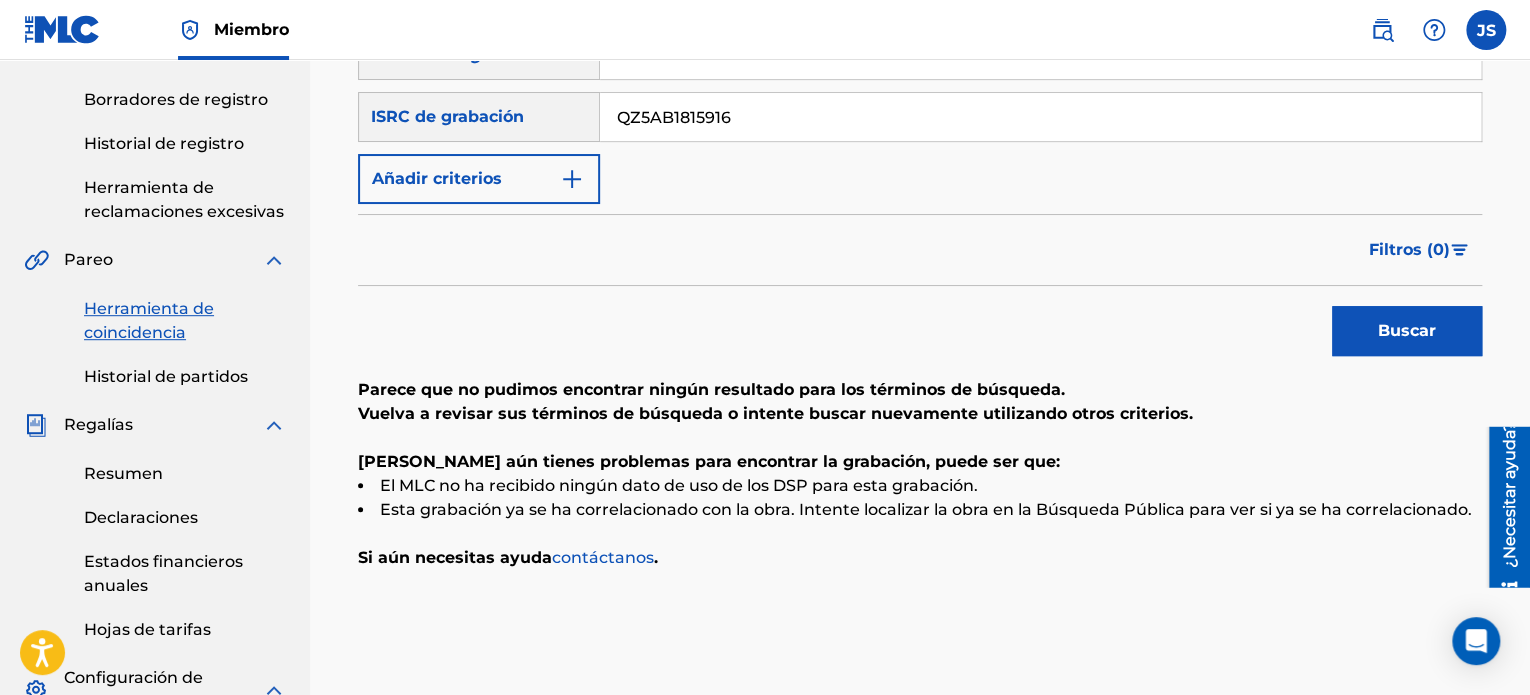 type on "QZ5AB1815916" 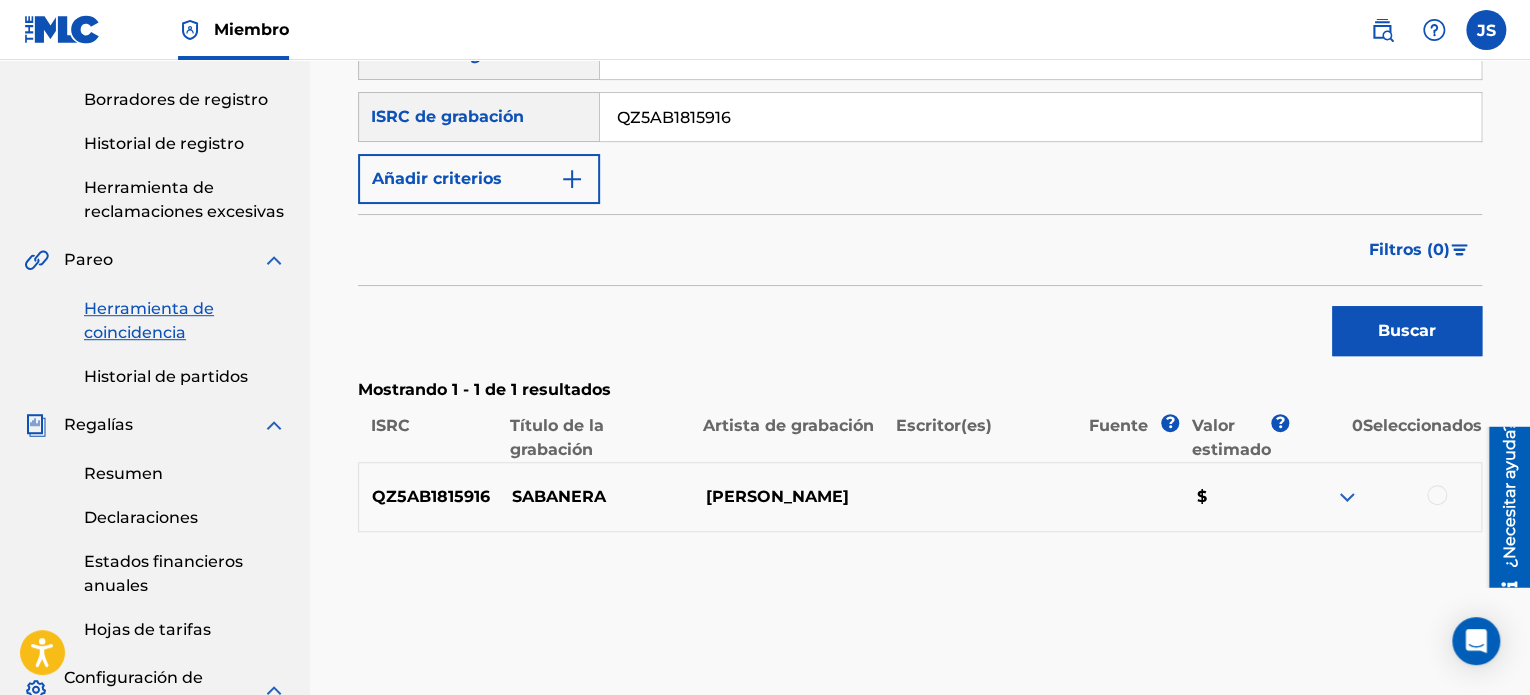 click at bounding box center (1437, 495) 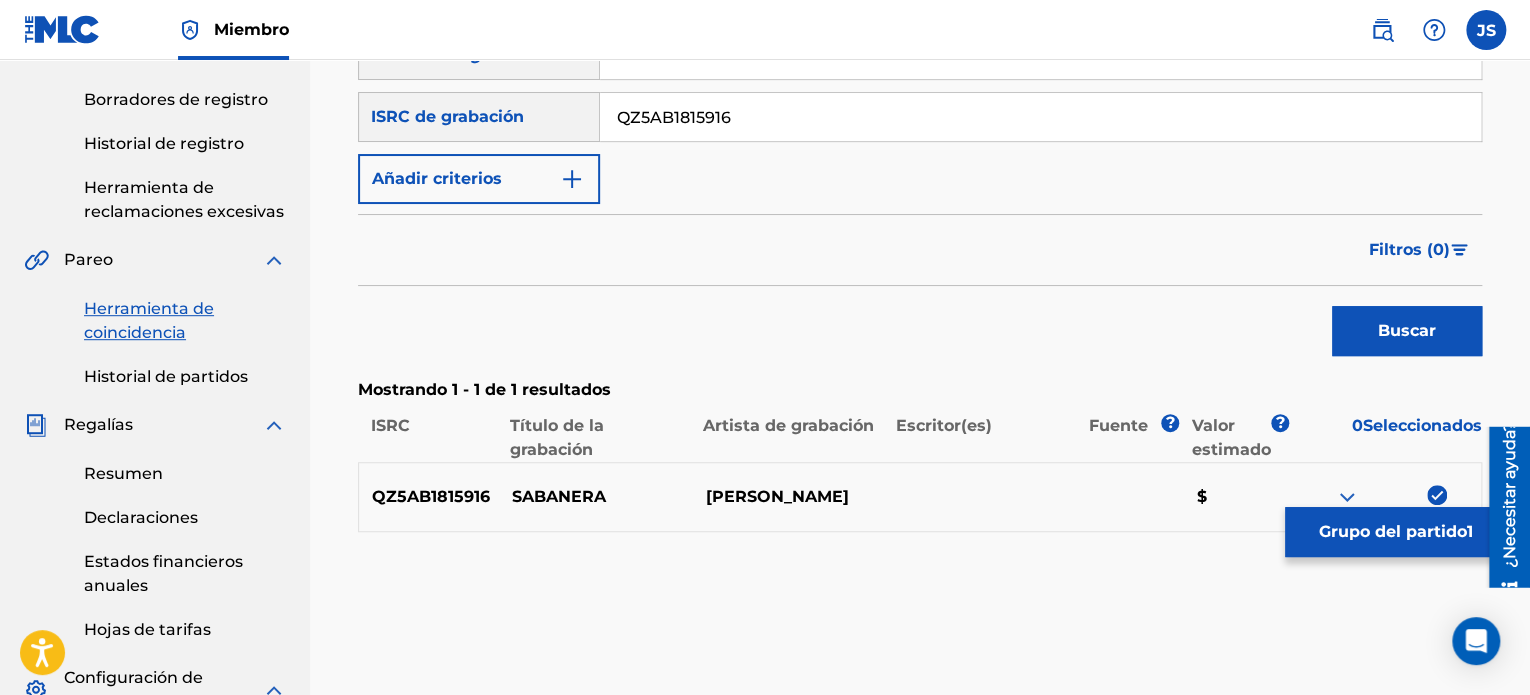 click on "Grupo del partido" at bounding box center (1393, 531) 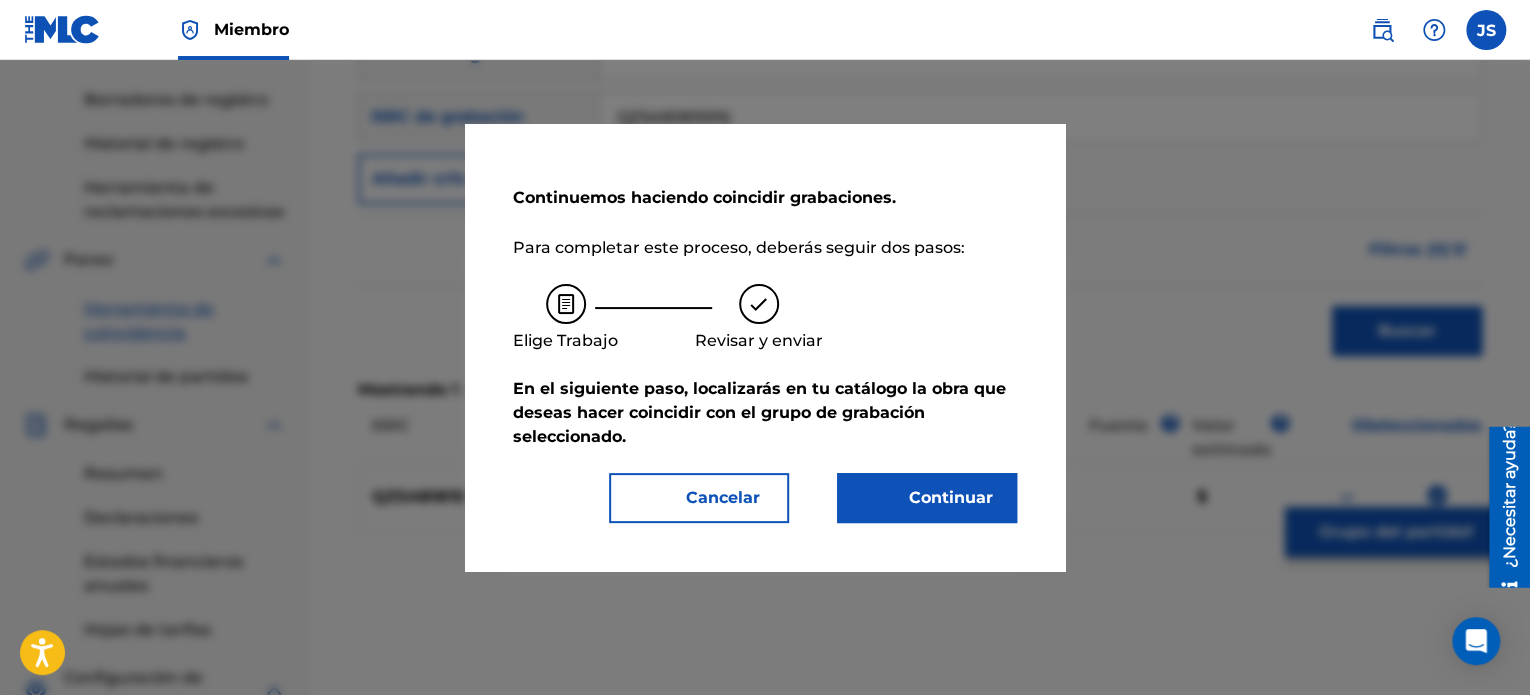 click on "Continuar" at bounding box center [927, 498] 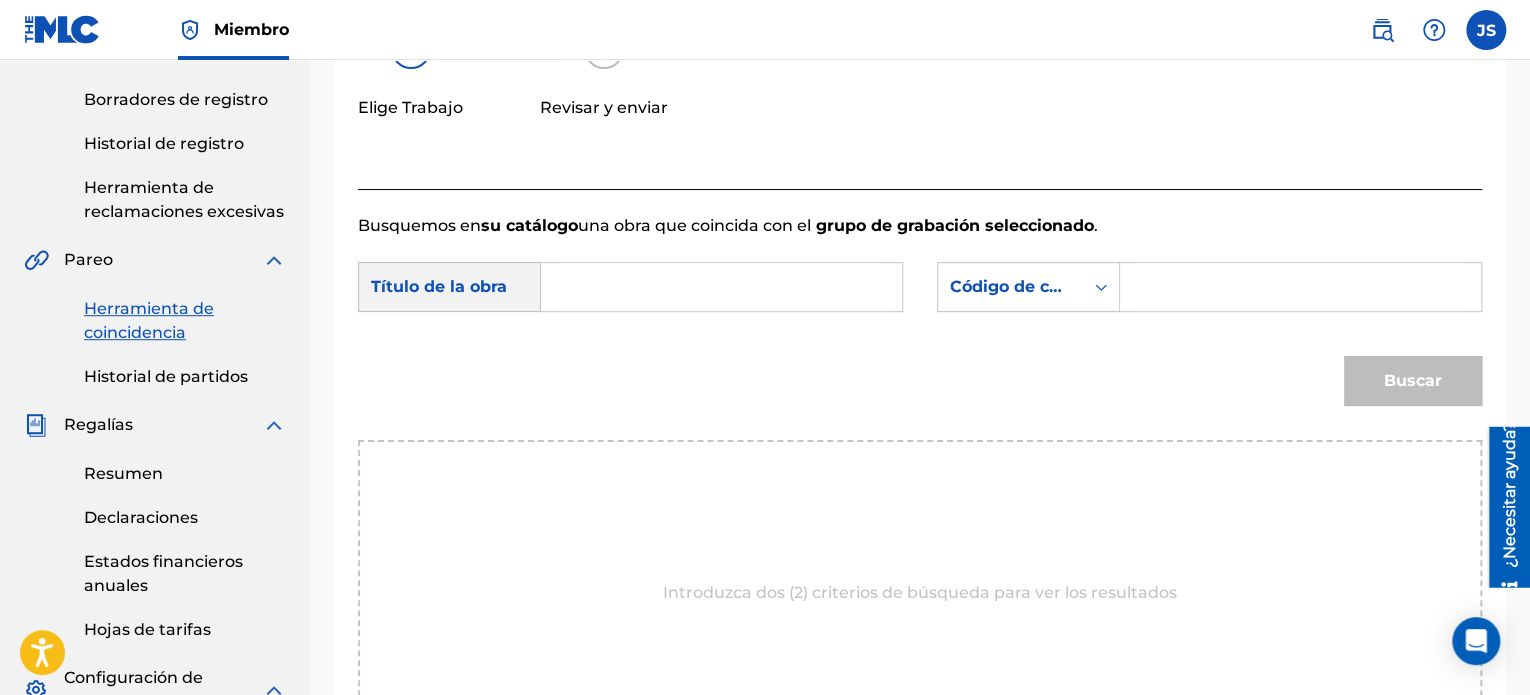 click at bounding box center (721, 287) 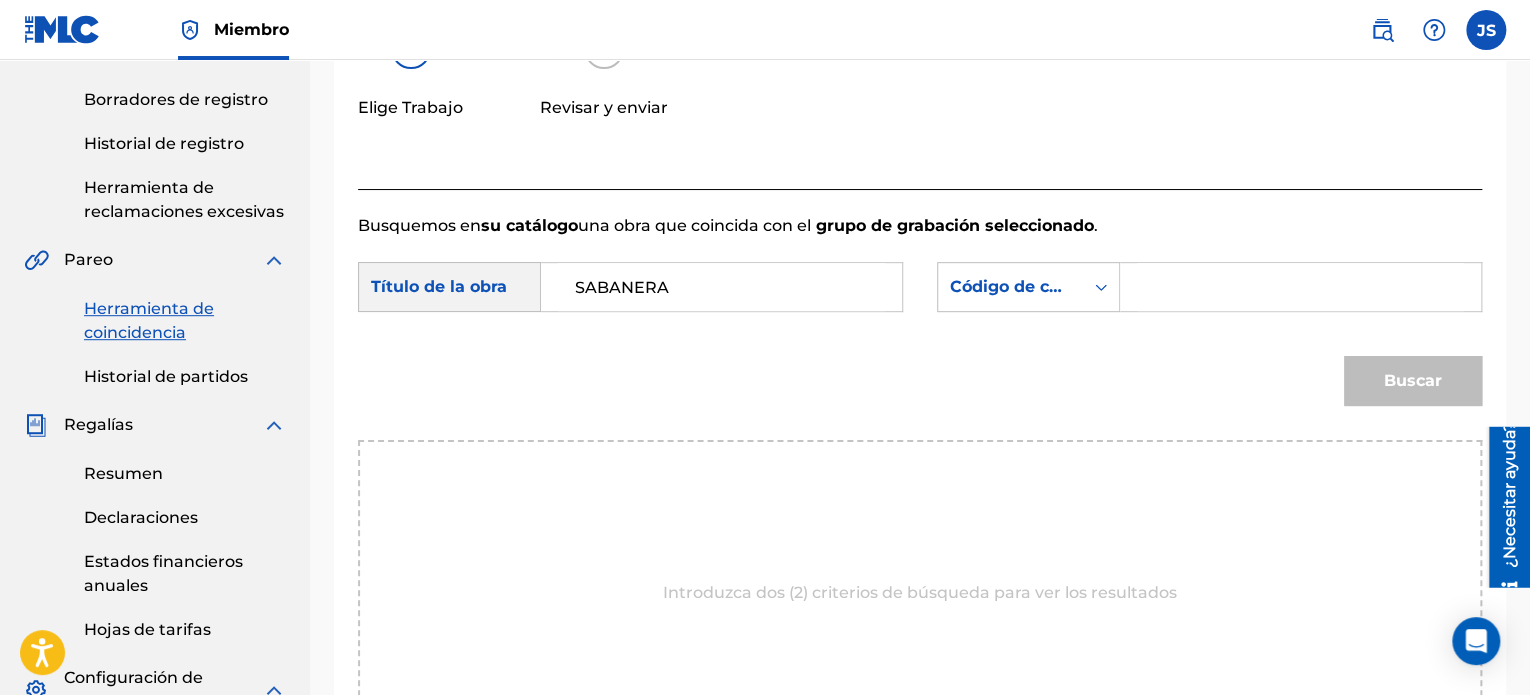 type on "SABANERA" 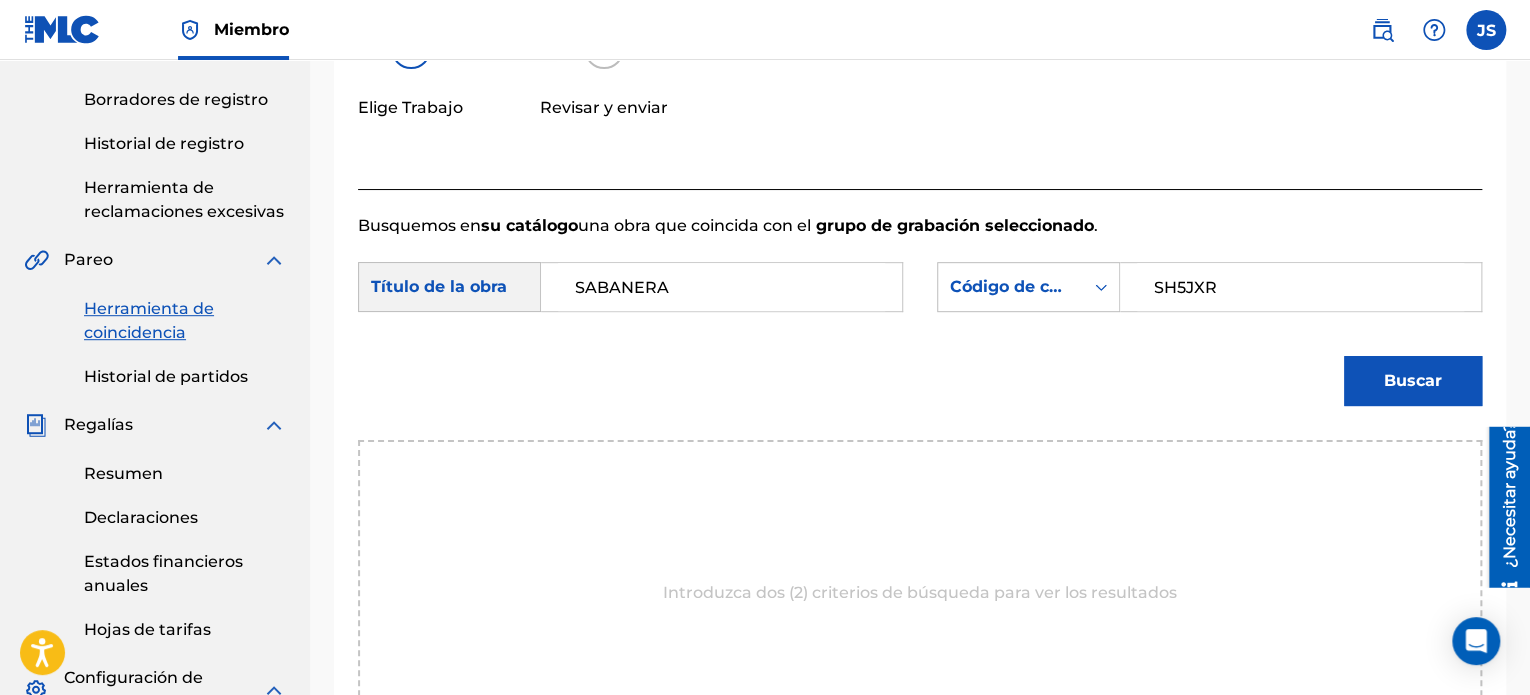 type on "SH5JXR" 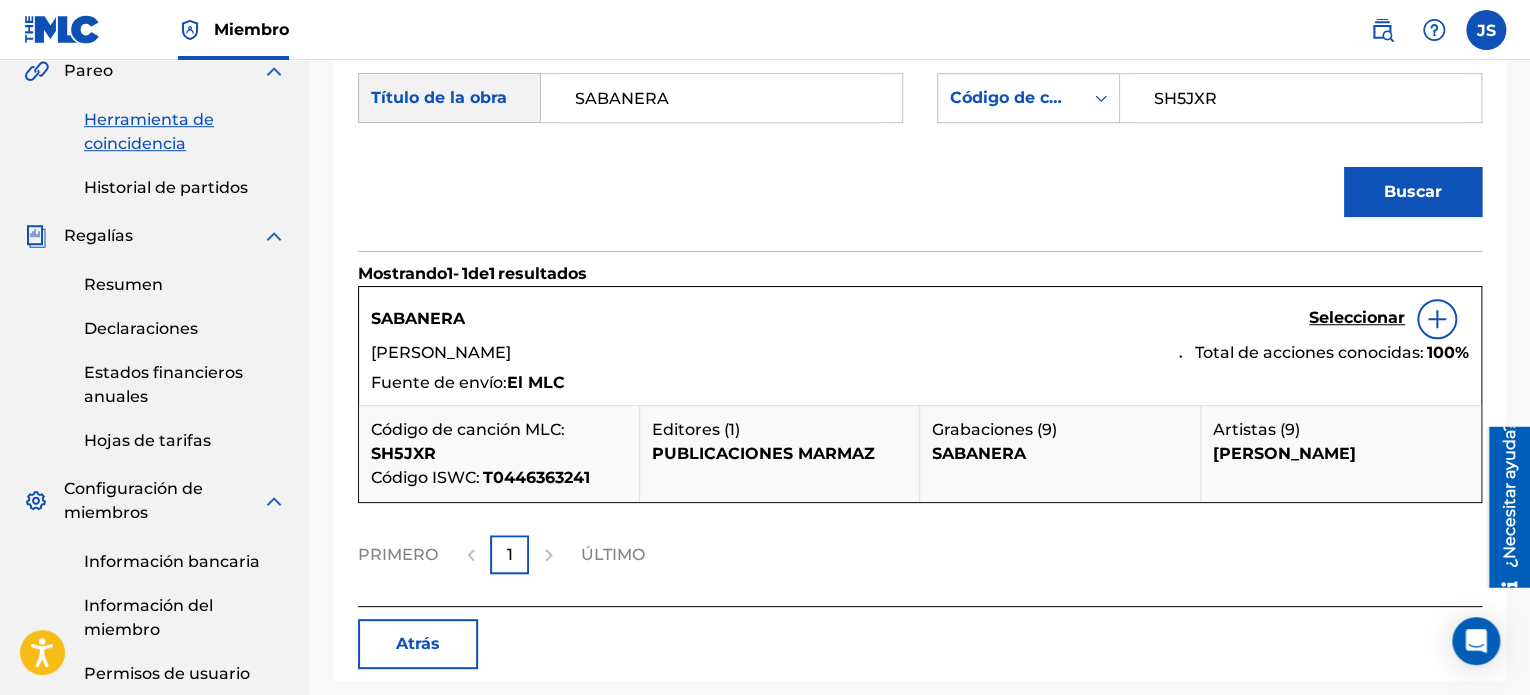 scroll, scrollTop: 600, scrollLeft: 0, axis: vertical 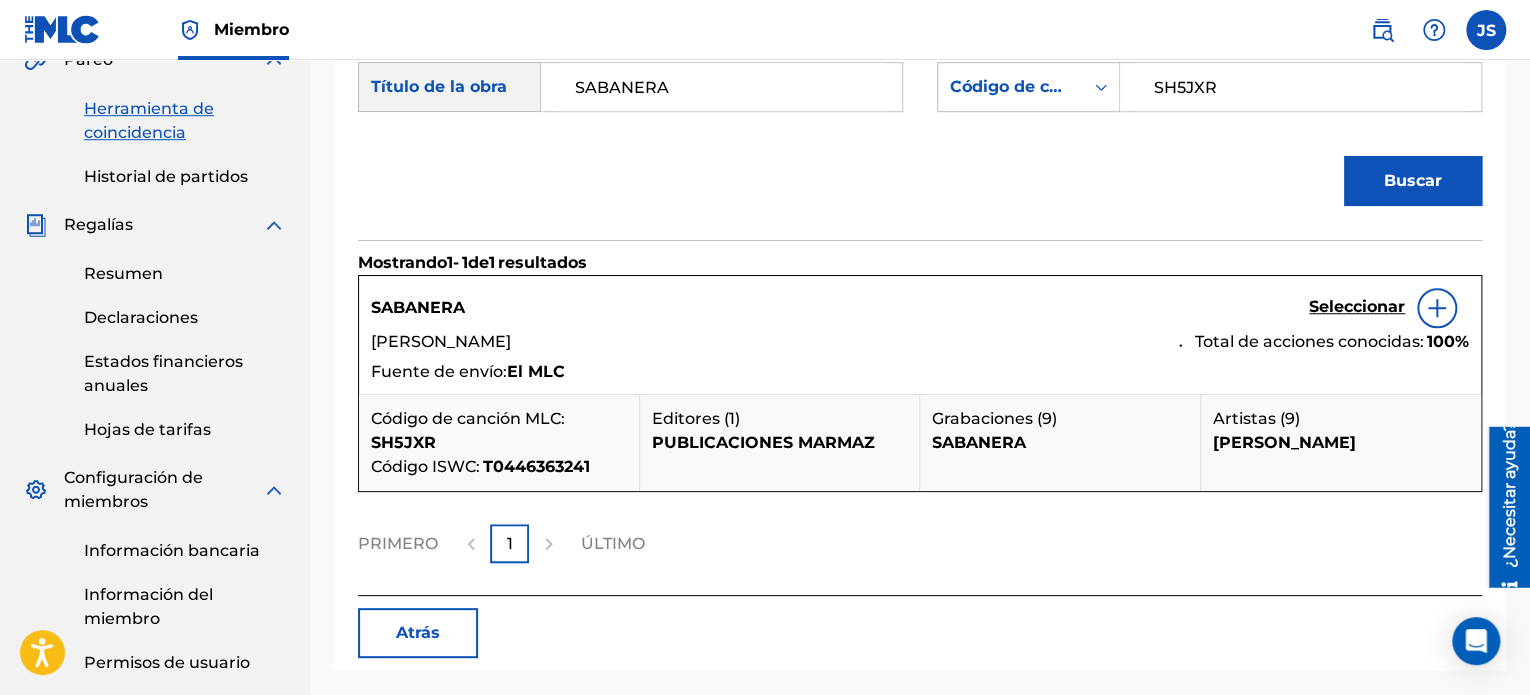 click on "Seleccionar" at bounding box center [1357, 306] 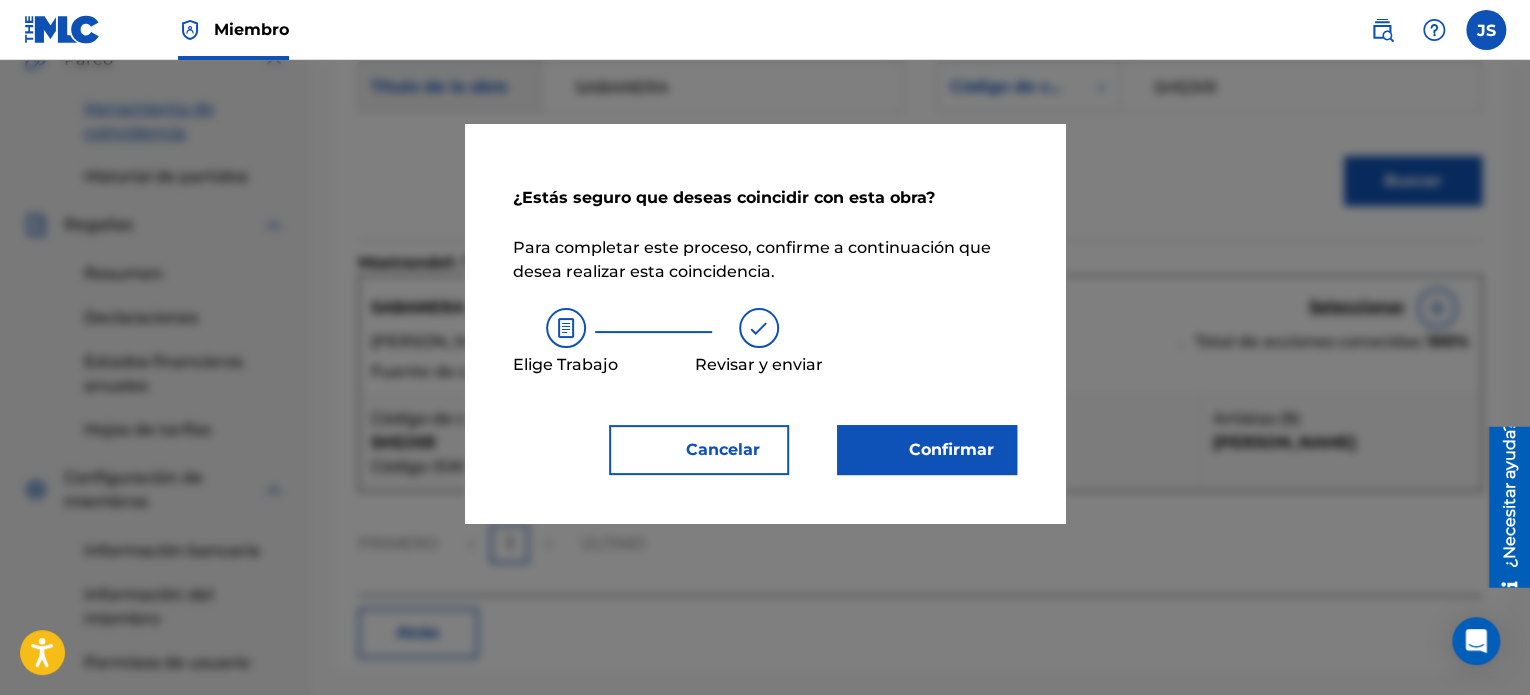 click on "Confirmar" at bounding box center (927, 450) 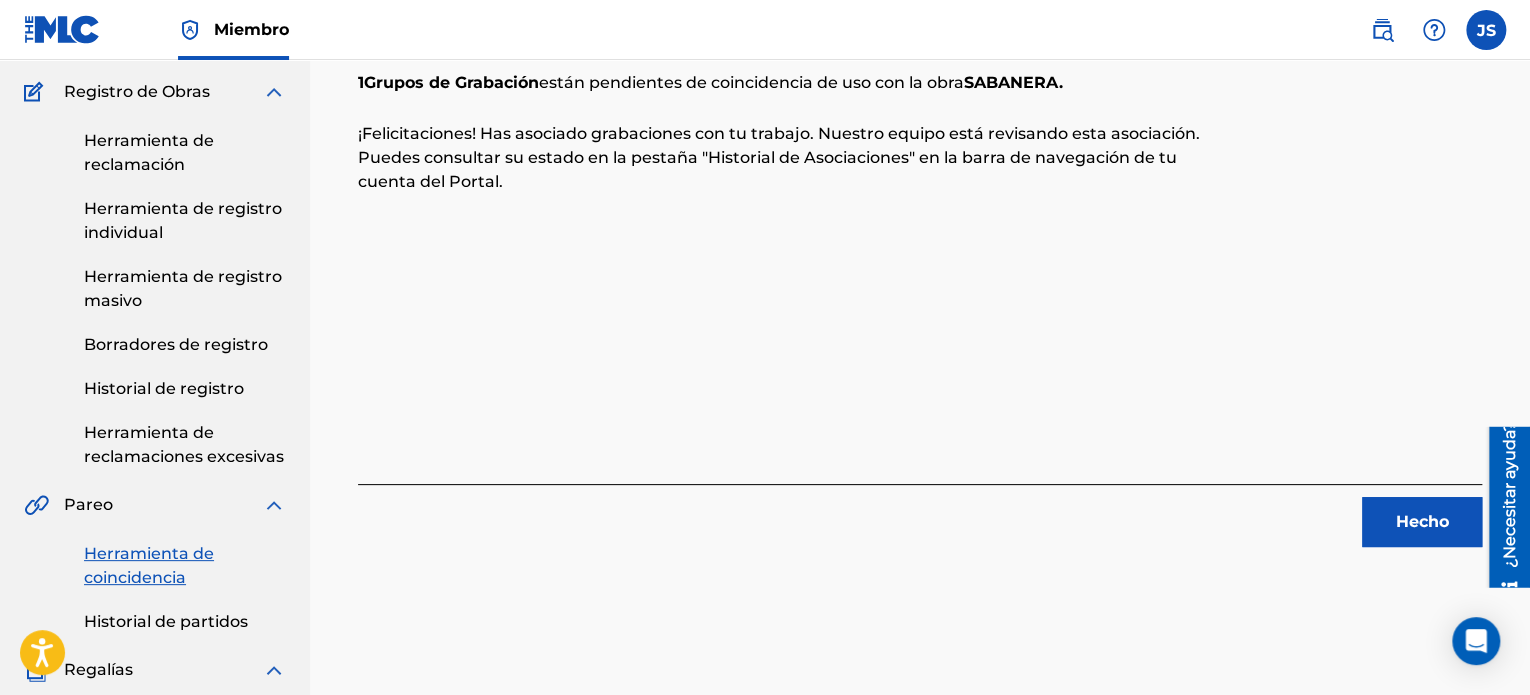 scroll, scrollTop: 136, scrollLeft: 0, axis: vertical 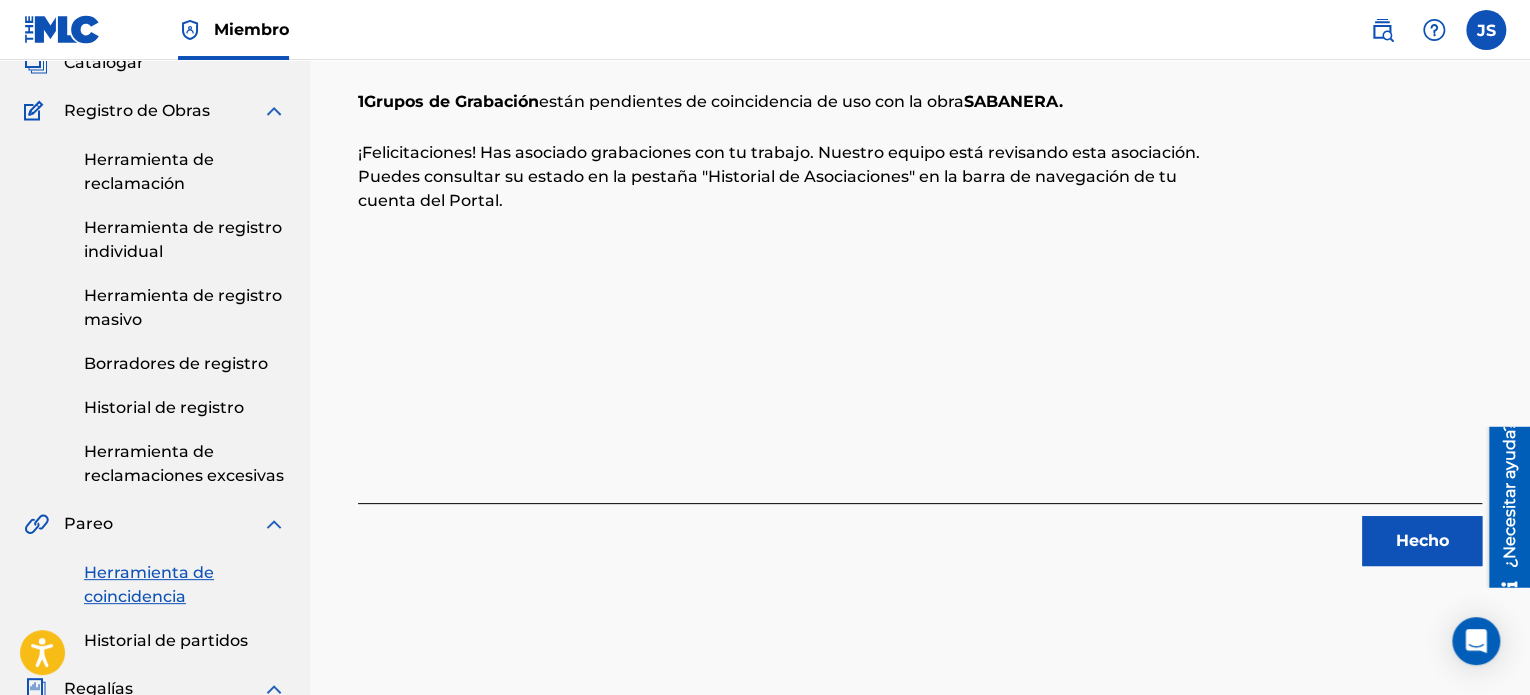 click on "Hecho" at bounding box center (1422, 540) 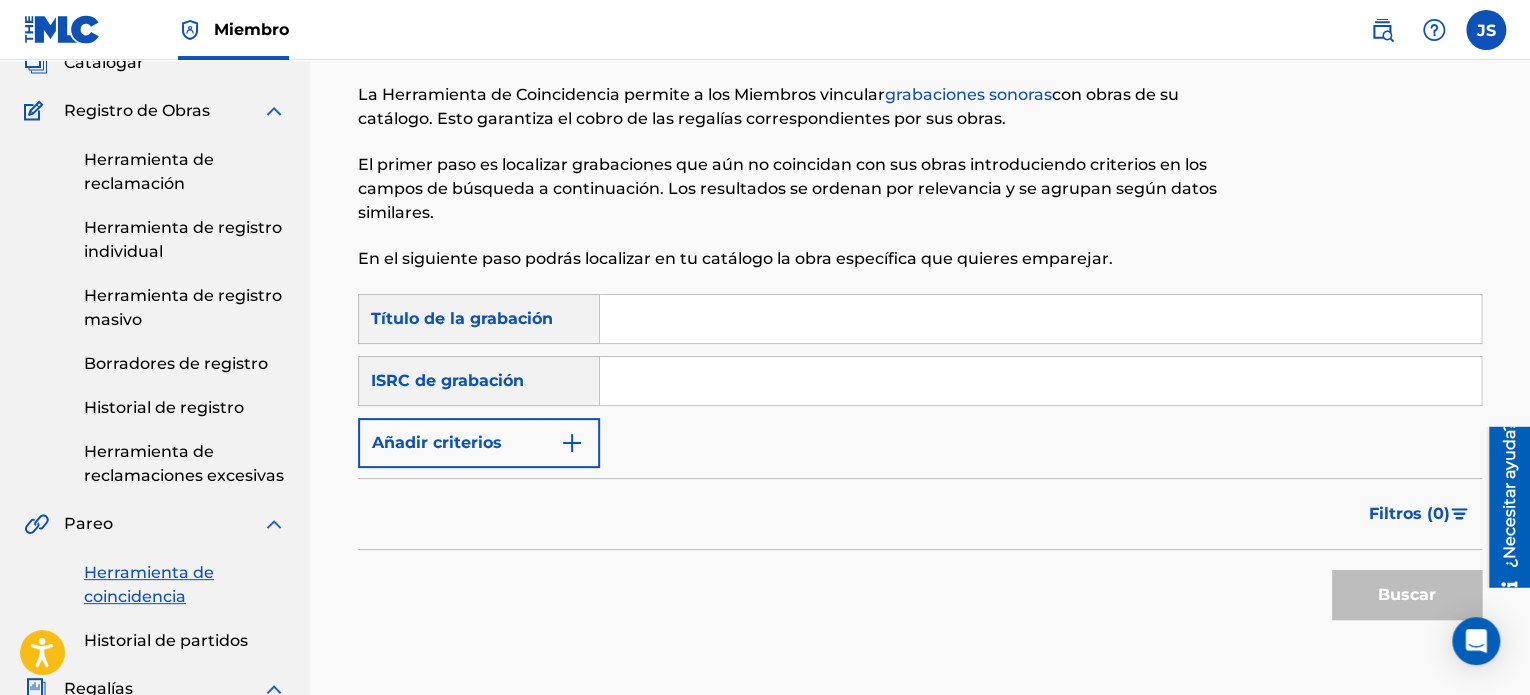 click at bounding box center [1040, 319] 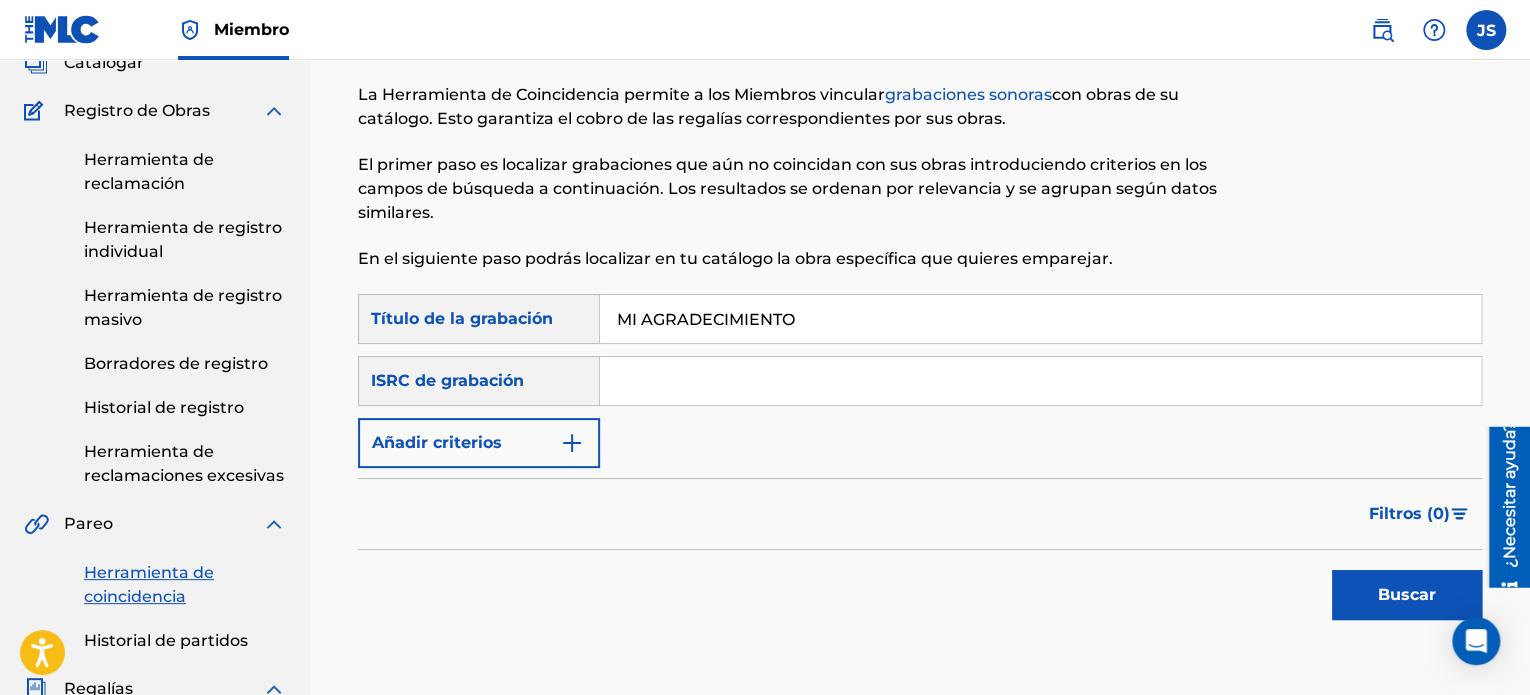 type on "MI AGRADECIMIENTO" 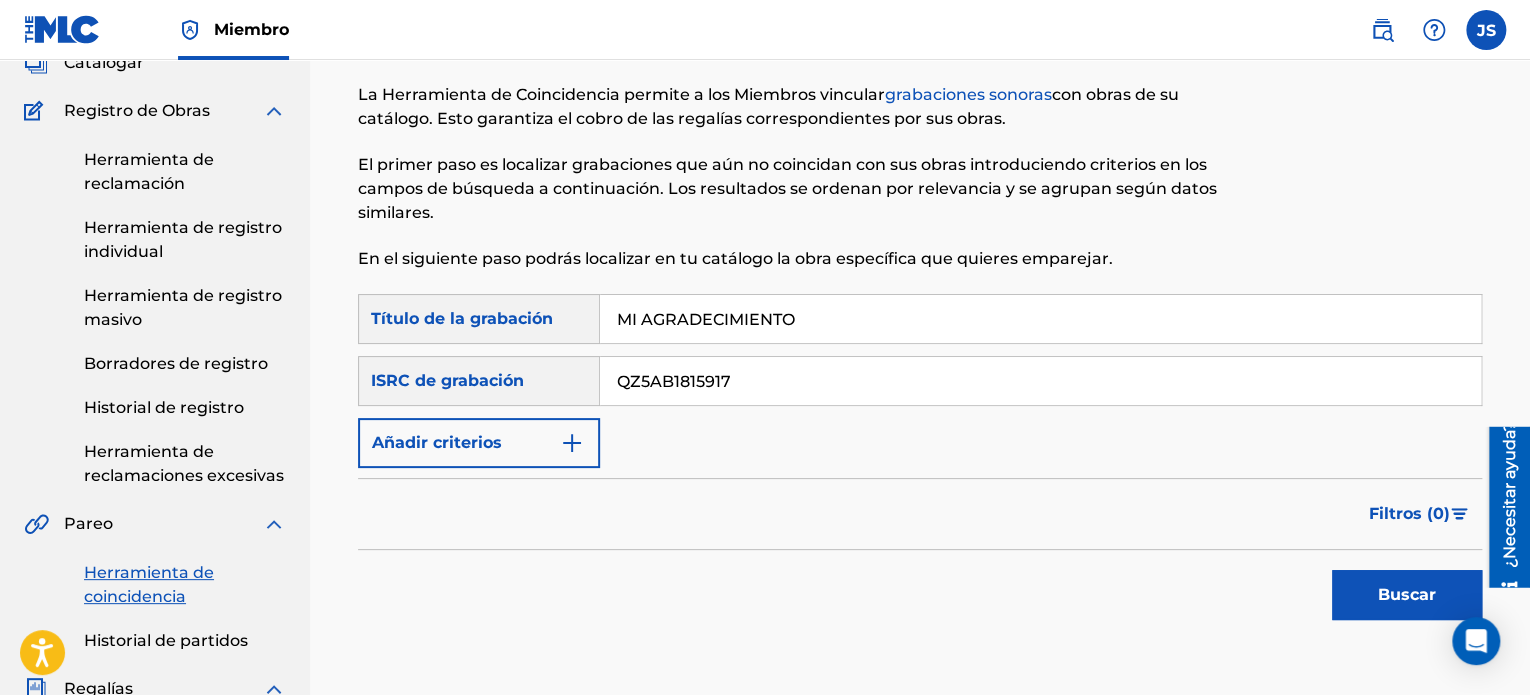 type on "QZ5AB1815917" 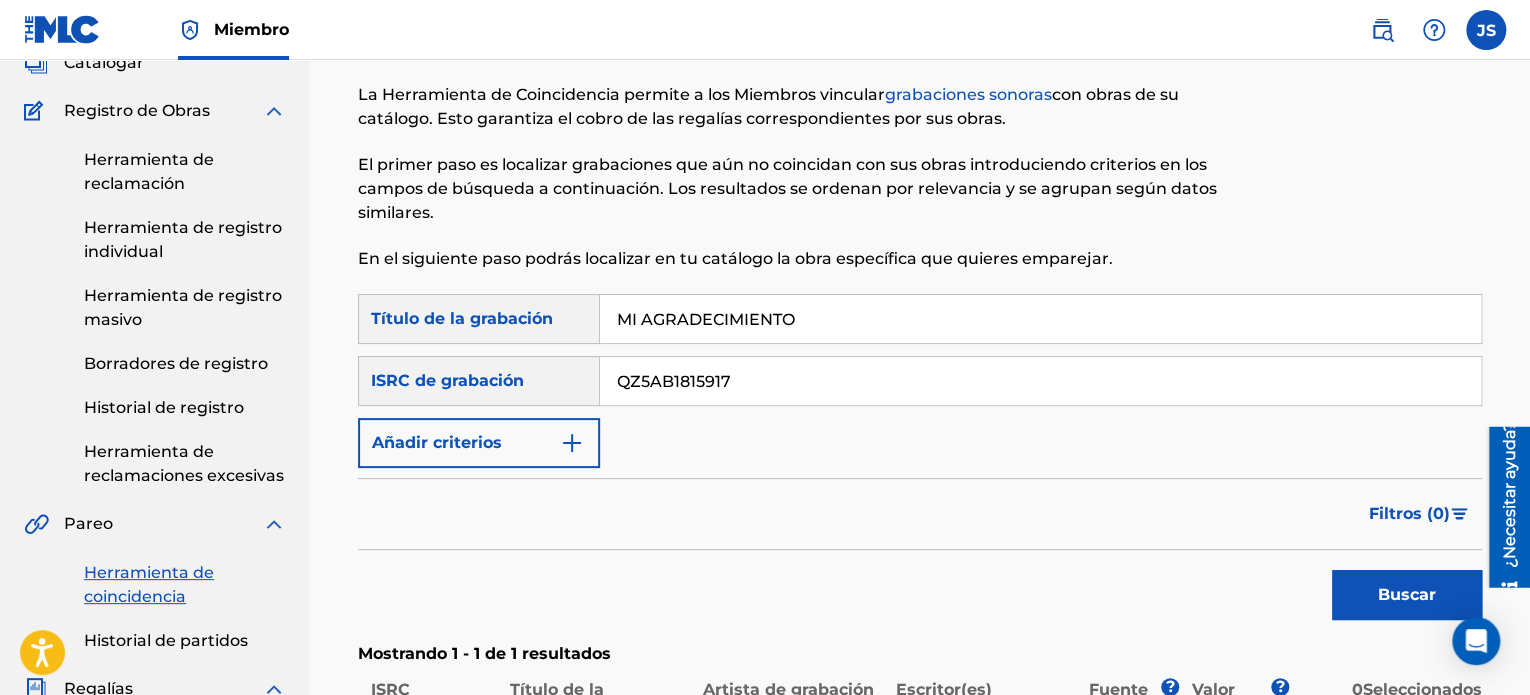drag, startPoint x: 946, startPoint y: 321, endPoint x: 609, endPoint y: 271, distance: 340.689 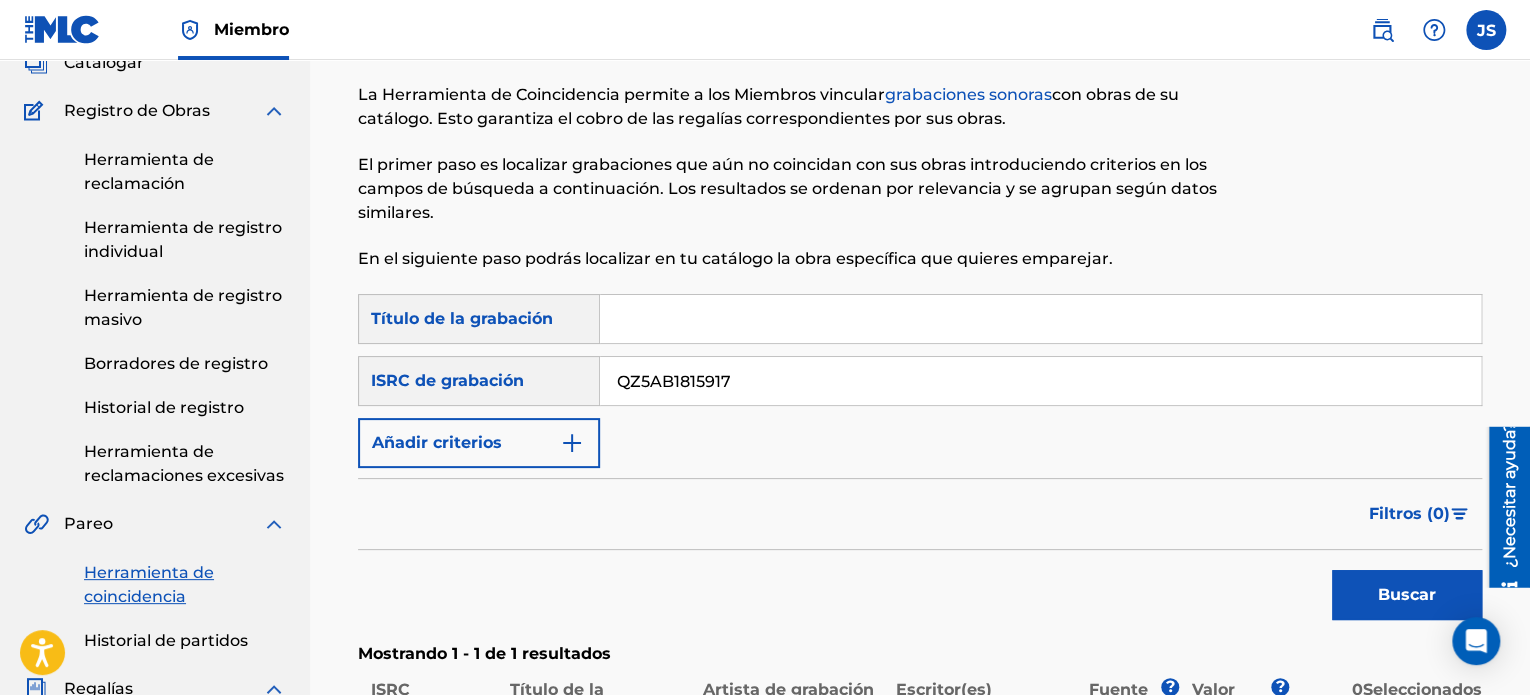 type 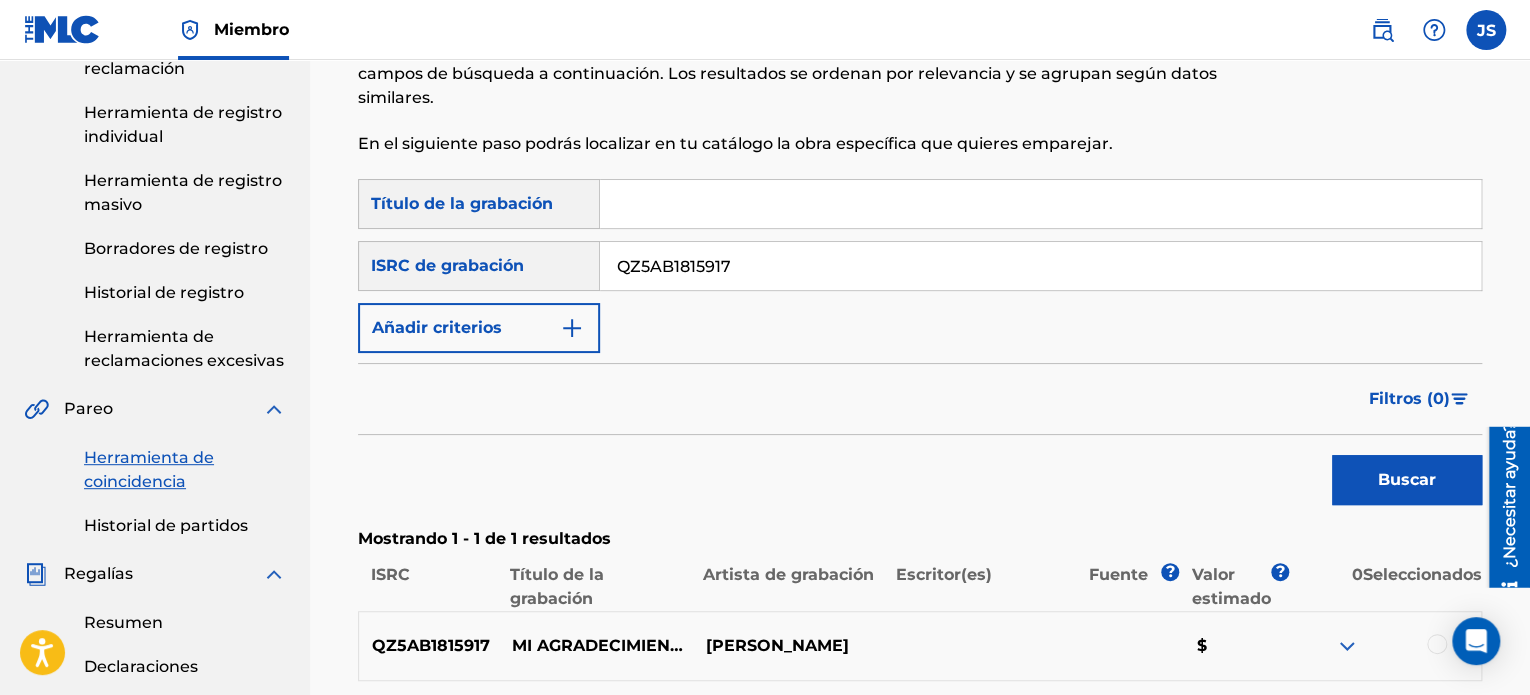 scroll, scrollTop: 336, scrollLeft: 0, axis: vertical 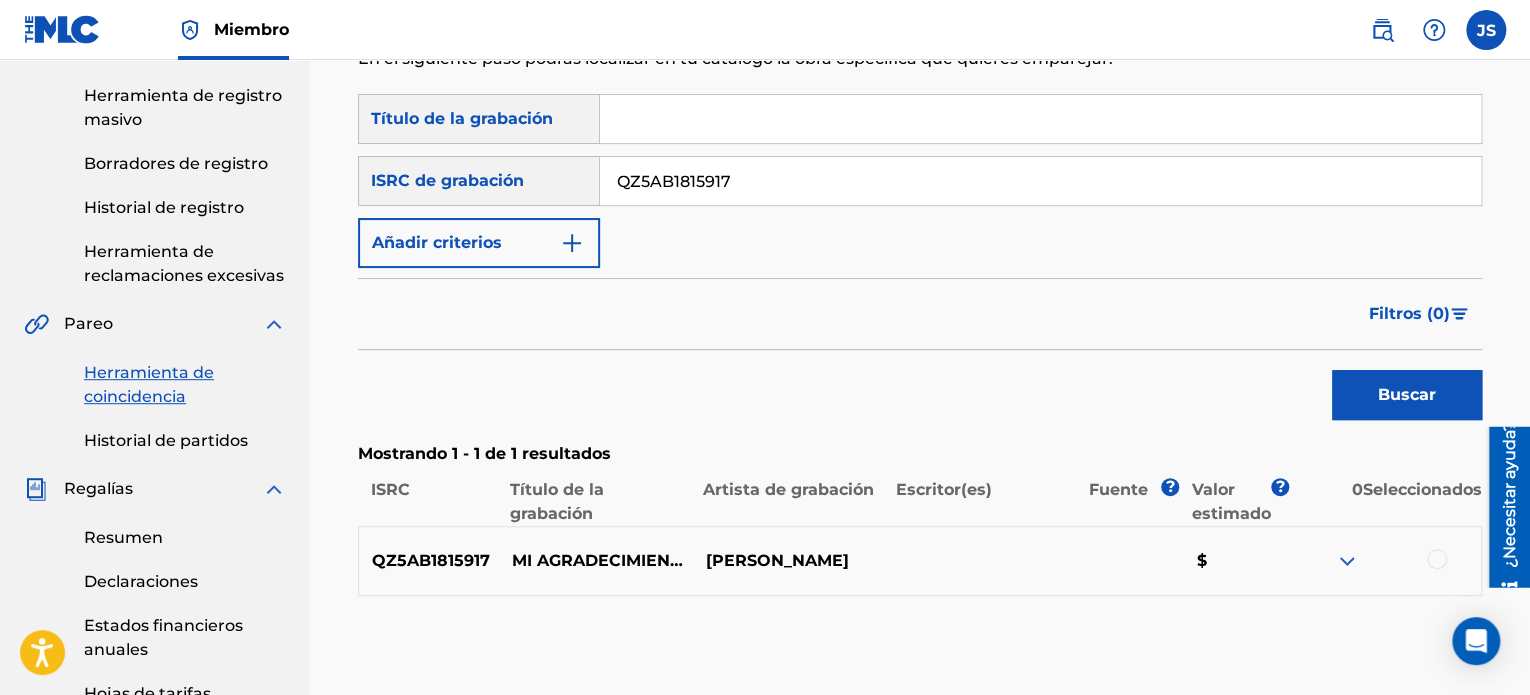 click on "Buscar" at bounding box center (1407, 395) 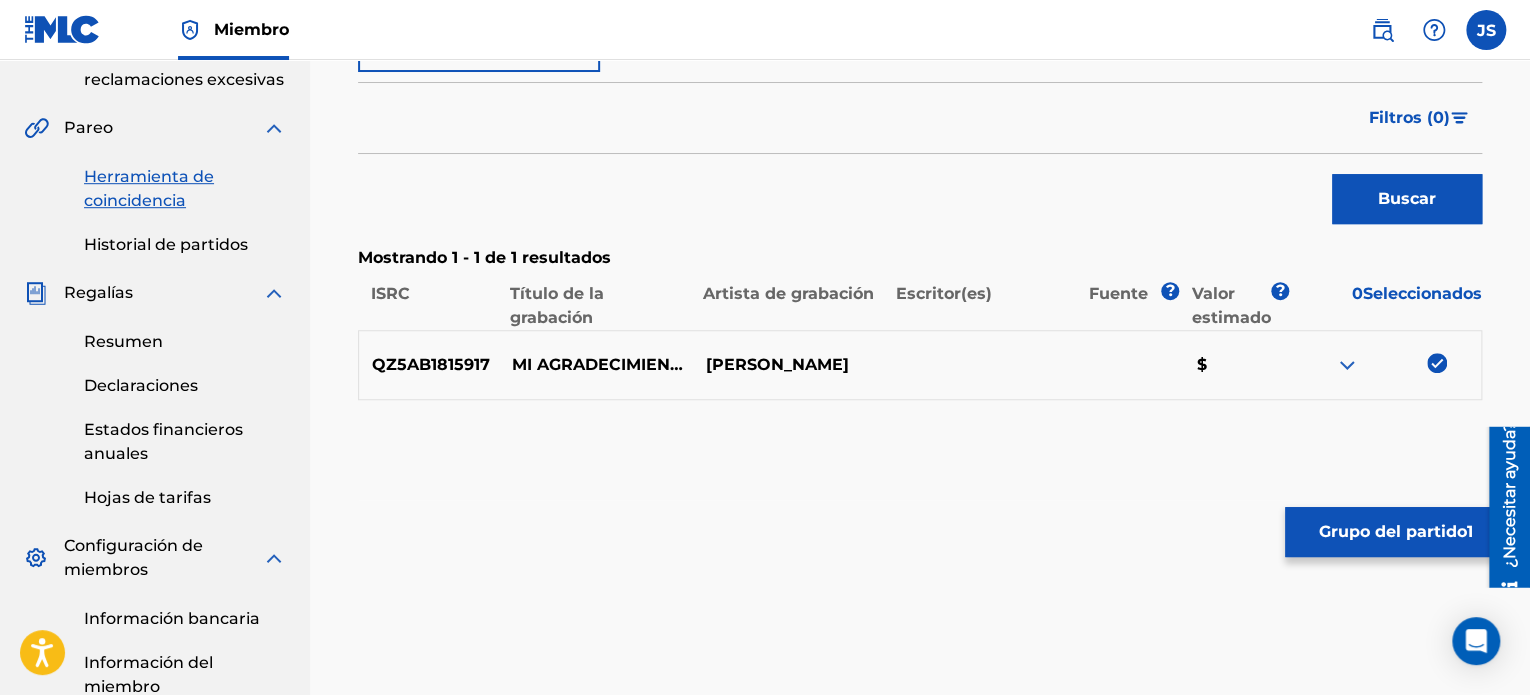 scroll, scrollTop: 536, scrollLeft: 0, axis: vertical 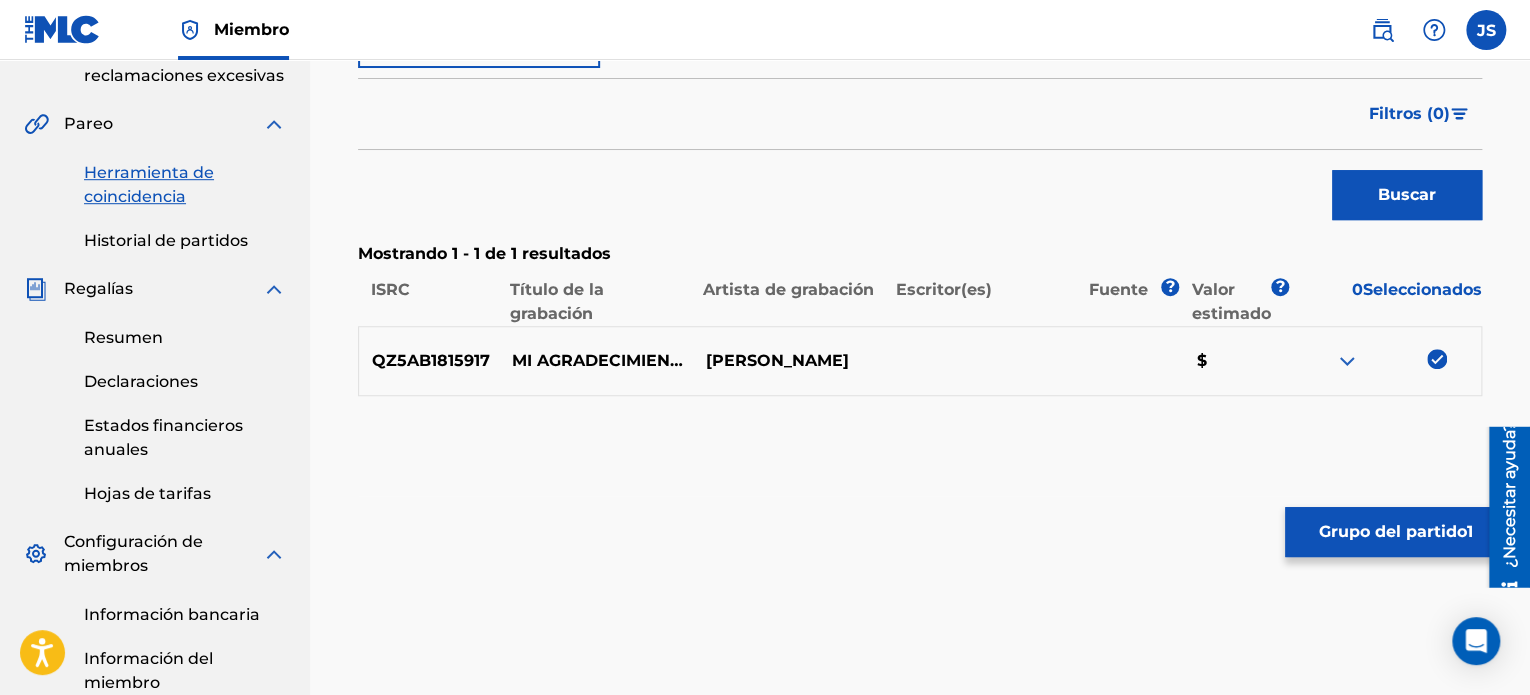 click on "Grupo del partido  1" at bounding box center [1395, 532] 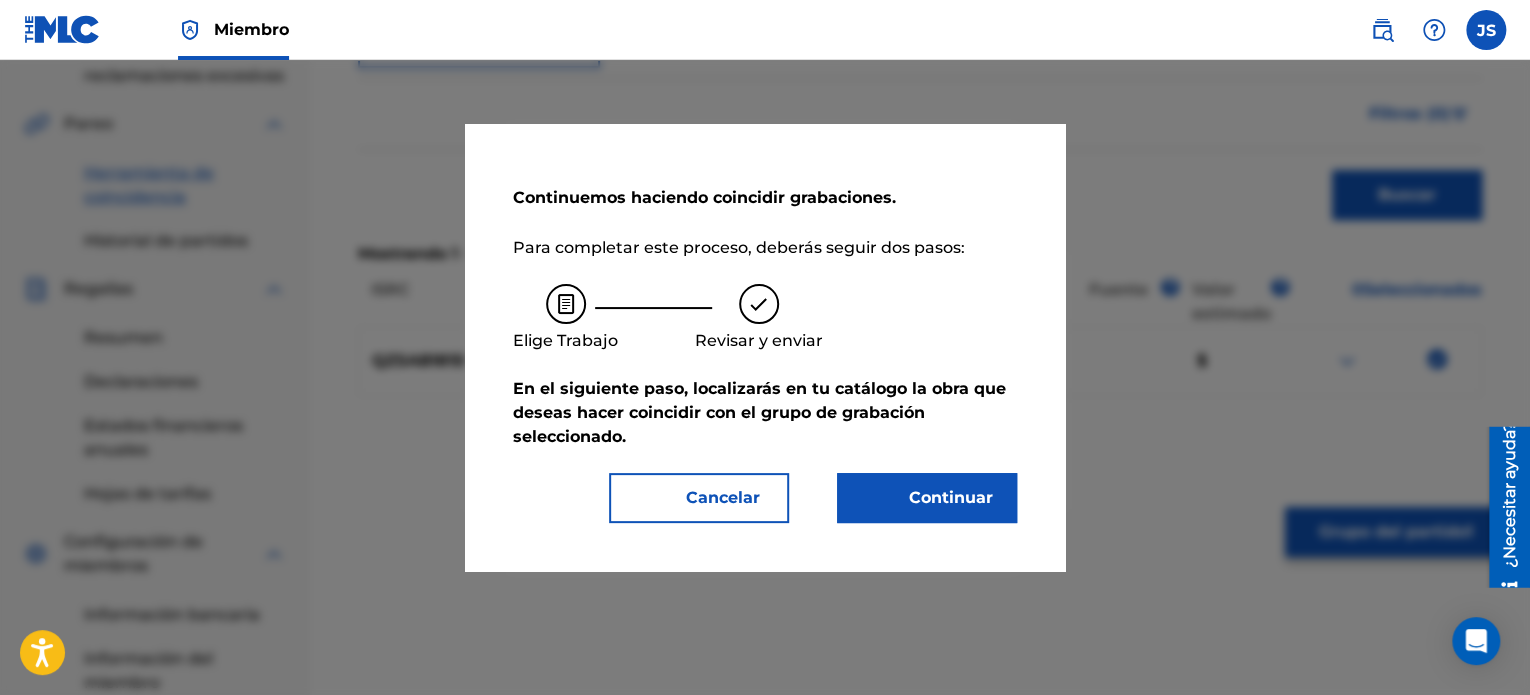 click on "Continuar" at bounding box center (927, 498) 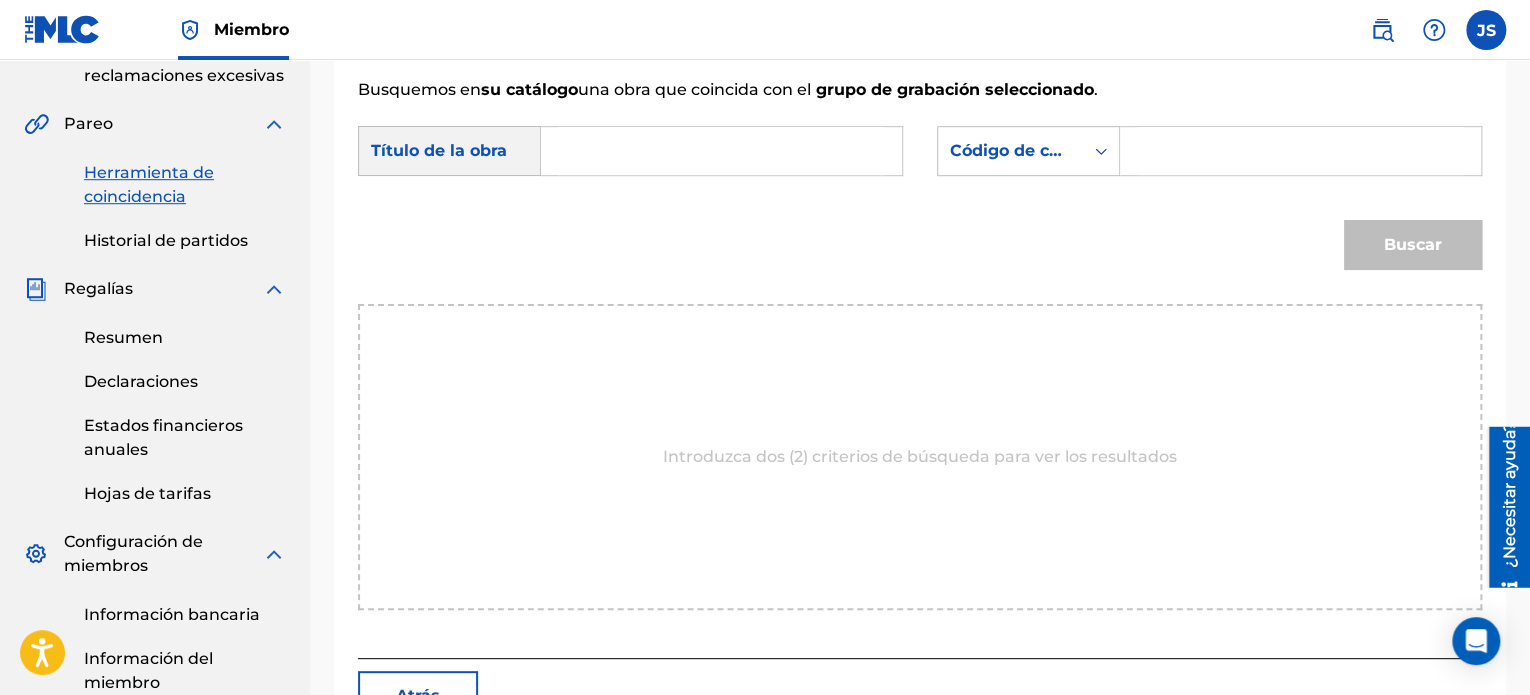 click at bounding box center (721, 151) 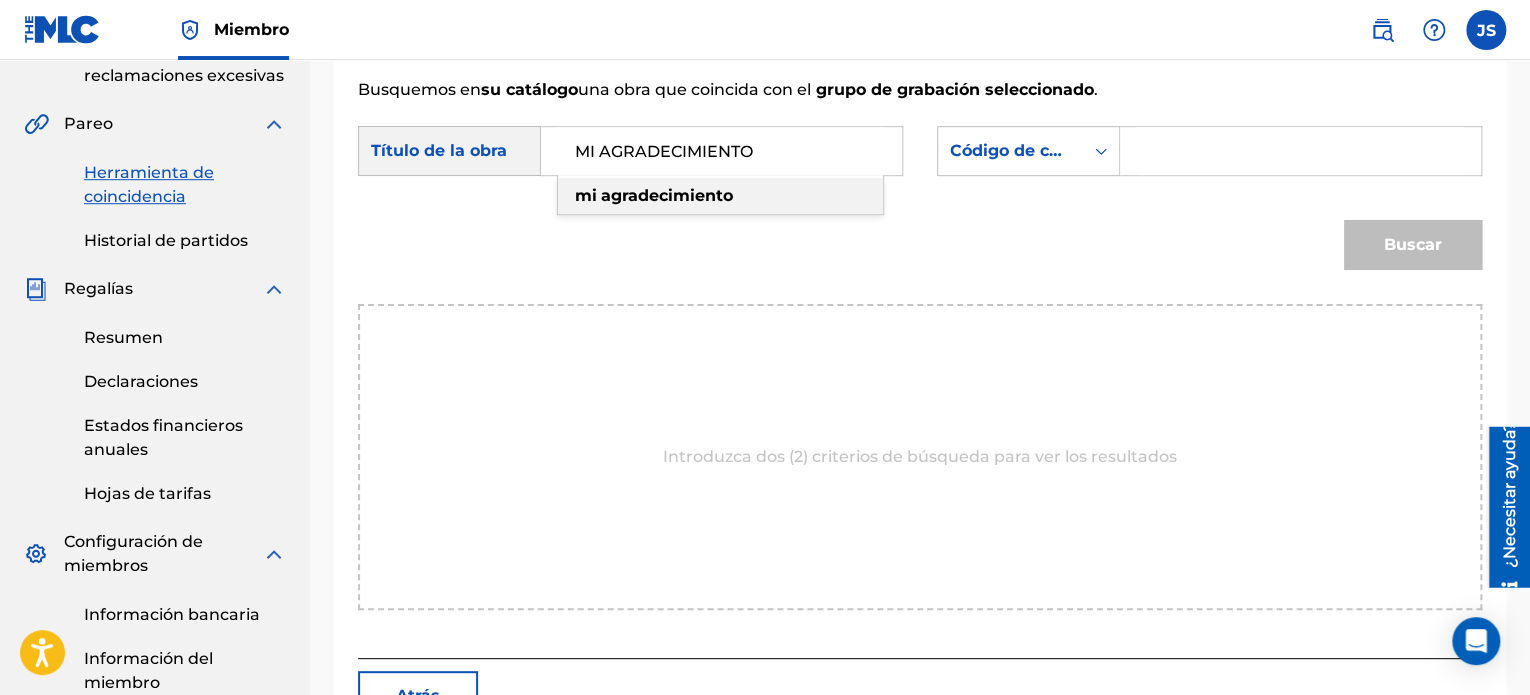 type on "MI AGRADECIMIENTO" 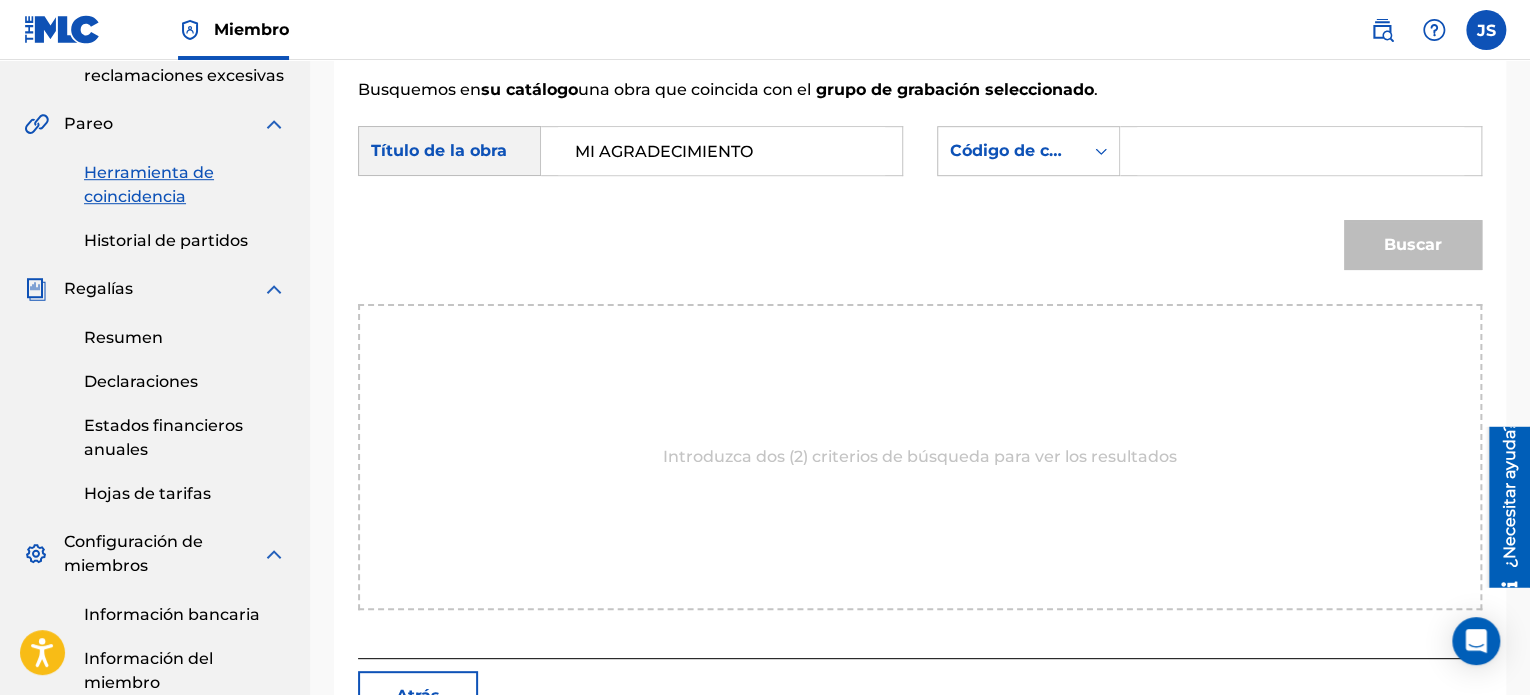 paste on "MA4X5O" 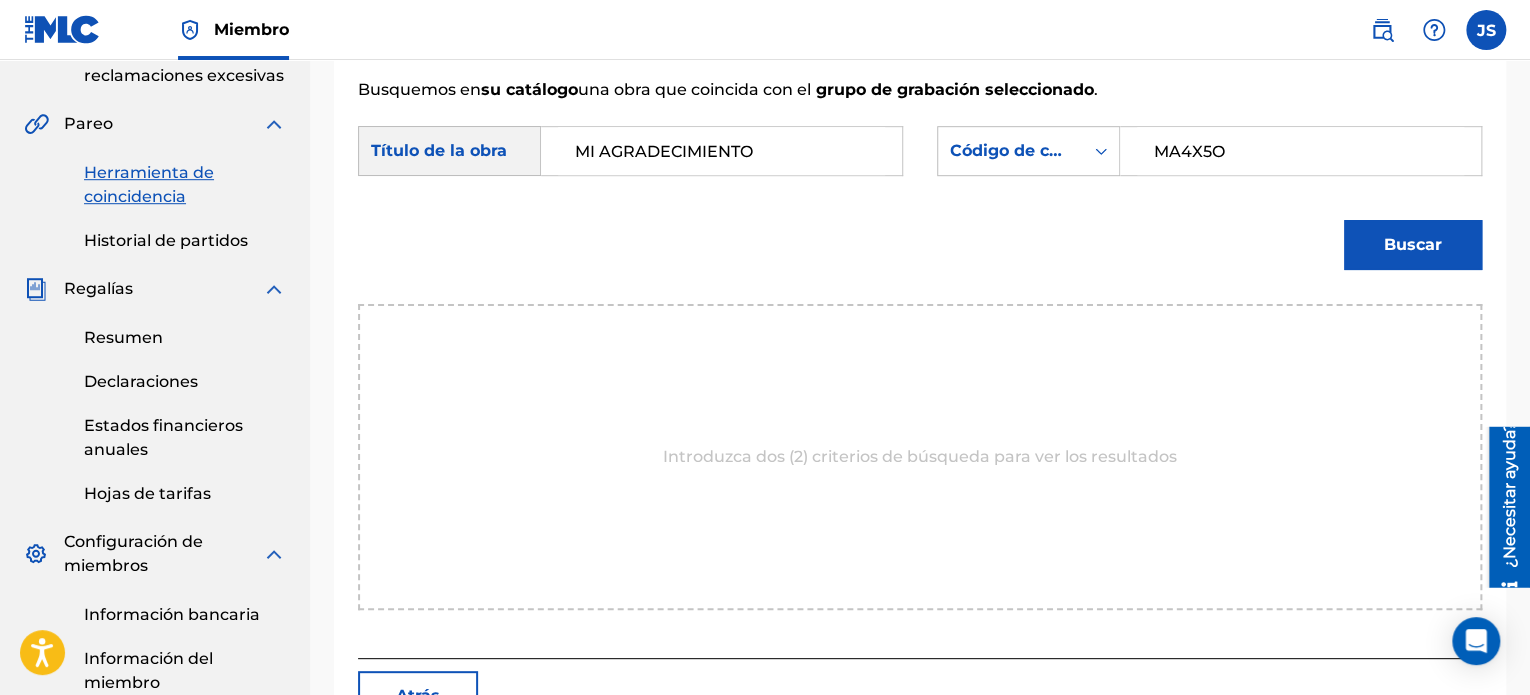 type on "MA4X5O" 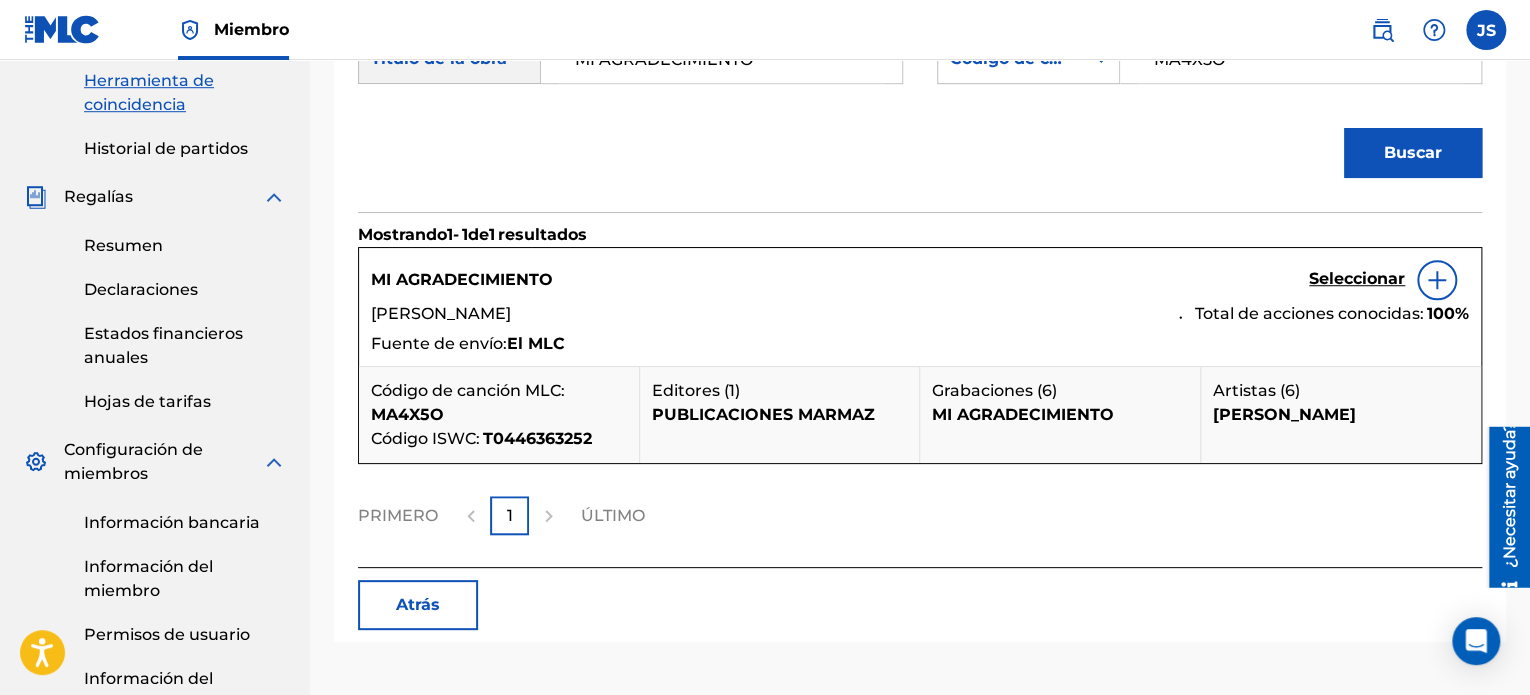 scroll, scrollTop: 736, scrollLeft: 0, axis: vertical 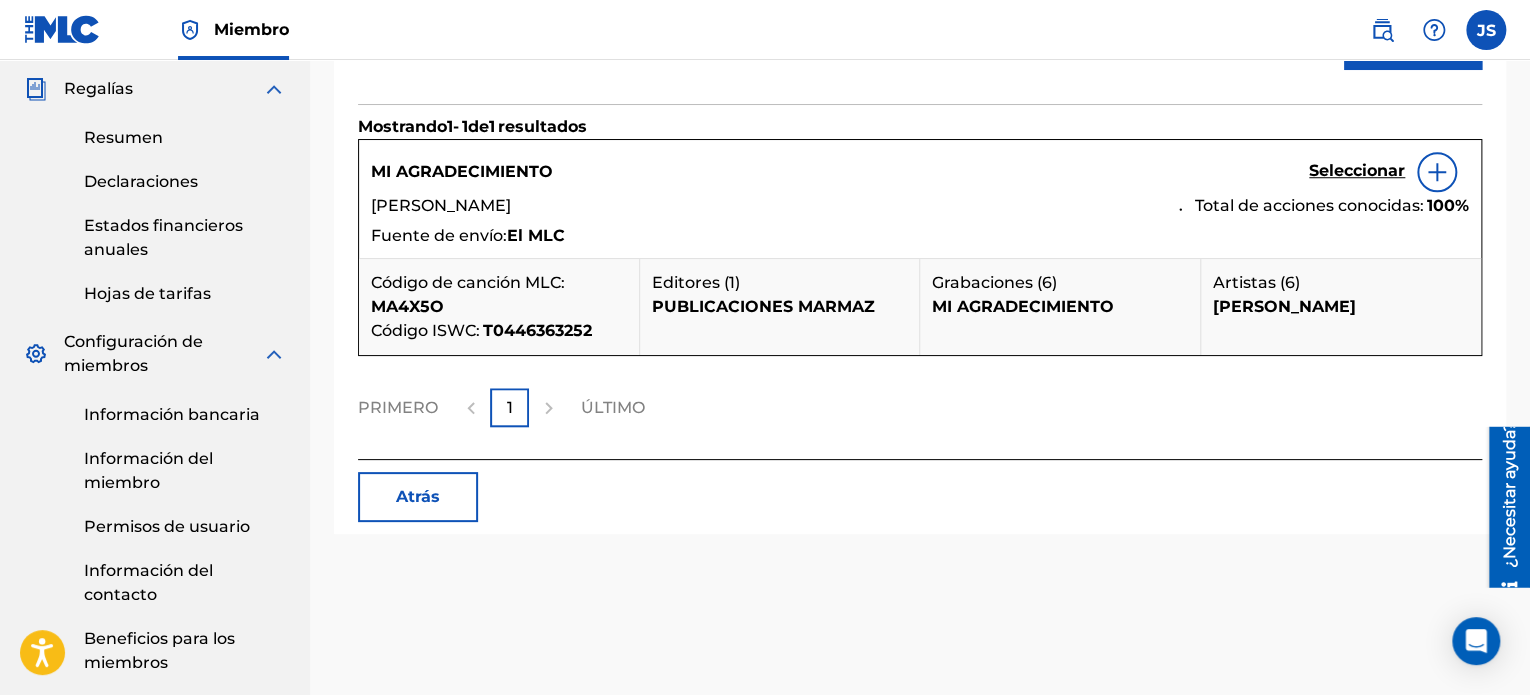 click on "Seleccionar" at bounding box center (1357, 170) 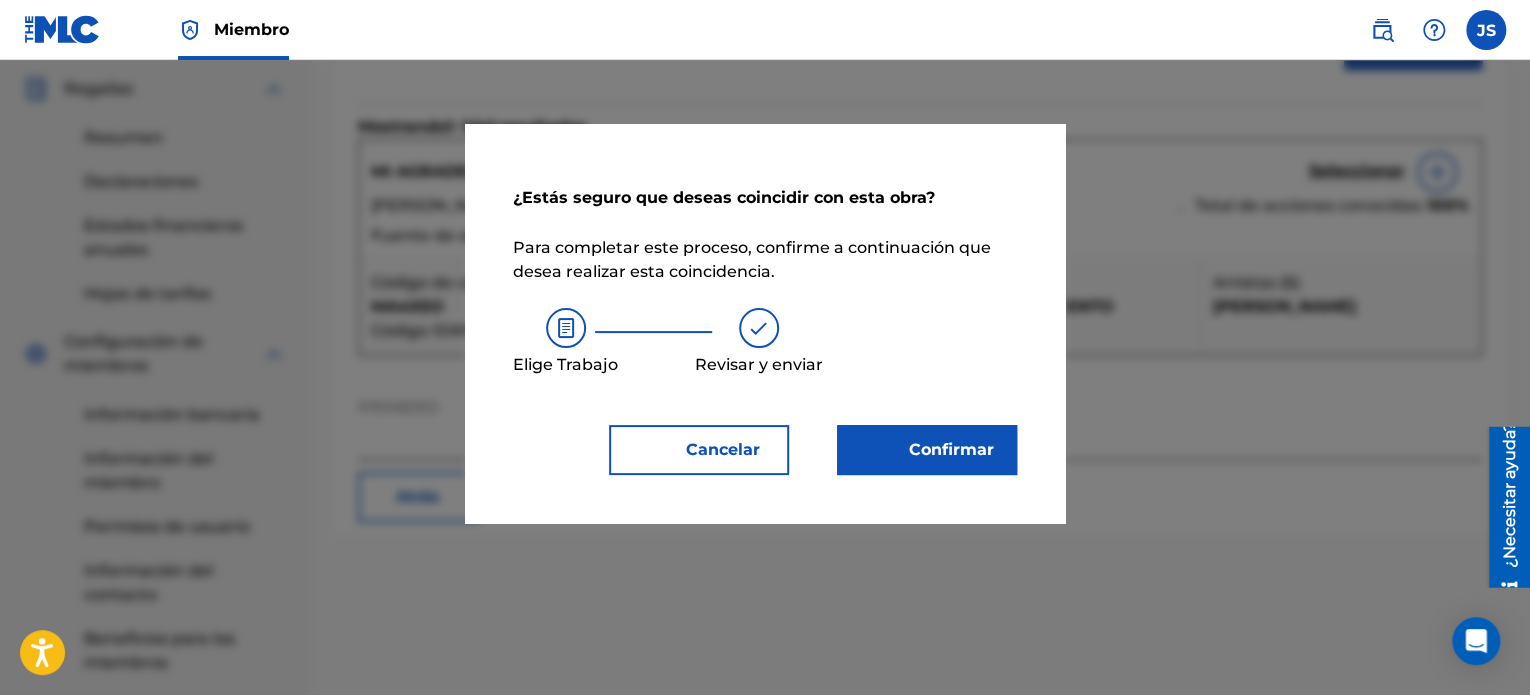 click on "Confirmar" at bounding box center (951, 449) 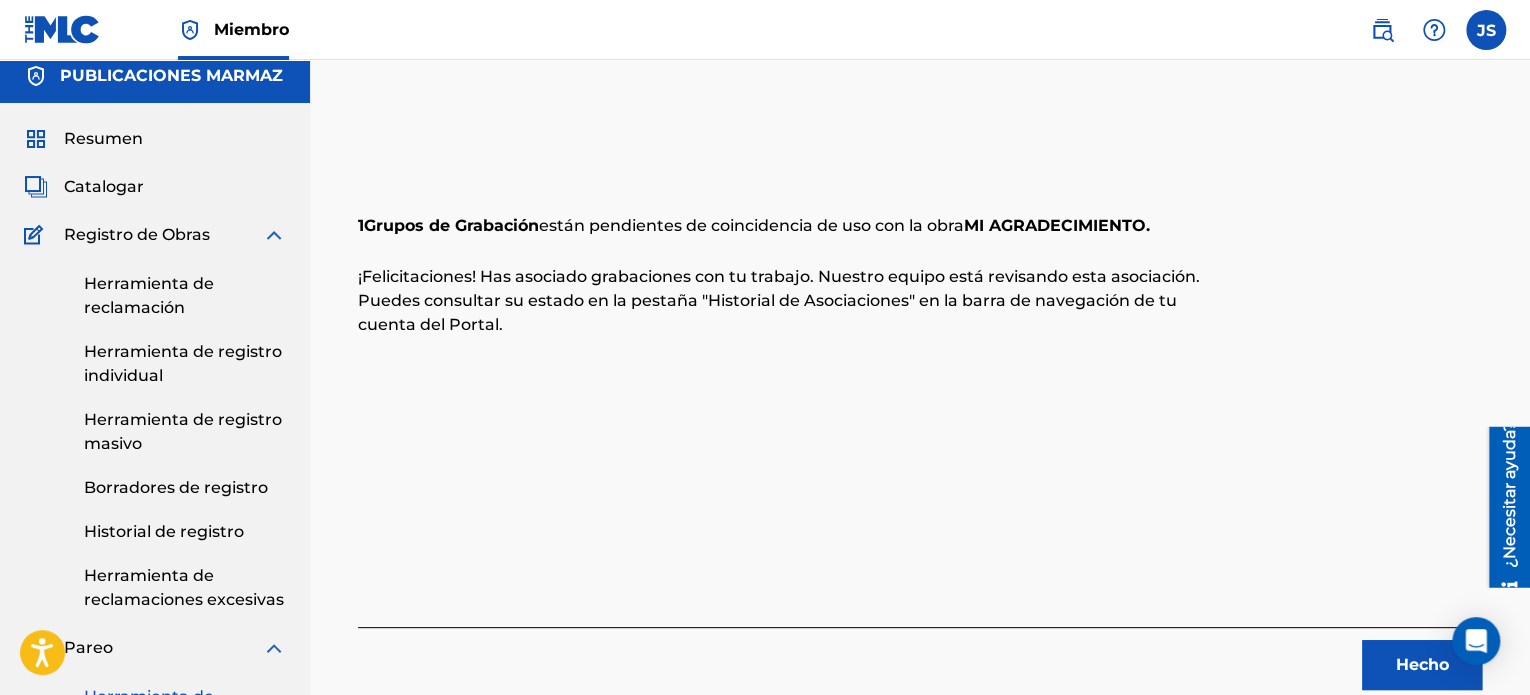 scroll, scrollTop: 0, scrollLeft: 0, axis: both 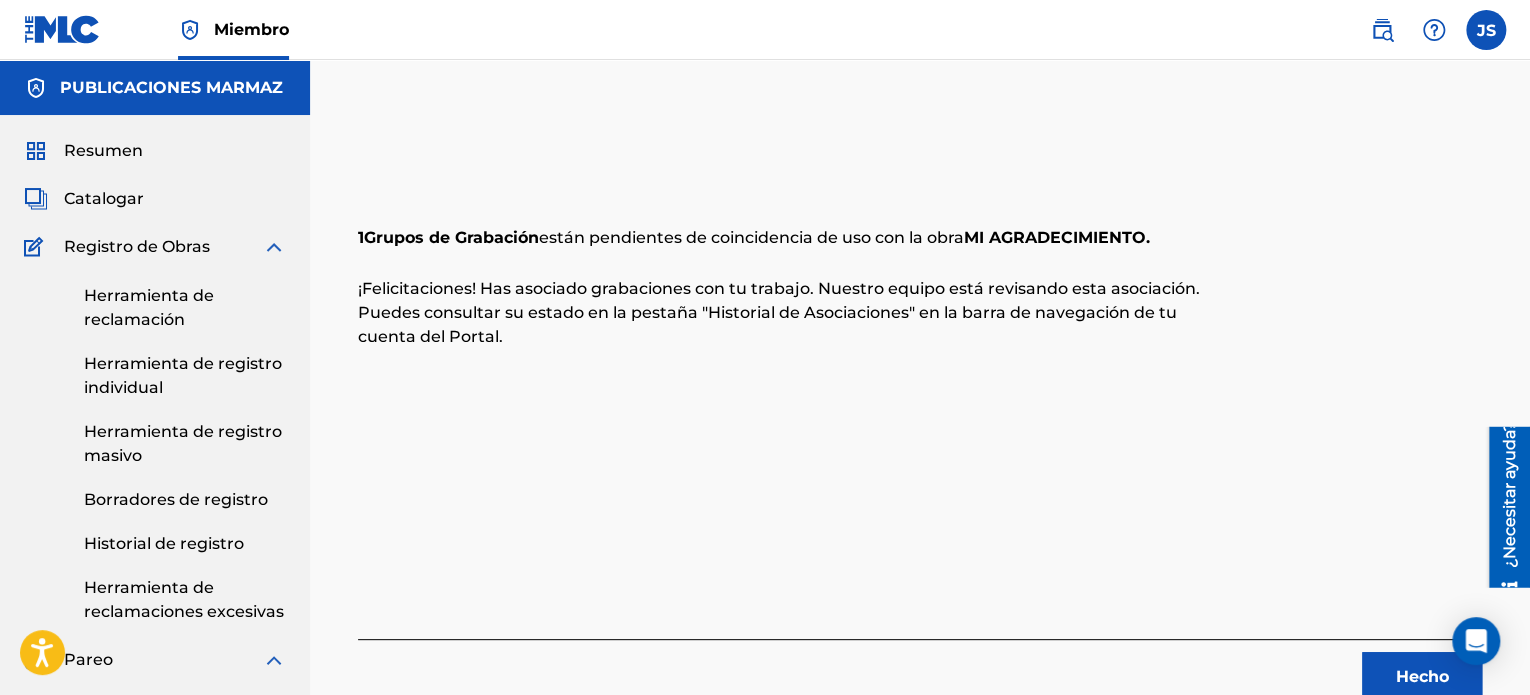 click on "Hecho" at bounding box center (1422, 677) 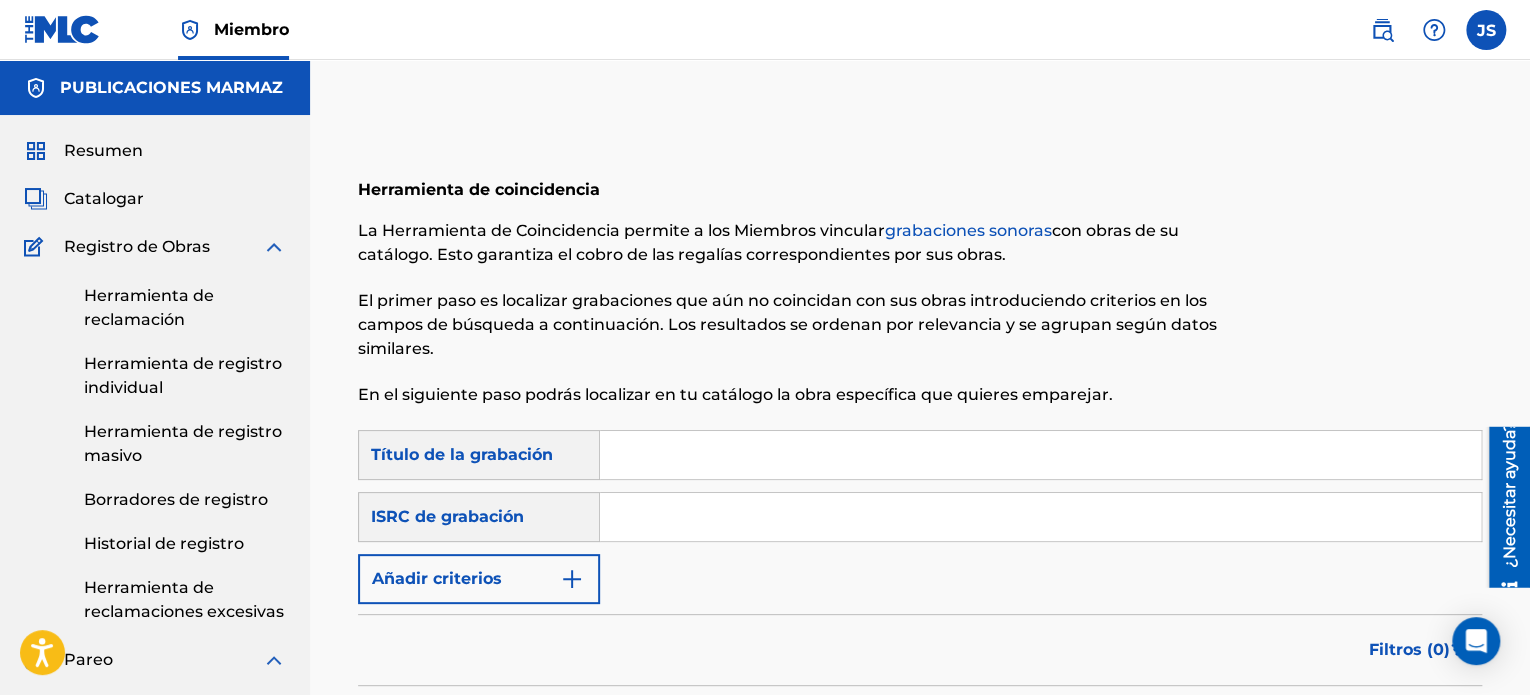 drag, startPoint x: 696, startPoint y: 528, endPoint x: 710, endPoint y: 524, distance: 14.56022 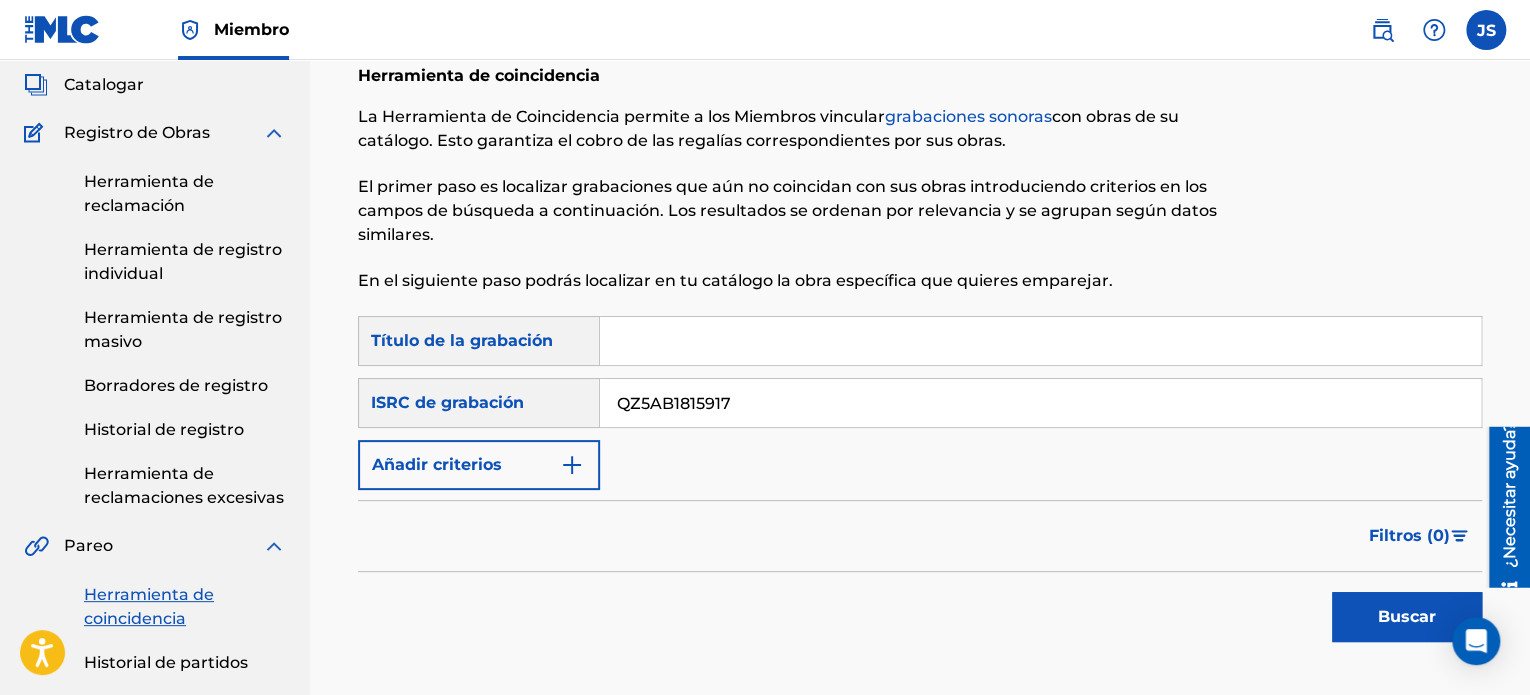 scroll, scrollTop: 200, scrollLeft: 0, axis: vertical 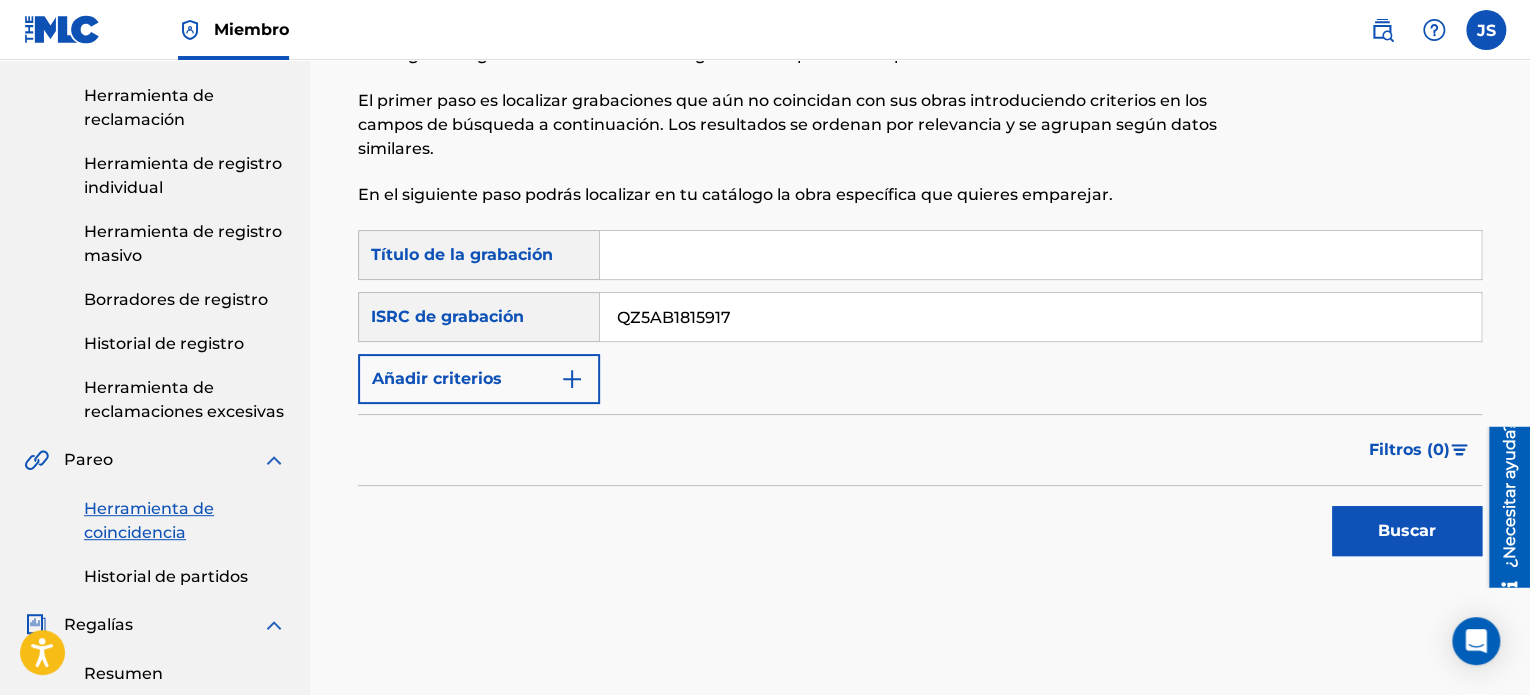 type on "QZ5AB1815917" 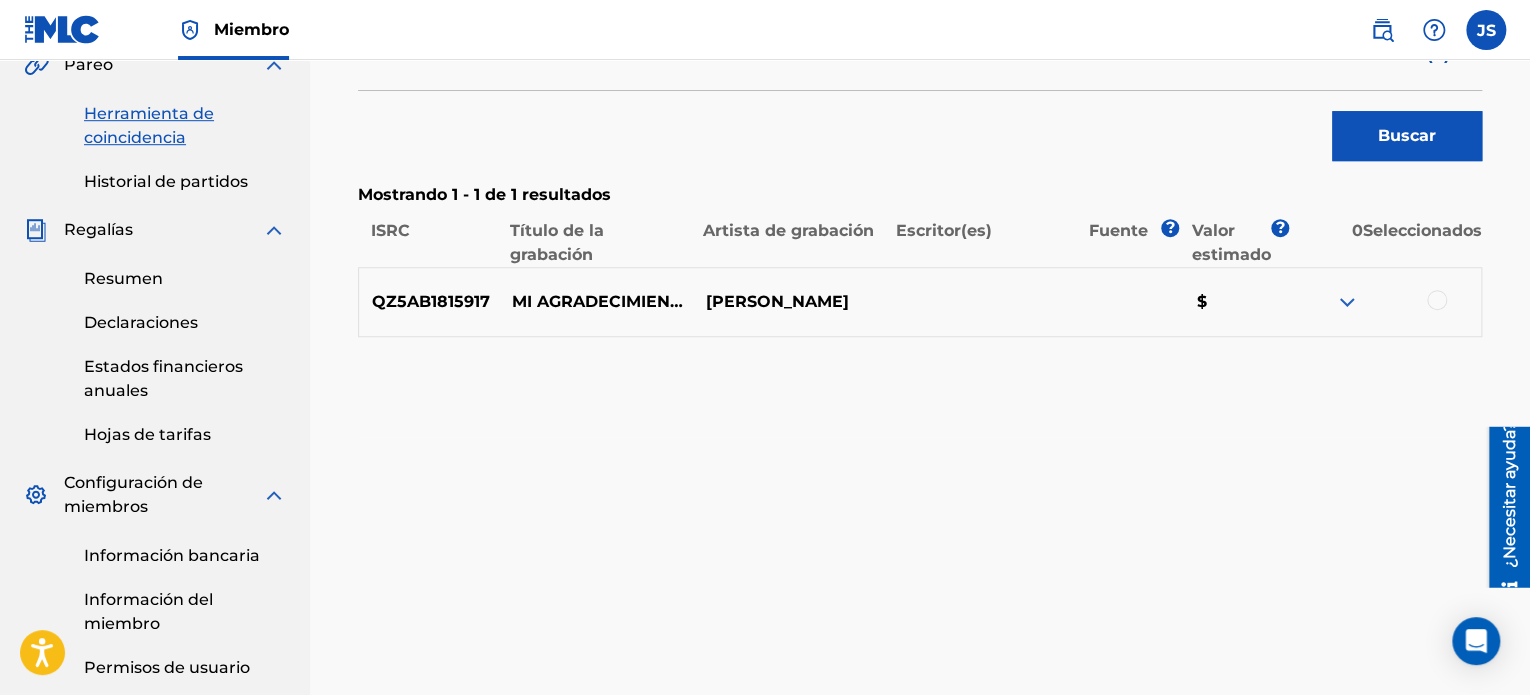 scroll, scrollTop: 600, scrollLeft: 0, axis: vertical 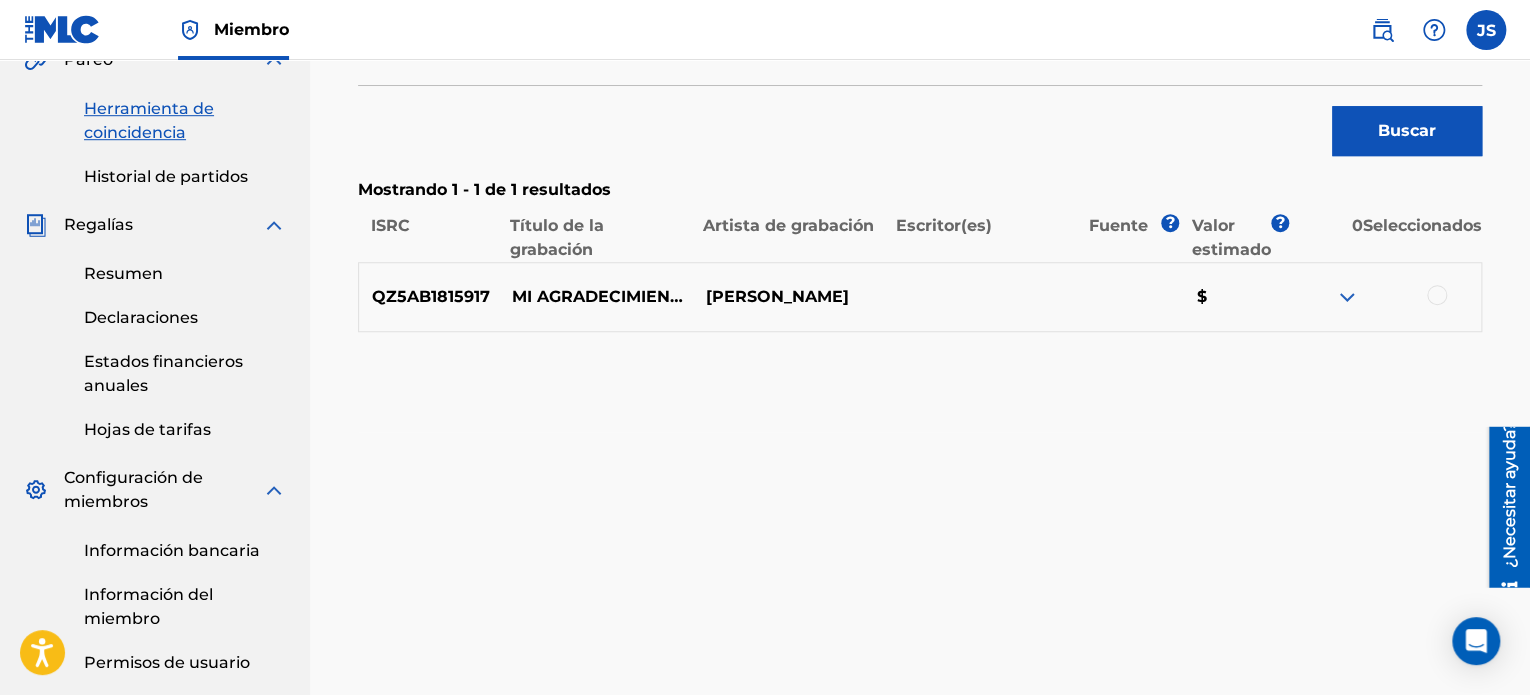 click at bounding box center (1384, 297) 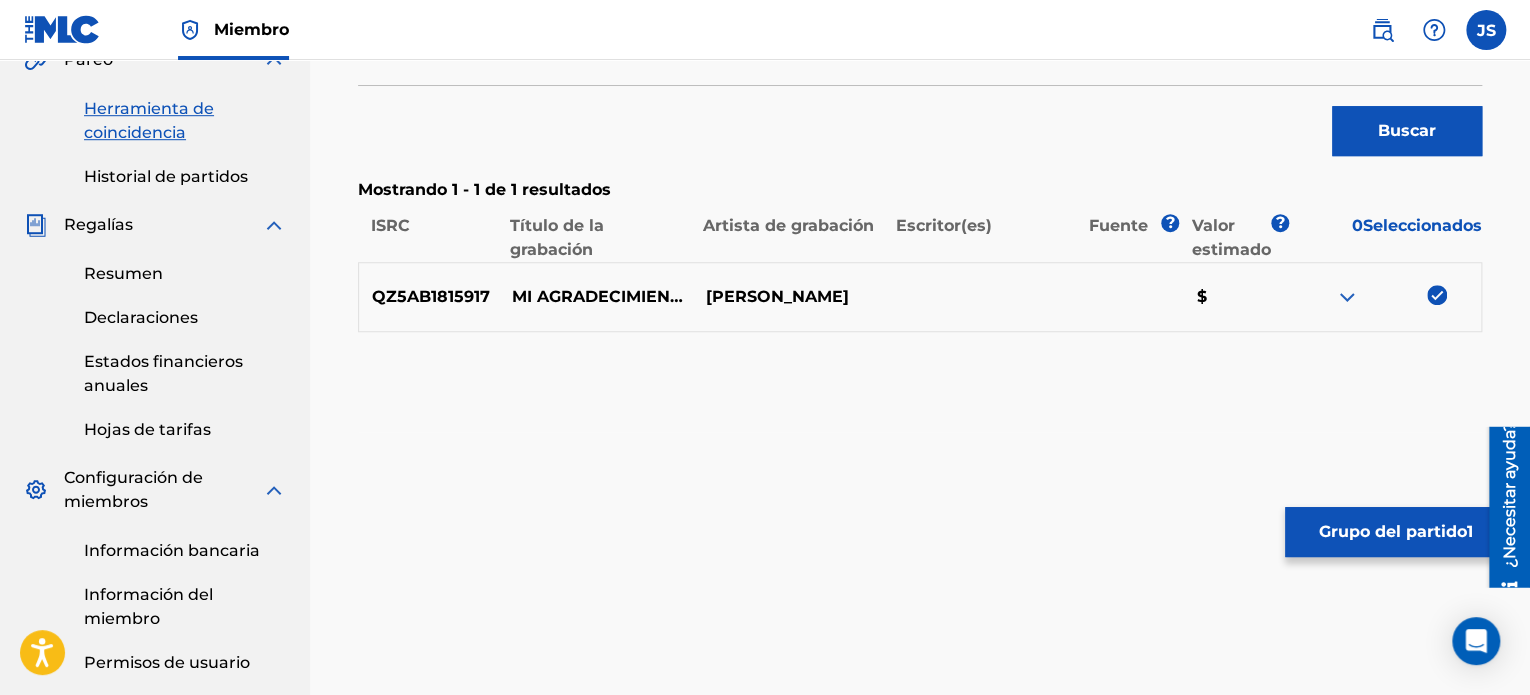 click on "Grupo del partido" at bounding box center [1393, 531] 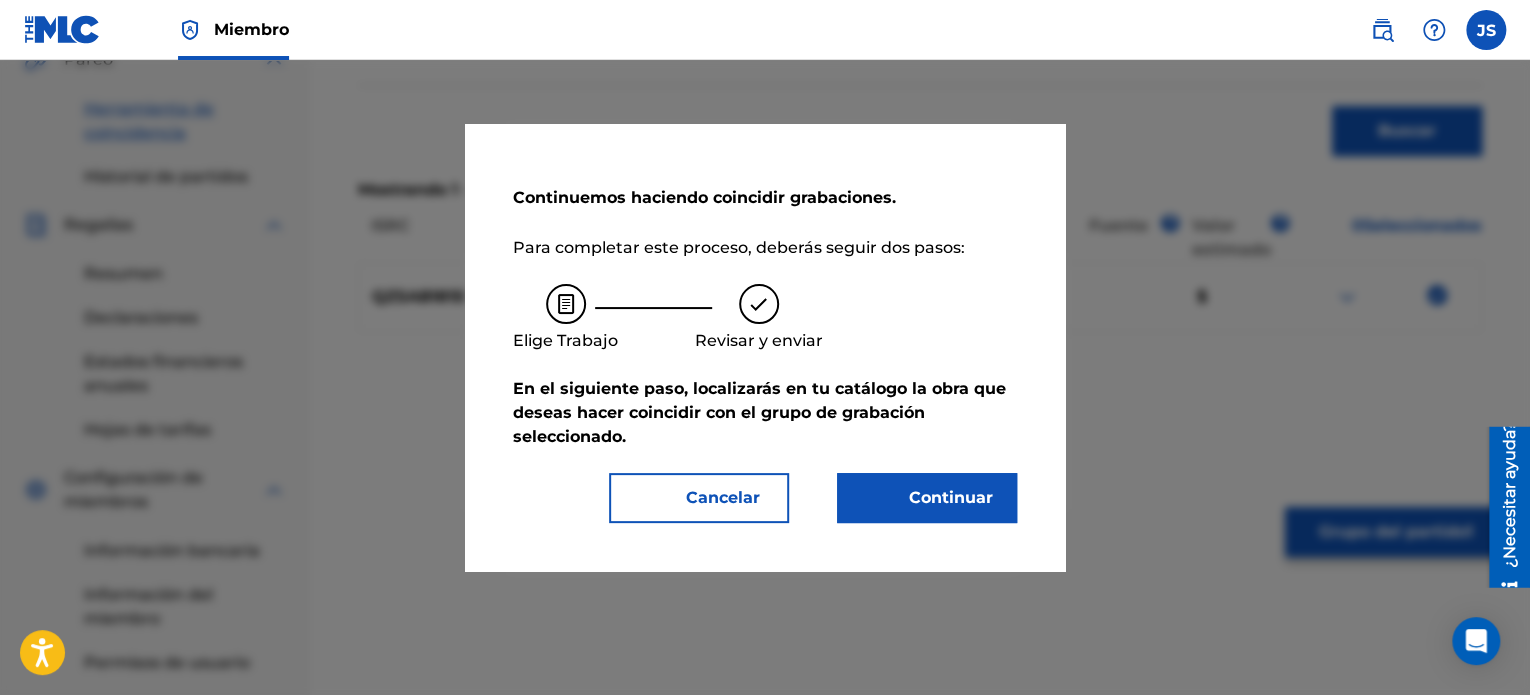 click on "Continuar" at bounding box center [927, 498] 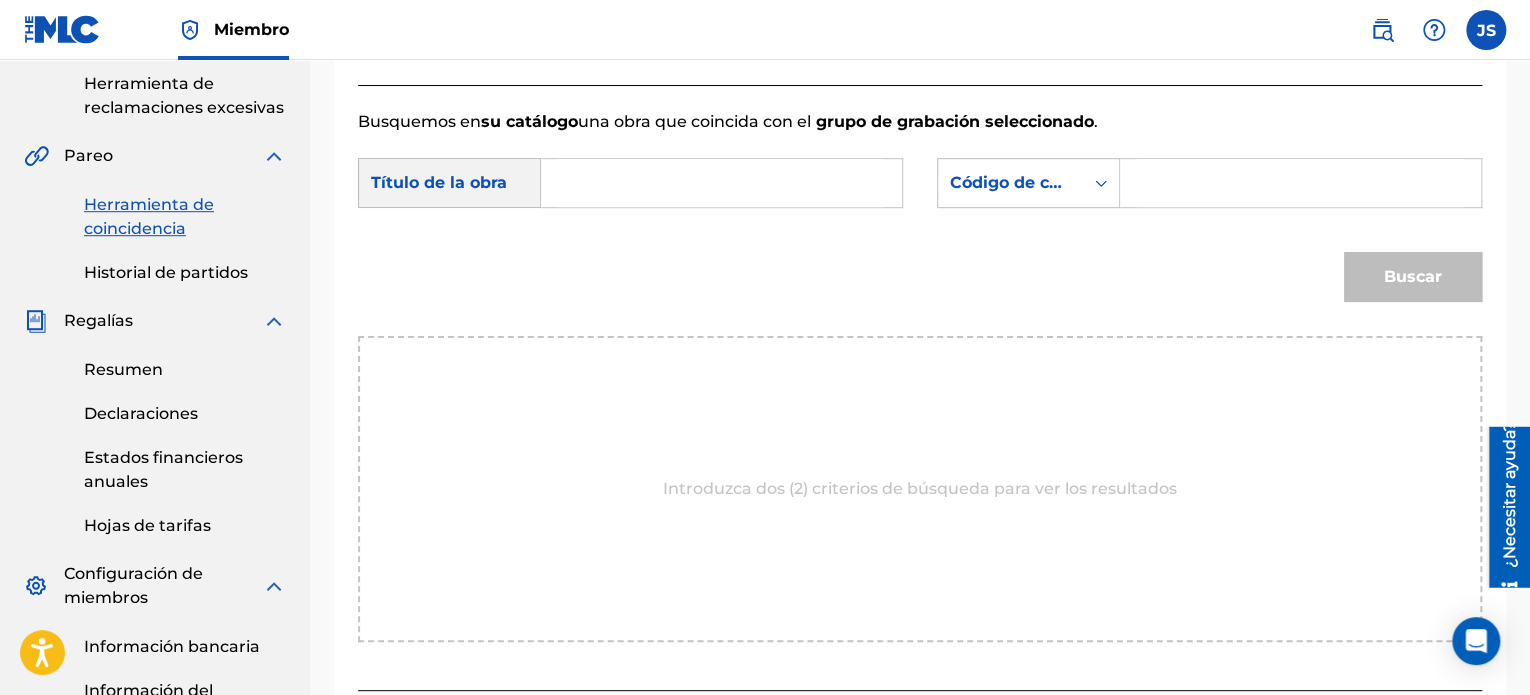 scroll, scrollTop: 400, scrollLeft: 0, axis: vertical 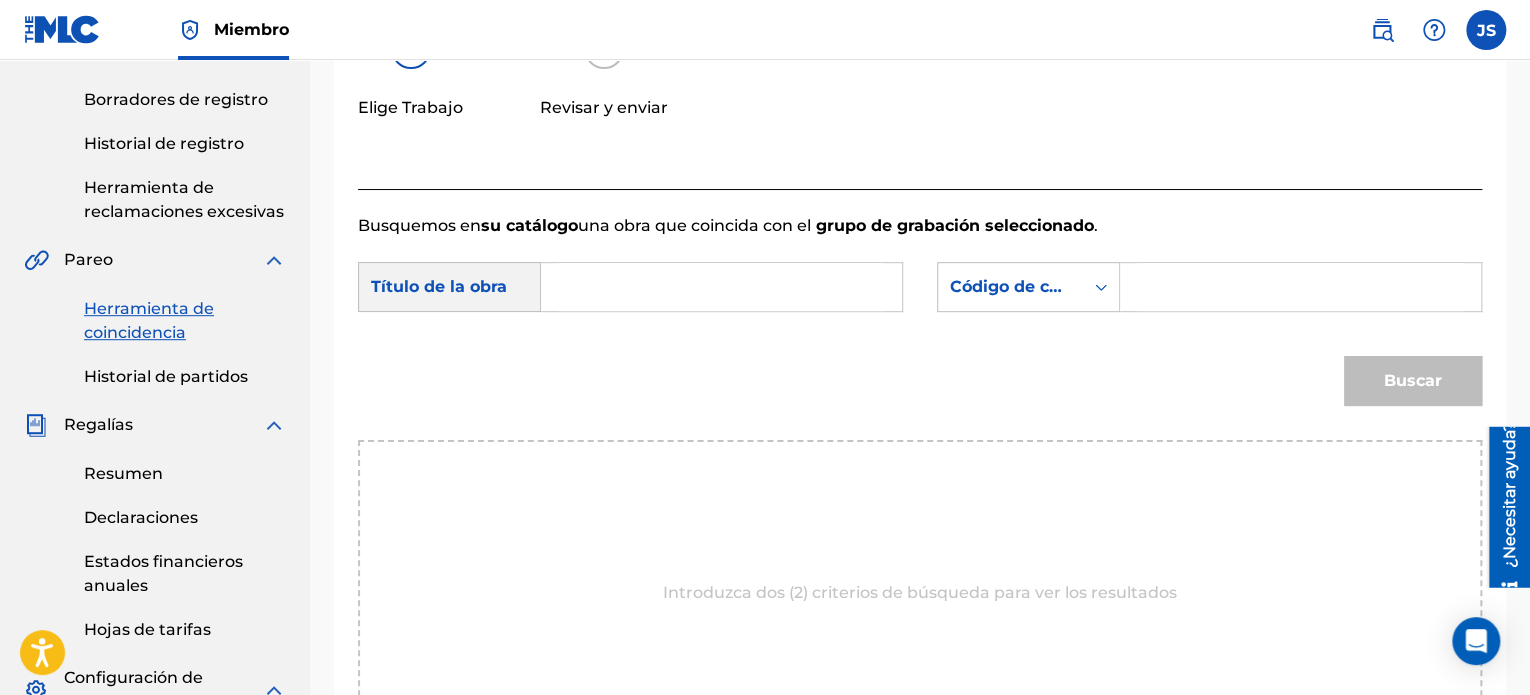 click at bounding box center [721, 287] 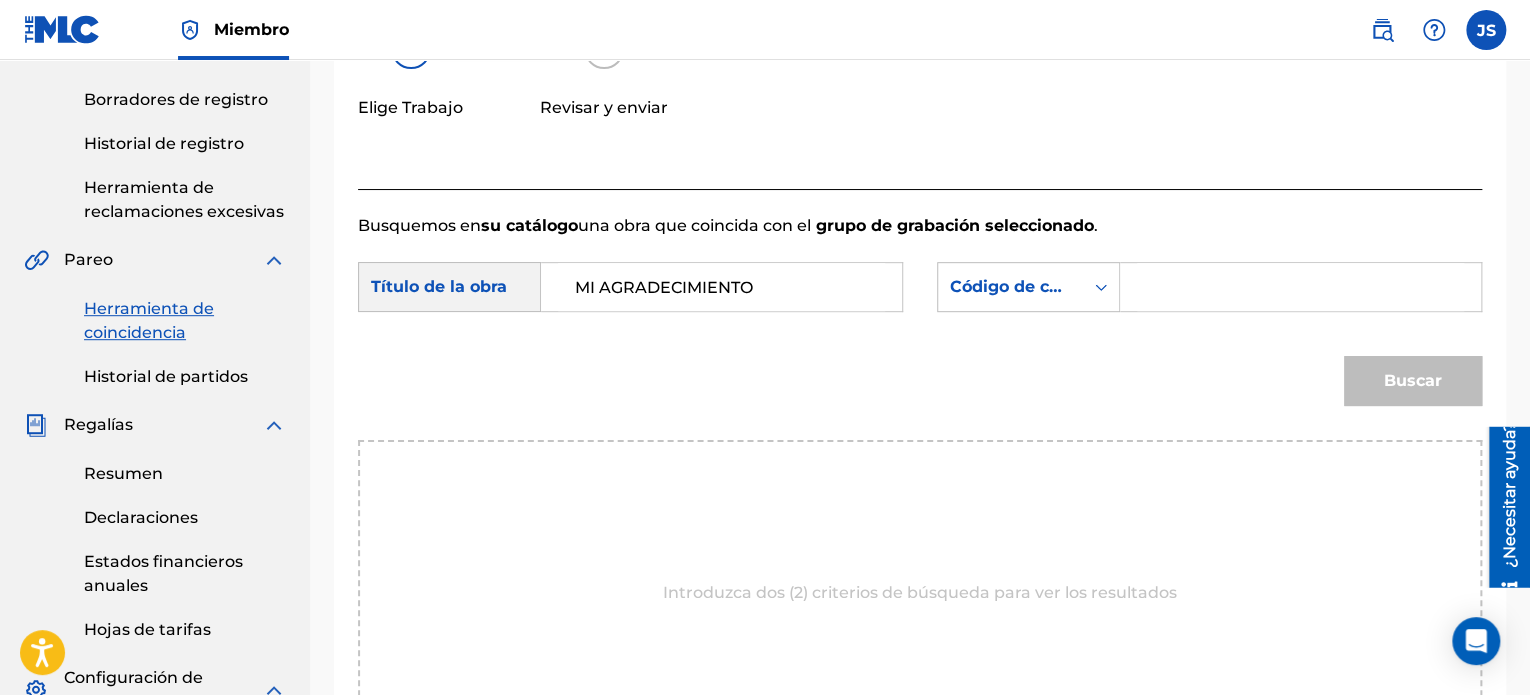 type on "MI AGRADECIMIENTO" 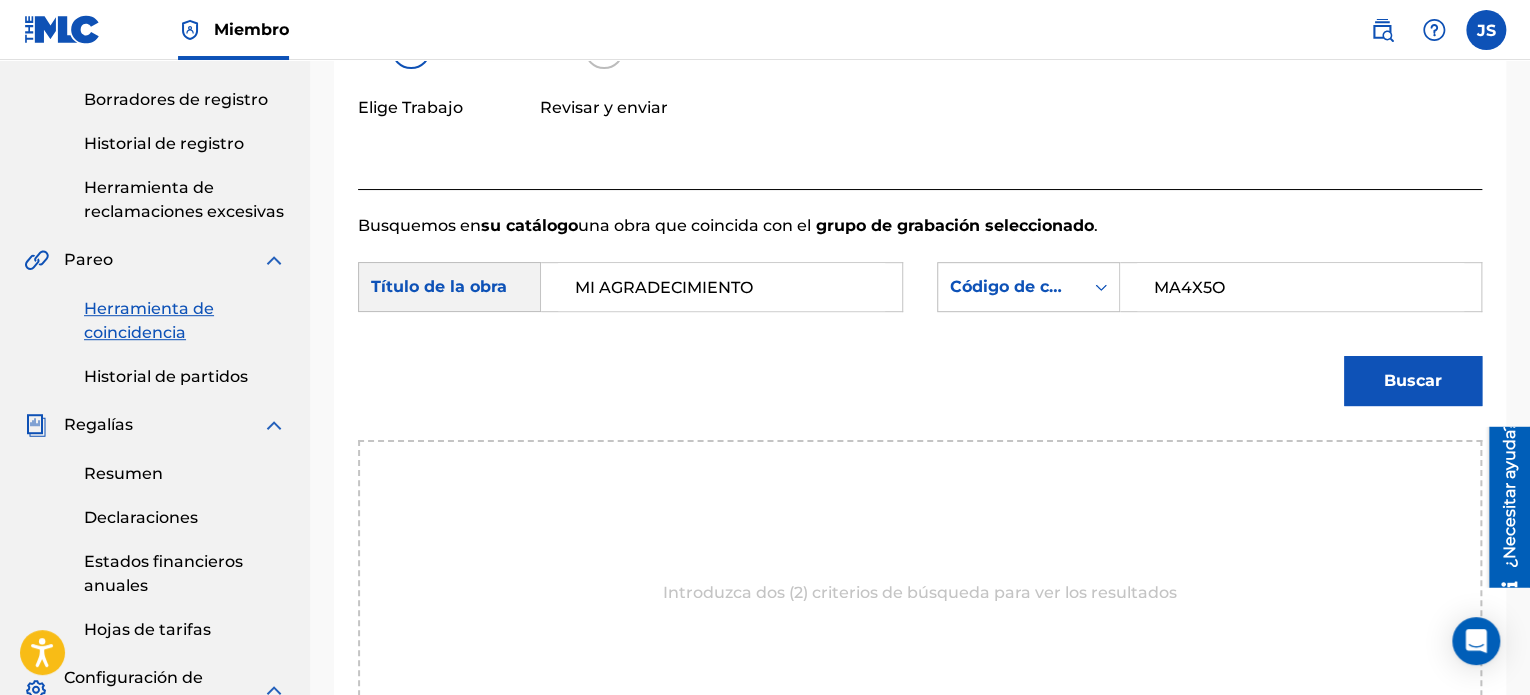 type on "MA4X5O" 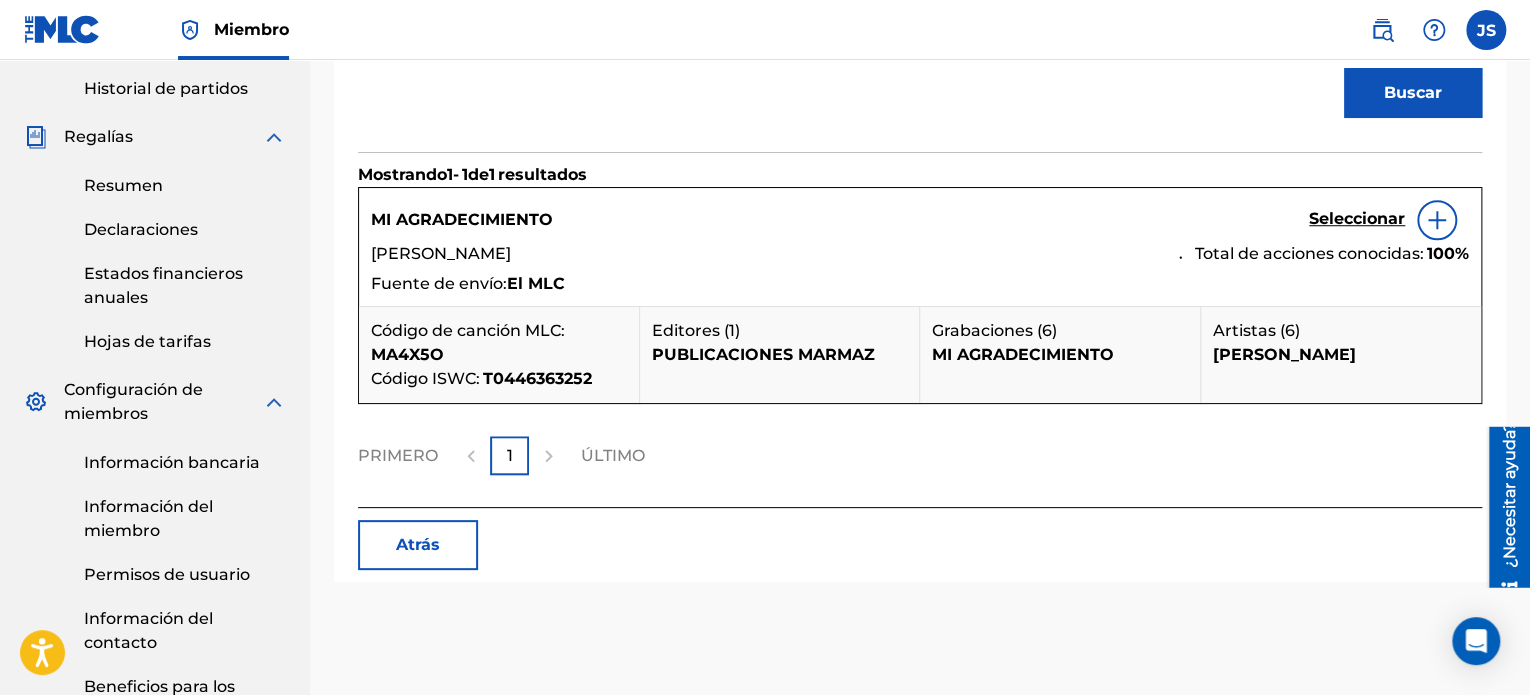 scroll, scrollTop: 700, scrollLeft: 0, axis: vertical 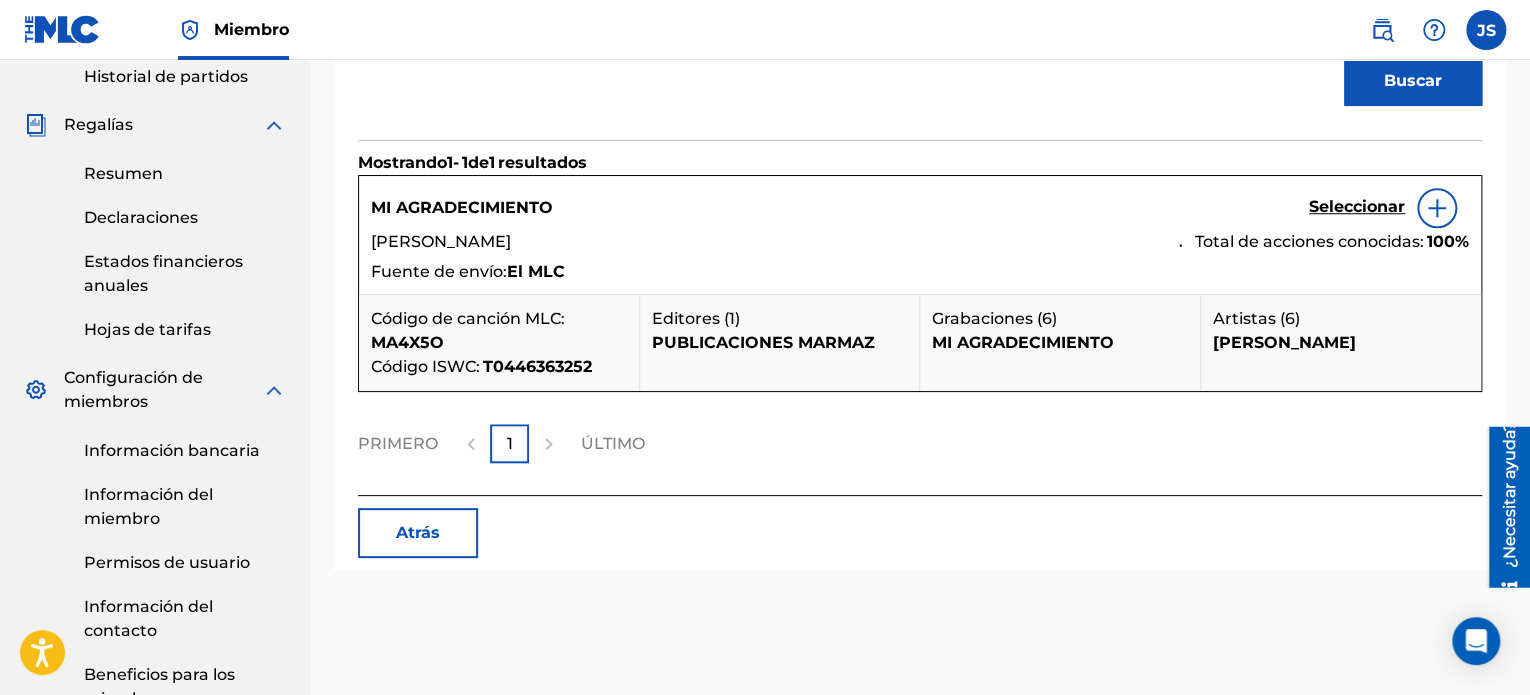 click on "Seleccionar" at bounding box center (1357, 206) 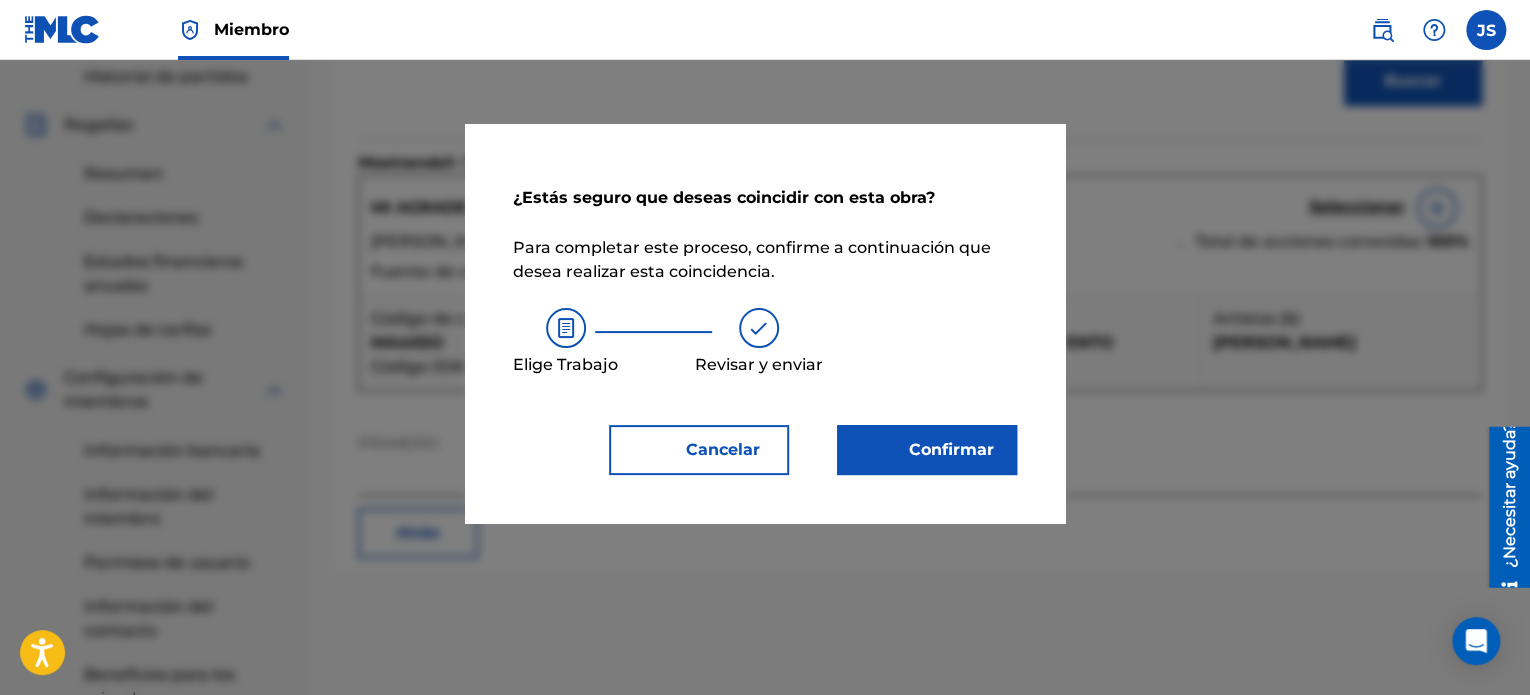 click on "Confirmar" at bounding box center (951, 449) 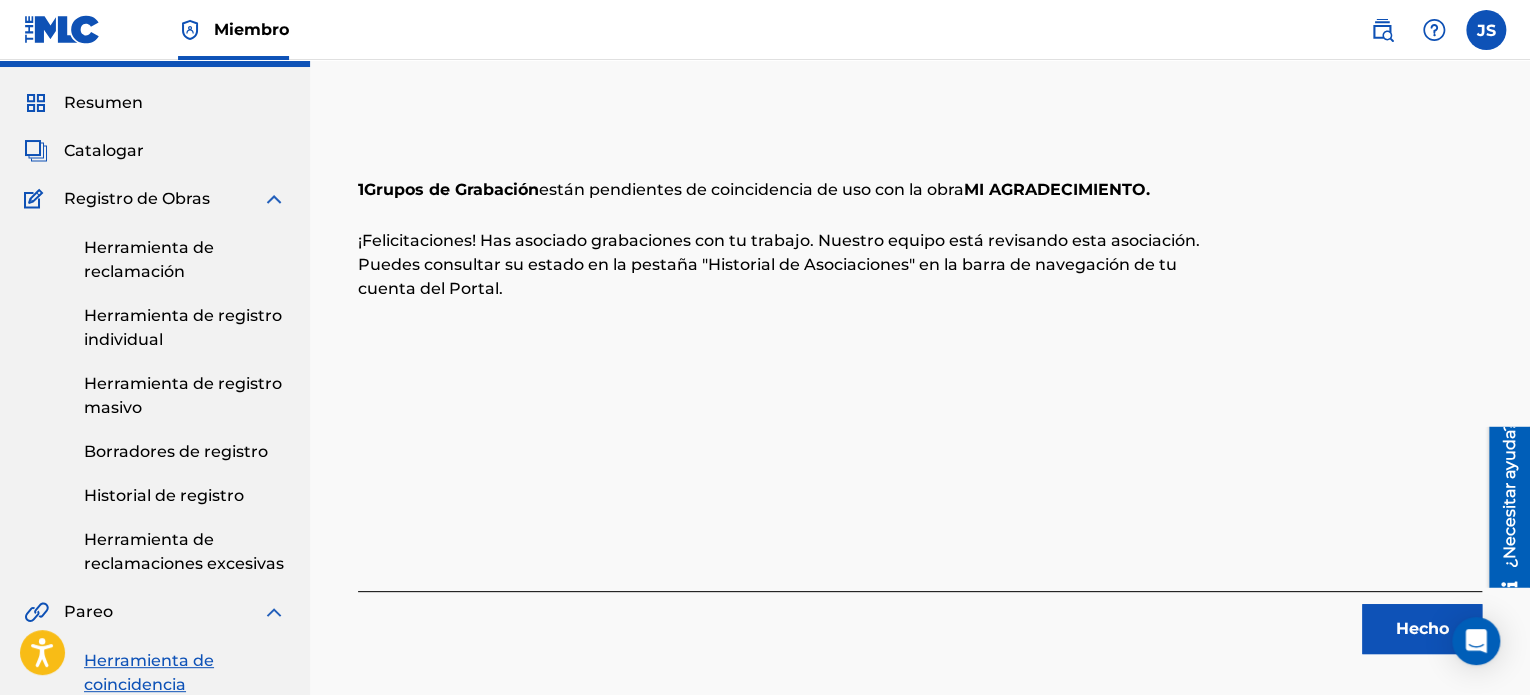 scroll, scrollTop: 0, scrollLeft: 0, axis: both 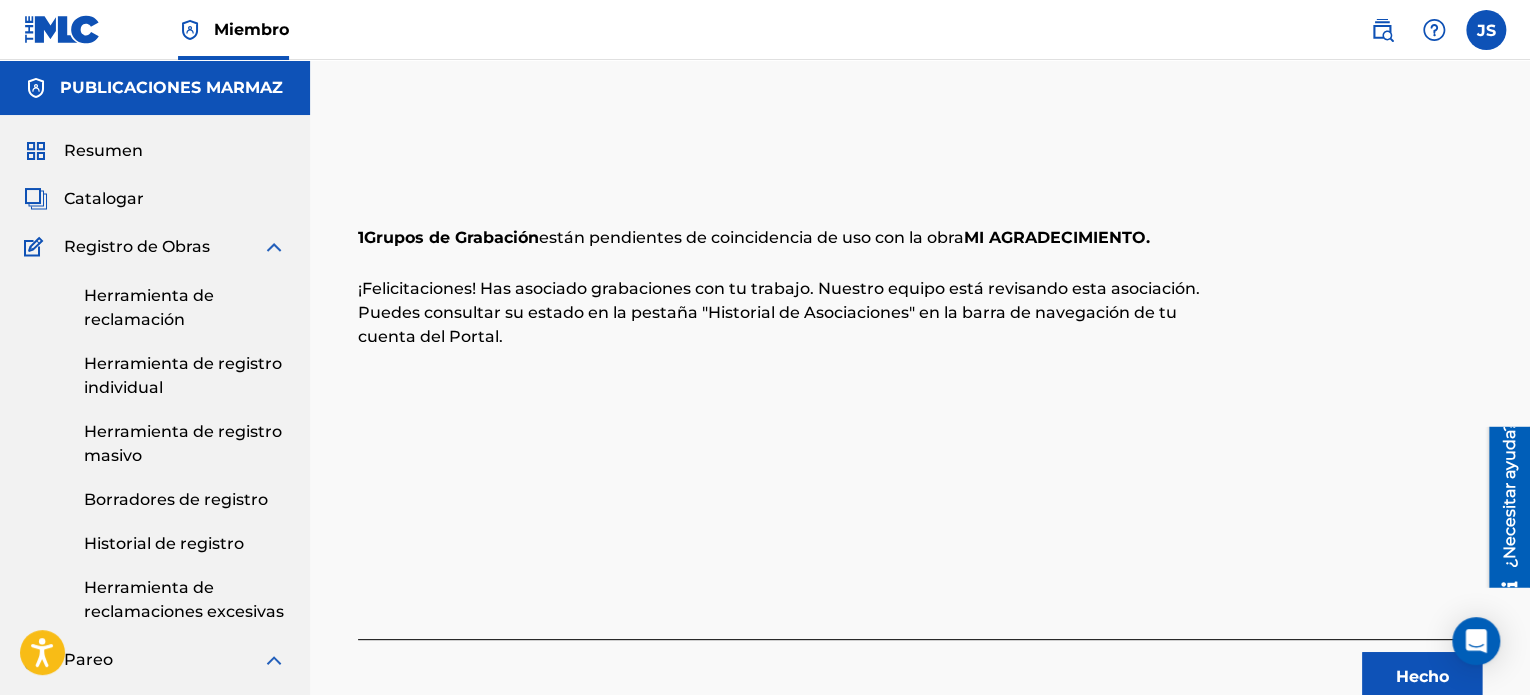 click on "Hecho" at bounding box center [1422, 676] 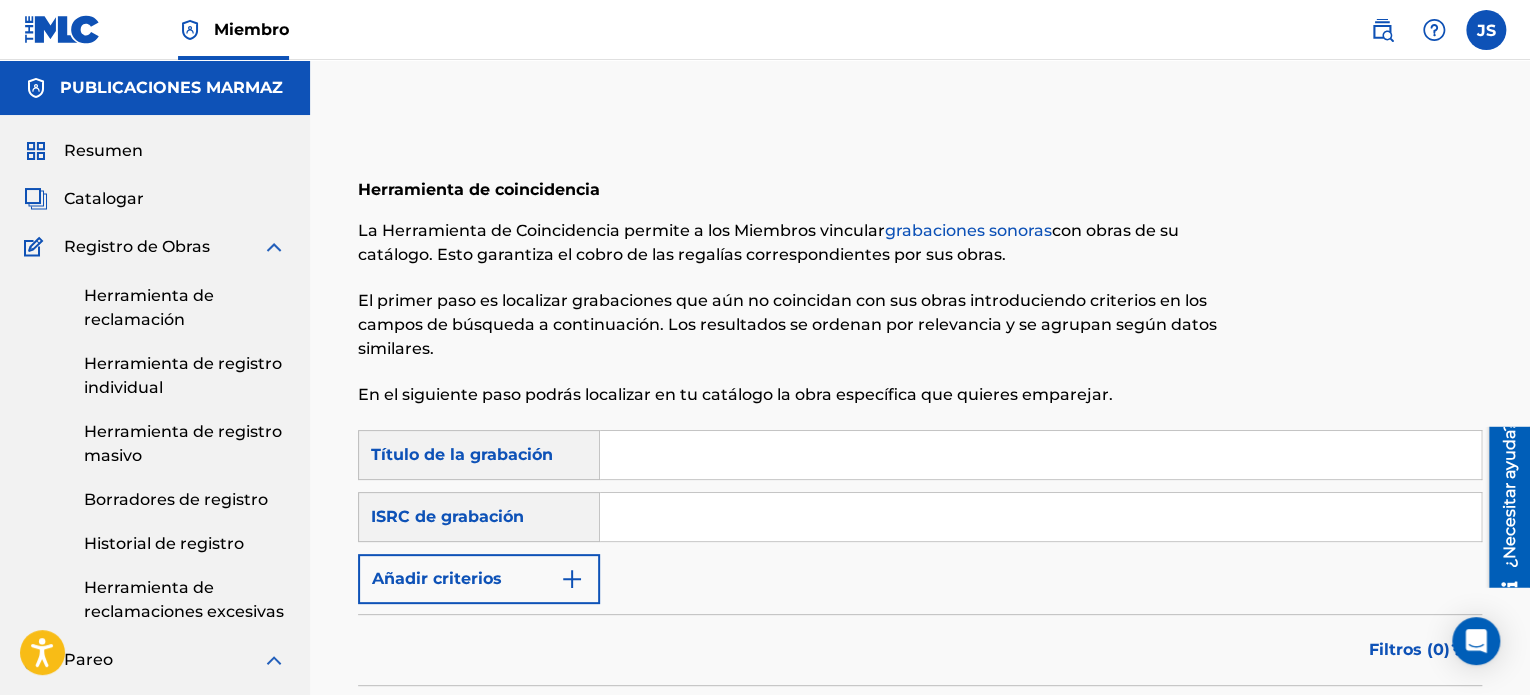 click at bounding box center [1040, 455] 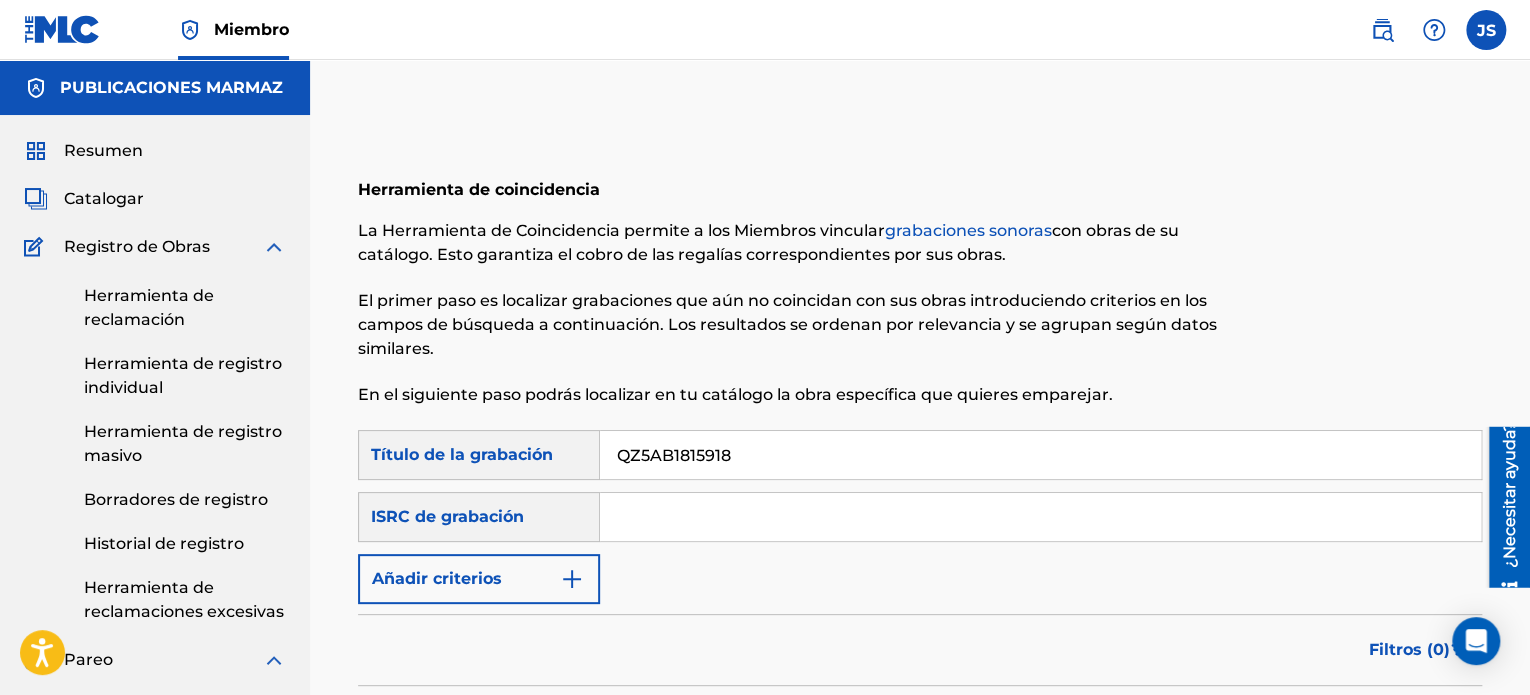 type on "QZ5AB1815918" 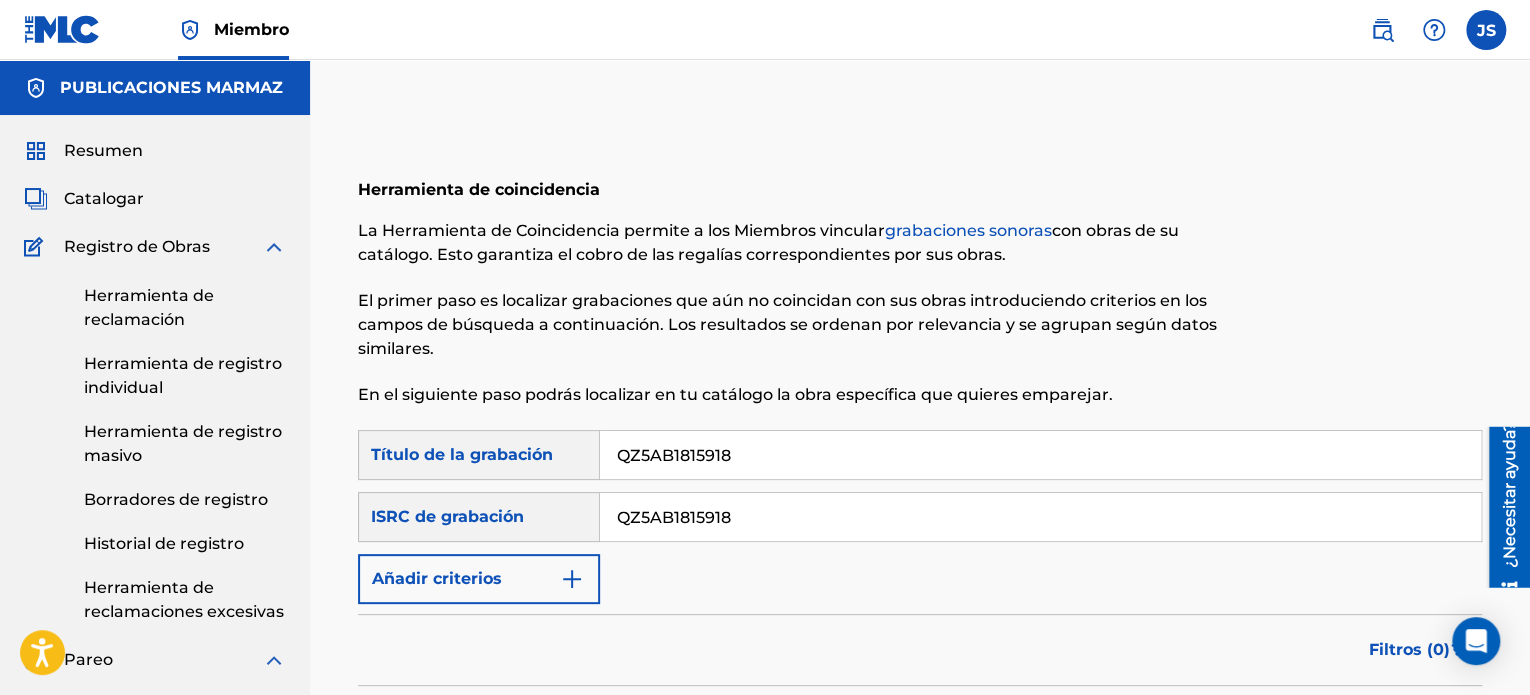 type on "QZ5AB1815918" 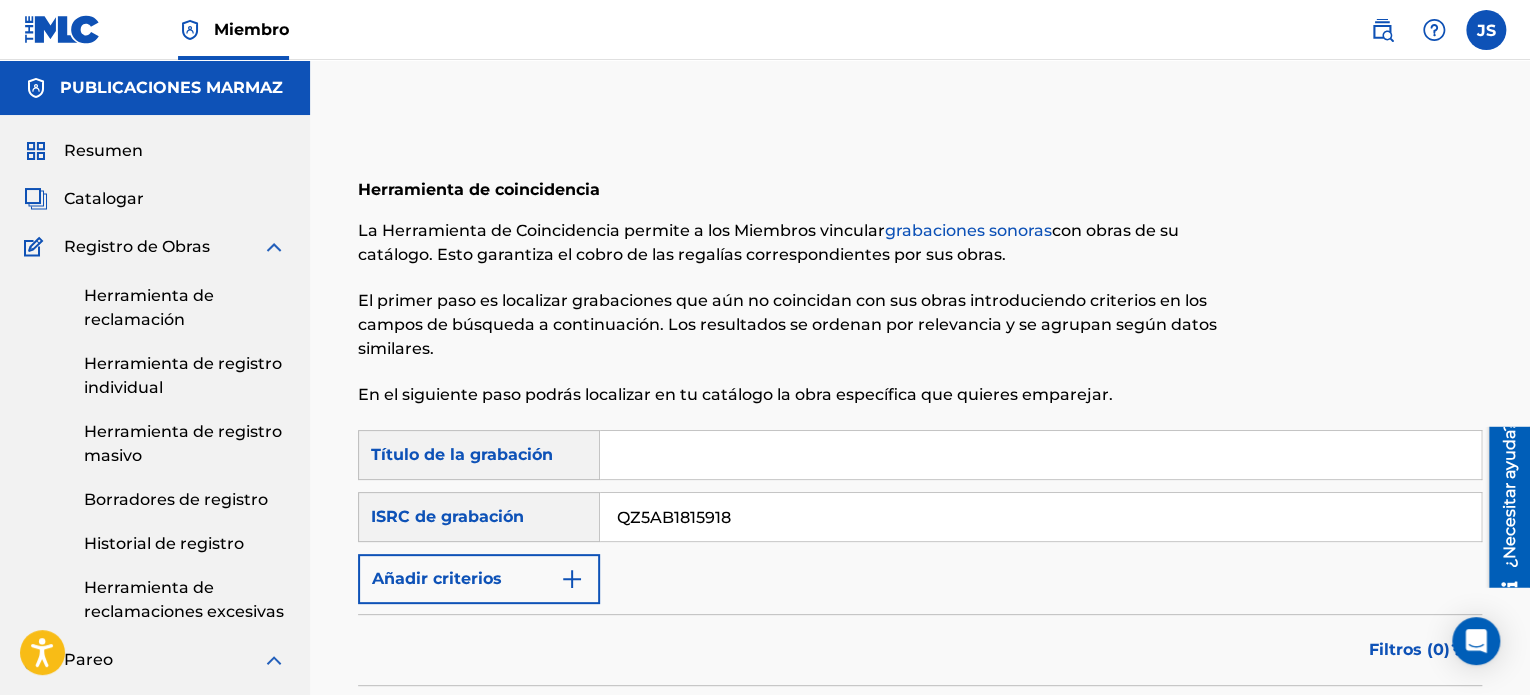 type 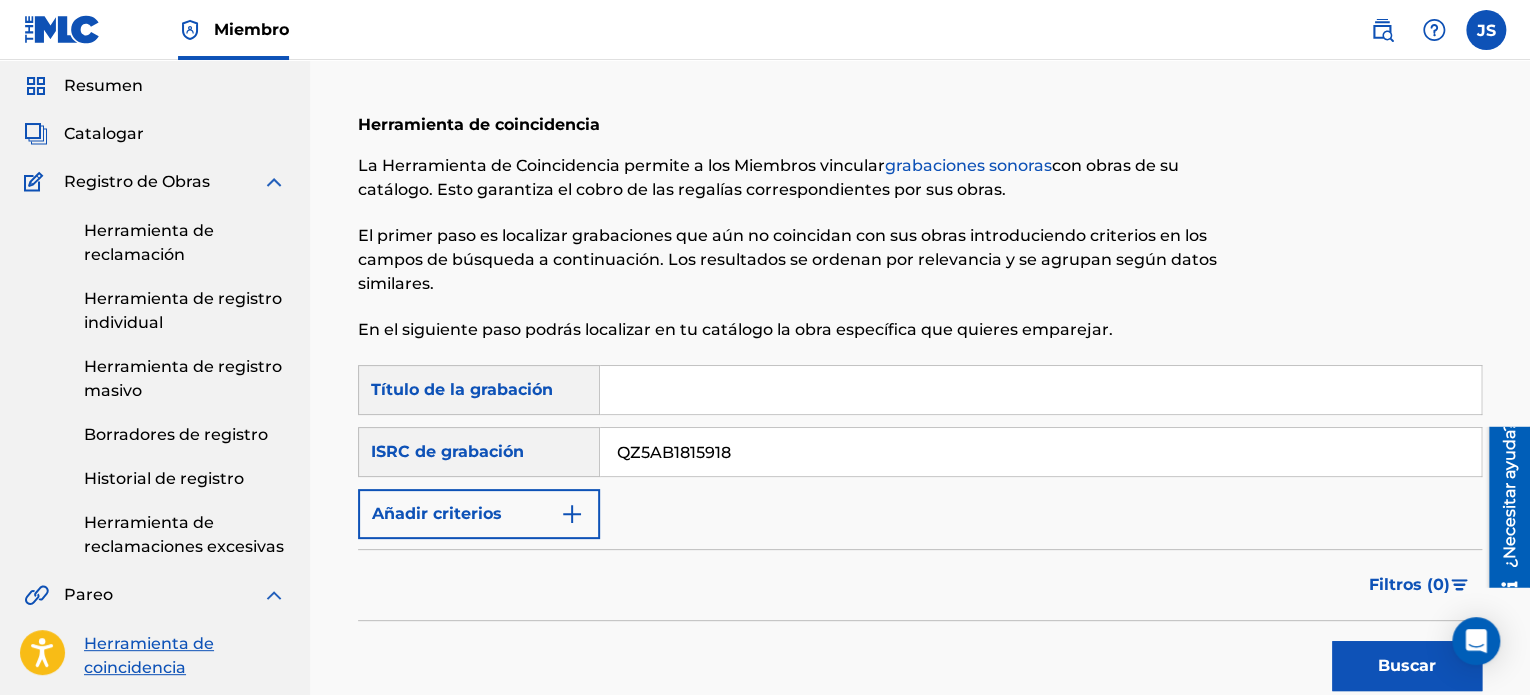 scroll, scrollTop: 100, scrollLeft: 0, axis: vertical 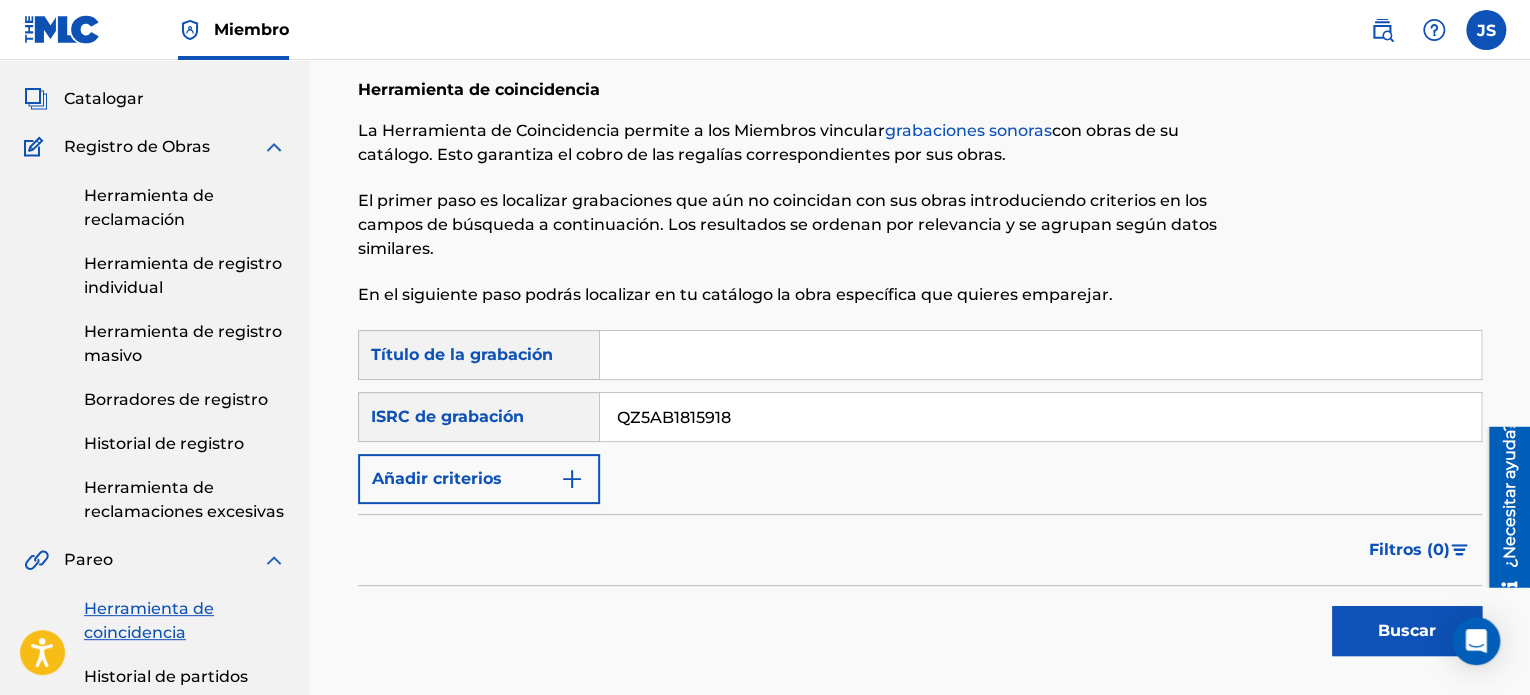 click on "Búsqueda con criterios 93f116d9-1a8c-418a-80c5-3657ed7ee6ab Título de la grabación Búsqueda con criterios abc74bed-bab6-48ae-893b-ee7cee4056a6 ISRC de grabación QZ5AB1815918 Añadir criterios" at bounding box center [920, 417] 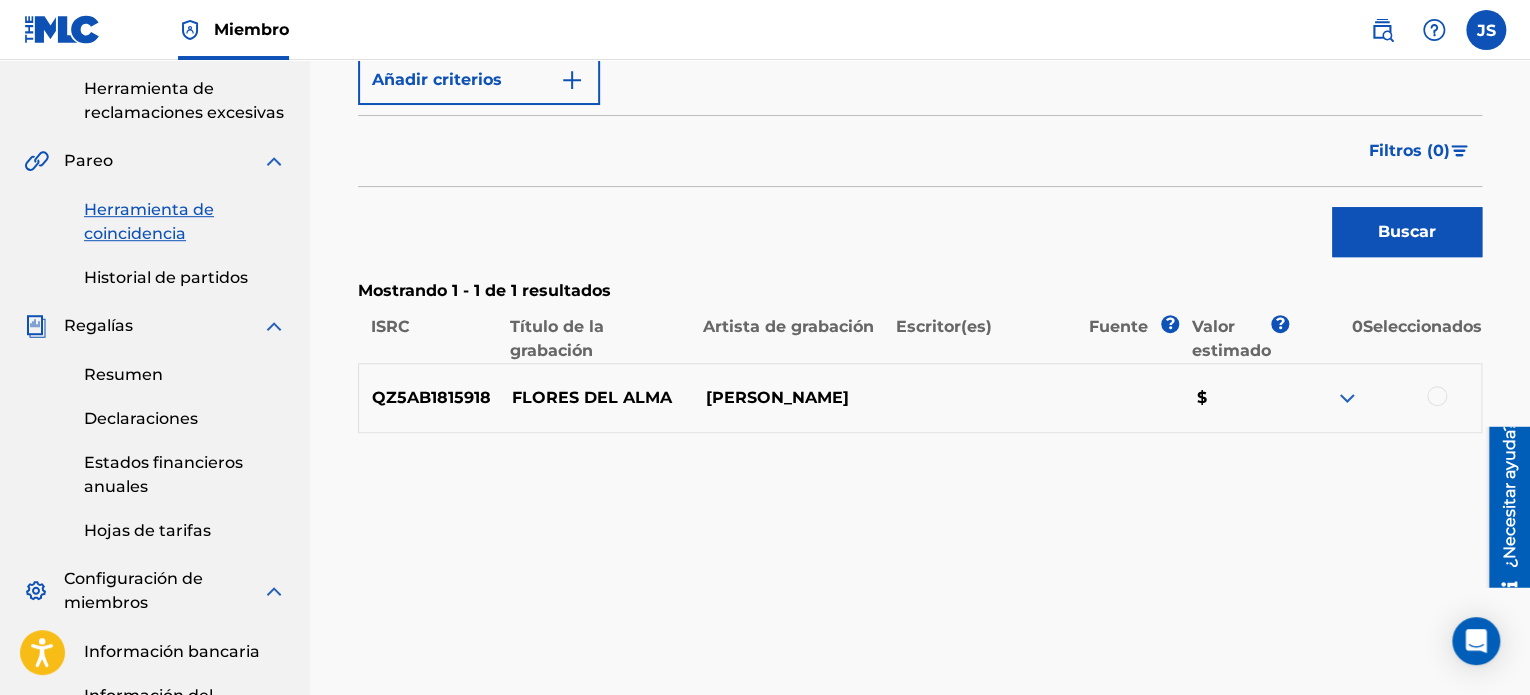 scroll, scrollTop: 500, scrollLeft: 0, axis: vertical 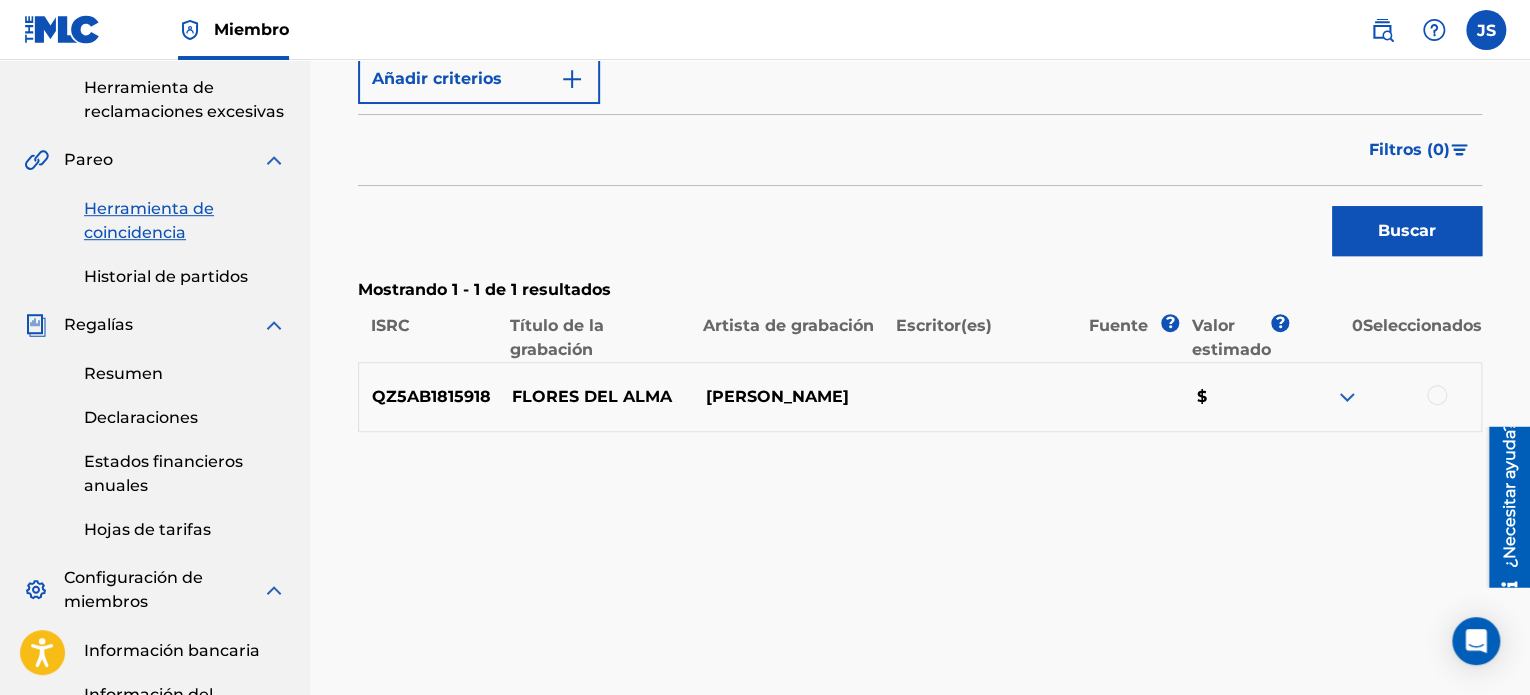 click at bounding box center [1437, 395] 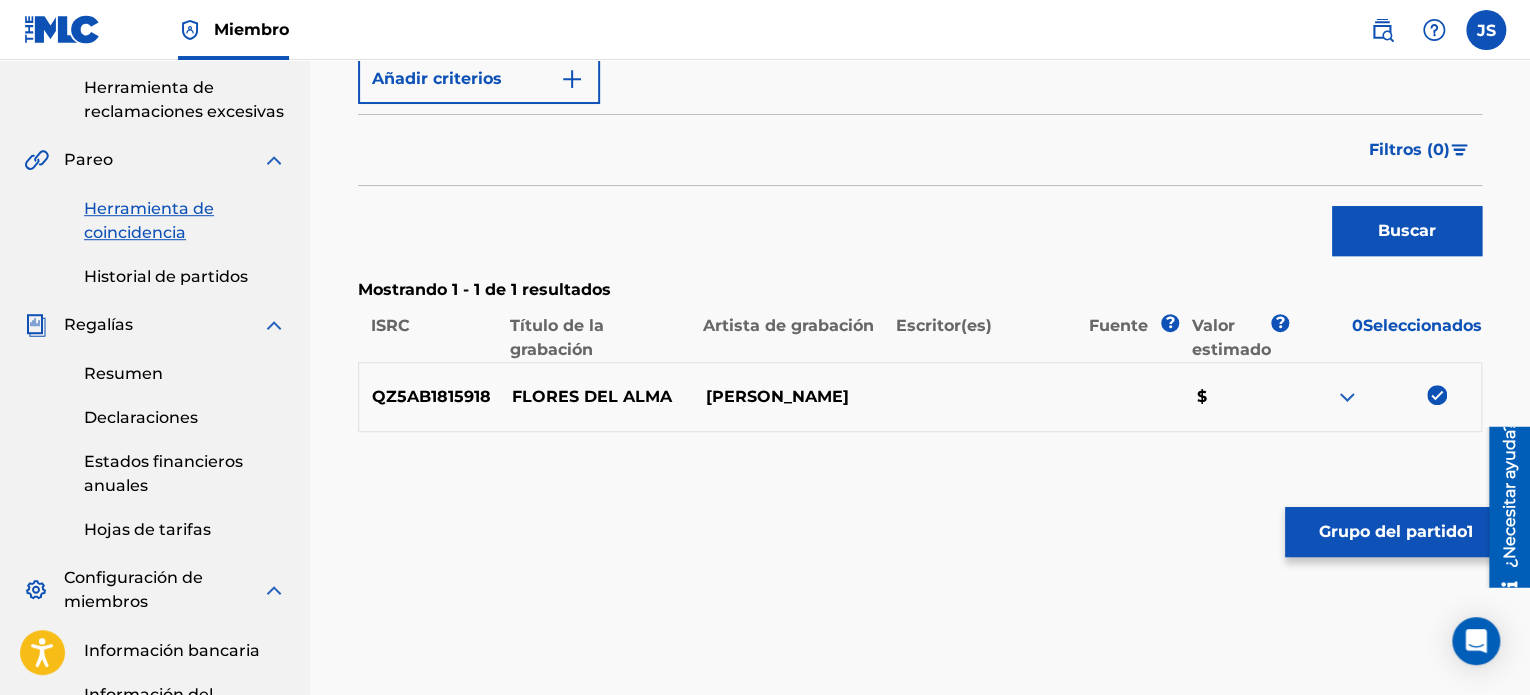 click on "Grupo del partido  1" at bounding box center (1395, 532) 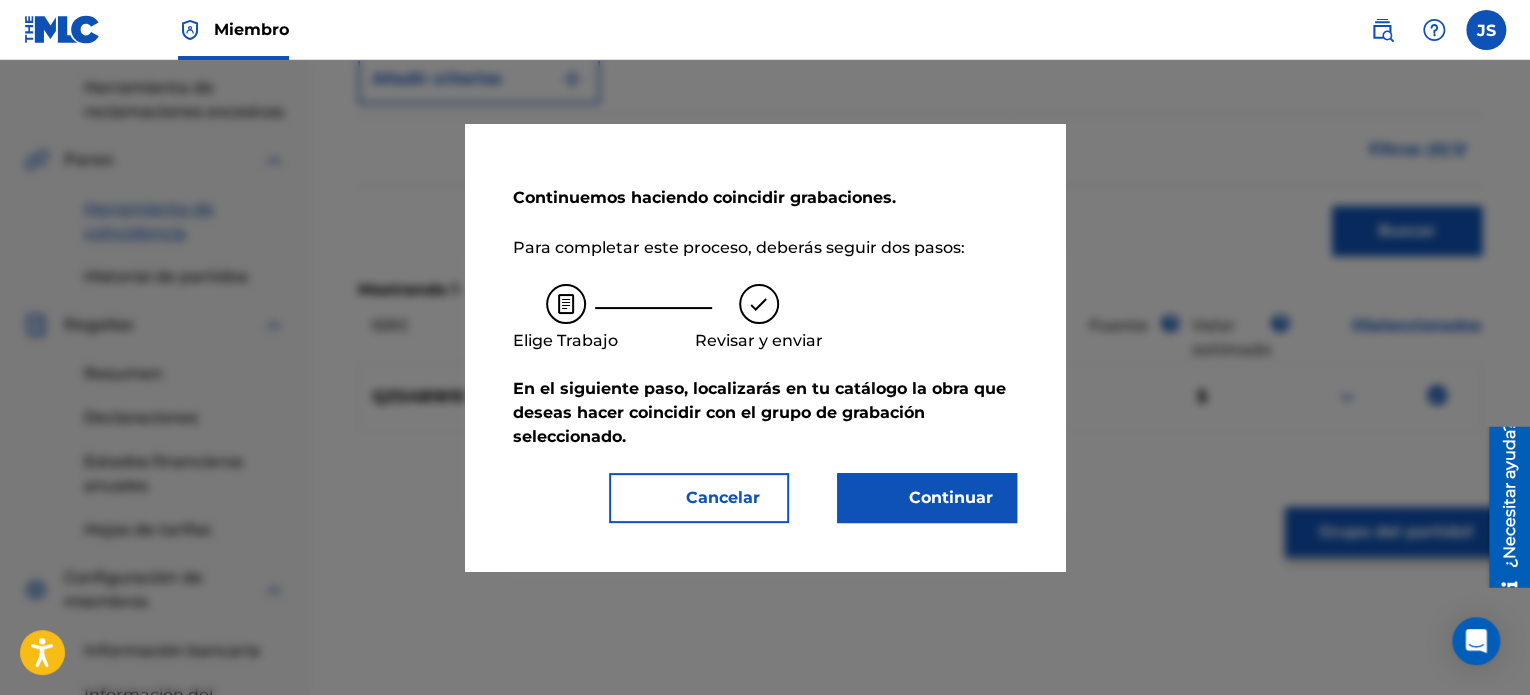 click on "Continuar" at bounding box center (951, 497) 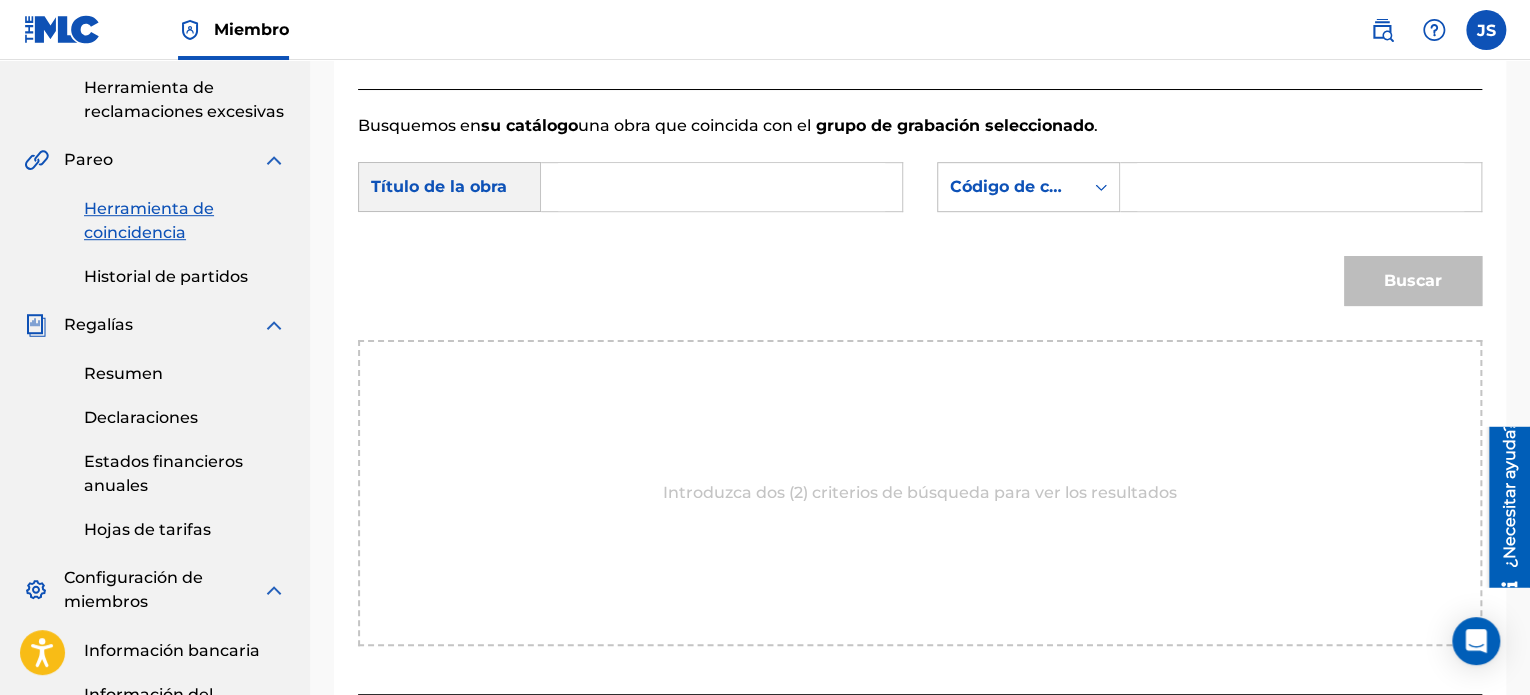click on "Buscar con criteriosc2621c35-1369-4366-b842-018a39739a45 Título de la obra Buscar con criterios fc825685-2221-4f5c-9648-47ec6f5d1f6a Código de canción MLC Buscar" at bounding box center [920, 239] 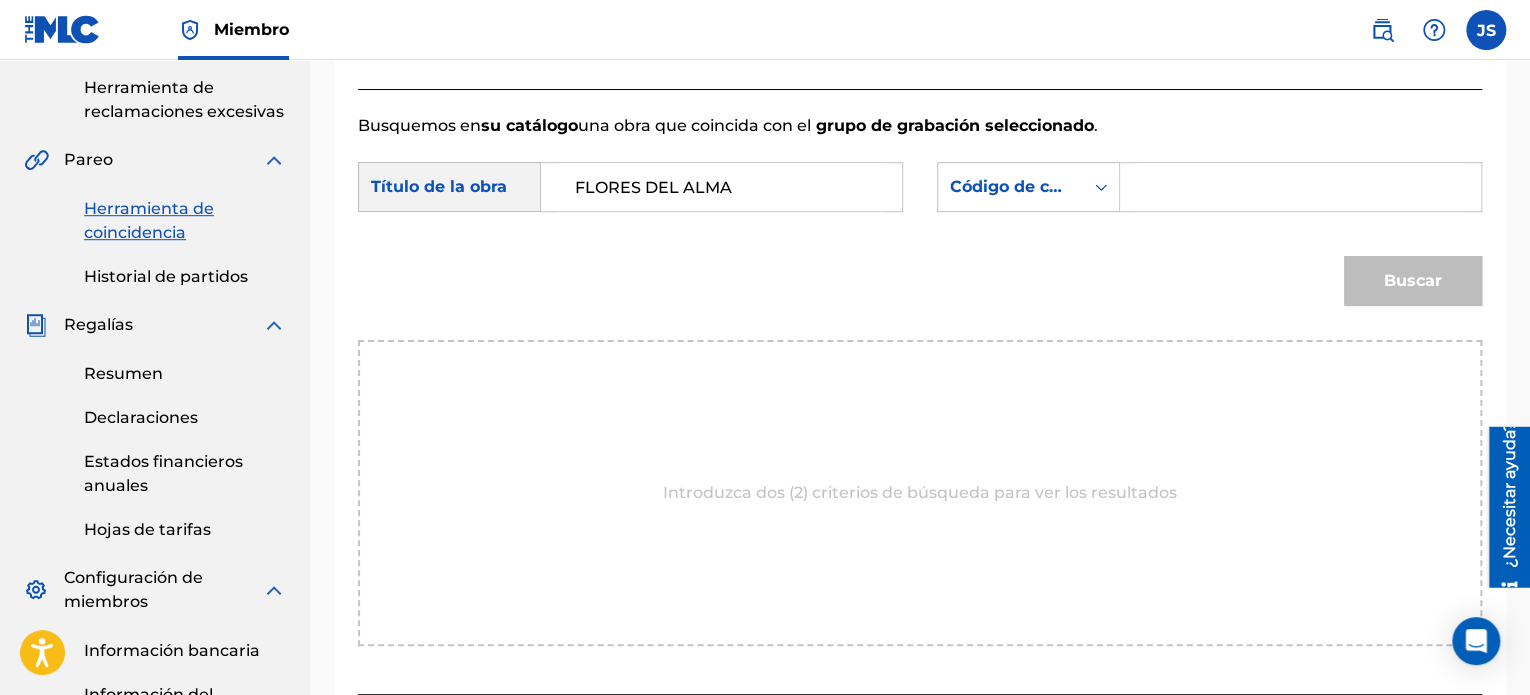type on "FLORES DEL ALMA" 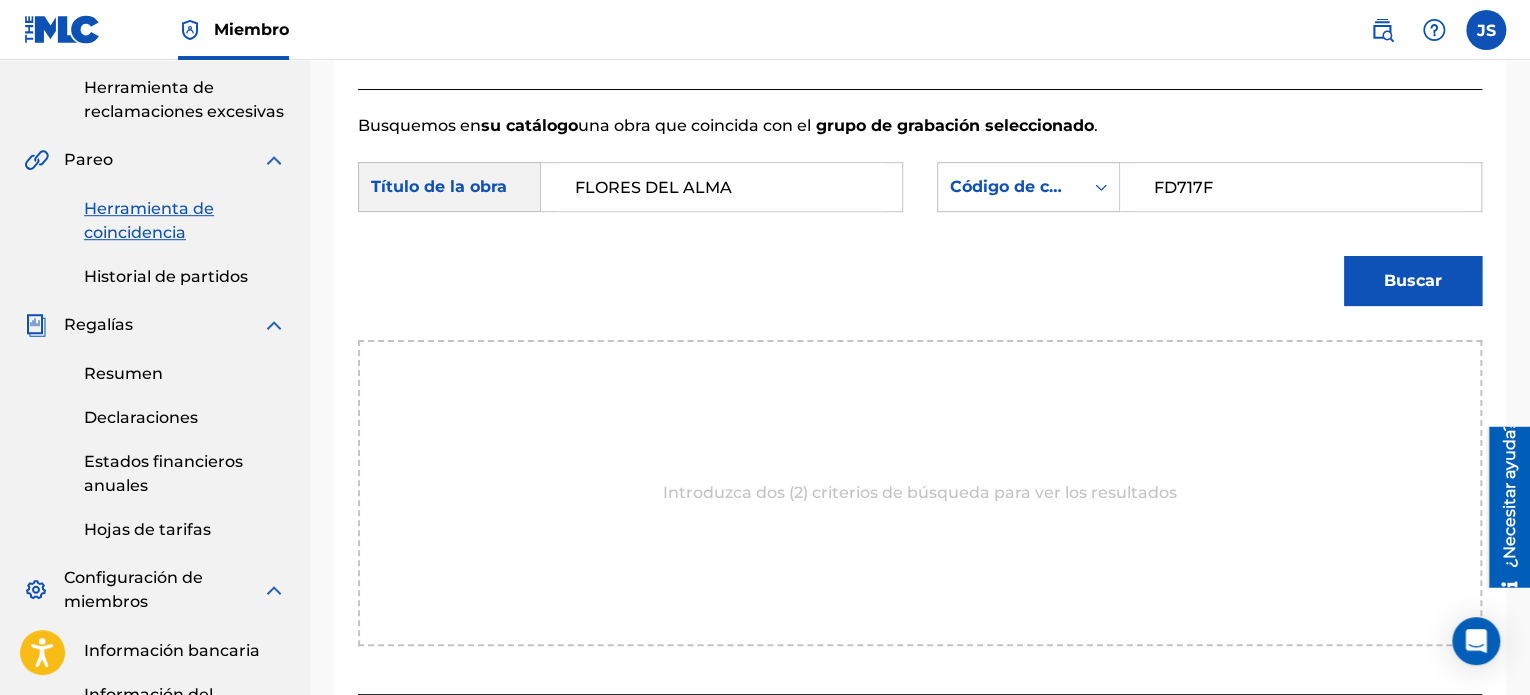 type on "FD717F" 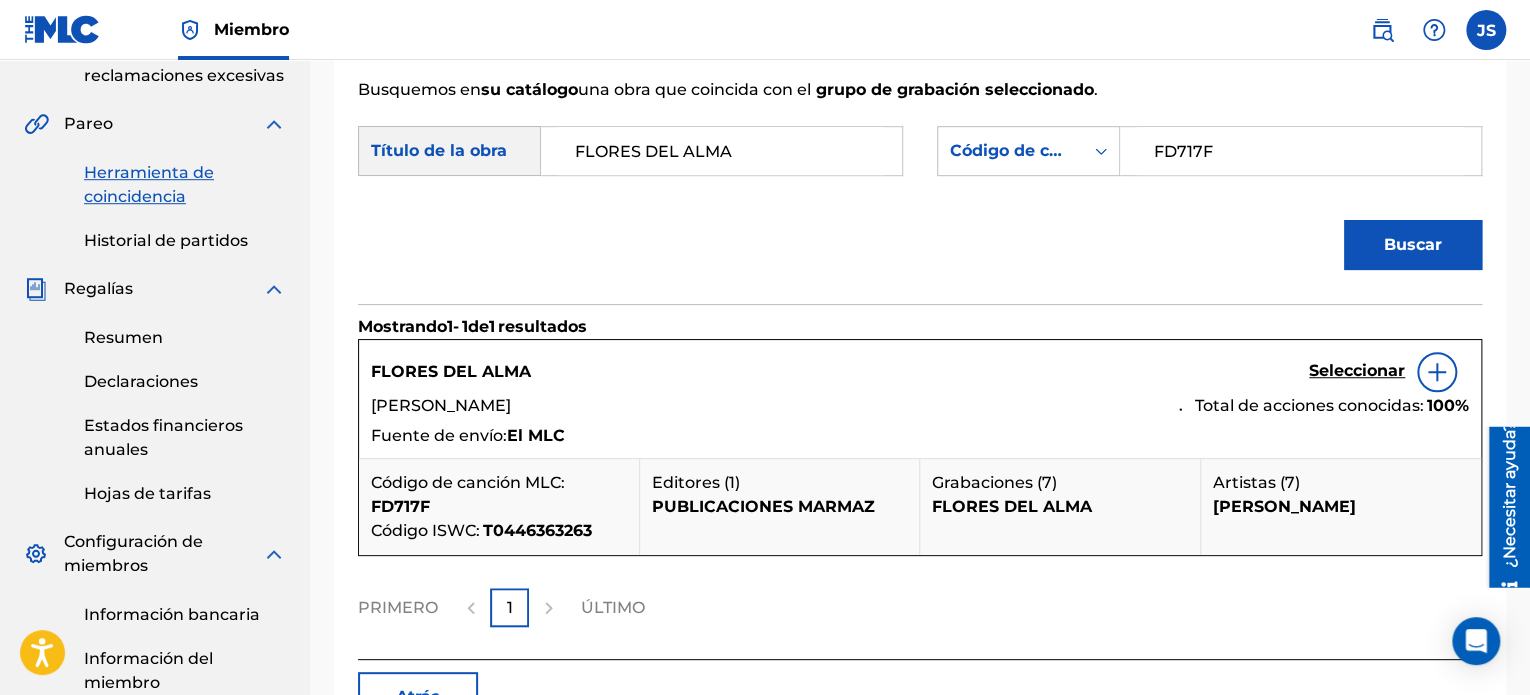 scroll, scrollTop: 600, scrollLeft: 0, axis: vertical 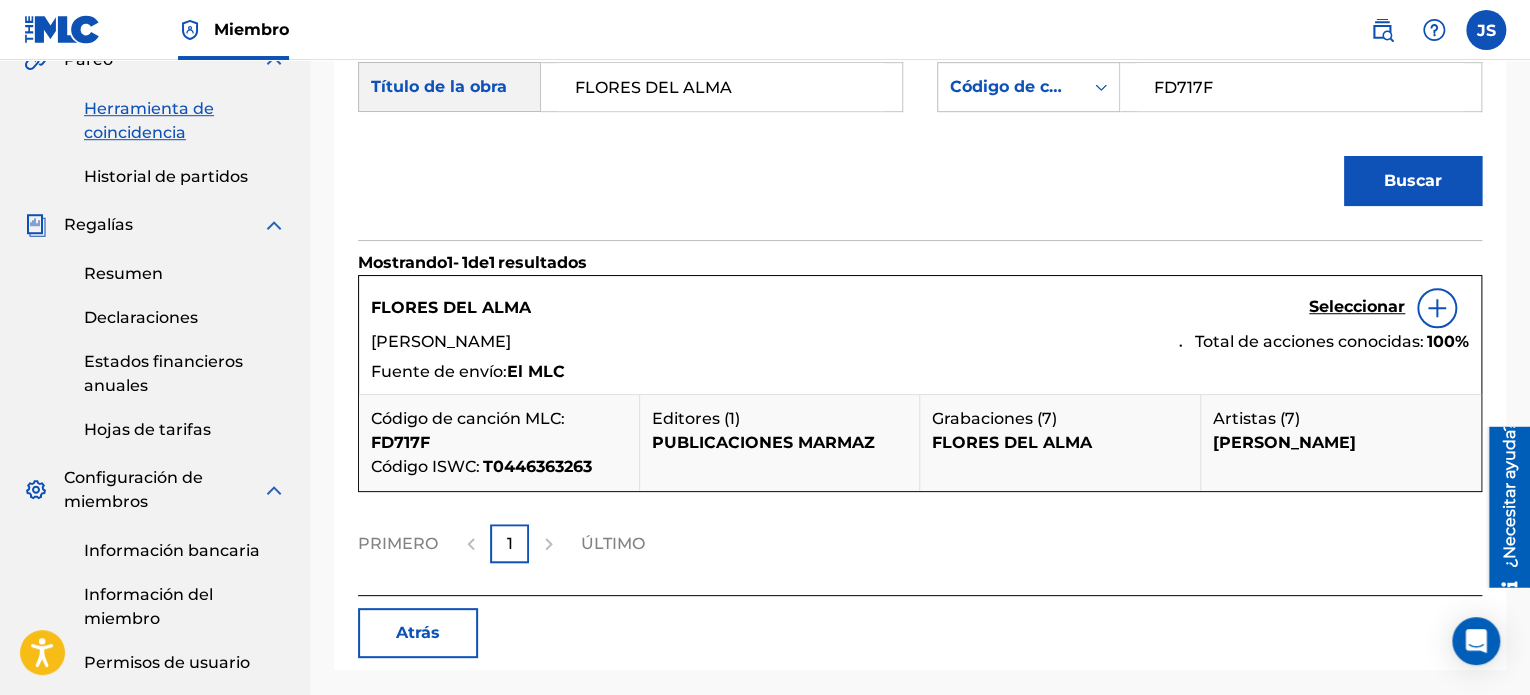 click on "Seleccionar" at bounding box center (1357, 306) 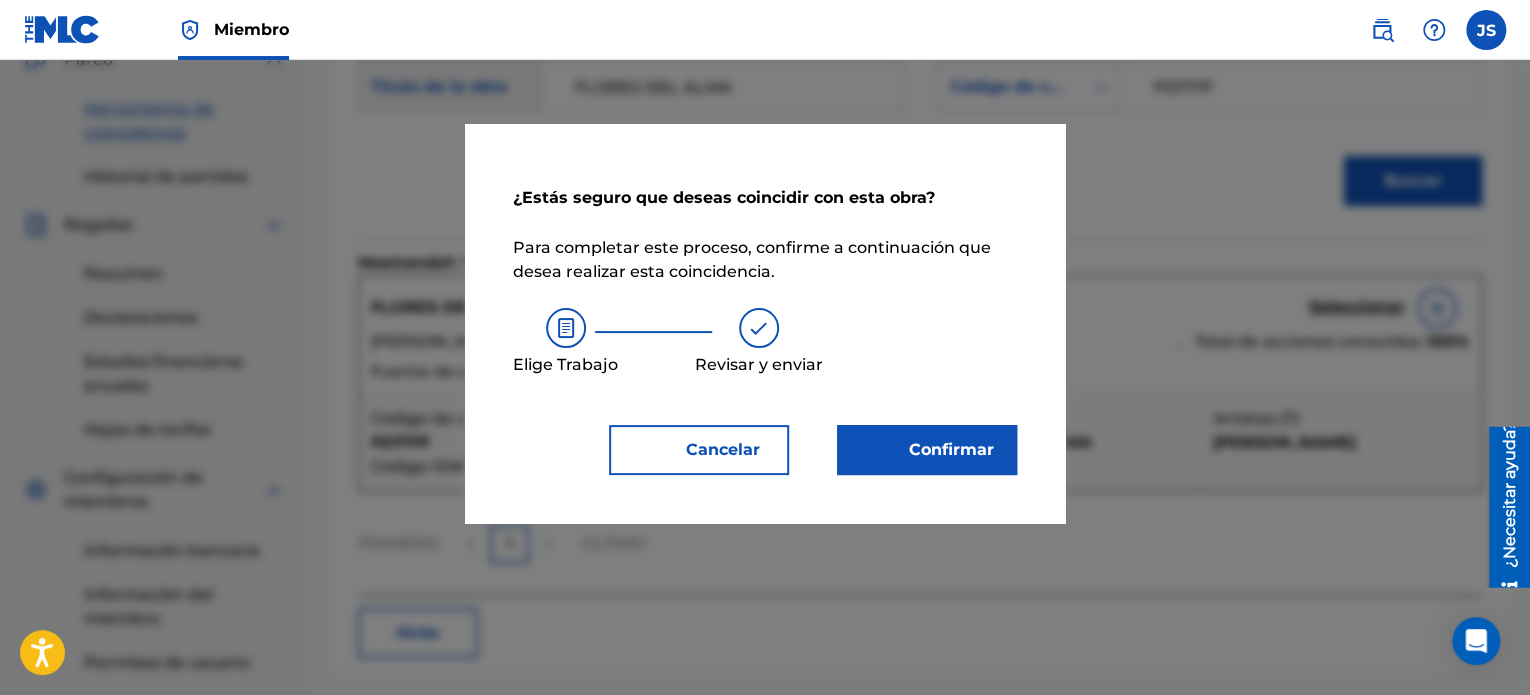 click on "Confirmar" at bounding box center (951, 449) 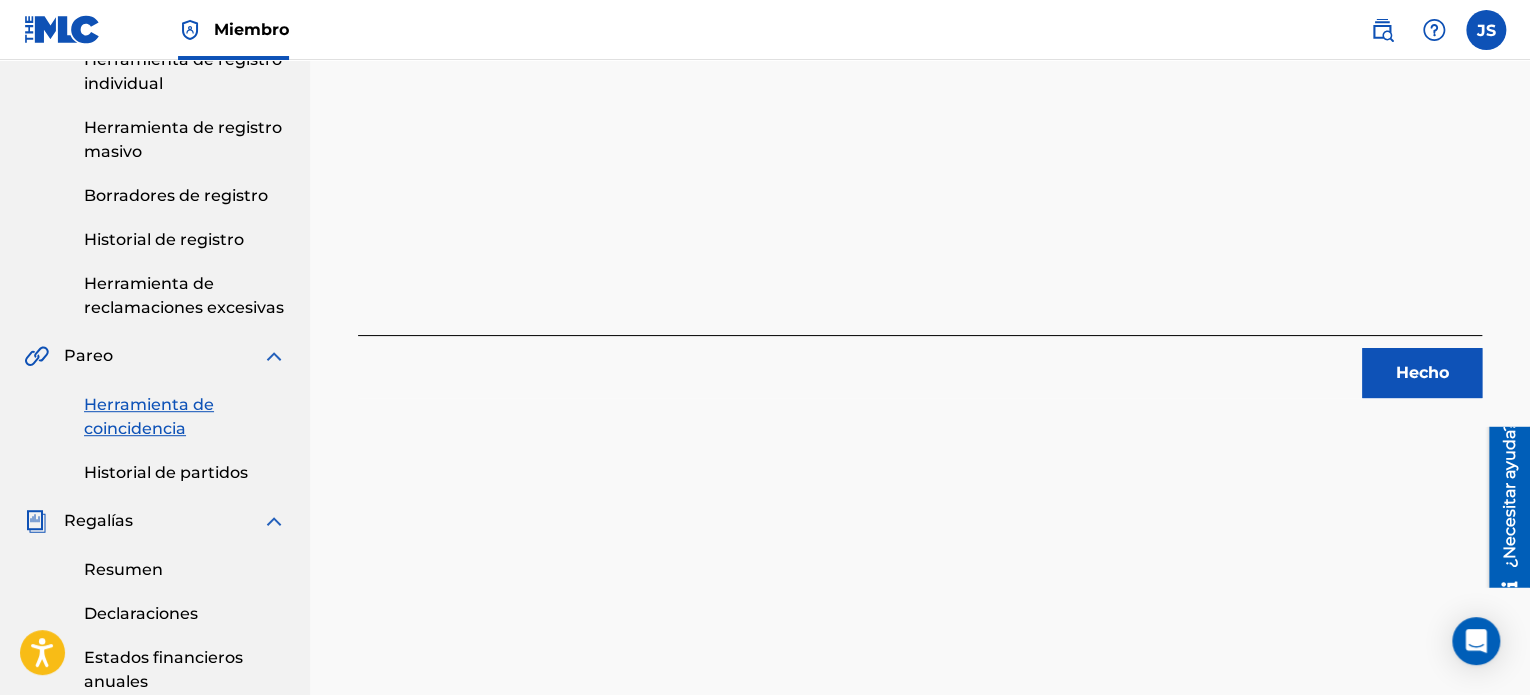 scroll, scrollTop: 0, scrollLeft: 0, axis: both 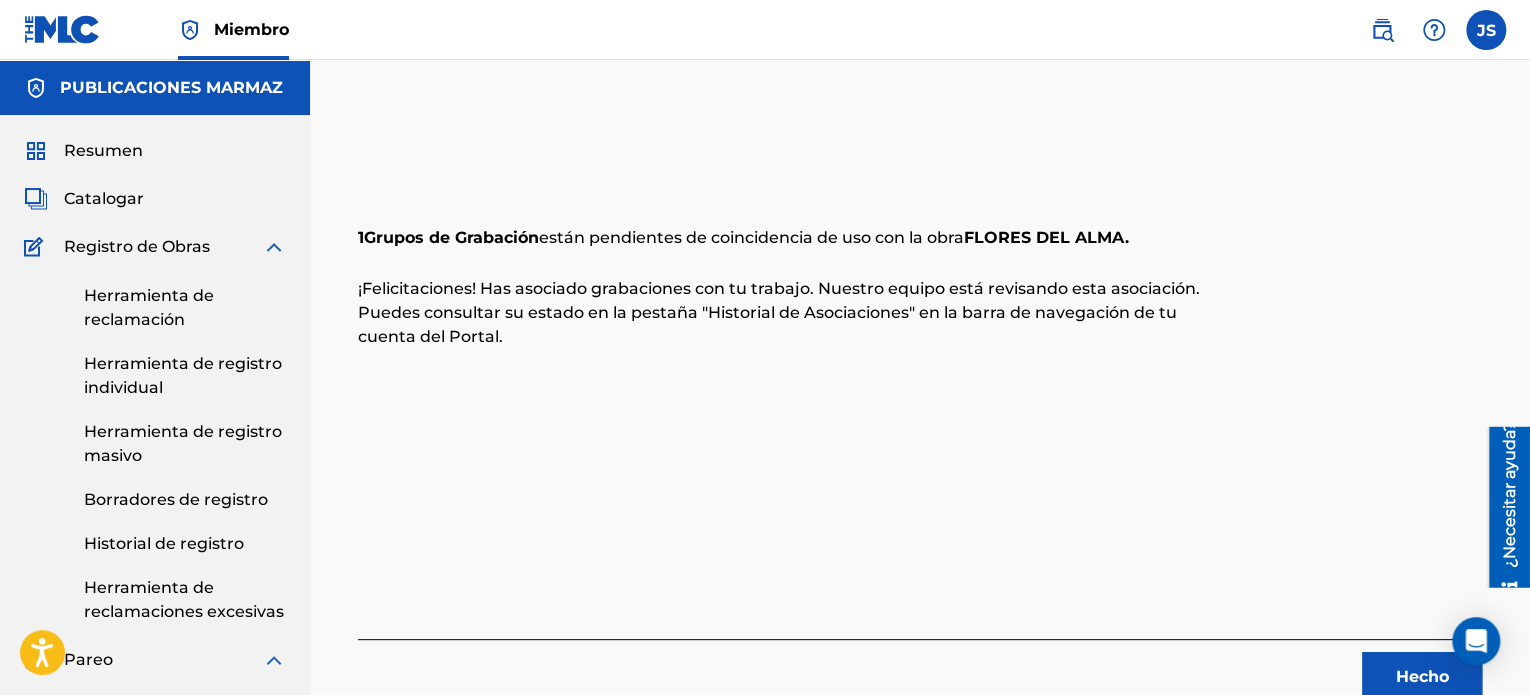 click on "Hecho" at bounding box center (1422, 677) 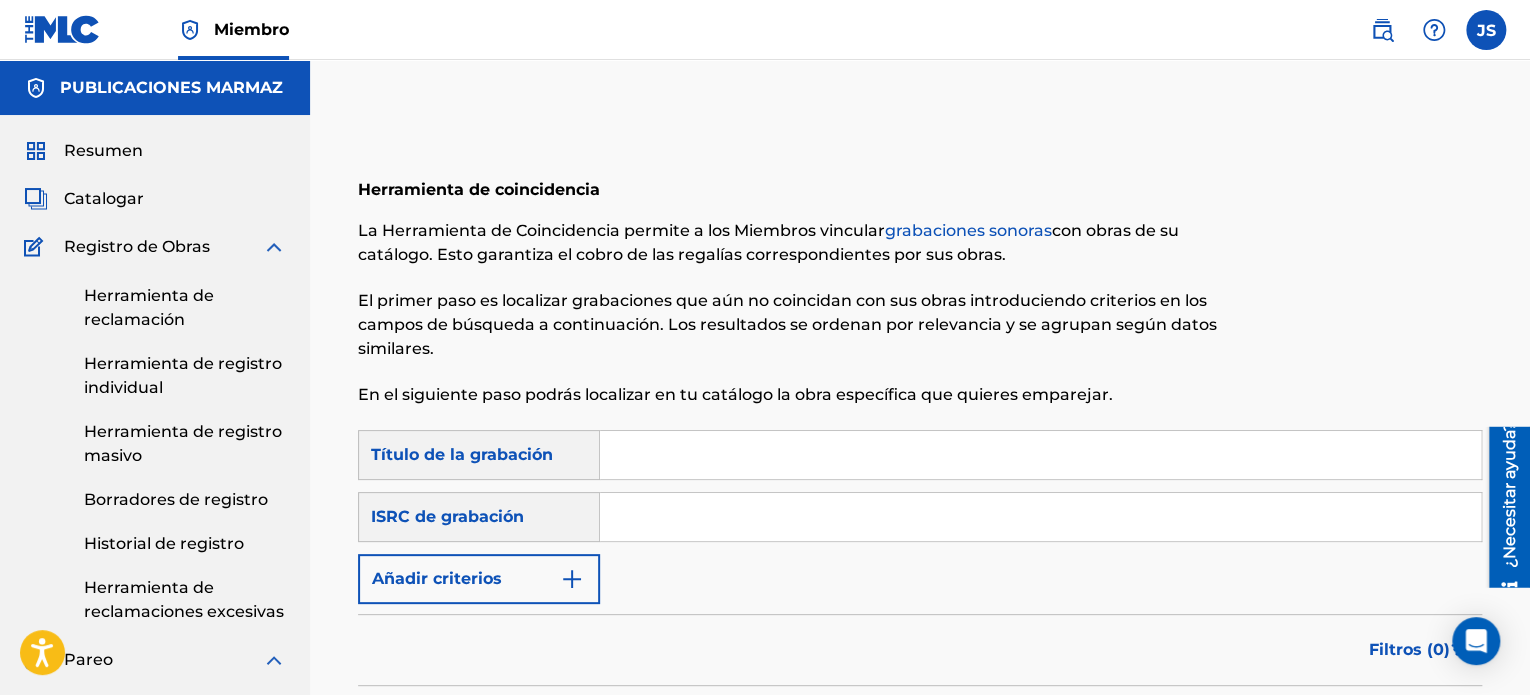 click at bounding box center [1040, 455] 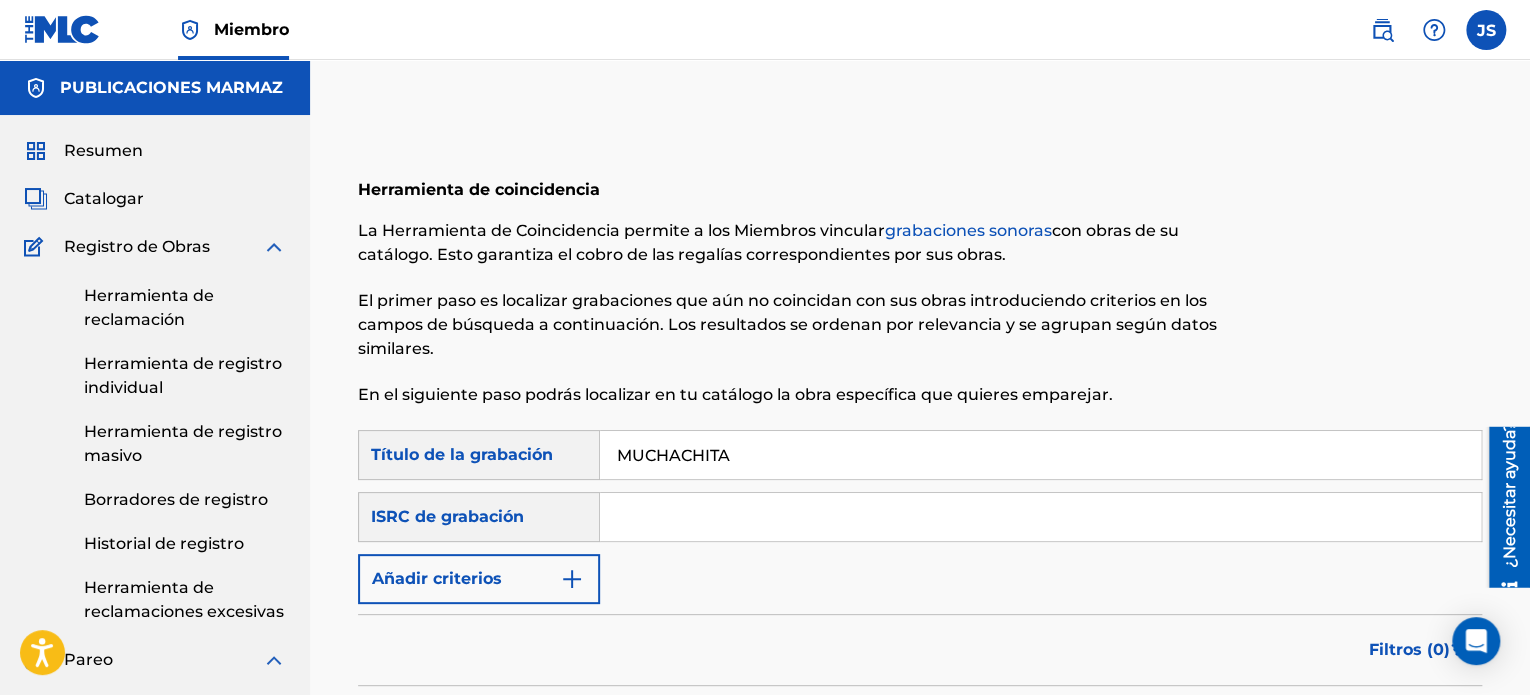 type on "MUCHACHITA" 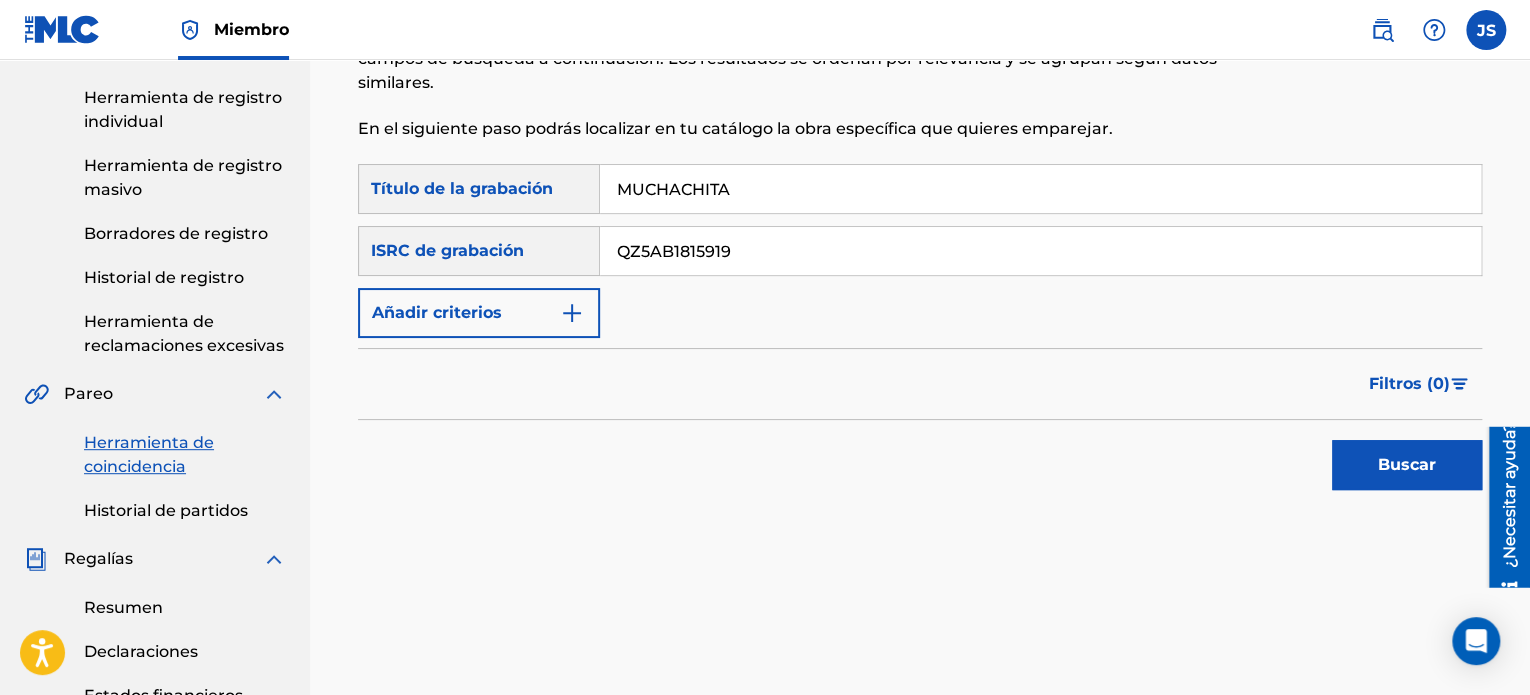 scroll, scrollTop: 300, scrollLeft: 0, axis: vertical 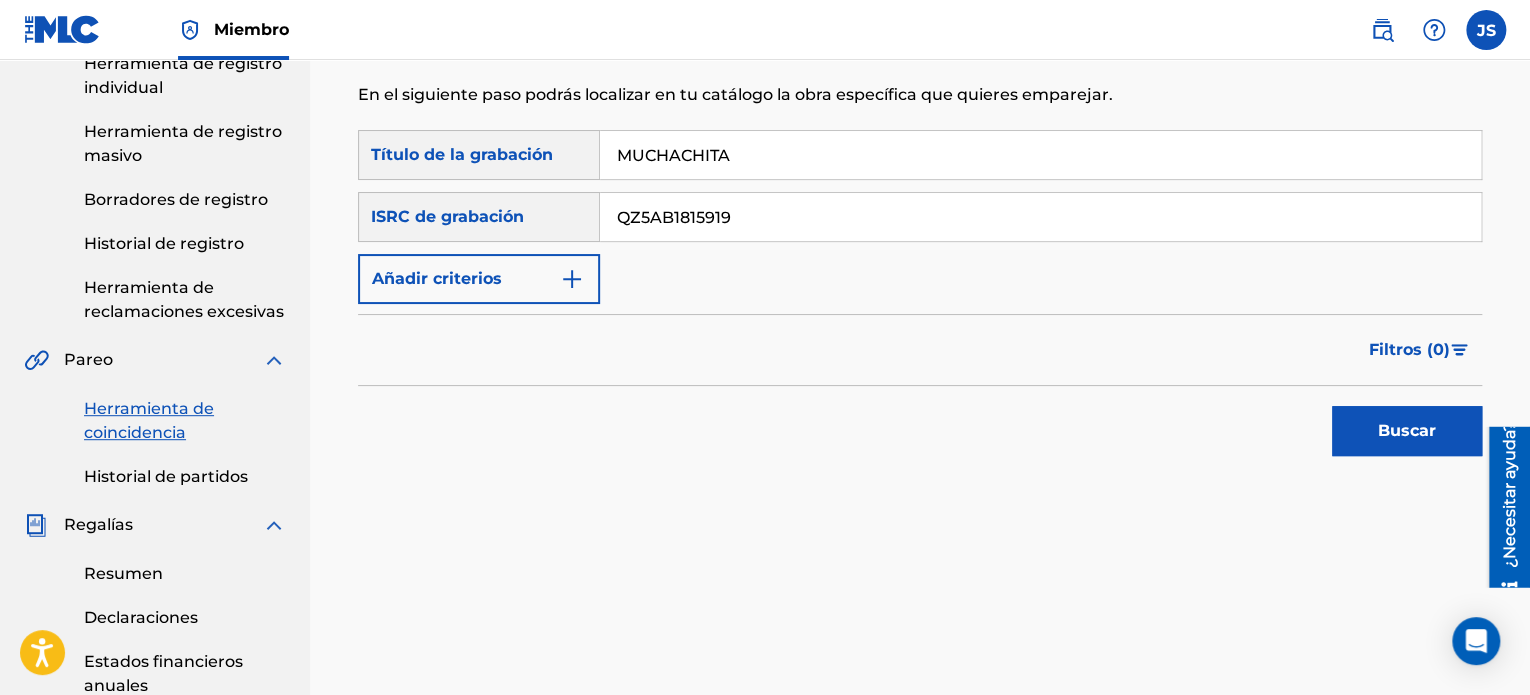 type on "QZ5AB1815919" 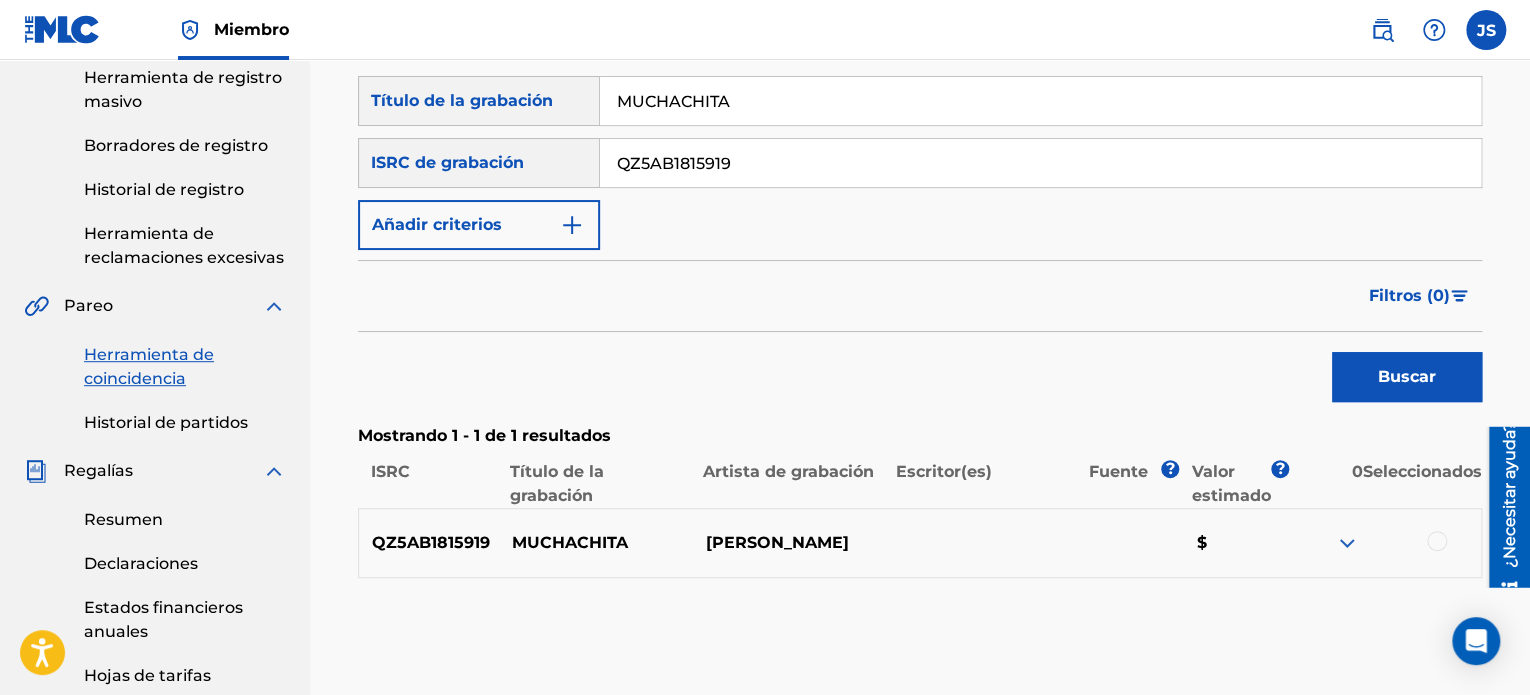 scroll, scrollTop: 500, scrollLeft: 0, axis: vertical 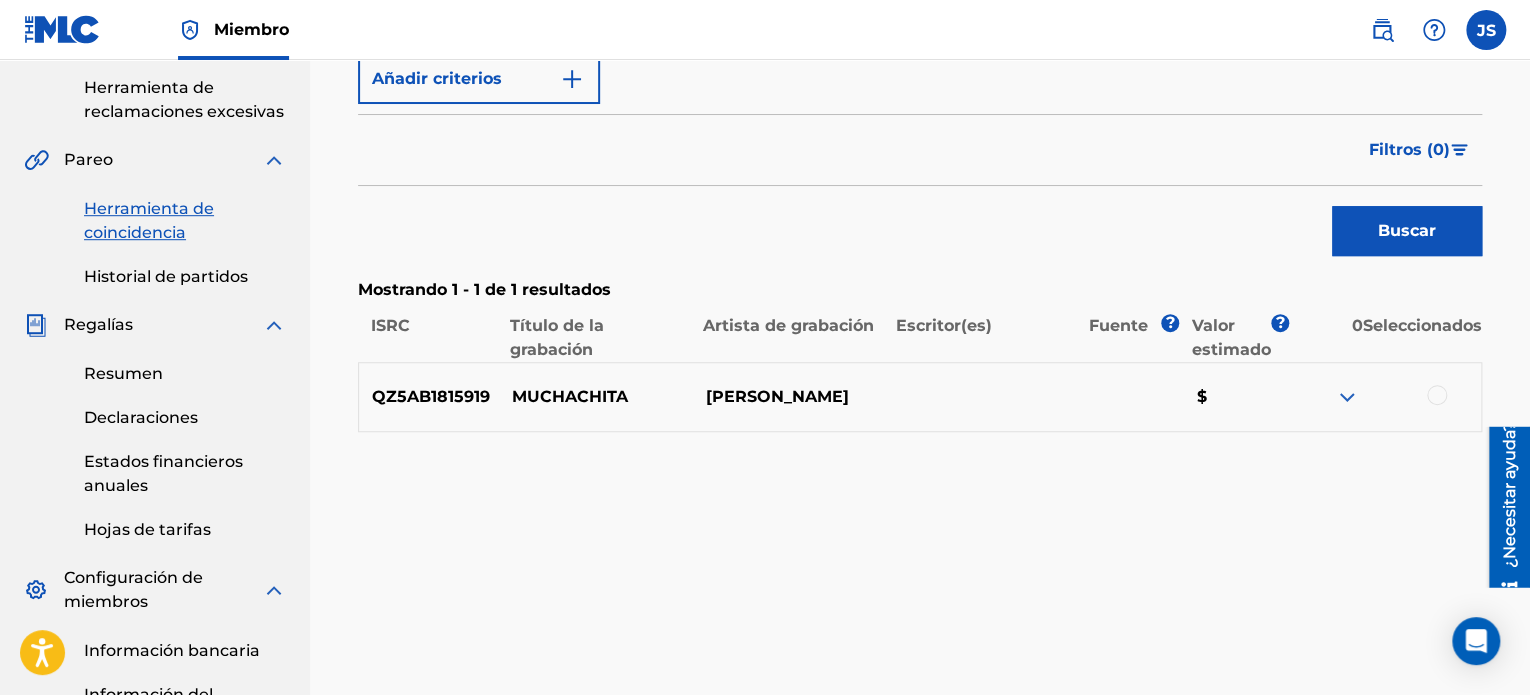 click at bounding box center [1437, 395] 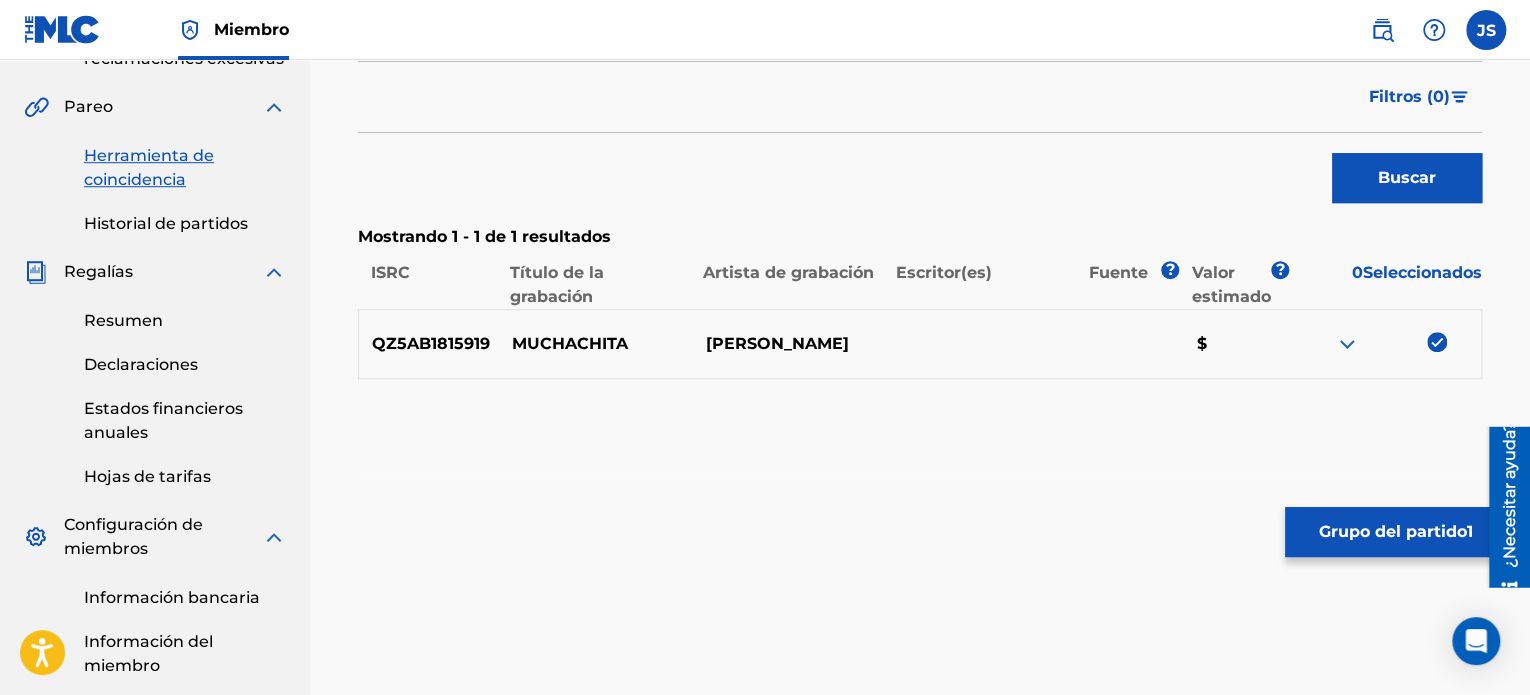 scroll, scrollTop: 600, scrollLeft: 0, axis: vertical 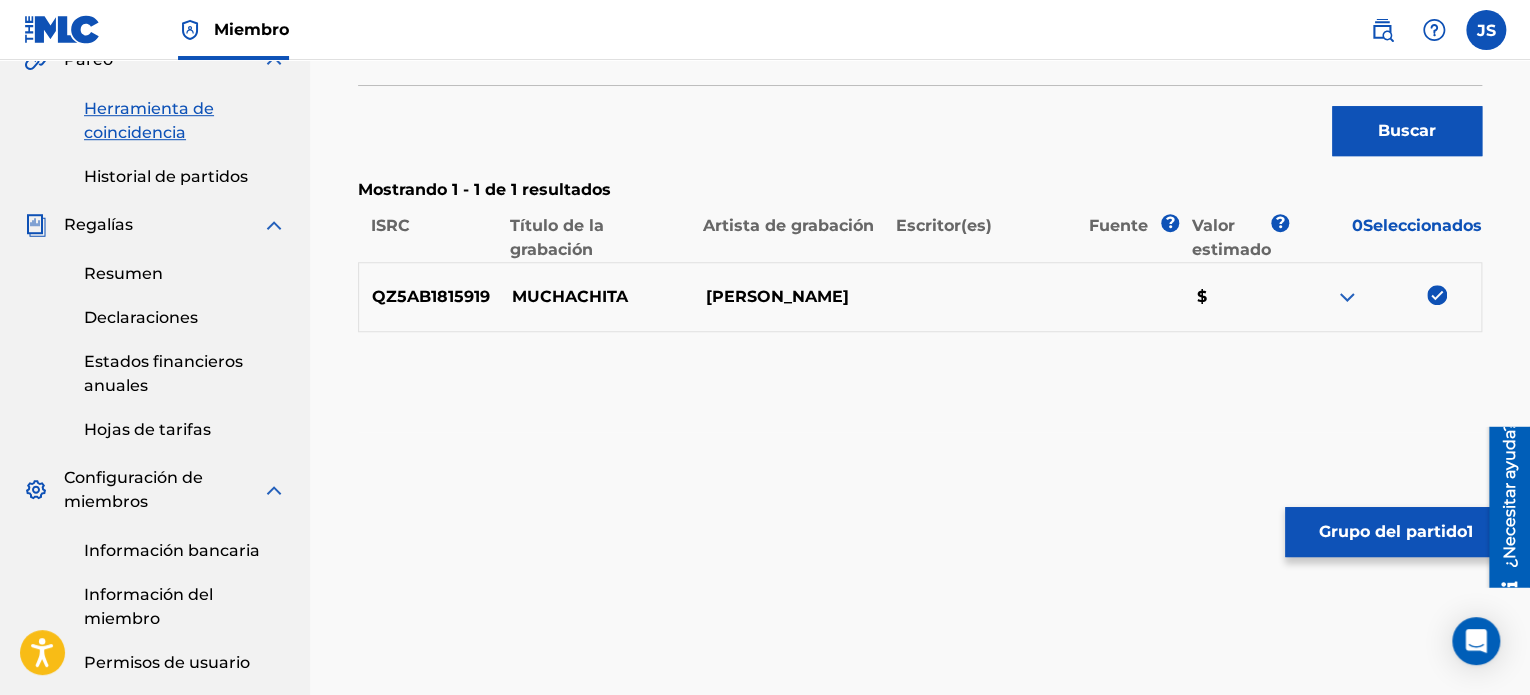 click on "Grupo del partido" at bounding box center [1393, 531] 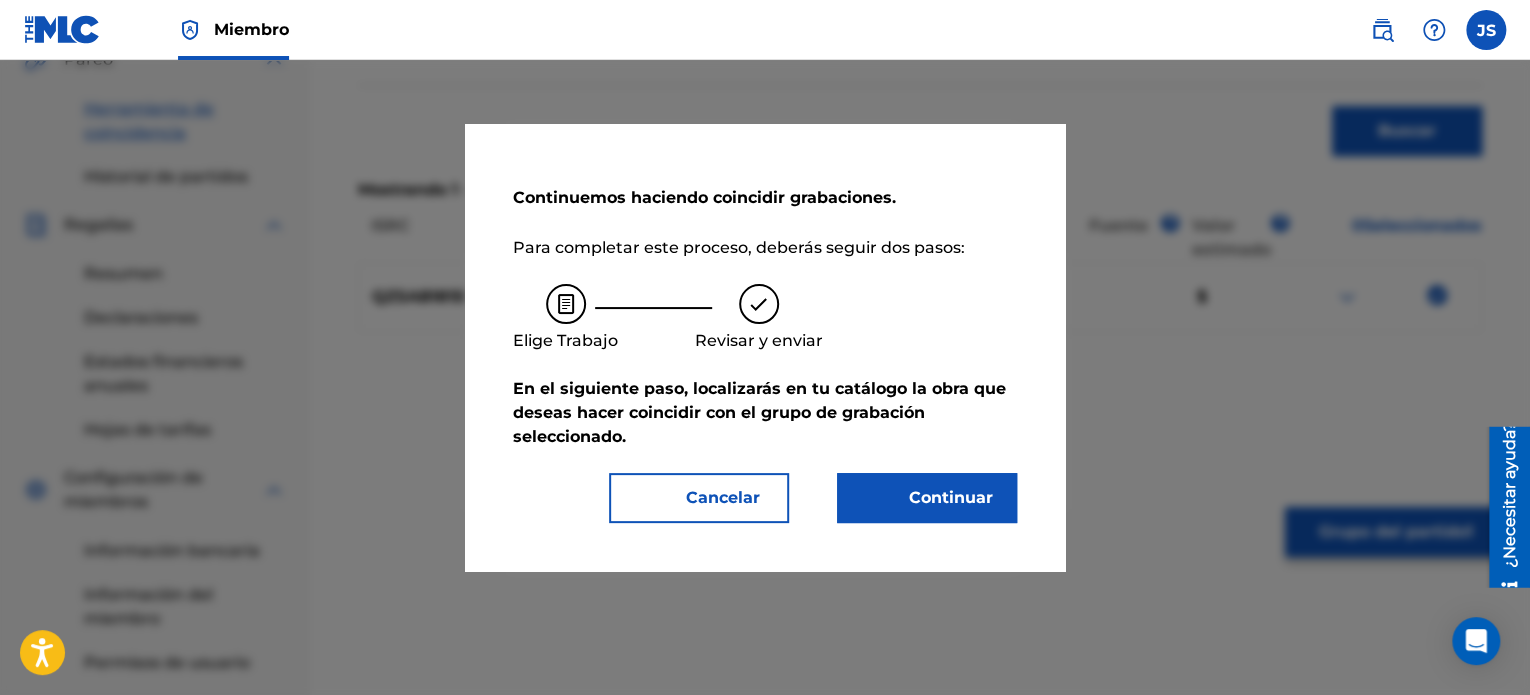 click on "Continuar" at bounding box center (927, 498) 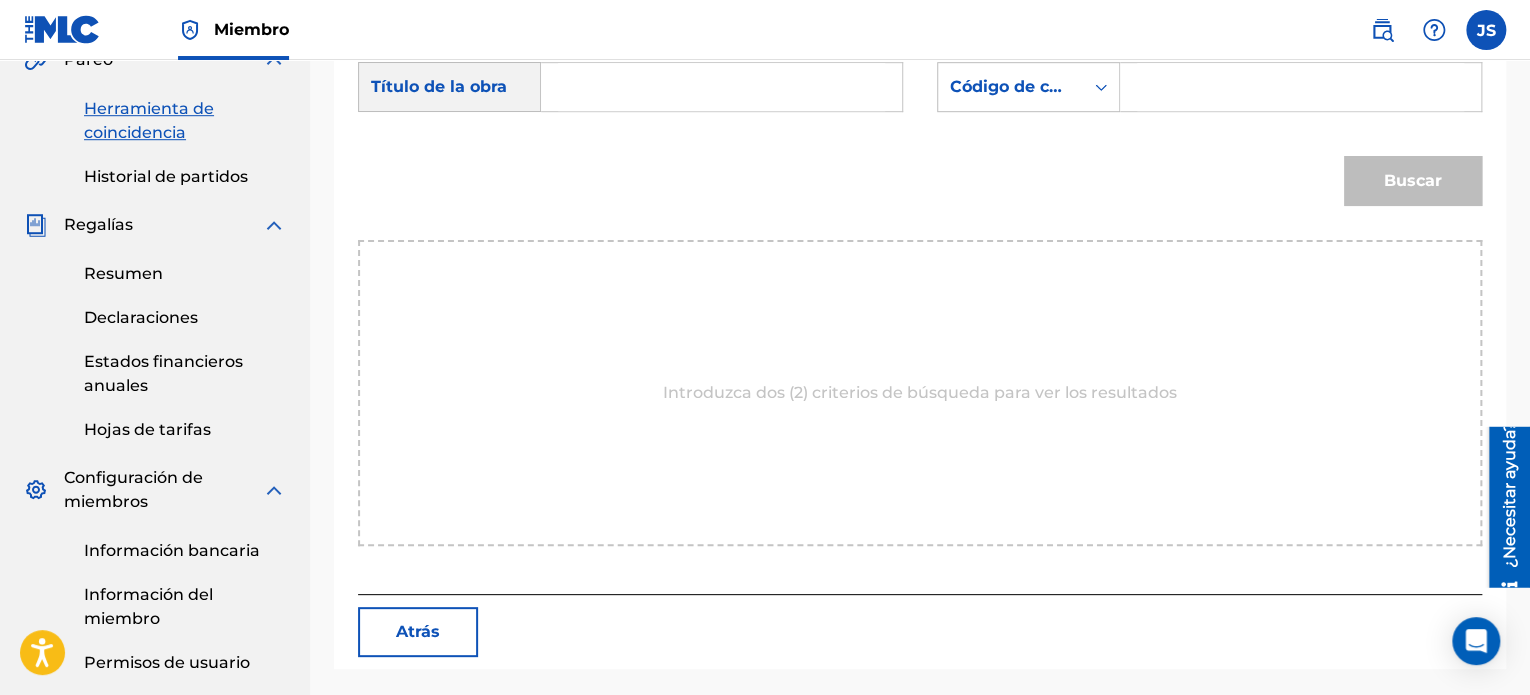 click at bounding box center [721, 87] 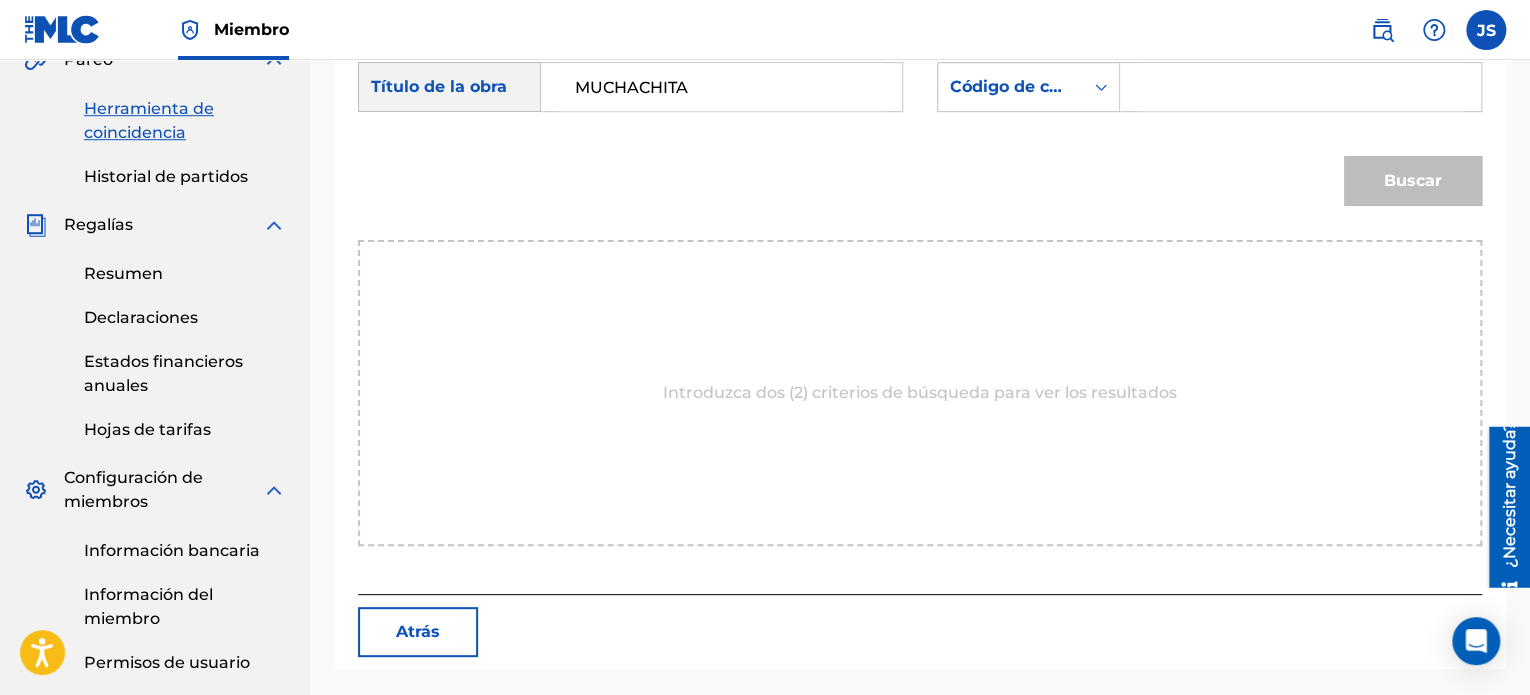 type on "MUCHACHITA" 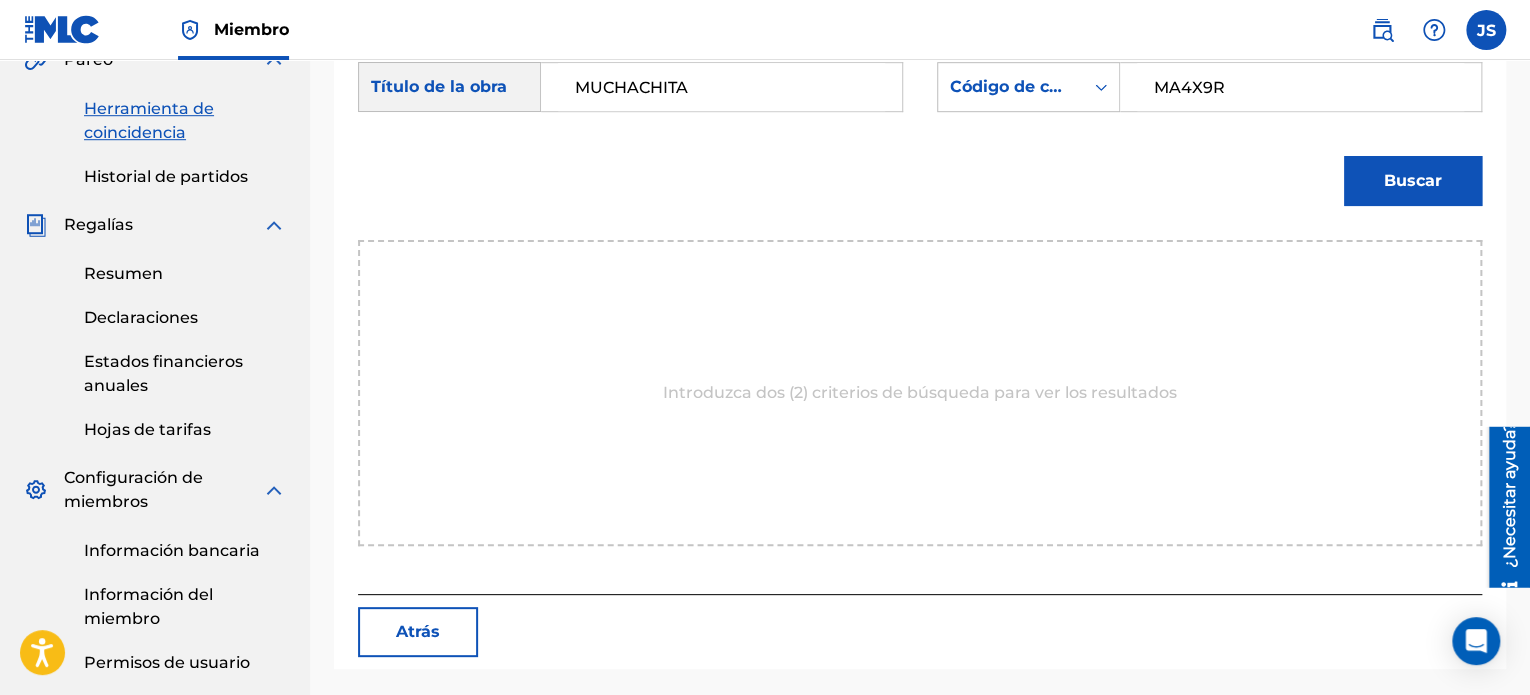 type on "MA4X9R" 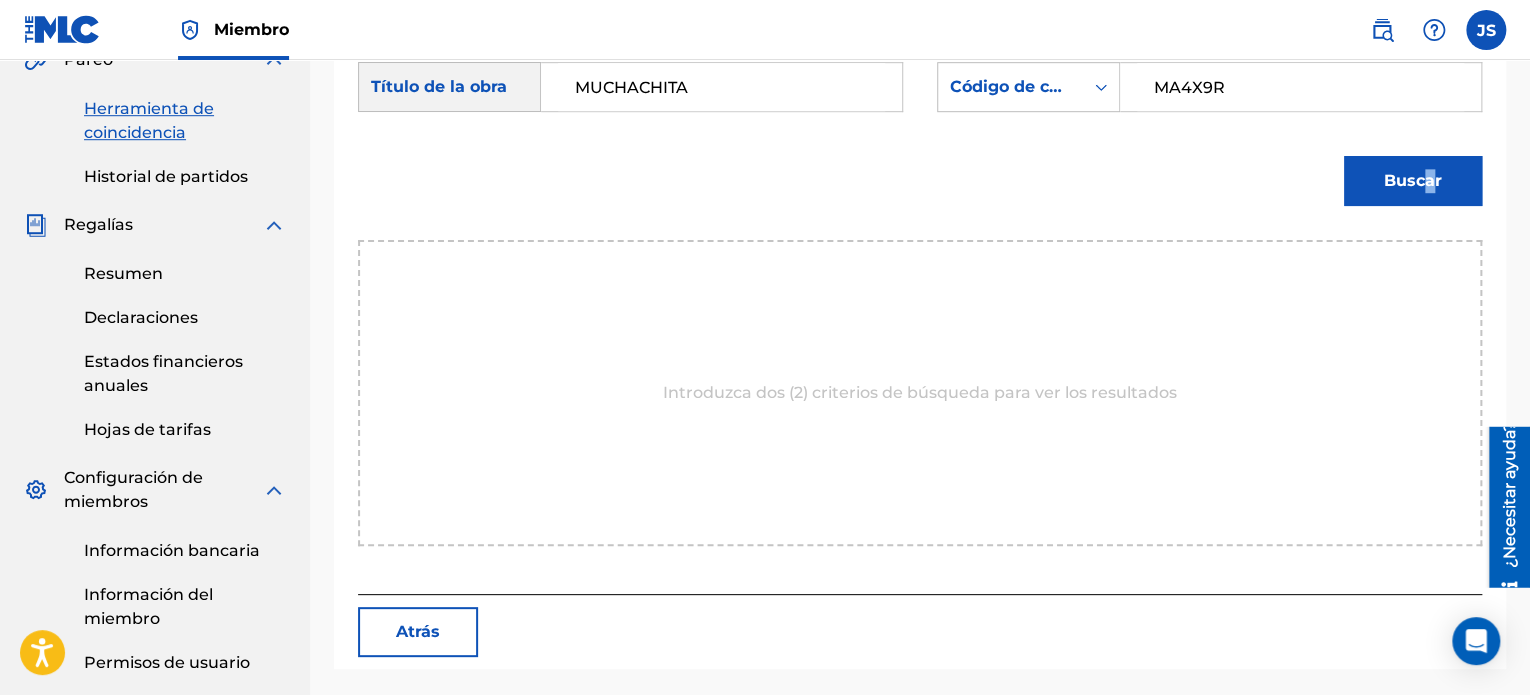 click on "Buscar" at bounding box center (1408, 176) 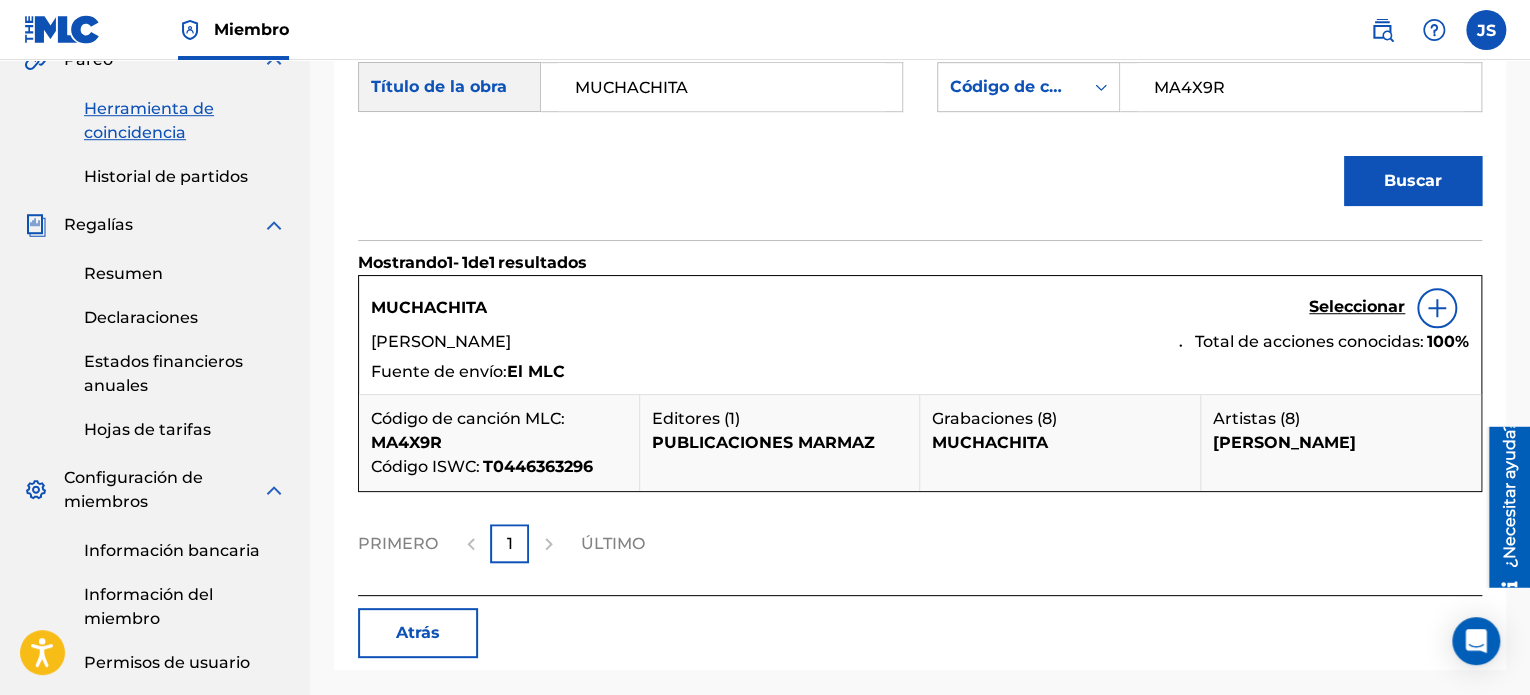 click on "Seleccionar" at bounding box center [1357, 306] 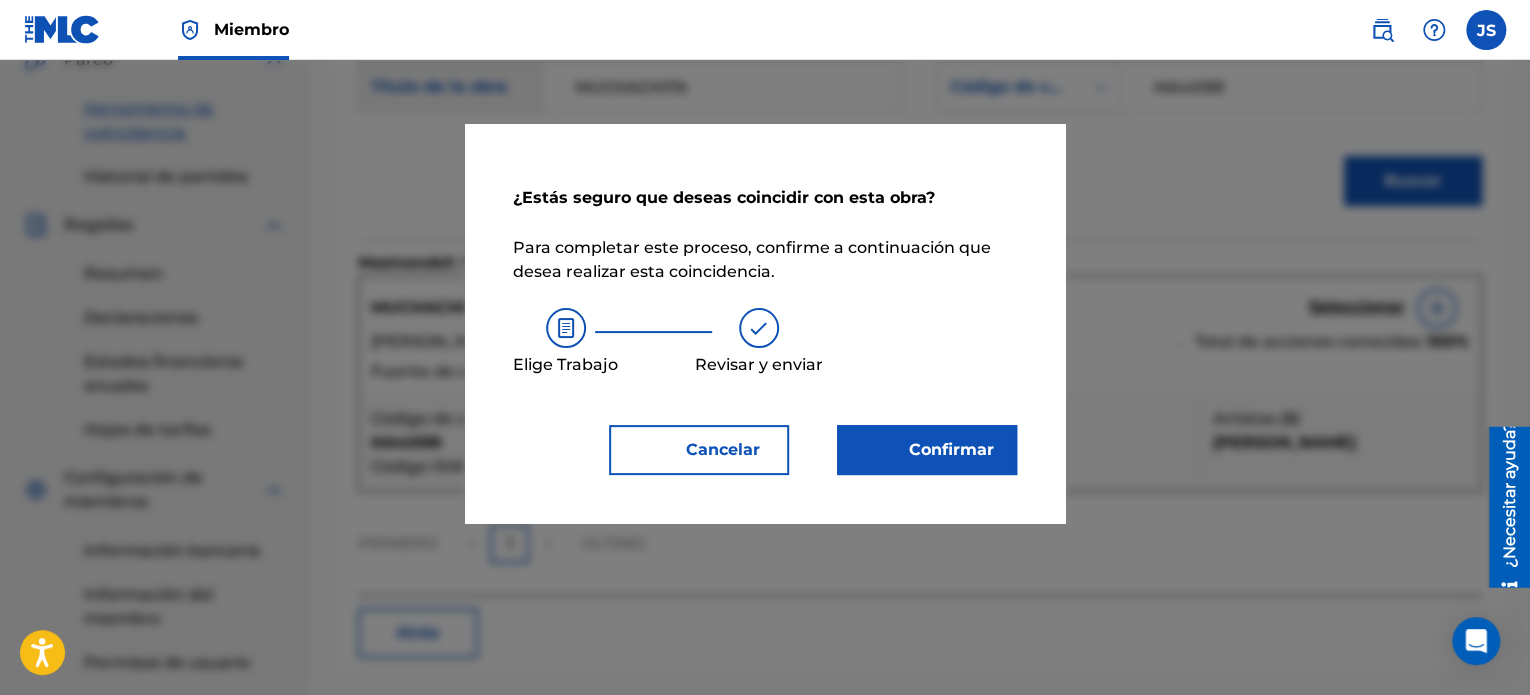click on "Confirmar" at bounding box center (951, 449) 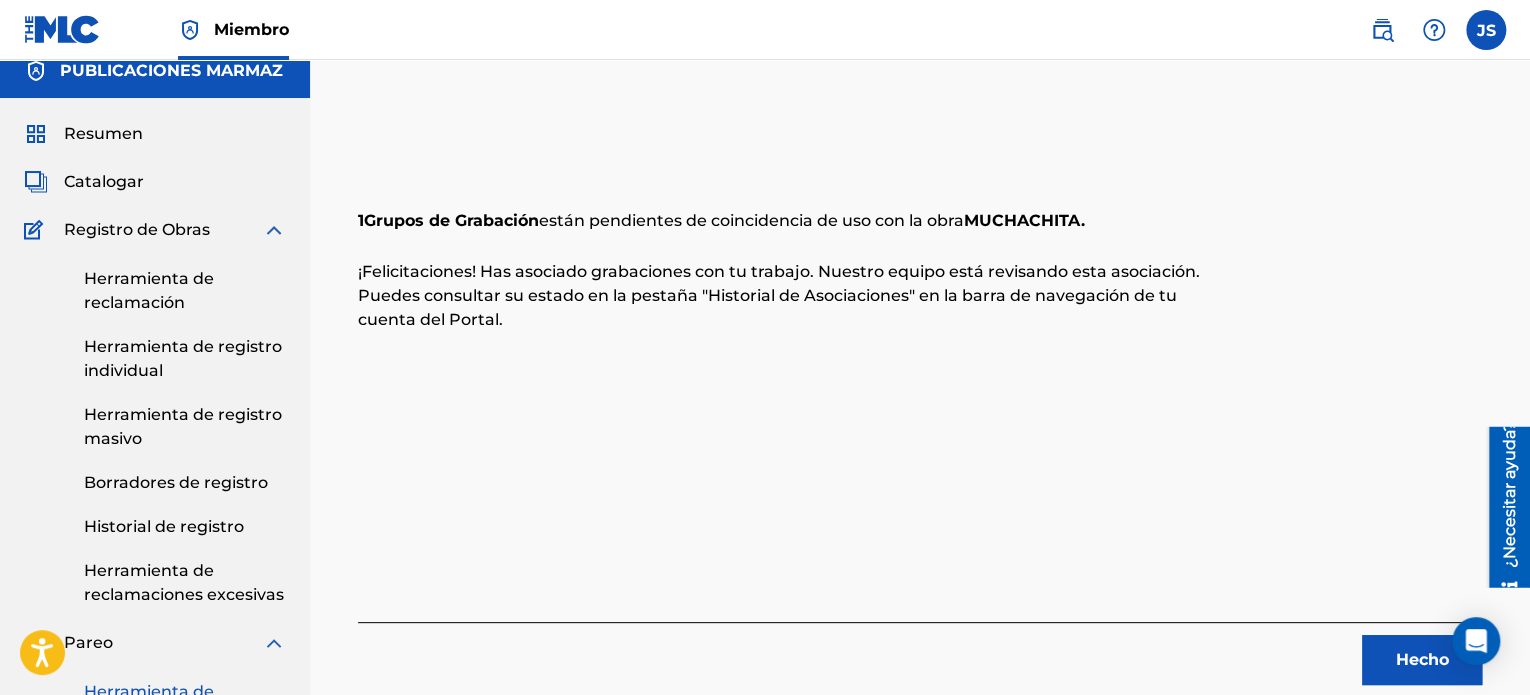 scroll, scrollTop: 0, scrollLeft: 0, axis: both 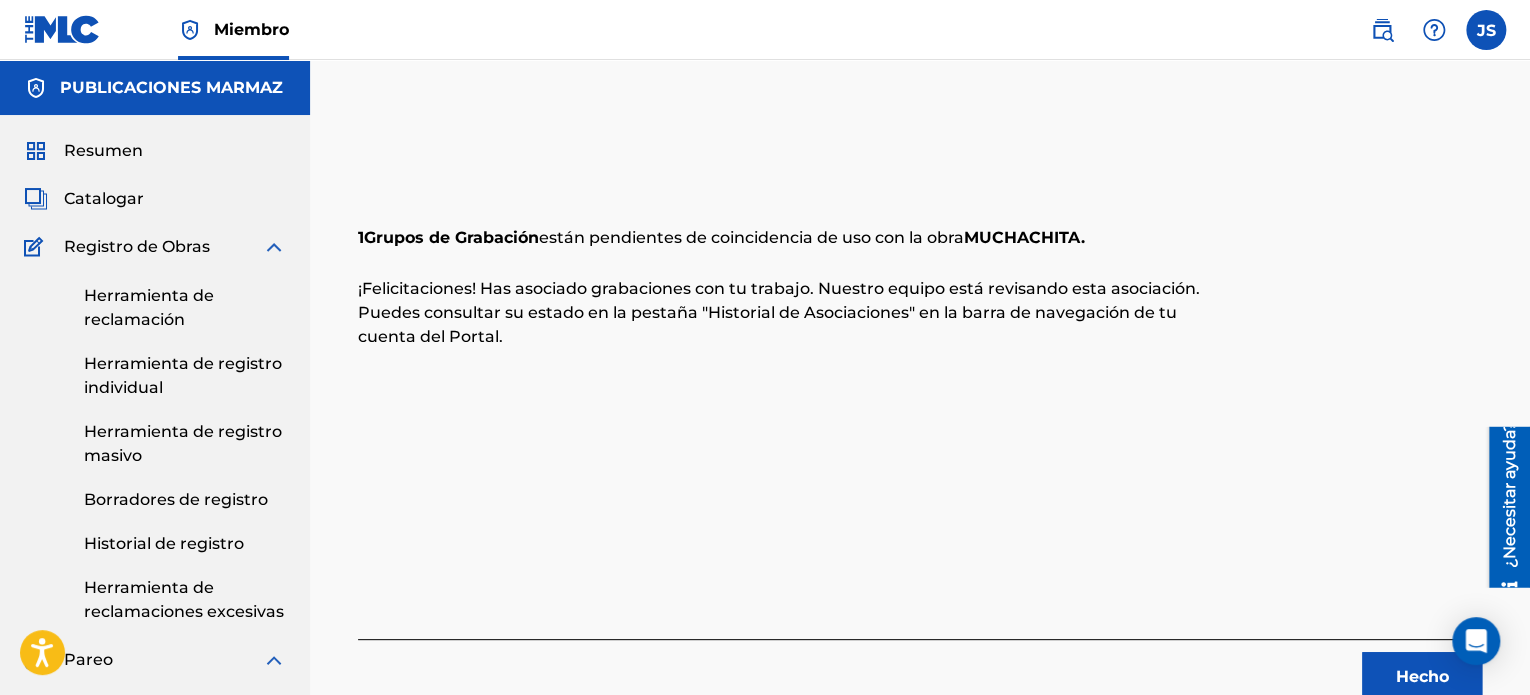 click on "Hecho" at bounding box center [1422, 677] 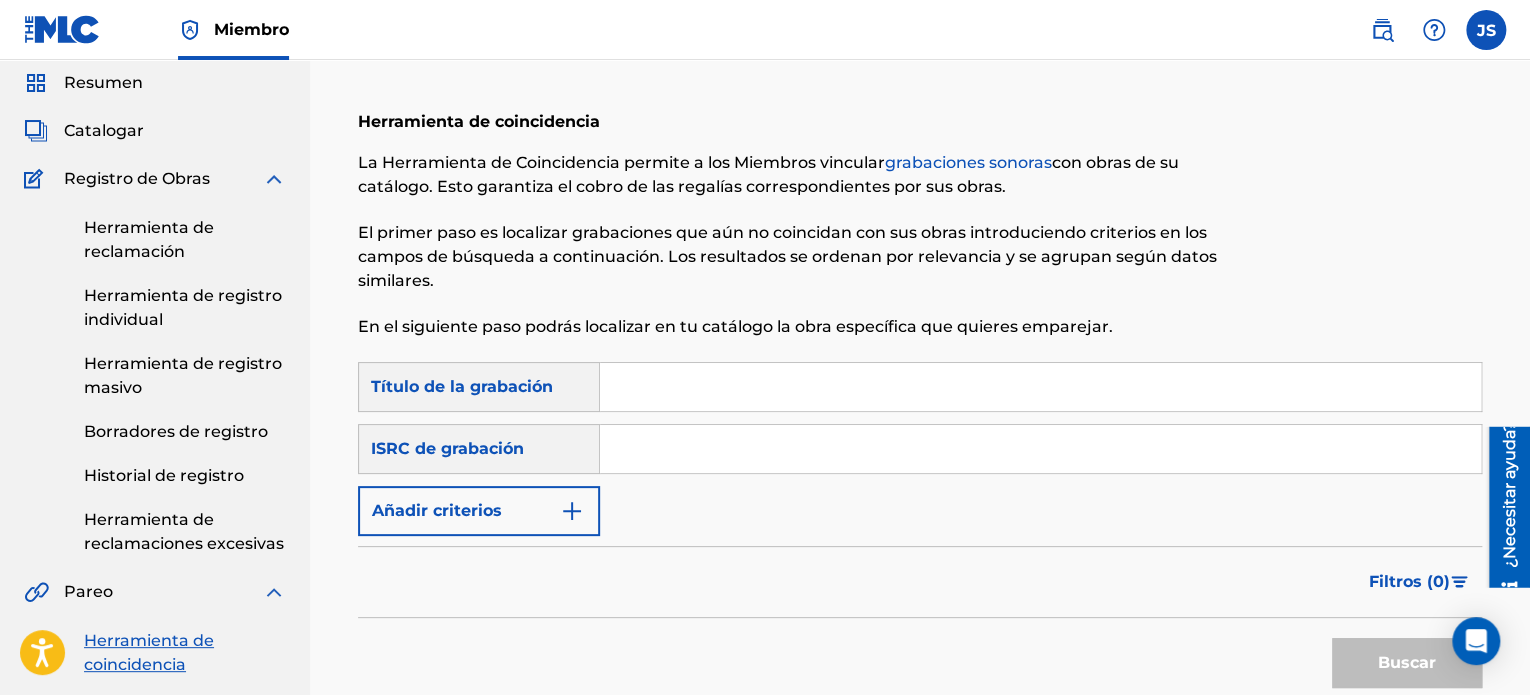 scroll, scrollTop: 100, scrollLeft: 0, axis: vertical 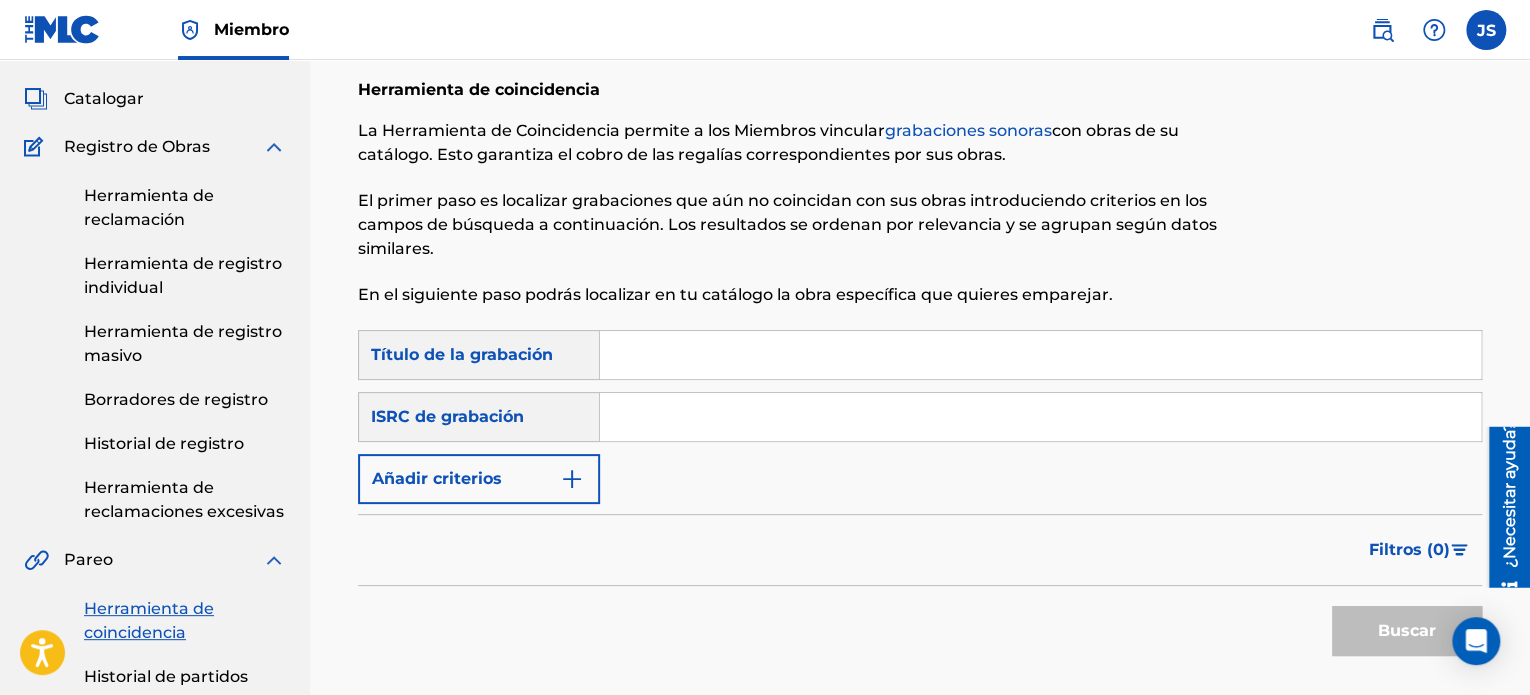 click at bounding box center (1040, 417) 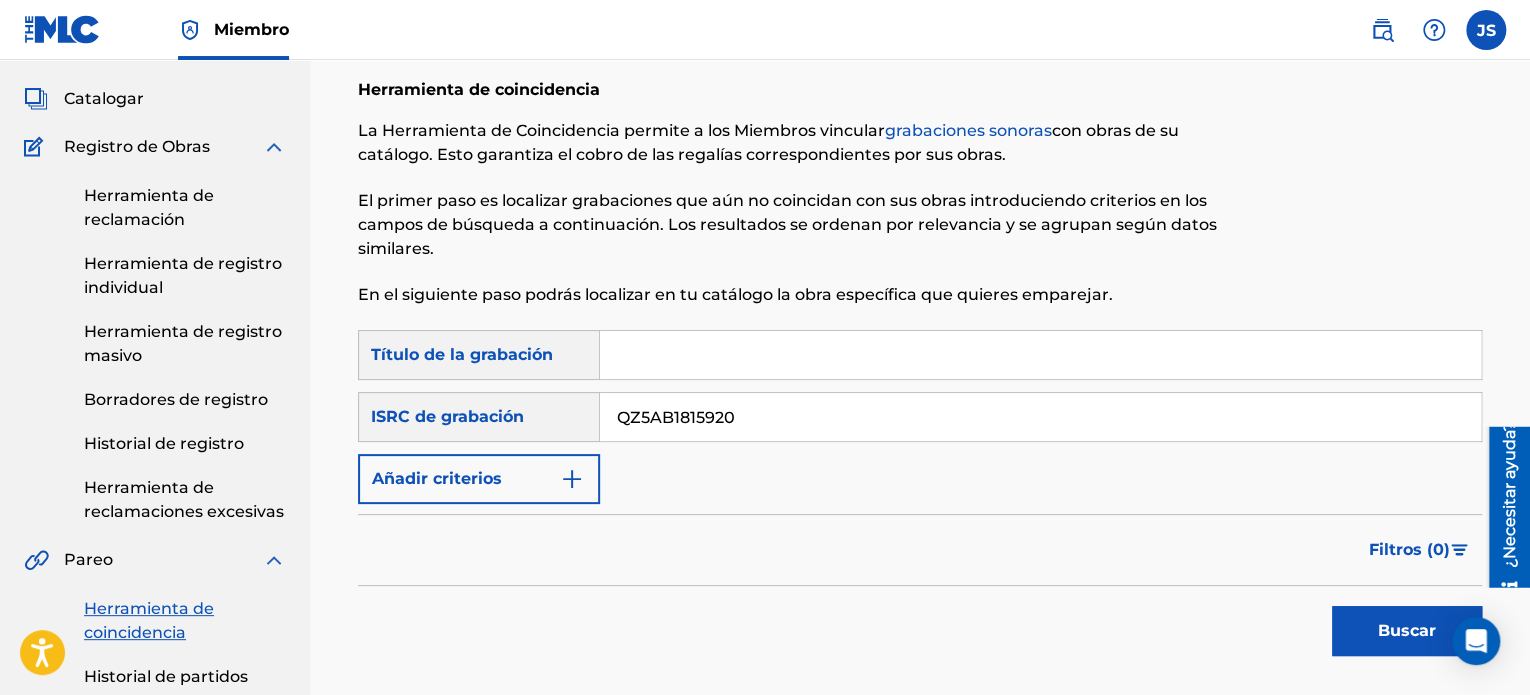 type on "QZ5AB1815920" 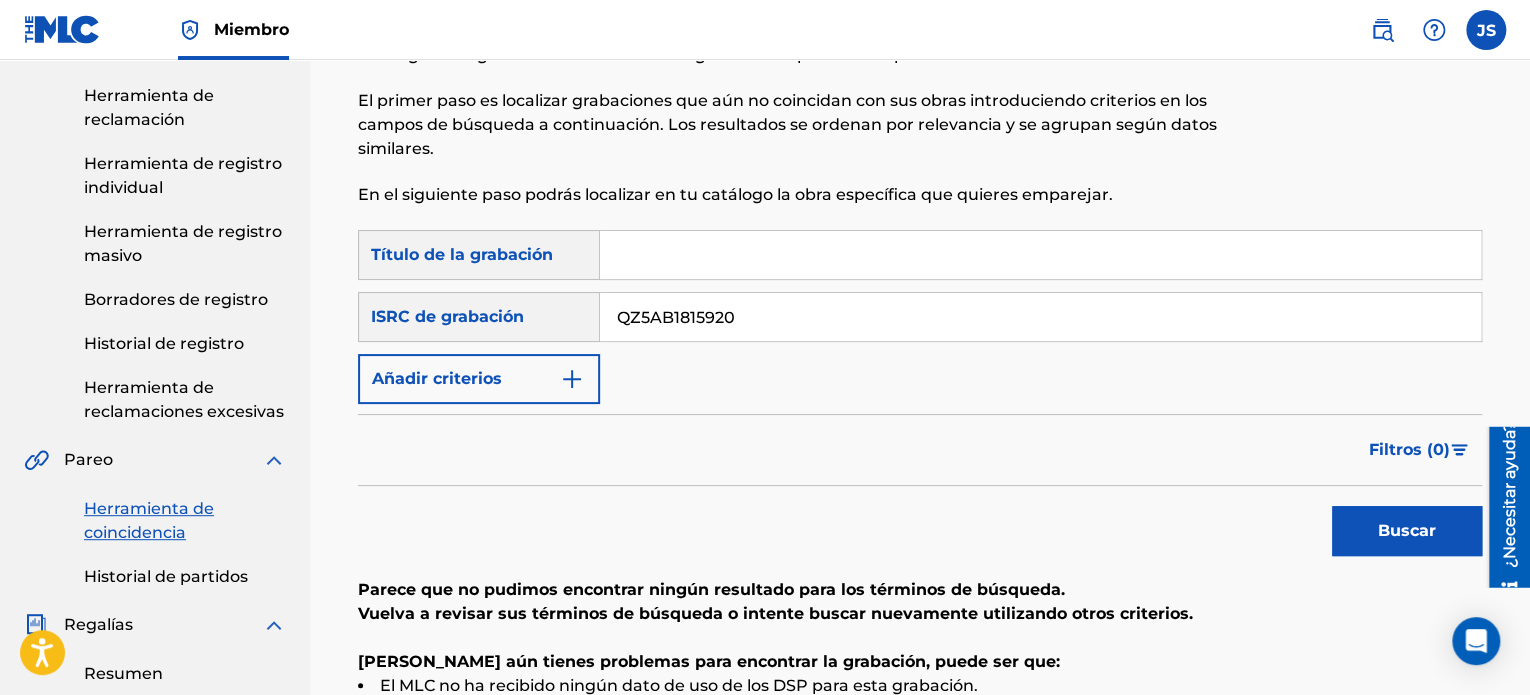 scroll, scrollTop: 300, scrollLeft: 0, axis: vertical 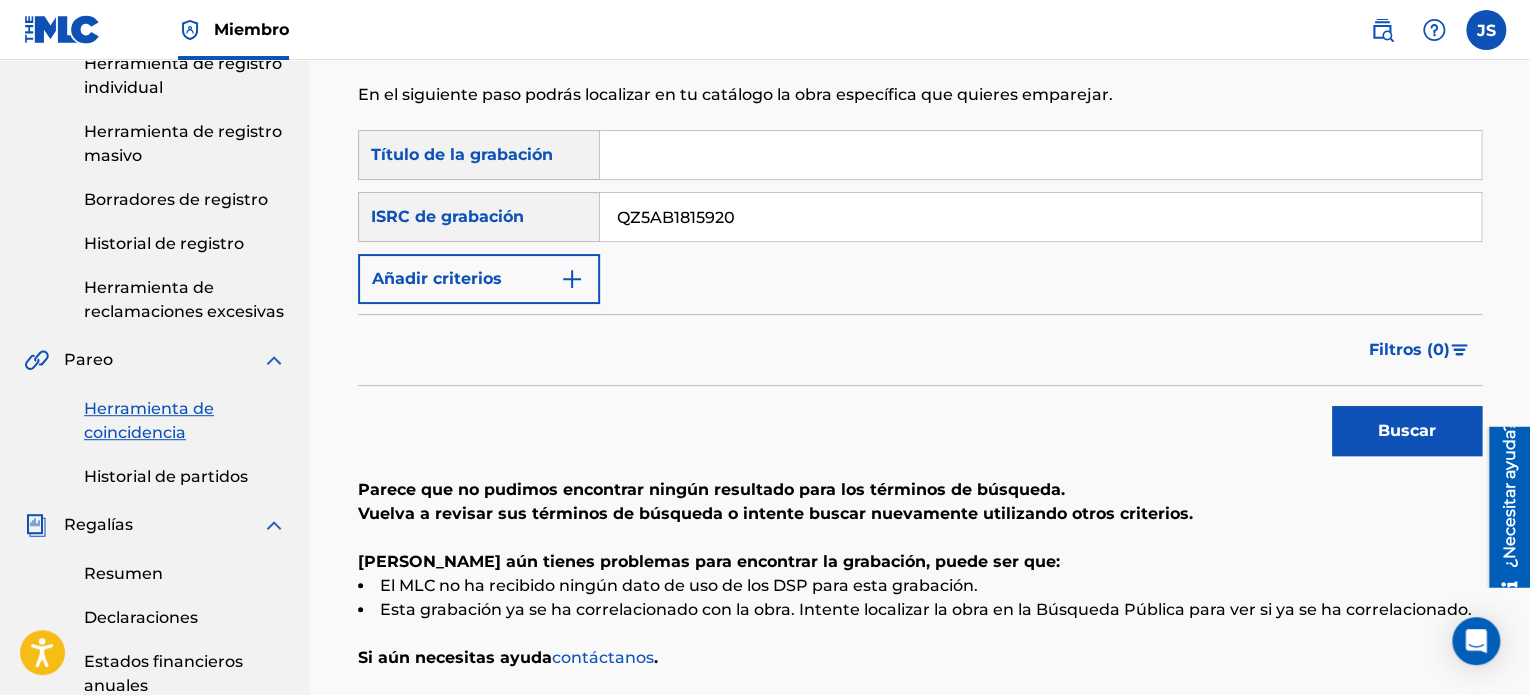 drag, startPoint x: 810, startPoint y: 207, endPoint x: 611, endPoint y: 190, distance: 199.72481 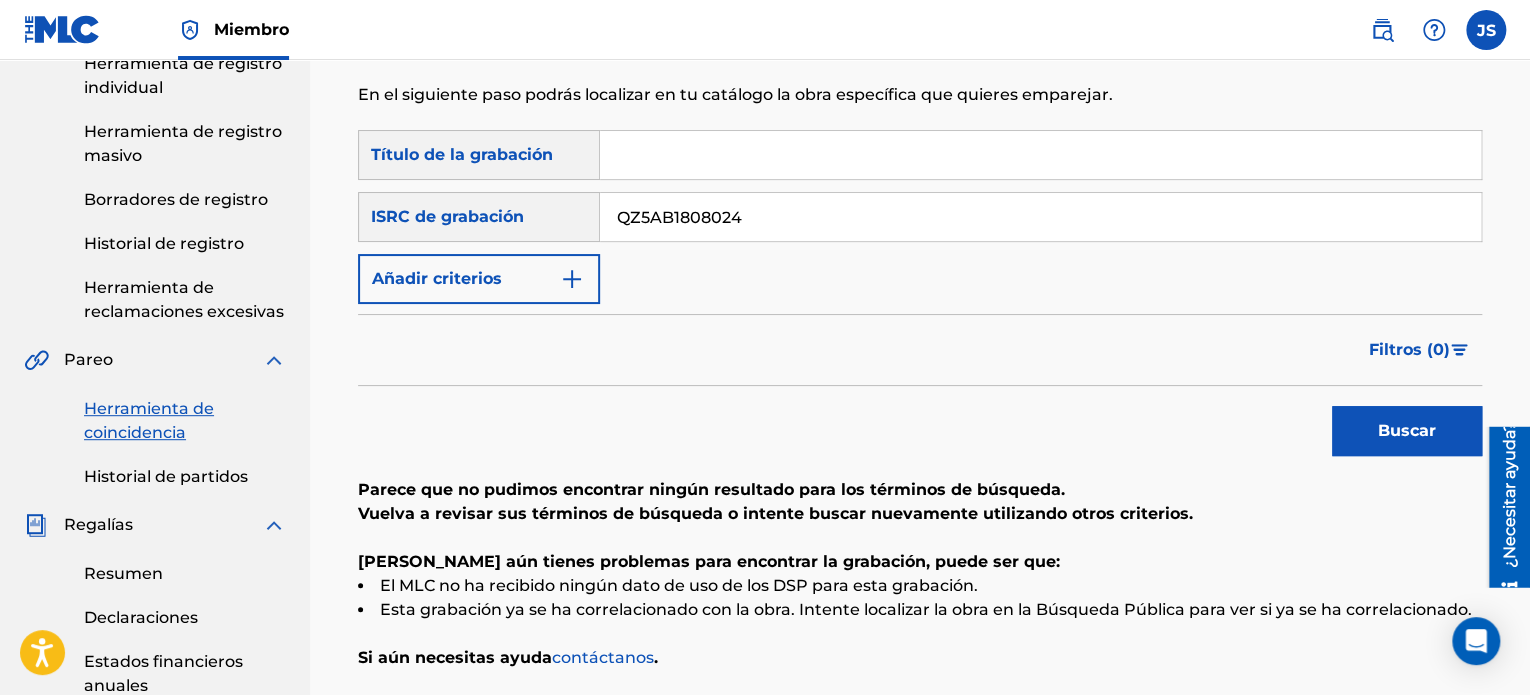 type on "QZ5AB1808024" 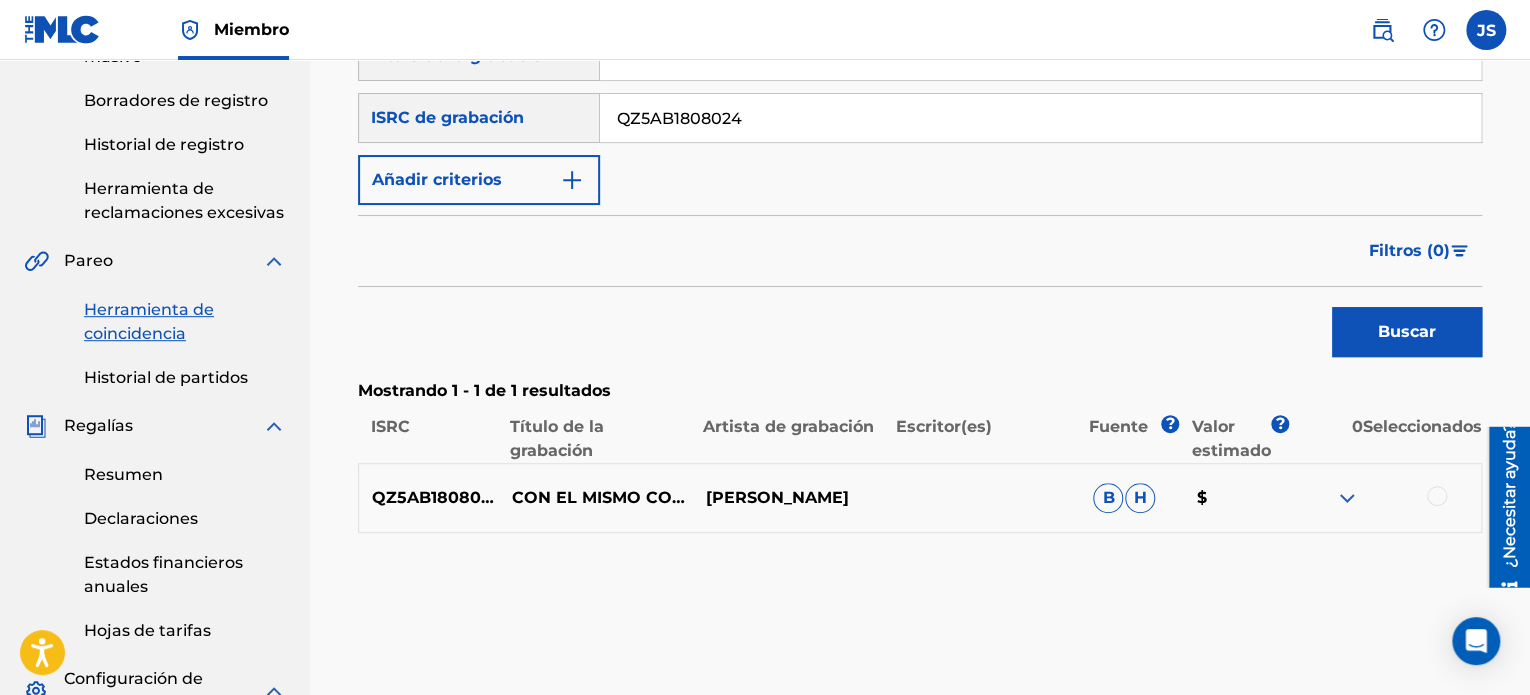 scroll, scrollTop: 400, scrollLeft: 0, axis: vertical 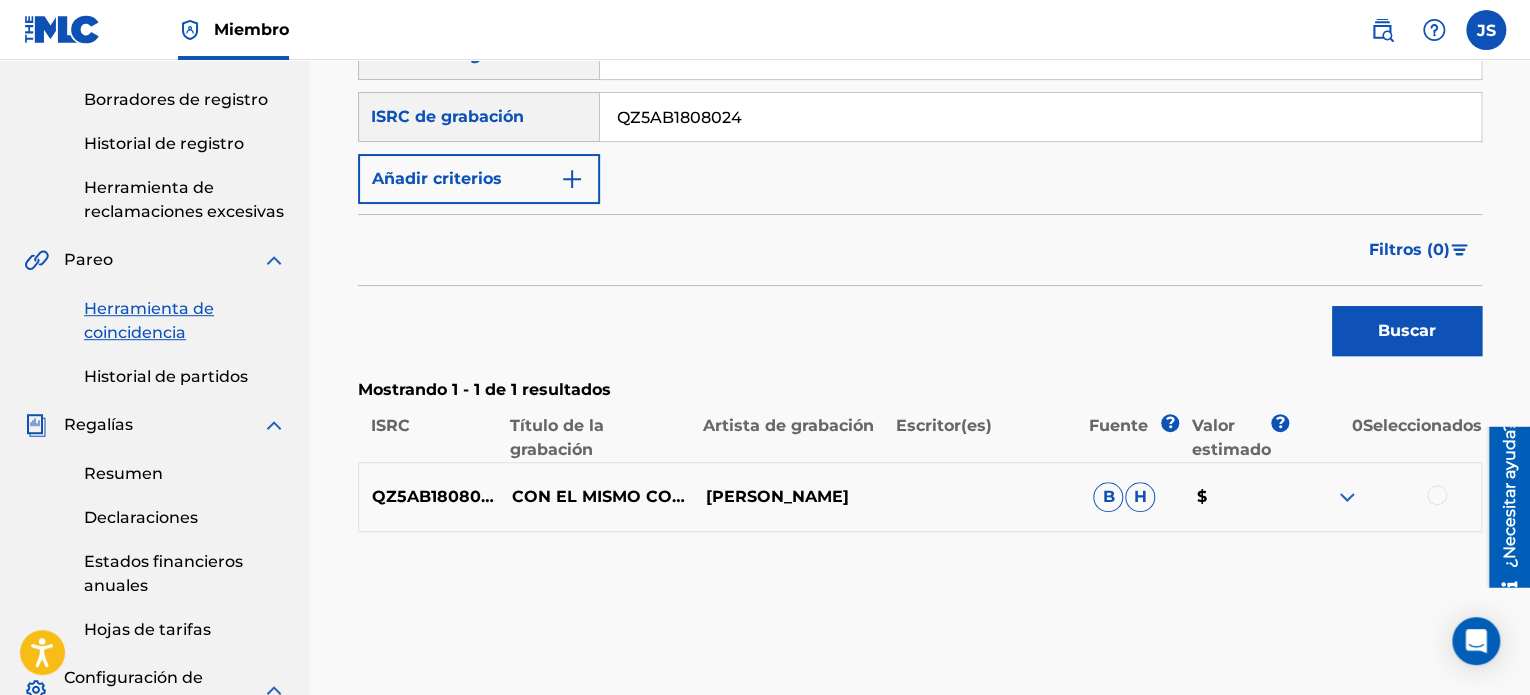 click at bounding box center (1384, 497) 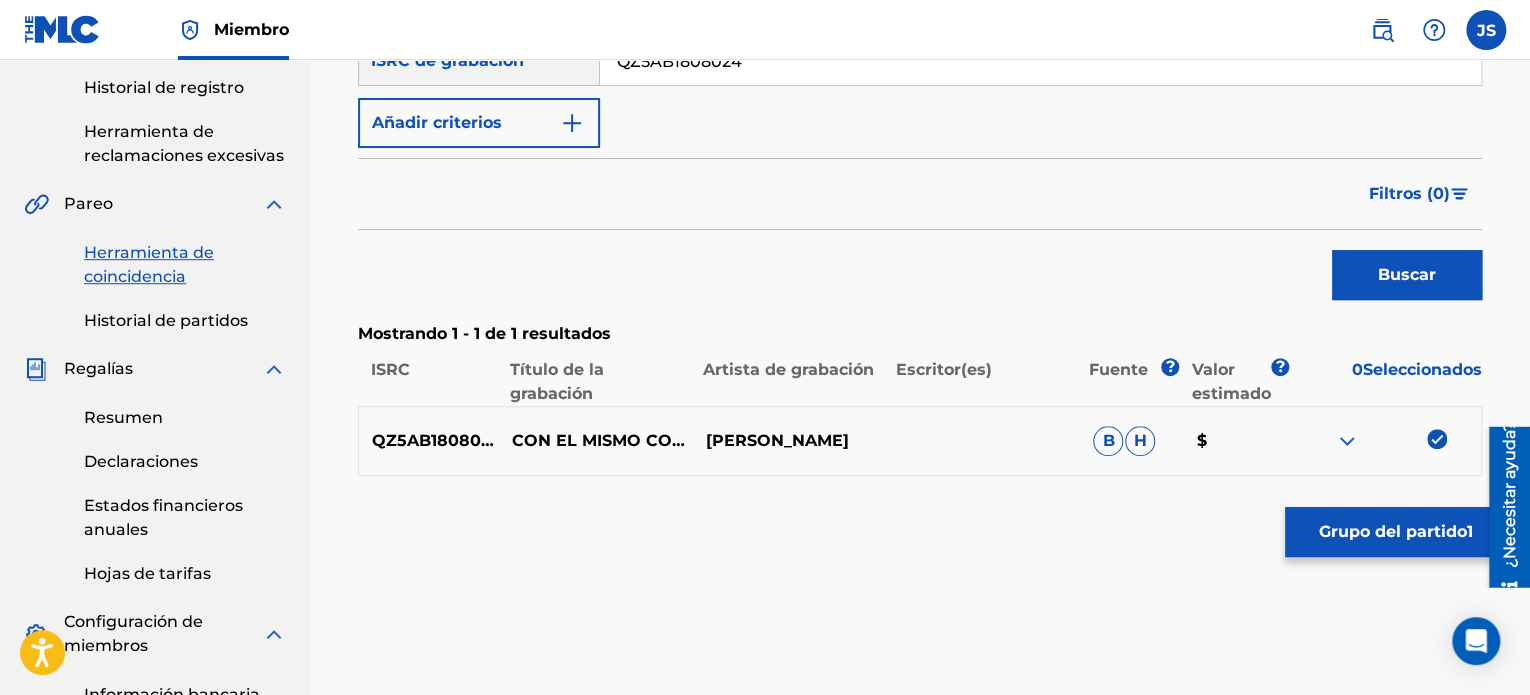 scroll, scrollTop: 500, scrollLeft: 0, axis: vertical 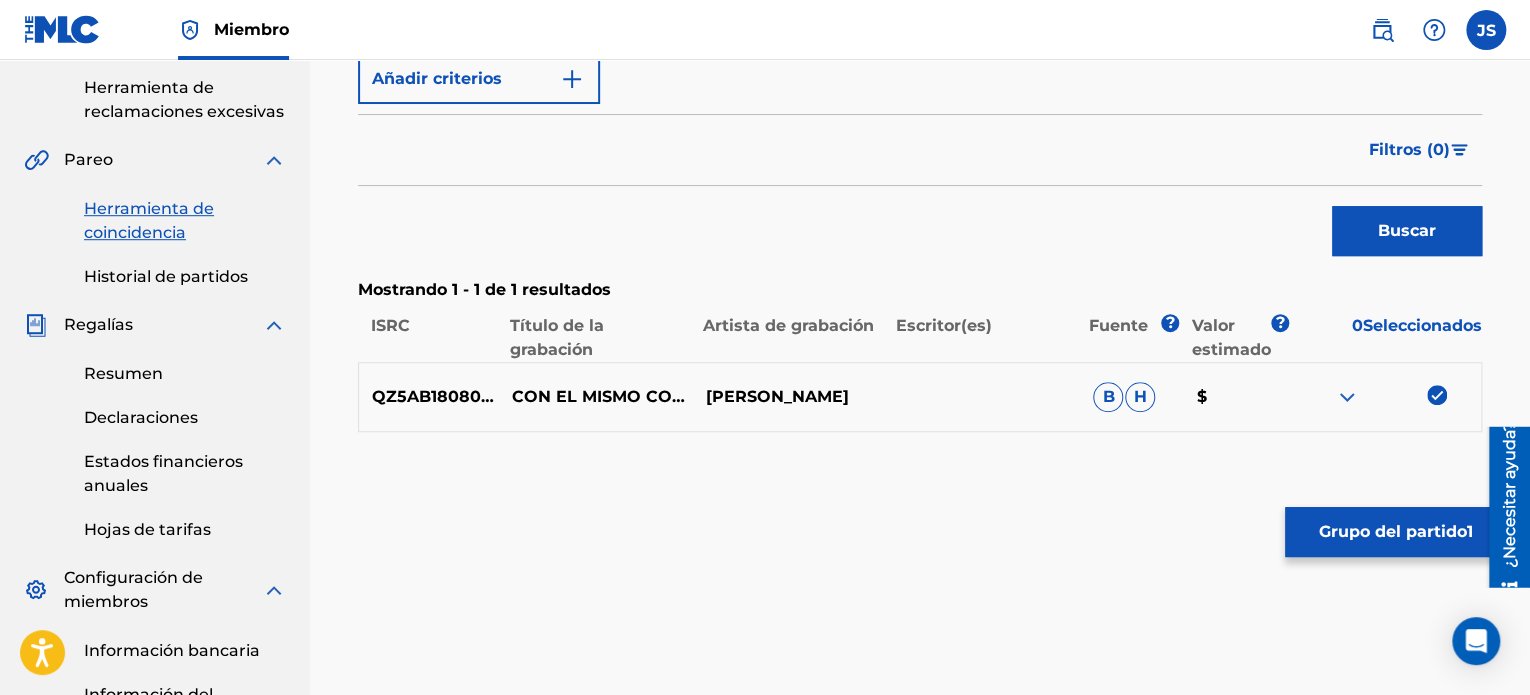 click on "Grupo del partido" at bounding box center [1393, 531] 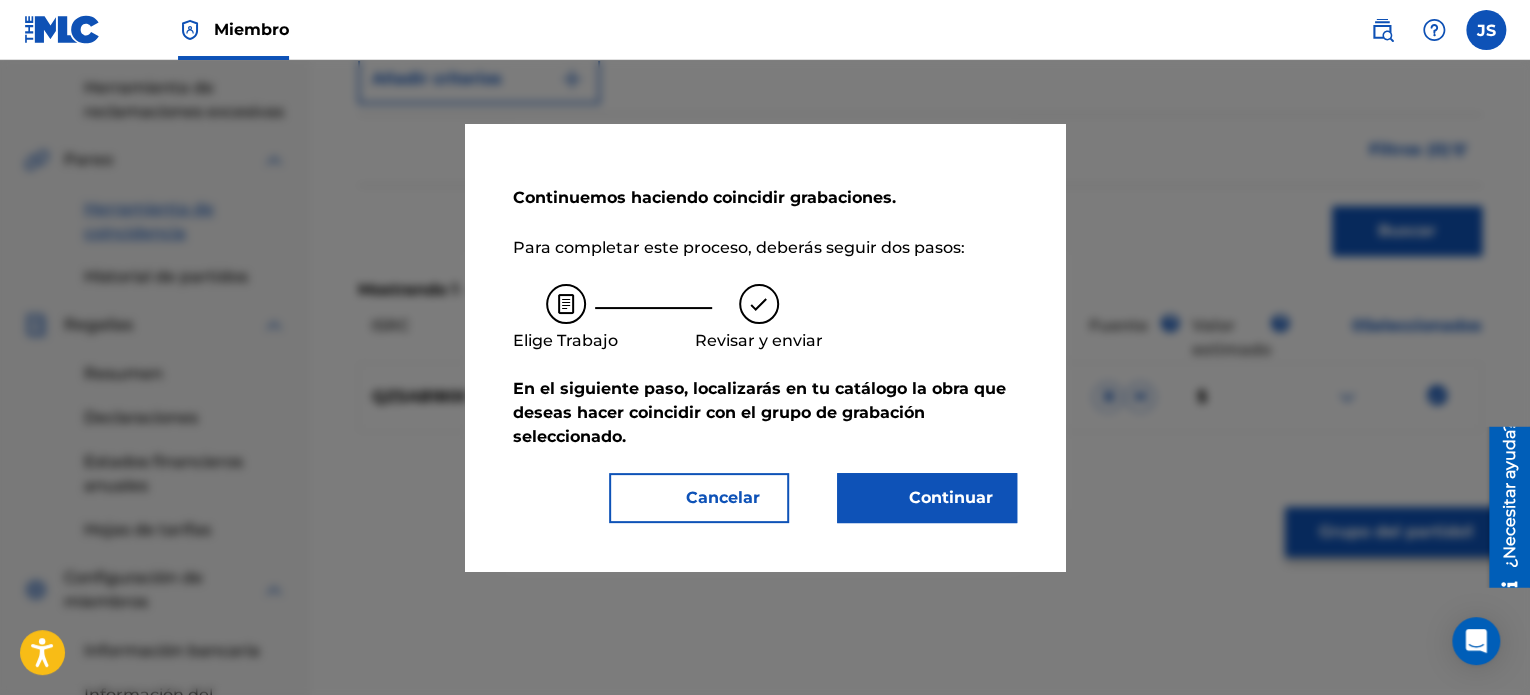 click on "Continuar" at bounding box center (927, 498) 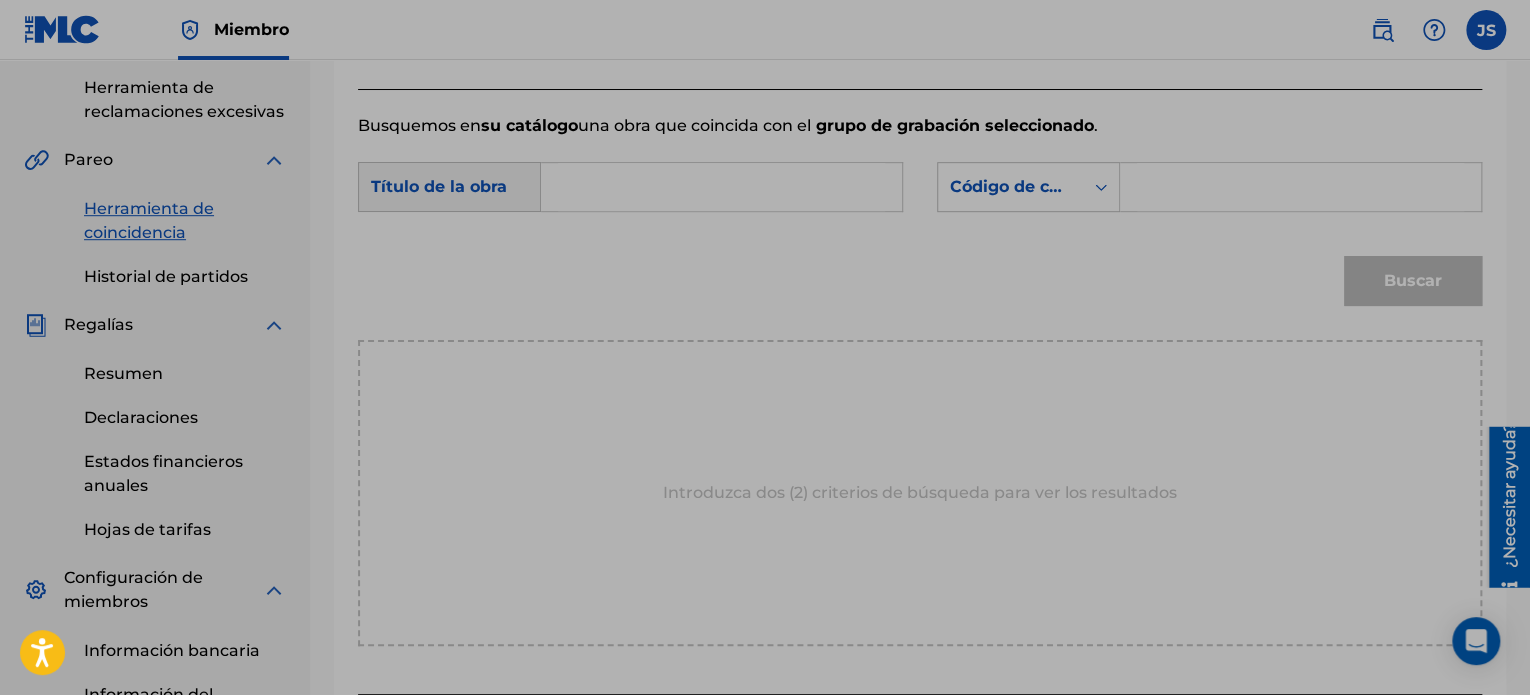 click at bounding box center (721, 187) 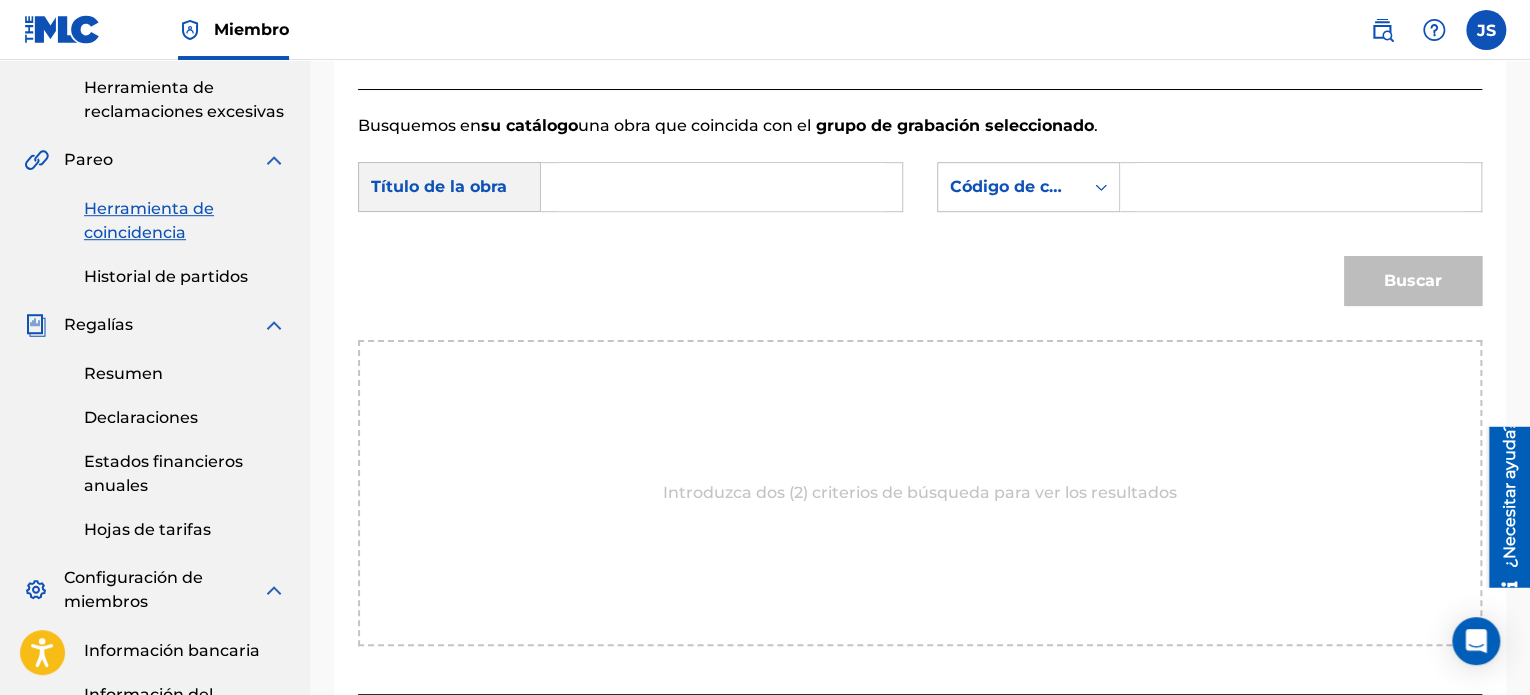 paste on "CON EL MISMO CORAZÓN" 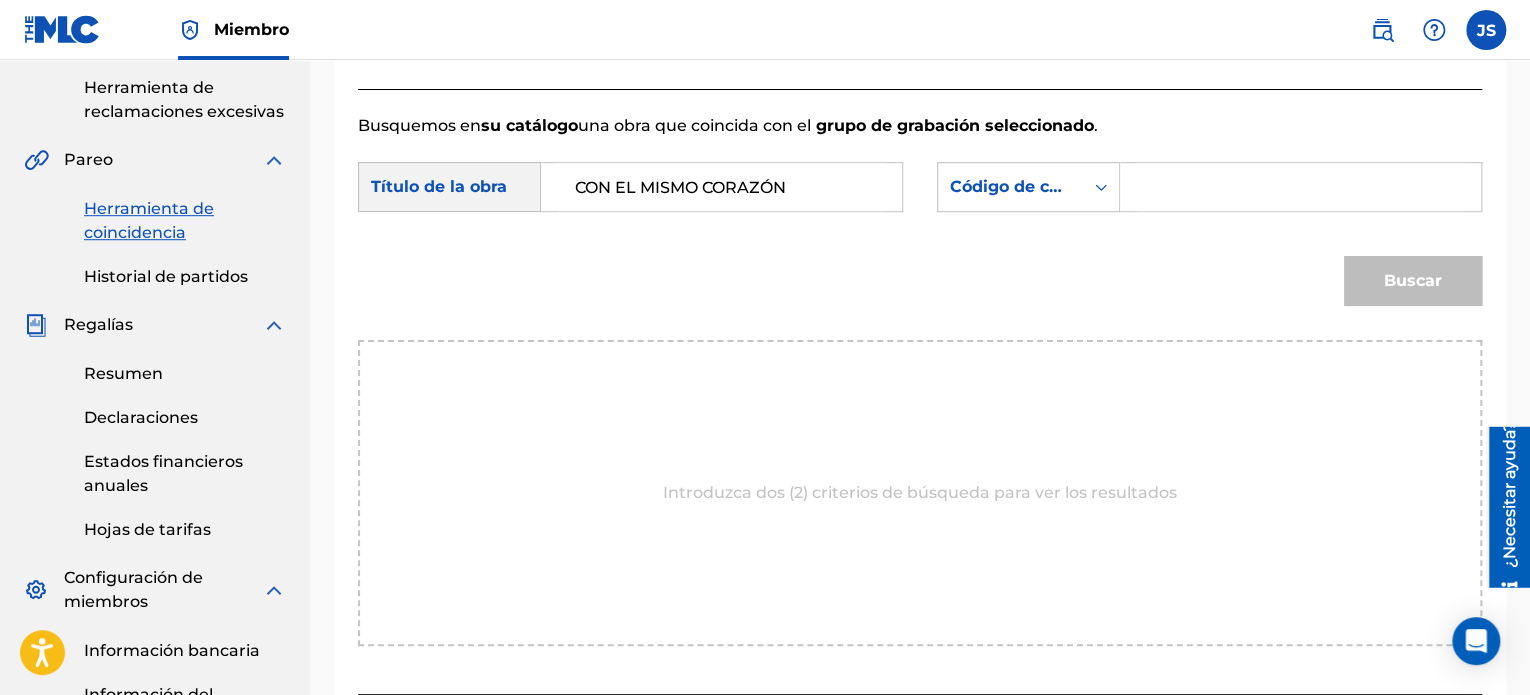 type on "CON EL MISMO CORAZÓN" 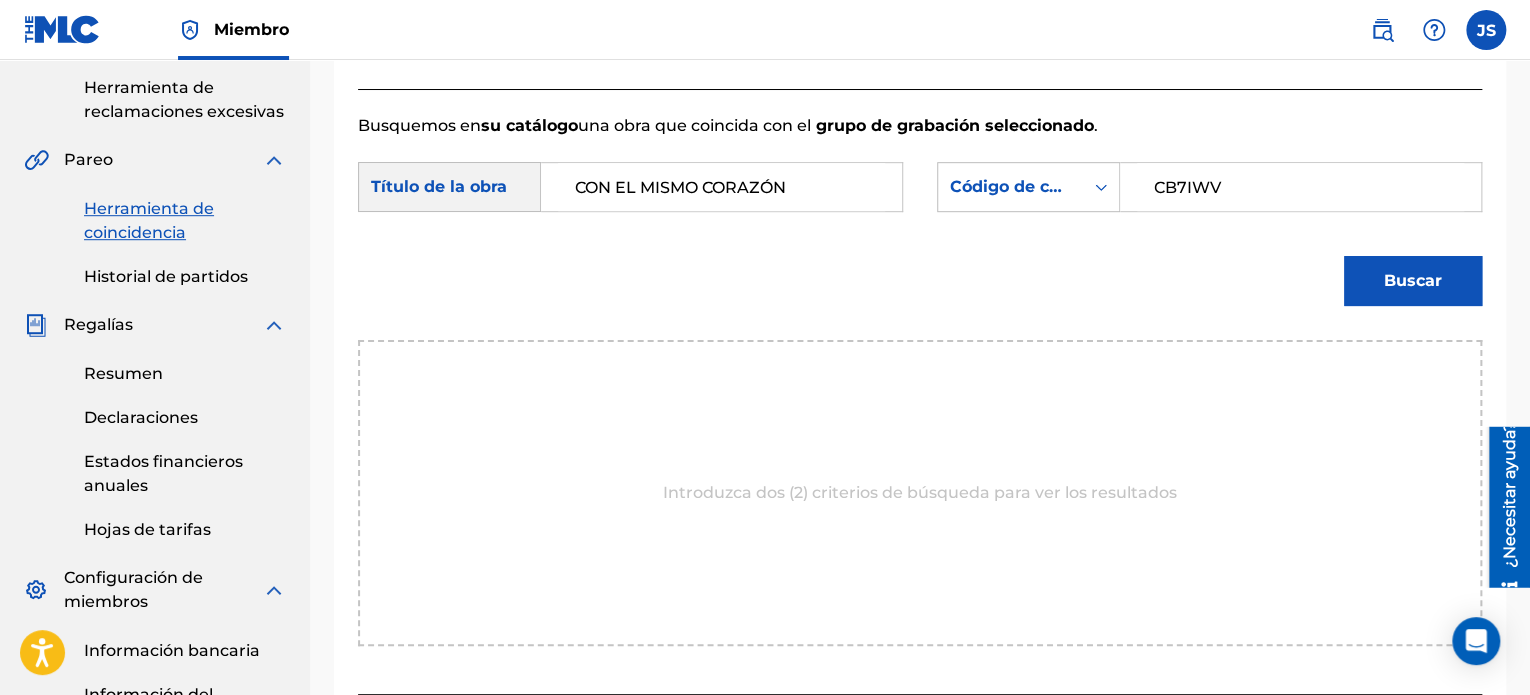 type on "CB7IWV" 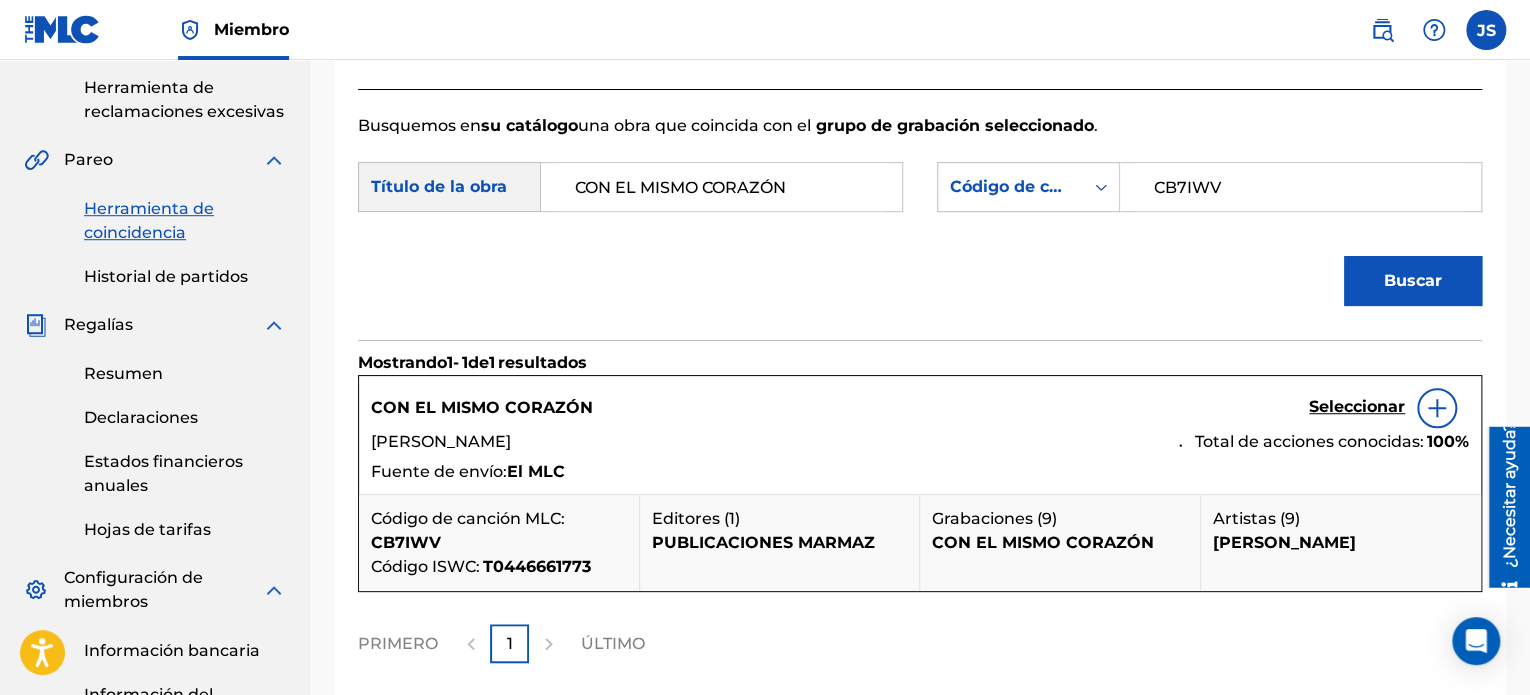 click on "Seleccionar" at bounding box center [1357, 406] 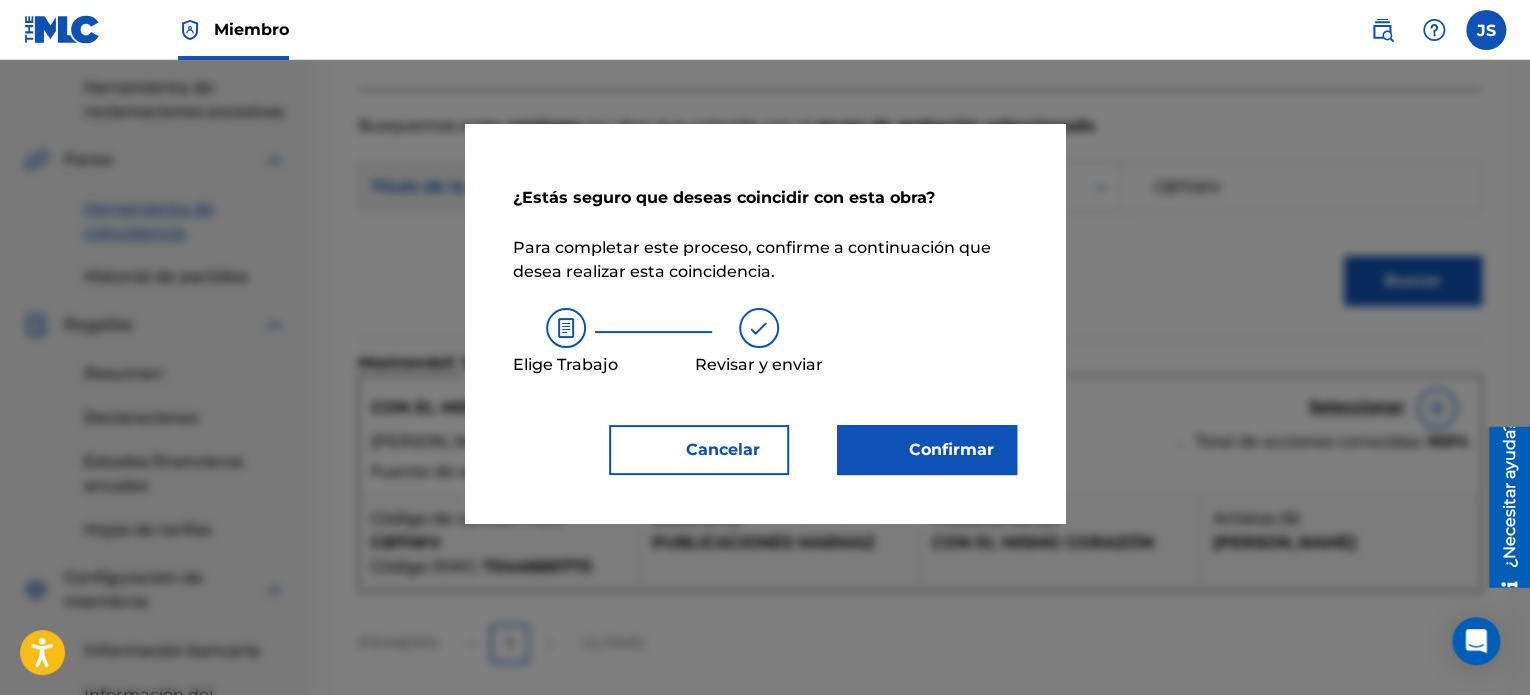 click on "Confirmar" at bounding box center [927, 450] 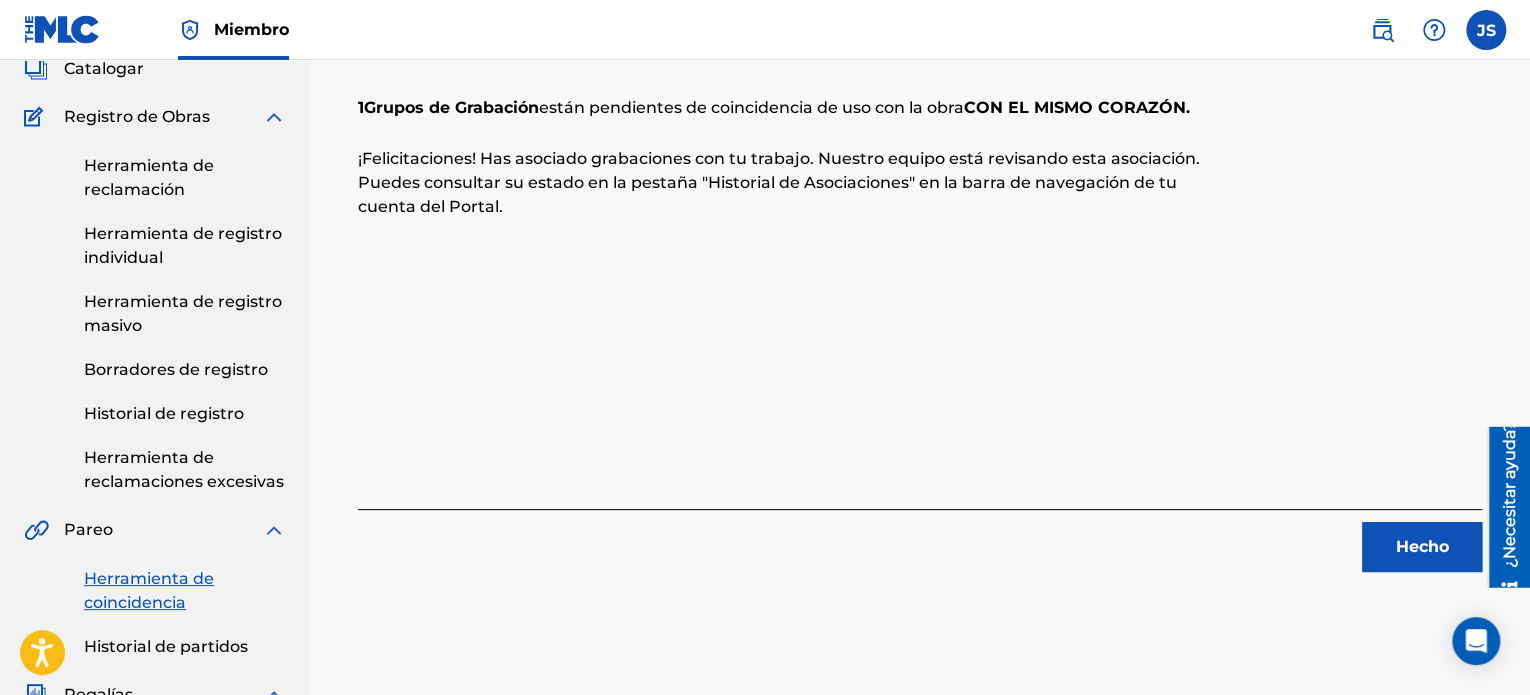 scroll, scrollTop: 100, scrollLeft: 0, axis: vertical 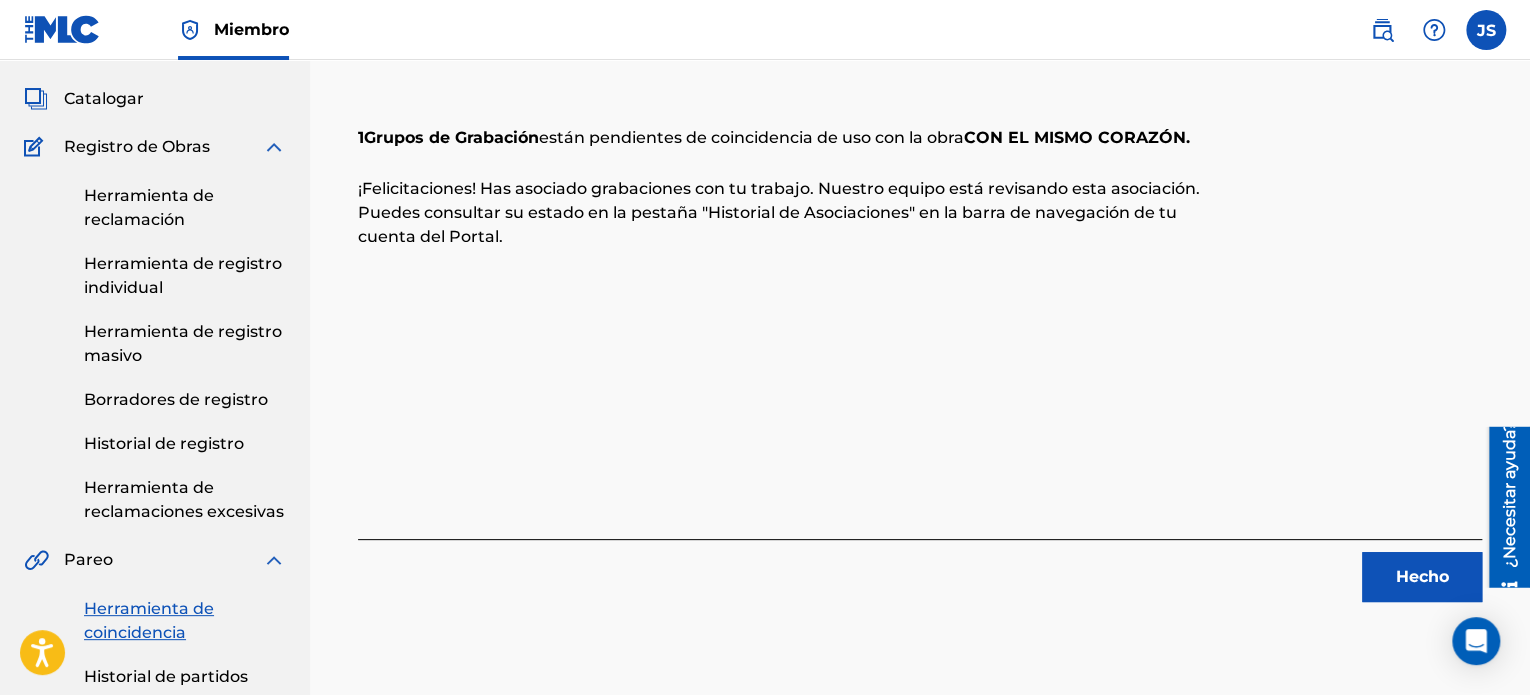 click on "Hecho" at bounding box center (1422, 577) 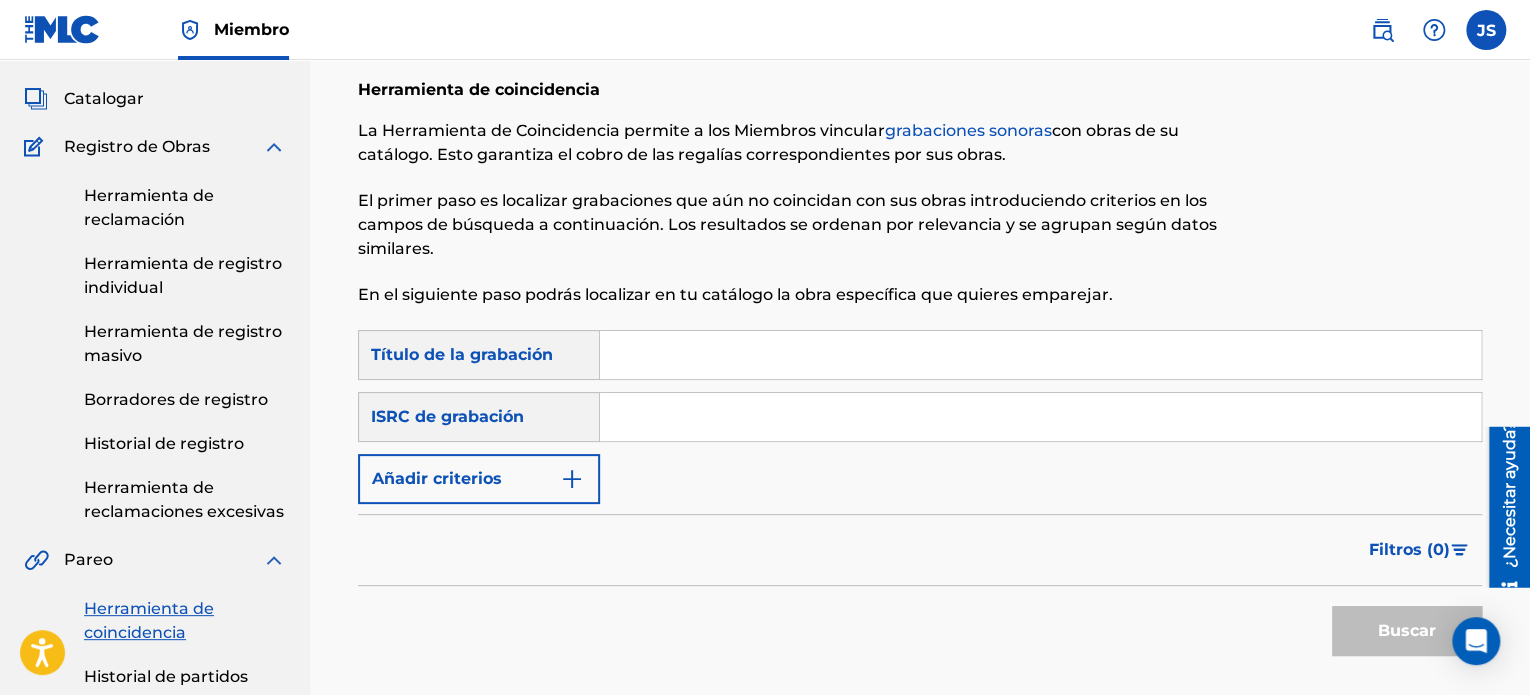 click at bounding box center (1040, 417) 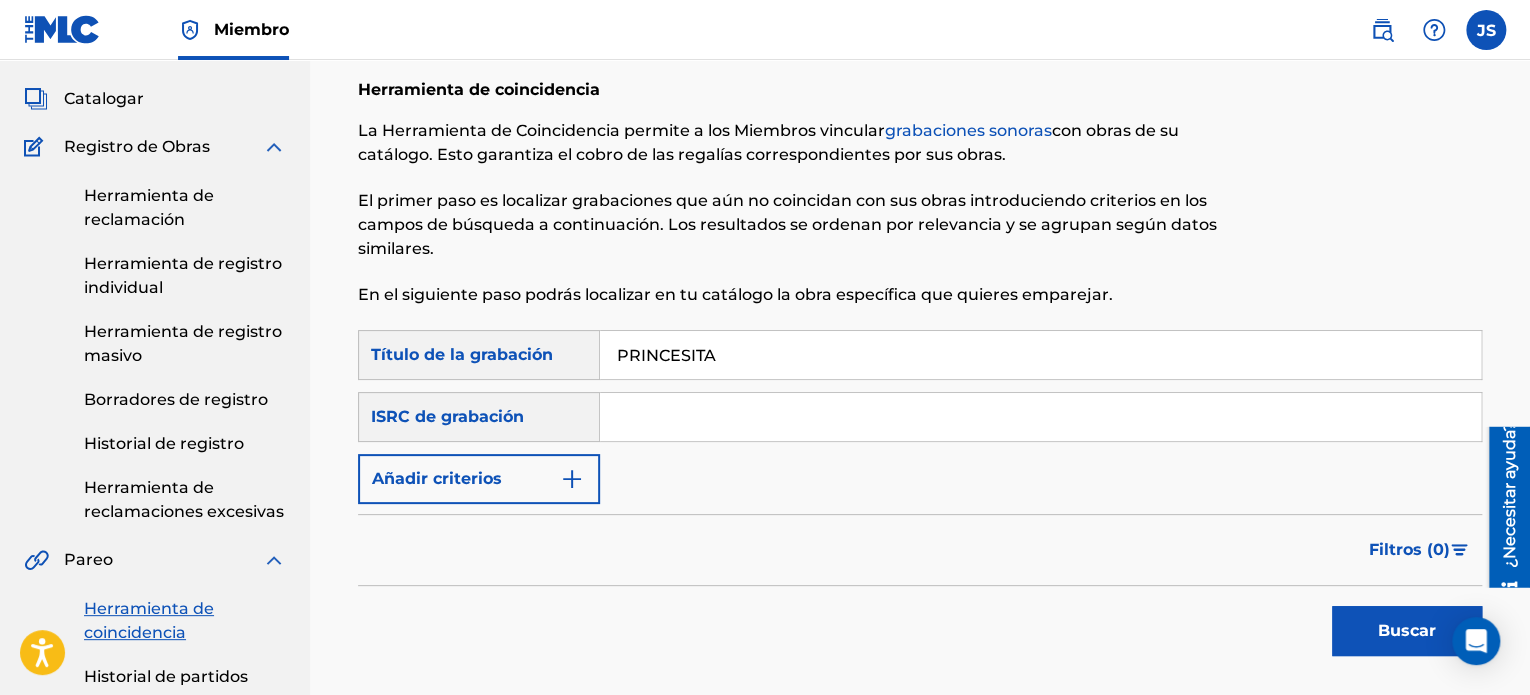 type on "PRINCESITA" 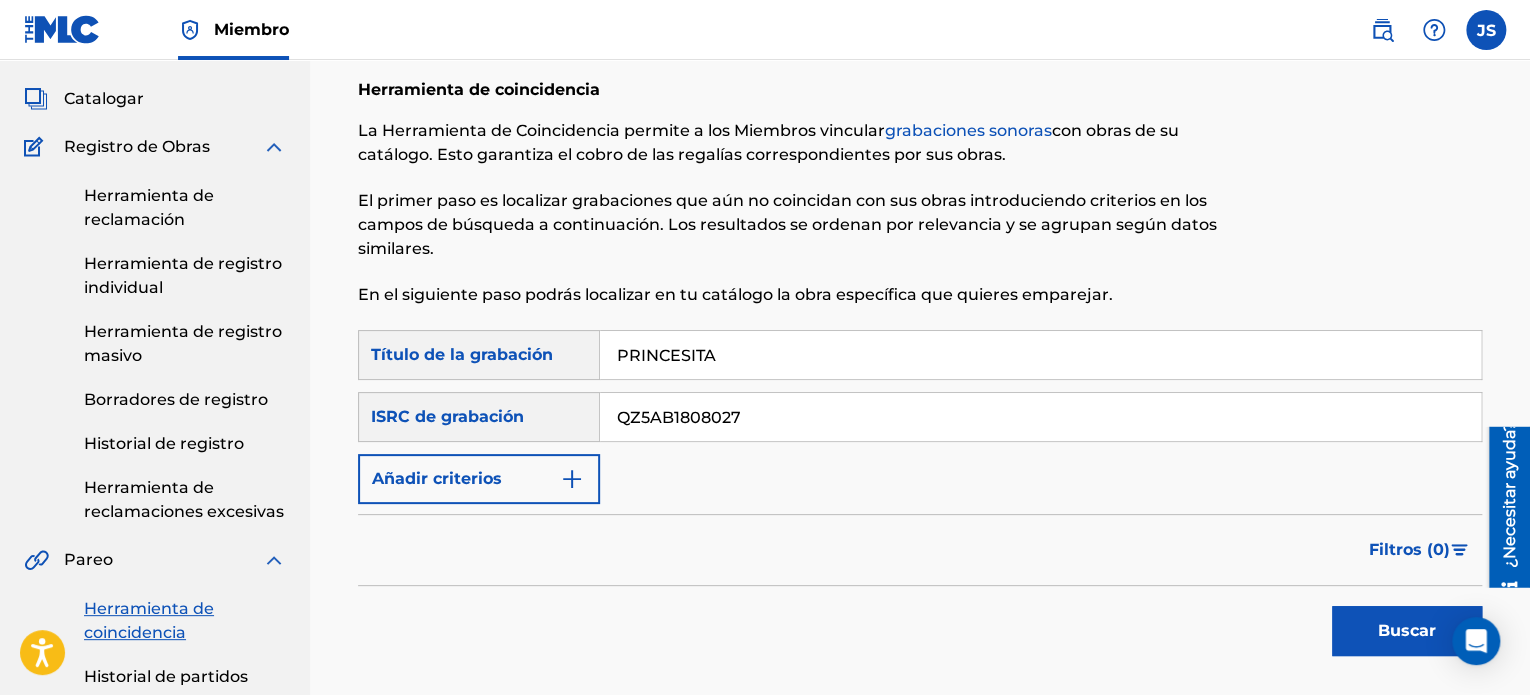 type on "QZ5AB1808027" 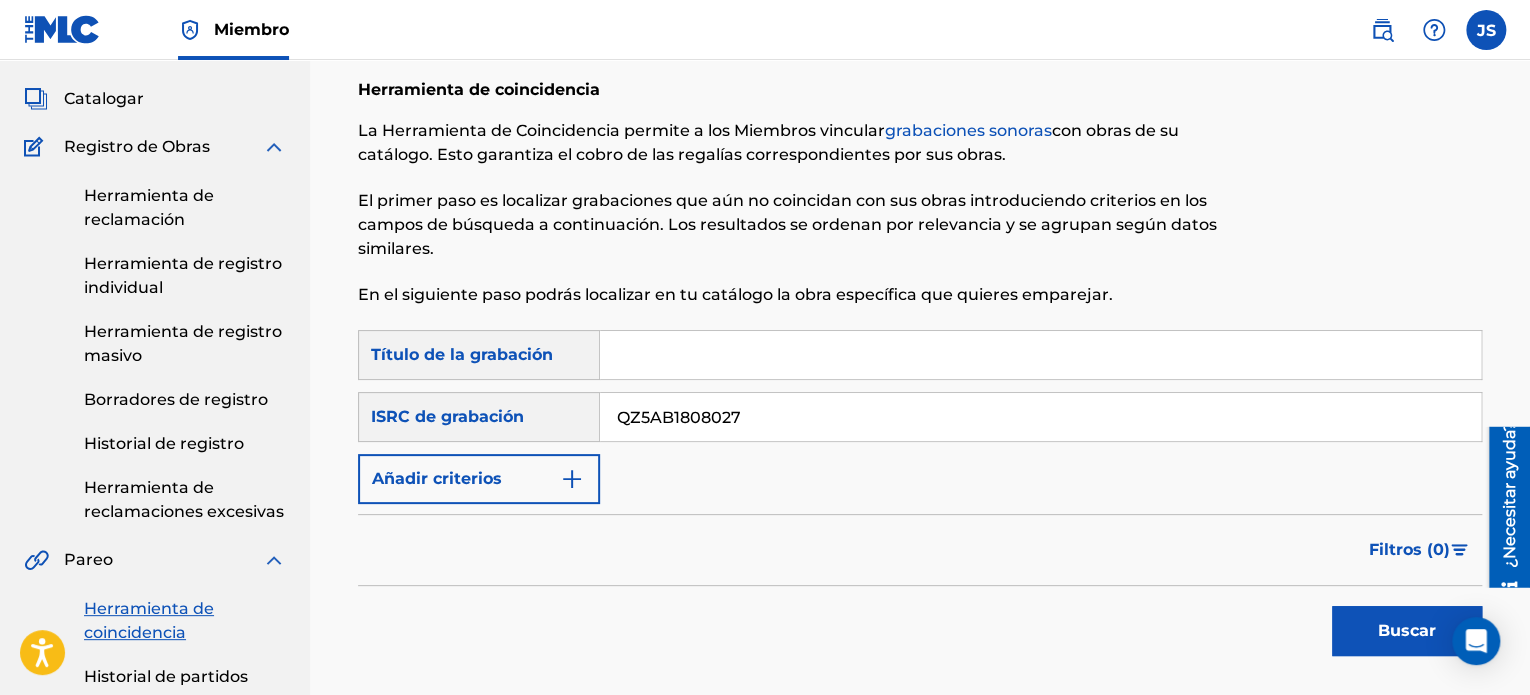 type 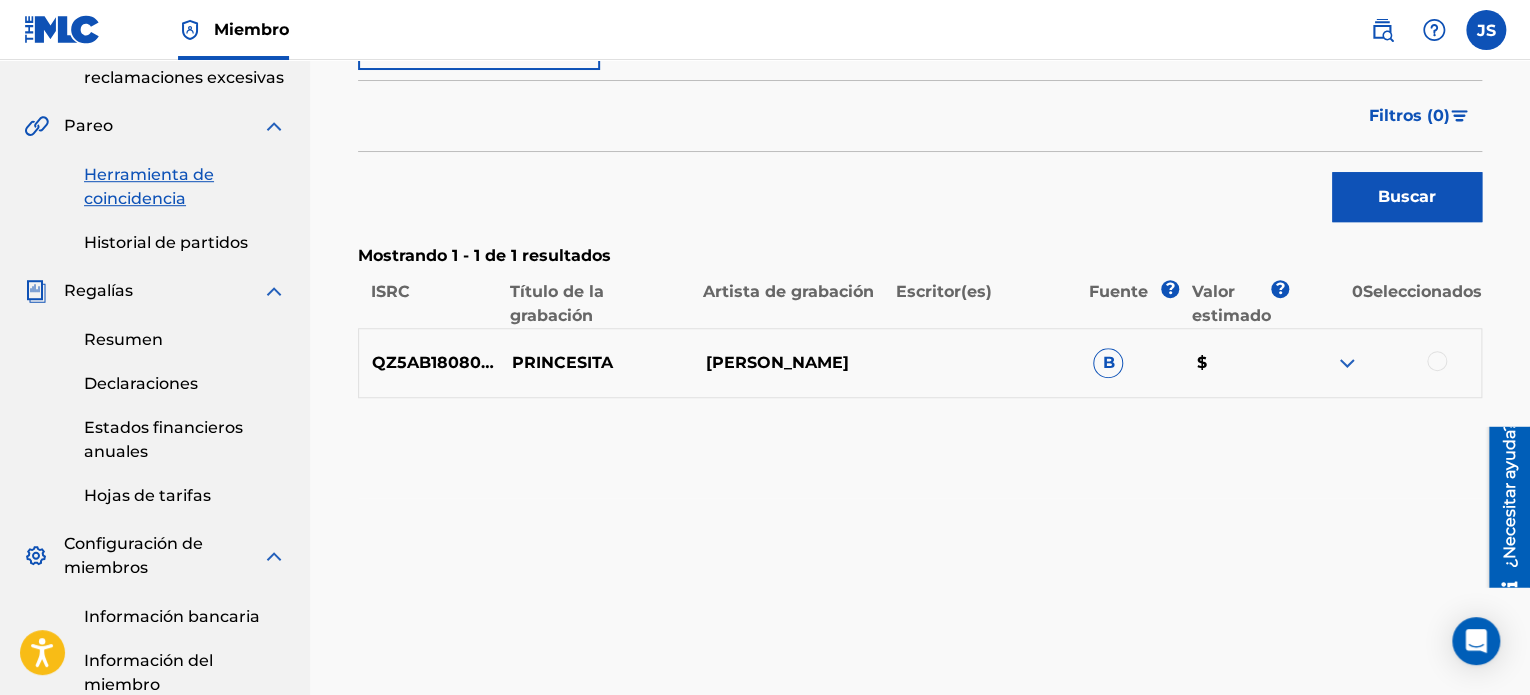 scroll, scrollTop: 500, scrollLeft: 0, axis: vertical 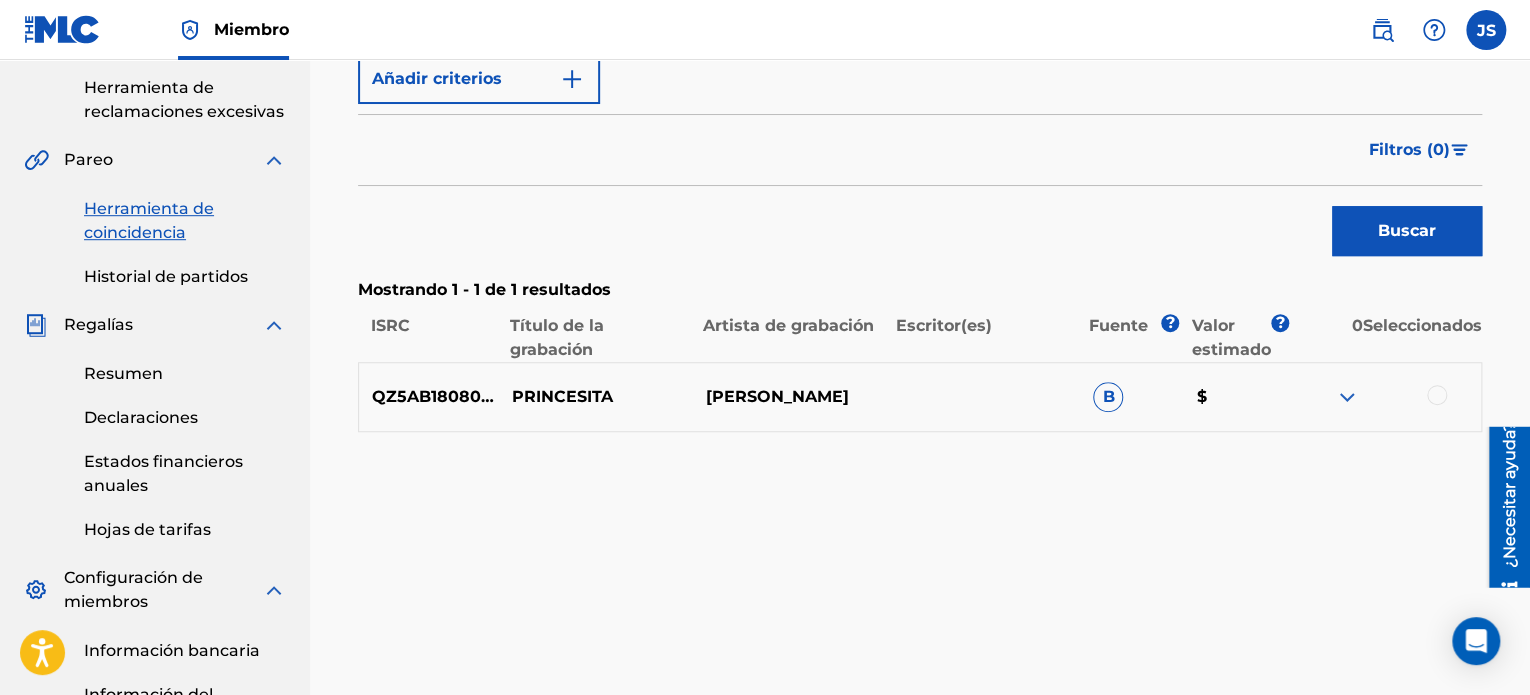 click at bounding box center (1384, 397) 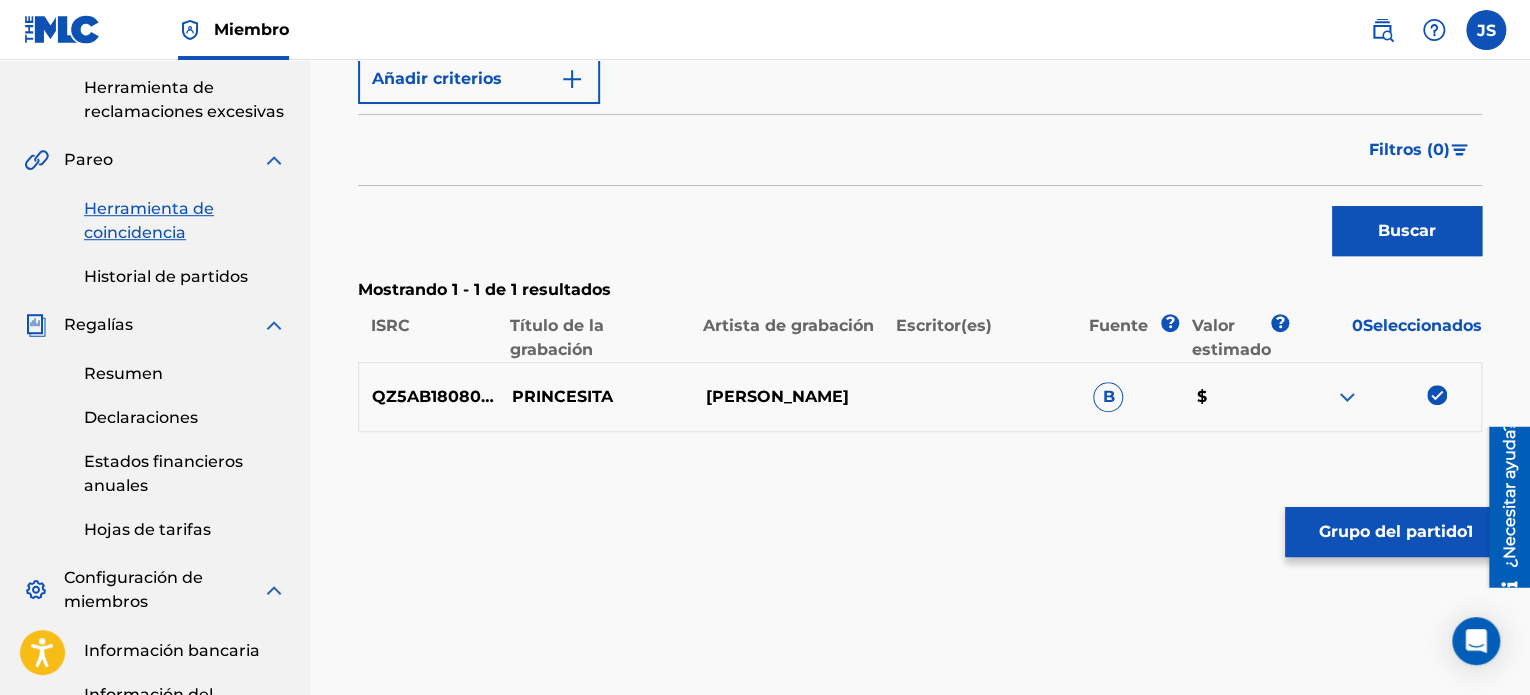 click at bounding box center [1437, 395] 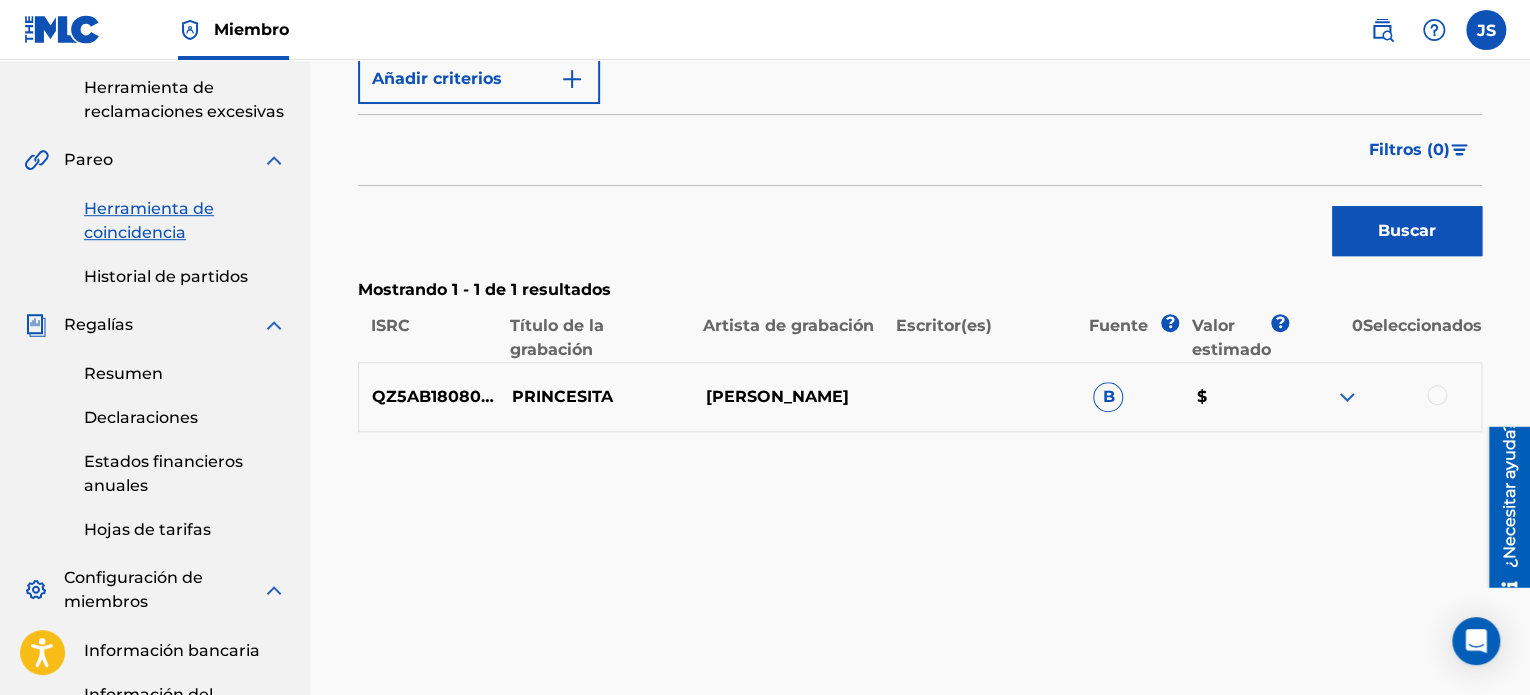 click at bounding box center [1437, 395] 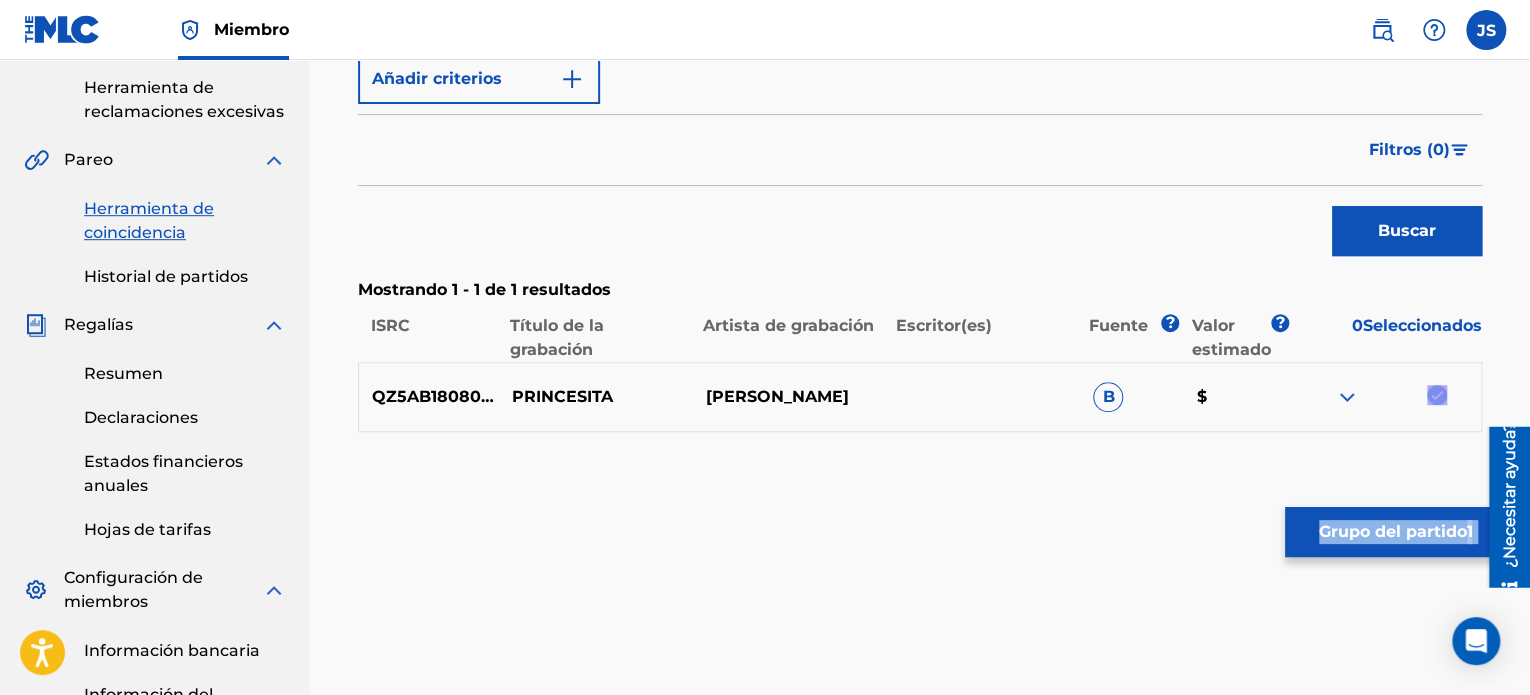 click on "Grupo del partido" at bounding box center [1393, 531] 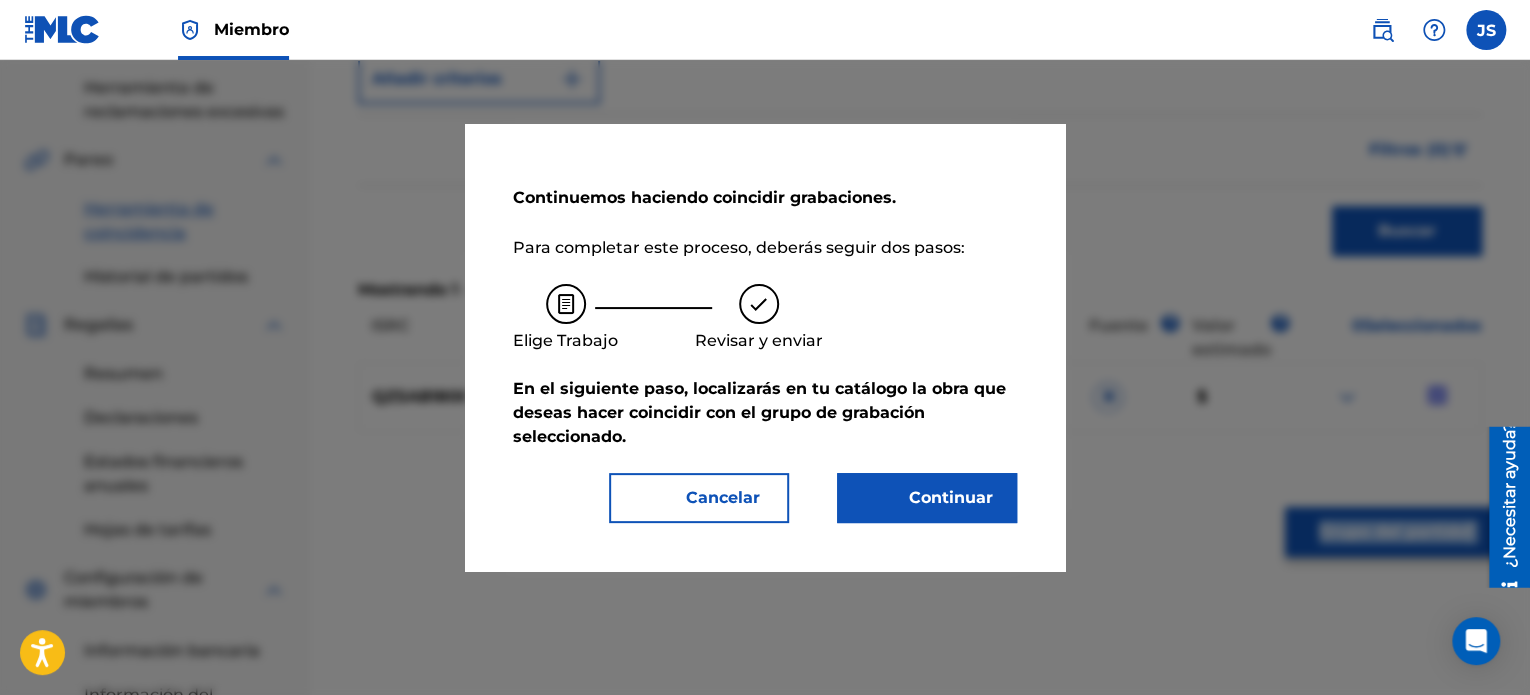 click on "Continuar" at bounding box center [927, 498] 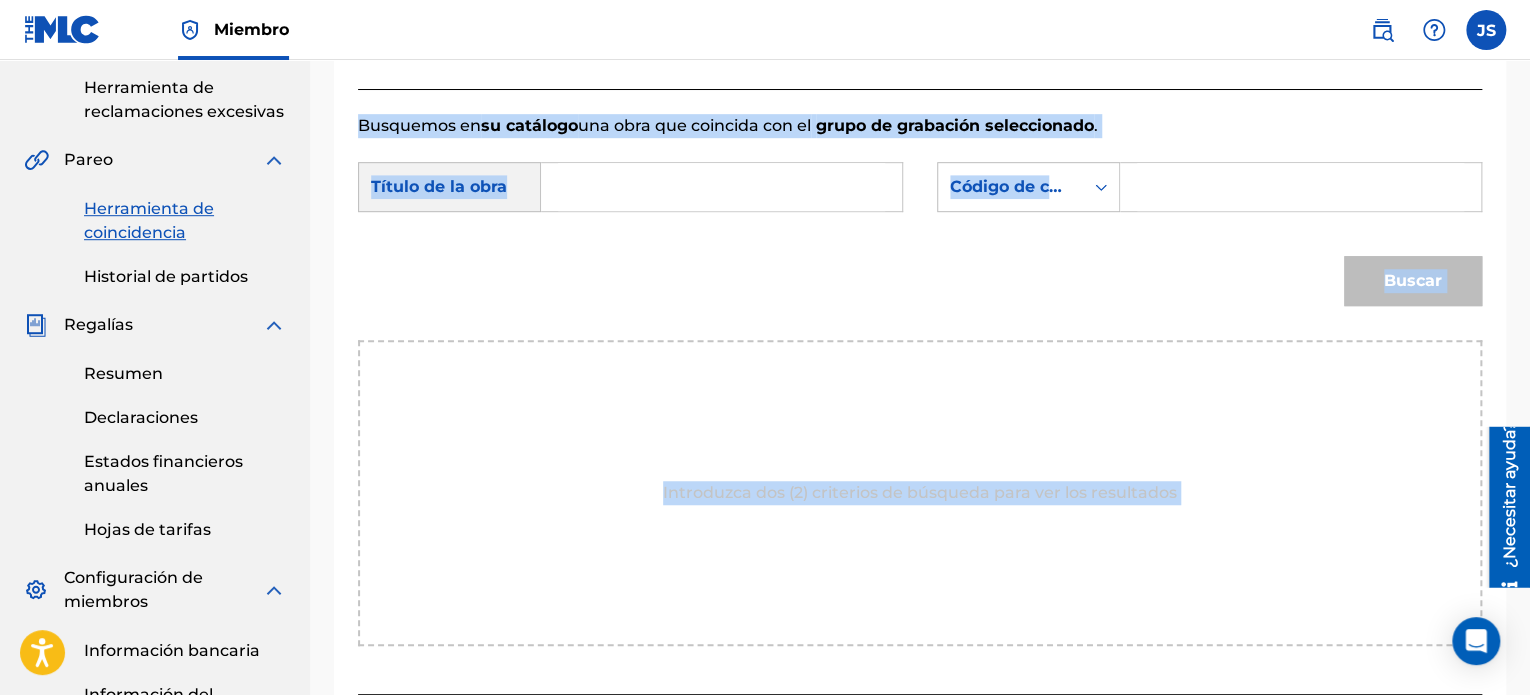 click at bounding box center [721, 187] 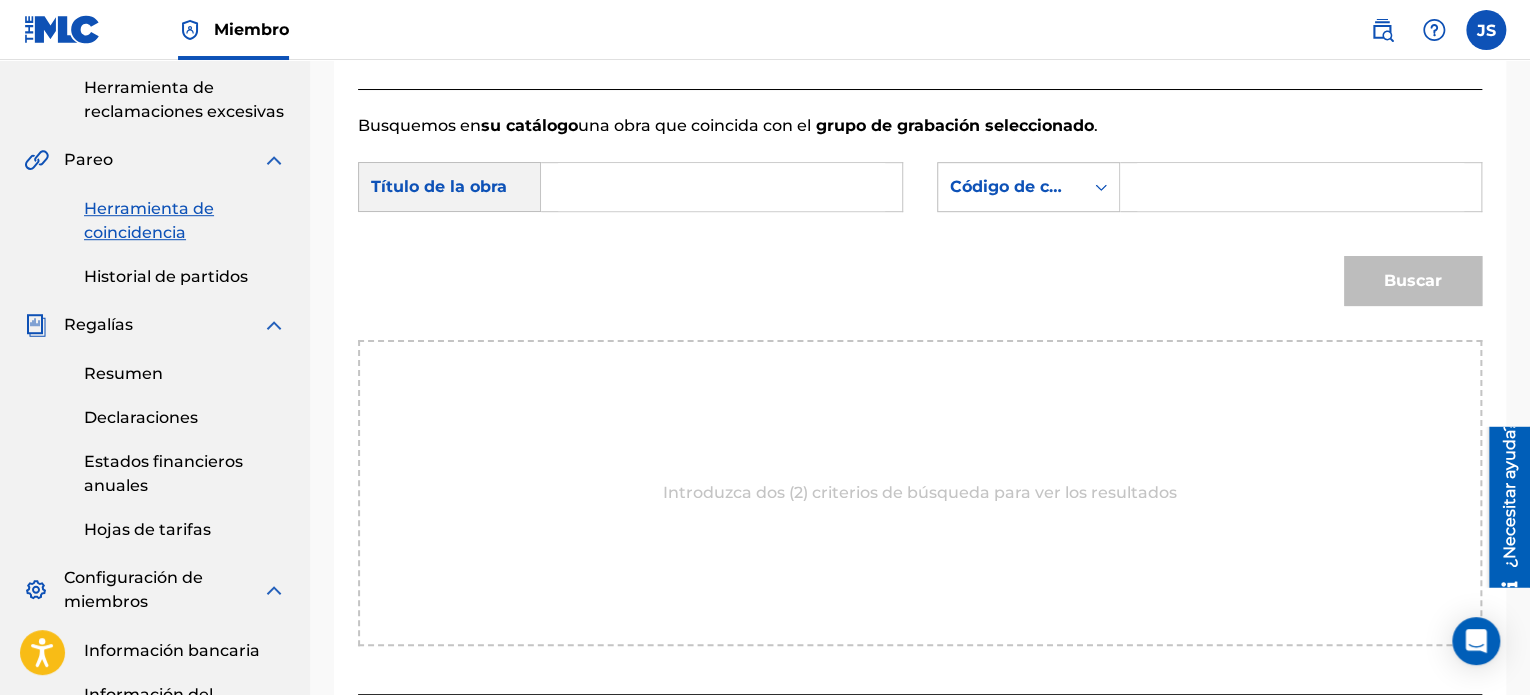 paste on "PRINCESITA" 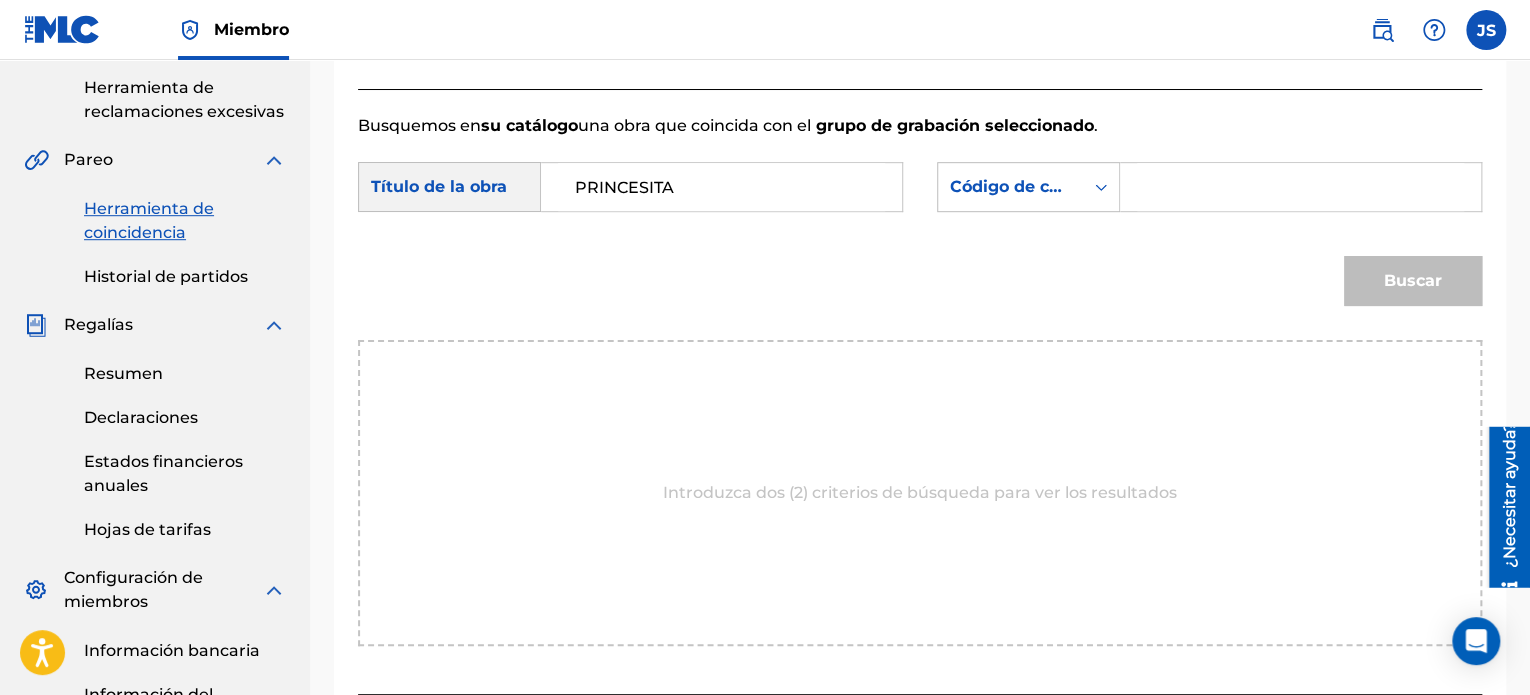 type on "PRINCESITA" 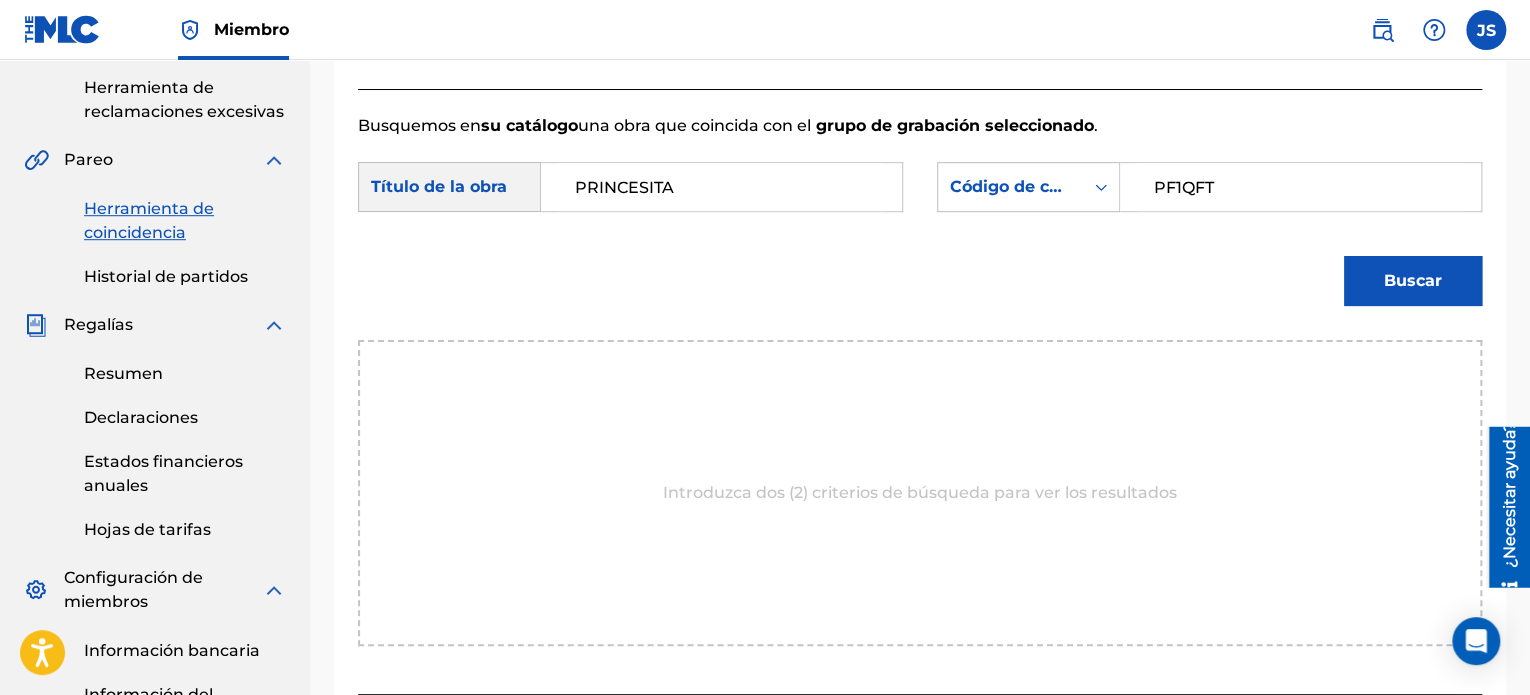 type on "PF1QFT" 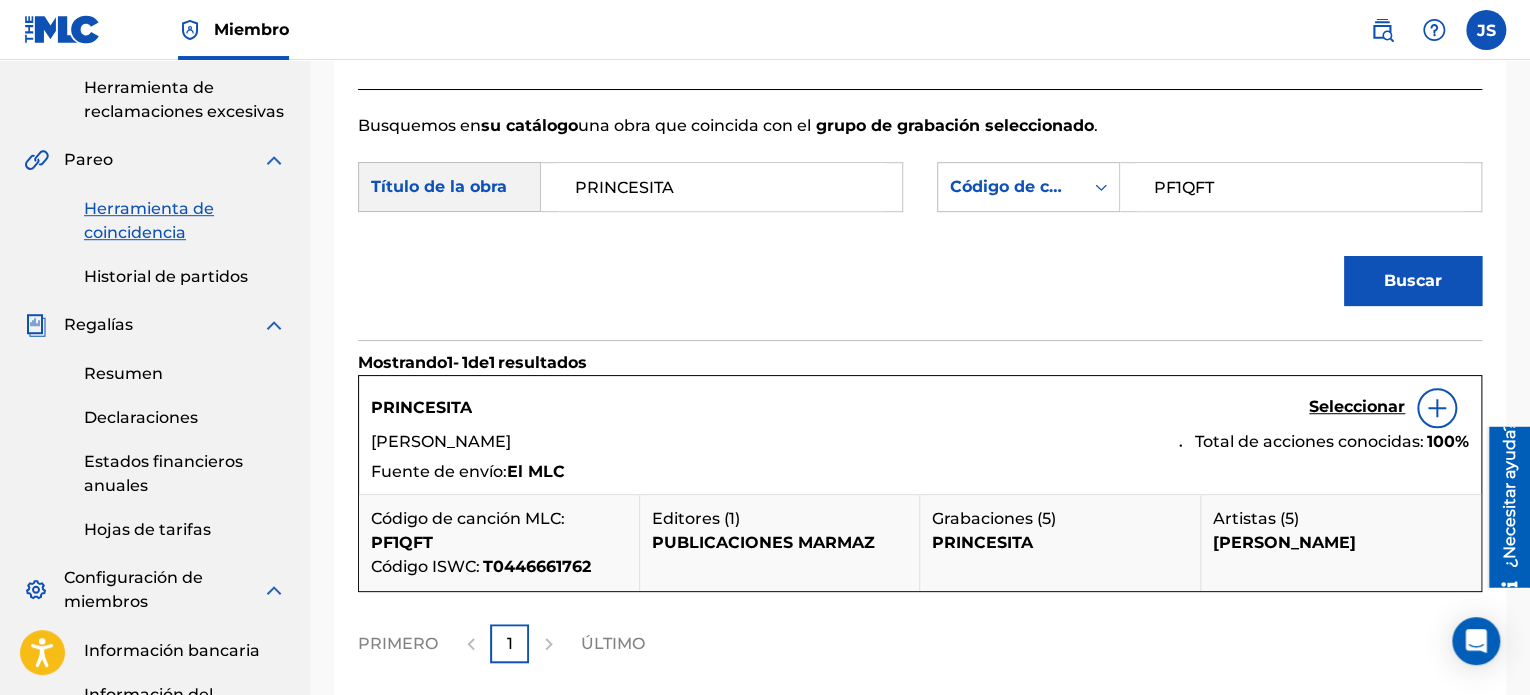 click on "Seleccionar" at bounding box center [1357, 406] 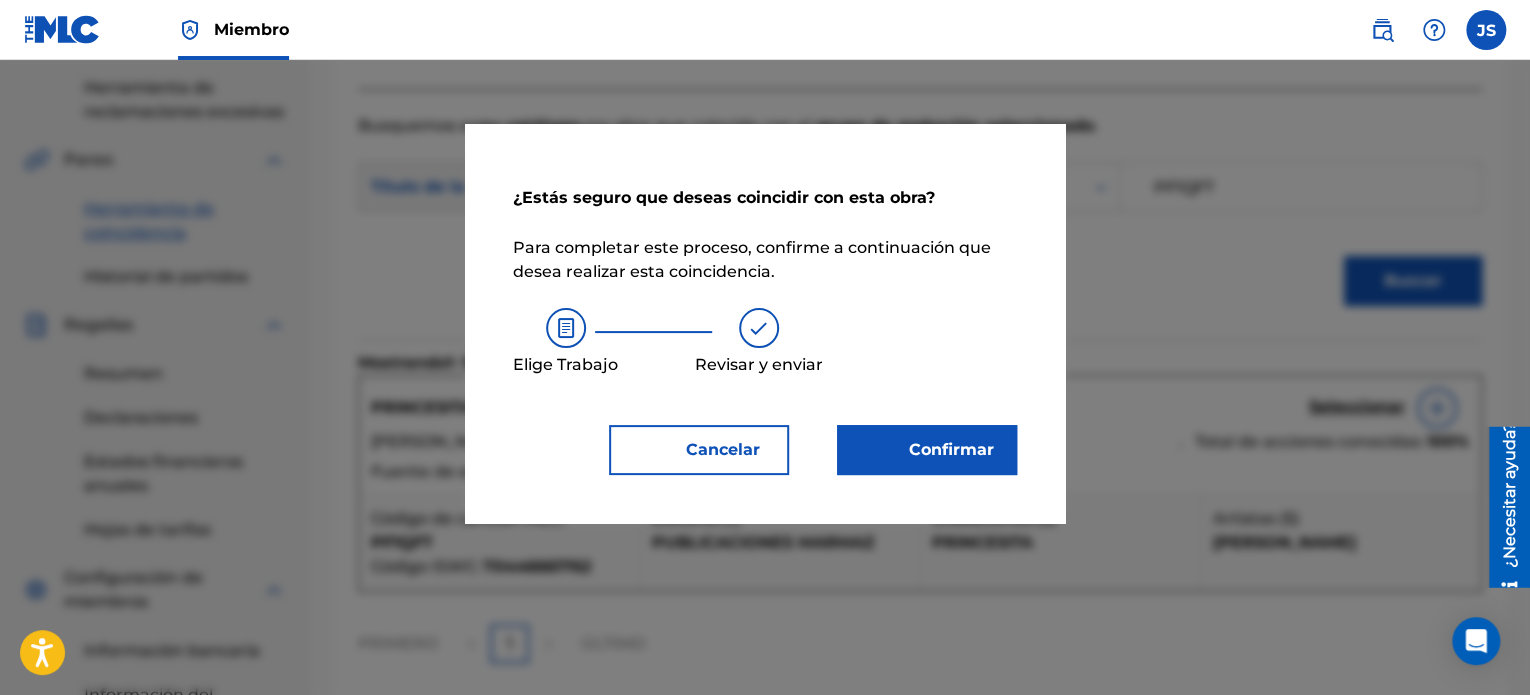 click on "¿Estás seguro que deseas coincidir con esta obra? Para completar este proceso, confirme a continuación que desea realizar esta coincidencia. [PERSON_NAME] Revisar y enviar Cancelar Confirmar" at bounding box center (765, 323) 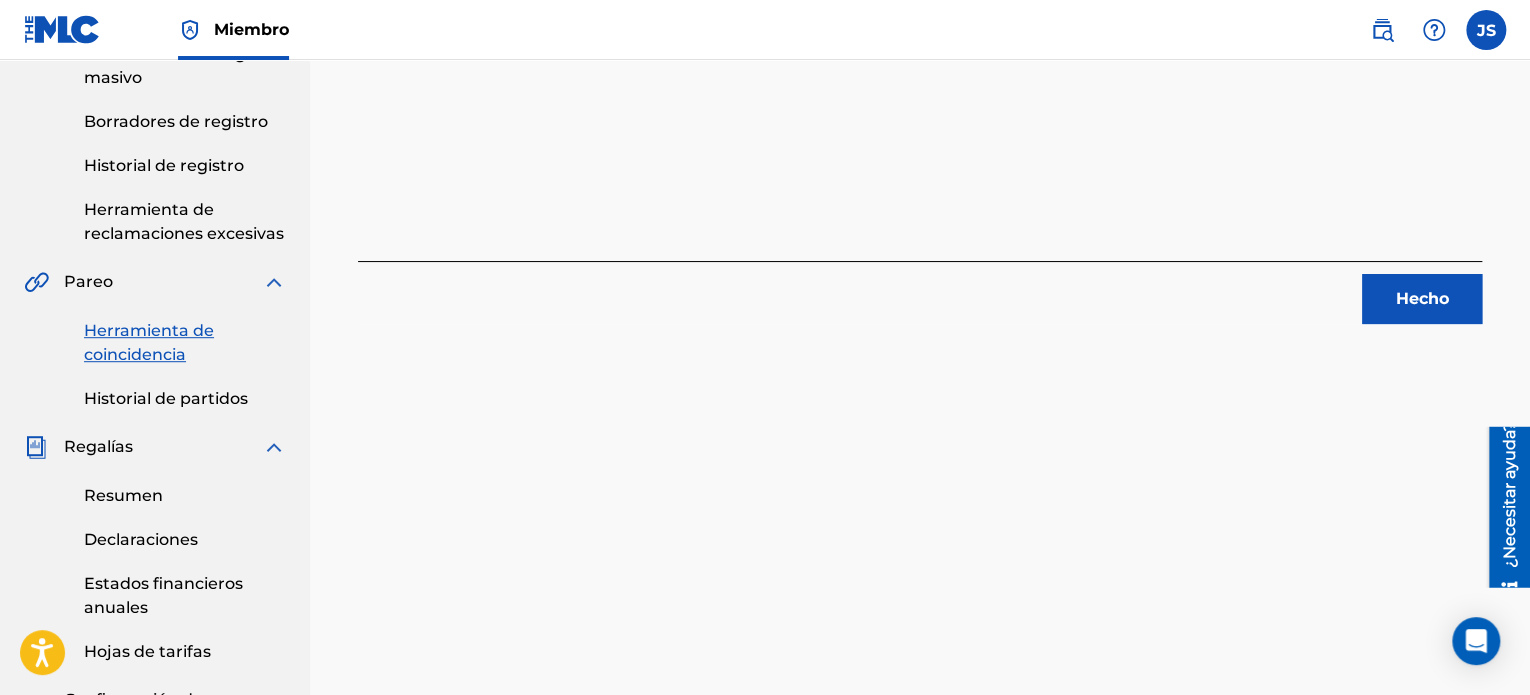 scroll, scrollTop: 300, scrollLeft: 0, axis: vertical 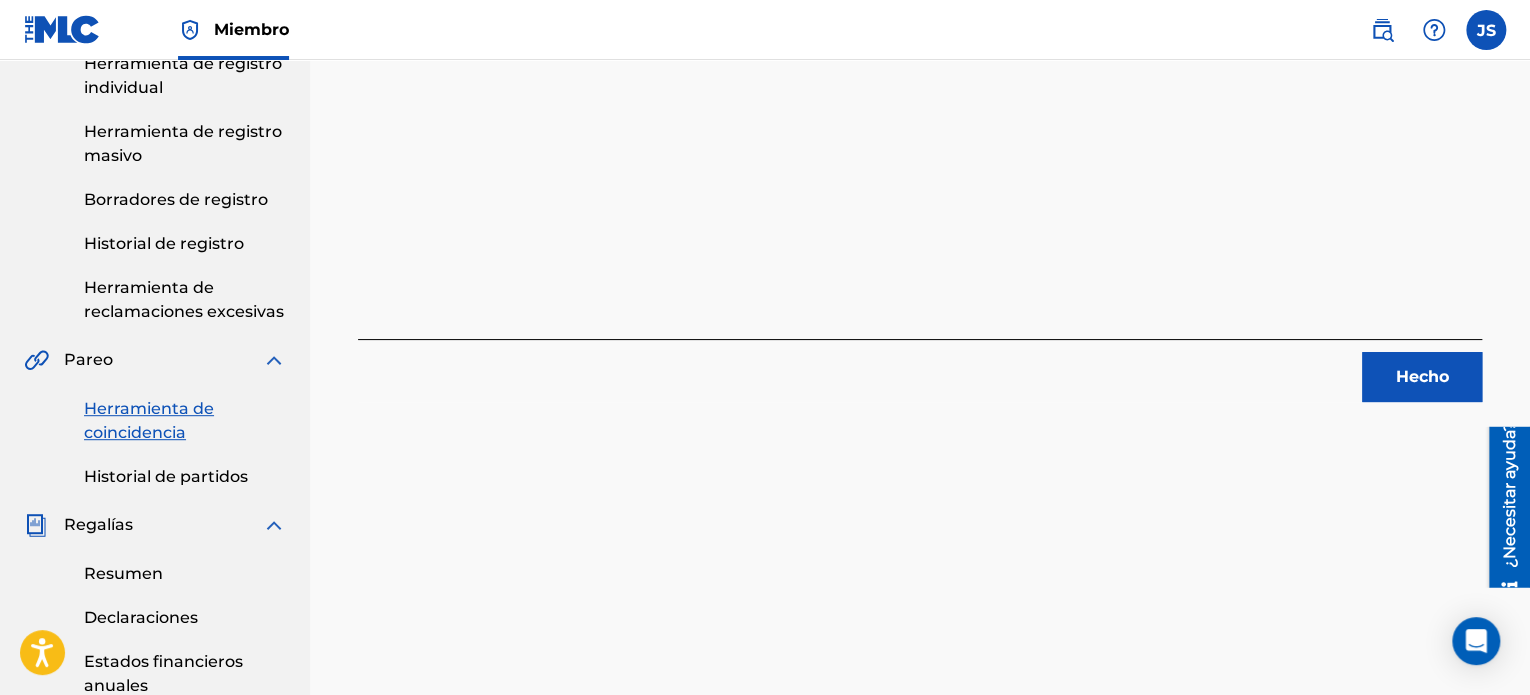 click on "Hecho" at bounding box center [1422, 376] 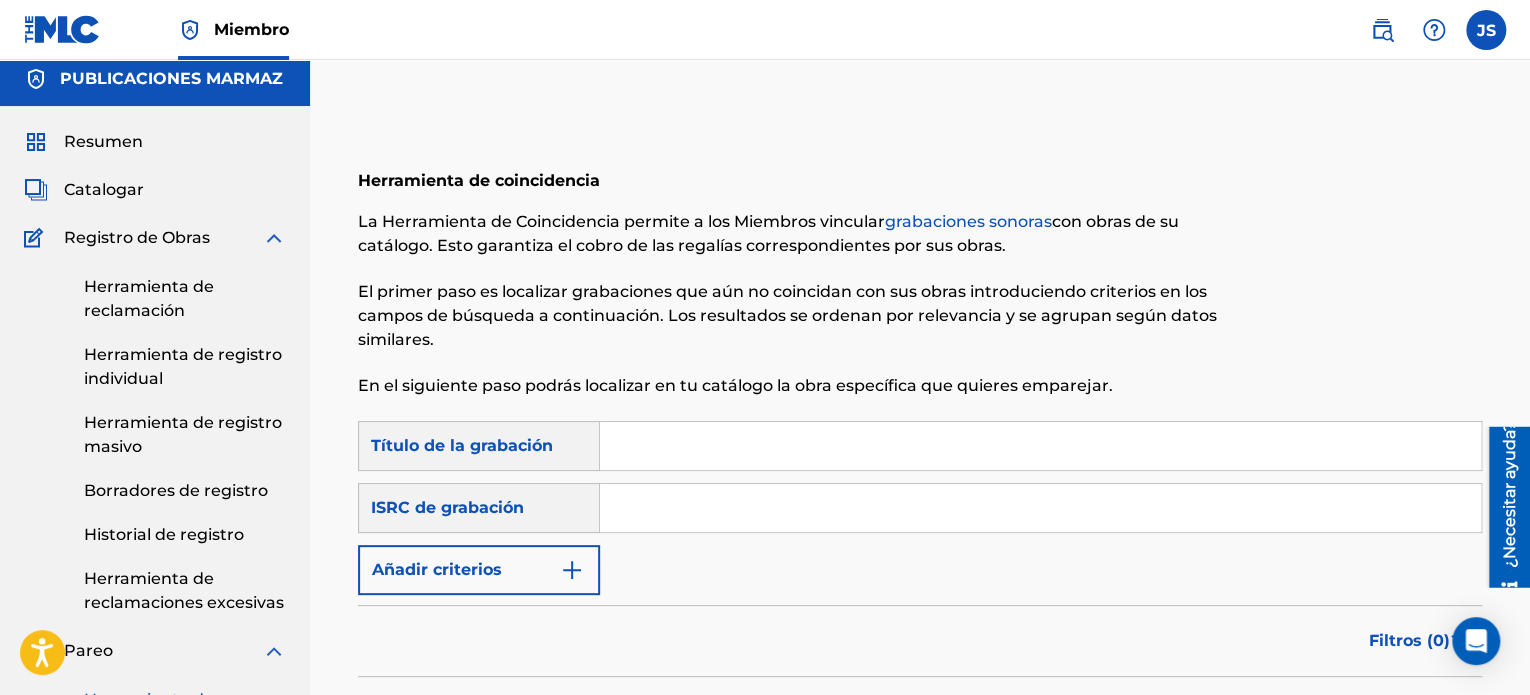 scroll, scrollTop: 0, scrollLeft: 0, axis: both 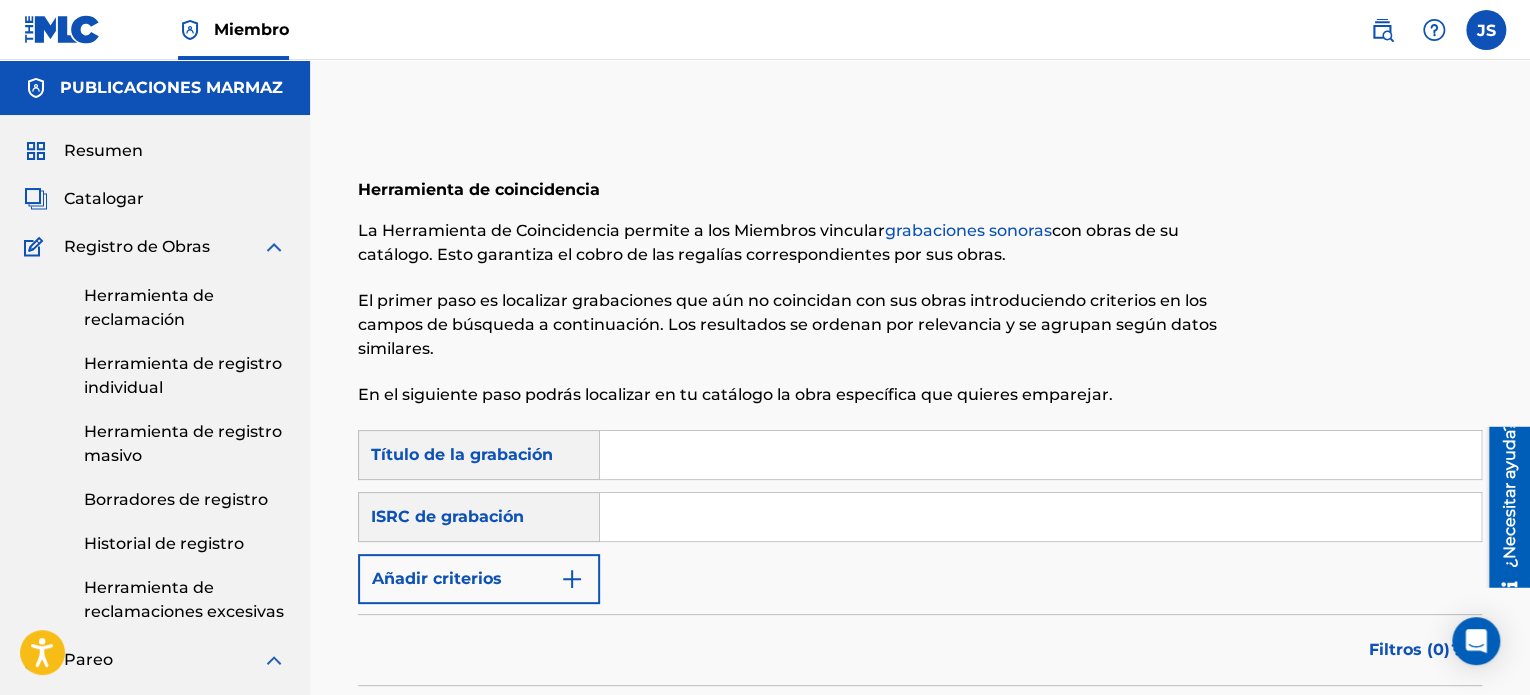 click at bounding box center [1040, 455] 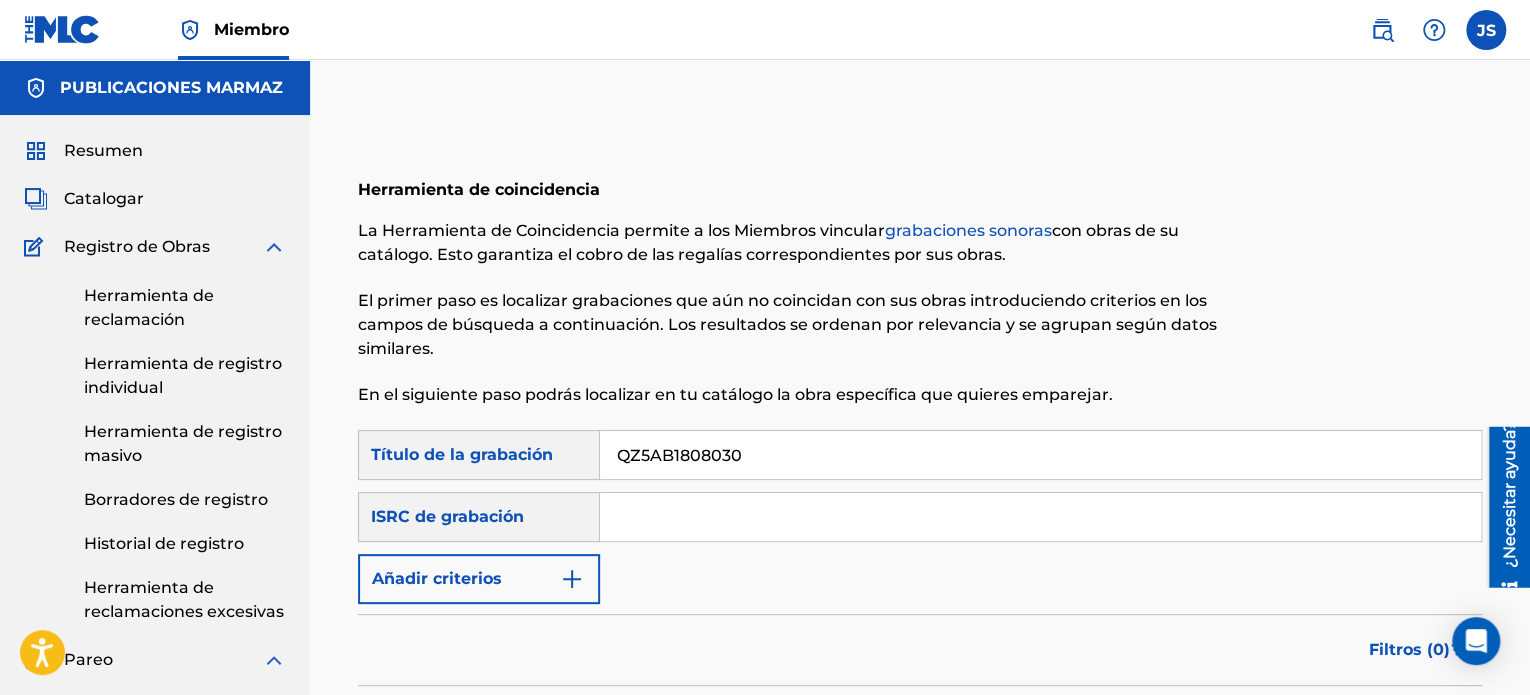 type on "QZ5AB1808030" 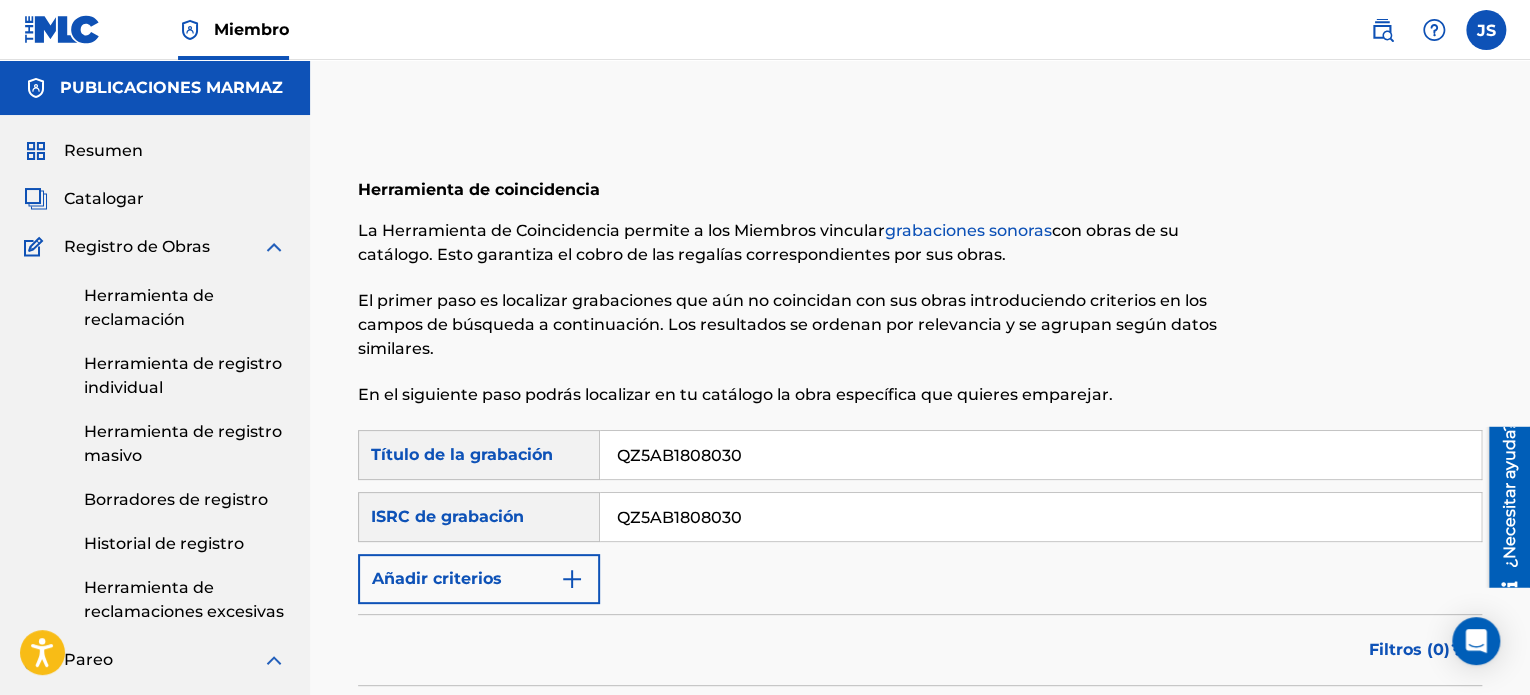 type on "QZ5AB1808030" 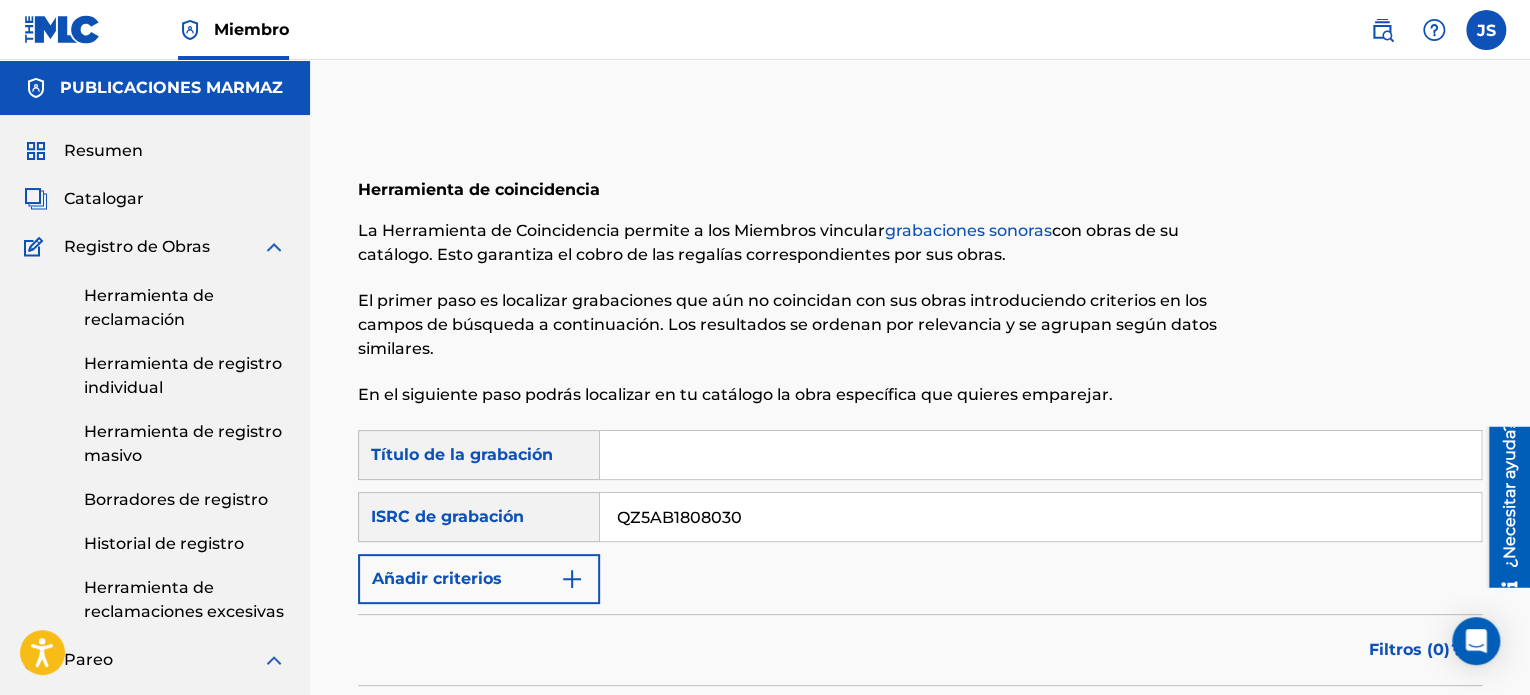 type 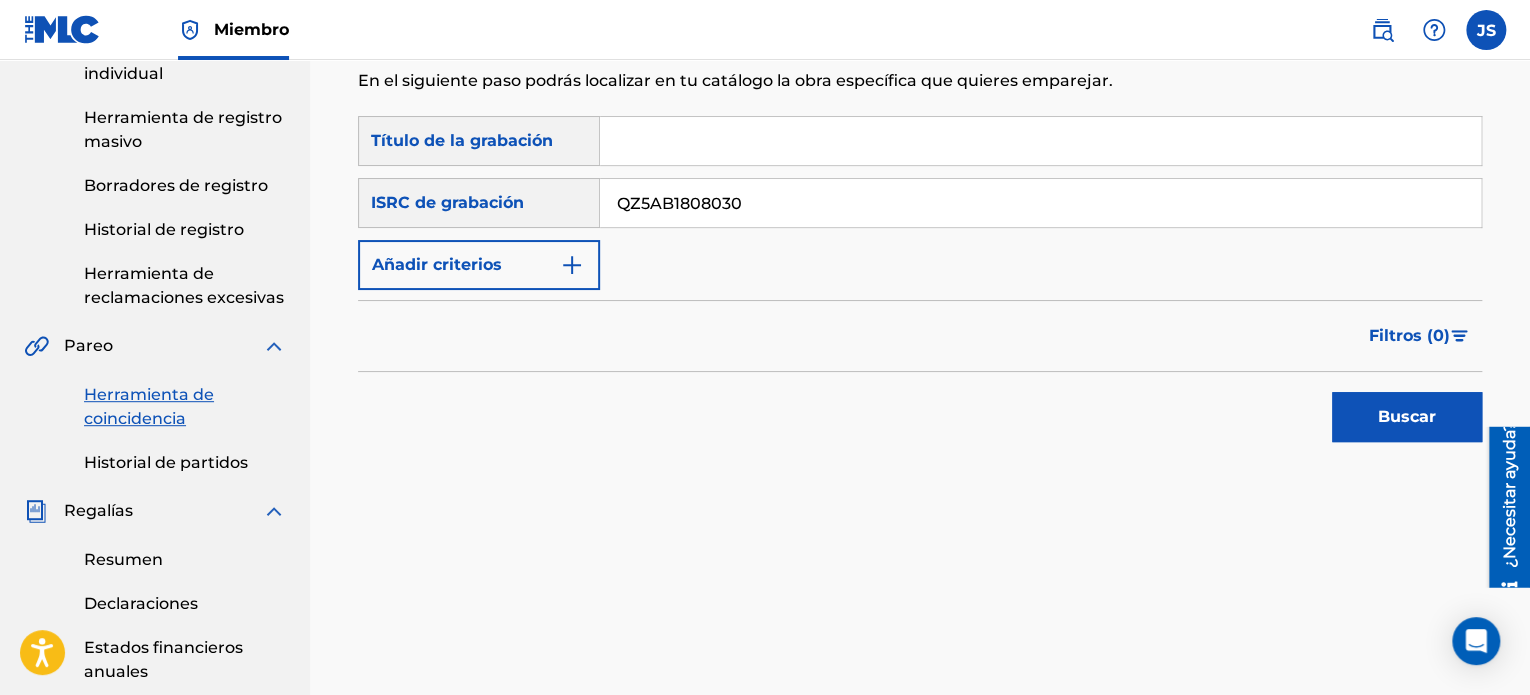 scroll, scrollTop: 500, scrollLeft: 0, axis: vertical 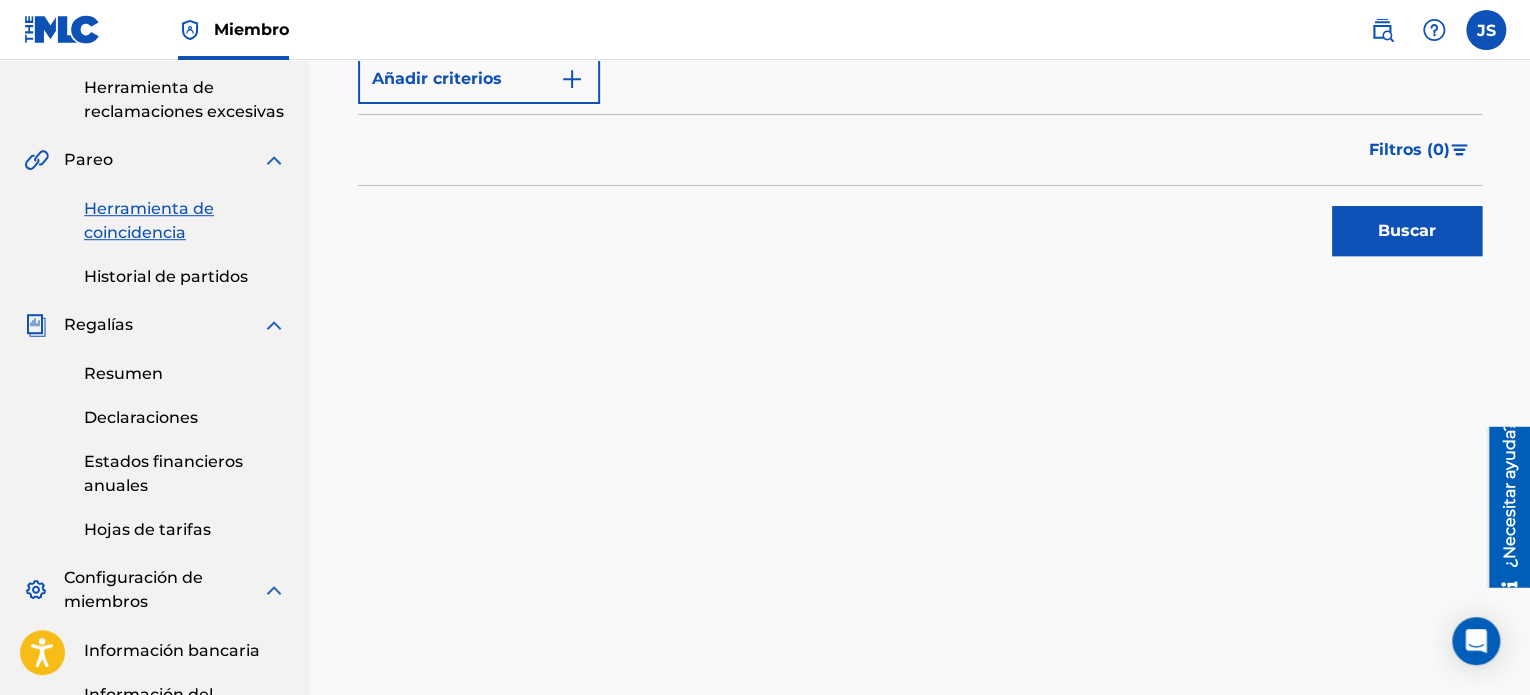 click on "Herramienta de coincidencia La Herramienta de Coincidencia permite a los Miembros vincular   grabaciones sonoras   con obras de su catálogo. Esto garantiza el cobro de las regalías correspondientes por sus obras. El primer paso es localizar grabaciones que aún no coincidan con sus obras introduciendo criterios en los campos de búsqueda a continuación. Los resultados se ordenan por relevancia y se agrupan según datos similares. En el siguiente paso podrás localizar en tu catálogo la obra específica que quieres emparejar. Búsqueda con criterios 93f116d9-1a8c-418a-80c5-3657ed7ee6ab Título de la grabación Búsqueda con criterios abc74bed-bab6-48ae-893b-ee7cee4056a6 ISRC de grabación QZ5AB1808030 Añadir criterios Filtrar Valor estimado Todo $$$$$ $$$$ $$$ $$ $ Fuente Todo Licencia general Histórico inigualable Eliminar filtros Aplicar filtros Filtros (  0  ) Buscar" at bounding box center [920, 272] 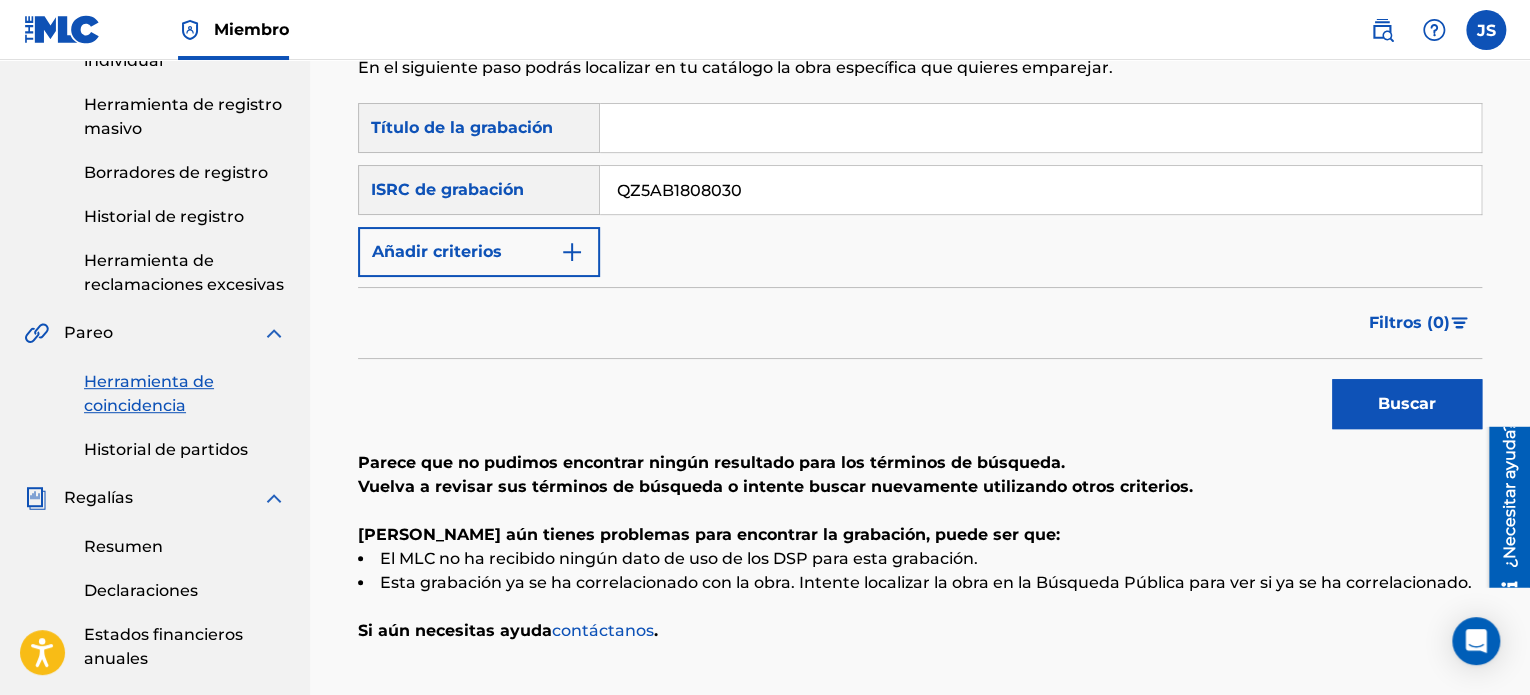scroll, scrollTop: 200, scrollLeft: 0, axis: vertical 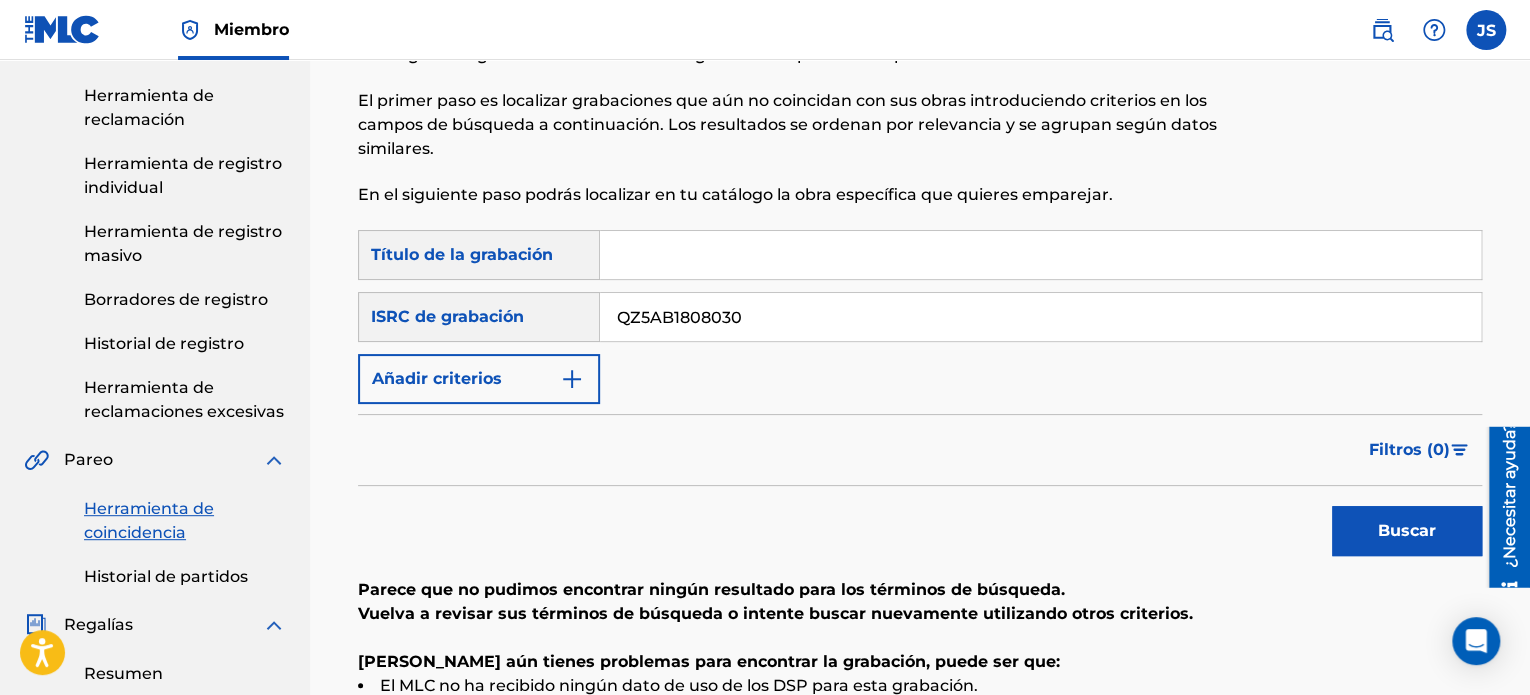 click on "QZ5AB1808030" at bounding box center (1041, 317) 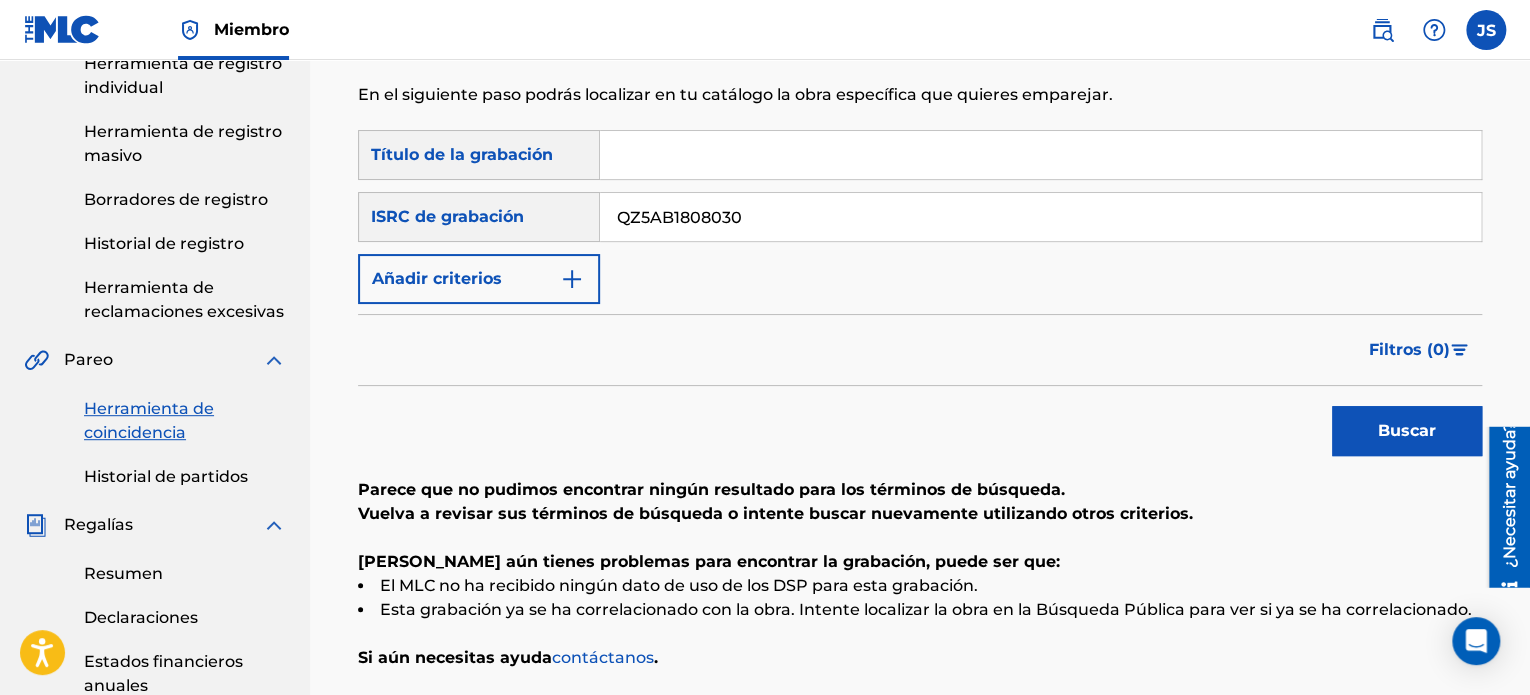 click on "Buscar" at bounding box center (1407, 431) 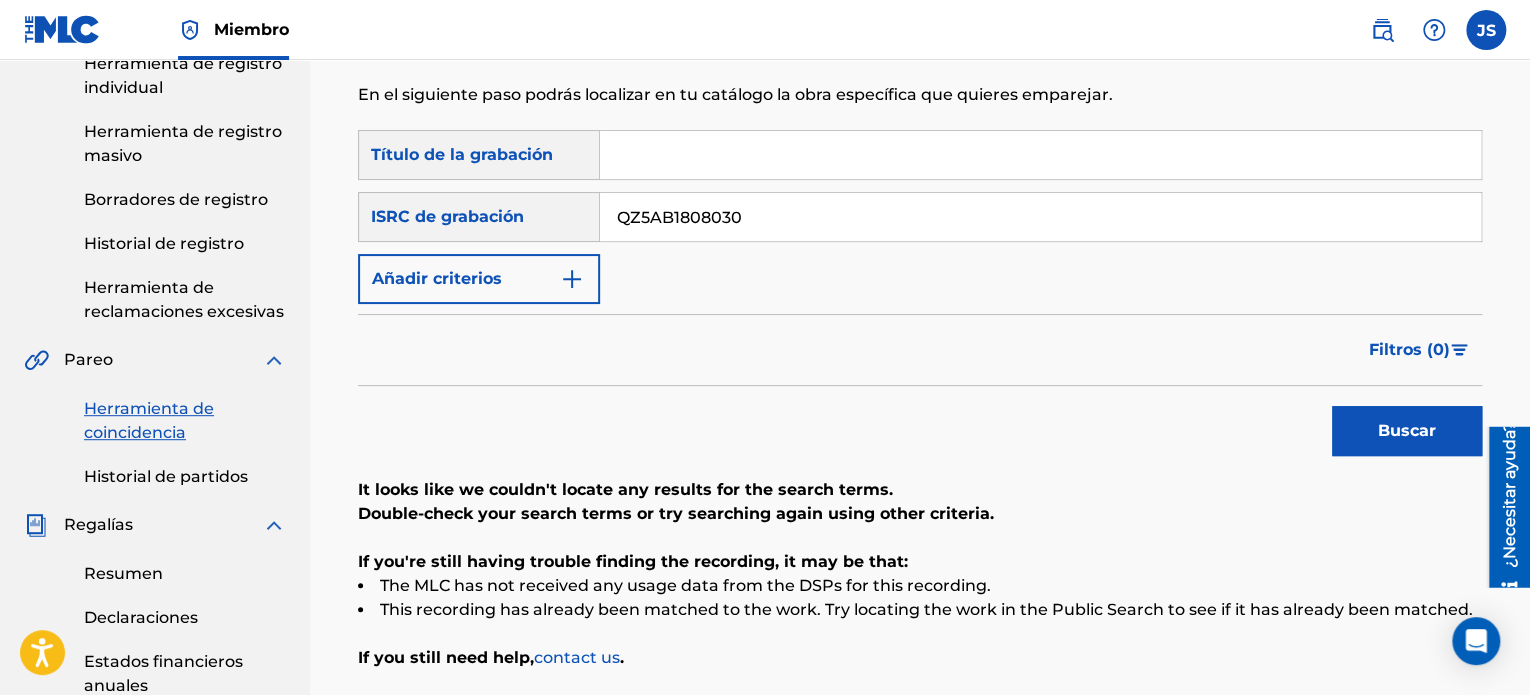 scroll, scrollTop: 400, scrollLeft: 0, axis: vertical 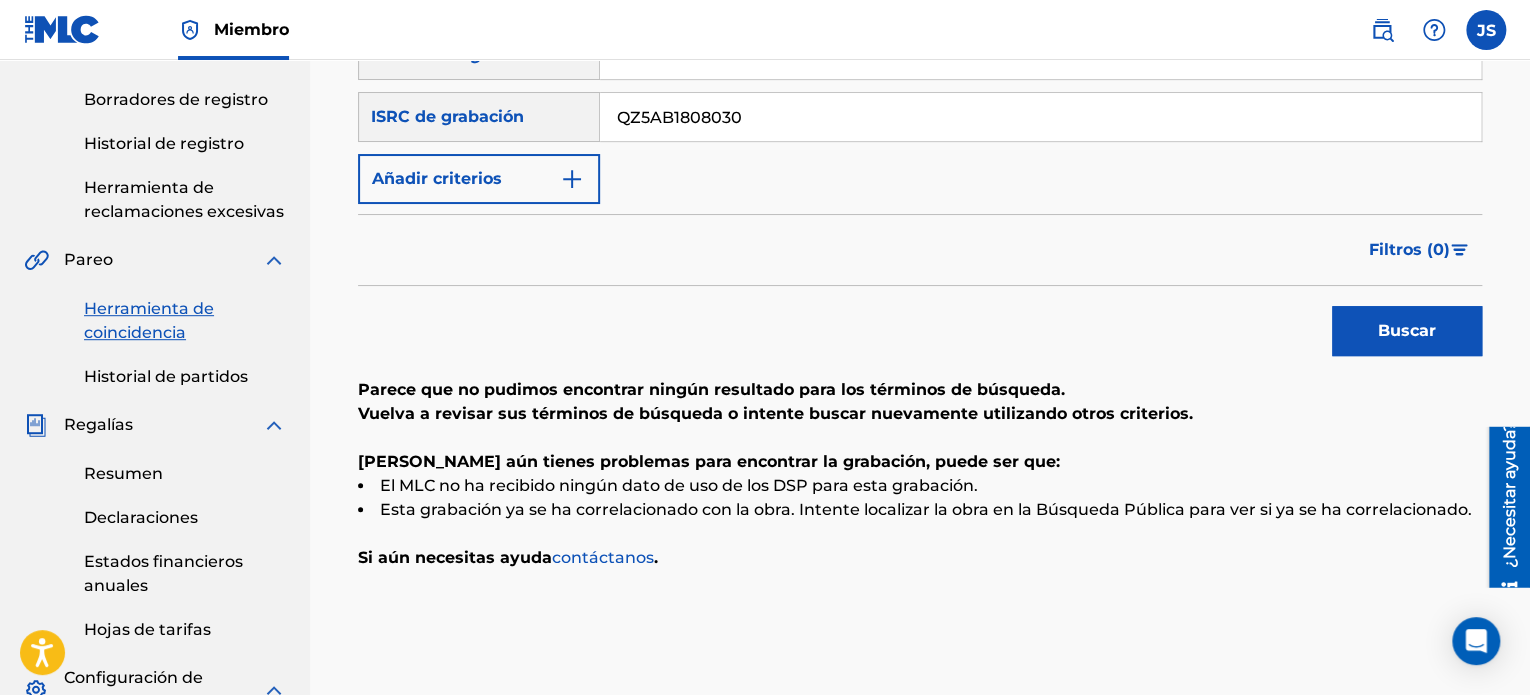 drag, startPoint x: 952, startPoint y: 151, endPoint x: 927, endPoint y: 140, distance: 27.313 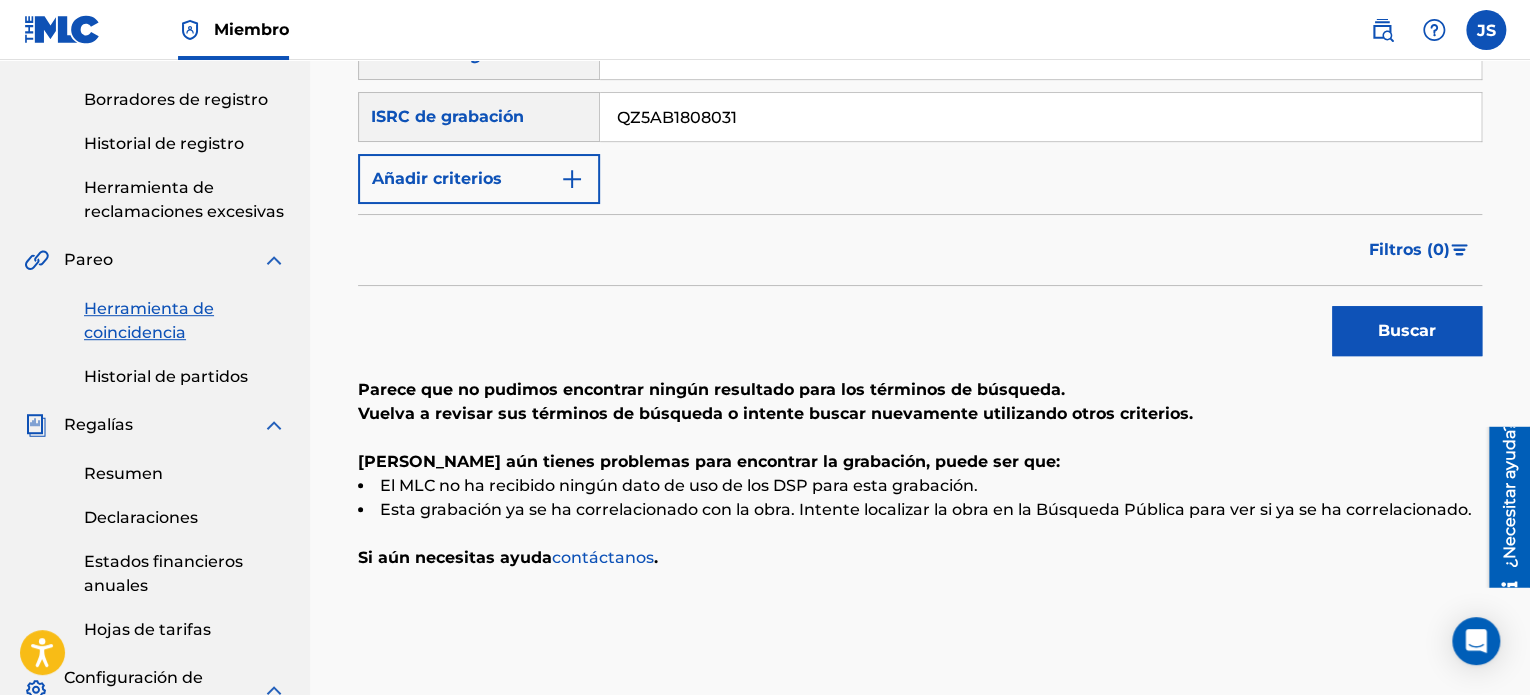 type on "QZ5AB1808031" 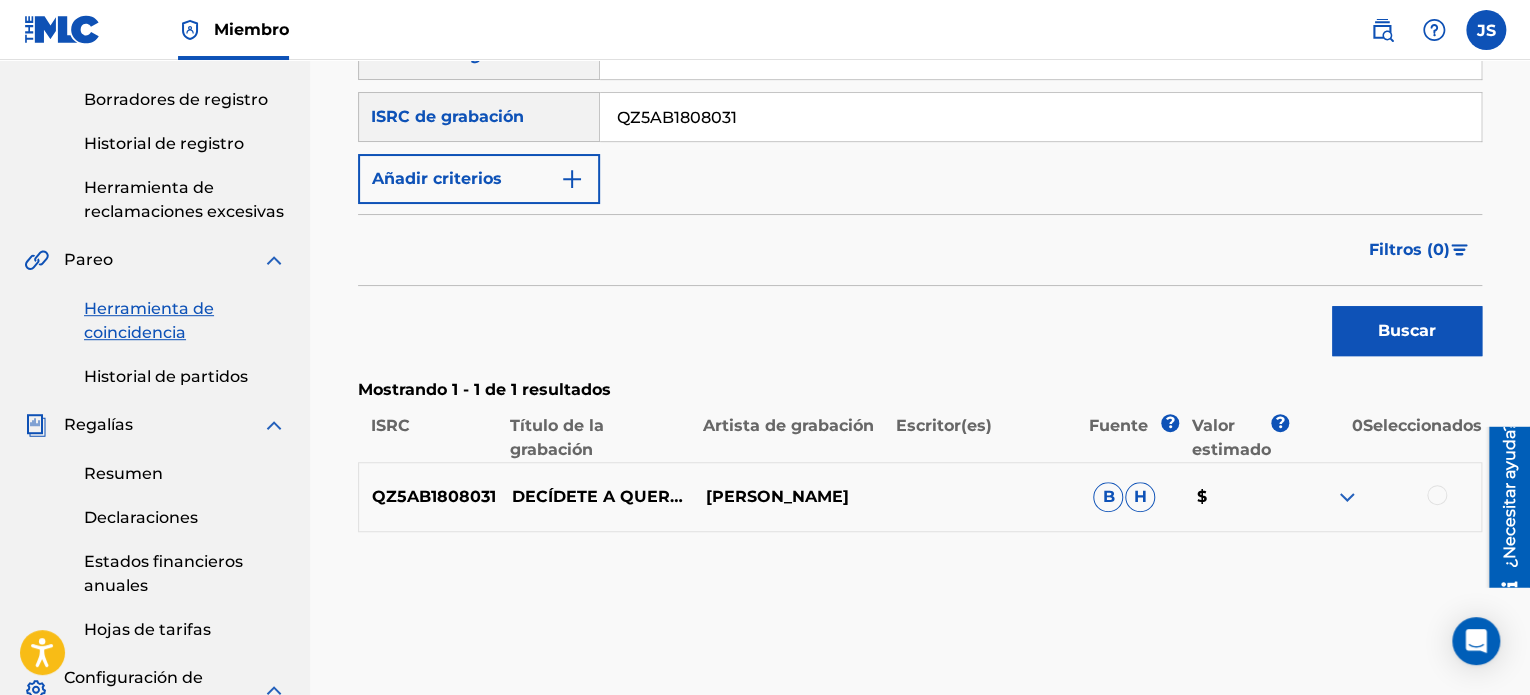 click at bounding box center (1437, 495) 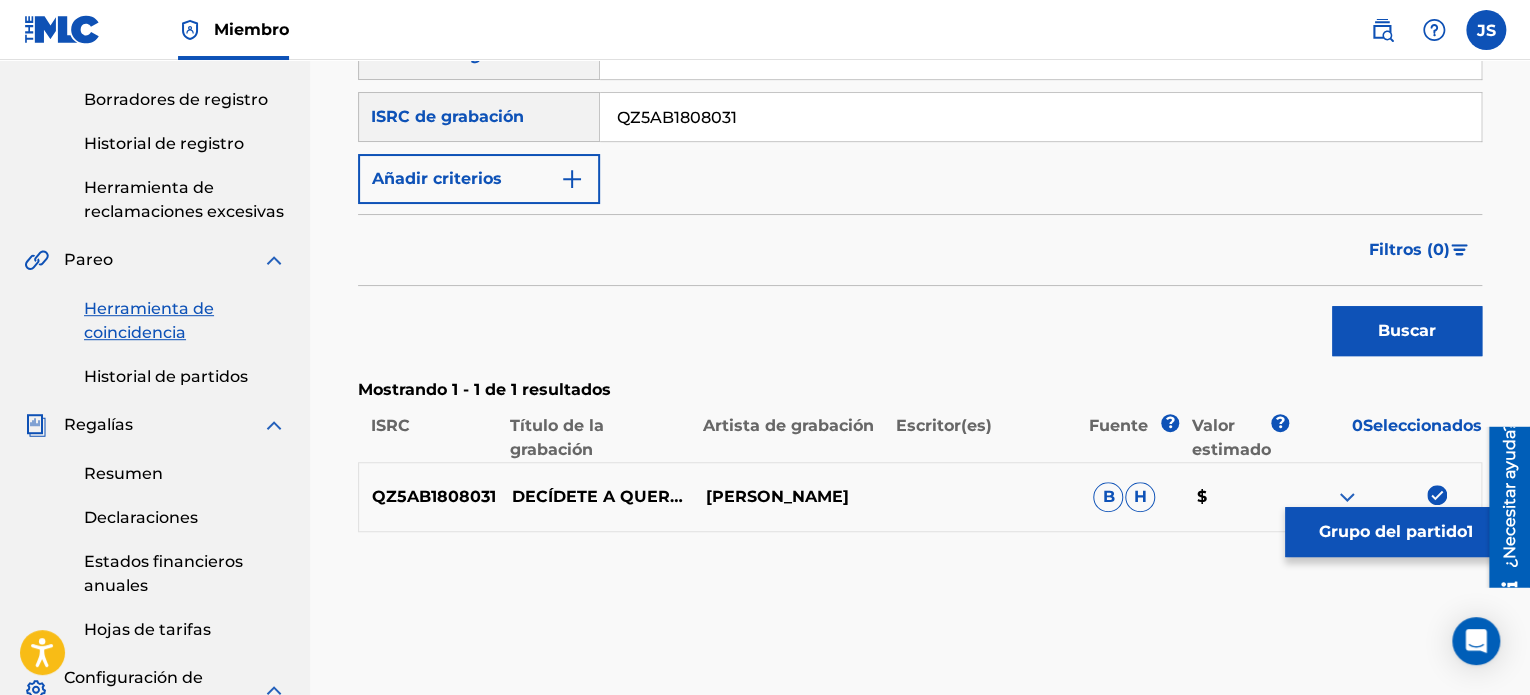 click on "Buscar" at bounding box center (1407, 331) 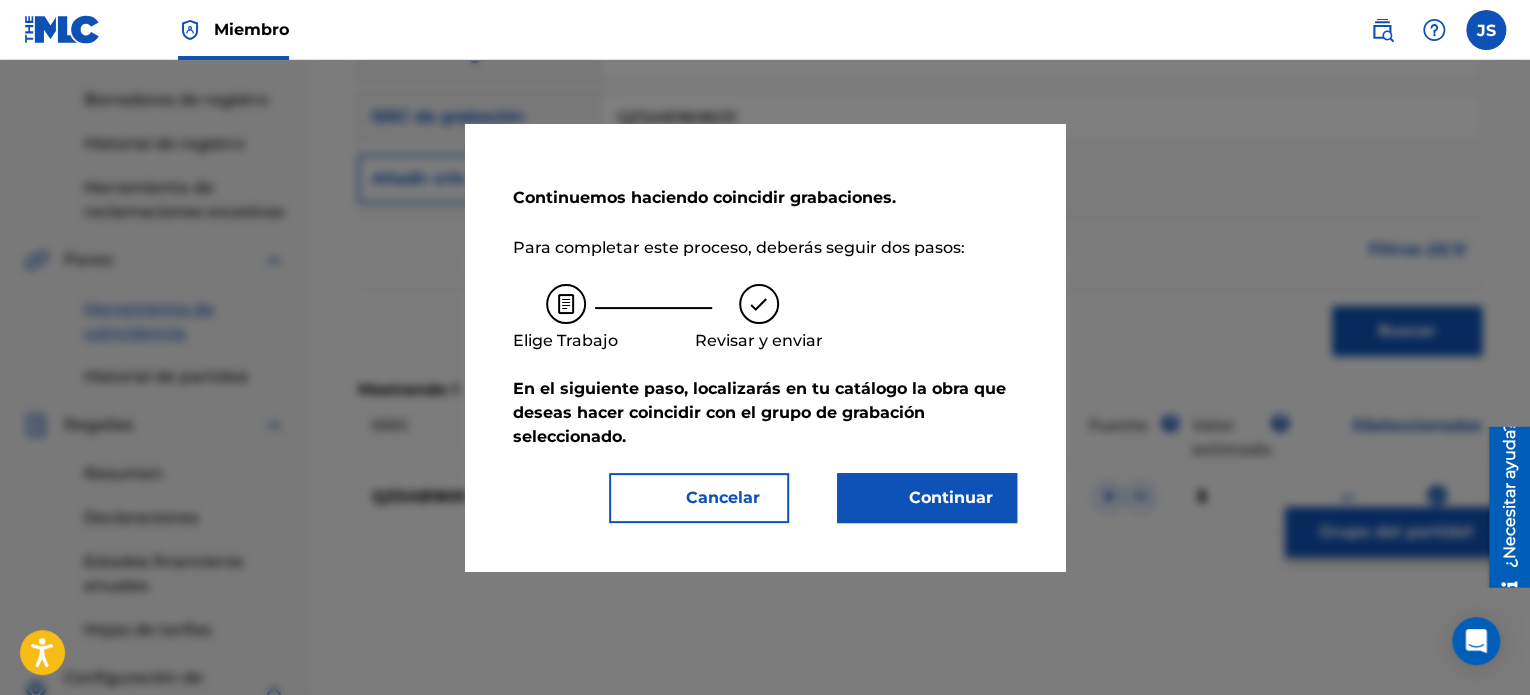 click on "Continuemos haciendo coincidir grabaciones. Para completar este proceso, deberás seguir dos pasos: [PERSON_NAME] Revisar y enviar En el siguiente paso, localizarás en tu catálogo la obra que deseas hacer coincidir con el    grupo de grabación seleccionado  . Cancelar Continuar" at bounding box center (765, 347) 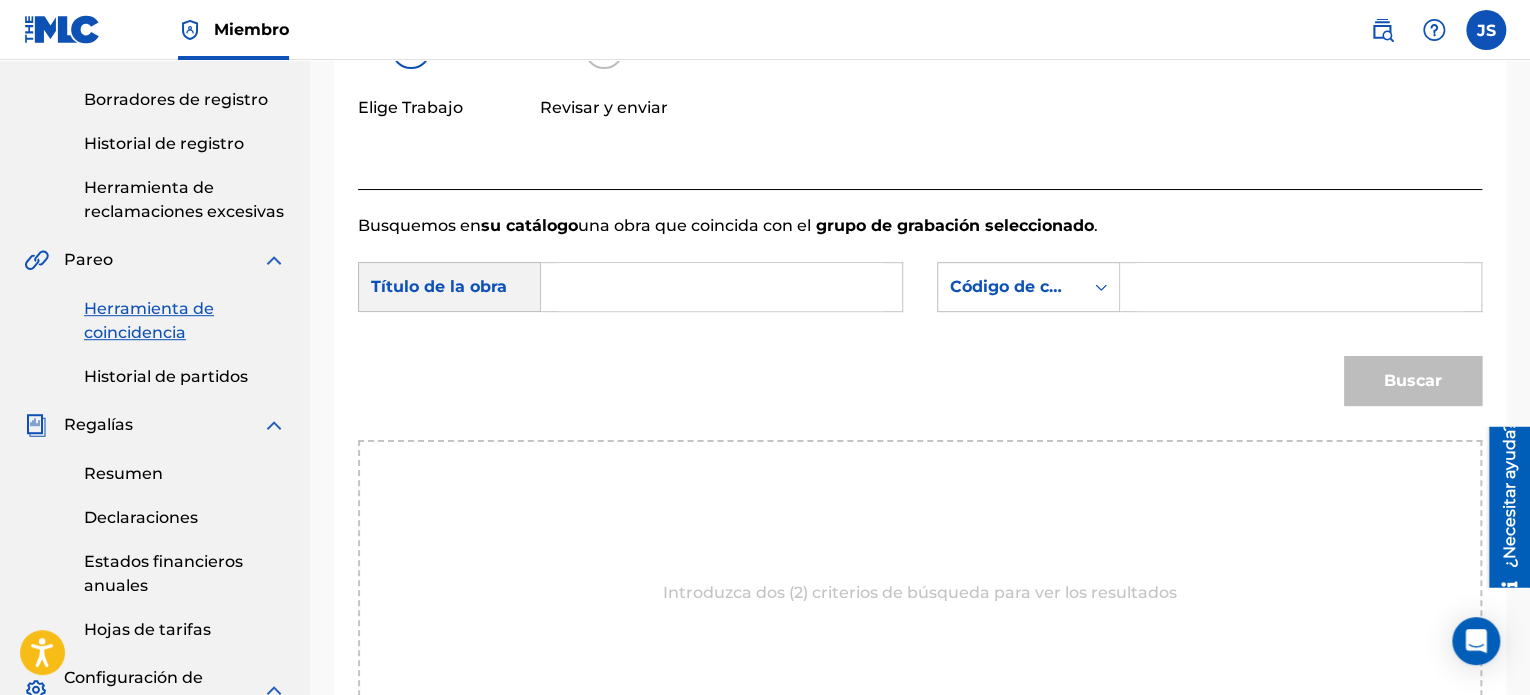 click at bounding box center (721, 287) 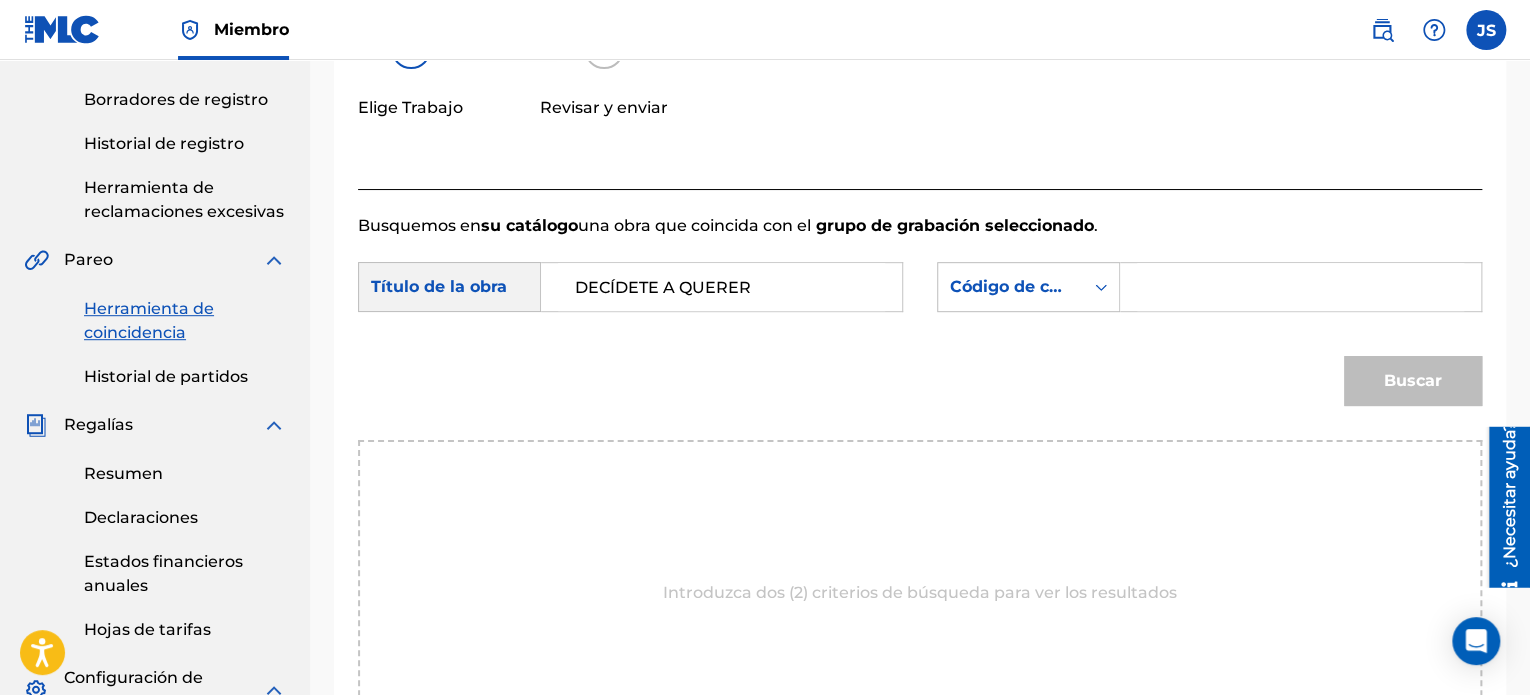 type on "DECÍDETE A QUERER" 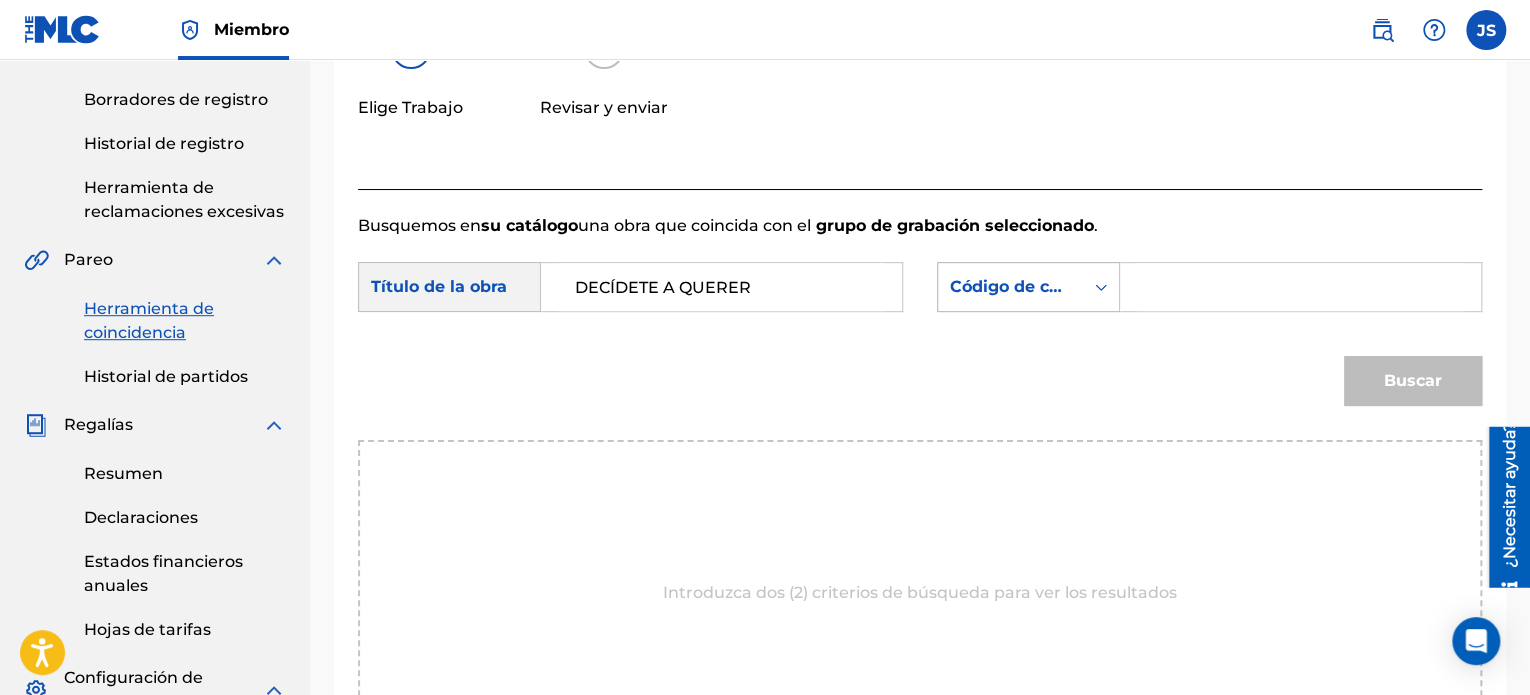paste on "DA43RE" 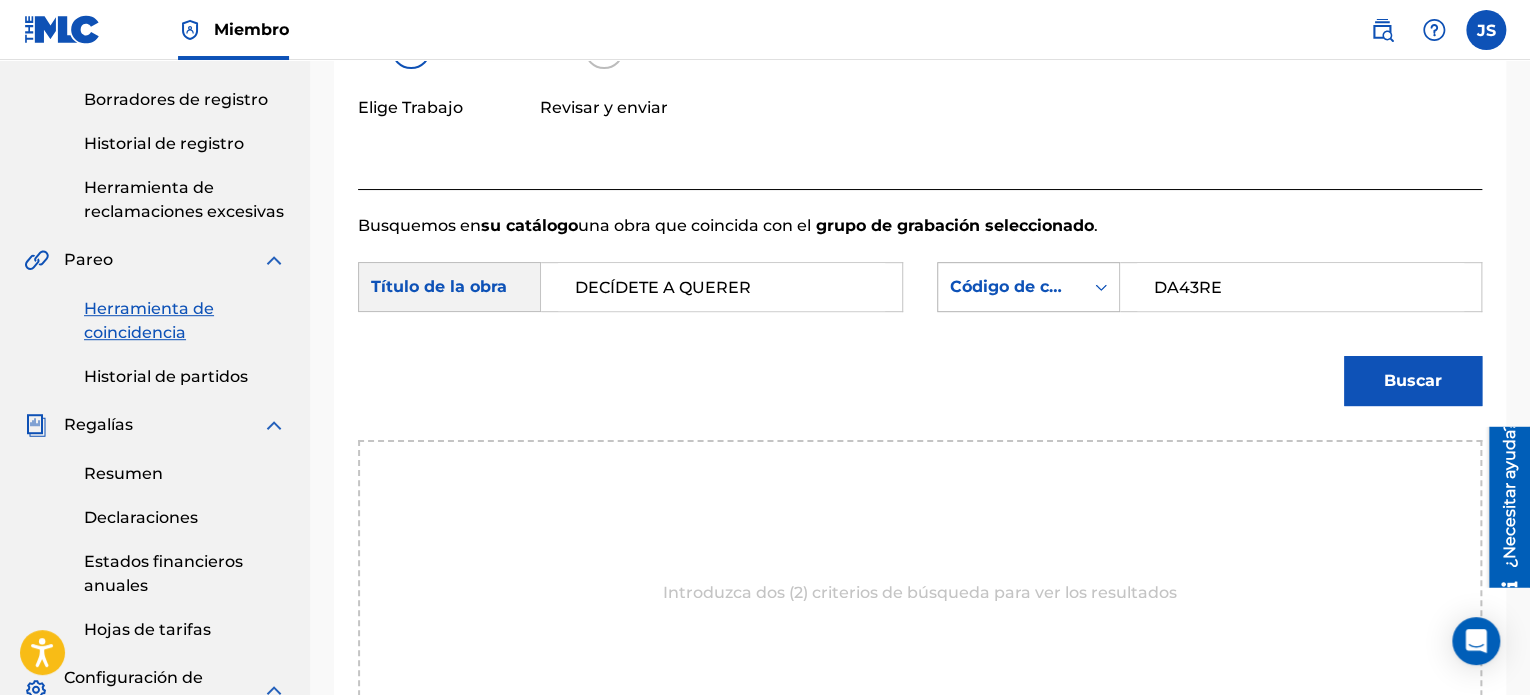 type on "DA43RE" 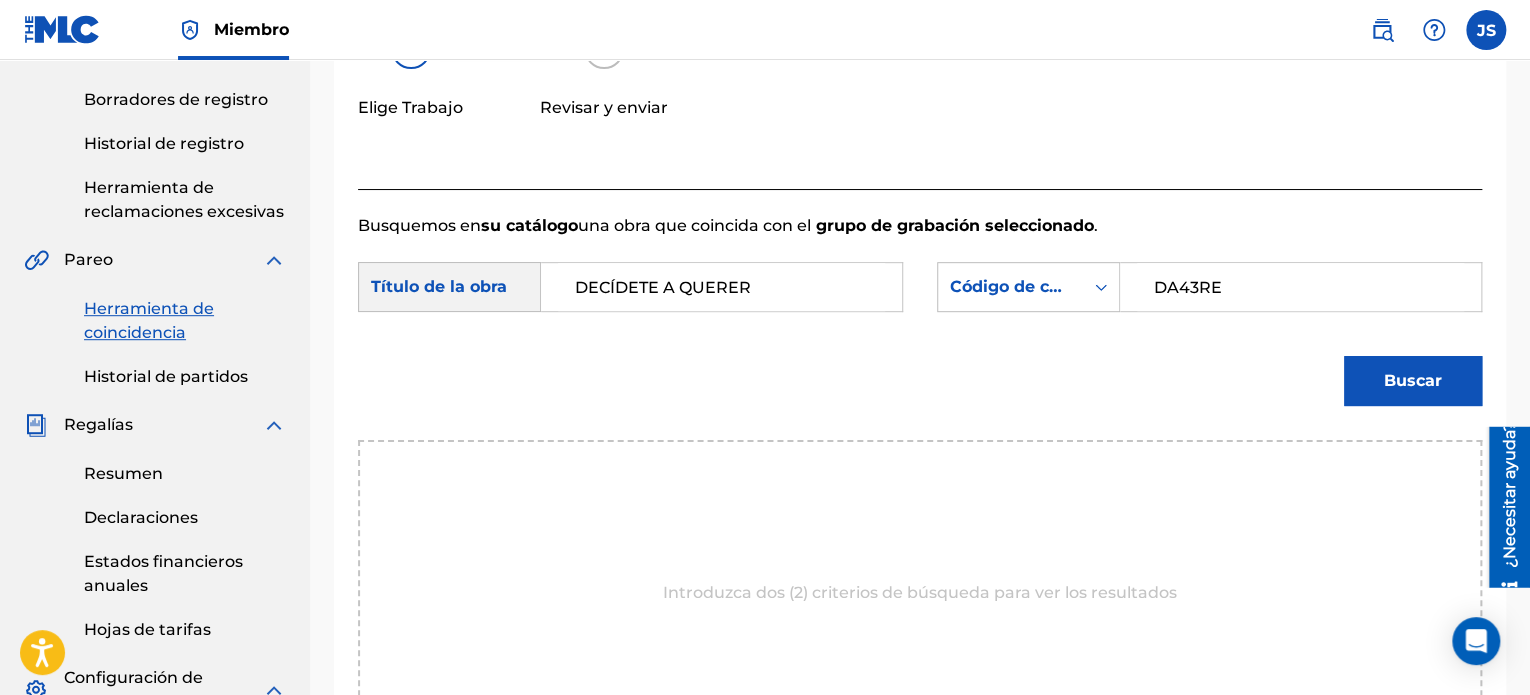 click on "Buscar" at bounding box center [1413, 381] 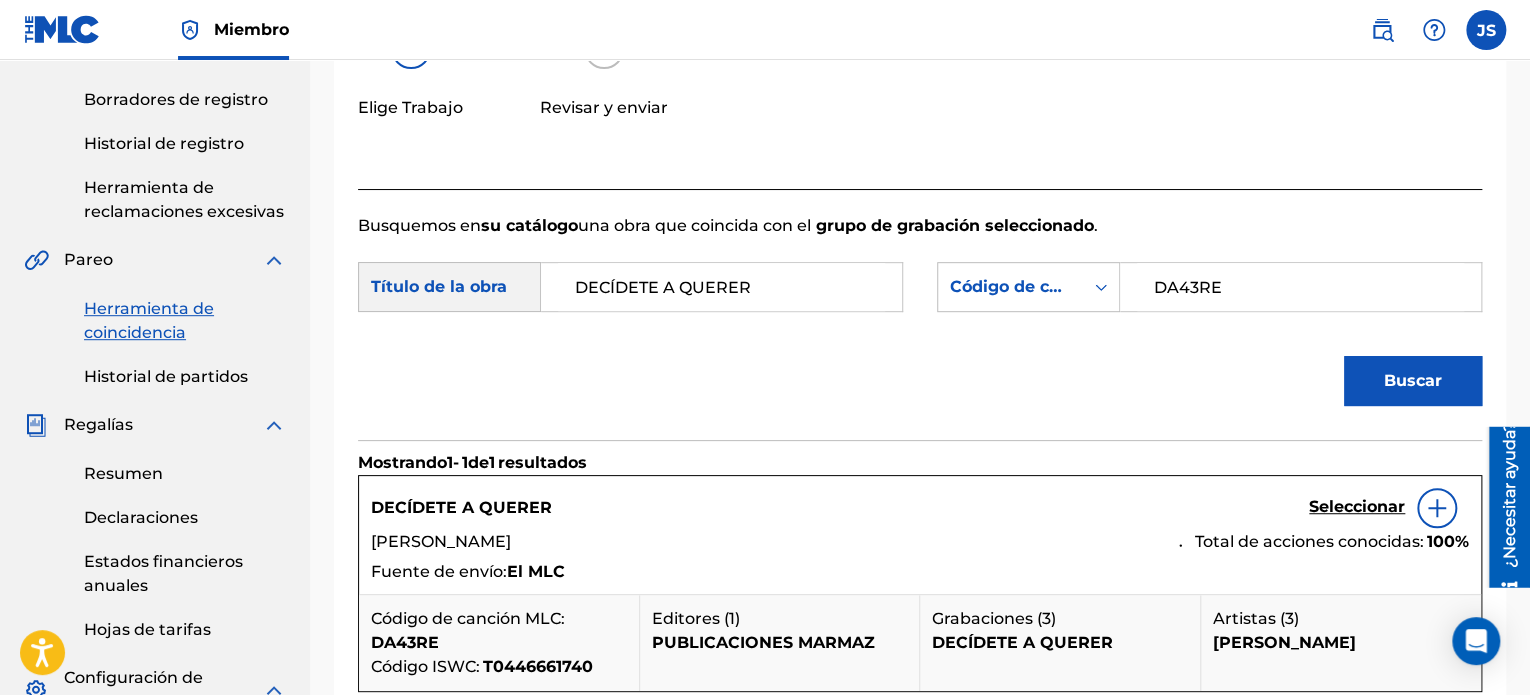 click on "Seleccionar" at bounding box center (1357, 506) 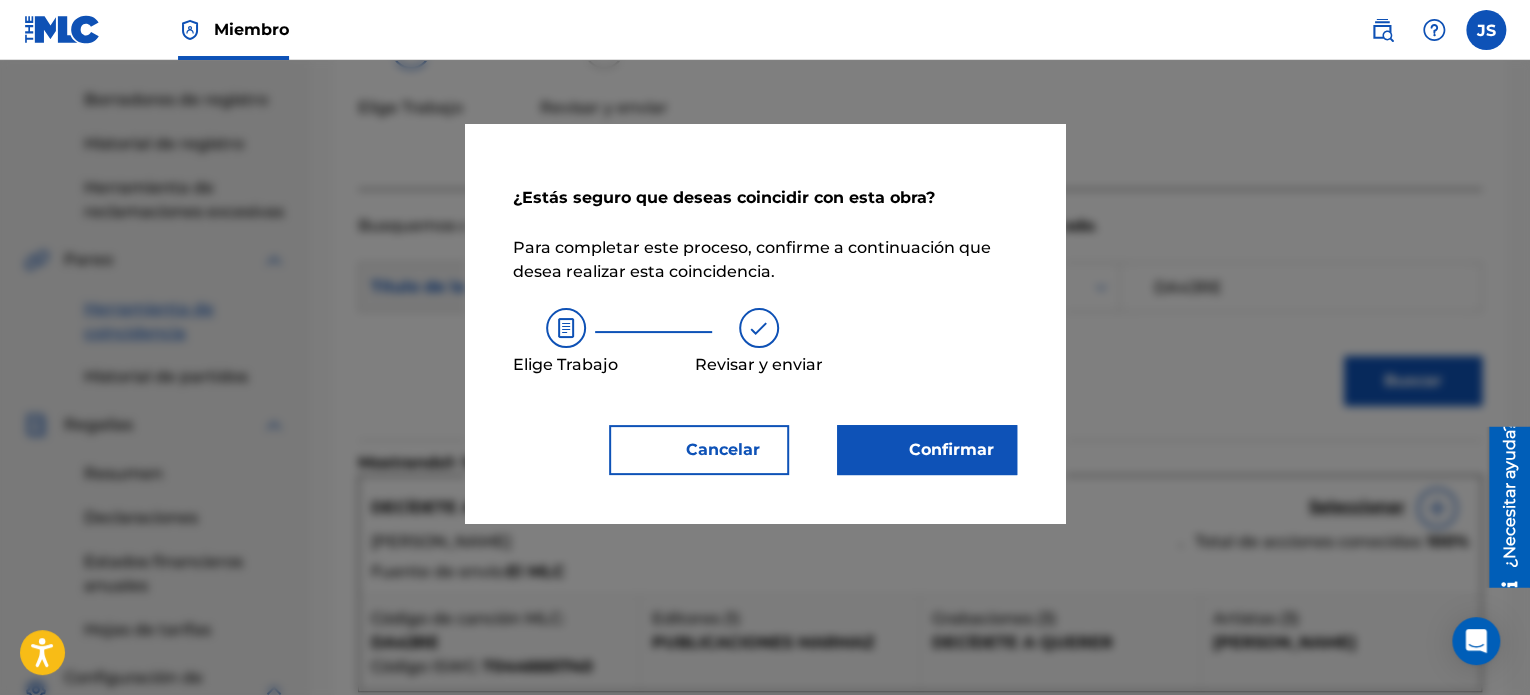 click on "Confirmar" at bounding box center [951, 449] 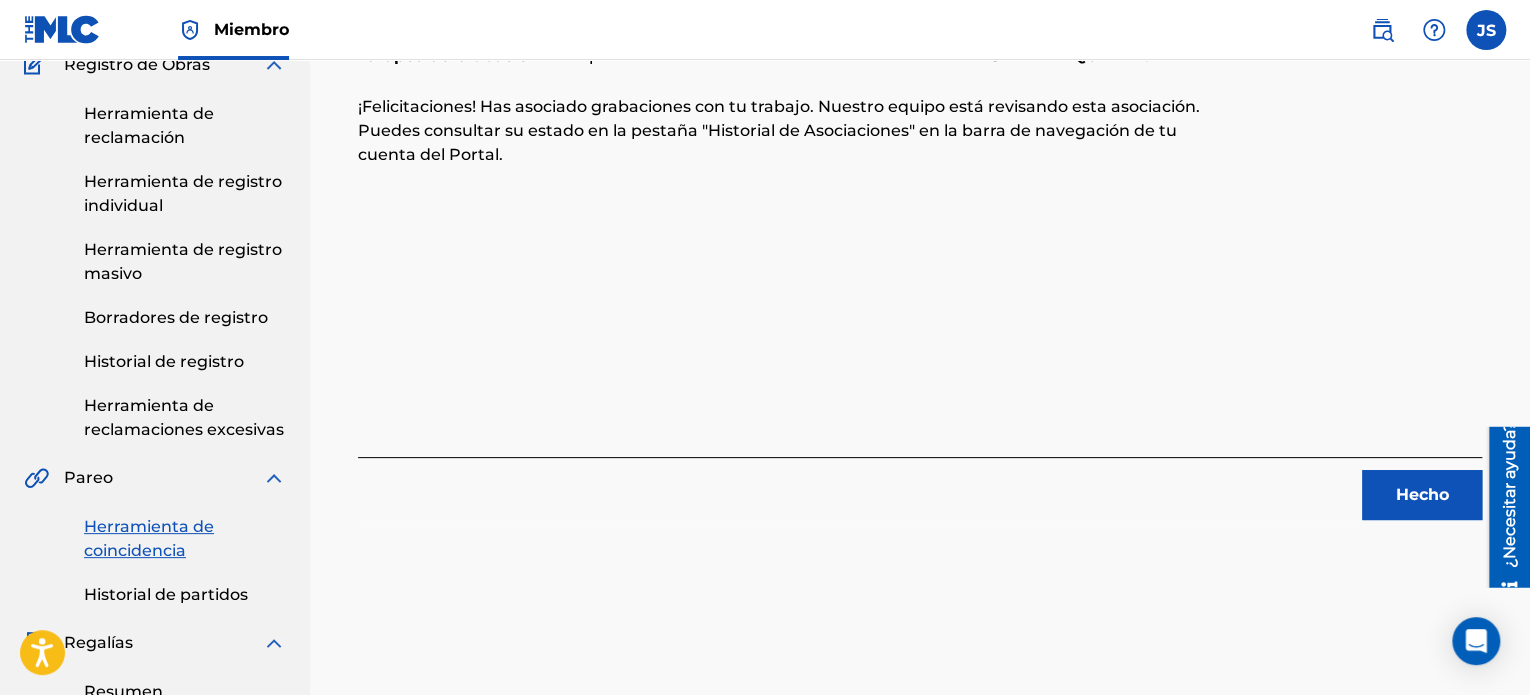 scroll, scrollTop: 300, scrollLeft: 0, axis: vertical 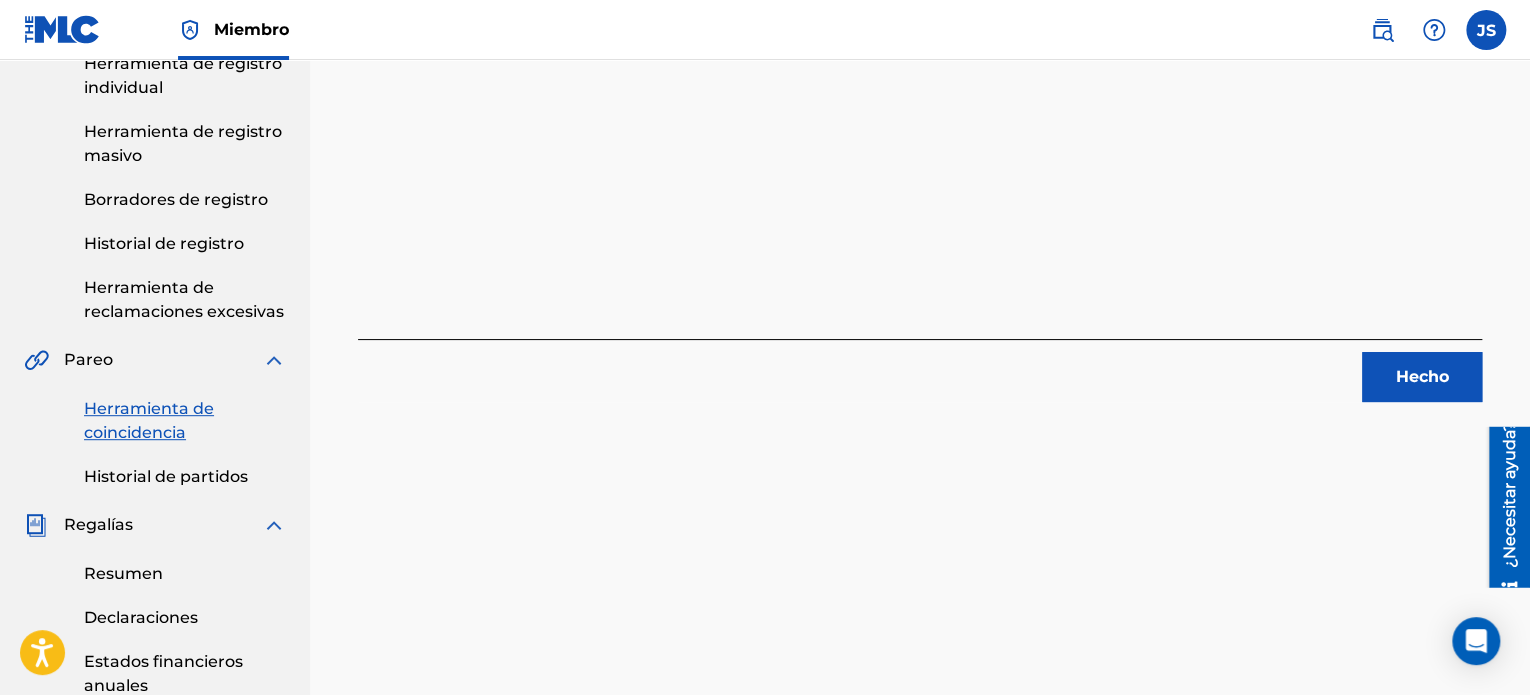 click on "1  Grupos de Grabación  están pendientes de coincidencia de uso con la obra  DECÍDETE A QUERER  .   ¡Felicitaciones! Has asociado grabaciones con tu trabajo. Nuestro equipo está revisando esta asociación. Puedes consultar su estado en la pestaña "Historial de Asociaciones" en la barra de navegación de tu cuenta del Portal. Hecho" at bounding box center [920, 131] 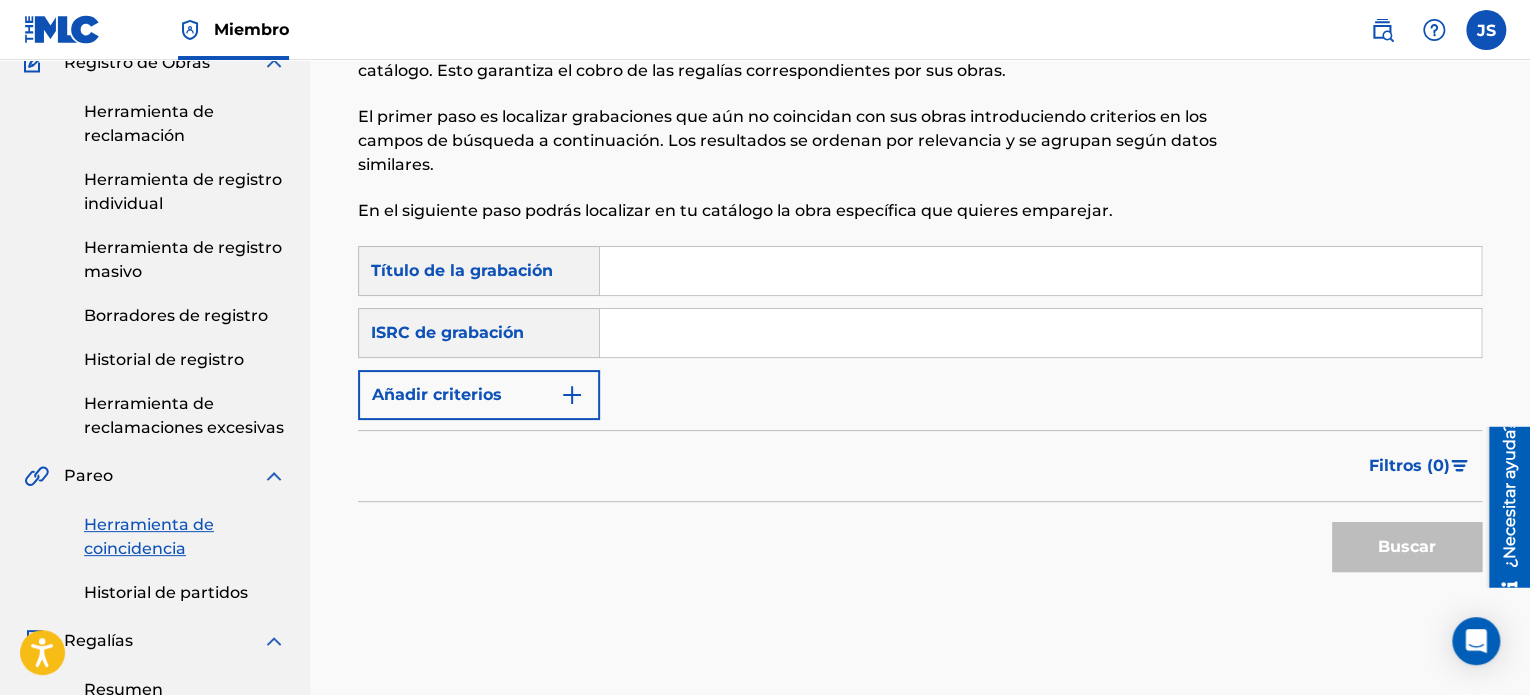 scroll, scrollTop: 100, scrollLeft: 0, axis: vertical 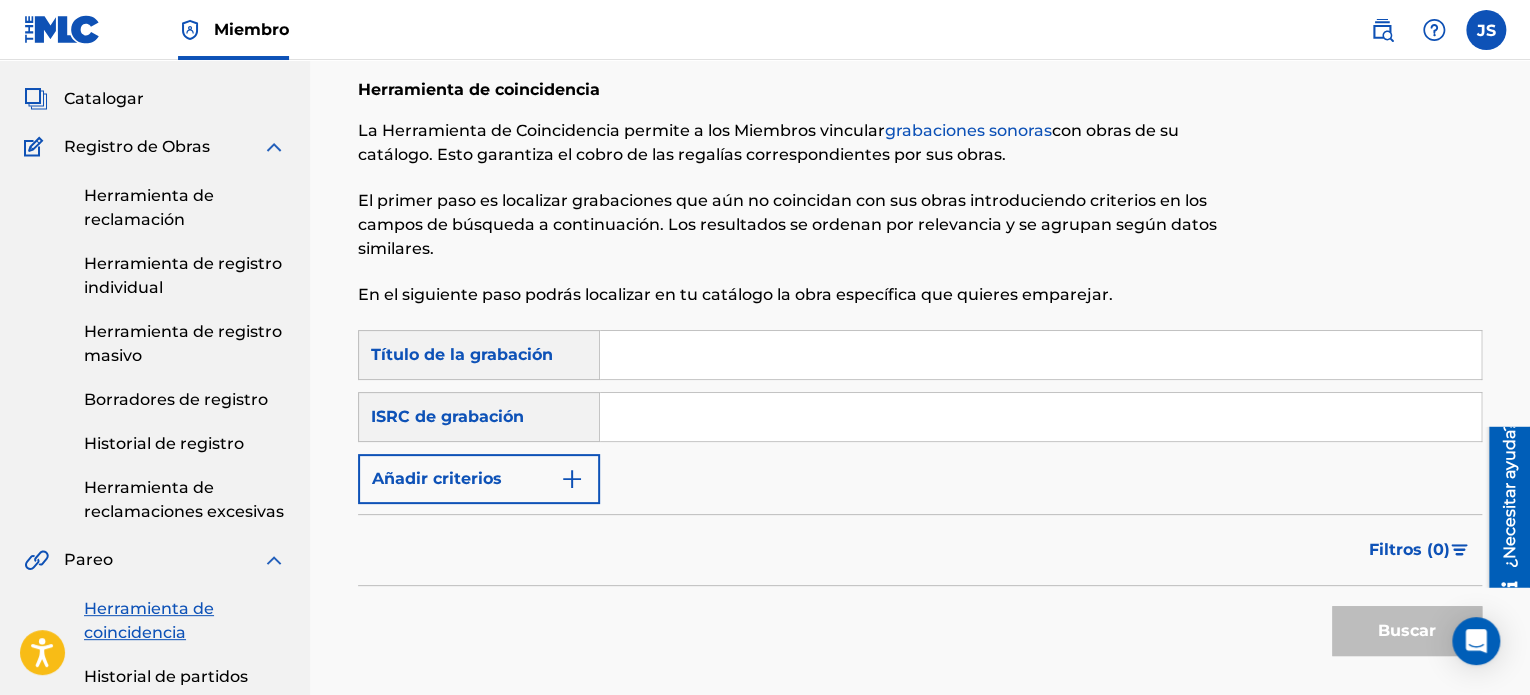 click at bounding box center (1040, 355) 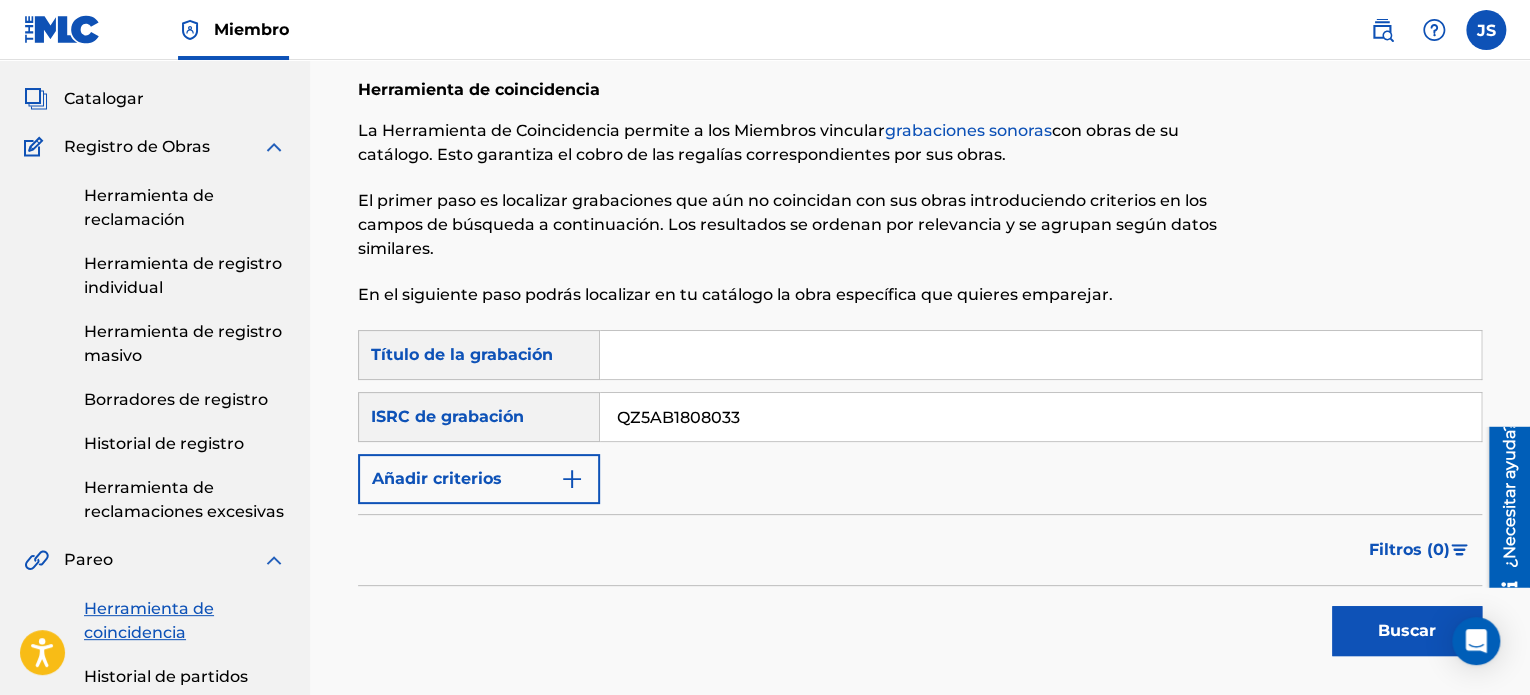 type on "QZ5AB1808033" 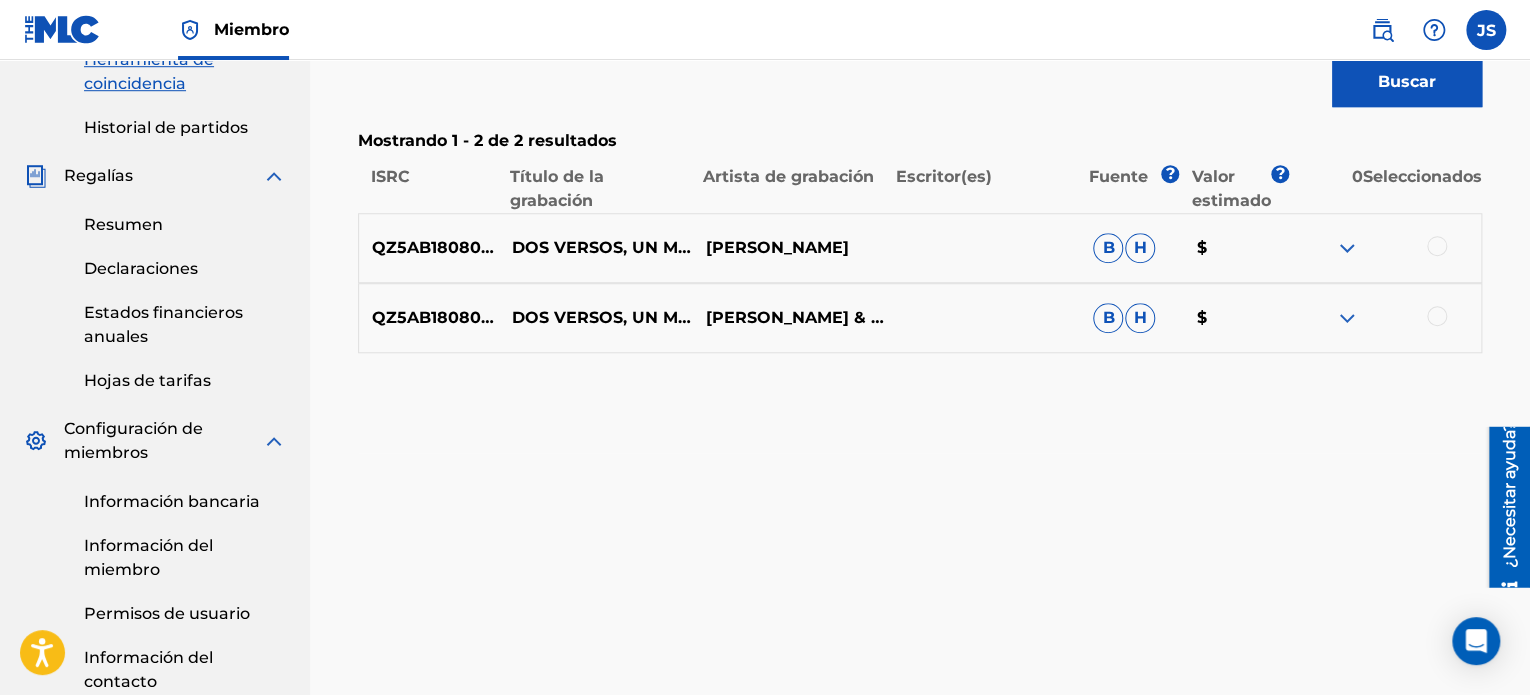 scroll, scrollTop: 700, scrollLeft: 0, axis: vertical 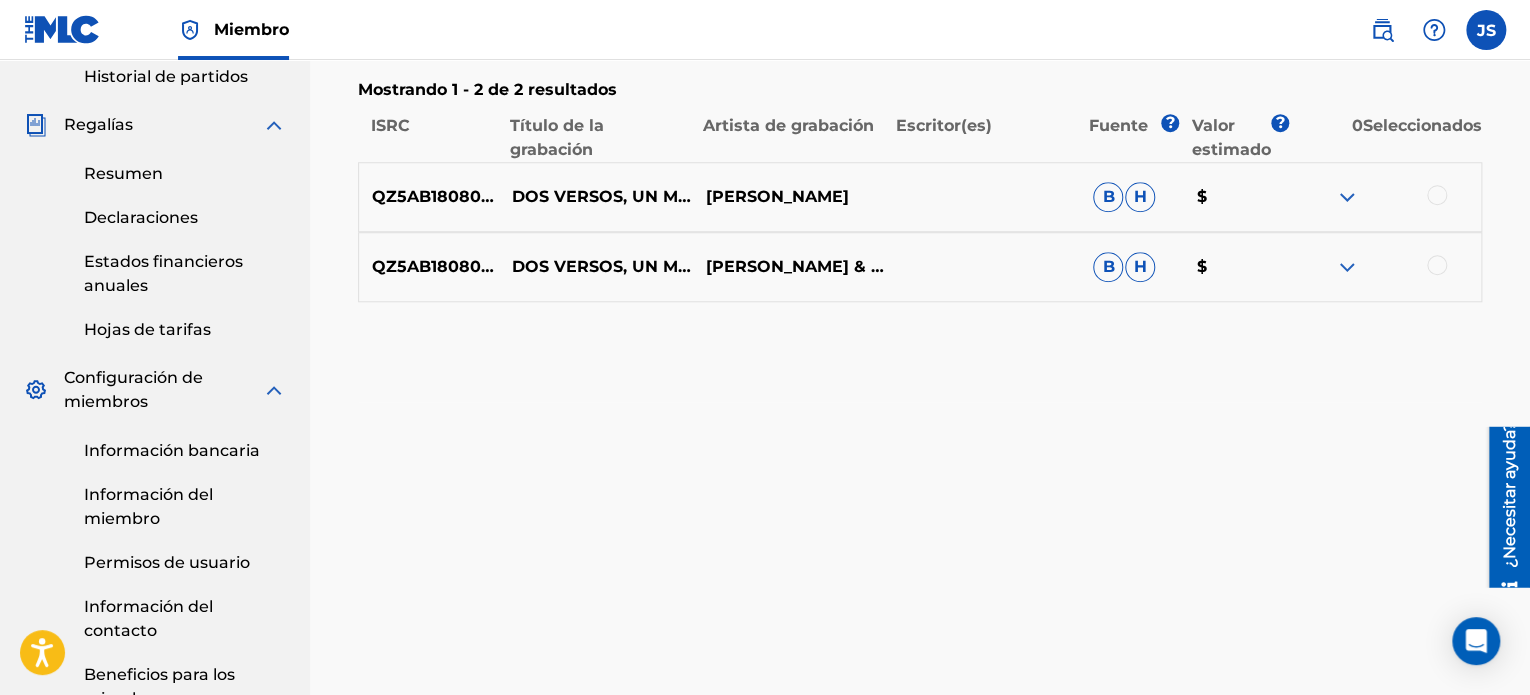 click at bounding box center [1437, 195] 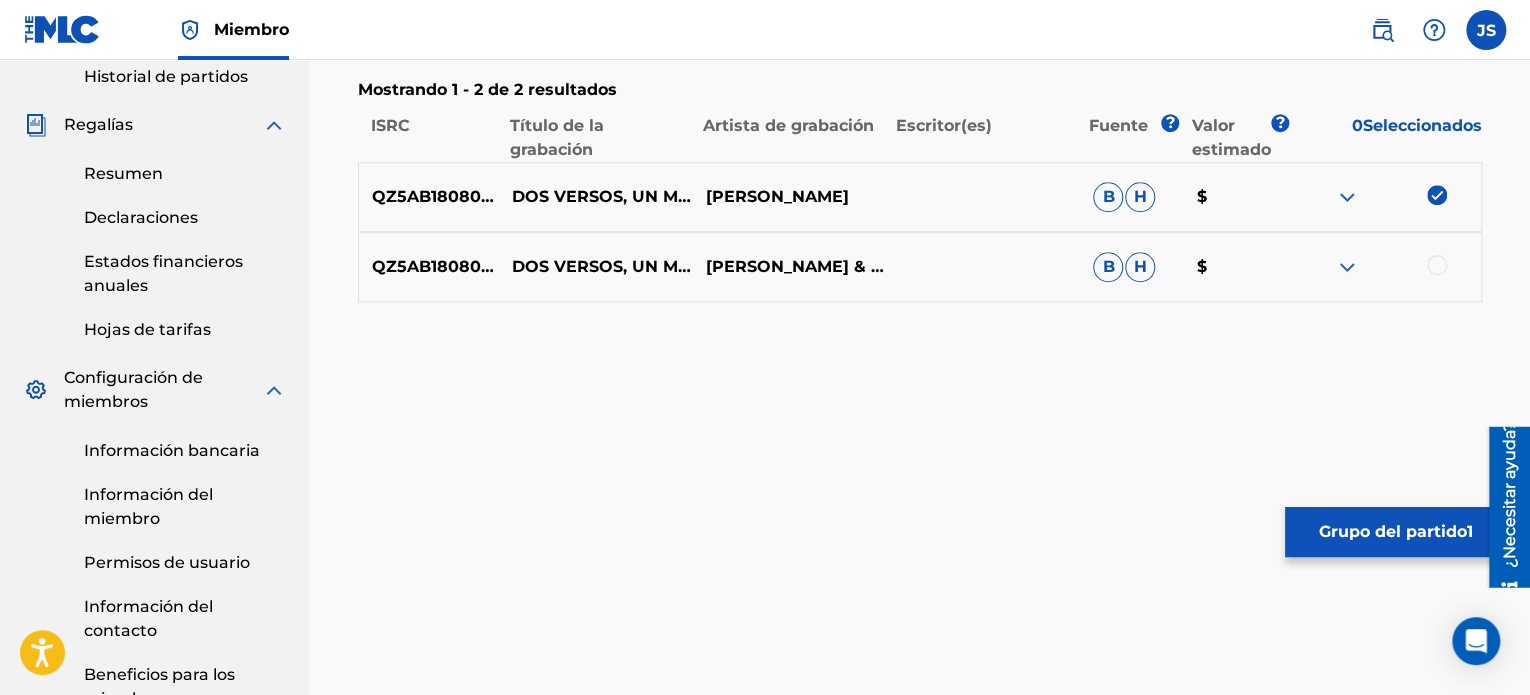 drag, startPoint x: 1439, startPoint y: 271, endPoint x: 1438, endPoint y: 287, distance: 16.03122 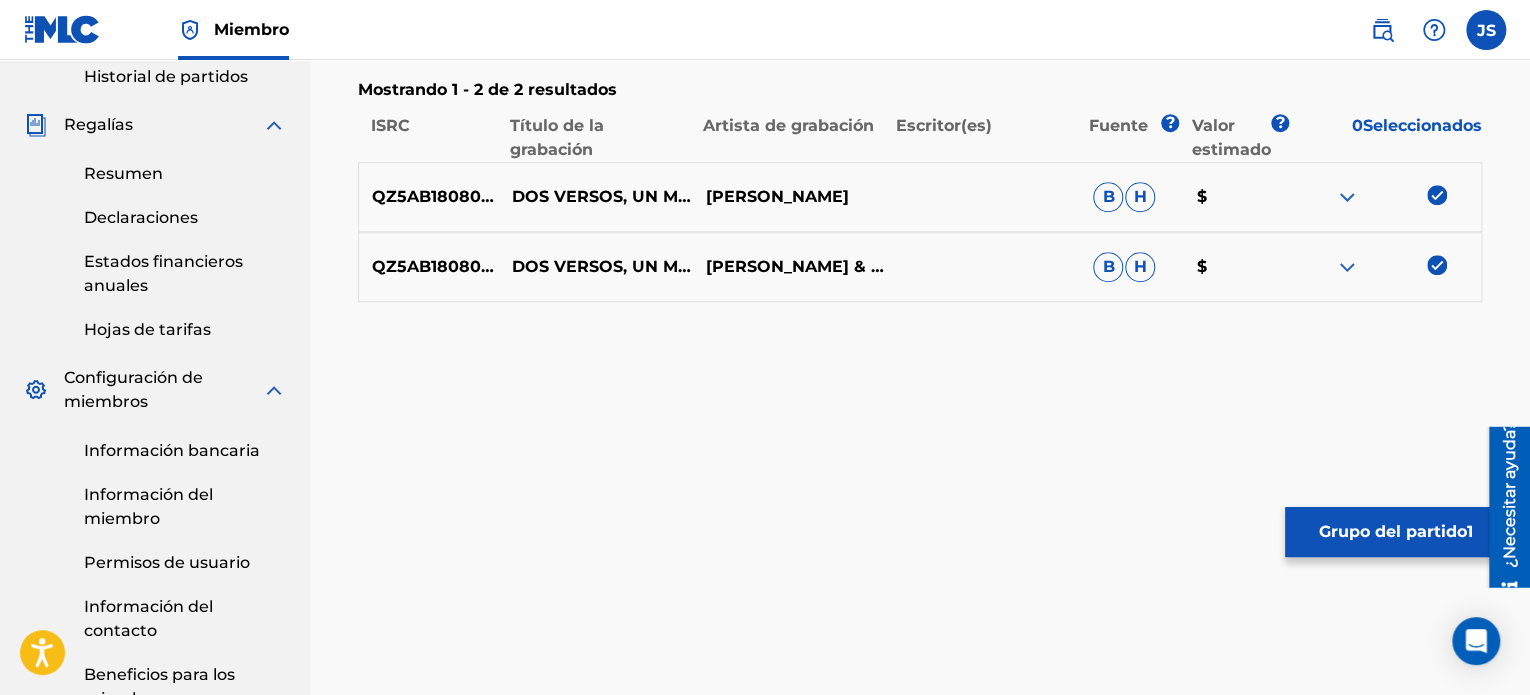 click on "Grupo del partido" at bounding box center [1393, 531] 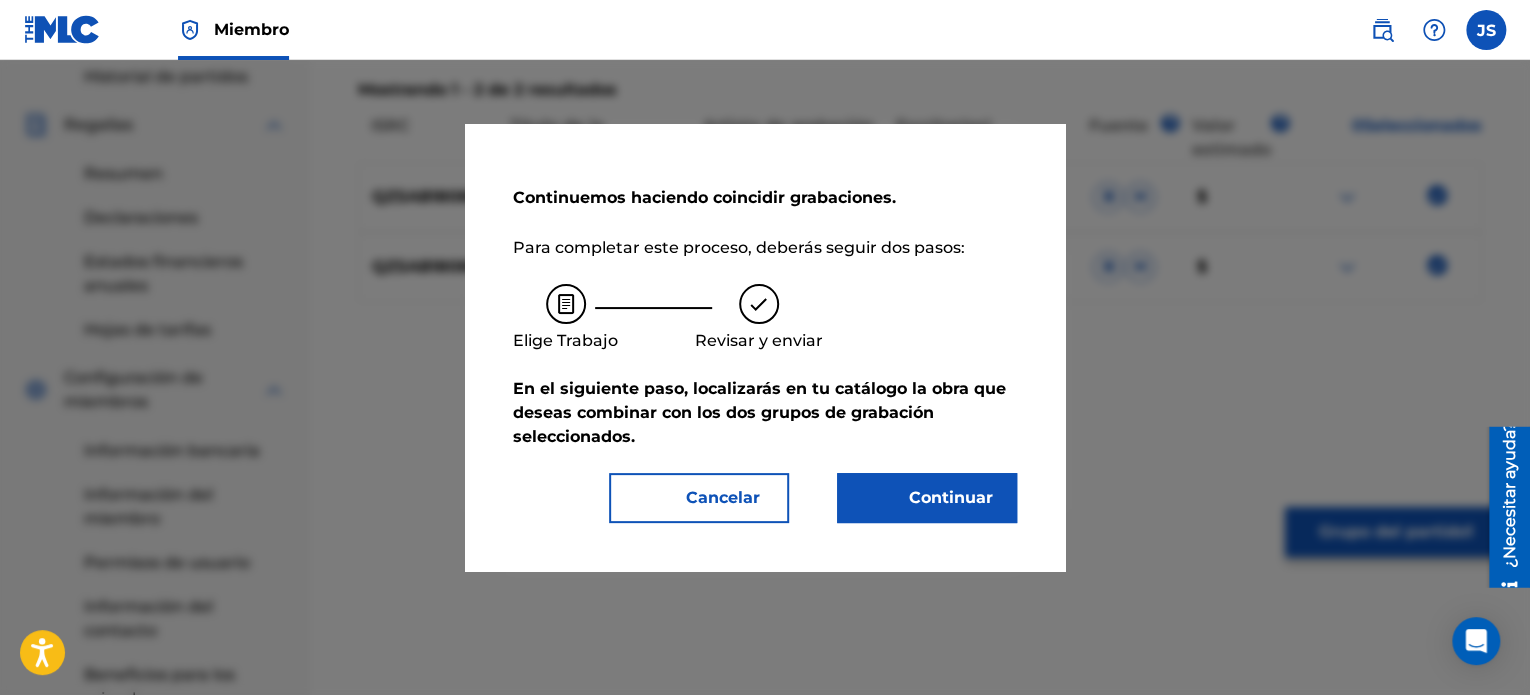 click on "Continuar" at bounding box center [927, 498] 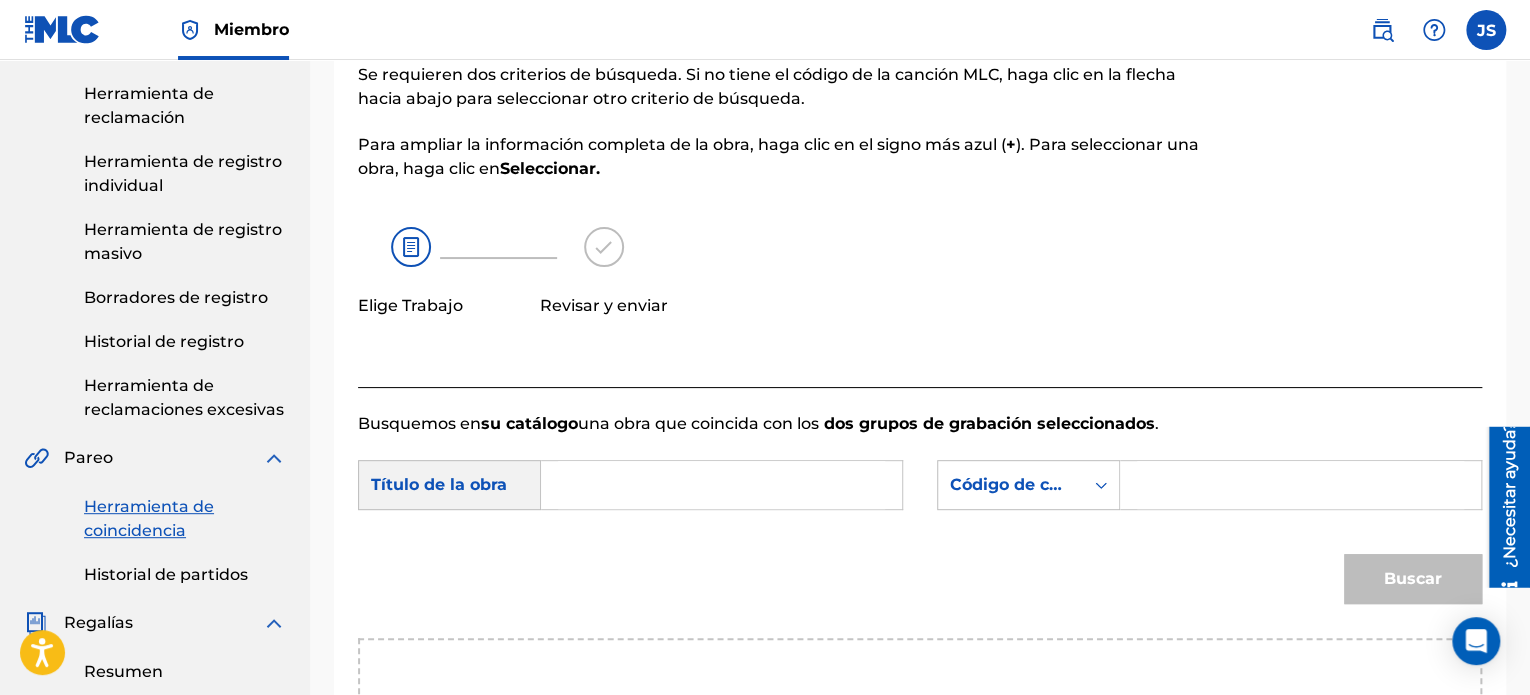 scroll, scrollTop: 200, scrollLeft: 0, axis: vertical 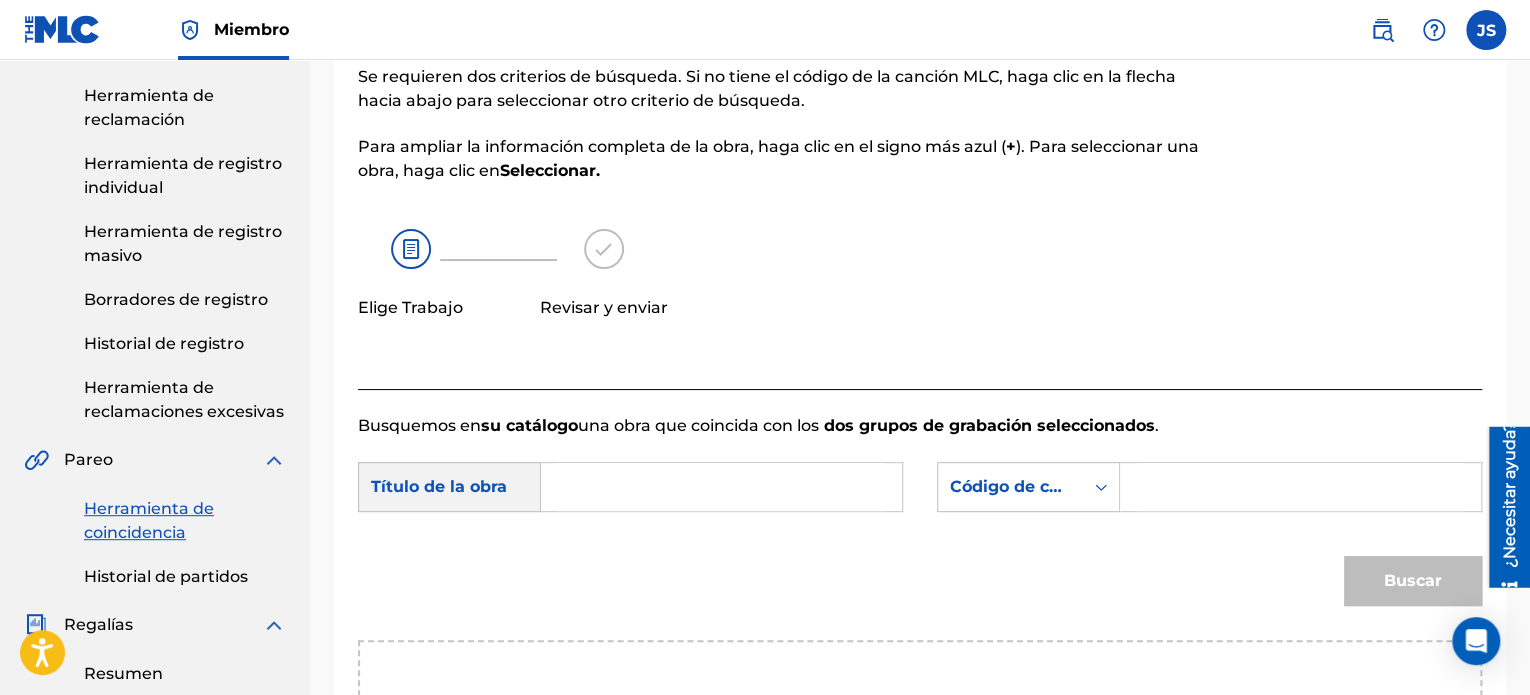 click at bounding box center (721, 487) 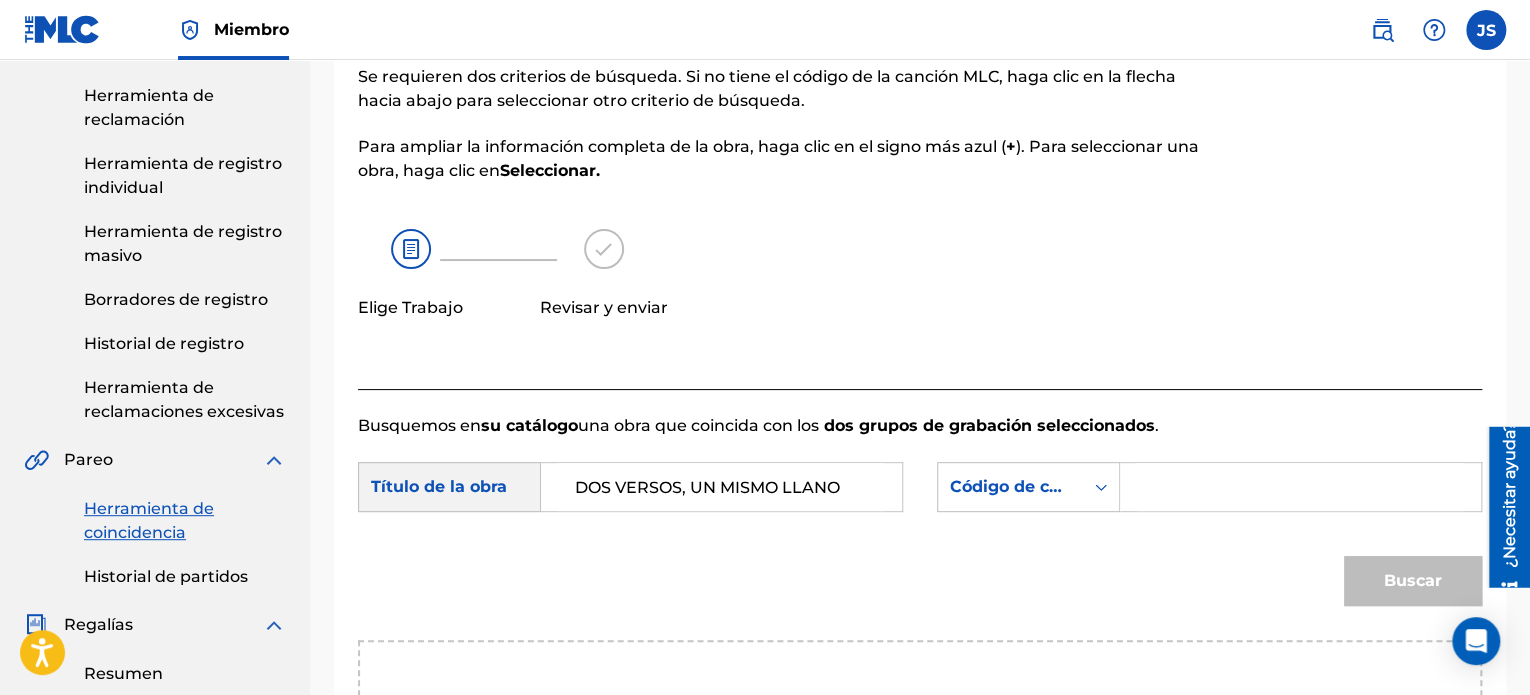 type on "DOS VERSOS, UN MISMO LLANO" 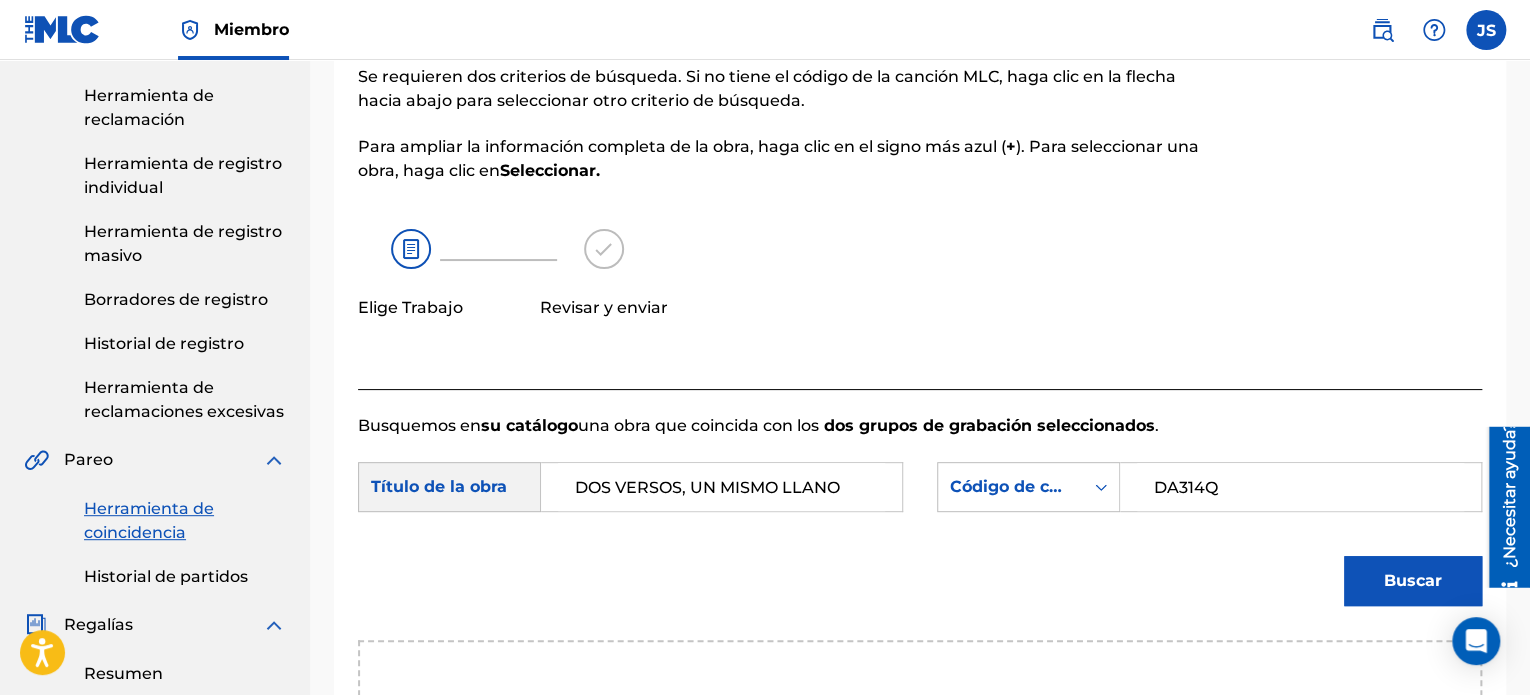 type on "DA314Q" 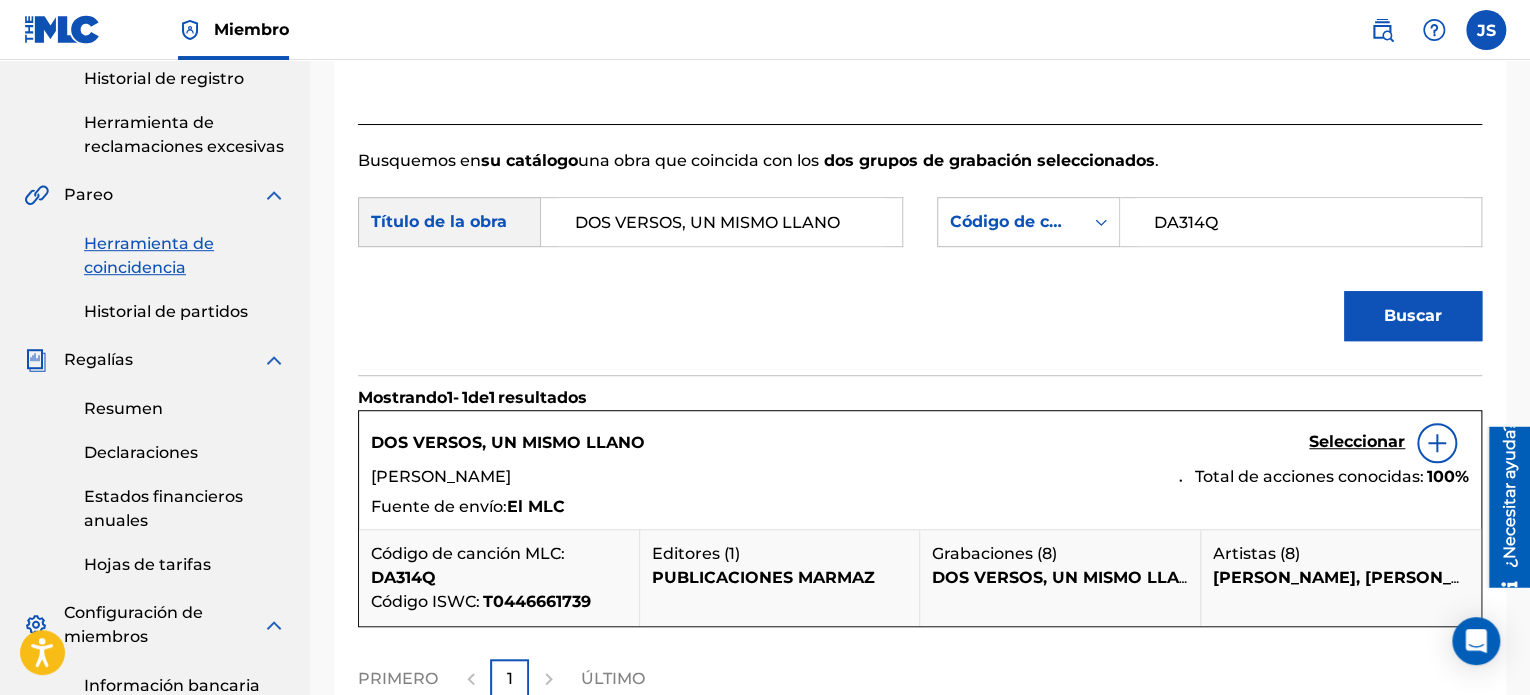 scroll, scrollTop: 500, scrollLeft: 0, axis: vertical 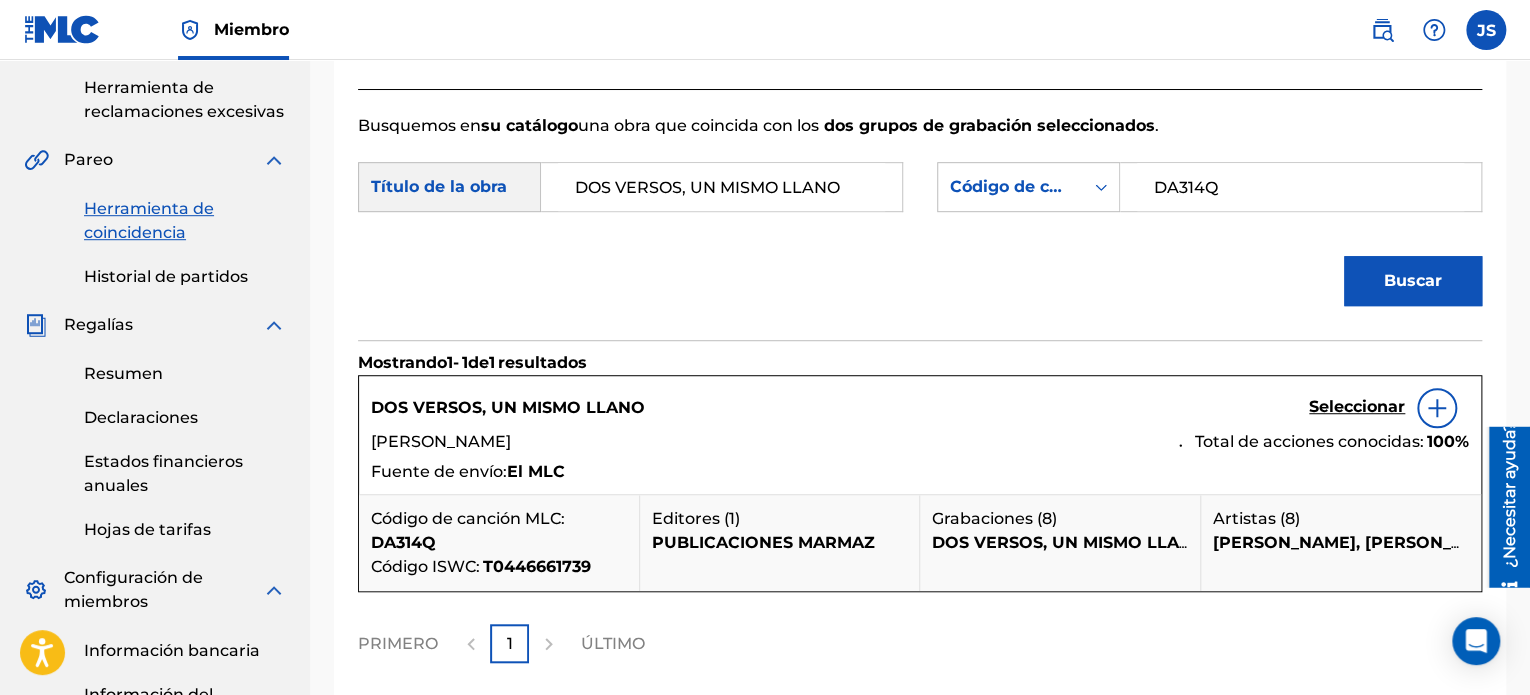 click on "DOS VERSOS, UN MISMO LLANO Seleccionar [PERSON_NAME] Total de acciones conocidas:   100  % Fuente de envío:  El MLC" at bounding box center (920, 435) 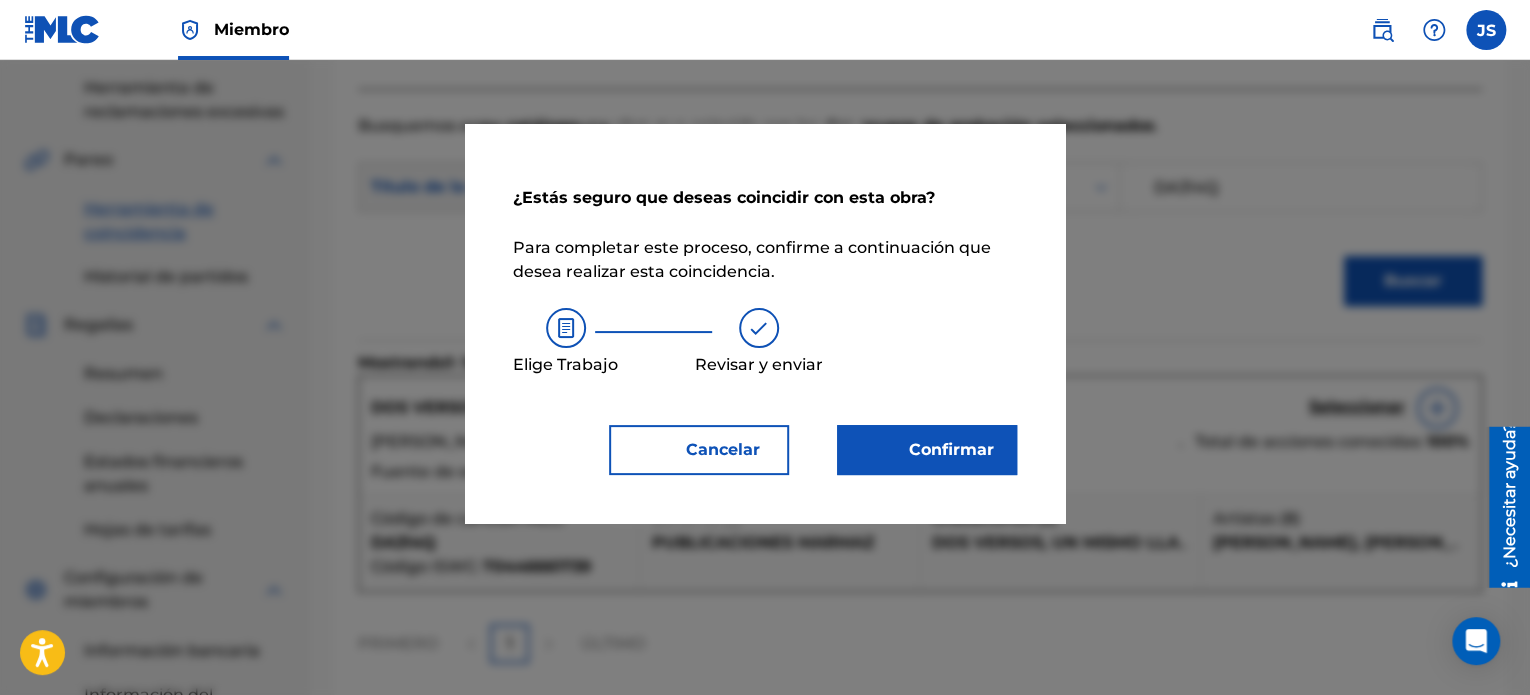 click on "Confirmar" at bounding box center [939, 450] 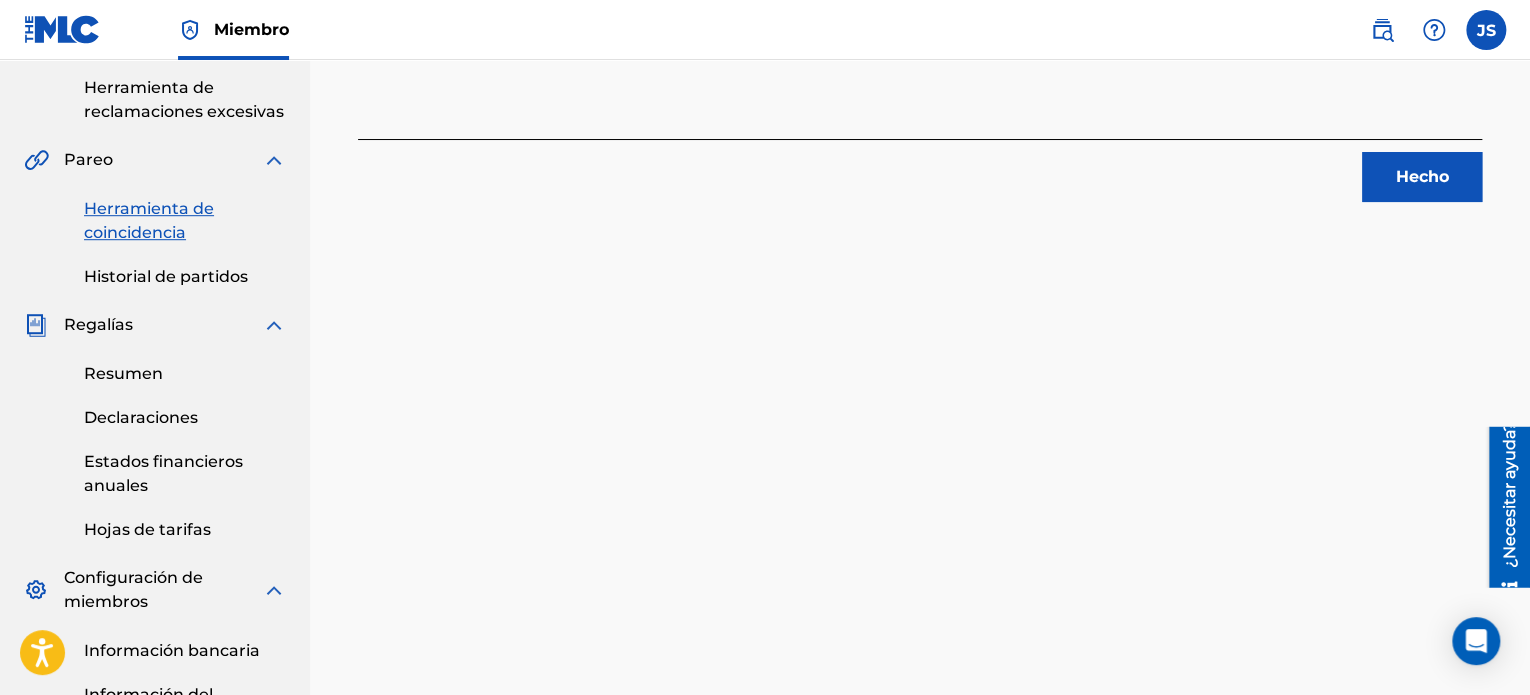 click on "2  Grupos de Grabación  están pendientes de coincidencia de uso con la obra  DOS VERSOS, UN MISMO LLANO  .   ¡Felicitaciones! Has asociado grabaciones con tu trabajo. Nuestro equipo está revisando esta asociación. Puedes consultar su estado en la pestaña "Historial de Asociaciones" en la barra de navegación de tu cuenta del Portal. Hecho" at bounding box center (920, 272) 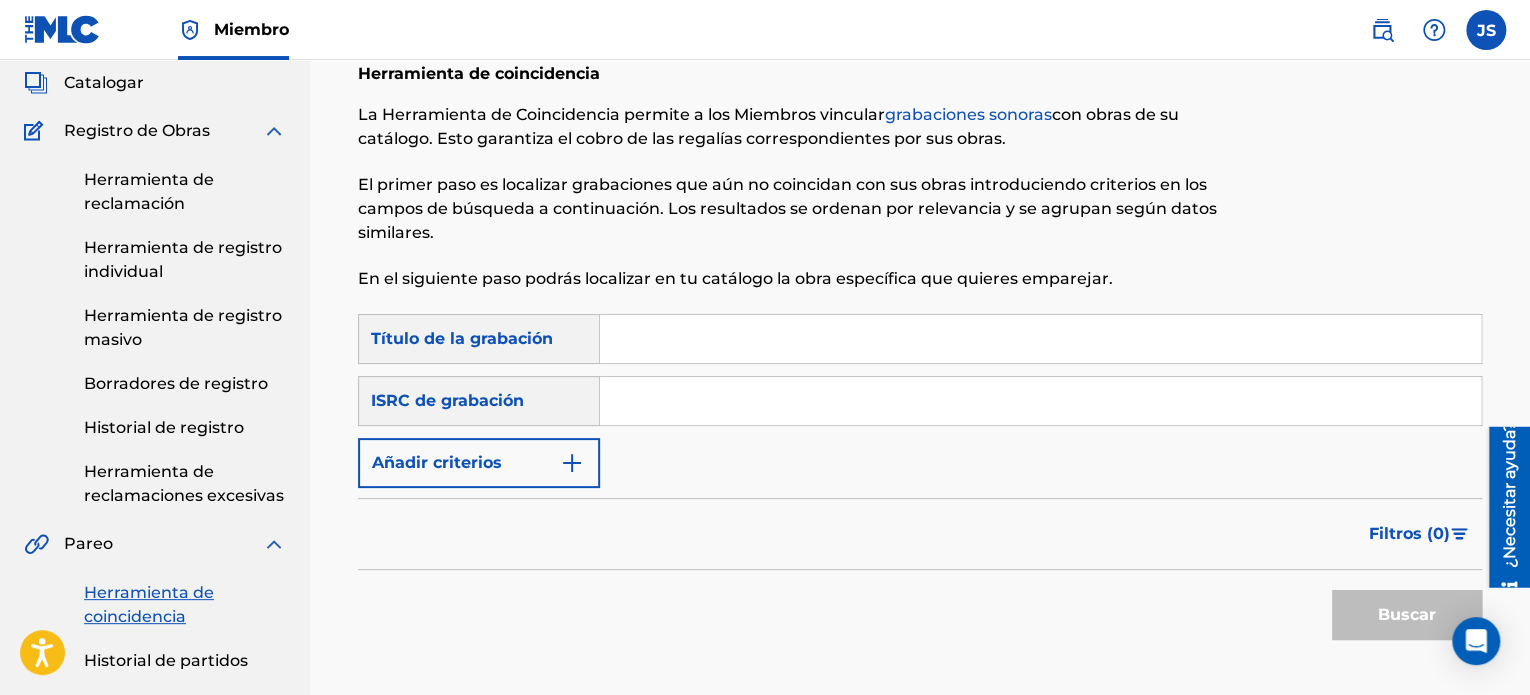scroll, scrollTop: 200, scrollLeft: 0, axis: vertical 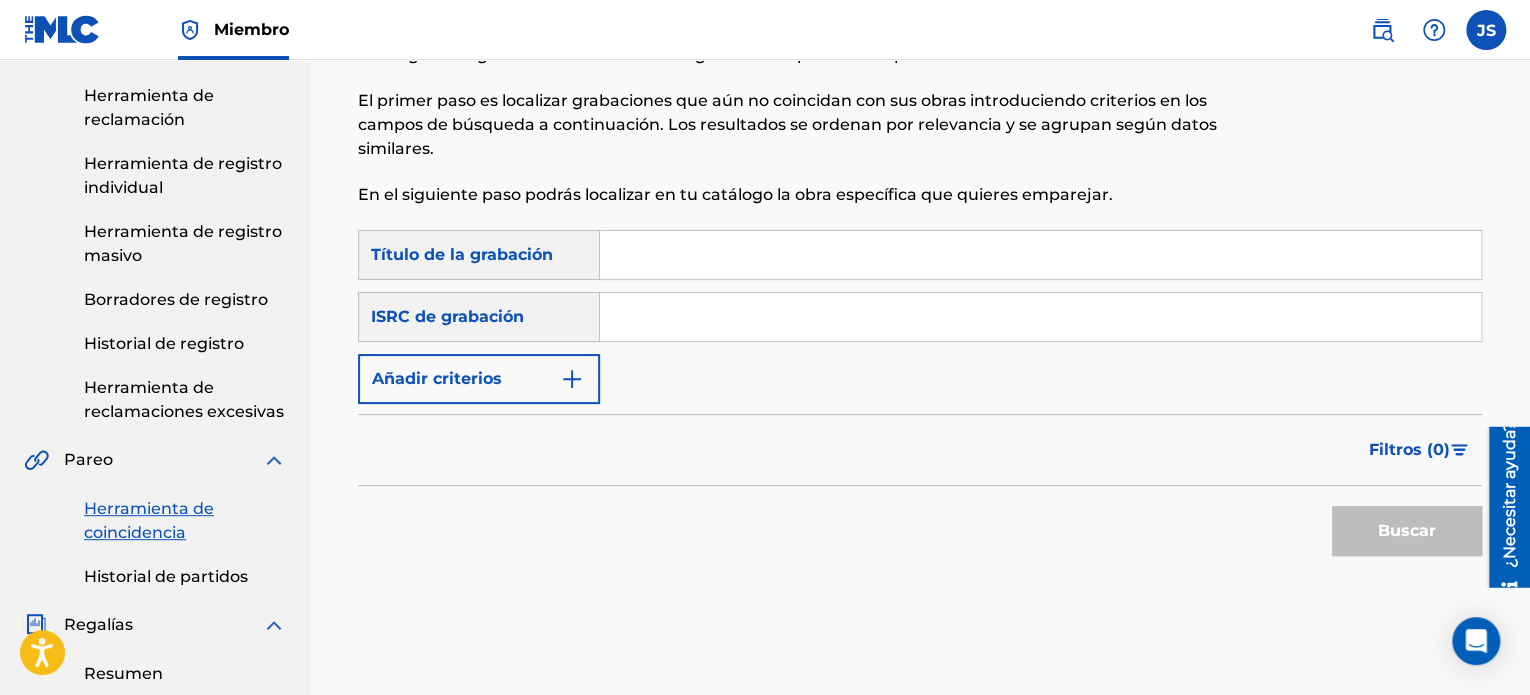 click at bounding box center [1040, 317] 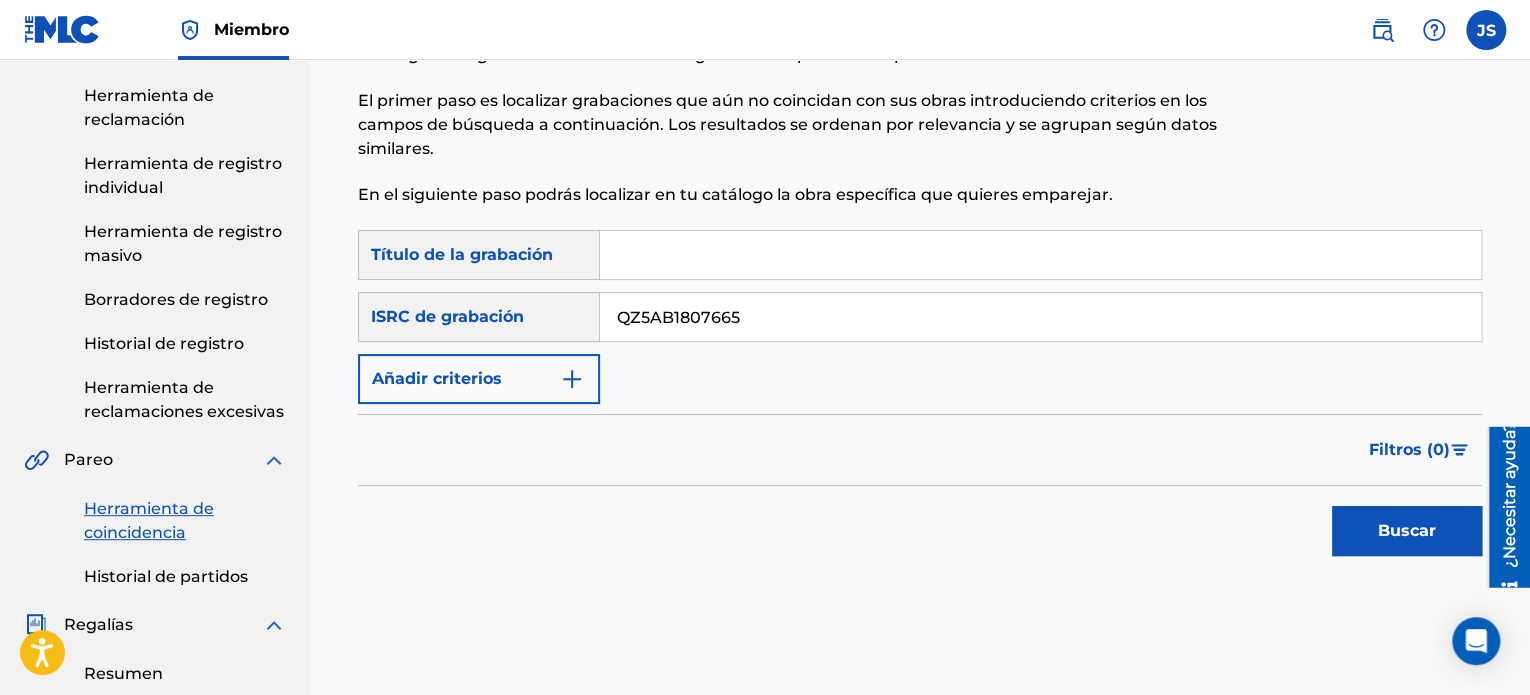 type on "QZ5AB1807665" 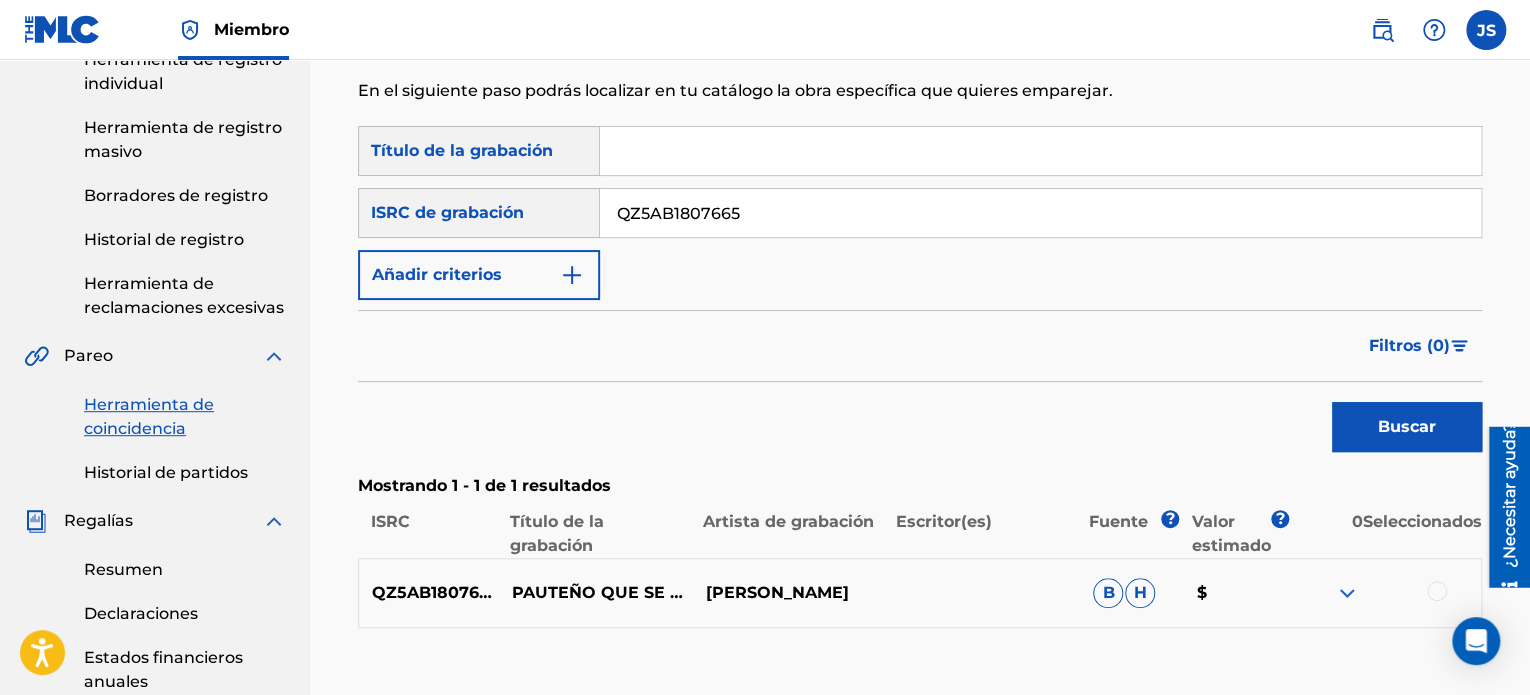 scroll, scrollTop: 400, scrollLeft: 0, axis: vertical 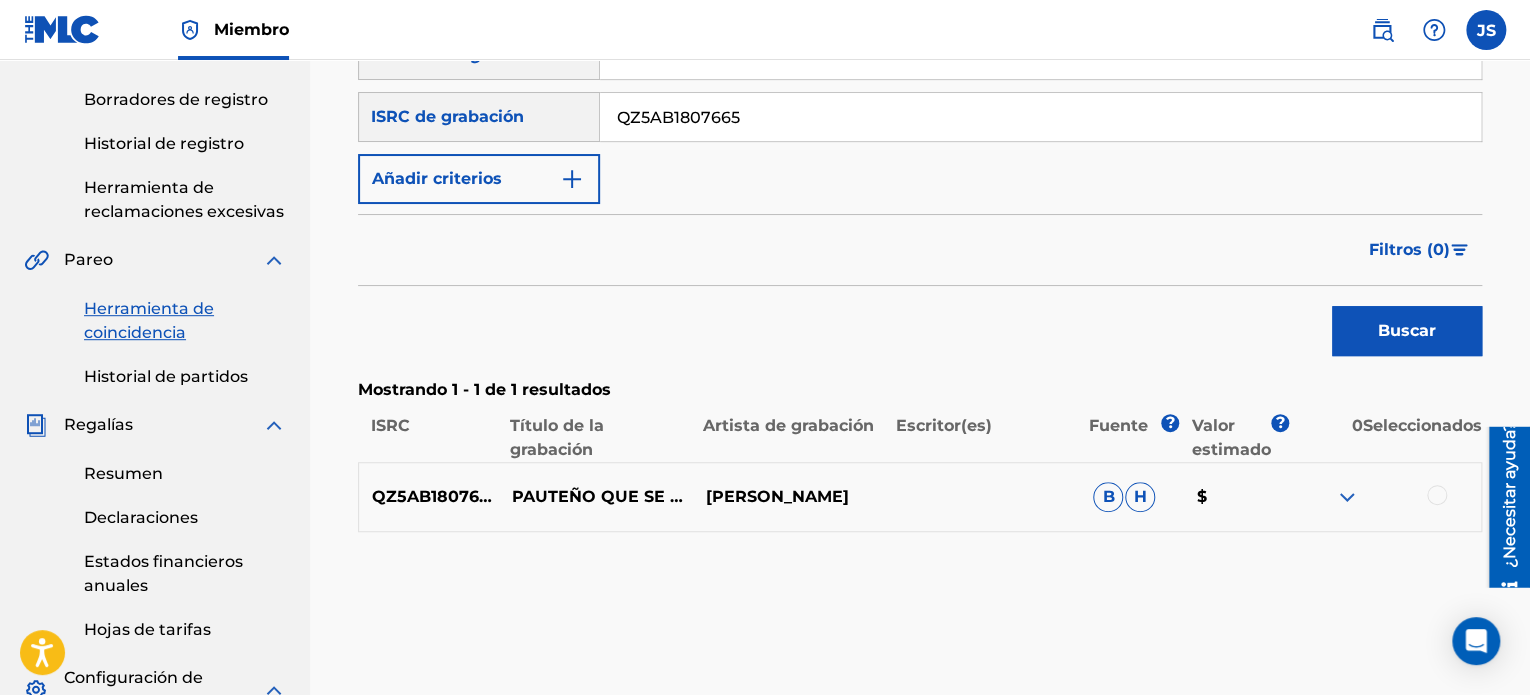click at bounding box center (1437, 495) 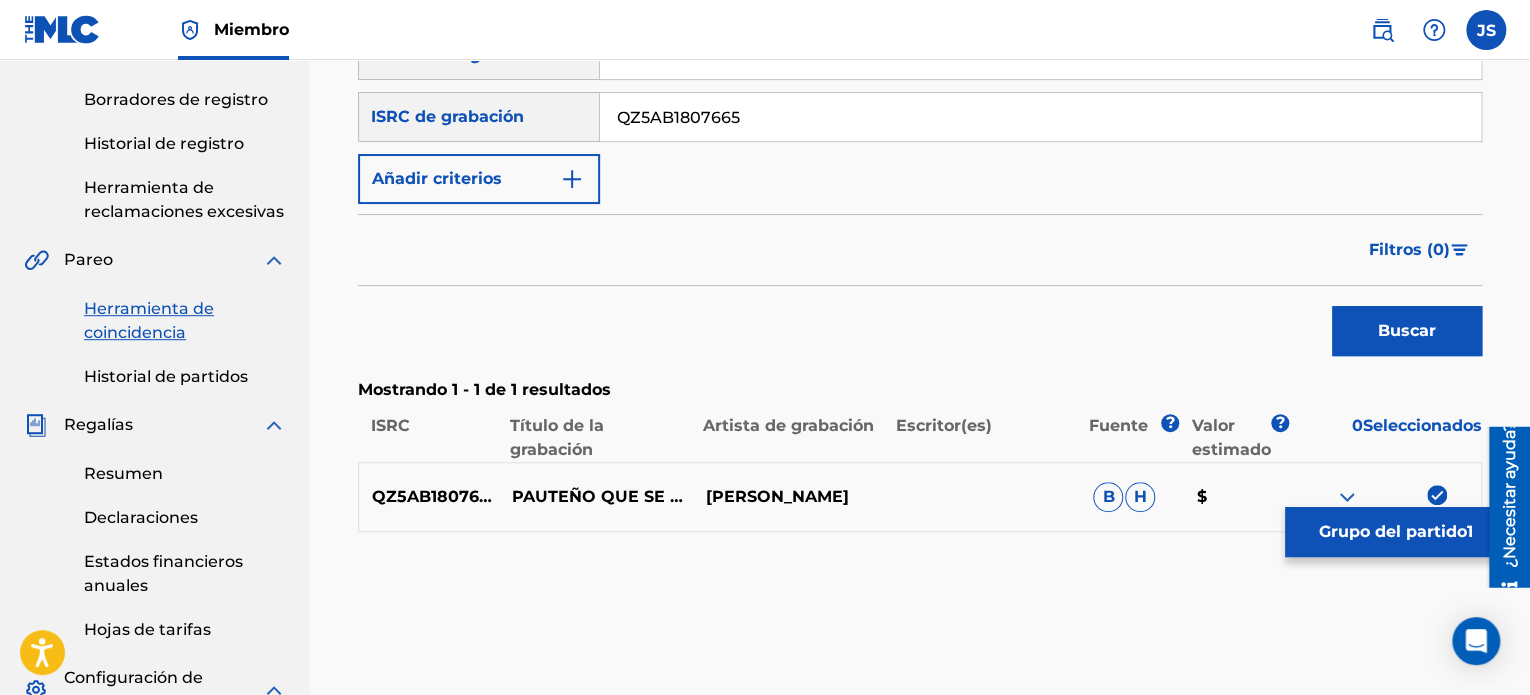 click on "Grupo del partido" at bounding box center (1393, 531) 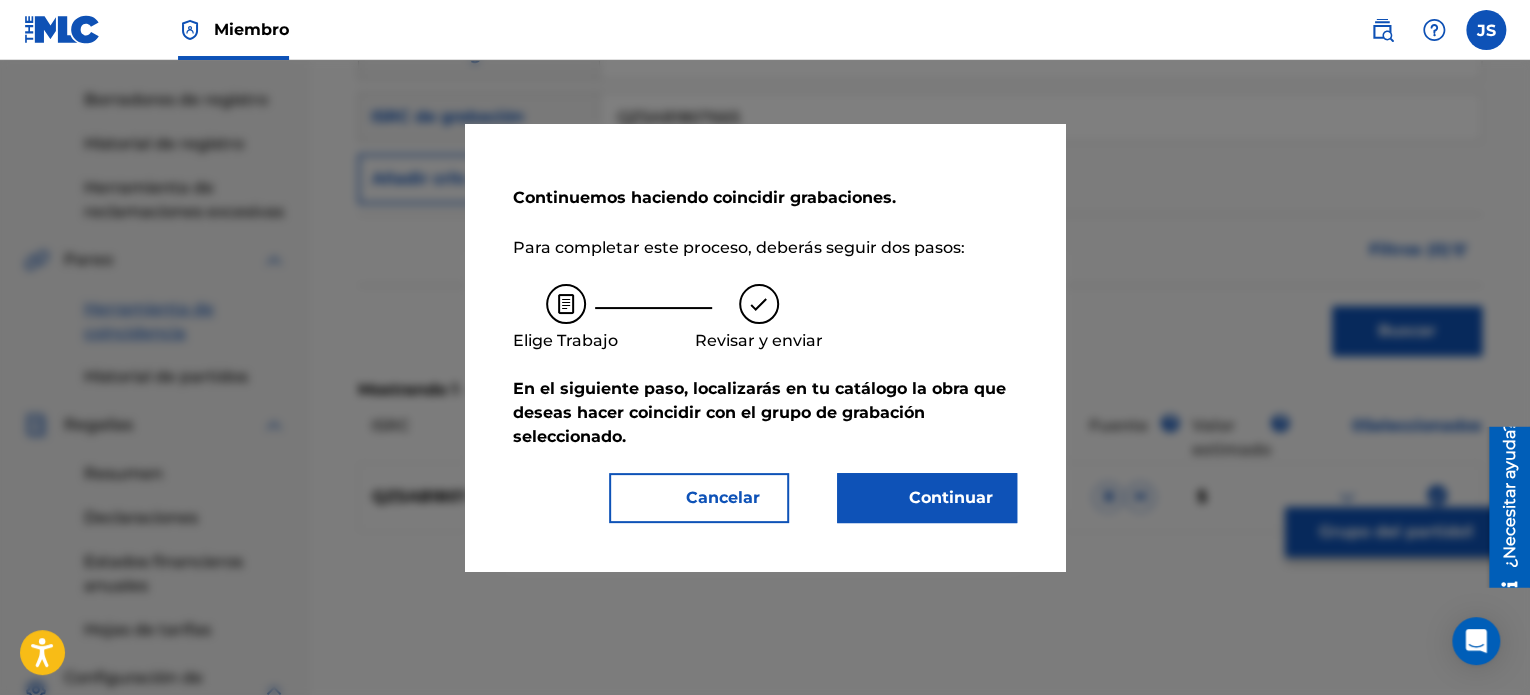 click on "Continuar" at bounding box center (951, 497) 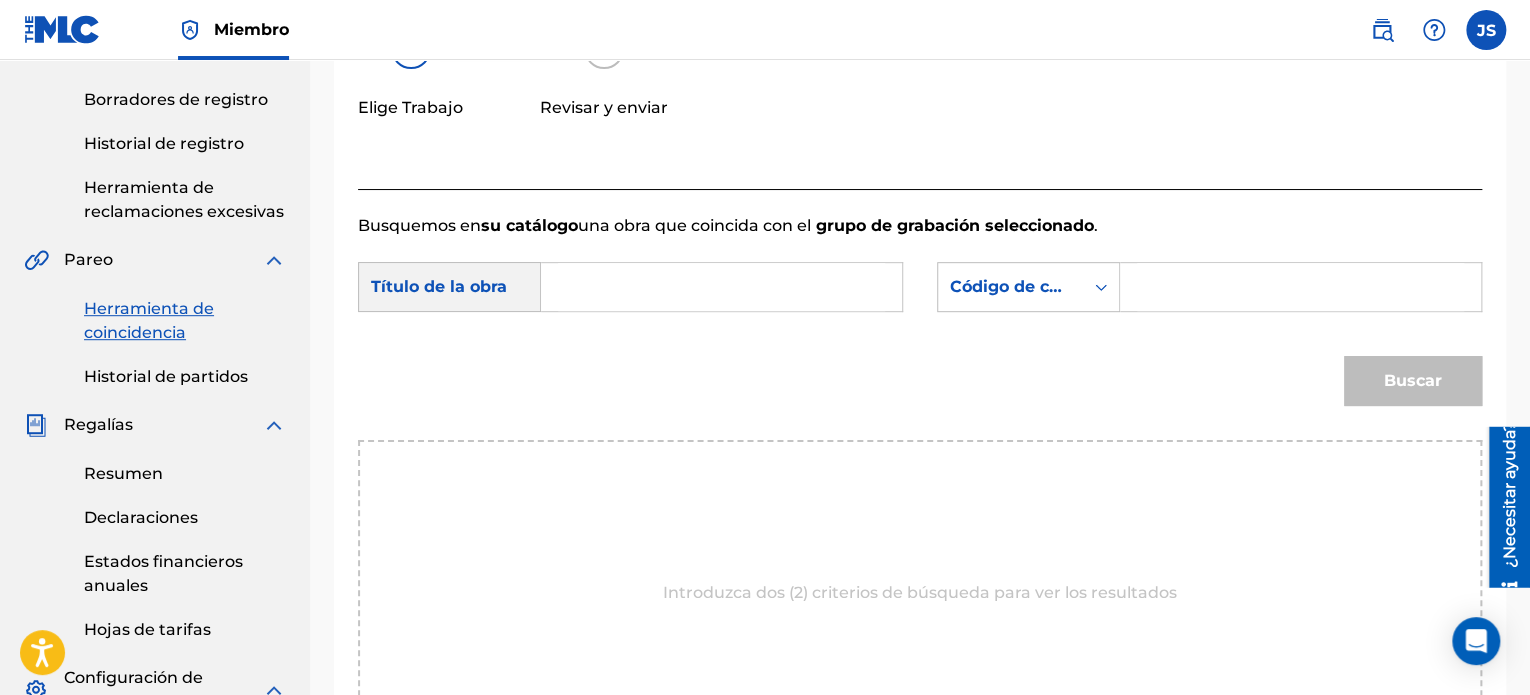 click at bounding box center [721, 287] 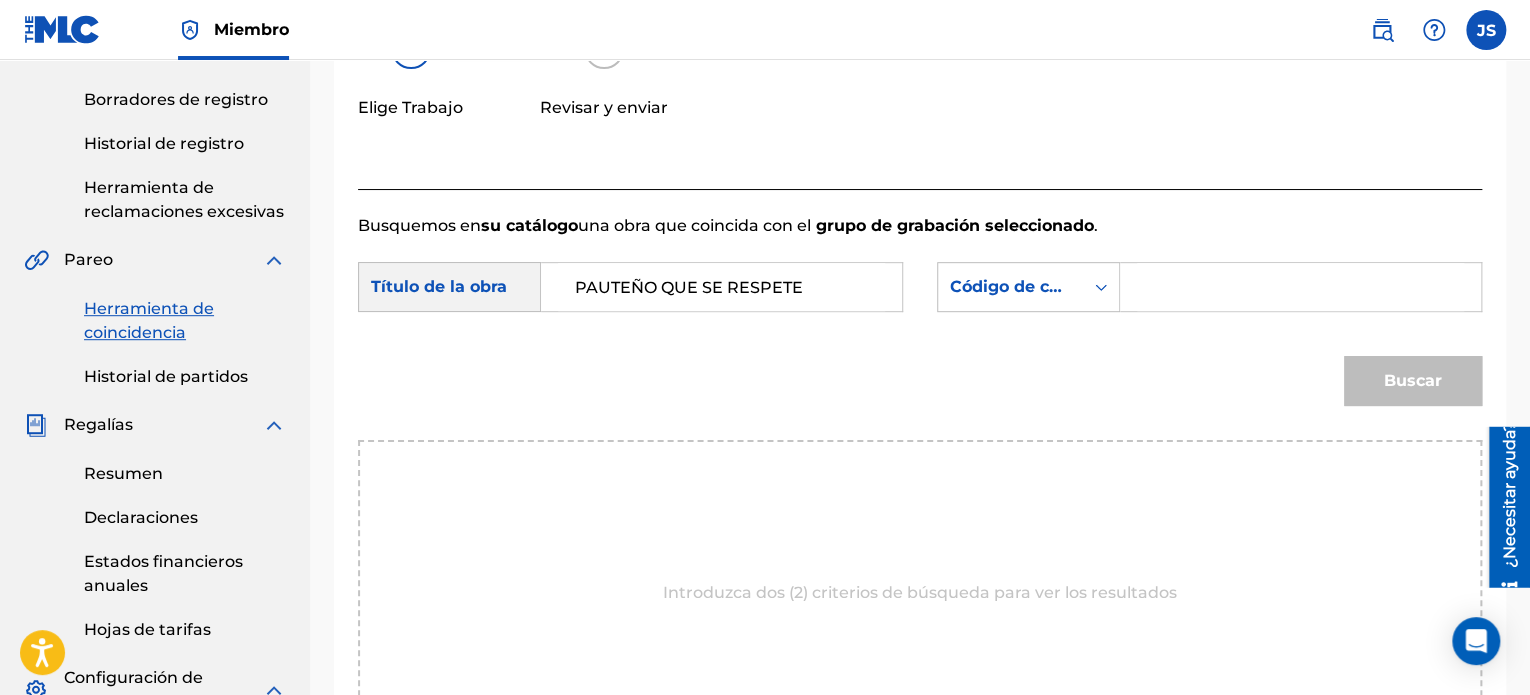type on "PAUTEÑO QUE SE RESPETE" 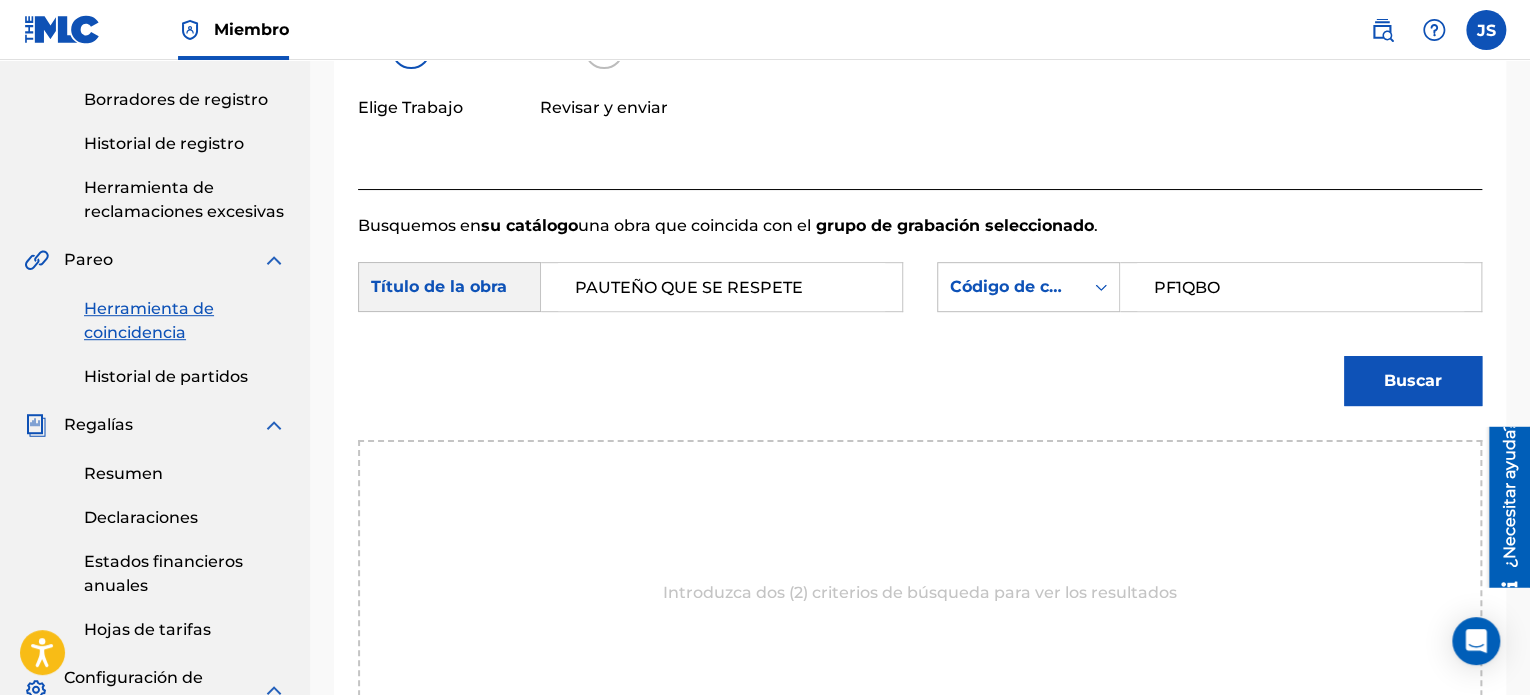type on "PF1QBO" 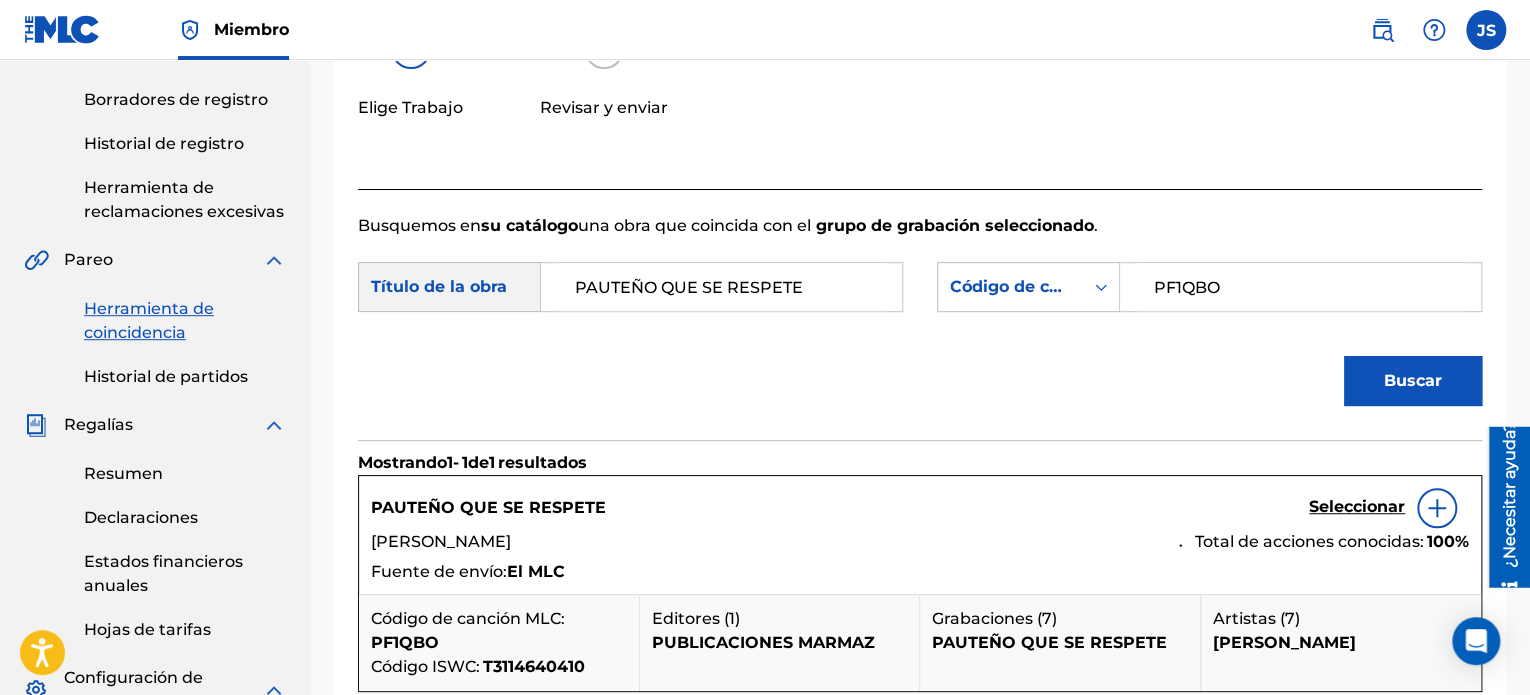 click on "Seleccionar" at bounding box center [1357, 506] 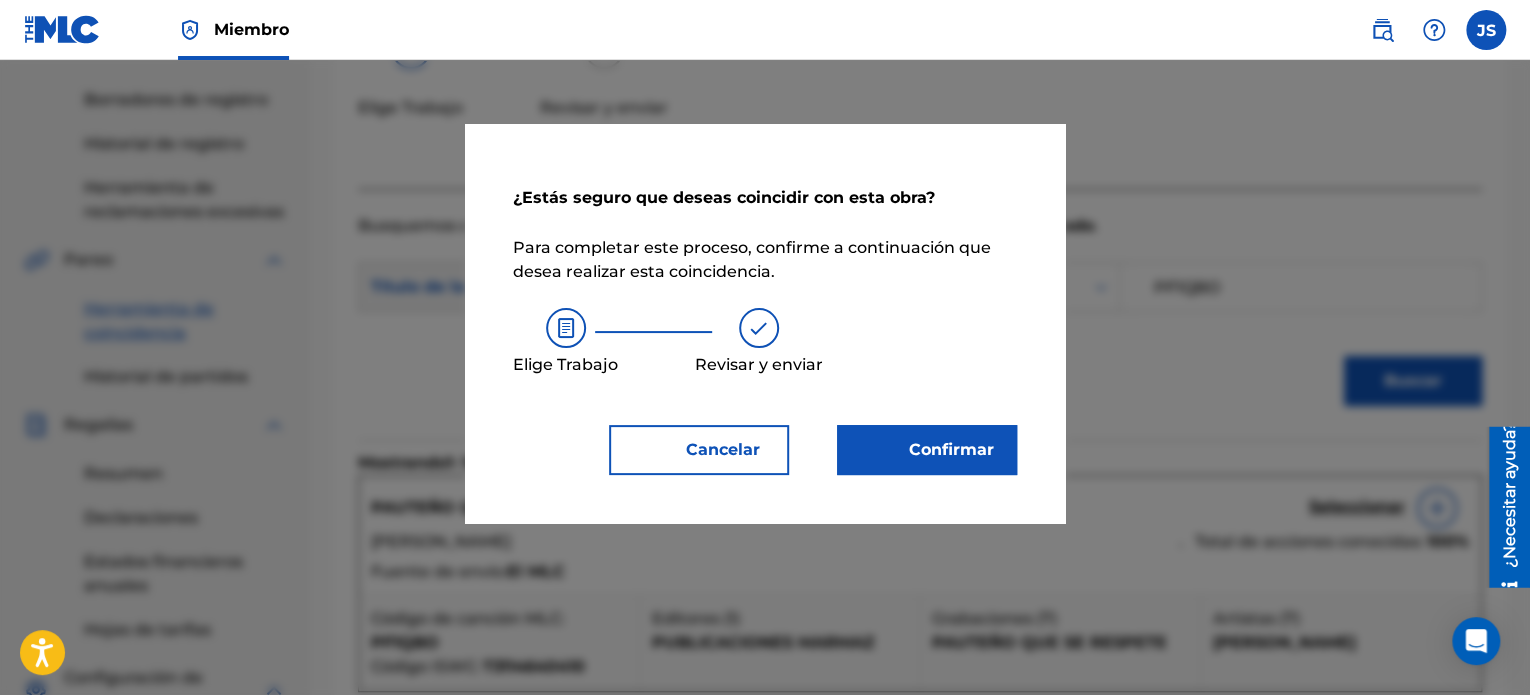 click on "Confirmar" at bounding box center (927, 450) 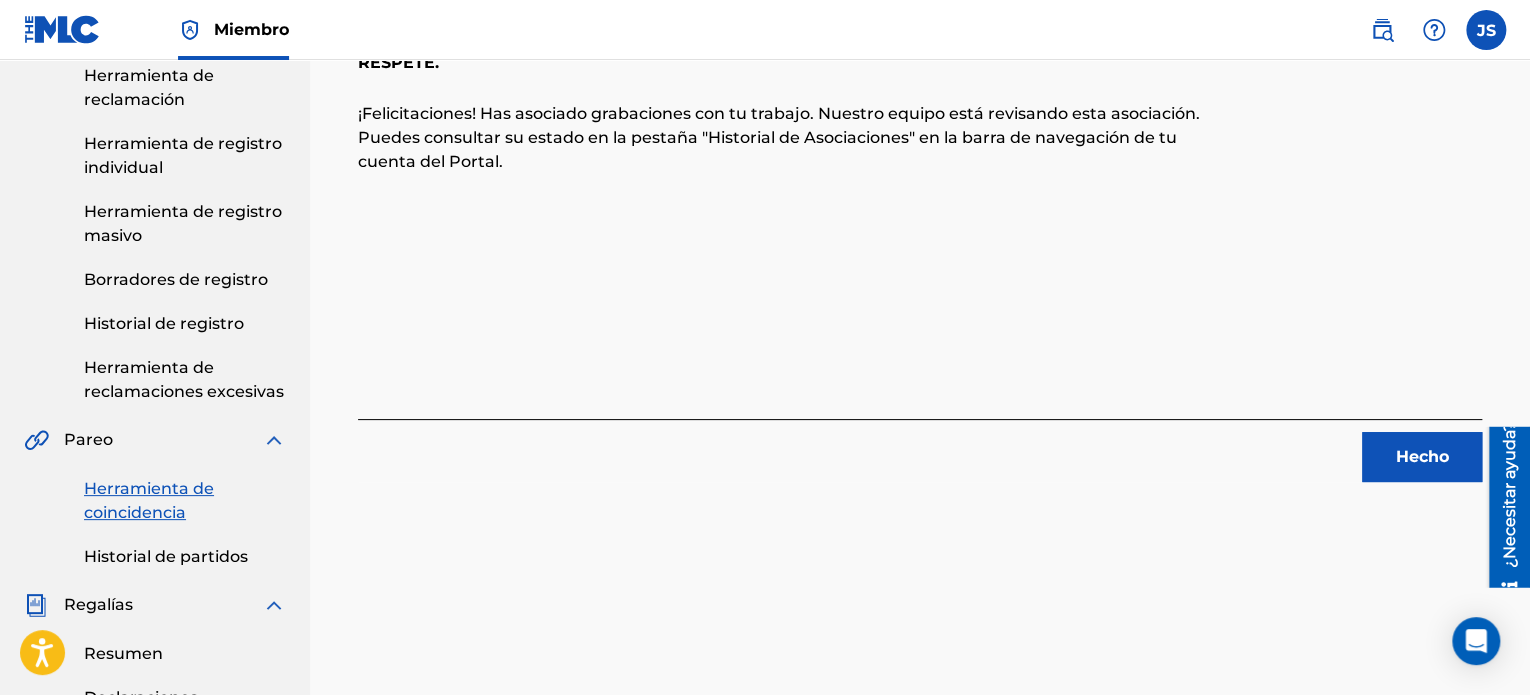 scroll, scrollTop: 100, scrollLeft: 0, axis: vertical 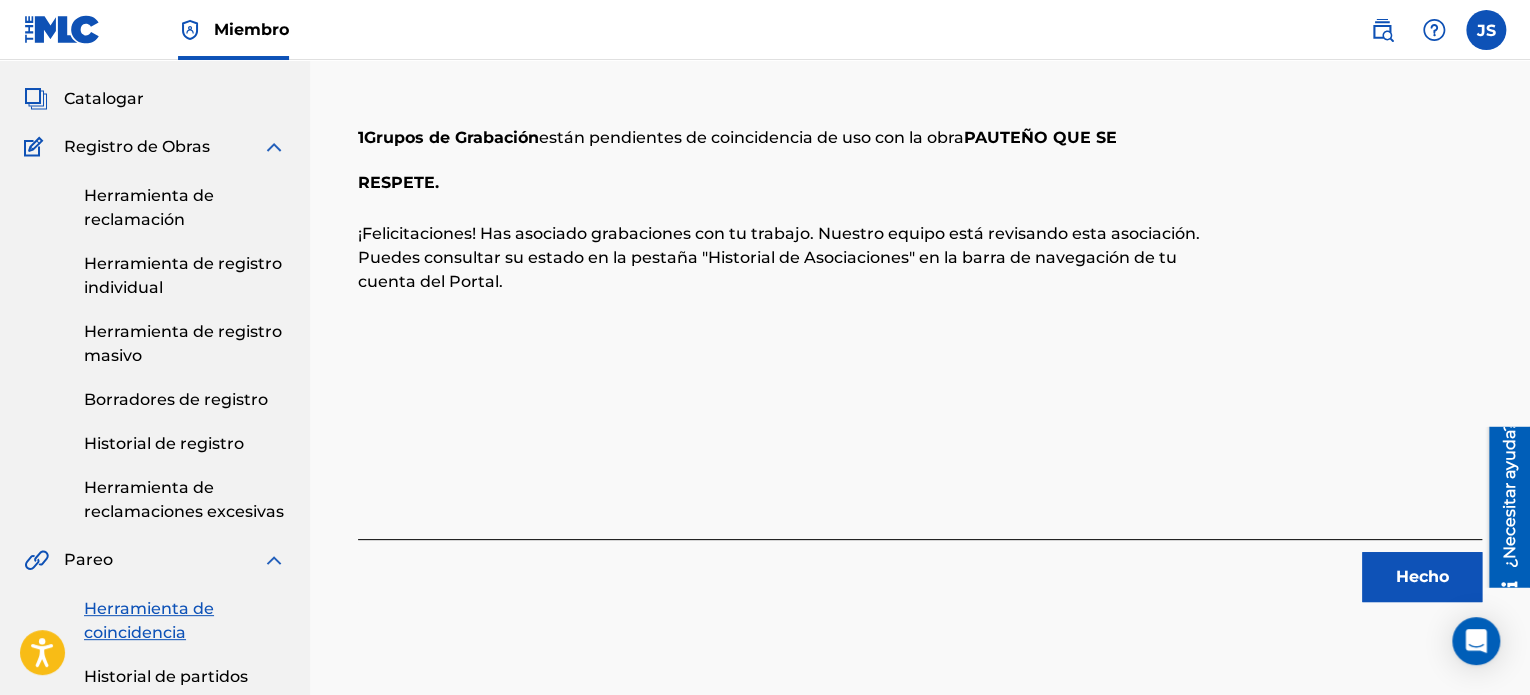 click on "Hecho" at bounding box center (1422, 577) 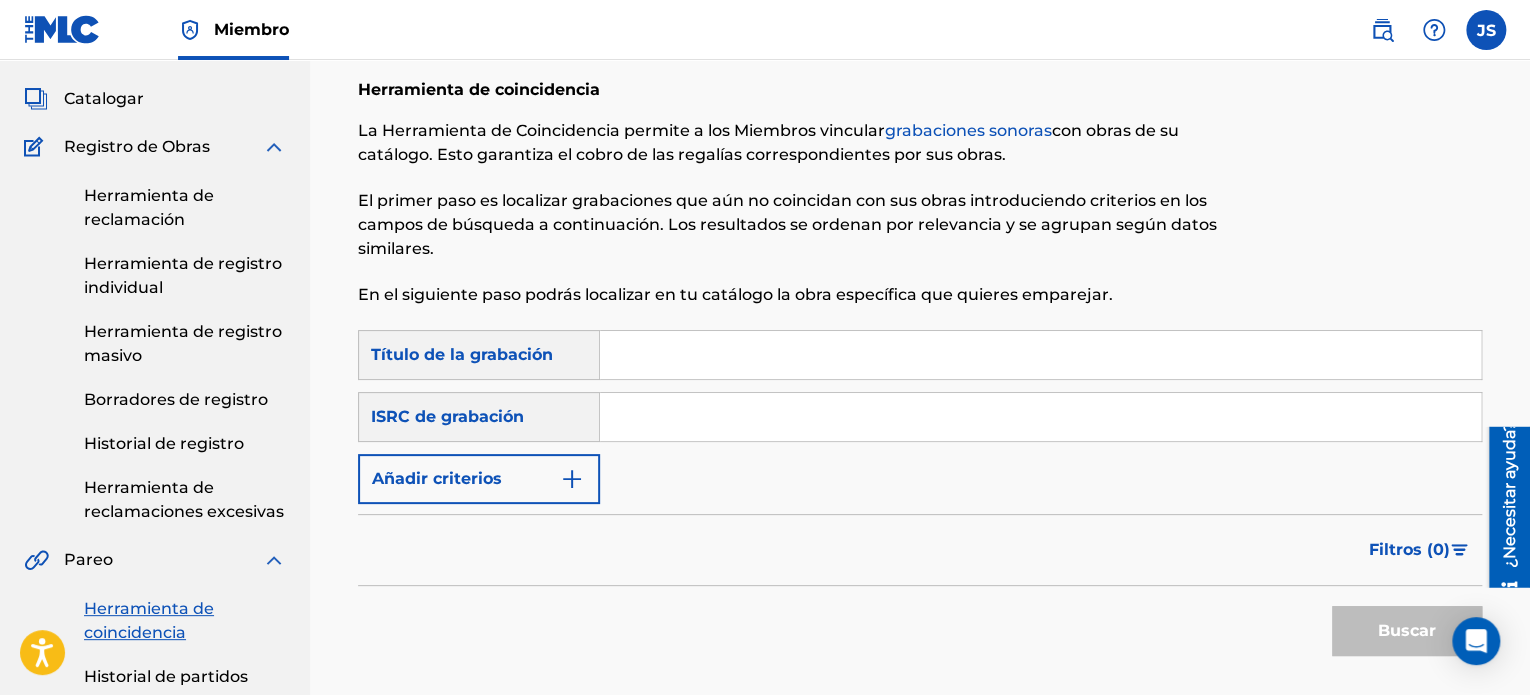 click at bounding box center (1040, 417) 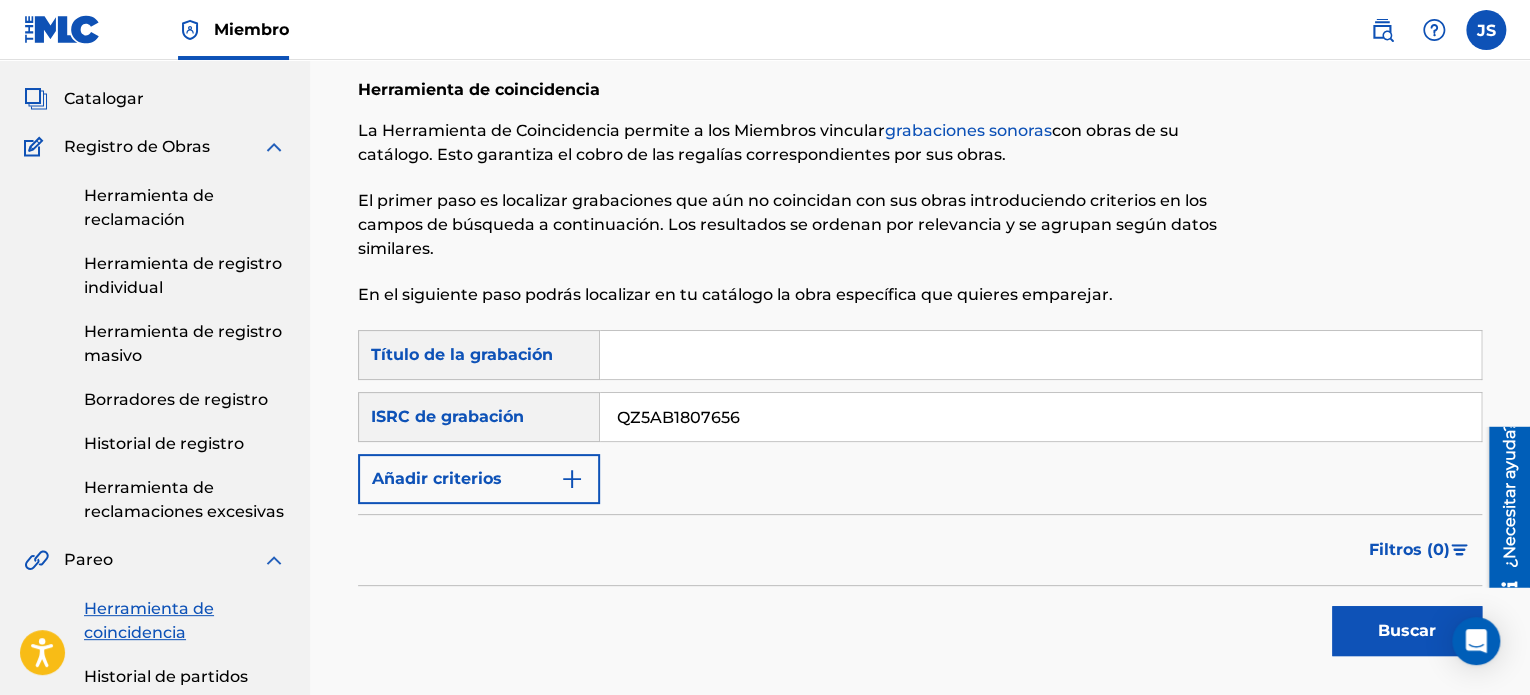 type on "QZ5AB1807656" 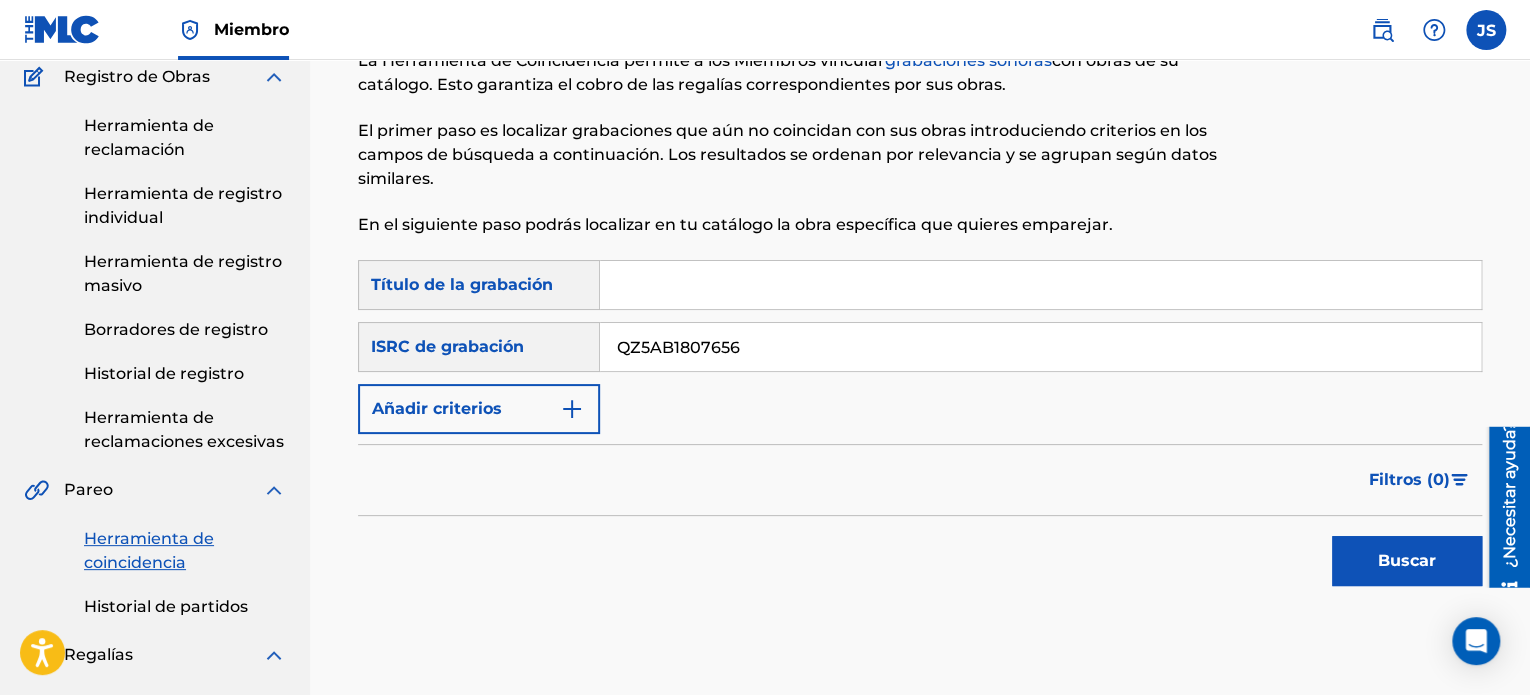 scroll, scrollTop: 300, scrollLeft: 0, axis: vertical 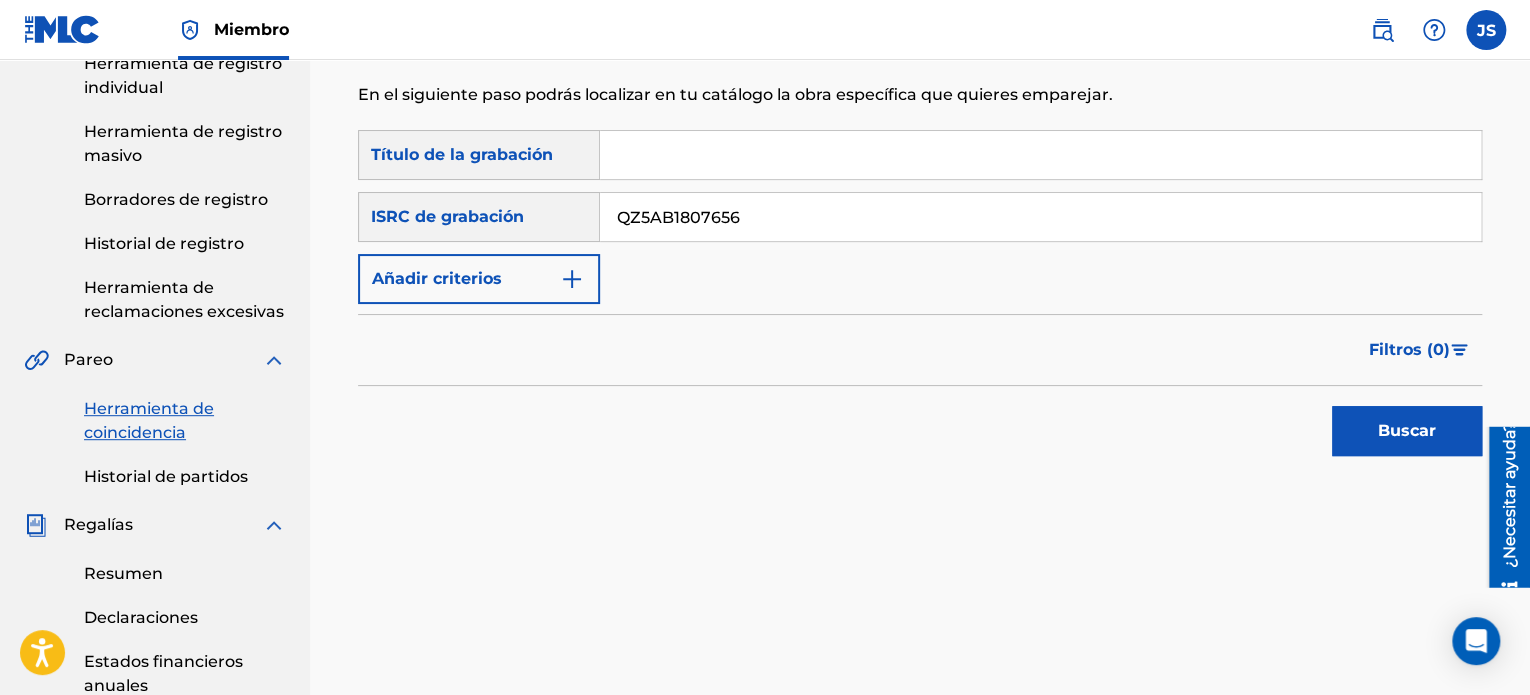 click on "Buscar" at bounding box center (1407, 431) 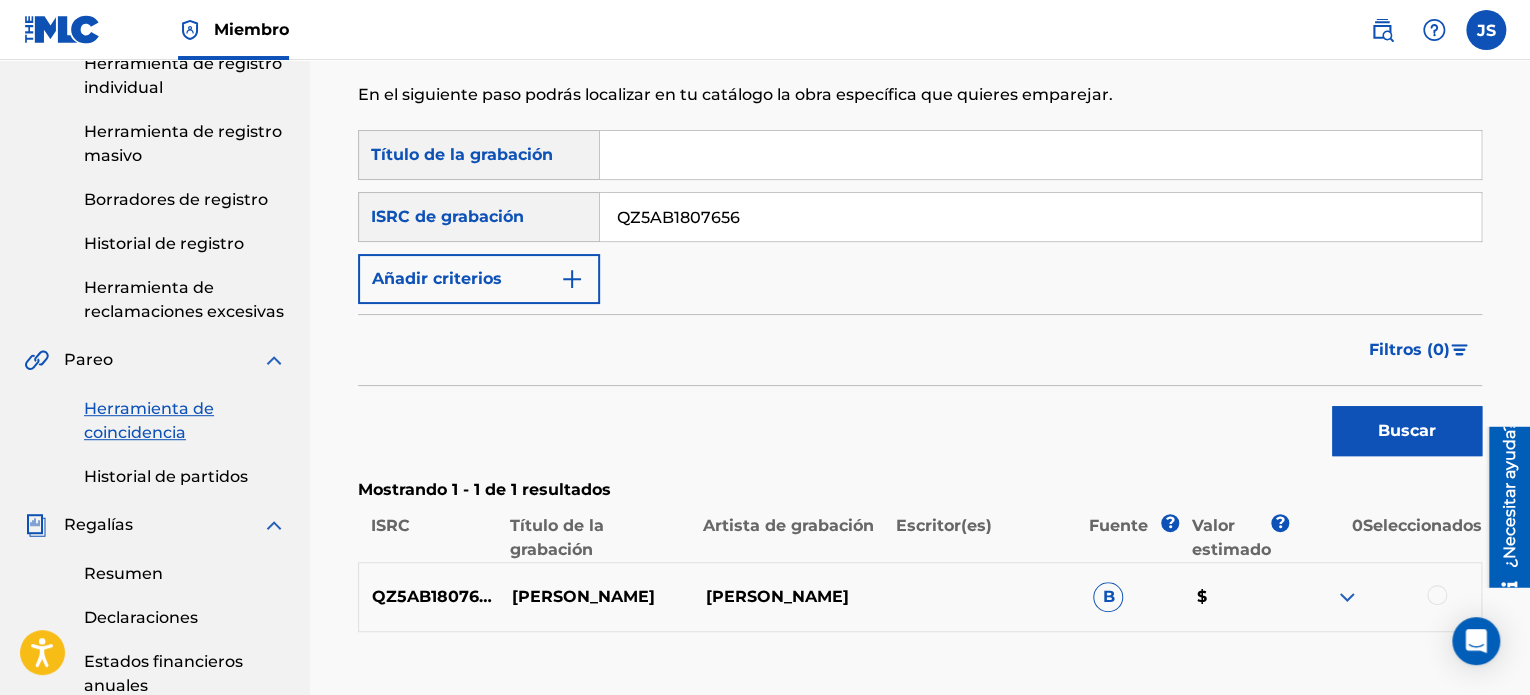 drag, startPoint x: 1435, startPoint y: 571, endPoint x: 1439, endPoint y: 586, distance: 15.524175 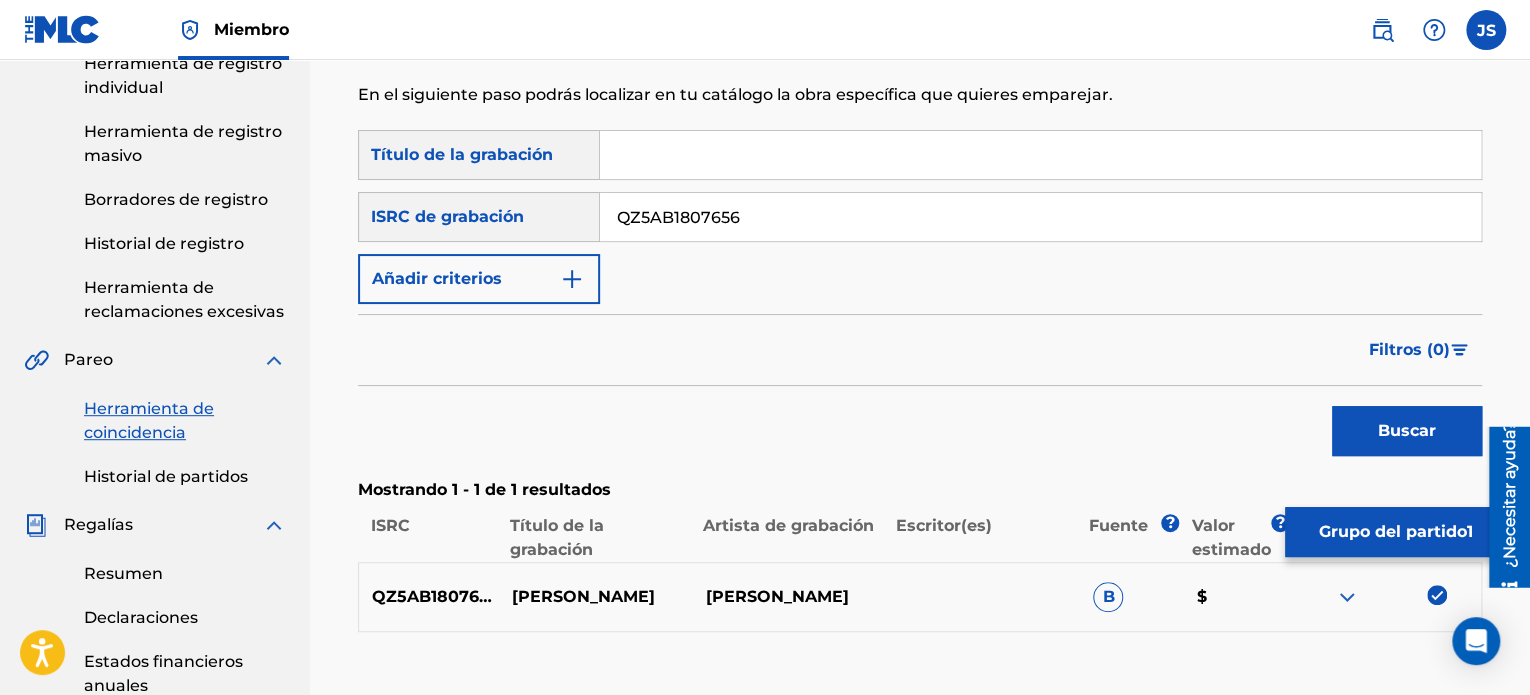click on "Grupo del partido" at bounding box center (1393, 531) 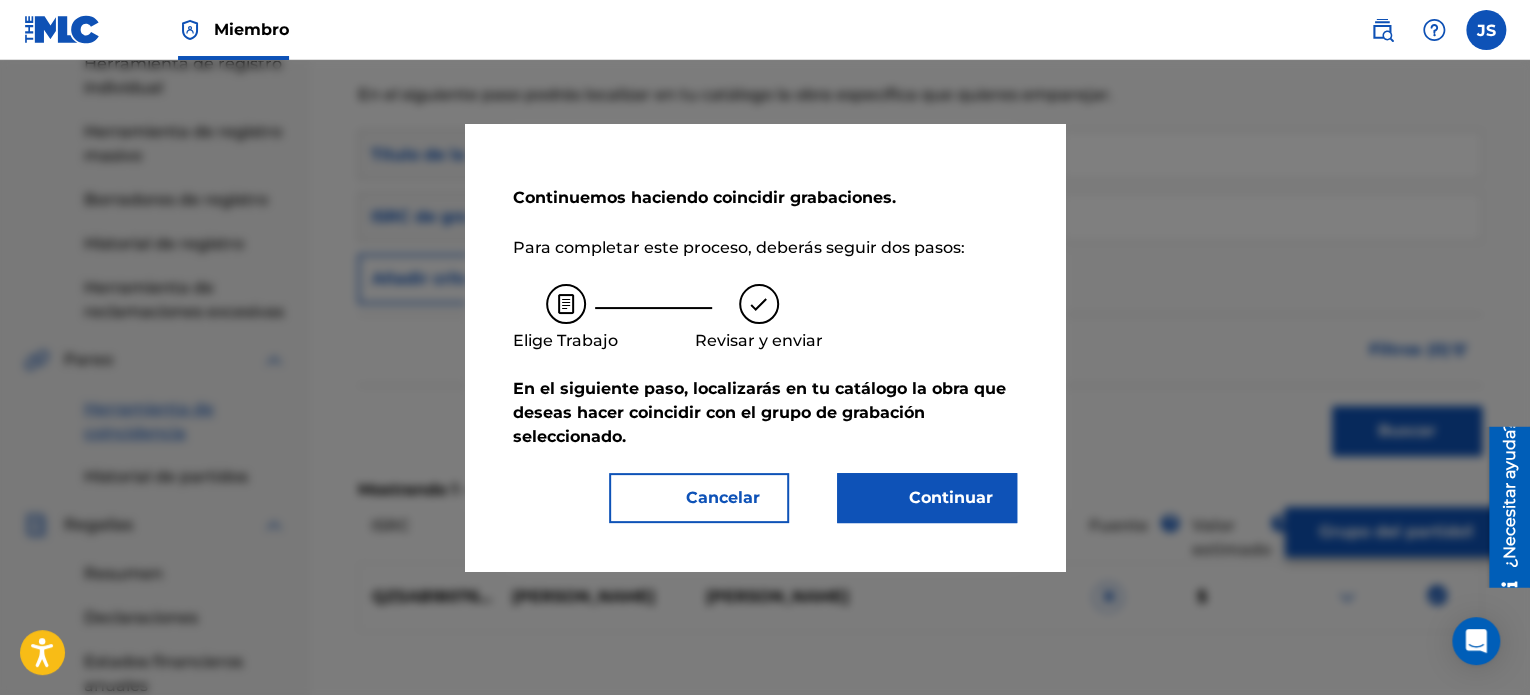 click on "Continuar" at bounding box center (927, 498) 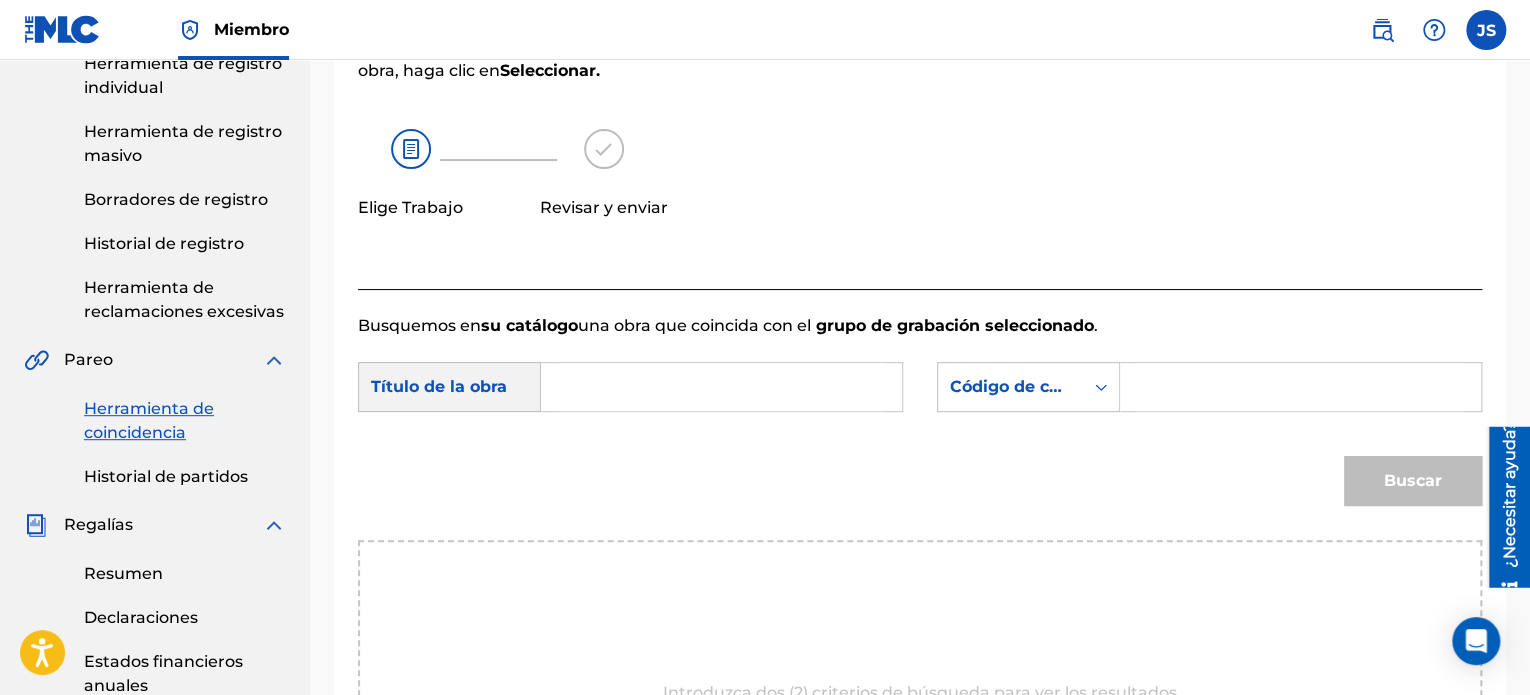 click at bounding box center (721, 387) 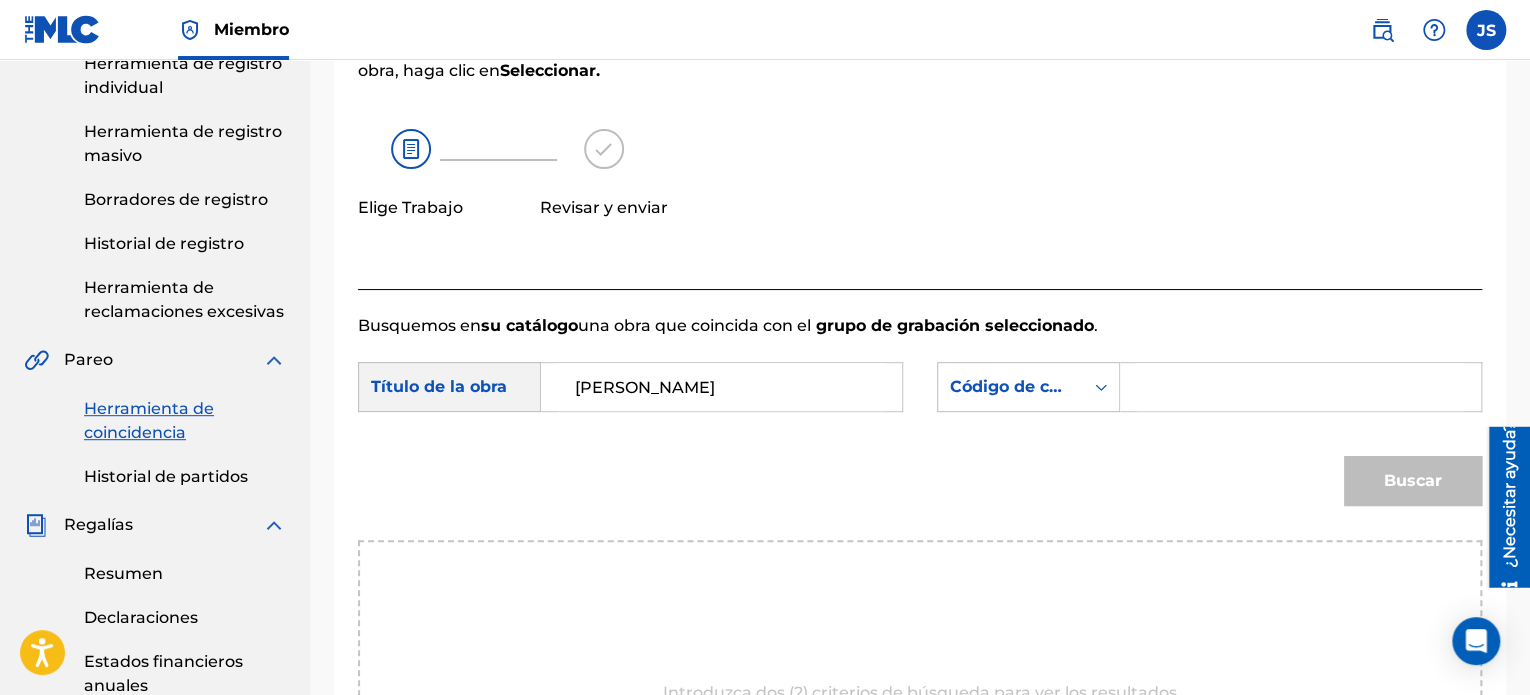 type on "[PERSON_NAME]" 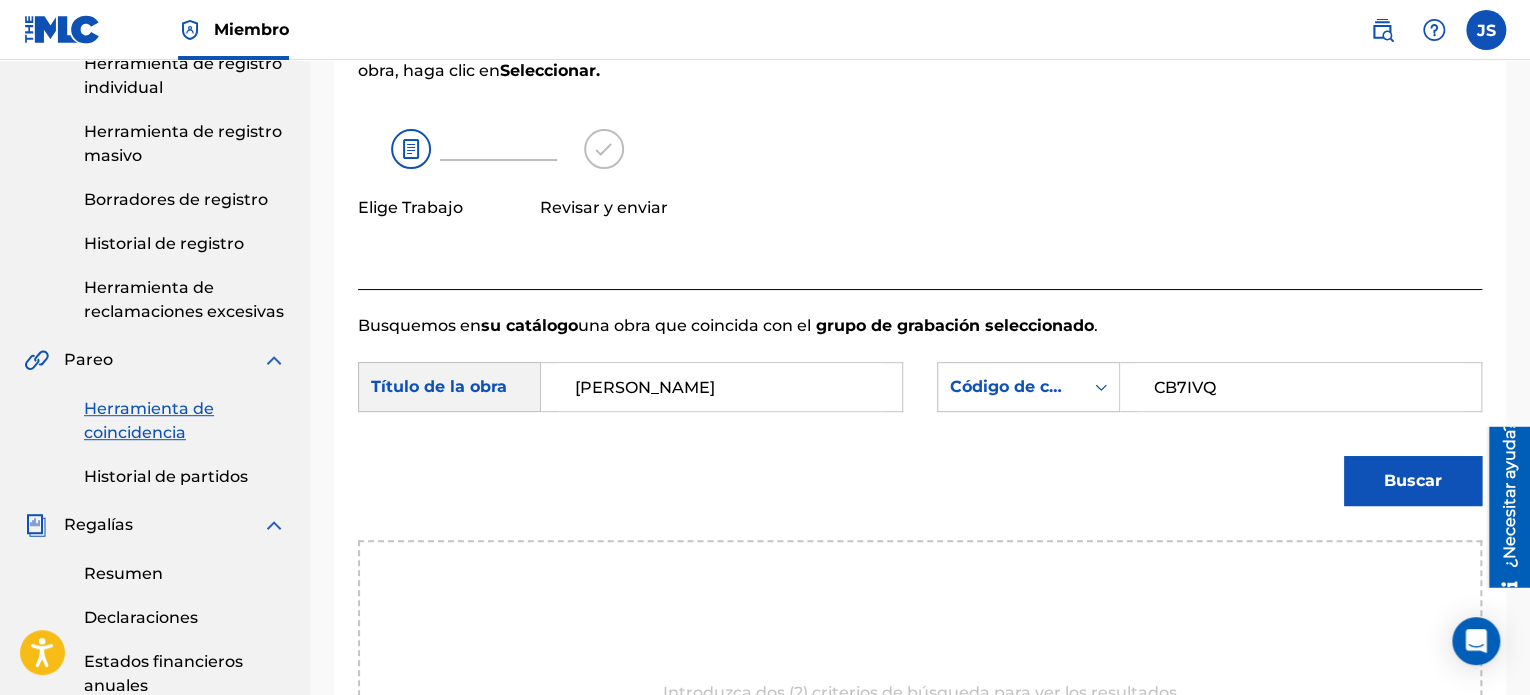 type on "CB7IVQ" 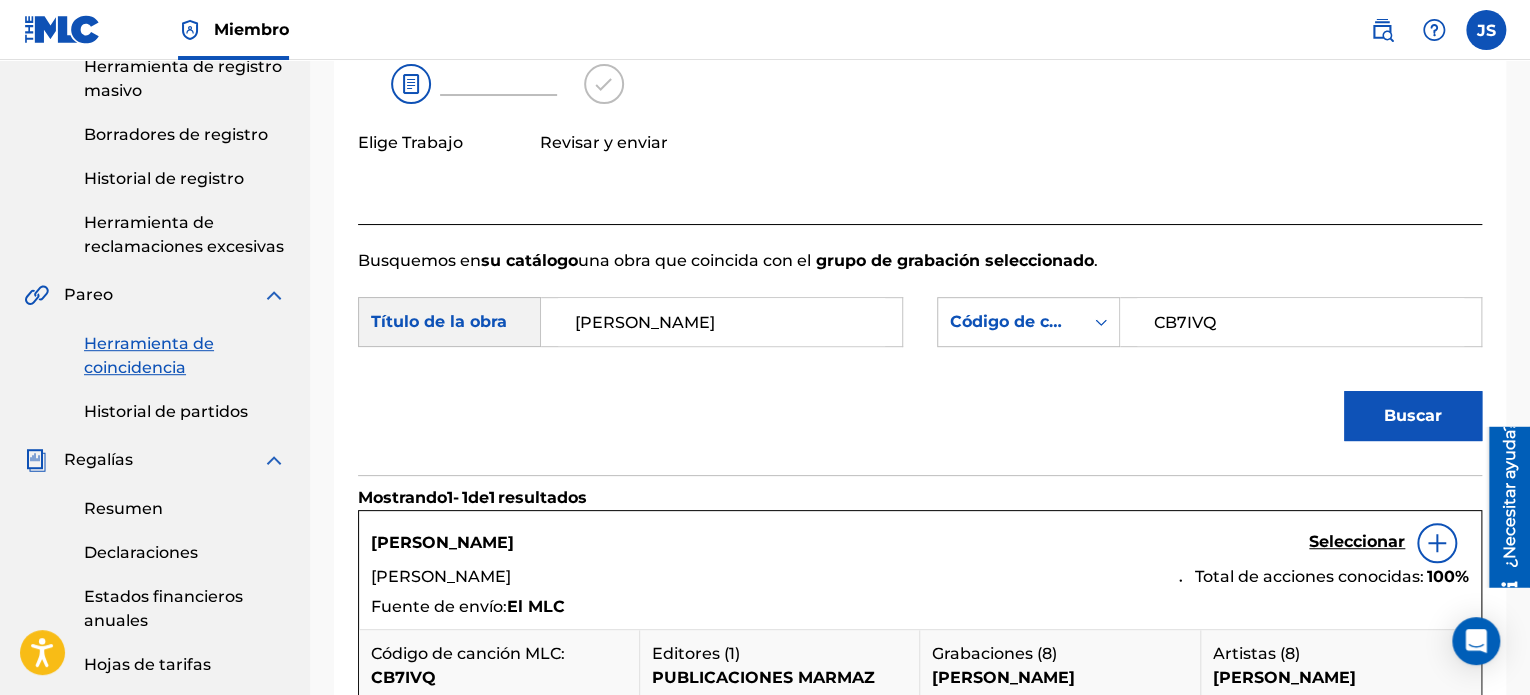 scroll, scrollTop: 400, scrollLeft: 0, axis: vertical 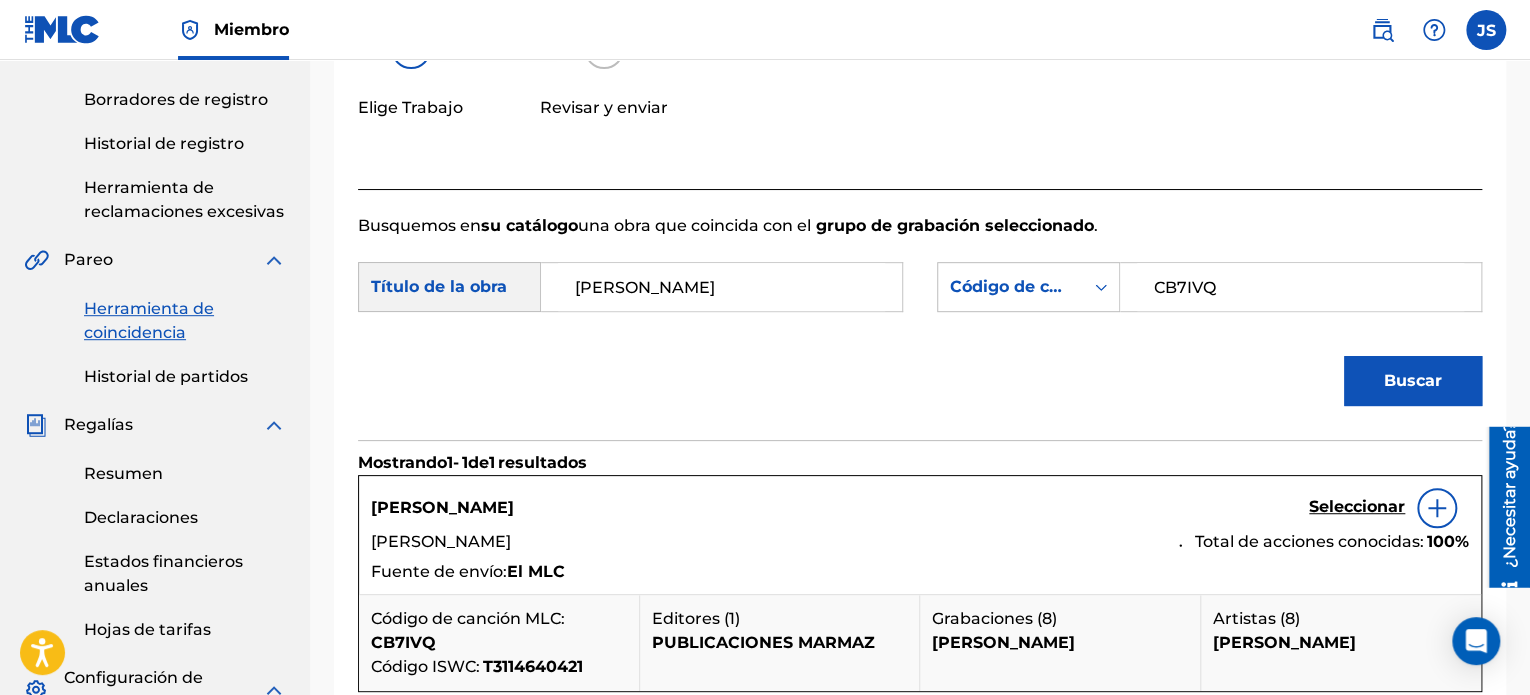 click on "Seleccionar" at bounding box center [1357, 506] 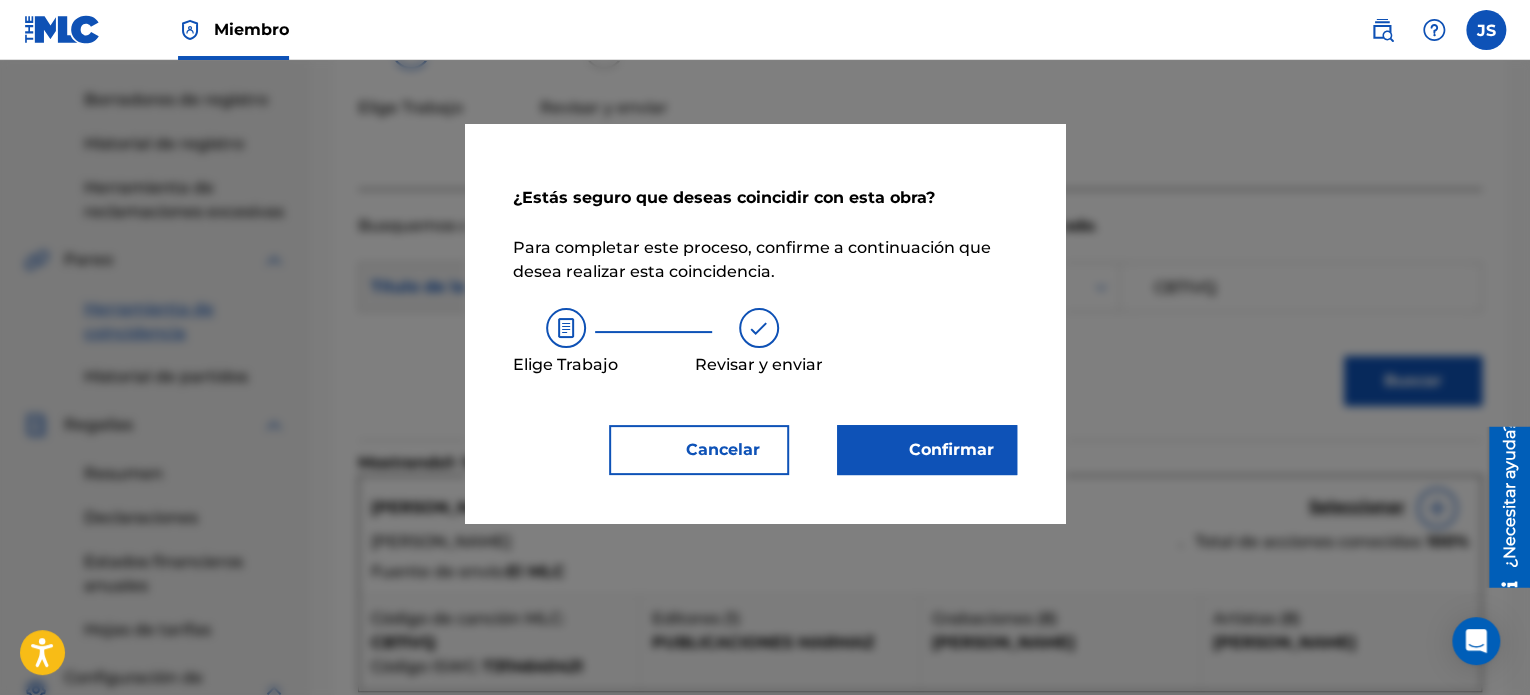 click on "Confirmar" at bounding box center (951, 449) 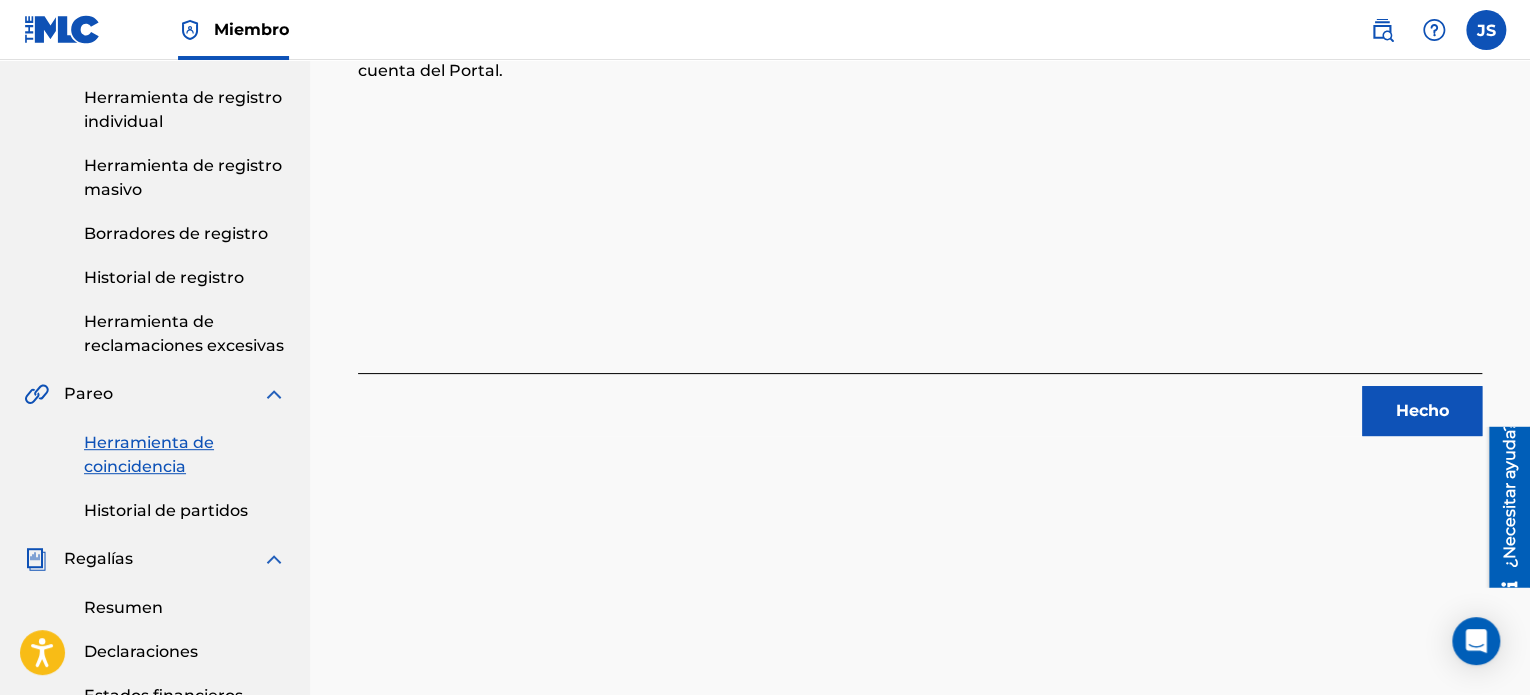 scroll, scrollTop: 300, scrollLeft: 0, axis: vertical 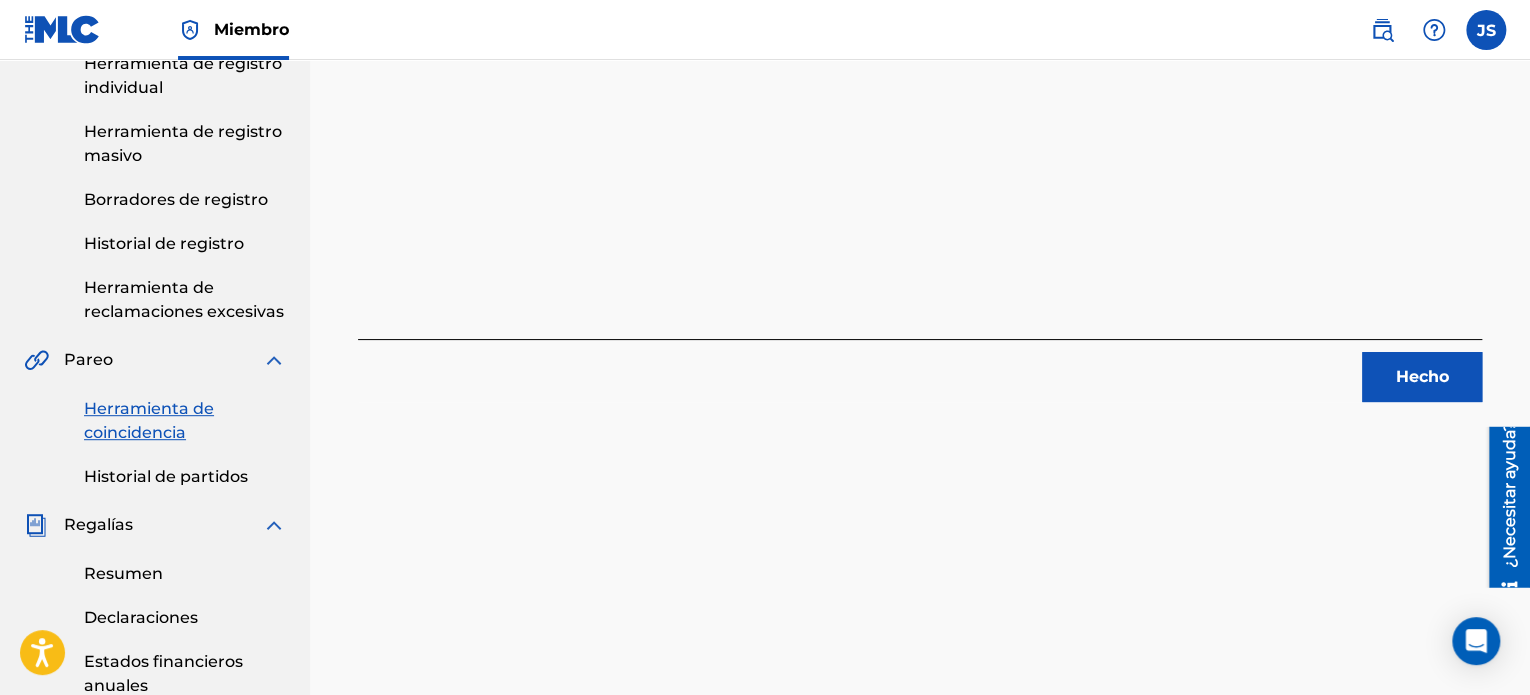 click on "Hecho" at bounding box center [1422, 377] 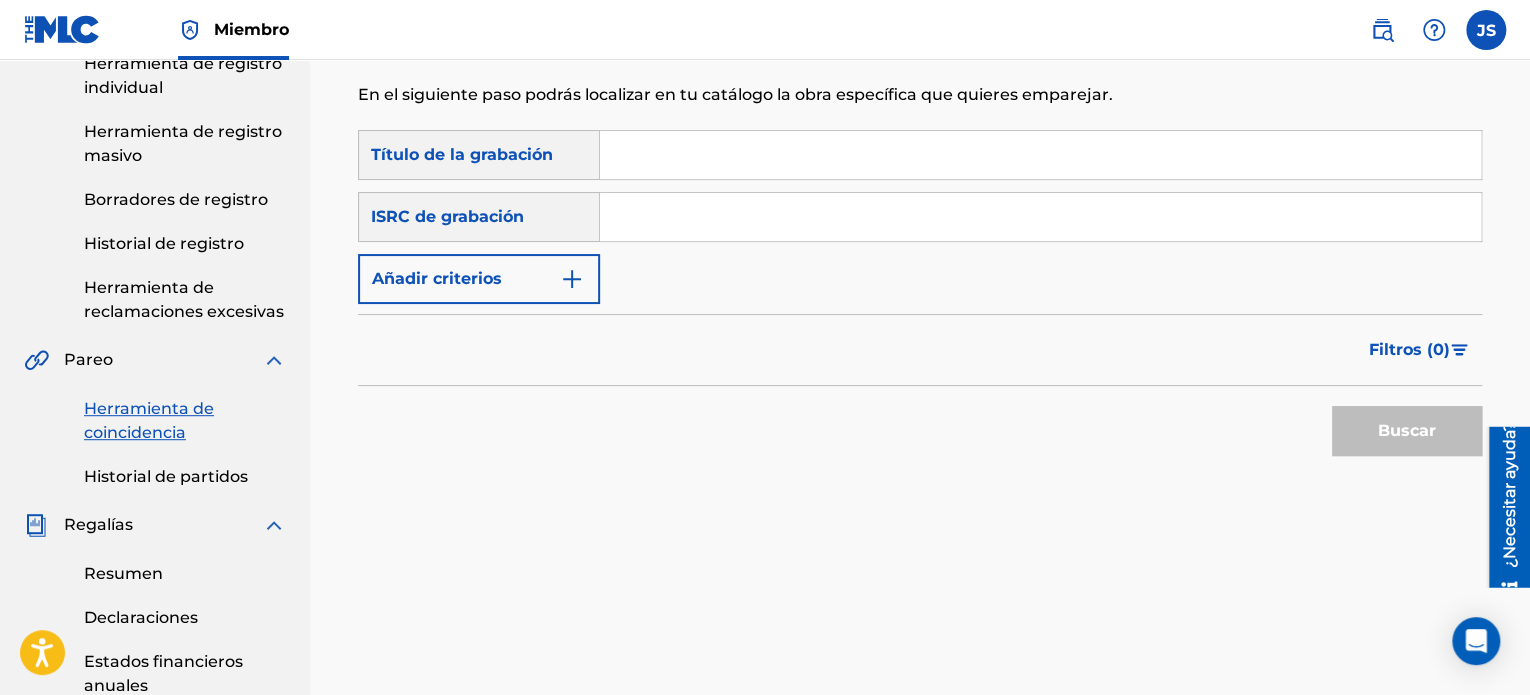 paste on "QZ5AB1807658" 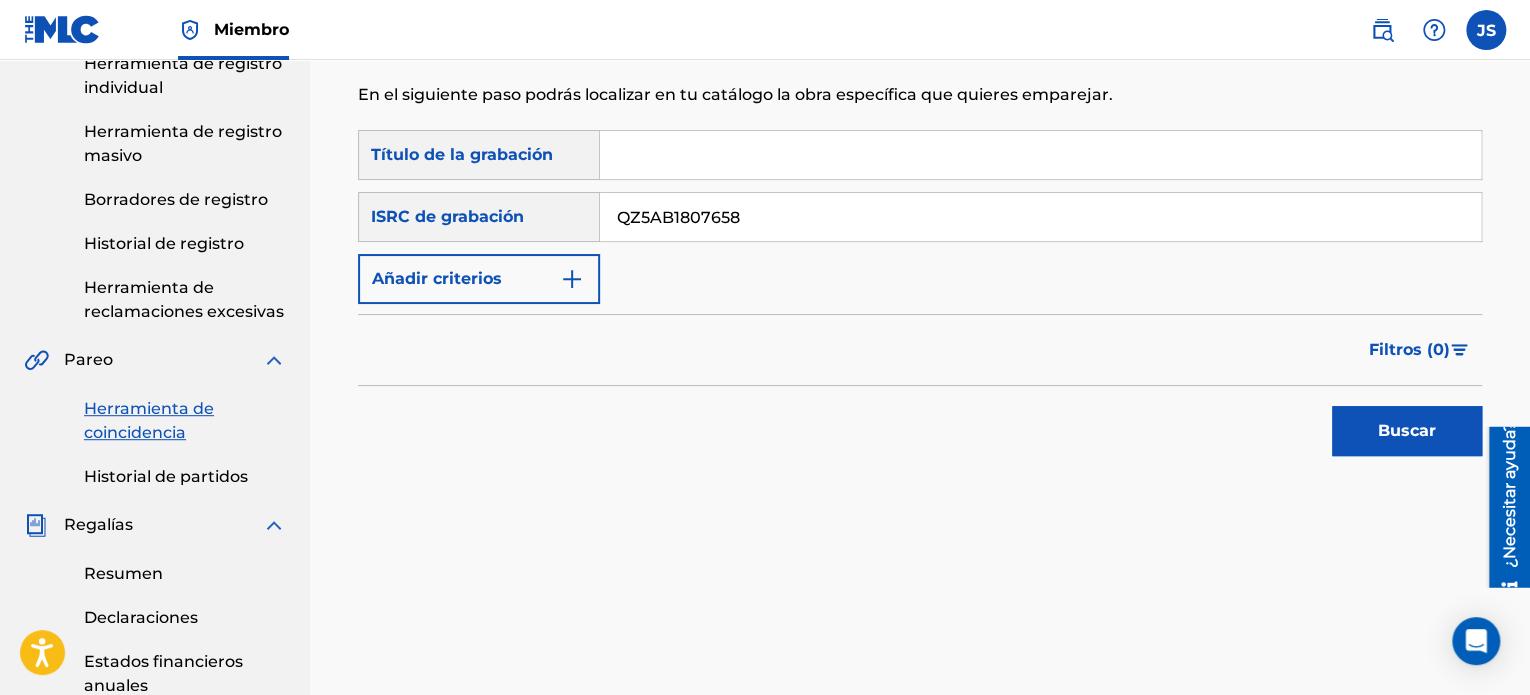 type on "QZ5AB1807658" 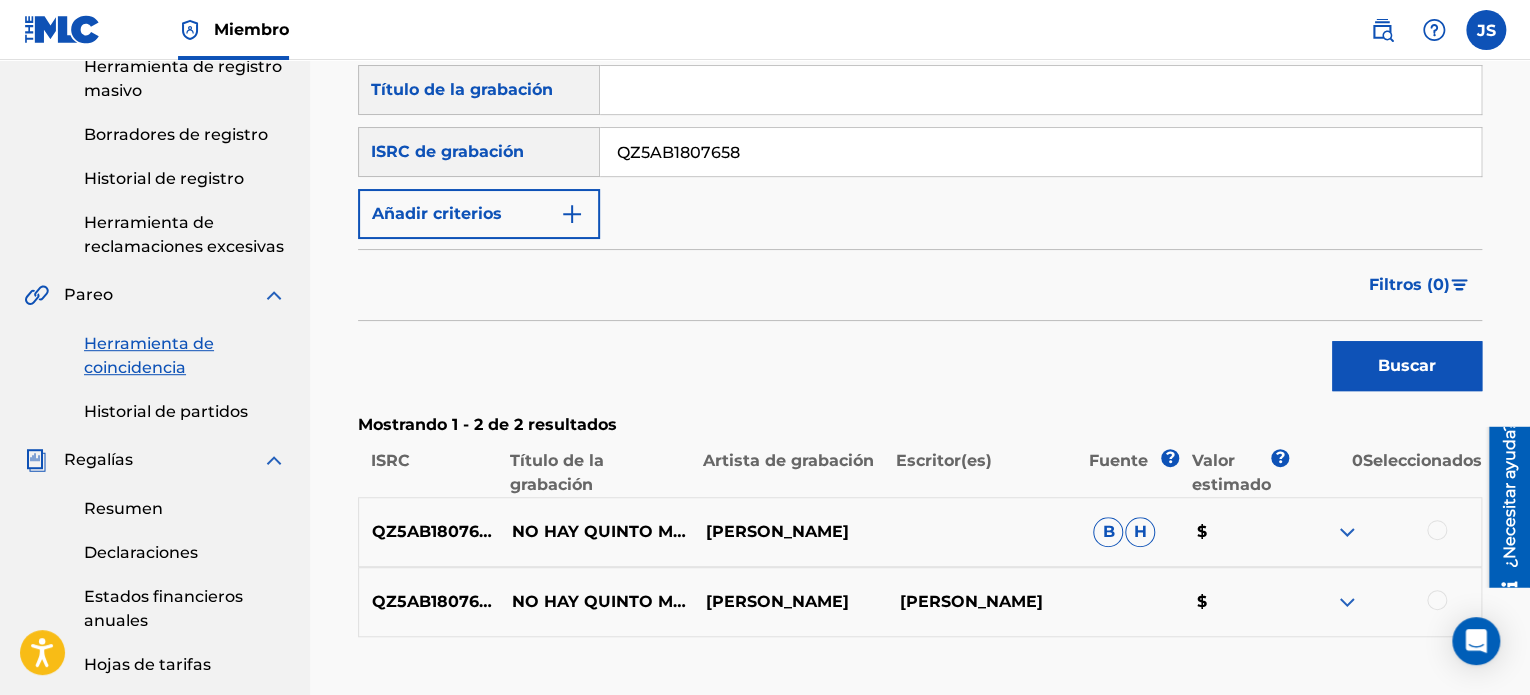 scroll, scrollTop: 500, scrollLeft: 0, axis: vertical 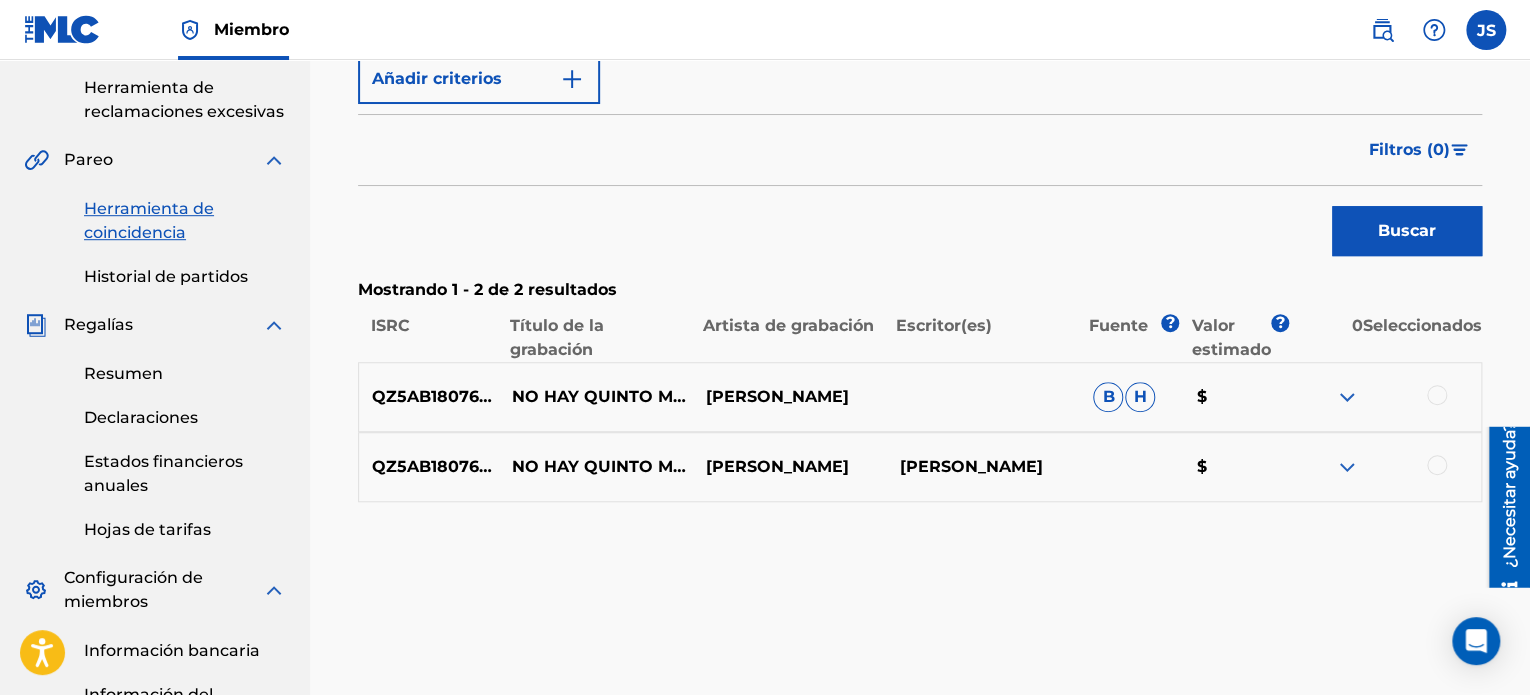 click at bounding box center (1437, 395) 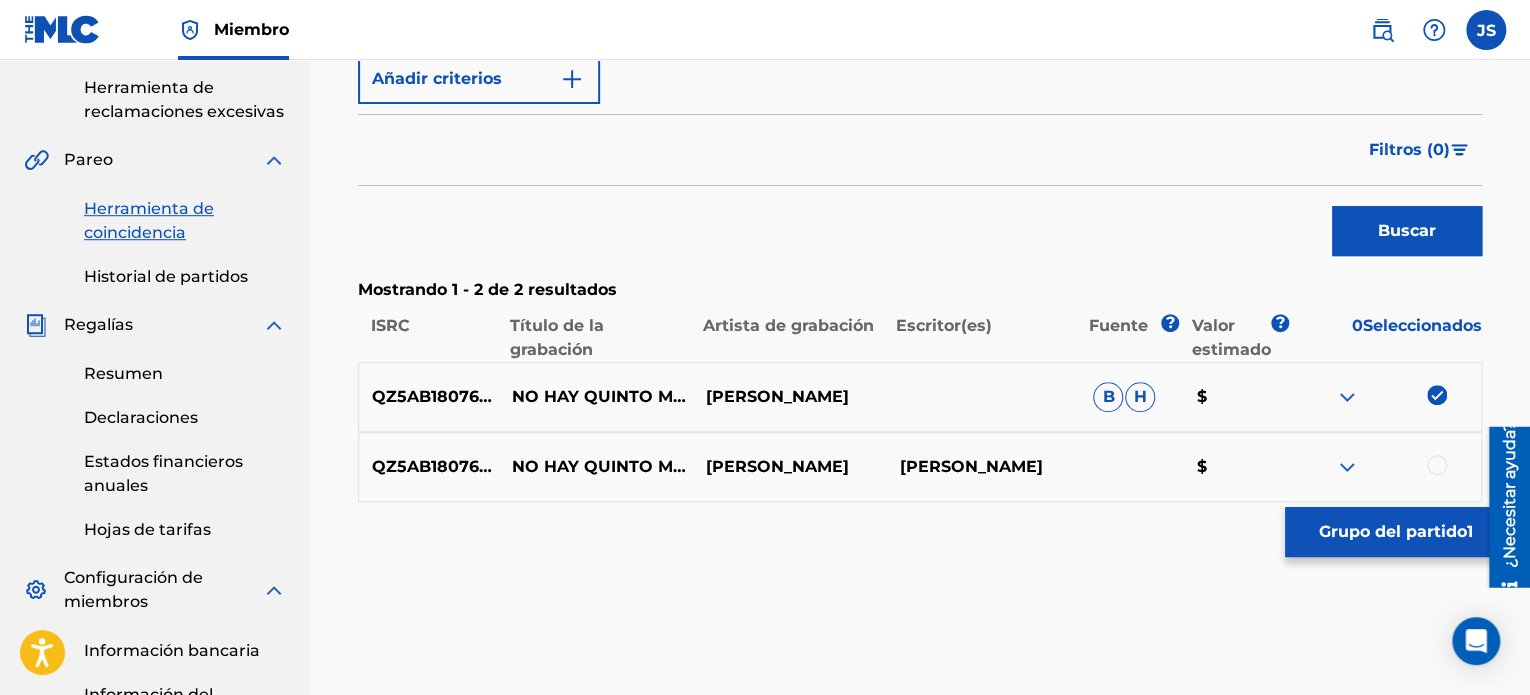 click at bounding box center [1437, 465] 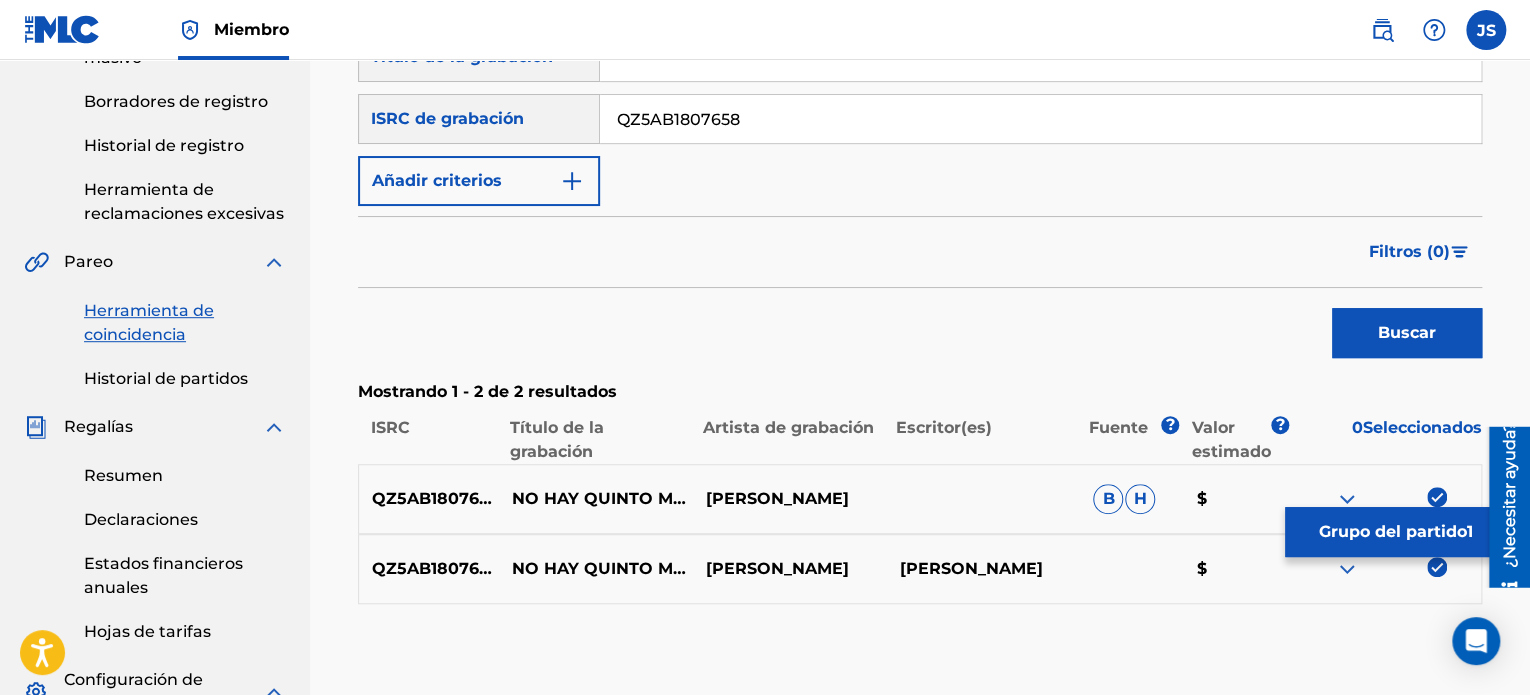 scroll, scrollTop: 400, scrollLeft: 0, axis: vertical 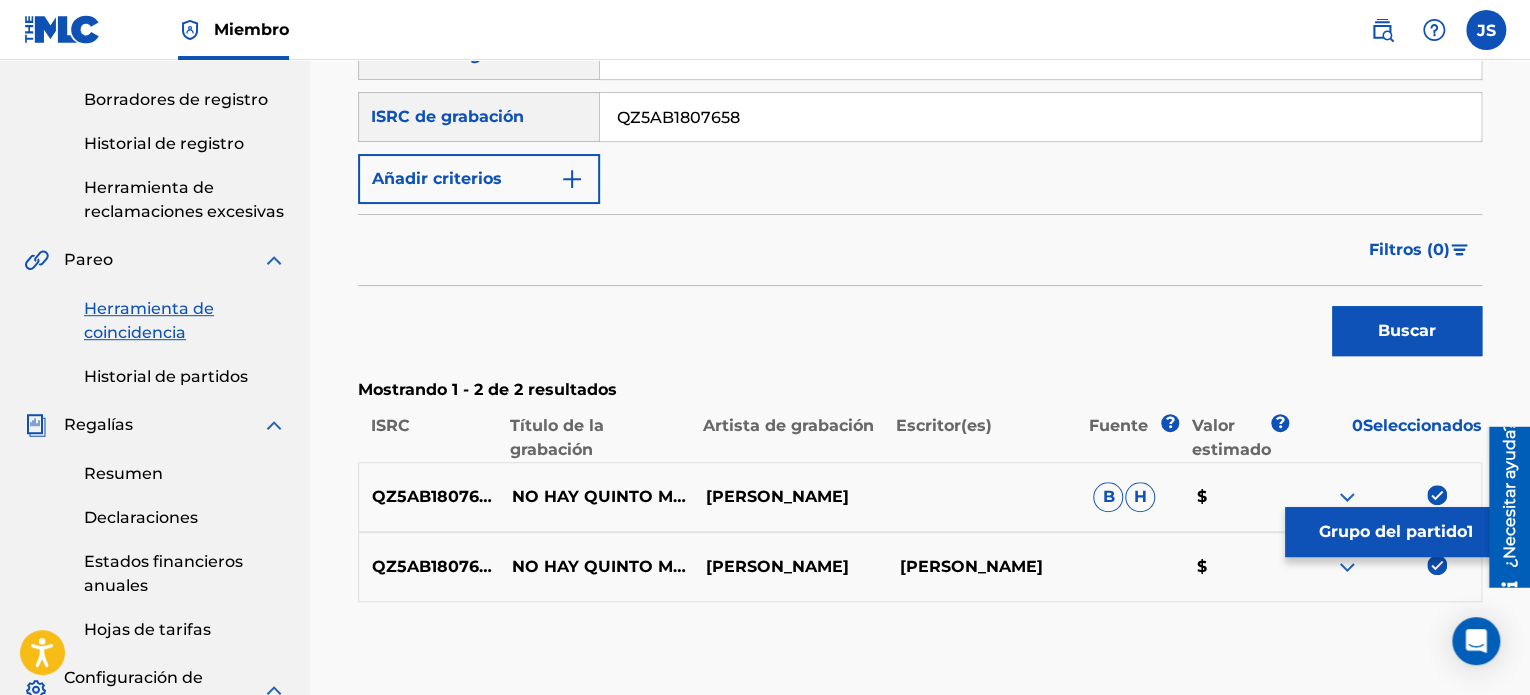 click on "Filtros (  0  )" at bounding box center [920, 250] 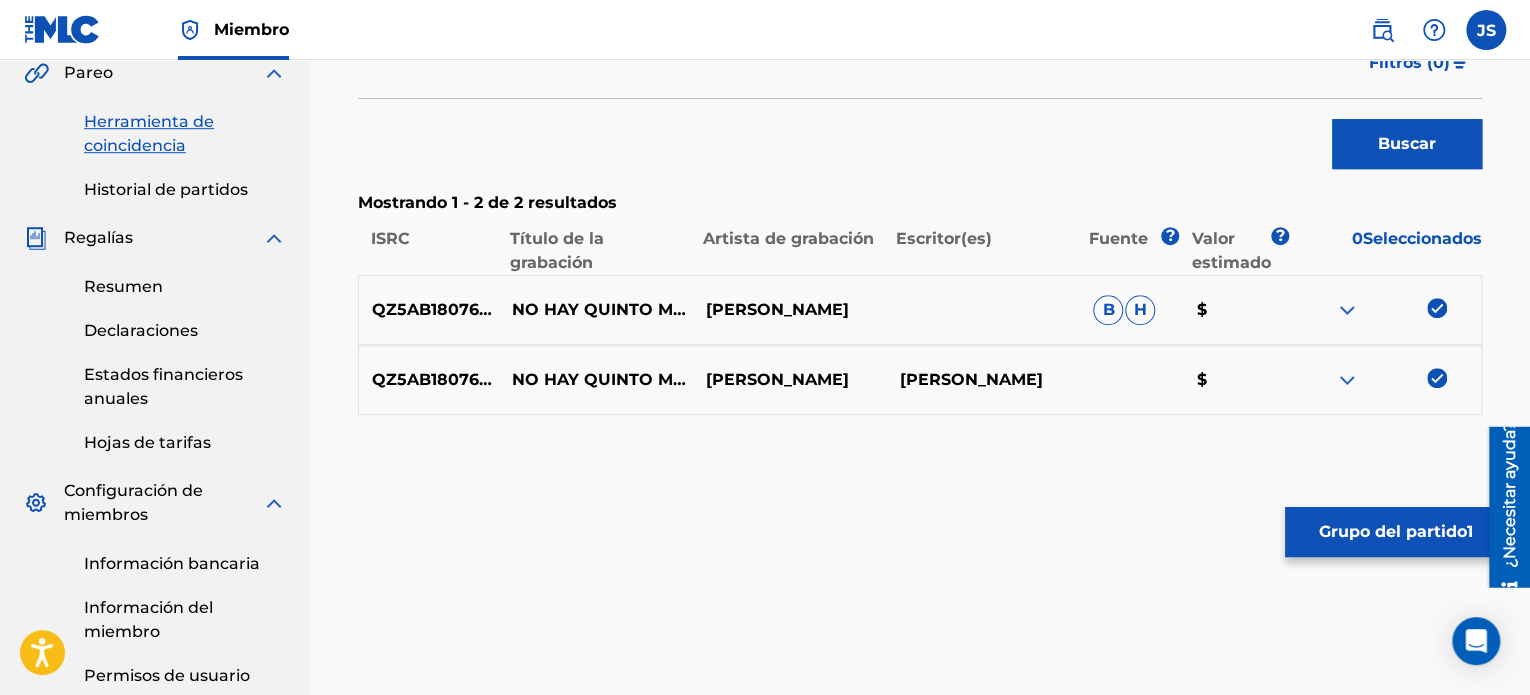 scroll, scrollTop: 600, scrollLeft: 0, axis: vertical 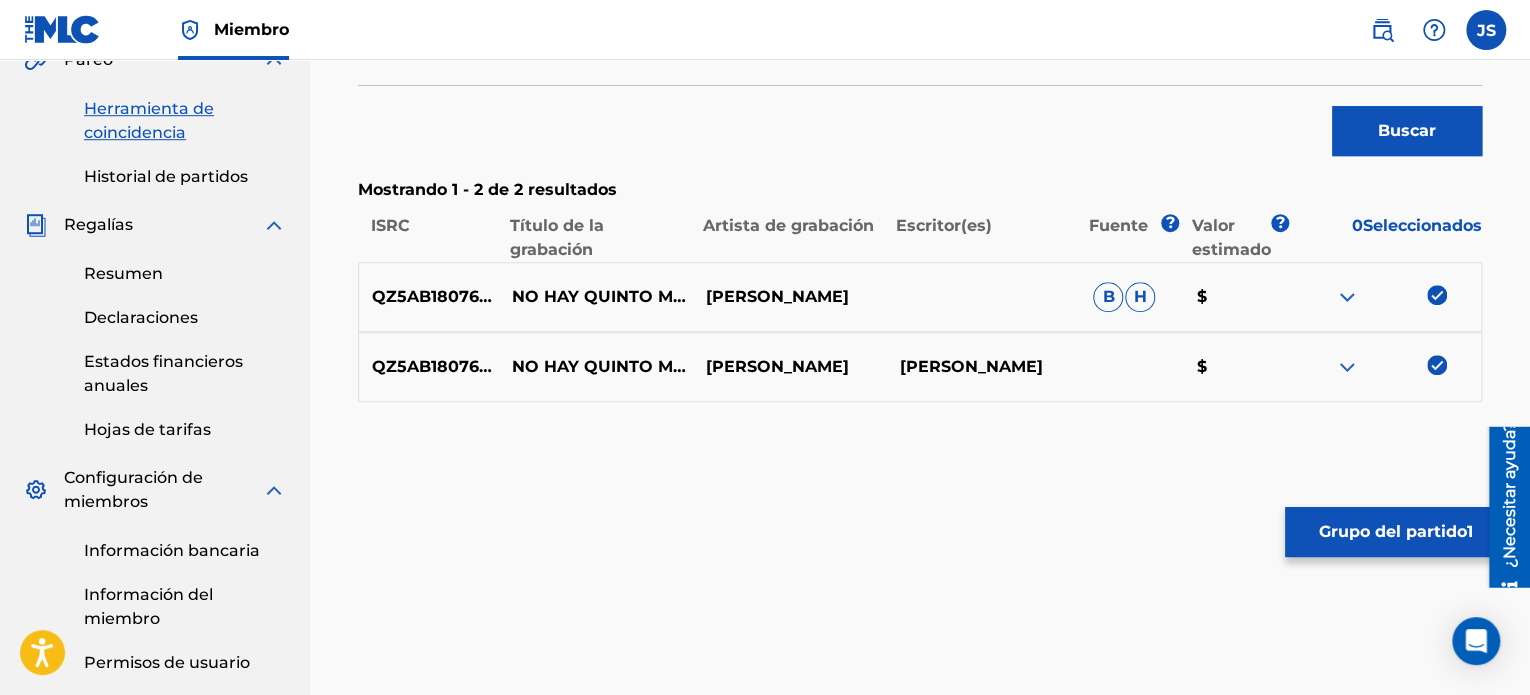 click on "Grupo del partido  1" at bounding box center [1395, 532] 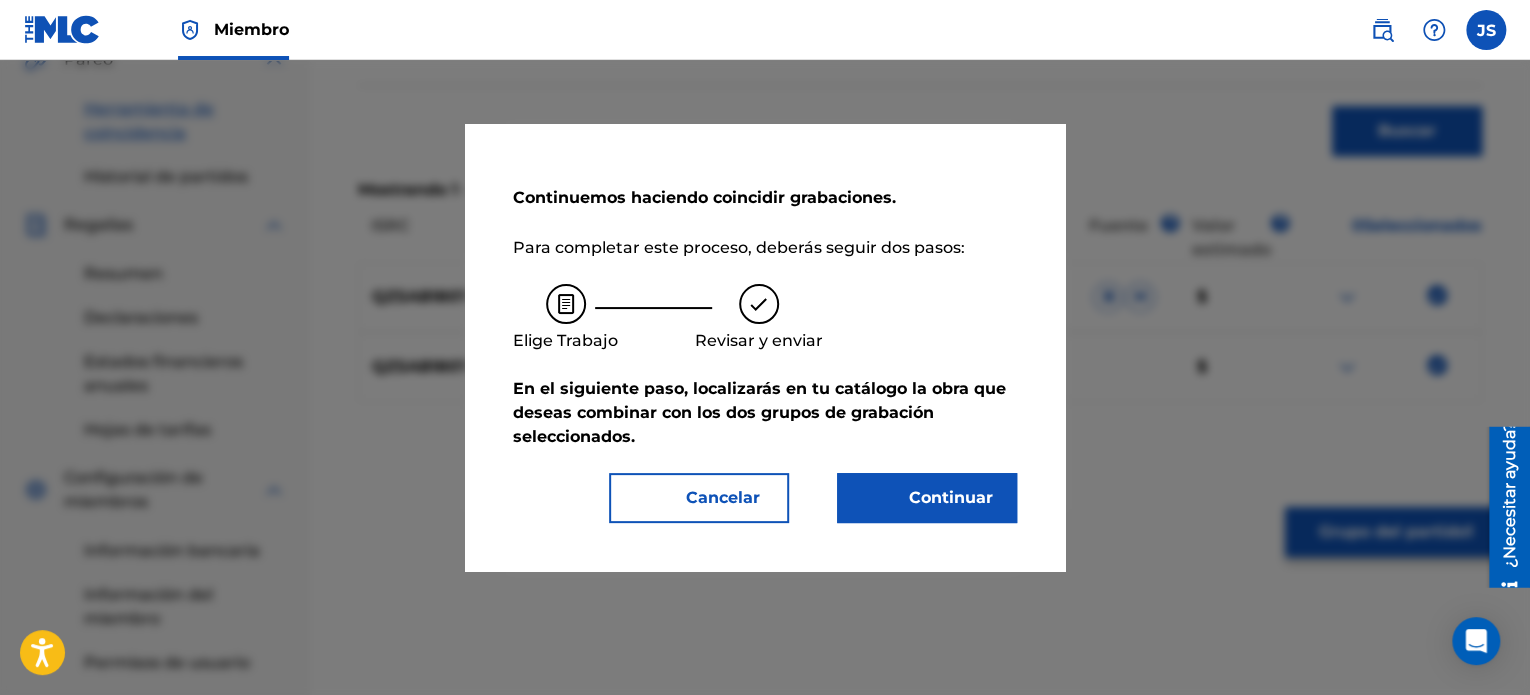 click on "Continuar" at bounding box center [951, 497] 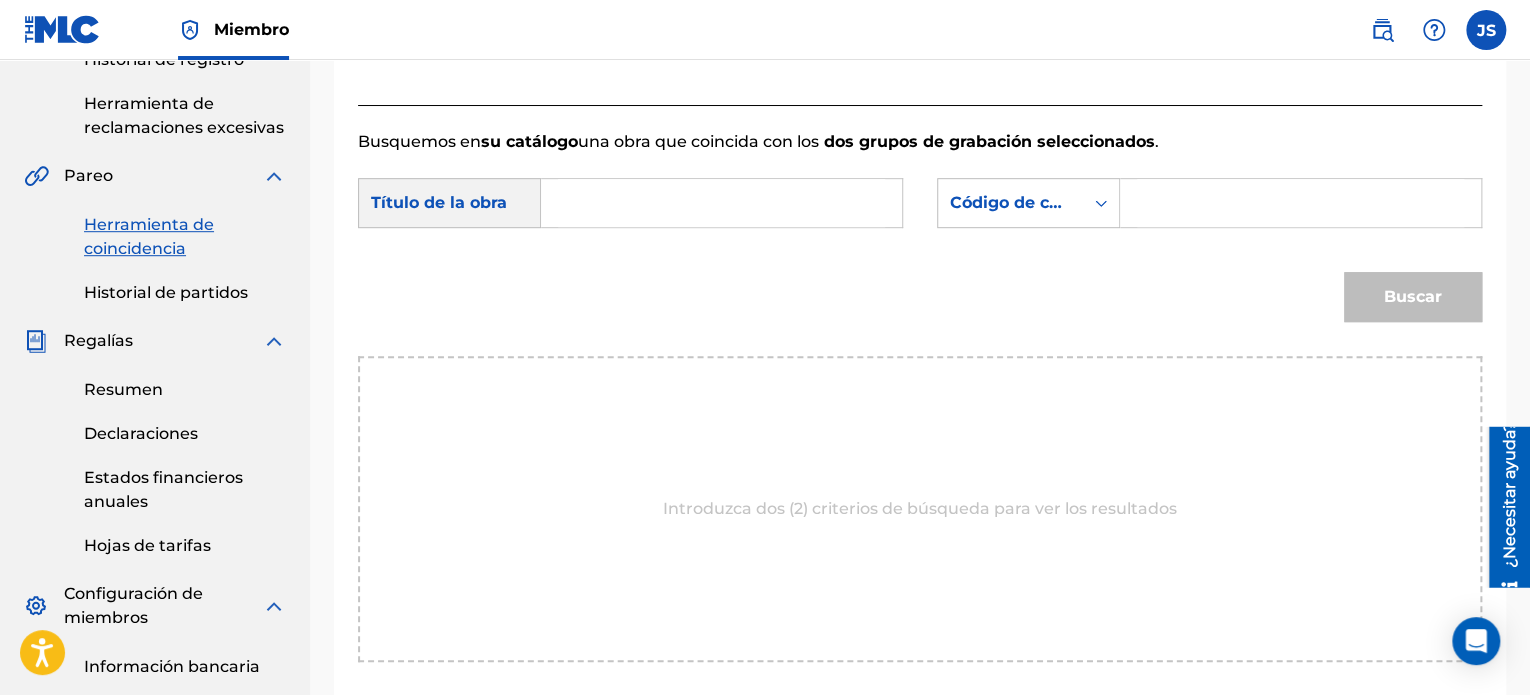 scroll, scrollTop: 400, scrollLeft: 0, axis: vertical 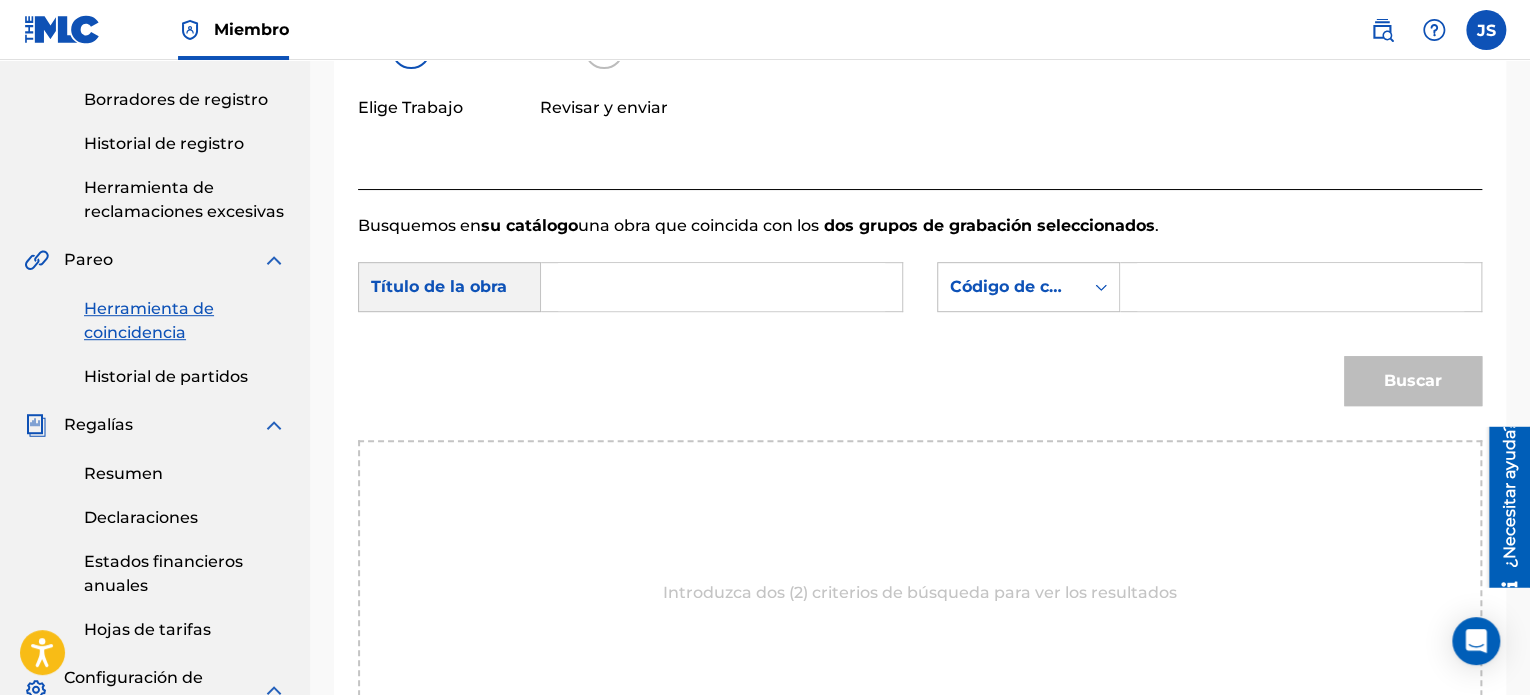 drag, startPoint x: 772, startPoint y: 315, endPoint x: 771, endPoint y: 301, distance: 14.035668 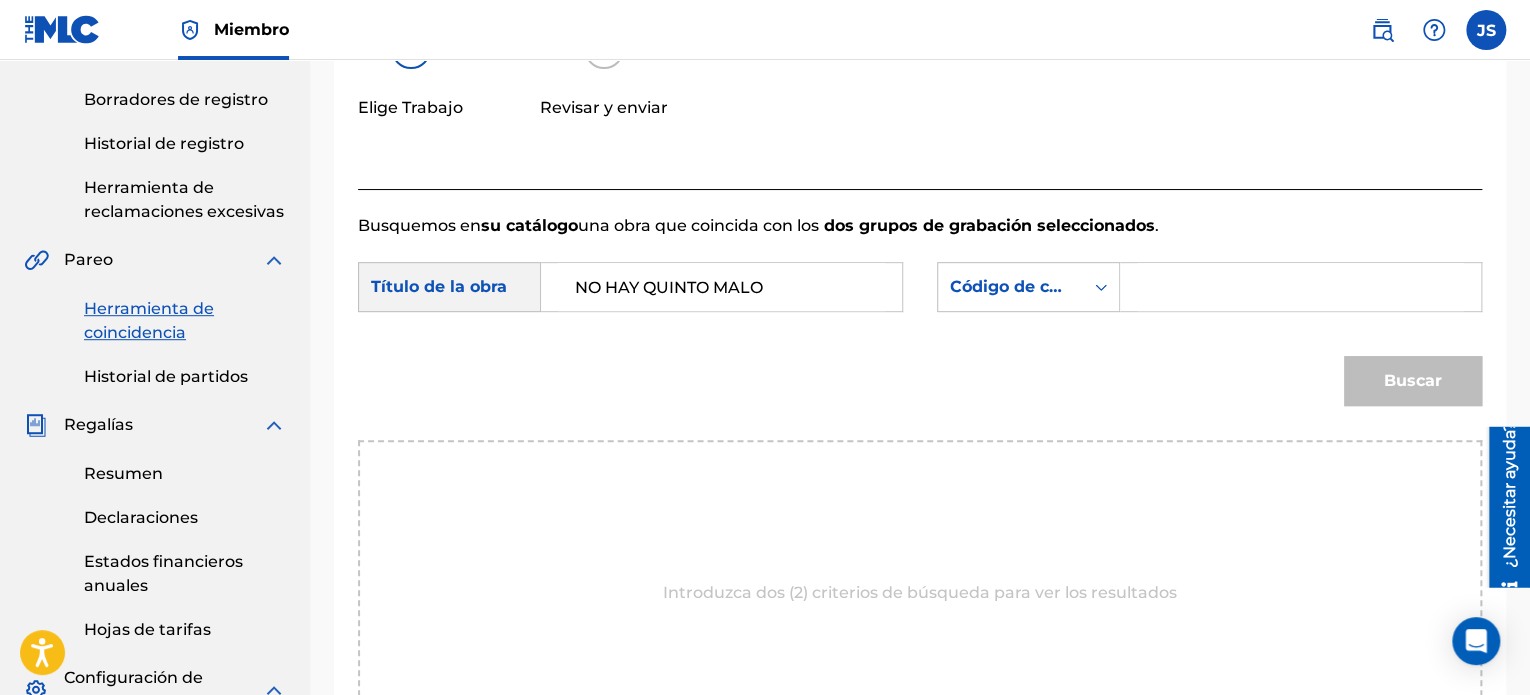 type on "NO HAY QUINTO MALO" 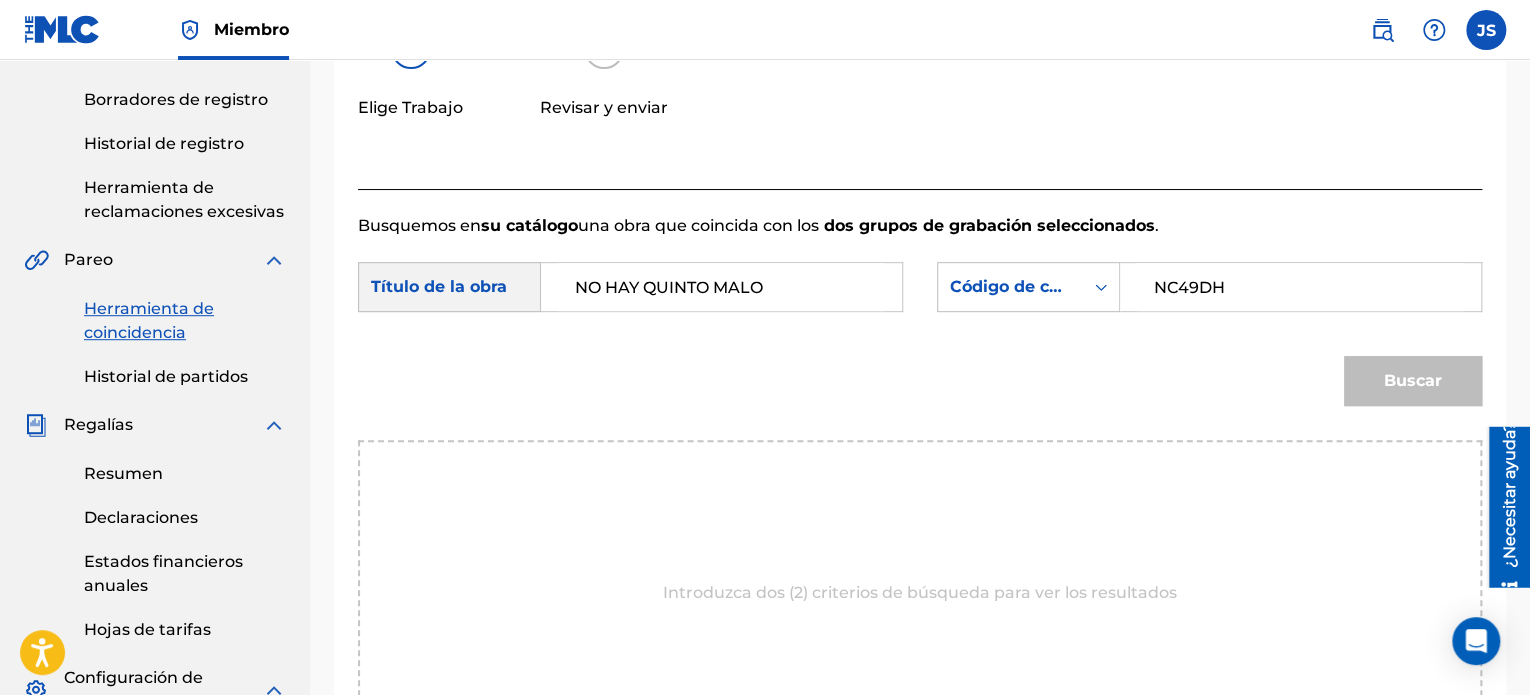 type on "NC49DH" 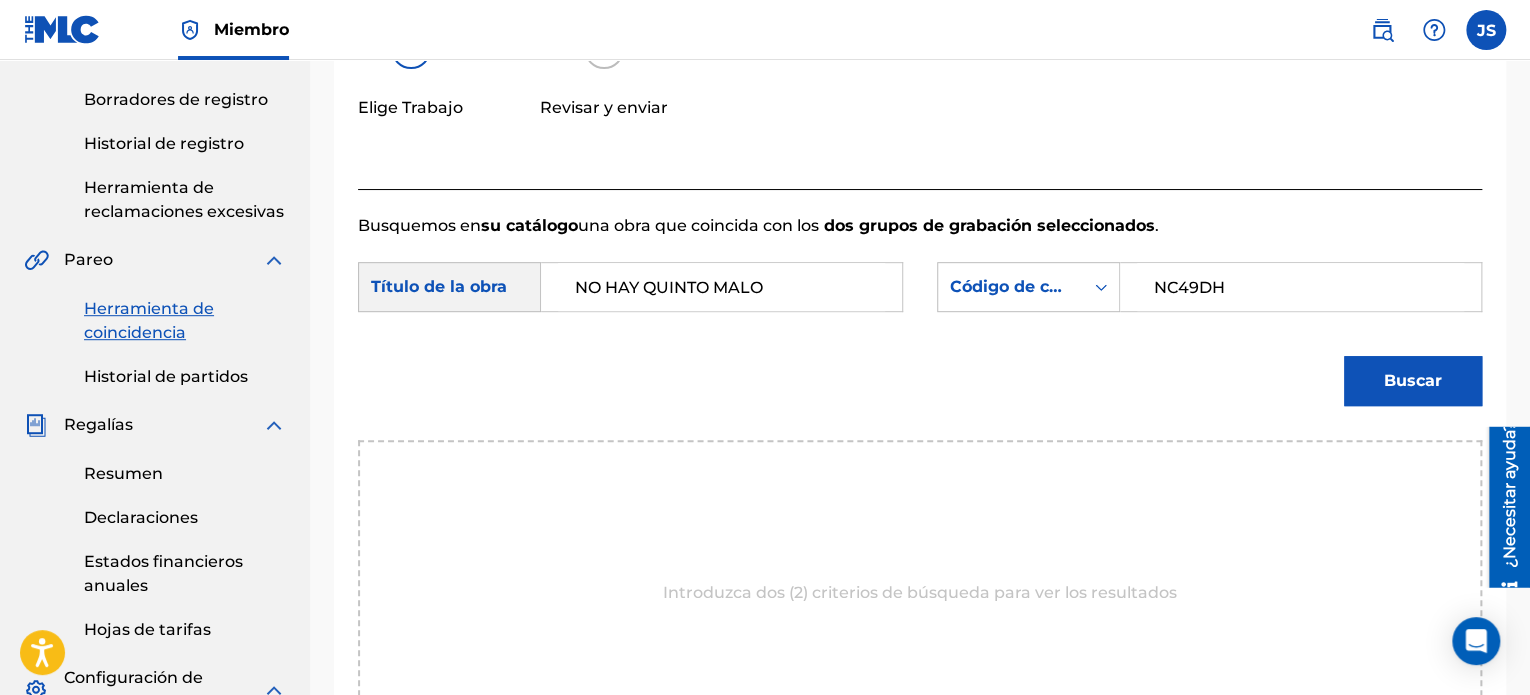 click on "Buscar" at bounding box center (920, 388) 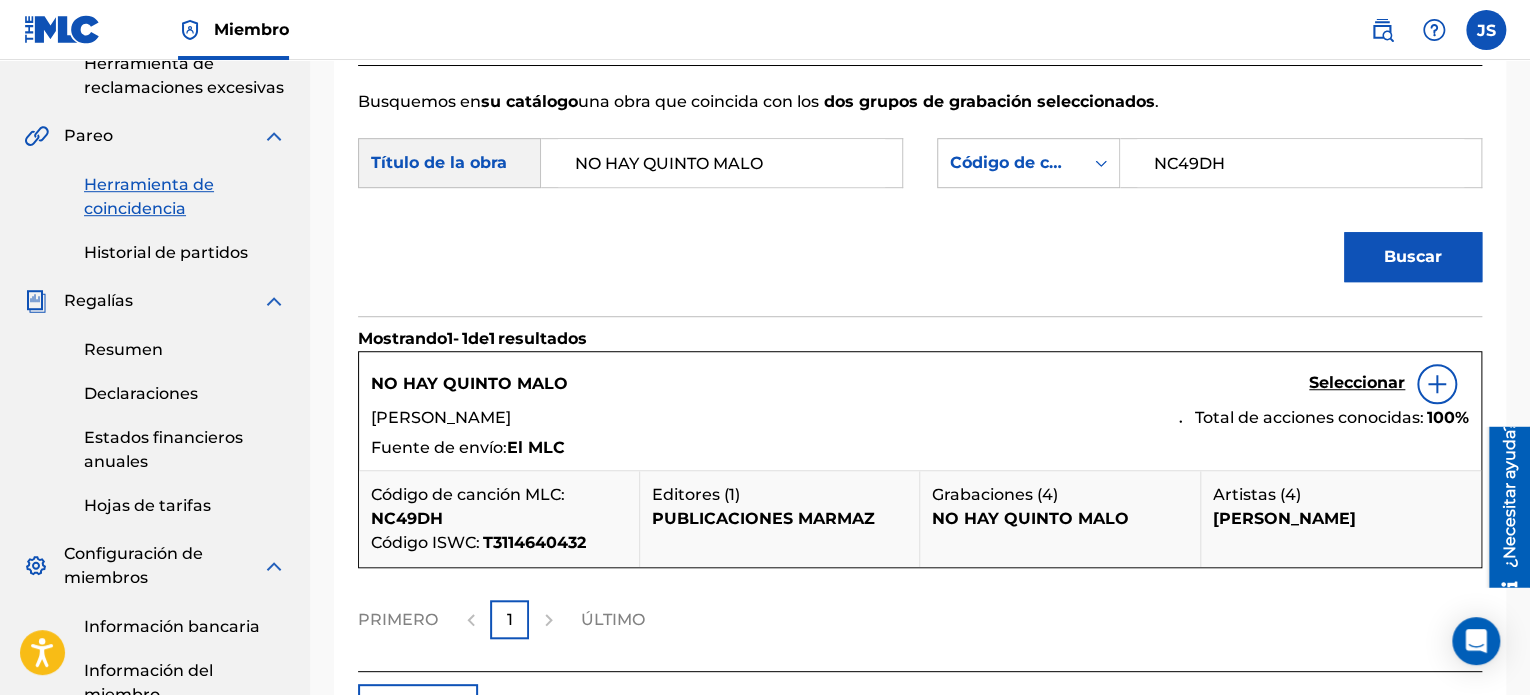 scroll, scrollTop: 600, scrollLeft: 0, axis: vertical 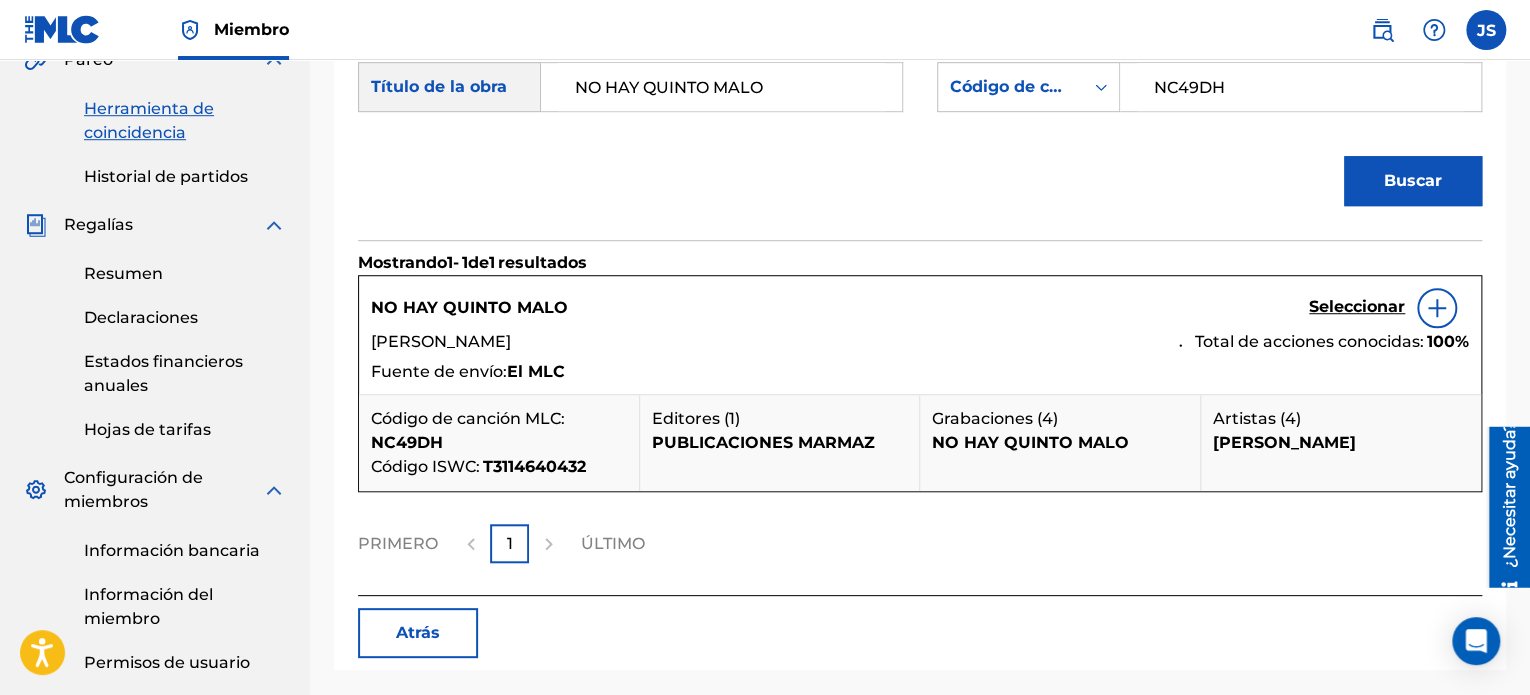 click on "Seleccionar" at bounding box center (1357, 306) 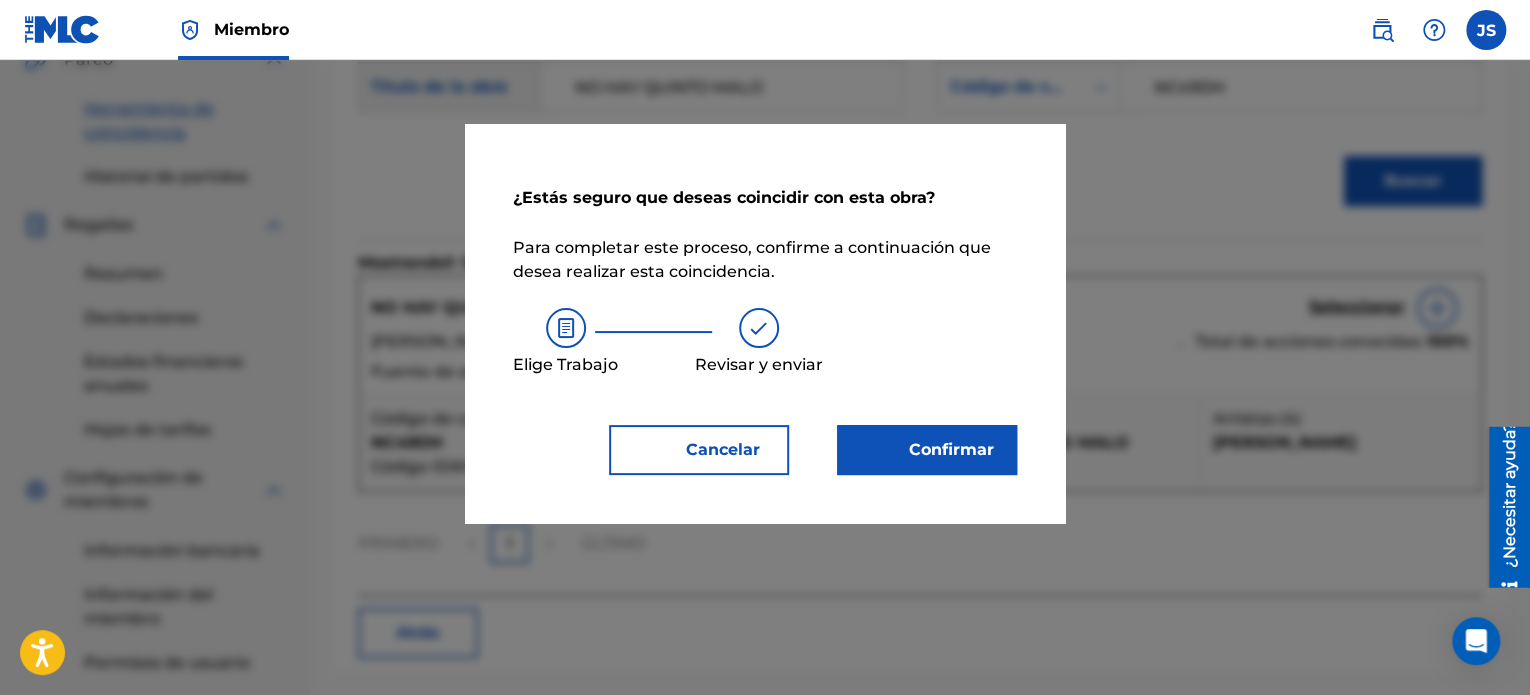 click on "Confirmar" at bounding box center (951, 449) 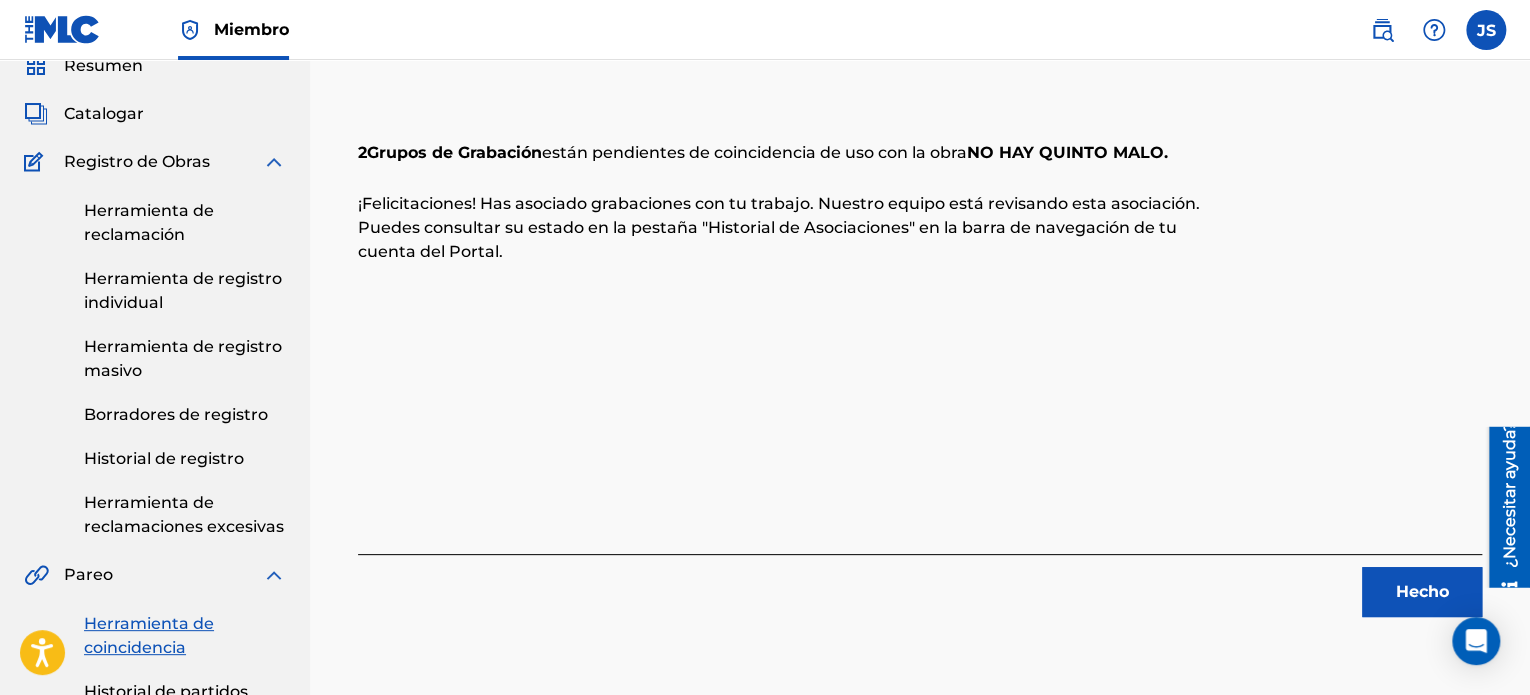 scroll, scrollTop: 0, scrollLeft: 0, axis: both 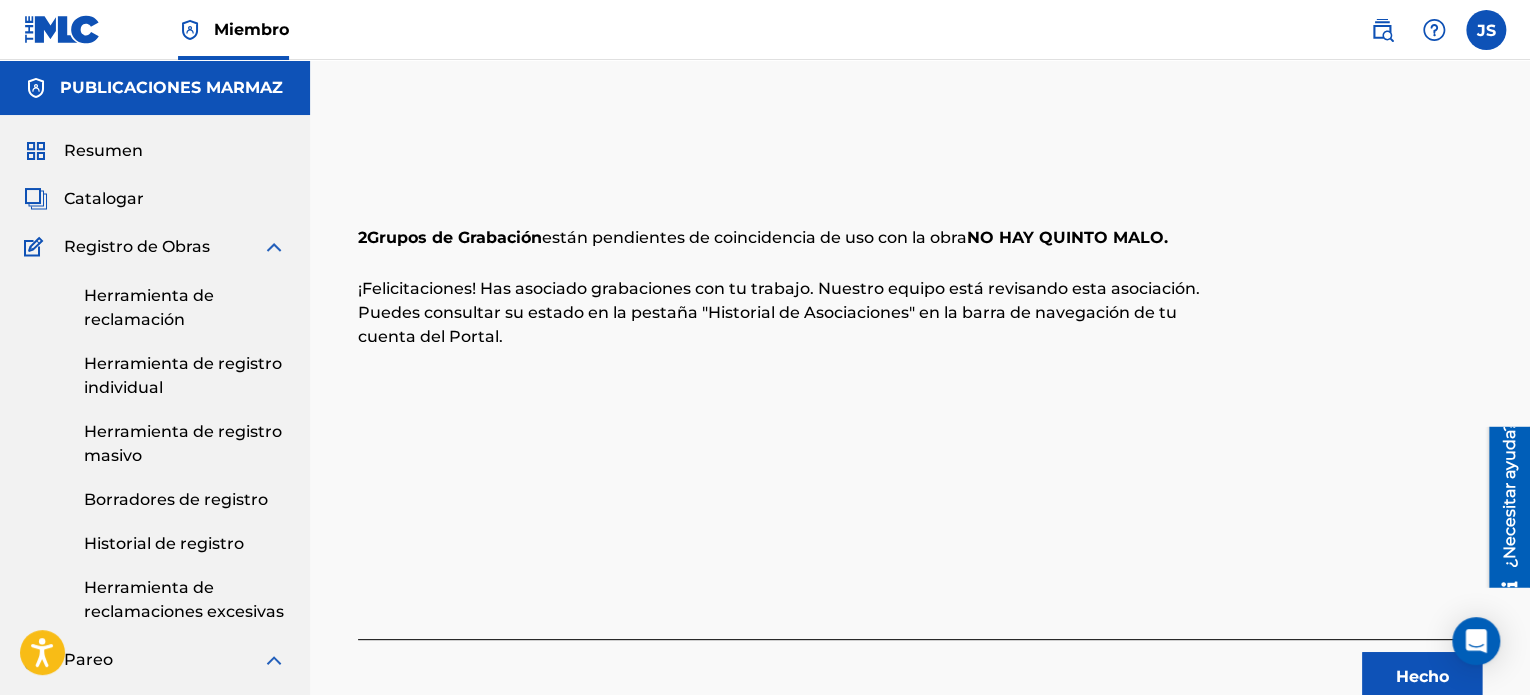 click on "Hecho" at bounding box center (1422, 676) 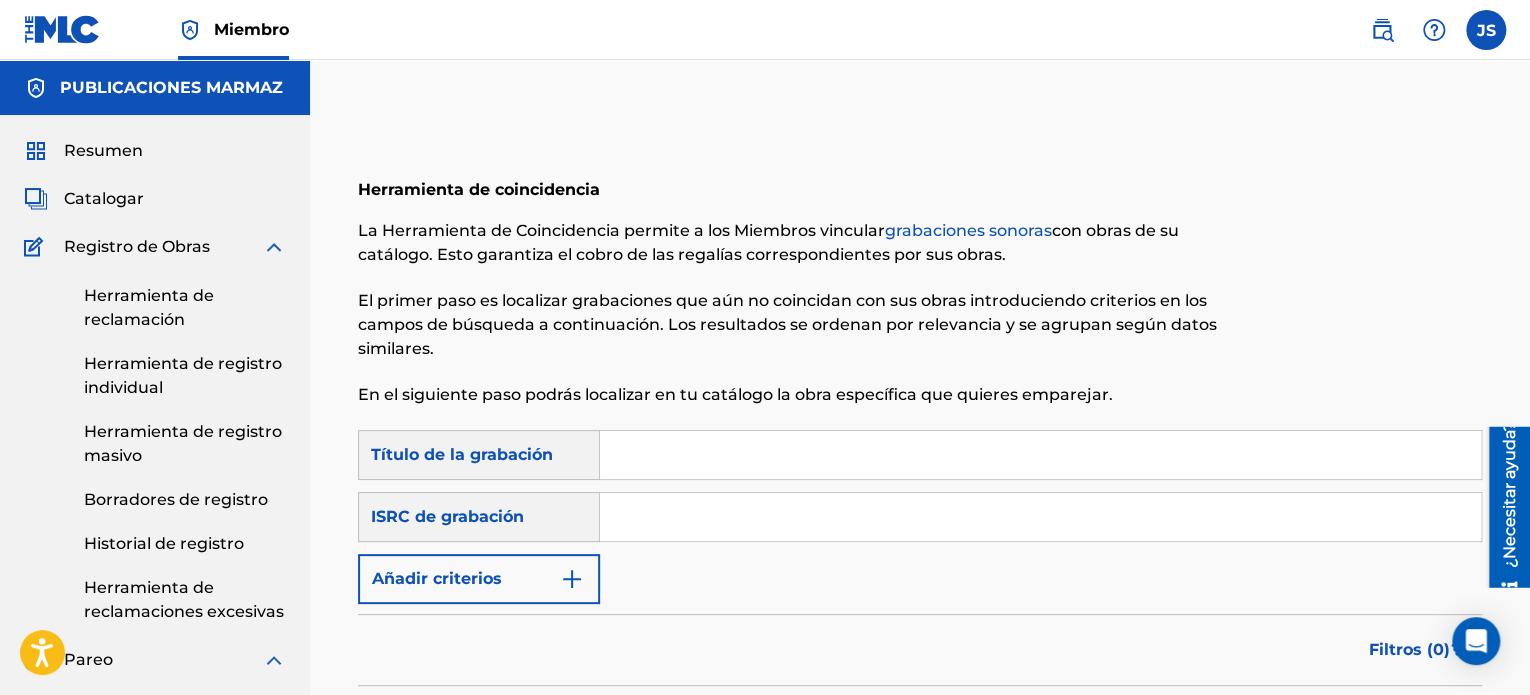 click at bounding box center [1040, 517] 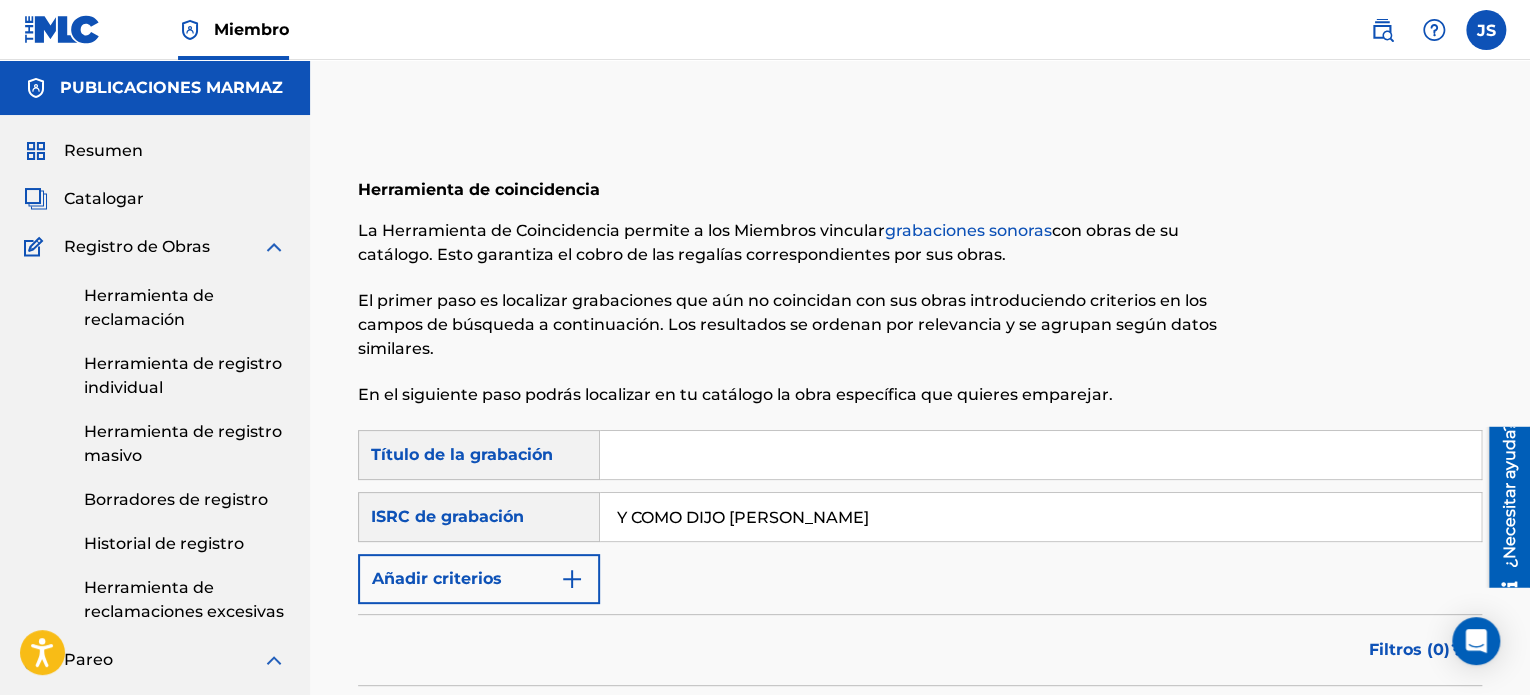 drag, startPoint x: 689, startPoint y: 516, endPoint x: 395, endPoint y: 510, distance: 294.06122 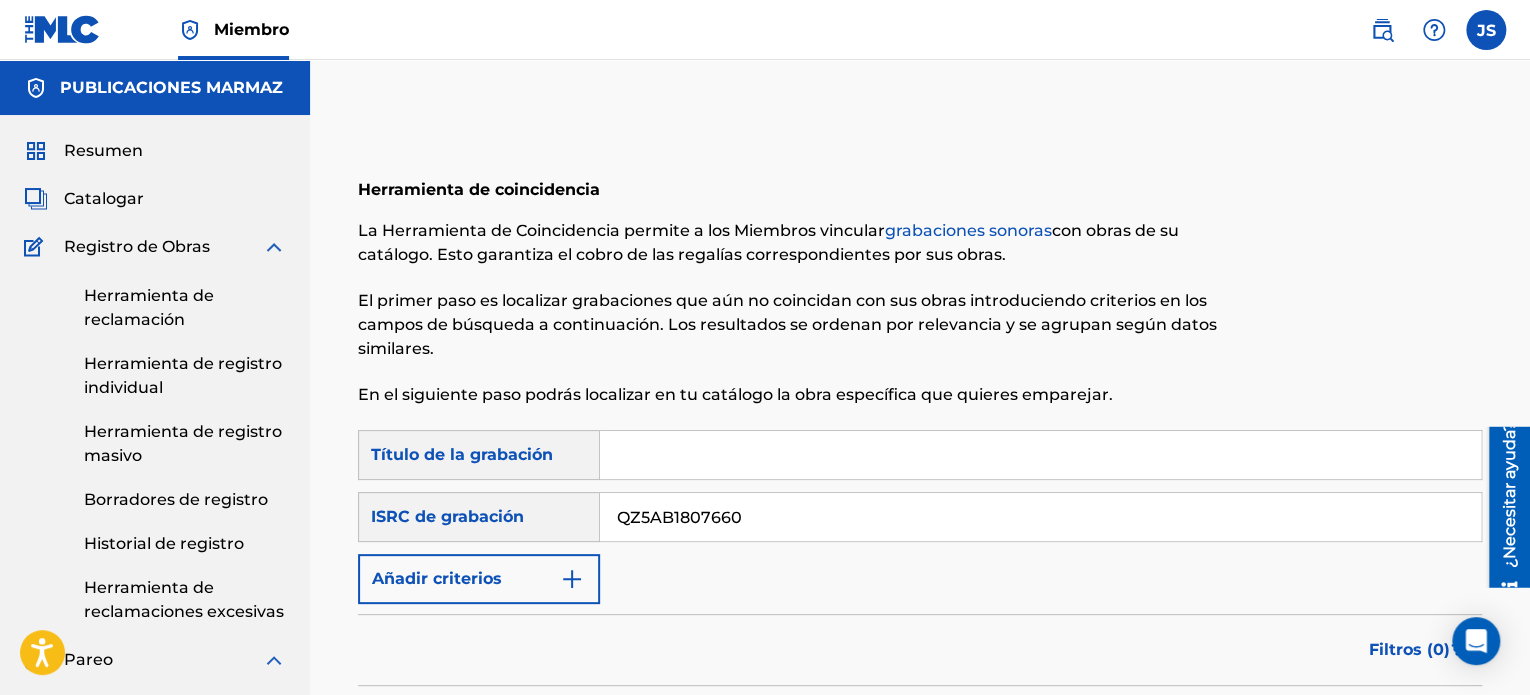 type on "QZ5AB1807660" 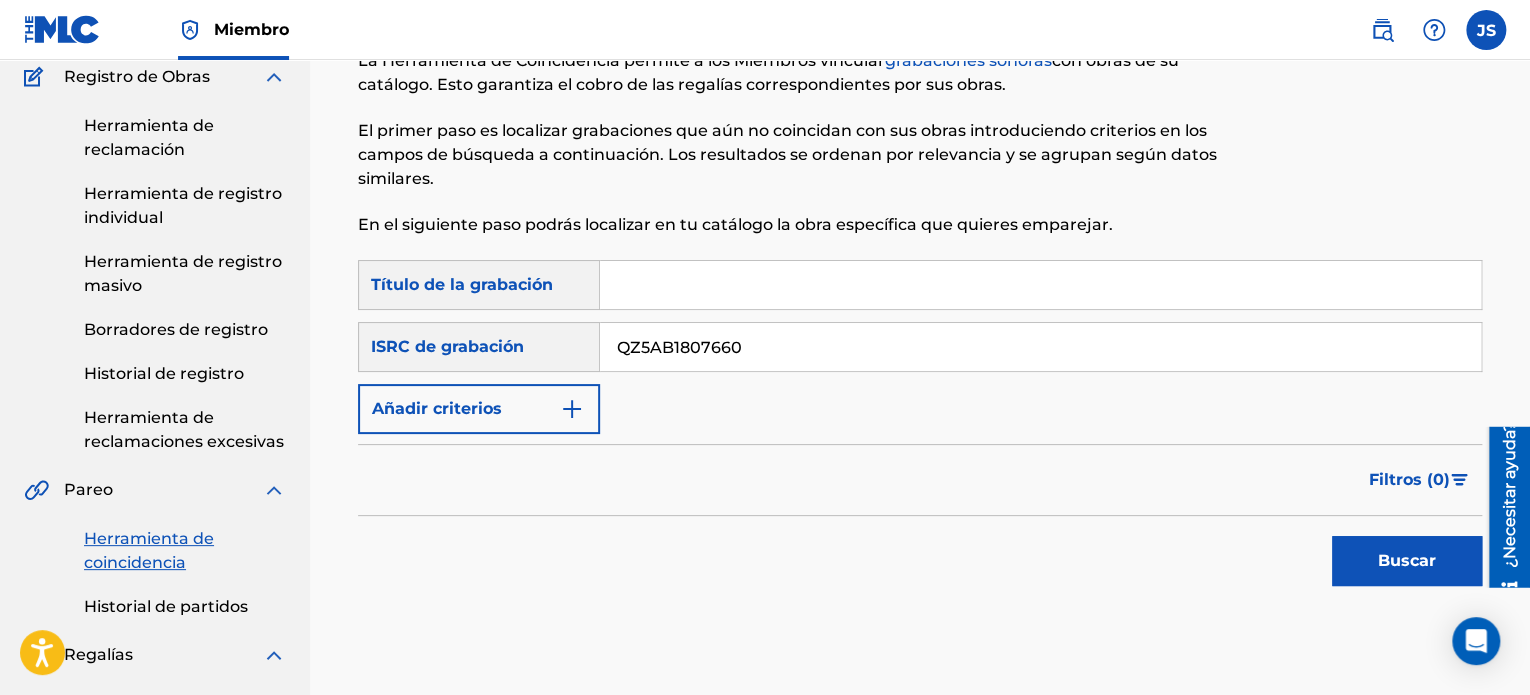 scroll, scrollTop: 300, scrollLeft: 0, axis: vertical 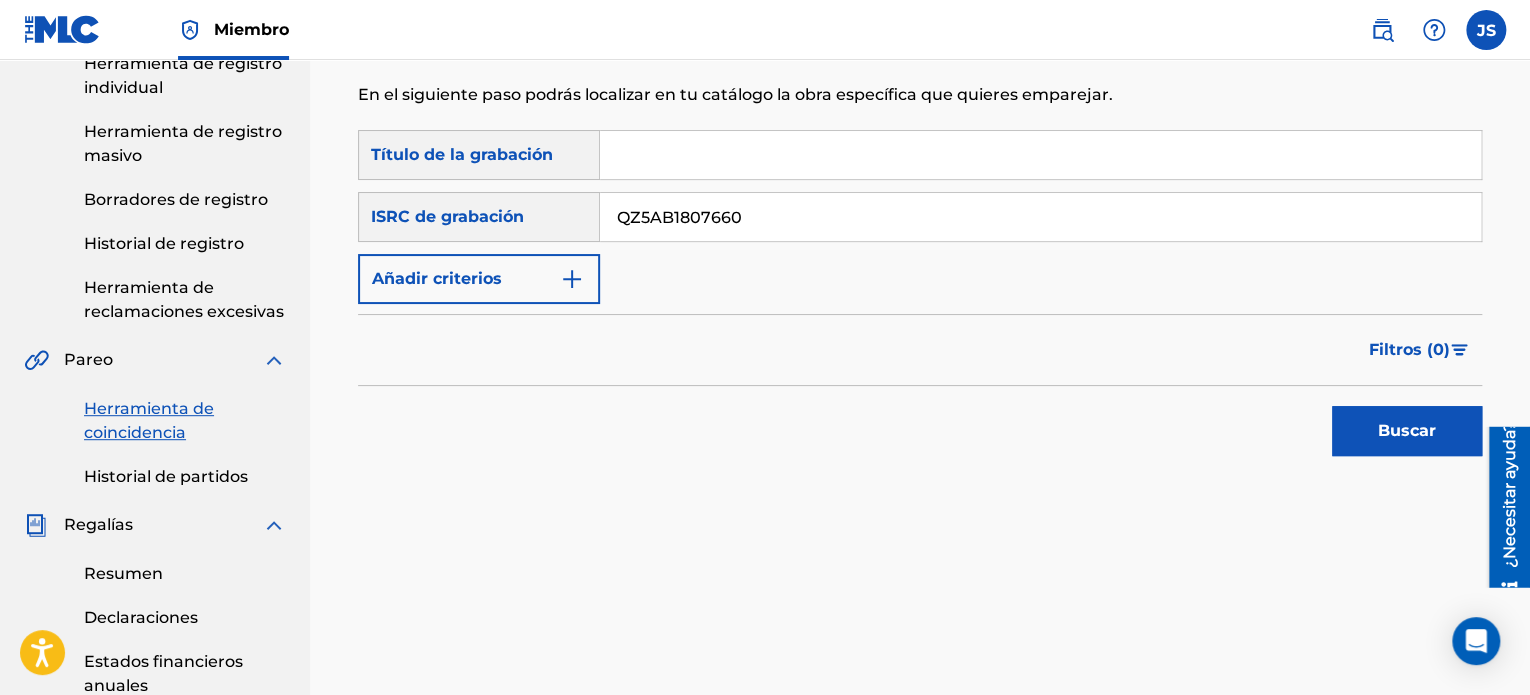 click on "Buscar" at bounding box center [1407, 431] 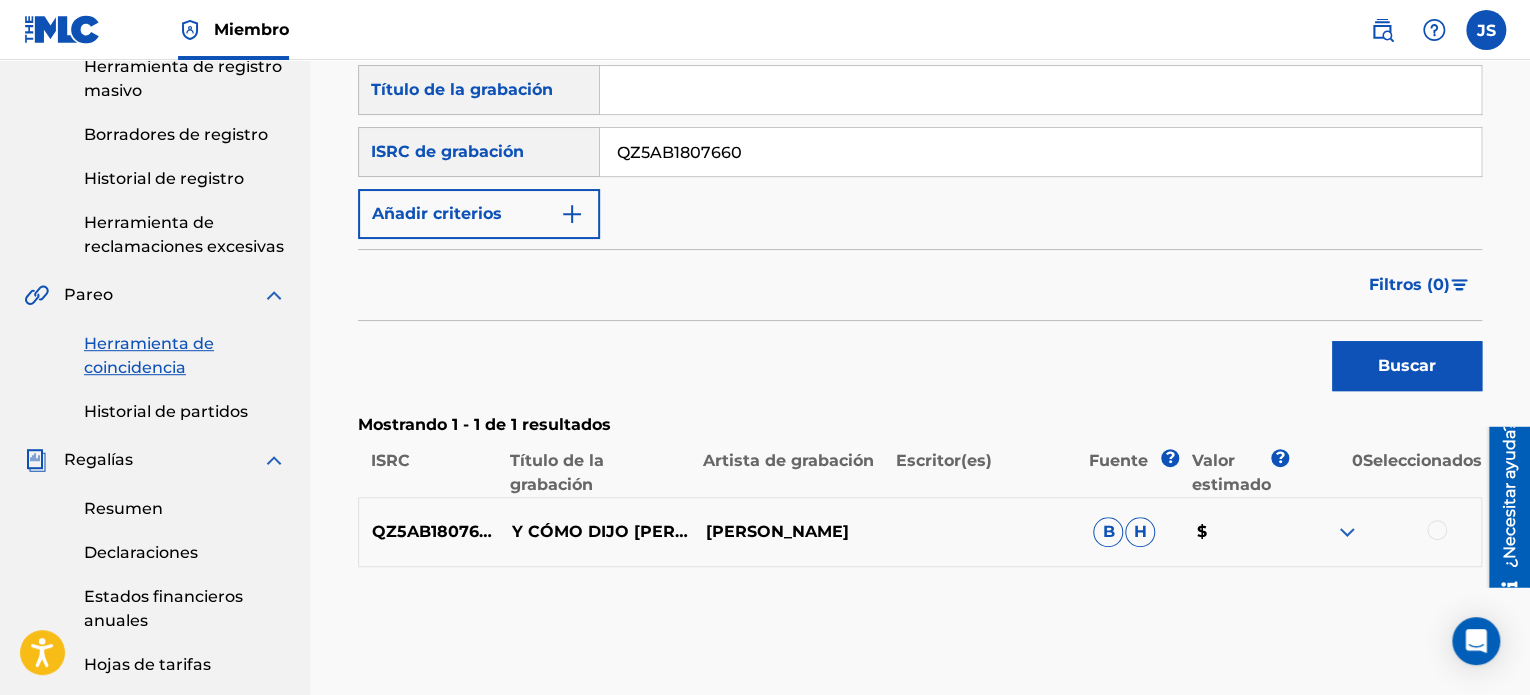 scroll, scrollTop: 400, scrollLeft: 0, axis: vertical 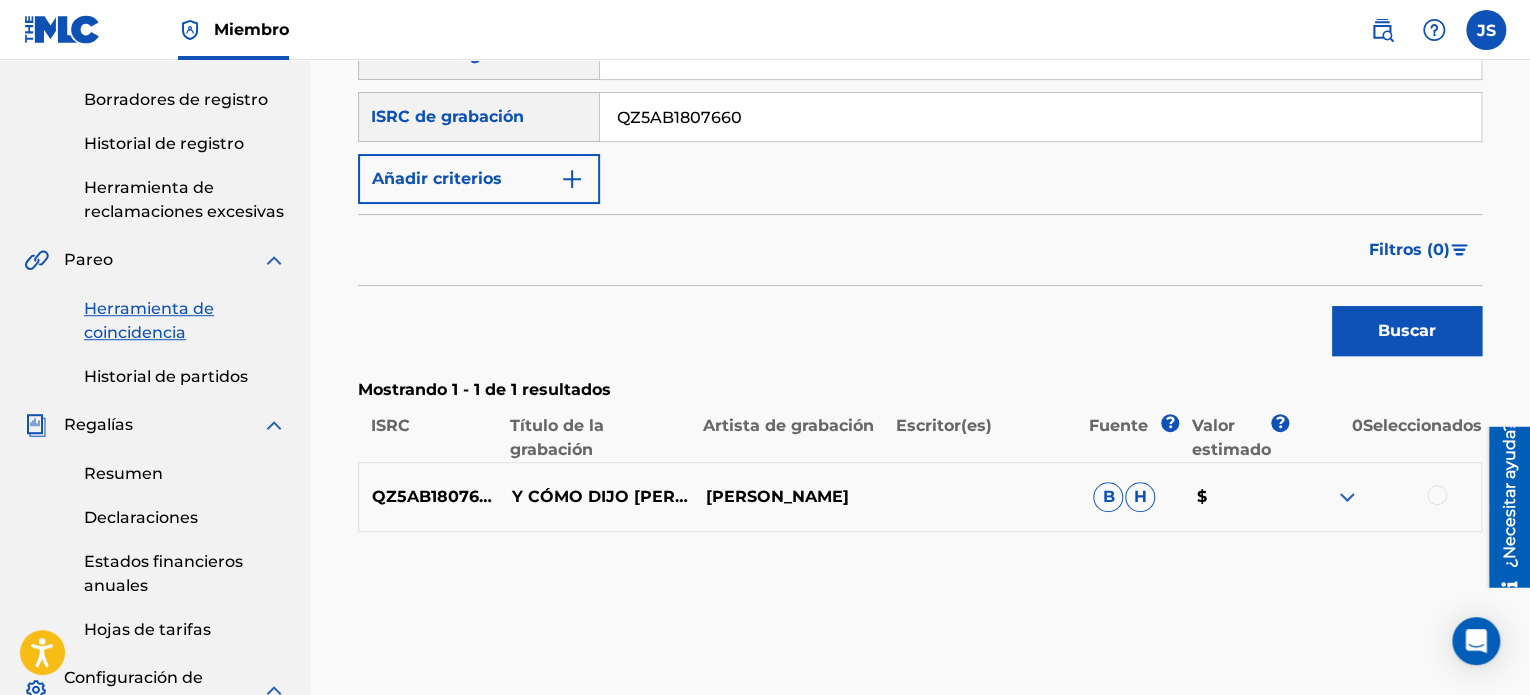 click at bounding box center [1437, 495] 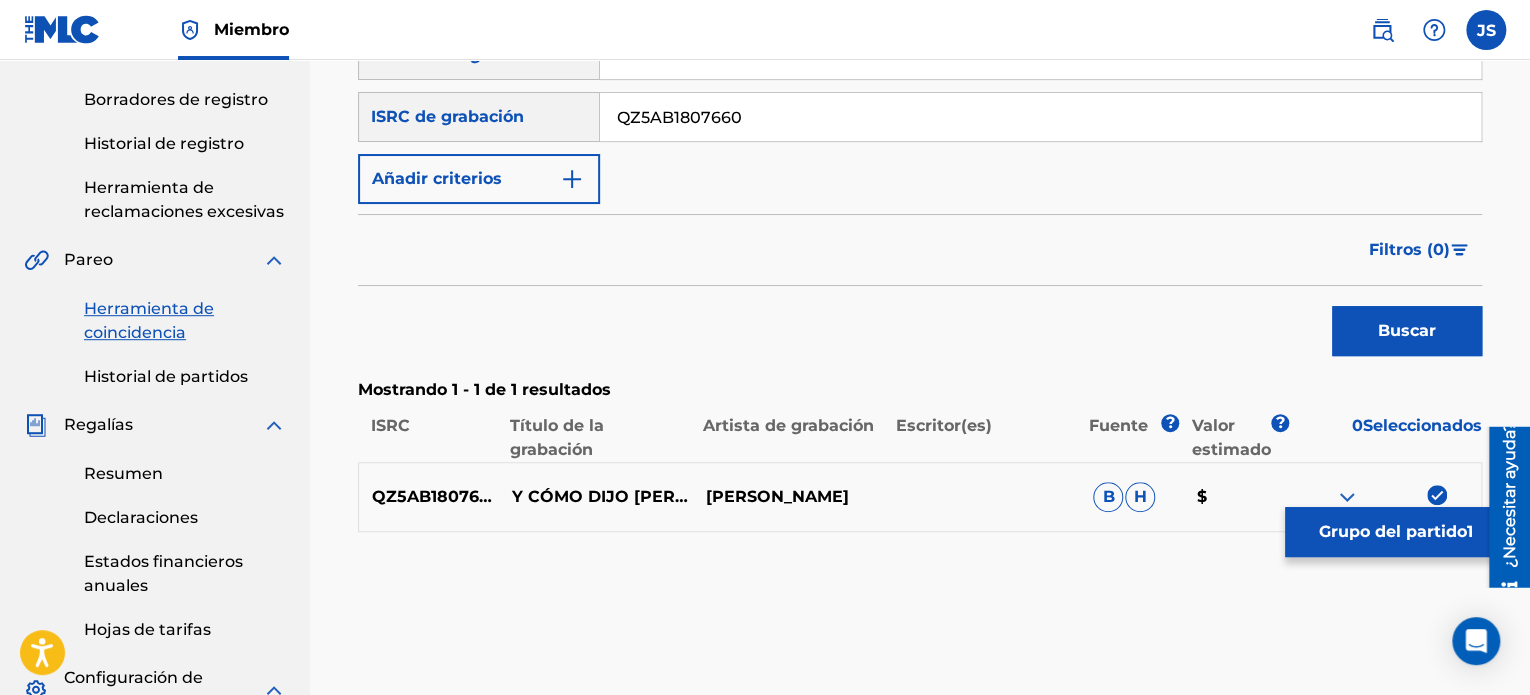 click on "Grupo del partido" at bounding box center (1393, 531) 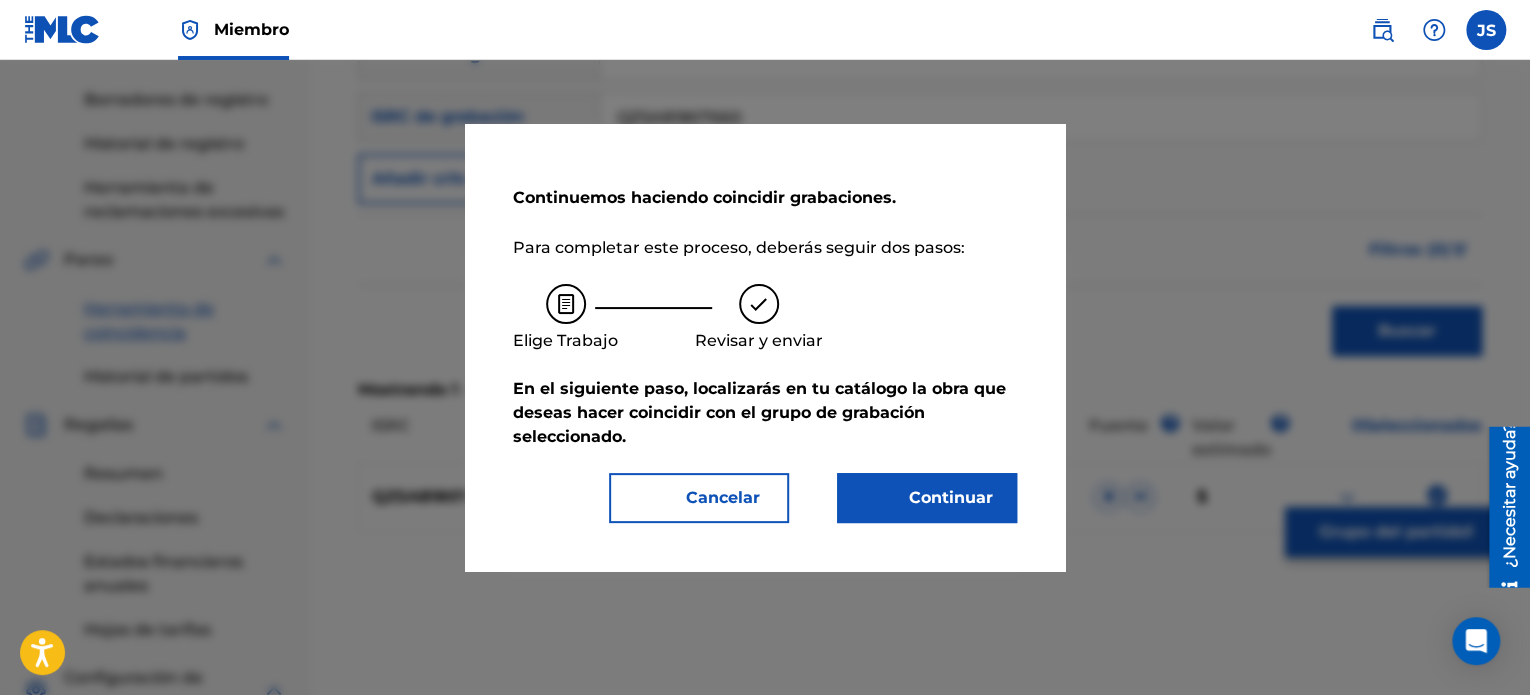 click on "Continuar" at bounding box center [927, 498] 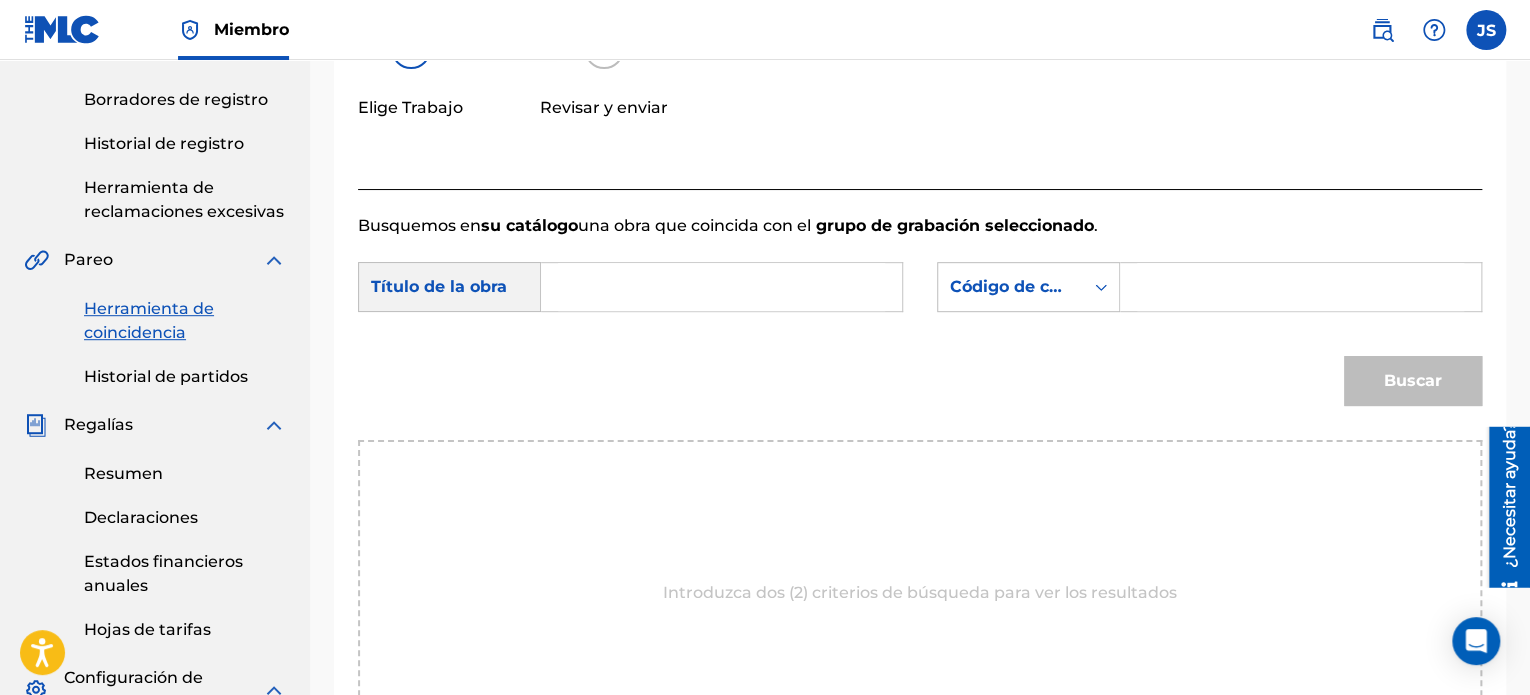 click at bounding box center [721, 287] 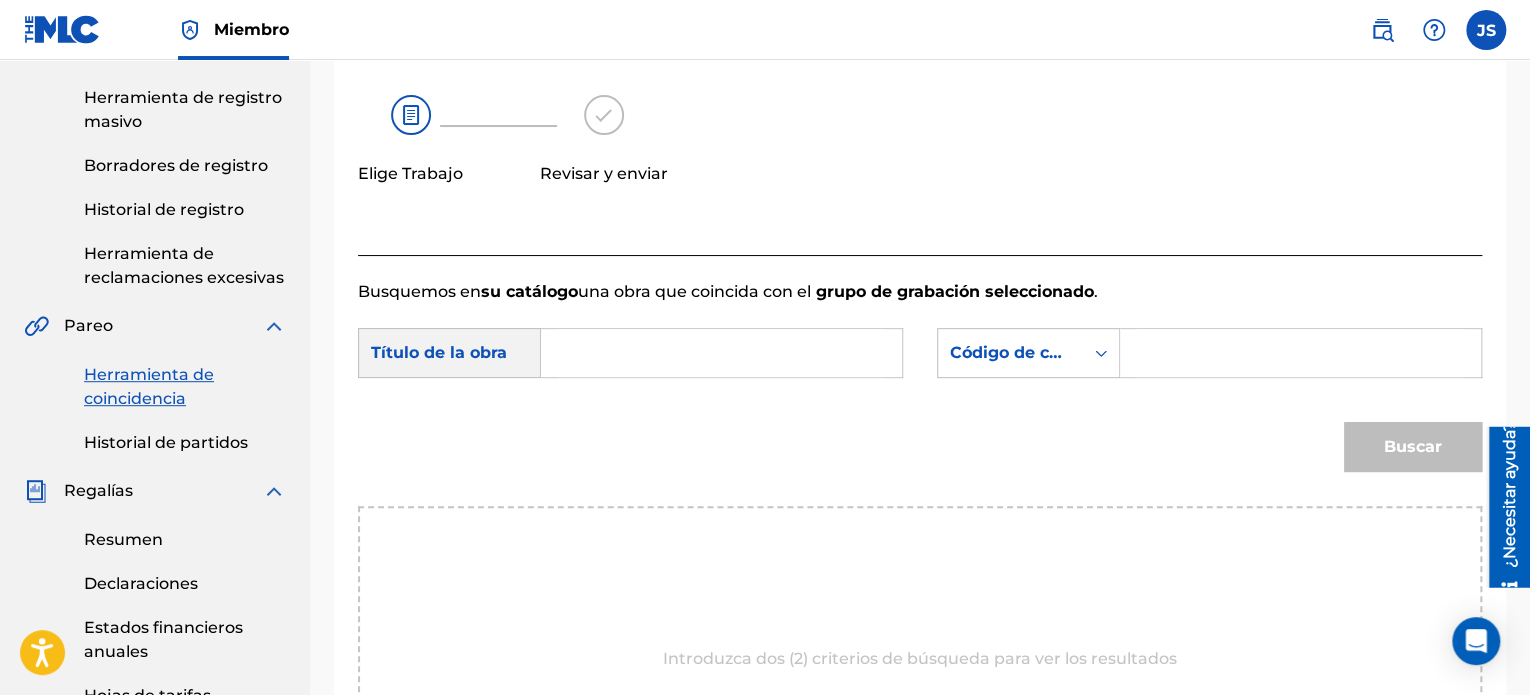 scroll, scrollTop: 300, scrollLeft: 0, axis: vertical 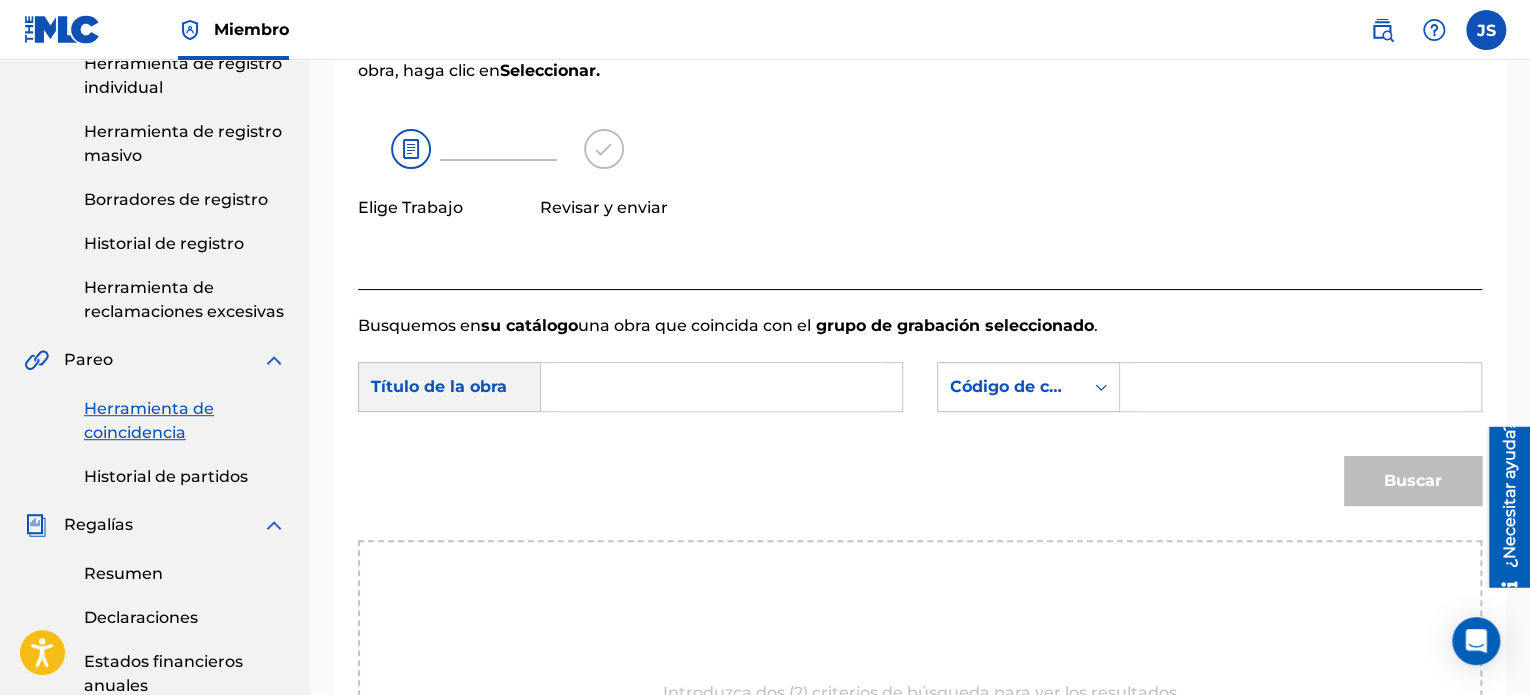 drag, startPoint x: 648, startPoint y: 419, endPoint x: 635, endPoint y: 392, distance: 29.966648 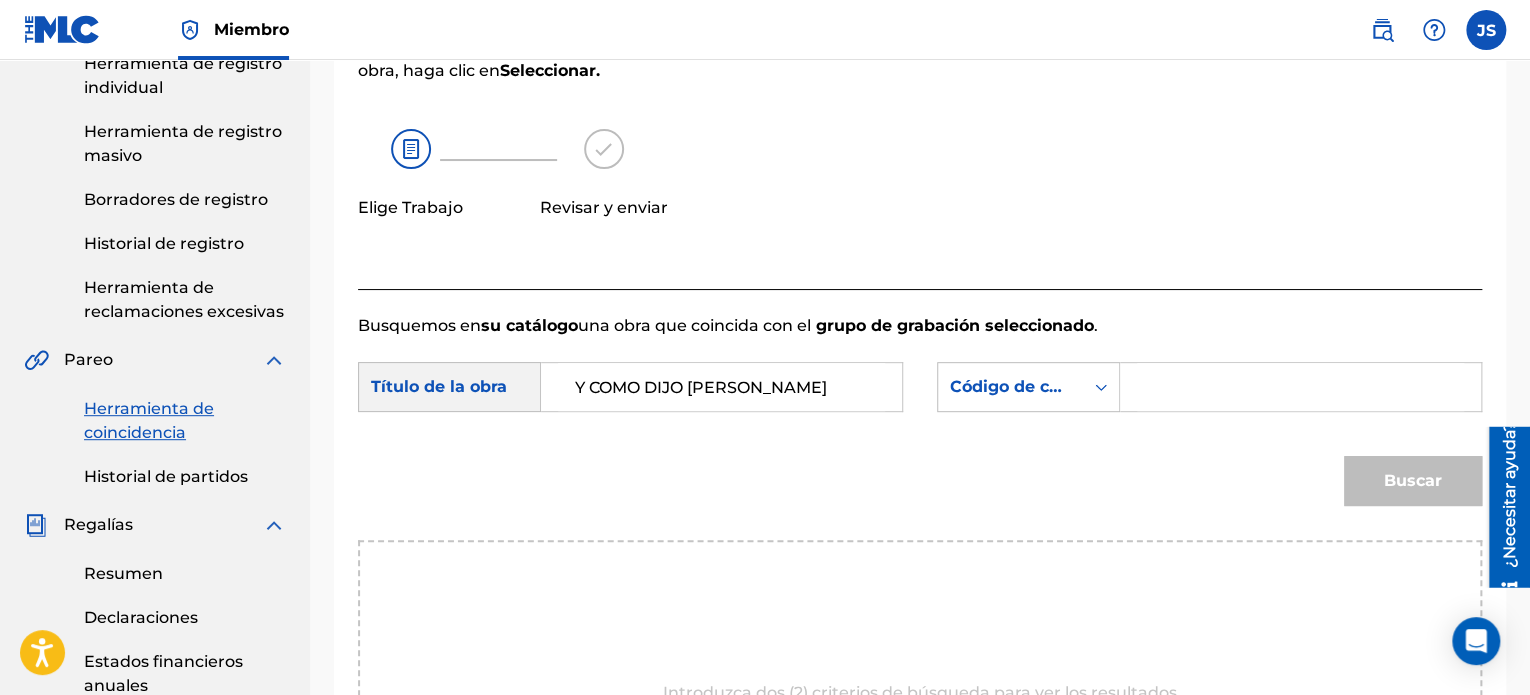 type on "Y COMO DIJO [PERSON_NAME]" 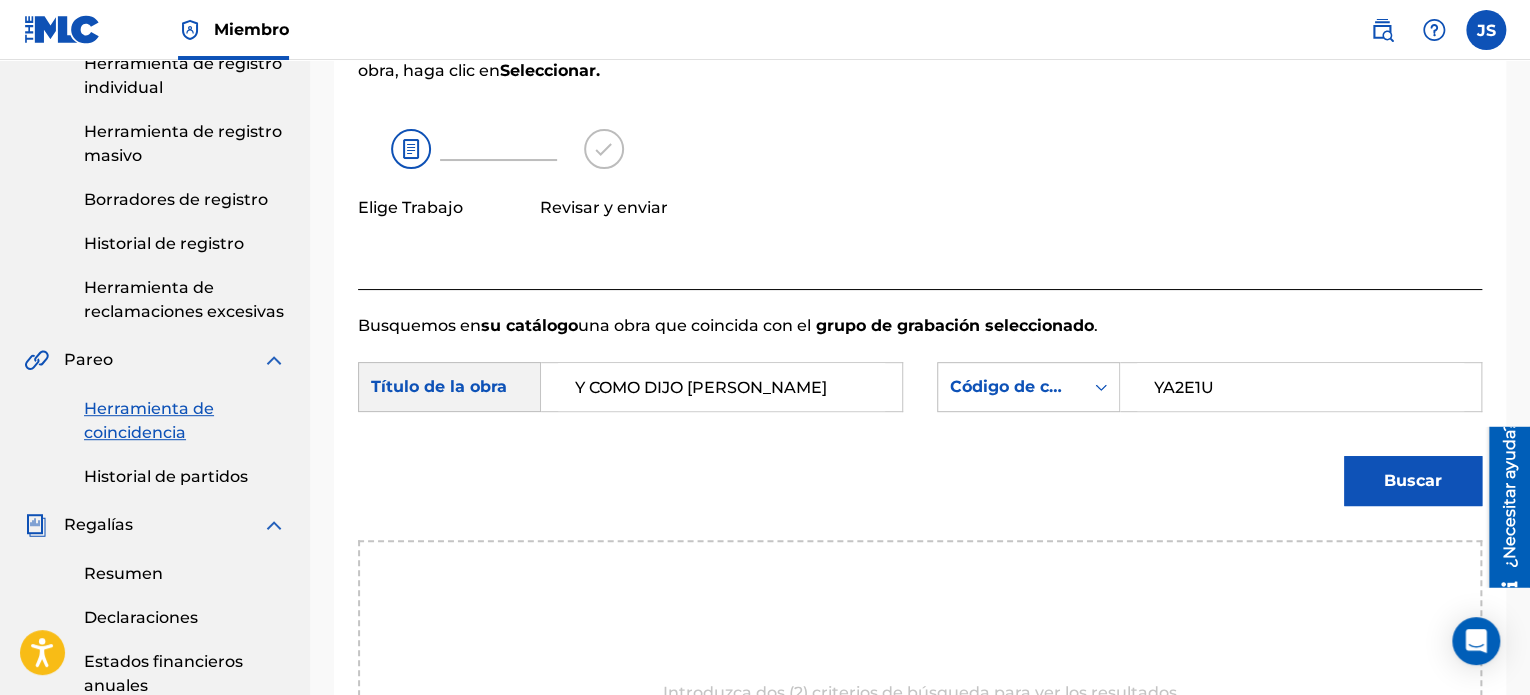 type on "YA2E1U" 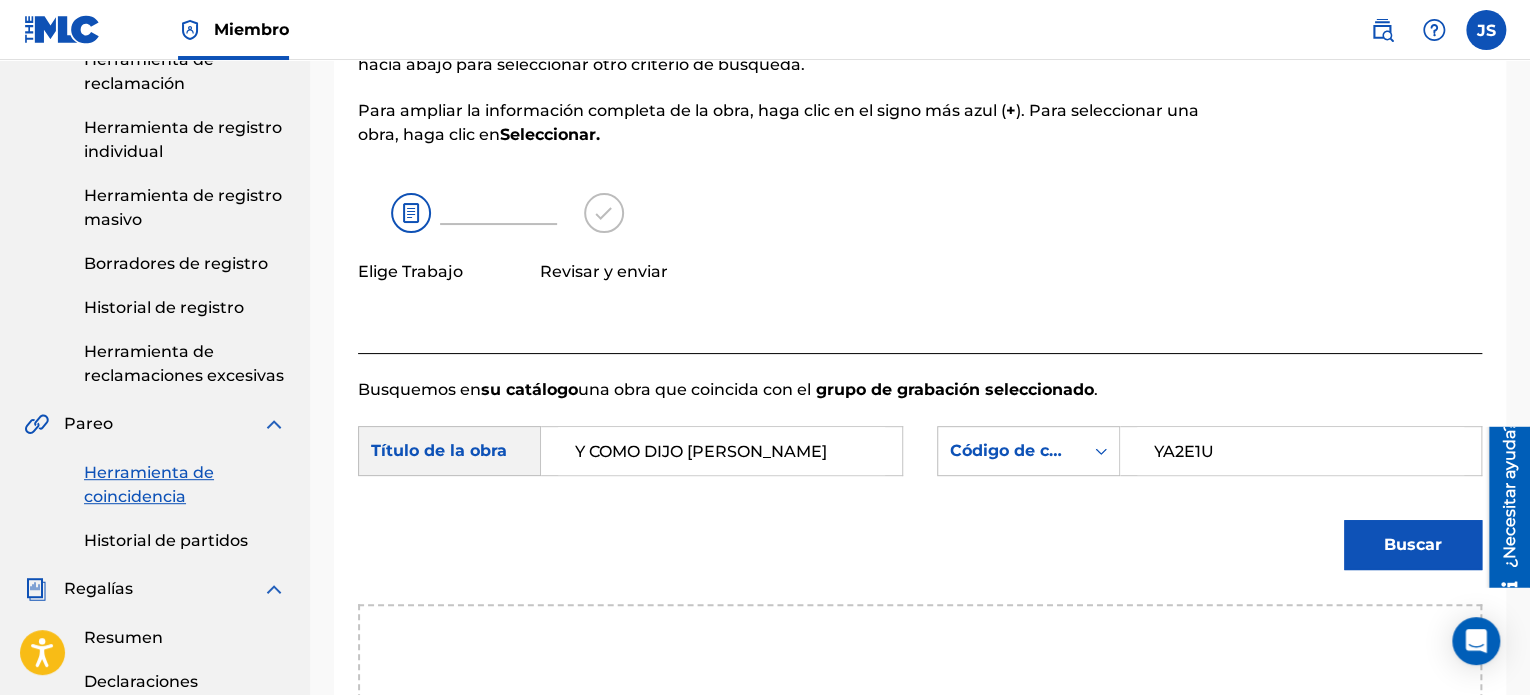 scroll, scrollTop: 234, scrollLeft: 0, axis: vertical 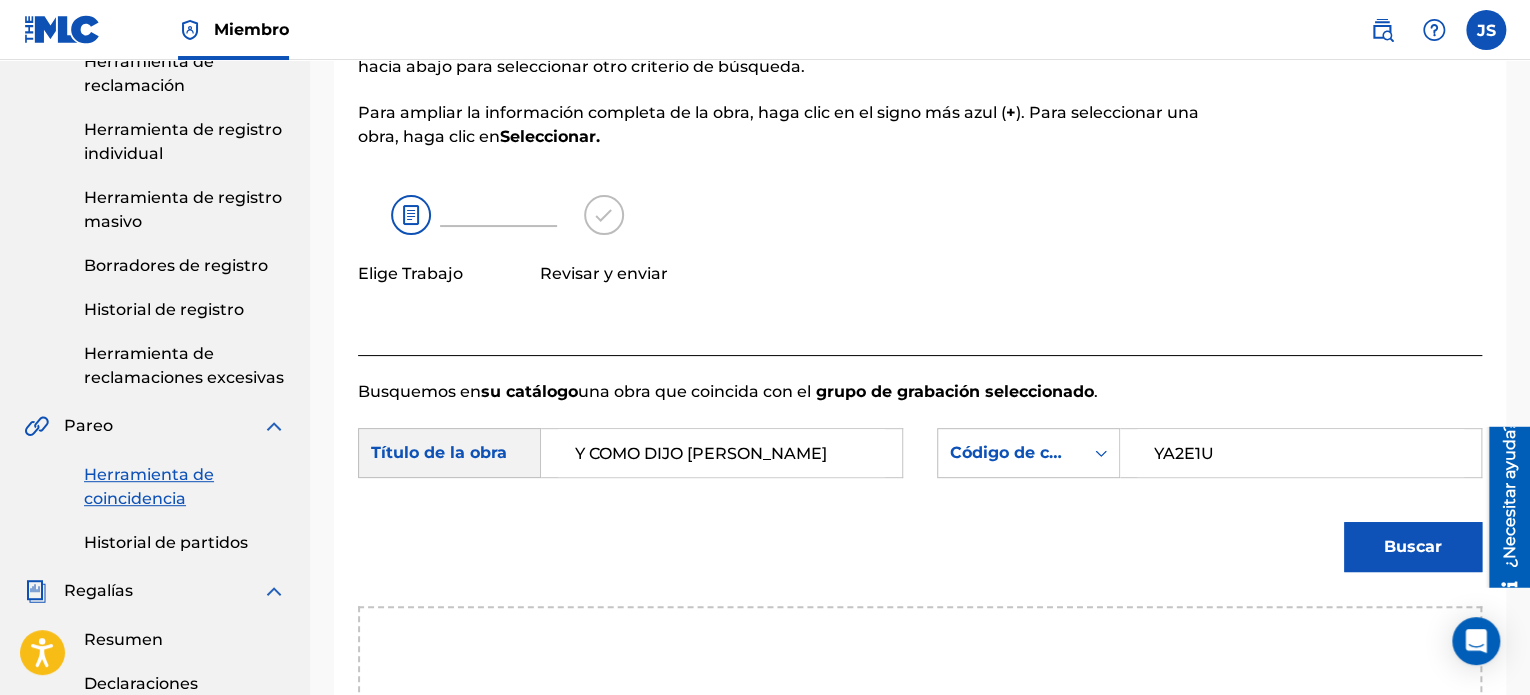 click on "Buscar" at bounding box center [1413, 547] 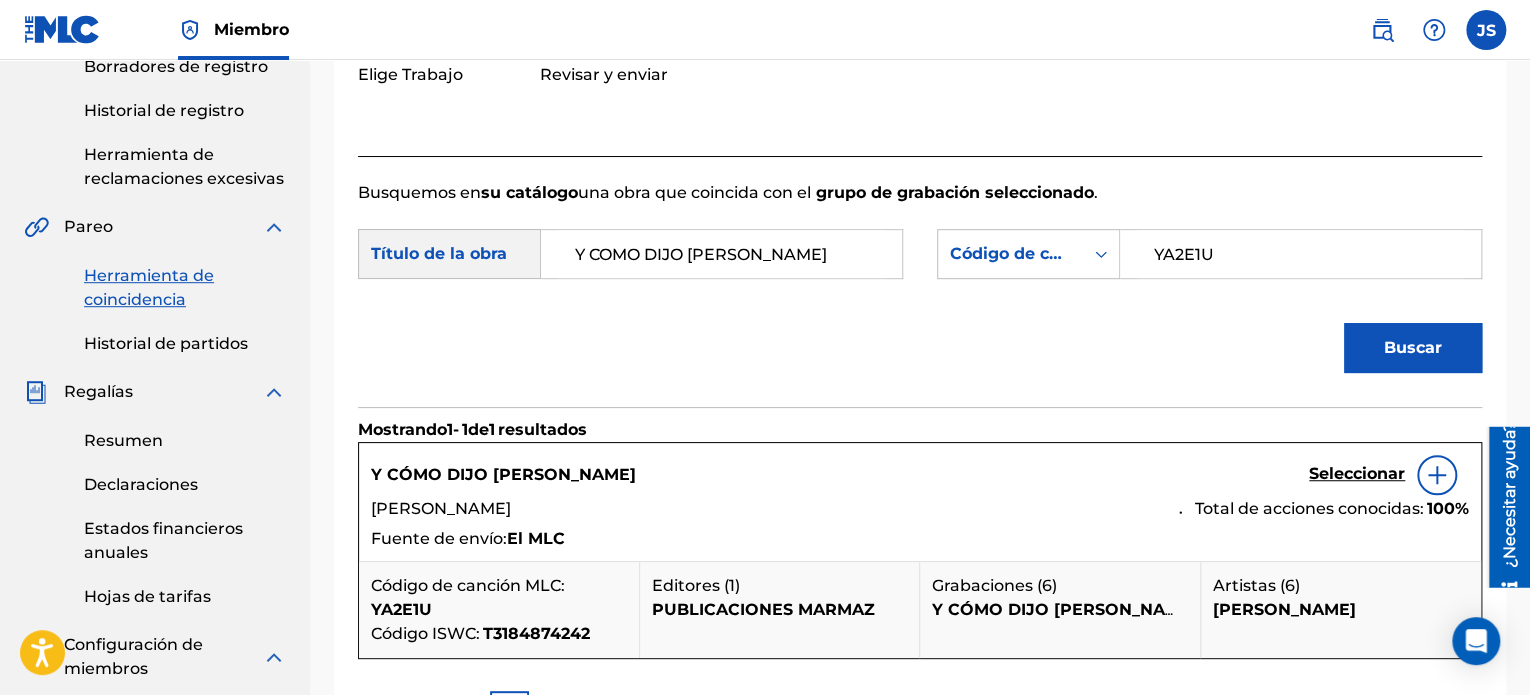 scroll, scrollTop: 434, scrollLeft: 0, axis: vertical 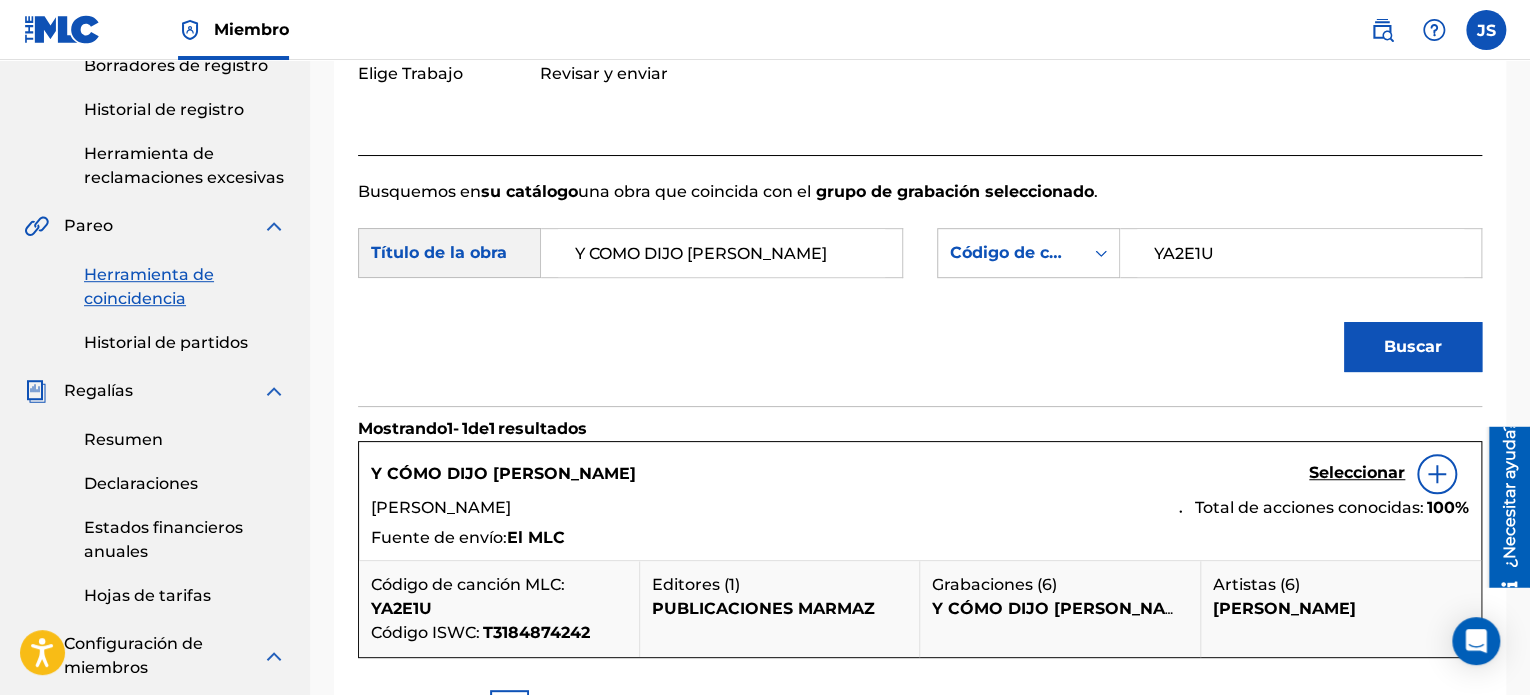 click on "Seleccionar" at bounding box center (1357, 472) 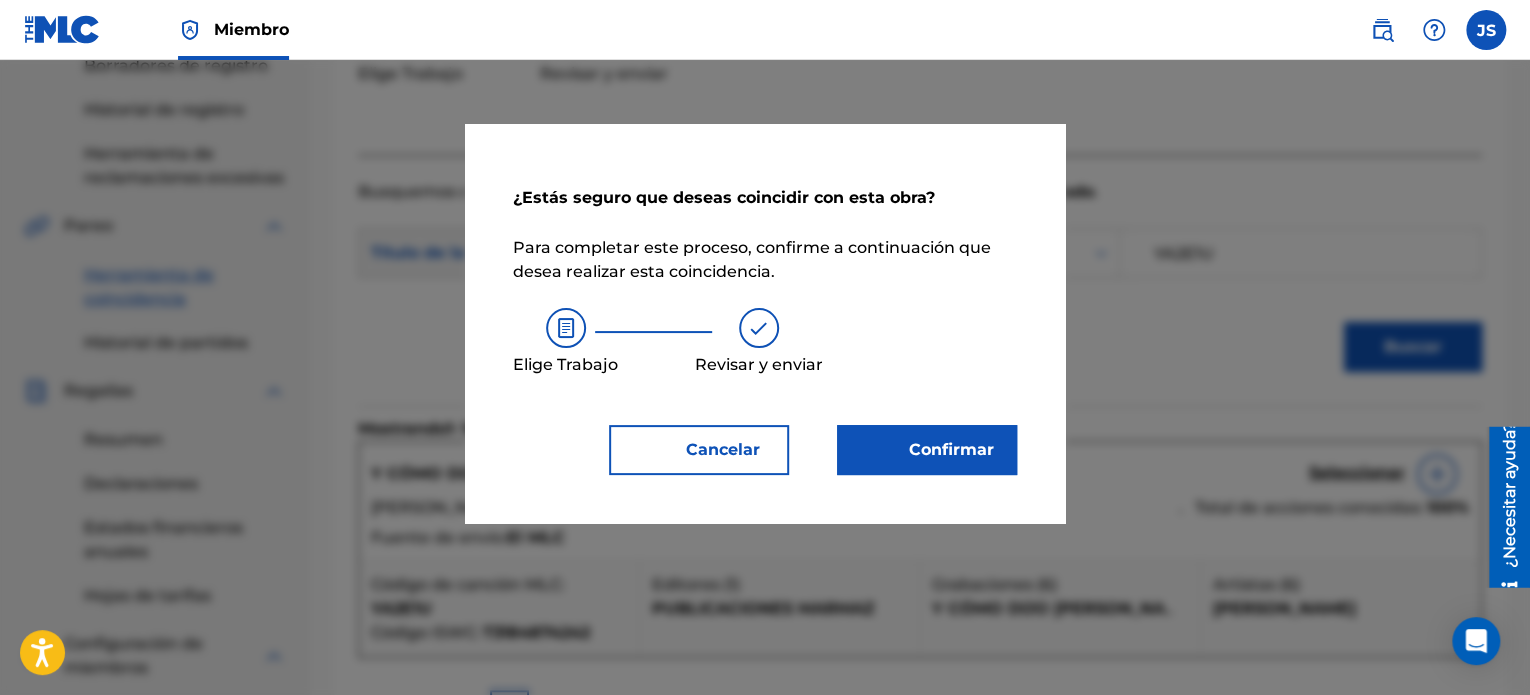 click on "Confirmar" at bounding box center (939, 450) 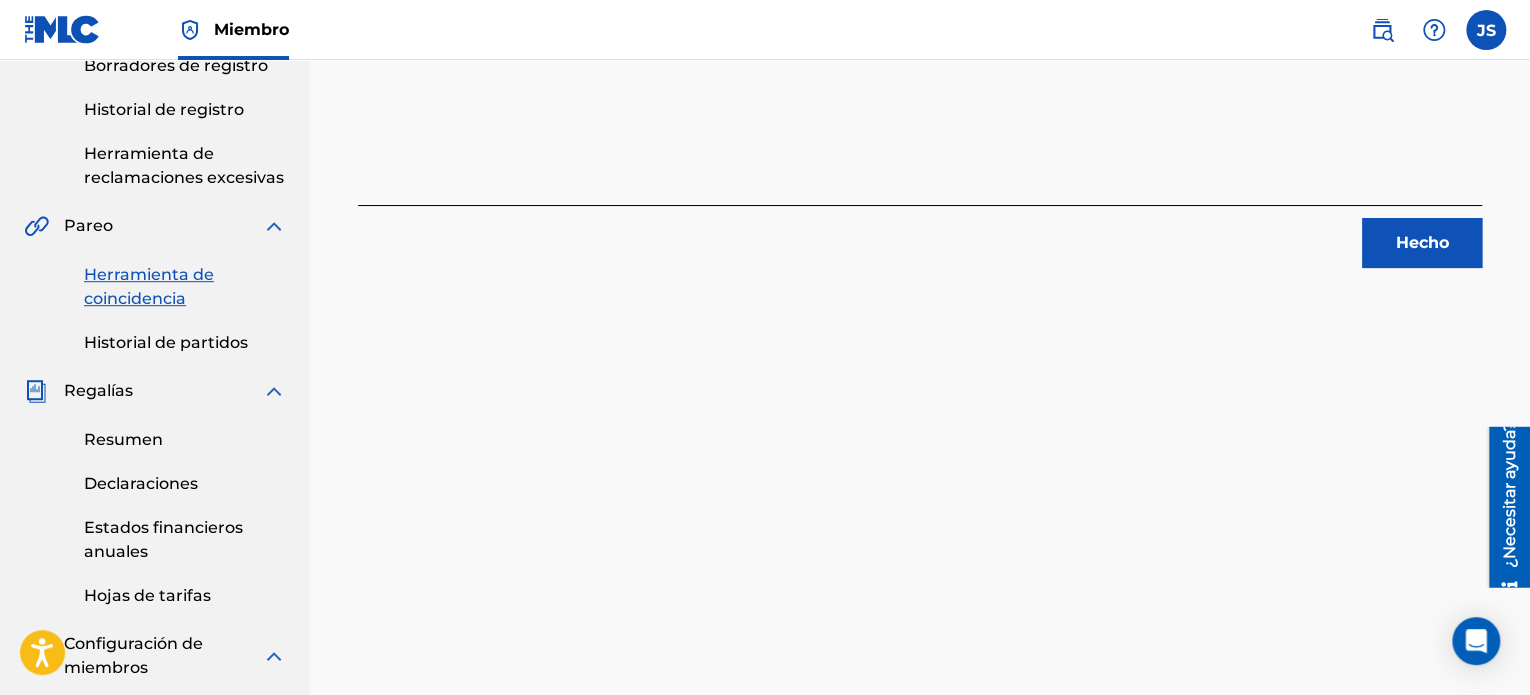 click on "Hecho" at bounding box center [1422, 242] 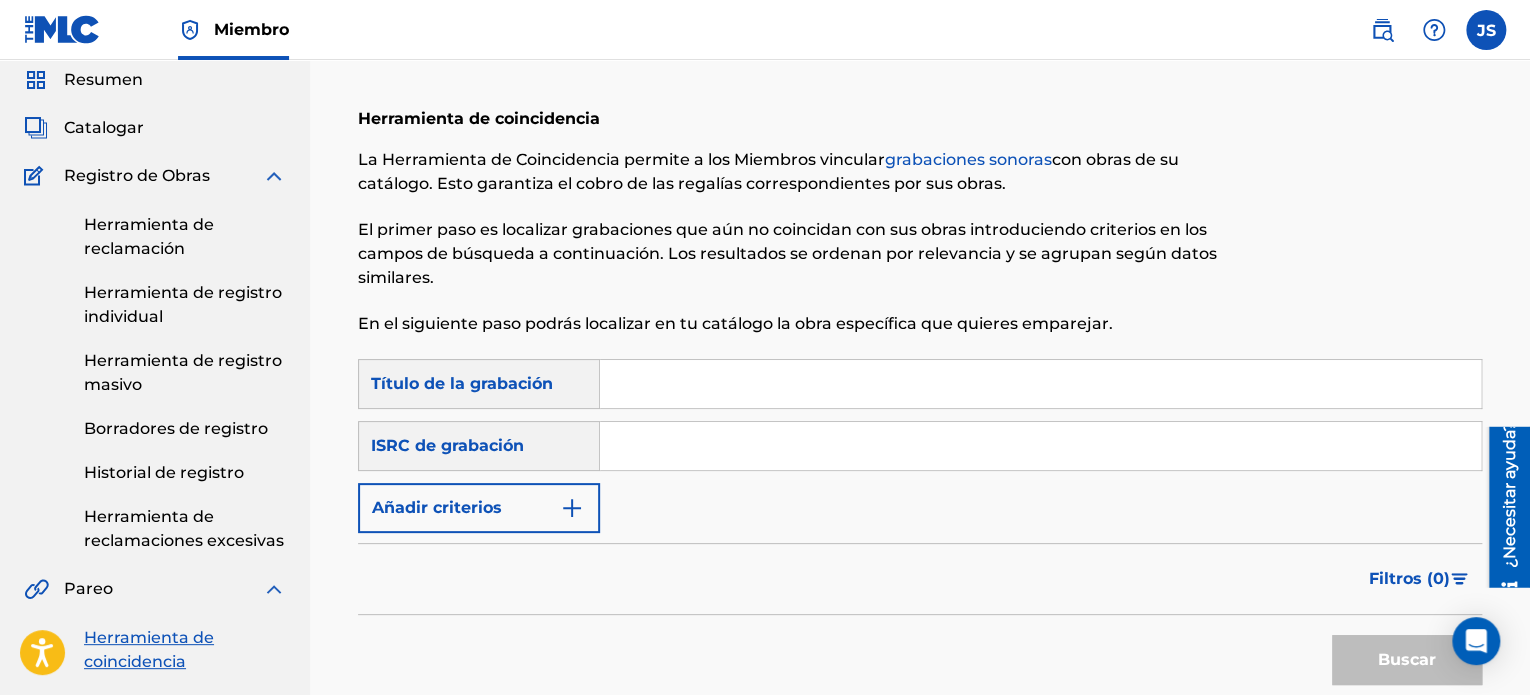 scroll, scrollTop: 34, scrollLeft: 0, axis: vertical 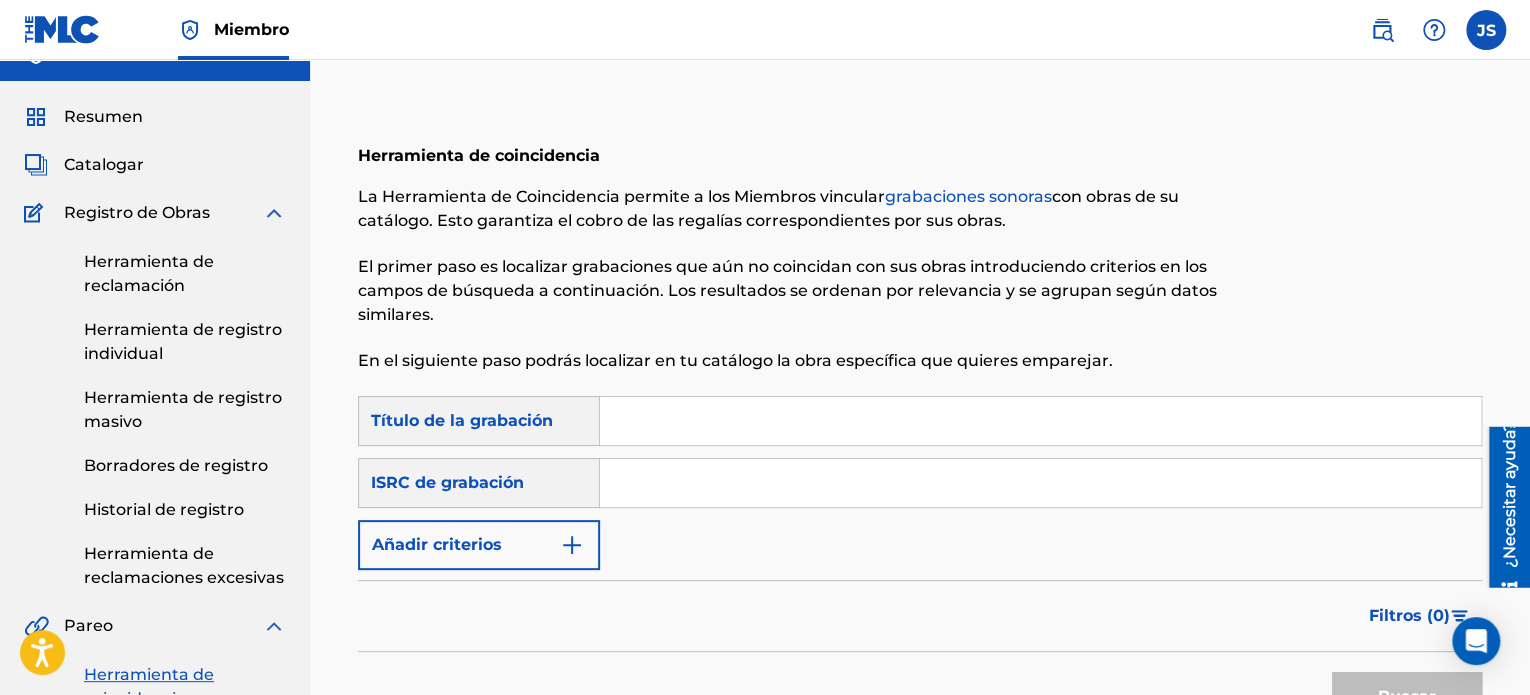 click at bounding box center (1040, 483) 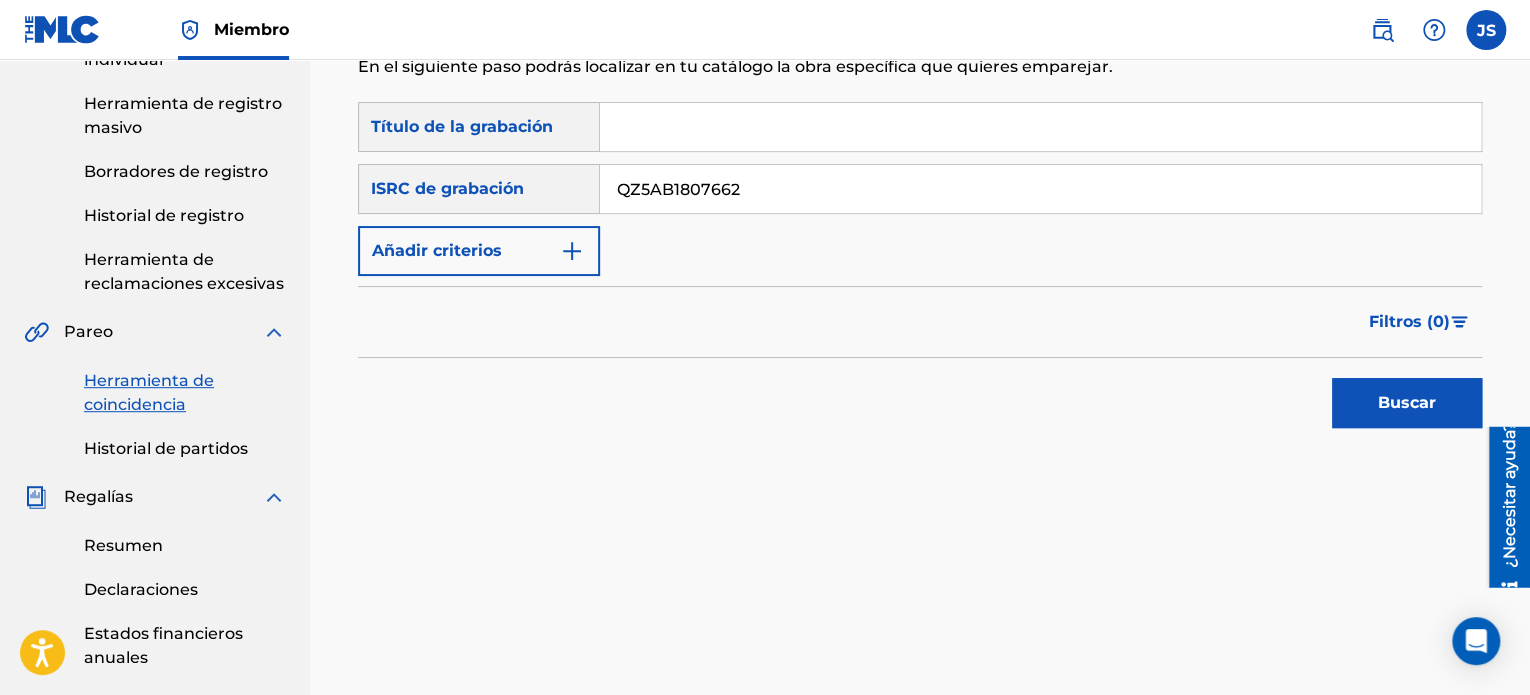 scroll, scrollTop: 334, scrollLeft: 0, axis: vertical 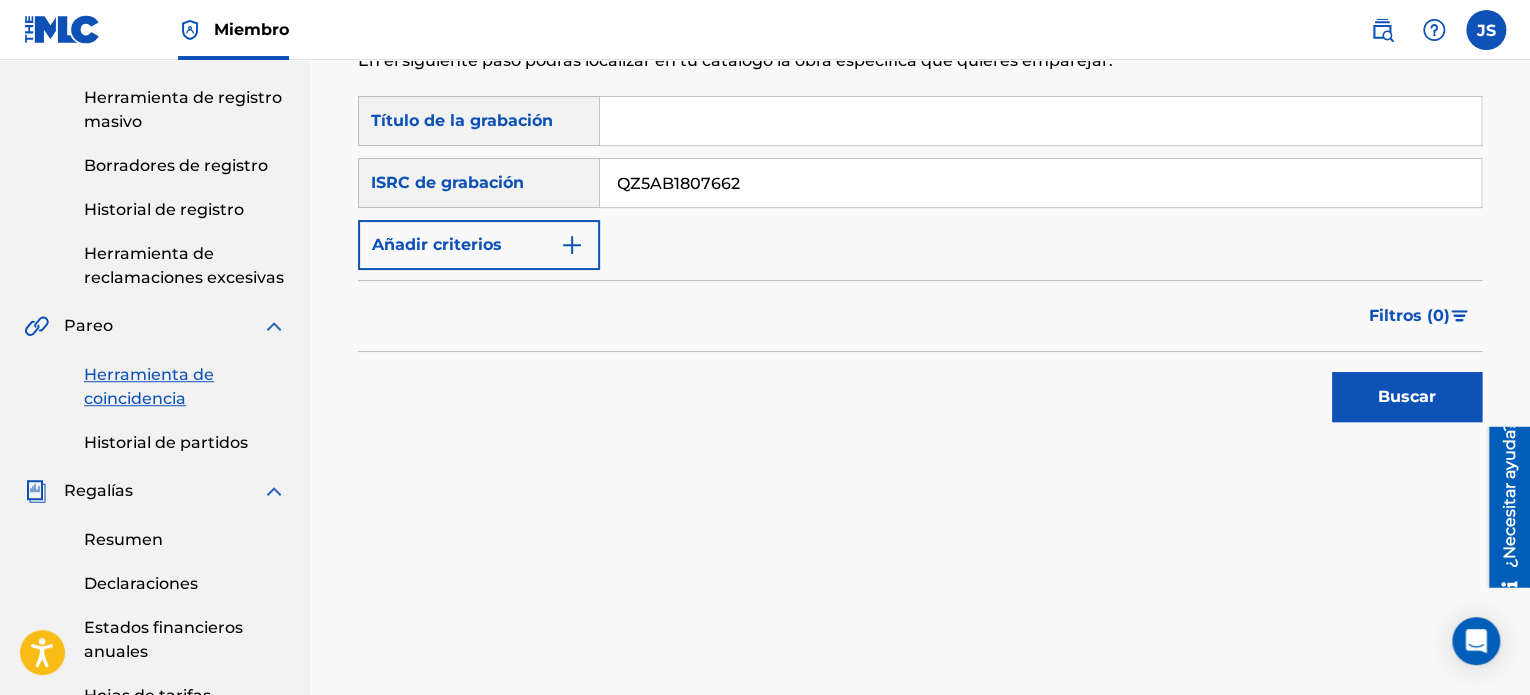 type on "QZ5AB1807662" 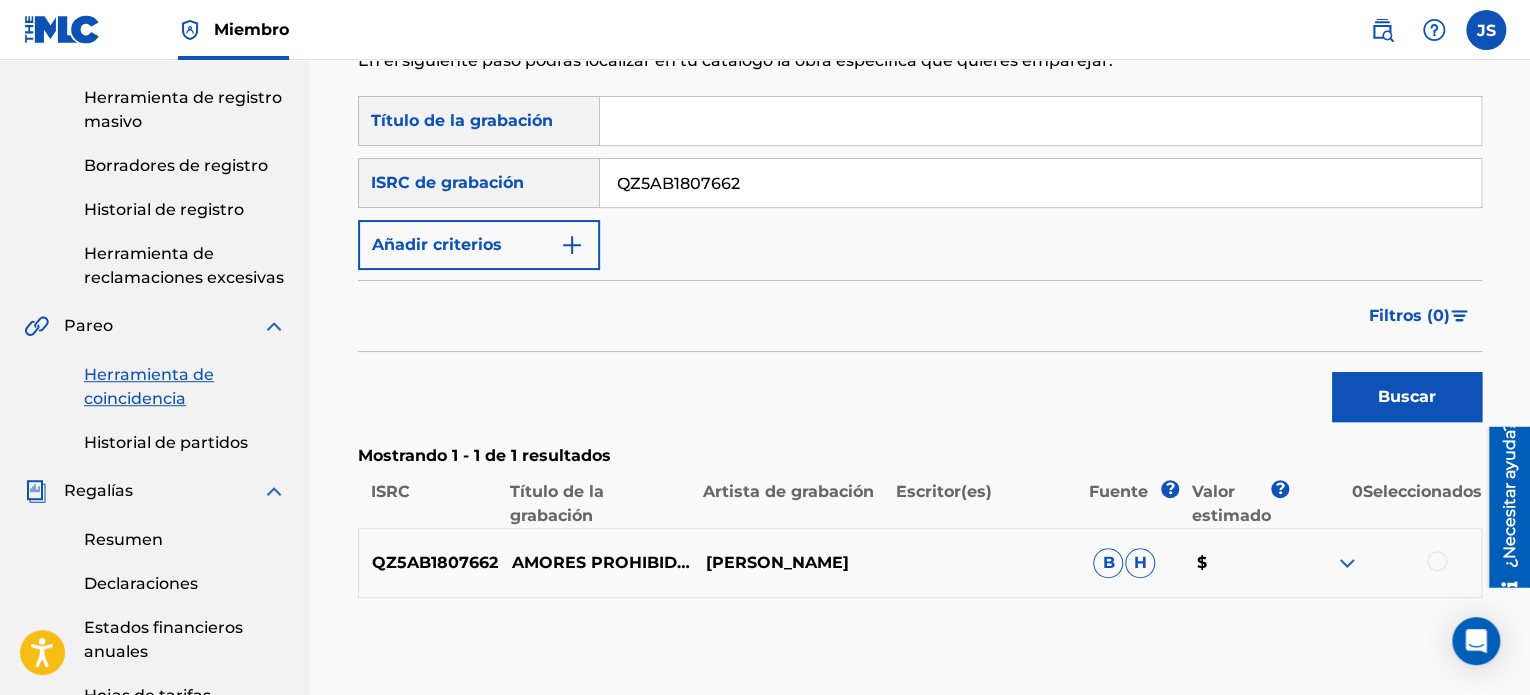 click at bounding box center [1437, 561] 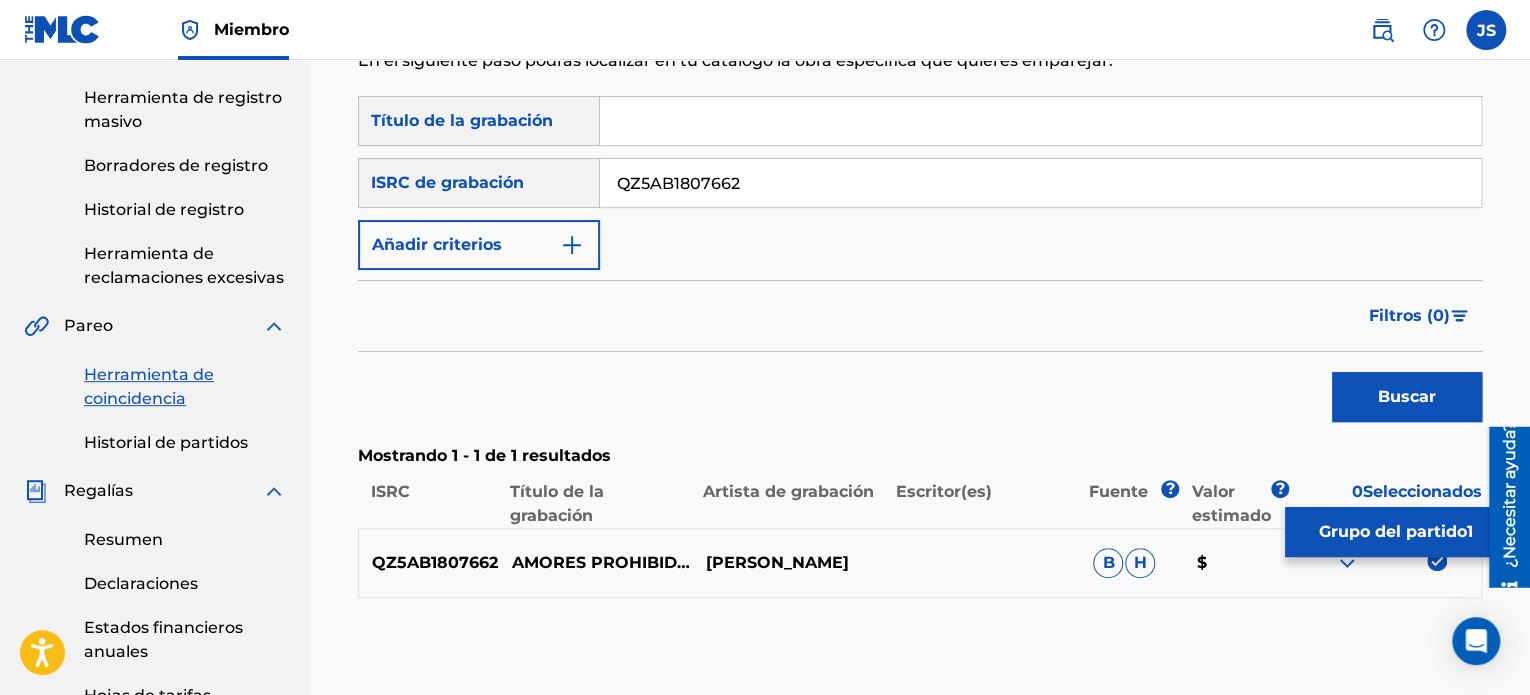 click on "Grupo del partido" at bounding box center (1393, 531) 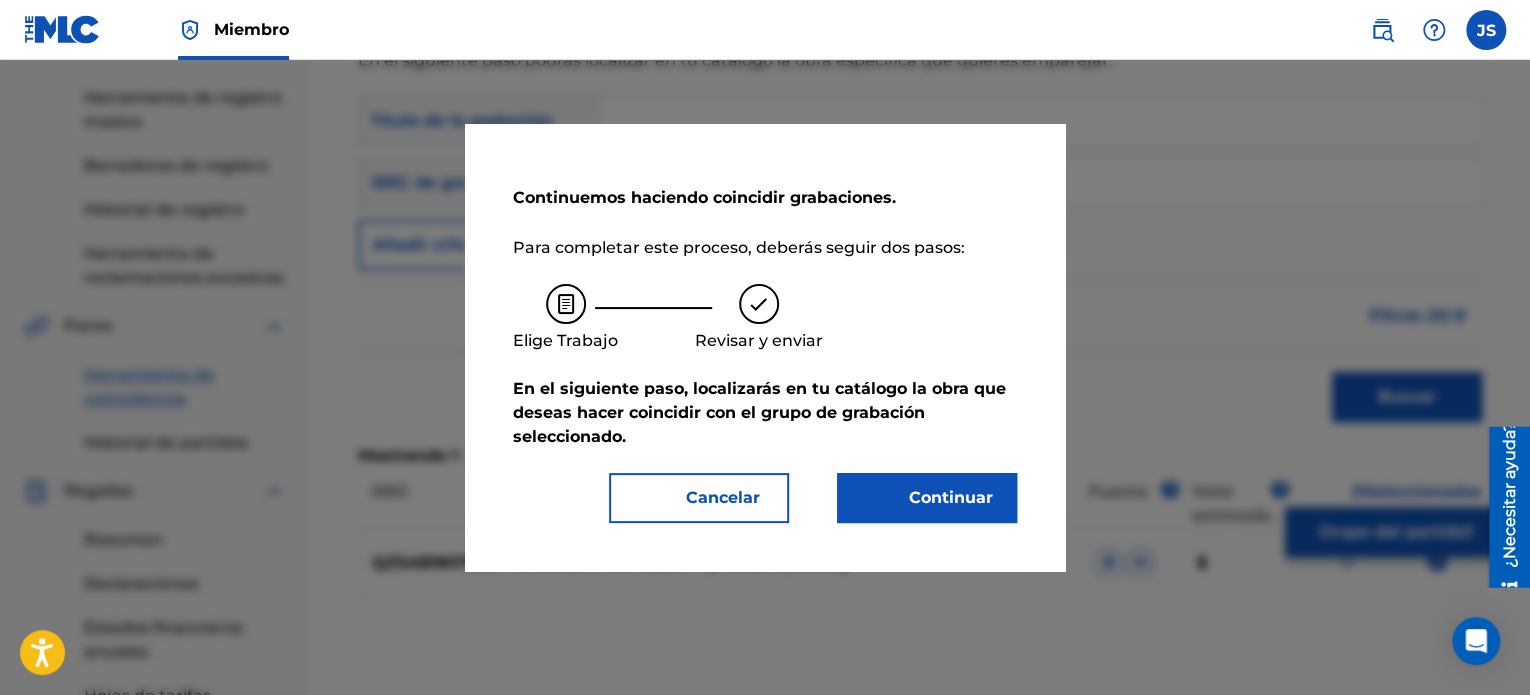 click on "Continuar" at bounding box center (927, 498) 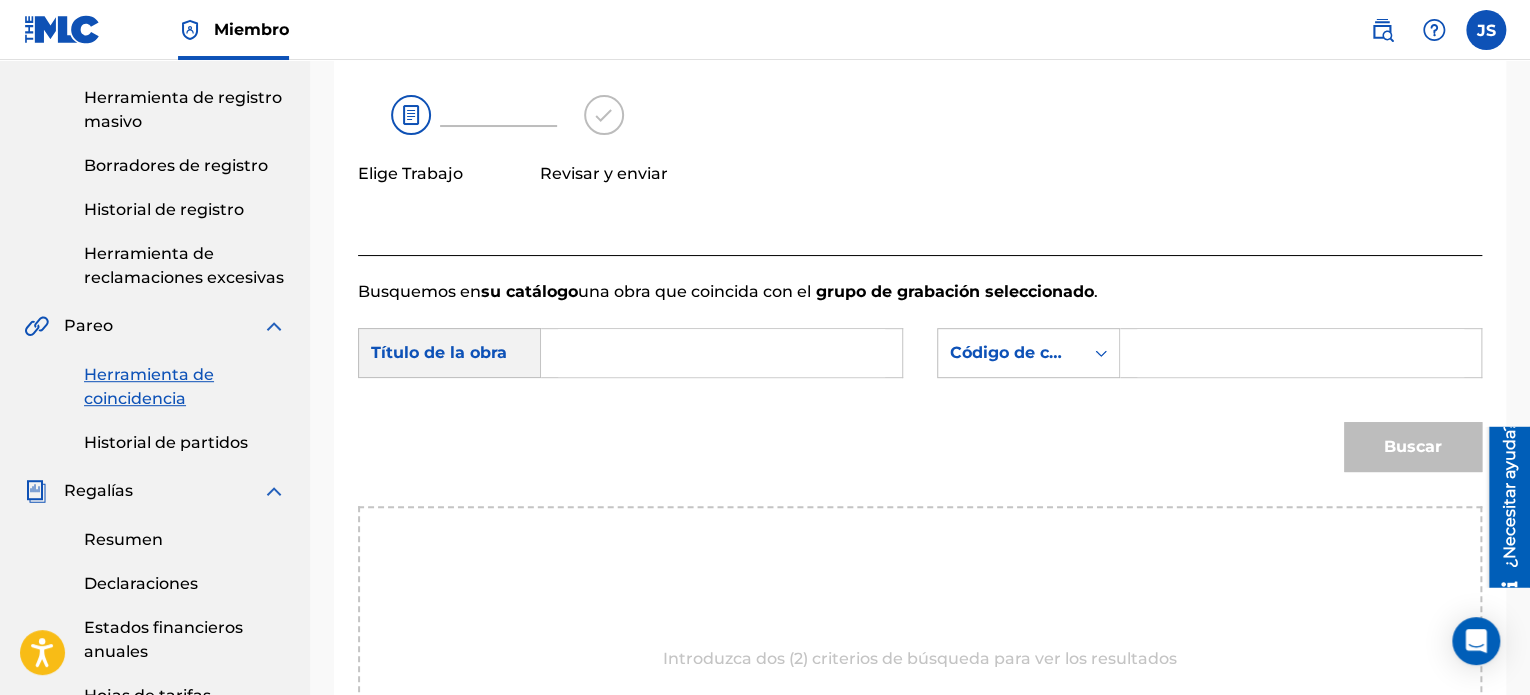 click on "Buscar con criteriosc2621c35-1369-4366-b842-018a39739a45 Título de la obra Buscar con criterios fc825685-2221-4f5c-9648-47ec6f5d1f6a Código de canción MLC" at bounding box center [920, 359] 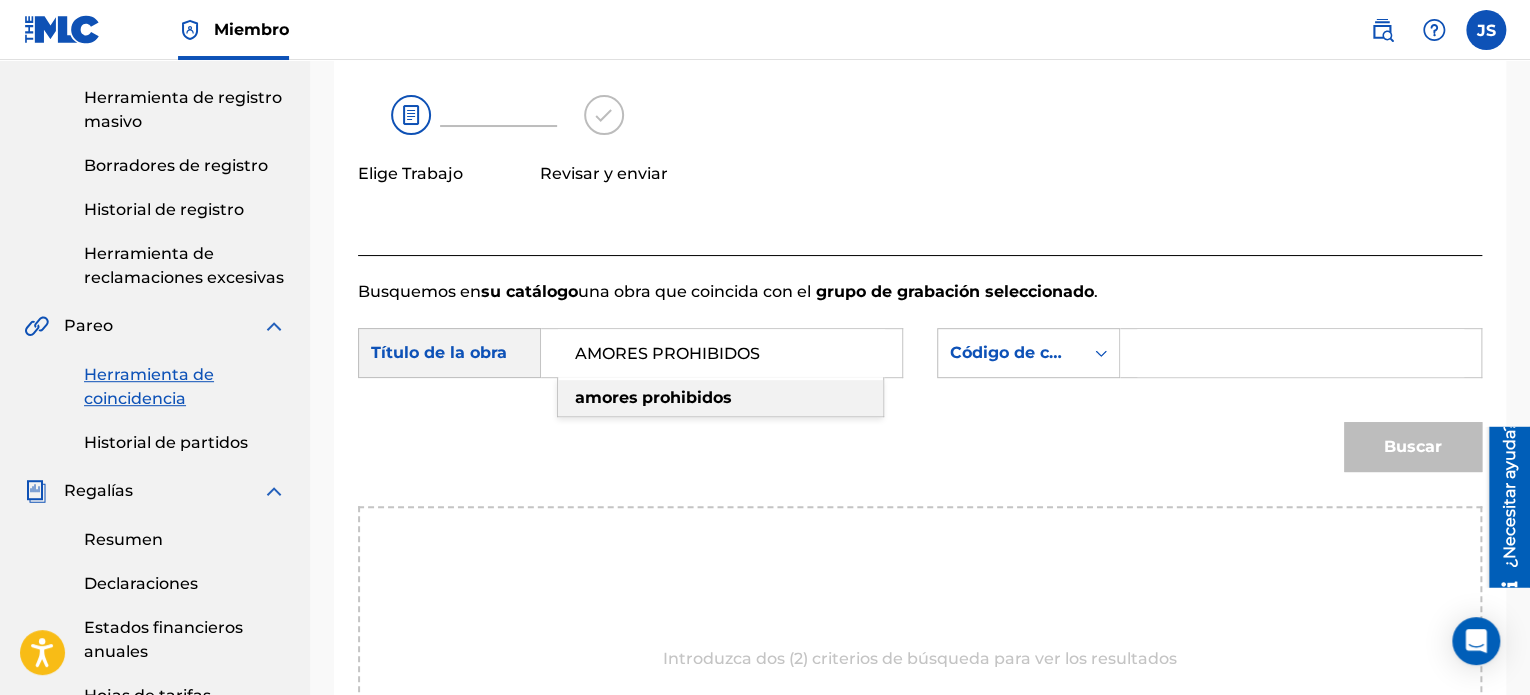 type on "AMORES PROHIBIDOS" 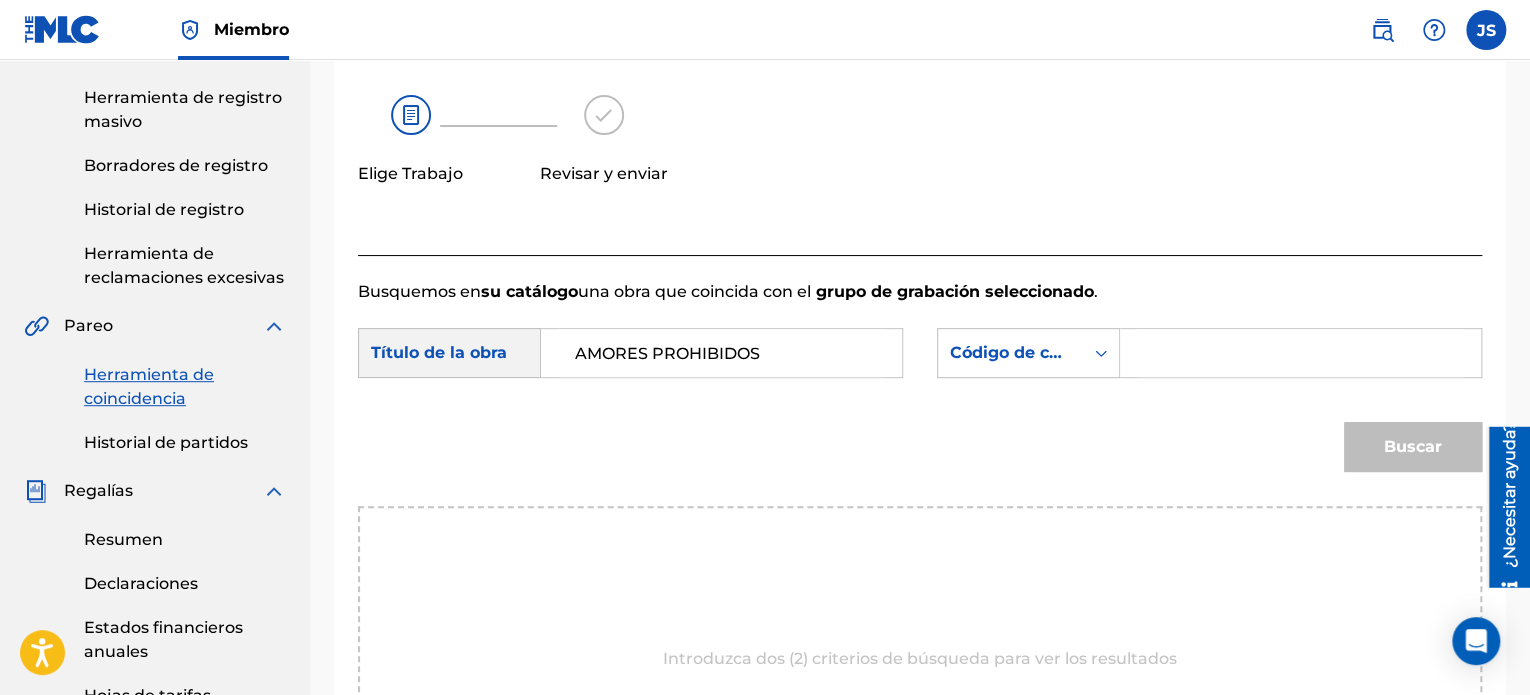 click at bounding box center (1300, 353) 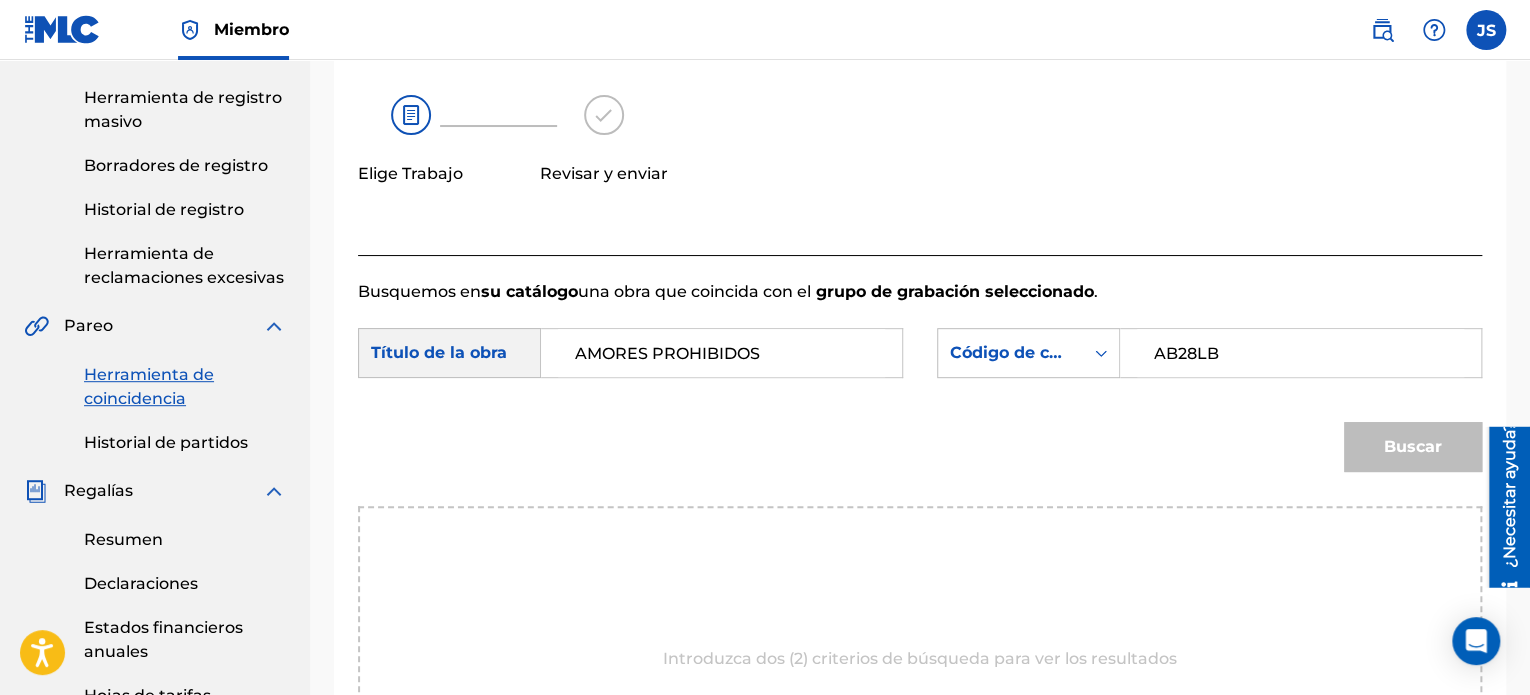 type on "AB28LB" 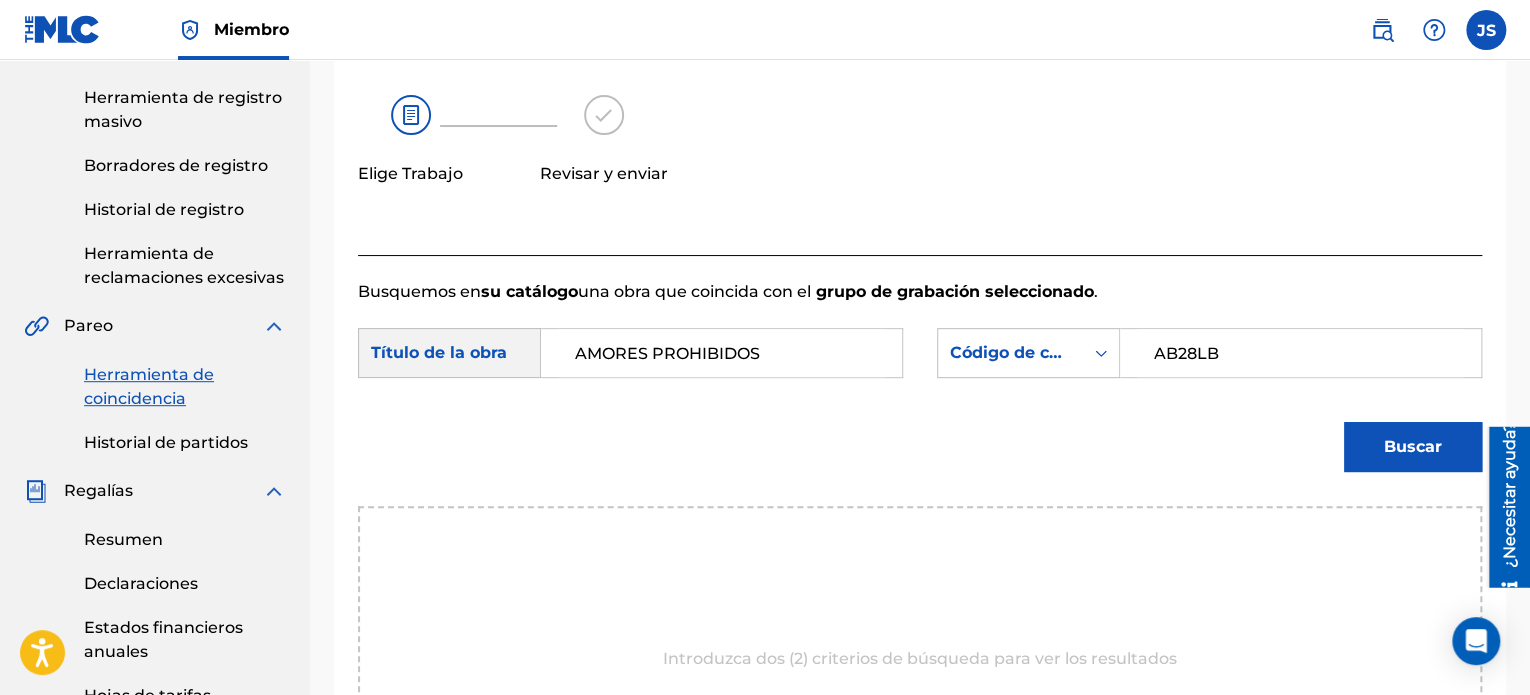 click on "Buscar" at bounding box center (1413, 446) 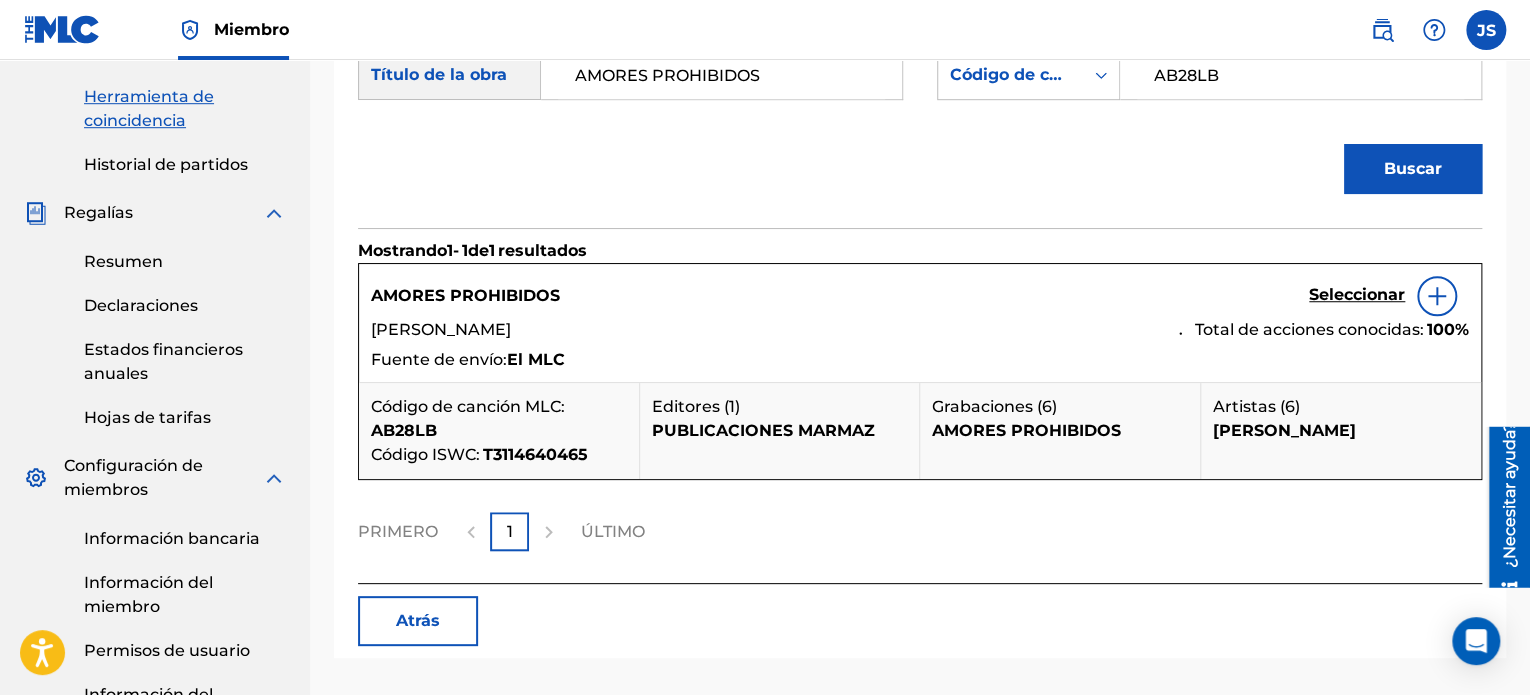 scroll, scrollTop: 634, scrollLeft: 0, axis: vertical 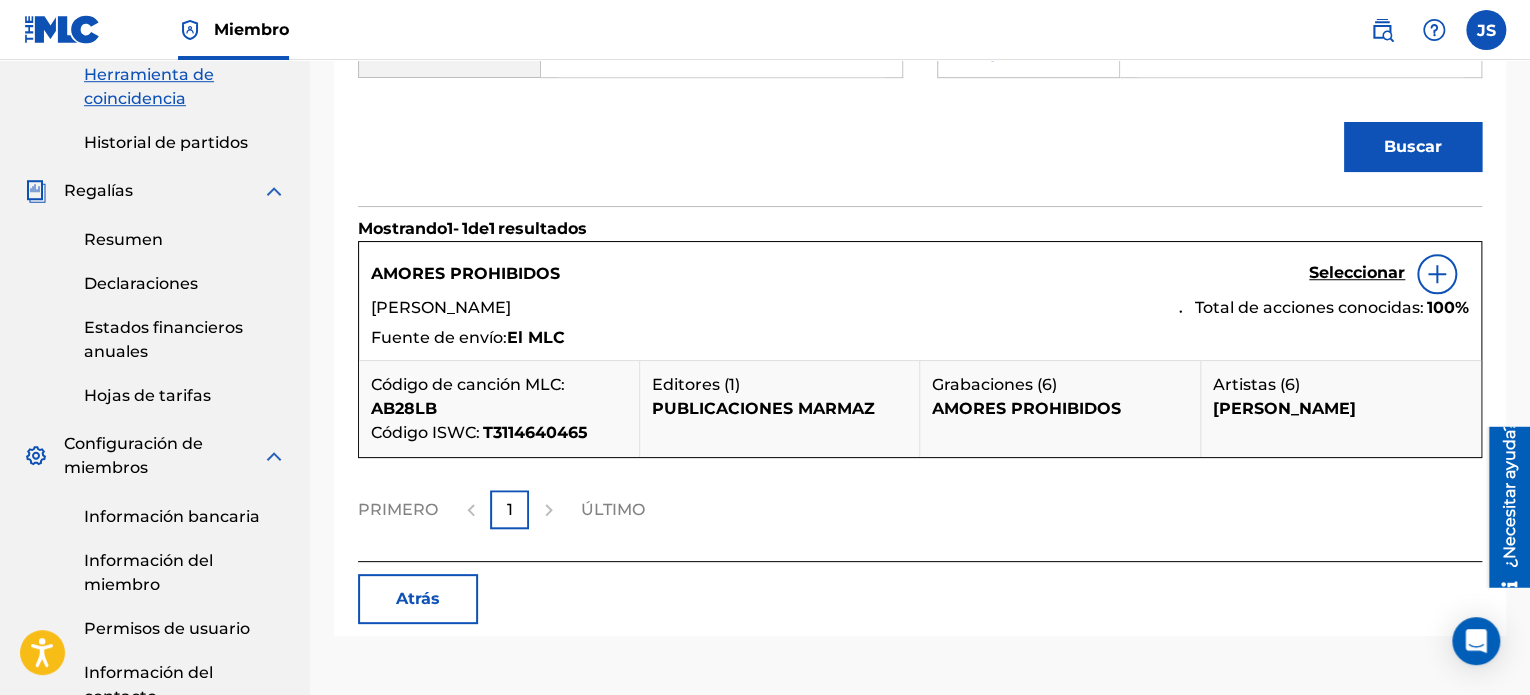 click on "Seleccionar" at bounding box center [1357, 272] 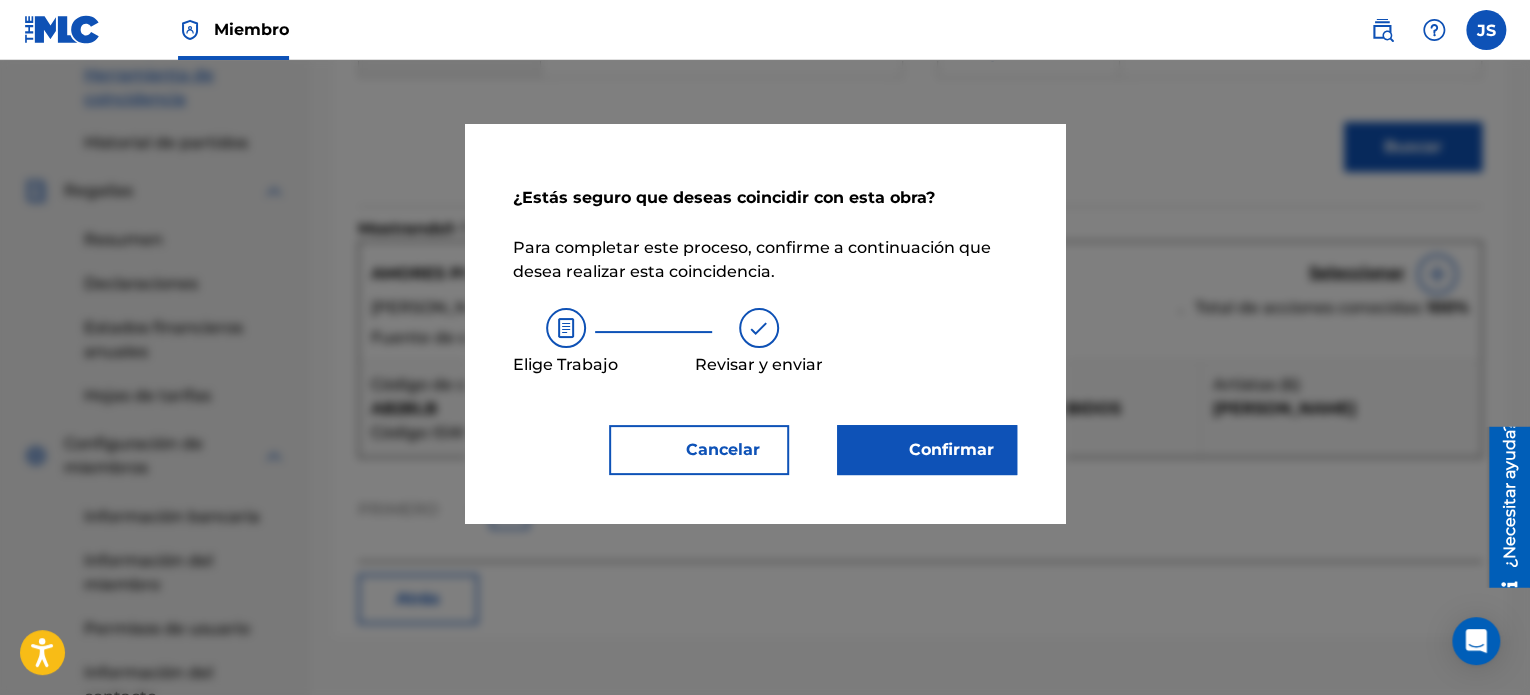 click on "Cancelar" at bounding box center [699, 450] 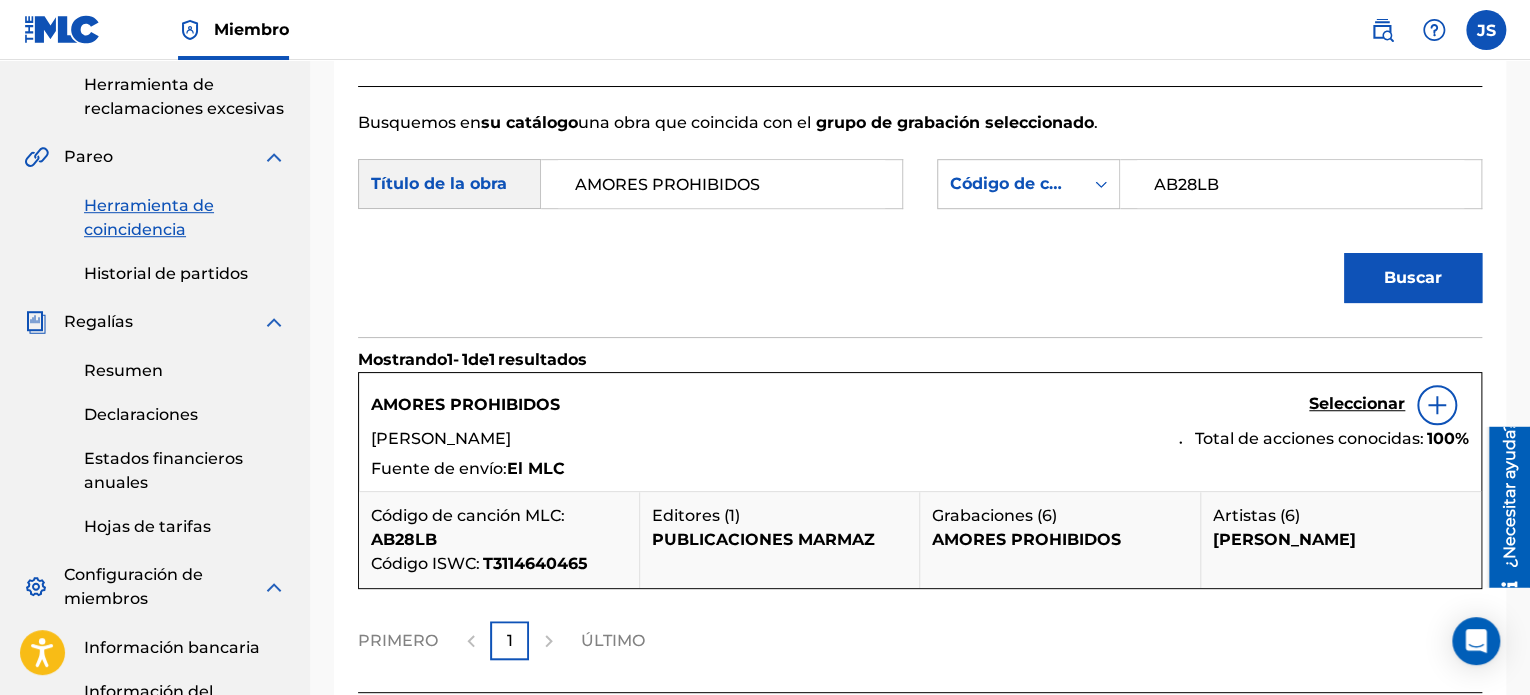scroll, scrollTop: 534, scrollLeft: 0, axis: vertical 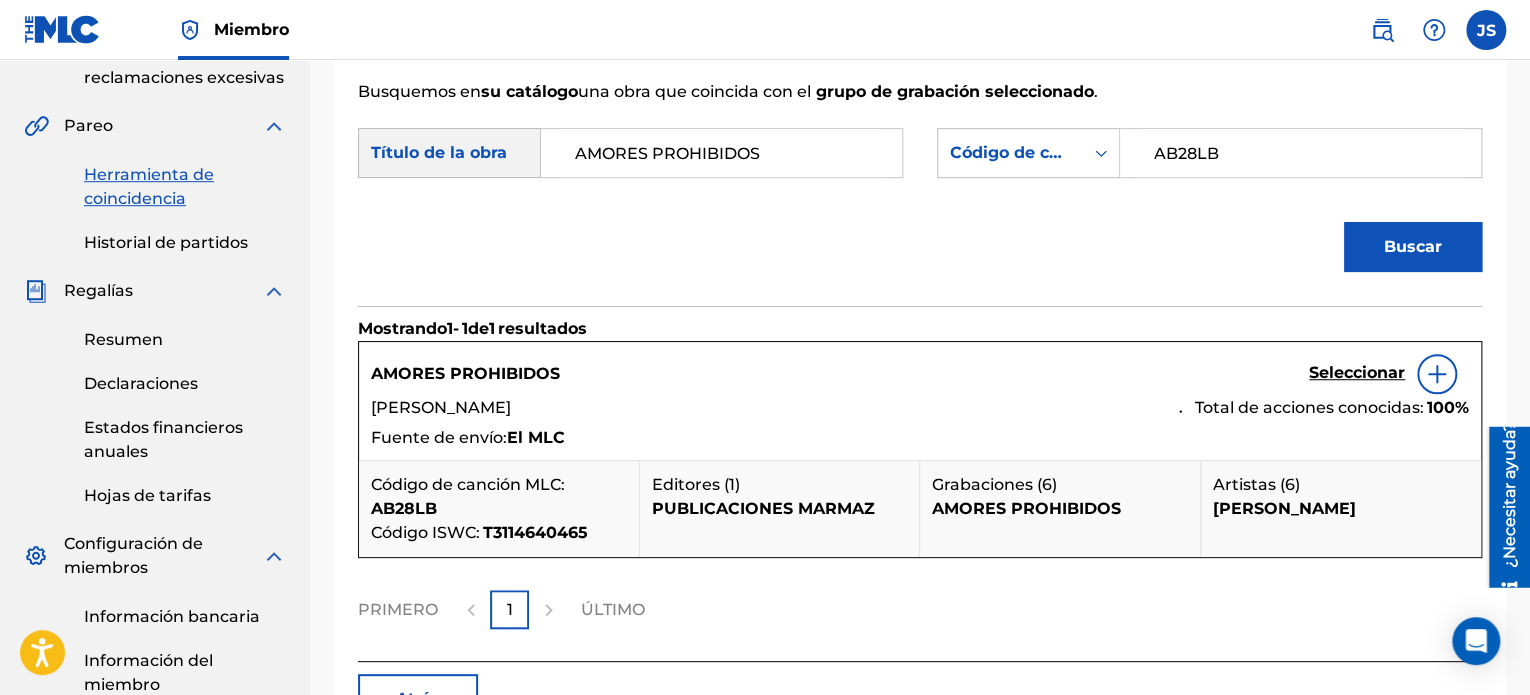 click on "Seleccionar" at bounding box center (1357, 372) 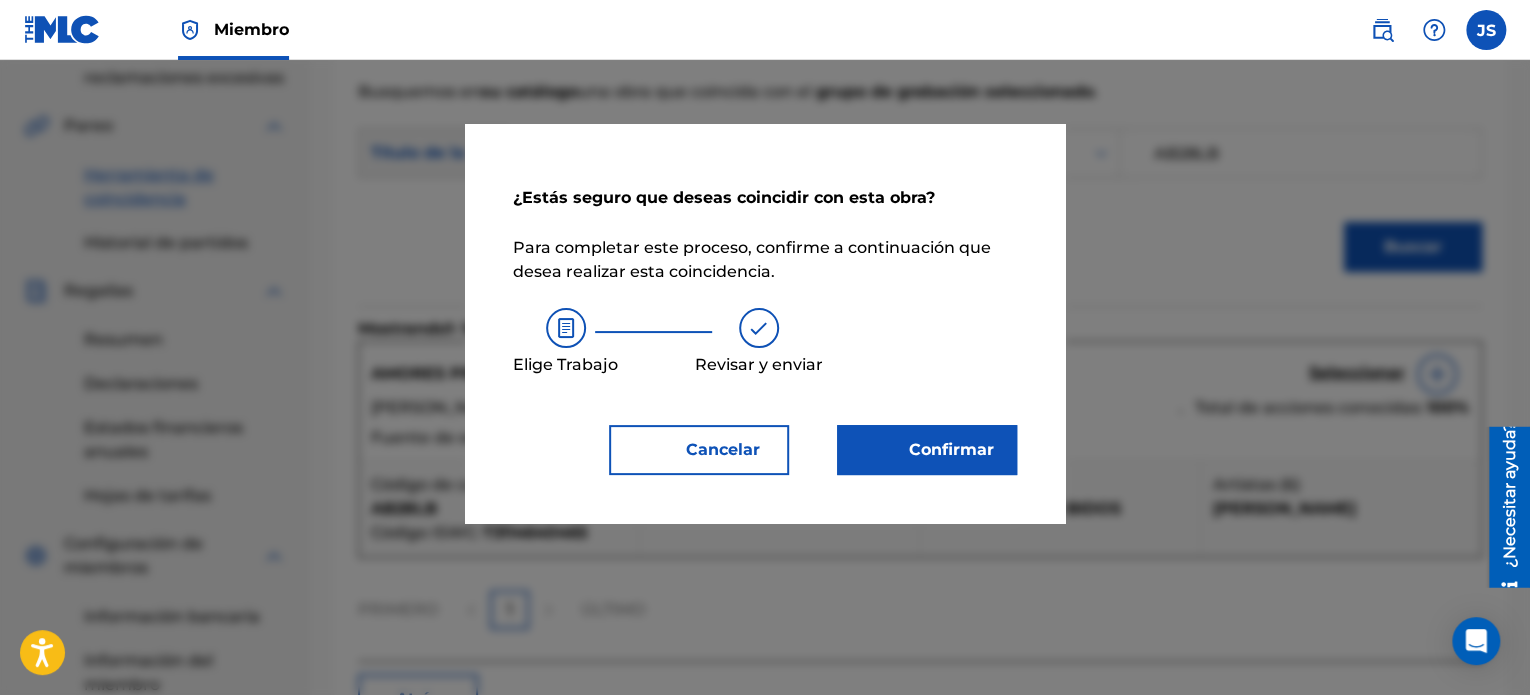 click on "Confirmar" at bounding box center [927, 450] 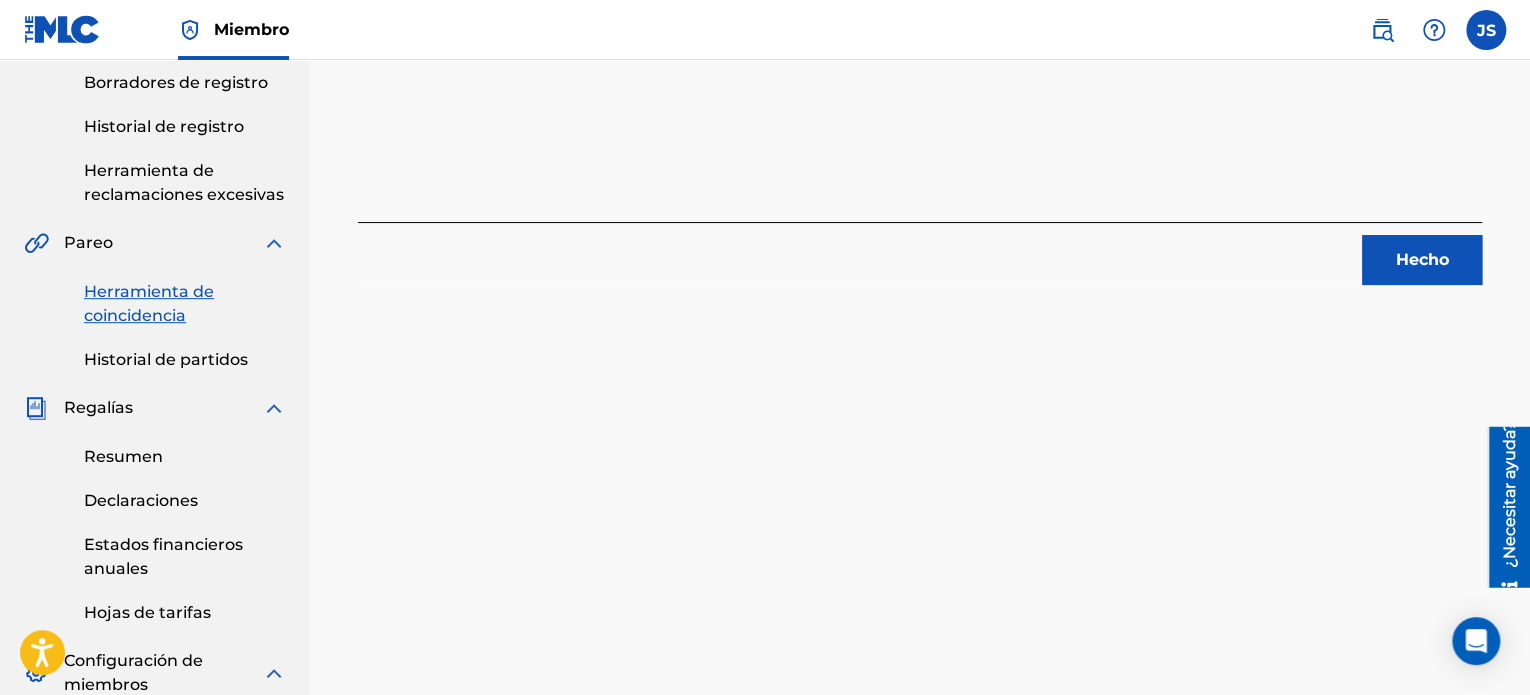 scroll, scrollTop: 334, scrollLeft: 0, axis: vertical 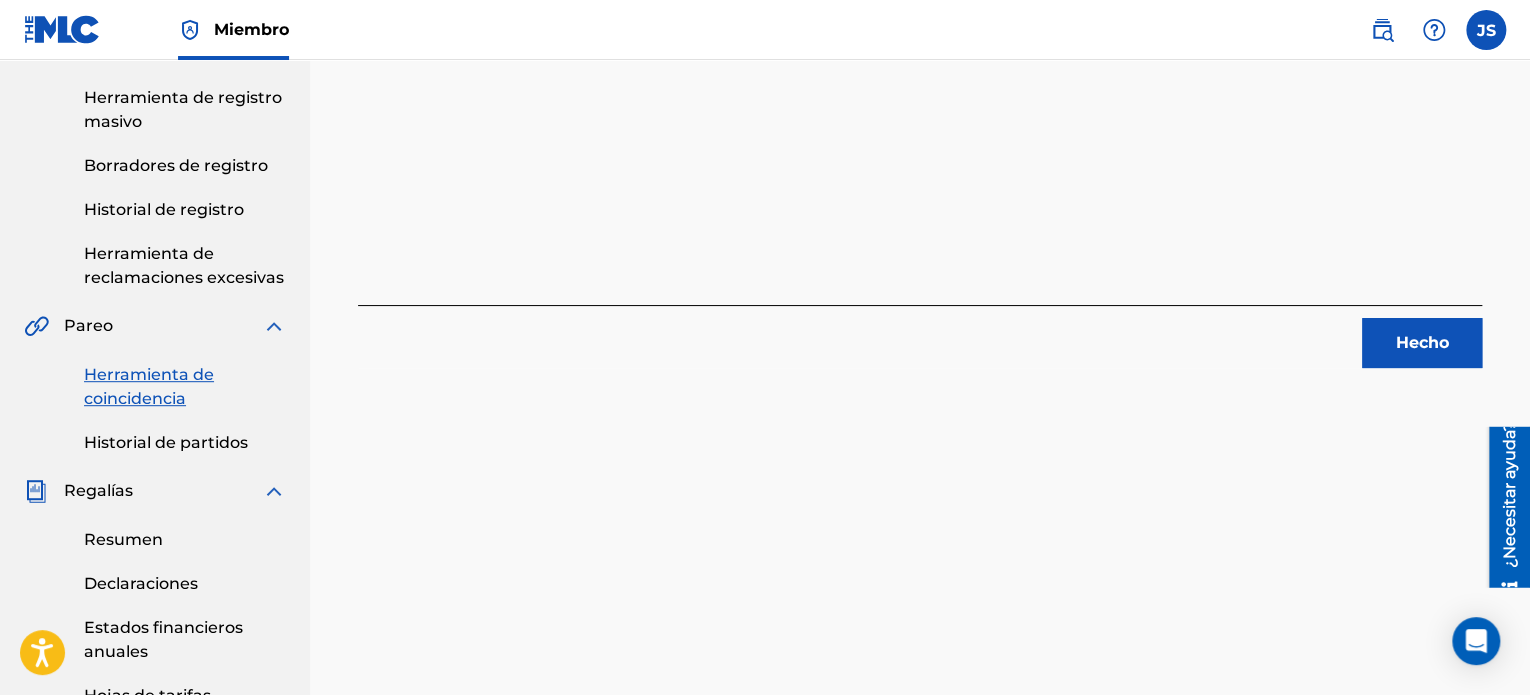 click on "Hecho" at bounding box center [1422, 342] 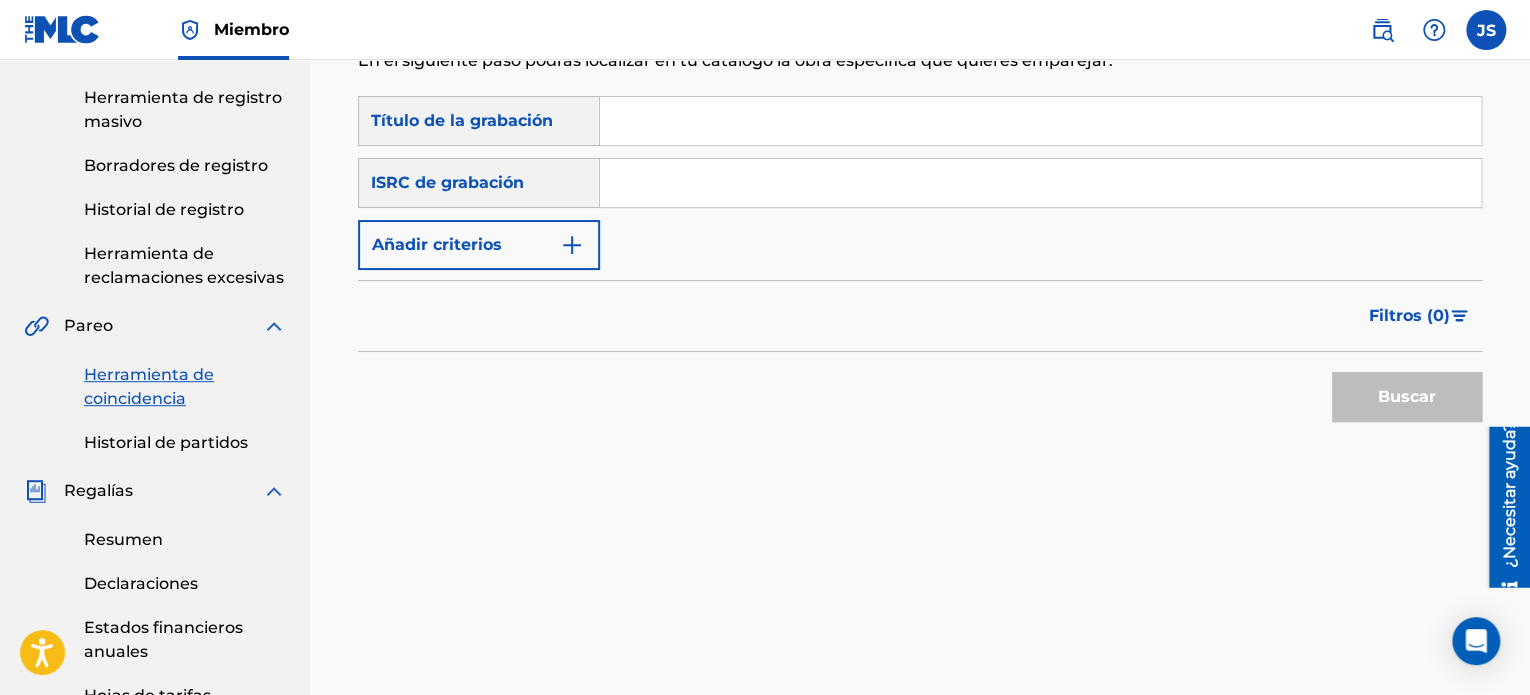 click at bounding box center (1040, 183) 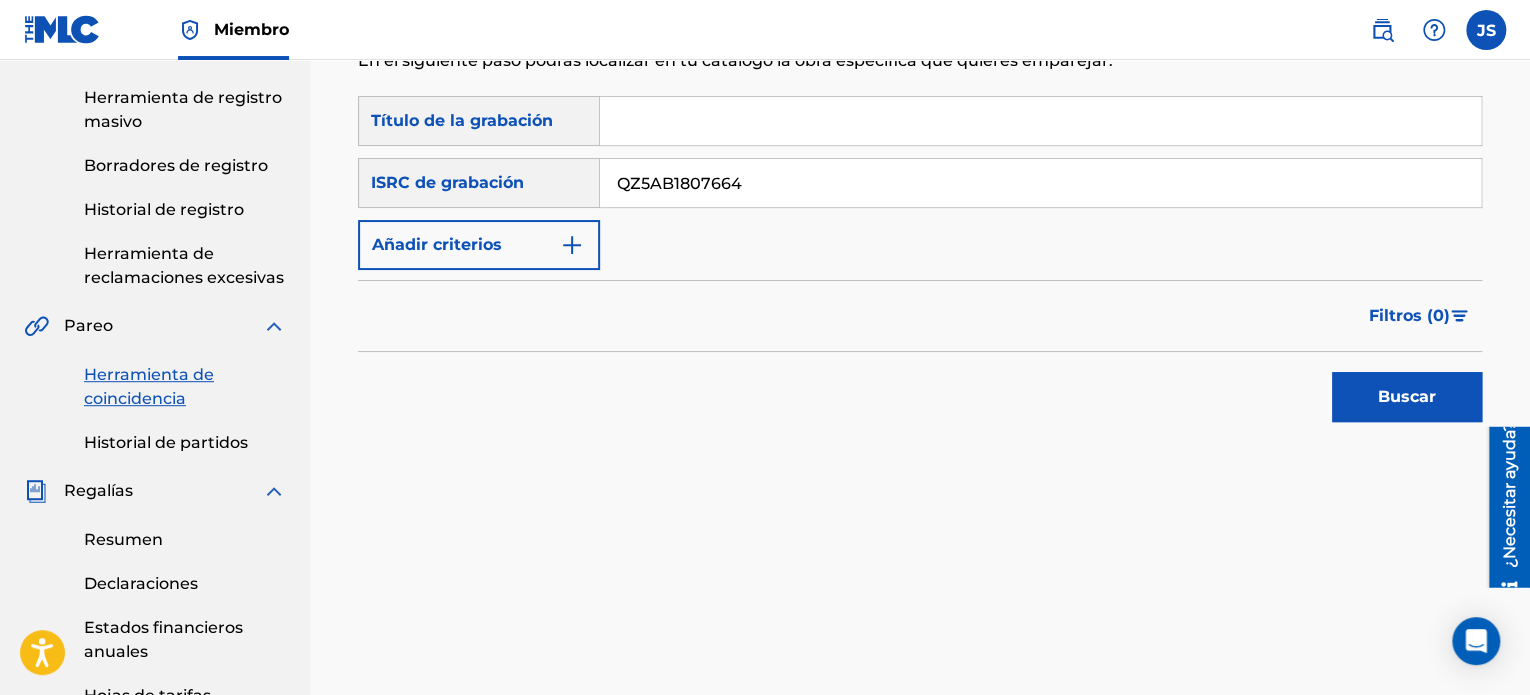 click on "Filtros (  0  )" at bounding box center [920, 316] 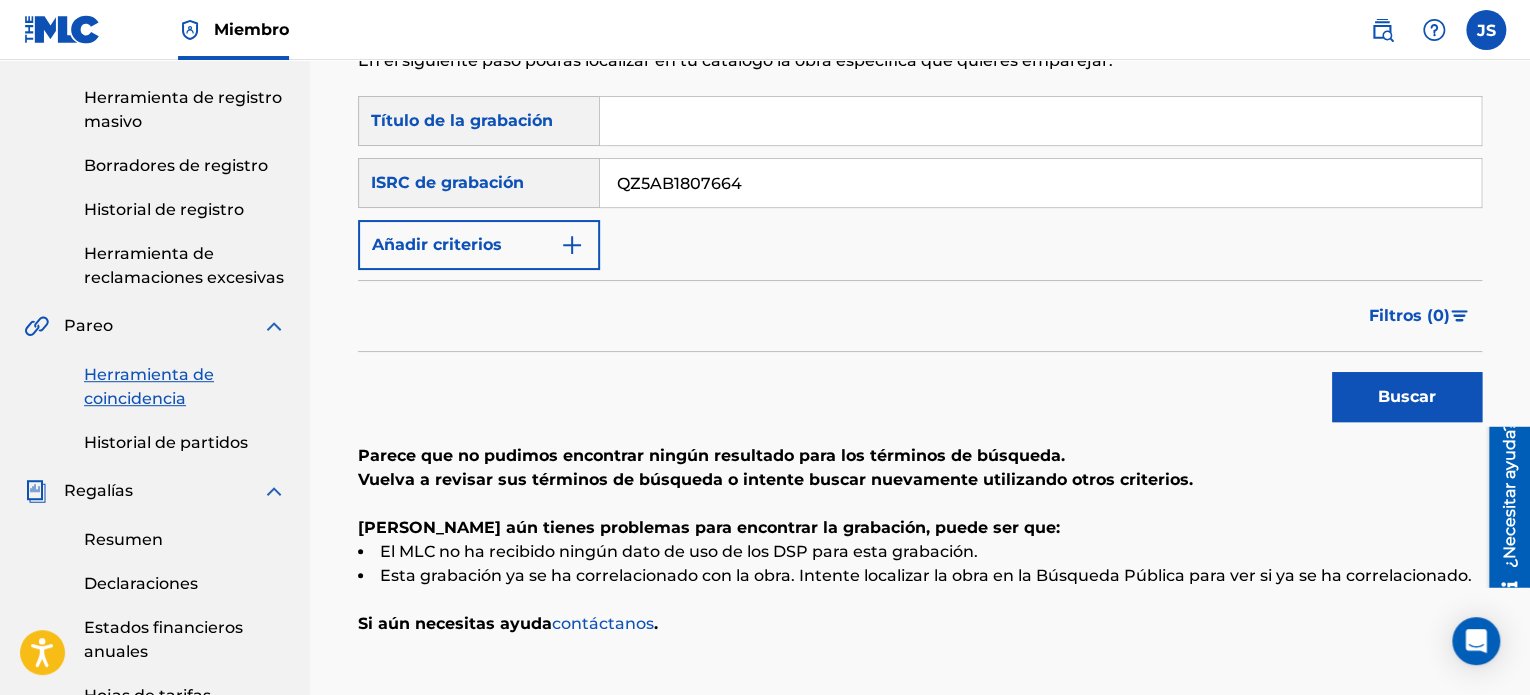 scroll, scrollTop: 434, scrollLeft: 0, axis: vertical 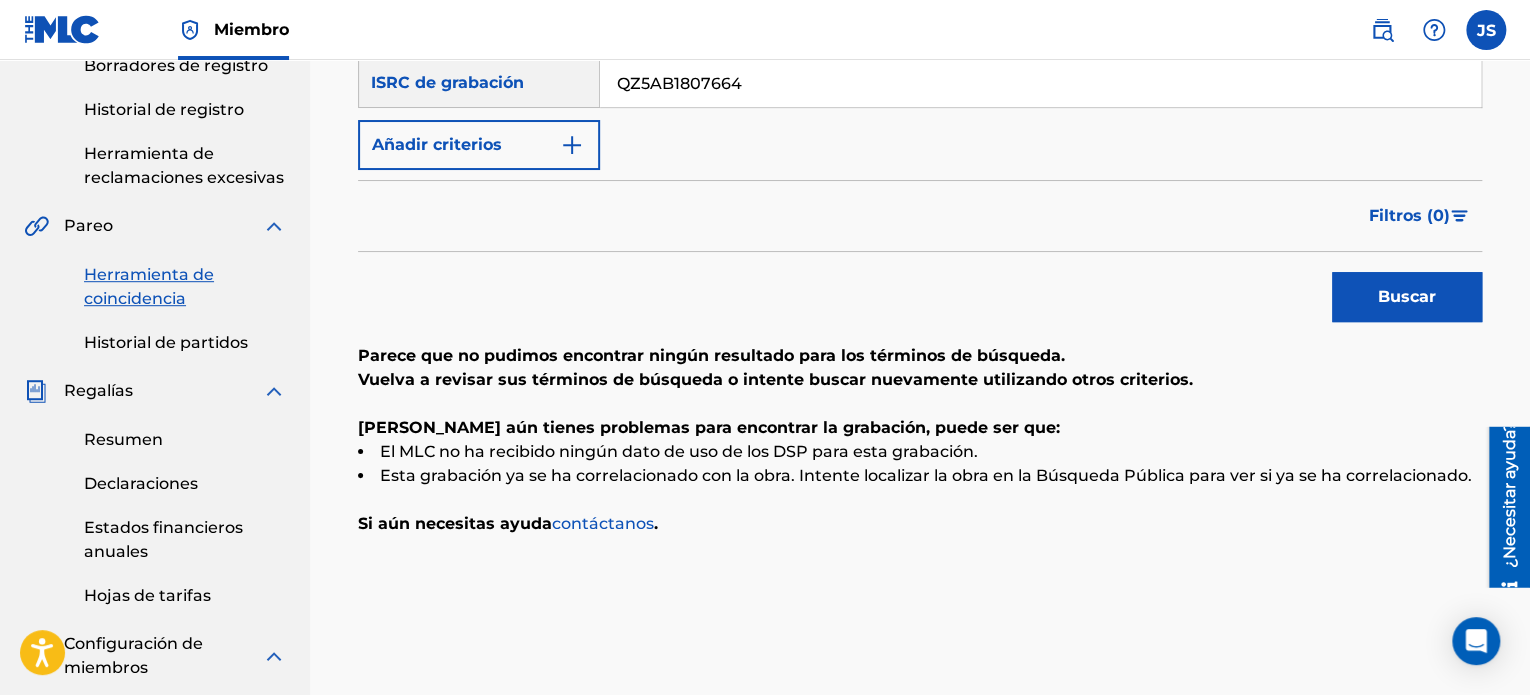 drag, startPoint x: 743, startPoint y: 69, endPoint x: 631, endPoint y: 70, distance: 112.00446 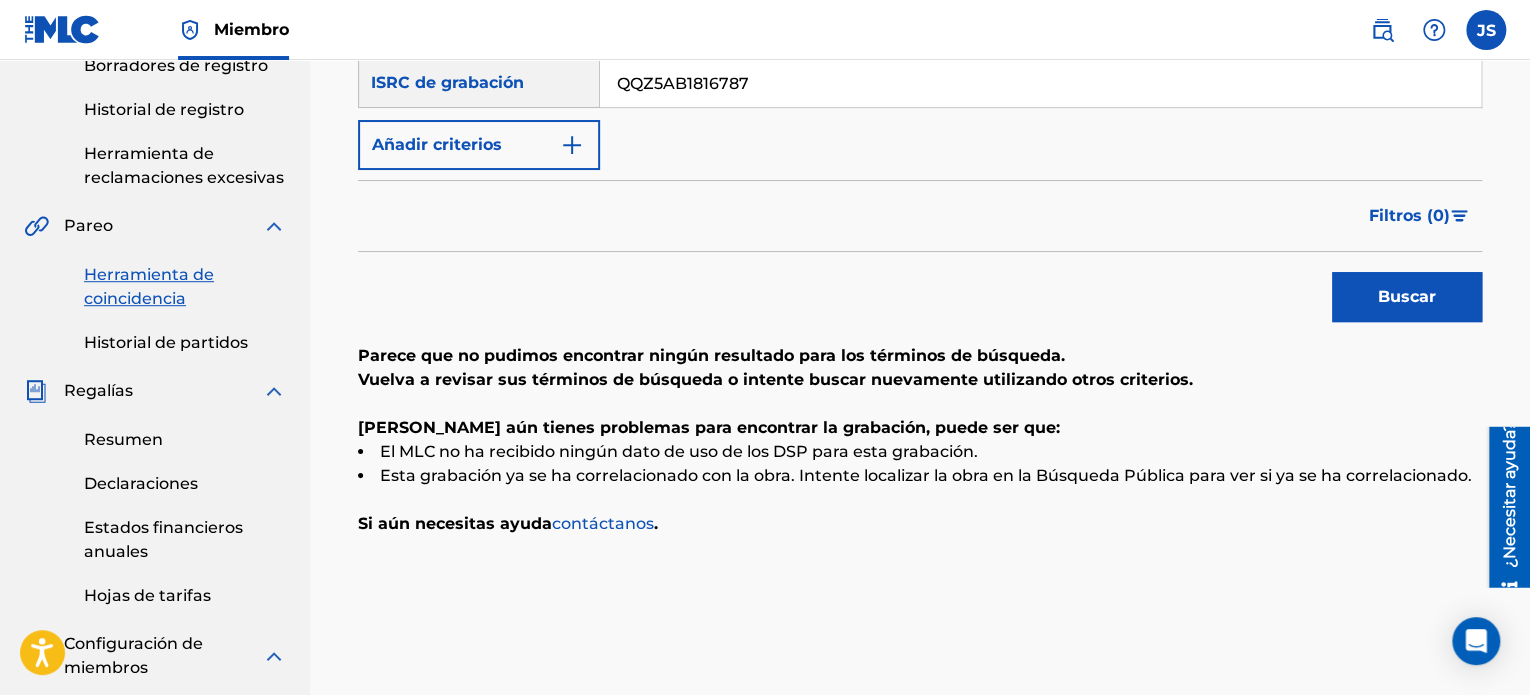 click on "QQZ5AB1816787" at bounding box center (1040, 83) 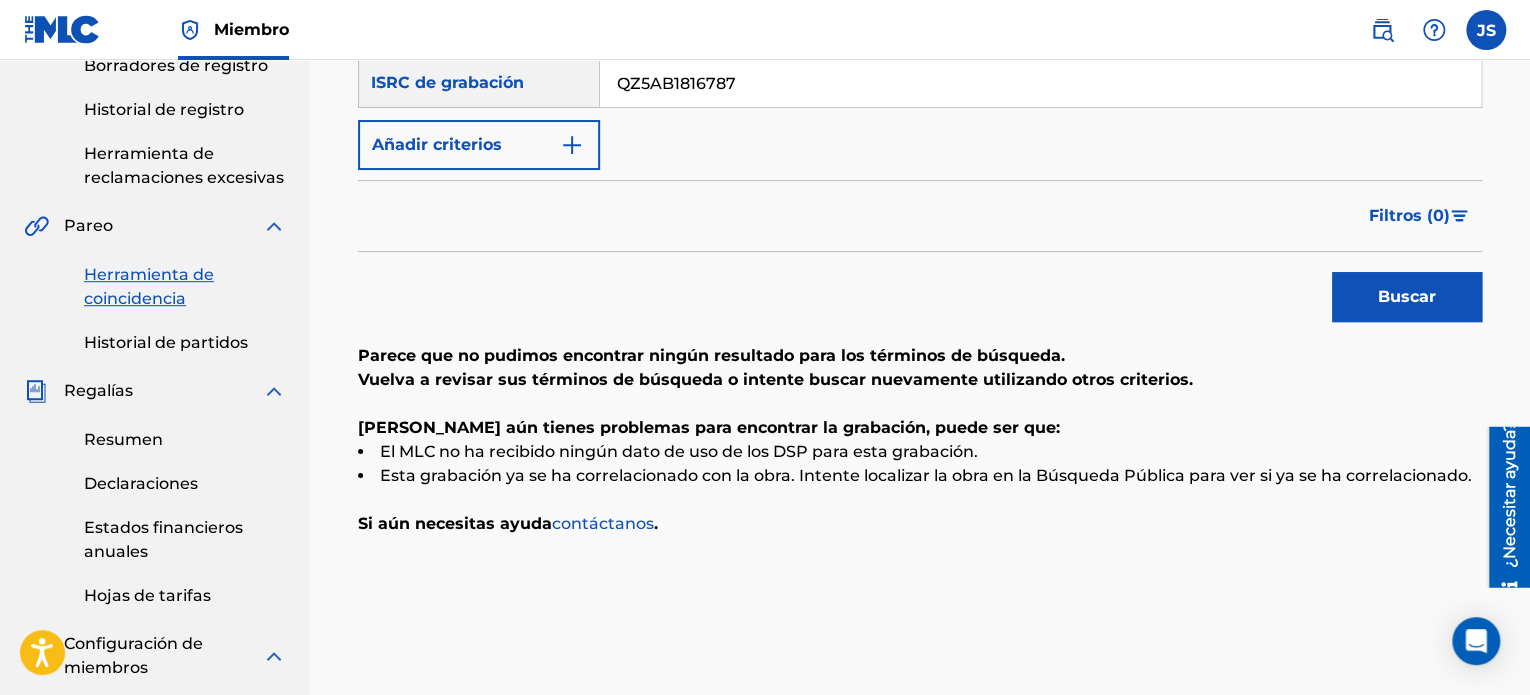 click on "Filtros (  0  )" at bounding box center [920, 216] 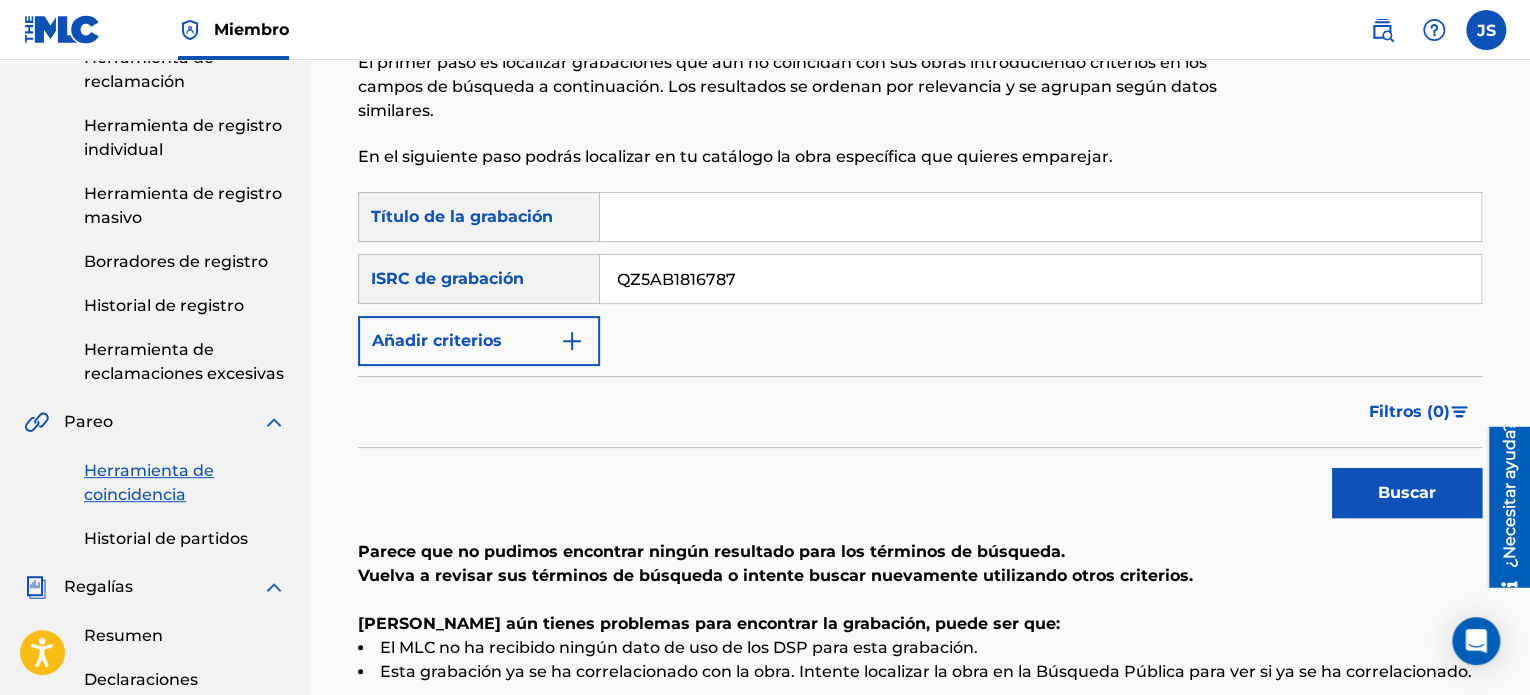 scroll, scrollTop: 234, scrollLeft: 0, axis: vertical 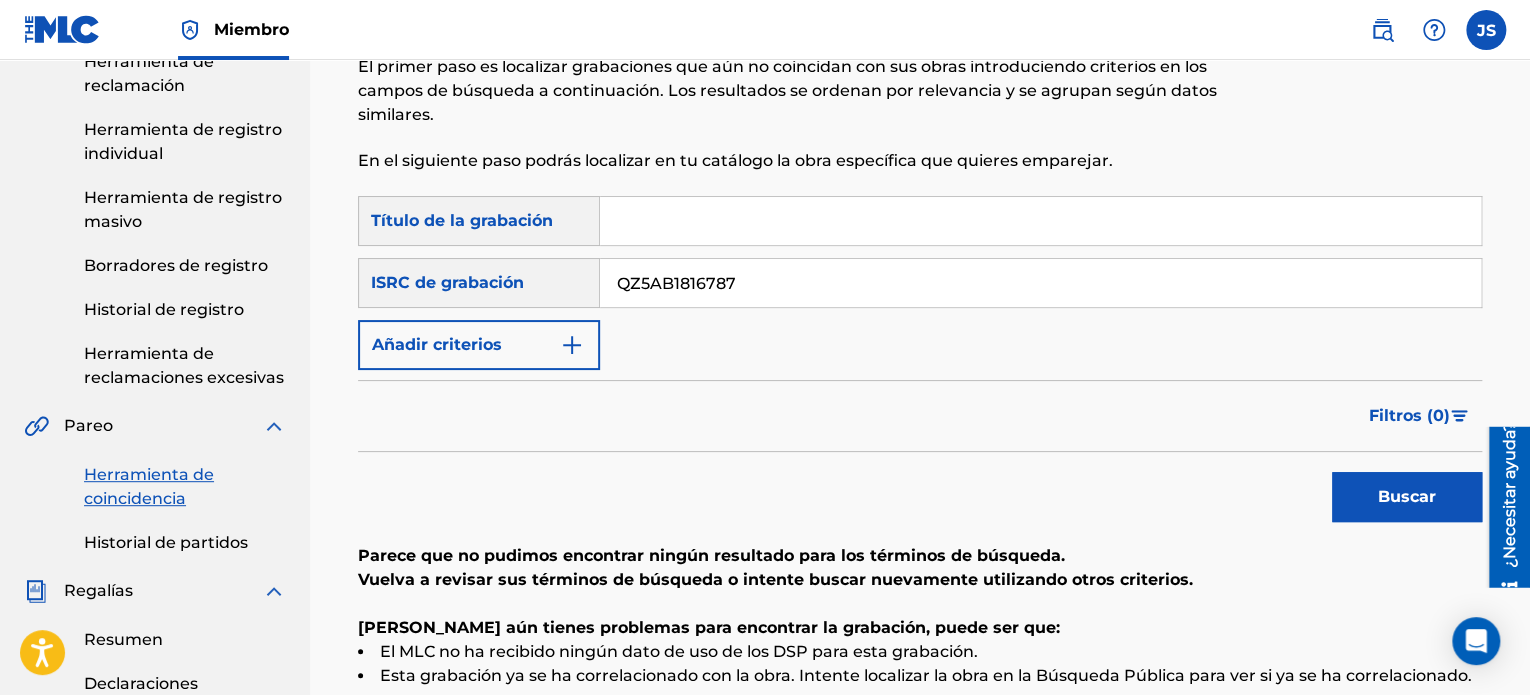 drag, startPoint x: 780, startPoint y: 289, endPoint x: 576, endPoint y: 299, distance: 204.24495 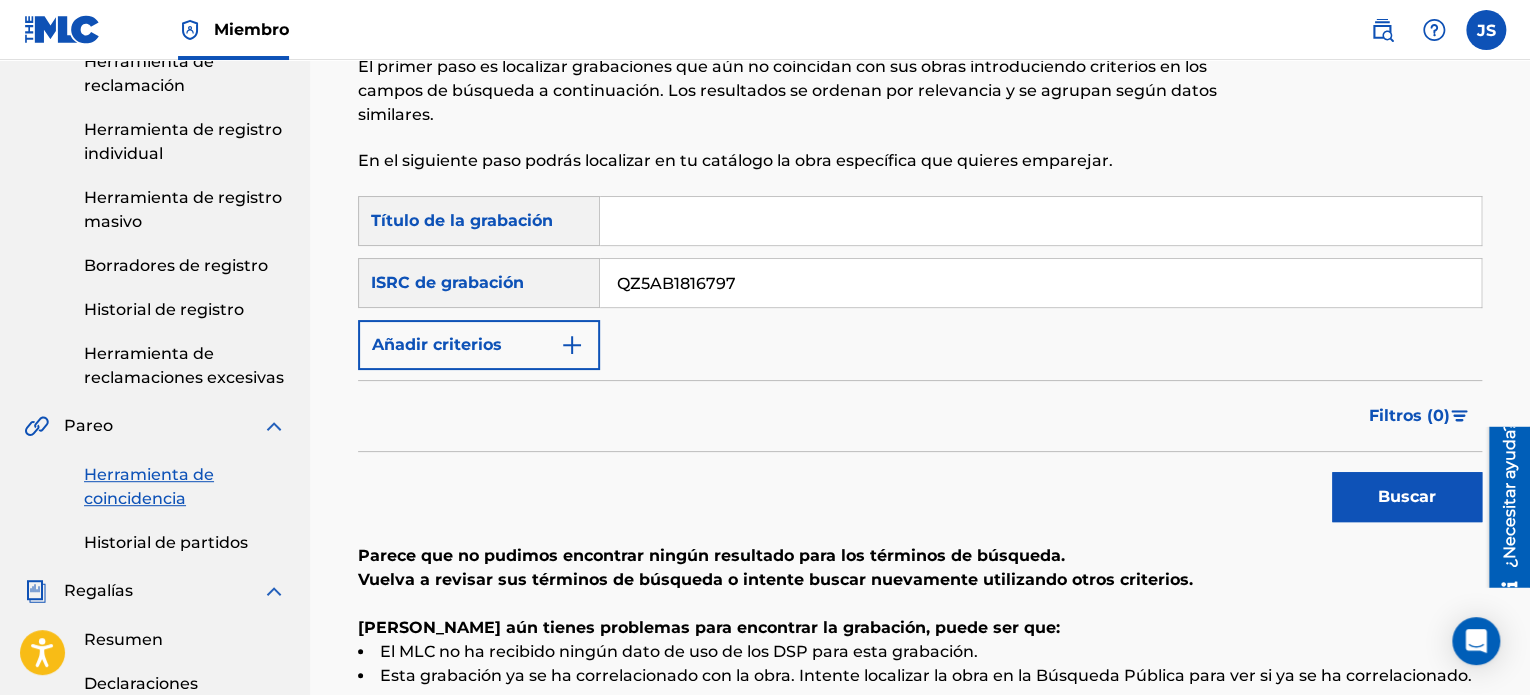 click on "Buscar" at bounding box center (1407, 497) 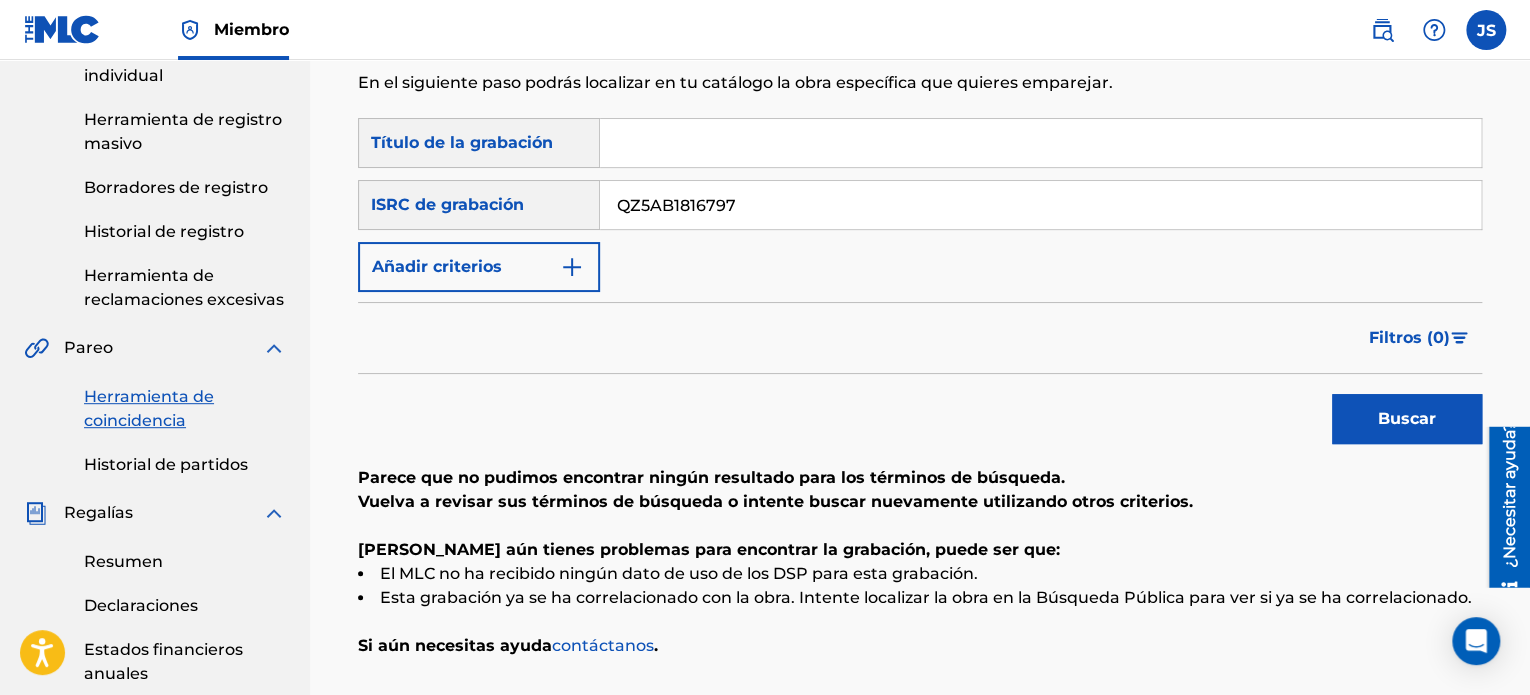 scroll, scrollTop: 234, scrollLeft: 0, axis: vertical 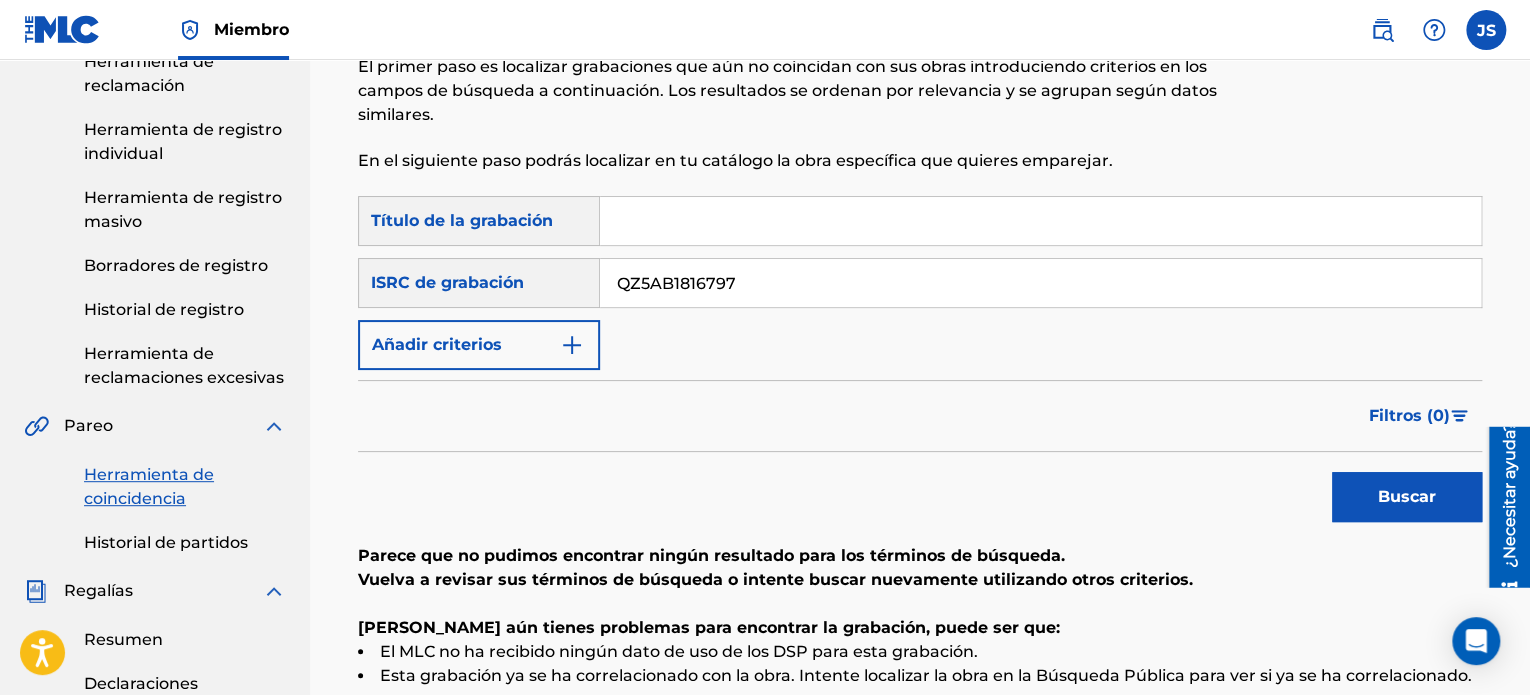 click on "QZ5AB1816797" at bounding box center [1040, 283] 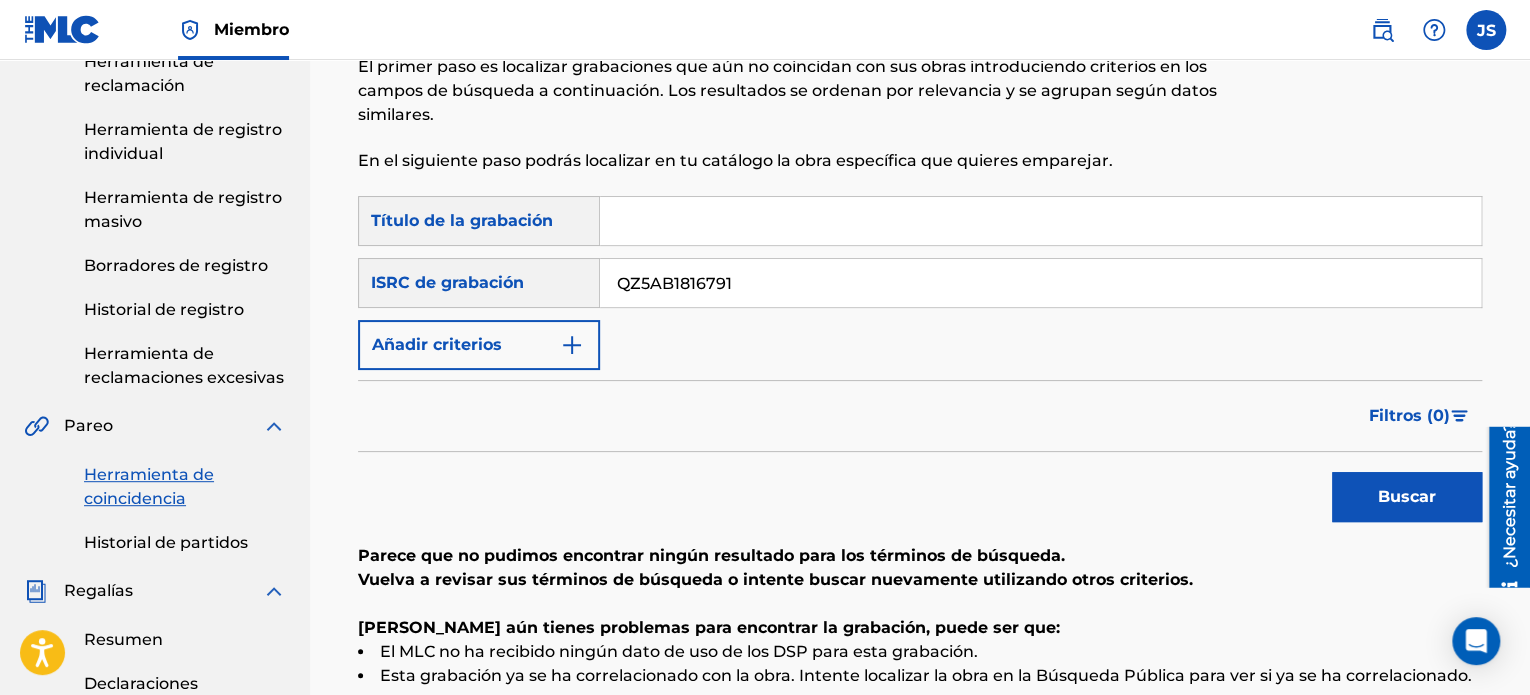 type on "QZ5AB1816791" 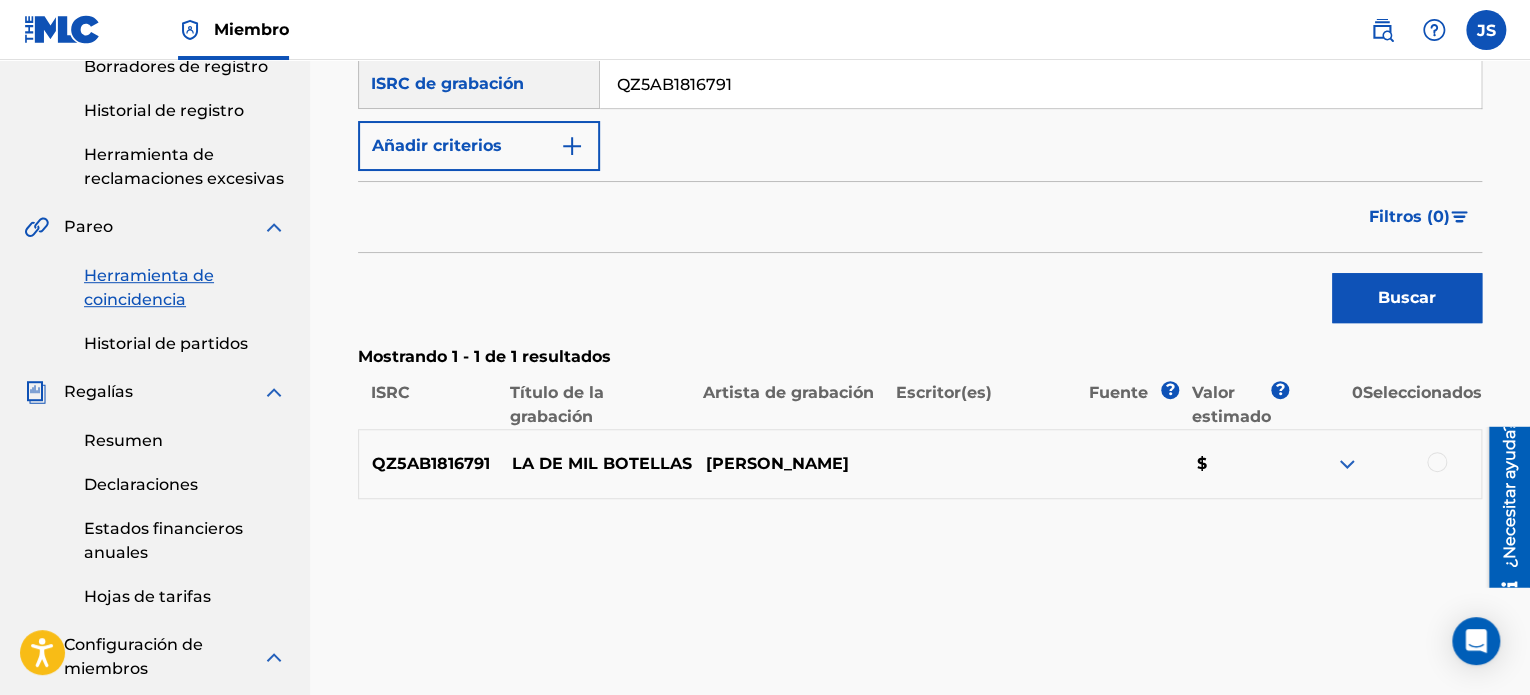 scroll, scrollTop: 434, scrollLeft: 0, axis: vertical 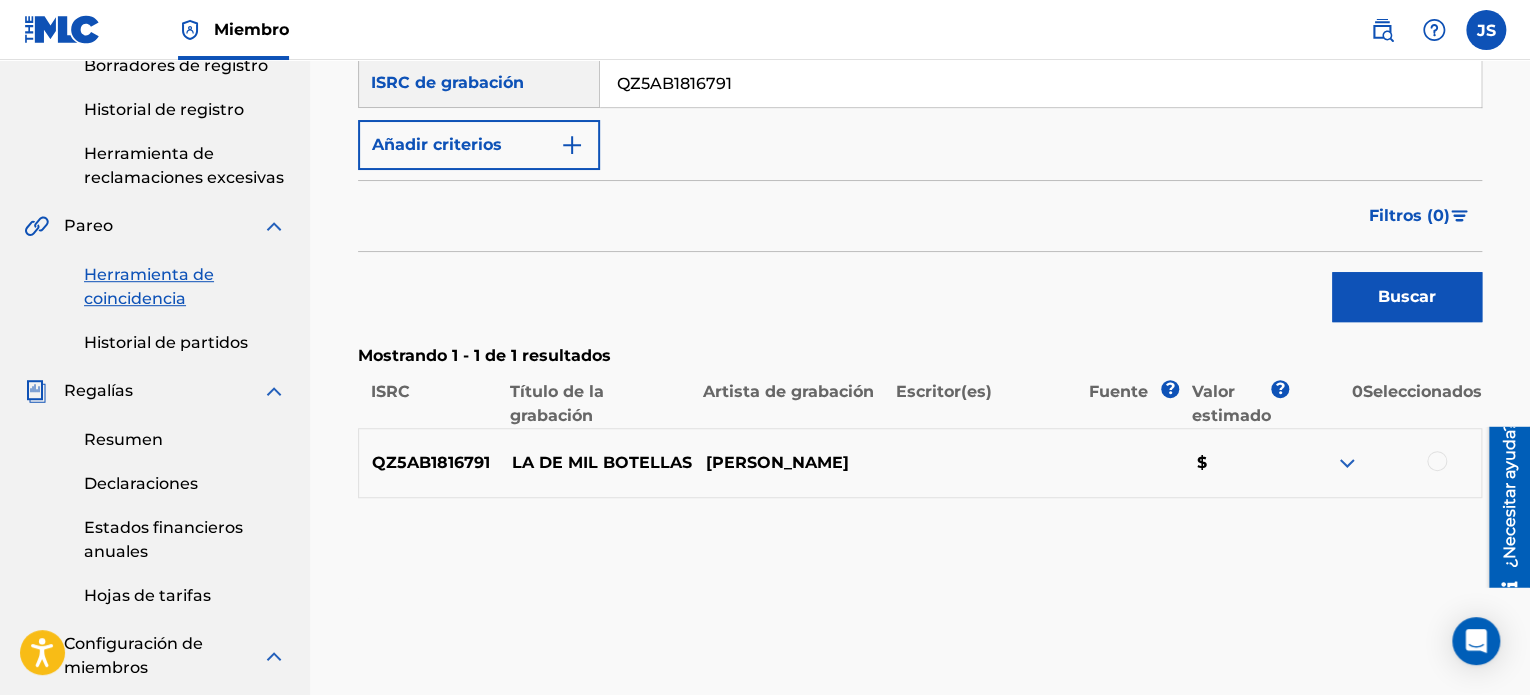 click at bounding box center (1437, 461) 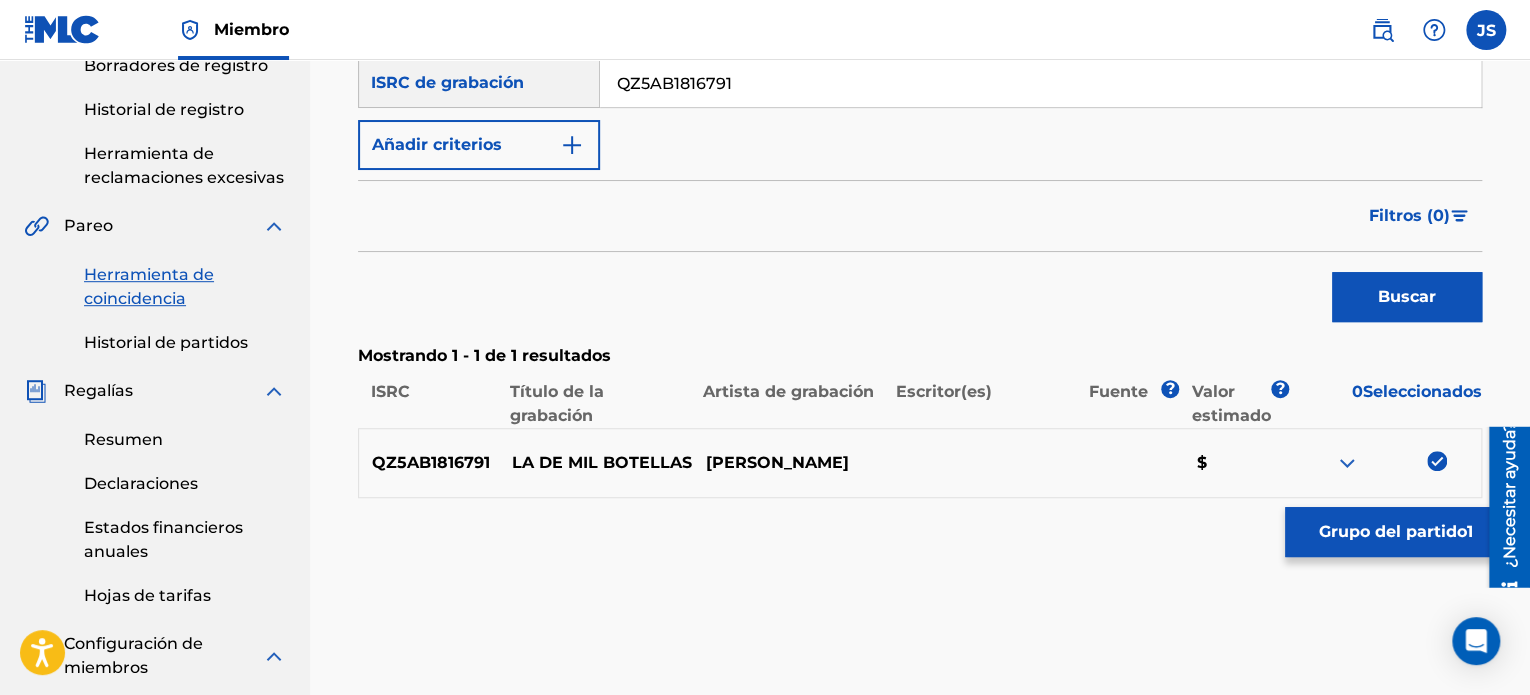 click on "Grupo del partido" at bounding box center (1393, 531) 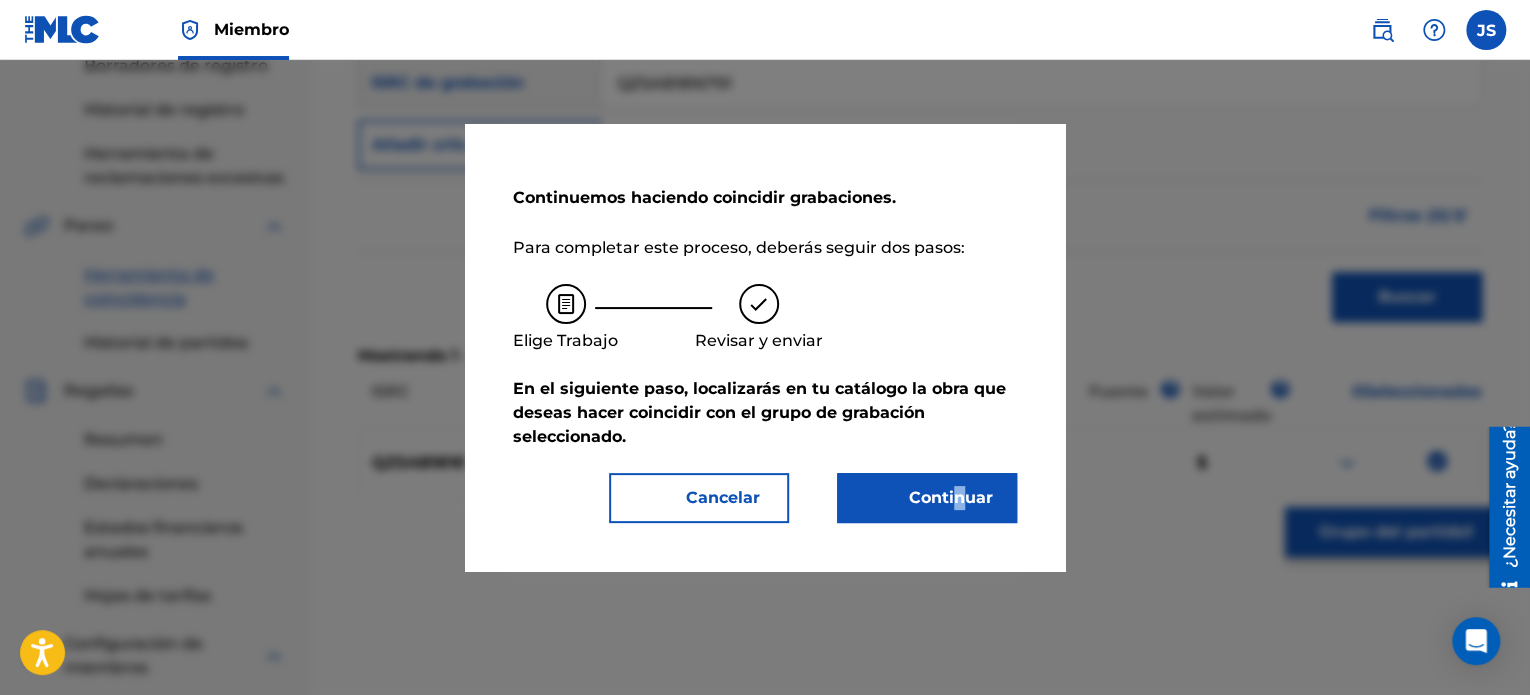 drag, startPoint x: 956, startPoint y: 522, endPoint x: 947, endPoint y: 517, distance: 10.29563 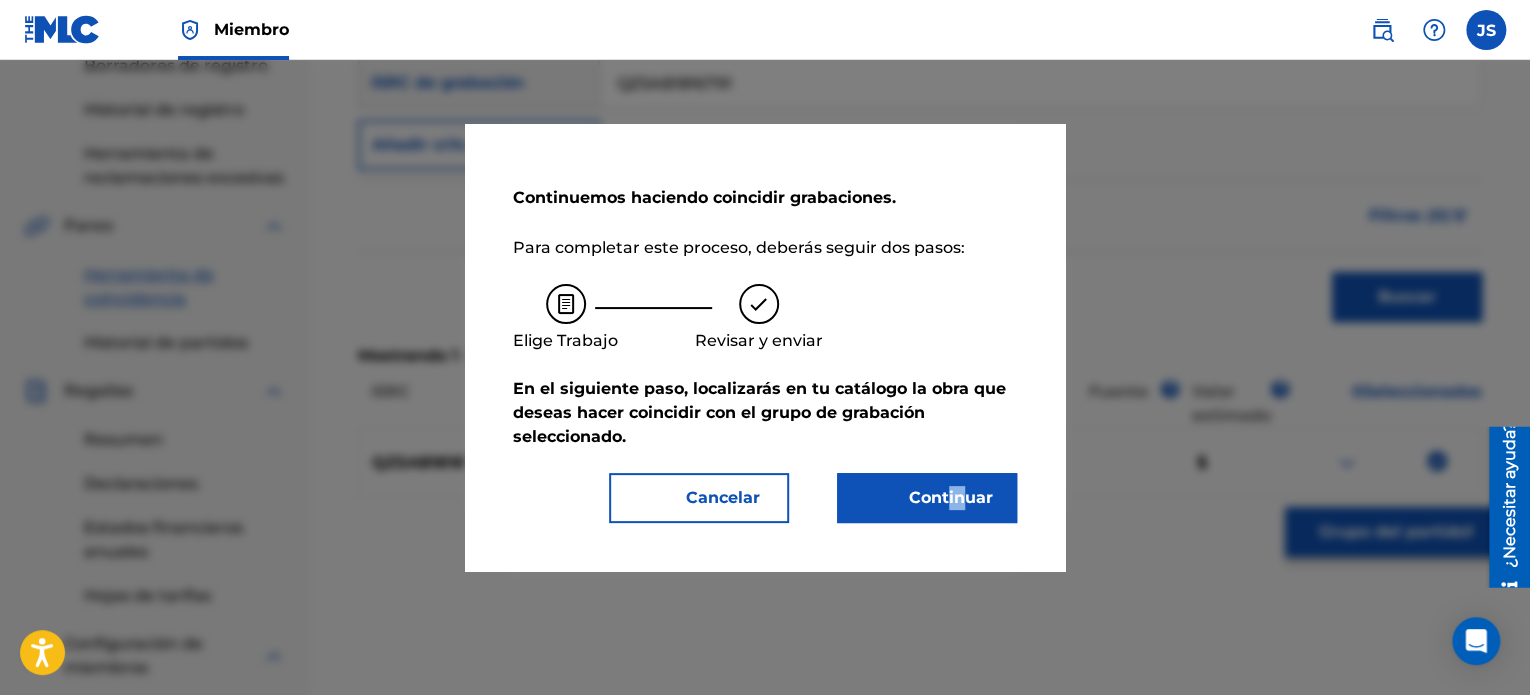 click on "Continuar" at bounding box center (927, 498) 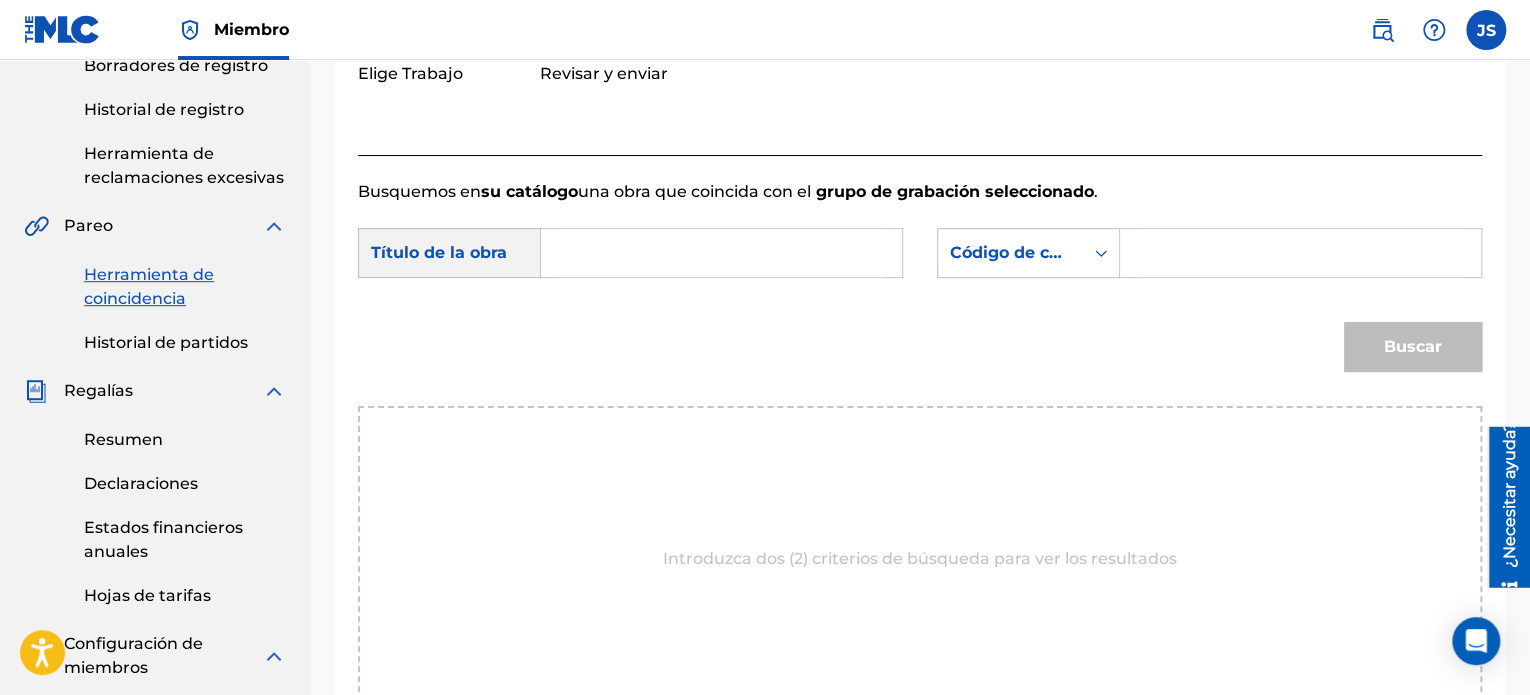 click at bounding box center (721, 253) 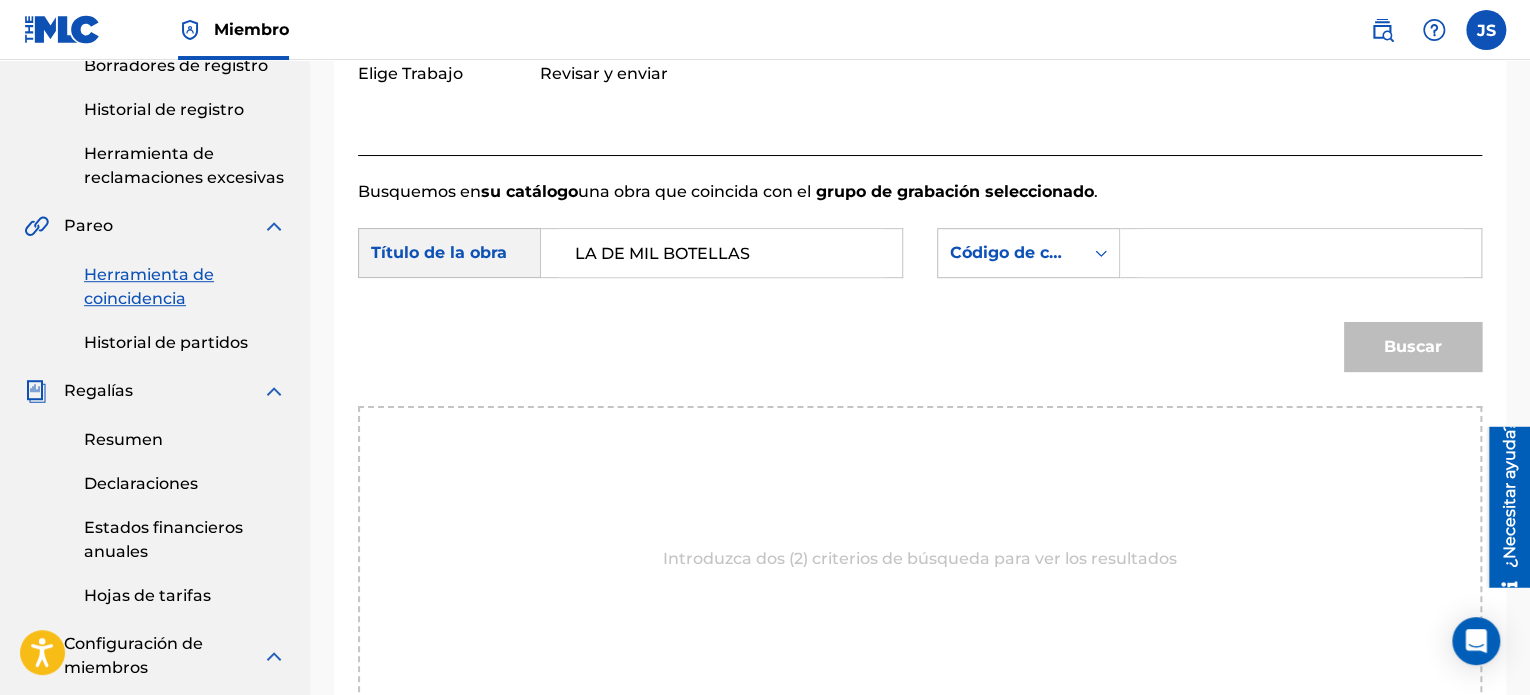 type on "LA DE MIL BOTELLAS" 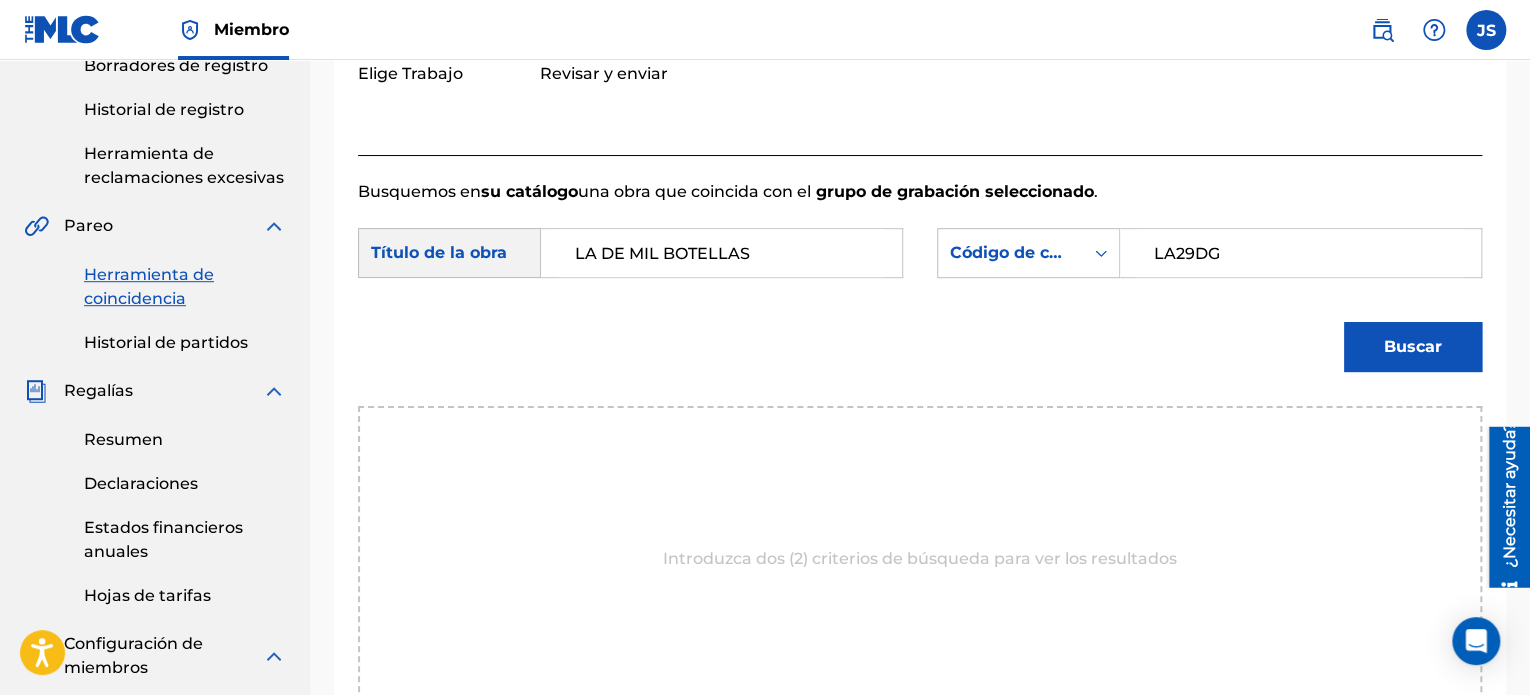 type on "LA29DG" 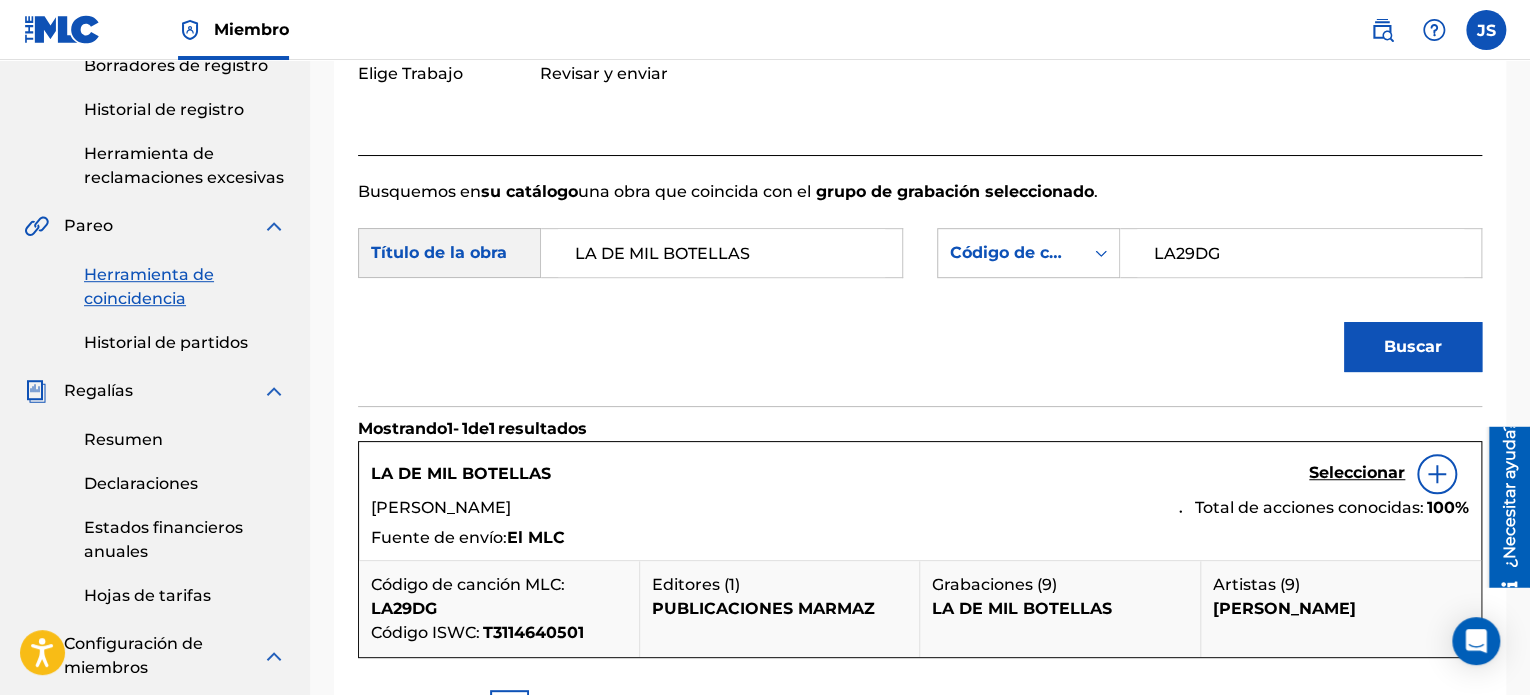 click on "Seleccionar" at bounding box center (1357, 472) 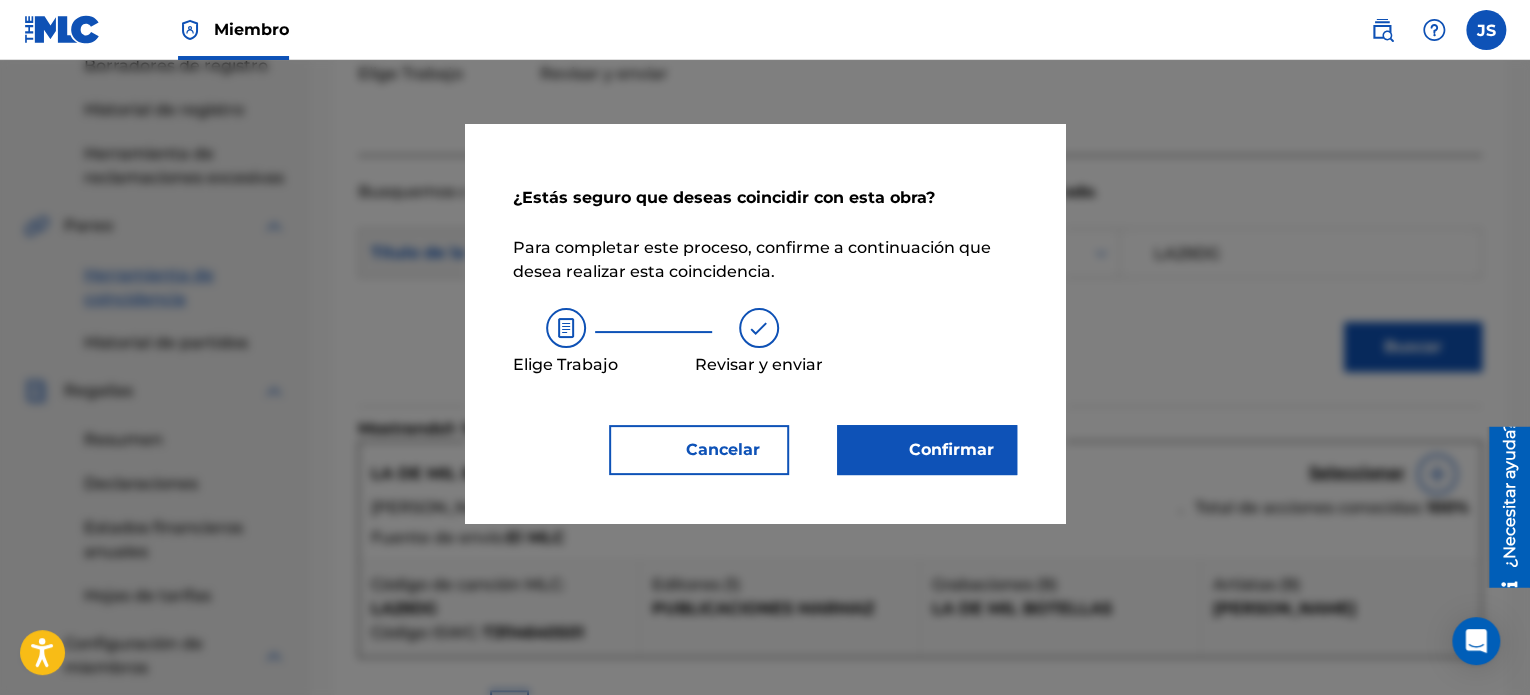 click on "Confirmar" at bounding box center (939, 450) 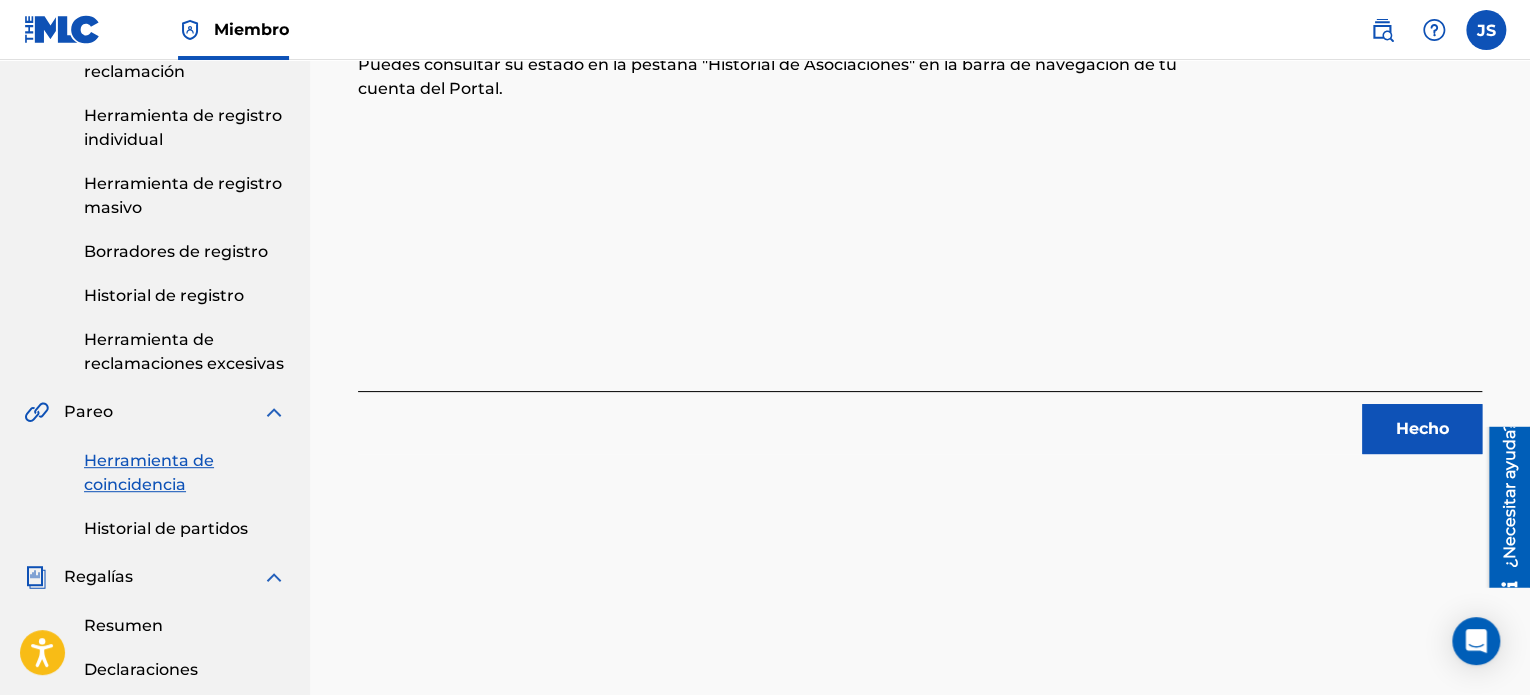 scroll, scrollTop: 334, scrollLeft: 0, axis: vertical 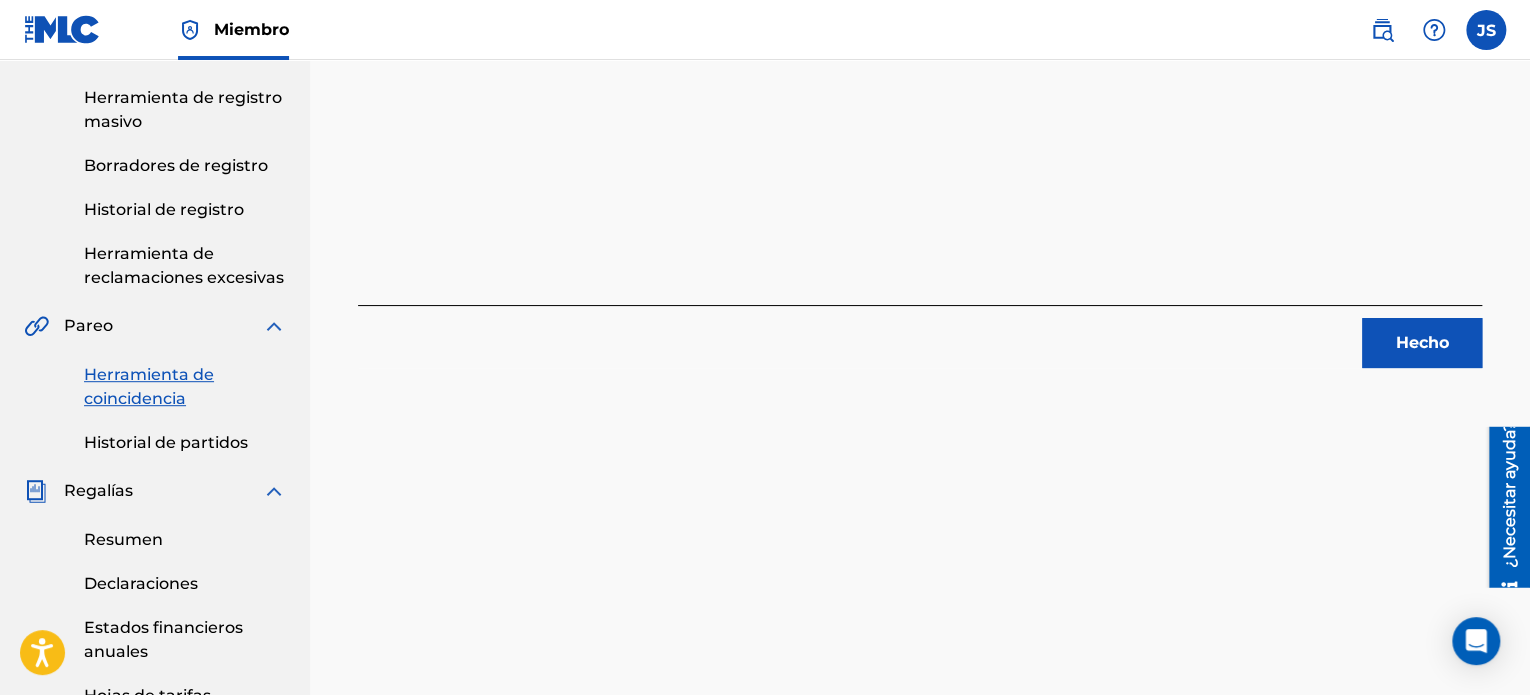 click on "Hecho" at bounding box center (1422, 342) 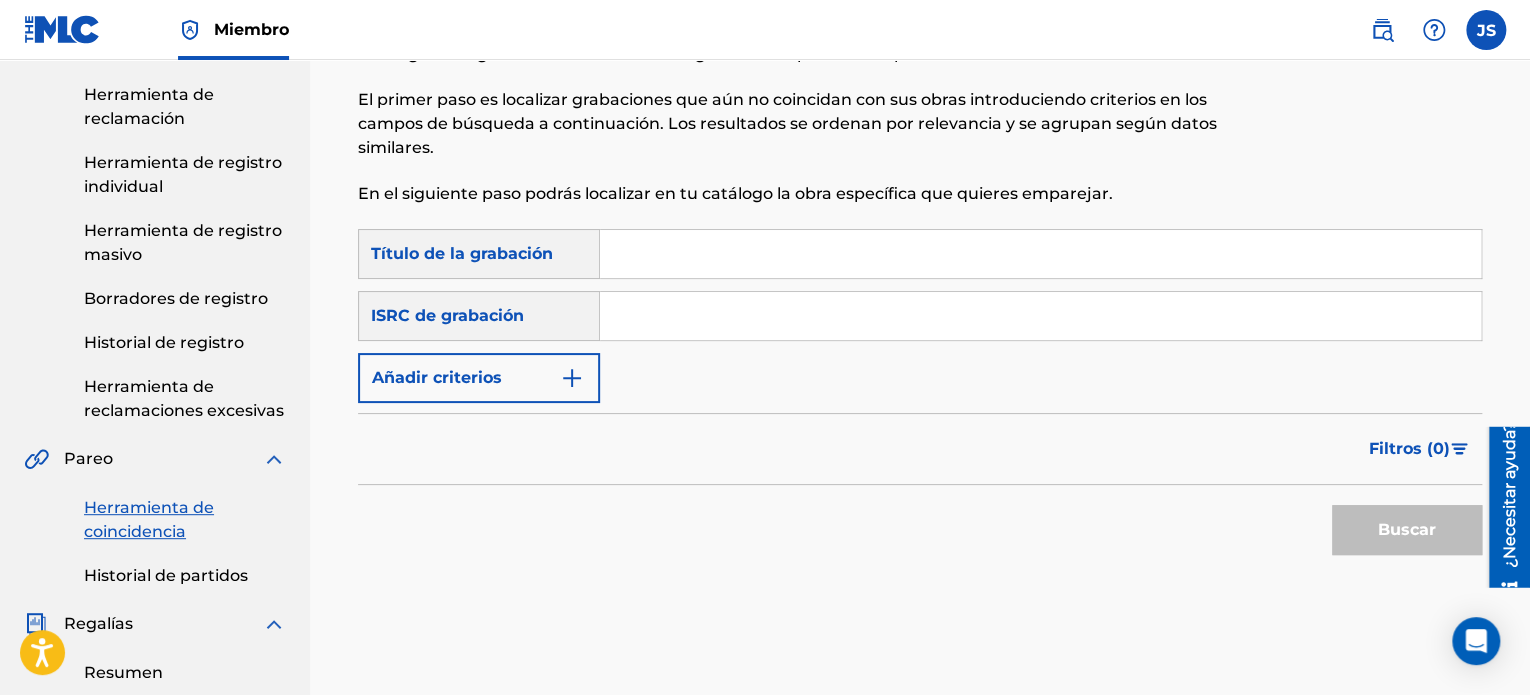 scroll, scrollTop: 134, scrollLeft: 0, axis: vertical 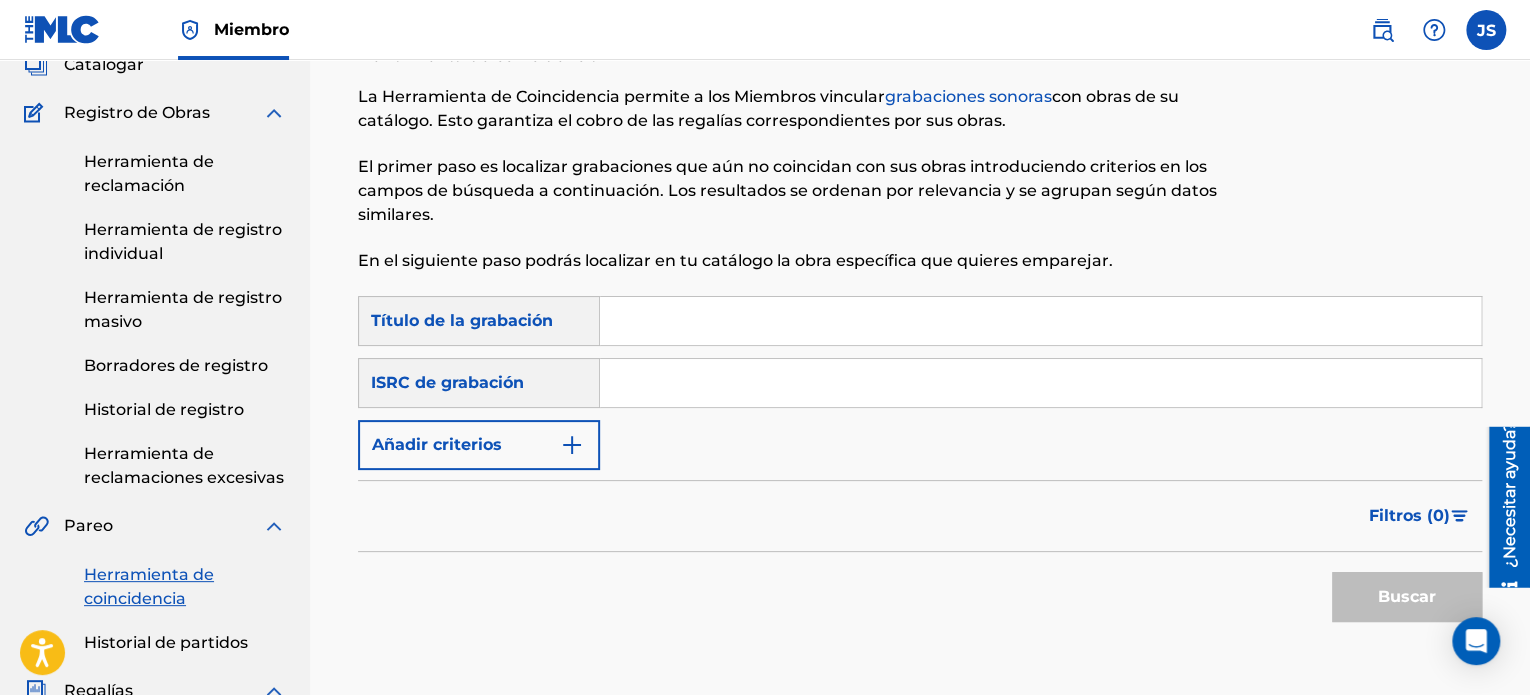 drag, startPoint x: 769, startPoint y: 338, endPoint x: 747, endPoint y: 325, distance: 25.553865 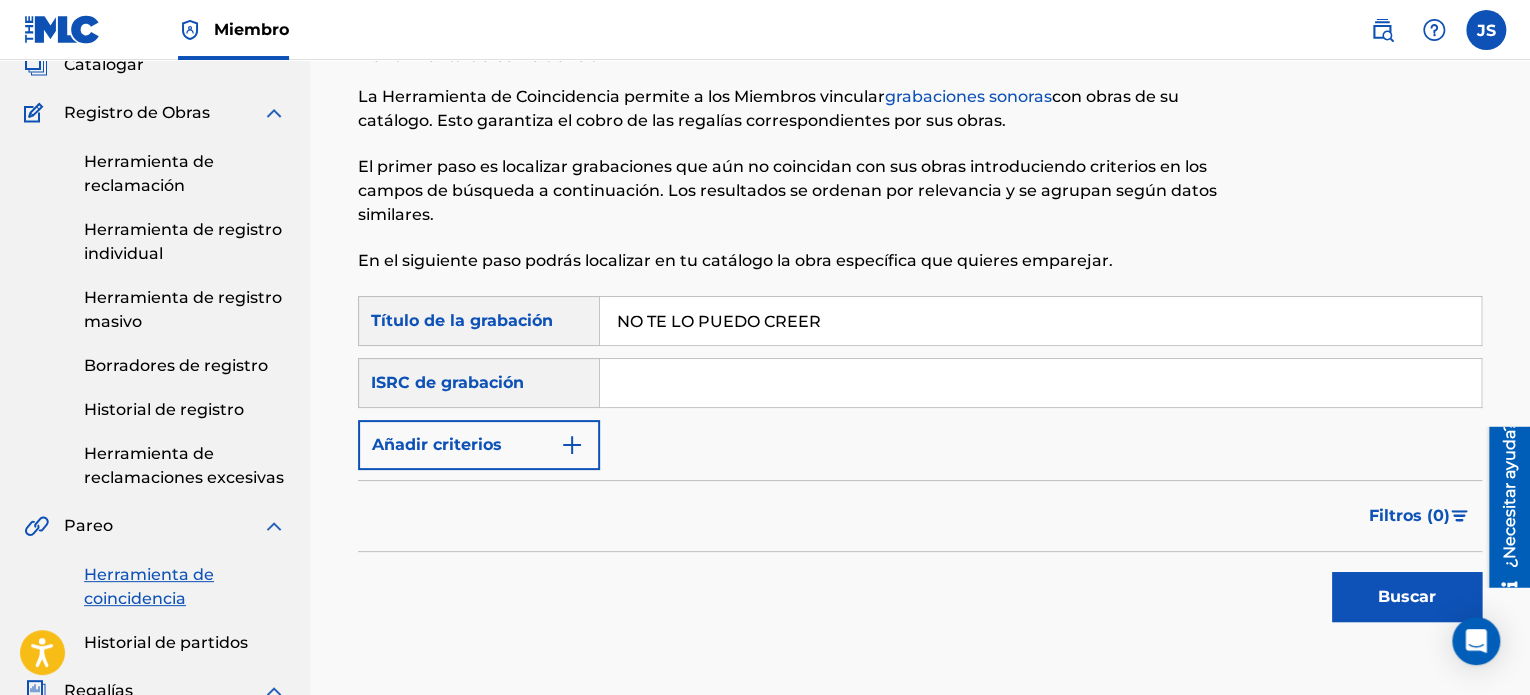 type on "NO TE LO PUEDO CREER" 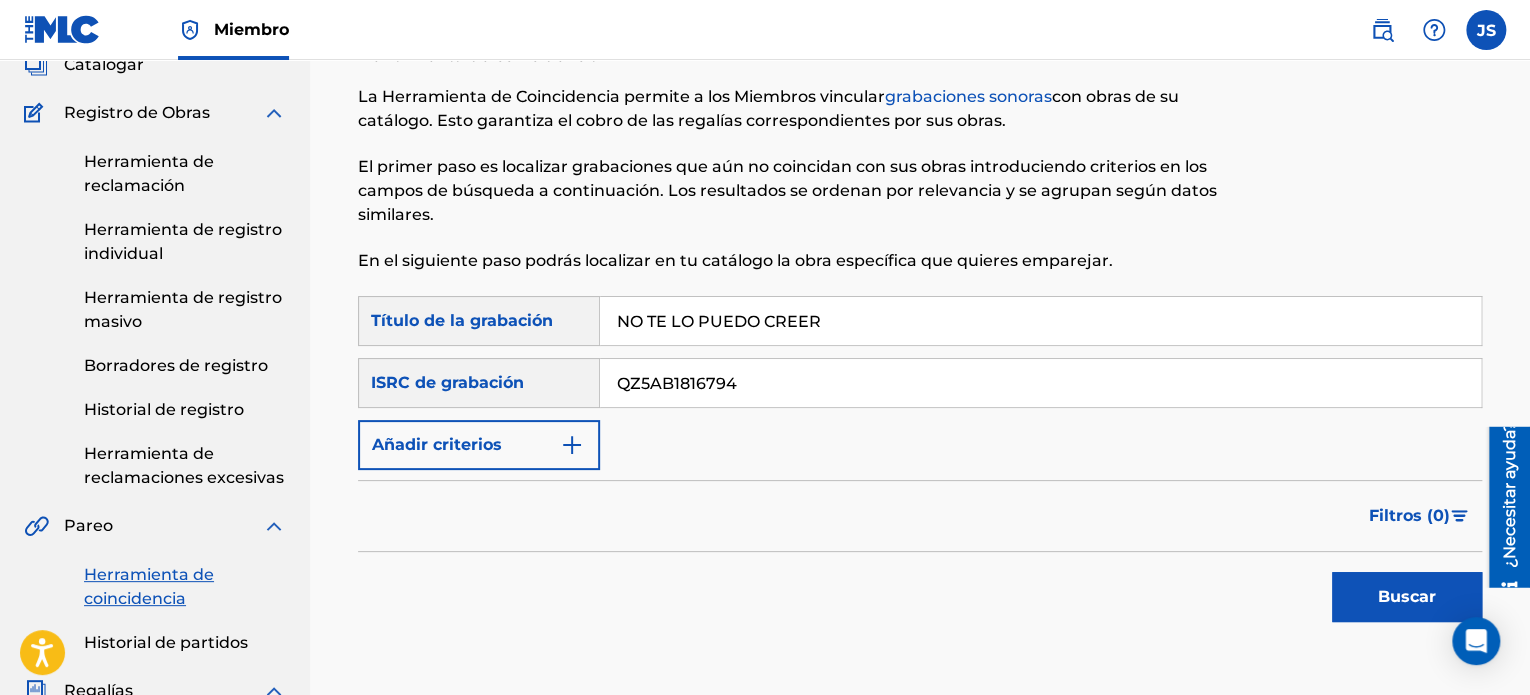 type on "QZ5AB1816794" 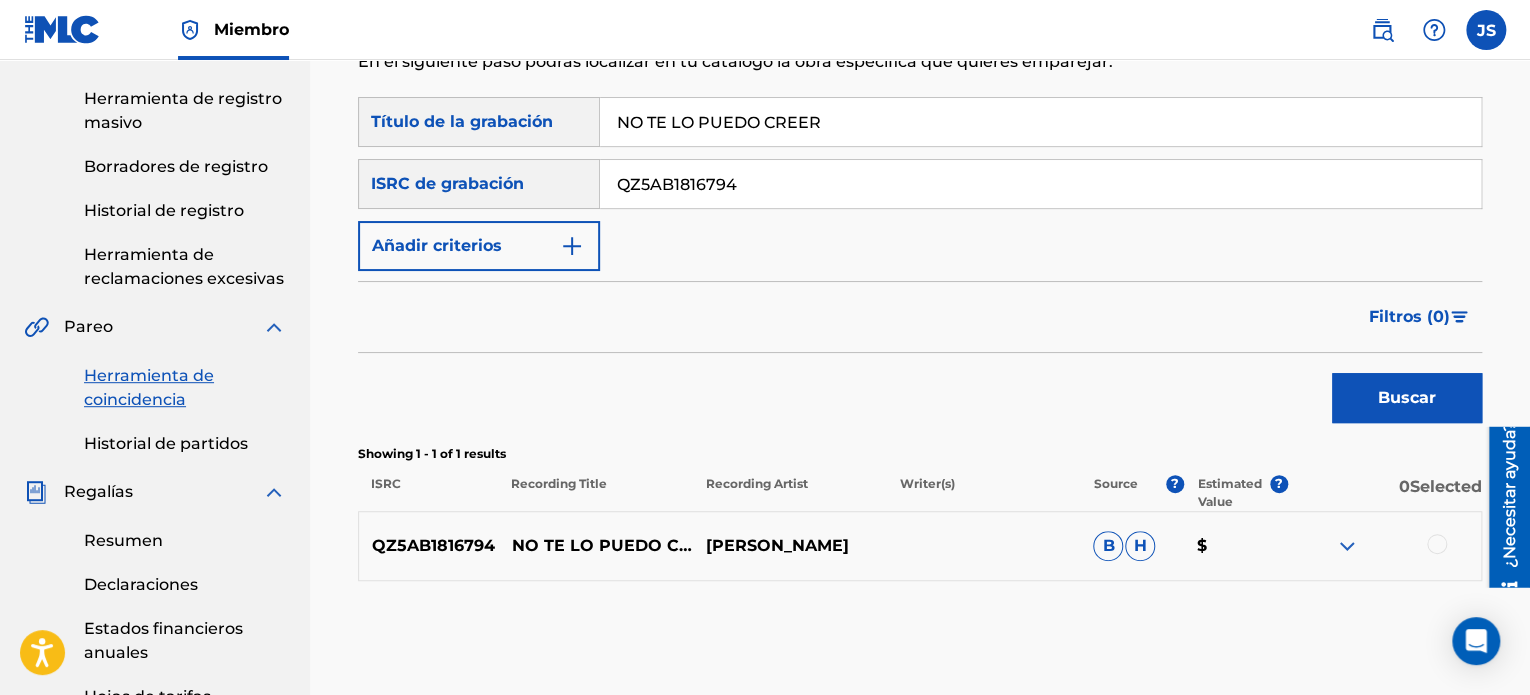 scroll, scrollTop: 334, scrollLeft: 0, axis: vertical 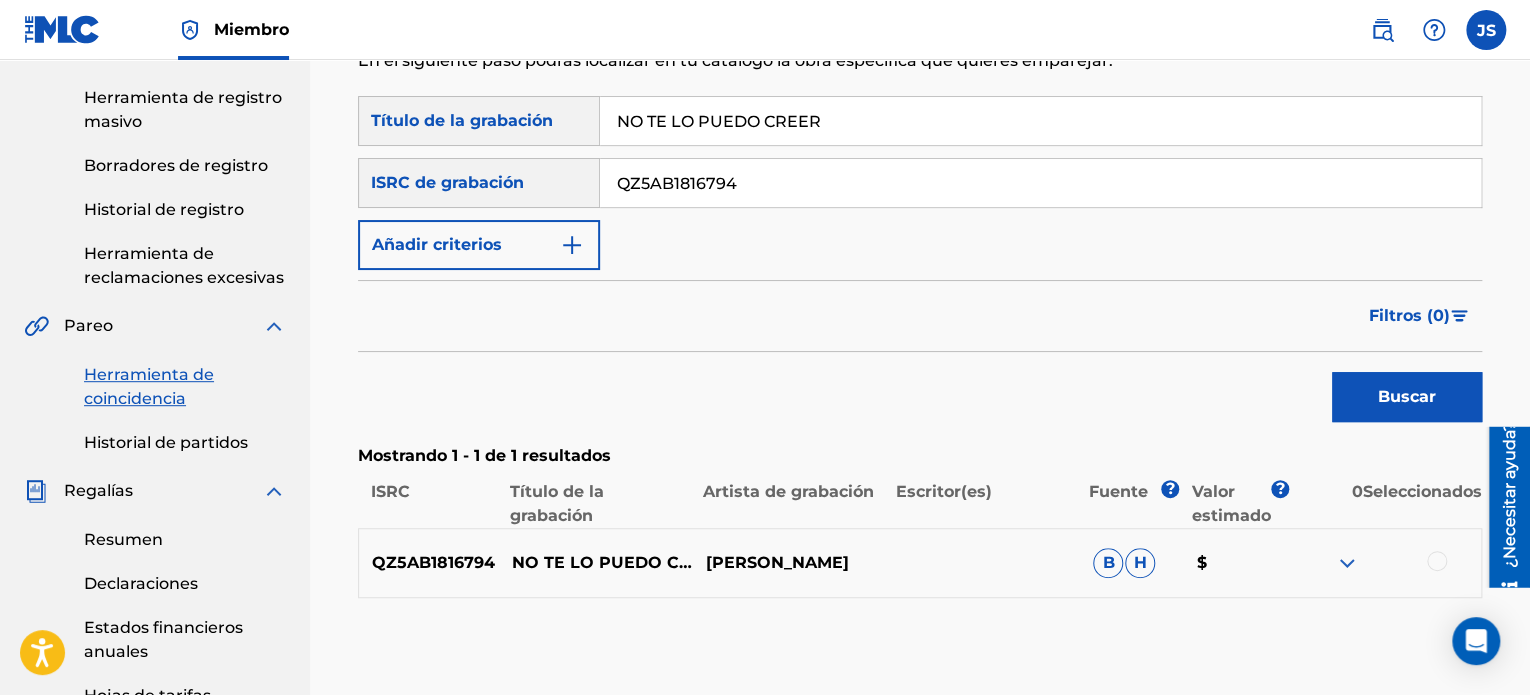 drag, startPoint x: 861, startPoint y: 131, endPoint x: 505, endPoint y: 128, distance: 356.01263 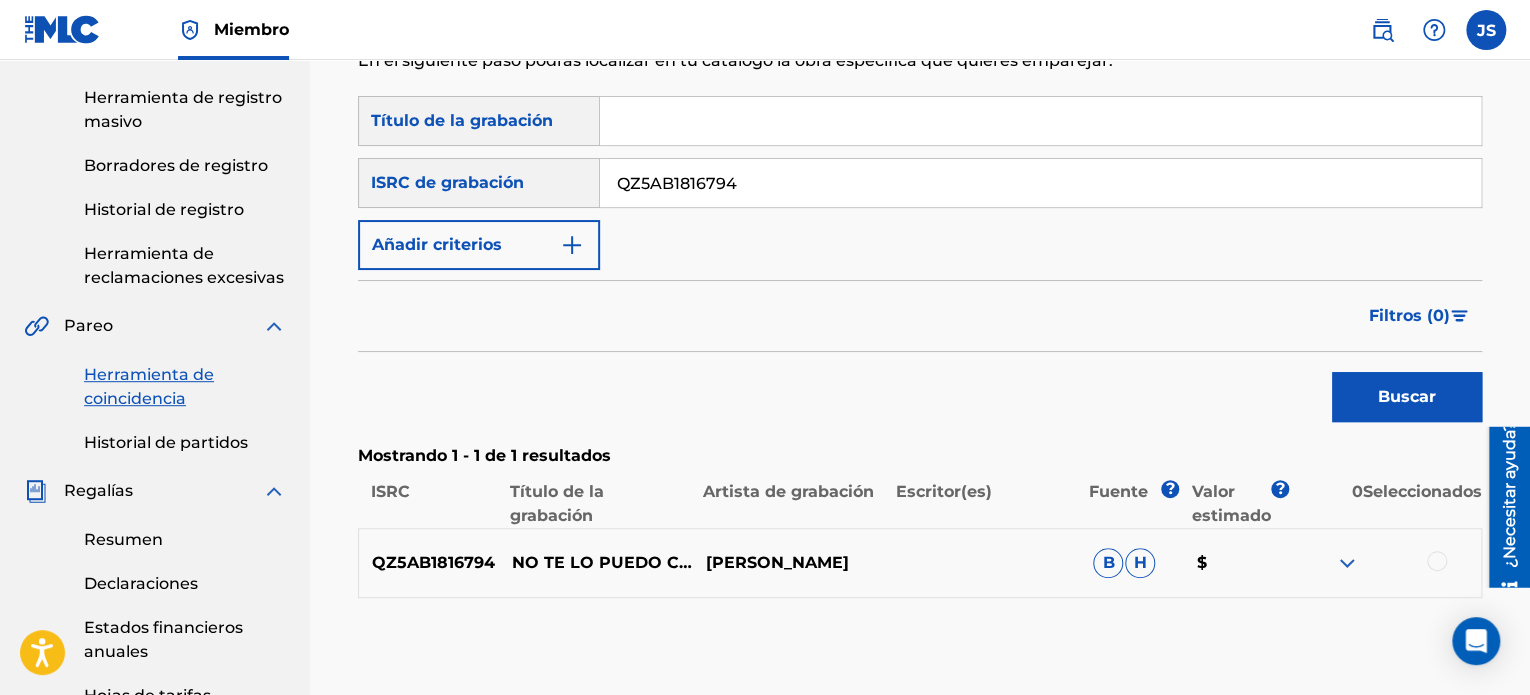 type 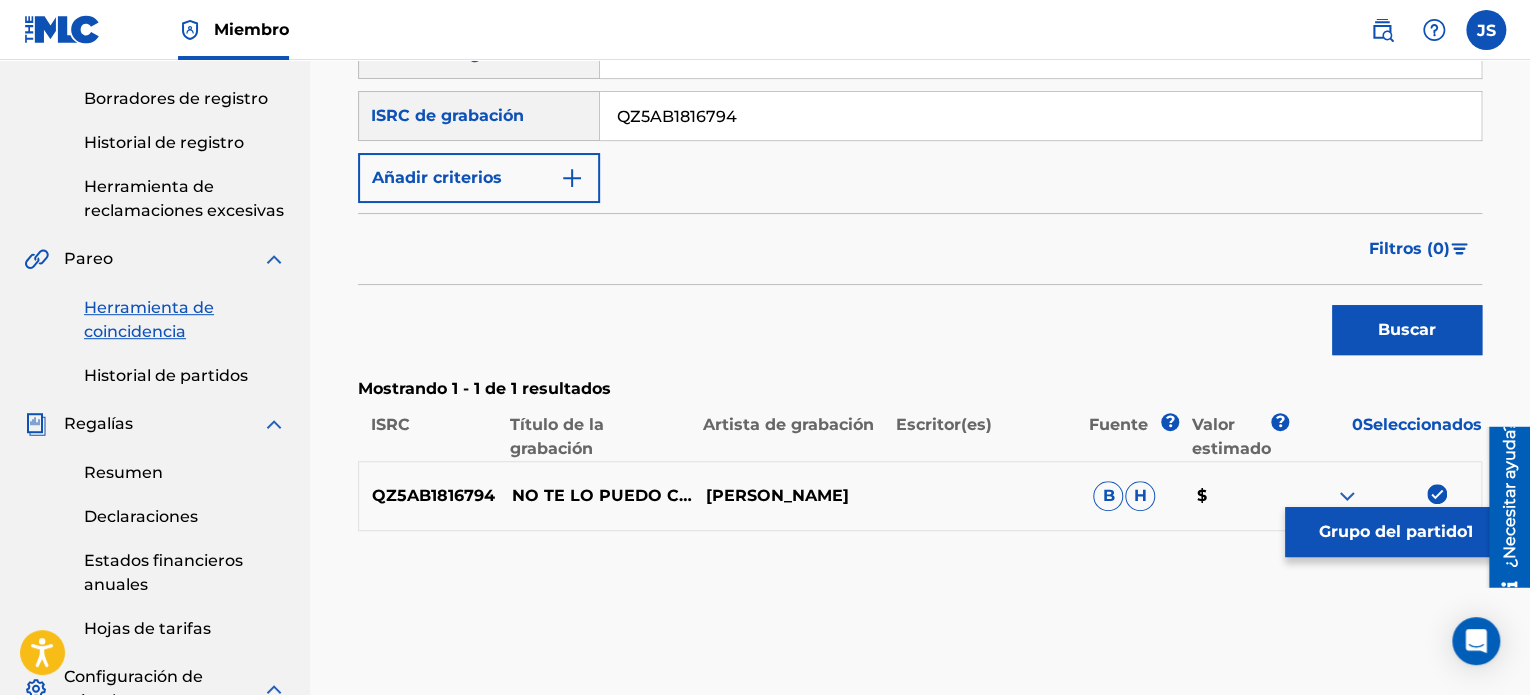 scroll, scrollTop: 434, scrollLeft: 0, axis: vertical 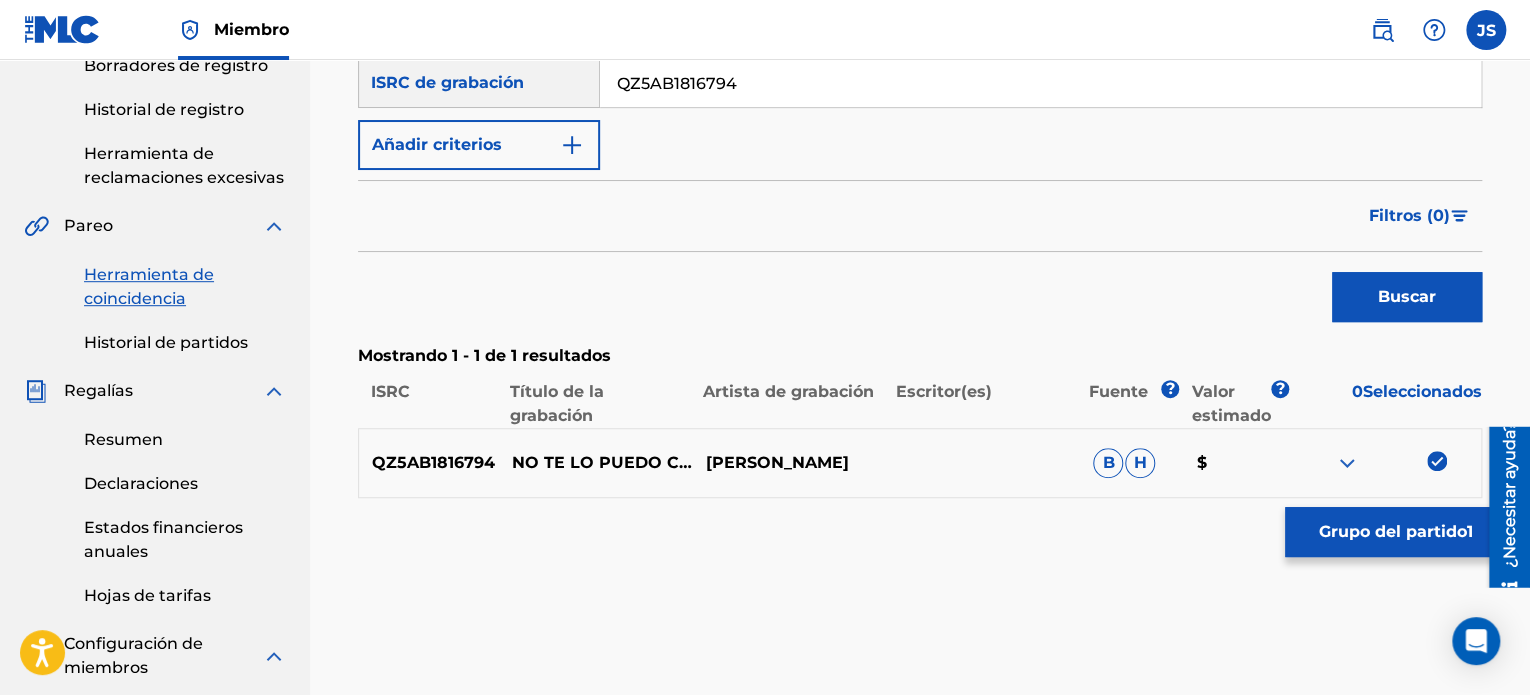 click on "Grupo del partido" at bounding box center (1393, 531) 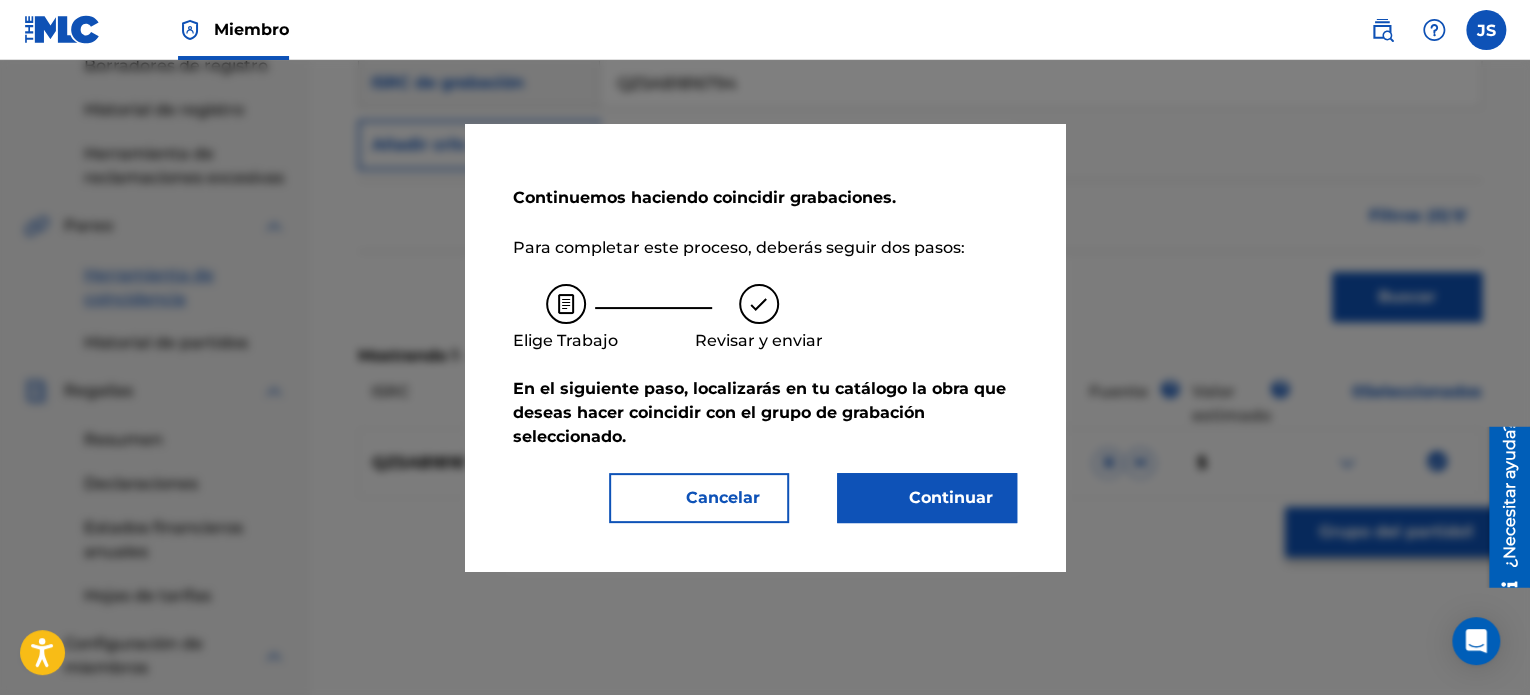 click on "Continuar" at bounding box center [927, 498] 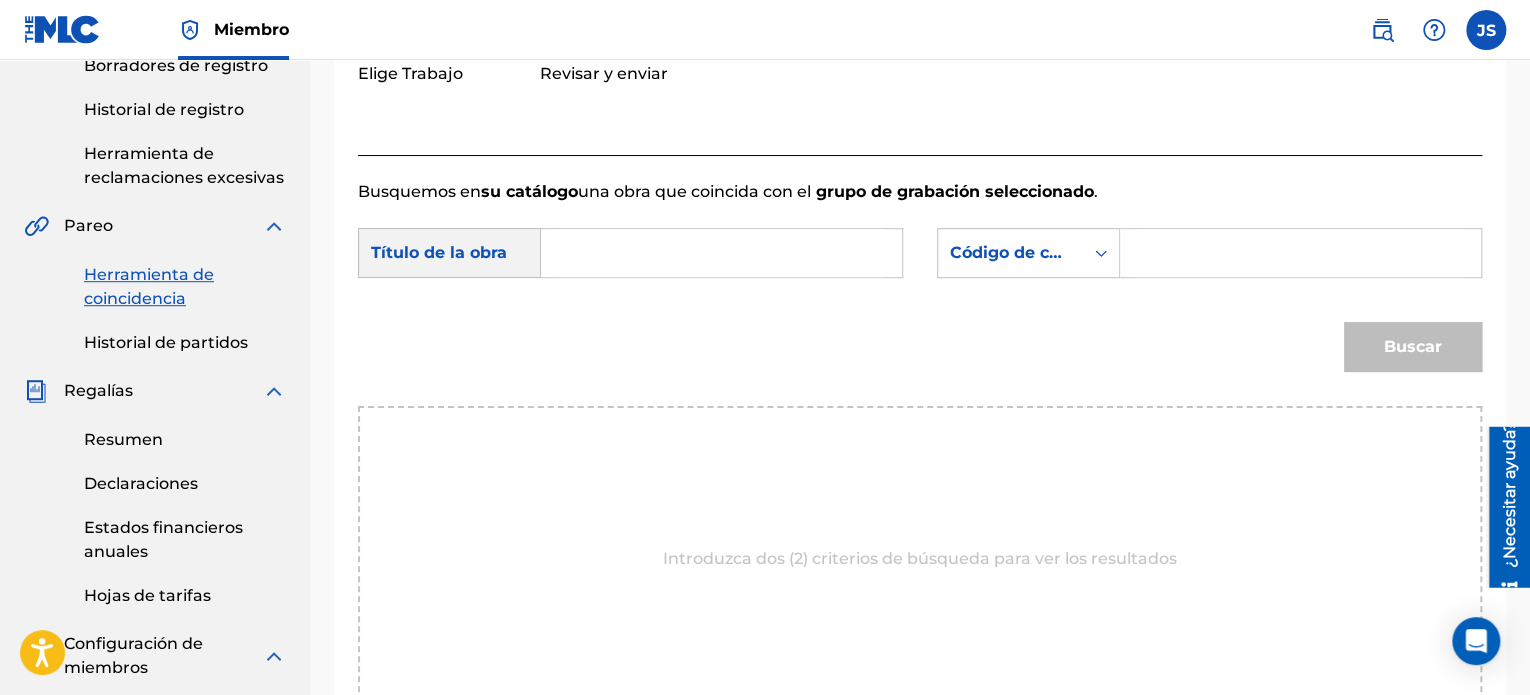 drag, startPoint x: 564, startPoint y: 283, endPoint x: 577, endPoint y: 266, distance: 21.400934 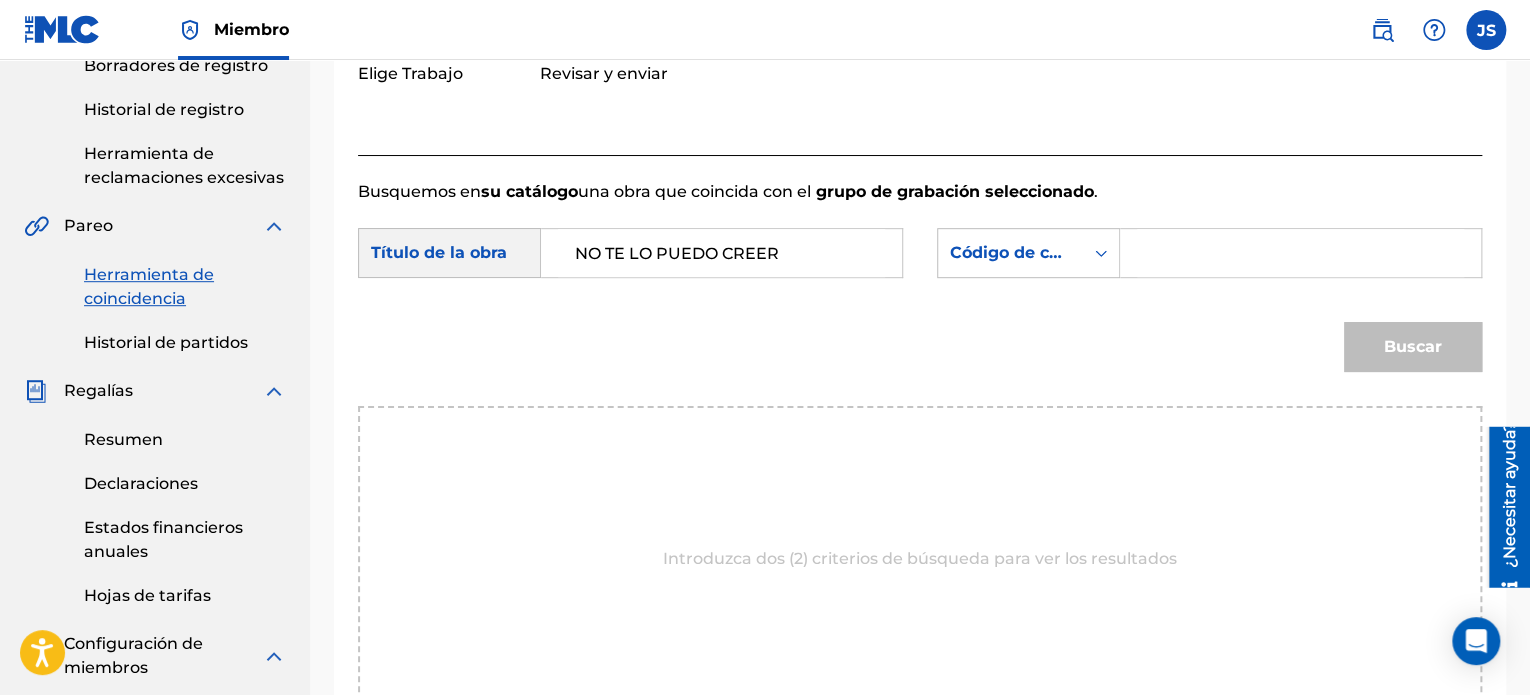 type on "NO TE LO PUEDO CREER" 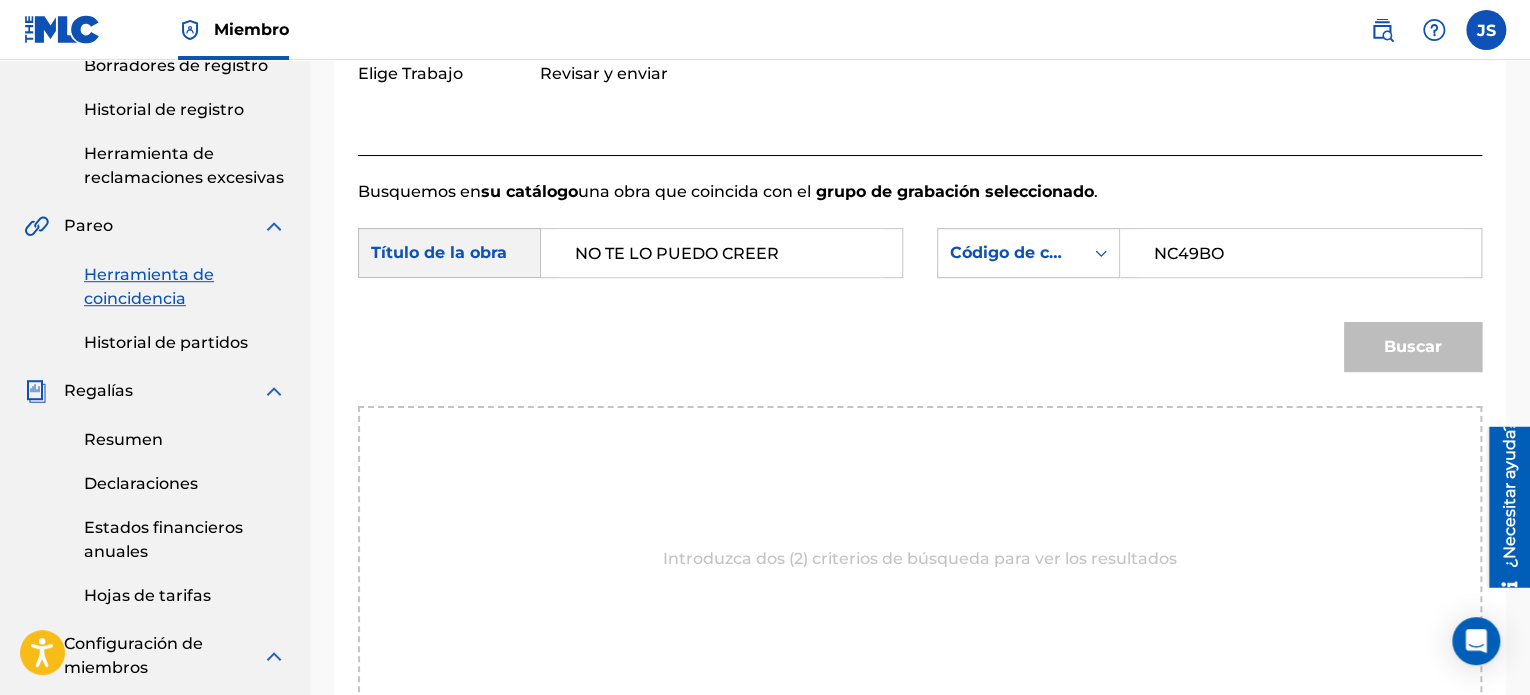 type on "NC49BO" 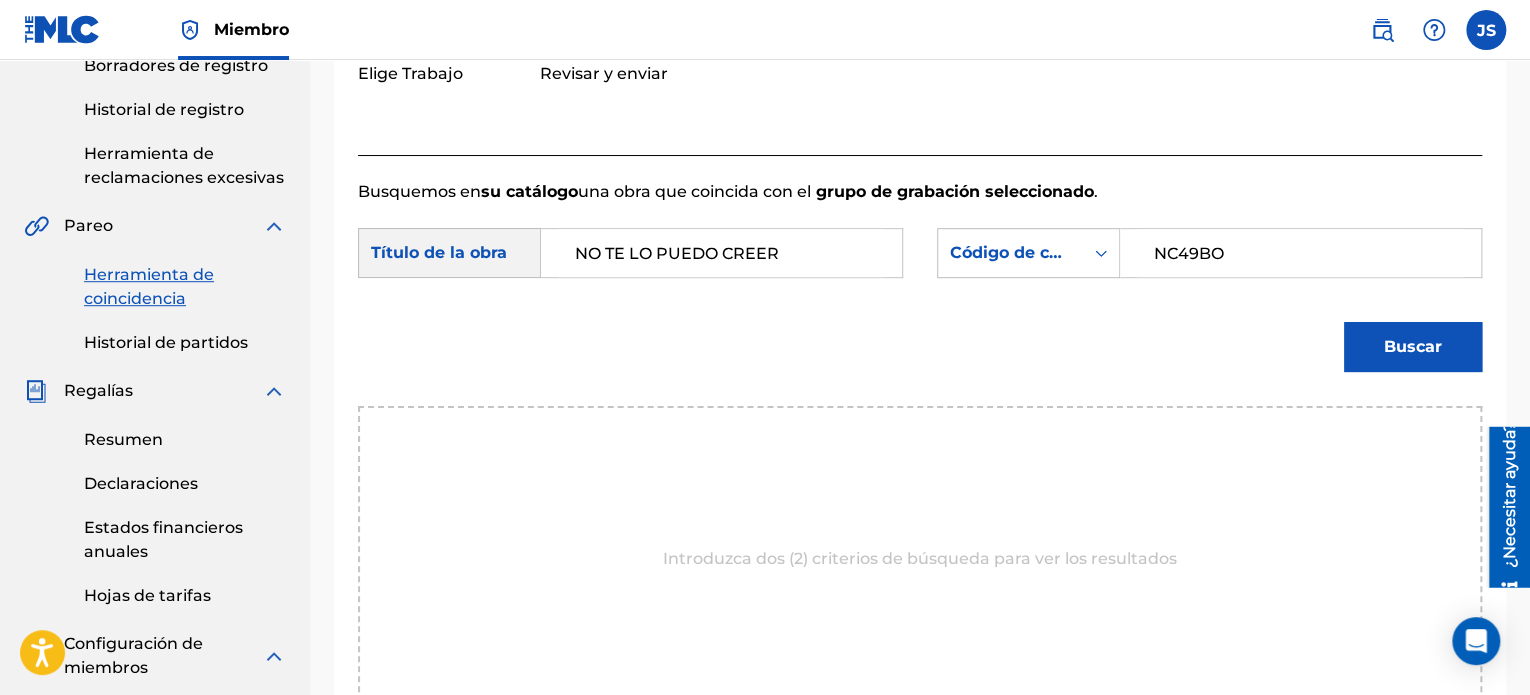 click on "Buscar" at bounding box center [1413, 347] 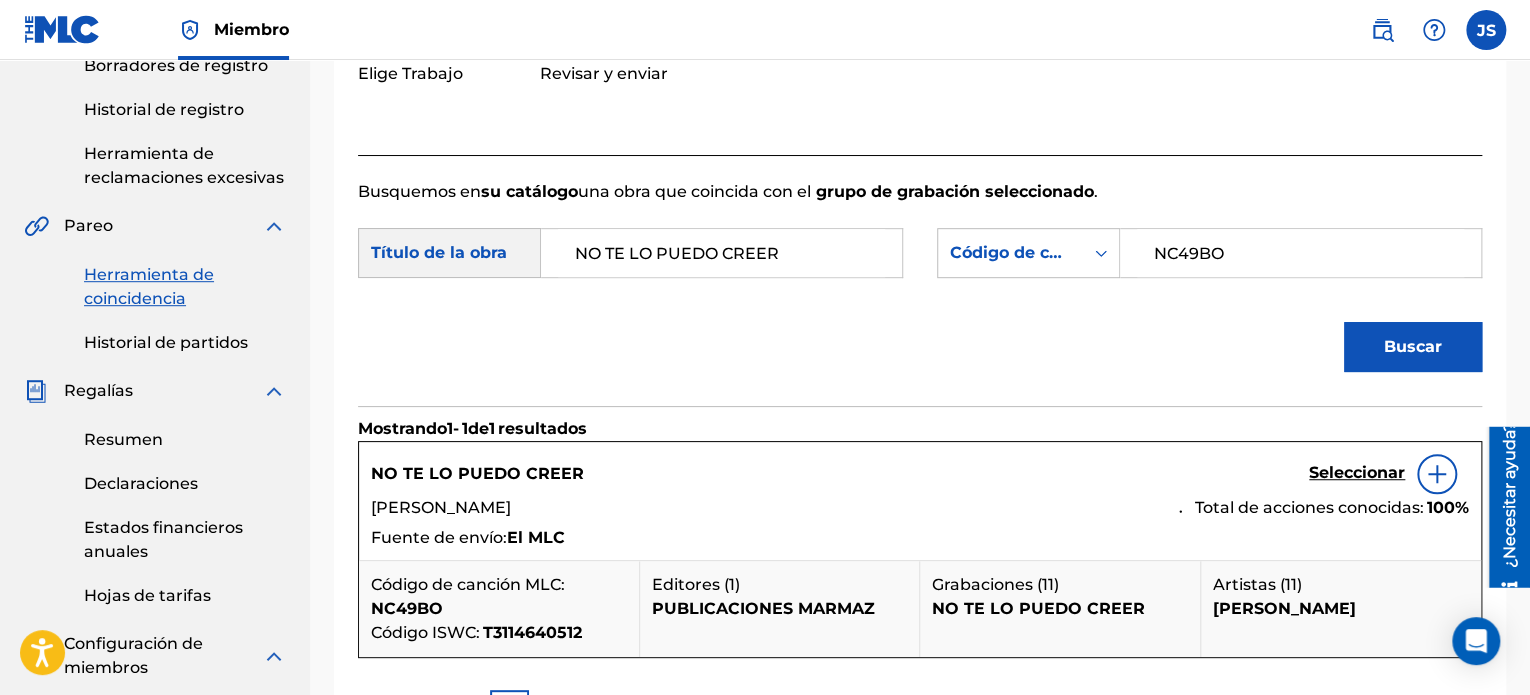 scroll, scrollTop: 534, scrollLeft: 0, axis: vertical 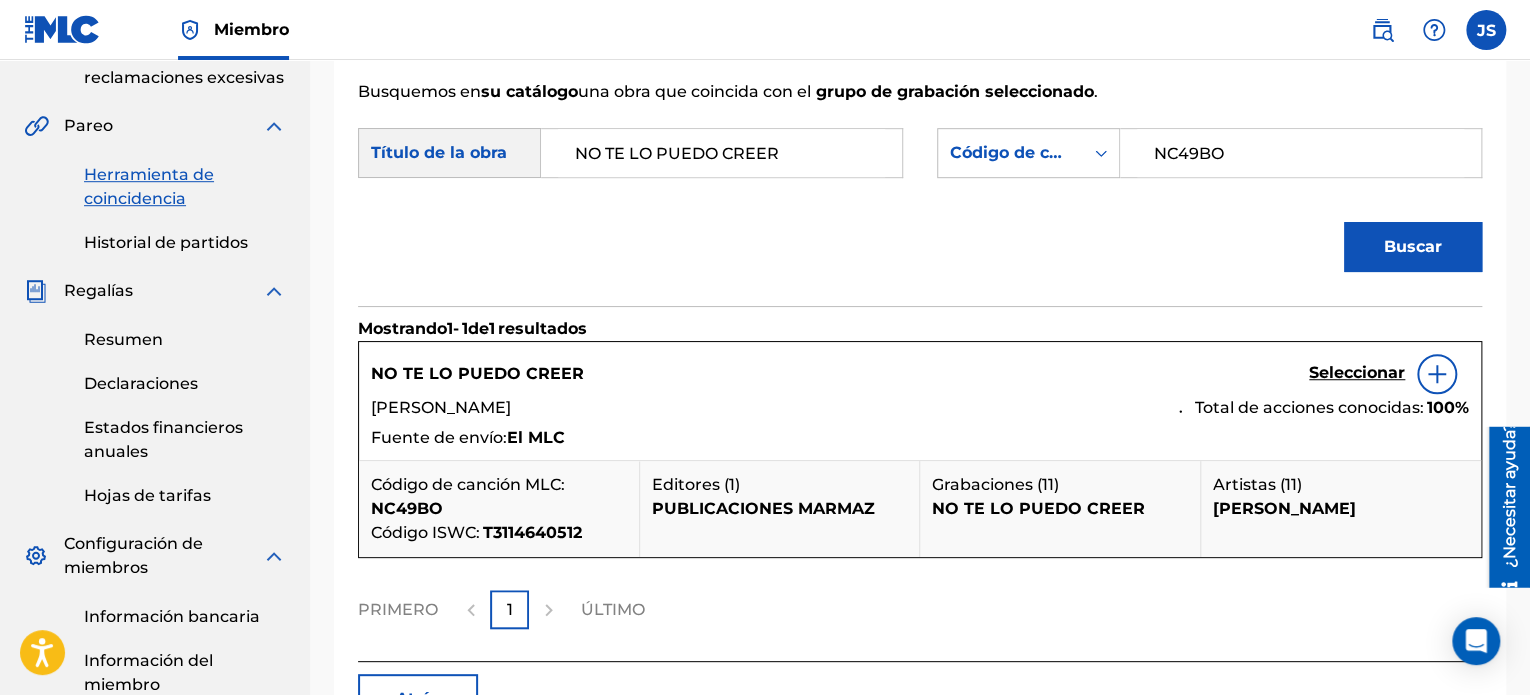 click on "Seleccionar" at bounding box center (1357, 372) 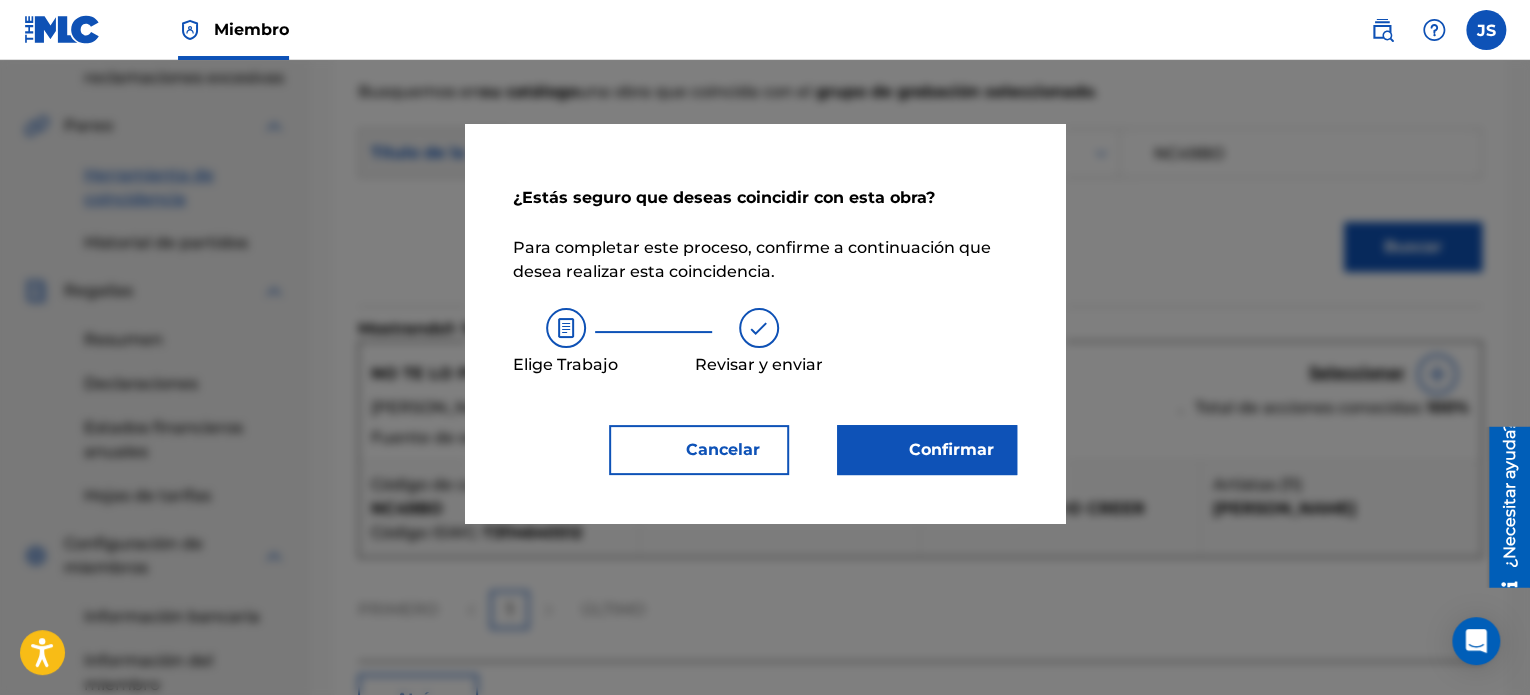 click on "Confirmar" at bounding box center [927, 450] 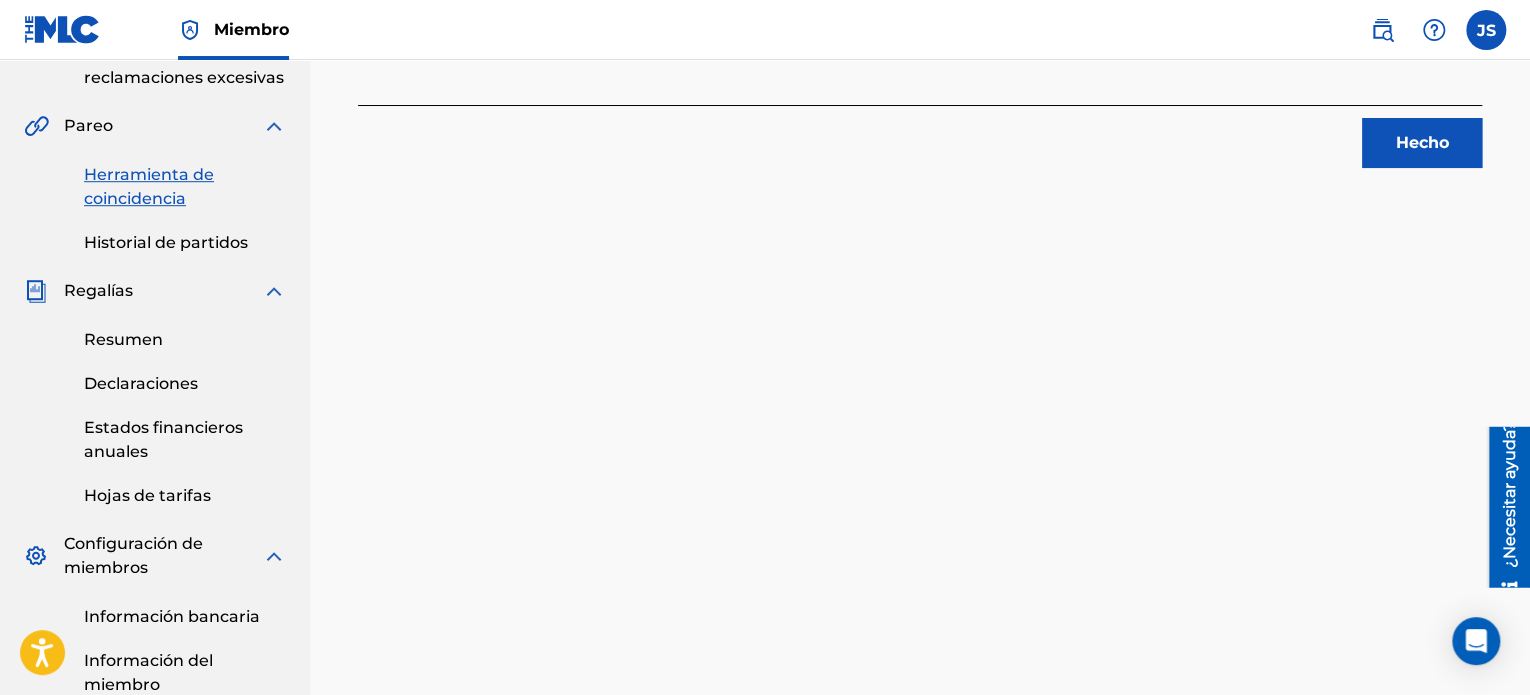 click on "Hecho" at bounding box center [1422, 142] 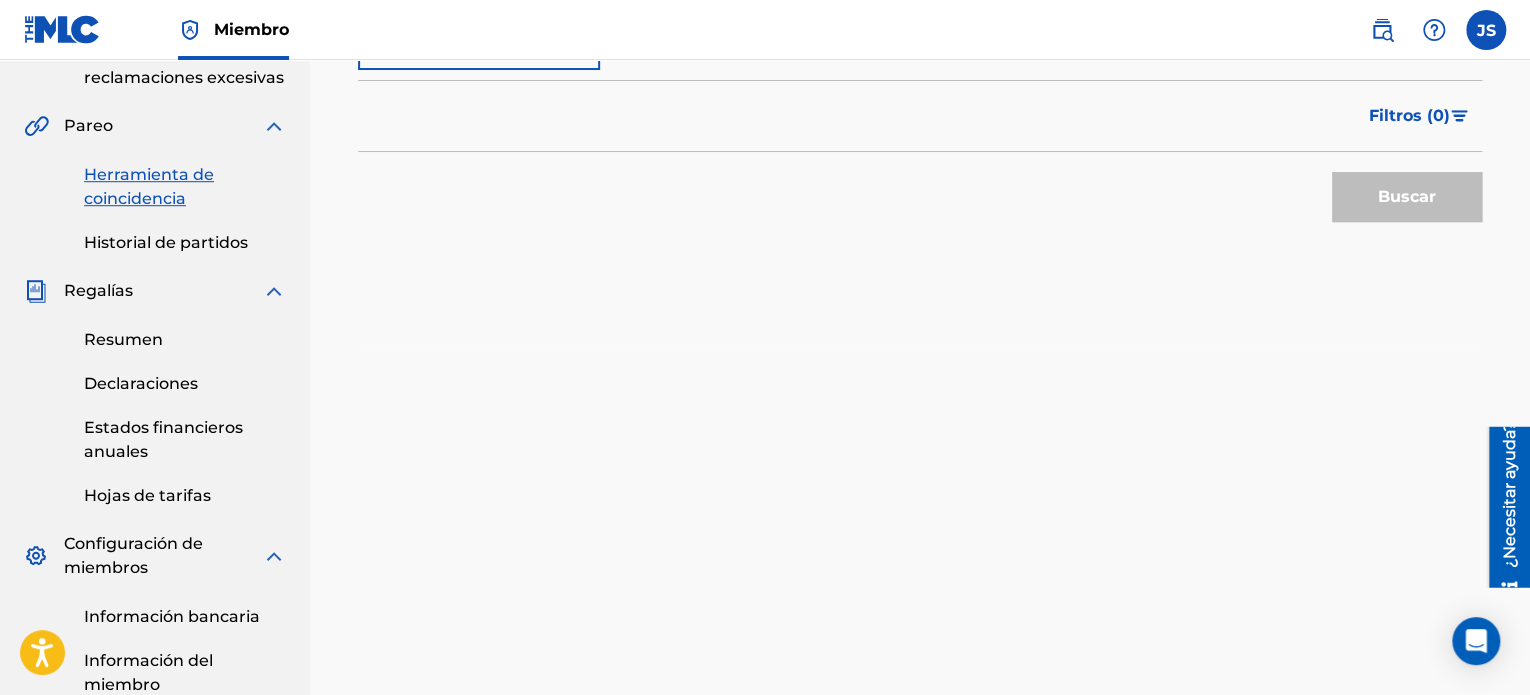 scroll, scrollTop: 34, scrollLeft: 0, axis: vertical 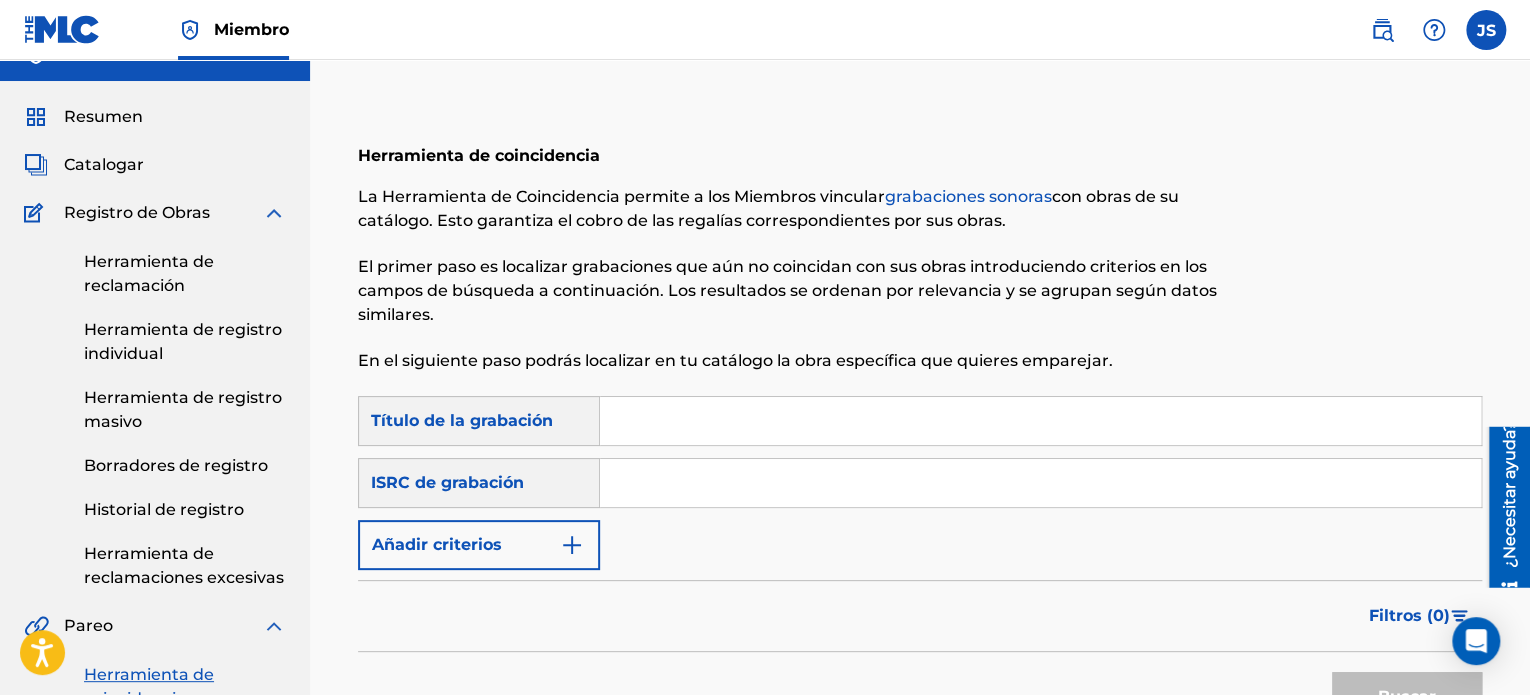 drag, startPoint x: 672, startPoint y: 484, endPoint x: 670, endPoint y: 497, distance: 13.152946 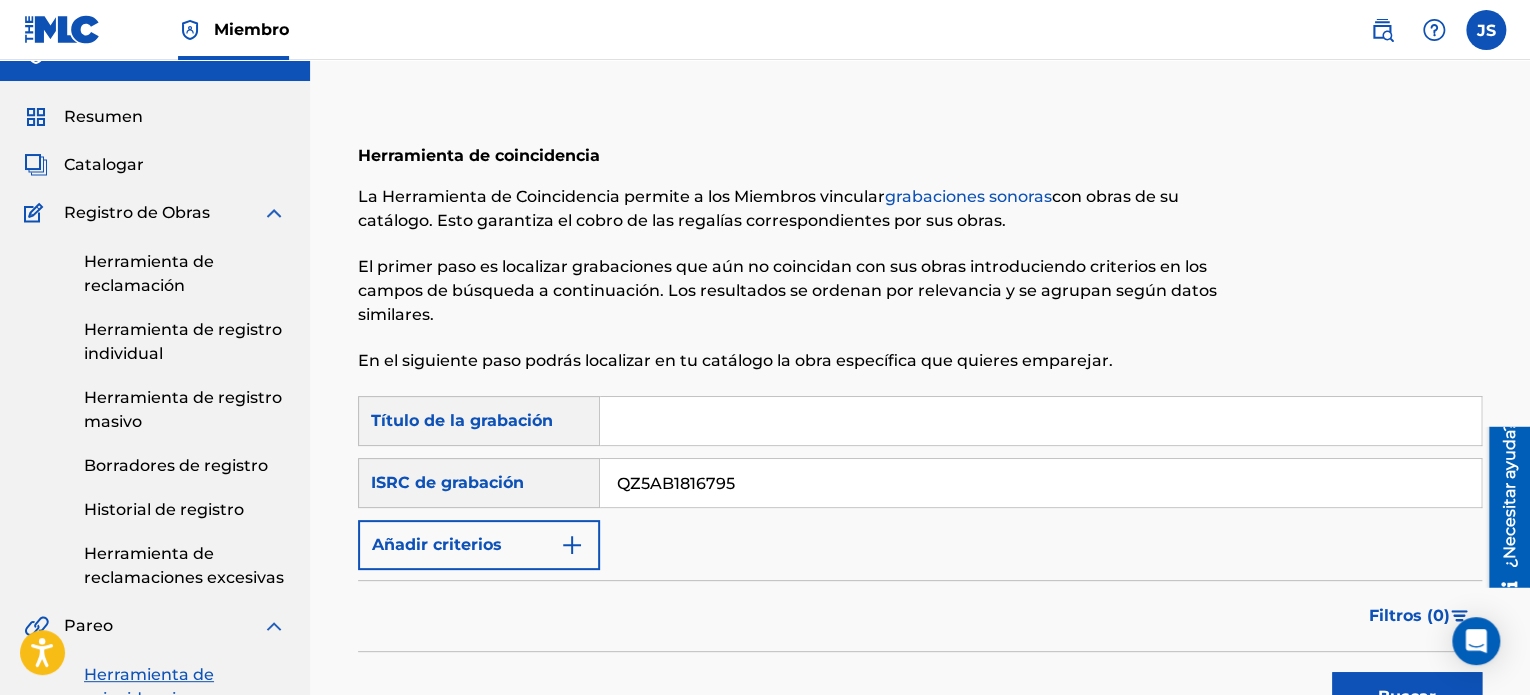 drag, startPoint x: 812, startPoint y: 590, endPoint x: 828, endPoint y: 587, distance: 16.27882 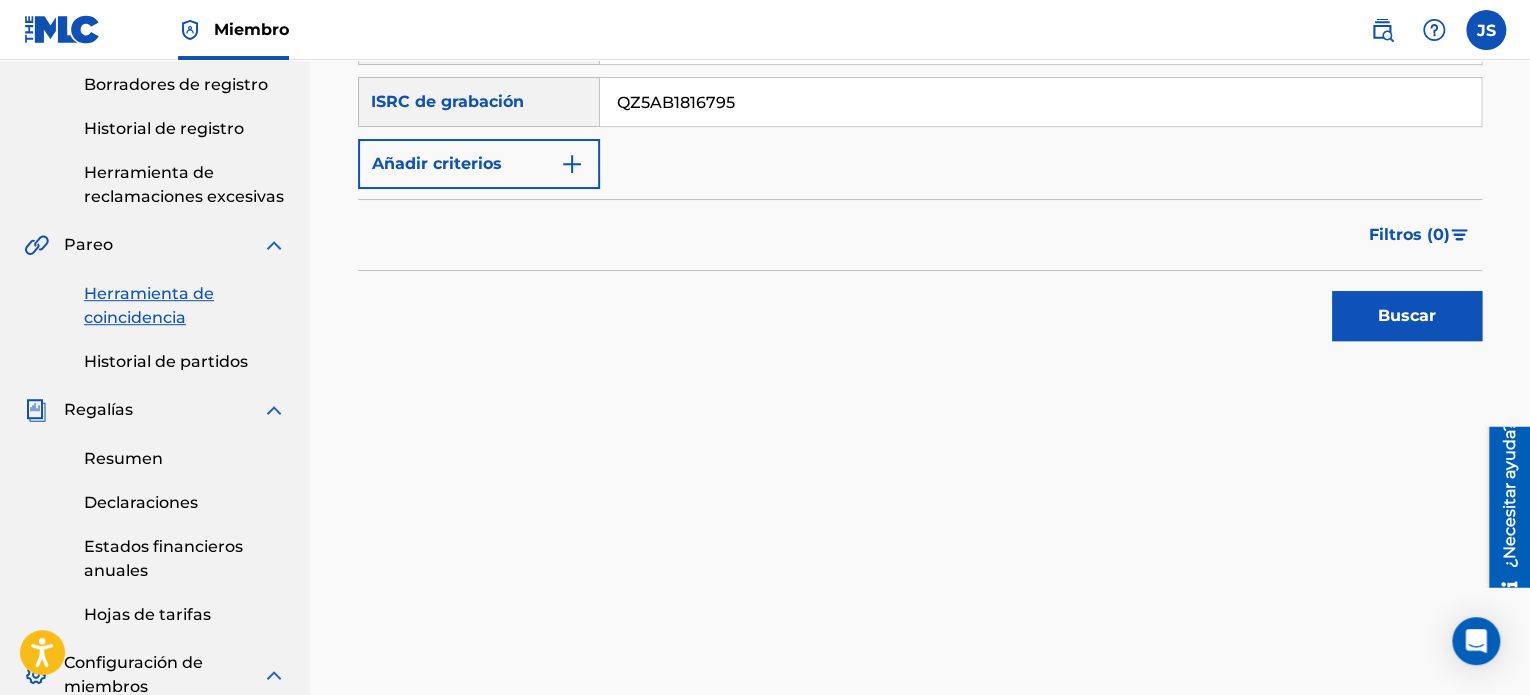 scroll, scrollTop: 434, scrollLeft: 0, axis: vertical 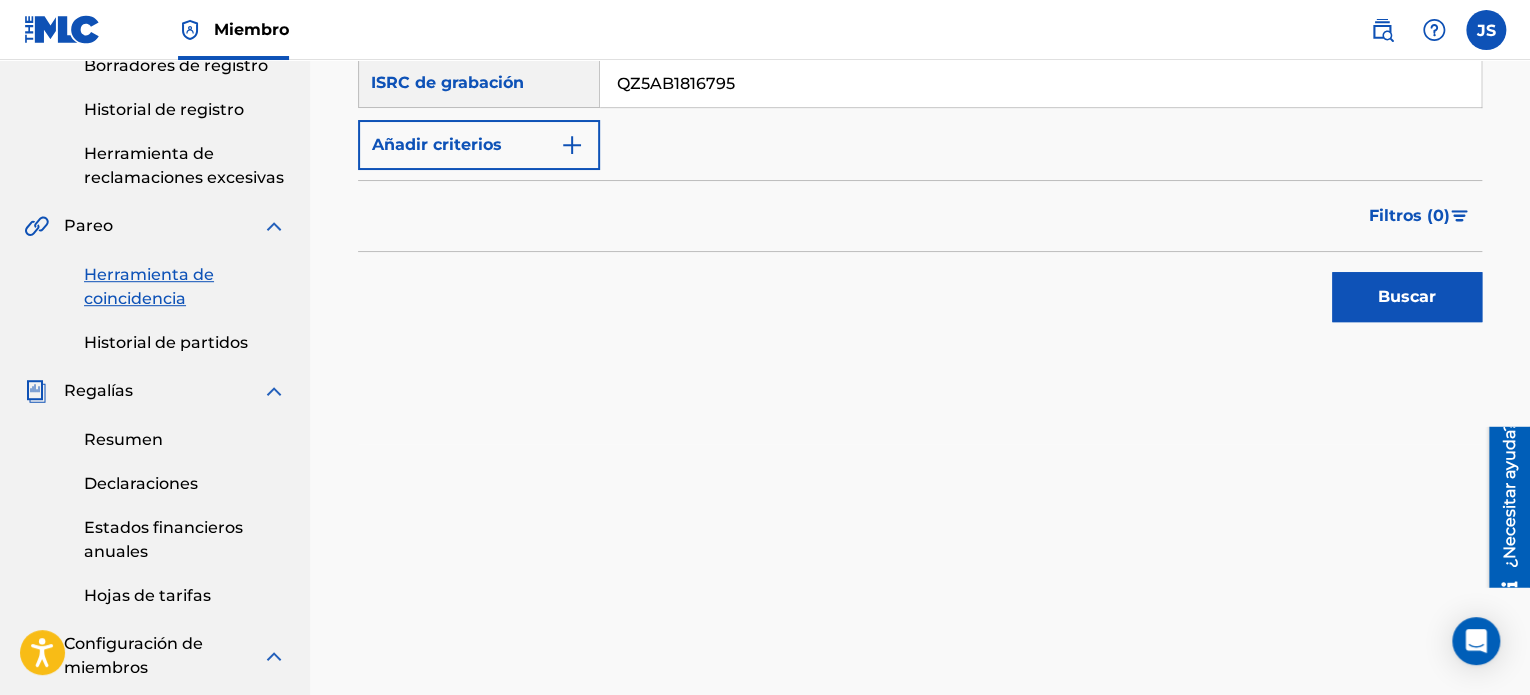 click on "Buscar" at bounding box center (1407, 297) 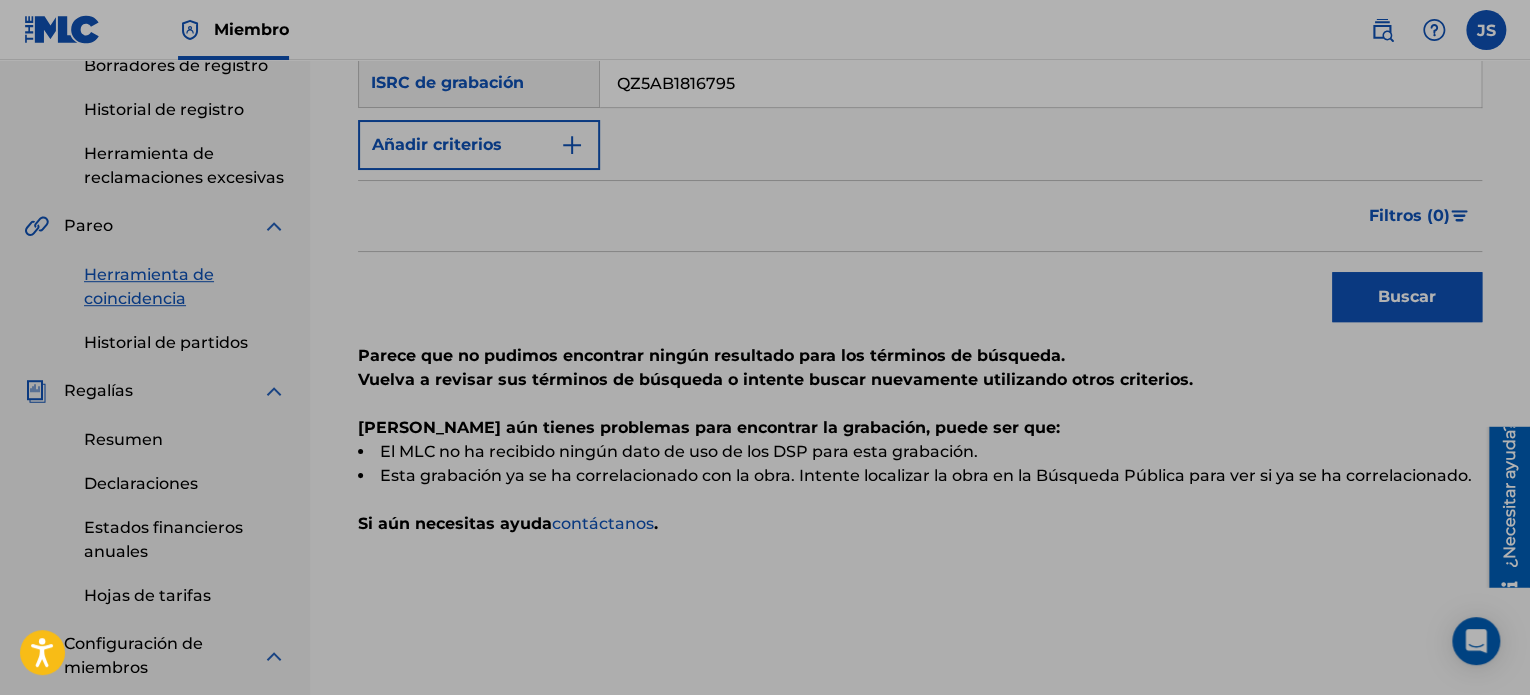 click on "Parece que no pudimos encontrar ningún resultado para los términos de búsqueda." at bounding box center [920, 356] 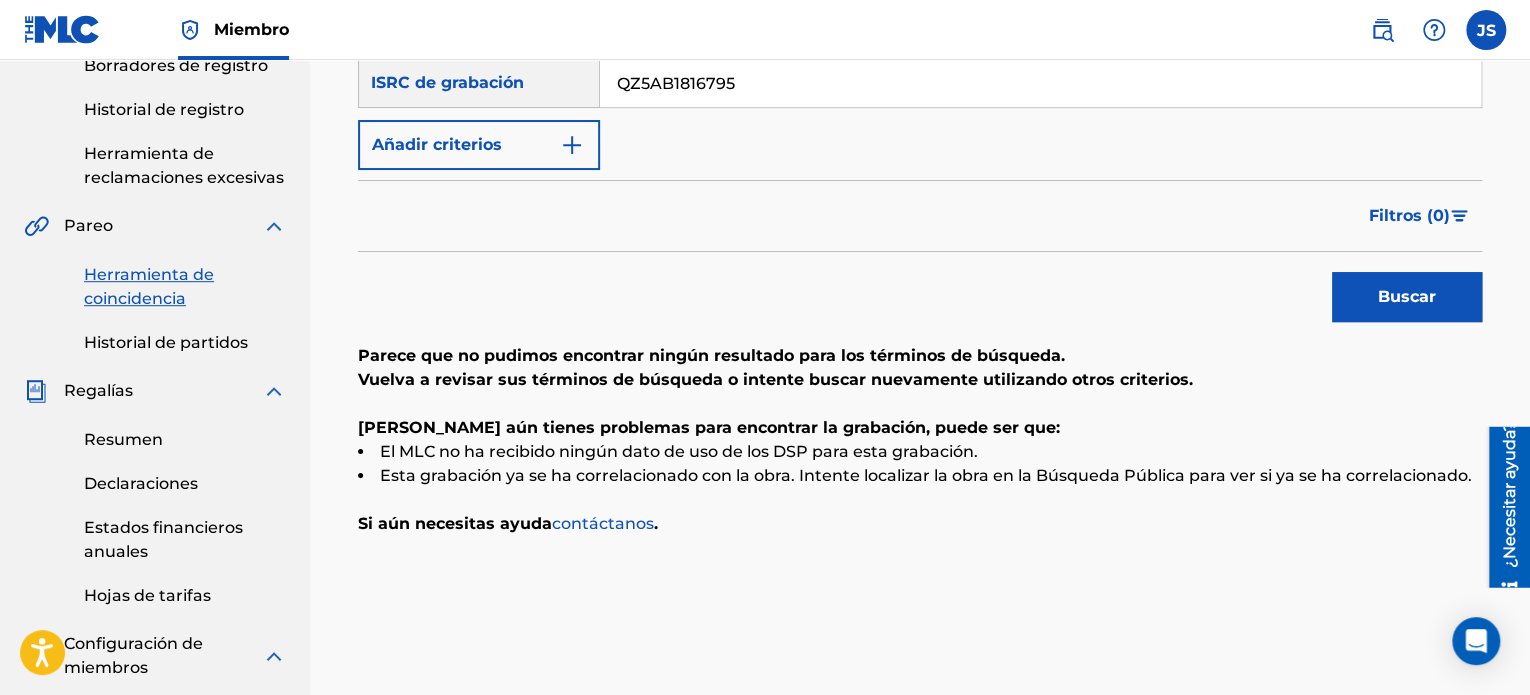 scroll, scrollTop: 234, scrollLeft: 0, axis: vertical 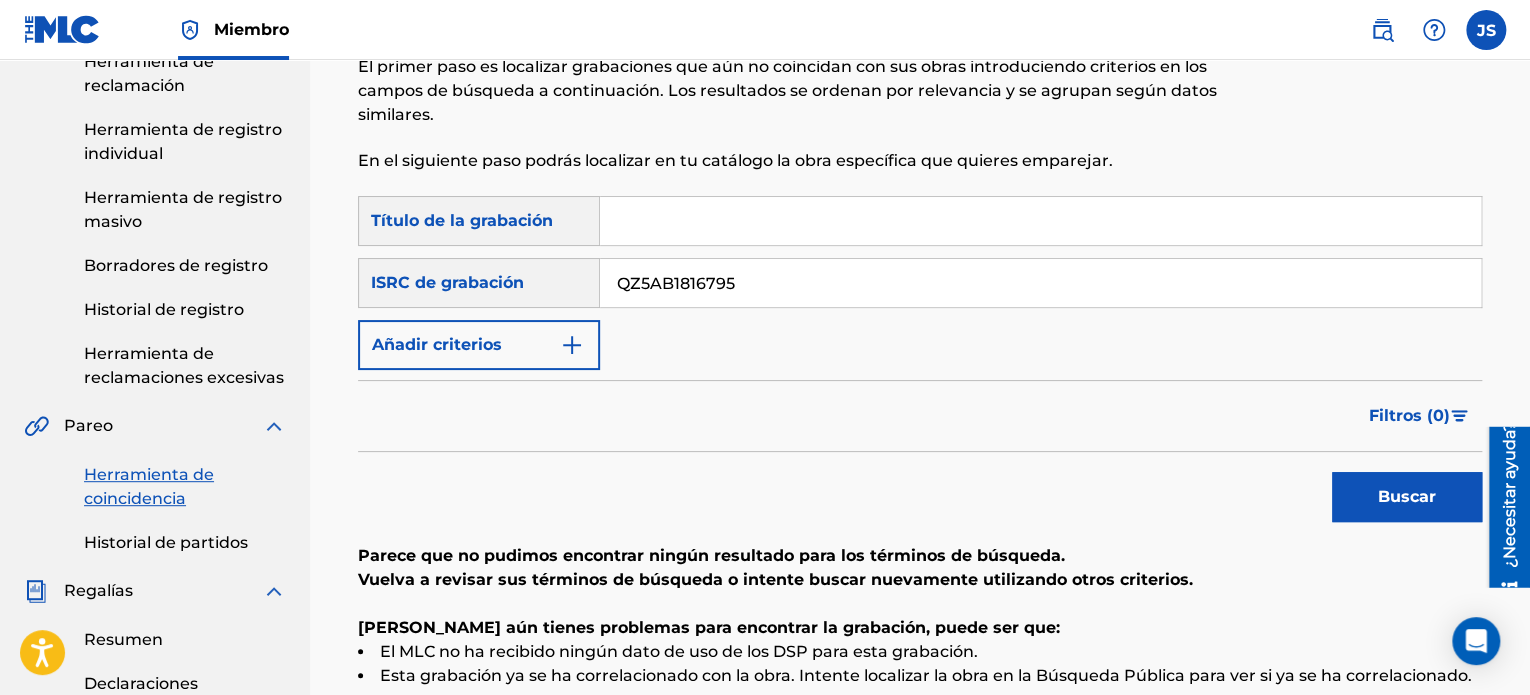 click on "Buscar" at bounding box center (1407, 497) 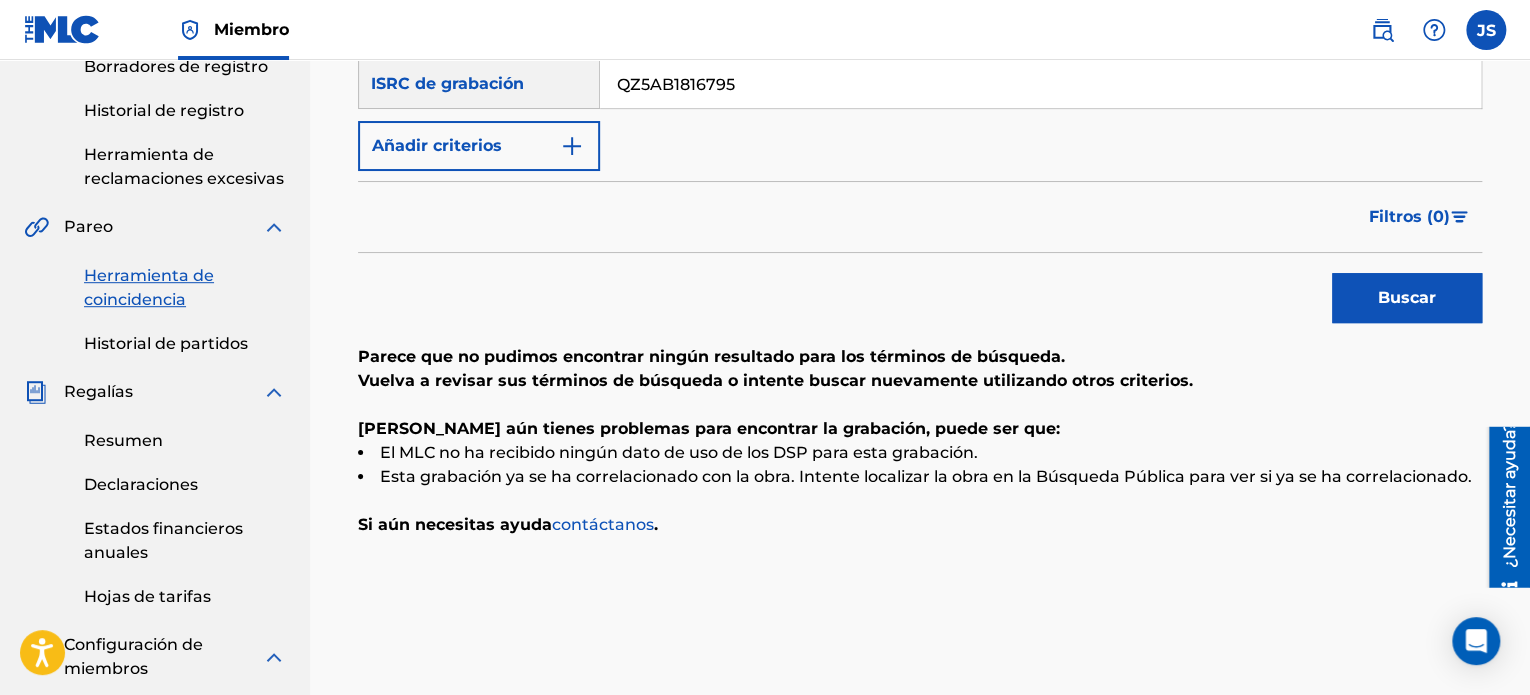 scroll, scrollTop: 434, scrollLeft: 0, axis: vertical 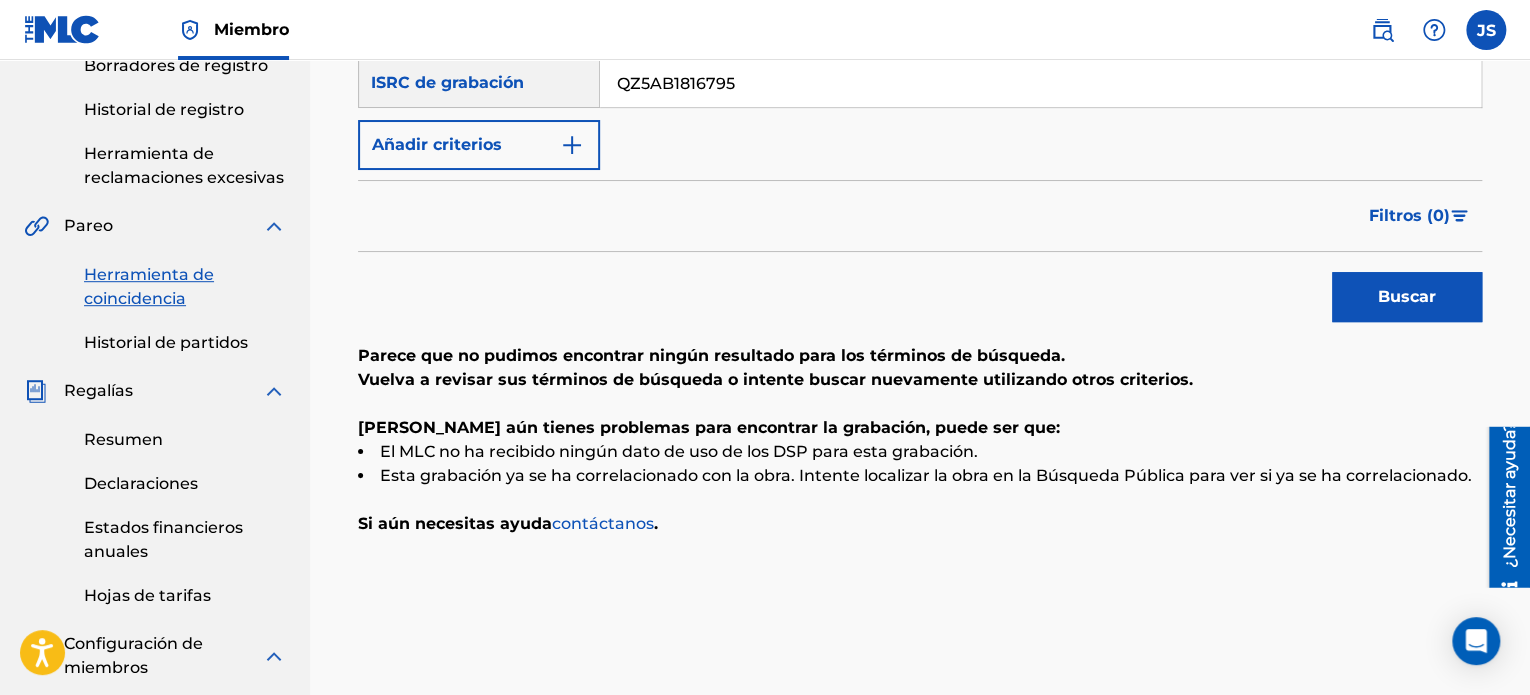 drag, startPoint x: 736, startPoint y: 82, endPoint x: 544, endPoint y: 79, distance: 192.02344 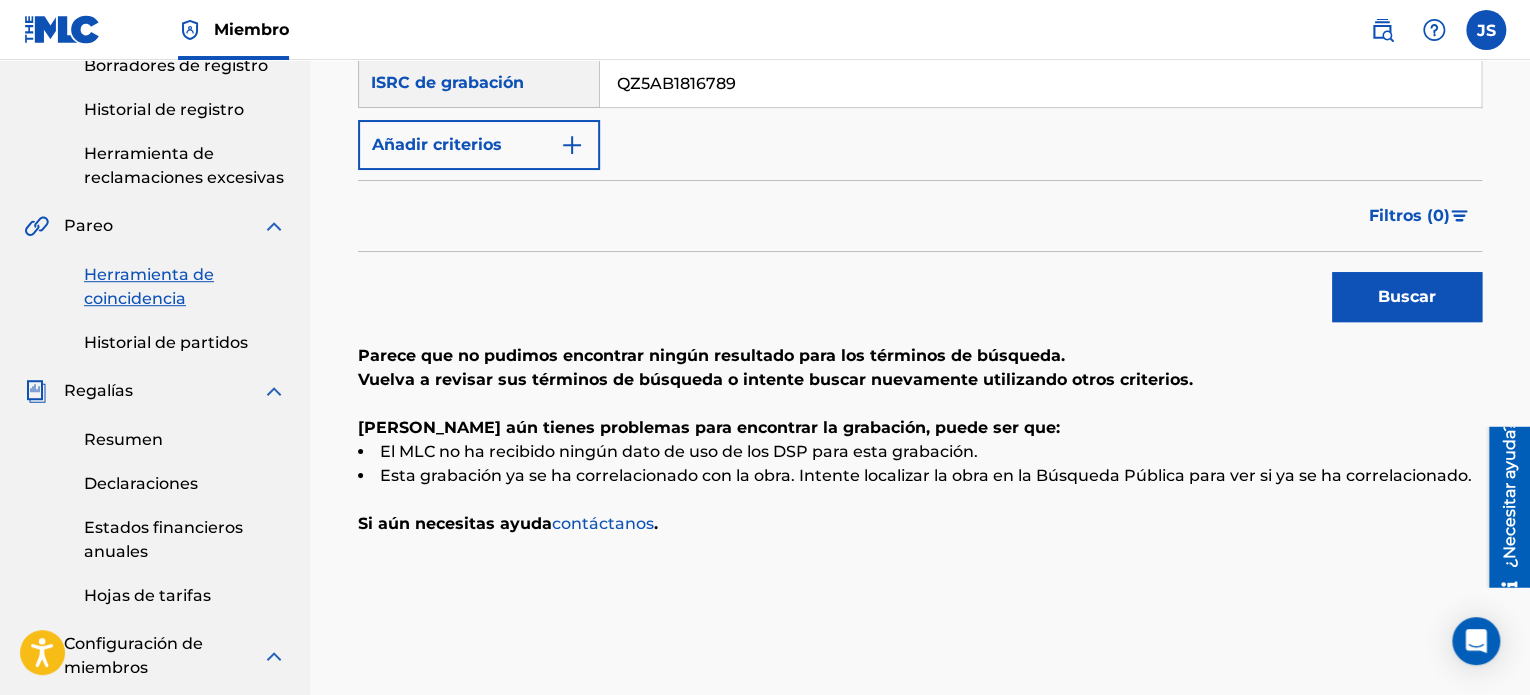 type on "QZ5AB1816789" 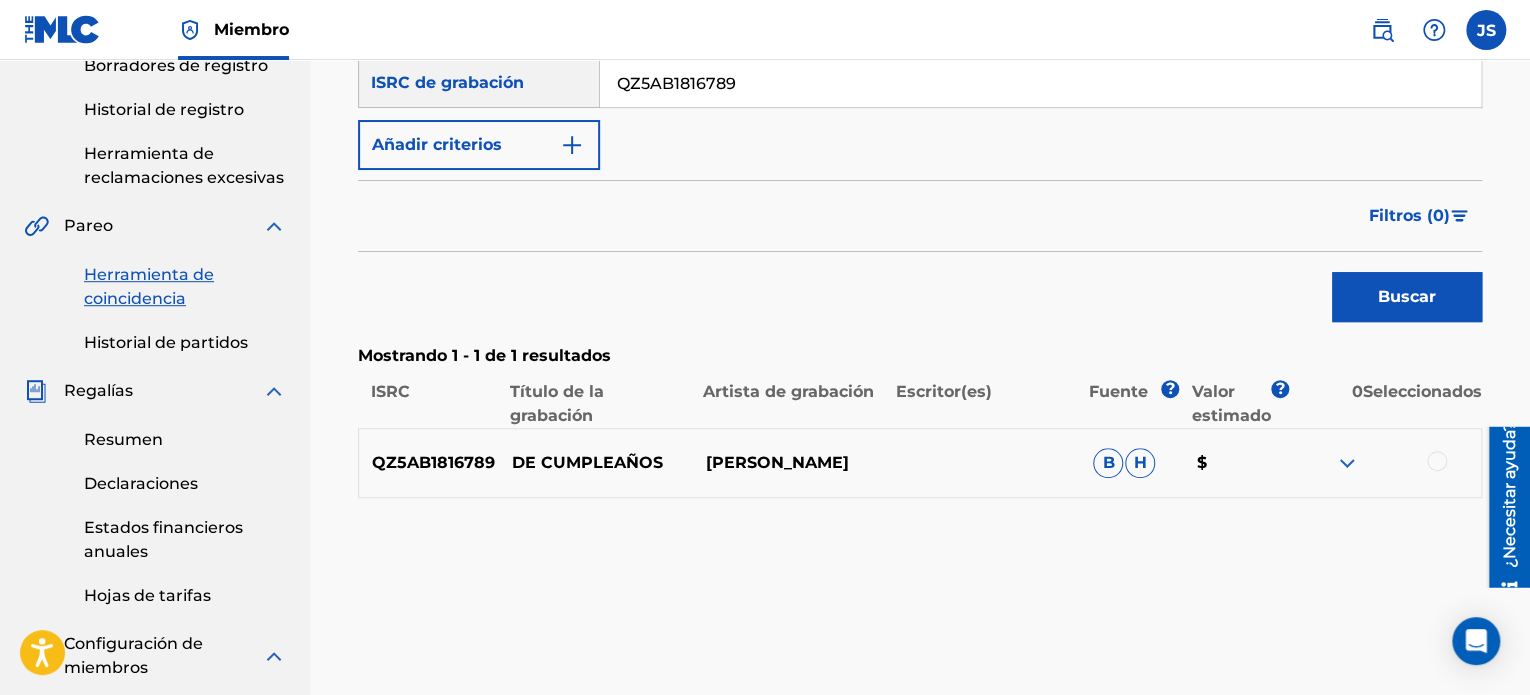 click at bounding box center [1437, 461] 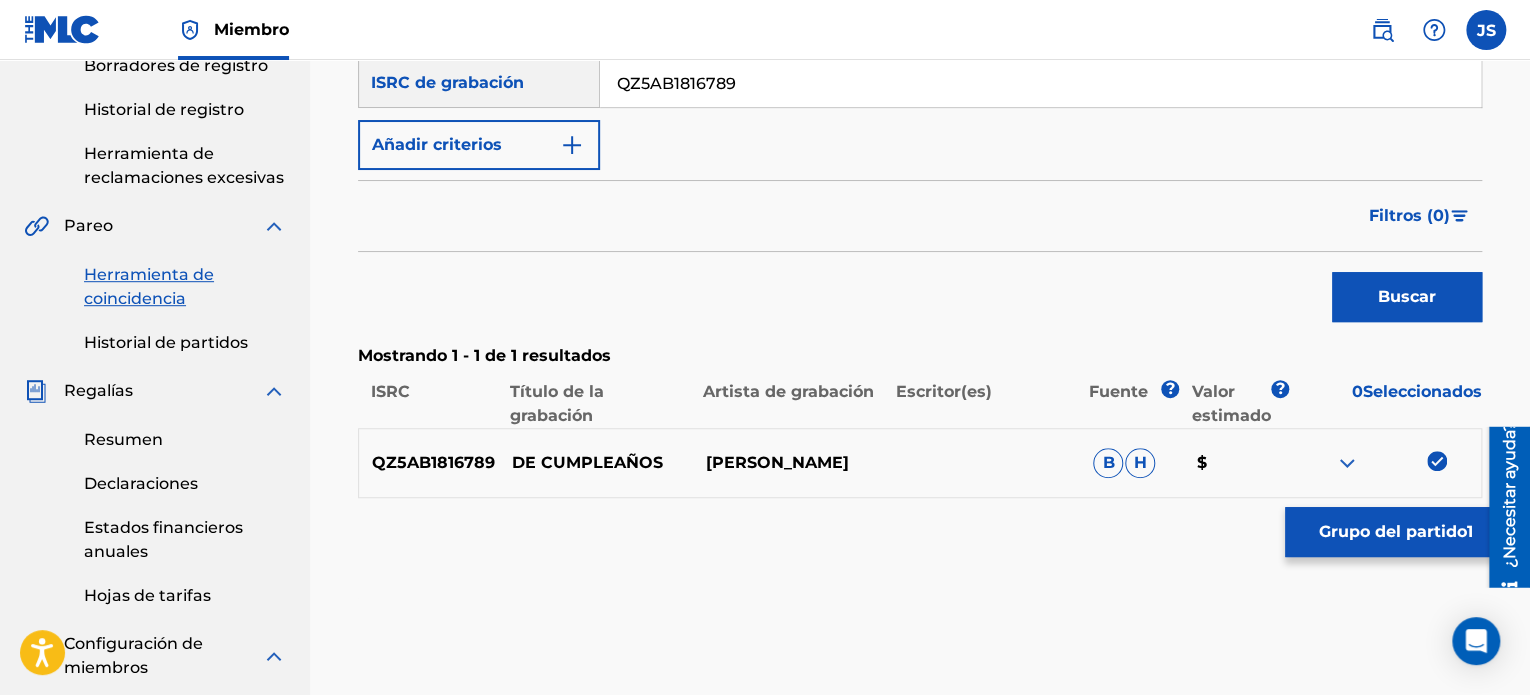 click on "Grupo del partido" at bounding box center [1393, 531] 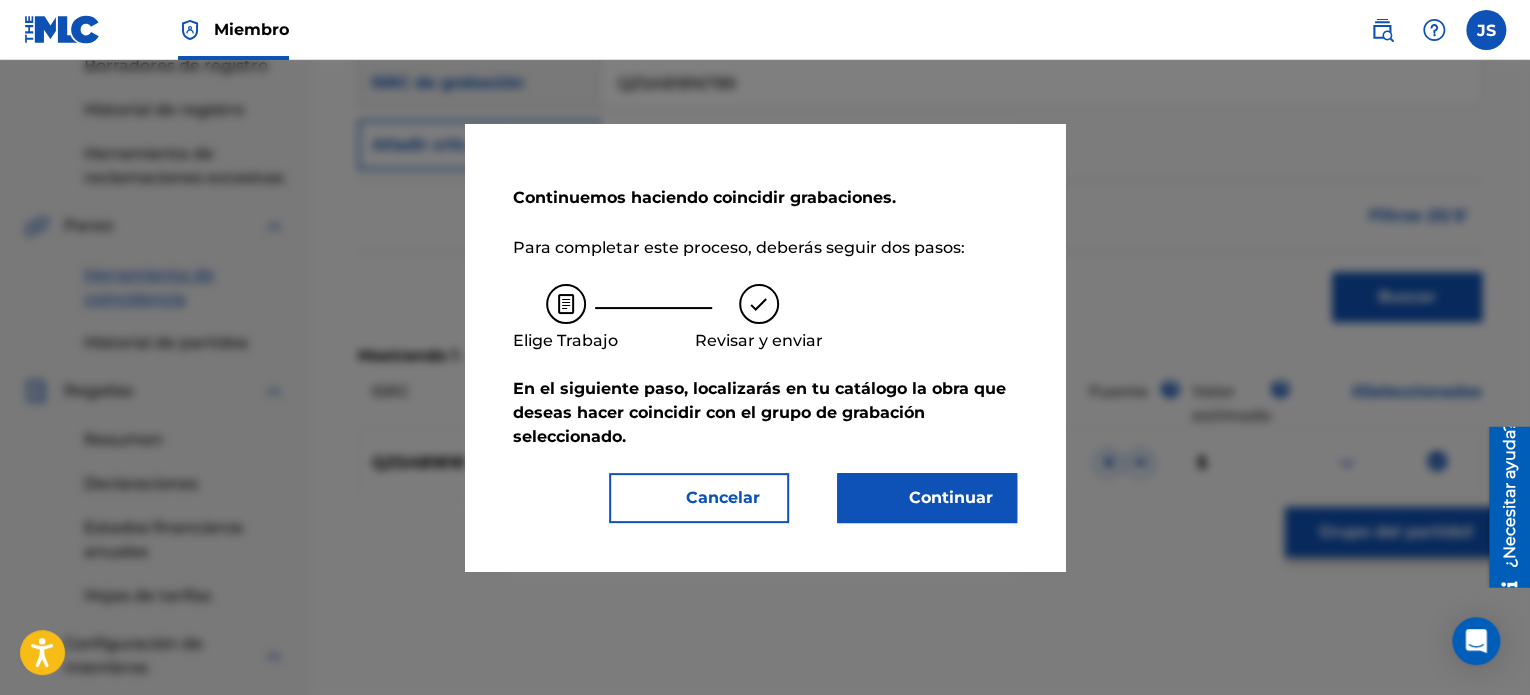 click on "Continuar" at bounding box center [951, 497] 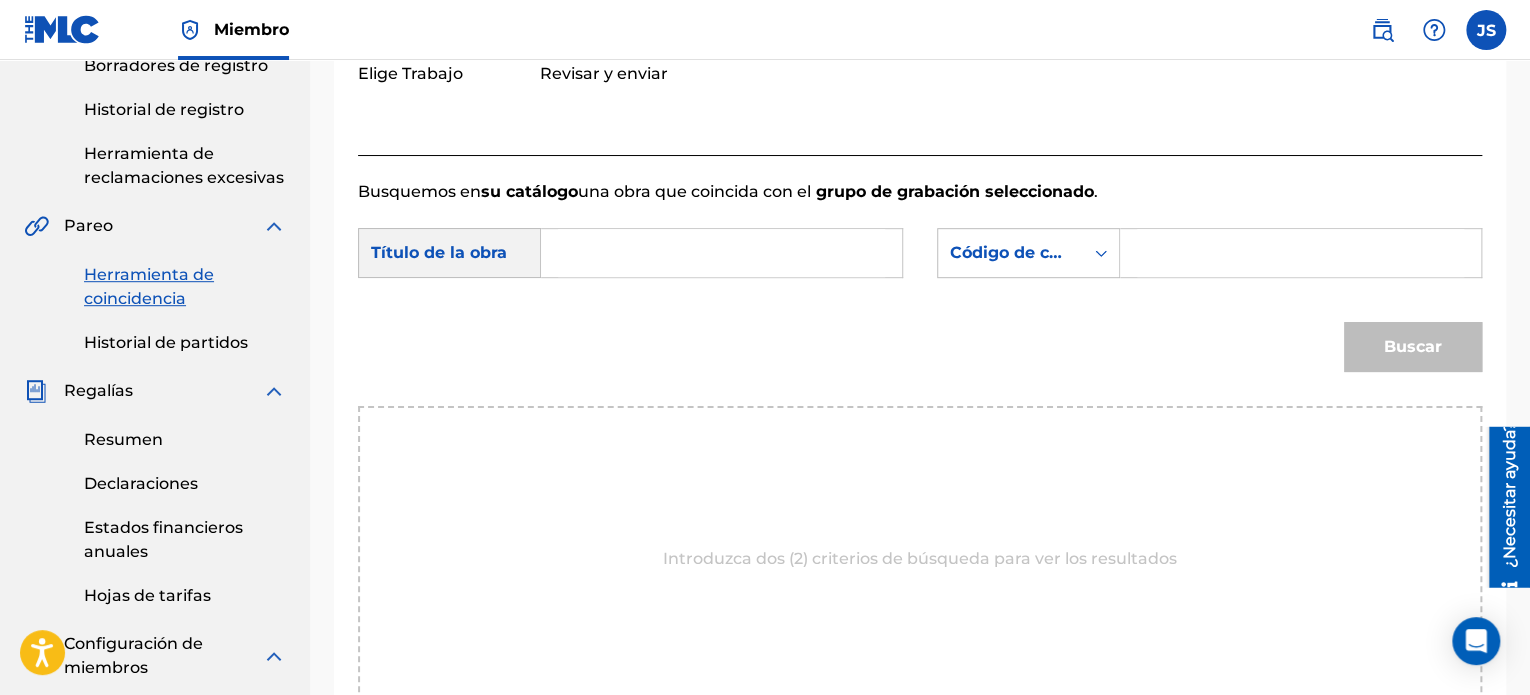 click at bounding box center [721, 253] 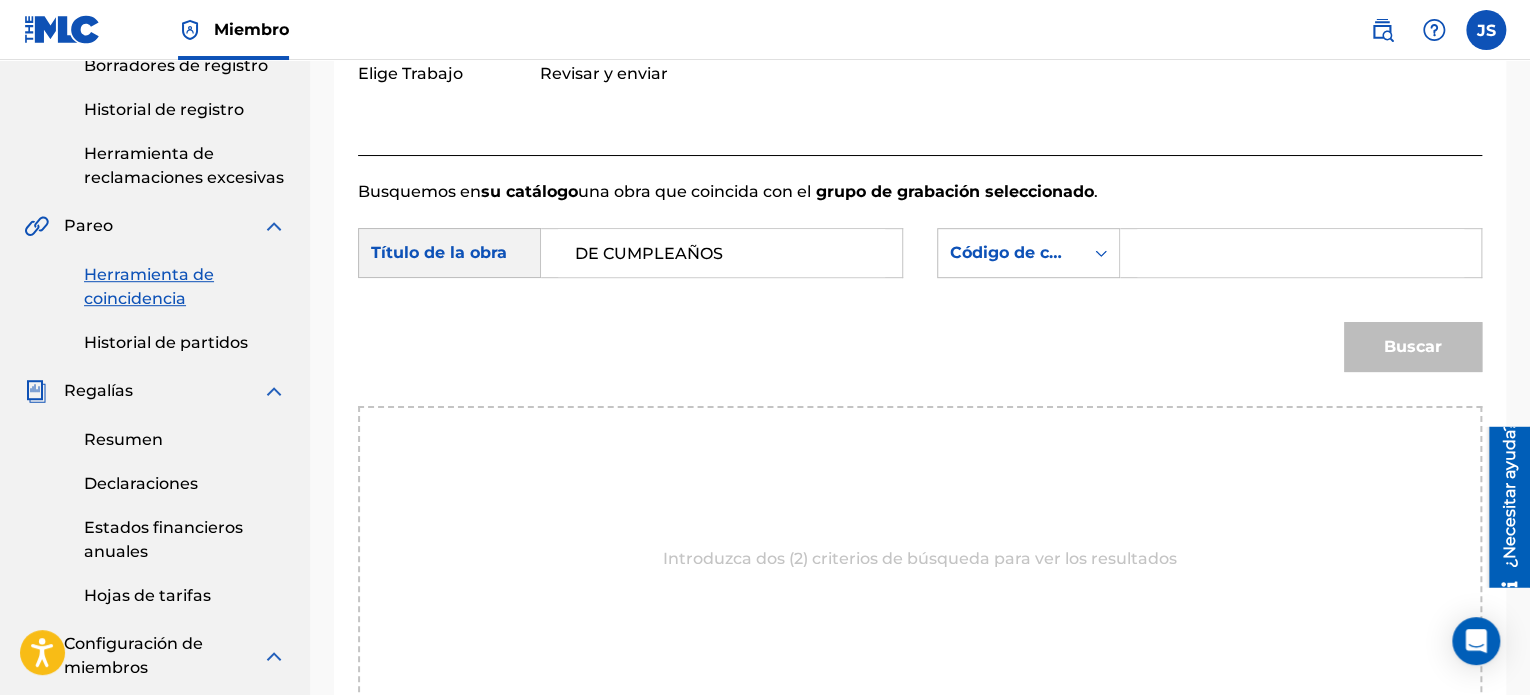 type on "DE CUMPLEAÑOS" 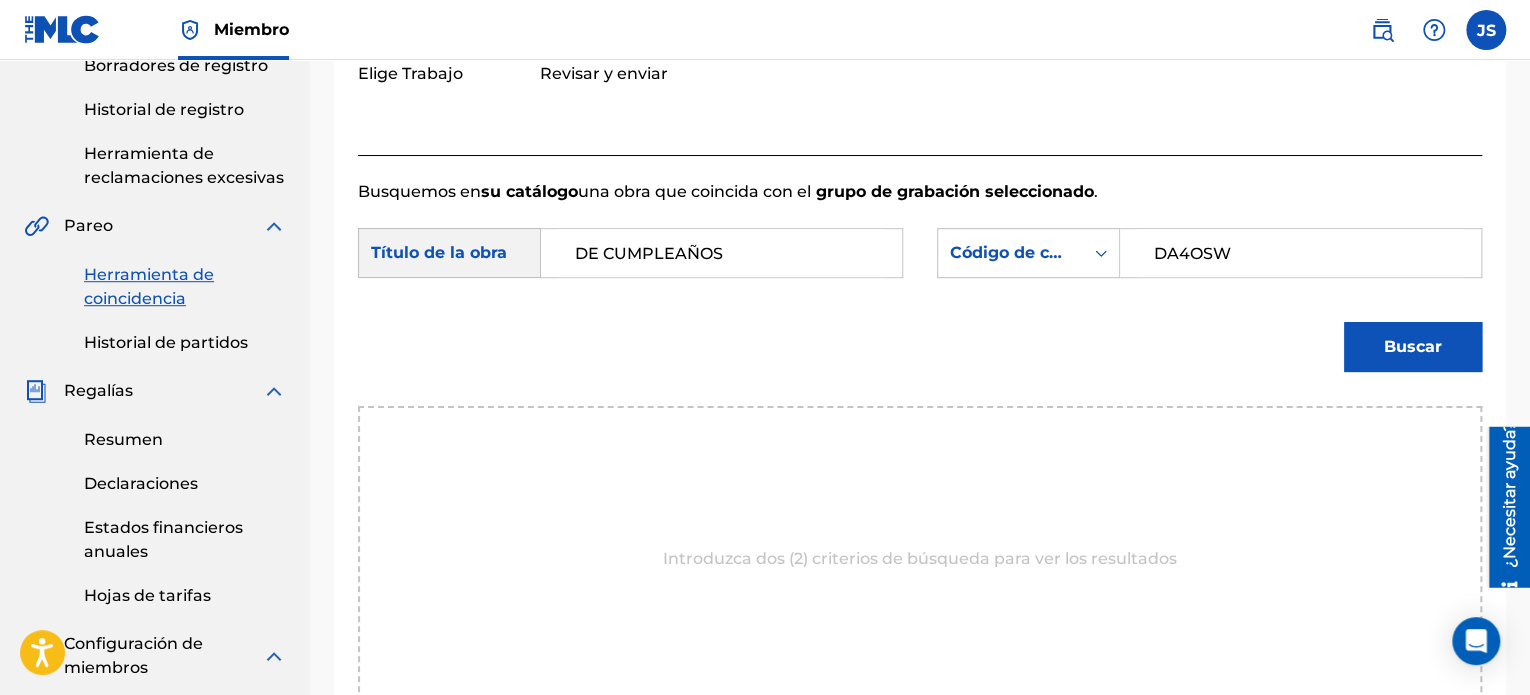 type on "DA4OSW" 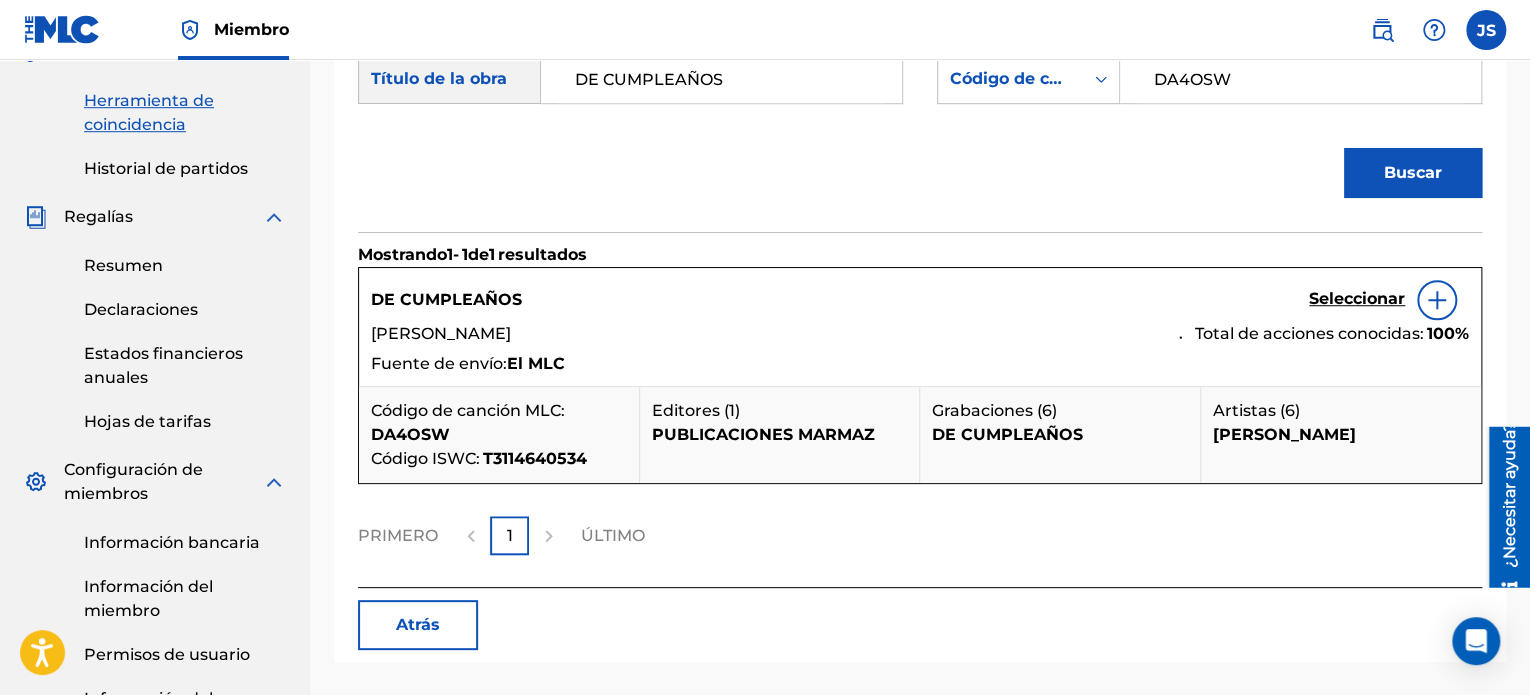 scroll, scrollTop: 634, scrollLeft: 0, axis: vertical 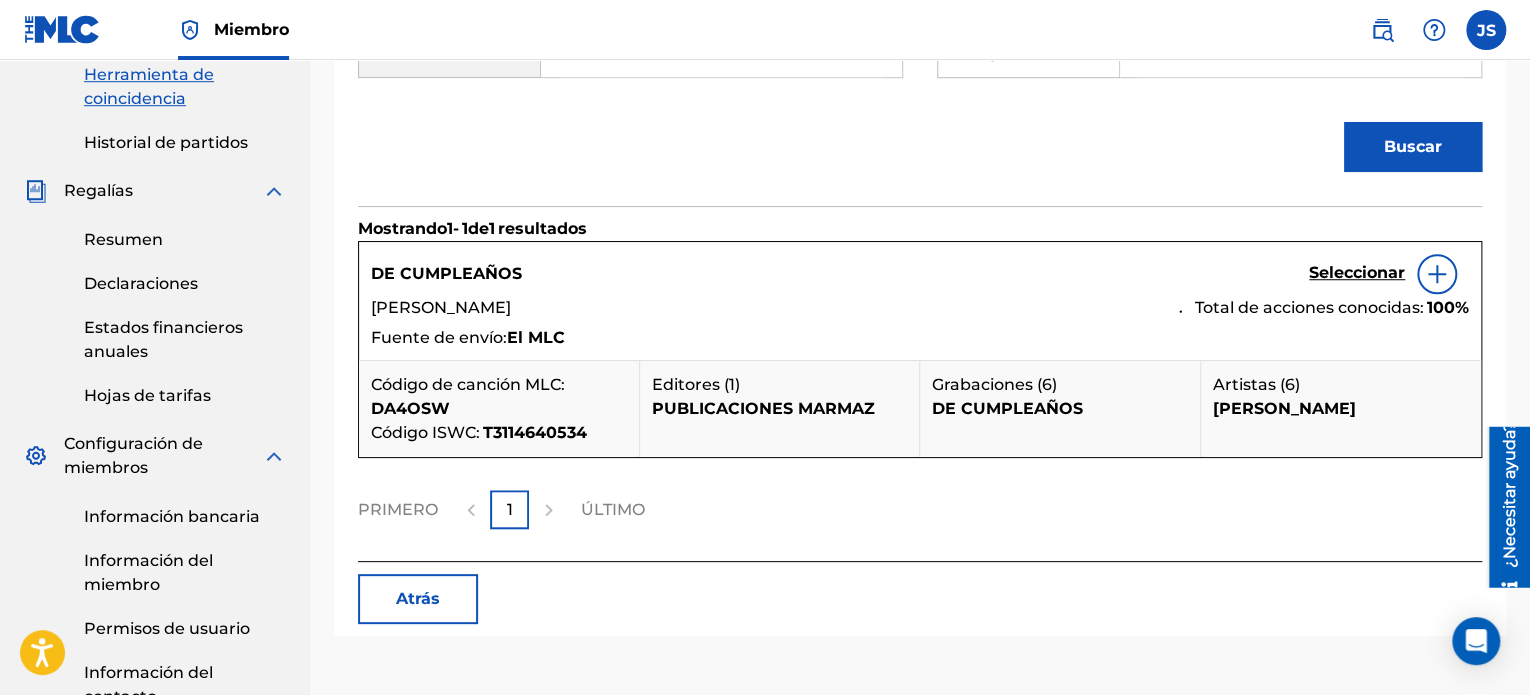 click on "Seleccionar" at bounding box center (1357, 272) 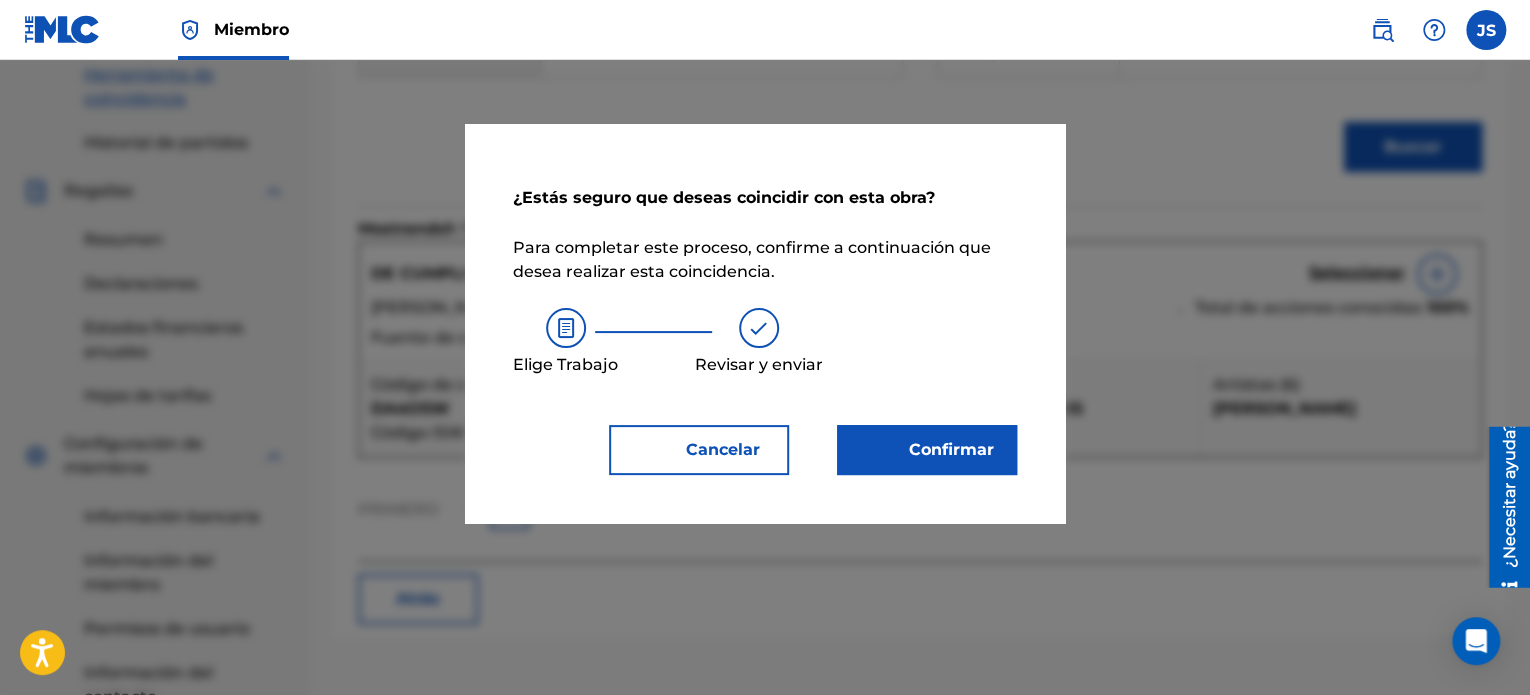 click on "Confirmar" at bounding box center [927, 450] 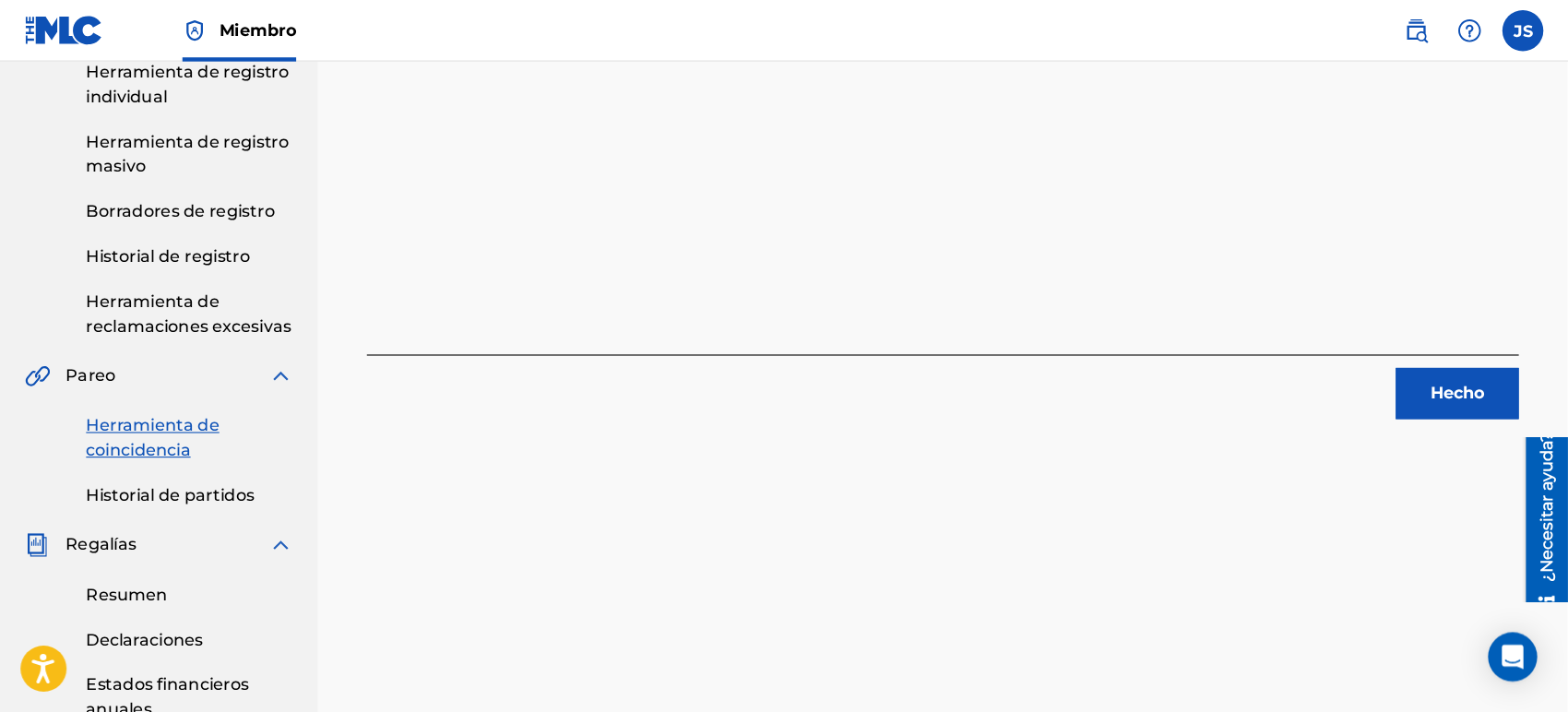 scroll, scrollTop: 0, scrollLeft: 0, axis: both 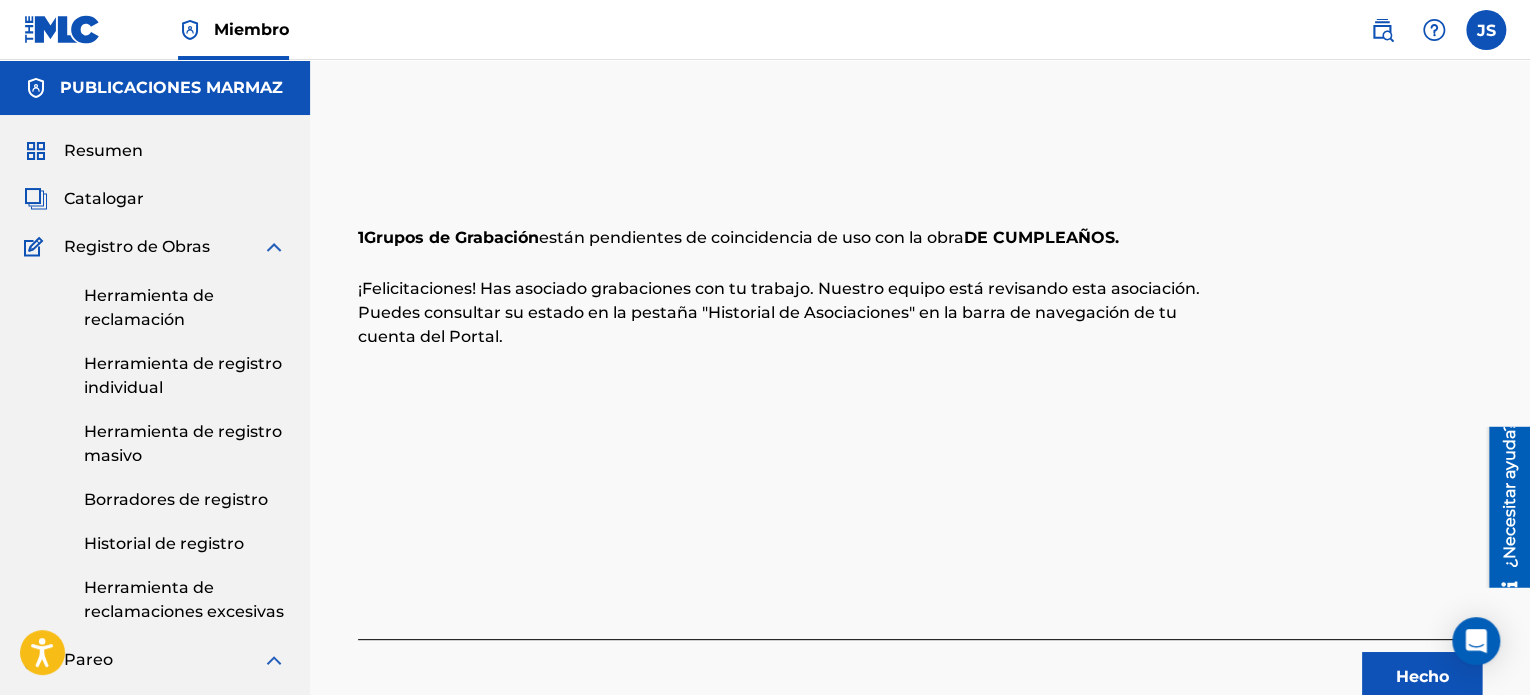 click on "Hecho" at bounding box center (1422, 677) 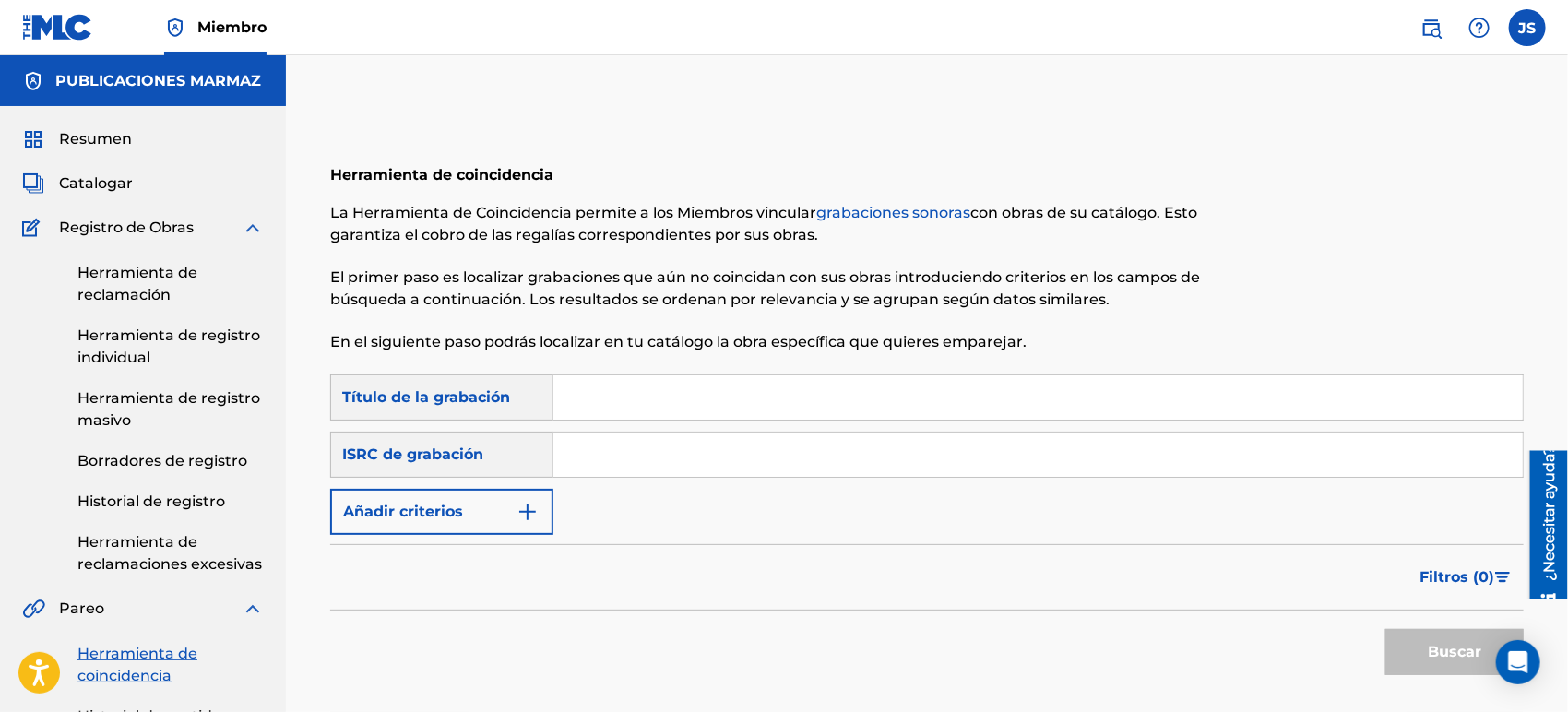drag, startPoint x: 886, startPoint y: 404, endPoint x: 856, endPoint y: 398, distance: 30.59412 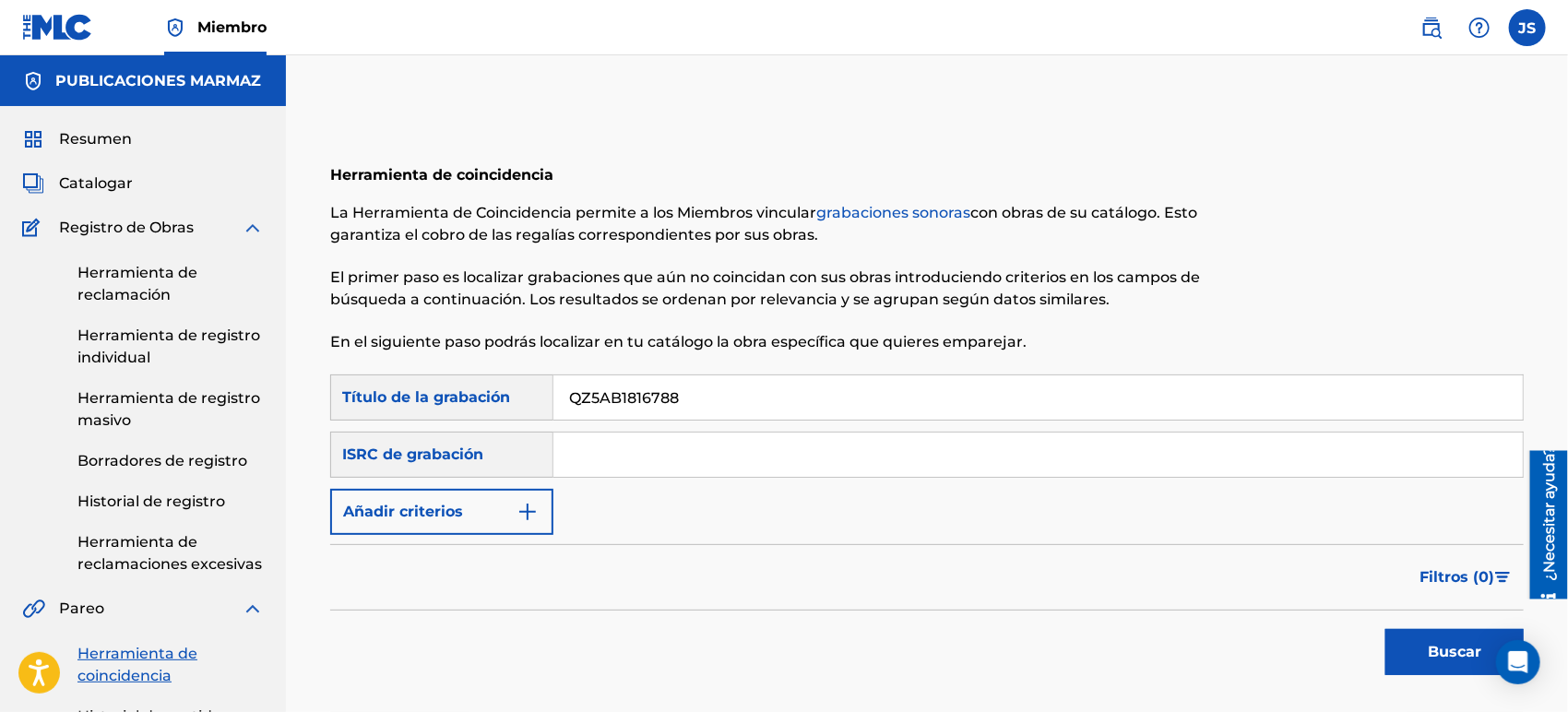 type on "QZ5AB1816788" 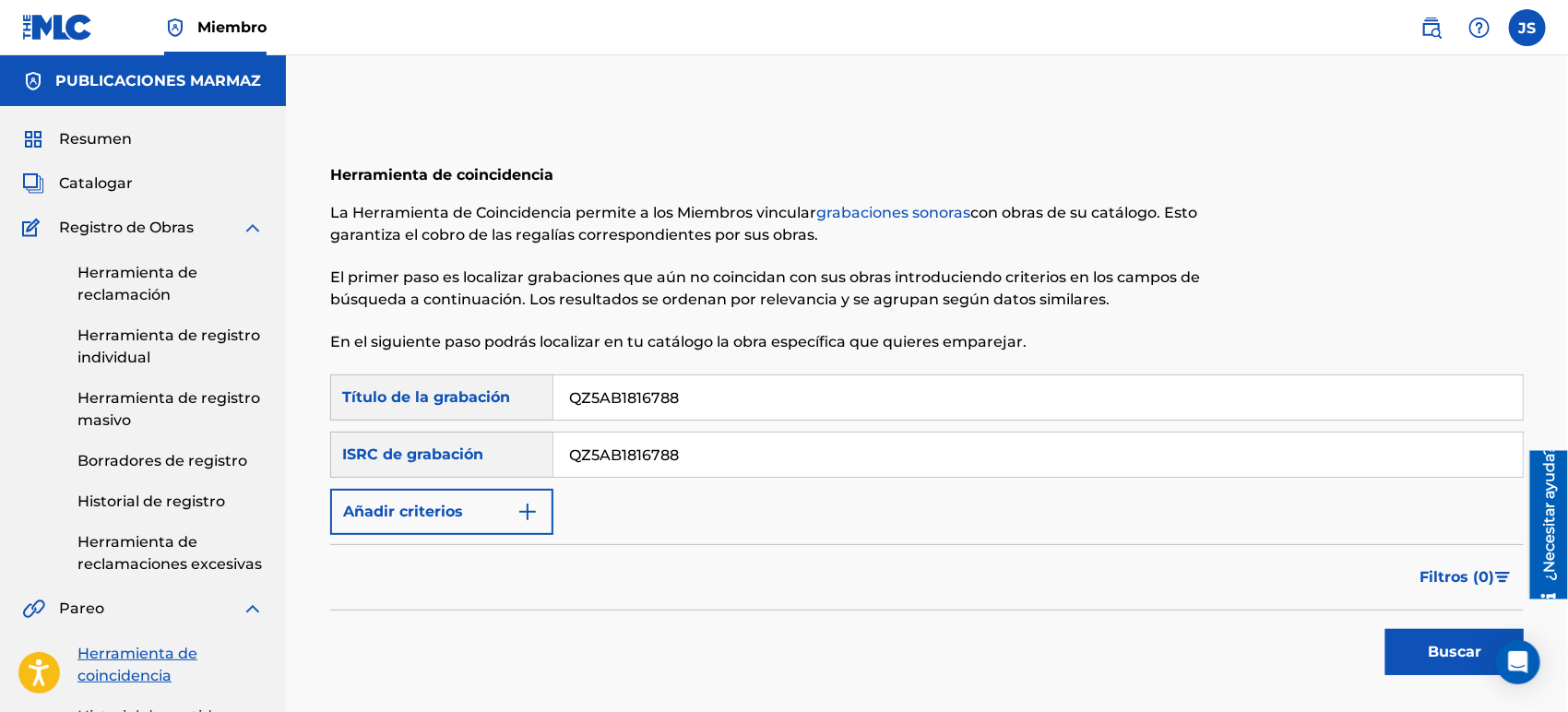 type on "QZ5AB1816788" 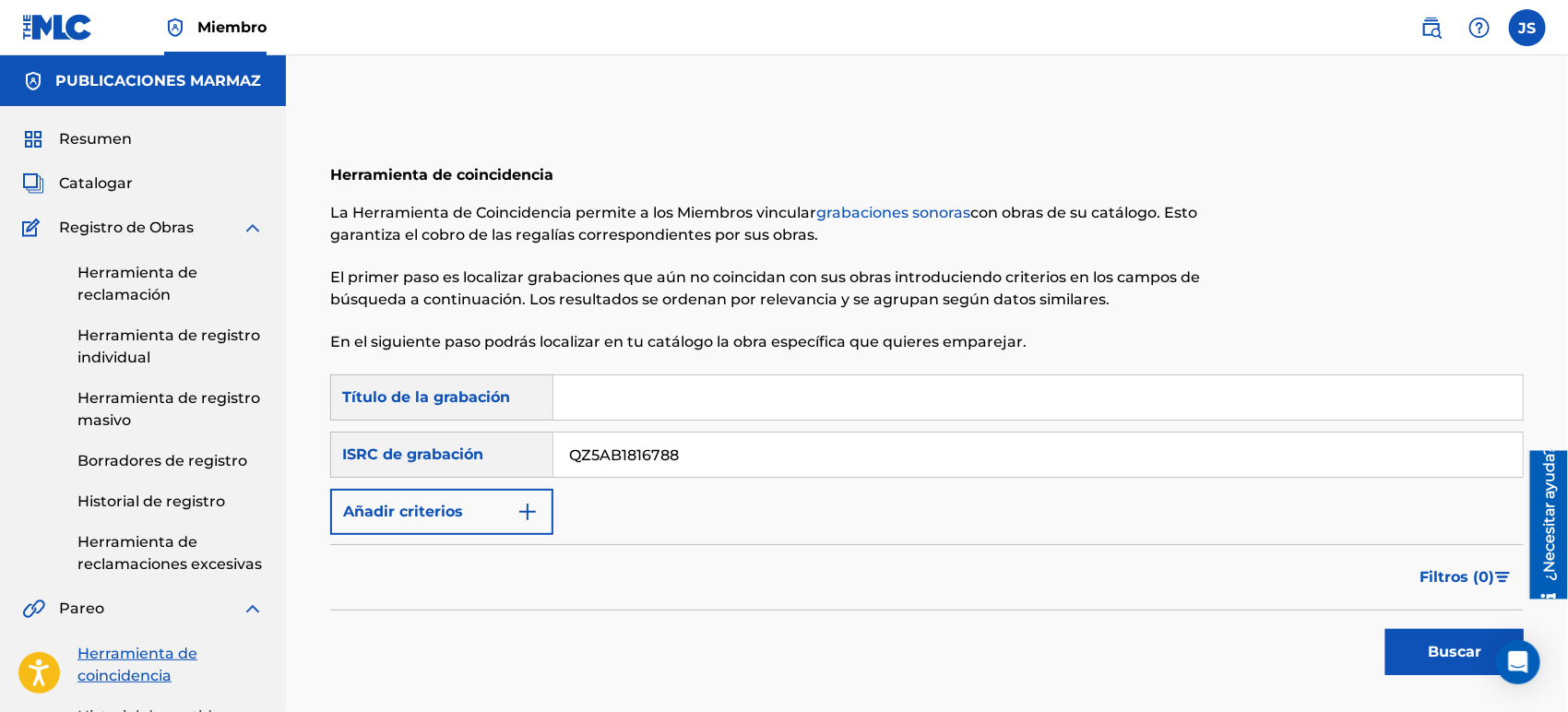 type 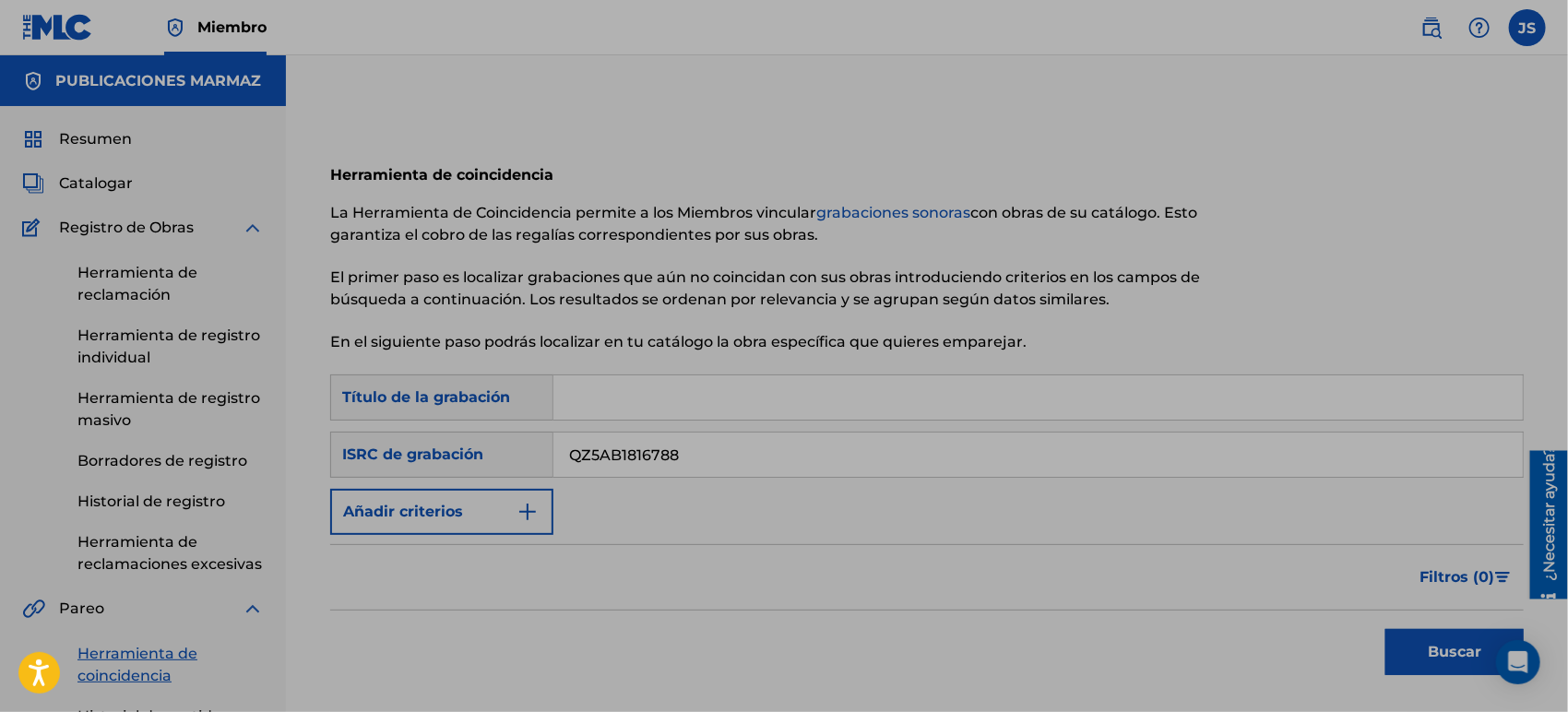 click on "Buscar" at bounding box center (927, 647) 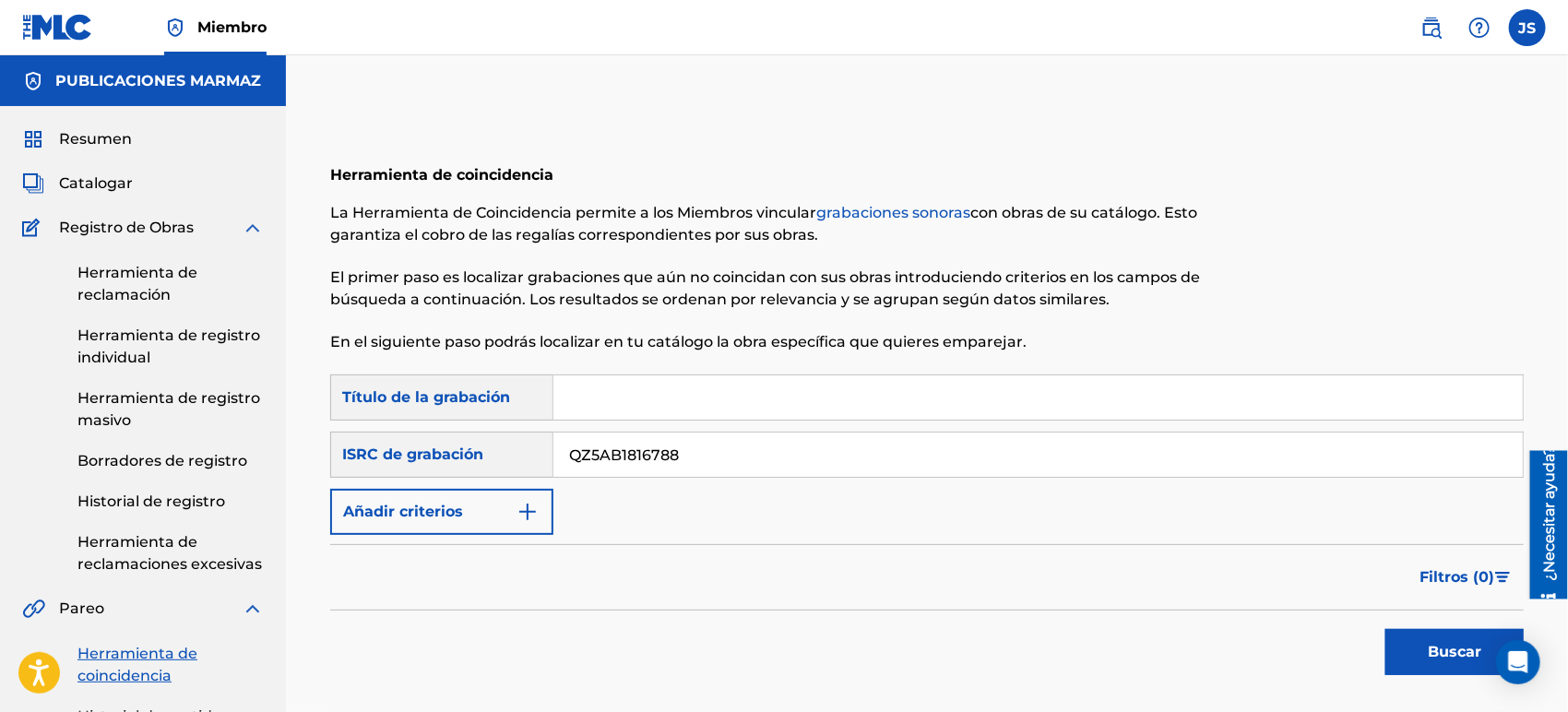 click on "Buscar" at bounding box center [1455, 652] 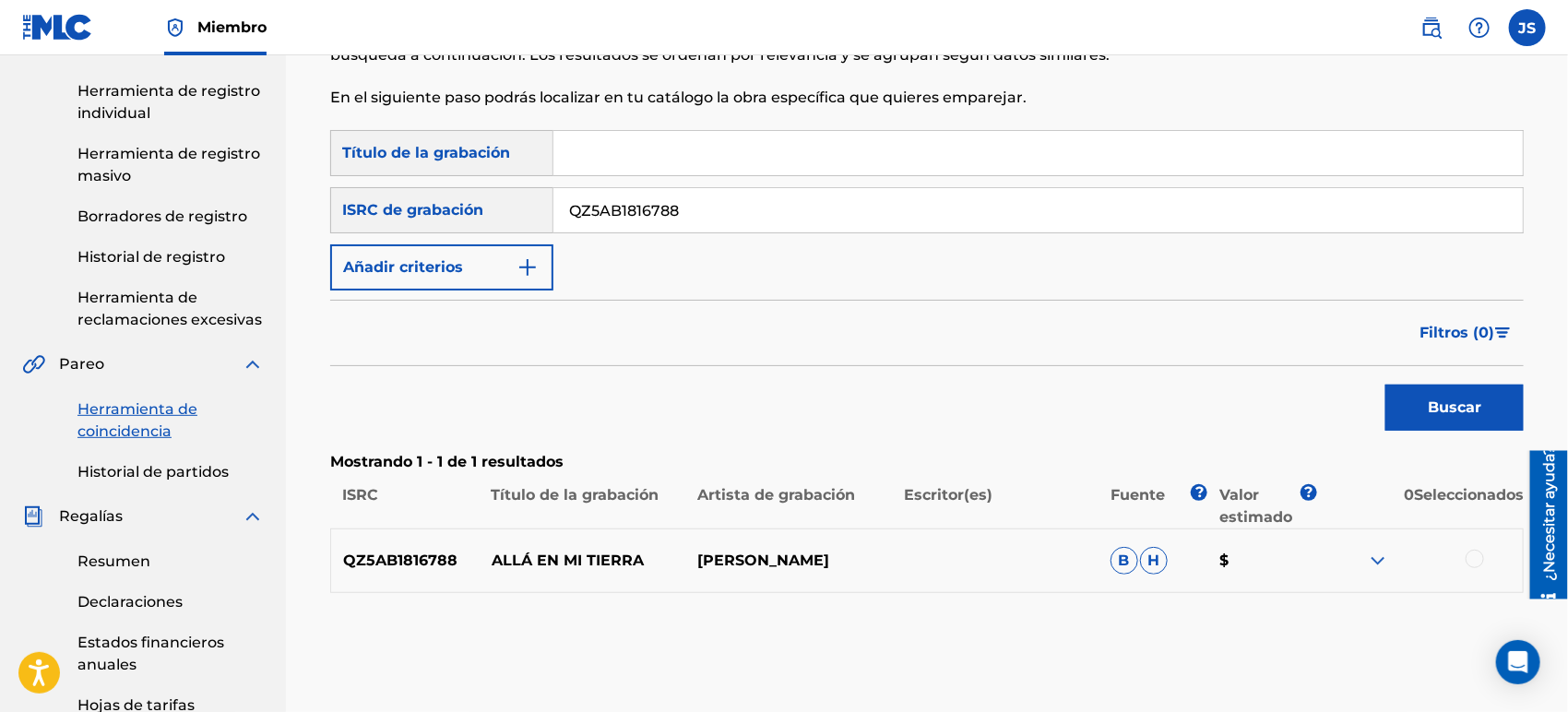 scroll, scrollTop: 512, scrollLeft: 0, axis: vertical 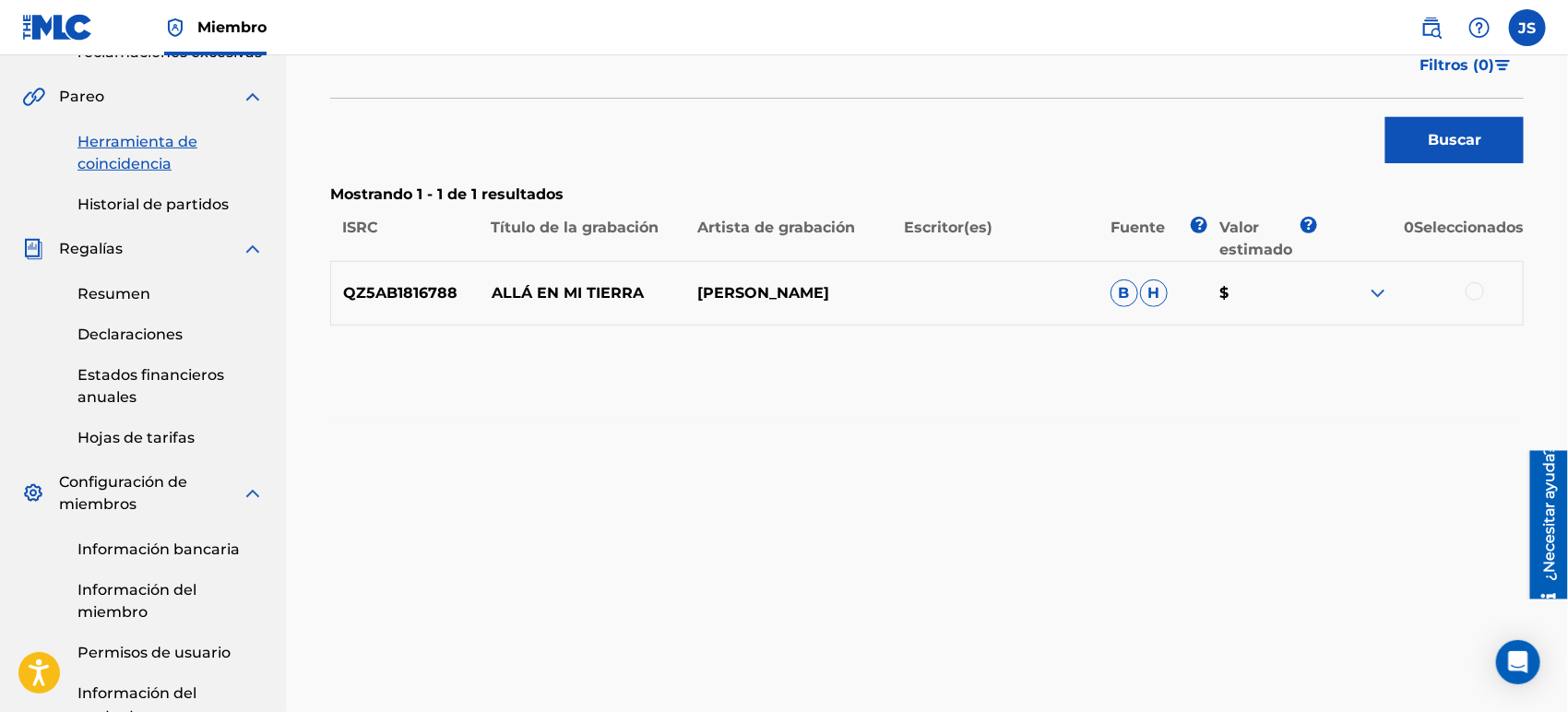 click at bounding box center [1475, 291] 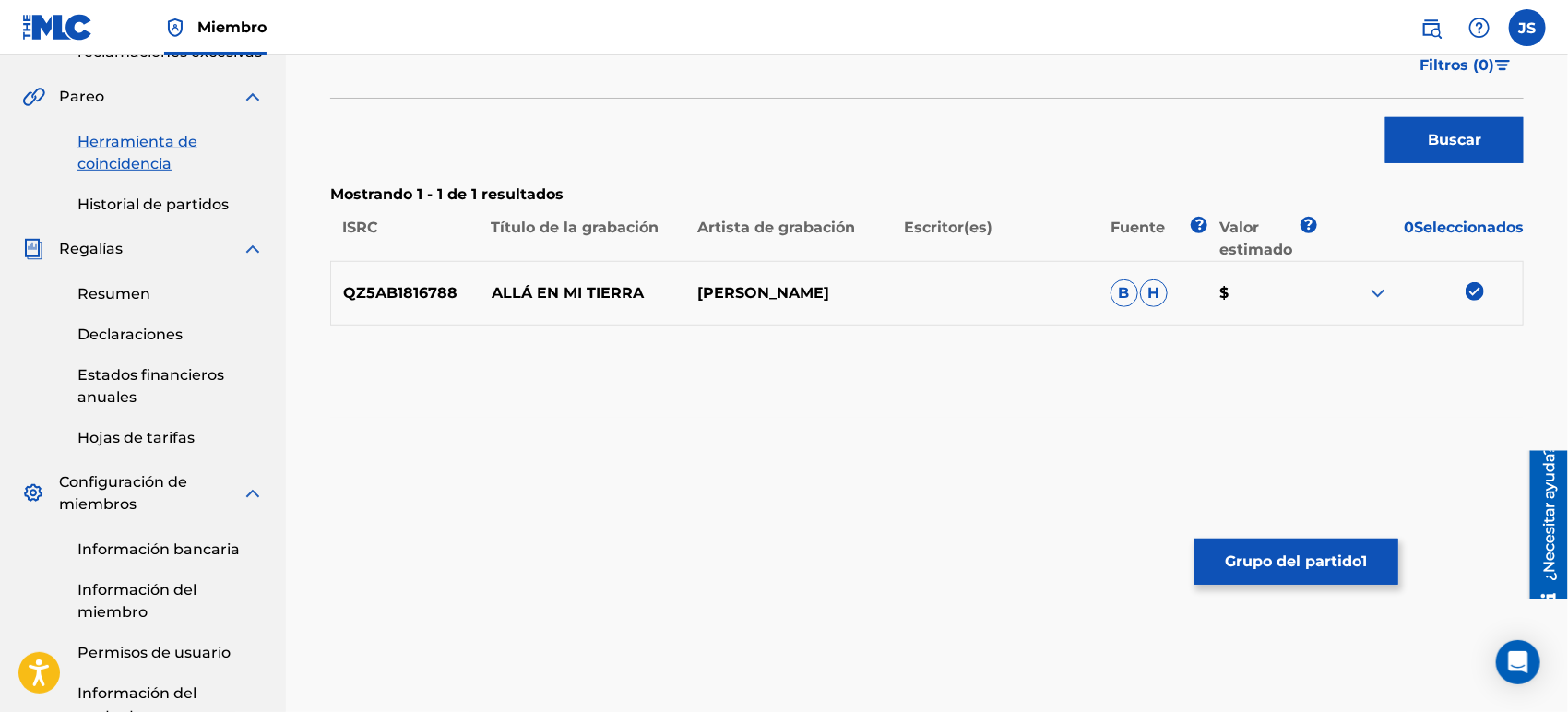 click on "Grupo del partido" at bounding box center [1294, 562] 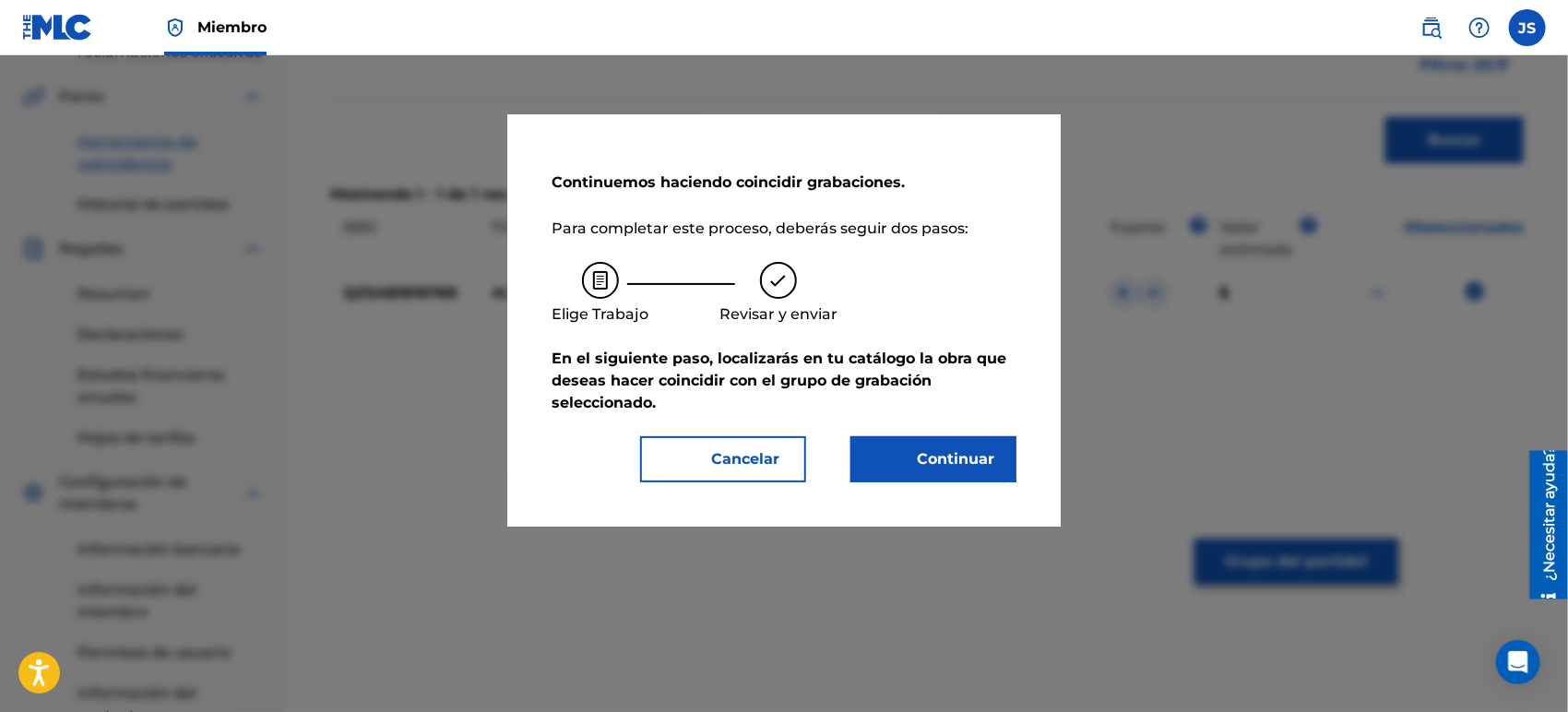 click on "Continuar" at bounding box center [933, 459] 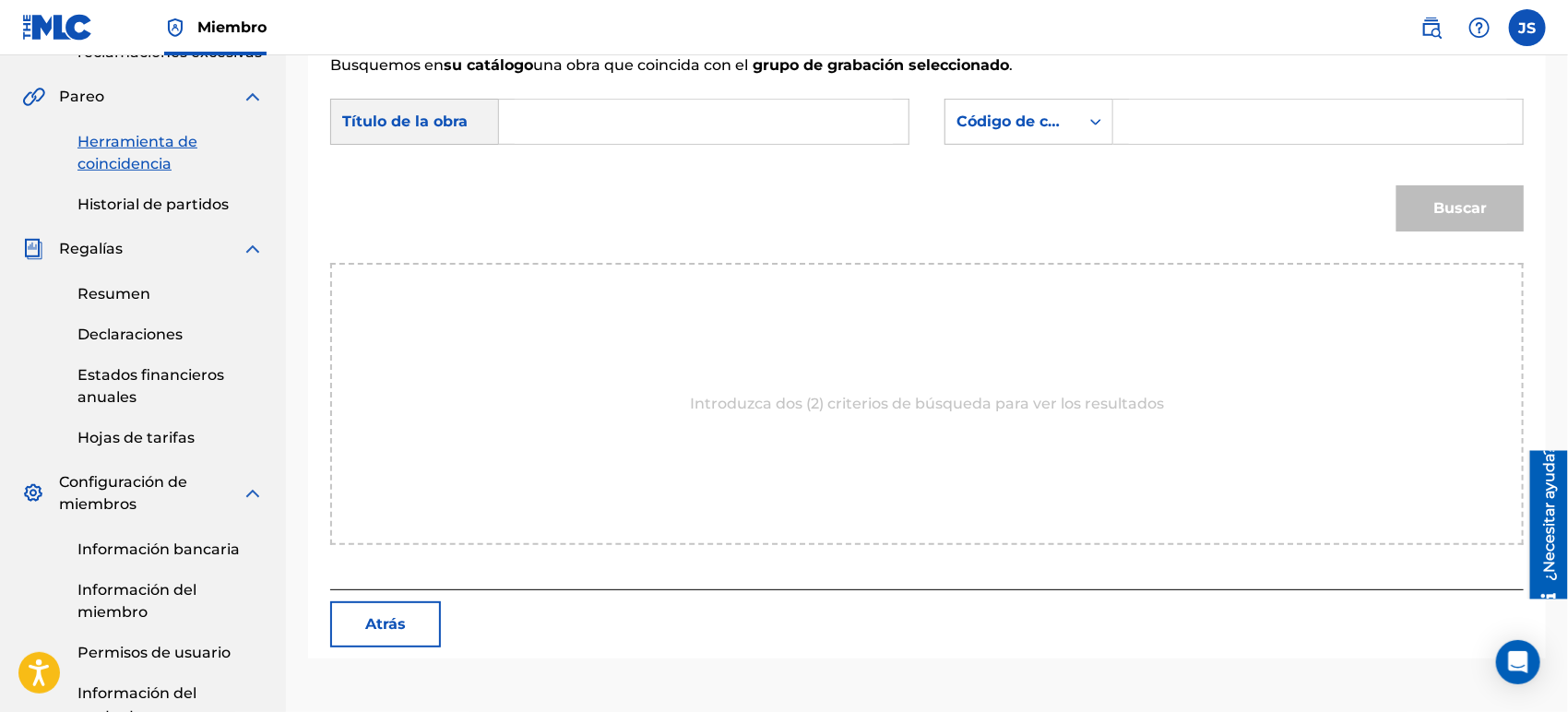 click at bounding box center (704, 122) 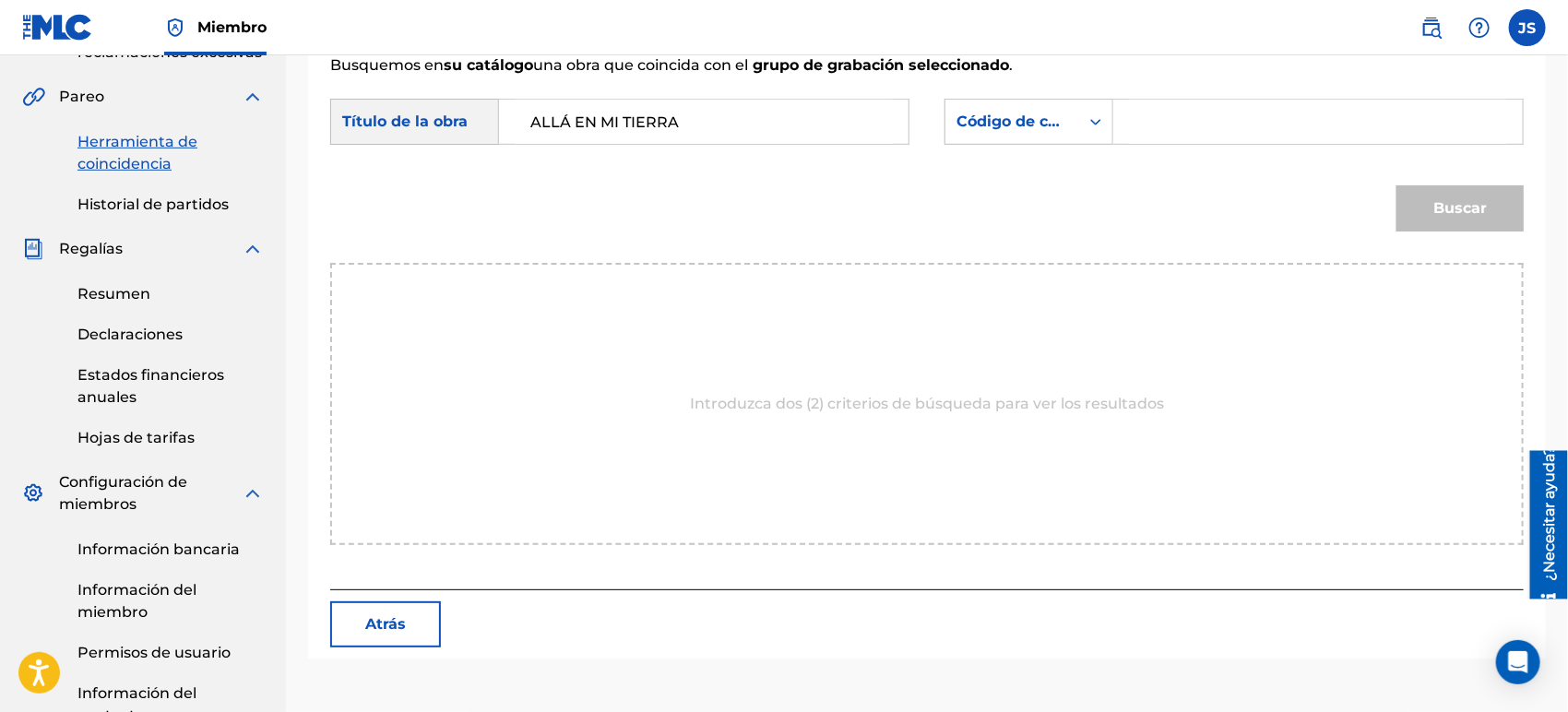 type on "ALLÁ EN MI TIERRA" 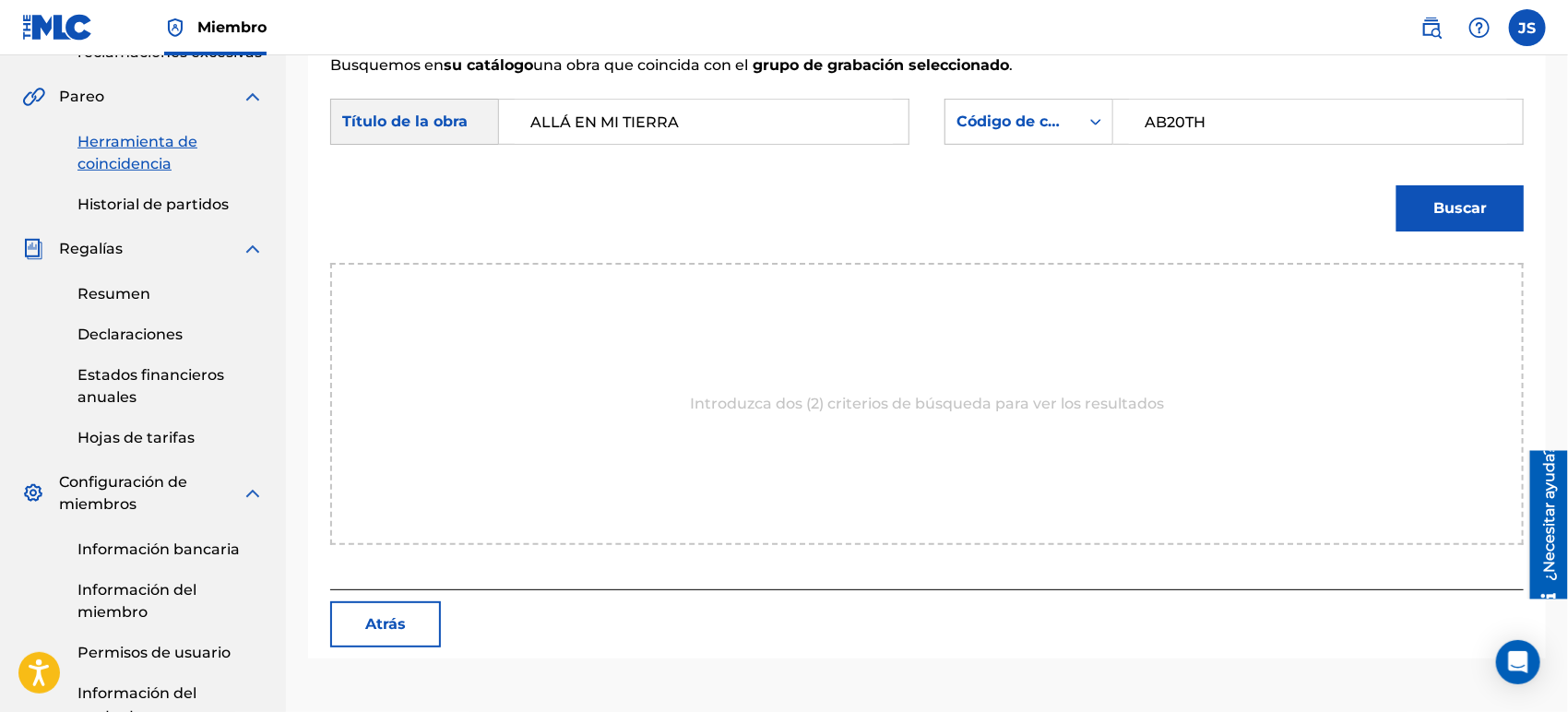 type on "AB20TH" 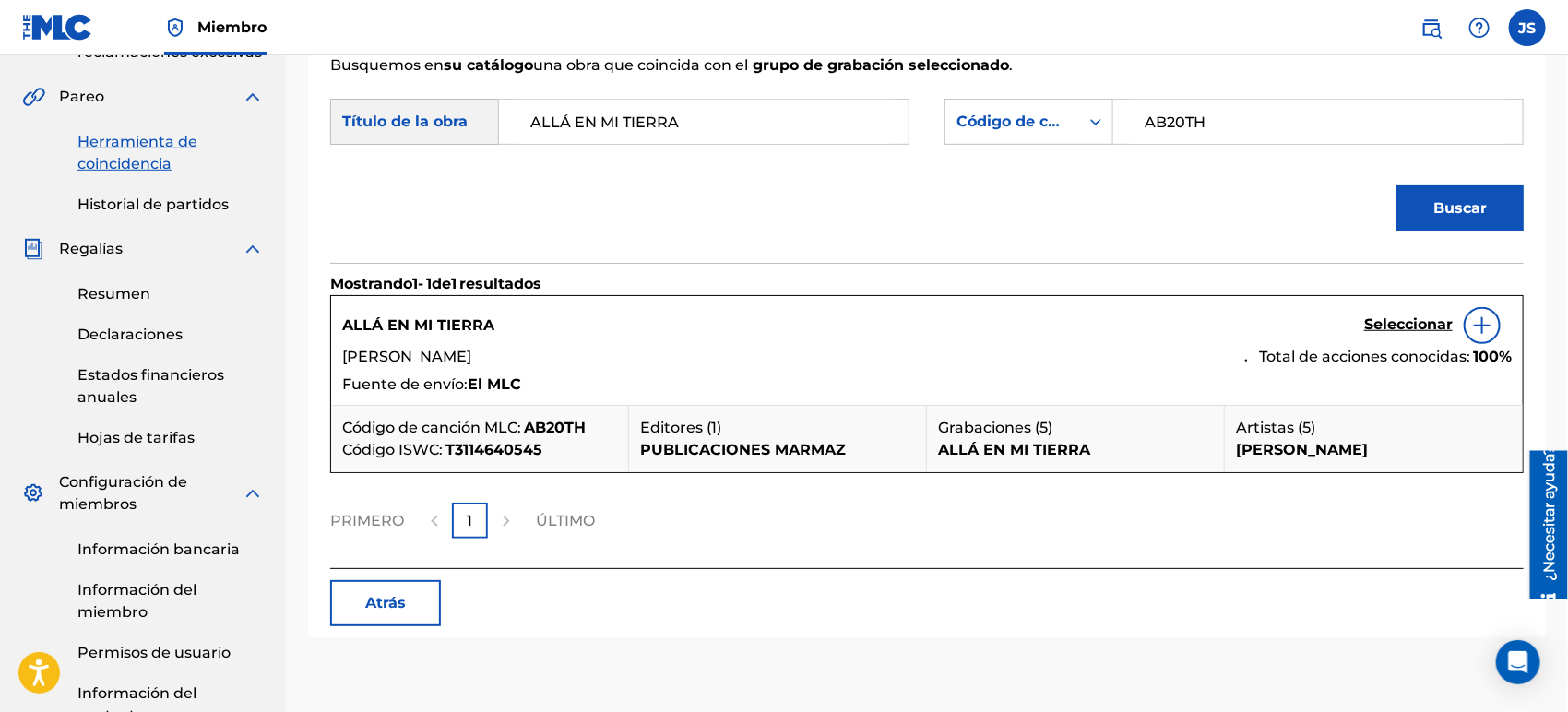 click on "Seleccionar" at bounding box center [1408, 324] 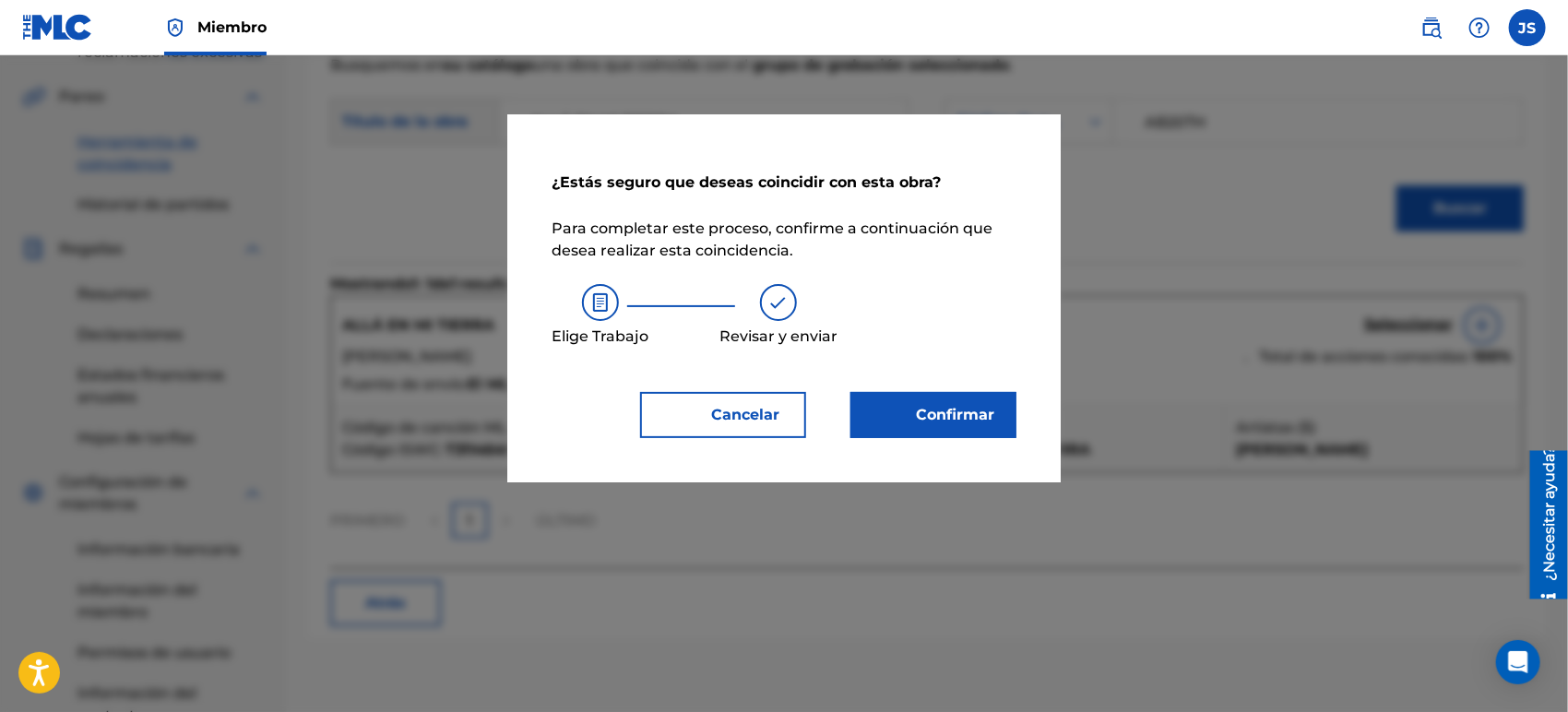 click on "Confirmar" at bounding box center [956, 414] 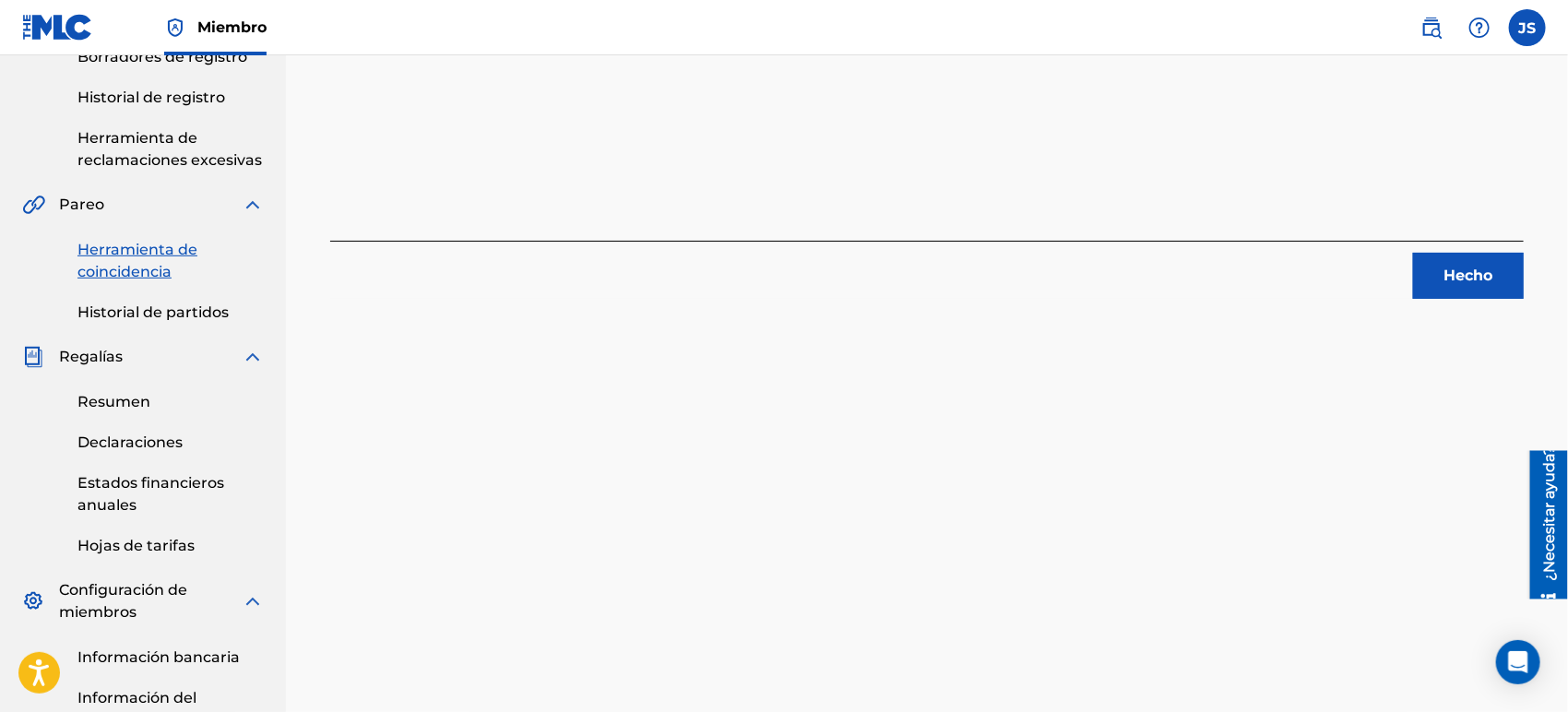 scroll, scrollTop: 409, scrollLeft: 0, axis: vertical 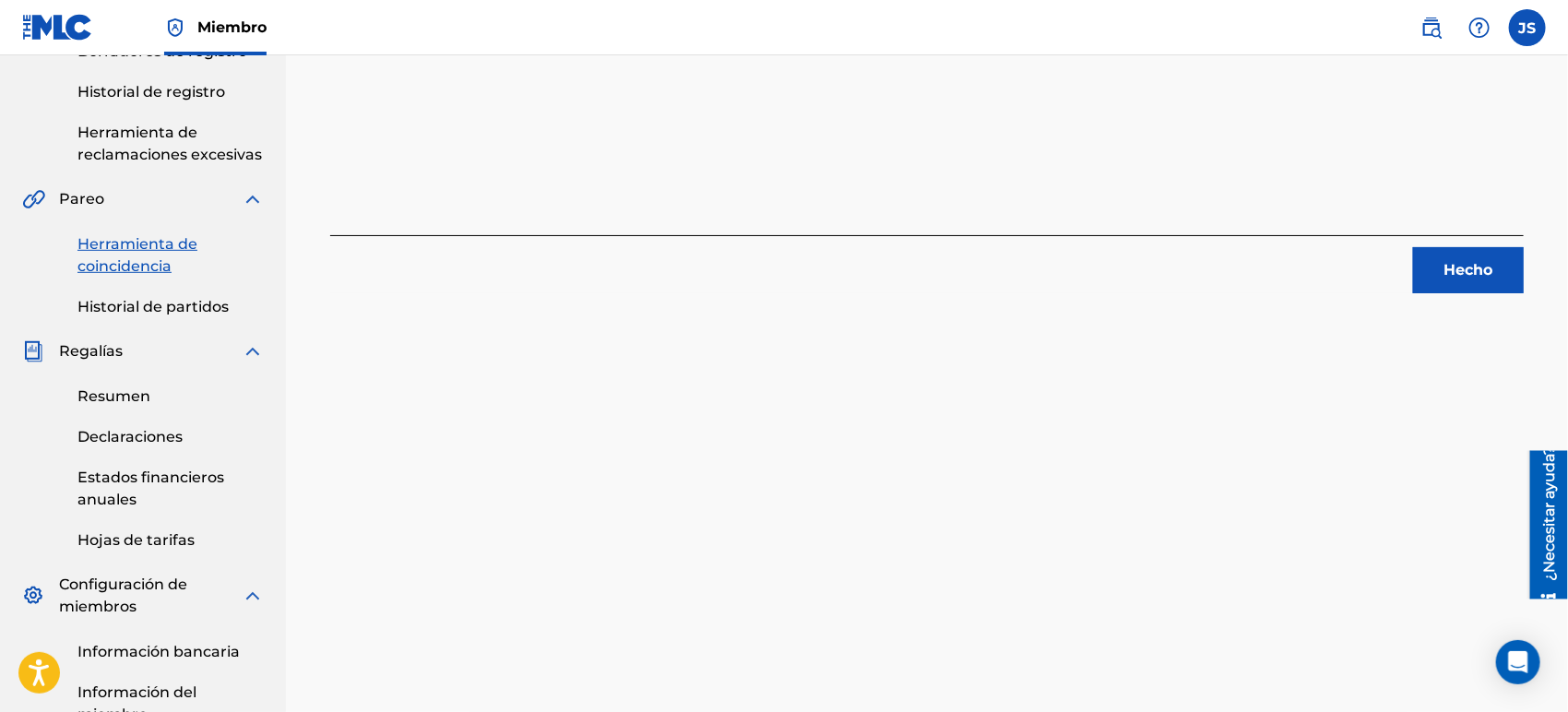 click on "Hecho" at bounding box center (1468, 269) 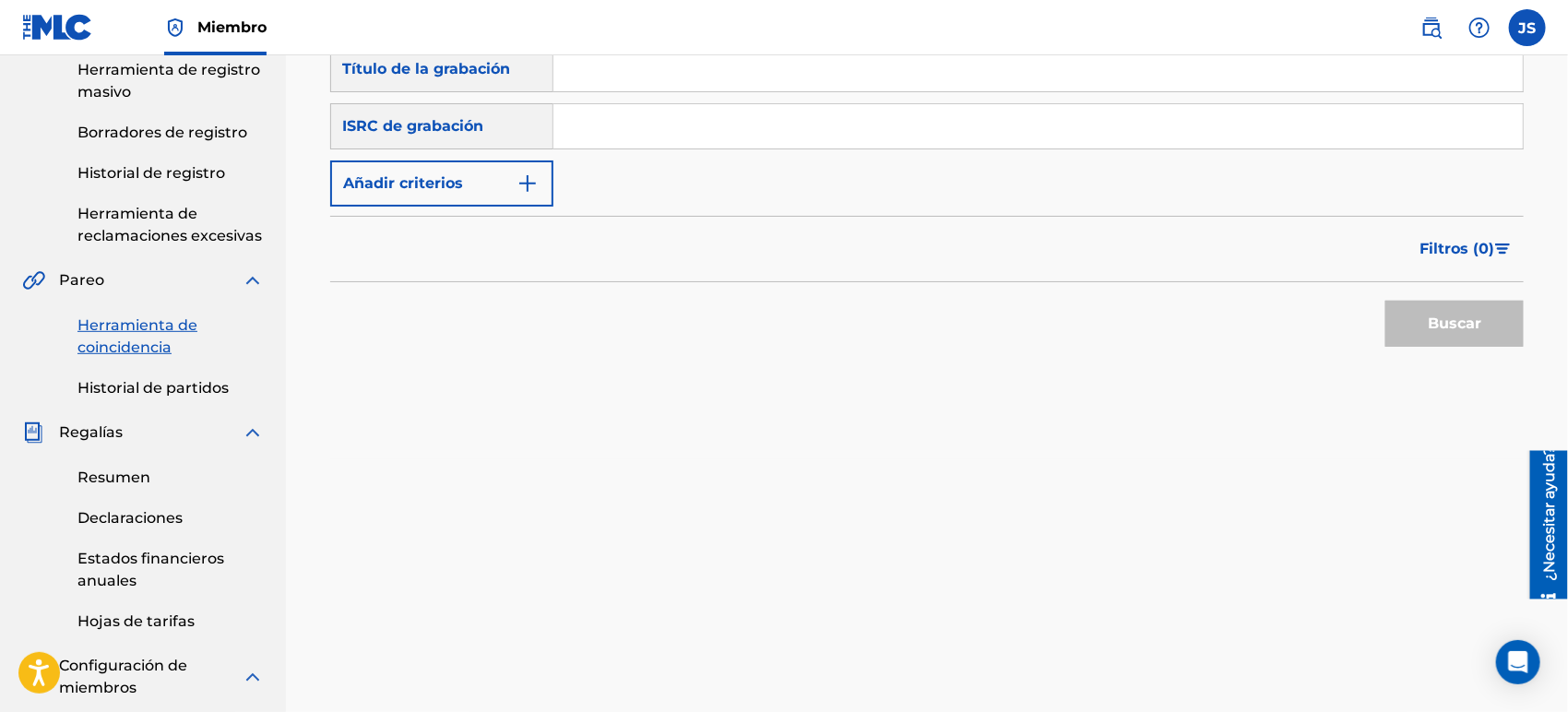 scroll, scrollTop: 205, scrollLeft: 0, axis: vertical 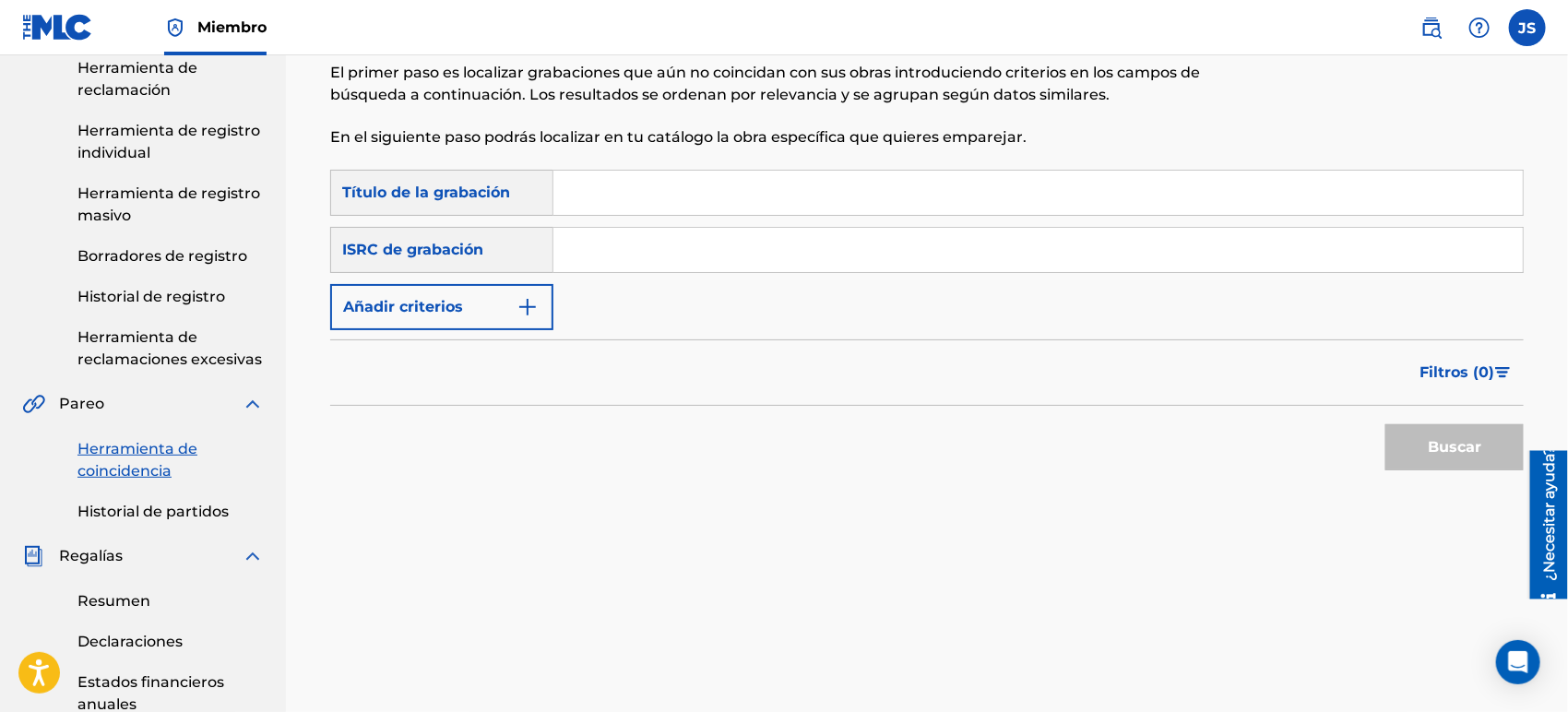 click at bounding box center [1038, 193] 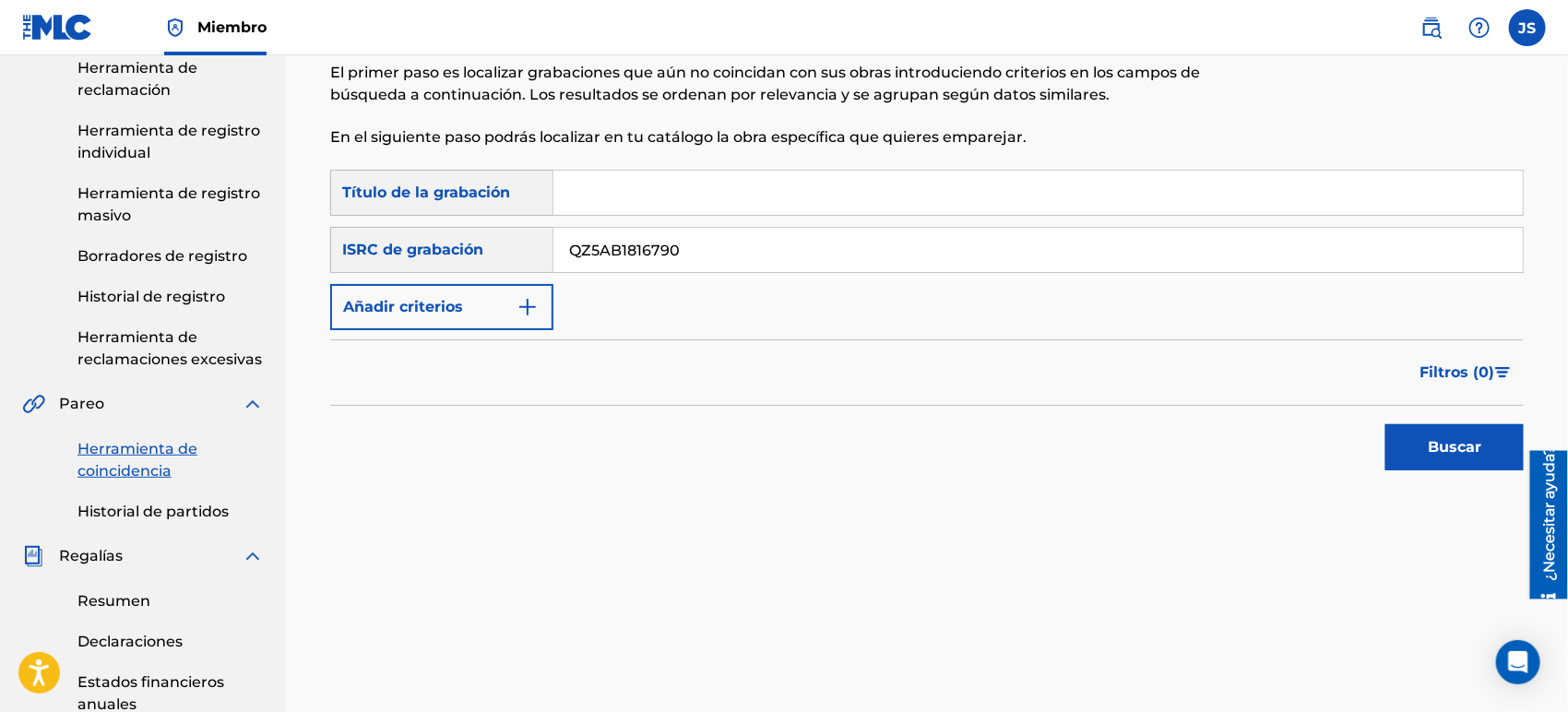 type on "QZ5AB1816790" 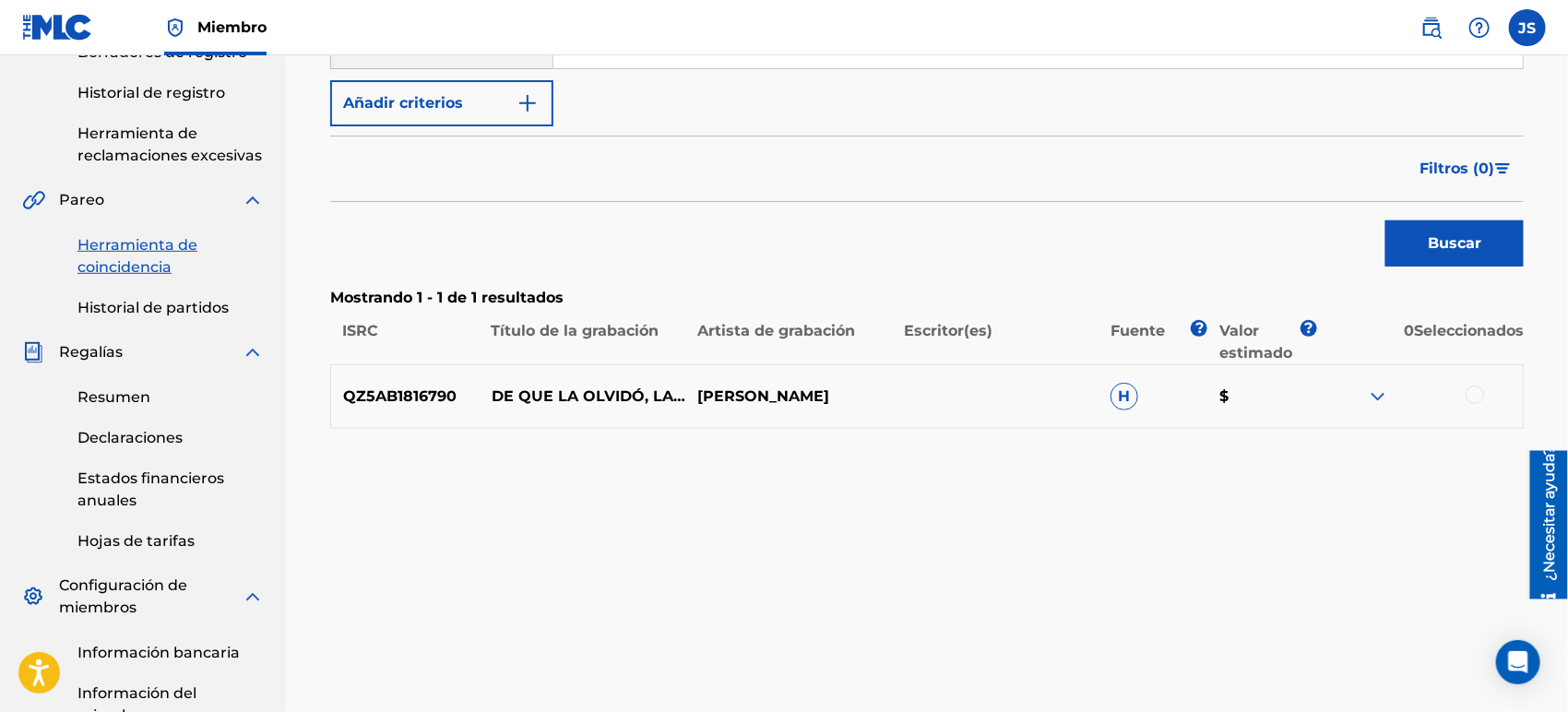 scroll, scrollTop: 409, scrollLeft: 0, axis: vertical 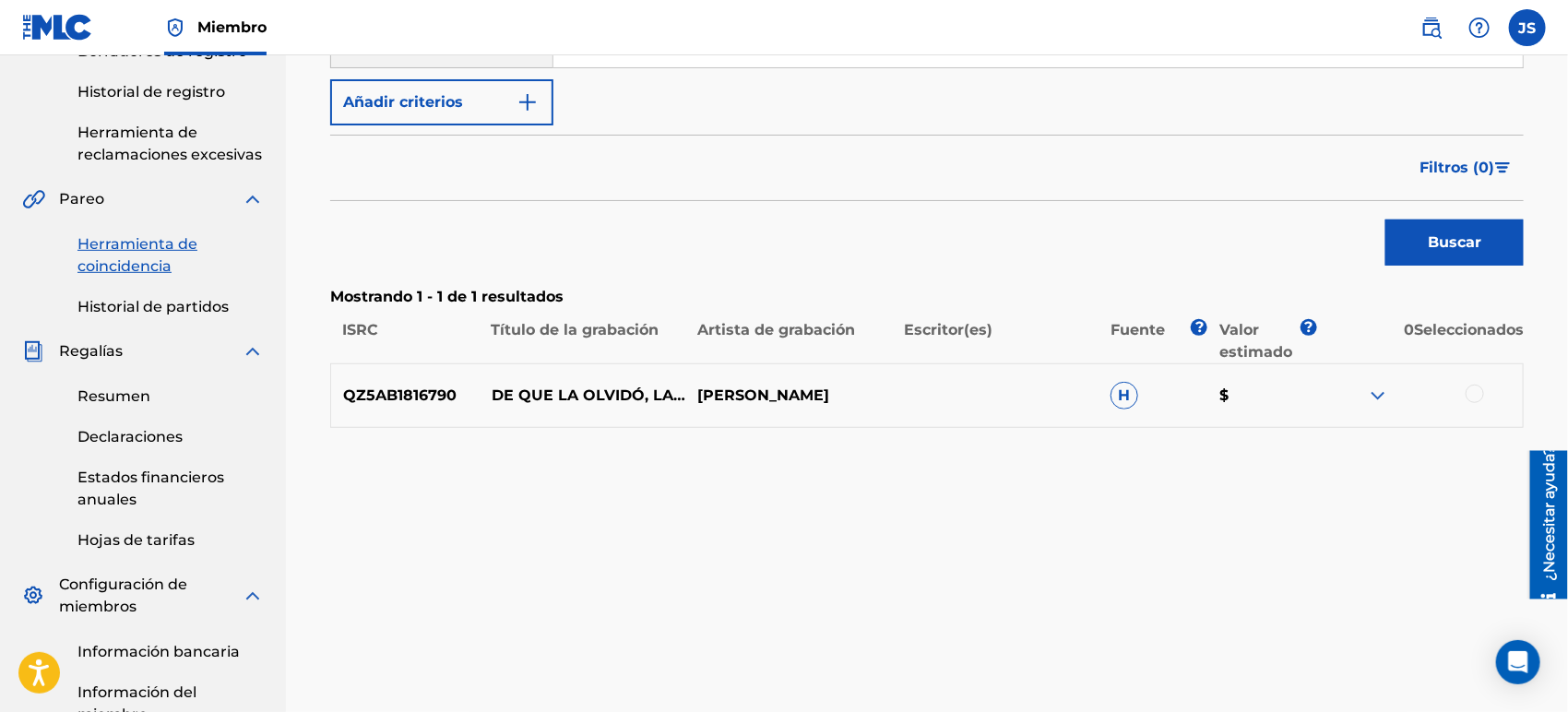 click at bounding box center (1475, 394) 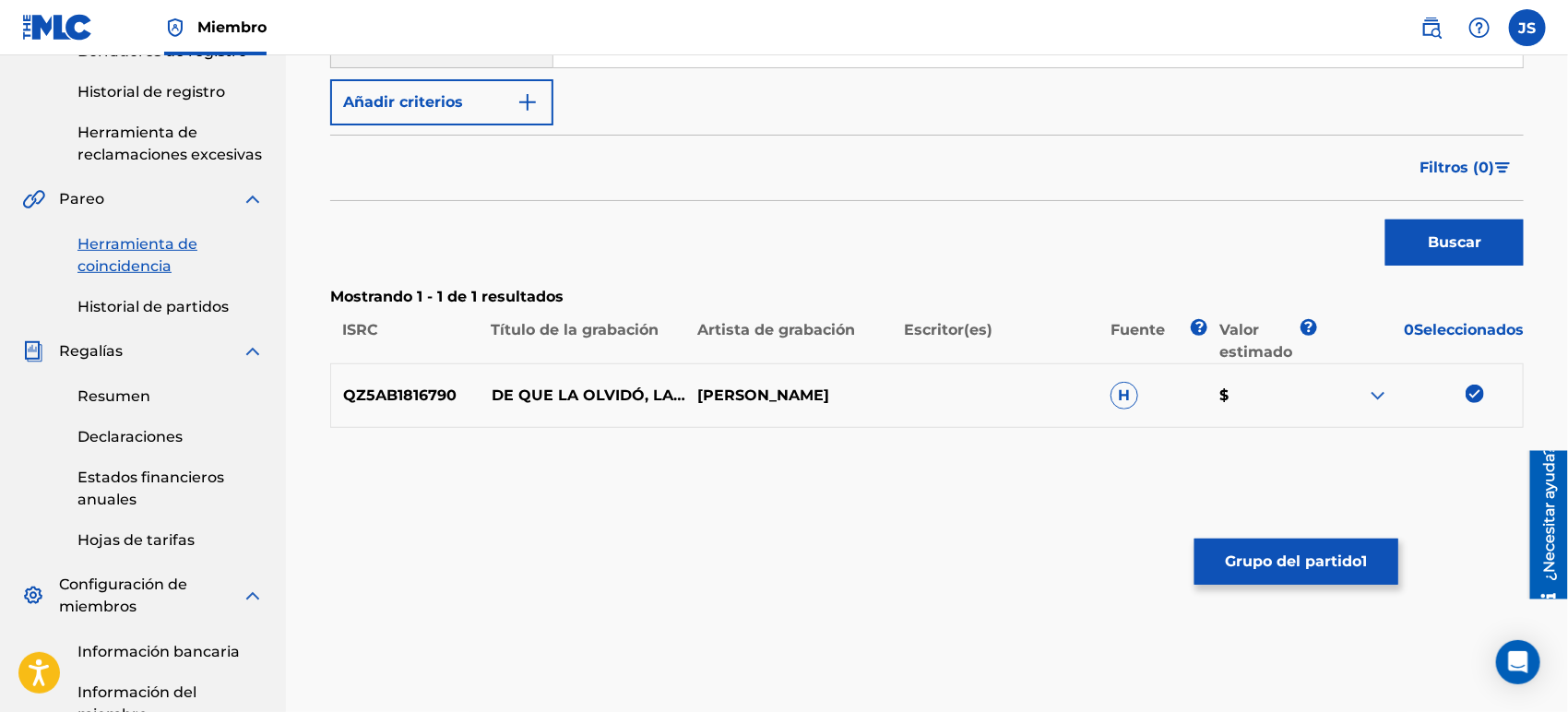click on "Grupo del partido" at bounding box center (1294, 561) 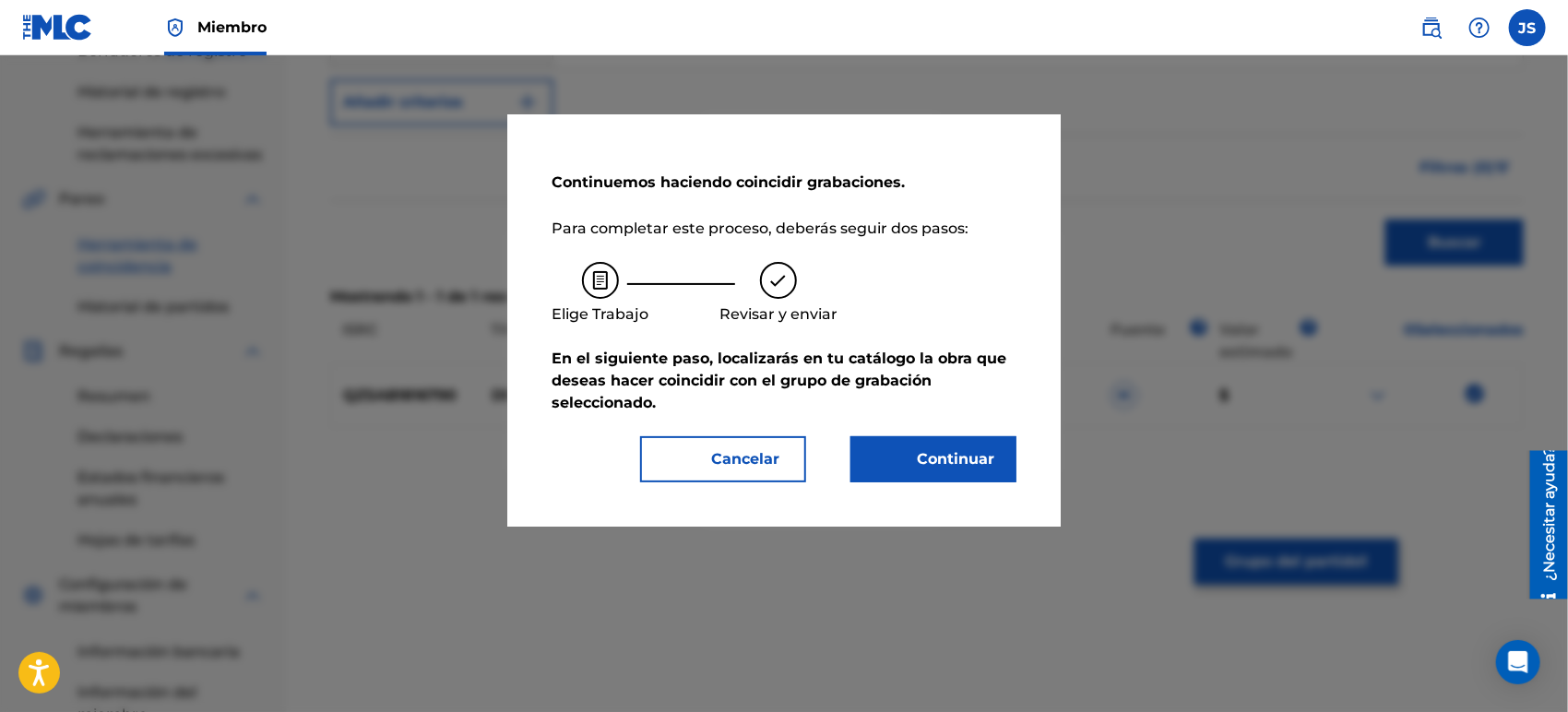 type 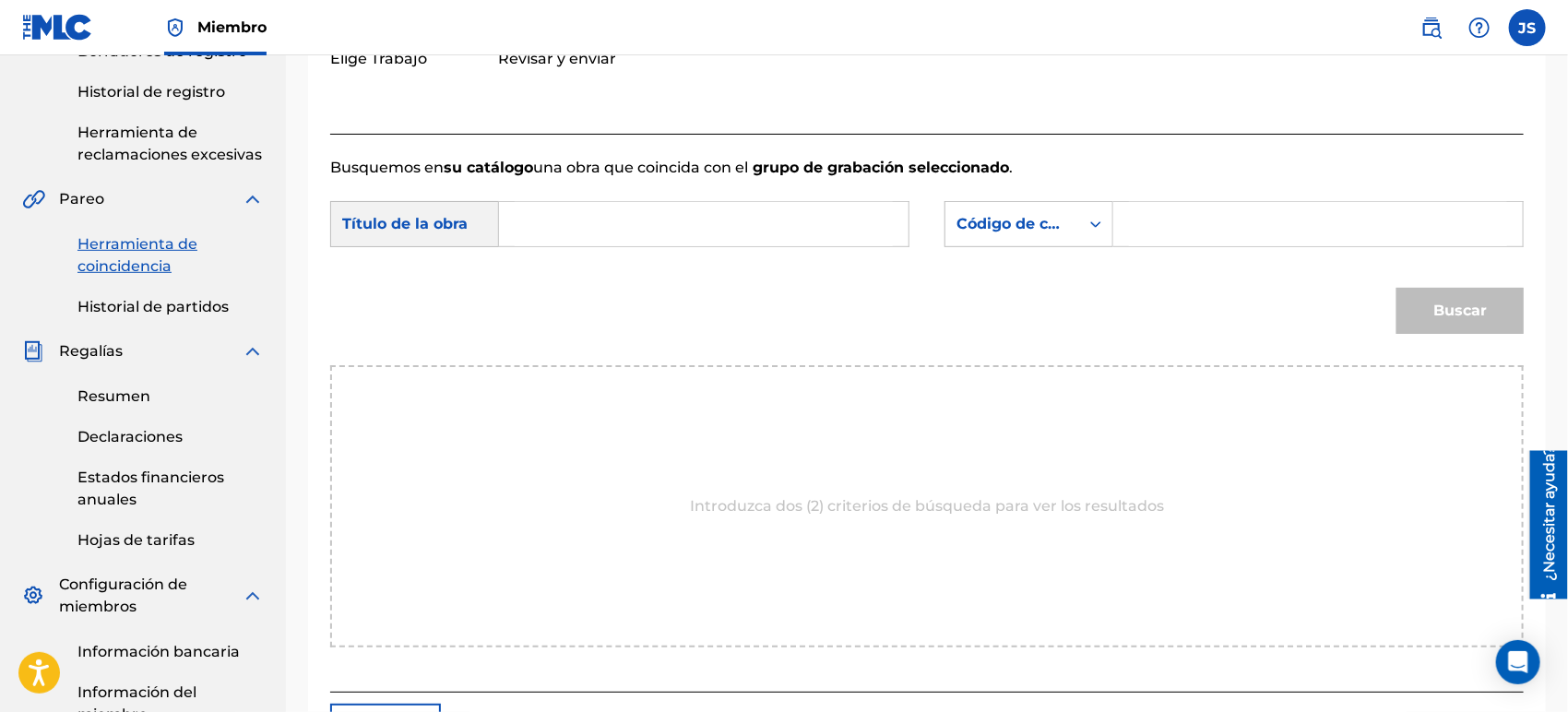 click at bounding box center (704, 224) 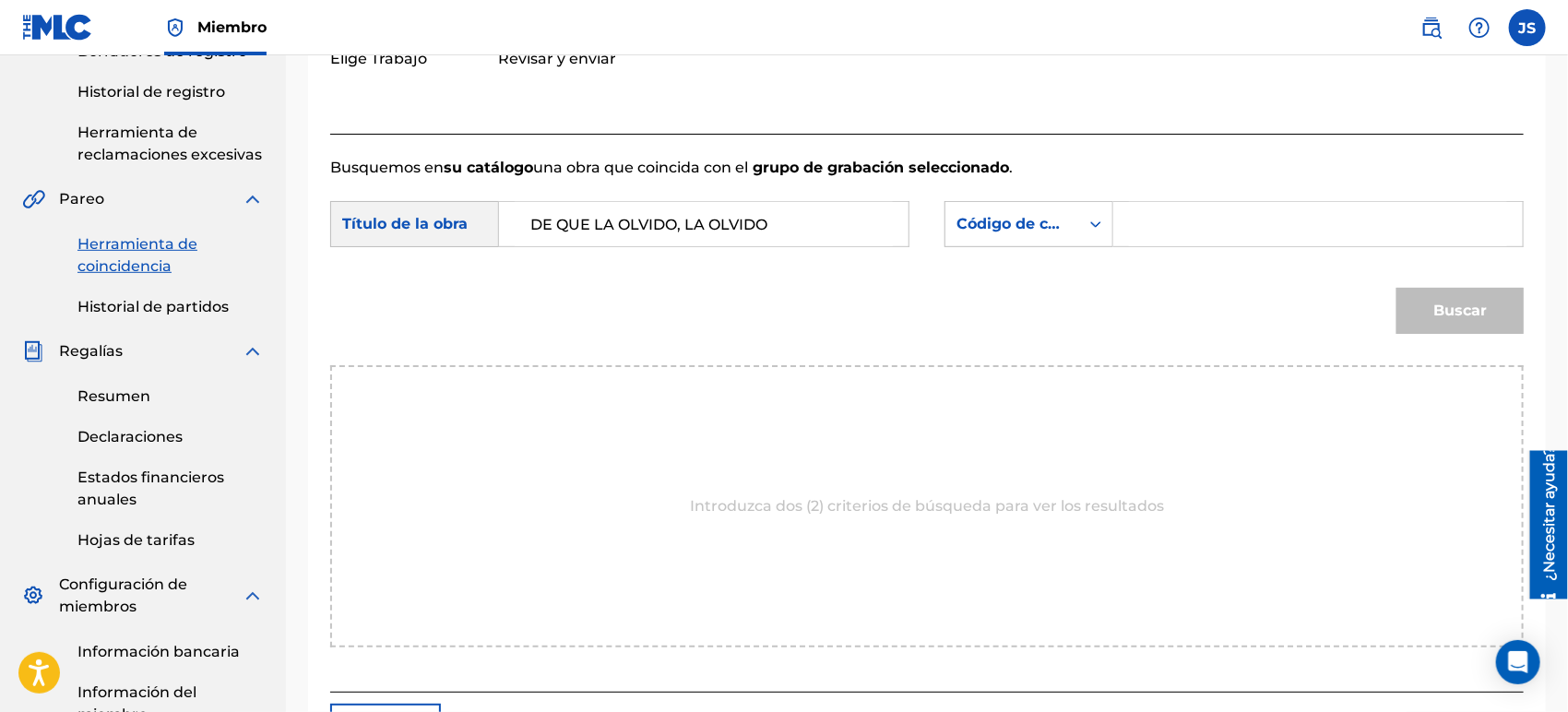 type on "DE QUE LA OLVIDO, LA OLVIDO" 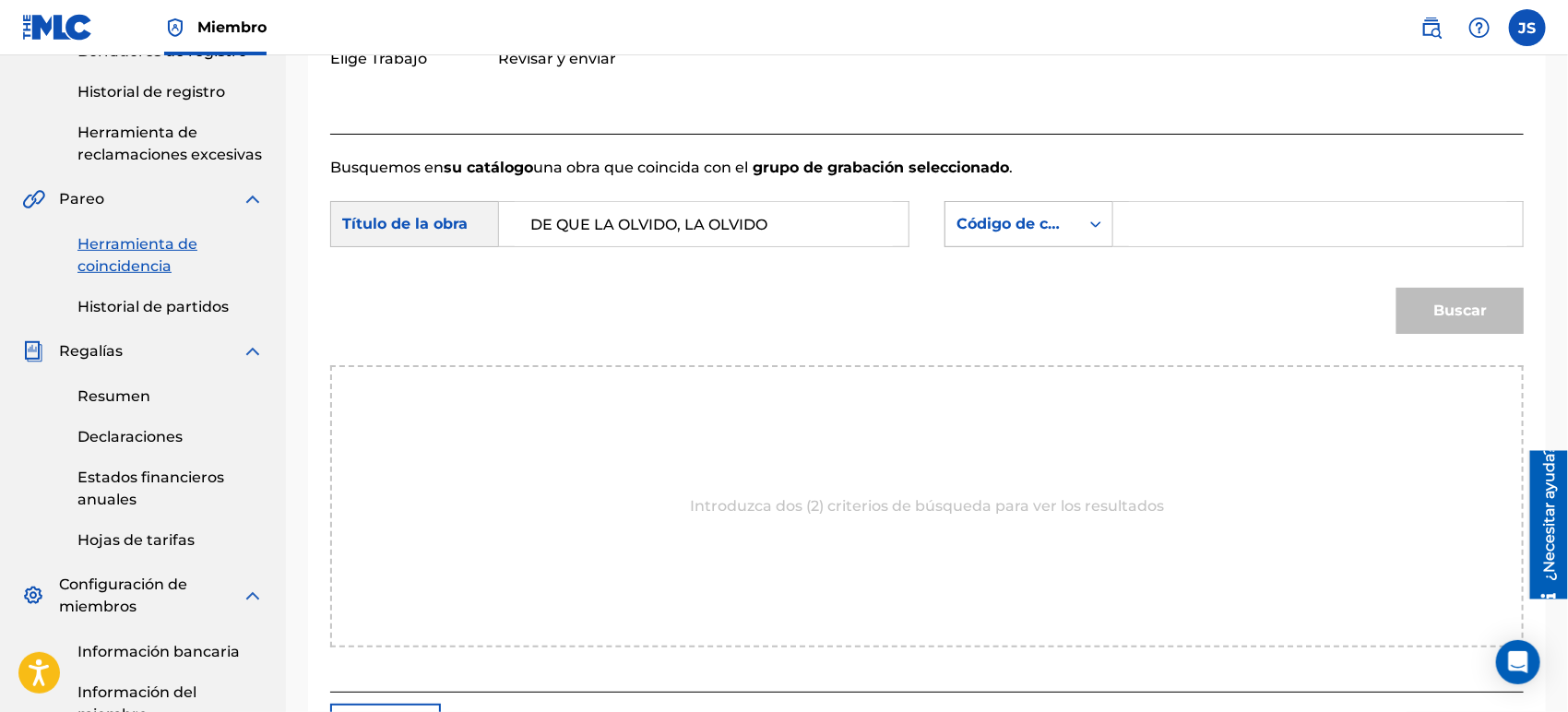 click on "Código de canción MLC" at bounding box center [1047, 223] 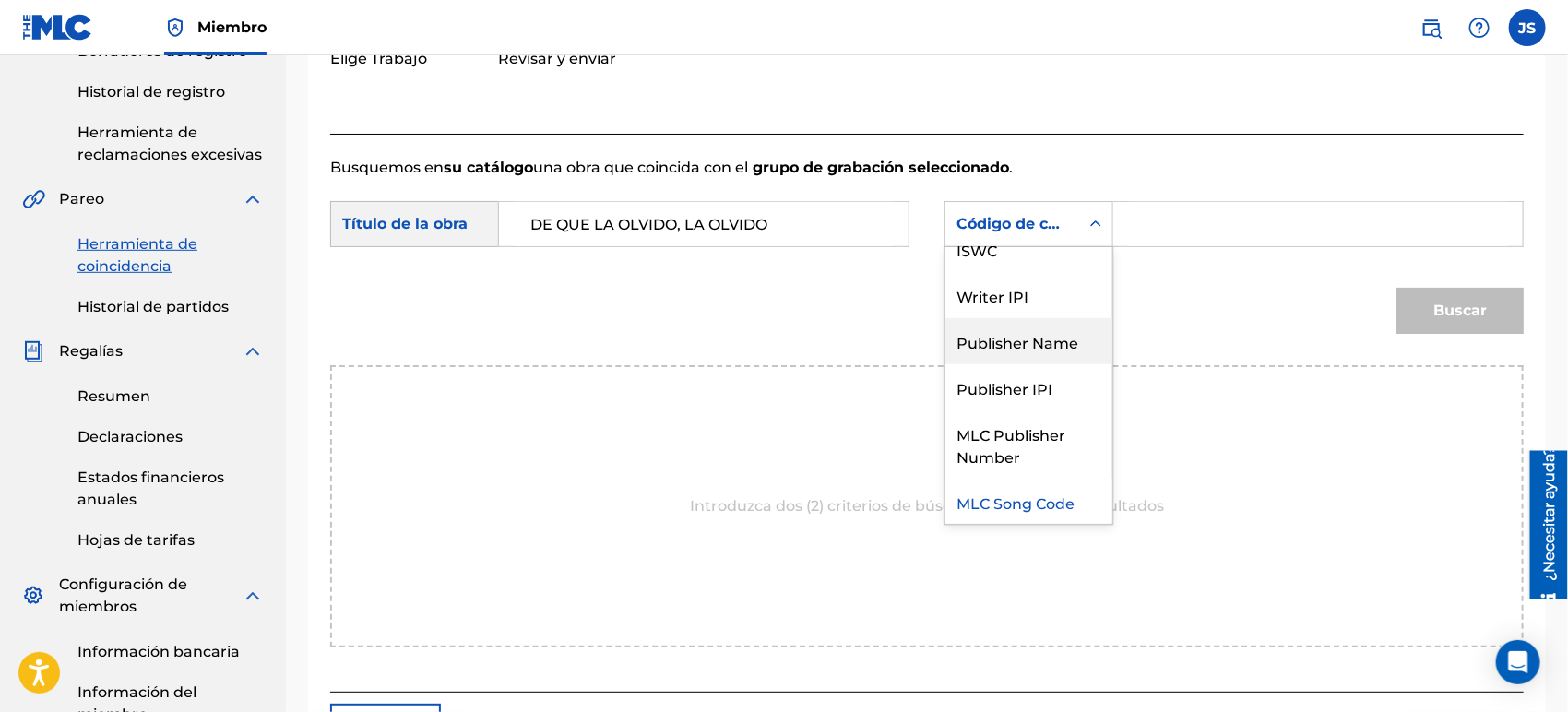 scroll, scrollTop: 0, scrollLeft: 0, axis: both 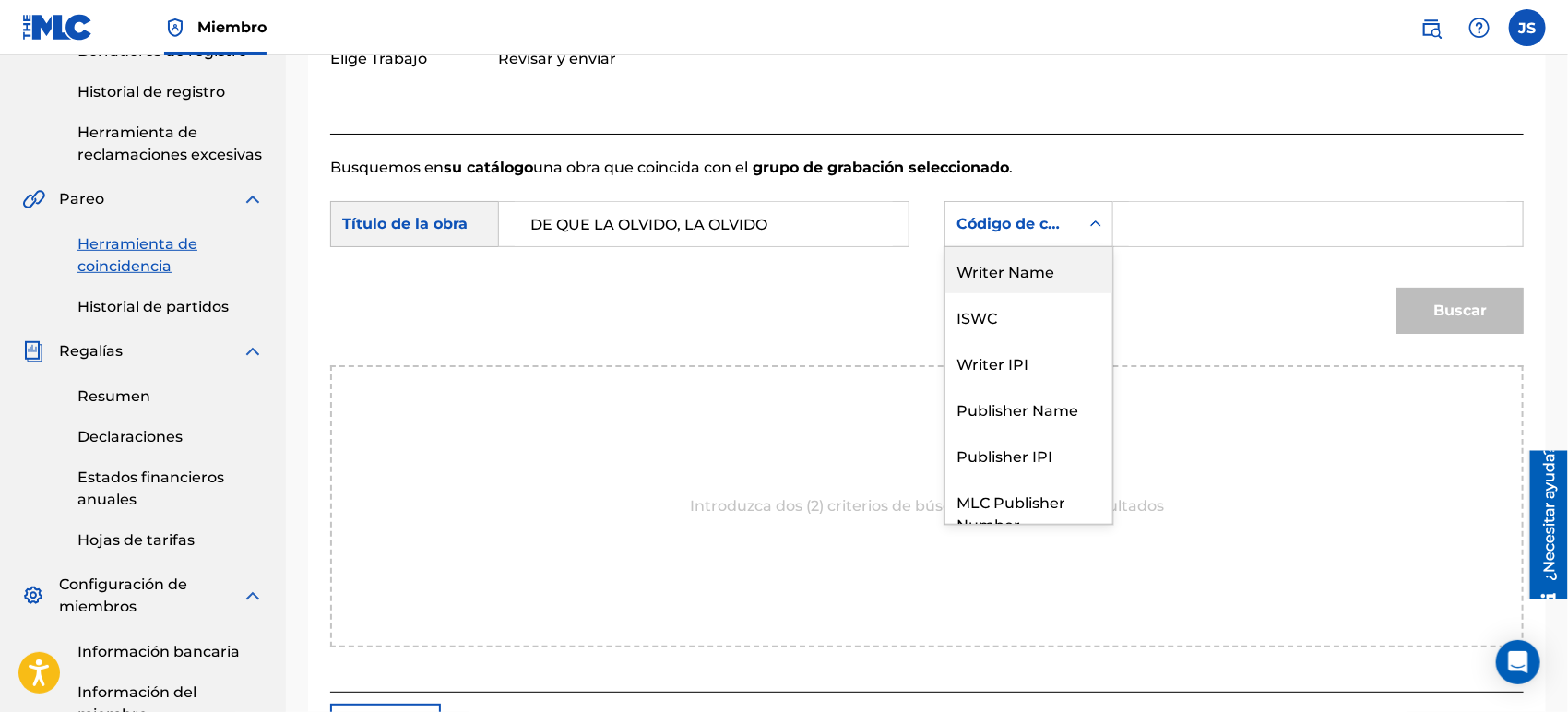 click on "Writer Name" at bounding box center [1028, 270] 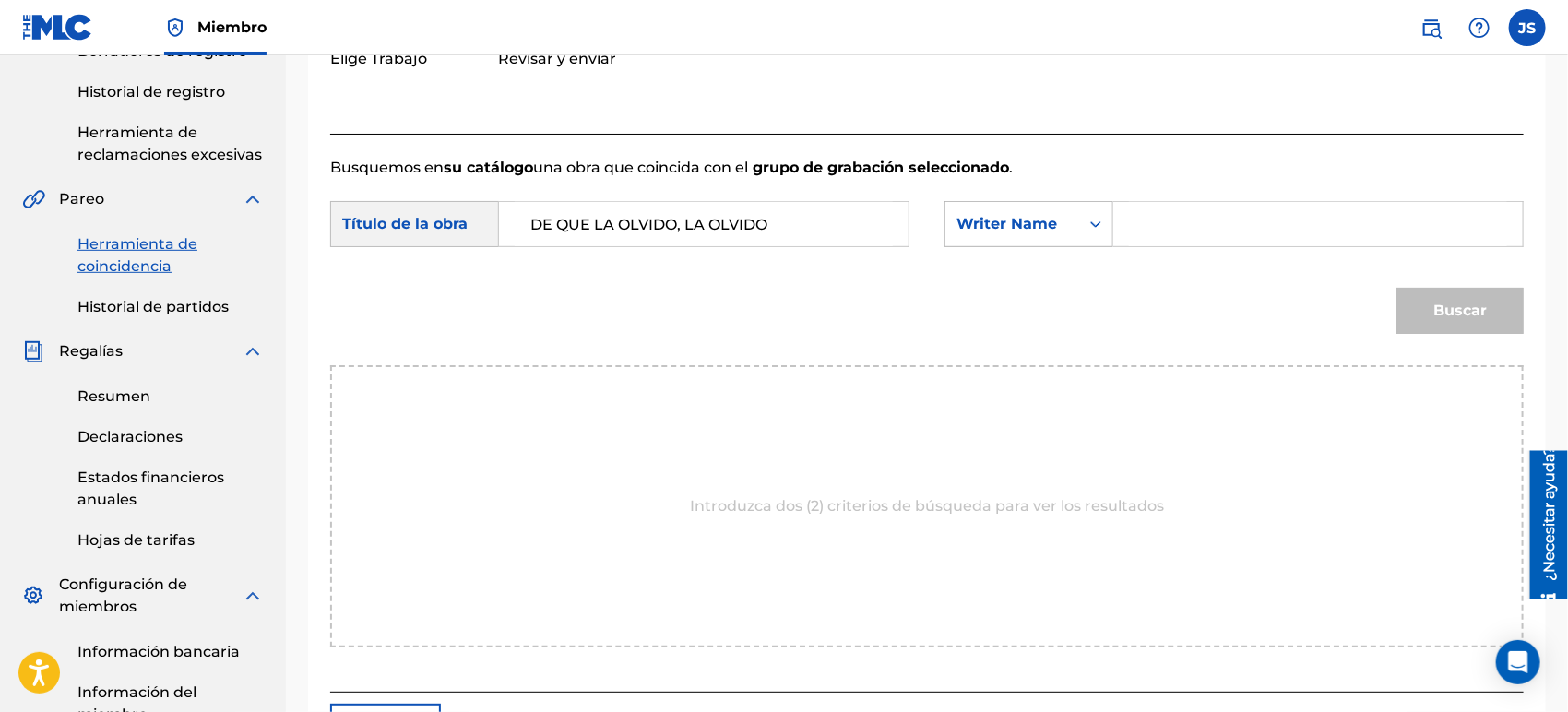 click at bounding box center [1096, 224] 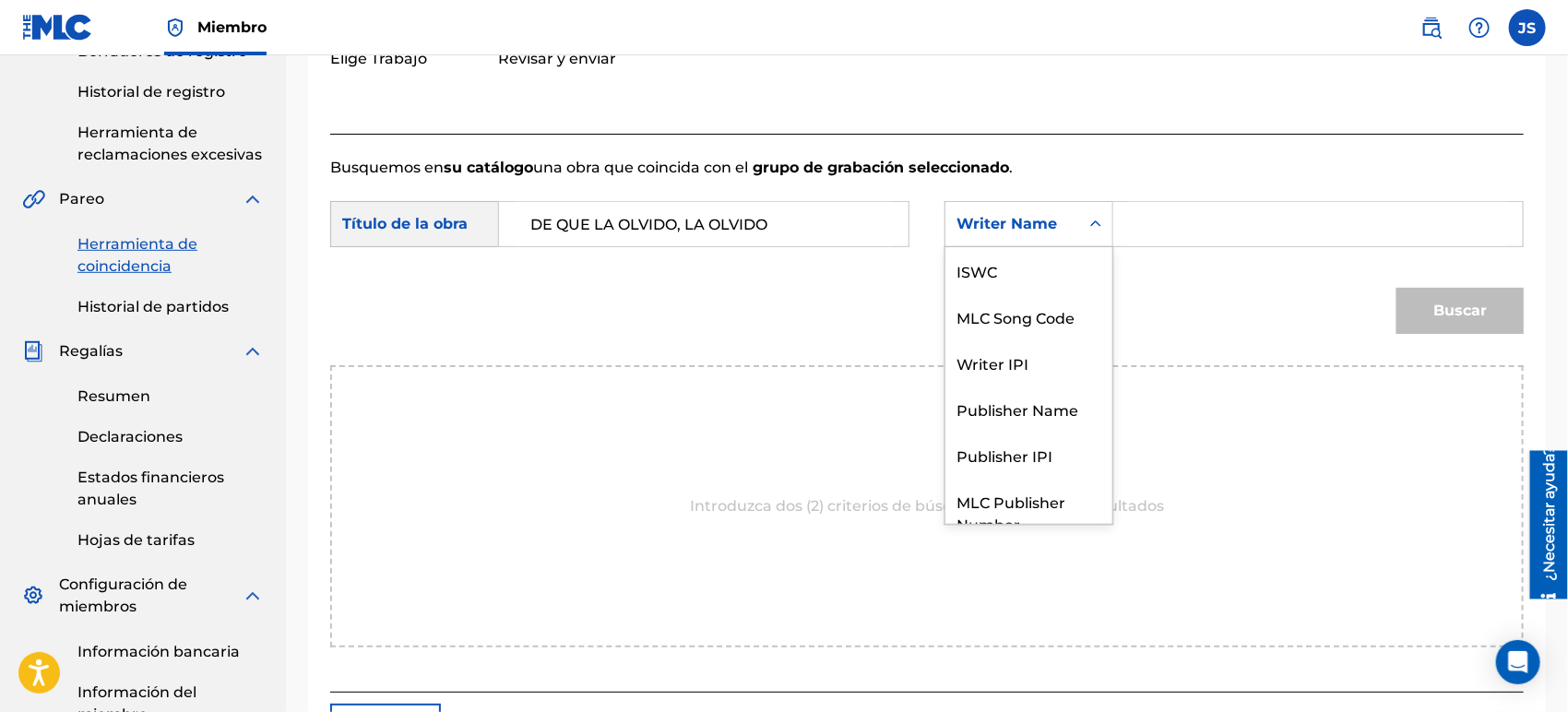 scroll, scrollTop: 67, scrollLeft: 0, axis: vertical 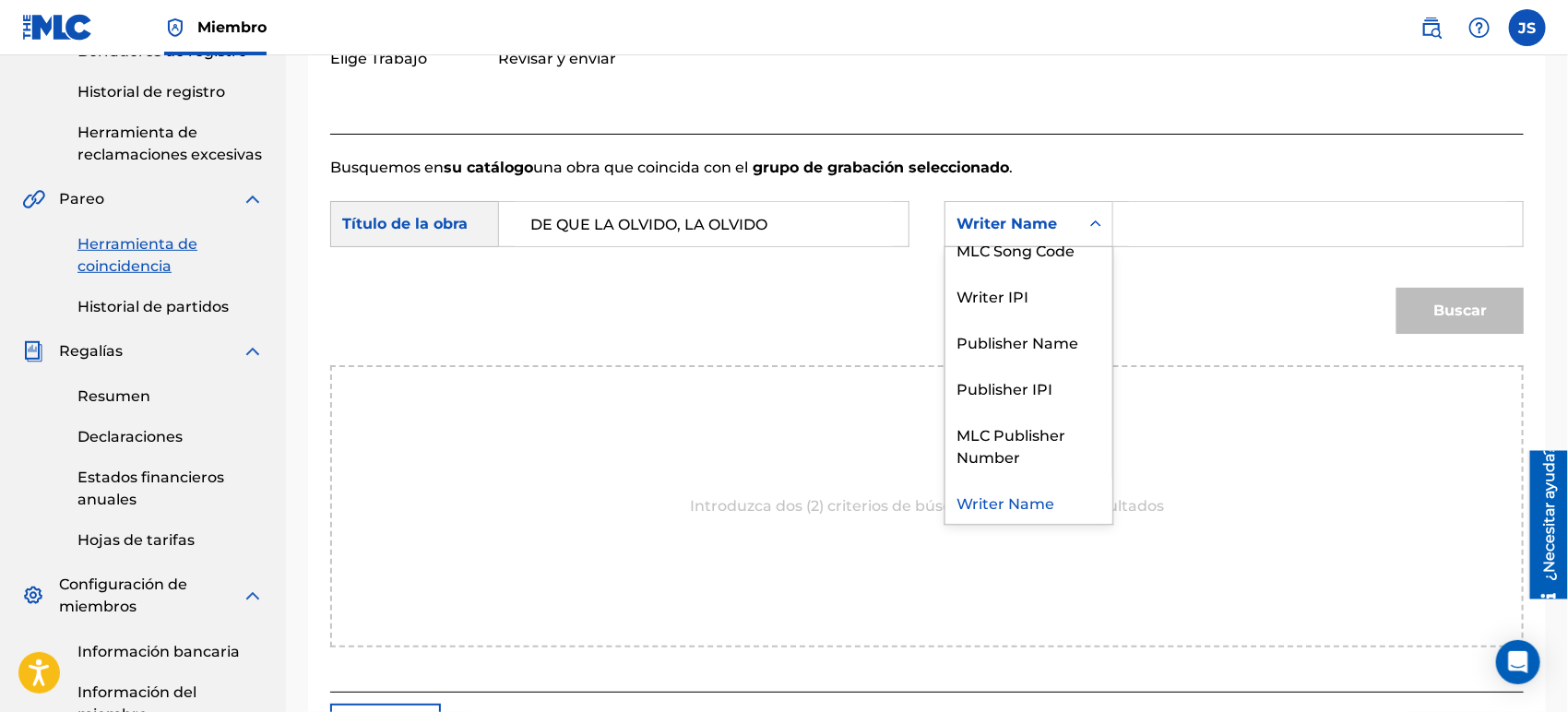 click at bounding box center (1318, 224) 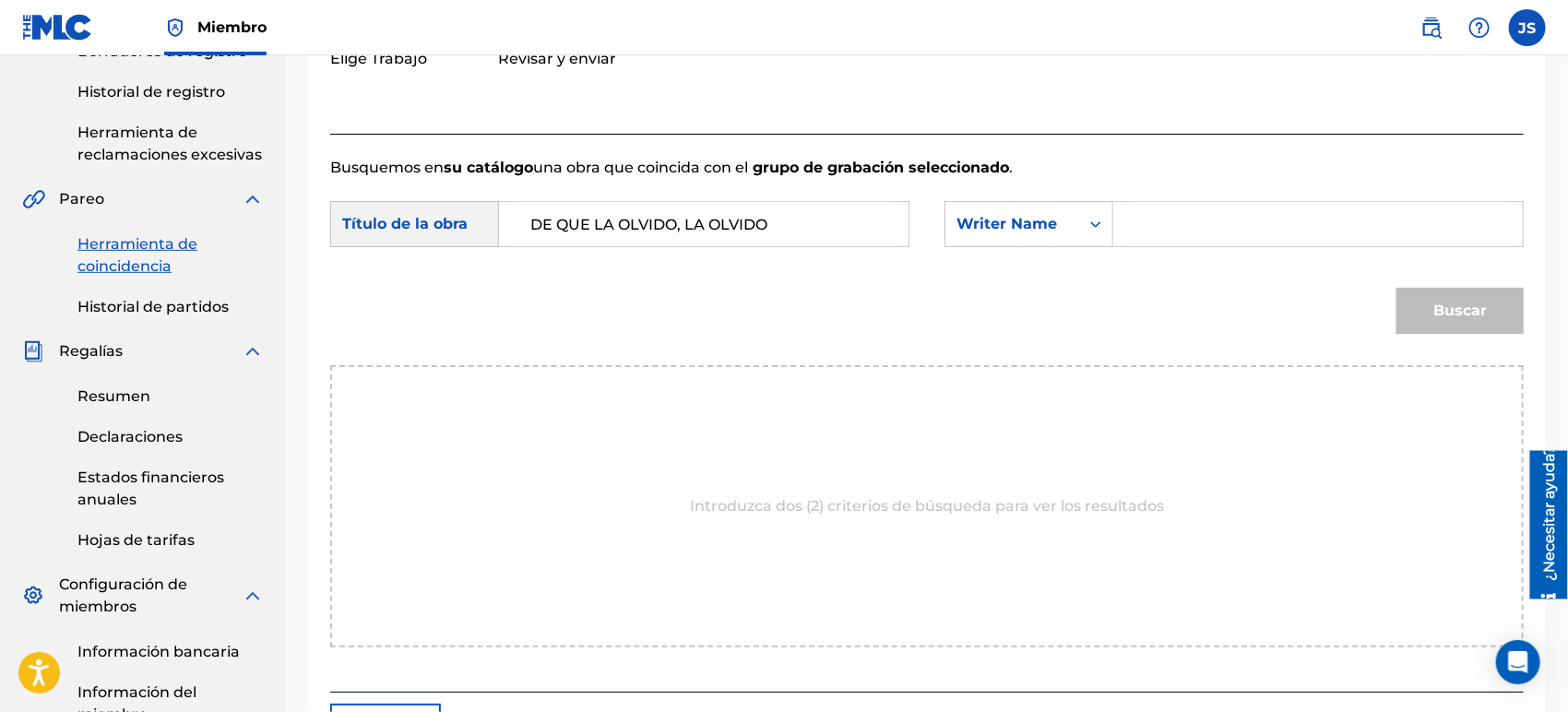 click on "Busquemos en  su catálogo  una obra que coincida con el    grupo de grabación seleccionado  ." at bounding box center (927, 168) 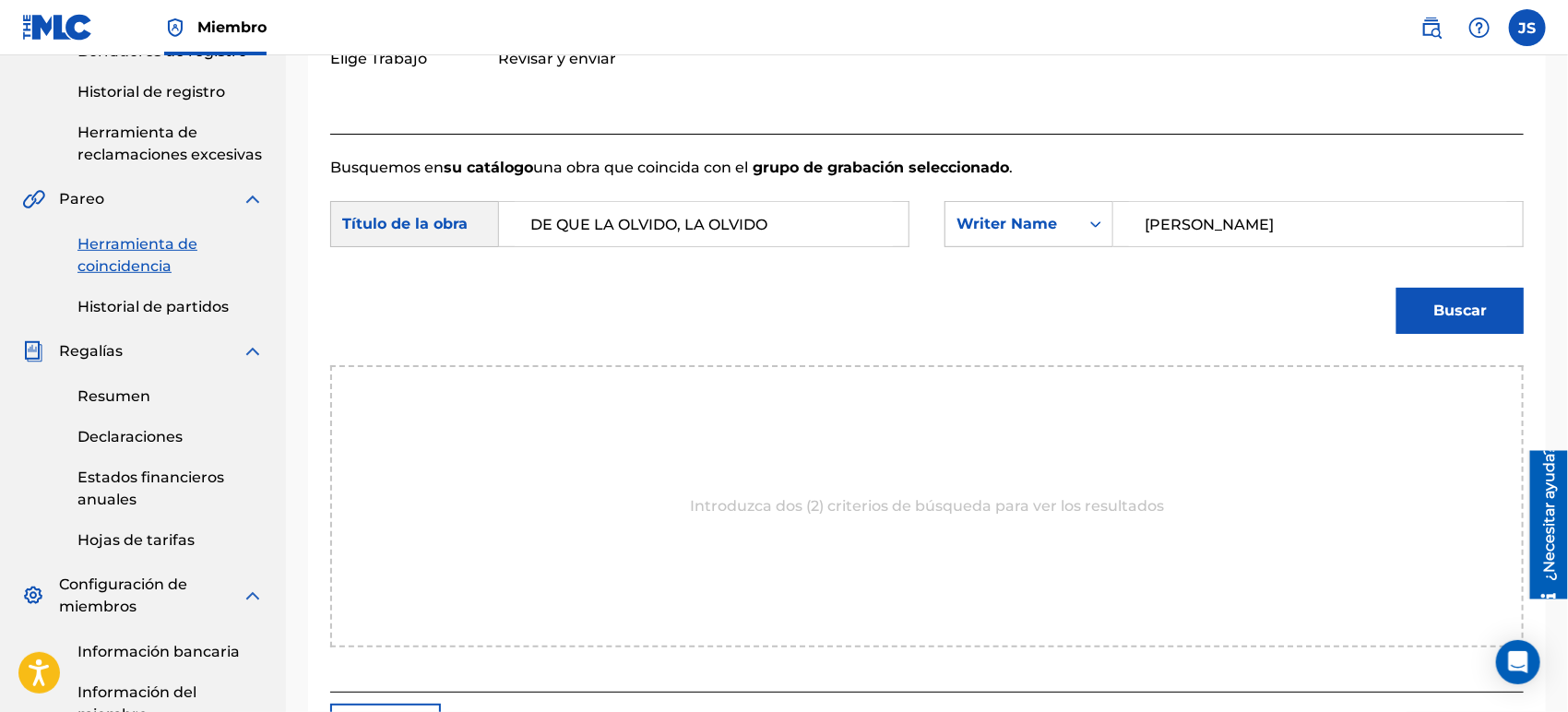 type on "[PERSON_NAME]" 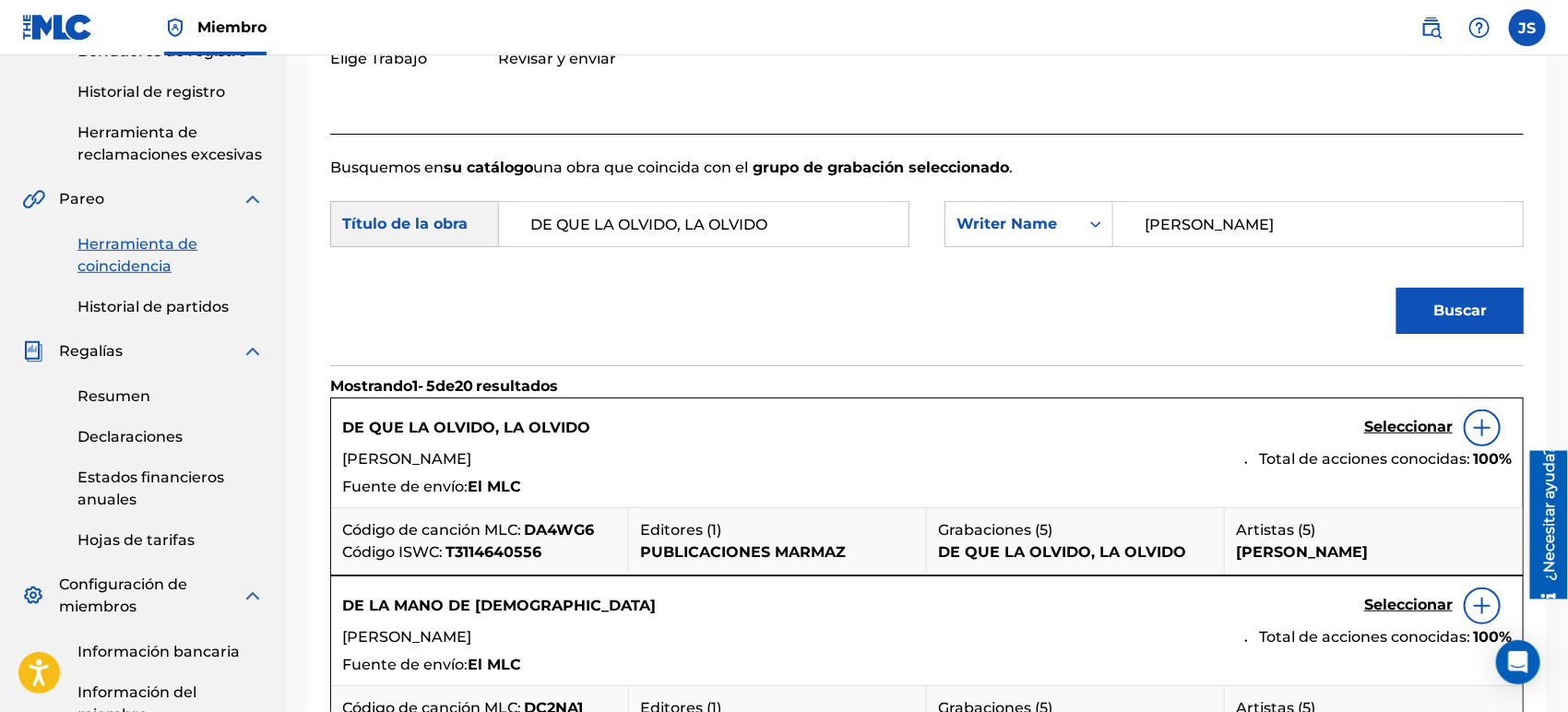 click on "DA4WG6" at bounding box center [559, 529] 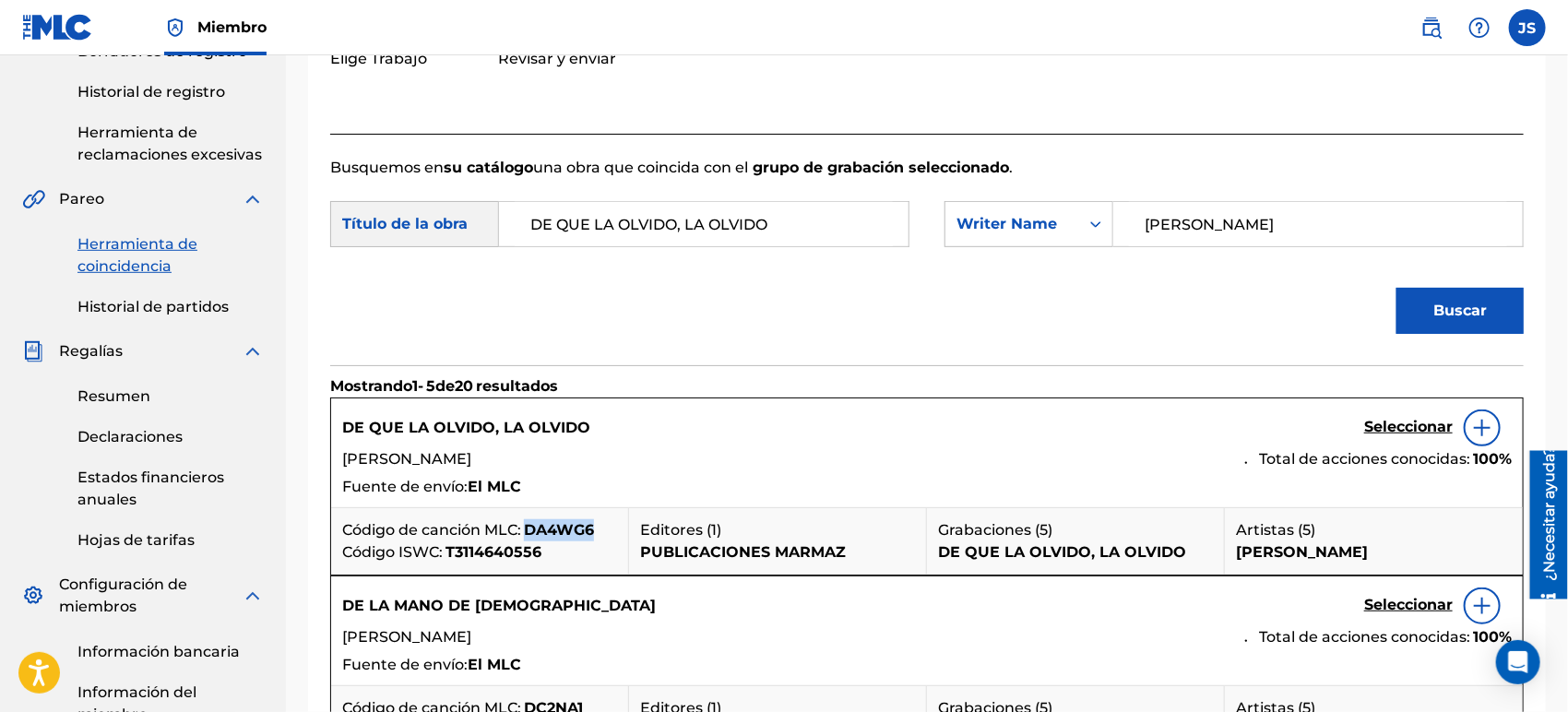 click on "DA4WG6" at bounding box center (559, 529) 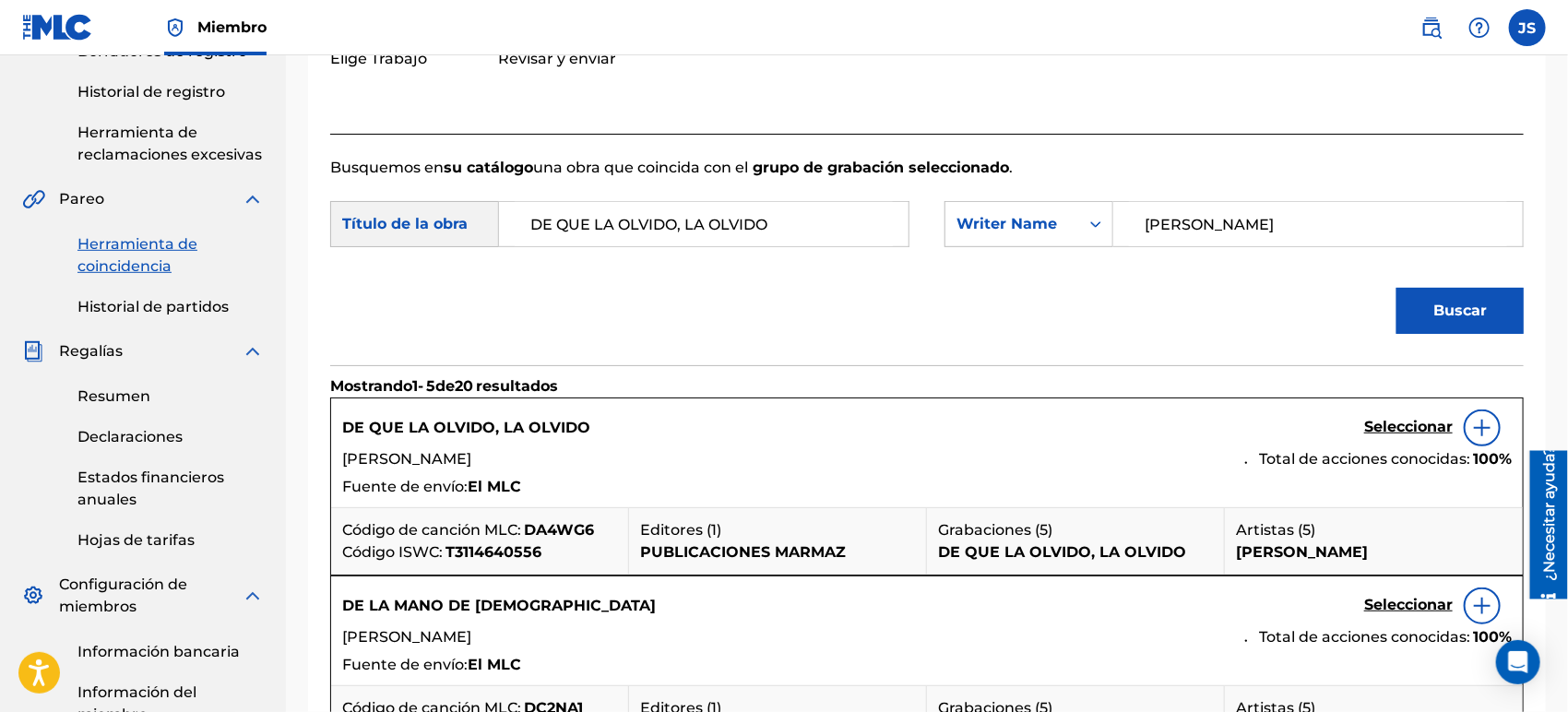 click on "Seleccionar" at bounding box center [1408, 426] 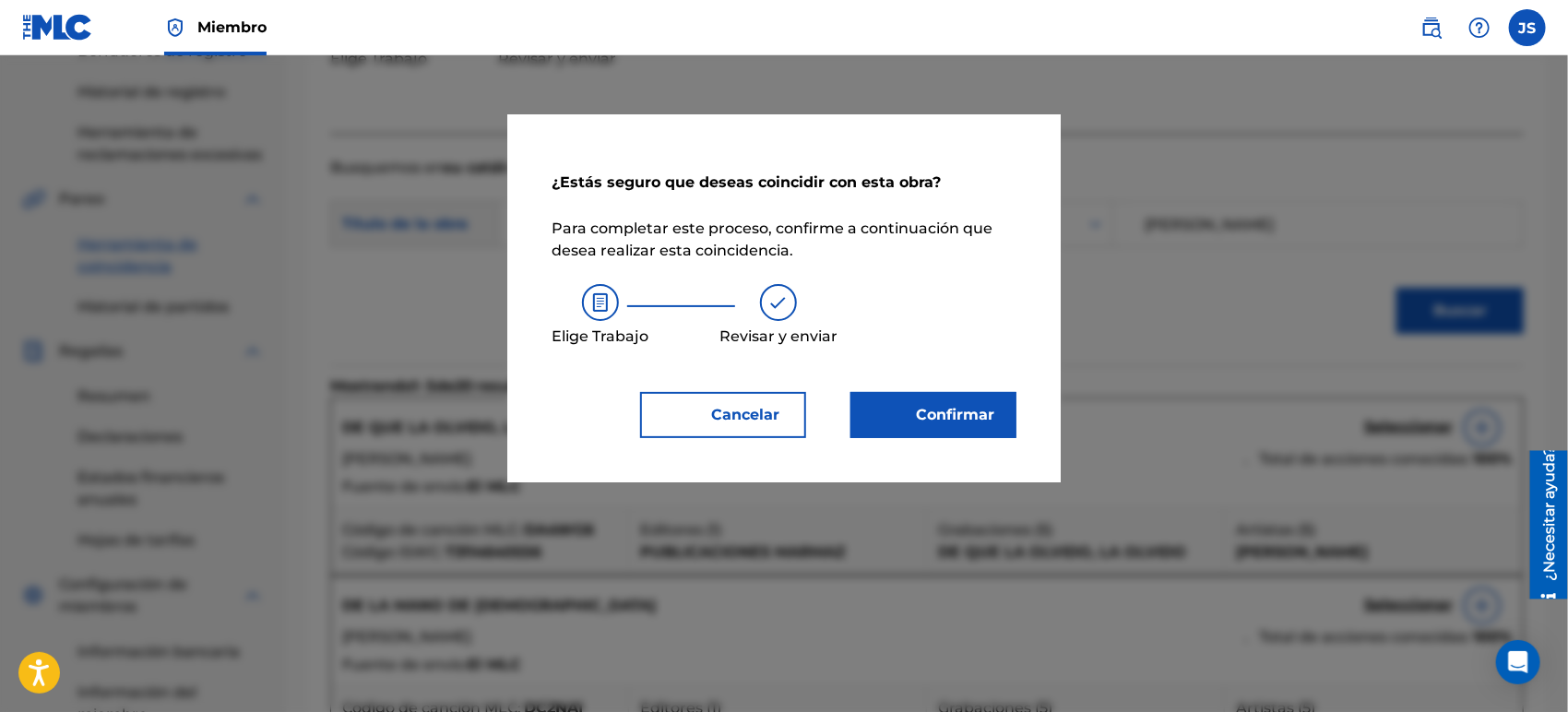 click on "Confirmar" at bounding box center [956, 414] 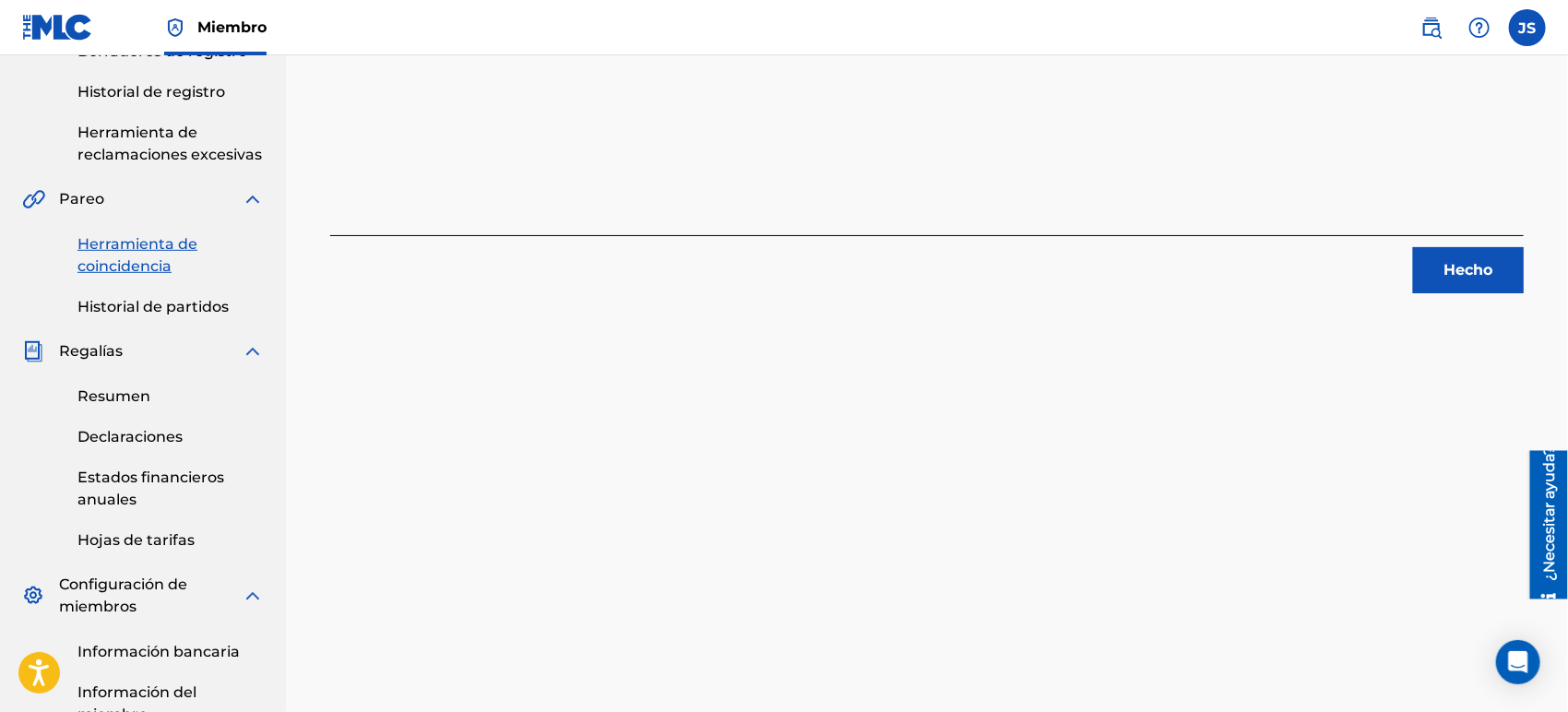 click on "Hecho" at bounding box center (1468, 270) 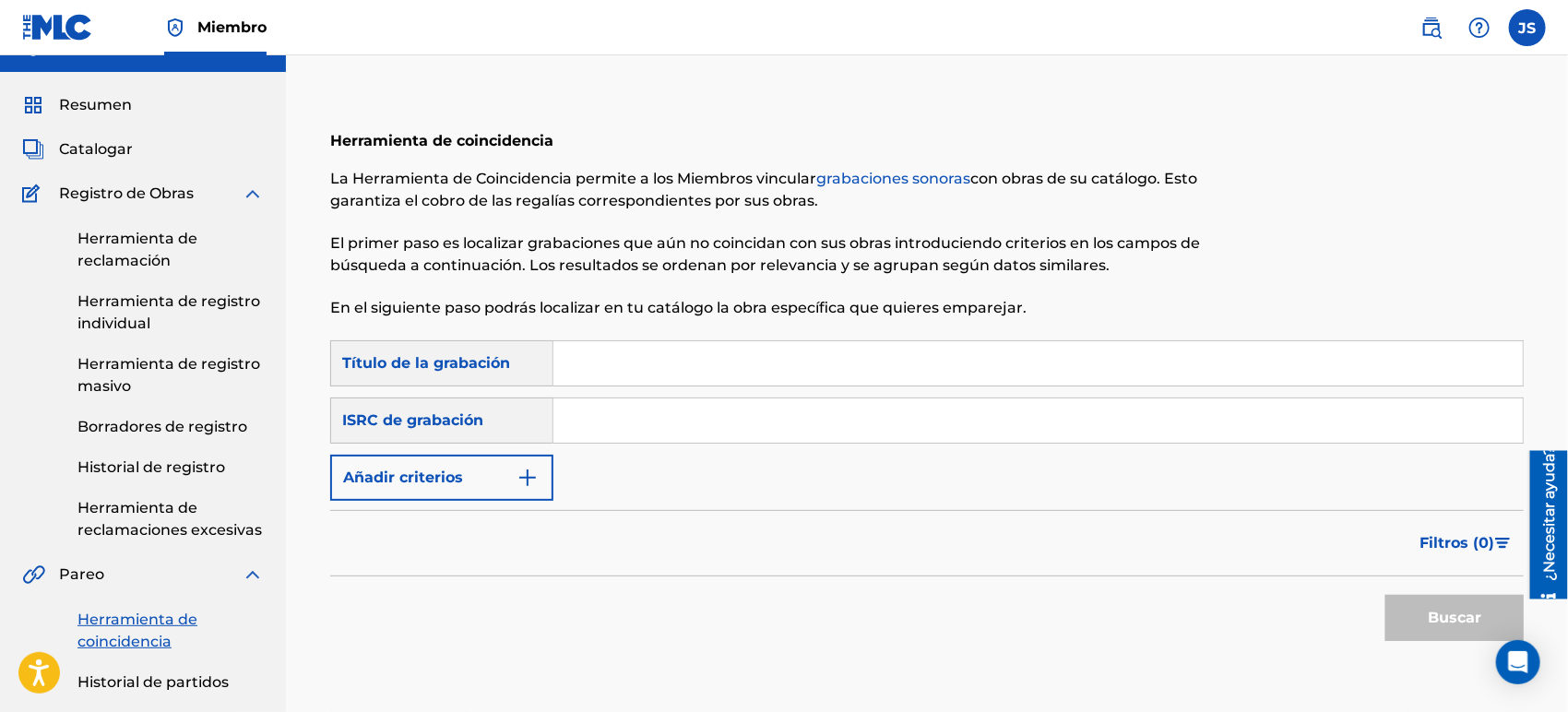 scroll, scrollTop: 0, scrollLeft: 0, axis: both 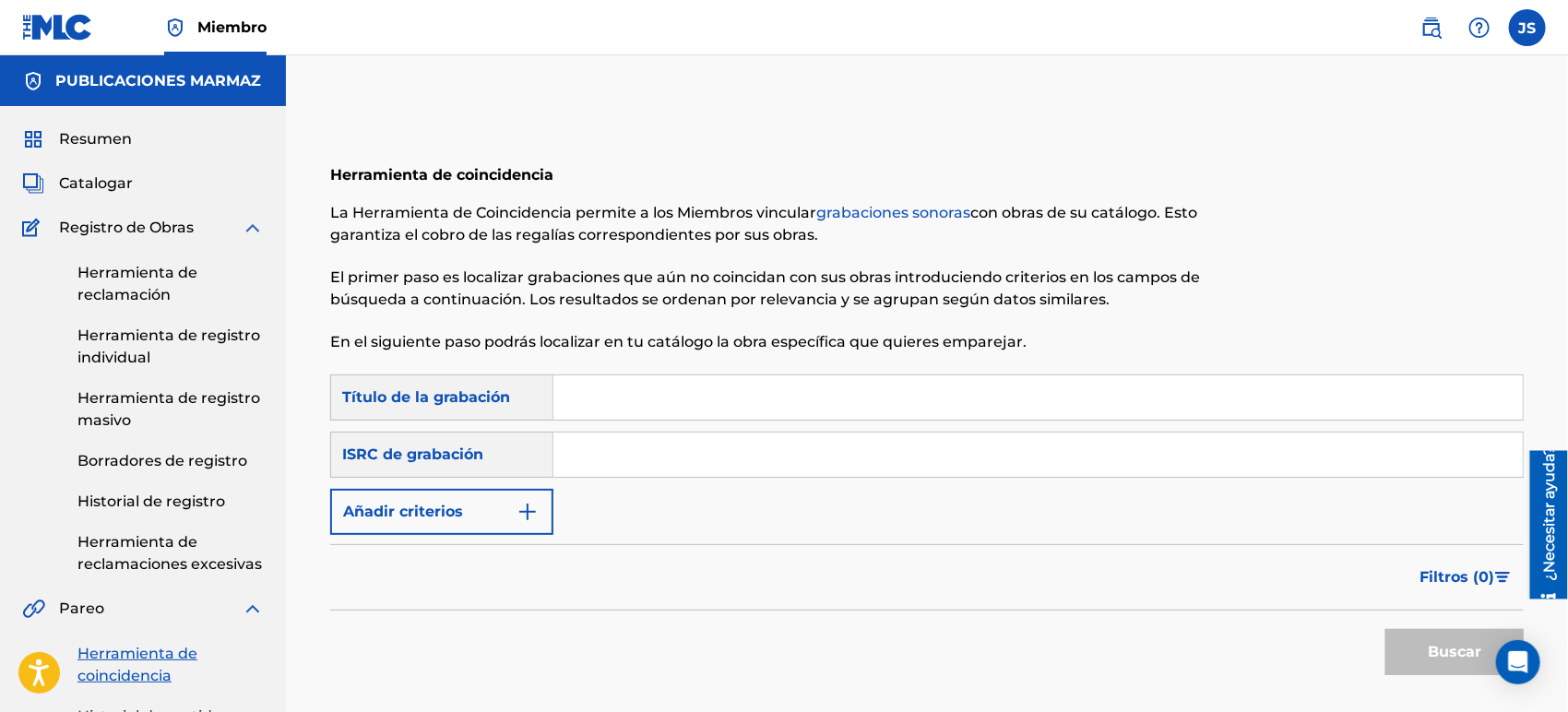 click at bounding box center (1038, 455) 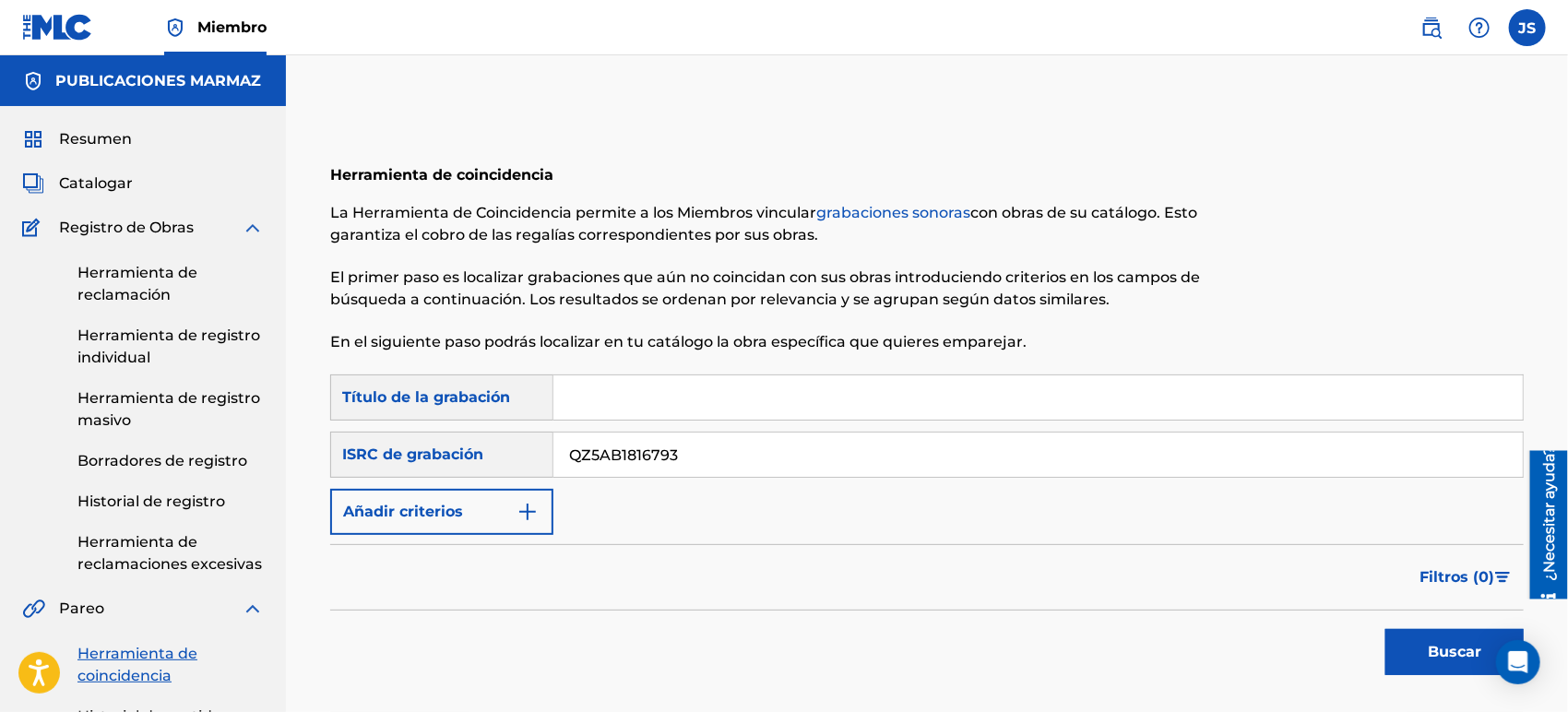 type on "QZ5AB1816793" 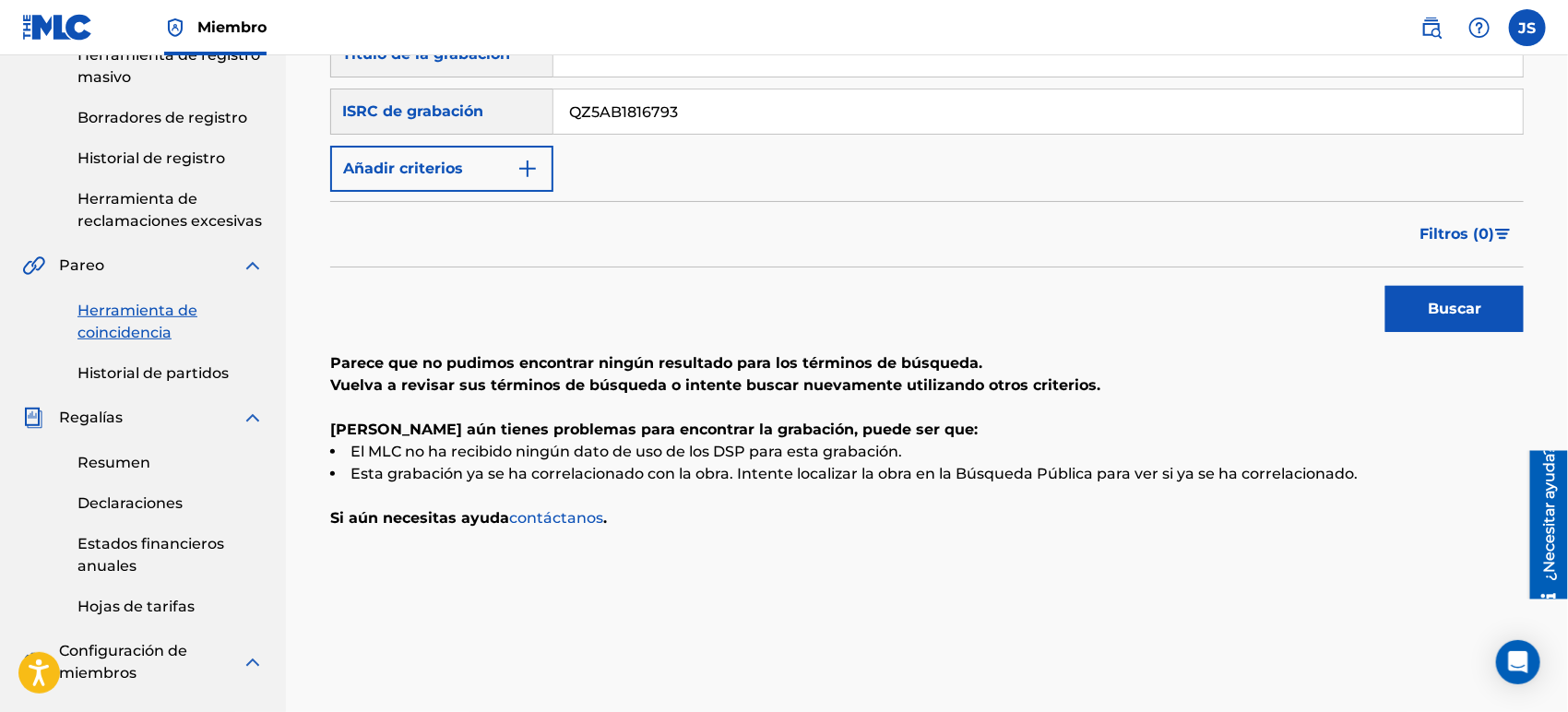 scroll, scrollTop: 307, scrollLeft: 0, axis: vertical 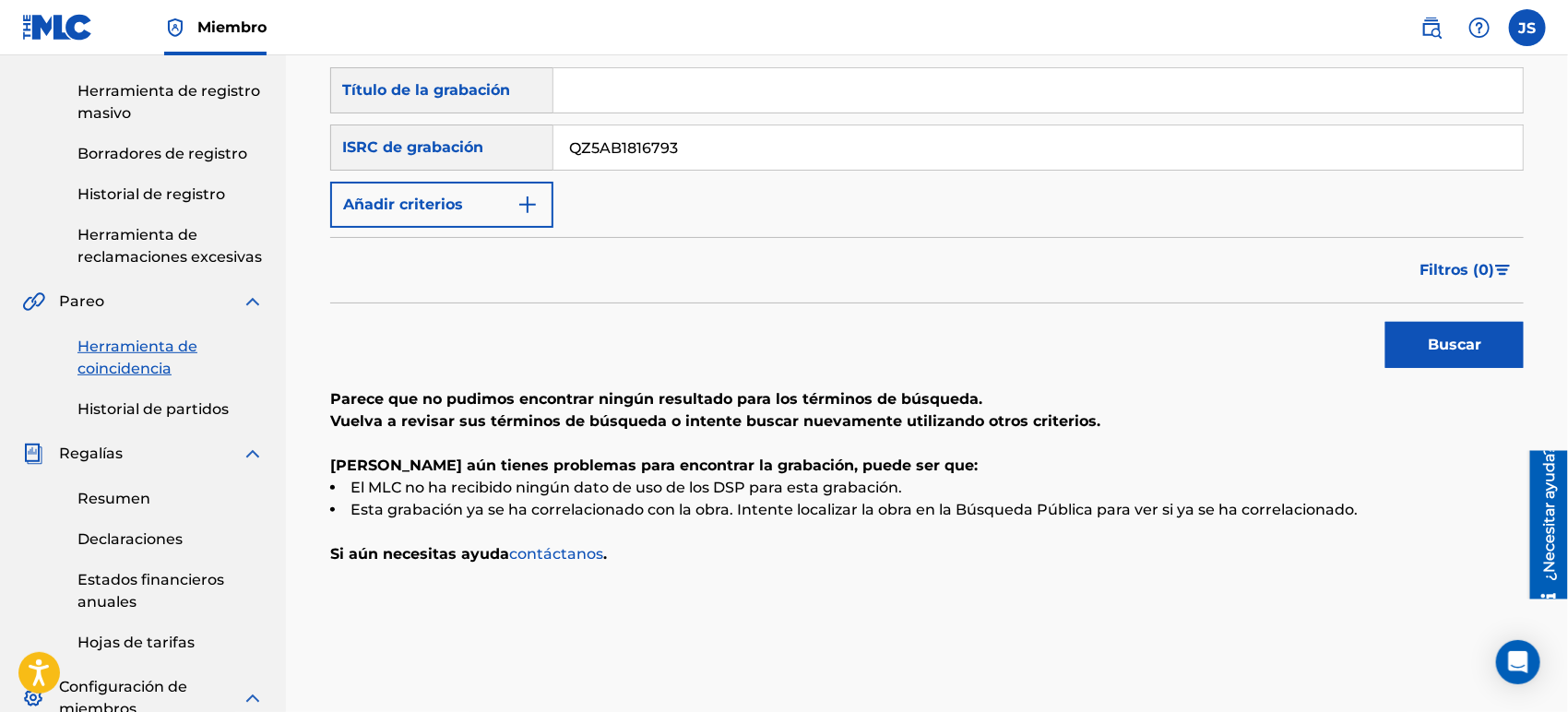 drag, startPoint x: 701, startPoint y: 149, endPoint x: 480, endPoint y: 125, distance: 222.29935 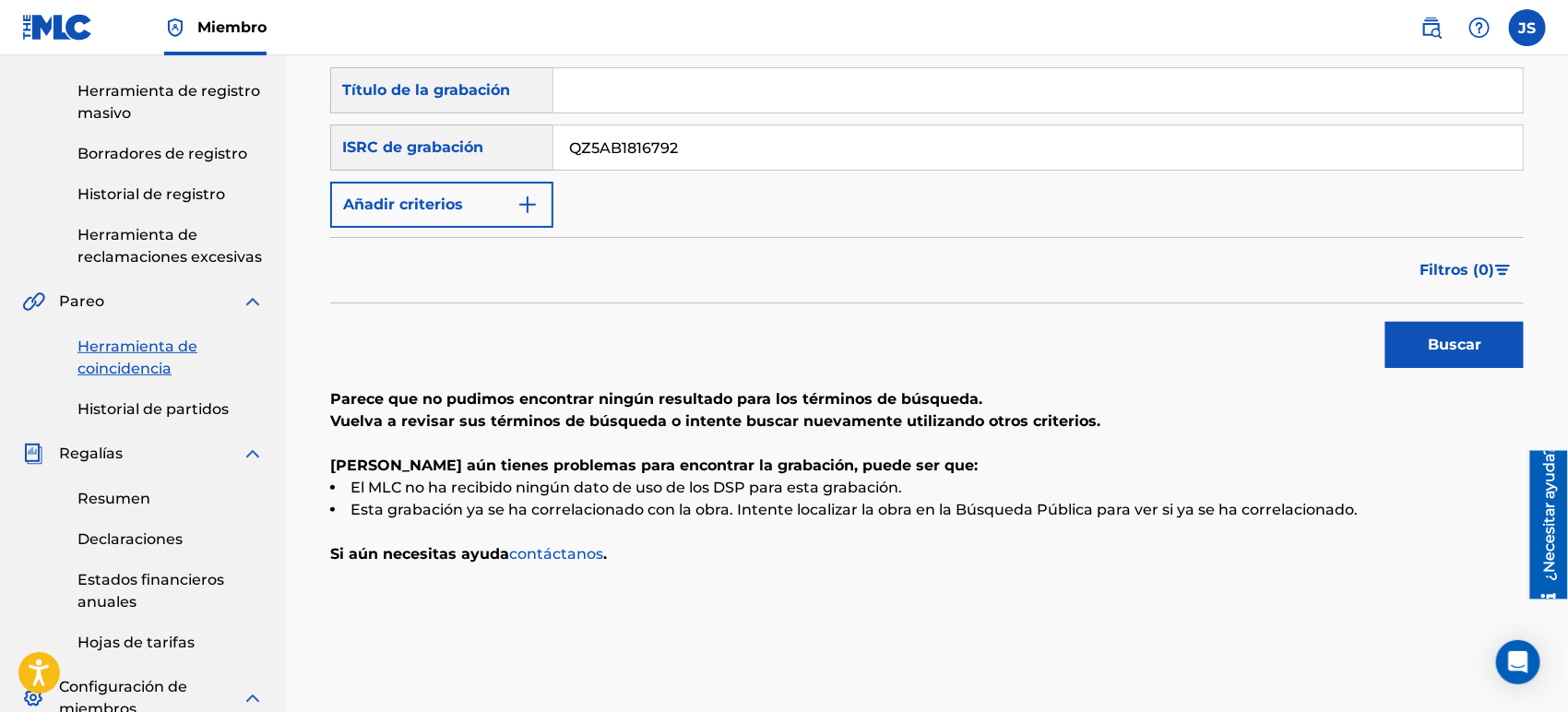 type on "QZ5AB1816792" 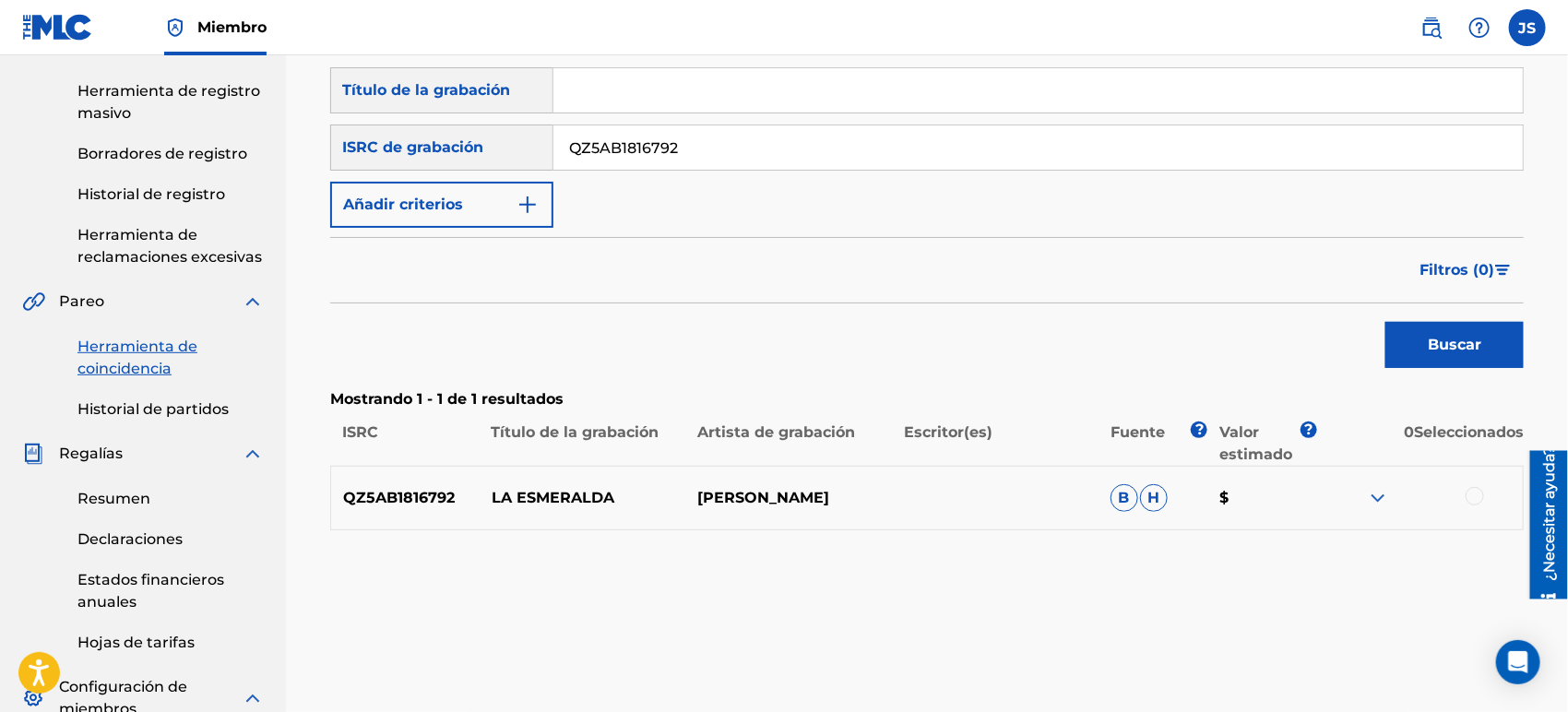 click at bounding box center [1475, 496] 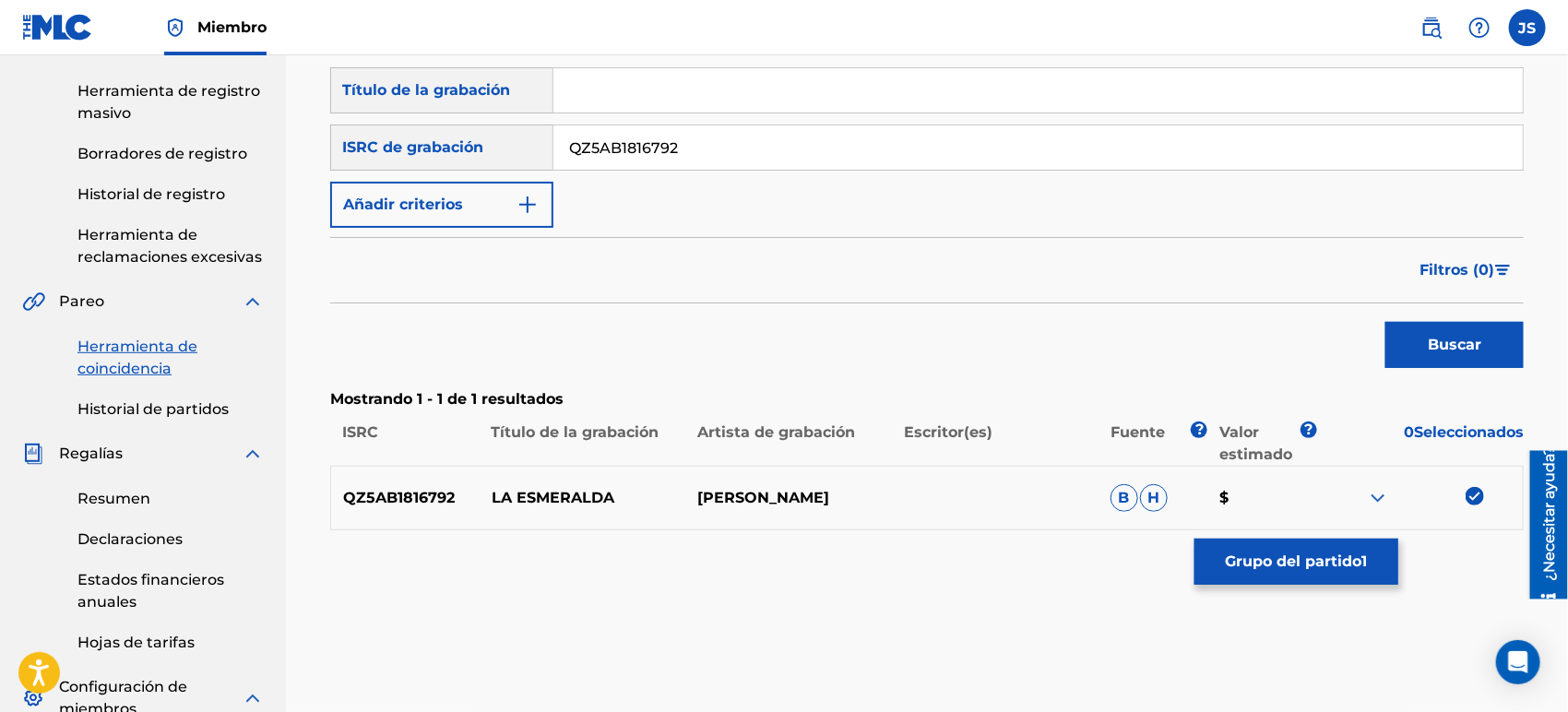 click on "Grupo del partido  1" at bounding box center (1296, 562) 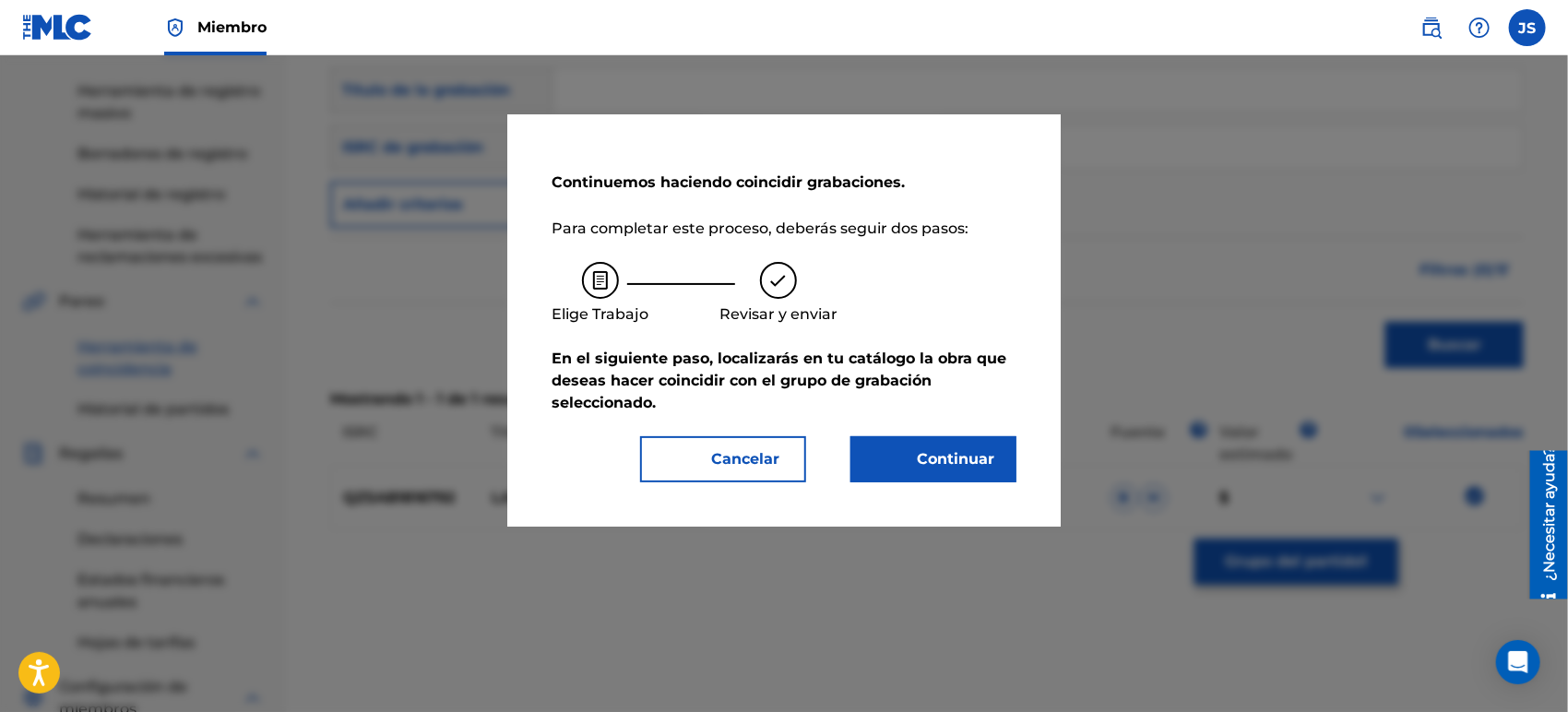 click on "Continuar" at bounding box center [944, 459] 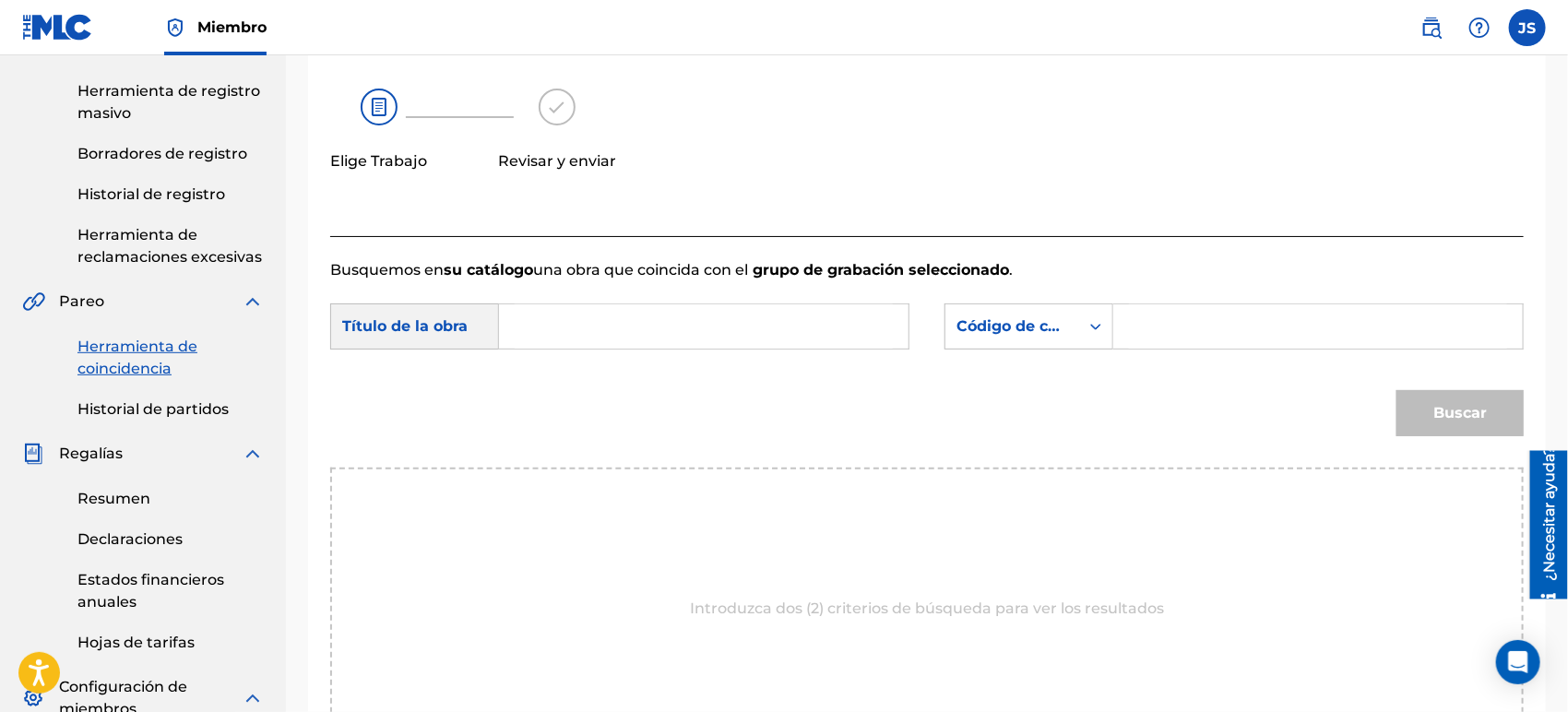 click at bounding box center (704, 326) 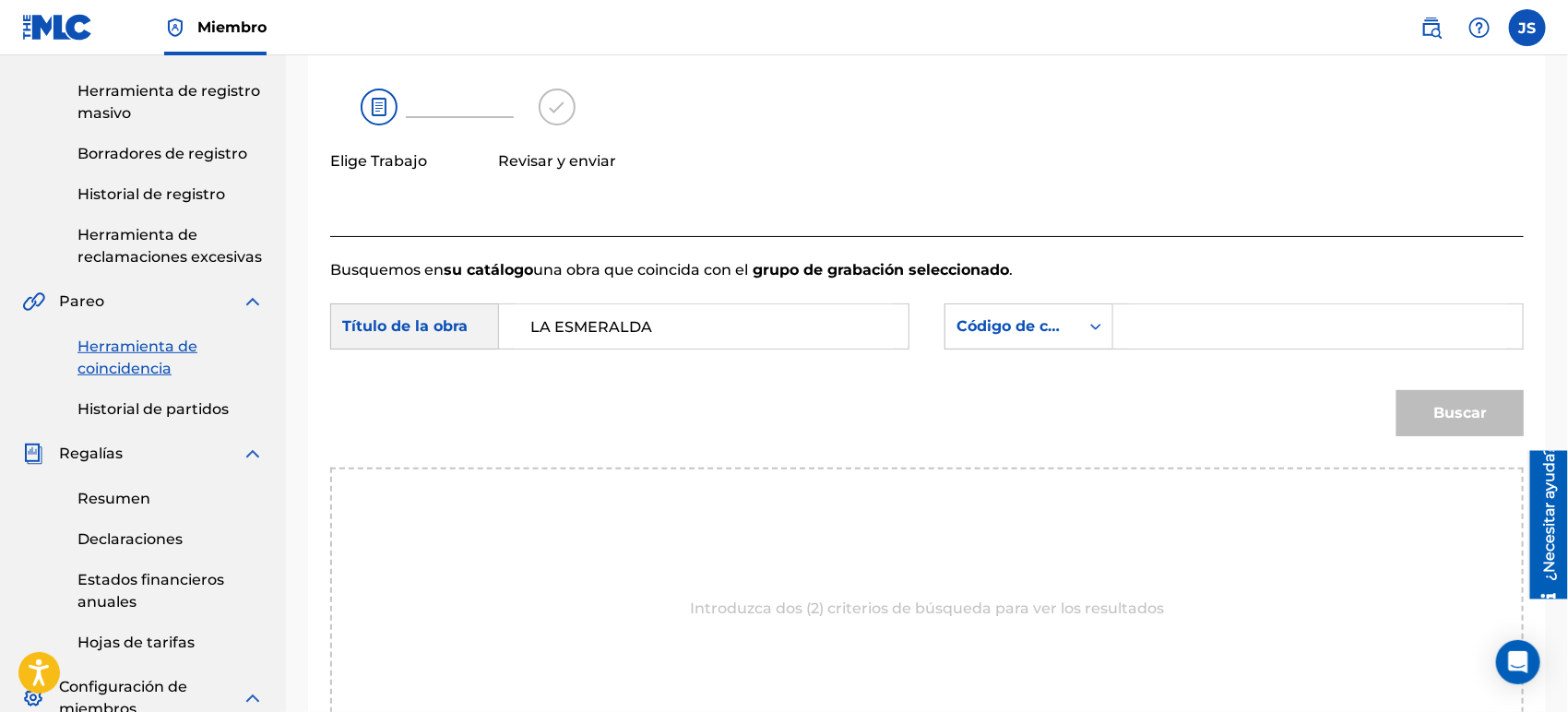 type on "LA ESMERALDA" 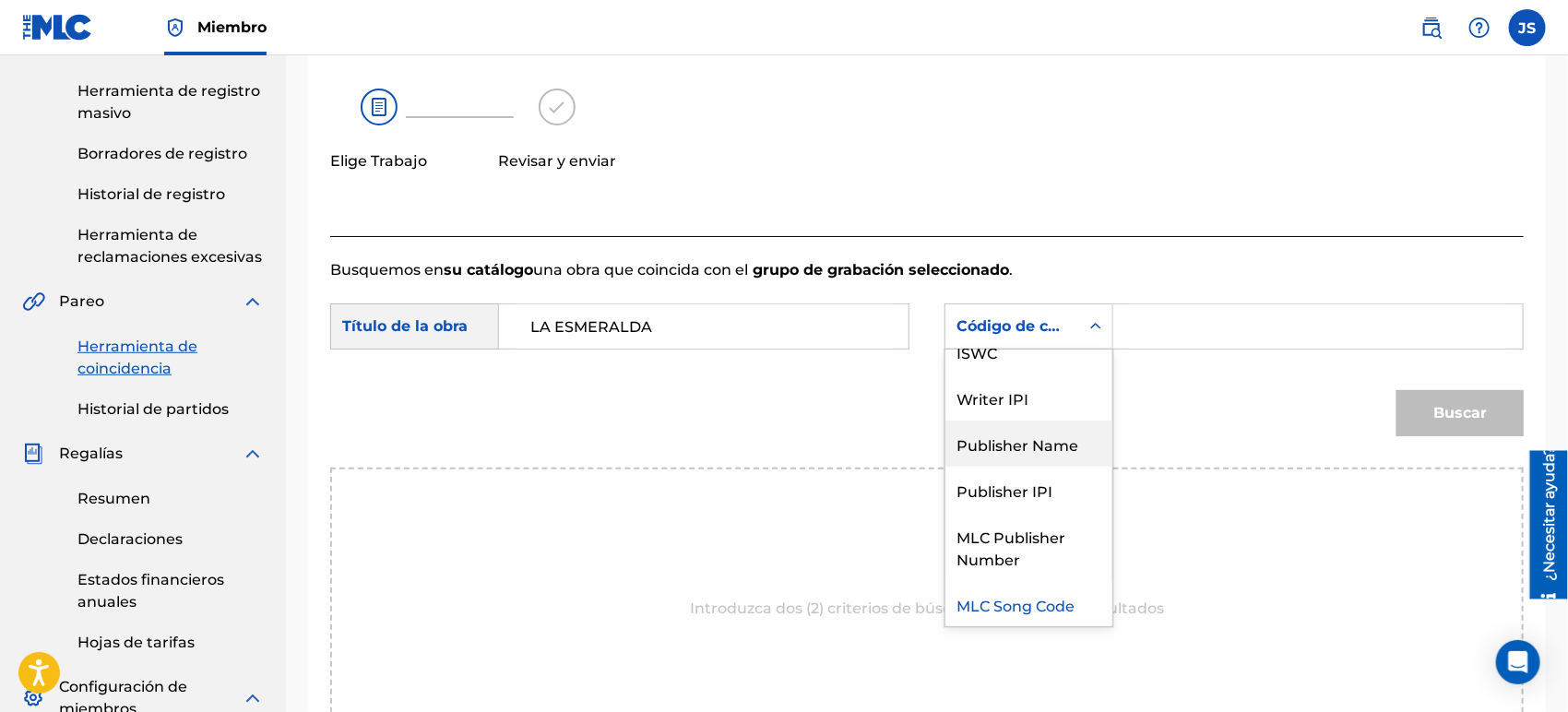 scroll, scrollTop: 0, scrollLeft: 0, axis: both 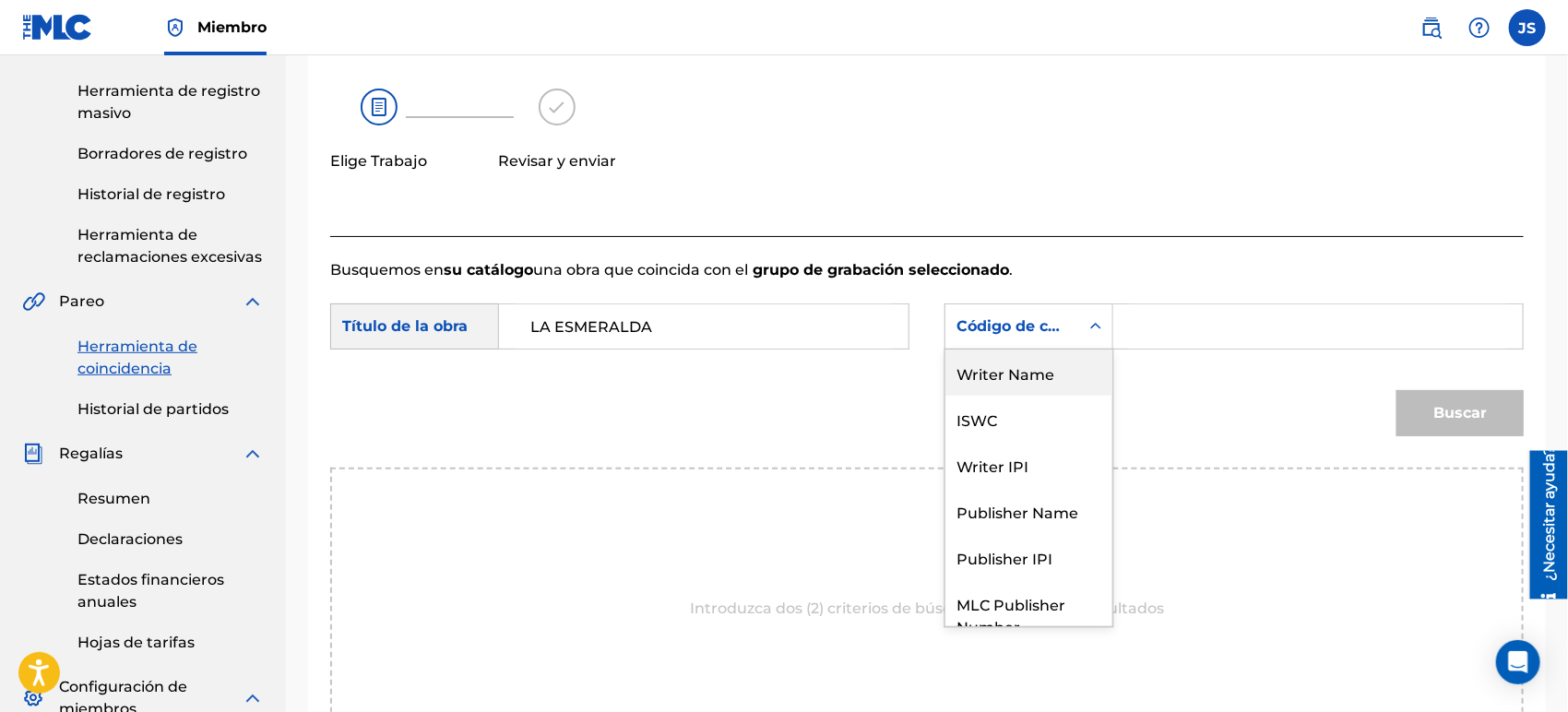 click on "Writer Name" at bounding box center (1028, 373) 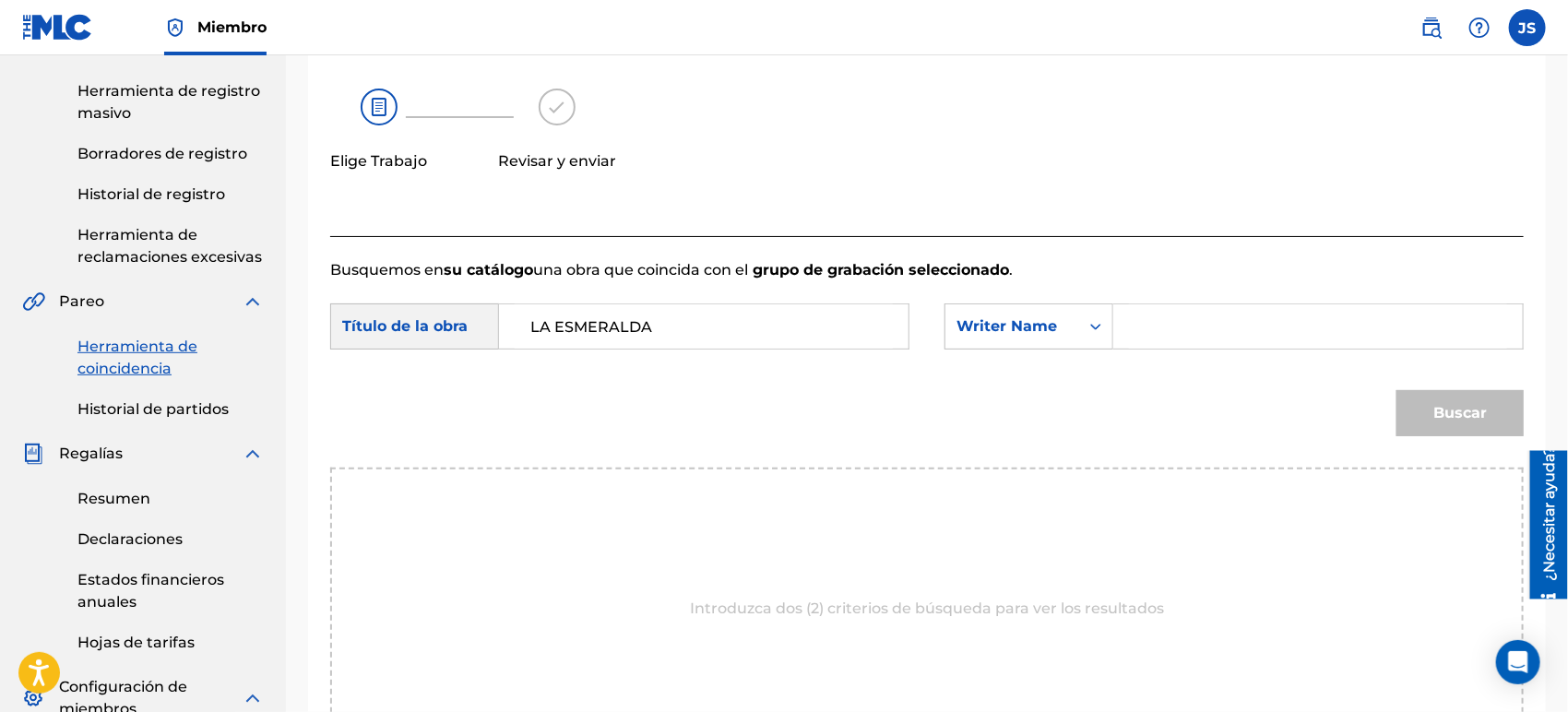 click at bounding box center (1318, 326) 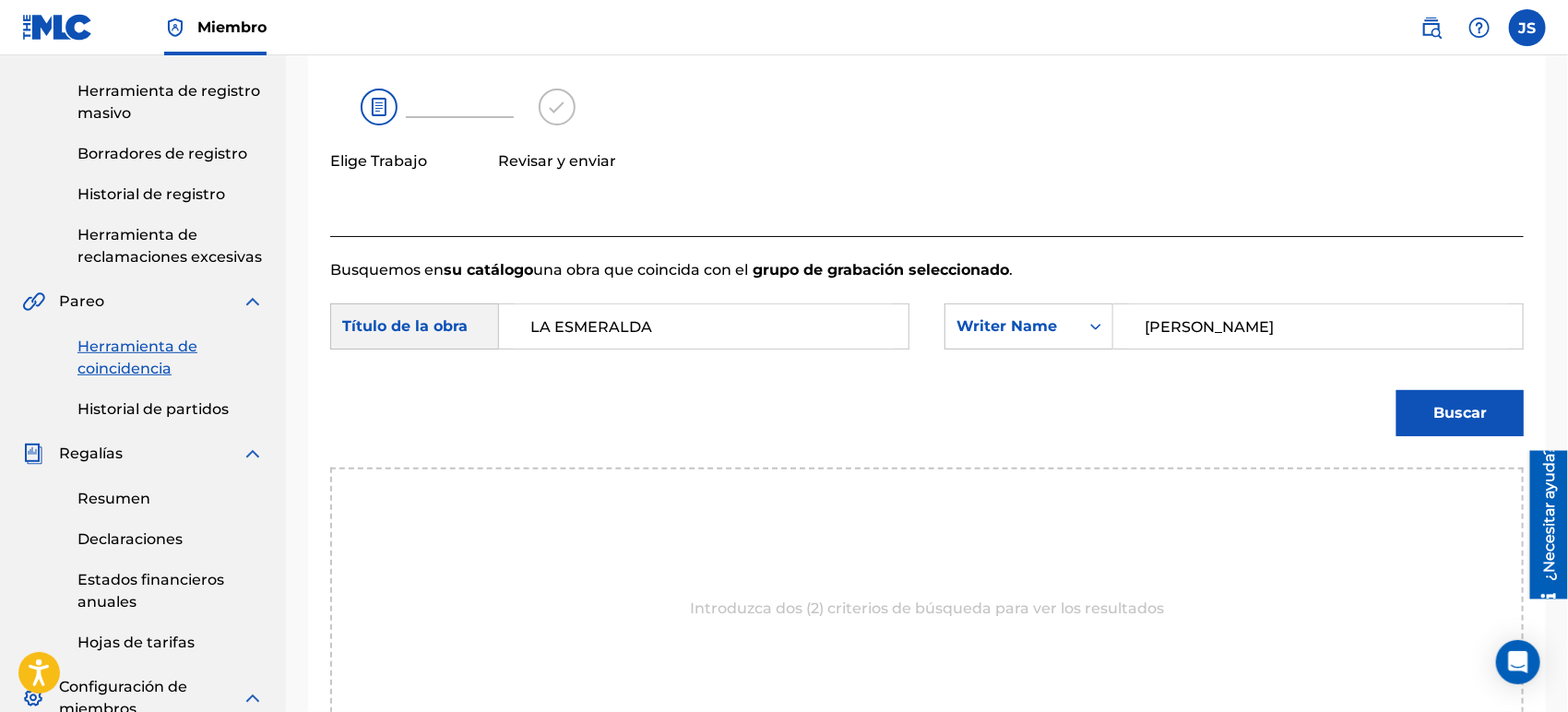 type on "[PERSON_NAME]" 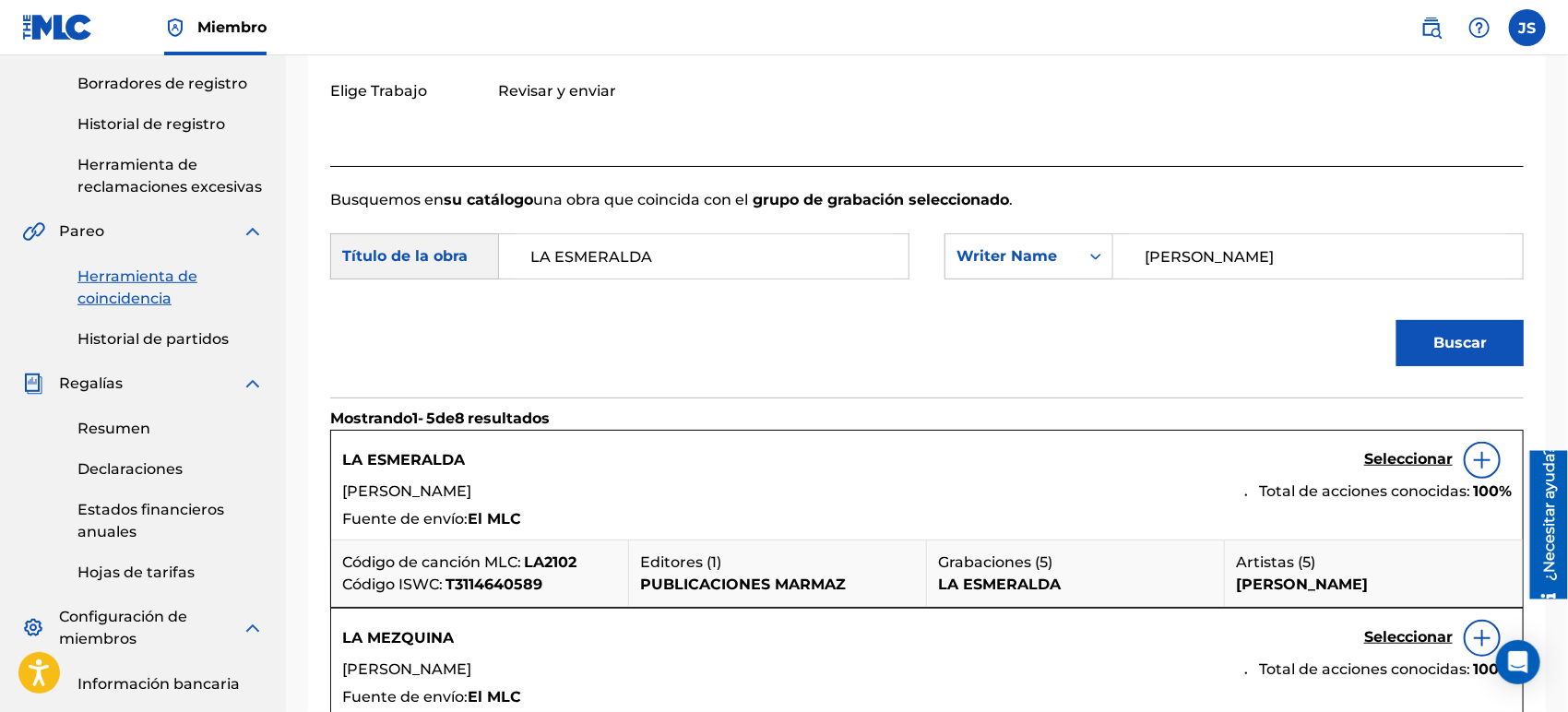 scroll, scrollTop: 409, scrollLeft: 0, axis: vertical 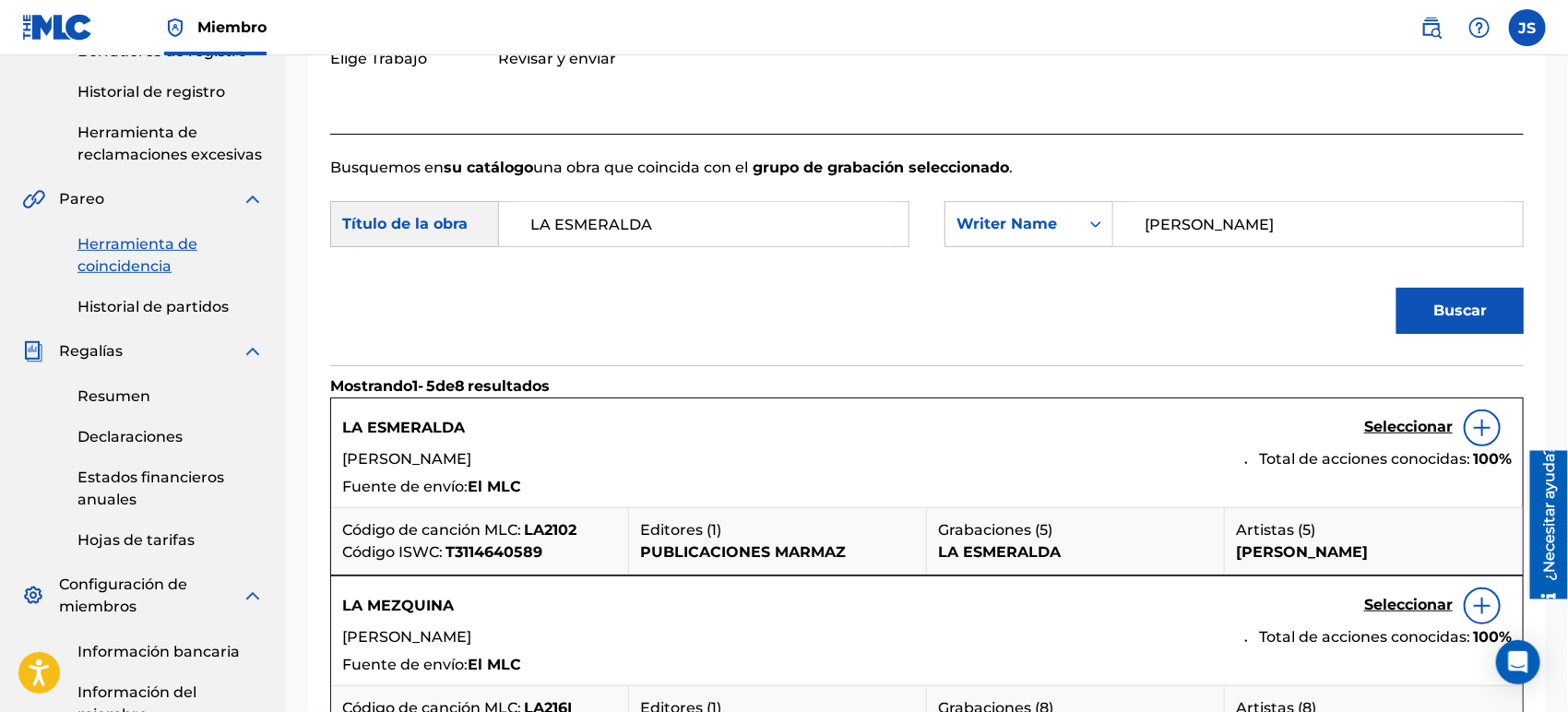 click on "LA2102" at bounding box center (550, 529) 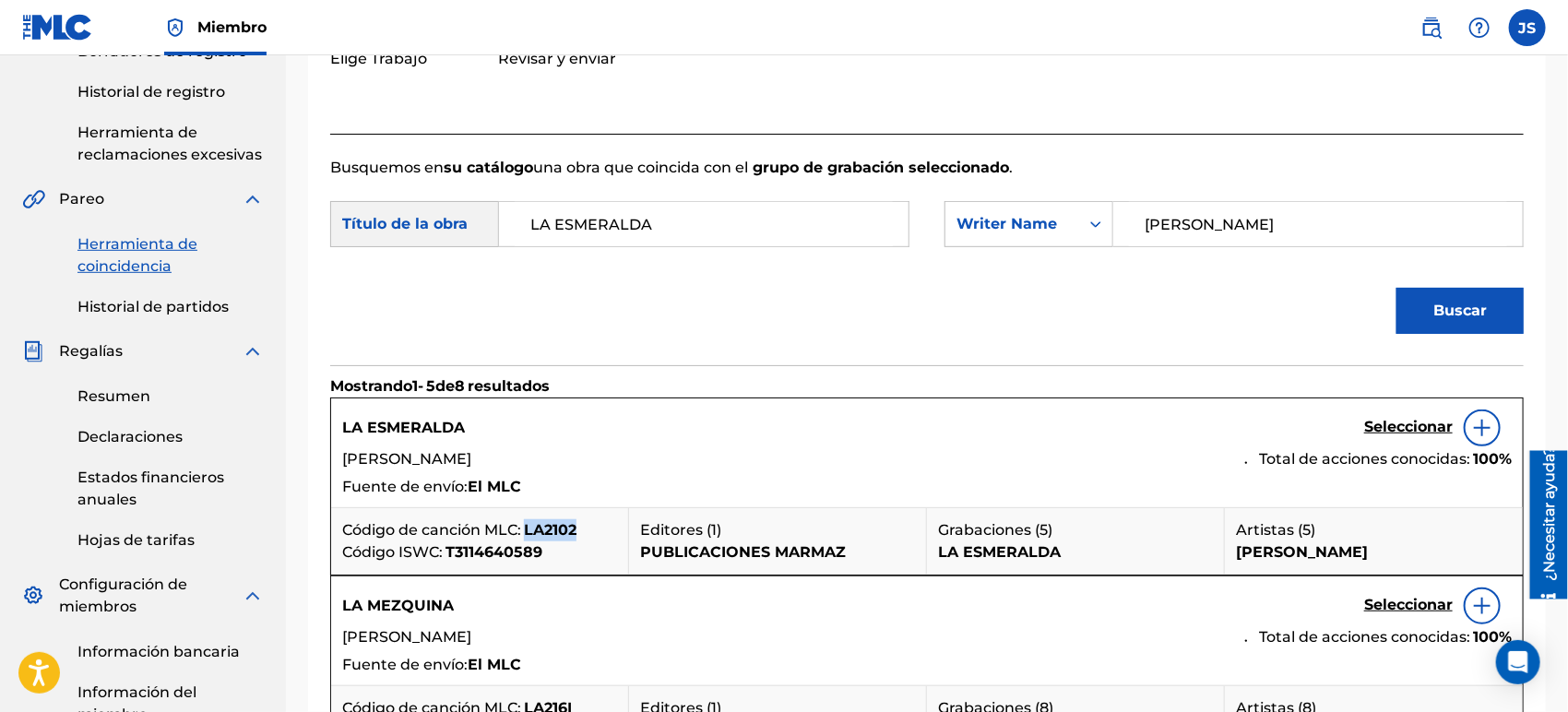 click on "LA2102" at bounding box center [550, 529] 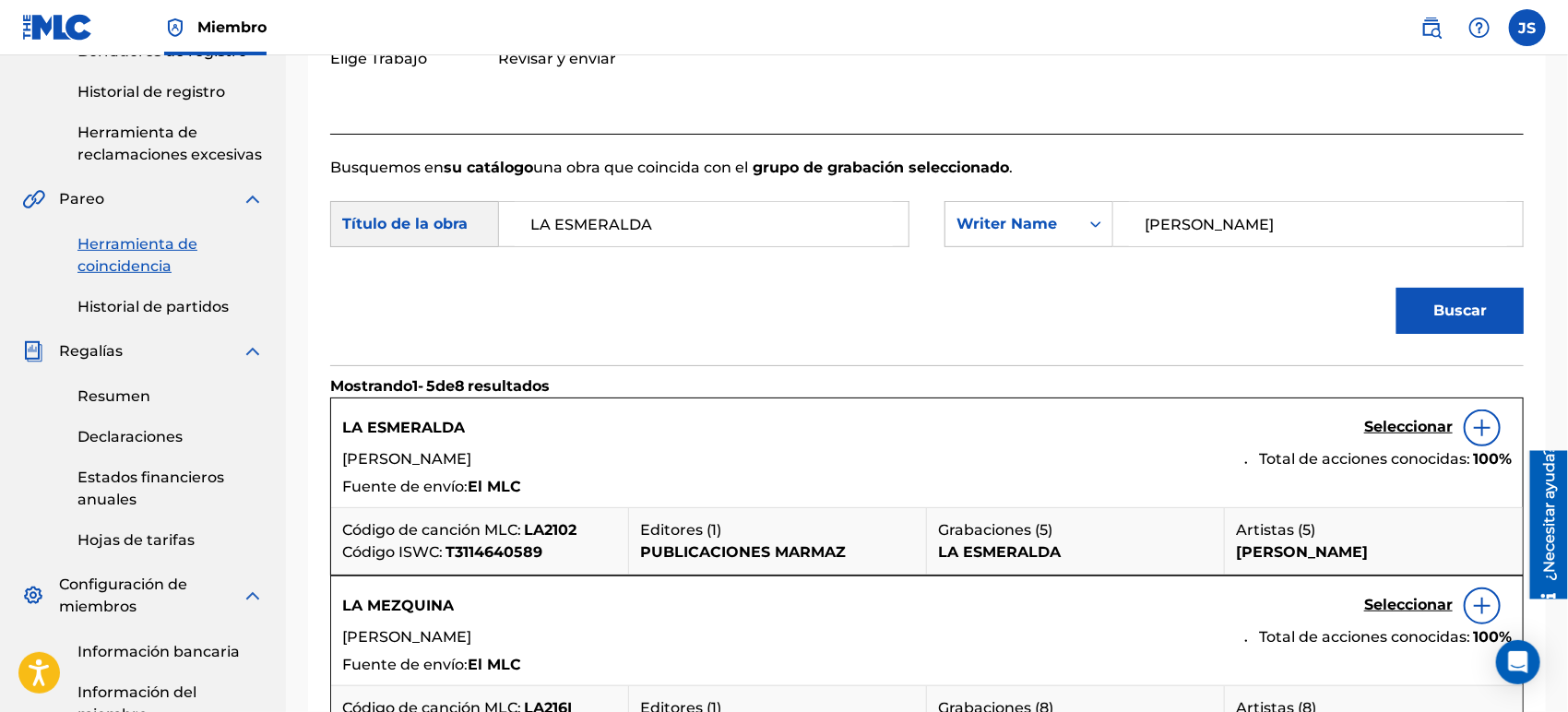 click on "Seleccionar" at bounding box center (1408, 426) 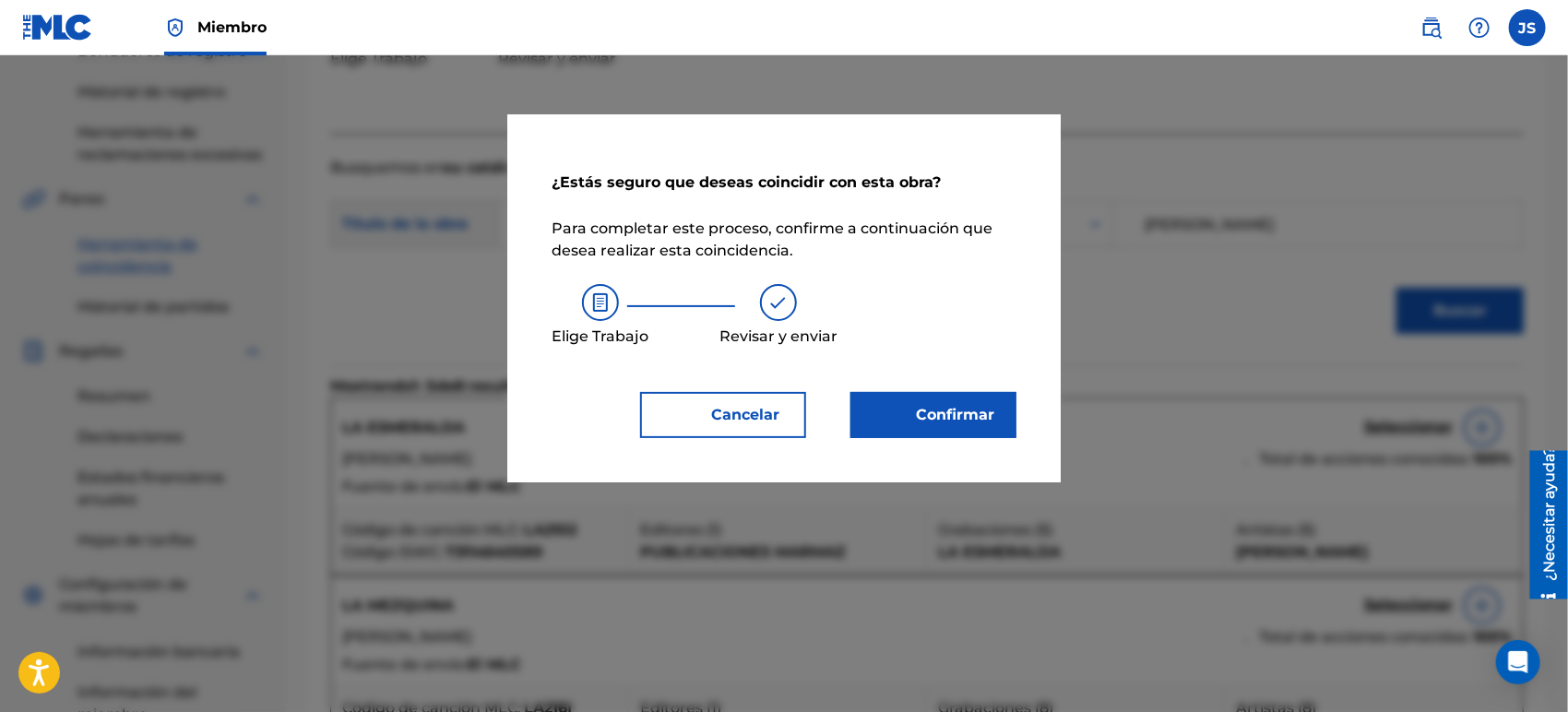 click on "Confirmar" at bounding box center [956, 414] 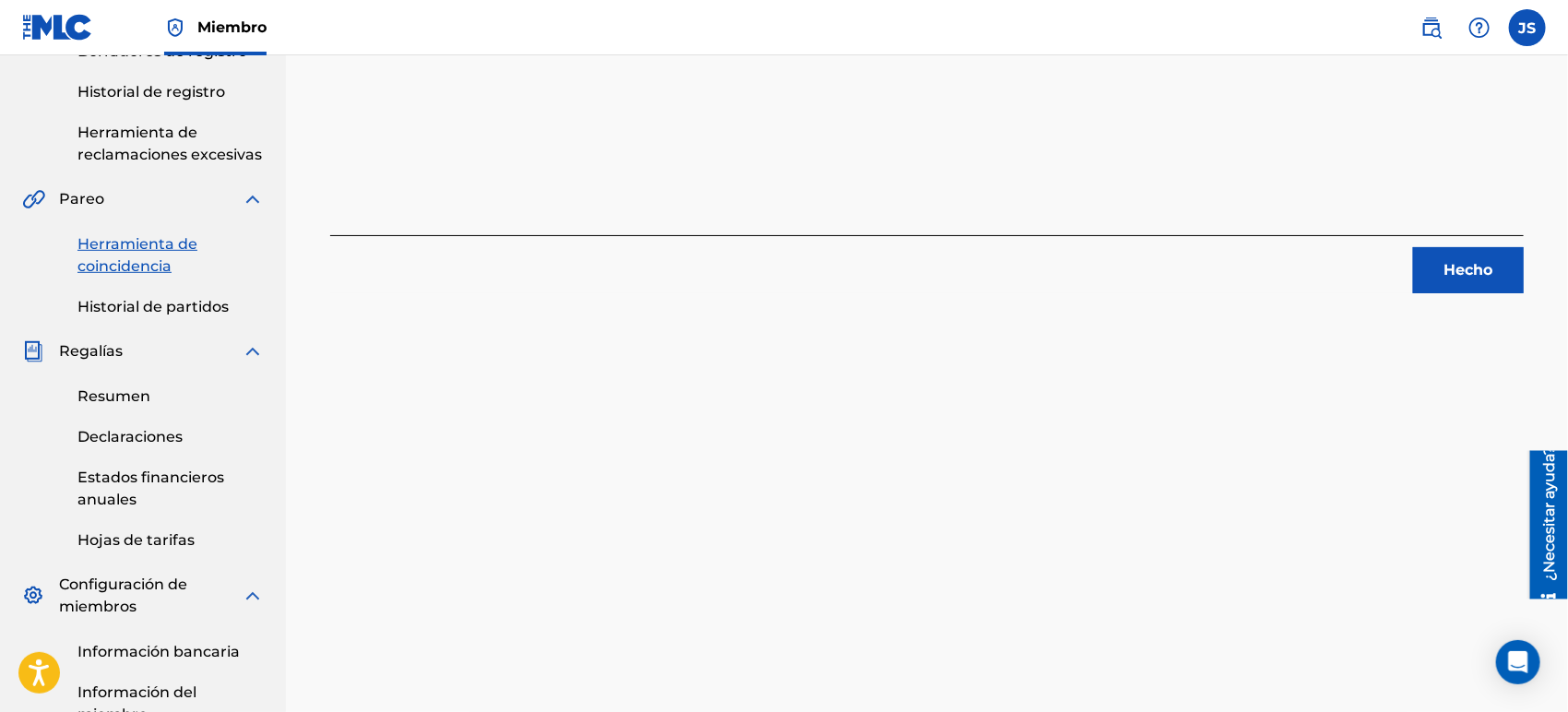 click on "Hecho" at bounding box center [1468, 270] 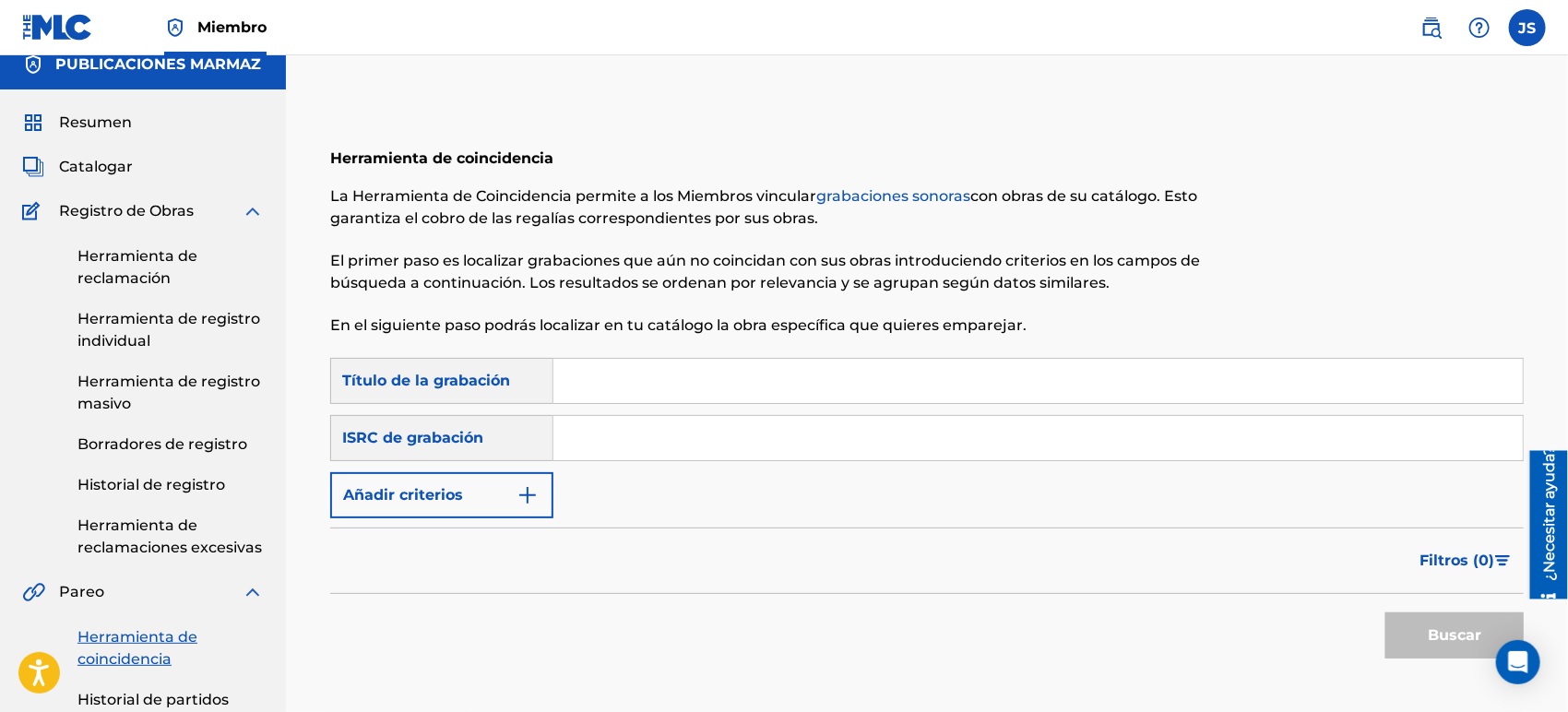 scroll, scrollTop: 0, scrollLeft: 0, axis: both 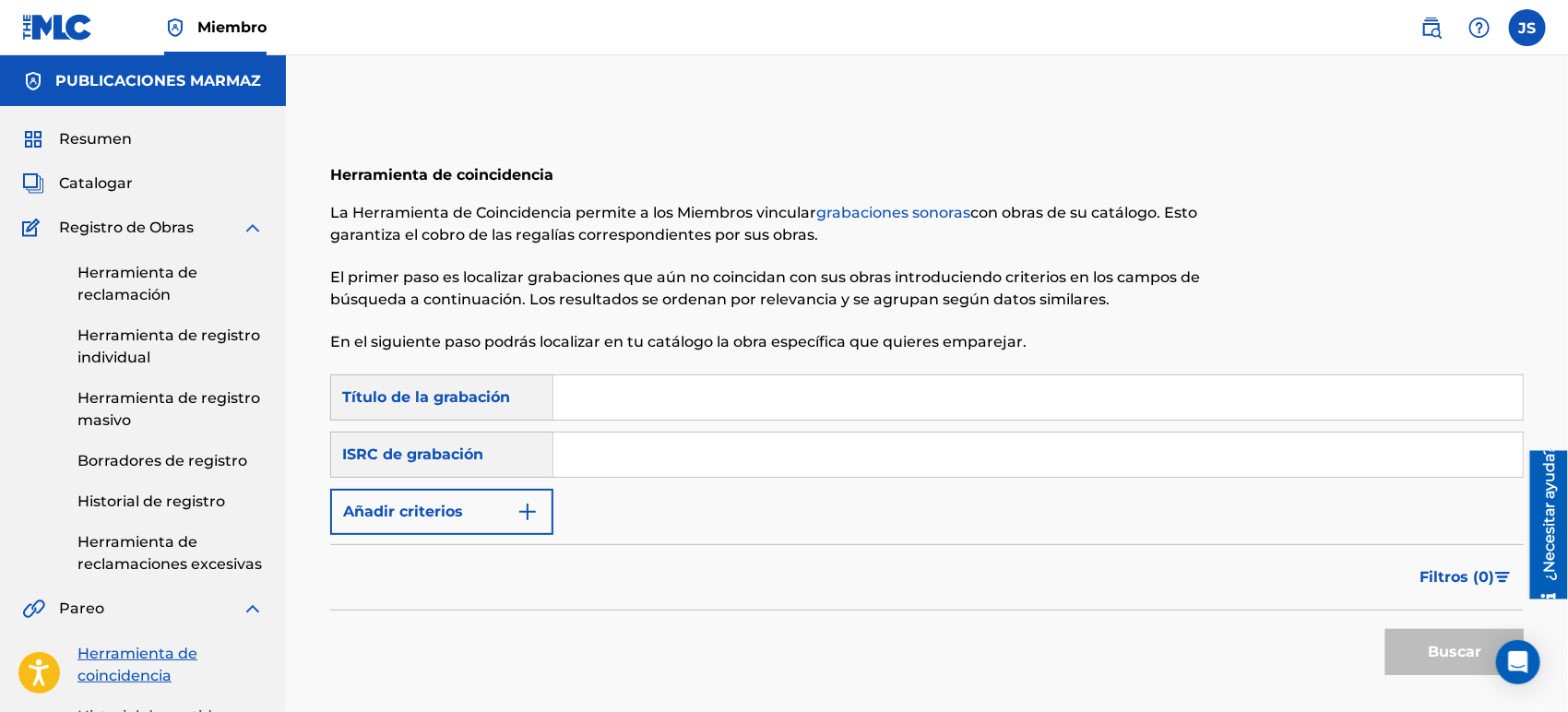 drag, startPoint x: 663, startPoint y: 457, endPoint x: 662, endPoint y: 467, distance: 10.049876 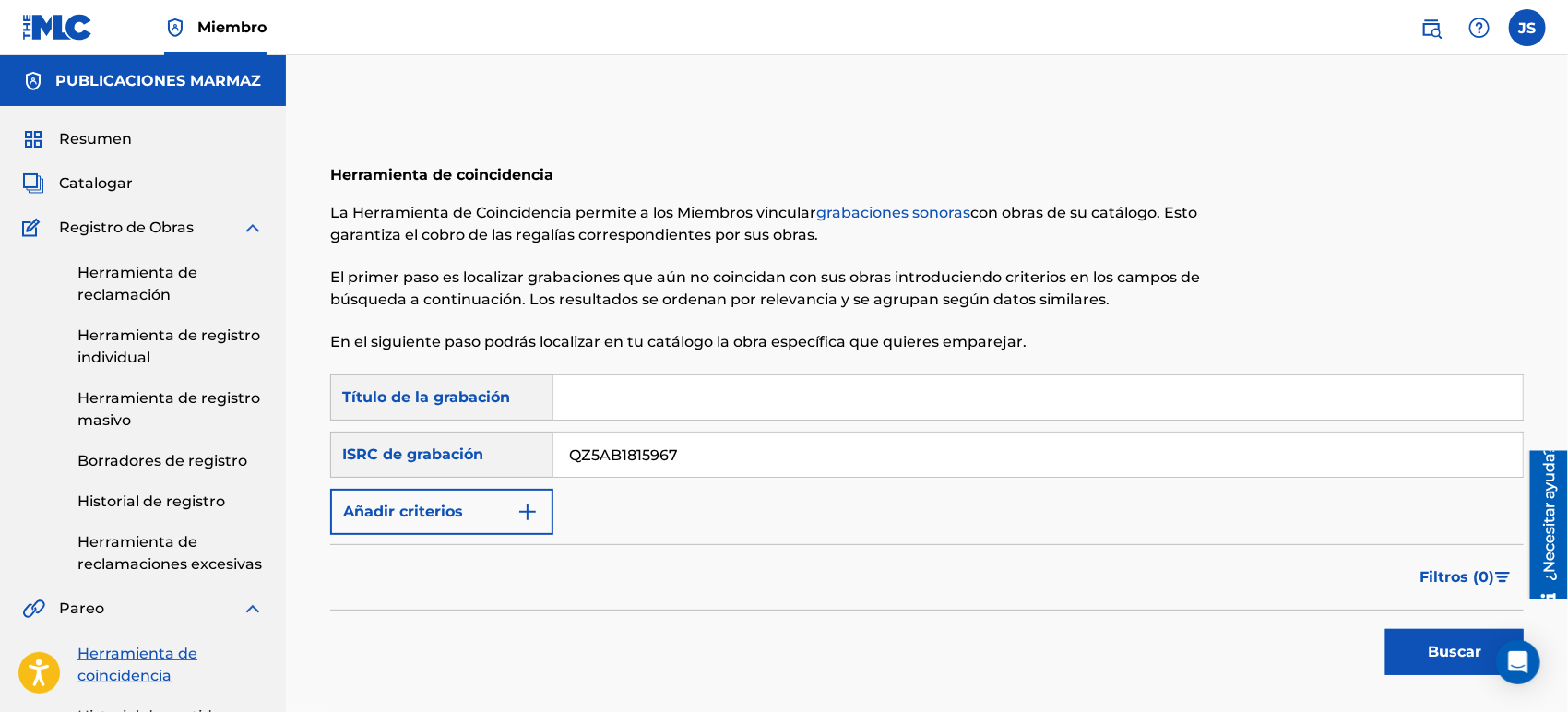 type on "QZ5AB1815967" 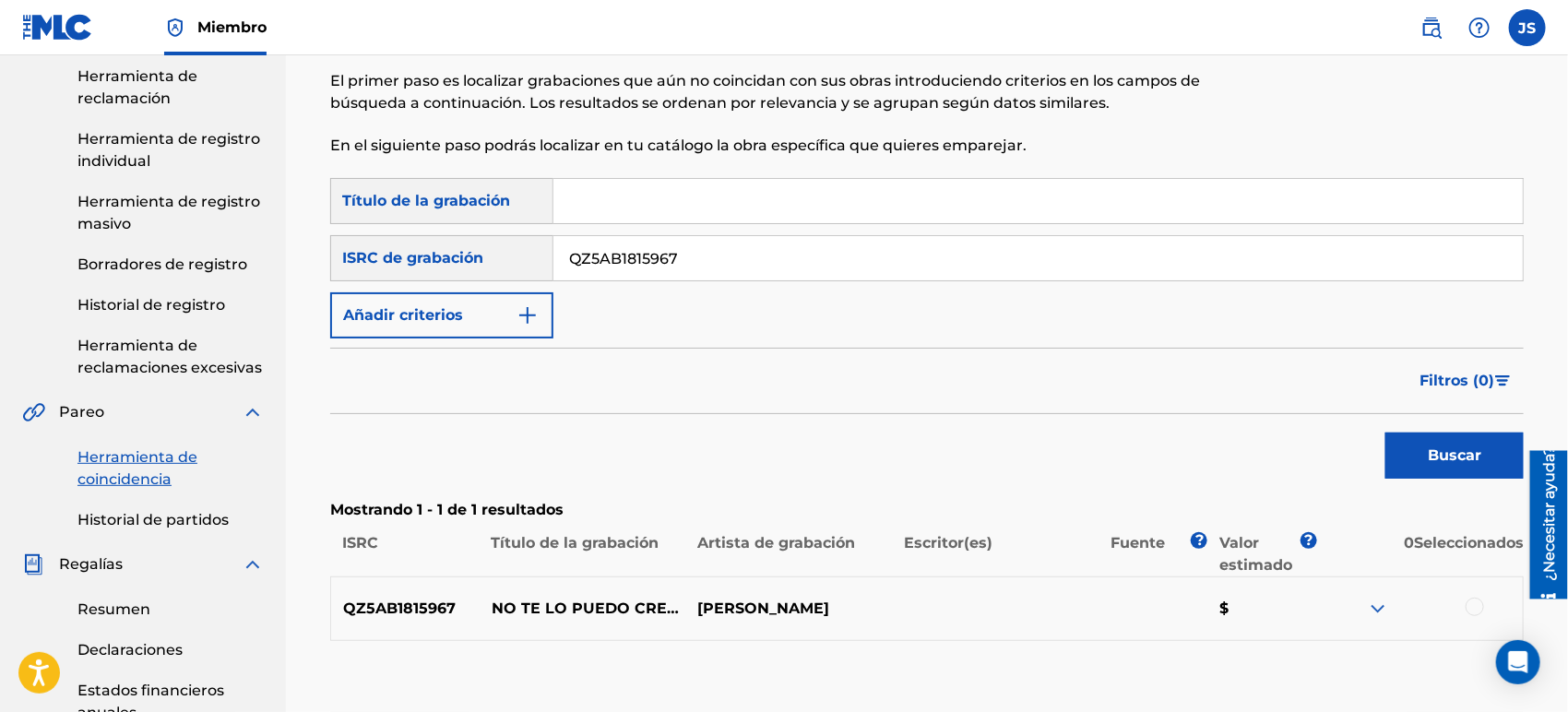 scroll, scrollTop: 307, scrollLeft: 0, axis: vertical 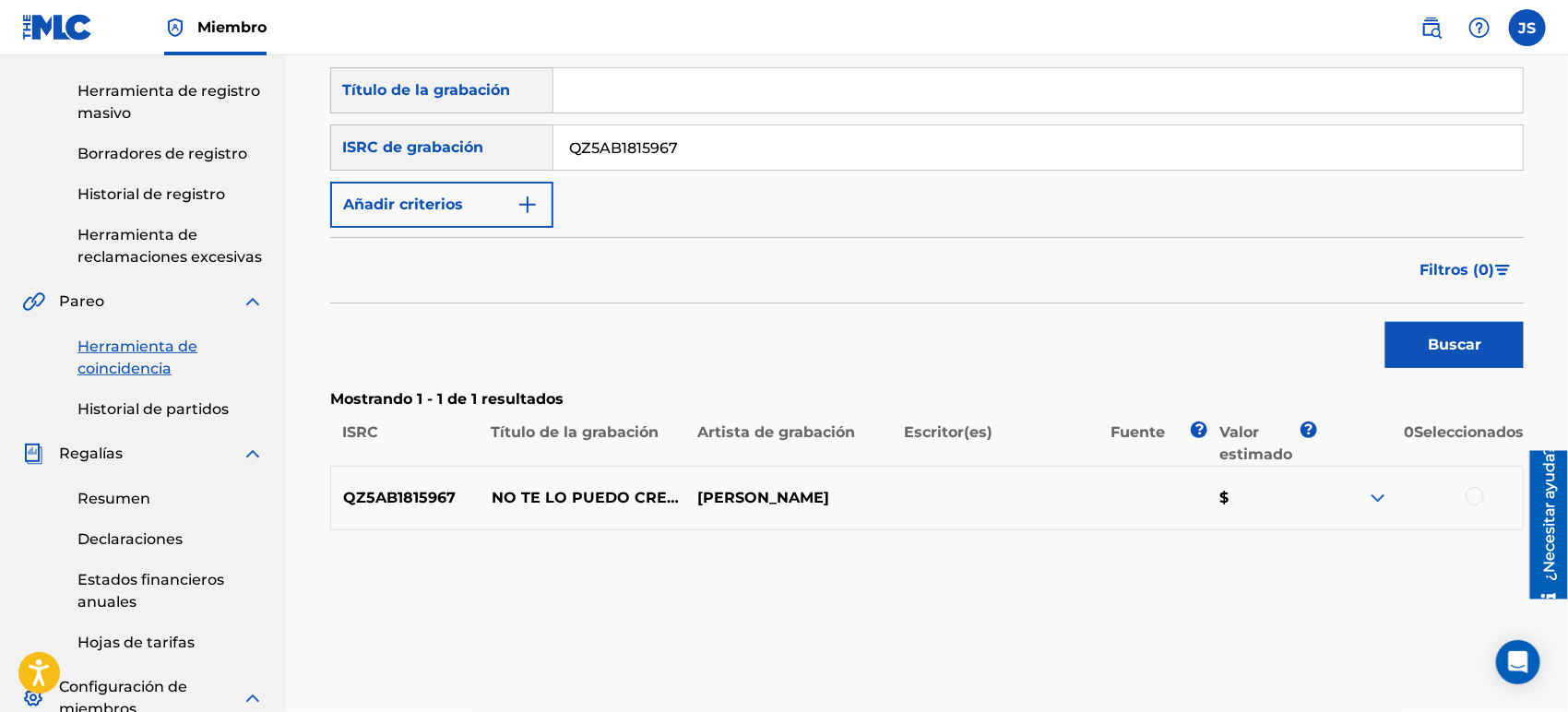 click at bounding box center (1420, 498) 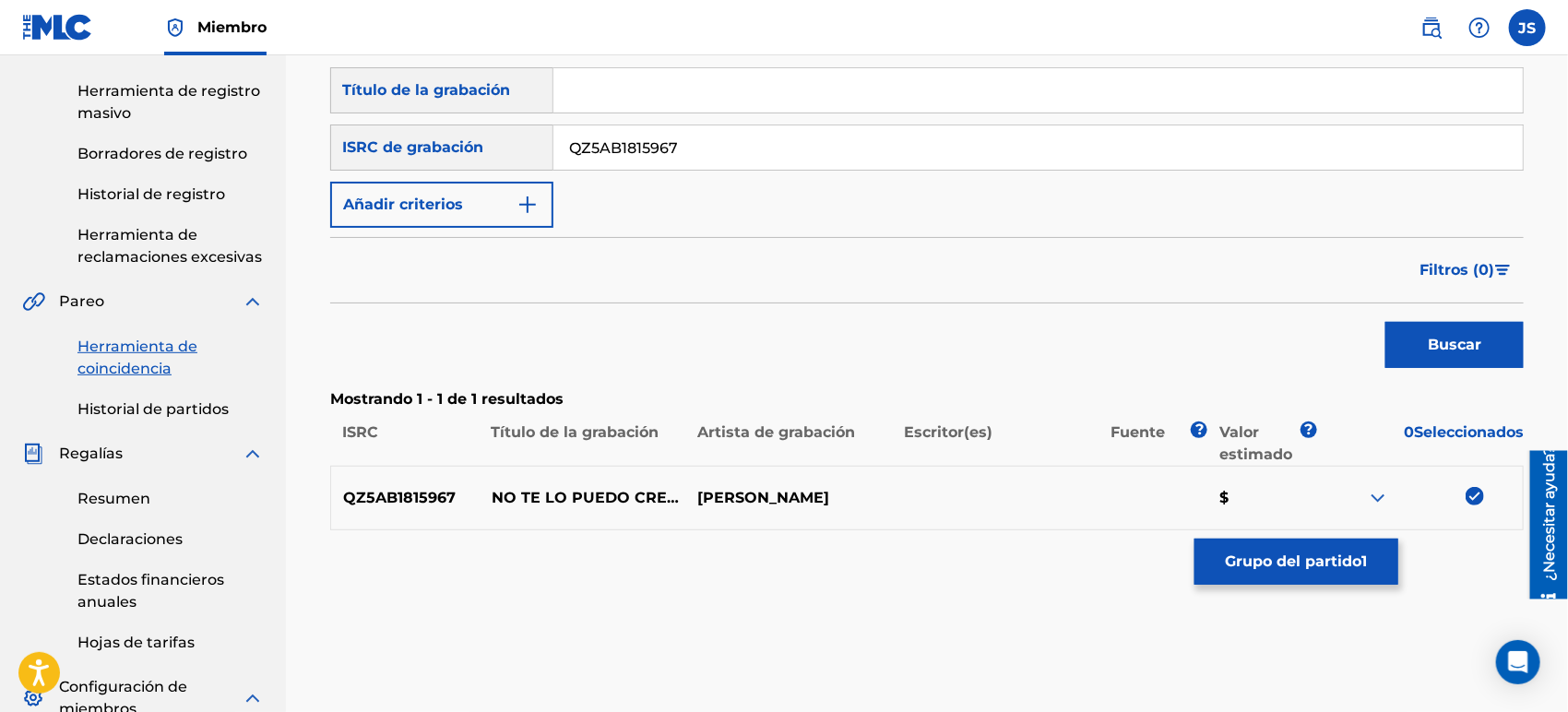 click on "Grupo del partido" at bounding box center (1294, 562) 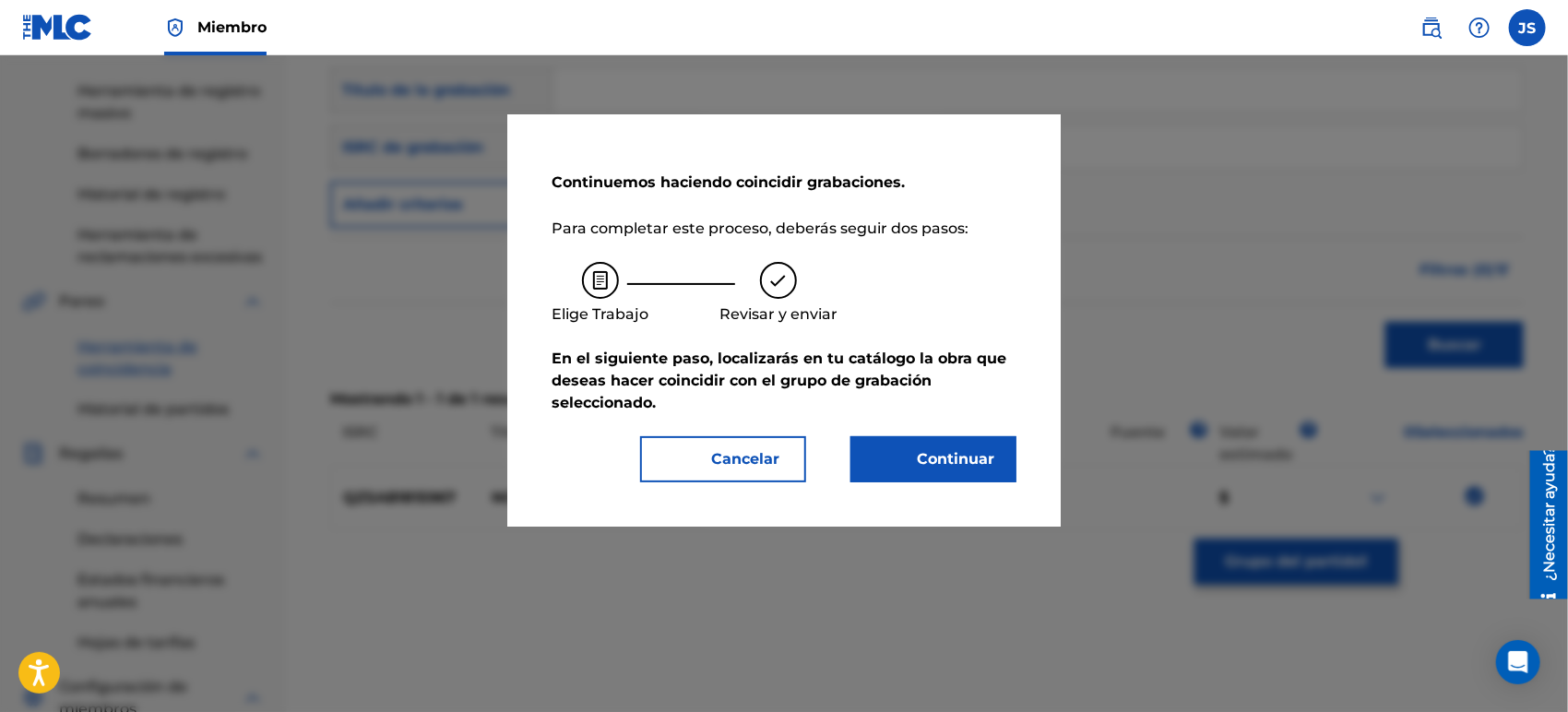 click on "Continuar" at bounding box center (956, 458) 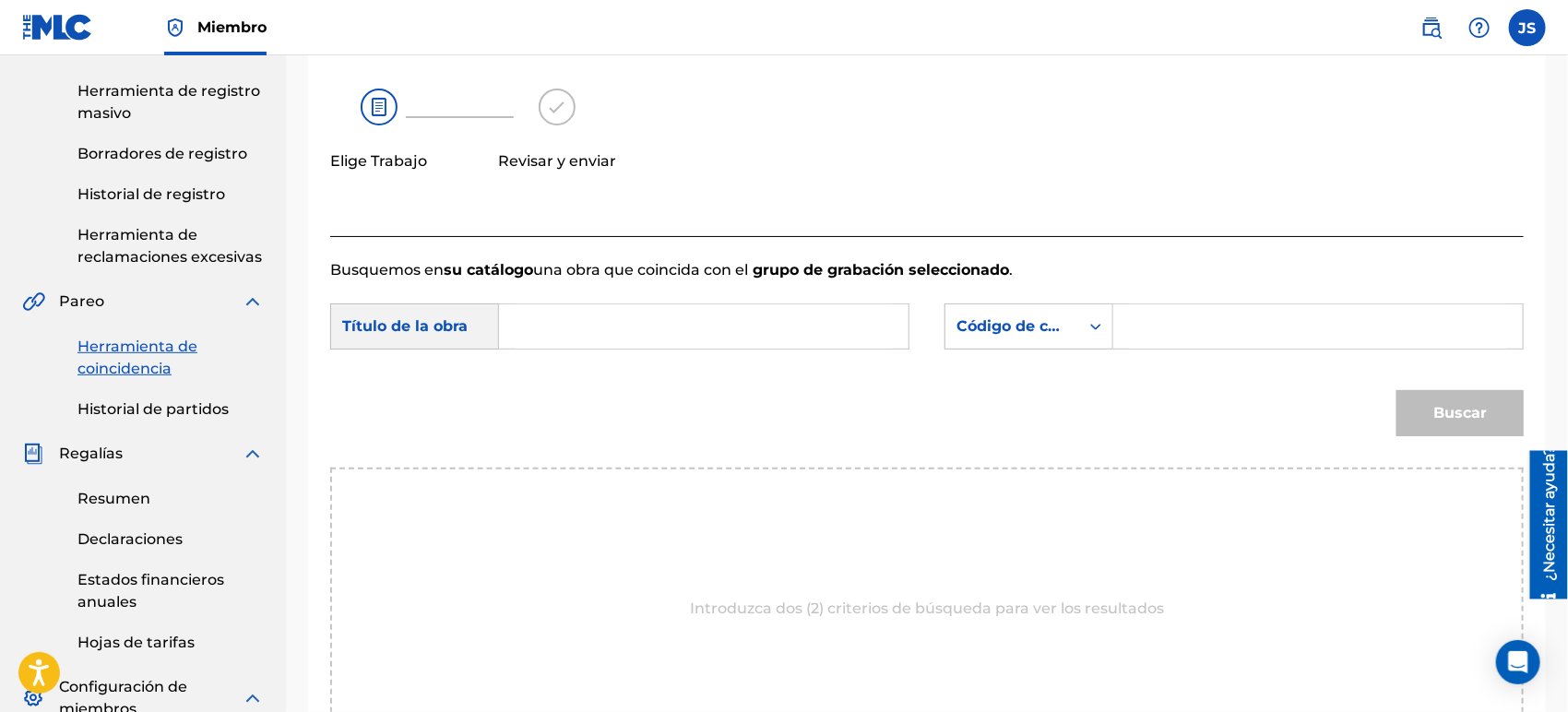 drag, startPoint x: 684, startPoint y: 311, endPoint x: 671, endPoint y: 316, distance: 13.928388 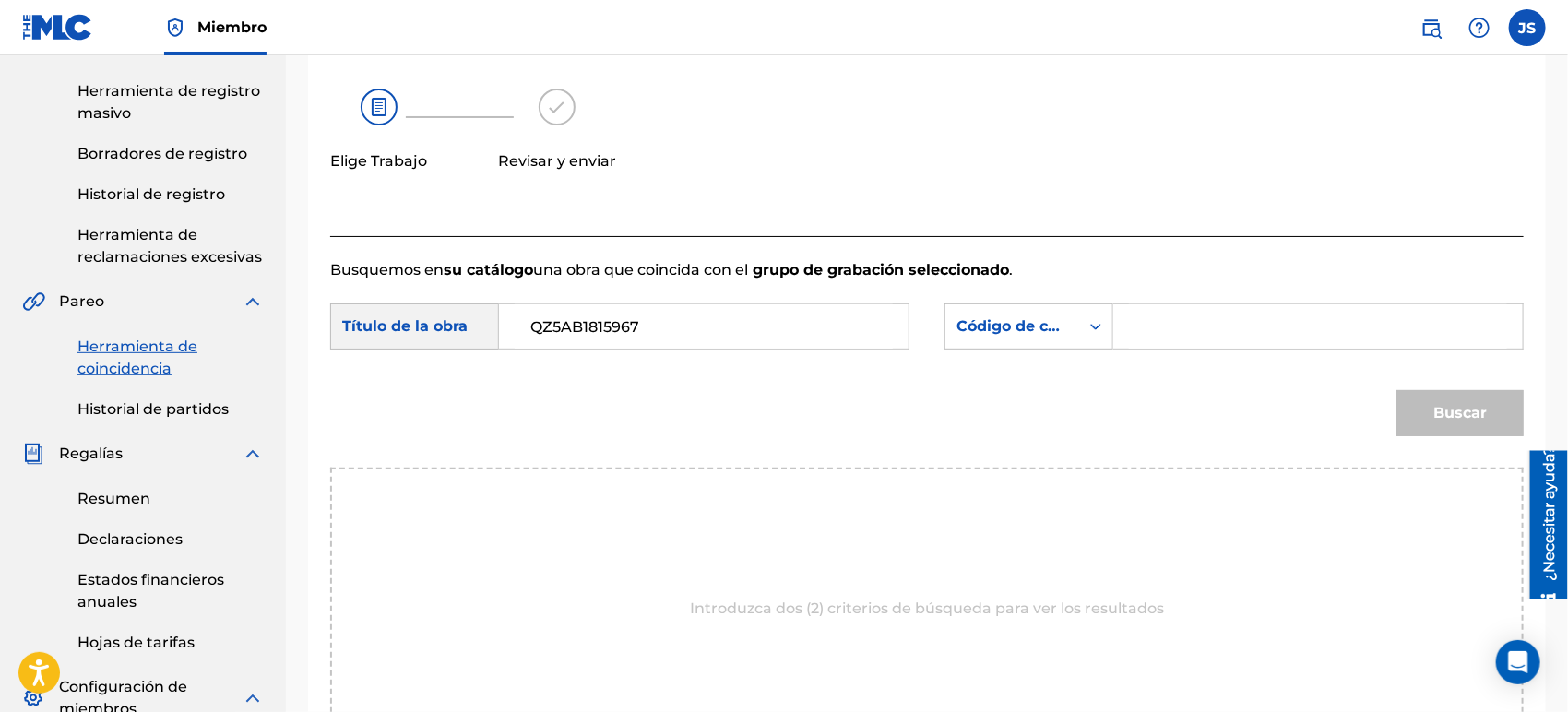 drag, startPoint x: 673, startPoint y: 326, endPoint x: 118, endPoint y: 326, distance: 555 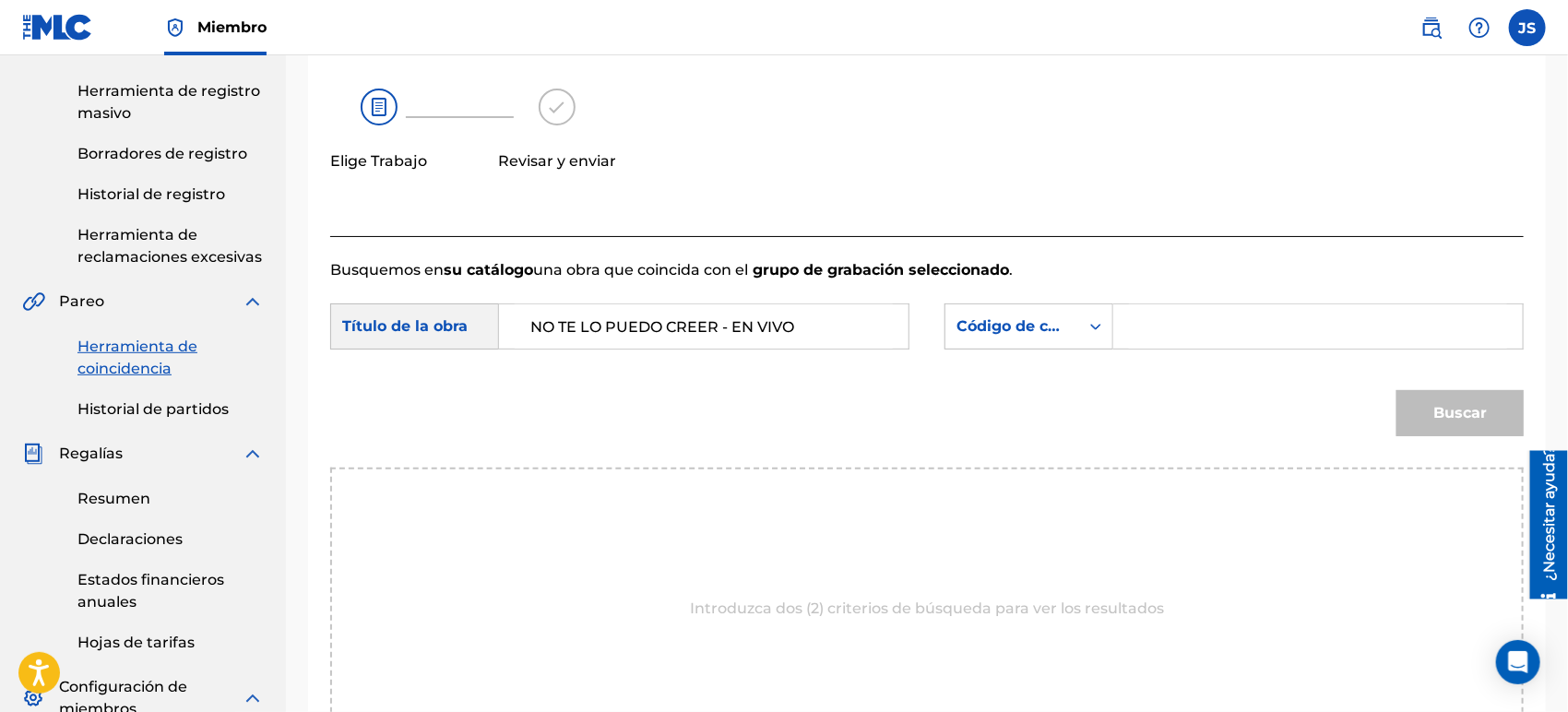 type on "NO TE LO PUEDO CREER - EN VIVO" 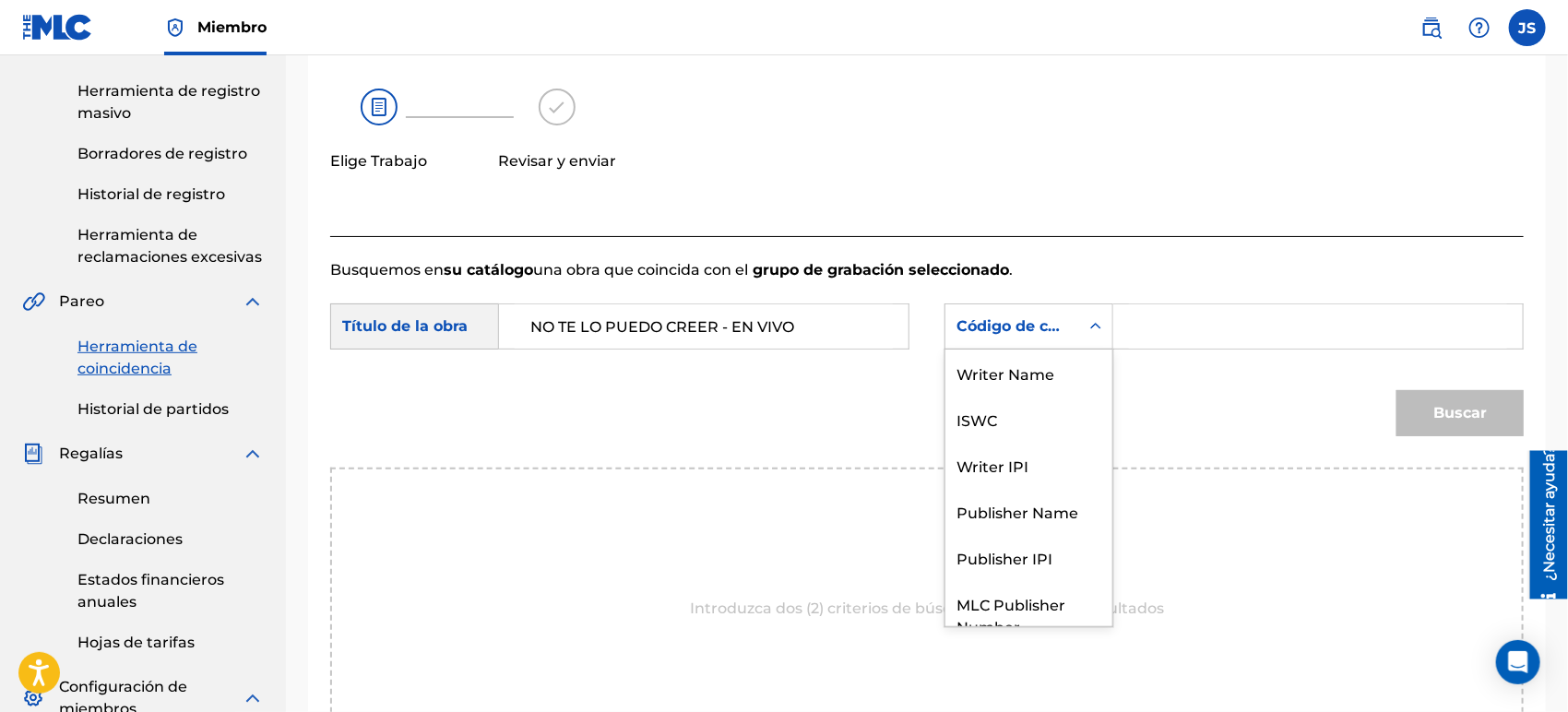 click on "Código de canción MLC" at bounding box center [1047, 326] 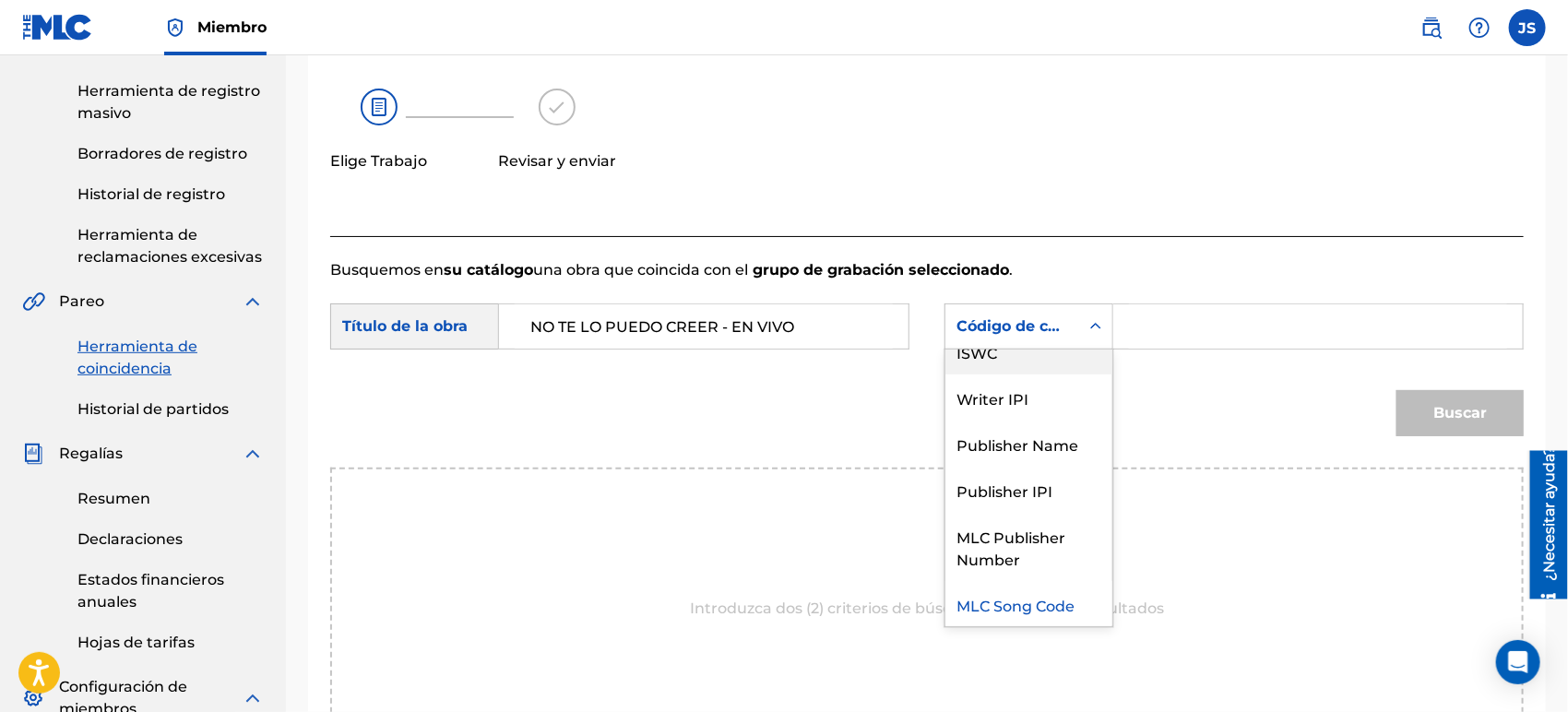 scroll, scrollTop: 0, scrollLeft: 0, axis: both 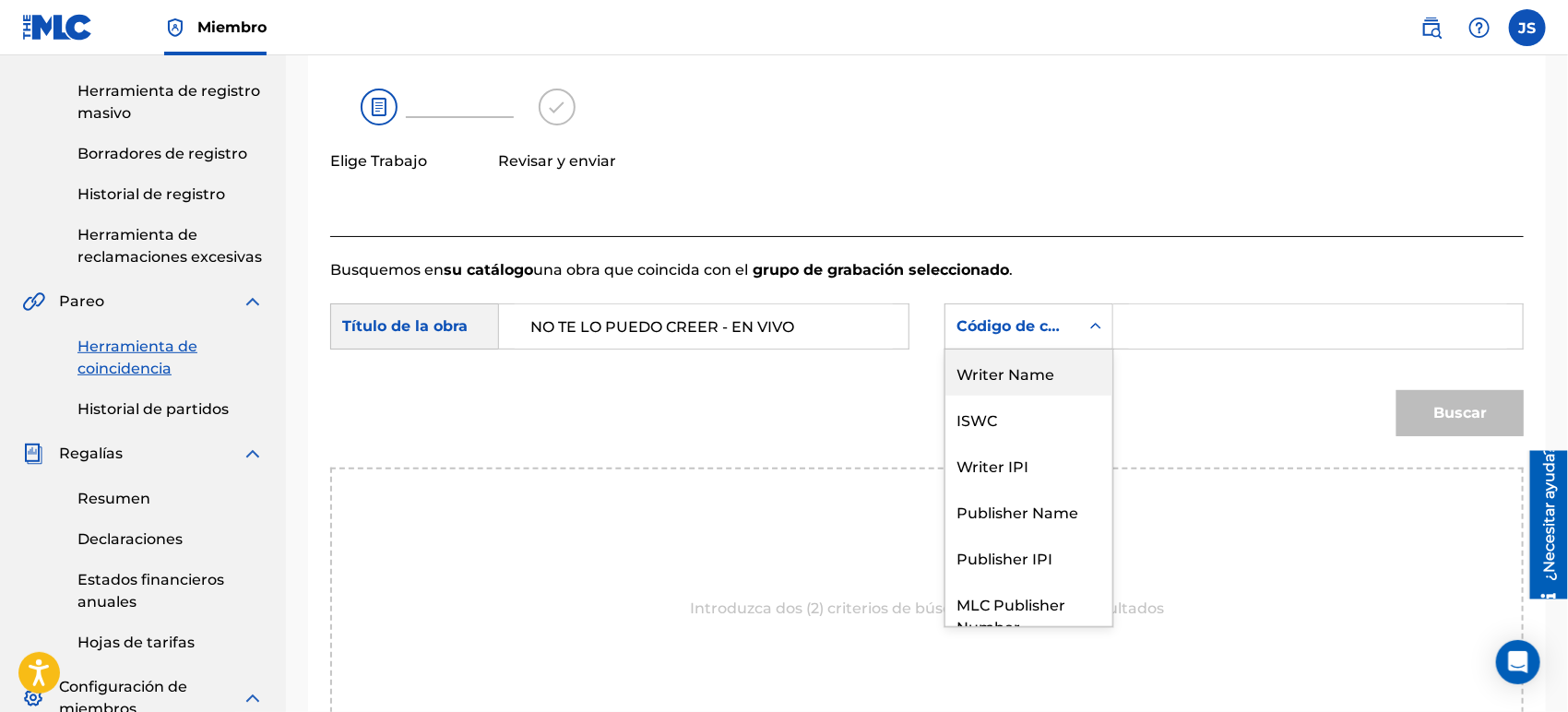 click on "Writer Name" at bounding box center [1028, 373] 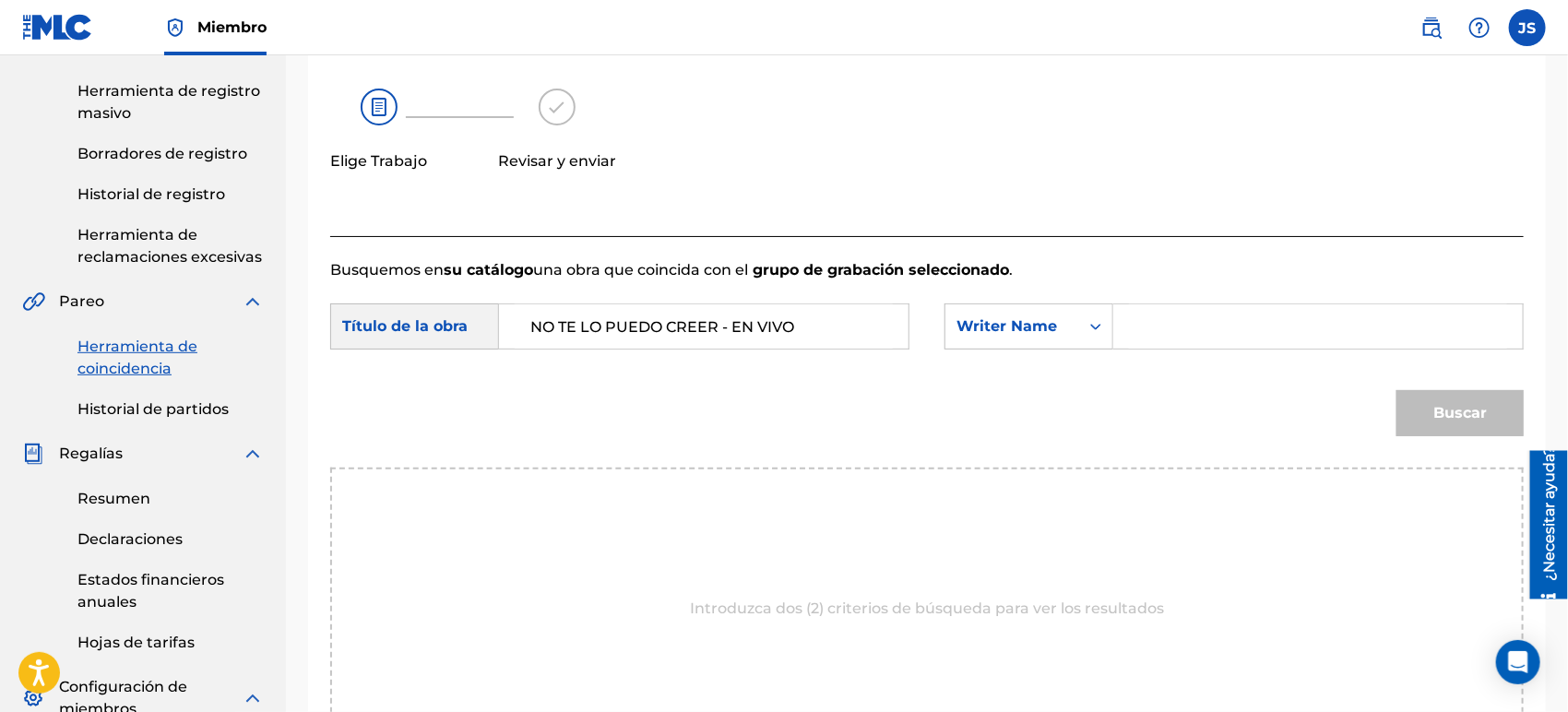 click at bounding box center (1318, 326) 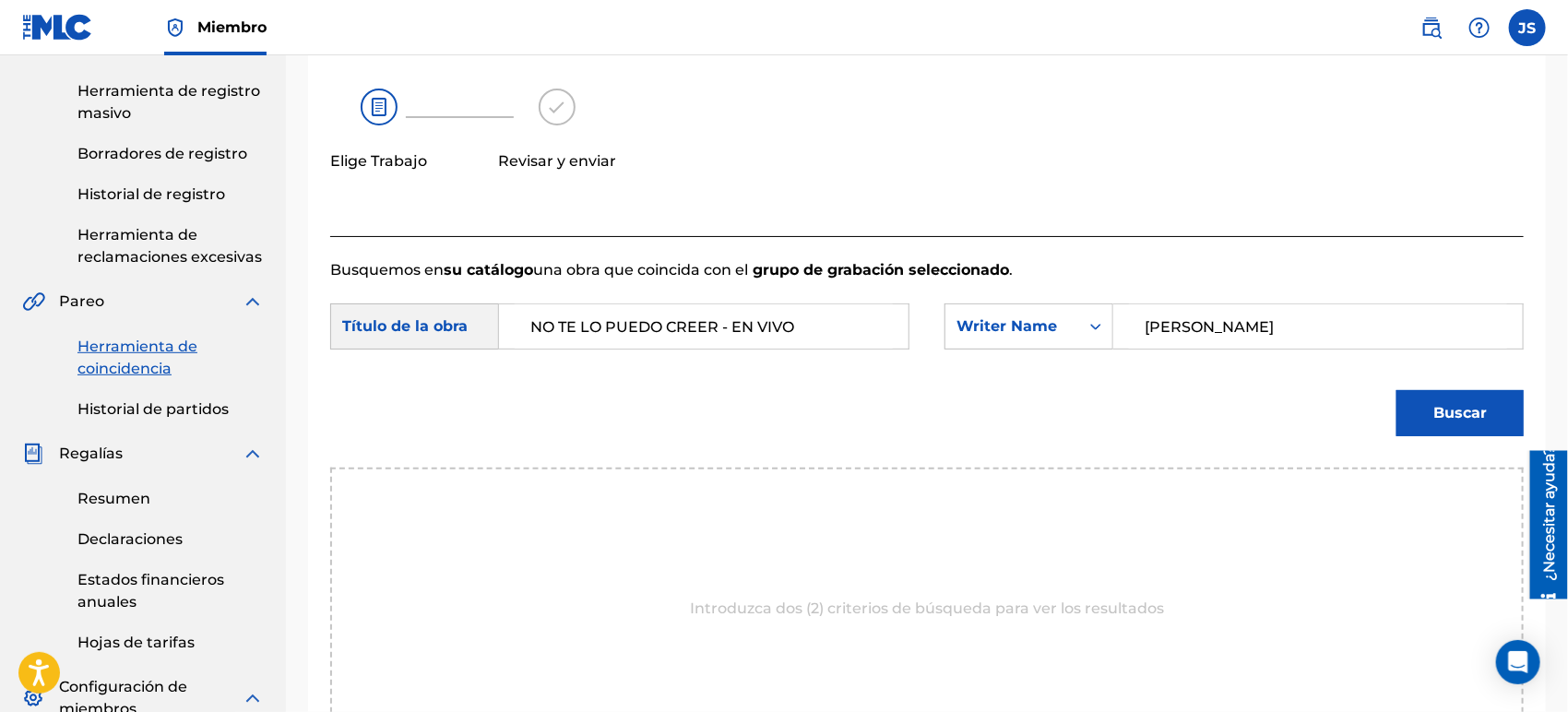 type on "[PERSON_NAME]" 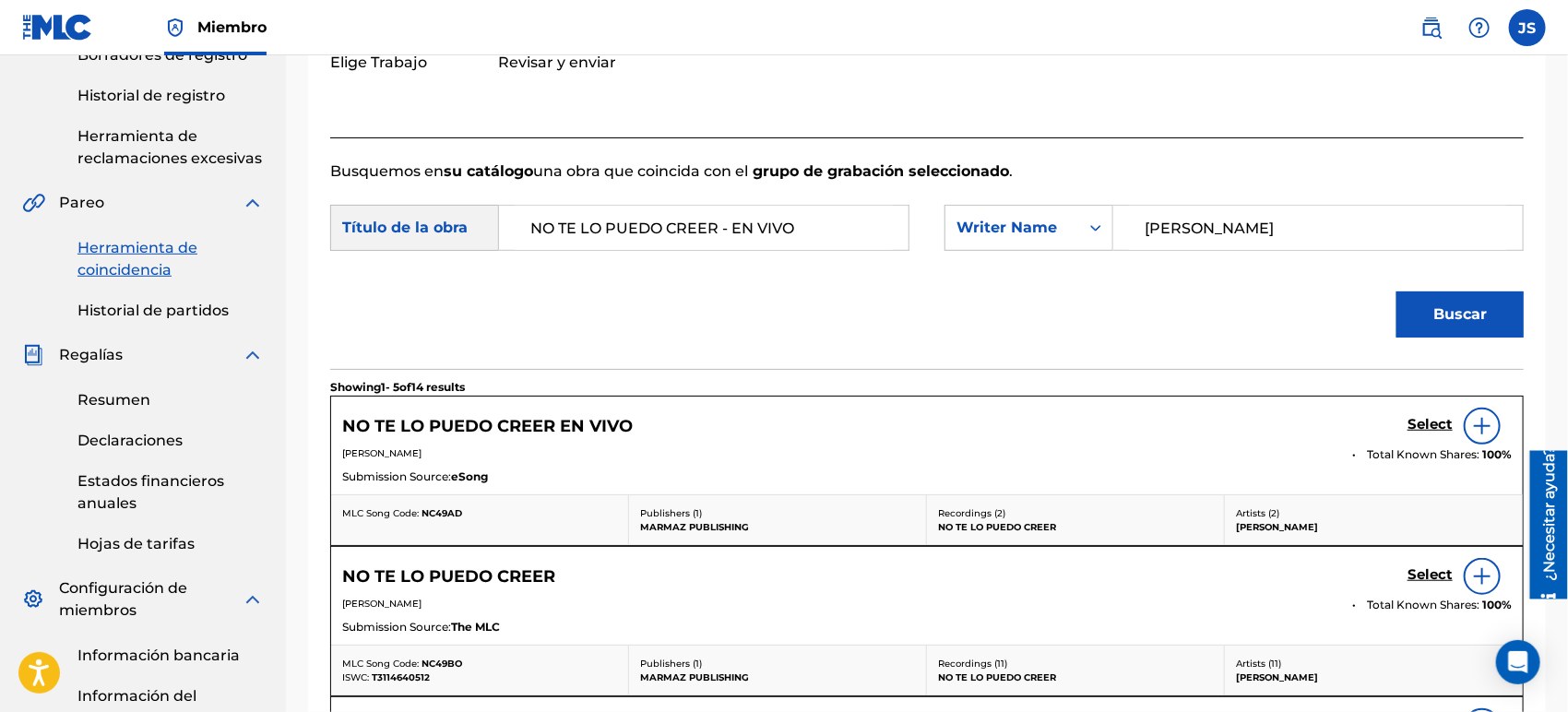 scroll, scrollTop: 409, scrollLeft: 0, axis: vertical 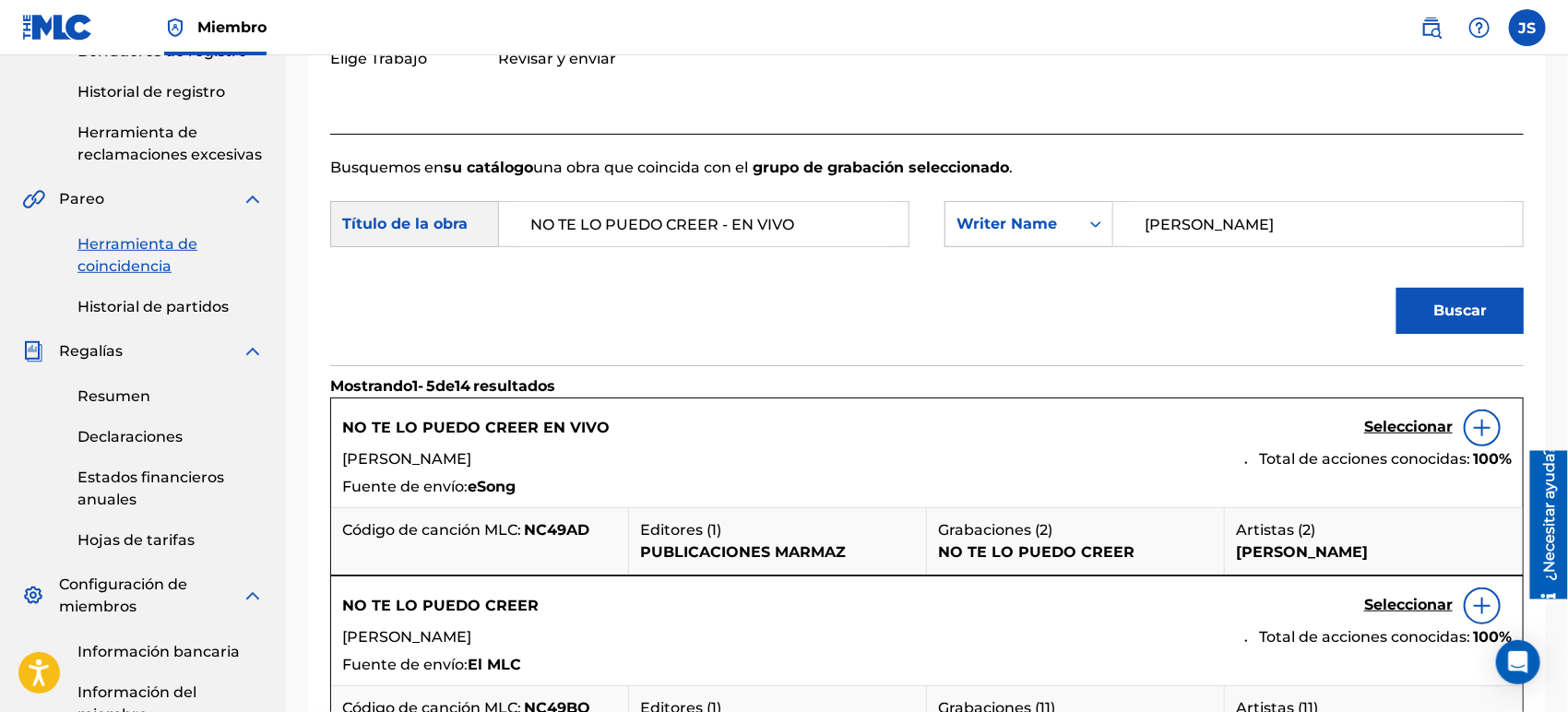 click on "NC49AD" at bounding box center (556, 529) 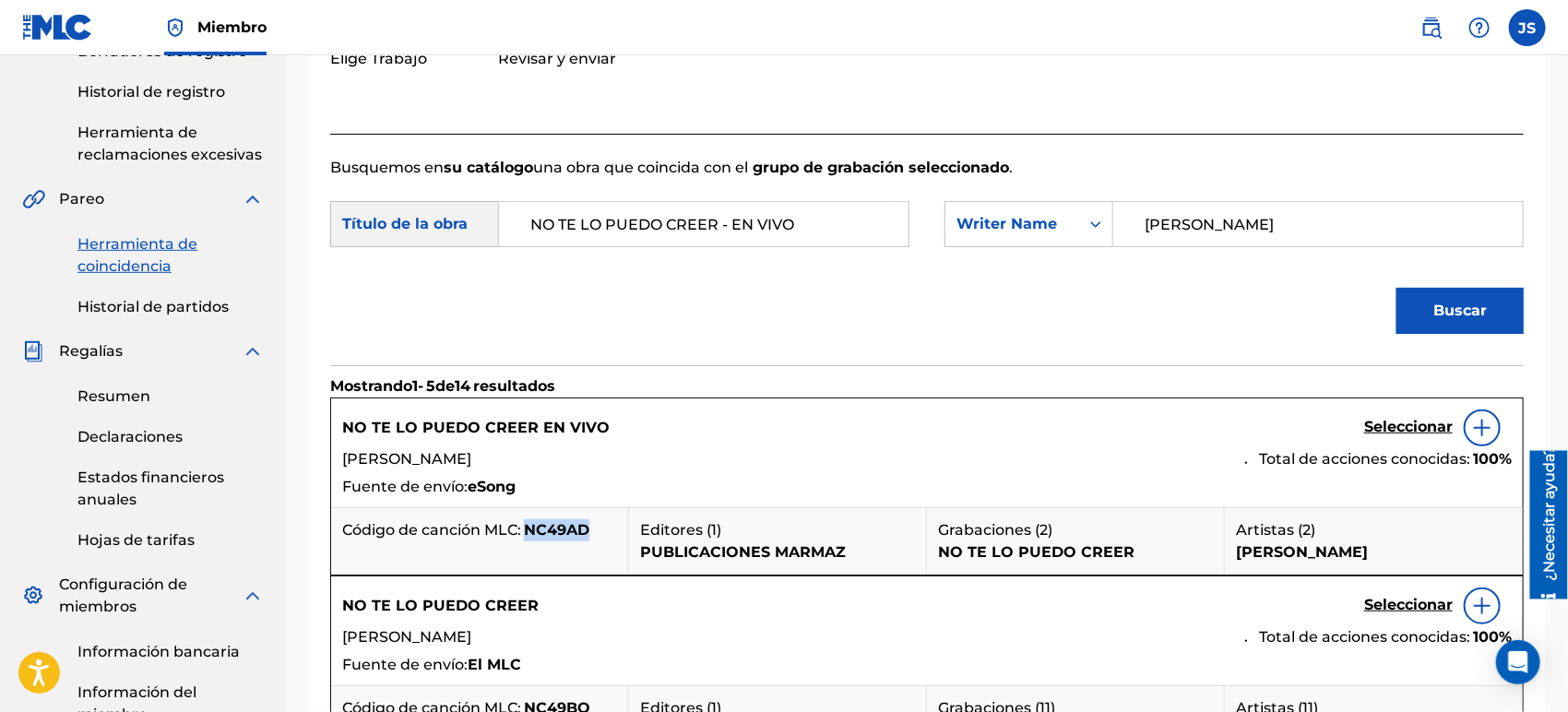 click on "NC49AD" at bounding box center (556, 529) 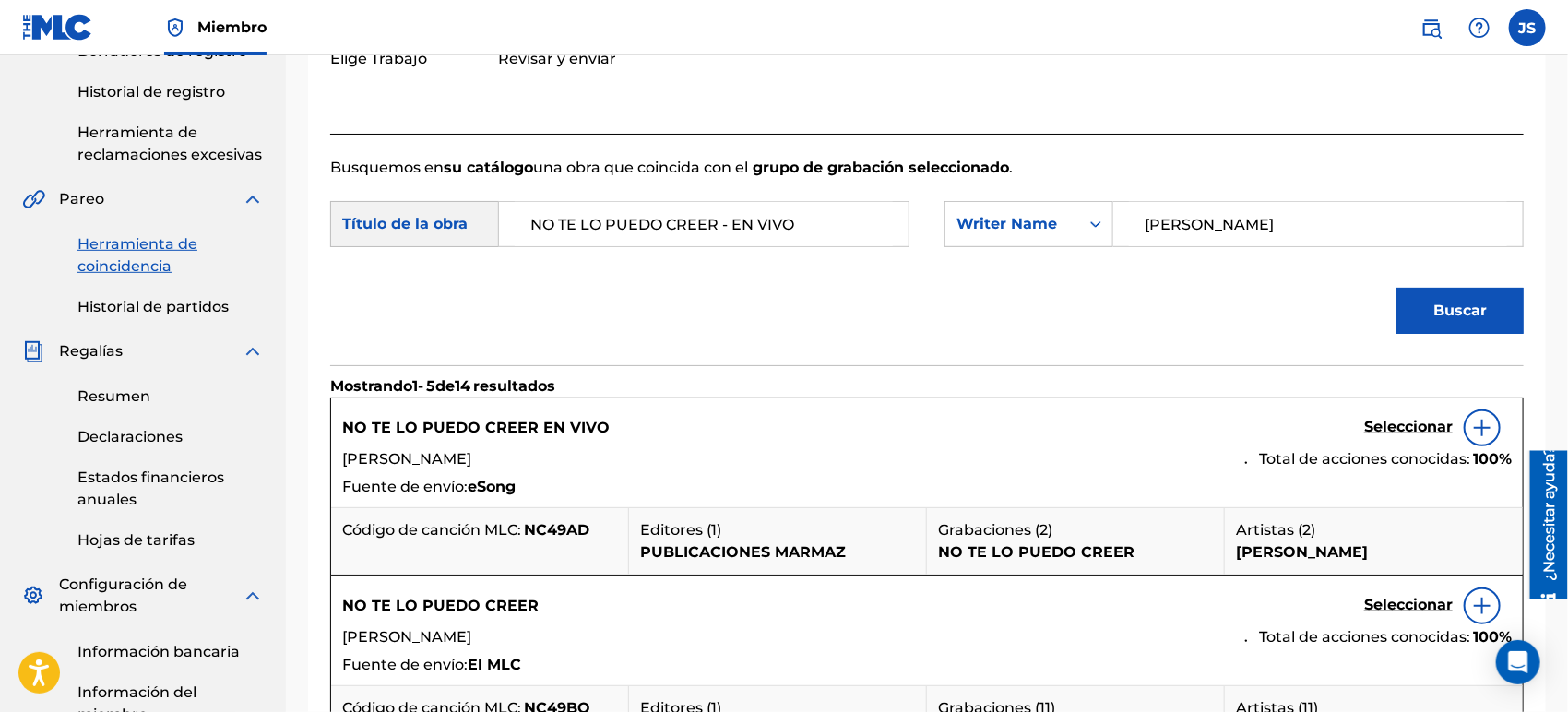 click on "Seleccionar" at bounding box center [1408, 426] 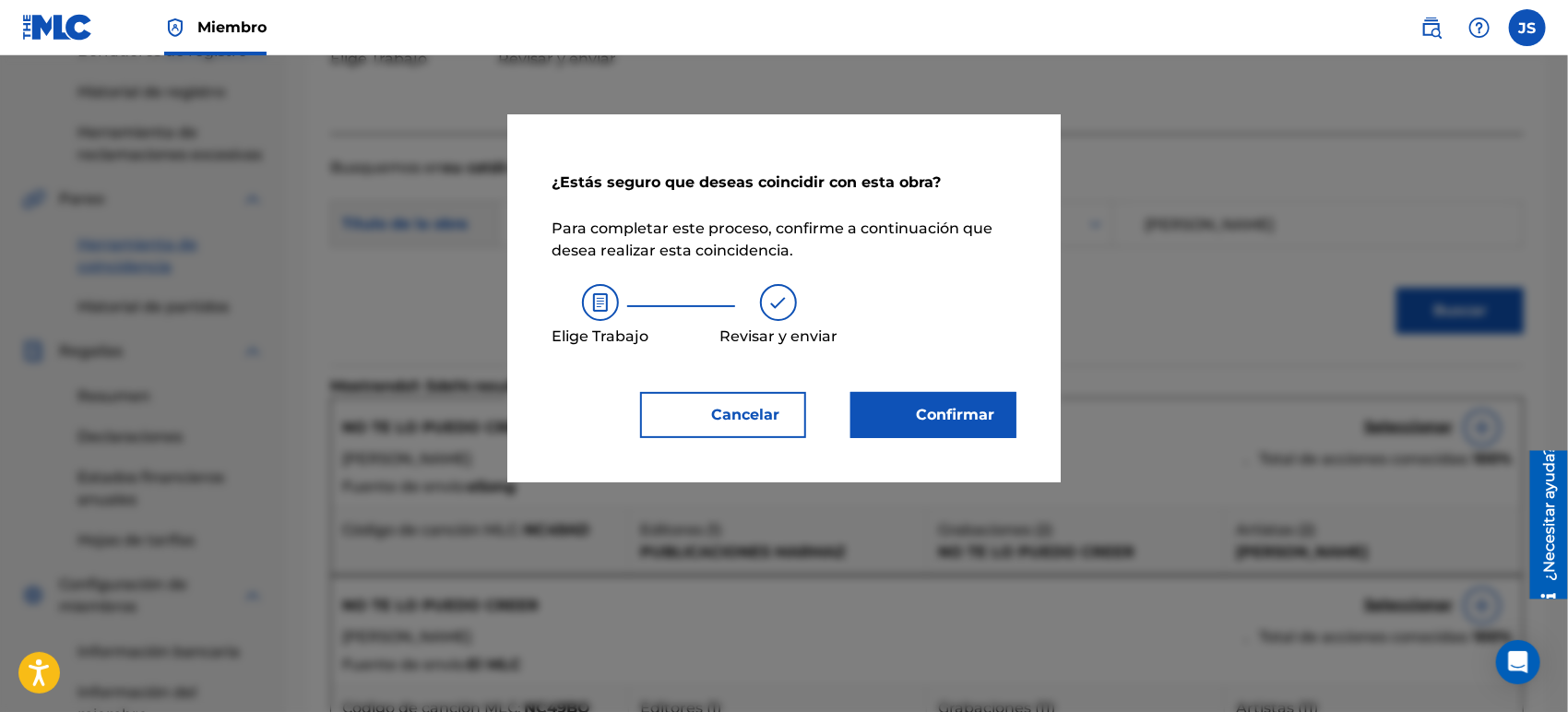 click on "Confirmar" at bounding box center [944, 415] 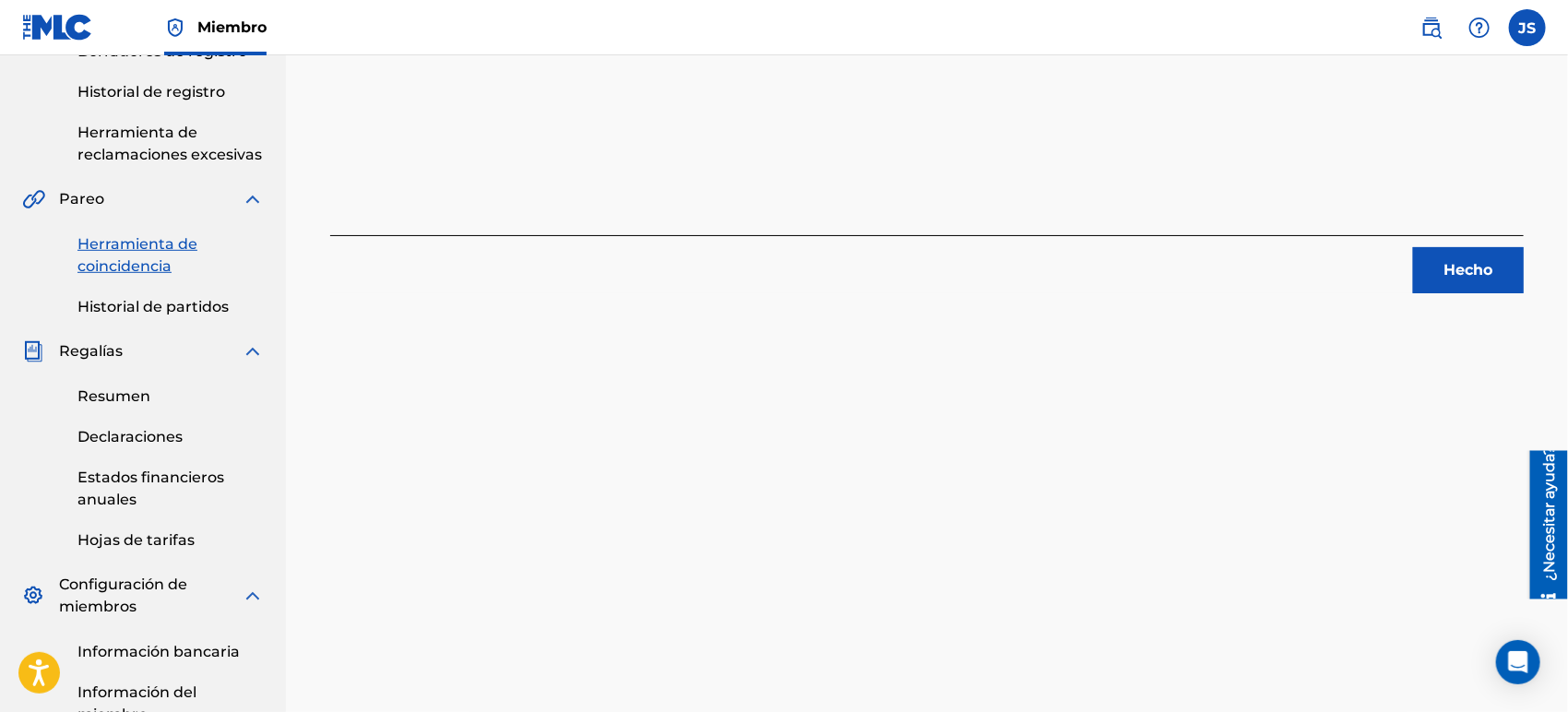 click on "Hecho" at bounding box center (1468, 270) 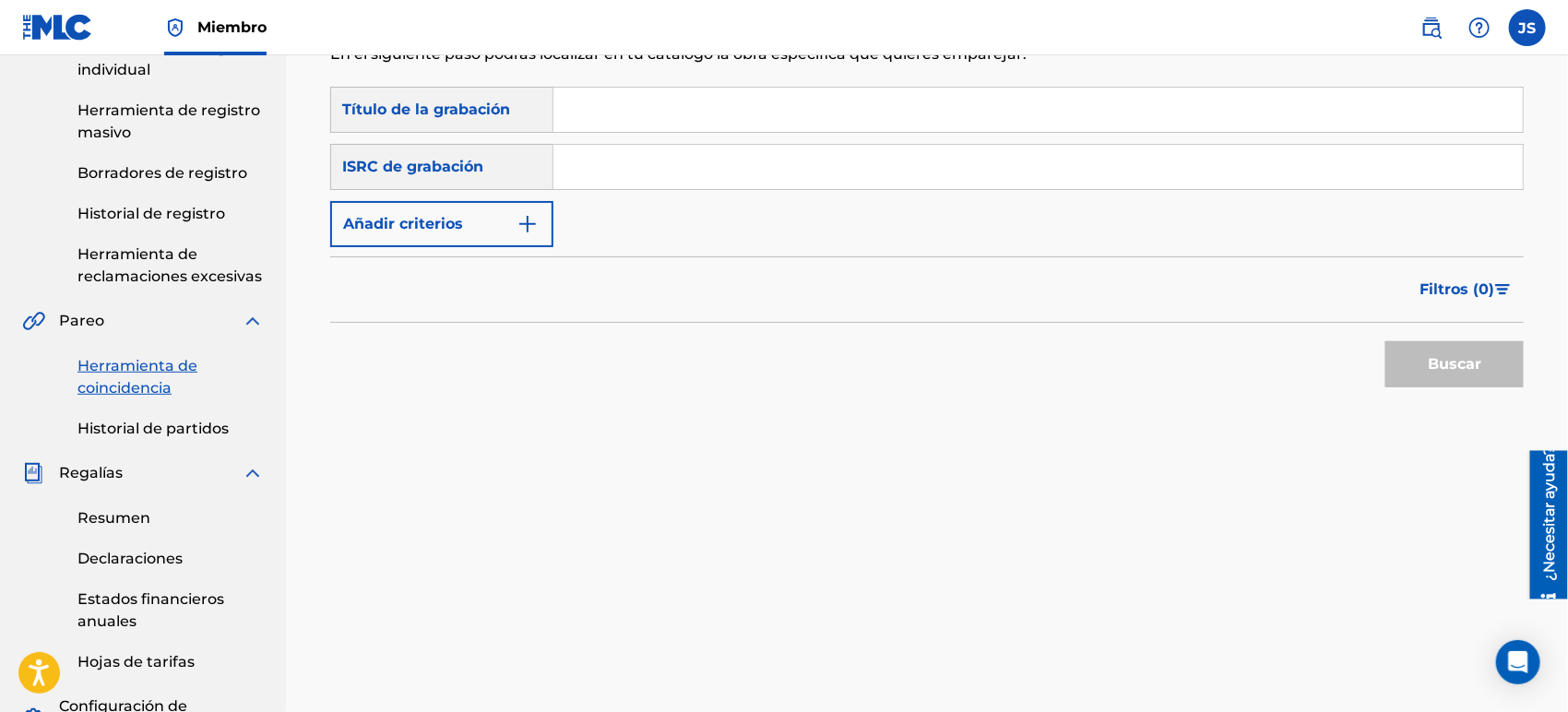 scroll, scrollTop: 102, scrollLeft: 0, axis: vertical 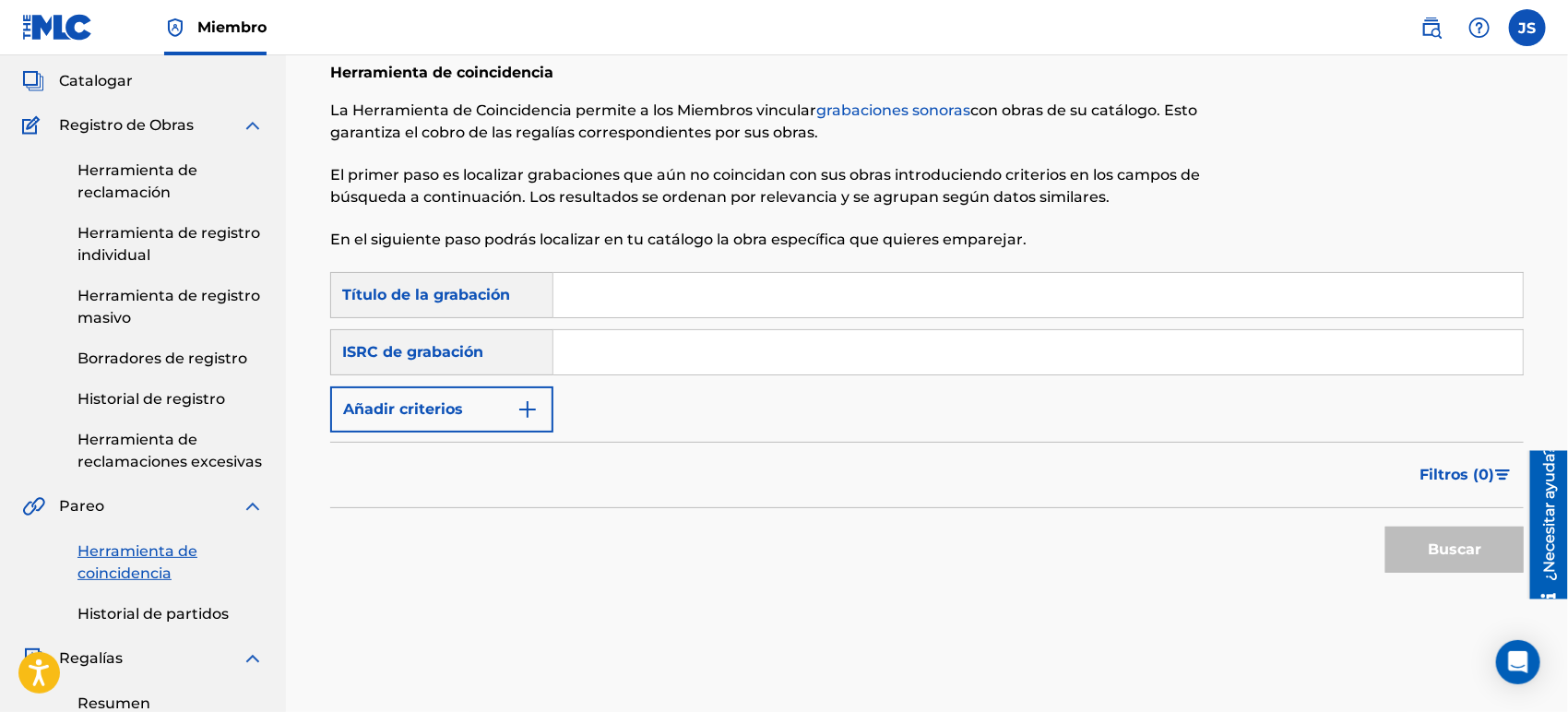 drag, startPoint x: 754, startPoint y: 349, endPoint x: 741, endPoint y: 343, distance: 14.317821 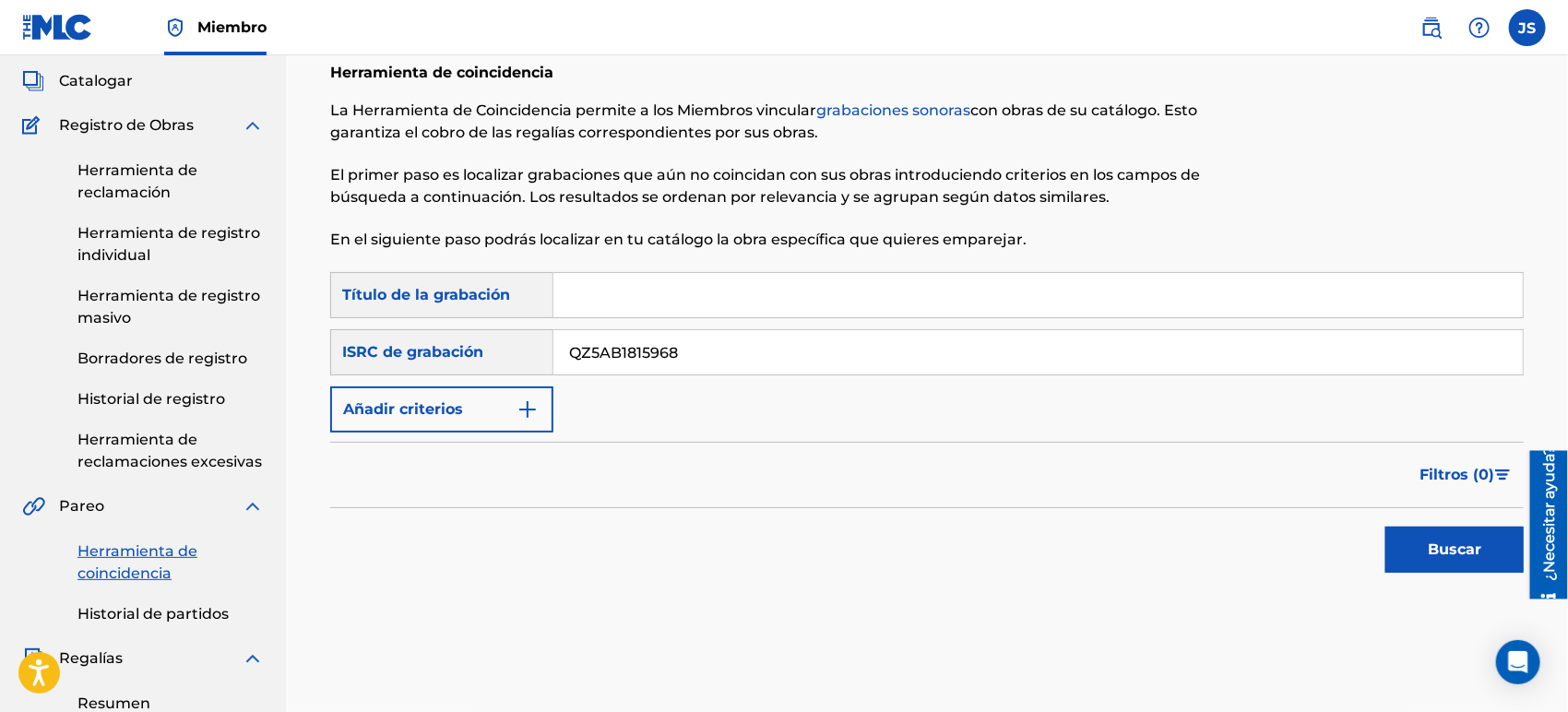 type on "QZ5AB1815968" 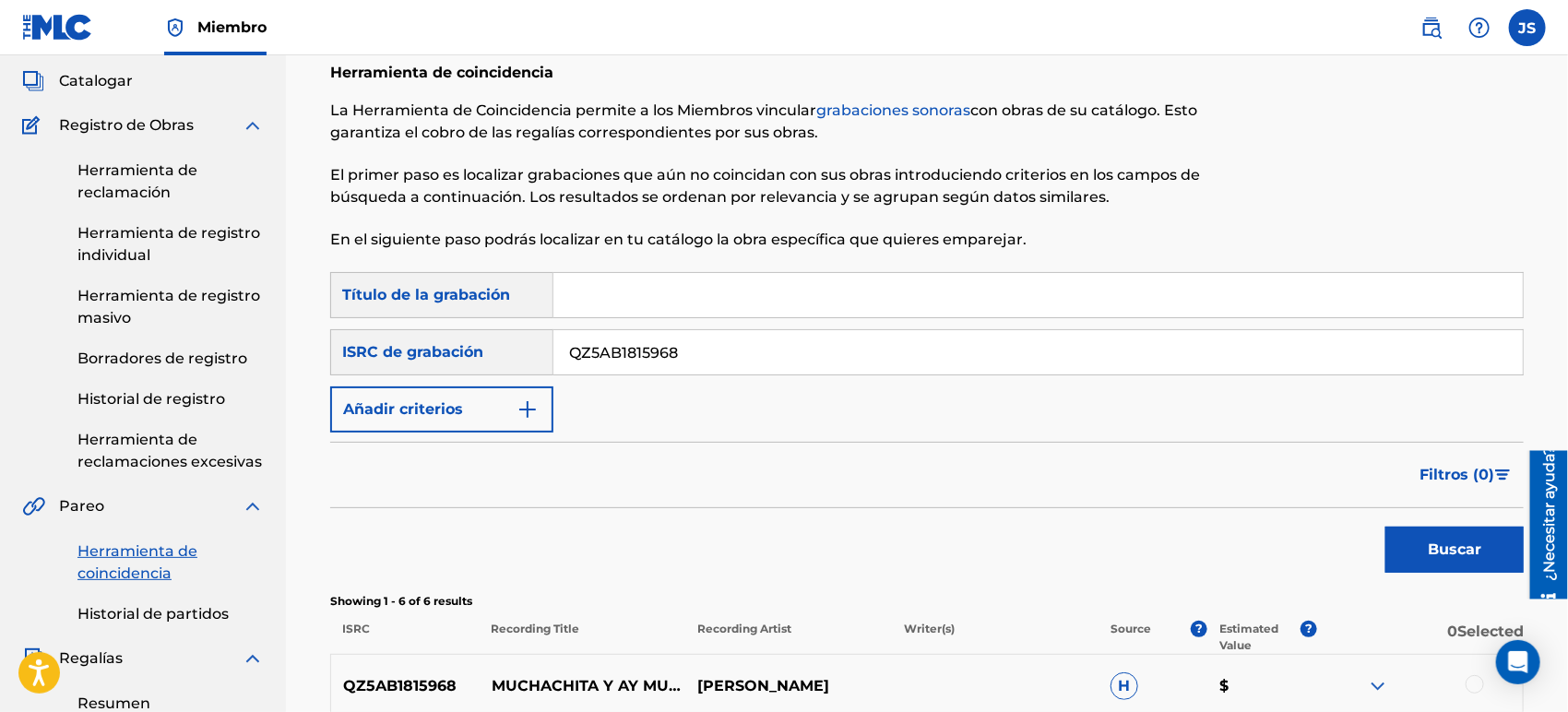 scroll, scrollTop: 614, scrollLeft: 0, axis: vertical 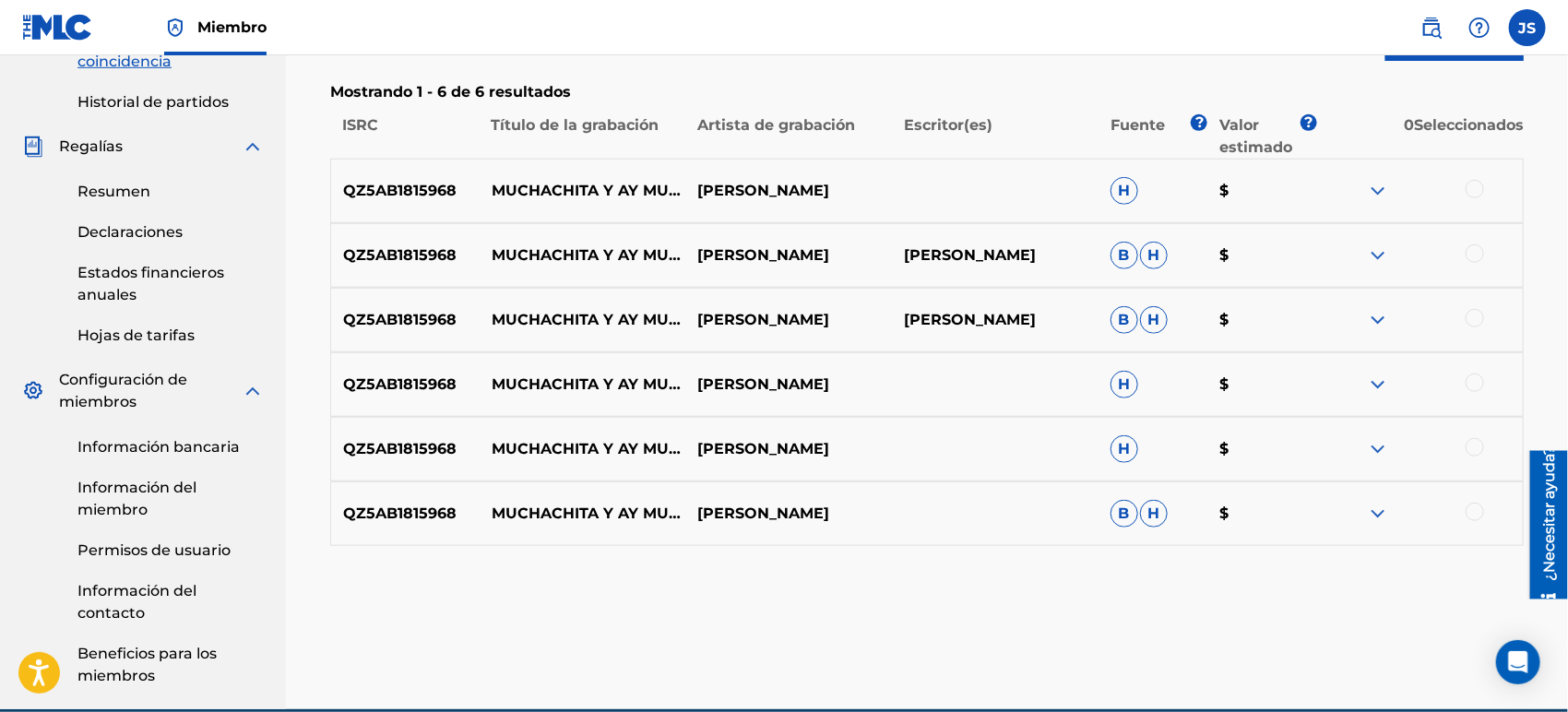 click at bounding box center [1475, 512] 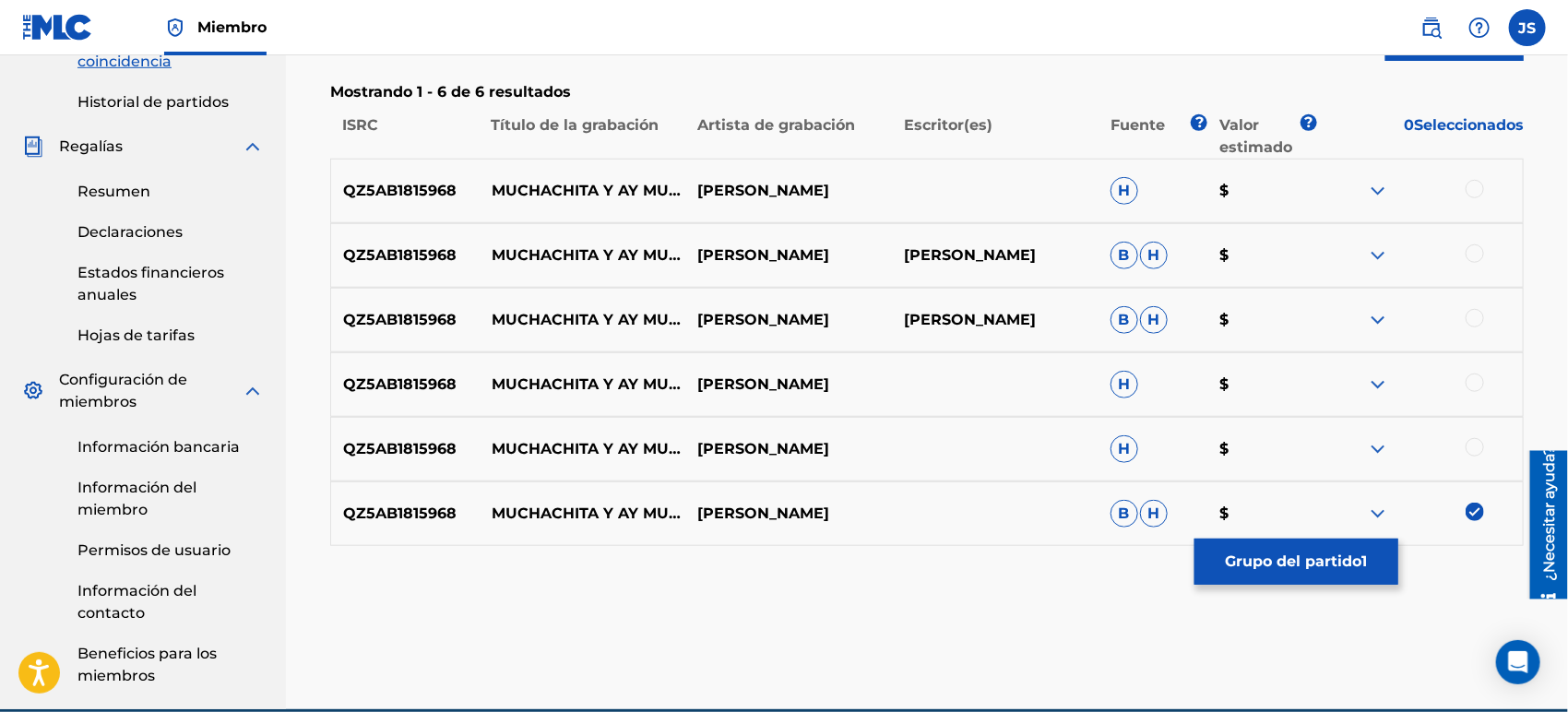 click on "QZ5AB1815968 MUCHACHITA Y AY MUJERES (EN VIVO) [PERSON_NAME] H $" at bounding box center [927, 449] 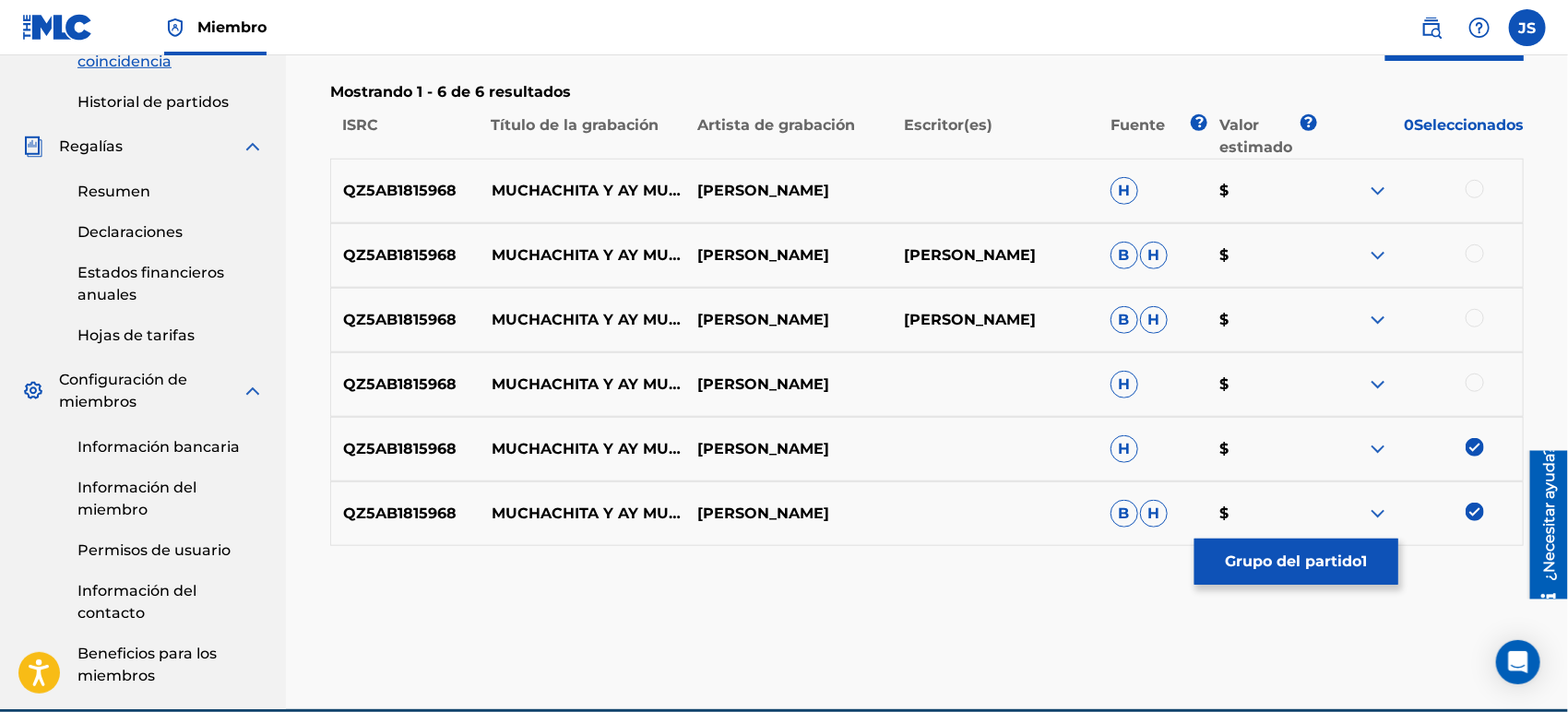 click at bounding box center [1475, 383] 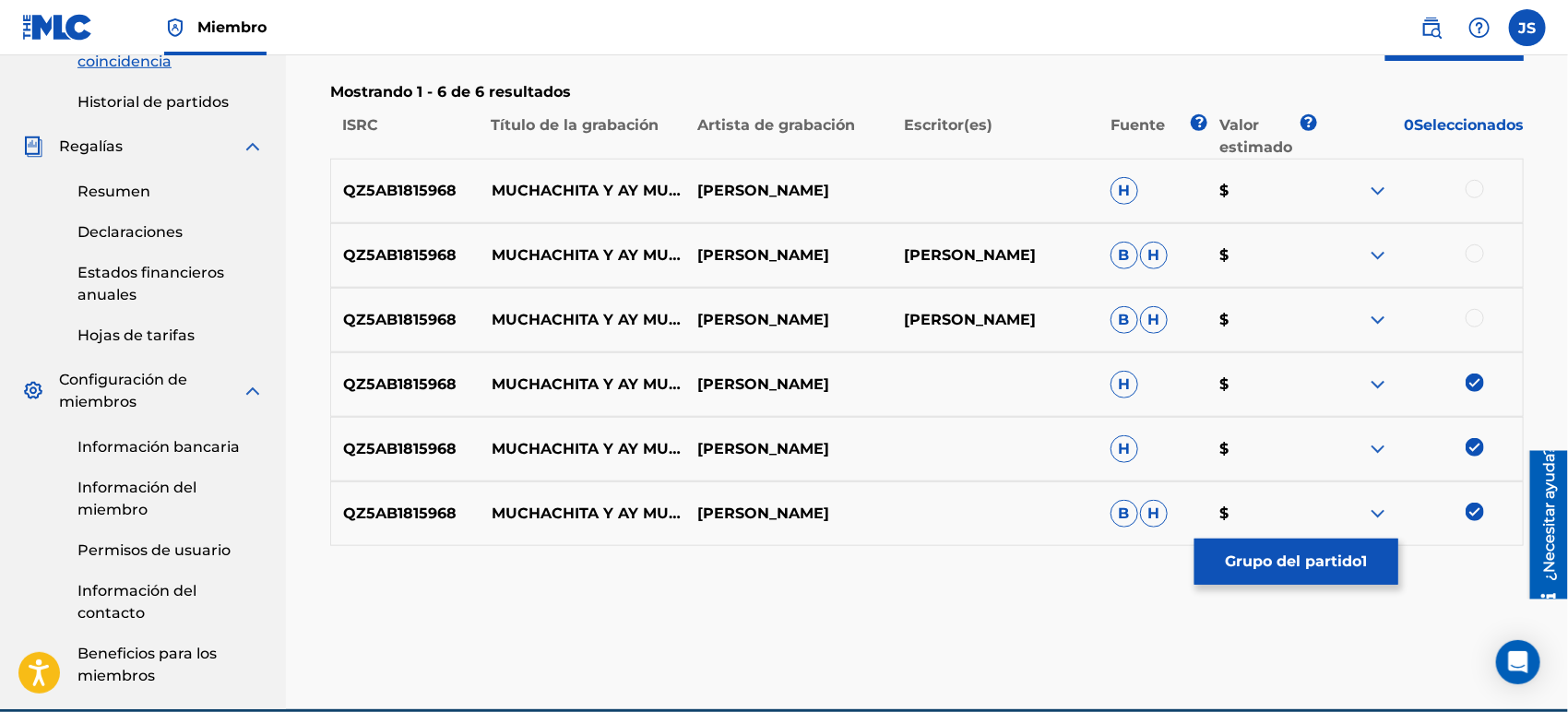 click at bounding box center [1475, 318] 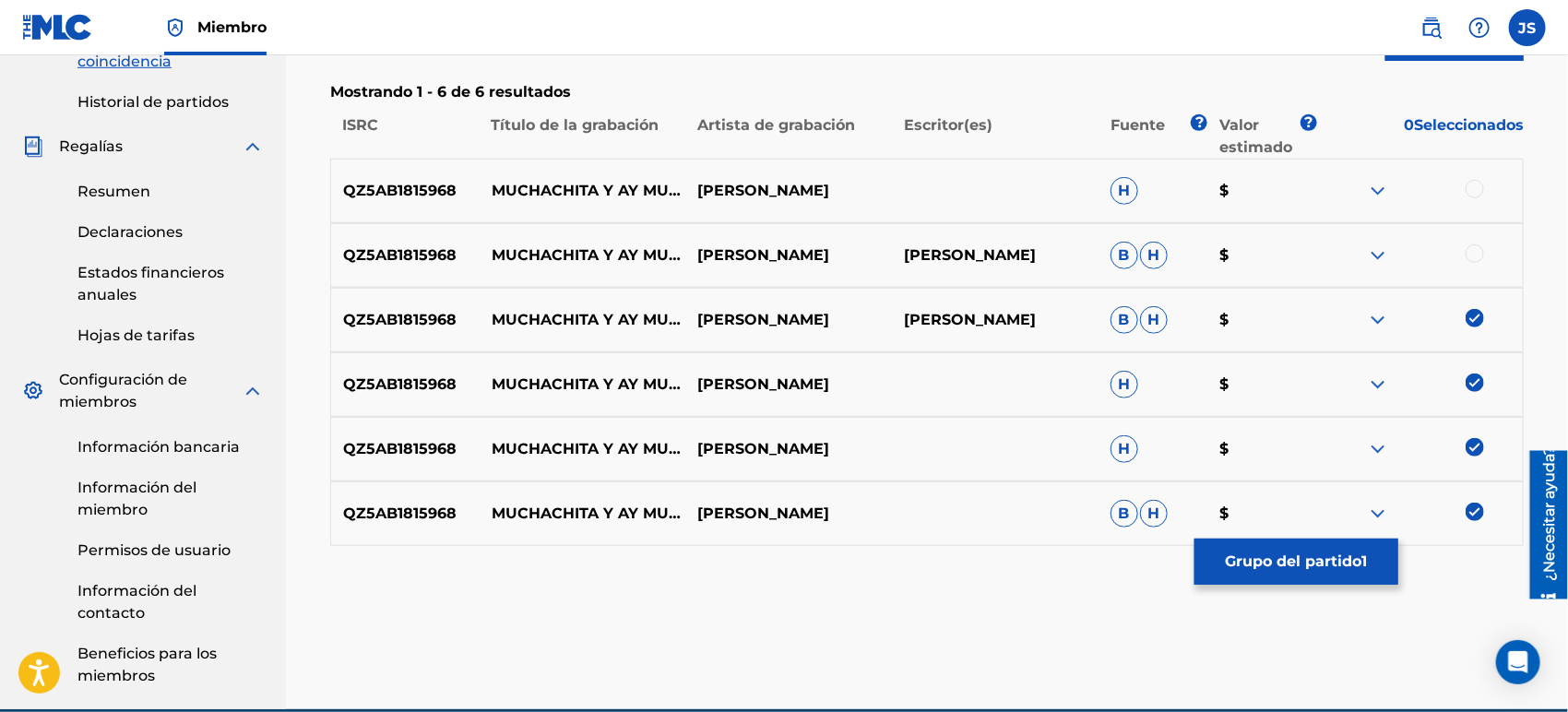 click at bounding box center (1475, 254) 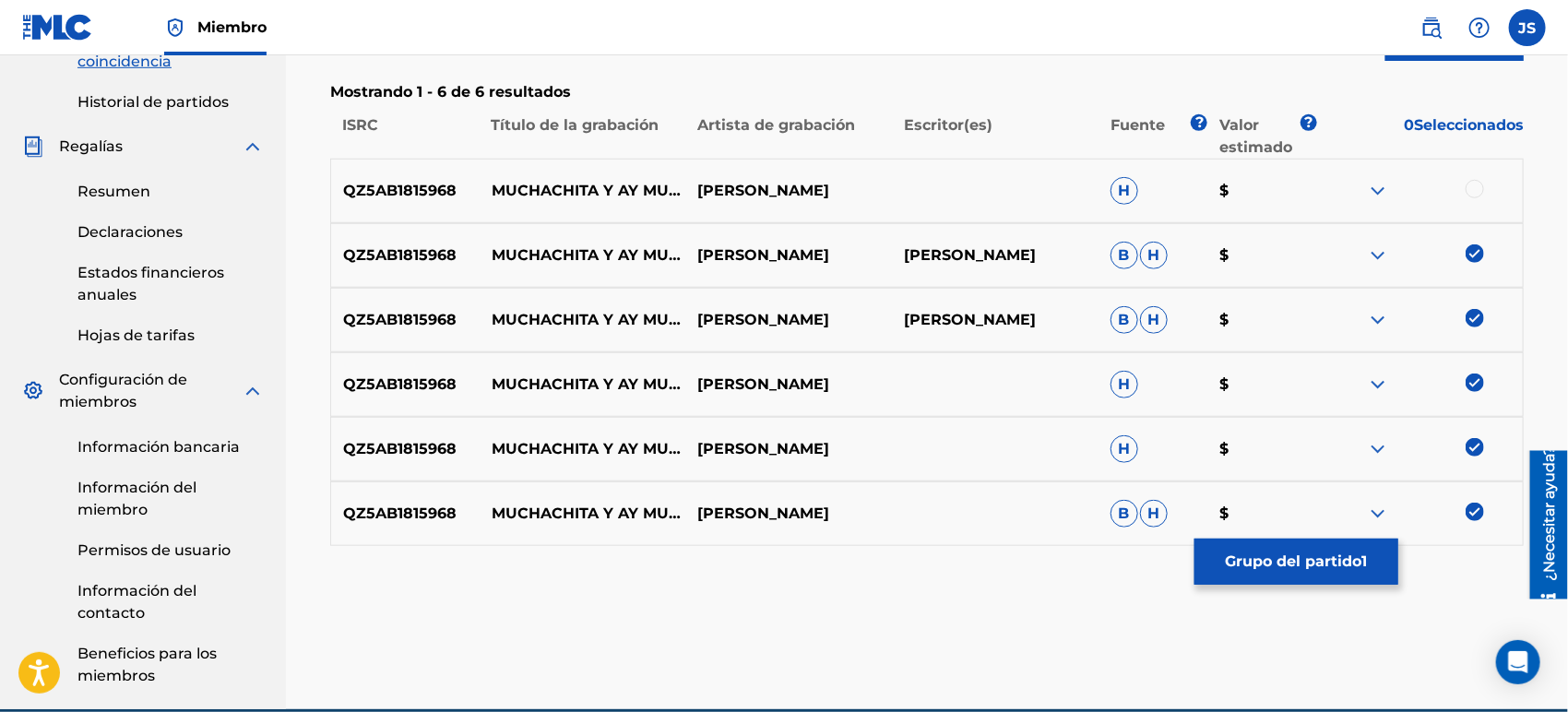 click at bounding box center (1475, 189) 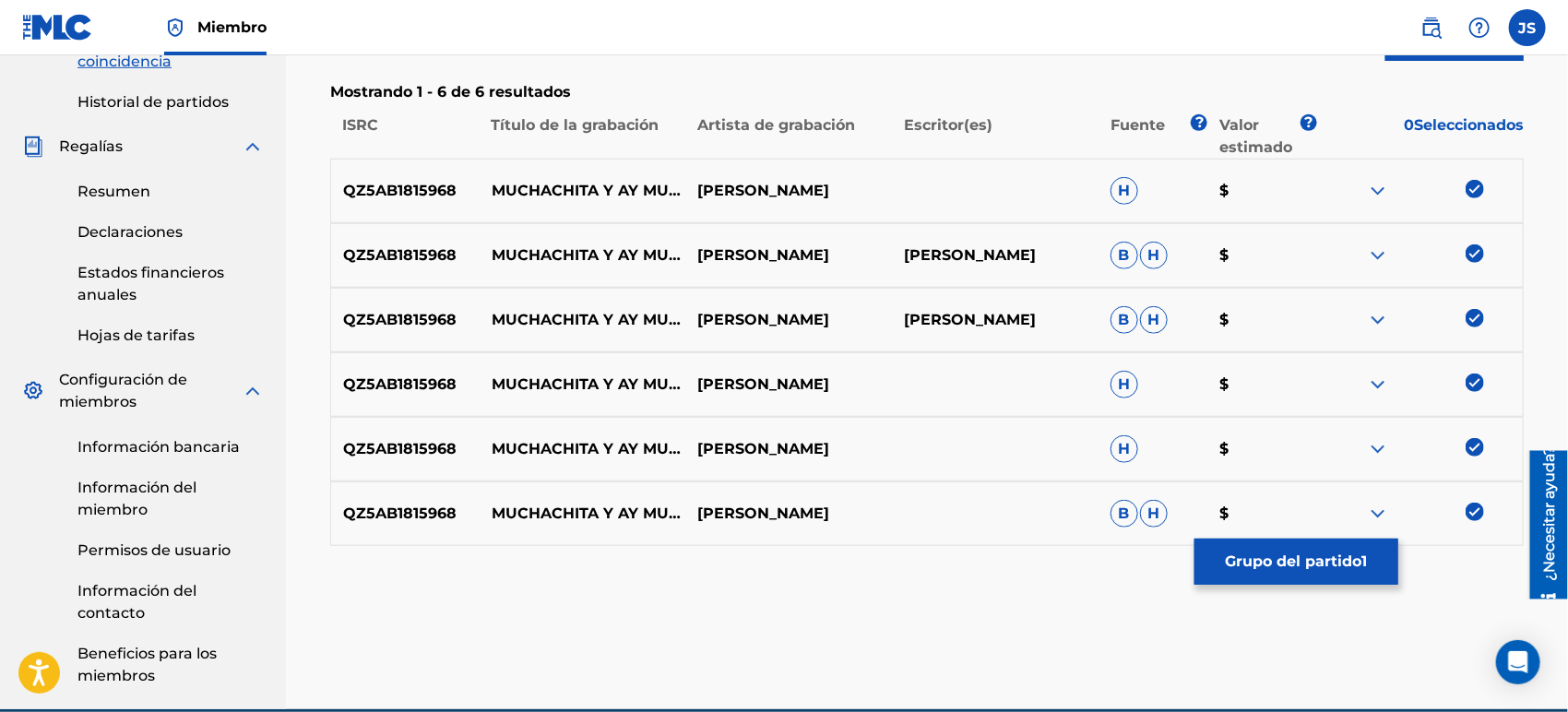 click on "Herramienta de coincidencia La Herramienta de Coincidencia permite a los Miembros vincular   grabaciones sonoras   con obras de su catálogo. Esto garantiza el cobro de las regalías correspondientes por sus obras. El primer paso es localizar grabaciones que aún no coincidan con sus obras introduciendo criterios en los campos de búsqueda a continuación. Los resultados se ordenan por relevancia y se agrupan según datos similares. En el siguiente paso podrás localizar en tu catálogo la obra específica que quieres emparejar. Búsqueda con criterios 93f116d9-1a8c-418a-80c5-3657ed7ee6ab Título de la grabación Búsqueda con criterios abc74bed-bab6-48ae-893b-ee7cee4056a6 ISRC de grabación QZ5AB1815968 Añadir criterios Filtrar Valor estimado Todo $$$$$ $$$$ $$$ $$ $ Fuente Todo Licencia general Histórico inigualable Eliminar filtros Aplicar filtros Filtros (  0  ) Buscar Mostrando 1 - 6 de 6 resultados ISRC Título de la grabación Artista de grabación Escritor(es) [PERSON_NAME] ? Valor estimado ? 0  H $ B H" at bounding box center [927, 86] 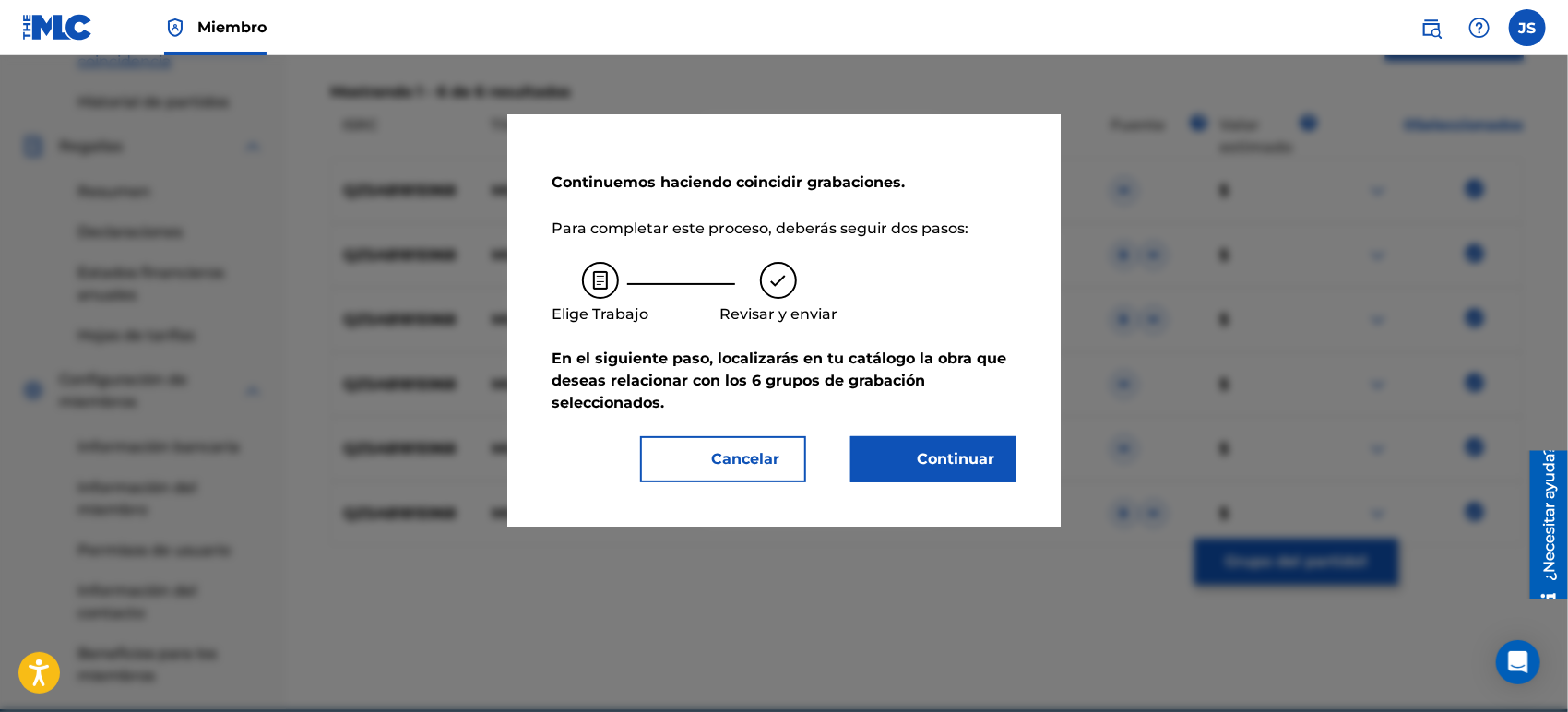click on "Continuemos haciendo coincidir grabaciones. Para completar este proceso, deberás seguir dos pasos: [PERSON_NAME] Revisar y enviar En el siguiente paso, localizarás en tu catálogo la obra que deseas relacionar con los    6 grupos de grabación seleccionados  . Cancelar Continuar" at bounding box center [784, 320] 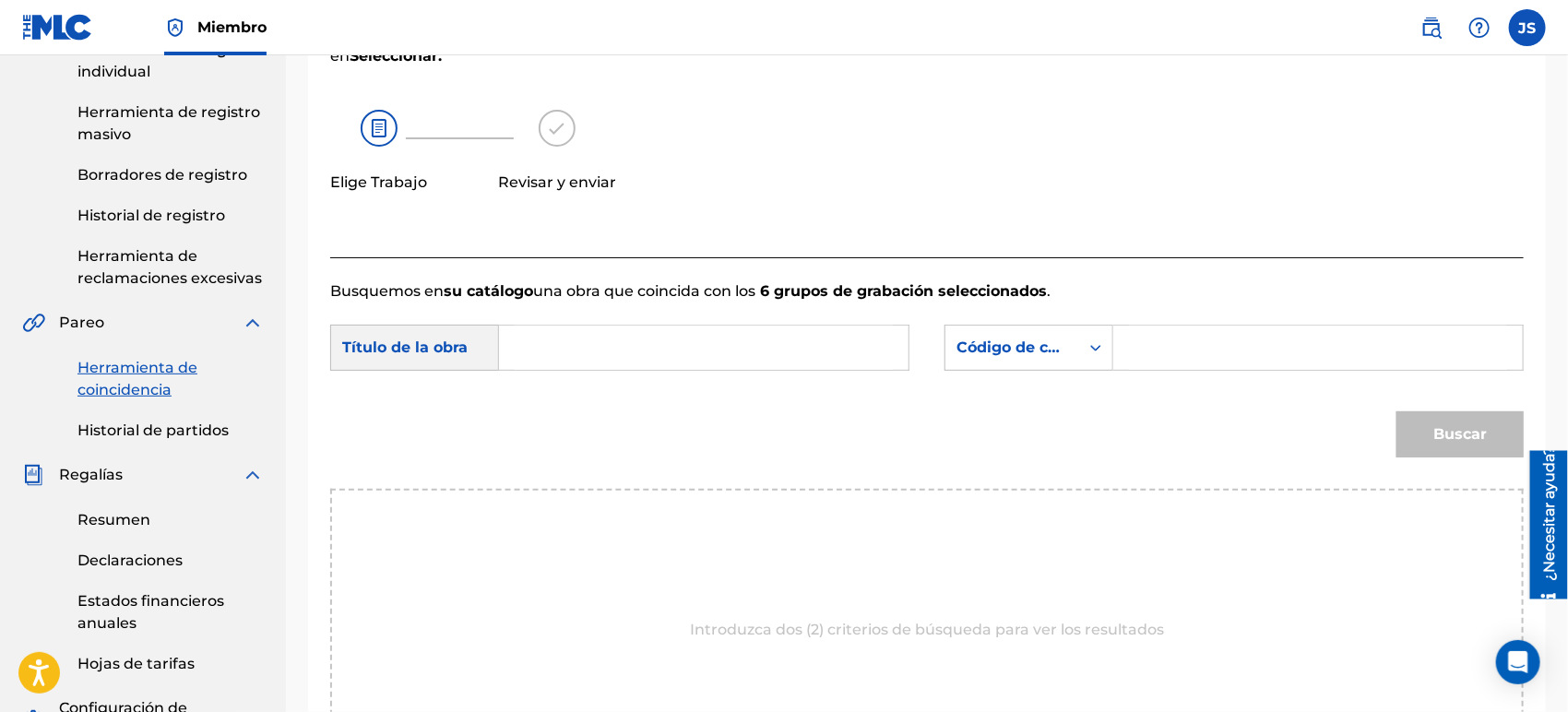 scroll, scrollTop: 102, scrollLeft: 0, axis: vertical 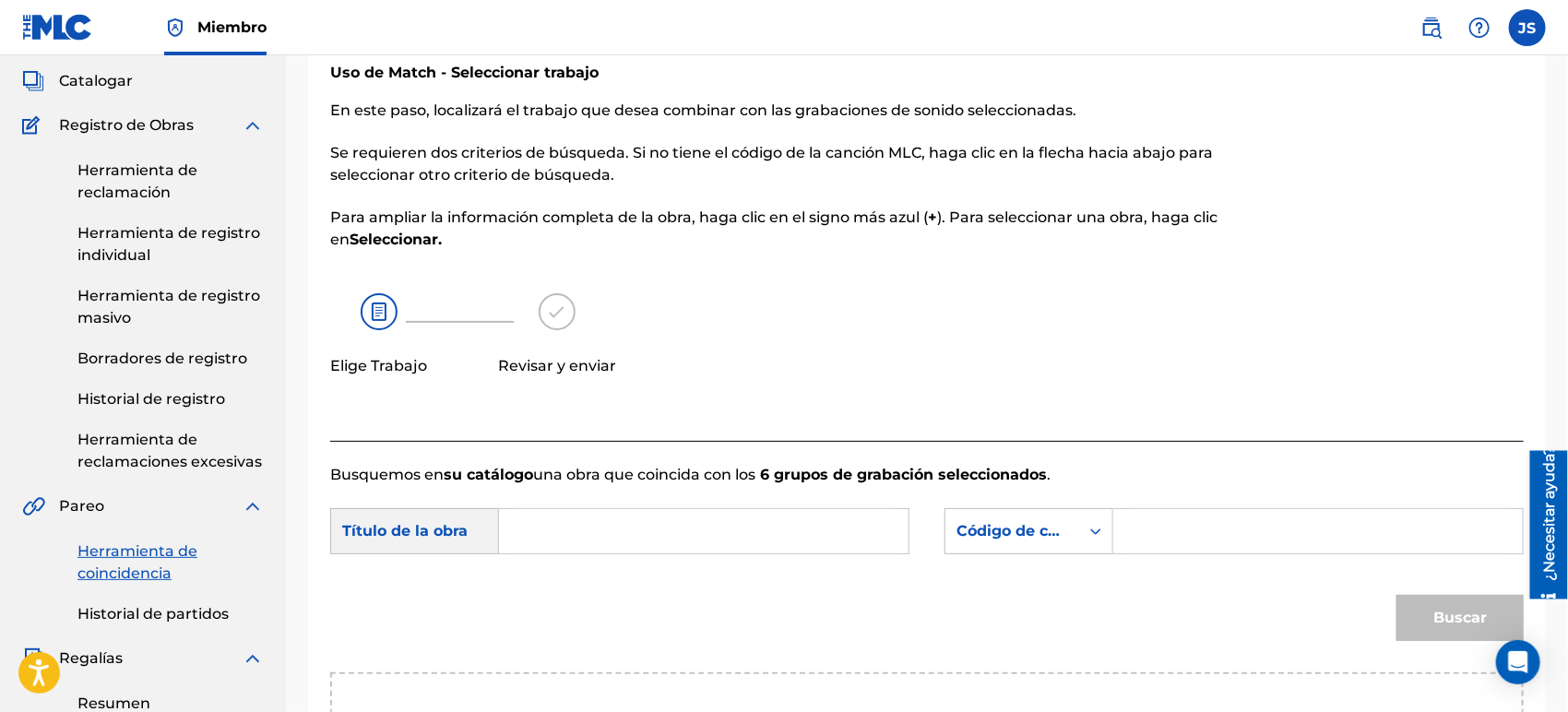 click at bounding box center [704, 531] 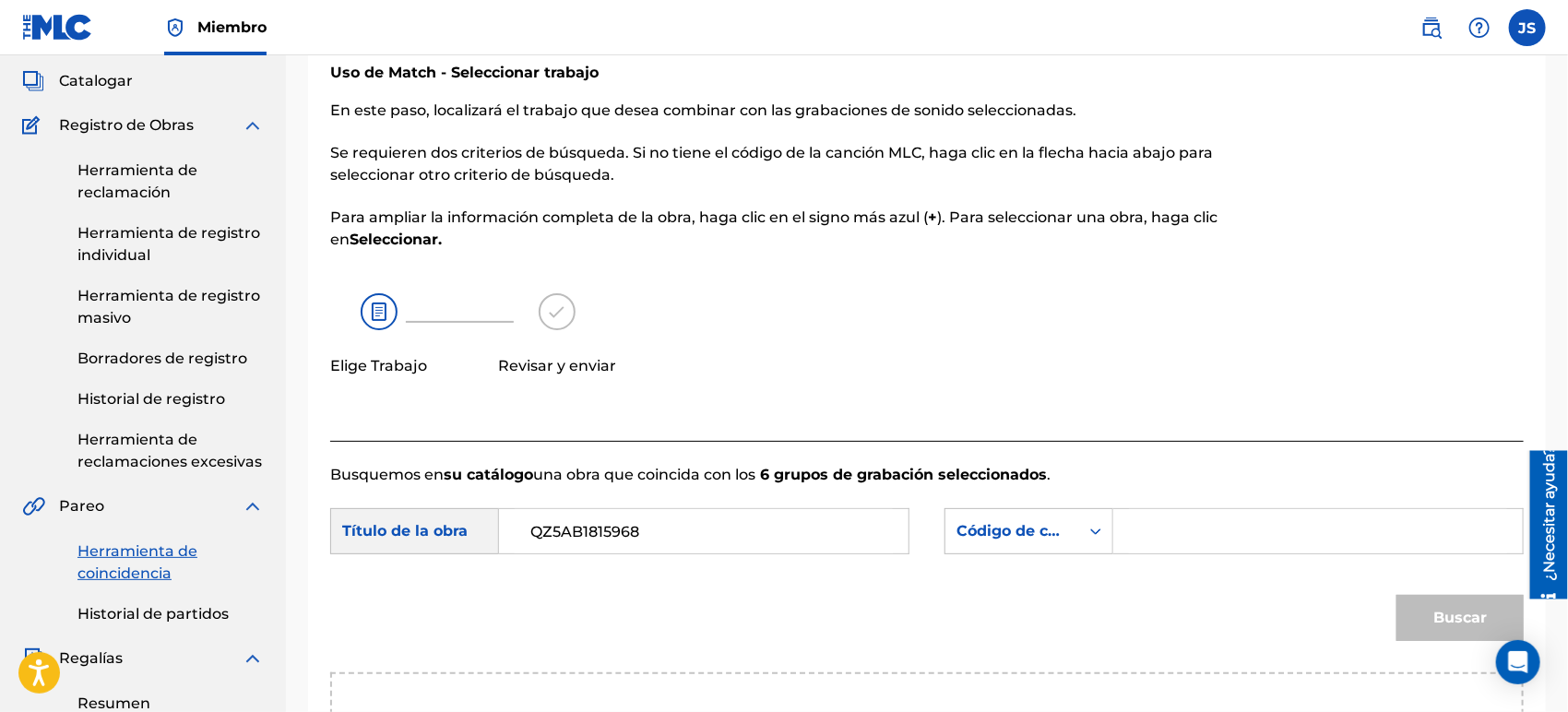 drag, startPoint x: 742, startPoint y: 546, endPoint x: 145, endPoint y: 618, distance: 601.32603 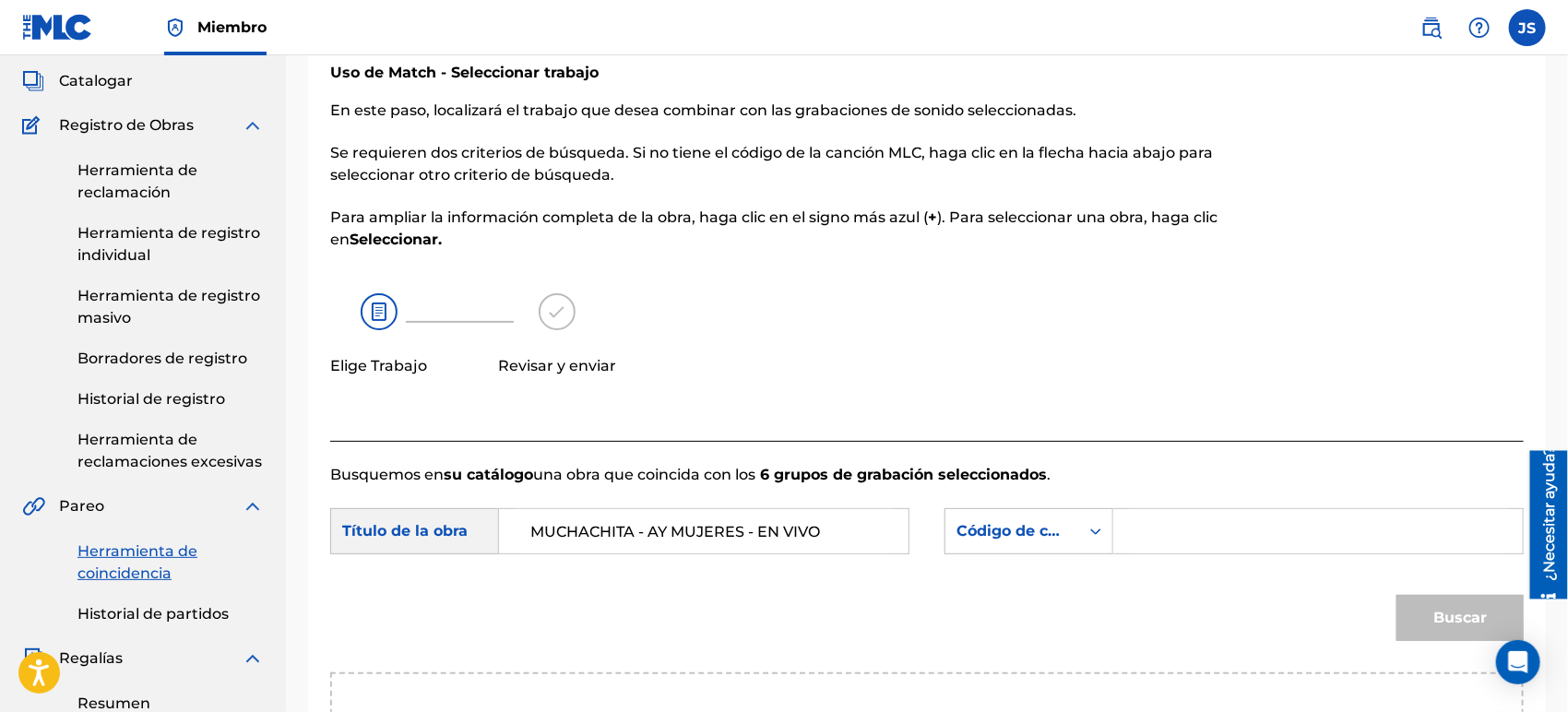 type on "MUCHACHITA - AY MUJERES - EN VIVO" 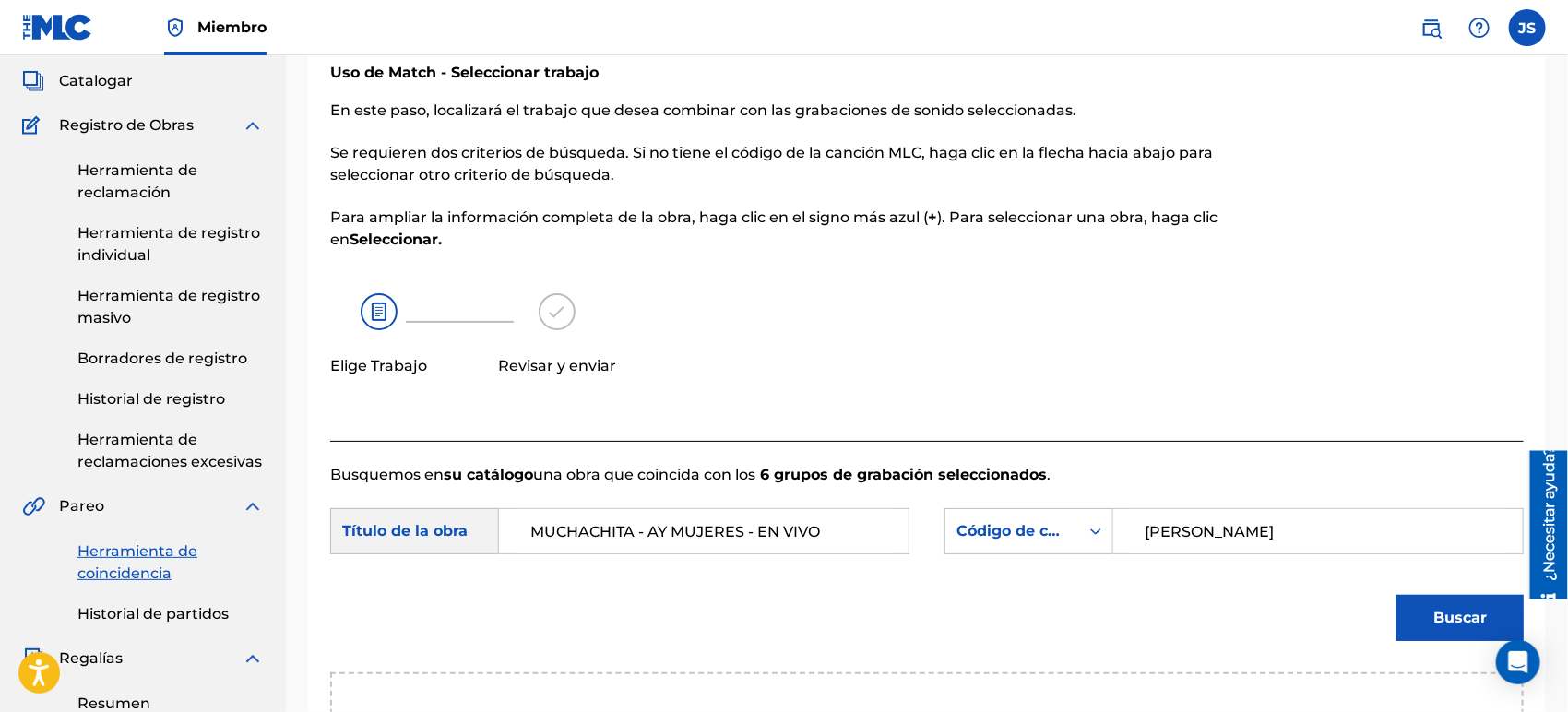 type on "[PERSON_NAME]" 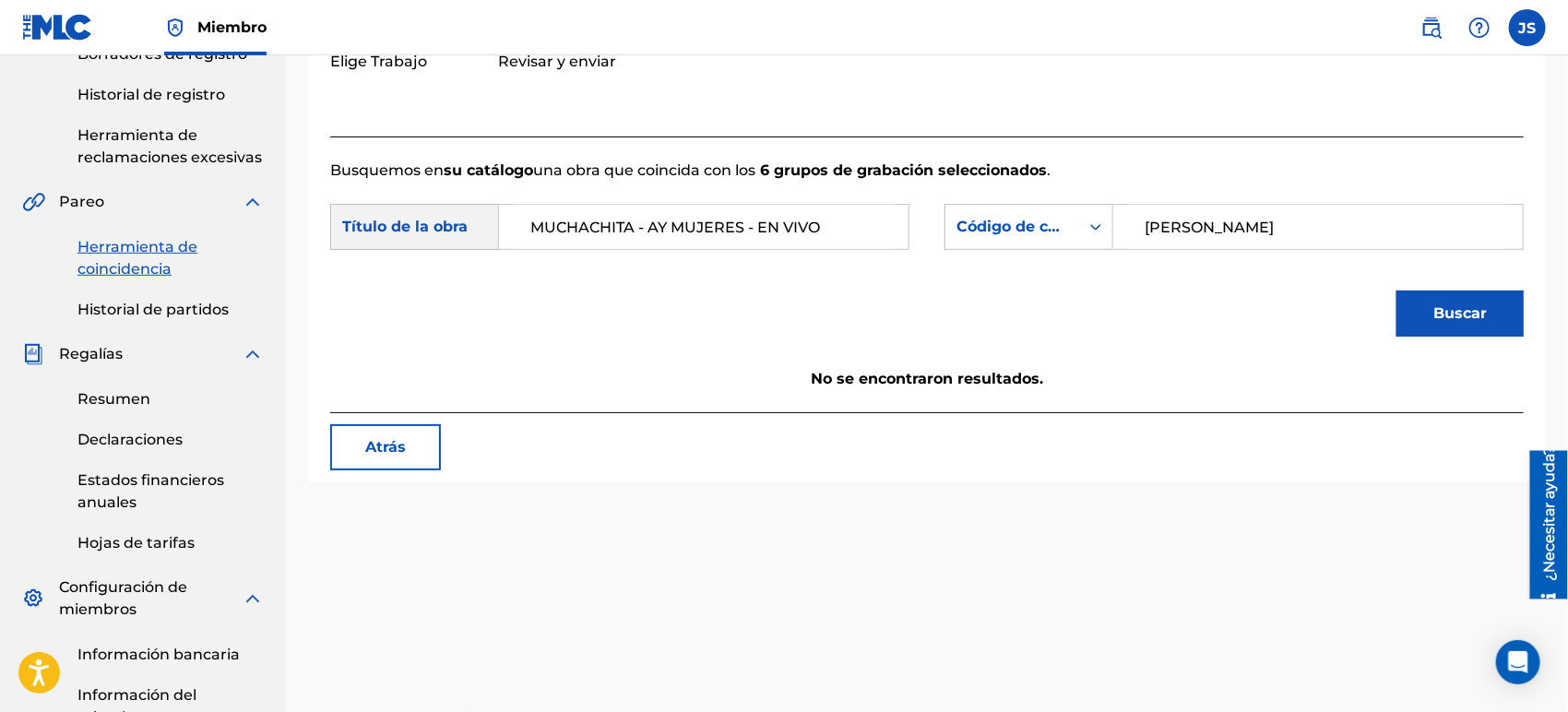 scroll, scrollTop: 409, scrollLeft: 0, axis: vertical 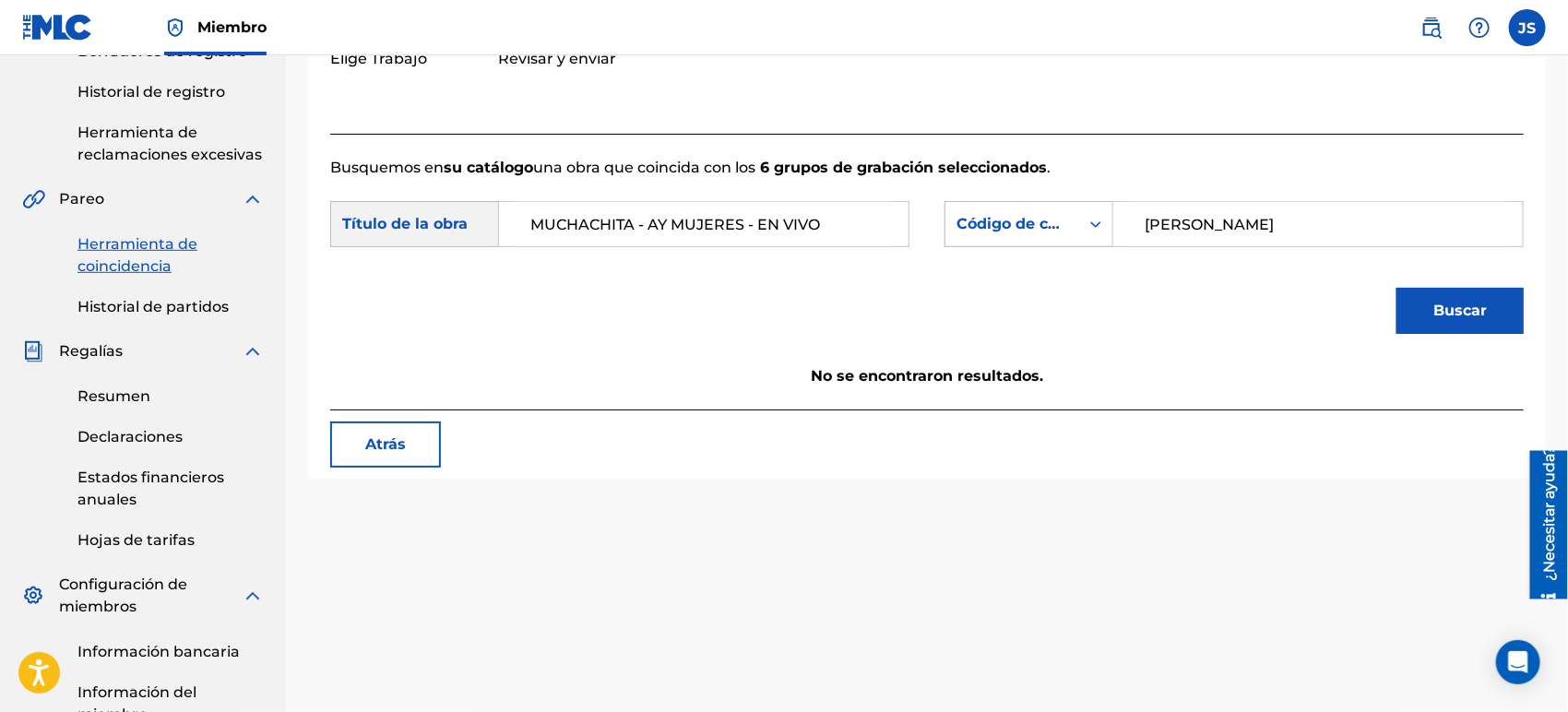 click on "Código de canción MLC" at bounding box center [1047, 223] 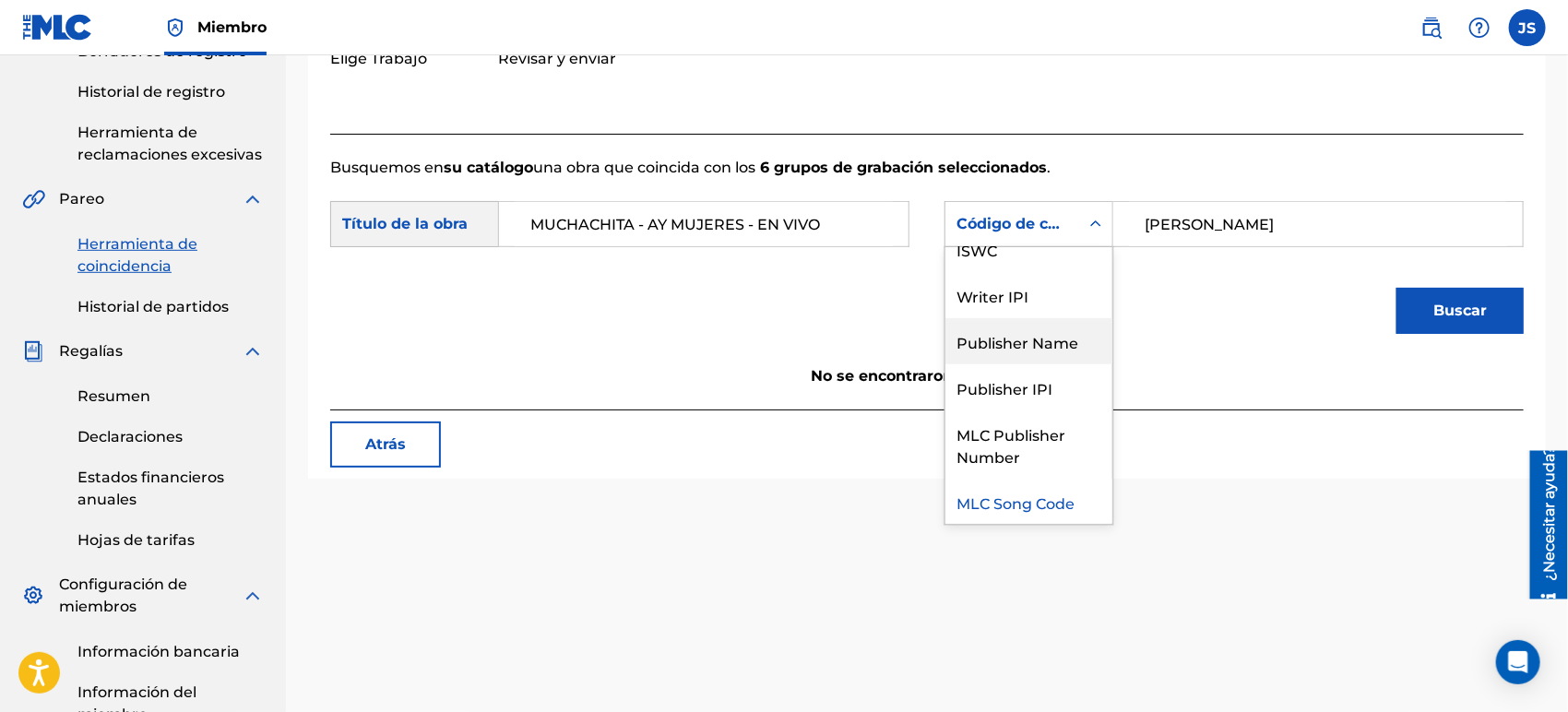 scroll, scrollTop: 0, scrollLeft: 0, axis: both 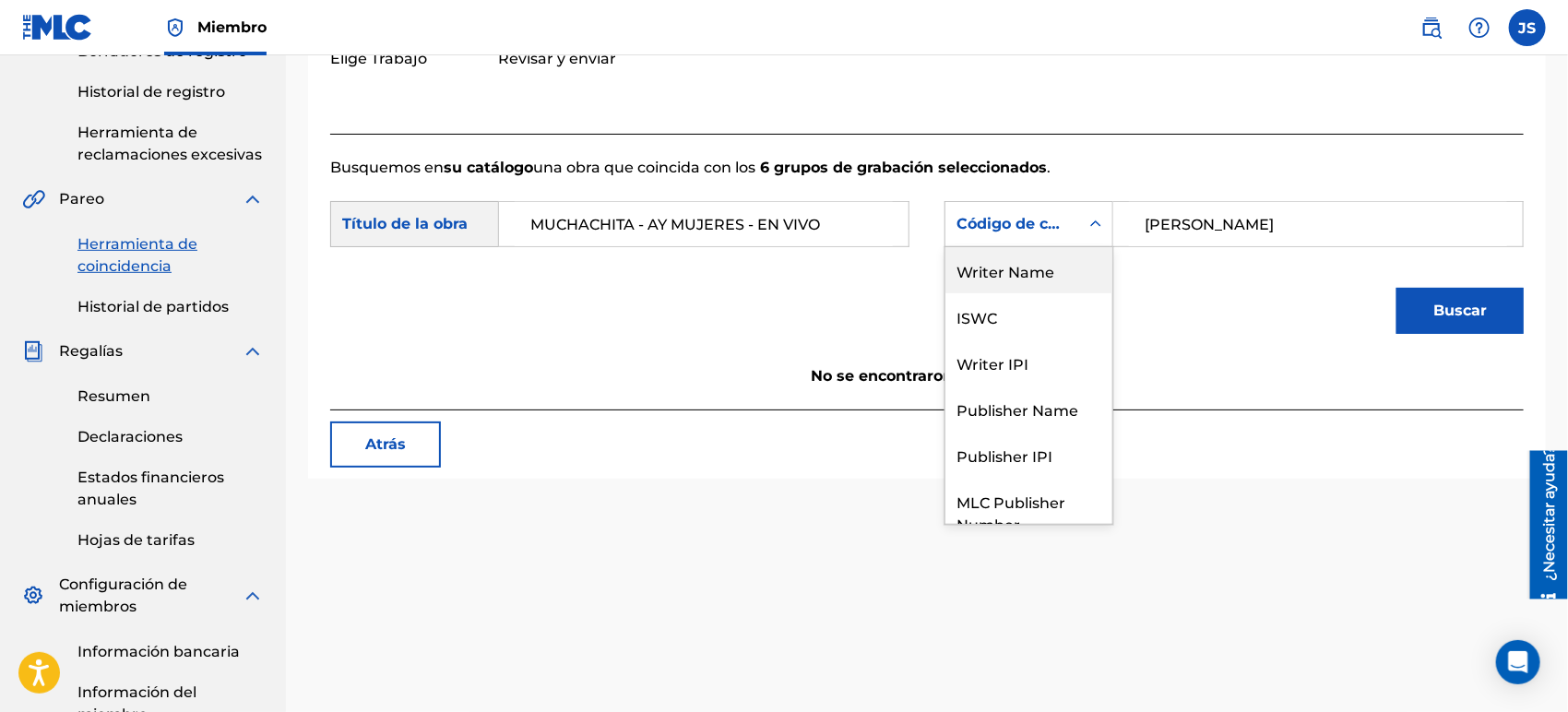 click on "Writer Name" at bounding box center (1028, 270) 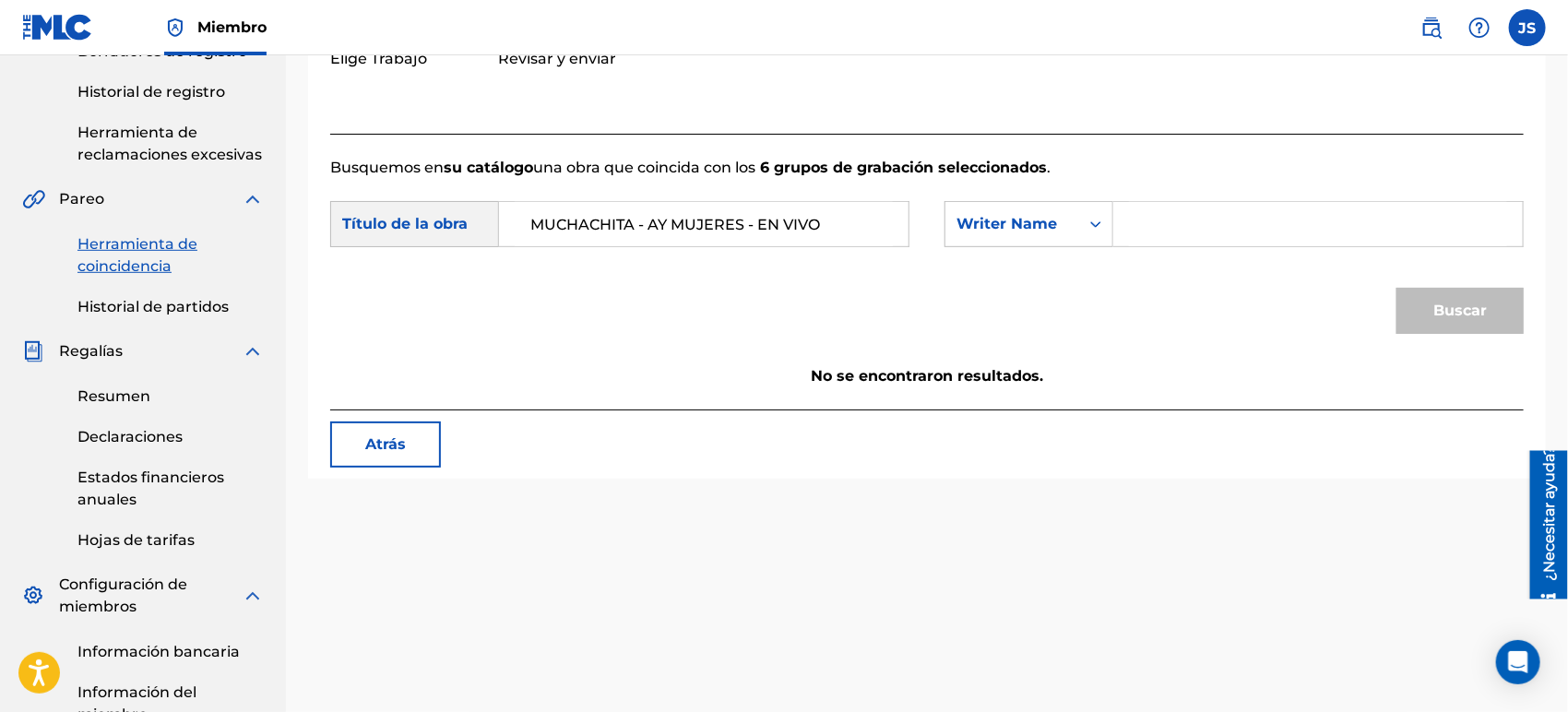 click on "Buscar" at bounding box center (1455, 306) 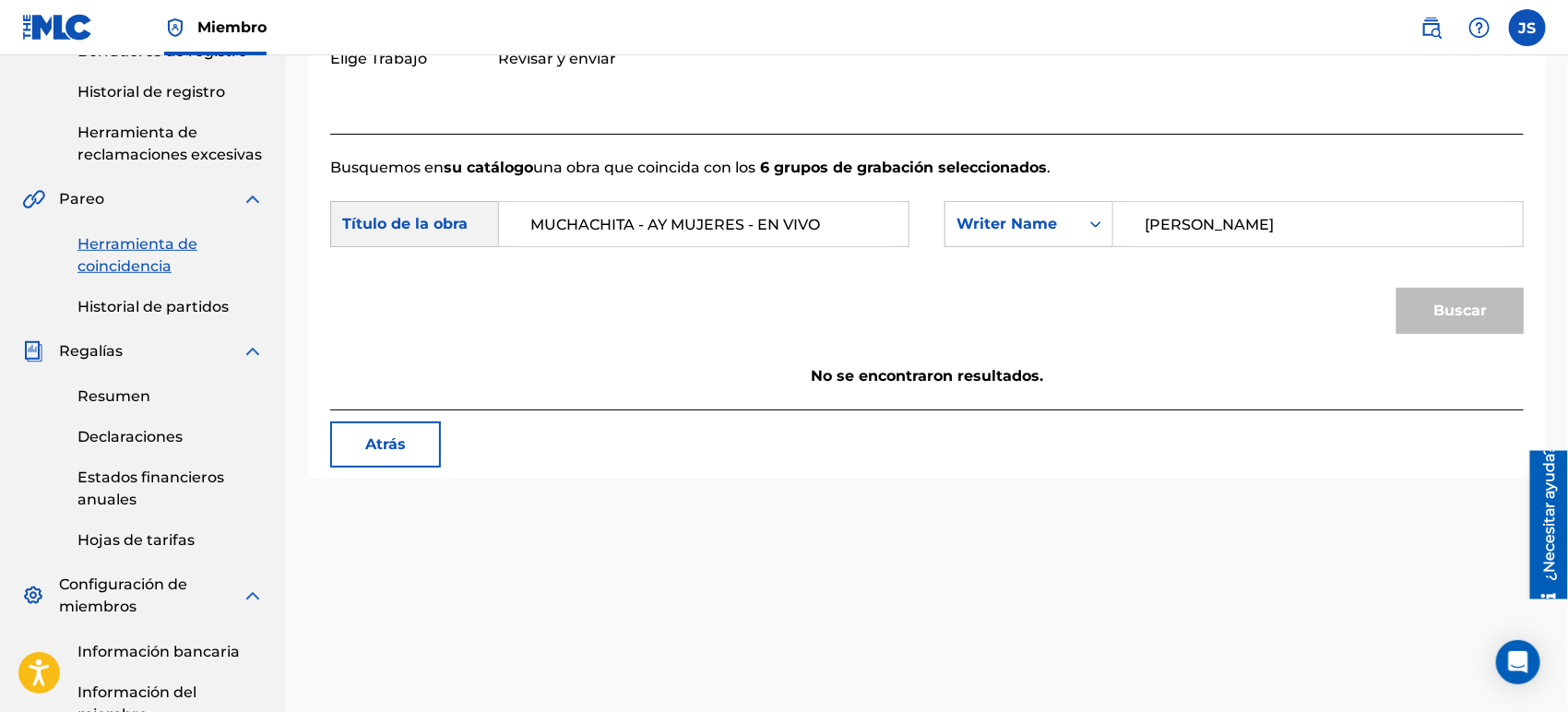 type on "[PERSON_NAME]" 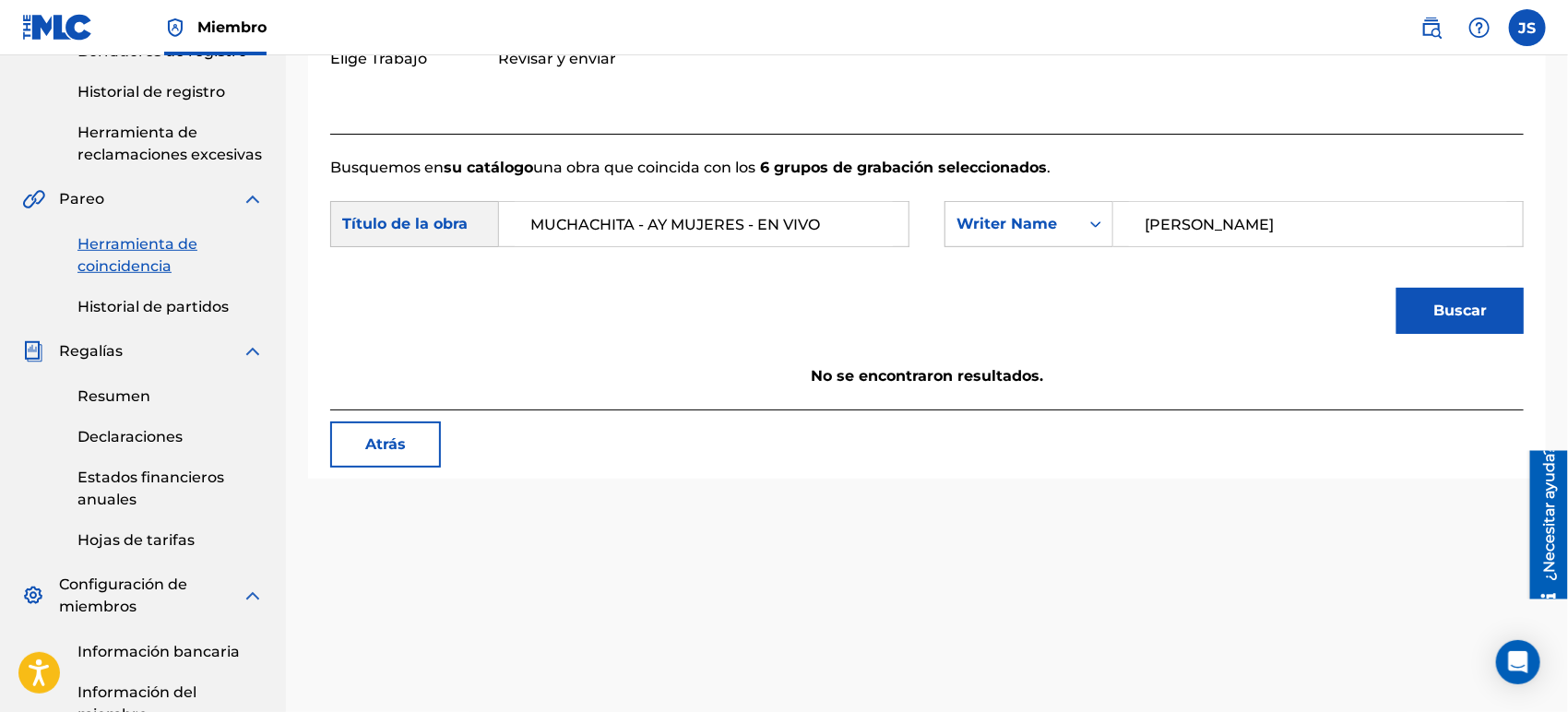 click on "Buscar" at bounding box center (1460, 310) 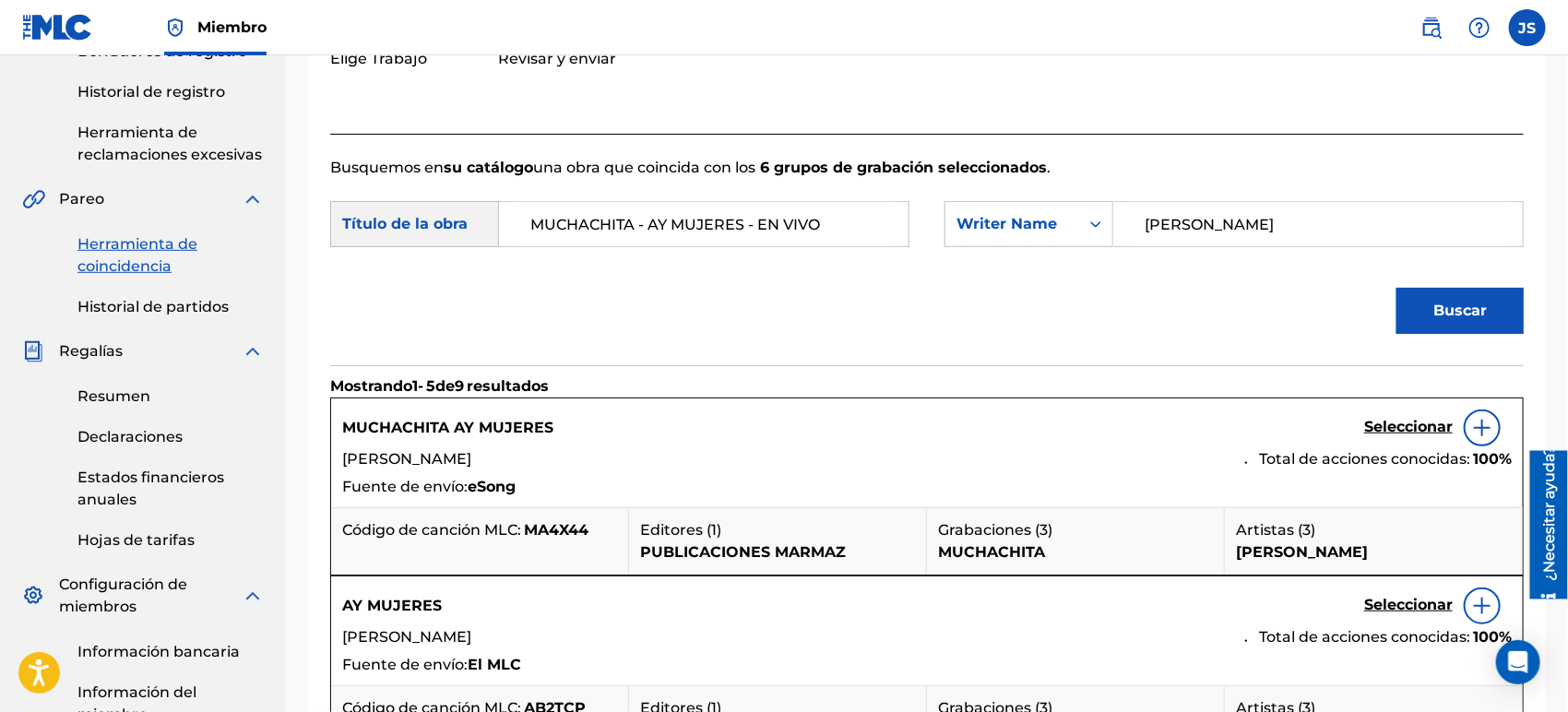 click on "MA4X44" at bounding box center (556, 529) 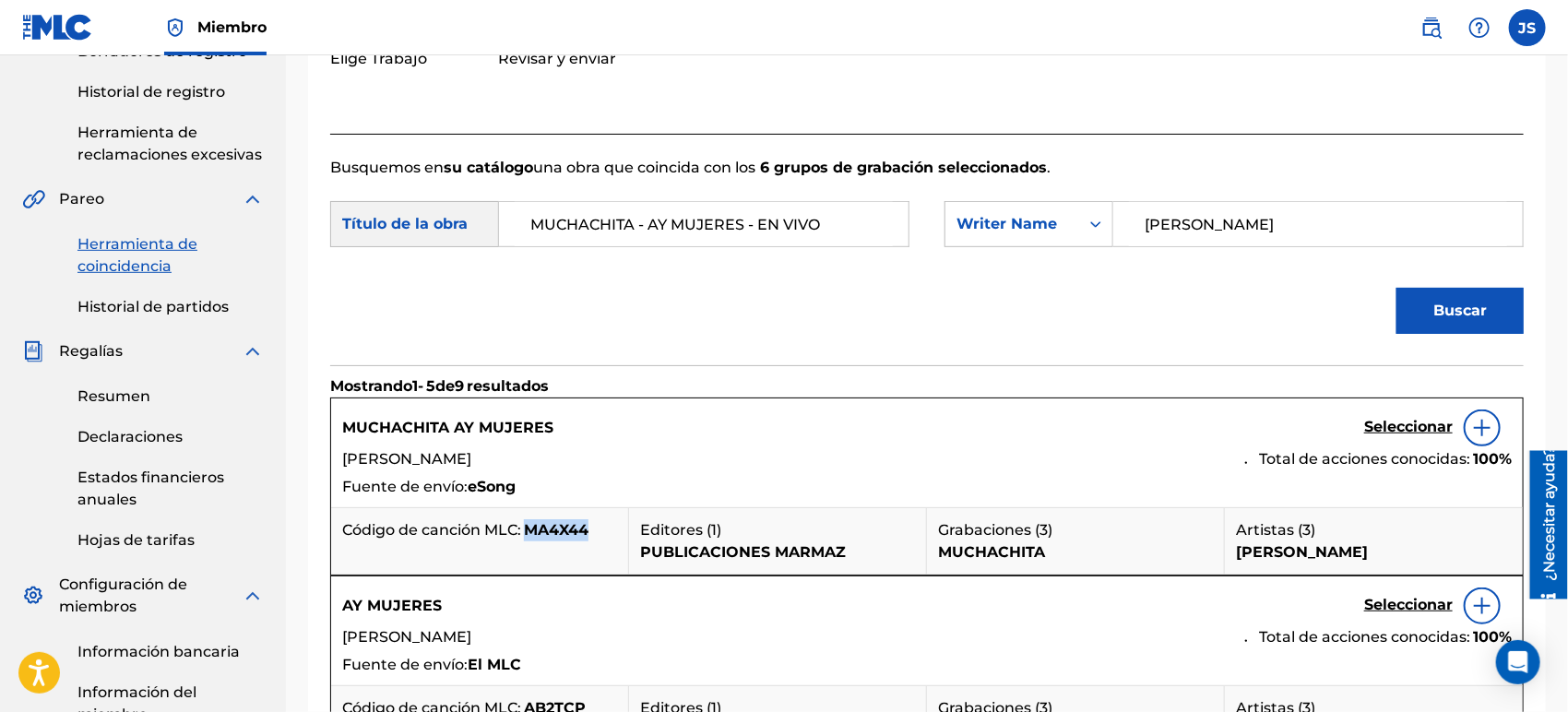 click on "MA4X44" at bounding box center [556, 529] 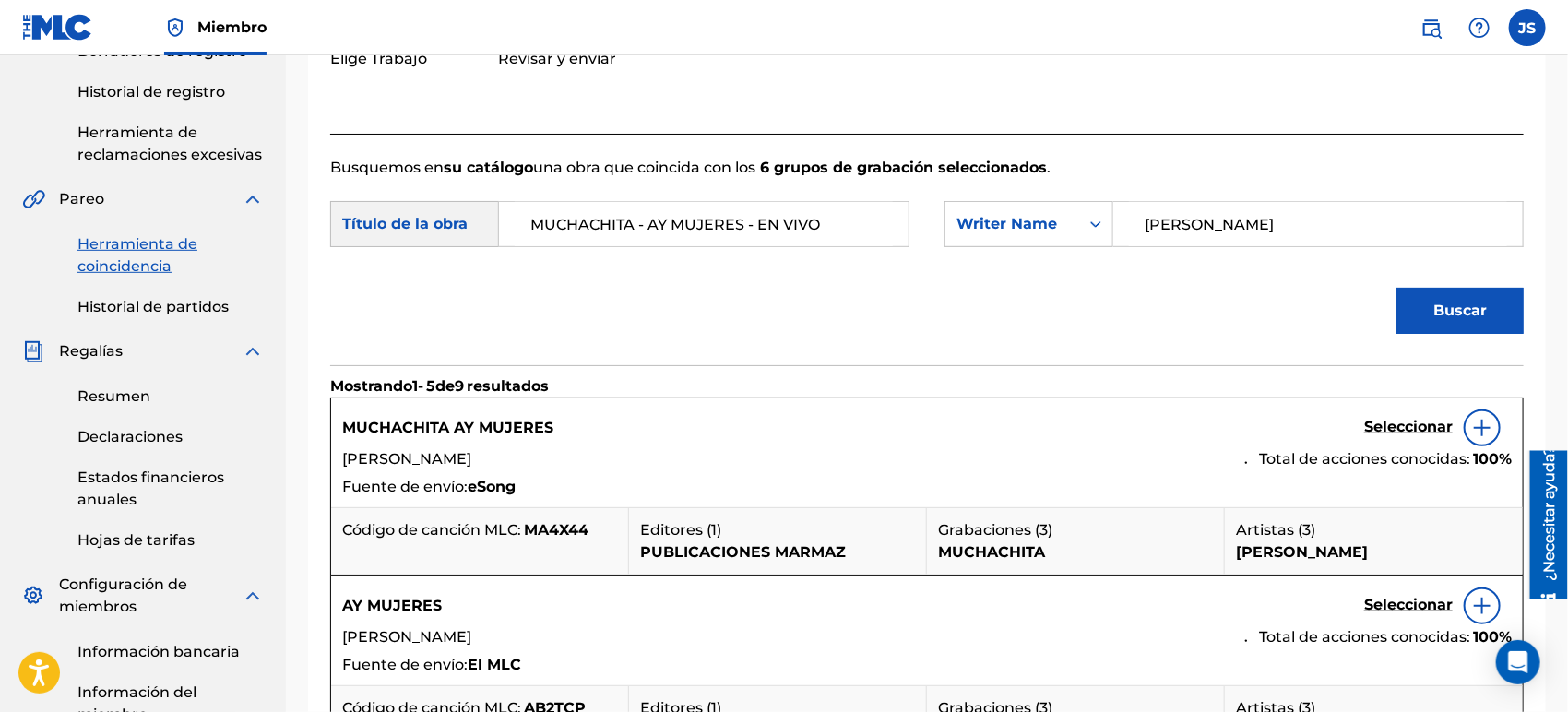 click on "Seleccionar" at bounding box center (1408, 426) 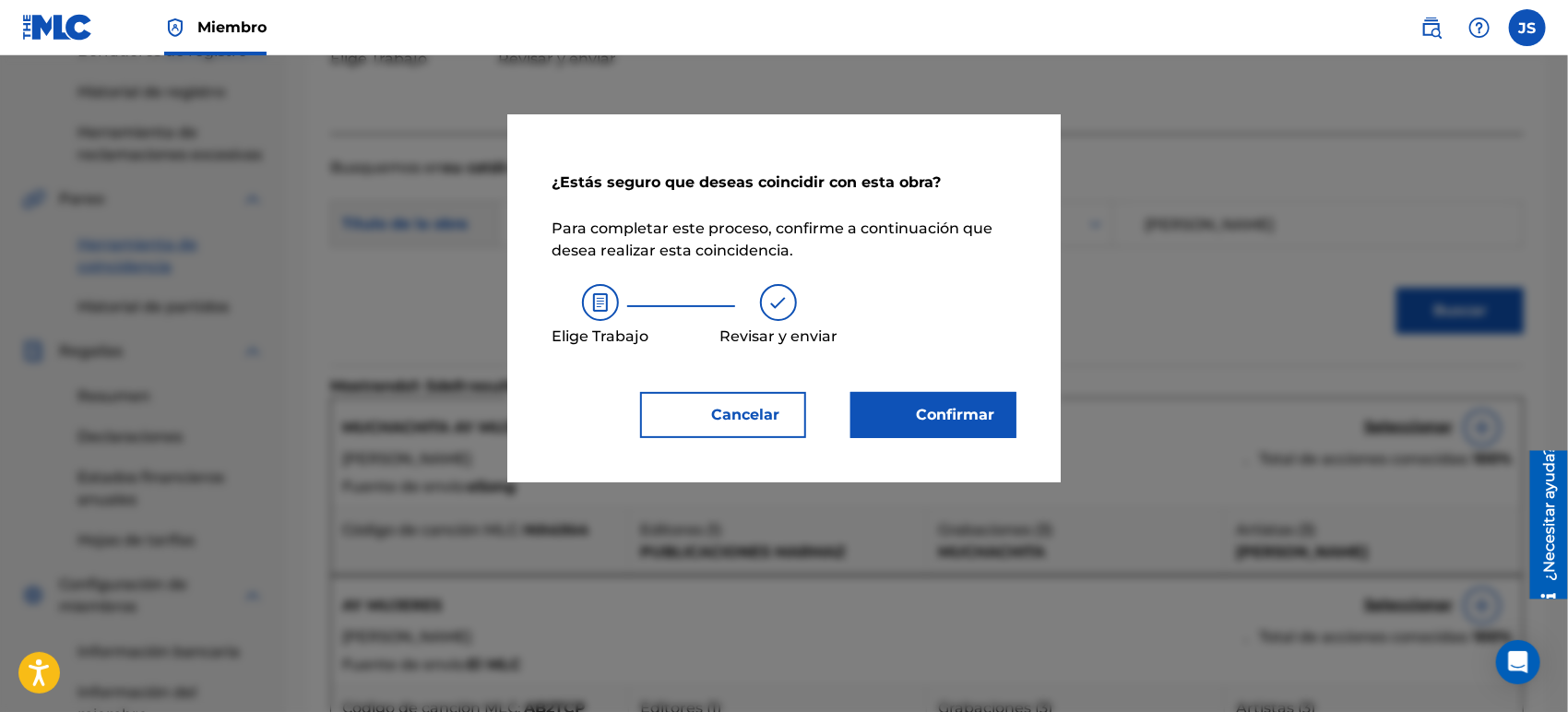 click on "Confirmar" at bounding box center (933, 415) 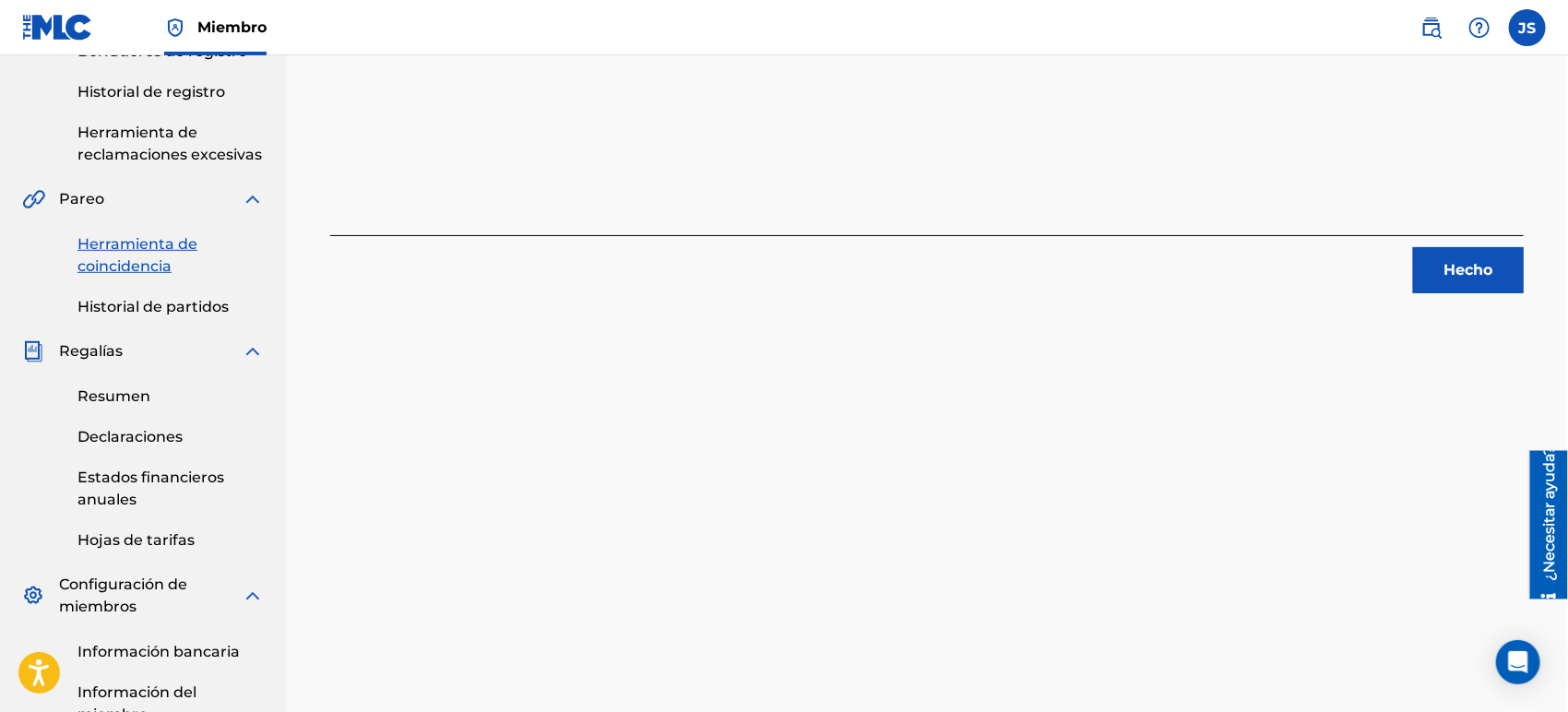 scroll, scrollTop: 102, scrollLeft: 0, axis: vertical 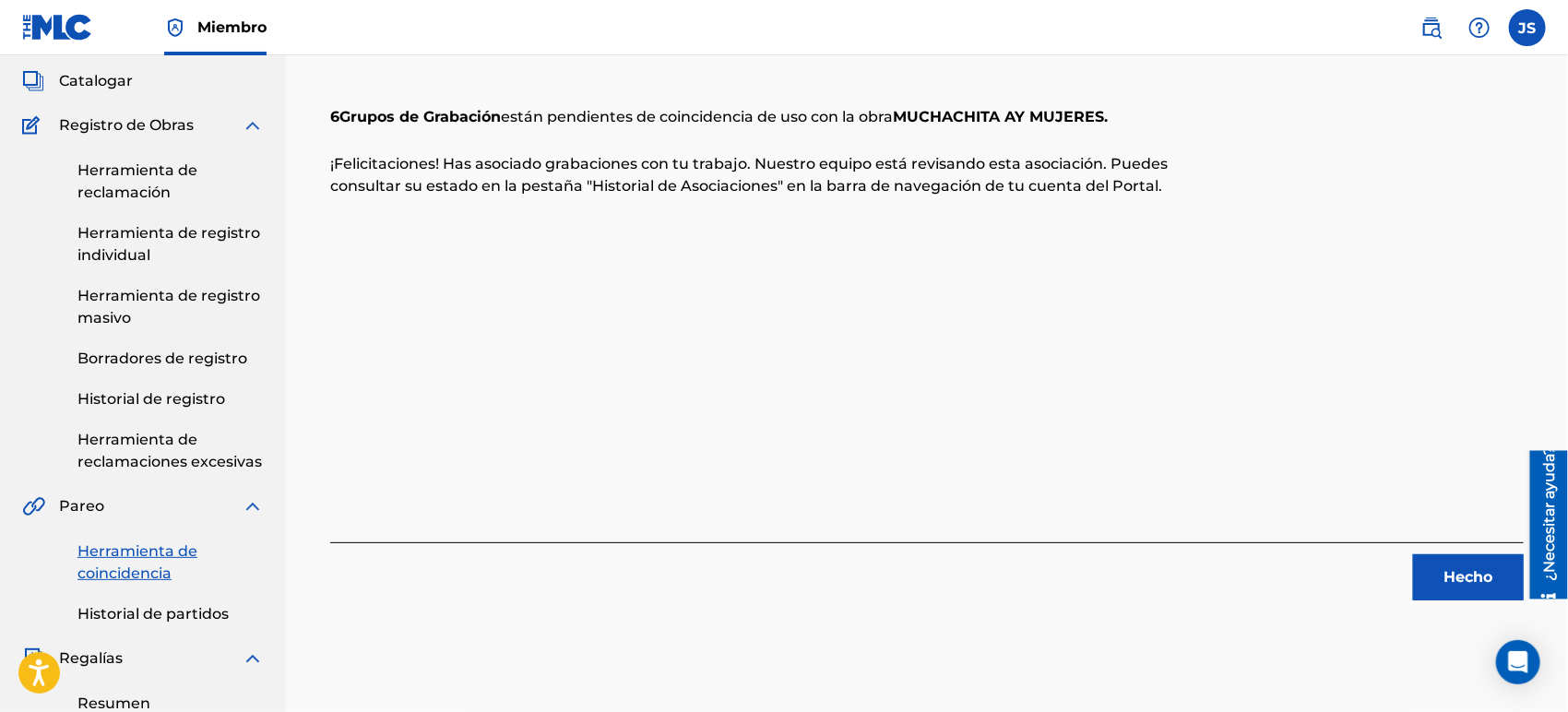 click on "Hecho" at bounding box center [1468, 577] 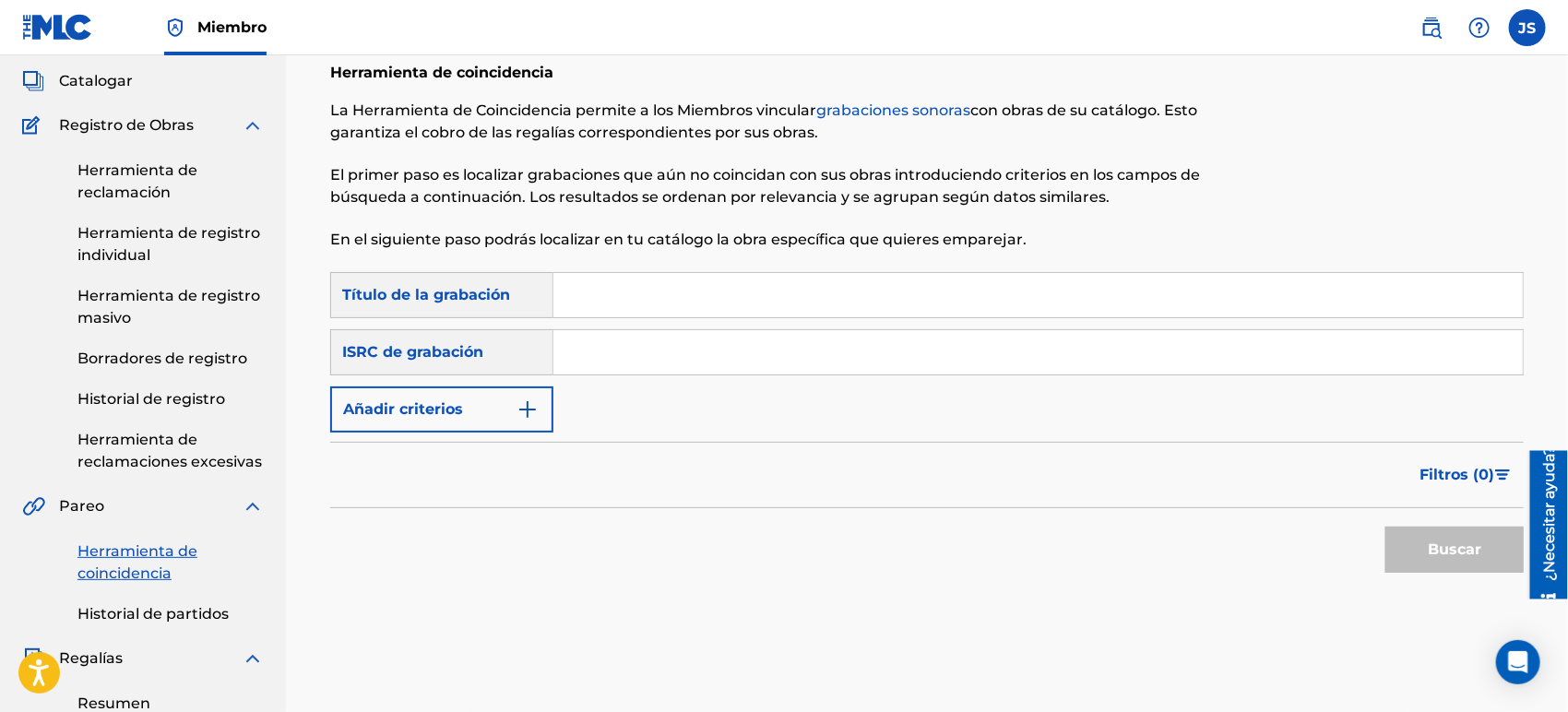 click at bounding box center (1038, 352) 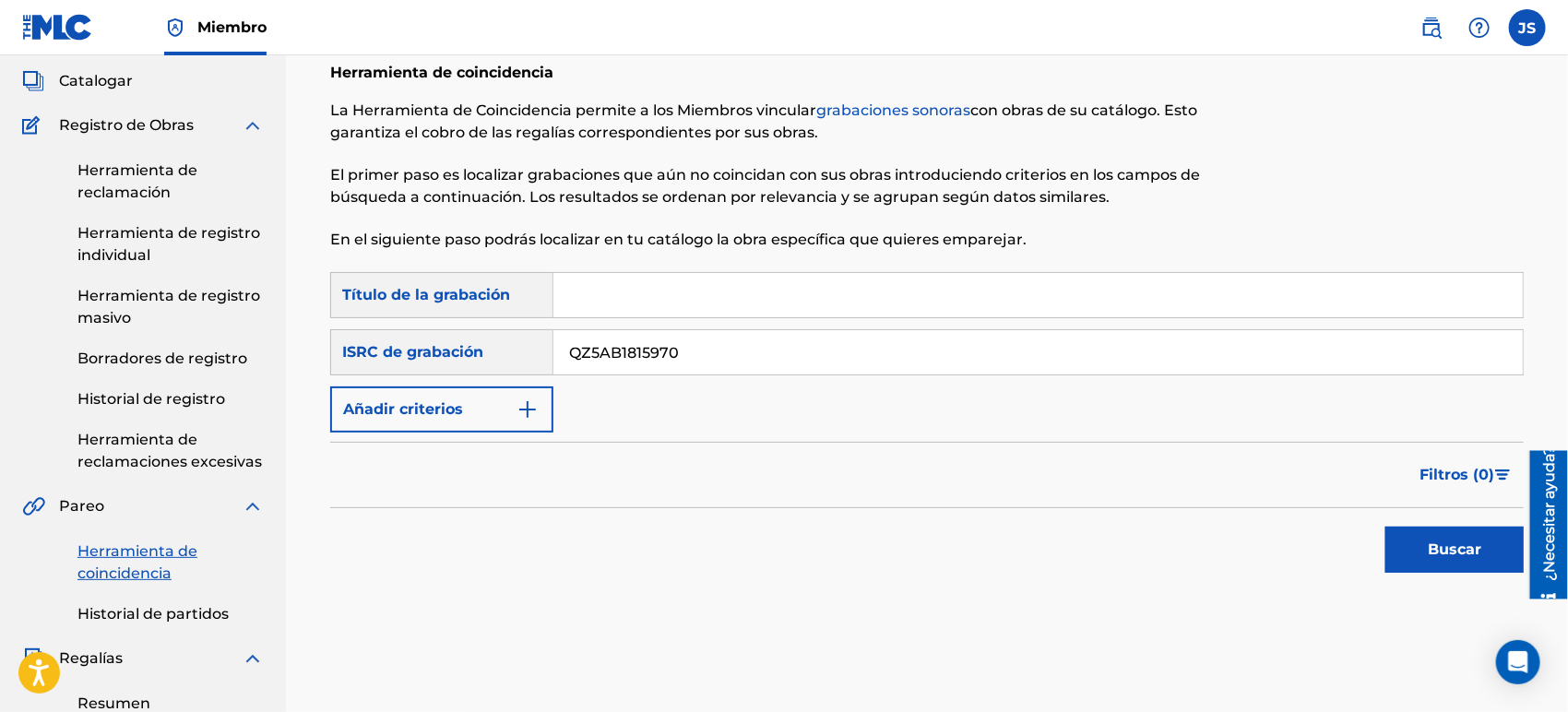 type on "QZ5AB1815970" 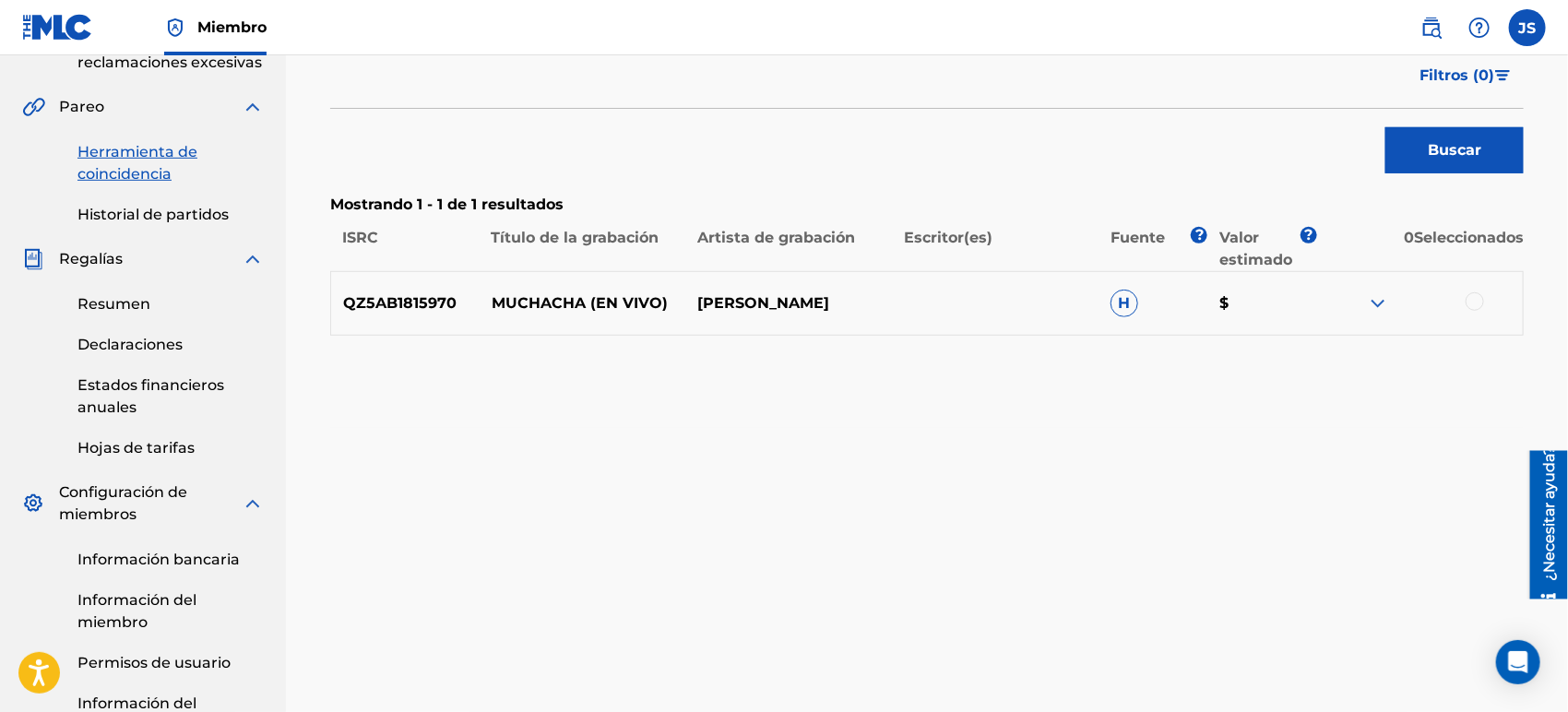 scroll, scrollTop: 512, scrollLeft: 0, axis: vertical 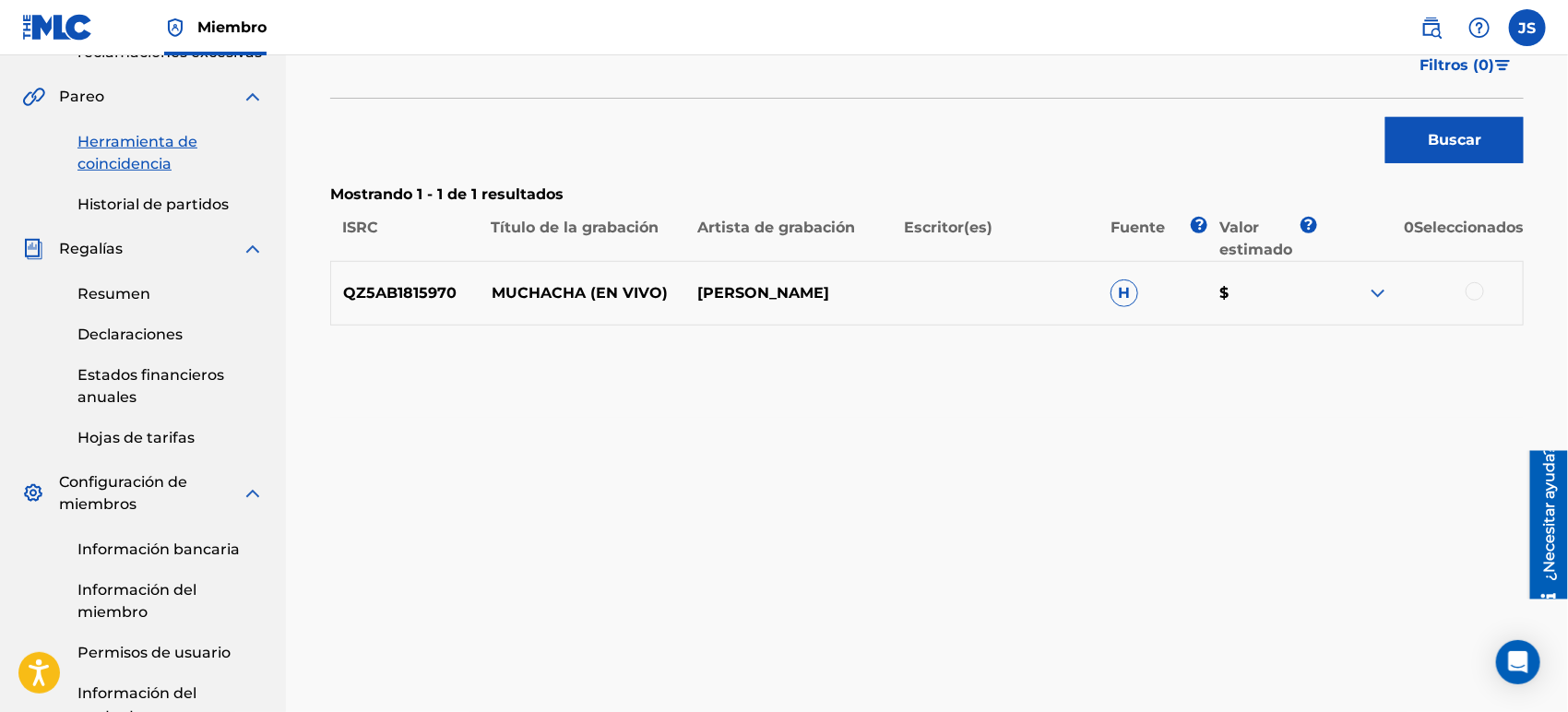 click at bounding box center (1475, 291) 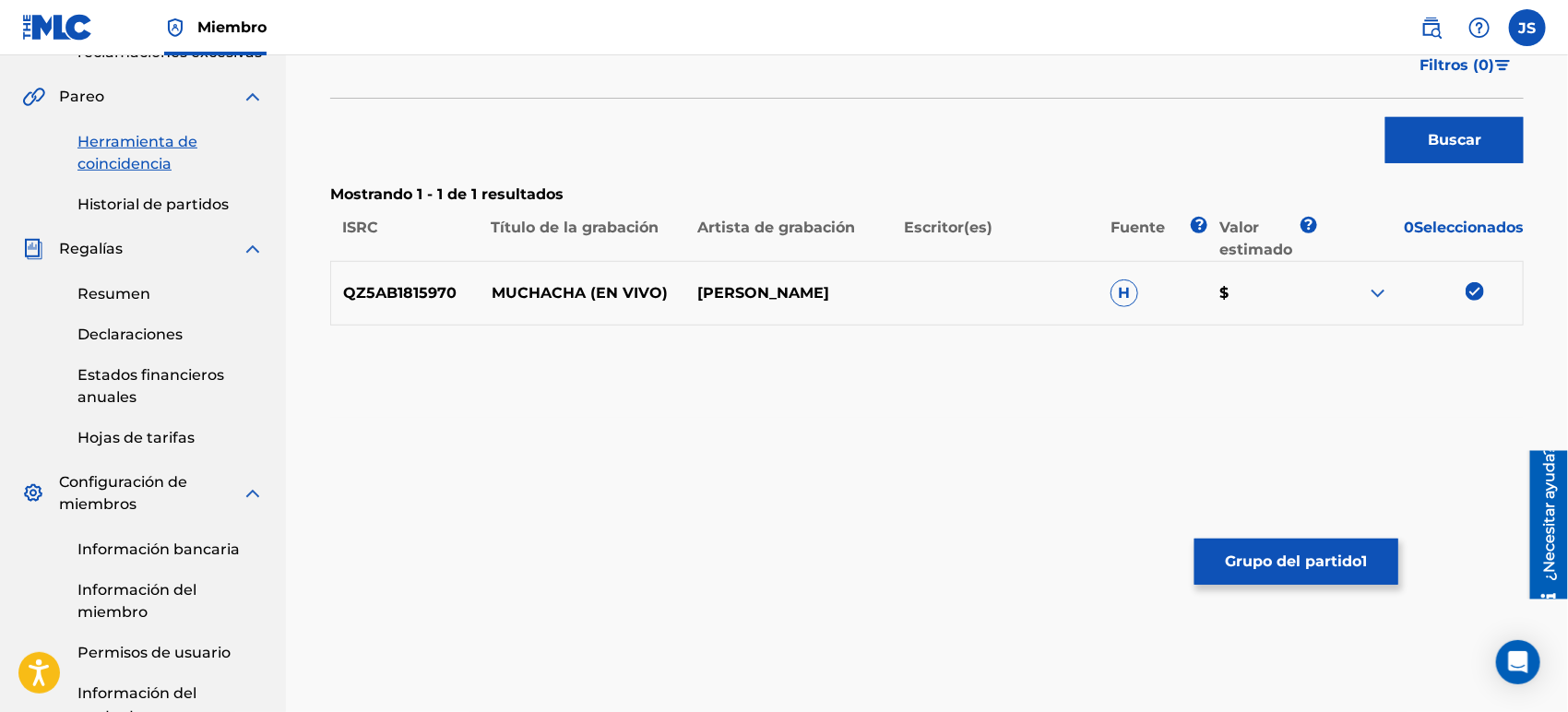 click on "Grupo del partido" at bounding box center (1294, 561) 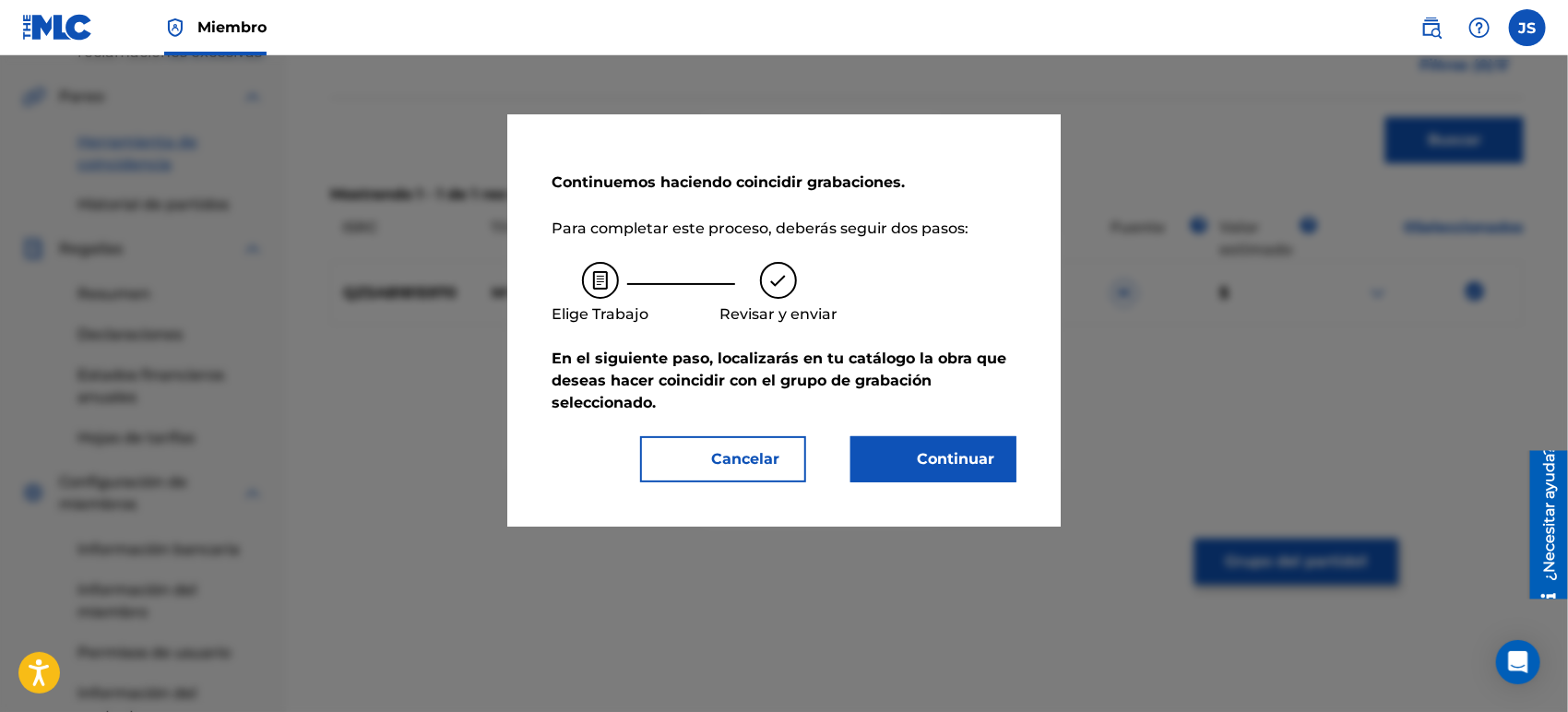 click on "Continuar" at bounding box center (944, 459) 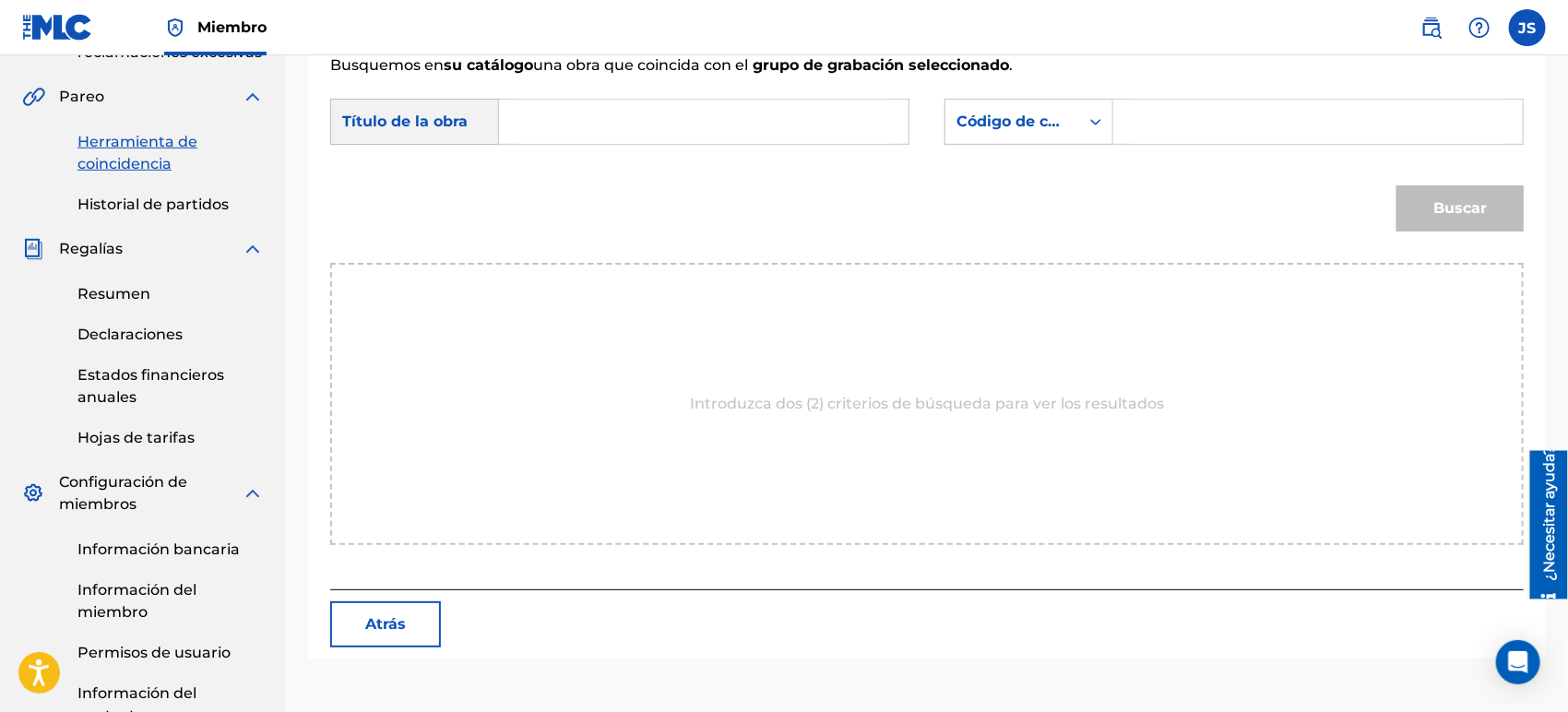 click at bounding box center (704, 122) 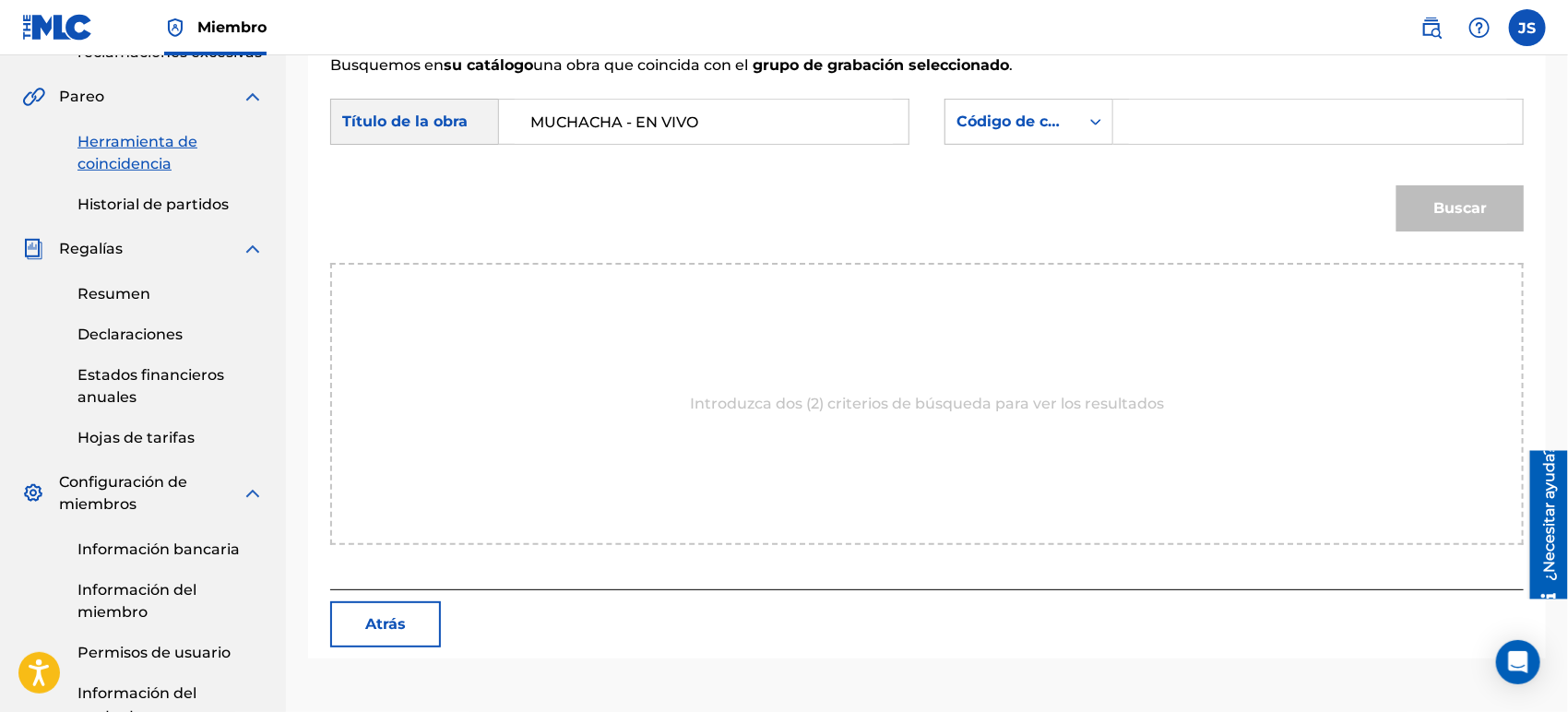 type on "MUCHACHA - EN VIVO" 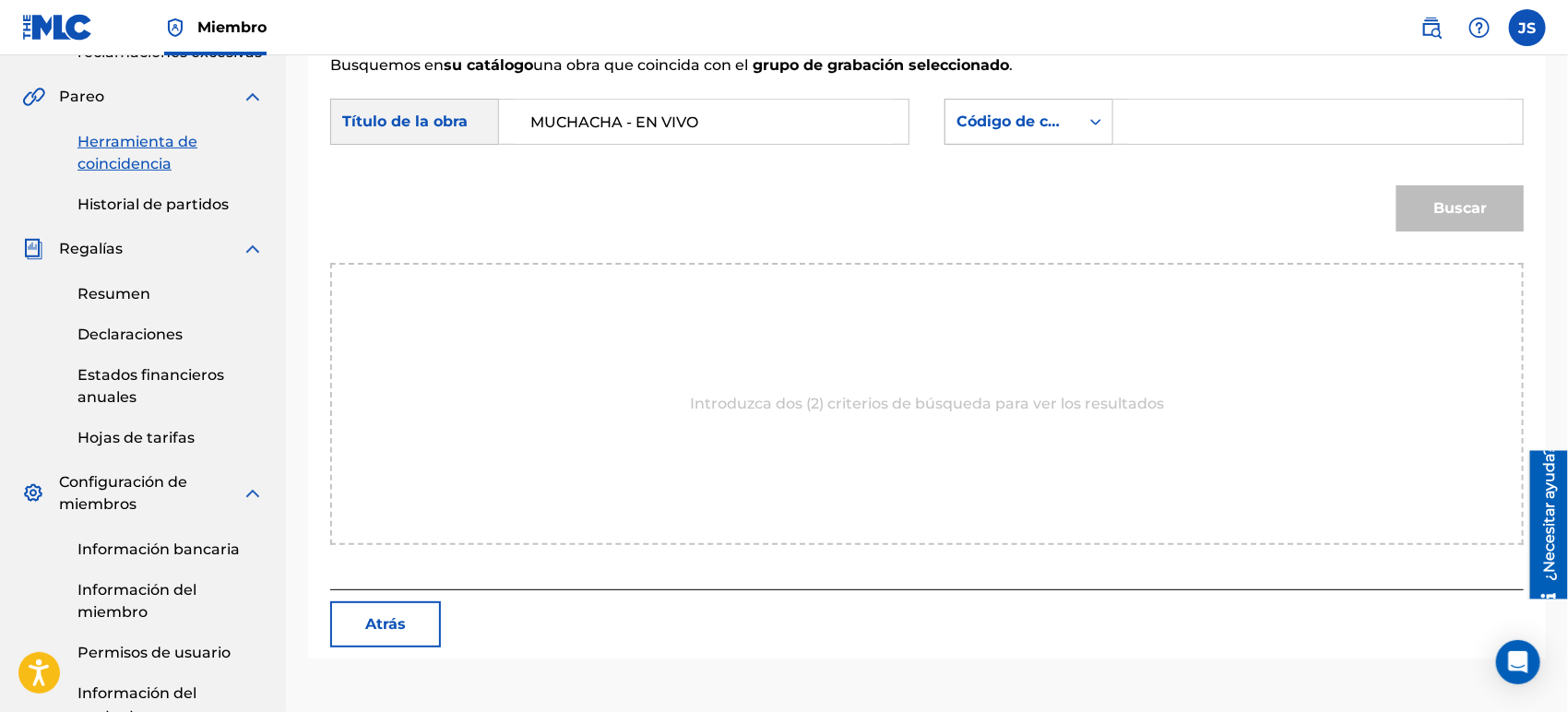 click on "Código de canción MLC" at bounding box center [1047, 121] 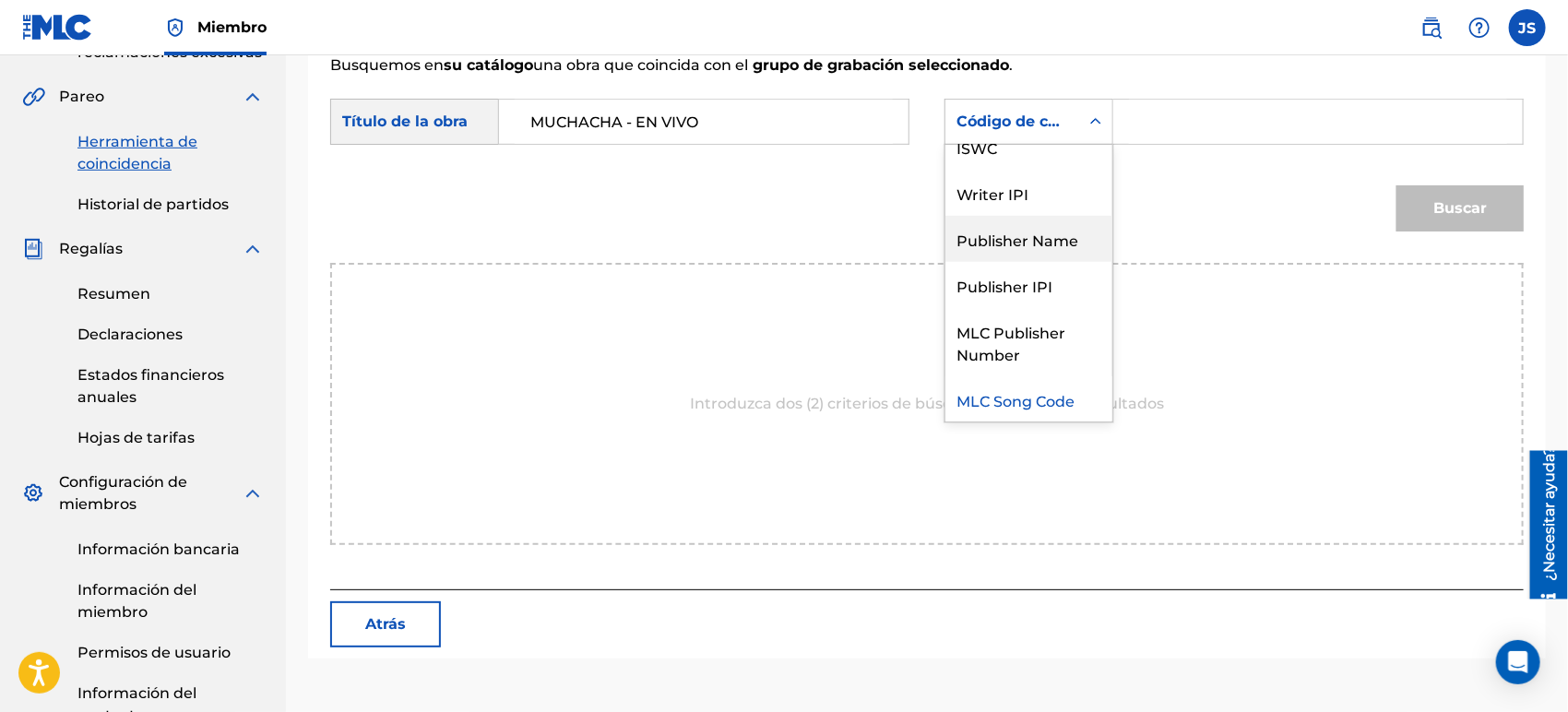 scroll, scrollTop: 0, scrollLeft: 0, axis: both 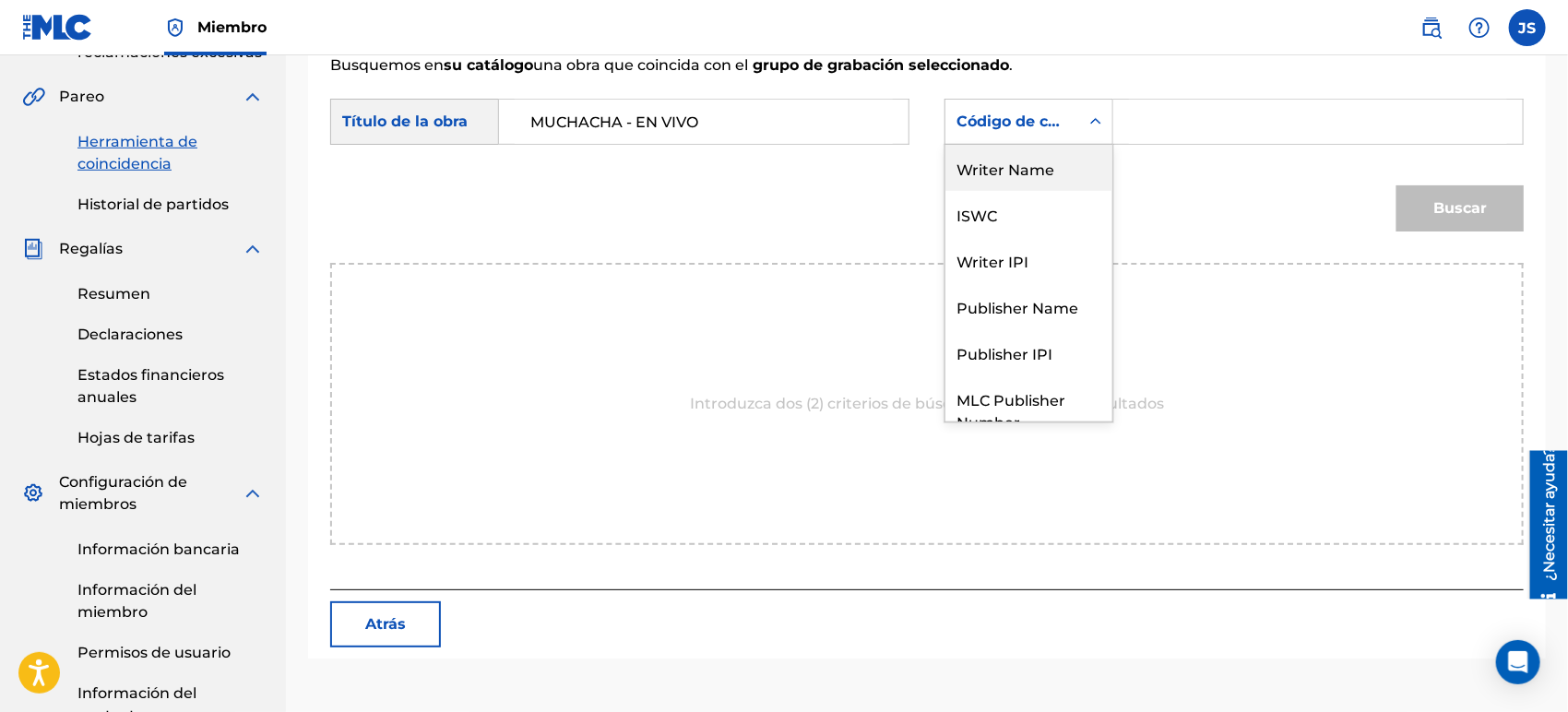 click on "Writer Name" at bounding box center (1028, 168) 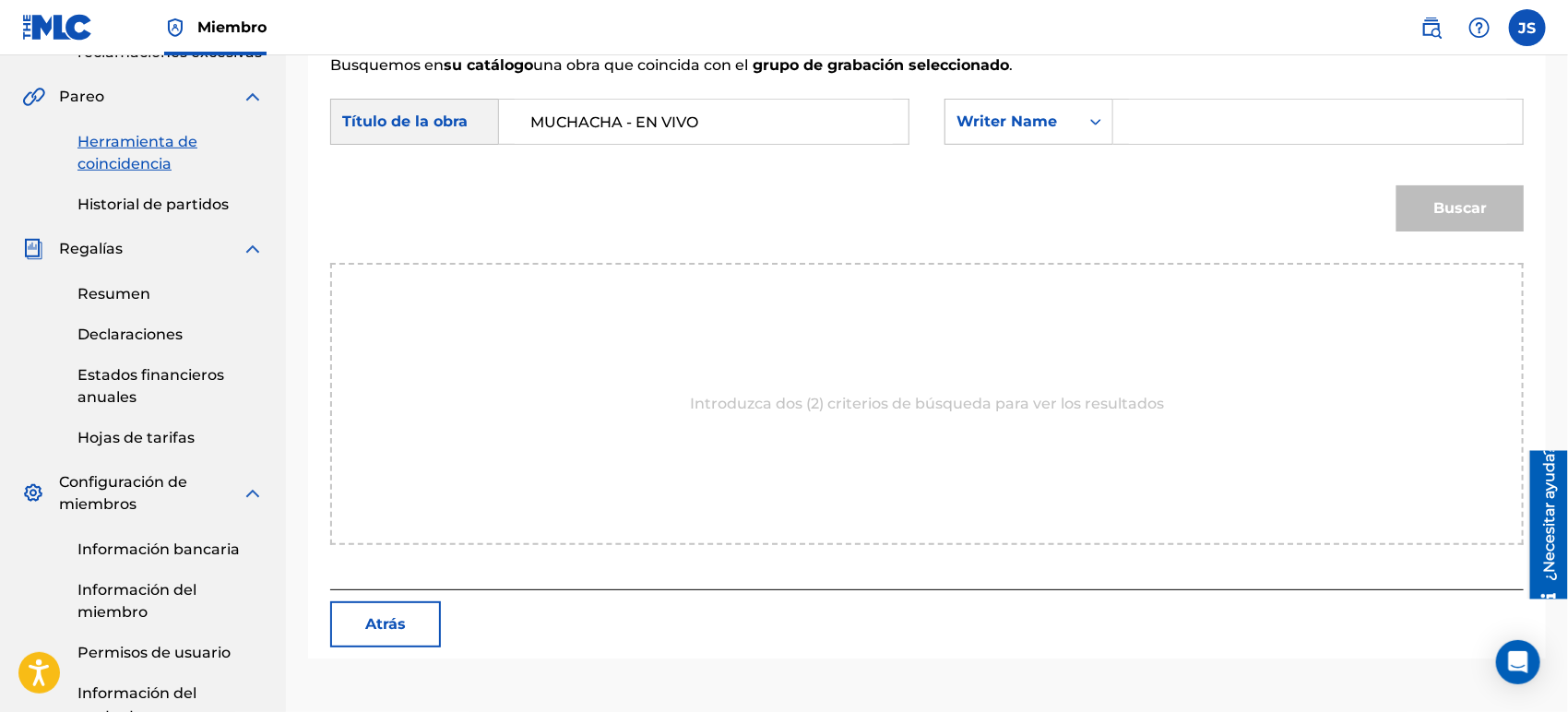 click on "Buscar con criteriosc2621c35-1369-4366-b842-018a39739a45 Título de la obra MUCHACHA - EN VIVO SearchWithCriteria2f2607b6-6d3b-4440-966e-ed918d9dd434 Writer Name Buscar" at bounding box center [927, 170] 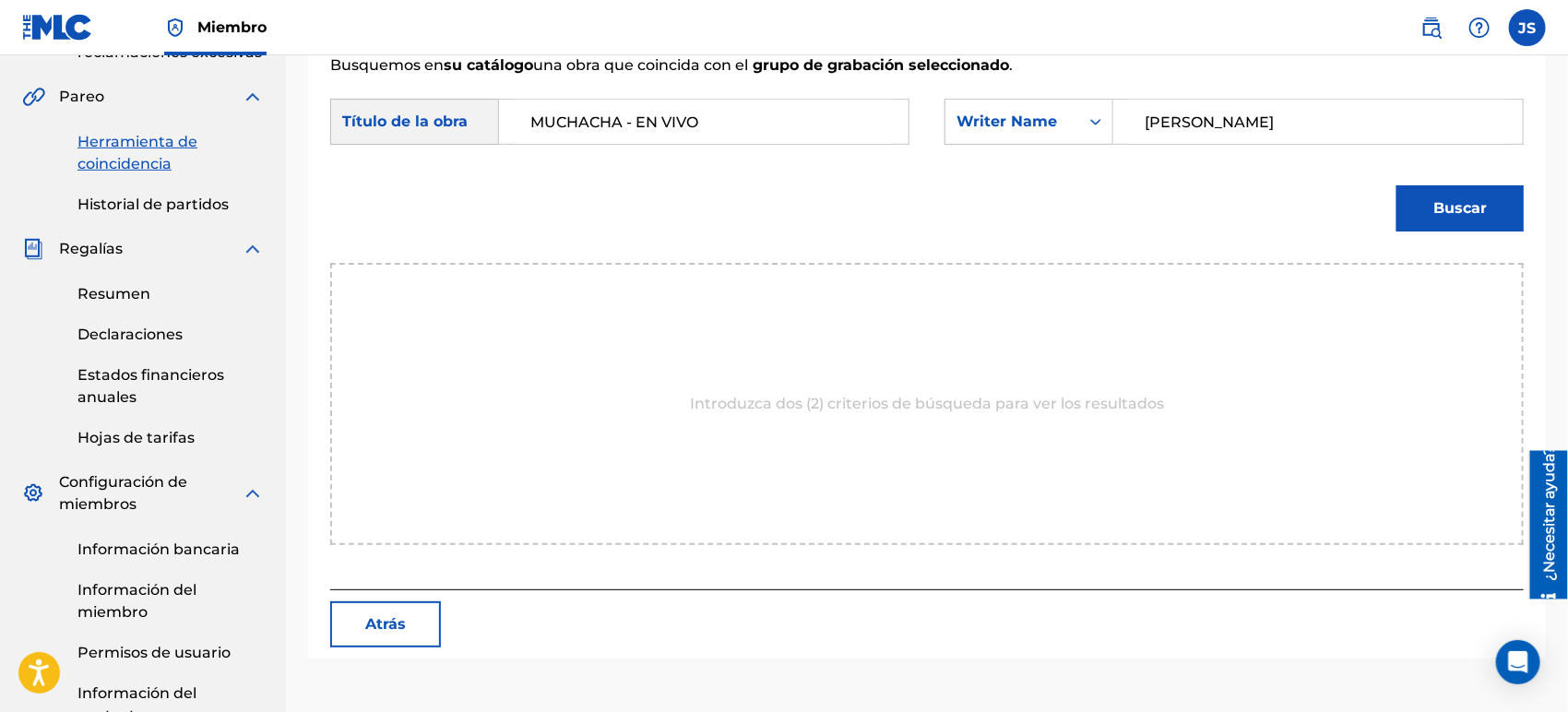 type on "[PERSON_NAME]" 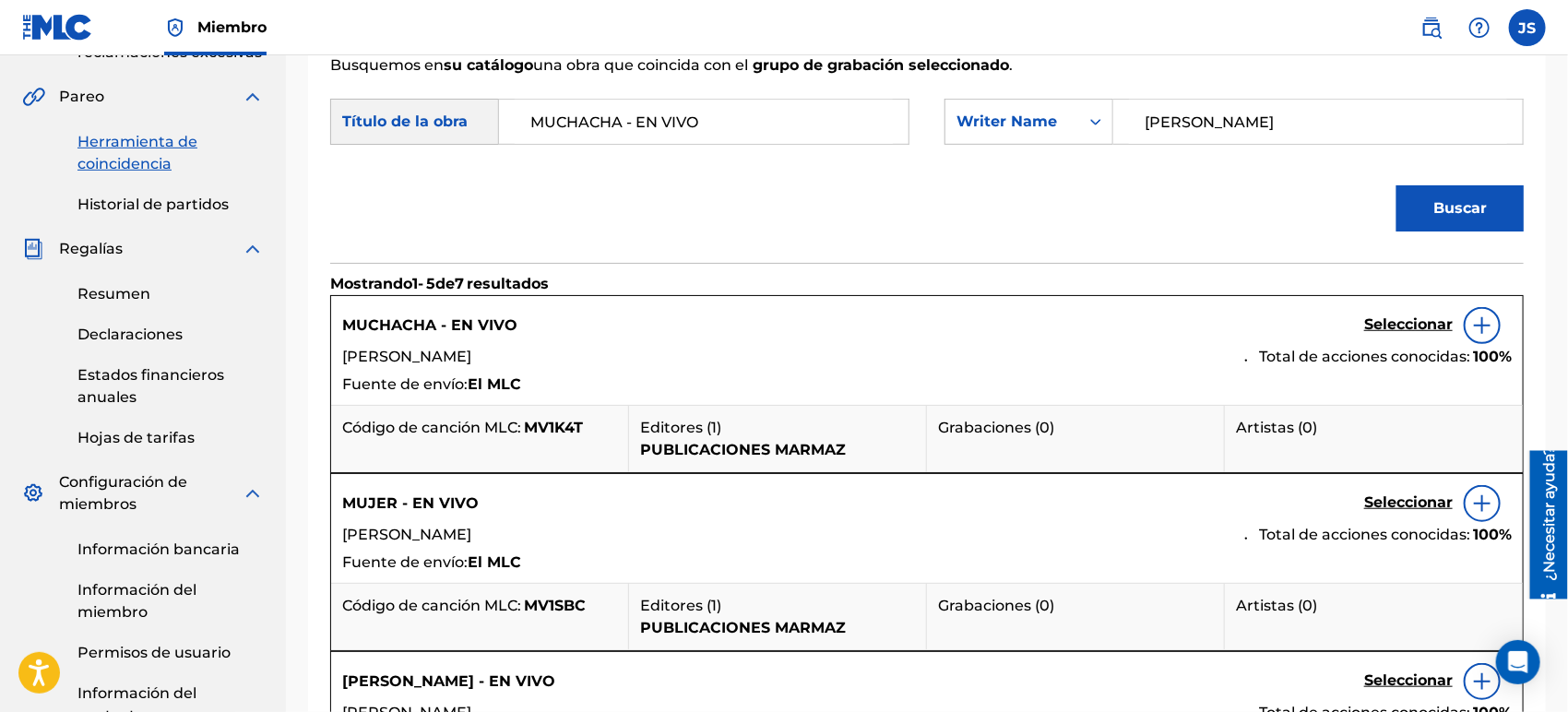 click on "MV1K4T" at bounding box center (553, 427) 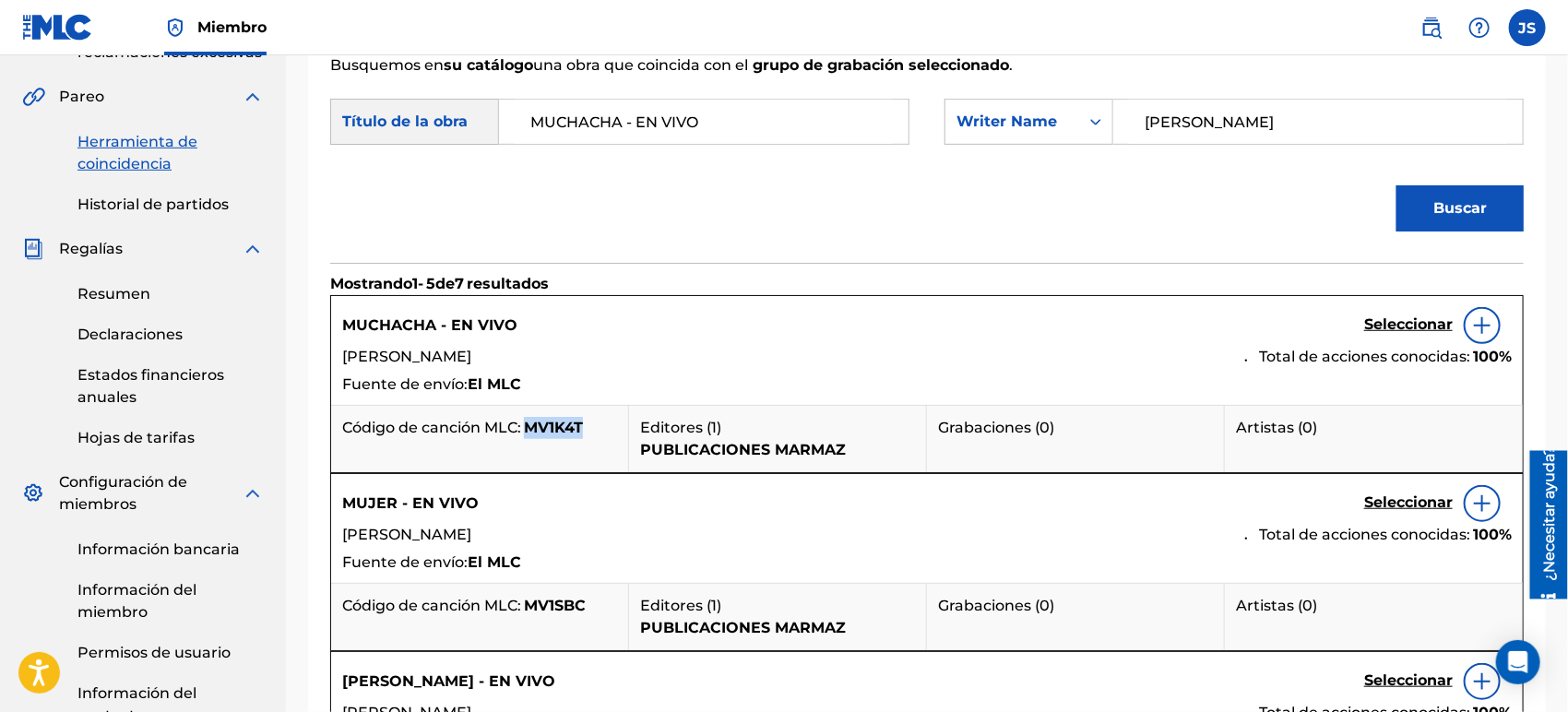 click on "MV1K4T" at bounding box center [553, 427] 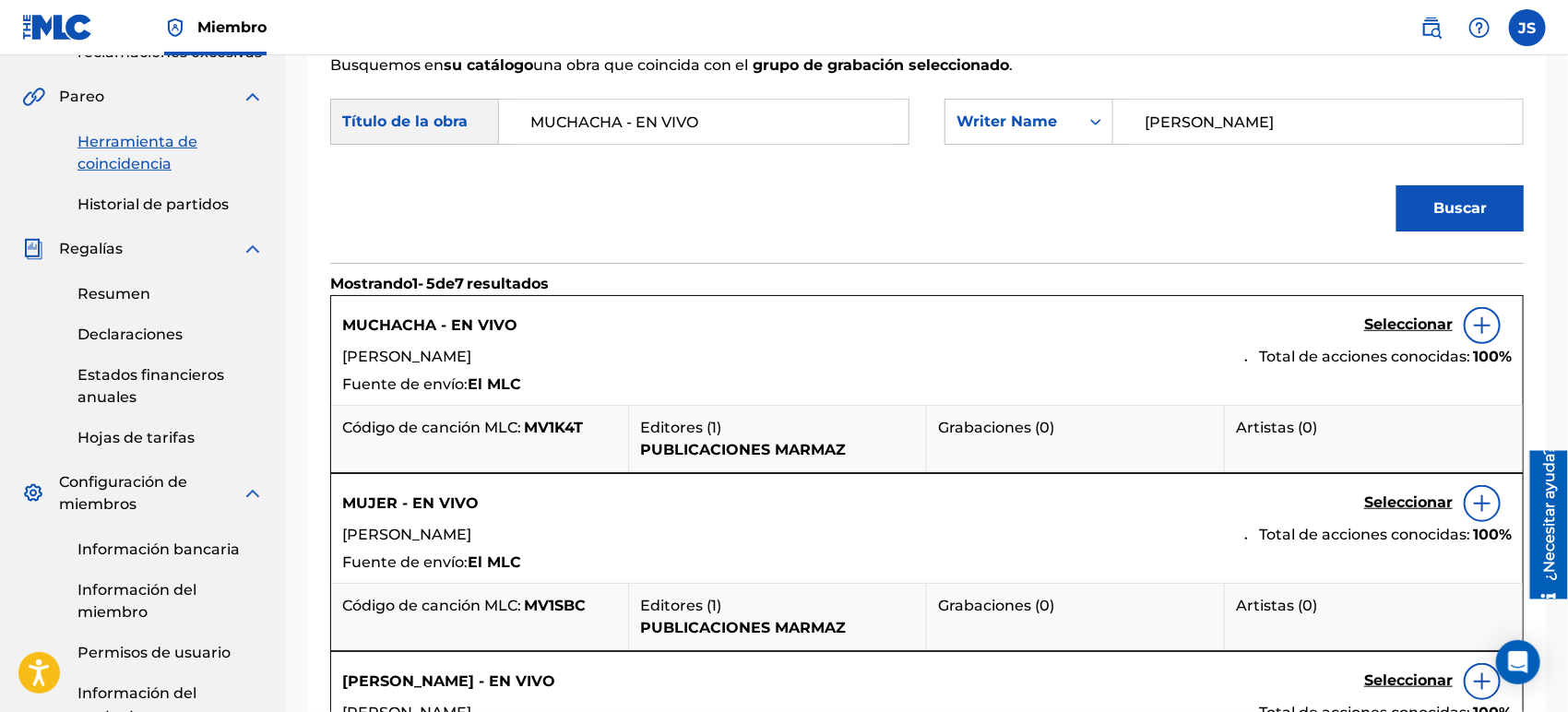 click on "Seleccionar" at bounding box center (1408, 324) 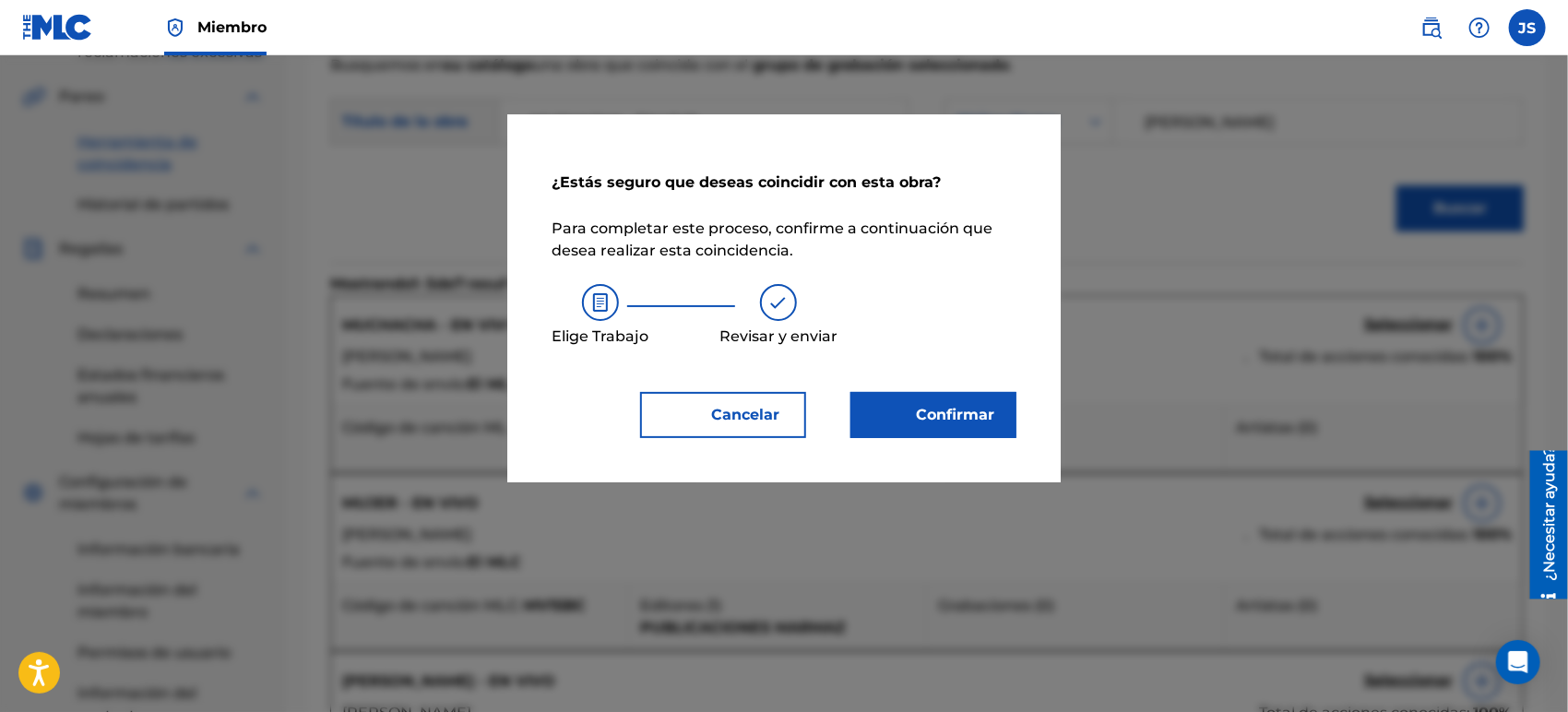 click on "Confirmar" at bounding box center (933, 415) 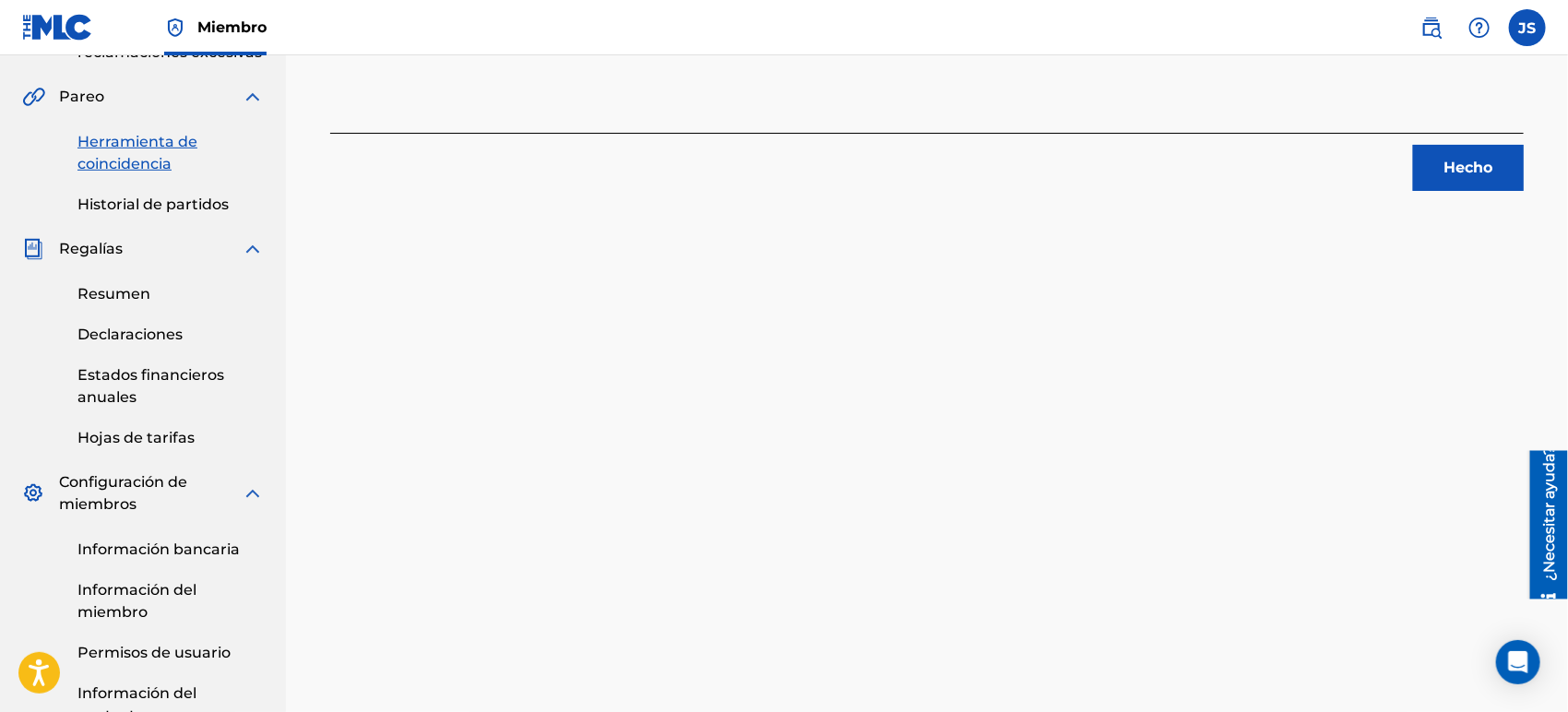click on "Hecho" at bounding box center [1468, 167] 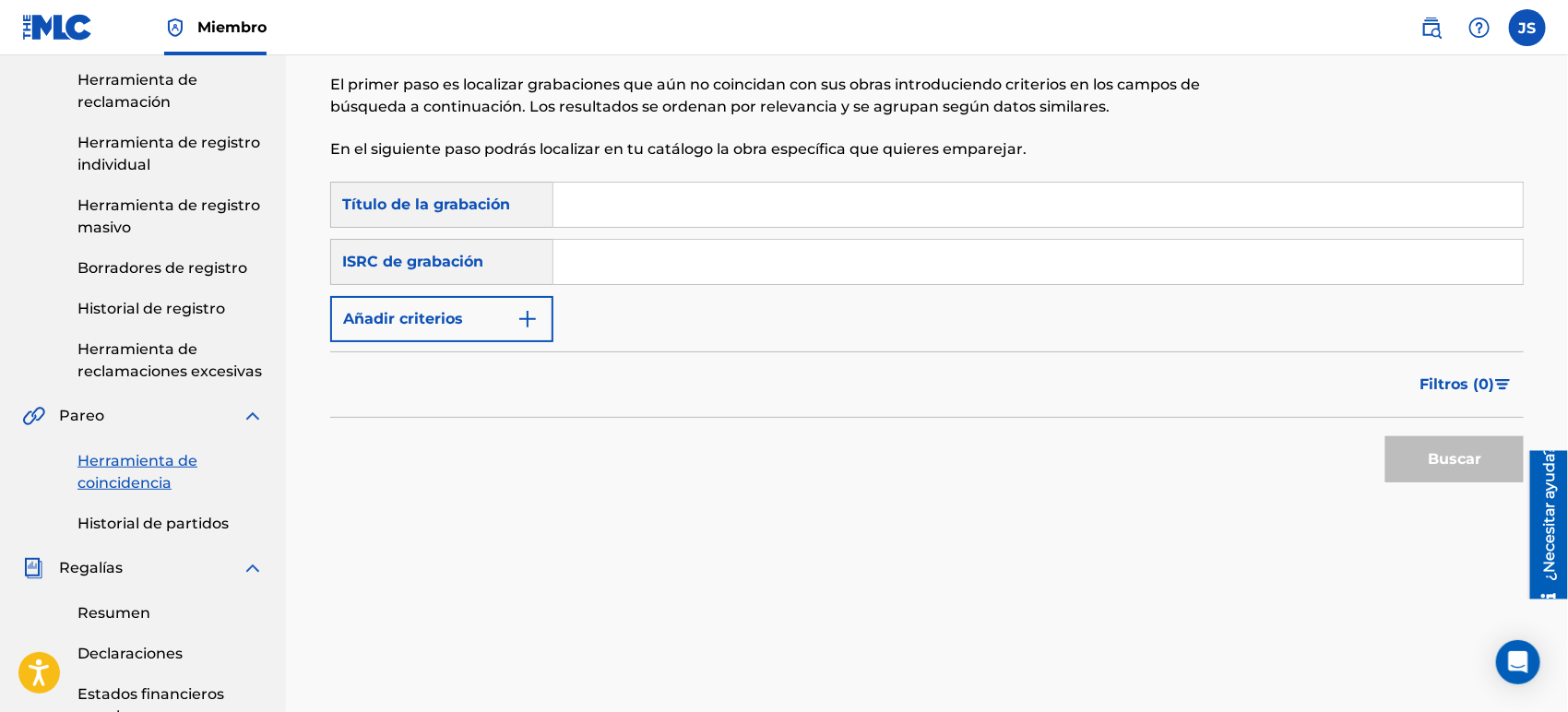 scroll, scrollTop: 0, scrollLeft: 0, axis: both 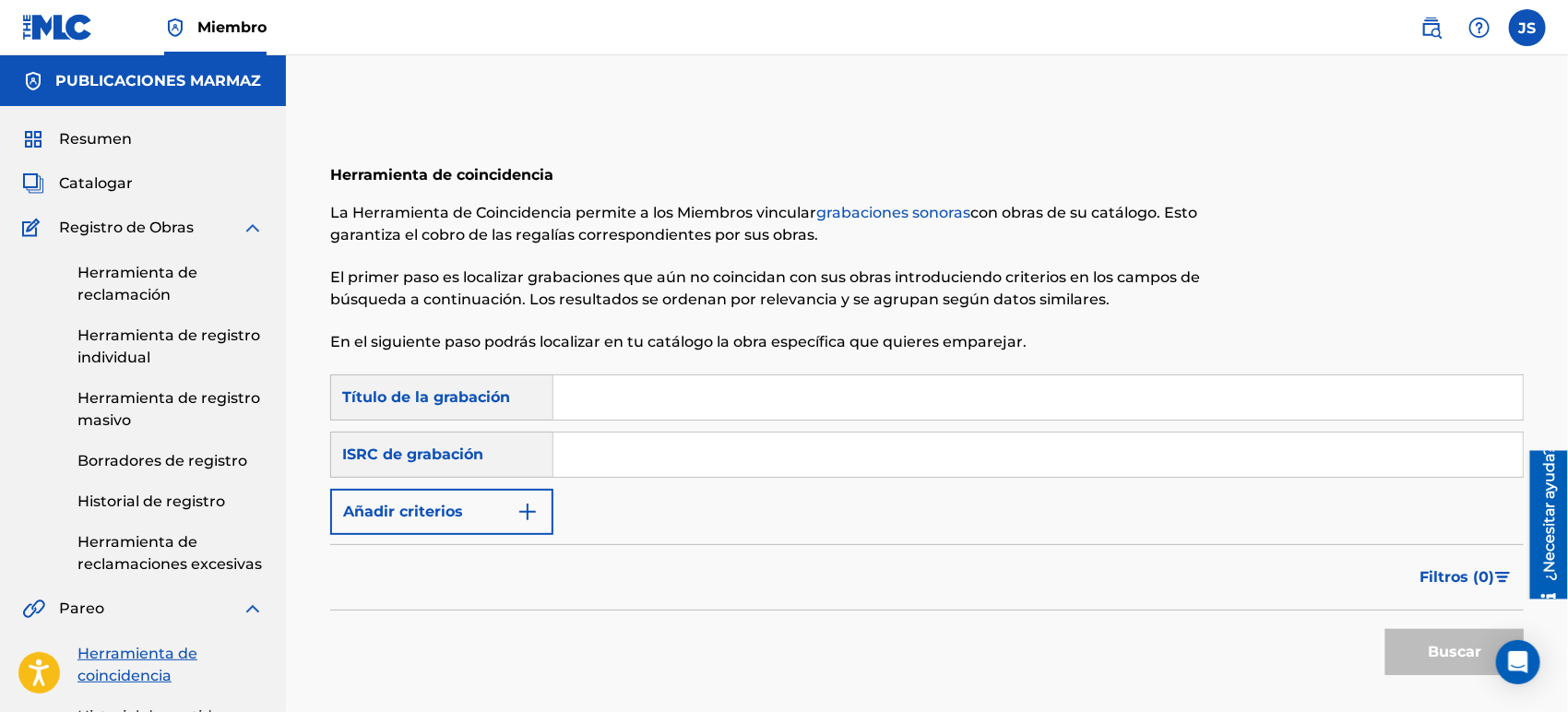 click at bounding box center [1038, 455] 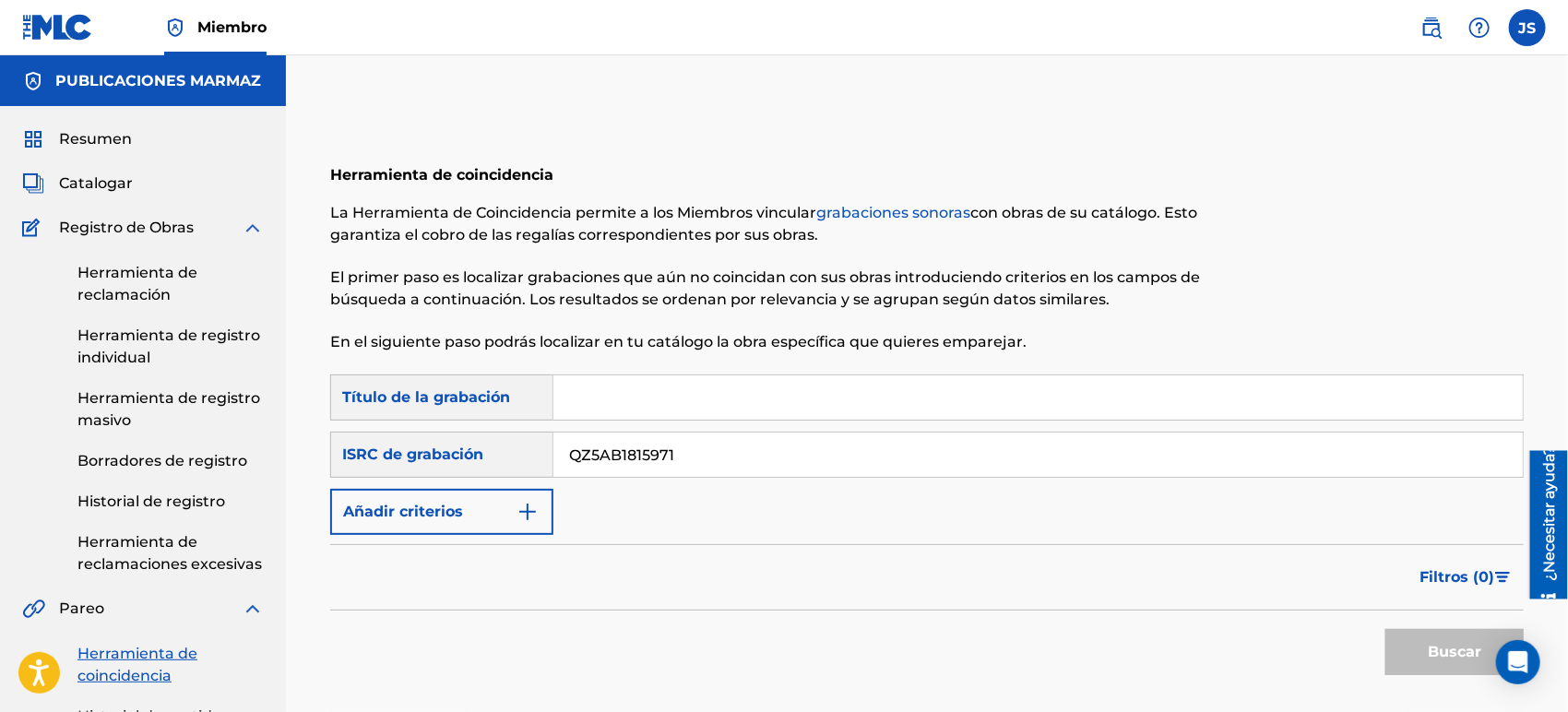 type on "QZ5AB1815971" 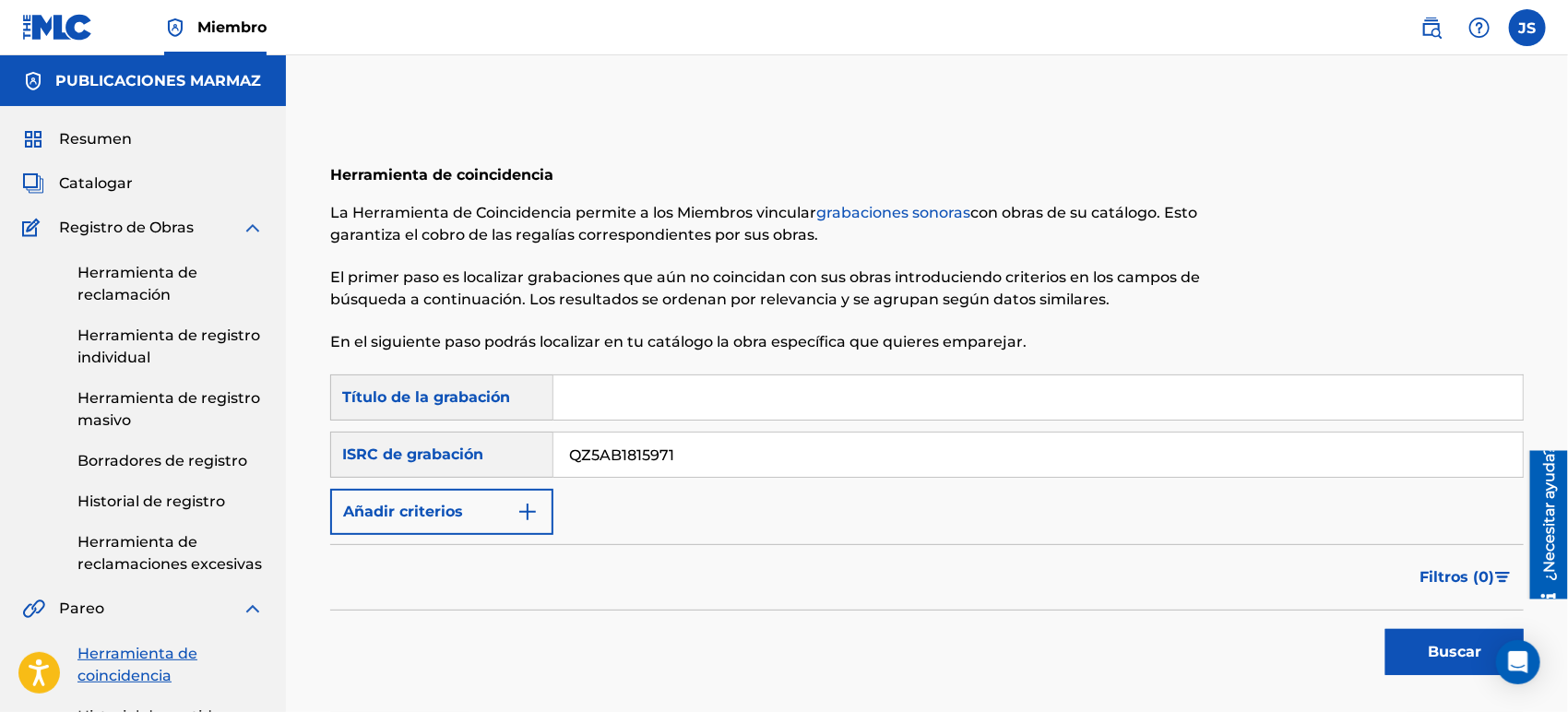 click on "Búsqueda con criterios 93f116d9-1a8c-418a-80c5-3657ed7ee6ab Título de la grabación Búsqueda con criterios abc74bed-bab6-48ae-893b-ee7cee4056a6 ISRC de grabación QZ5AB1815971 Añadir criterios Filtrar Valor estimado Todo $$$$$ $$$$ $$$ $$ $ Fuente Todo Licencia general Histórico inigualable Eliminar filtros Aplicar filtros Filtros (  0  ) Buscar" at bounding box center [927, 529] 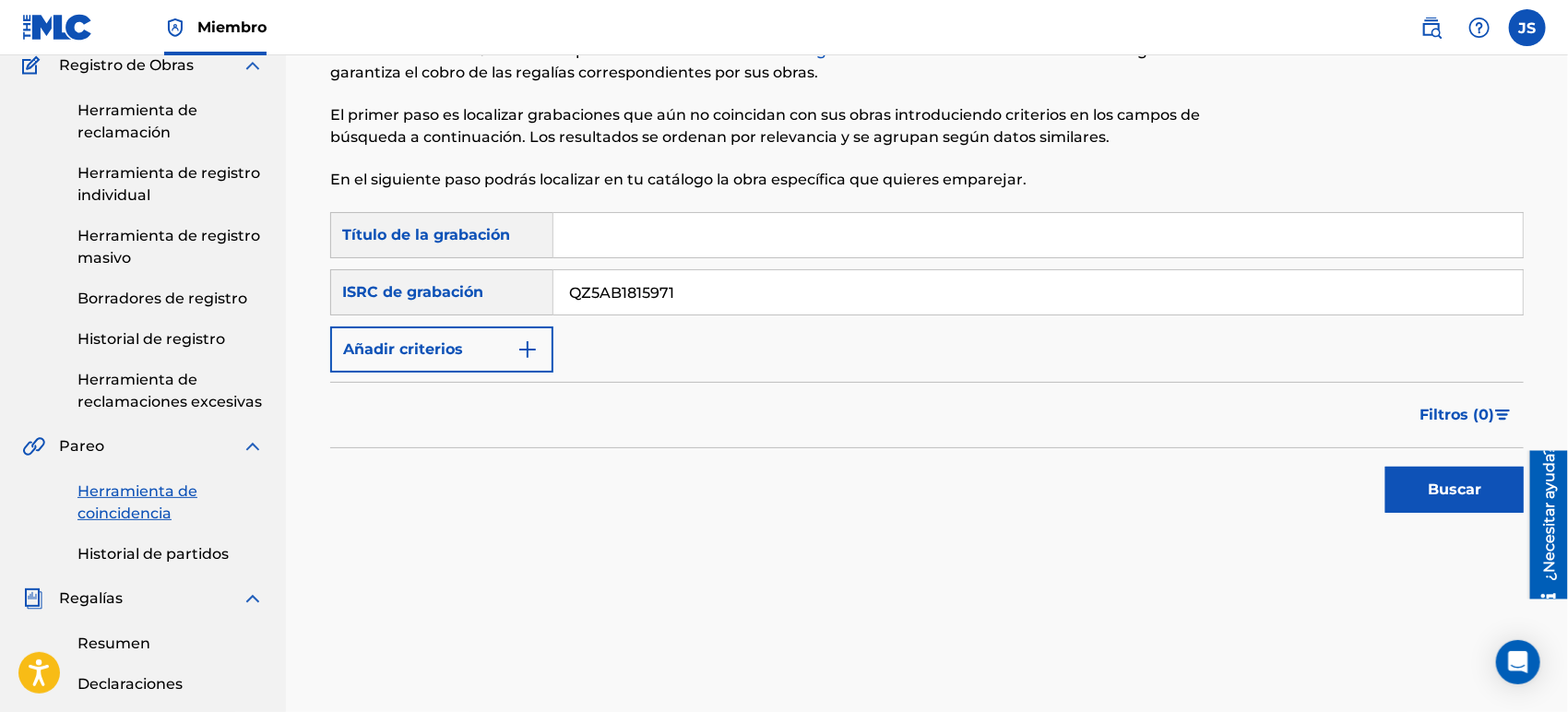 scroll, scrollTop: 409, scrollLeft: 0, axis: vertical 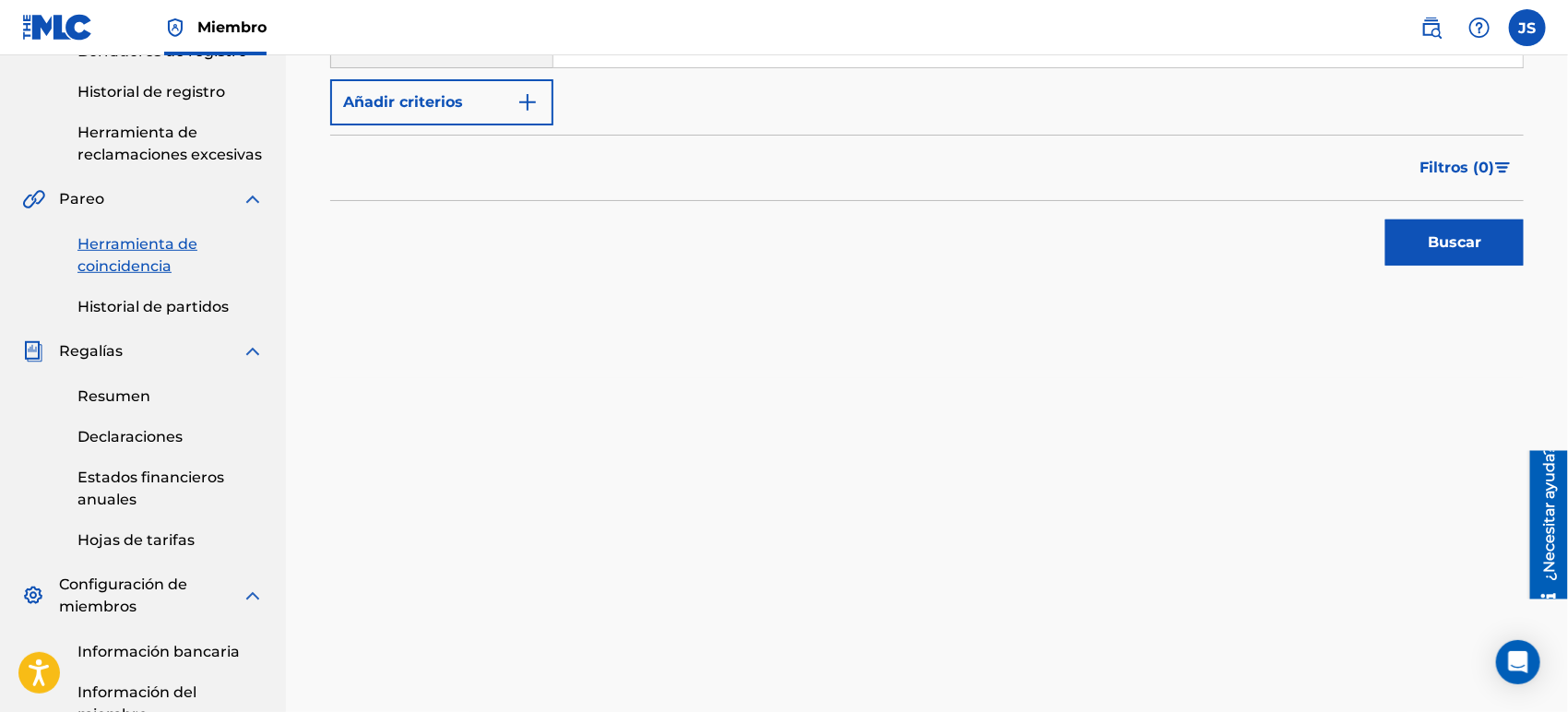 click on "Buscar" at bounding box center [1455, 243] 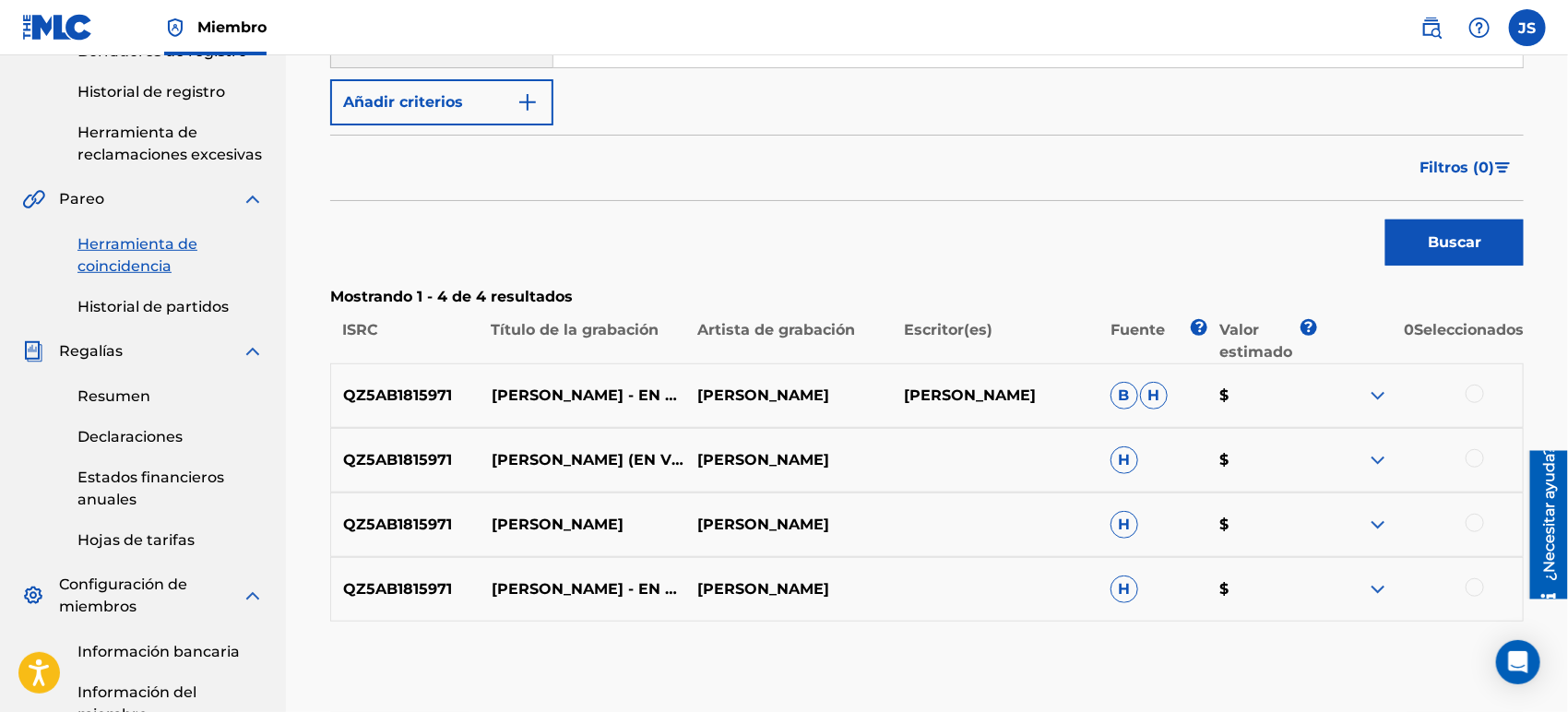 click at bounding box center [1420, 396] 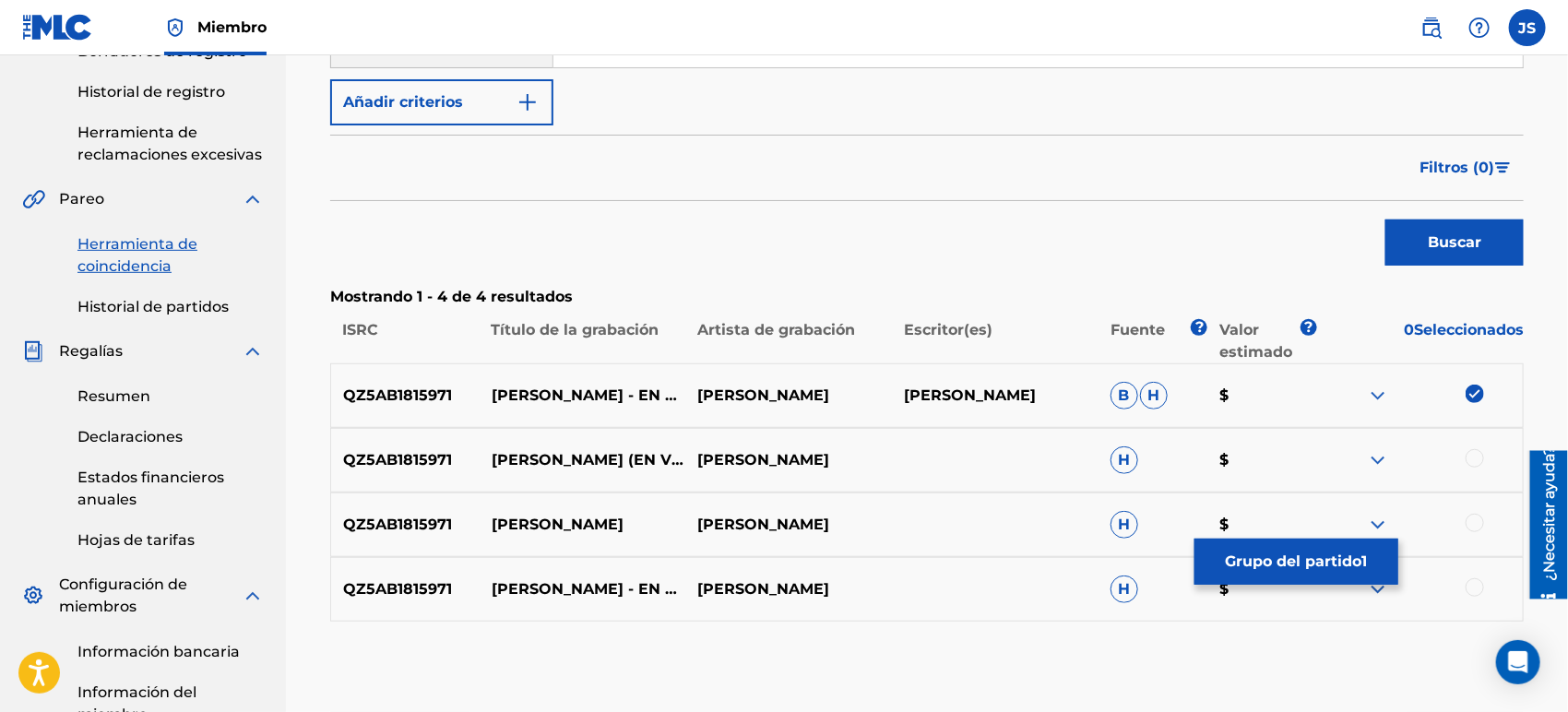 click on "QZ5AB1815971 [PERSON_NAME] (EN VIVO) [PERSON_NAME] H $" at bounding box center [927, 460] 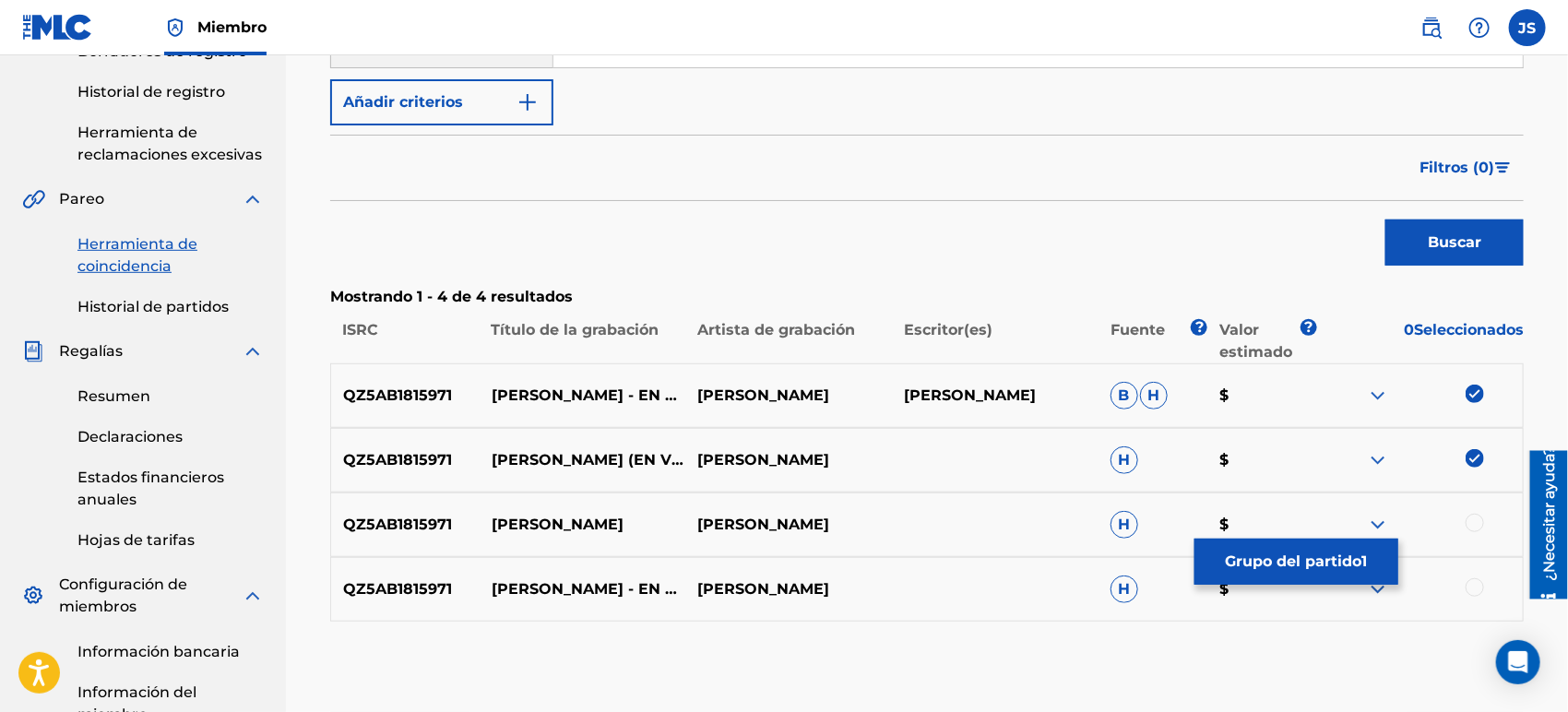 click at bounding box center (1475, 523) 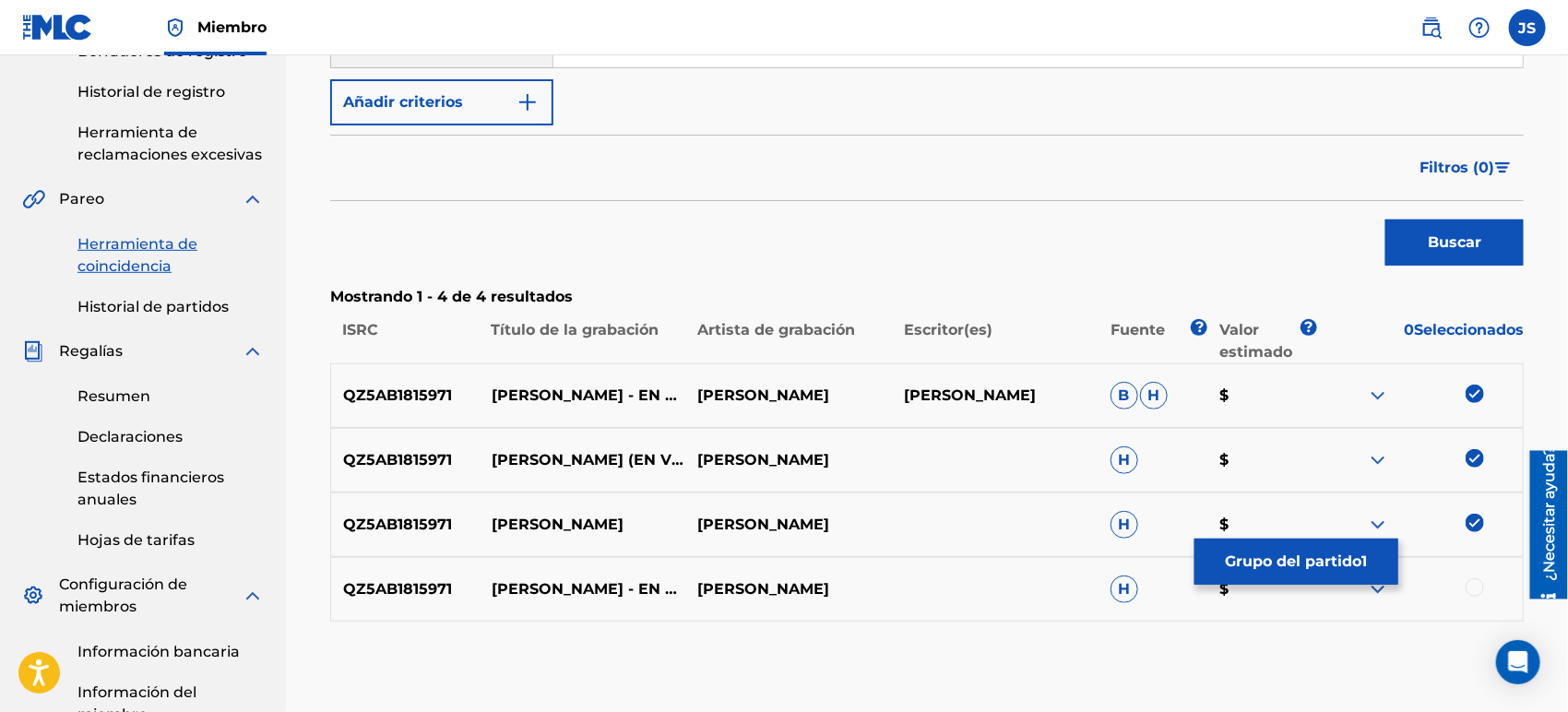 click at bounding box center [1420, 589] 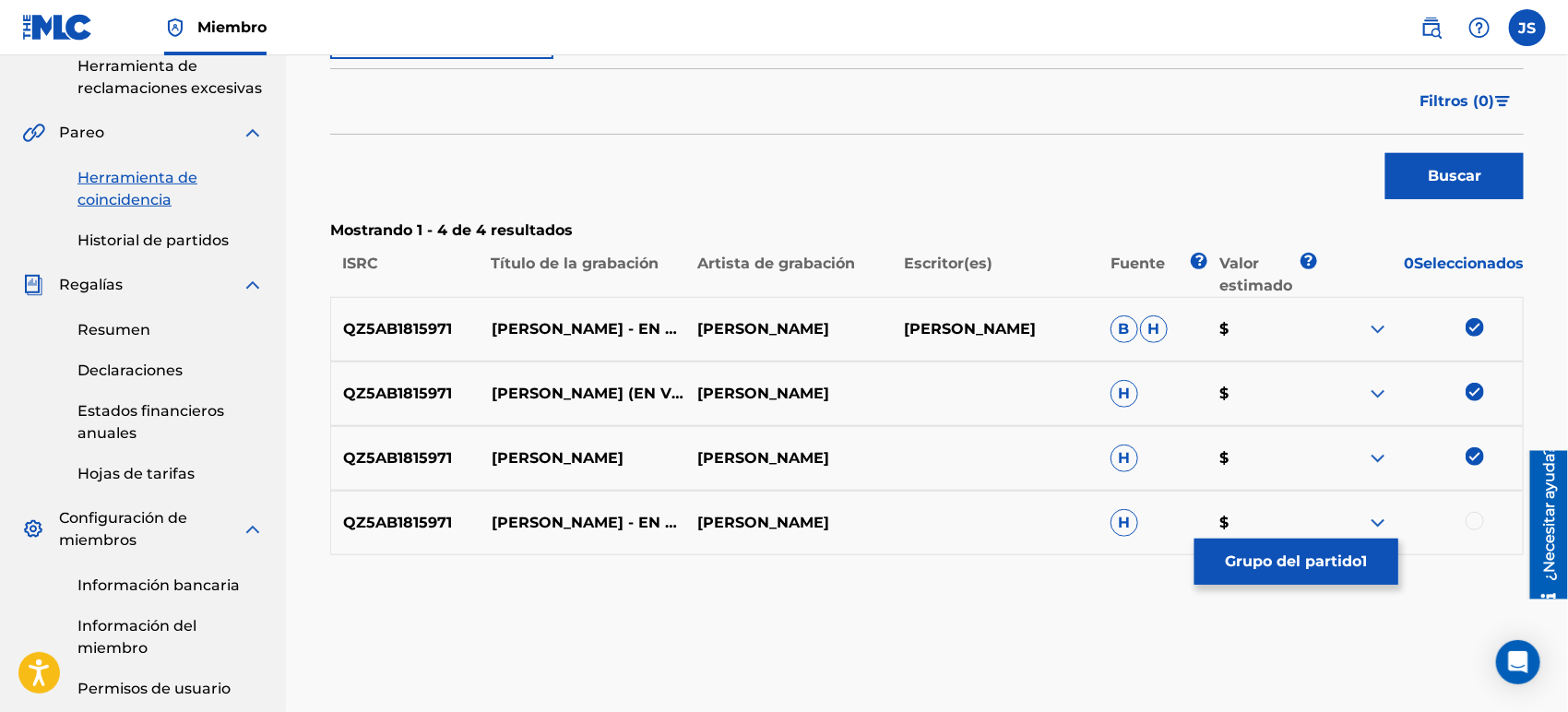 scroll, scrollTop: 512, scrollLeft: 0, axis: vertical 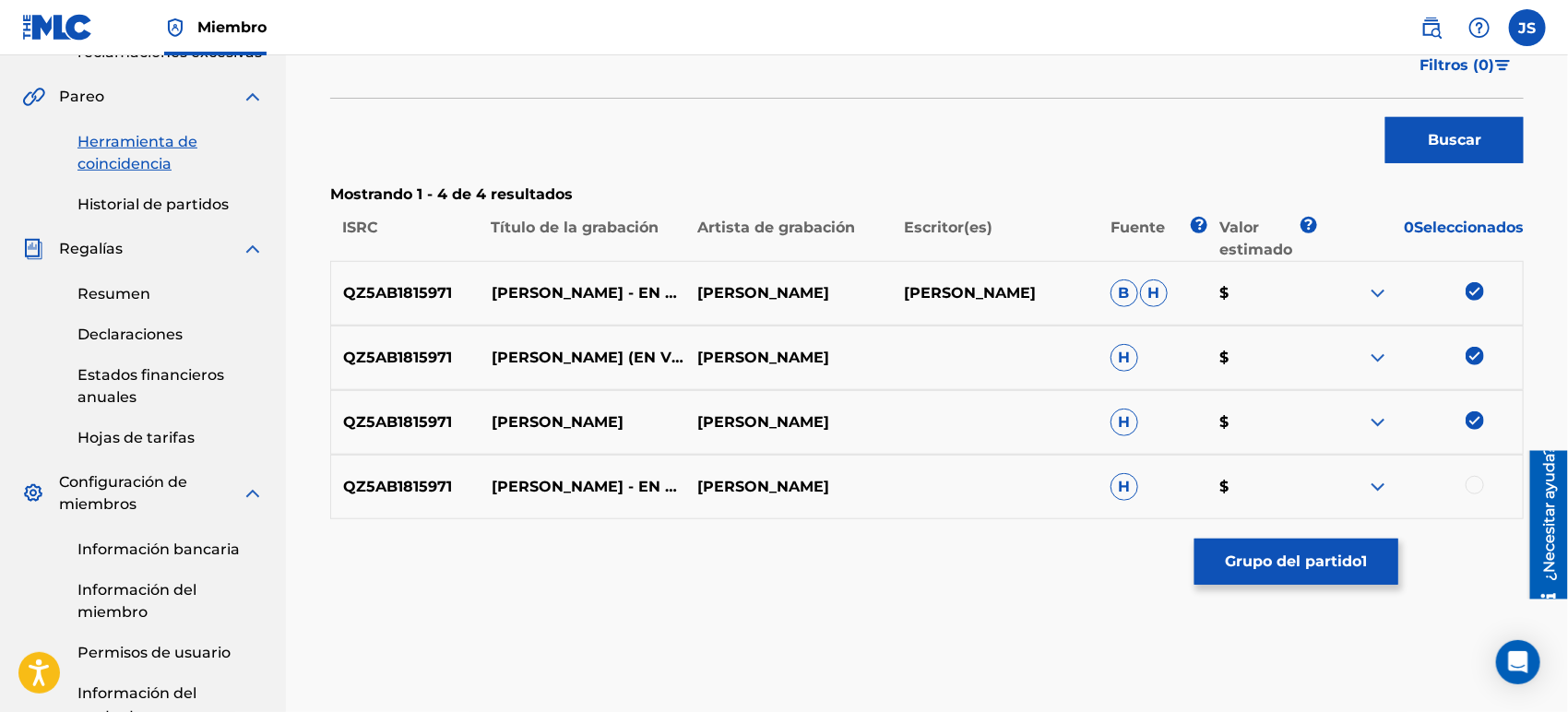 click at bounding box center (1420, 487) 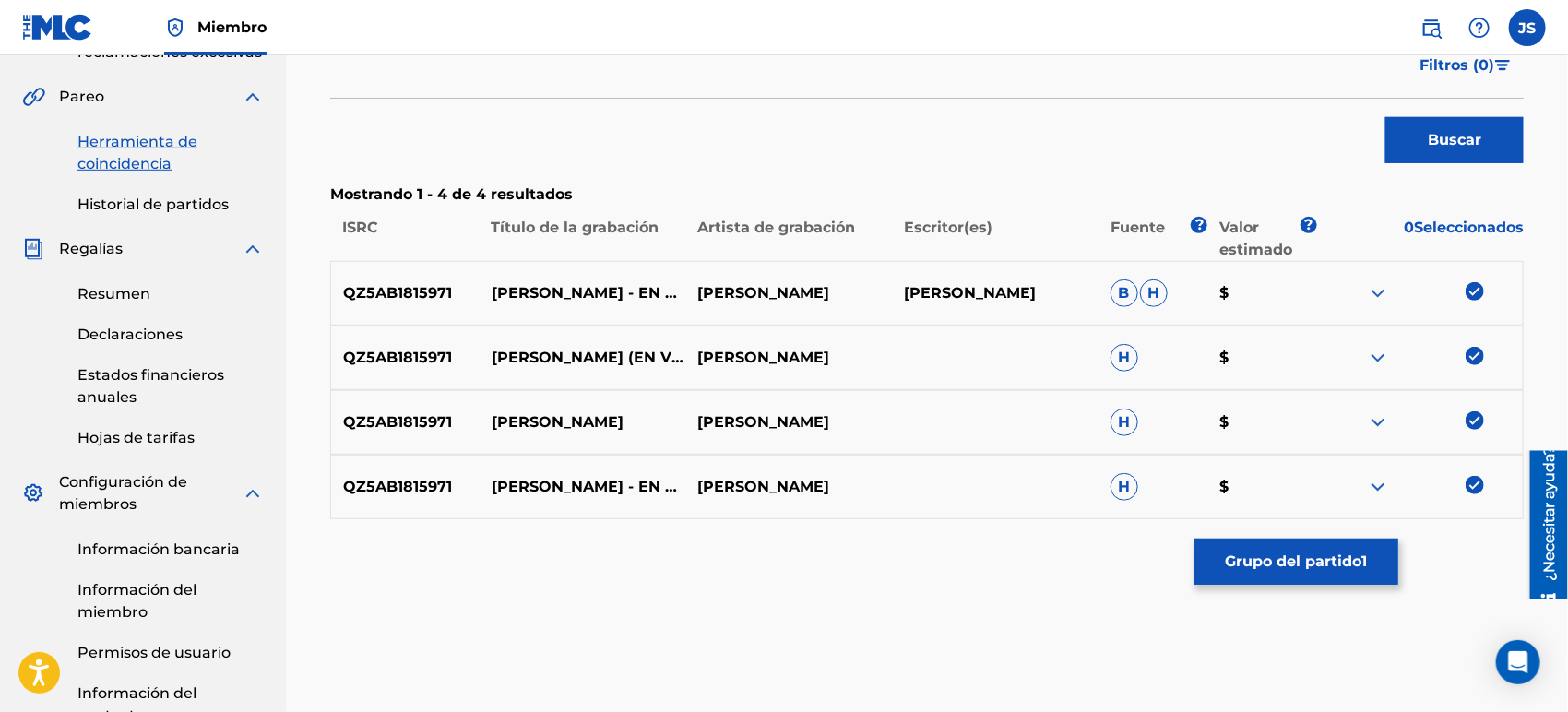 click on "Grupo del partido" at bounding box center [1294, 561] 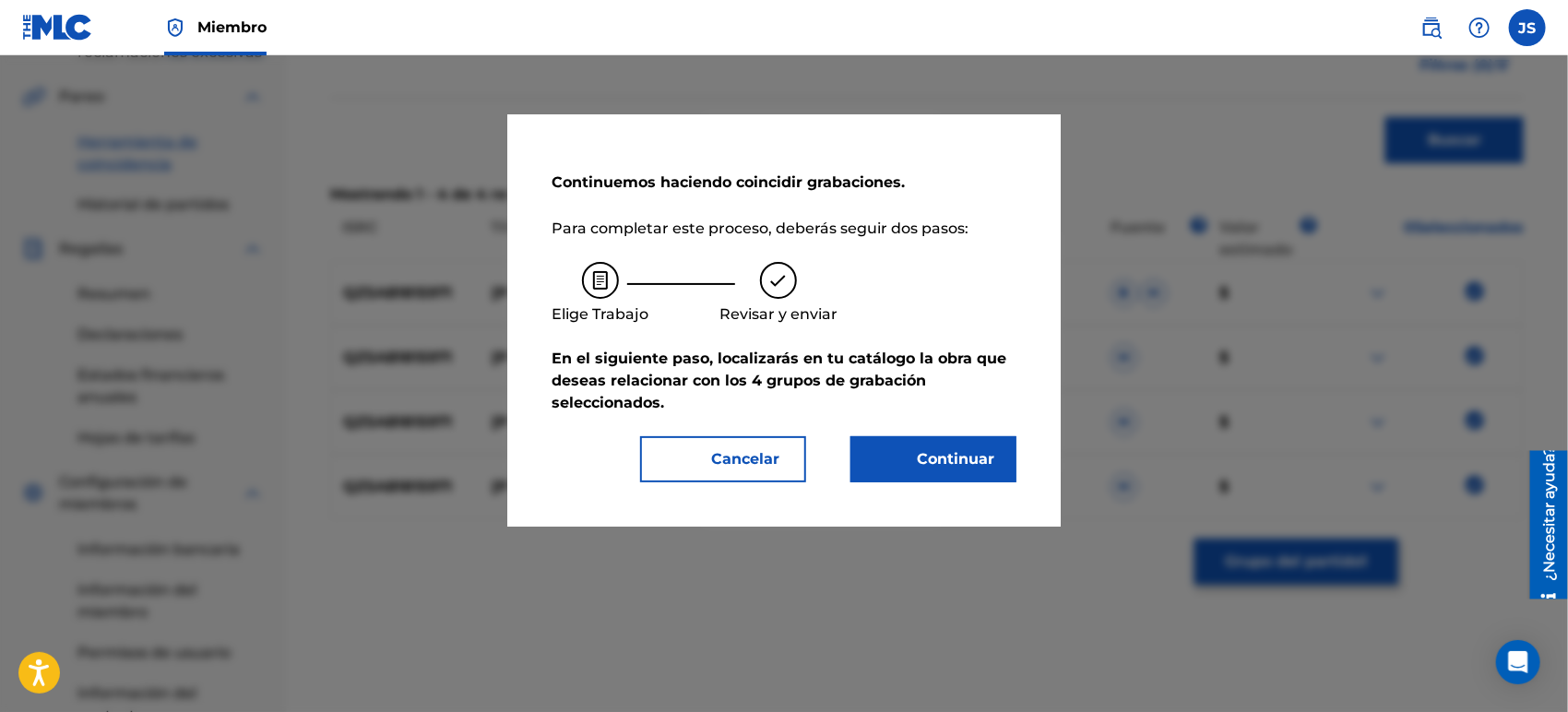 click on "Continuar" at bounding box center [944, 459] 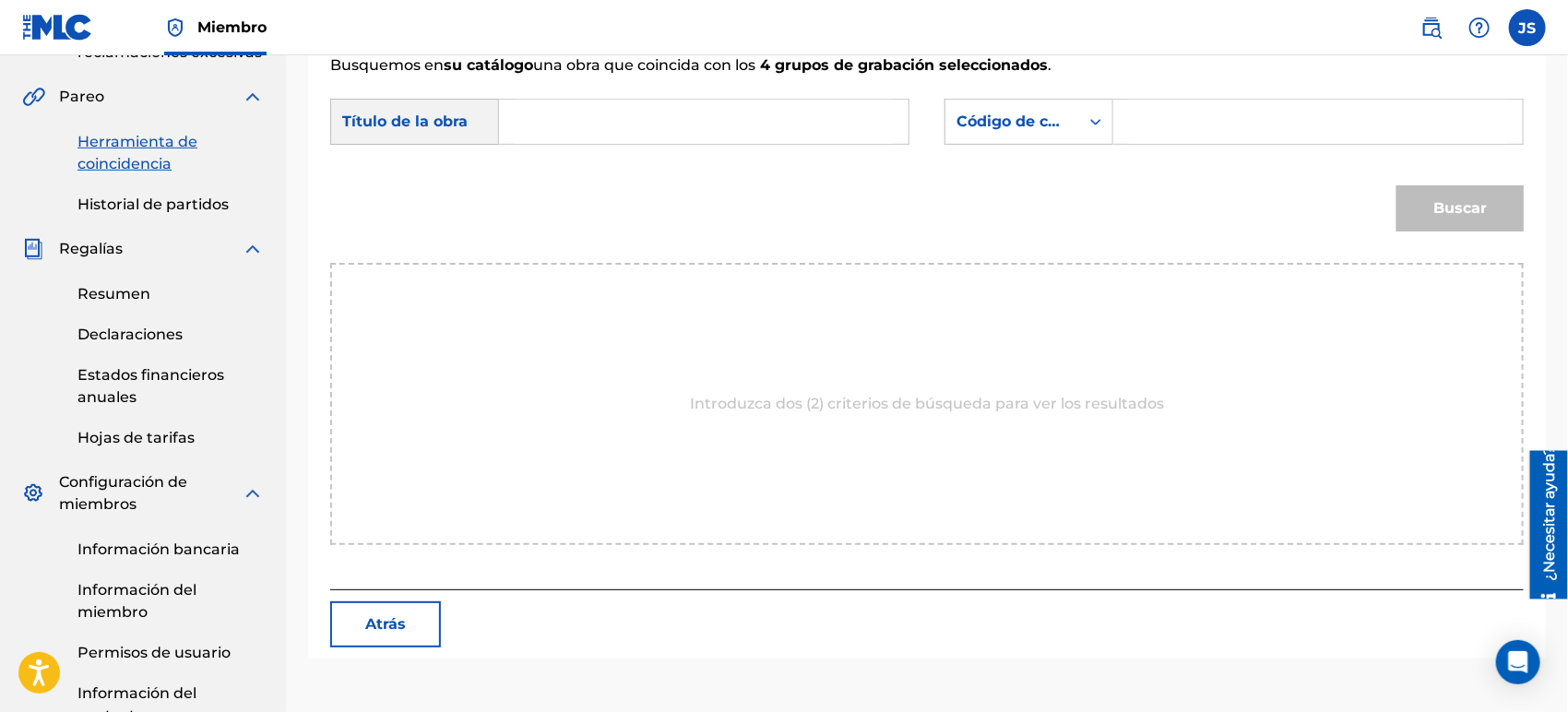 click at bounding box center (704, 122) 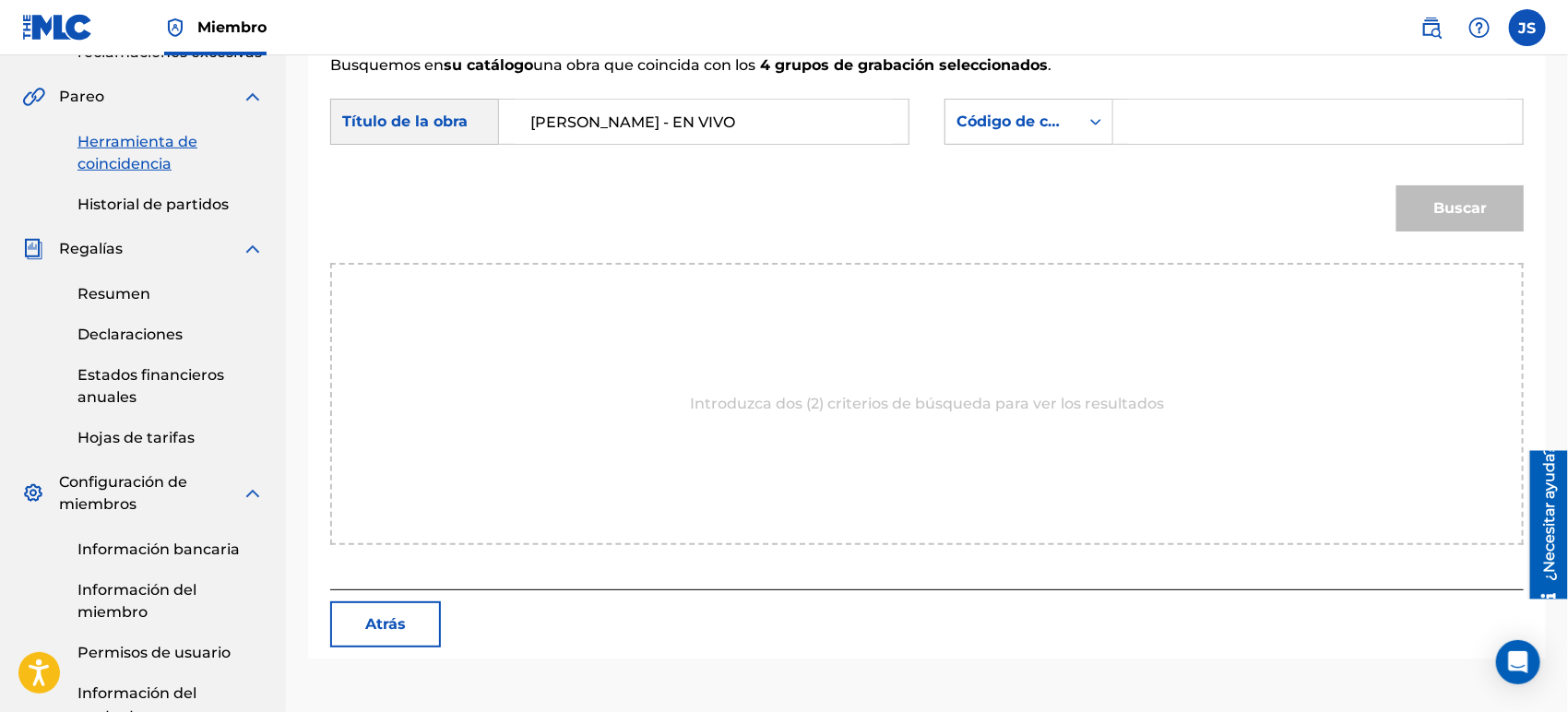 type on "[PERSON_NAME] - EN VIVO" 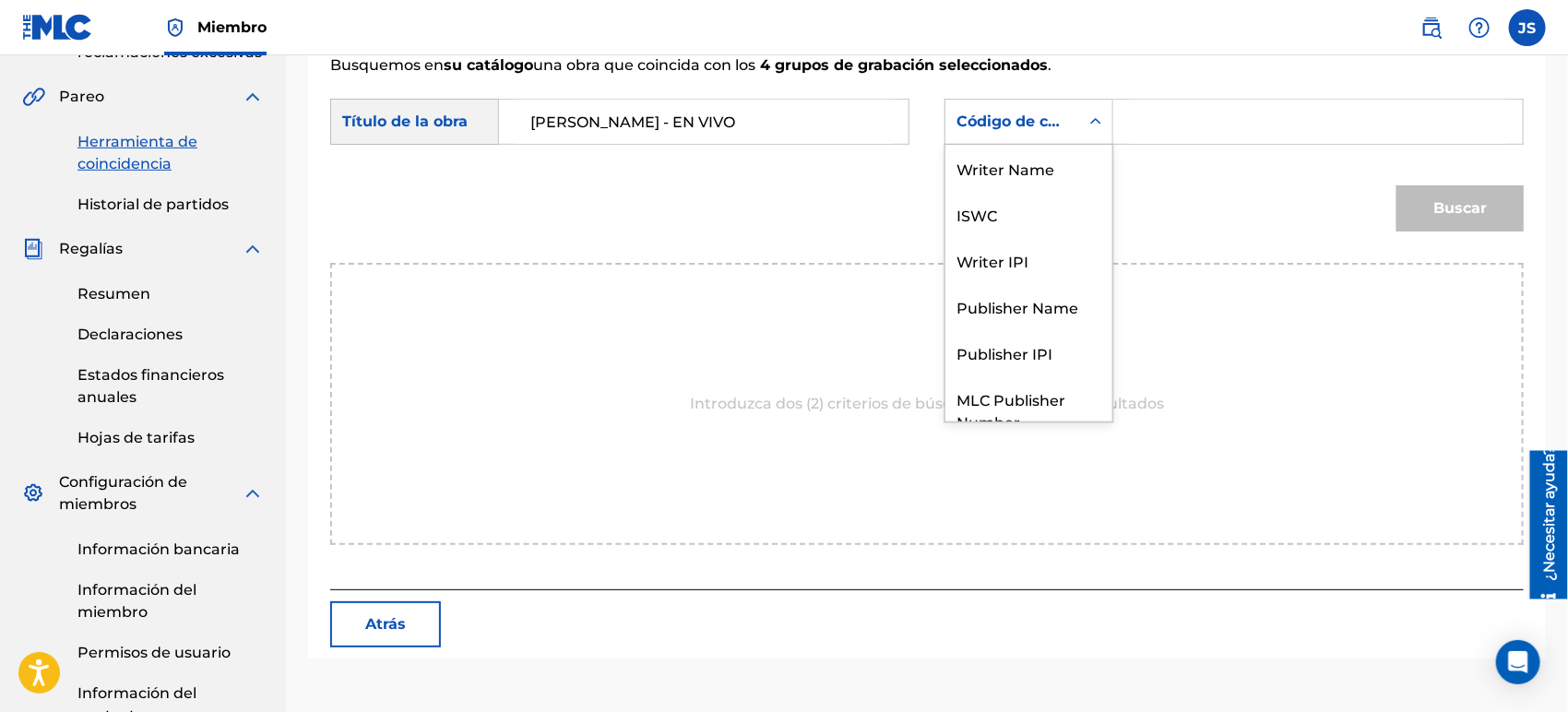 click on "Código de canción MLC" at bounding box center [1047, 121] 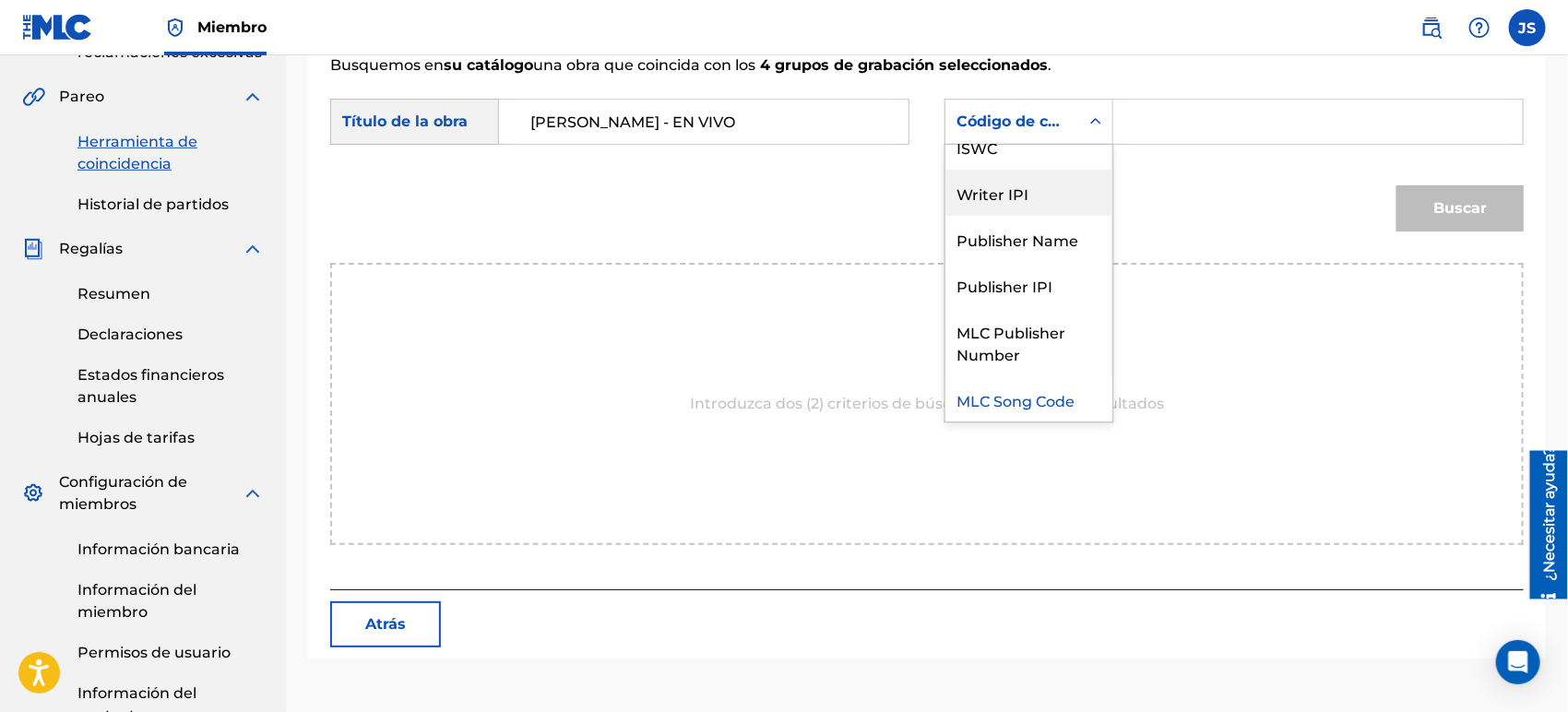 scroll, scrollTop: 0, scrollLeft: 0, axis: both 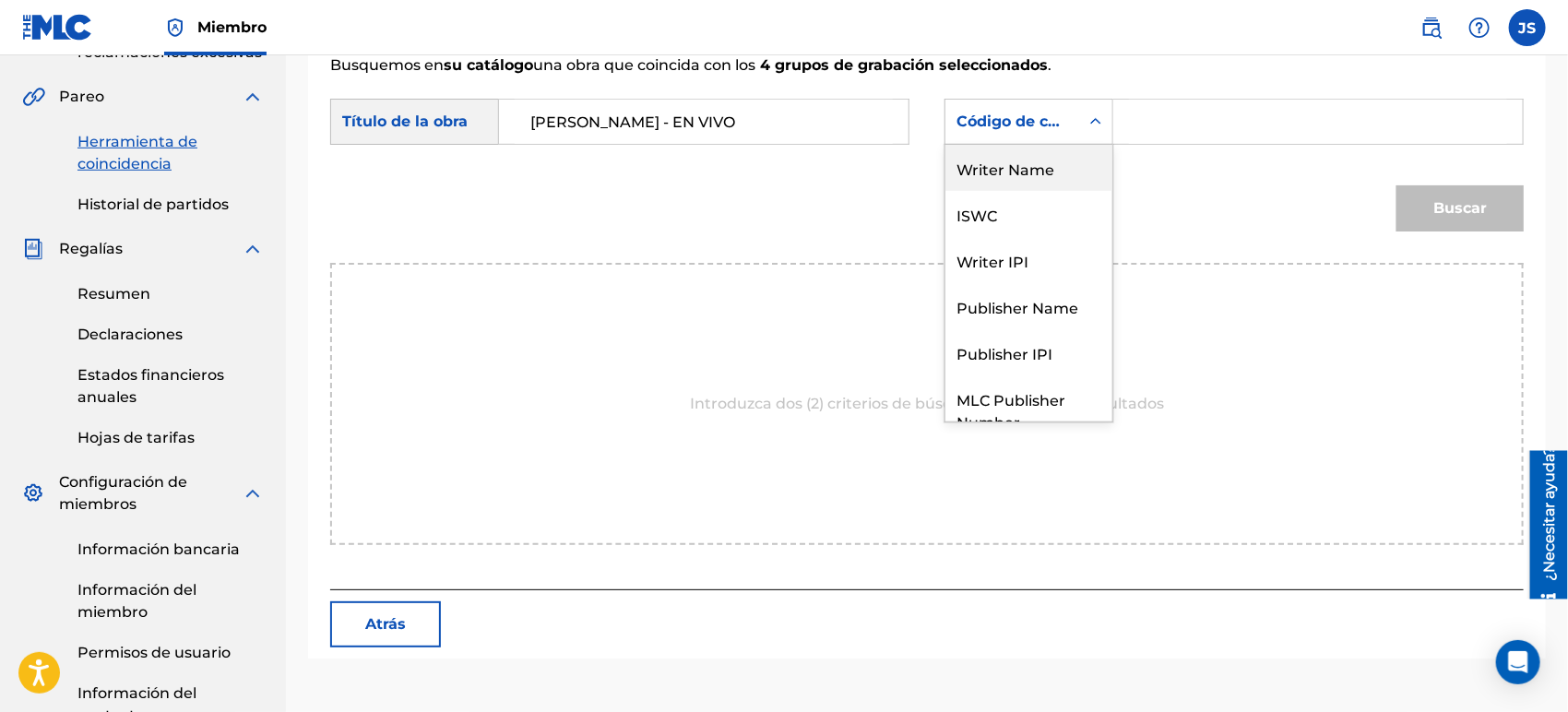 click on "Writer Name" at bounding box center (1028, 168) 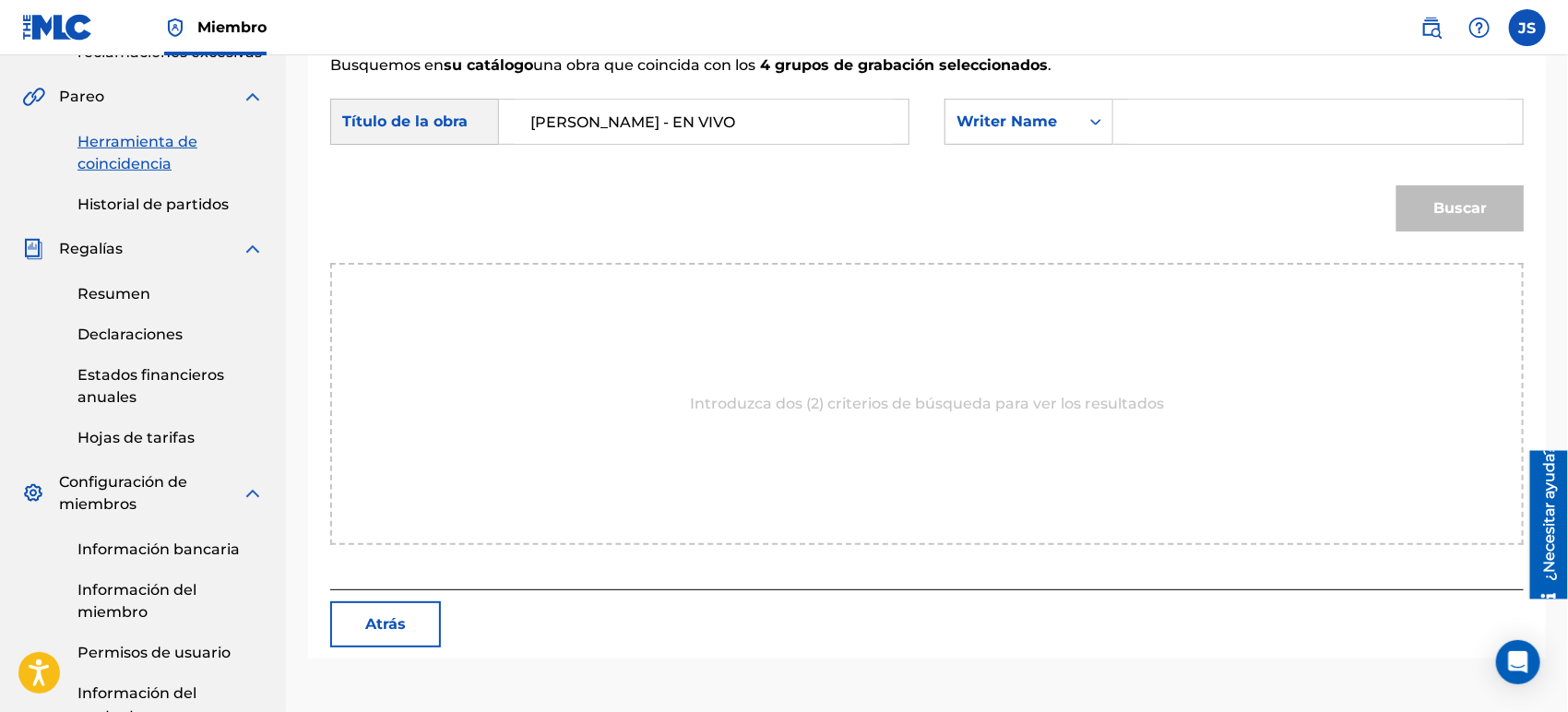 click at bounding box center [1318, 122] 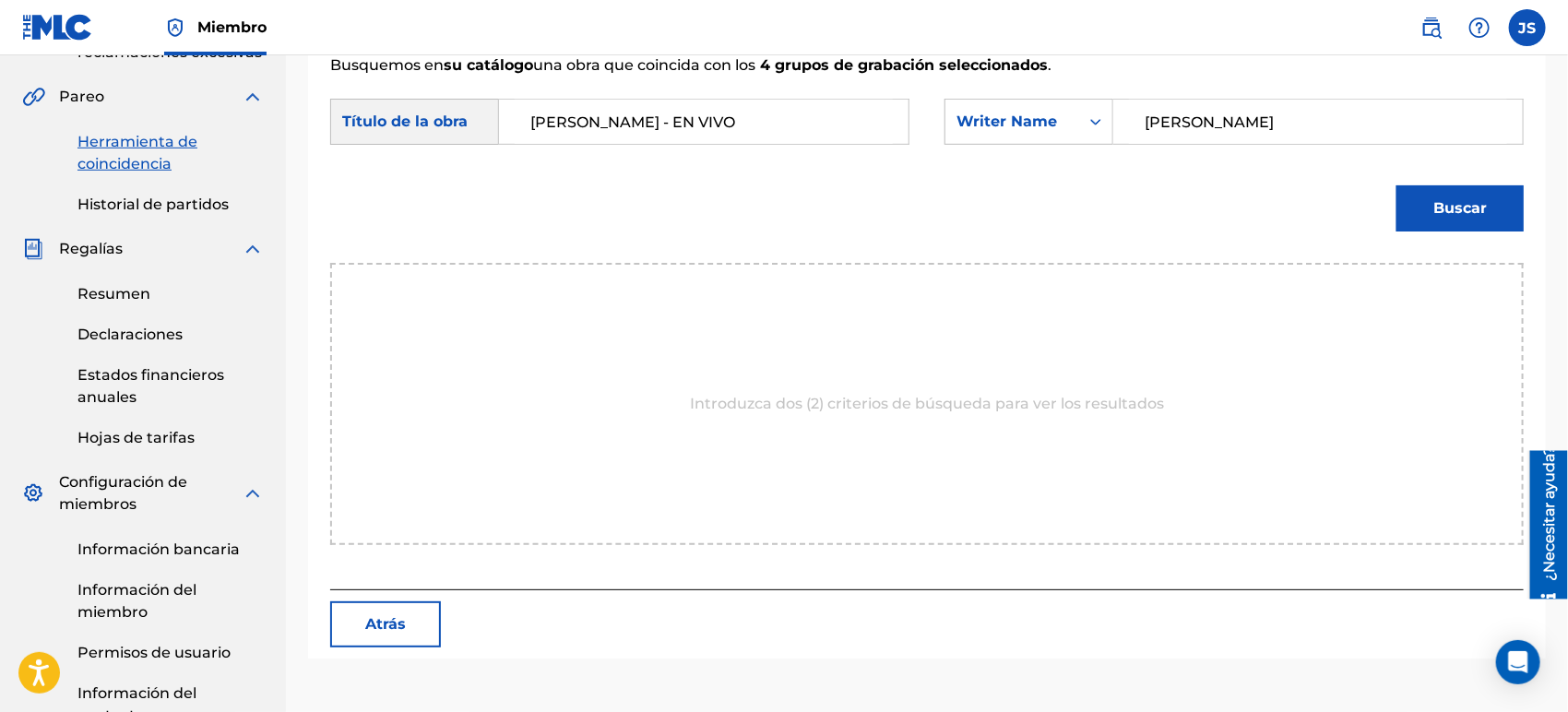 type on "[PERSON_NAME]" 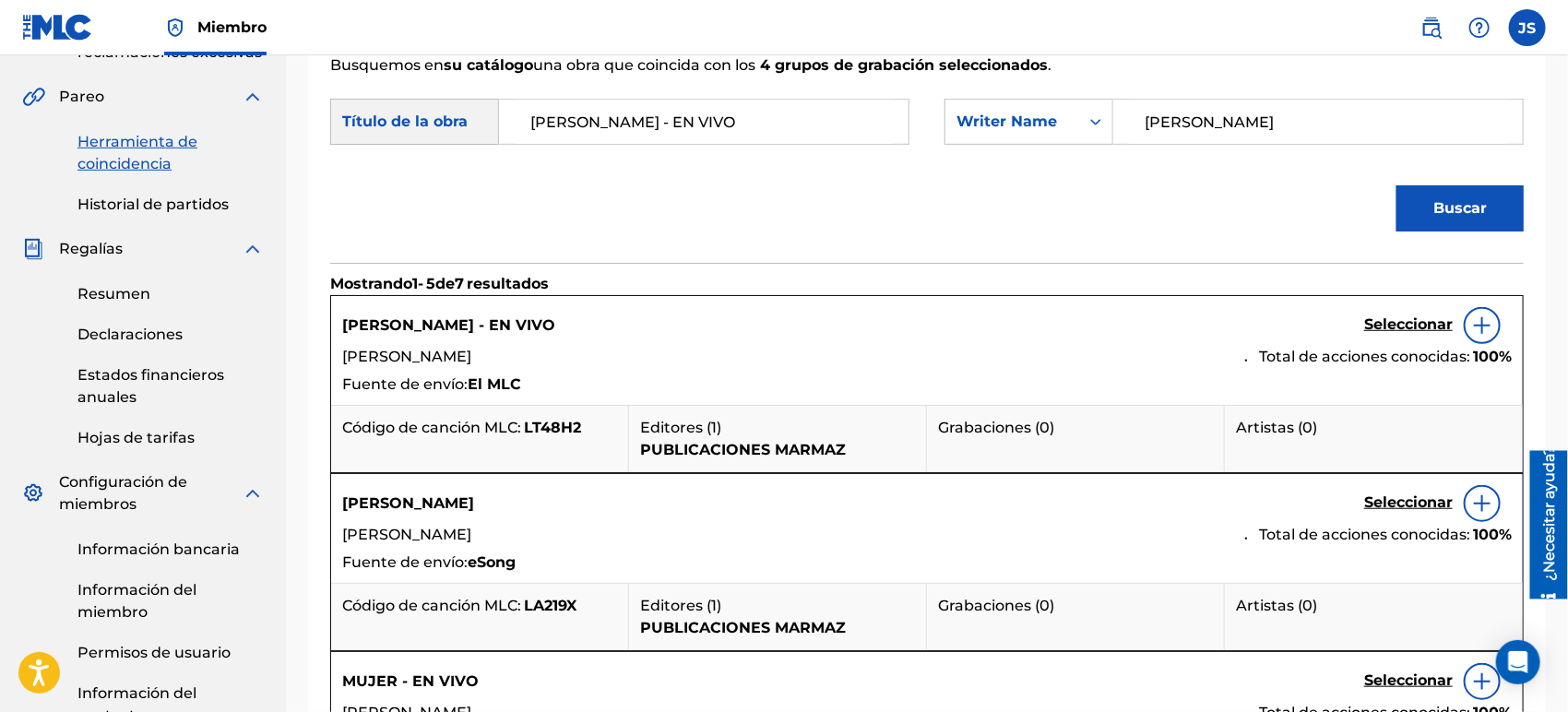 click on "LT48H2" at bounding box center (552, 427) 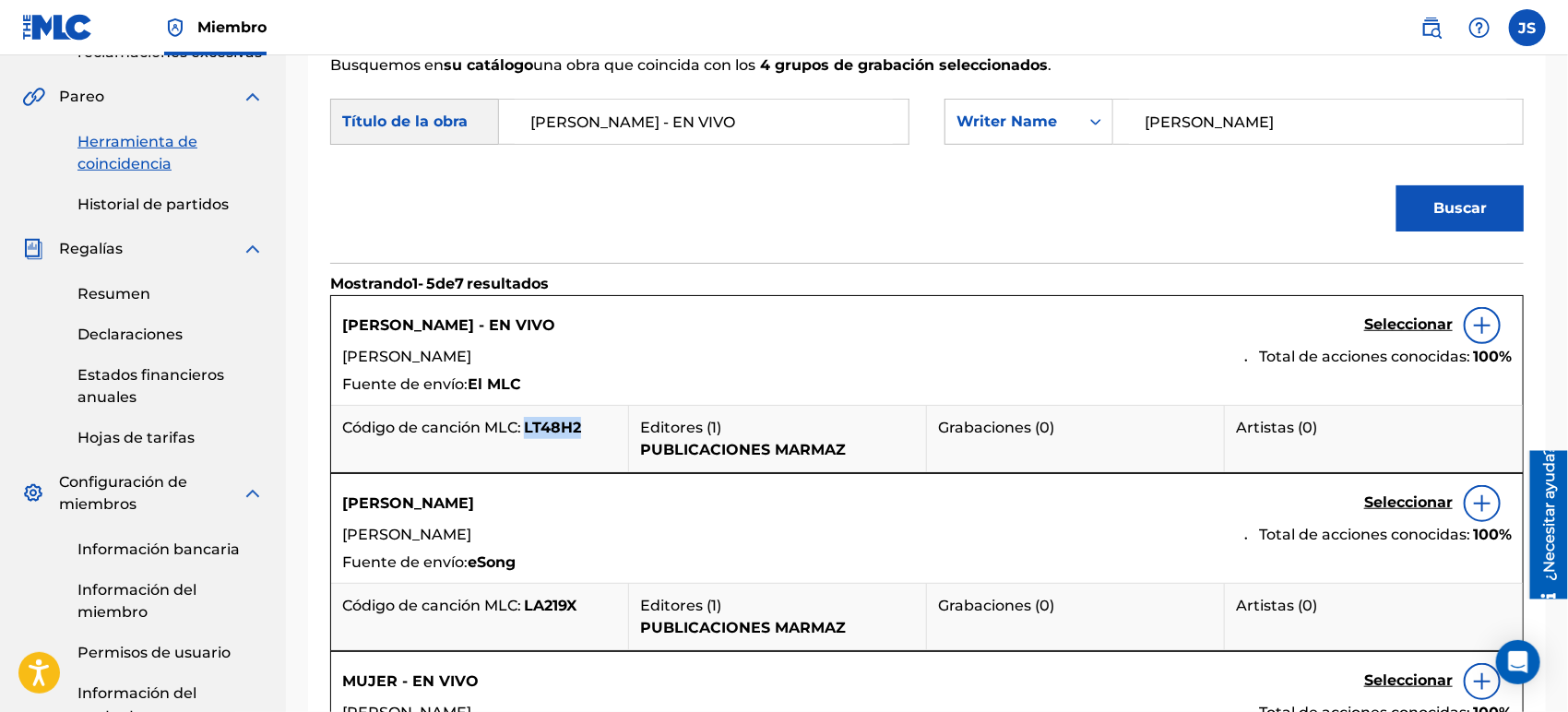 click on "LT48H2" at bounding box center (552, 427) 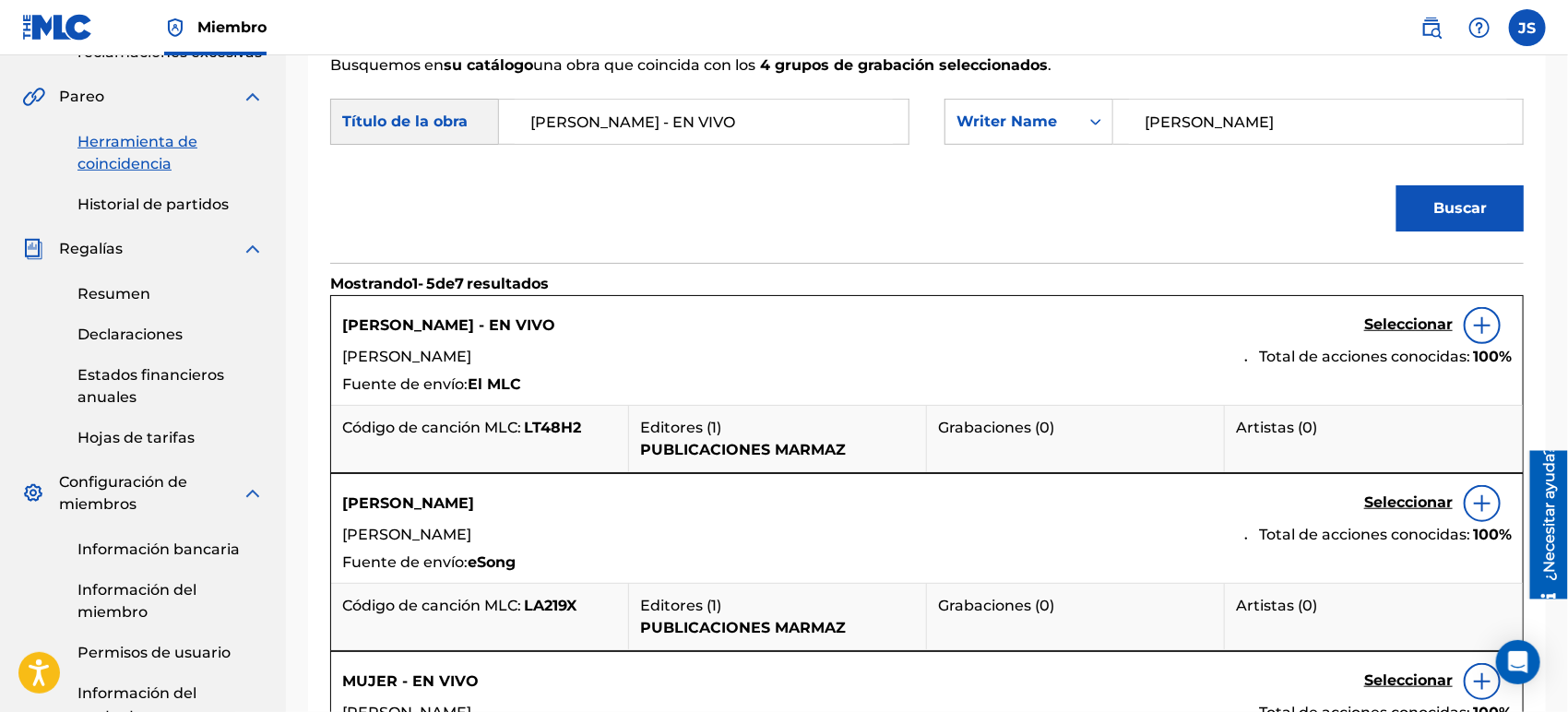 click on "Seleccionar" at bounding box center [1438, 326] 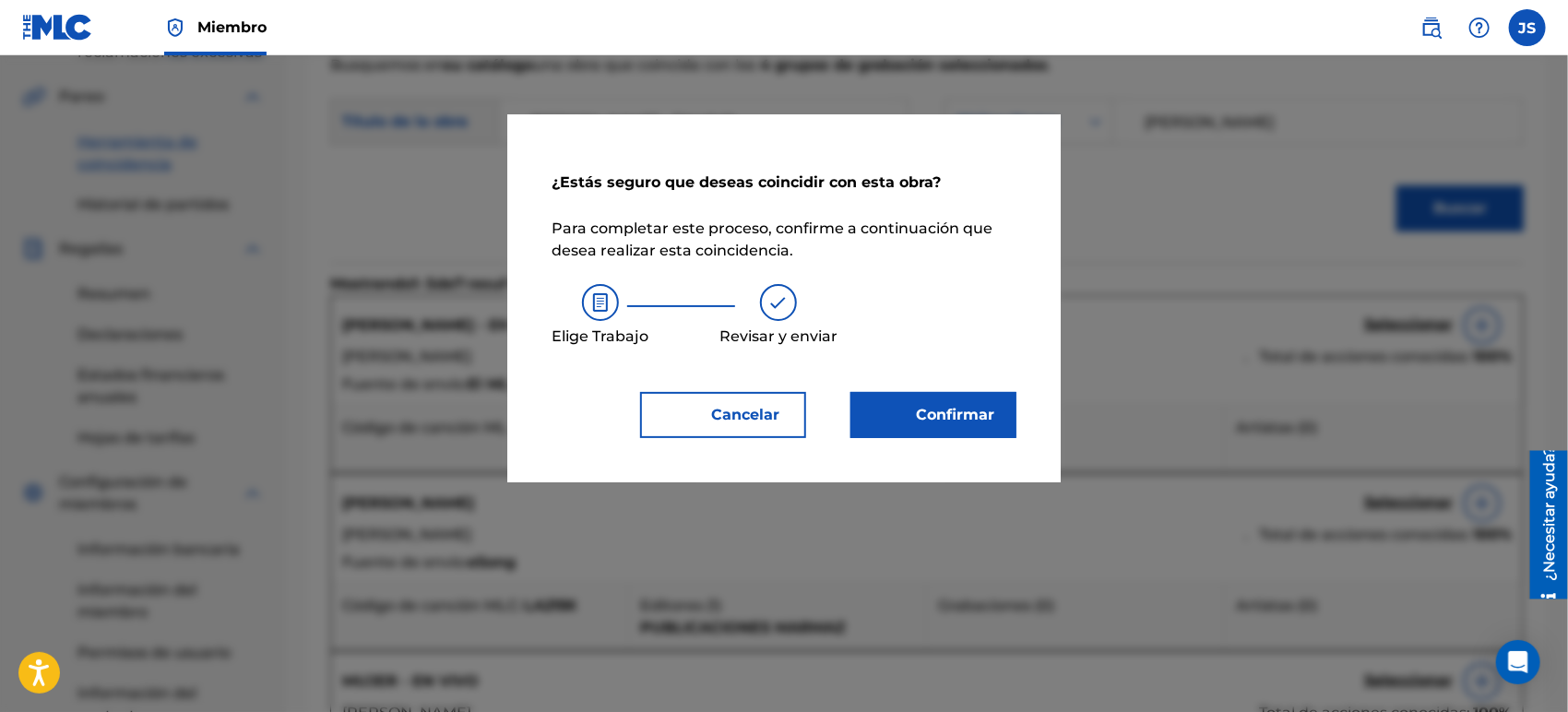 click on "Confirmar" at bounding box center (956, 414) 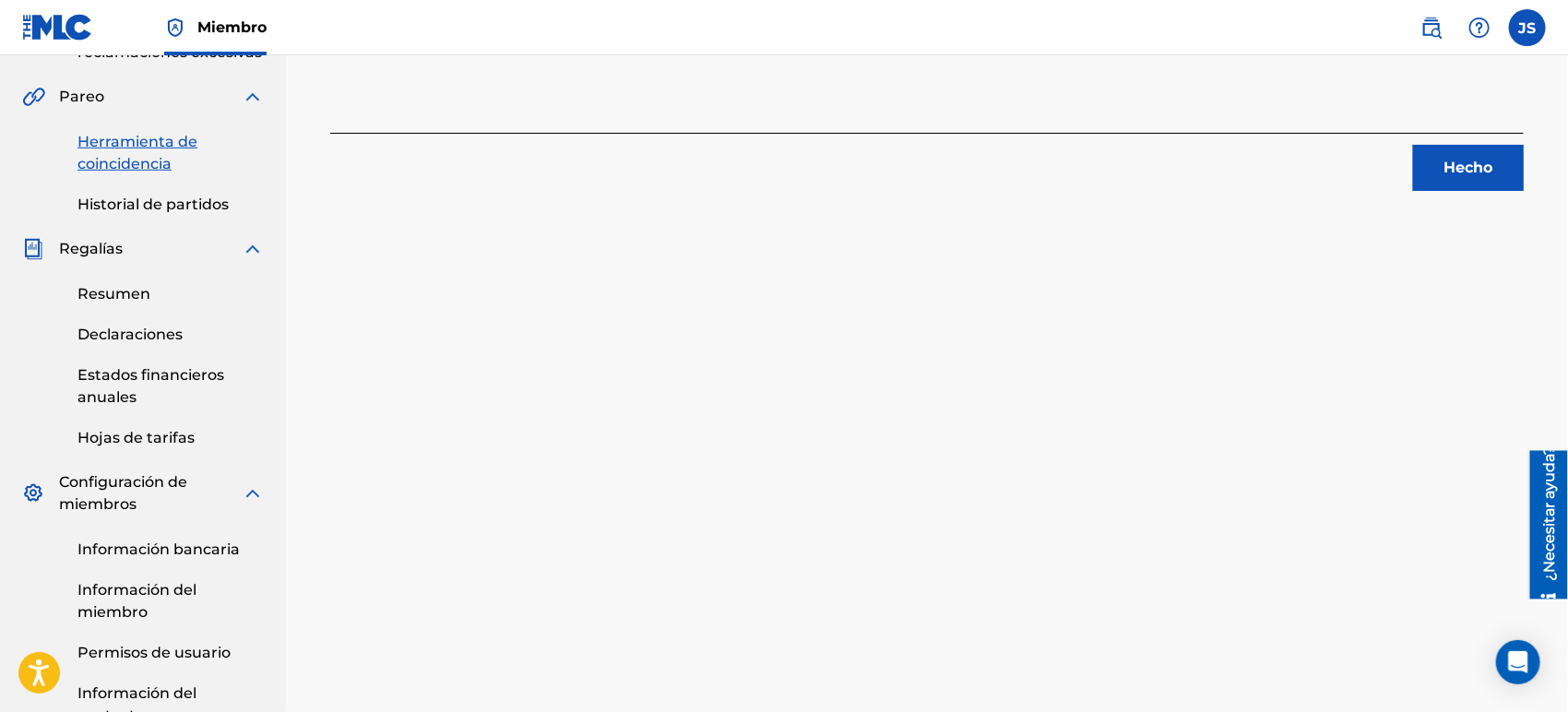 click on "Hecho" at bounding box center (1468, 168) 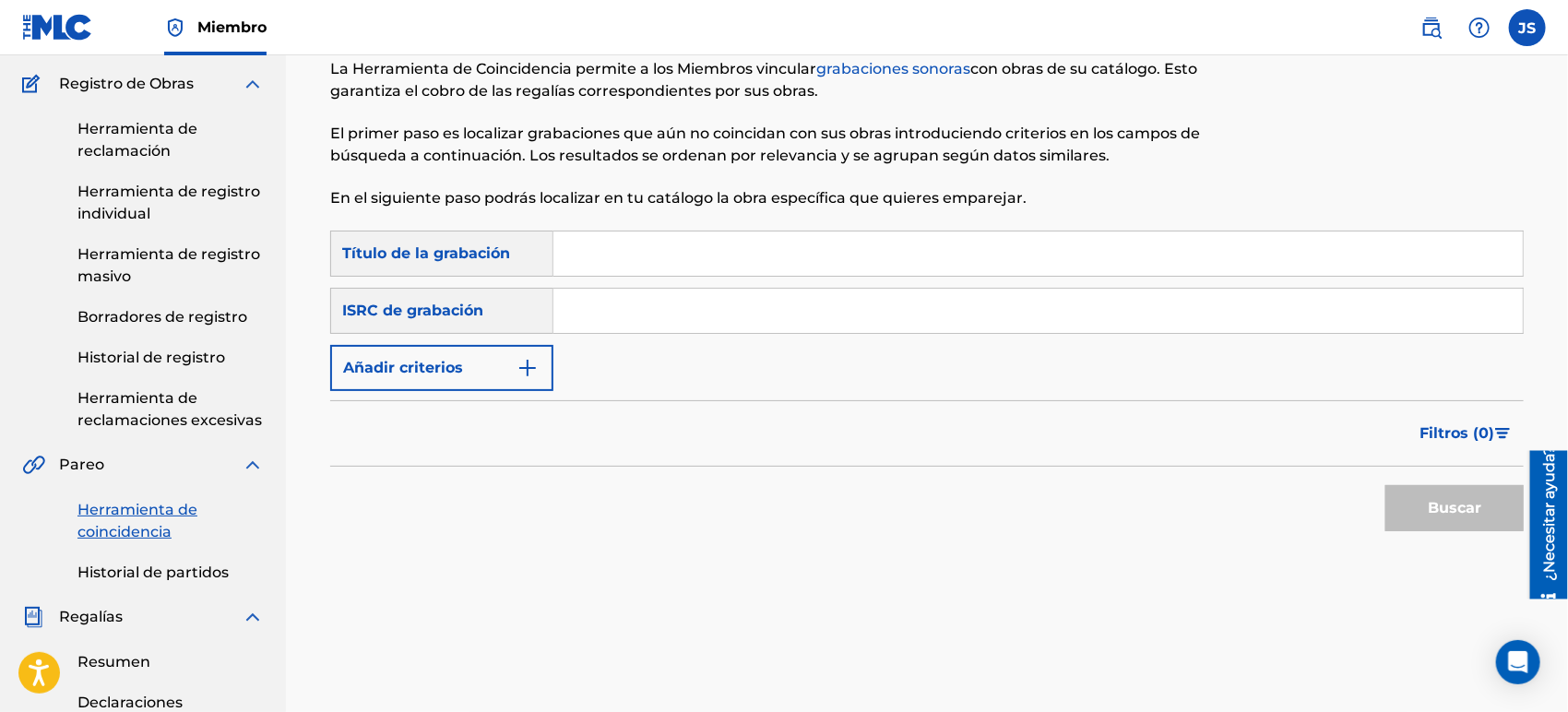 scroll, scrollTop: 102, scrollLeft: 0, axis: vertical 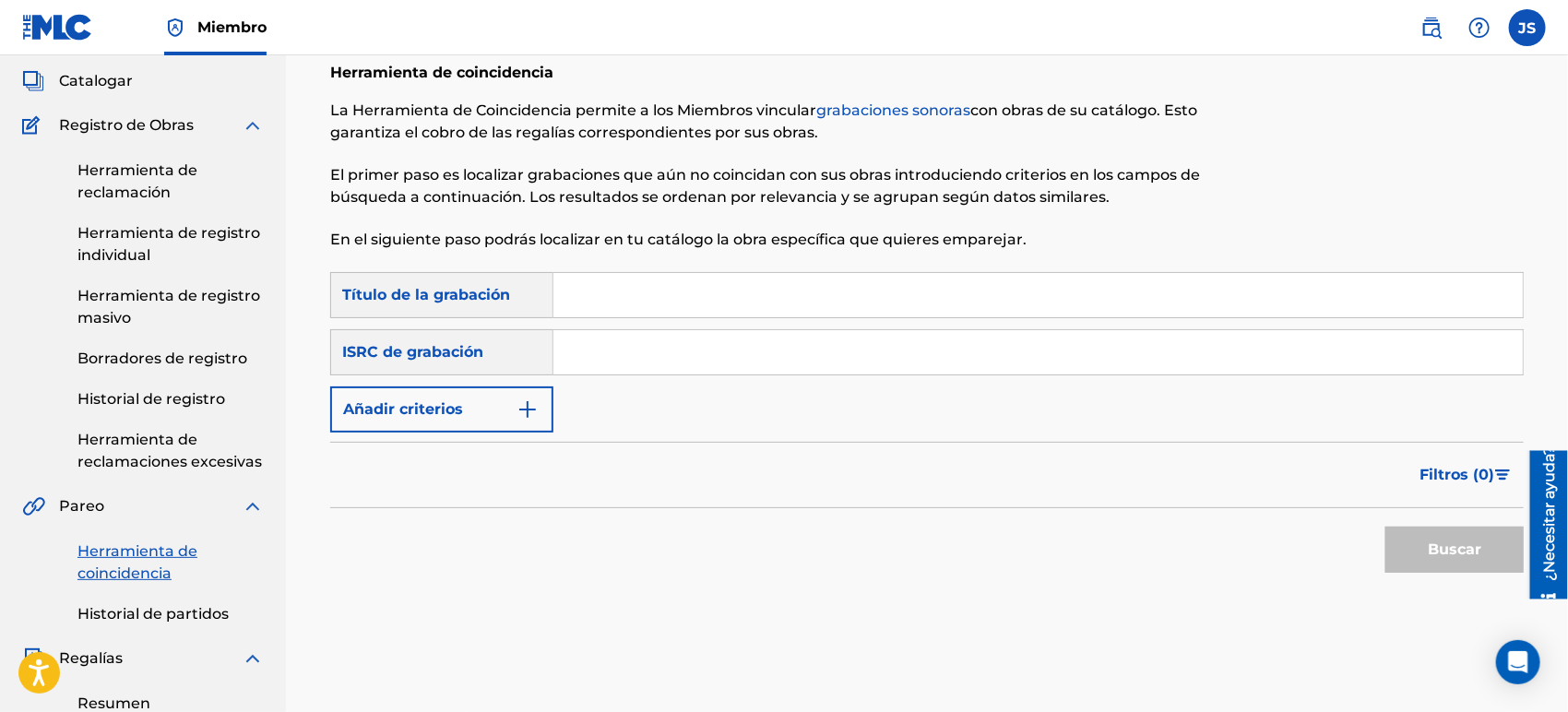 drag, startPoint x: 647, startPoint y: 360, endPoint x: 631, endPoint y: 410, distance: 52.497619 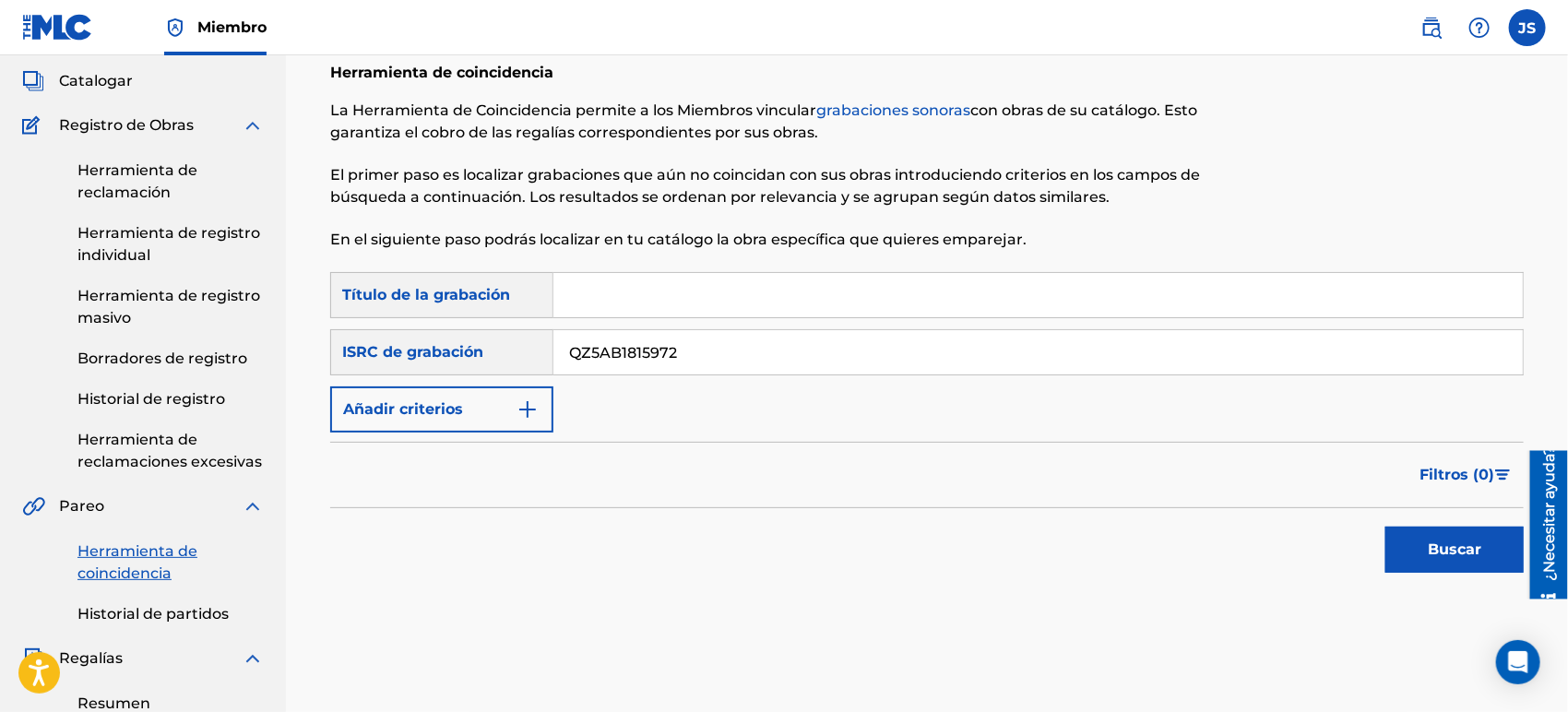 type on "QZ5AB1815972" 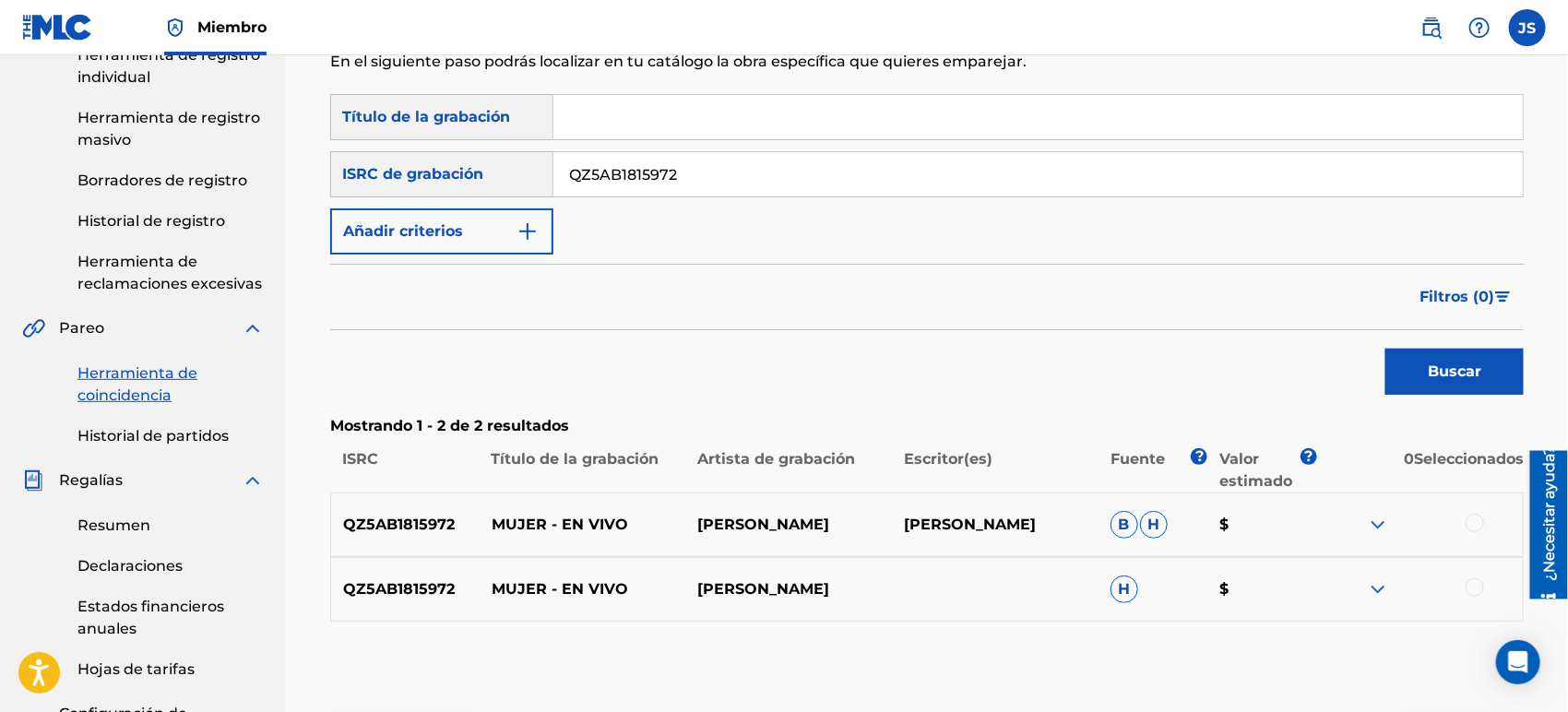 scroll, scrollTop: 409, scrollLeft: 0, axis: vertical 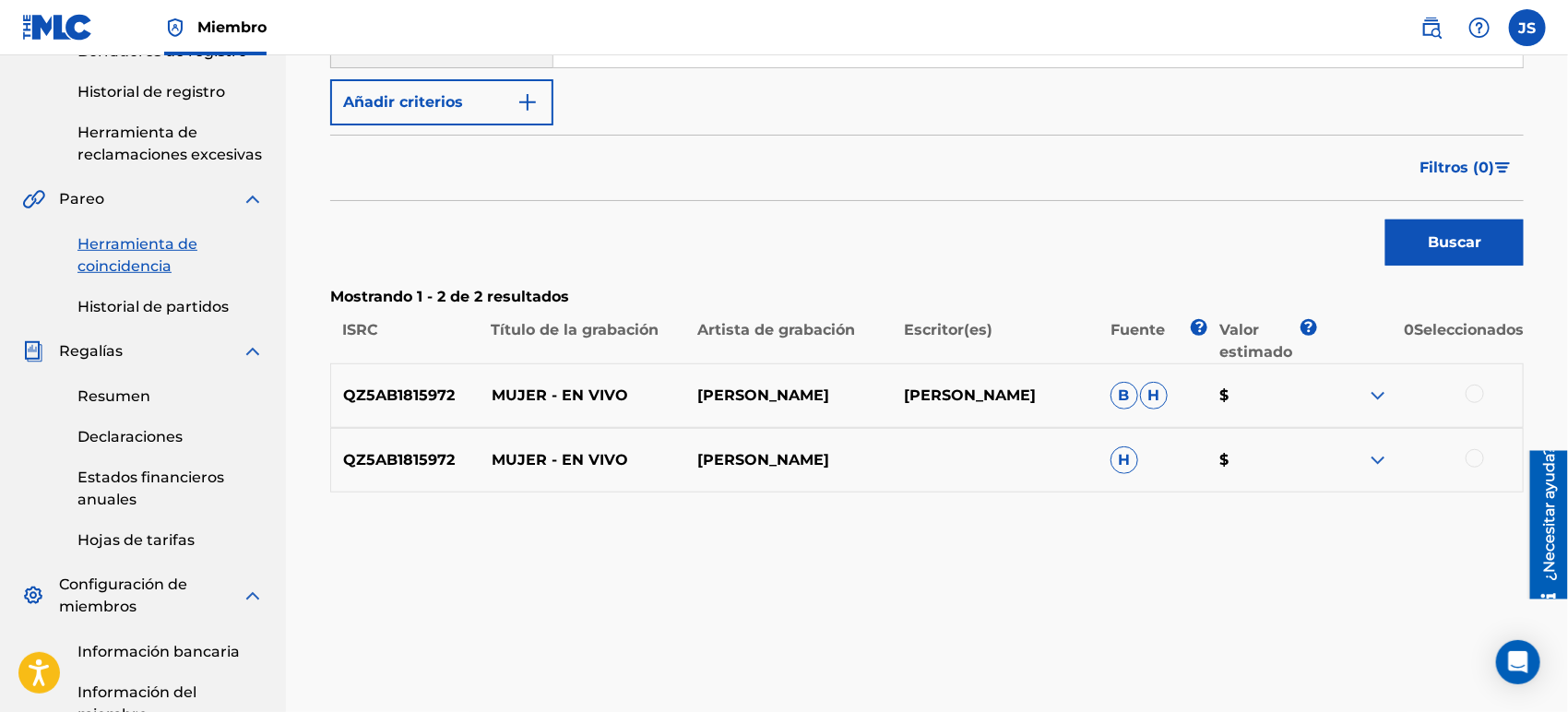 click at bounding box center [1475, 394] 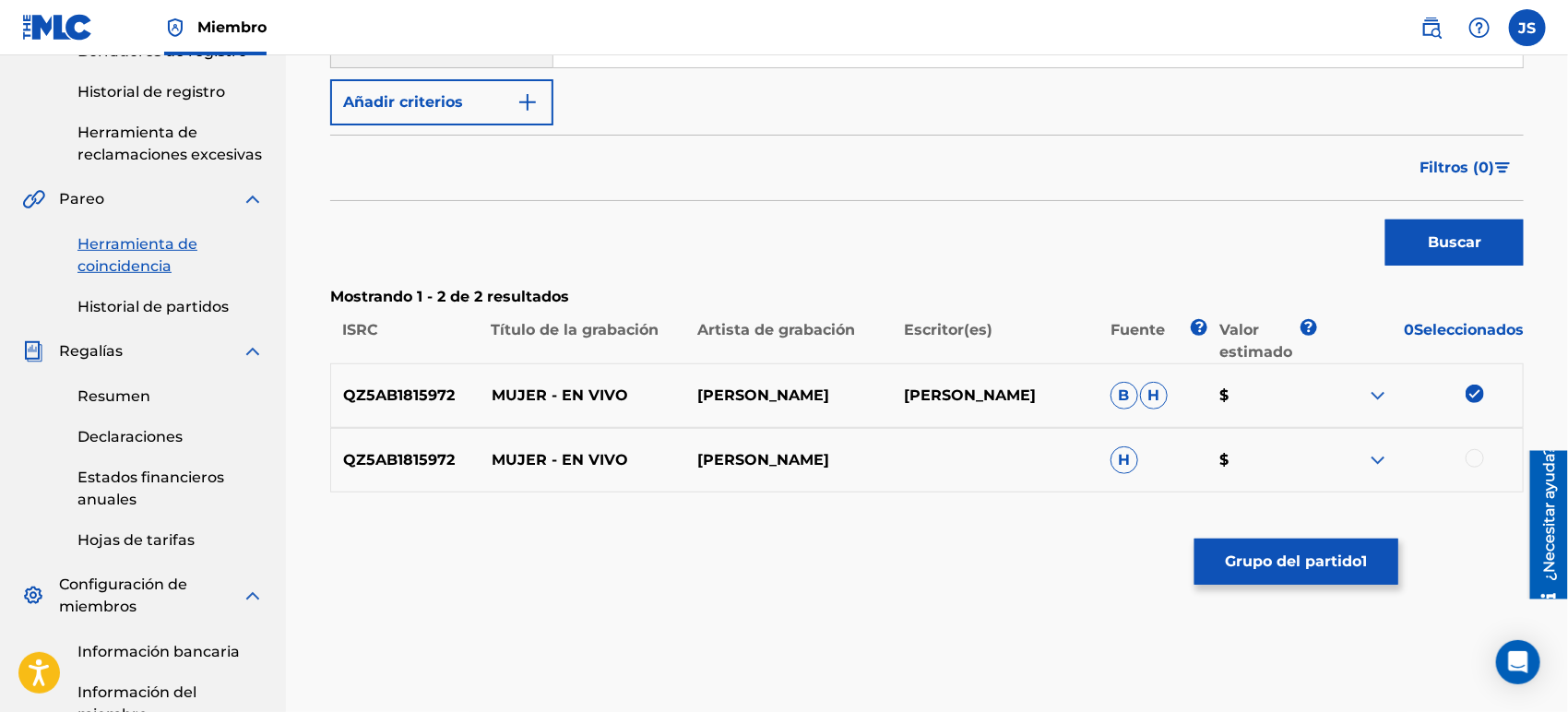 drag, startPoint x: 1482, startPoint y: 454, endPoint x: 1478, endPoint y: 465, distance: 12 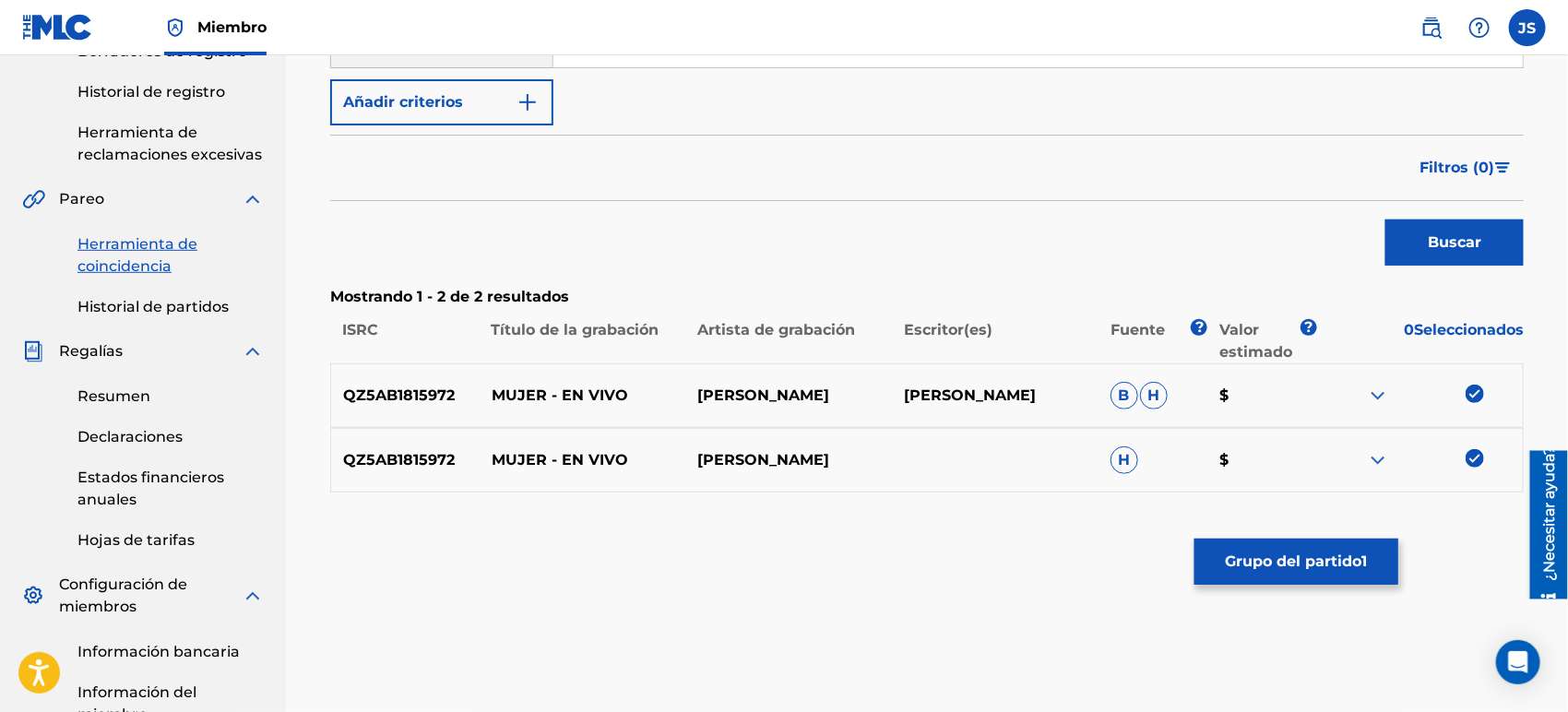 click on "Herramienta de coincidencia La Herramienta de Coincidencia permite a los Miembros vincular   grabaciones sonoras   con obras de su catálogo. Esto garantiza el cobro de las regalías correspondientes por sus obras. El primer paso es localizar grabaciones que aún no coincidan con sus obras introduciendo criterios en los campos de búsqueda a continuación. Los resultados se ordenan por relevancia y se agrupan según datos similares. En el siguiente paso podrás localizar en tu catálogo la obra específica que quieres emparejar. Búsqueda con criterios 93f116d9-1a8c-418a-80c5-3657ed7ee6ab Título de la grabación Búsqueda con criterios abc74bed-bab6-48ae-893b-ee7cee4056a6 ISRC de grabación QZ5AB1815972 Añadir criterios Filtrar Valor estimado Todo $$$$$ $$$$ $$$ $$ $ Fuente Todo Licencia general Histórico inigualable Eliminar filtros Aplicar filtros Filtros (  0  ) Buscar Mostrando 1 - 2 de 2 resultados ISRC Título de la grabación Artista de grabación Escritor(es) [PERSON_NAME] ? Valor estimado ? 0  B H $ H" at bounding box center (927, 161) 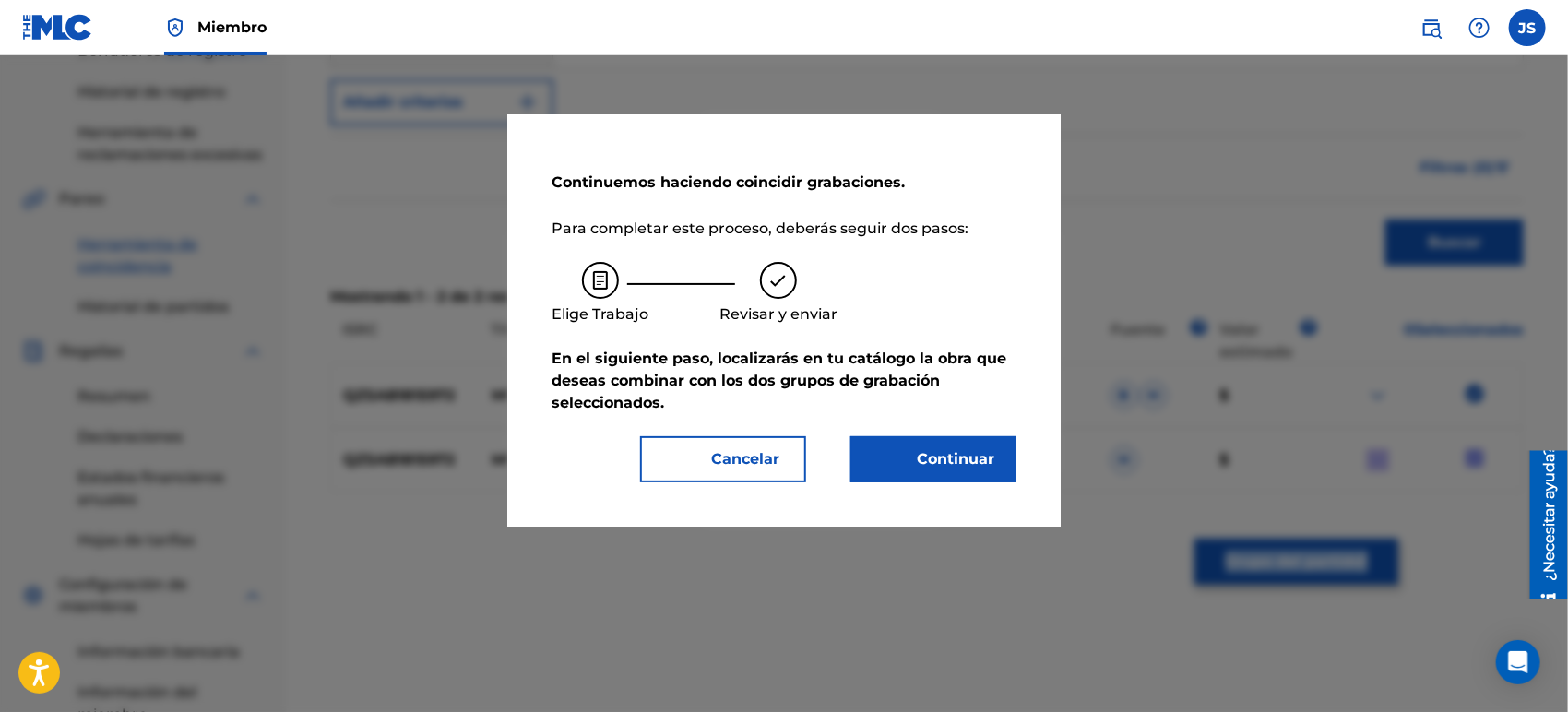 click on "Continuar" at bounding box center [956, 458] 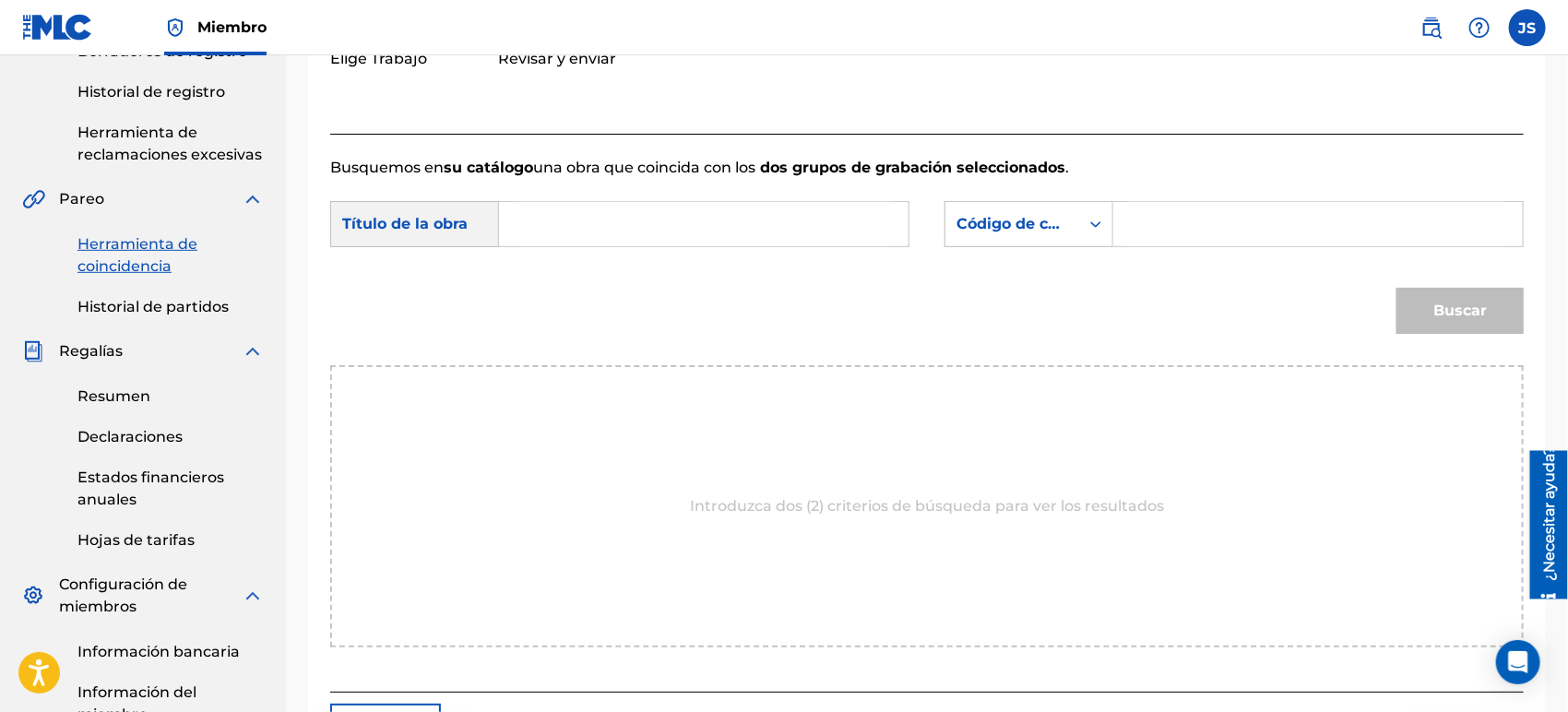 click at bounding box center [704, 224] 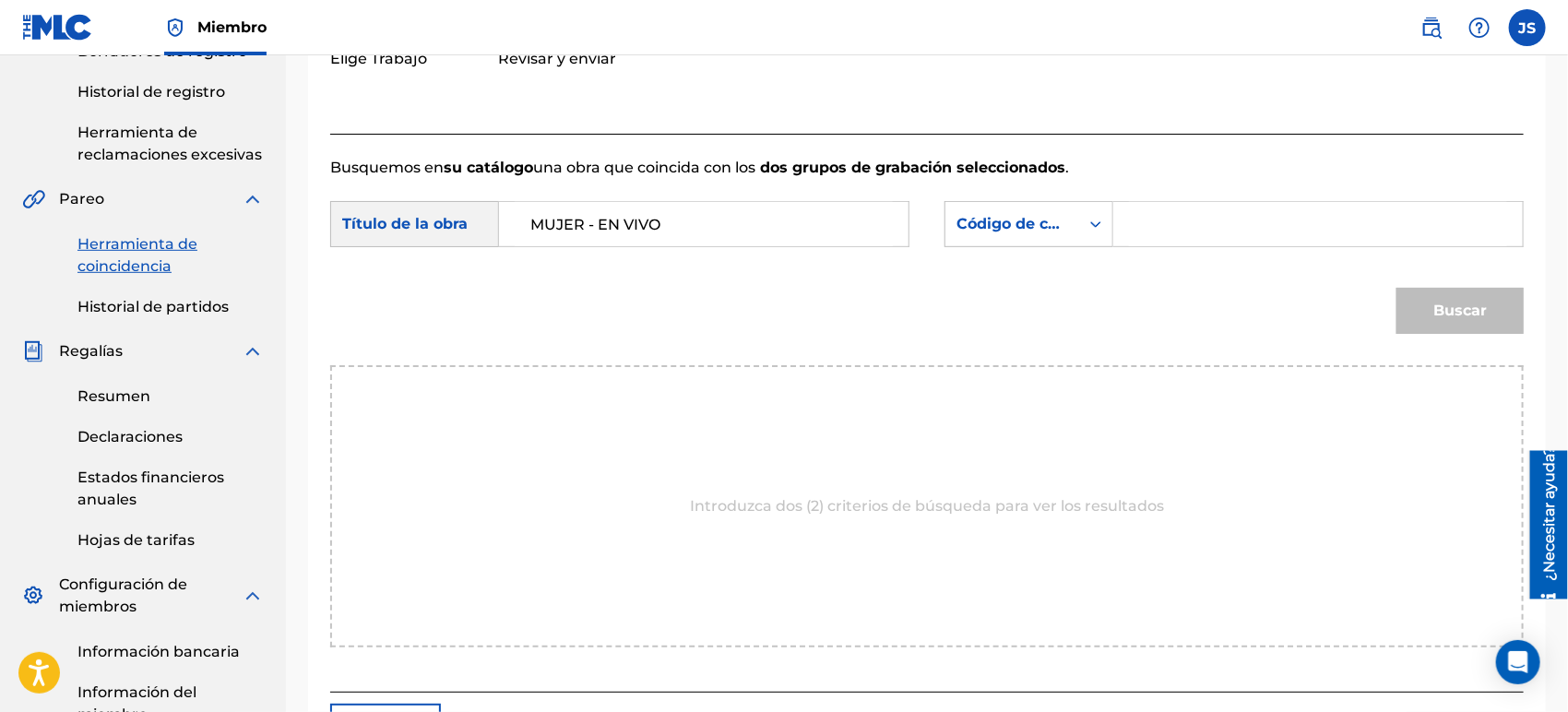 type on "MUJER - EN VIVO" 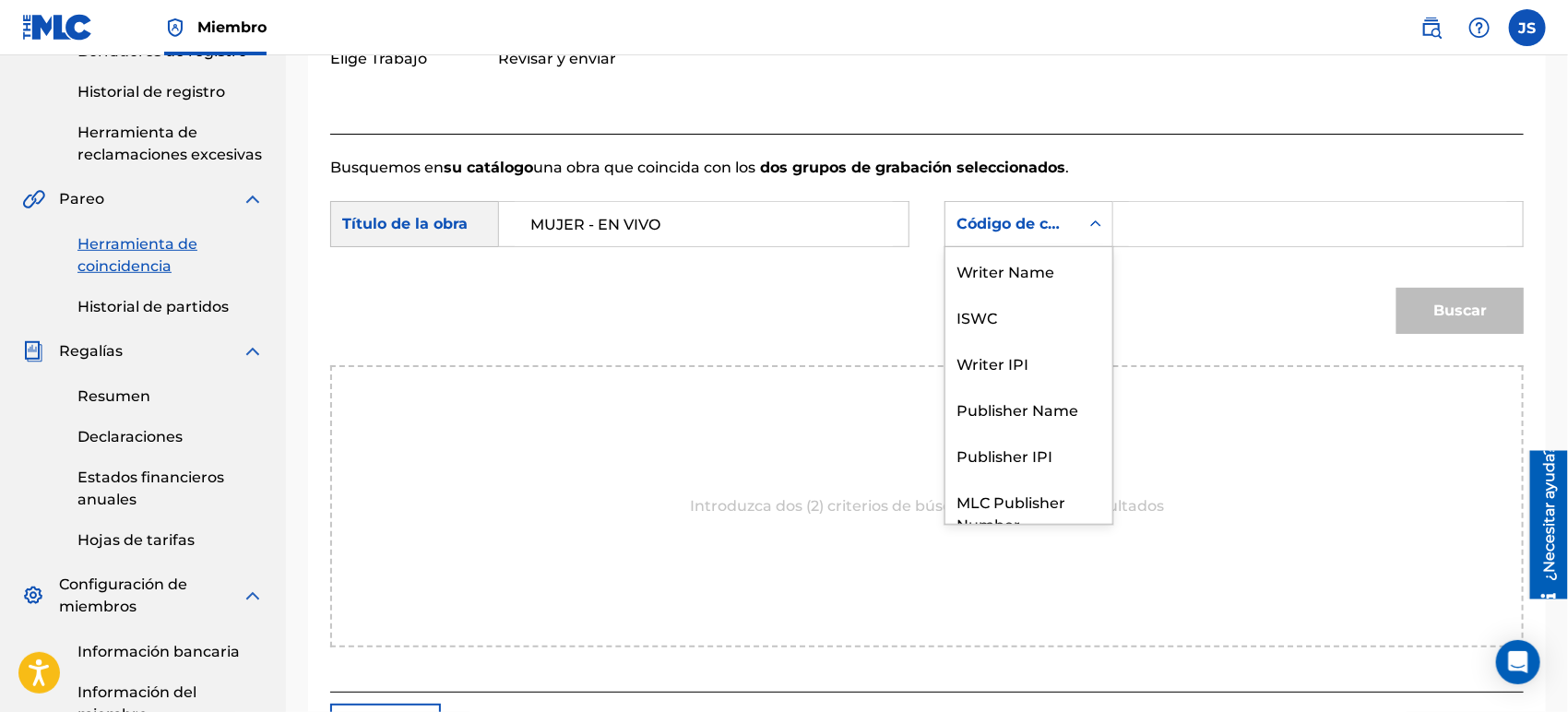drag, startPoint x: 1073, startPoint y: 243, endPoint x: 1058, endPoint y: 289, distance: 48.383882 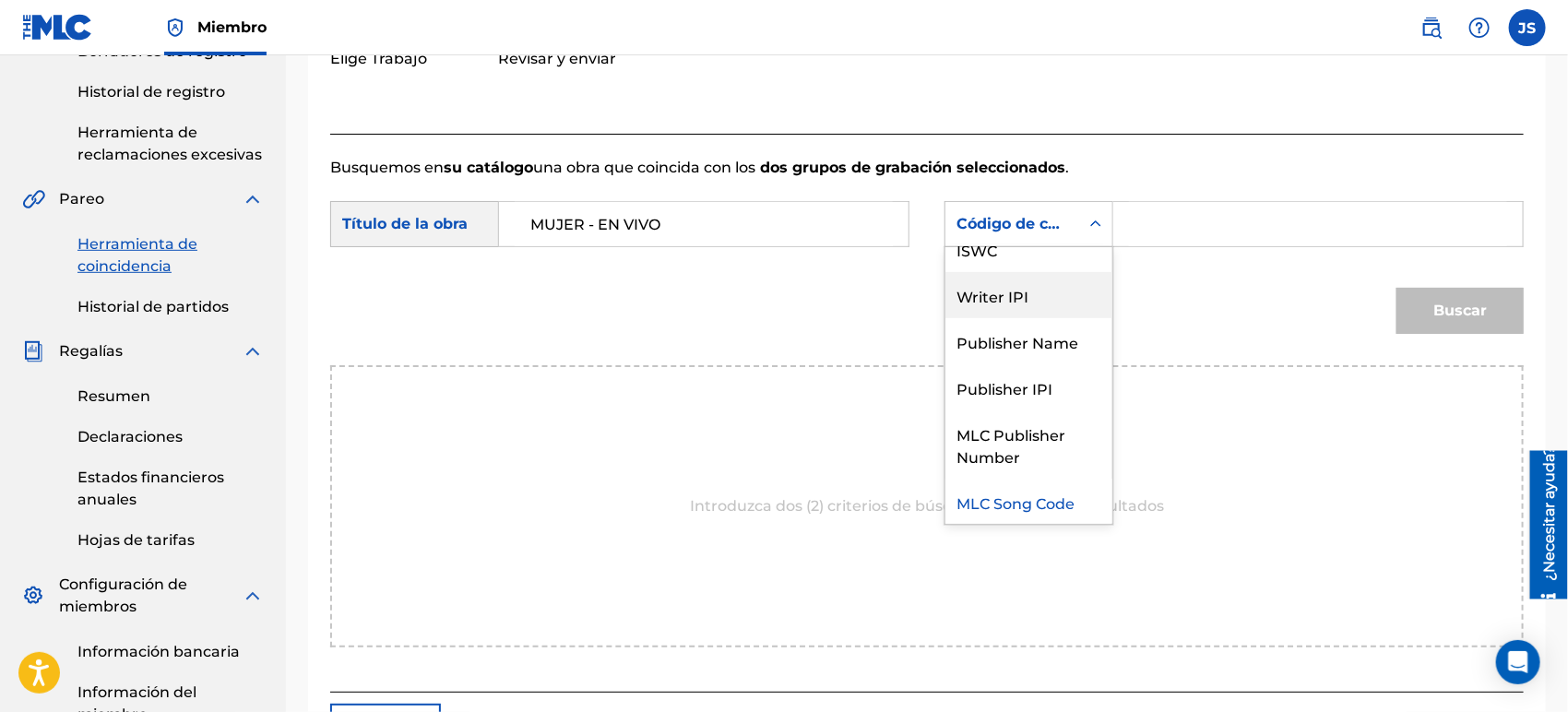 scroll, scrollTop: 0, scrollLeft: 0, axis: both 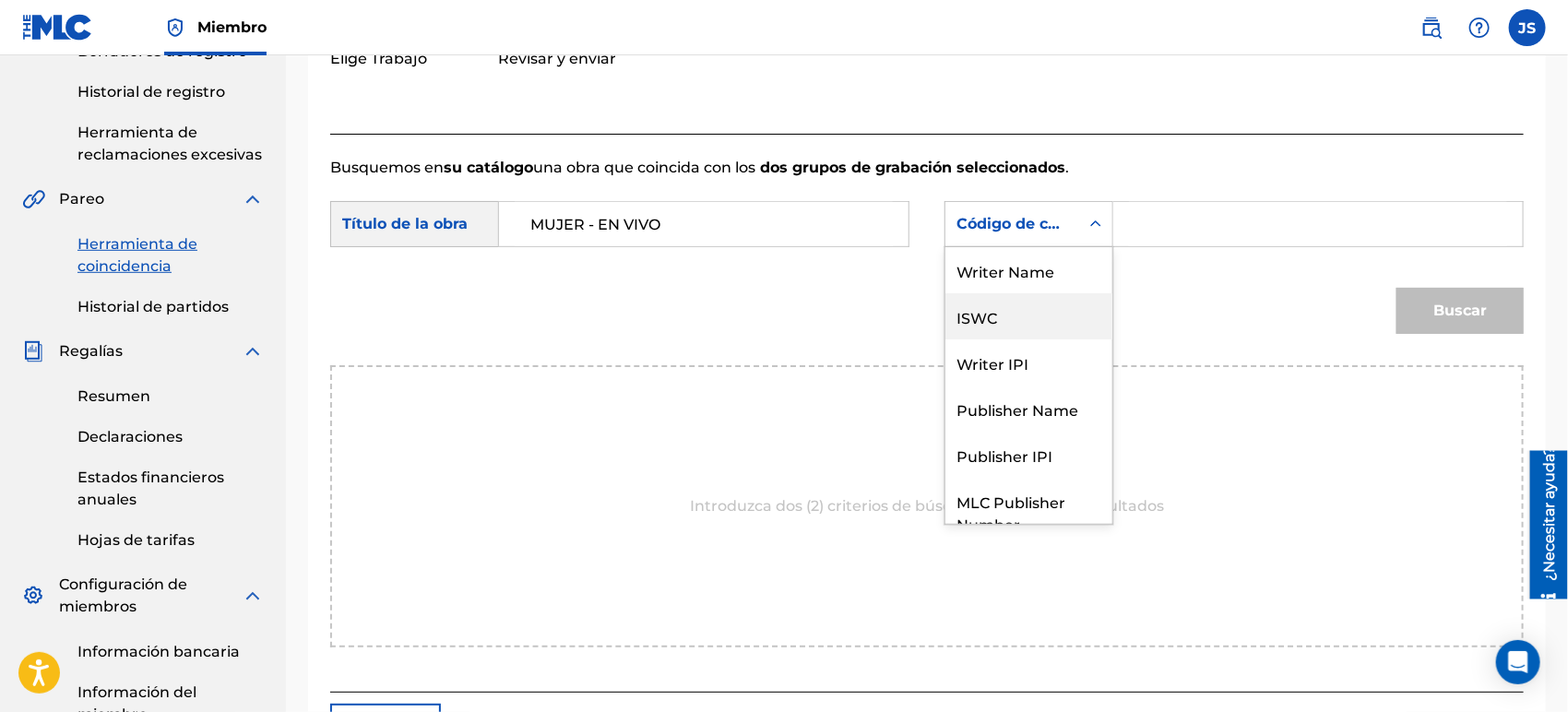 click on "Writer Name" at bounding box center [1028, 270] 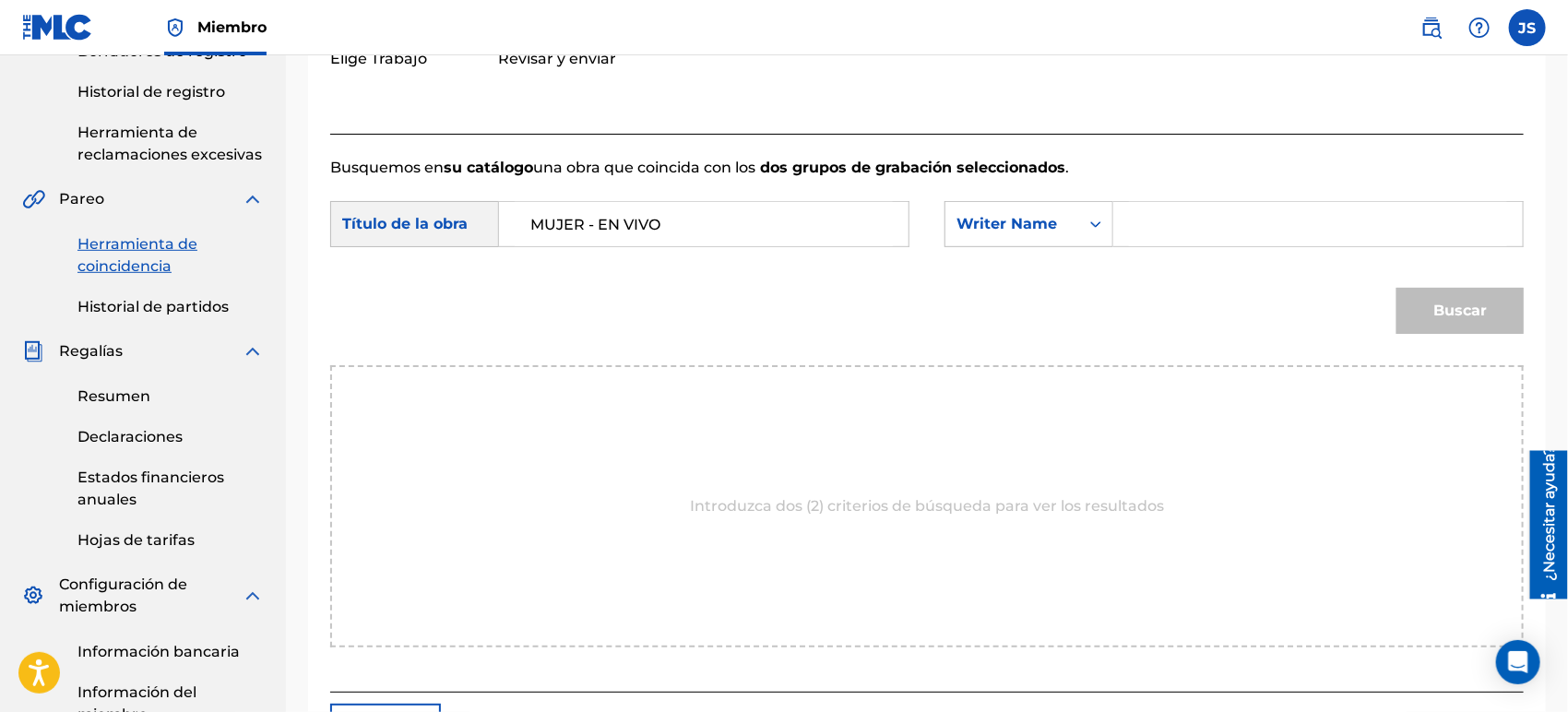 drag, startPoint x: 1201, startPoint y: 220, endPoint x: 1216, endPoint y: 212, distance: 17 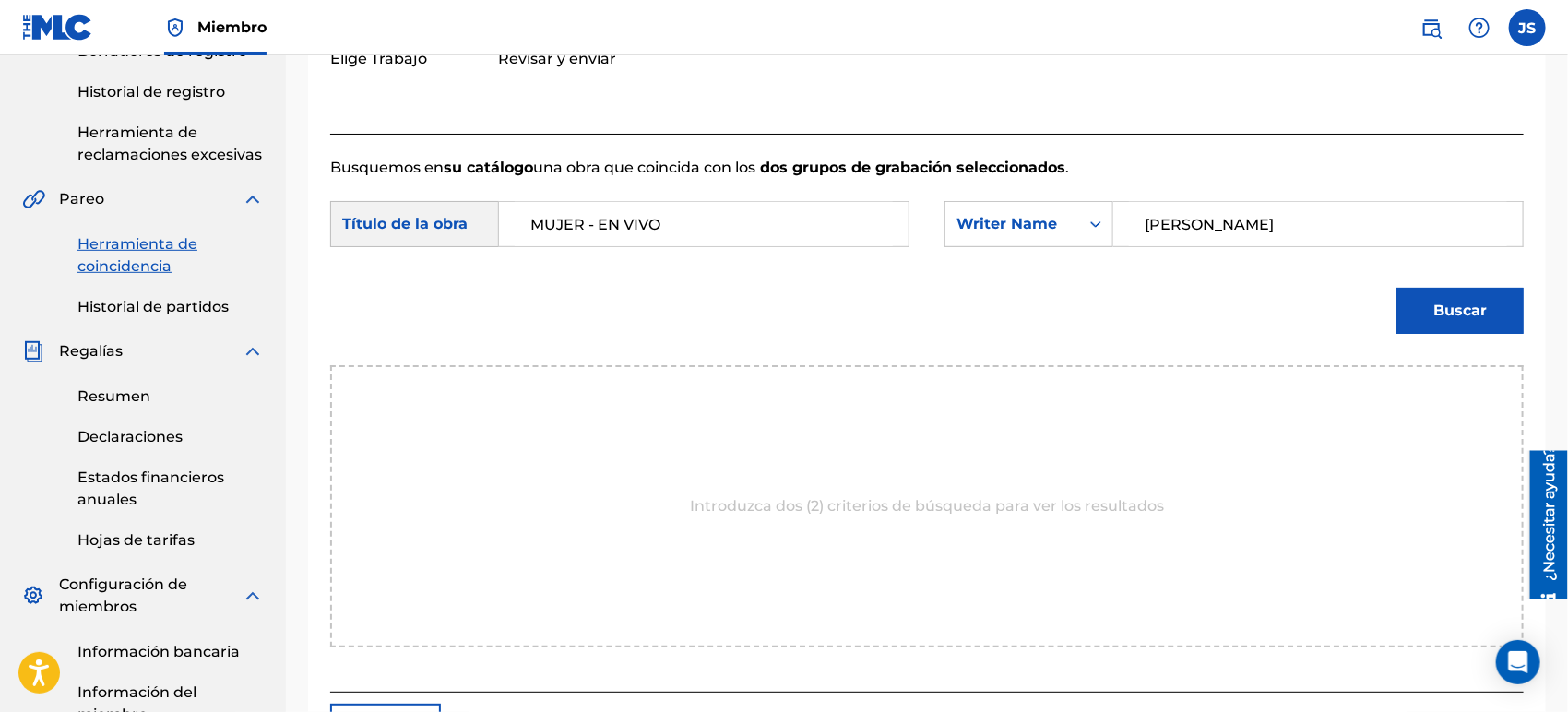 type on "[PERSON_NAME]" 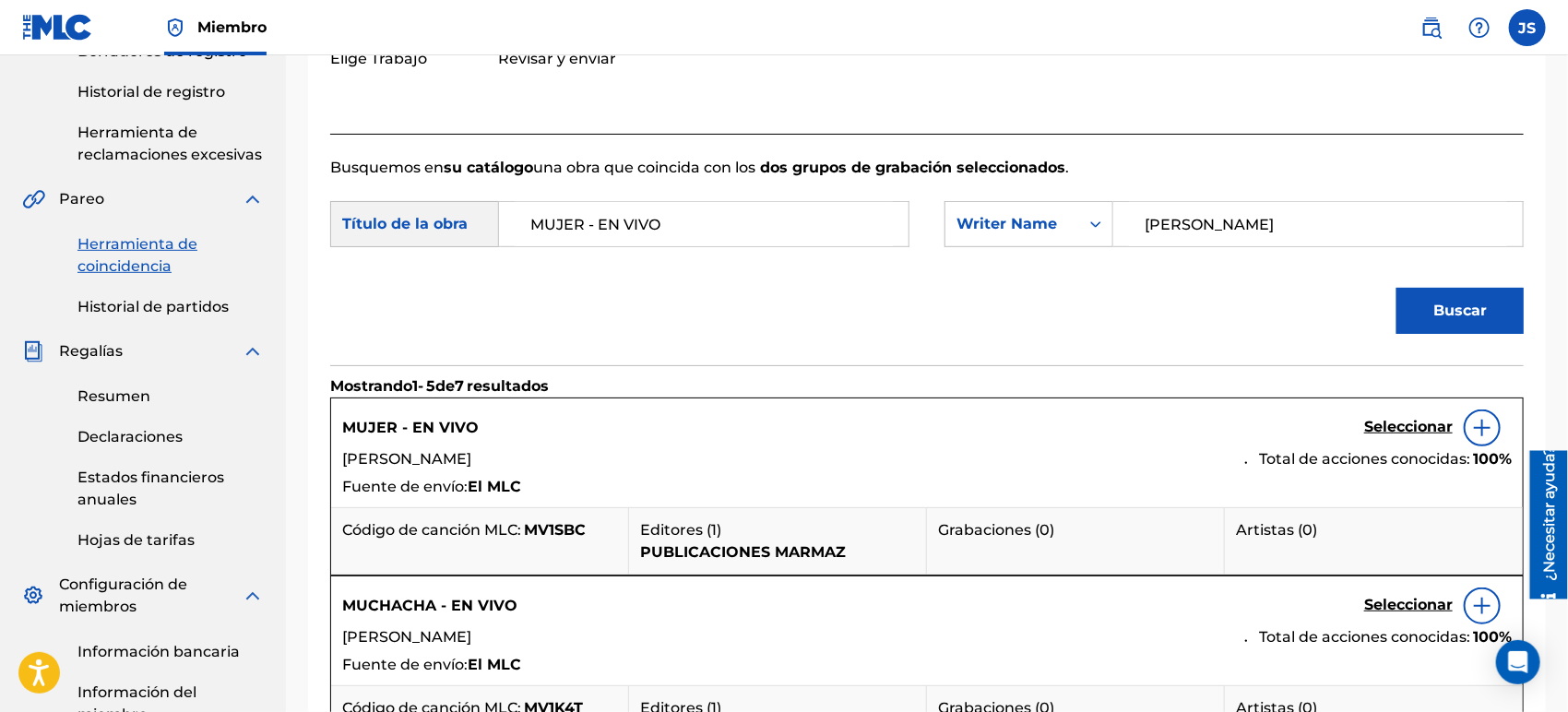 click on "MV1SBC" at bounding box center (554, 529) 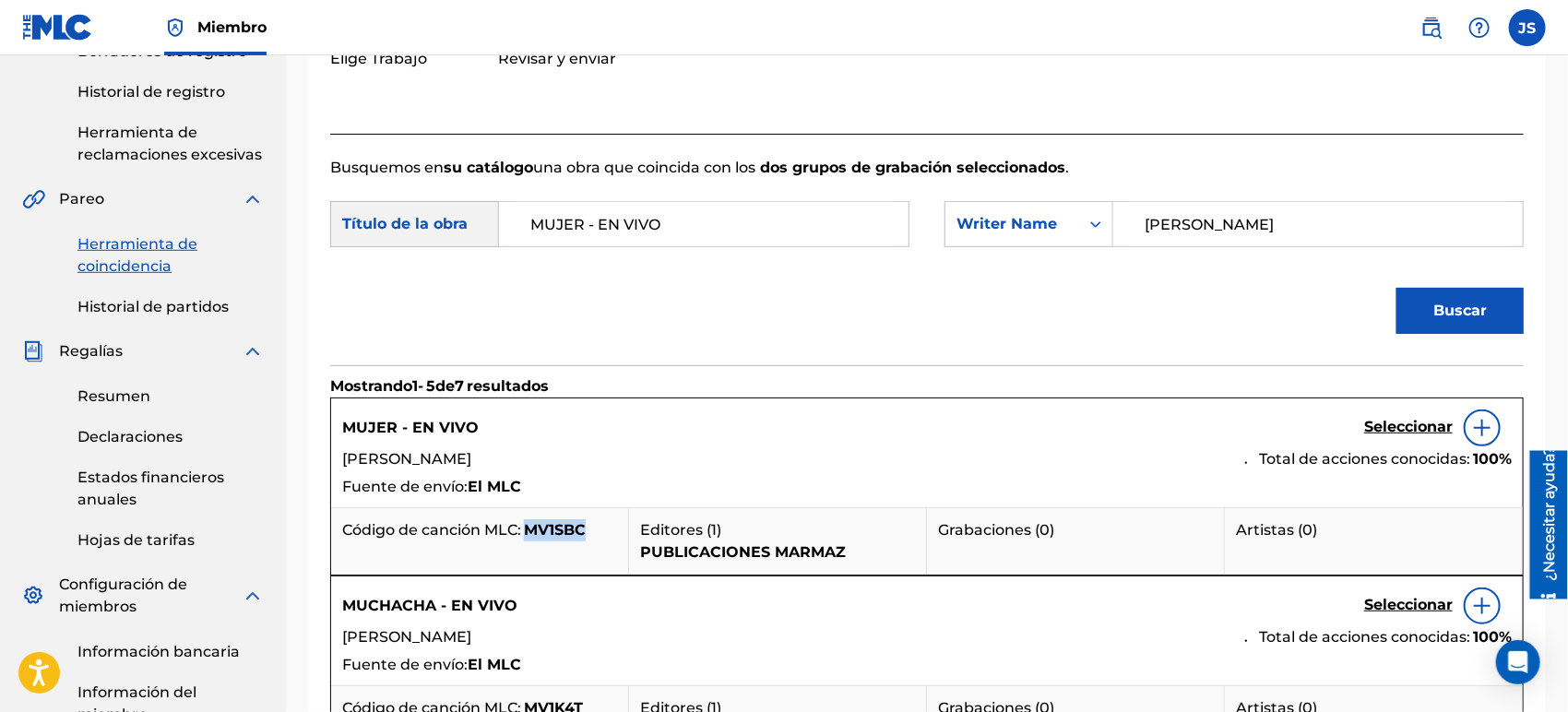click on "MV1SBC" at bounding box center [554, 529] 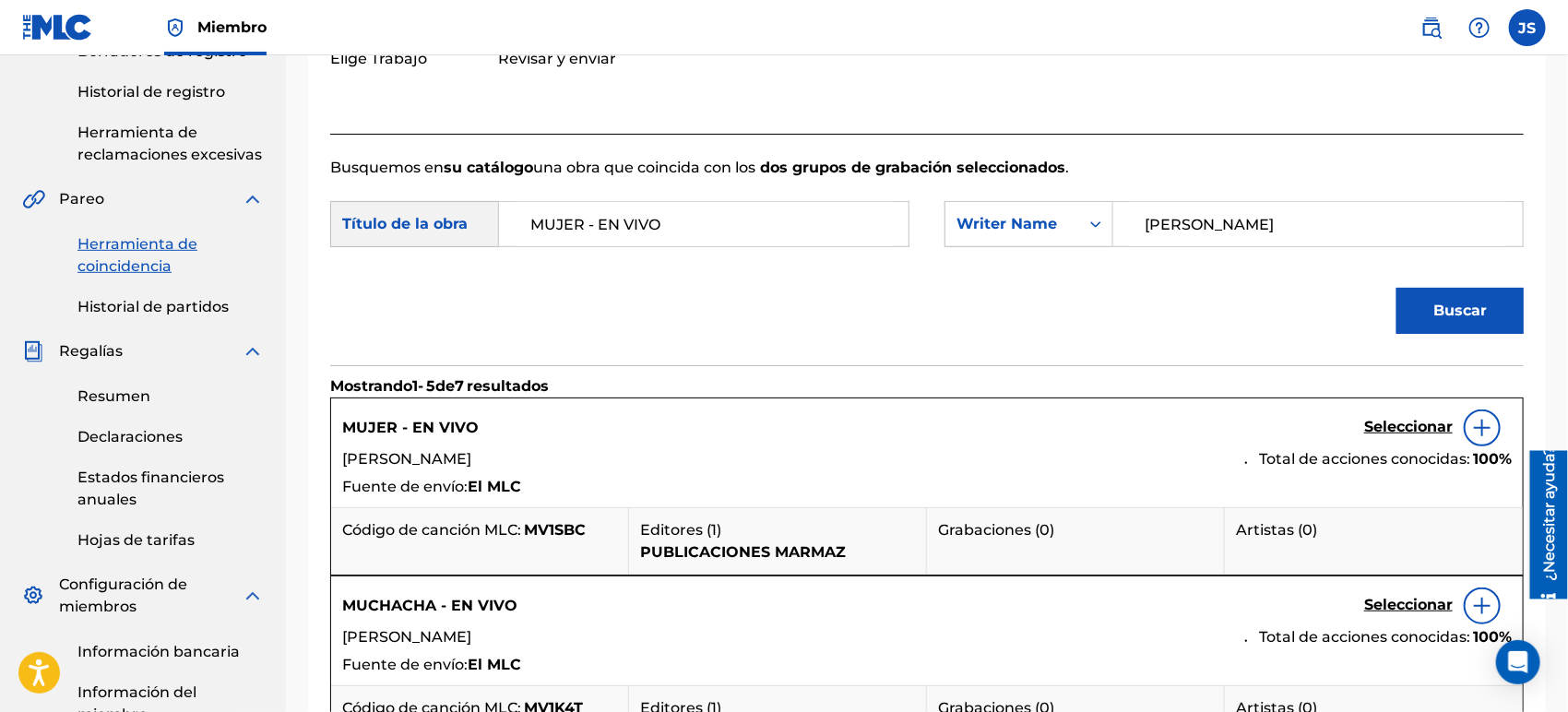click on "Seleccionar" at bounding box center [1408, 426] 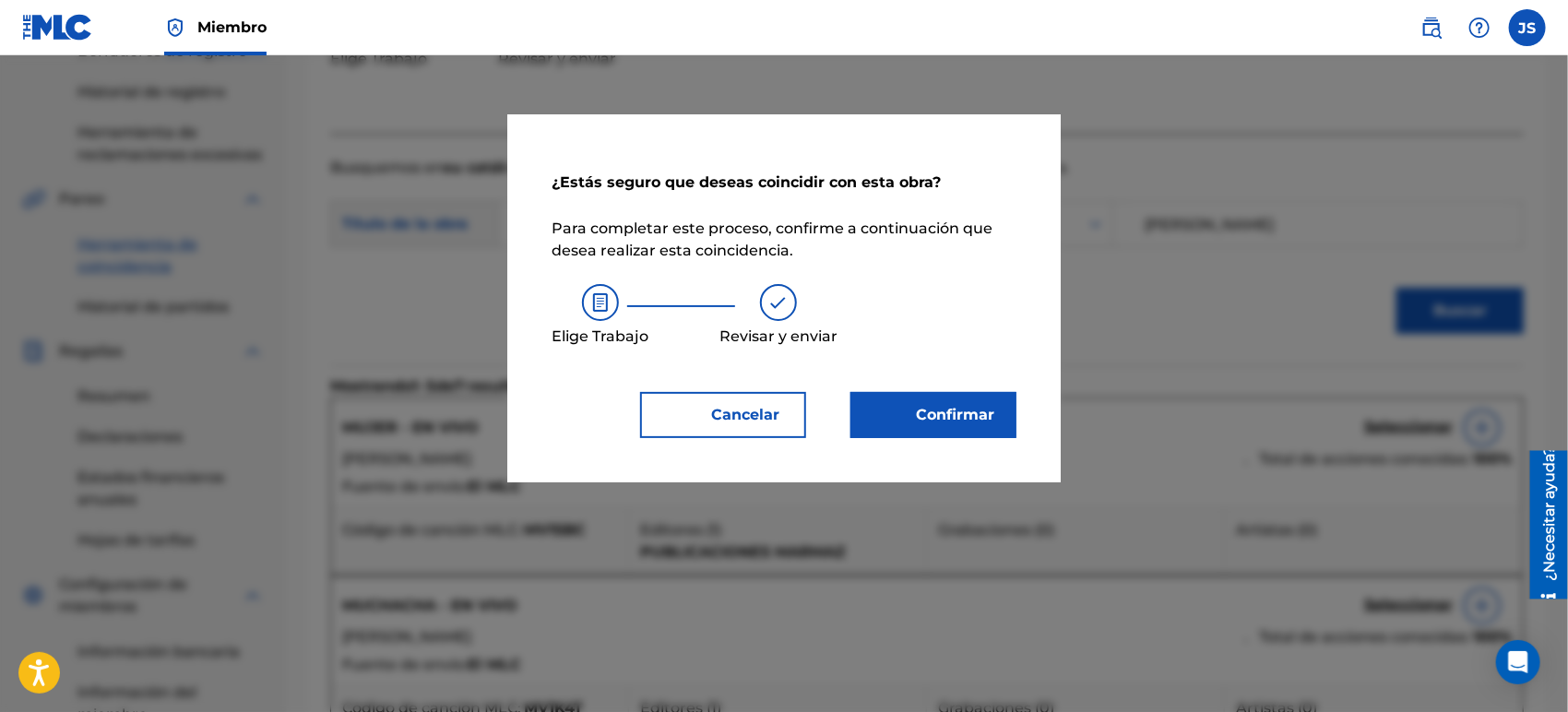 click on "Confirmar" at bounding box center [956, 414] 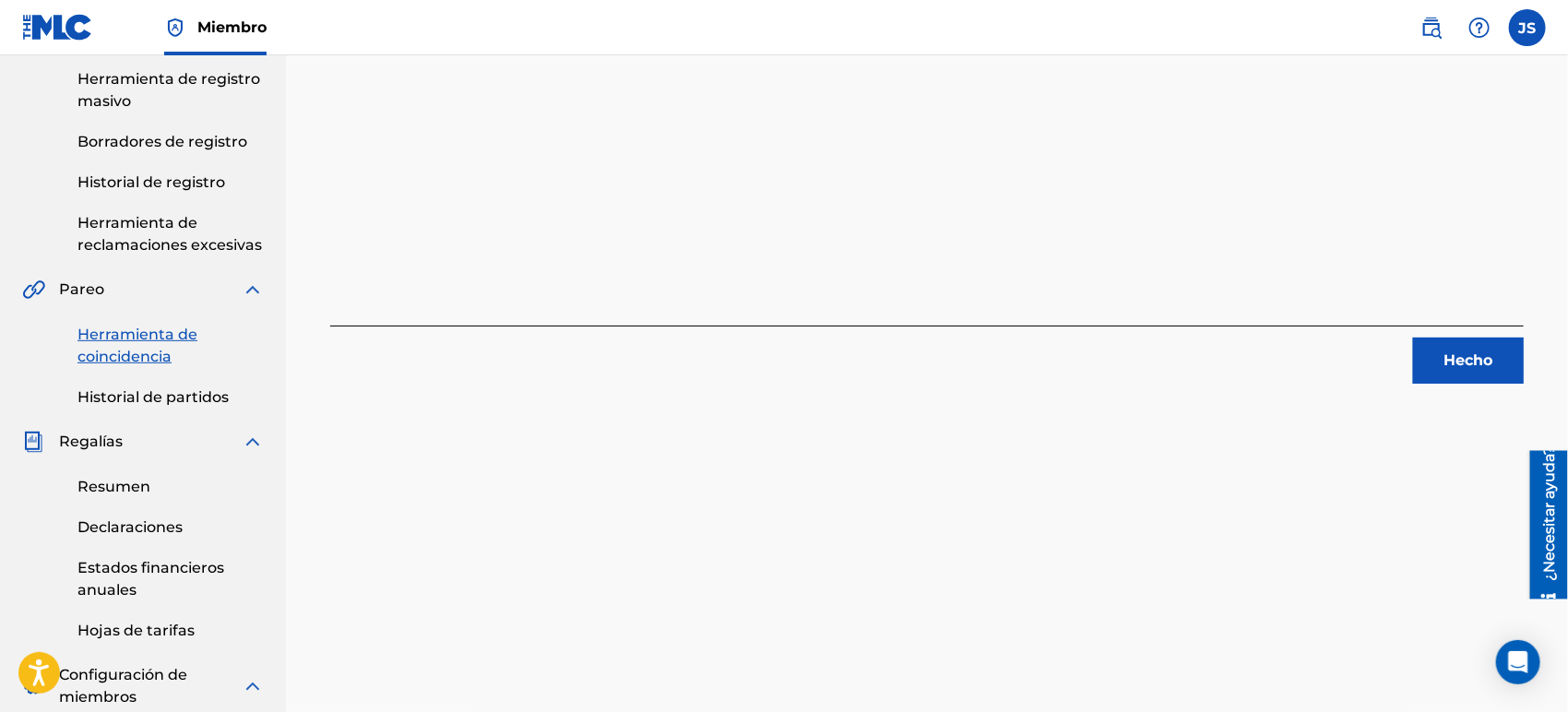 scroll, scrollTop: 205, scrollLeft: 0, axis: vertical 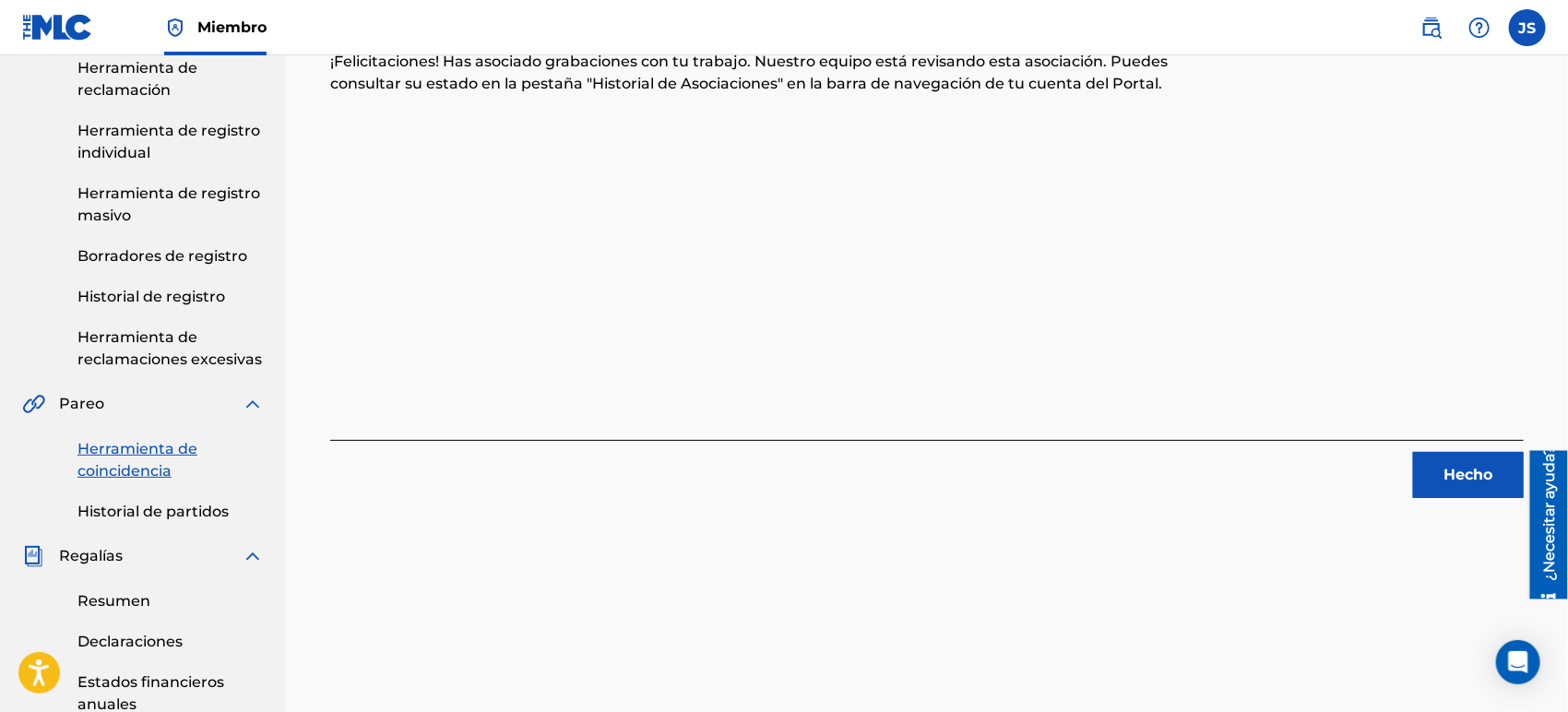 click on "Hecho" at bounding box center [1468, 475] 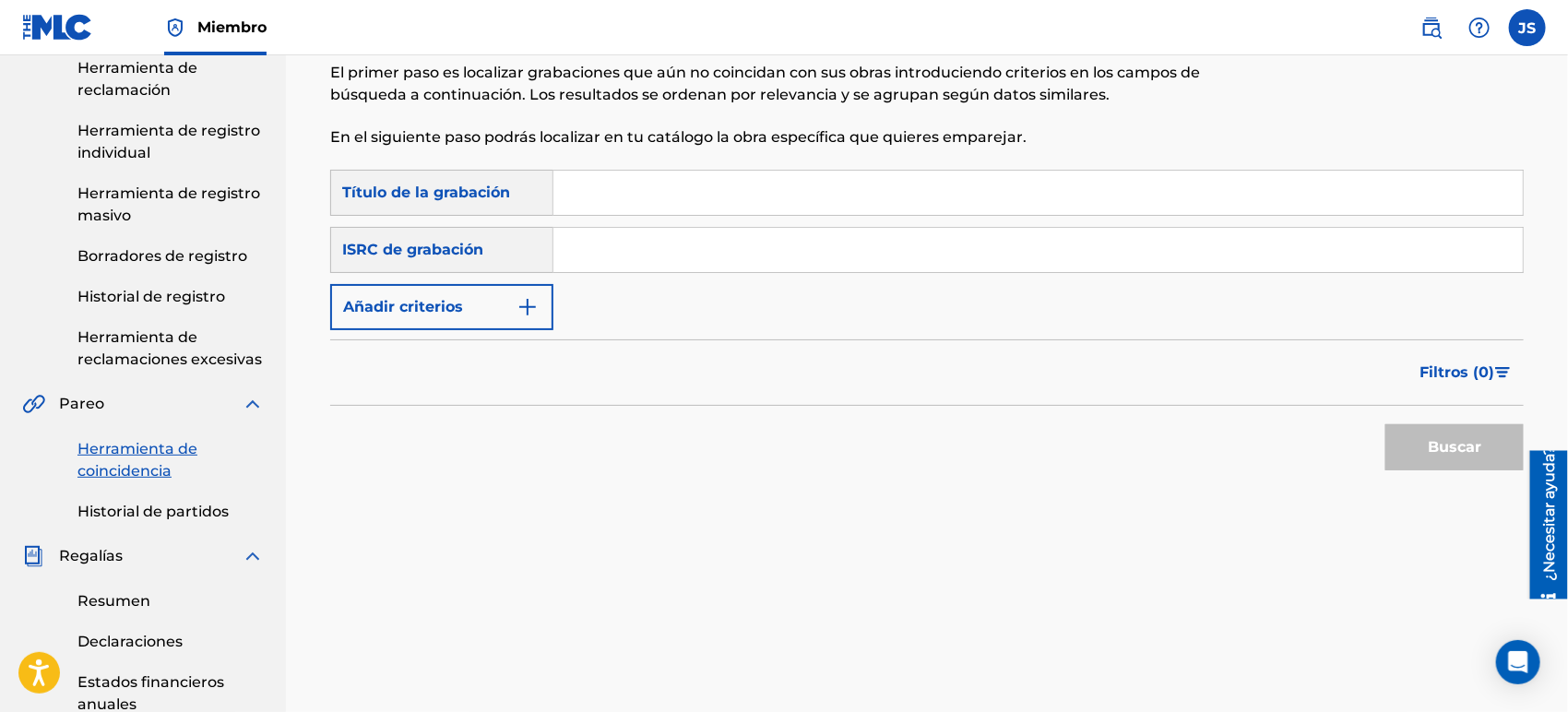 click at bounding box center (1038, 193) 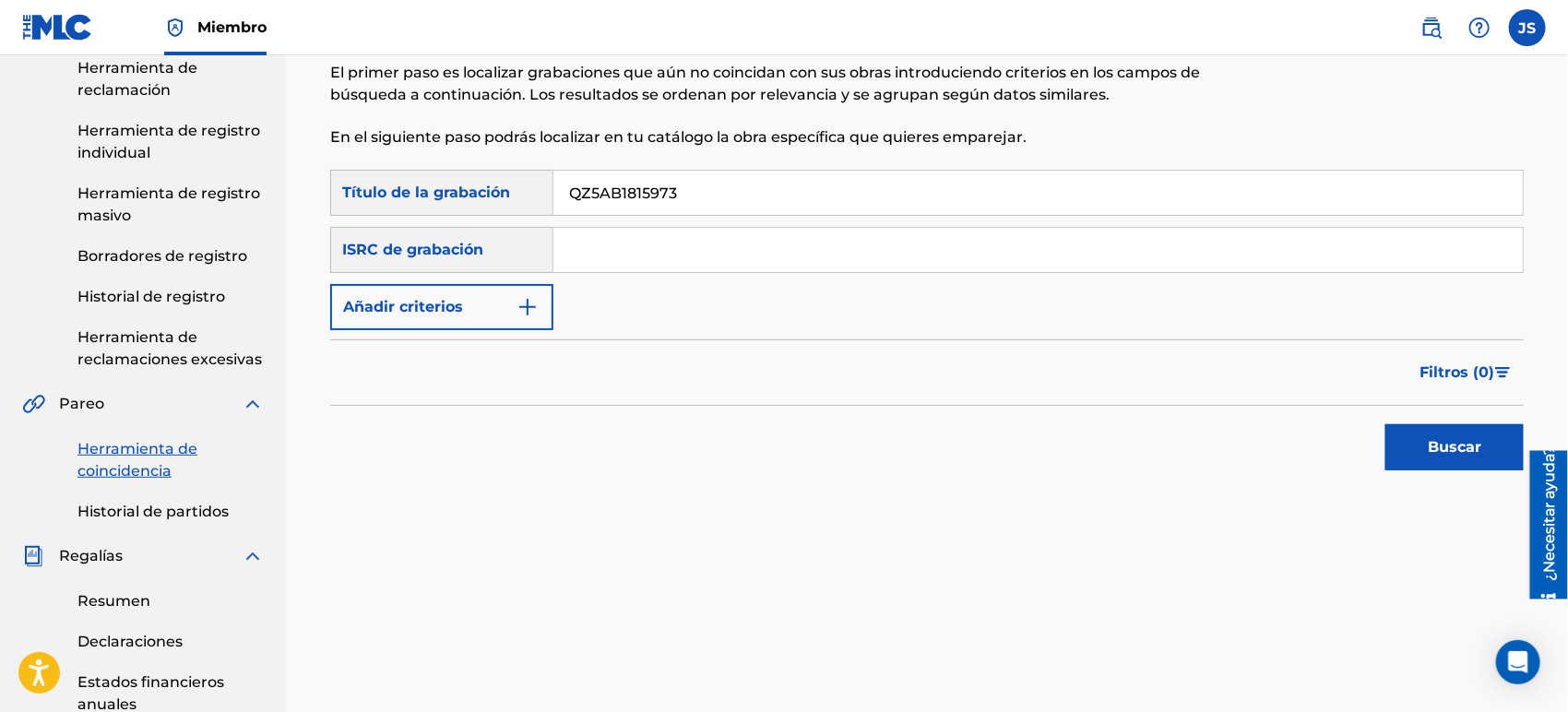 type 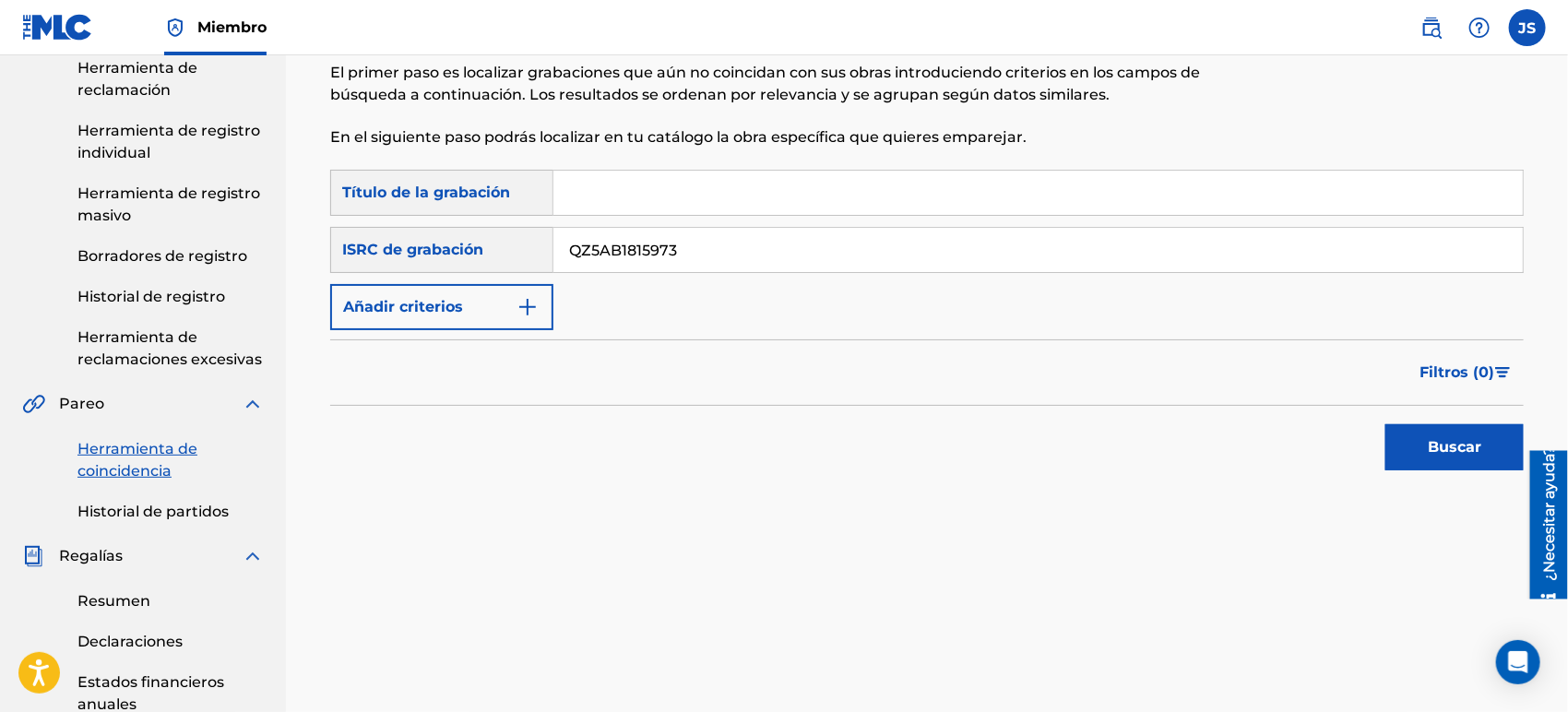 type 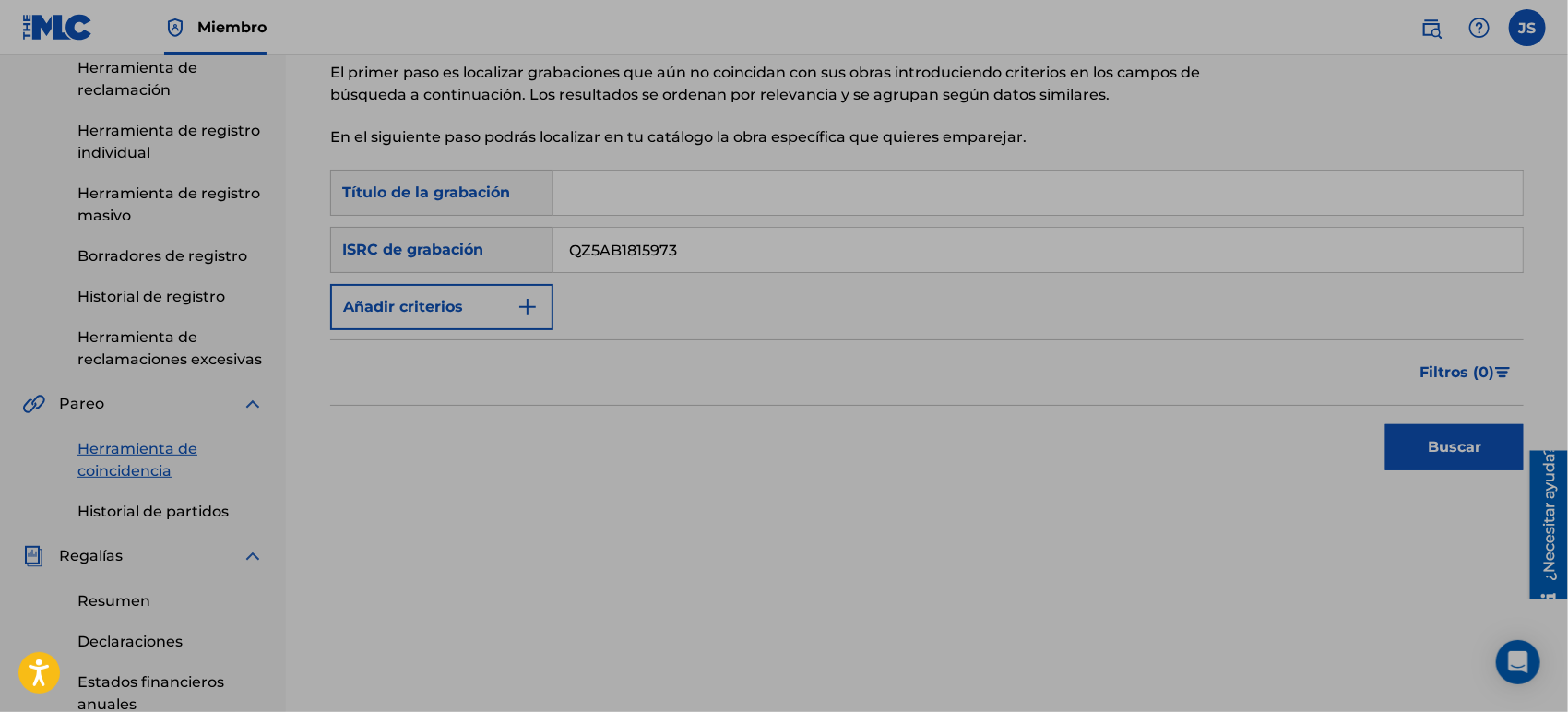click on "Filtros (  0  )" at bounding box center (927, 373) 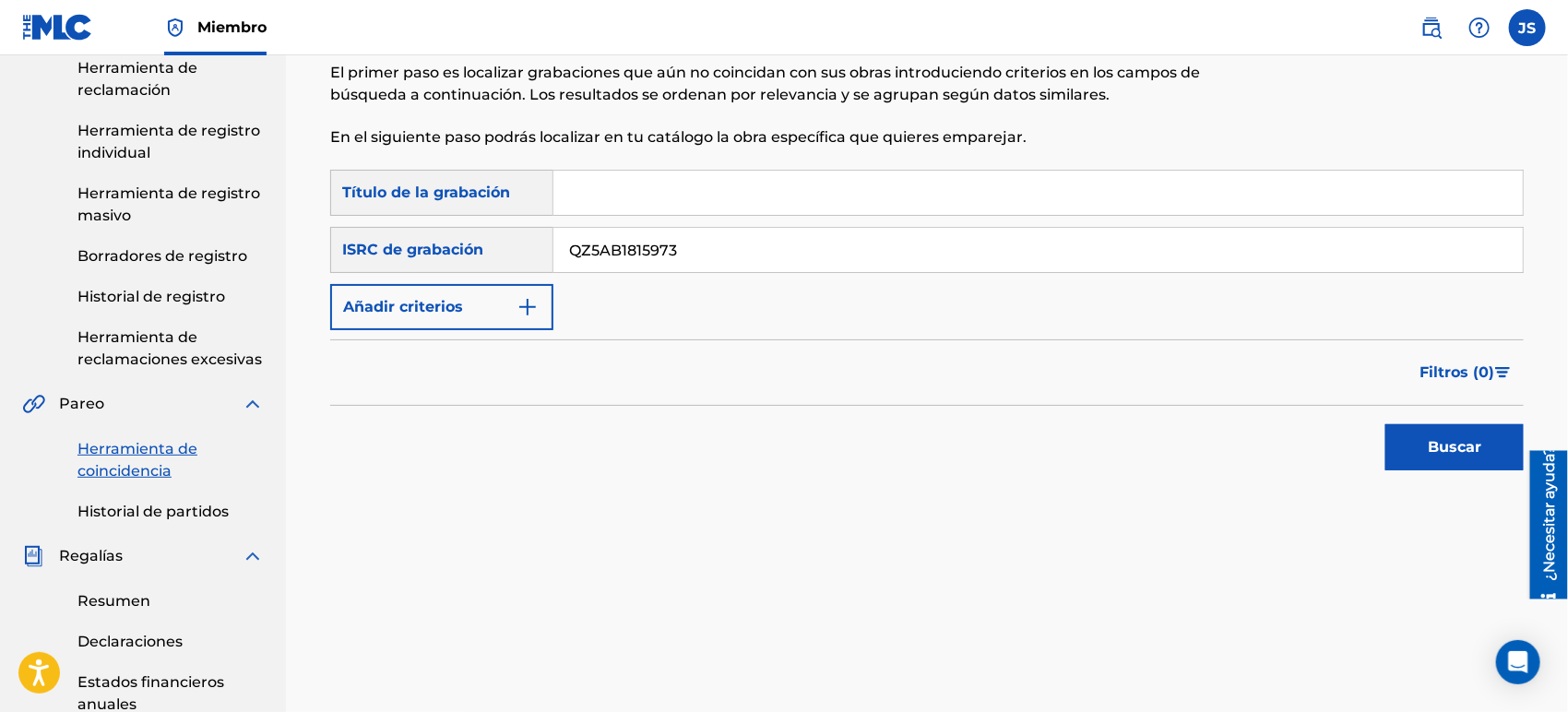 click on "Buscar" at bounding box center [1450, 443] 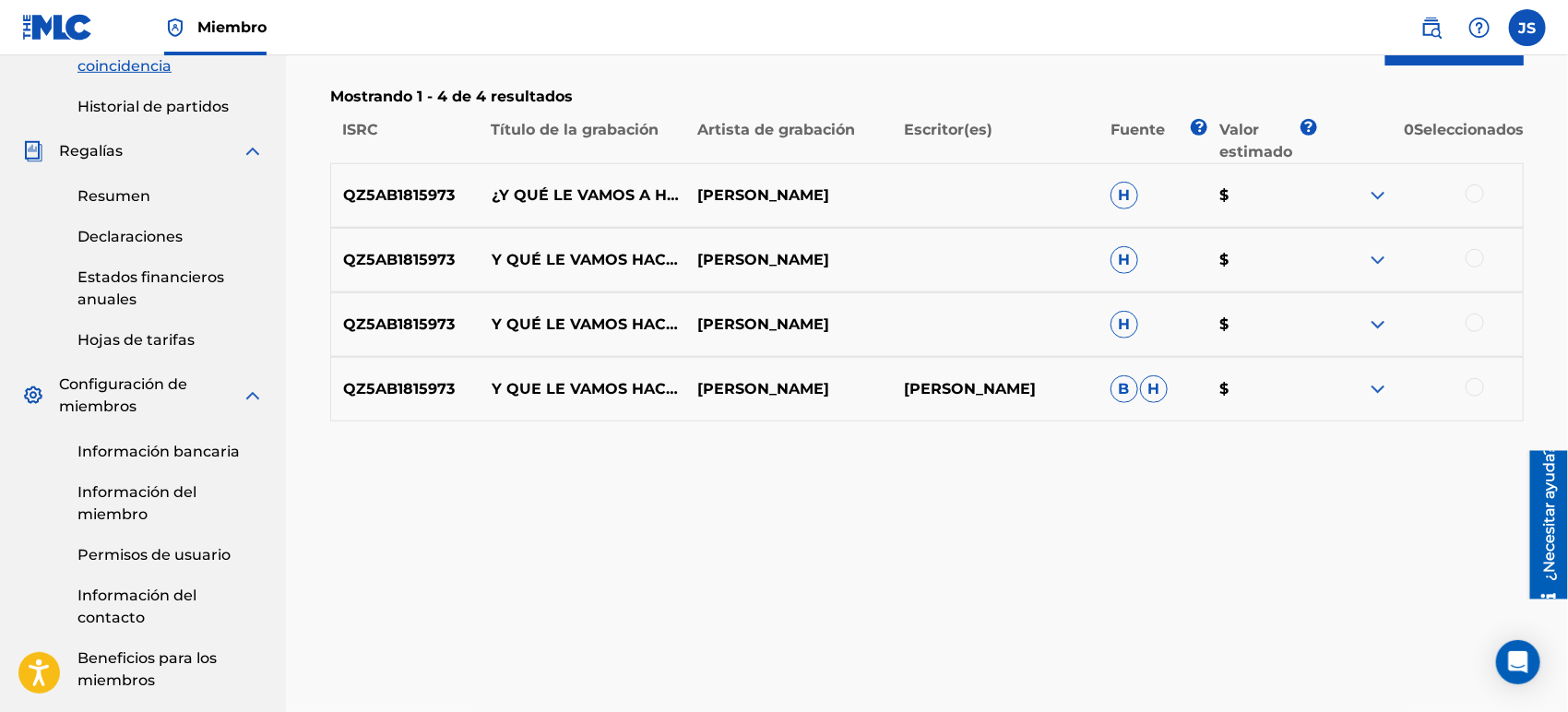 scroll, scrollTop: 614, scrollLeft: 0, axis: vertical 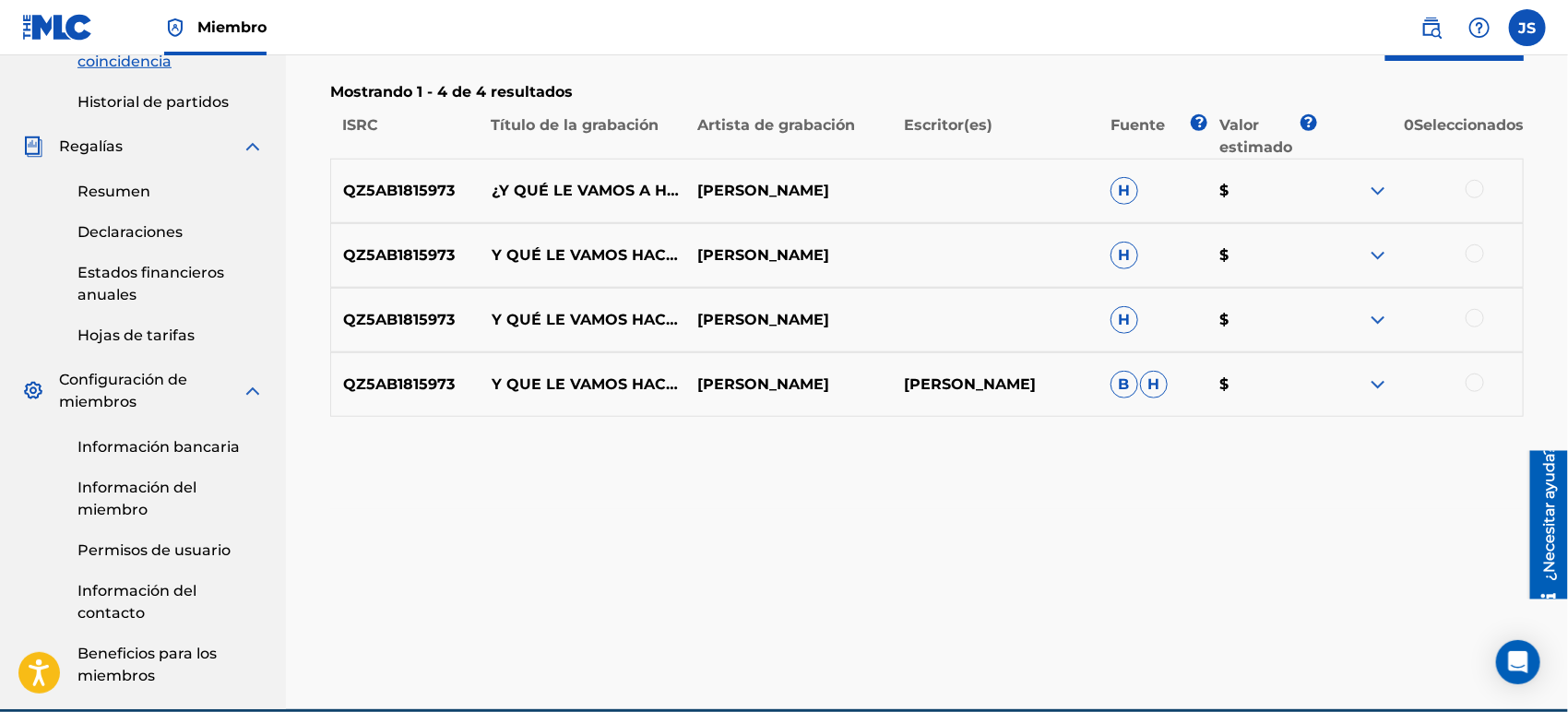click at bounding box center [1475, 383] 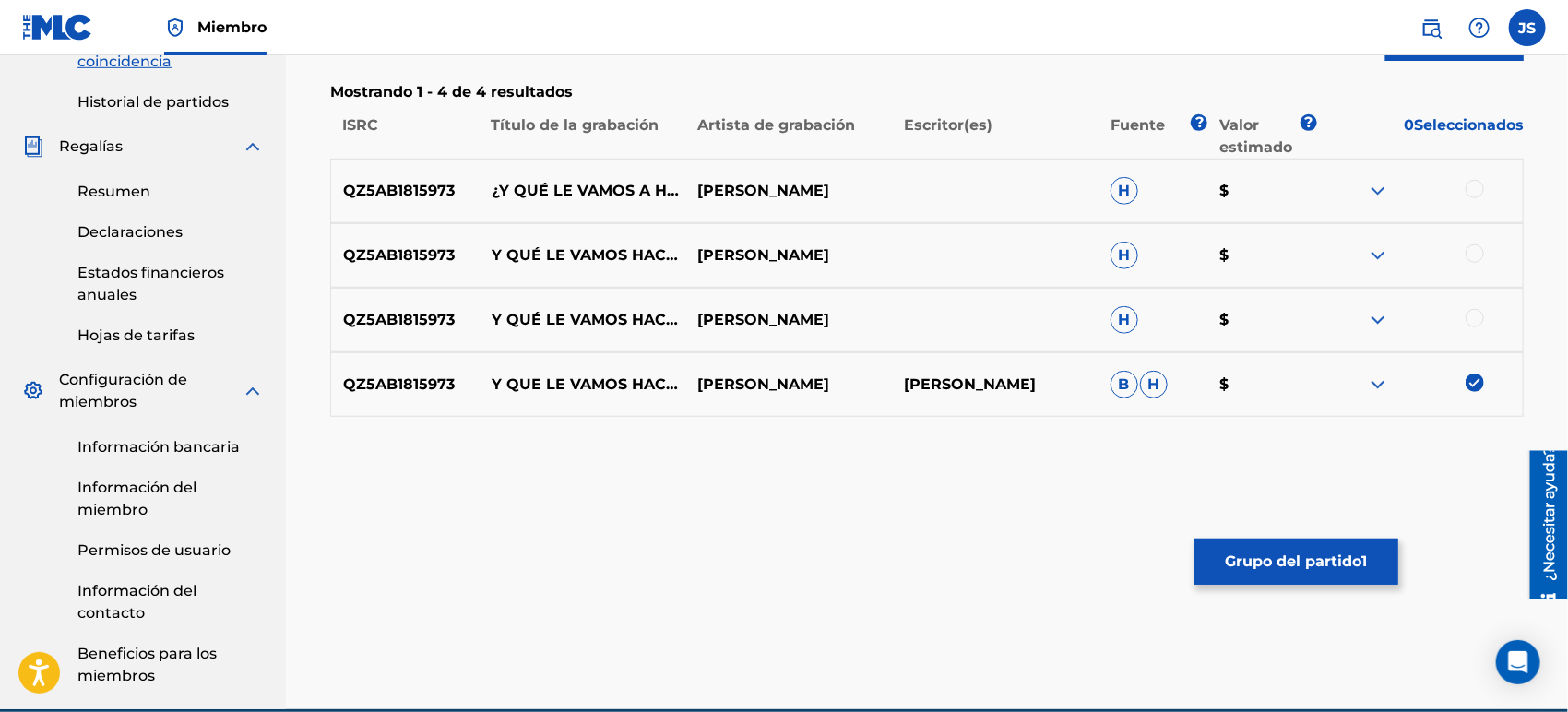 click at bounding box center (1475, 318) 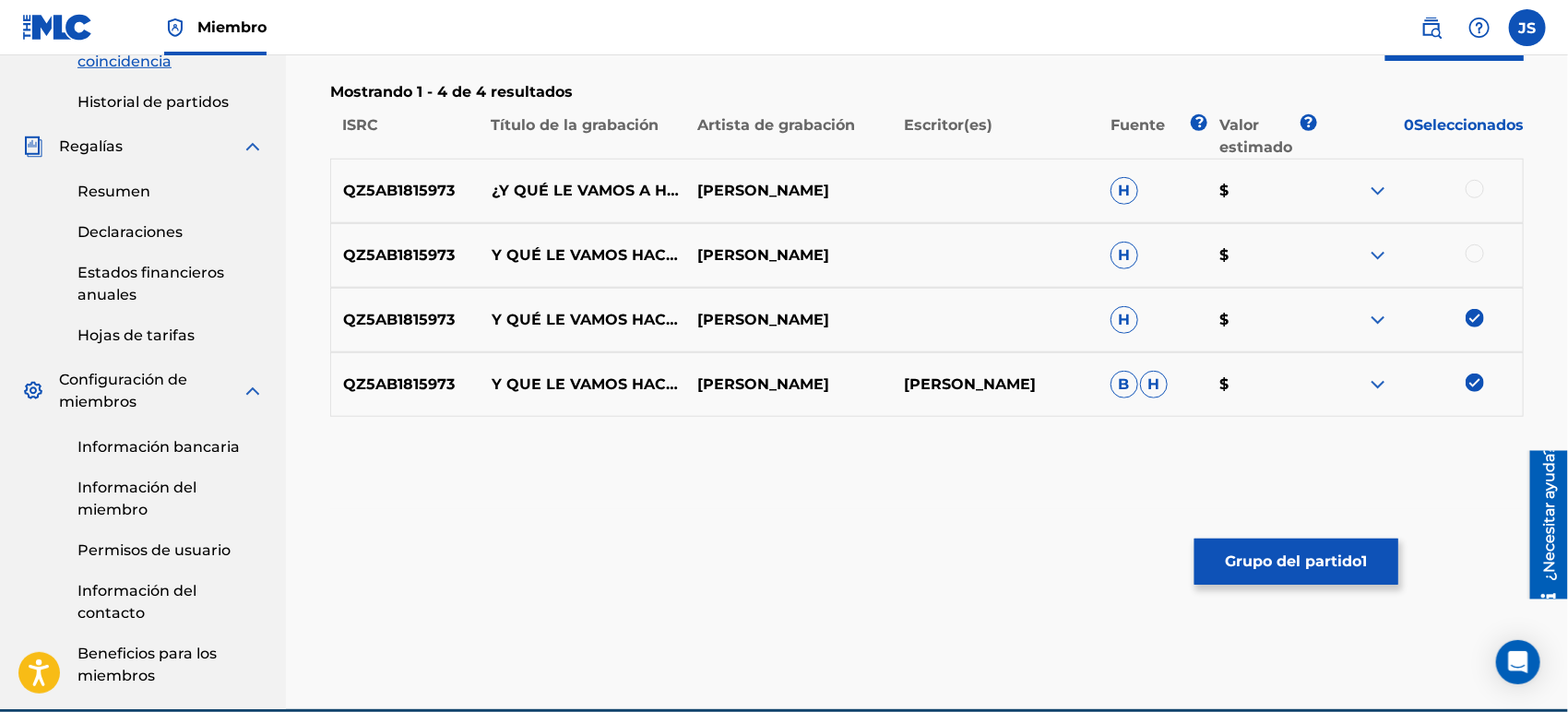 click at bounding box center (1475, 254) 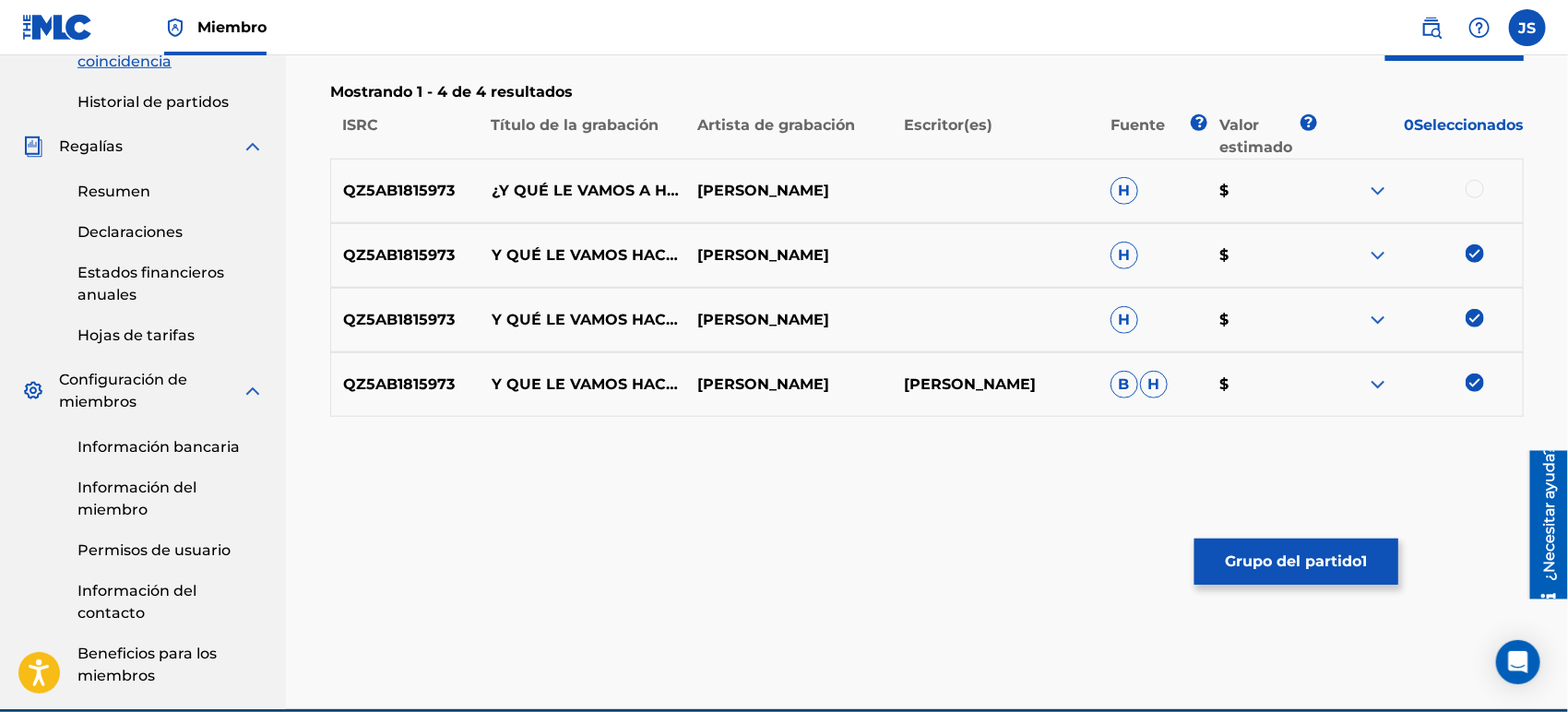 click at bounding box center (1475, 189) 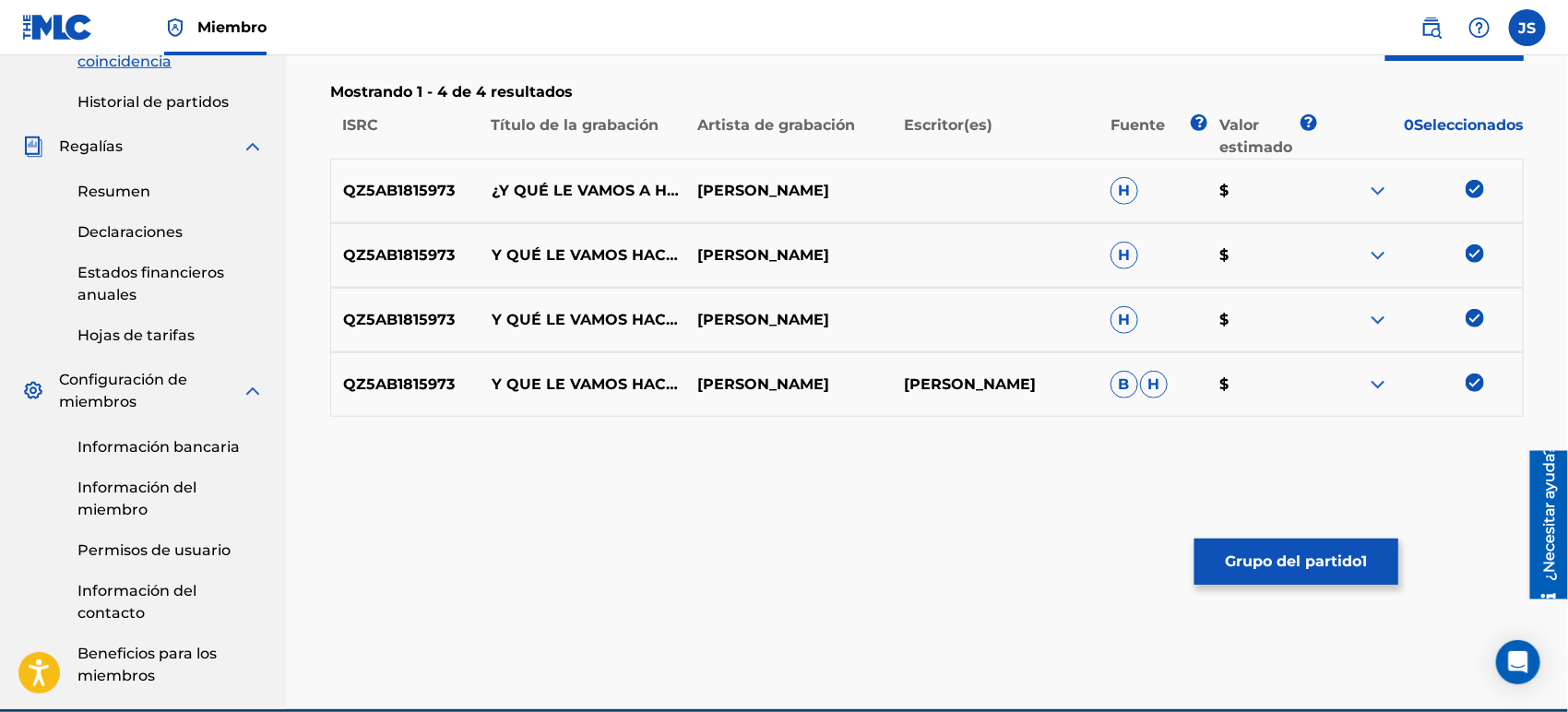 click on "Grupo del partido  1" at bounding box center (1296, 562) 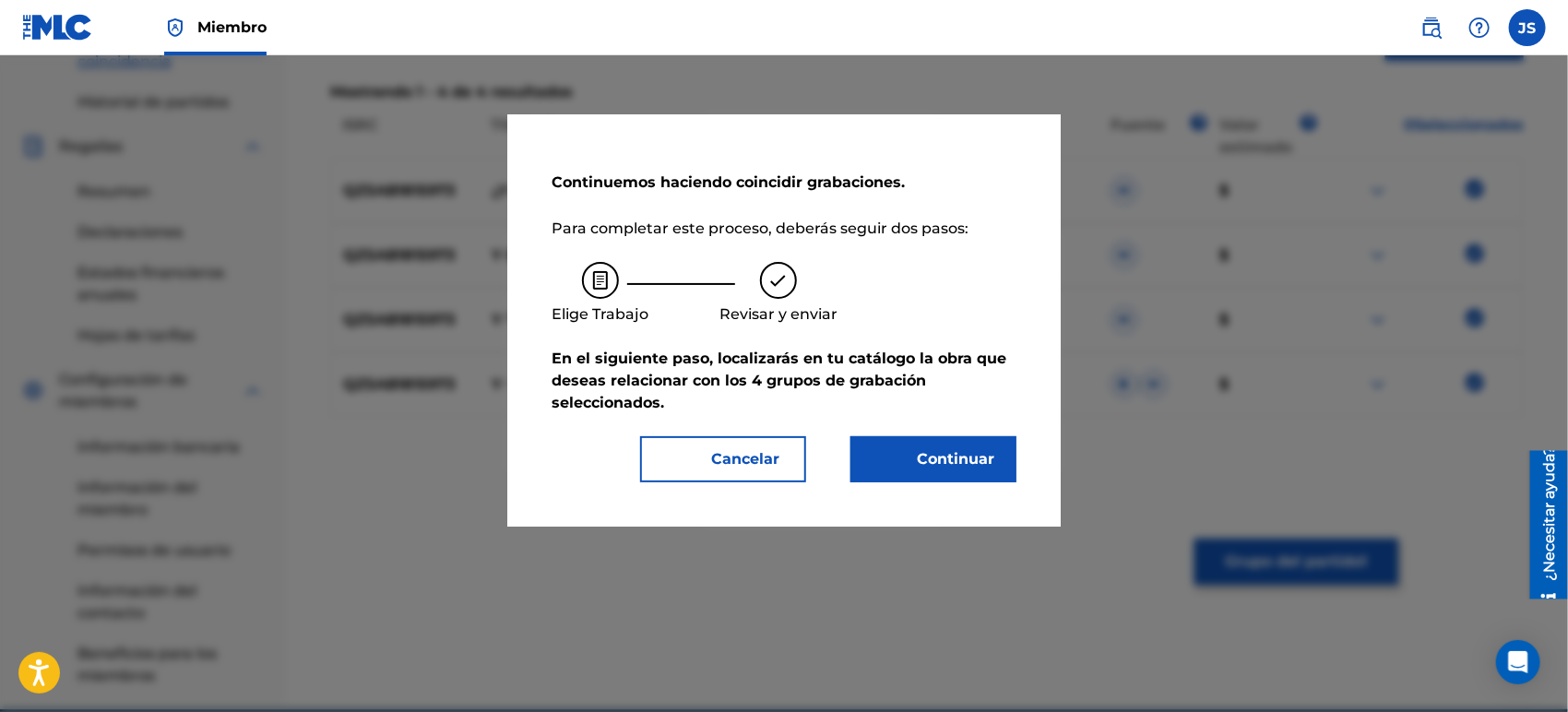 click on "Continuar" at bounding box center [944, 459] 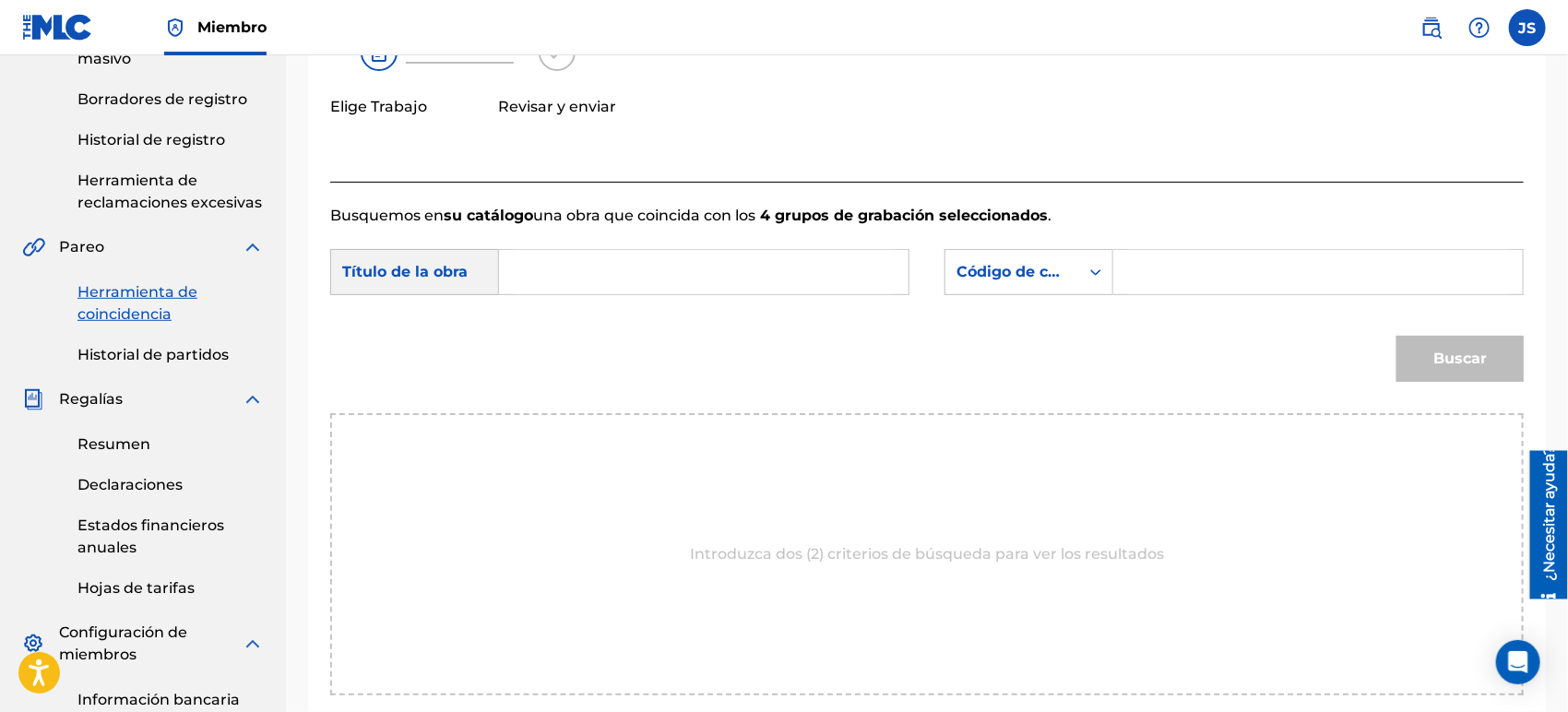 scroll, scrollTop: 205, scrollLeft: 0, axis: vertical 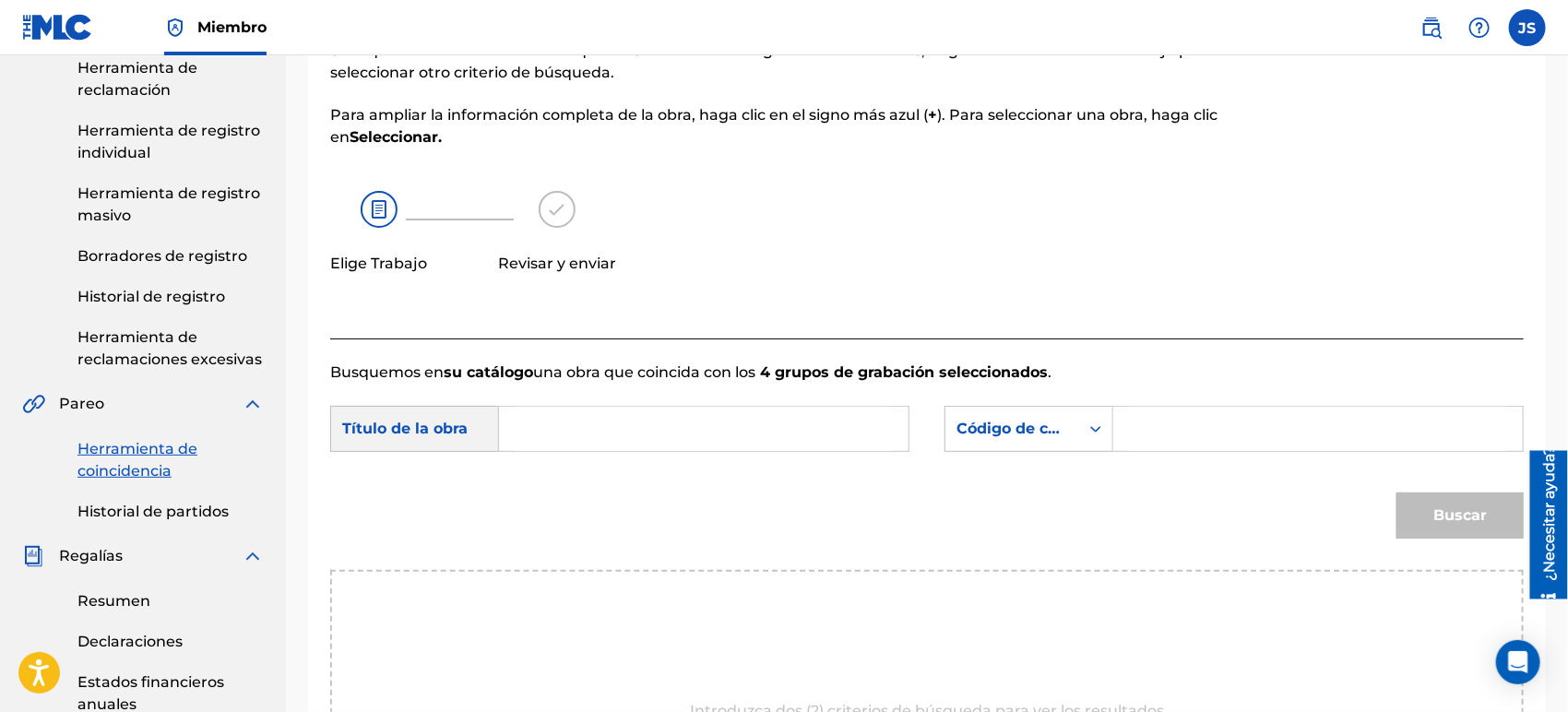 click at bounding box center (704, 429) 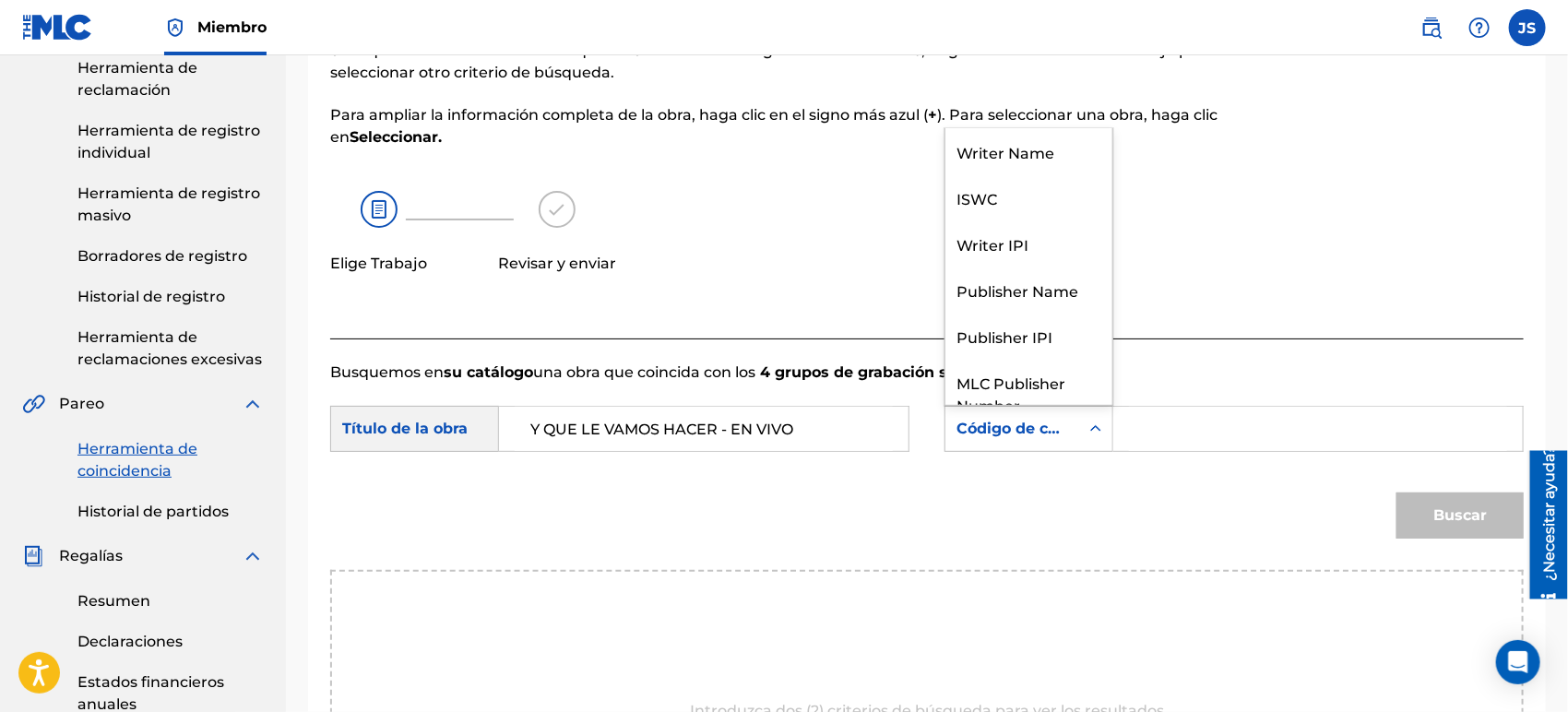 click on "Código de canción MLC" at bounding box center [1028, 429] 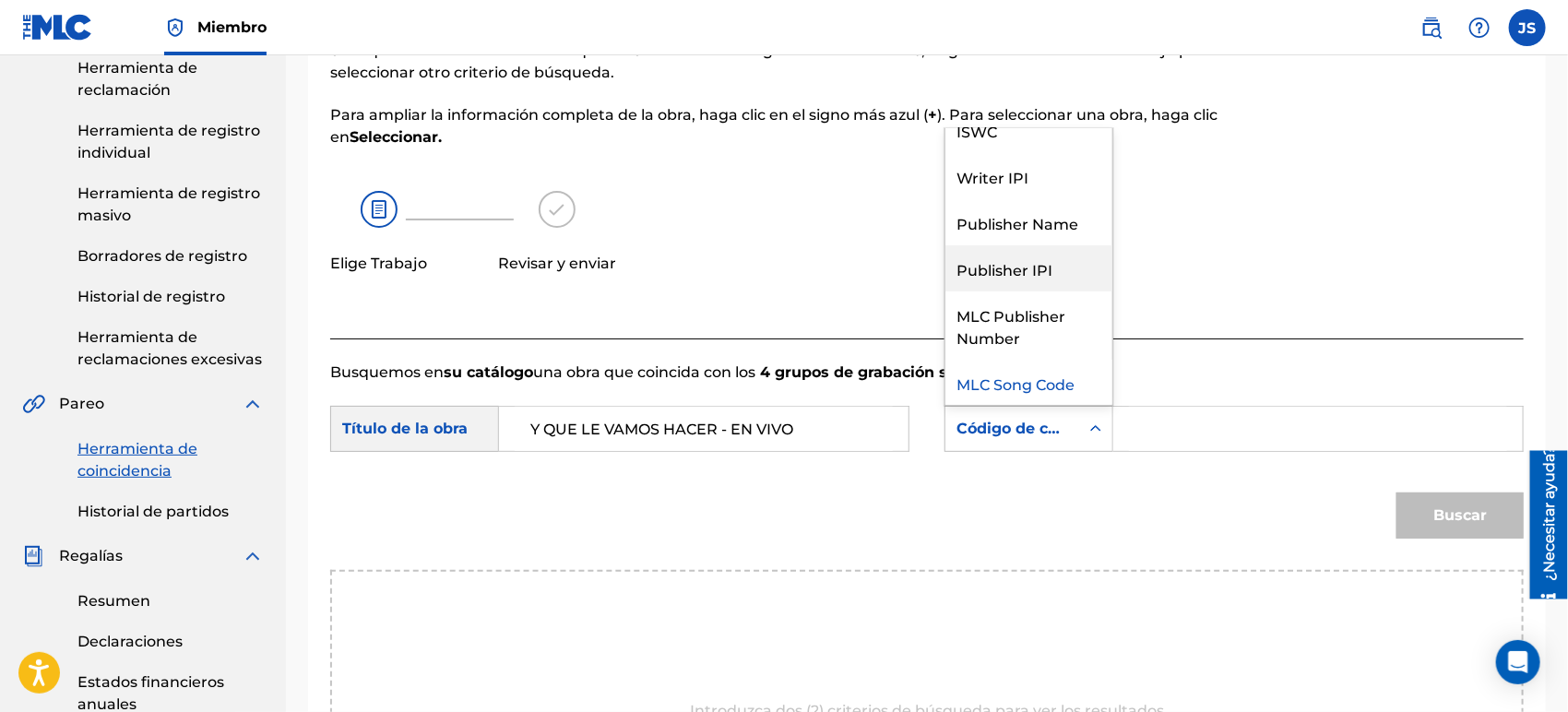 scroll, scrollTop: 0, scrollLeft: 0, axis: both 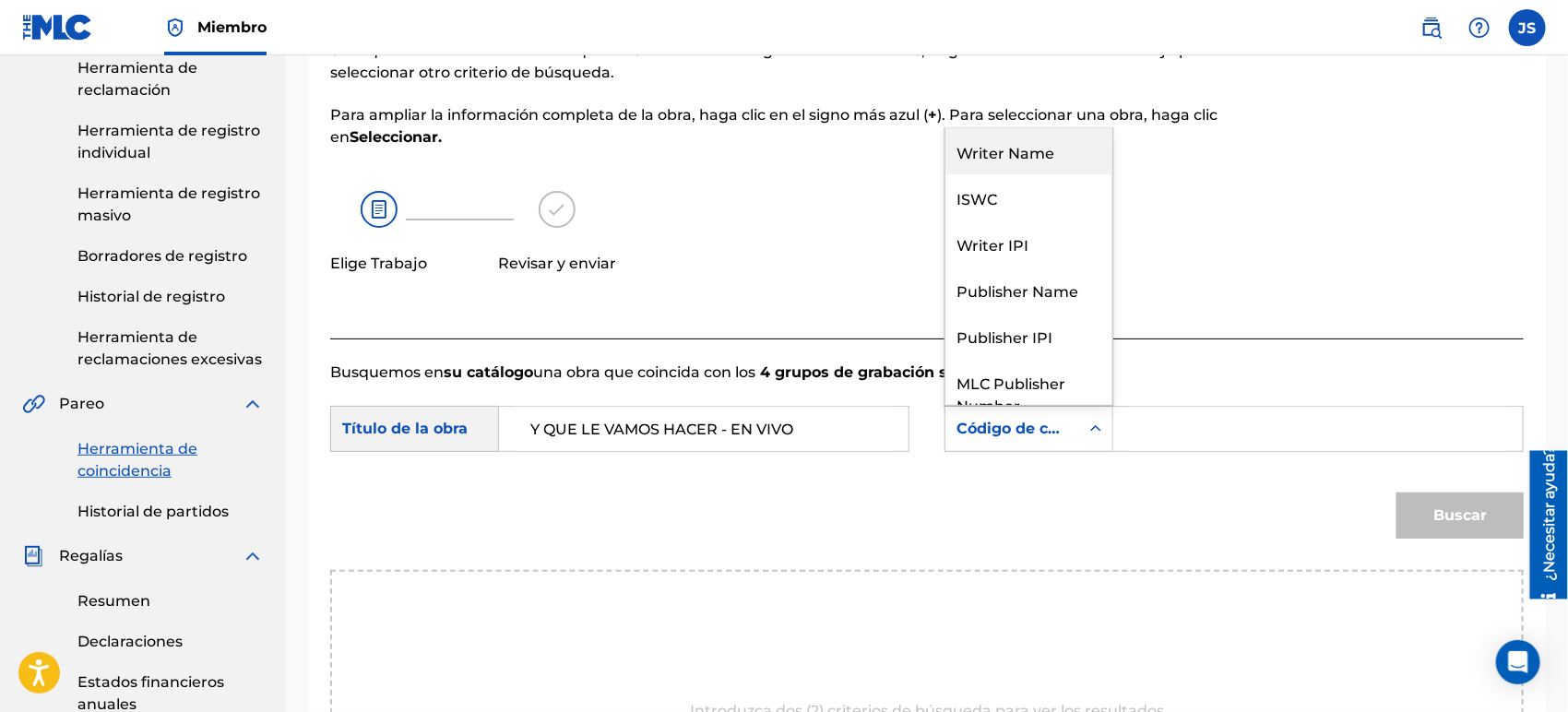click on "Writer Name" at bounding box center [1028, 151] 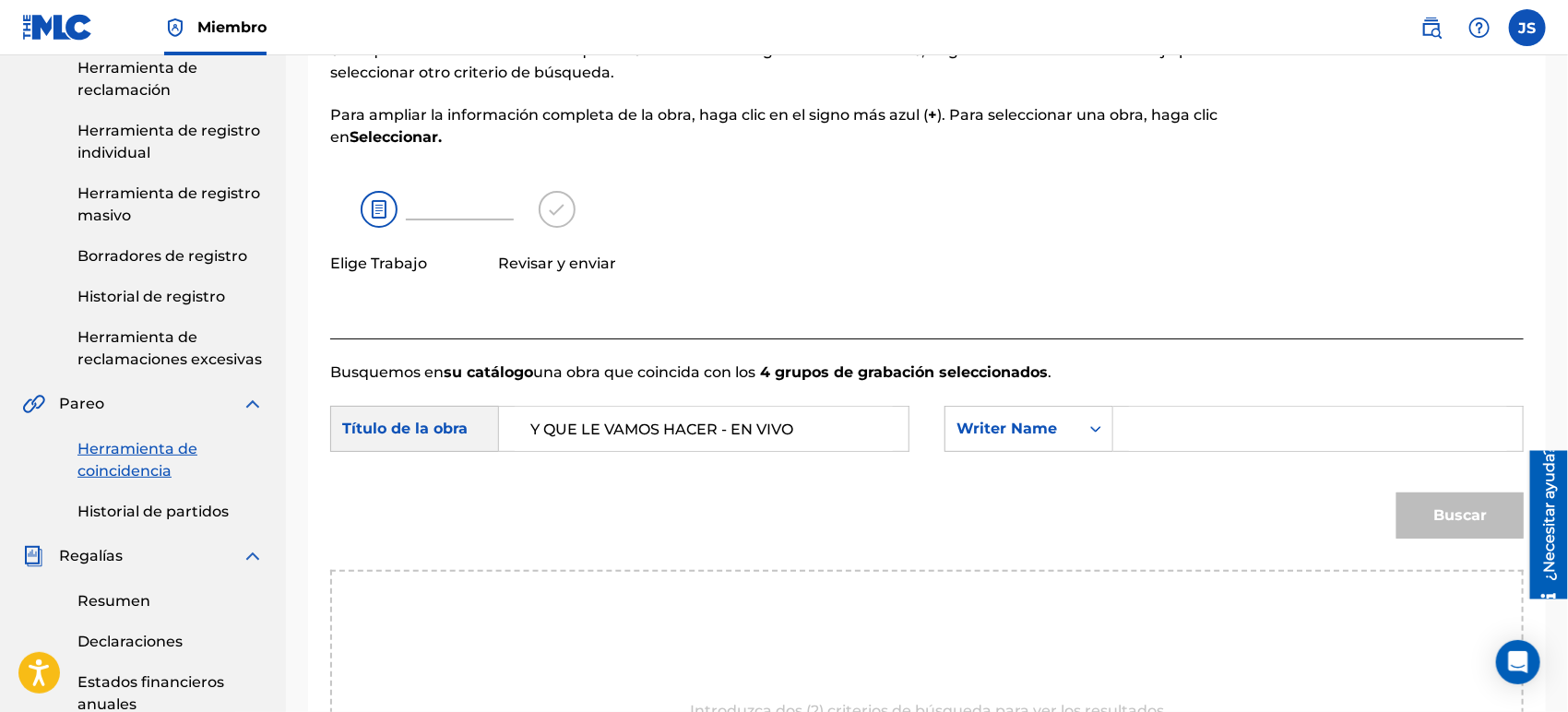 click at bounding box center [1318, 429] 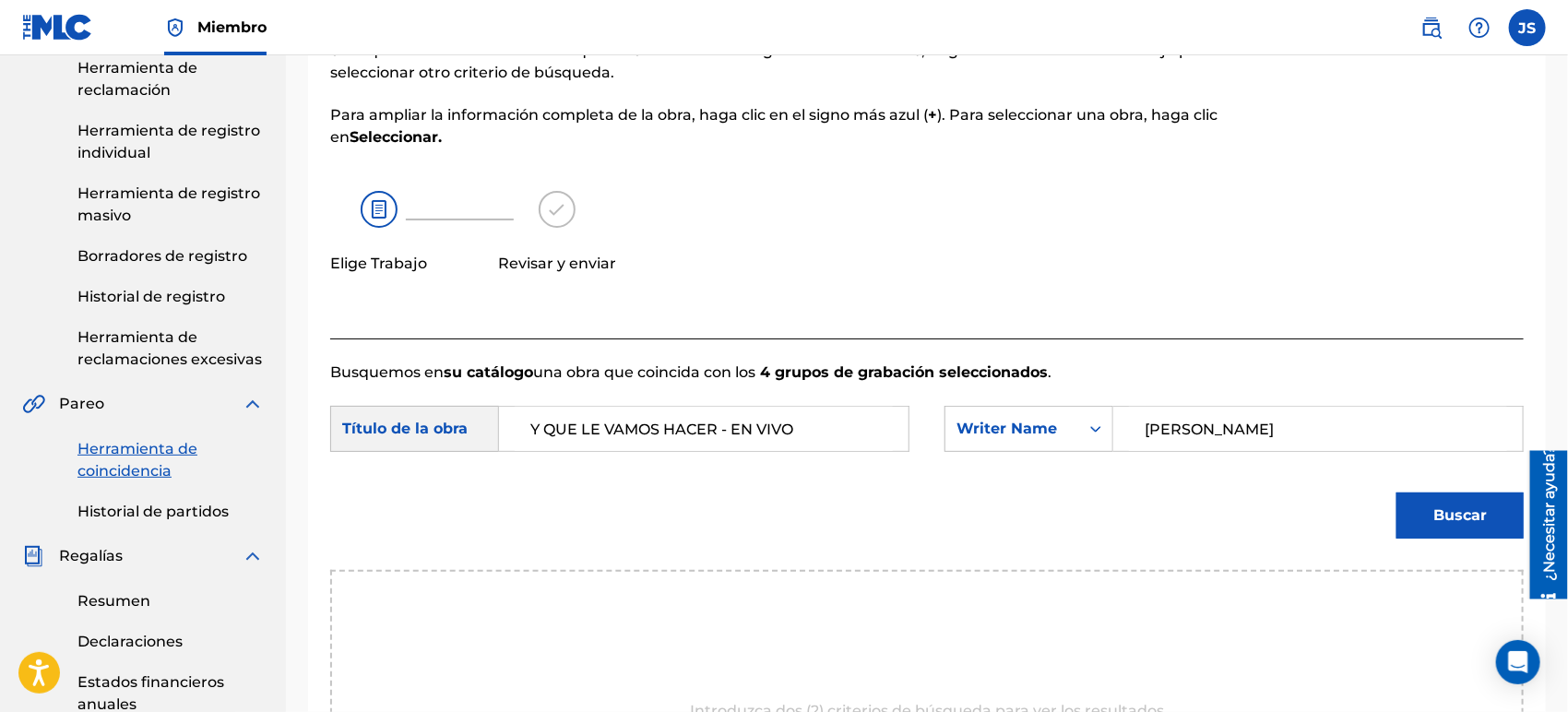 drag, startPoint x: 1217, startPoint y: 318, endPoint x: 1245, endPoint y: 352, distance: 44.045431 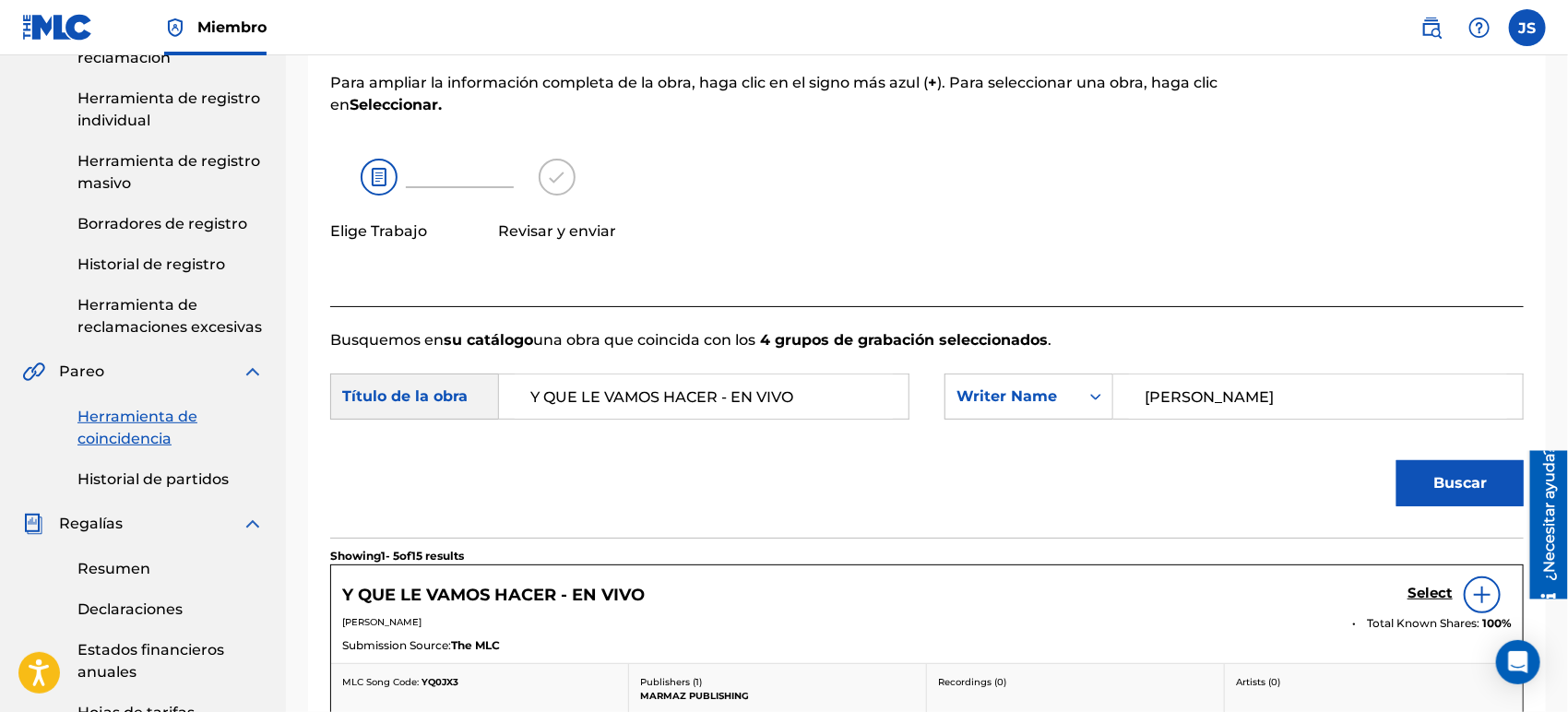 scroll, scrollTop: 512, scrollLeft: 0, axis: vertical 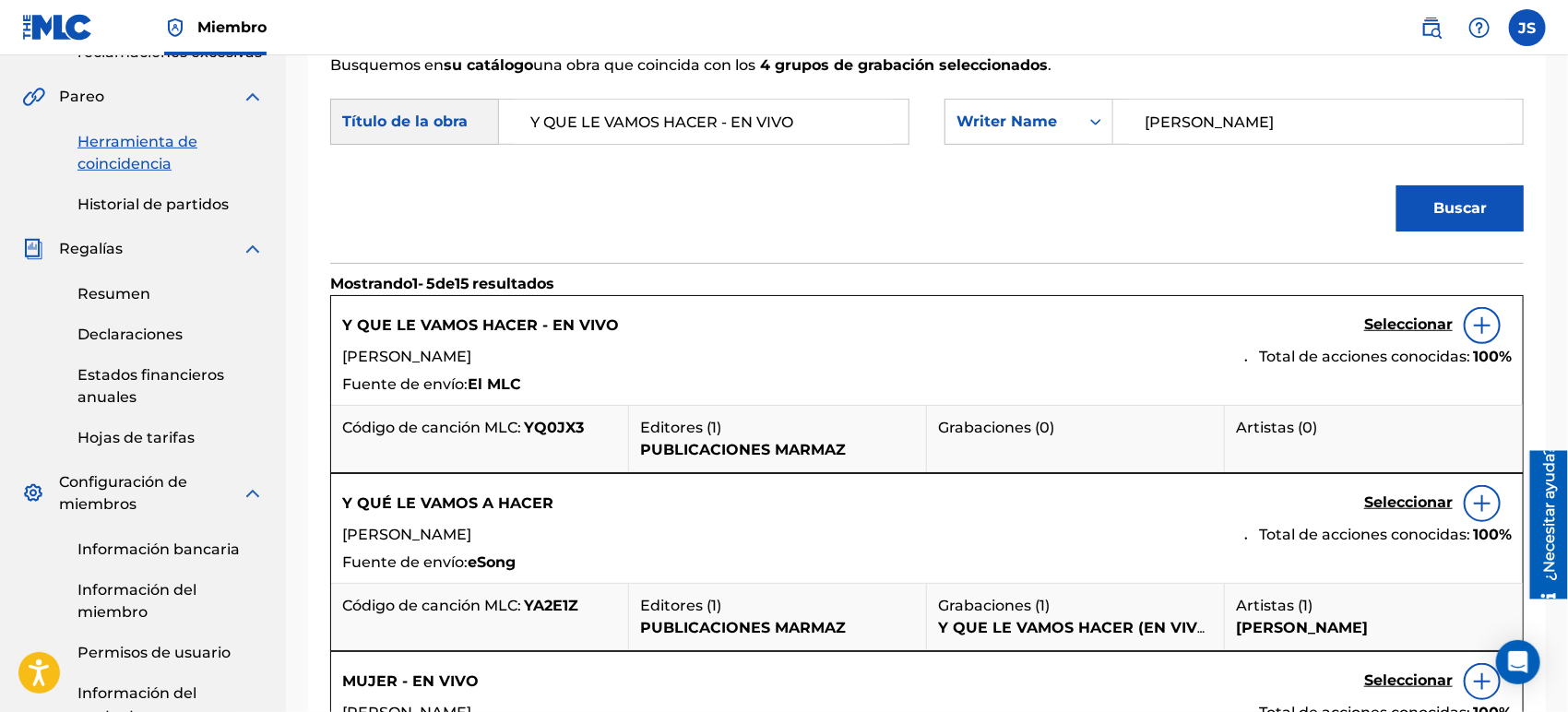 click on "YQ0JX3" at bounding box center [553, 427] 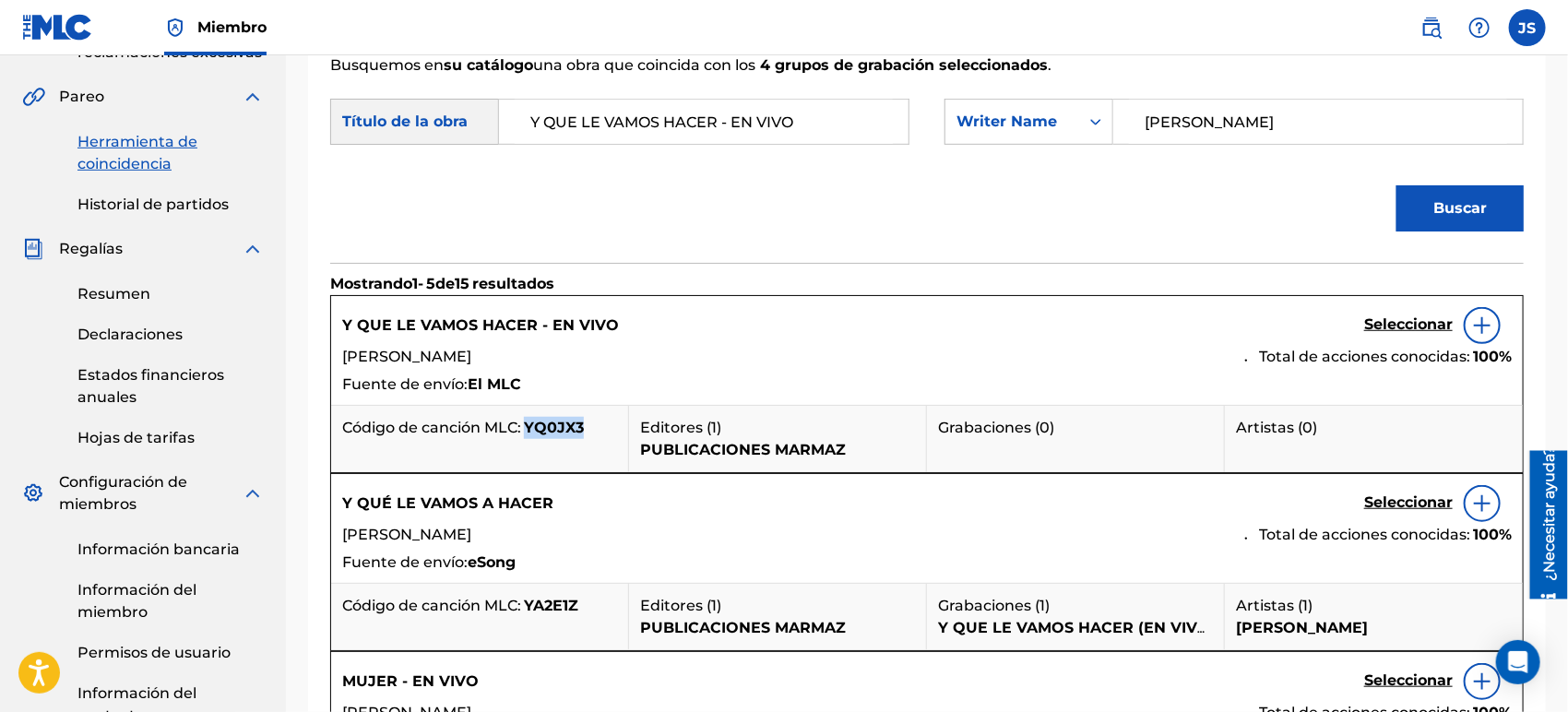 click on "YQ0JX3" at bounding box center (553, 427) 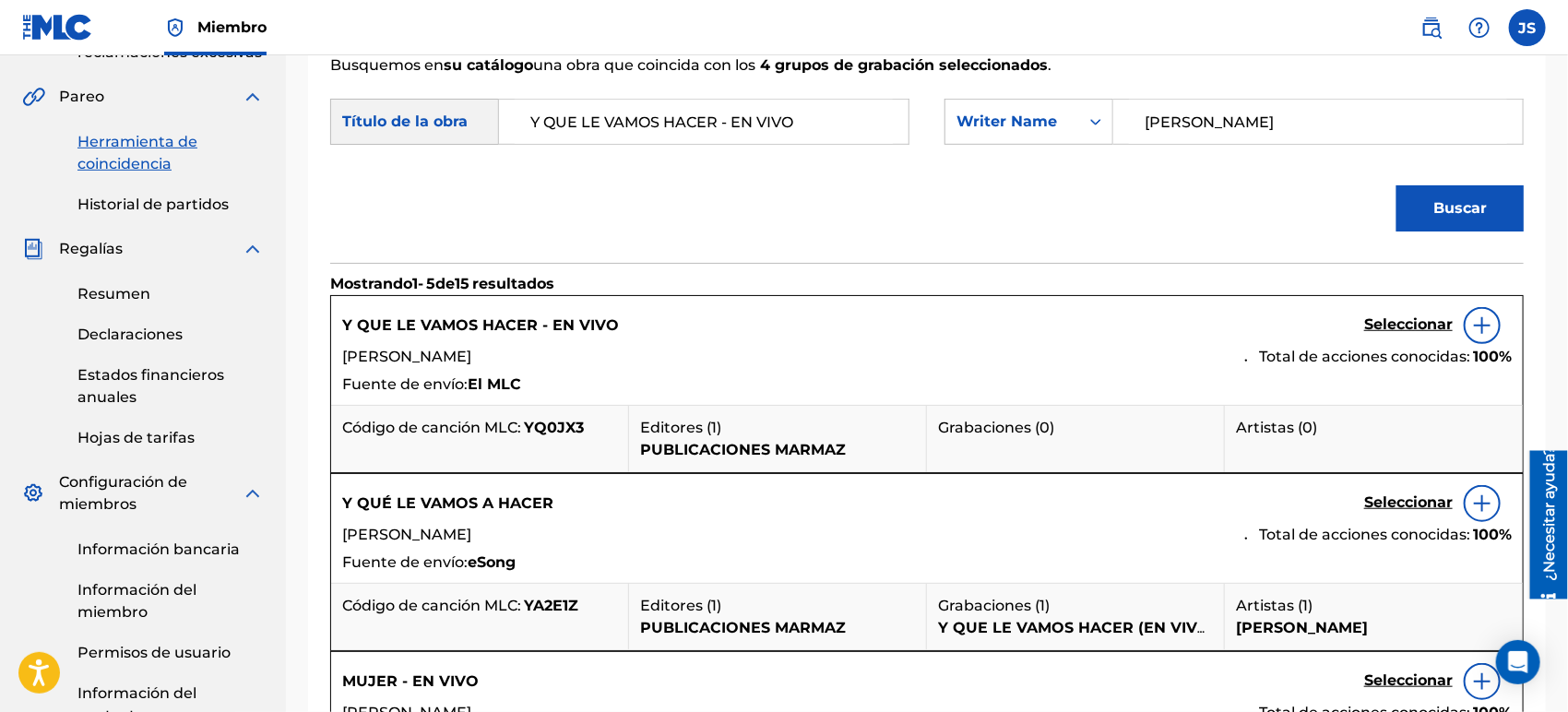 click on "Seleccionar" at bounding box center [1408, 324] 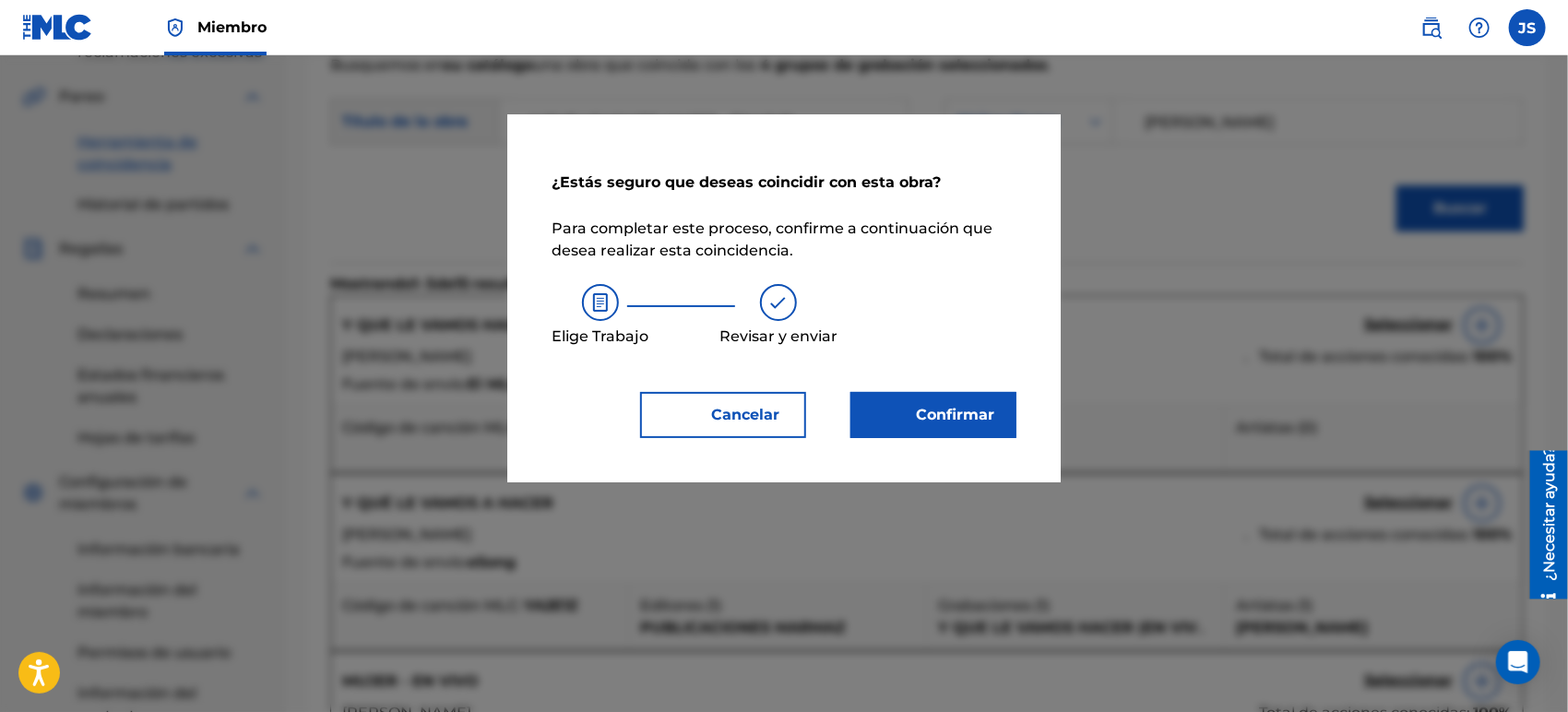 click on "Confirmar" at bounding box center (933, 415) 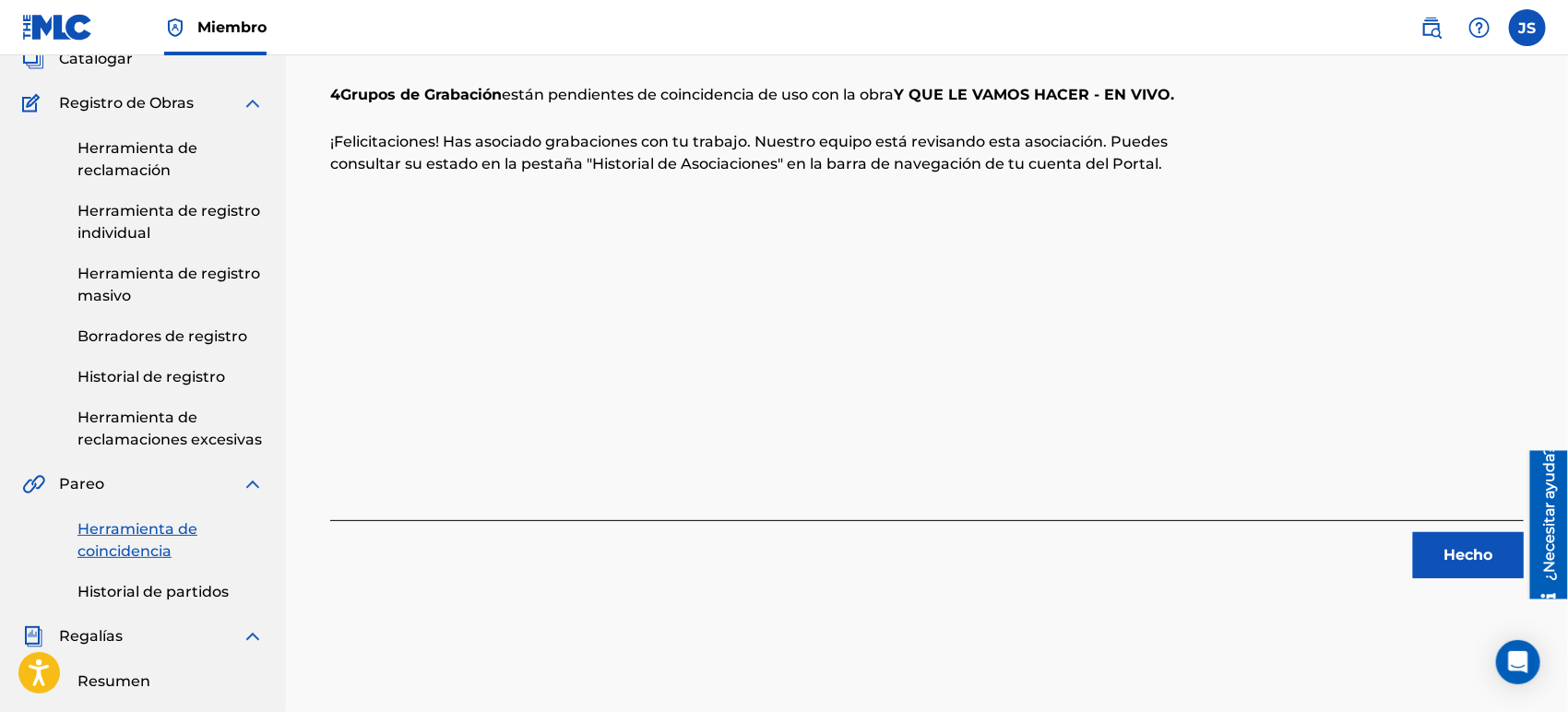 scroll, scrollTop: 307, scrollLeft: 0, axis: vertical 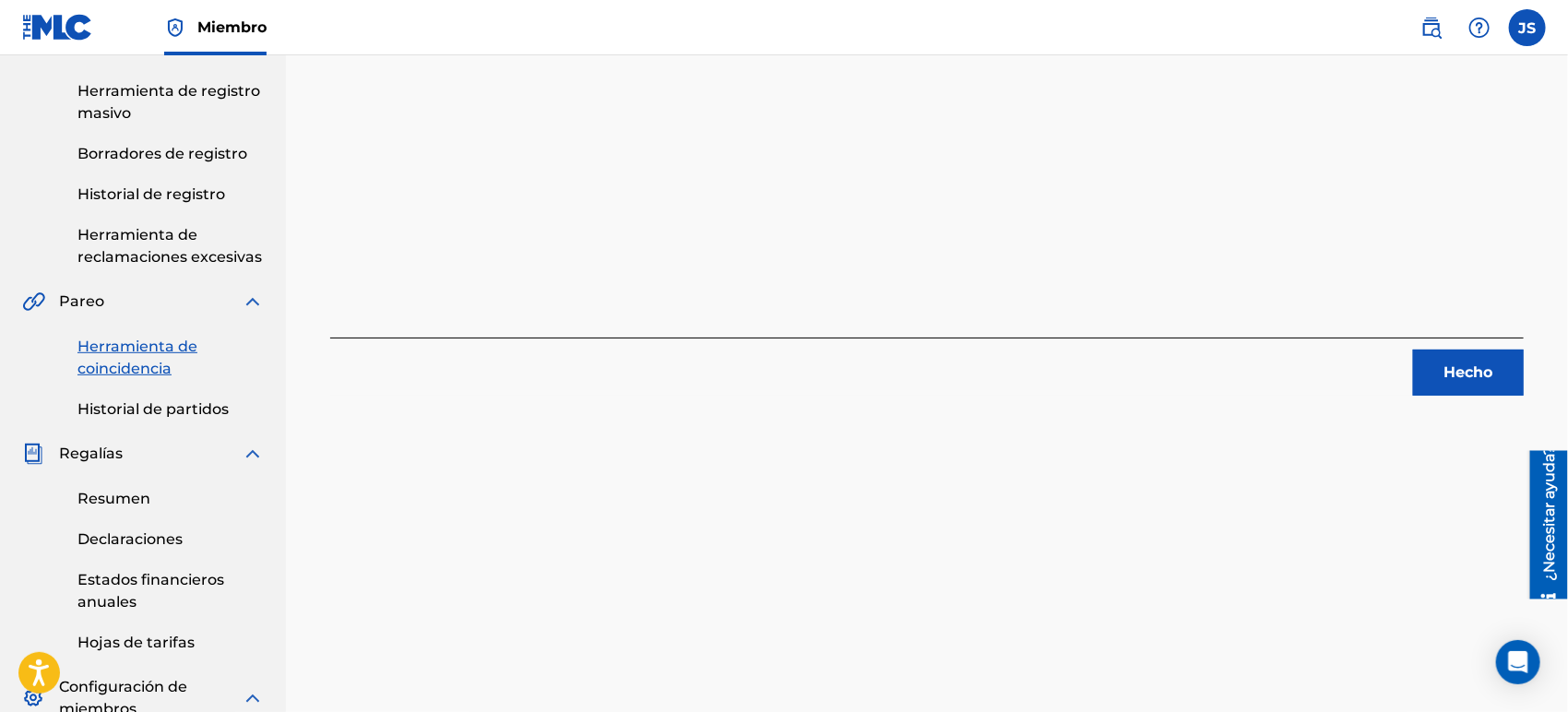 click on "Hecho" at bounding box center [1468, 373] 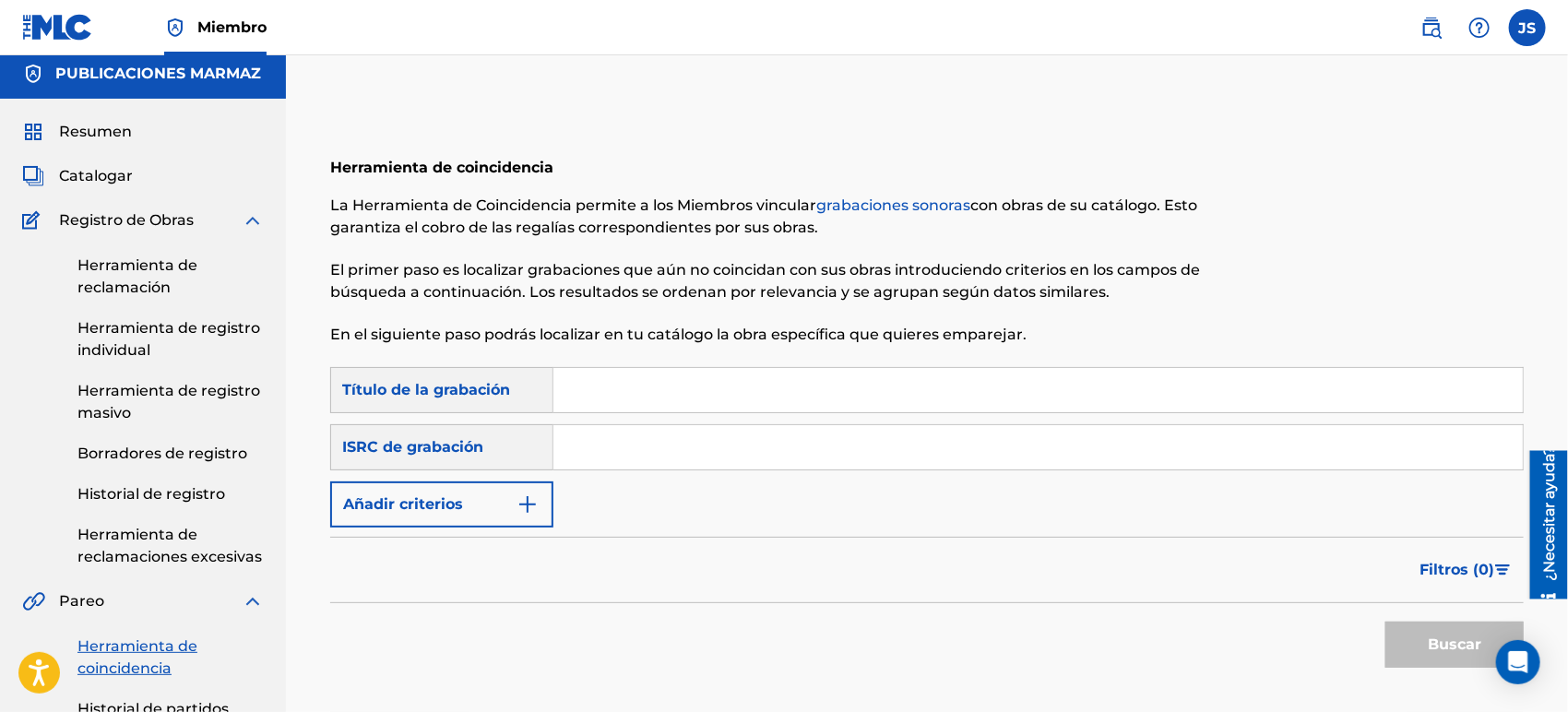 scroll, scrollTop: 0, scrollLeft: 0, axis: both 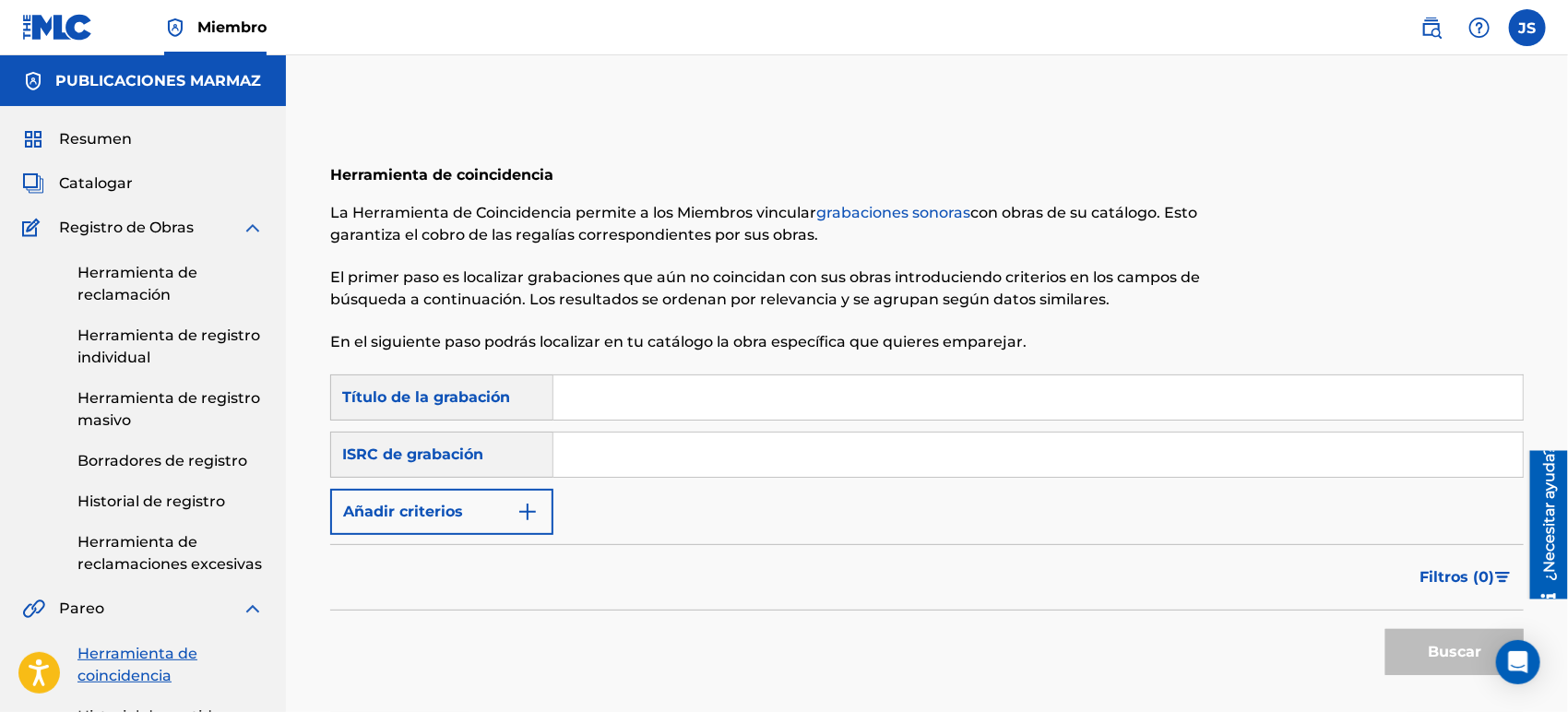click at bounding box center [1038, 455] 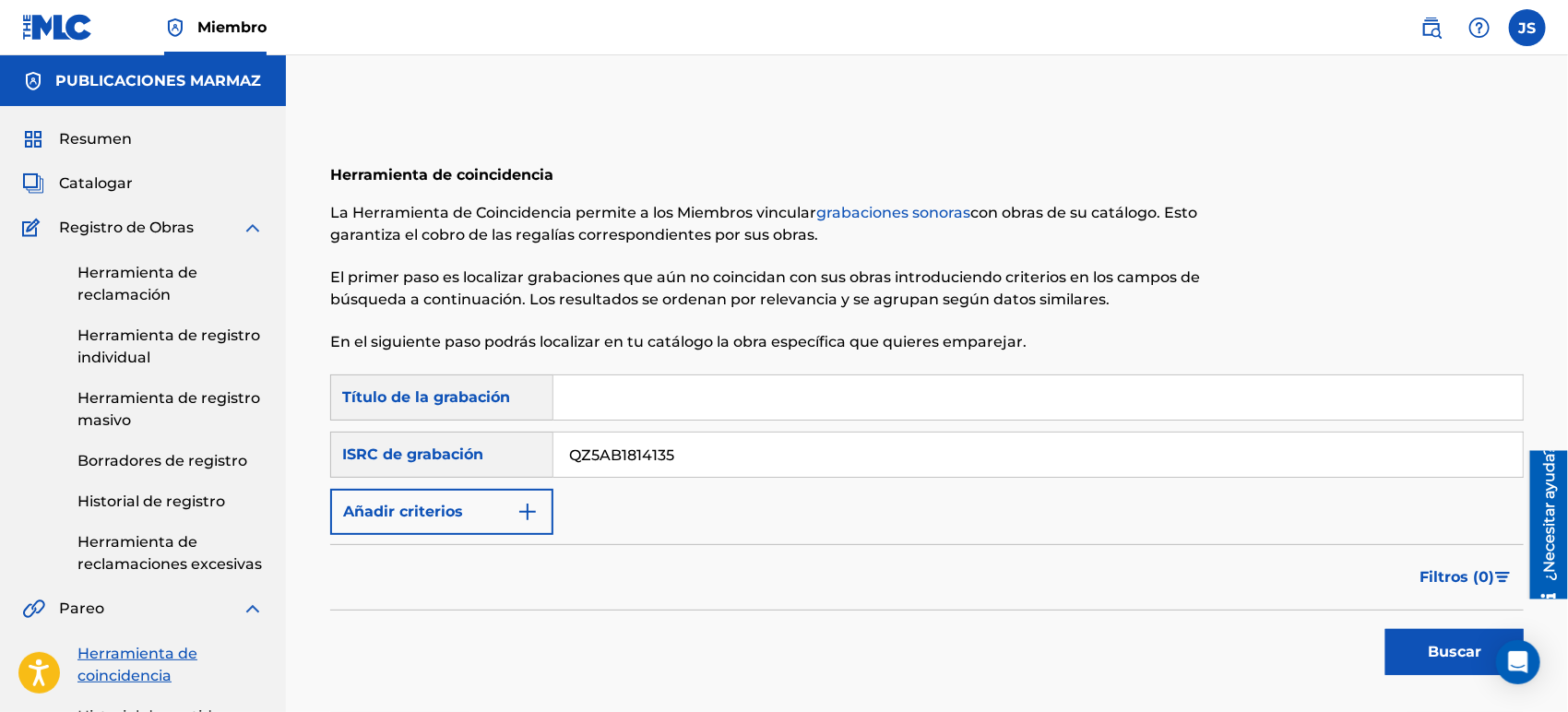 click on "Filtros (  0  )" at bounding box center (927, 577) 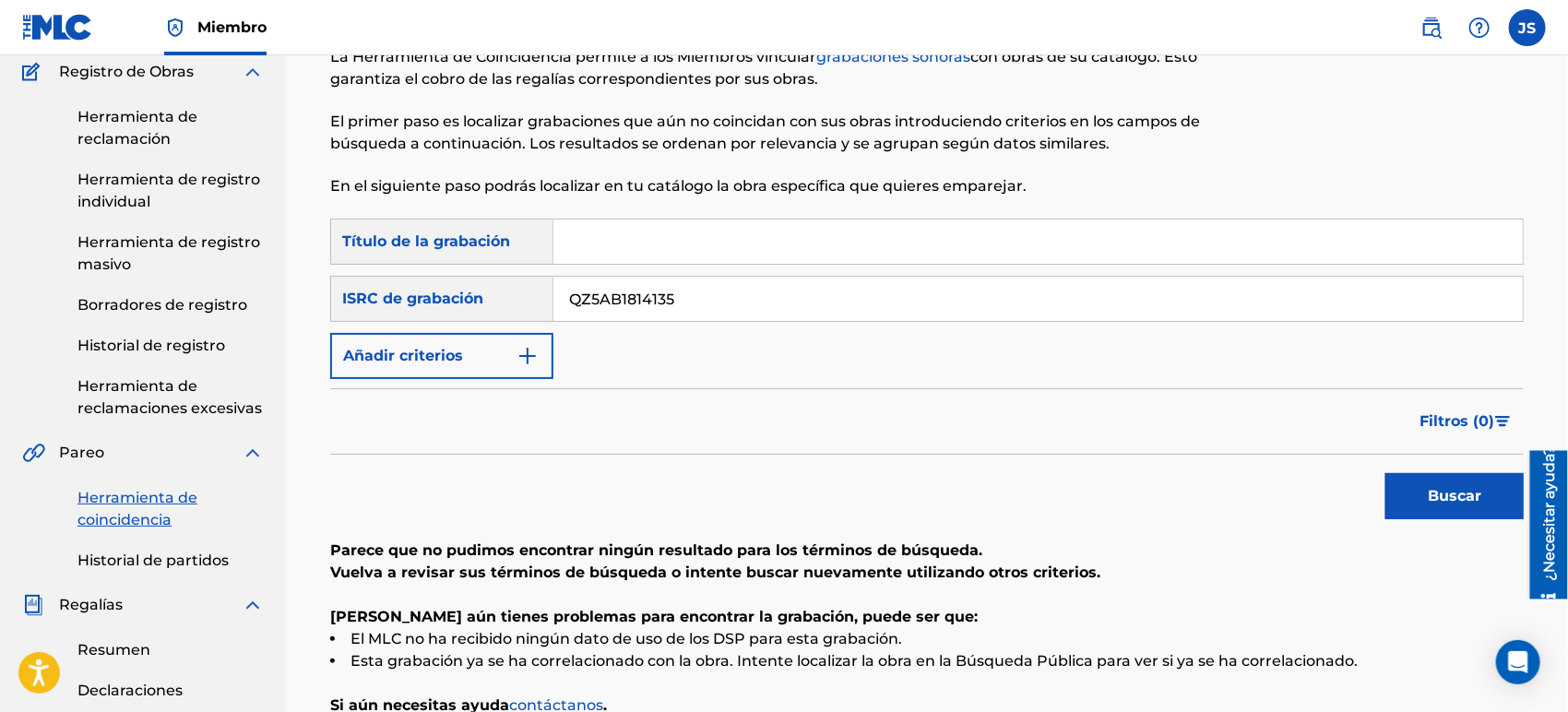 scroll, scrollTop: 307, scrollLeft: 0, axis: vertical 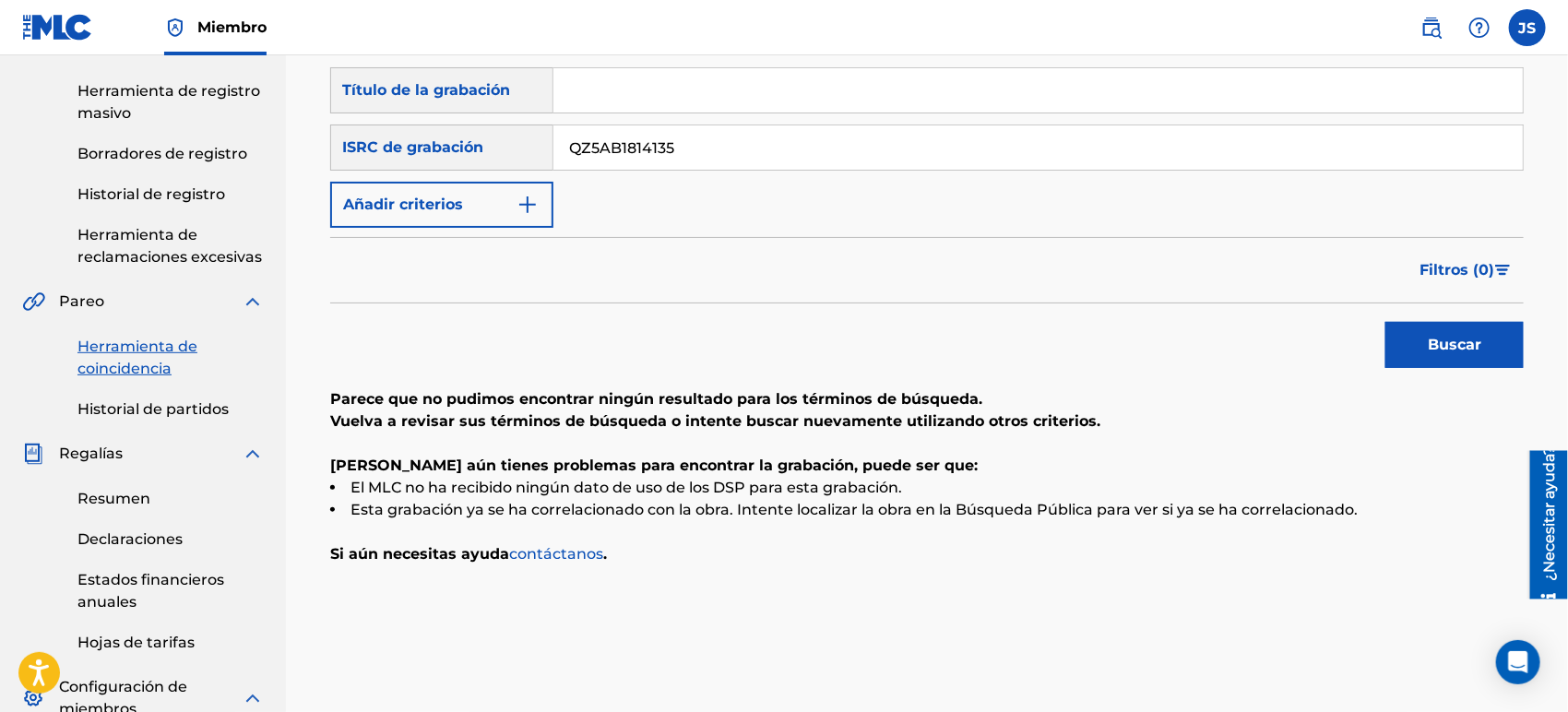 click on "Buscar" at bounding box center (1450, 340) 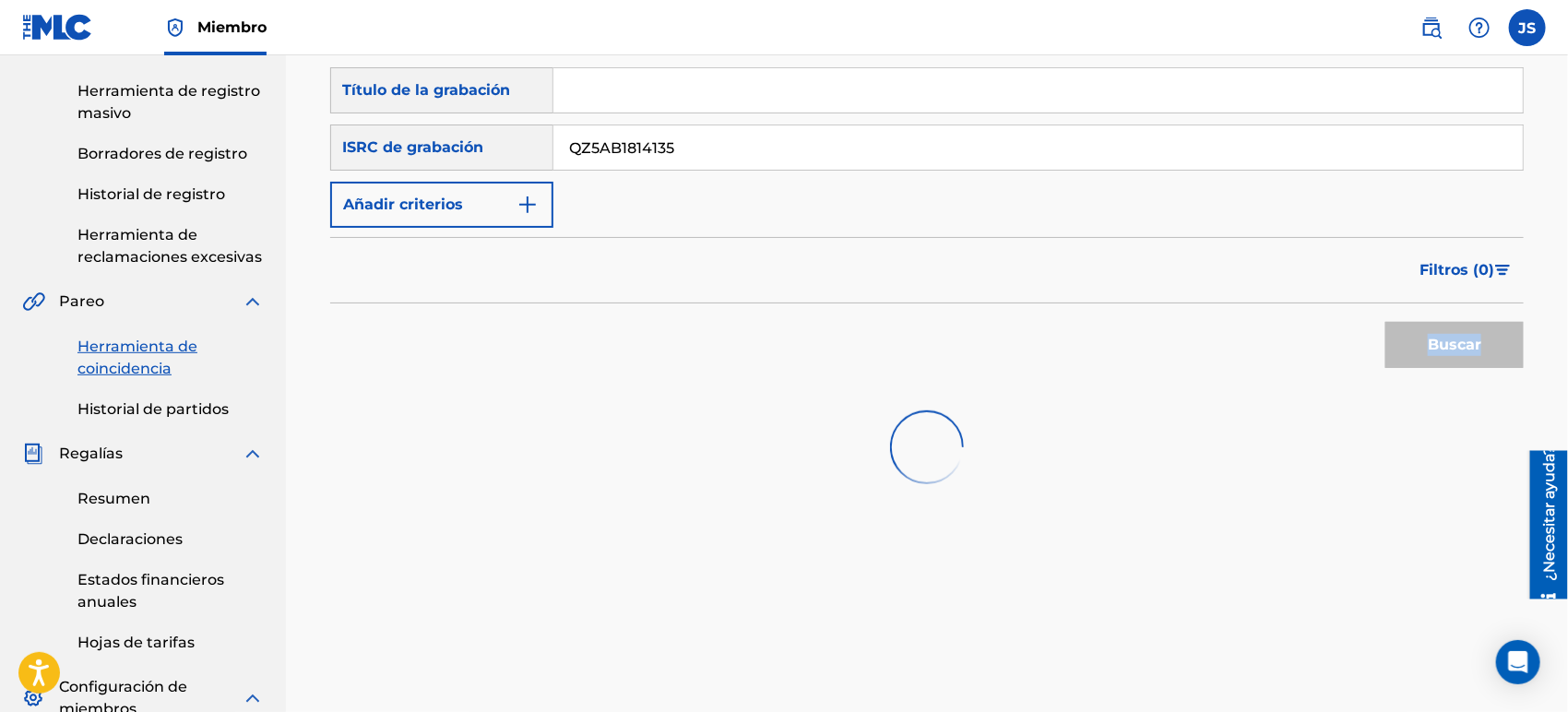 click on "Buscar" at bounding box center (1450, 340) 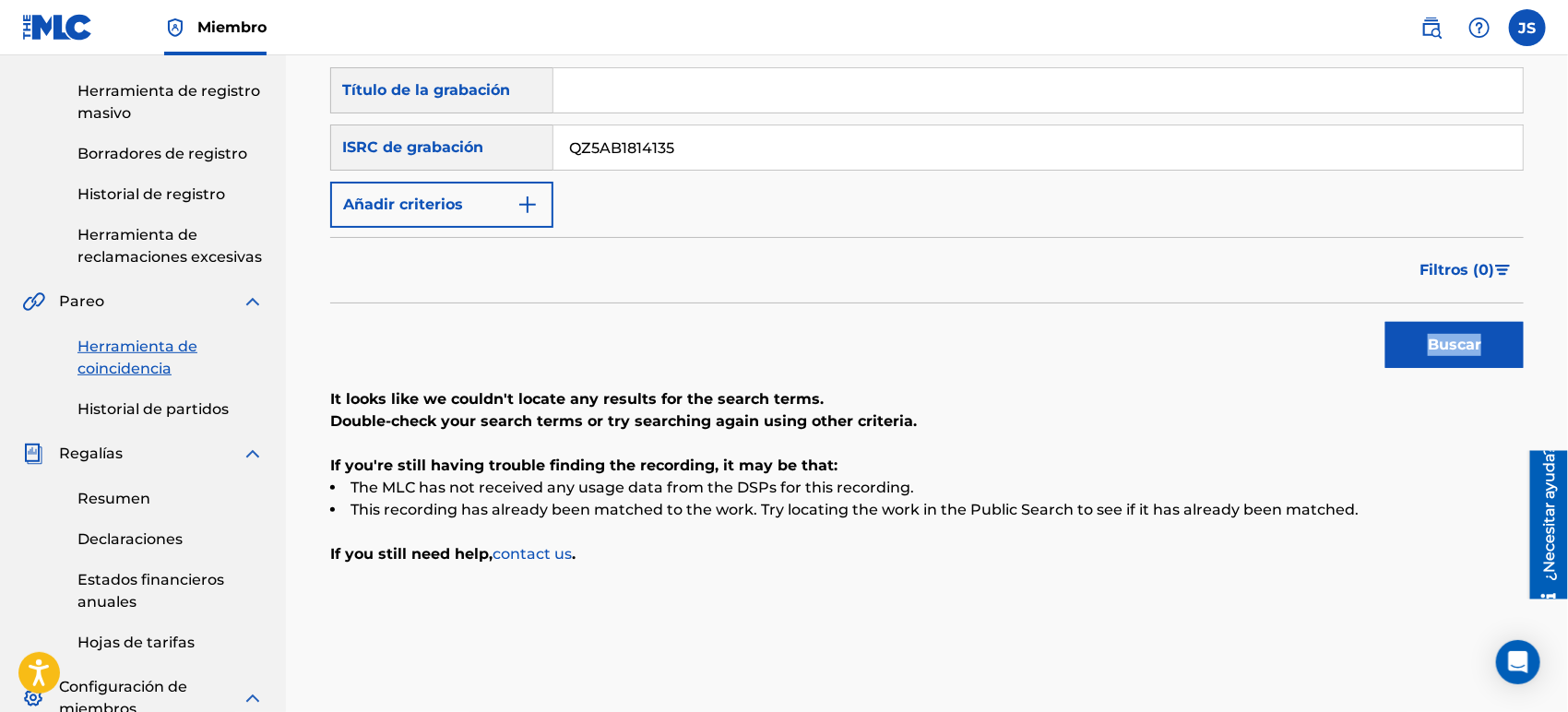 click on "Buscar" at bounding box center [1455, 345] 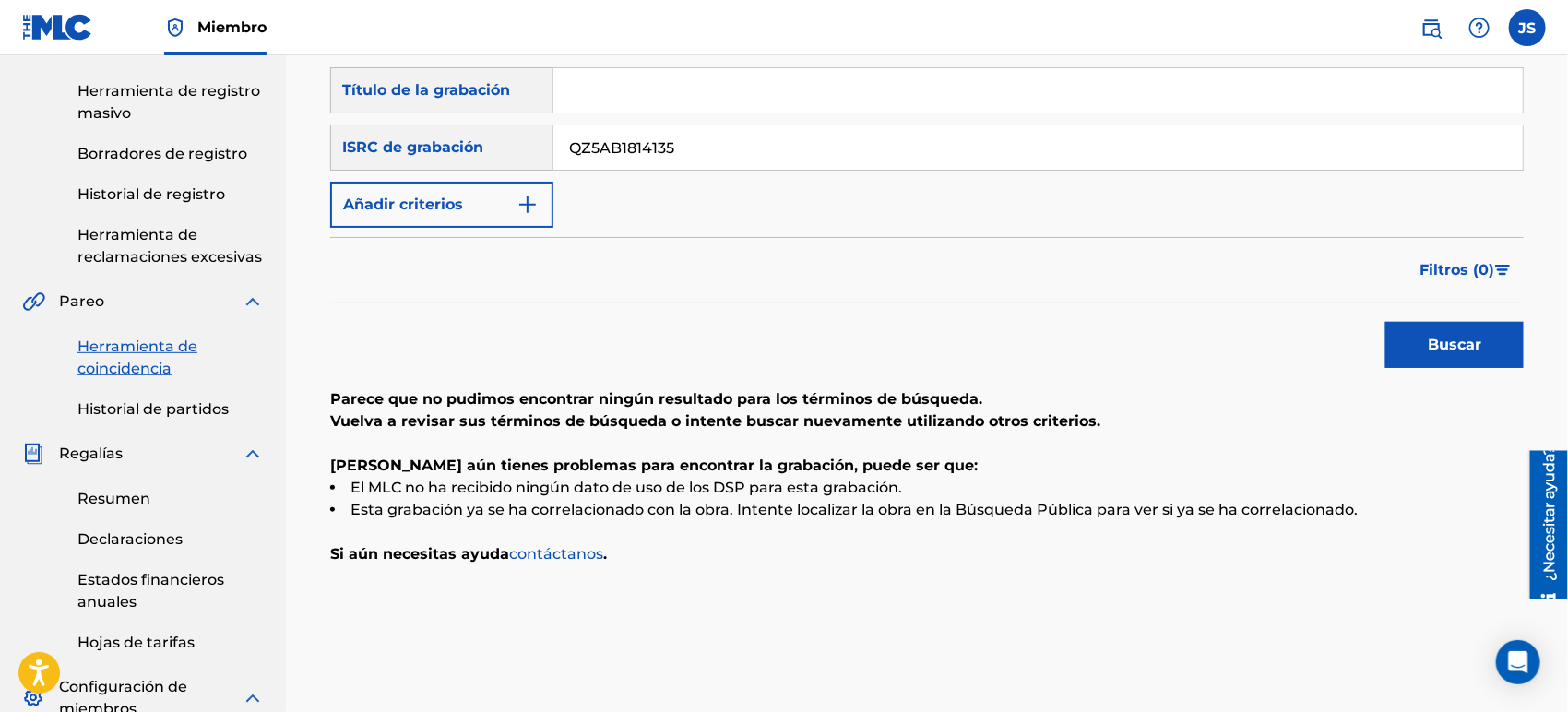 drag, startPoint x: 651, startPoint y: 179, endPoint x: 314, endPoint y: 172, distance: 337.07269 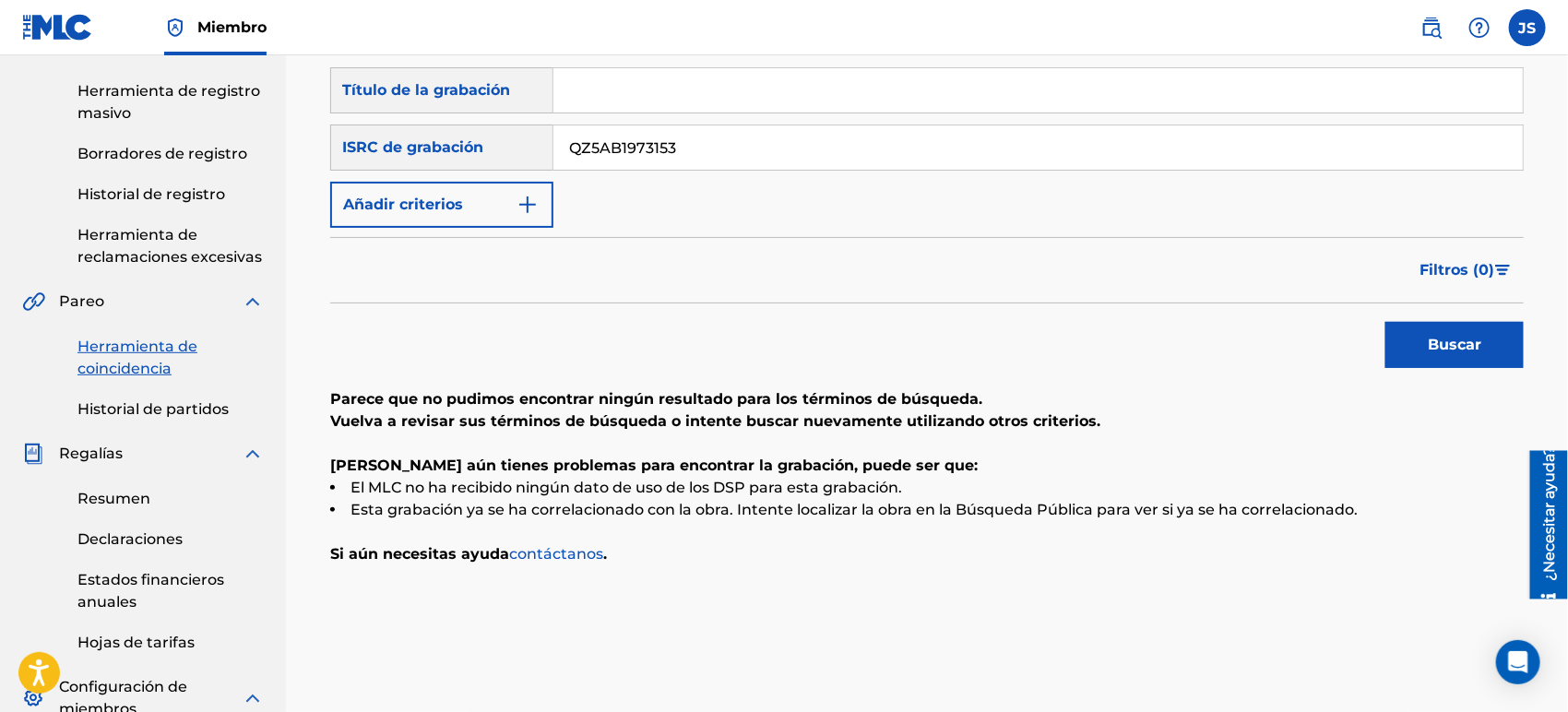 click on "Buscar" at bounding box center (927, 340) 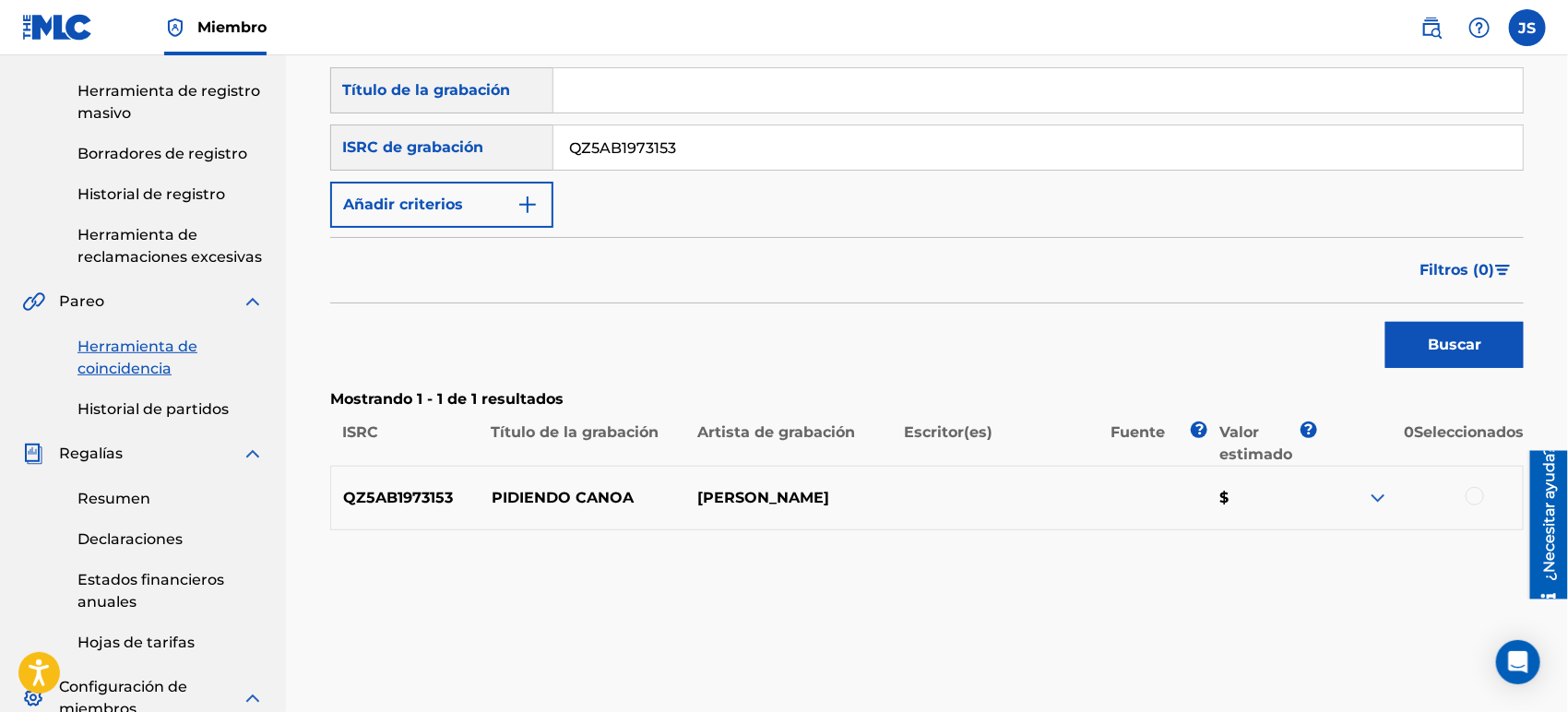 click at bounding box center [1475, 496] 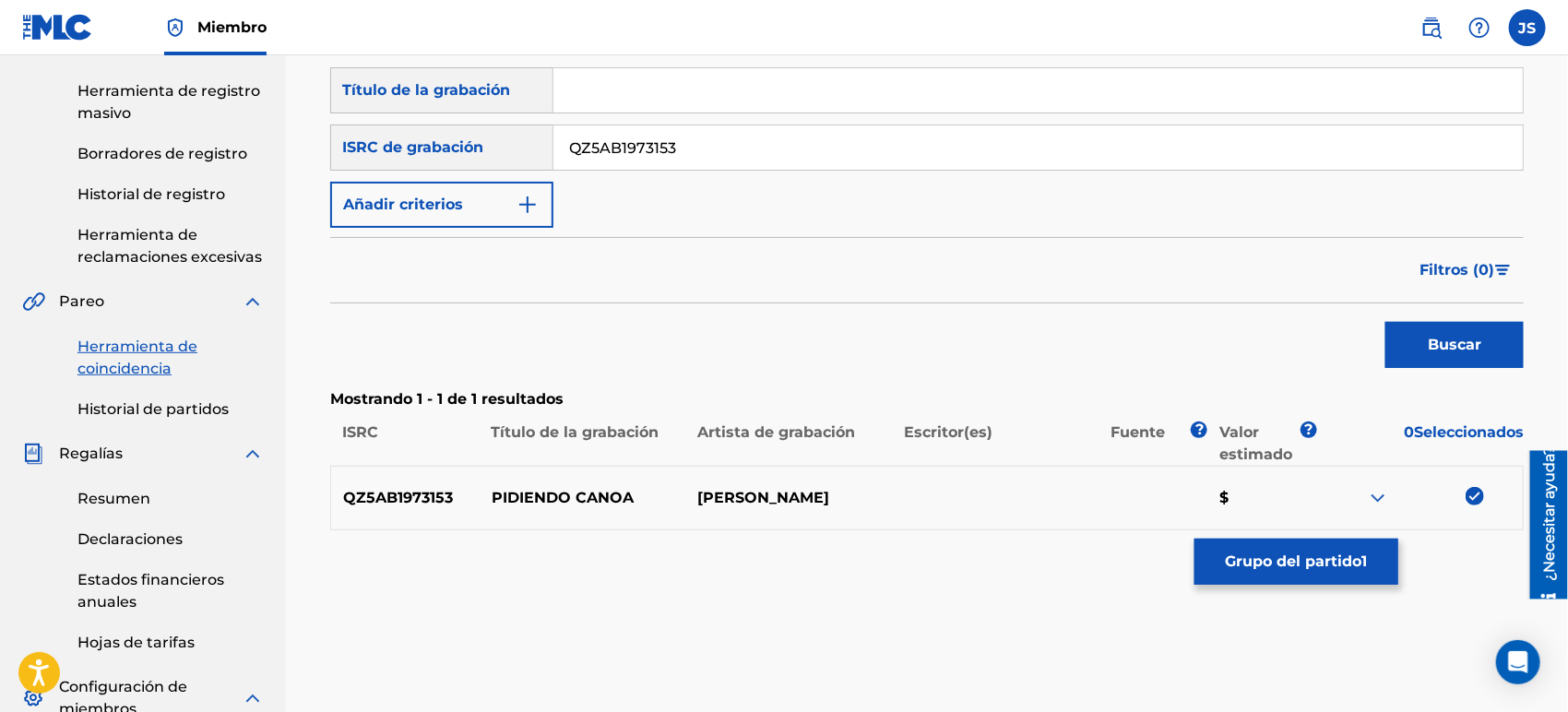 click on "Grupo del partido" at bounding box center (1294, 561) 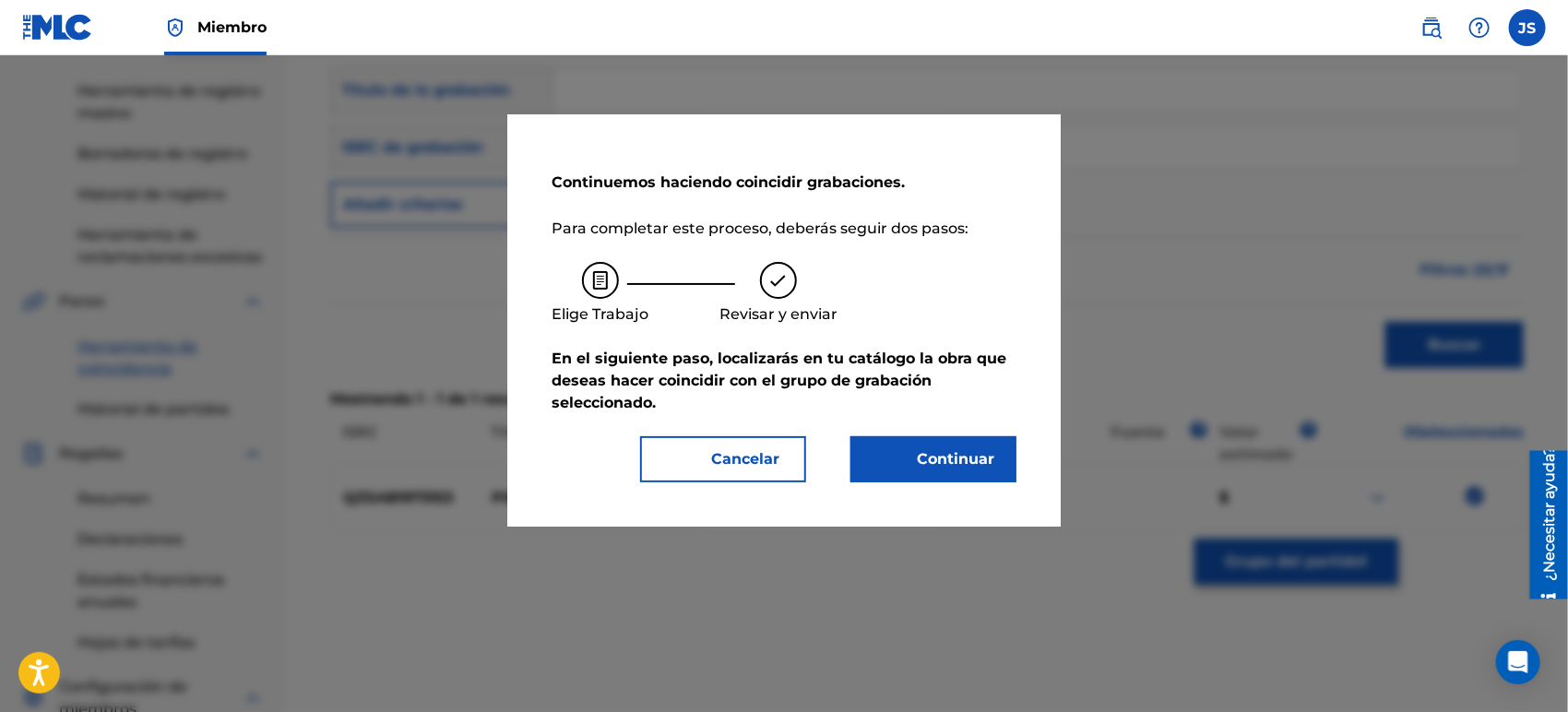 click on "Continuar" at bounding box center [956, 458] 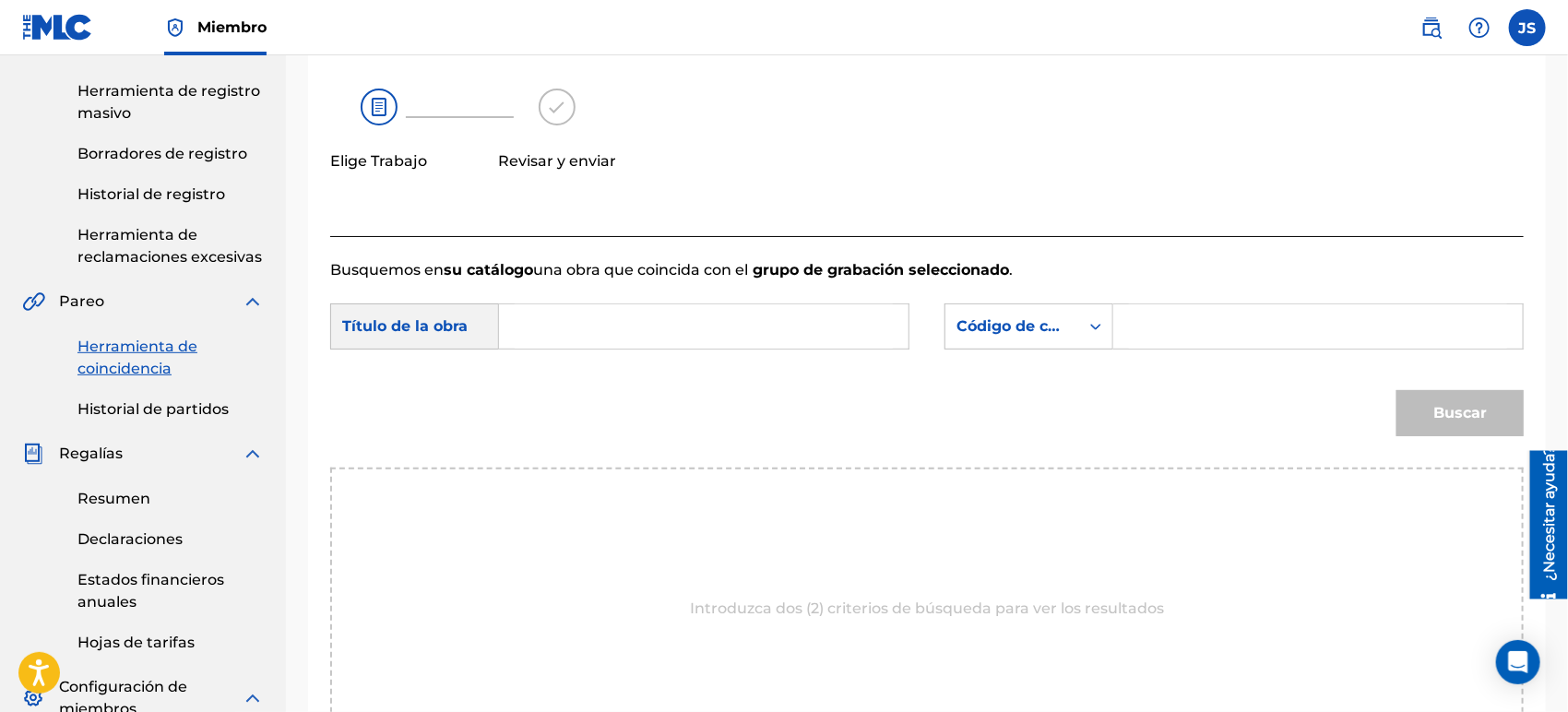 click at bounding box center (704, 326) 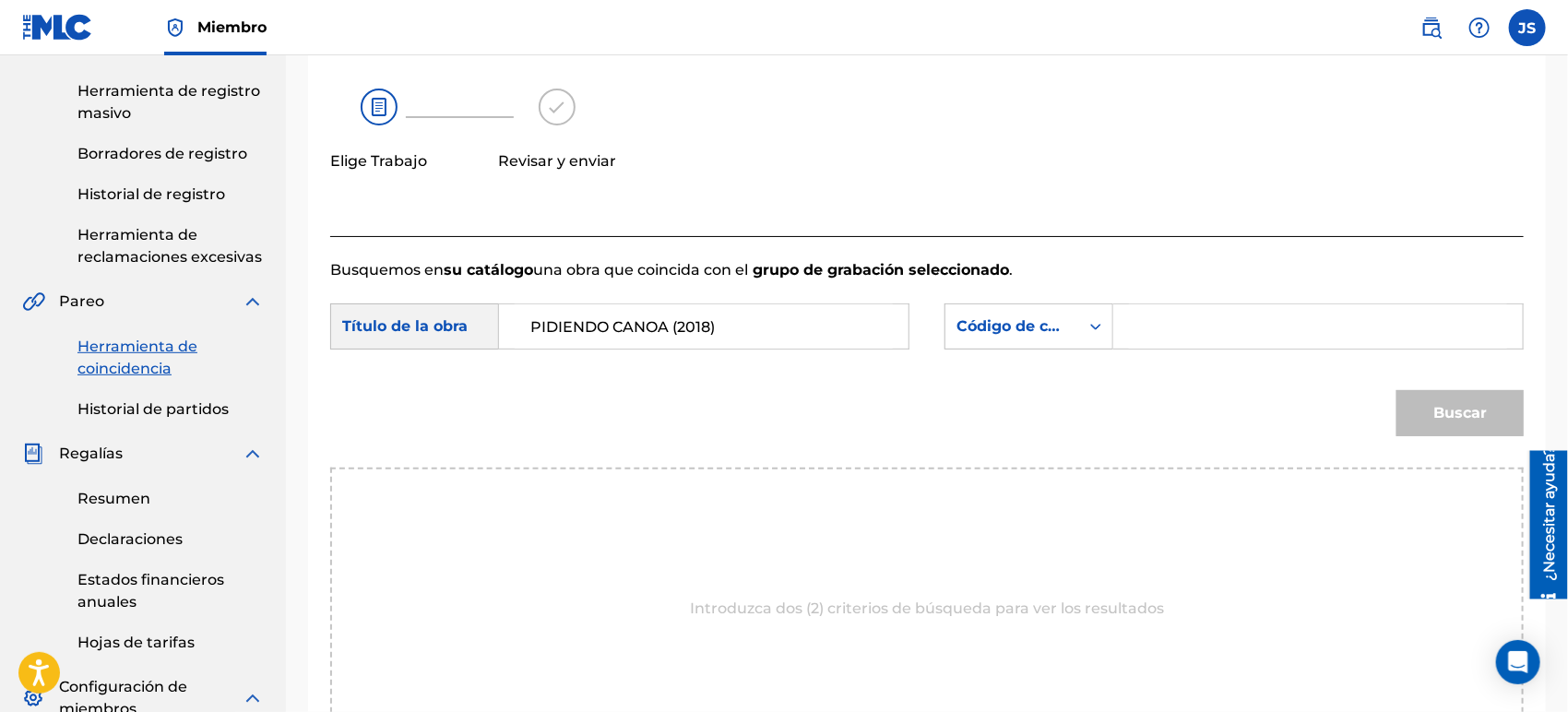 drag, startPoint x: 1226, startPoint y: 342, endPoint x: 1208, endPoint y: 338, distance: 18.439089 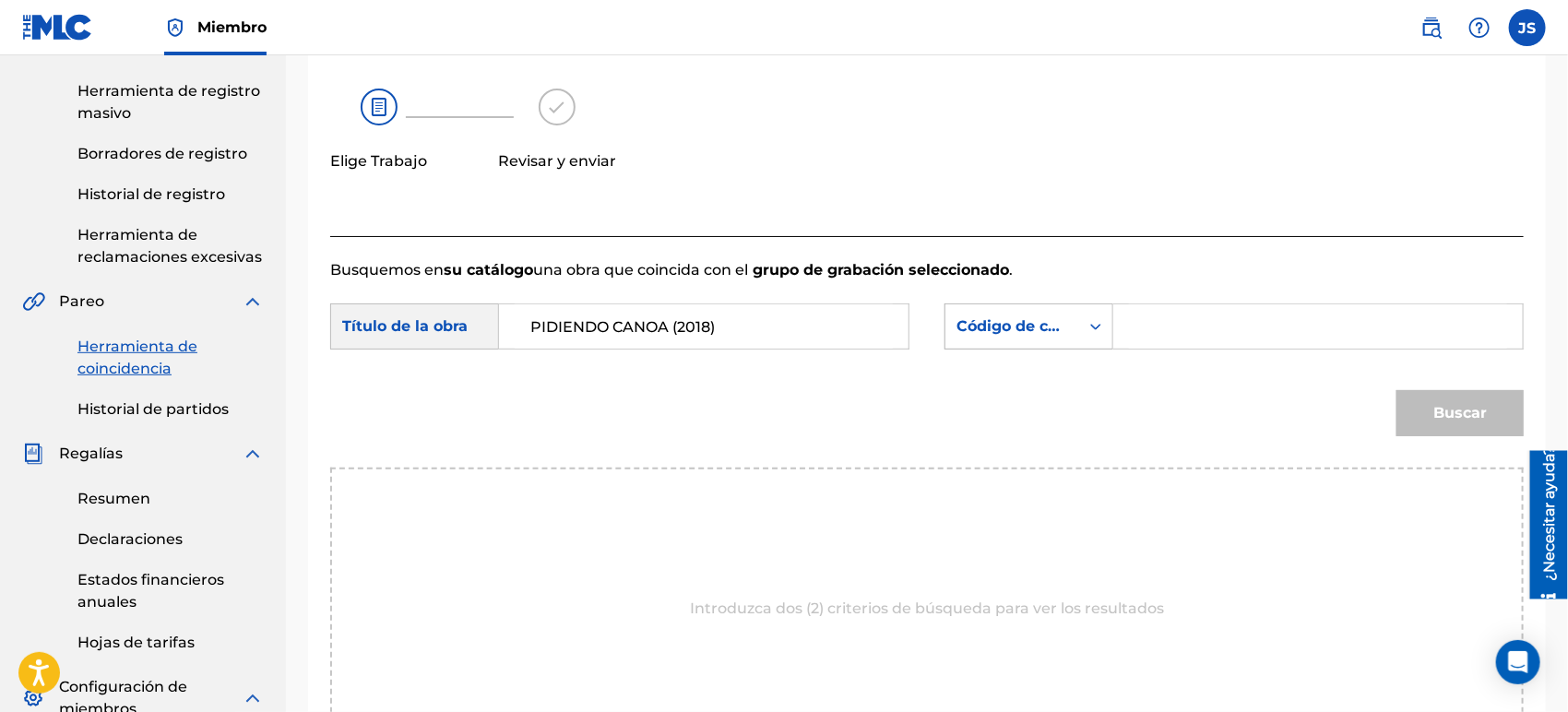 click on "Código de canción MLC" at bounding box center [1012, 326] 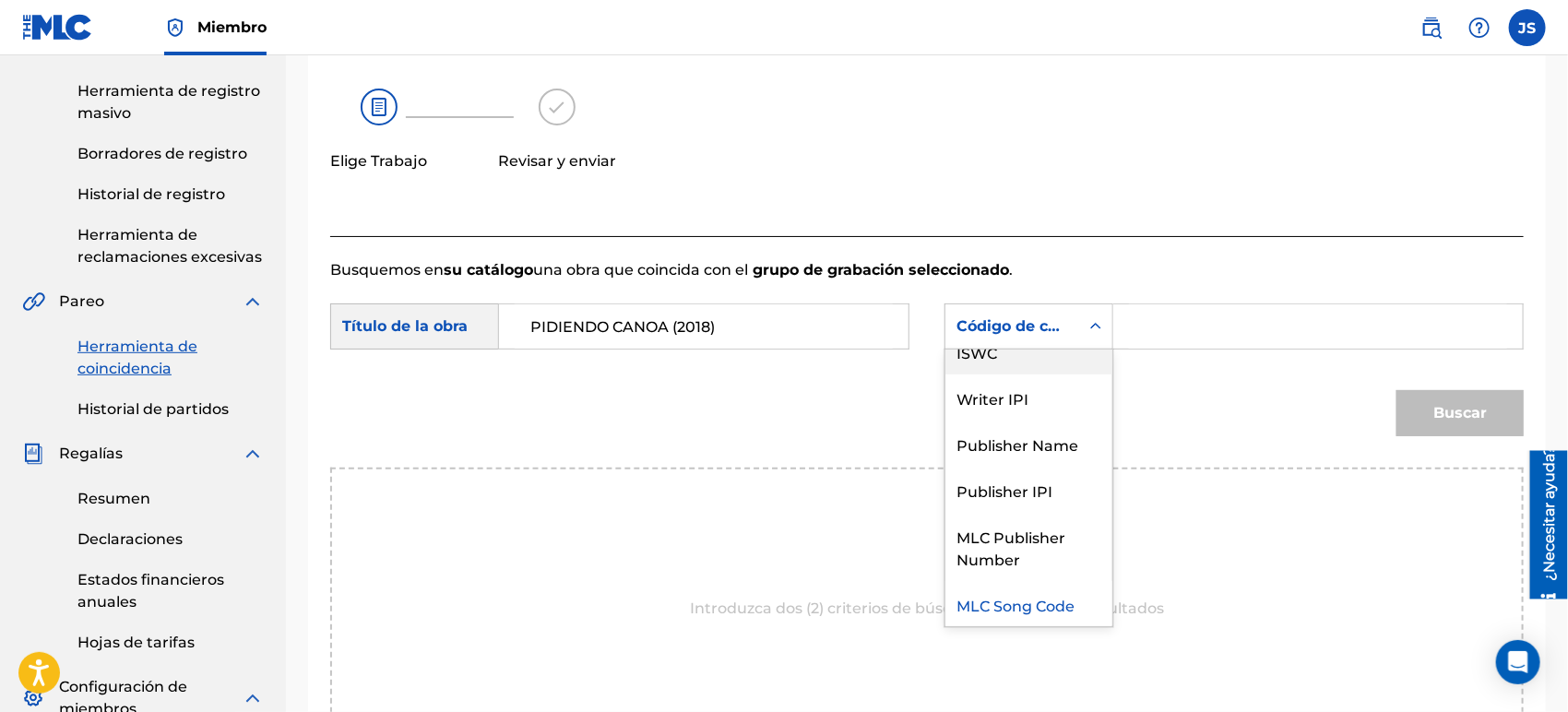 scroll, scrollTop: 0, scrollLeft: 0, axis: both 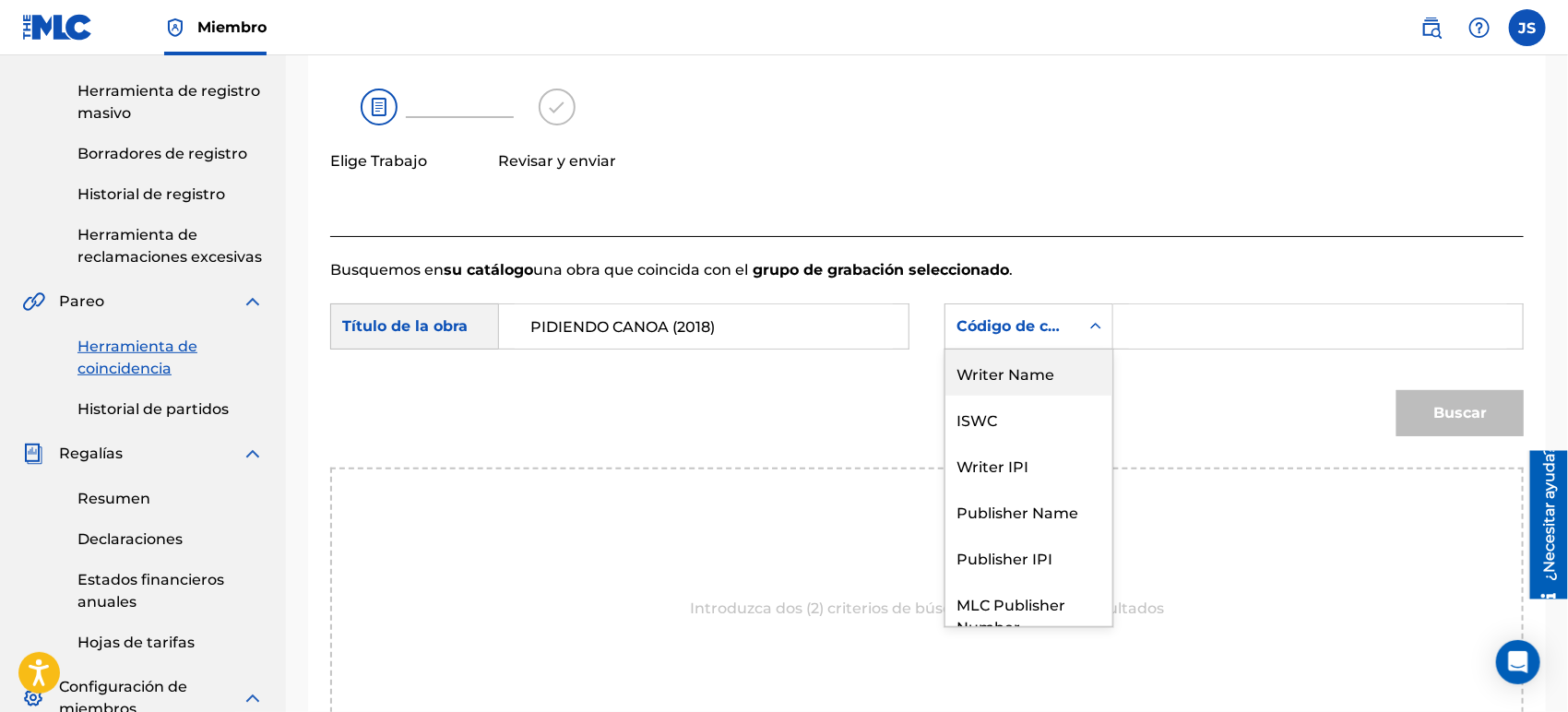 click on "Writer Name" at bounding box center [1028, 373] 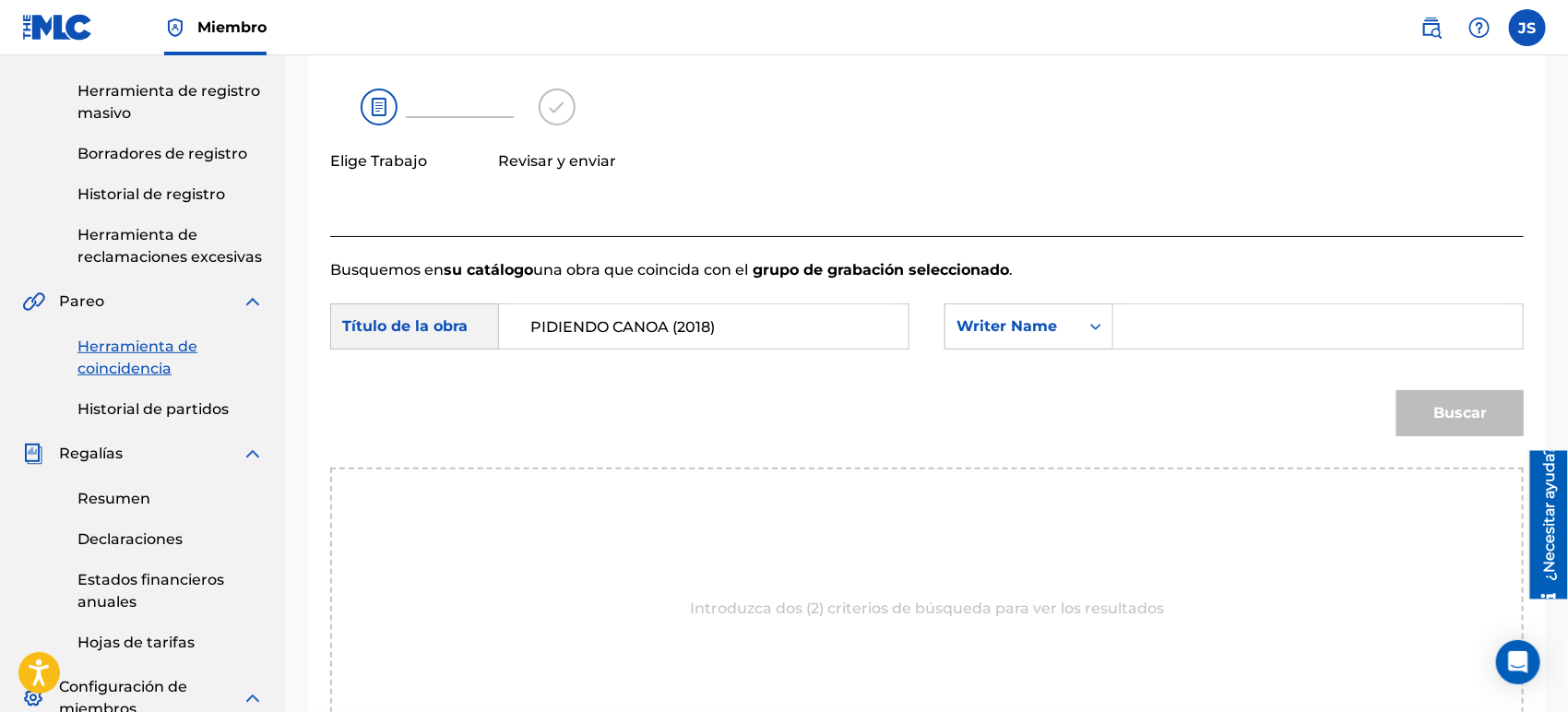 click on "Uso de Match - Seleccionar trabajo En este paso, localizará el trabajo que desea combinar con las grabaciones de sonido seleccionadas. Se requieren dos criterios de búsqueda. Si no tiene el código de la canción MLC, haga clic en la flecha hacia abajo para seleccionar otro criterio de búsqueda. Para ampliar la información completa de la obra, haga clic en el signo más azul (  +  ). Para seleccionar una obra, haga clic en  Seleccionar. [PERSON_NAME] Revisar y enviar" at bounding box center (790, 38) 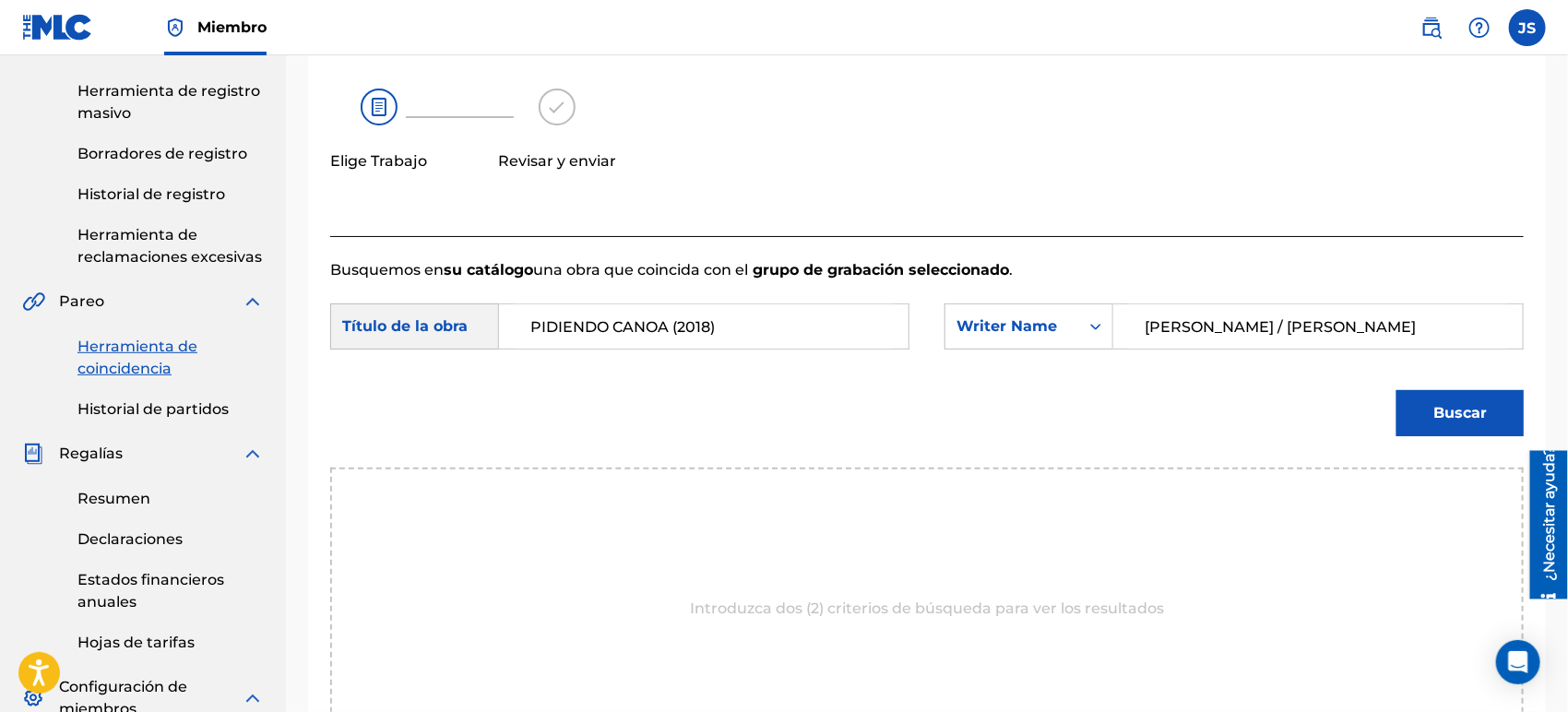 click on "Buscar" at bounding box center [1460, 413] 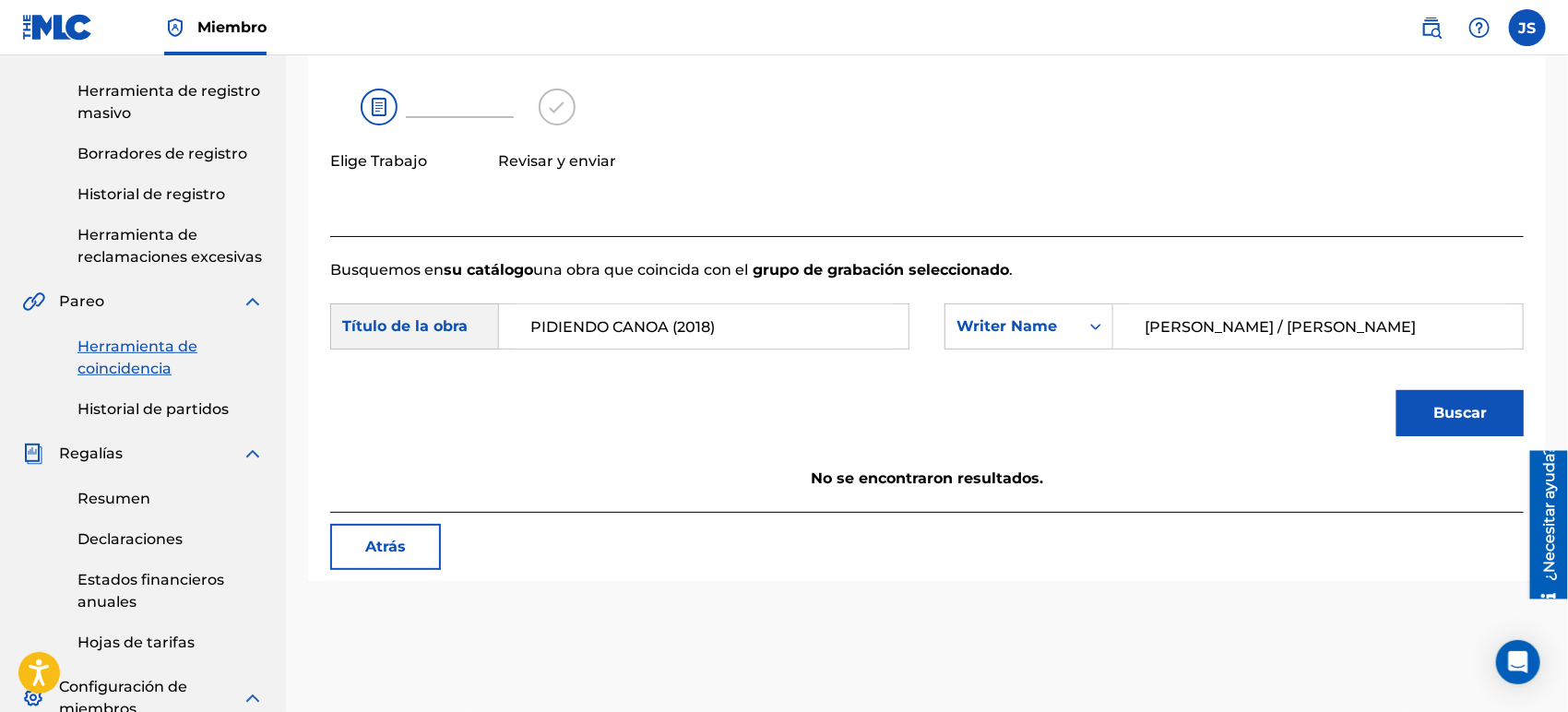 drag, startPoint x: 1483, startPoint y: 331, endPoint x: 1301, endPoint y: 338, distance: 182.1346 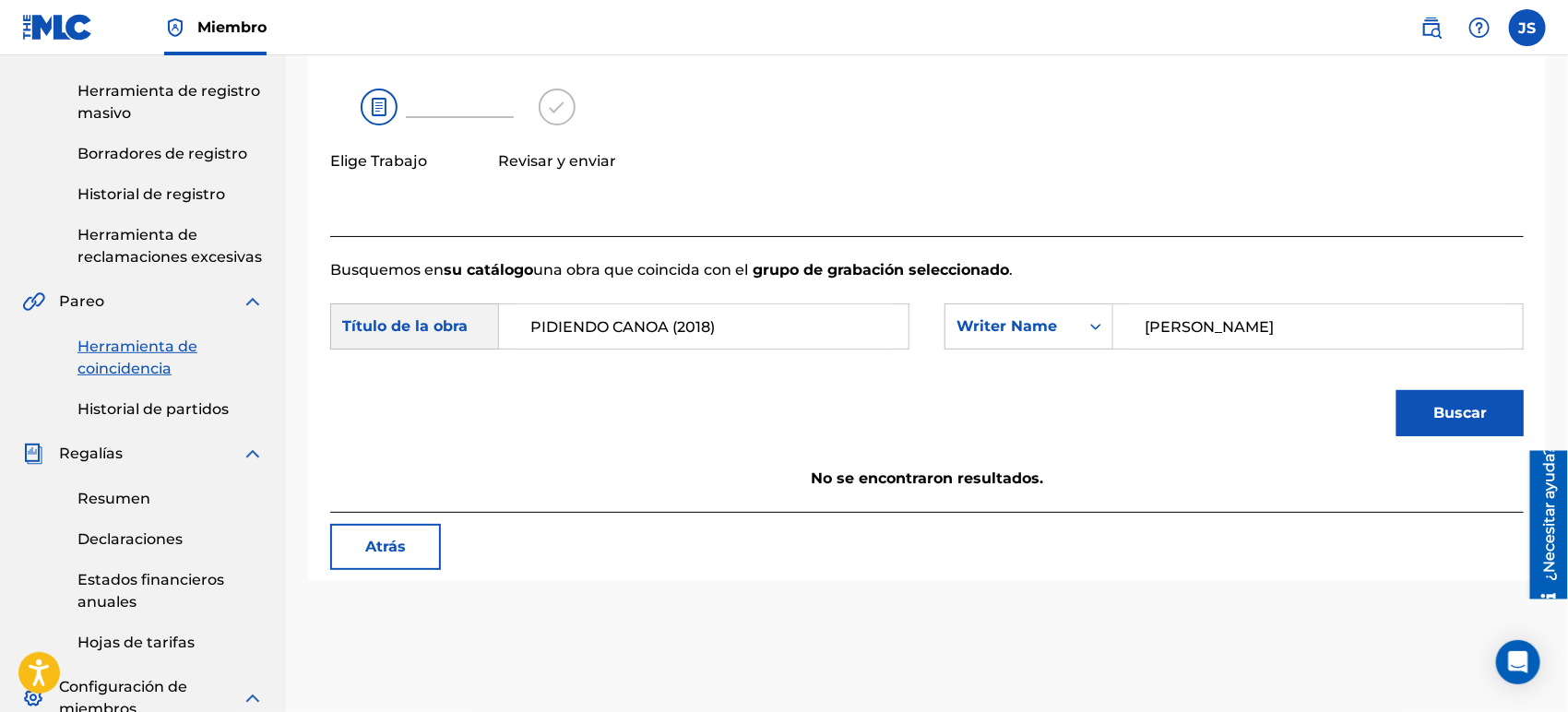 click on "Buscar" at bounding box center [1460, 413] 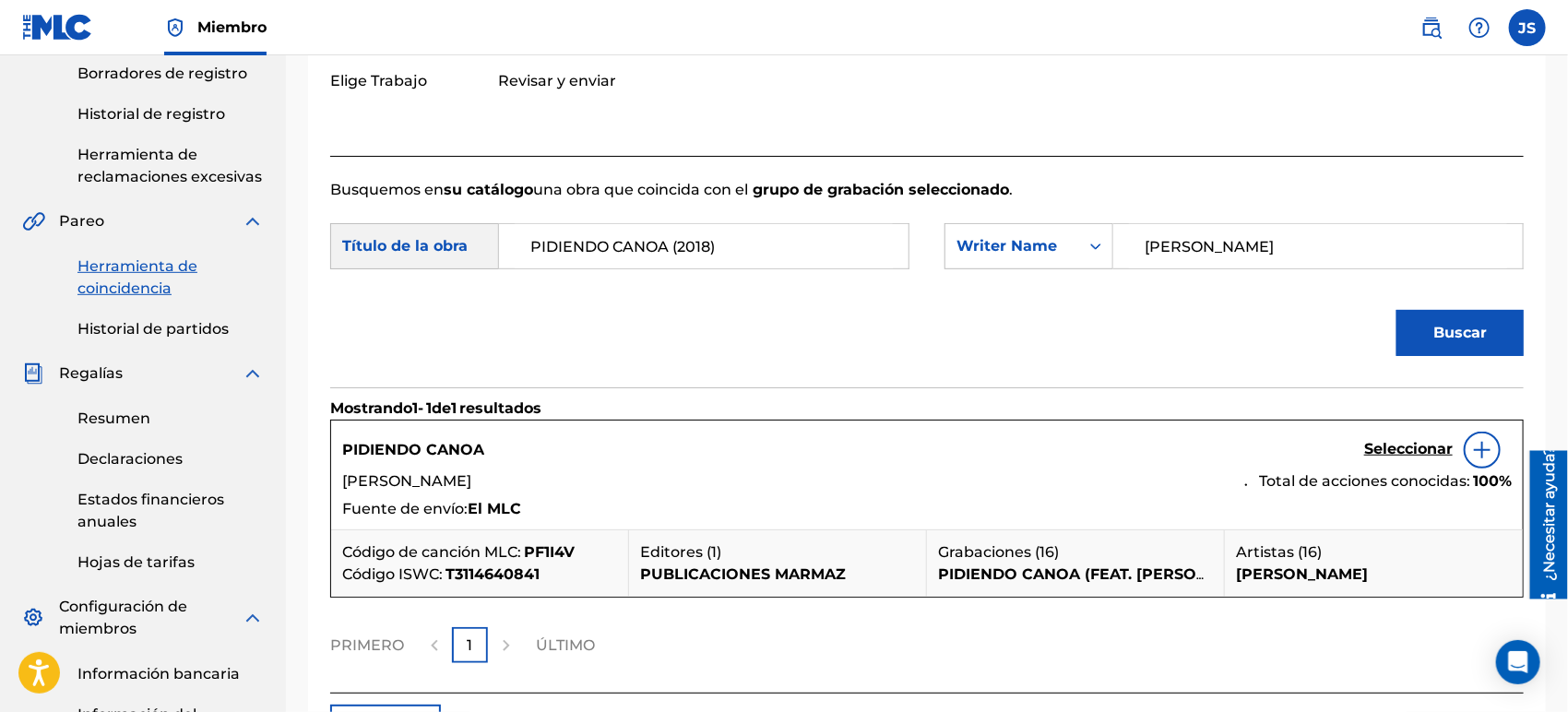 scroll, scrollTop: 409, scrollLeft: 0, axis: vertical 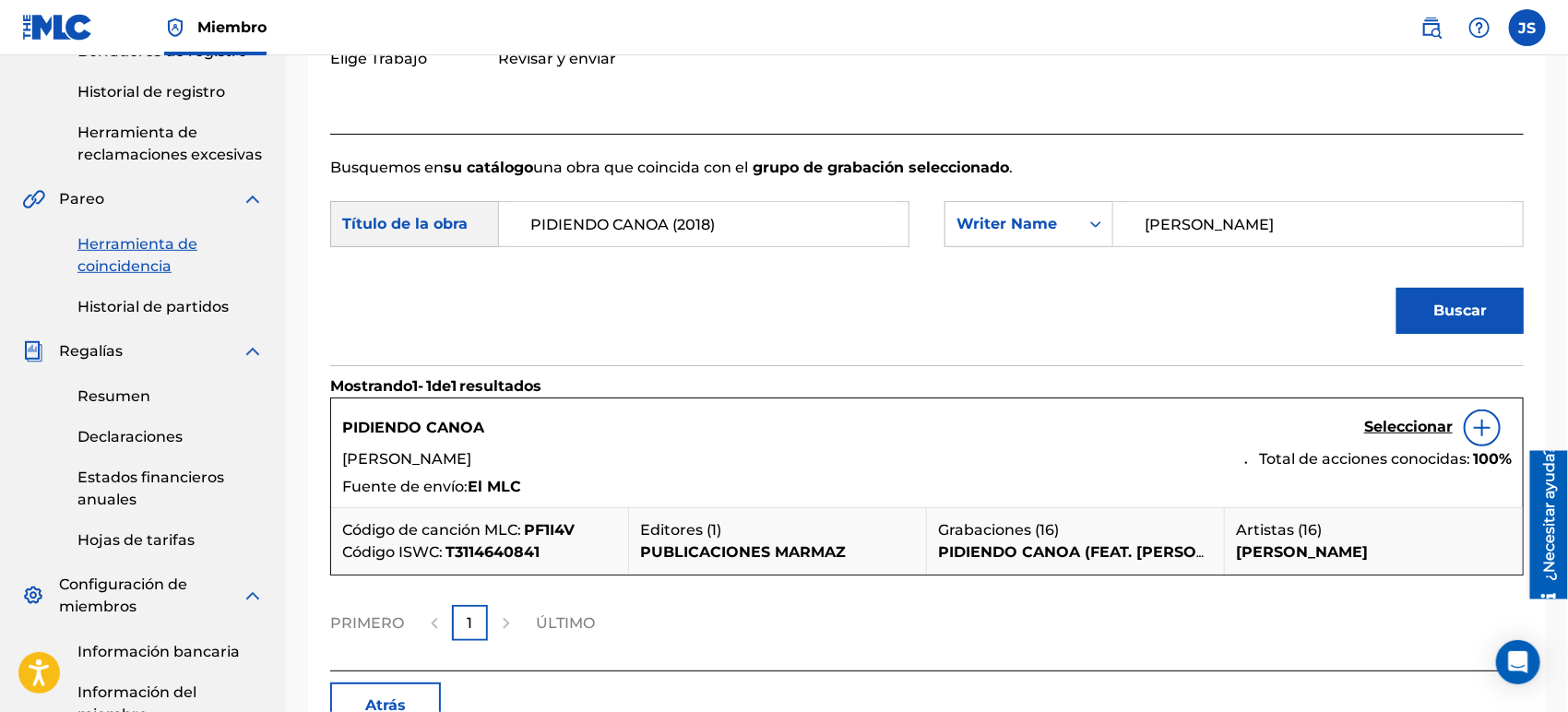 click on "PF1I4V" at bounding box center (549, 529) 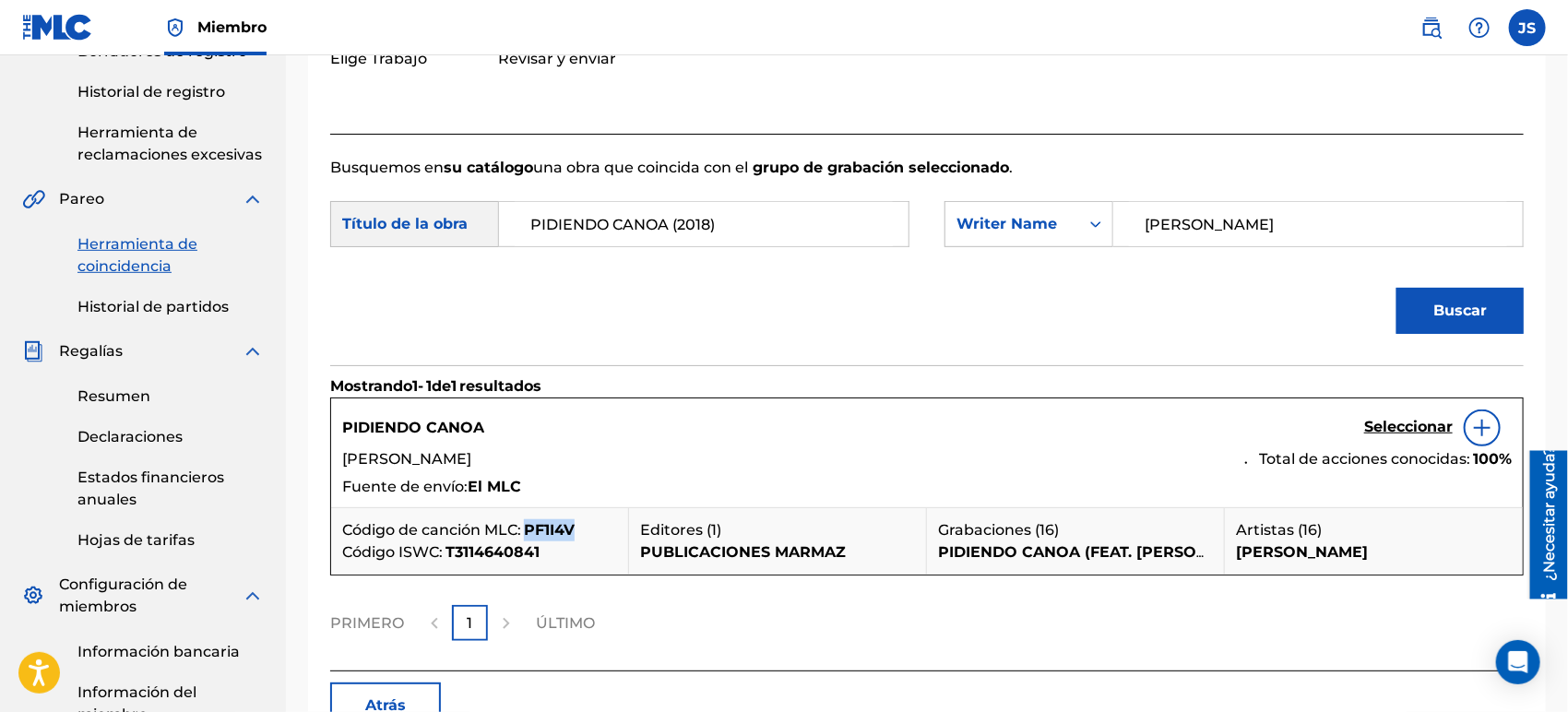 click on "PF1I4V" at bounding box center [549, 529] 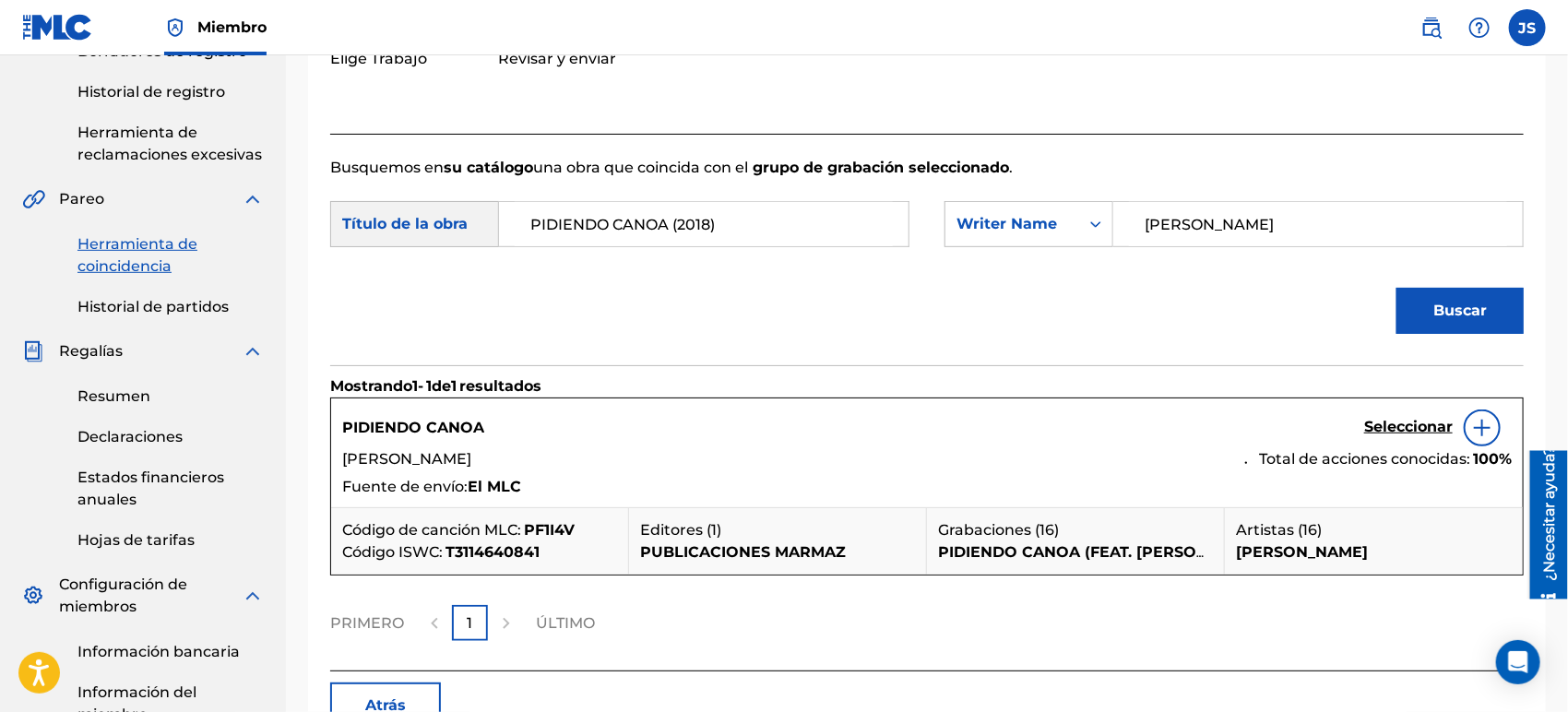 click on "Seleccionar" at bounding box center (1408, 426) 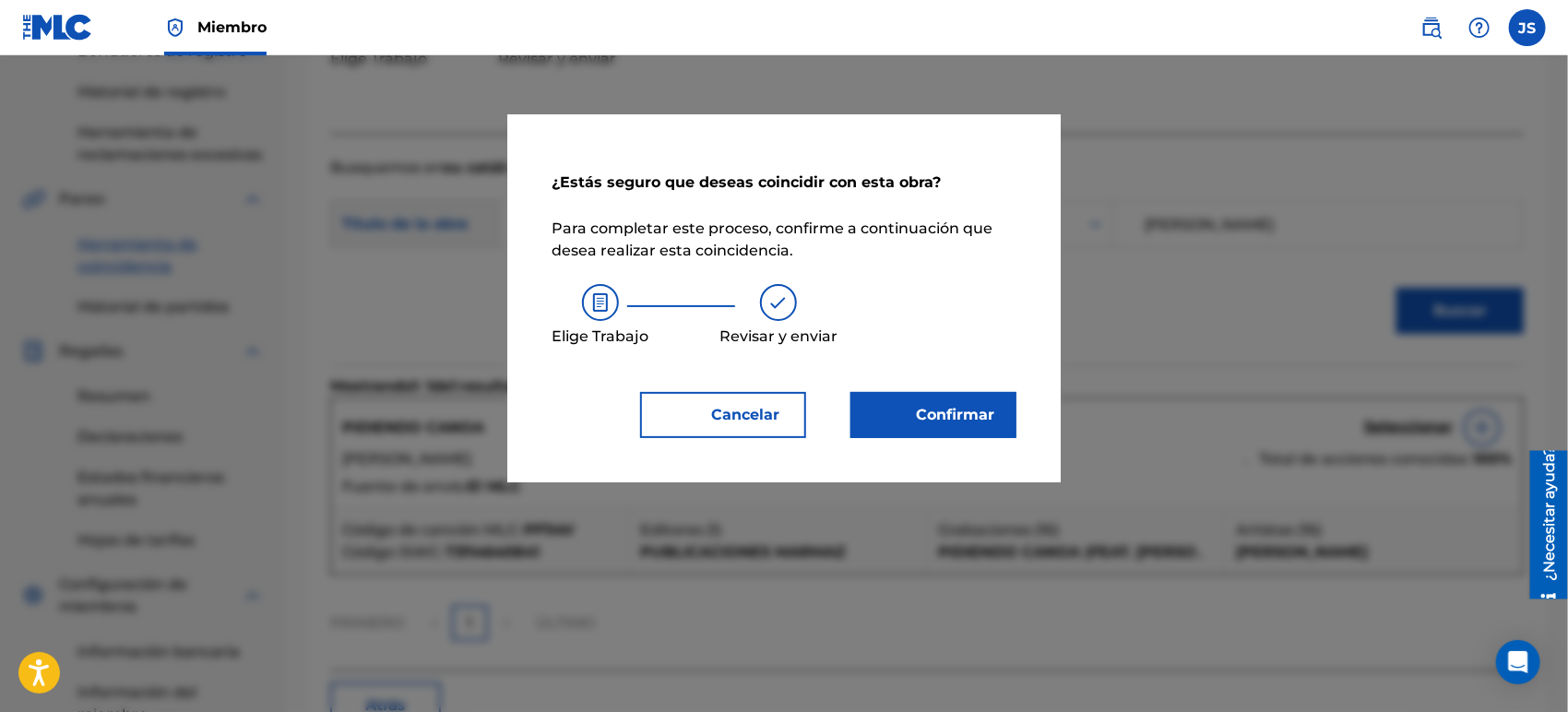 click on "Confirmar" at bounding box center (933, 415) 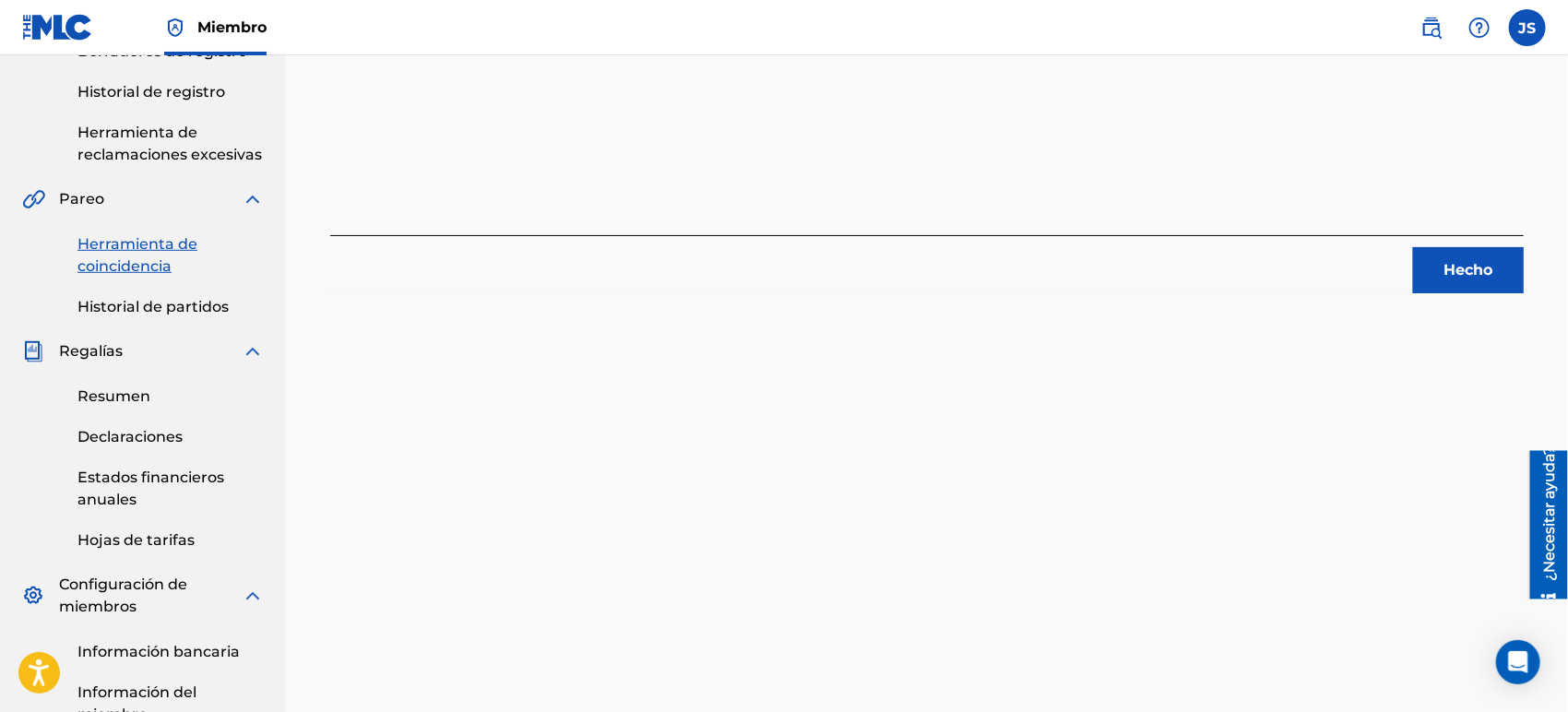 click on "Hecho" at bounding box center (1468, 269) 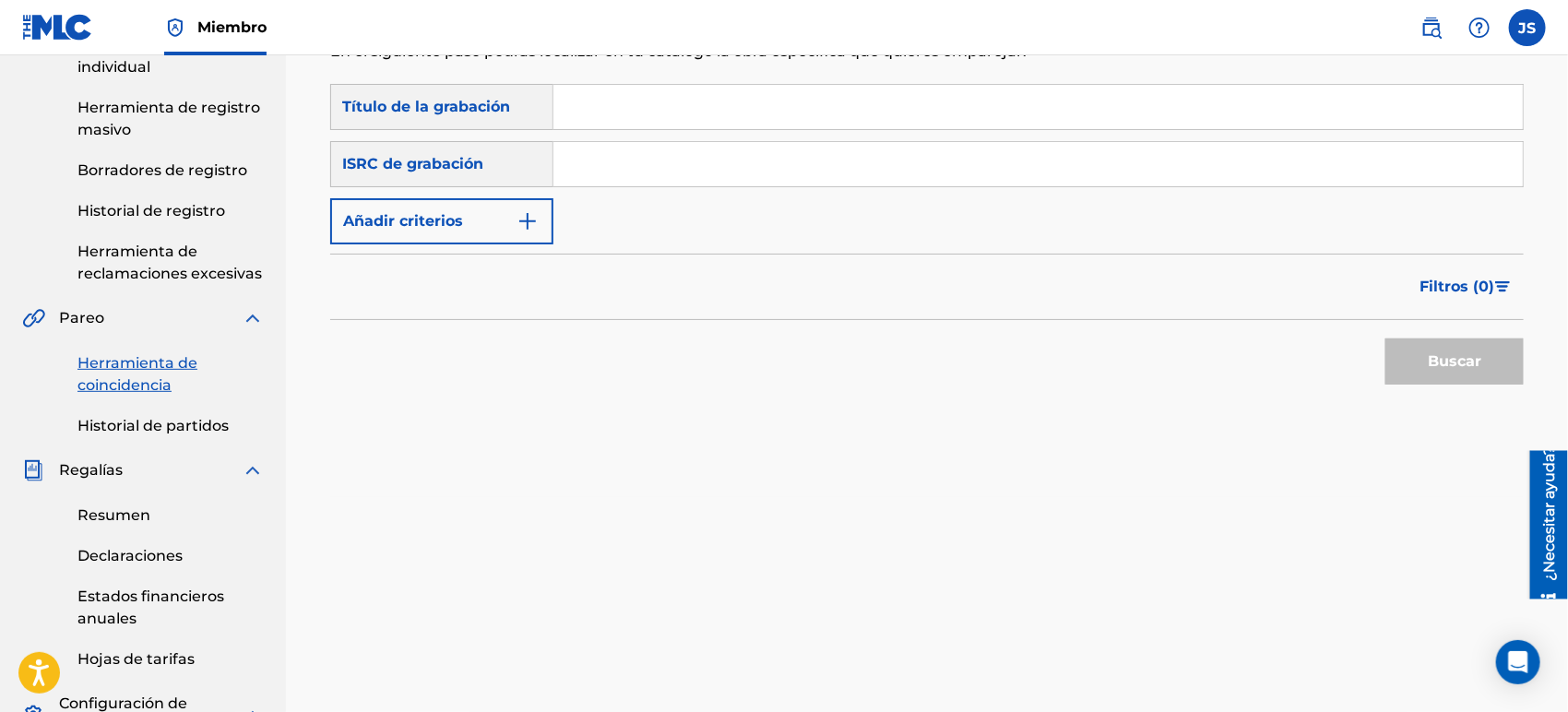 scroll, scrollTop: 205, scrollLeft: 0, axis: vertical 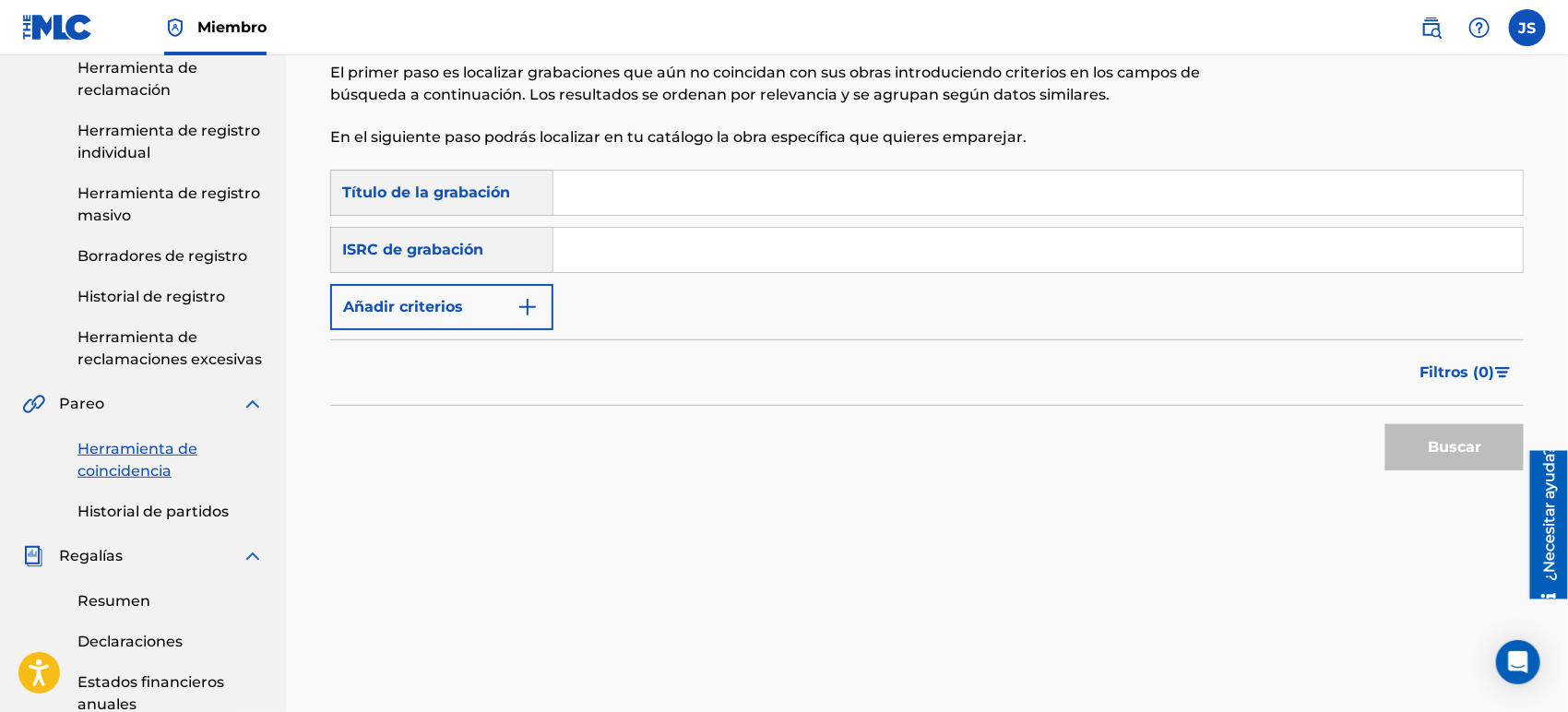 click at bounding box center [1038, 250] 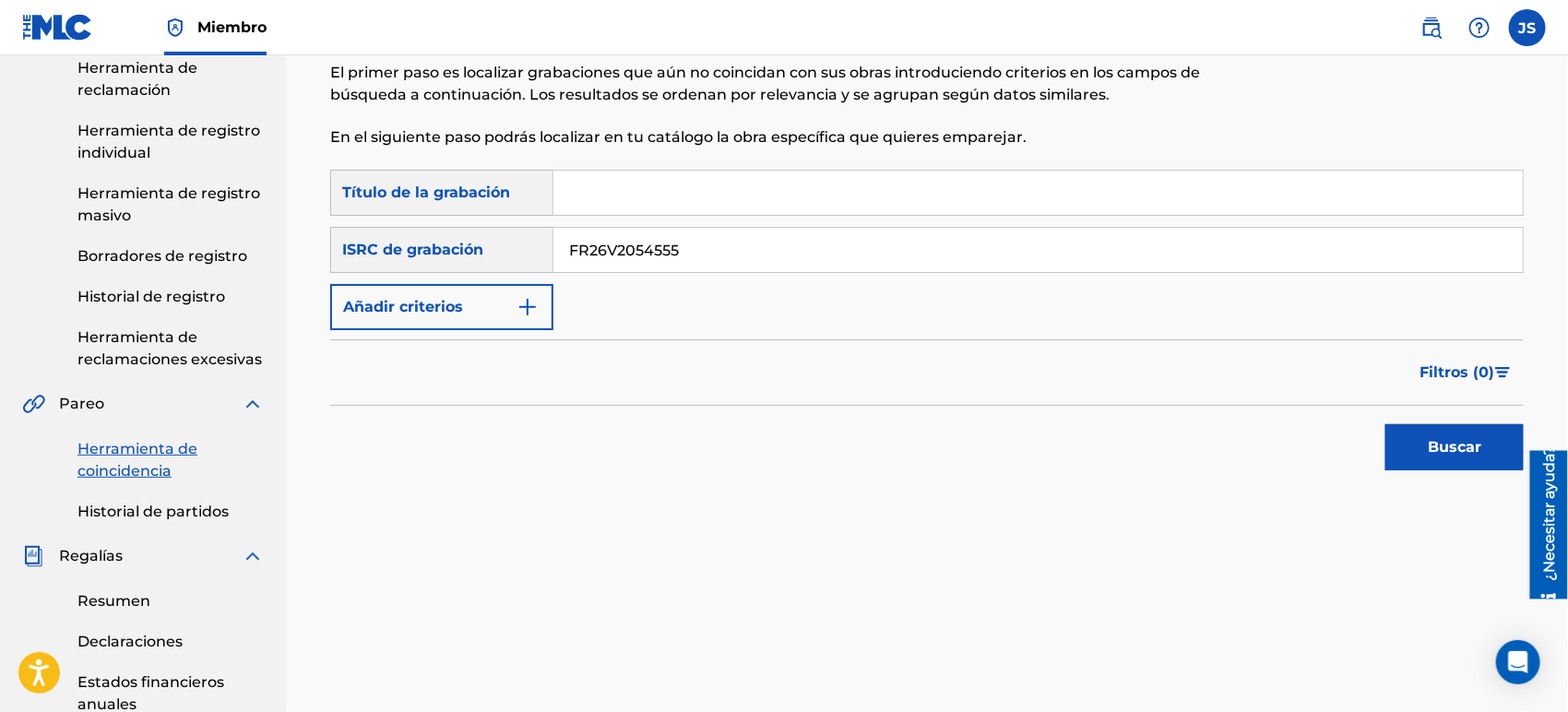 drag, startPoint x: 828, startPoint y: 519, endPoint x: 1335, endPoint y: 463, distance: 510.0833 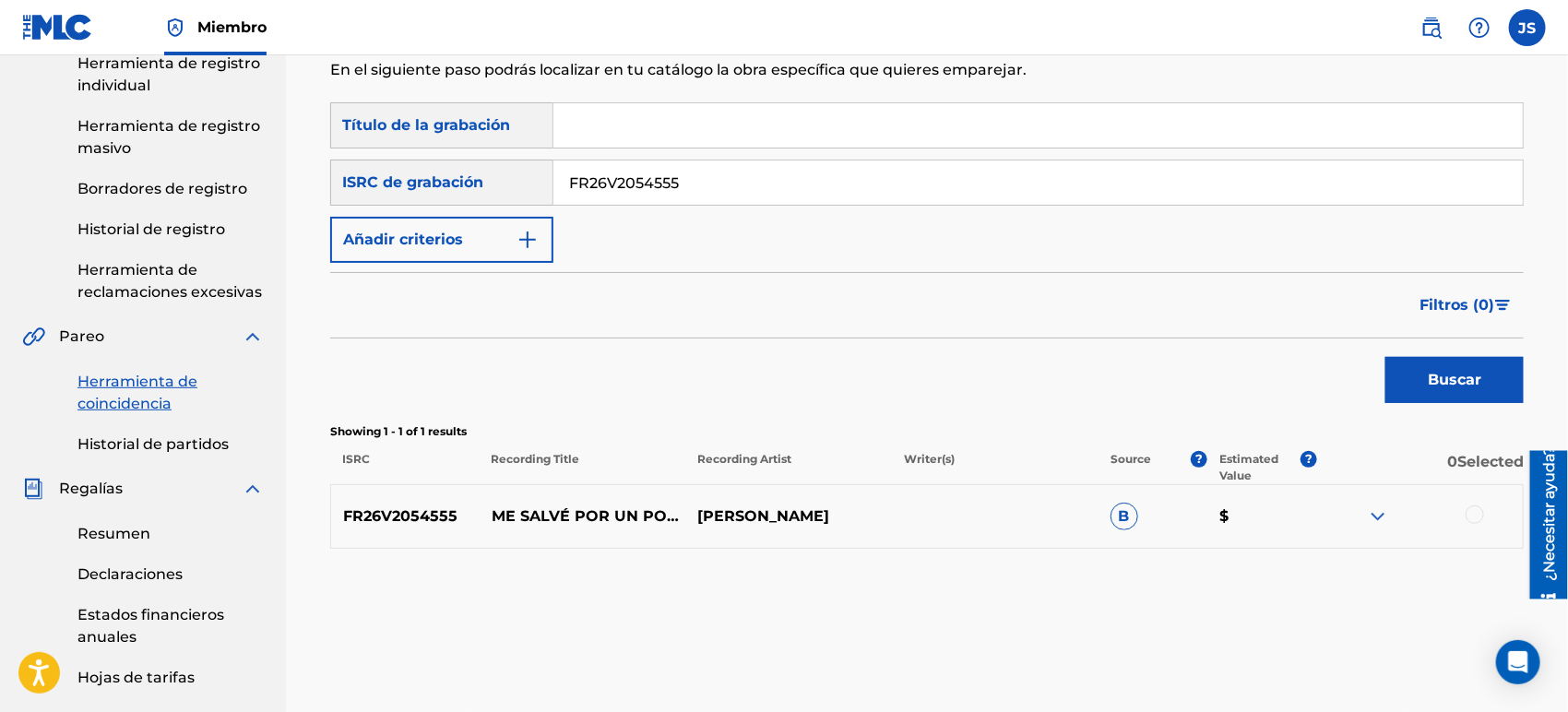 scroll, scrollTop: 307, scrollLeft: 0, axis: vertical 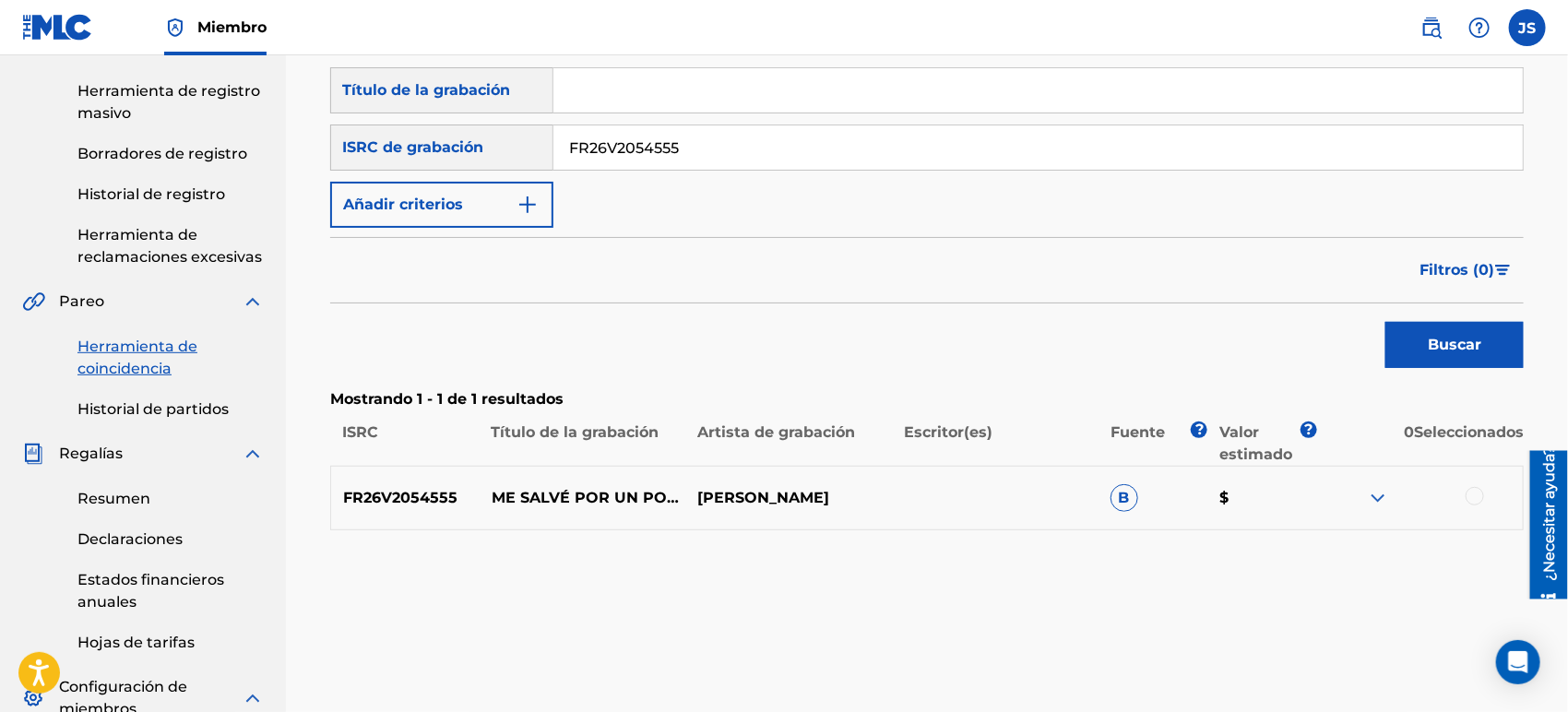 click at bounding box center (1475, 496) 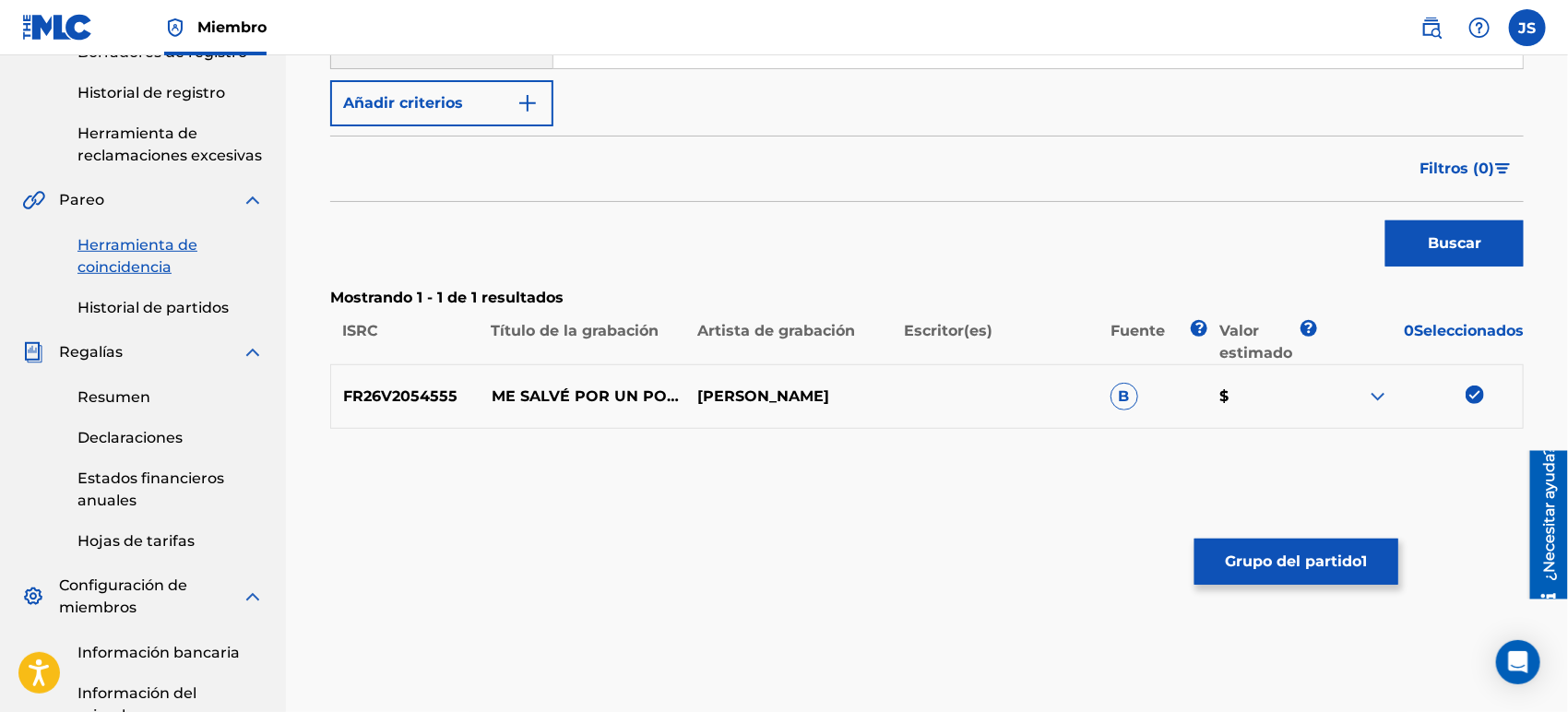scroll, scrollTop: 512, scrollLeft: 0, axis: vertical 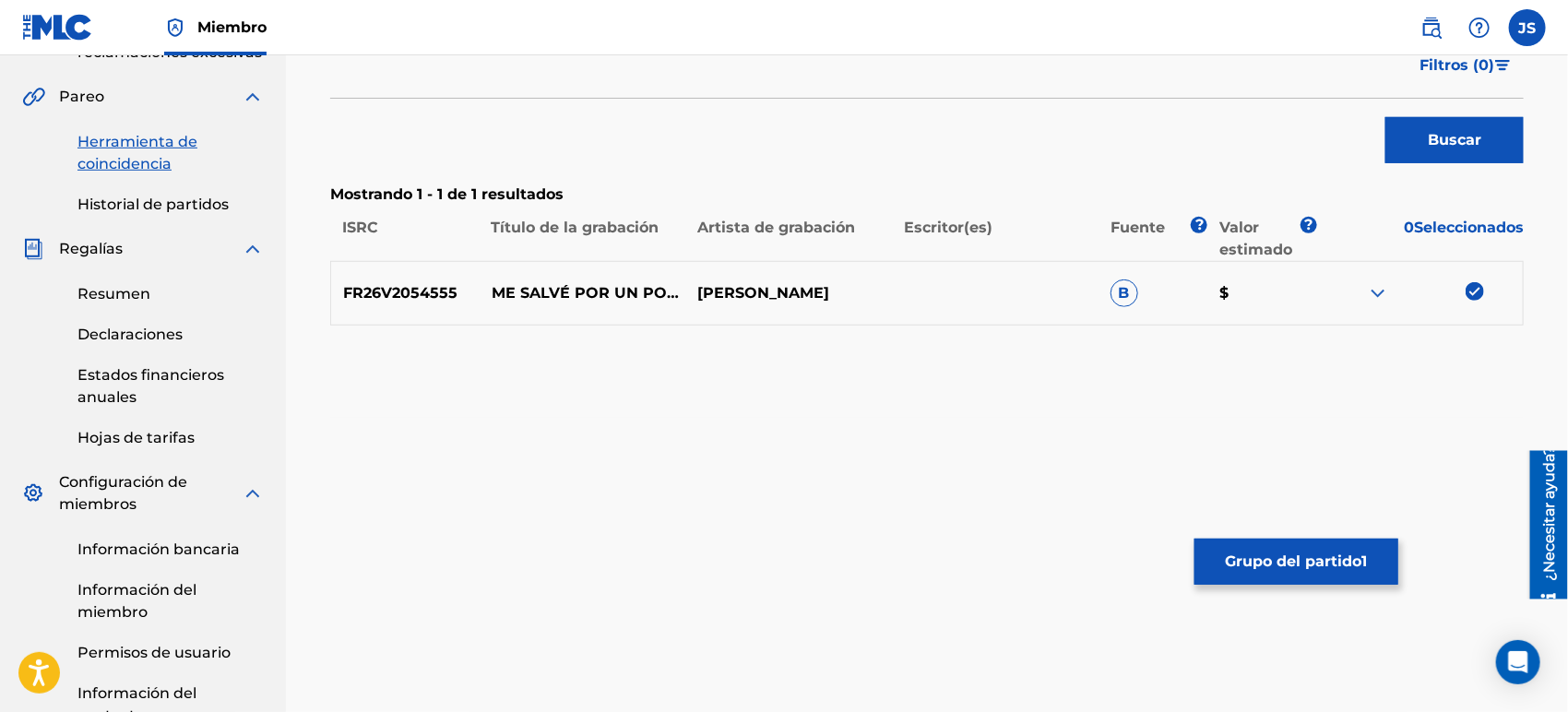 click on "Grupo del partido  1" at bounding box center (1296, 562) 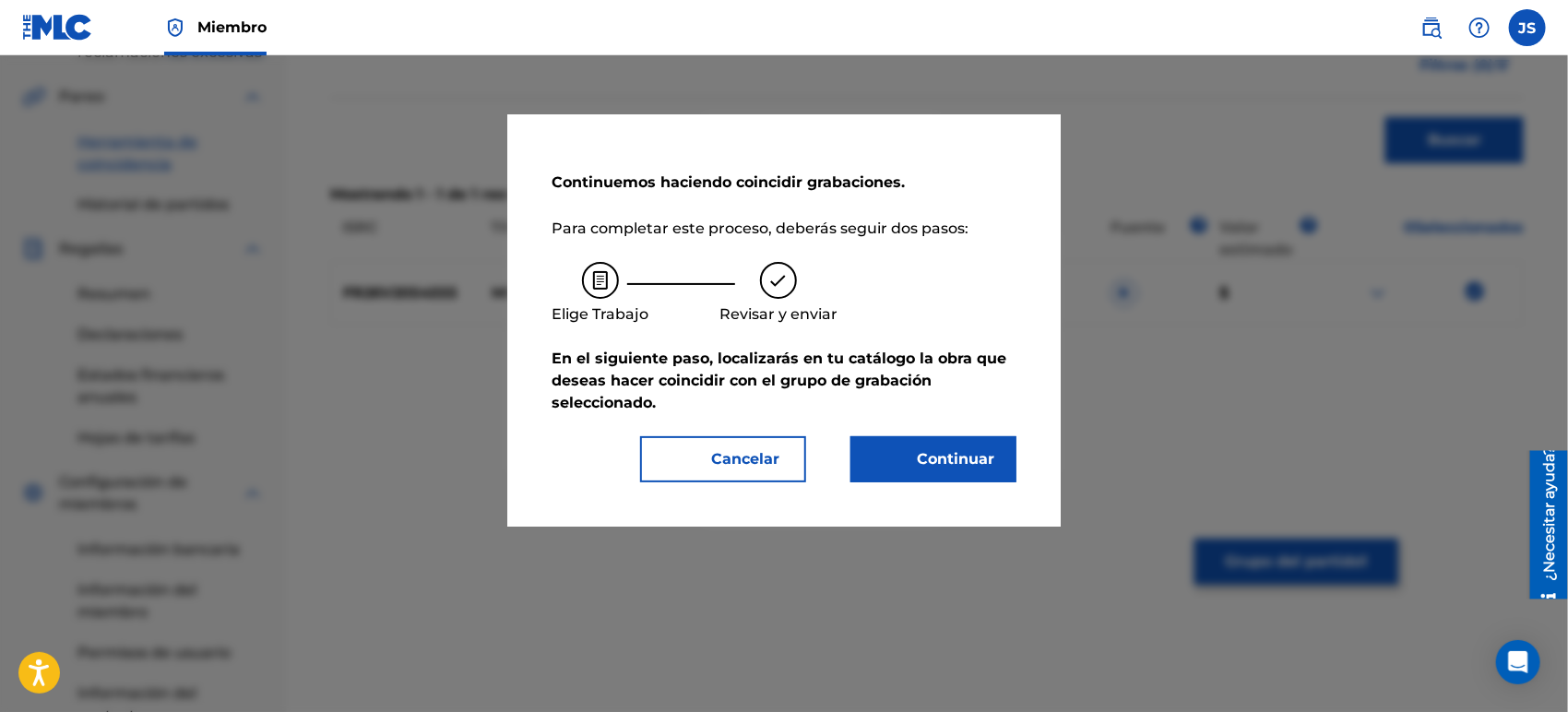 drag, startPoint x: 1015, startPoint y: 470, endPoint x: 937, endPoint y: 468, distance: 78.02564 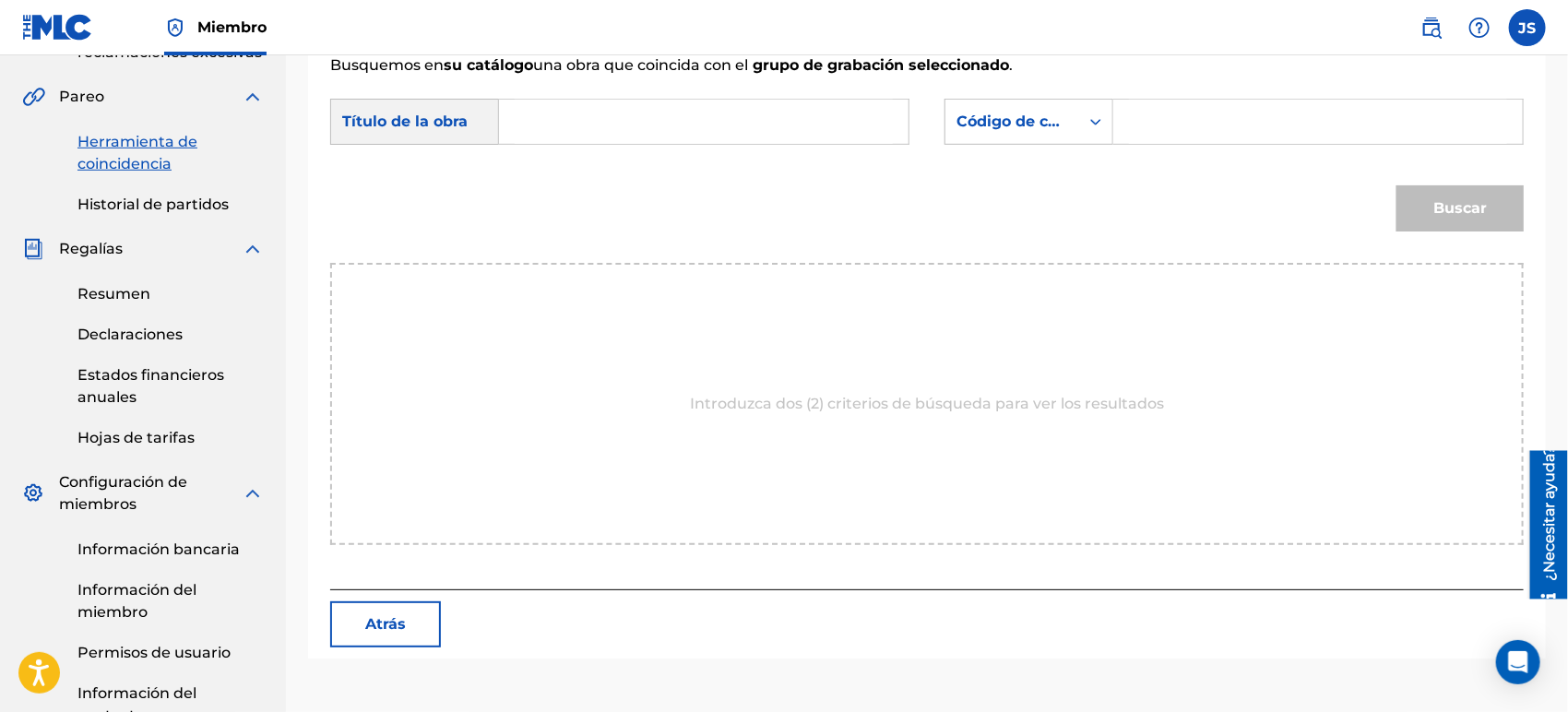 click at bounding box center (704, 122) 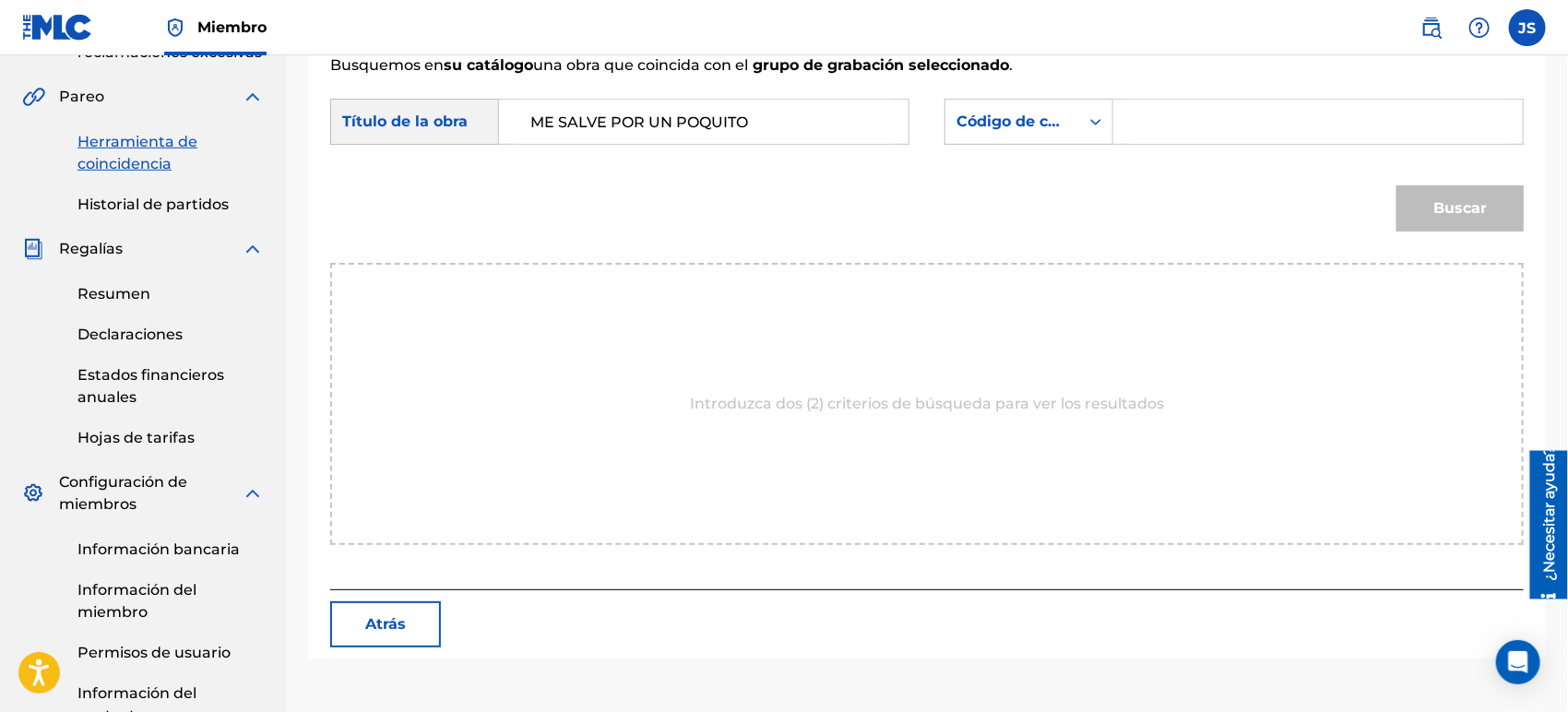 drag, startPoint x: 1179, startPoint y: 170, endPoint x: 1190, endPoint y: 141, distance: 31.01612 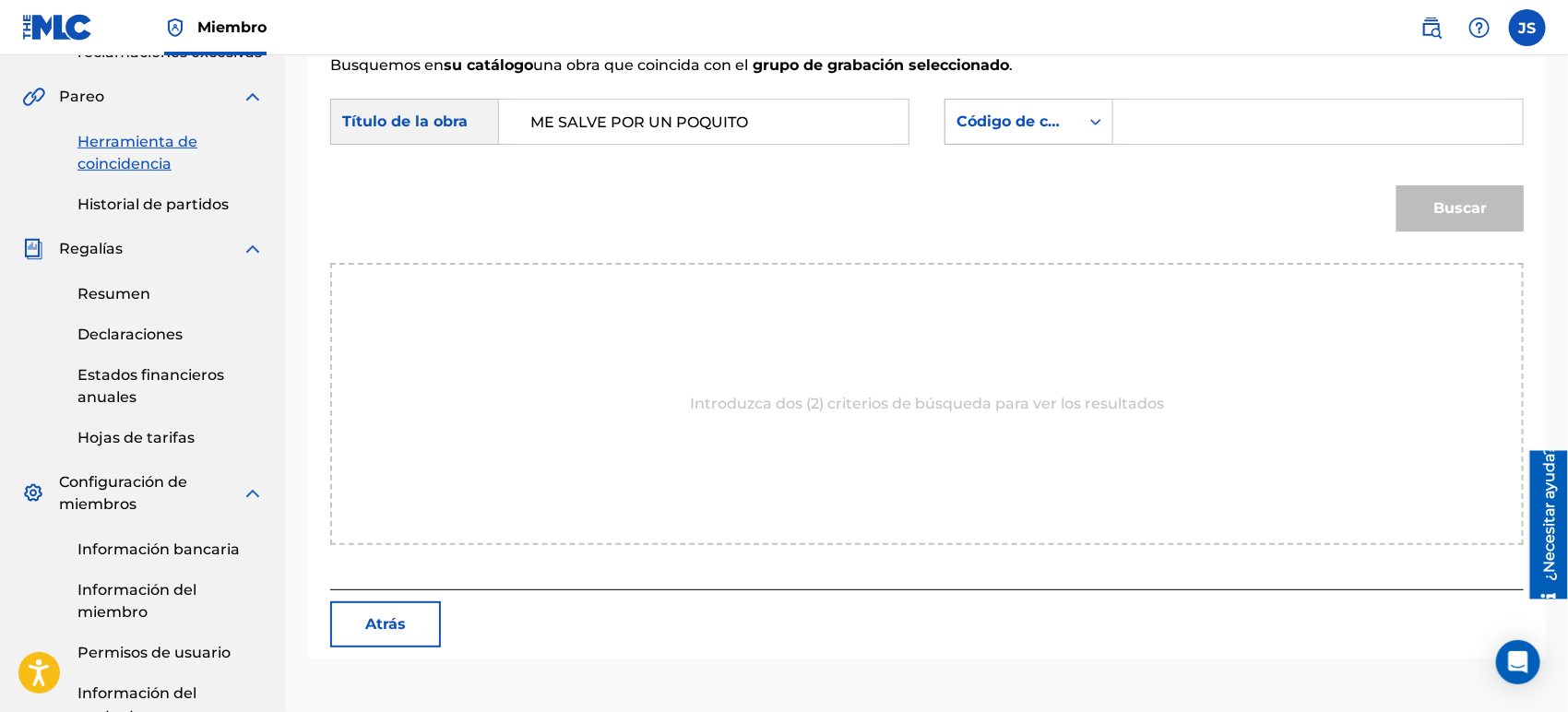drag, startPoint x: 1112, startPoint y: 113, endPoint x: 1085, endPoint y: 131, distance: 32.449961 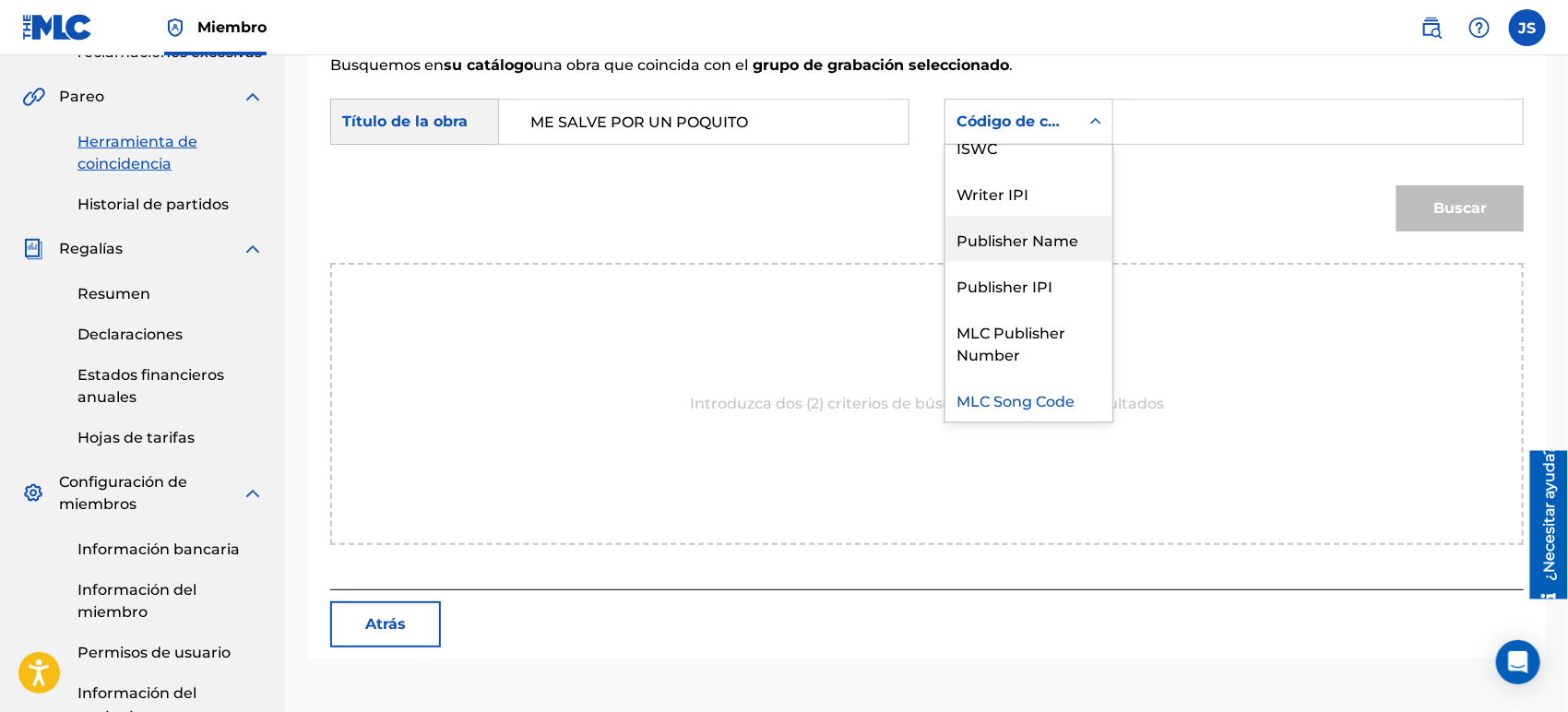 scroll, scrollTop: 0, scrollLeft: 0, axis: both 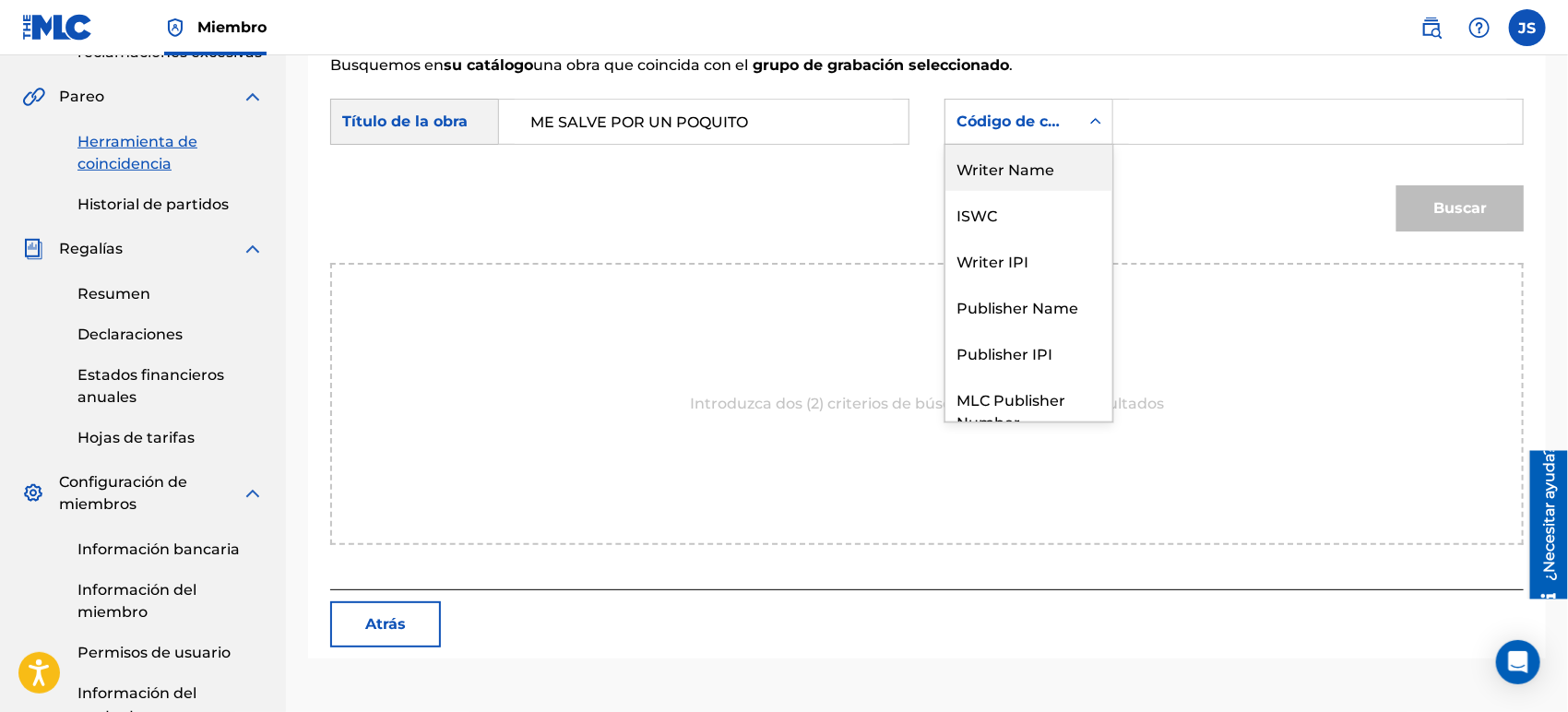 click on "Writer Name" at bounding box center (1028, 168) 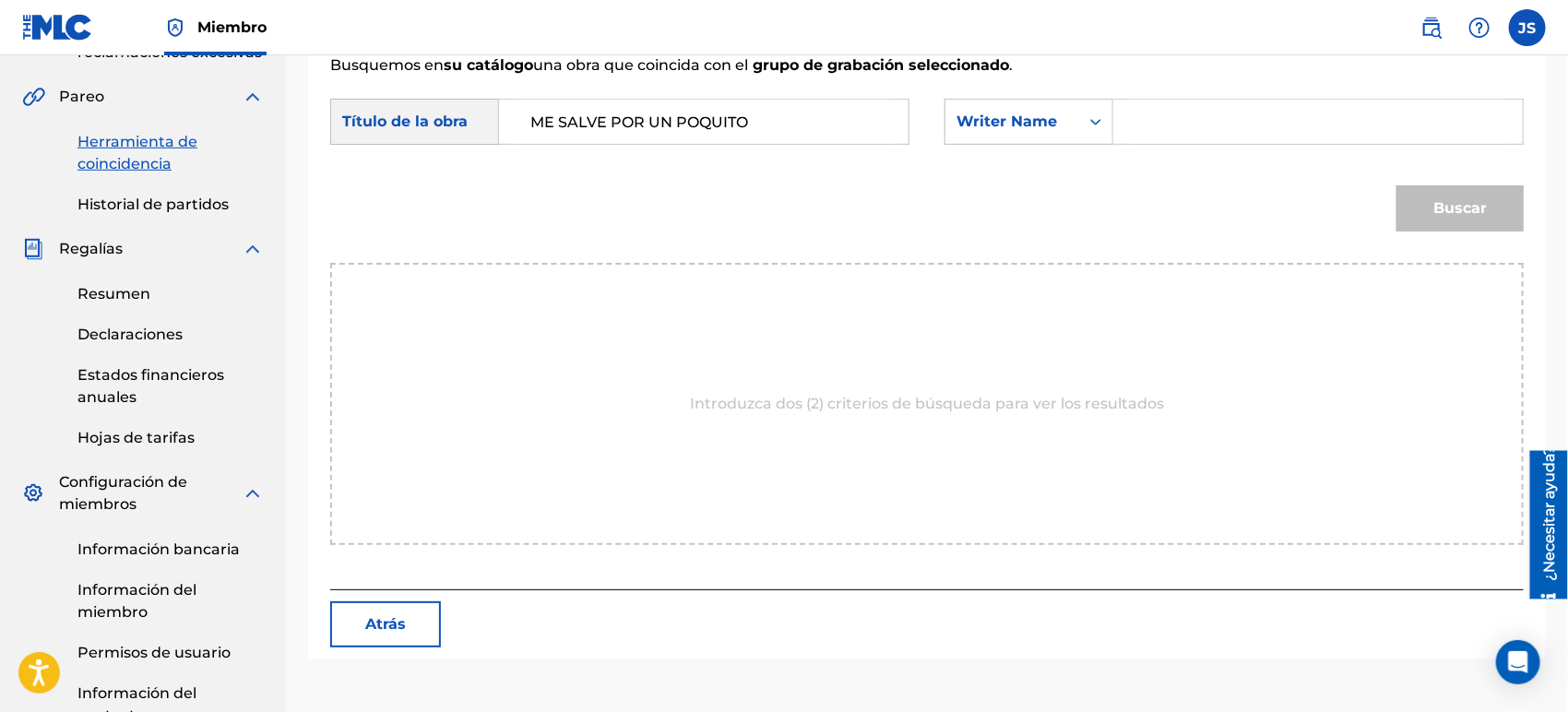 click at bounding box center (1318, 122) 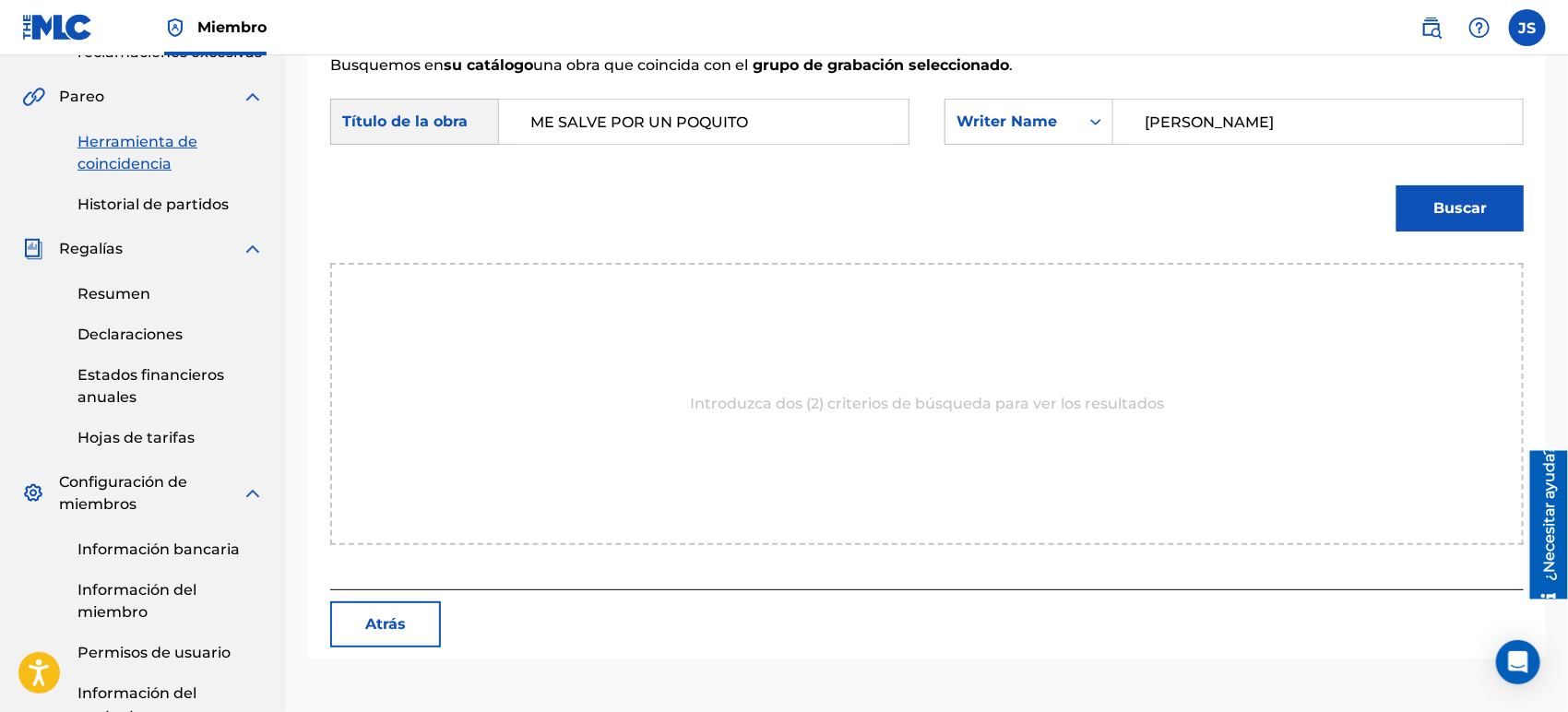 click on "Buscar" at bounding box center (927, 215) 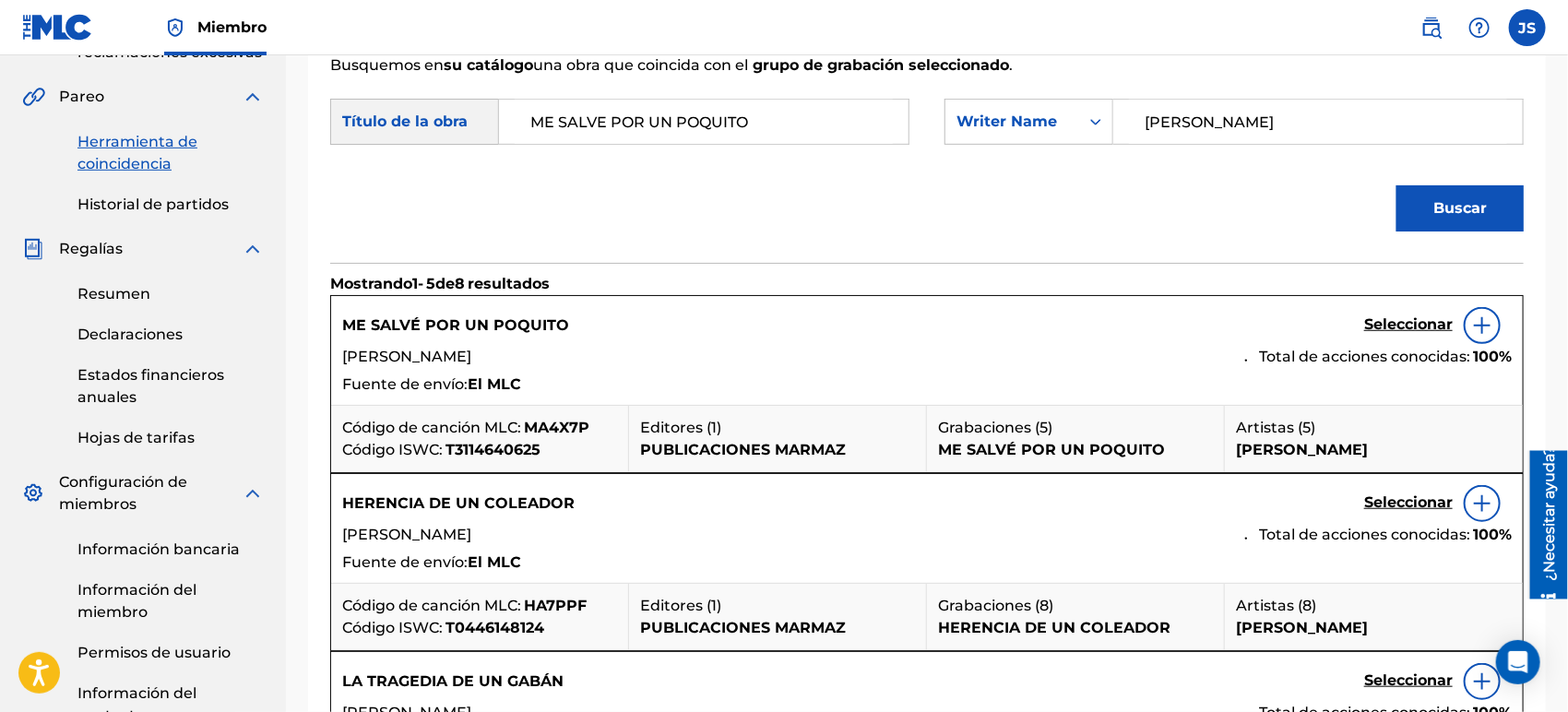 click on "MA4X7P" at bounding box center [556, 427] 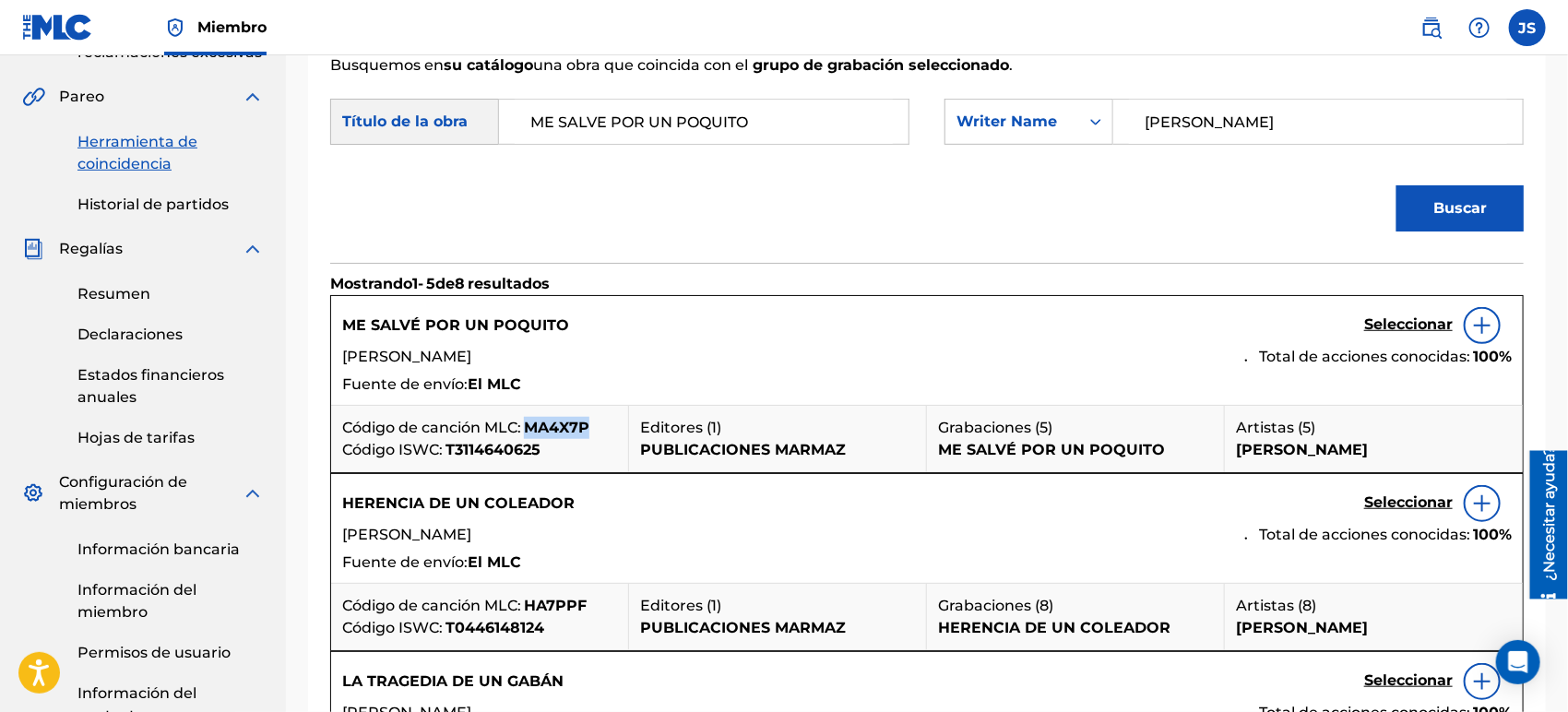 click on "MA4X7P" at bounding box center [556, 427] 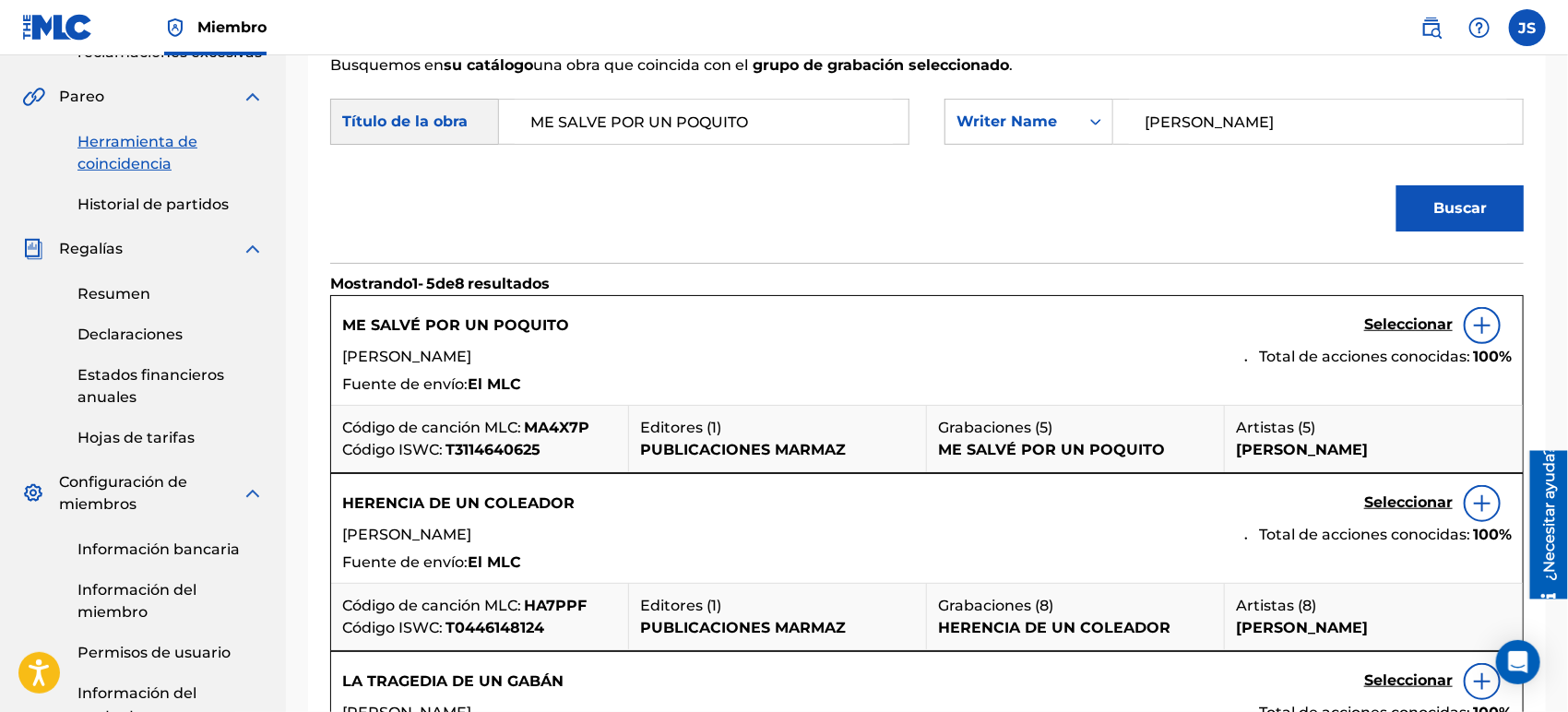 click on "Seleccionar" at bounding box center (1408, 326) 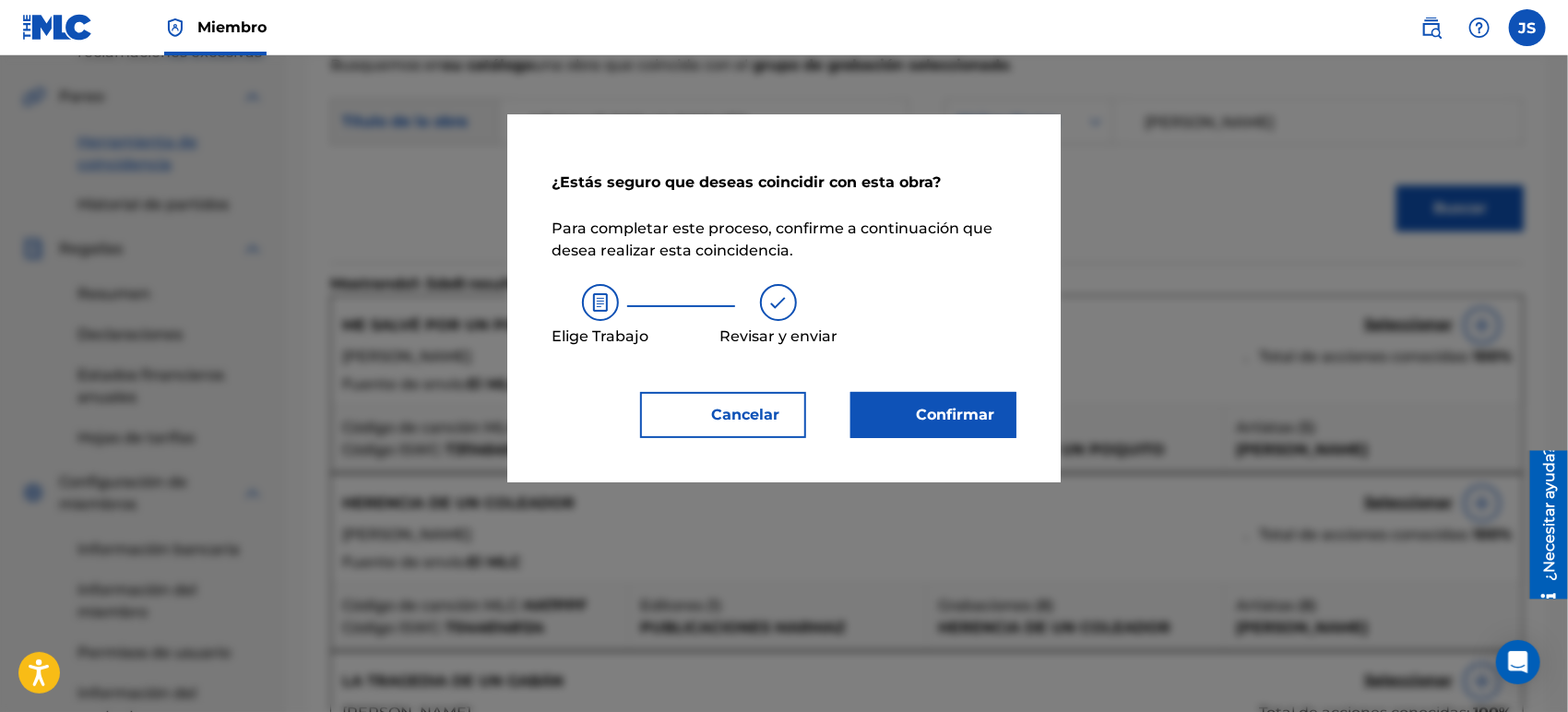 click on "Confirmar" at bounding box center [933, 415] 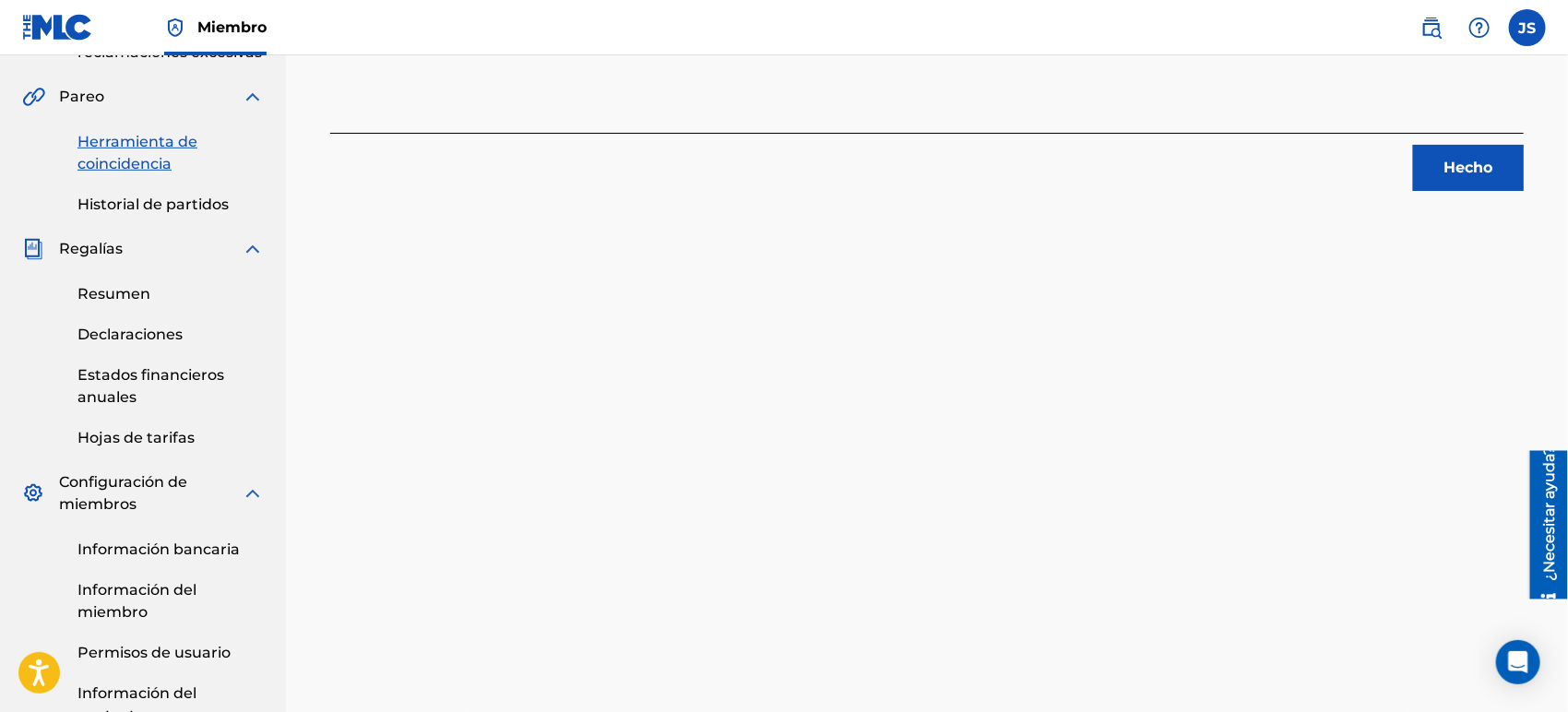 click on "Hecho" at bounding box center (1468, 168) 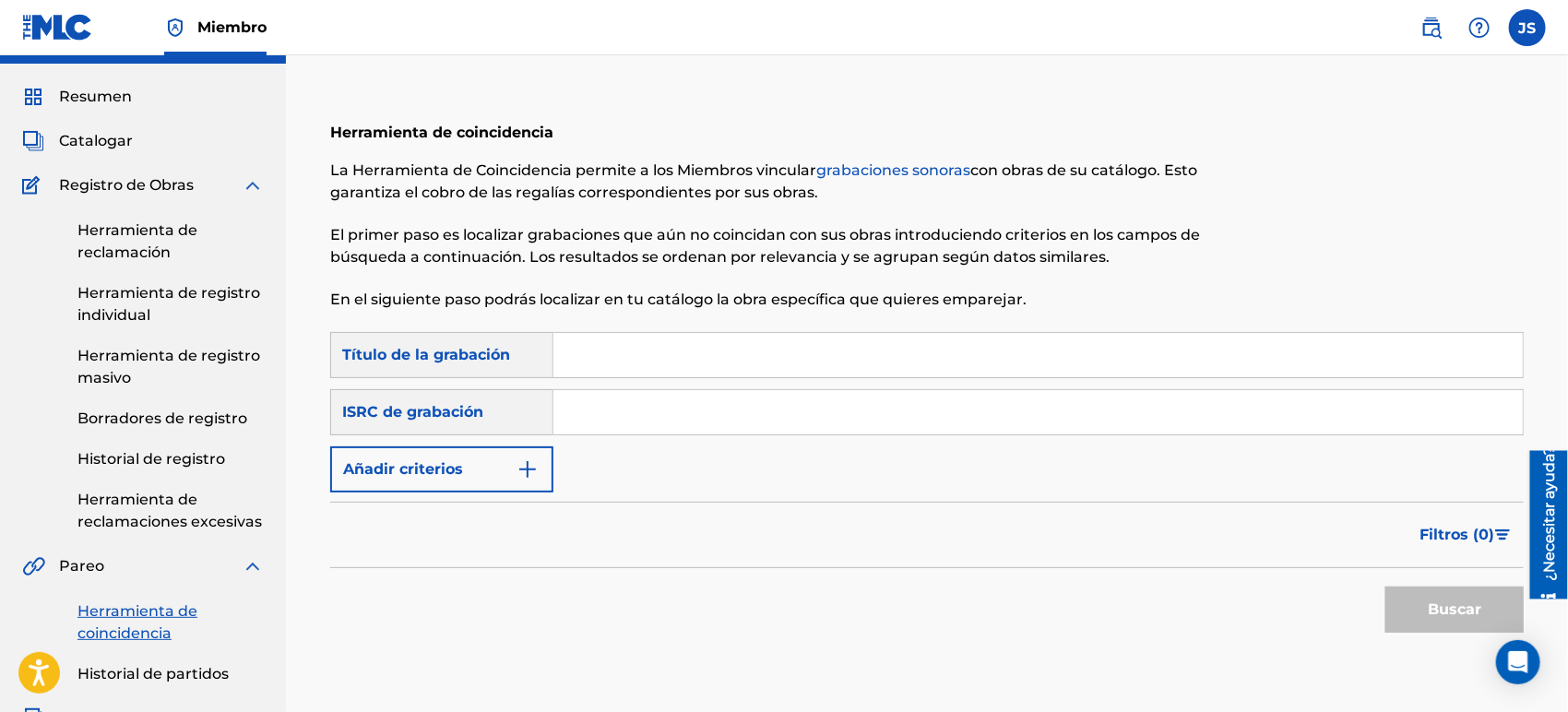 scroll, scrollTop: 0, scrollLeft: 0, axis: both 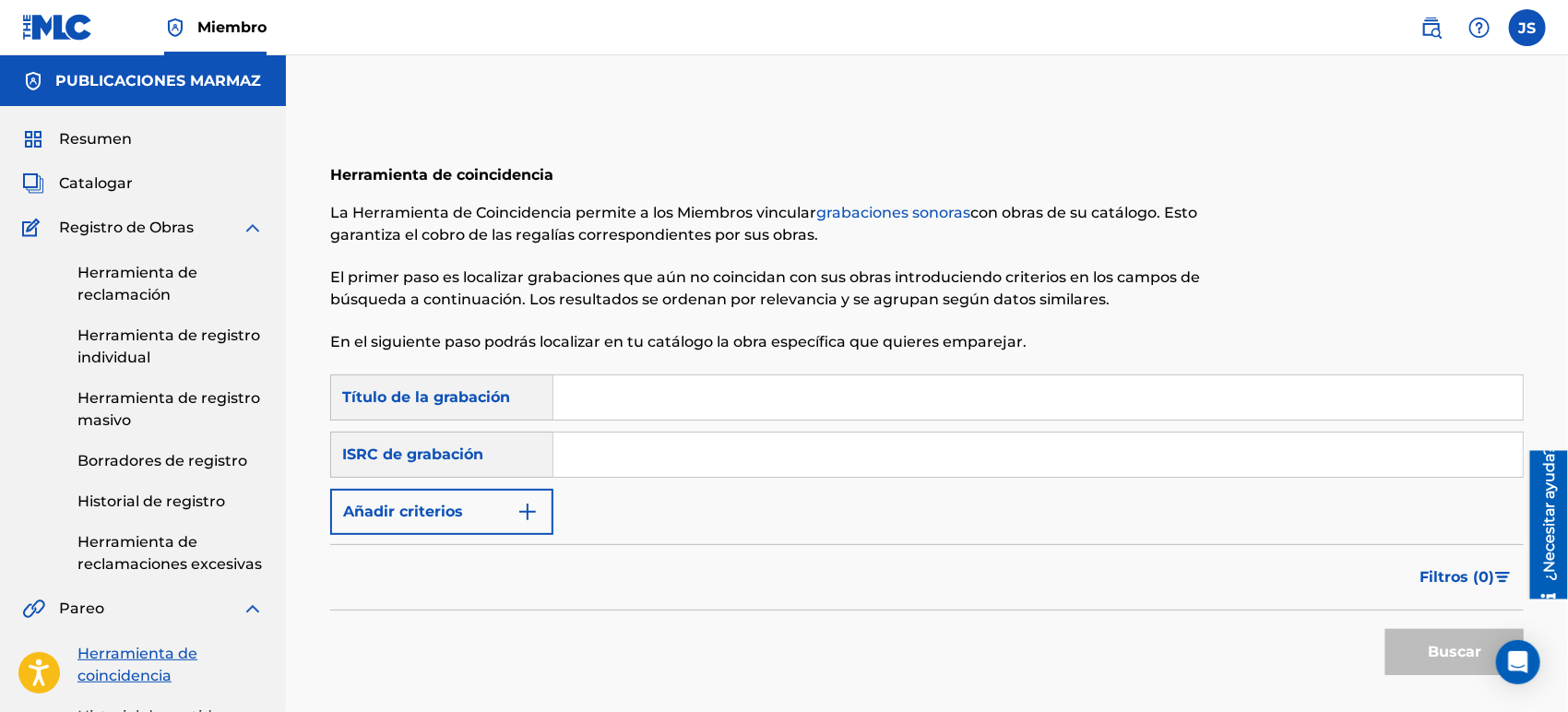 click at bounding box center (1038, 398) 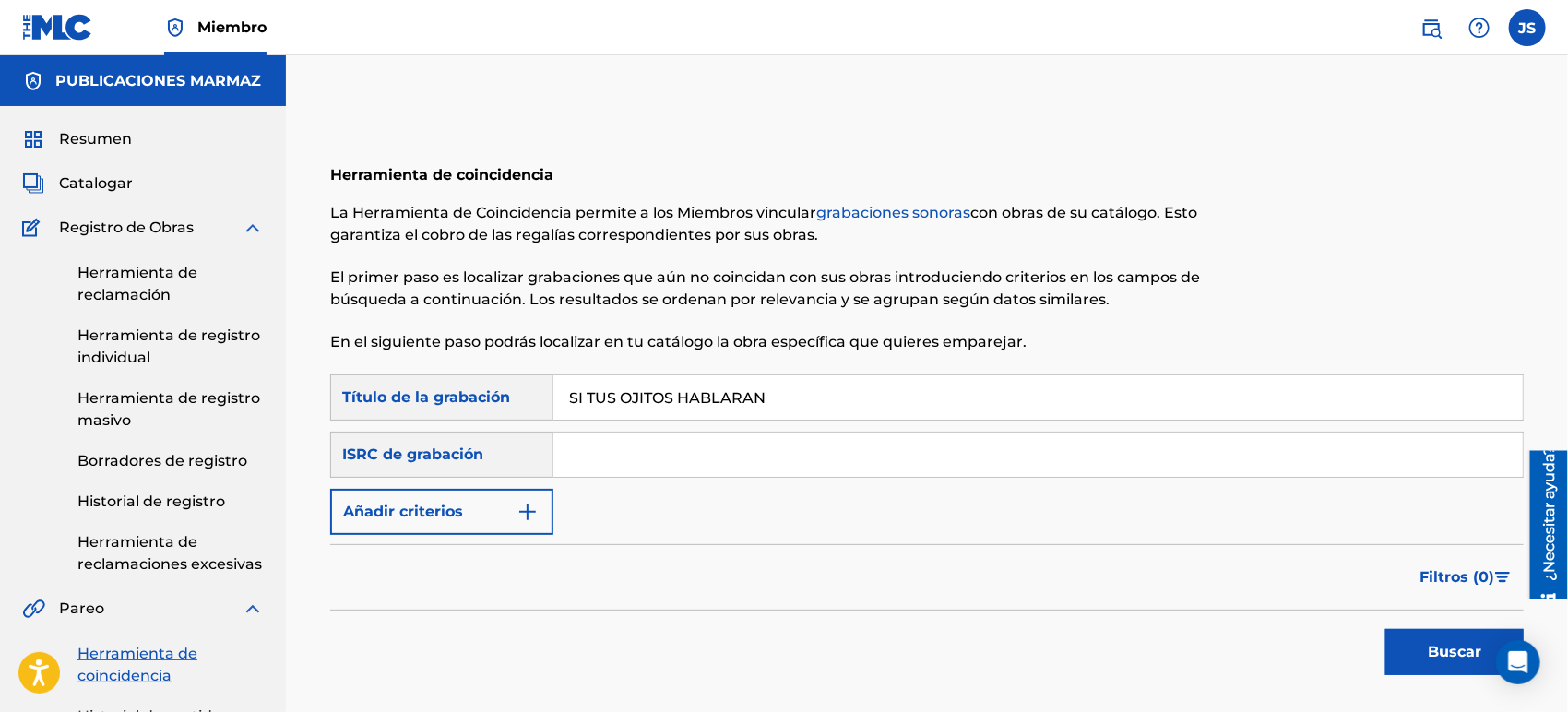 click on "Búsqueda con criterios 93f116d9-1a8c-418a-80c5-3657ed7ee6ab Título de la grabación SI TUS OJITOS HABLARAN Búsqueda con criterios abc74bed-bab6-48ae-893b-ee7cee4056a6 ISRC de grabación Añadir criterios" at bounding box center [927, 455] 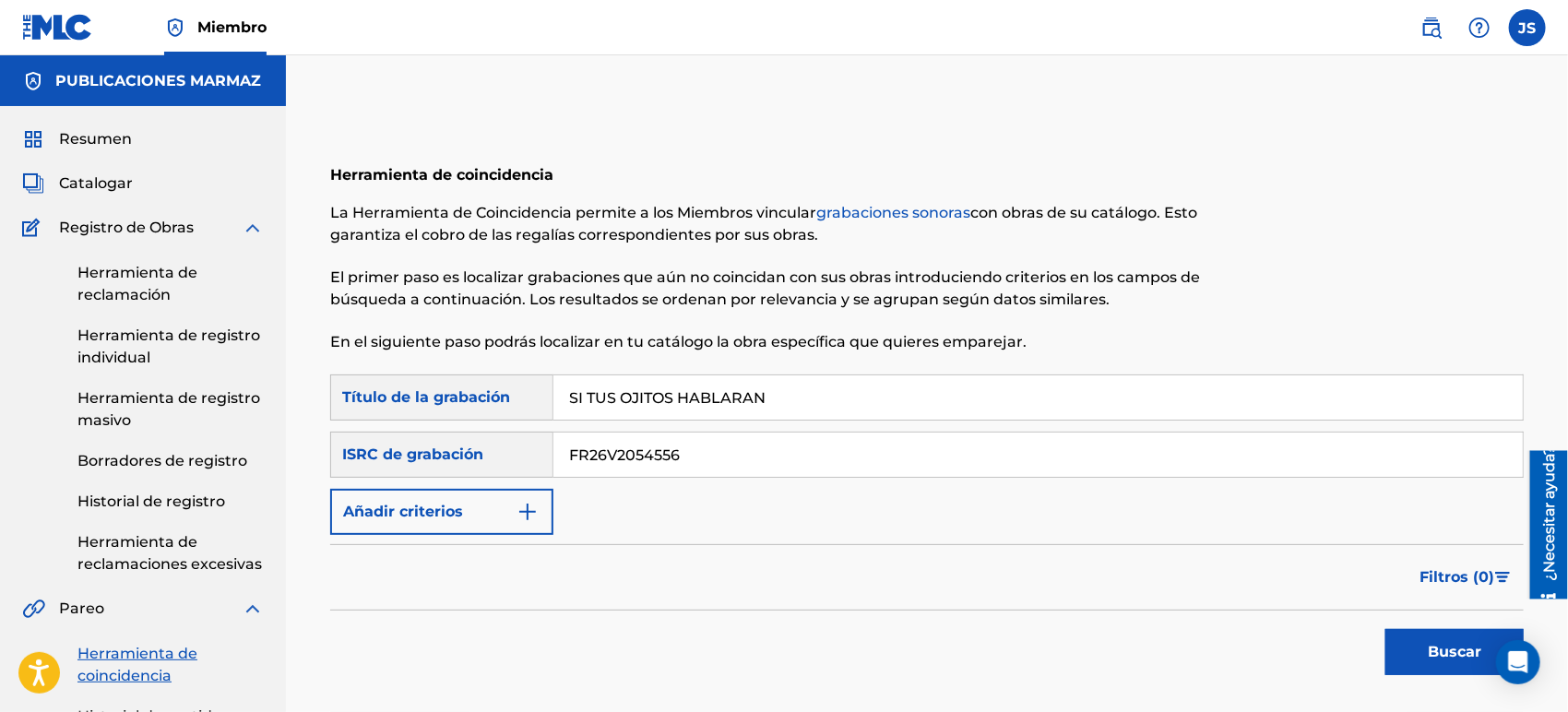drag, startPoint x: 849, startPoint y: 410, endPoint x: 55, endPoint y: 369, distance: 795.0579 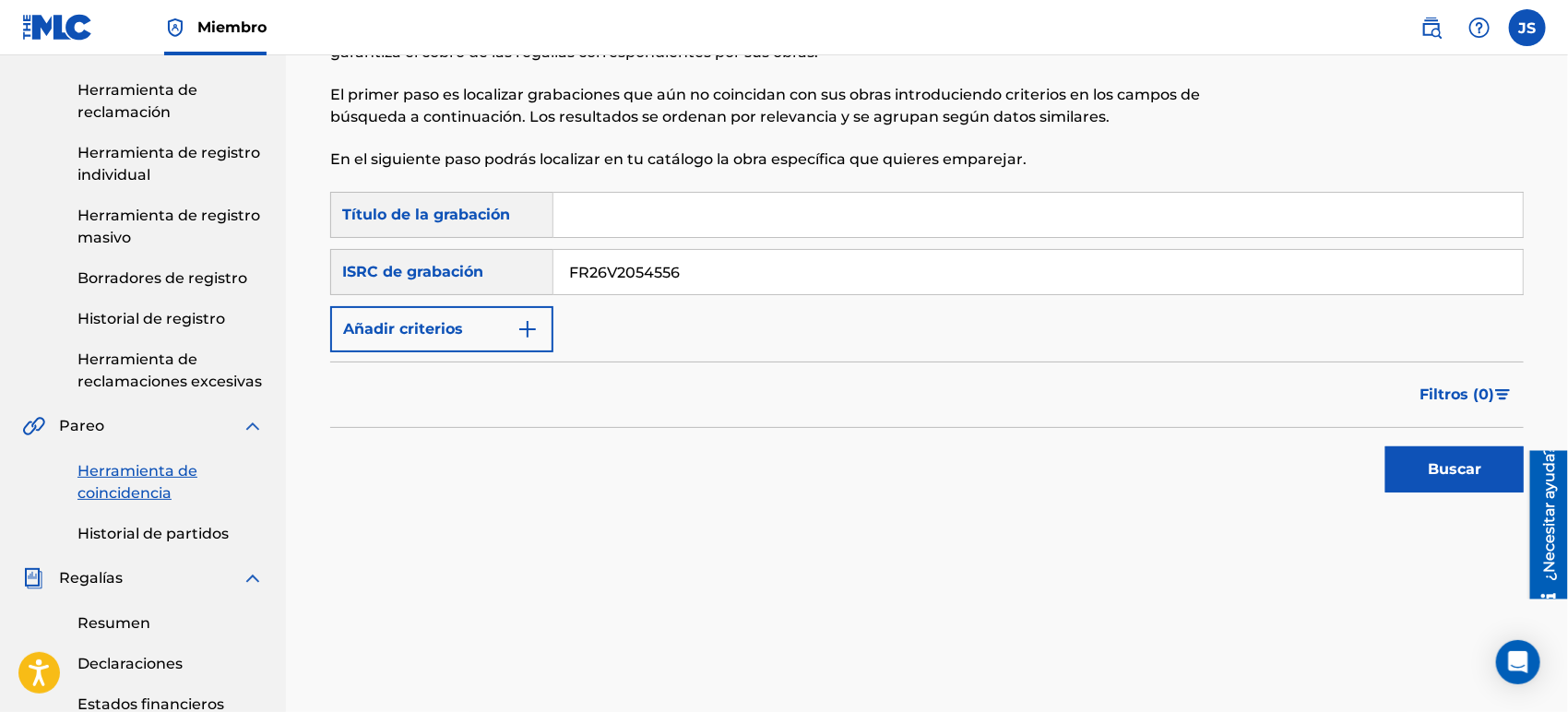 scroll, scrollTop: 205, scrollLeft: 0, axis: vertical 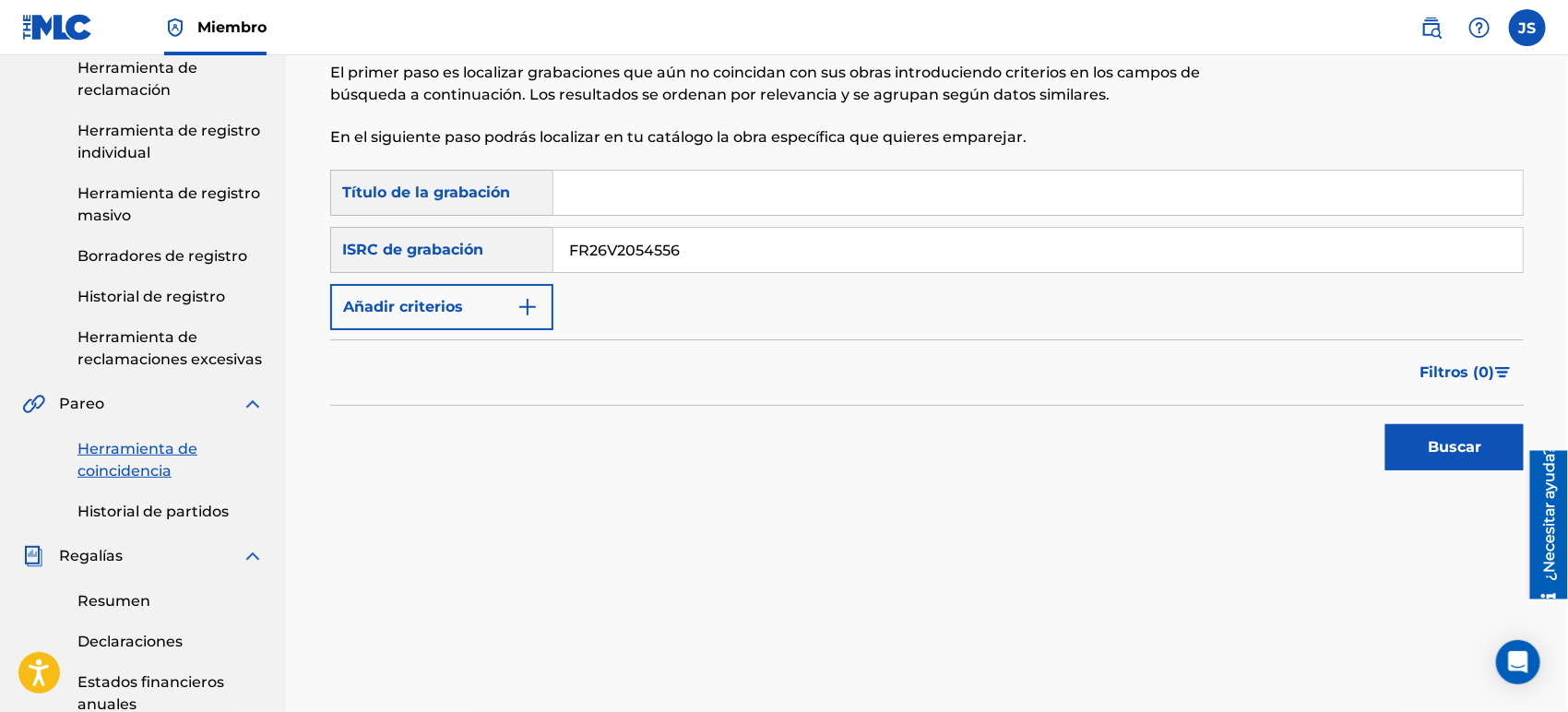 click on "Buscar" at bounding box center [1455, 447] 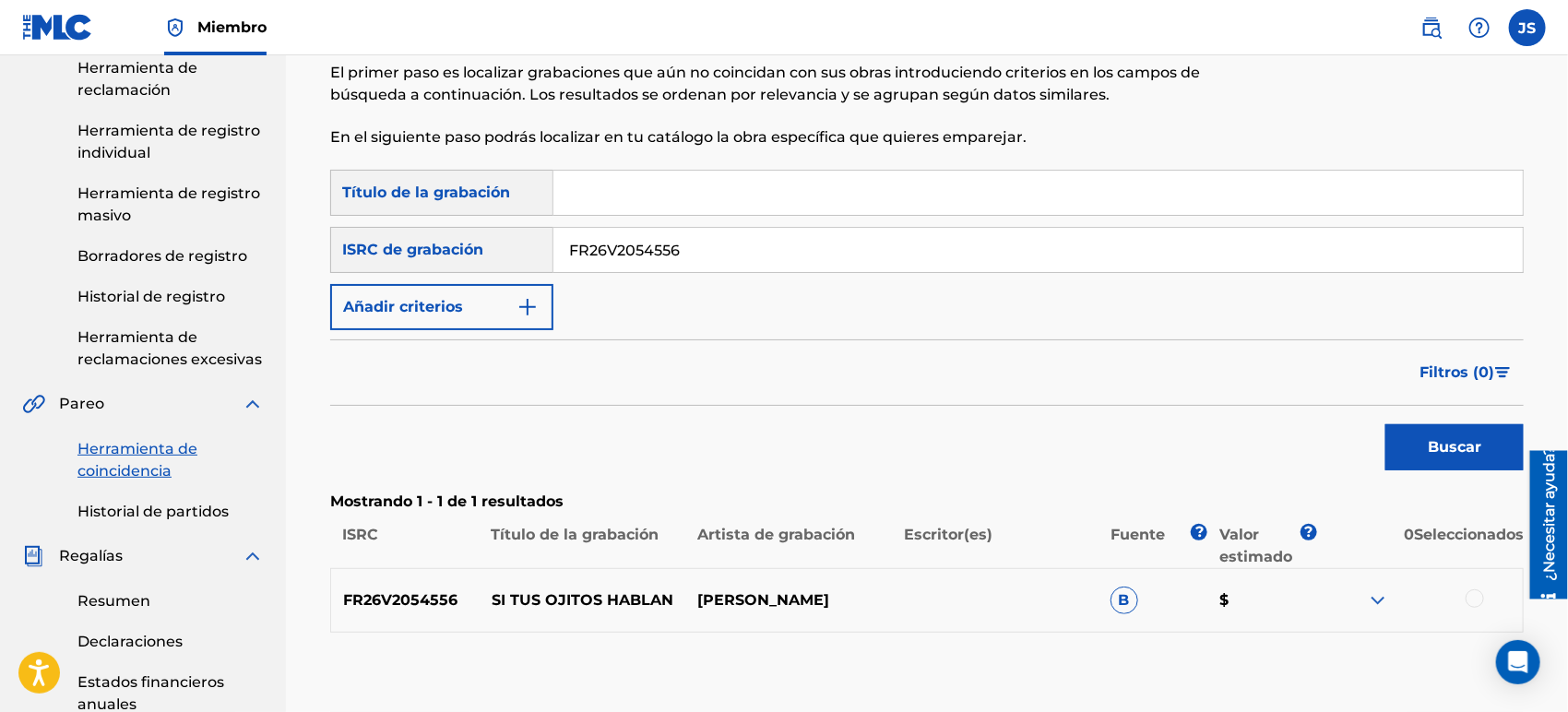 click at bounding box center (1475, 599) 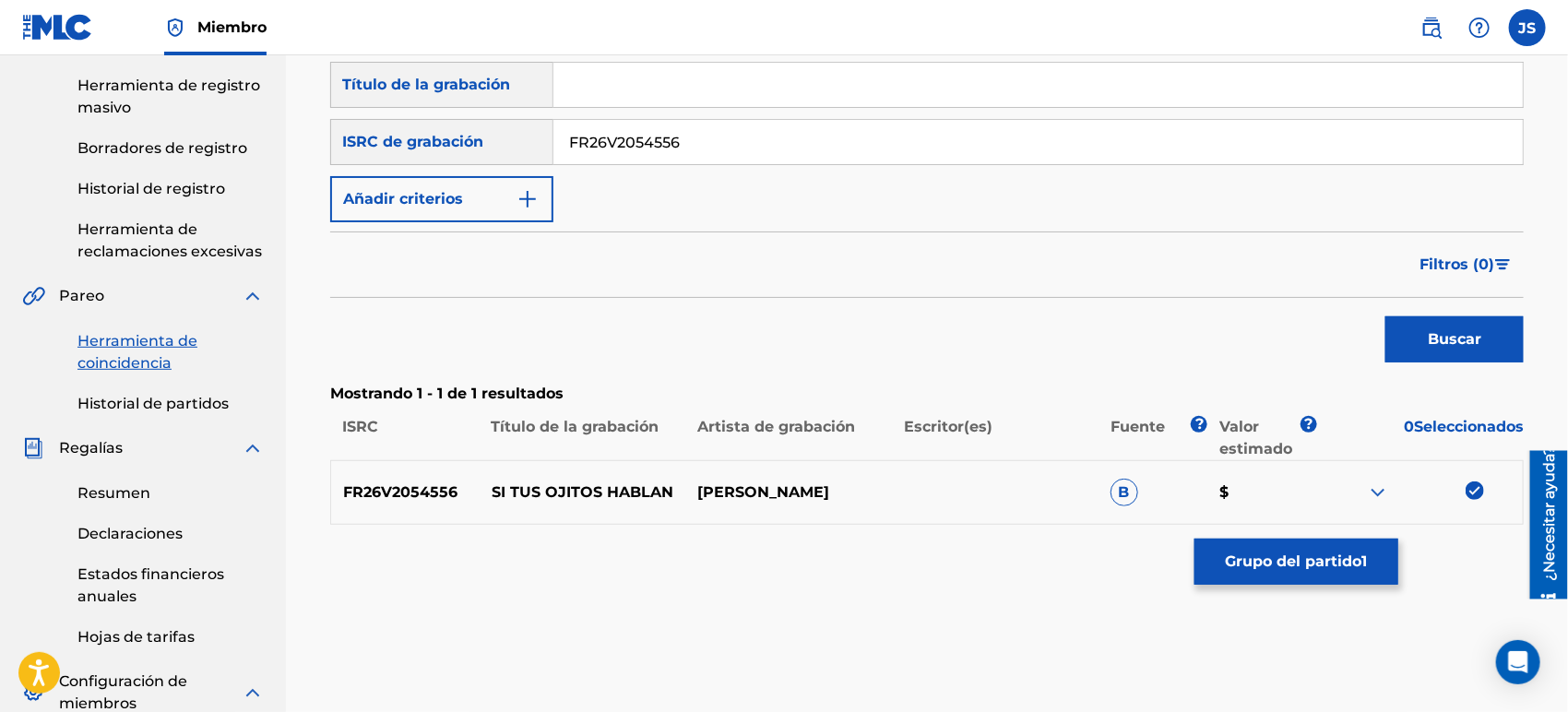 scroll, scrollTop: 409, scrollLeft: 0, axis: vertical 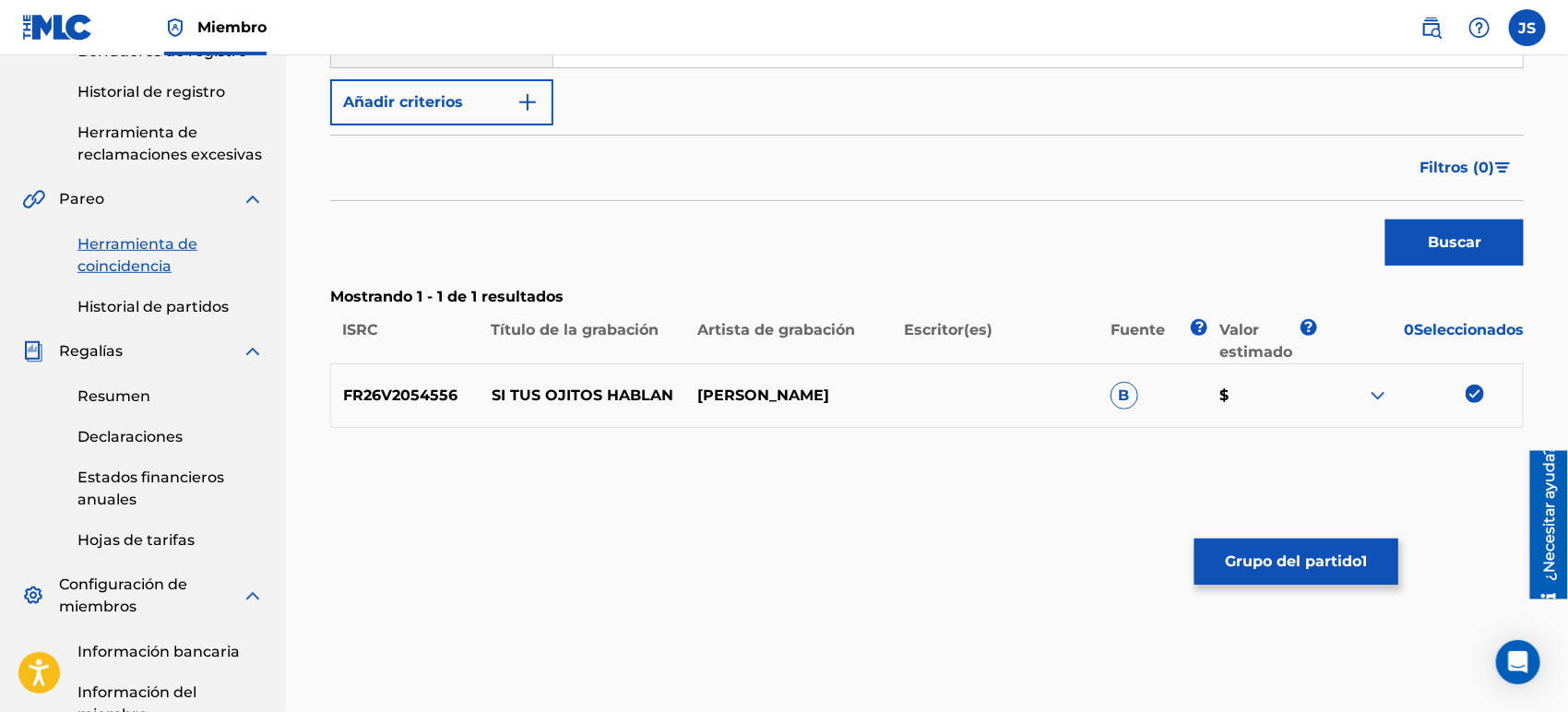 click on "Herramienta de coincidencia La Herramienta de Coincidencia permite a los Miembros vincular   grabaciones sonoras   con obras de su catálogo. Esto garantiza el cobro de las regalías correspondientes por sus obras. El primer paso es localizar grabaciones que aún no coincidan con sus obras introduciendo criterios en los campos de búsqueda a continuación. Los resultados se ordenan por relevancia y se agrupan según datos similares. En el siguiente paso podrás localizar en tu catálogo la obra específica que quieres emparejar. Búsqueda con criterios 93f116d9-1a8c-418a-80c5-3657ed7ee6ab Título de la grabación Búsqueda con criterios abc74bed-bab6-48ae-893b-ee7cee4056a6 ISRC de grabación FR26V2054556 Añadir criterios Filtrar Valor estimado Todo $$$$$ $$$$ $$$ $$ $ Fuente Todo Licencia general Histórico inigualable Eliminar filtros Aplicar filtros Filtros (  0  ) Buscar Mostrando 1 - 1 de 1 resultados ISRC Título de la grabación Artista de grabación Escritor(es) [PERSON_NAME] ? Valor estimado ? 0  B $ 1" at bounding box center (927, 303) 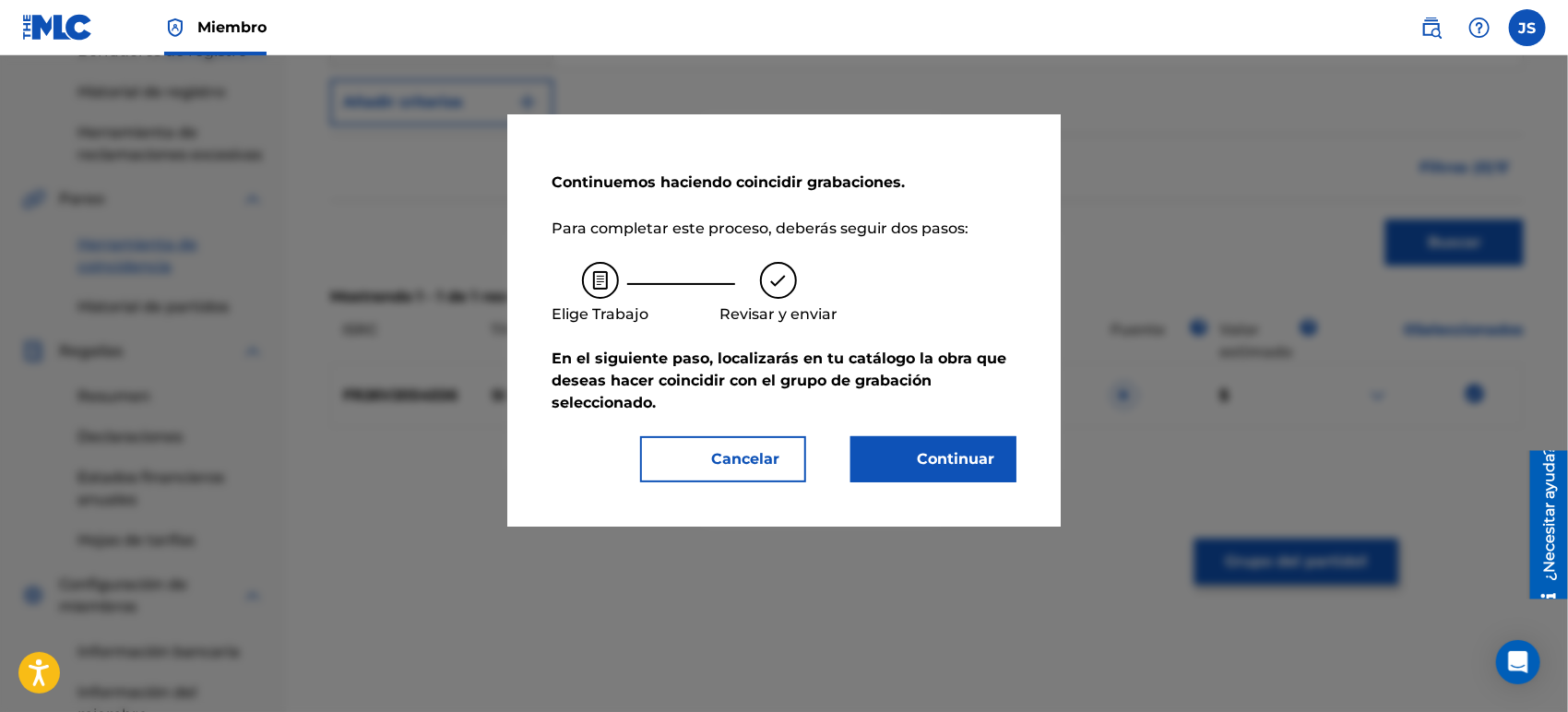 click on "Continuar" at bounding box center [956, 458] 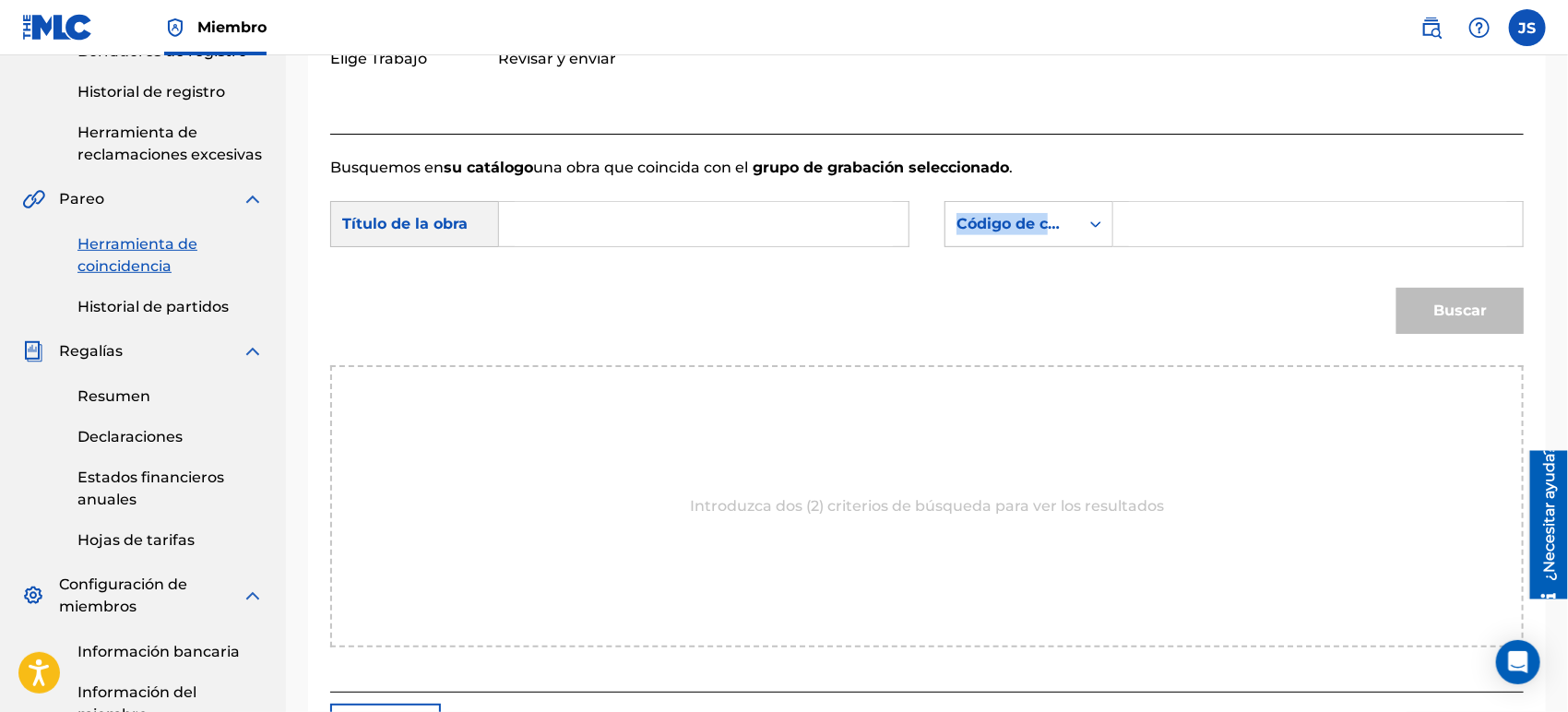 drag, startPoint x: 608, startPoint y: 262, endPoint x: 613, endPoint y: 231, distance: 31.40064 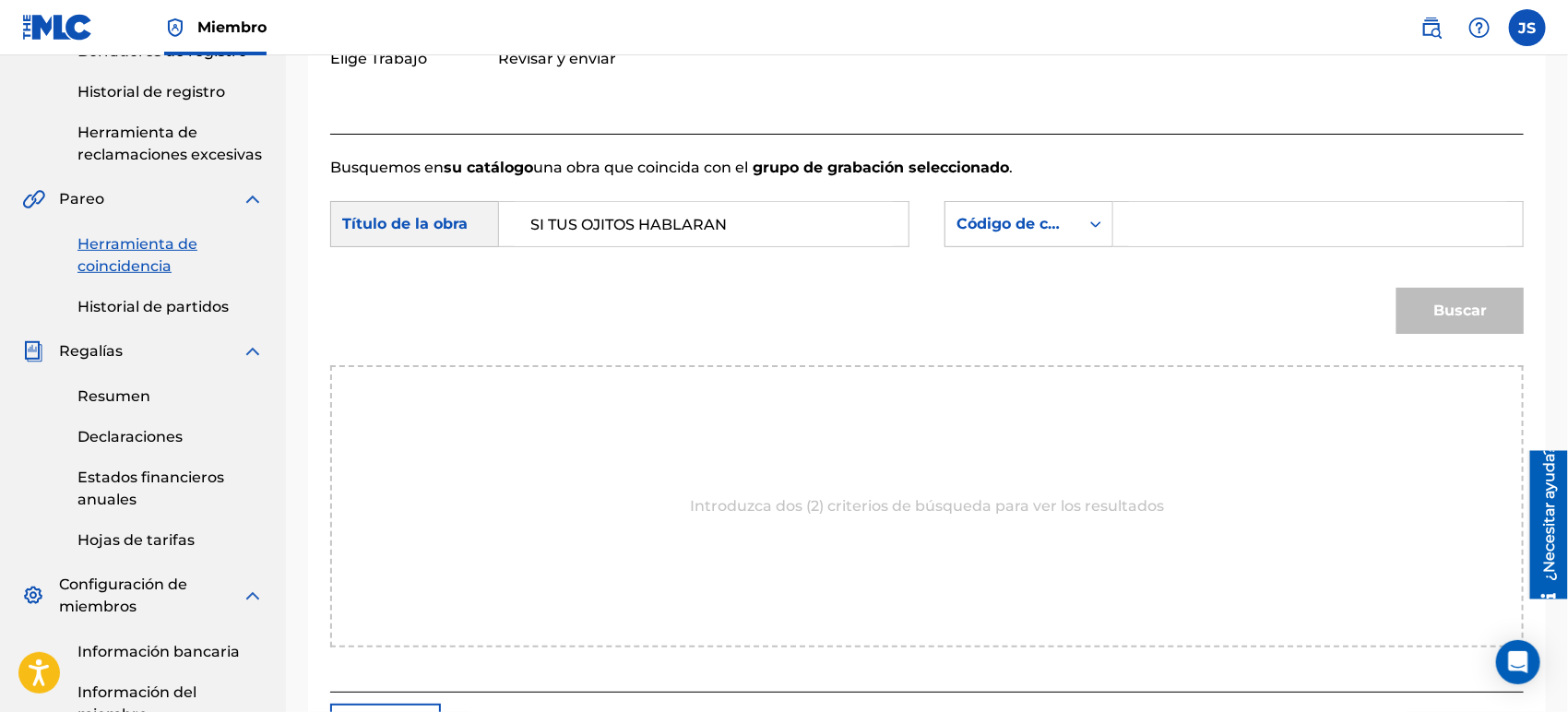 click on "Código de canción MLC" at bounding box center [1047, 223] 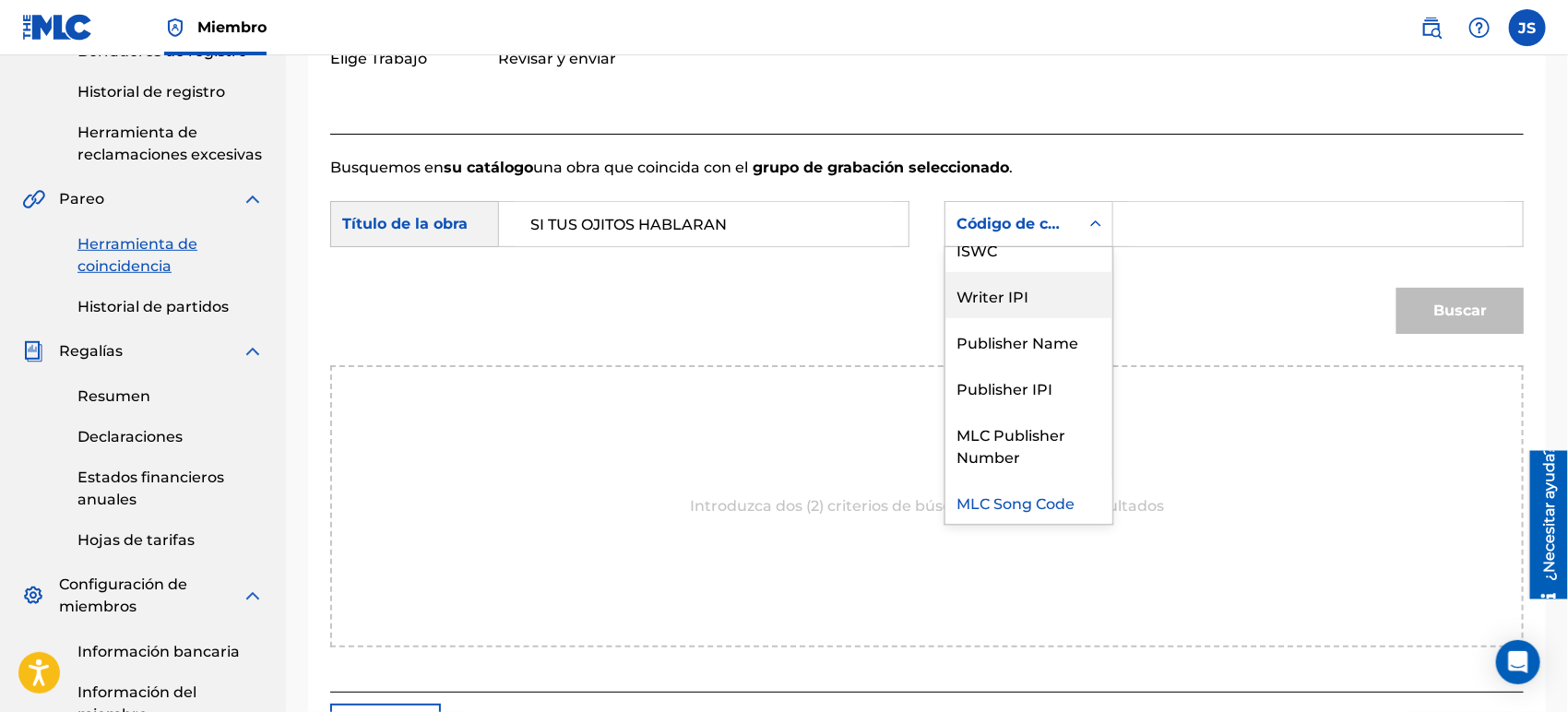 scroll, scrollTop: 0, scrollLeft: 0, axis: both 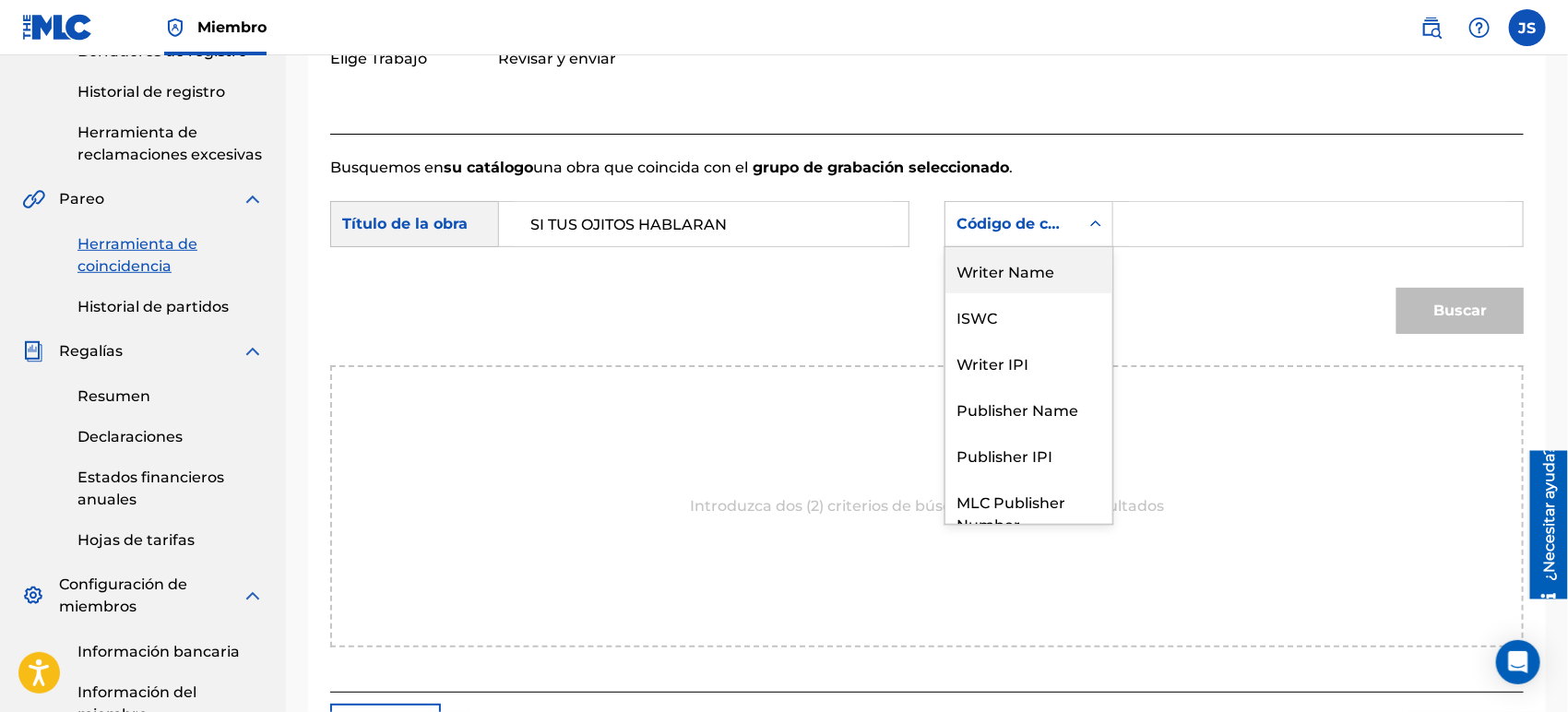 click on "Writer Name" at bounding box center (1028, 270) 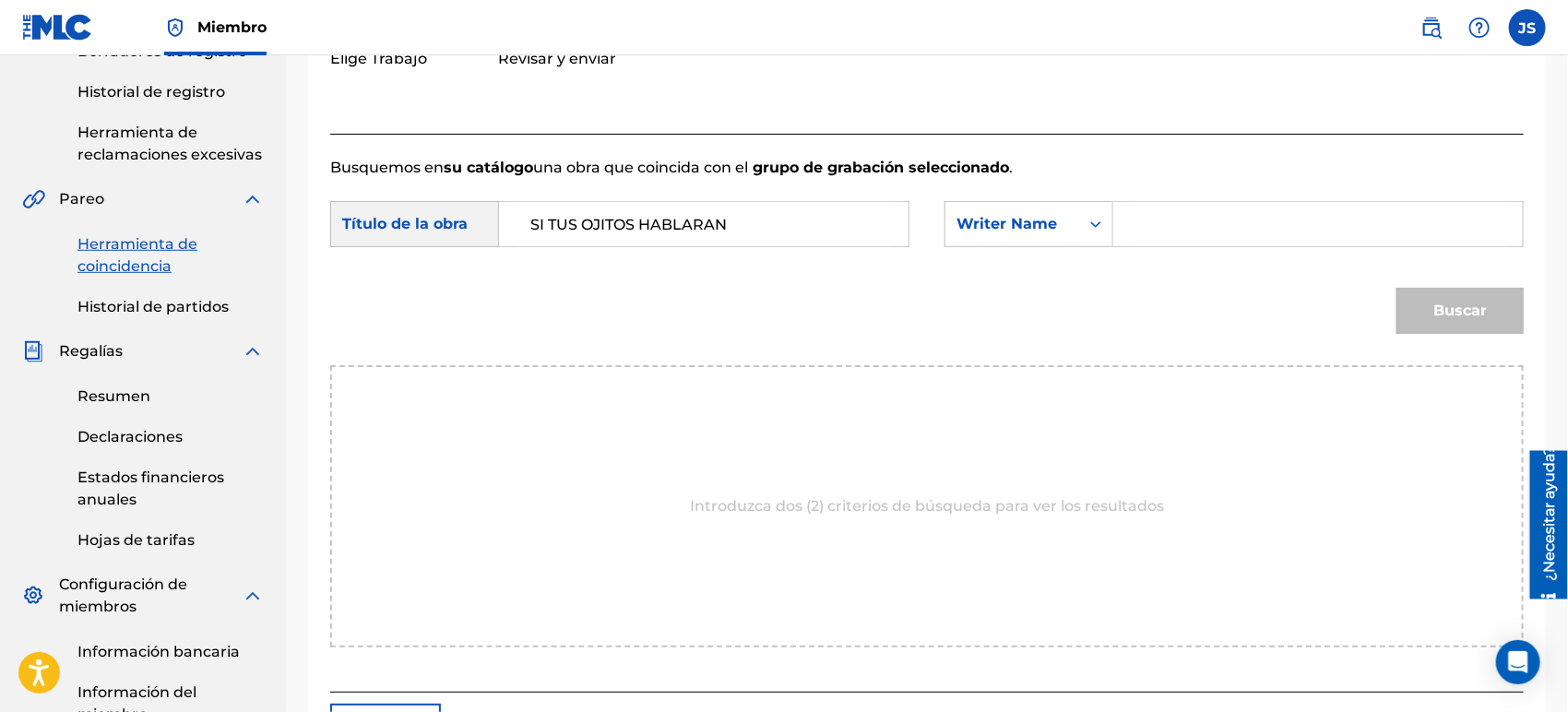 click at bounding box center [1318, 224] 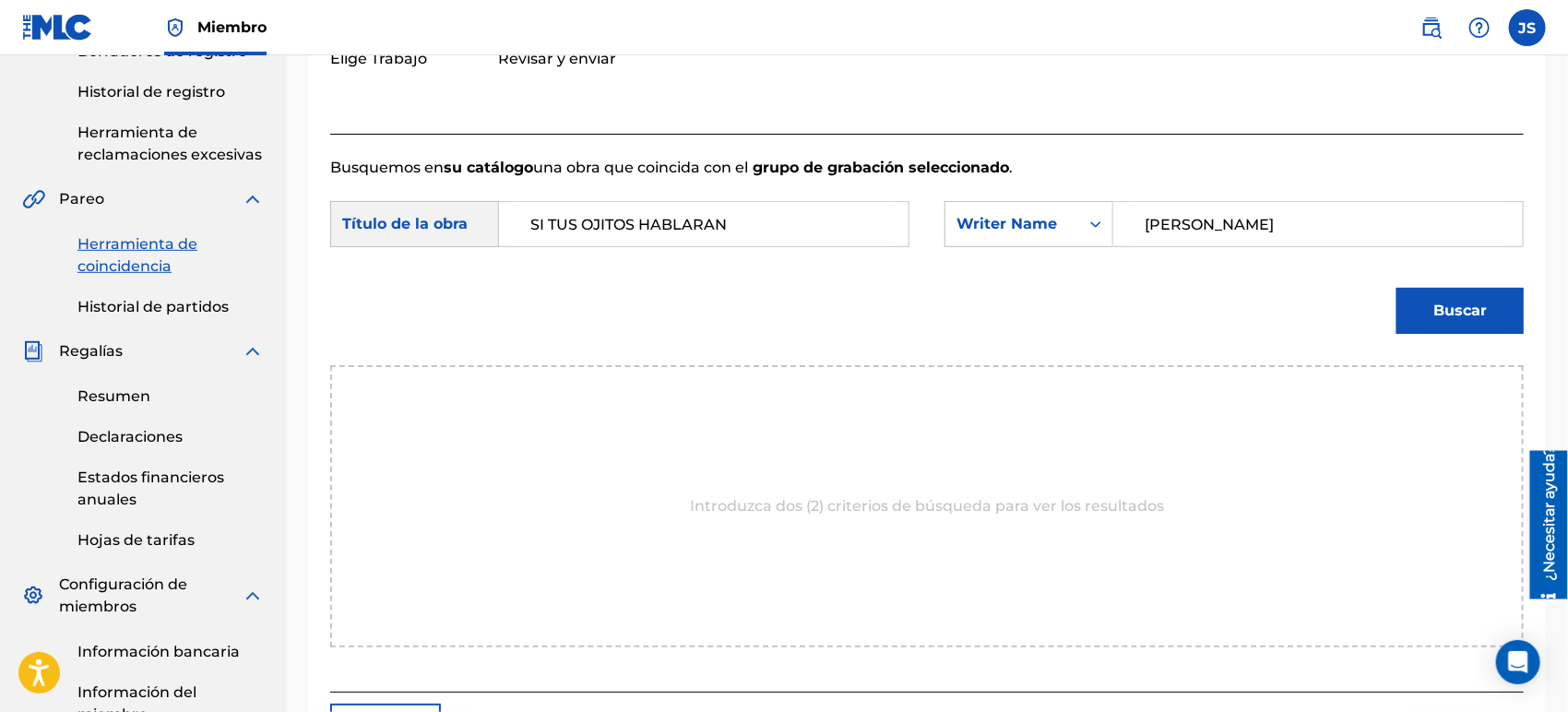drag, startPoint x: 1168, startPoint y: 136, endPoint x: 1240, endPoint y: 204, distance: 99.03535 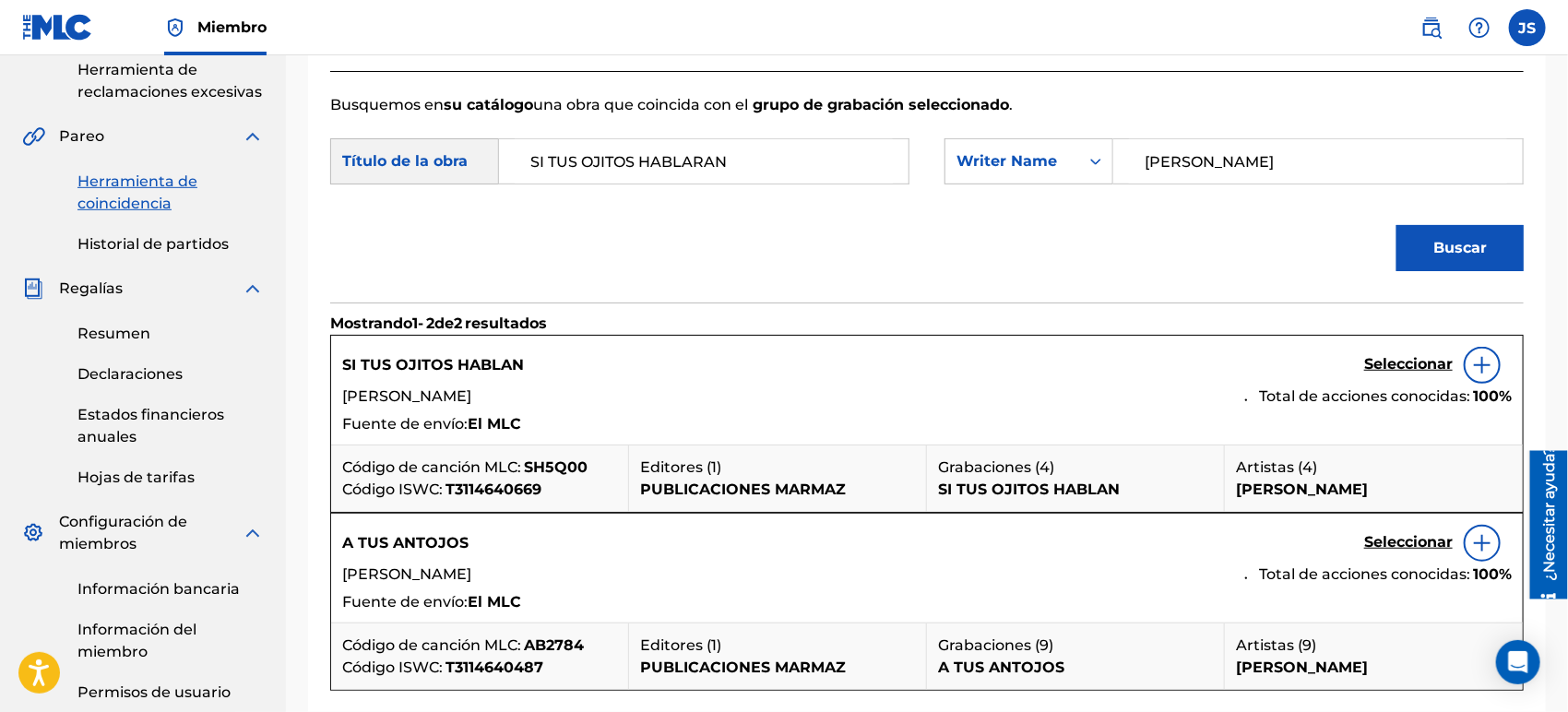 scroll, scrollTop: 409, scrollLeft: 0, axis: vertical 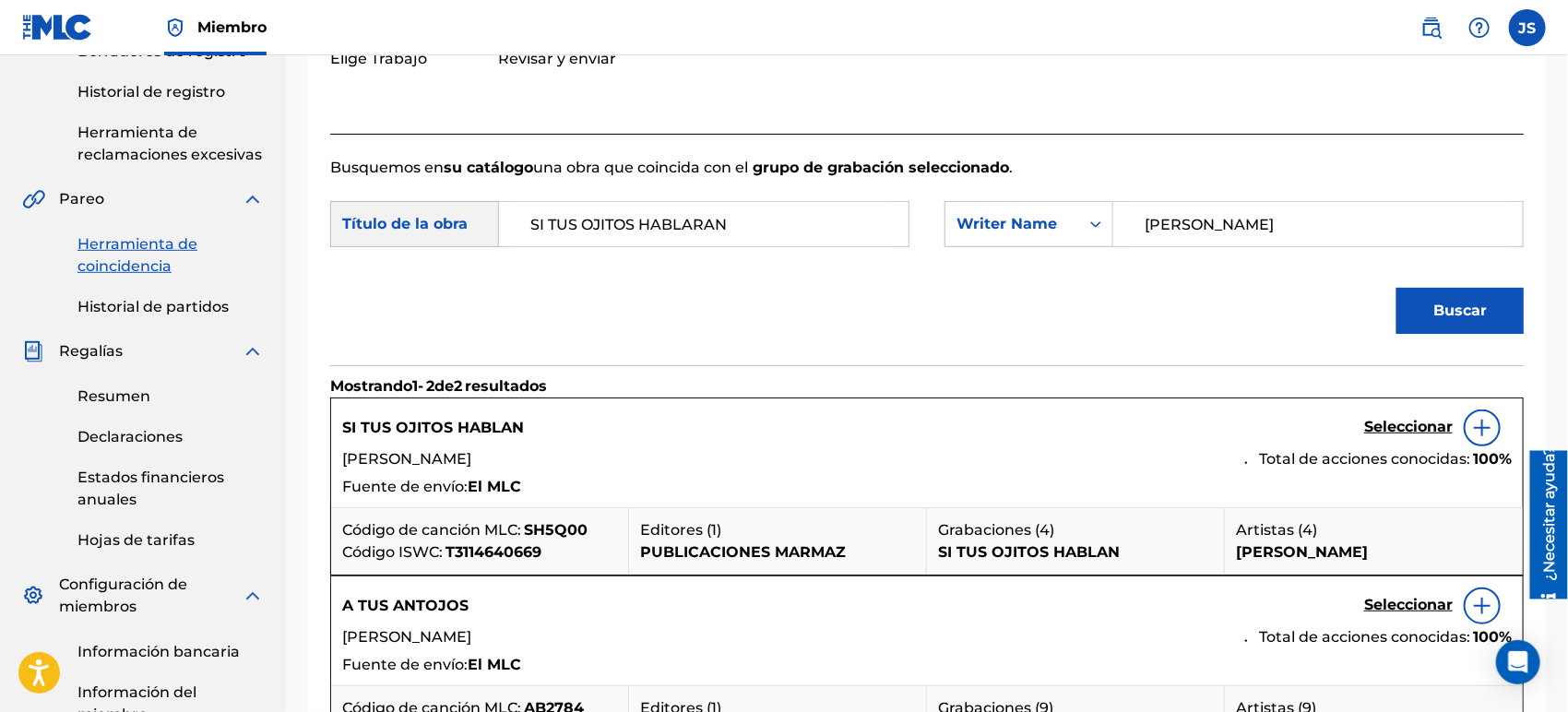 click on "SH5Q00" at bounding box center [555, 529] 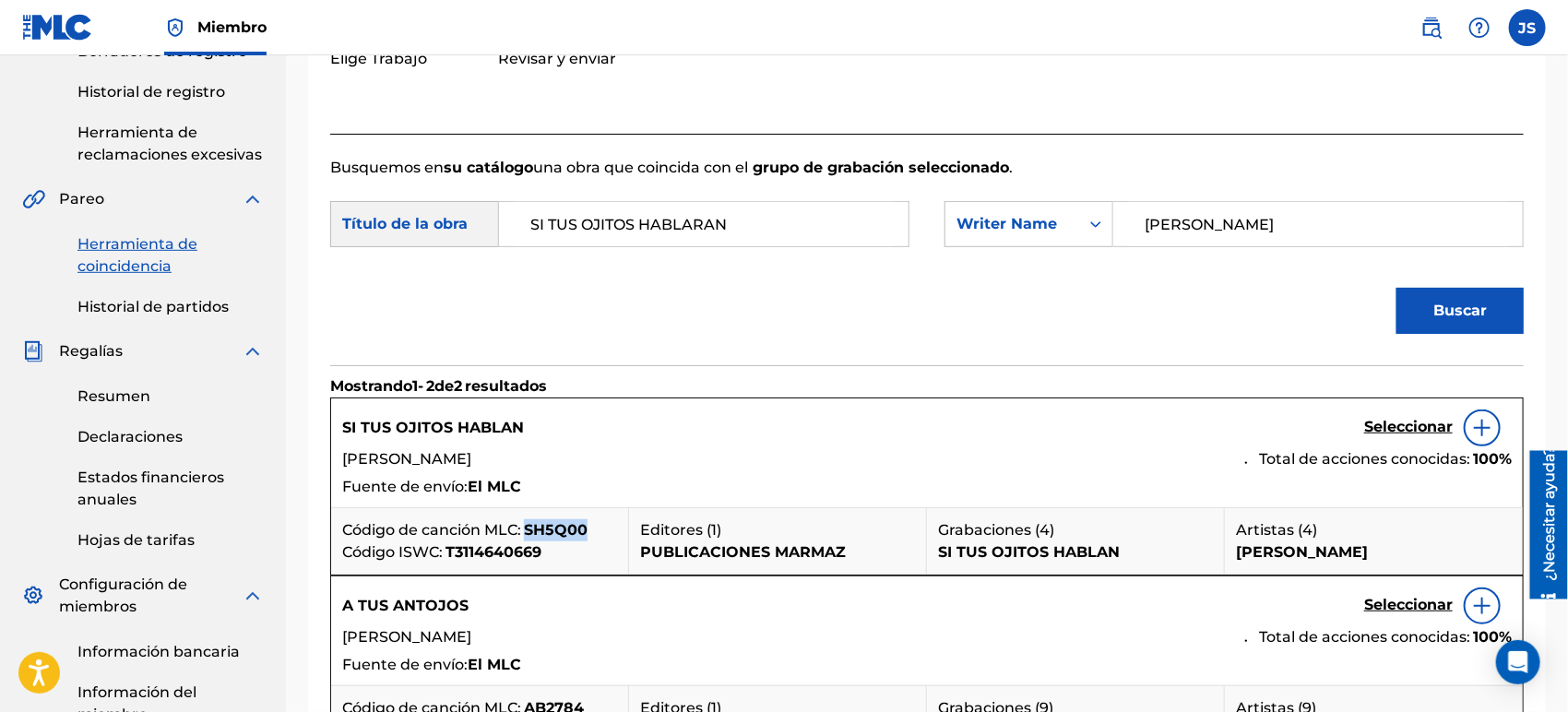 click on "SH5Q00" at bounding box center [555, 529] 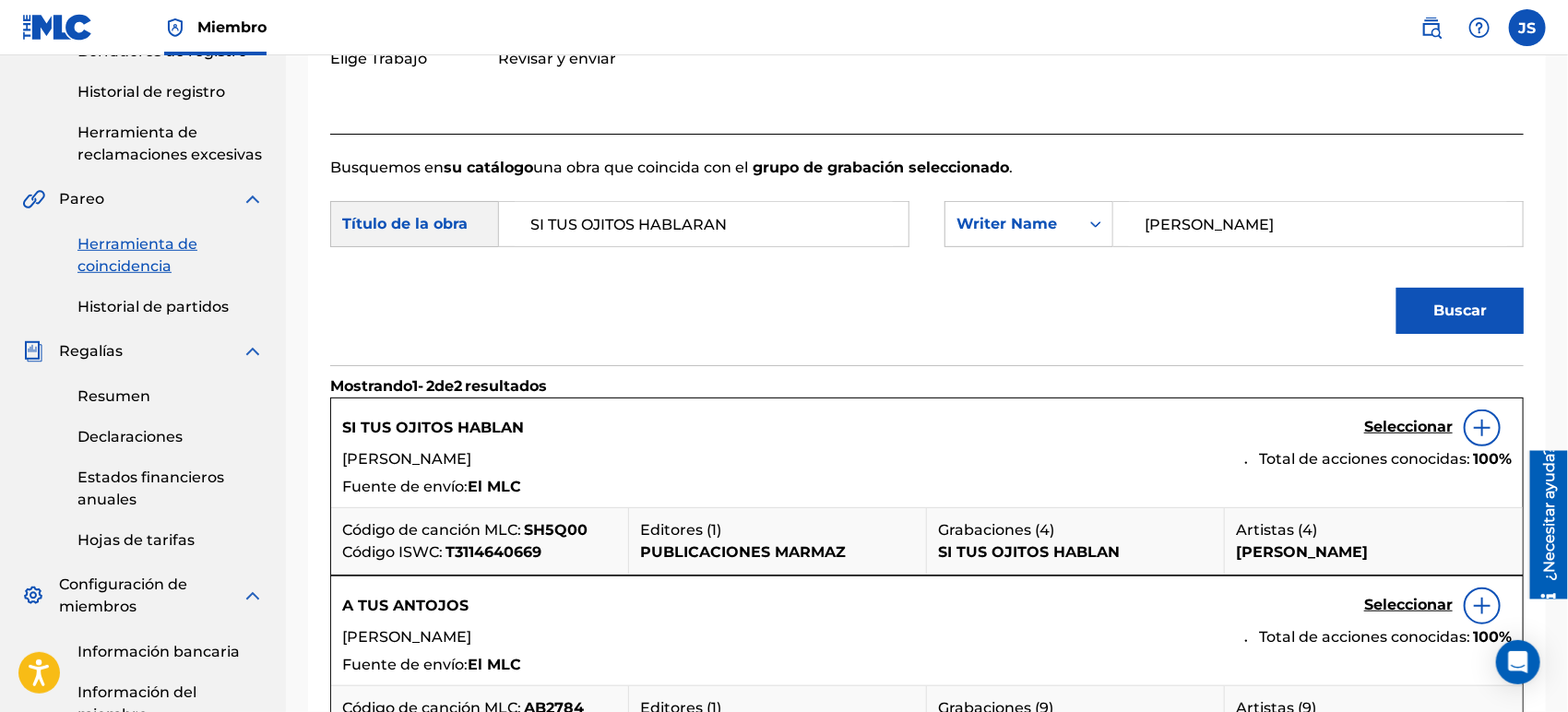 click on "Seleccionar" at bounding box center (1408, 426) 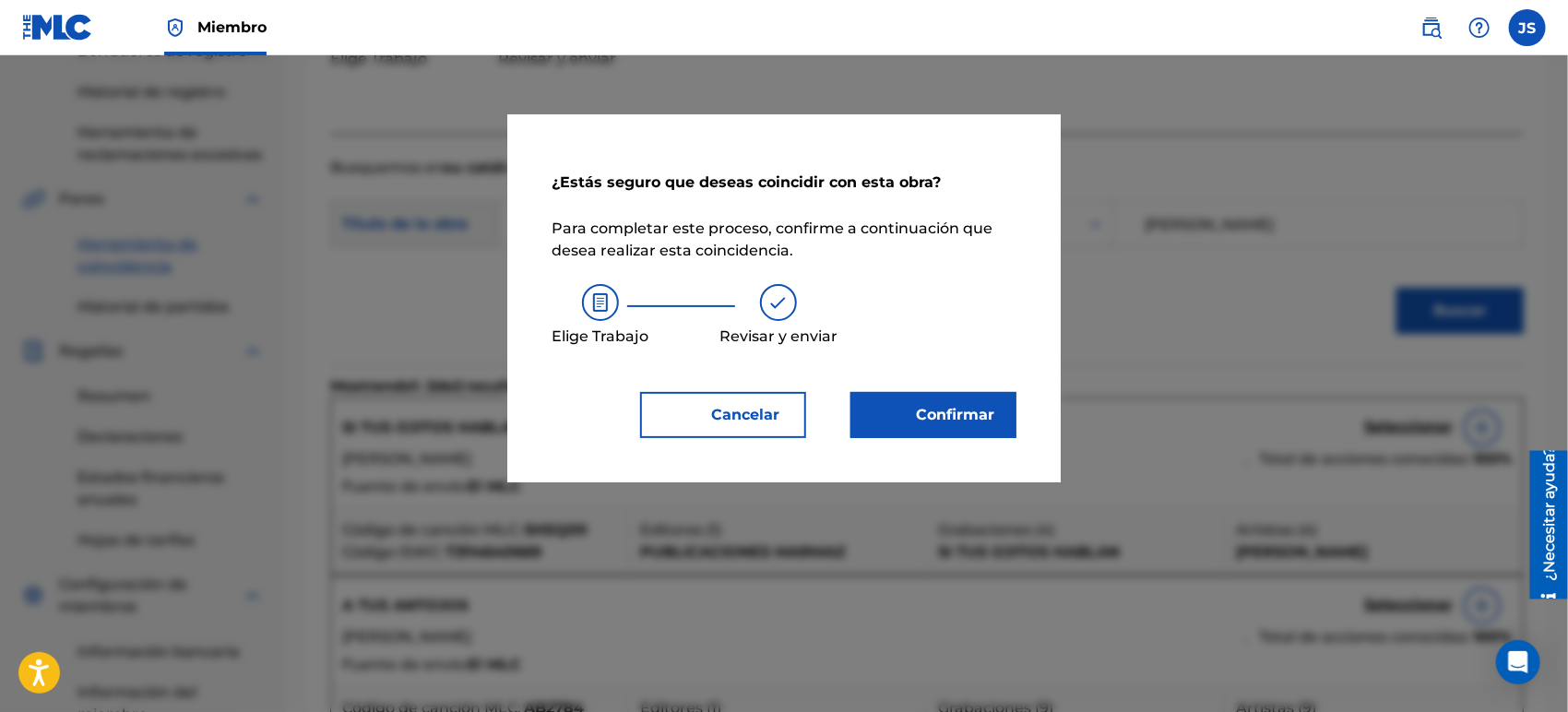 click on "Confirmar" at bounding box center (956, 414) 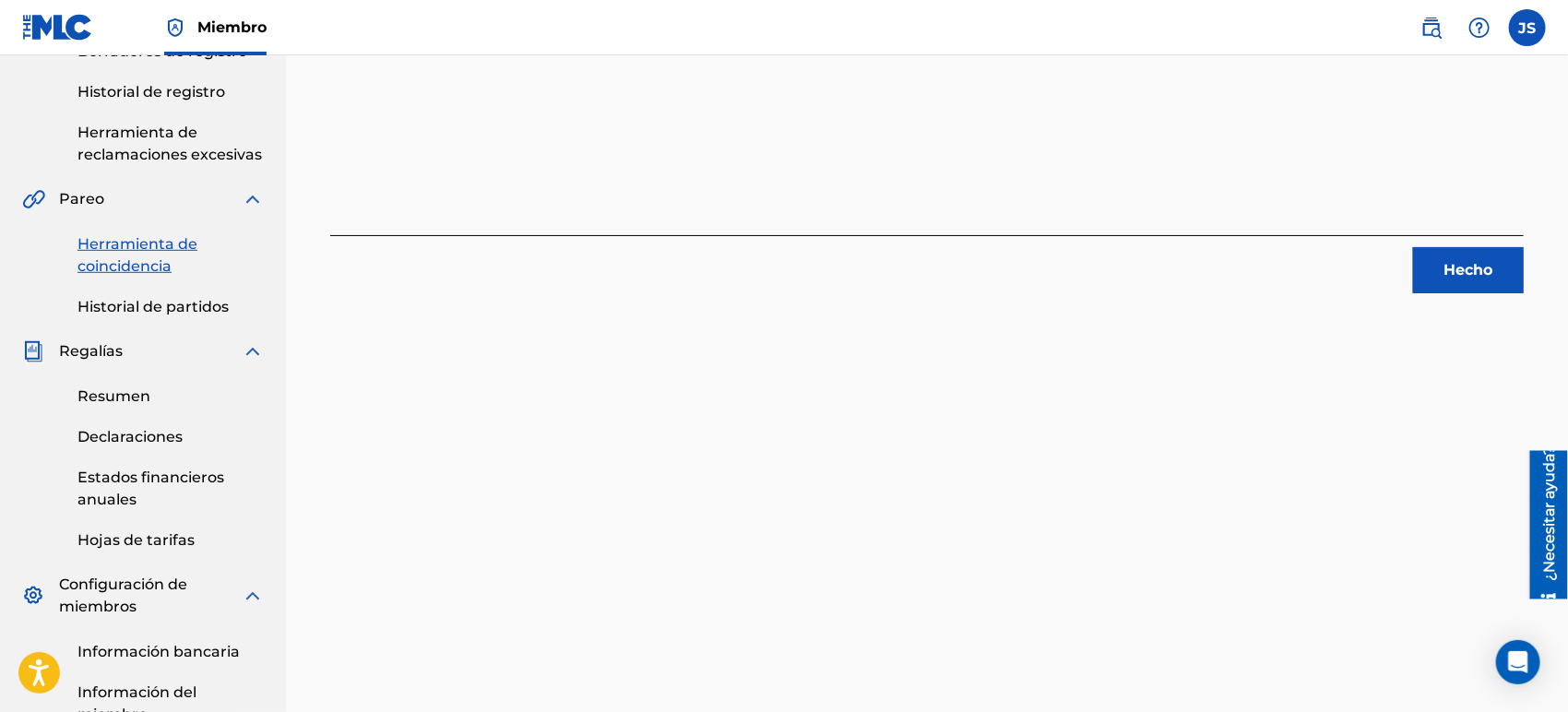 click on "Hecho" at bounding box center [1468, 270] 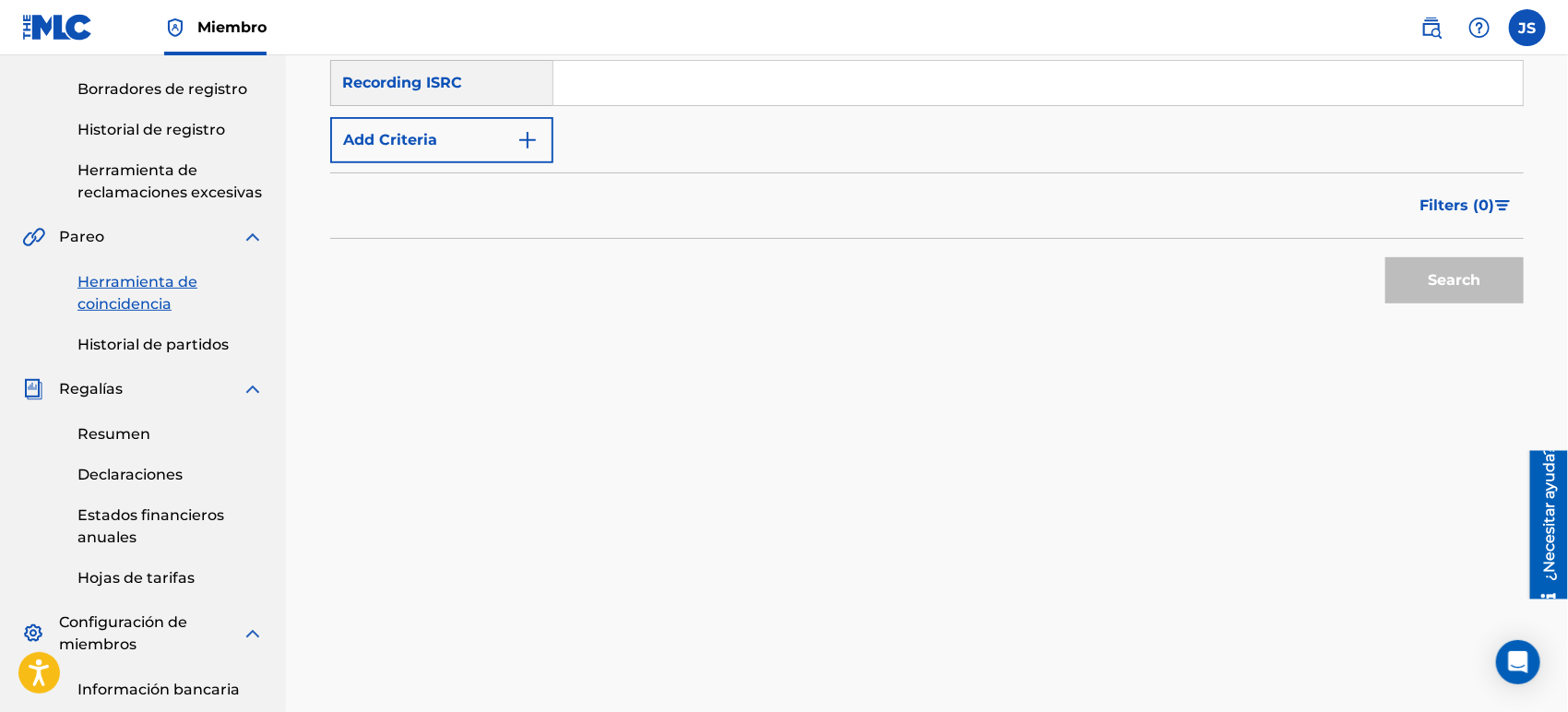 scroll, scrollTop: 102, scrollLeft: 0, axis: vertical 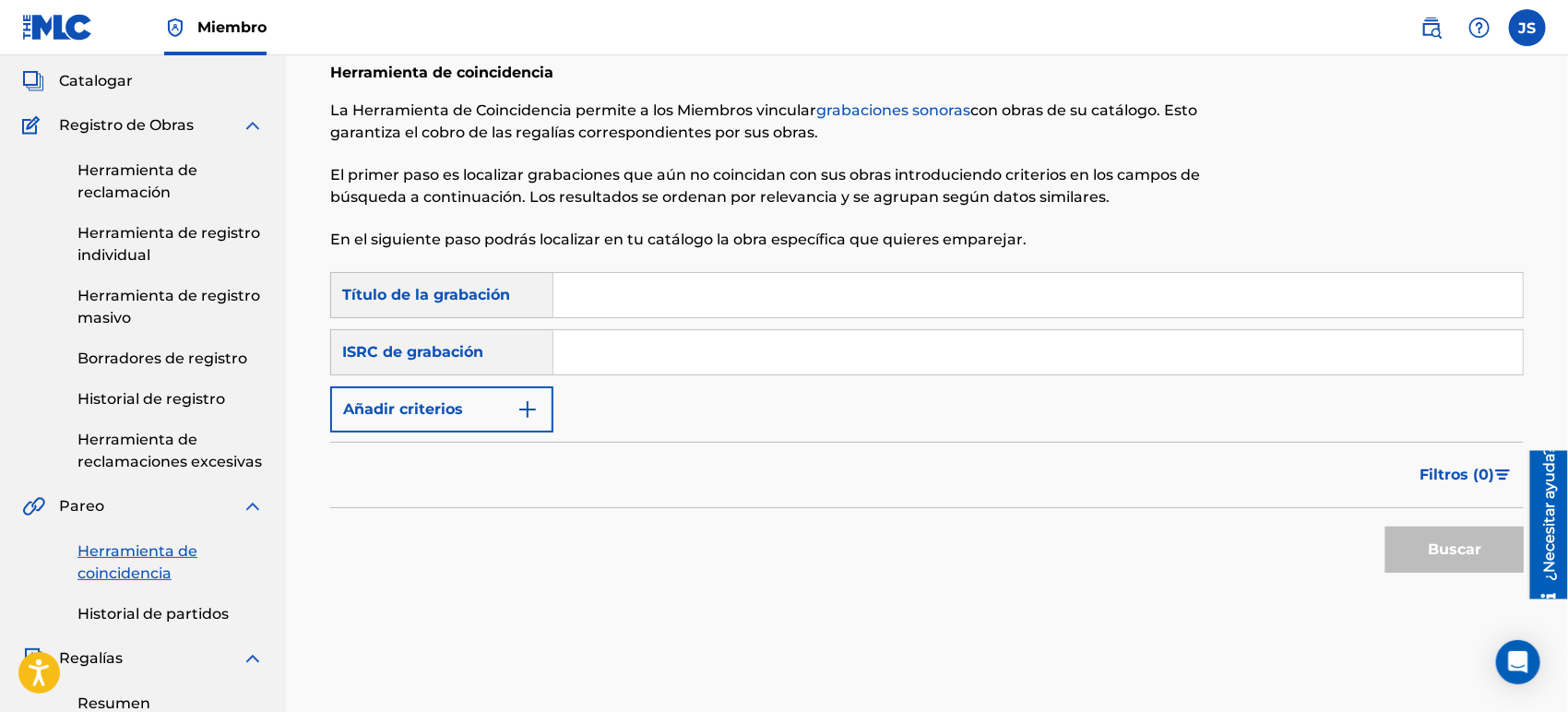 click at bounding box center (1038, 295) 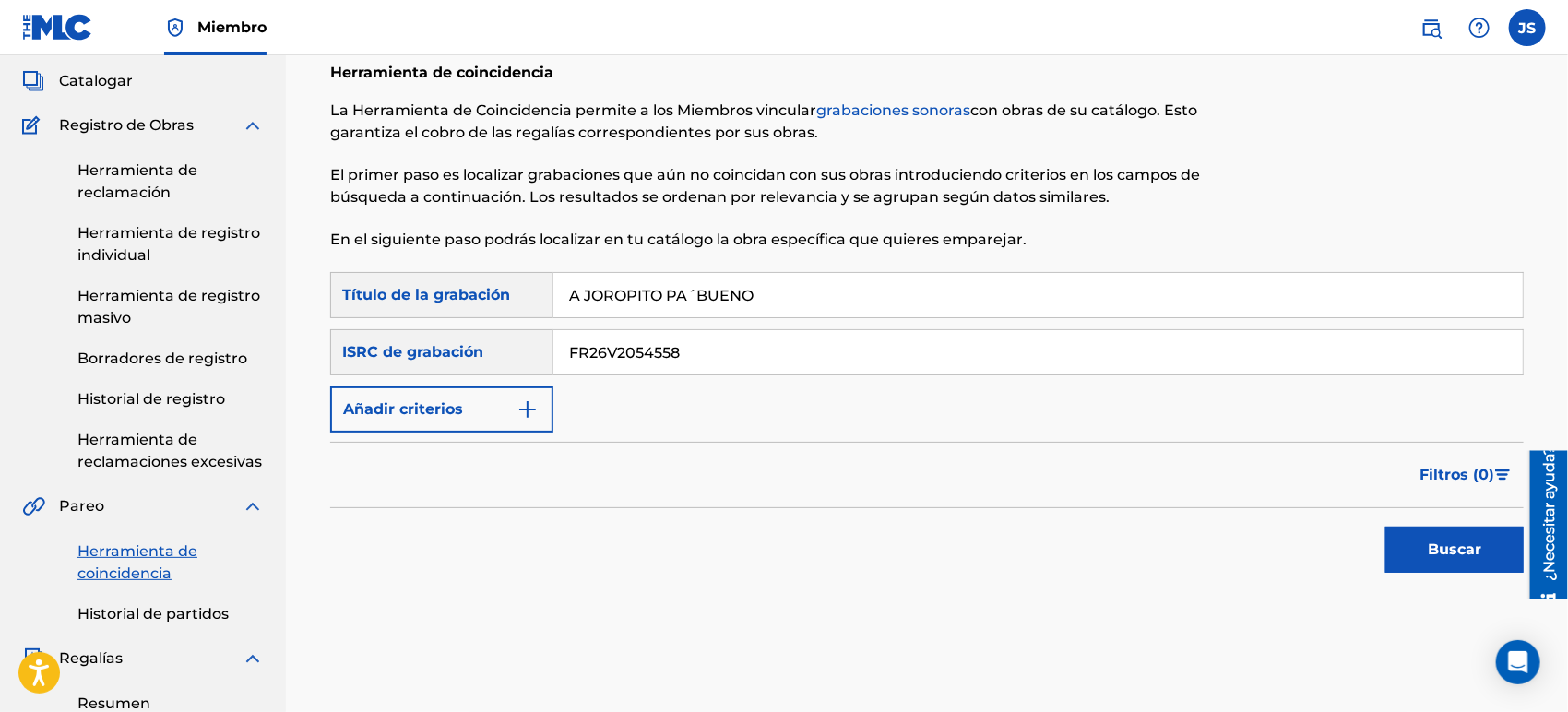 drag, startPoint x: 771, startPoint y: 303, endPoint x: 444, endPoint y: 312, distance: 327.1238 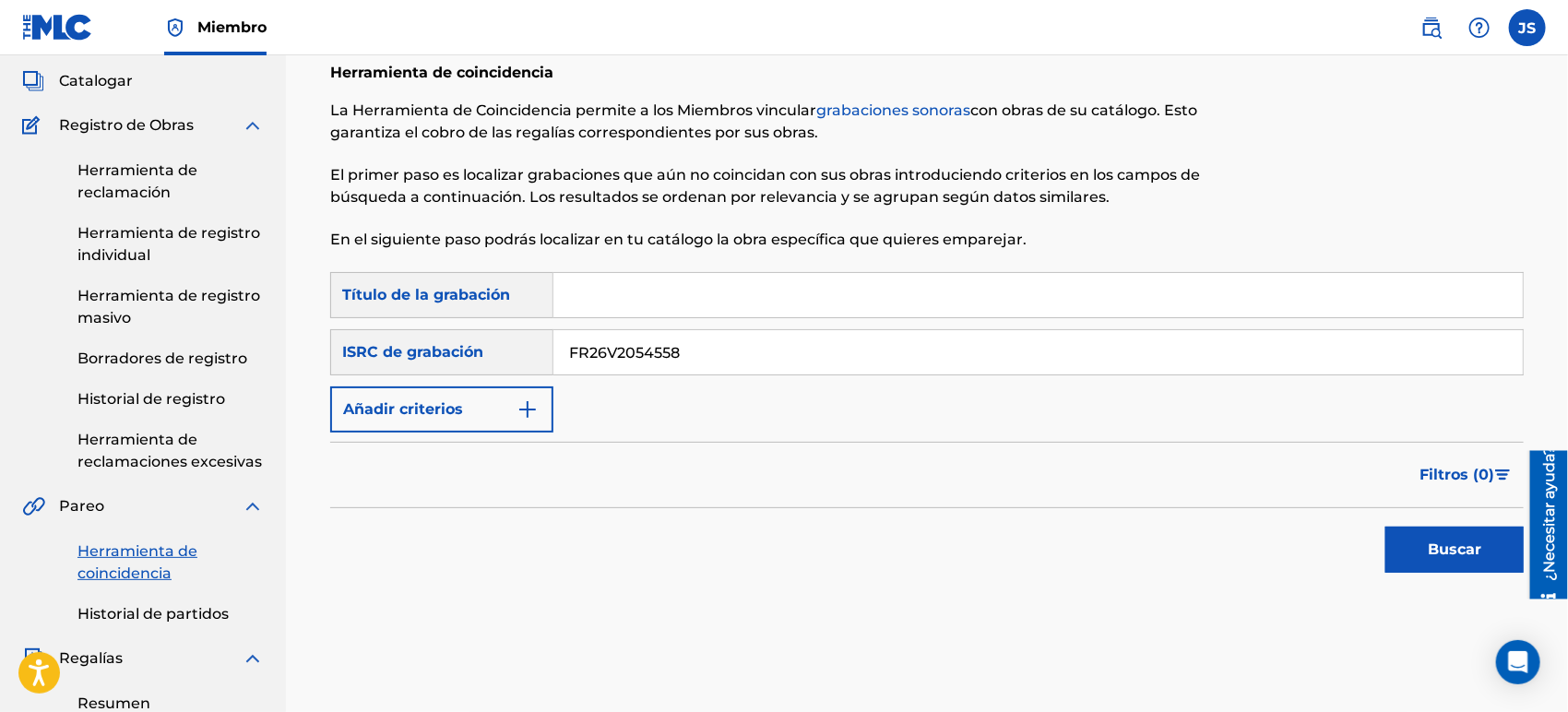 drag, startPoint x: 1208, startPoint y: 504, endPoint x: 1378, endPoint y: 536, distance: 172.98555 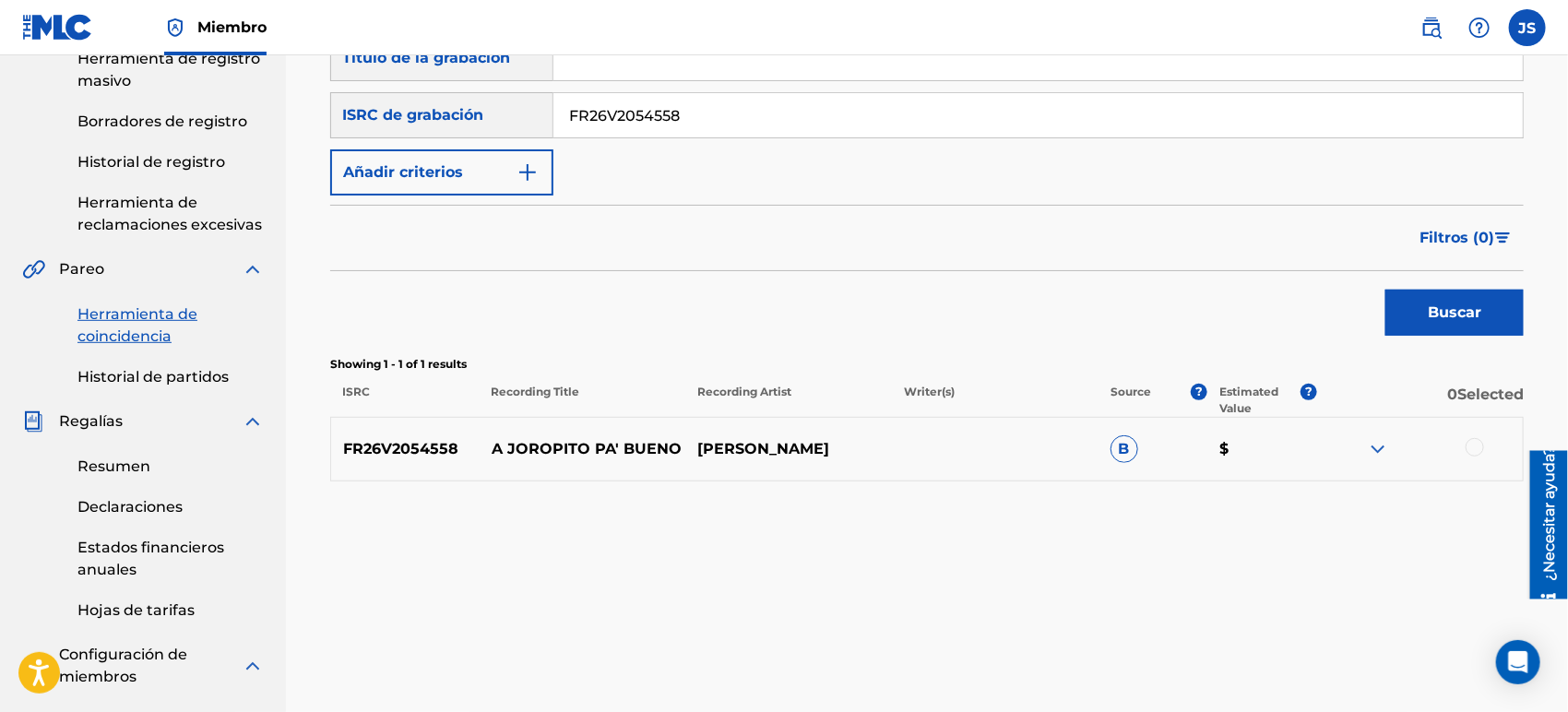 scroll, scrollTop: 409, scrollLeft: 0, axis: vertical 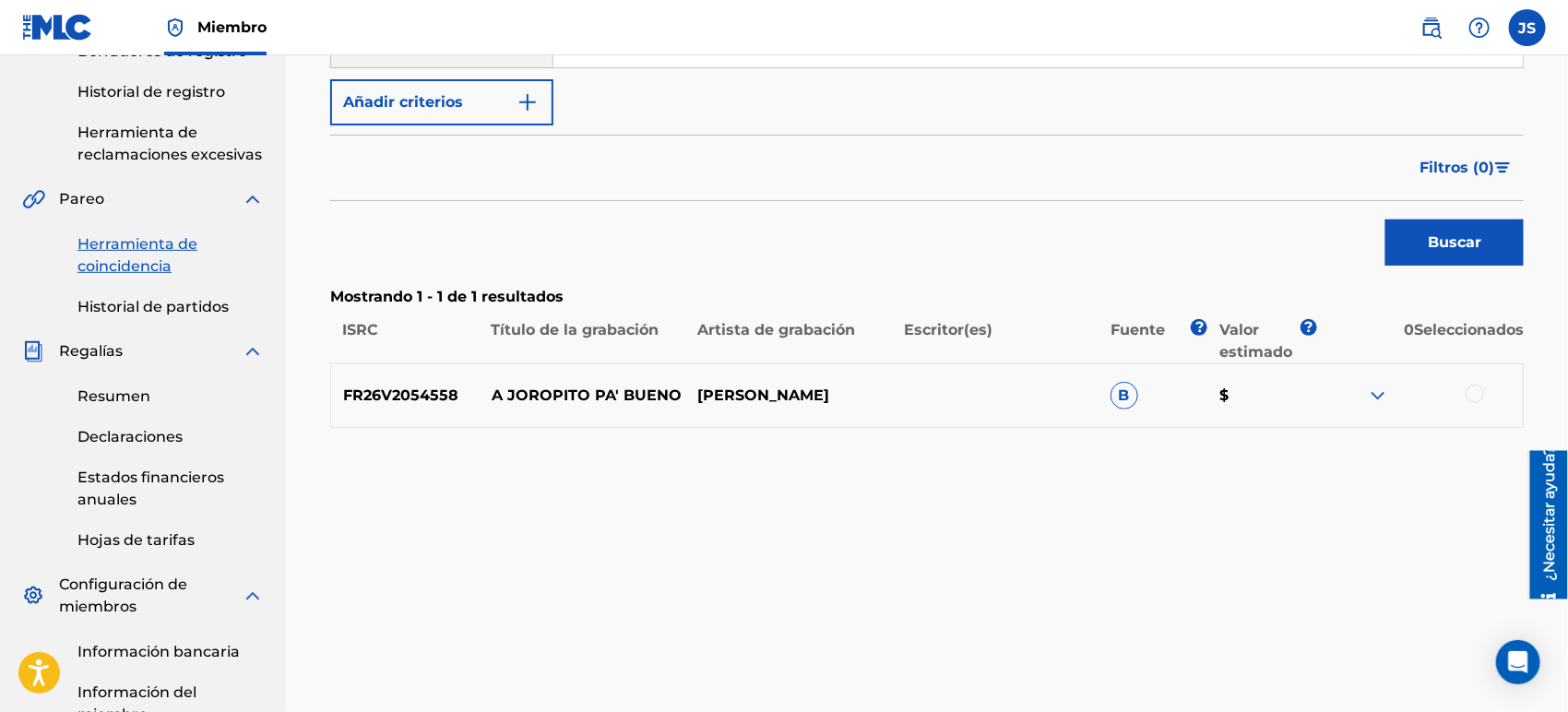 drag, startPoint x: 1460, startPoint y: 433, endPoint x: 1472, endPoint y: 420, distance: 17.691806 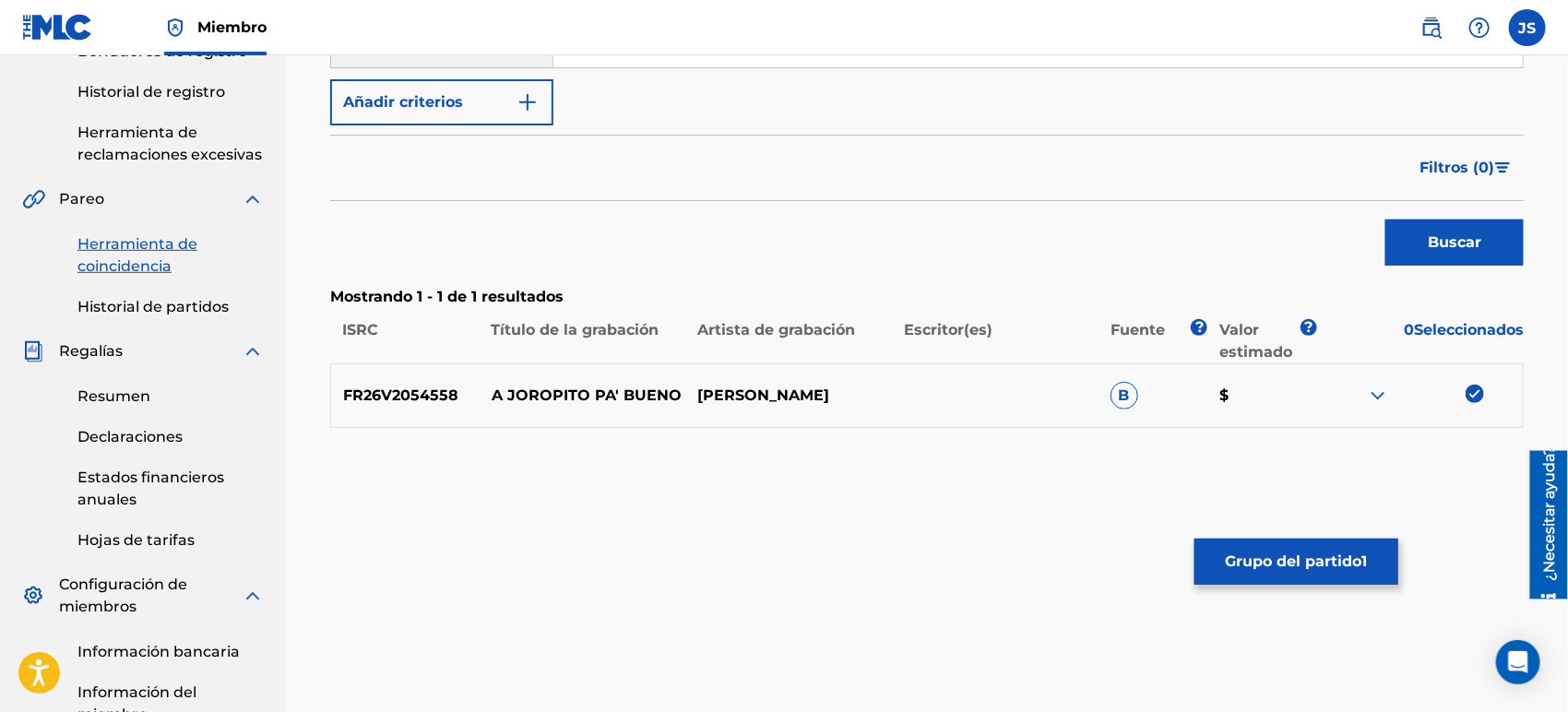 click on "Grupo del partido  1" at bounding box center [1296, 562] 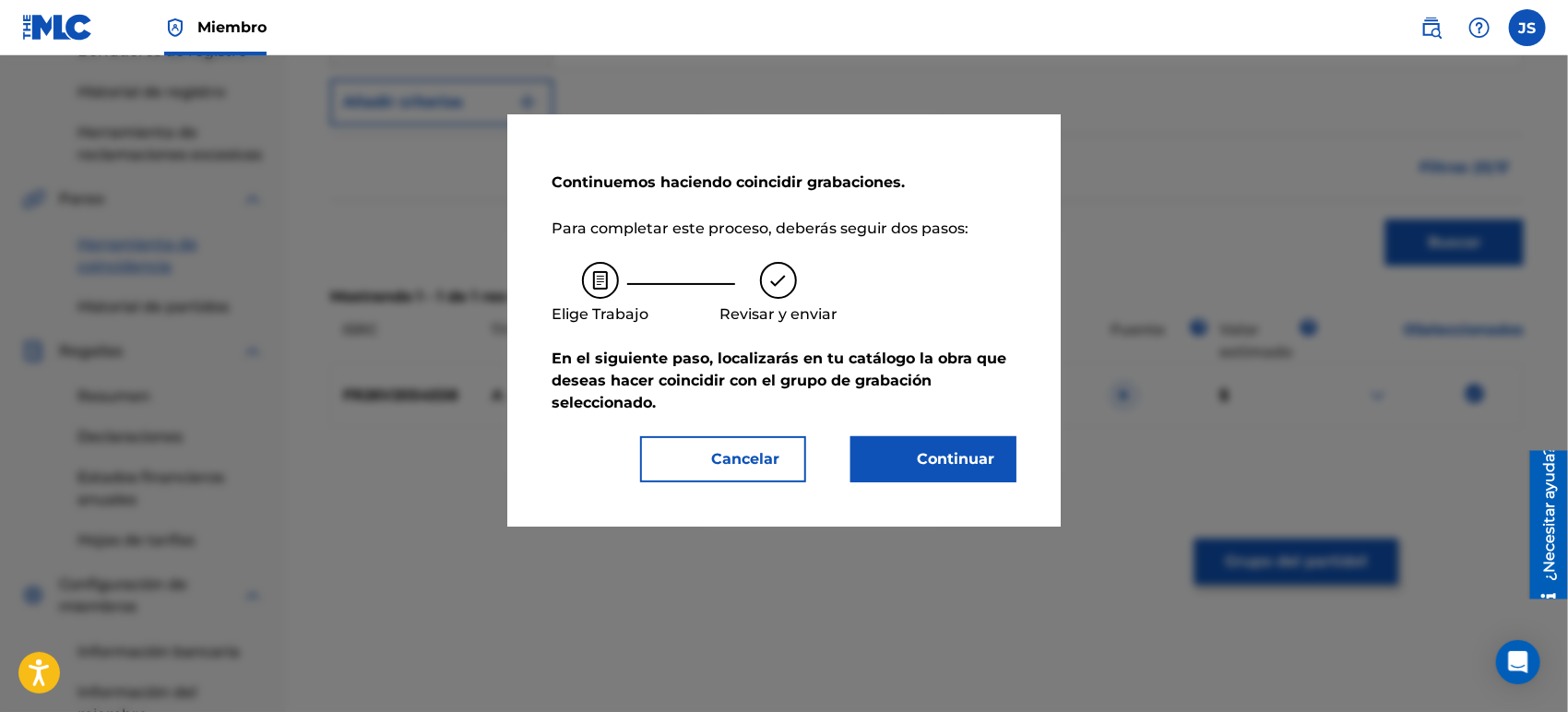 click on "Continuar" at bounding box center [956, 458] 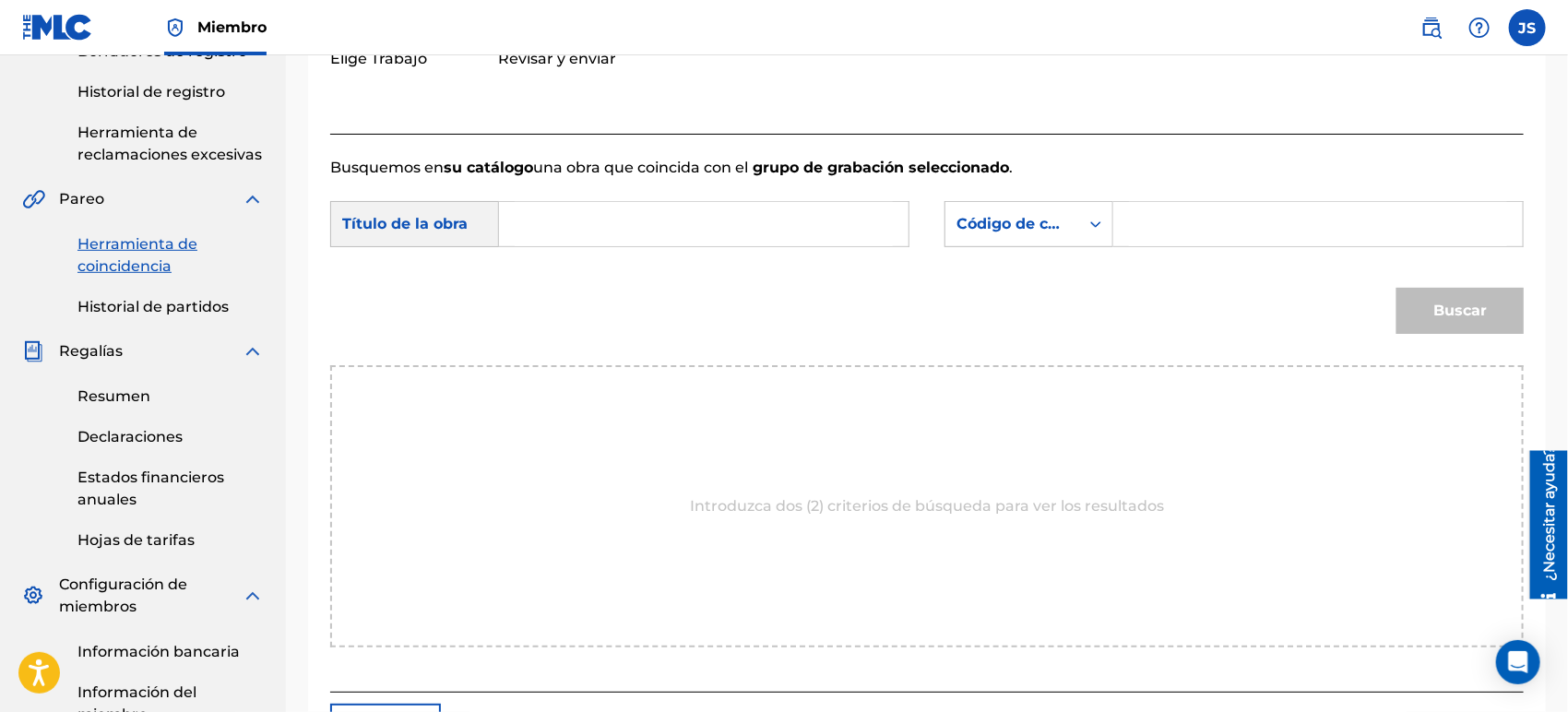 click on "Buscar con criteriosc2621c35-1369-4366-b842-018a39739a45 Título de la obra Buscar con criterios fc825685-2221-4f5c-9648-47ec6f5d1f6a Código de canción MLC Buscar" at bounding box center (927, 272) 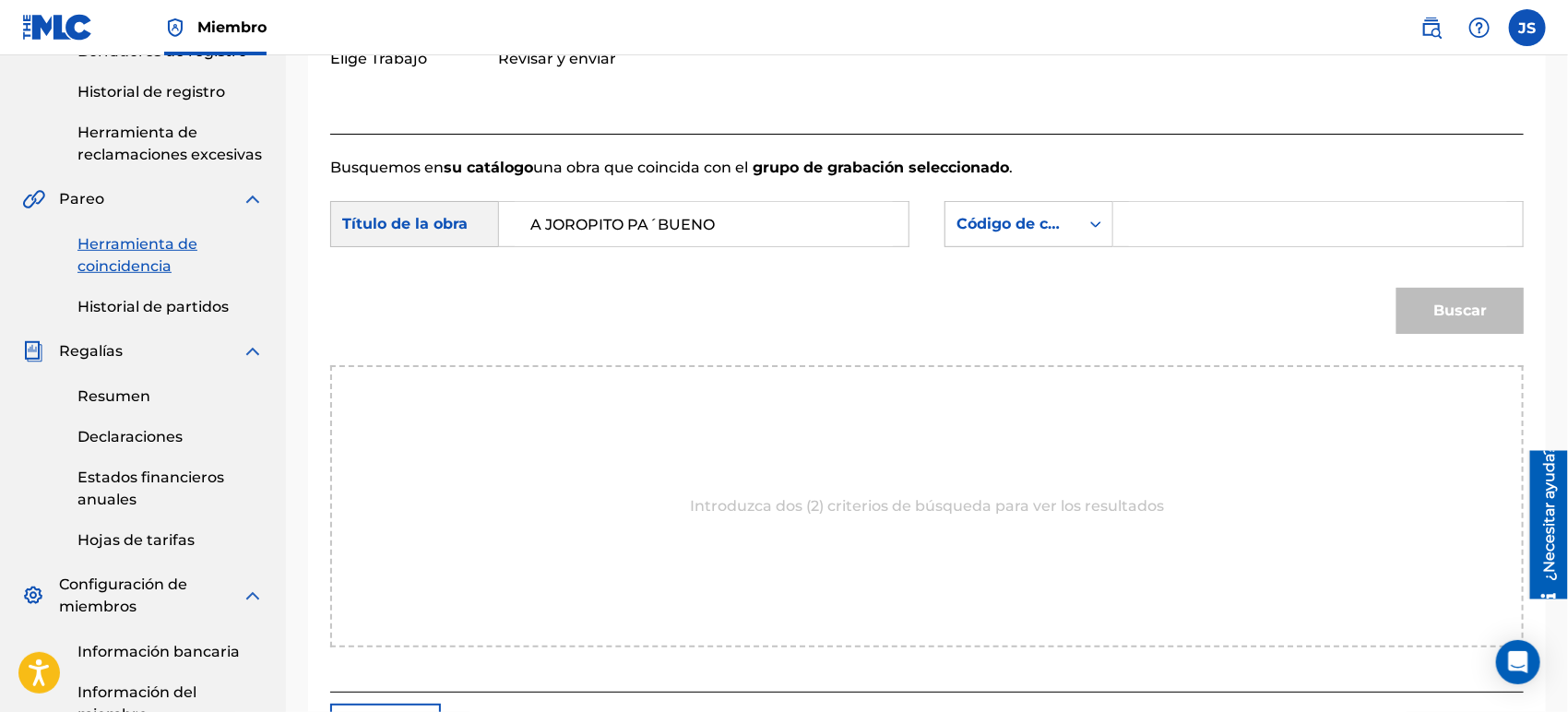 click on "Buscar" at bounding box center [927, 317] 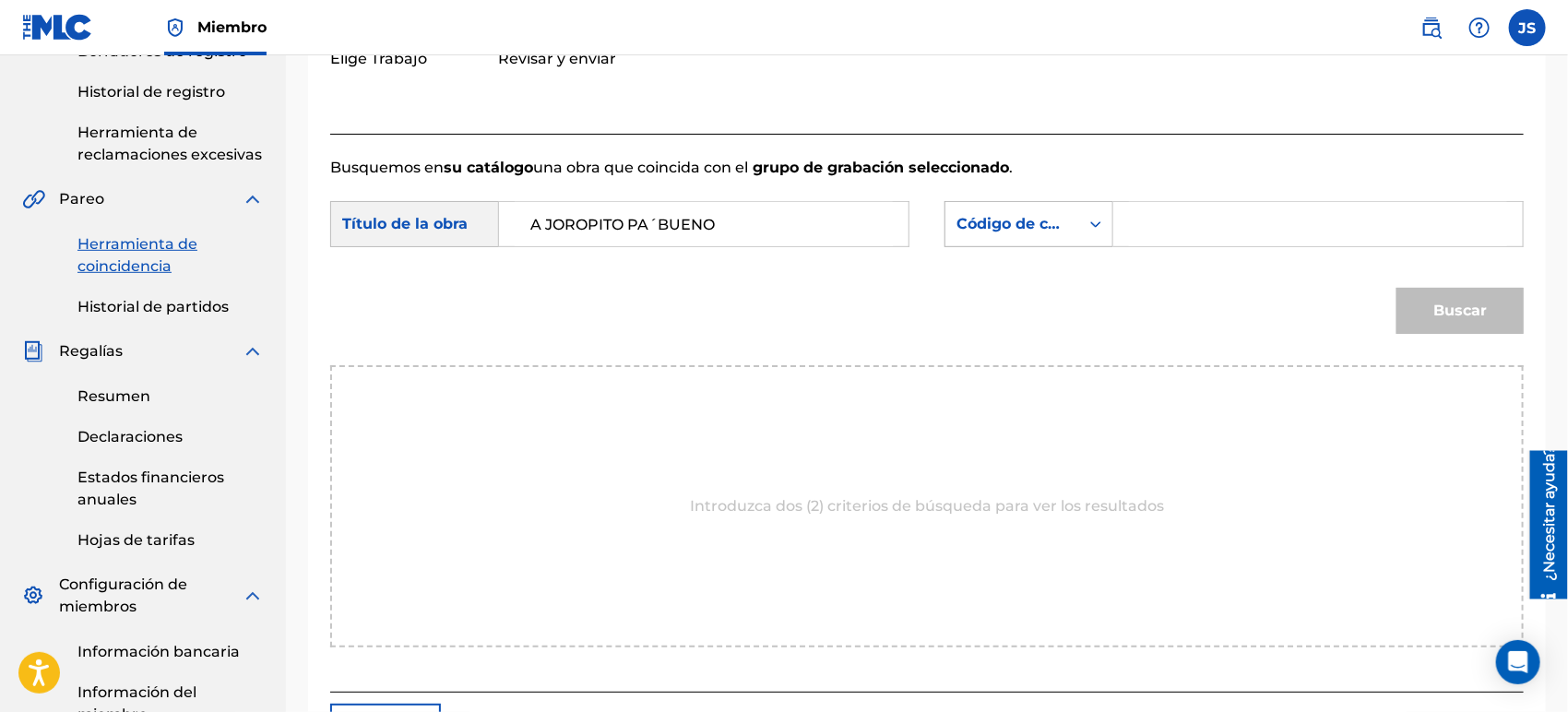 click on "Código de canción MLC" at bounding box center [1047, 223] 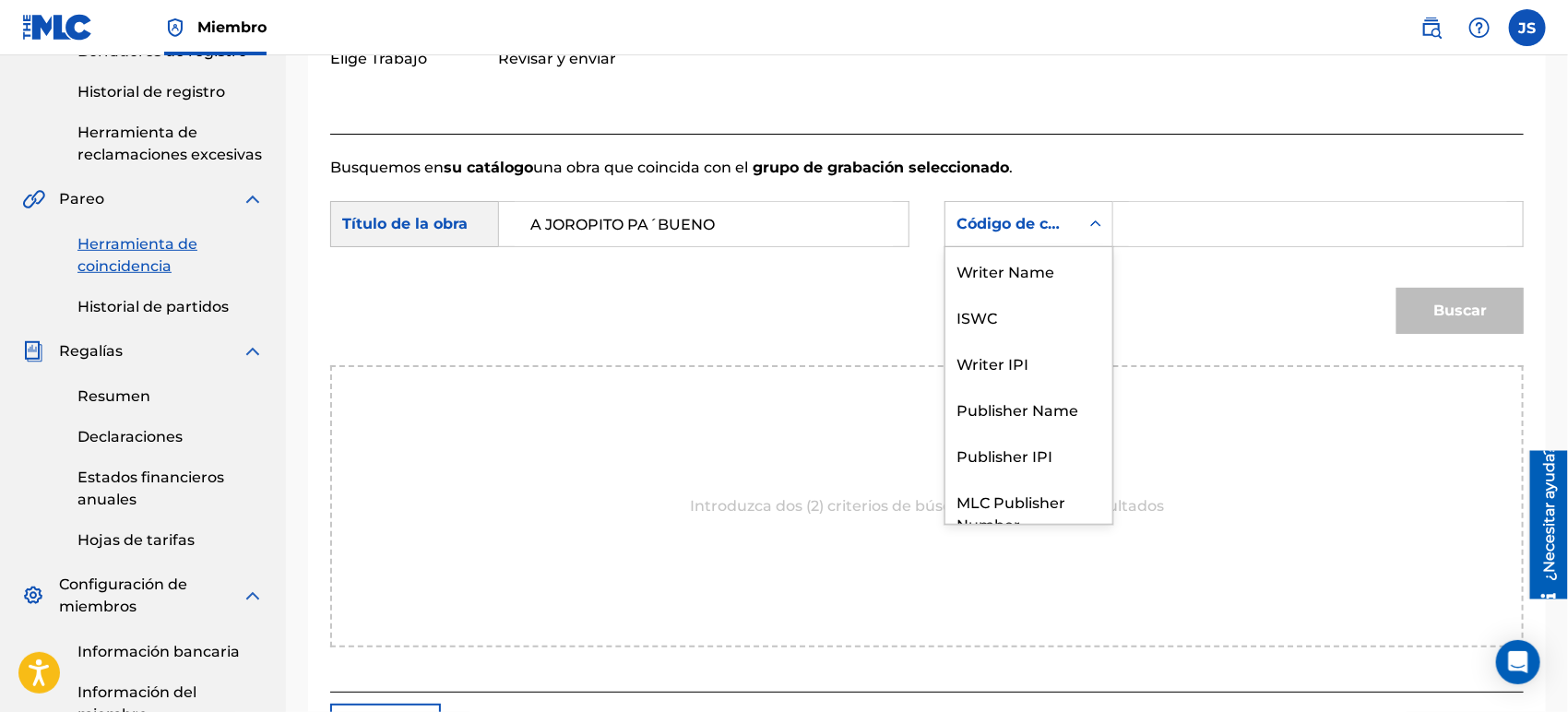 scroll, scrollTop: 67, scrollLeft: 0, axis: vertical 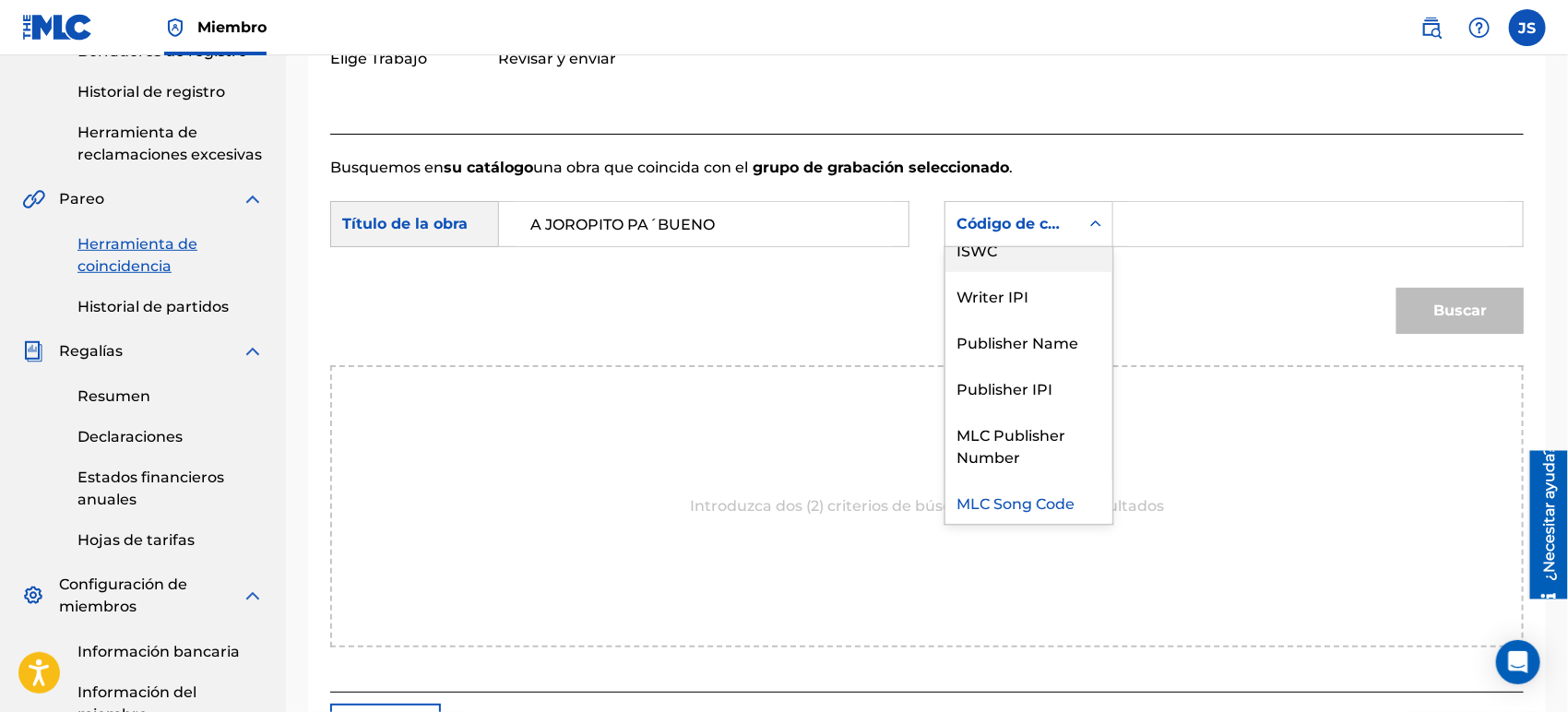 click on "ISWC" at bounding box center (1028, 249) 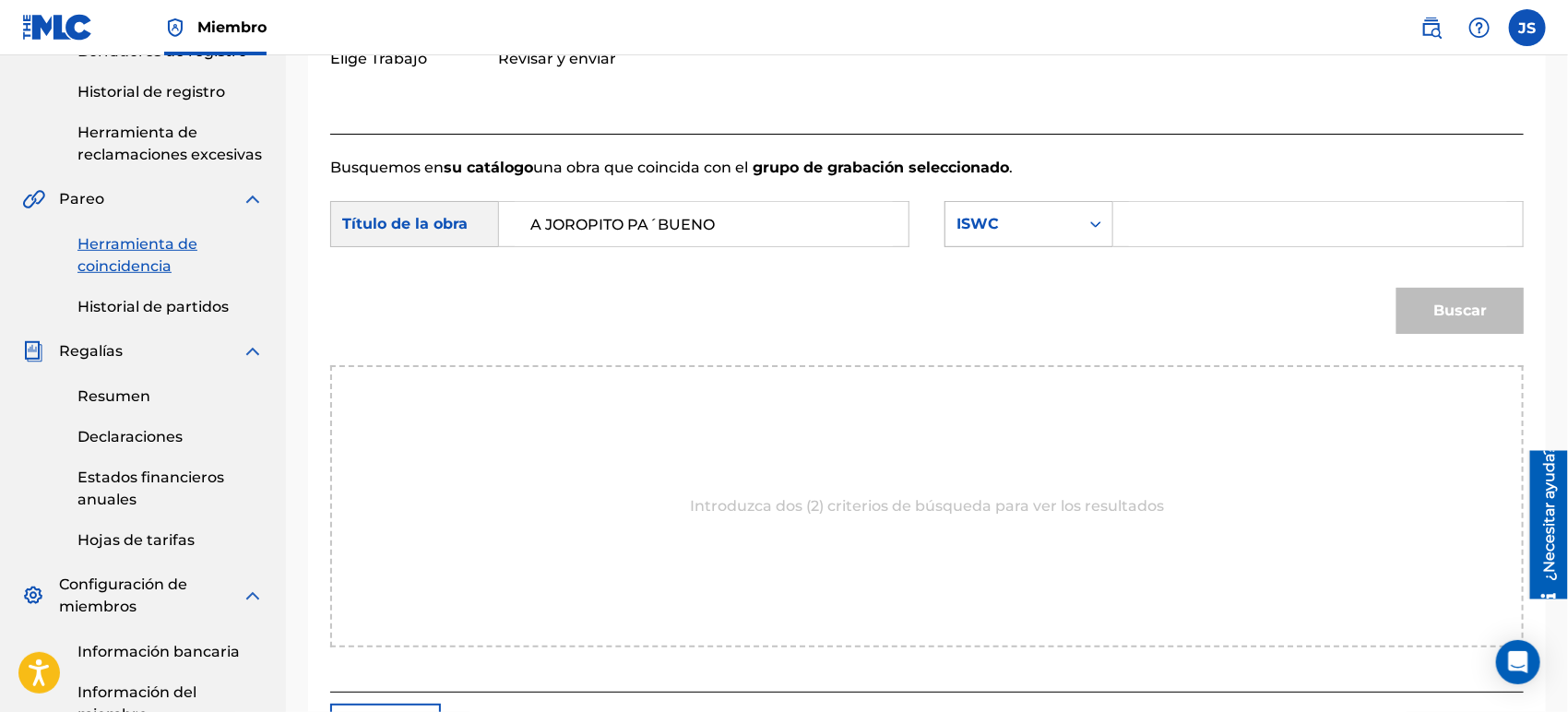 click on "ISWC" at bounding box center [1012, 224] 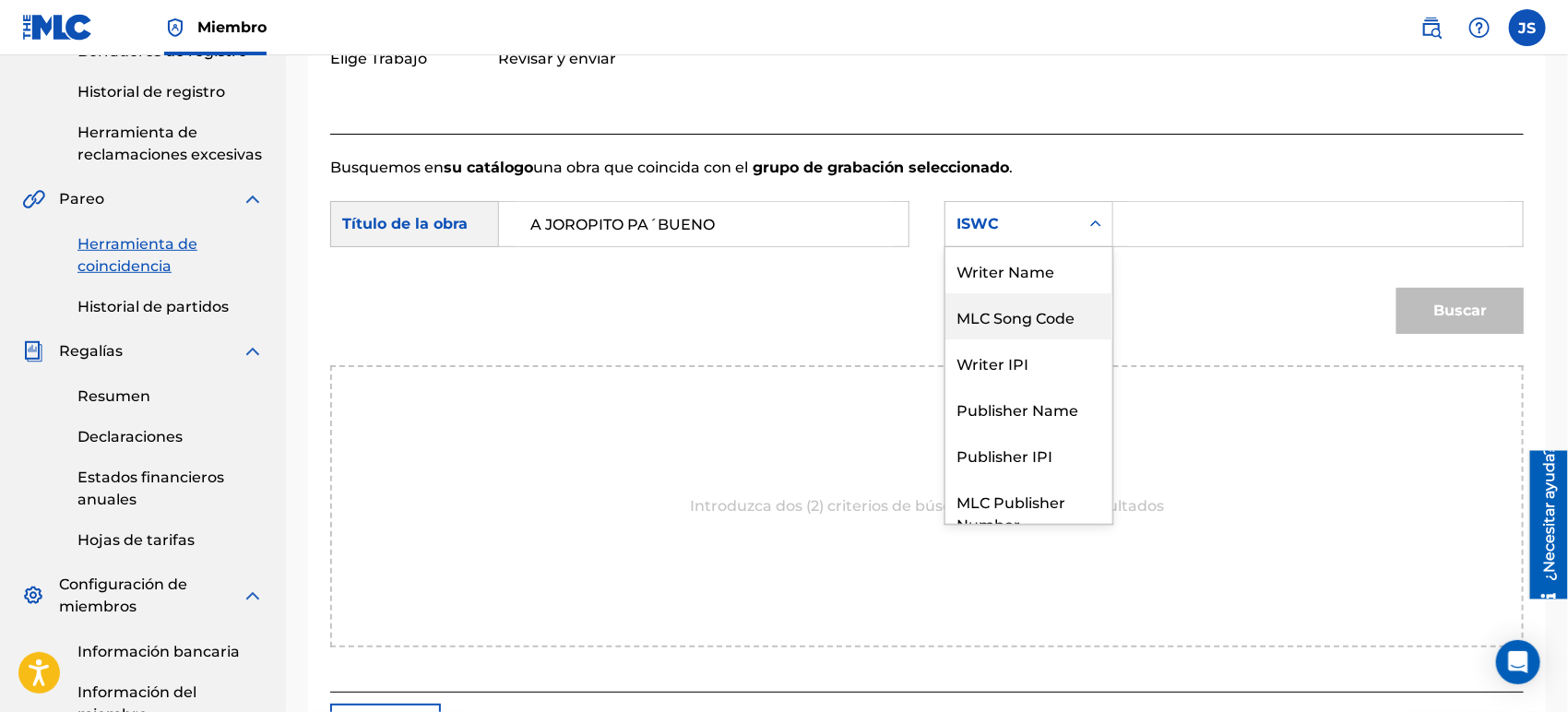 scroll, scrollTop: 0, scrollLeft: 0, axis: both 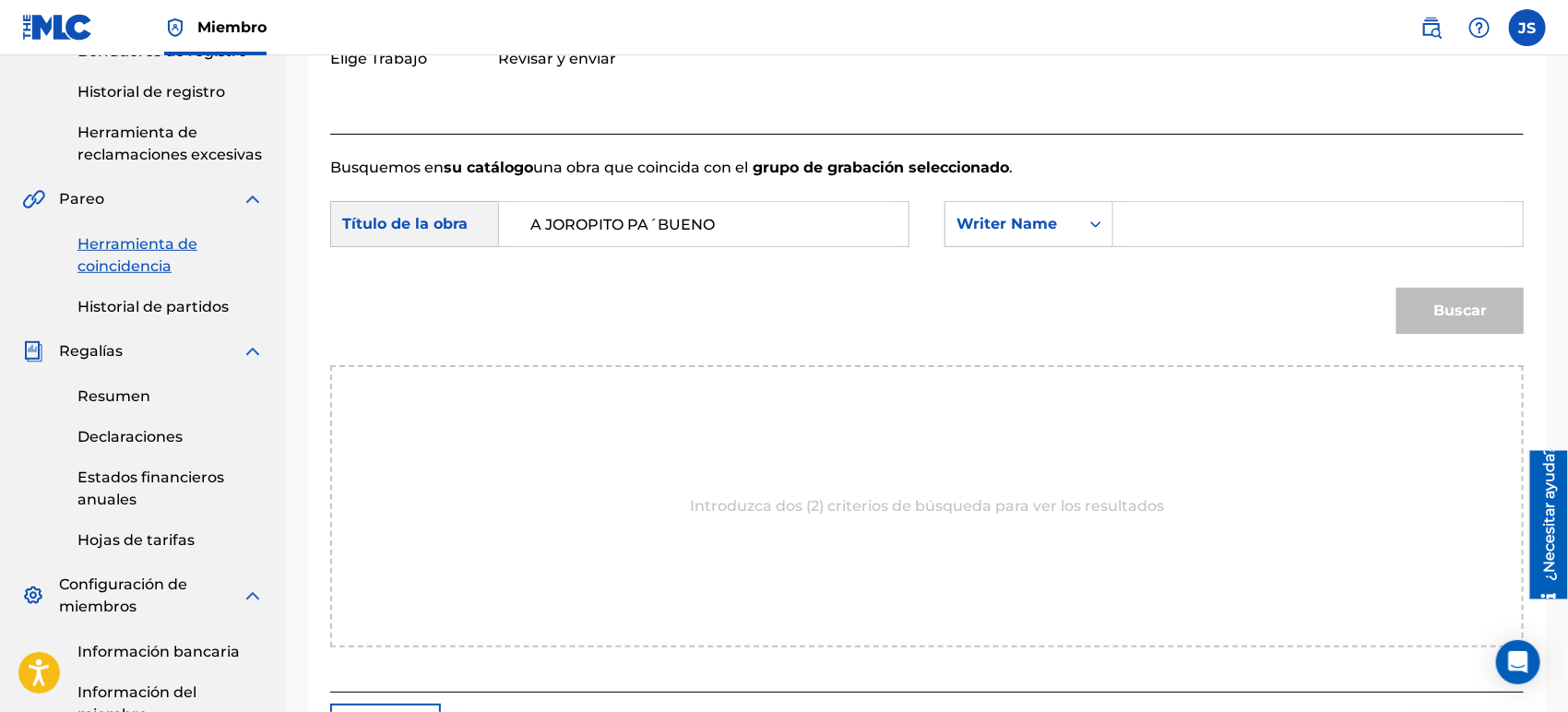 drag, startPoint x: 1194, startPoint y: 234, endPoint x: 1206, endPoint y: 184, distance: 51.419841 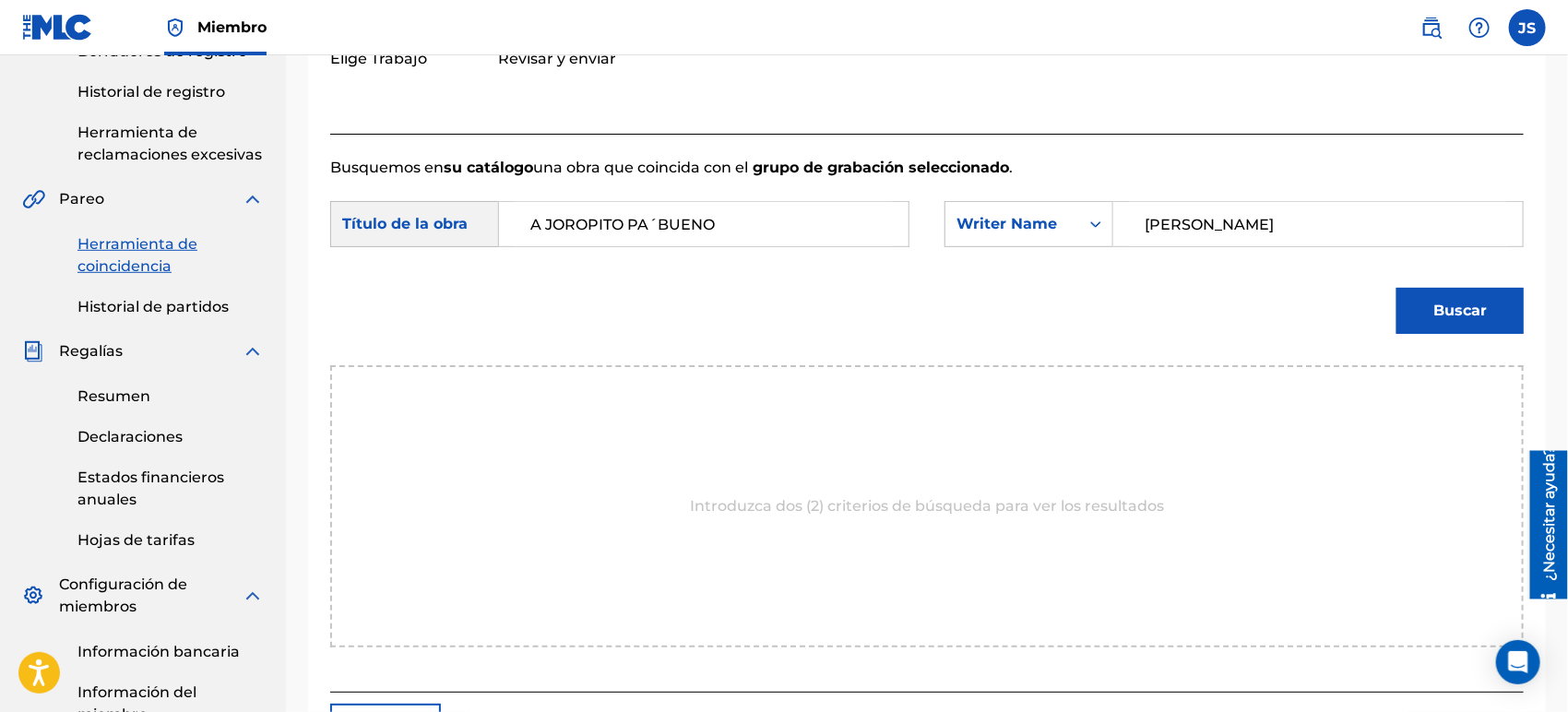 click on "Uso de Match - Seleccionar trabajo En este paso, localizará el trabajo que desea combinar con las grabaciones de sonido seleccionadas. Se requieren dos criterios de búsqueda. Si no tiene el código de la canción MLC, haga clic en la flecha hacia abajo para seleccionar otro criterio de búsqueda. Para ampliar la información completa de la obra, haga clic en el signo más azul (  +  ). Para seleccionar una obra, haga clic en  Seleccionar. [PERSON_NAME] Revisar y enviar" at bounding box center (790, -65) 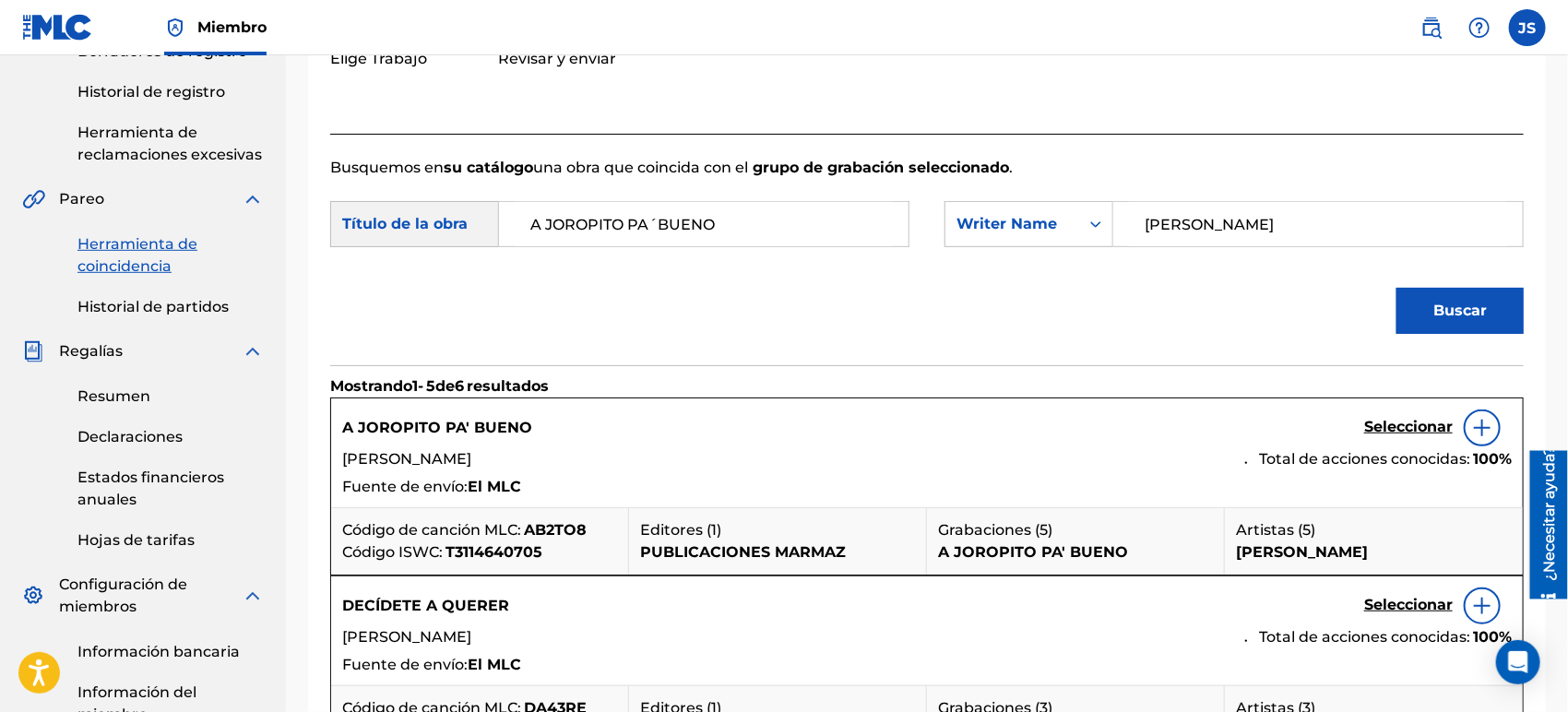 click on "AB2TO8" at bounding box center (555, 529) 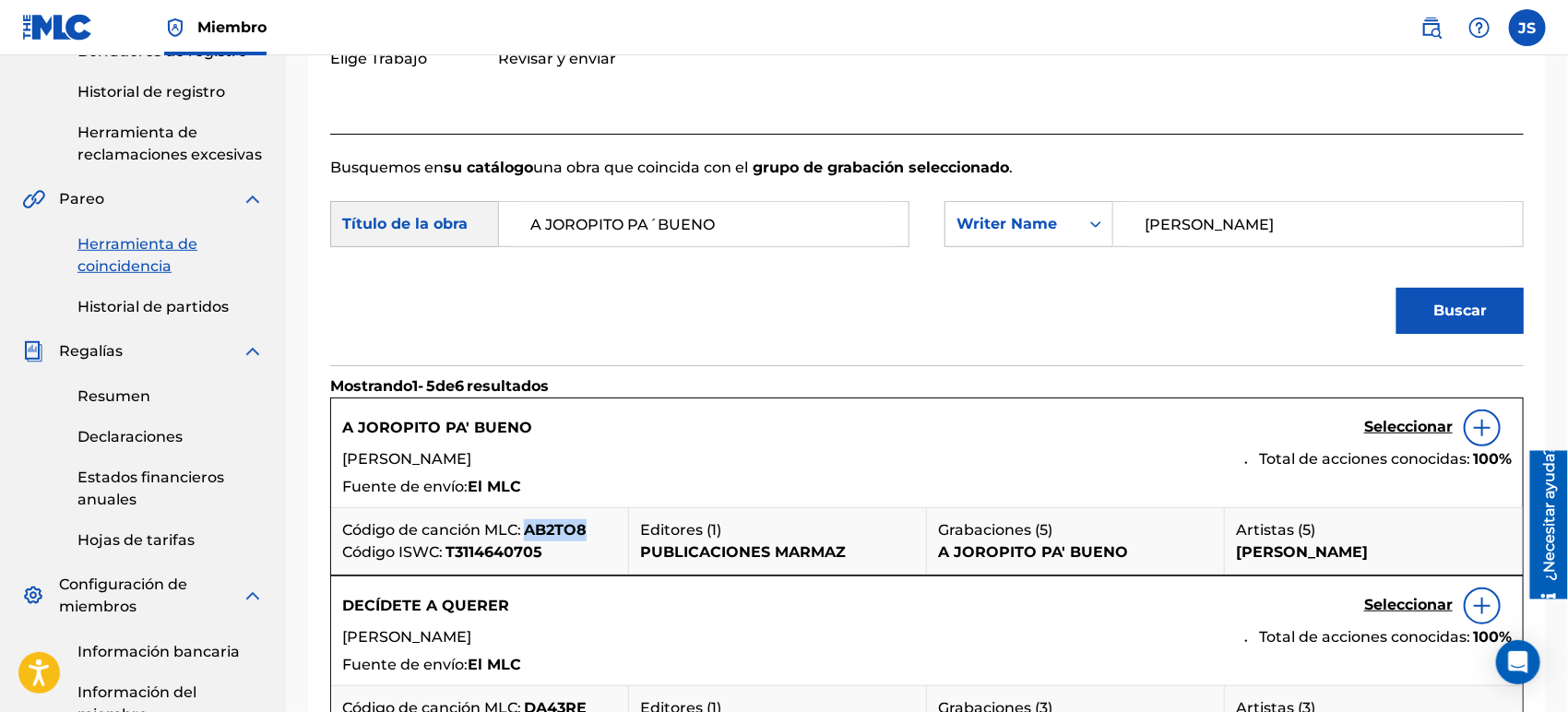 click on "AB2TO8" at bounding box center [555, 529] 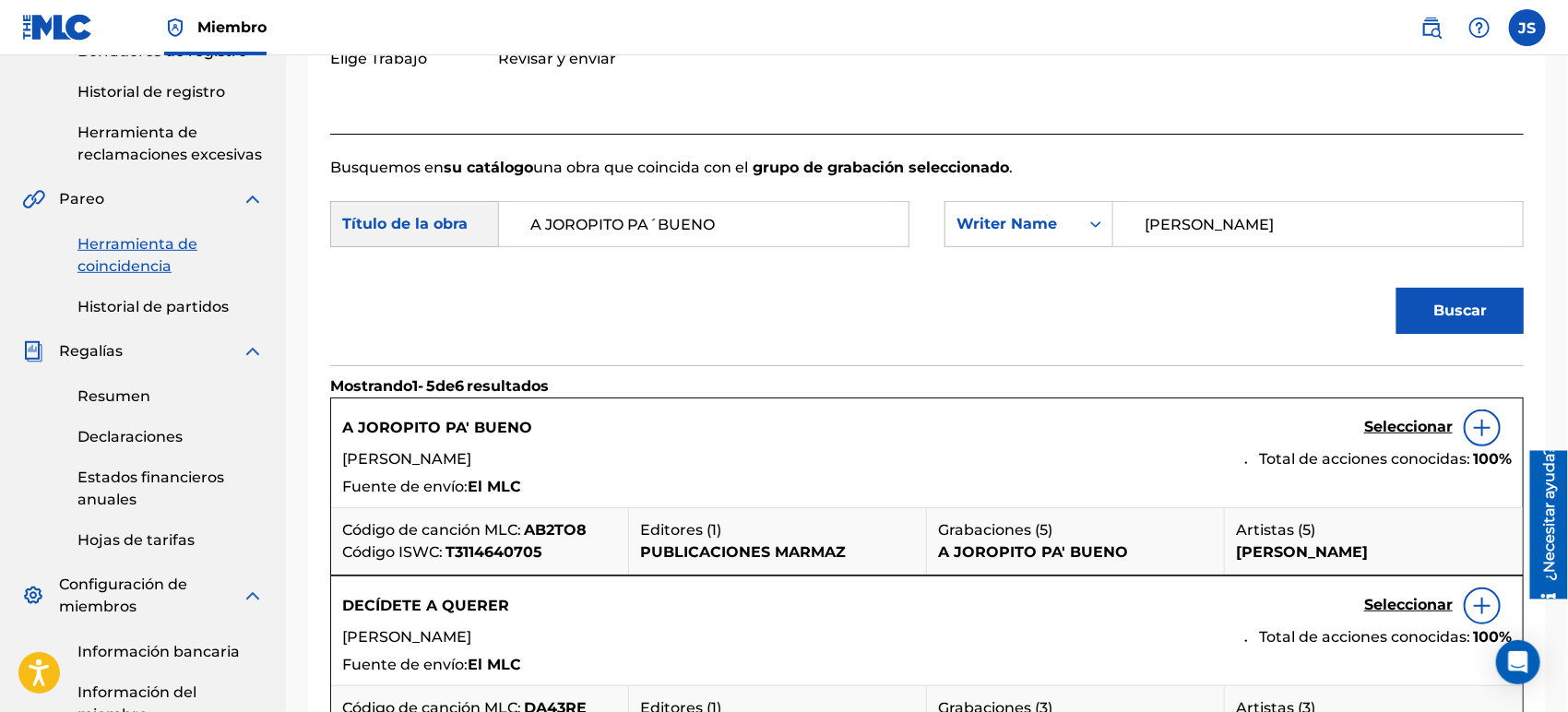click on "Seleccionar" at bounding box center (1408, 426) 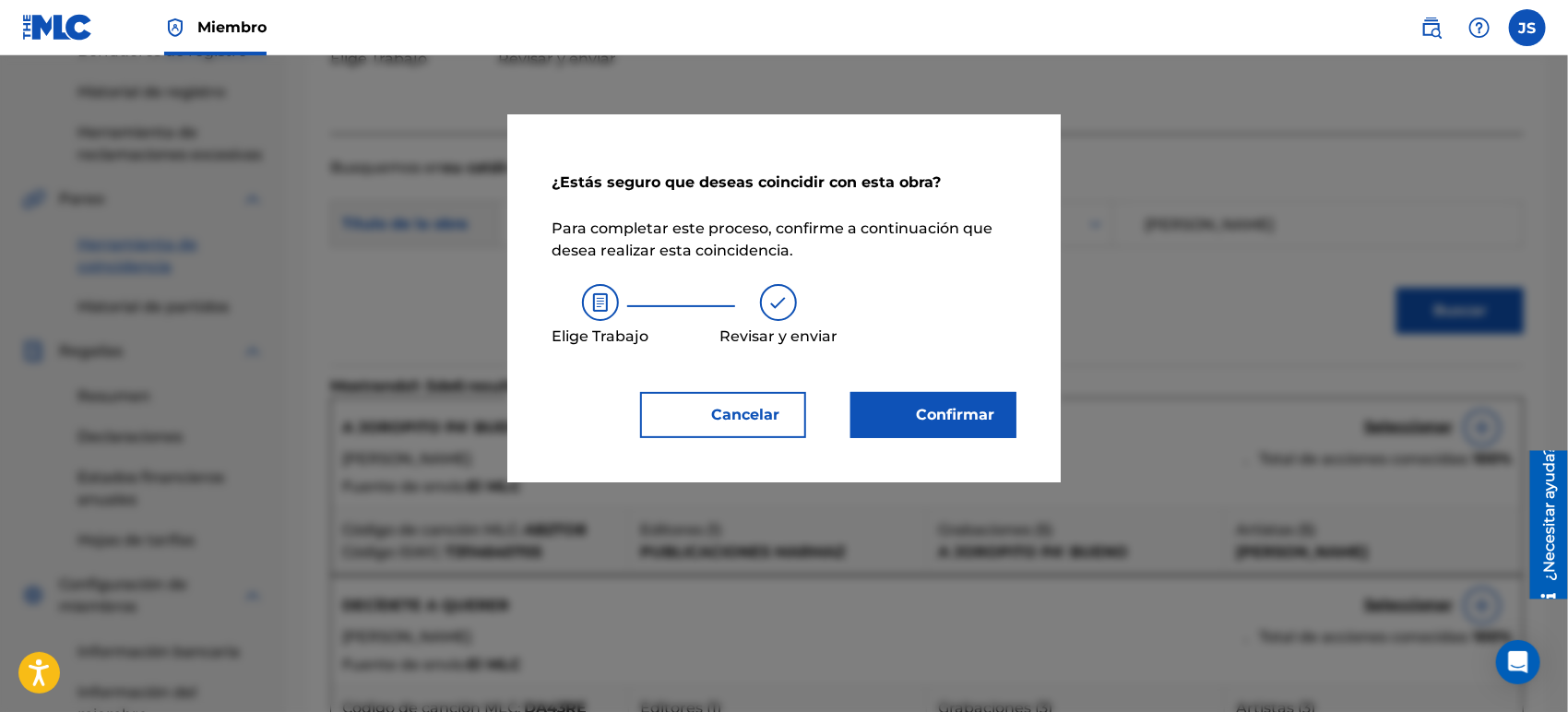 drag, startPoint x: 952, startPoint y: 419, endPoint x: 932, endPoint y: 417, distance: 20.099751 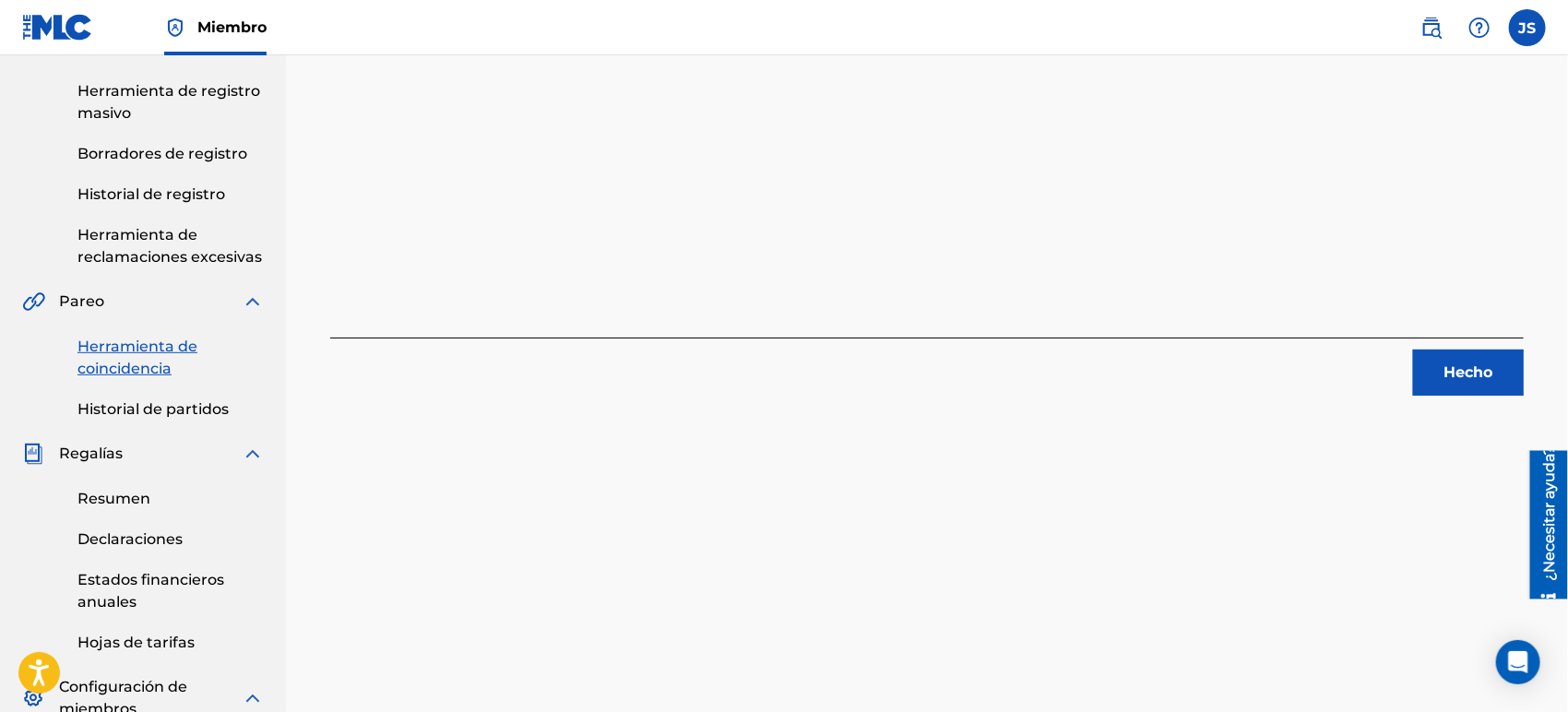 scroll, scrollTop: 205, scrollLeft: 0, axis: vertical 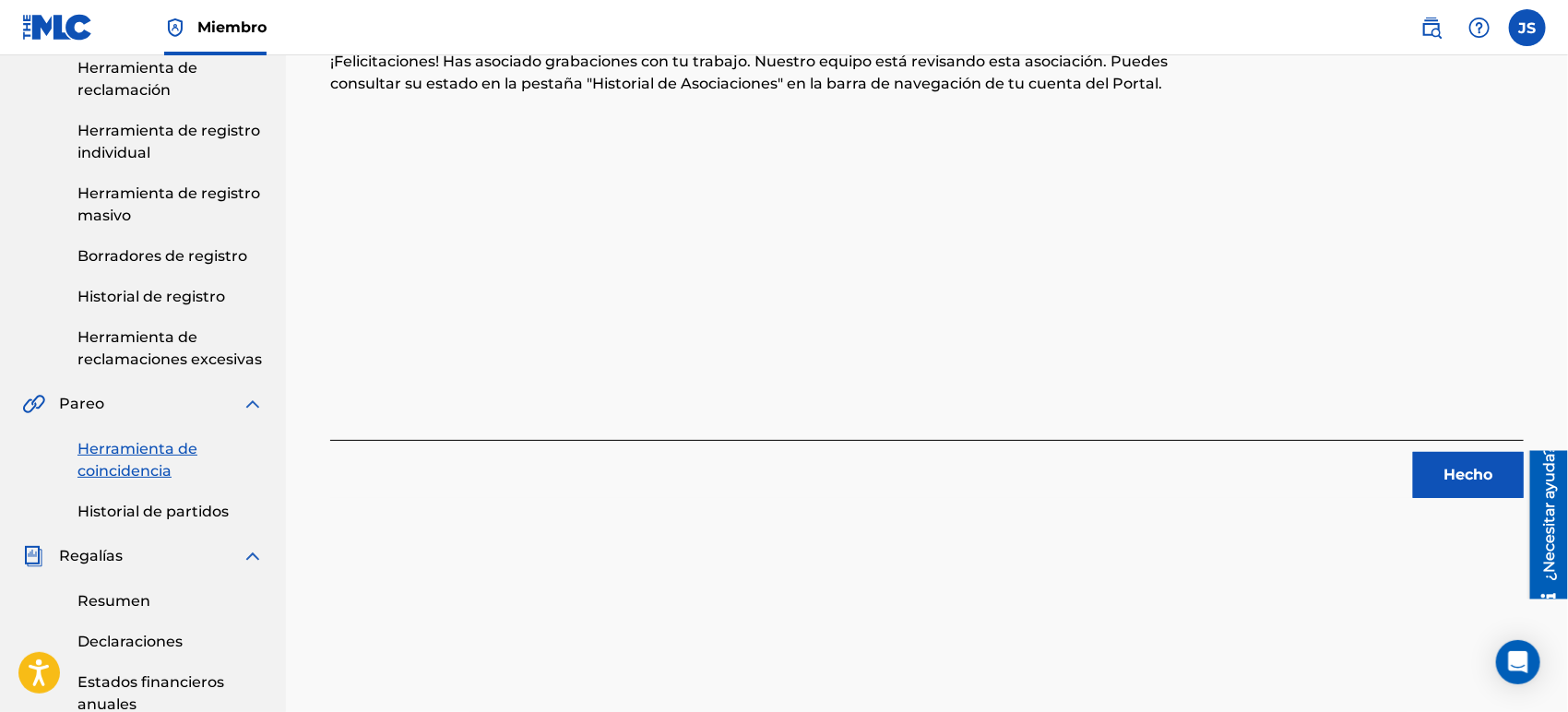 click on "Hecho" at bounding box center (1468, 474) 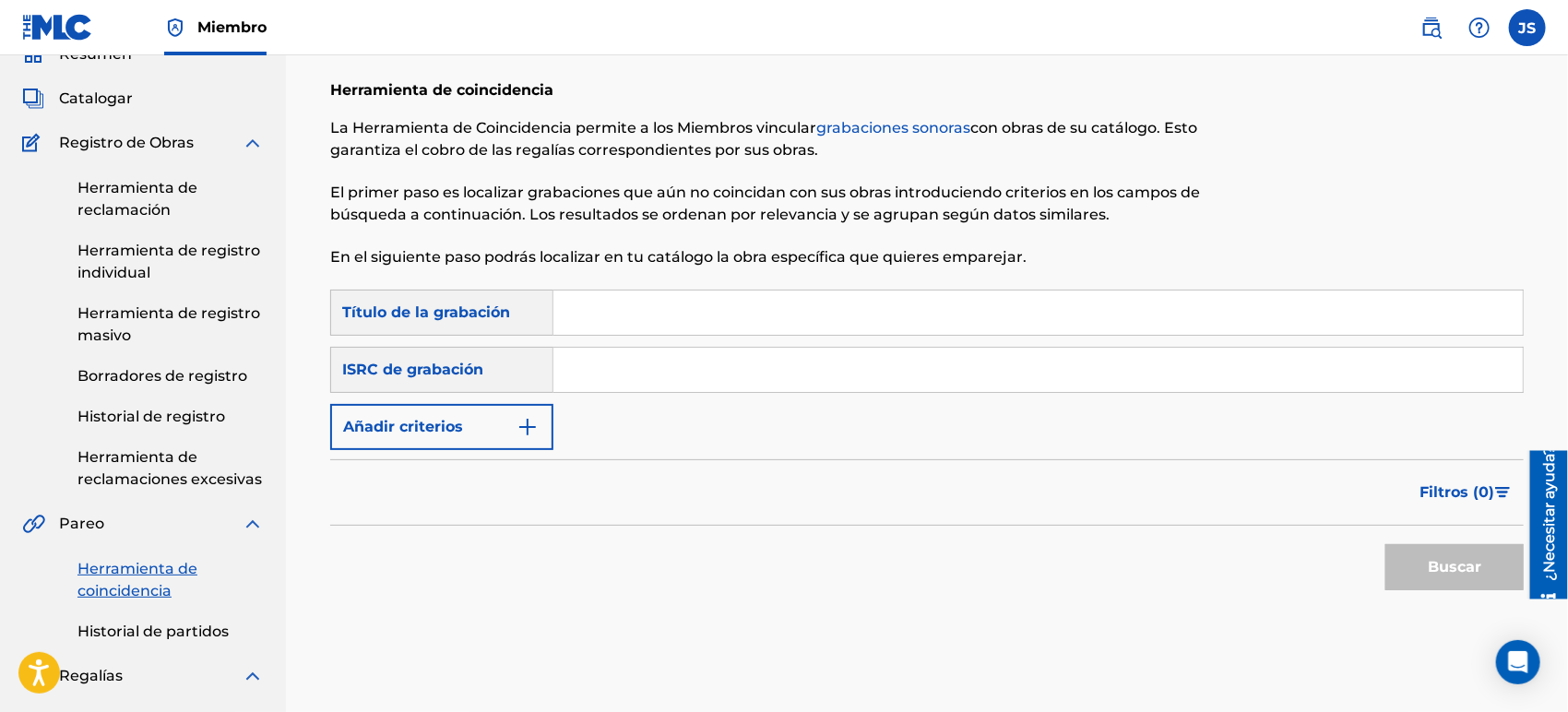 scroll, scrollTop: 0, scrollLeft: 0, axis: both 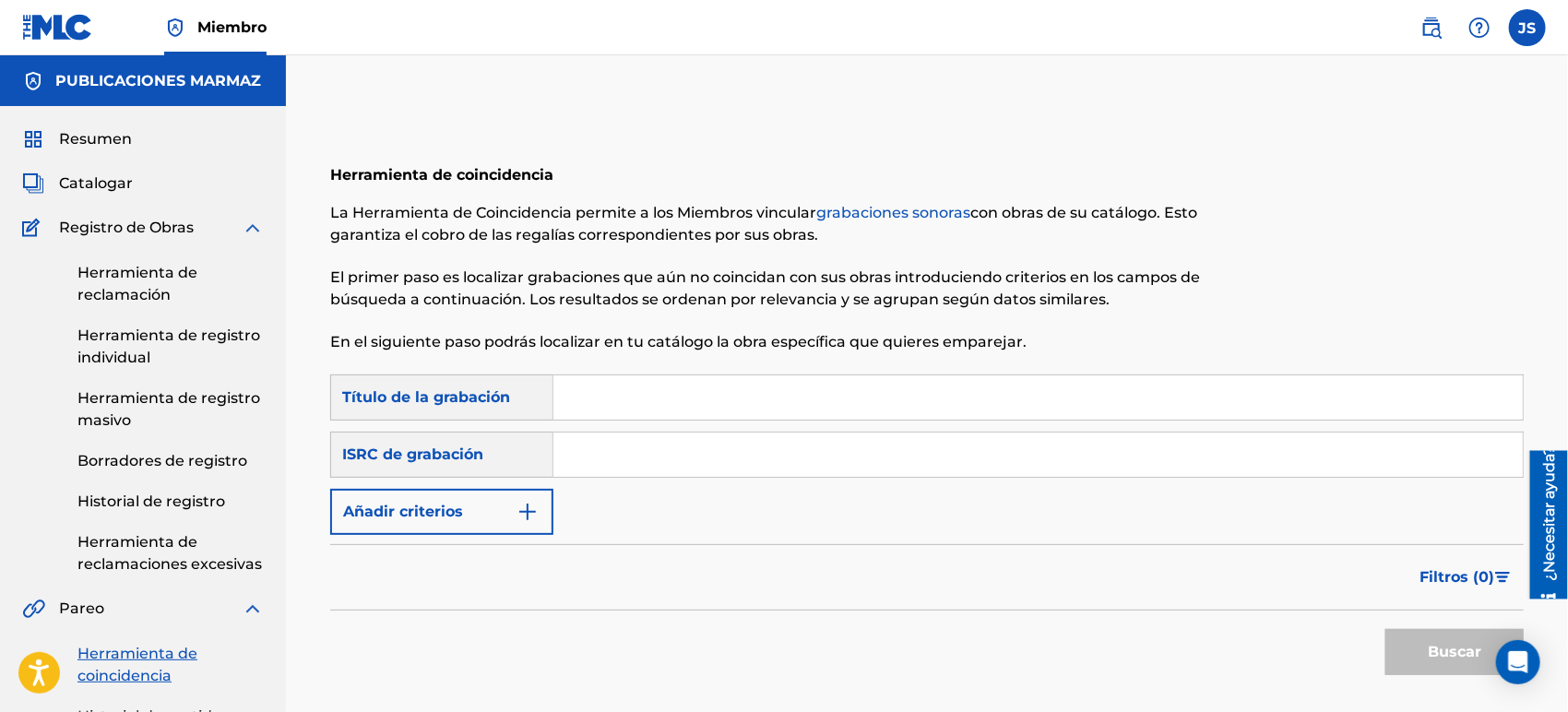 click on "Búsqueda con criterios 93f116d9-1a8c-418a-80c5-3657ed7ee6ab Título de la grabación Búsqueda con criterios abc74bed-bab6-48ae-893b-ee7cee4056a6 ISRC de grabación Añadir criterios" at bounding box center [927, 455] 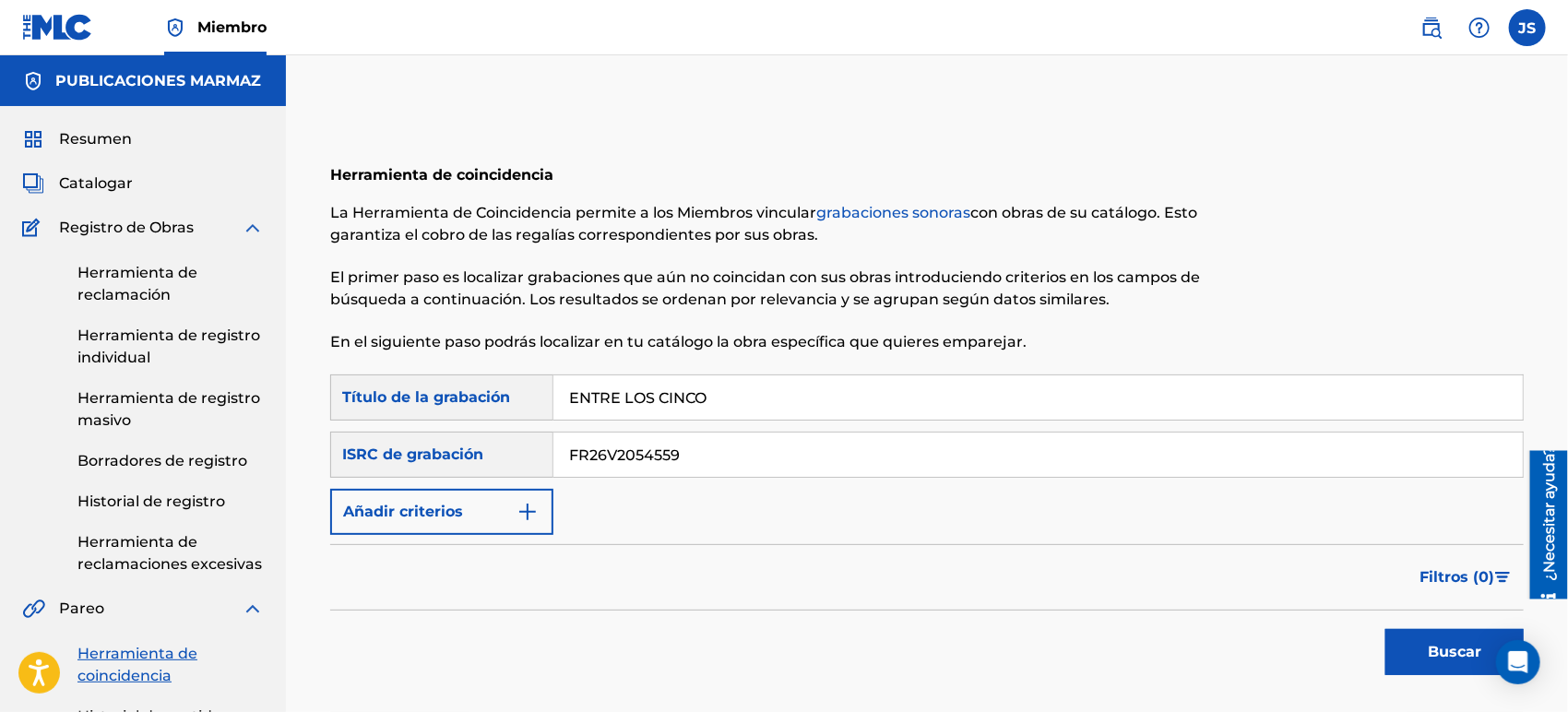 drag, startPoint x: 741, startPoint y: 382, endPoint x: 422, endPoint y: 373, distance: 319.12693 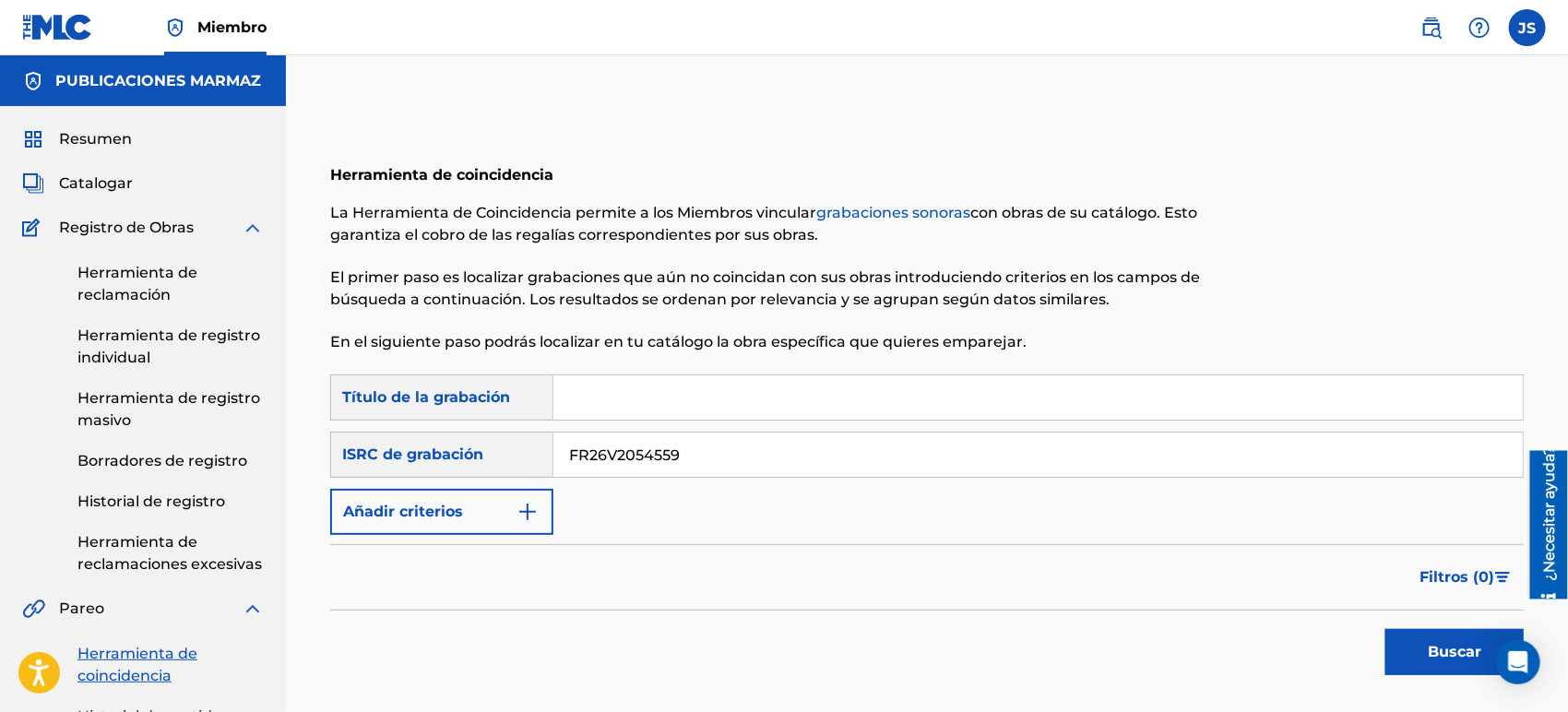 drag, startPoint x: 1052, startPoint y: 562, endPoint x: 1261, endPoint y: 616, distance: 215.8634 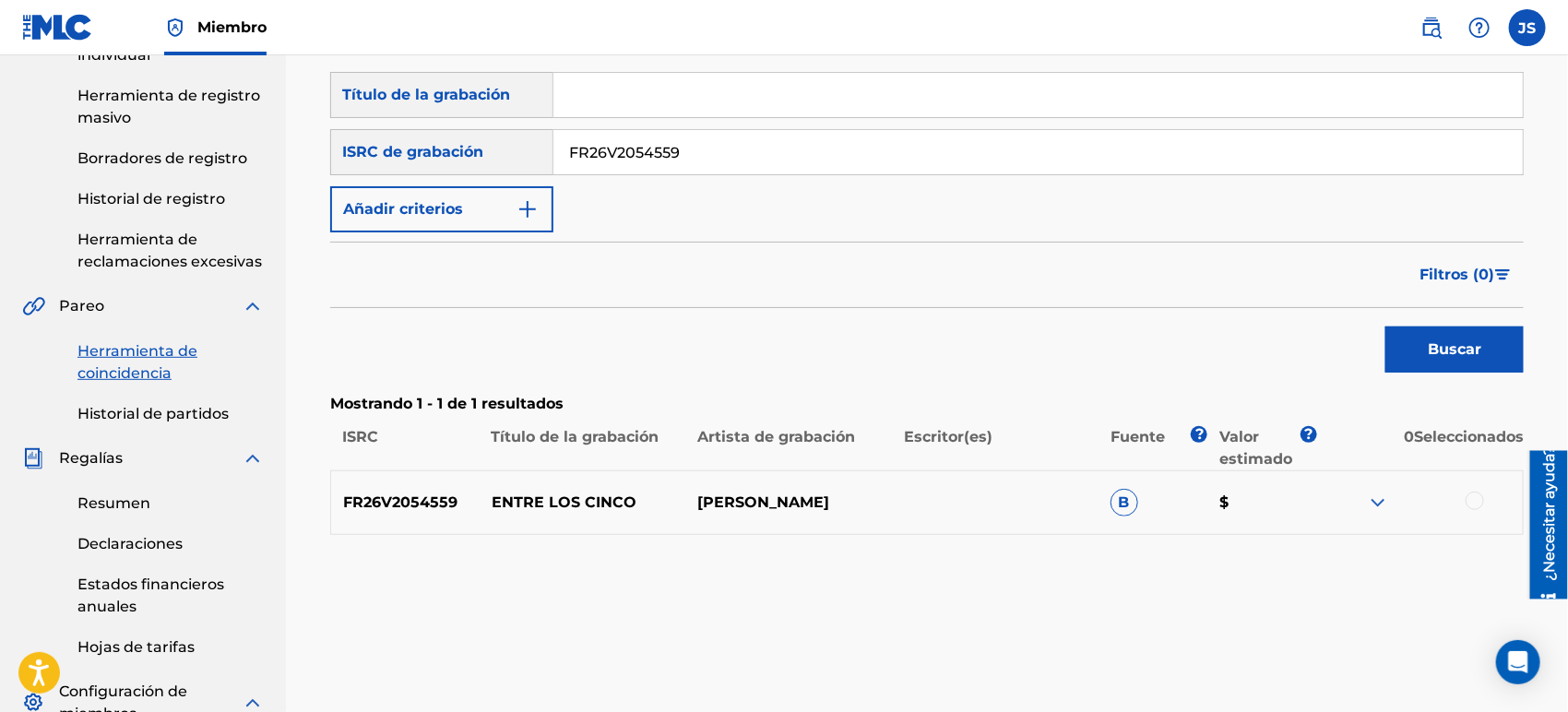 scroll, scrollTop: 307, scrollLeft: 0, axis: vertical 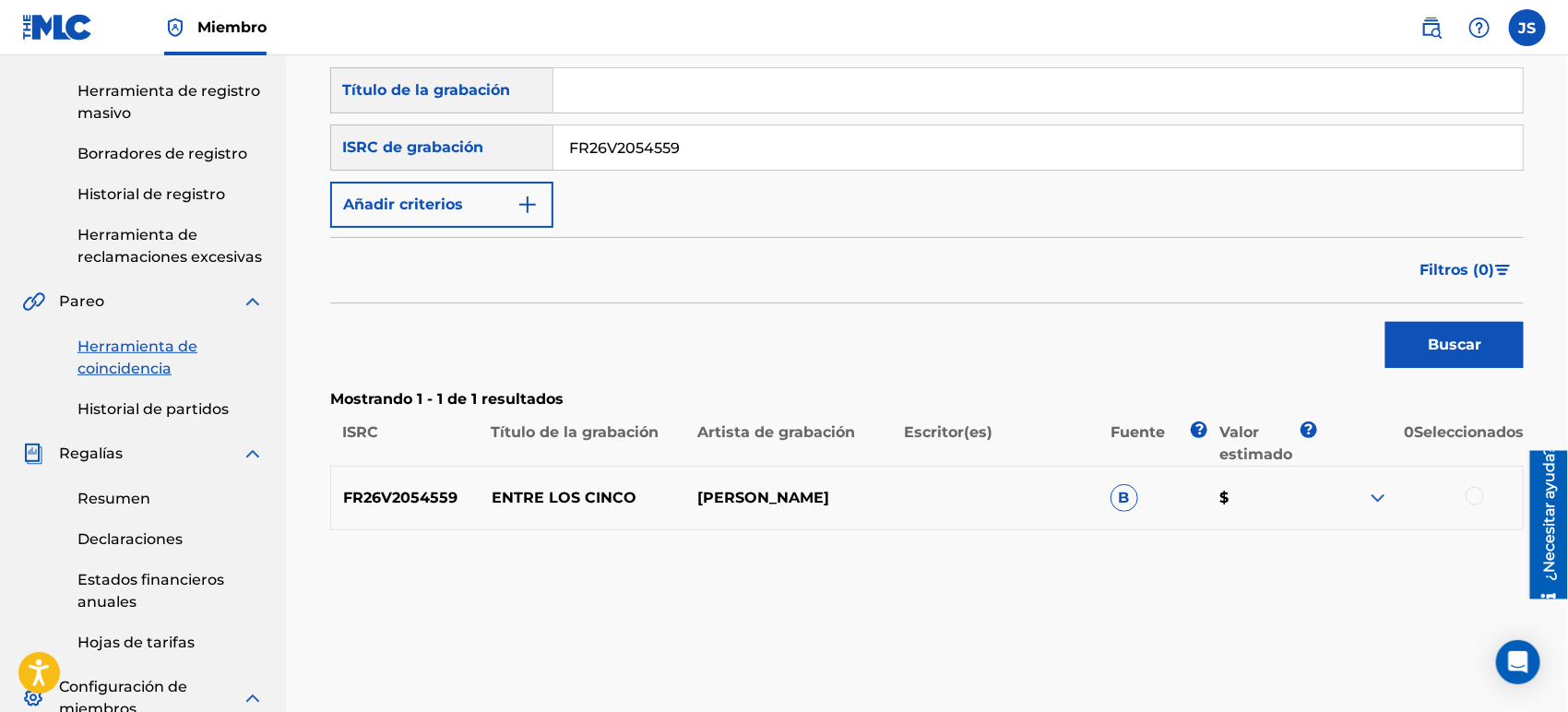 click at bounding box center [1475, 496] 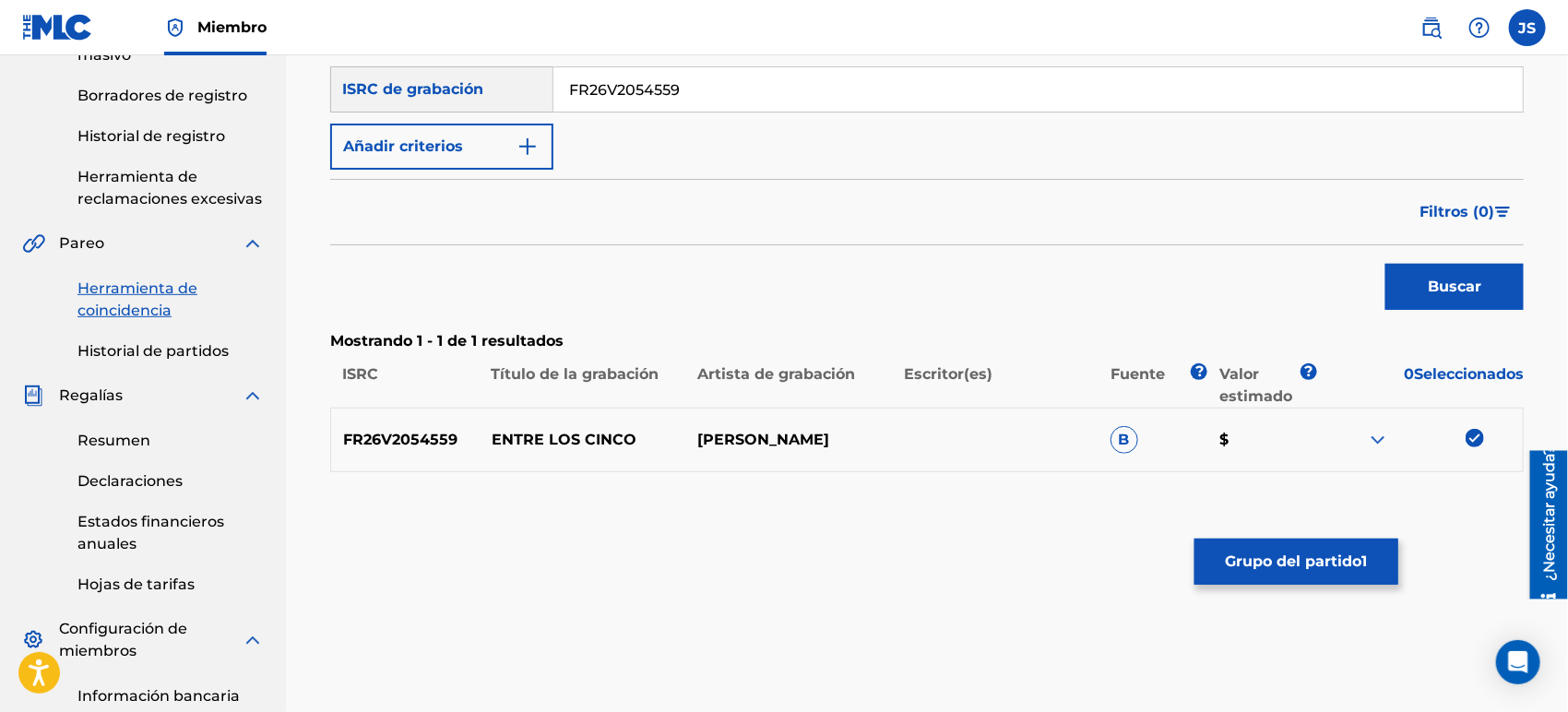 scroll, scrollTop: 409, scrollLeft: 0, axis: vertical 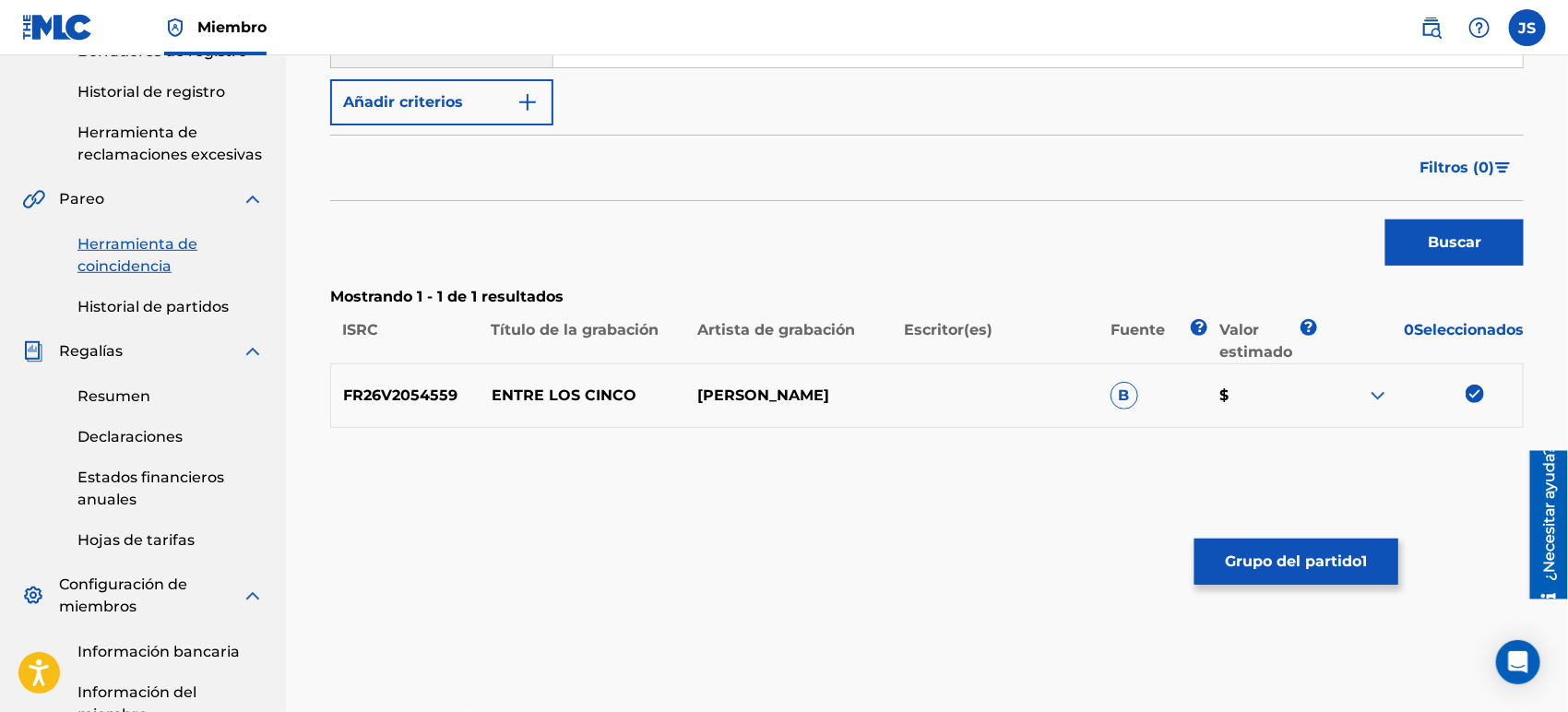 click on "Grupo del partido" at bounding box center [1294, 561] 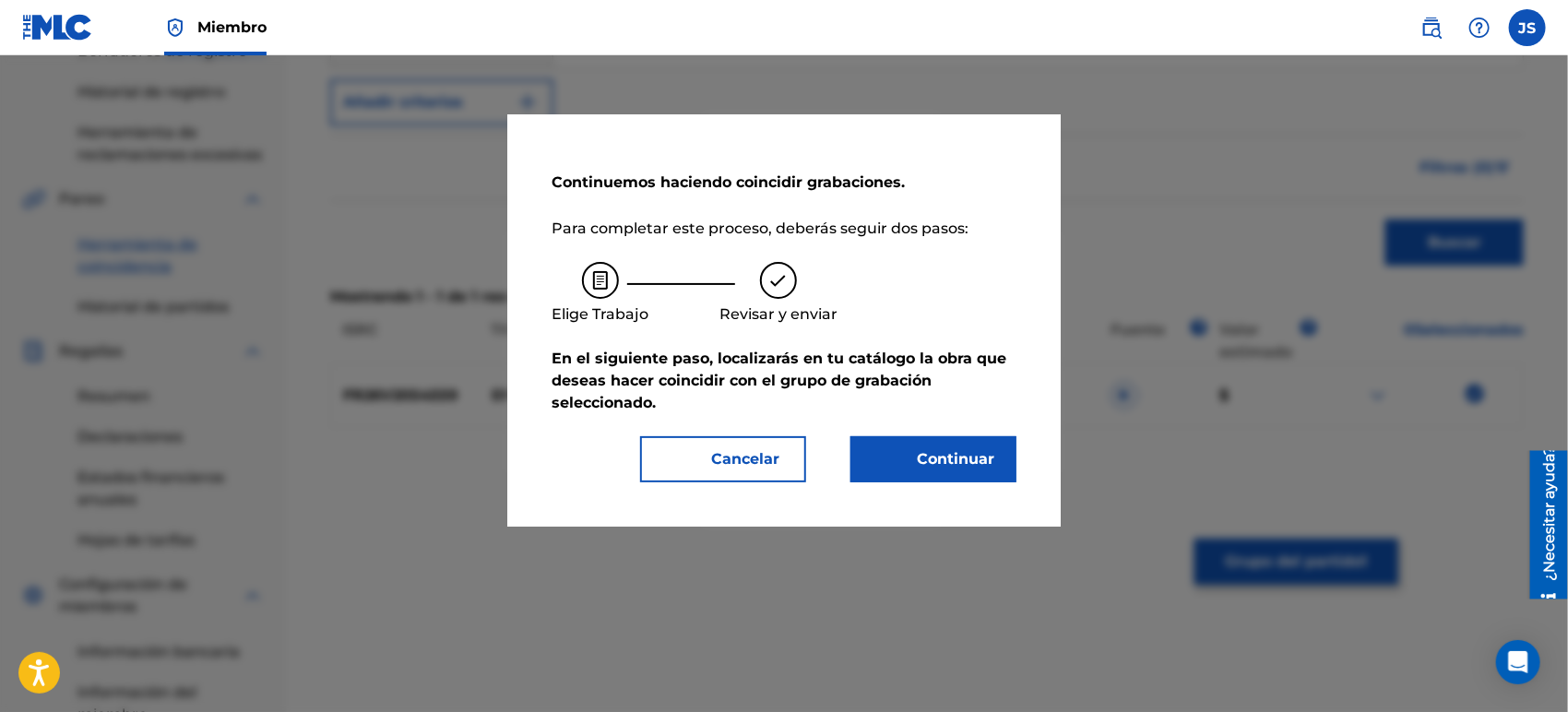 click on "Continuar" at bounding box center [933, 459] 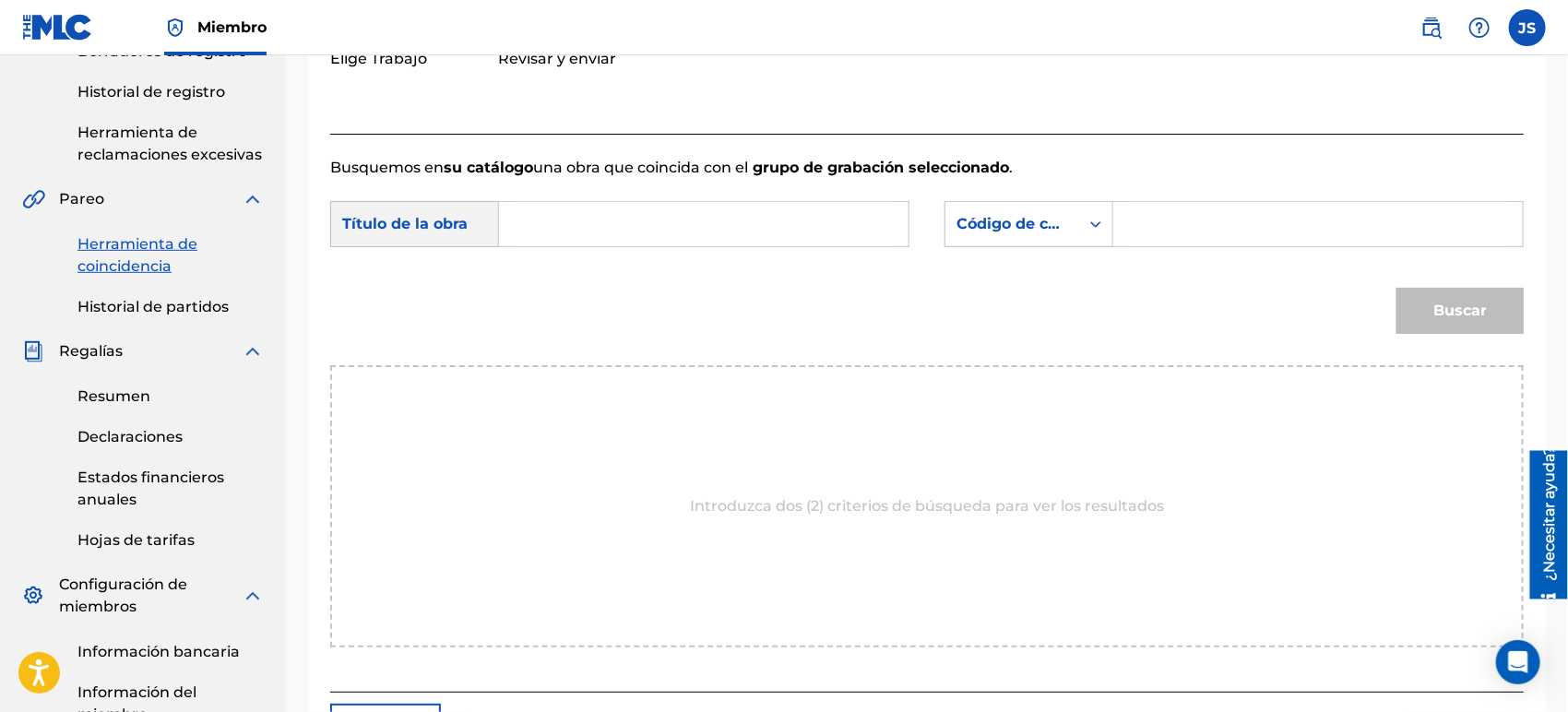 click at bounding box center (704, 224) 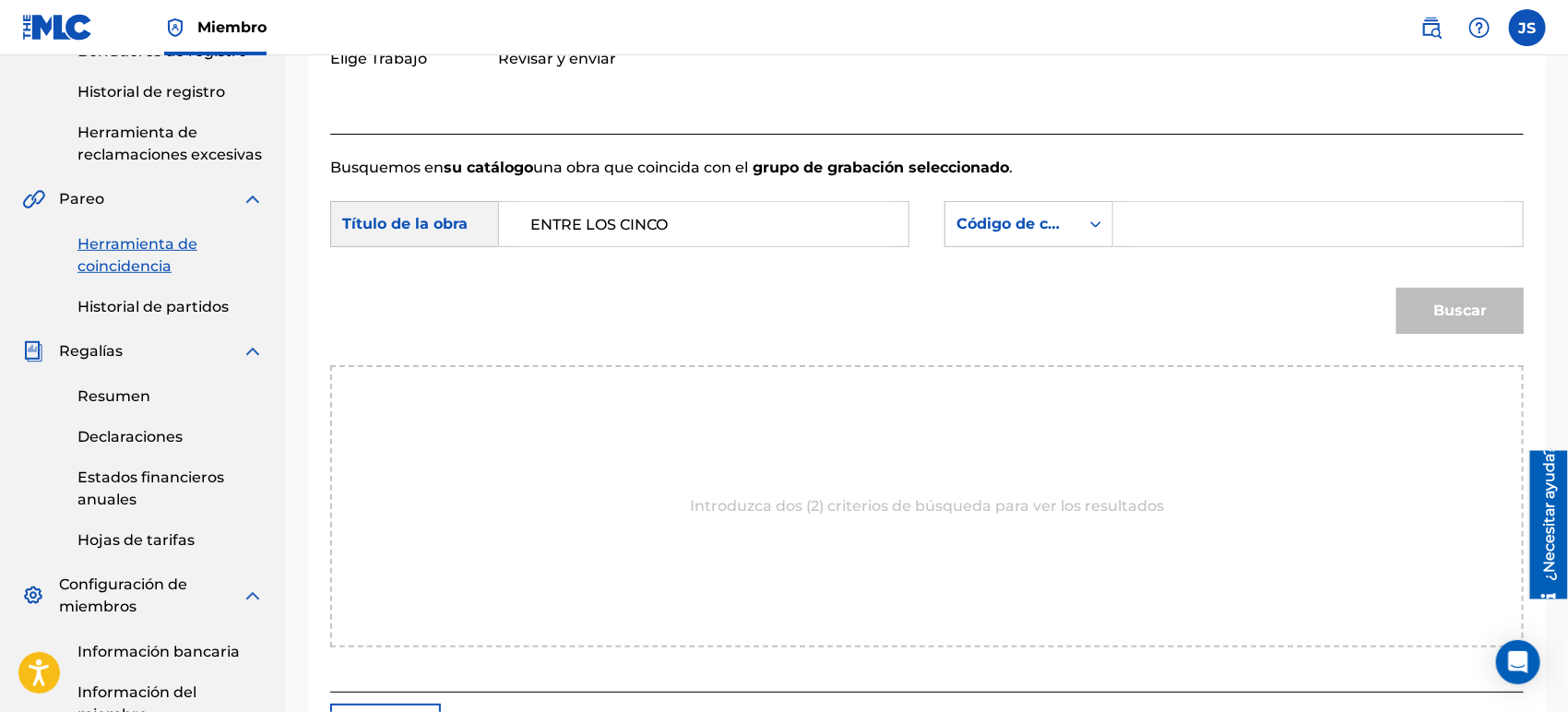 drag, startPoint x: 1208, startPoint y: 227, endPoint x: 1158, endPoint y: 229, distance: 50.039984 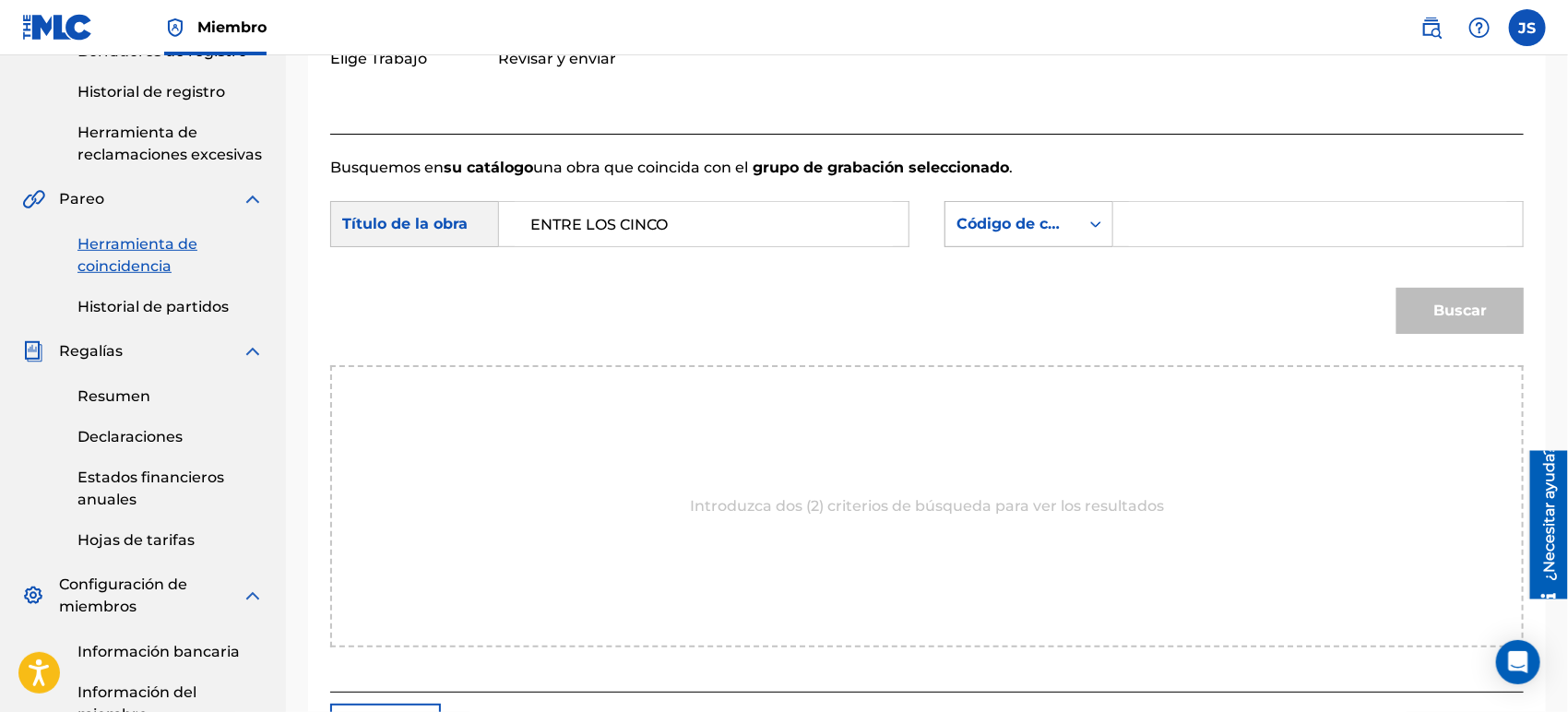 click on "Código de canción MLC" at bounding box center [1047, 223] 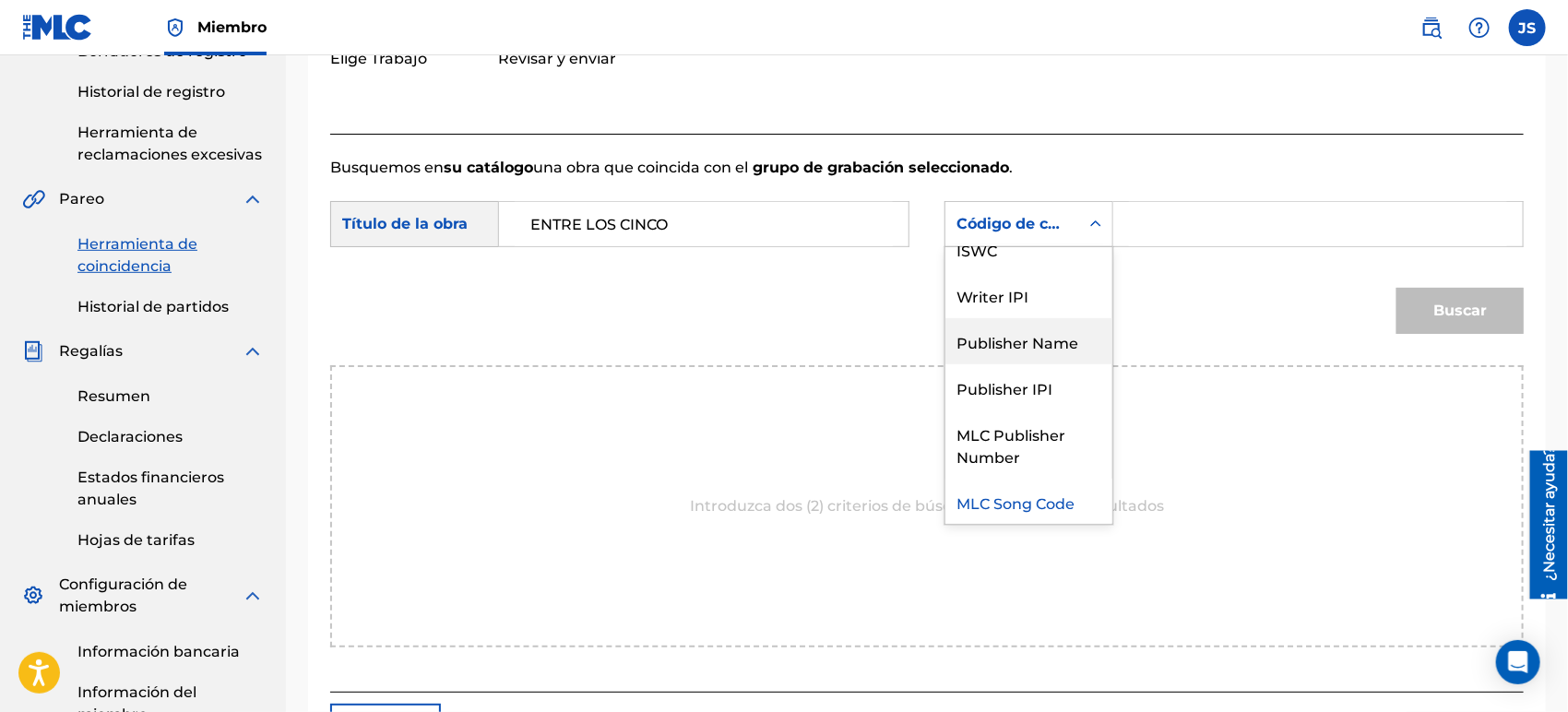 scroll, scrollTop: 0, scrollLeft: 0, axis: both 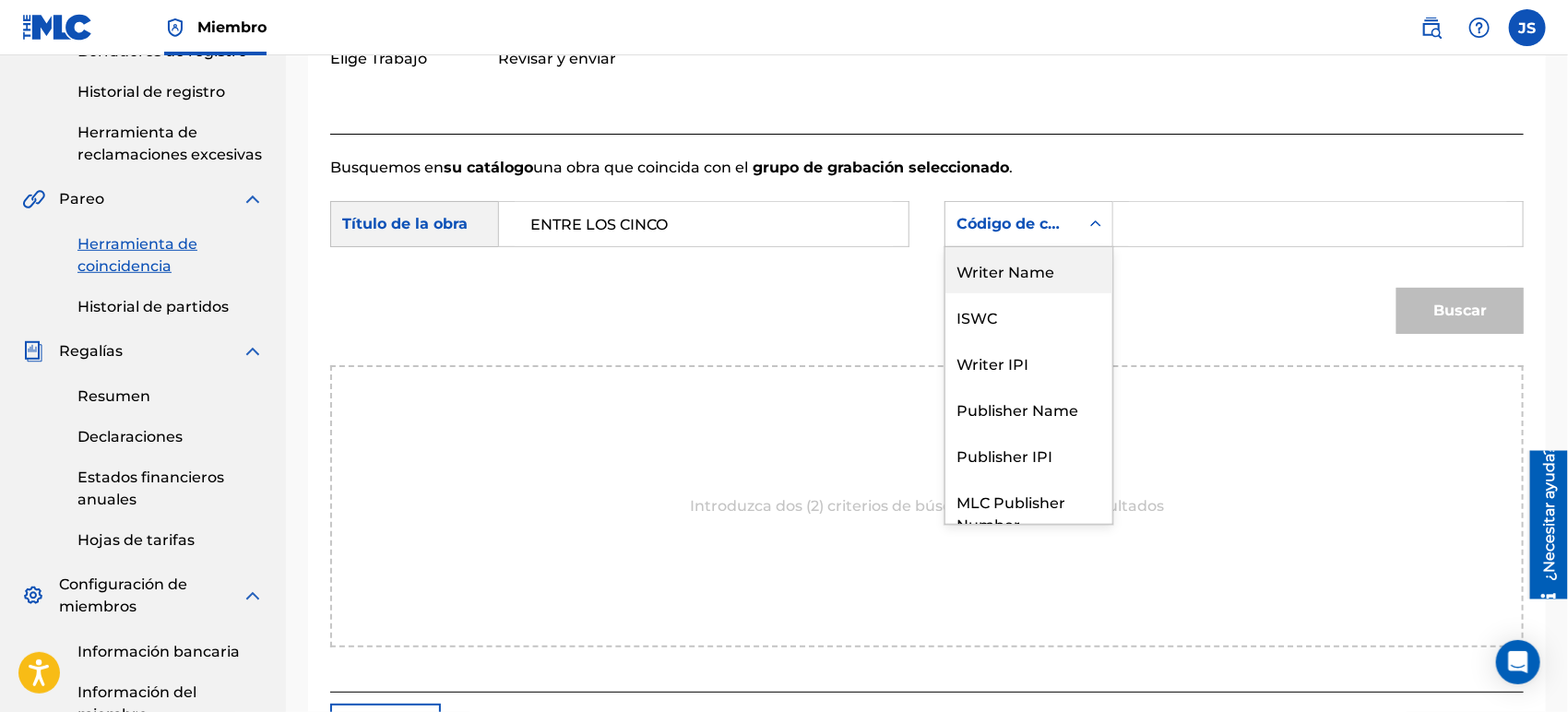 click on "Writer Name" at bounding box center [1028, 270] 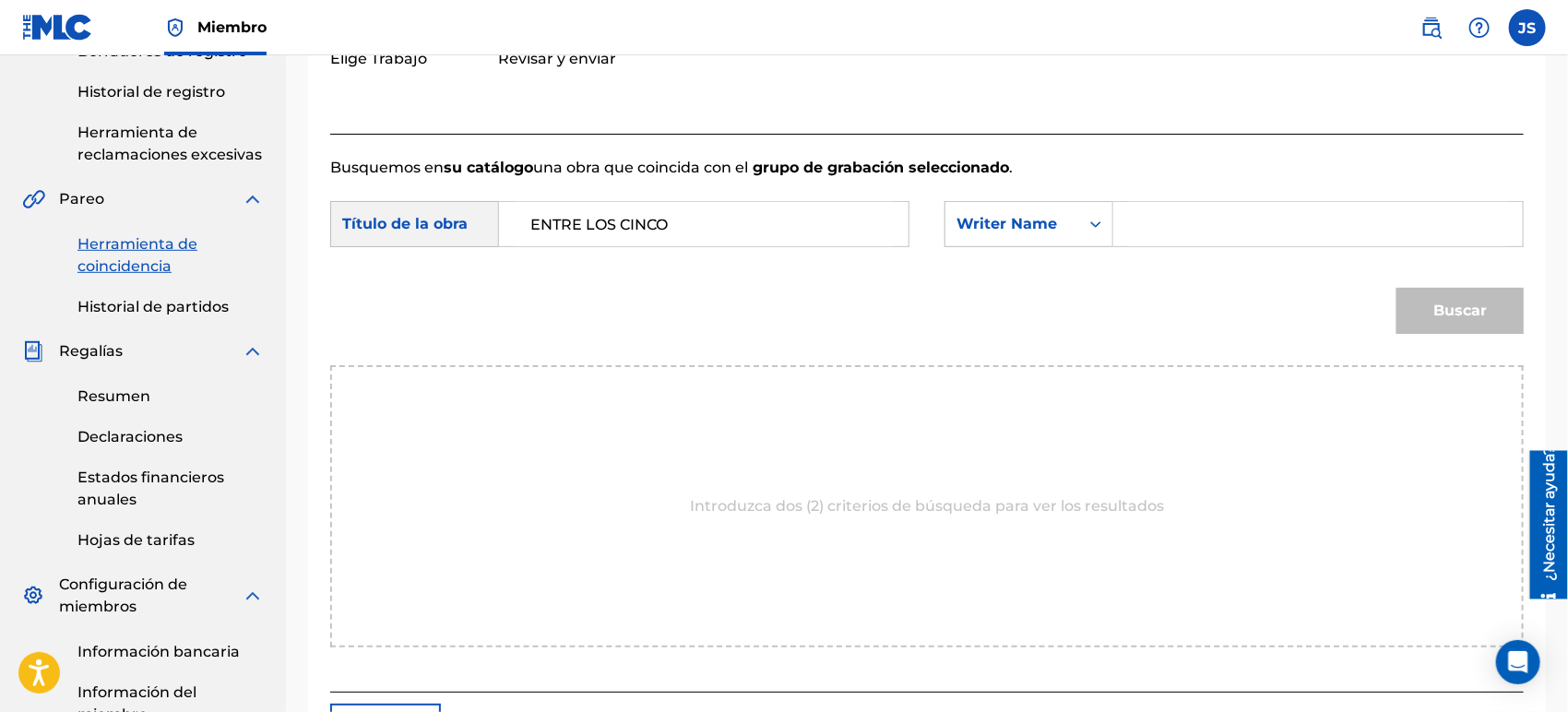 click at bounding box center (1318, 224) 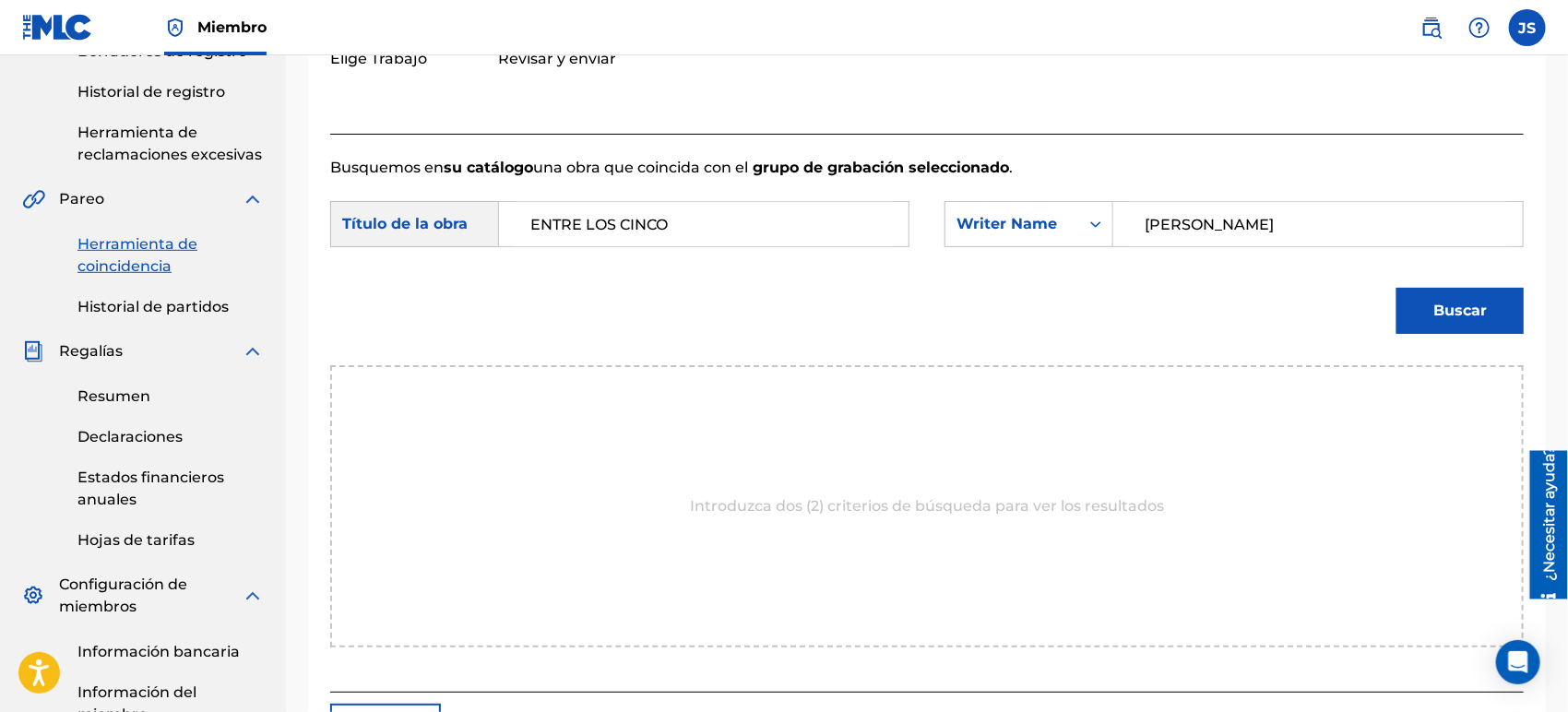 click on "Buscar con criteriosc2621c35-1369-4366-b842-018a39739a45 Título de la obra ENTRE LOS CINCO SearchWithCriteriad0ca6f1a-c40c-42e9-b7f6-e482feb4d5b6 Writer Name [PERSON_NAME]" at bounding box center (927, 272) 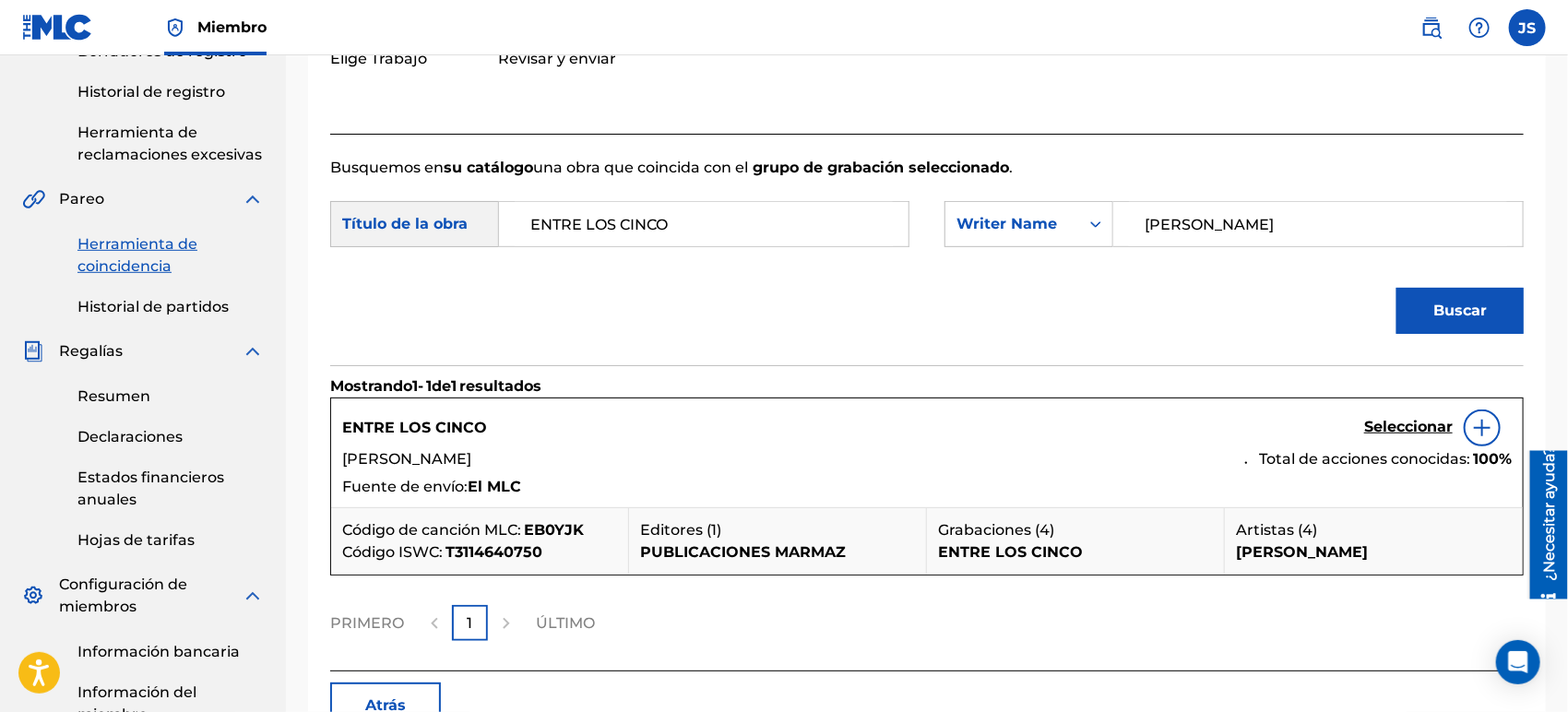 click on "EB0YJK" at bounding box center [553, 529] 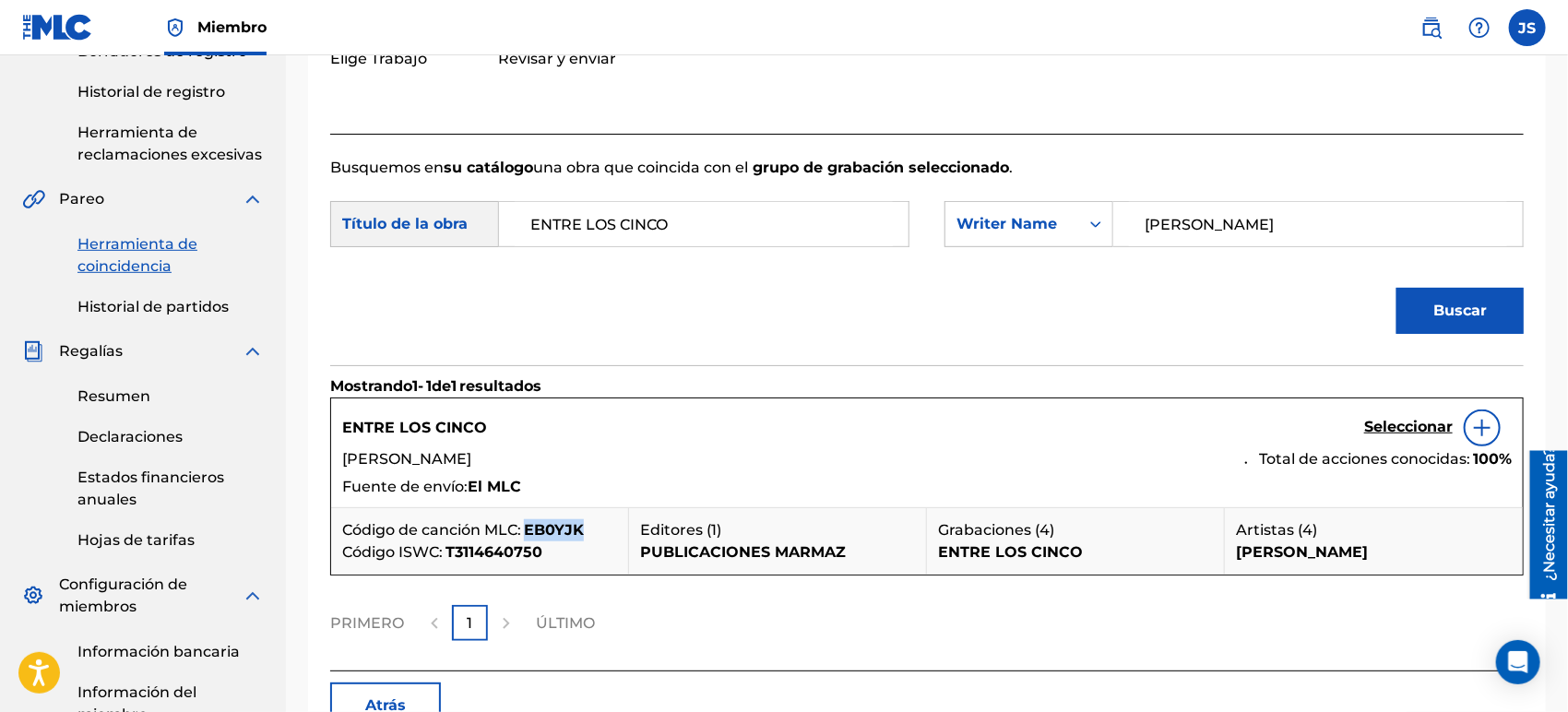 click on "EB0YJK" at bounding box center (553, 529) 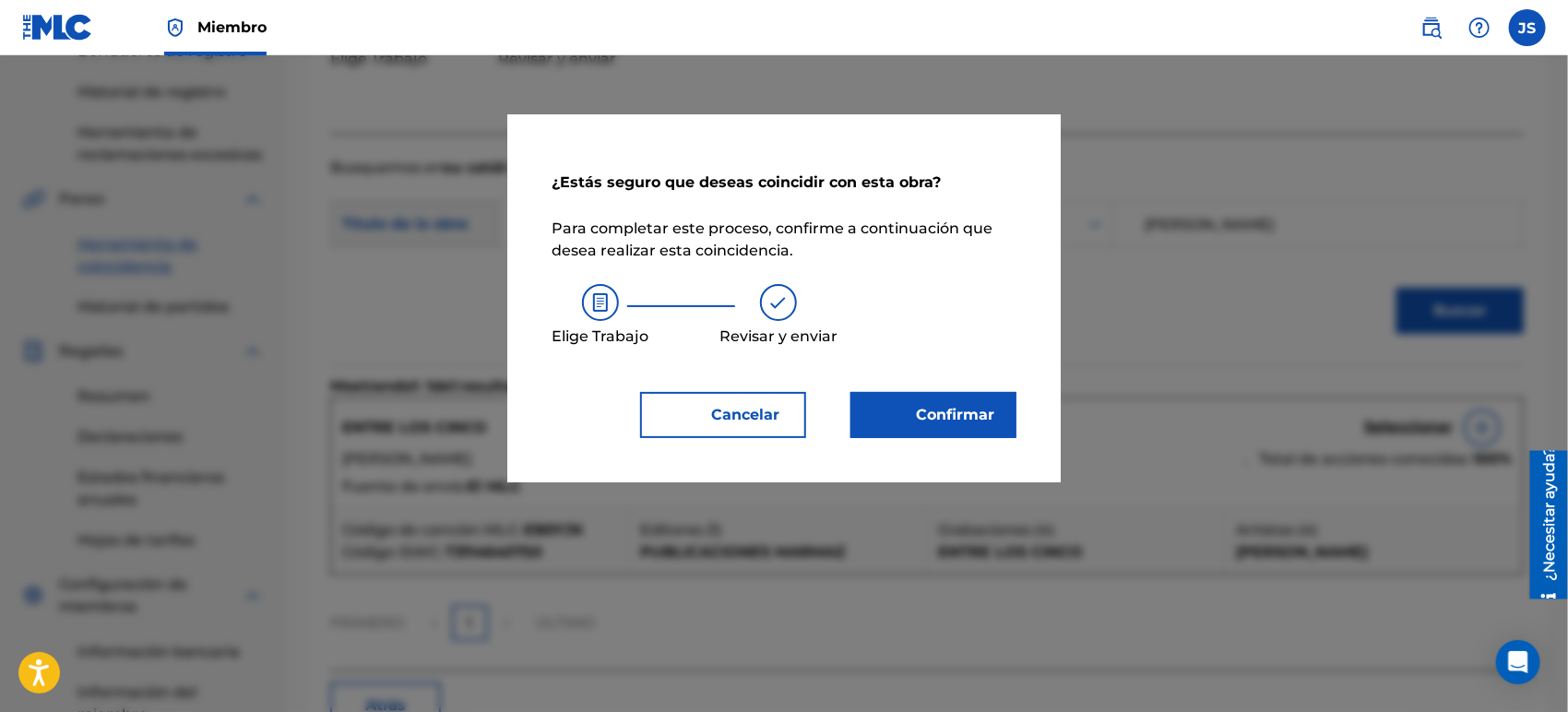 click on "Confirmar" at bounding box center (922, 415) 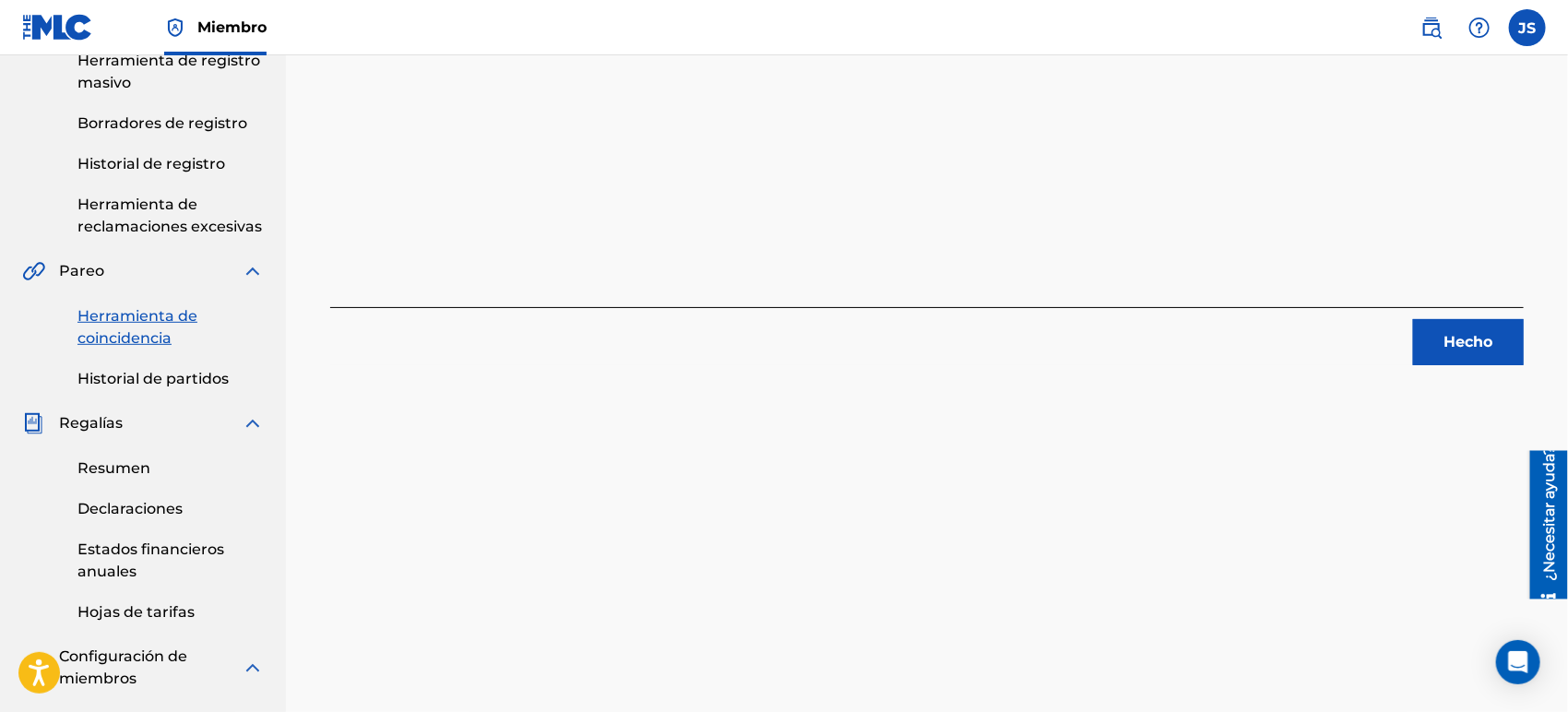 scroll, scrollTop: 307, scrollLeft: 0, axis: vertical 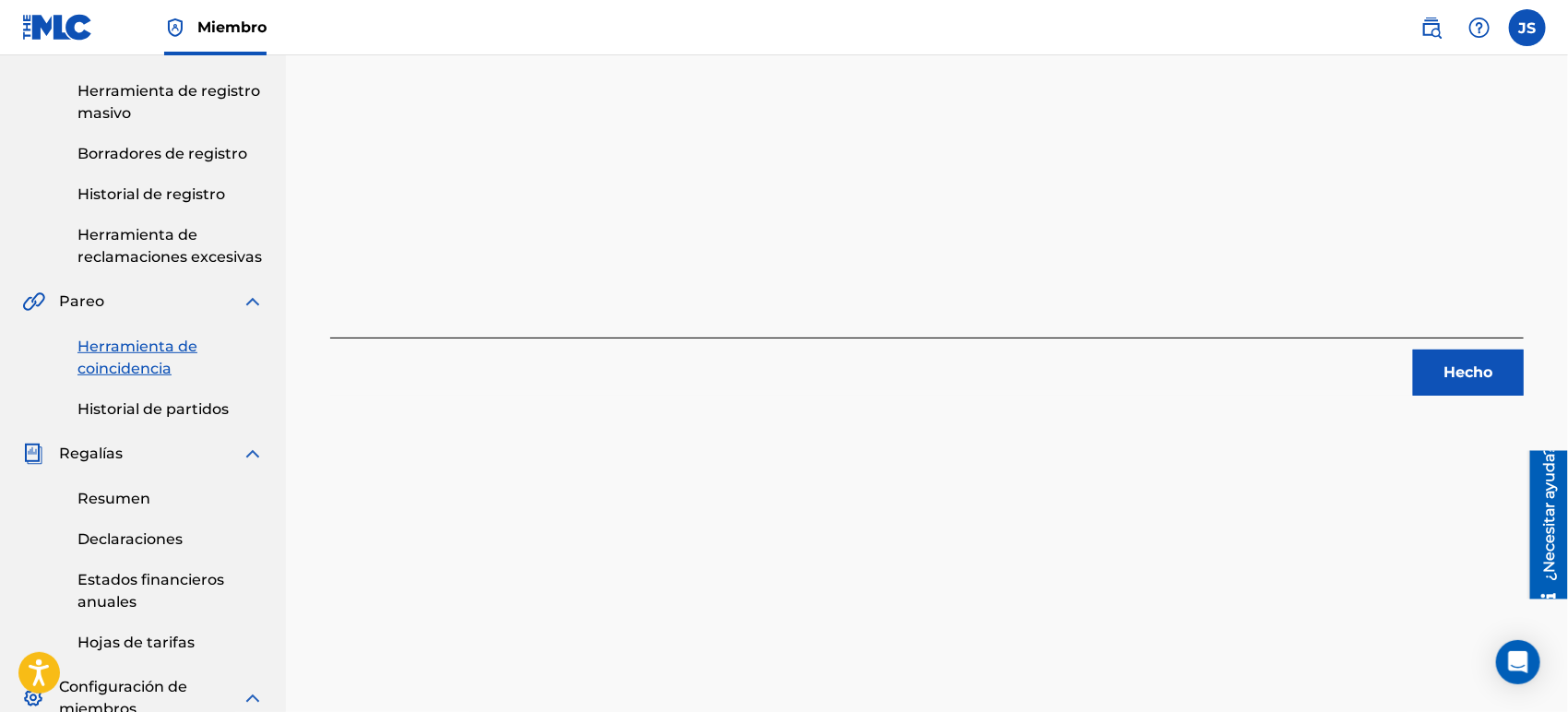 click on "Hecho" at bounding box center (1468, 373) 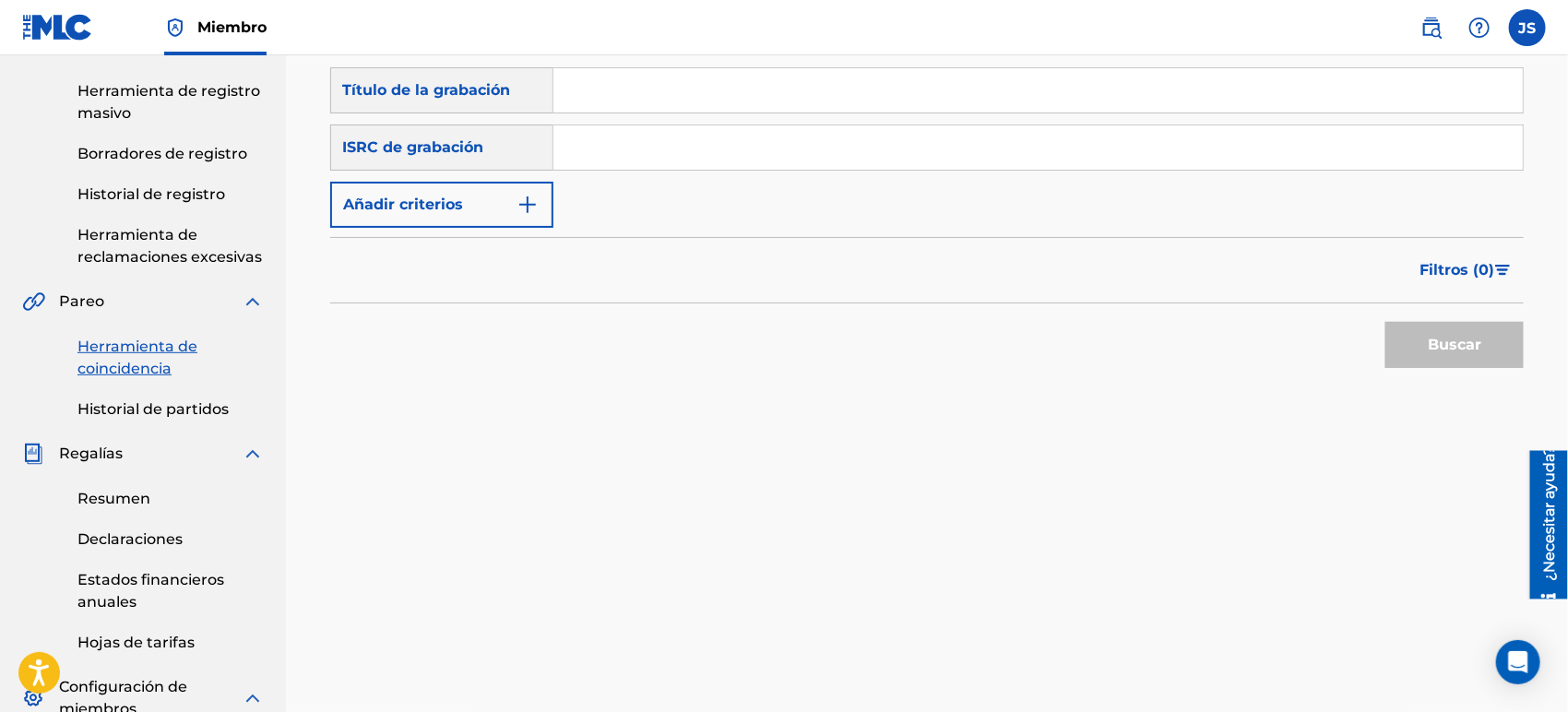 click on "Búsqueda con criterios 93f116d9-1a8c-418a-80c5-3657ed7ee6ab Título de la grabación Búsqueda con criterios abc74bed-bab6-48ae-893b-ee7cee4056a6 ISRC de grabación Añadir criterios" at bounding box center [927, 148] 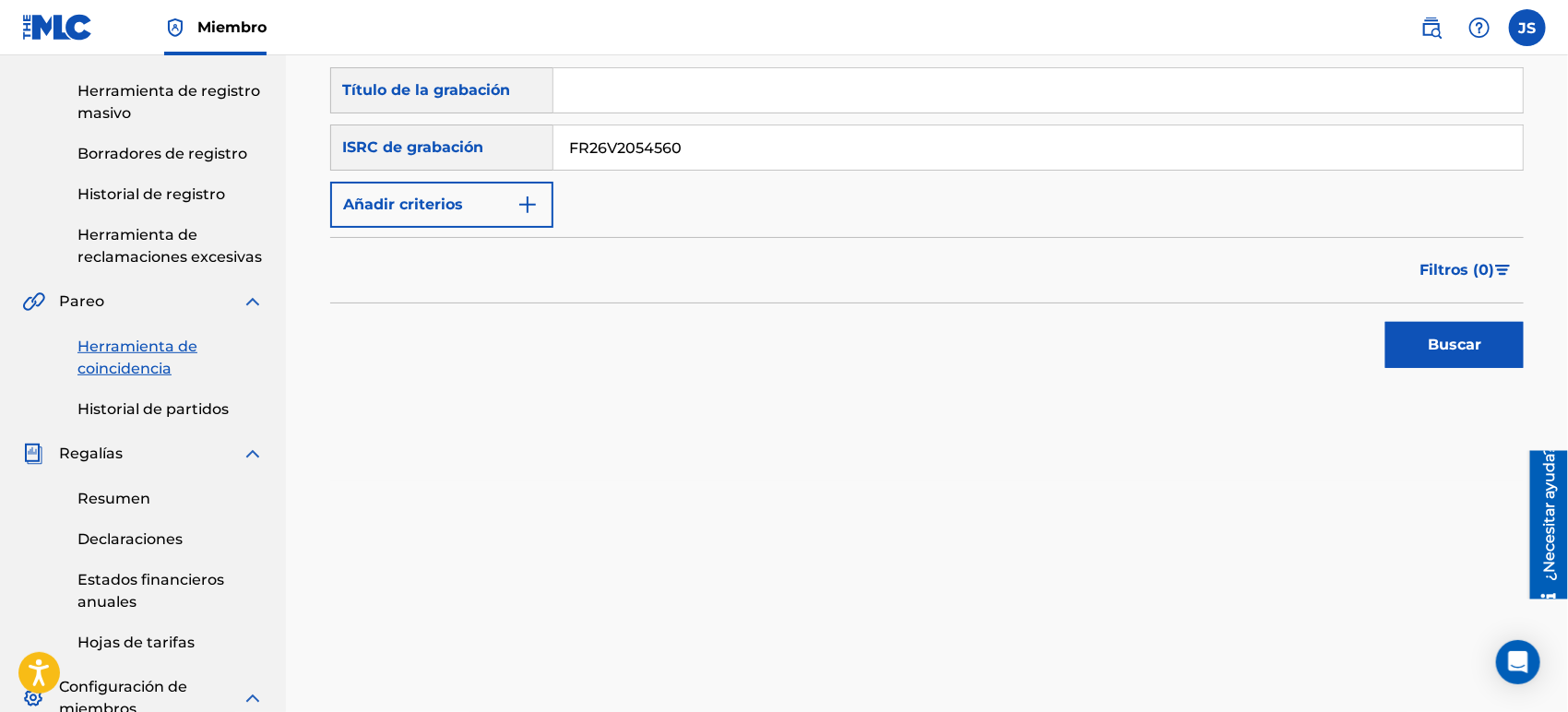 click on "Buscar" at bounding box center [927, 340] 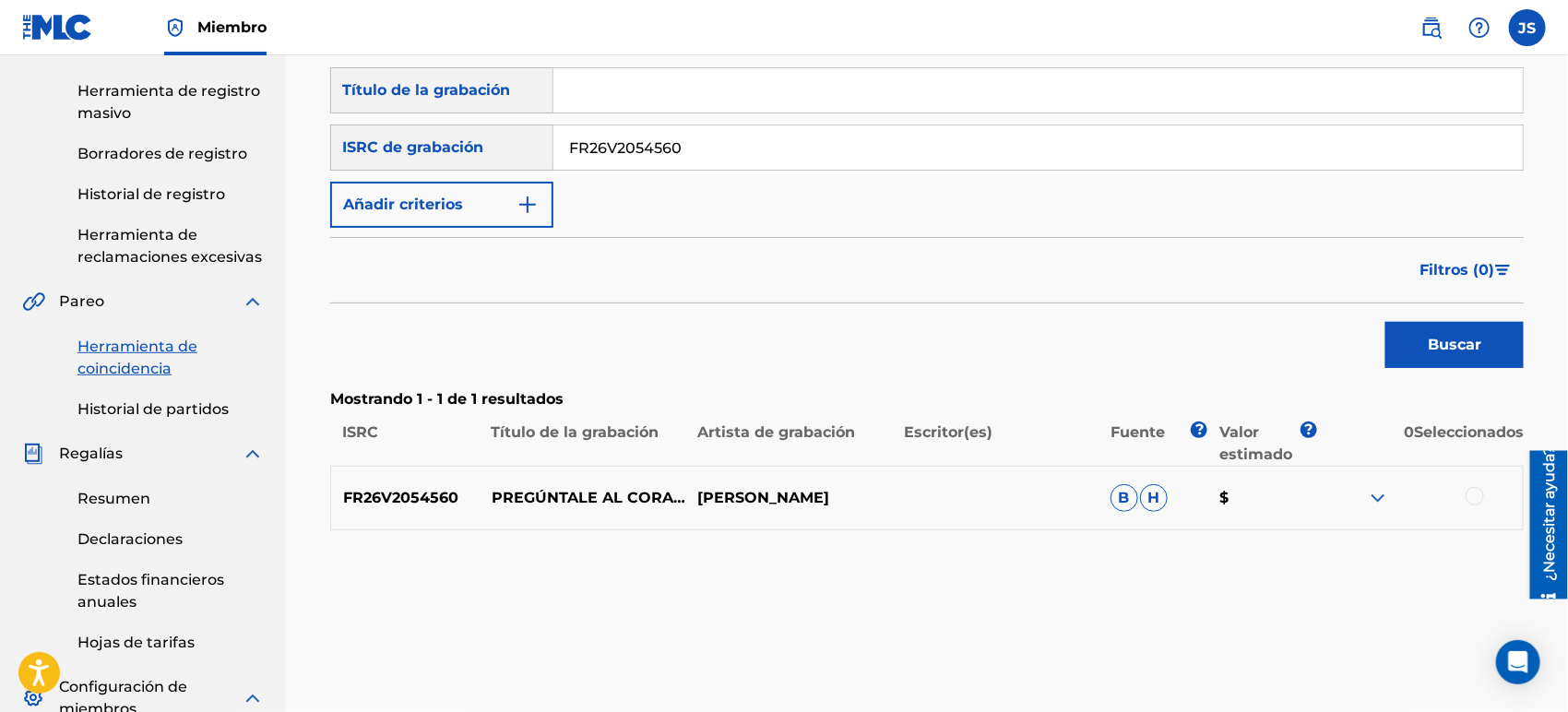 click at bounding box center [1420, 498] 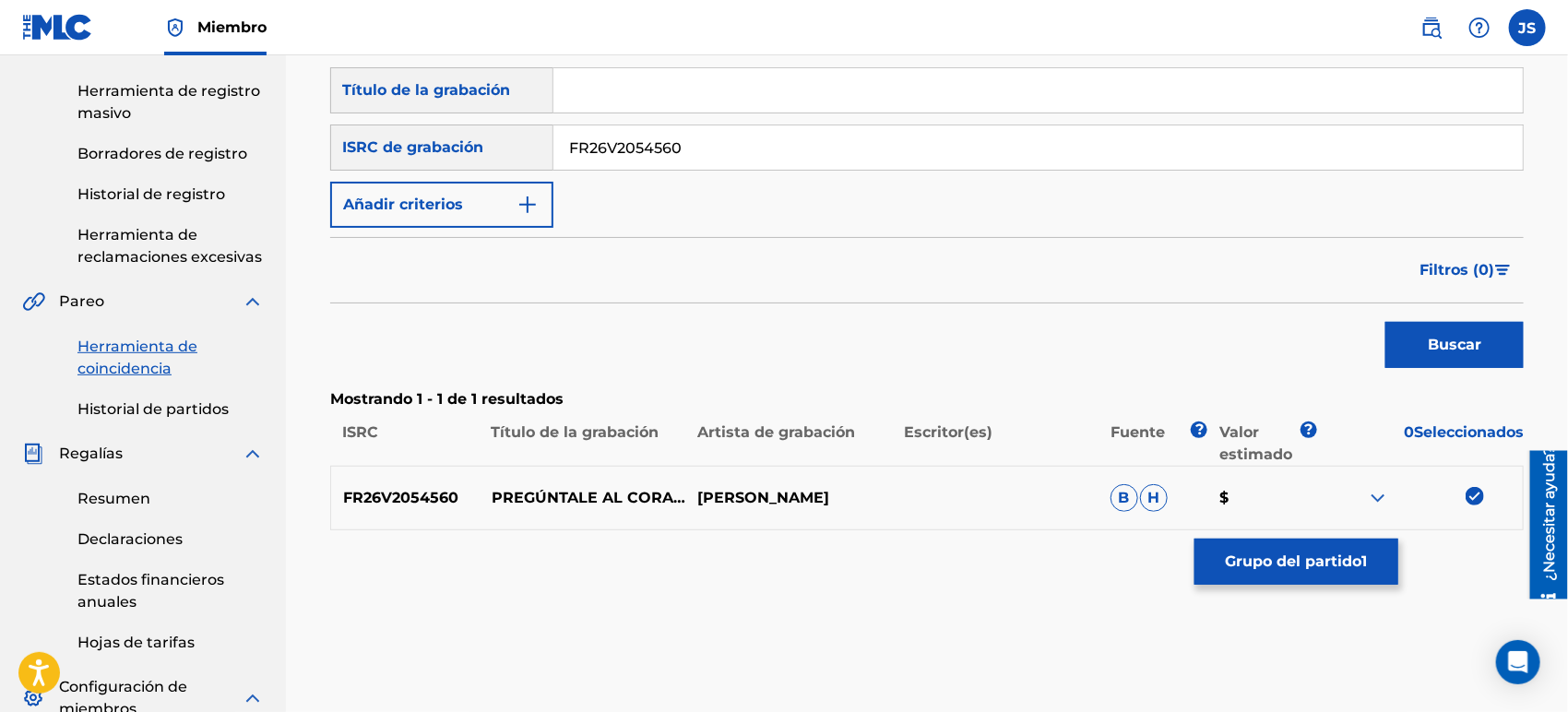 click on "Grupo del partido" at bounding box center (1294, 561) 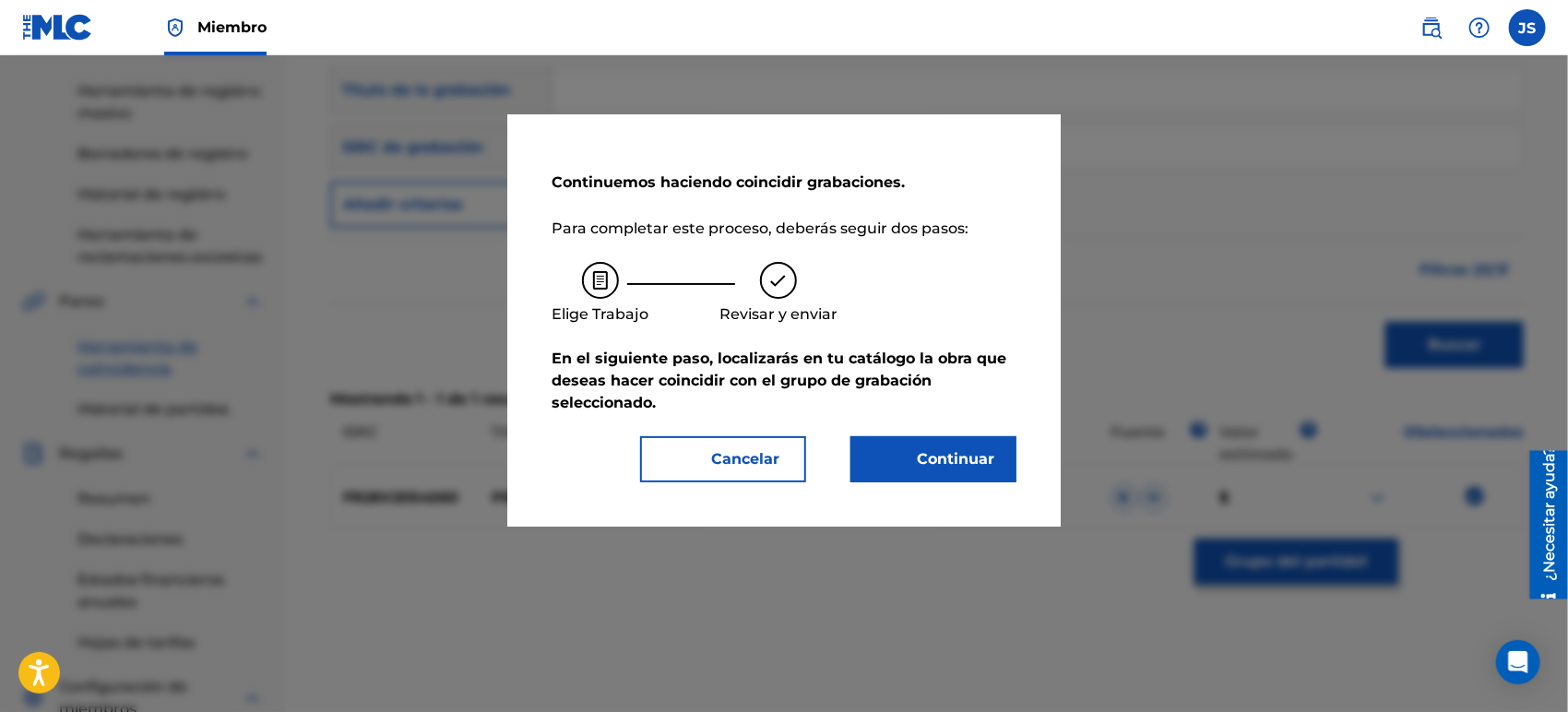 click on "Continuar" at bounding box center [944, 459] 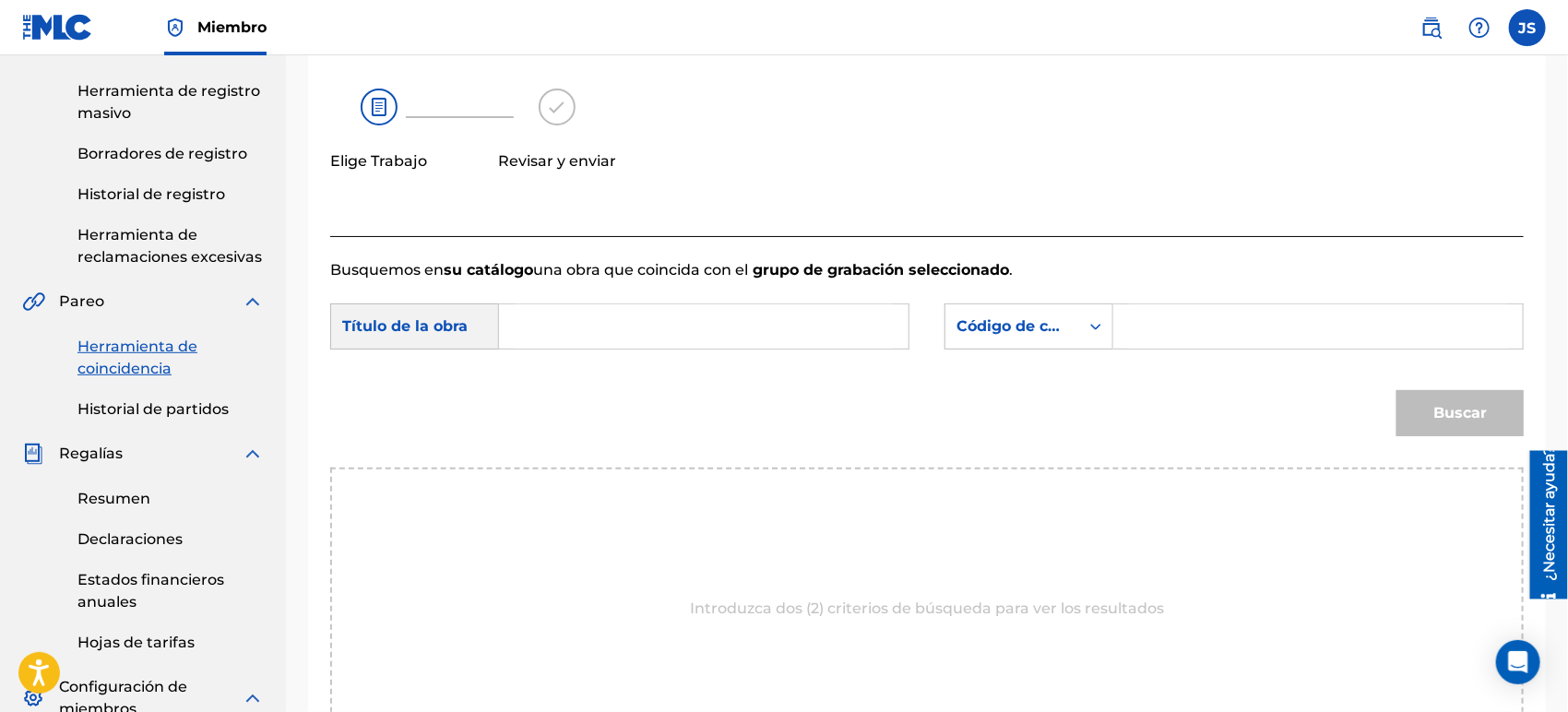 click at bounding box center (704, 326) 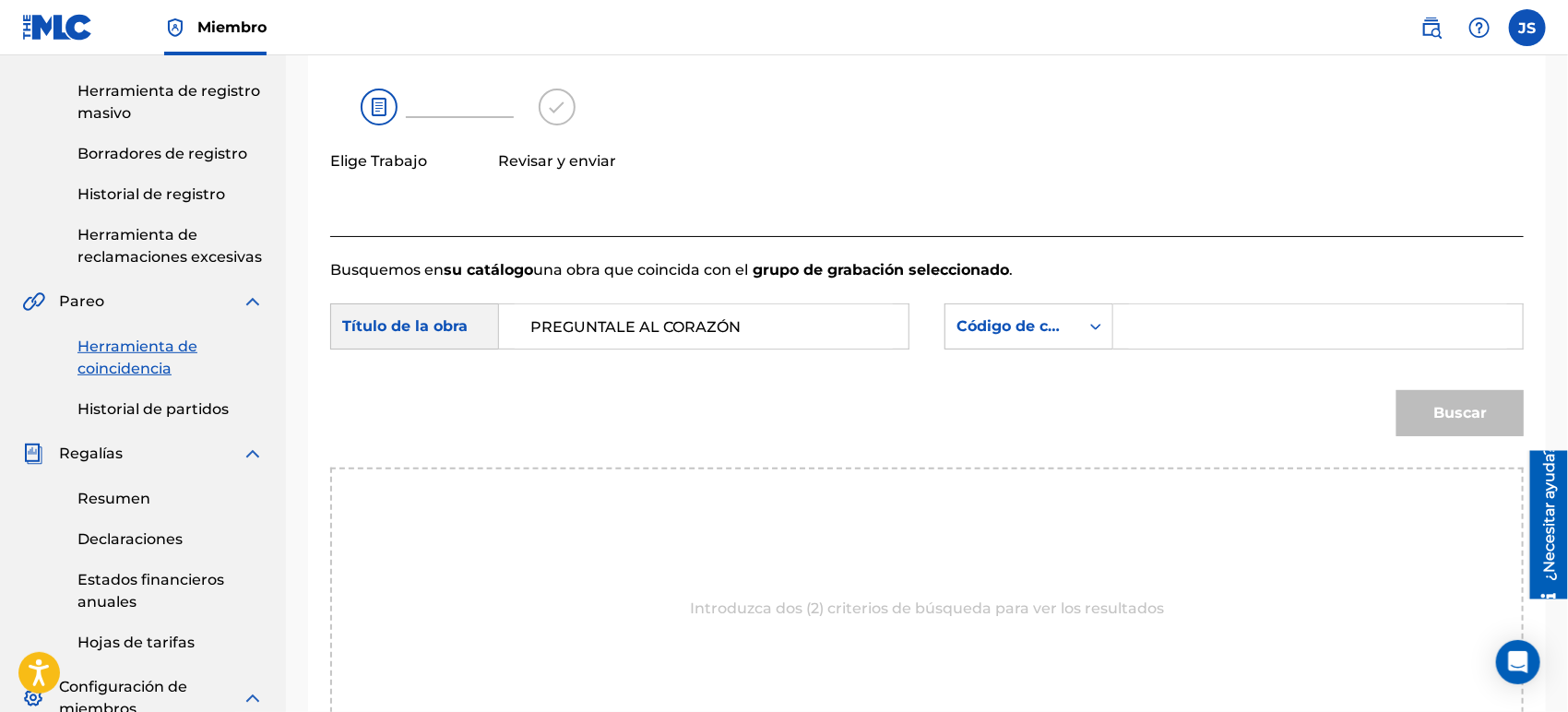 click at bounding box center [1318, 326] 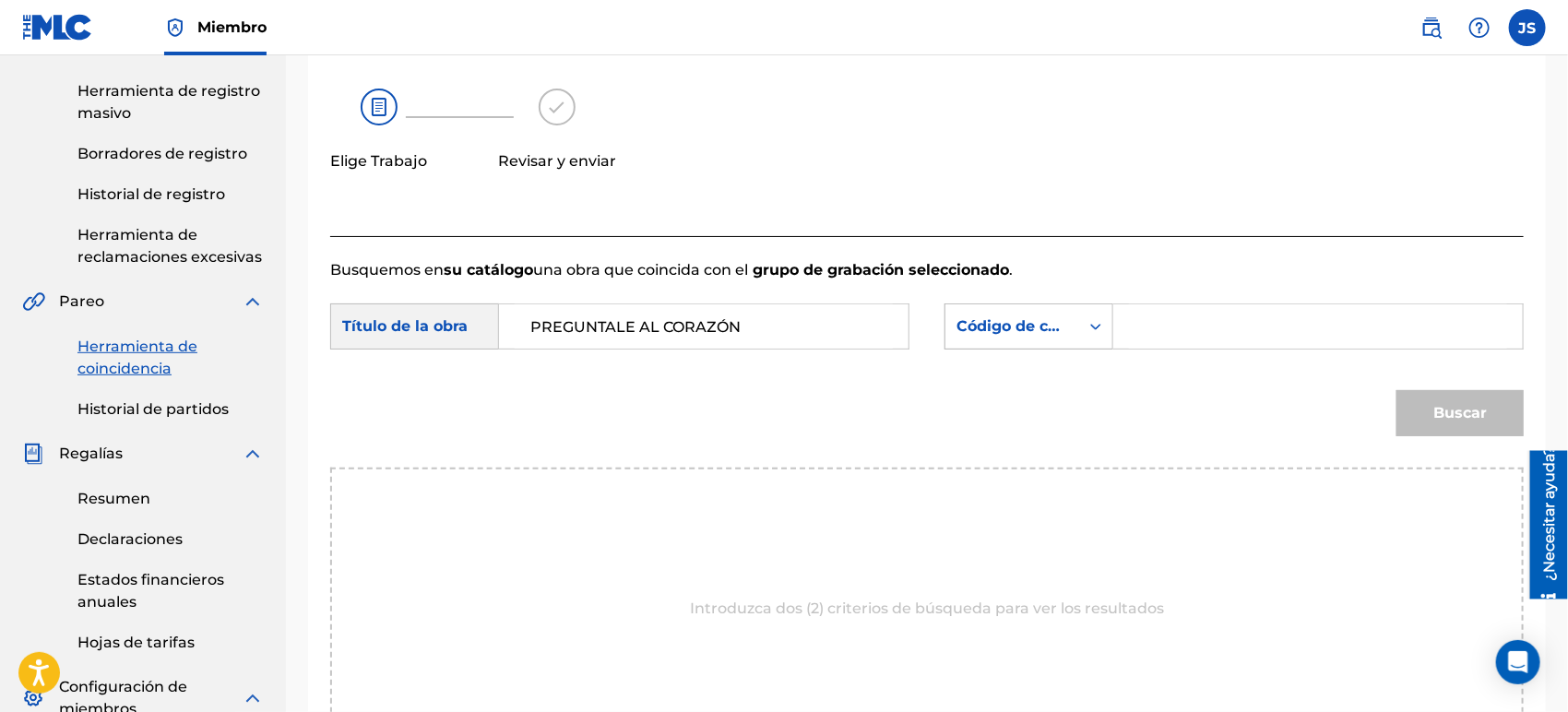 click on "Código de canción MLC" at bounding box center (1047, 326) 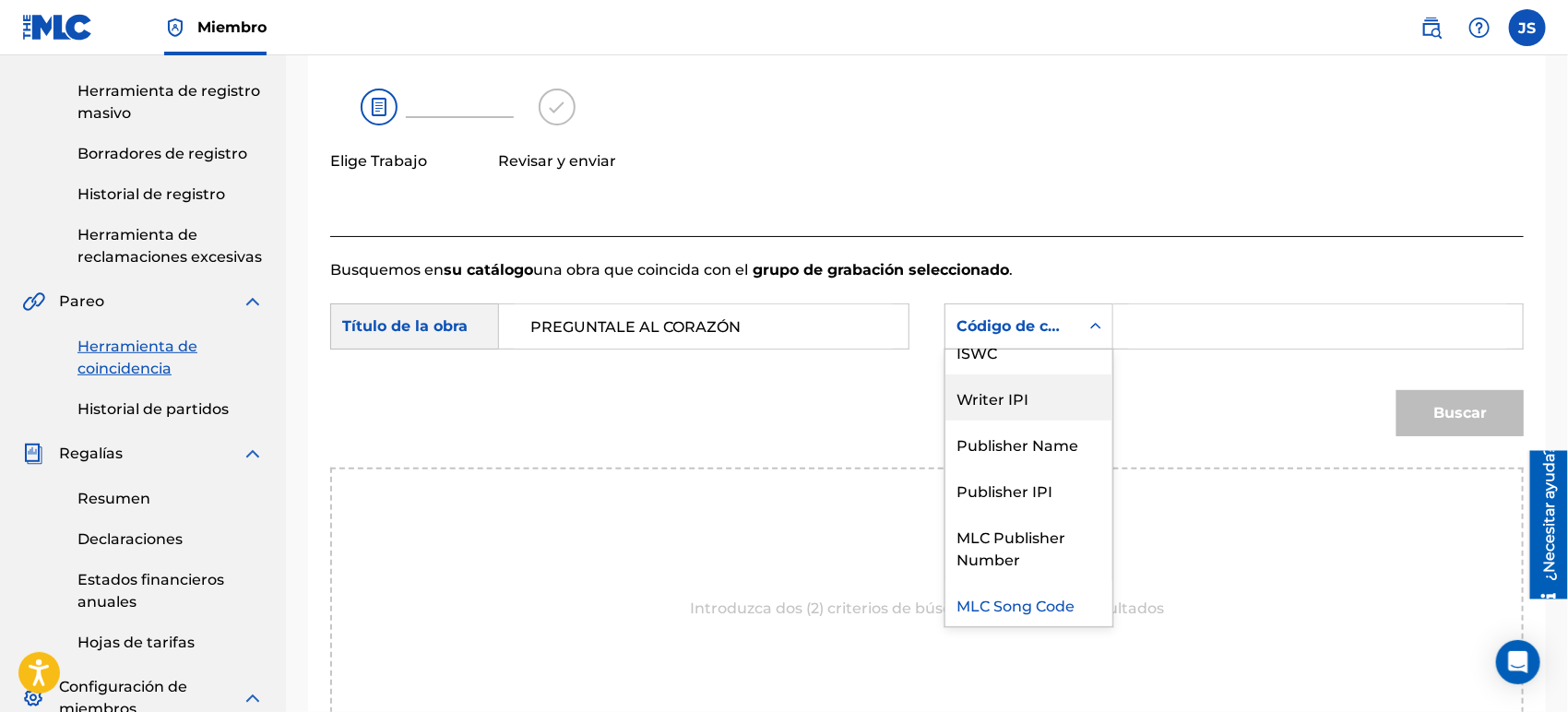 scroll, scrollTop: 0, scrollLeft: 0, axis: both 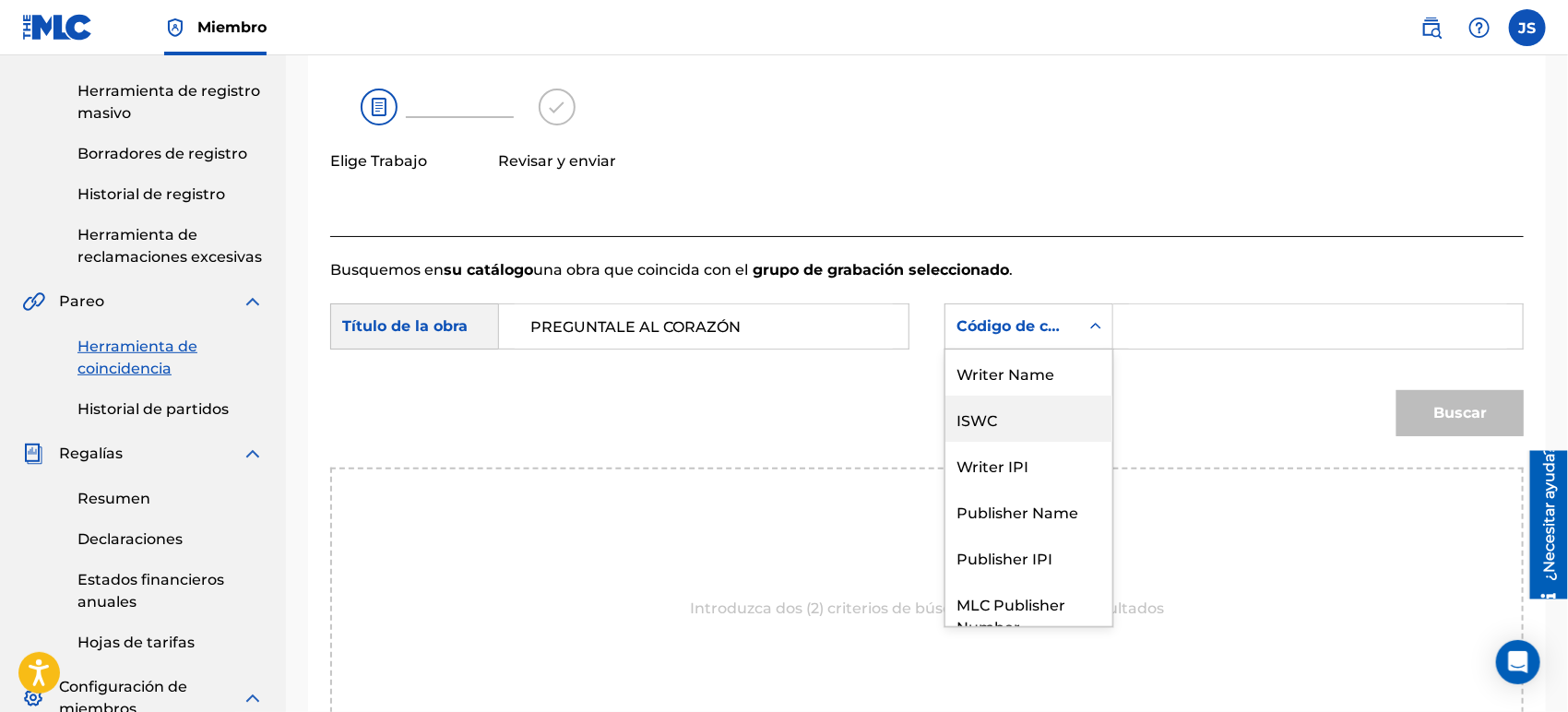 click on "ISWC" at bounding box center (1028, 419) 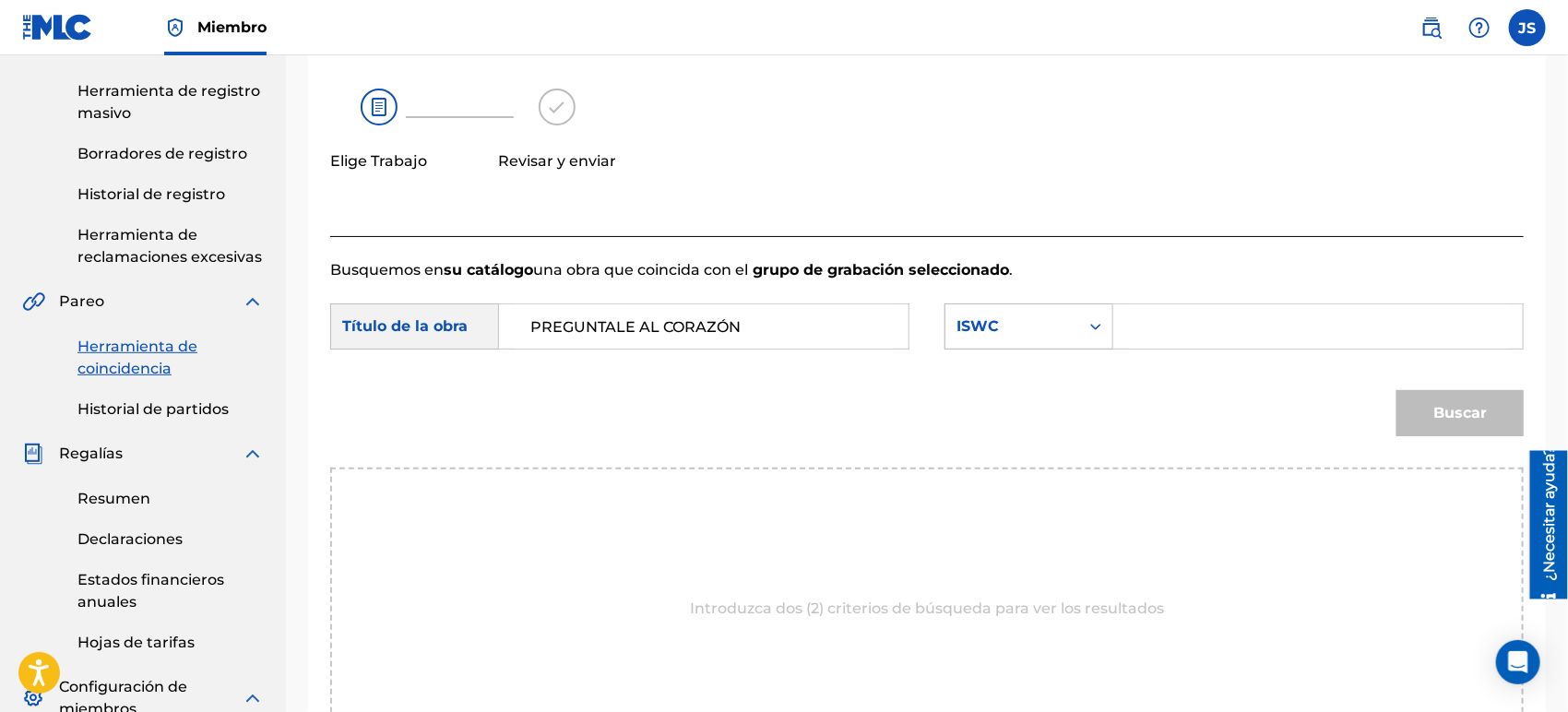 click on "ISWC" at bounding box center [1012, 326] 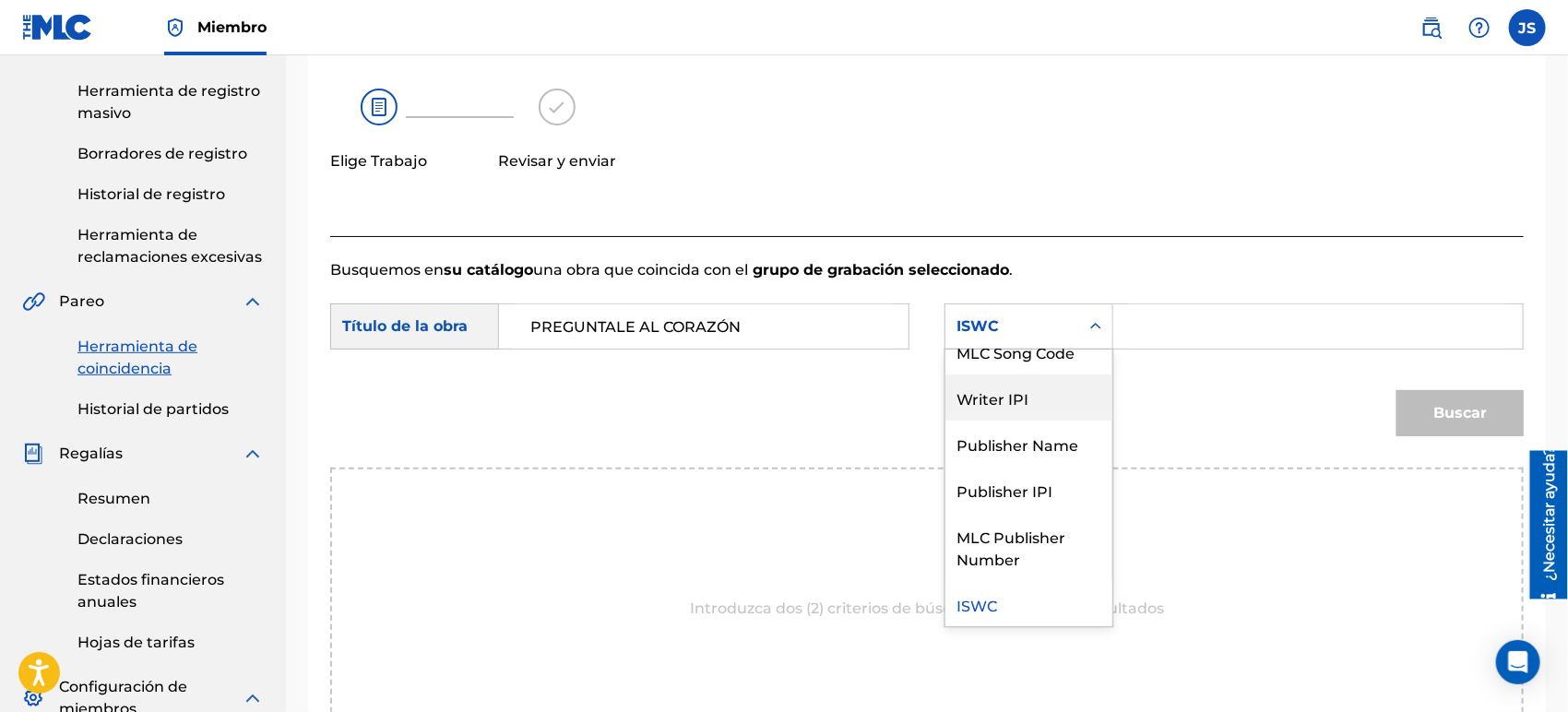 scroll, scrollTop: 0, scrollLeft: 0, axis: both 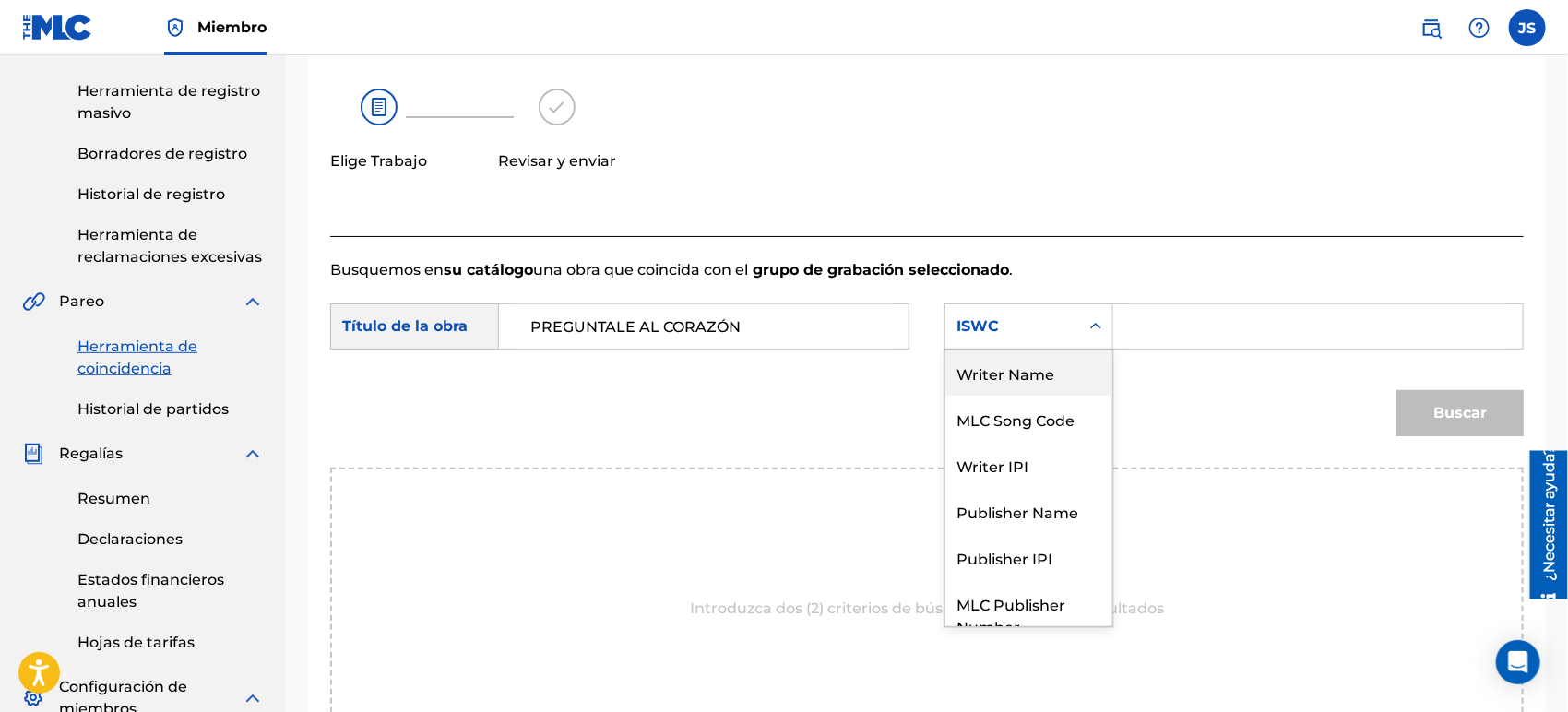 click on "Writer Name" at bounding box center [1028, 373] 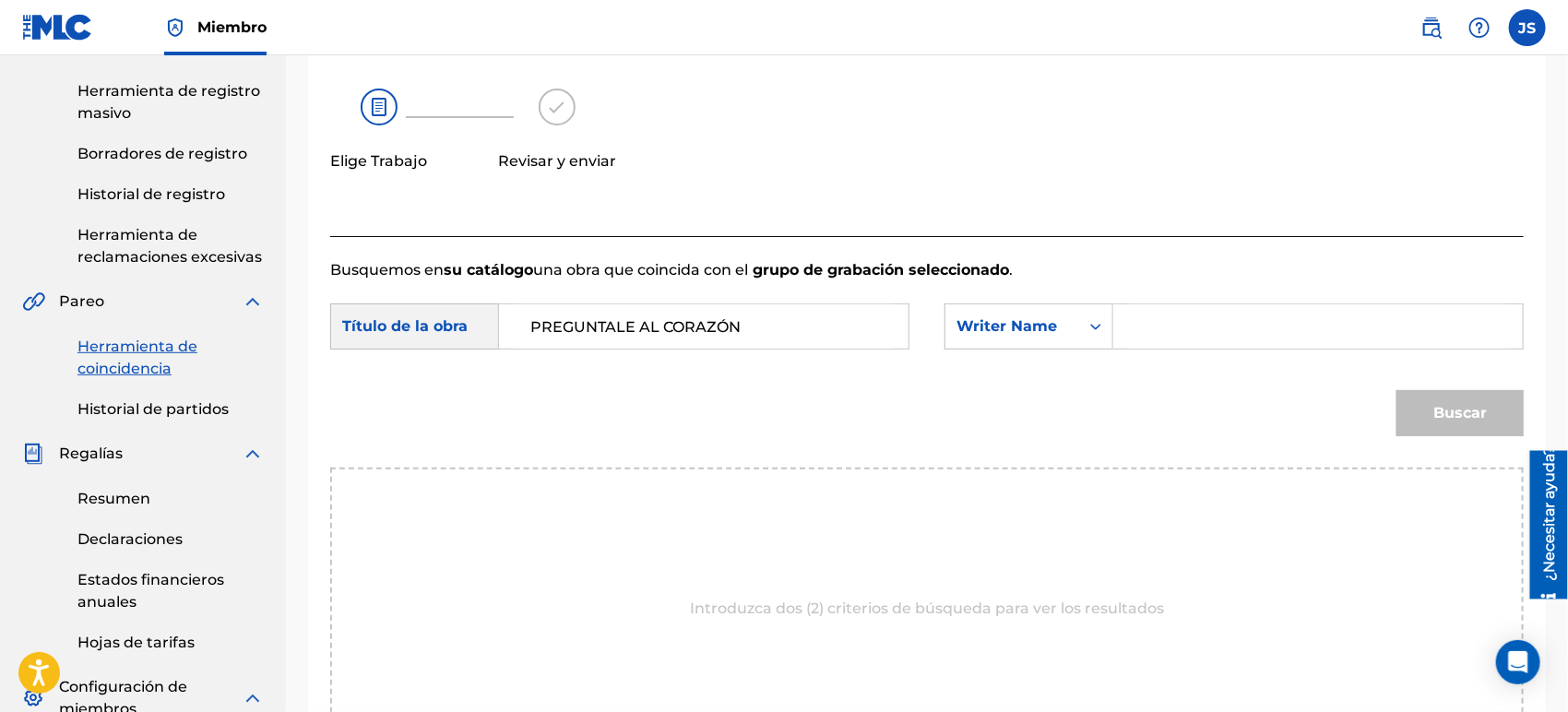click on "Buscar con criteriosc2621c35-1369-4366-b842-018a39739a45 Título de la obra PREGUNTALE AL CORAZÓN SearchWithCriteriaac4564ec-beb7-4ea3-bee1-6c95bcda5700 Writer Name Buscar" at bounding box center [927, 374] 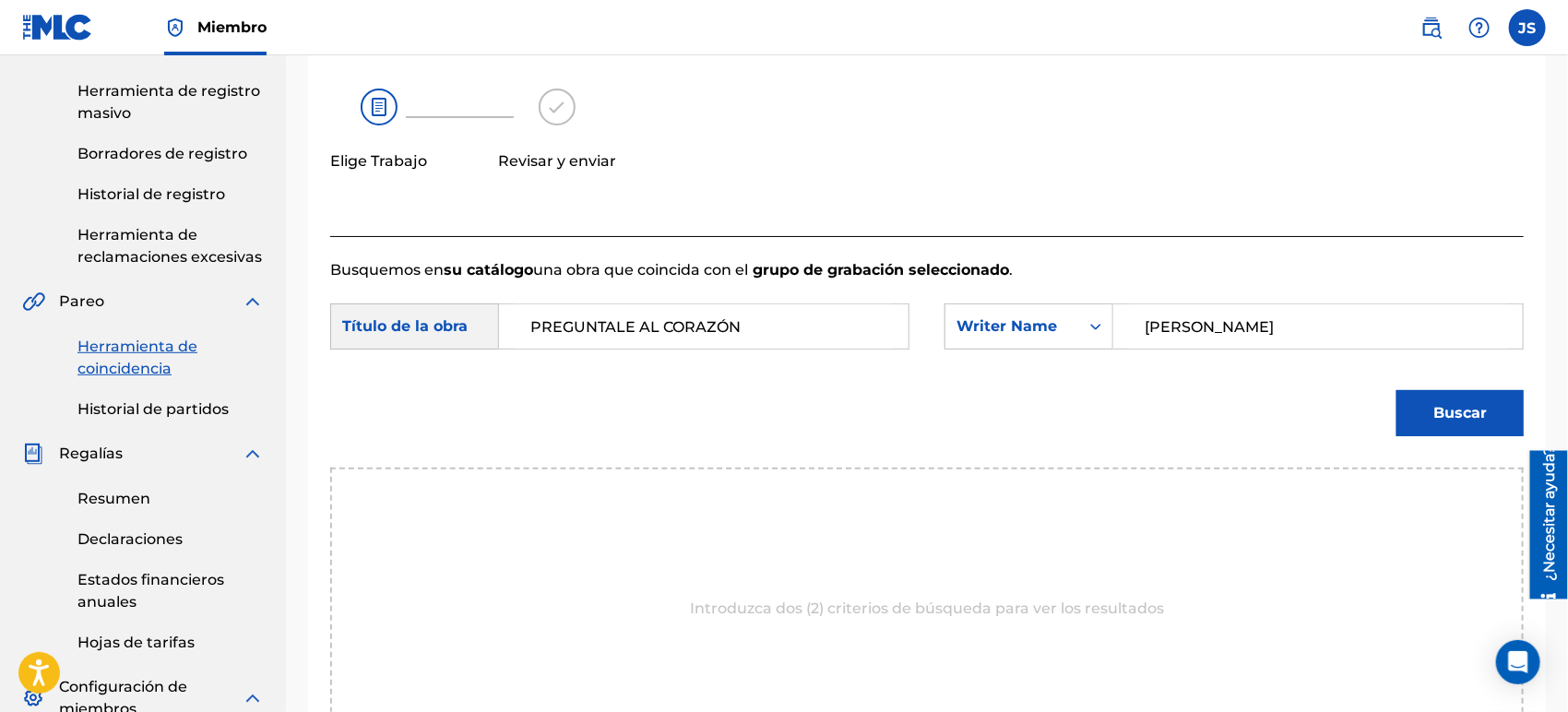 click on "Busquemos en  su catálogo  una obra que coincida con el    grupo de grabación seleccionado  . Buscar con criteriosc2621c35-1369-4366-b842-018a39739a45 Título de la obra PREGUNTALE AL CORAZÓN SearchWithCriteriaac4564ec-beb7-4ea3-bee1-6c95bcda5700 Writer Name [PERSON_NAME] Buscar Introduzca dos (2) criterios de búsqueda para ver los resultados" at bounding box center [927, 516] 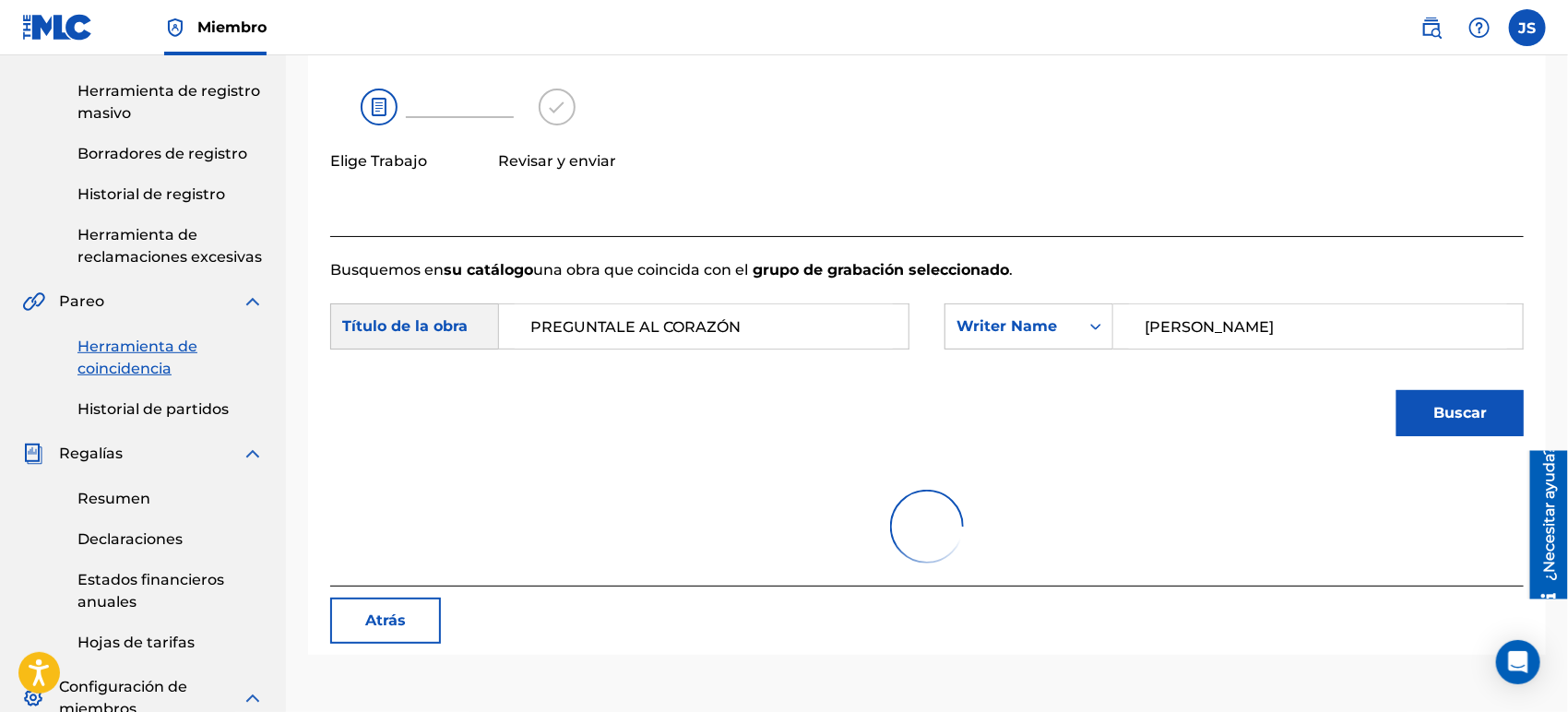 click on "Buscar" at bounding box center (1460, 412) 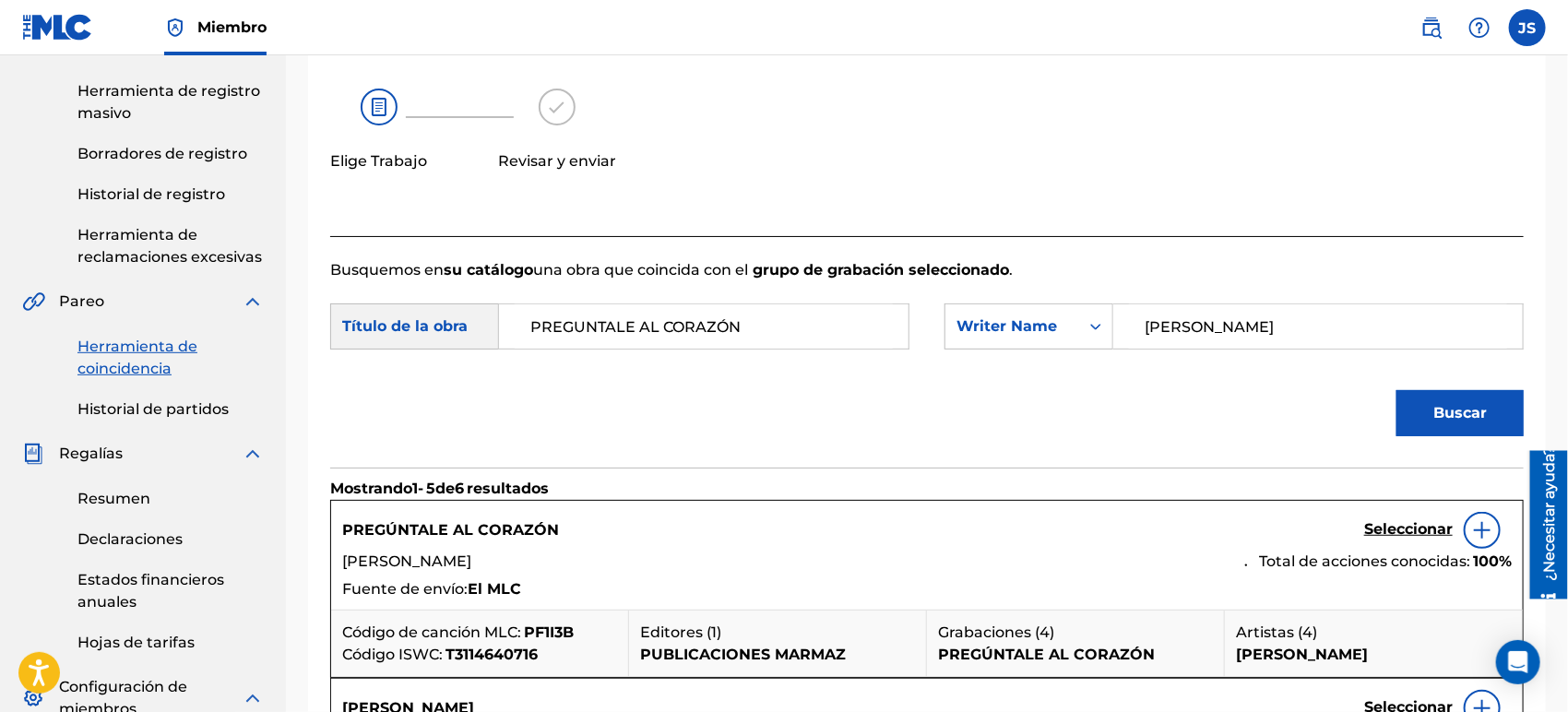 scroll, scrollTop: 512, scrollLeft: 0, axis: vertical 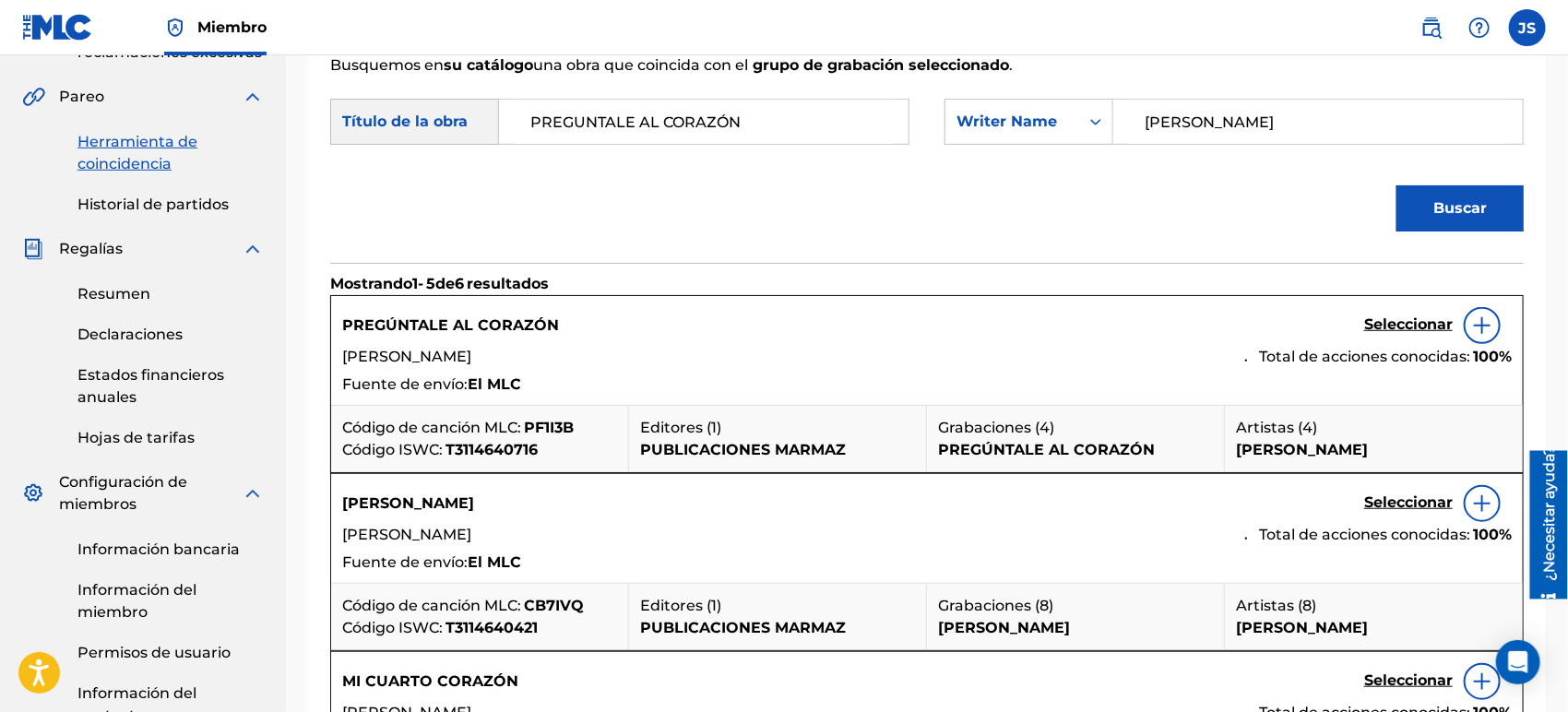click on "PF1I3B" at bounding box center [549, 427] 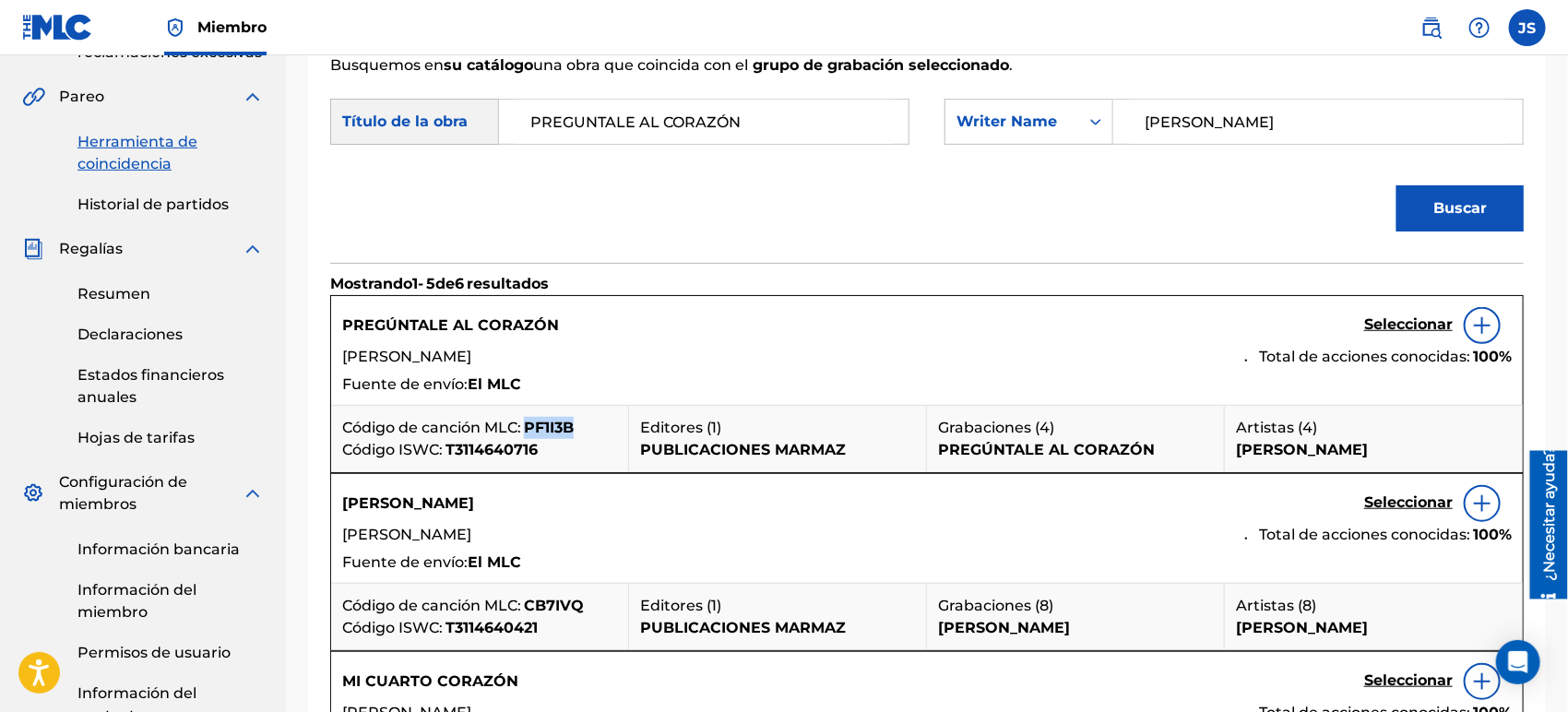 click on "PF1I3B" at bounding box center [549, 427] 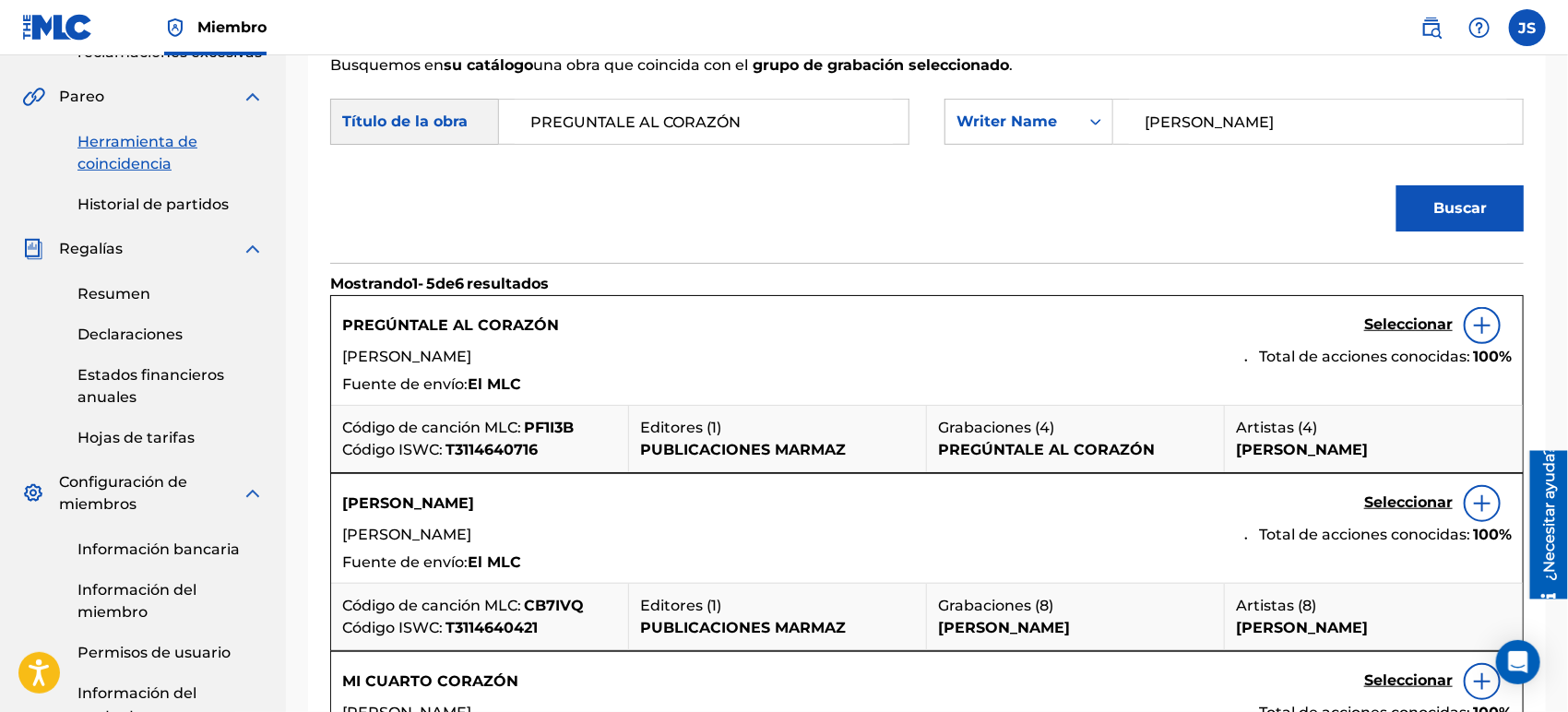 click on "Seleccionar" at bounding box center (1408, 324) 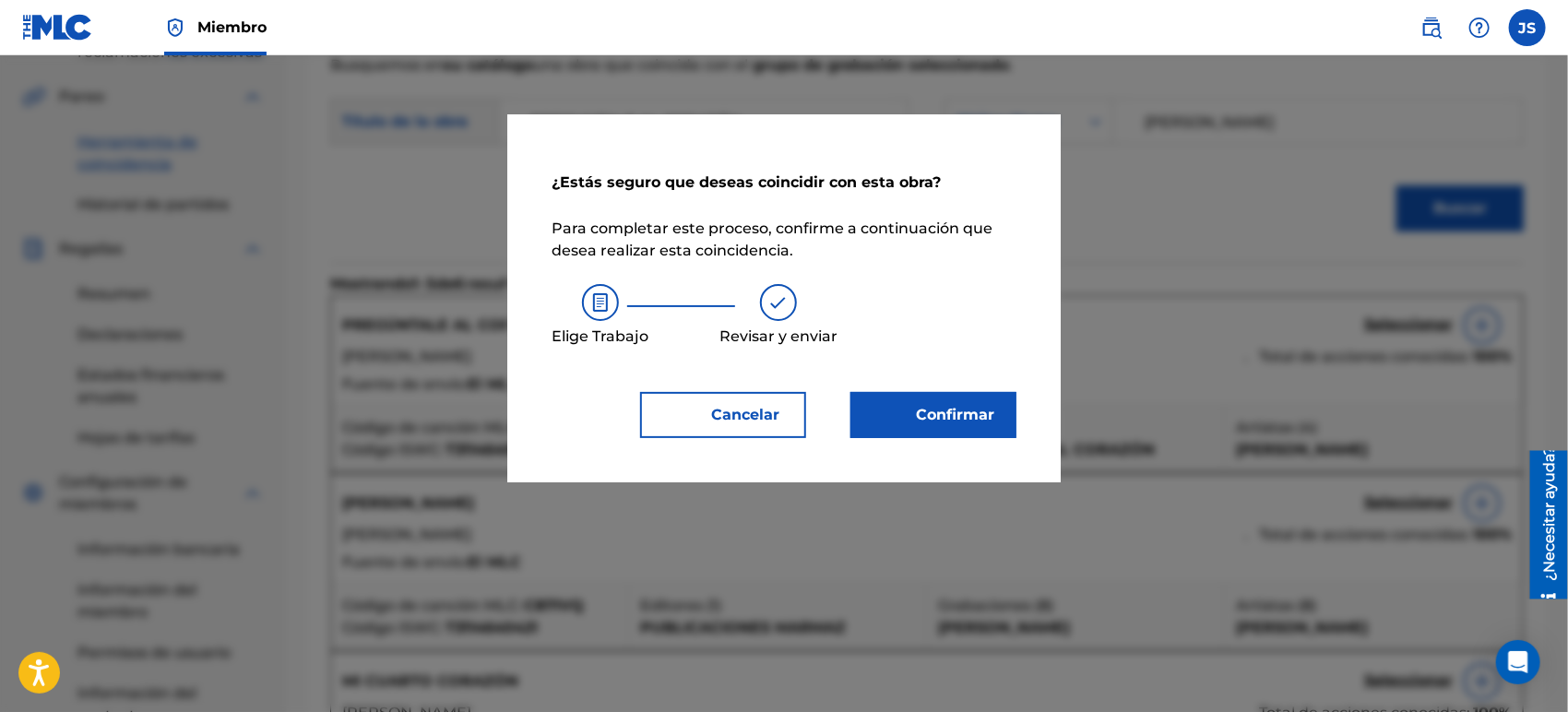 click on "Confirmar" at bounding box center [956, 414] 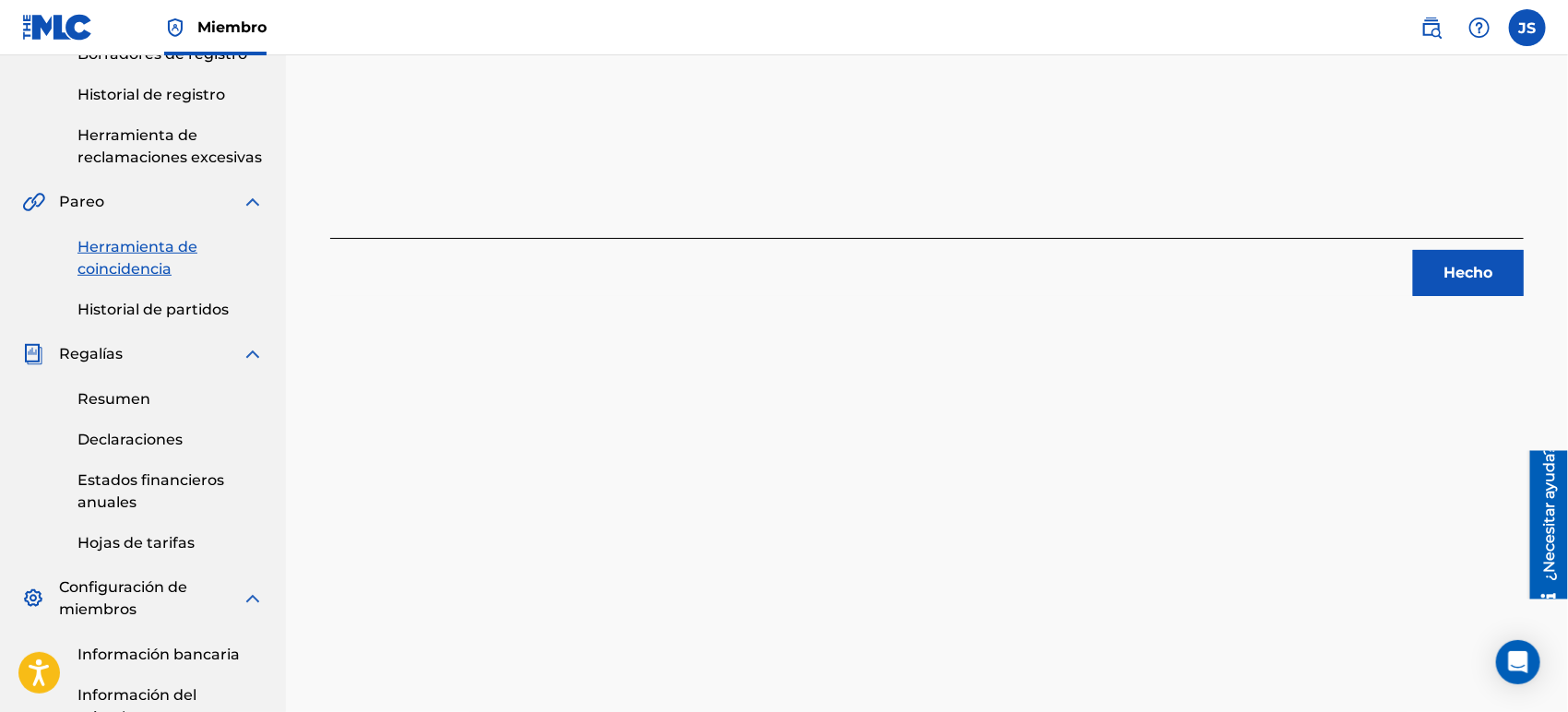 scroll, scrollTop: 409, scrollLeft: 0, axis: vertical 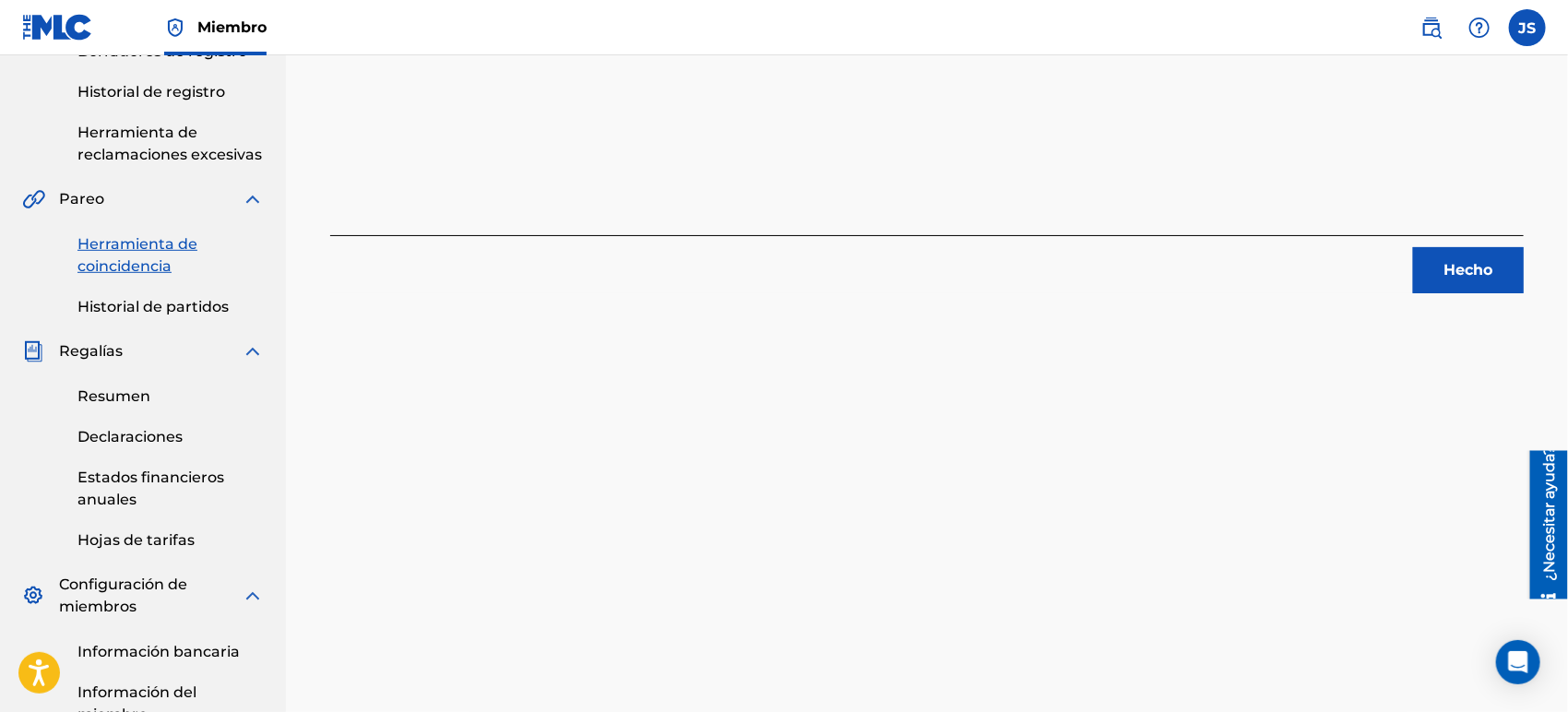 click on "Hecho" at bounding box center (1468, 270) 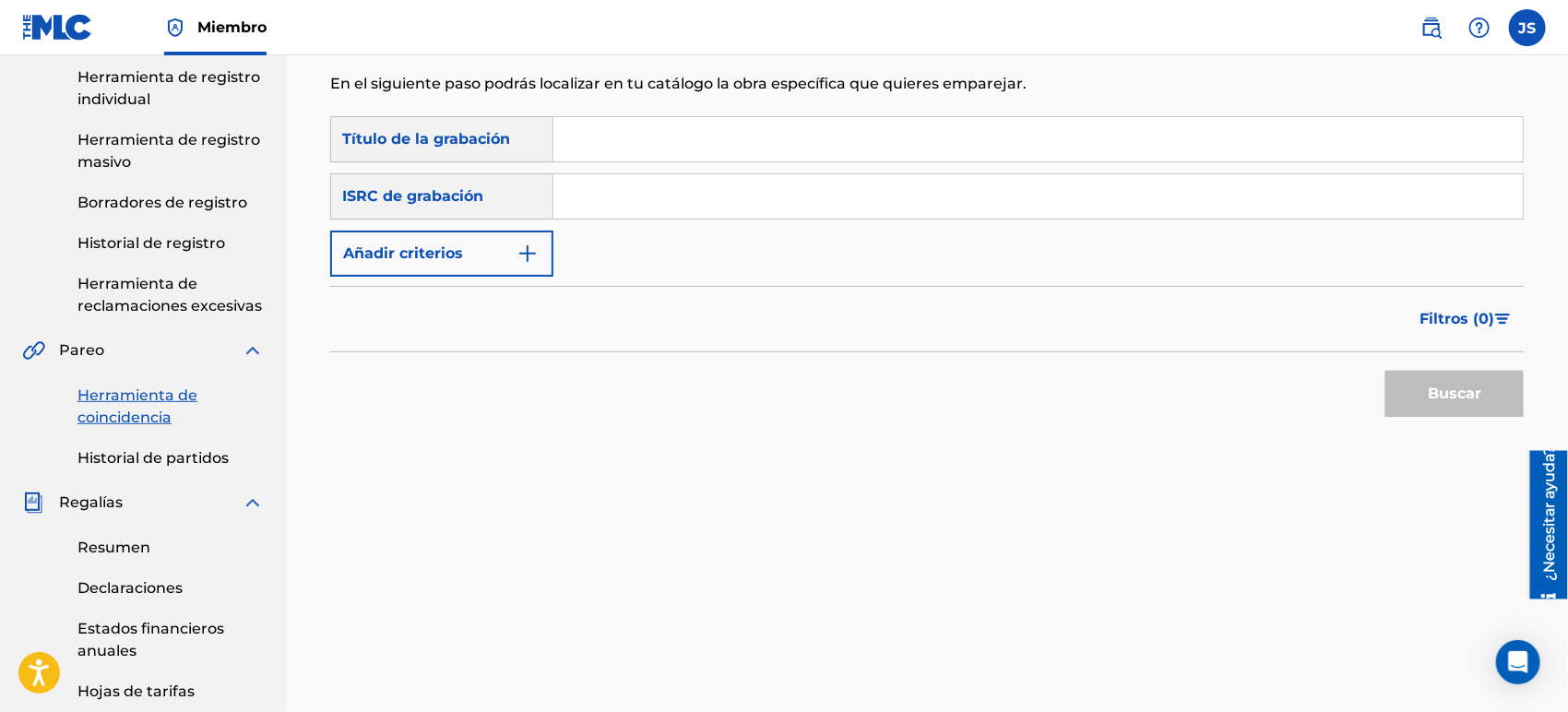 scroll, scrollTop: 102, scrollLeft: 0, axis: vertical 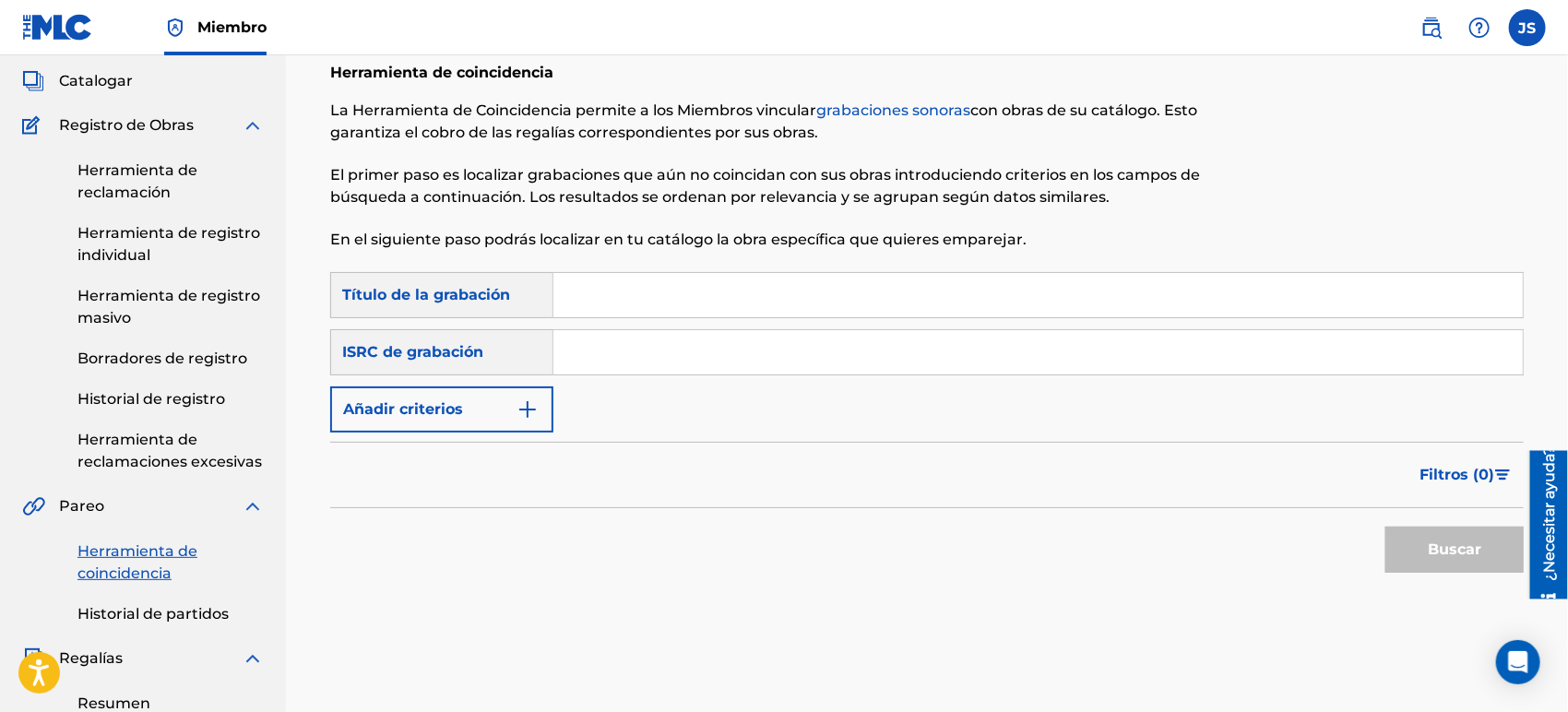 click at bounding box center (1038, 352) 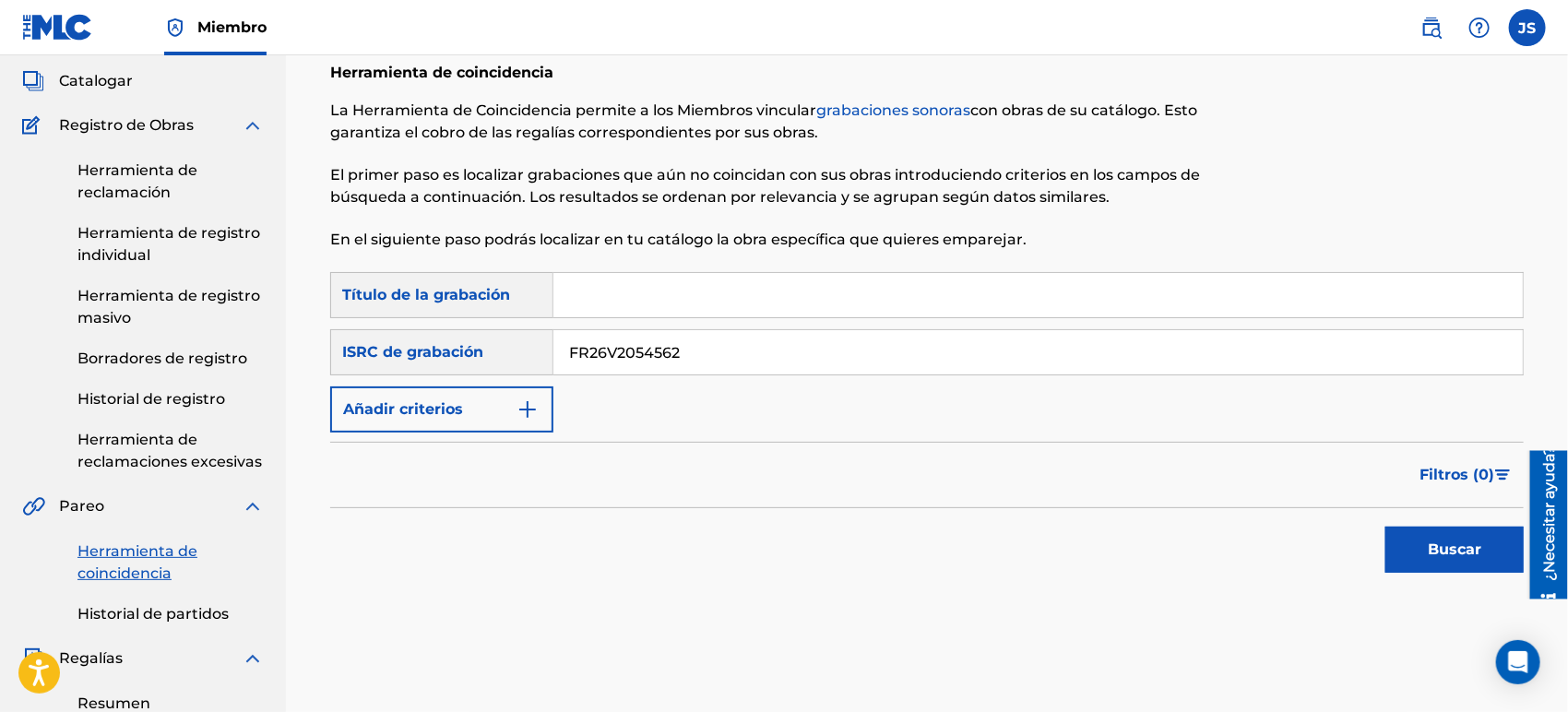 click on "Buscar" at bounding box center [1450, 545] 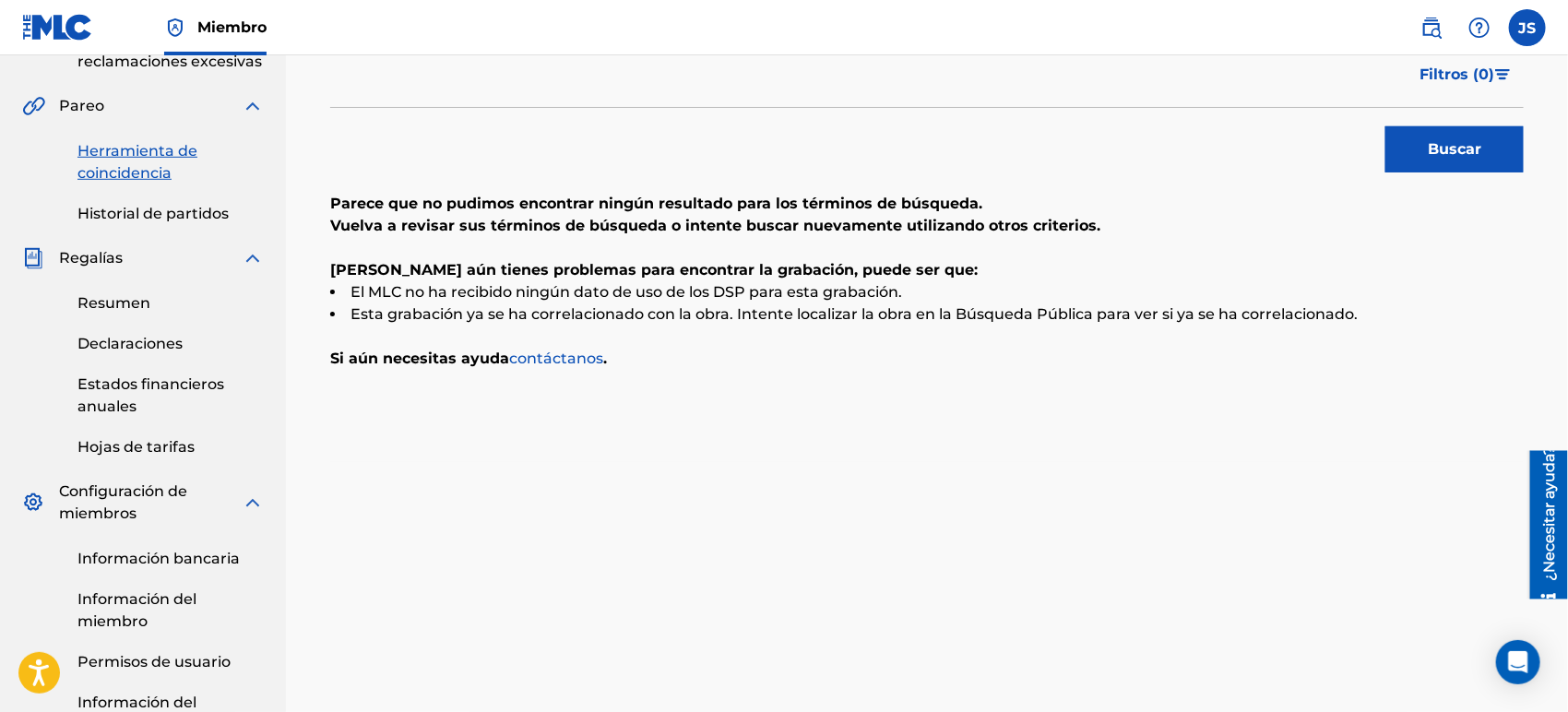 scroll, scrollTop: 307, scrollLeft: 0, axis: vertical 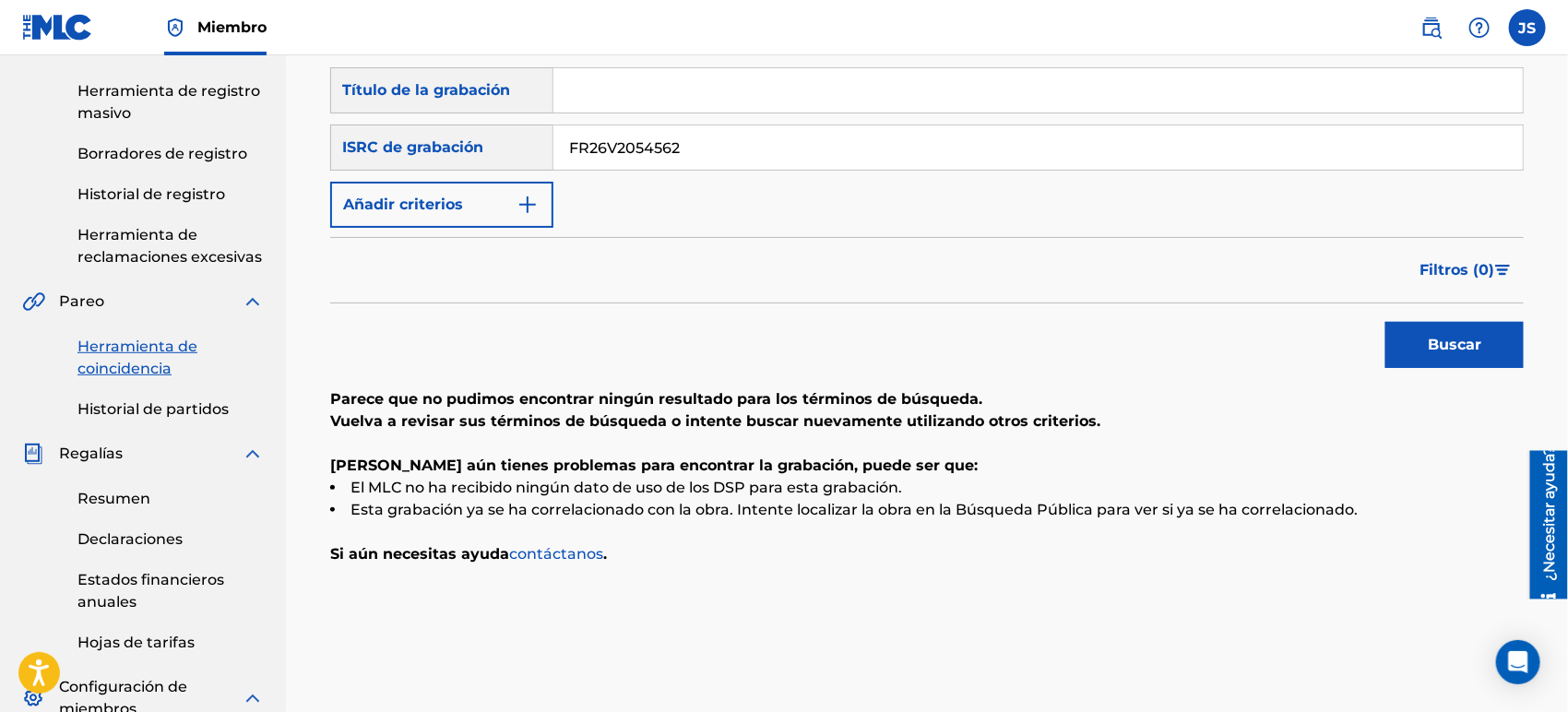 click on "Buscar" at bounding box center (1455, 344) 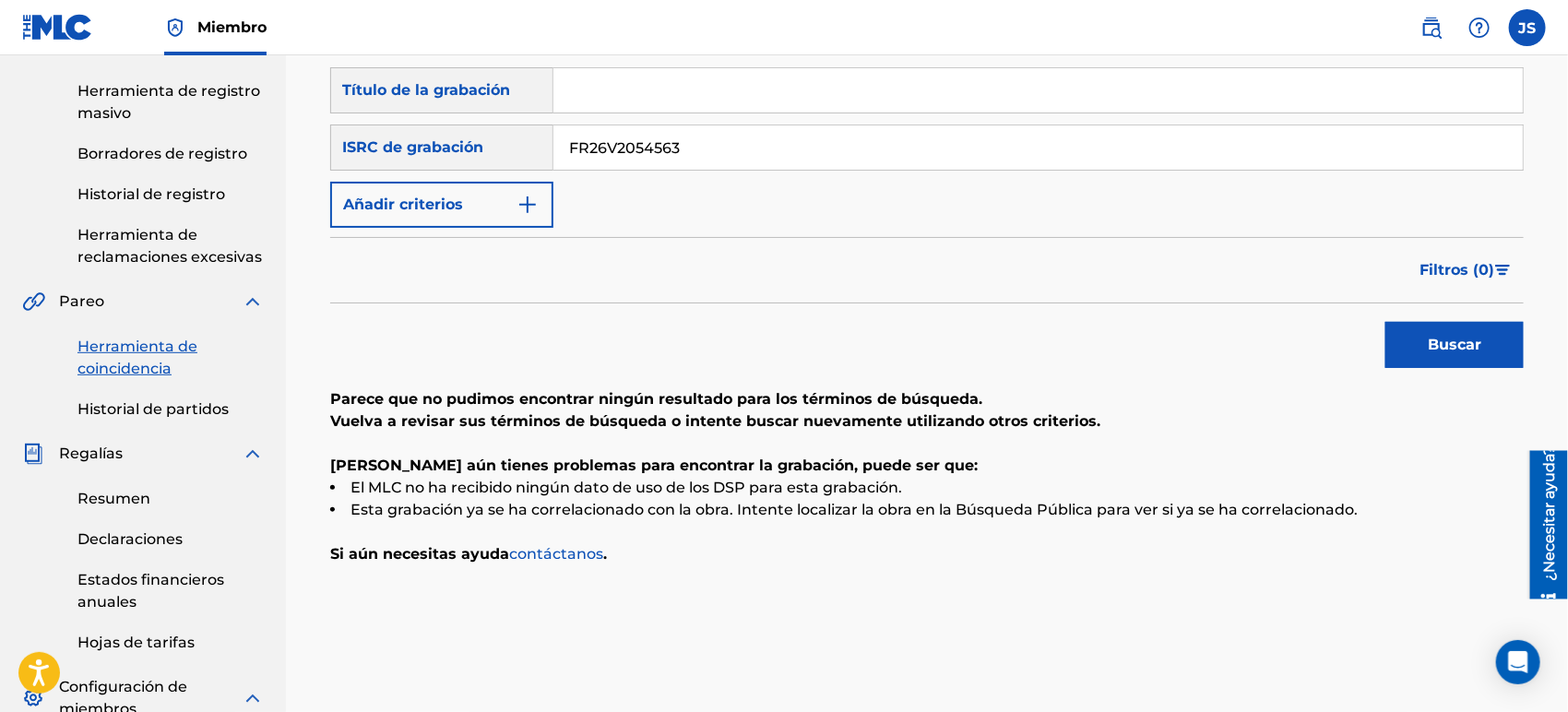 click on "Buscar" at bounding box center [927, 340] 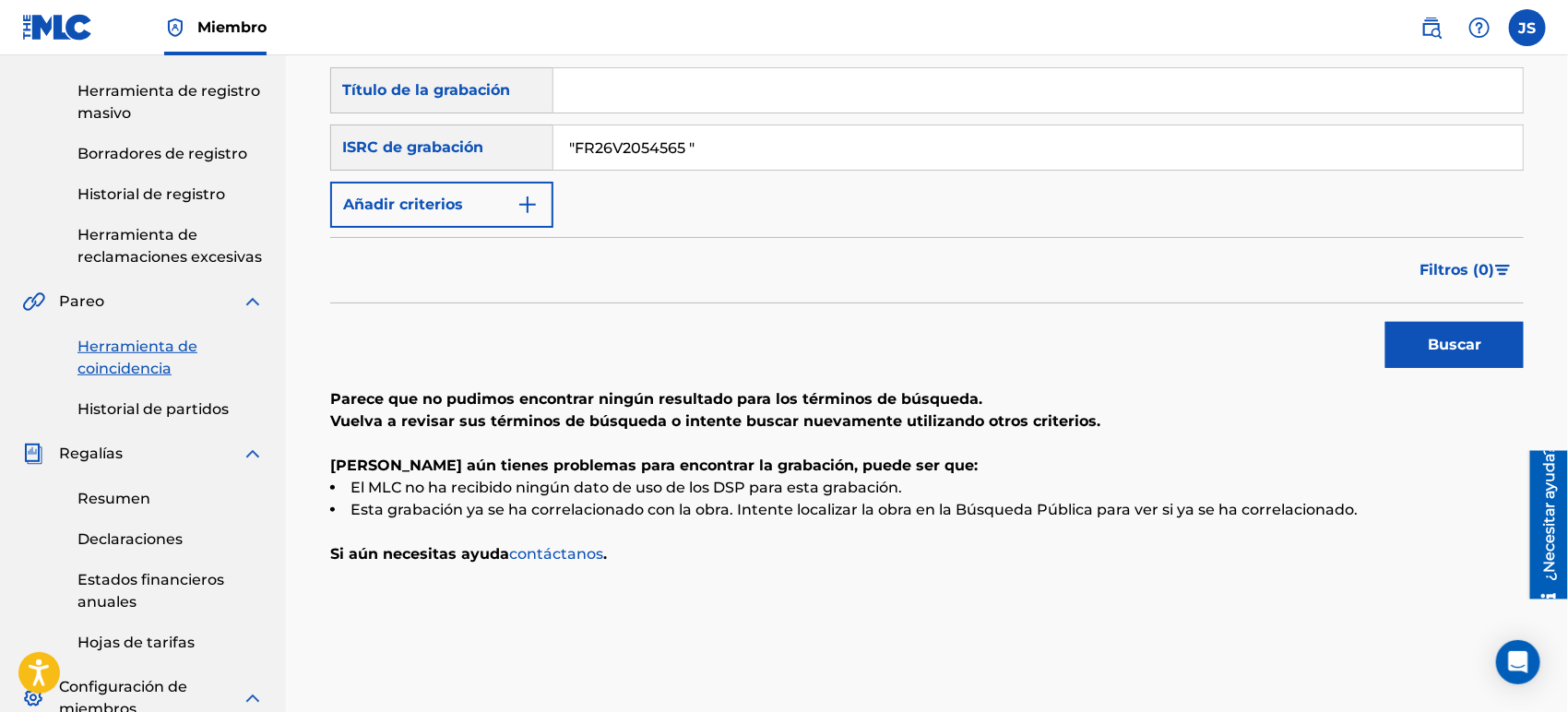 drag, startPoint x: 986, startPoint y: 320, endPoint x: 1102, endPoint y: 308, distance: 116.61904 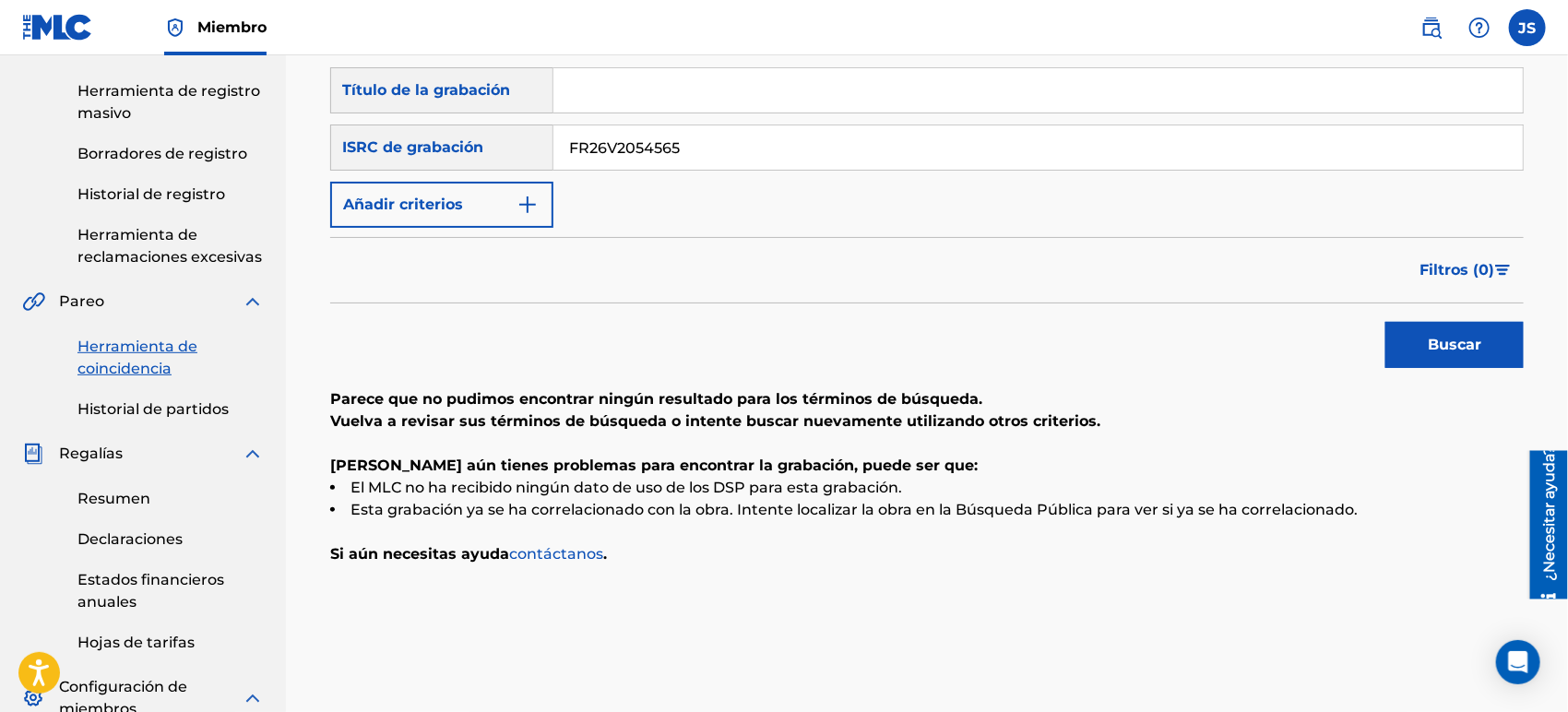 click on "Buscar" at bounding box center [1455, 345] 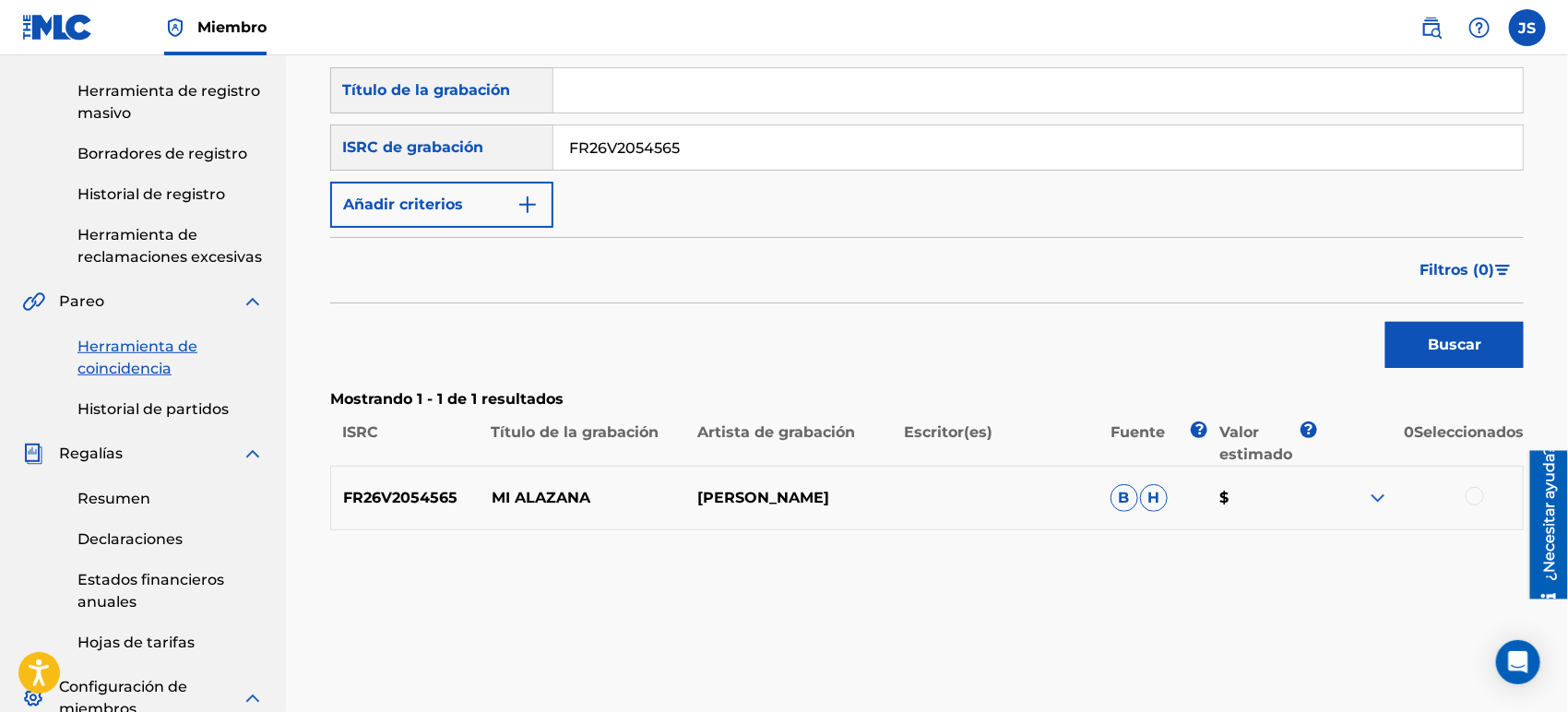 click on "FR26V2054565 MI [PERSON_NAME]" at bounding box center [927, 498] 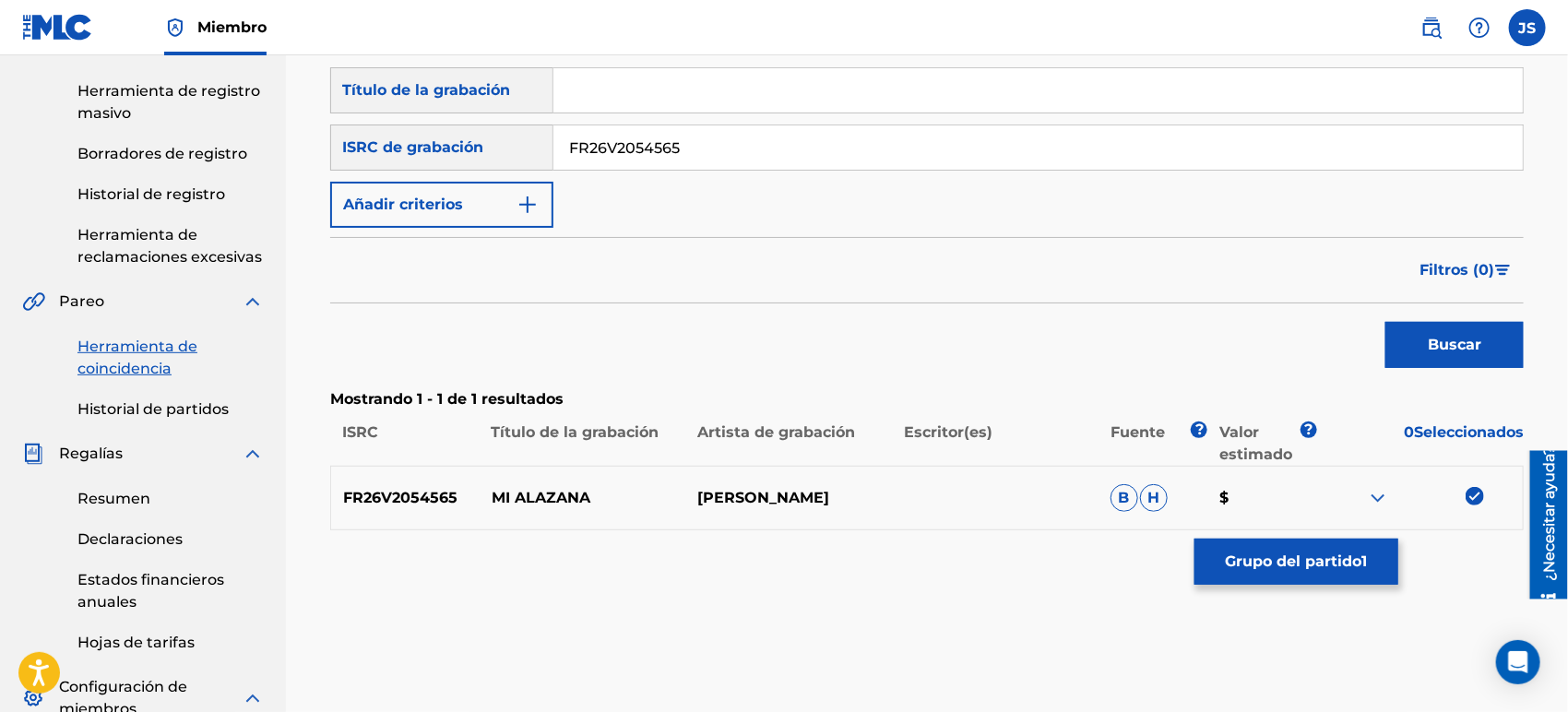 click on "Grupo del partido" at bounding box center (1294, 561) 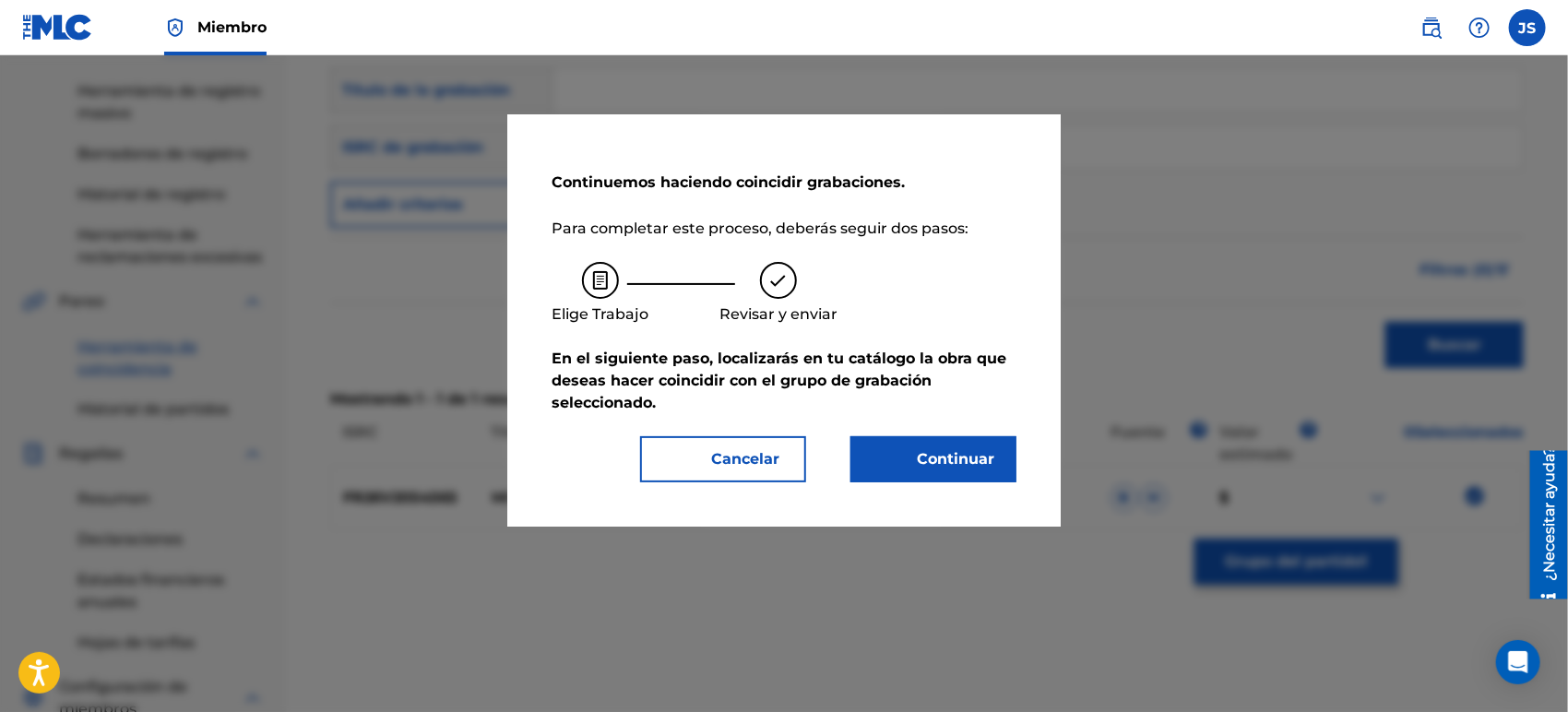 click on "Continuar" at bounding box center [933, 459] 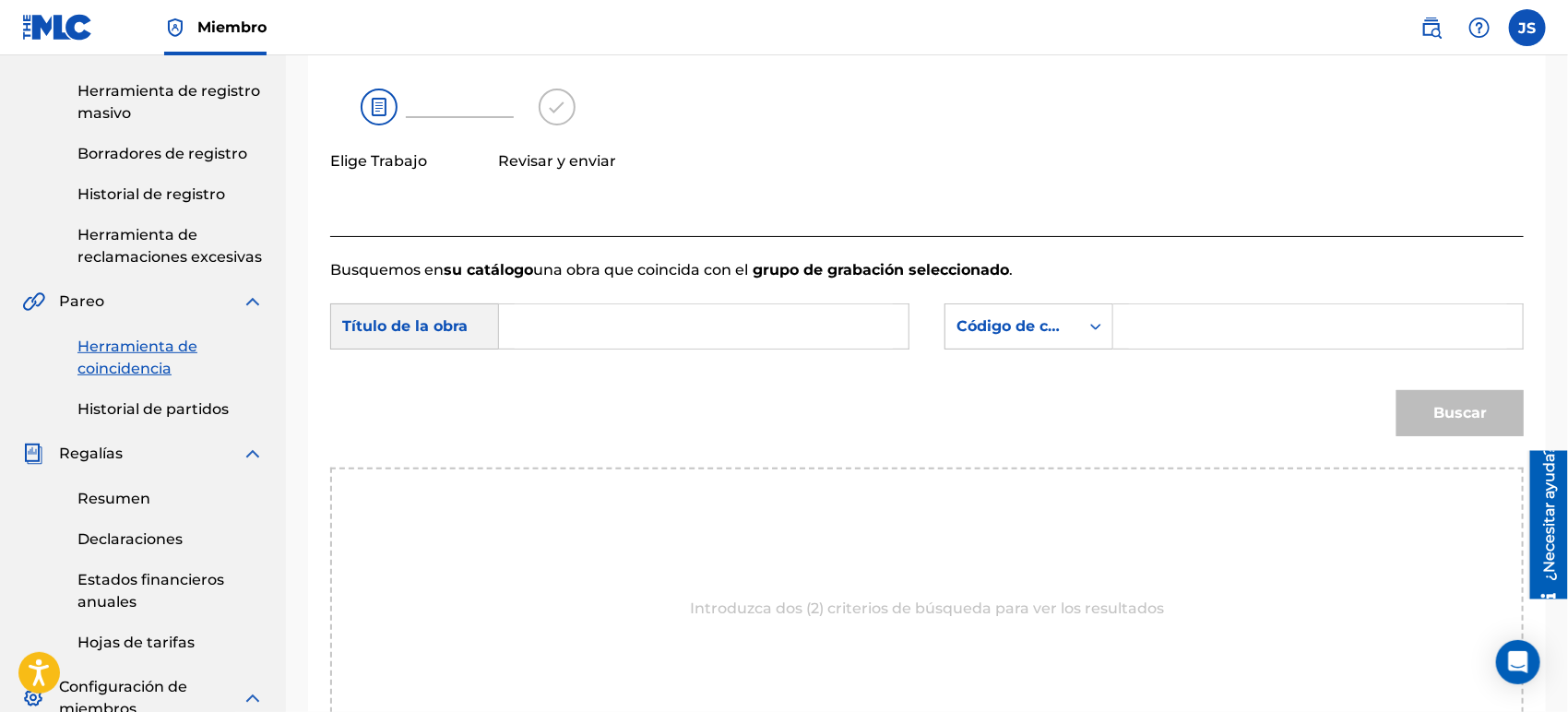 click at bounding box center (704, 326) 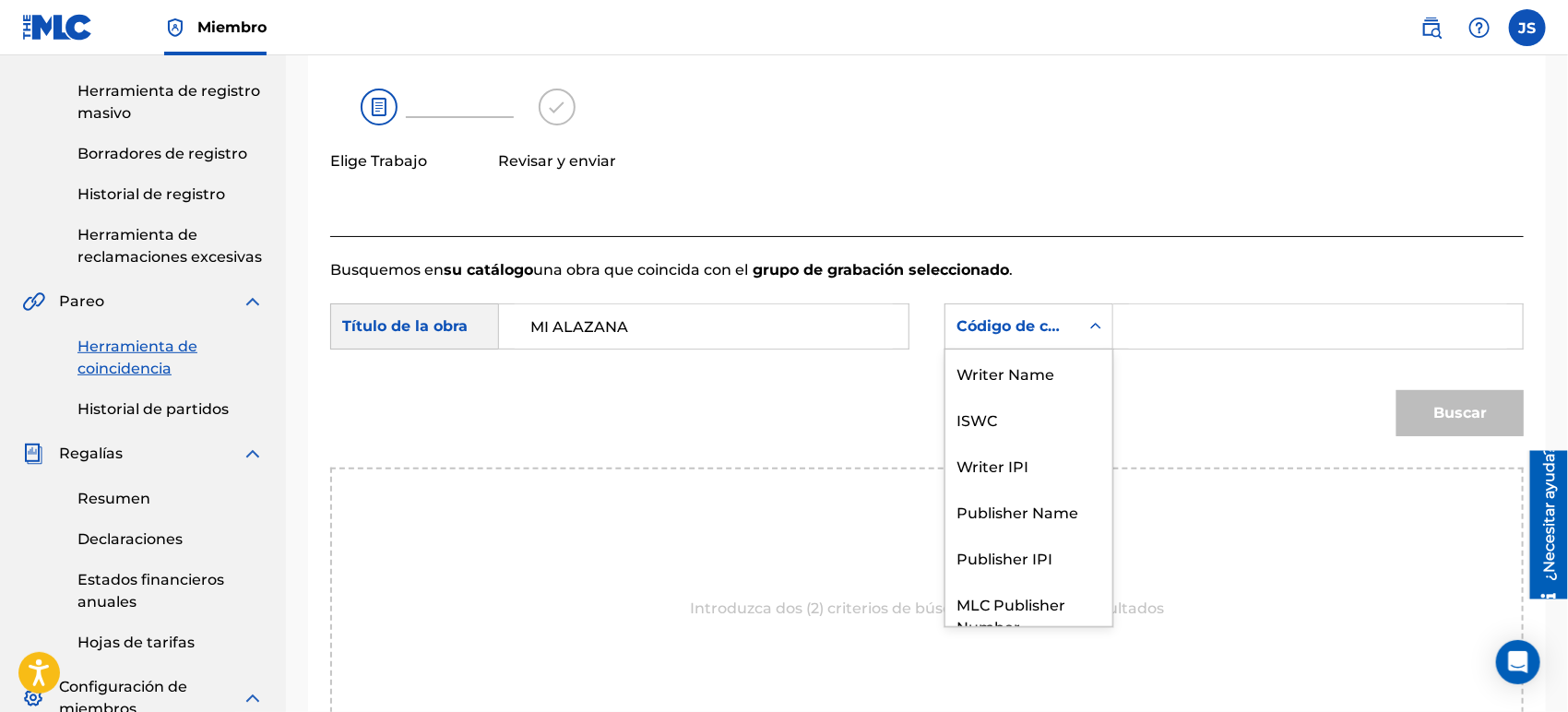 click on "Código de canción MLC" at bounding box center [1012, 326] 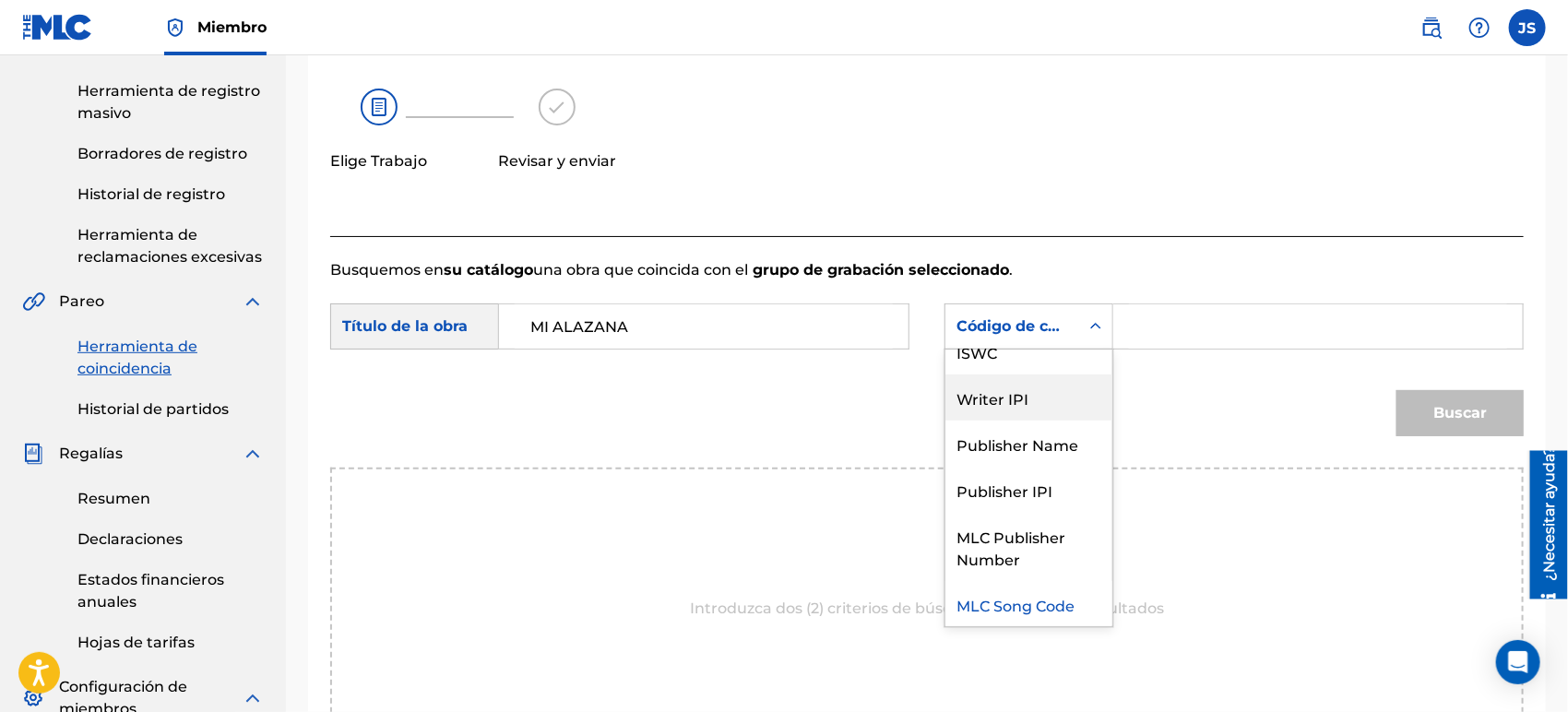 scroll, scrollTop: 0, scrollLeft: 0, axis: both 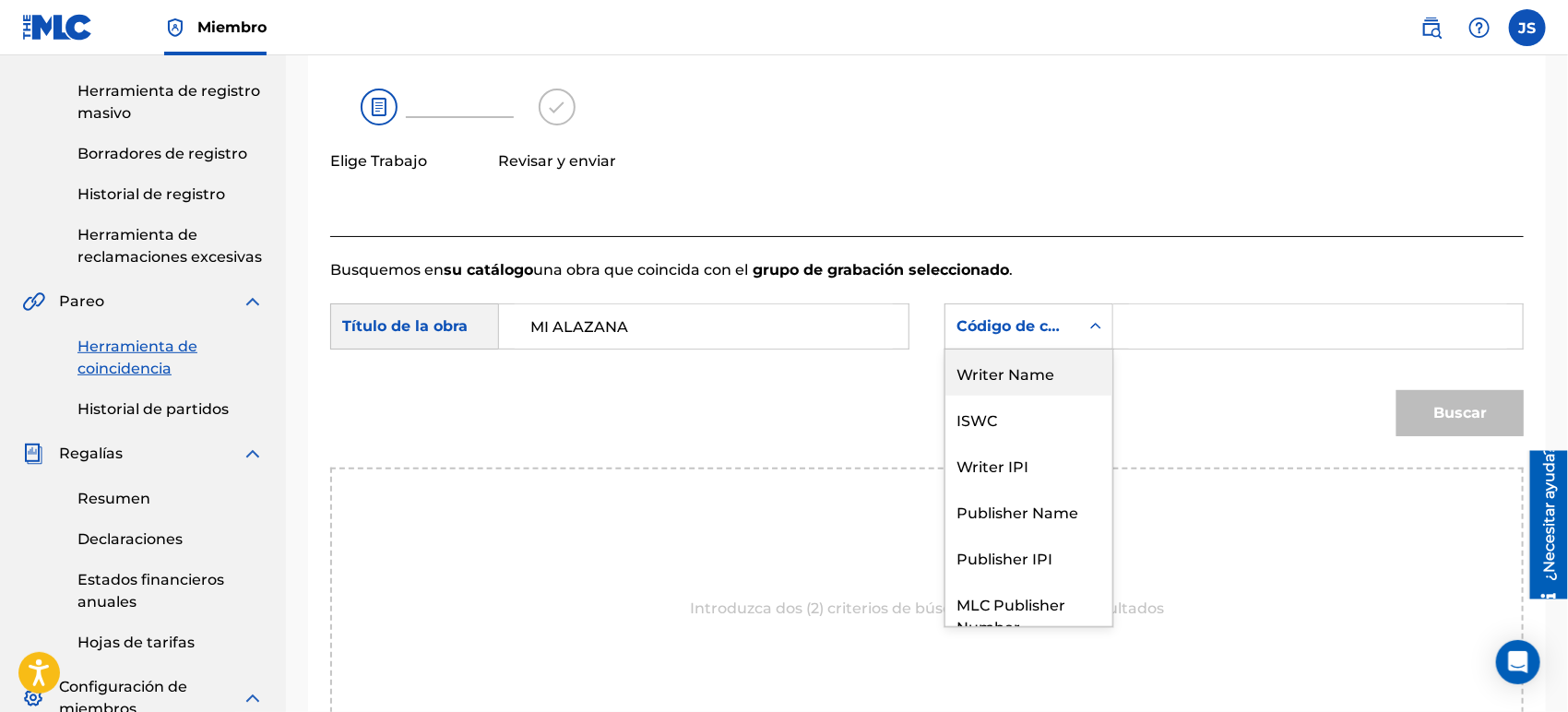 click on "Writer Name" at bounding box center (1028, 373) 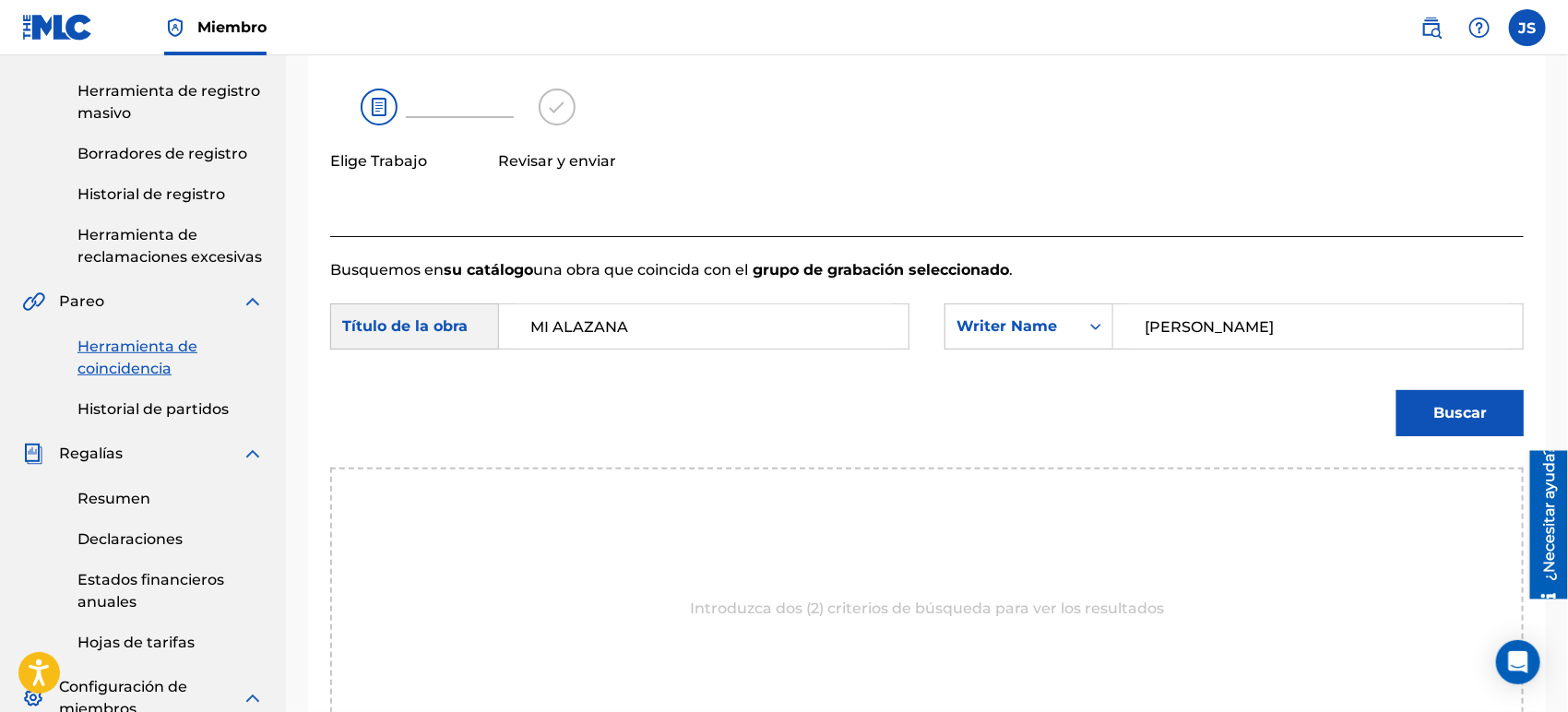 click on "[PERSON_NAME]" at bounding box center (1318, 326) 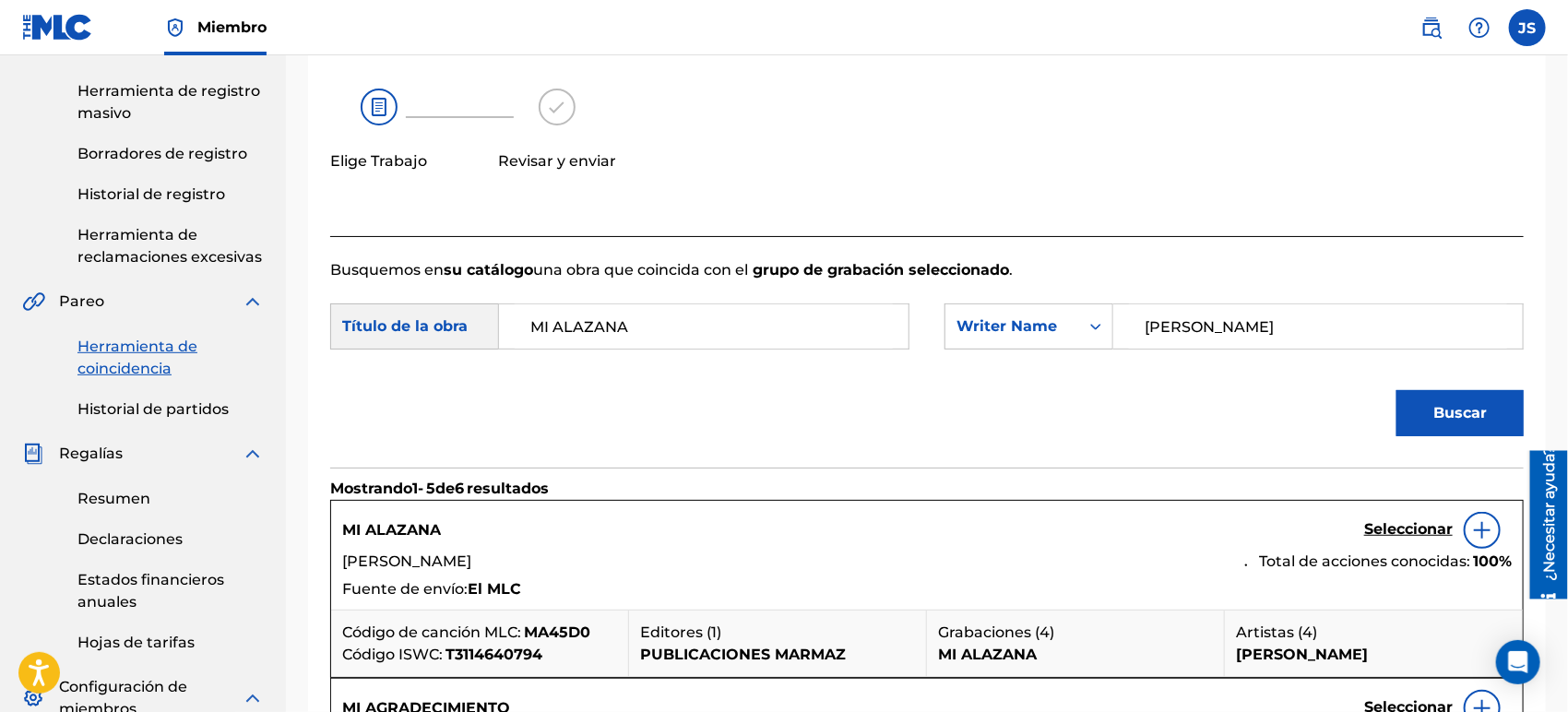 scroll, scrollTop: 409, scrollLeft: 0, axis: vertical 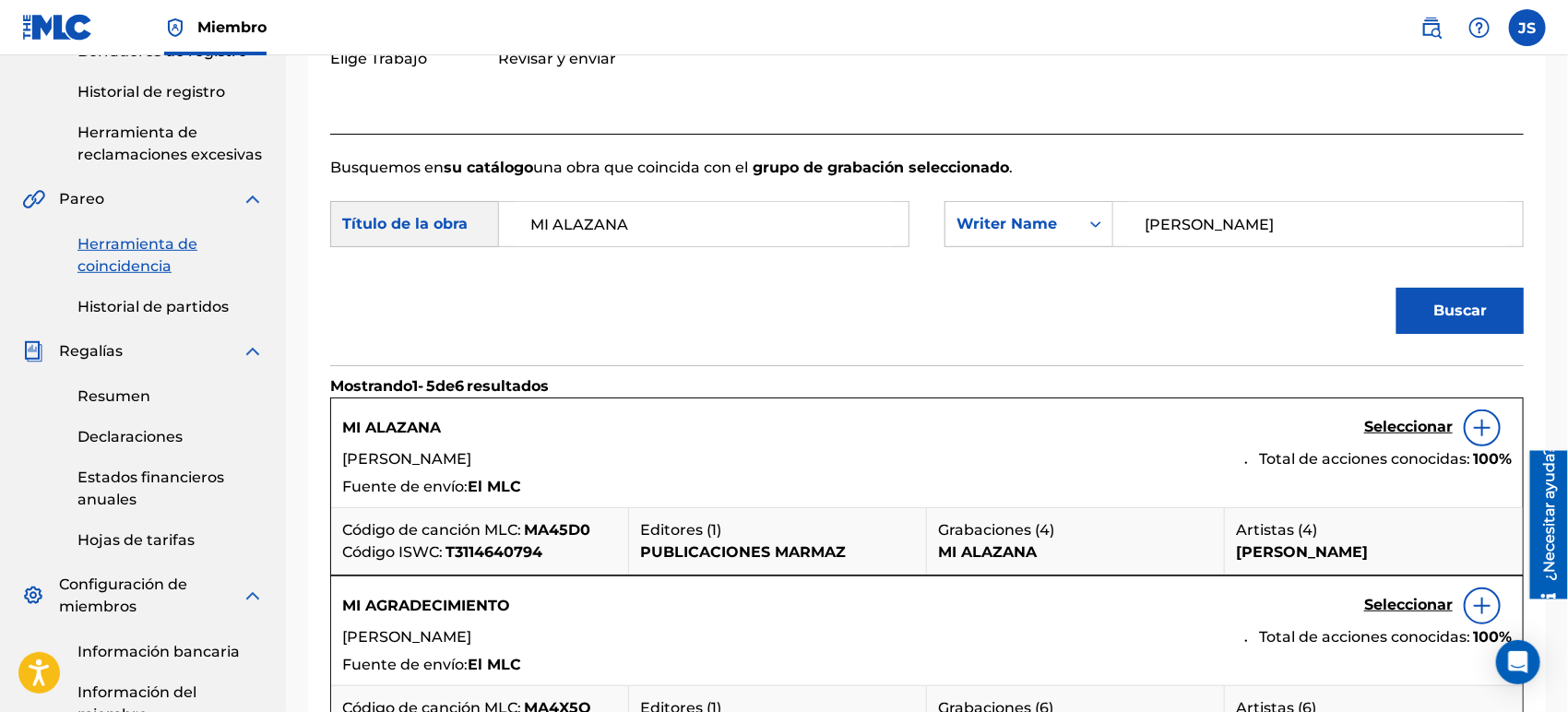 click on "MA45D0" at bounding box center (557, 529) 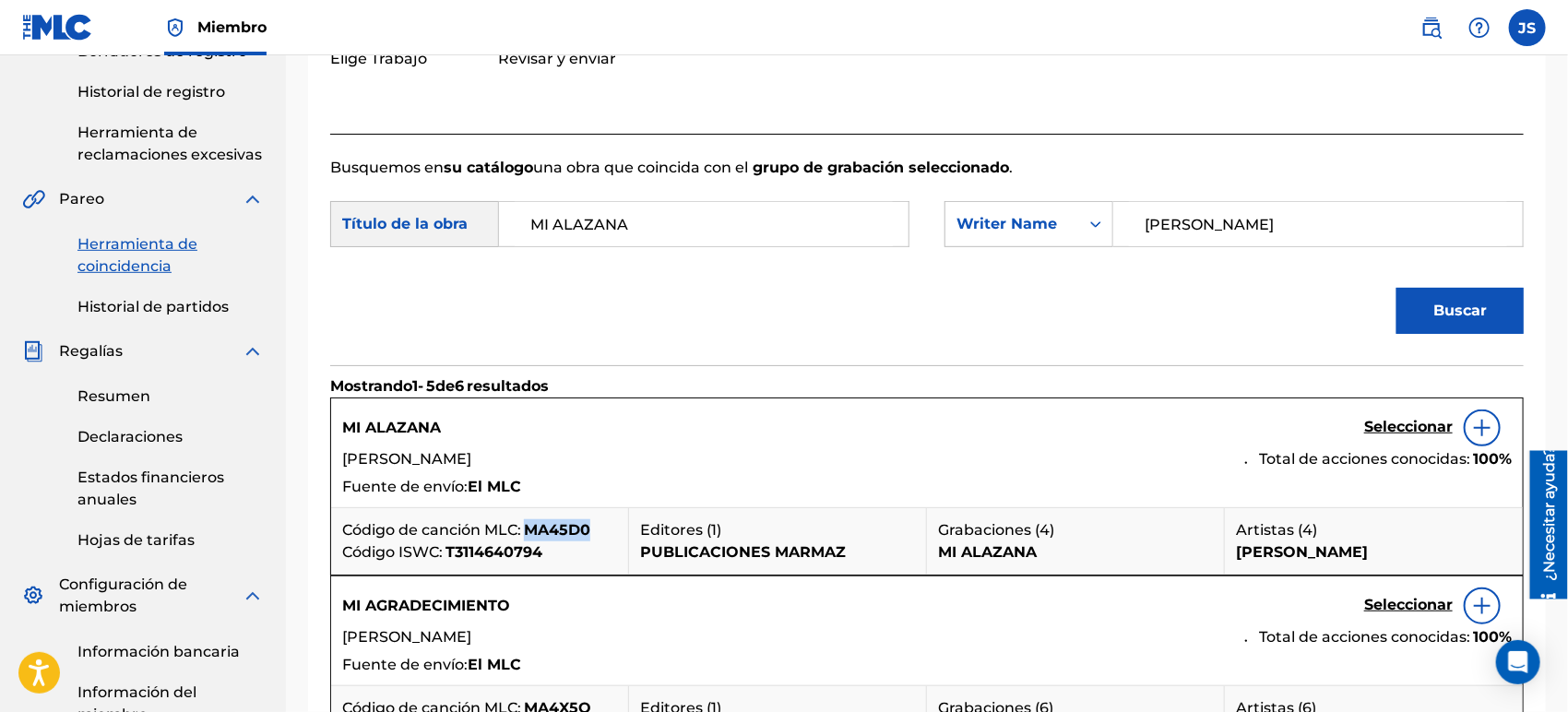 click on "MA45D0" at bounding box center [557, 529] 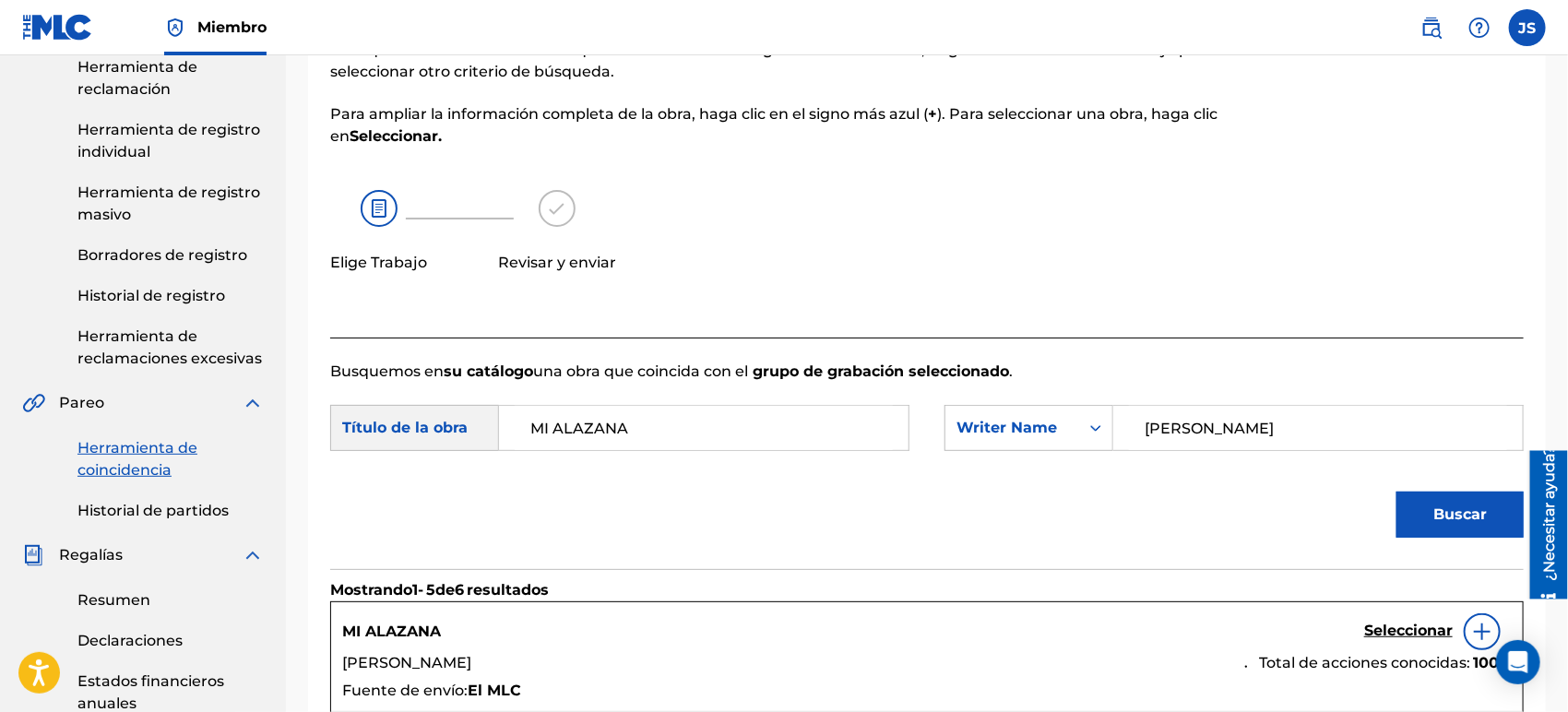scroll, scrollTop: 205, scrollLeft: 0, axis: vertical 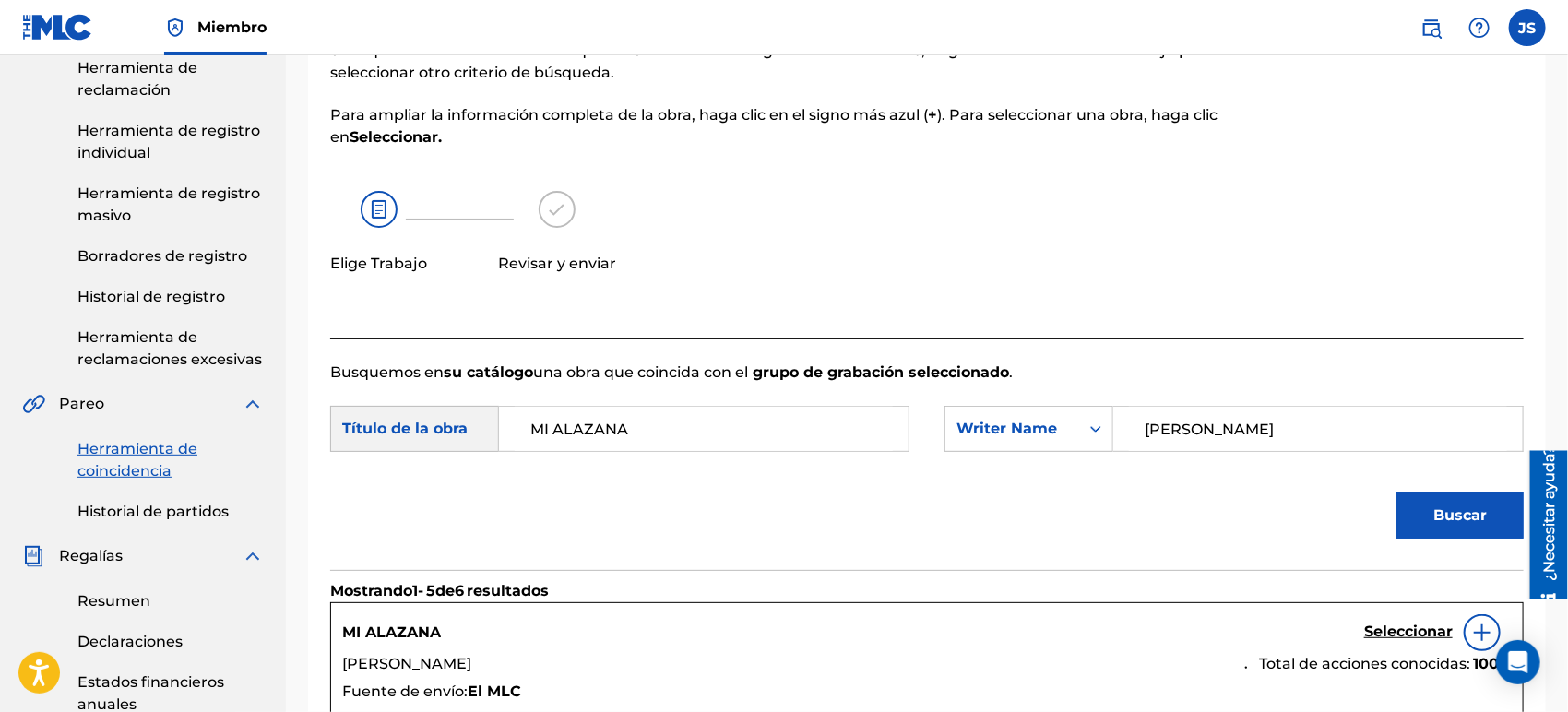 click on "Seleccionar" at bounding box center (1408, 631) 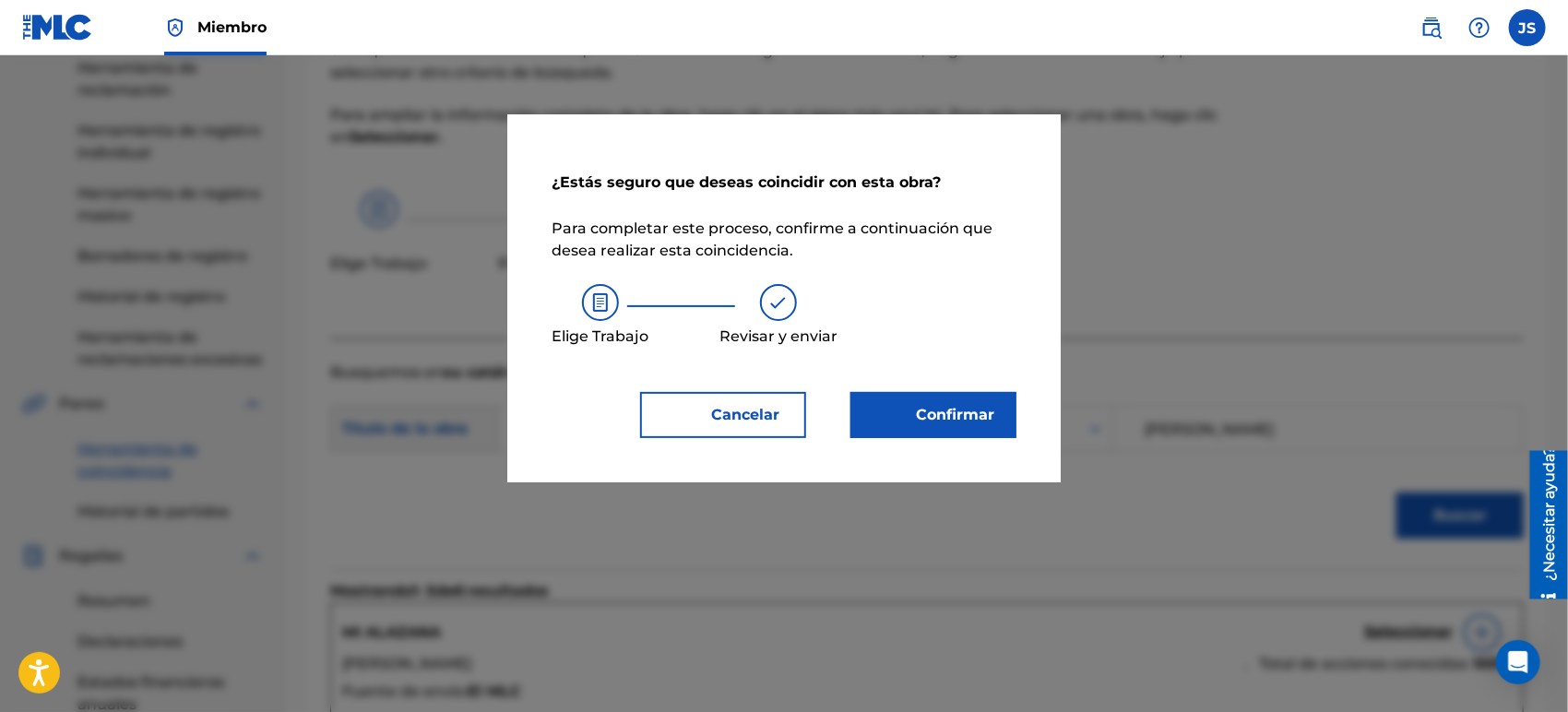 click on "Confirmar" at bounding box center [956, 414] 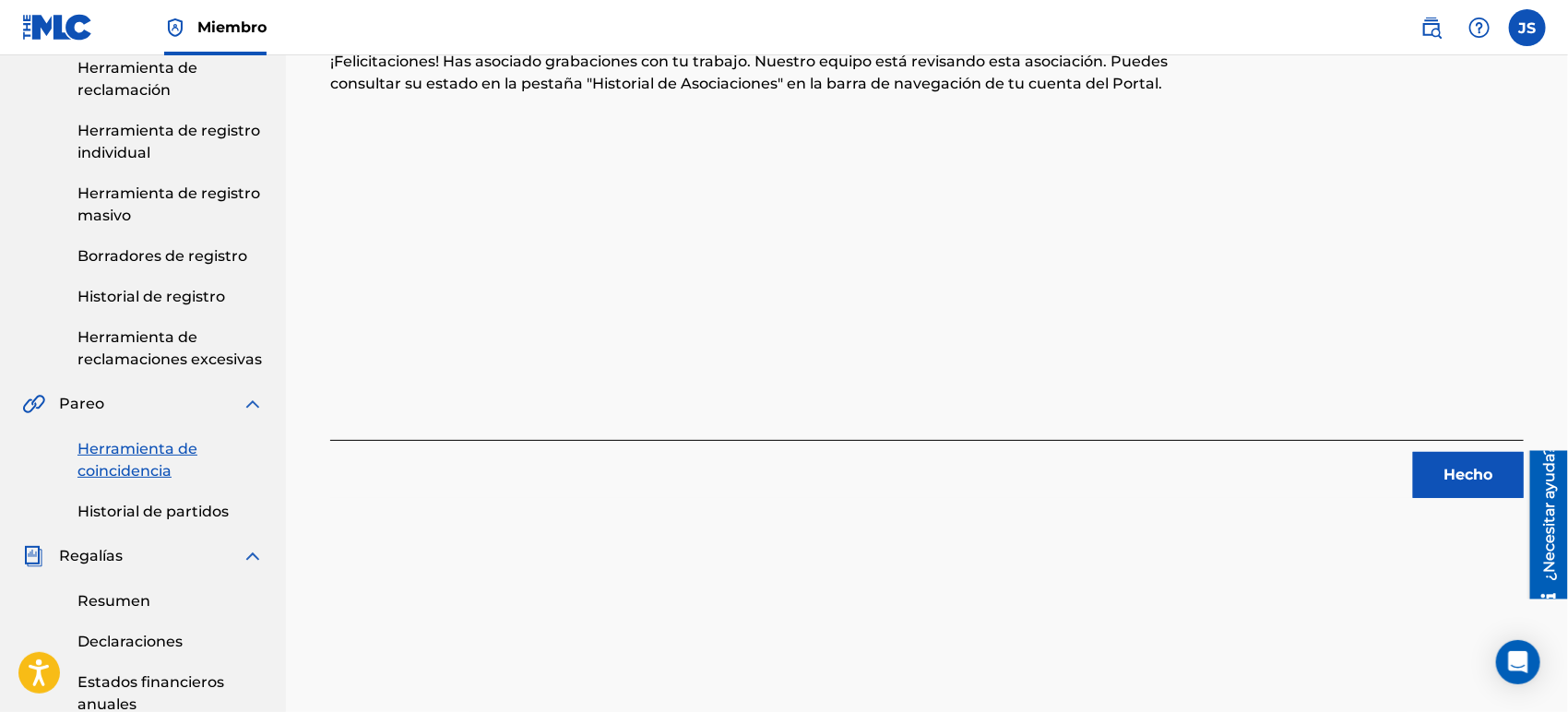 click on "Hecho" at bounding box center [1468, 474] 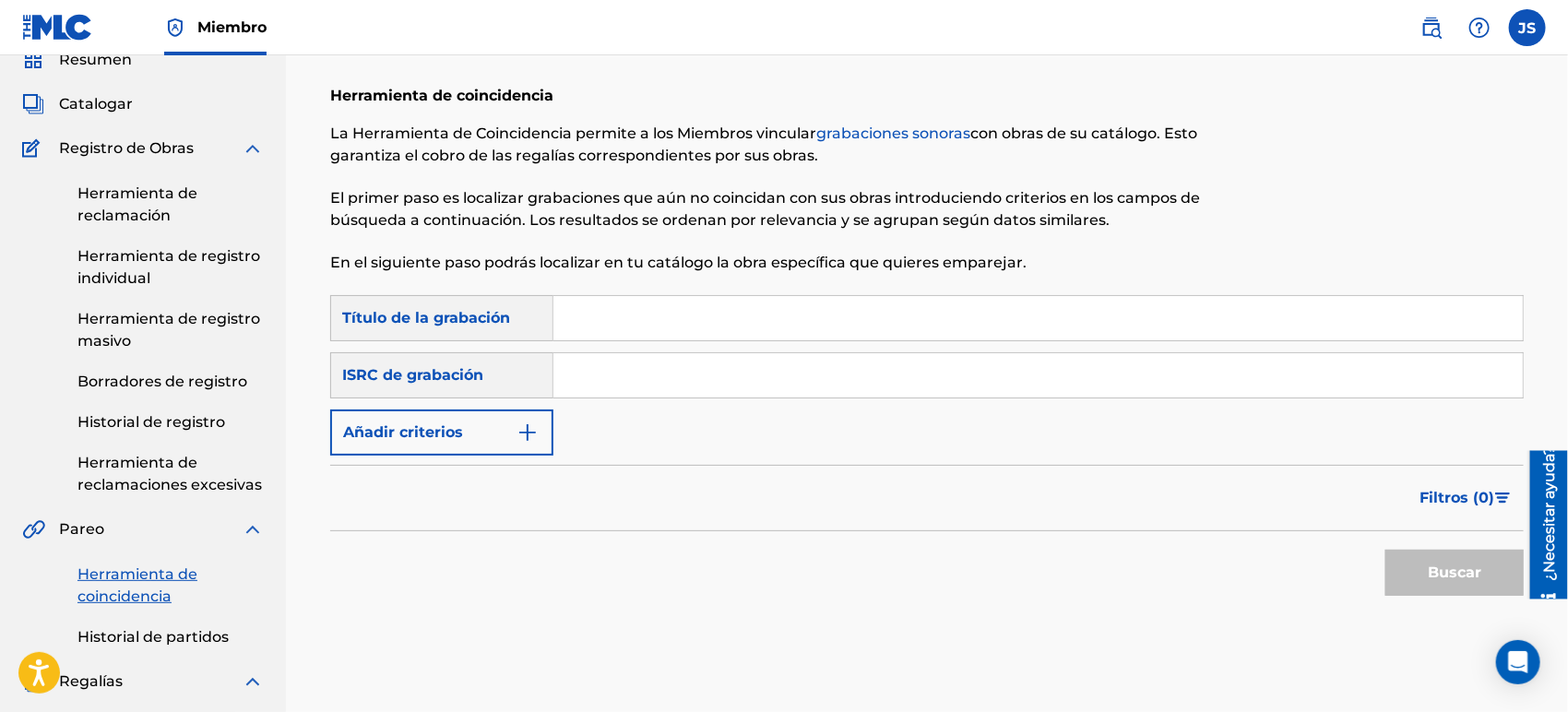scroll, scrollTop: 0, scrollLeft: 0, axis: both 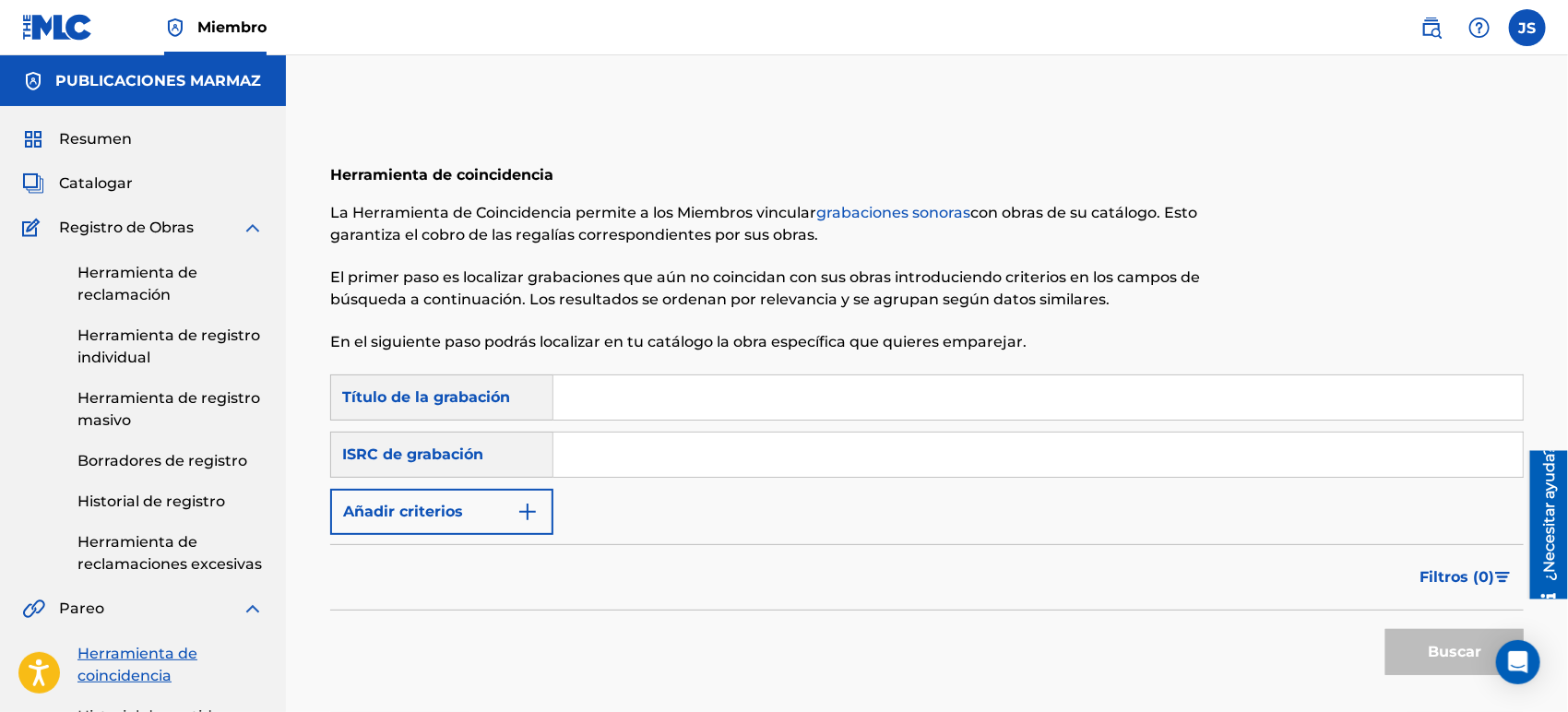 click at bounding box center [1038, 455] 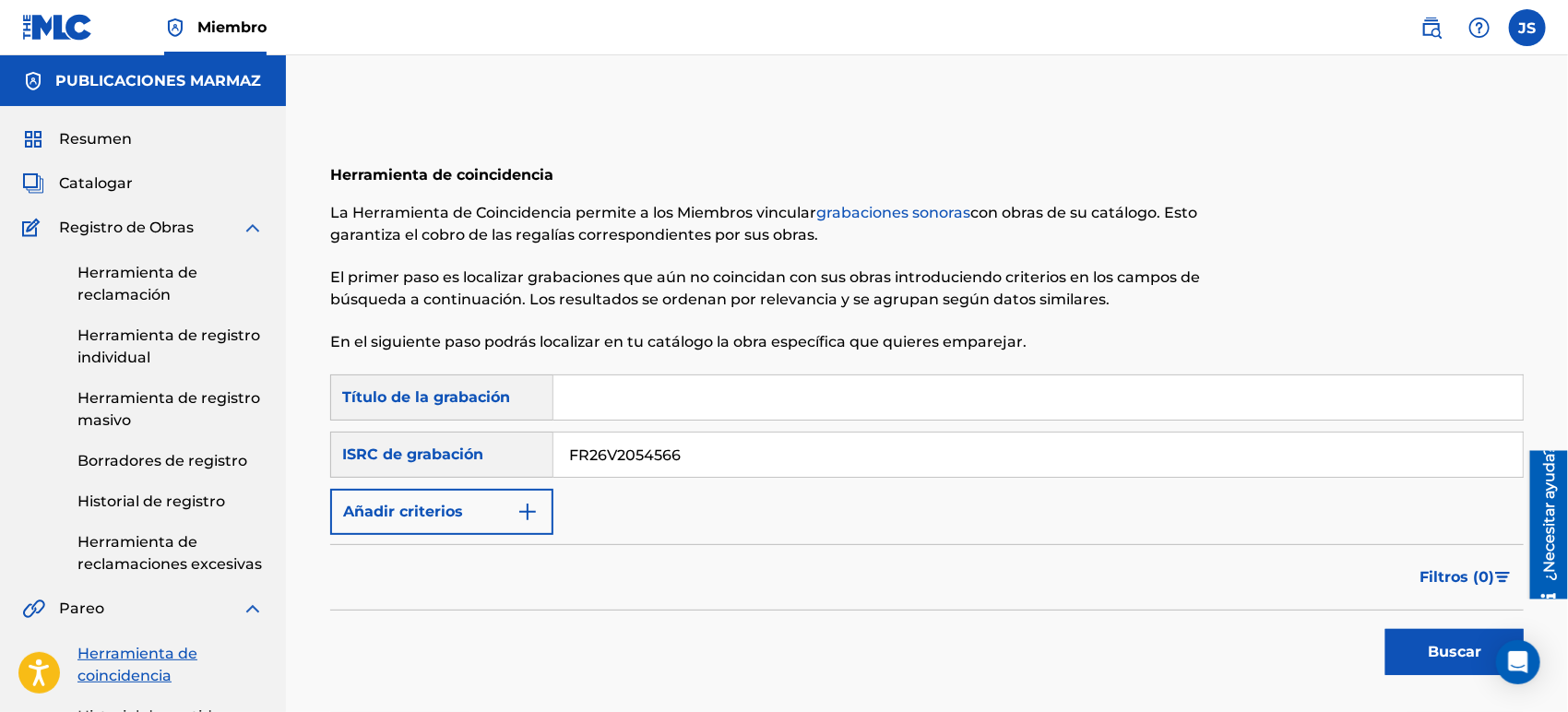 click on "Buscar" at bounding box center (1455, 652) 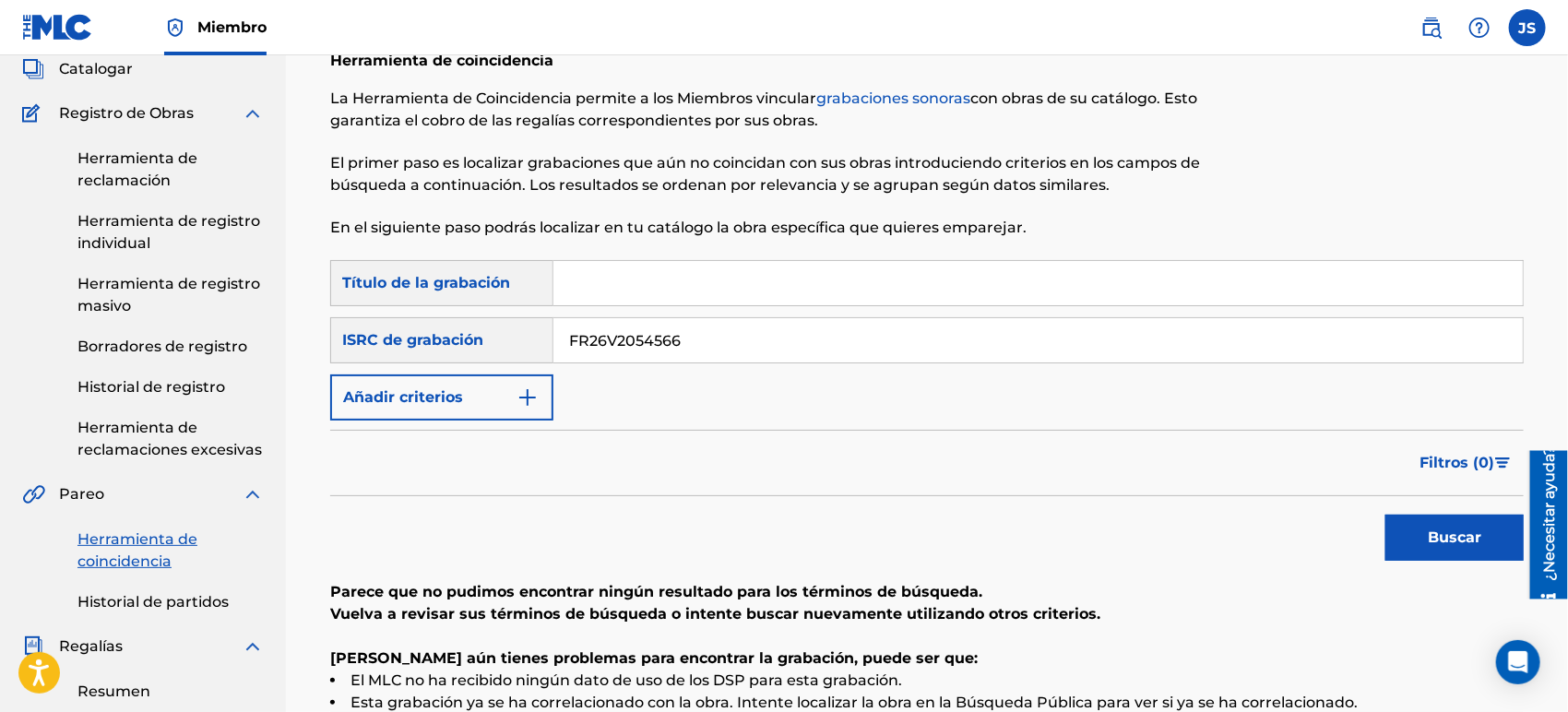 scroll, scrollTop: 102, scrollLeft: 0, axis: vertical 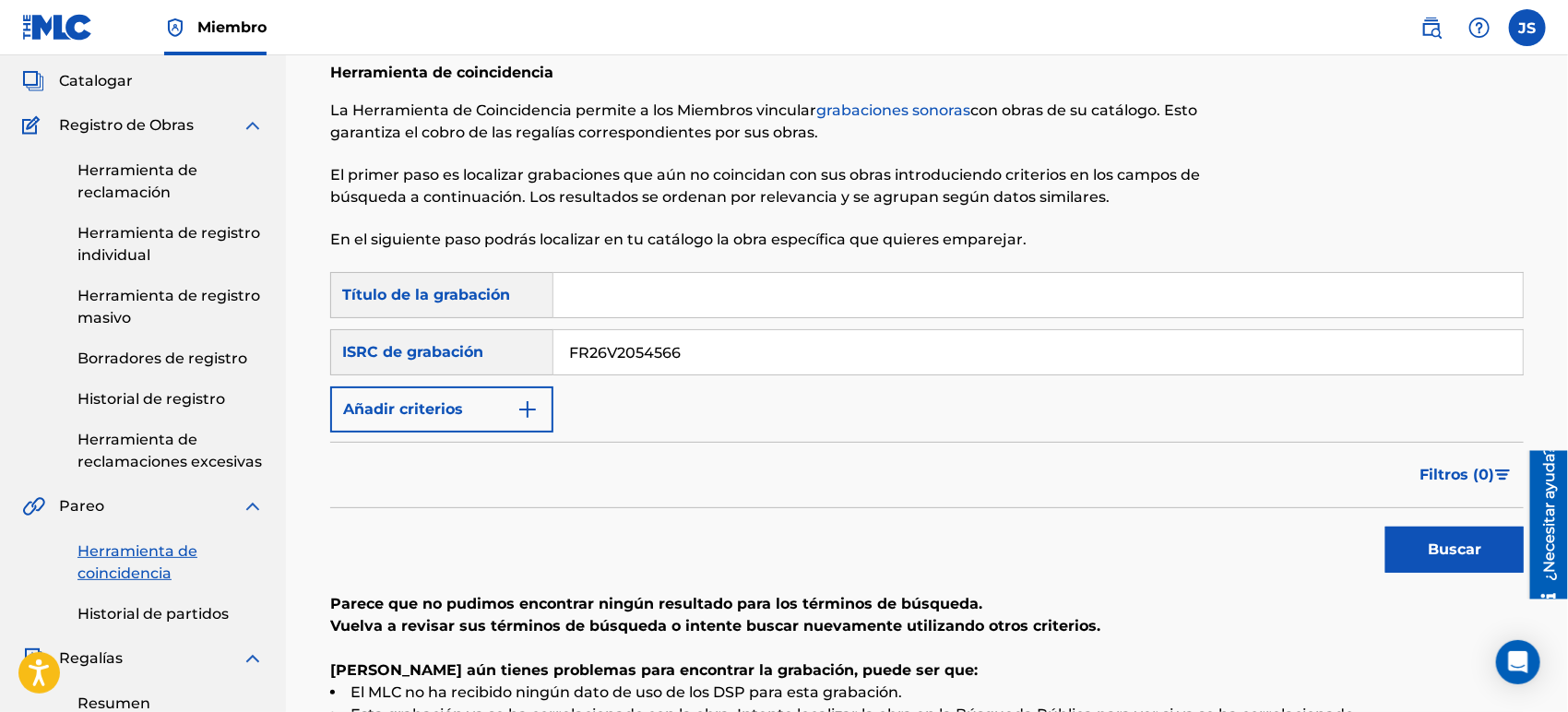 drag, startPoint x: 708, startPoint y: 350, endPoint x: 468, endPoint y: 352, distance: 240.00833 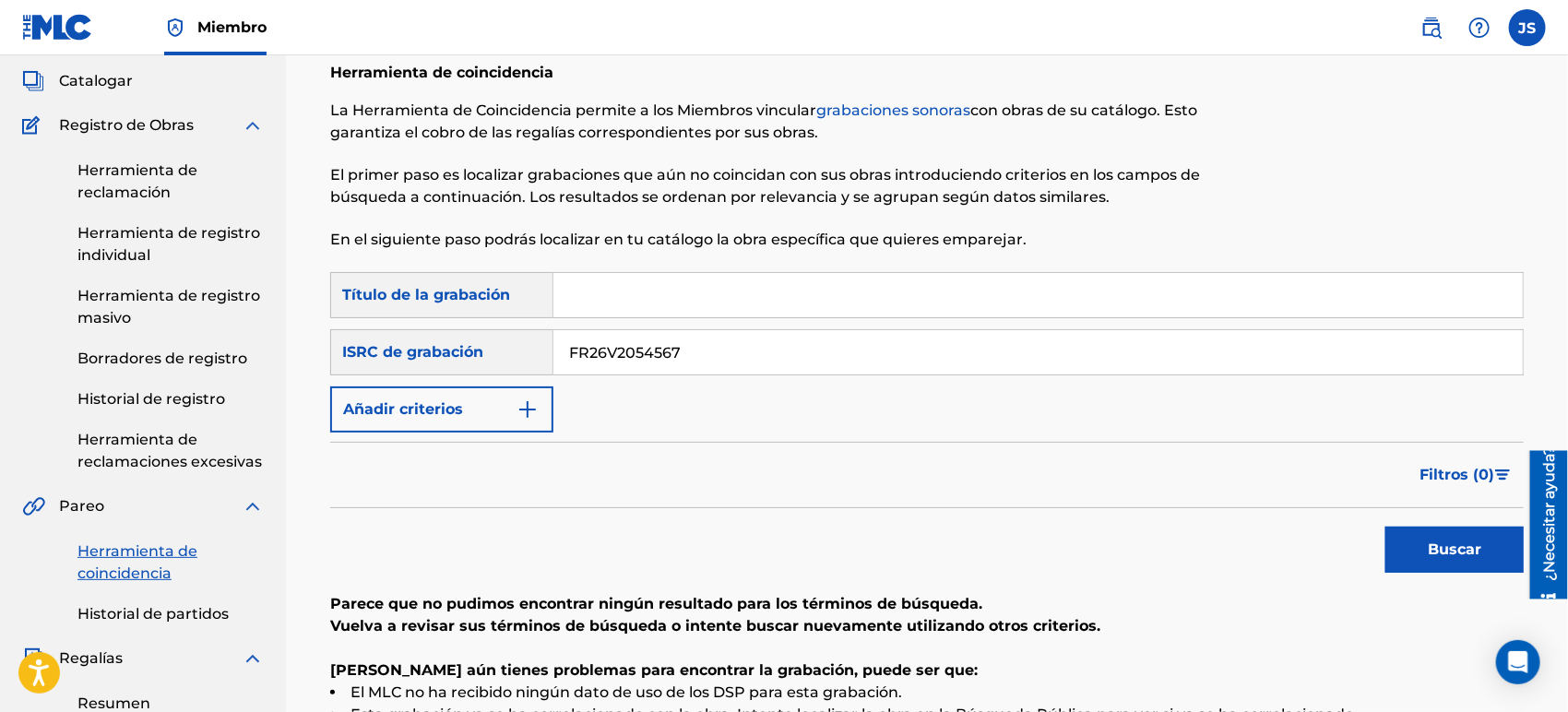drag, startPoint x: 745, startPoint y: 489, endPoint x: 980, endPoint y: 490, distance: 235.00213 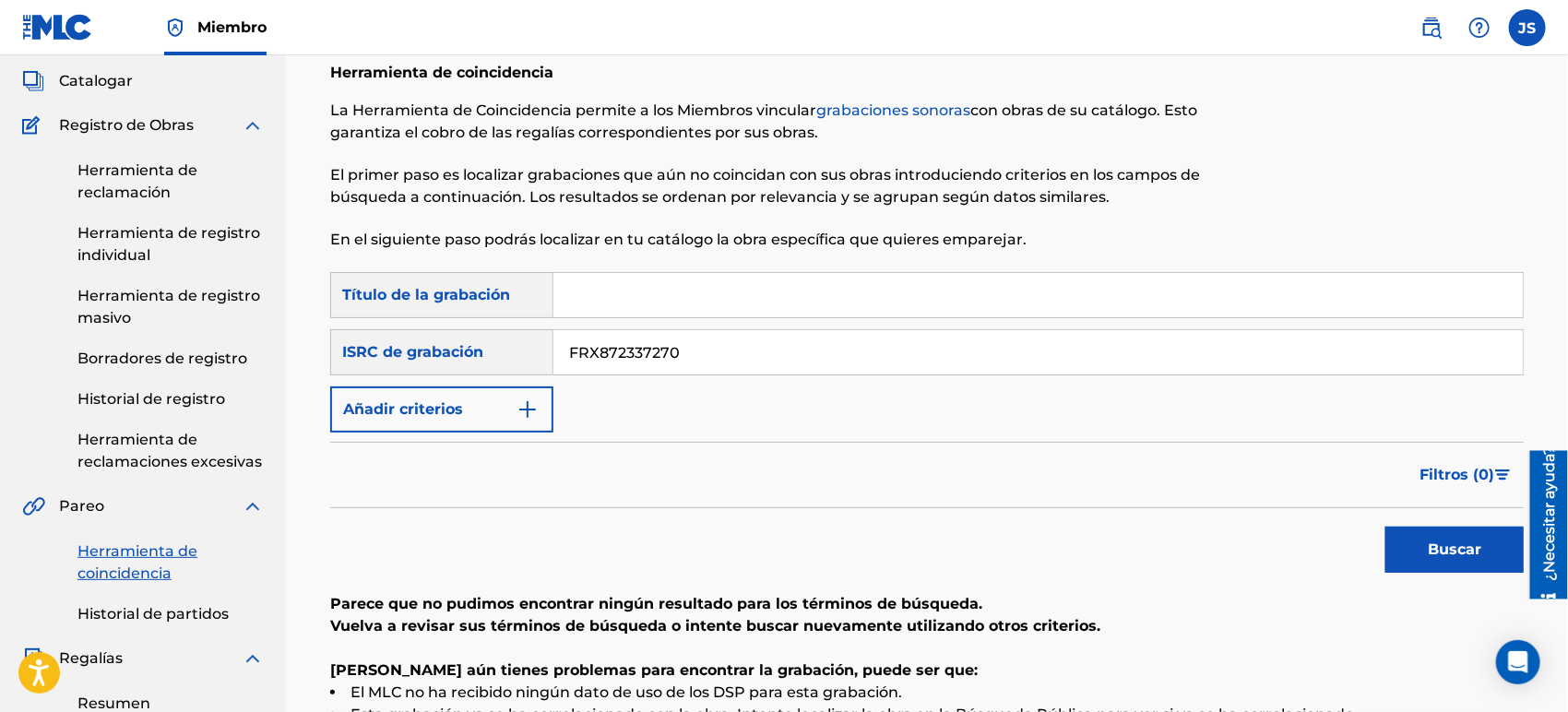 drag, startPoint x: 964, startPoint y: 488, endPoint x: 1015, endPoint y: 499, distance: 52.17279 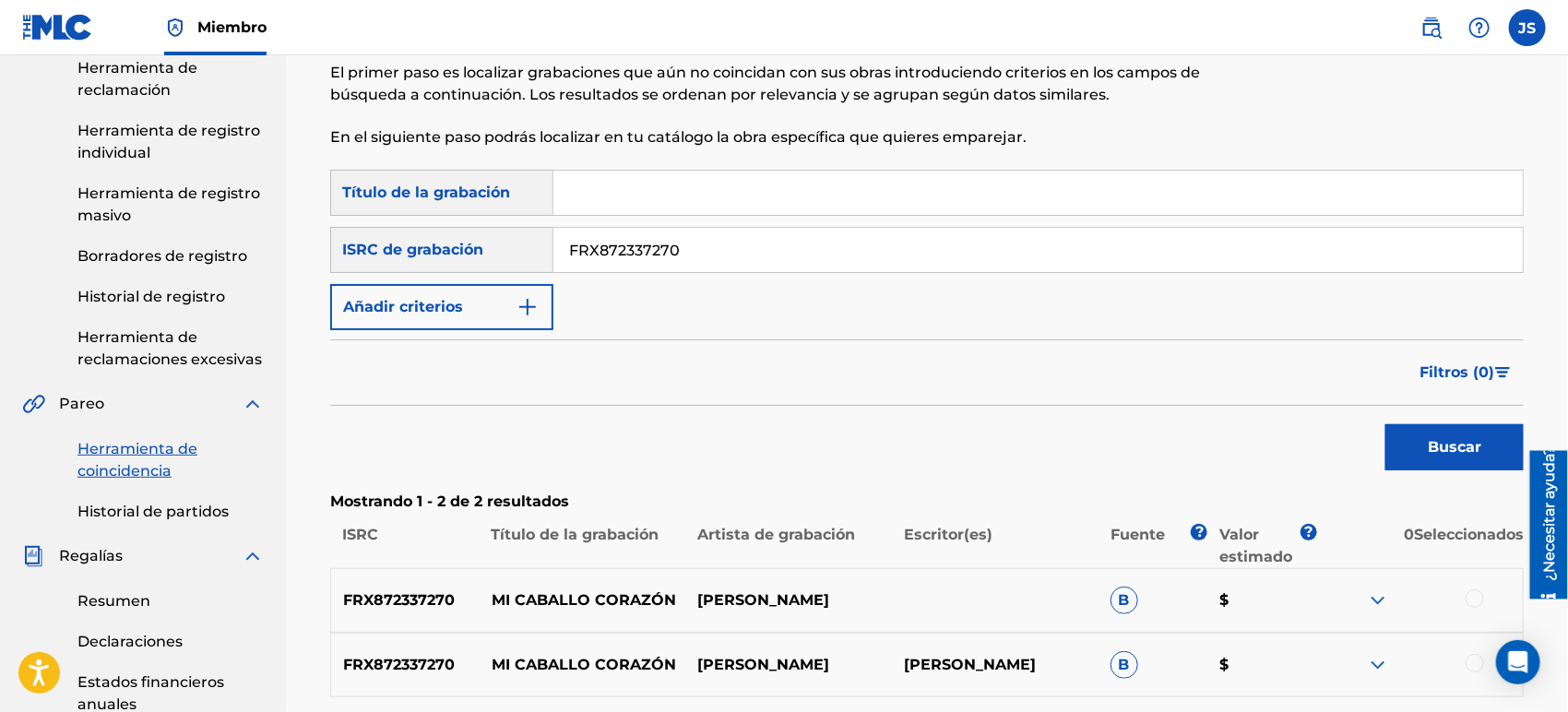 scroll, scrollTop: 409, scrollLeft: 0, axis: vertical 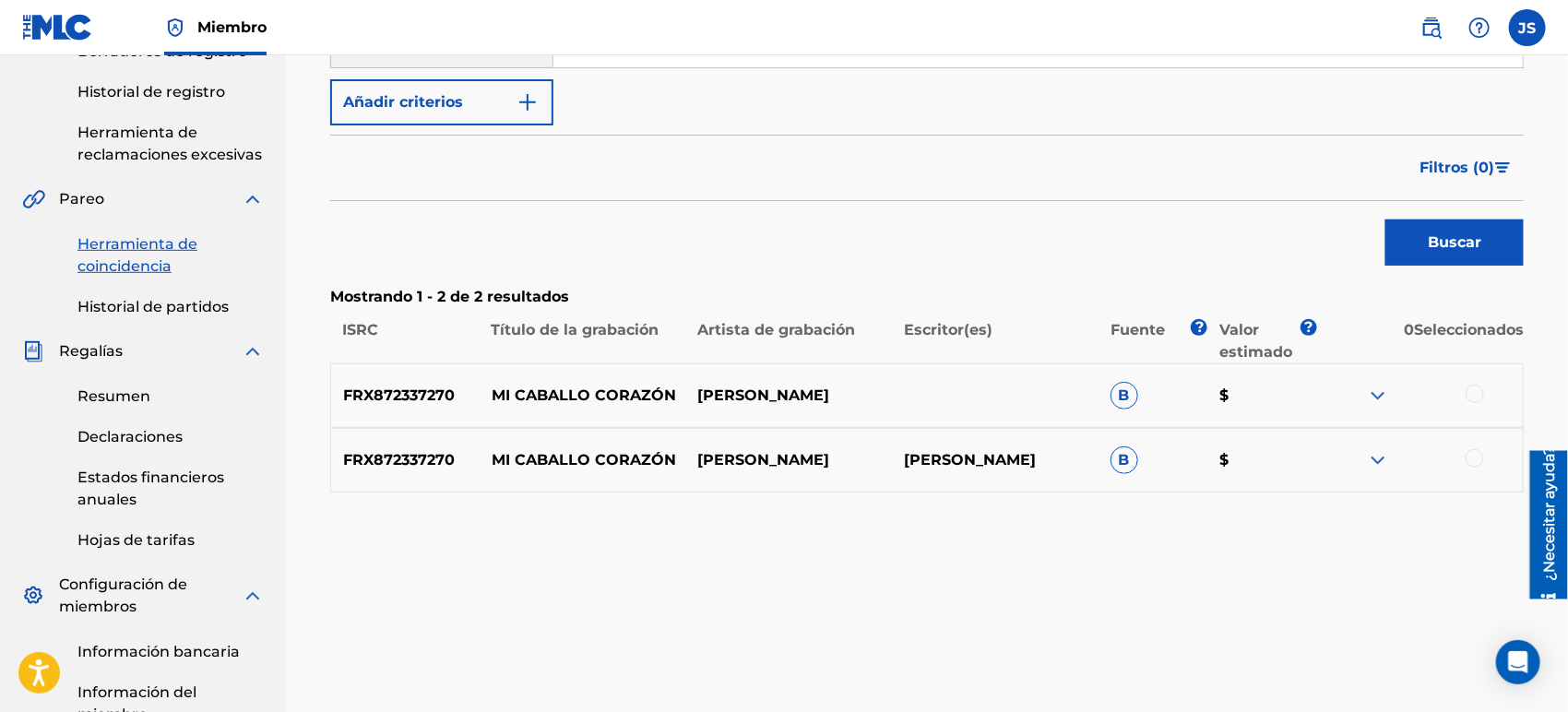 click at bounding box center [1420, 460] 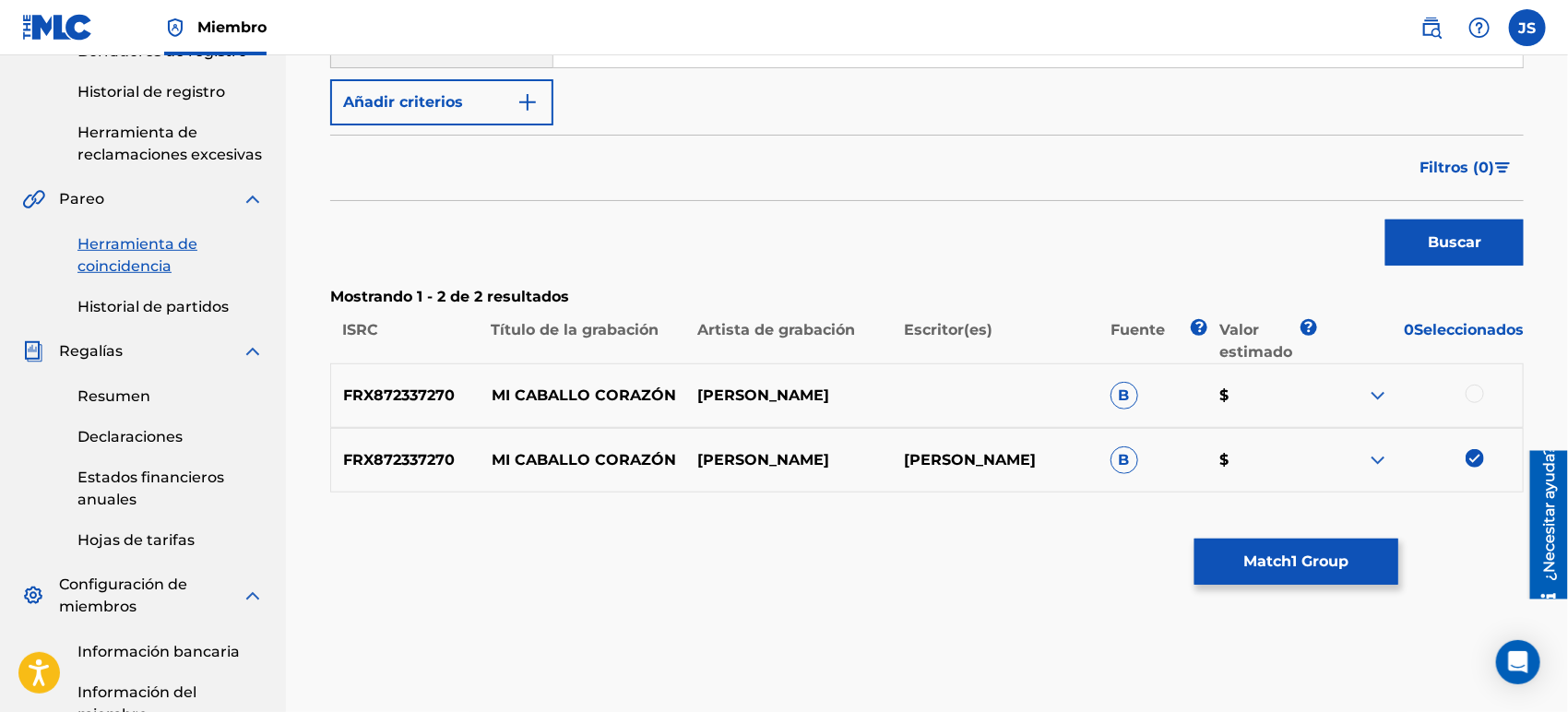 click at bounding box center [1475, 394] 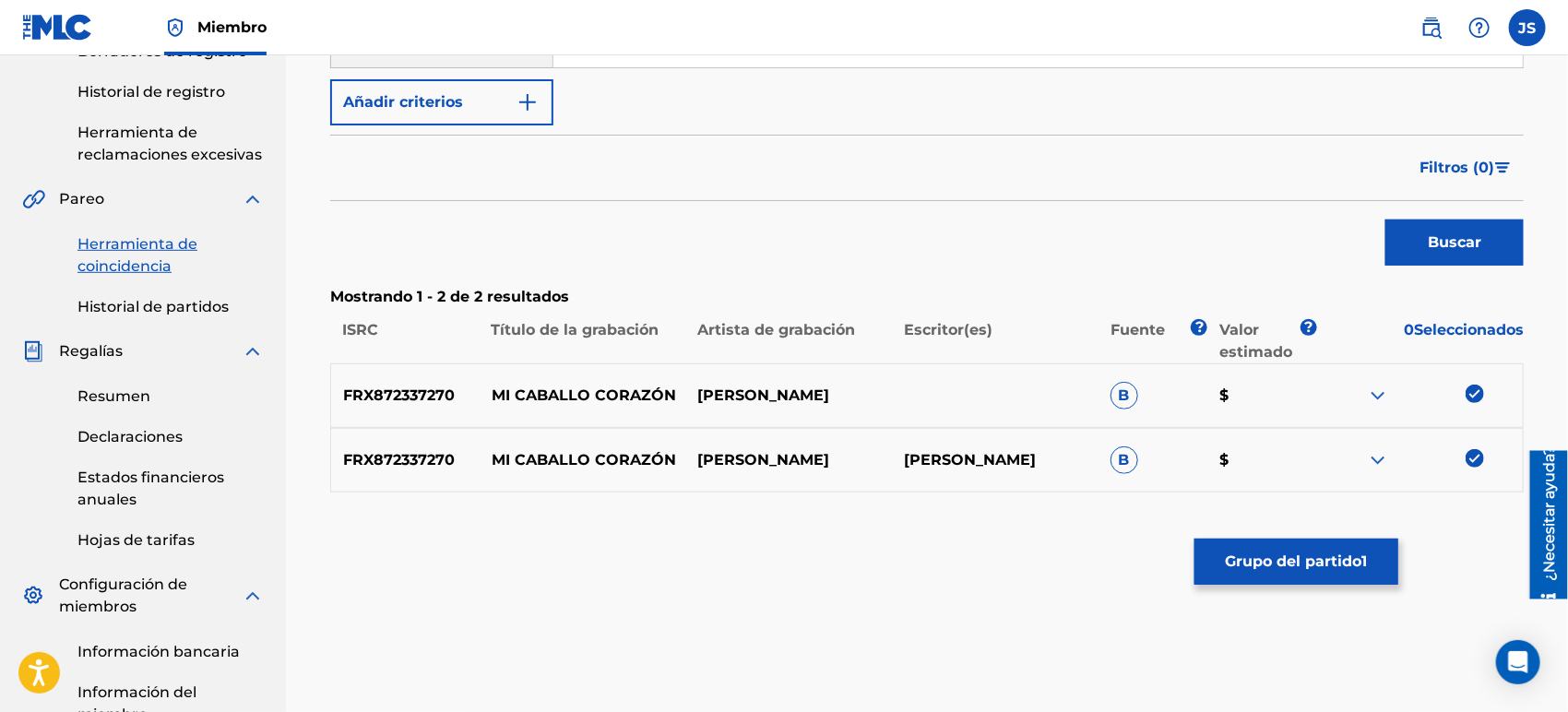 click on "Grupo del partido  1" at bounding box center [1296, 562] 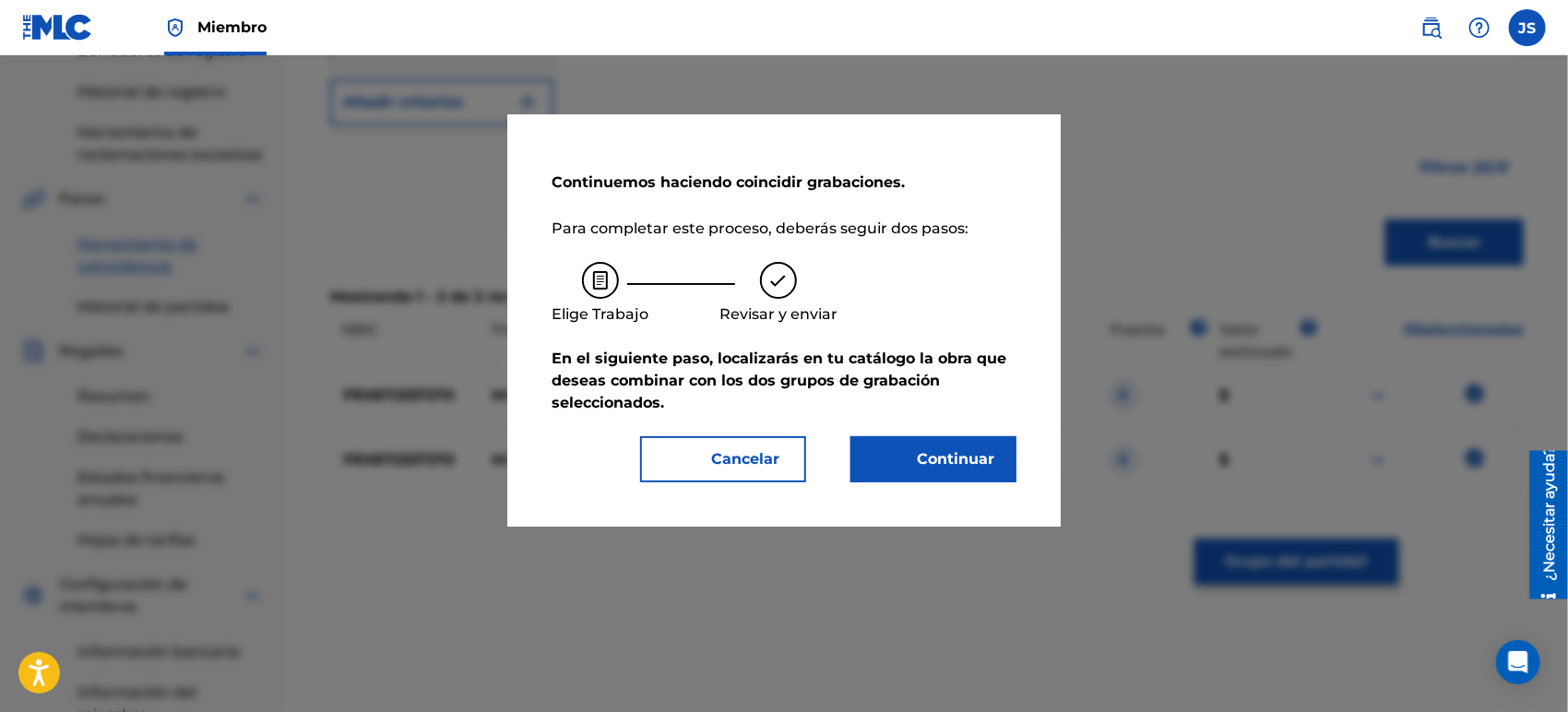 click on "Continuemos haciendo coincidir grabaciones. Para completar este proceso, deberás seguir dos pasos: [PERSON_NAME] Revisar y enviar En el siguiente paso, localizarás en tu catálogo la obra que deseas combinar con los    dos grupos de grabación seleccionados  . Cancelar Continuar" at bounding box center (784, 320) 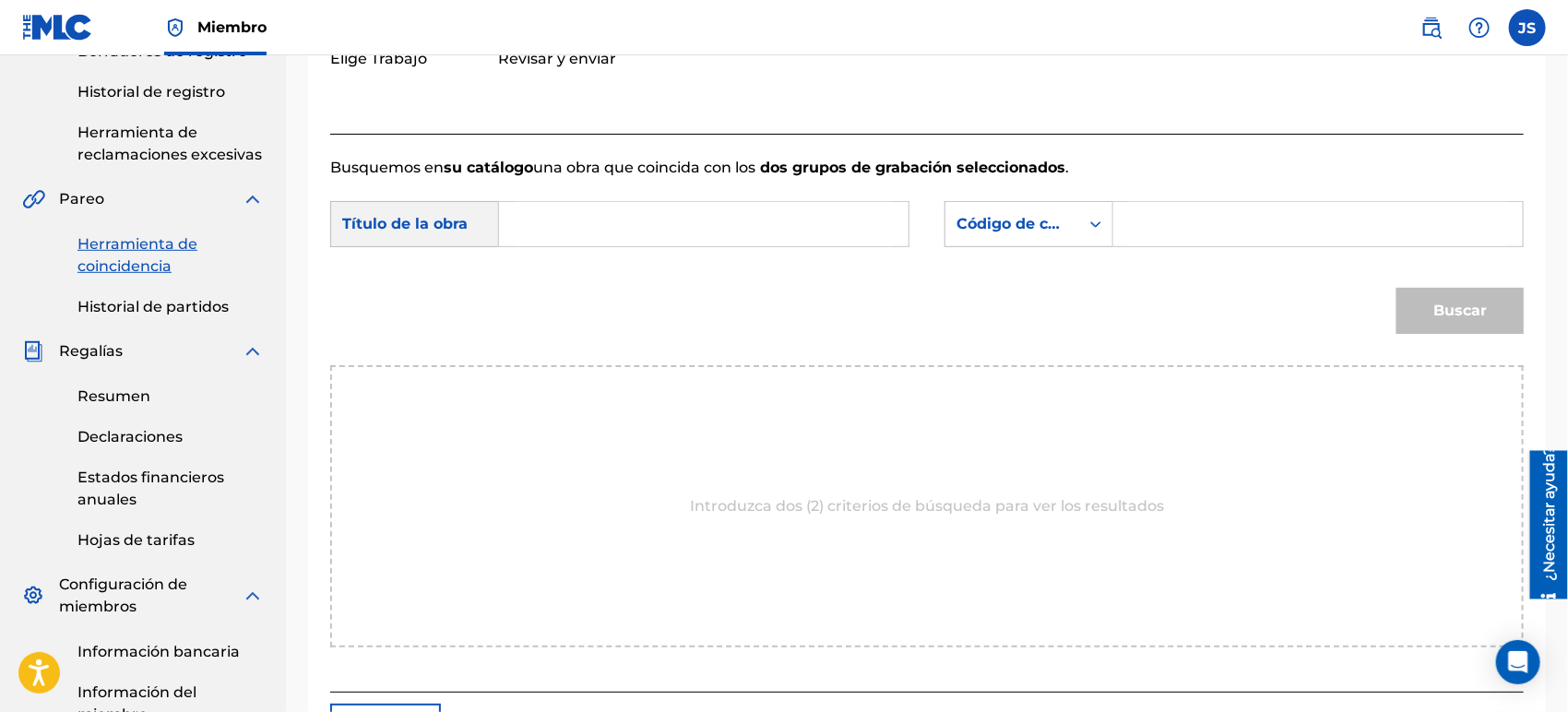 click at bounding box center (704, 224) 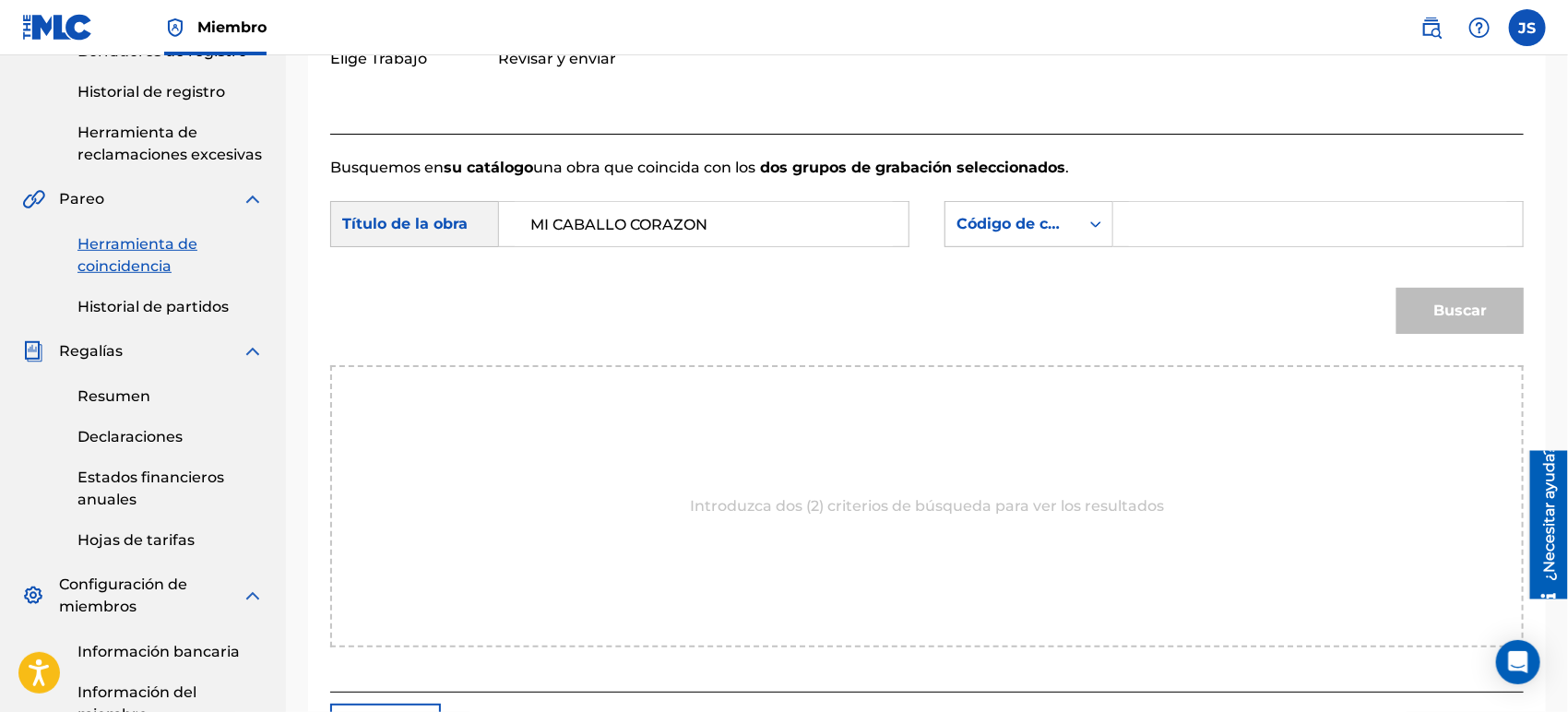 click on "Buscar con criteriosc2621c35-1369-4366-b842-018a39739a45 Título de la obra MI CABALLO CORAZON Buscar con criterios fc825685-2221-4f5c-9648-47ec6f5d1f6a option MLC Song Code, selected. Select is focused , press Down to open the menu,  Código de canción MLC" at bounding box center (927, 230) 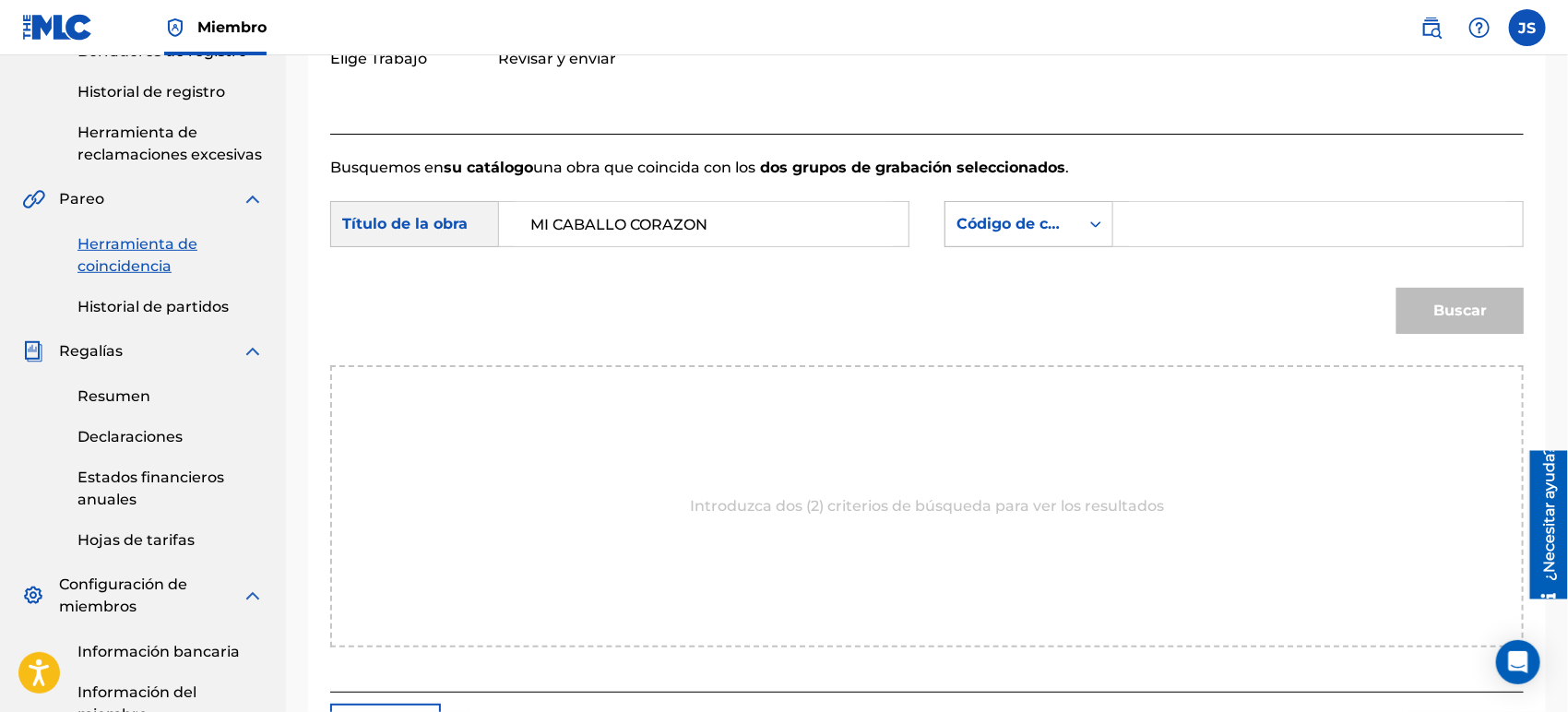 drag, startPoint x: 1201, startPoint y: 201, endPoint x: 1051, endPoint y: 230, distance: 152.77762 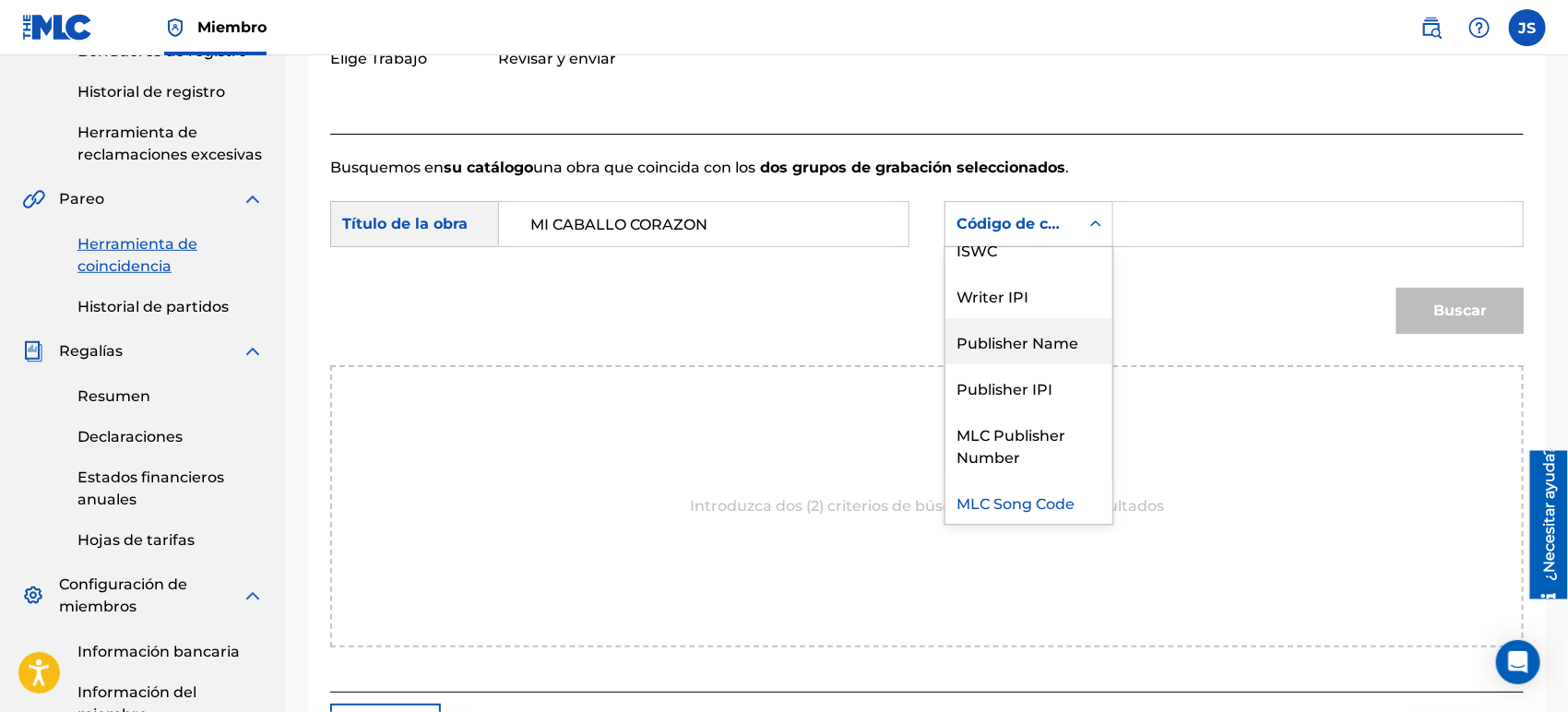 scroll, scrollTop: 0, scrollLeft: 0, axis: both 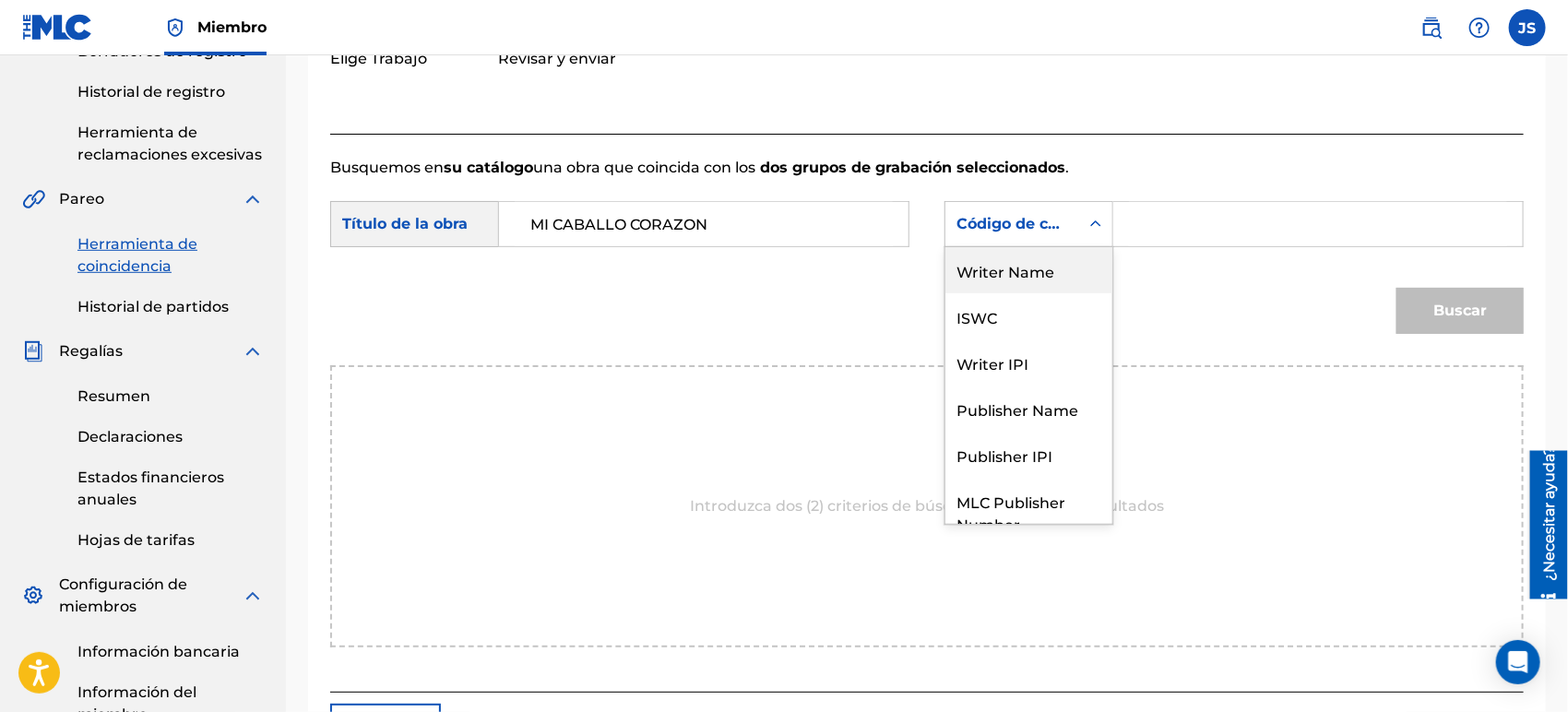 click on "Writer Name" at bounding box center [1028, 270] 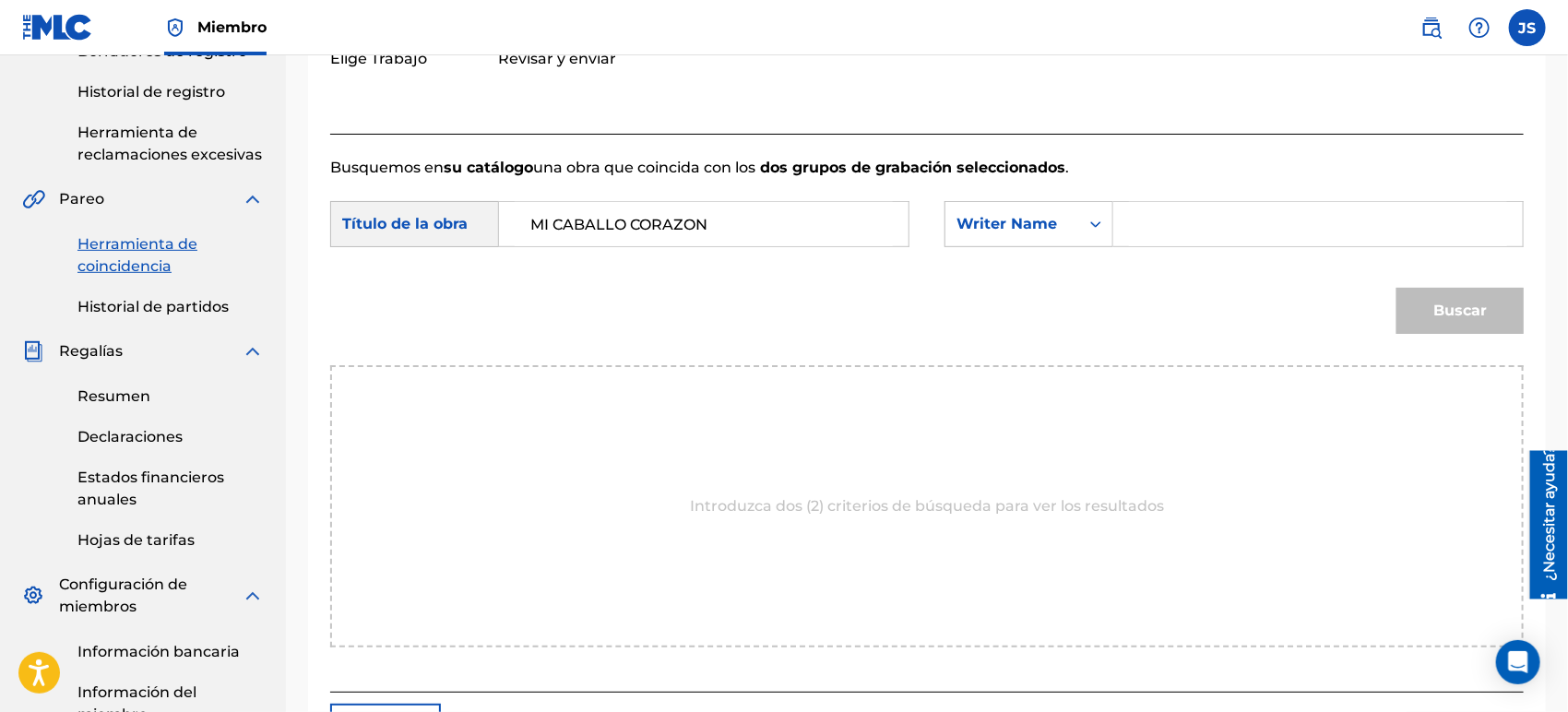 click on "Buscar con criteriosc2621c35-1369-4366-b842-018a39739a45 Título de la obra MI CABALLO CORAZON SearchWithCriteria161ebbbb-38a2-453a-bf85-958aff98c367 Writer Name" at bounding box center (927, 230) 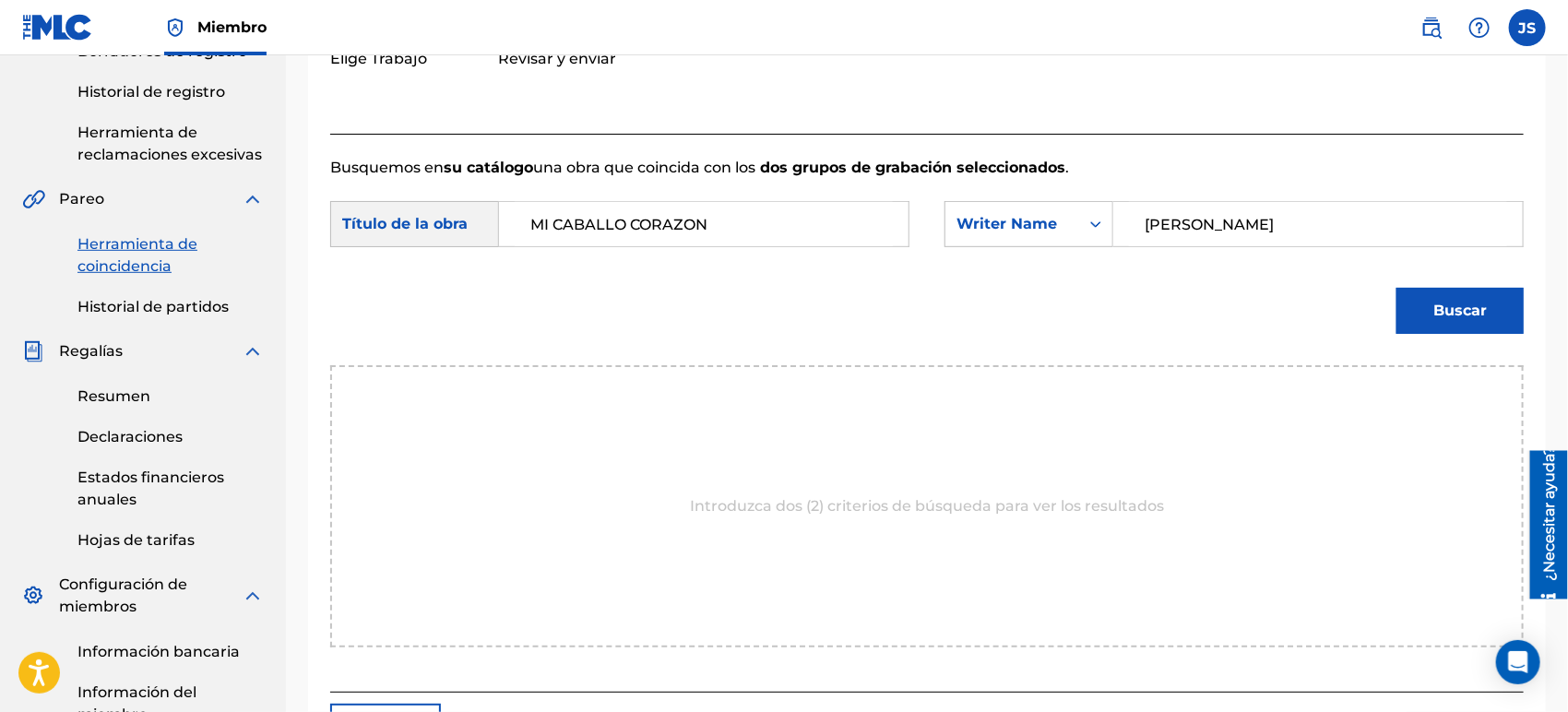 drag, startPoint x: 1288, startPoint y: 163, endPoint x: 1316, endPoint y: 185, distance: 35.60899 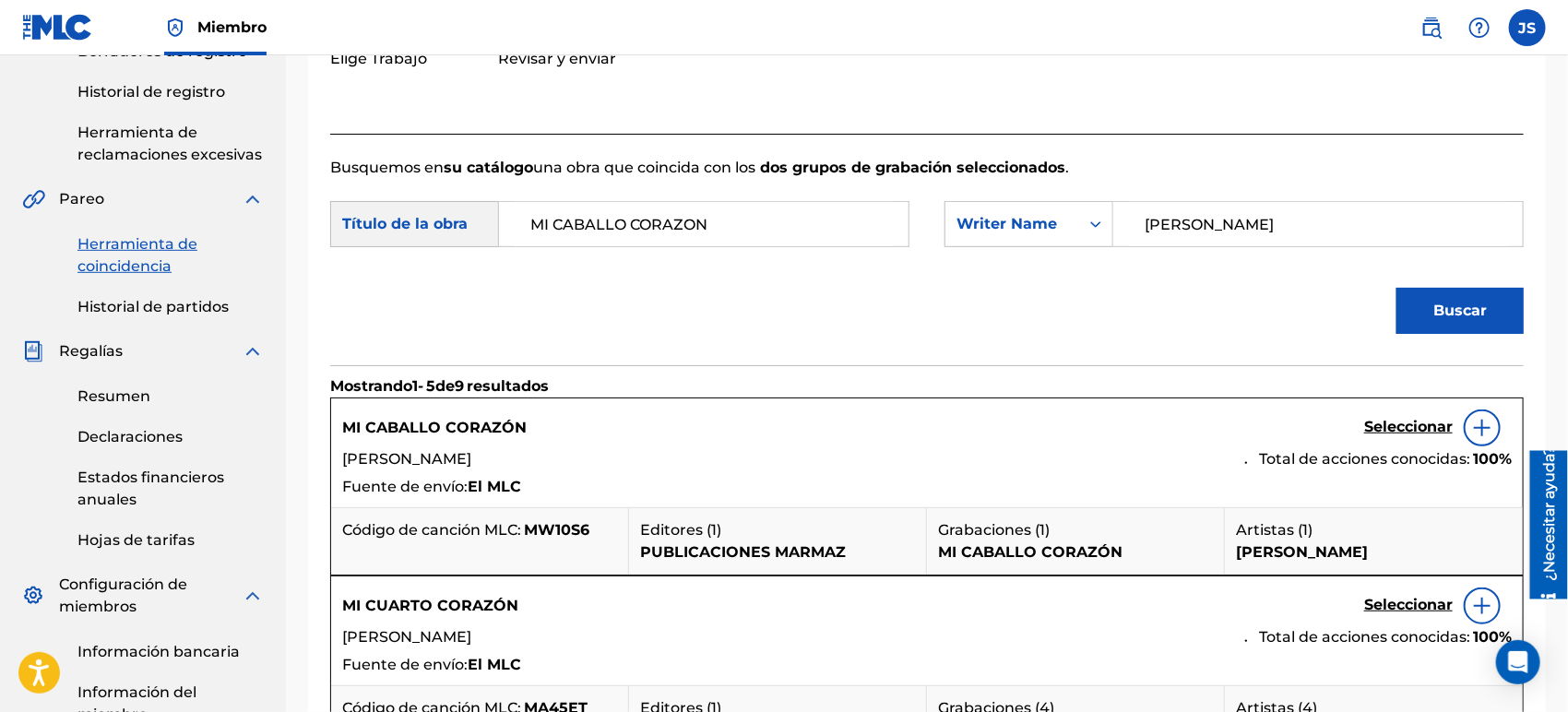 click on "Seleccionar" at bounding box center [1408, 426] 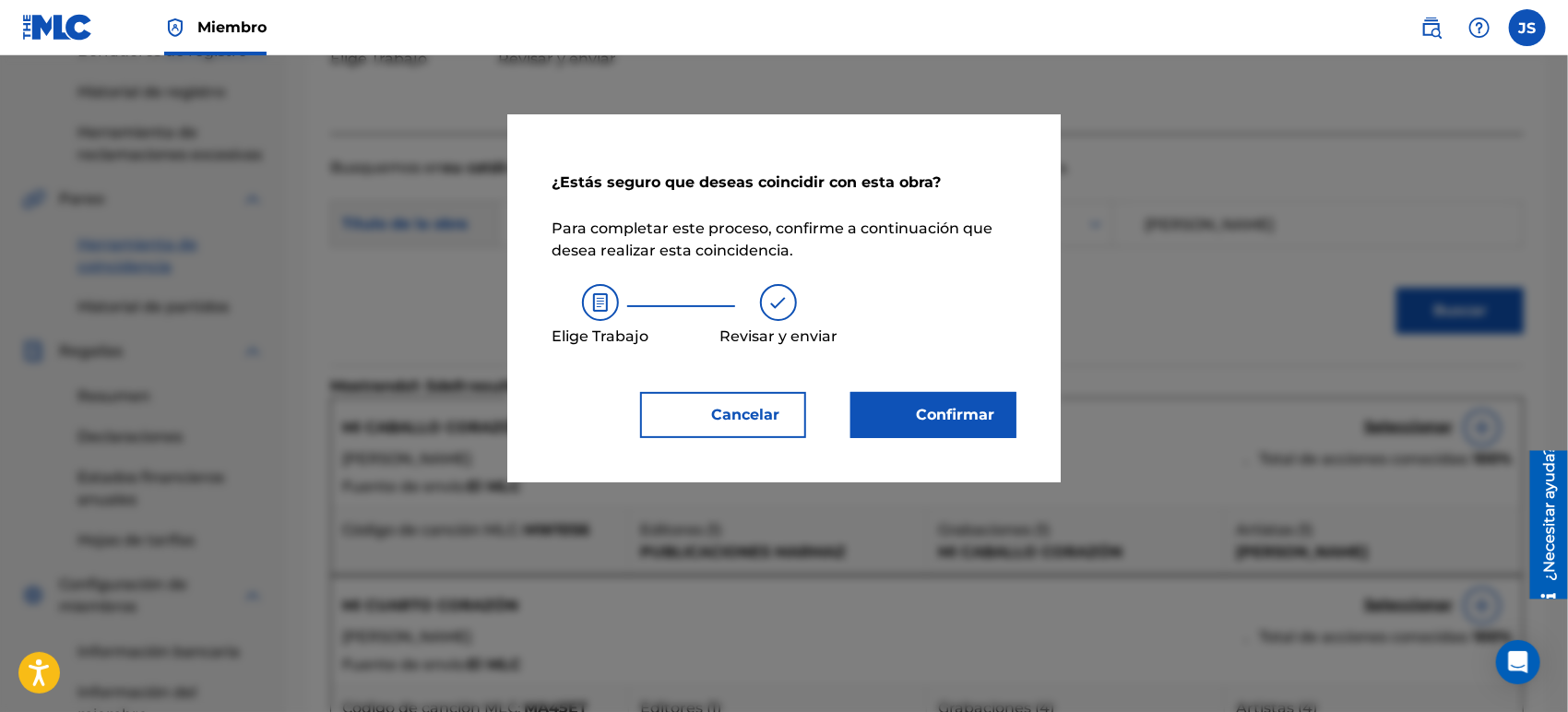 click on "Confirmar" at bounding box center (933, 415) 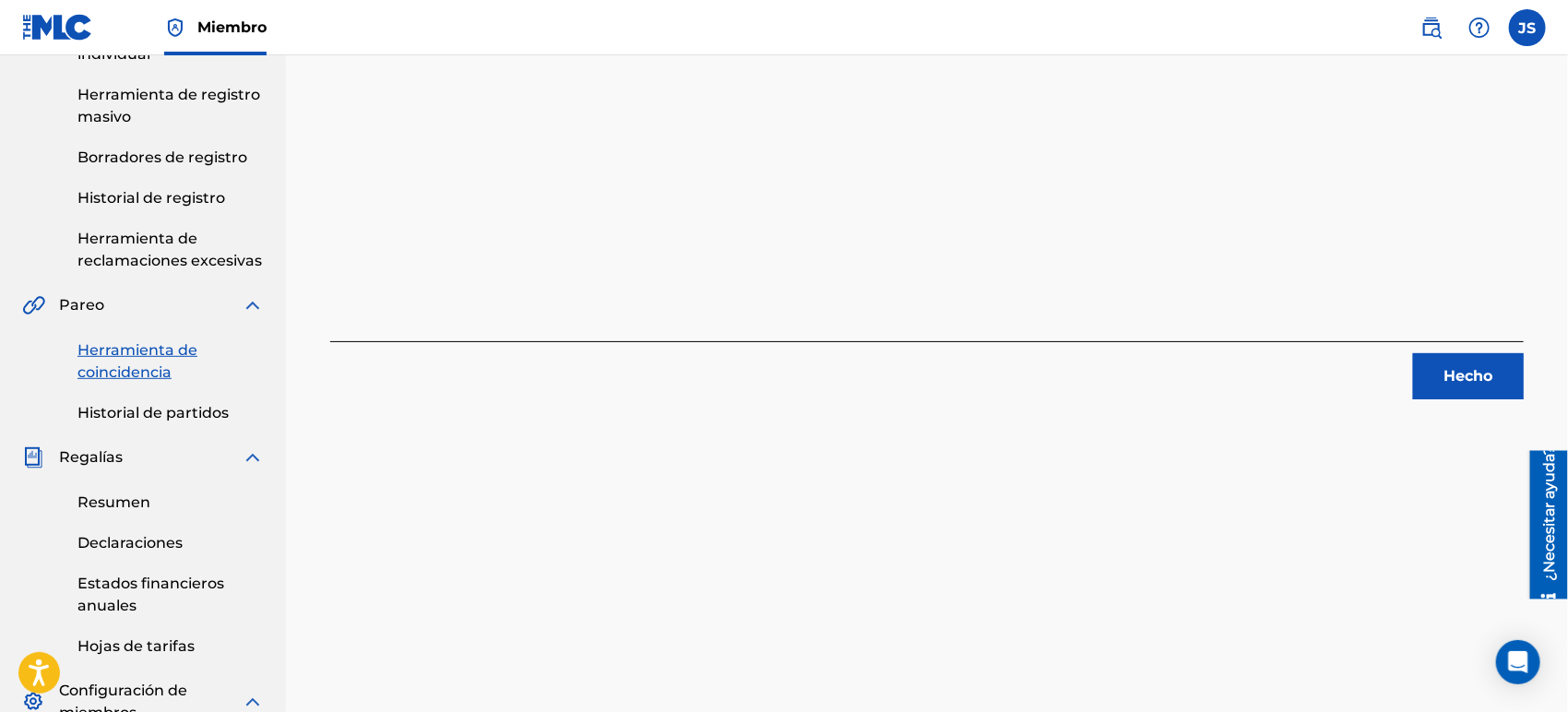 scroll, scrollTop: 205, scrollLeft: 0, axis: vertical 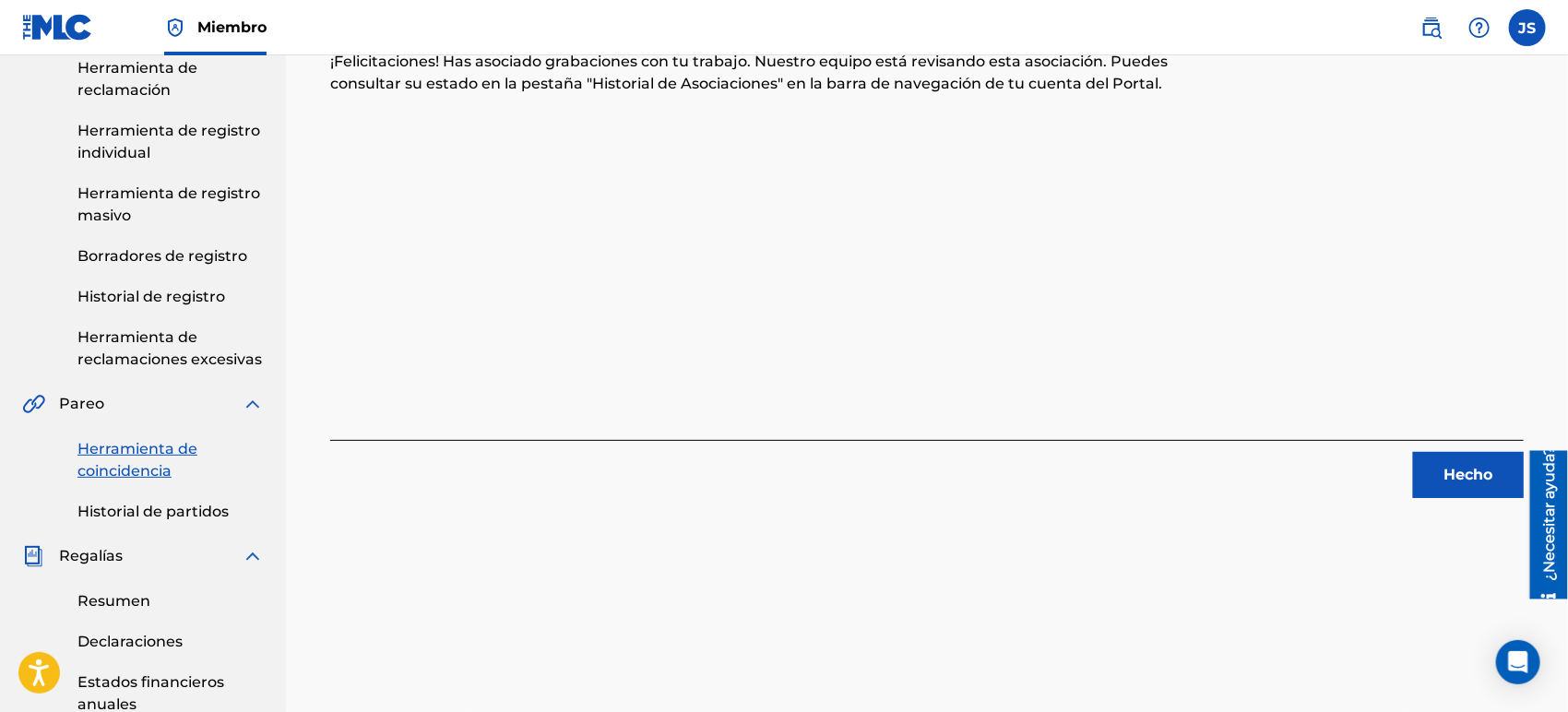 click on "Hecho" at bounding box center [1468, 475] 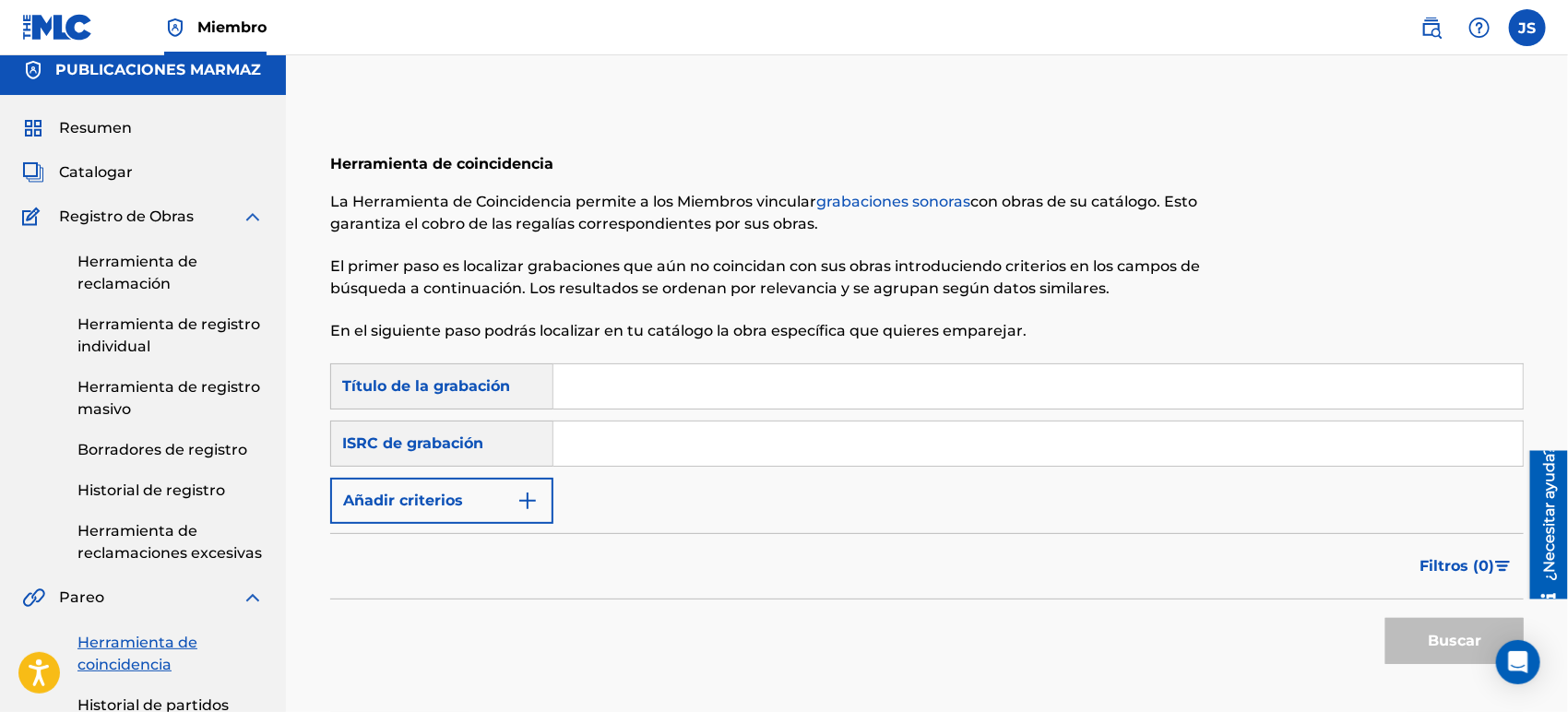 scroll, scrollTop: 0, scrollLeft: 0, axis: both 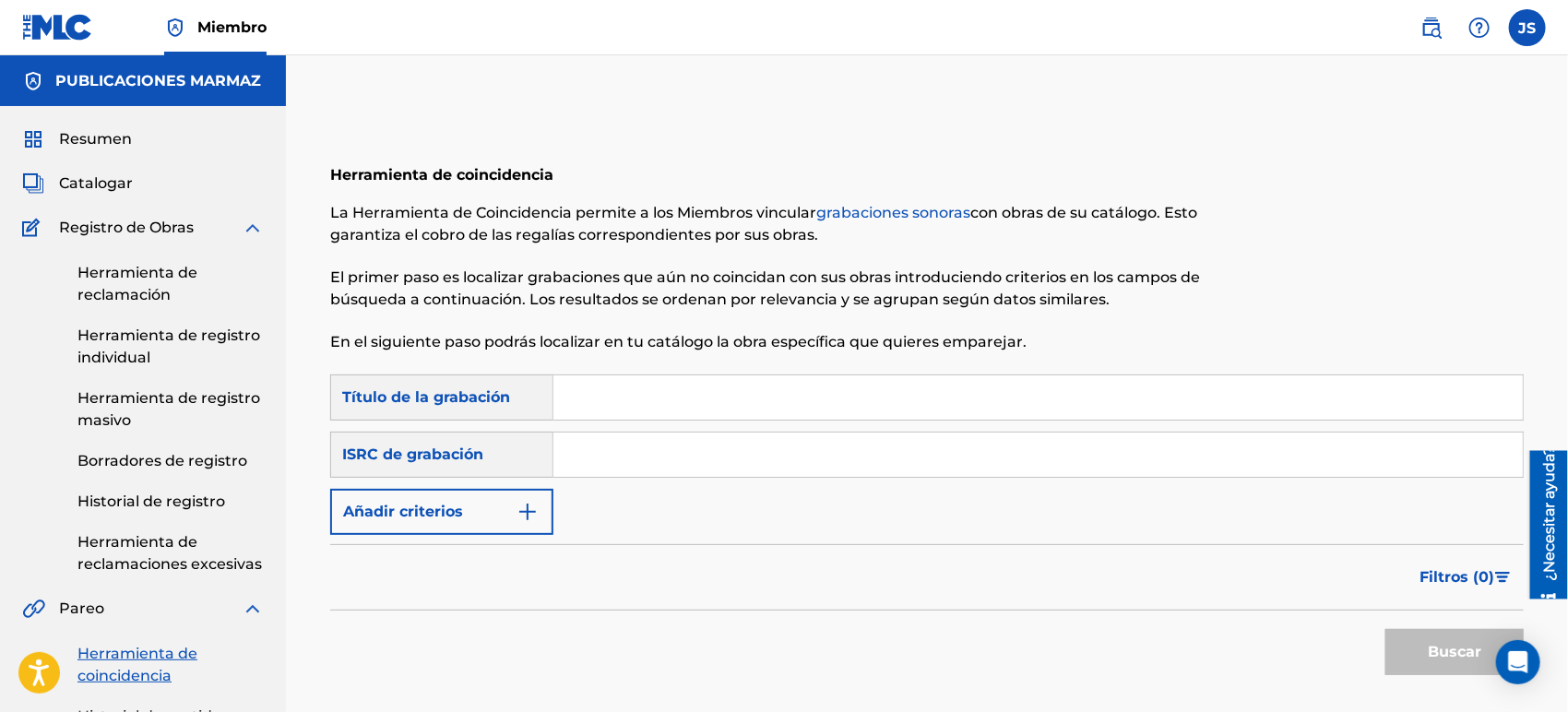 click at bounding box center (1038, 398) 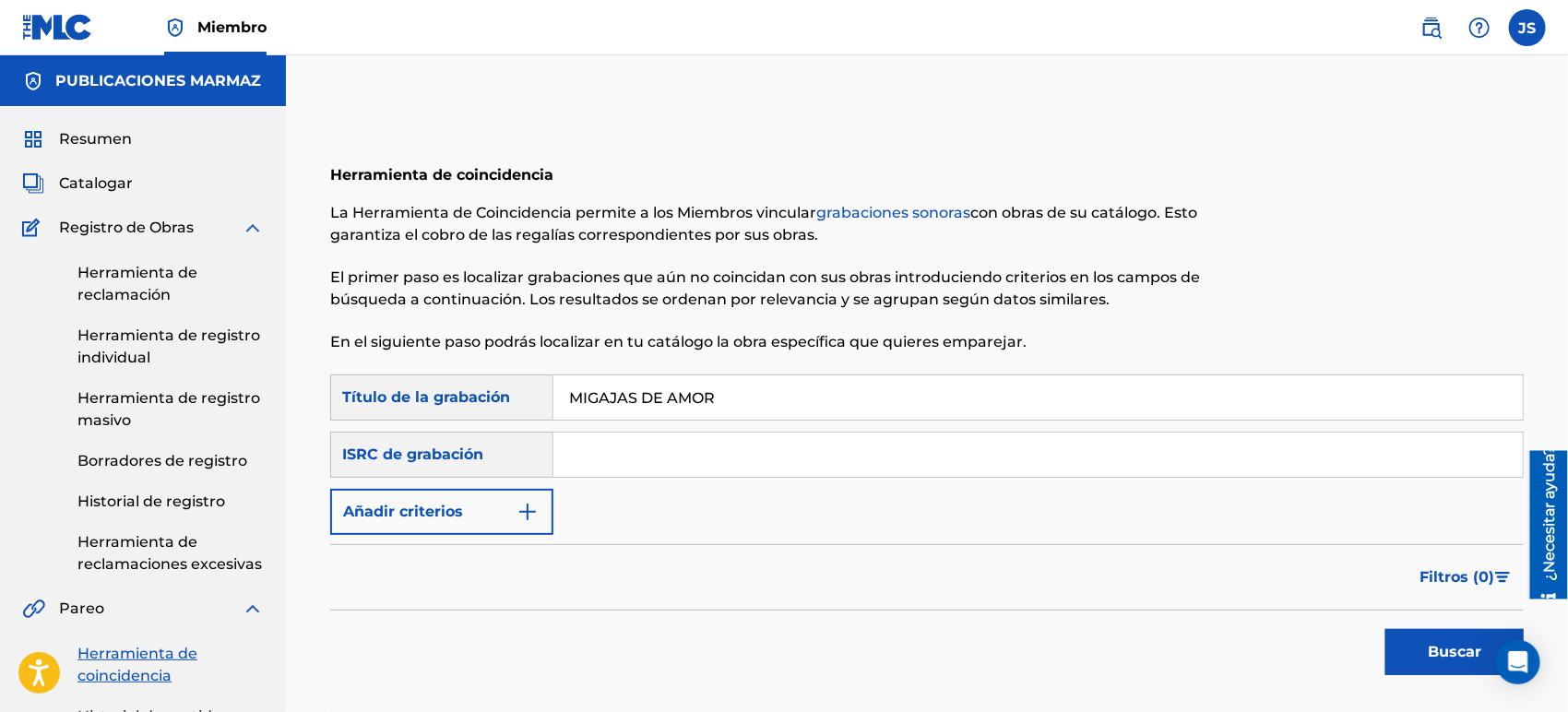 click at bounding box center [1038, 455] 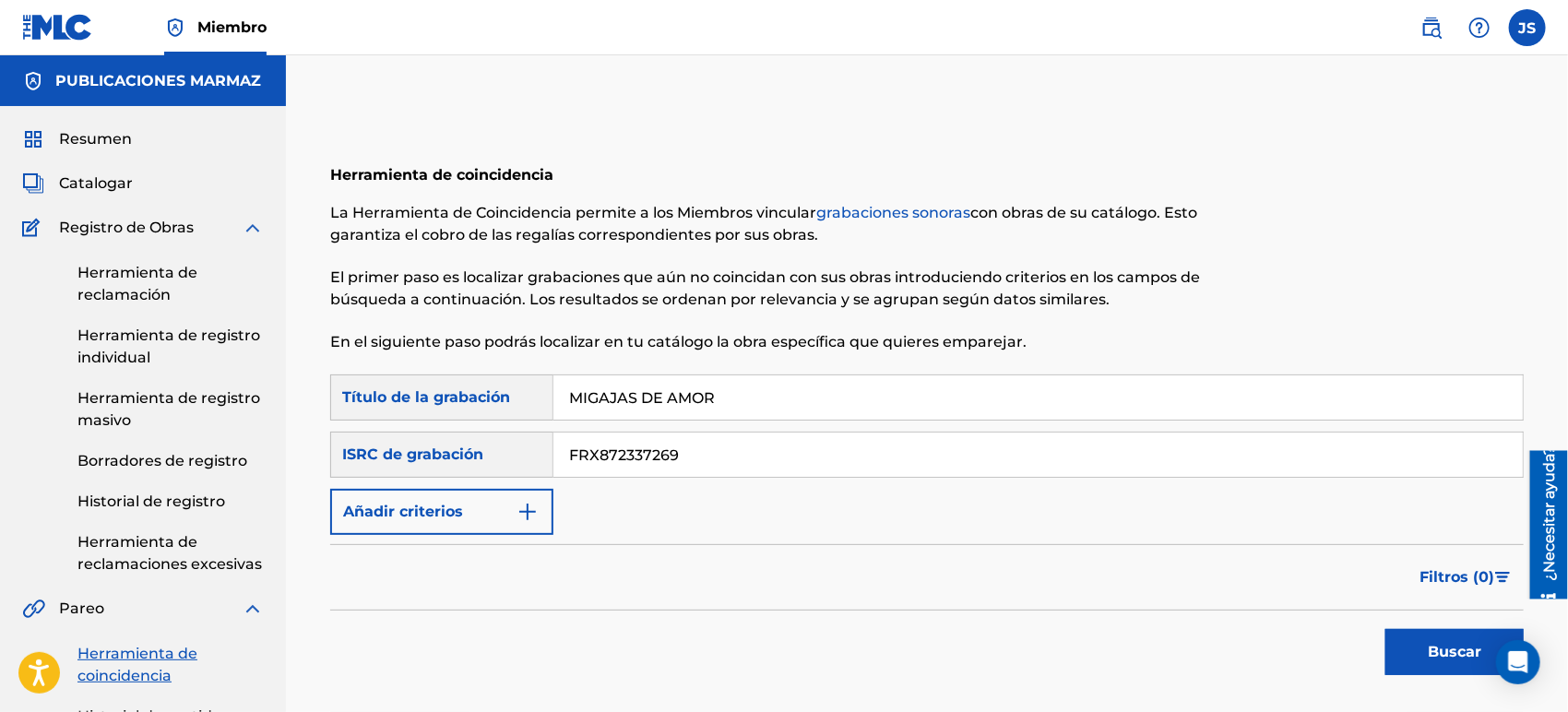 drag, startPoint x: 742, startPoint y: 399, endPoint x: 291, endPoint y: 356, distance: 453.0453 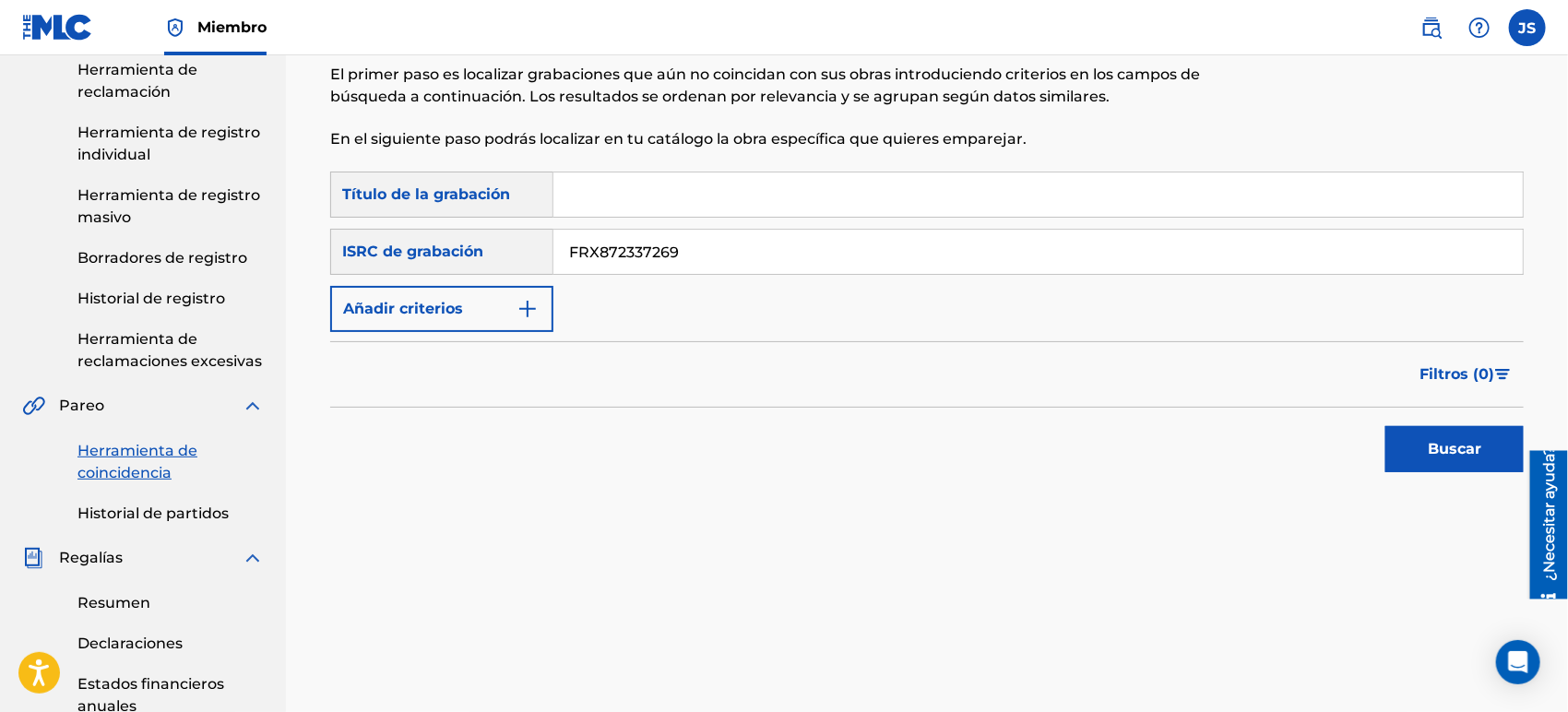 scroll, scrollTop: 205, scrollLeft: 0, axis: vertical 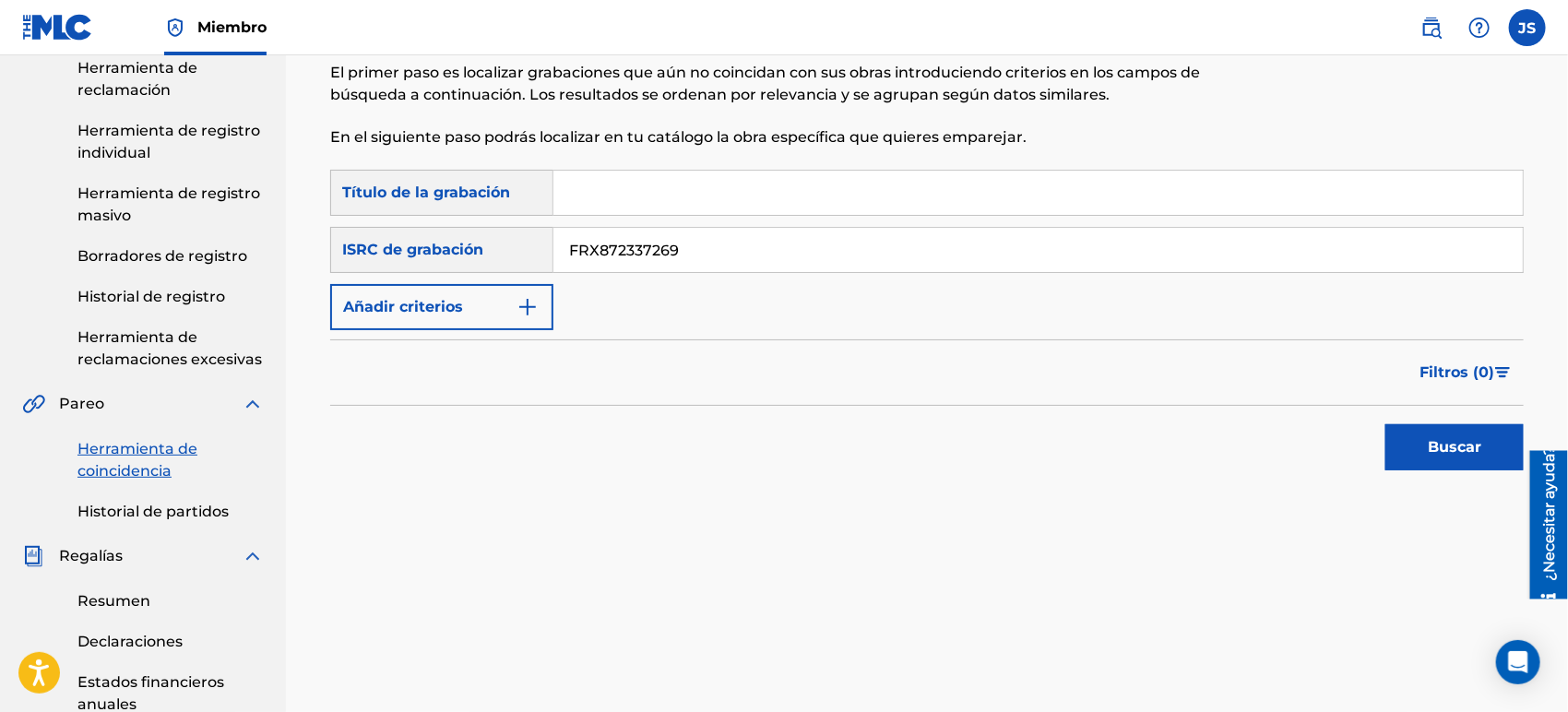 click on "Buscar" at bounding box center (1455, 446) 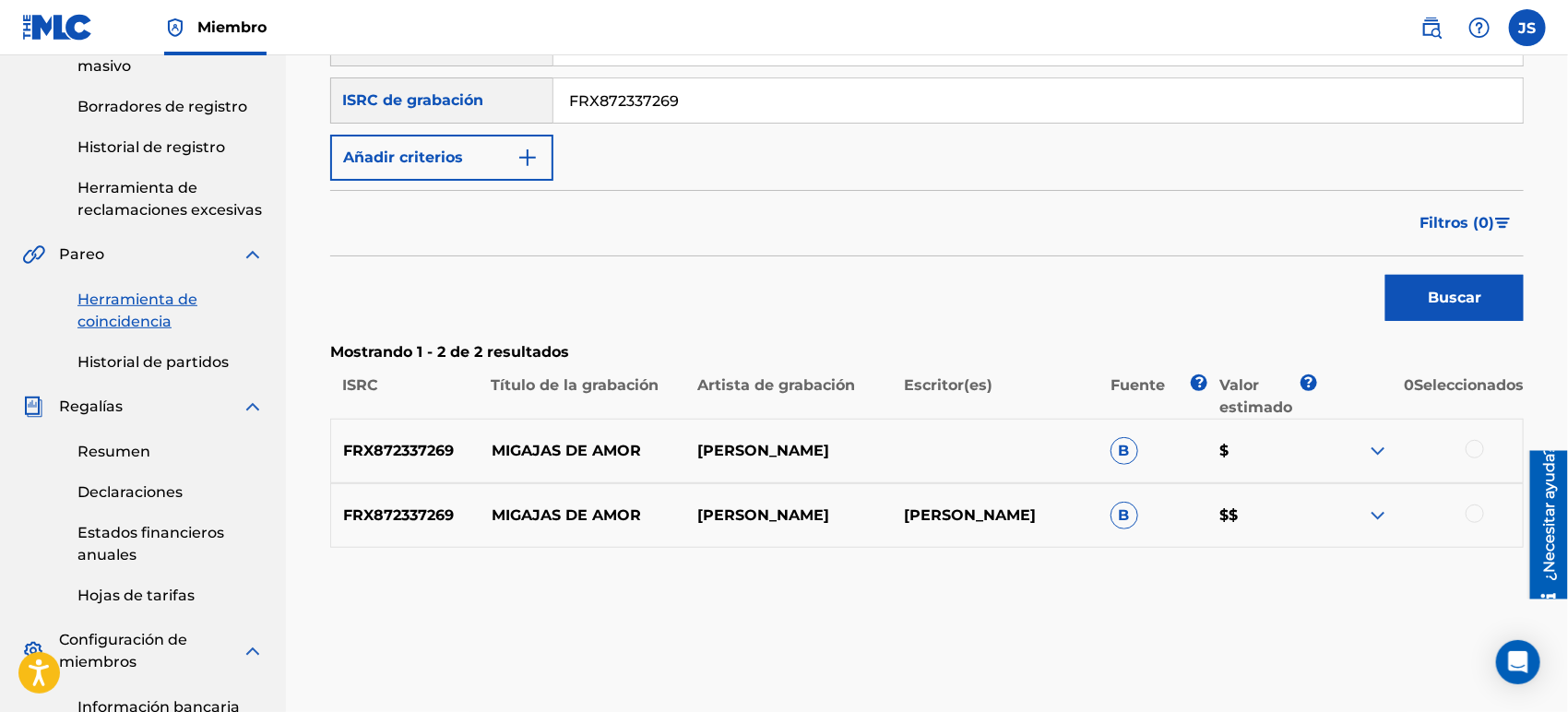 scroll, scrollTop: 409, scrollLeft: 0, axis: vertical 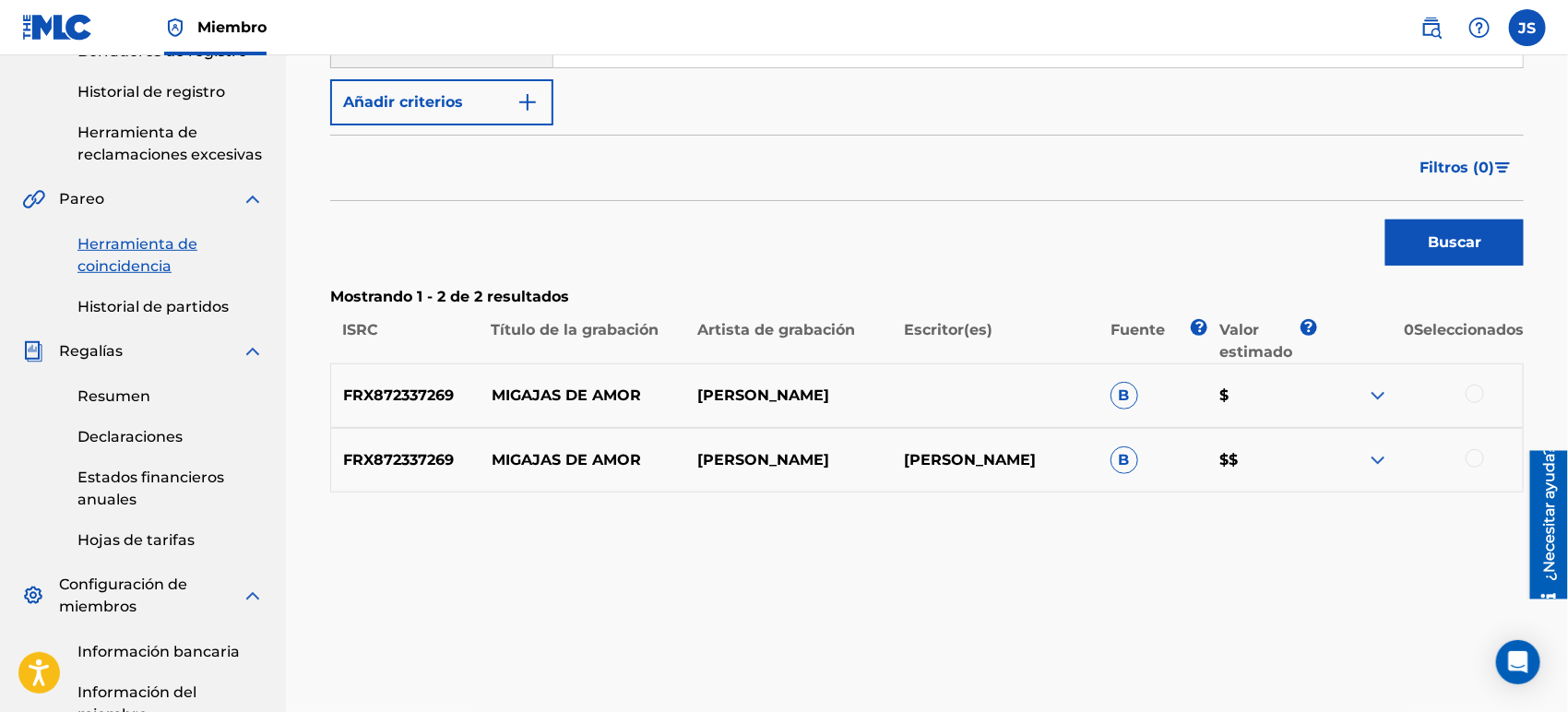click at bounding box center [1475, 394] 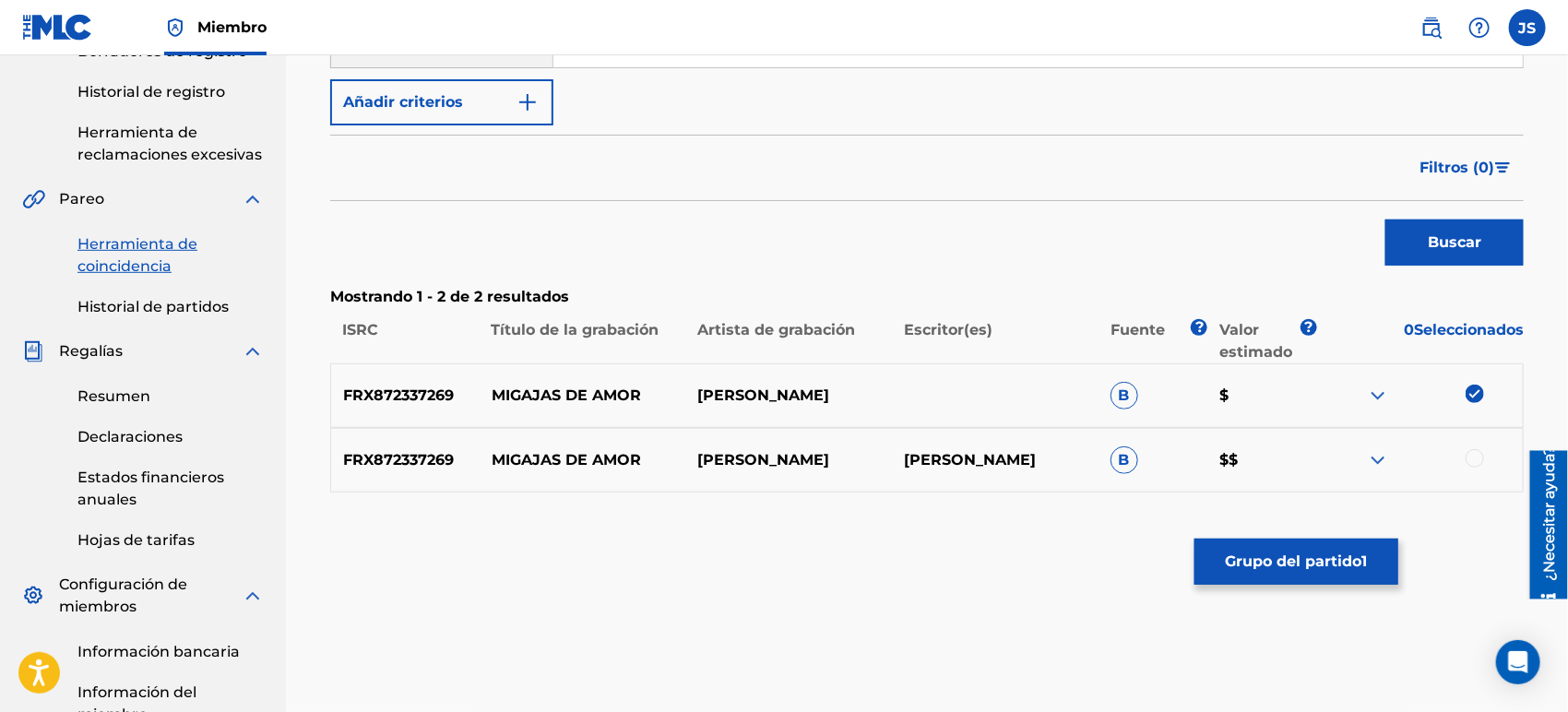 drag, startPoint x: 1479, startPoint y: 459, endPoint x: 1471, endPoint y: 494, distance: 35.902646 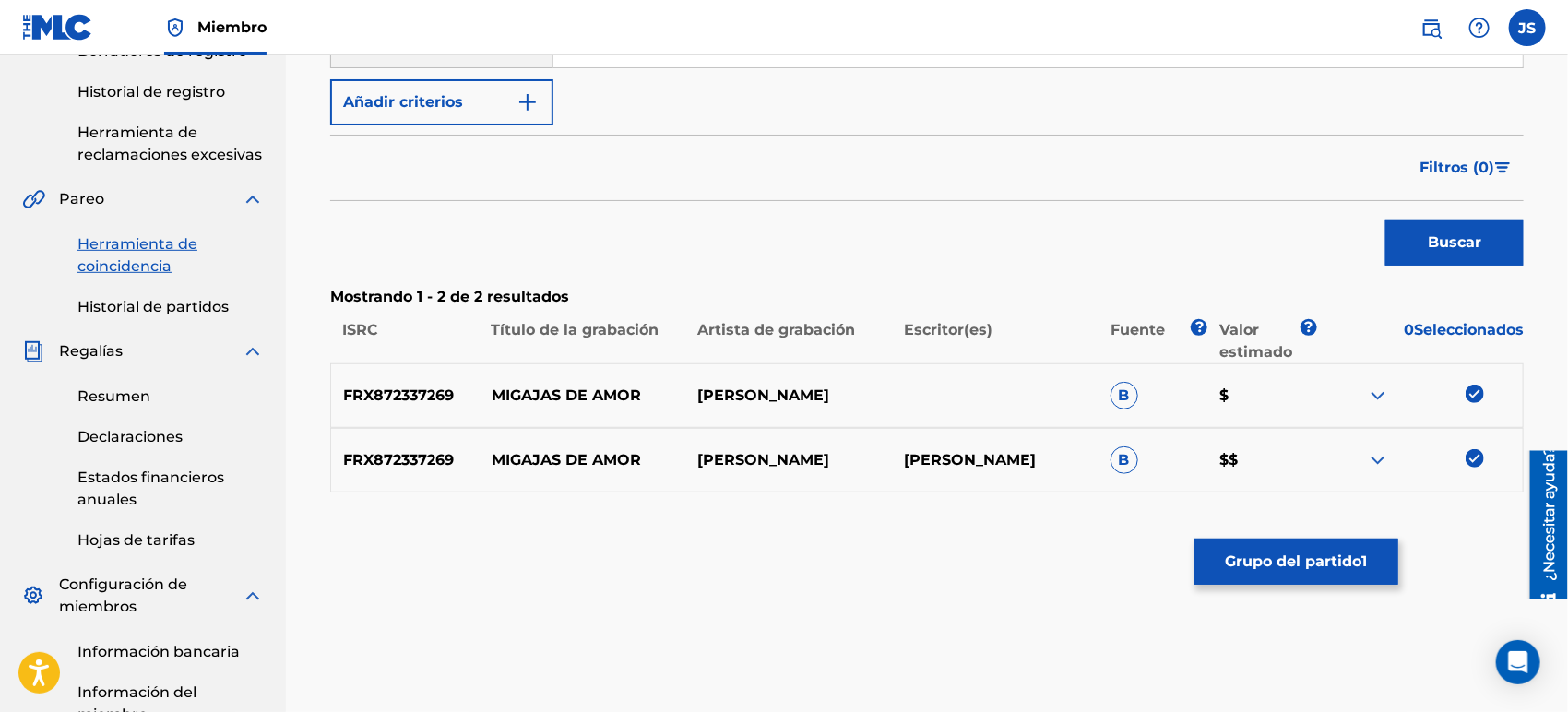 click on "Grupo del partido" at bounding box center (1294, 561) 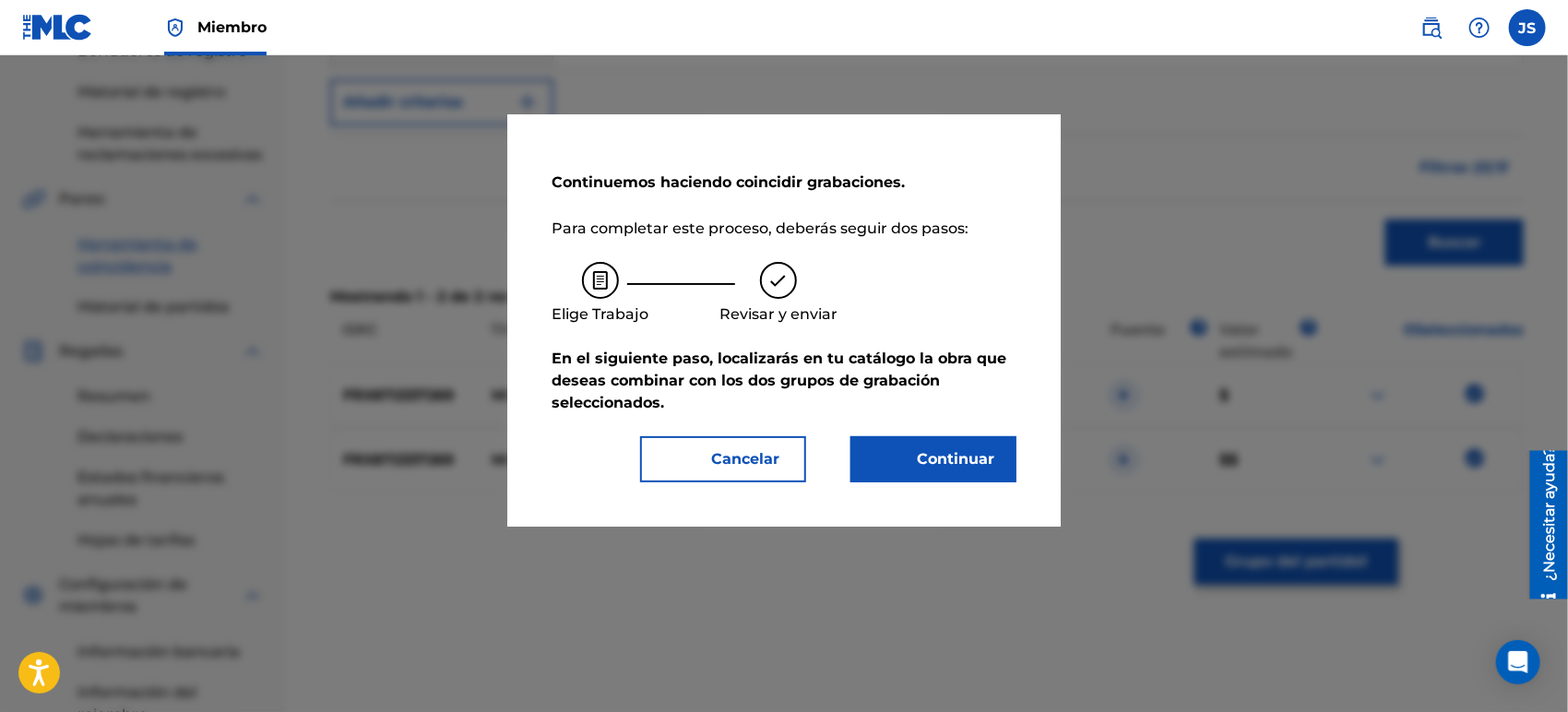 click on "Continuar" at bounding box center [933, 459] 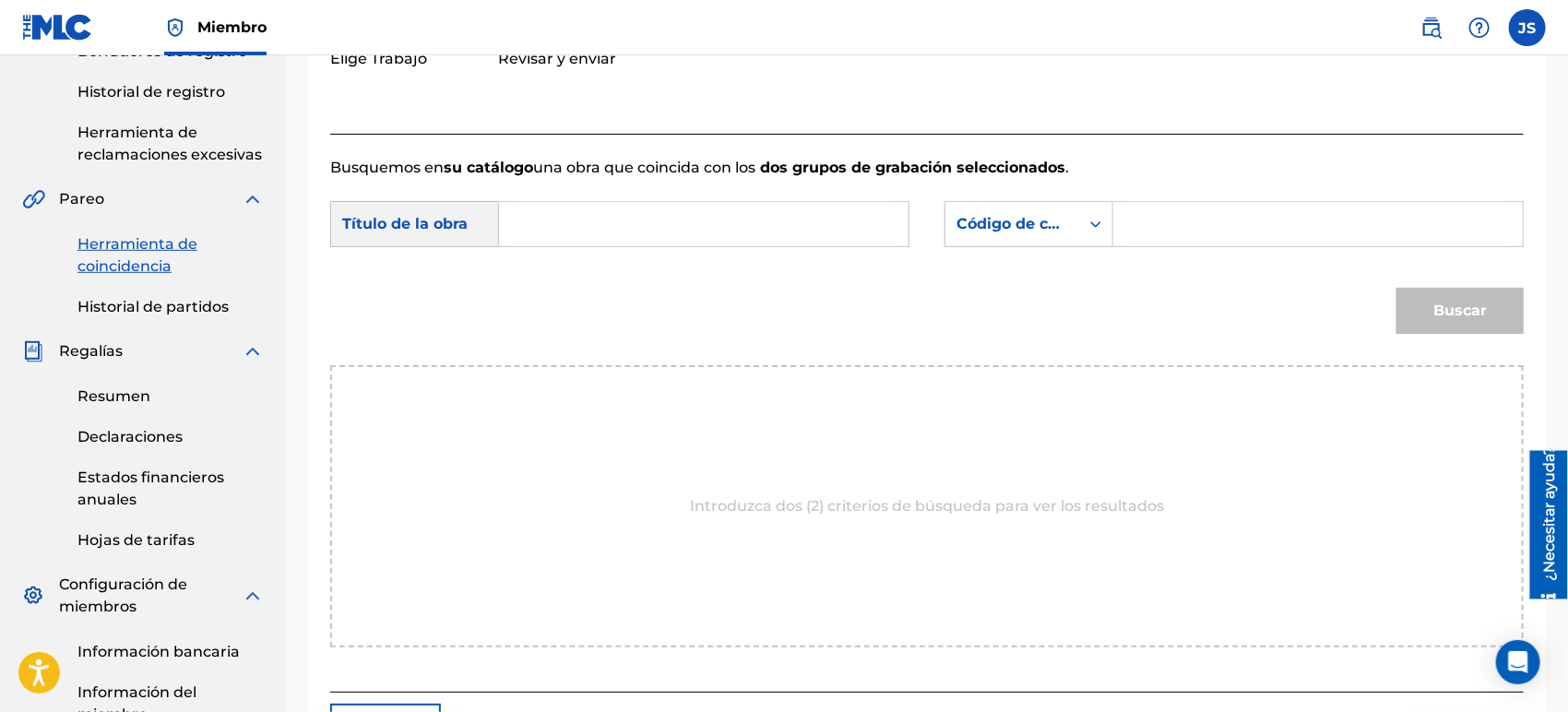 click on "Buscar con criteriosc2621c35-1369-4366-b842-018a39739a45 Título de la obra Buscar con criterios fc825685-2221-4f5c-9648-47ec6f5d1f6a Código de canción MLC Buscar" at bounding box center [927, 272] 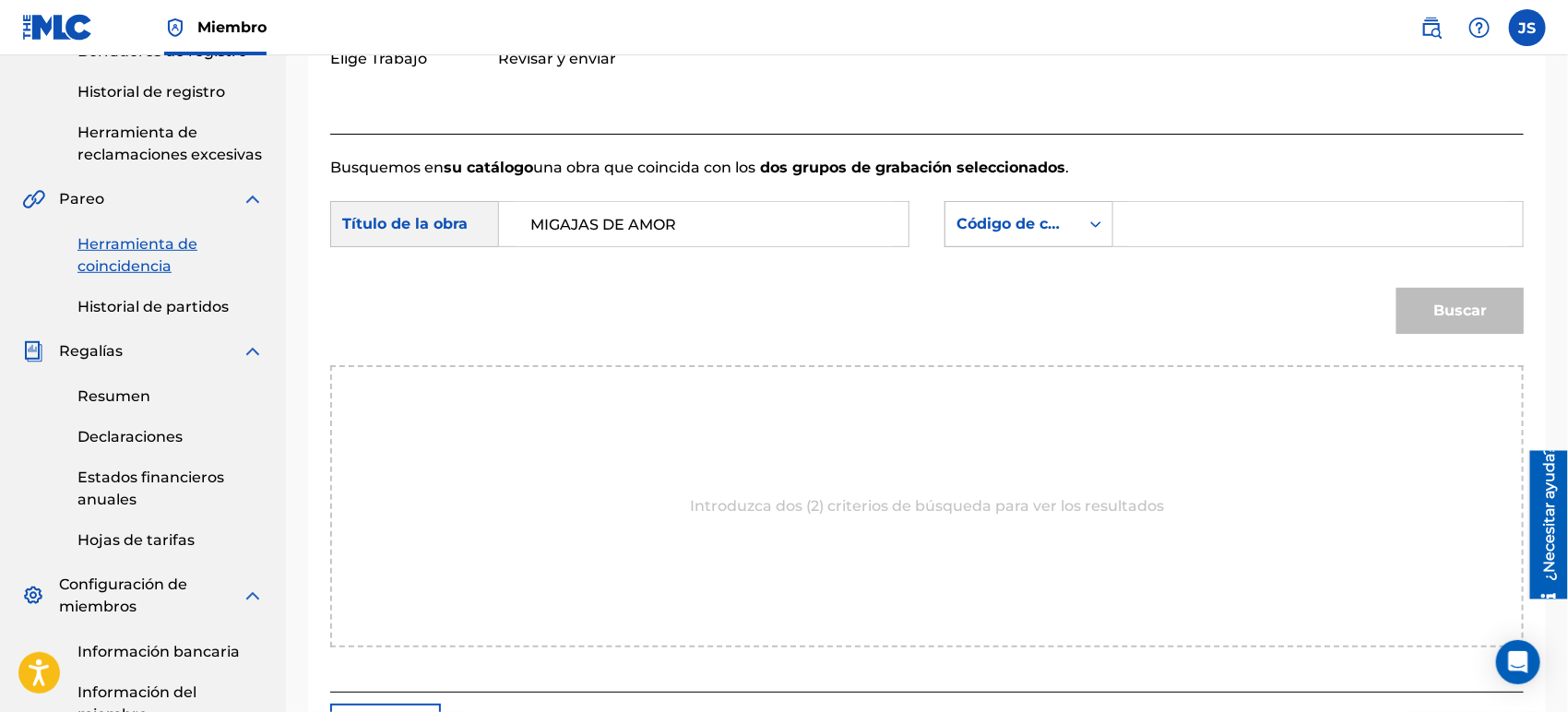 click on "Código de canción MLC" at bounding box center [1012, 224] 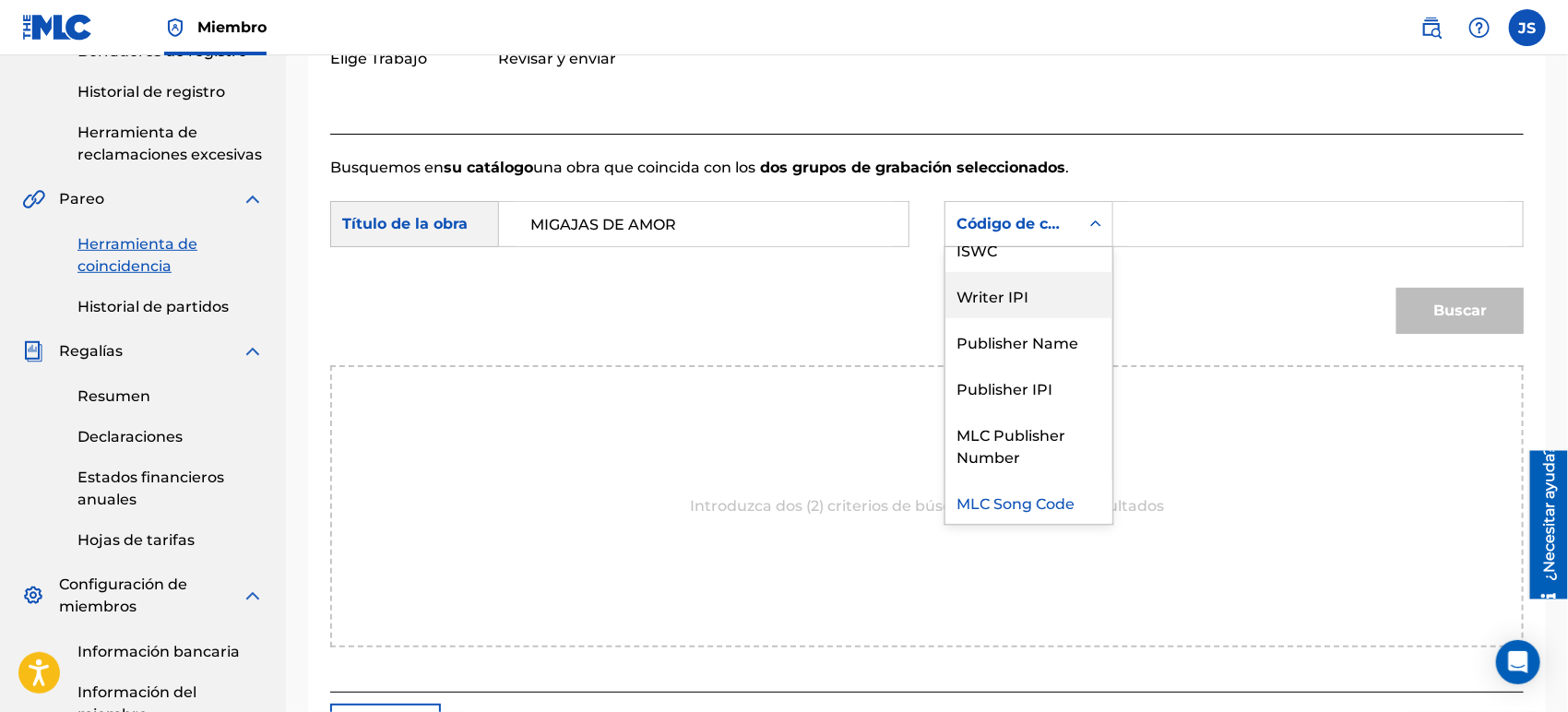scroll, scrollTop: 0, scrollLeft: 0, axis: both 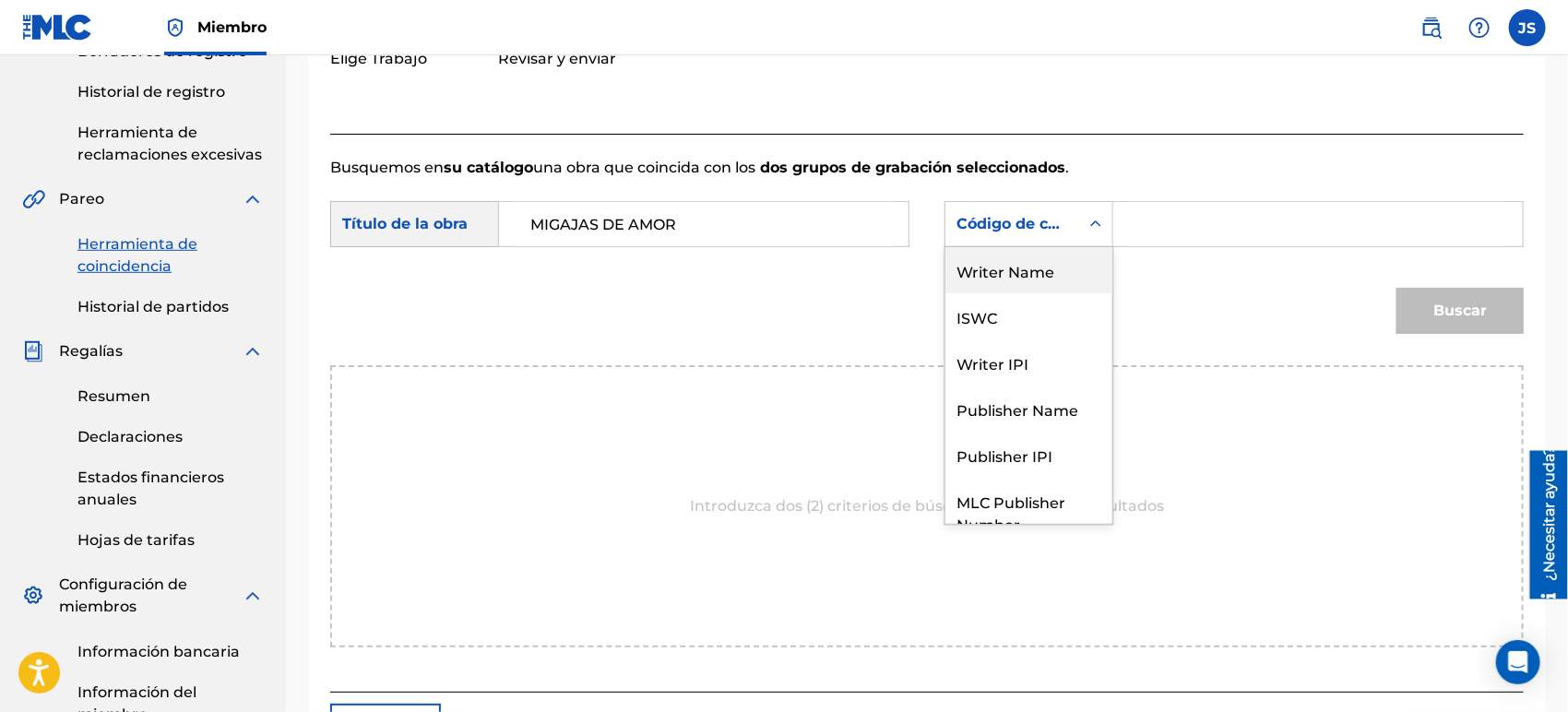 click on "Writer Name" at bounding box center [1028, 270] 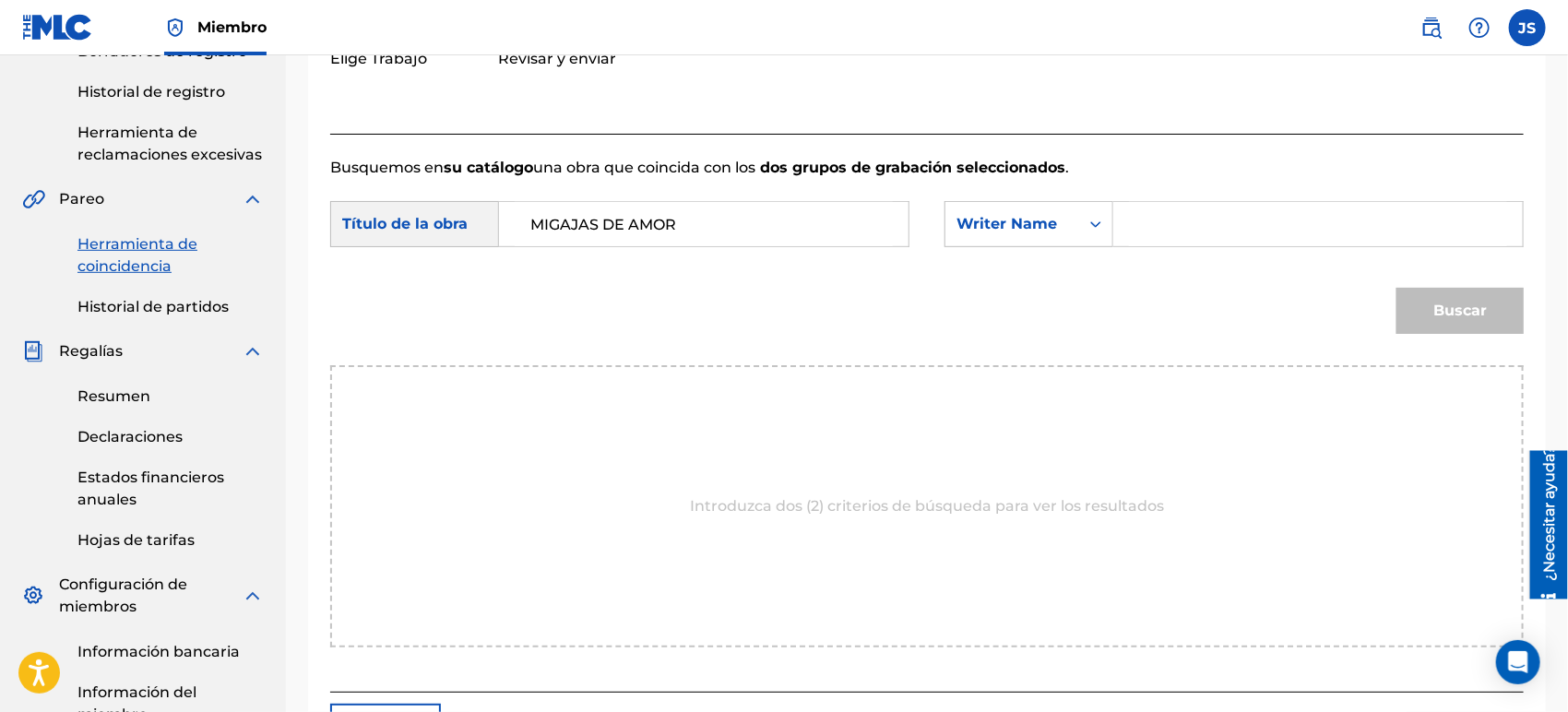 click at bounding box center (1318, 224) 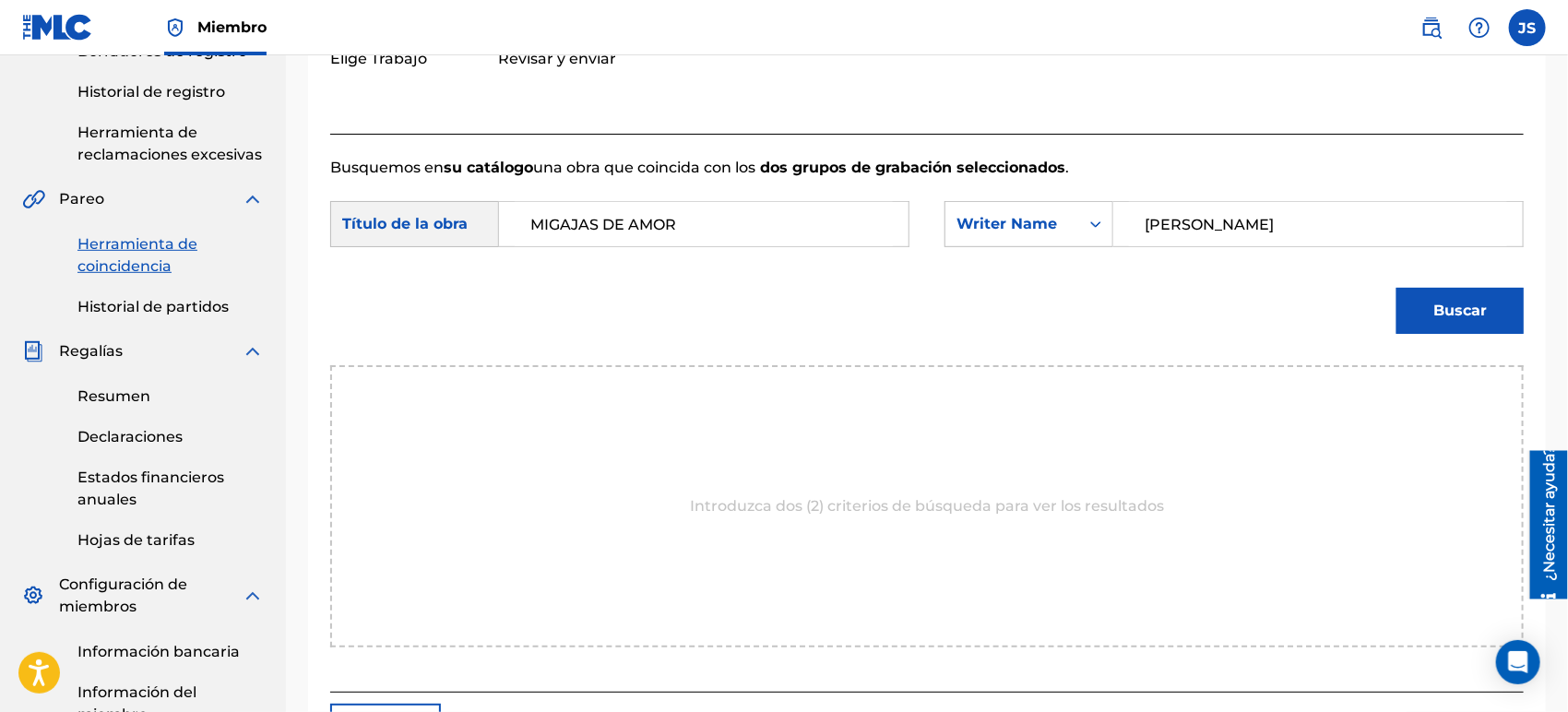 click on "Uso de Match - Seleccionar trabajo En este paso, localizará el trabajo que desea combinar con las grabaciones de sonido seleccionadas. Se requieren dos criterios de búsqueda. Si no tiene el código de la canción MLC, haga clic en la flecha hacia abajo para seleccionar otro criterio de búsqueda. Para ampliar la información completa de la obra, haga clic en el signo más azul (  +  ). Para seleccionar una obra, haga clic en  Seleccionar. [PERSON_NAME] Revisar y enviar" at bounding box center [790, -65] 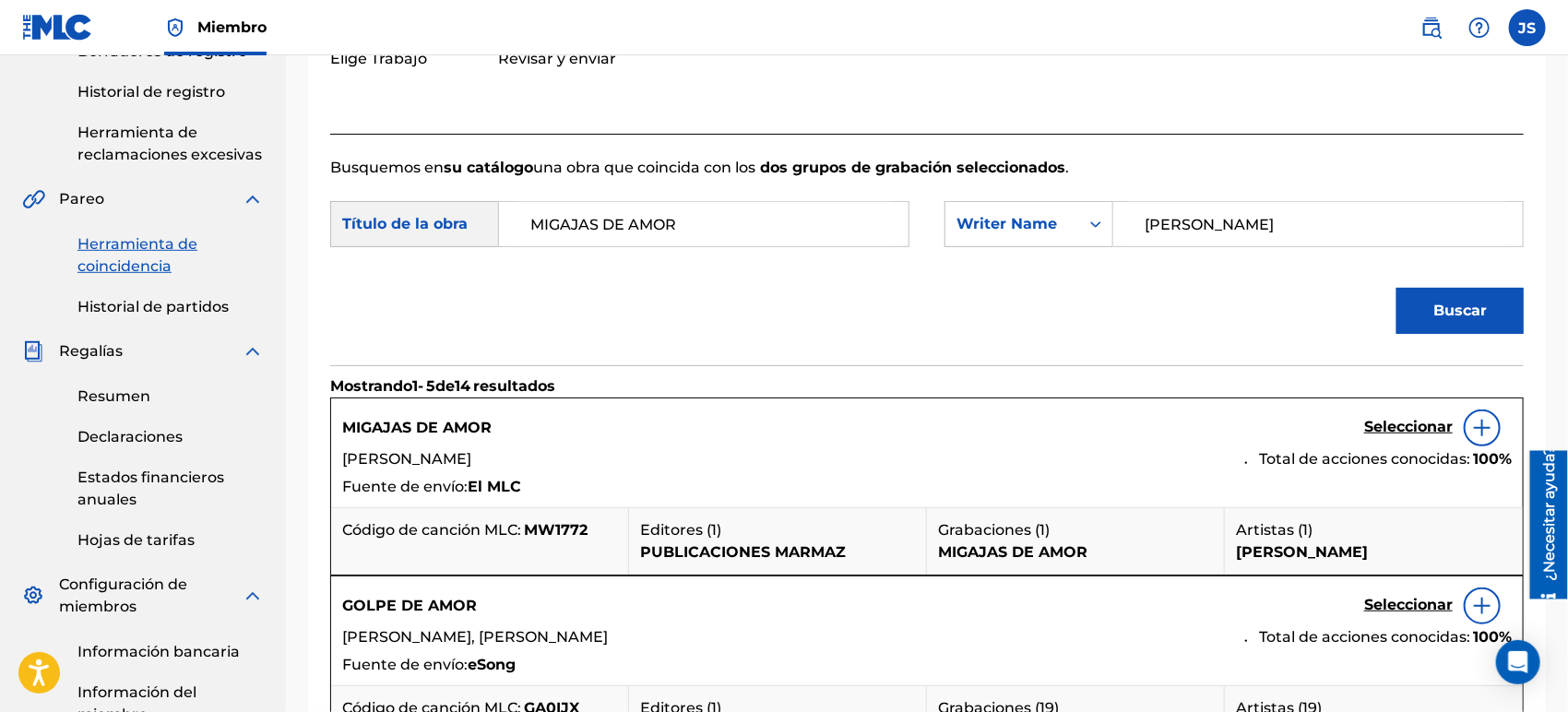 click on "Buscar" at bounding box center [1460, 311] 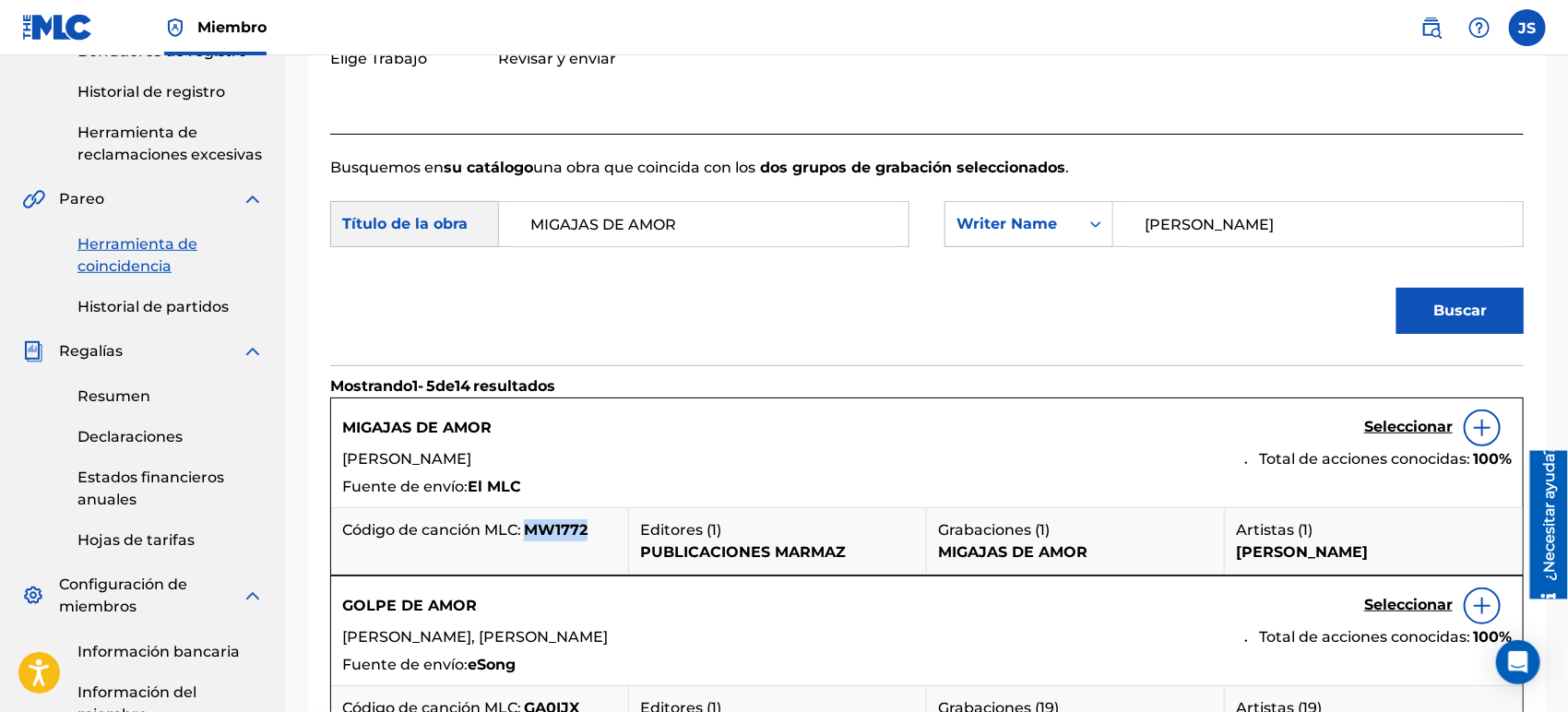 click on "MW1772" at bounding box center (555, 529) 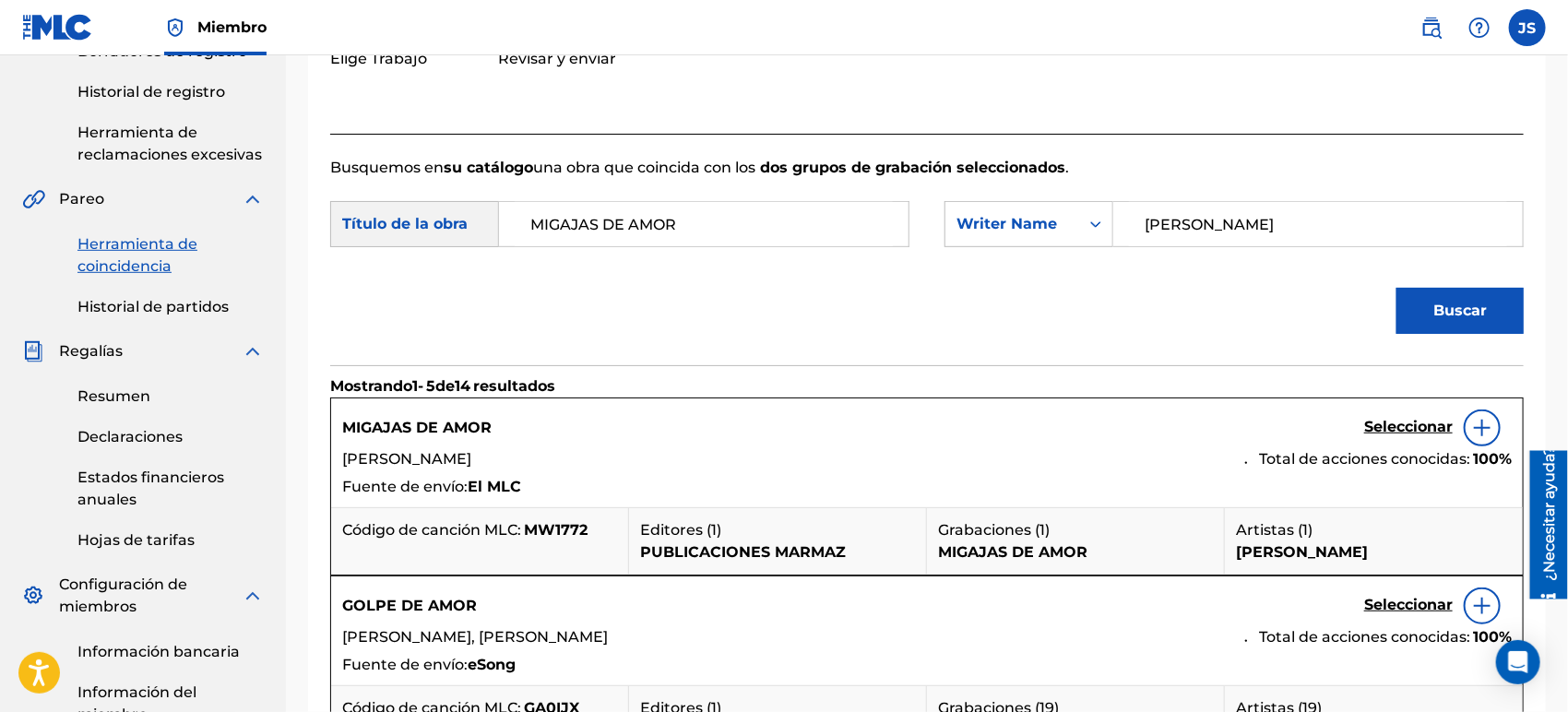 click on "Seleccionar" at bounding box center [1408, 426] 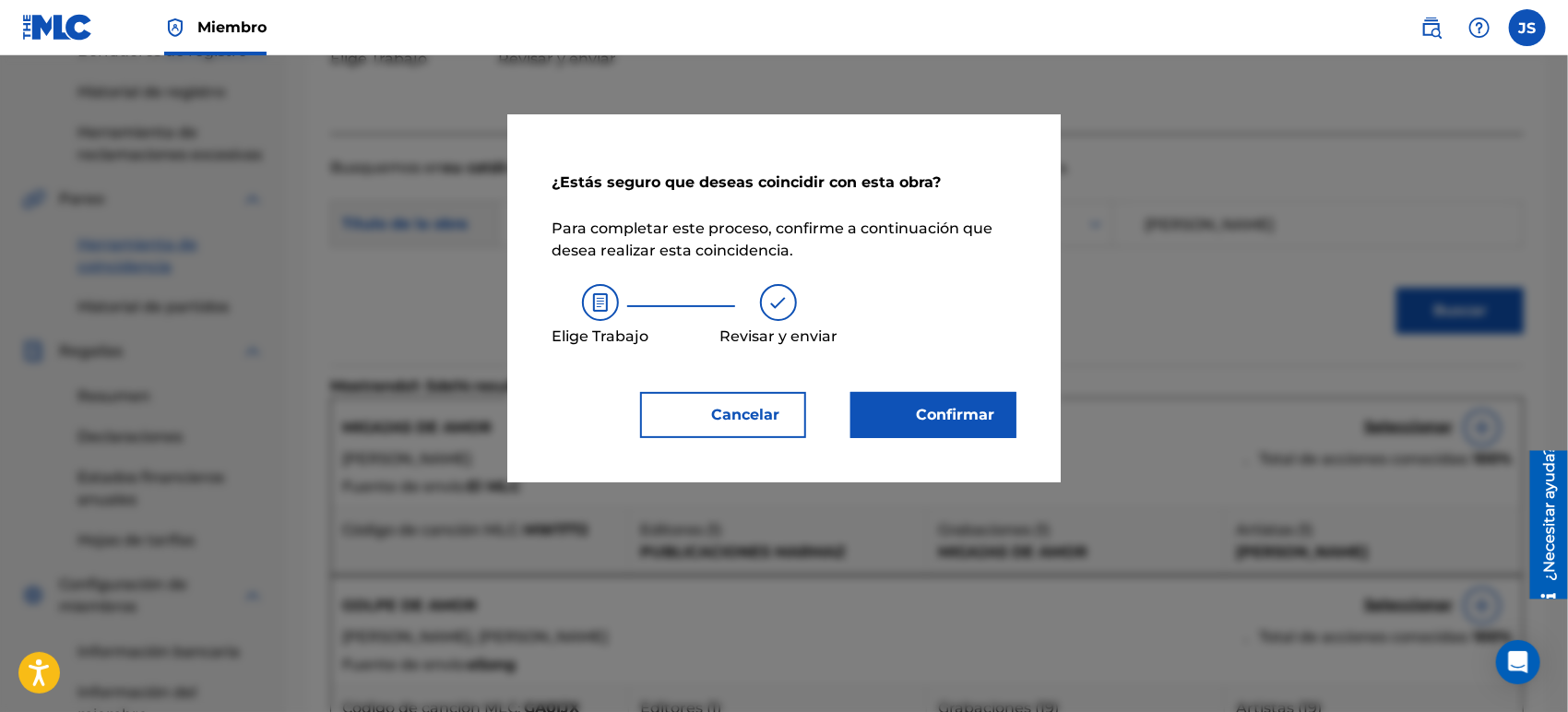 click on "Confirmar" at bounding box center [956, 414] 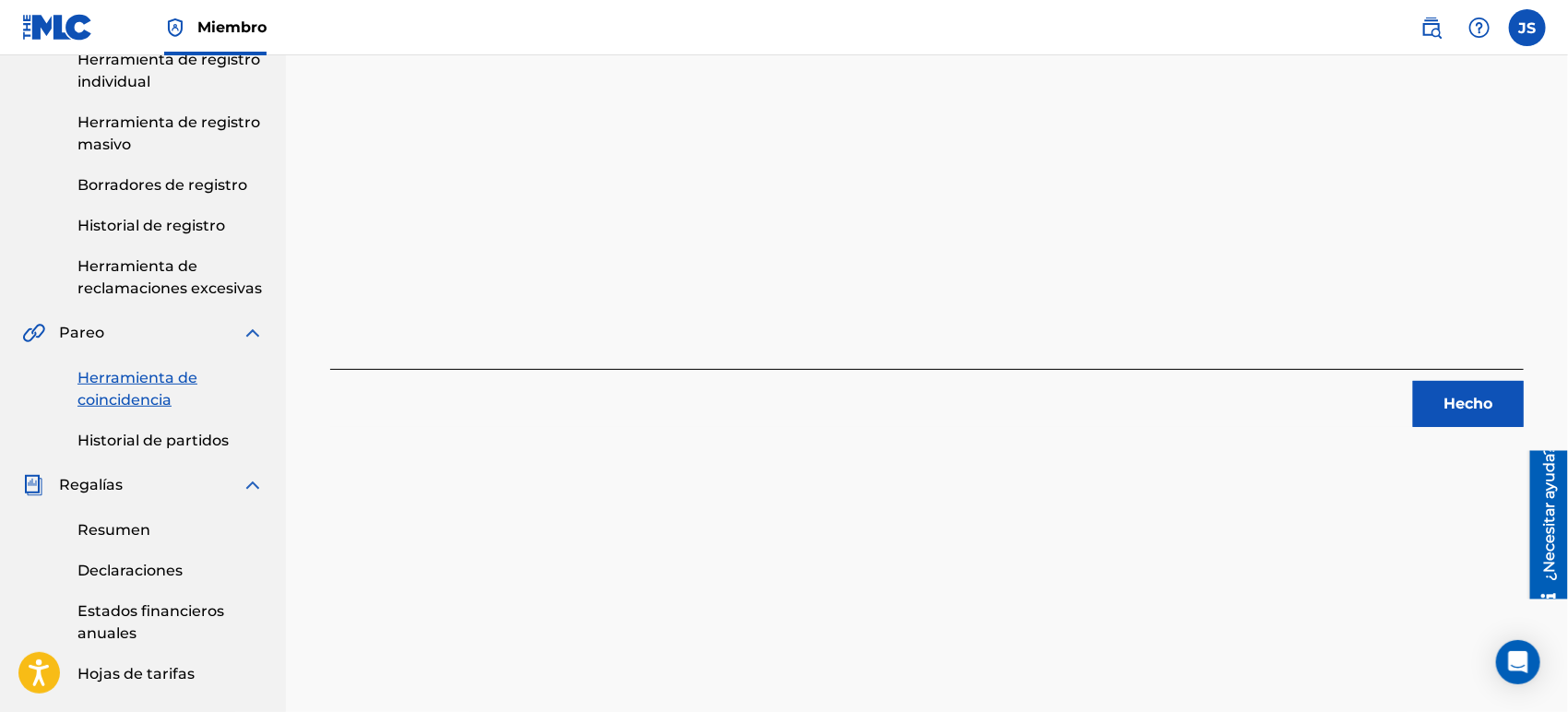 scroll, scrollTop: 102, scrollLeft: 0, axis: vertical 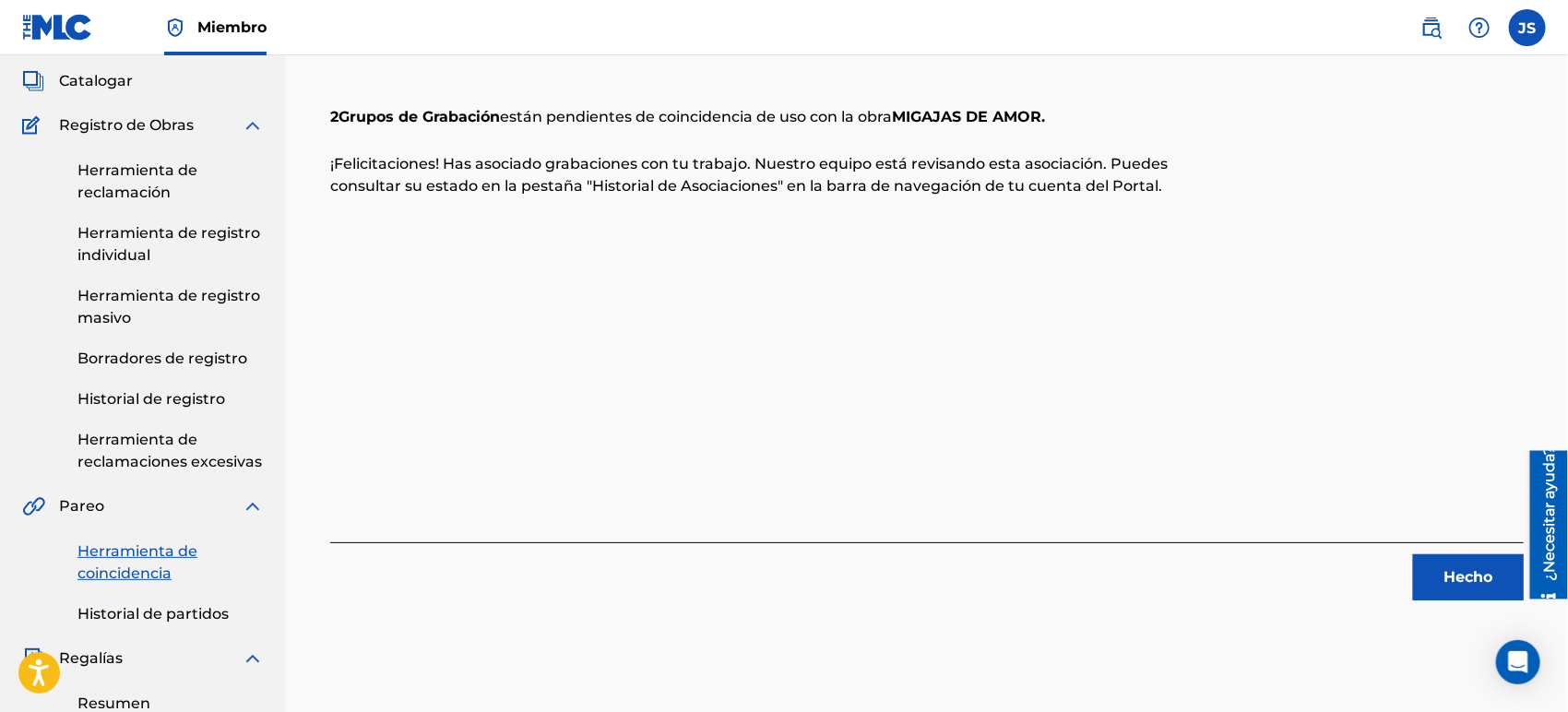 click on "Hecho" at bounding box center [1468, 576] 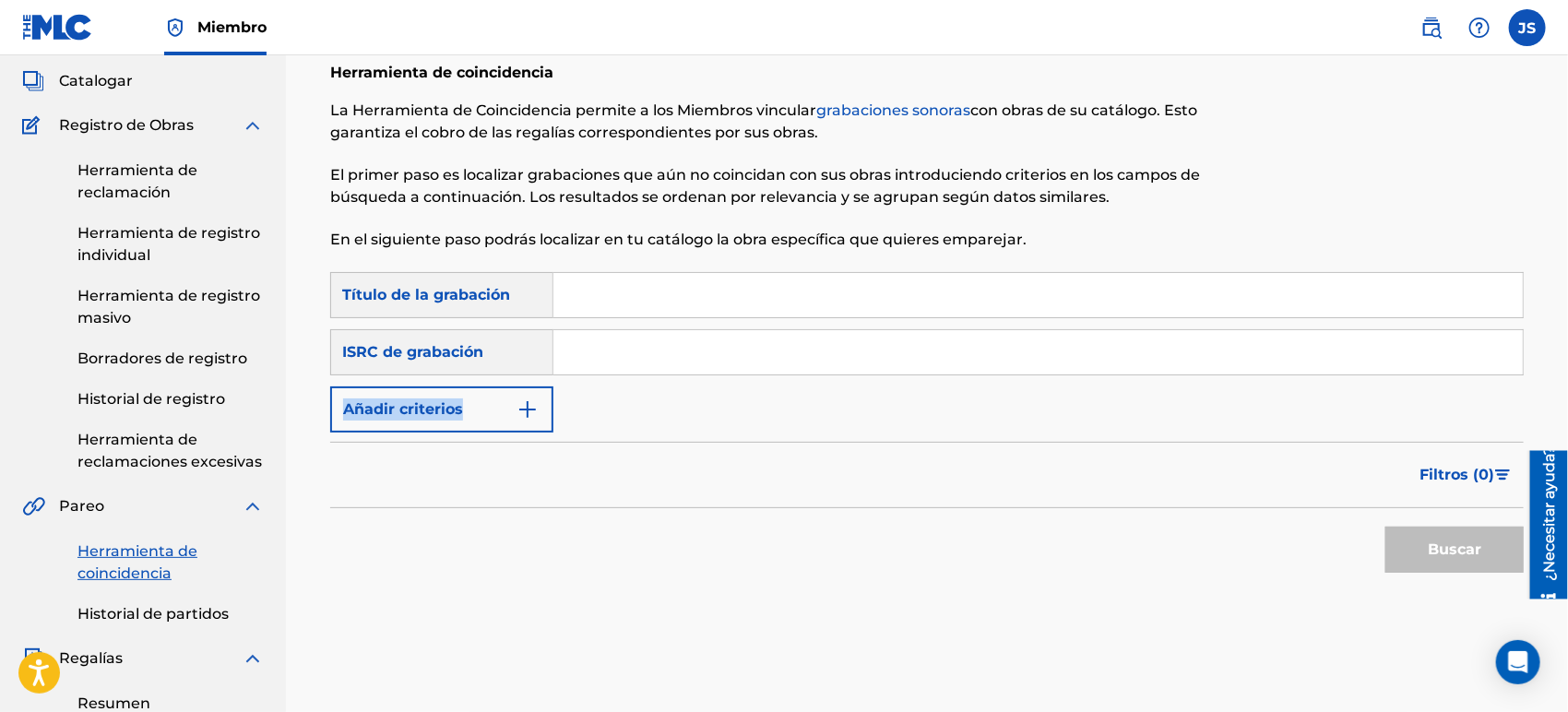 drag, startPoint x: 725, startPoint y: 368, endPoint x: 716, endPoint y: 362, distance: 10.816654 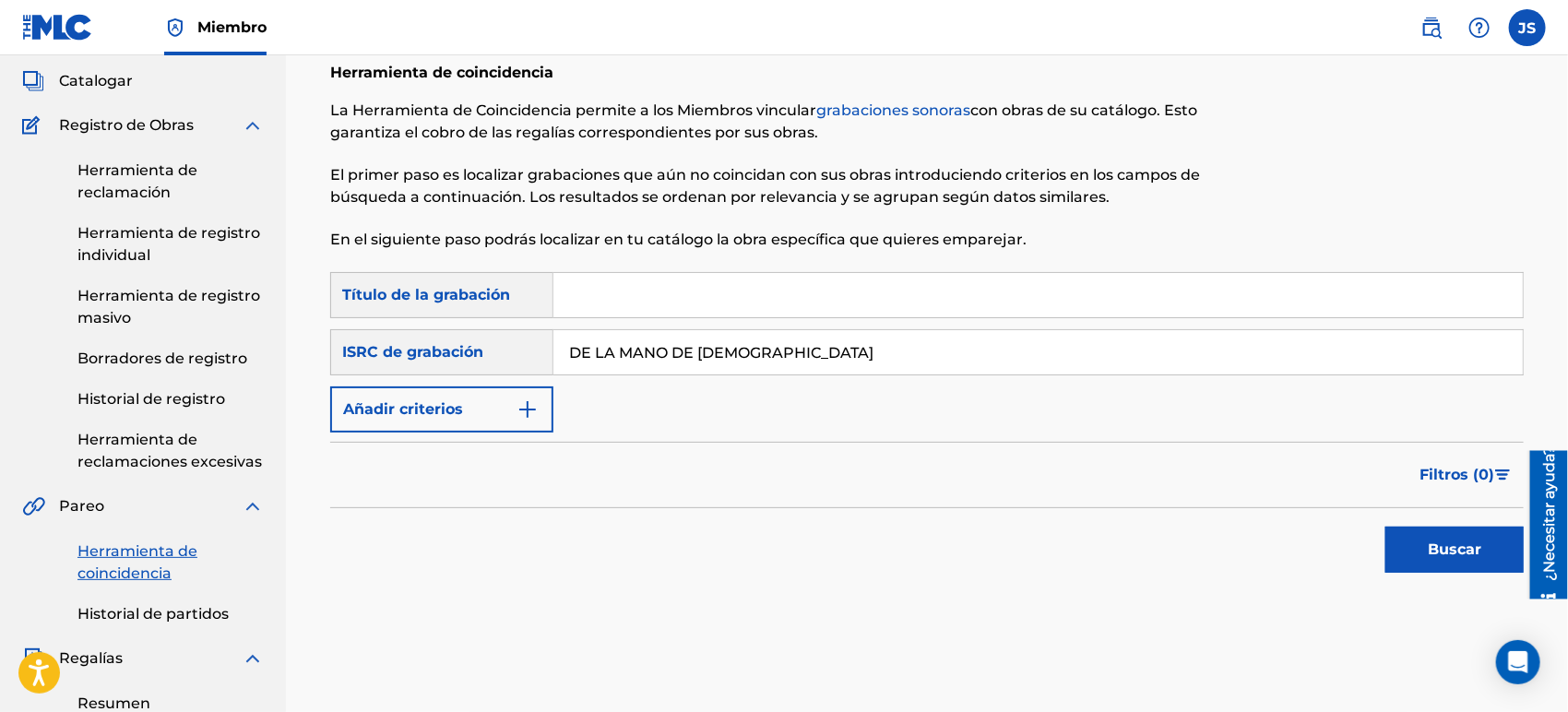 drag, startPoint x: 838, startPoint y: 338, endPoint x: 400, endPoint y: 298, distance: 439.82269 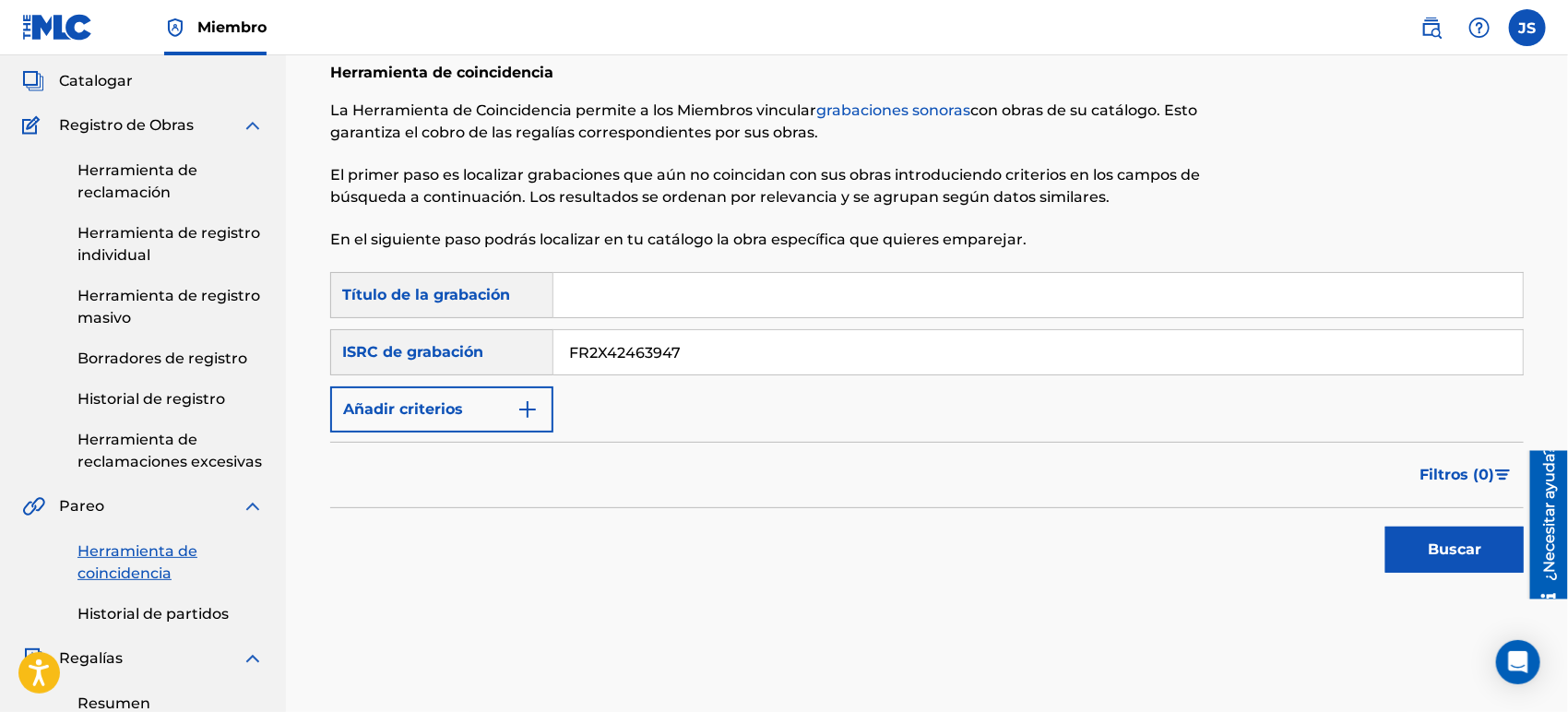 click on "Buscar" at bounding box center (927, 545) 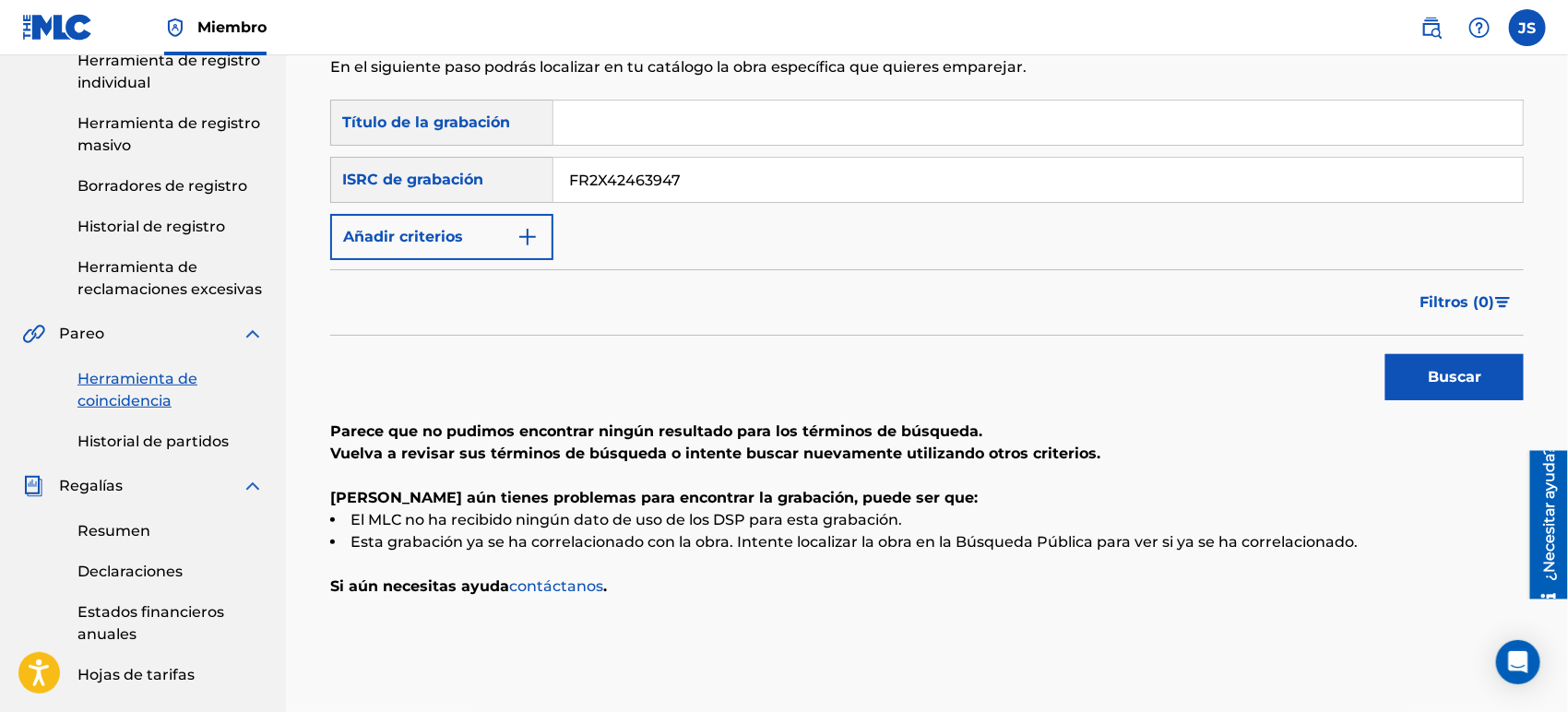 scroll, scrollTop: 307, scrollLeft: 0, axis: vertical 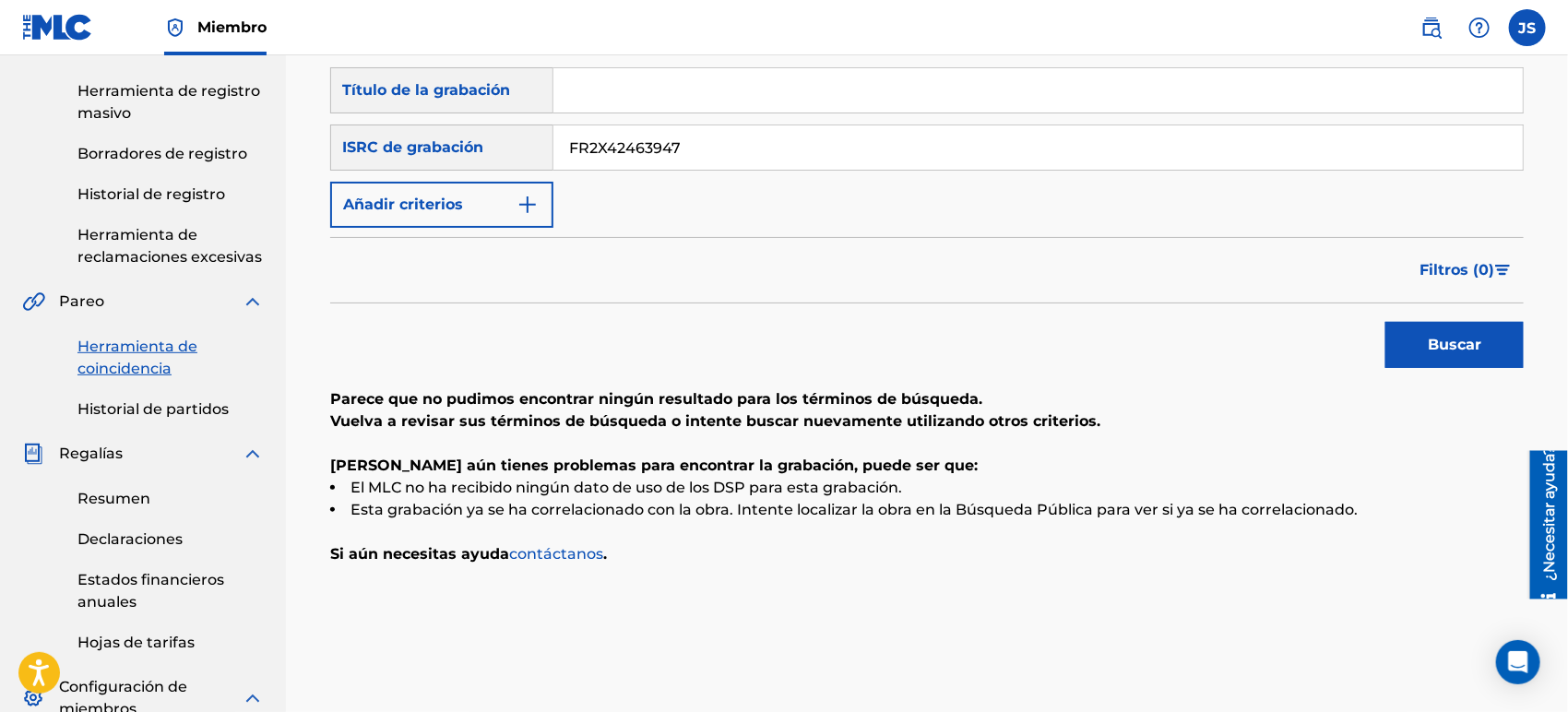 drag, startPoint x: 708, startPoint y: 159, endPoint x: 452, endPoint y: 156, distance: 256.01758 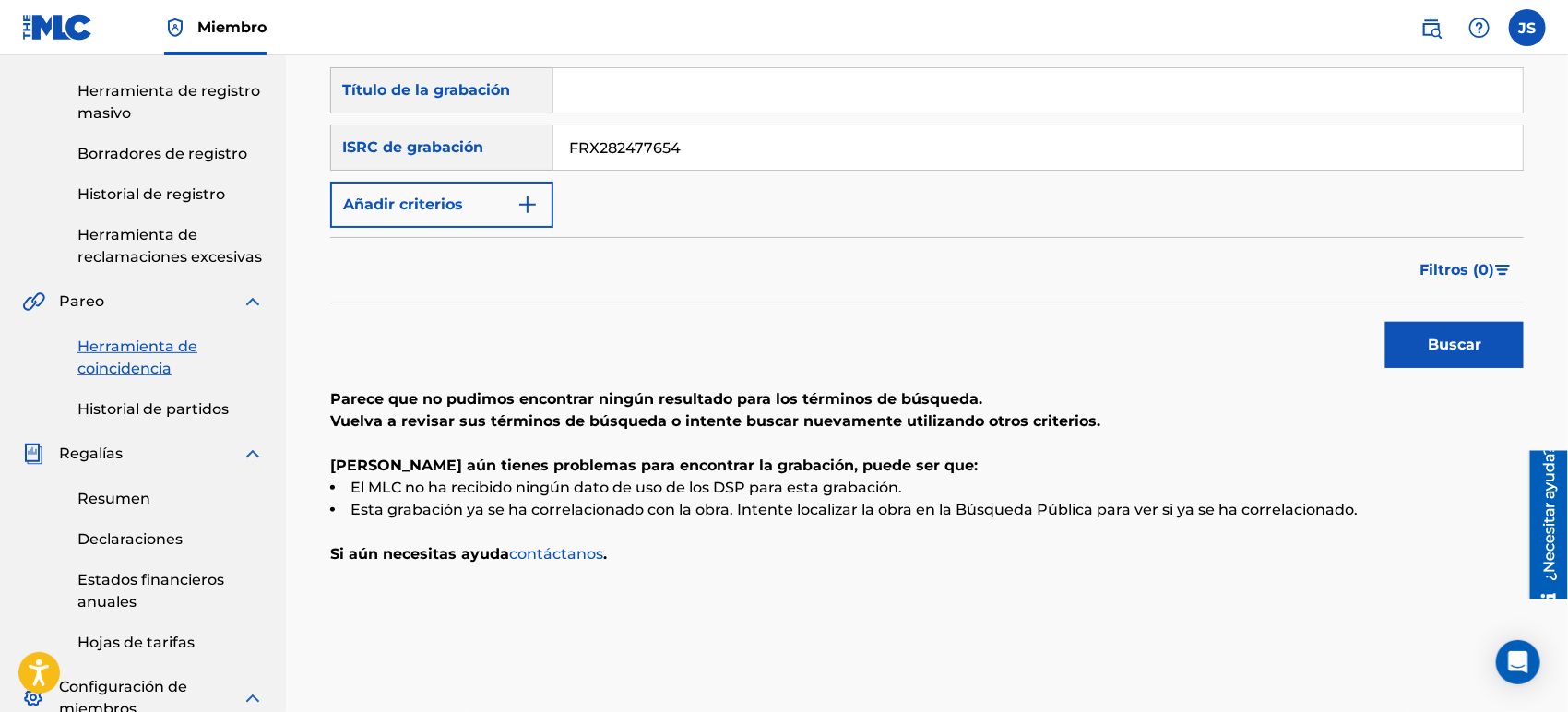 click on "Buscar" at bounding box center [1455, 345] 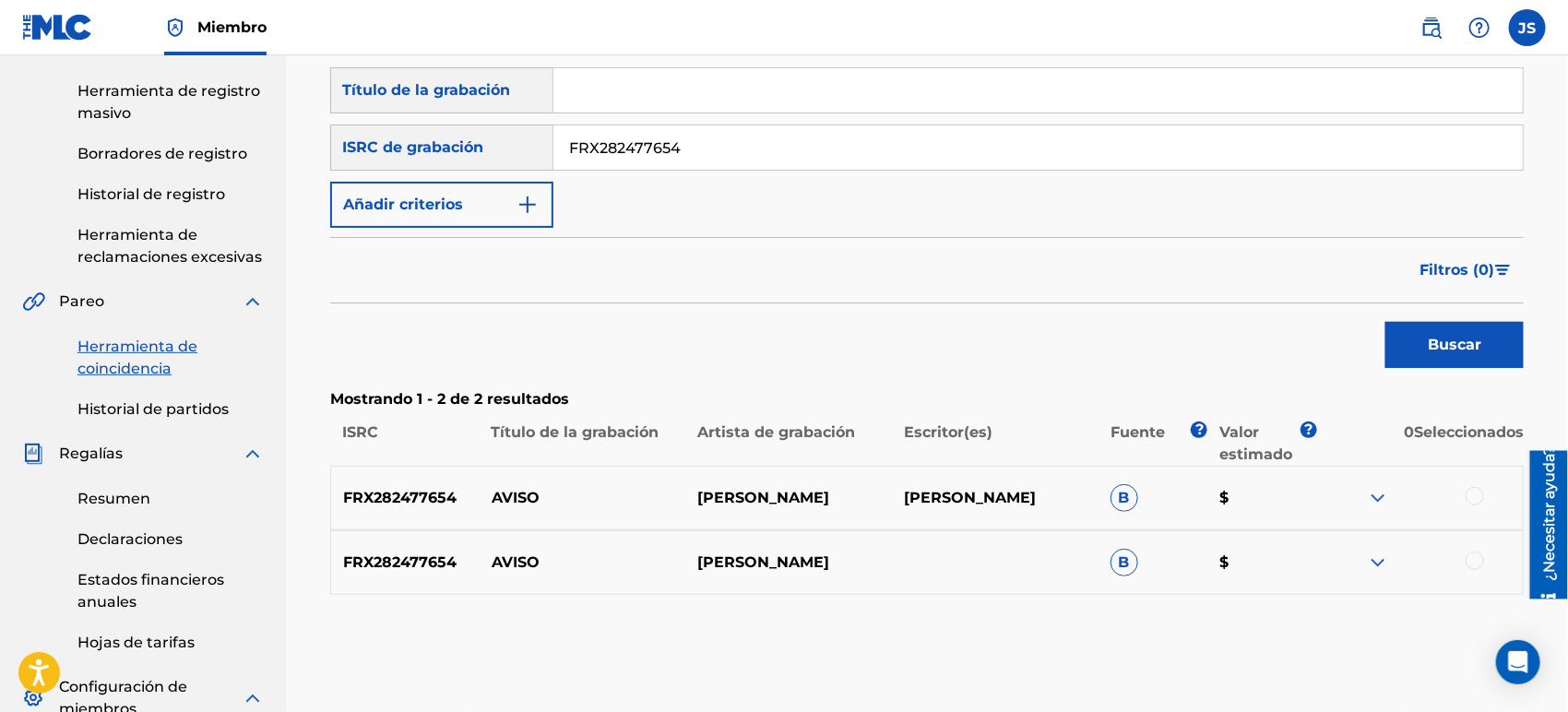 click at bounding box center (1475, 496) 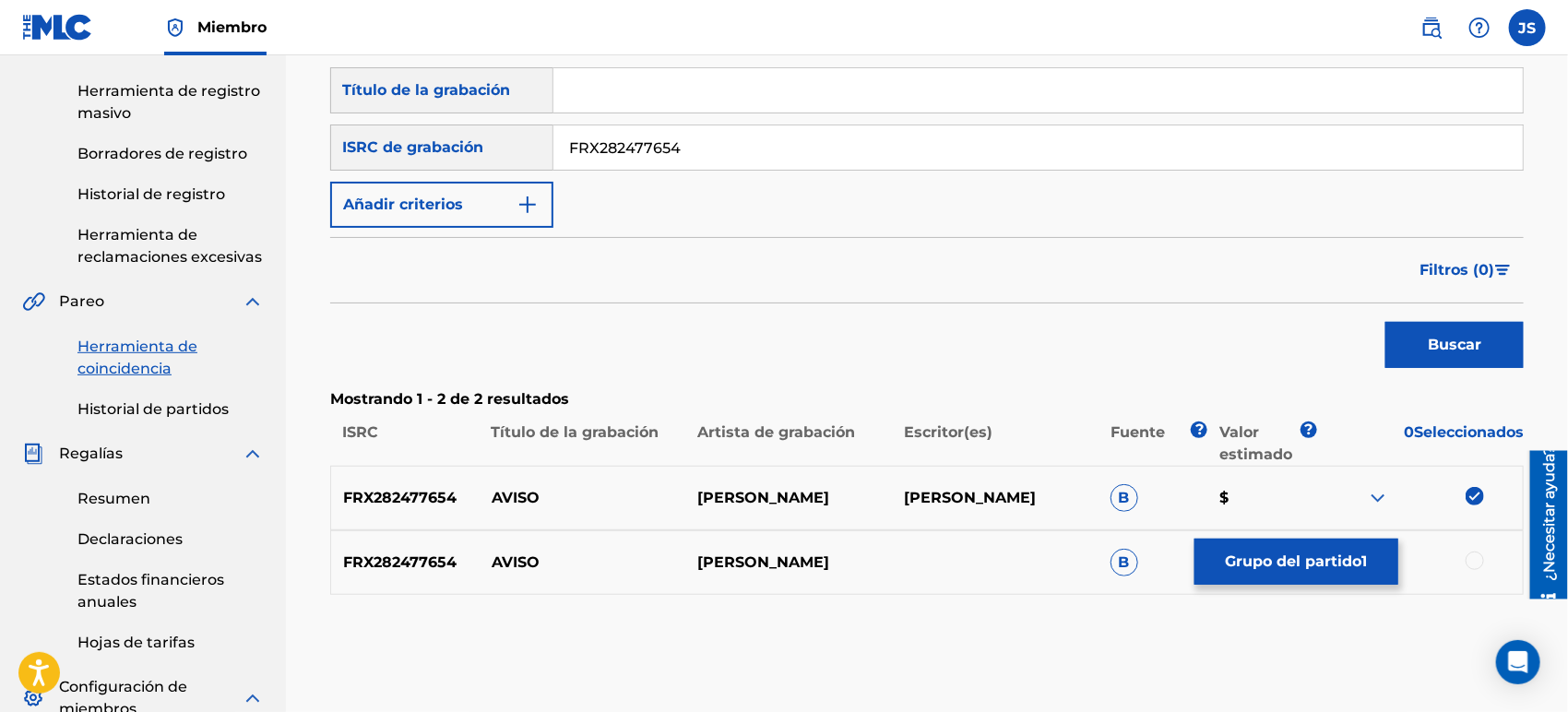 click at bounding box center [1475, 561] 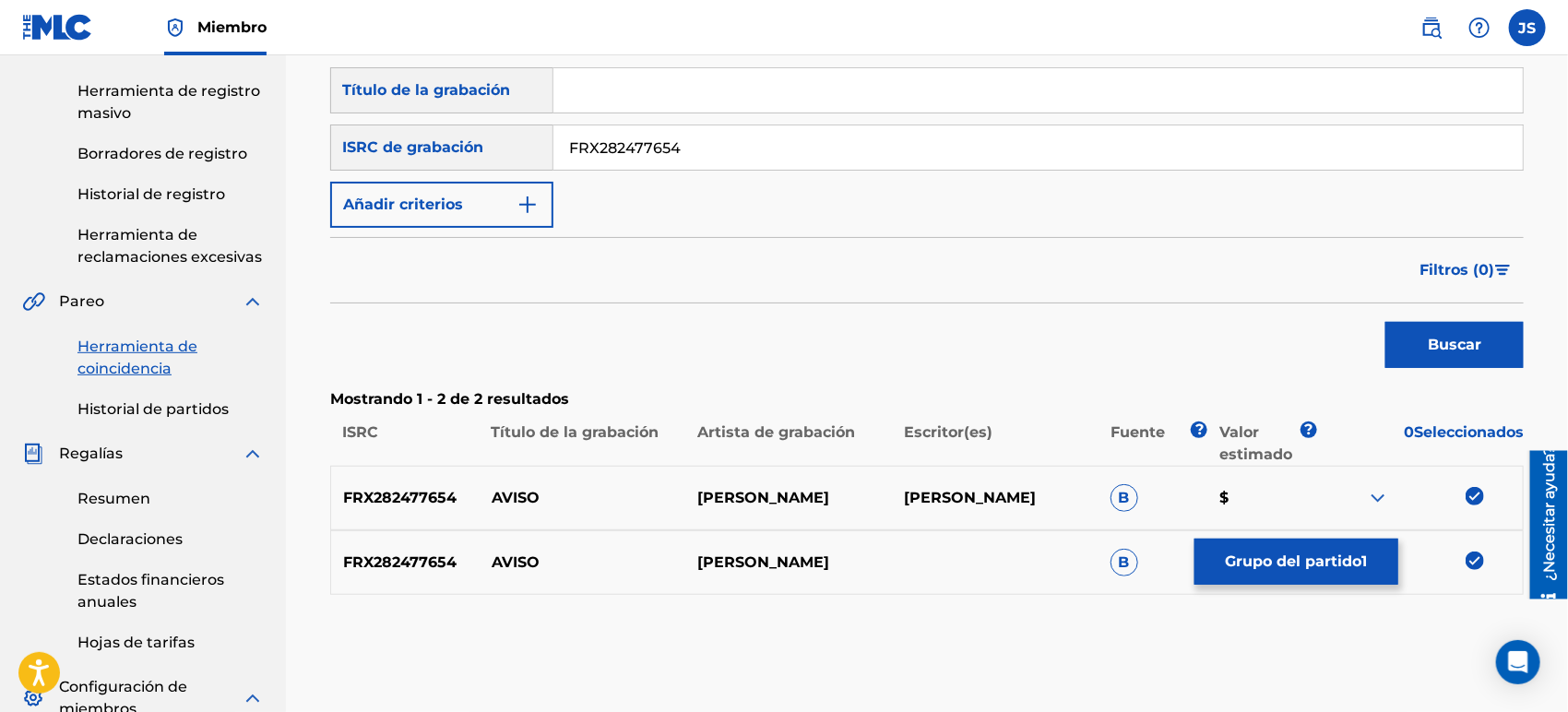click on "Grupo del partido" at bounding box center [1294, 561] 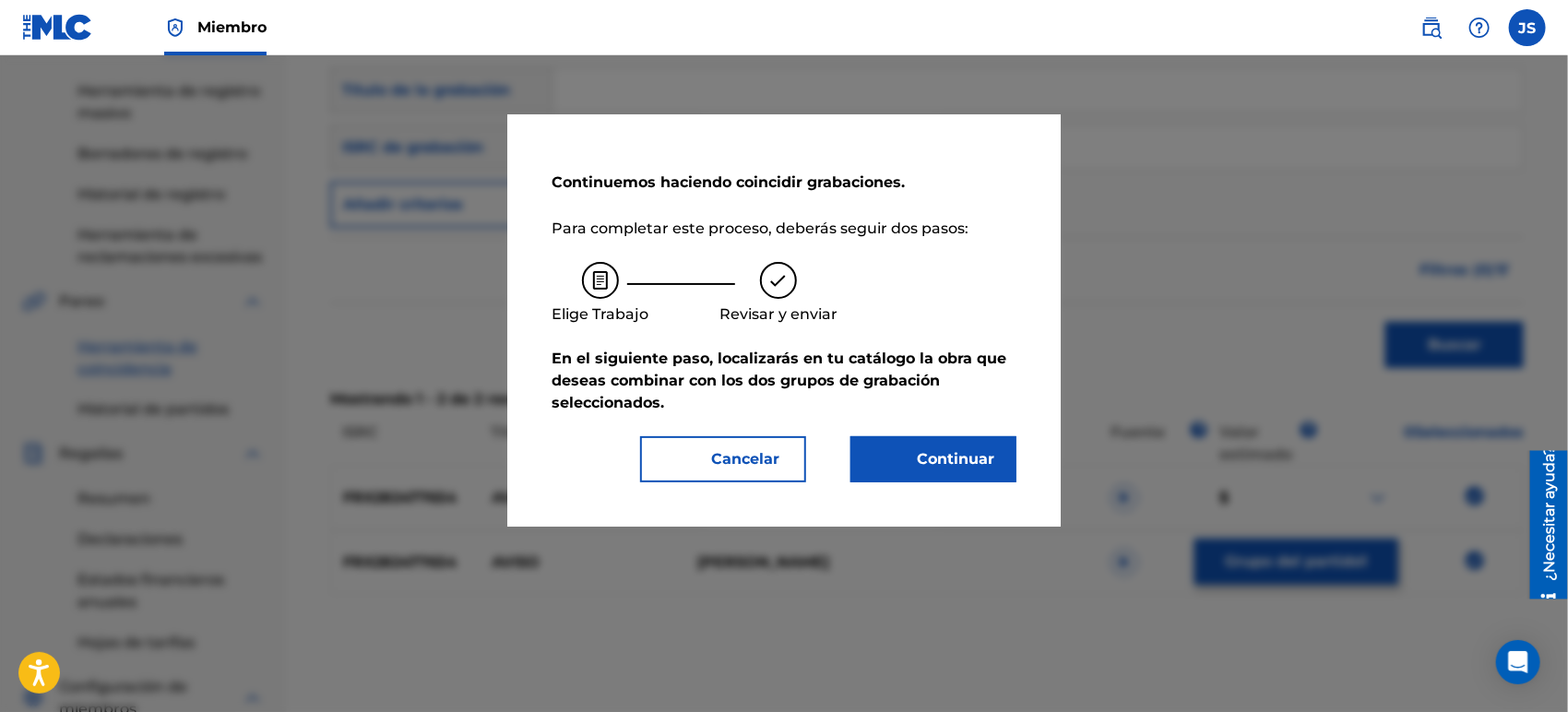 click on "Grupo del partido  1" at bounding box center [1296, 562] 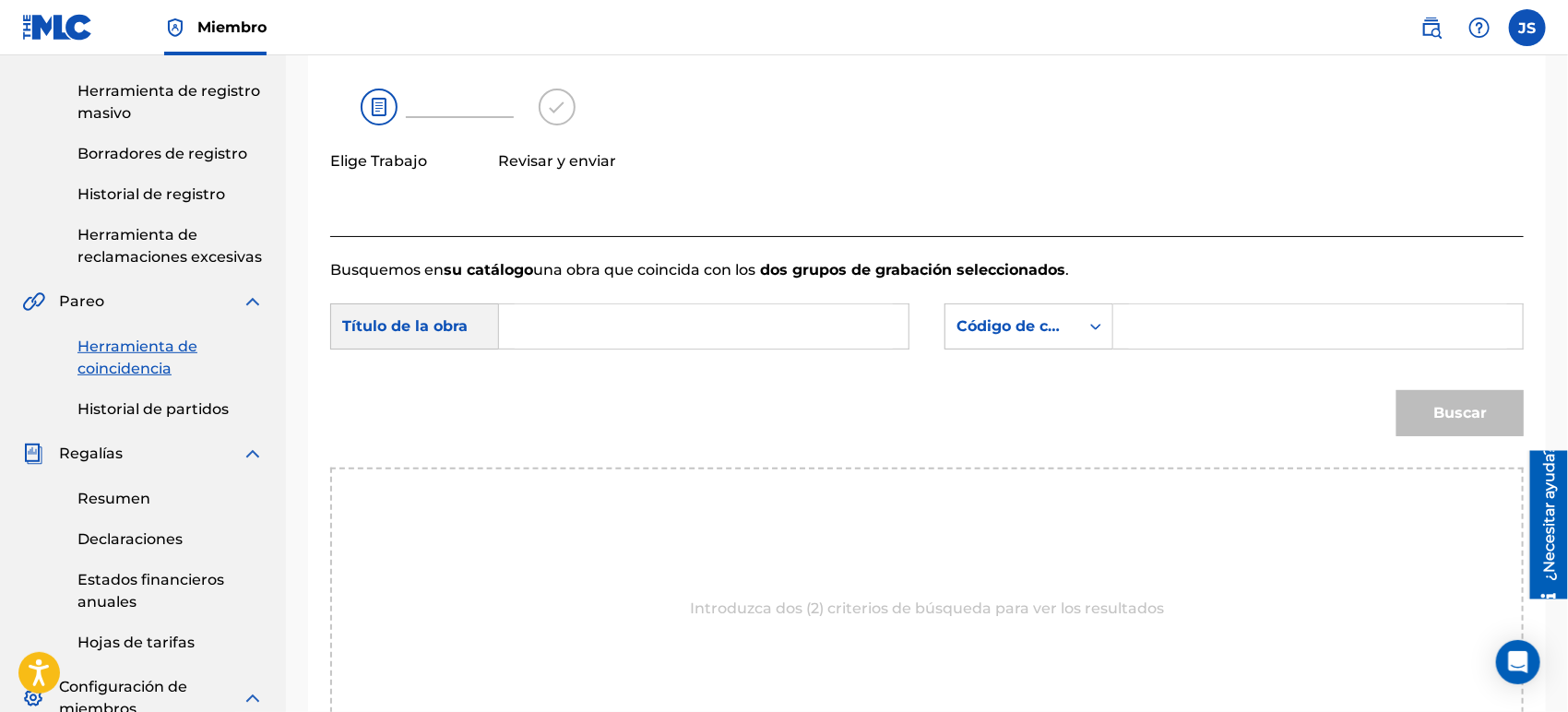 click at bounding box center (704, 326) 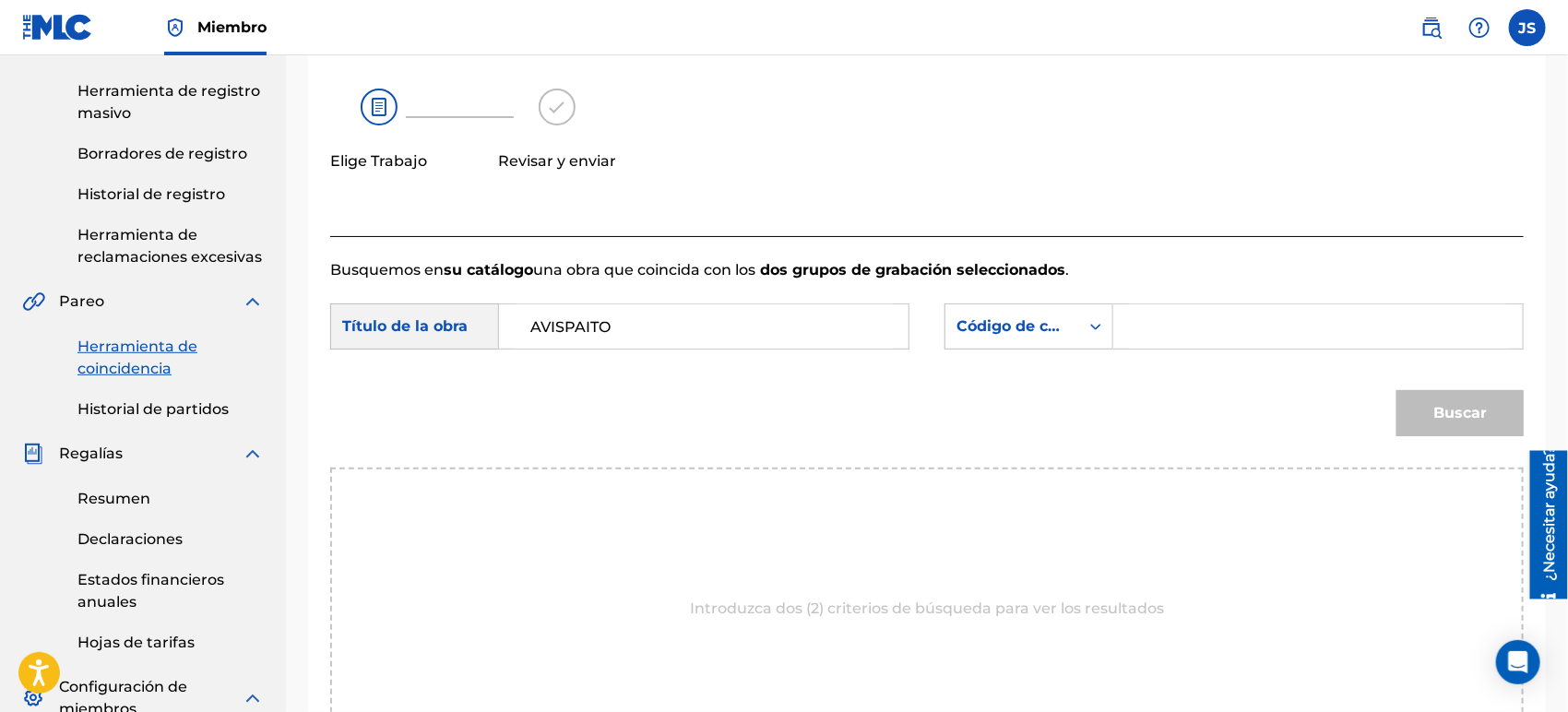 click on "Código de canción MLC" at bounding box center [1012, 326] 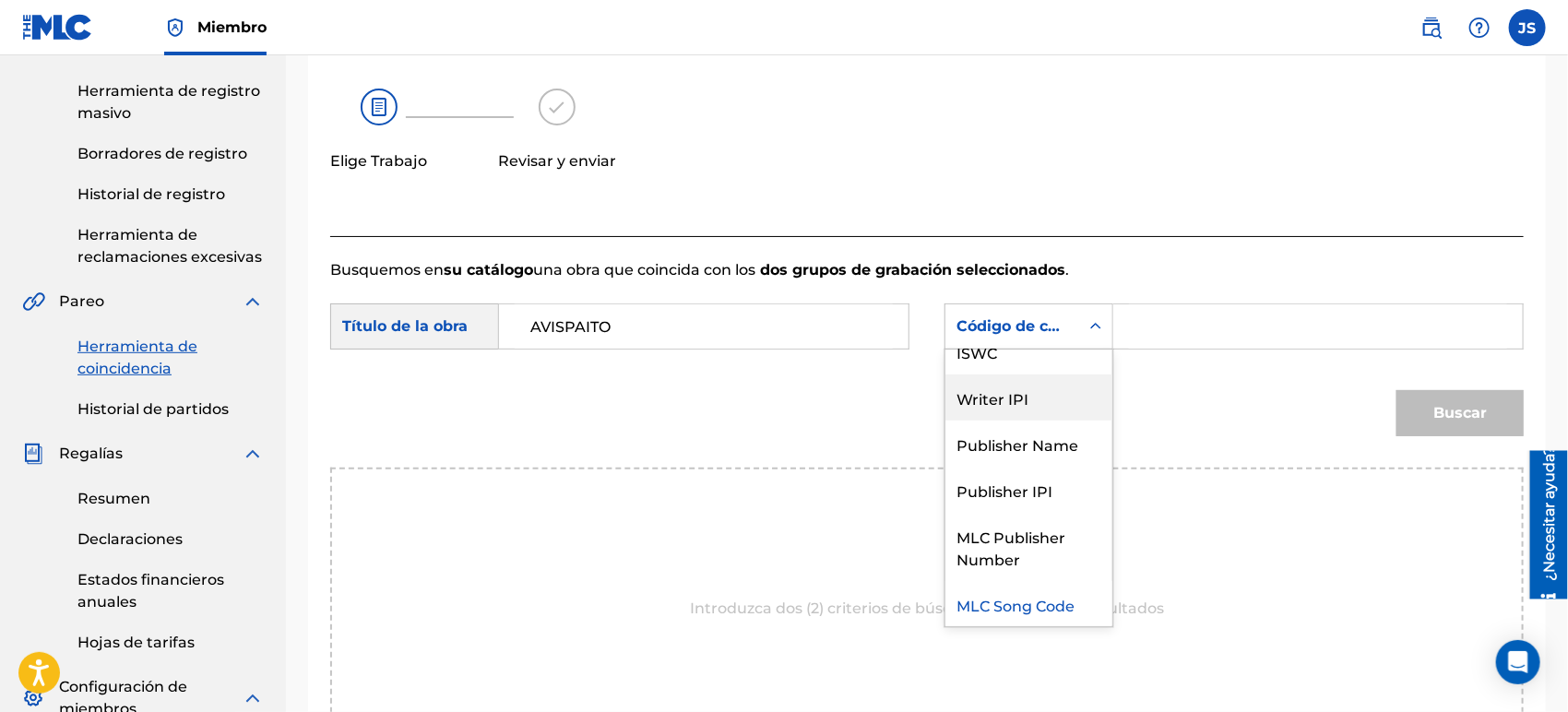 scroll, scrollTop: 0, scrollLeft: 0, axis: both 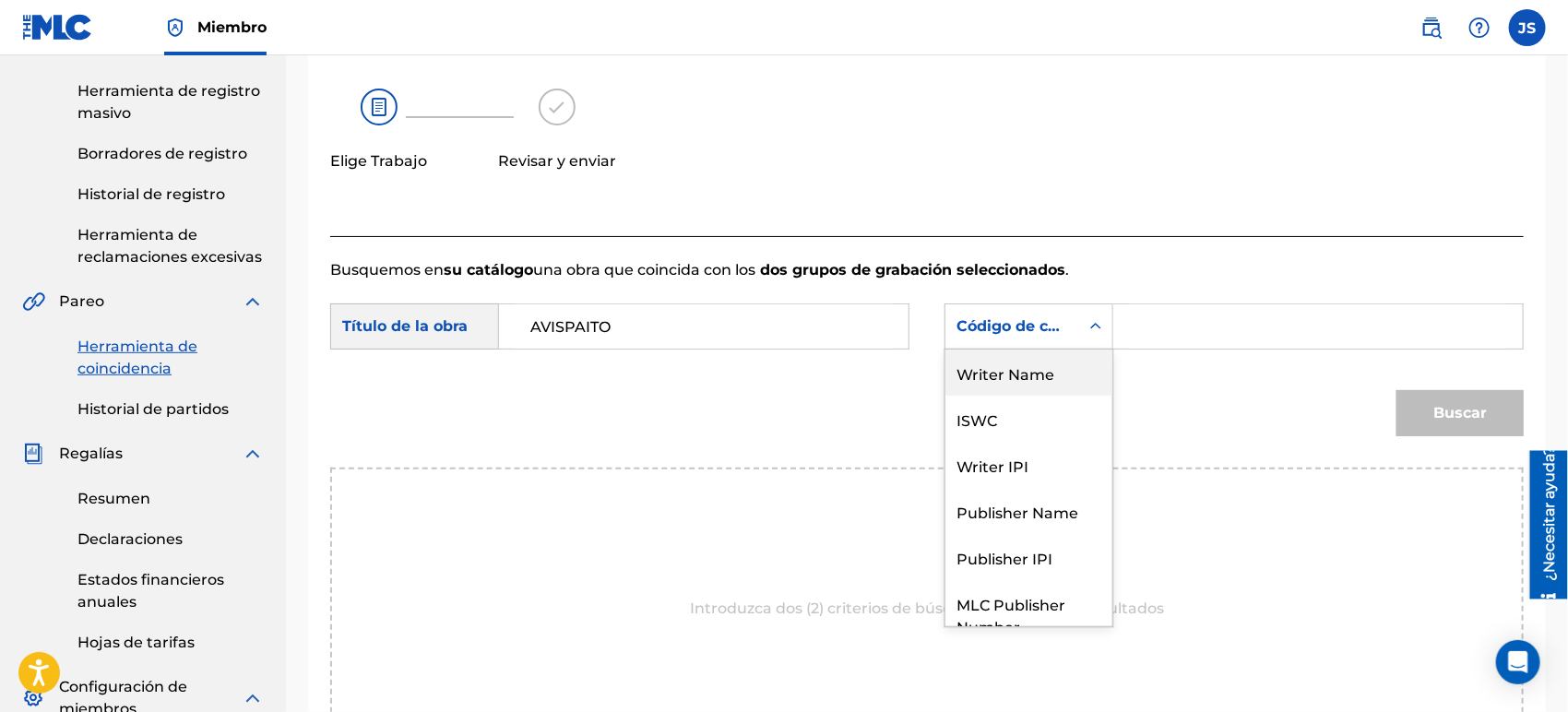 click on "Writer Name" at bounding box center (1028, 373) 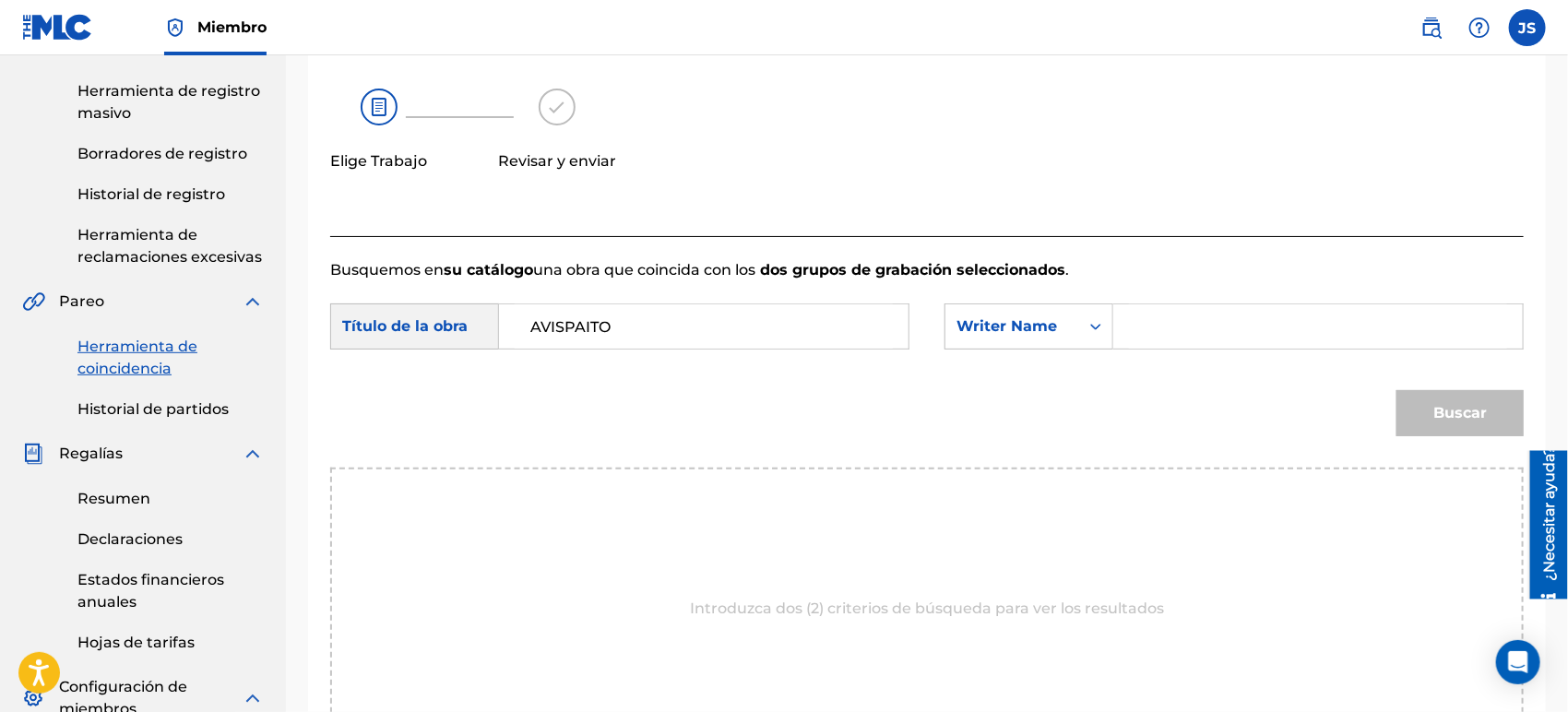 click at bounding box center (1318, 326) 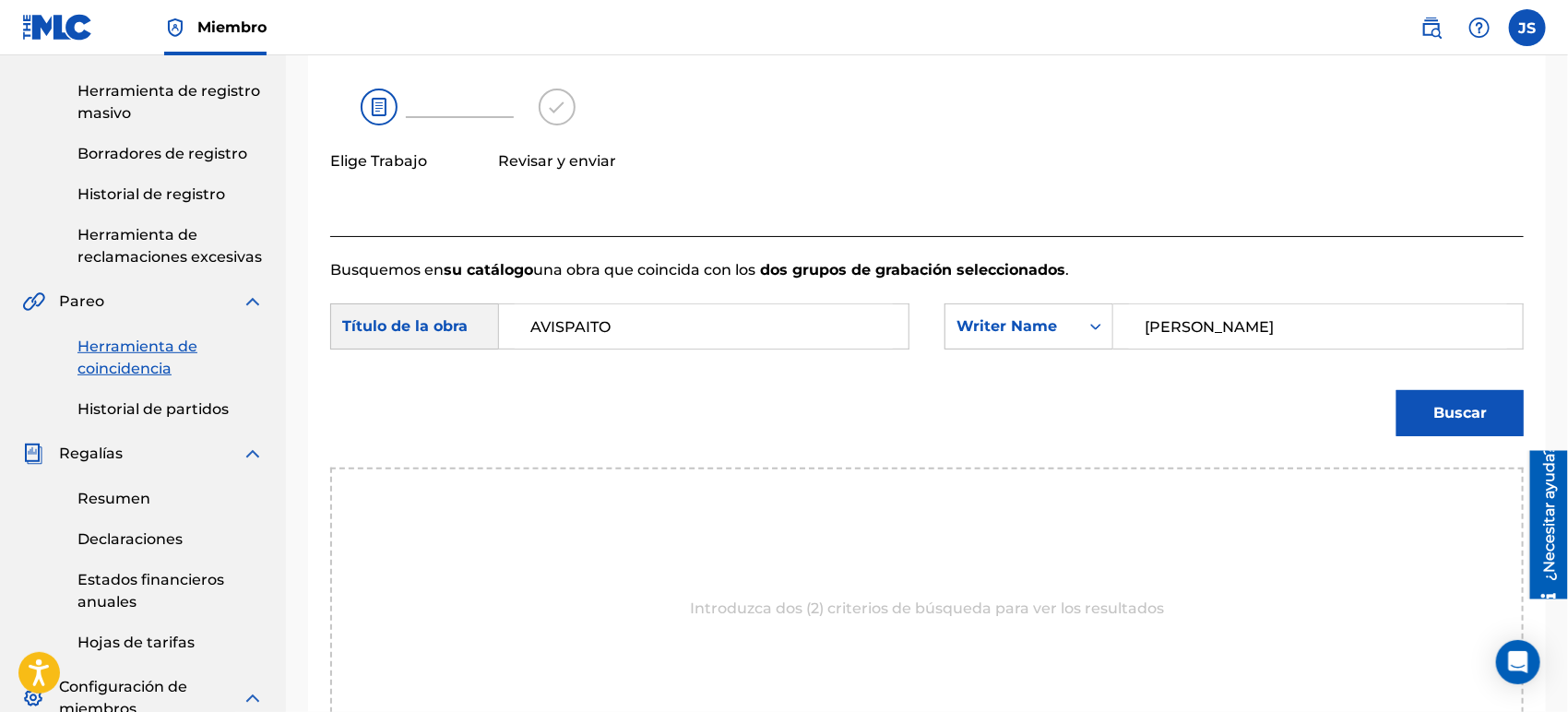 click on "Busquemos en  su catálogo  una obra que coincida con los    dos grupos de grabación seleccionados  . Buscar con criteriosc2621c35-1369-4366-b842-018a39739a45 Título de la obra AVISPAITO SearchWithCriteriad1d55688-4a61-4279-b64d-e501845a4c40 Writer Name [PERSON_NAME] Buscar Introduzca dos (2) criterios de búsqueda para ver los resultados" at bounding box center (927, 516) 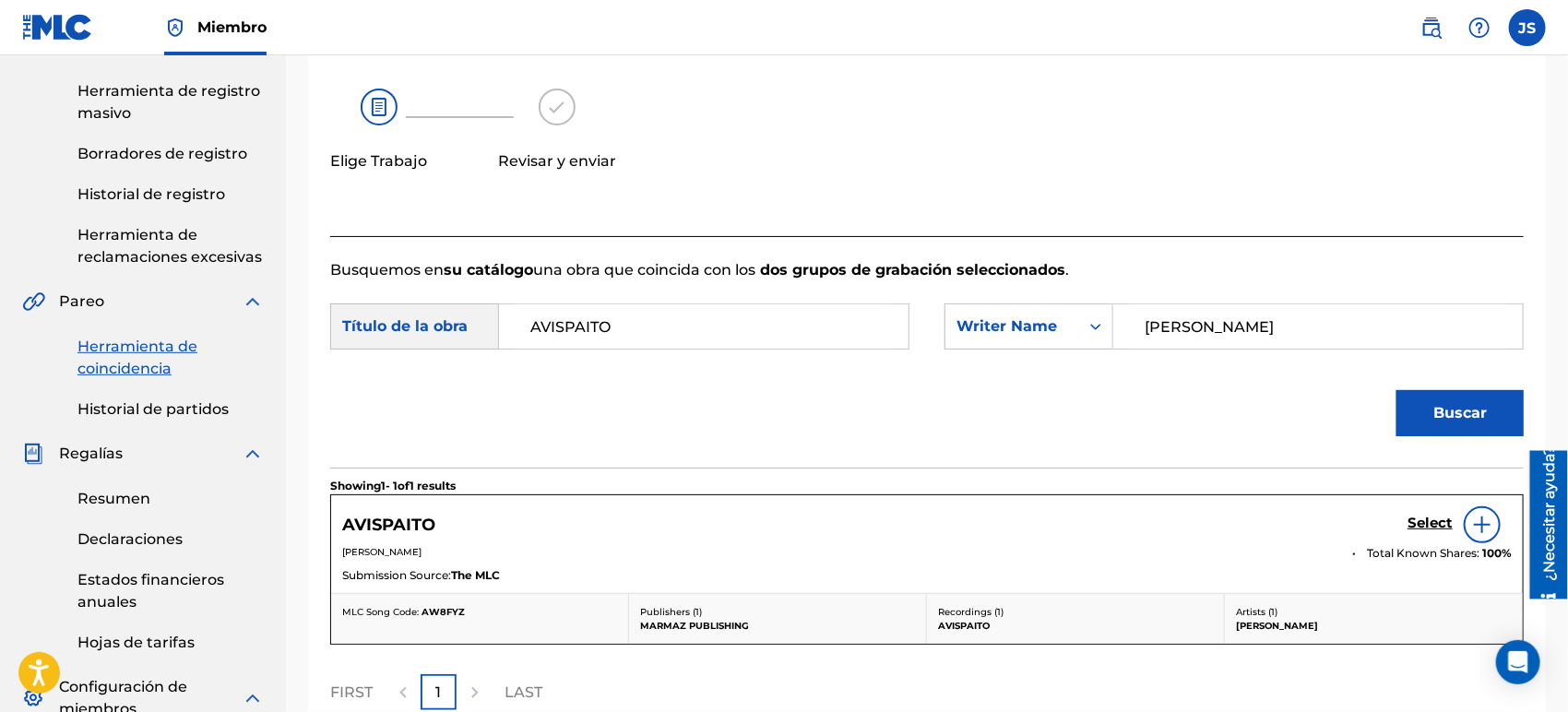 scroll, scrollTop: 409, scrollLeft: 0, axis: vertical 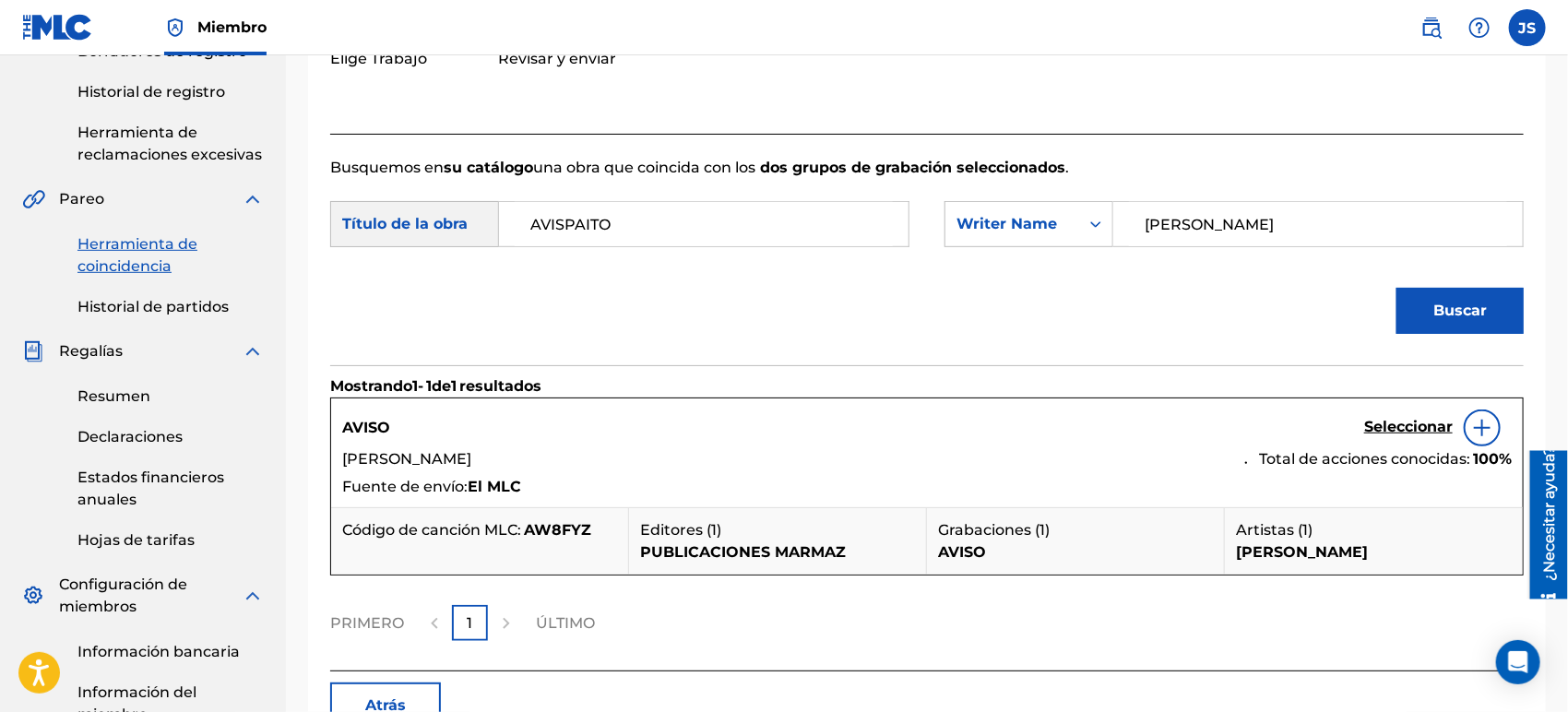 click on "AW8FYZ" at bounding box center (557, 529) 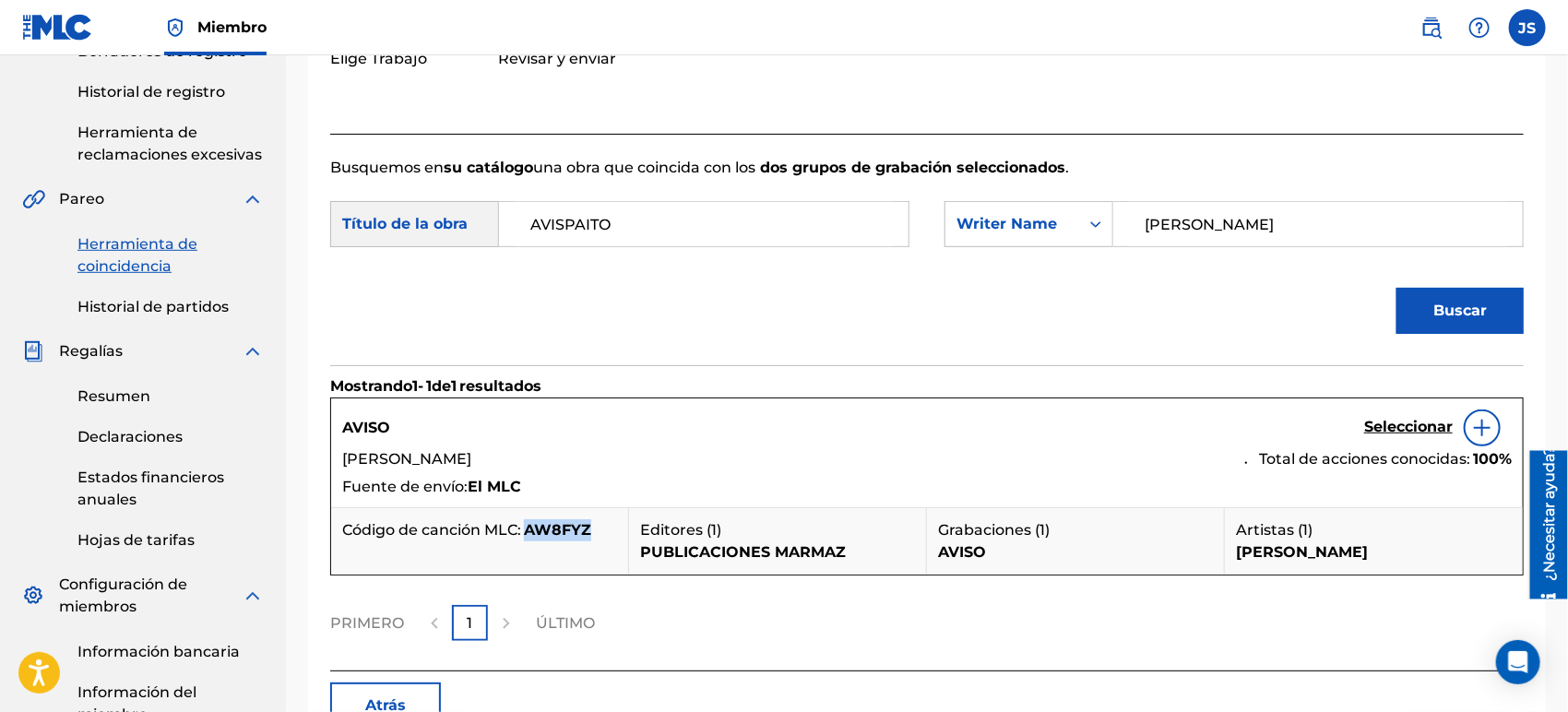 click on "AW8FYZ" at bounding box center (557, 529) 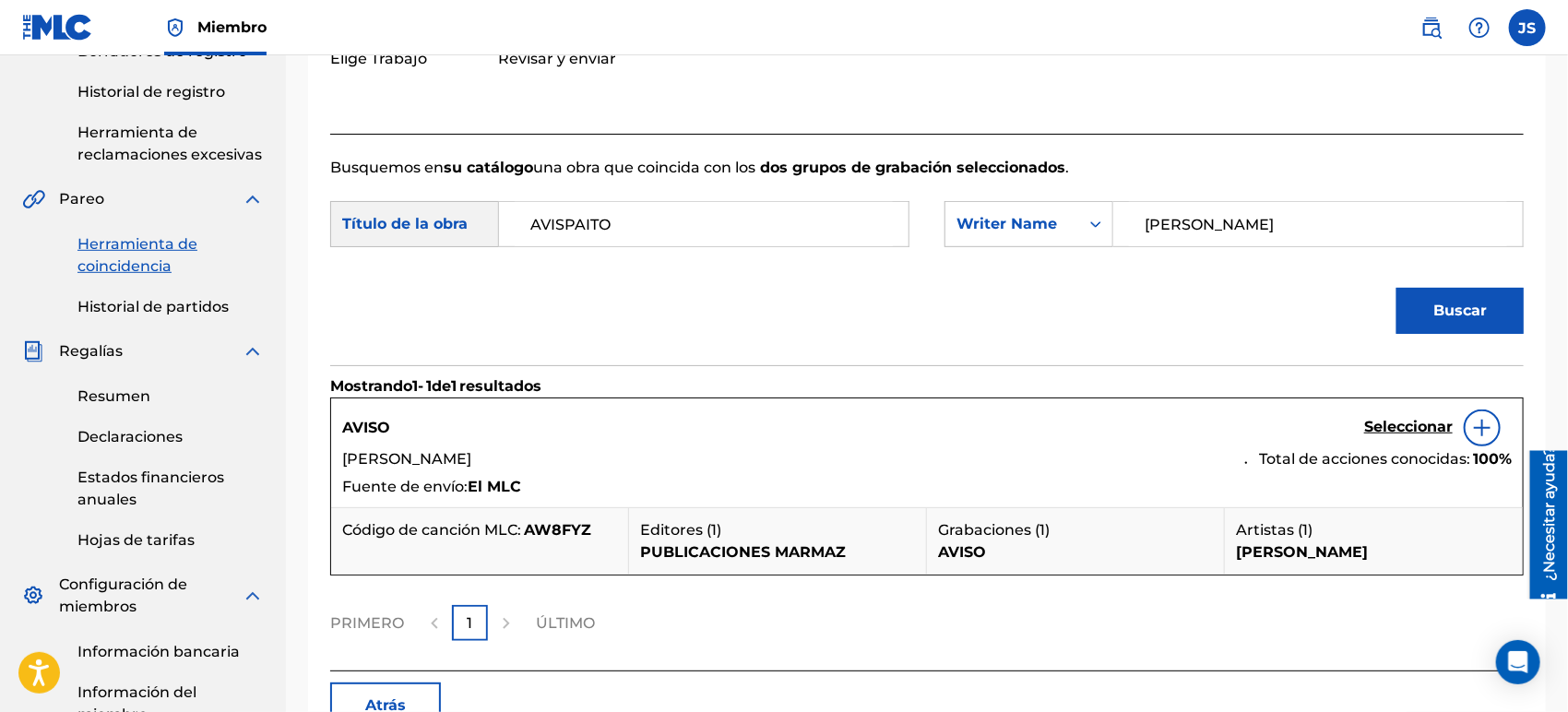 click on "Seleccionar" at bounding box center [1408, 426] 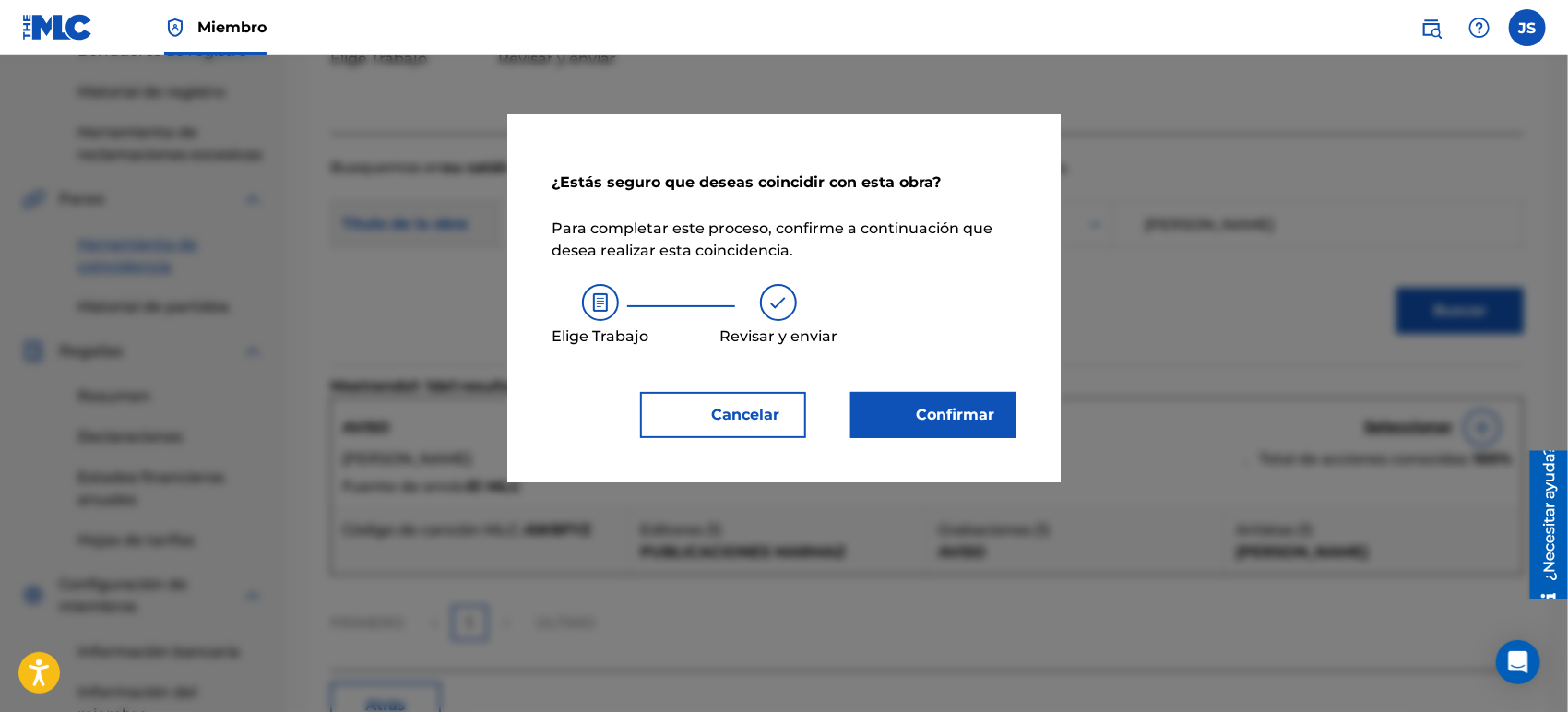 drag, startPoint x: 944, startPoint y: 405, endPoint x: 918, endPoint y: 401, distance: 26.305893 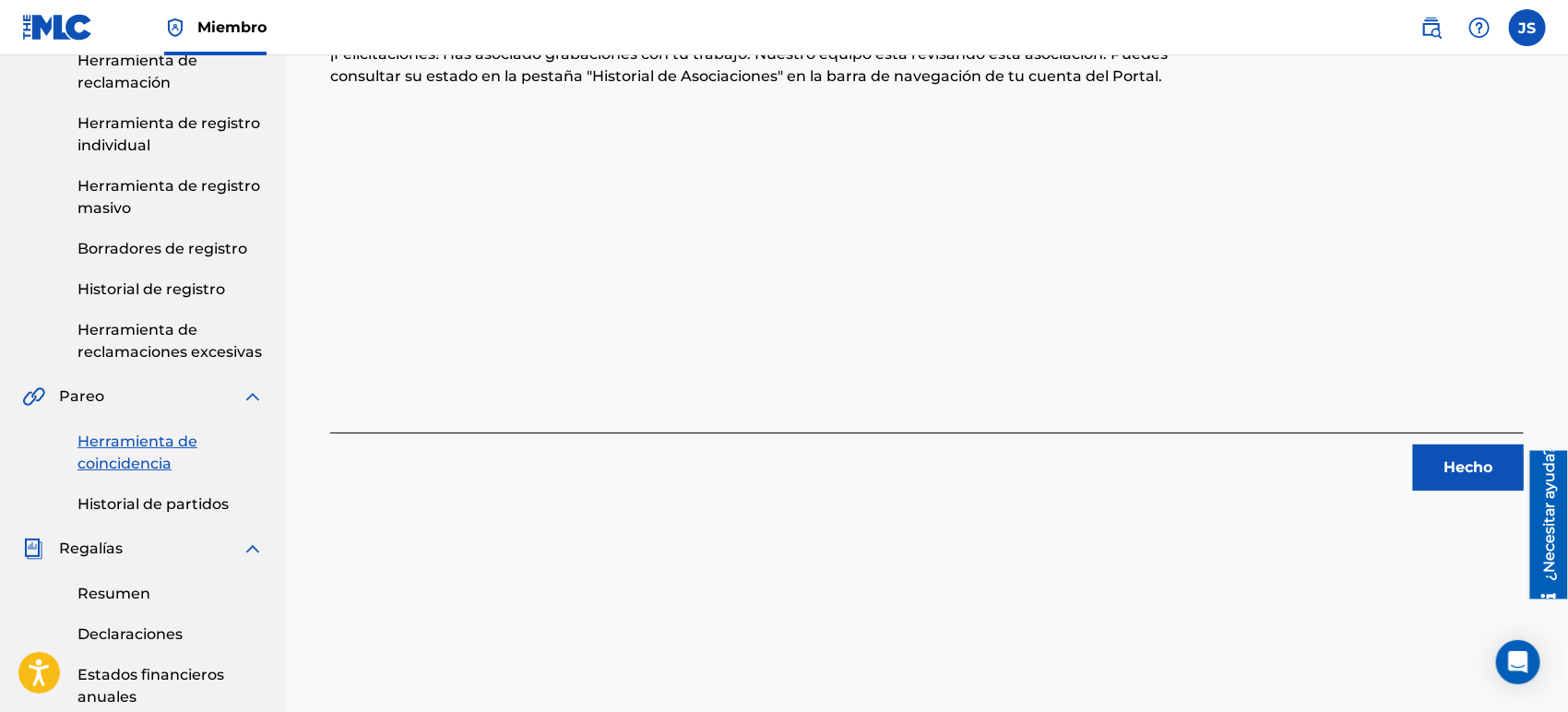 scroll, scrollTop: 102, scrollLeft: 0, axis: vertical 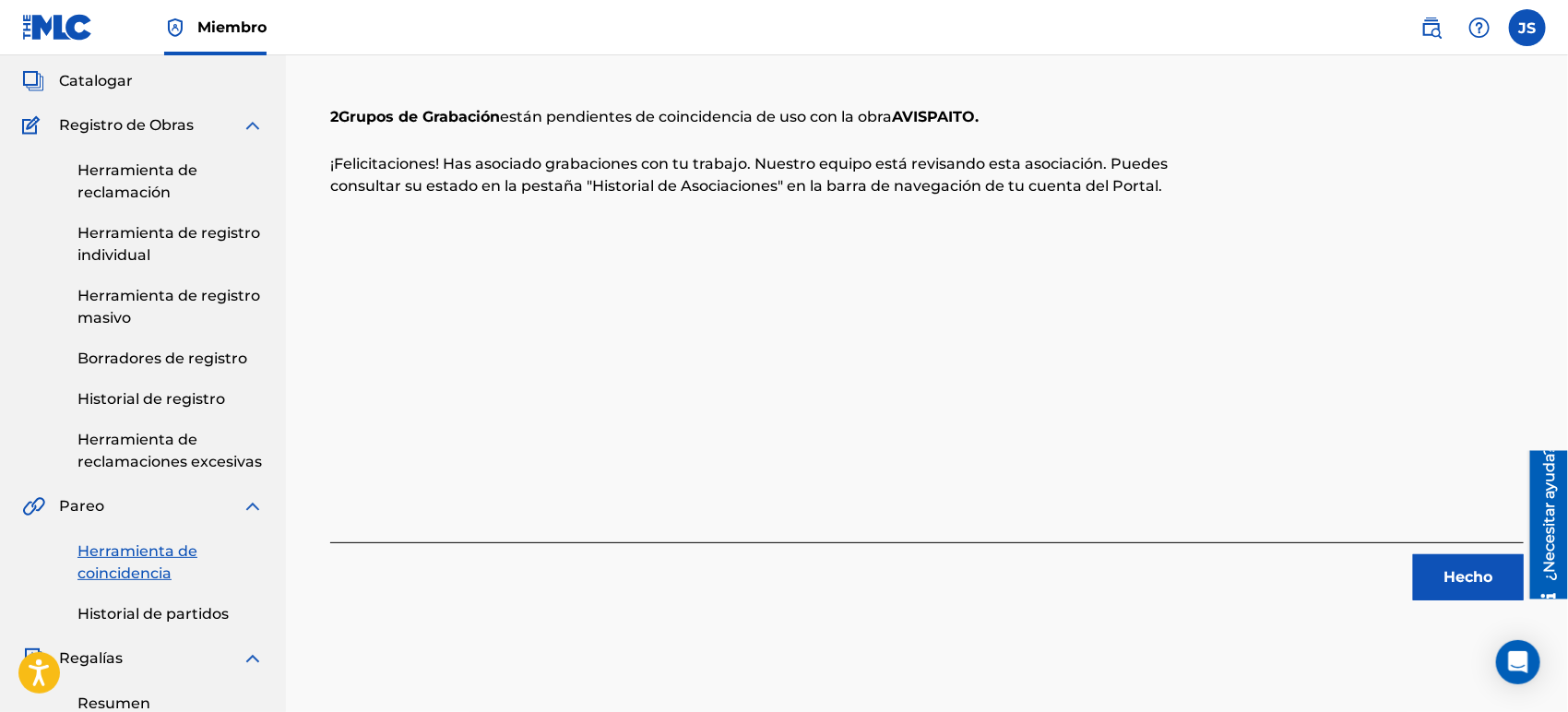 click on "Hecho" at bounding box center [1468, 577] 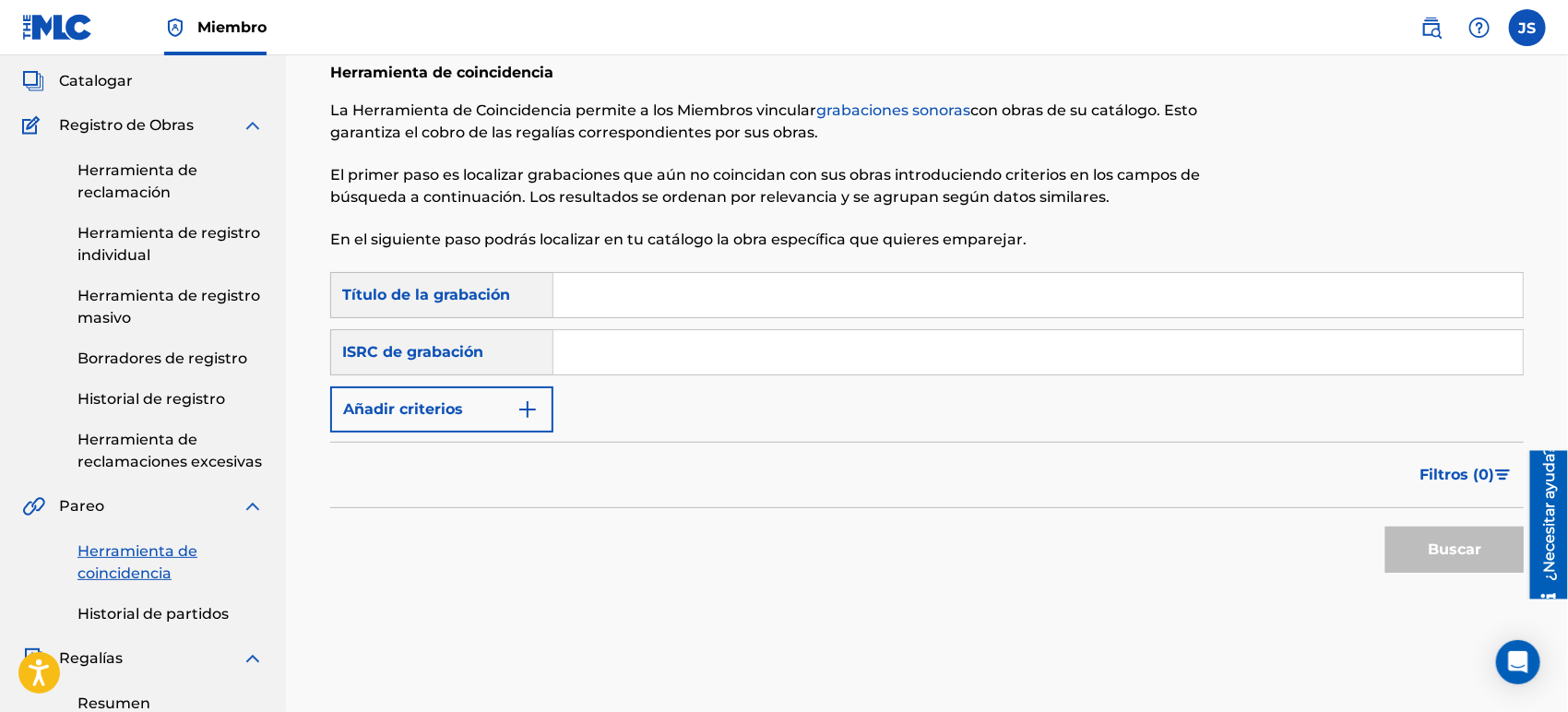 click on "Búsqueda con criterios 93f116d9-1a8c-418a-80c5-3657ed7ee6ab Título de la grabación Búsqueda con criterios abc74bed-bab6-48ae-893b-ee7cee4056a6 ISRC de grabación Añadir criterios" at bounding box center [927, 352] 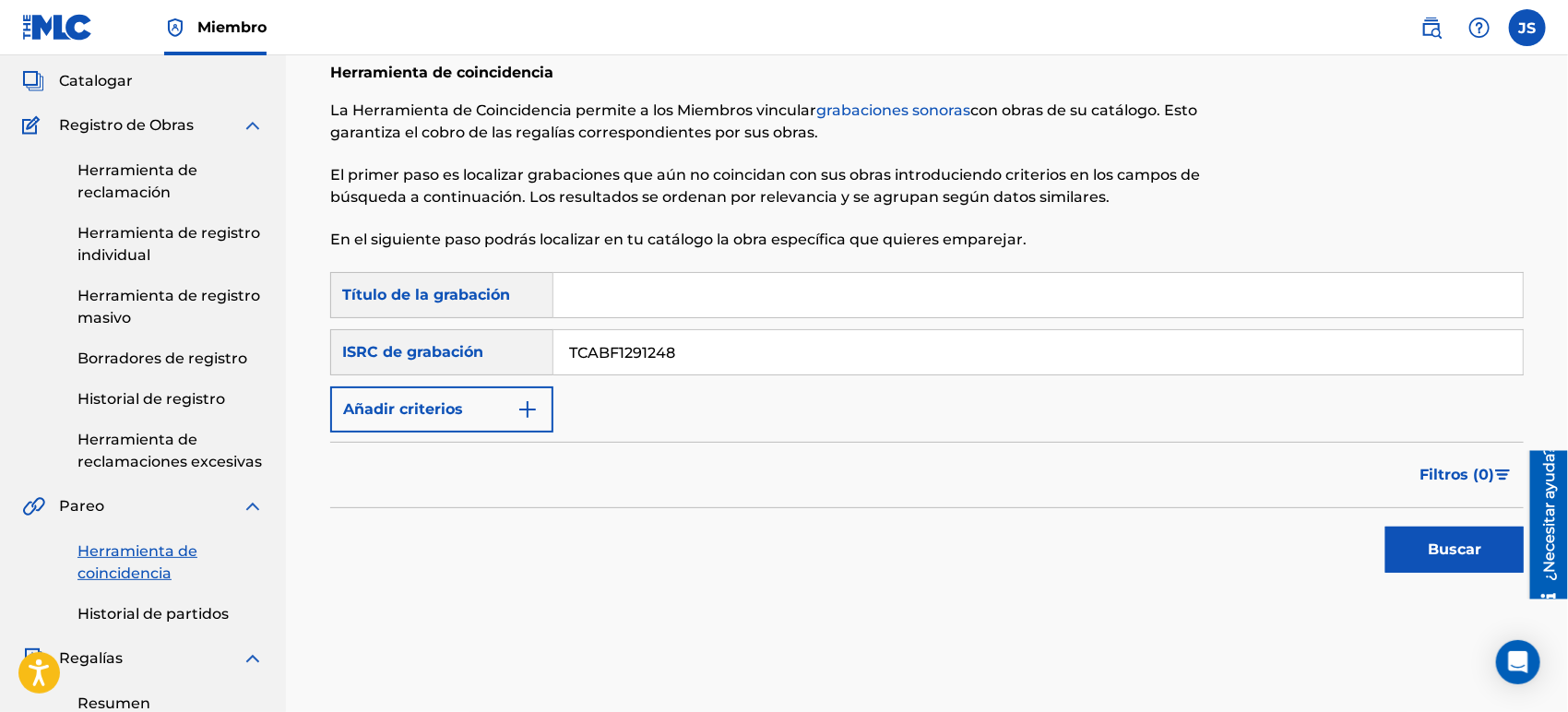 click on "Buscar" at bounding box center (927, 545) 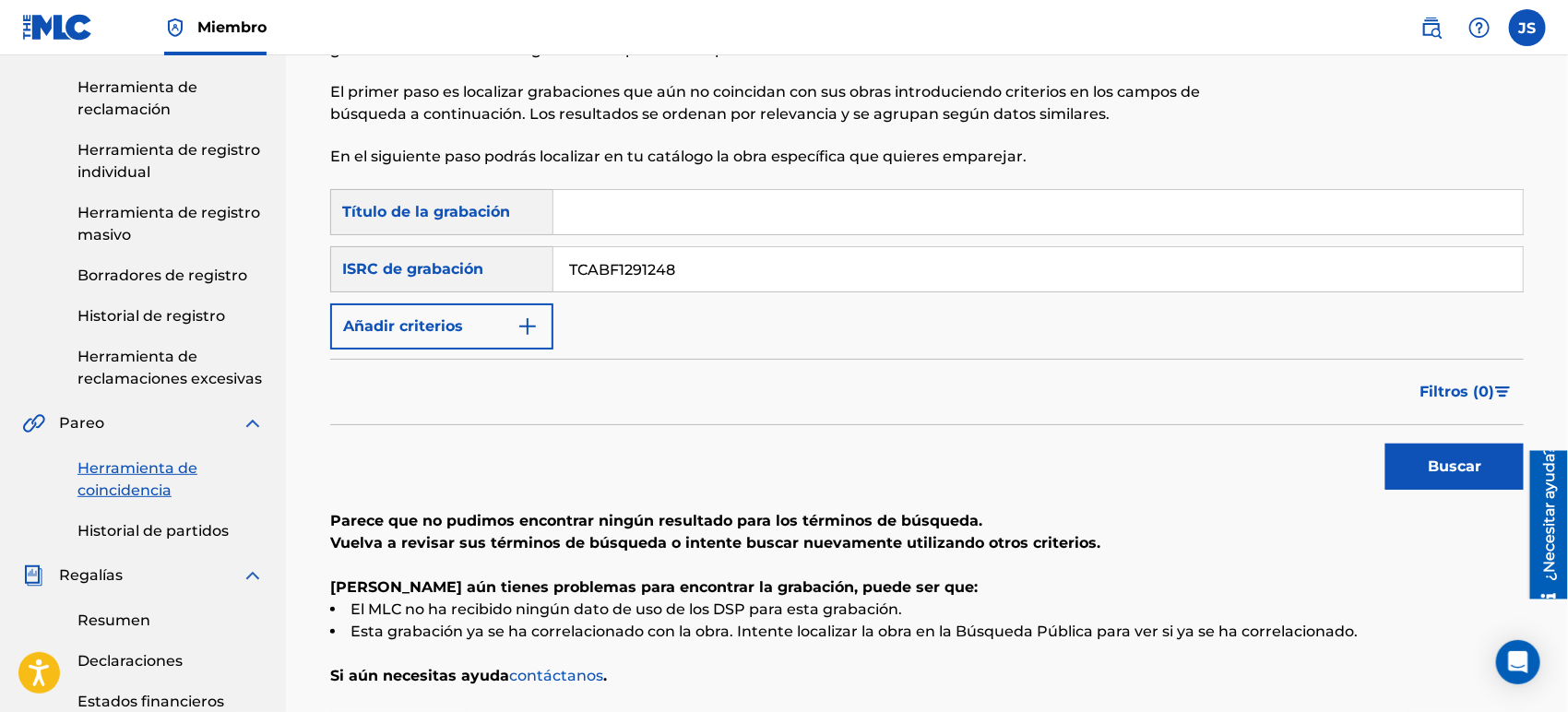 scroll, scrollTop: 307, scrollLeft: 0, axis: vertical 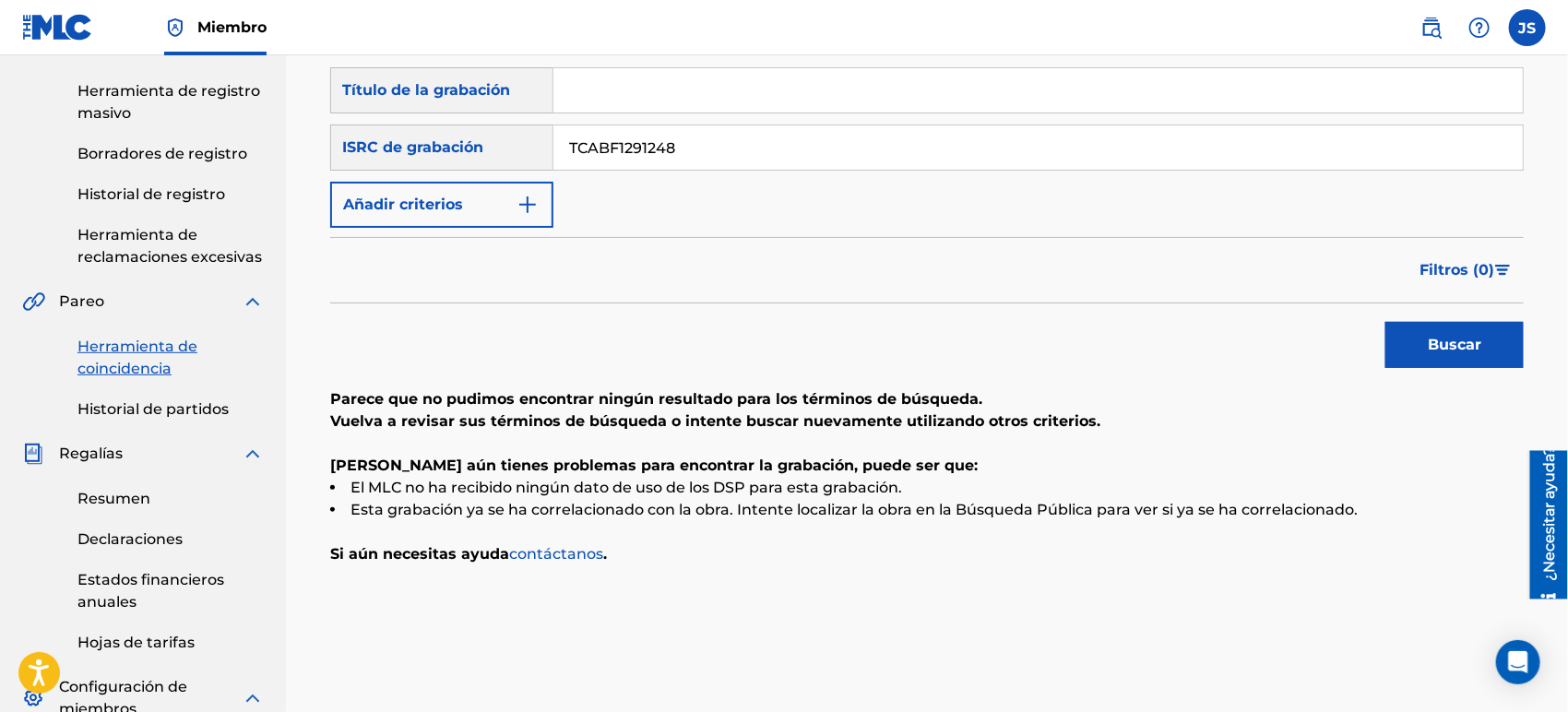 click at bounding box center (1038, 90) 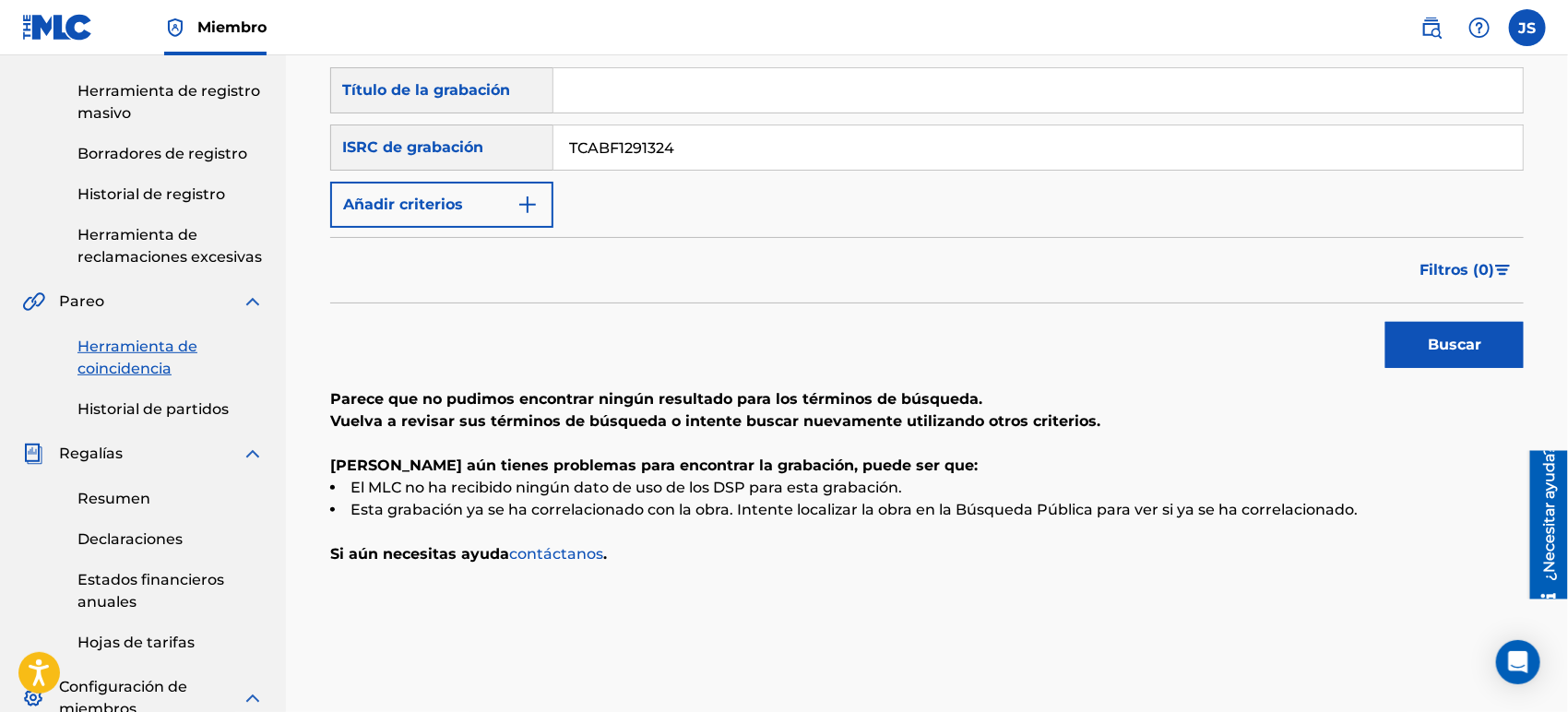click on "Buscar" at bounding box center (927, 340) 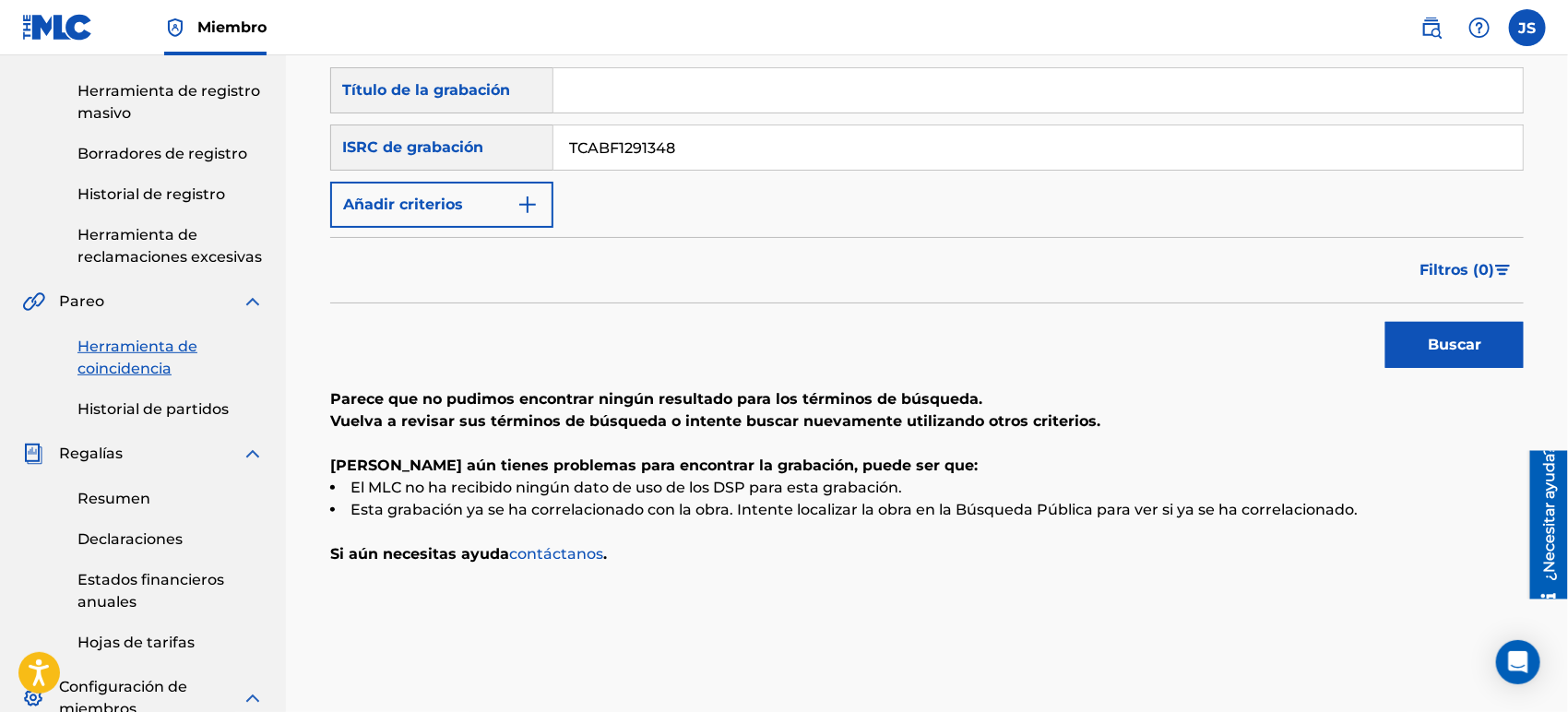 drag, startPoint x: 883, startPoint y: 325, endPoint x: 1080, endPoint y: 329, distance: 197.0406 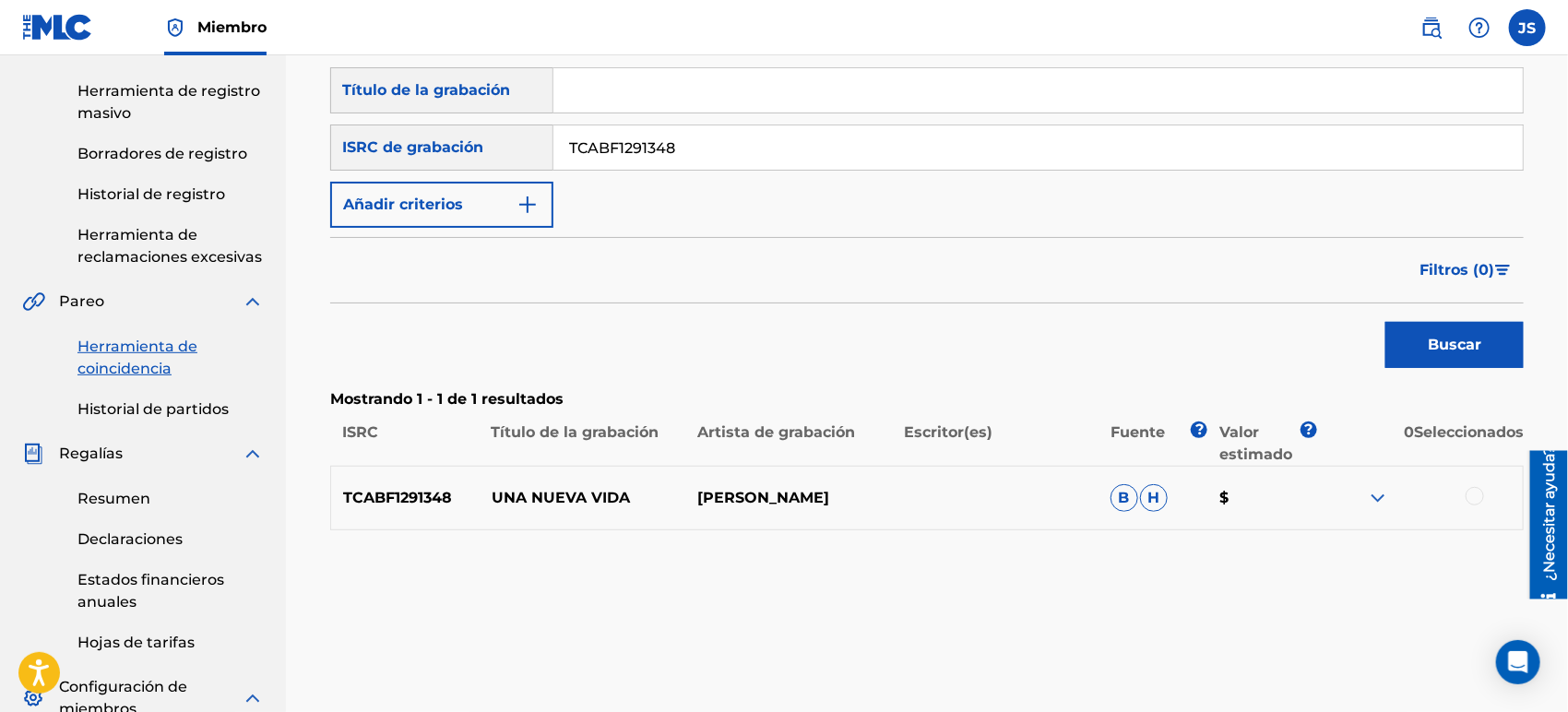 click at bounding box center [1475, 496] 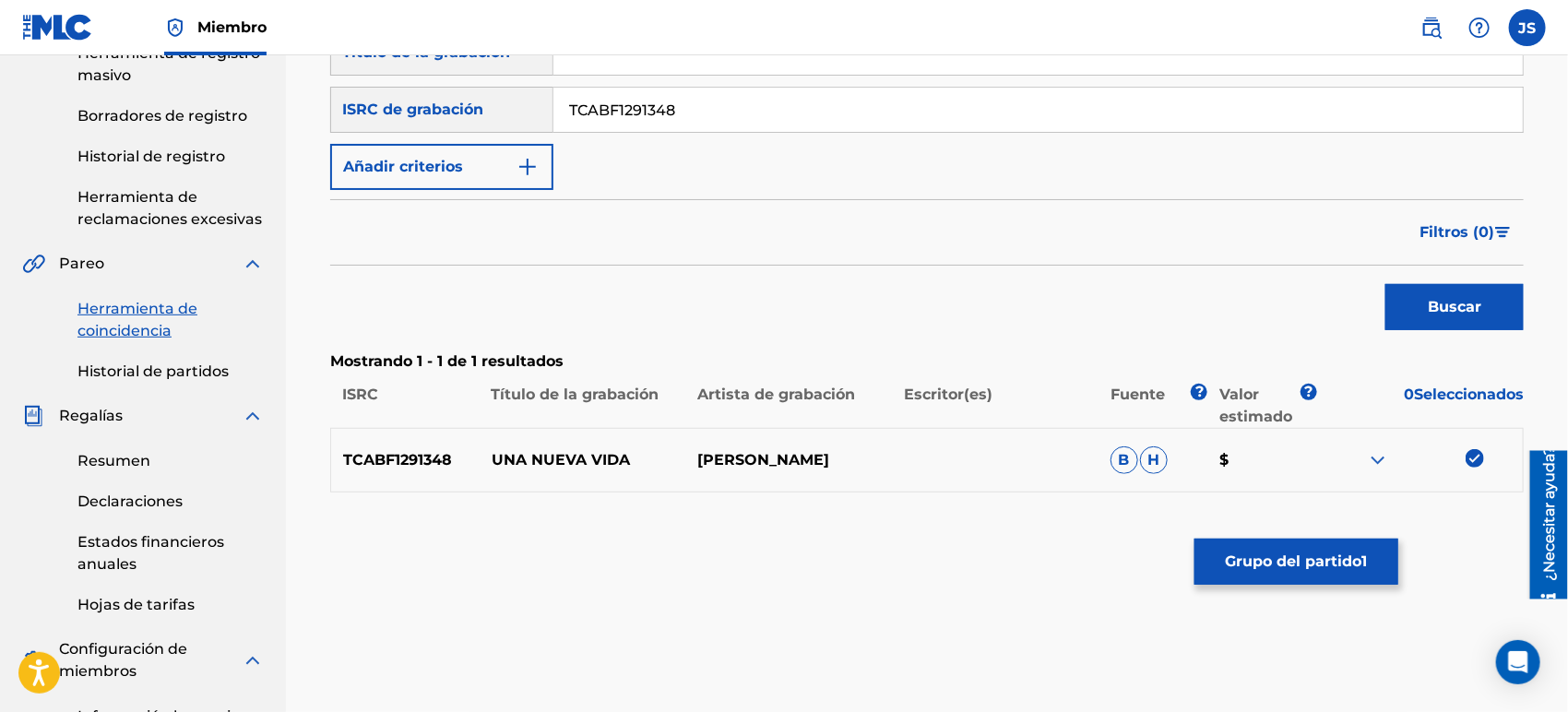 scroll, scrollTop: 409, scrollLeft: 0, axis: vertical 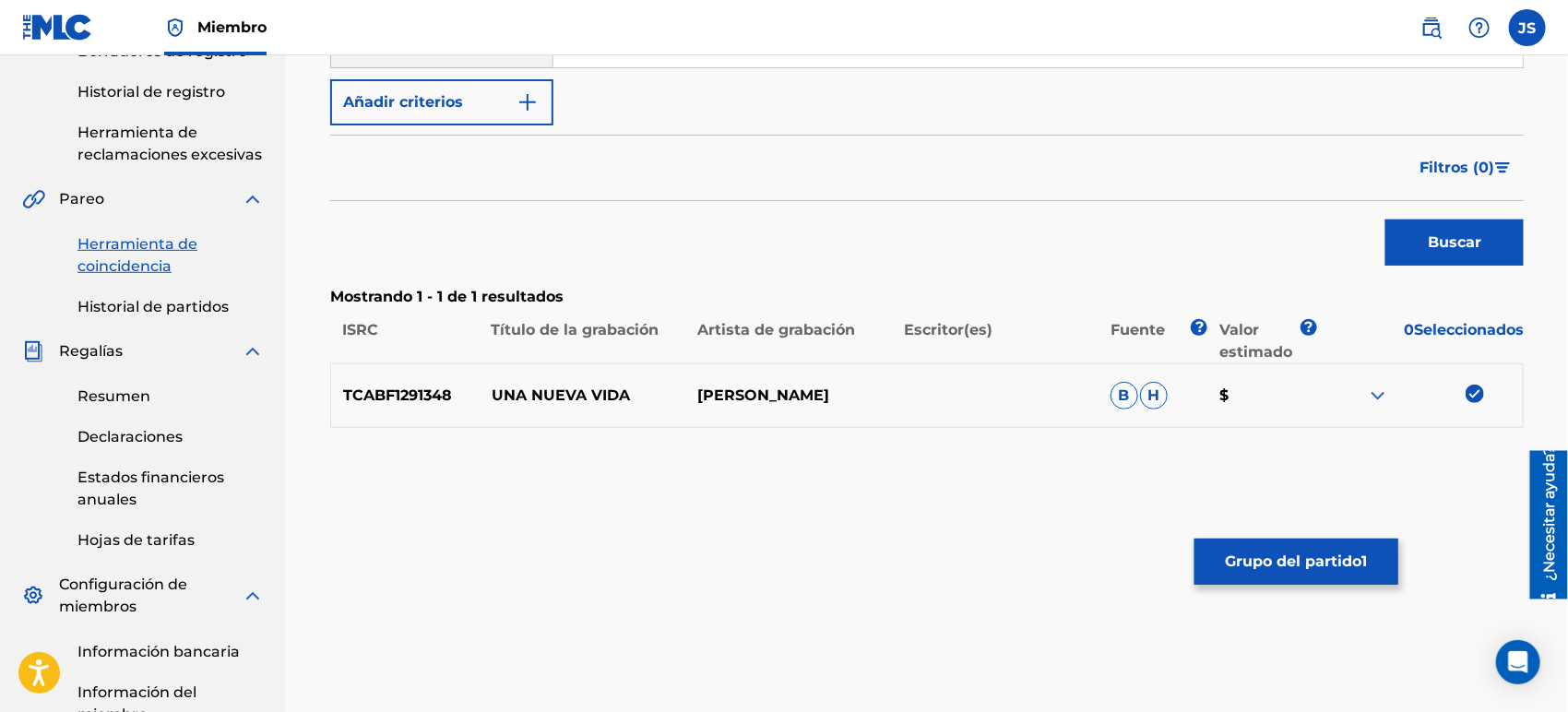 click on "Herramienta de coincidencia La Herramienta de Coincidencia permite a los Miembros vincular   grabaciones sonoras   con obras de su catálogo. Esto garantiza el cobro de las regalías correspondientes por sus obras. El primer paso es localizar grabaciones que aún no coincidan con sus obras introduciendo criterios en los campos de búsqueda a continuación. Los resultados se ordenan por relevancia y se agrupan según datos similares. En el siguiente paso podrás localizar en tu catálogo la obra específica que quieres emparejar. Búsqueda con criterios 93f116d9-1a8c-418a-80c5-3657ed7ee6ab Título de la grabación Búsqueda con criterios abc74bed-bab6-48ae-893b-ee7cee4056a6 ISRC de grabación TCABF1291348 Añadir criterios Filtrar Valor estimado Todo $$$$$ $$$$ $$$ $$ $ Fuente Todo Licencia general Histórico inigualable Eliminar filtros Aplicar filtros Filtros (  0  ) Buscar Mostrando 1 - 1 de 1 resultados ISRC Título de la grabación Artista de grabación Escritor(es) [PERSON_NAME] ? Valor estimado ? 0  B H $ 1" at bounding box center (927, 303) 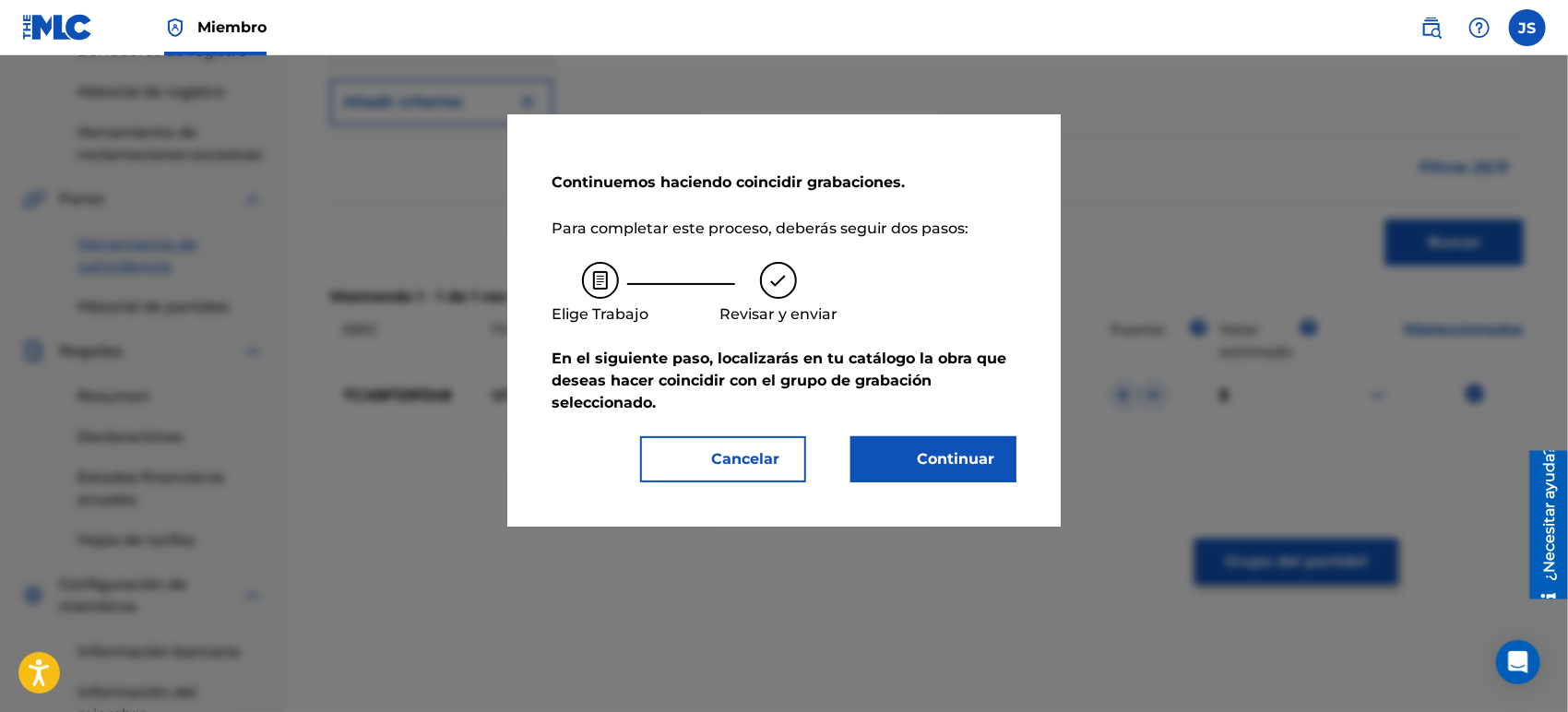 click on "Continuar" at bounding box center (933, 459) 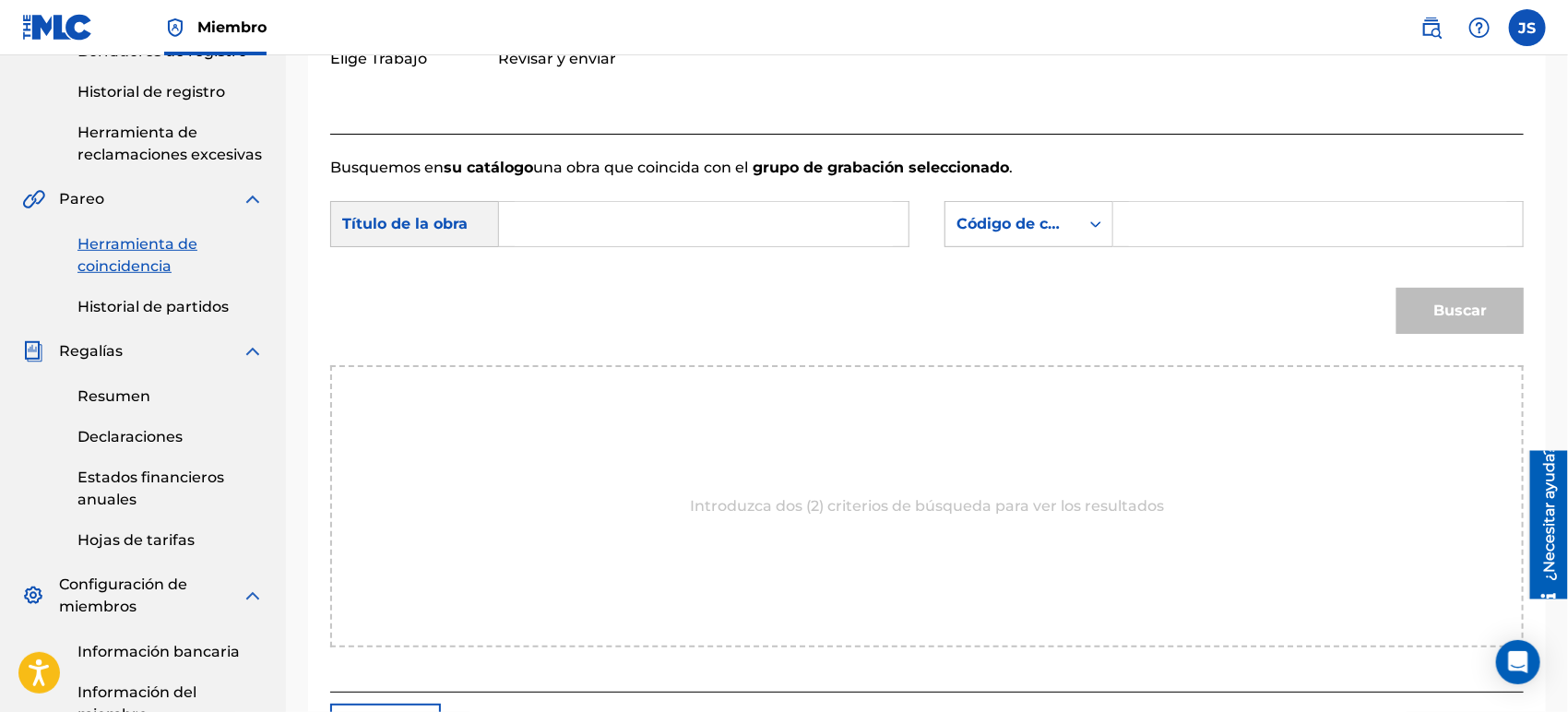 click at bounding box center (704, 224) 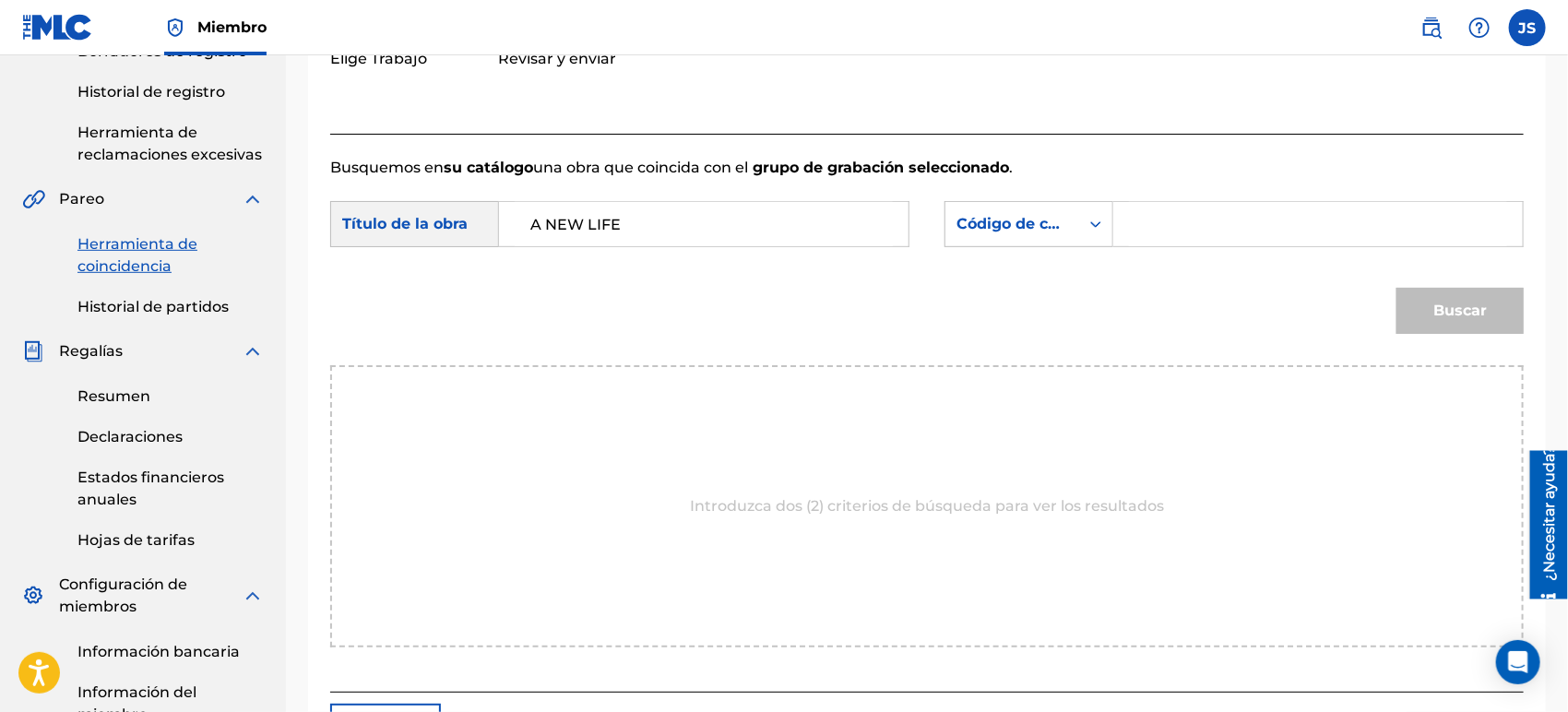 click on "Código de canción MLC" at bounding box center (1012, 224) 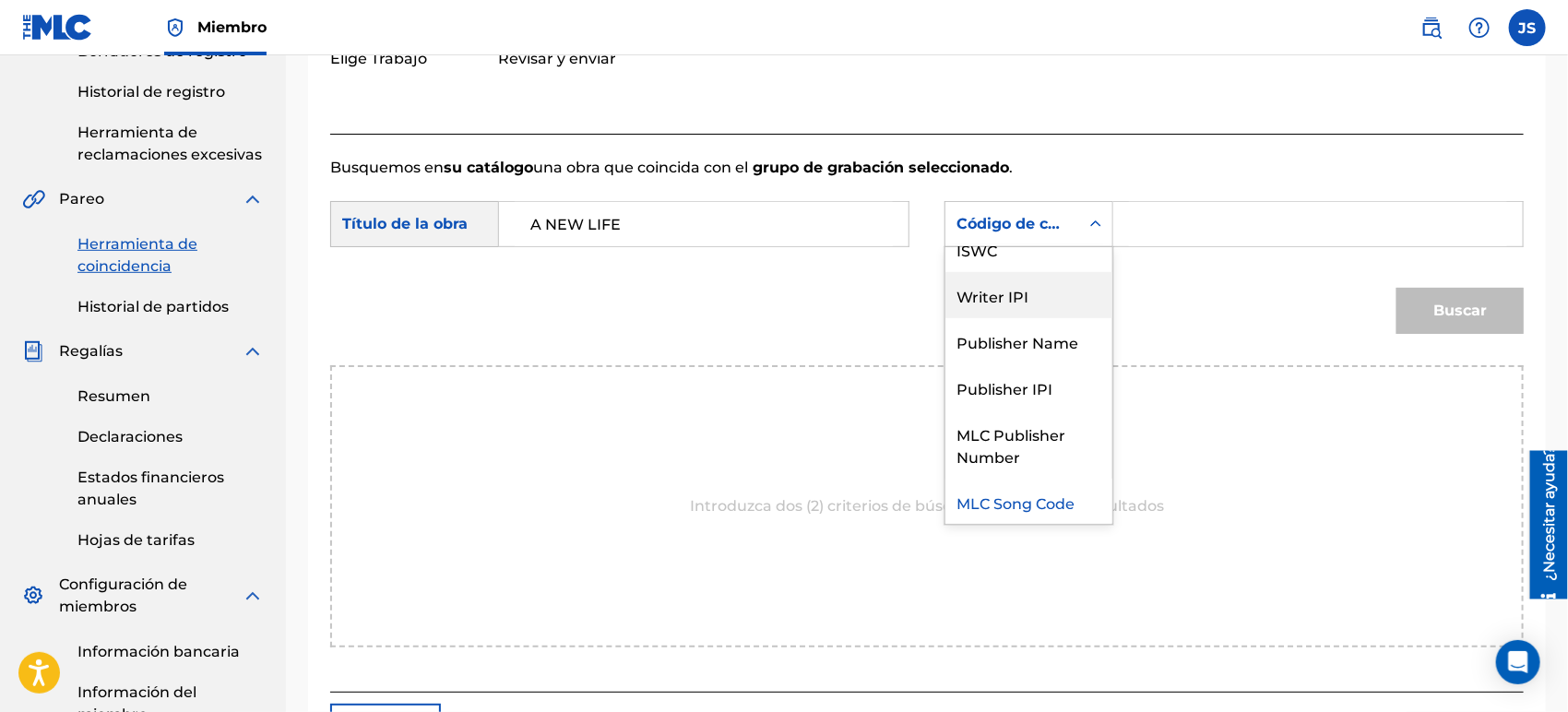 scroll, scrollTop: 0, scrollLeft: 0, axis: both 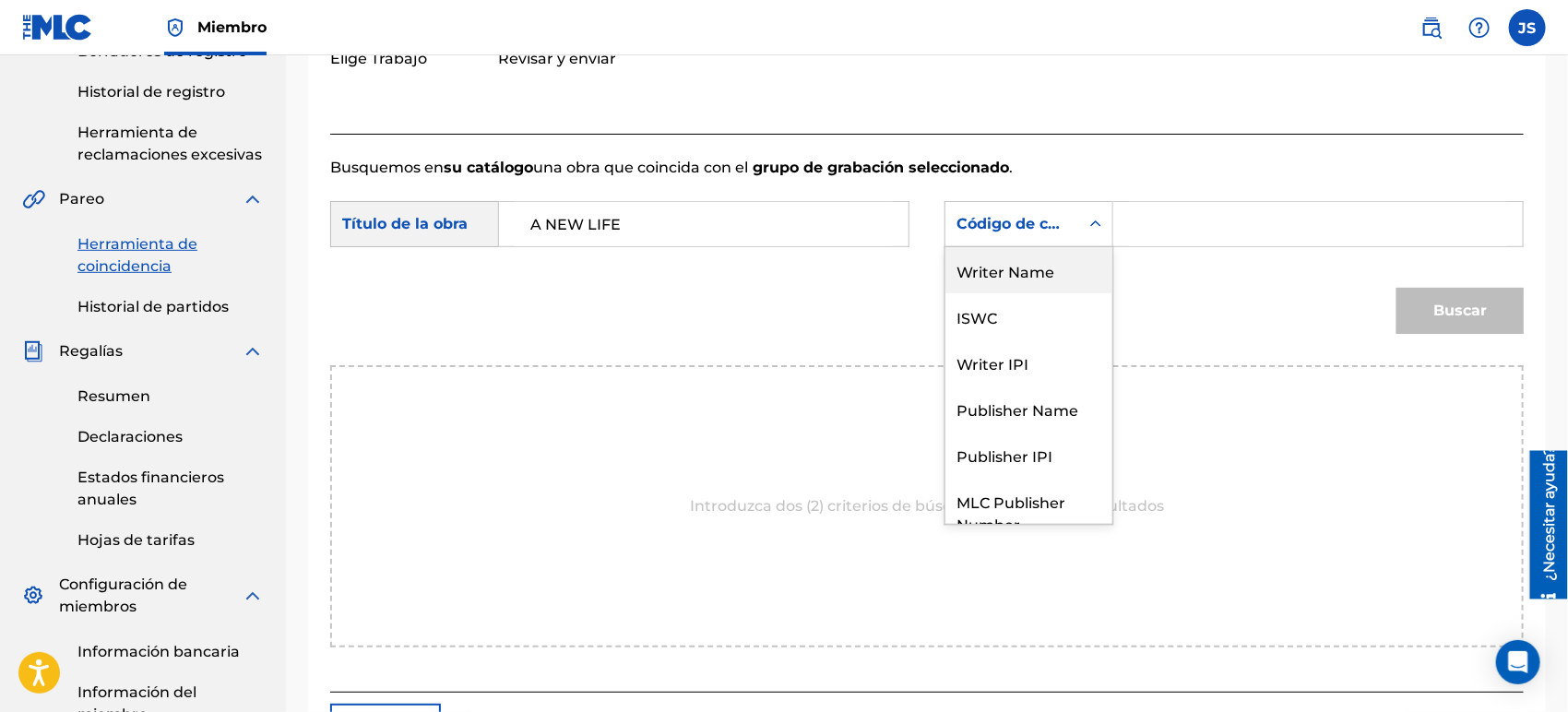 click on "Writer Name" at bounding box center (1028, 270) 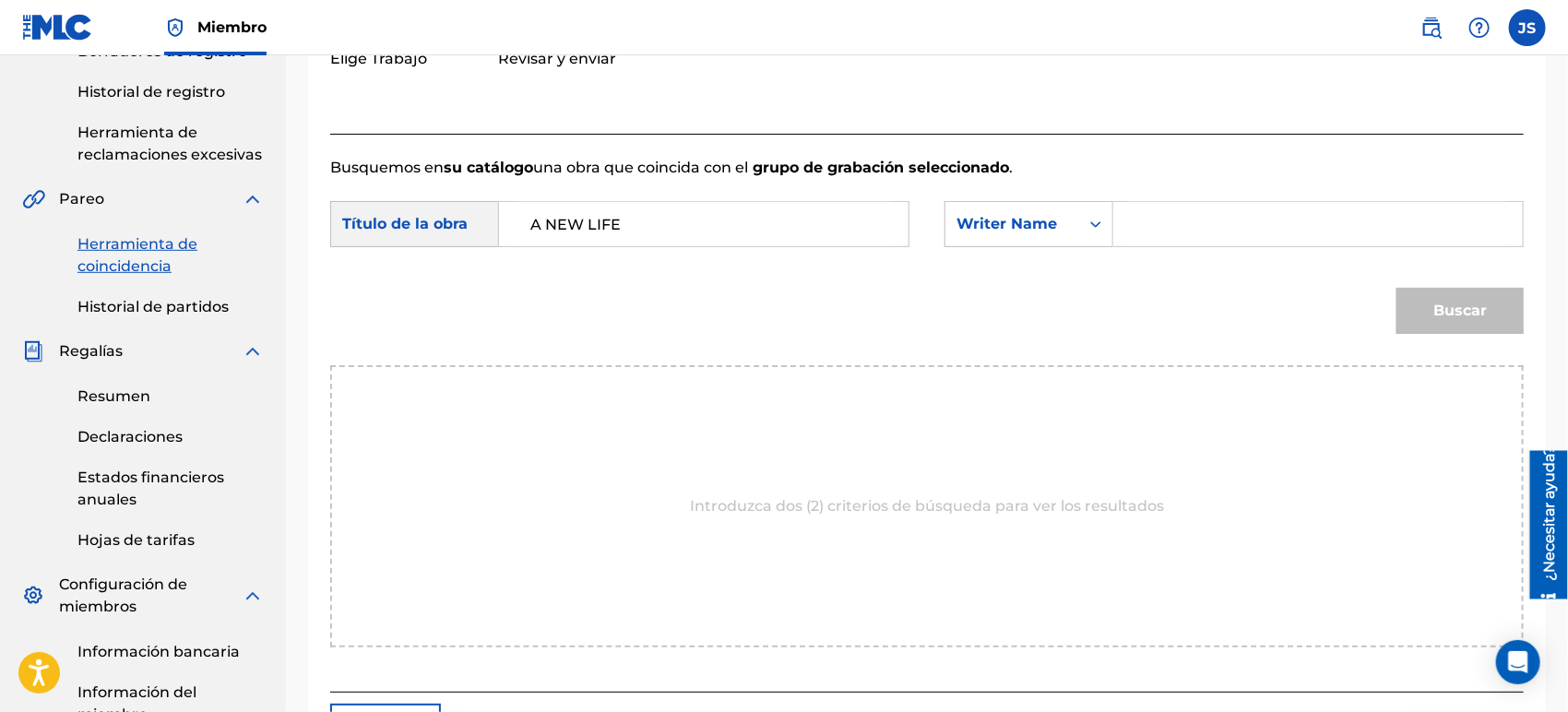 click at bounding box center (1318, 224) 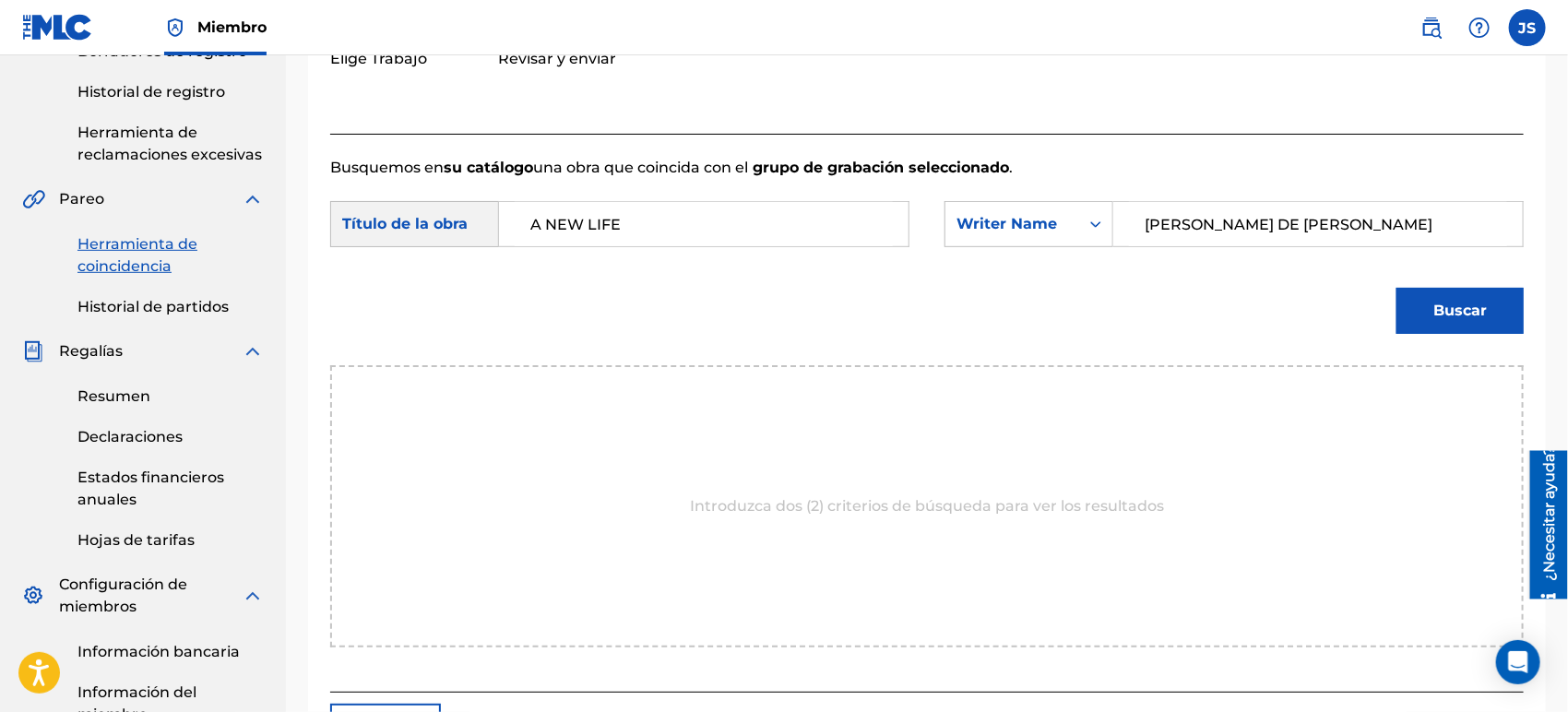 drag, startPoint x: 1230, startPoint y: 138, endPoint x: 1245, endPoint y: 165, distance: 30.88689 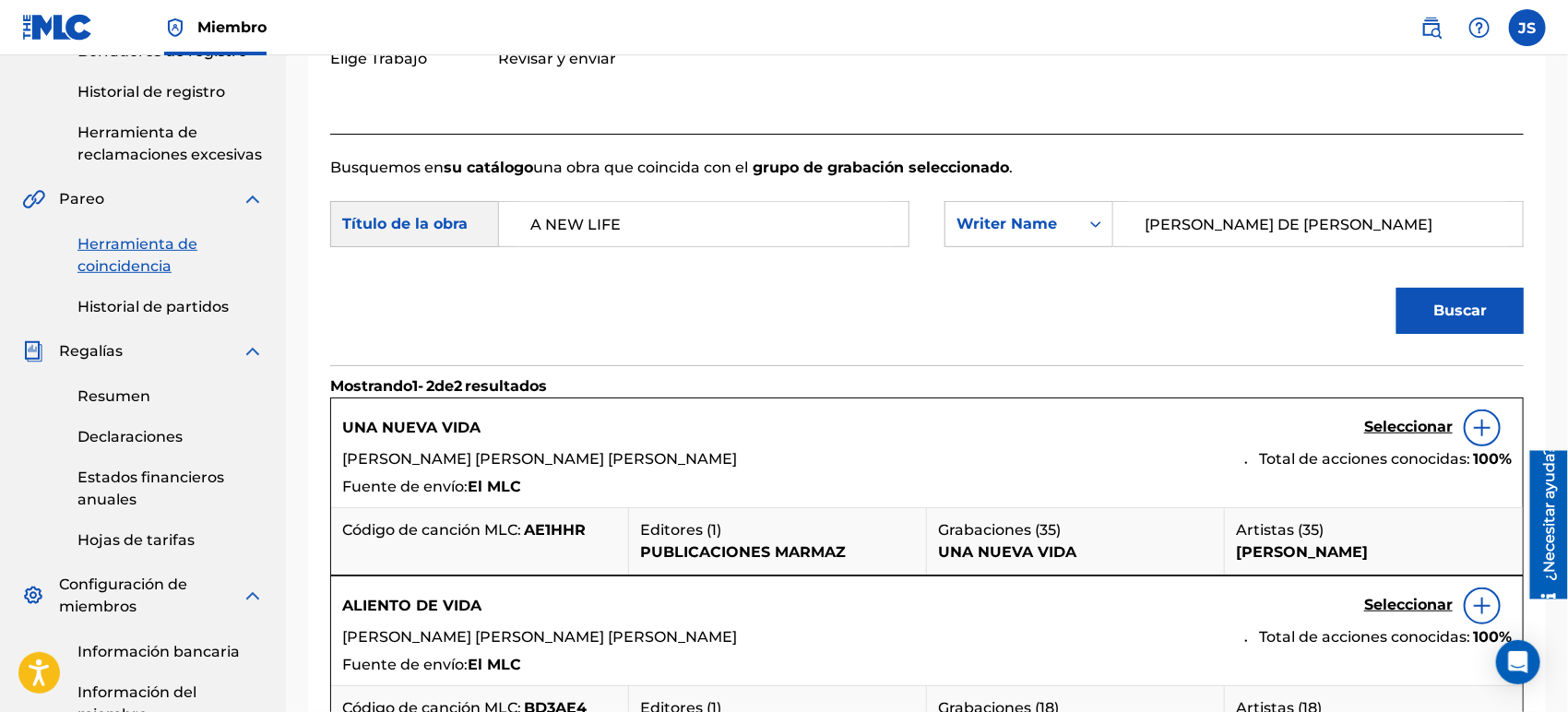 click on "AE1HHR" at bounding box center [554, 529] 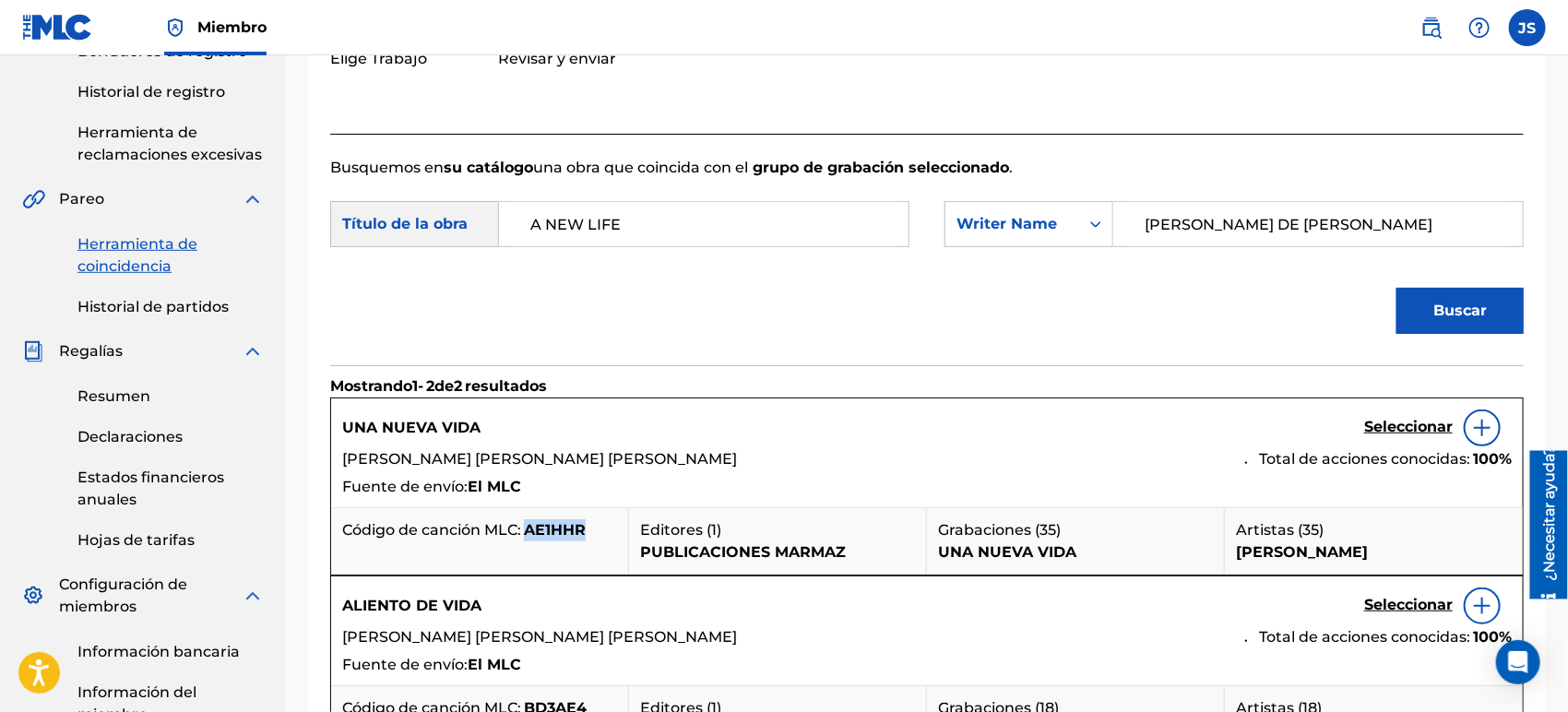click on "AE1HHR" at bounding box center [554, 529] 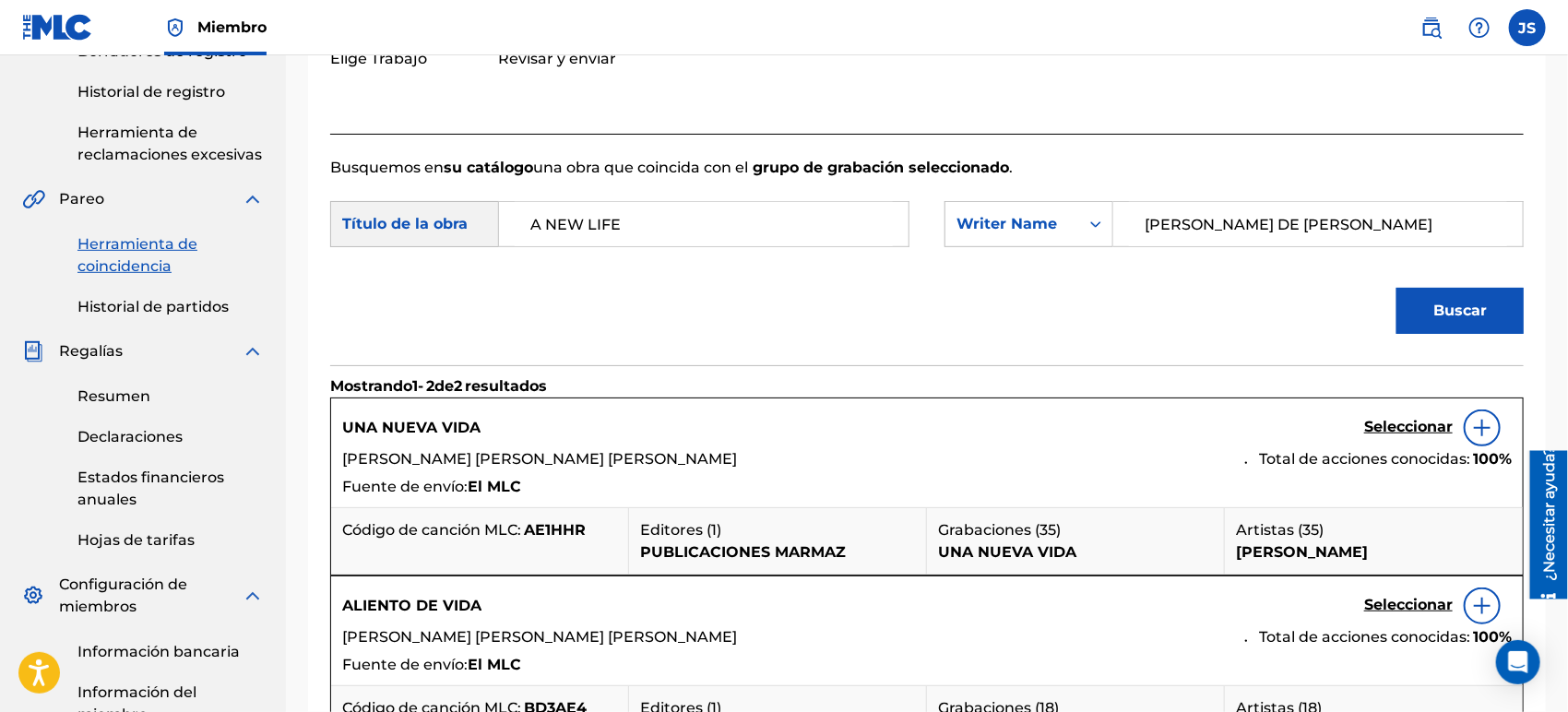 click on "Seleccionar" at bounding box center [1408, 426] 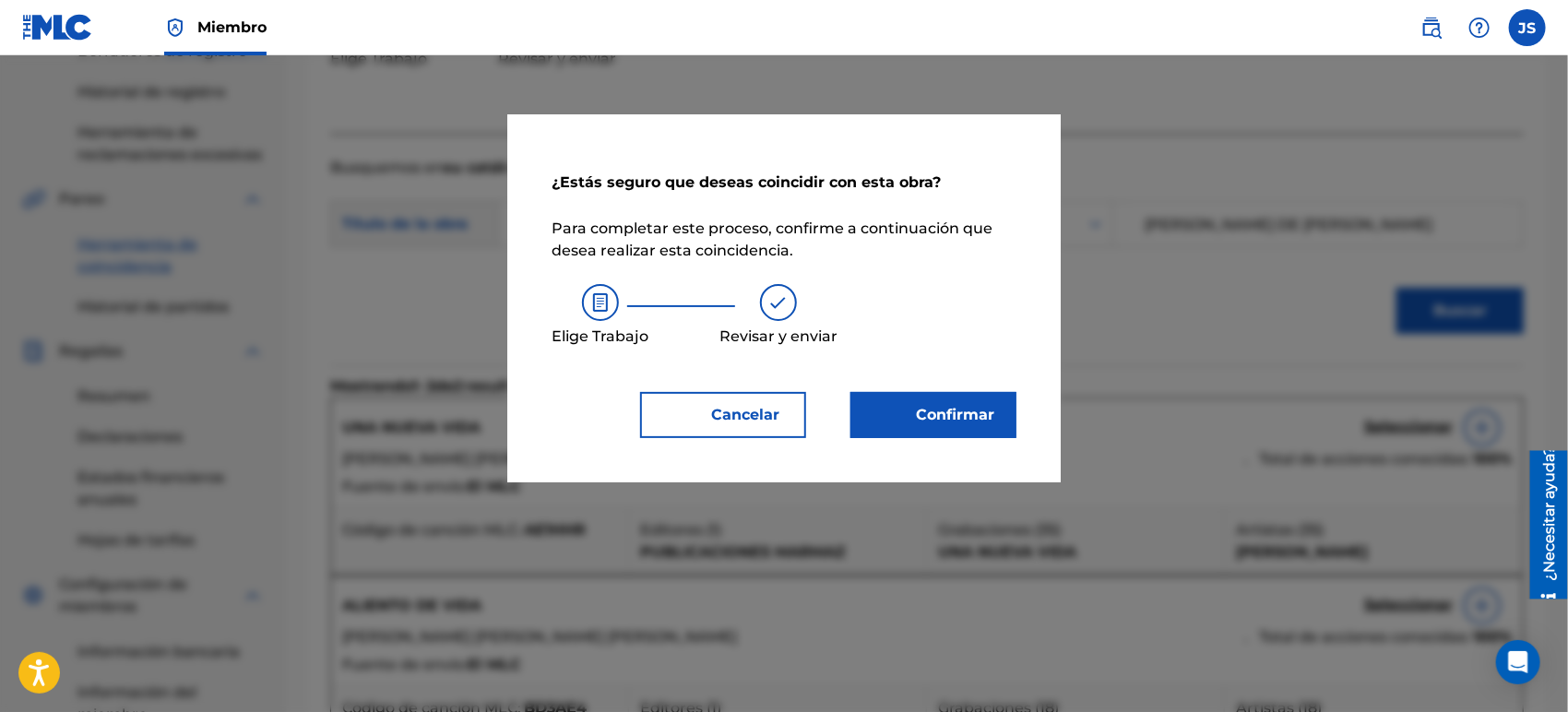 click on "Confirmar" at bounding box center (933, 415) 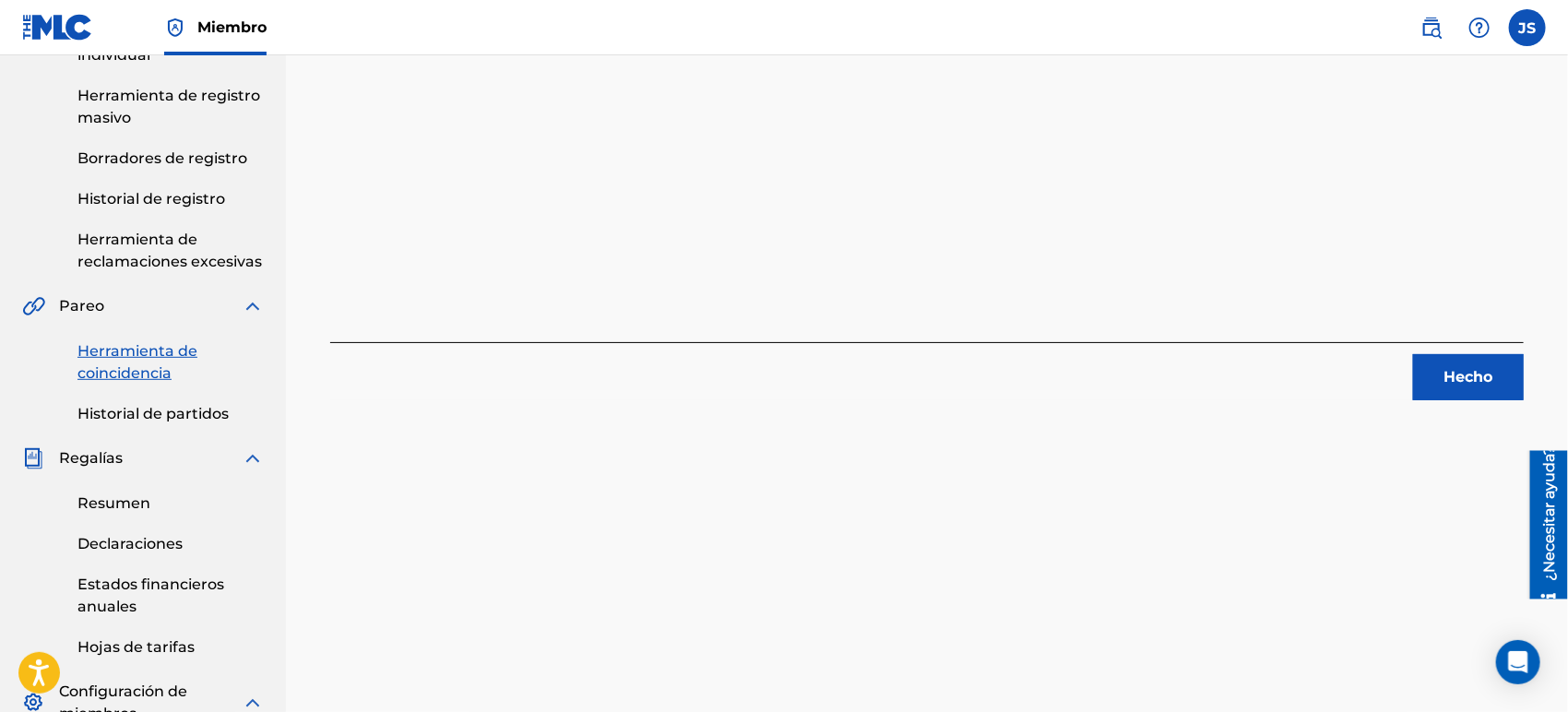 scroll, scrollTop: 102, scrollLeft: 0, axis: vertical 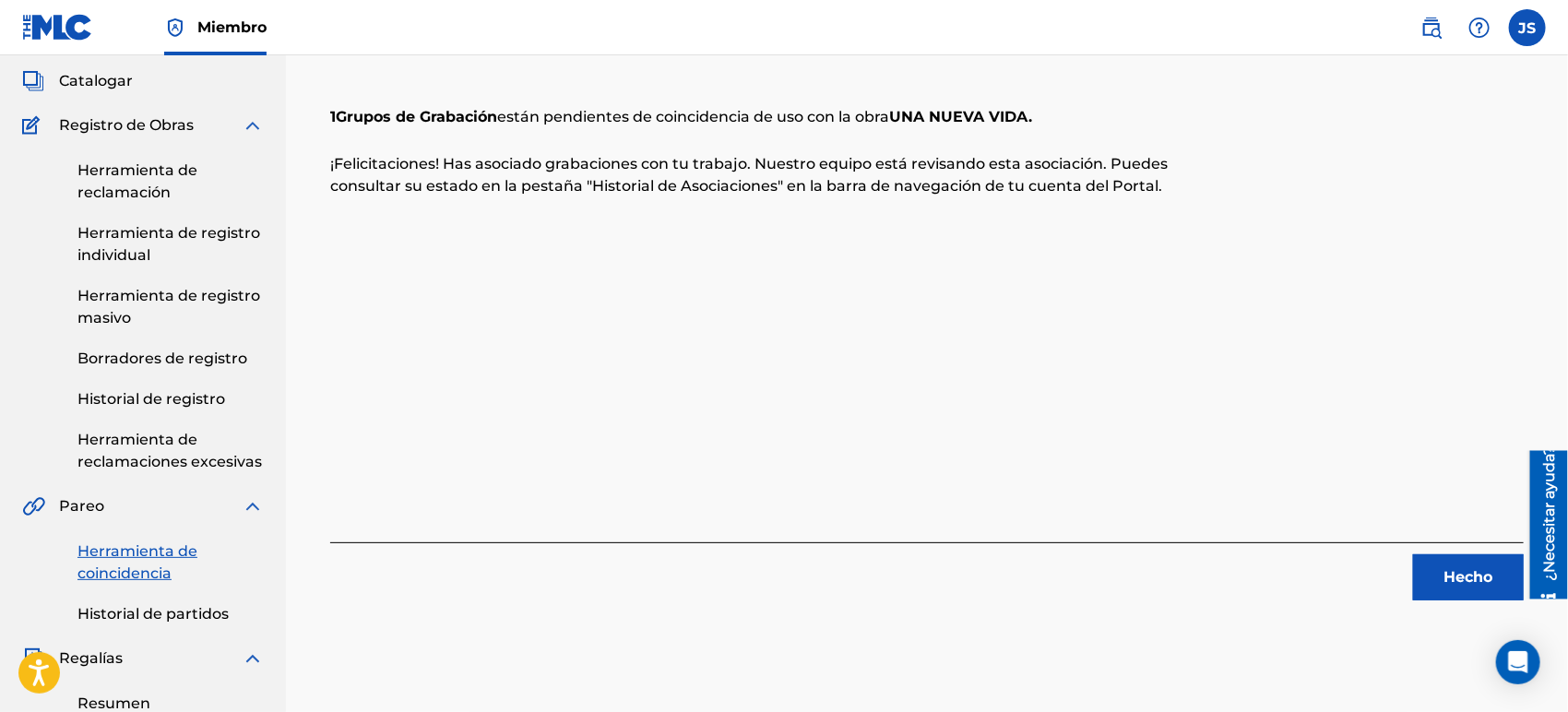 click on "Hecho" at bounding box center [1468, 577] 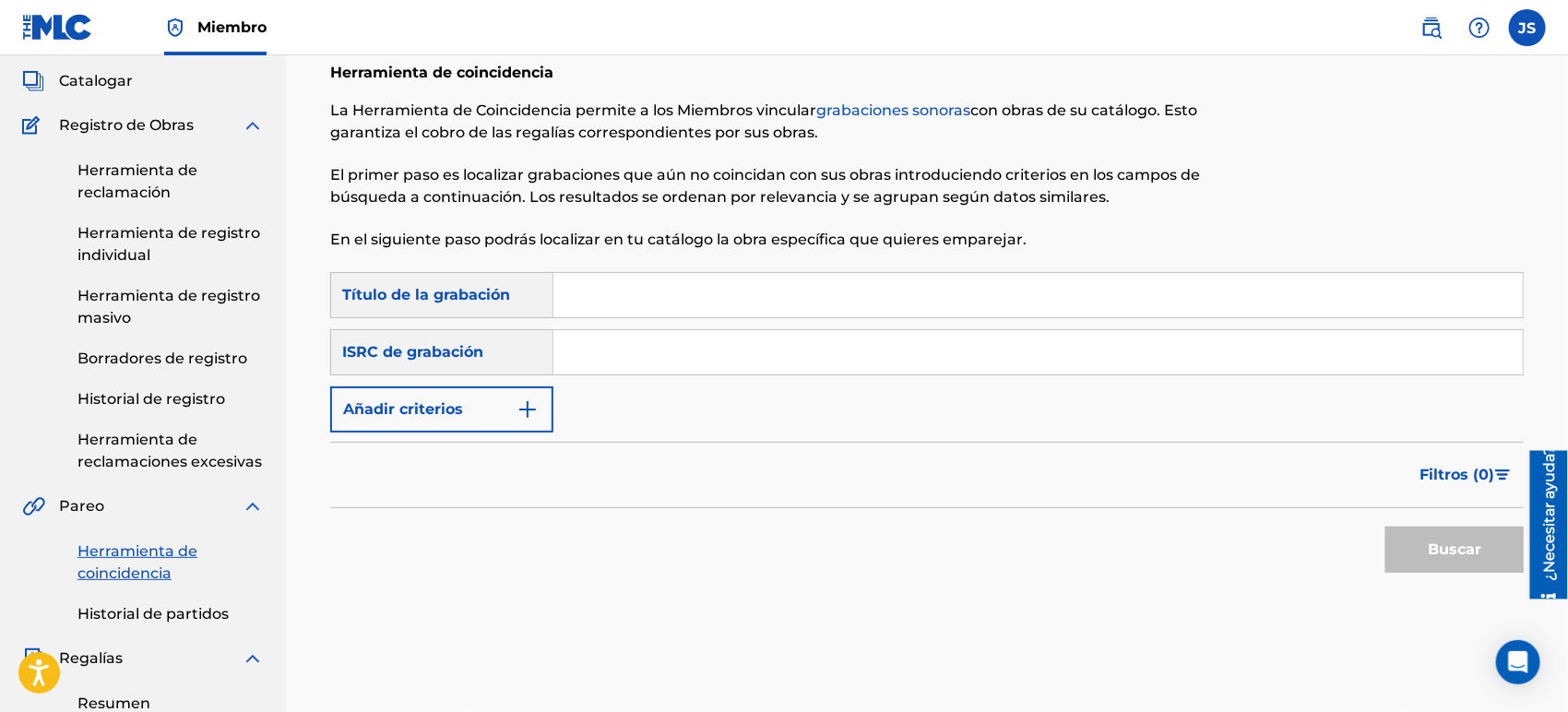 click at bounding box center (1038, 352) 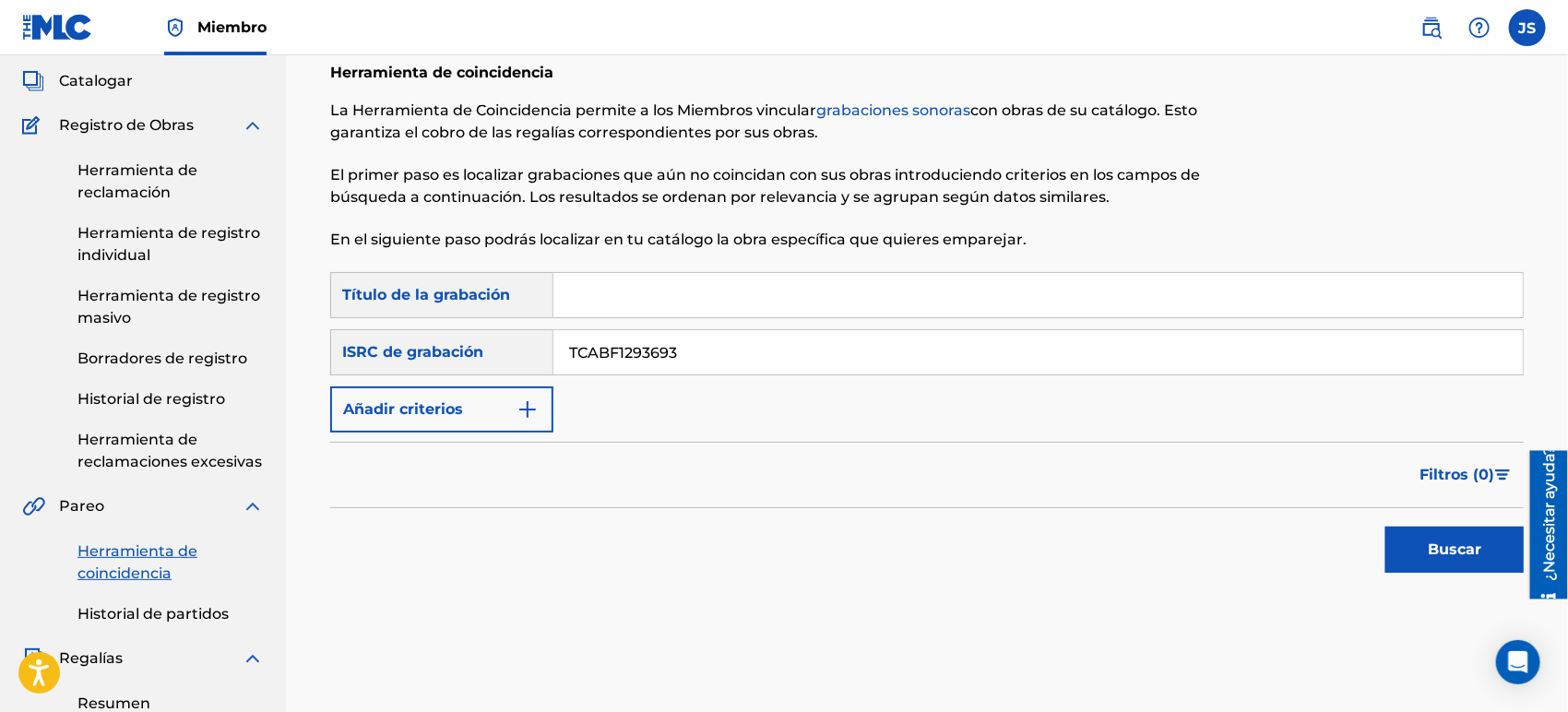 click on "Buscar" at bounding box center (927, 545) 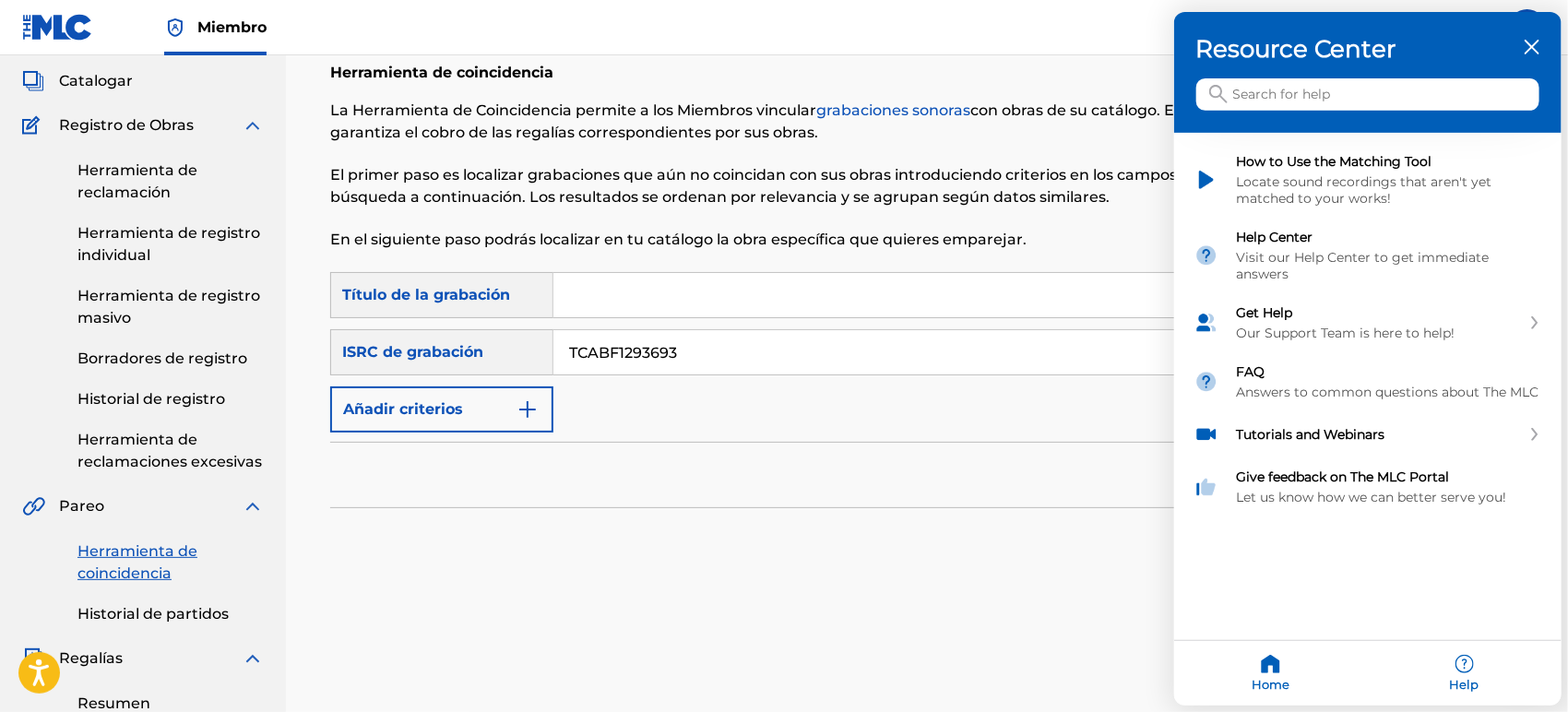click on "Resource Center" at bounding box center [1368, 49] 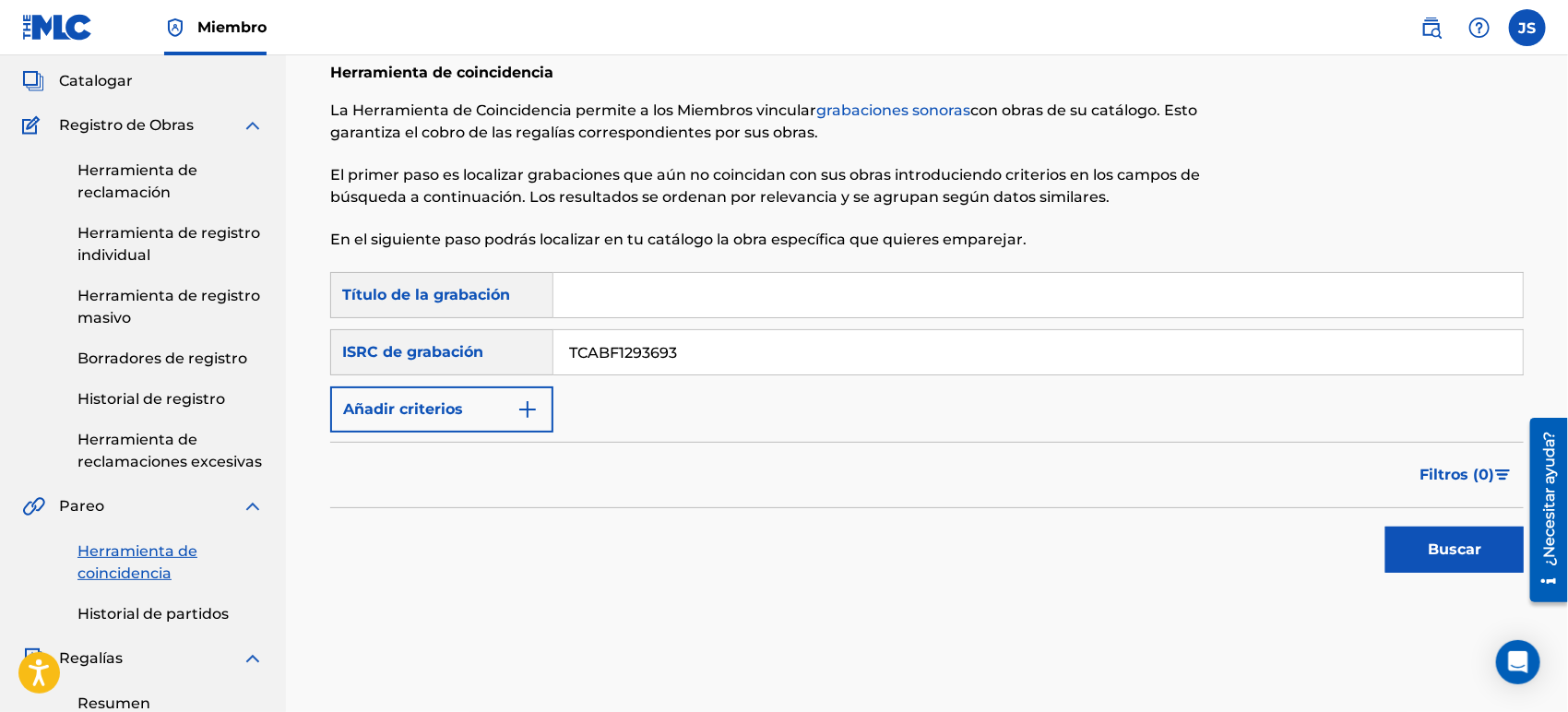 click on "Buscar" at bounding box center (1455, 549) 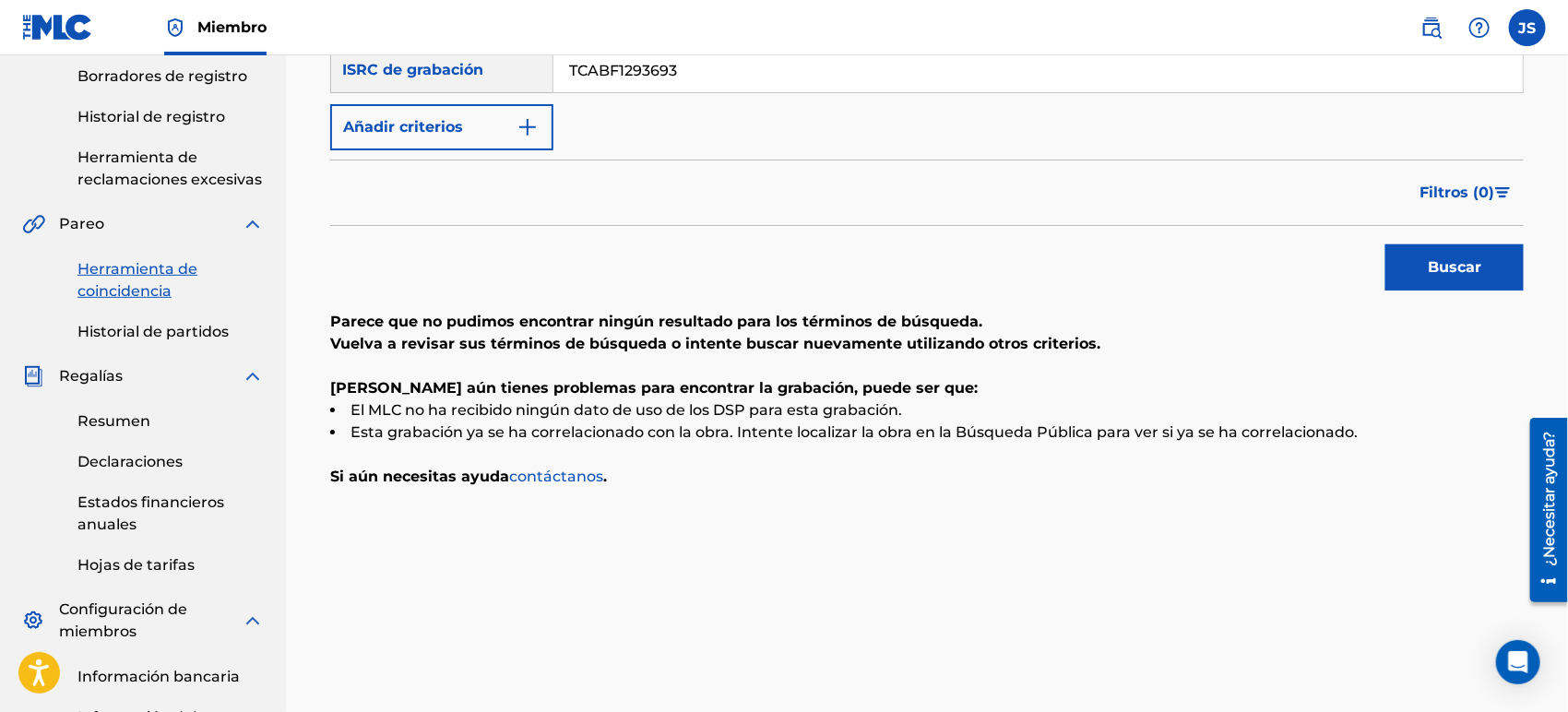 scroll, scrollTop: 307, scrollLeft: 0, axis: vertical 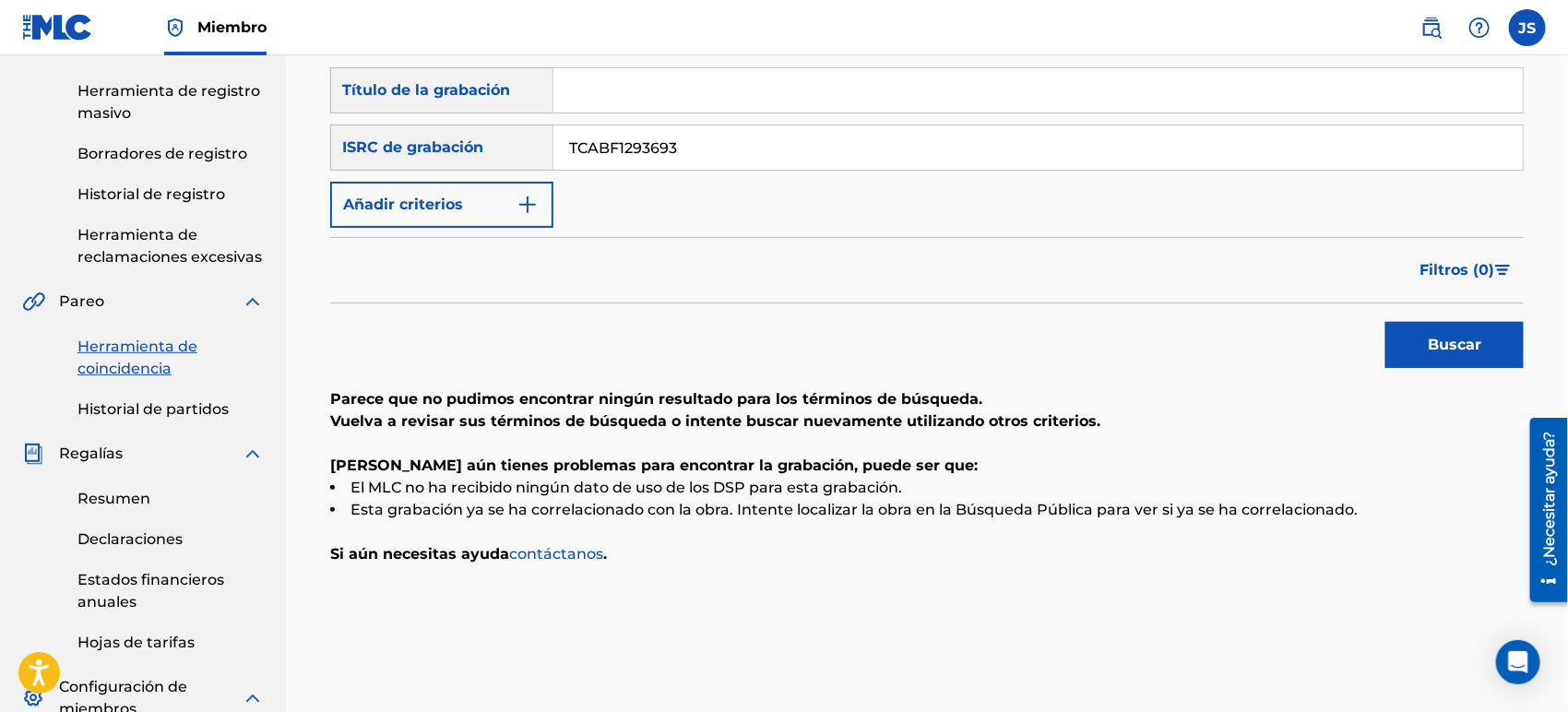 click on "TCABF1293693" at bounding box center (1038, 148) 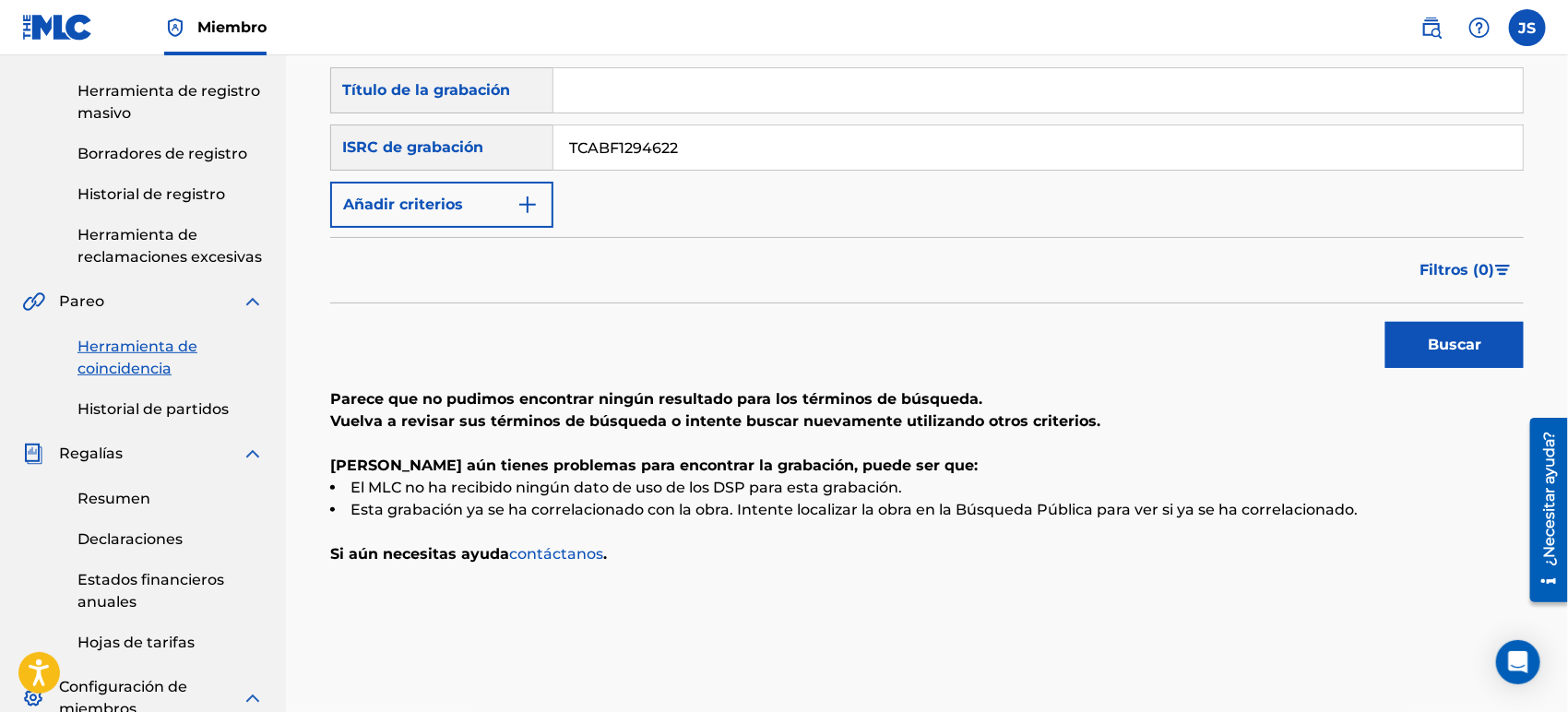 click on "Filtros (  0  )" at bounding box center (927, 270) 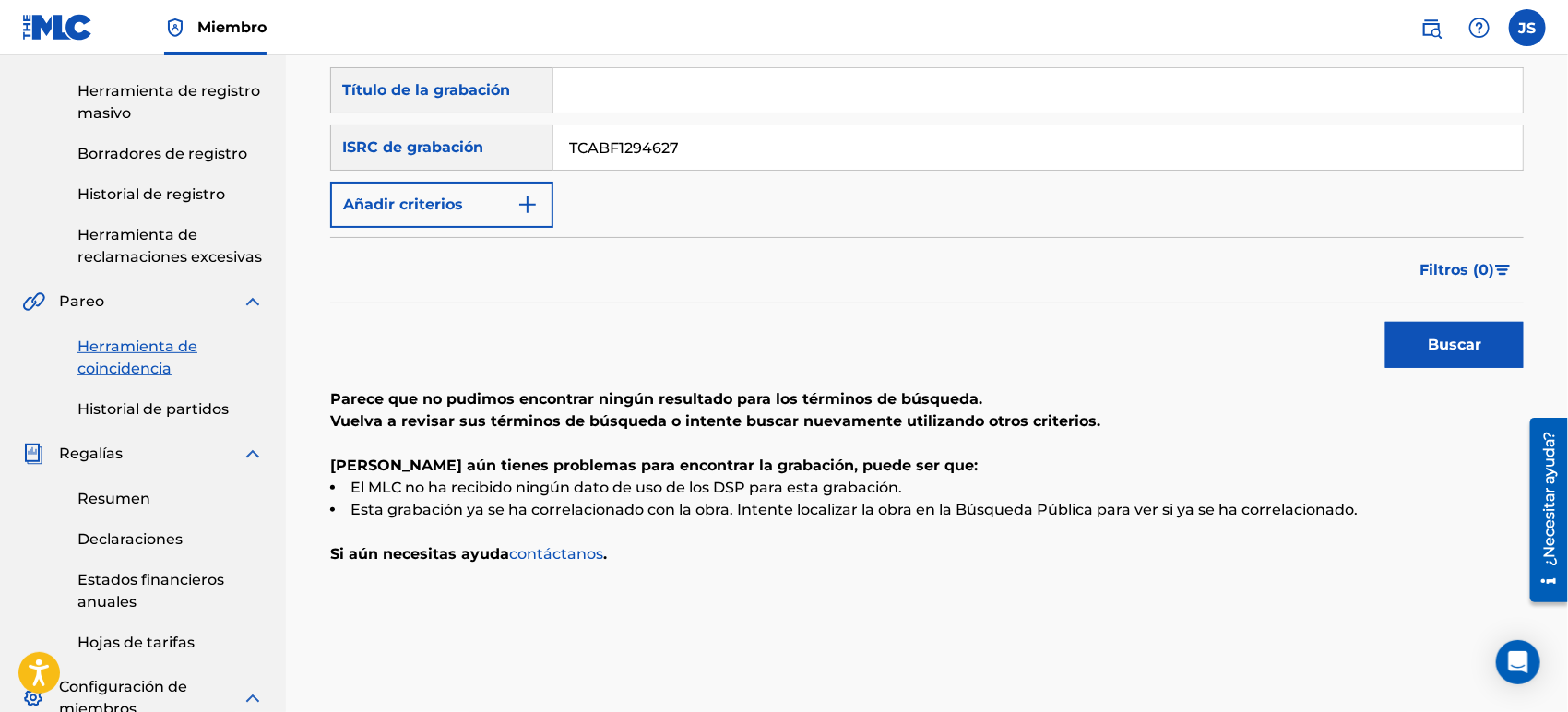 click on "Filtros (  0  )" at bounding box center [927, 270] 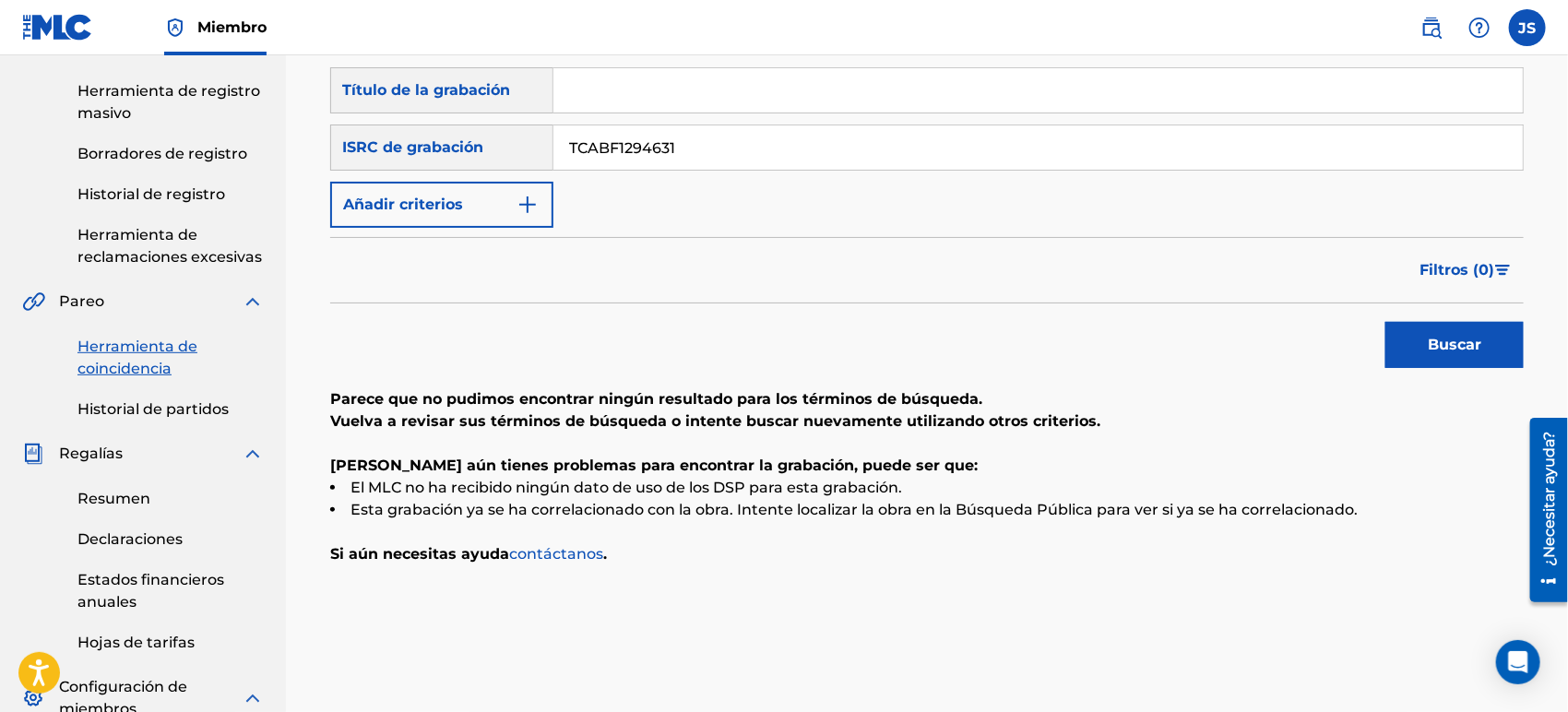 drag, startPoint x: 864, startPoint y: 256, endPoint x: 984, endPoint y: 286, distance: 123.69317 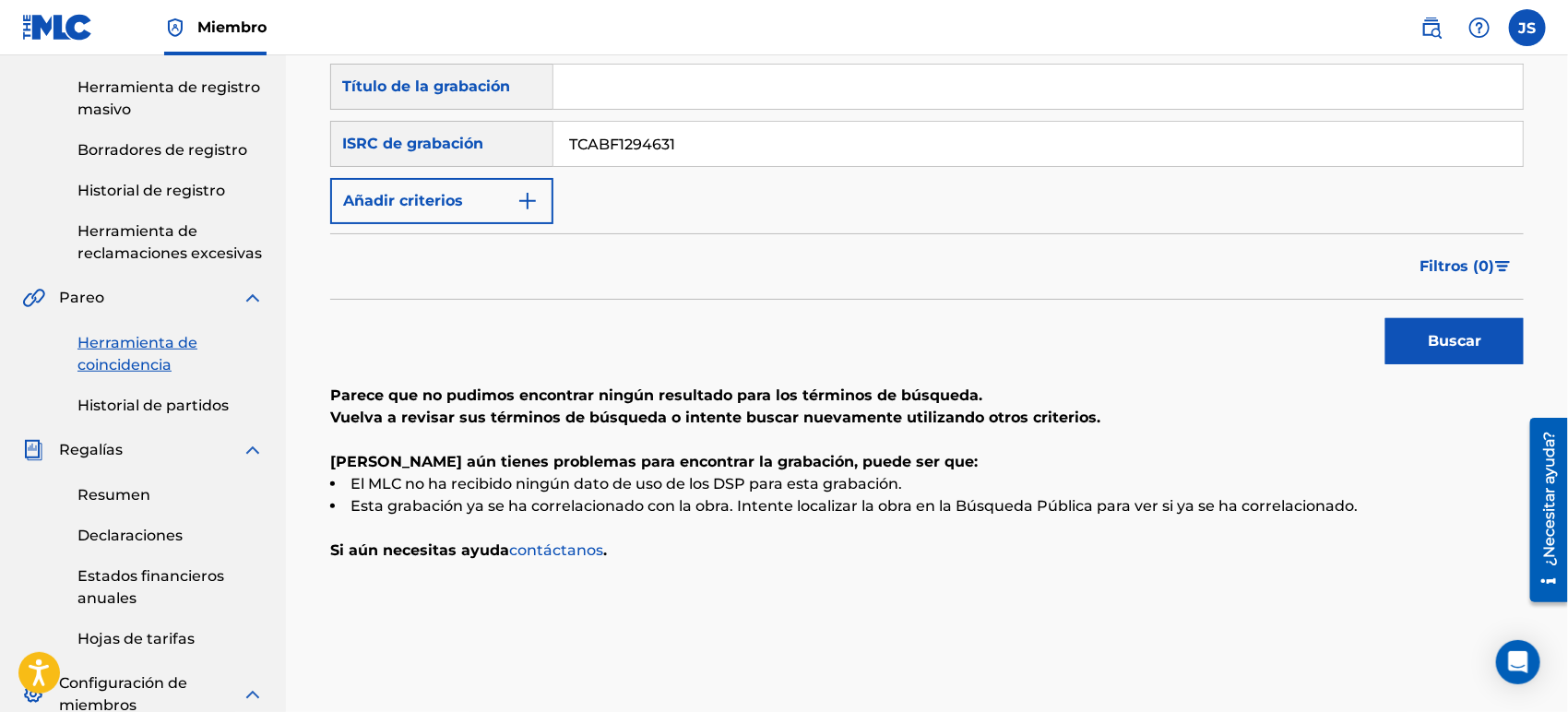 scroll, scrollTop: 205, scrollLeft: 0, axis: vertical 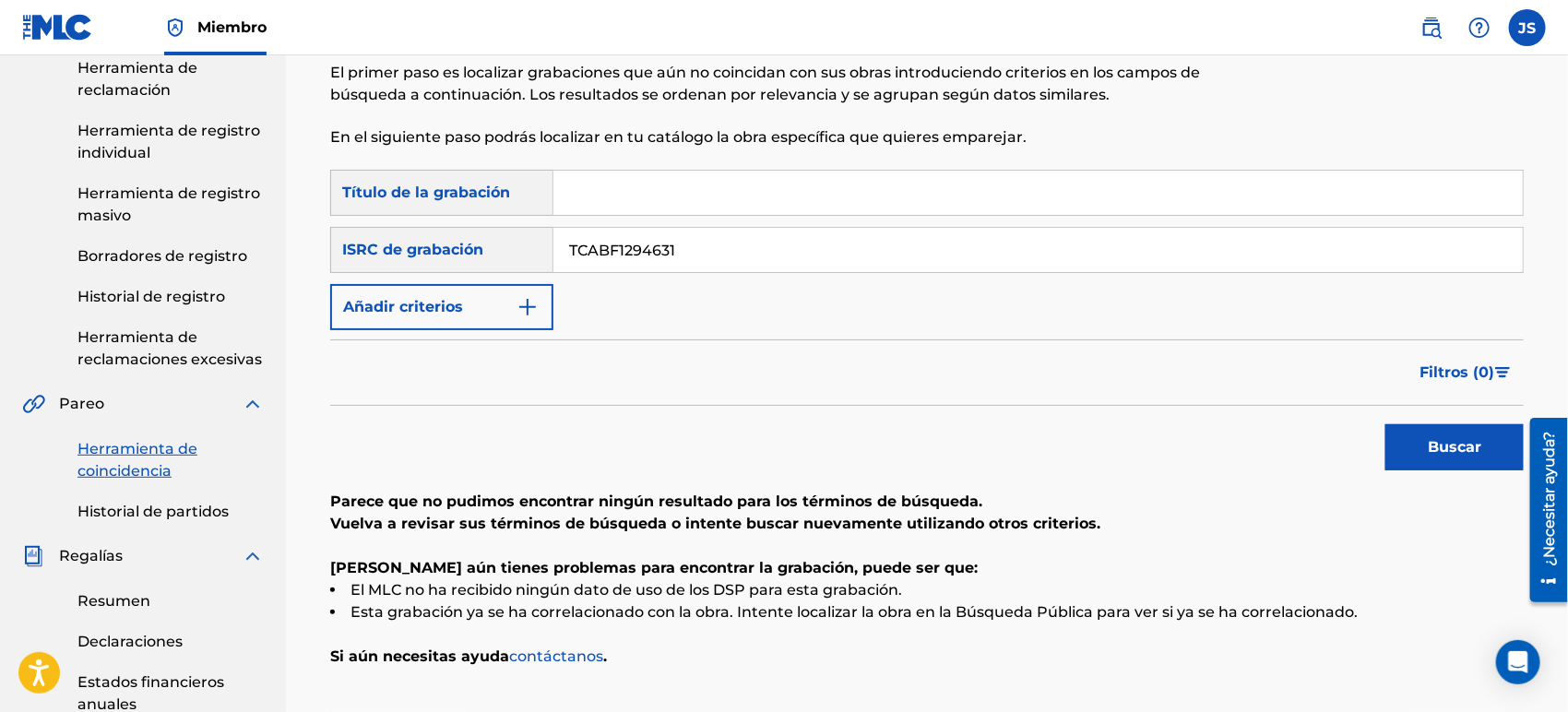 click on "TCABF1294631" at bounding box center [1038, 250] 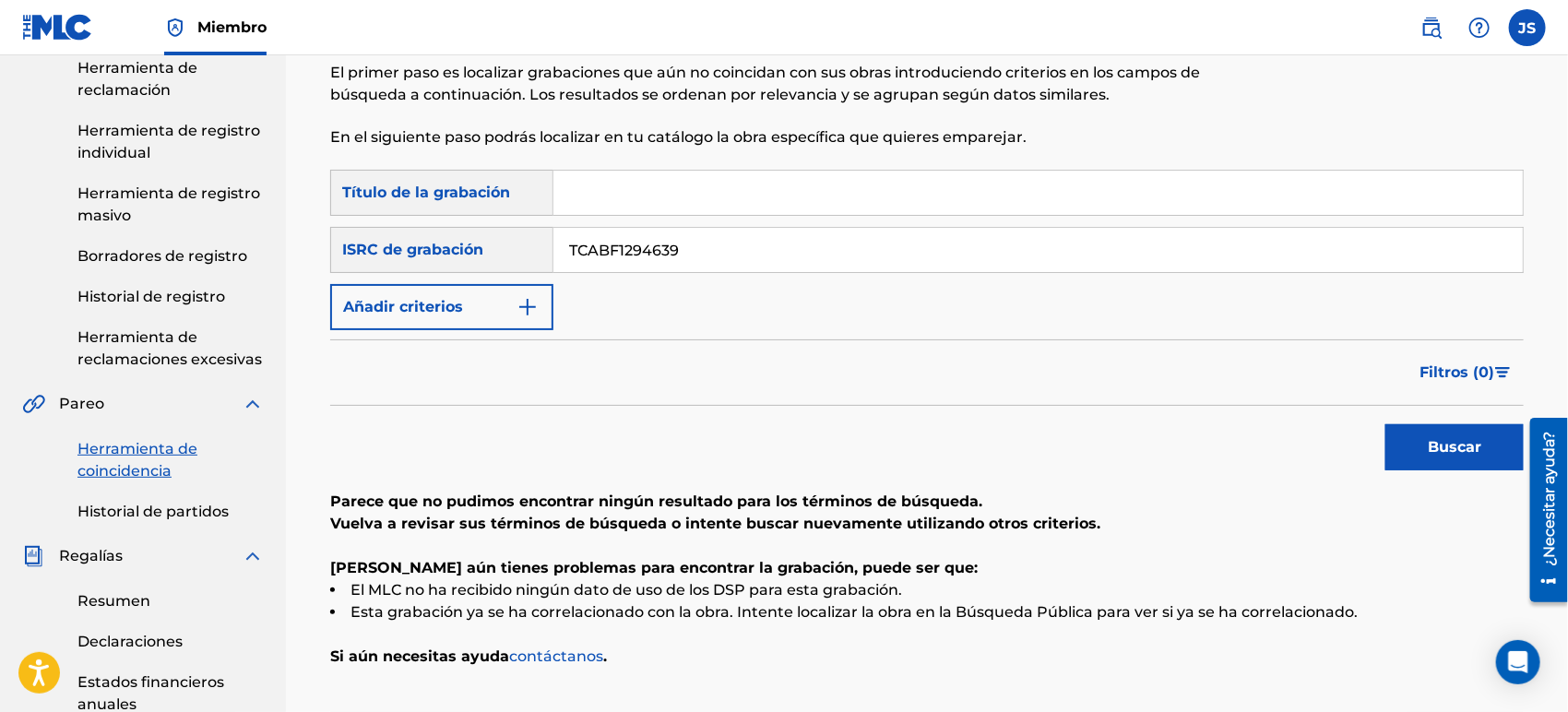 drag, startPoint x: 819, startPoint y: 358, endPoint x: 1192, endPoint y: 397, distance: 375.0333 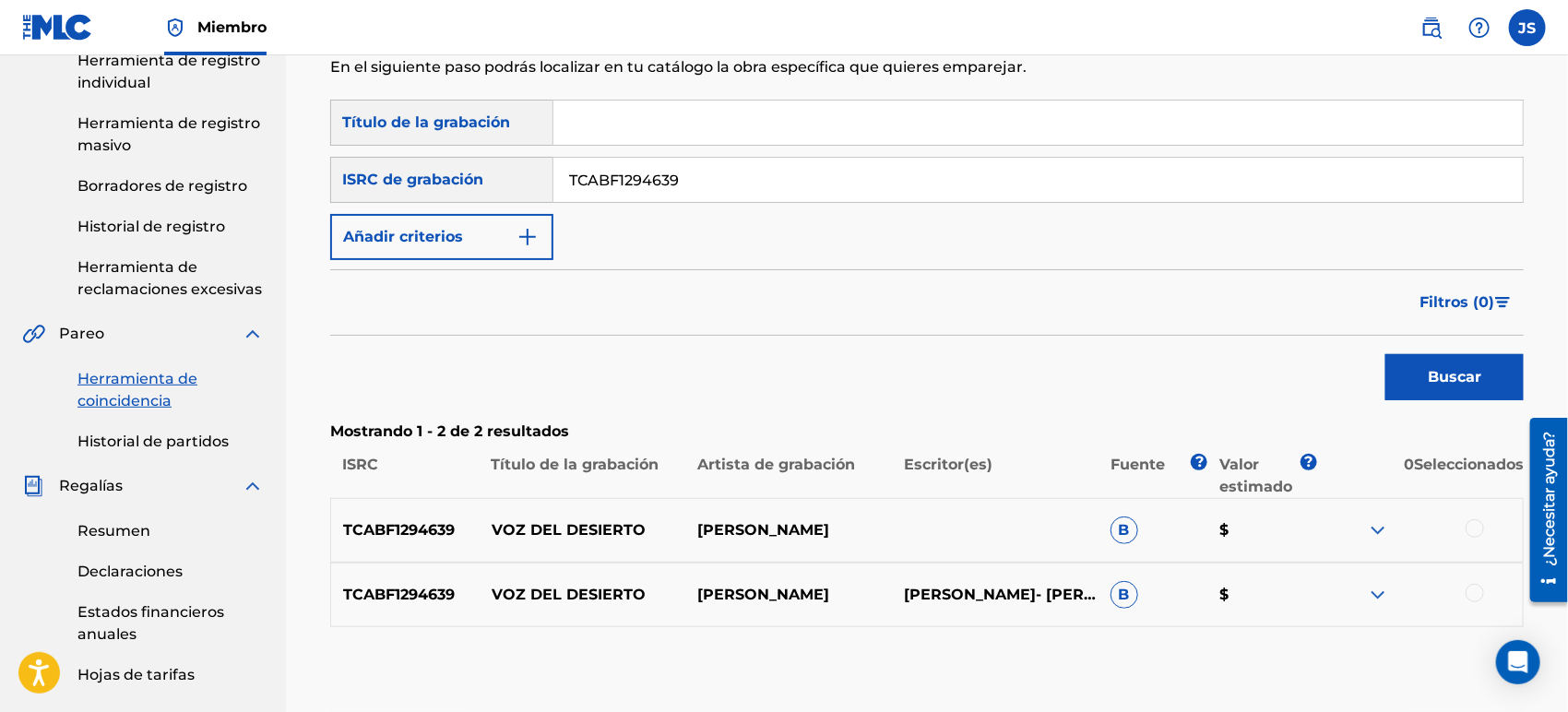 scroll, scrollTop: 307, scrollLeft: 0, axis: vertical 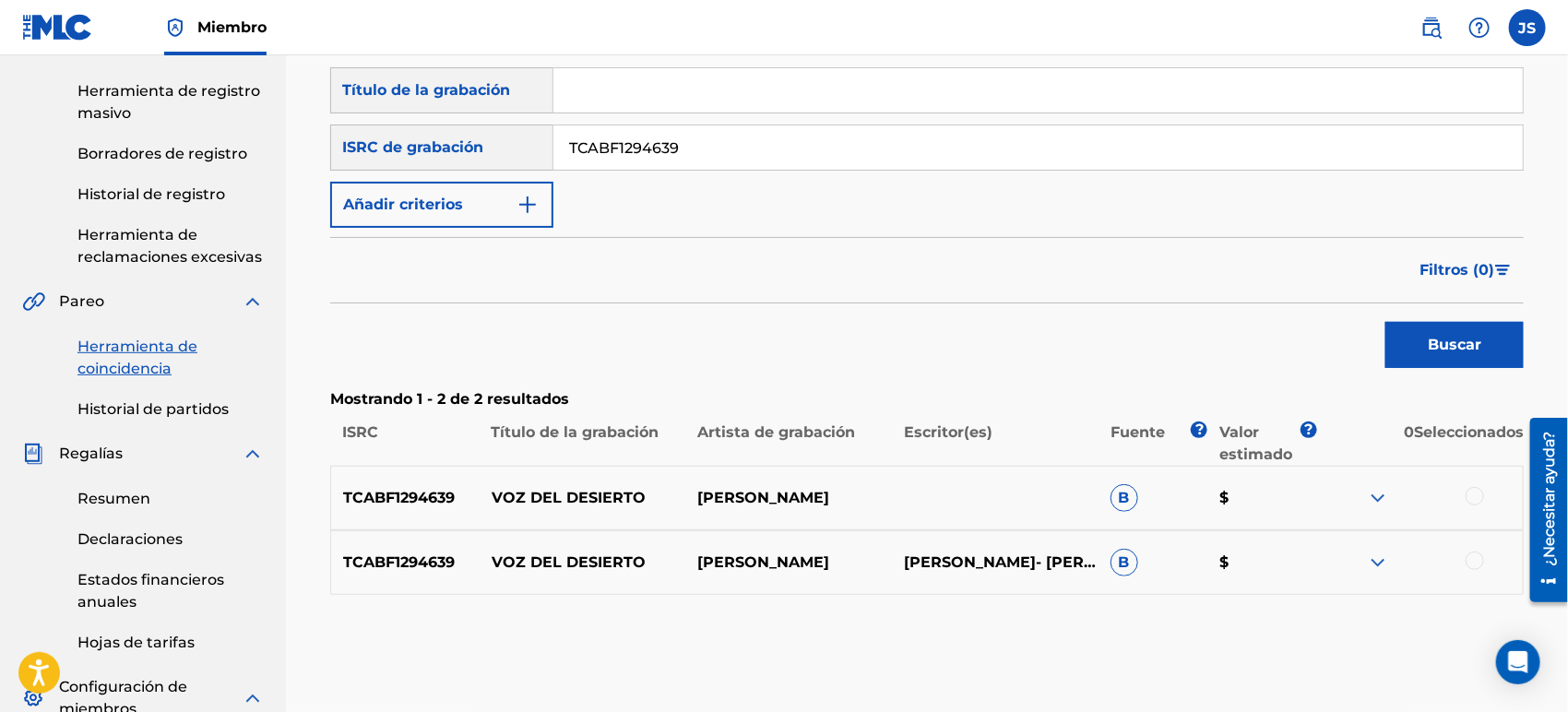click at bounding box center [1475, 496] 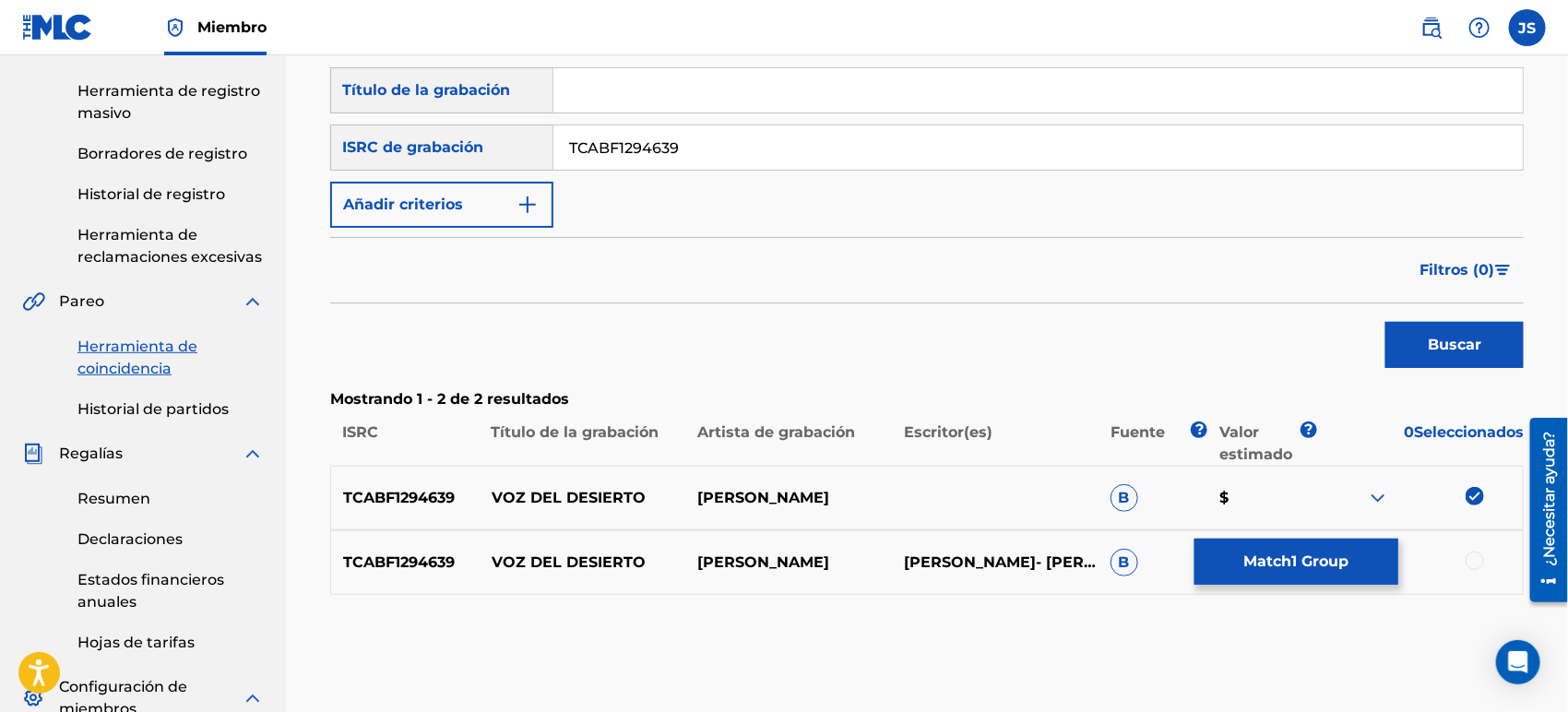 click on "TCABF1294639 VOZ DEL DESIERTO [PERSON_NAME] [PERSON_NAME]- [PERSON_NAME] B $" at bounding box center [927, 563] 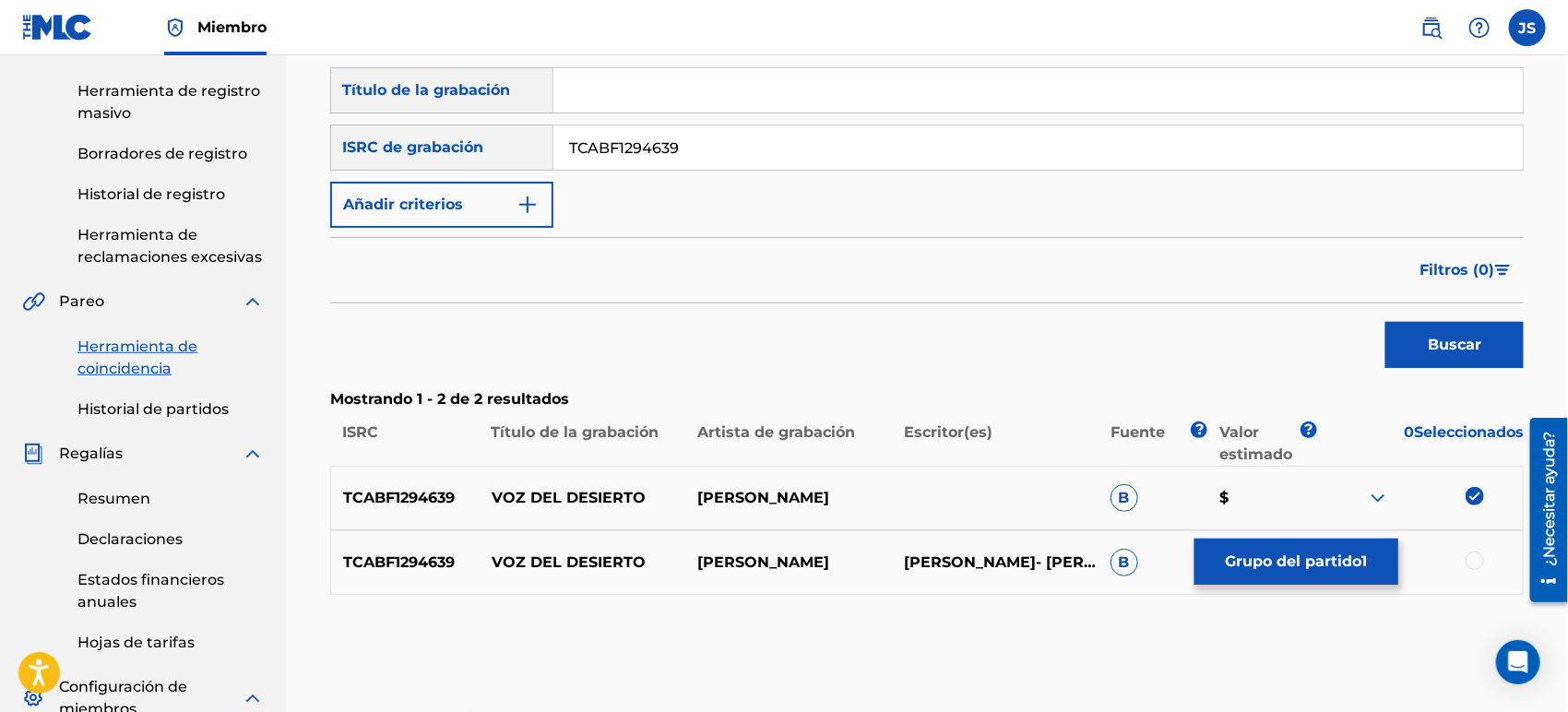 click at bounding box center (1475, 561) 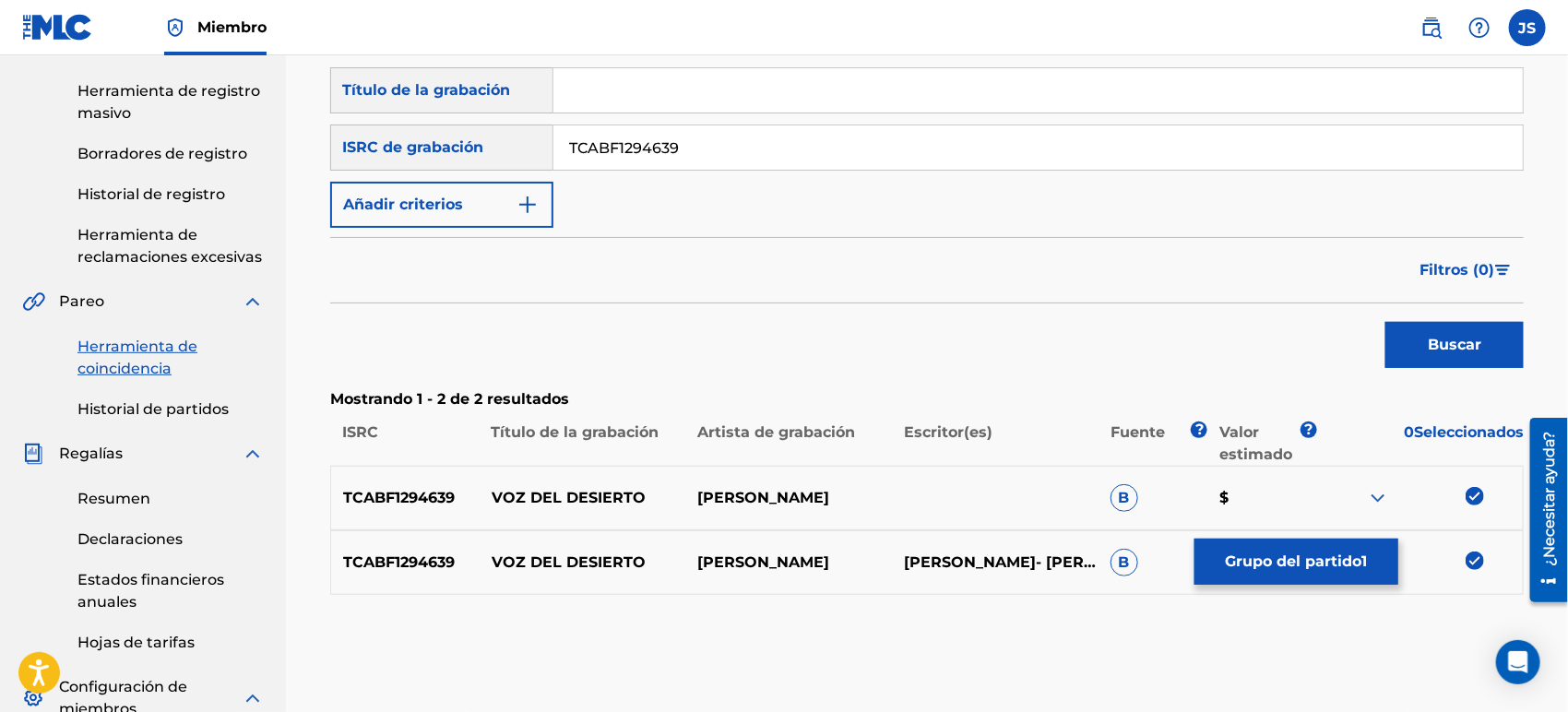click on "Grupo del partido" at bounding box center (1294, 561) 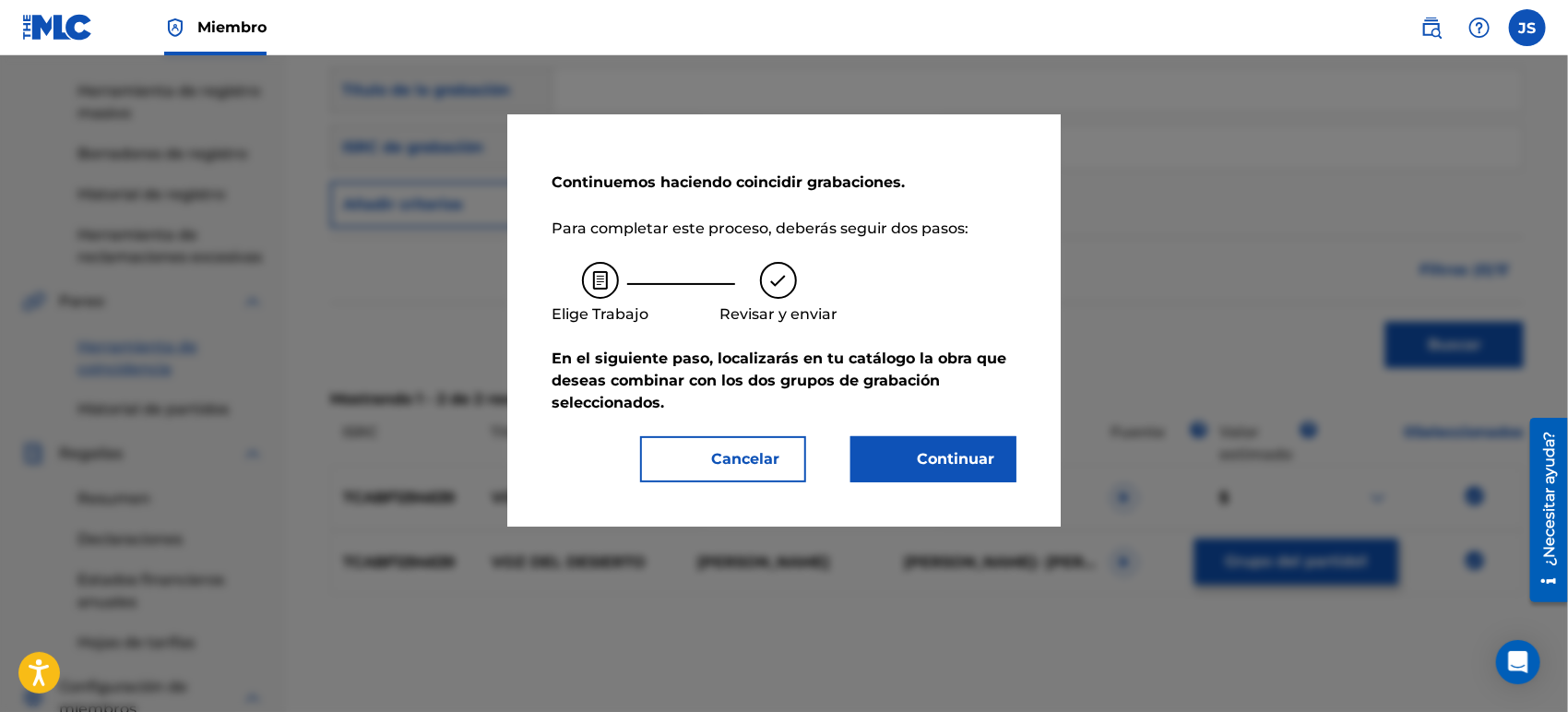 click on "Continuar" at bounding box center (944, 459) 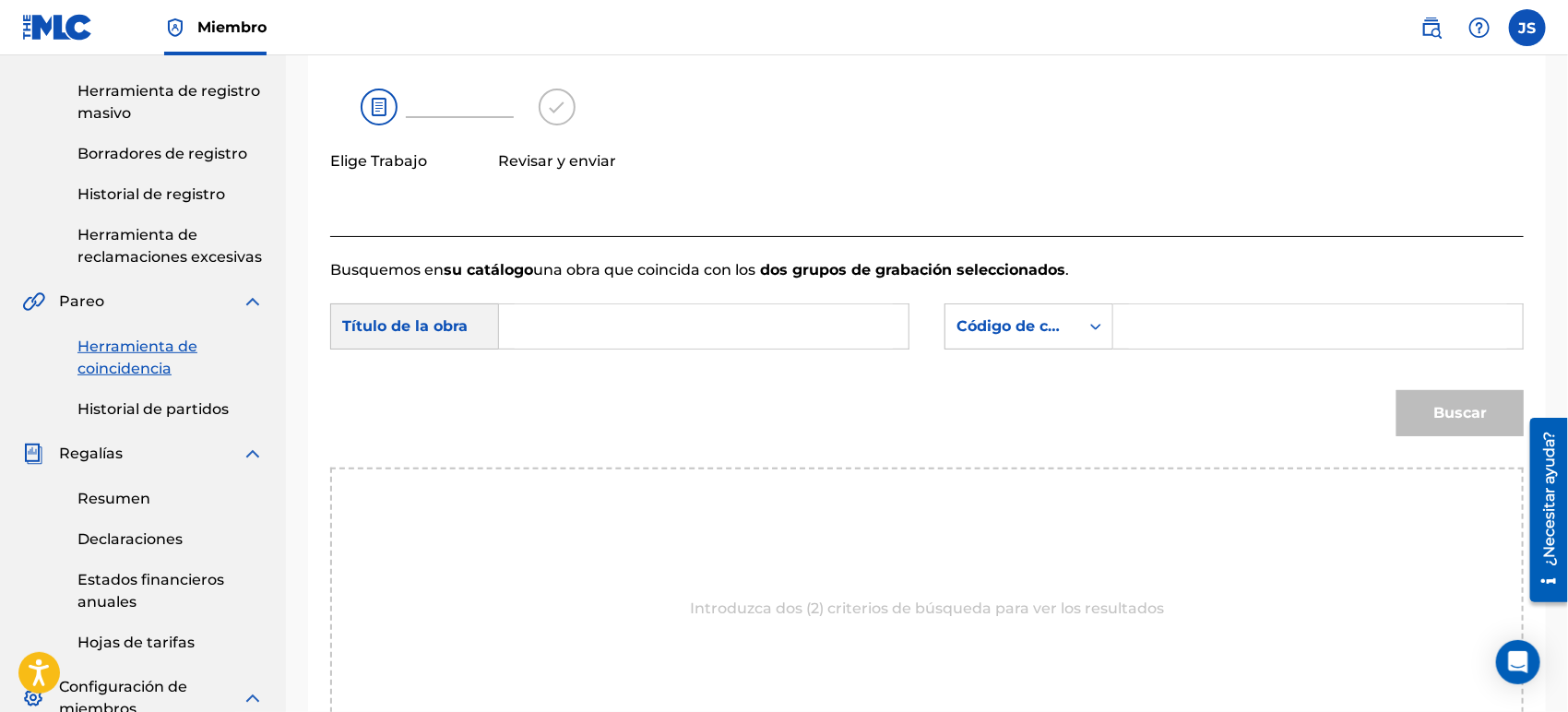 drag, startPoint x: 682, startPoint y: 311, endPoint x: 664, endPoint y: 311, distance: 18 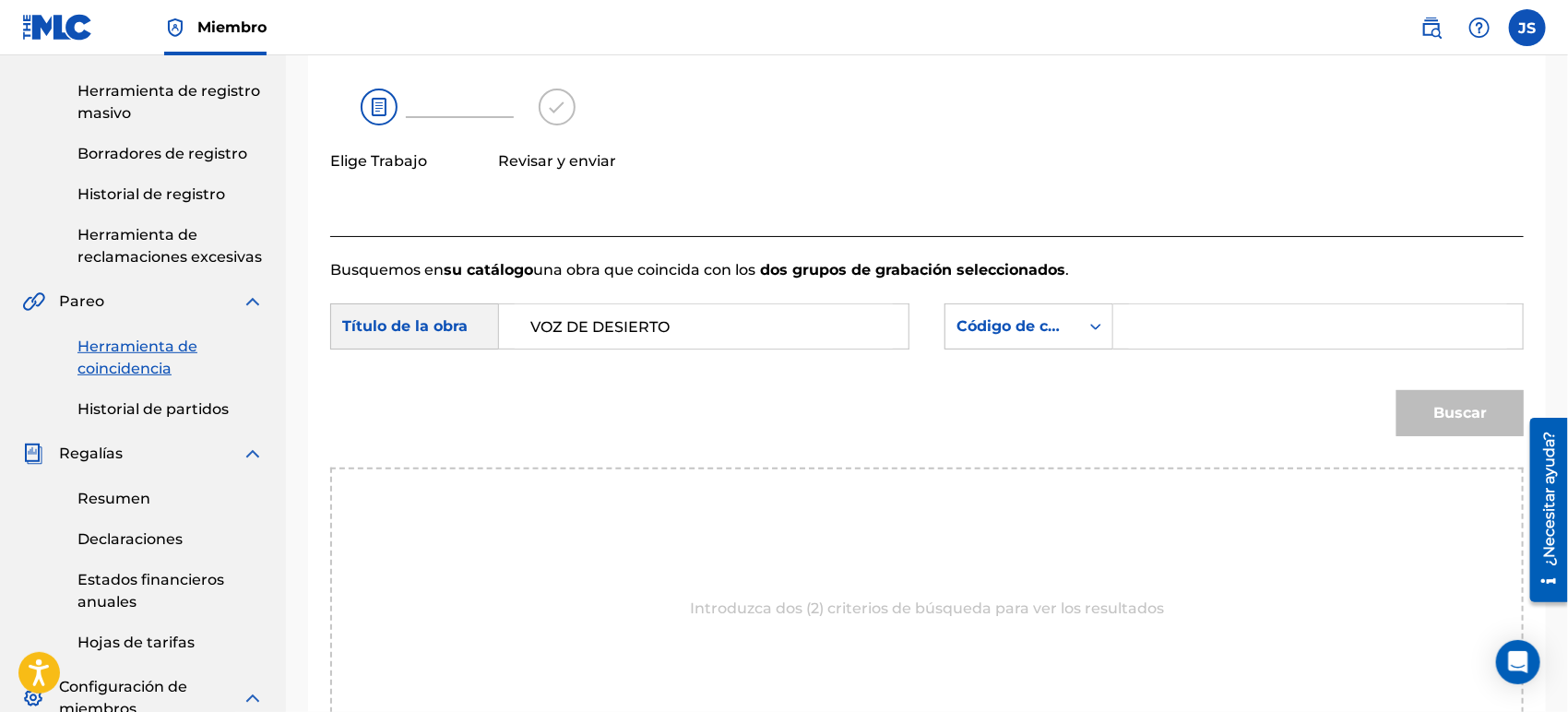 click 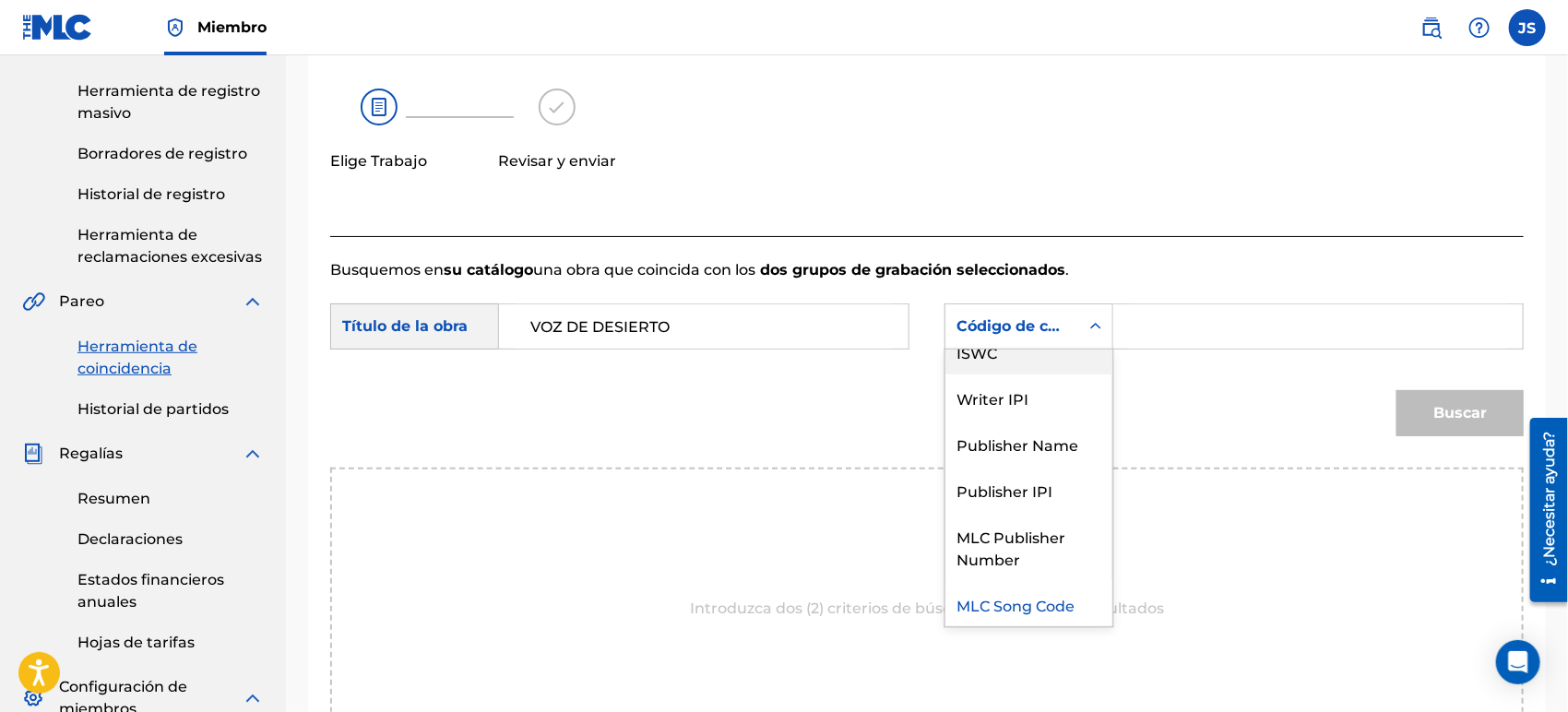 scroll, scrollTop: 0, scrollLeft: 0, axis: both 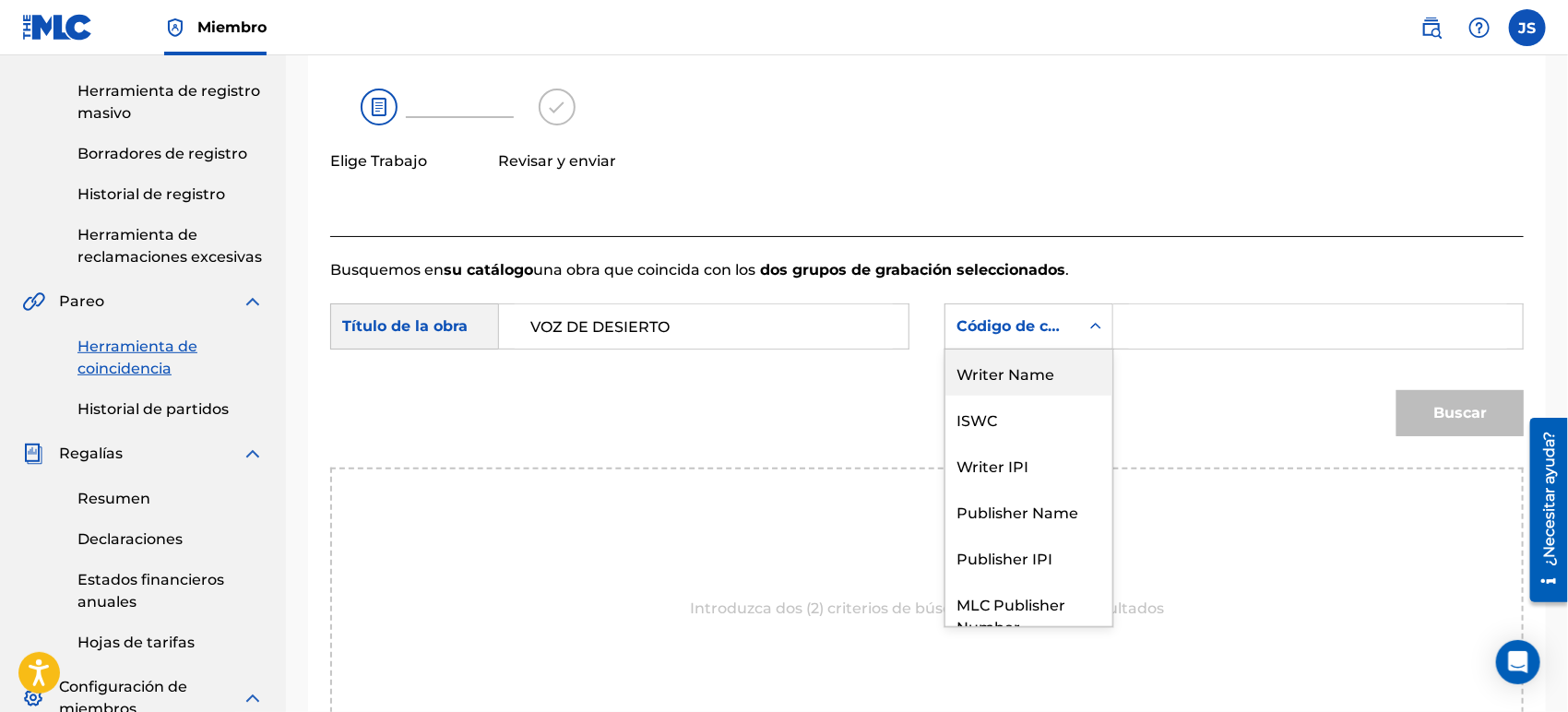 click on "Writer Name" at bounding box center [1028, 373] 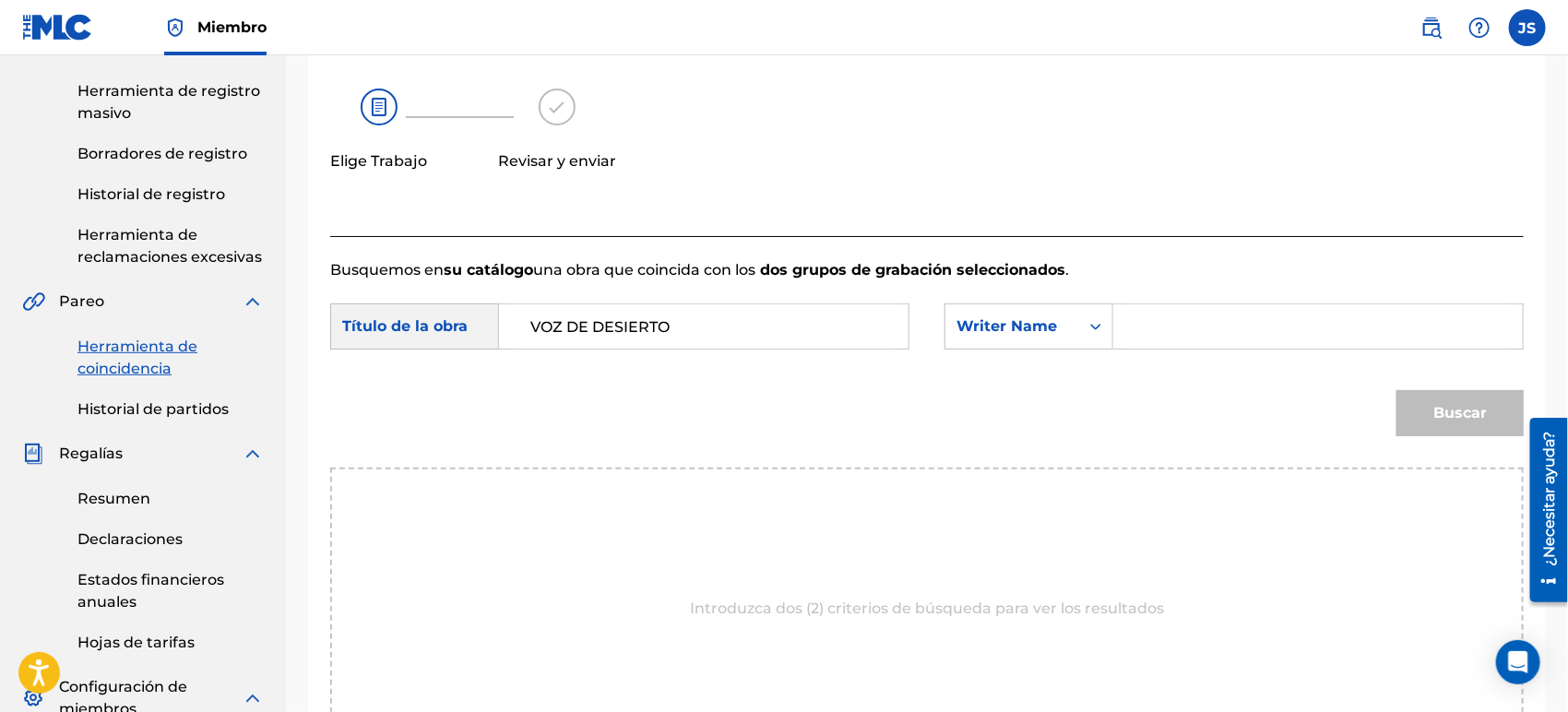 click at bounding box center (1318, 326) 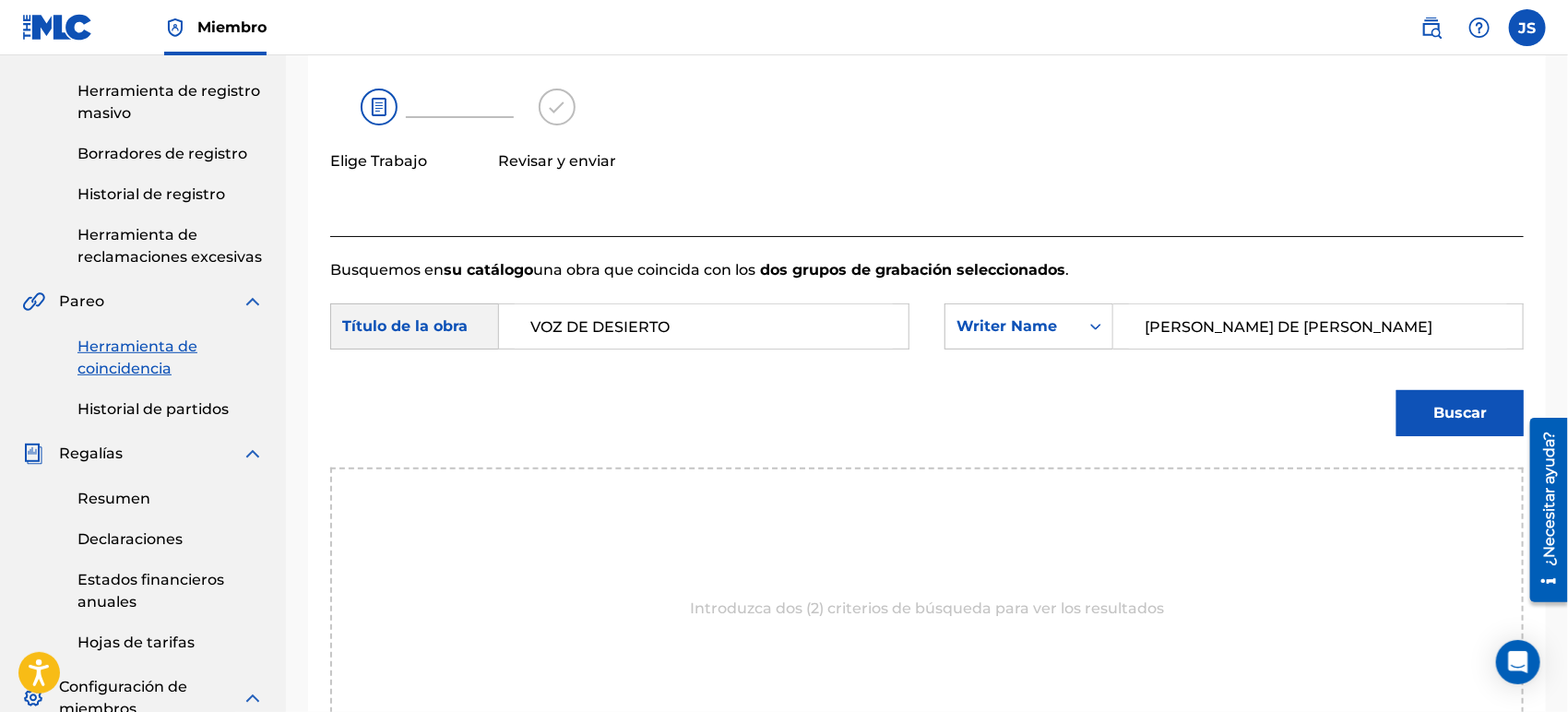 click on "Uso de Match - Seleccionar trabajo En este paso, localizará el trabajo que desea combinar con las grabaciones de sonido seleccionadas. Se requieren dos criterios de búsqueda. Si no tiene el código de la canción MLC, haga clic en la flecha hacia abajo para seleccionar otro criterio de búsqueda. Para ampliar la información completa de la obra, haga clic en el signo más azul (  +  ). Para seleccionar una obra, haga clic en  Seleccionar. [PERSON_NAME] Revisar y enviar" at bounding box center [790, 38] 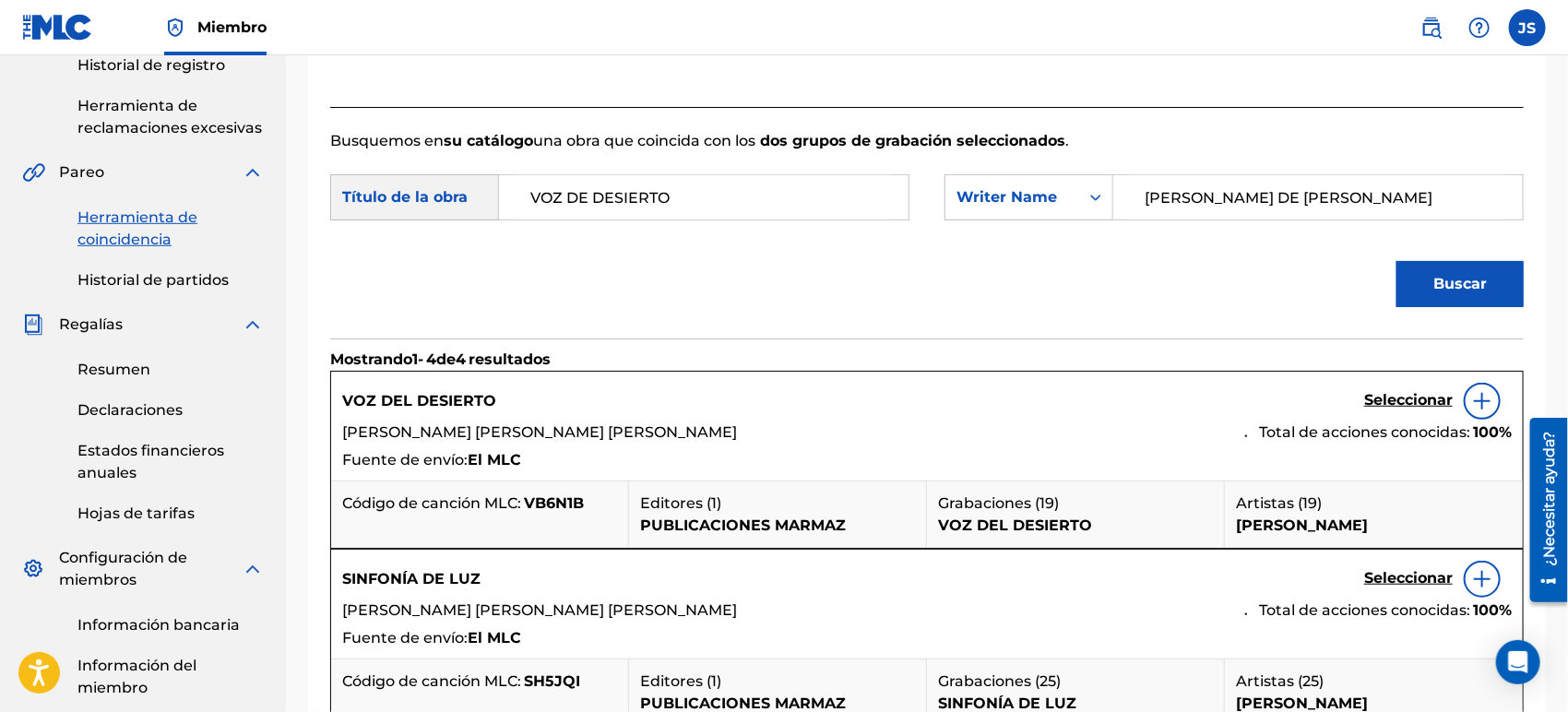 scroll, scrollTop: 512, scrollLeft: 0, axis: vertical 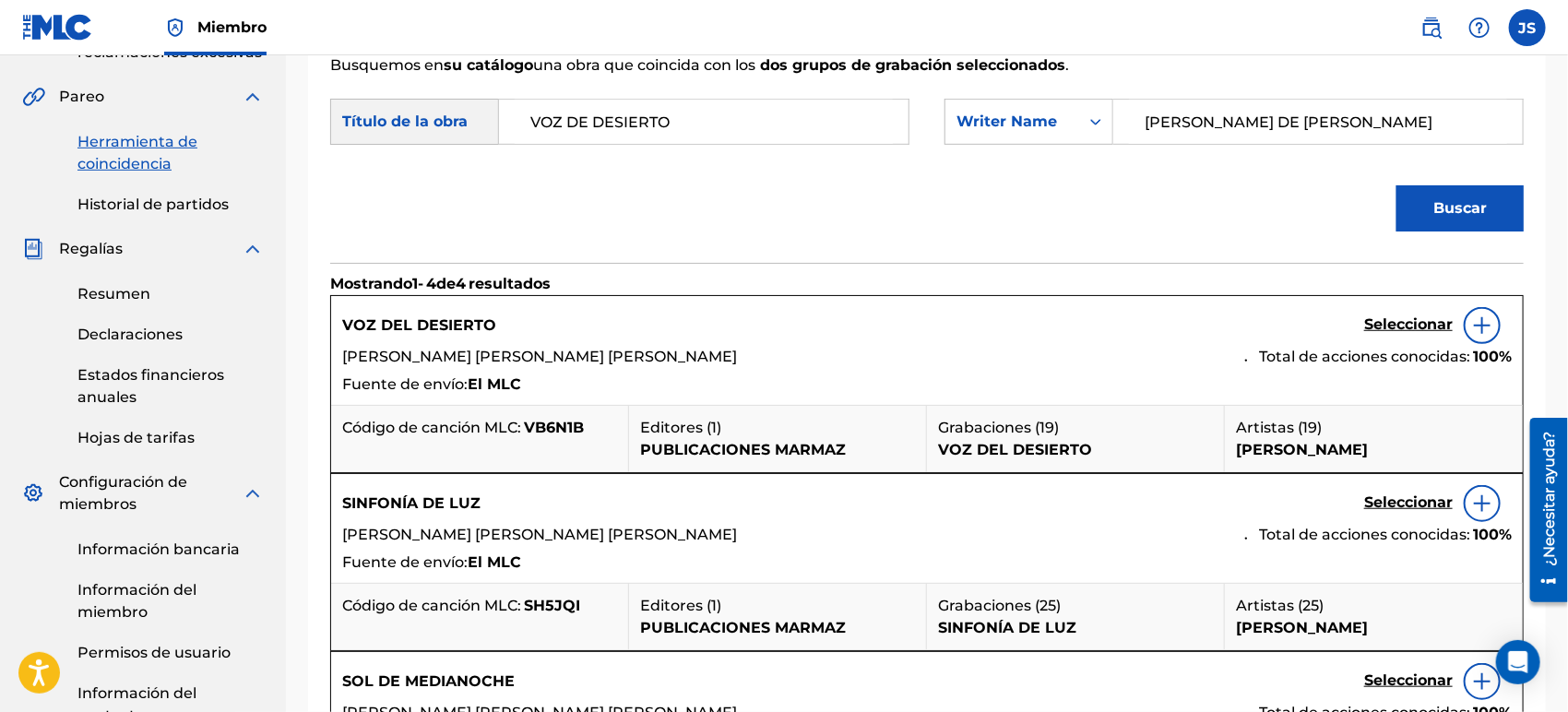 click on "VB6N1B" at bounding box center (553, 427) 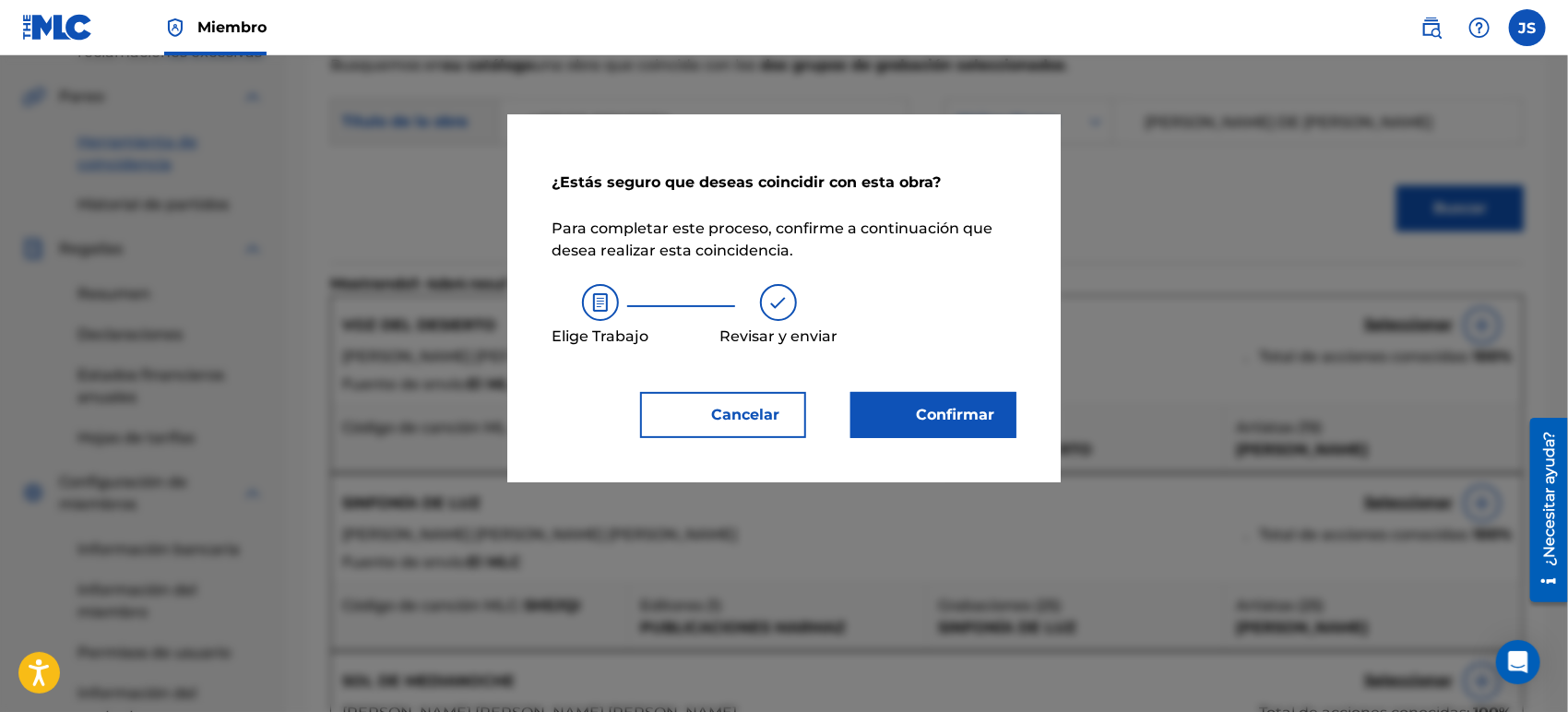 click on "Confirmar" at bounding box center [933, 415] 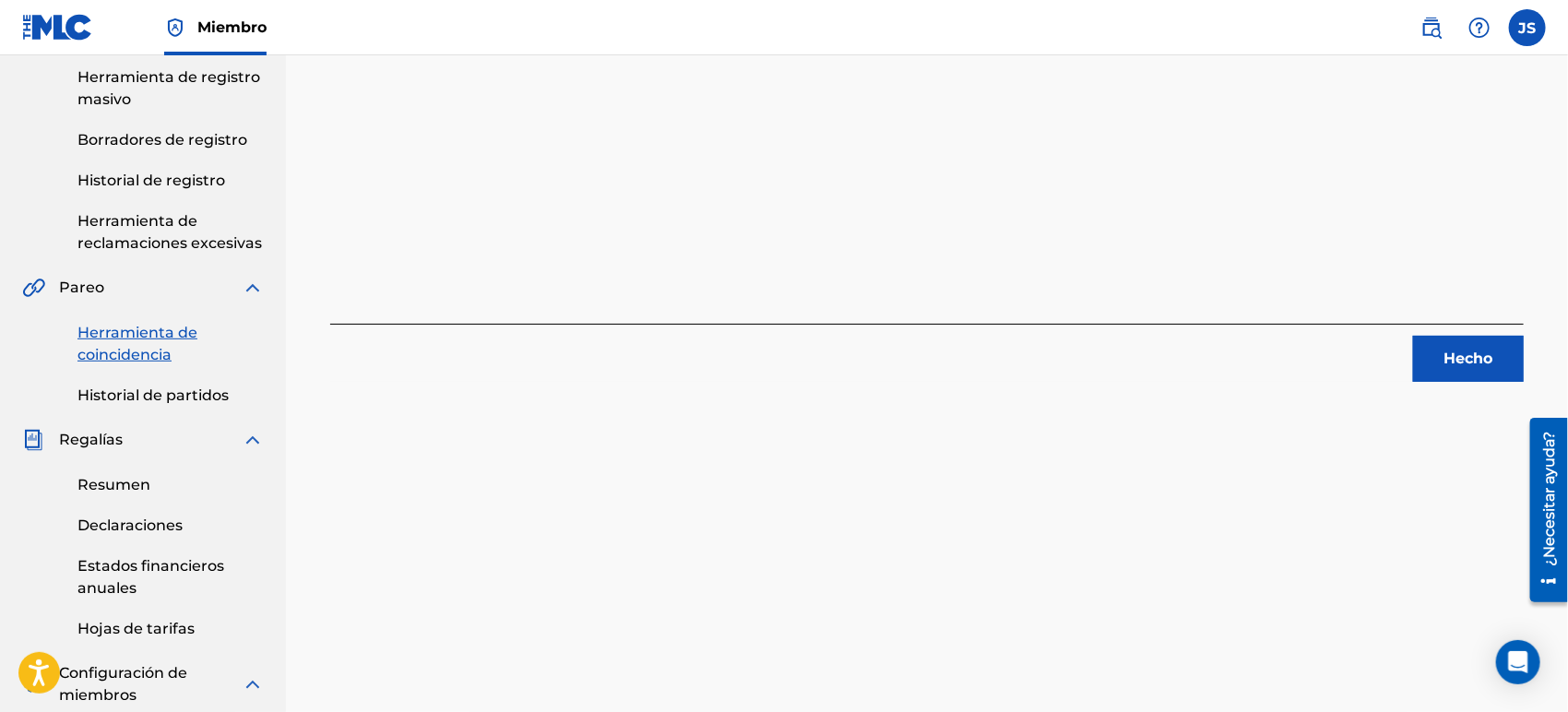 scroll, scrollTop: 205, scrollLeft: 0, axis: vertical 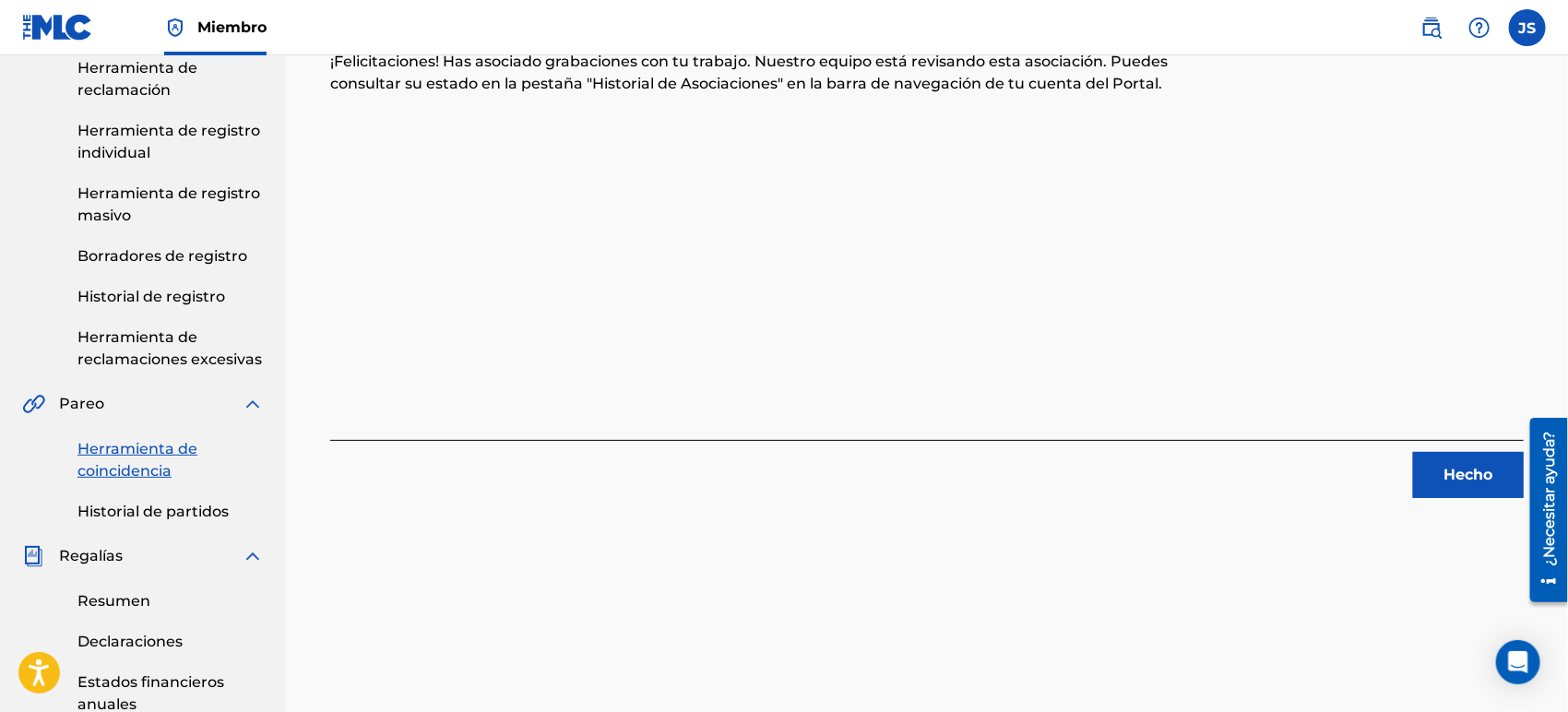 click on "Hecho" at bounding box center [1468, 475] 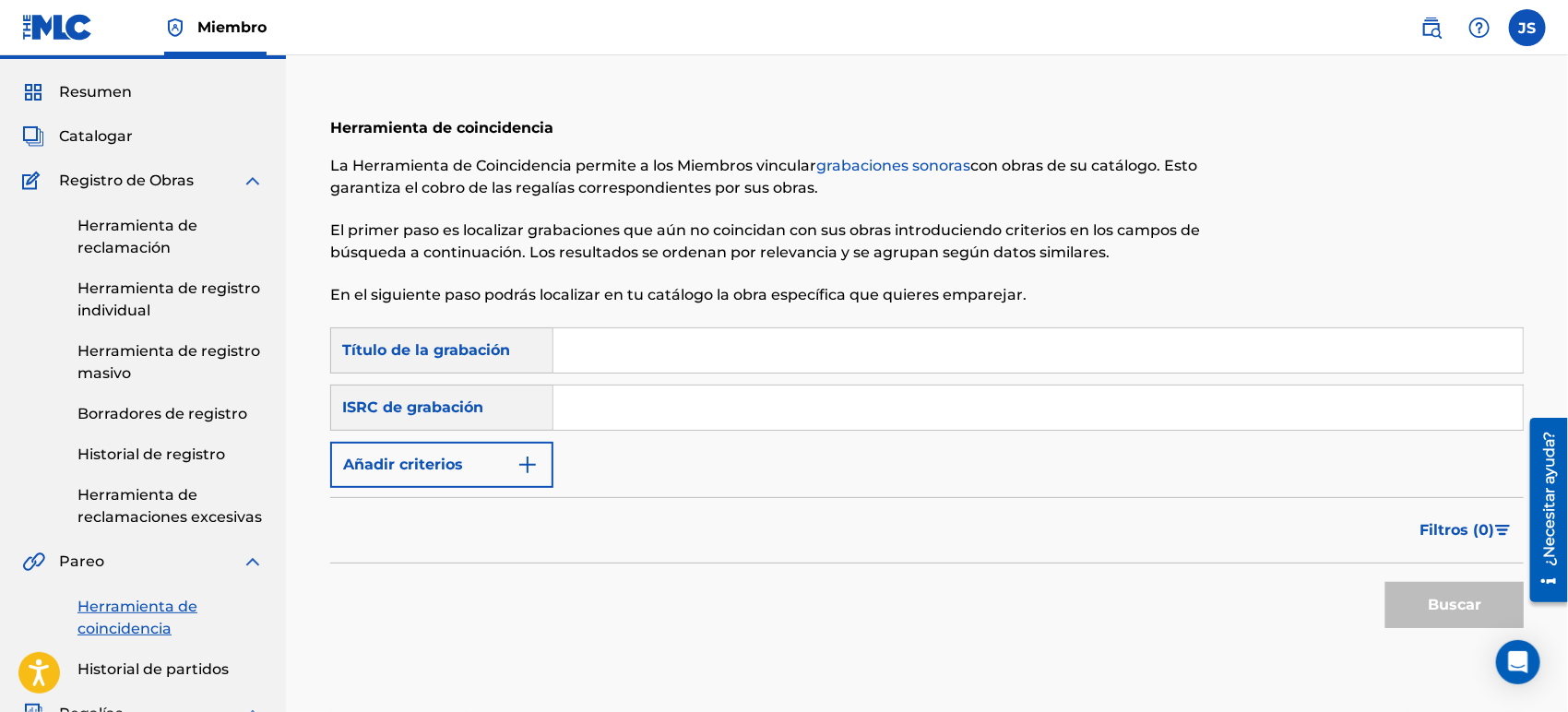 scroll, scrollTop: 0, scrollLeft: 0, axis: both 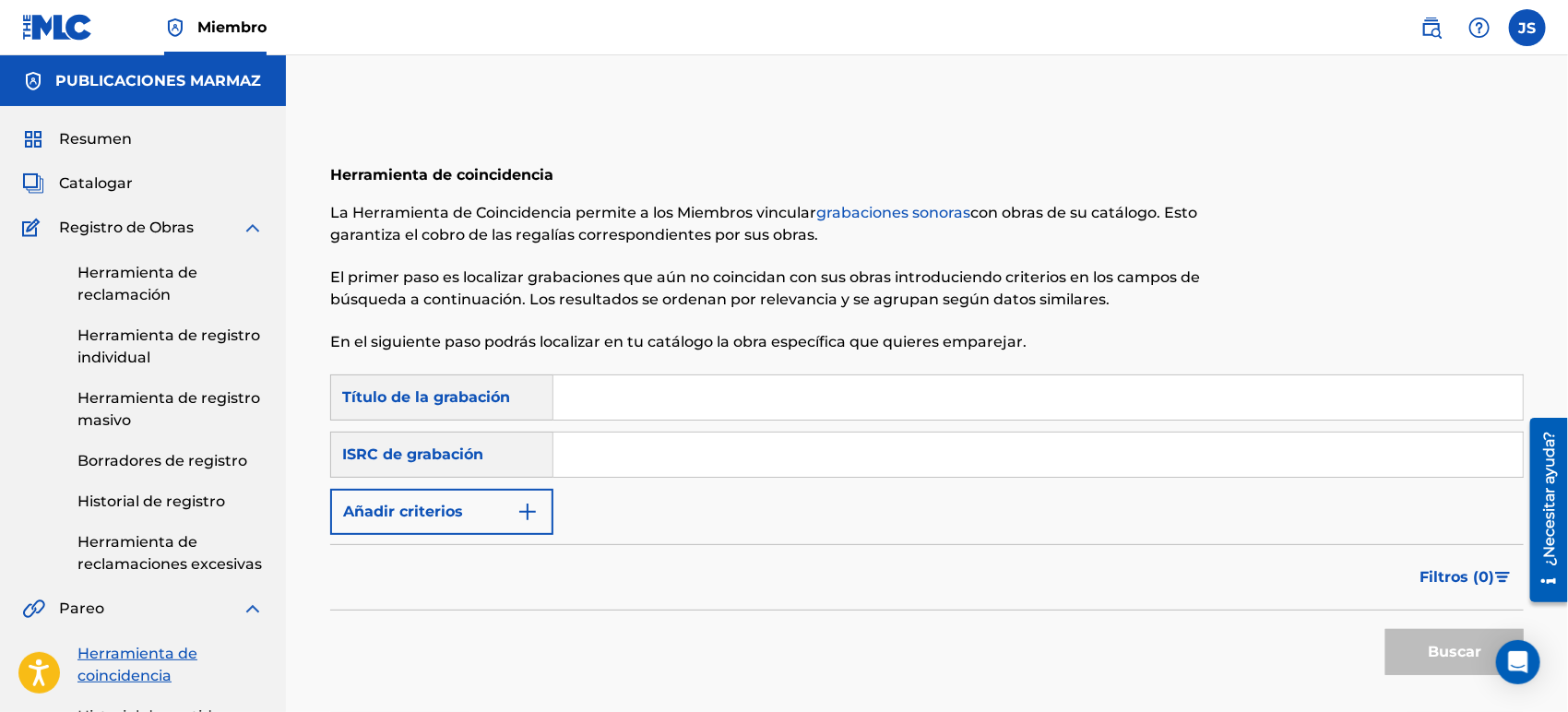 click at bounding box center (1038, 455) 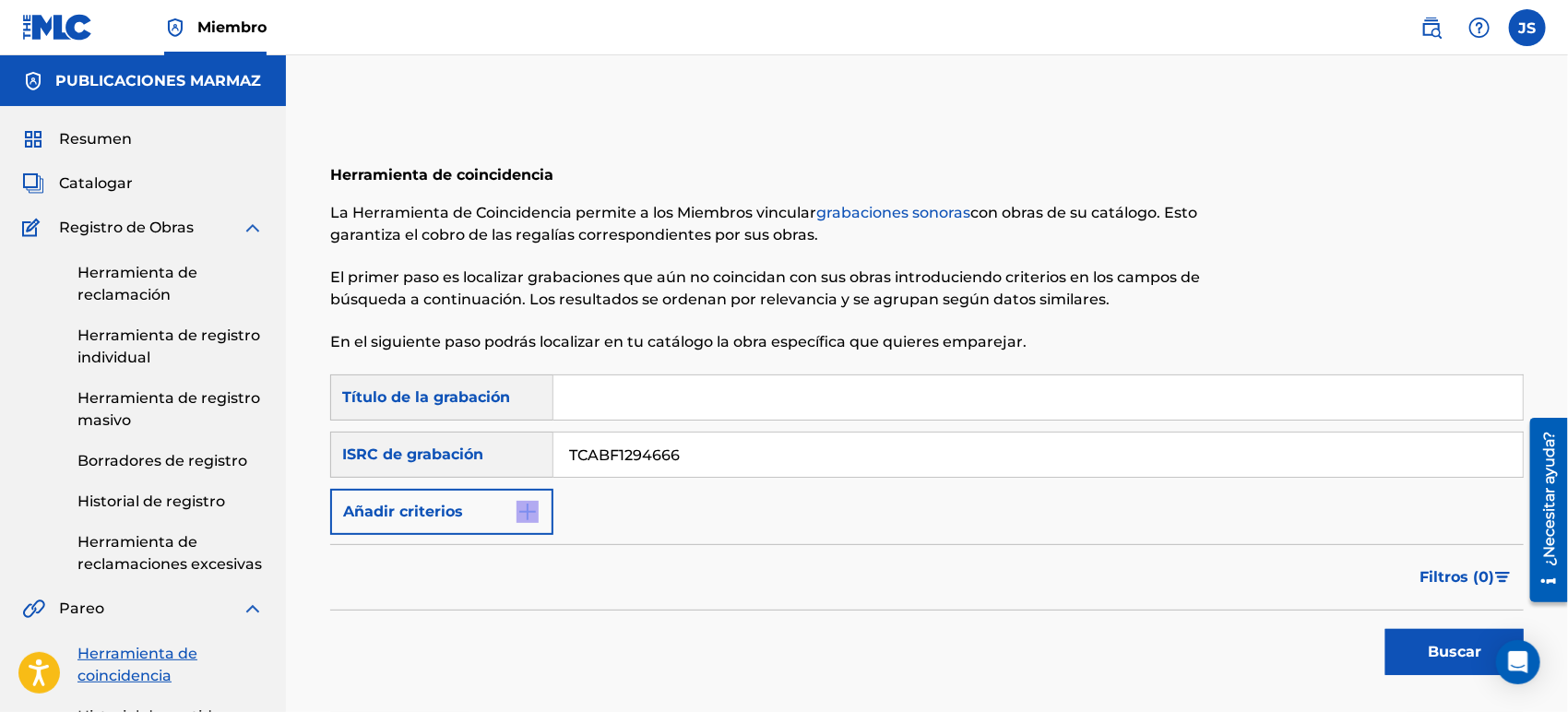 drag, startPoint x: 976, startPoint y: 534, endPoint x: 1188, endPoint y: 611, distance: 225.5504 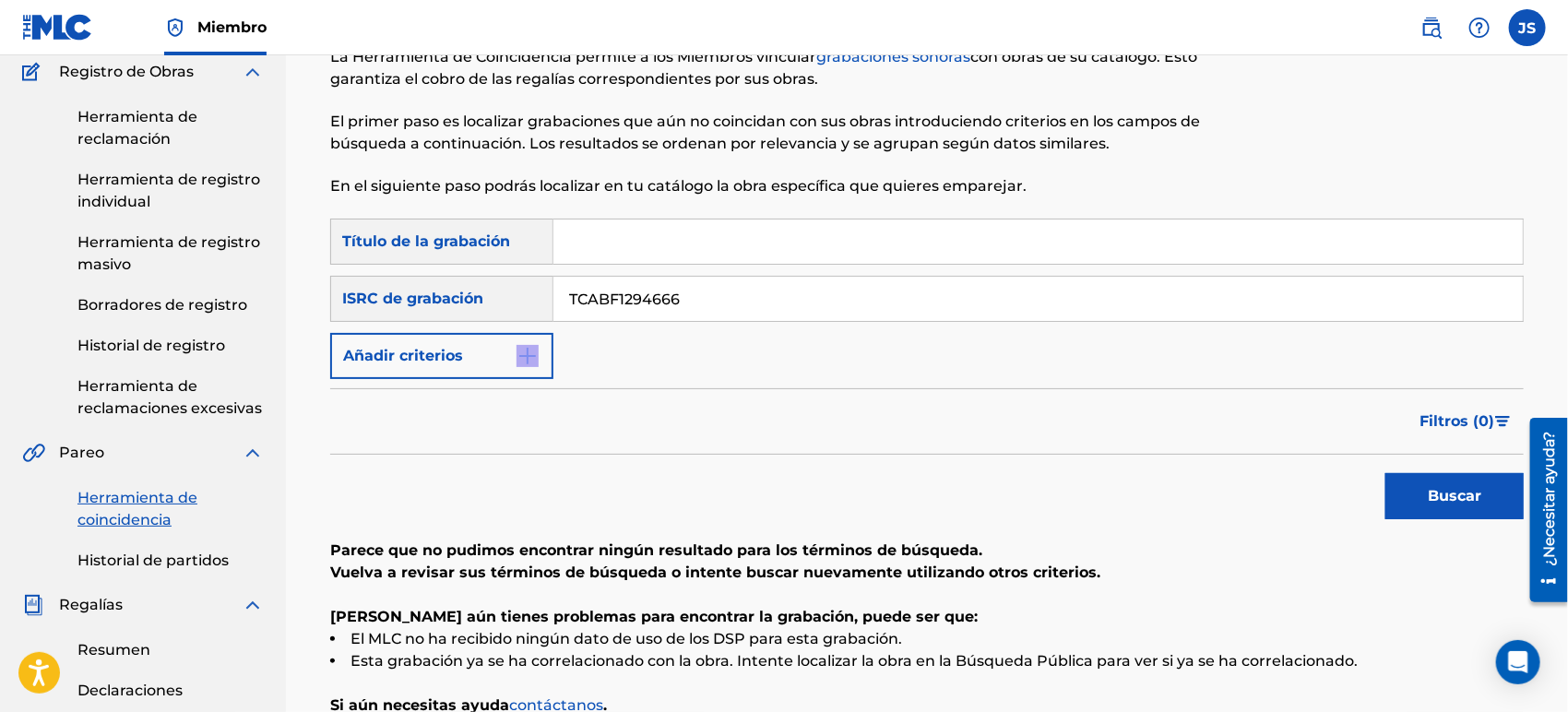 scroll, scrollTop: 307, scrollLeft: 0, axis: vertical 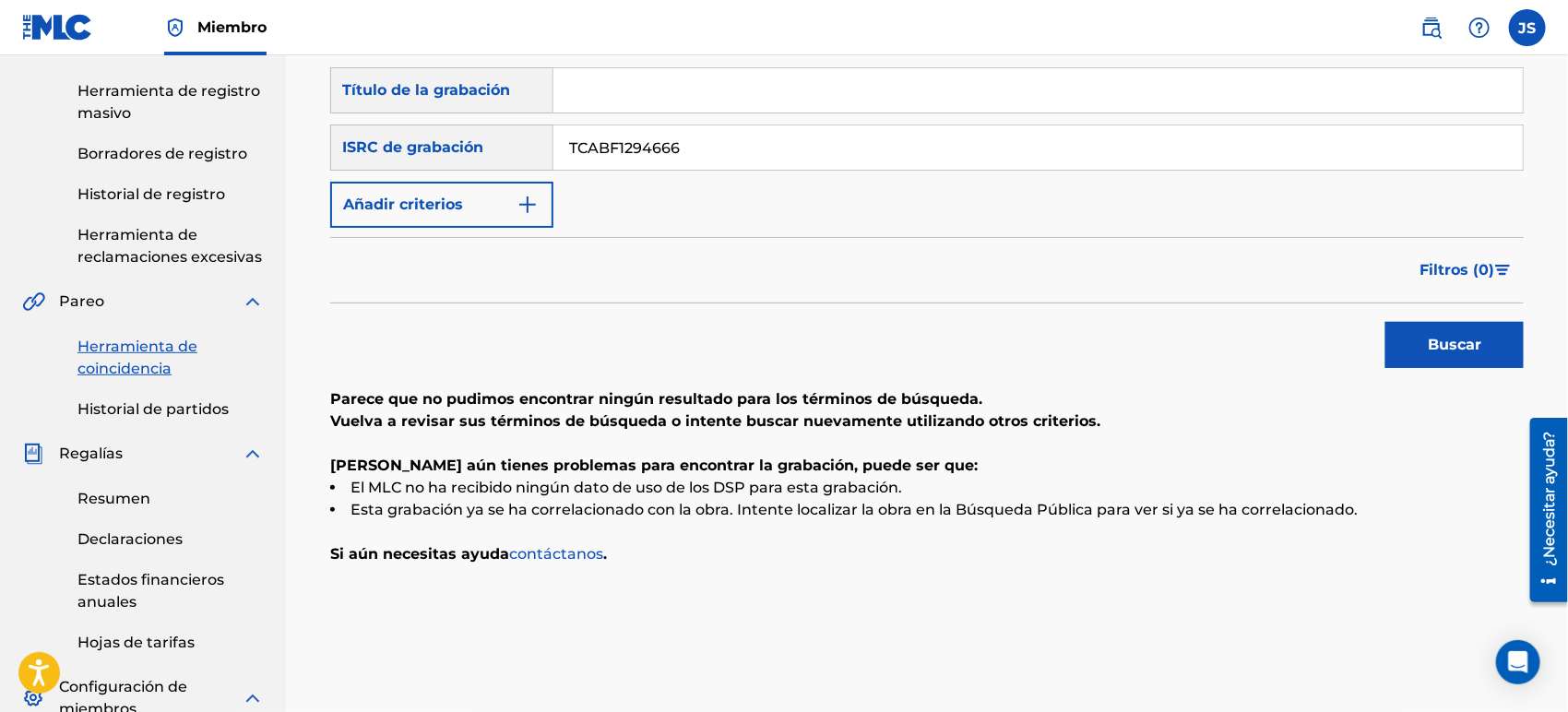 drag, startPoint x: 738, startPoint y: 136, endPoint x: 435, endPoint y: 98, distance: 305.3735 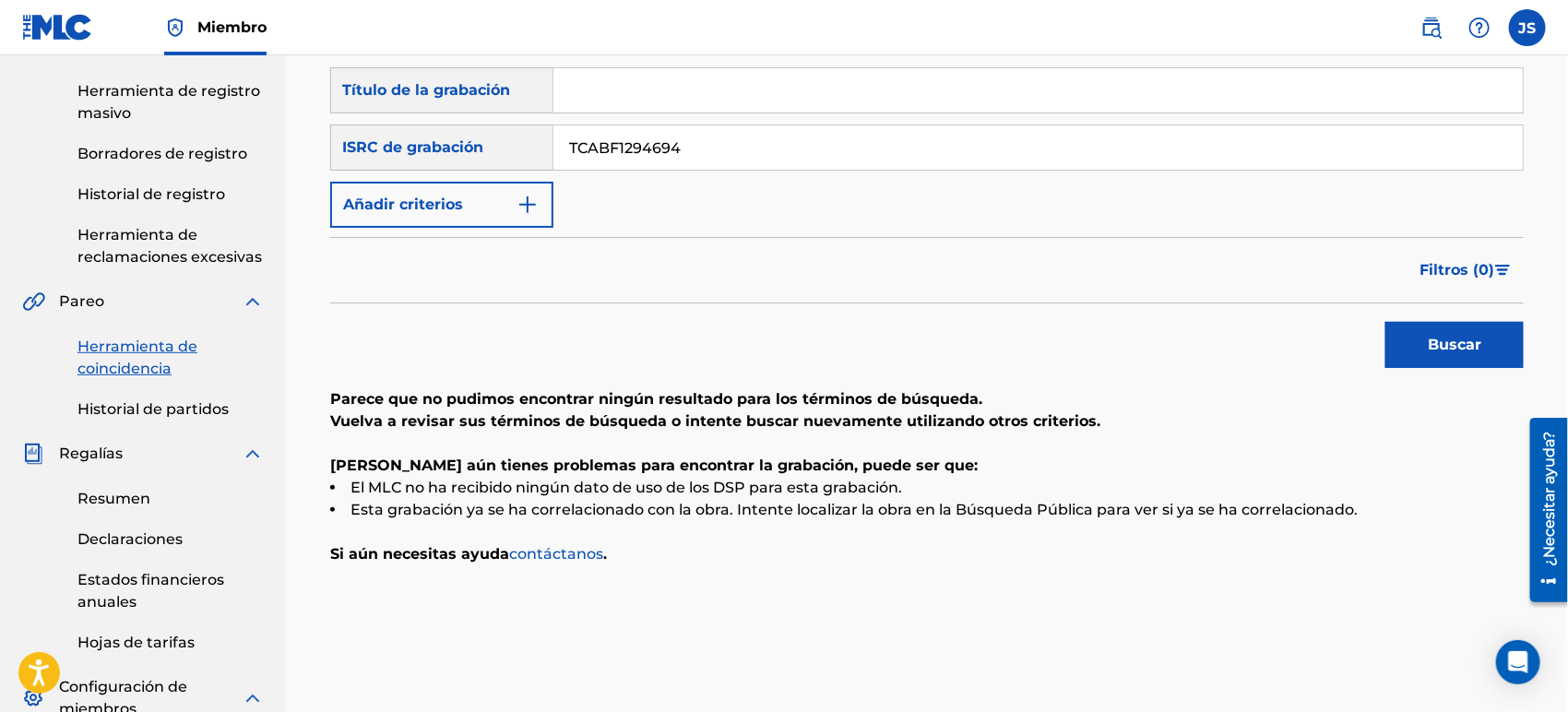 click on "Filtros (  0  )" at bounding box center [927, 270] 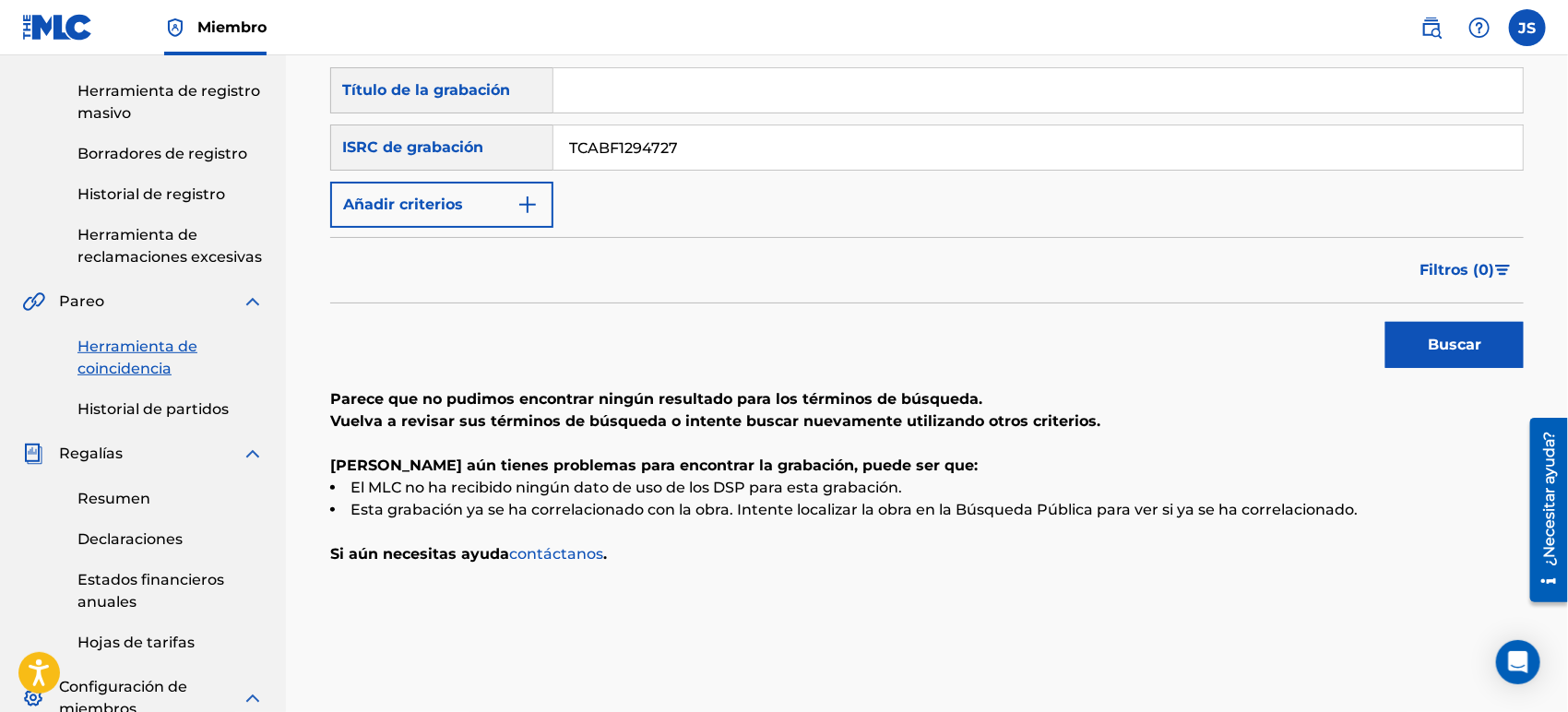 click on "Buscar" at bounding box center [1455, 345] 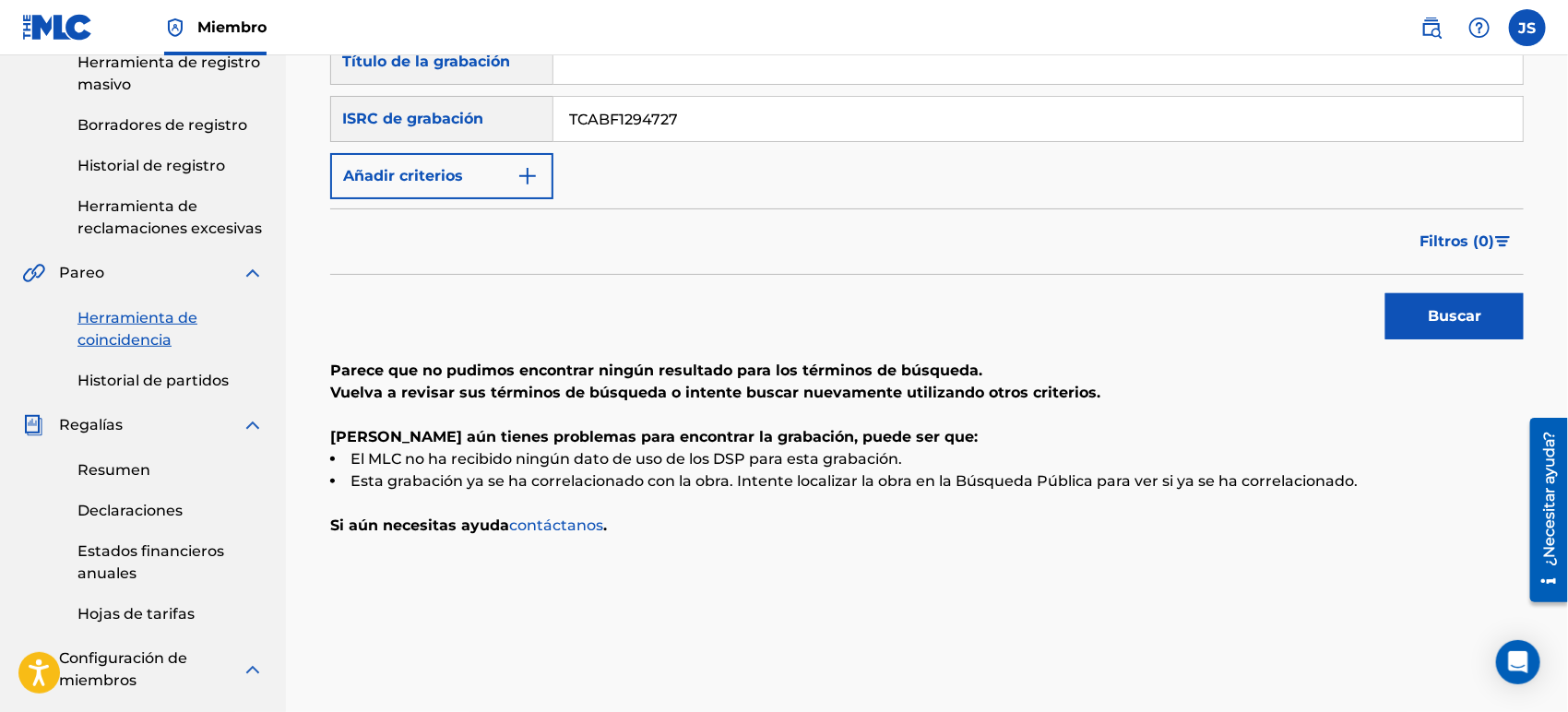 scroll, scrollTop: 307, scrollLeft: 0, axis: vertical 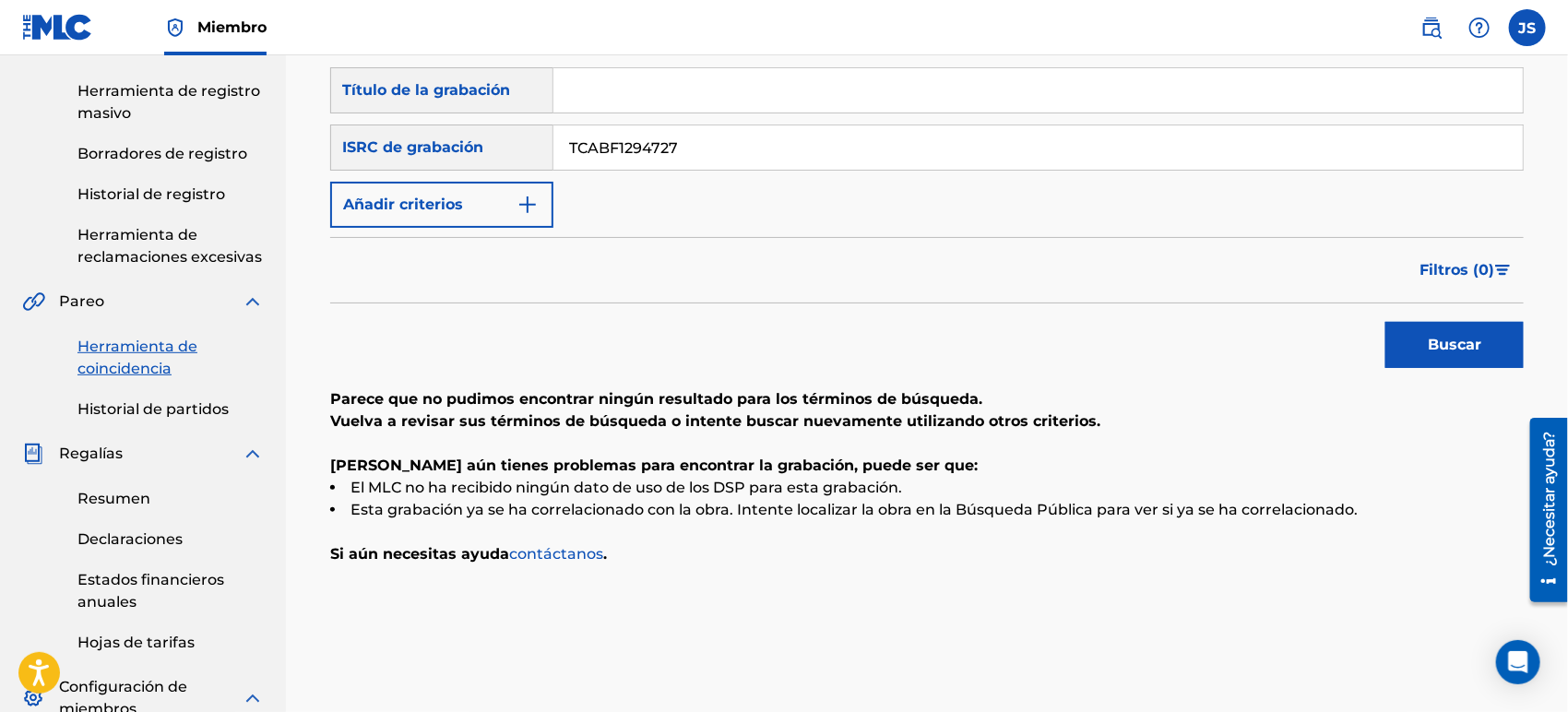 click on "TCABF1294727" at bounding box center (1038, 148) 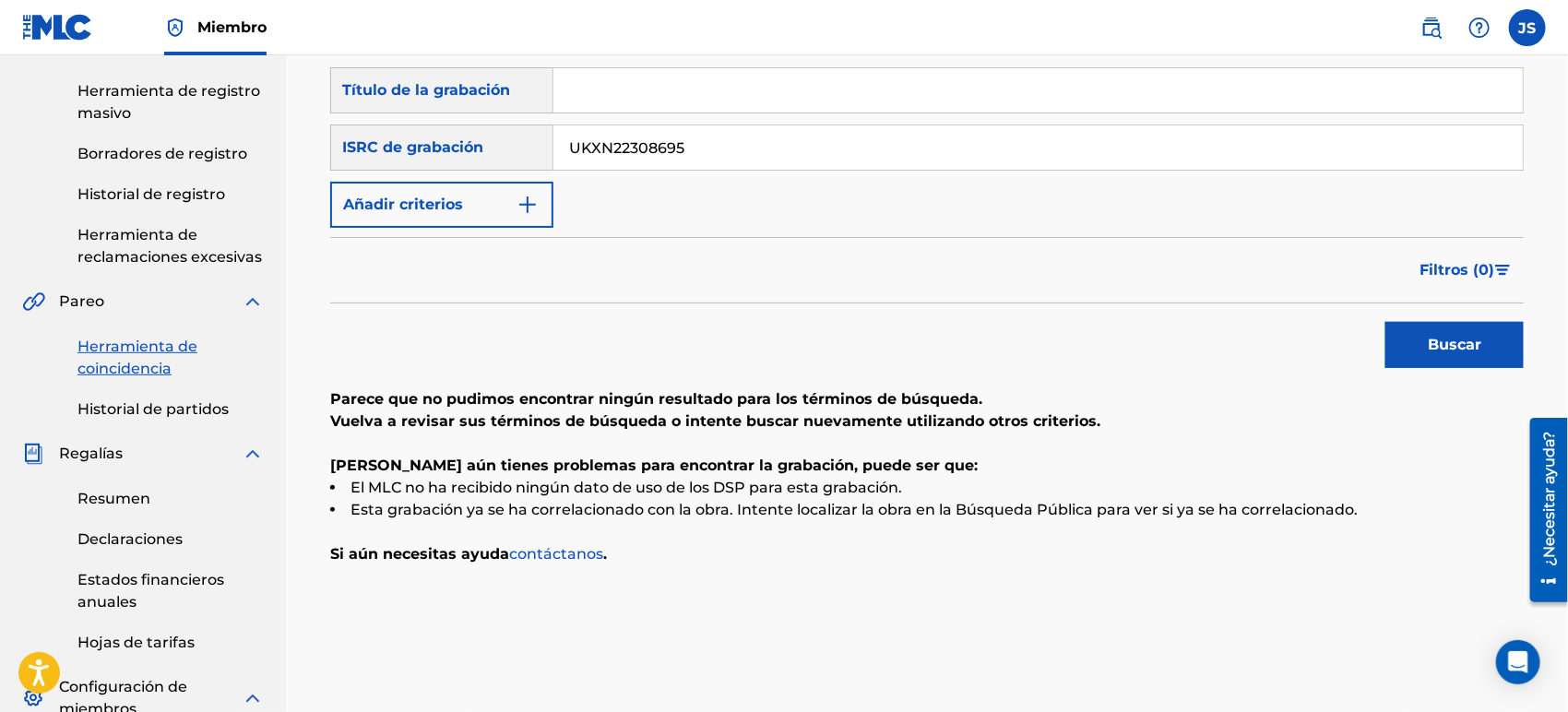 click on "Filtros (  0  )" at bounding box center [927, 270] 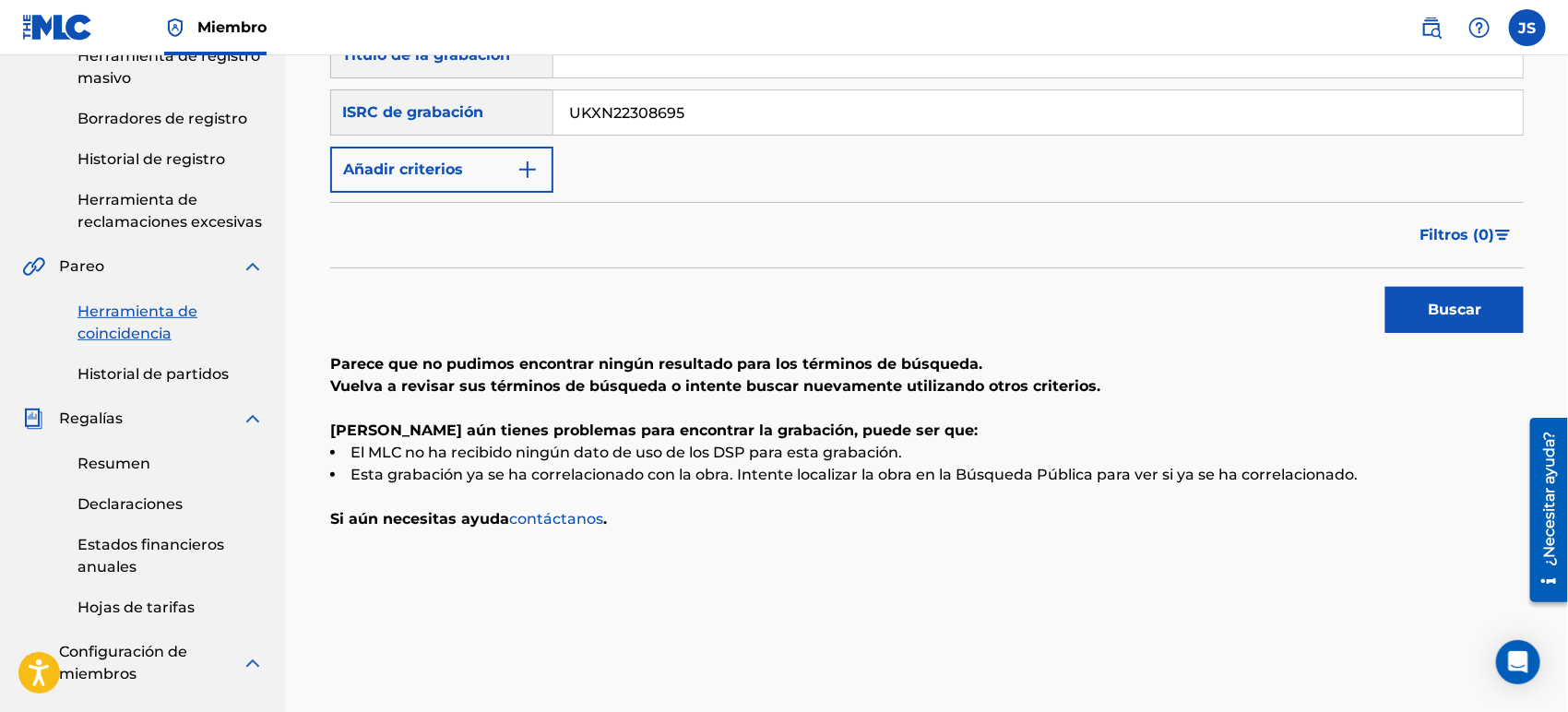 scroll, scrollTop: 307, scrollLeft: 0, axis: vertical 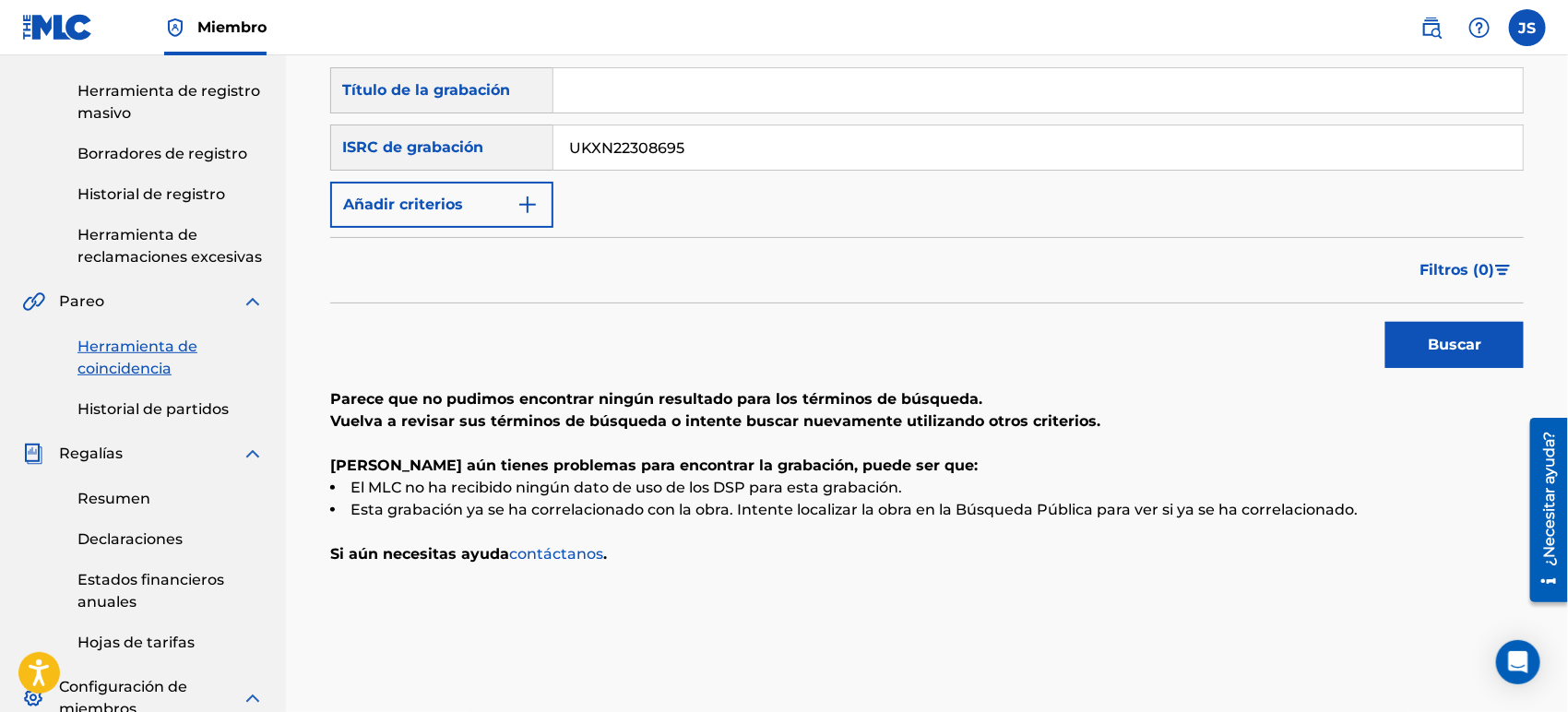drag, startPoint x: 735, startPoint y: 153, endPoint x: 561, endPoint y: 138, distance: 174.64535 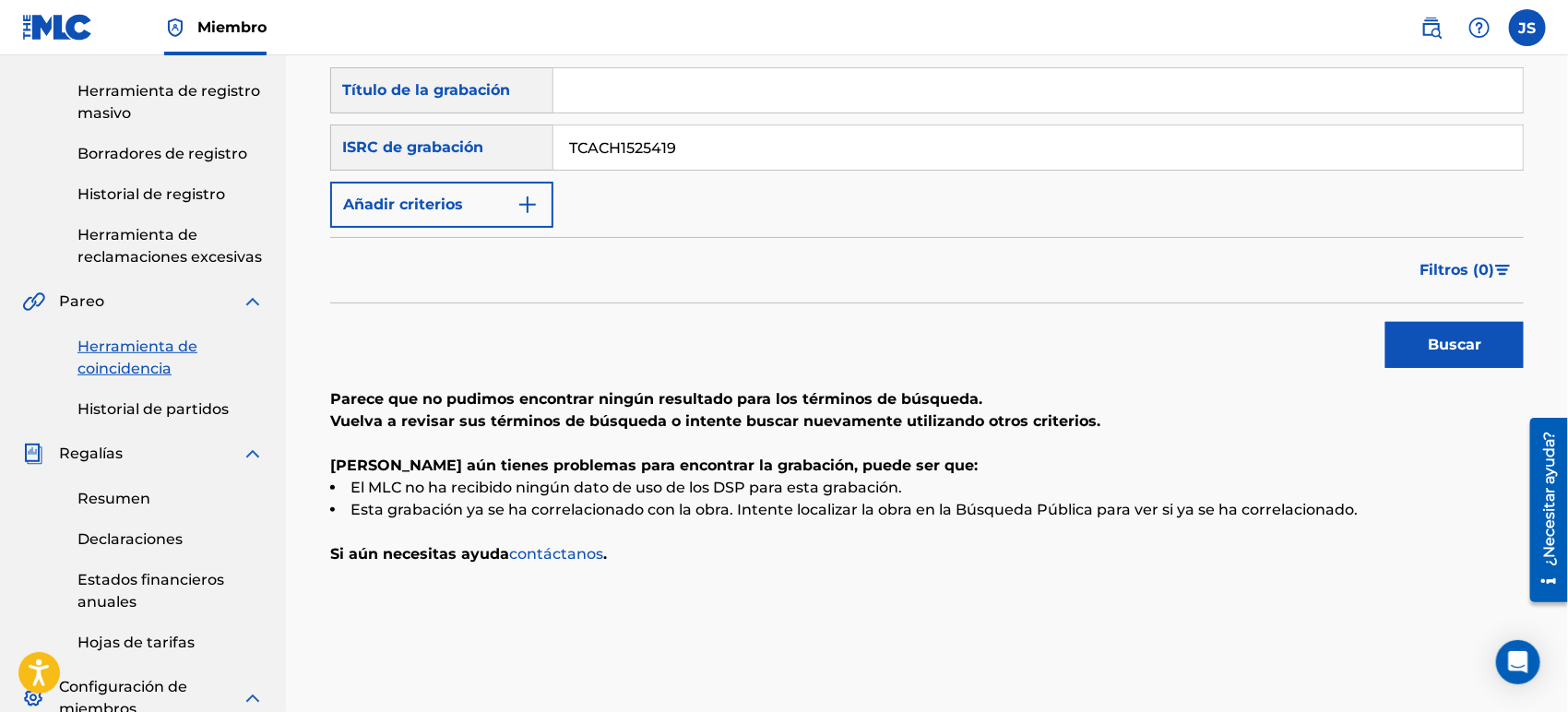 click on "Filtros (  0  )" at bounding box center (927, 270) 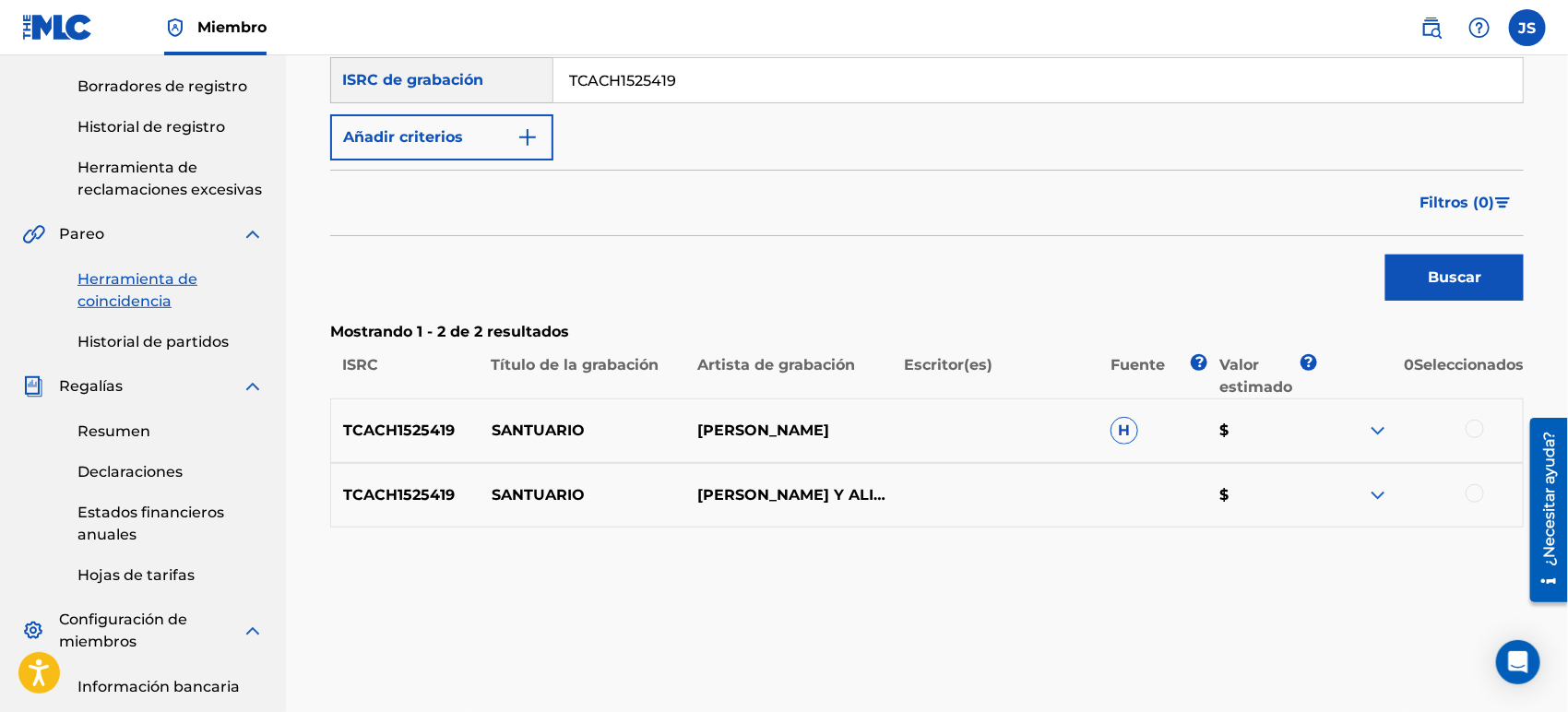 scroll, scrollTop: 409, scrollLeft: 0, axis: vertical 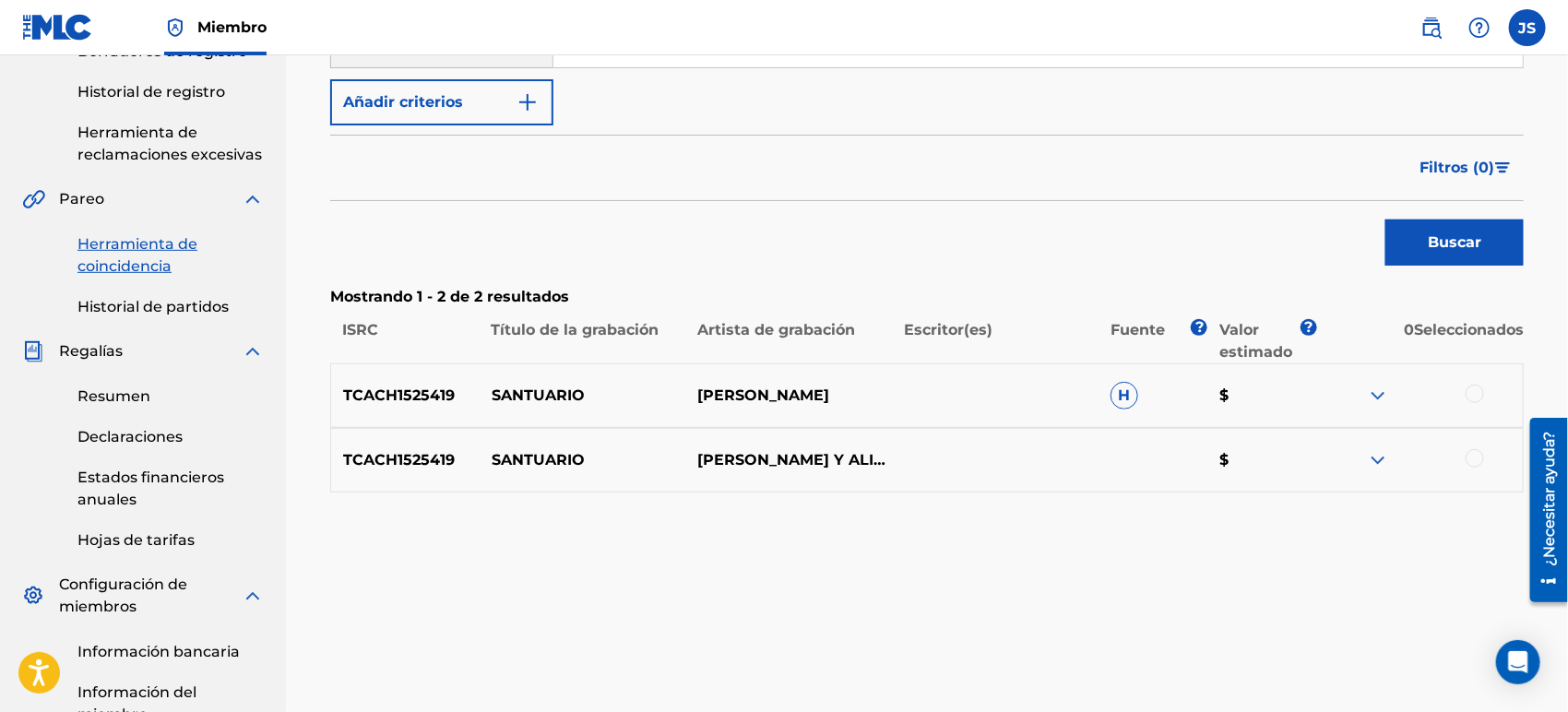 click at bounding box center [1420, 396] 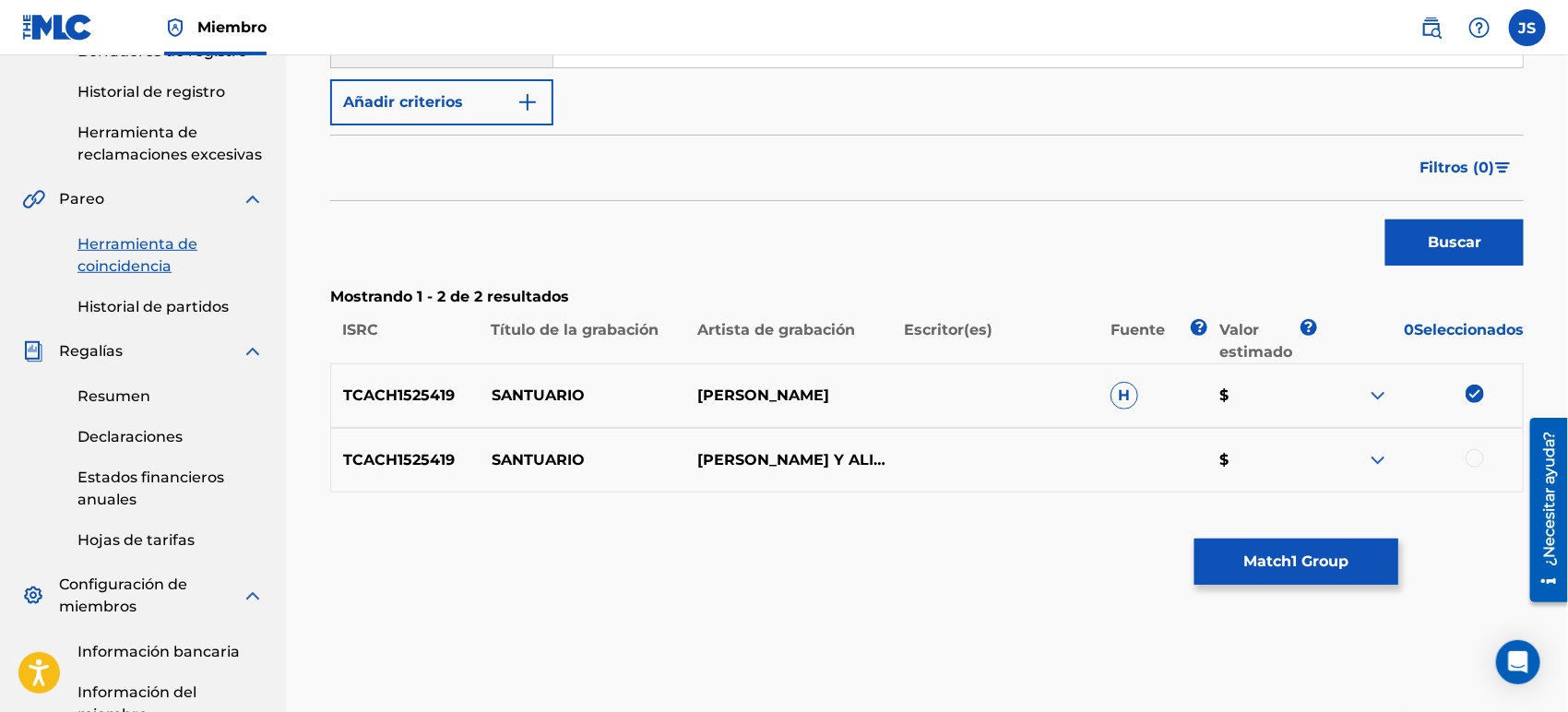 click at bounding box center [1475, 458] 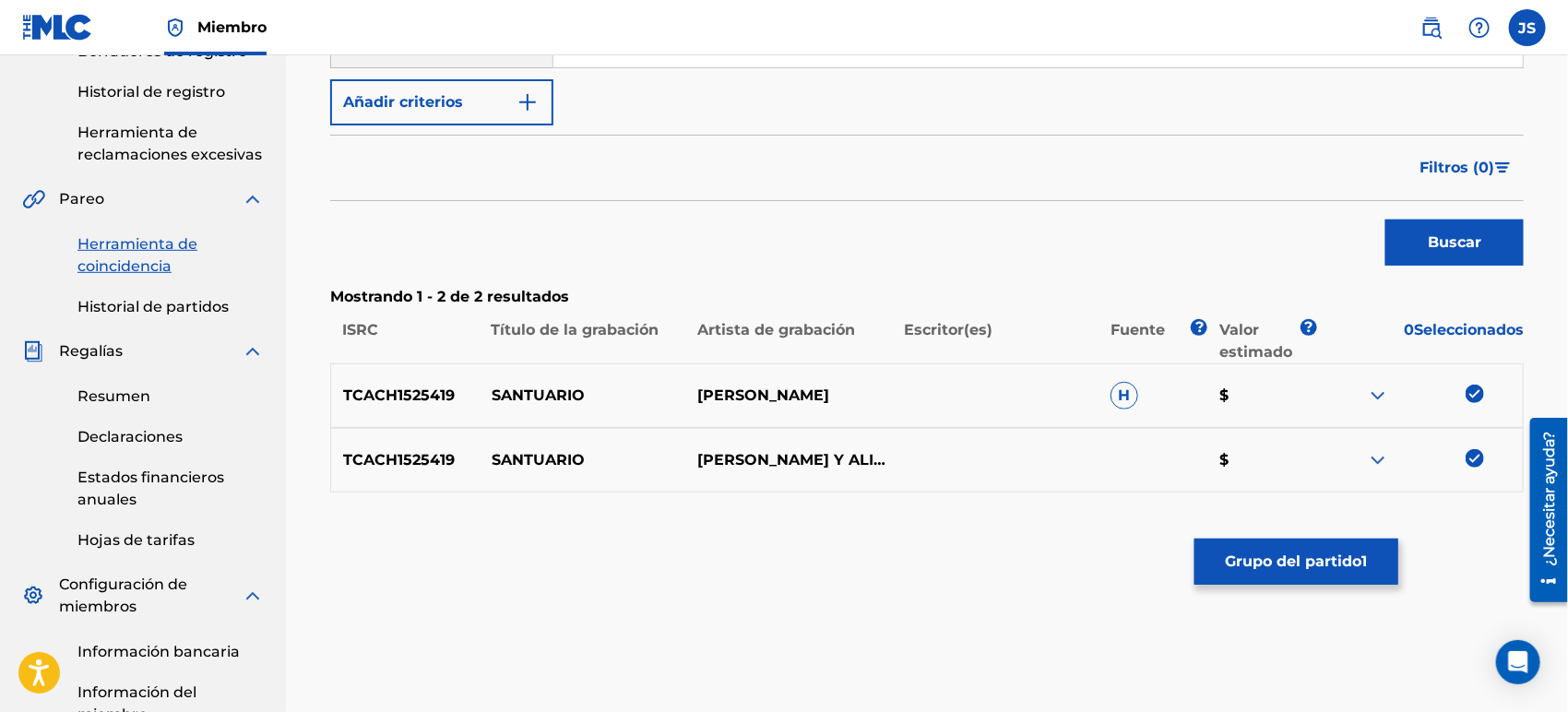 click on "Grupo del partido" at bounding box center (1294, 561) 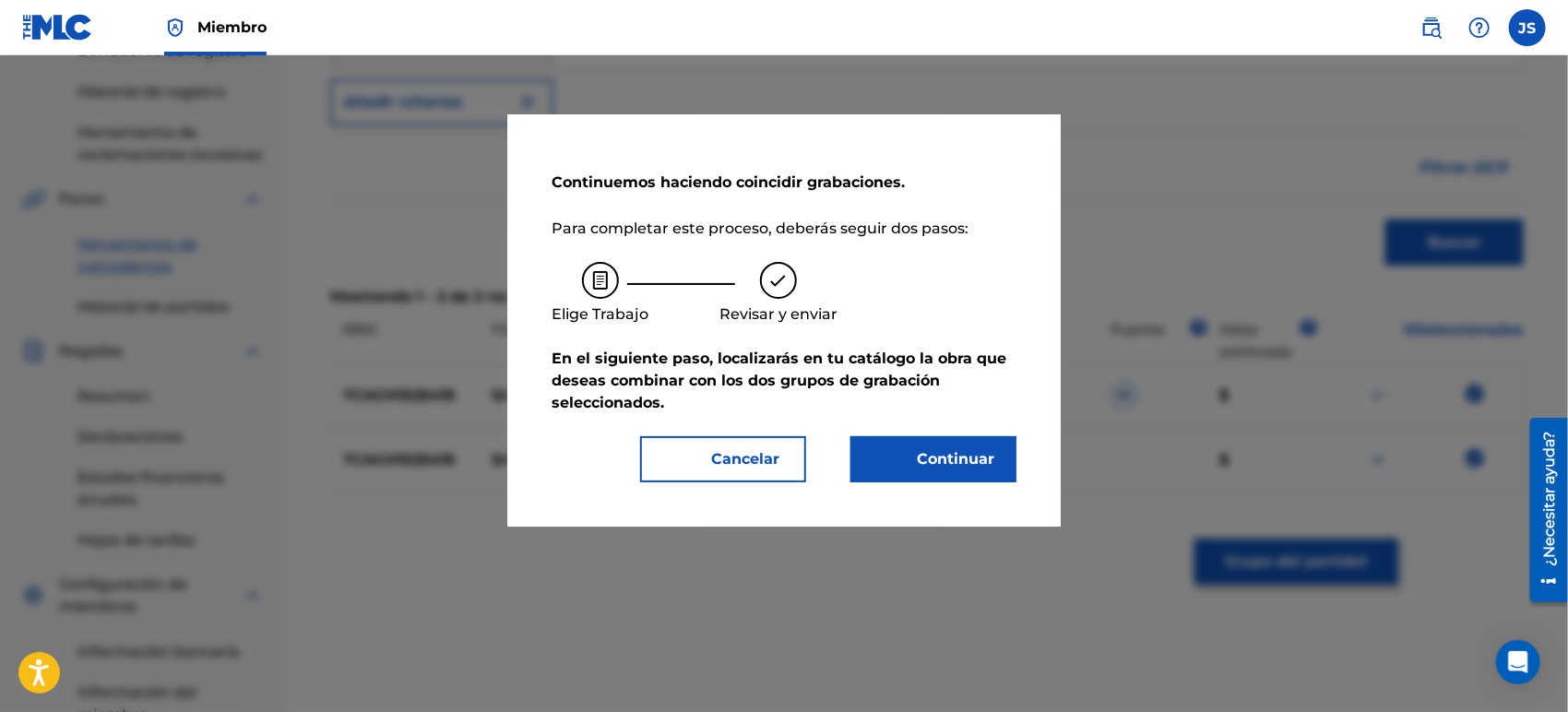click on "Continuar" at bounding box center (956, 458) 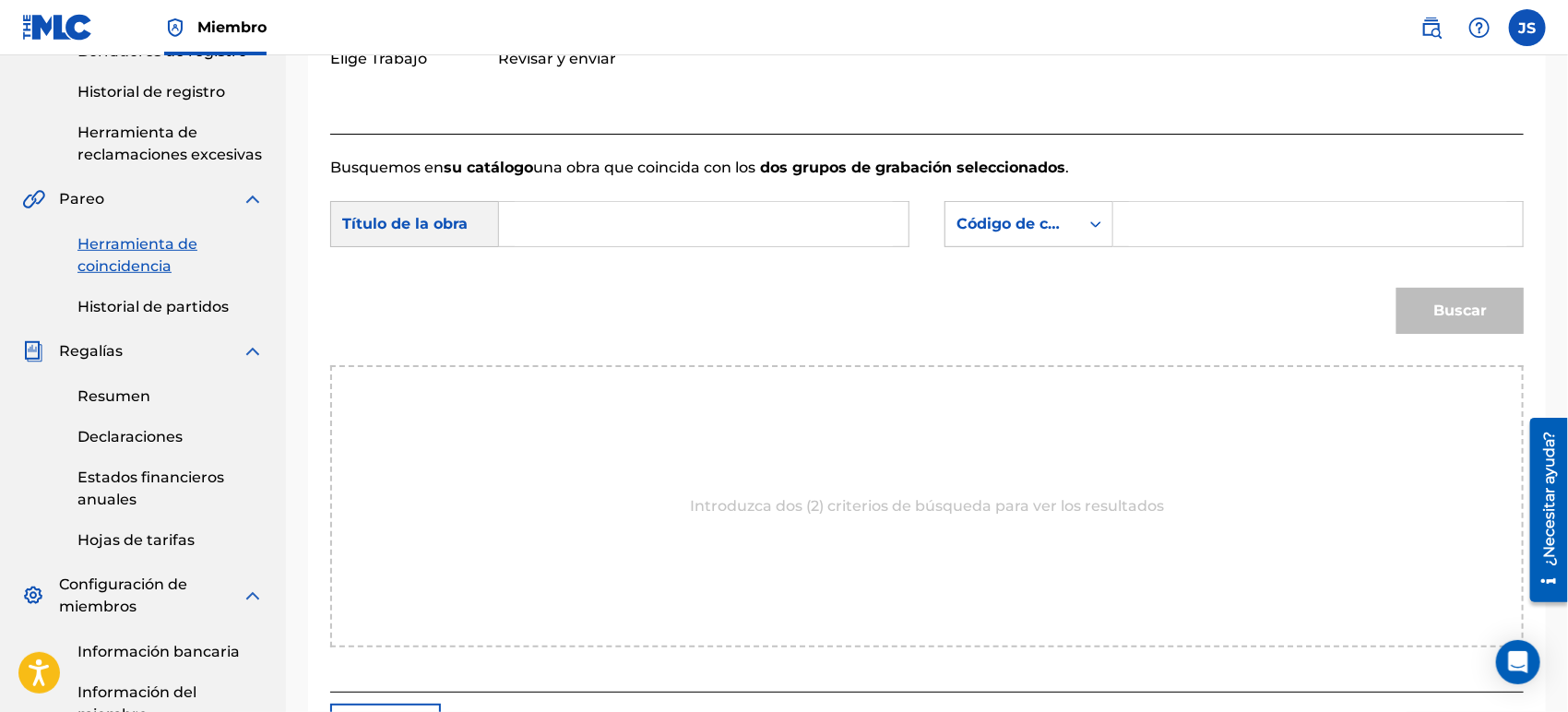 click on "Buscar" at bounding box center [927, 317] 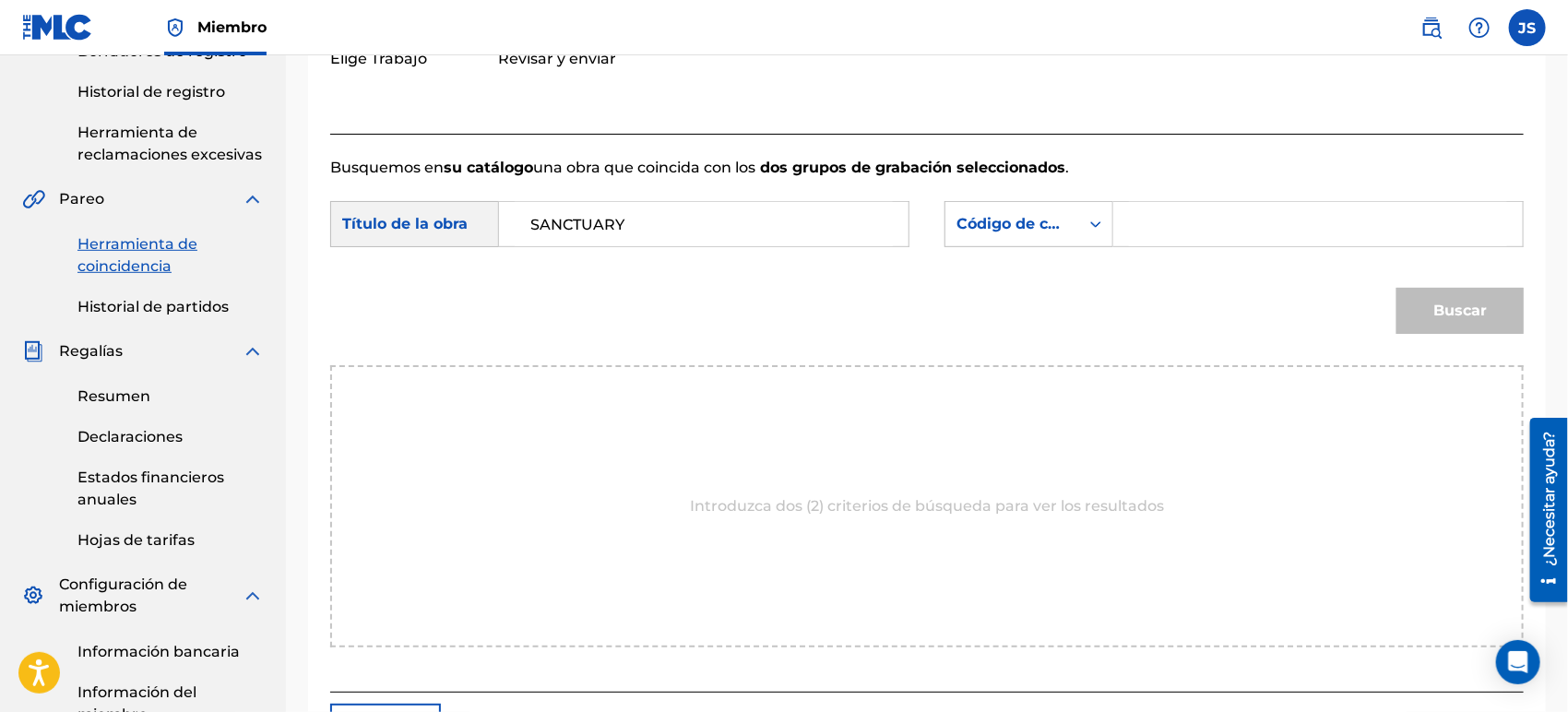 click on "Código de canción MLC" at bounding box center [1047, 223] 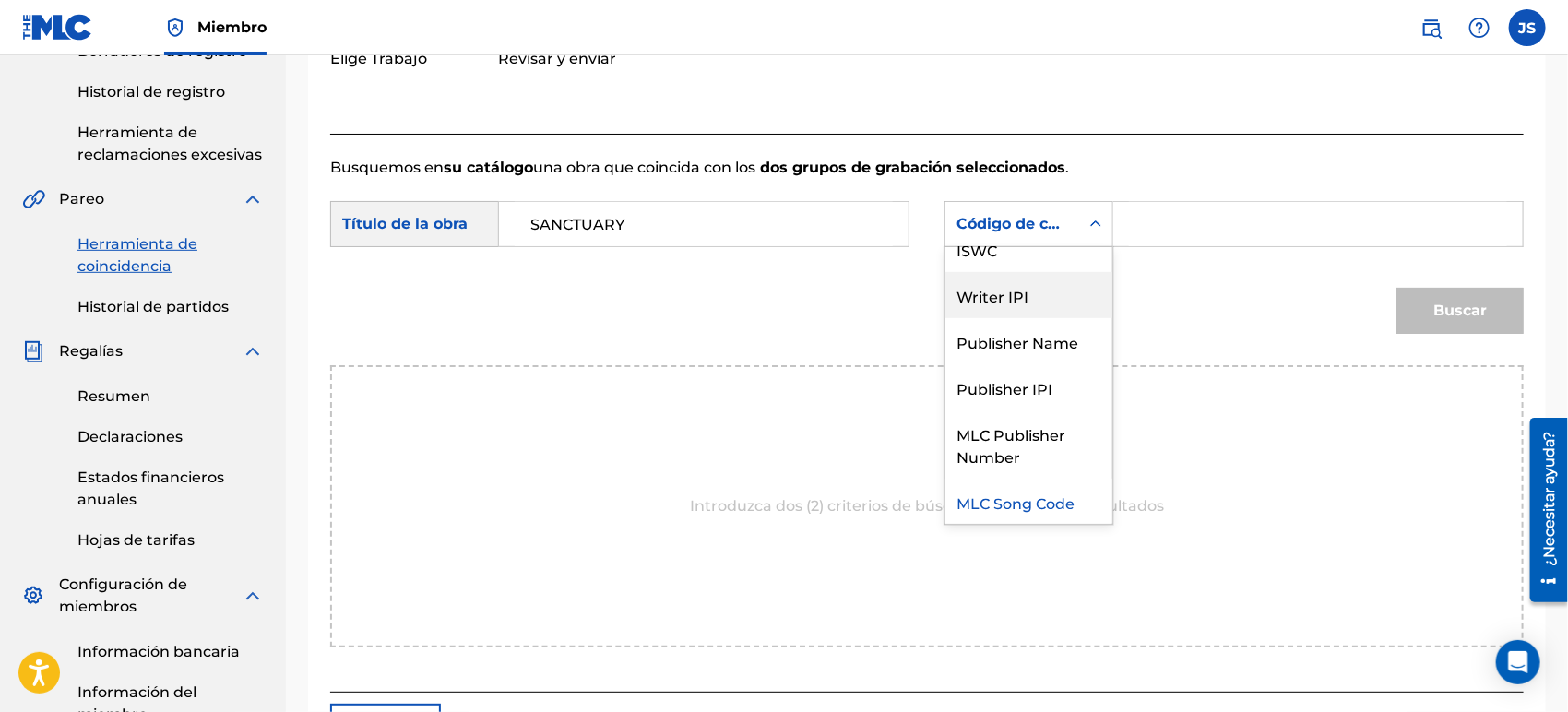 scroll, scrollTop: 0, scrollLeft: 0, axis: both 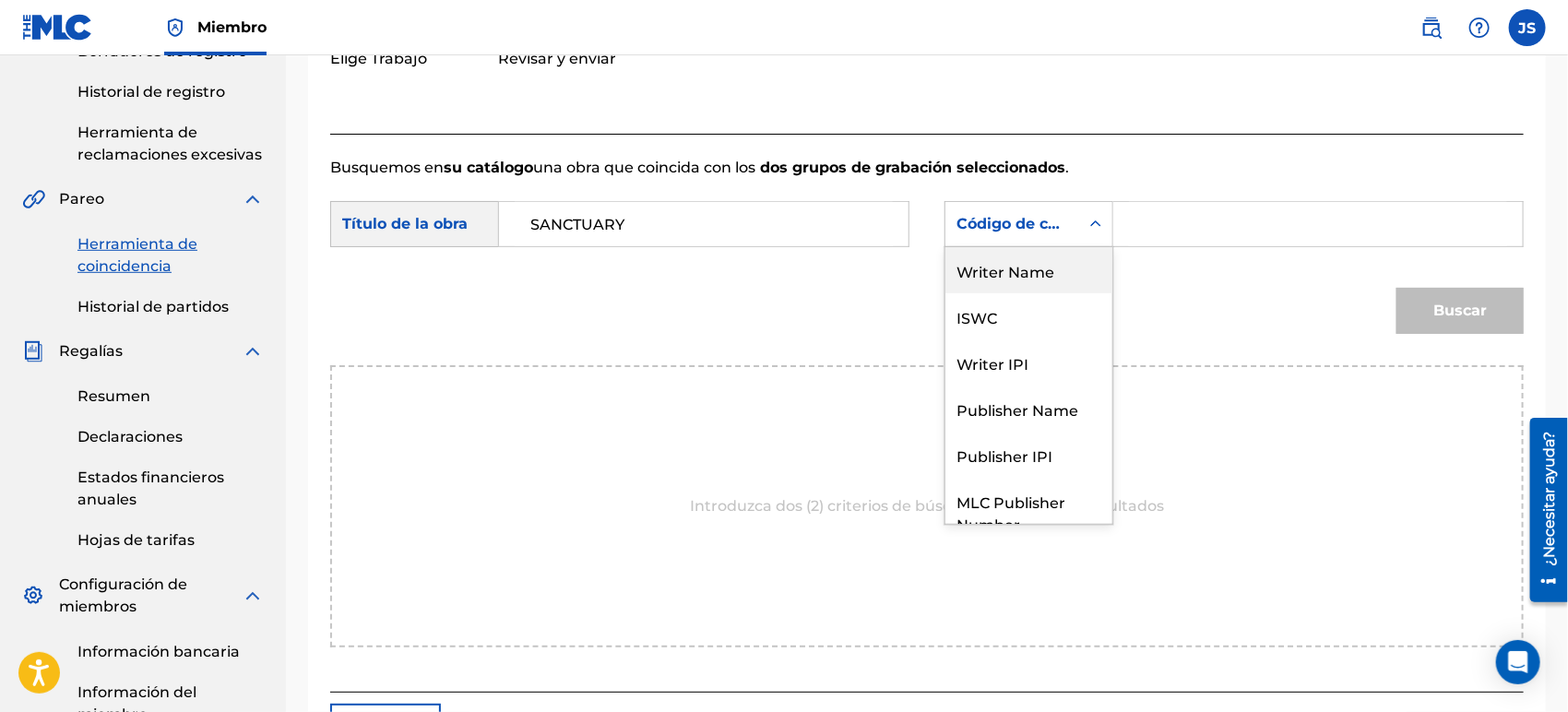drag, startPoint x: 1000, startPoint y: 275, endPoint x: 1081, endPoint y: 262, distance: 82.036577 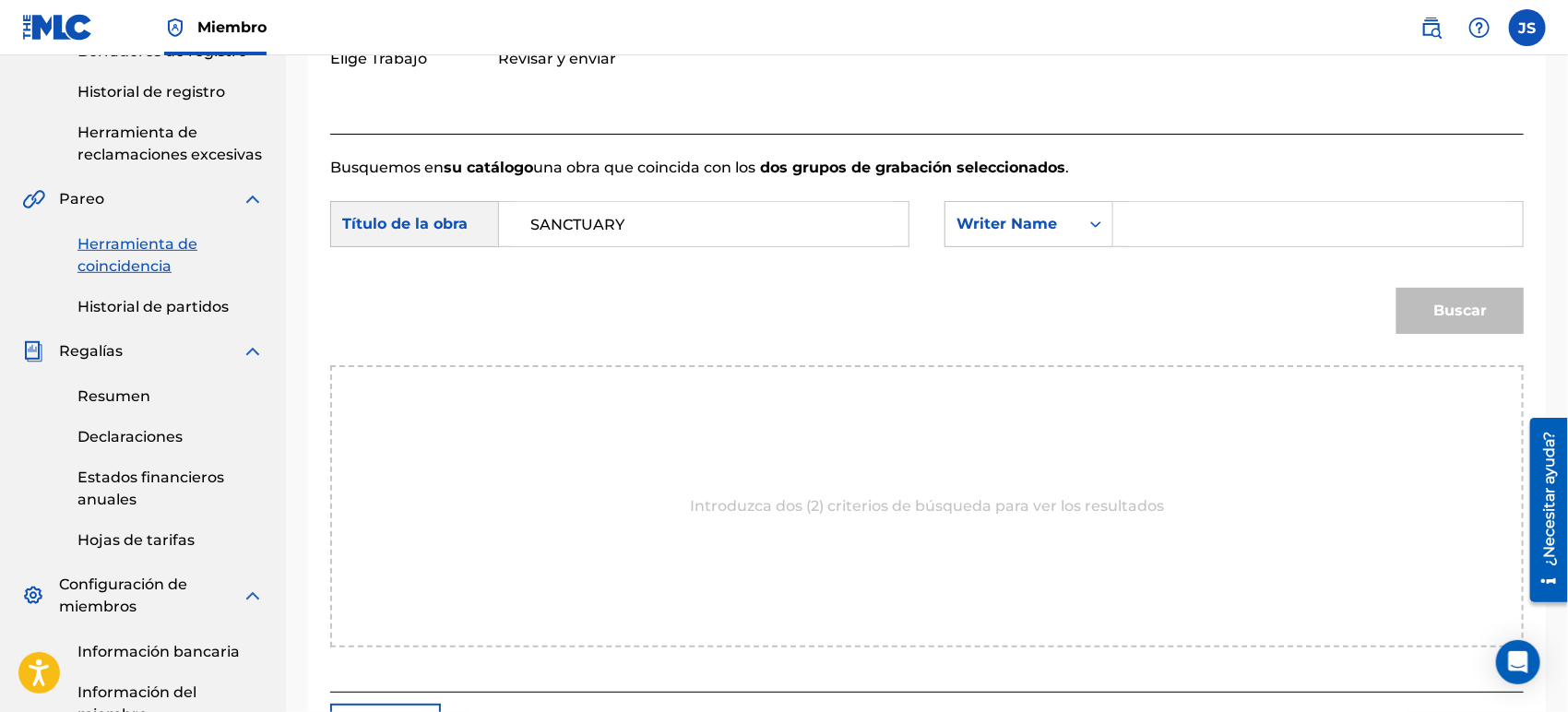 click at bounding box center (1318, 224) 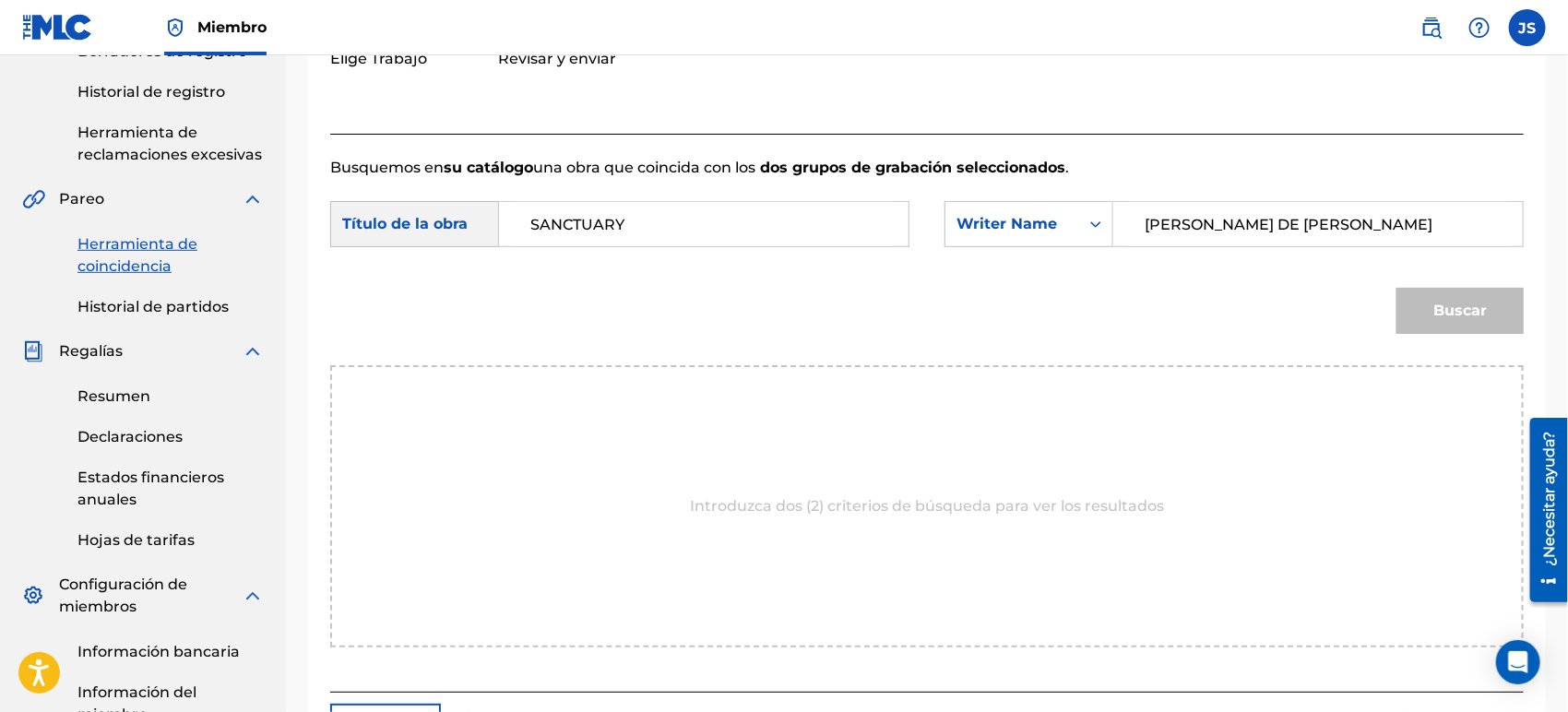 click on "Busquemos en  su catálogo  una obra que coincida con los    dos grupos de grabación seleccionados  ." at bounding box center (927, 168) 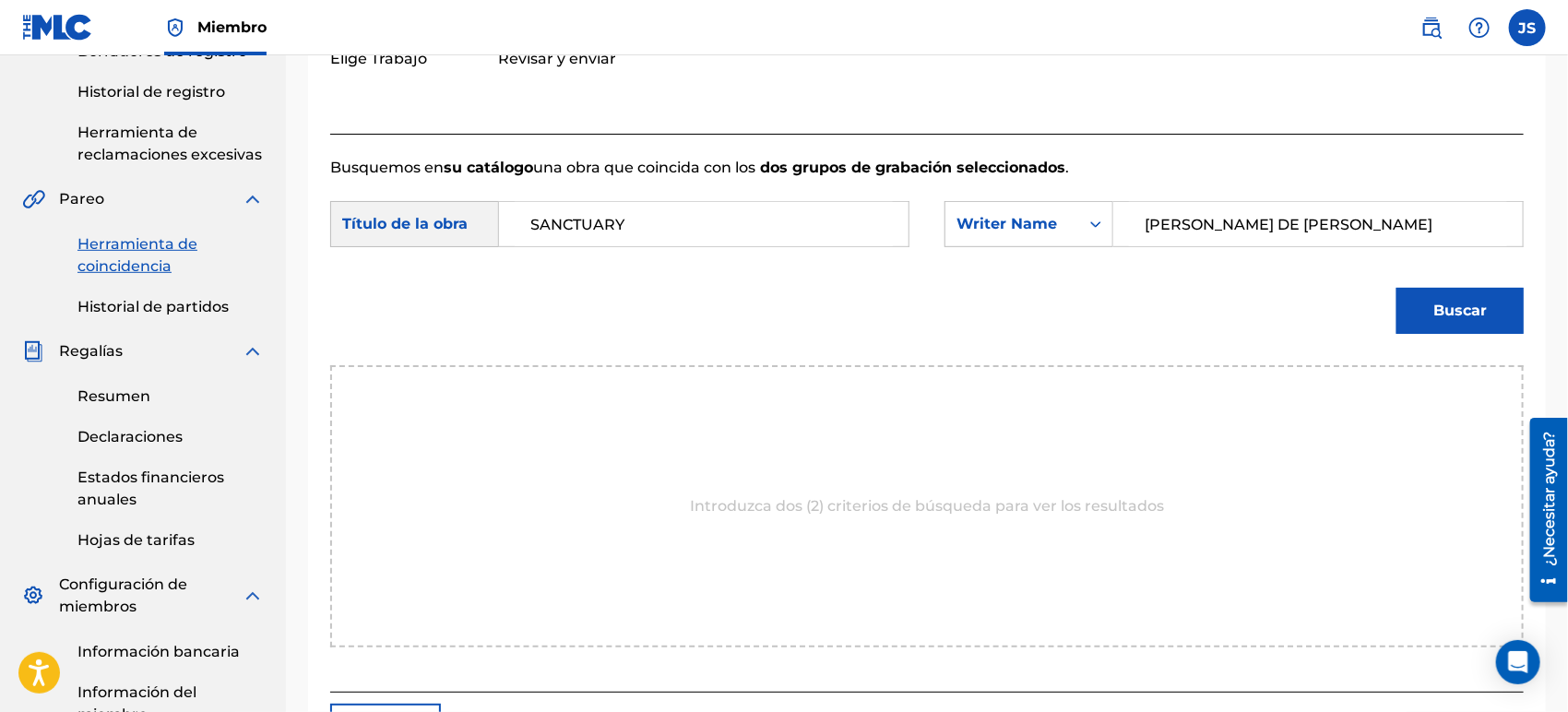 click on "Buscar" at bounding box center (1460, 310) 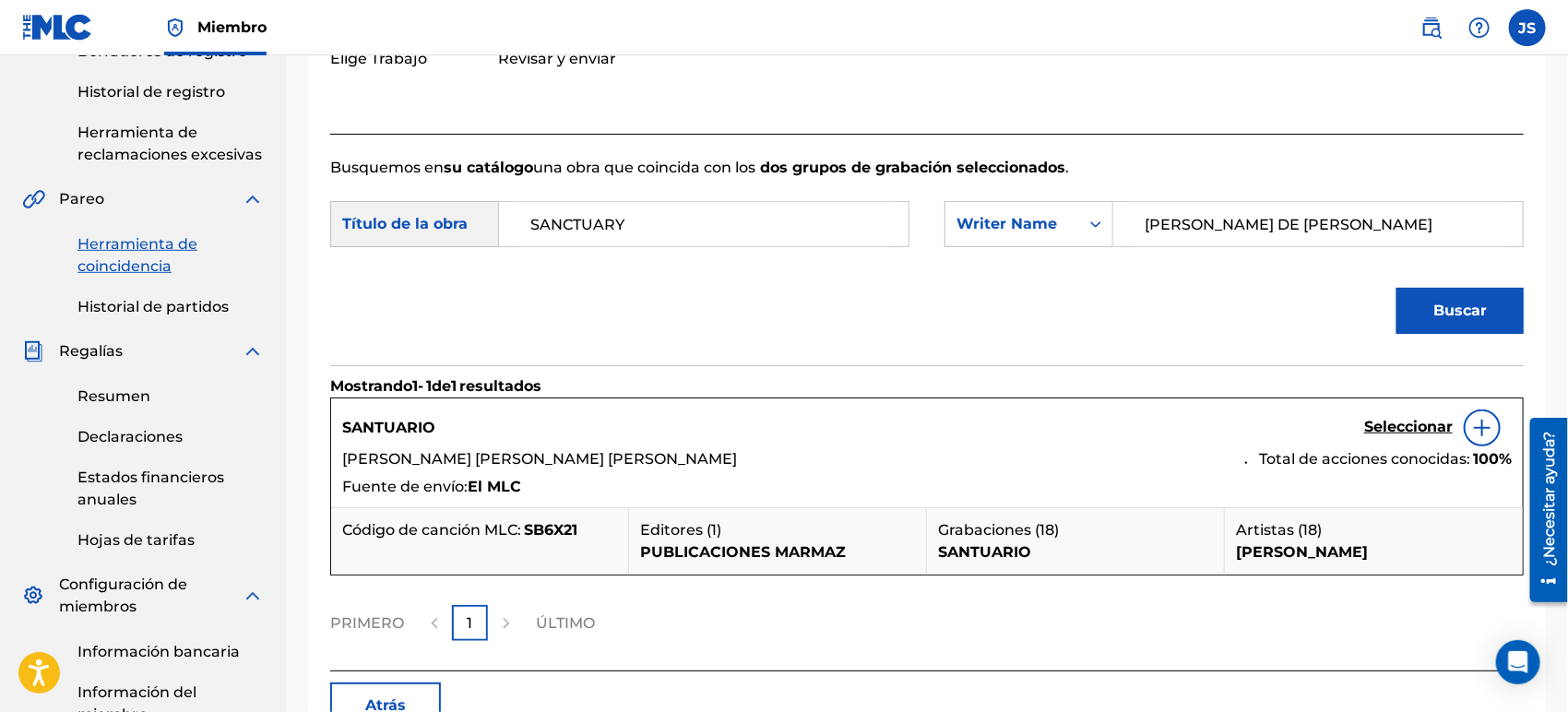 click on "SB6X21" at bounding box center (551, 529) 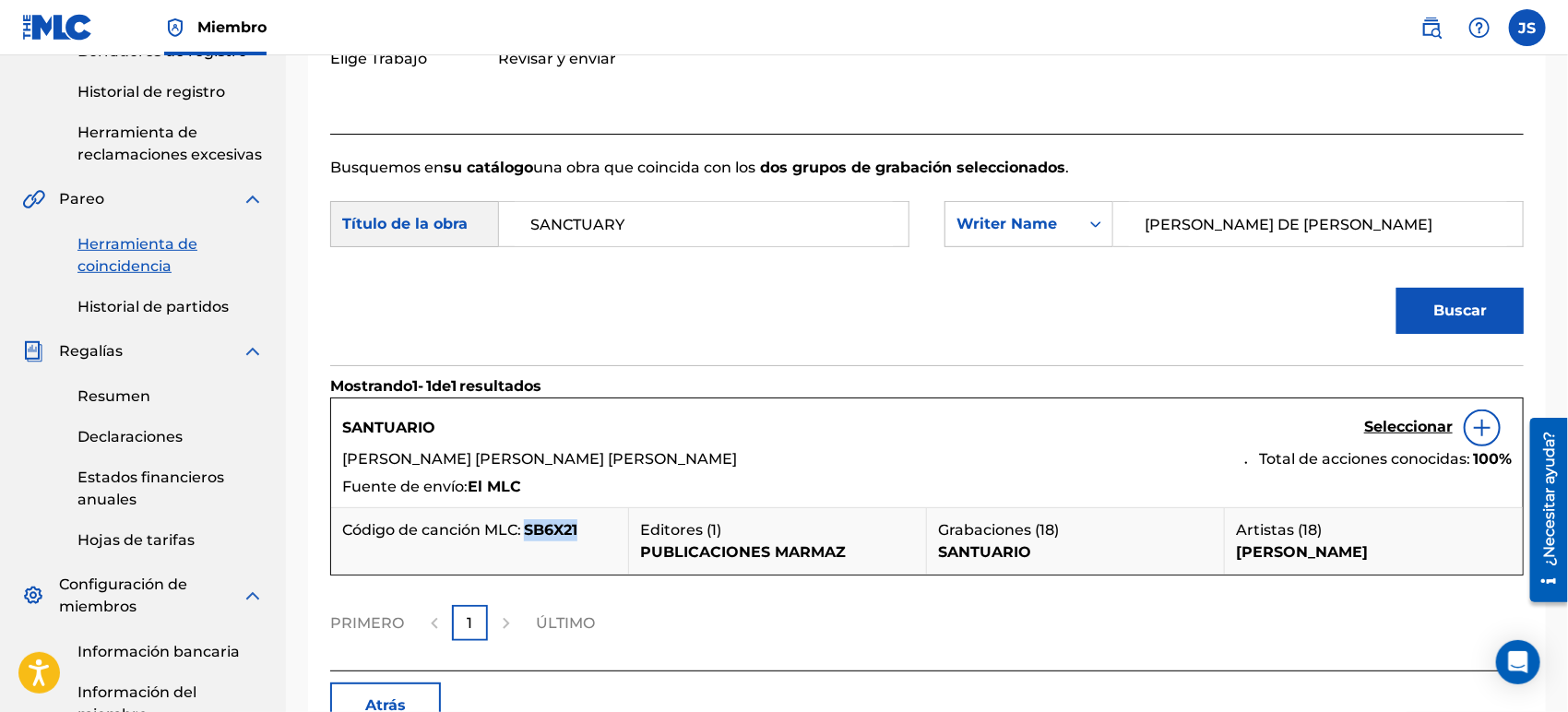 click on "SB6X21" at bounding box center (551, 529) 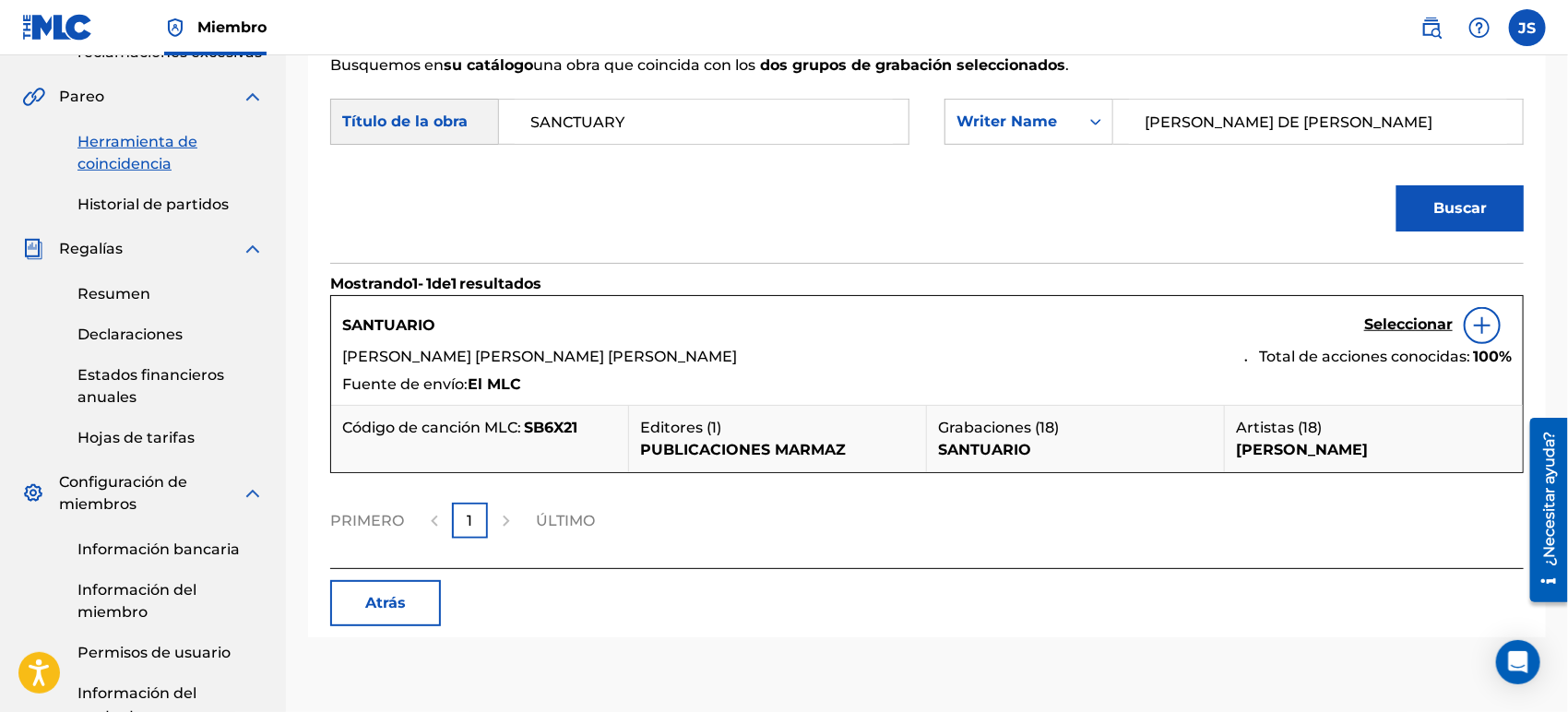 click on "Seleccionar" at bounding box center (1408, 324) 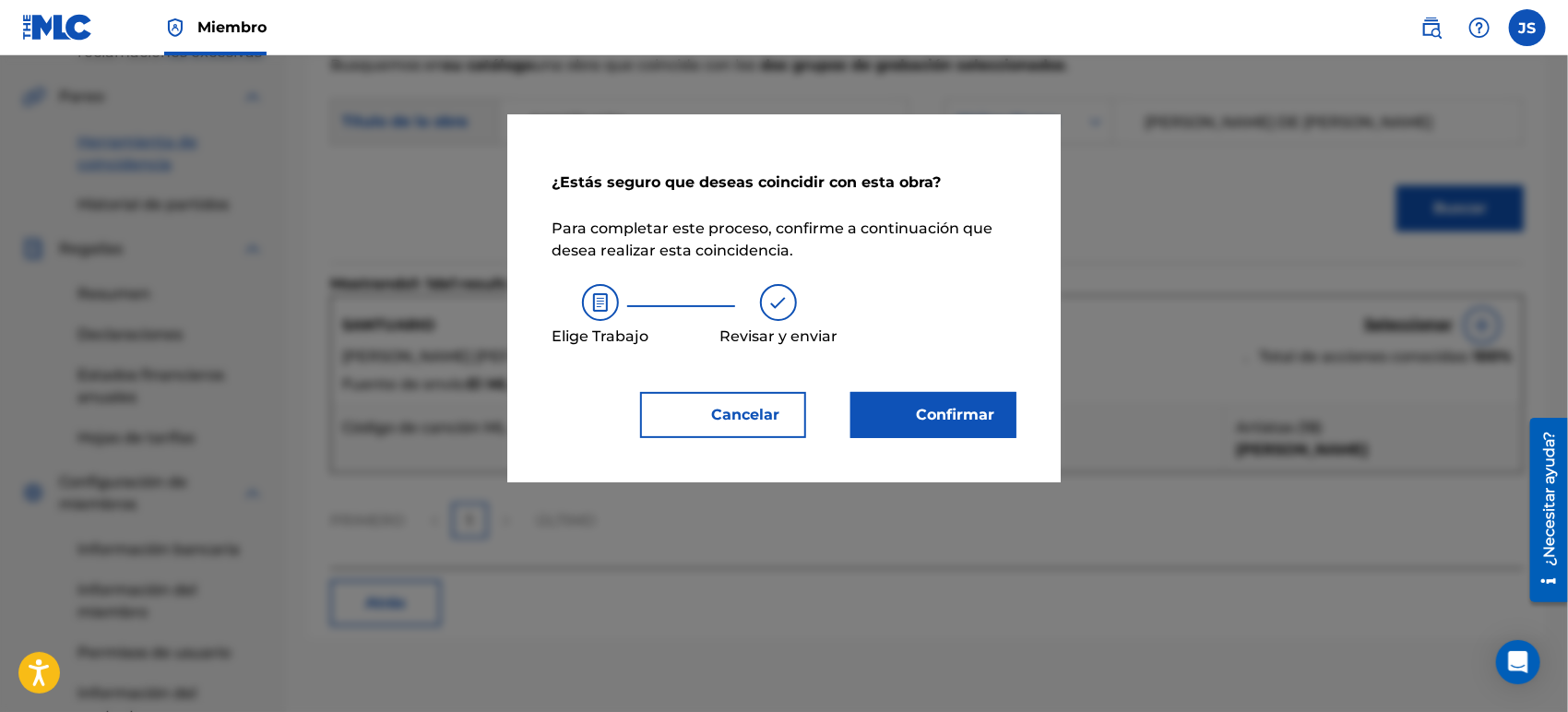 click on "Confirmar" at bounding box center (933, 415) 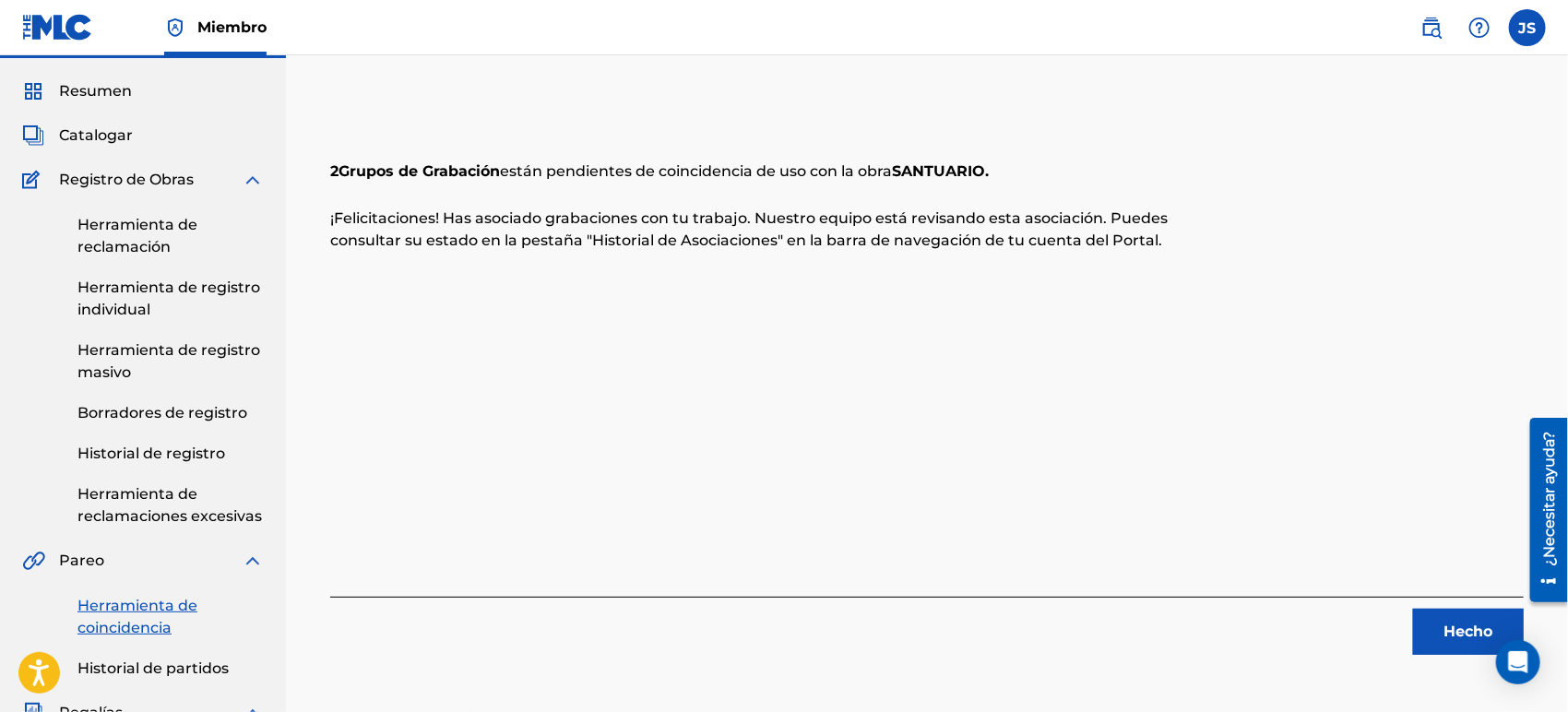 scroll, scrollTop: 0, scrollLeft: 0, axis: both 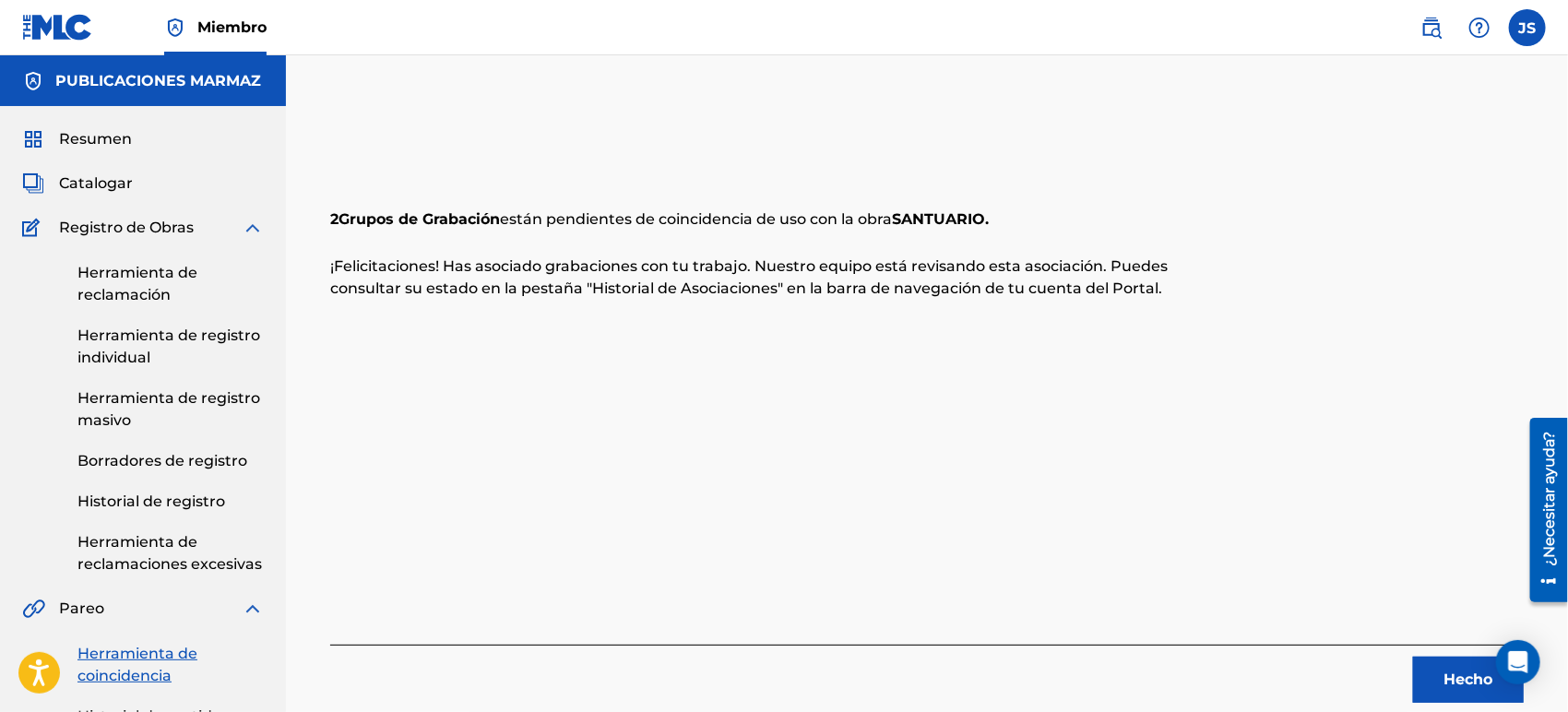 click on "Hecho" at bounding box center (1468, 679) 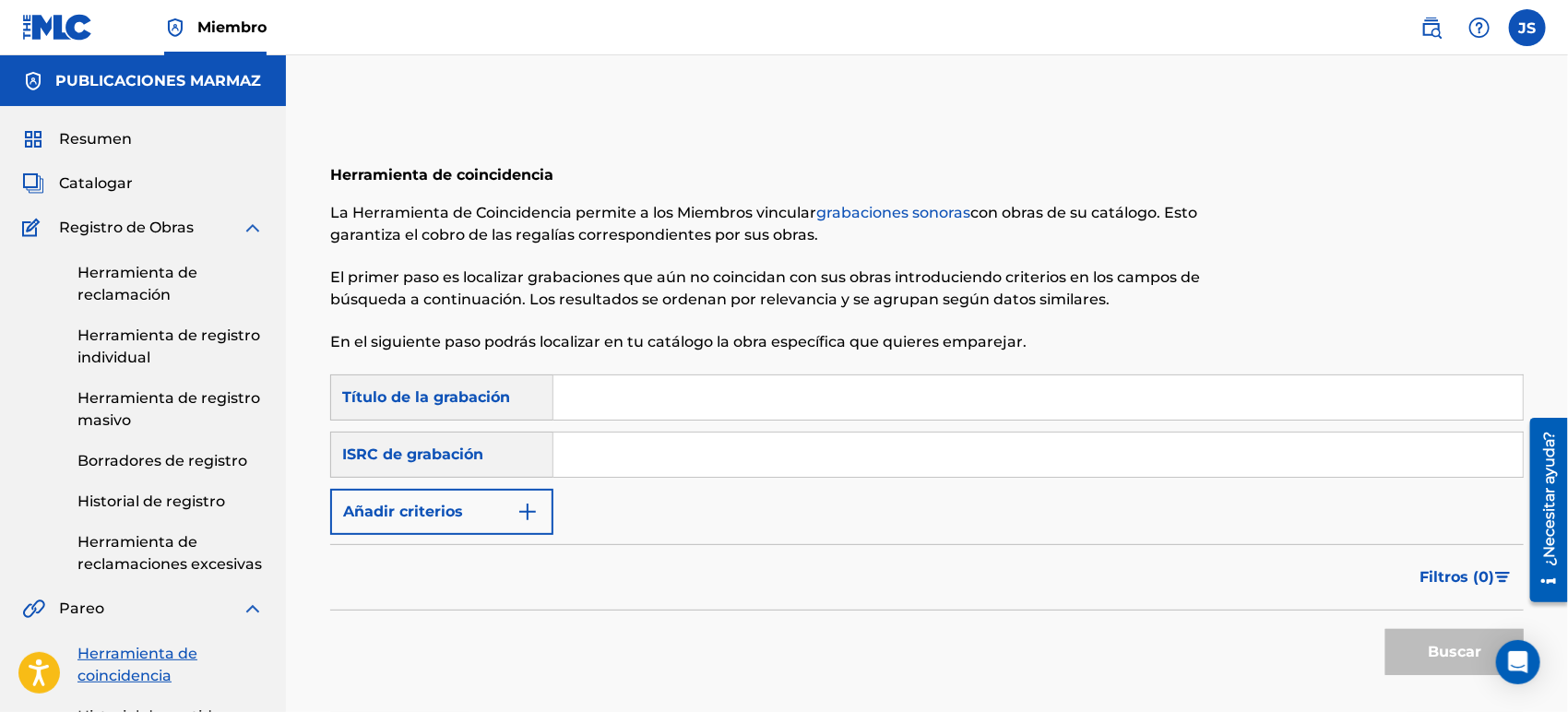 scroll, scrollTop: 102, scrollLeft: 0, axis: vertical 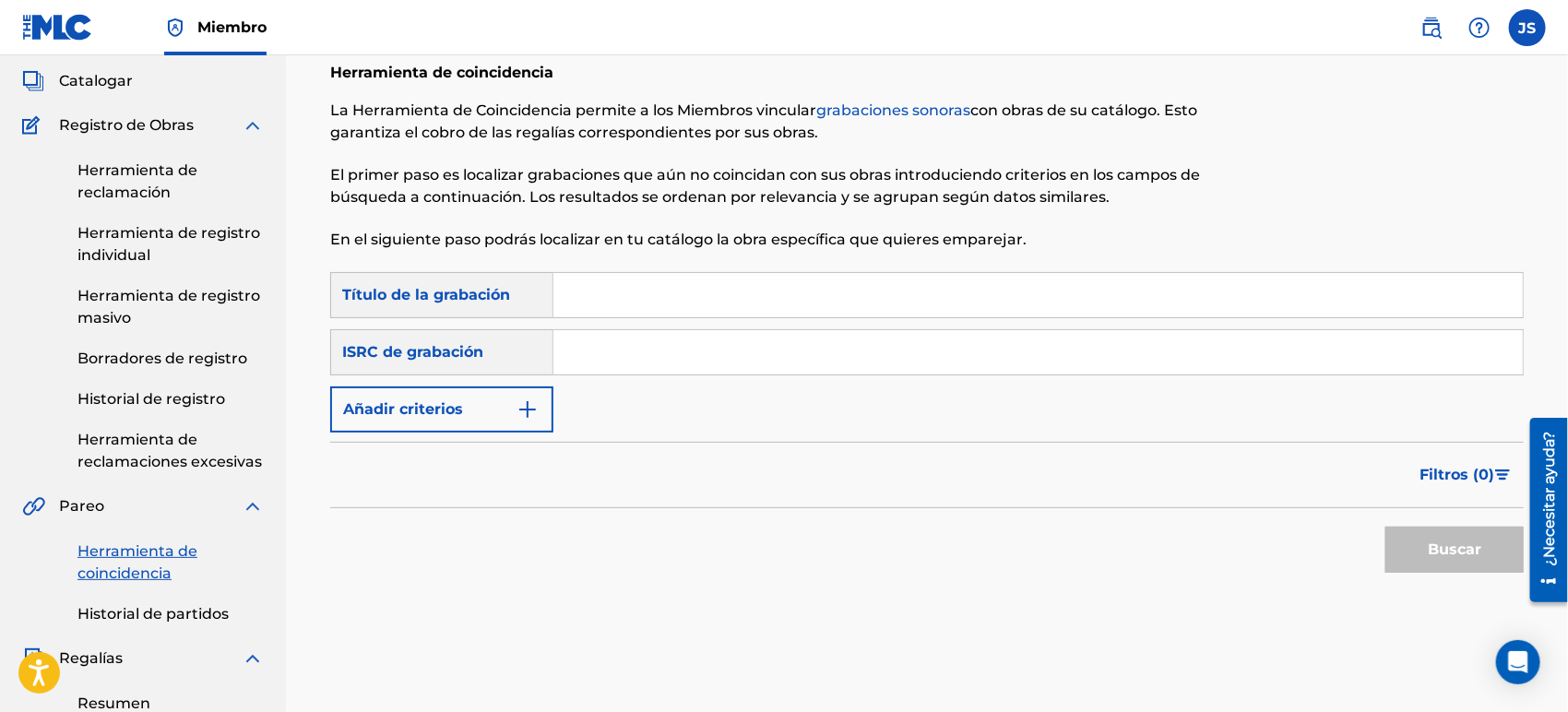 click at bounding box center [1039, 352] 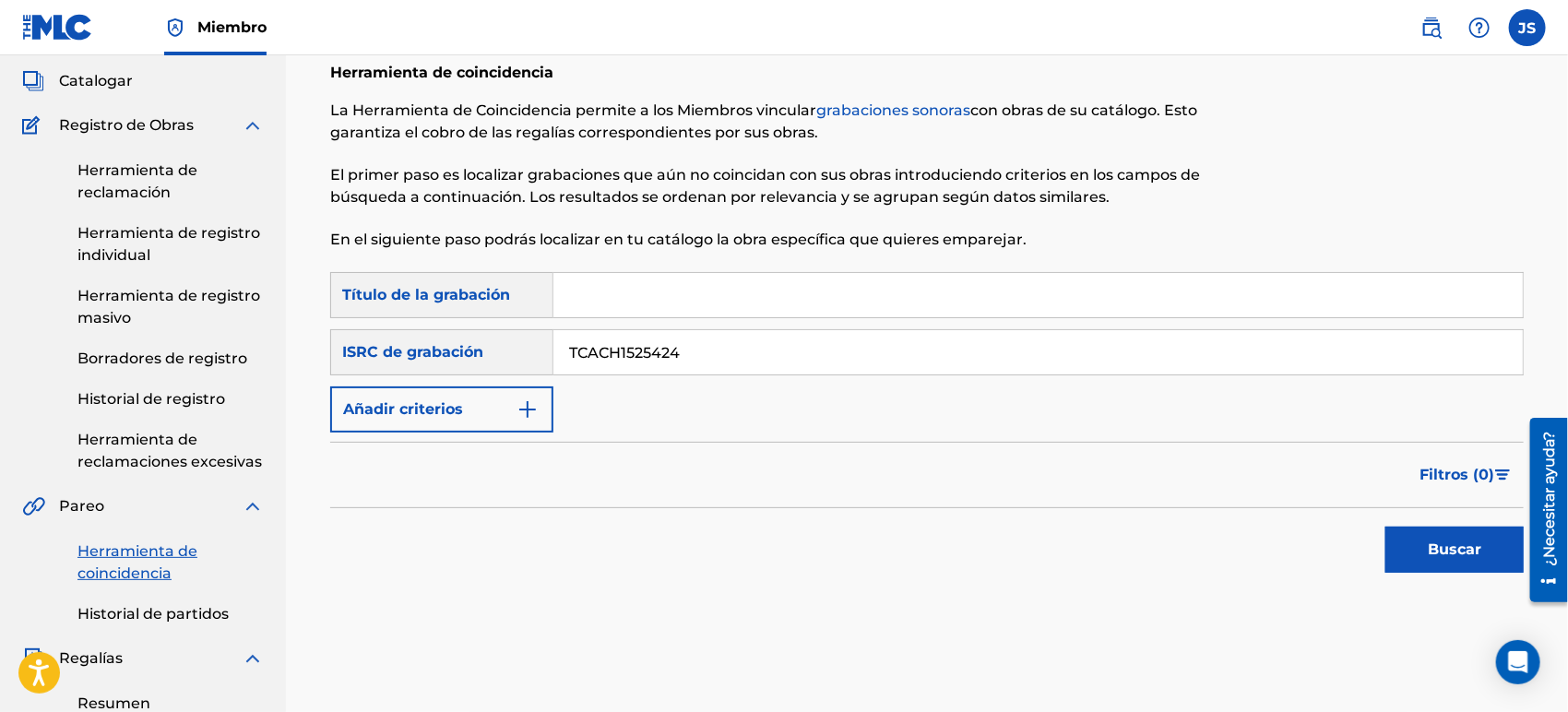 click on "Buscar" at bounding box center [927, 545] 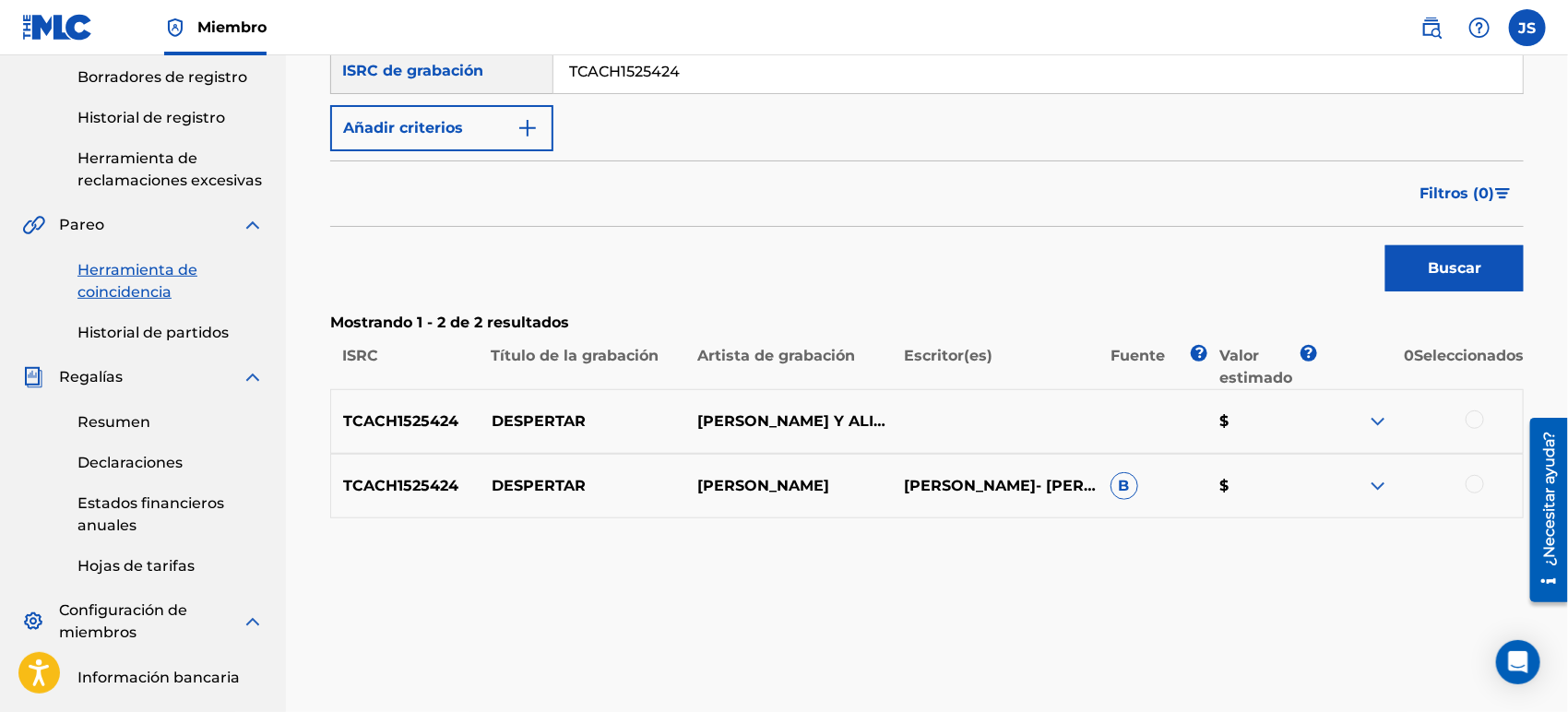 scroll, scrollTop: 409, scrollLeft: 0, axis: vertical 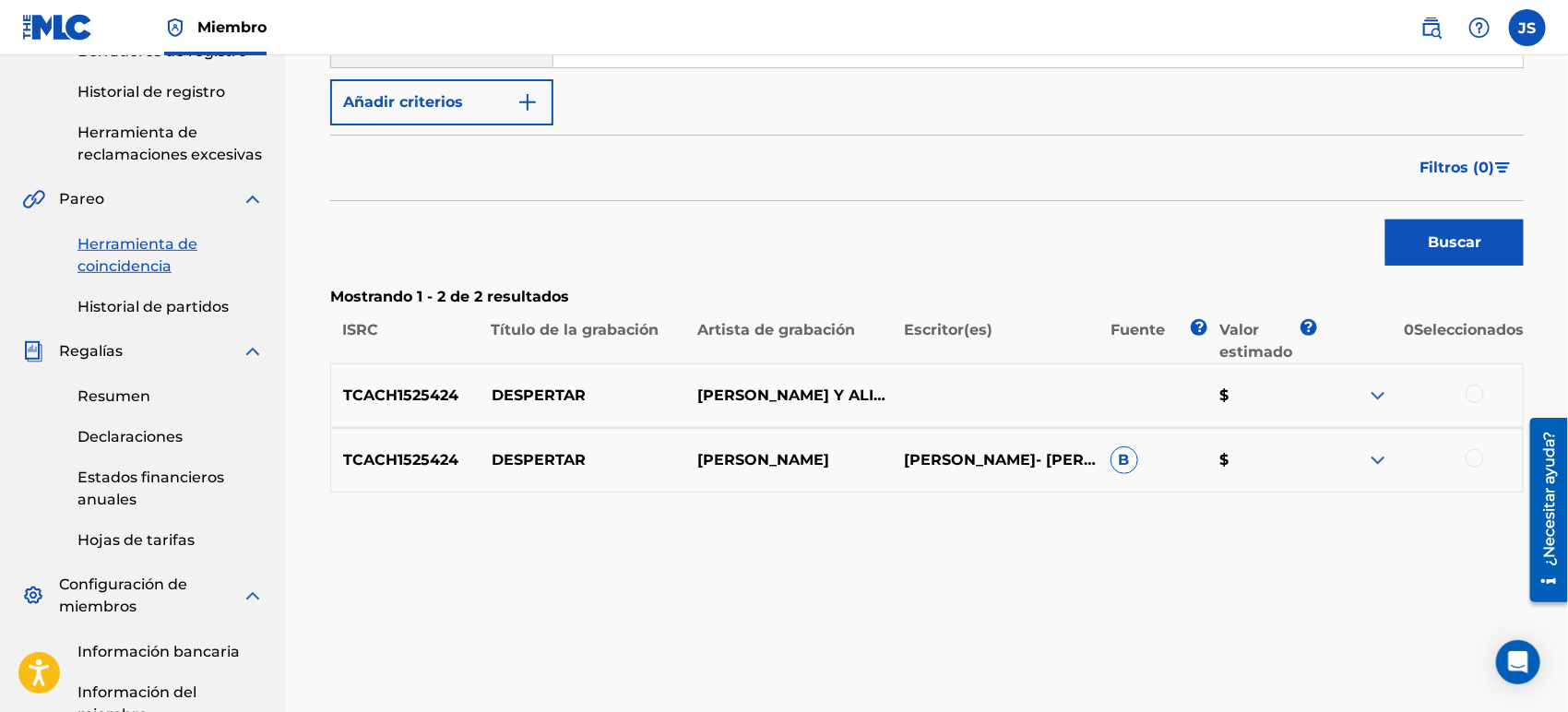 click at bounding box center (1475, 394) 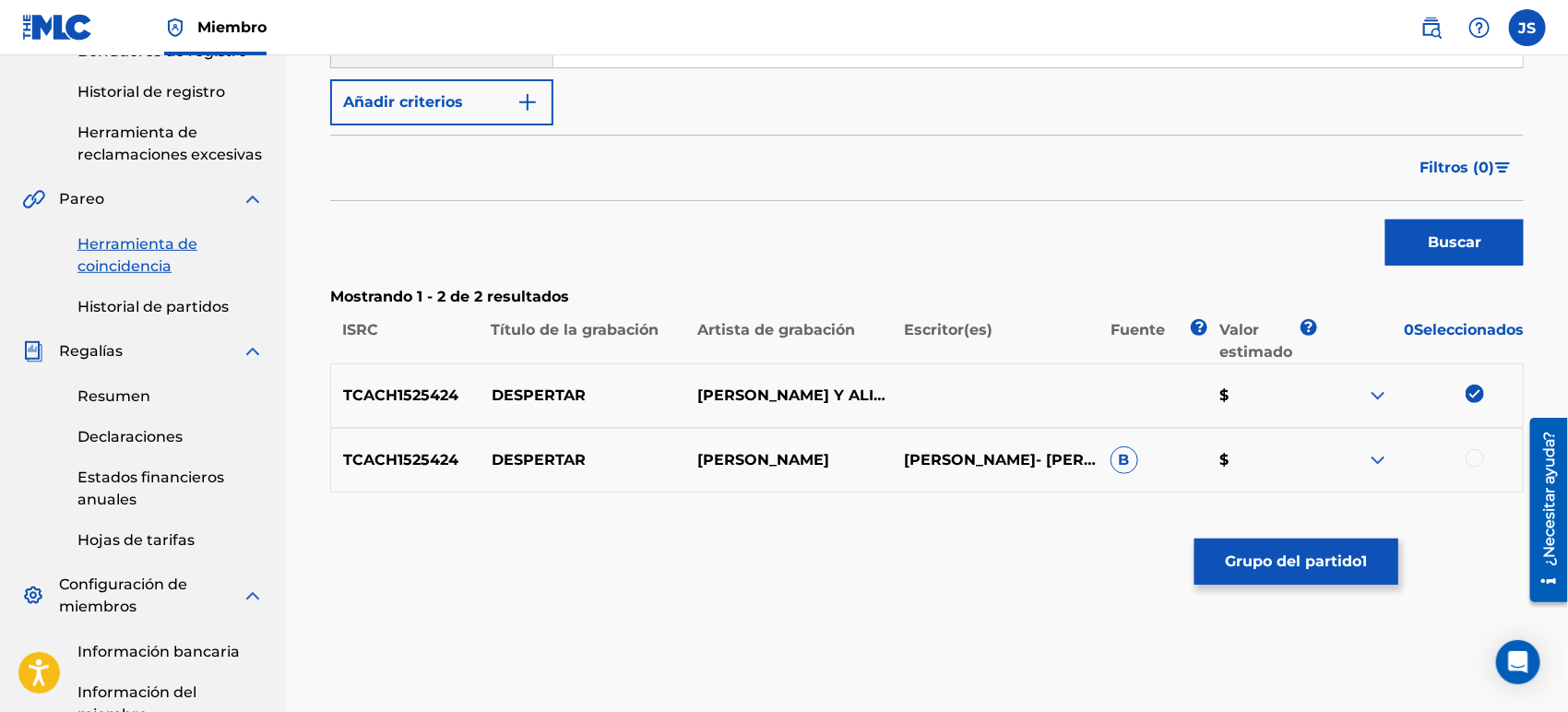 click at bounding box center [1475, 458] 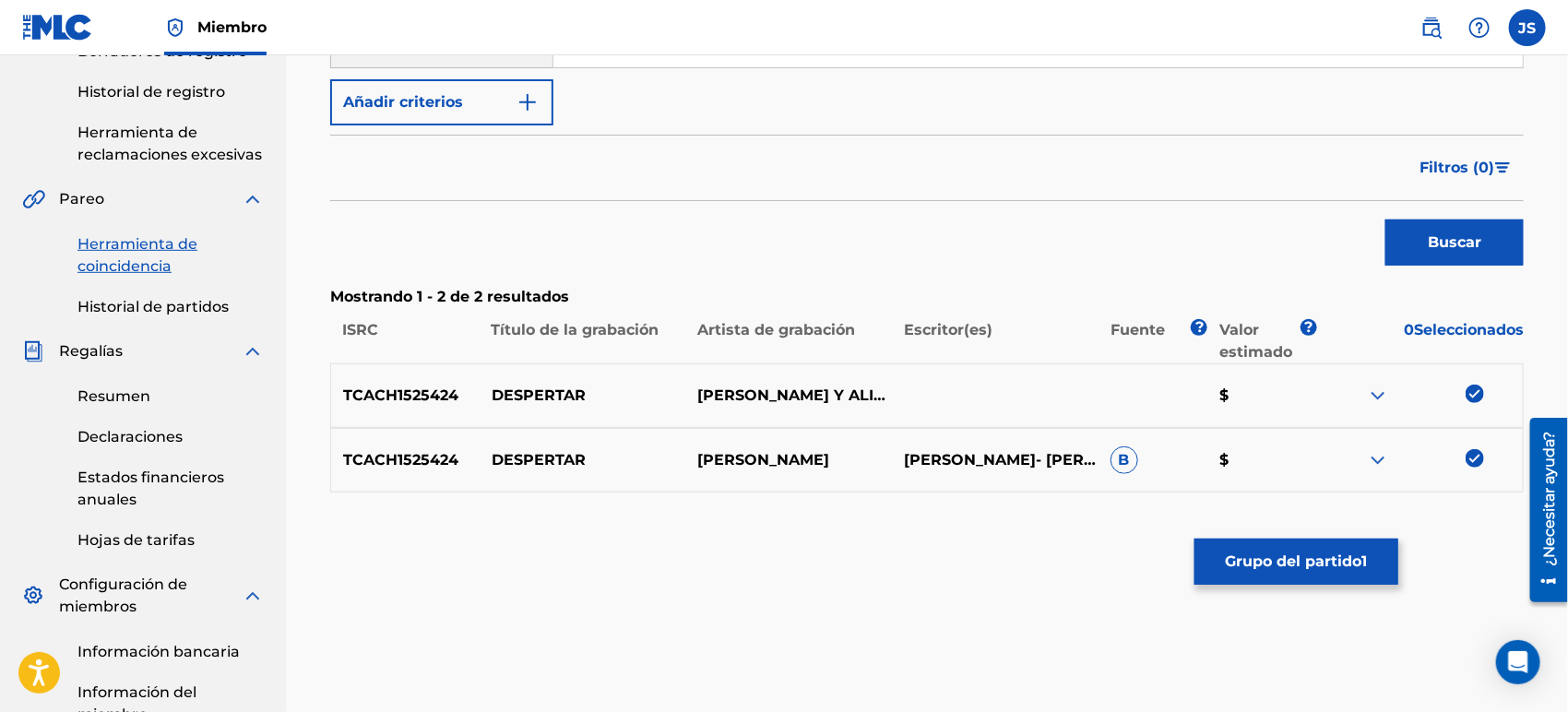 click on "Grupo del partido" at bounding box center (1294, 561) 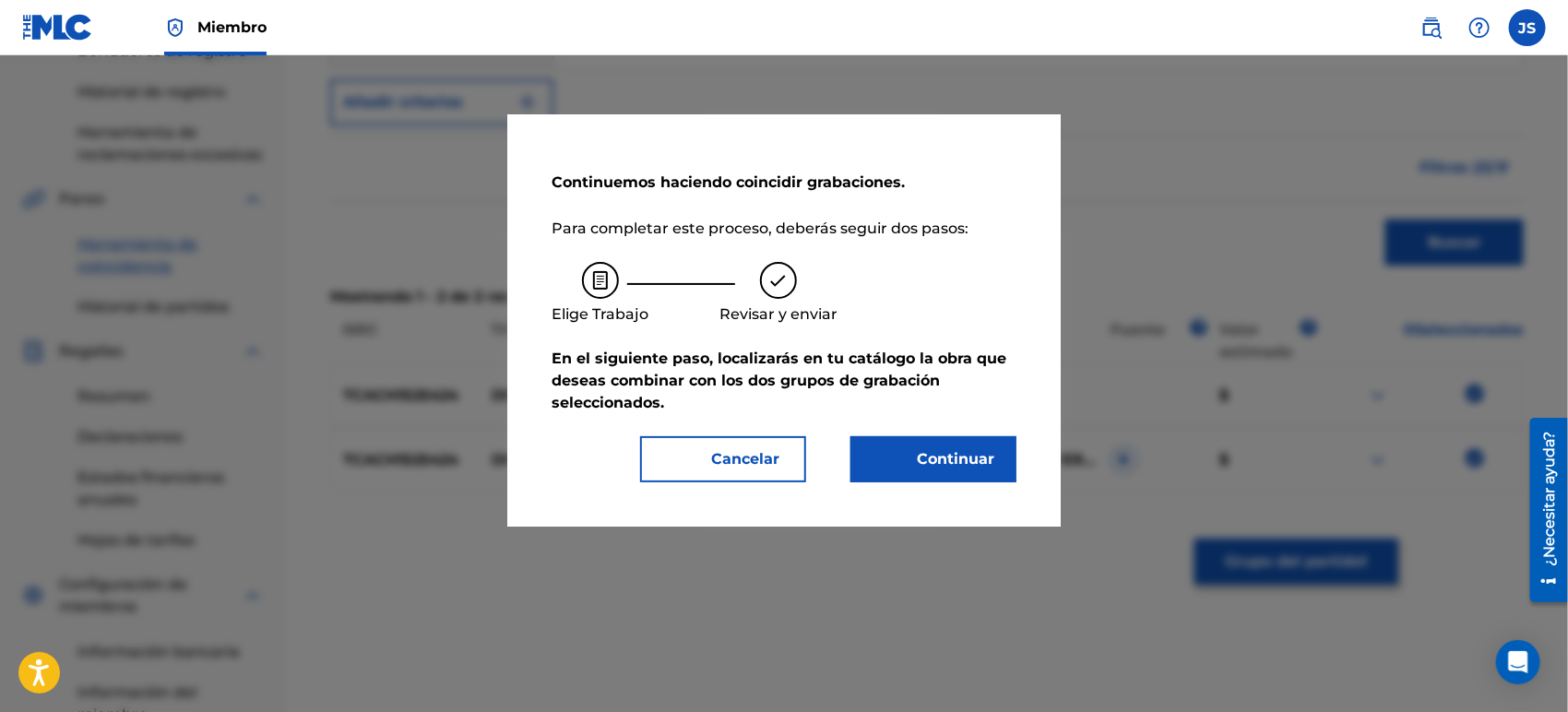 click on "Continuar" at bounding box center (944, 459) 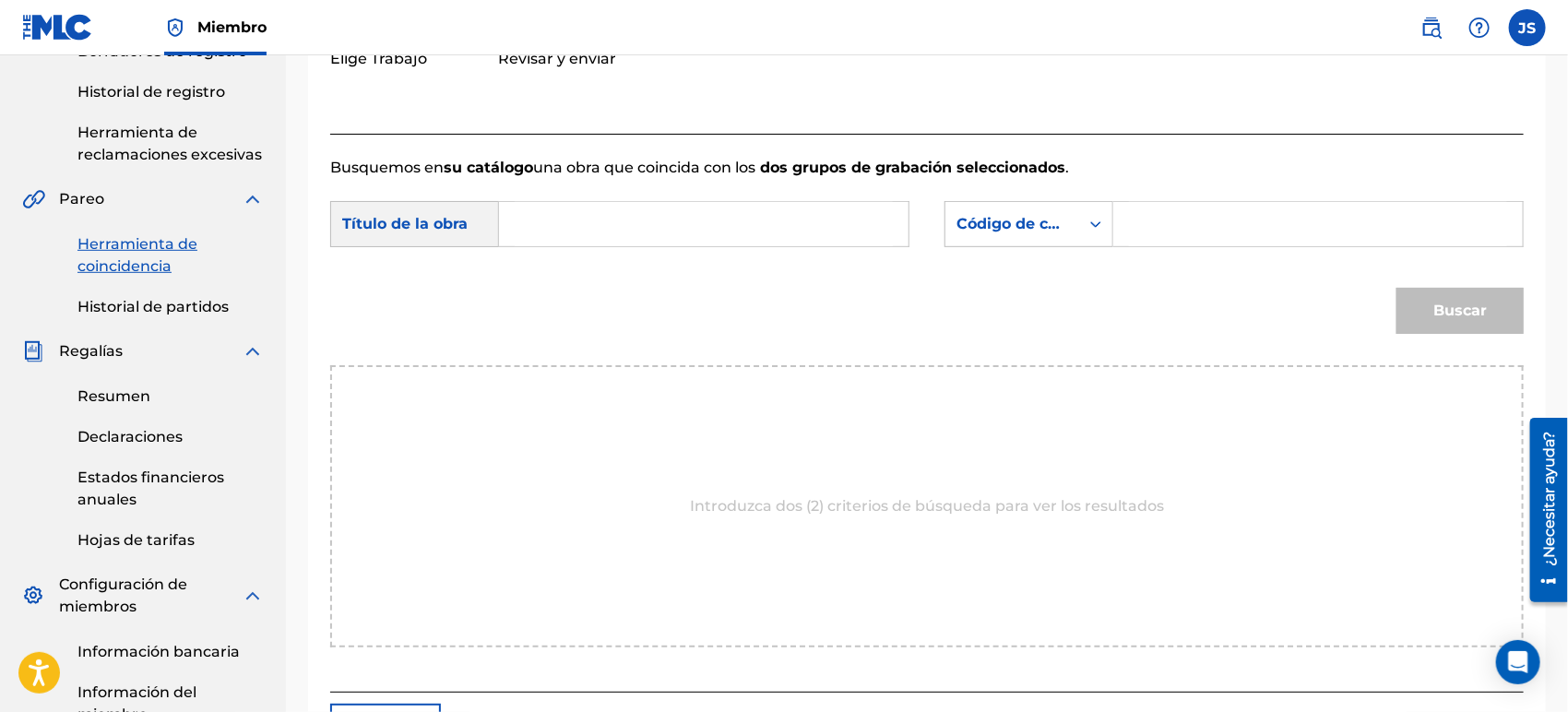 click at bounding box center (704, 224) 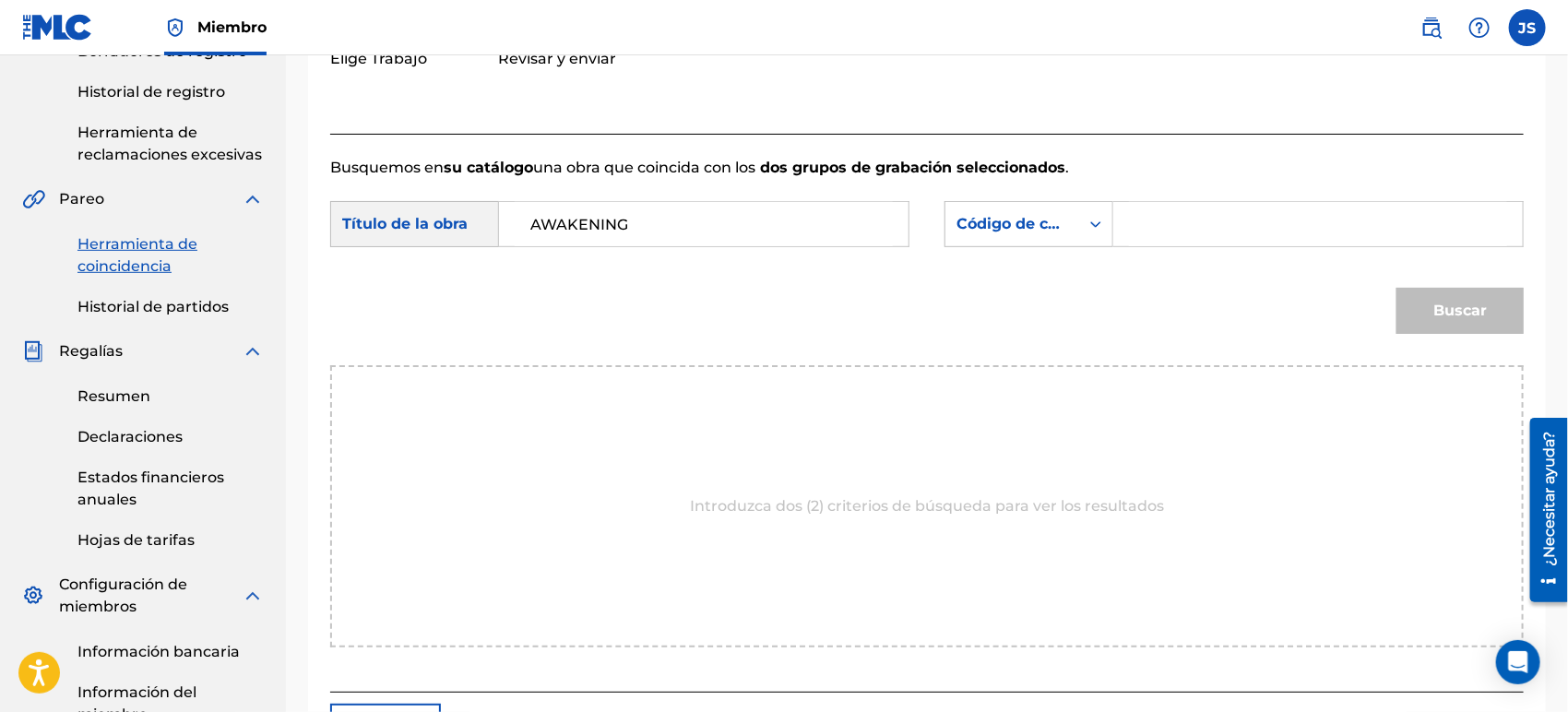 click on "Código de canción MLC" at bounding box center [1047, 223] 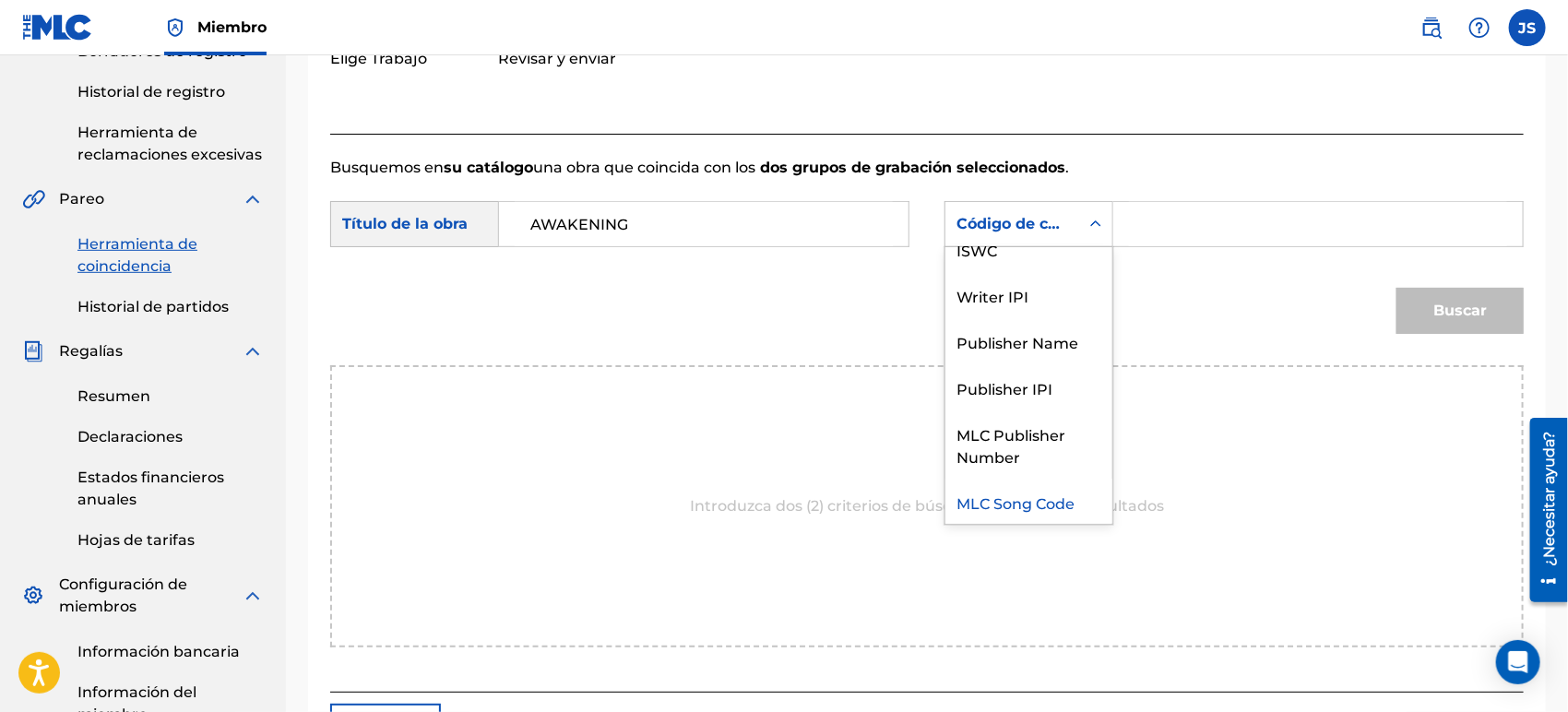 scroll, scrollTop: 0, scrollLeft: 0, axis: both 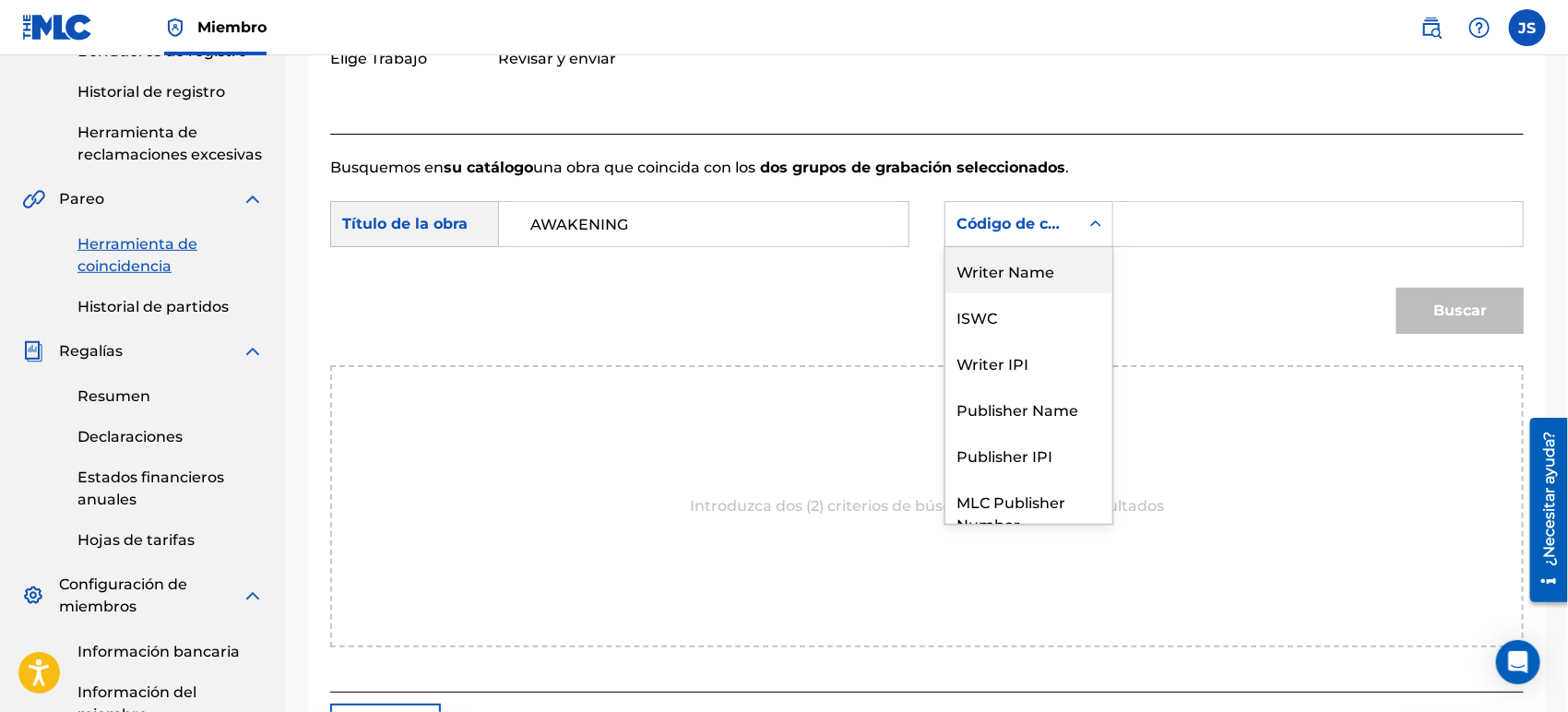 click on "Writer Name" at bounding box center (1028, 270) 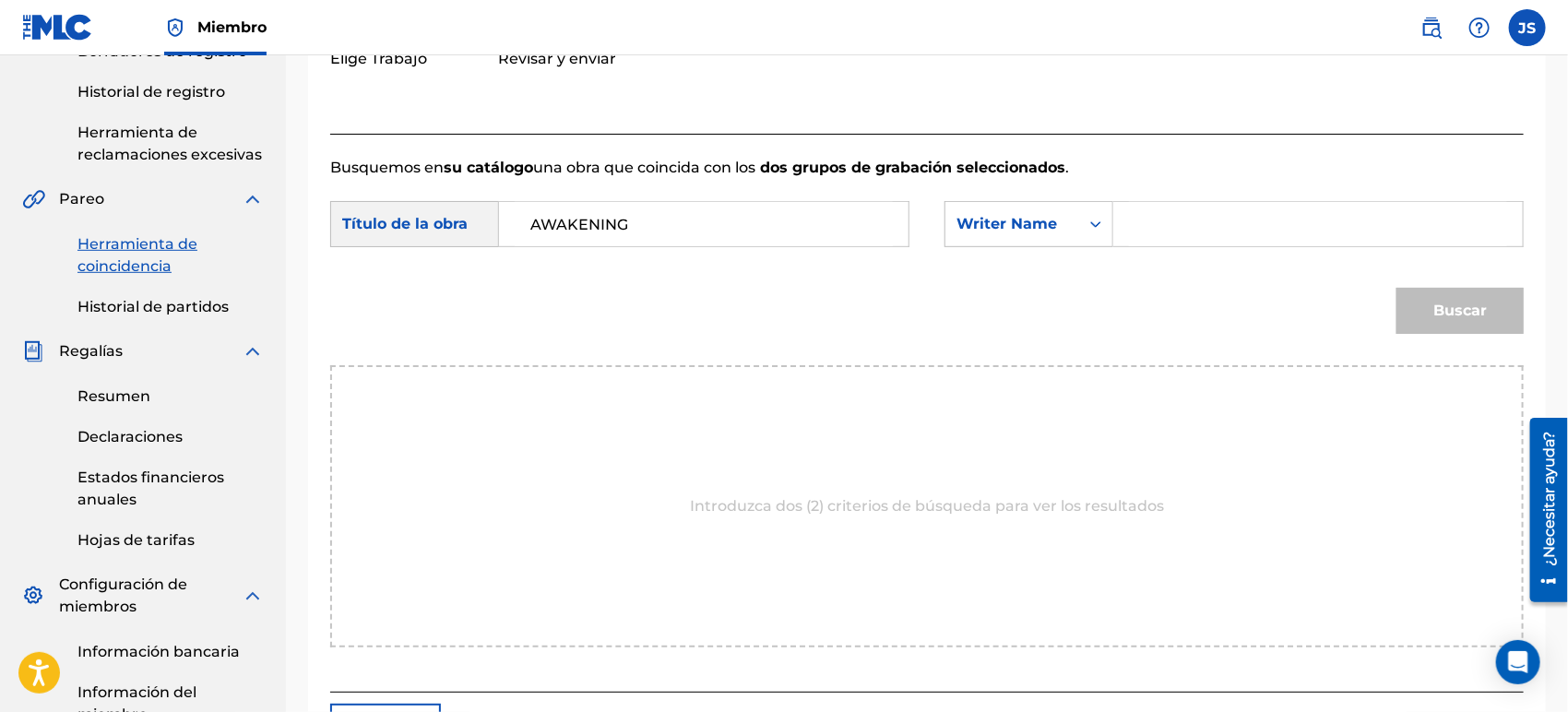 click at bounding box center (1318, 224) 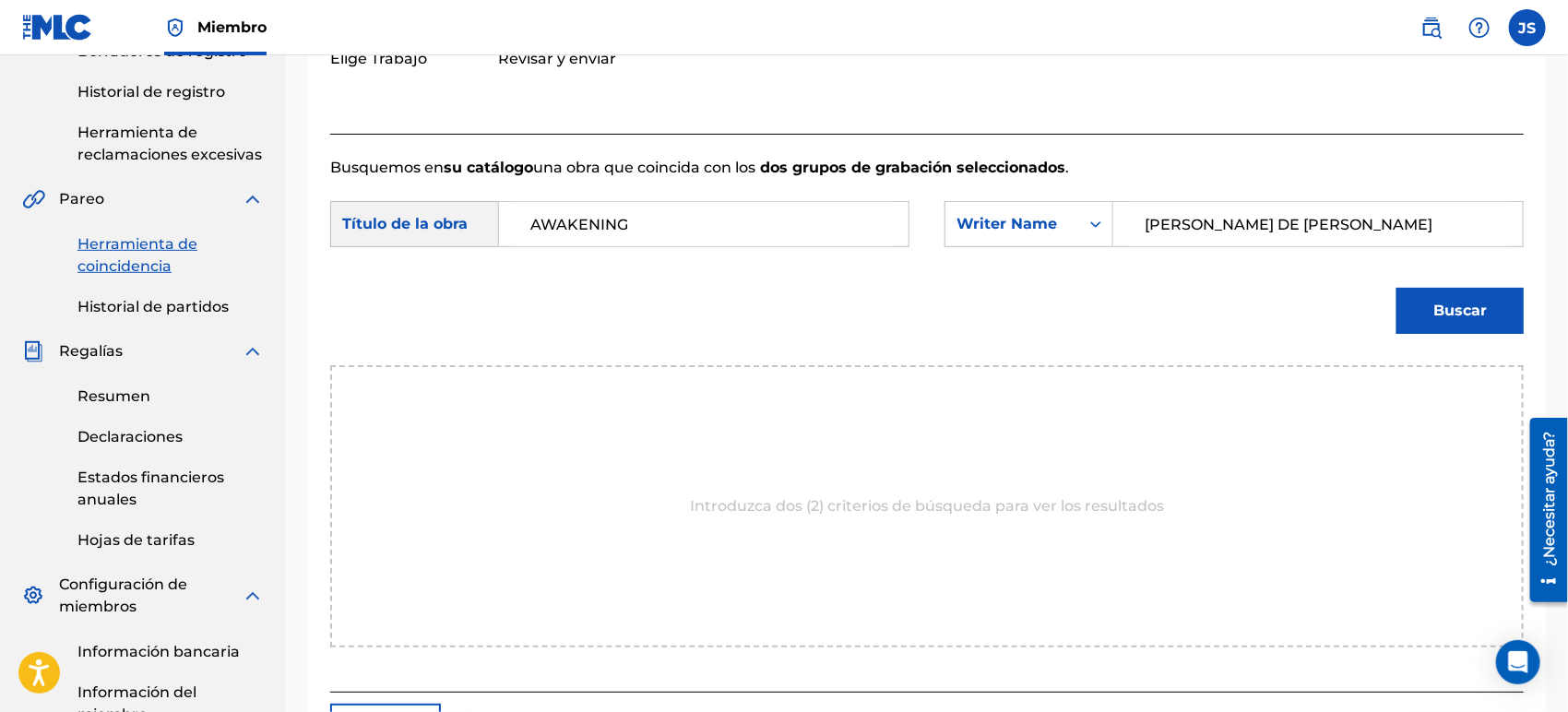 click on "Busquemos en  su catálogo  una obra que coincida con los    dos grupos de grabación seleccionados  ." at bounding box center [927, 168] 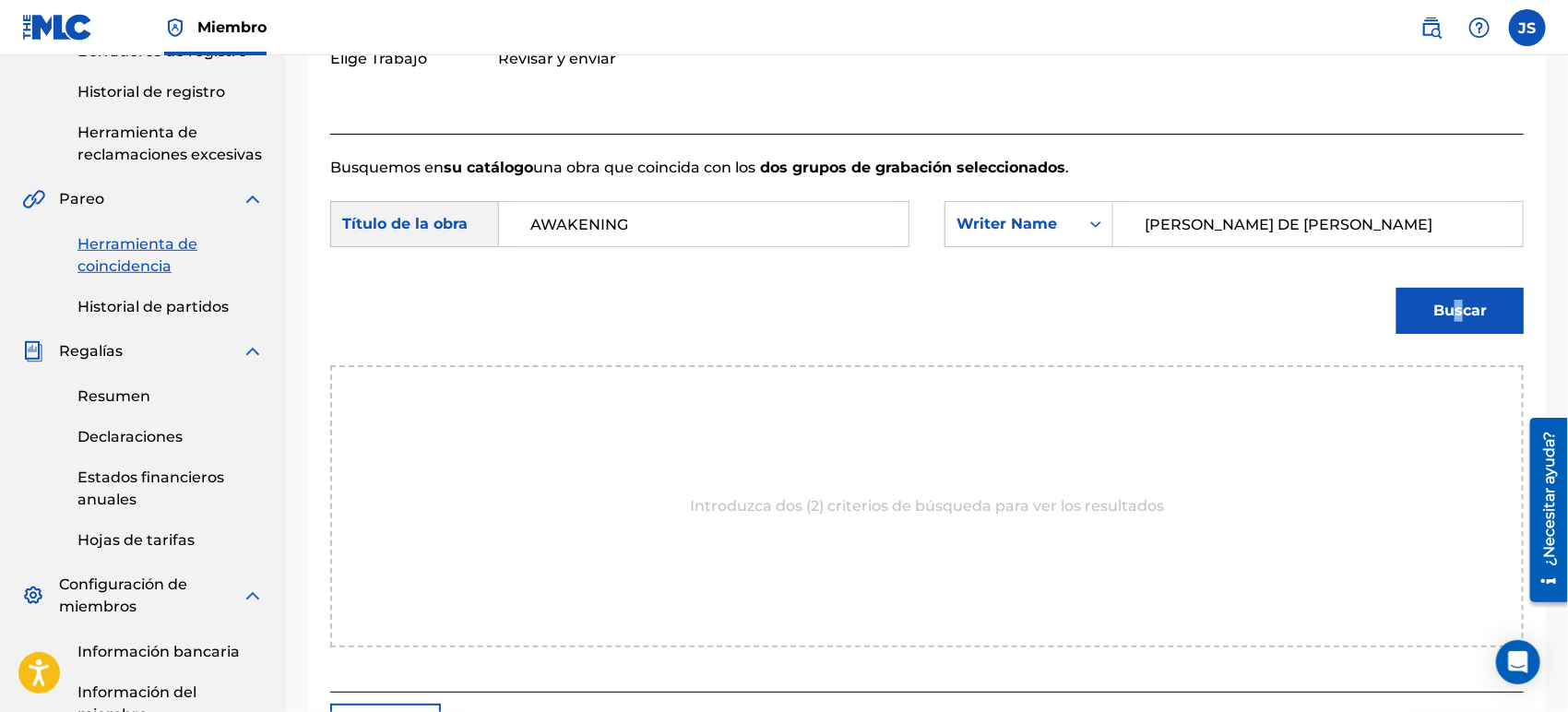 click on "Buscar" at bounding box center (927, 317) 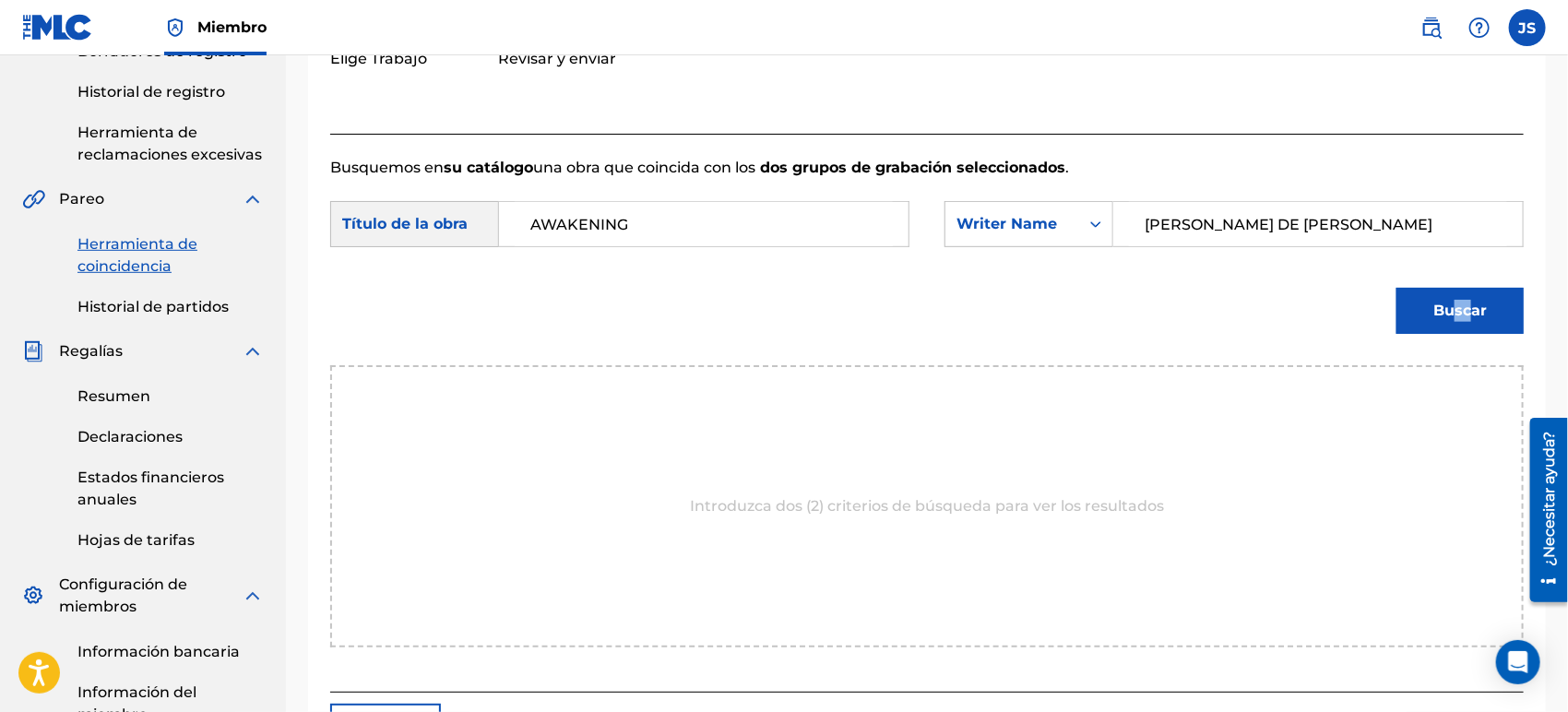 click on "Buscar" at bounding box center (1460, 311) 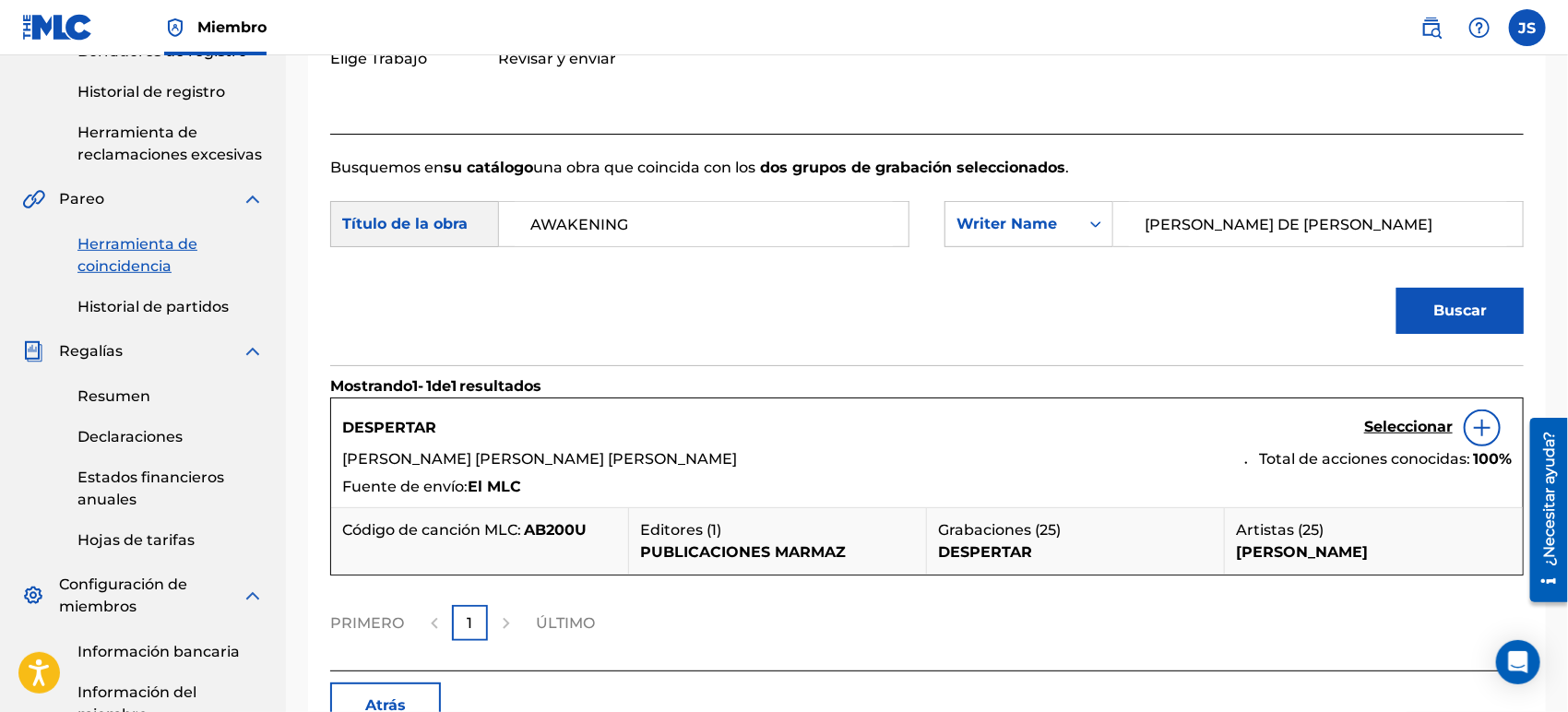 click on "AB200U" at bounding box center (555, 529) 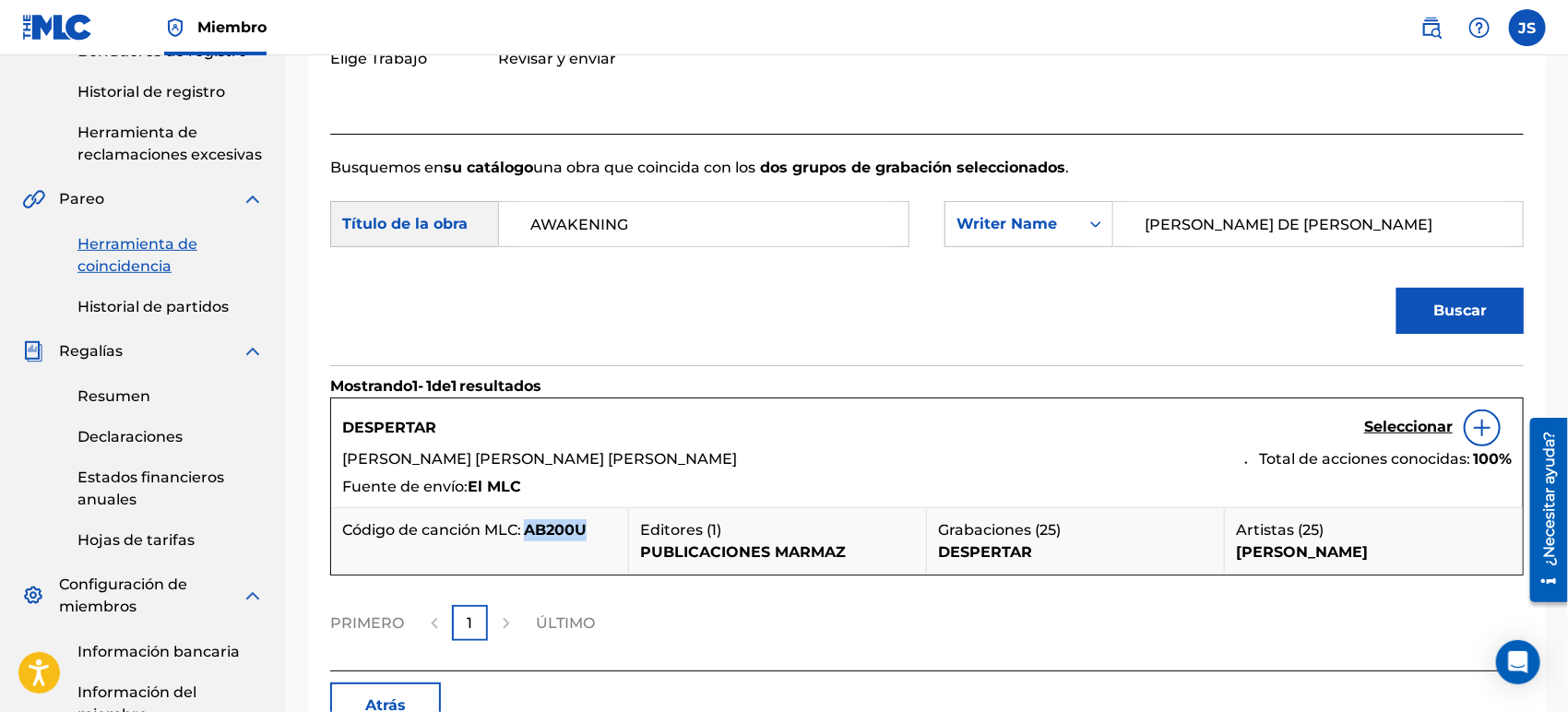 click on "AB200U" at bounding box center (555, 529) 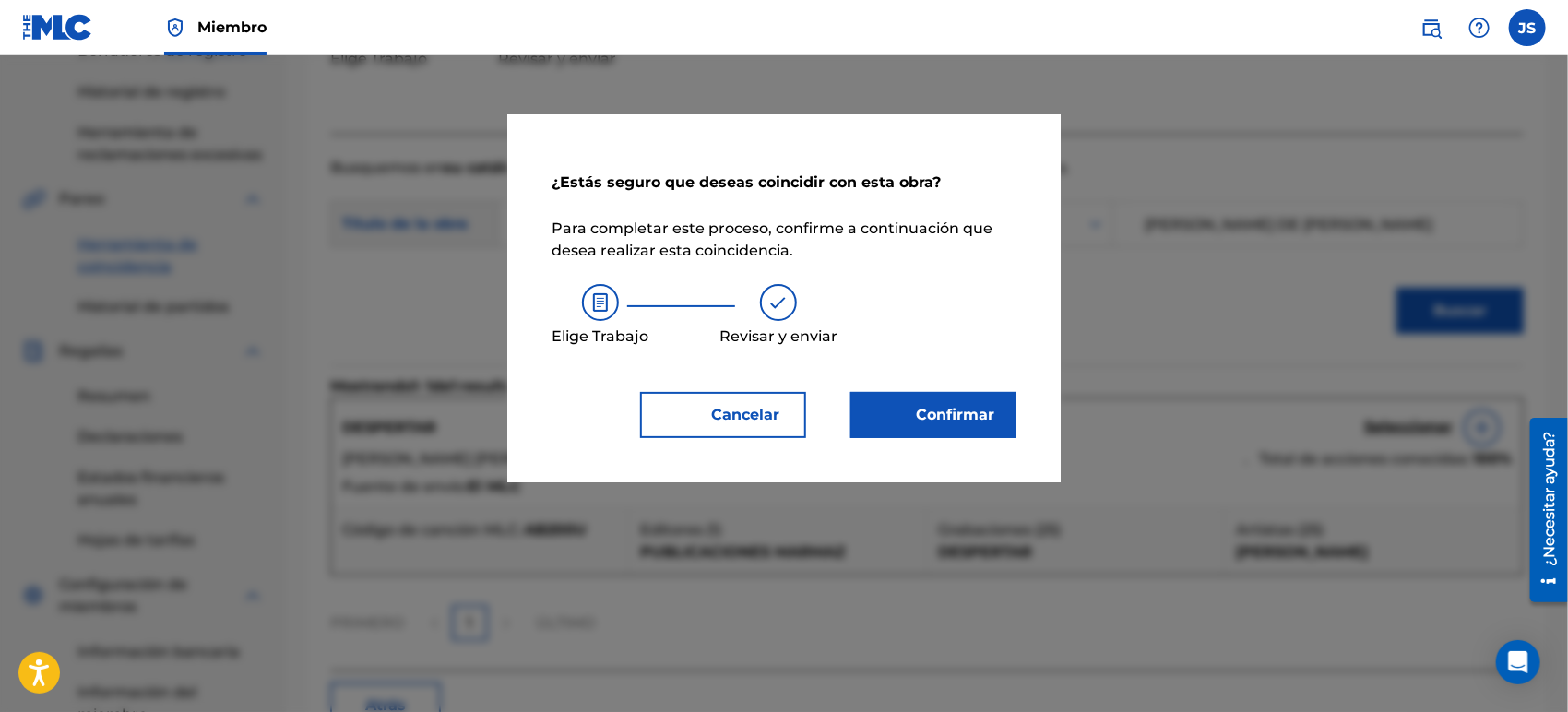 click on "Confirmar" at bounding box center (933, 415) 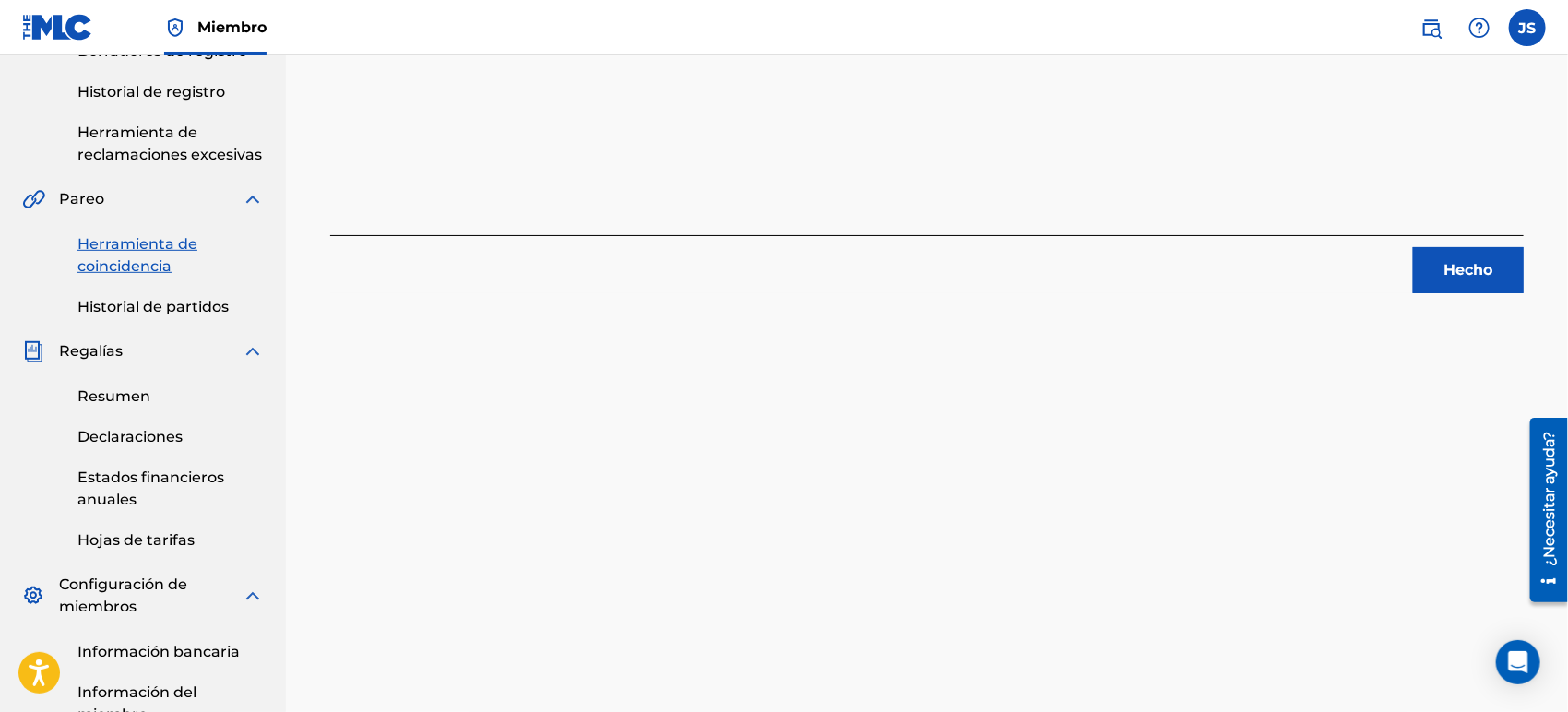 click on "Hecho" at bounding box center [1468, 269] 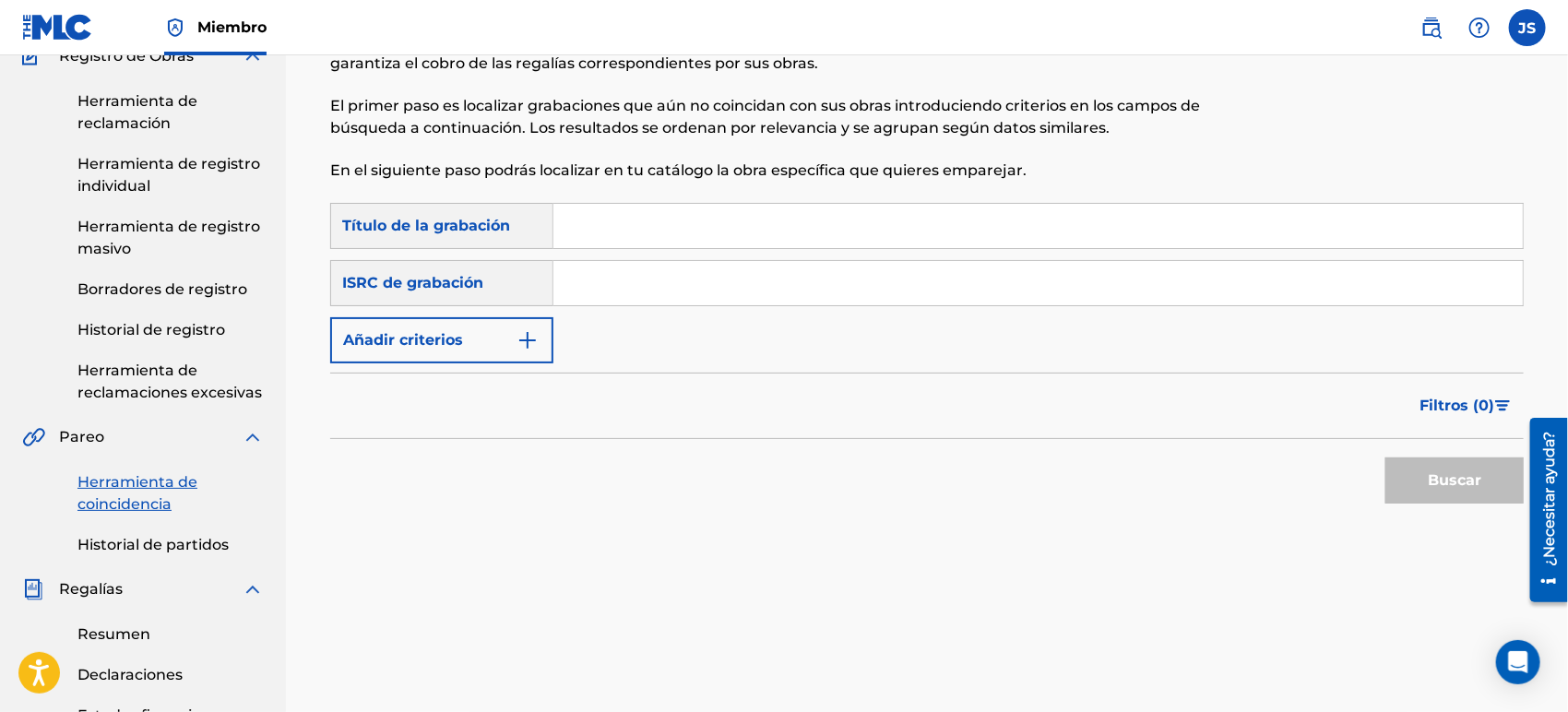 scroll, scrollTop: 102, scrollLeft: 0, axis: vertical 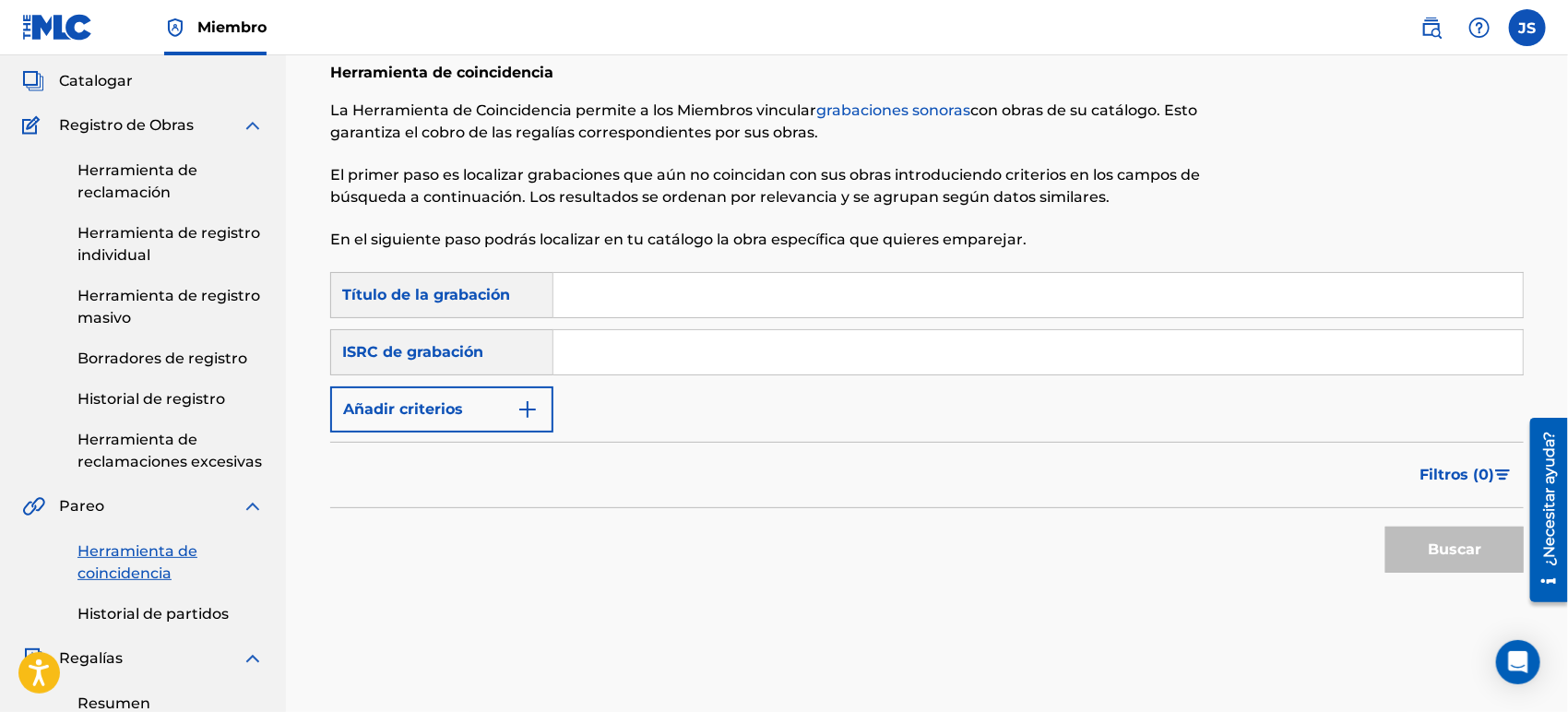 click at bounding box center (1038, 352) 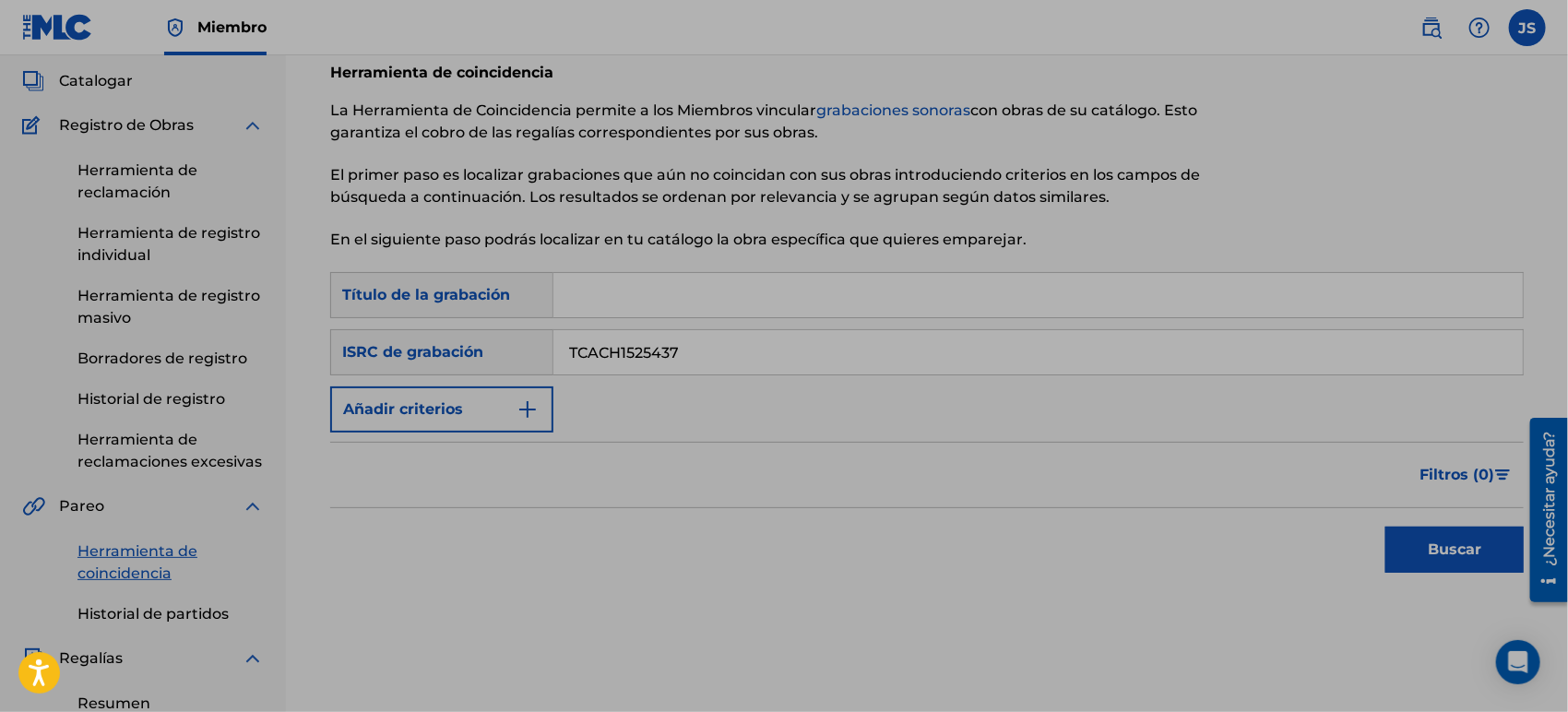click on "Filtros (  0  )" at bounding box center [927, 475] 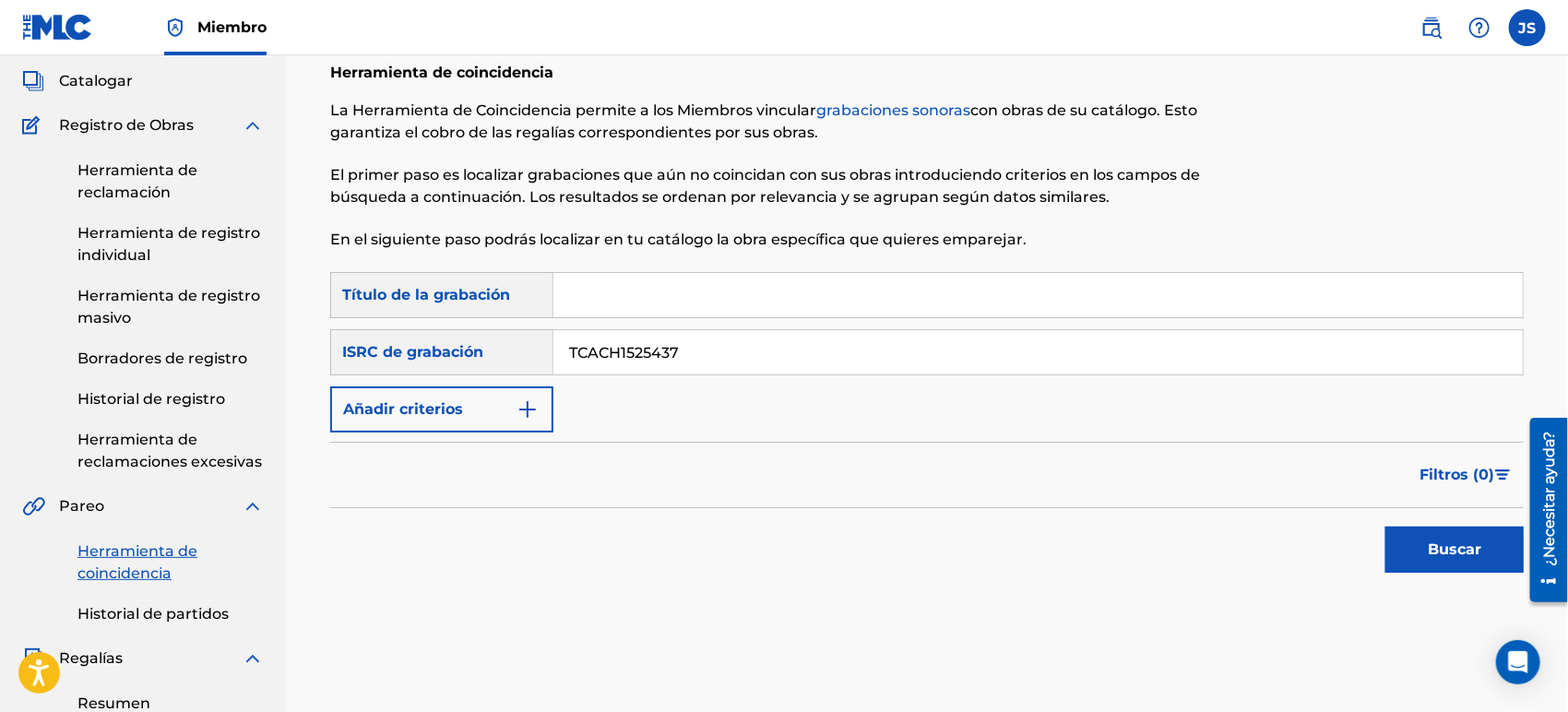 click on "Buscar" at bounding box center [1455, 550] 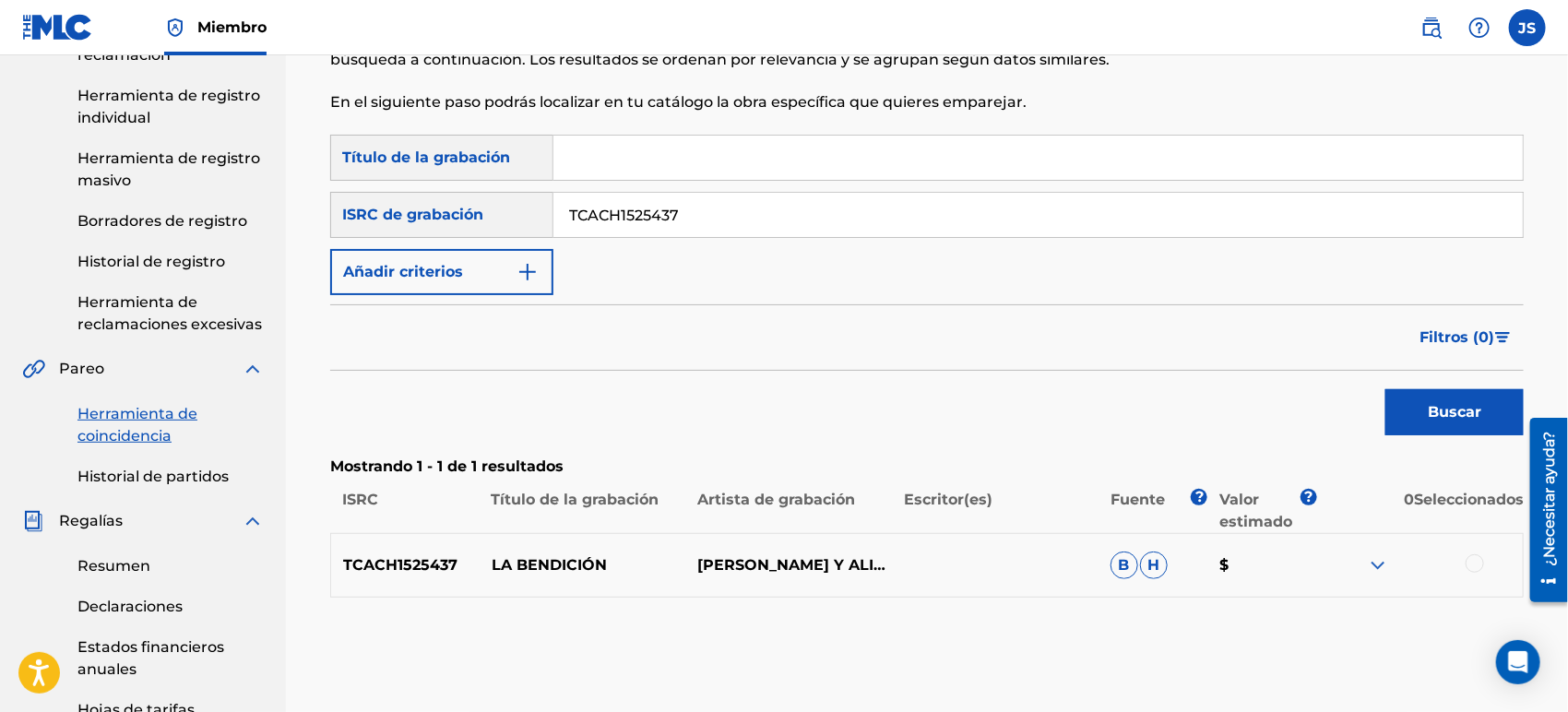 scroll, scrollTop: 307, scrollLeft: 0, axis: vertical 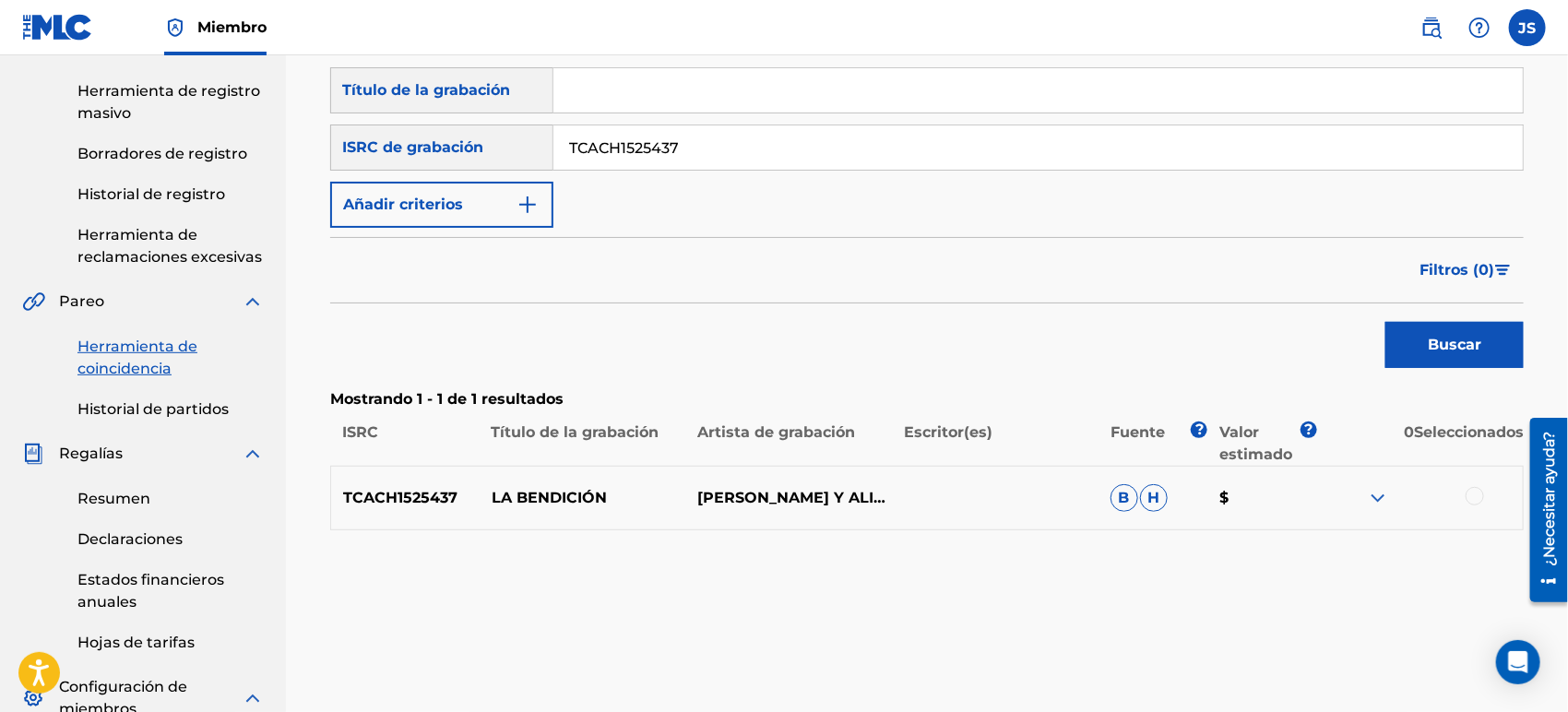 click at bounding box center (1475, 496) 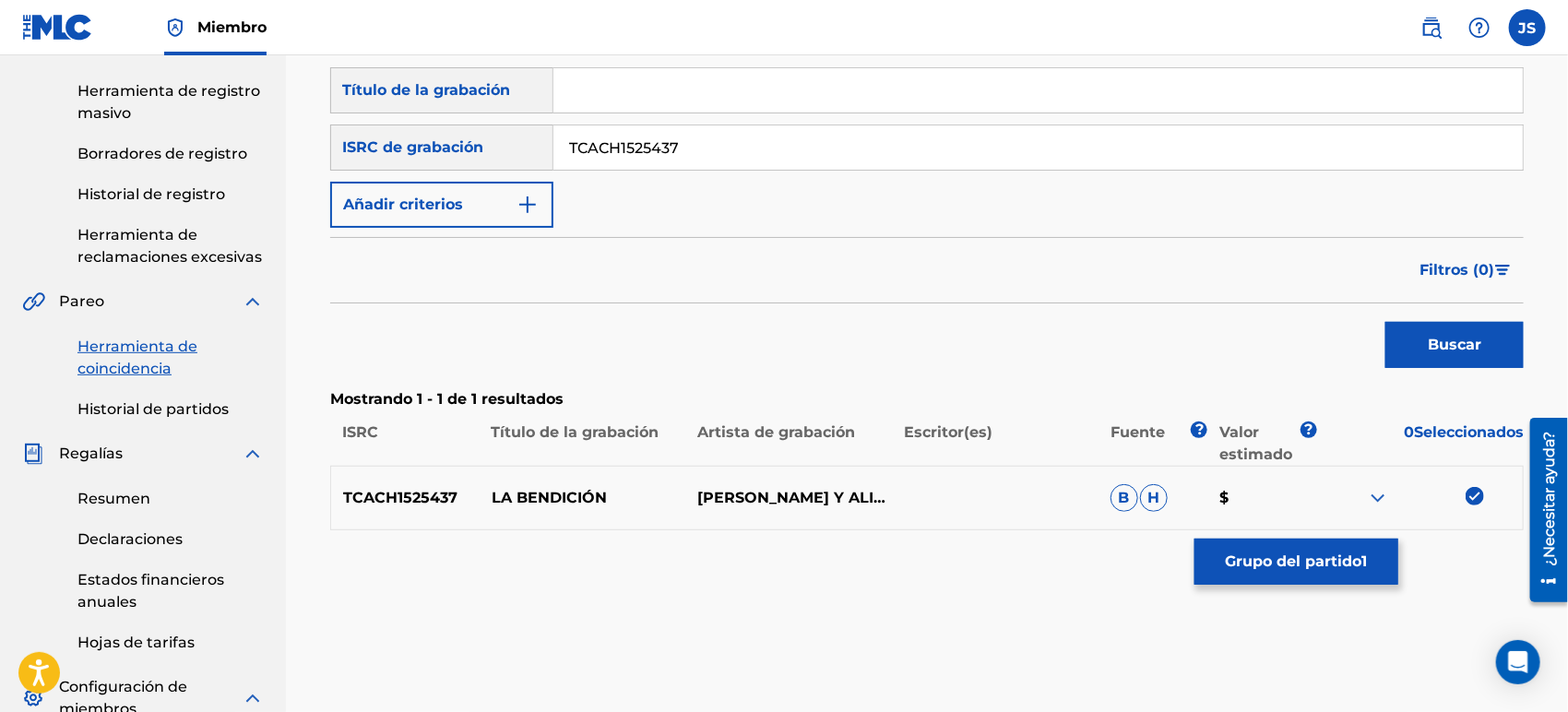 click on "Grupo del partido" at bounding box center [1294, 561] 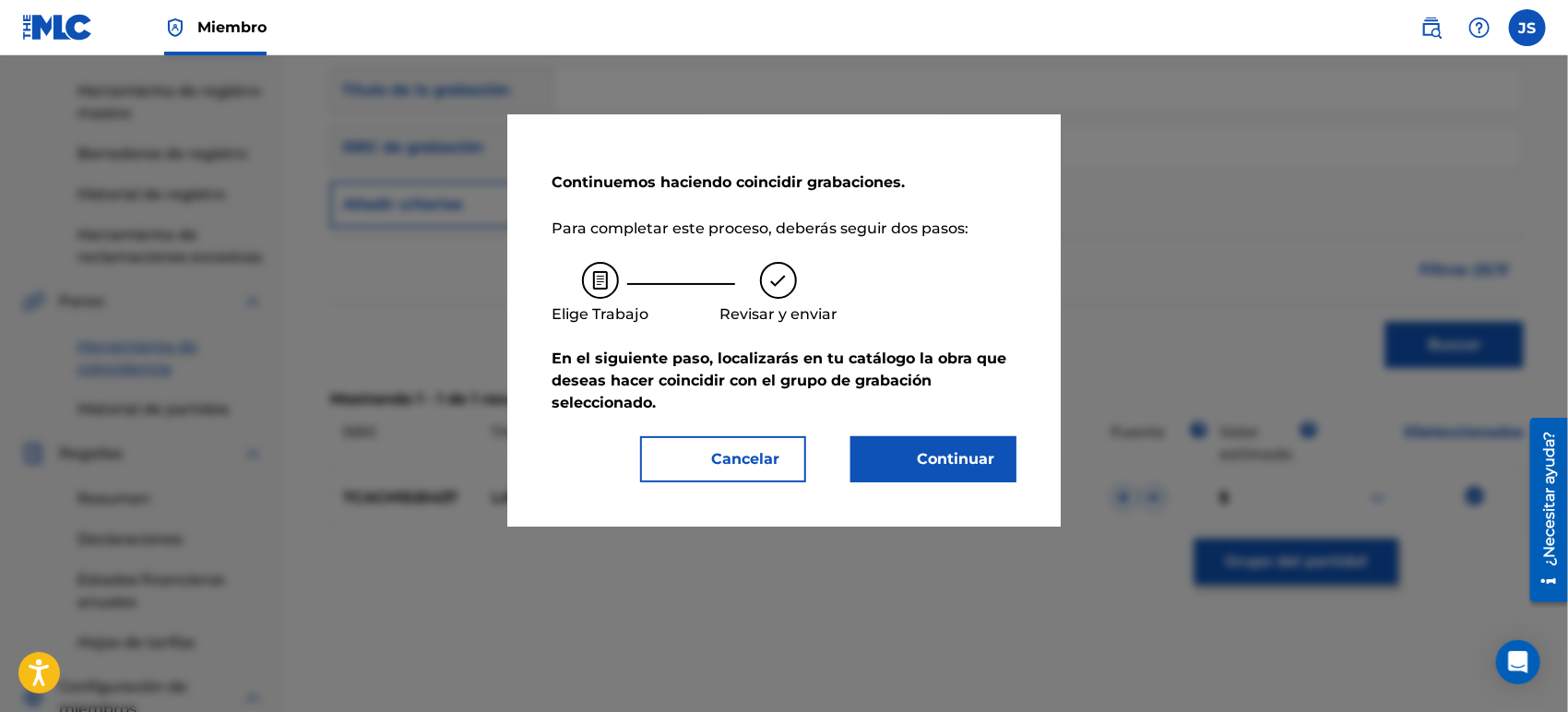click on "En el siguiente paso, localizarás en tu catálogo la obra que deseas hacer coincidir con el    grupo de grabación seleccionado  ." at bounding box center [784, 381] 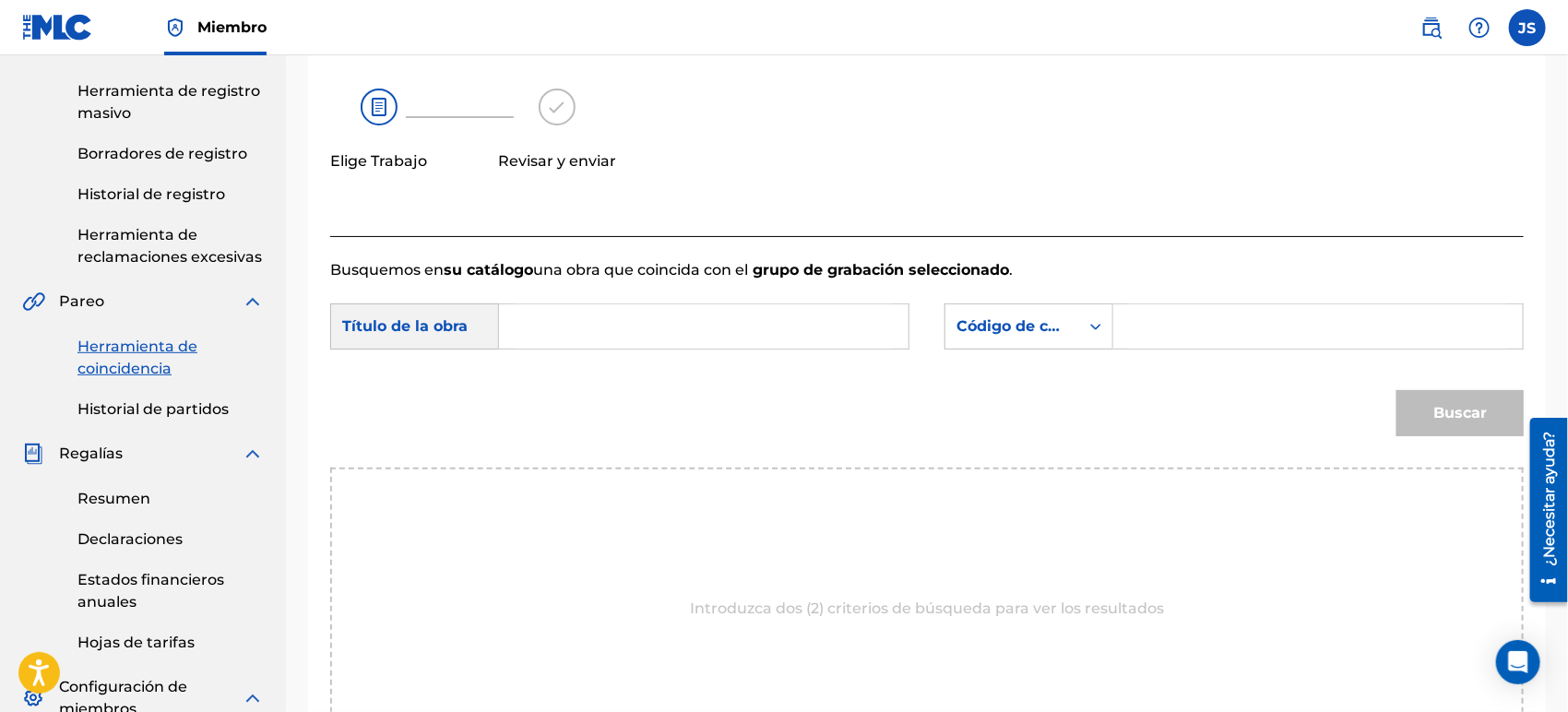 click at bounding box center (704, 326) 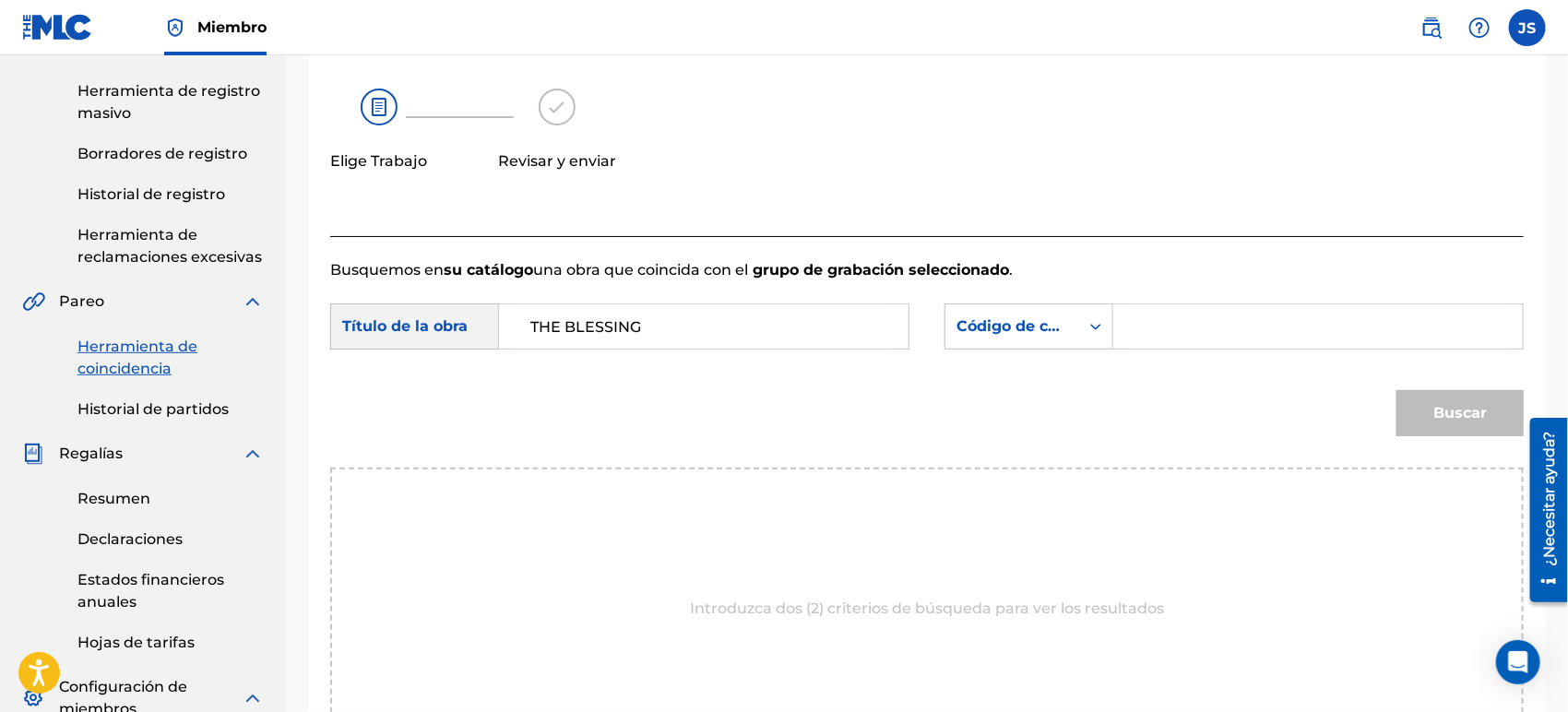 click at bounding box center [1096, 326] 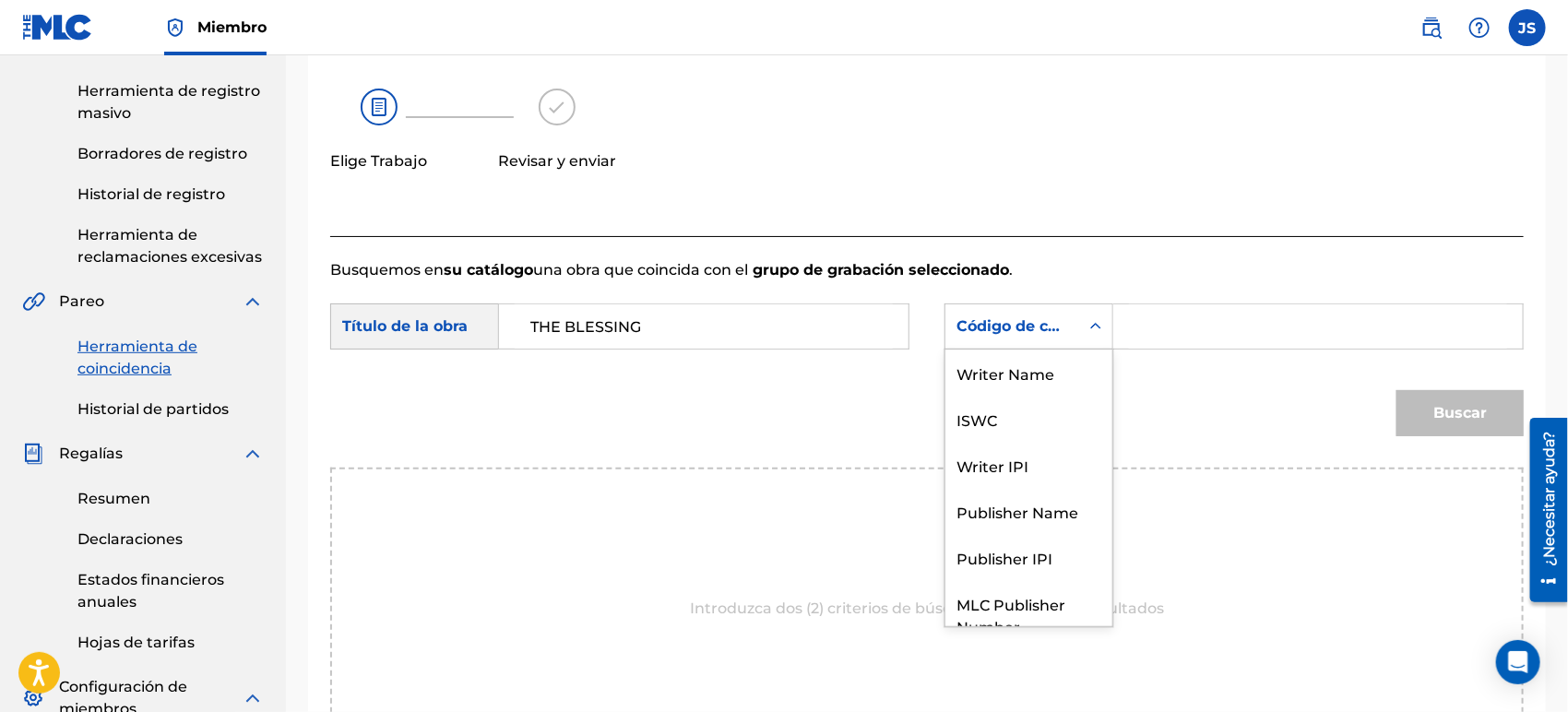 scroll, scrollTop: 67, scrollLeft: 0, axis: vertical 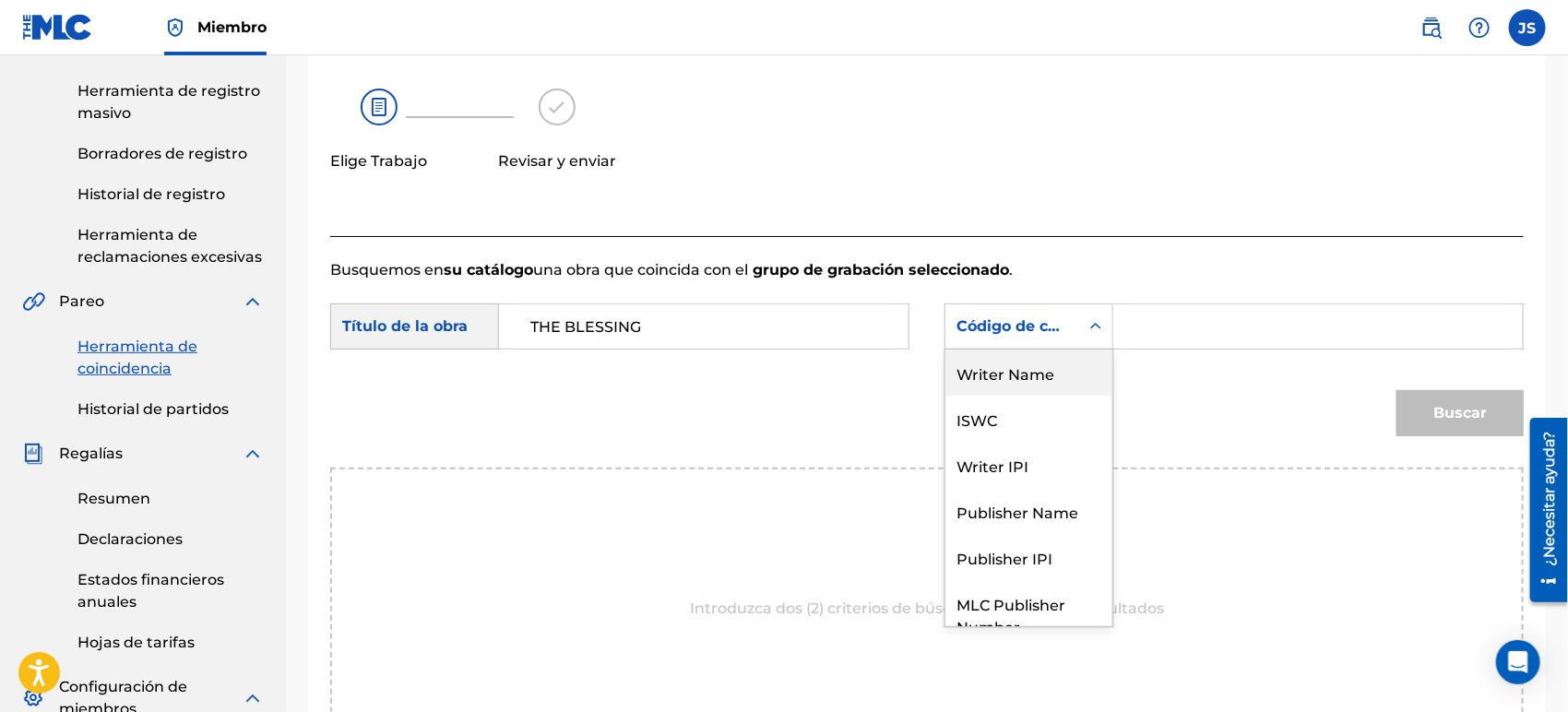 click on "Writer Name" at bounding box center [1028, 373] 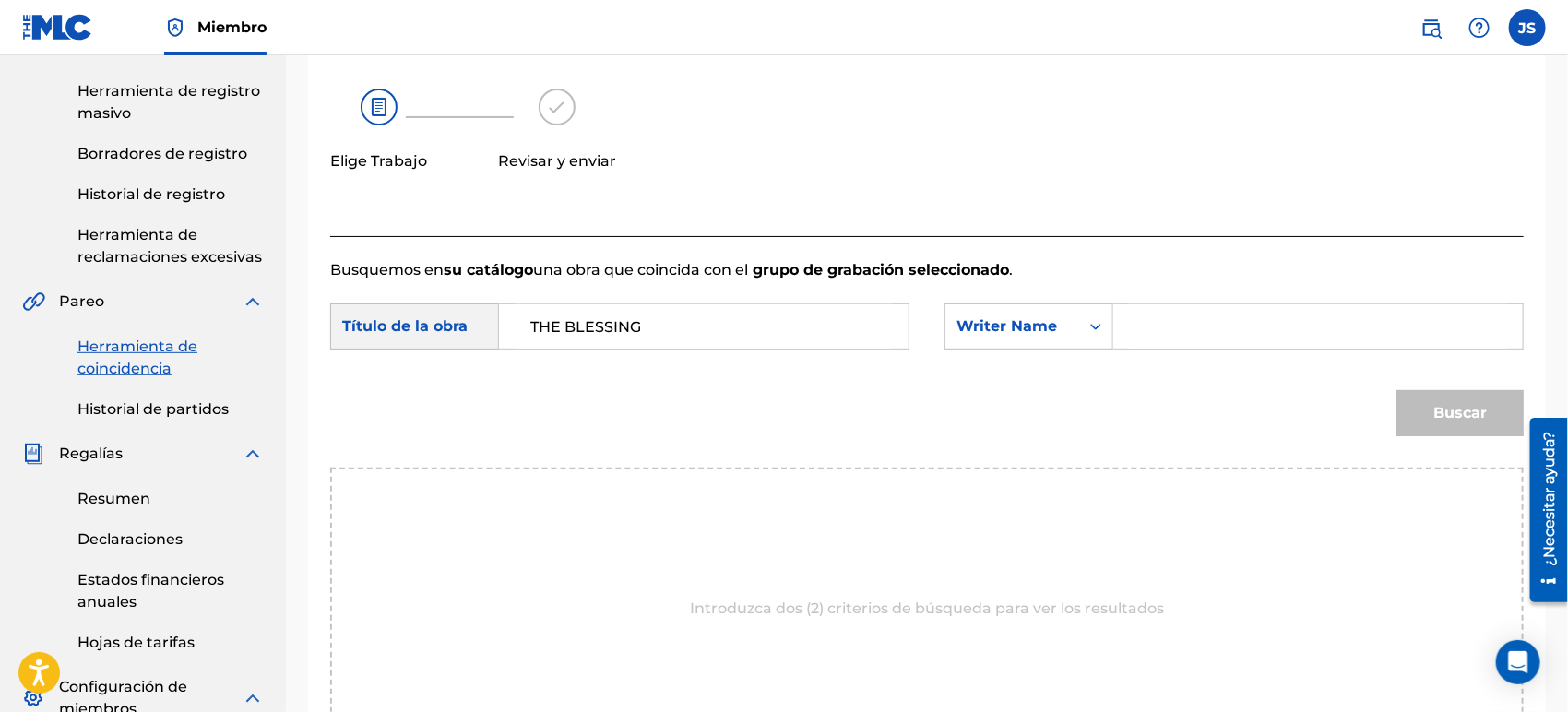 click at bounding box center [1318, 326] 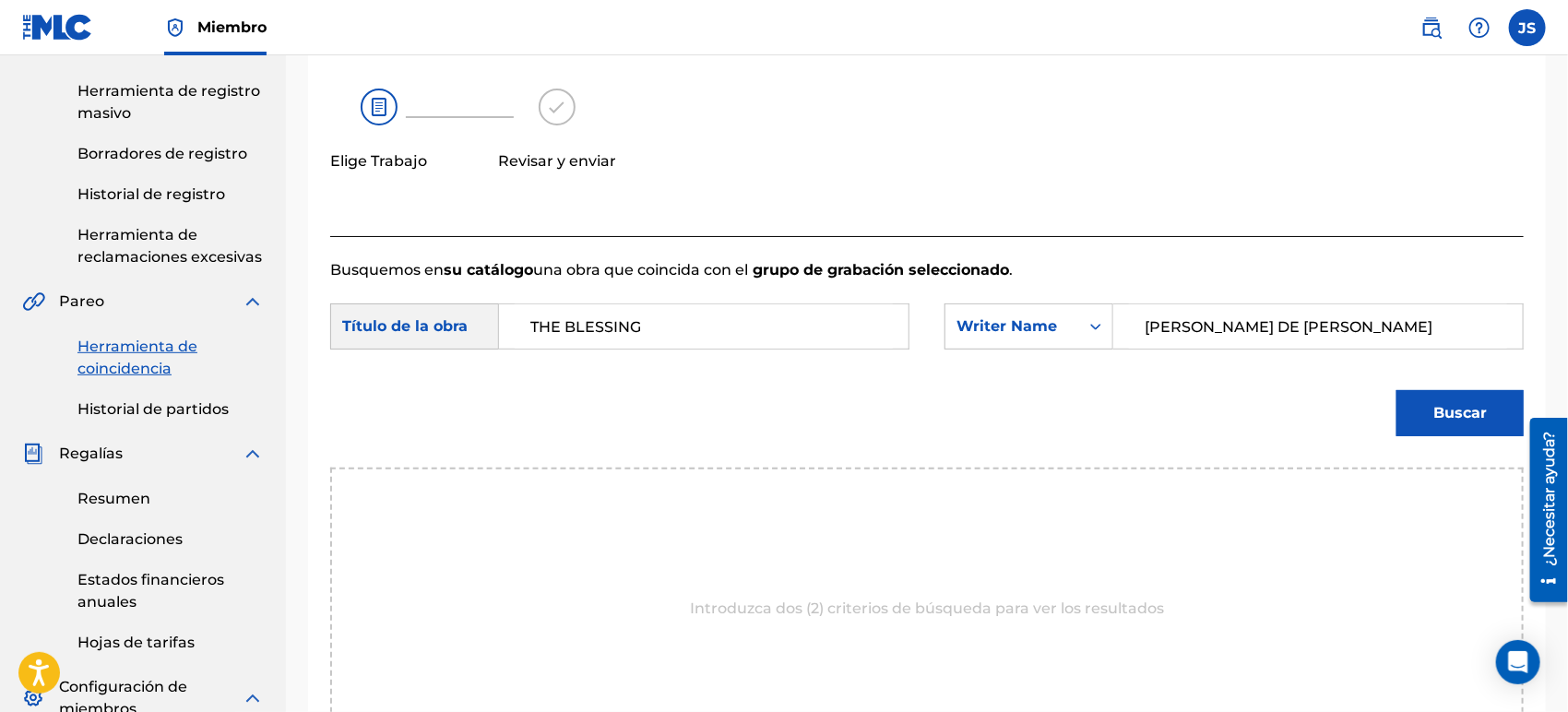 click on "Busquemos en  su catálogo  una obra que coincida con el    grupo de grabación seleccionado  . Buscar con criteriosc2621c35-1369-4366-b842-018a39739a45 Título de la obra THE BLESSING SearchWithCriteria3f0c6072-1143-44dd-ac53-16d39aa39486 Writer Name [PERSON_NAME] DE [PERSON_NAME] Buscar Introduzca dos (2) criterios de búsqueda para ver los resultados" at bounding box center (927, 516) 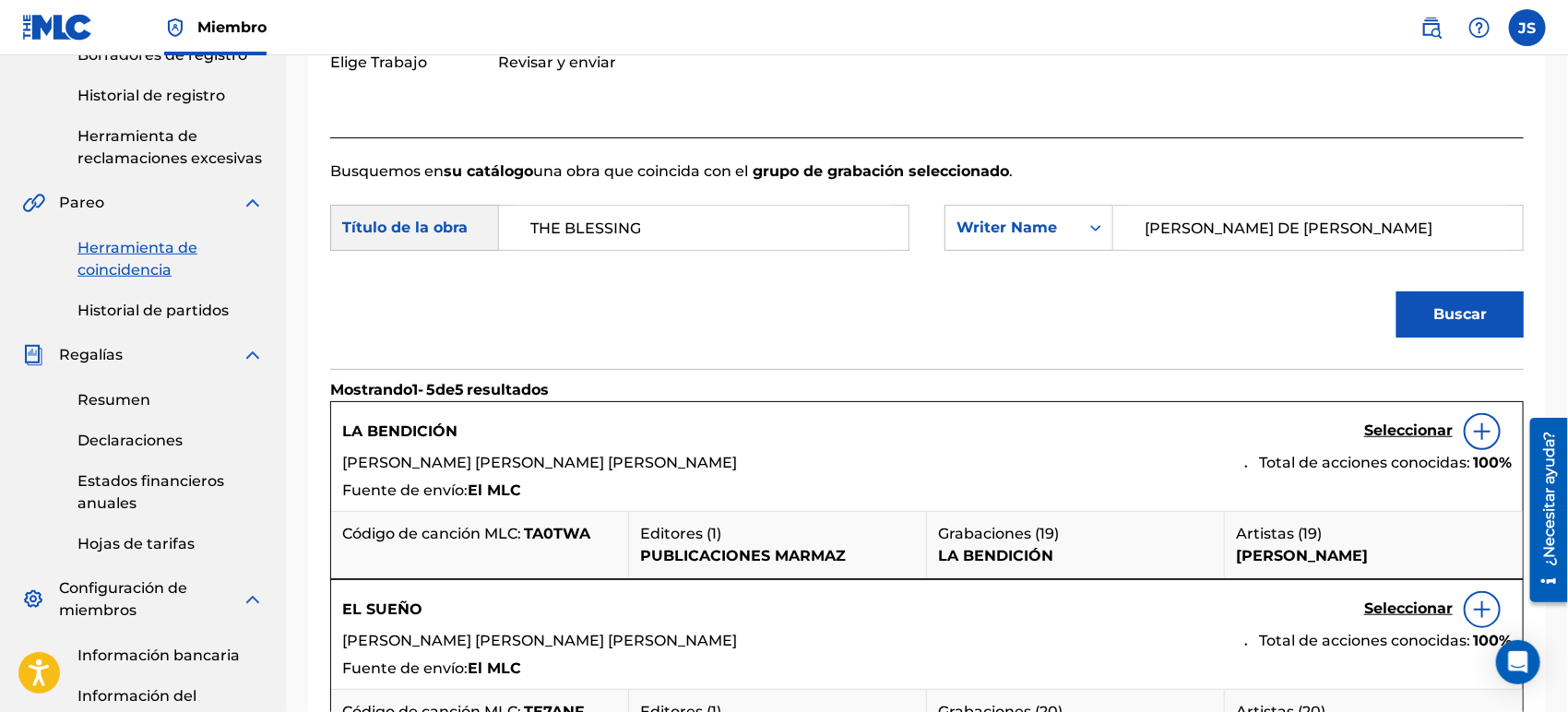 scroll, scrollTop: 409, scrollLeft: 0, axis: vertical 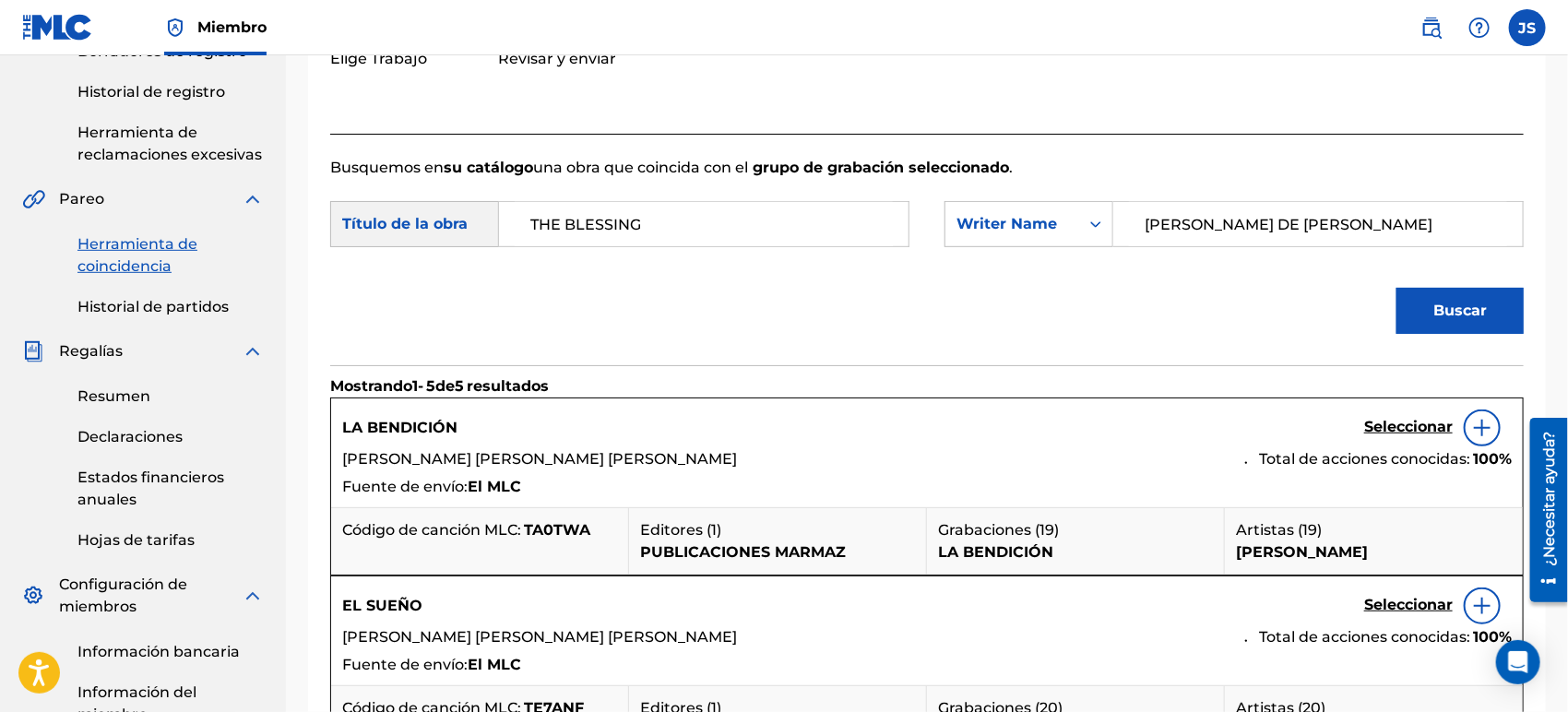 click on "TA0TWA" at bounding box center (557, 529) 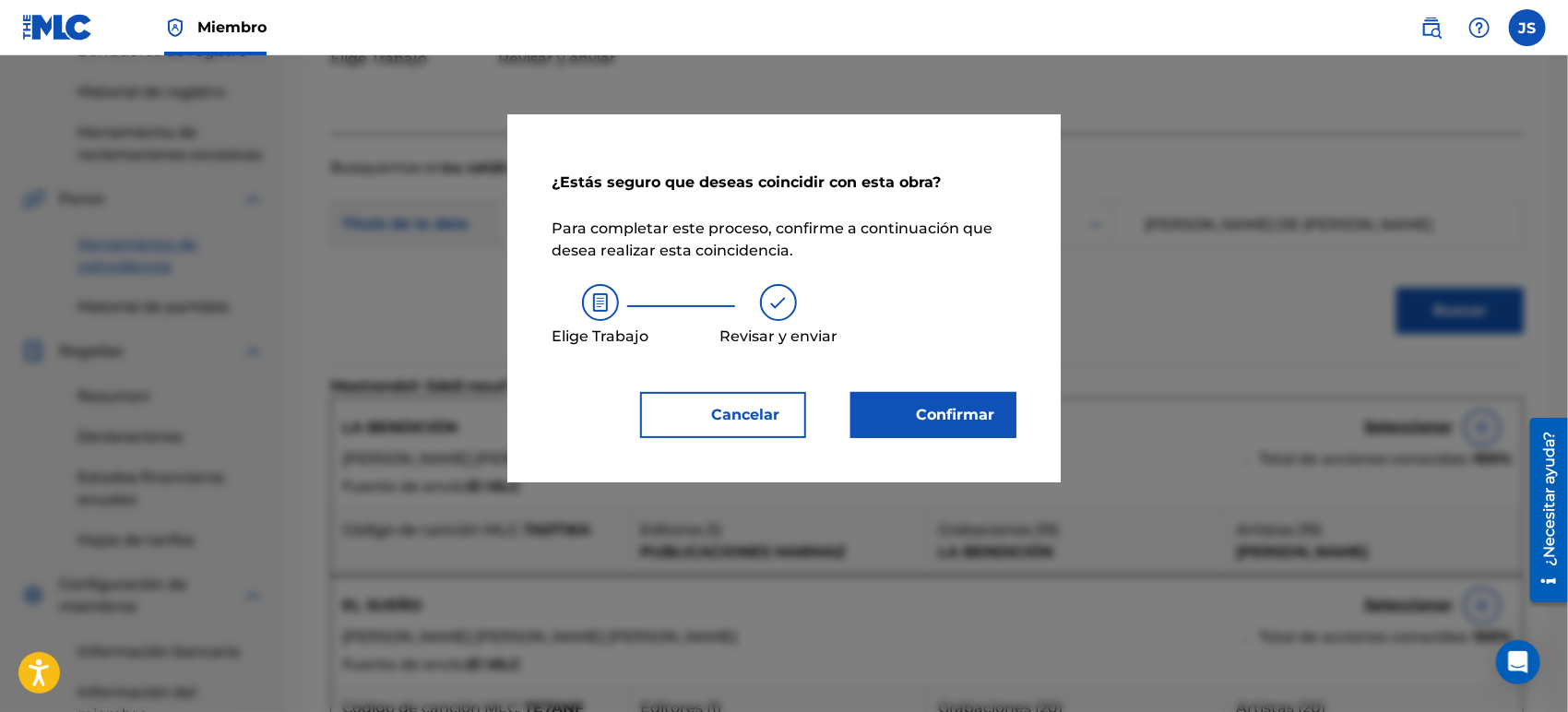 click on "Confirmar" at bounding box center (956, 414) 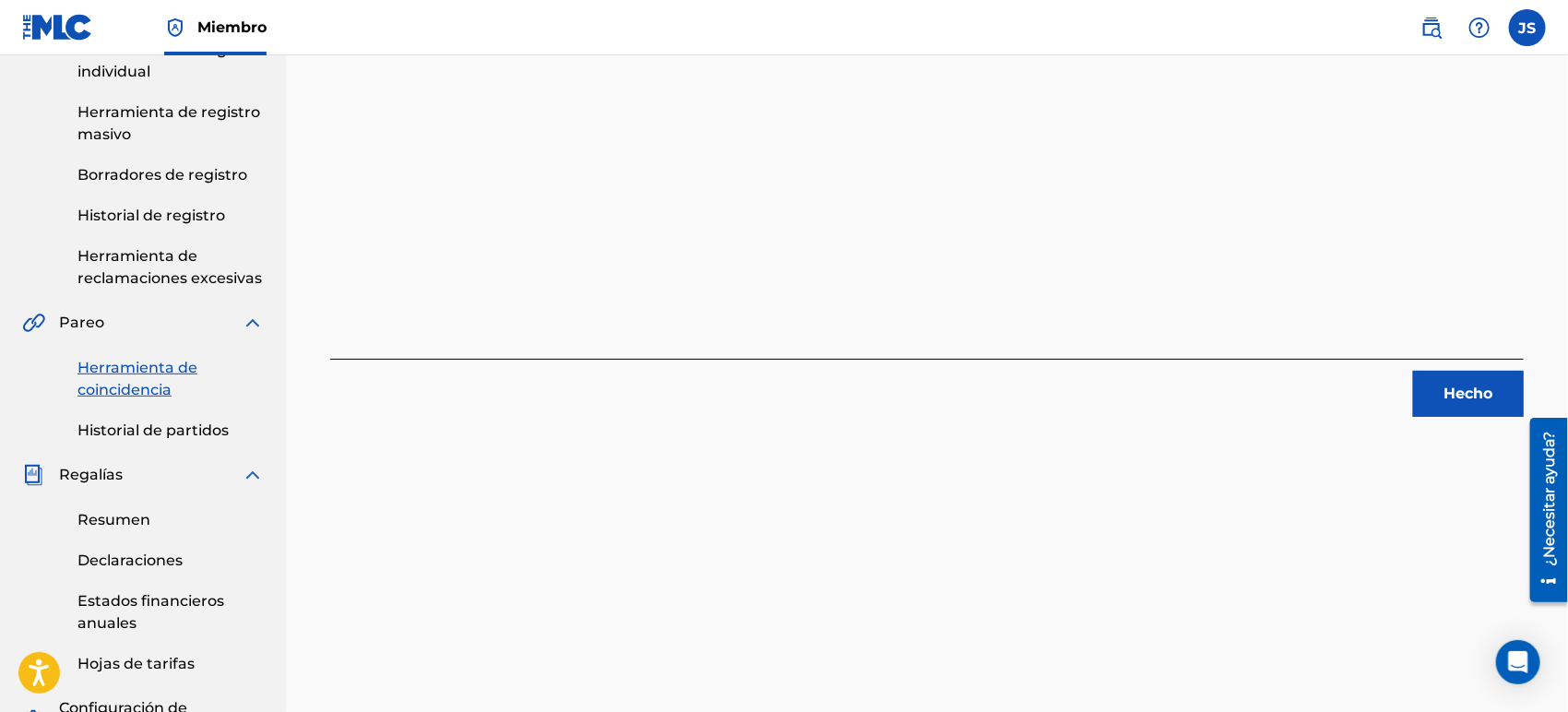 scroll, scrollTop: 102, scrollLeft: 0, axis: vertical 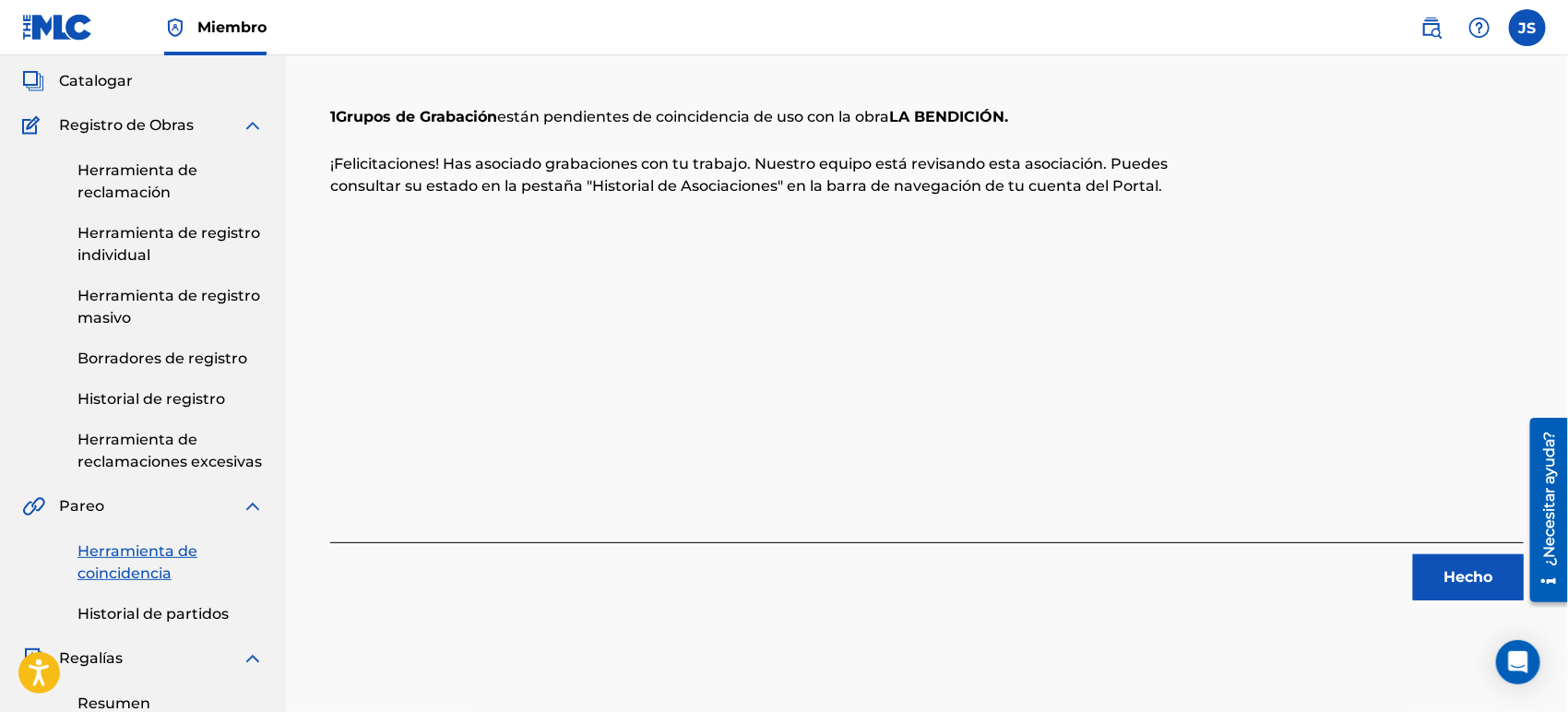 click on "Hecho" at bounding box center [1468, 577] 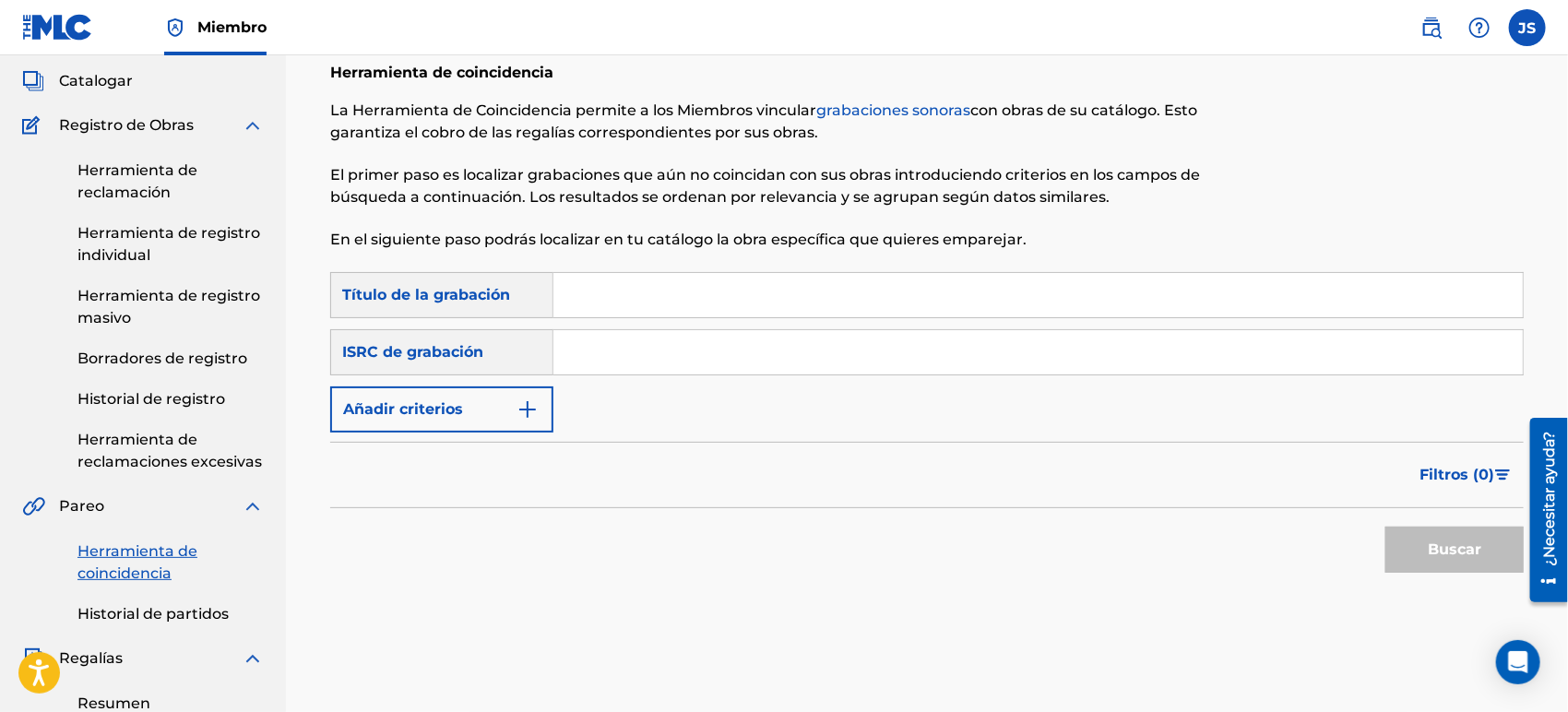 scroll, scrollTop: 0, scrollLeft: 0, axis: both 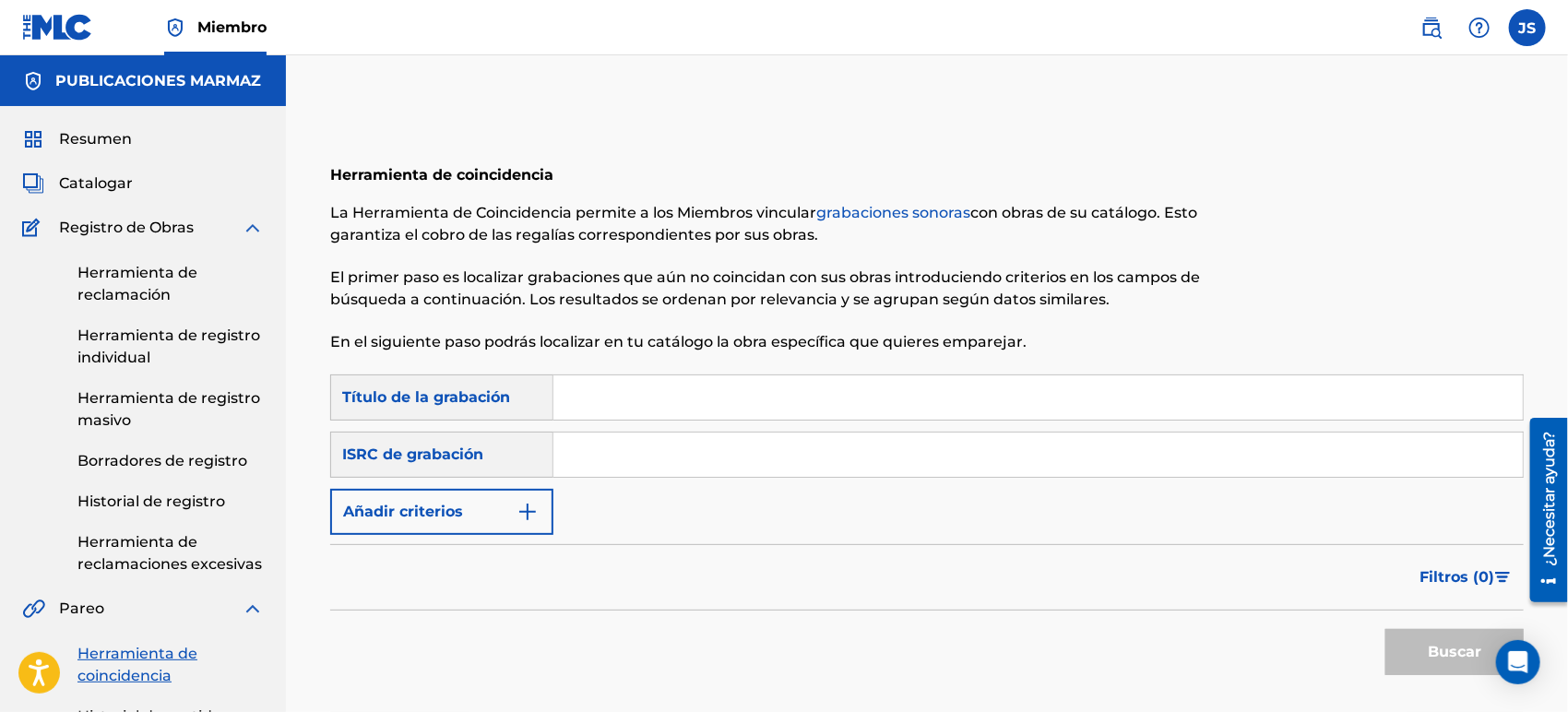 click at bounding box center (1038, 455) 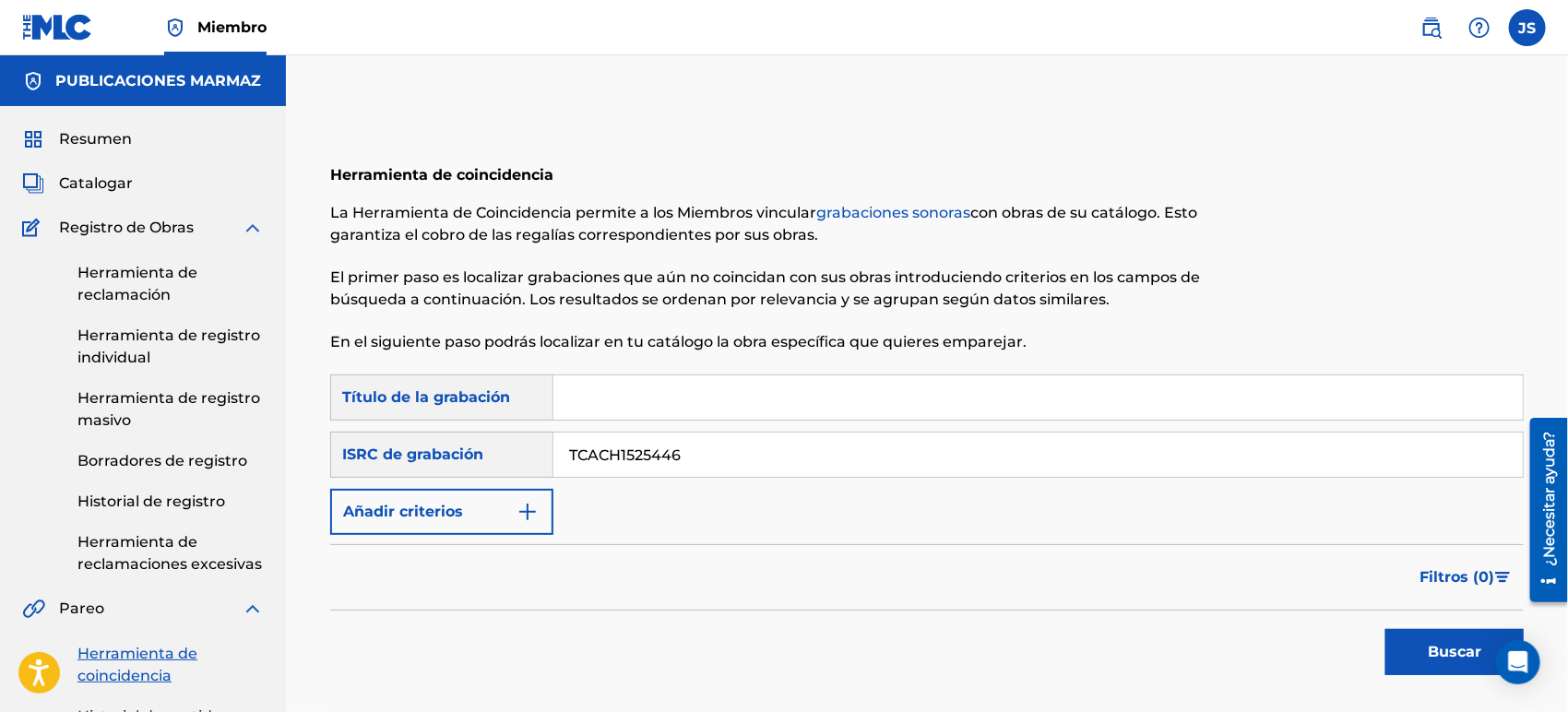 click on "Filtros (  0  )" at bounding box center [927, 577] 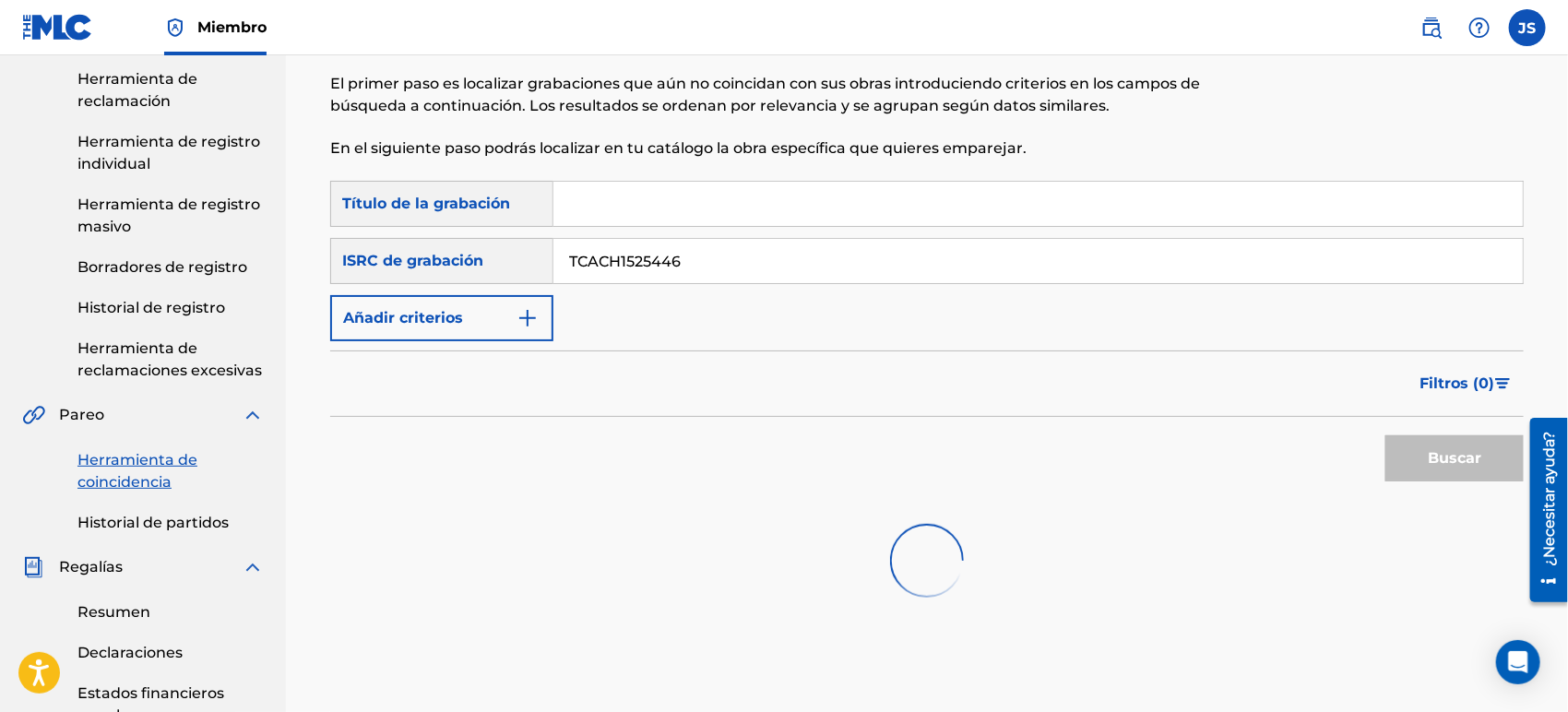 scroll, scrollTop: 307, scrollLeft: 0, axis: vertical 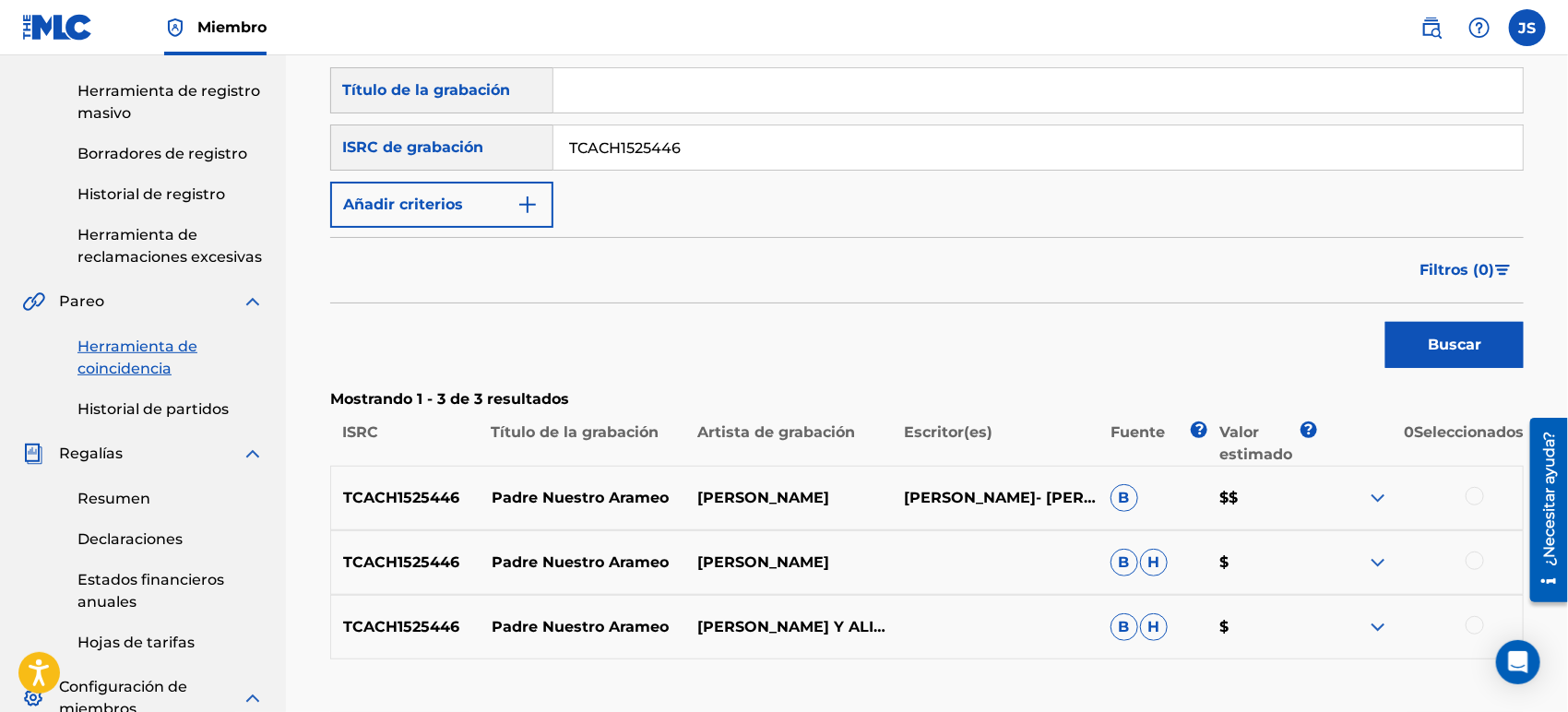 click at bounding box center [1475, 496] 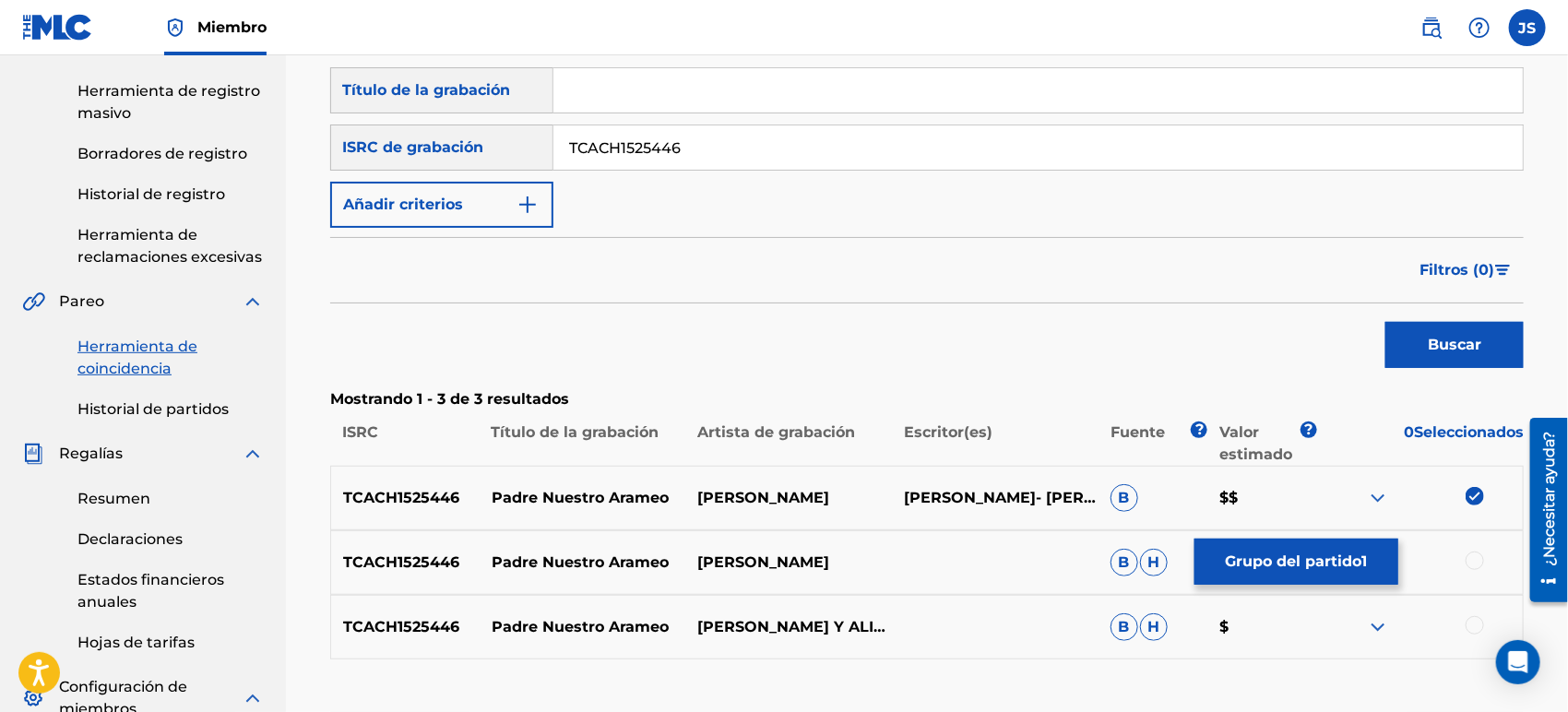 click at bounding box center (1475, 561) 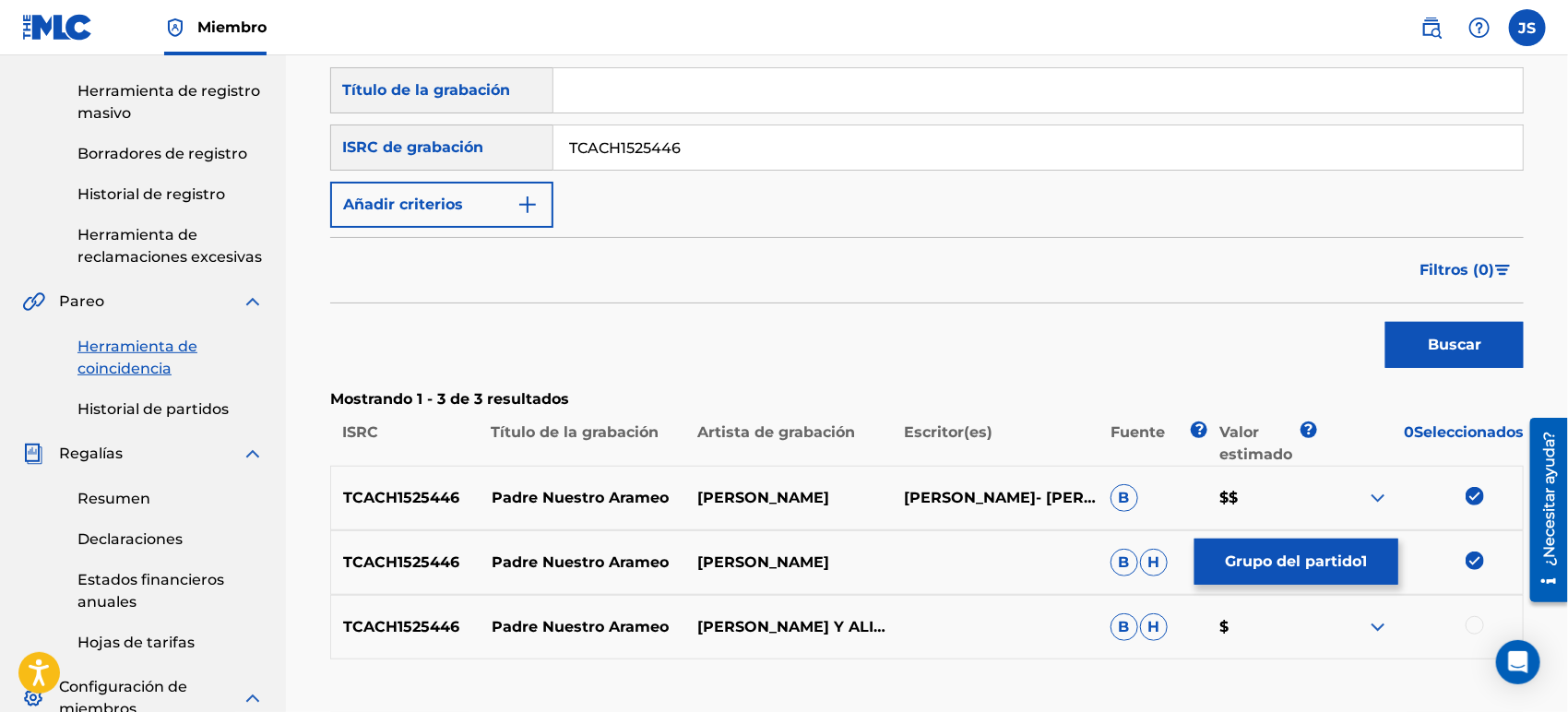 drag, startPoint x: 1480, startPoint y: 618, endPoint x: 1476, endPoint y: 629, distance: 12 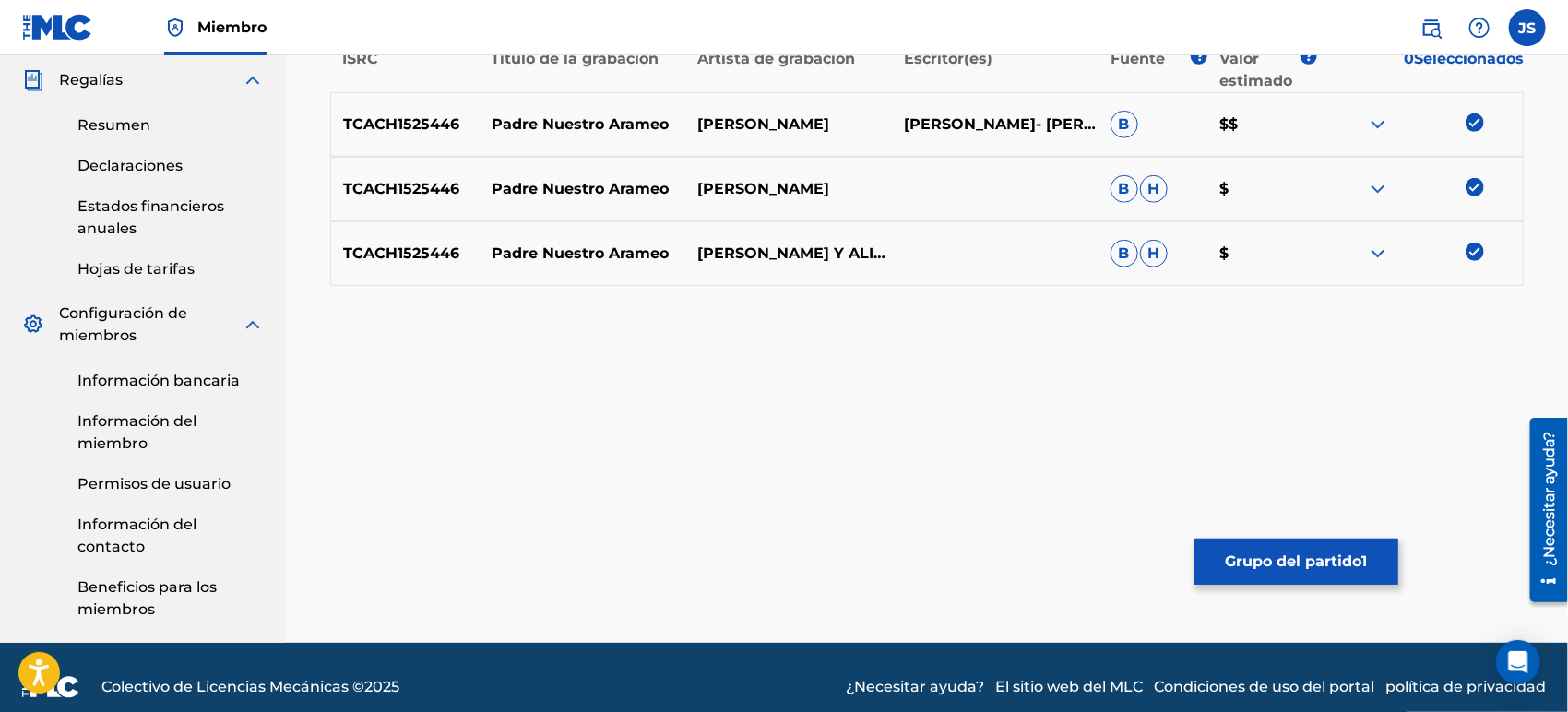 scroll, scrollTop: 699, scrollLeft: 0, axis: vertical 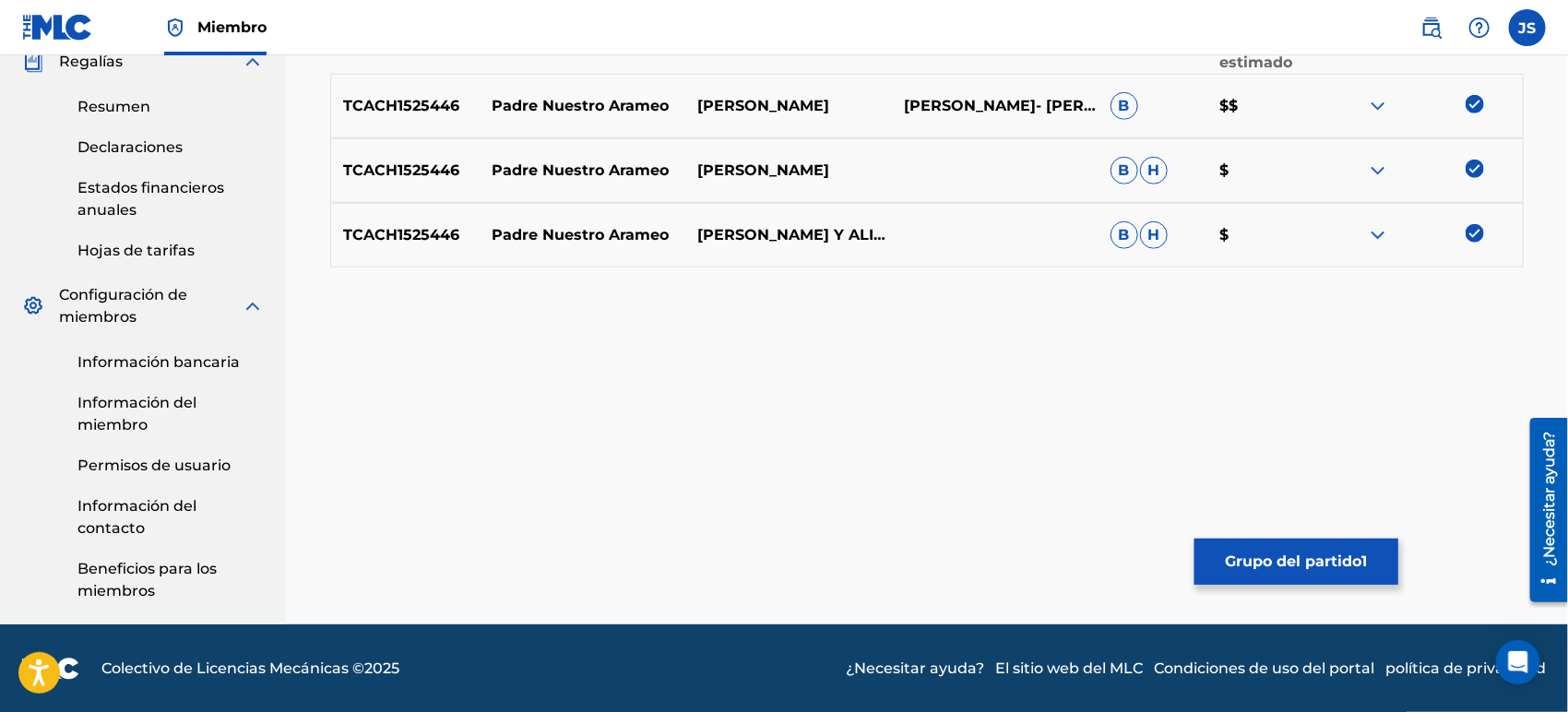 click on "Grupo del partido" at bounding box center (1294, 561) 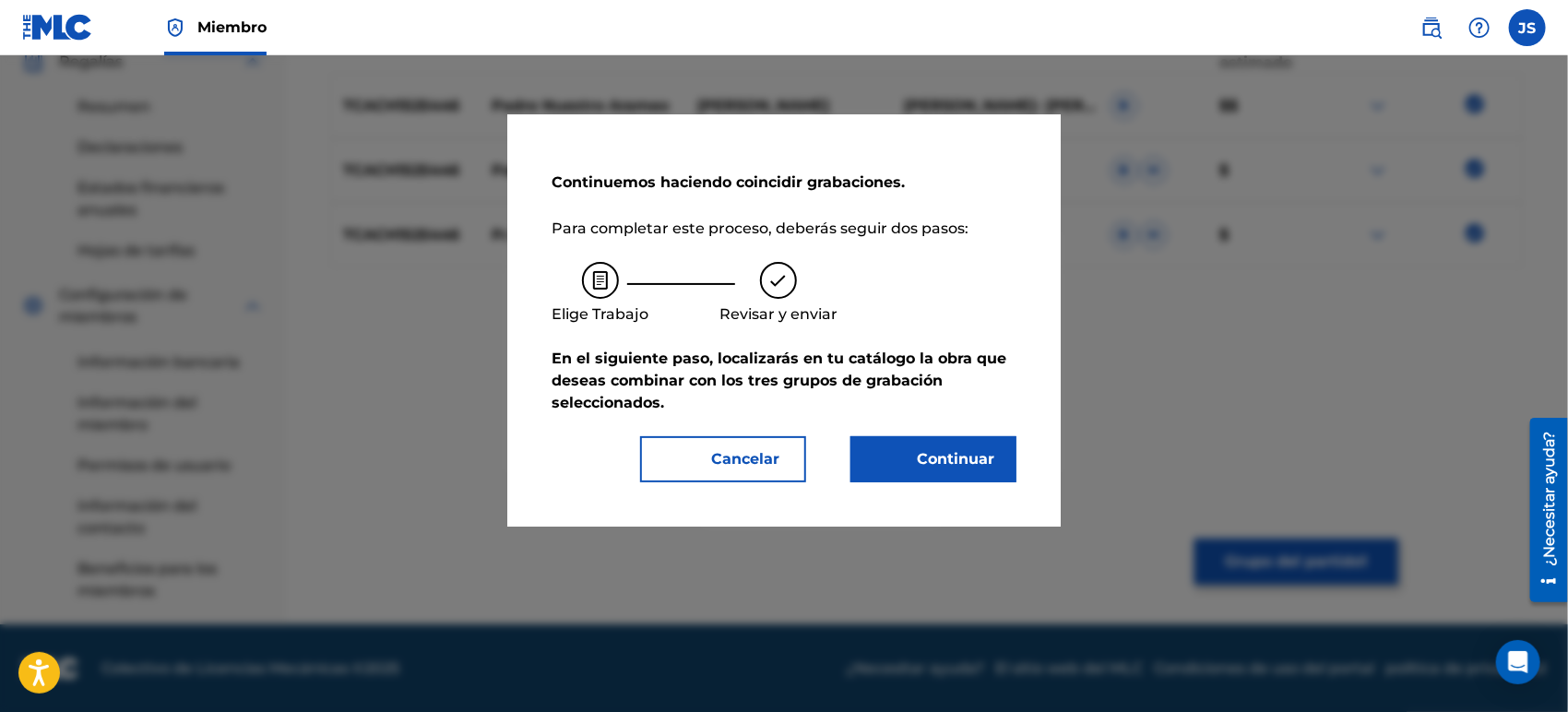 click on "Continuar" at bounding box center [956, 458] 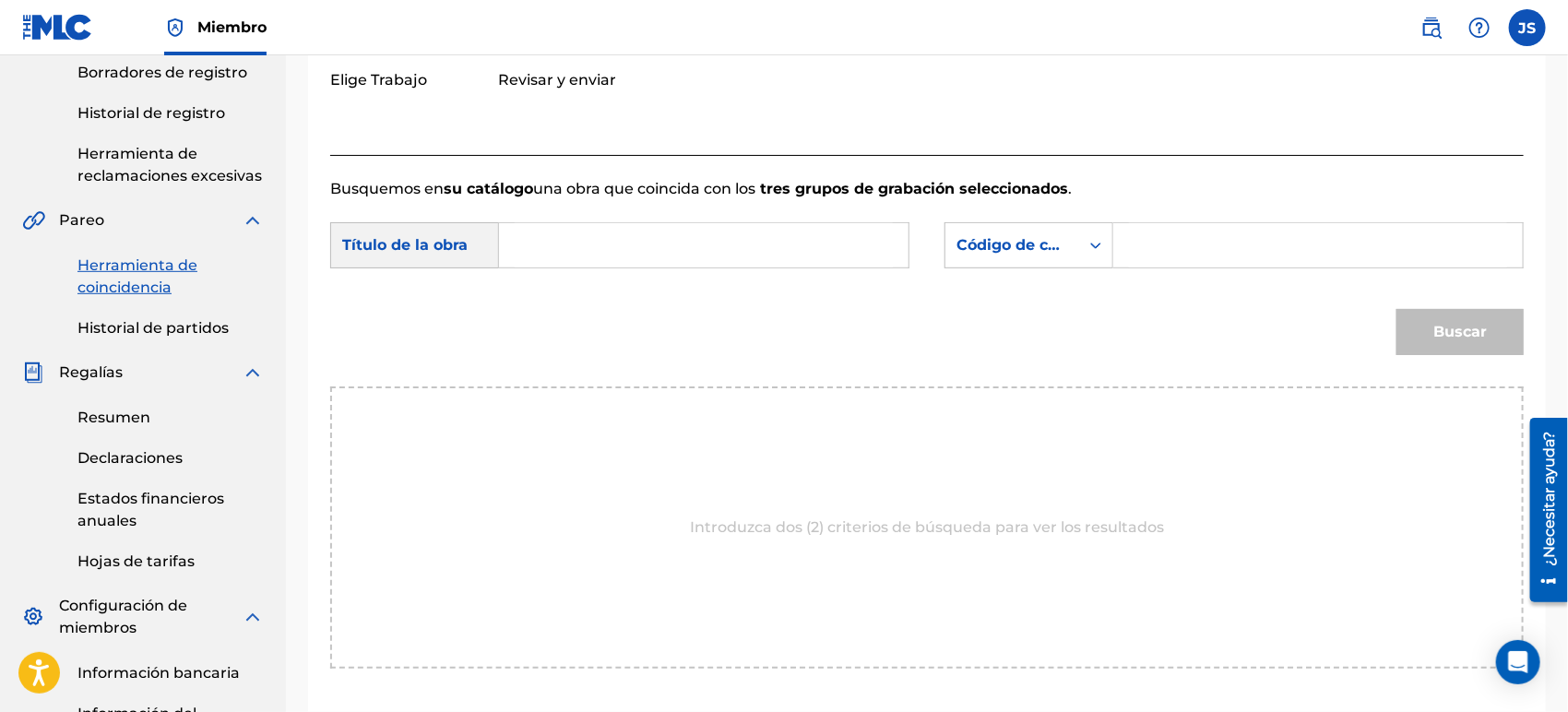 scroll, scrollTop: 289, scrollLeft: 0, axis: vertical 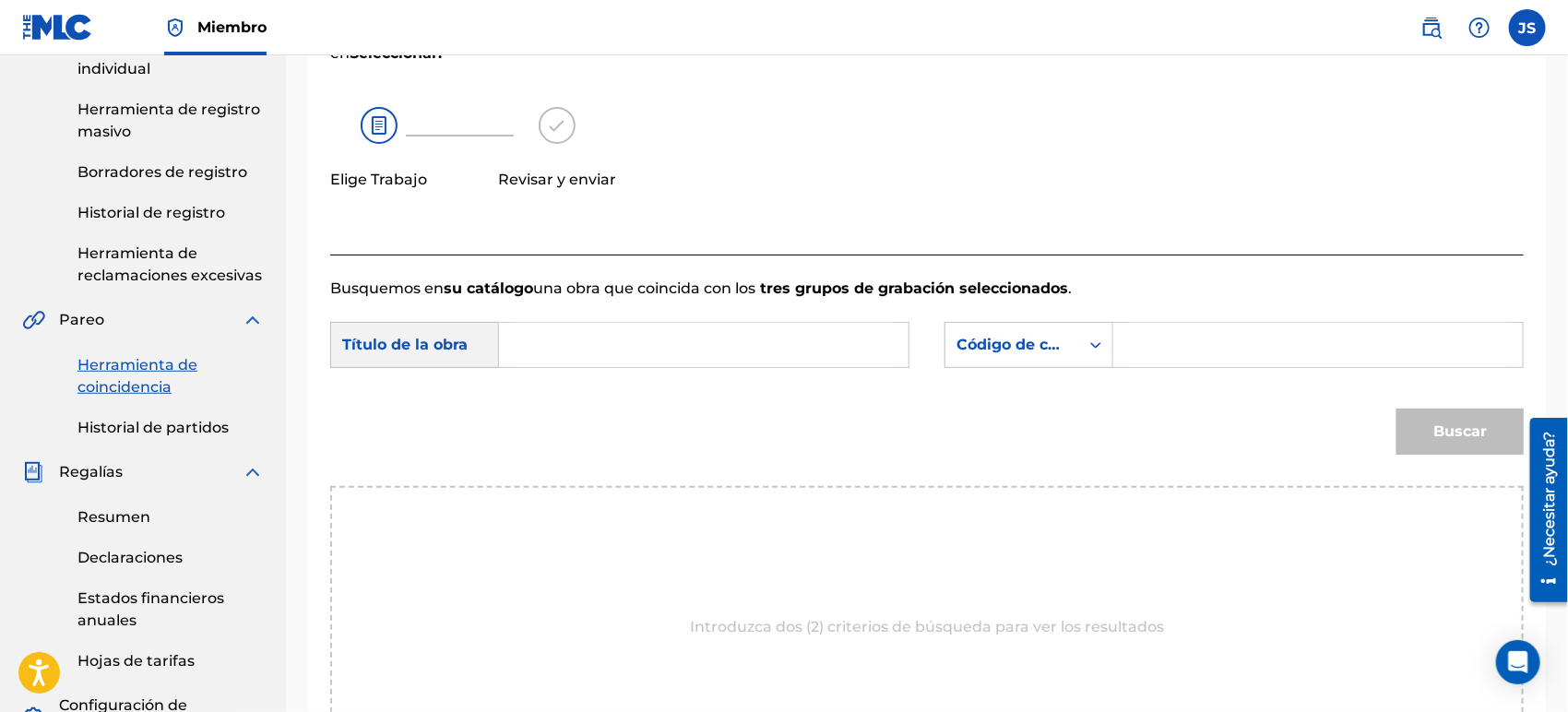 click at bounding box center (704, 345) 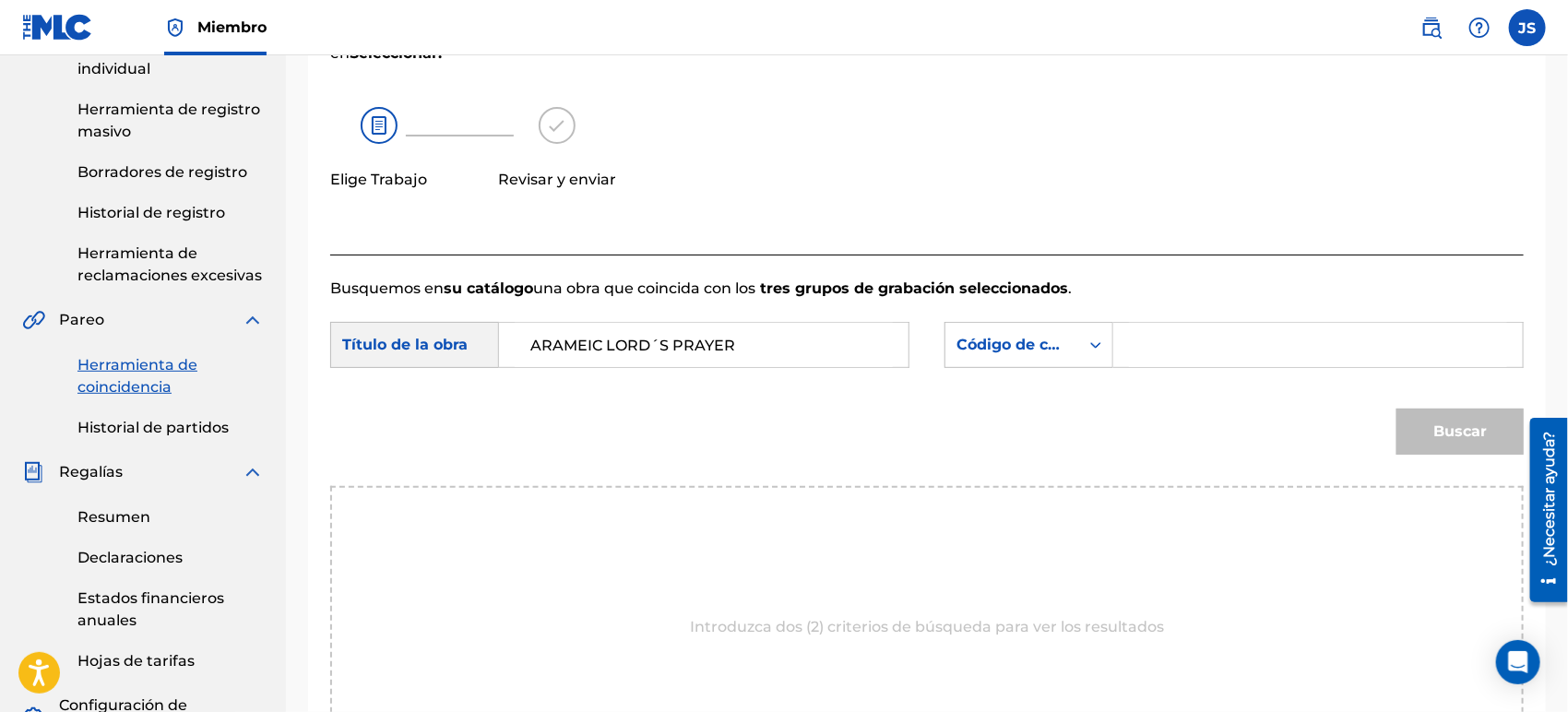 click on "Código de canción MLC" at bounding box center (1047, 344) 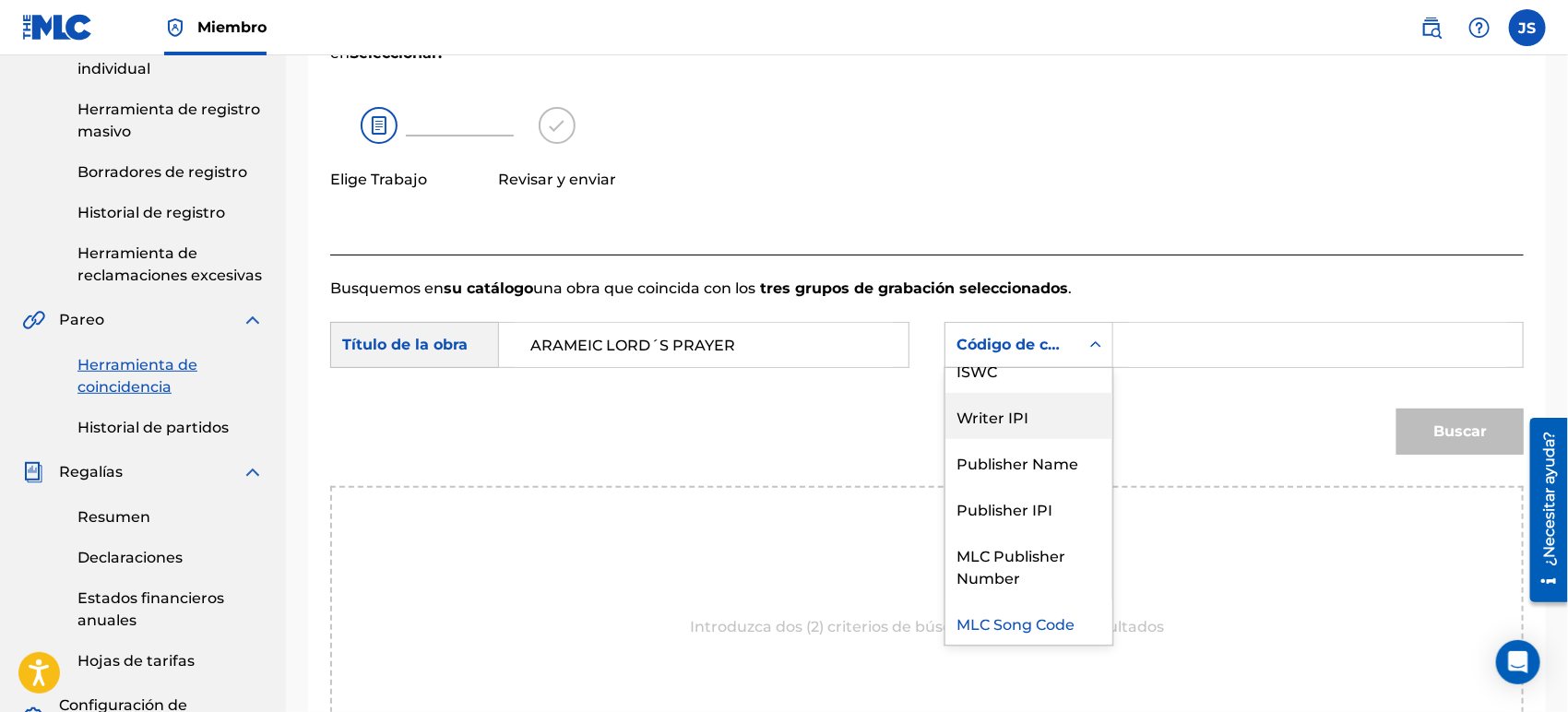 scroll, scrollTop: 0, scrollLeft: 0, axis: both 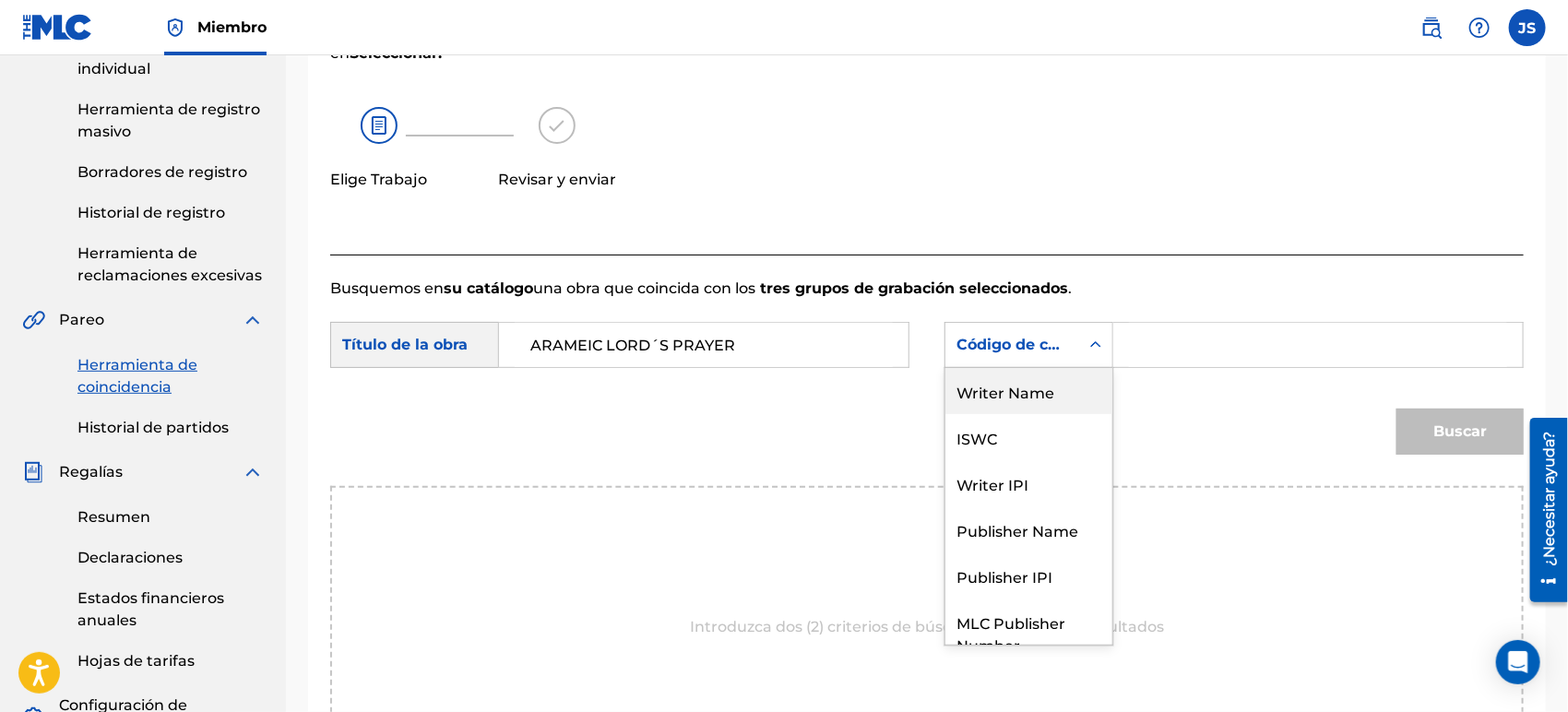 drag, startPoint x: 1017, startPoint y: 400, endPoint x: 1001, endPoint y: 407, distance: 17.464249 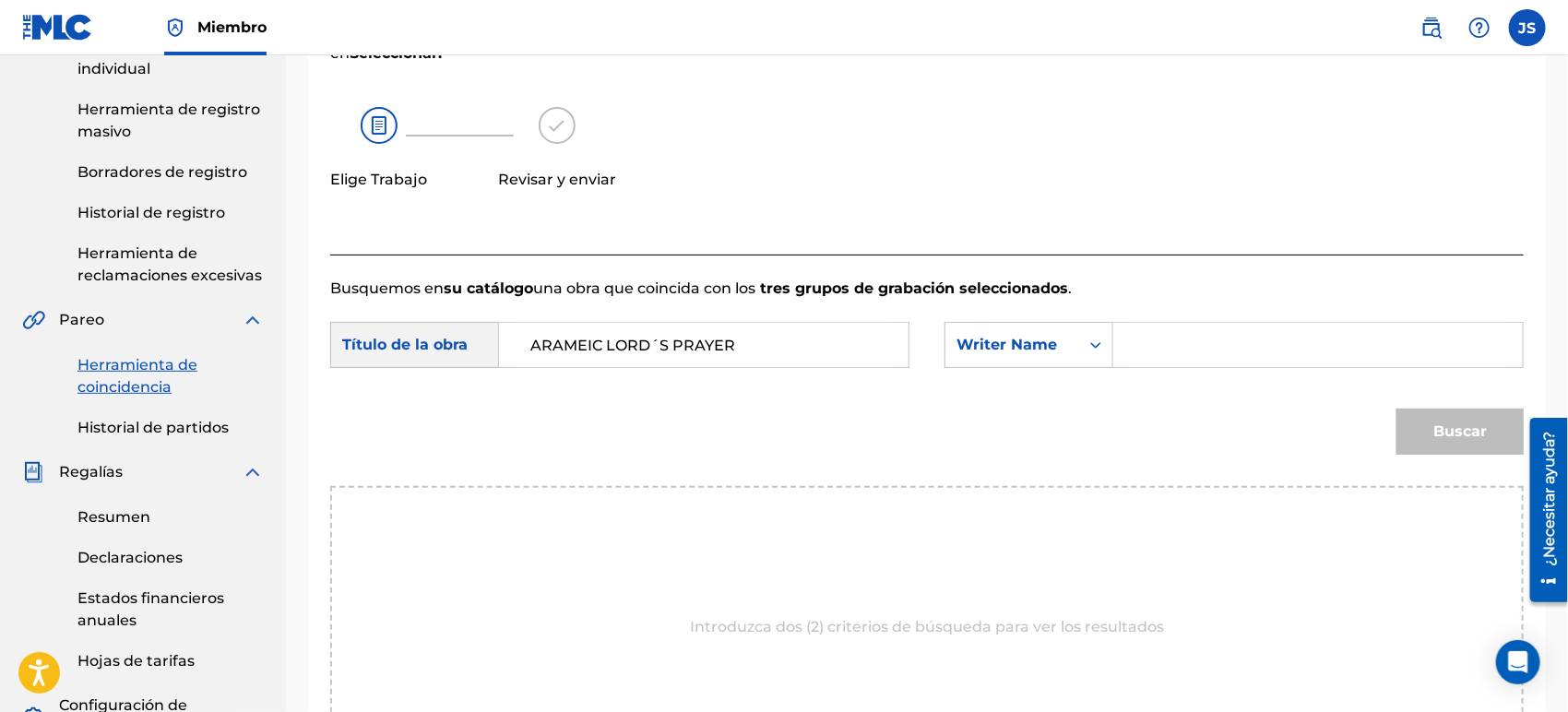 drag, startPoint x: 1226, startPoint y: 352, endPoint x: 1232, endPoint y: 338, distance: 15.231546 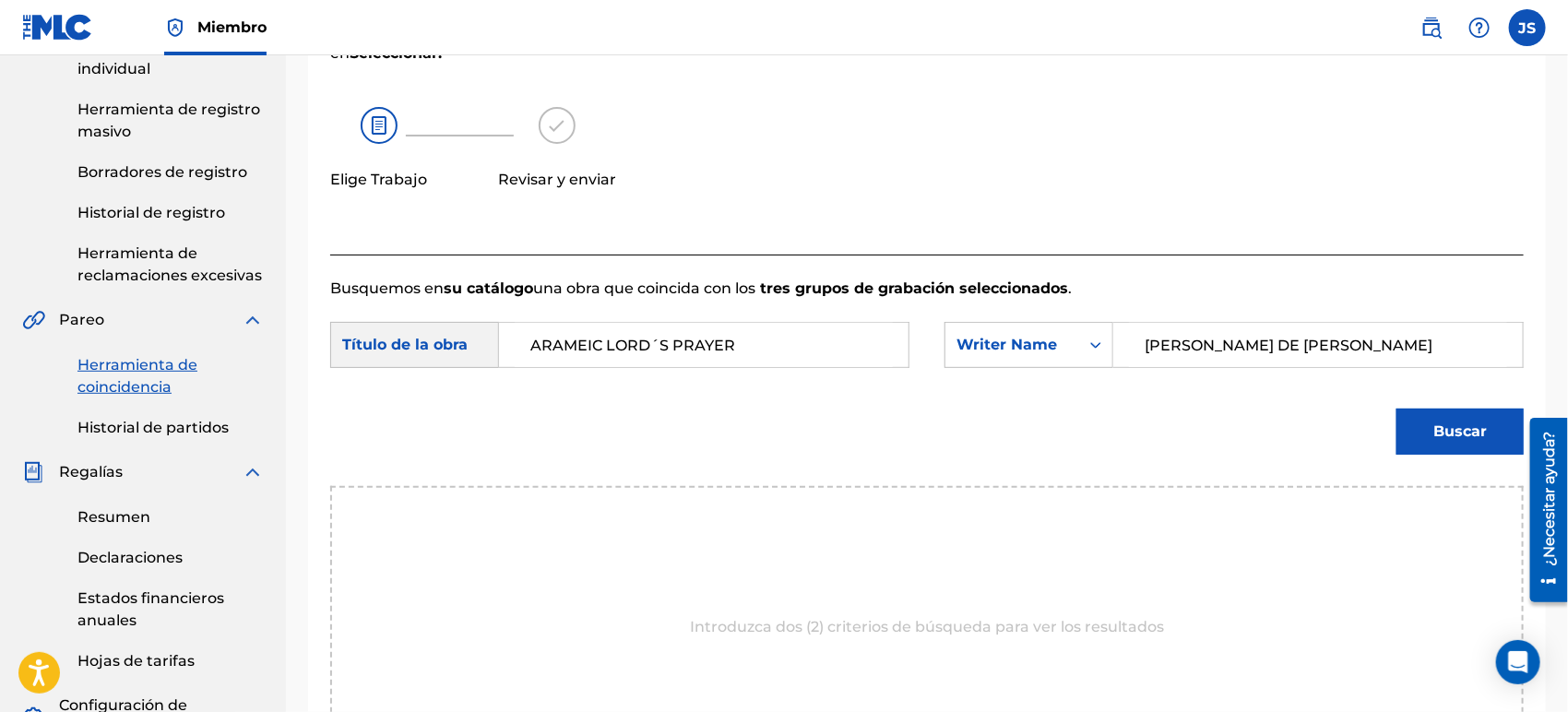 click on "Busquemos en  su catálogo  una obra que coincida con los    tres grupos de grabación seleccionados  . Buscar con criteriosc2621c35-1369-4366-b842-018a39739a45 Título de la obra ARAMEIC LORD´S PRAYER SearchWithCriteriae8fbeb86-e076-4a13-8097-fd3a38a27bd0 Writer Name [PERSON_NAME] DE [PERSON_NAME] Introduzca dos (2) criterios de búsqueda para ver los resultados" at bounding box center [927, 534] 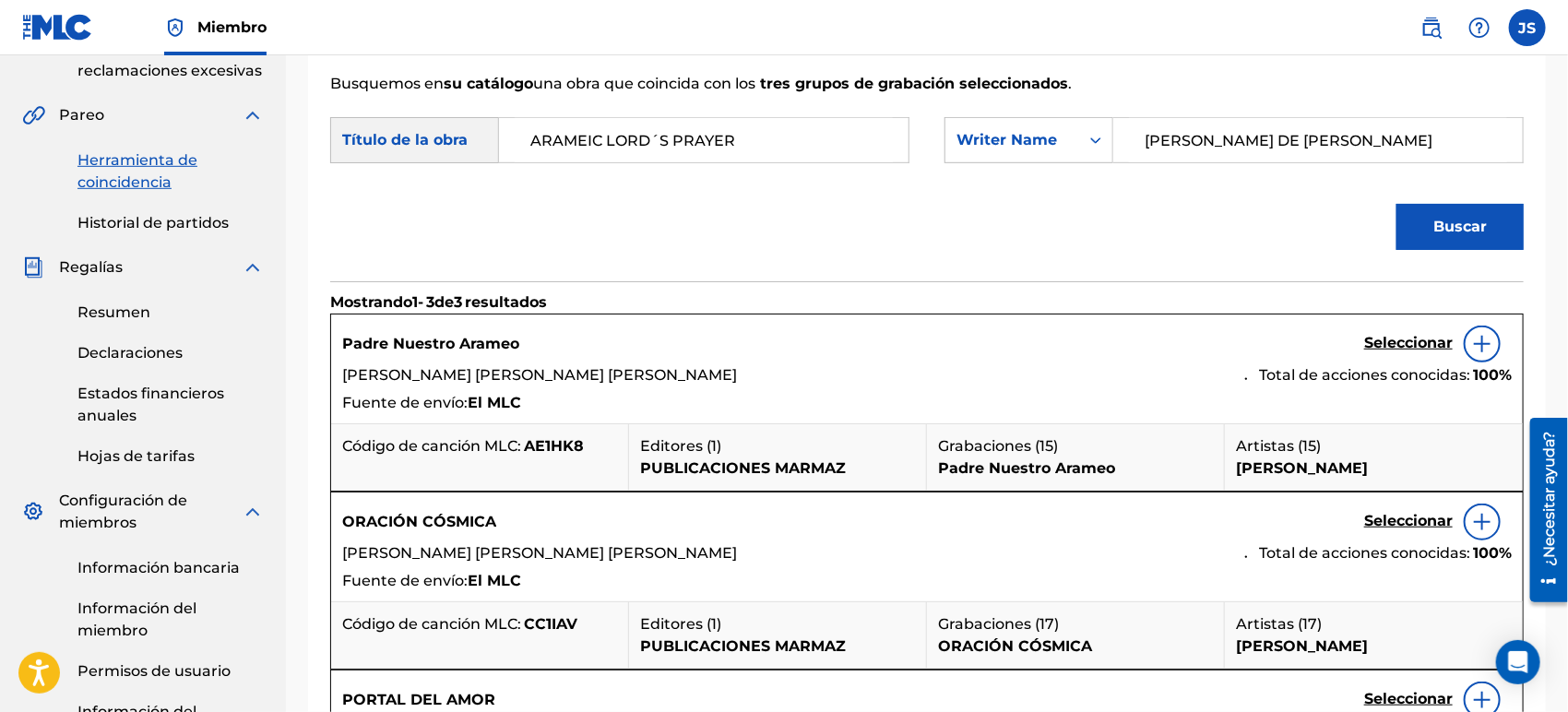 scroll, scrollTop: 494, scrollLeft: 0, axis: vertical 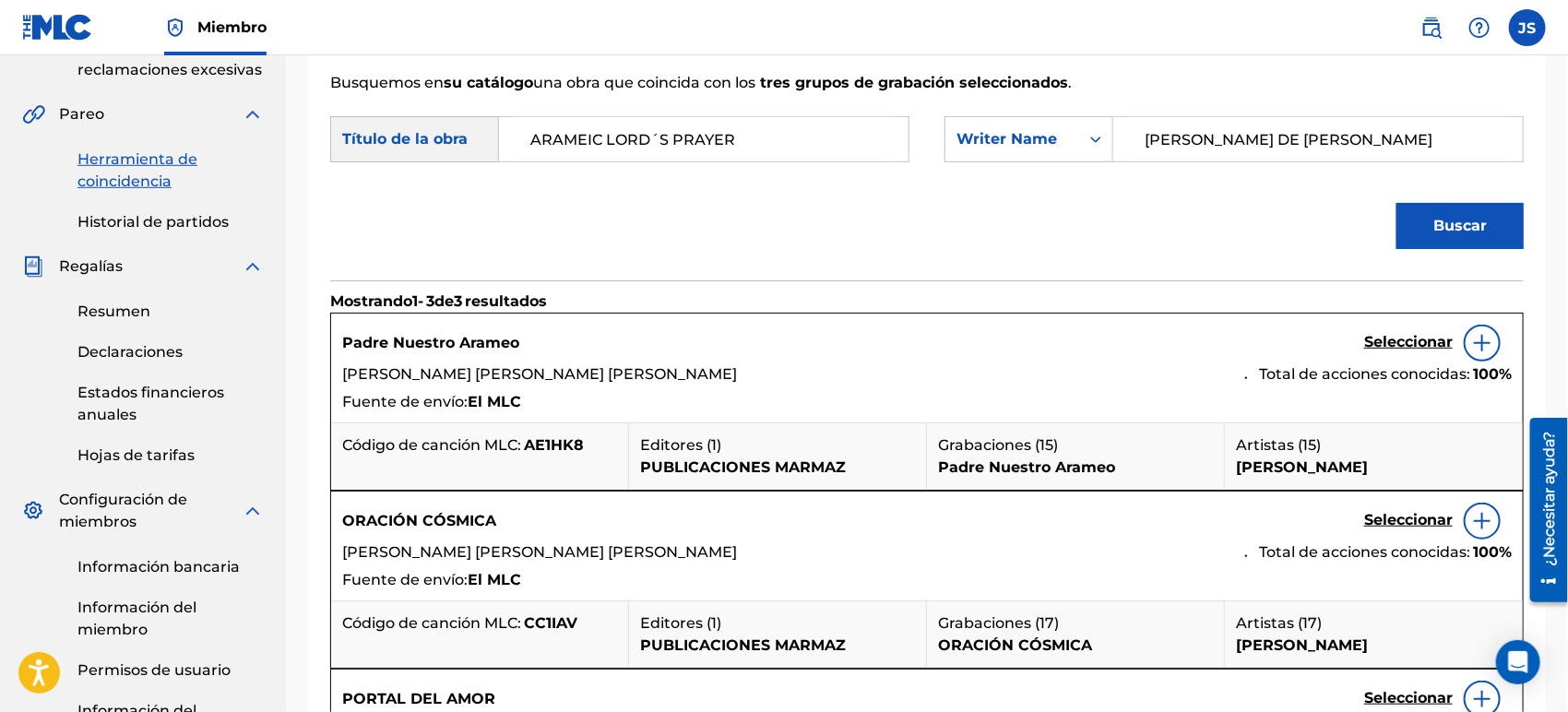 click on "AE1HK8" at bounding box center (553, 445) 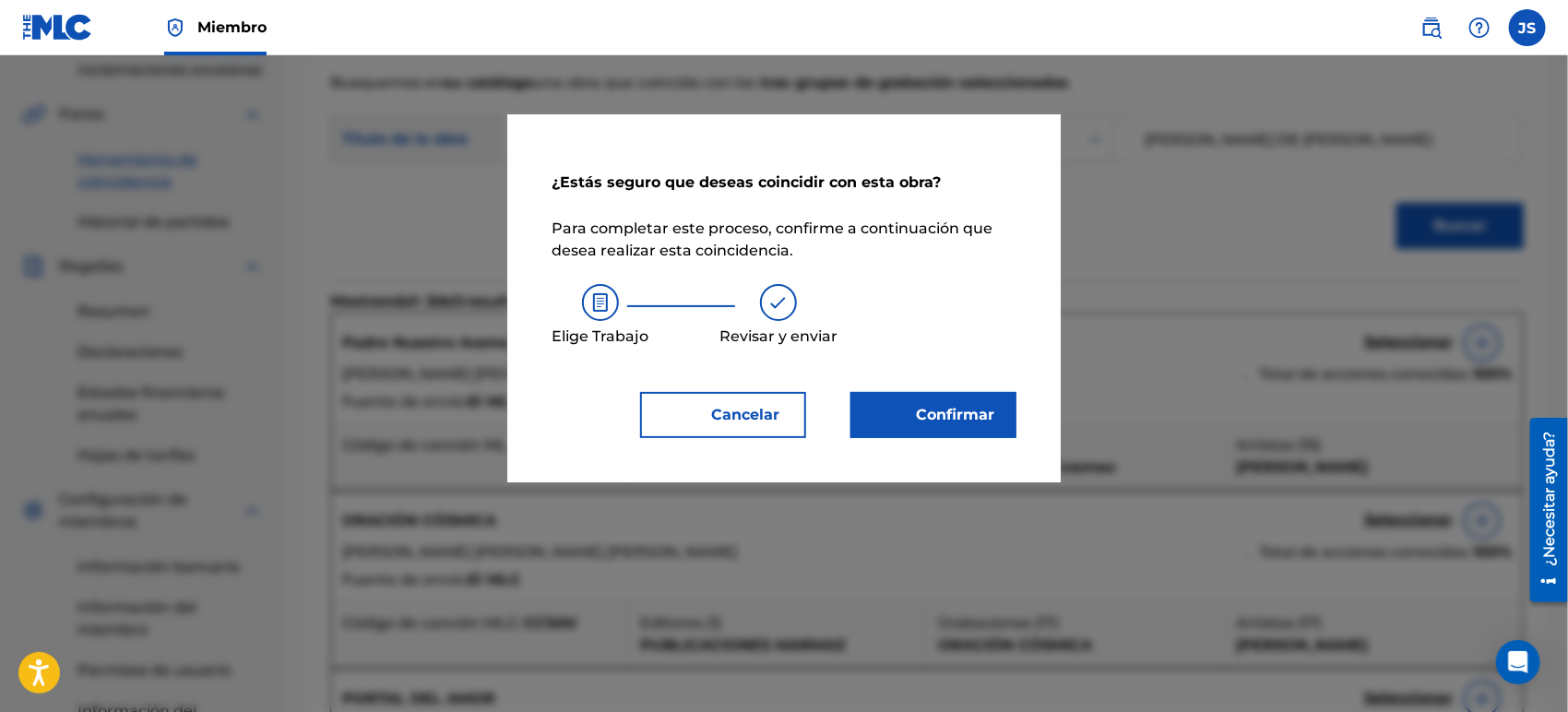 click on "Confirmar" at bounding box center [933, 415] 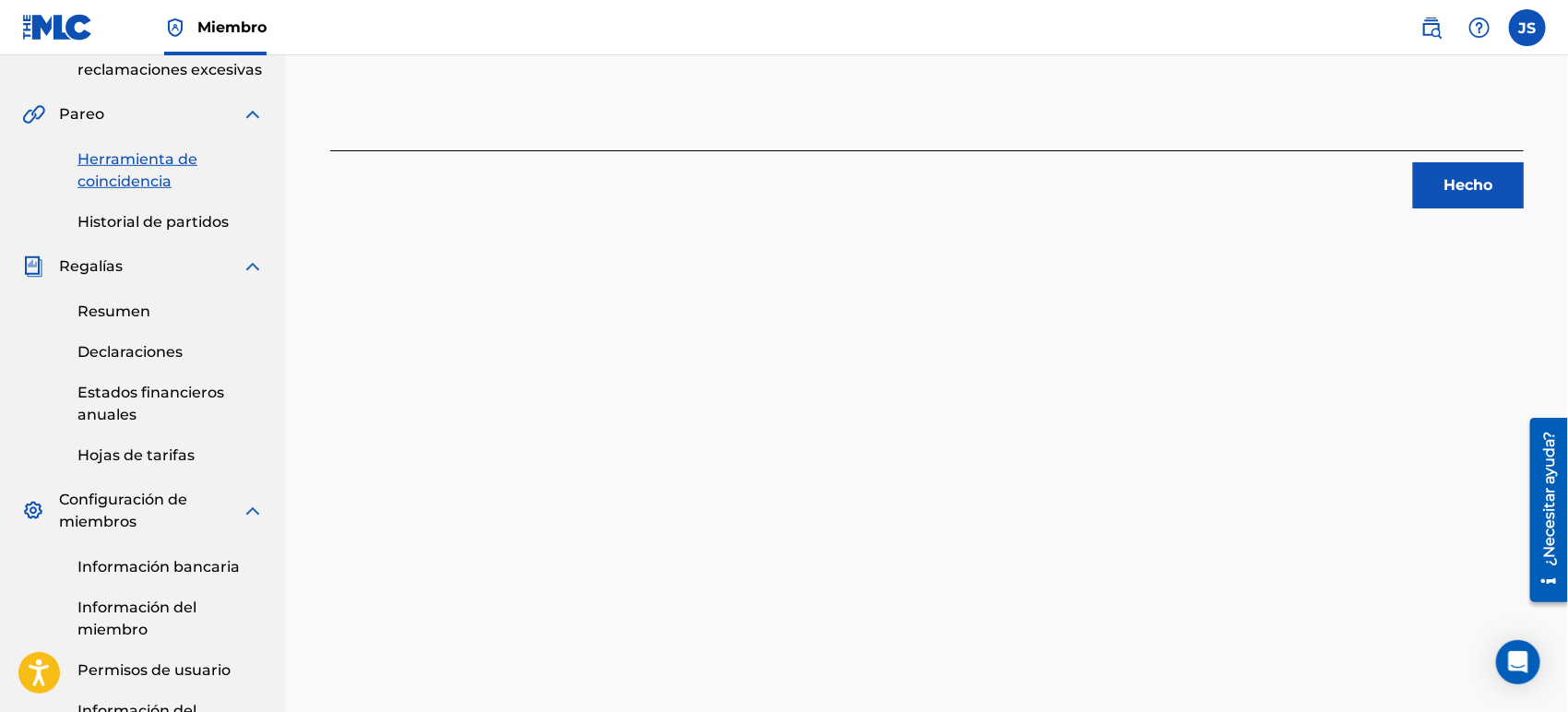 click on "Hecho" at bounding box center (927, 179) 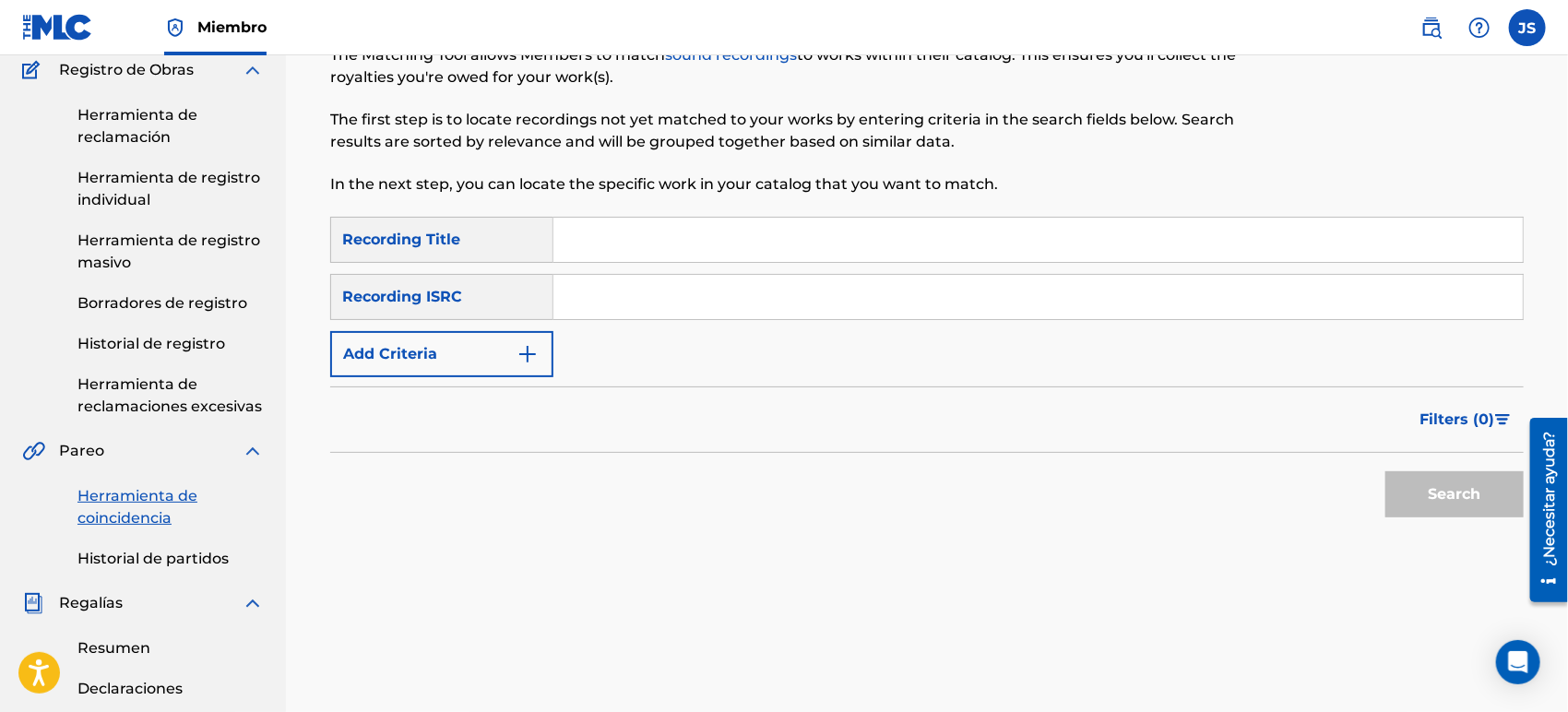 scroll, scrollTop: 84, scrollLeft: 0, axis: vertical 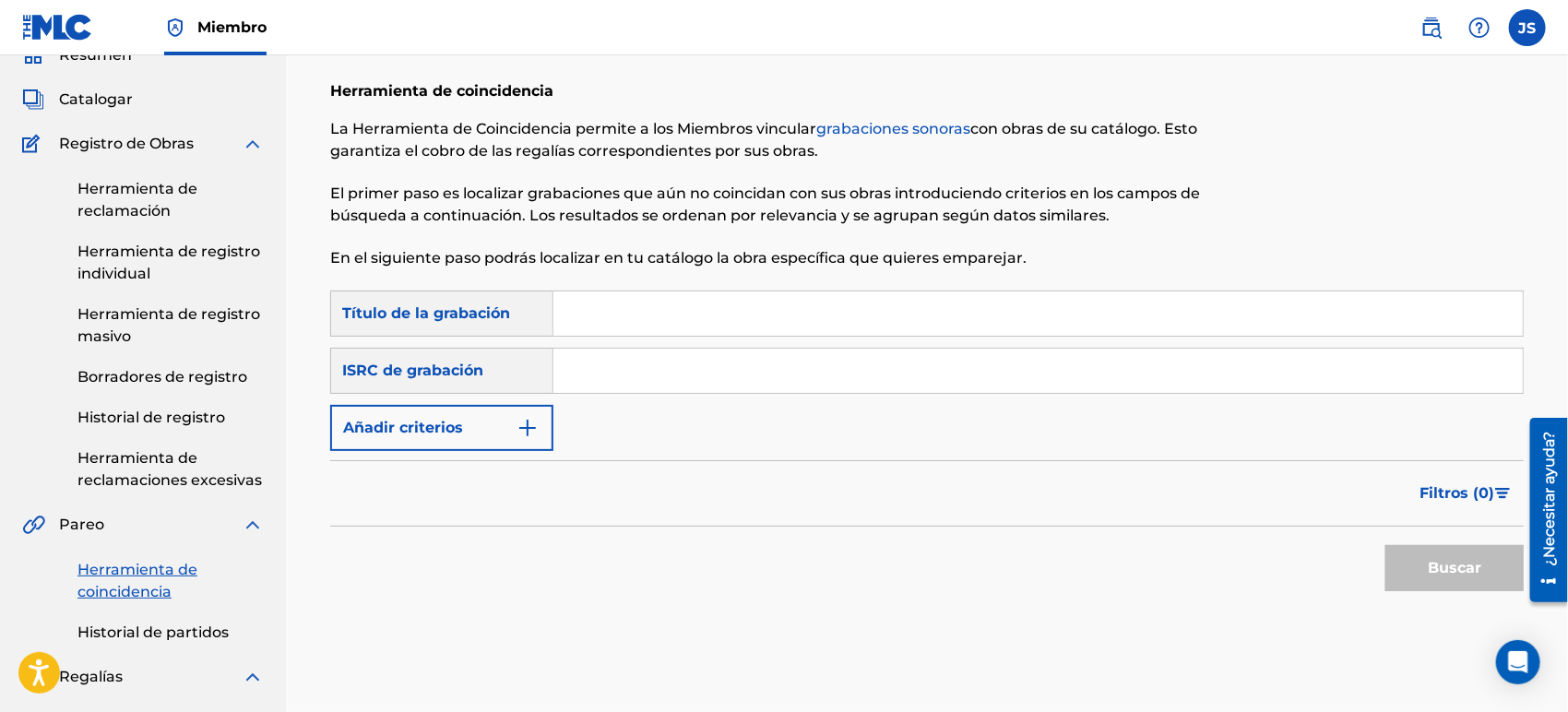click at bounding box center (1038, 371) 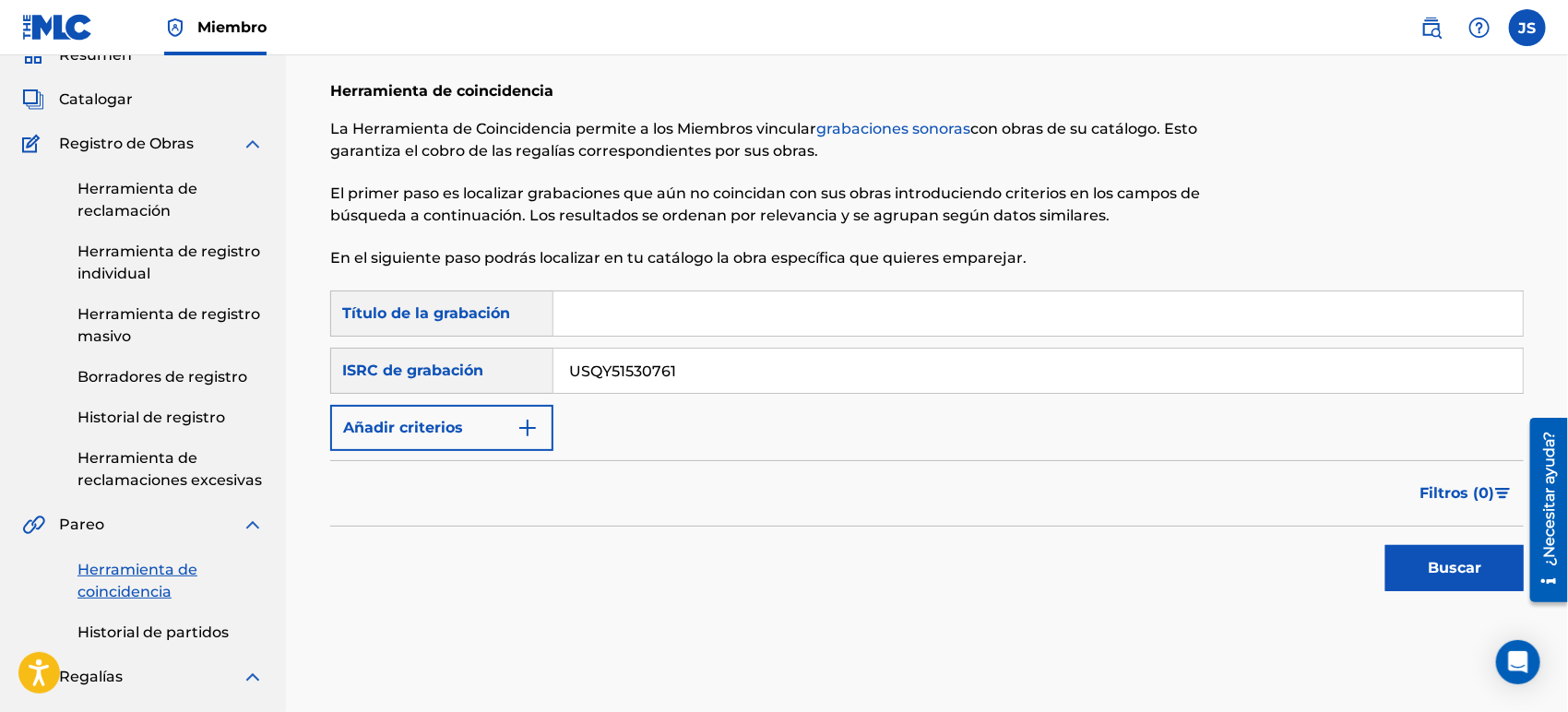 click on "Buscar" at bounding box center (927, 564) 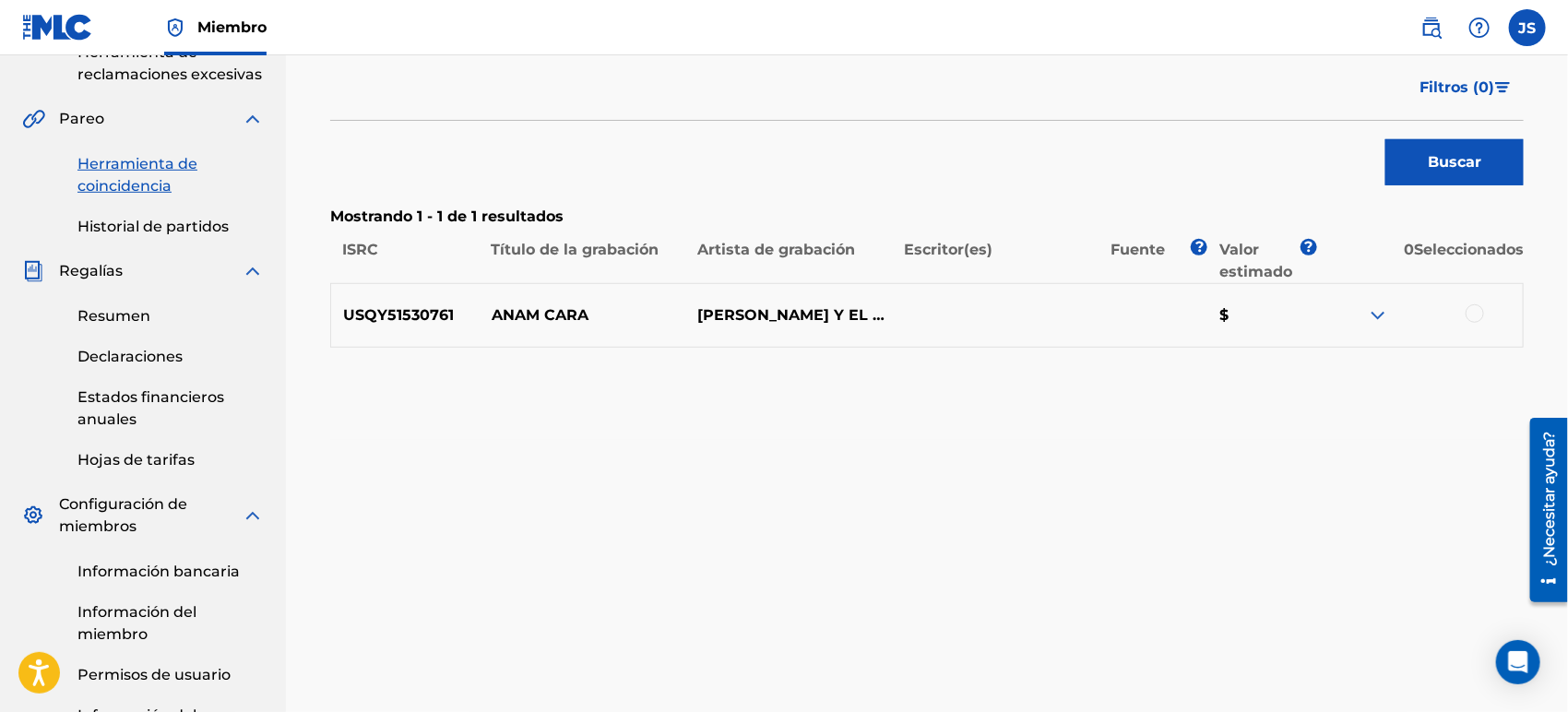 scroll, scrollTop: 494, scrollLeft: 0, axis: vertical 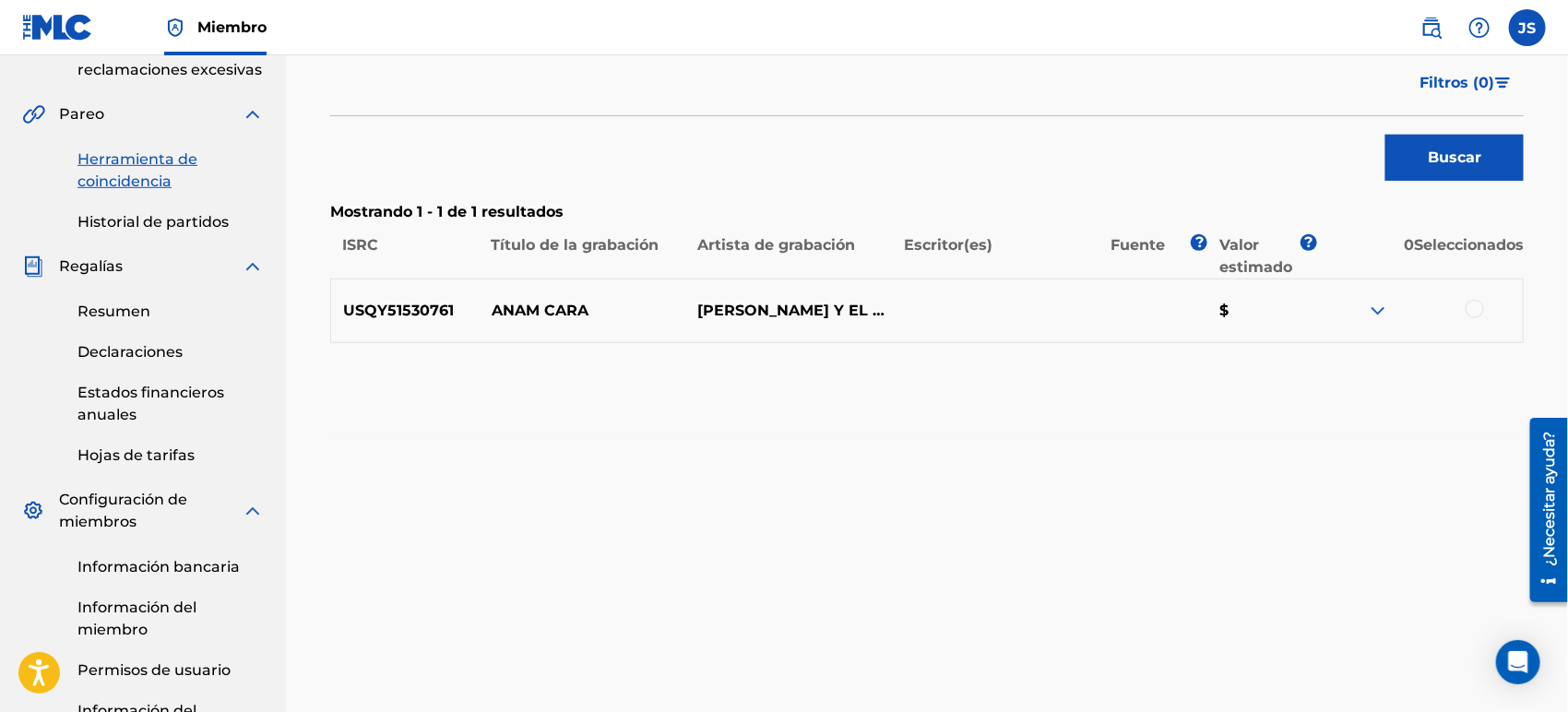 click at bounding box center (1475, 309) 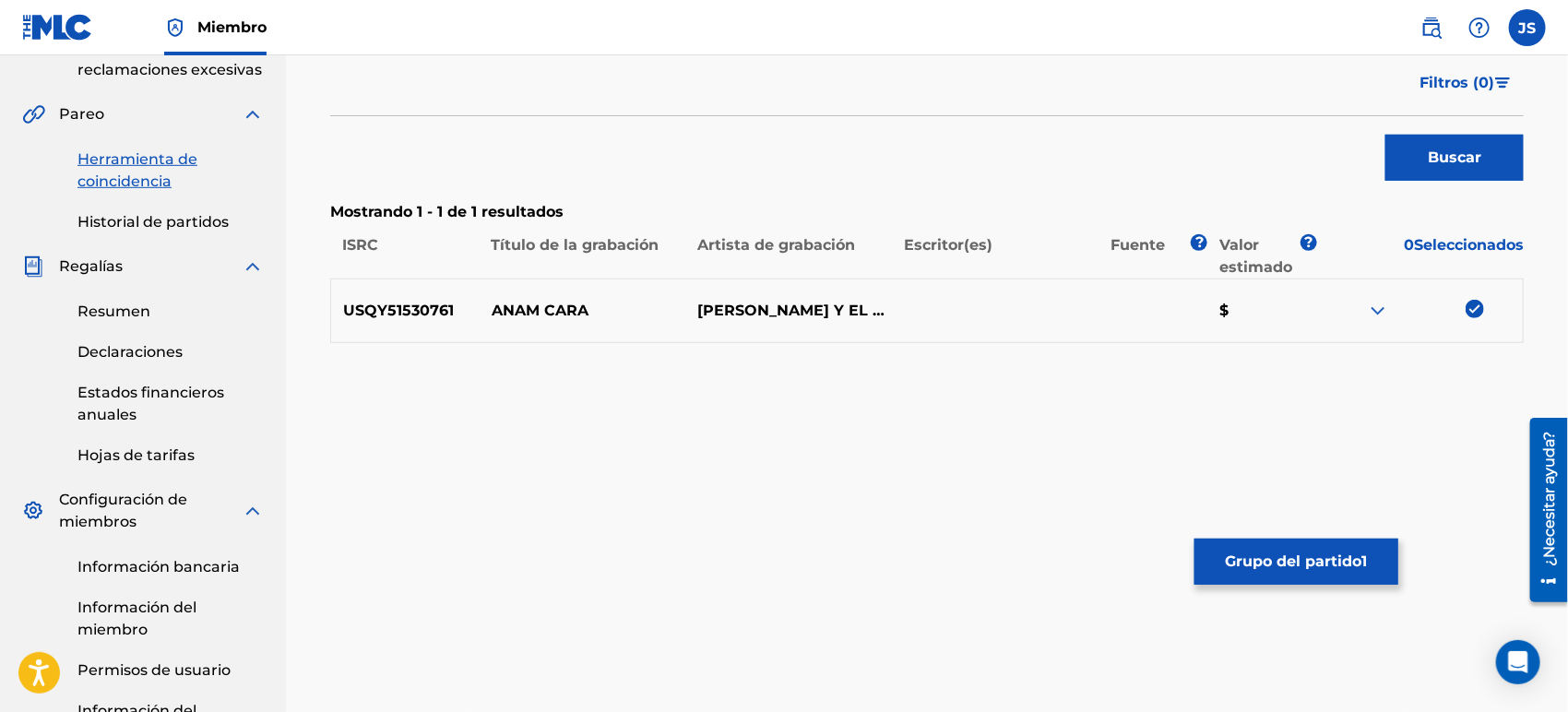 click on "Grupo del partido  1" at bounding box center [1296, 562] 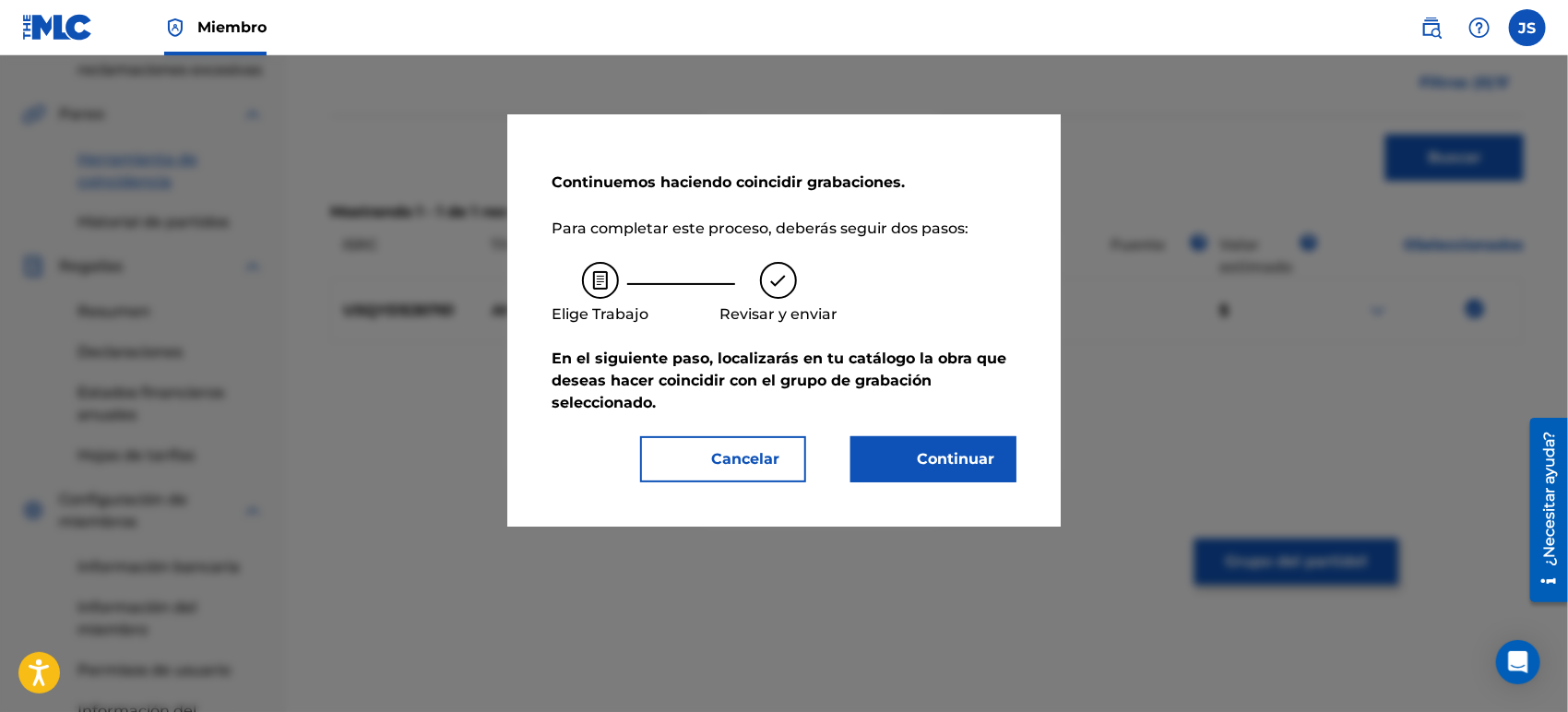 drag, startPoint x: 1004, startPoint y: 475, endPoint x: 959, endPoint y: 466, distance: 45.8912 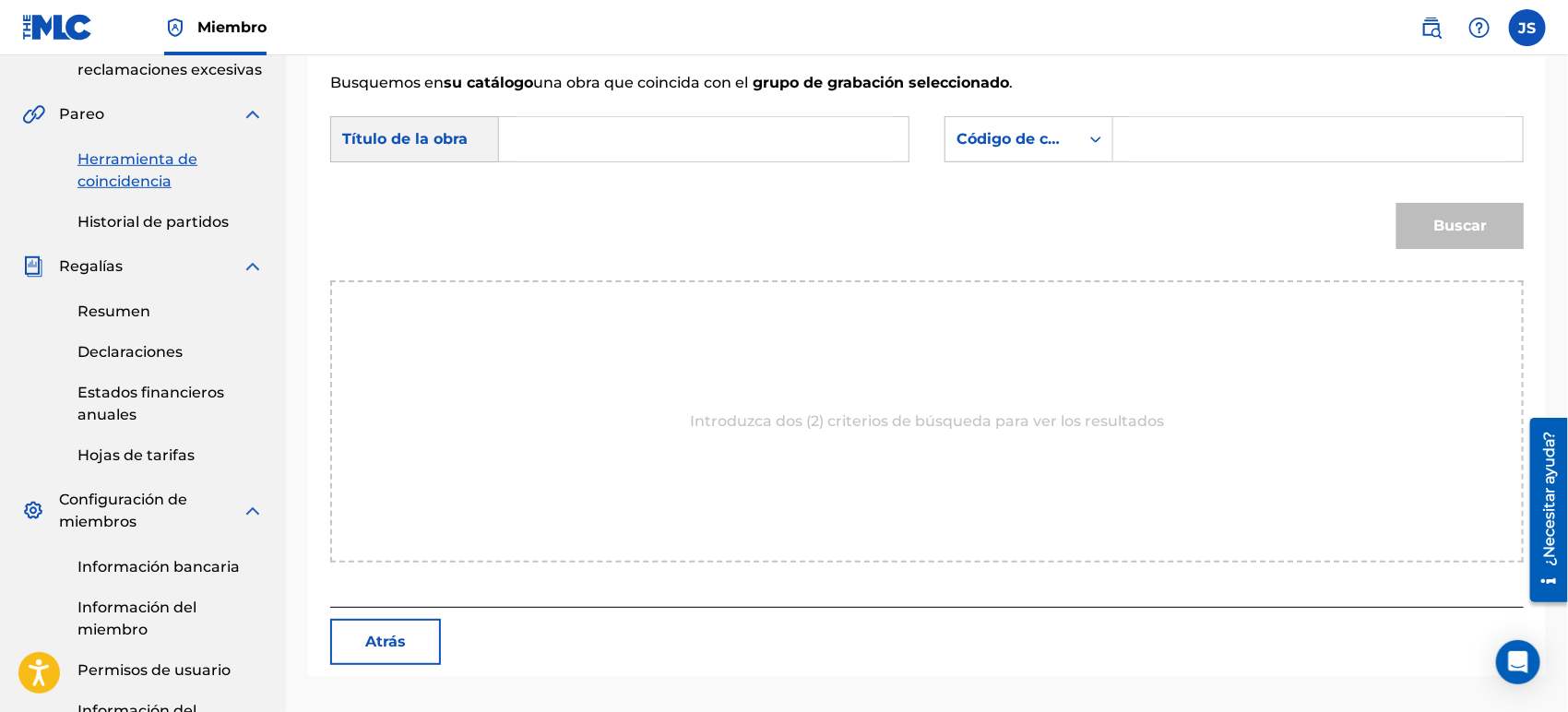 click on "una obra que coincida con el" at bounding box center (640, 82) 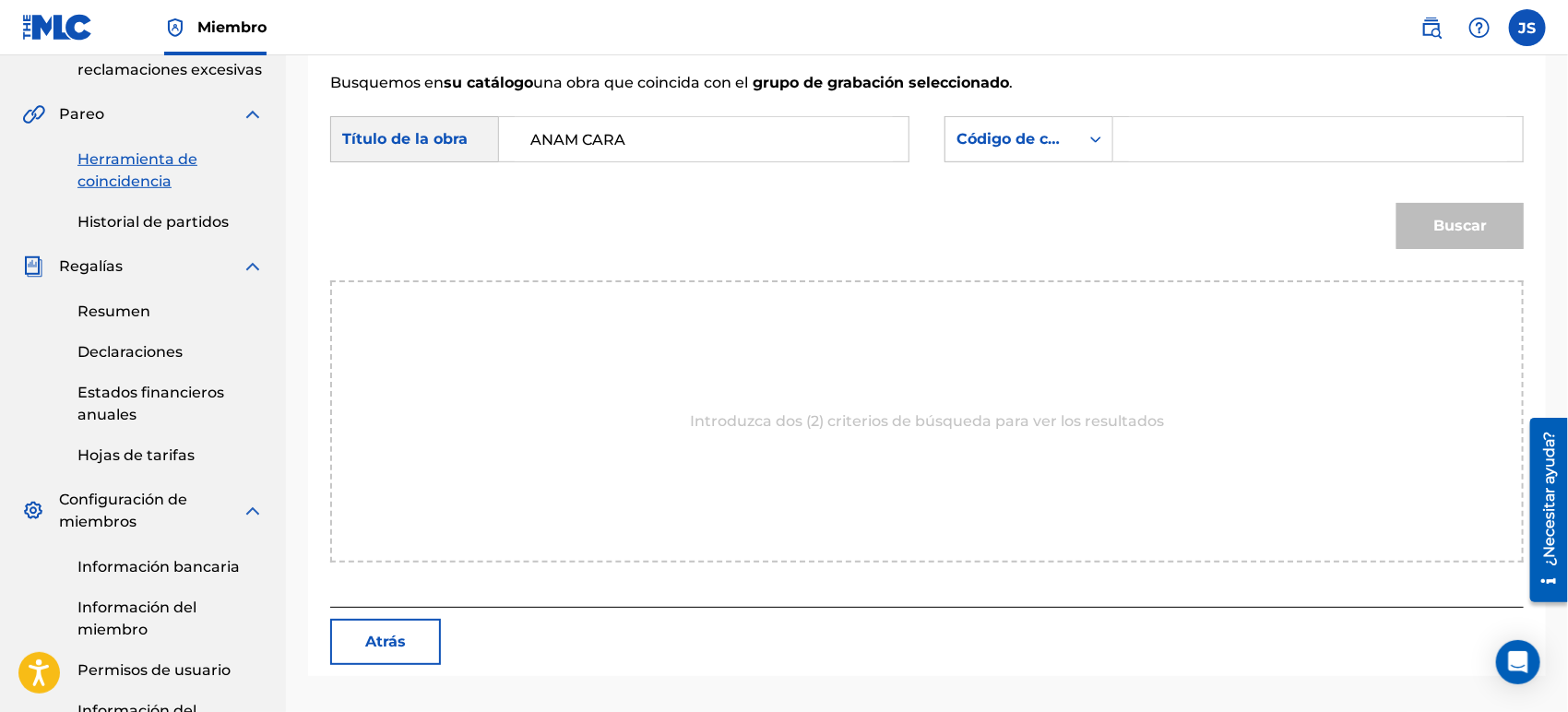 click on "Código de canción MLC" at bounding box center [1028, 139] 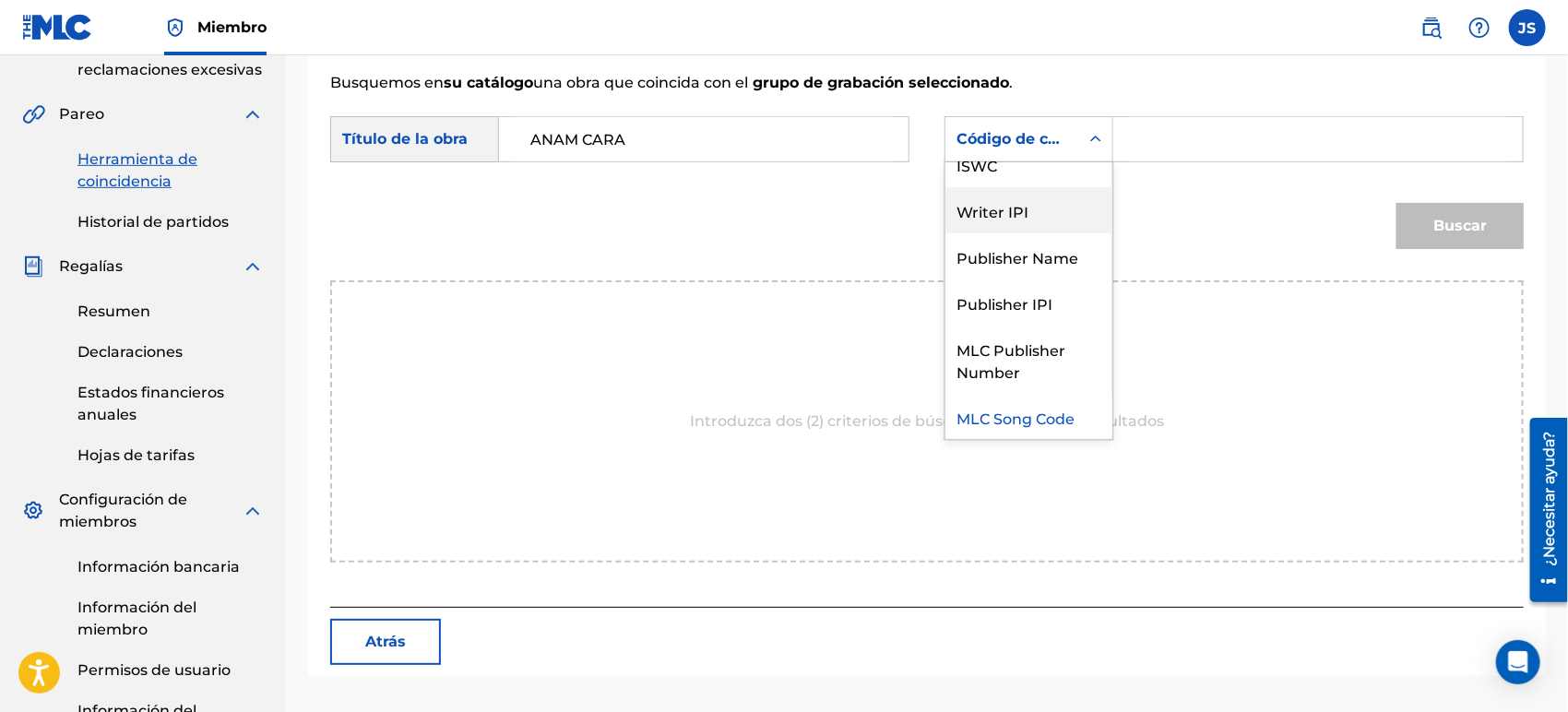 scroll, scrollTop: 0, scrollLeft: 0, axis: both 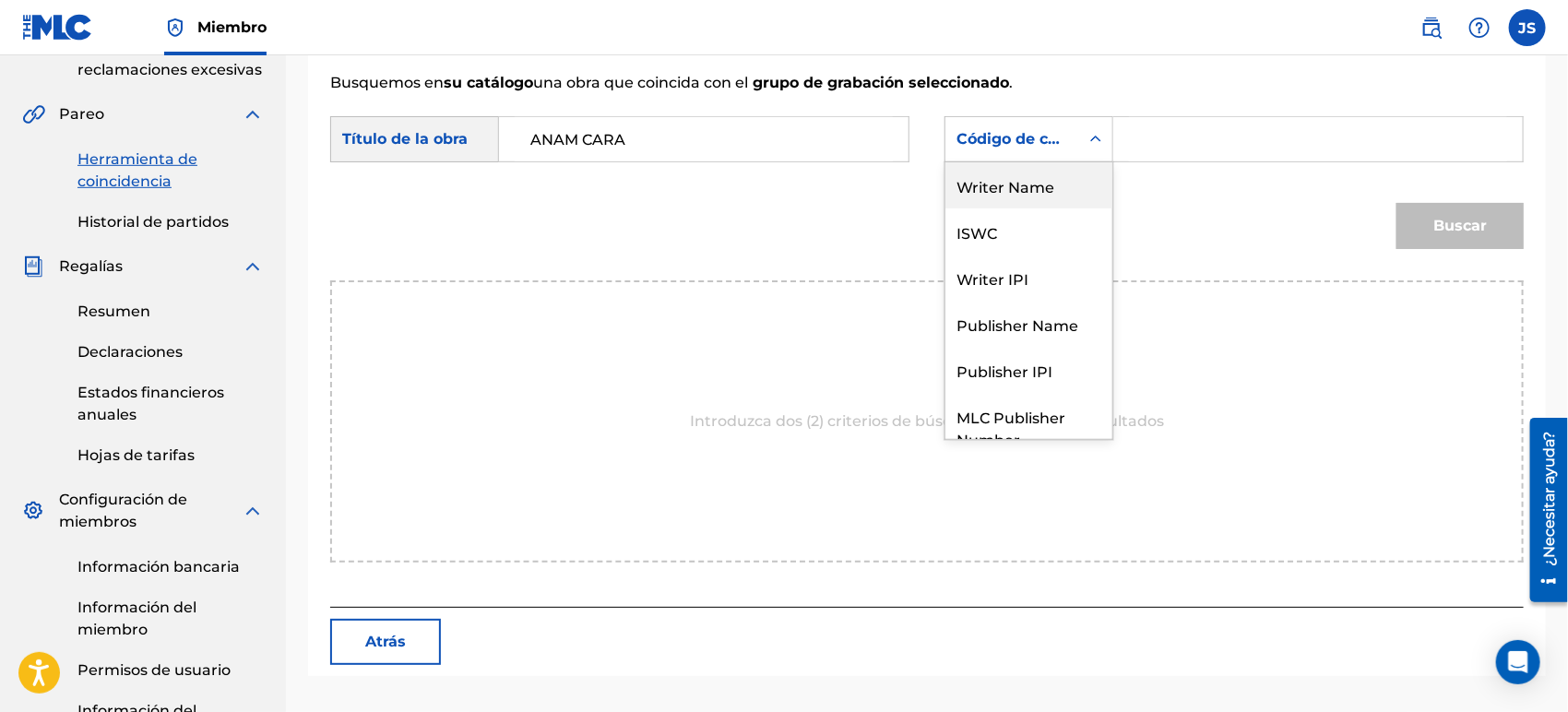 click on "Writer Name" at bounding box center (1028, 185) 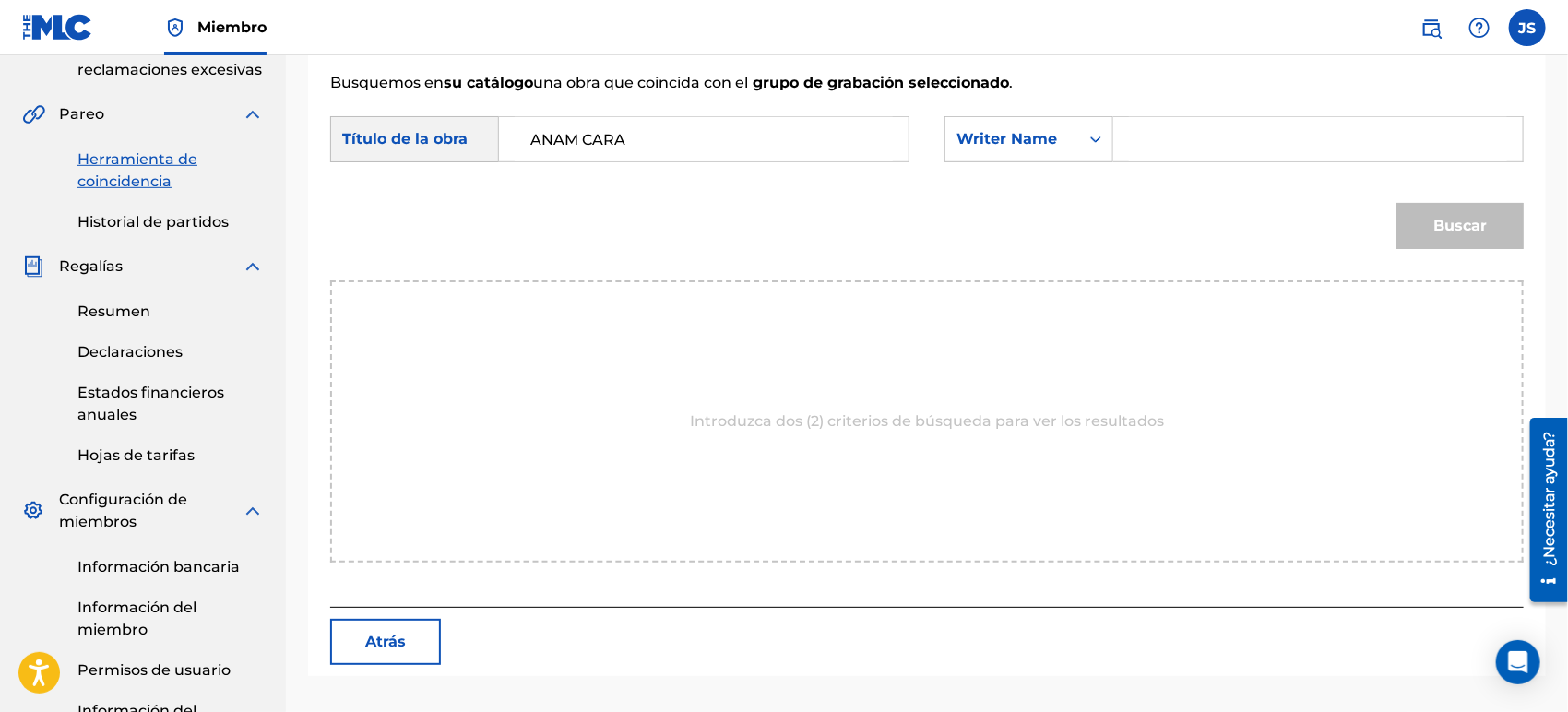click at bounding box center (1318, 139) 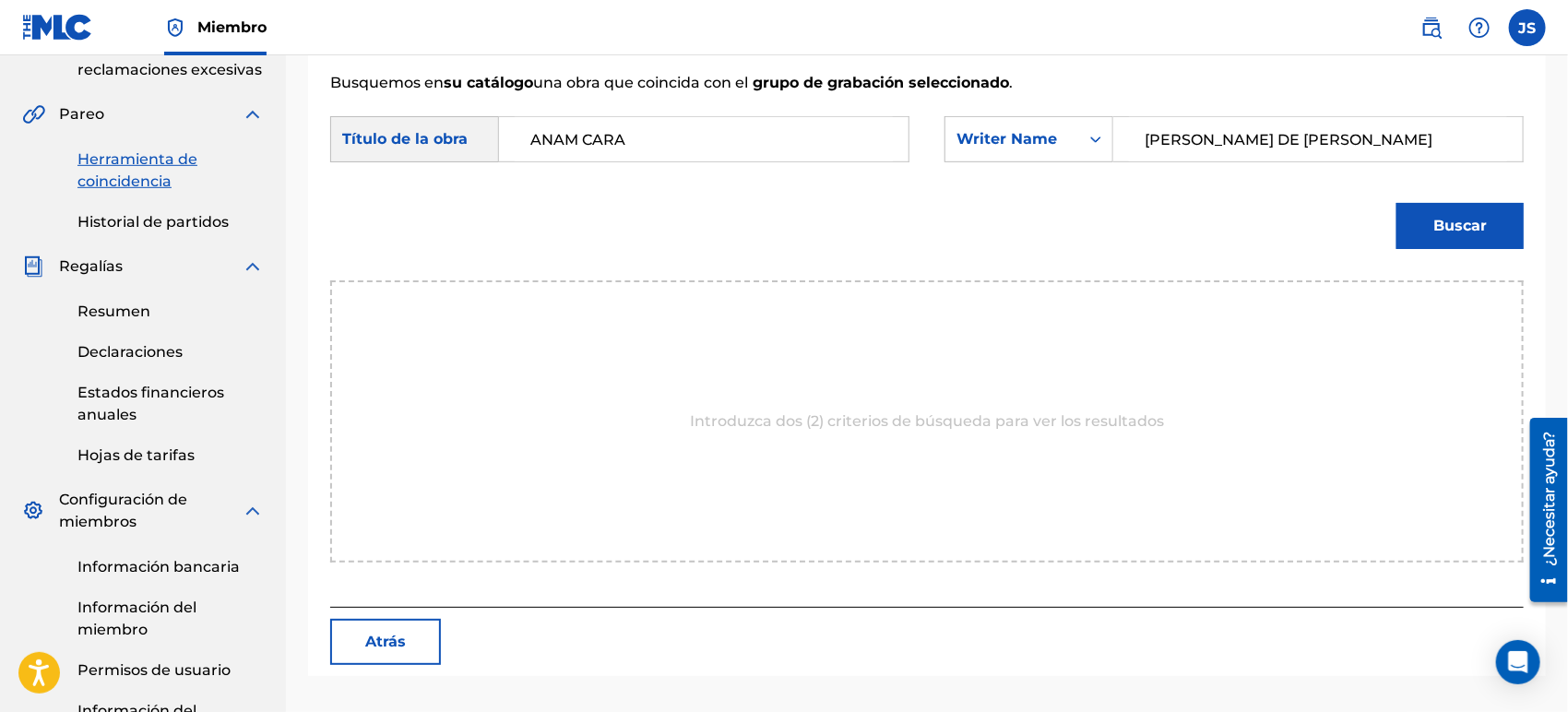 drag, startPoint x: 1240, startPoint y: 87, endPoint x: 1263, endPoint y: 113, distance: 34.71311 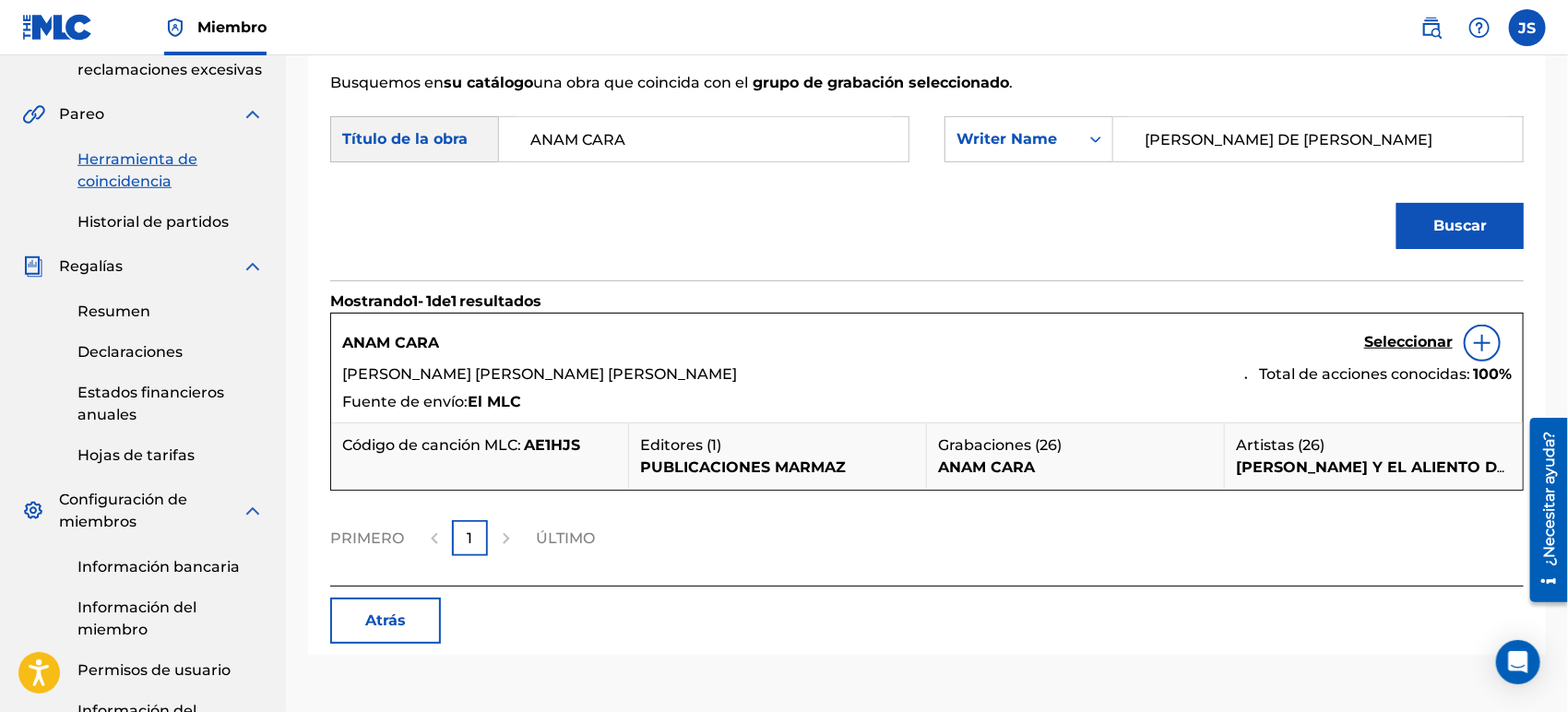 click on "Código de canción MLC:    AE1HJS" at bounding box center [480, 457] 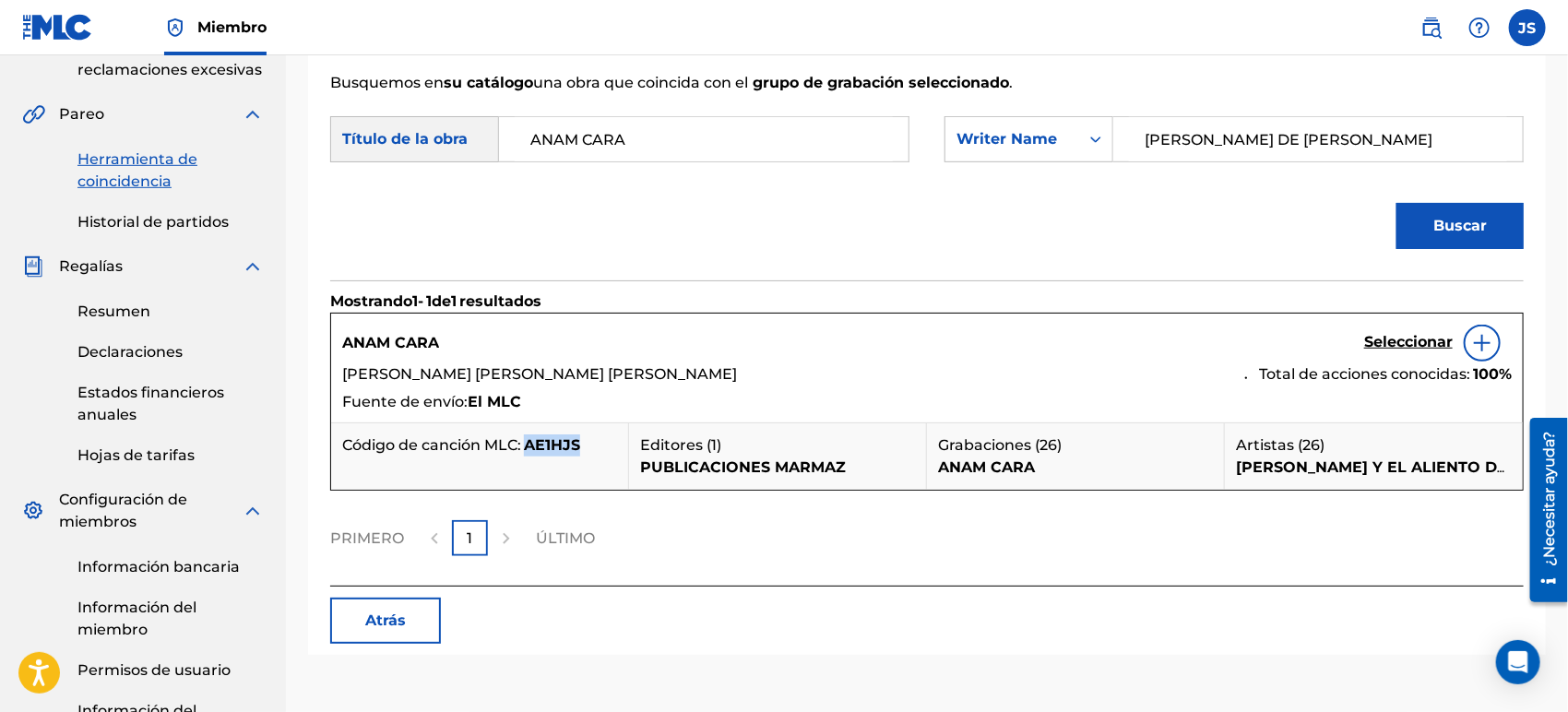 click on "AE1HJS" at bounding box center [552, 445] 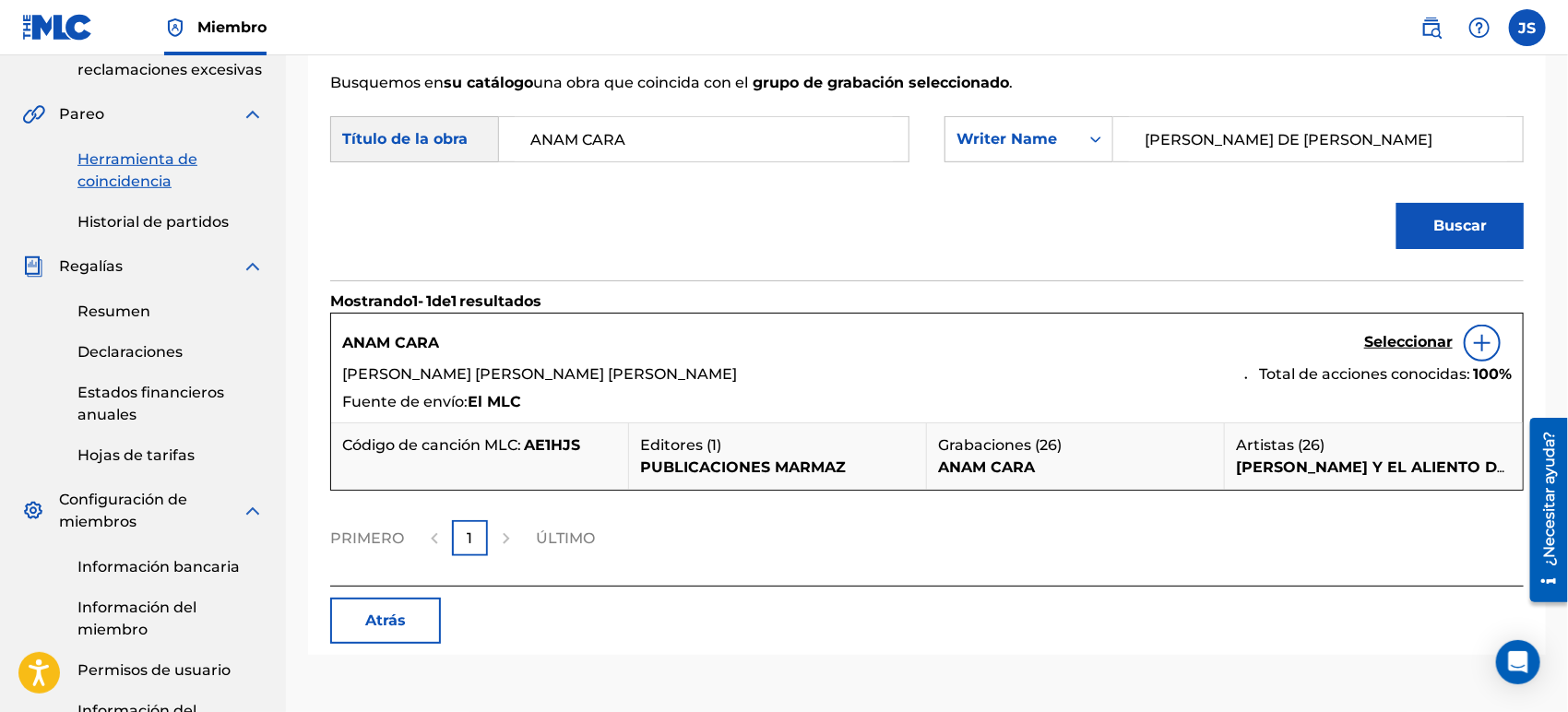 click on "Seleccionar" at bounding box center [1408, 341] 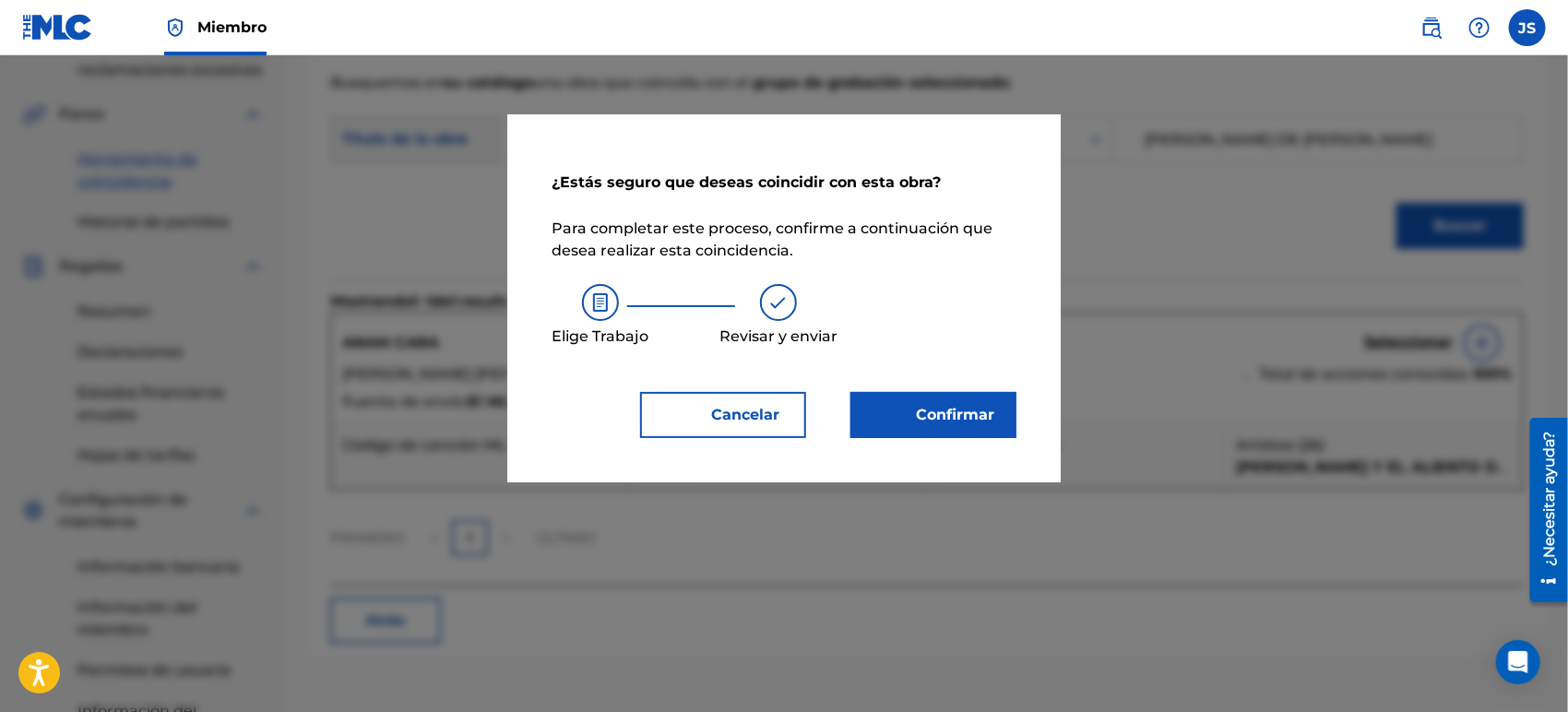 click on "Confirmar" at bounding box center [956, 414] 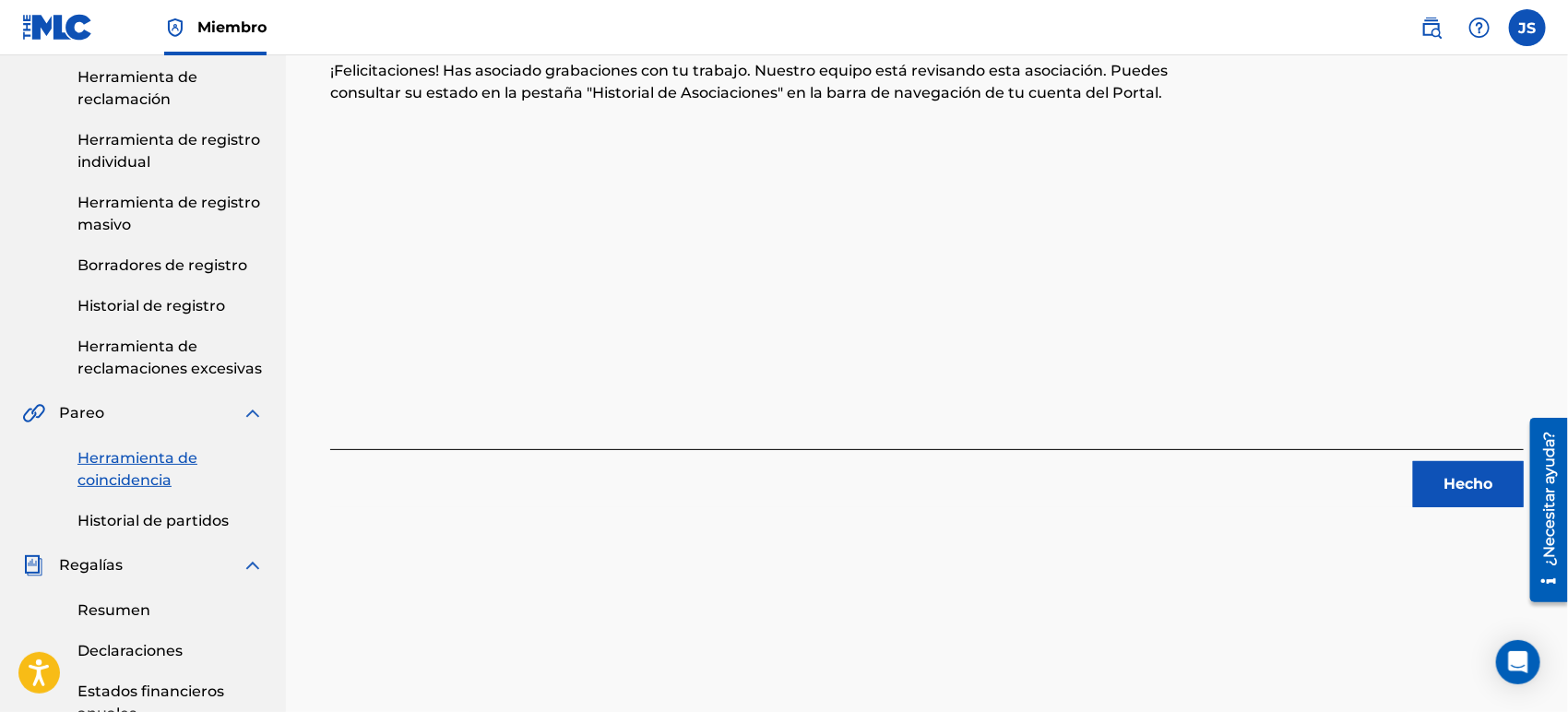 scroll, scrollTop: 84, scrollLeft: 0, axis: vertical 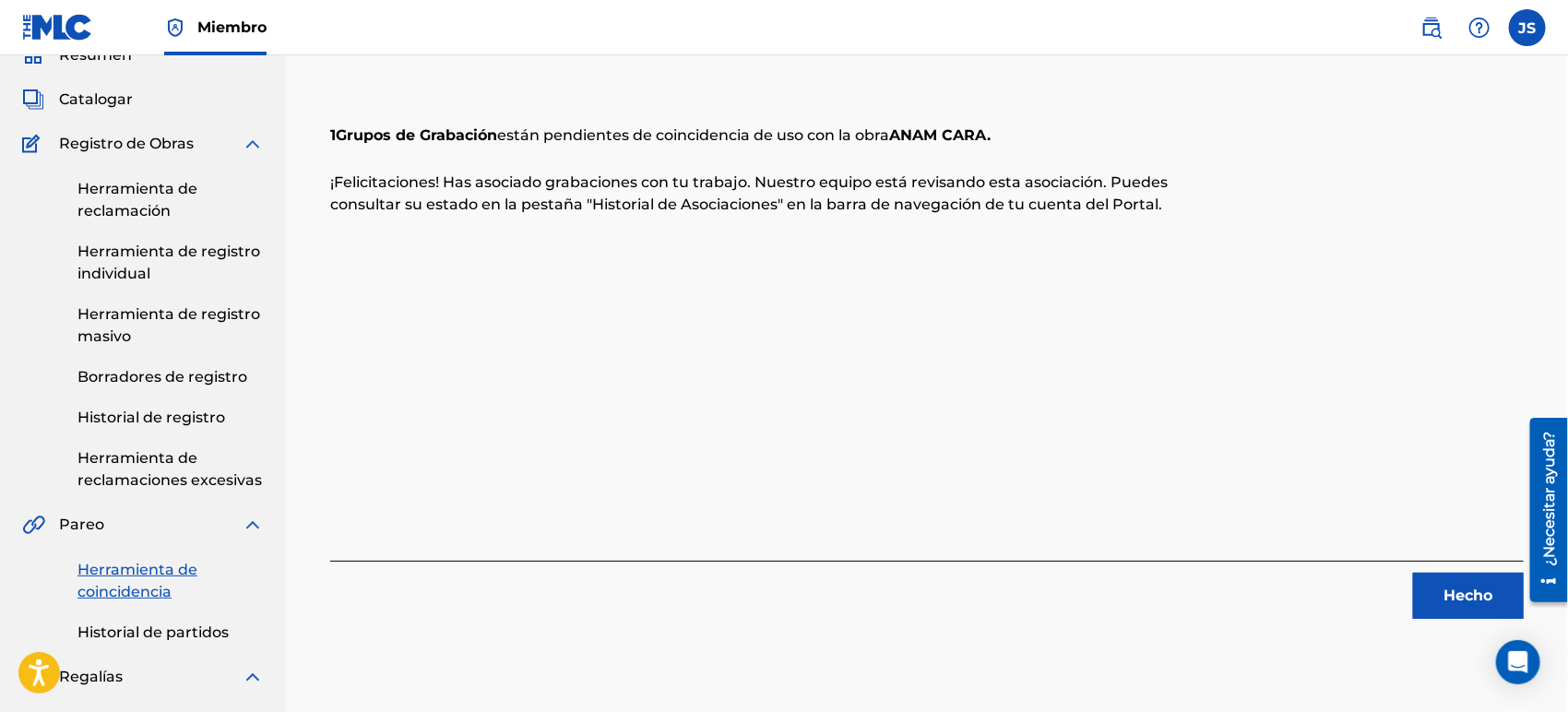 click on "Hecho" at bounding box center (1468, 595) 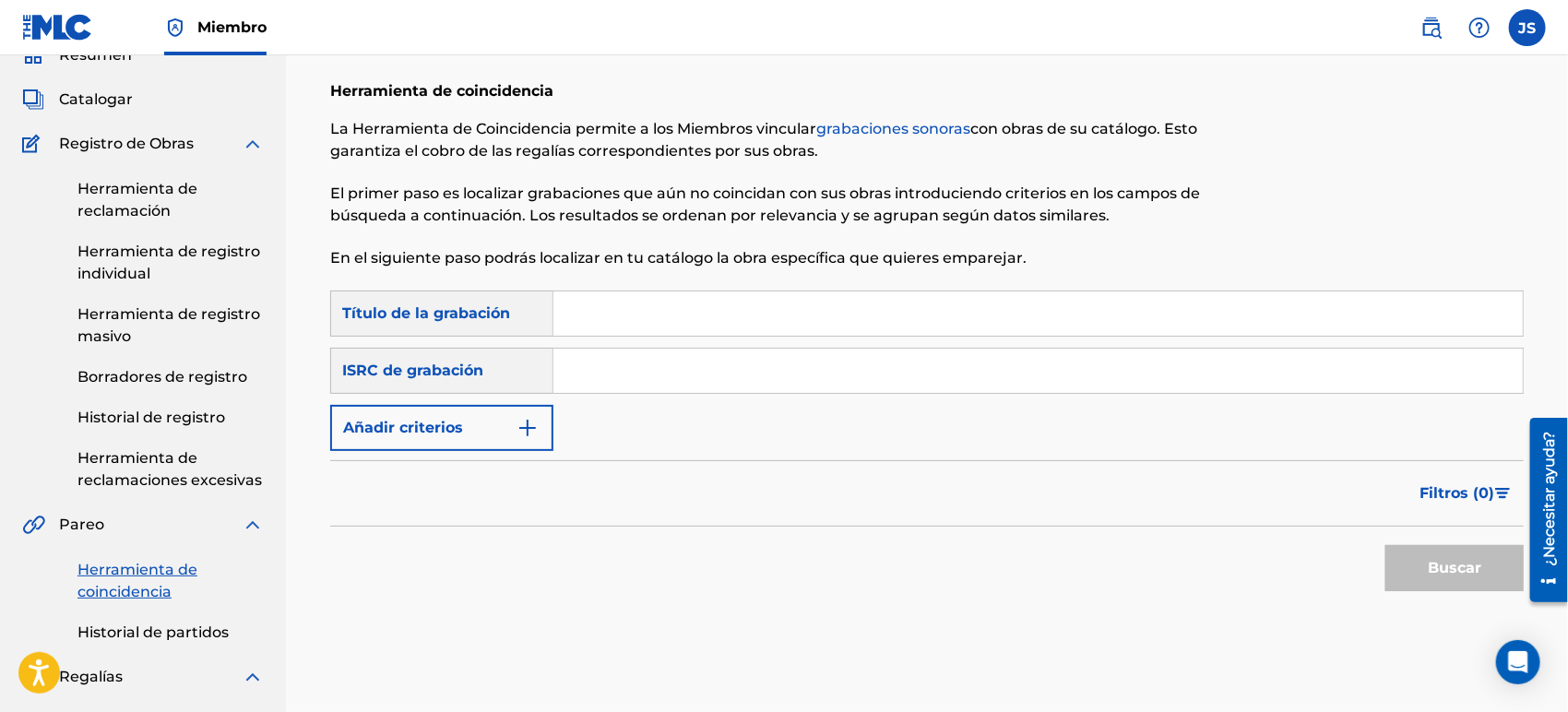 scroll, scrollTop: 0, scrollLeft: 0, axis: both 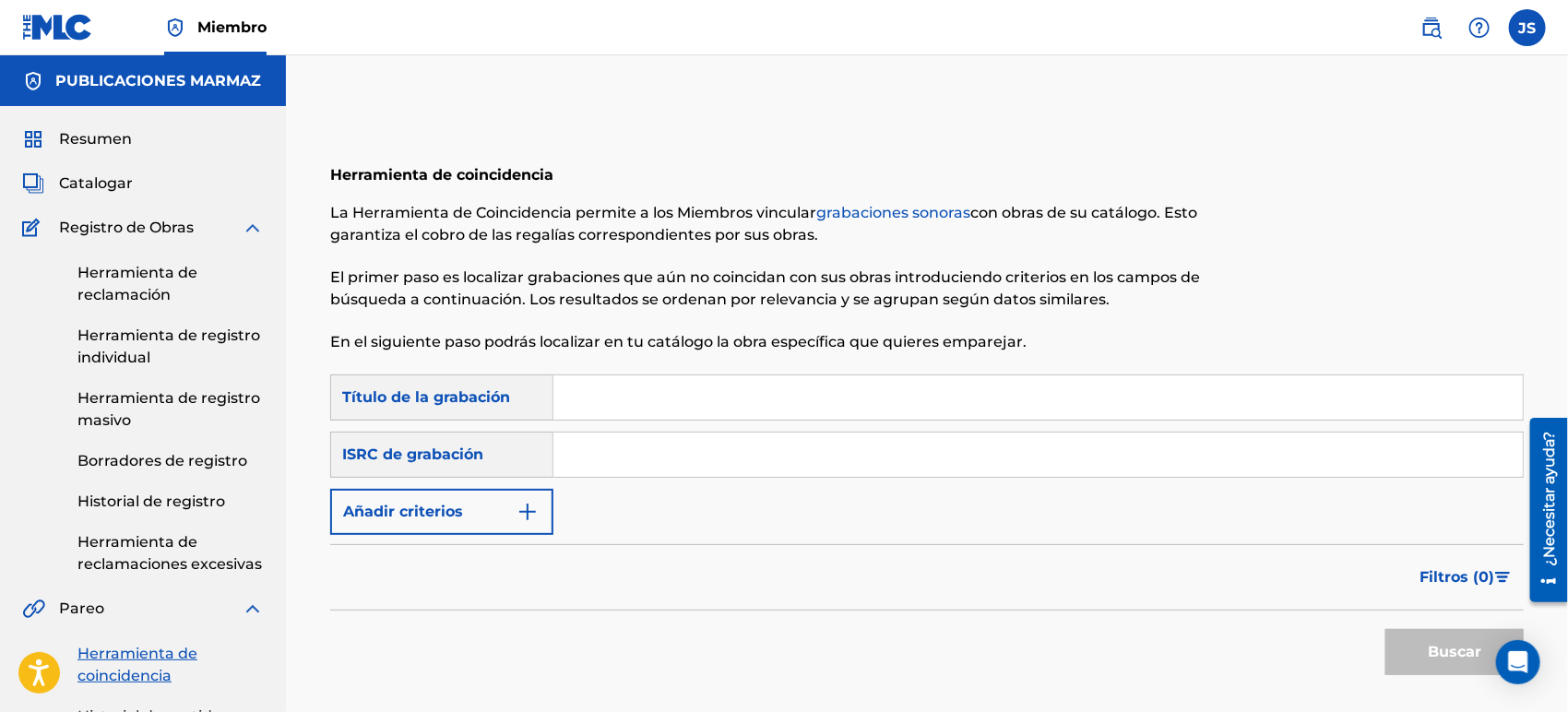 click at bounding box center [1038, 455] 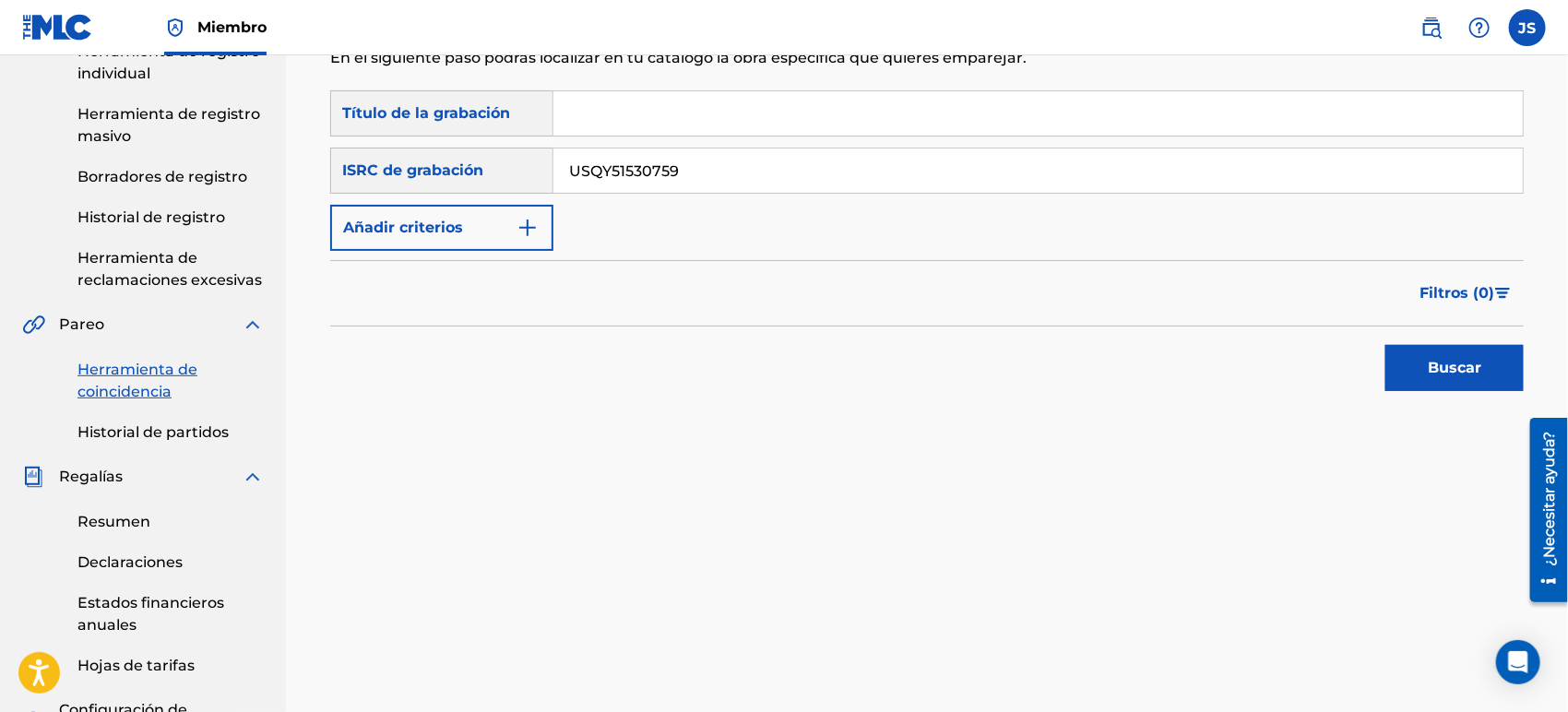 scroll, scrollTop: 307, scrollLeft: 0, axis: vertical 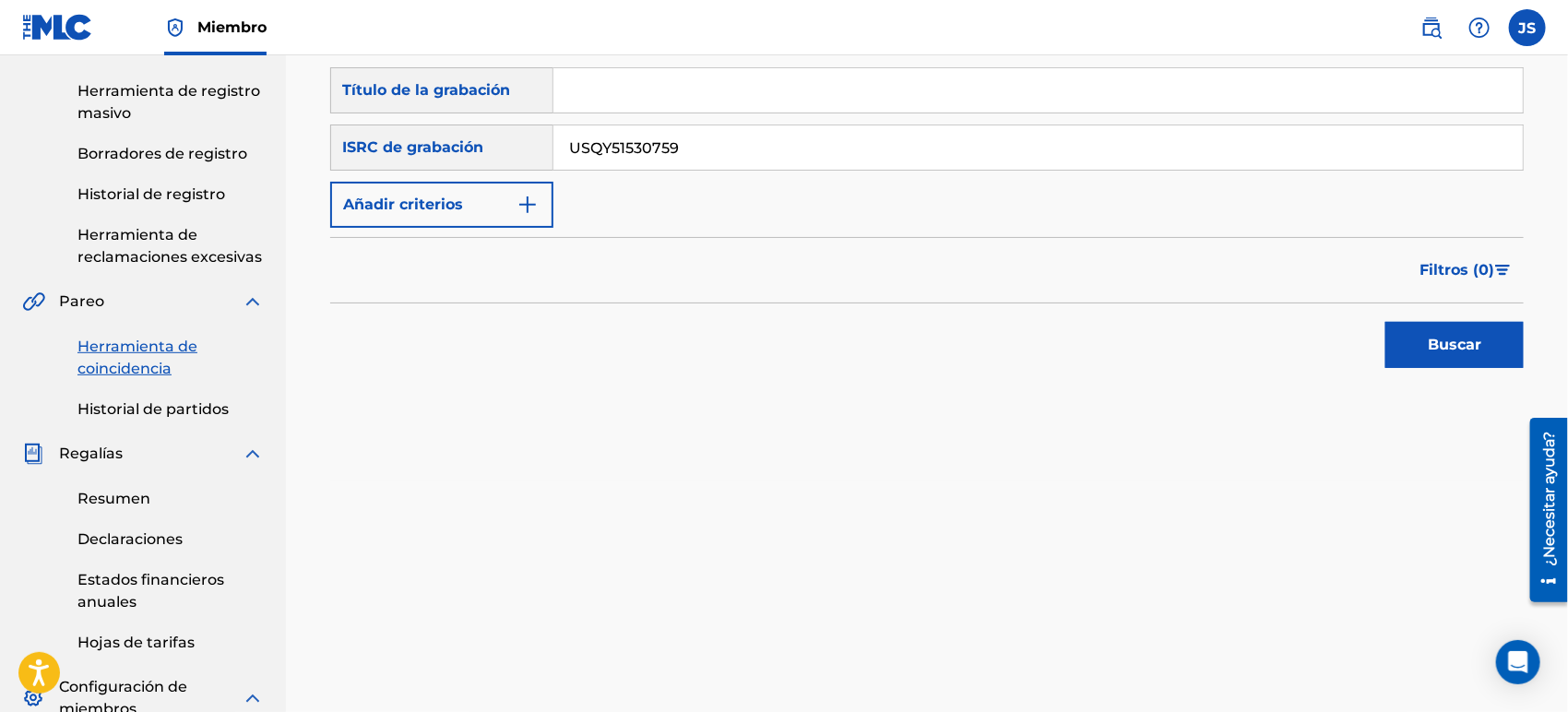click on "Buscar" at bounding box center [1455, 345] 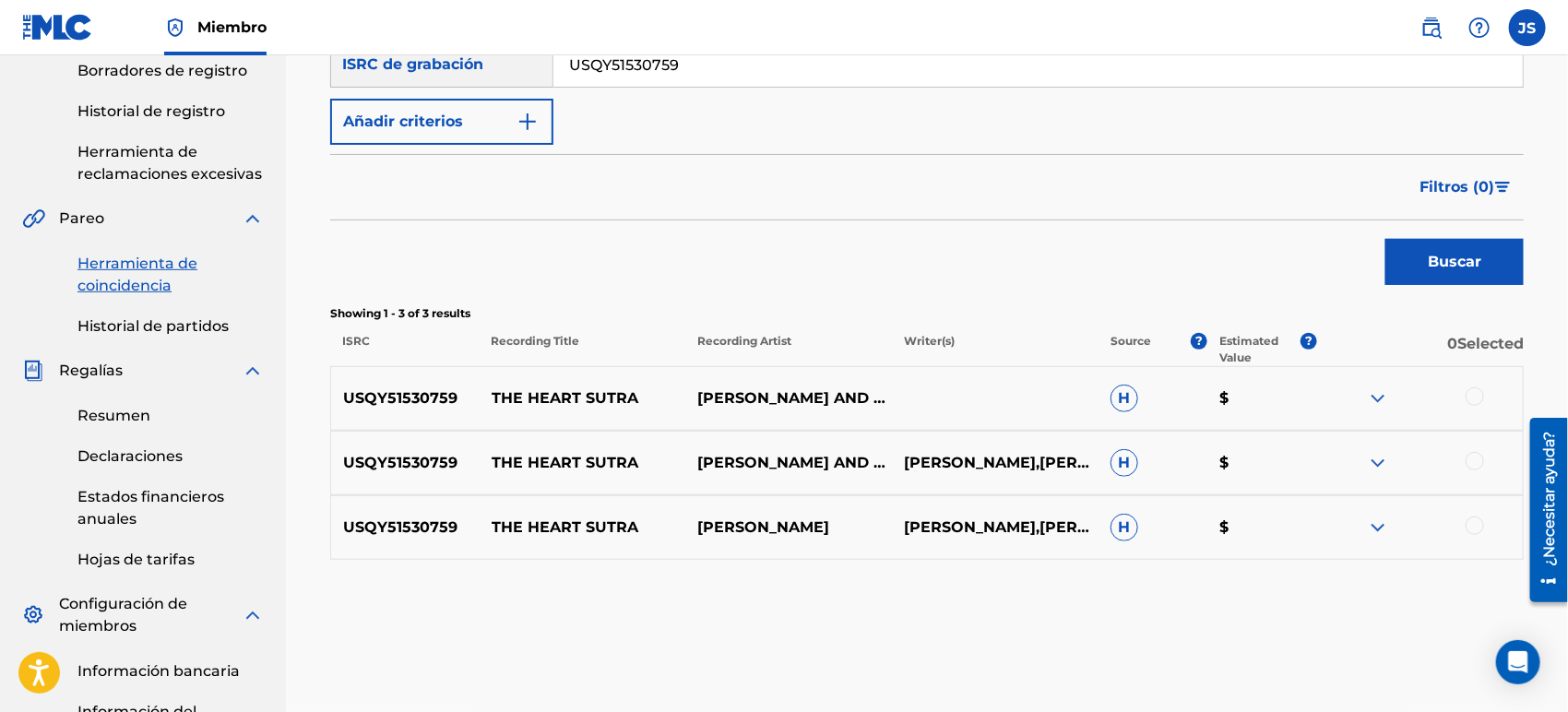 scroll, scrollTop: 409, scrollLeft: 0, axis: vertical 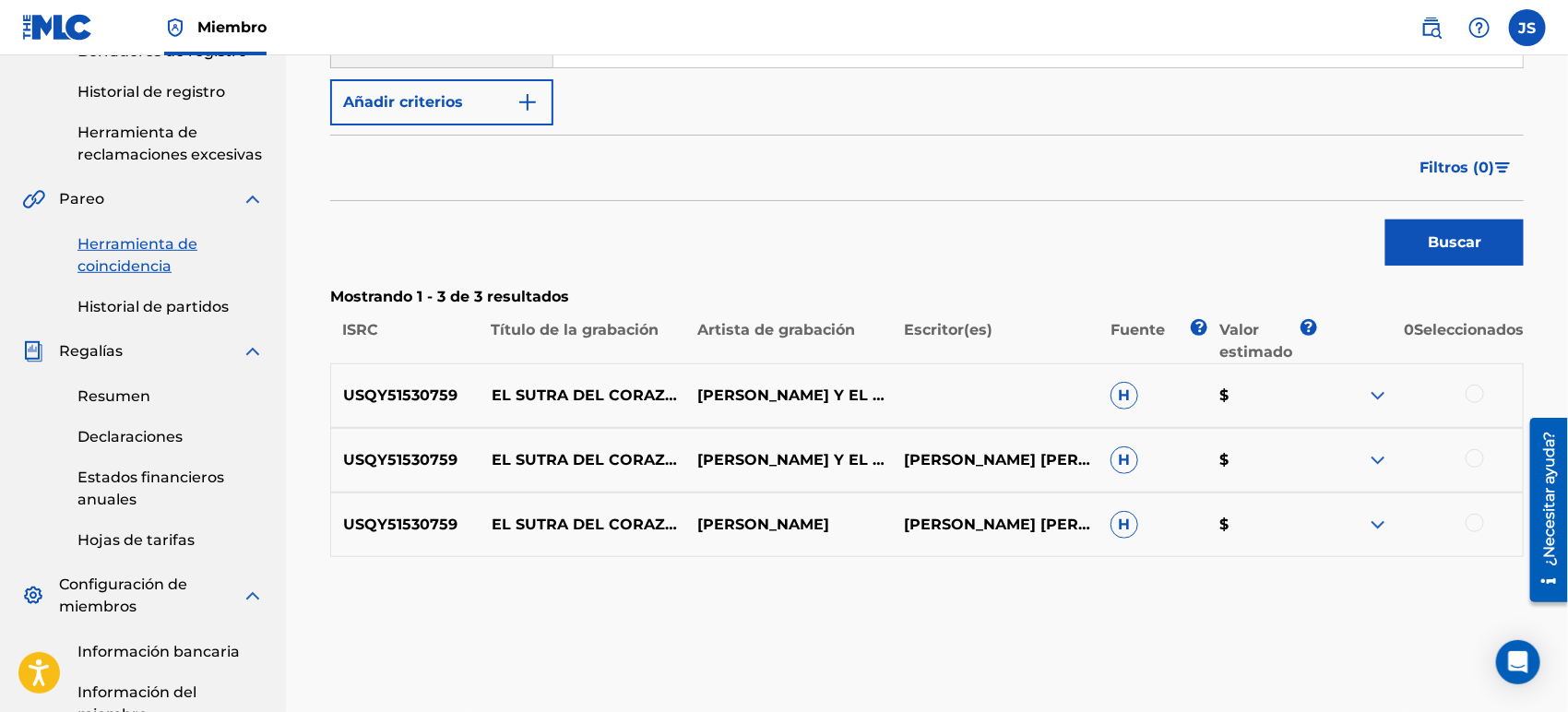 click at bounding box center [1420, 396] 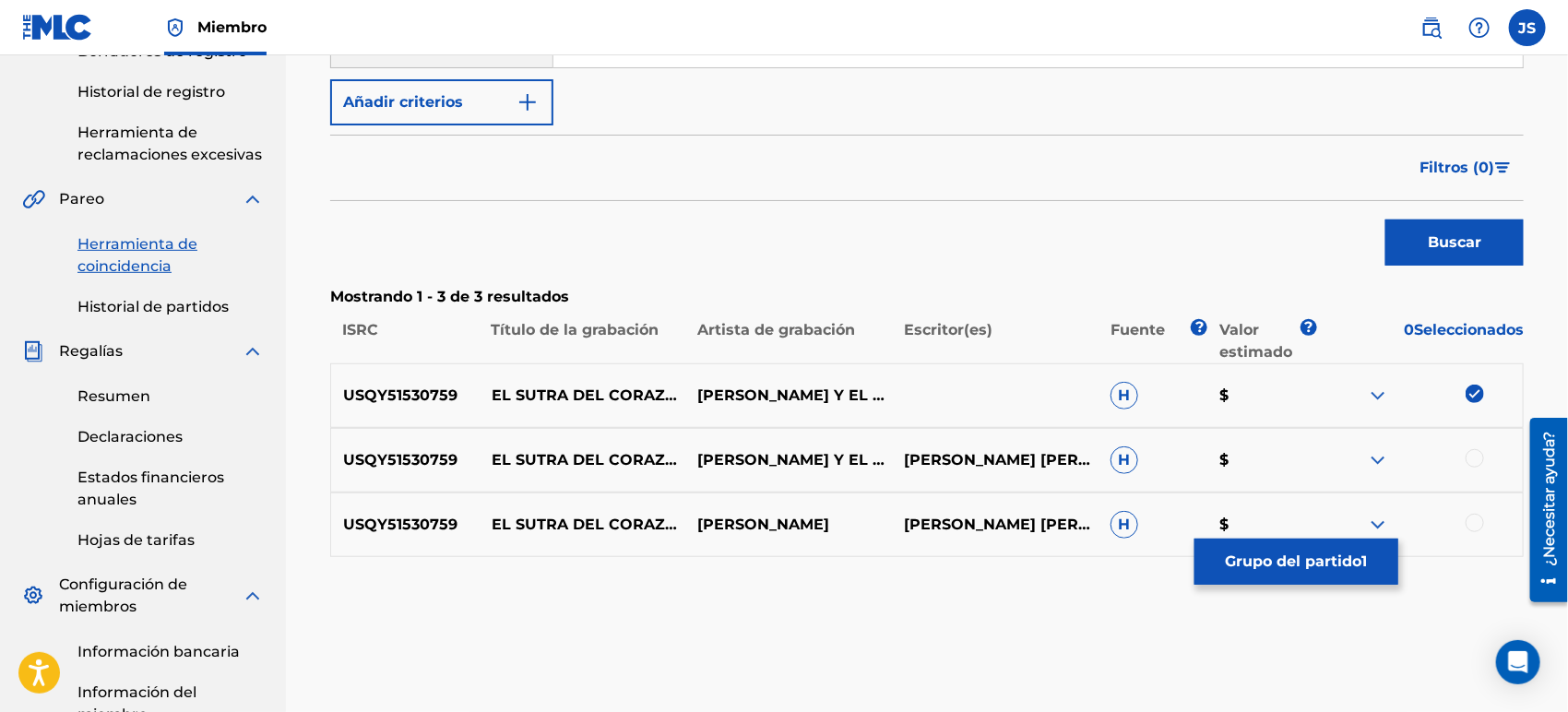 click at bounding box center (1475, 458) 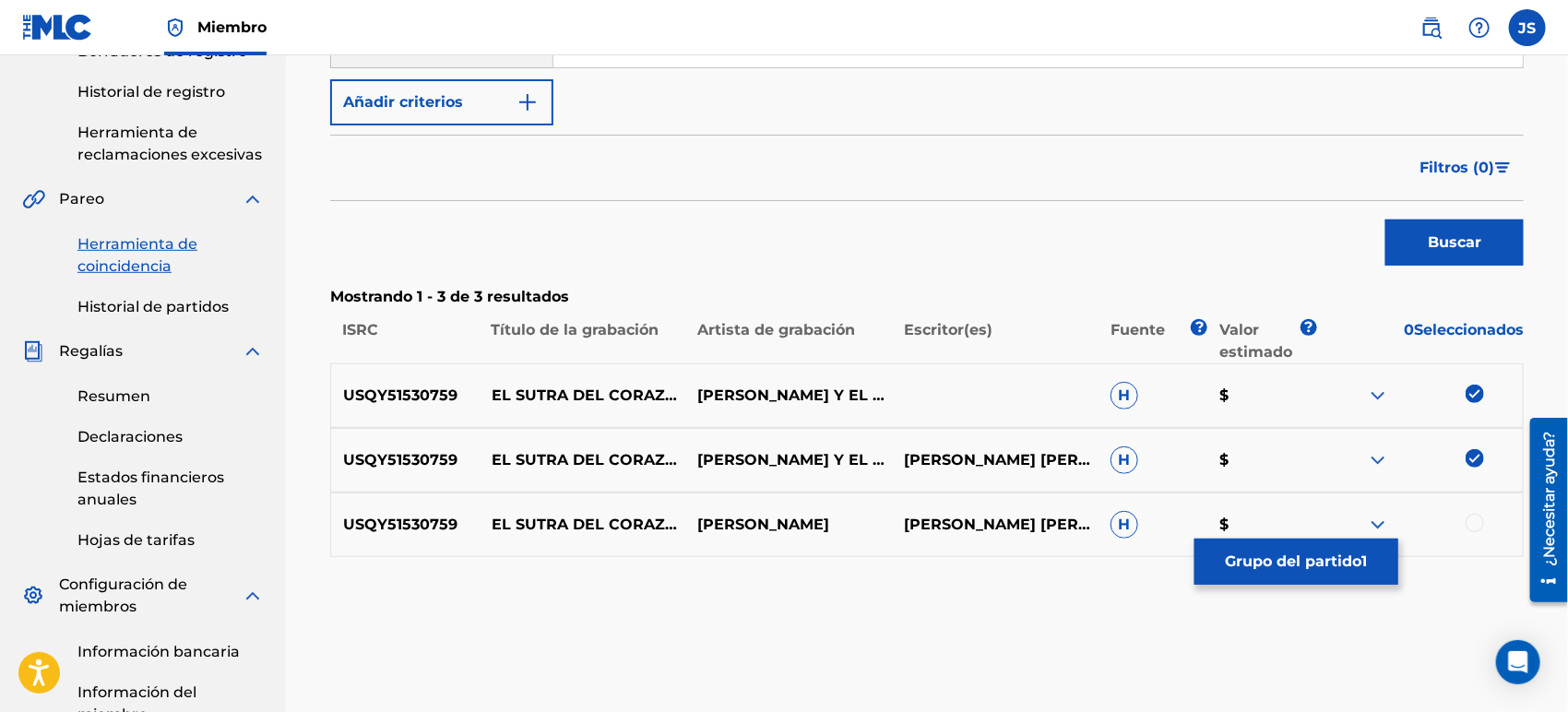 click at bounding box center (1475, 523) 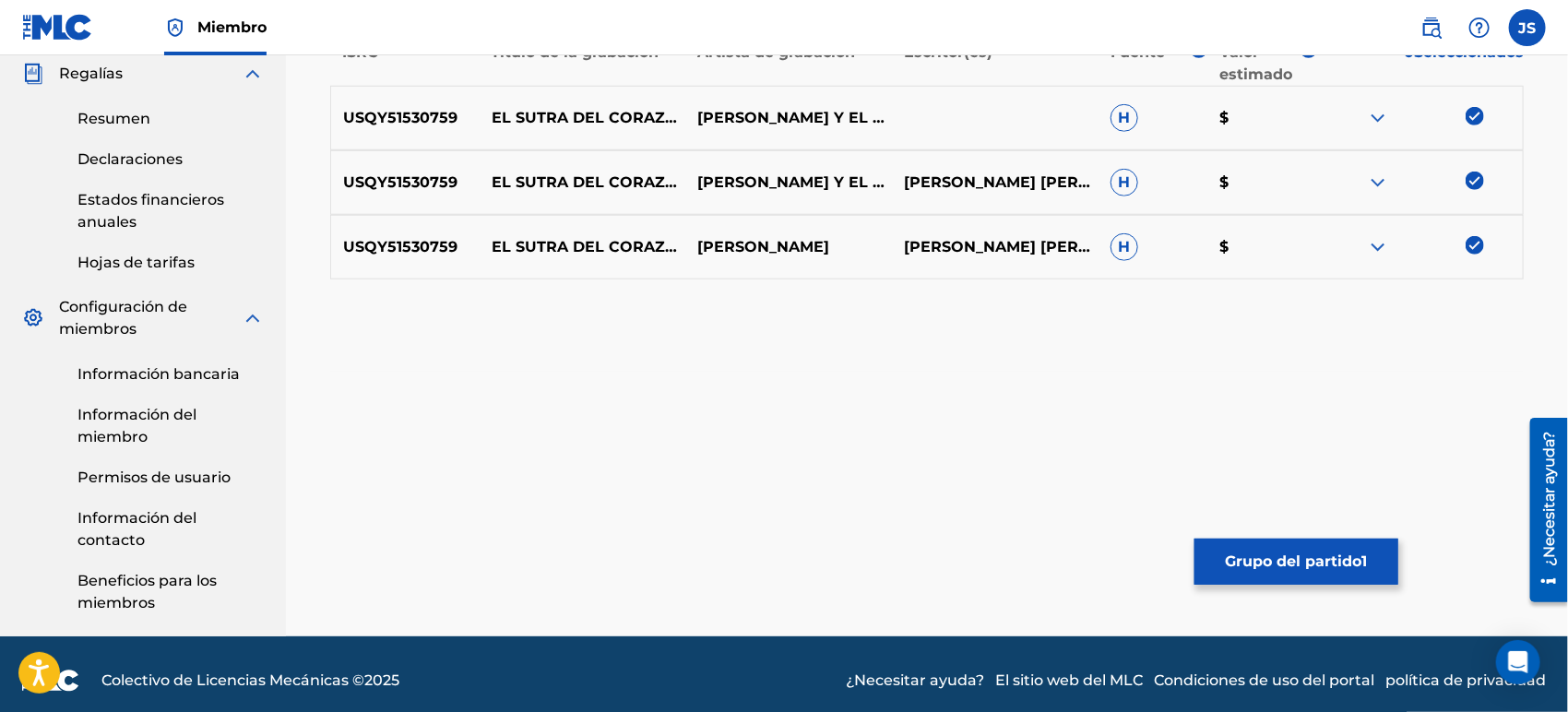 scroll, scrollTop: 699, scrollLeft: 0, axis: vertical 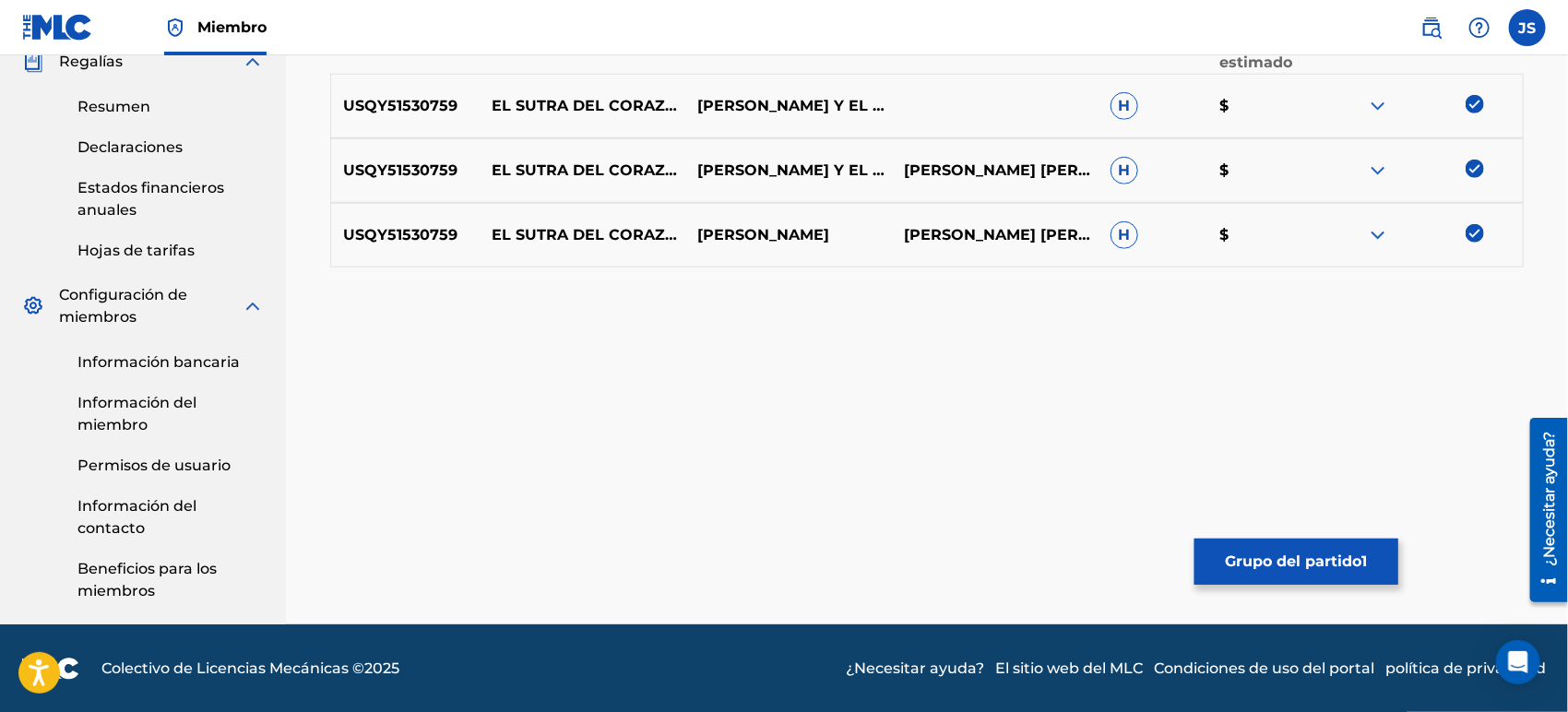 click on "Herramienta de coincidencia La Herramienta de Coincidencia permite a los Miembros vincular   grabaciones sonoras   con obras de su catálogo. Esto garantiza el cobro de las regalías correspondientes por sus obras. El primer paso es localizar grabaciones que aún no coincidan con sus obras introduciendo criterios en los campos de búsqueda a continuación. Los resultados se ordenan por relevancia y se agrupan según datos similares. En el siguiente paso podrás localizar en tu catálogo la obra específica que quieres emparejar. Búsqueda con criterios 93f116d9-1a8c-418a-80c5-3657ed7ee6ab Título de la grabación Búsqueda con criterios abc74bed-bab6-48ae-893b-ee7cee4056a6 ISRC de grabación USQY51530759 Añadir criterios Filtrar Valor estimado Todo $$$$$ $$$$ $$$ $$ $ Fuente Todo Licencia general Histórico inigualable Eliminar filtros Aplicar filtros Filtros (  0  ) Buscar Mostrando 1 - 3 de 3 resultados ISRC Título de la grabación Artista de grabación Escritor(es) [PERSON_NAME] ? Valor estimado ? 0  H $ H $" at bounding box center [927, 13] 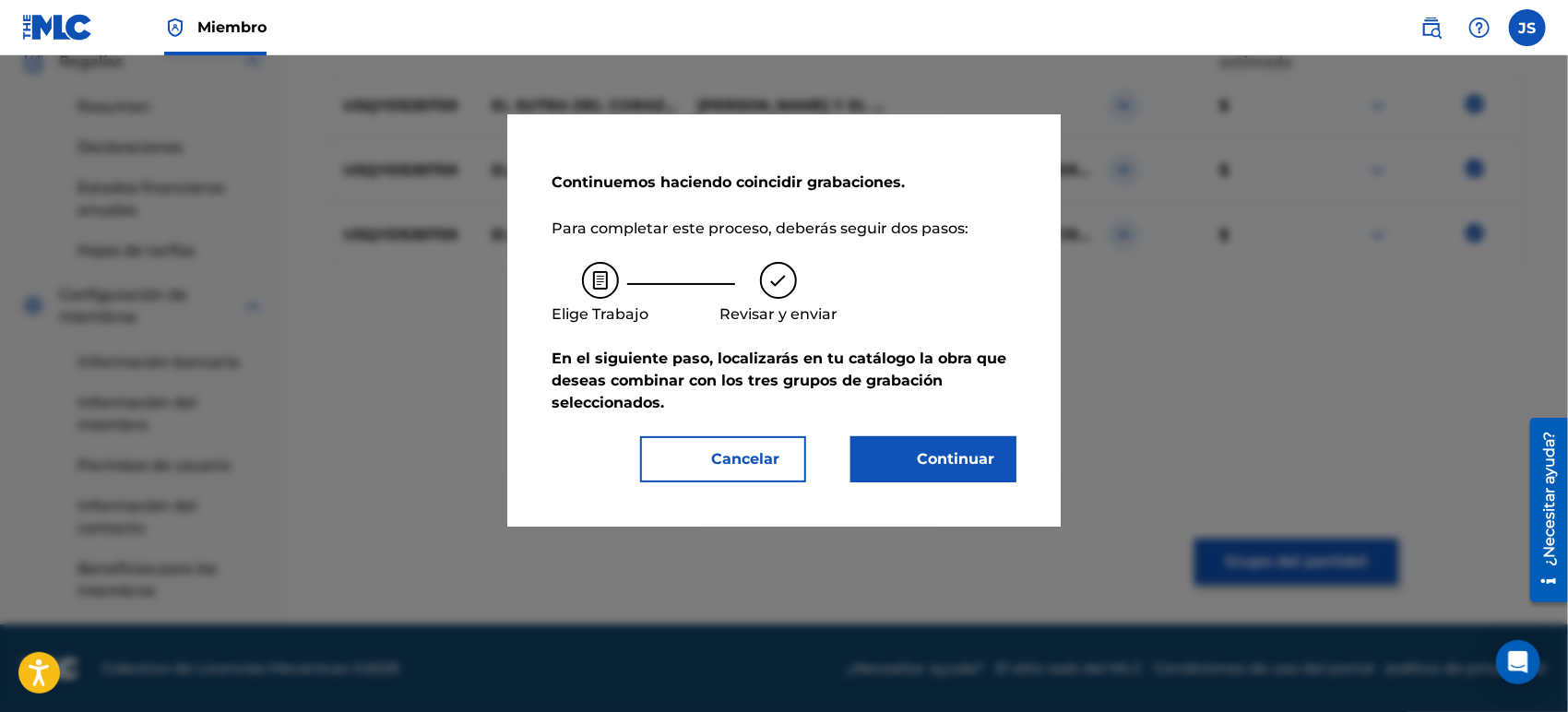scroll, scrollTop: 597, scrollLeft: 0, axis: vertical 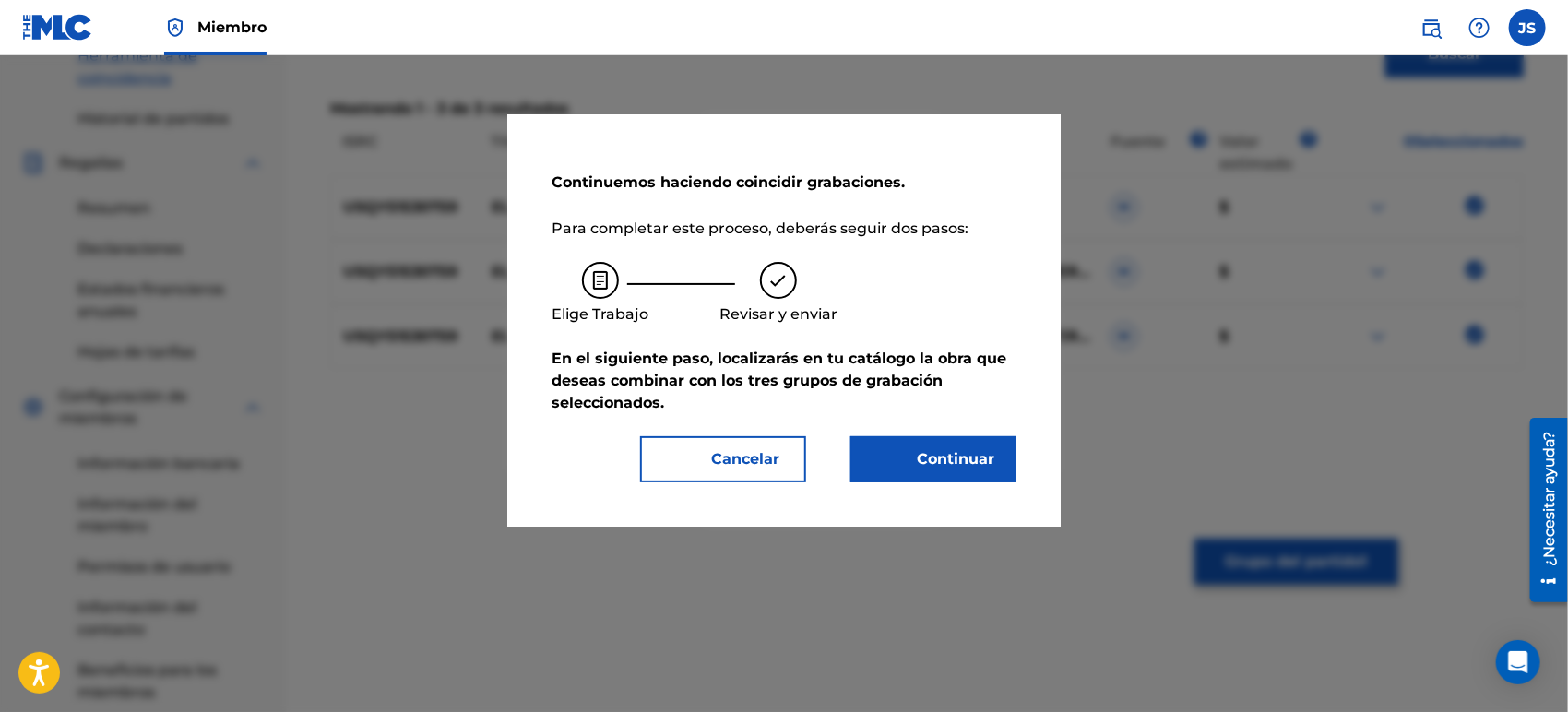 click on "Continuemos haciendo coincidir grabaciones. Para completar este proceso, deberás seguir dos pasos: [PERSON_NAME] Revisar y enviar En el siguiente paso, localizarás en tu catálogo la obra que deseas combinar con los    tres grupos de grabación seleccionados  . Cancelar Continuar" at bounding box center [784, 320] 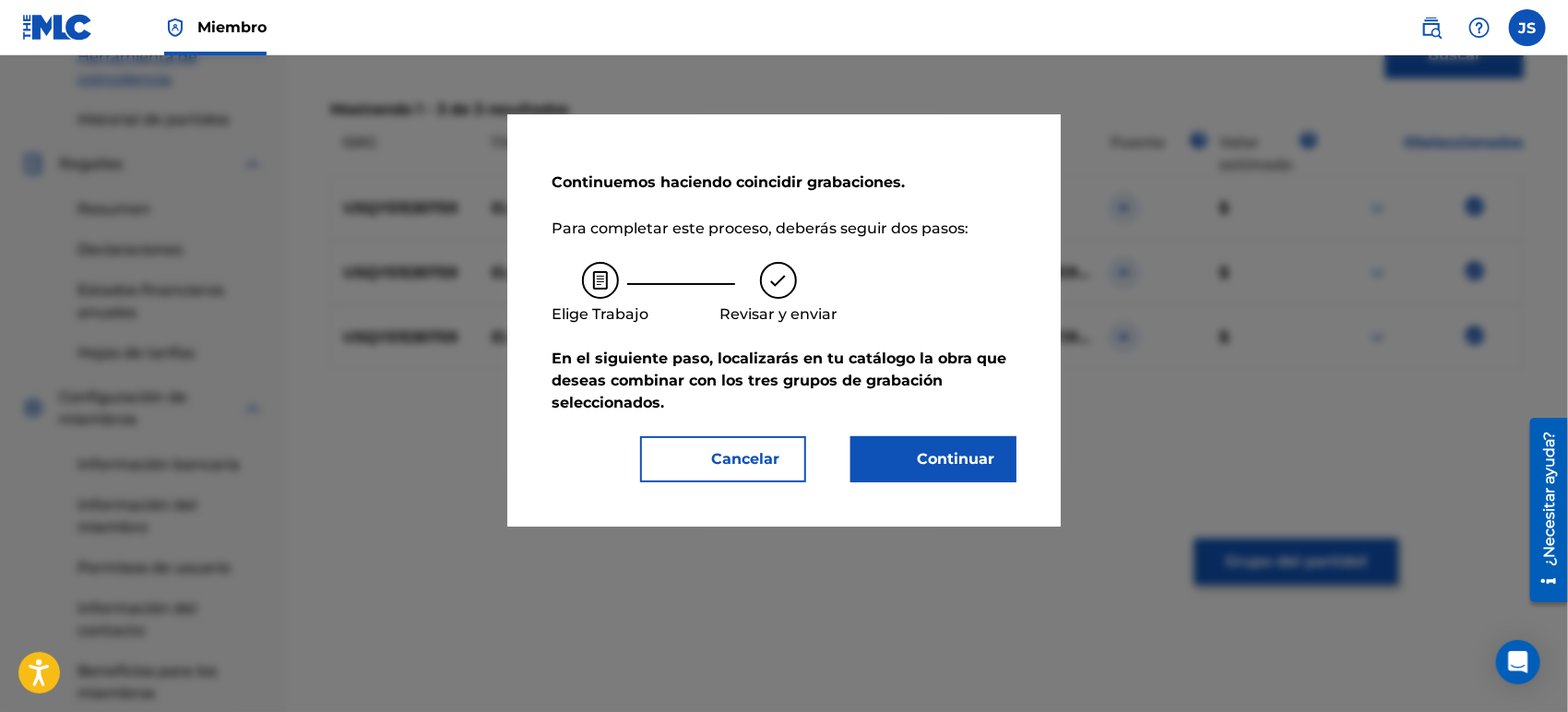 click on "Continuar" at bounding box center (944, 459) 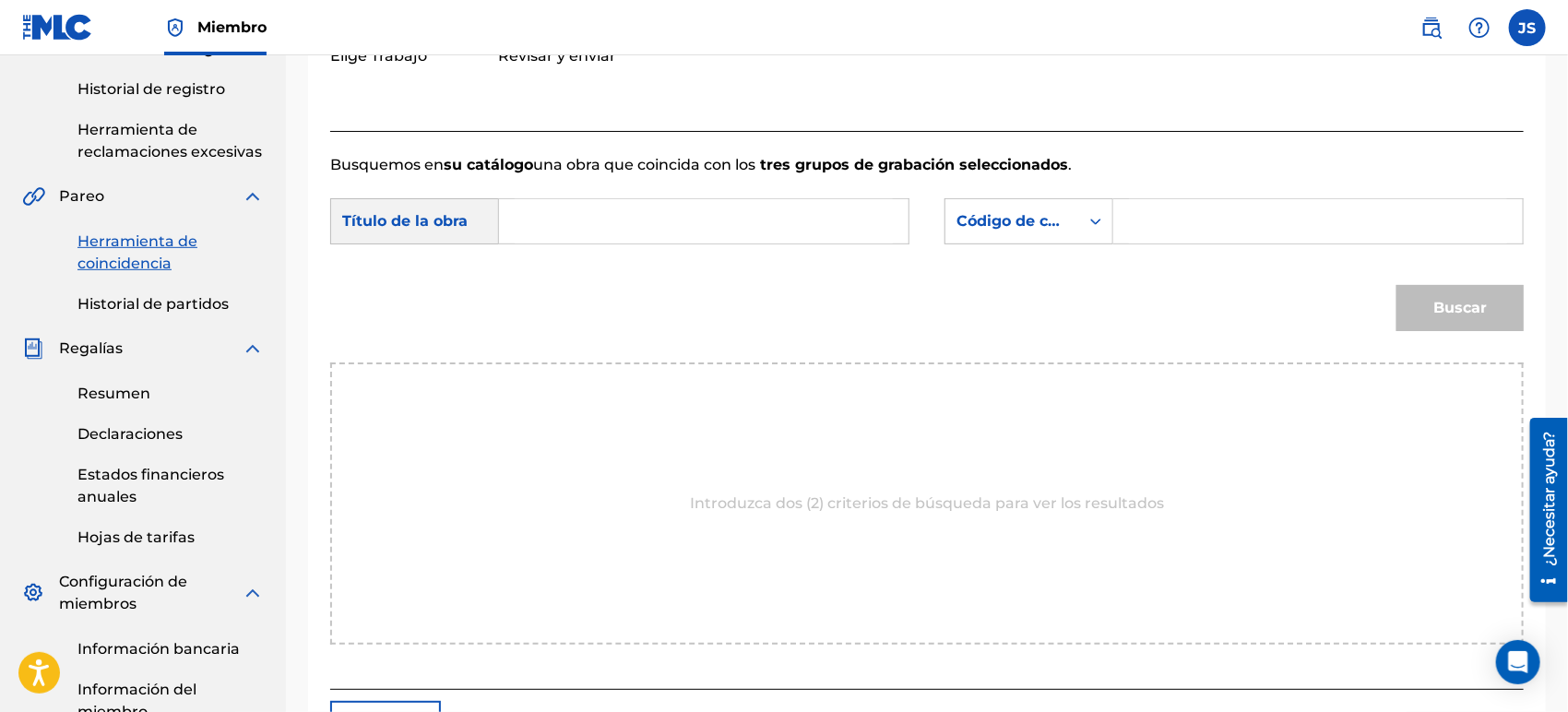 scroll, scrollTop: 289, scrollLeft: 0, axis: vertical 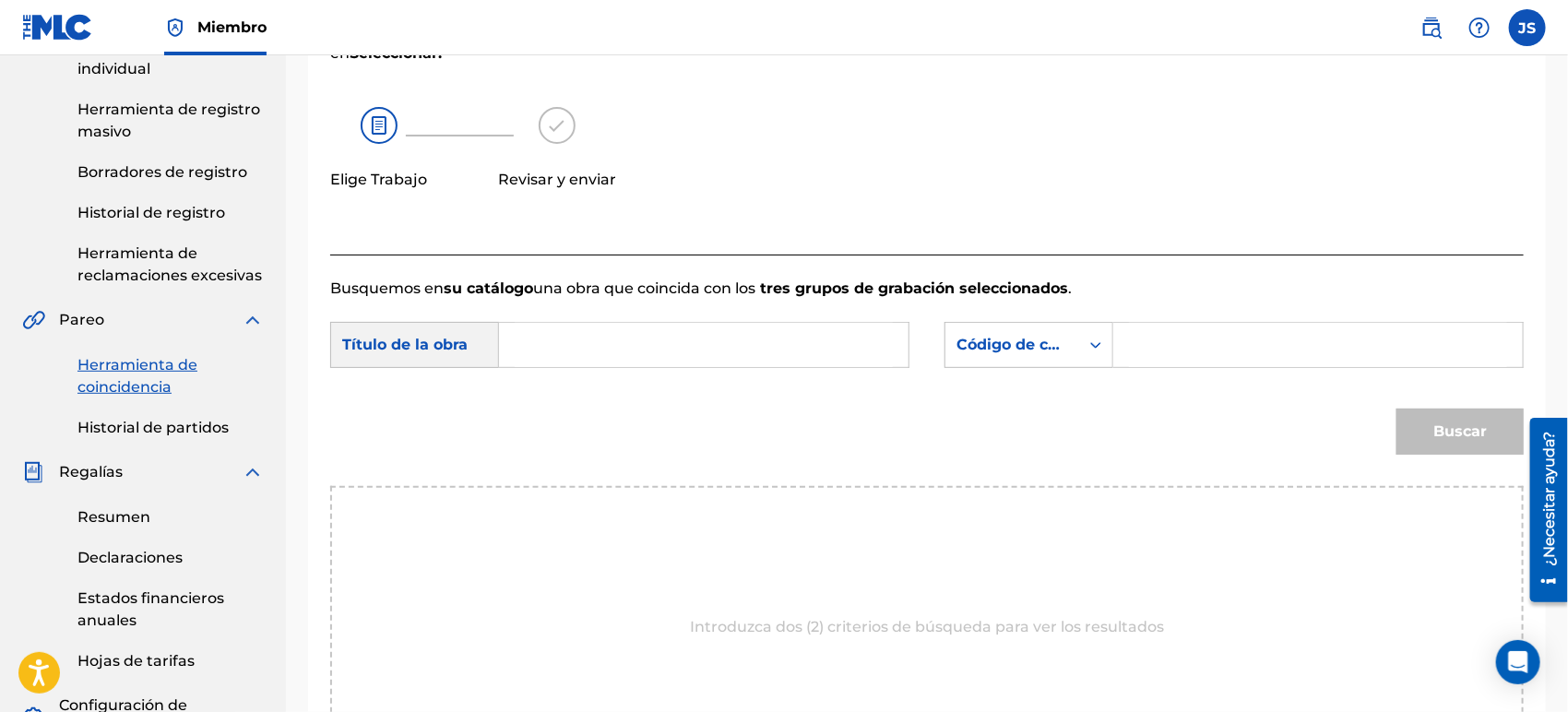 click on "Buscar con criteriosc2621c35-1369-4366-b842-018a39739a45 Título de la obra Buscar con criterios fc825685-2221-4f5c-9648-47ec6f5d1f6a Código de canción MLC Buscar" at bounding box center (927, 393) 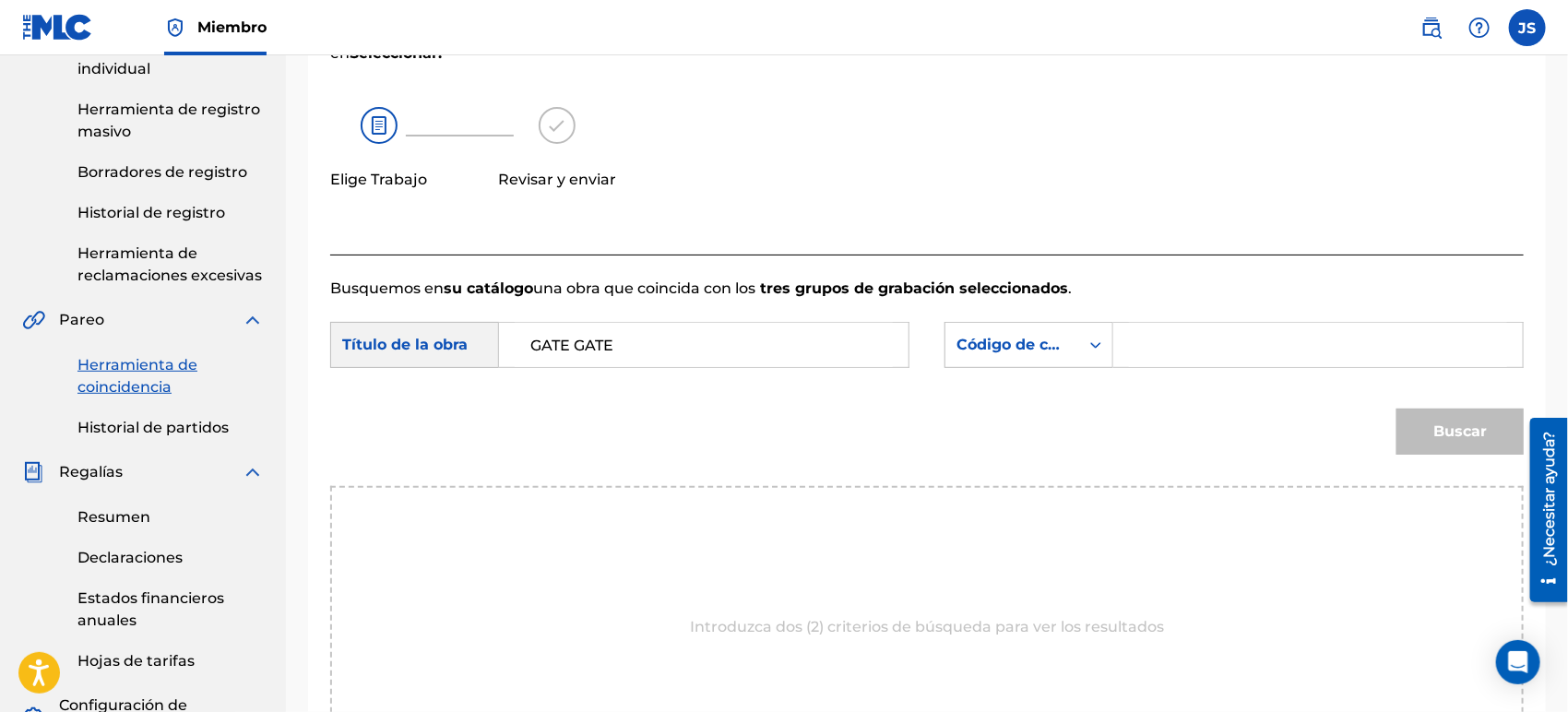 click on "Código de canción MLC" at bounding box center [1047, 344] 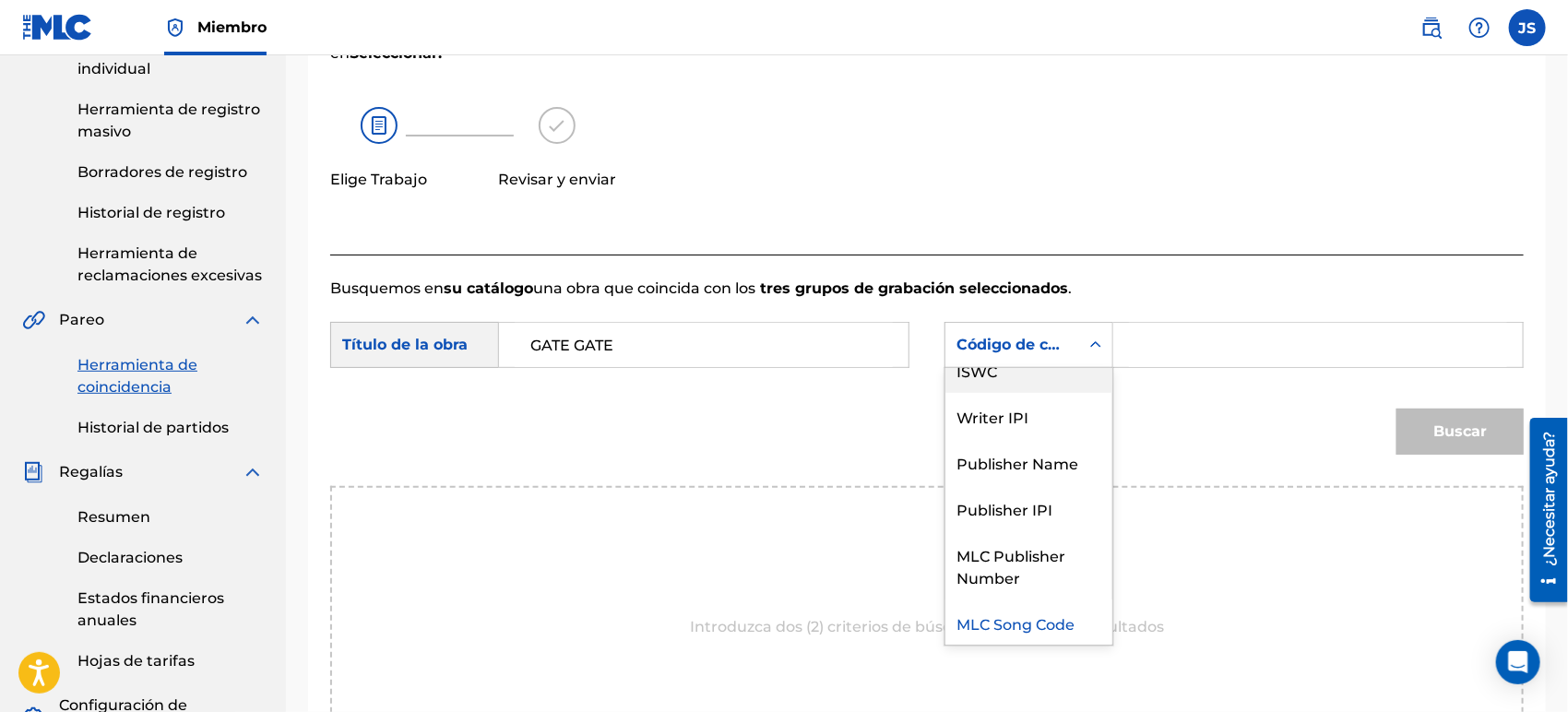 scroll, scrollTop: 0, scrollLeft: 0, axis: both 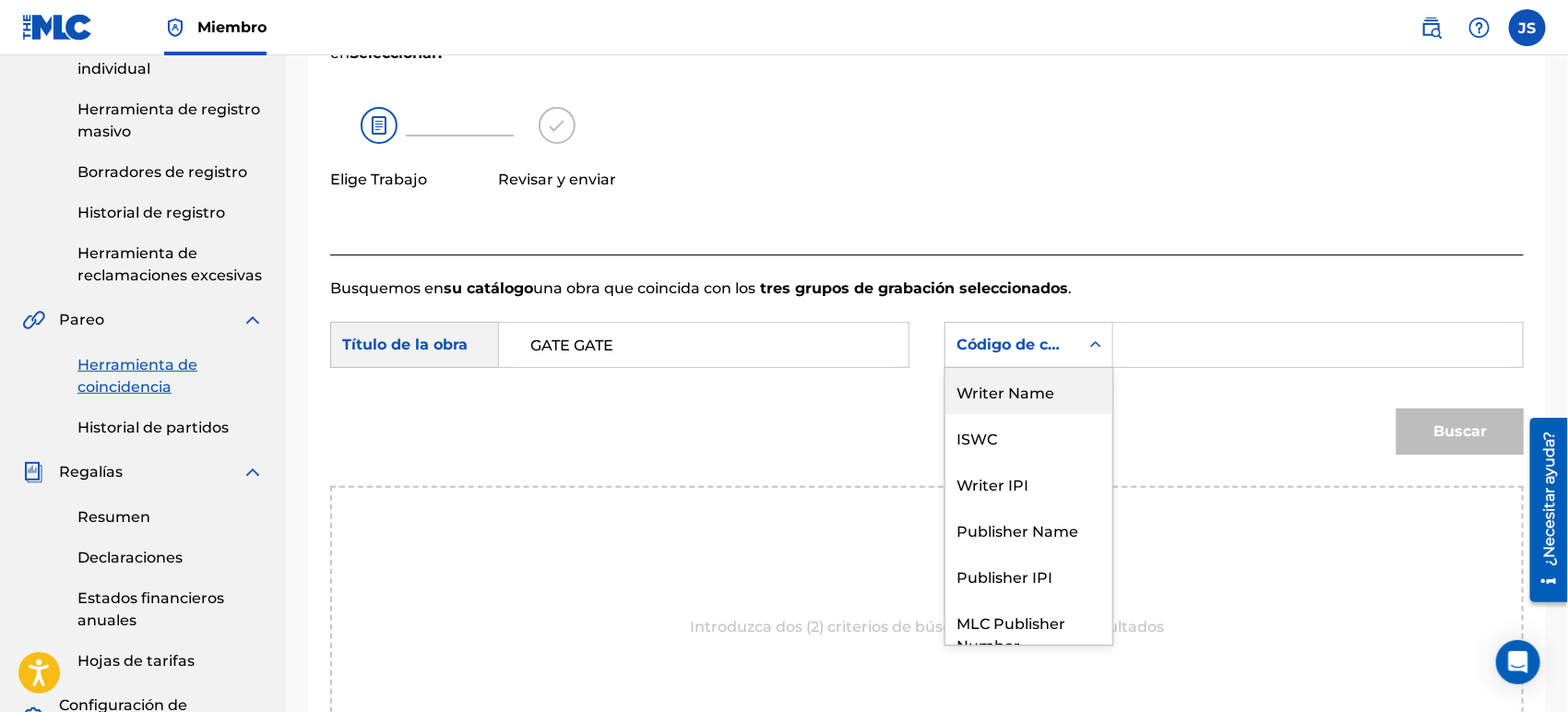 click on "Writer Name" at bounding box center [1028, 391] 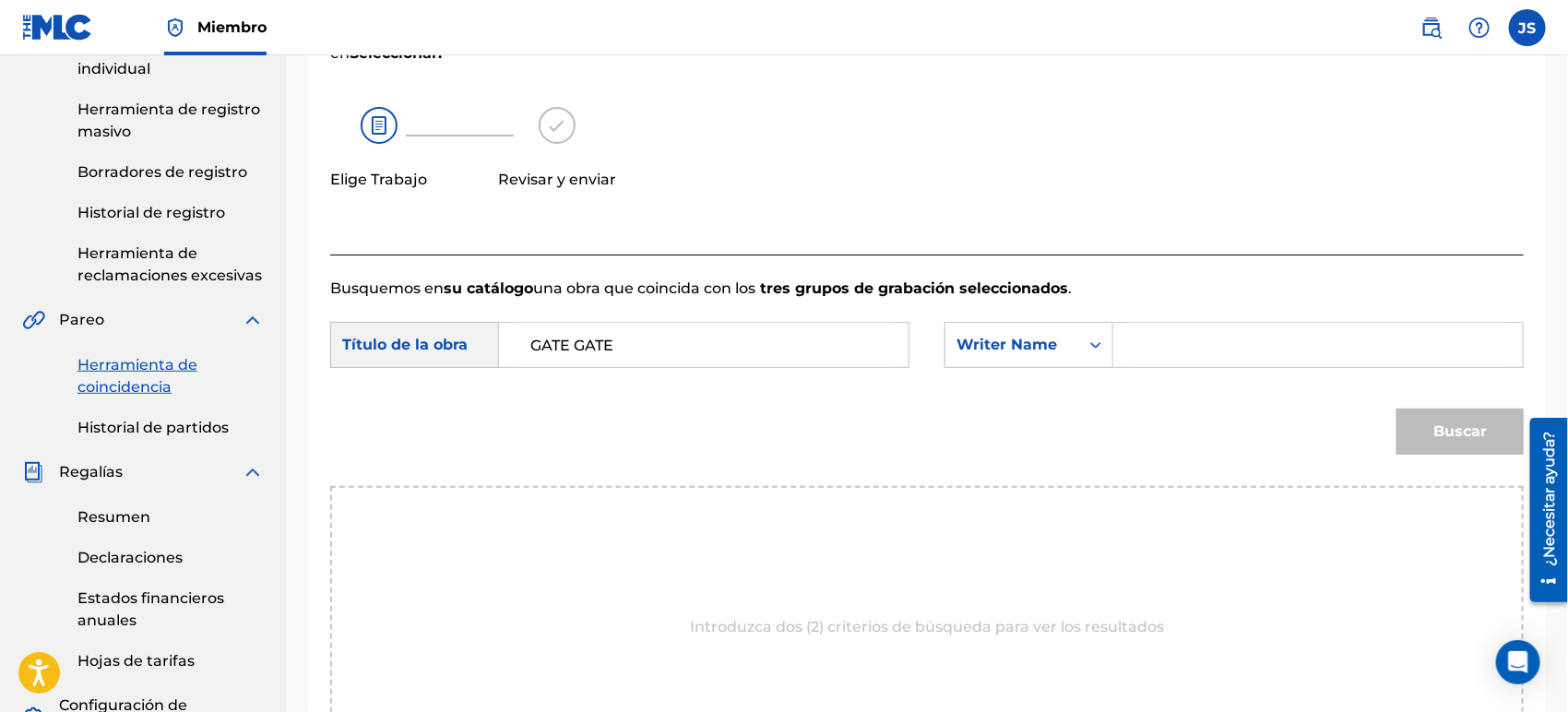 click at bounding box center (1318, 345) 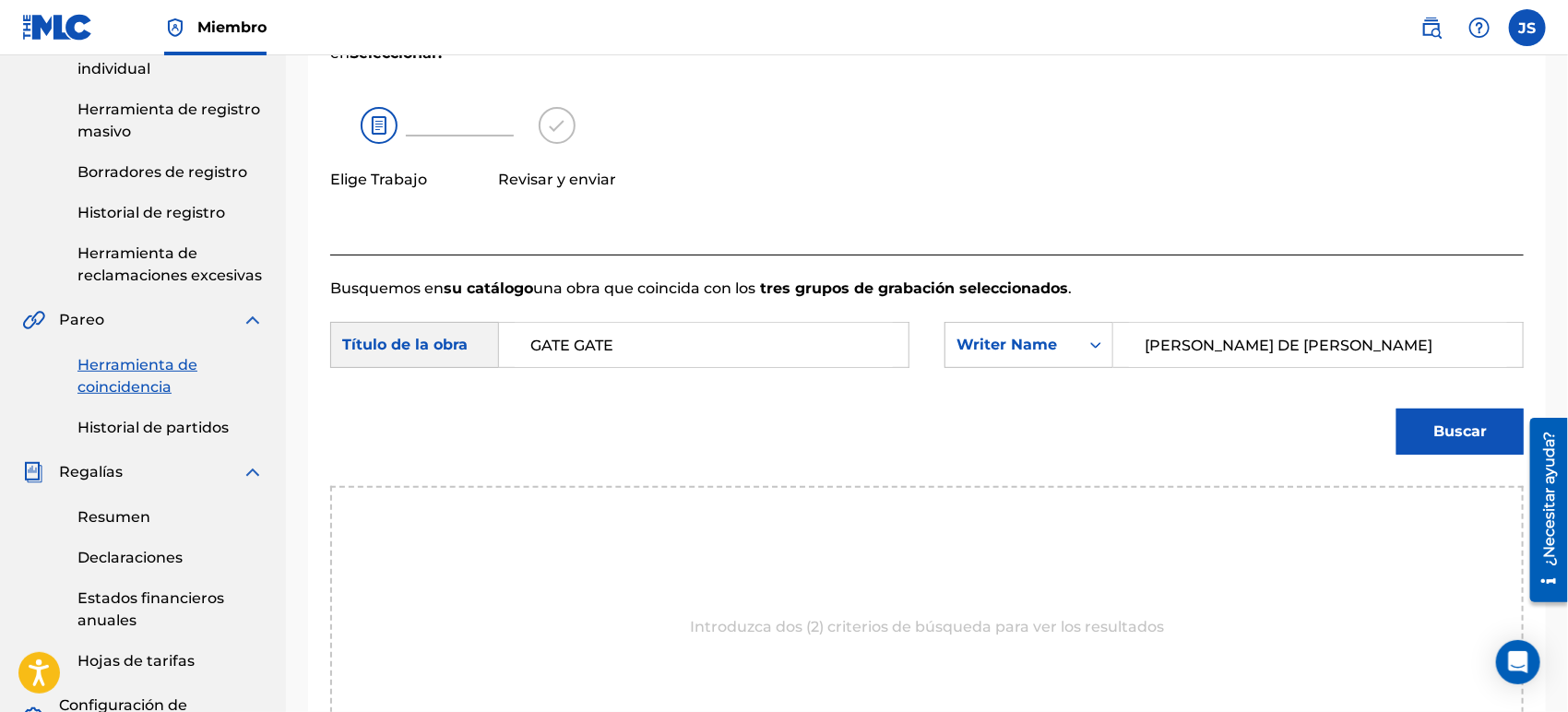 drag, startPoint x: 1218, startPoint y: 272, endPoint x: 1250, endPoint y: 308, distance: 48.166378 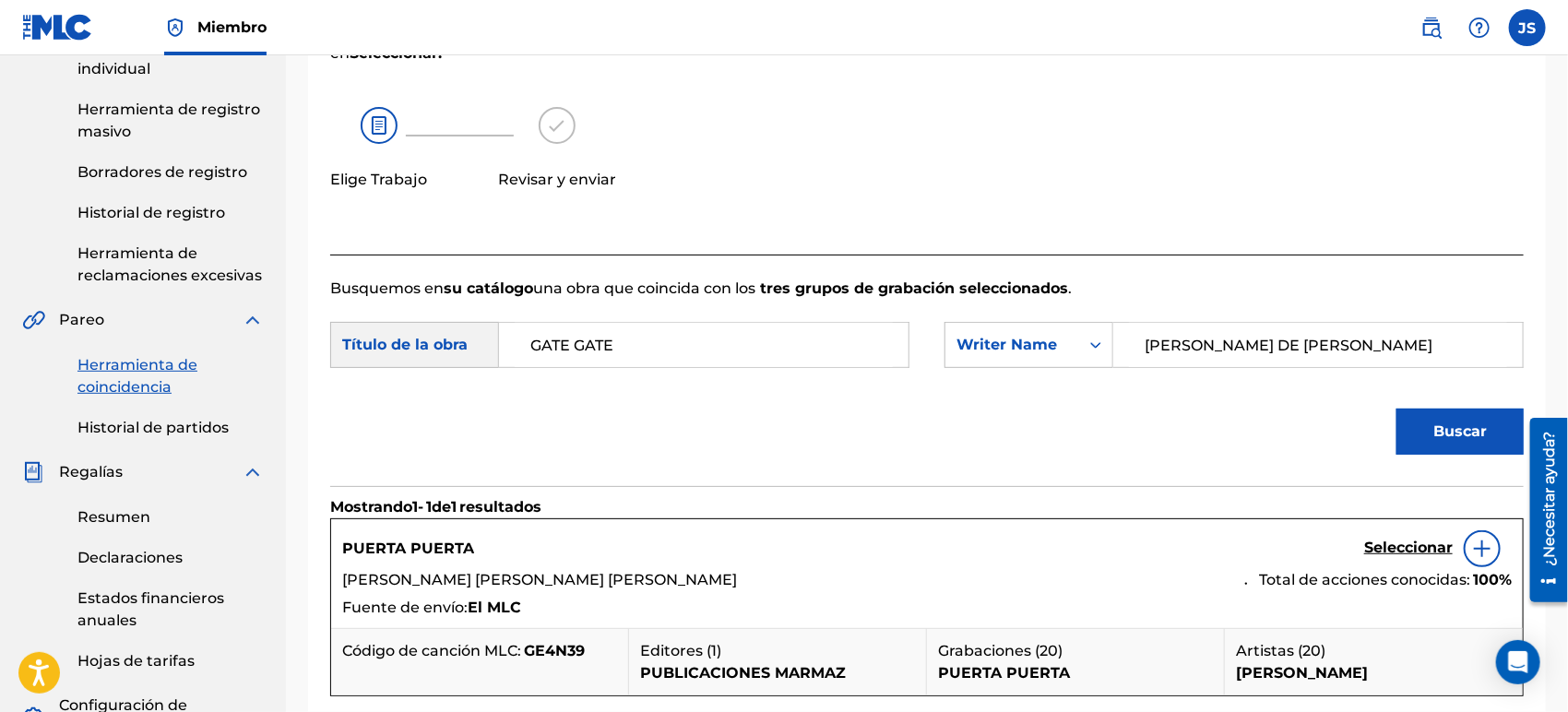 scroll, scrollTop: 494, scrollLeft: 0, axis: vertical 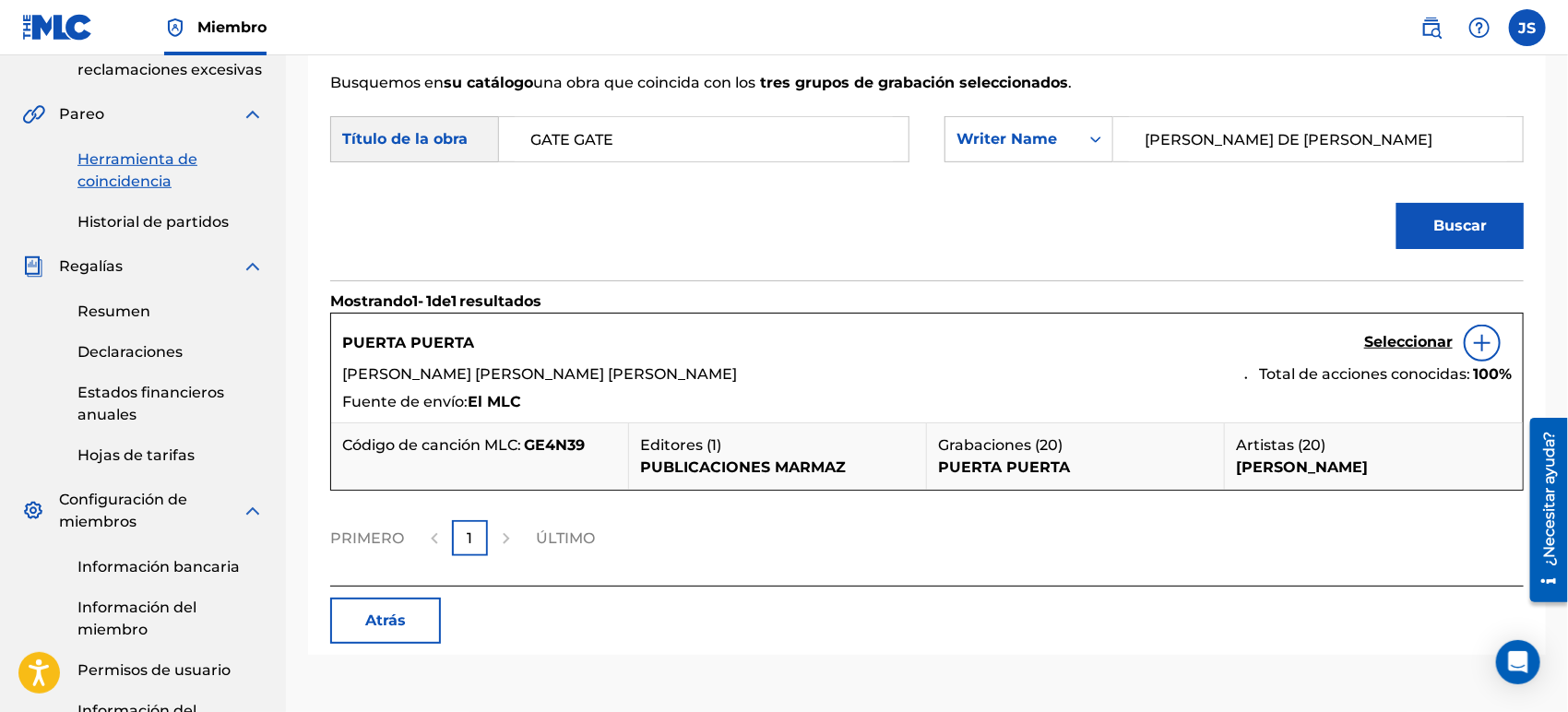 click on "GE4N39" at bounding box center (554, 445) 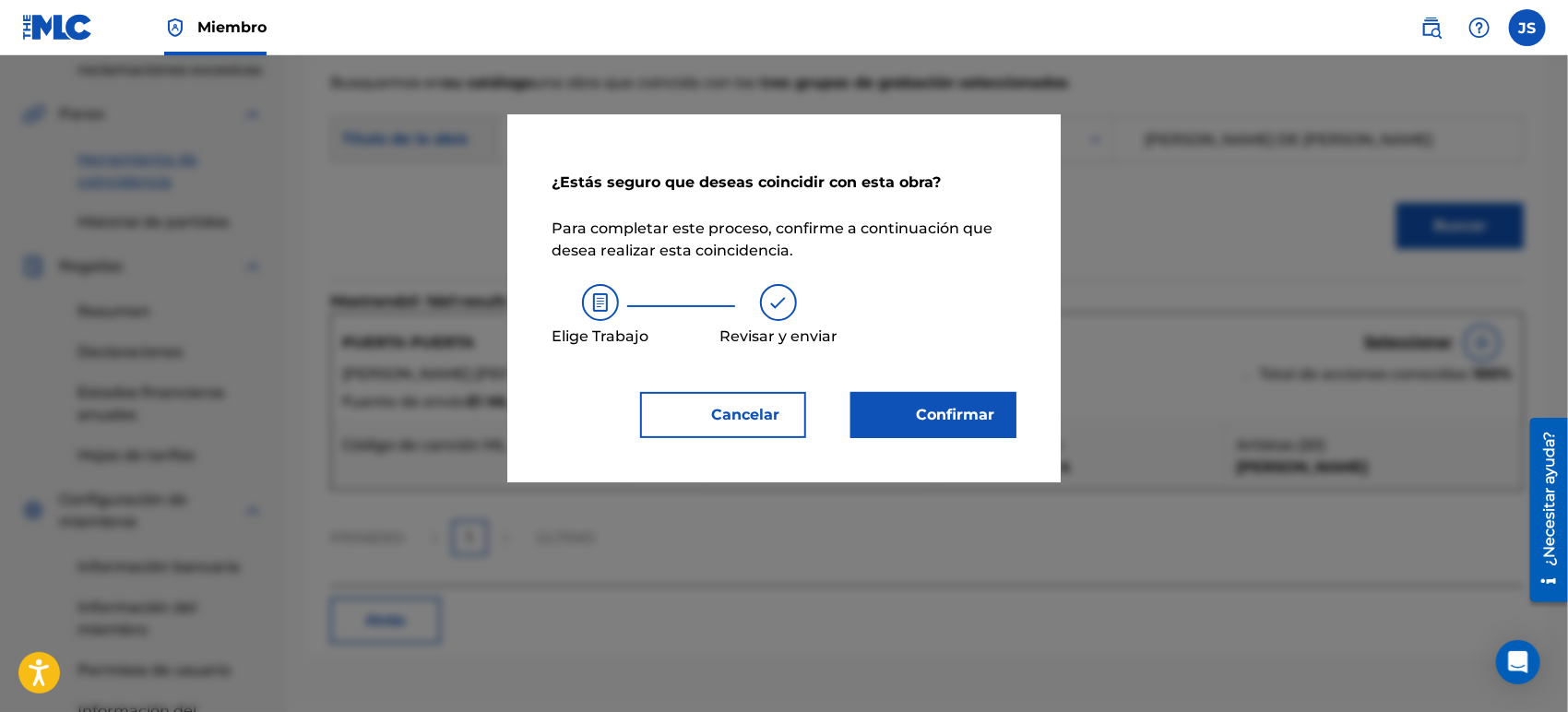 drag, startPoint x: 779, startPoint y: 428, endPoint x: 922, endPoint y: 297, distance: 193.93298 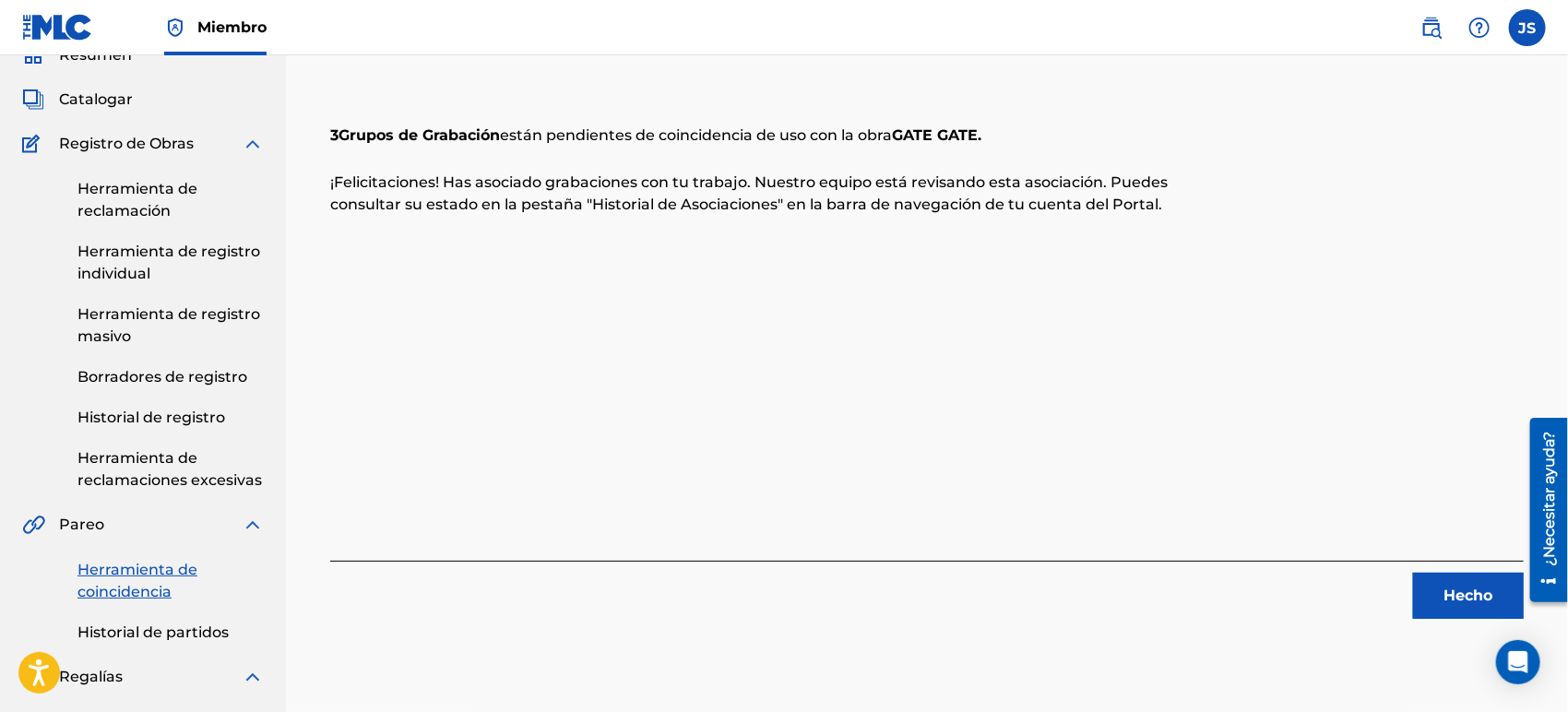 click on "Hecho" at bounding box center (1468, 596) 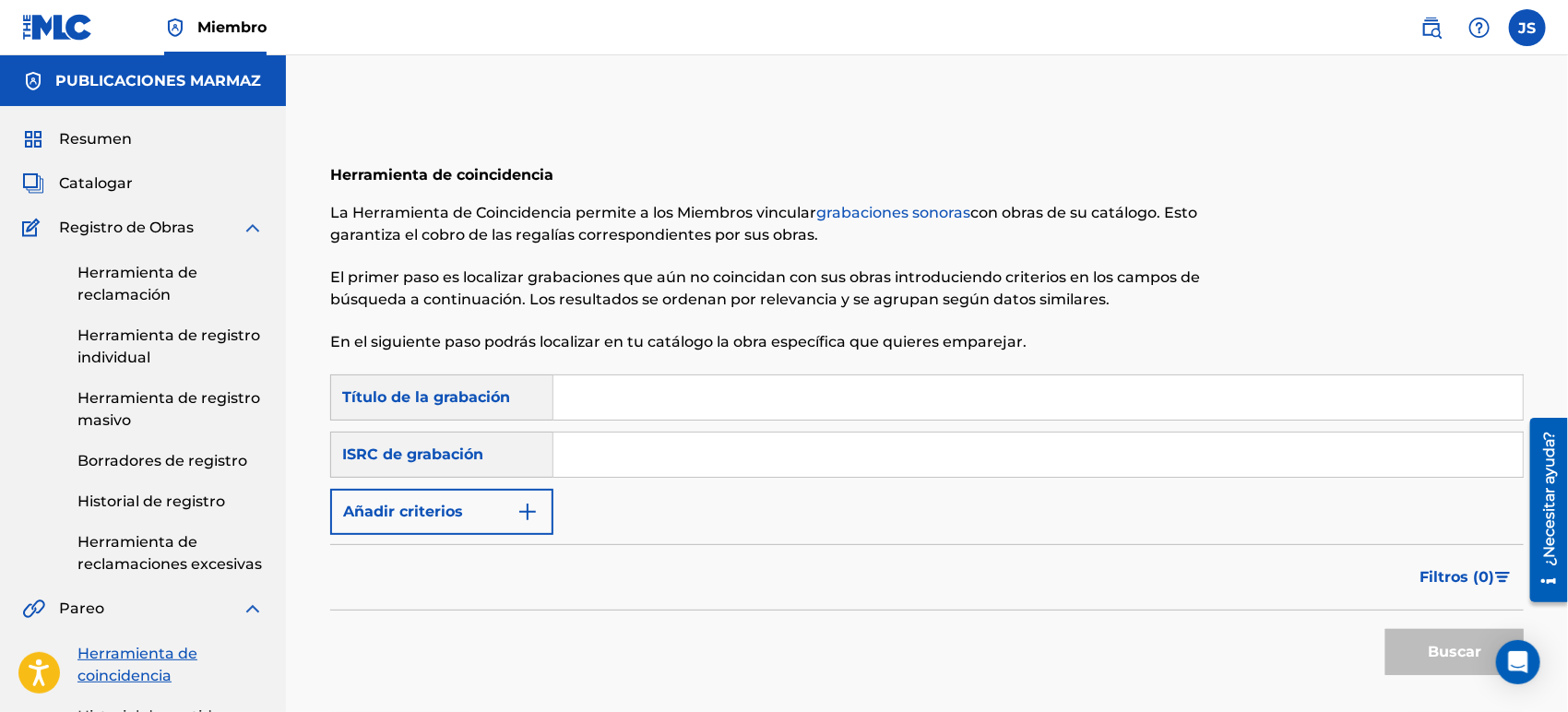 scroll, scrollTop: 0, scrollLeft: 0, axis: both 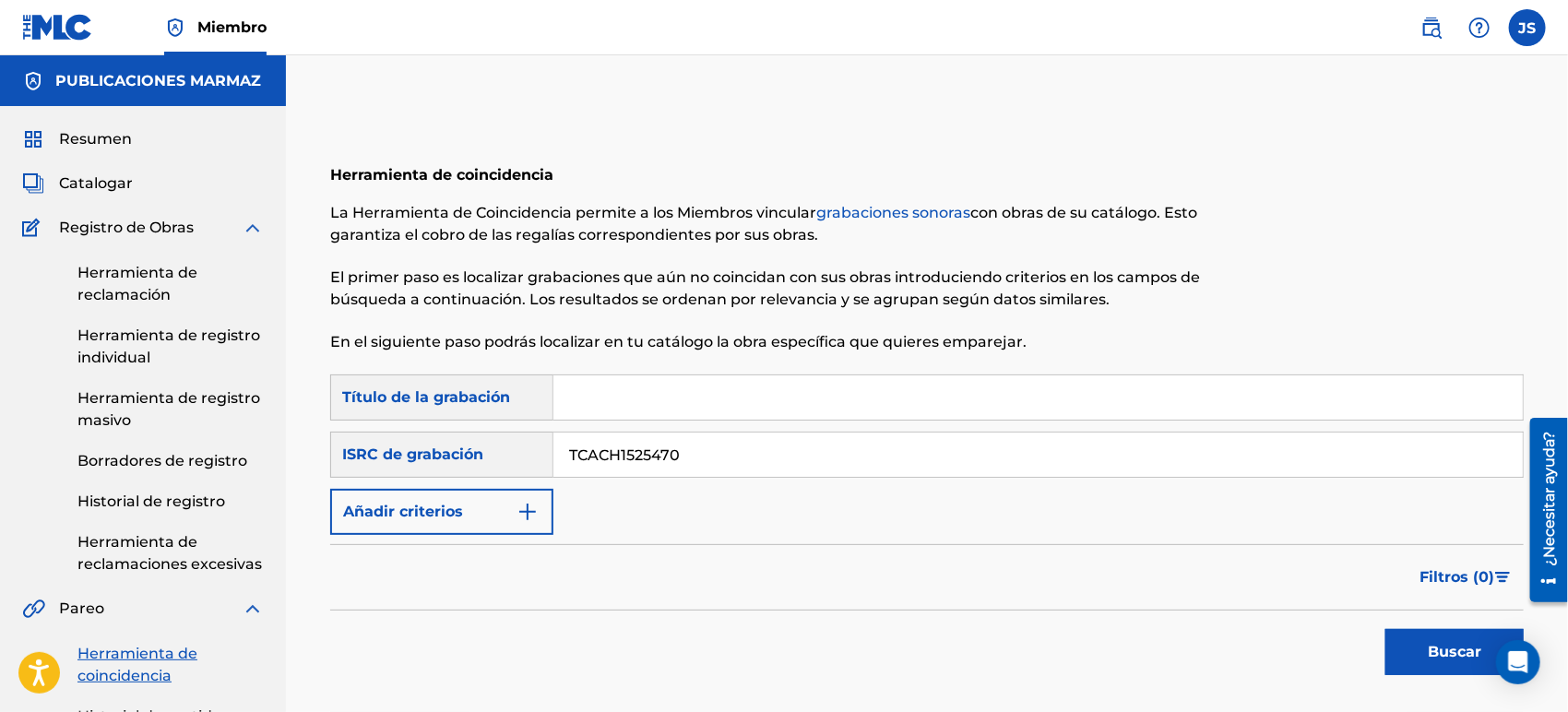 click on "Buscar" at bounding box center (1455, 652) 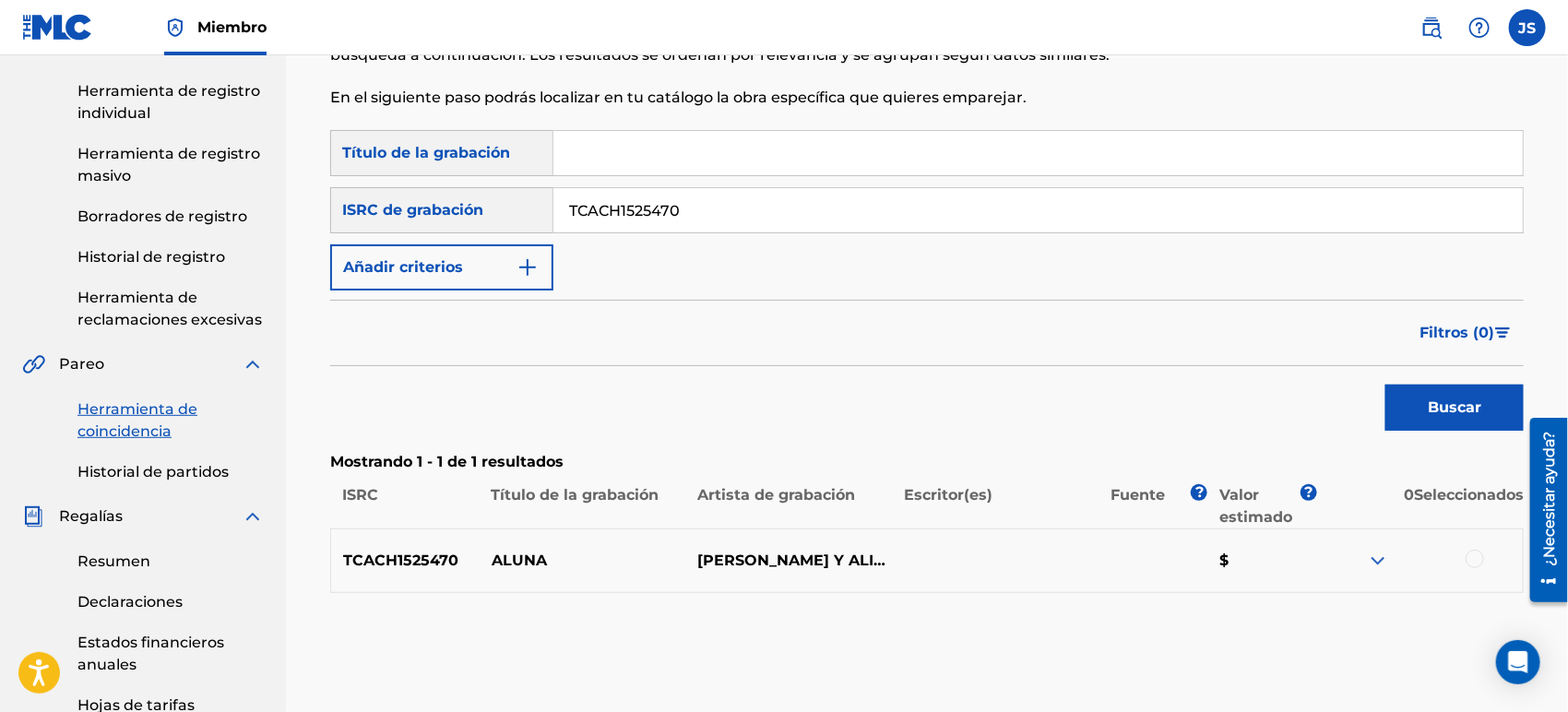 scroll, scrollTop: 307, scrollLeft: 0, axis: vertical 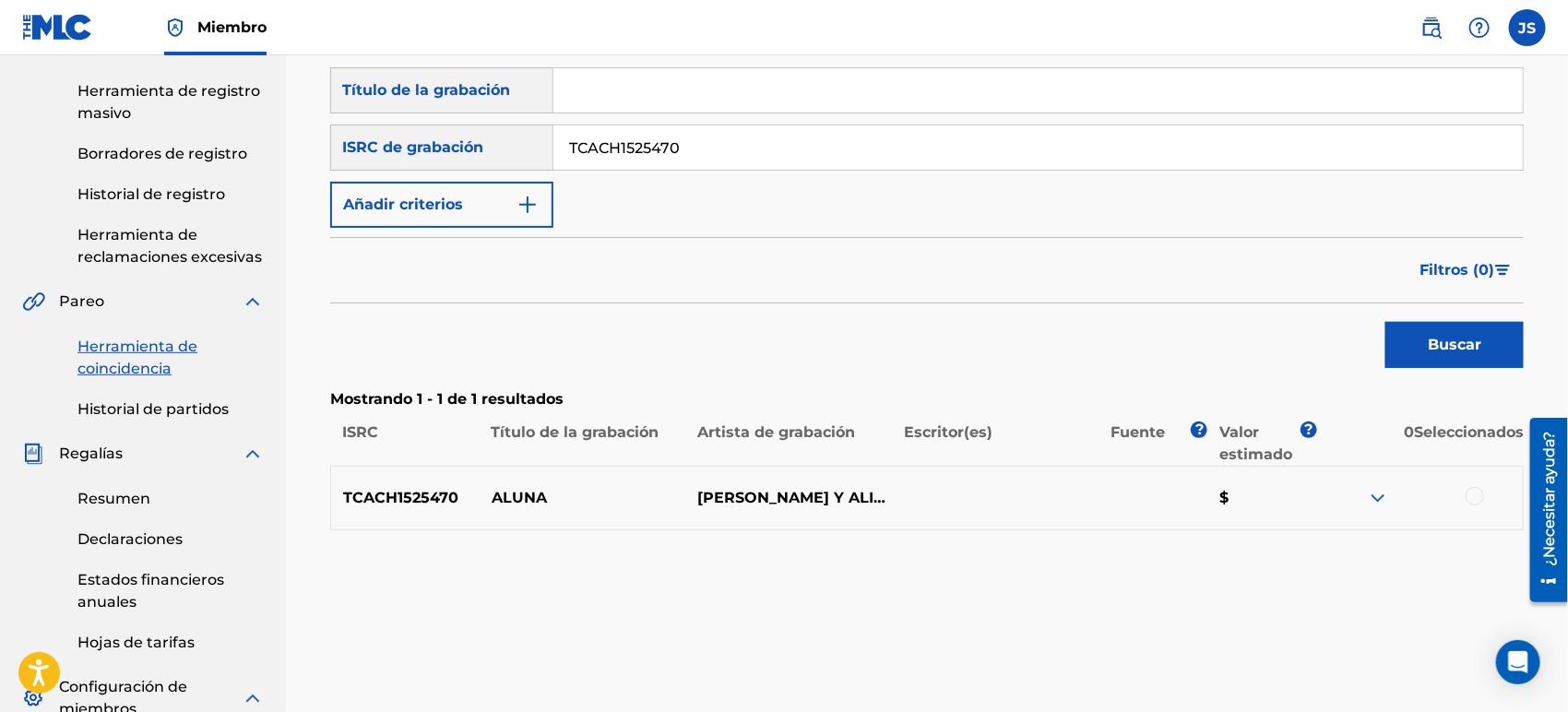 click at bounding box center [1475, 496] 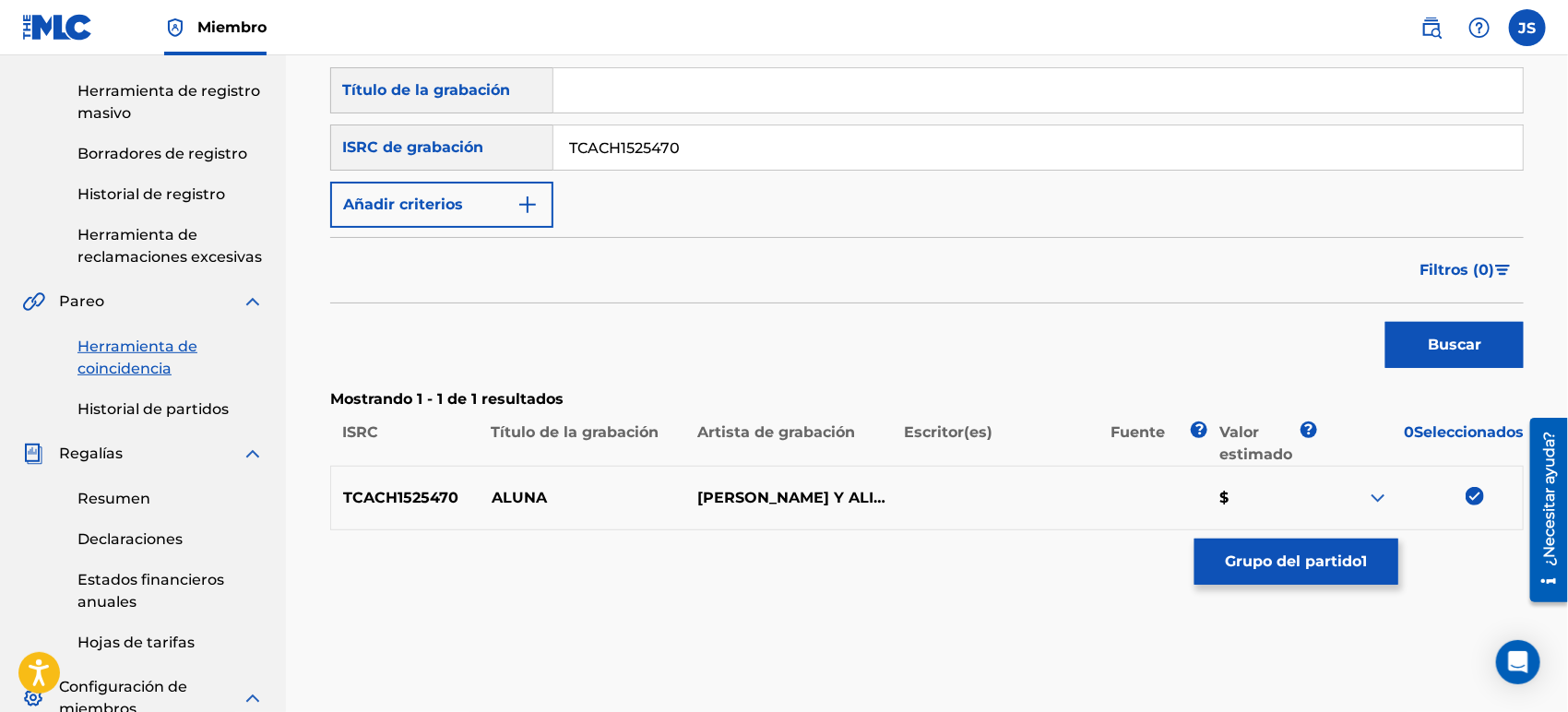 click on "Grupo del partido  1" at bounding box center [1296, 562] 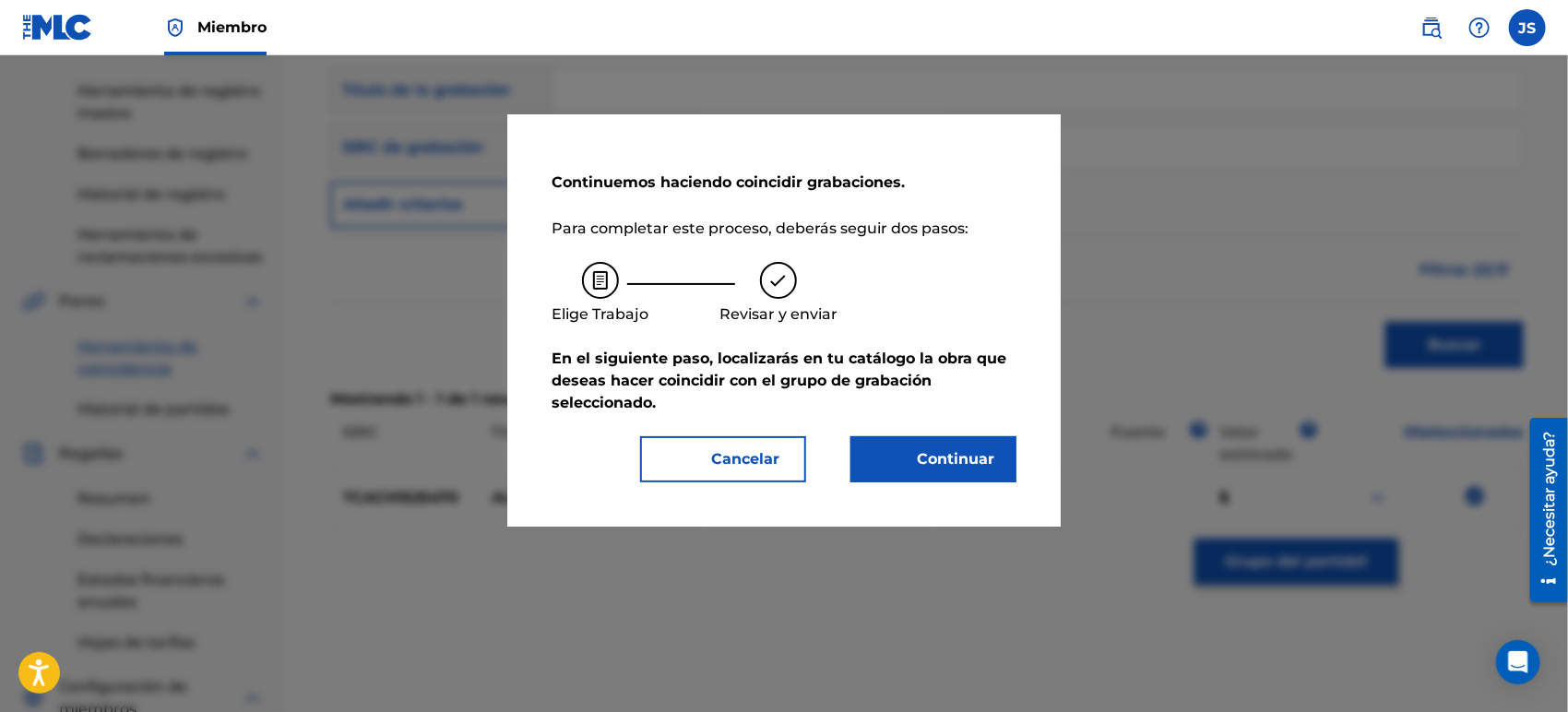click on "Continuar" at bounding box center (956, 458) 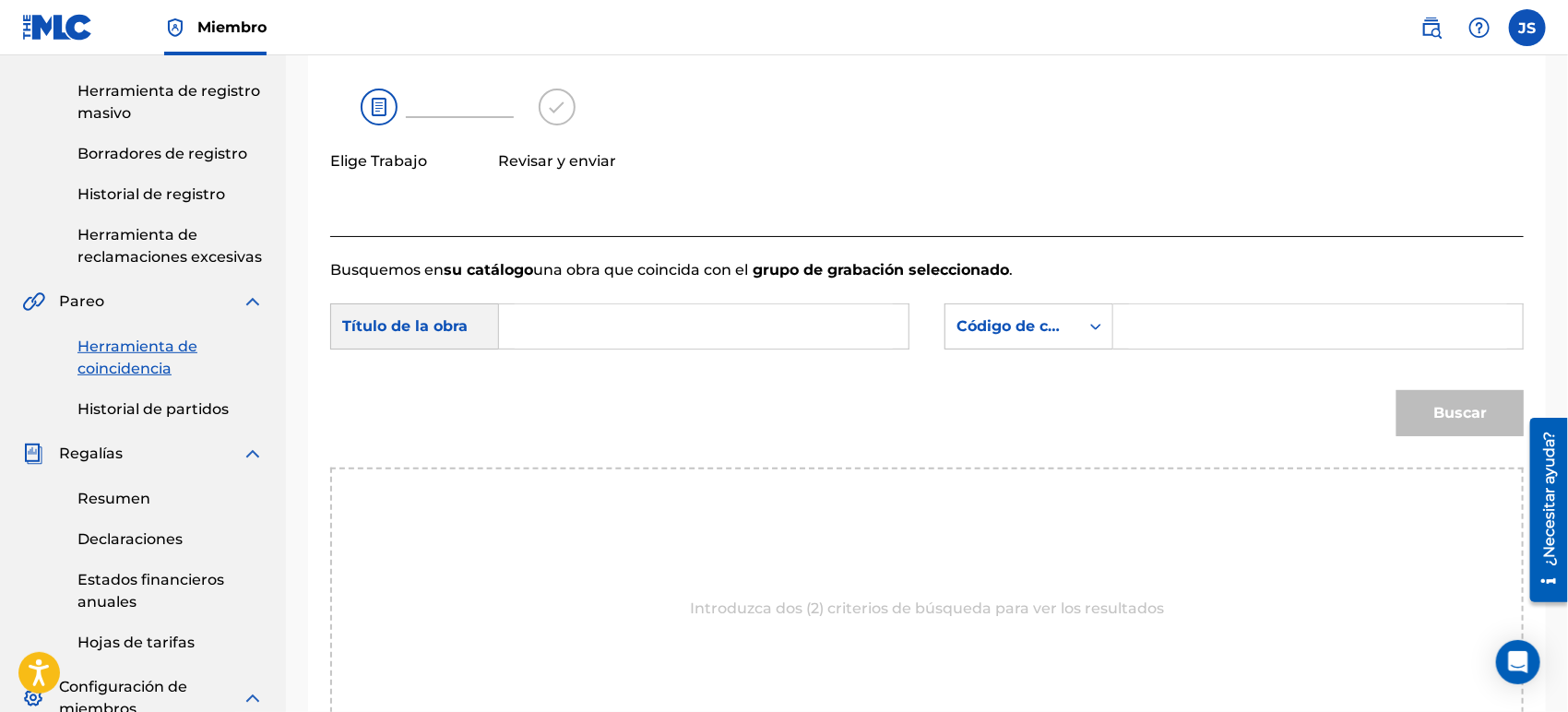 click at bounding box center (704, 326) 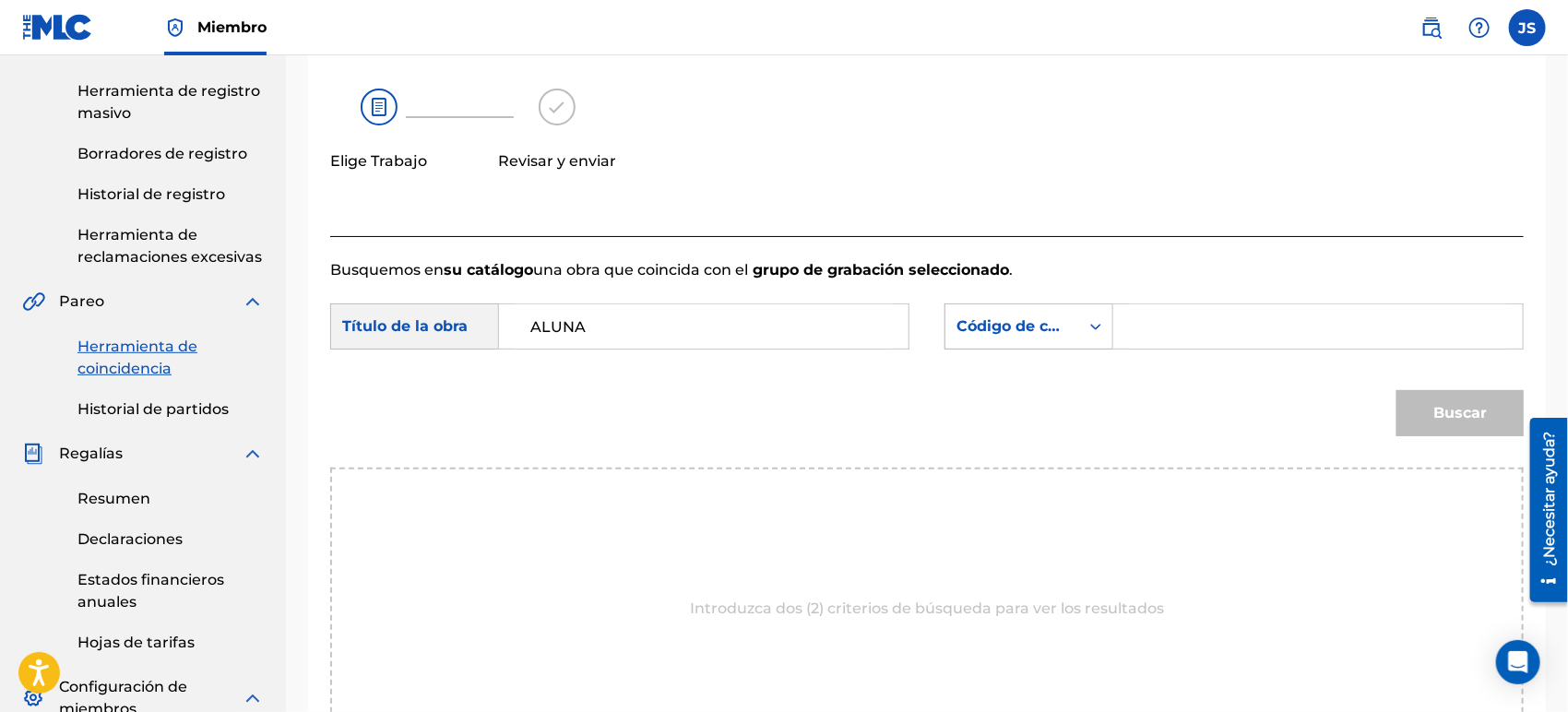 click on "Código de canción MLC" at bounding box center (1047, 326) 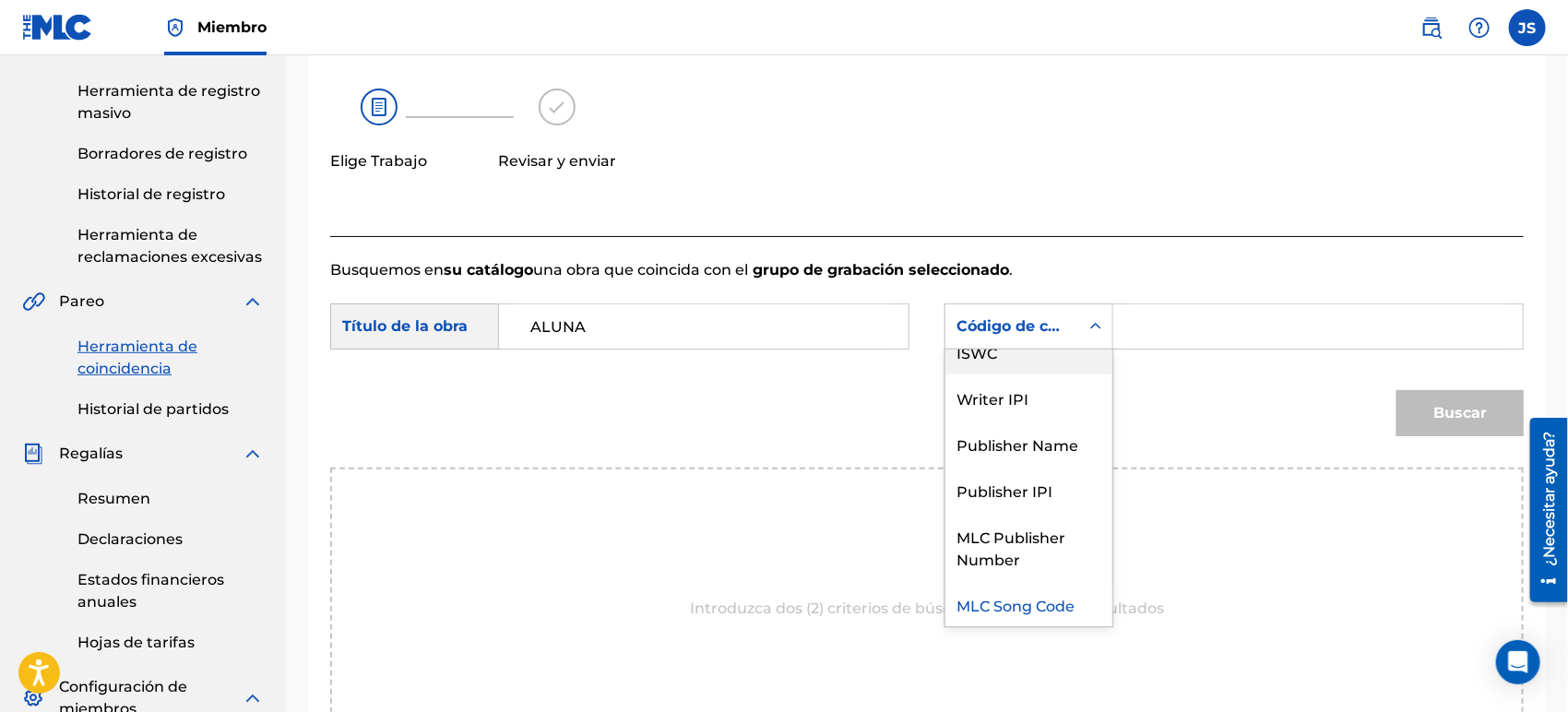 scroll, scrollTop: 0, scrollLeft: 0, axis: both 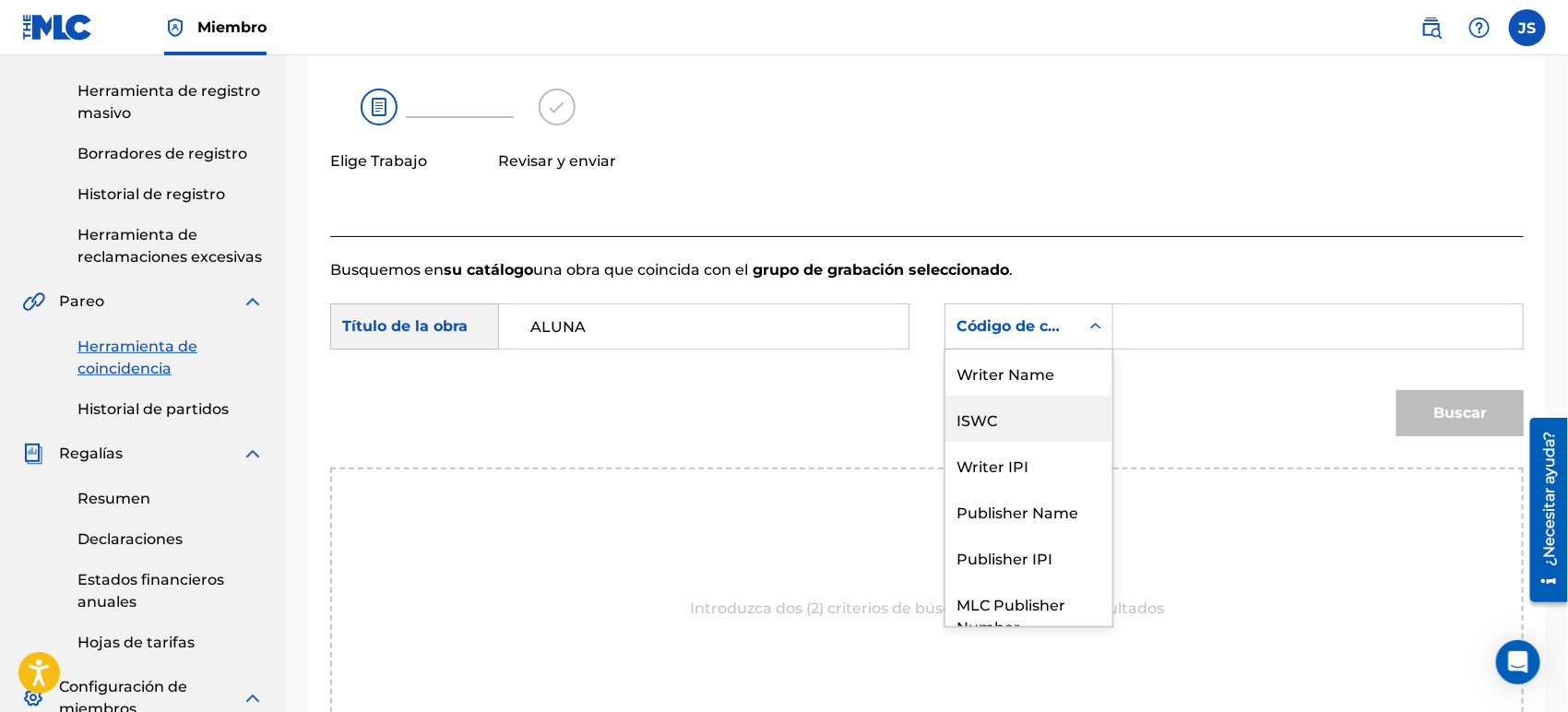 click on "Writer Name" at bounding box center (1028, 373) 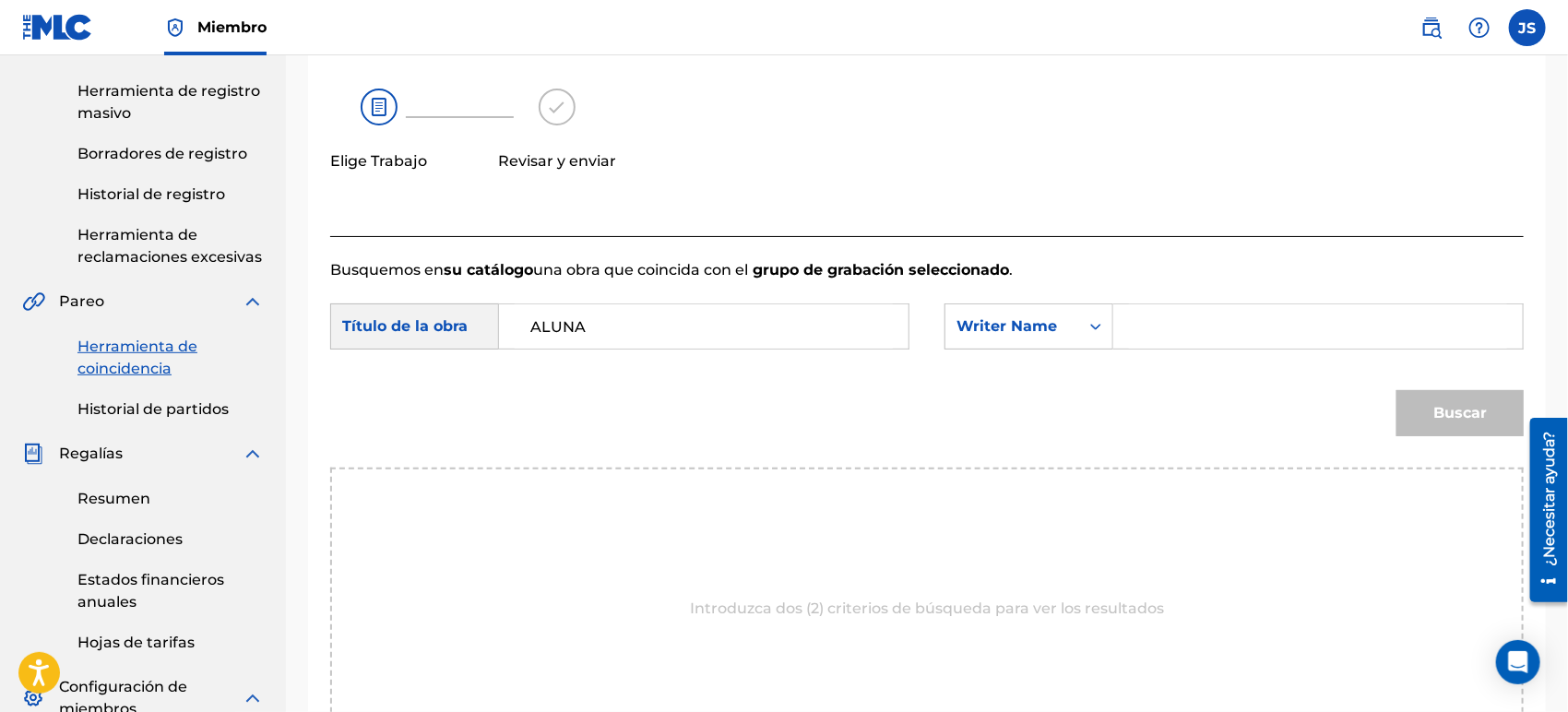 click at bounding box center [1318, 326] 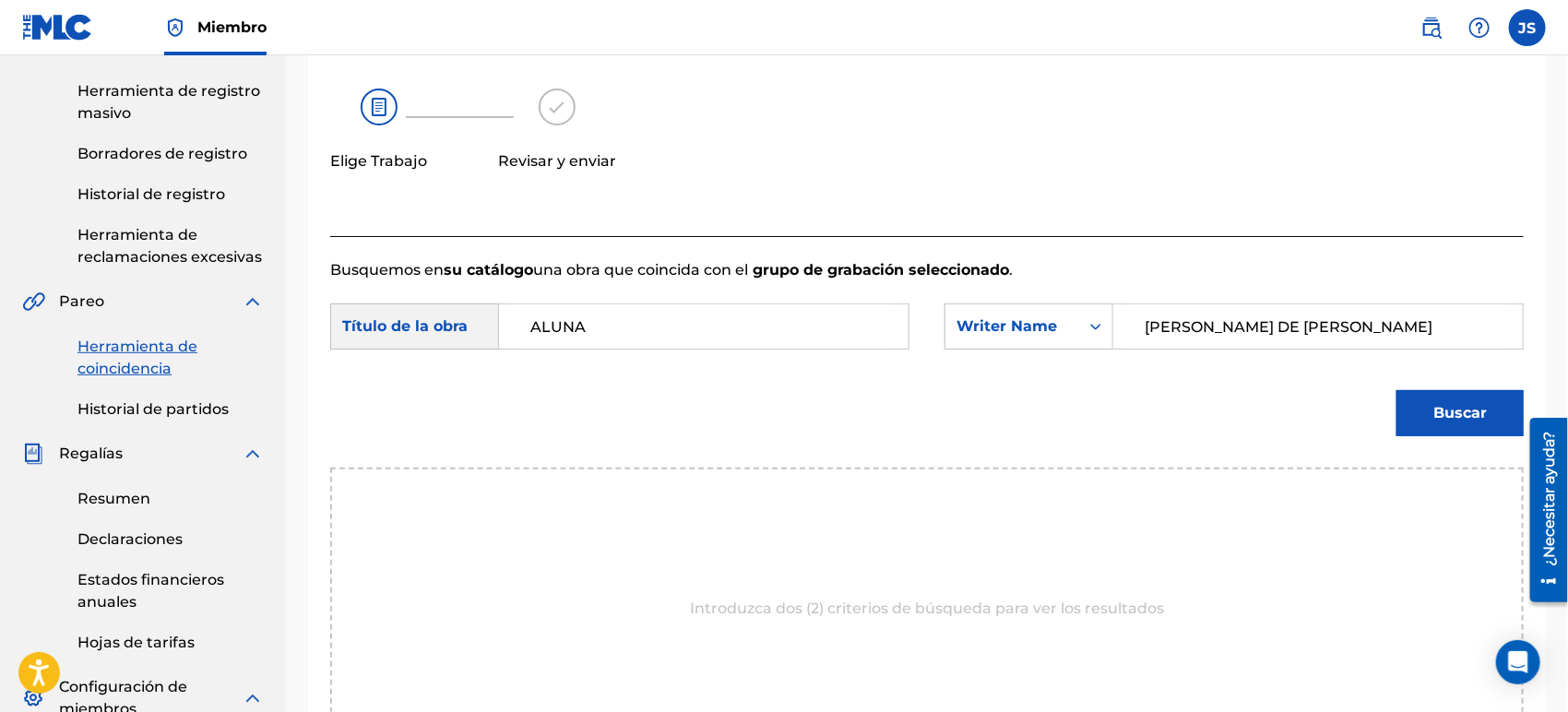 click on "Busquemos en  su catálogo  una obra que coincida con el    grupo de grabación seleccionado  . Buscar con criteriosc2621c35-1369-4366-b842-018a39739a45 Título de la obra ALUNA SearchWithCriteria0b760d4b-61ae-4bf3-93bf-74a360265cd7 Writer Name [PERSON_NAME] DE [PERSON_NAME] Buscar Introduzca dos (2) criterios de búsqueda para ver los resultados" at bounding box center [927, 516] 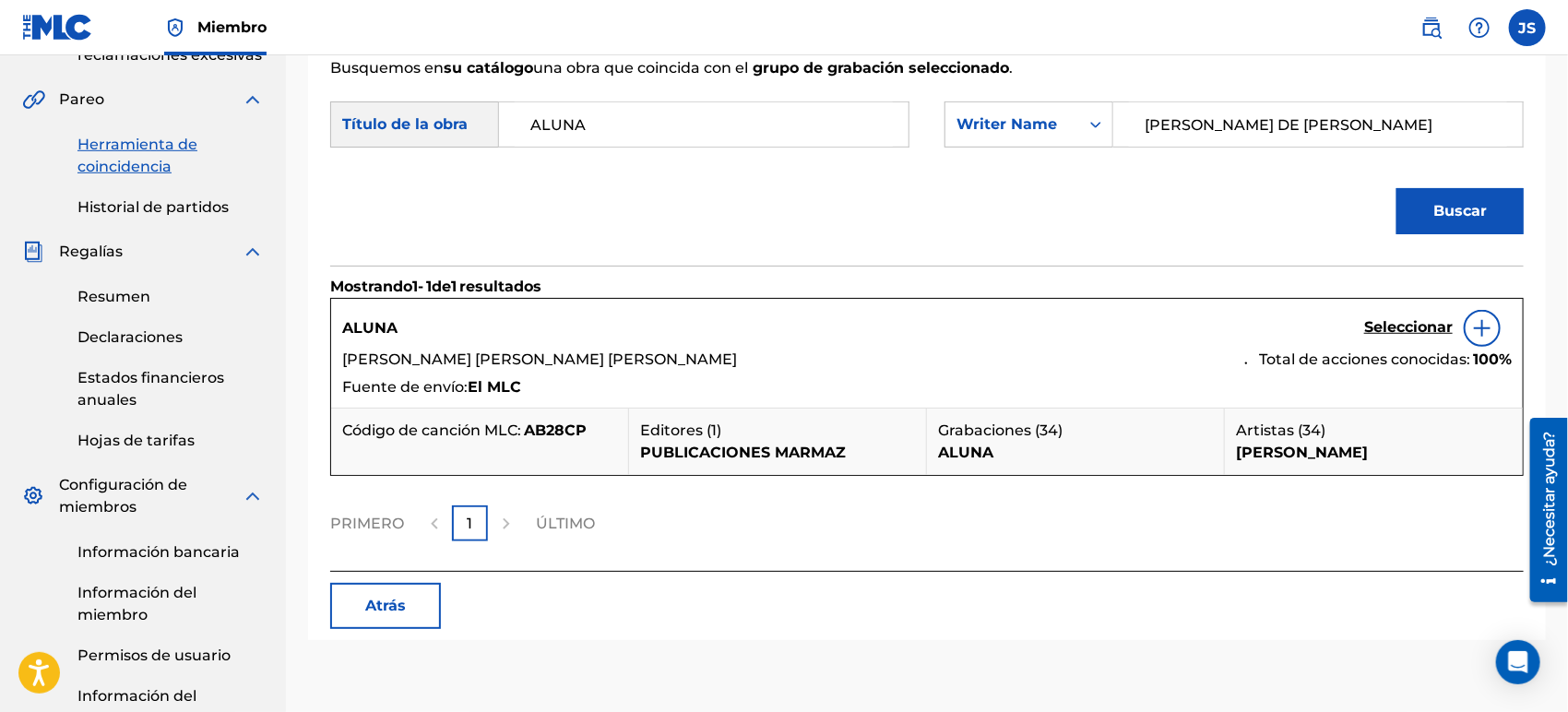 scroll, scrollTop: 512, scrollLeft: 0, axis: vertical 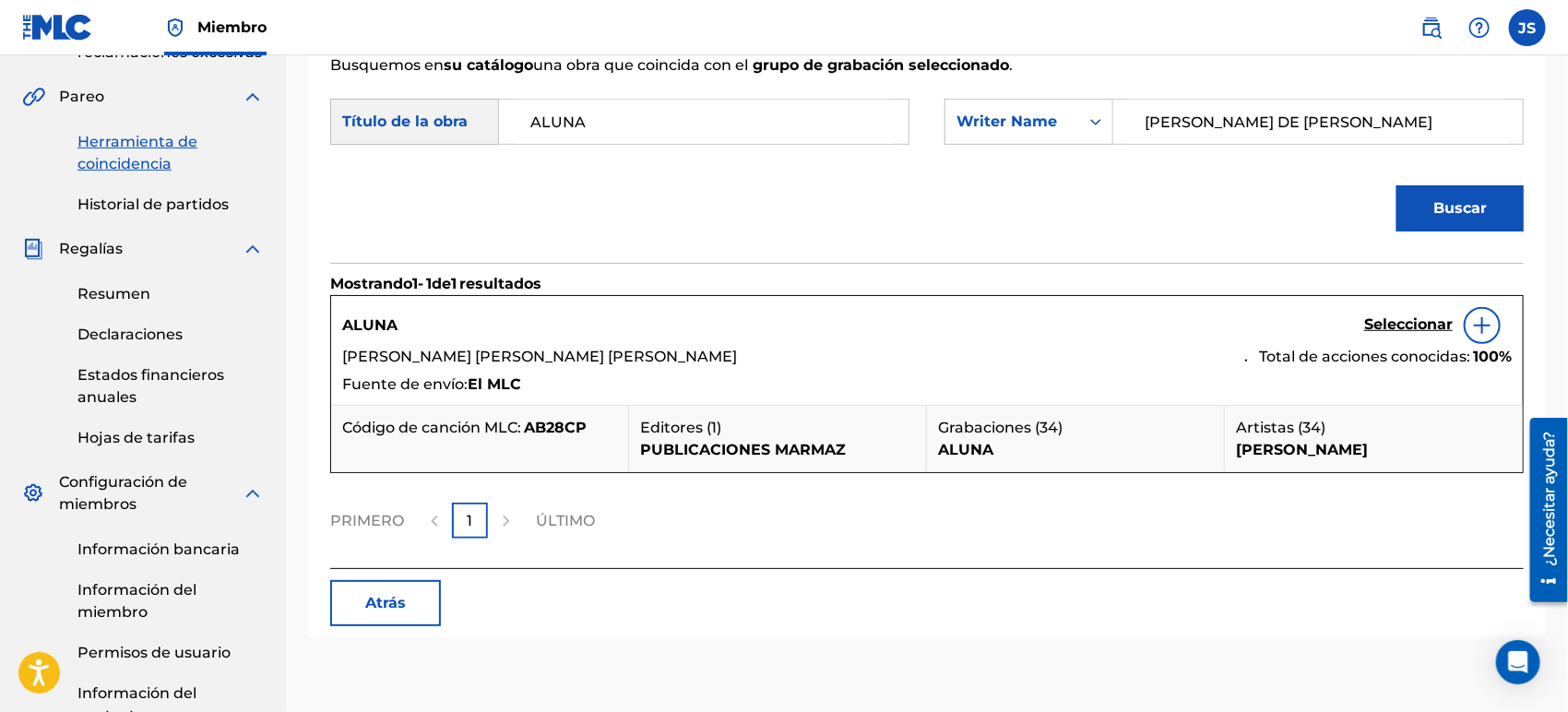 click on "AB28CP" at bounding box center [555, 427] 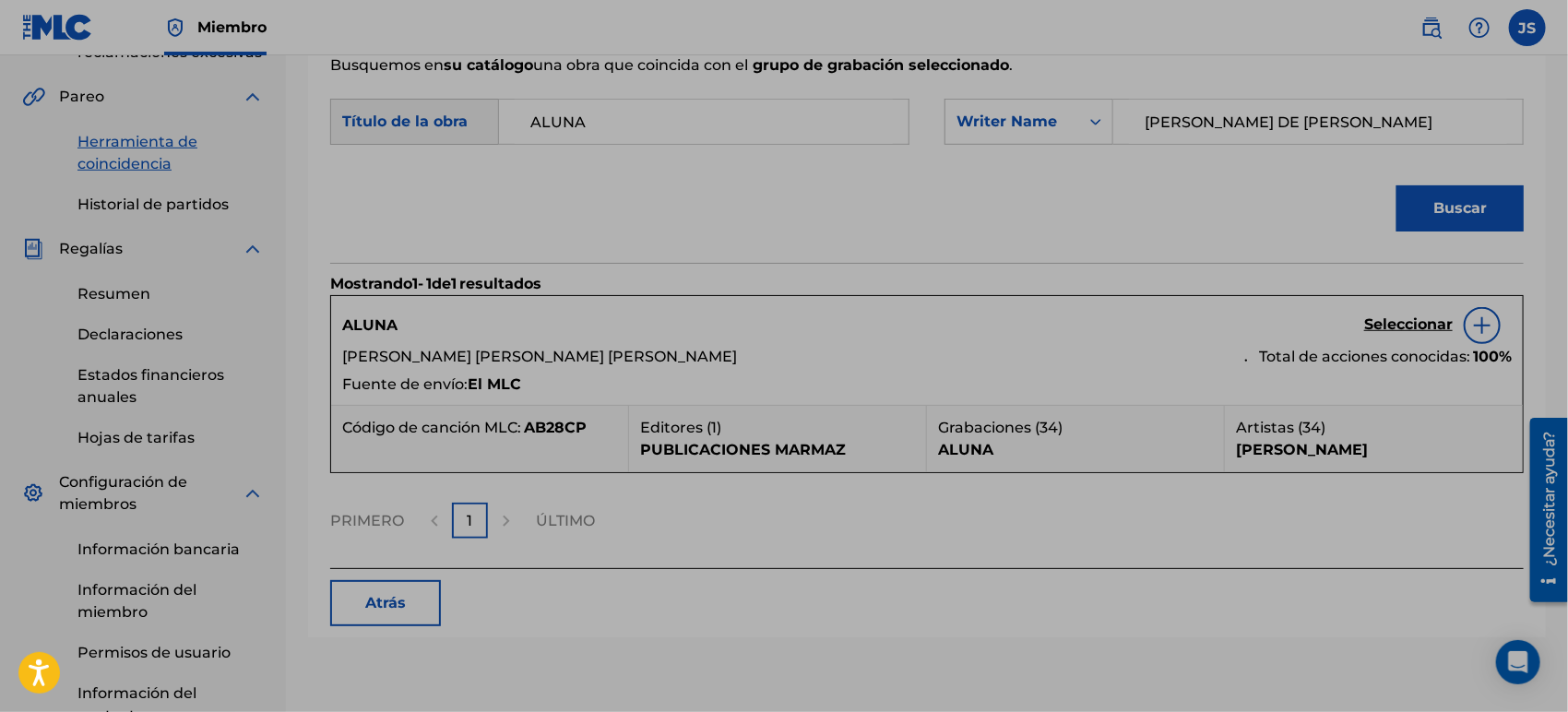click on "ALUNA Seleccionar [PERSON_NAME] [PERSON_NAME] [PERSON_NAME] Total de acciones conocidas:   100  % Fuente de envío:  El MLC" at bounding box center (927, 350) 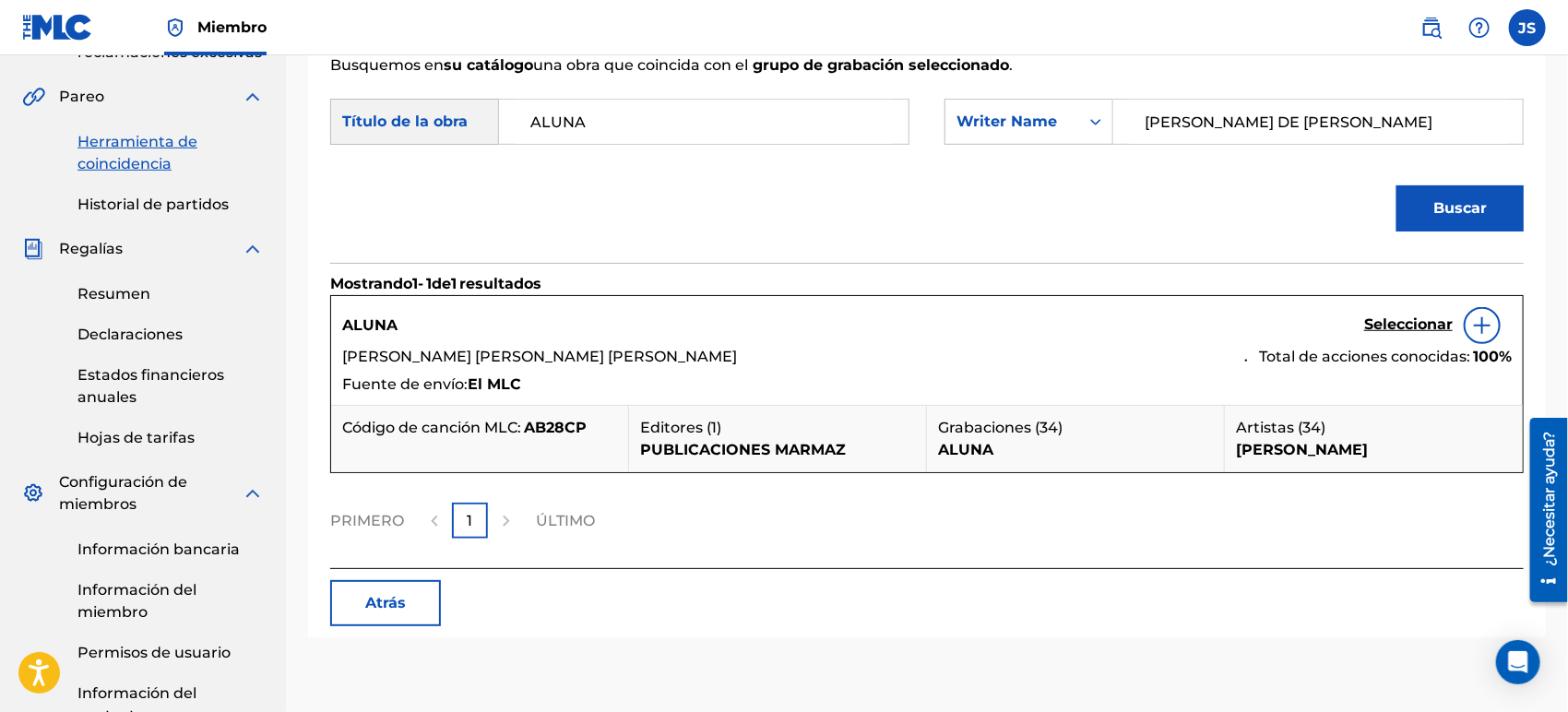 click on "Seleccionar" at bounding box center [1408, 324] 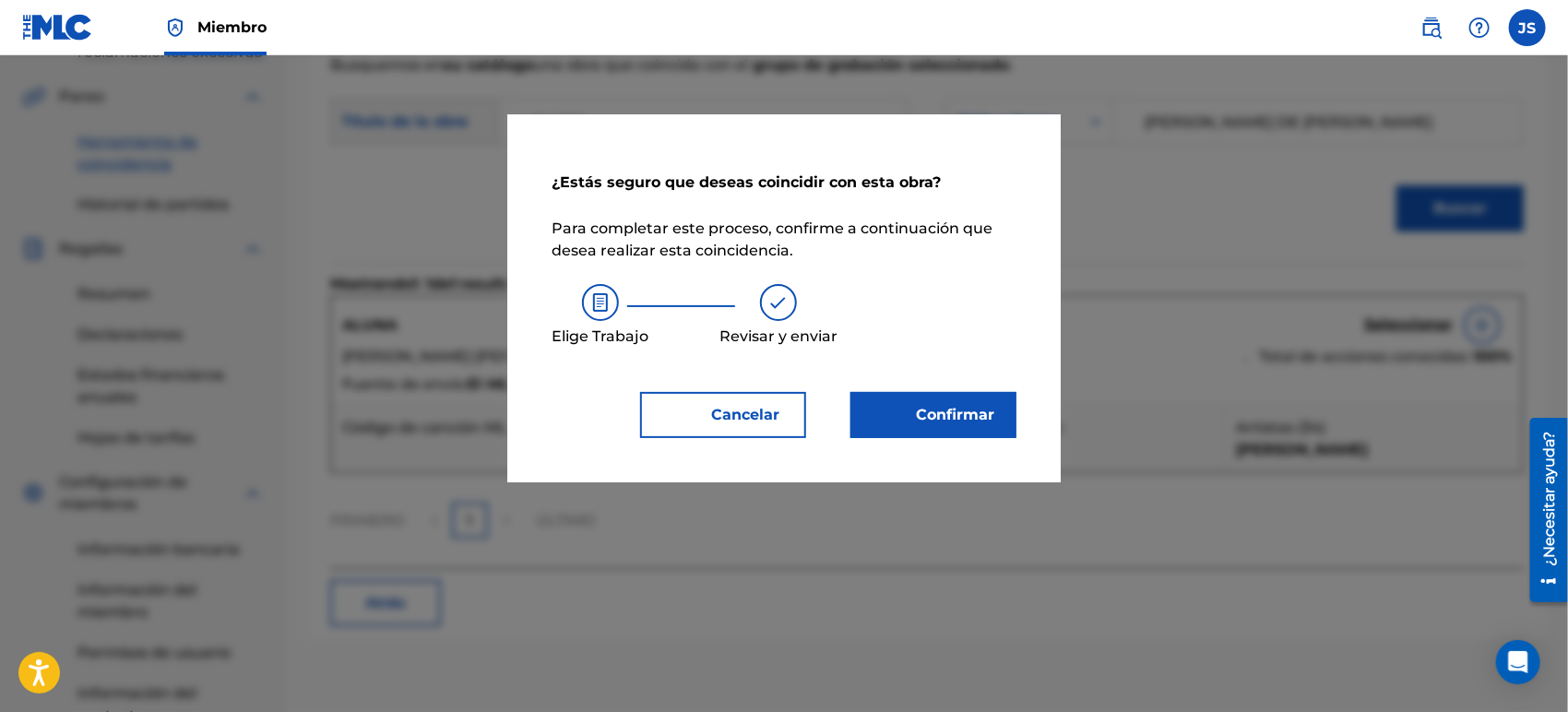 click on "Confirmar" at bounding box center [956, 414] 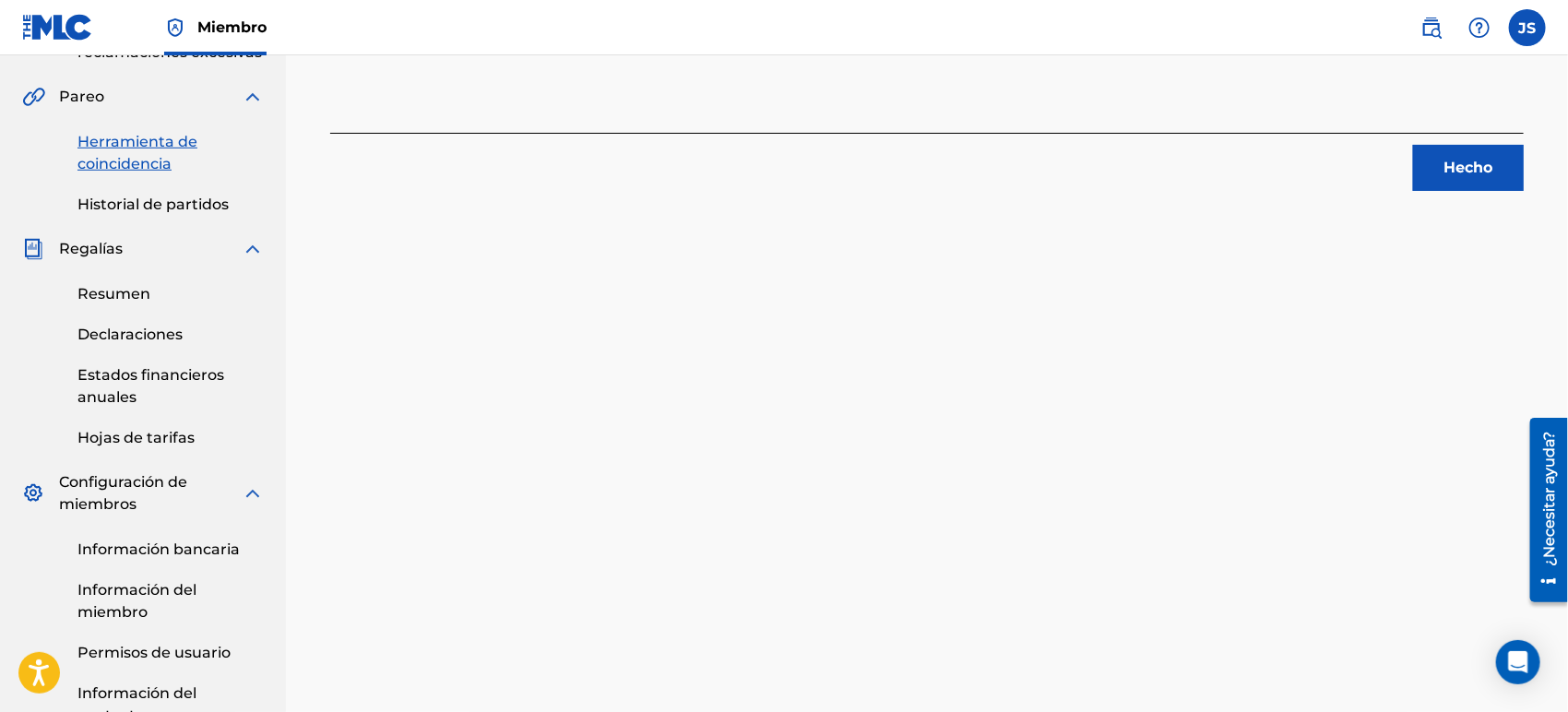 scroll, scrollTop: 409, scrollLeft: 0, axis: vertical 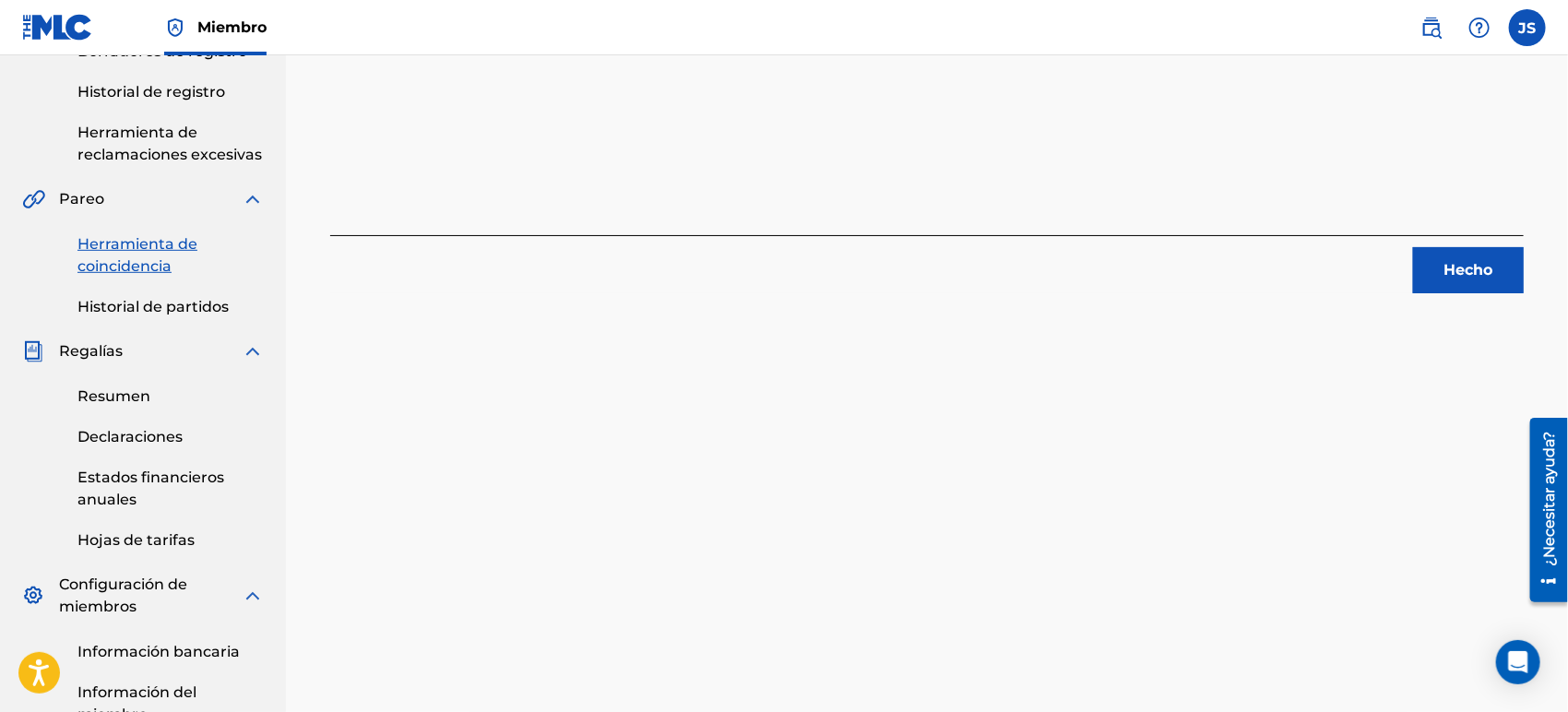 click on "Hecho" at bounding box center [1468, 270] 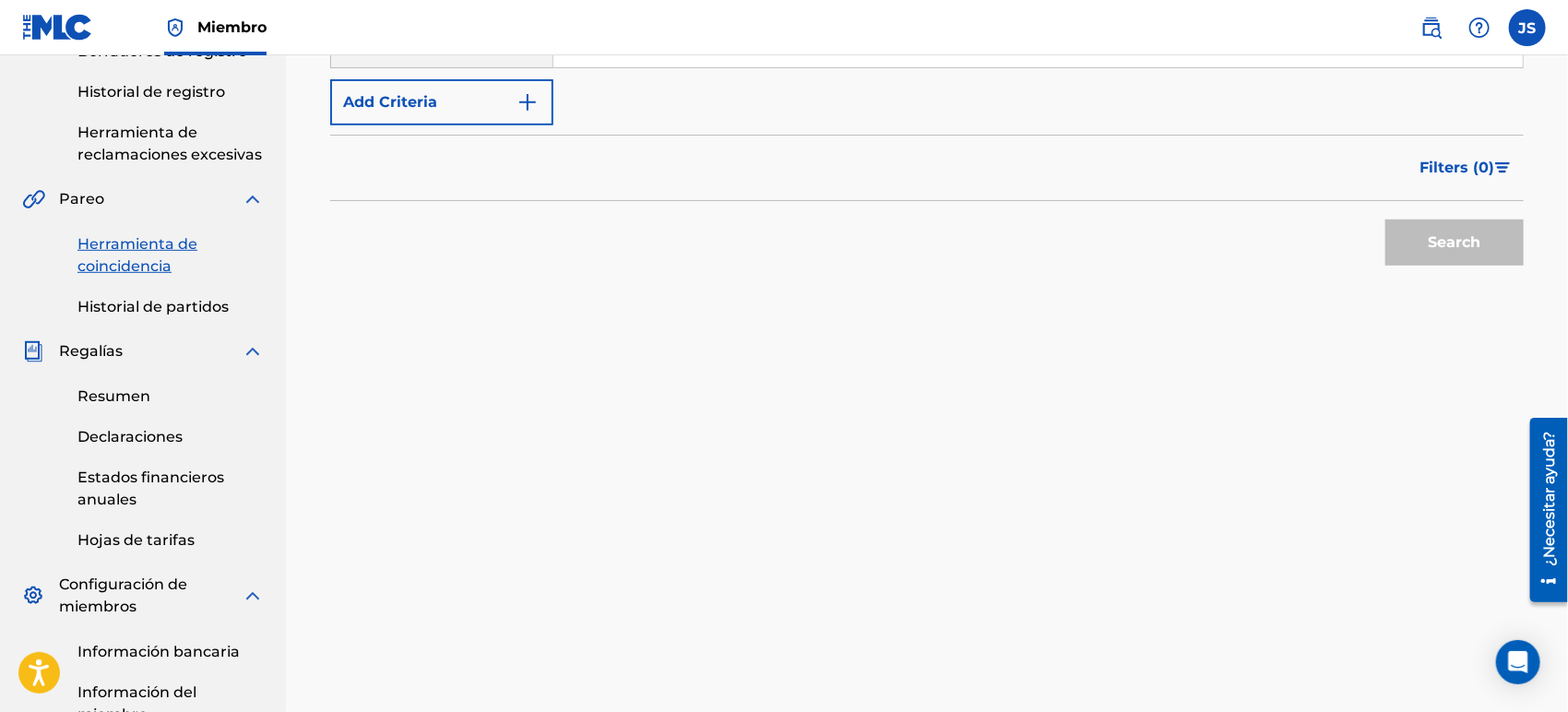 scroll, scrollTop: 0, scrollLeft: 0, axis: both 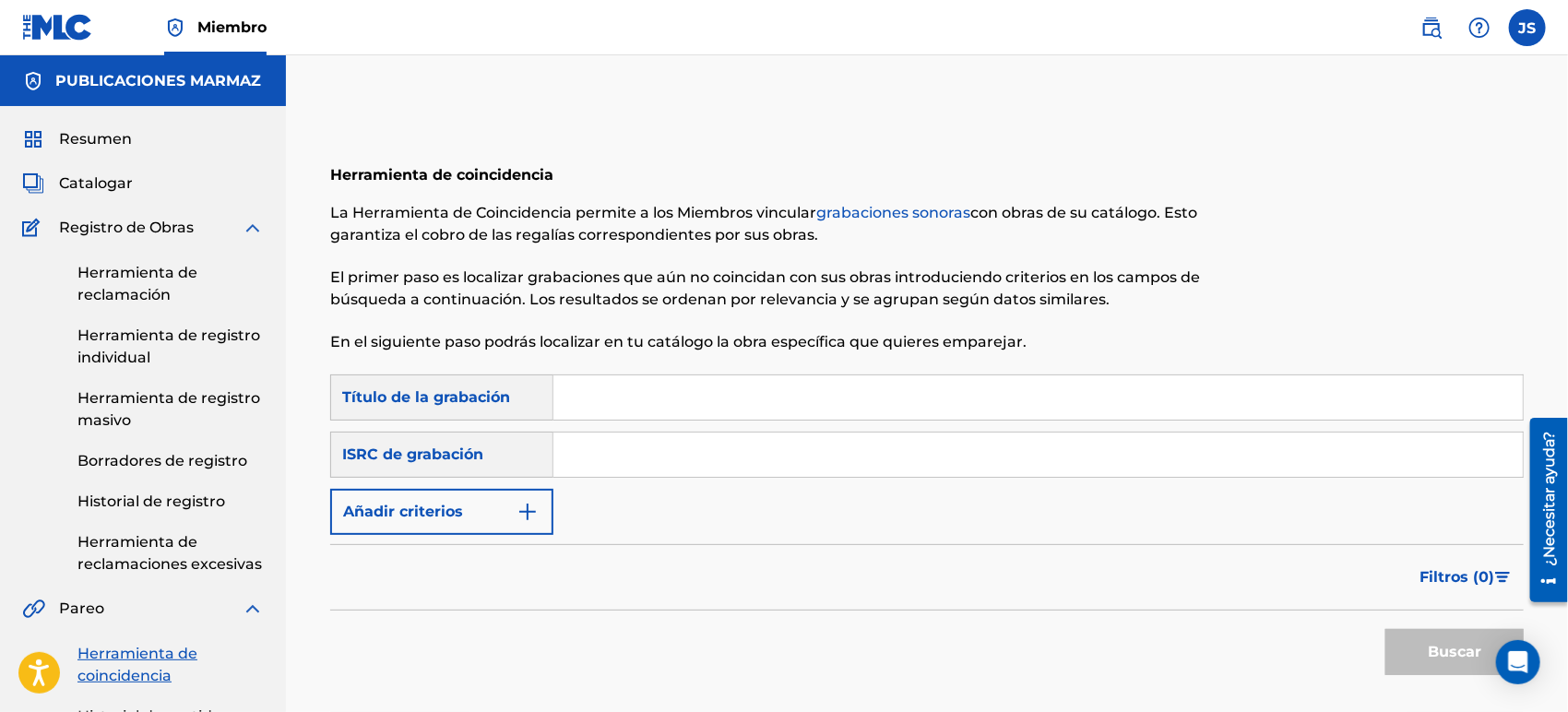 drag, startPoint x: 672, startPoint y: 429, endPoint x: 672, endPoint y: 445, distance: 16 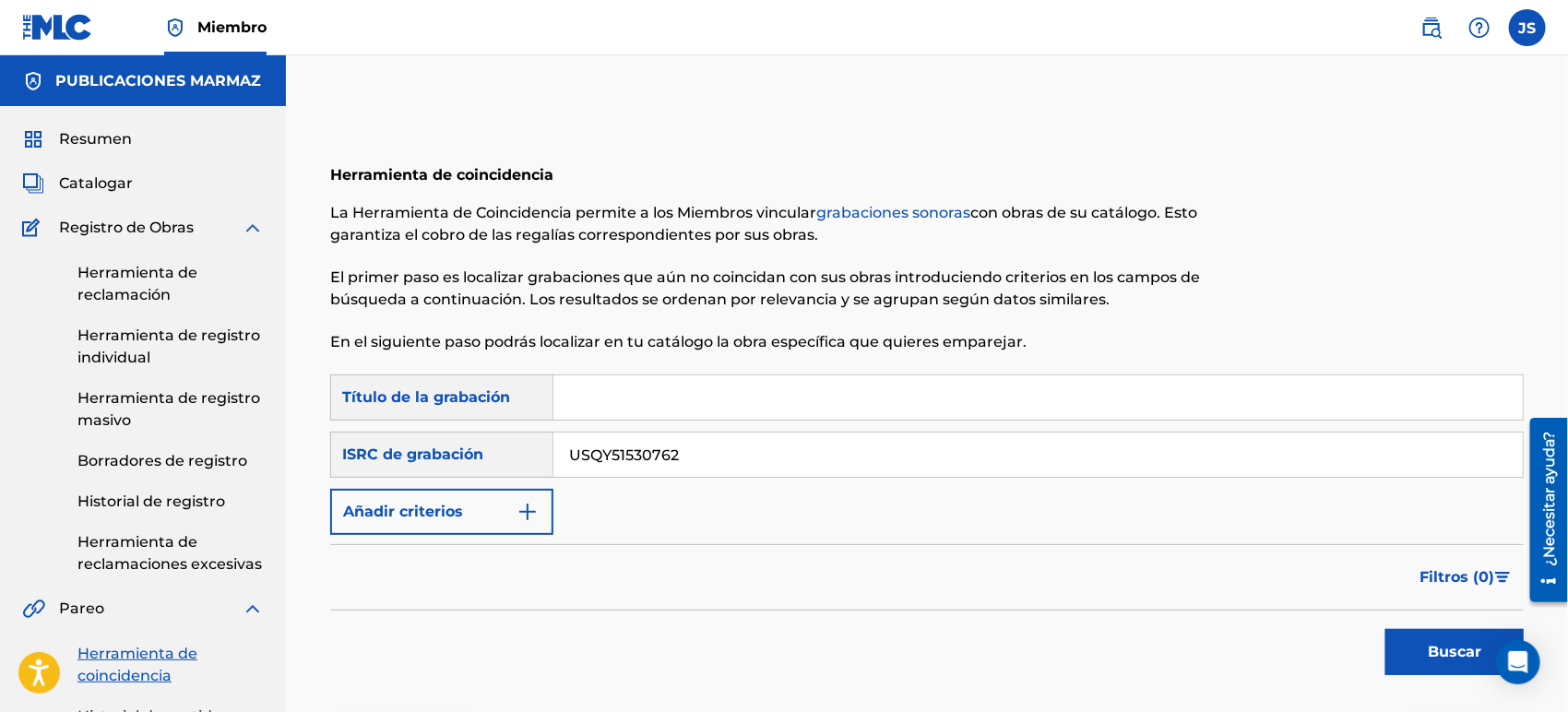 drag, startPoint x: 707, startPoint y: 464, endPoint x: 317, endPoint y: 460, distance: 390.02051 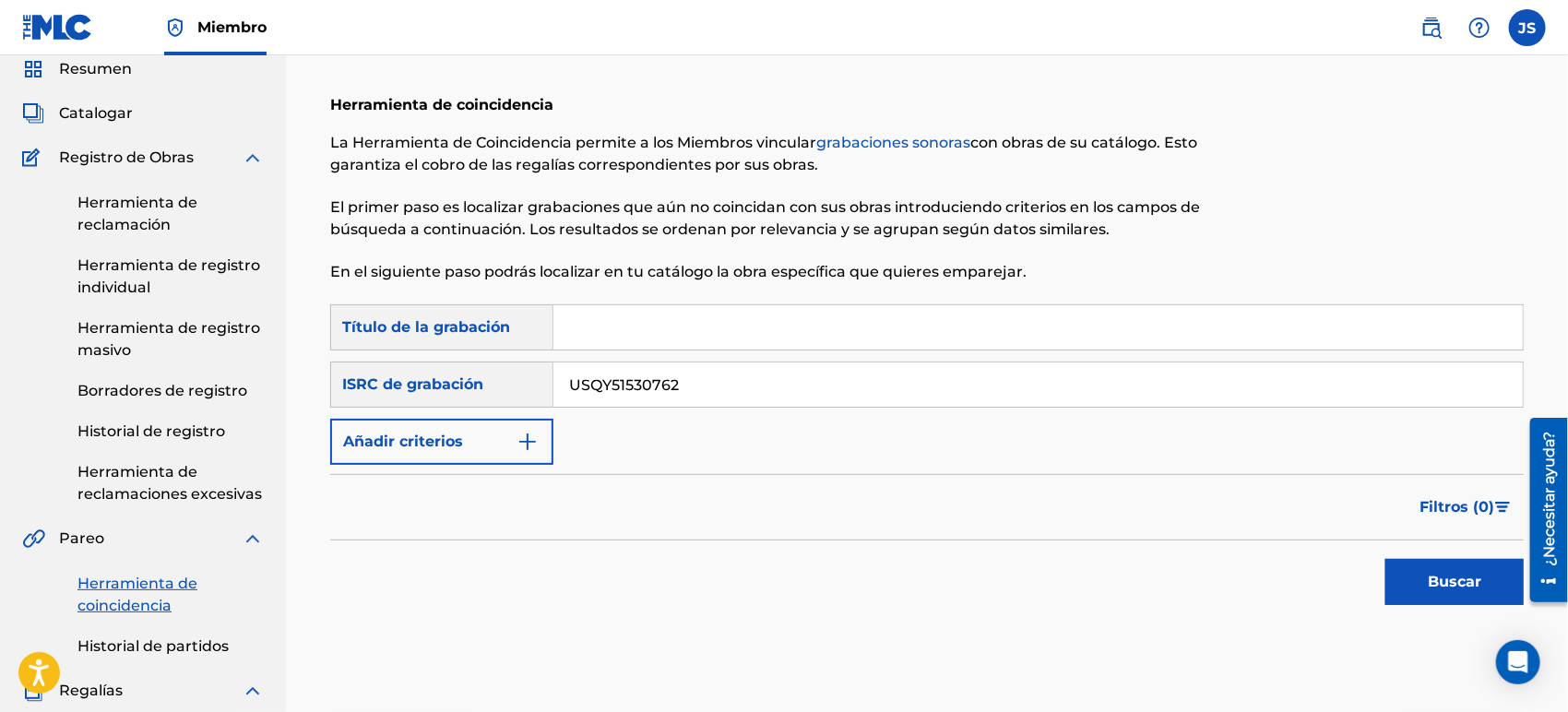 scroll, scrollTop: 102, scrollLeft: 0, axis: vertical 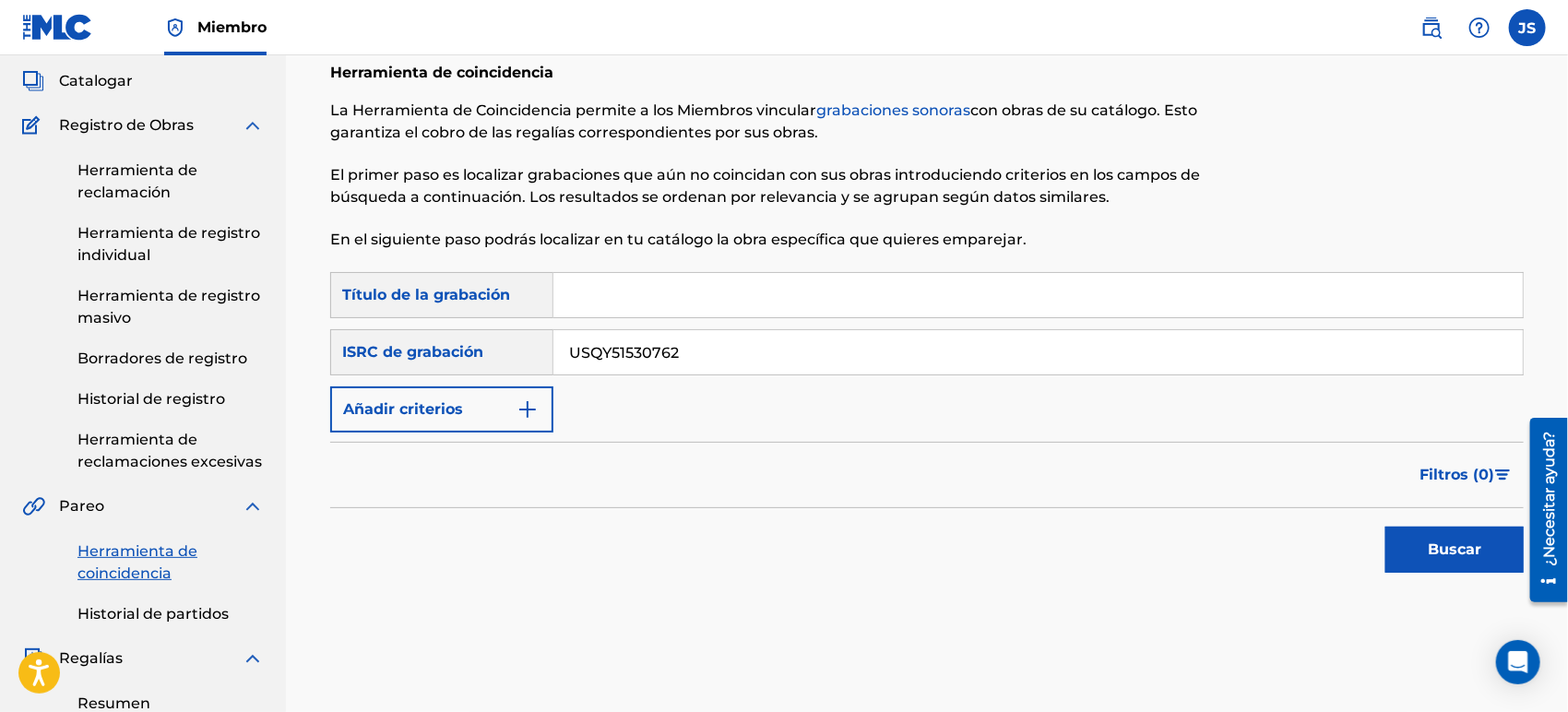 click on "Buscar" at bounding box center (1455, 549) 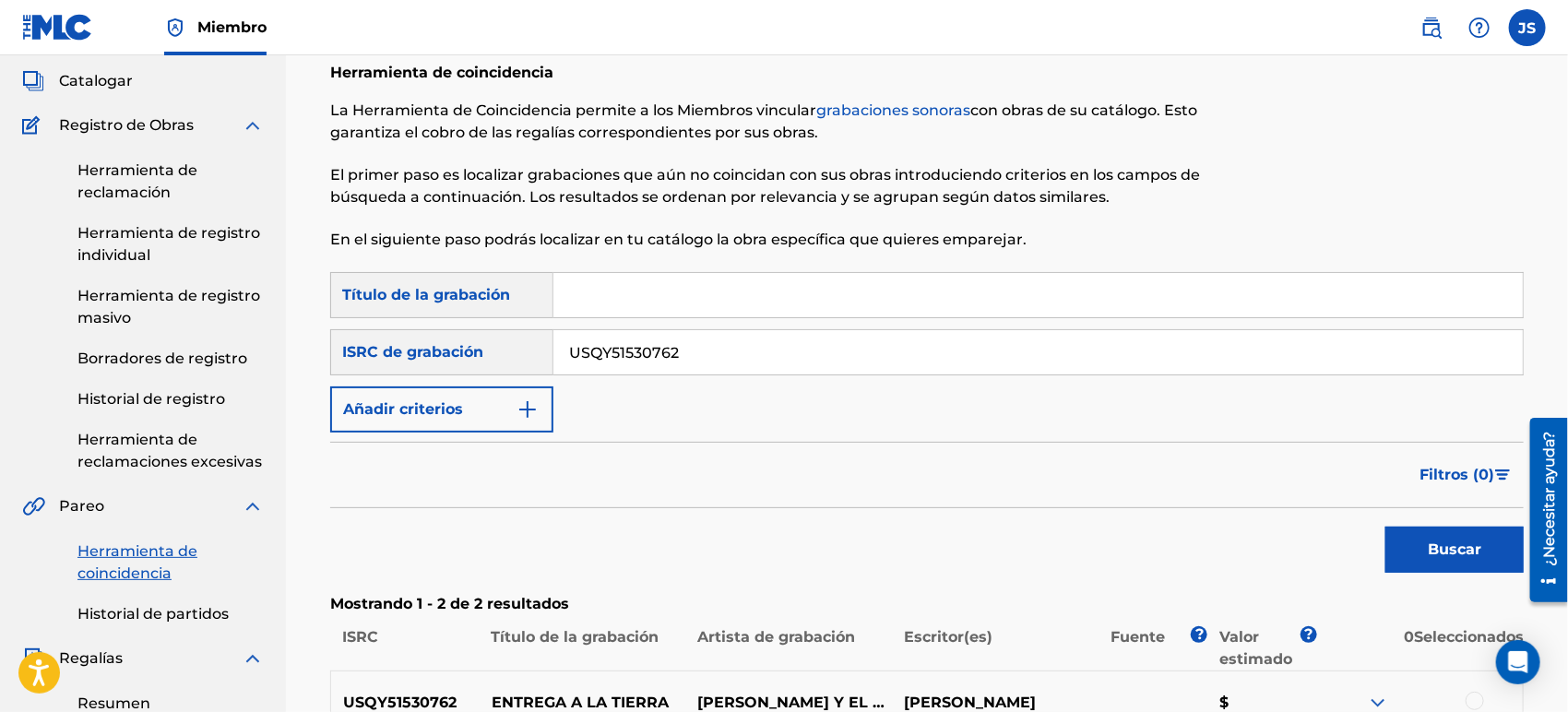scroll, scrollTop: 307, scrollLeft: 0, axis: vertical 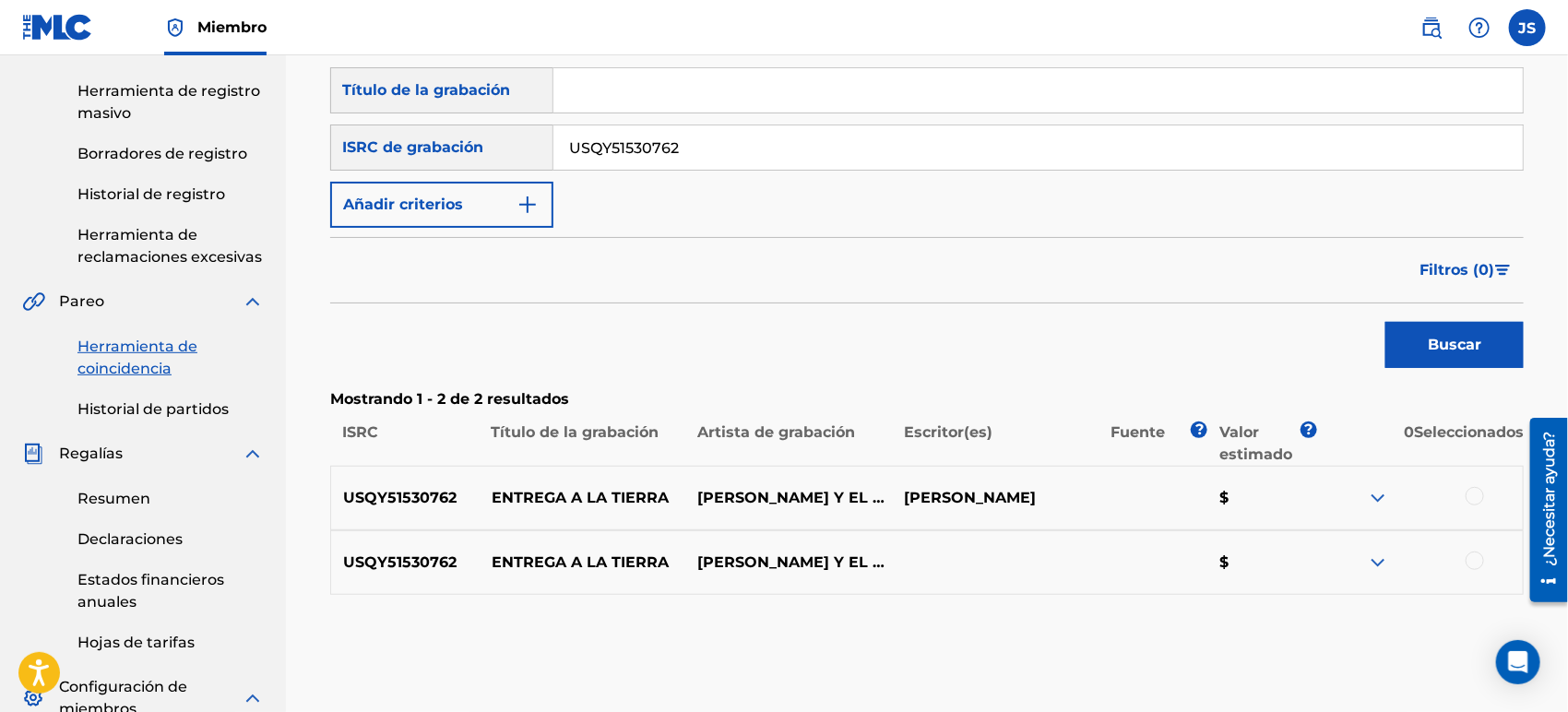 click at bounding box center (1475, 496) 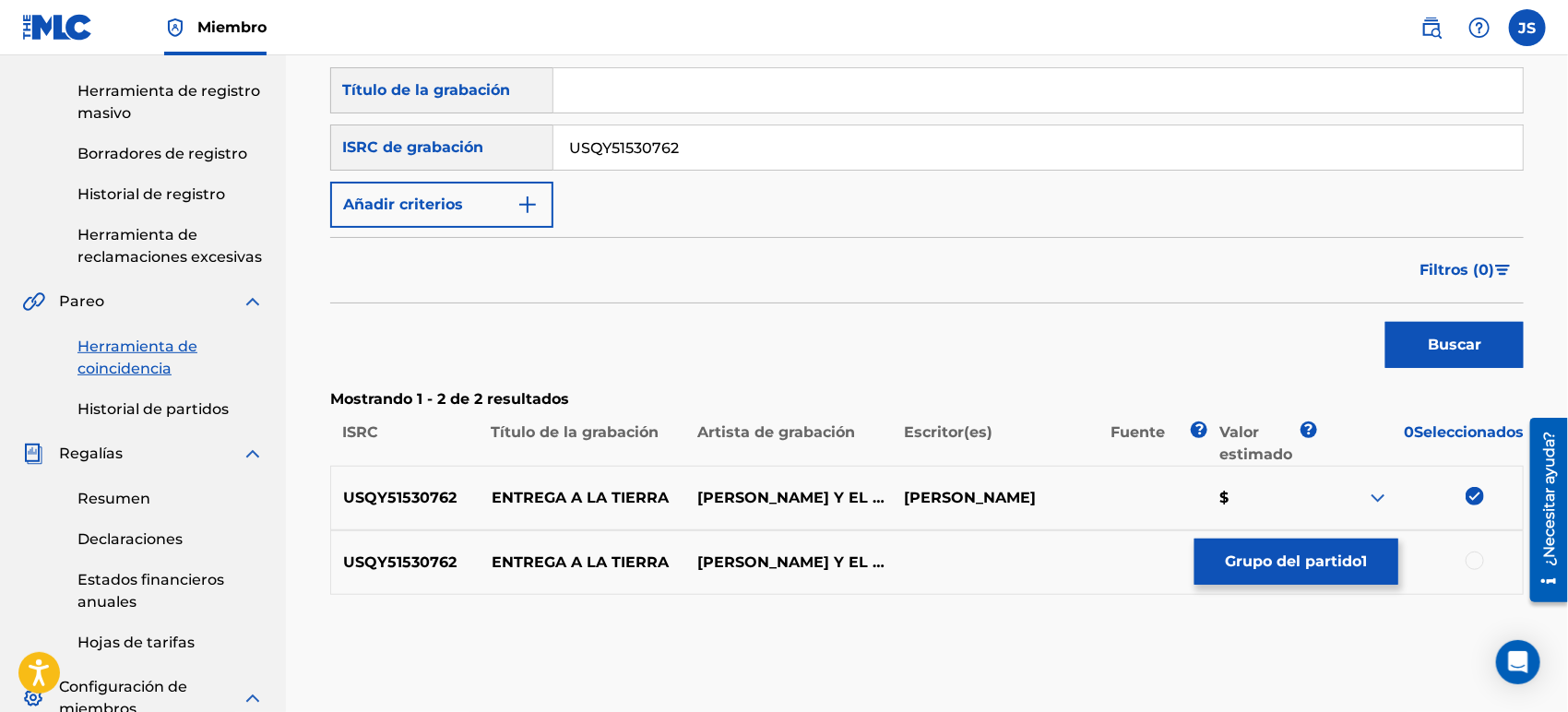 click at bounding box center (1420, 563) 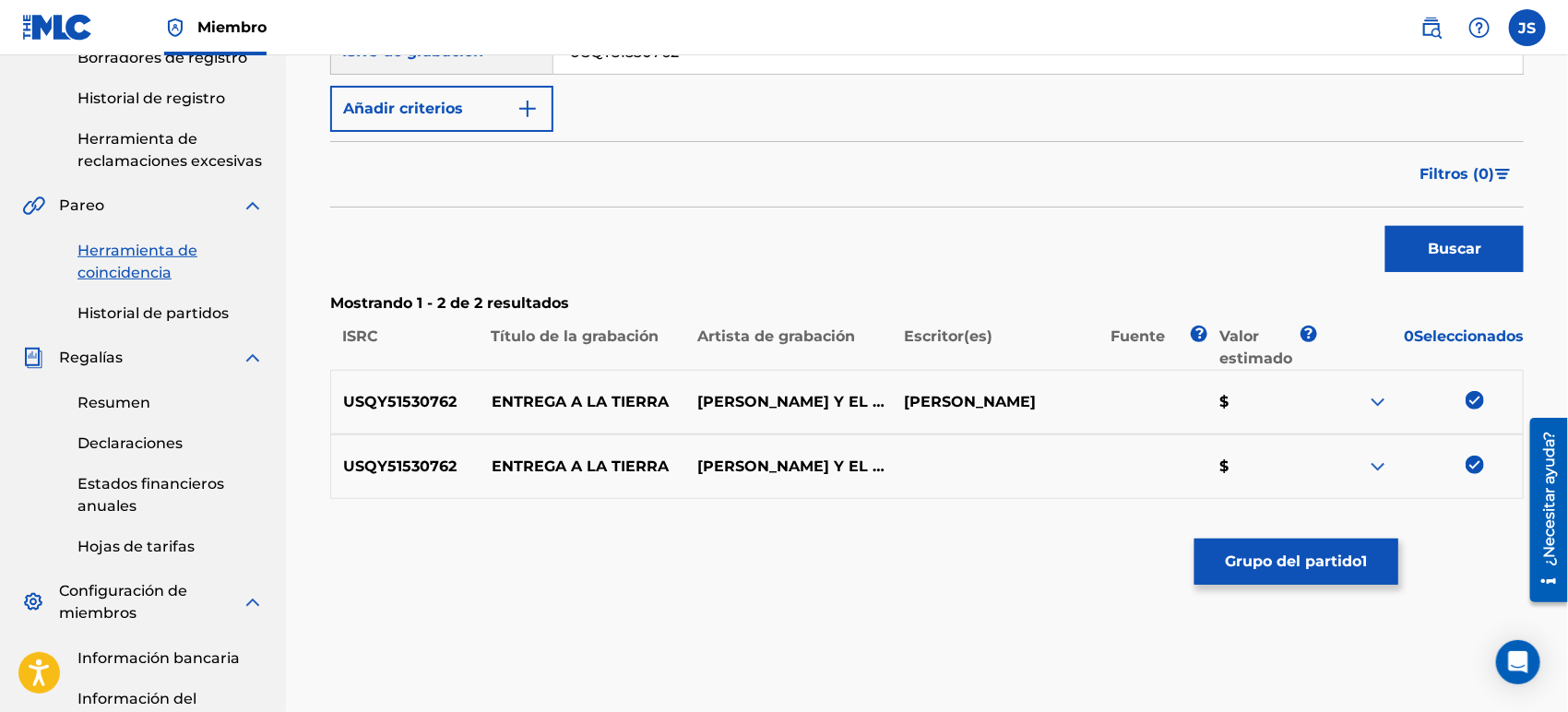 scroll, scrollTop: 512, scrollLeft: 0, axis: vertical 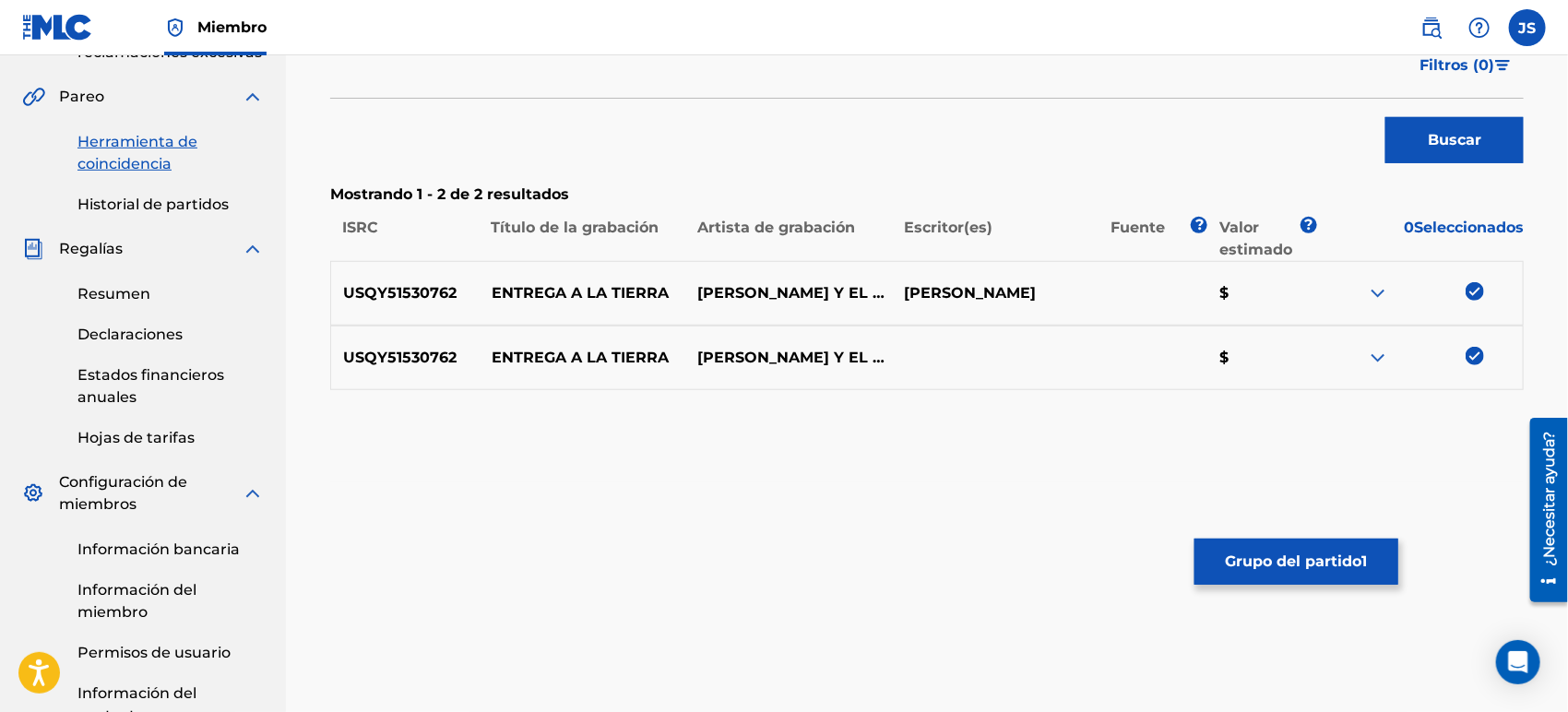 click on "Grupo del partido  1" at bounding box center (1296, 562) 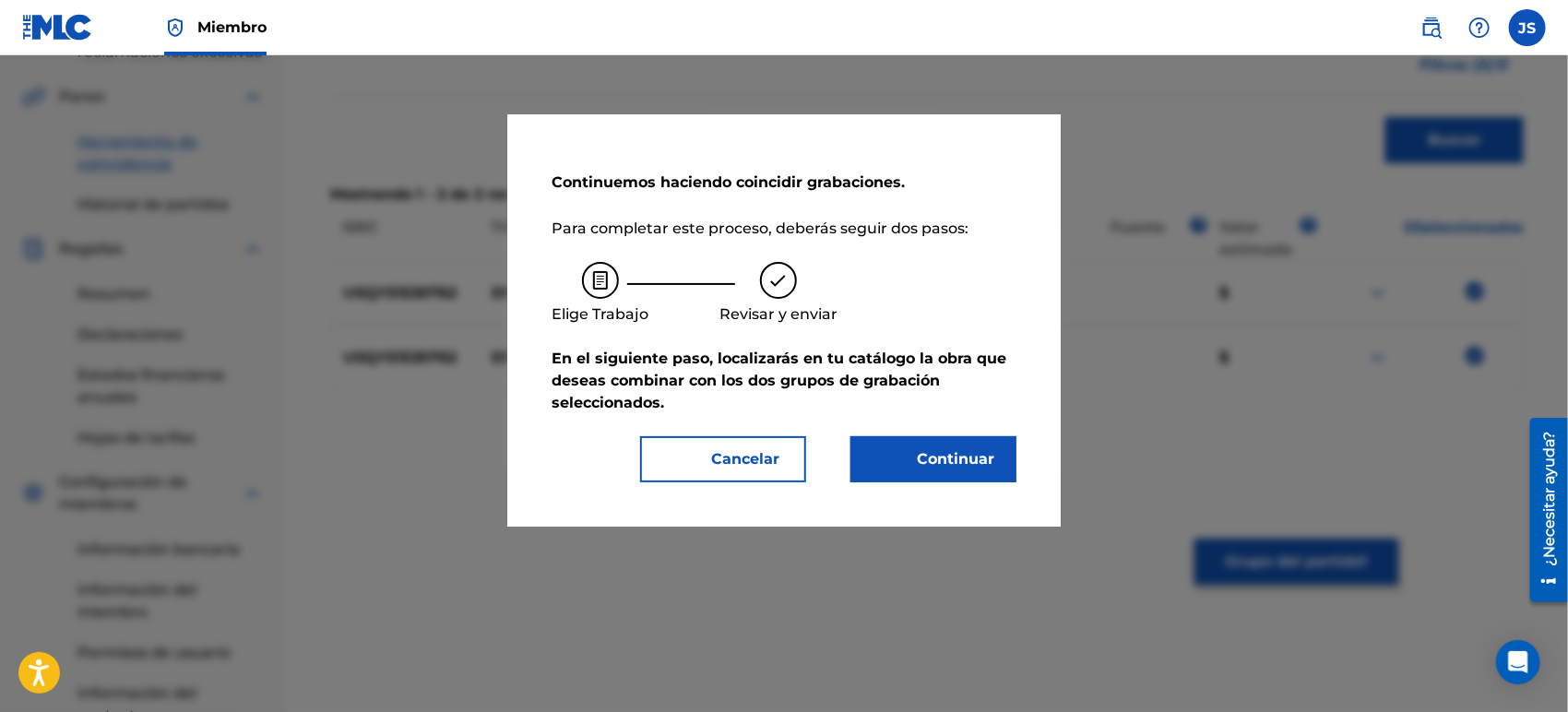 drag, startPoint x: 967, startPoint y: 483, endPoint x: 976, endPoint y: 460, distance: 24.698178 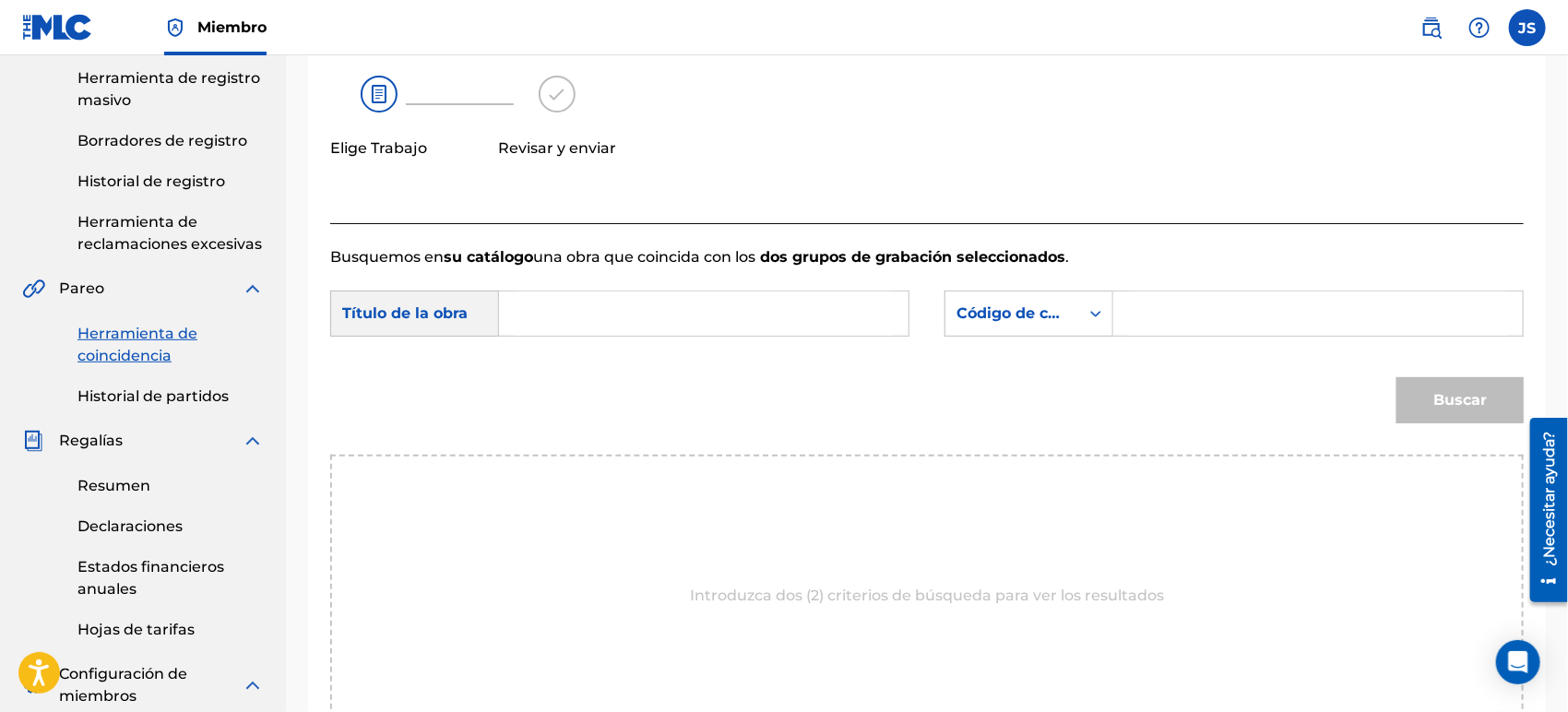 scroll, scrollTop: 307, scrollLeft: 0, axis: vertical 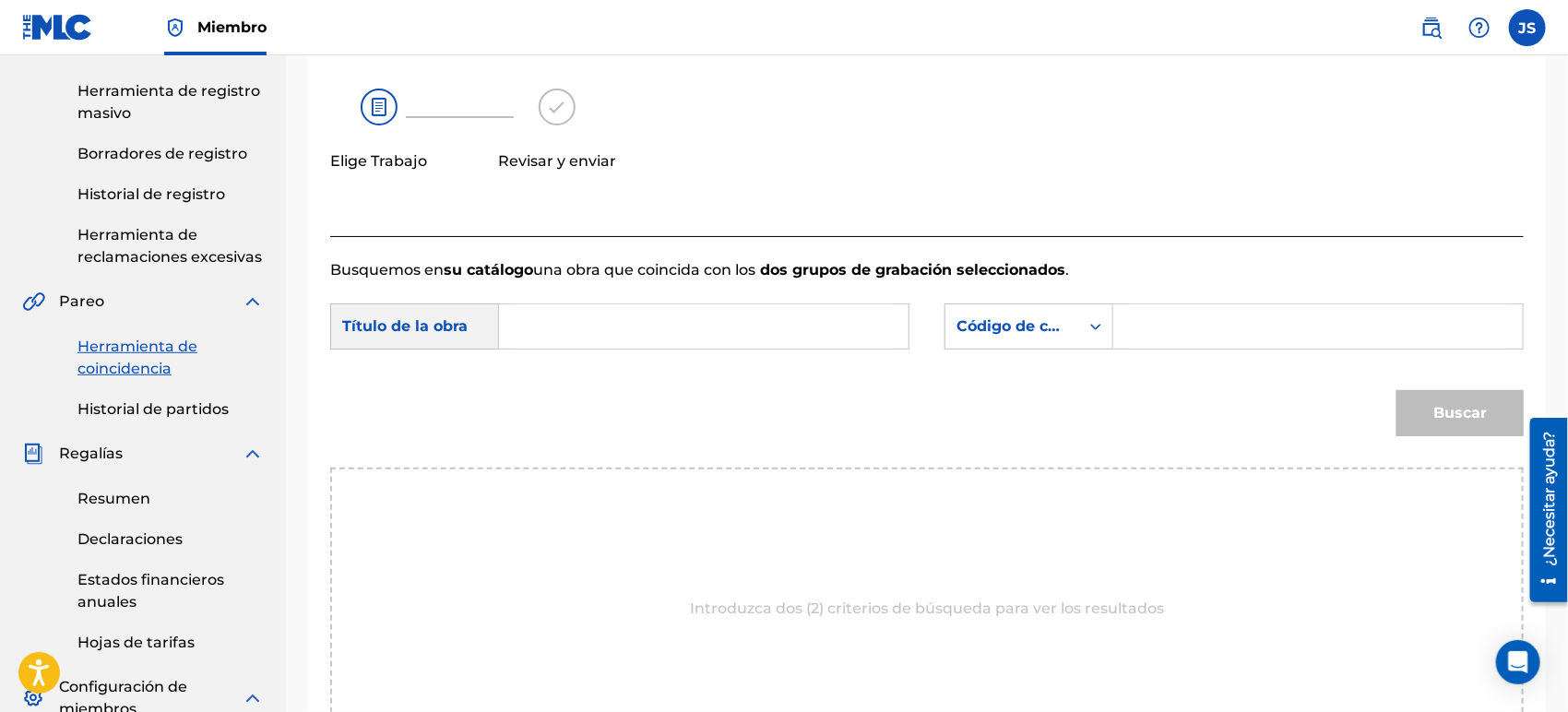 click at bounding box center [704, 326] 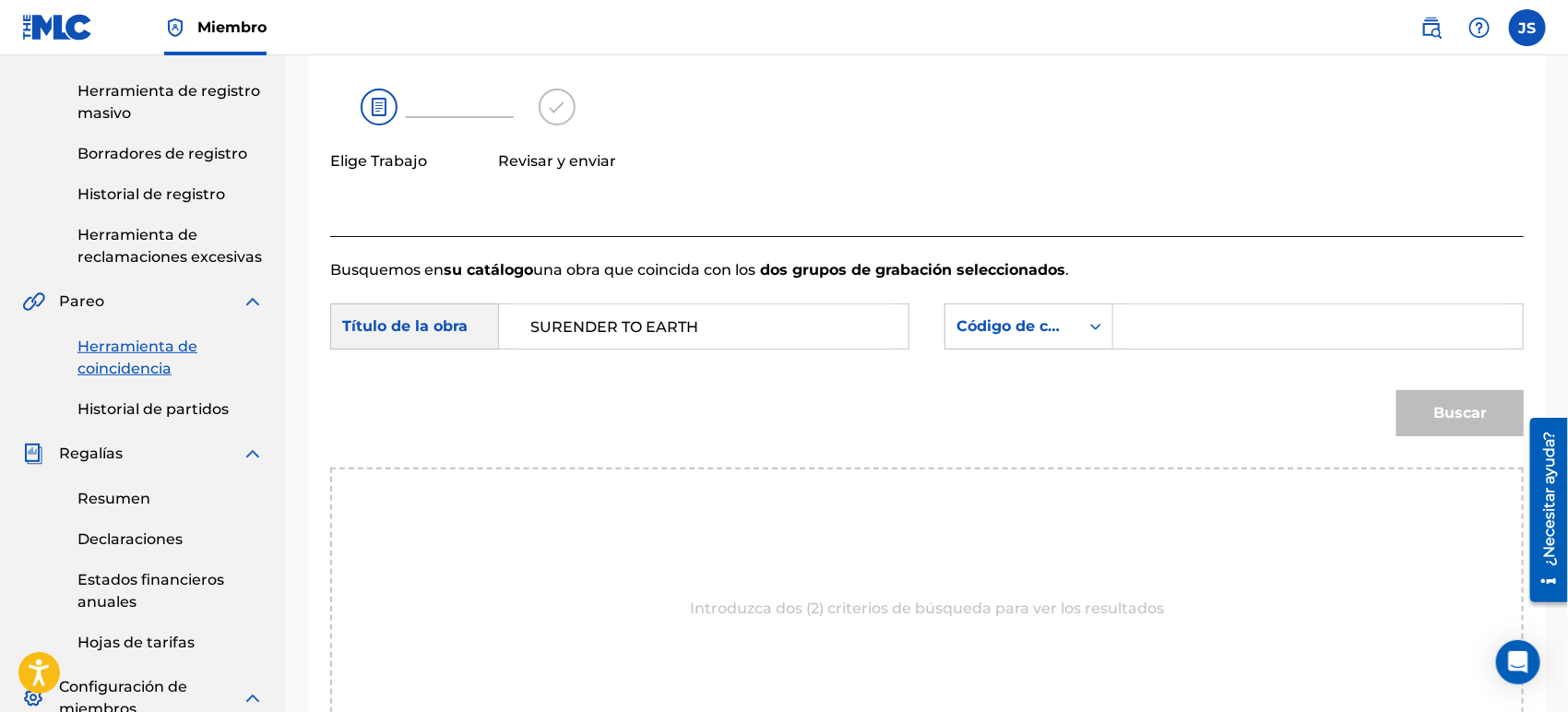 click on "Código de canción MLC" at bounding box center [1047, 326] 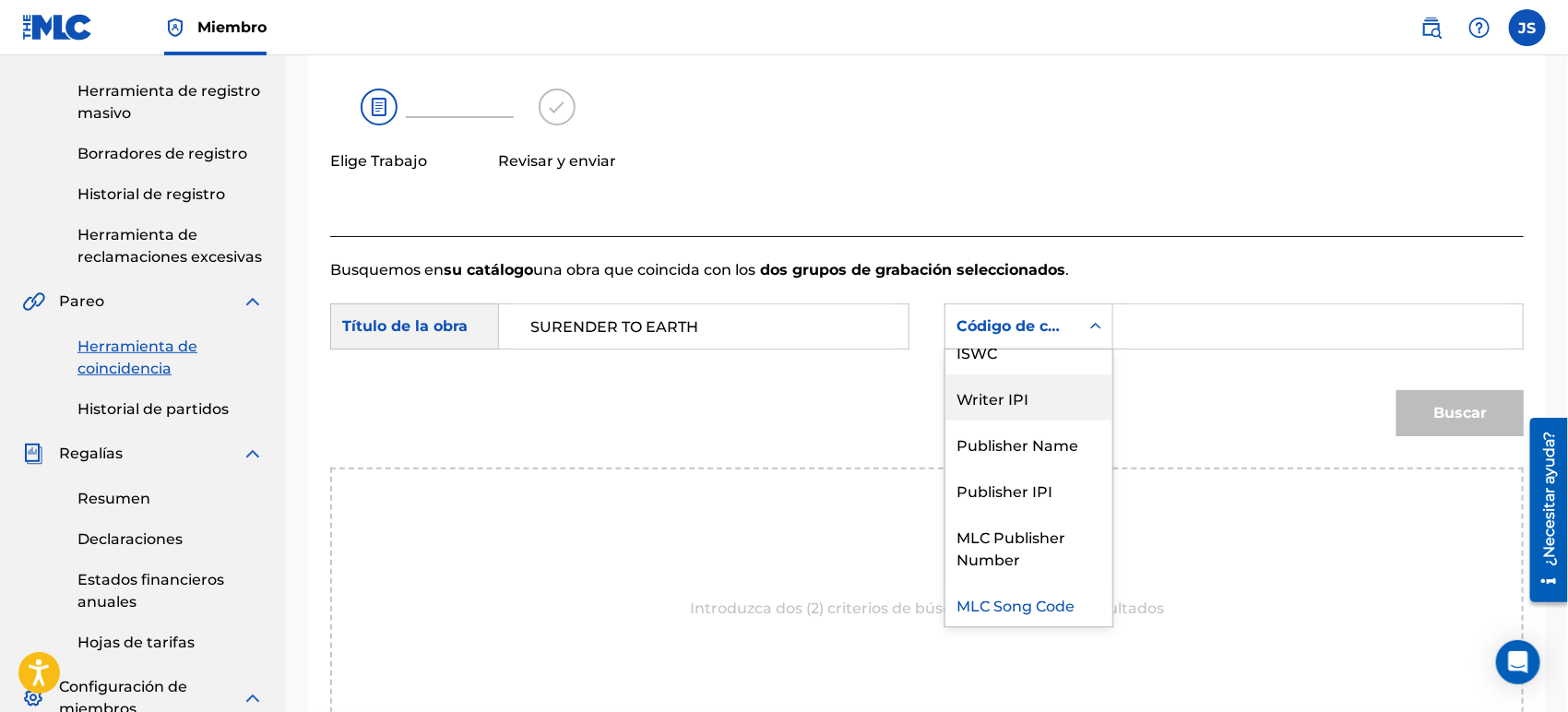 scroll, scrollTop: 0, scrollLeft: 0, axis: both 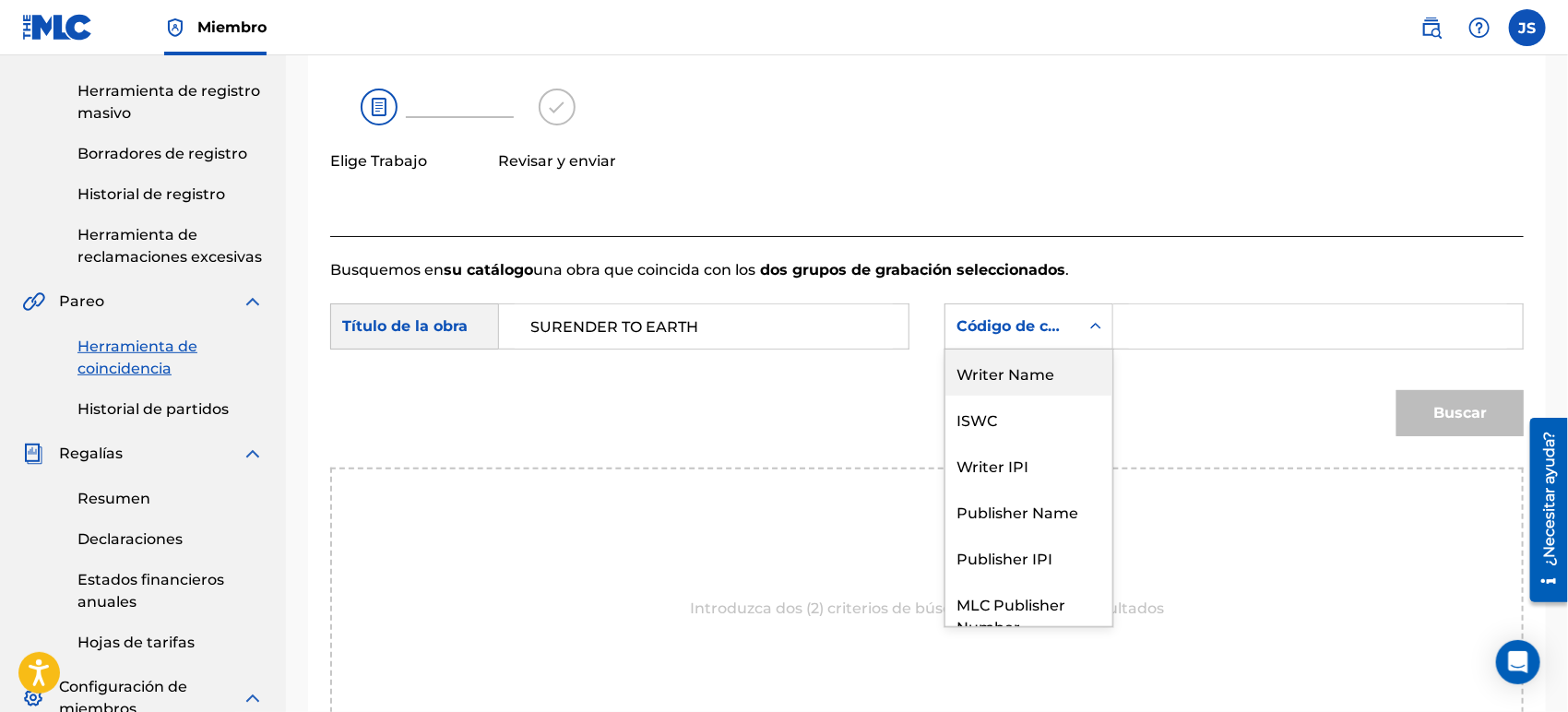 click on "Writer Name" at bounding box center [1028, 373] 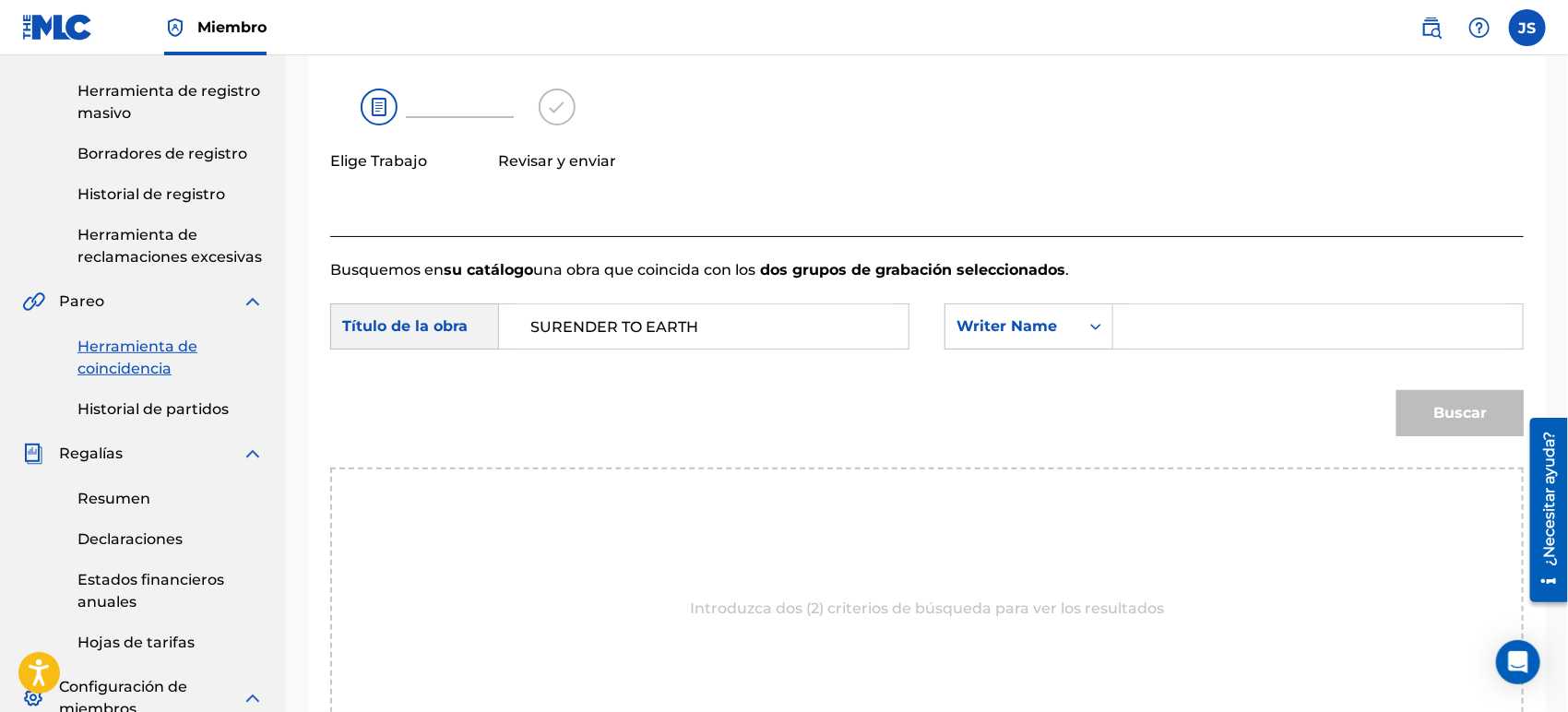 click at bounding box center [1318, 326] 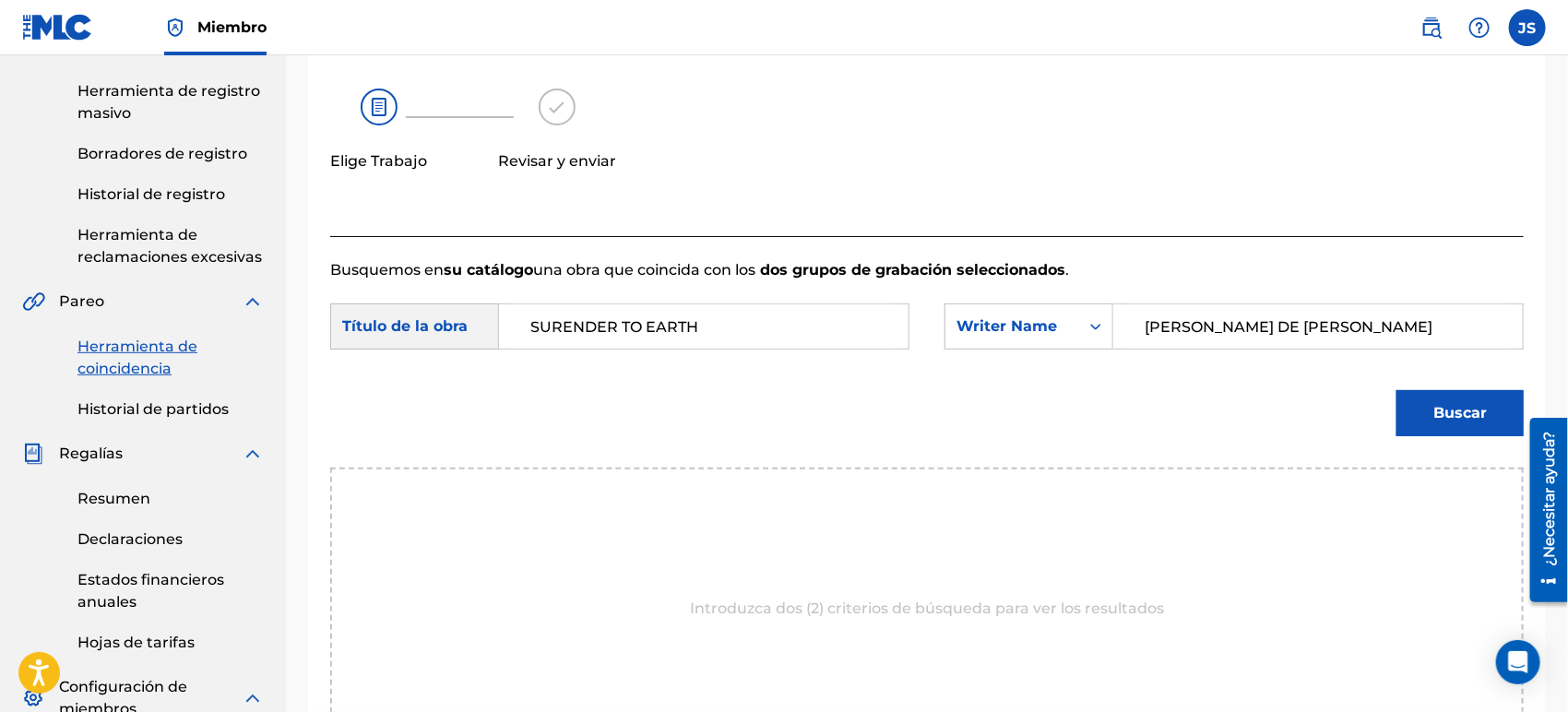 click on "Busquemos en  su catálogo  una obra que coincida con los    dos grupos de grabación seleccionados  . Buscar con criteriosc2621c35-1369-4366-b842-018a39739a45 Título de la obra SURENDER TO EARTH SearchWithCriteria22f76438-f1fd-474b-a95f-793b194be598 Writer Name [PERSON_NAME] DE [PERSON_NAME] Buscar Introduzca dos (2) criterios de búsqueda para ver los resultados" at bounding box center (927, 516) 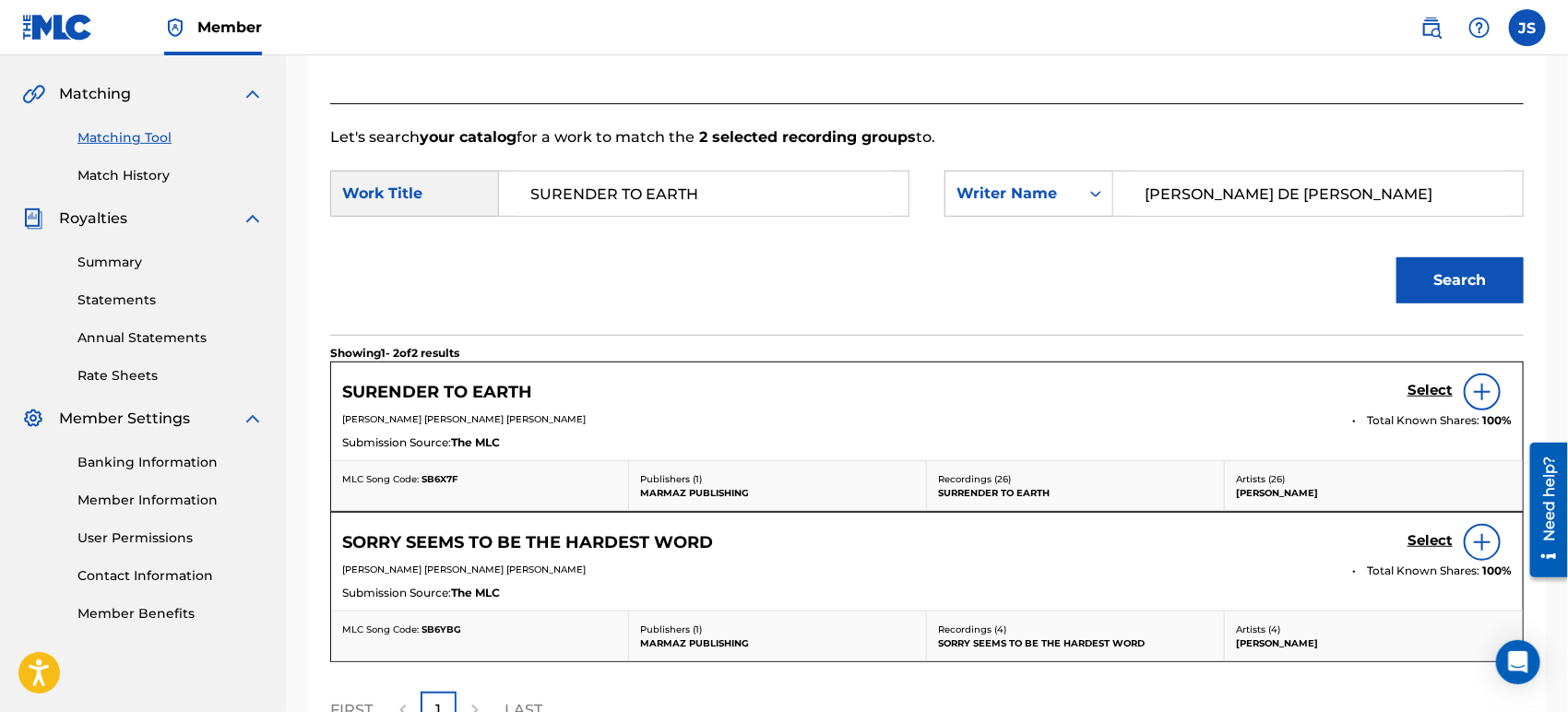 scroll, scrollTop: 360, scrollLeft: 0, axis: vertical 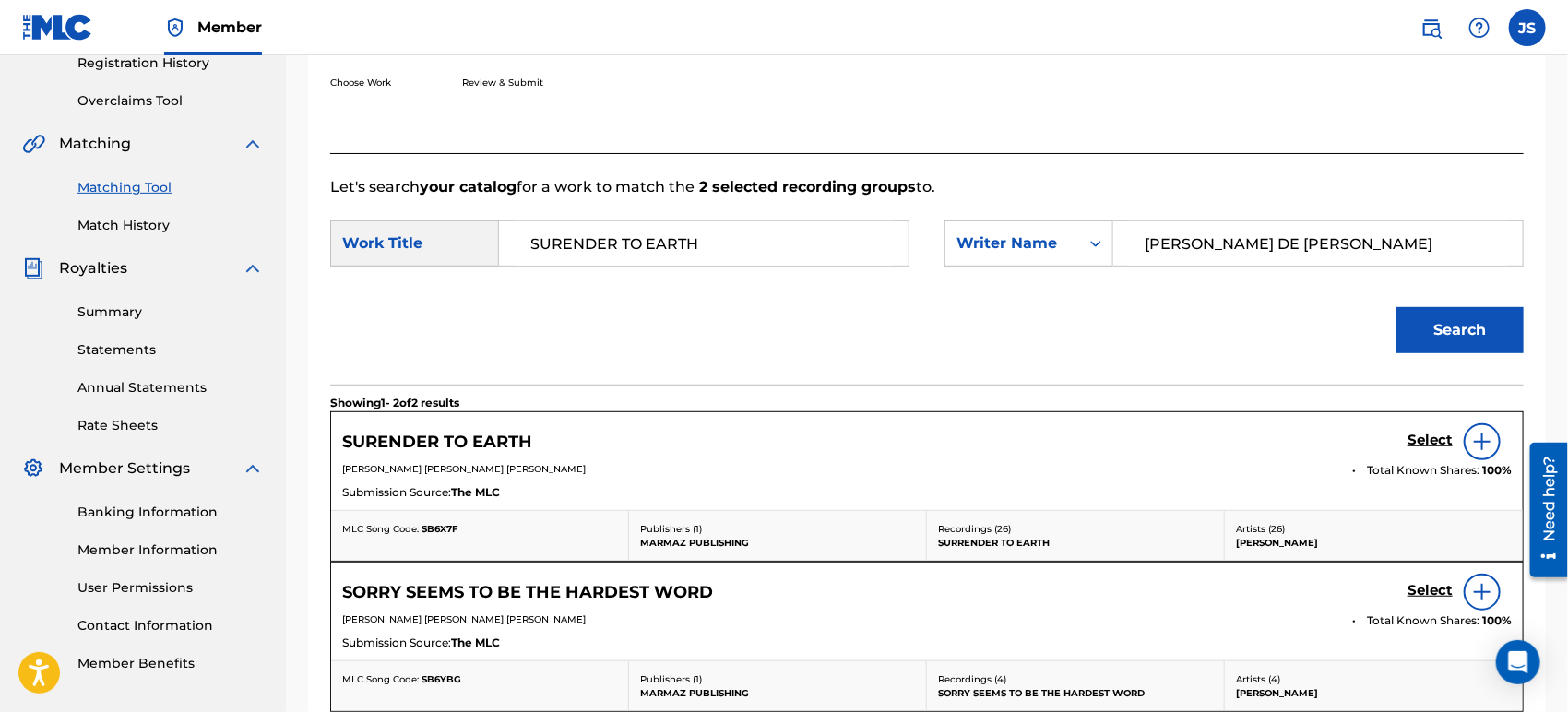 click on "Search" at bounding box center (927, 337) 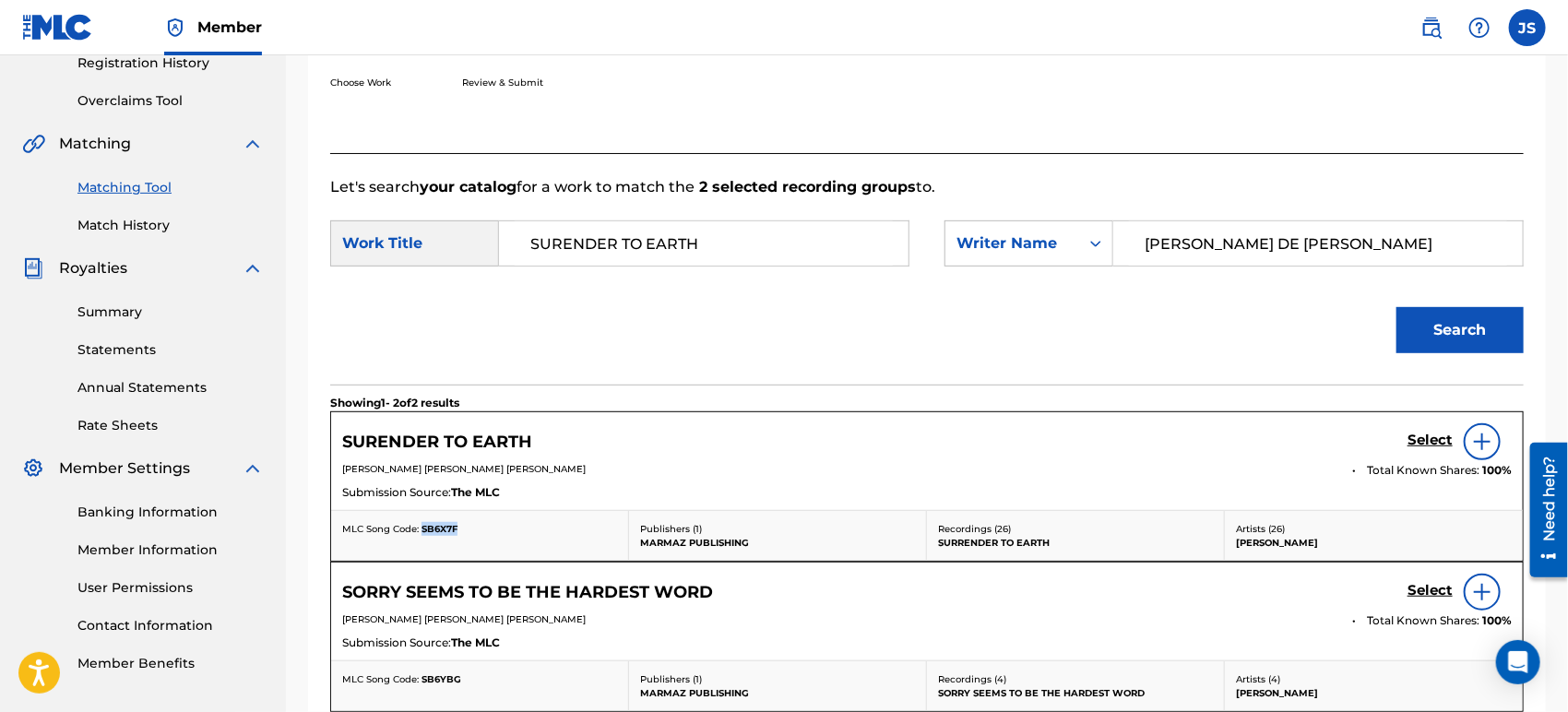 click on "SB6X7F" at bounding box center [439, 528] 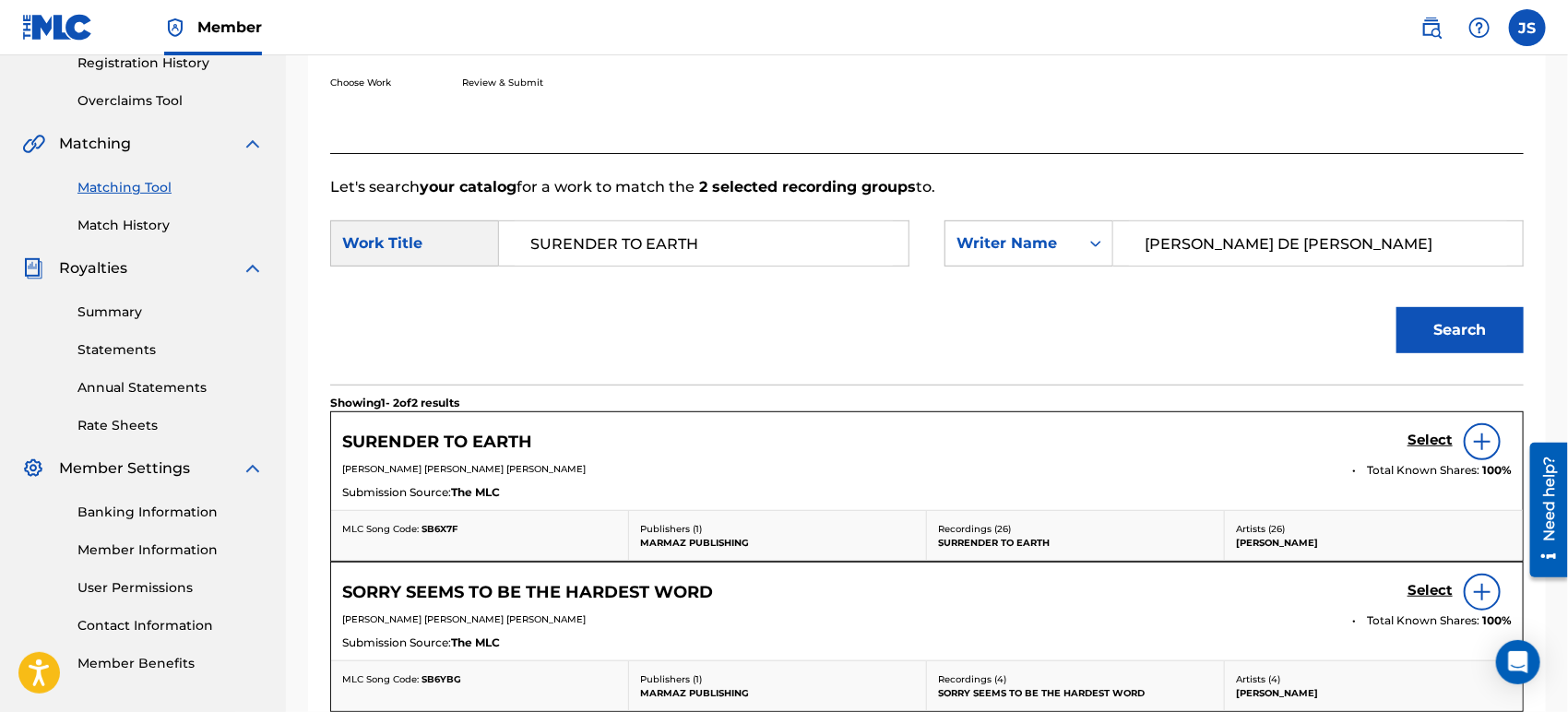 click on "Select" at bounding box center (1430, 440) 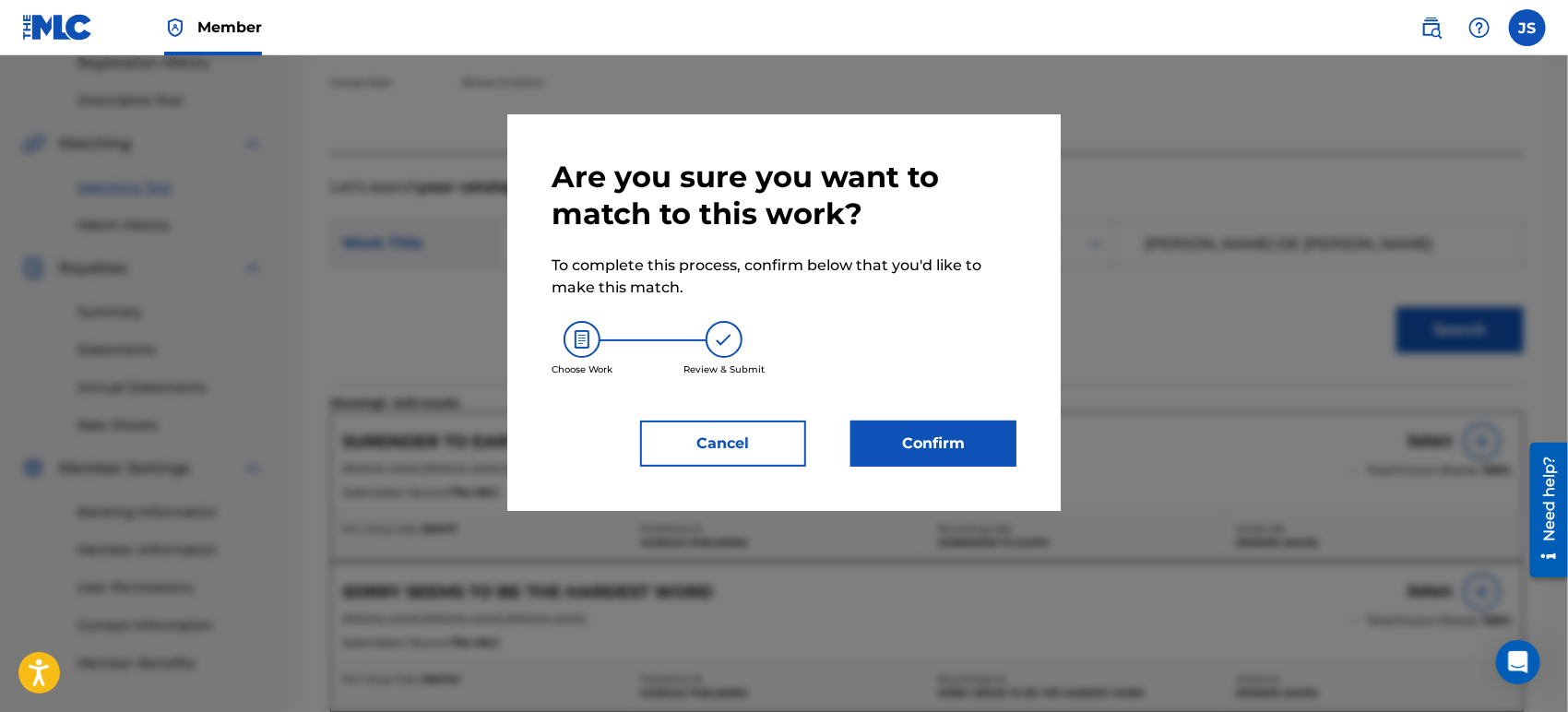 click on "Confirm" at bounding box center (933, 444) 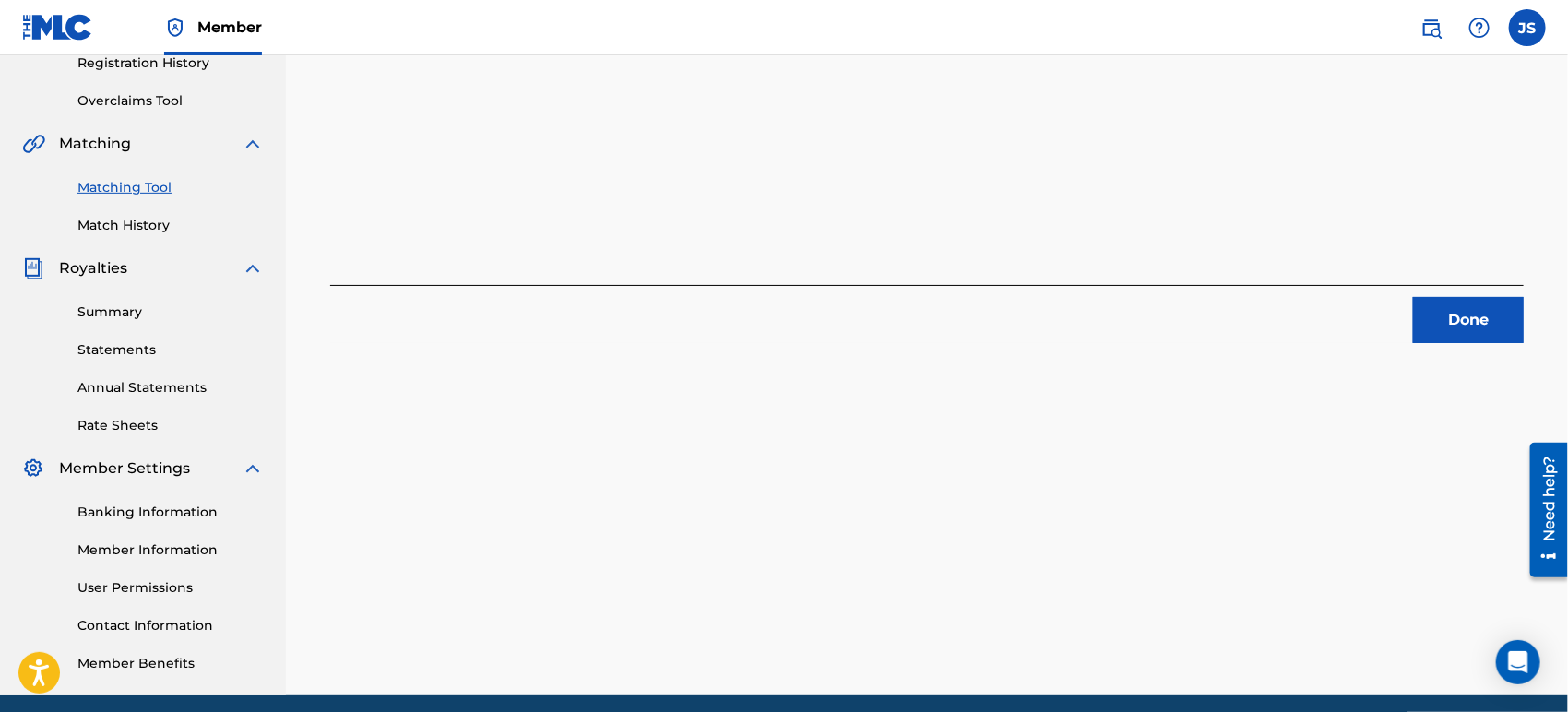 click on "Done" at bounding box center [1468, 320] 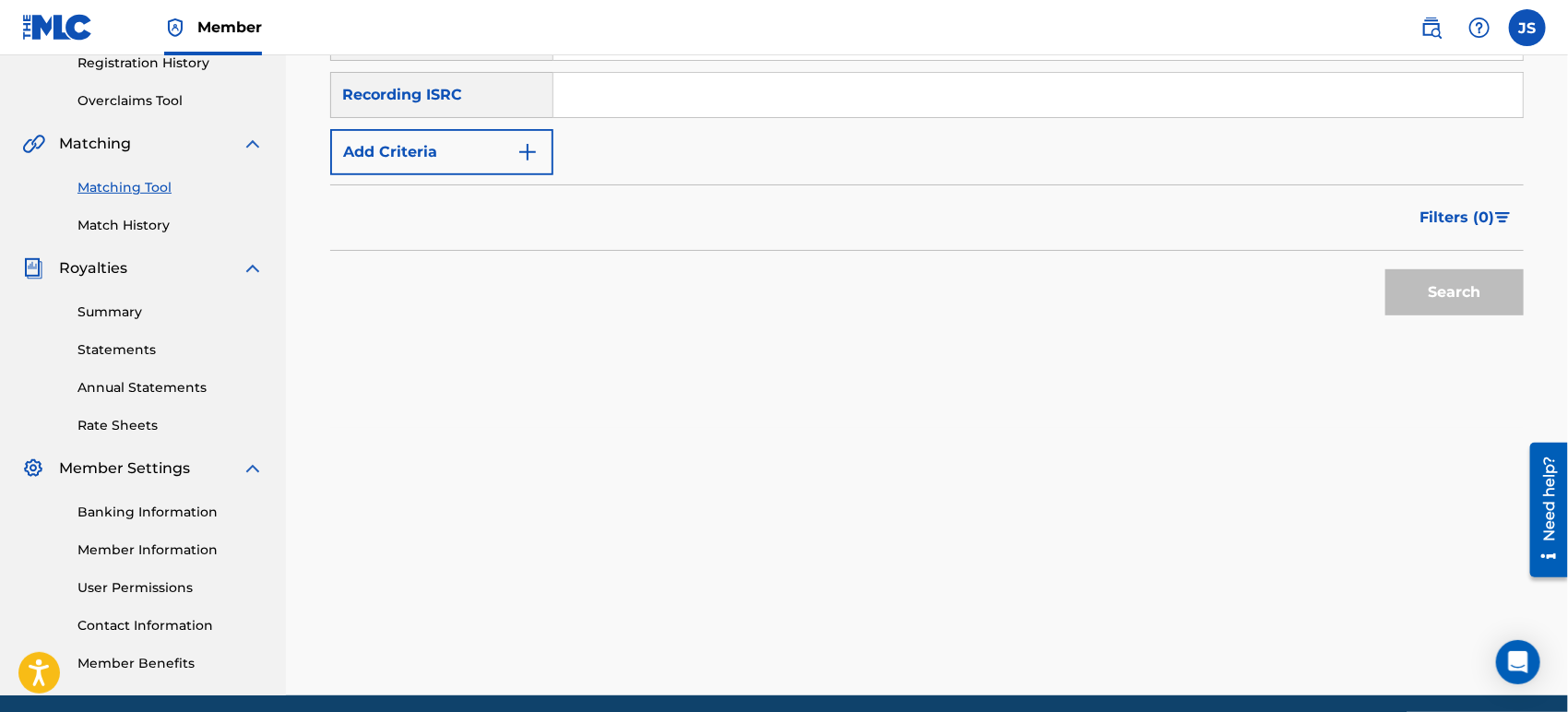 scroll, scrollTop: 155, scrollLeft: 0, axis: vertical 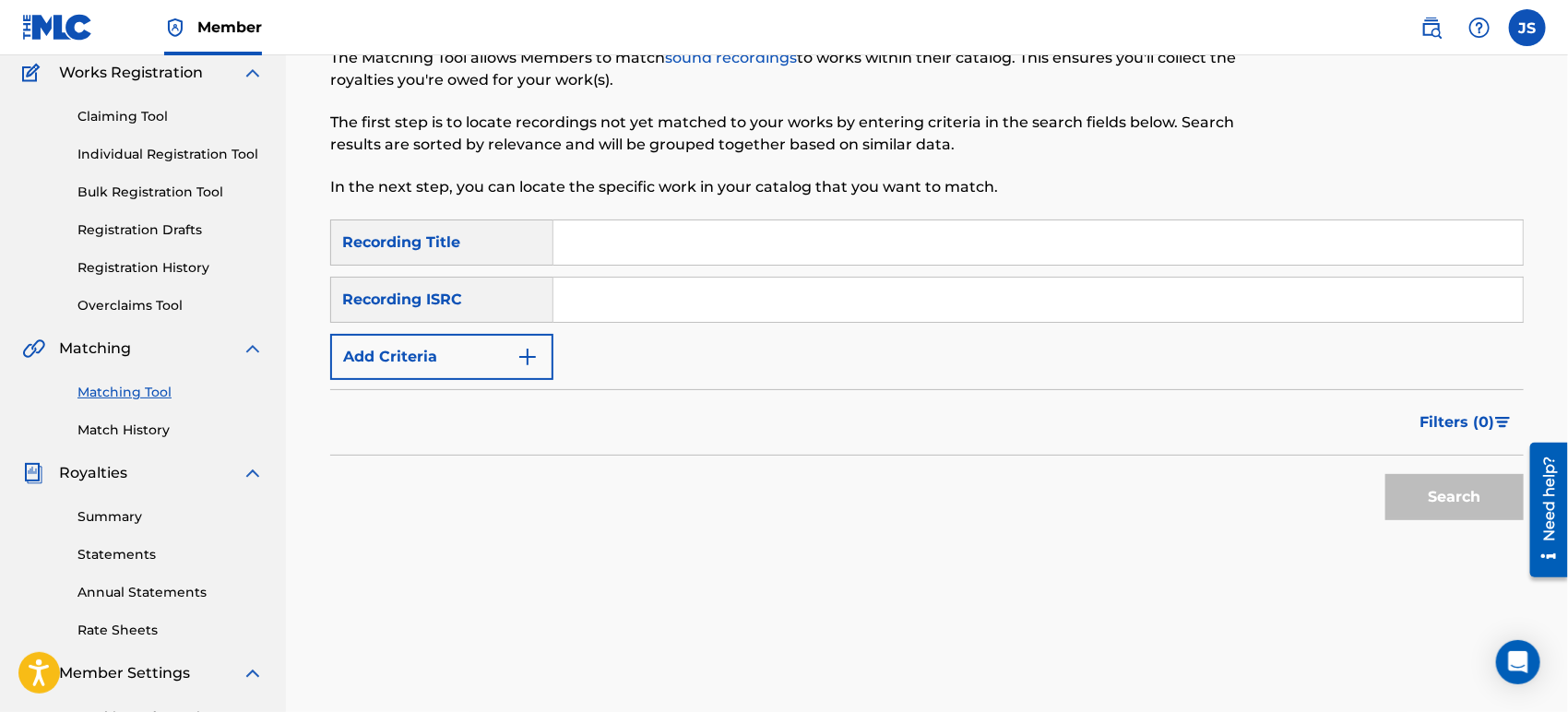 drag, startPoint x: 639, startPoint y: 279, endPoint x: 635, endPoint y: 454, distance: 175.04571 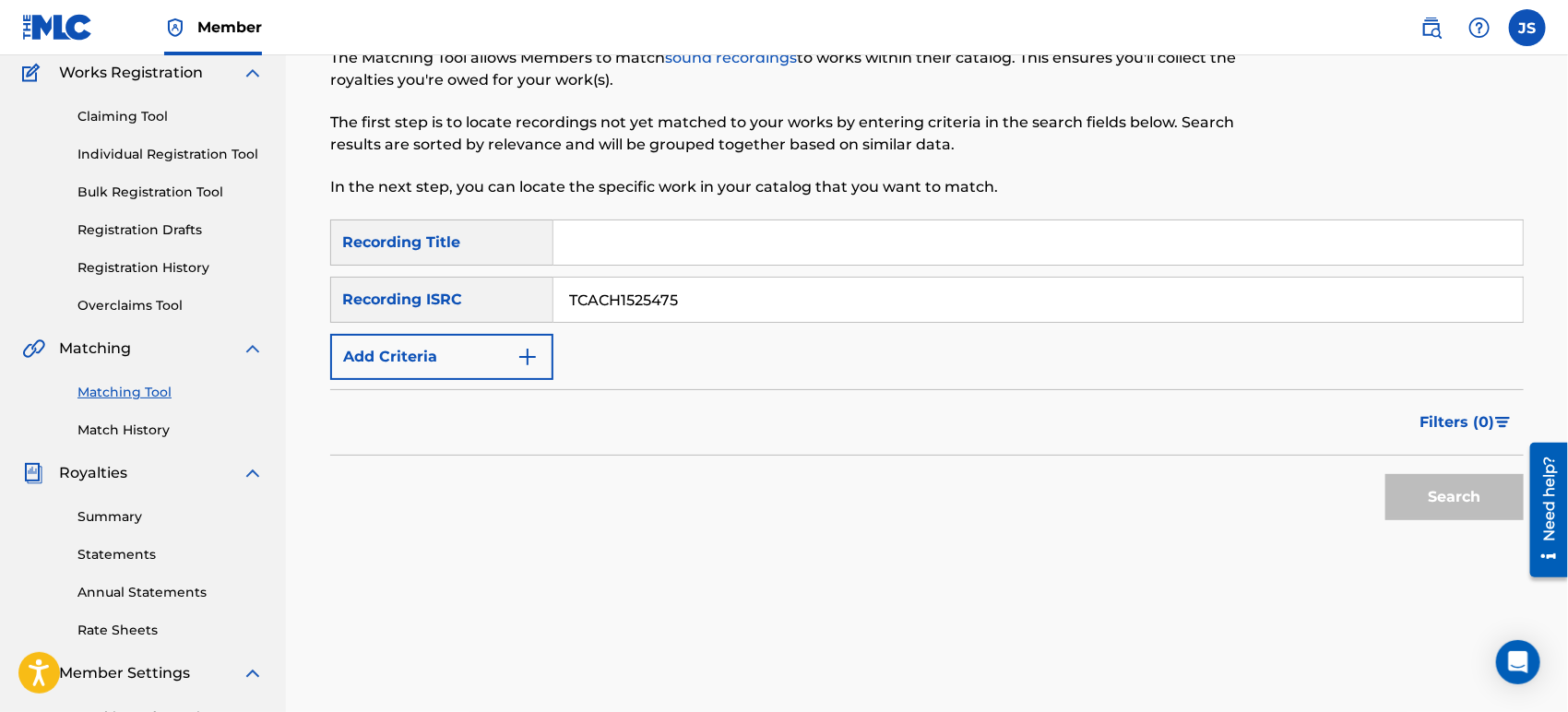 click on "Filters ( 0 )" at bounding box center [927, 422] 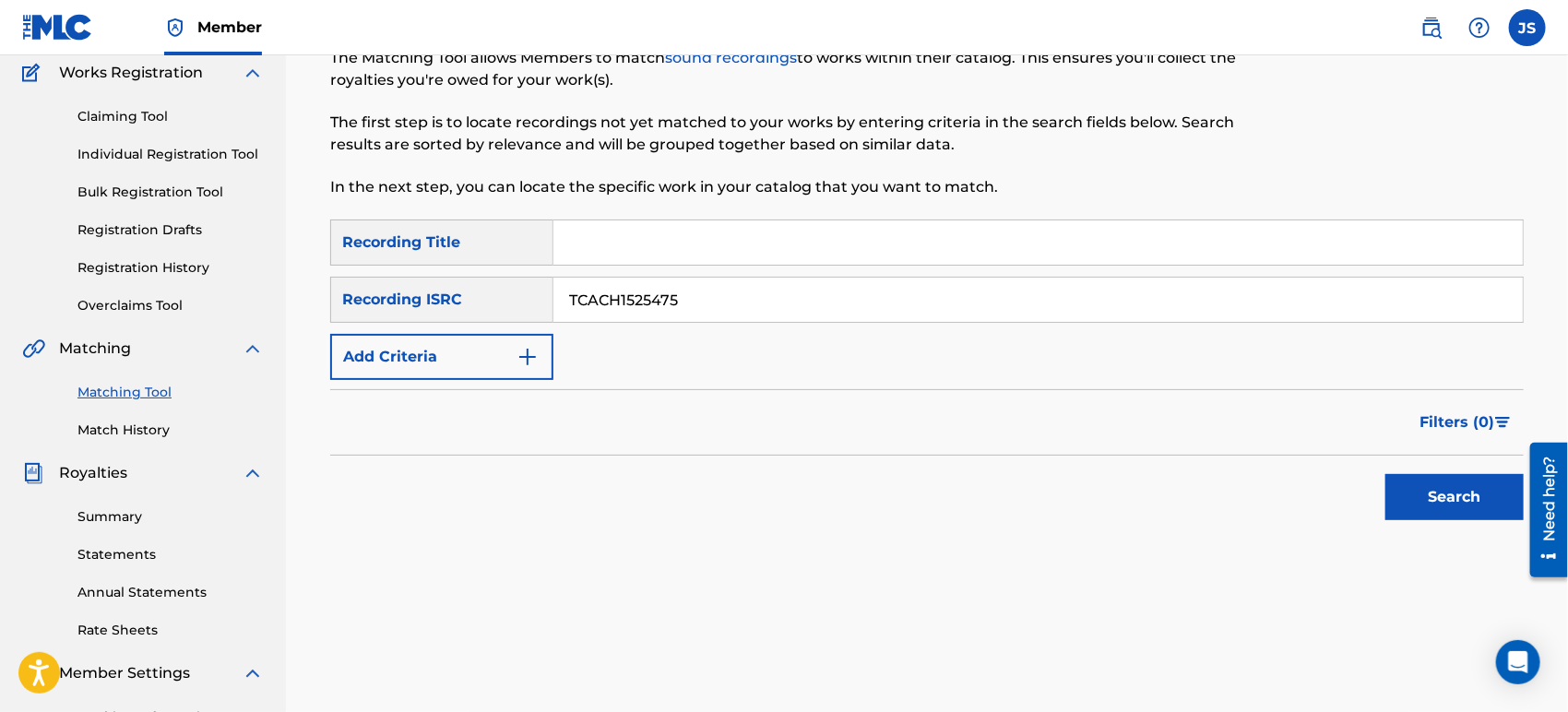 drag, startPoint x: 935, startPoint y: 301, endPoint x: 477, endPoint y: 296, distance: 458.02729 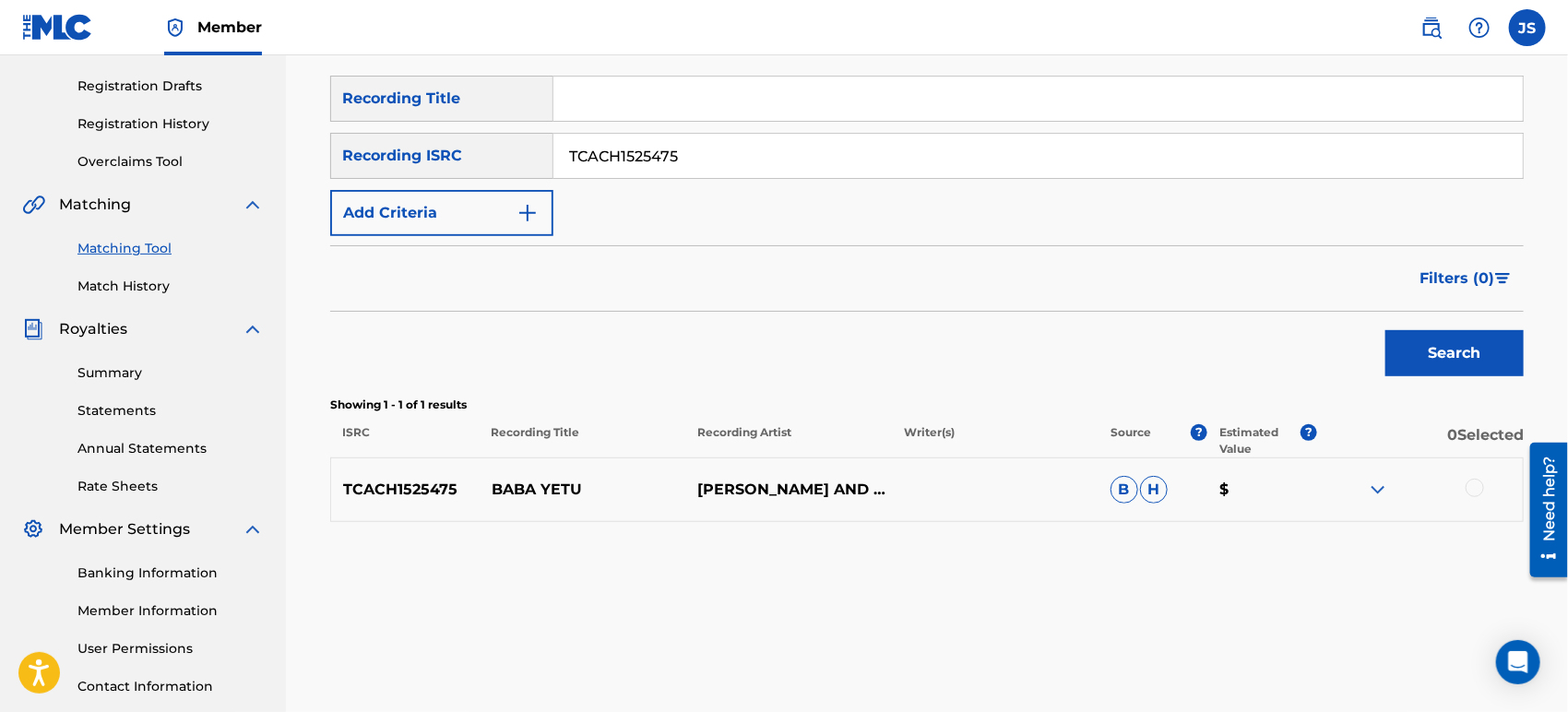 scroll, scrollTop: 360, scrollLeft: 0, axis: vertical 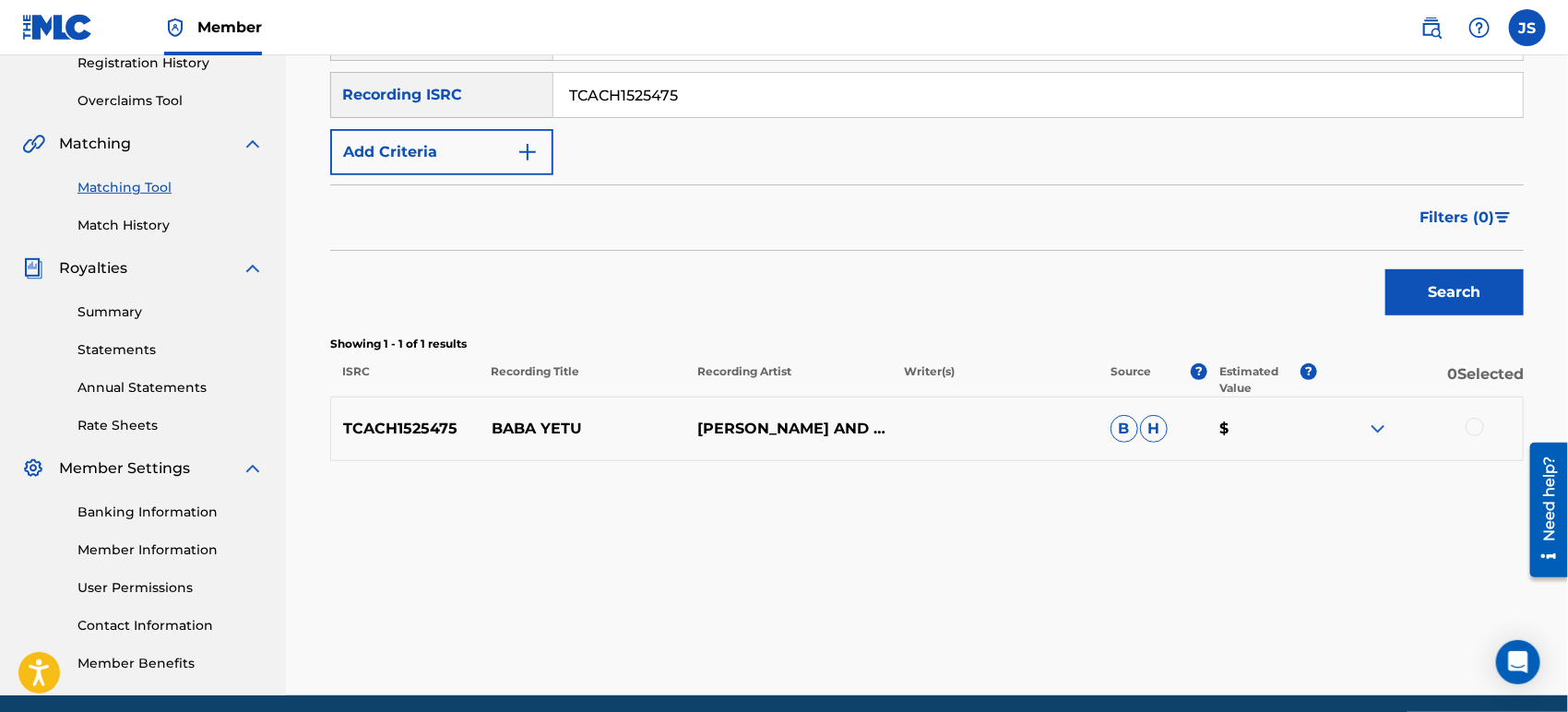 click at bounding box center (1475, 427) 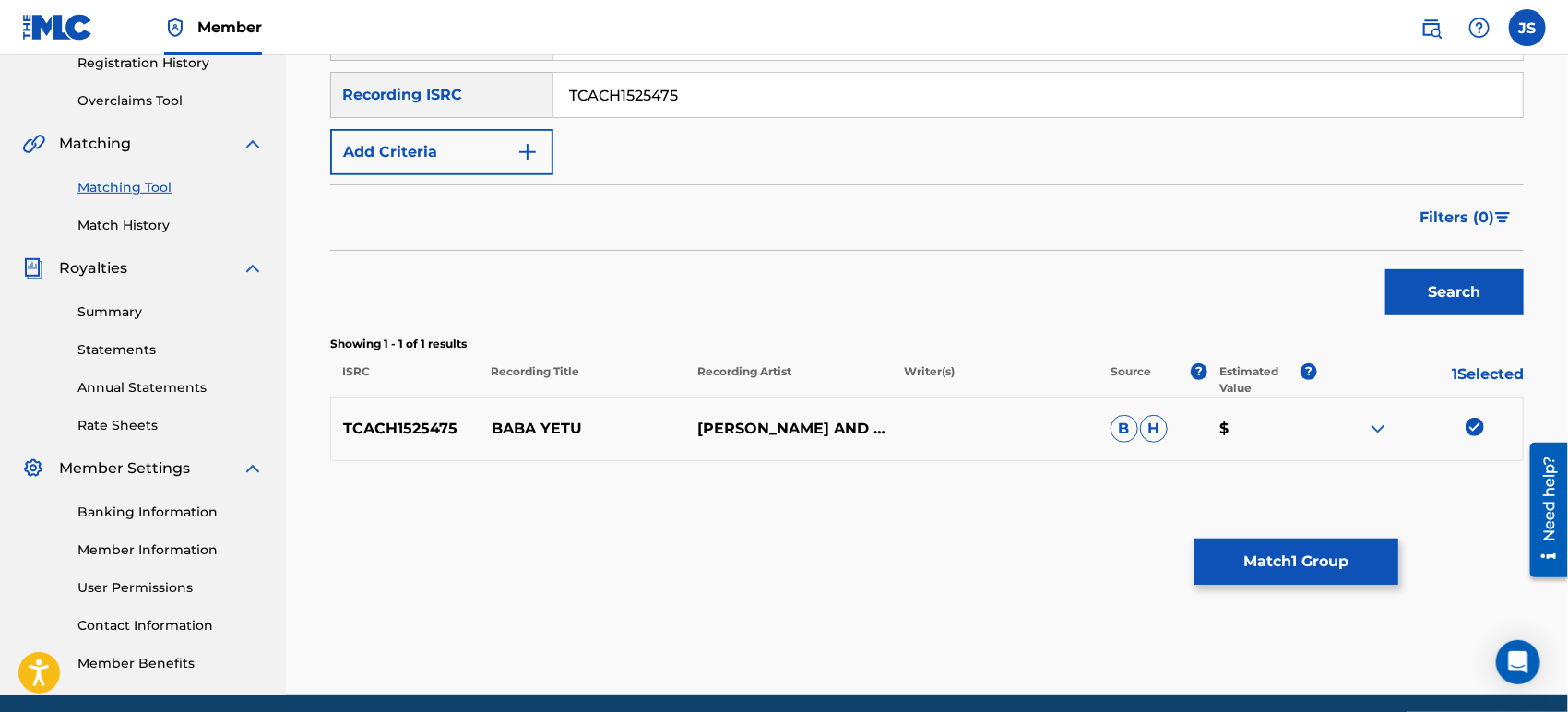 click on "Match  1 Group" at bounding box center [1296, 562] 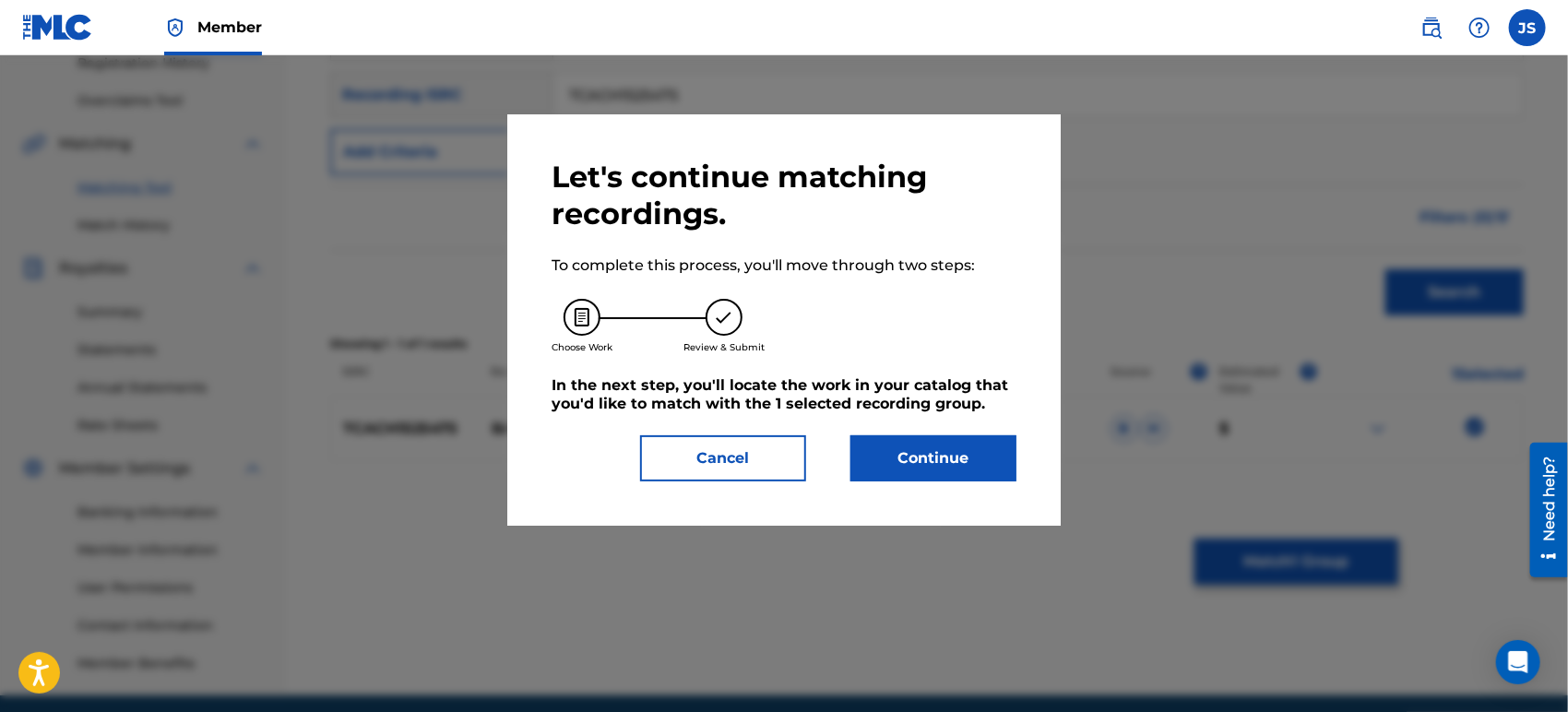 click on "Continue" at bounding box center (933, 458) 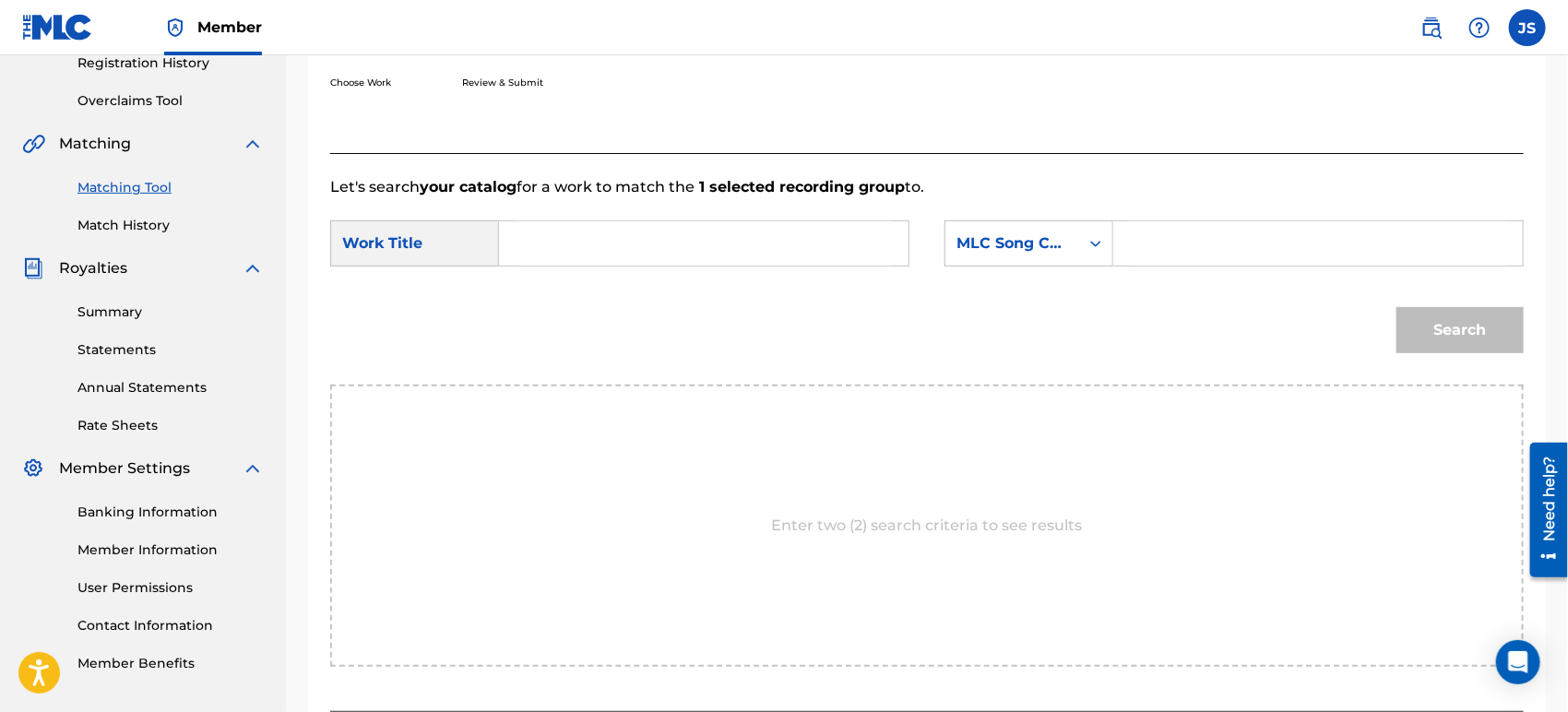 click at bounding box center (704, 243) 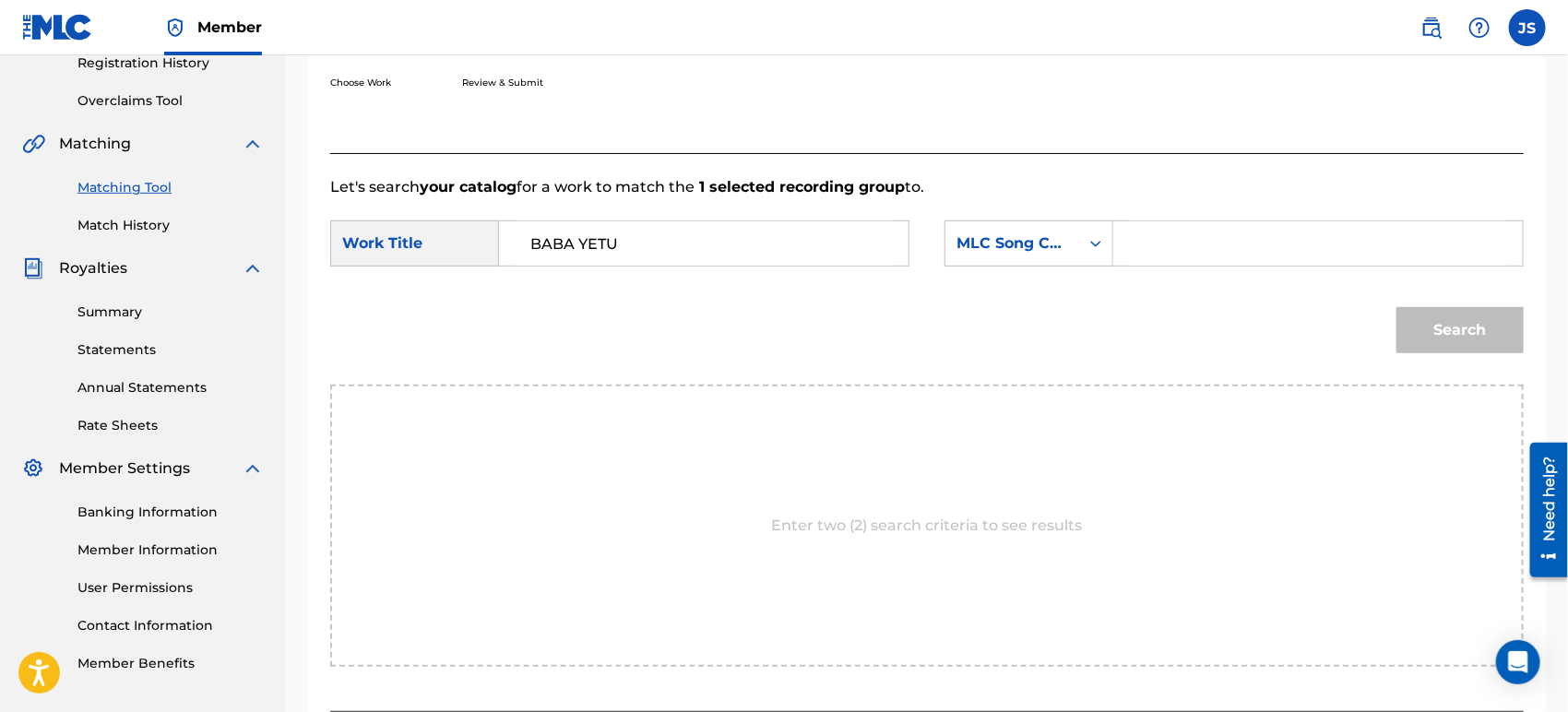 click at bounding box center [1318, 243] 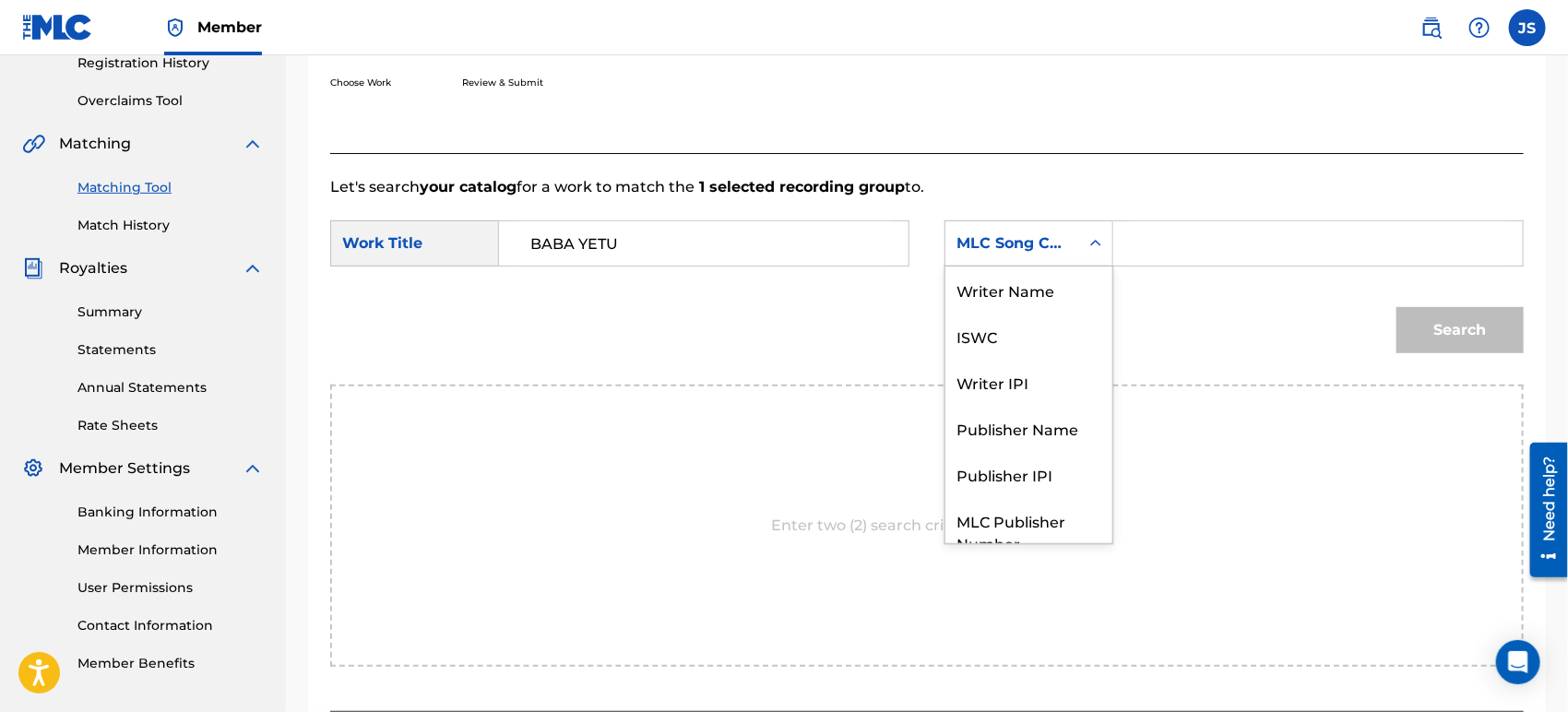click at bounding box center [1096, 243] 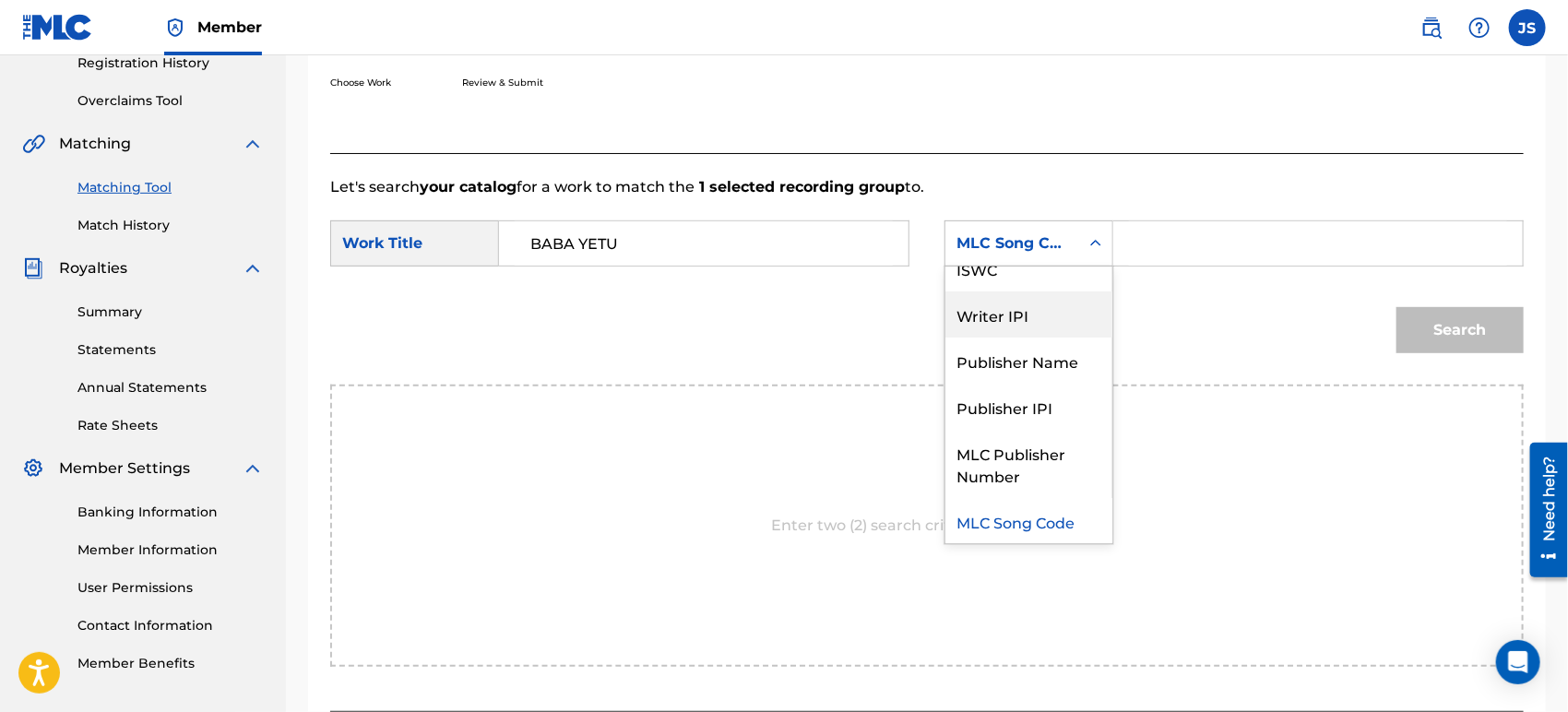 scroll, scrollTop: 0, scrollLeft: 0, axis: both 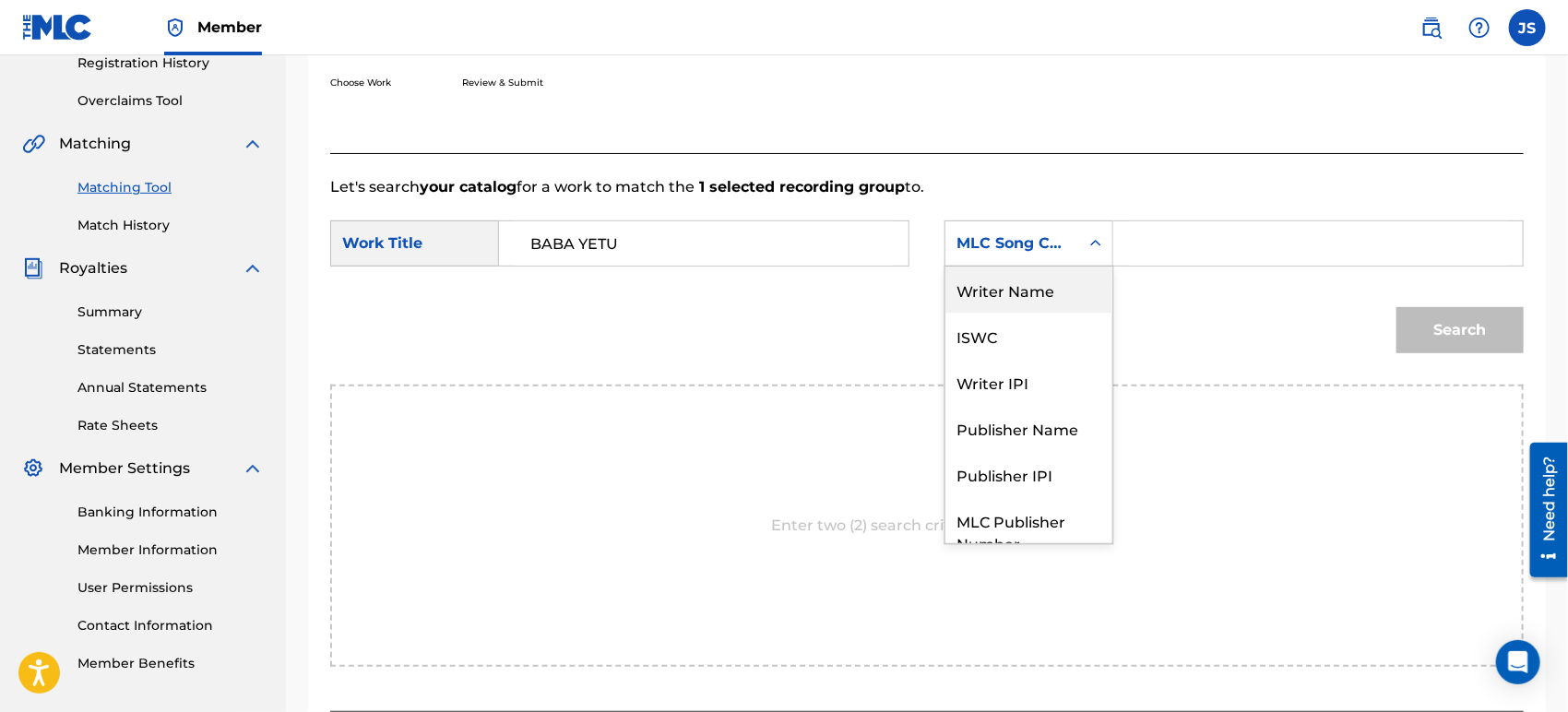click on "Writer Name" at bounding box center [1028, 290] 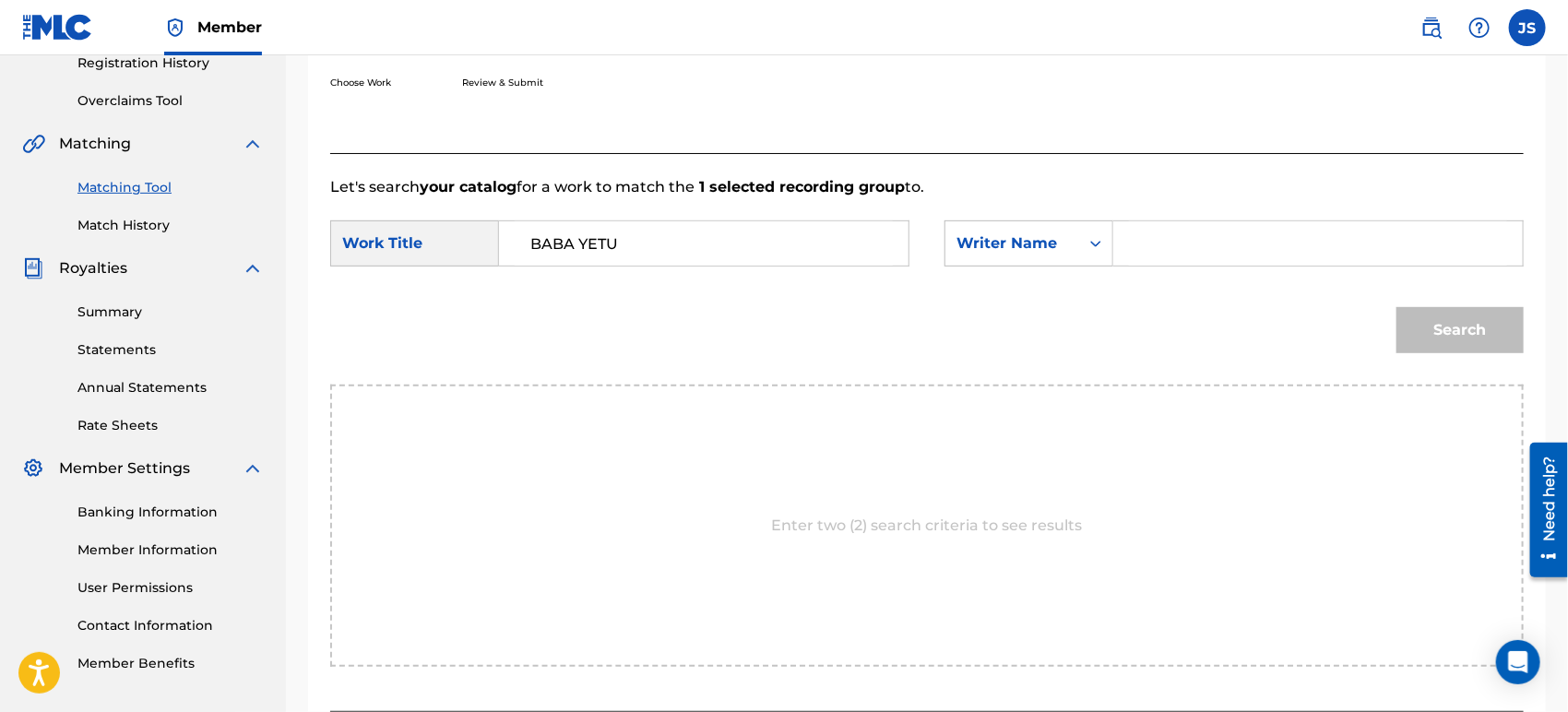 click at bounding box center (1318, 243) 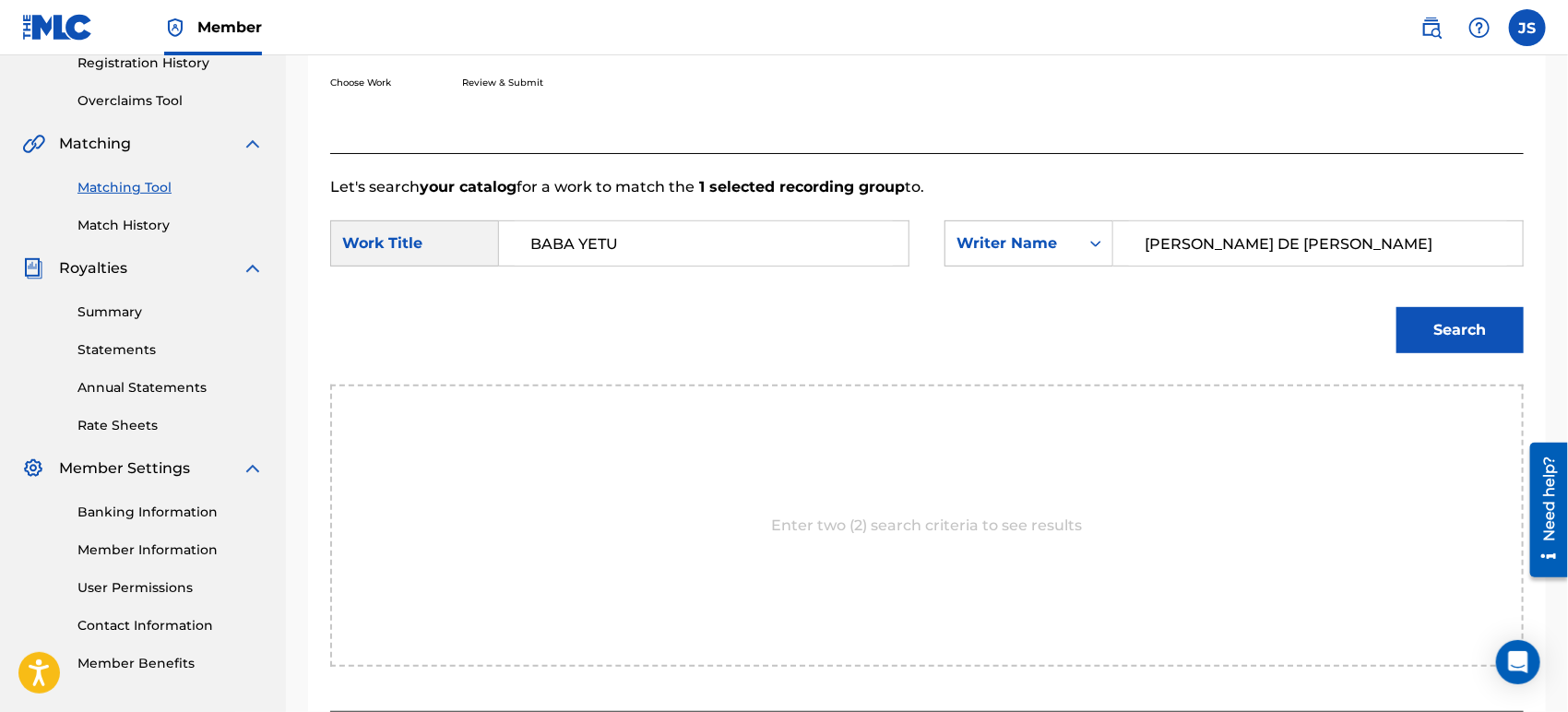 click at bounding box center [1386, -30] 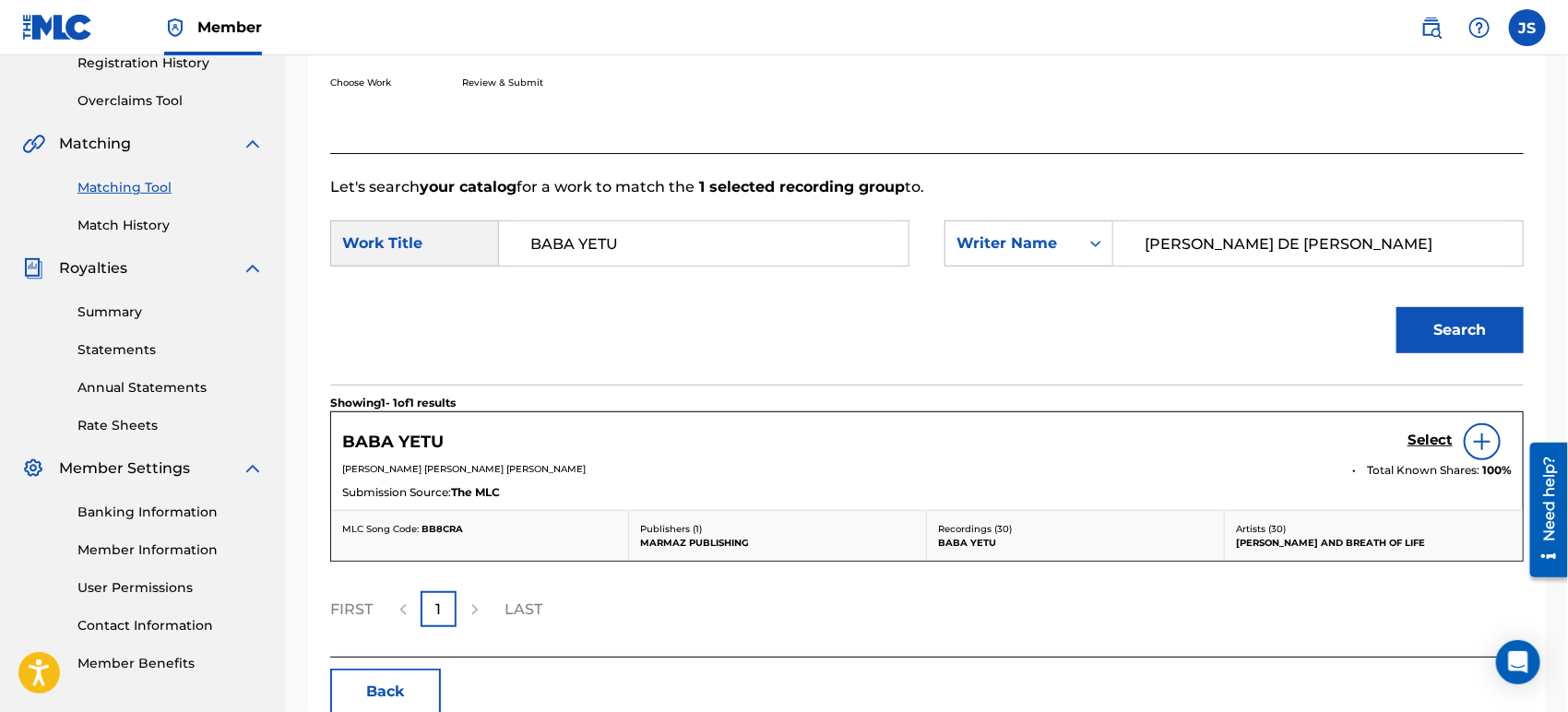 click on "BB8CRA" at bounding box center (442, 528) 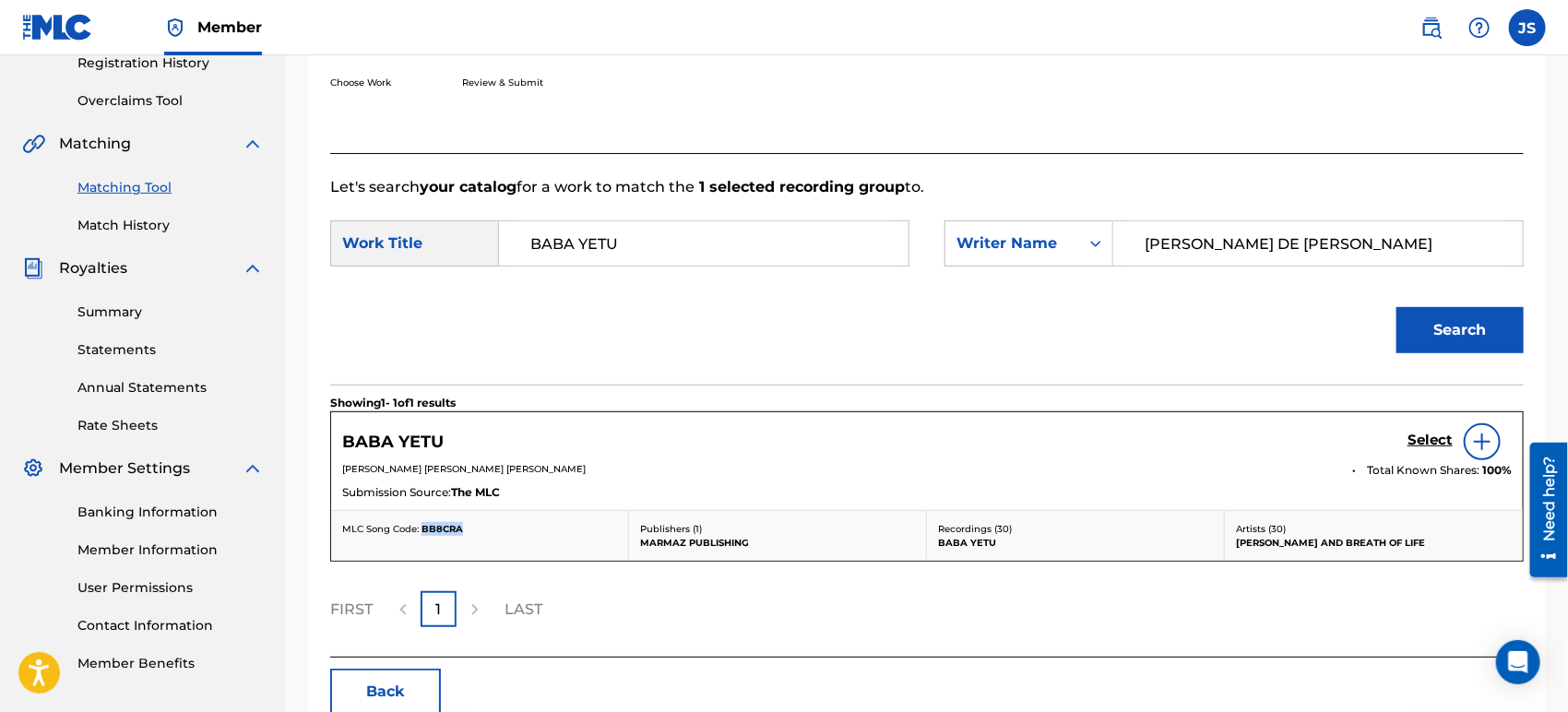 click on "BB8CRA" at bounding box center (442, 528) 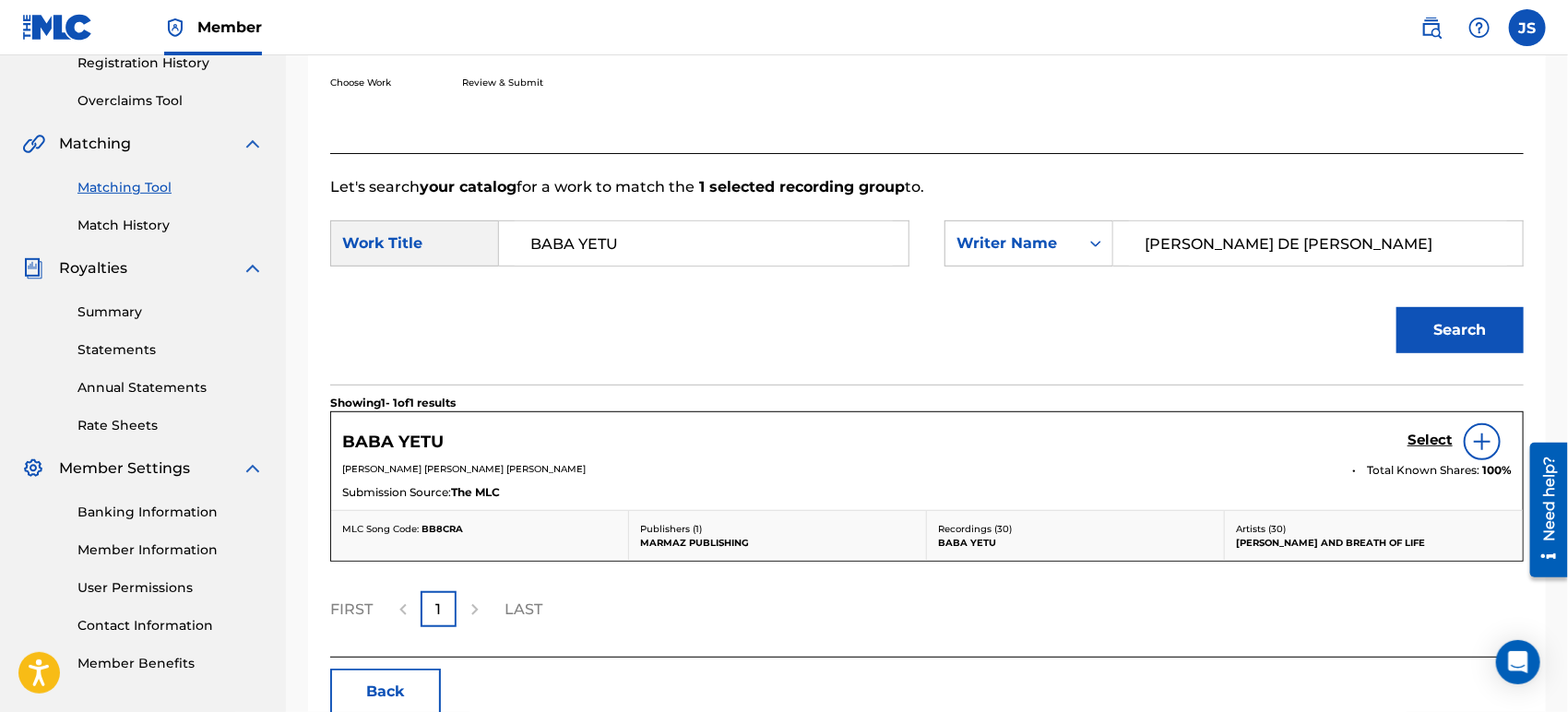 click on "Select" at bounding box center (1430, 440) 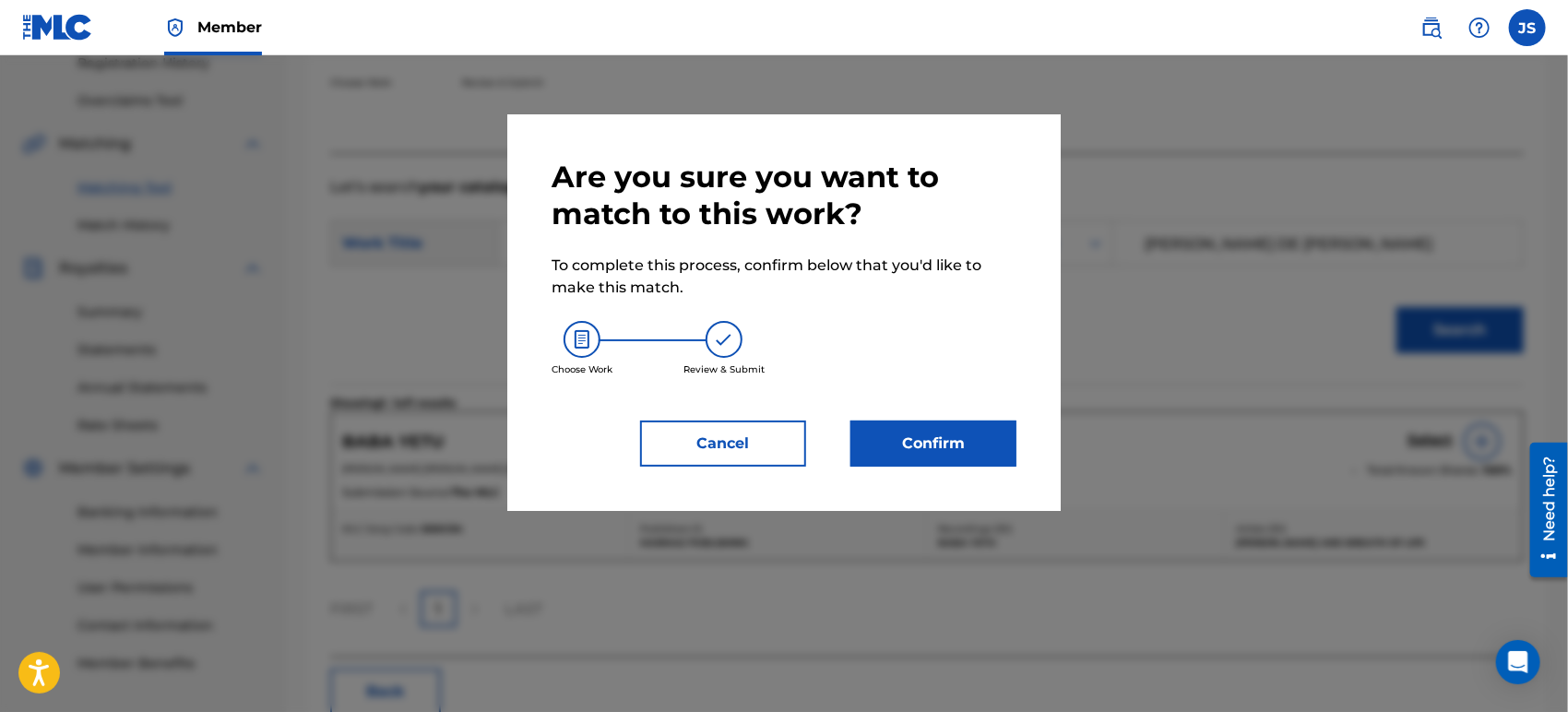 click on "Confirm" at bounding box center (933, 444) 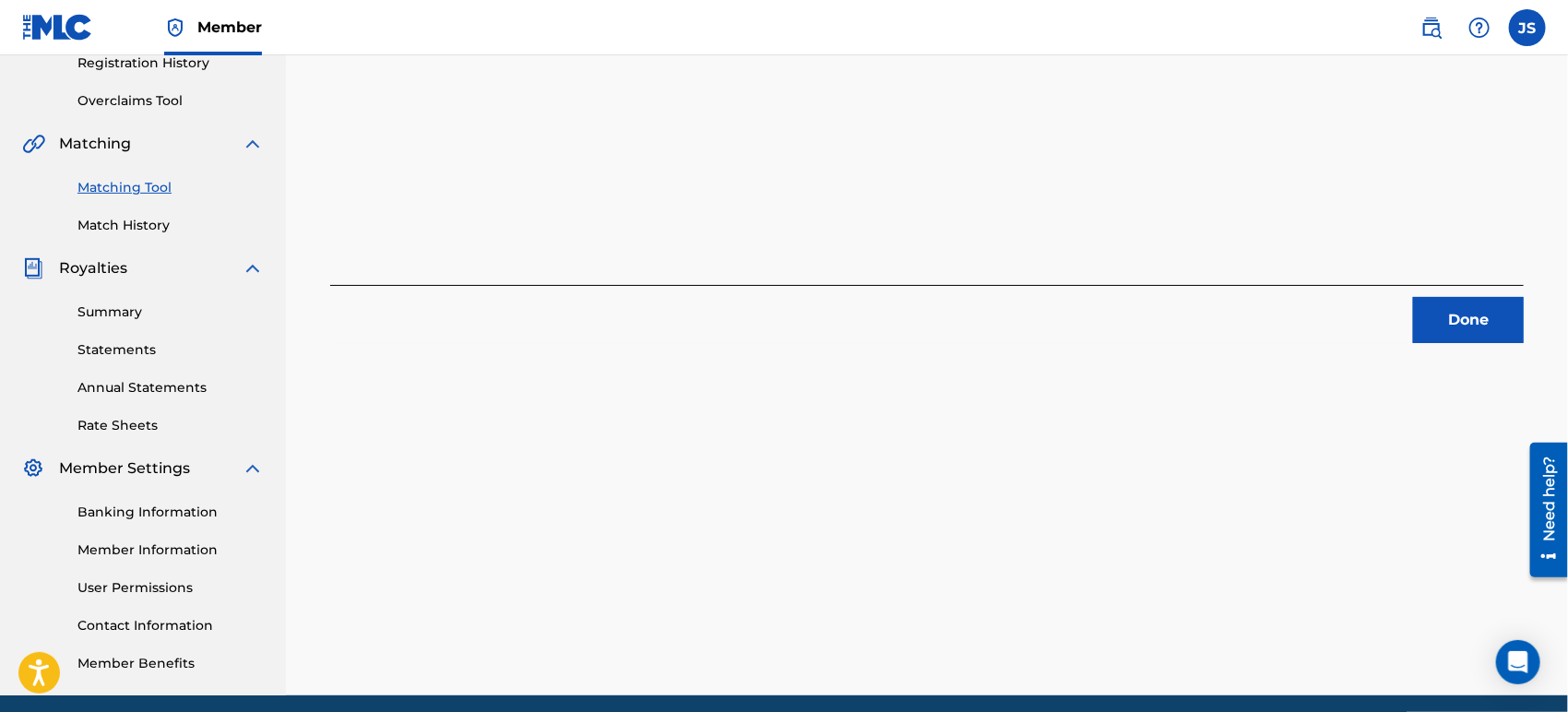 click on "Done" at bounding box center [1468, 320] 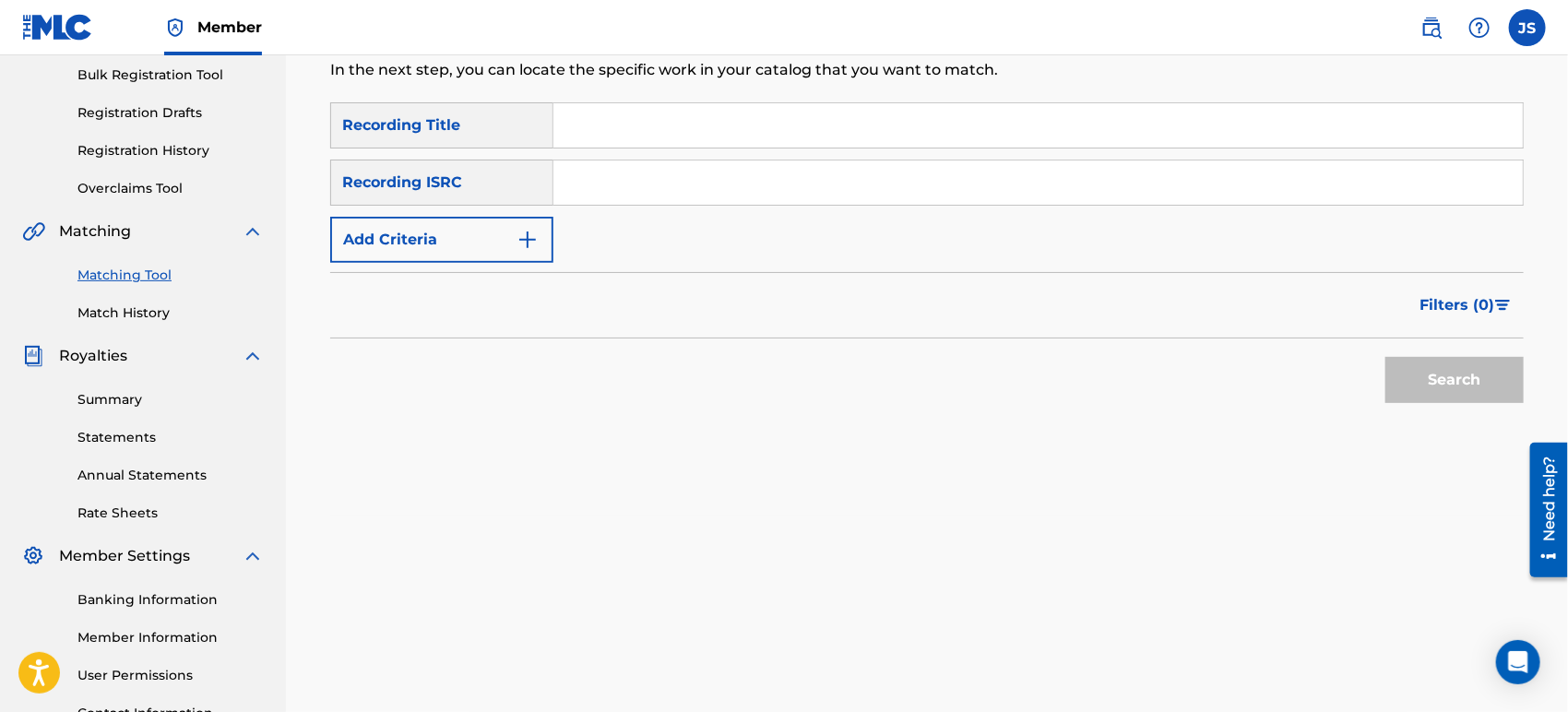 scroll, scrollTop: 155, scrollLeft: 0, axis: vertical 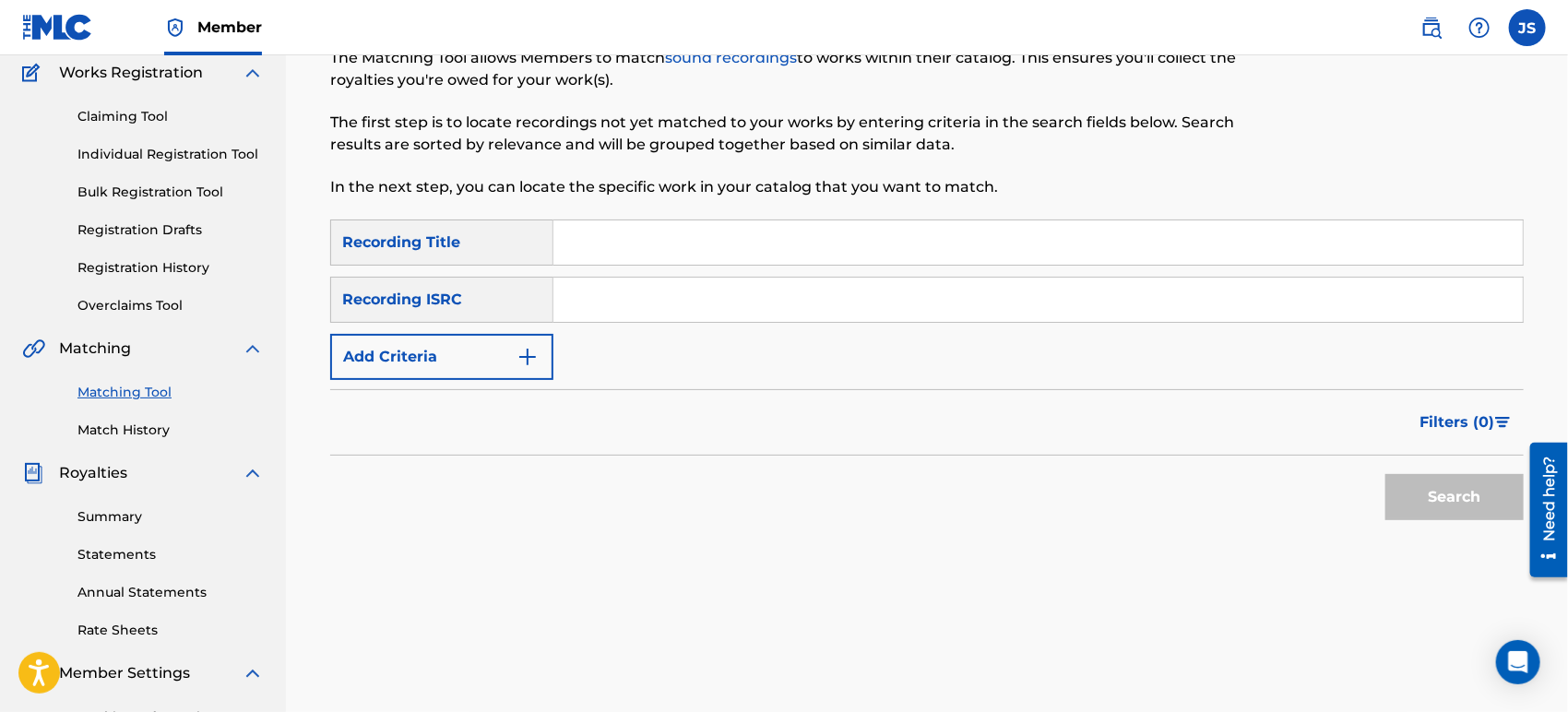 click at bounding box center (1038, 243) 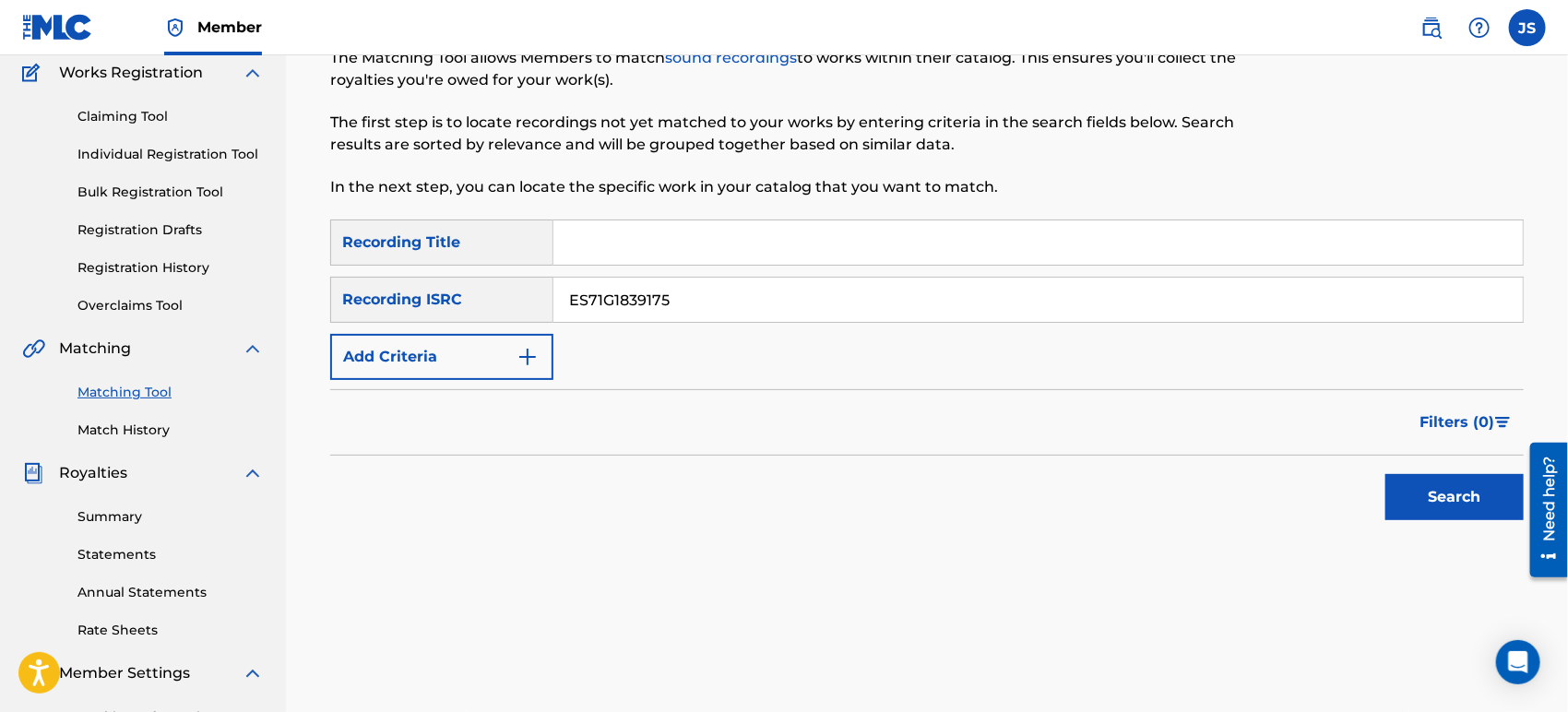 click on "Search" at bounding box center (927, 492) 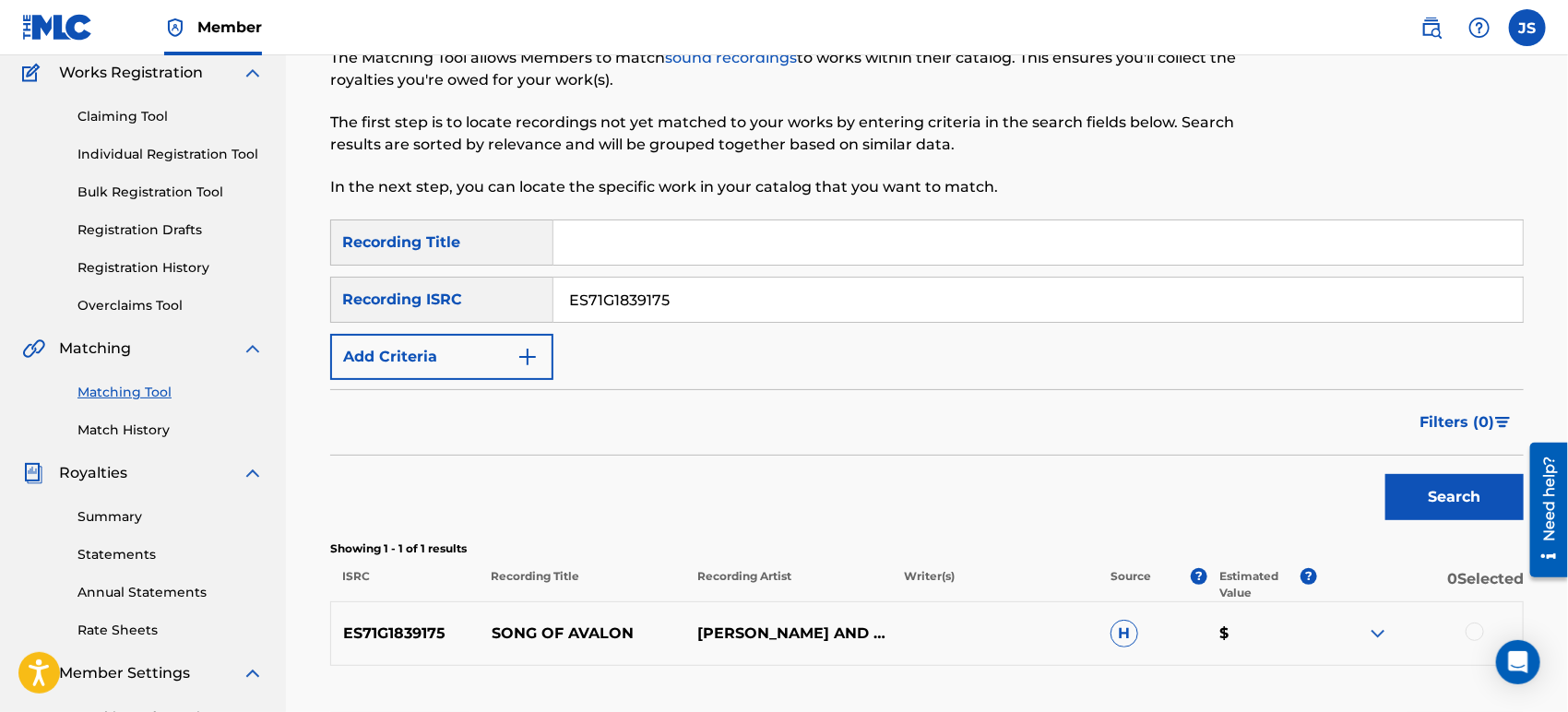 scroll, scrollTop: 360, scrollLeft: 0, axis: vertical 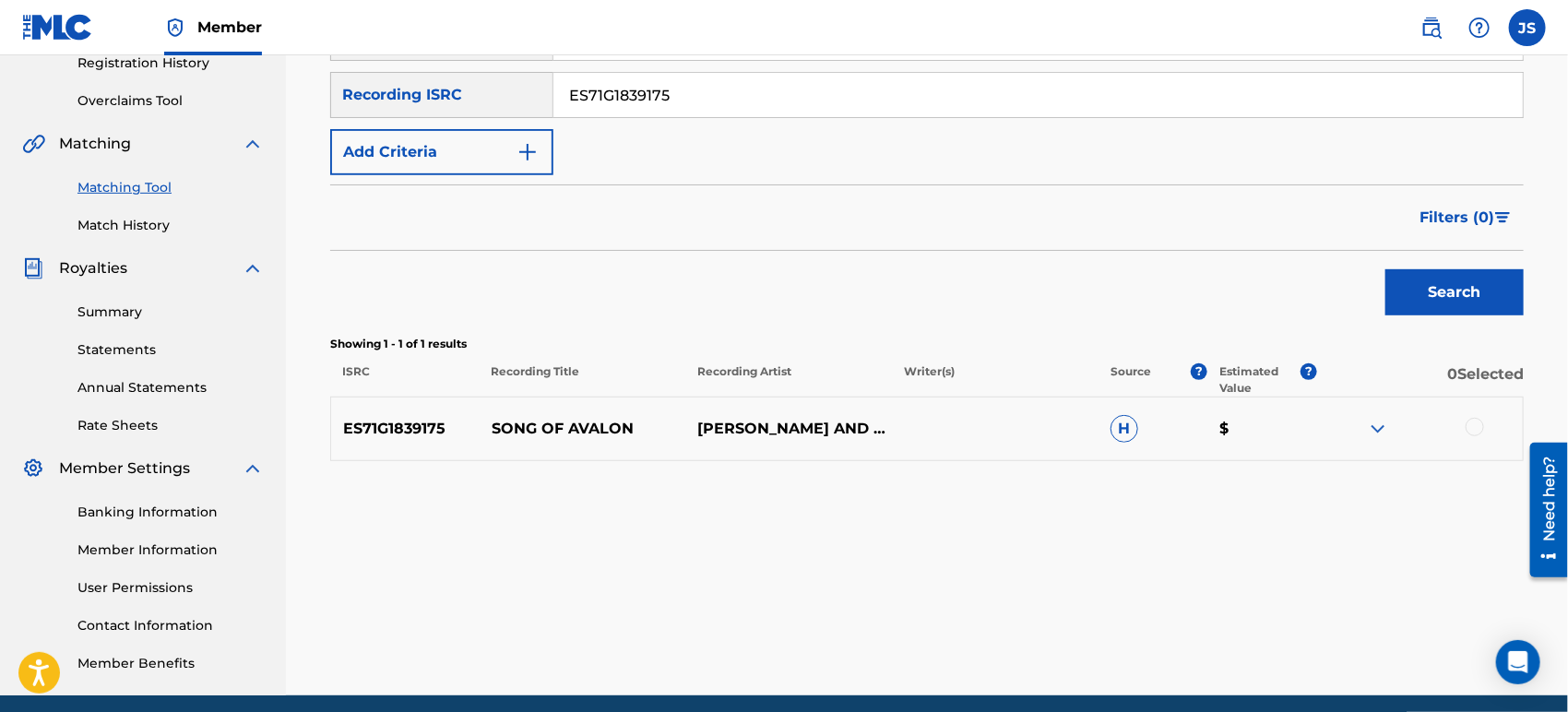 click at bounding box center (1475, 427) 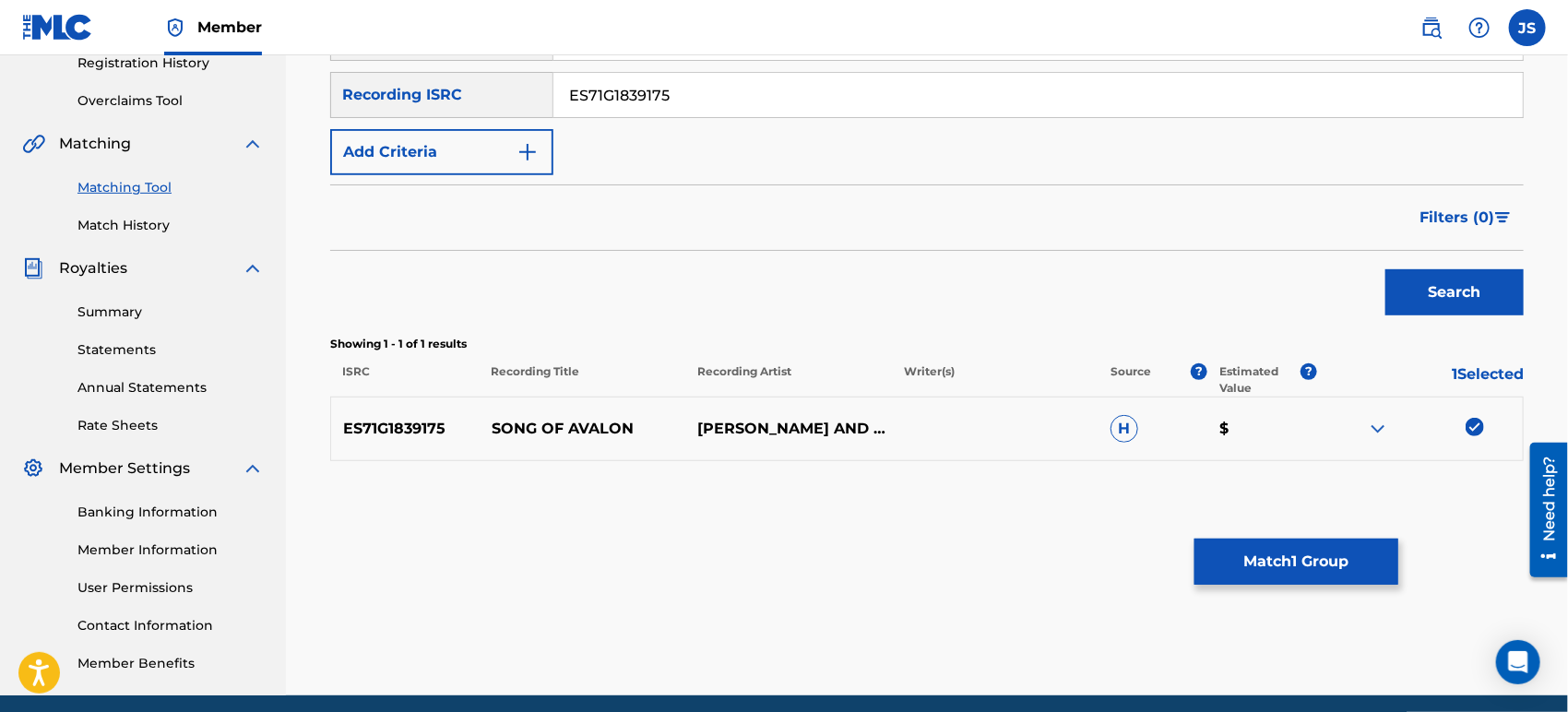 click on "Match  1 Group" at bounding box center (1296, 562) 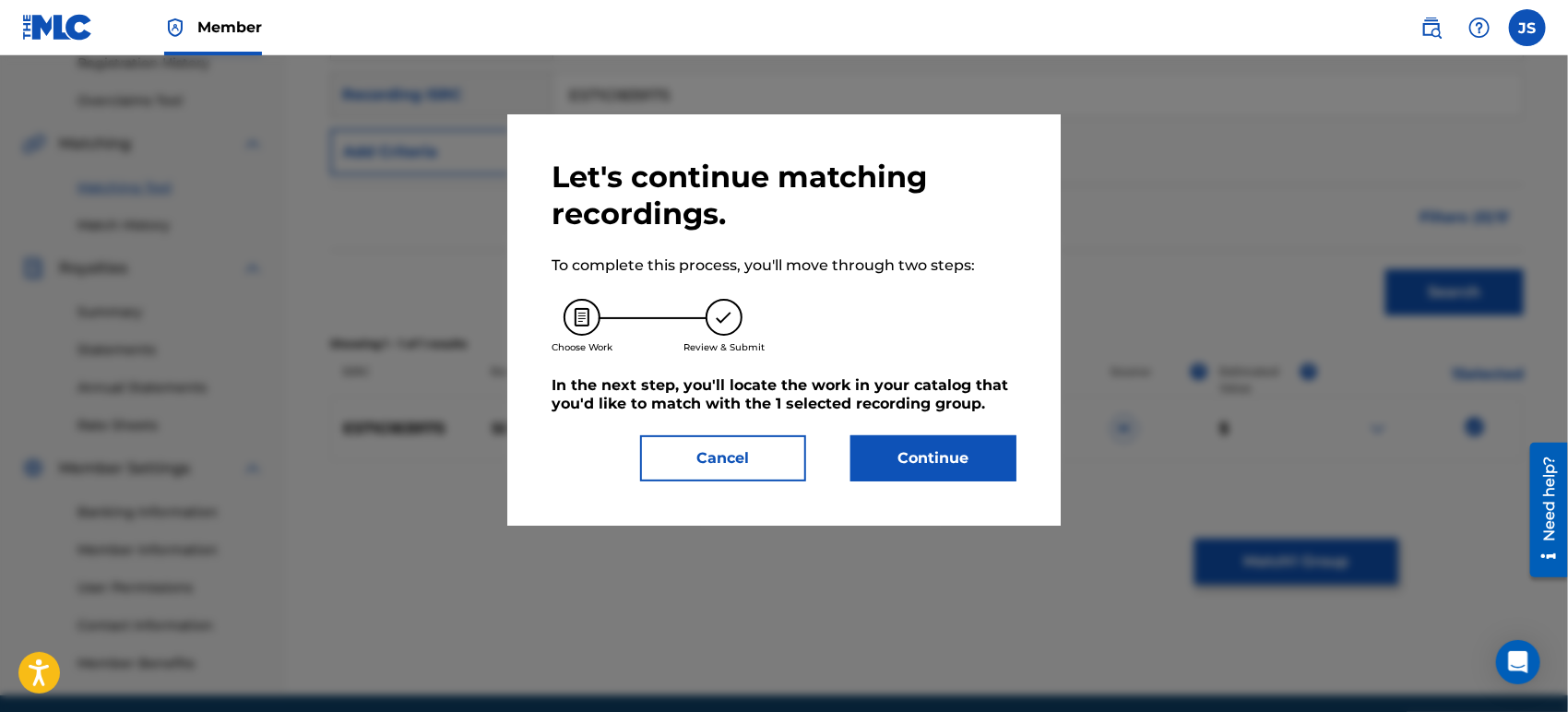 click on "Continue" at bounding box center [933, 458] 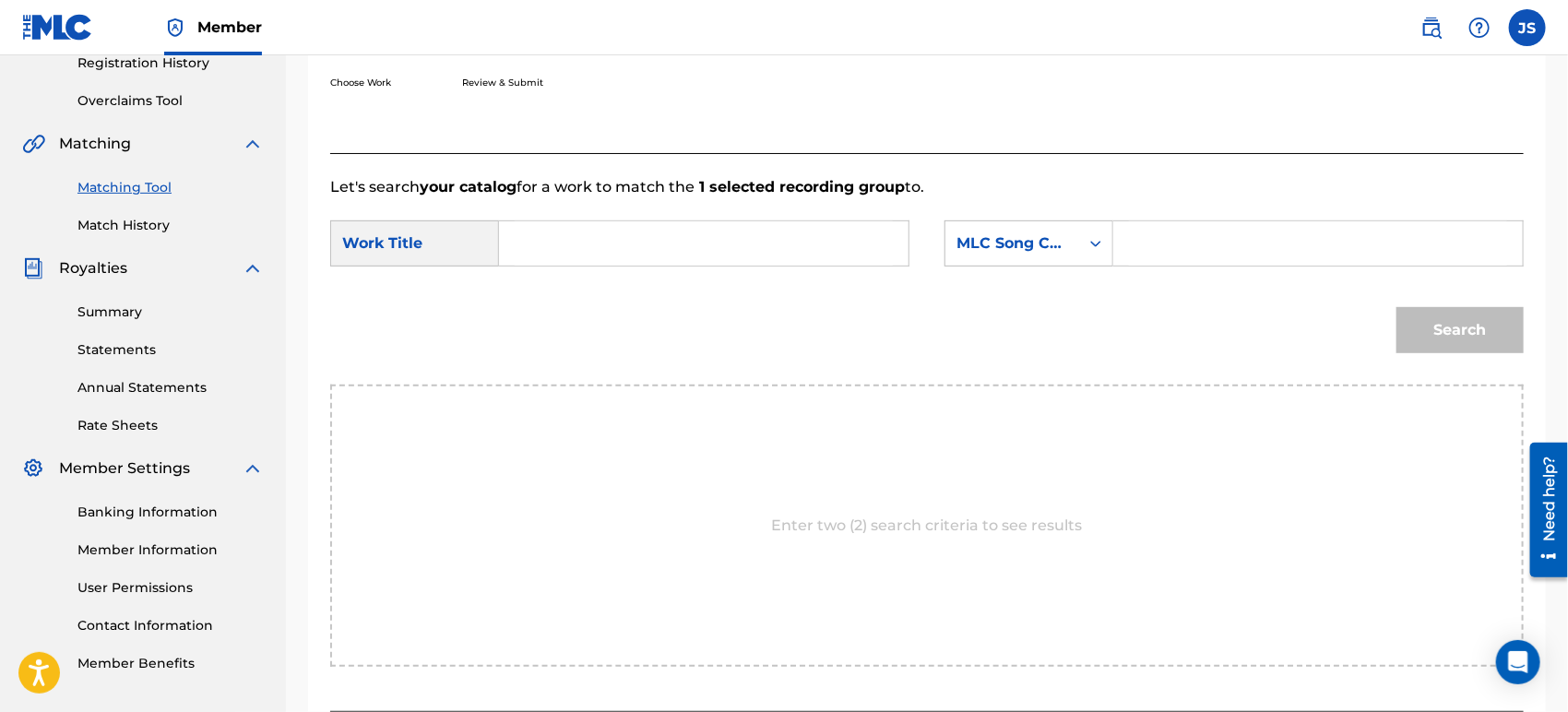click at bounding box center [704, 243] 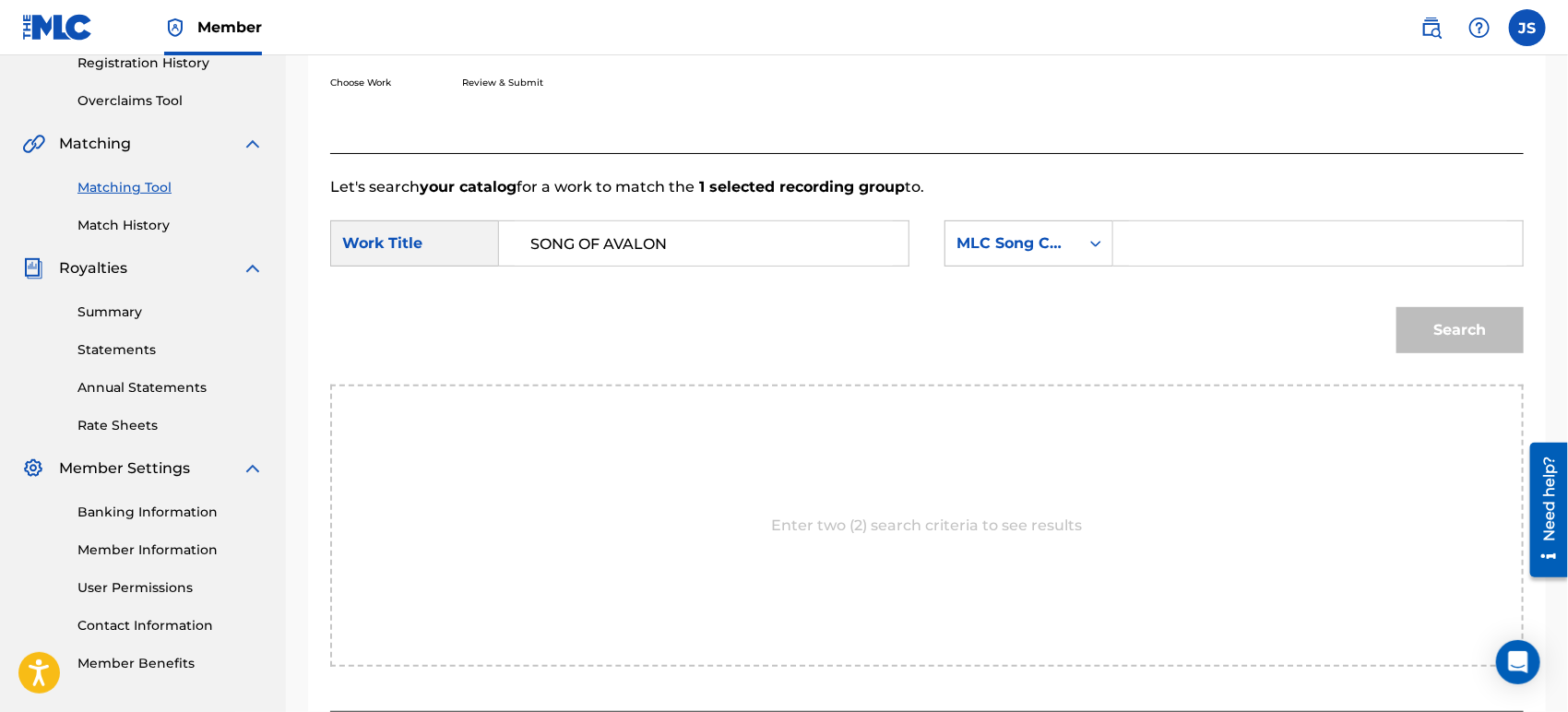 click on "SearchWithCriteriac2621c35-1369-4366-b842-018a39739a45 Work Title SONG OF AVALON SearchWithCriteriafc825685-2221-4f5c-9648-47ec6f5d1f6a option MLC Song Code, selected. Select is focused , press Down to open the menu,  MLC Song Code" at bounding box center [927, 249] 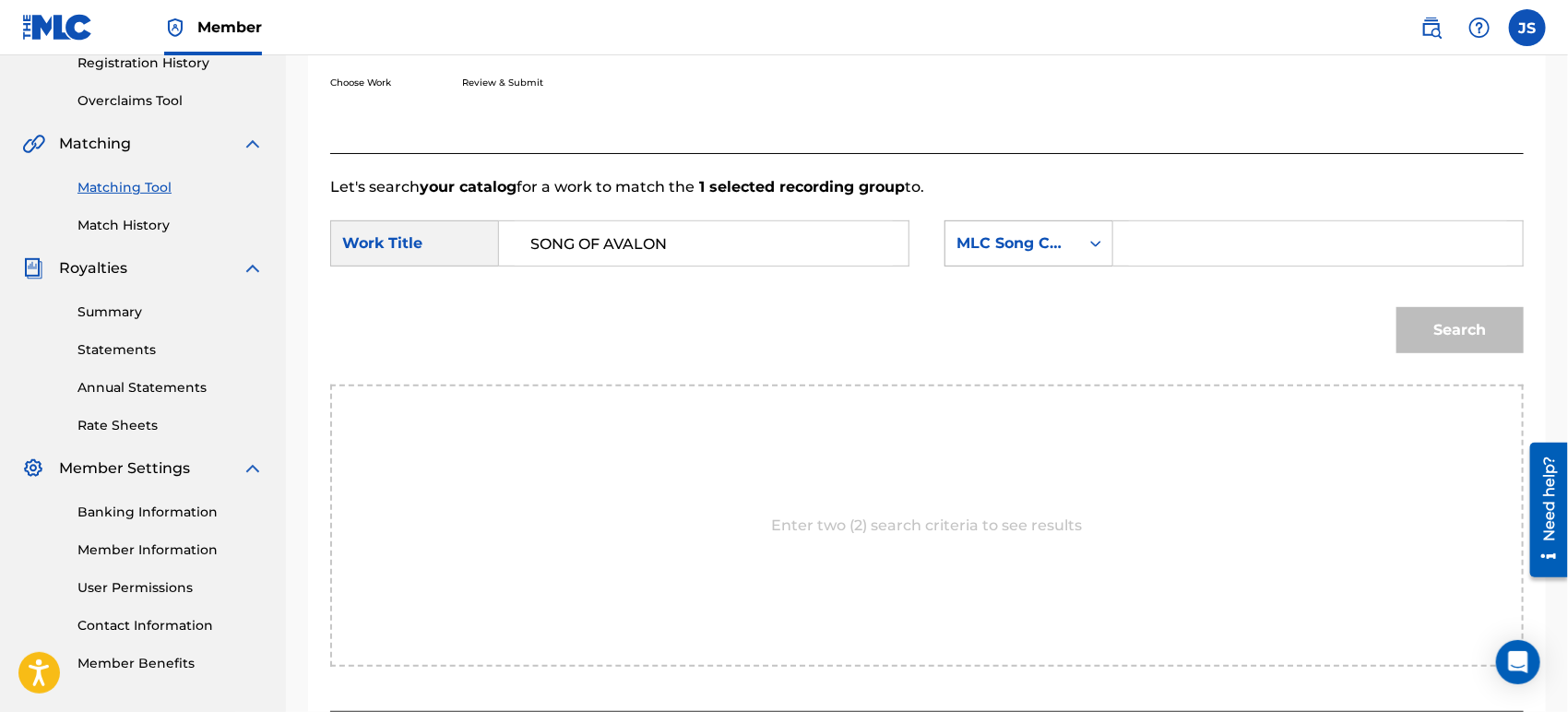 click on "MLC Song Code" at bounding box center [1012, 243] 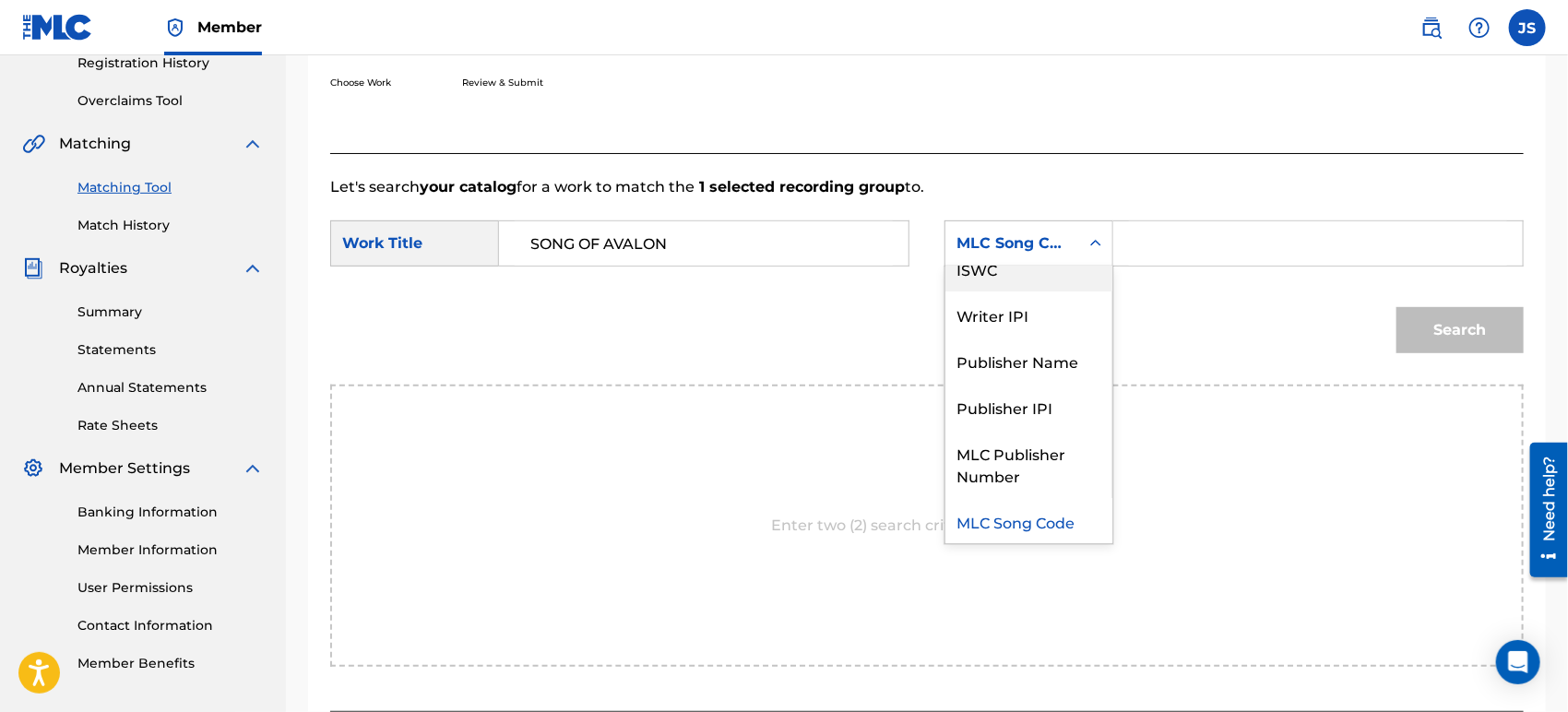 scroll, scrollTop: 0, scrollLeft: 0, axis: both 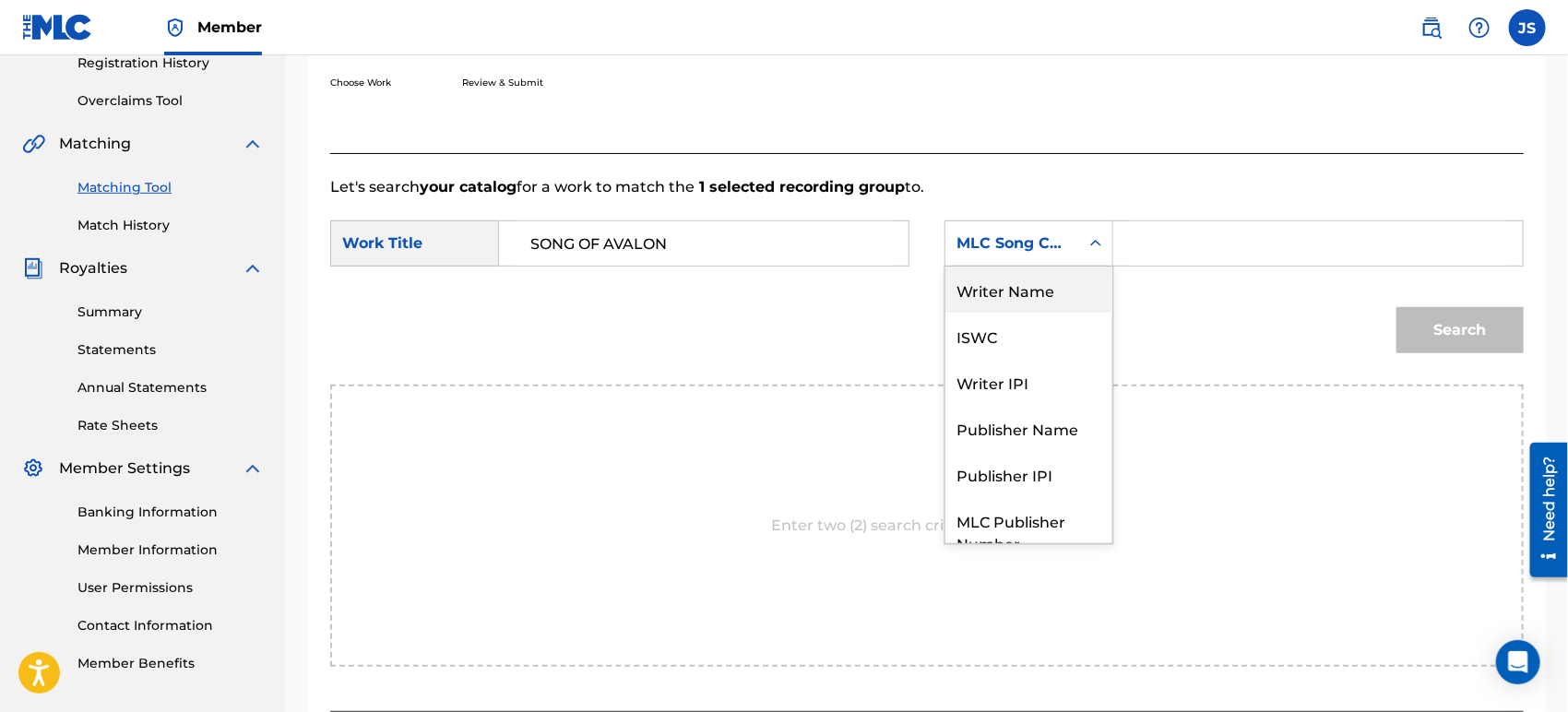 click on "Writer Name" at bounding box center [1028, 290] 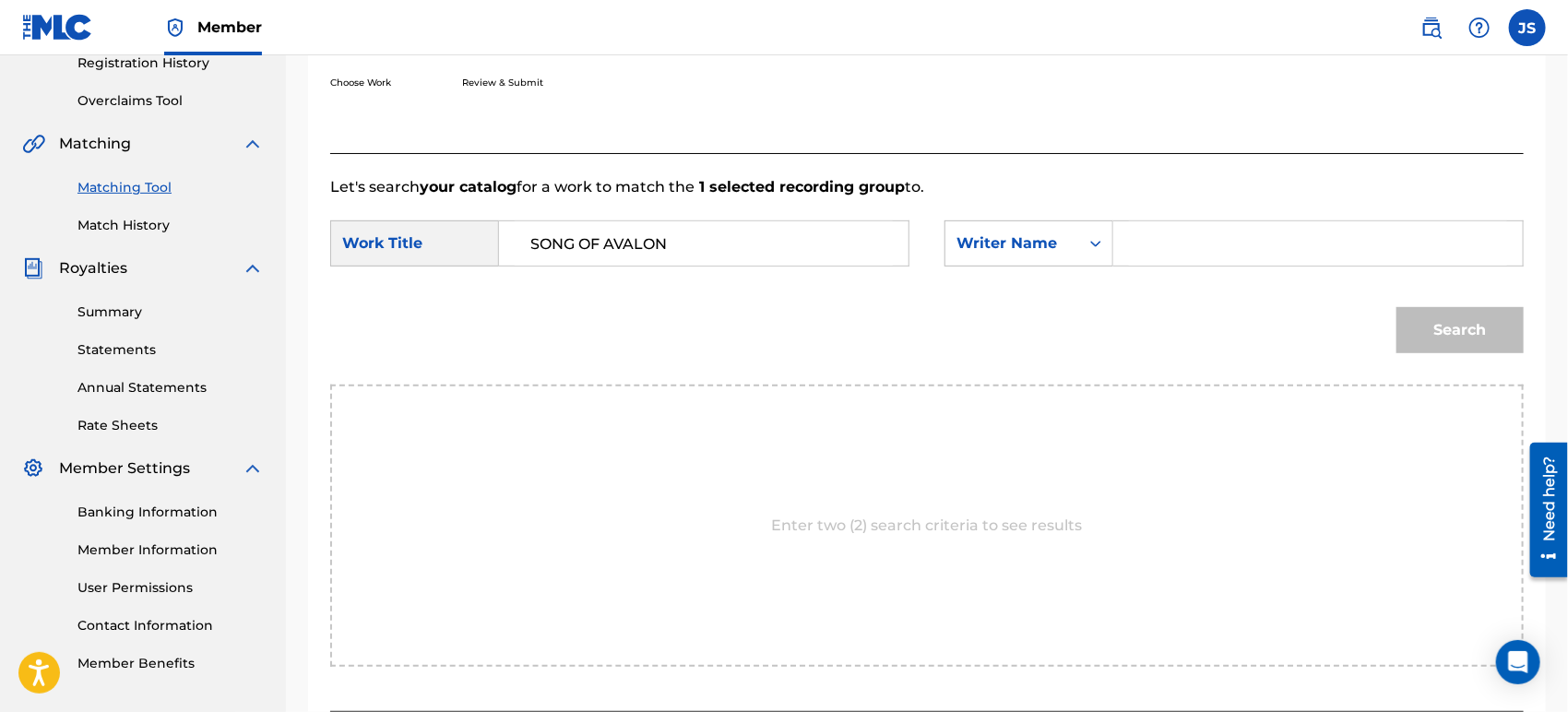 click at bounding box center (1318, 243) 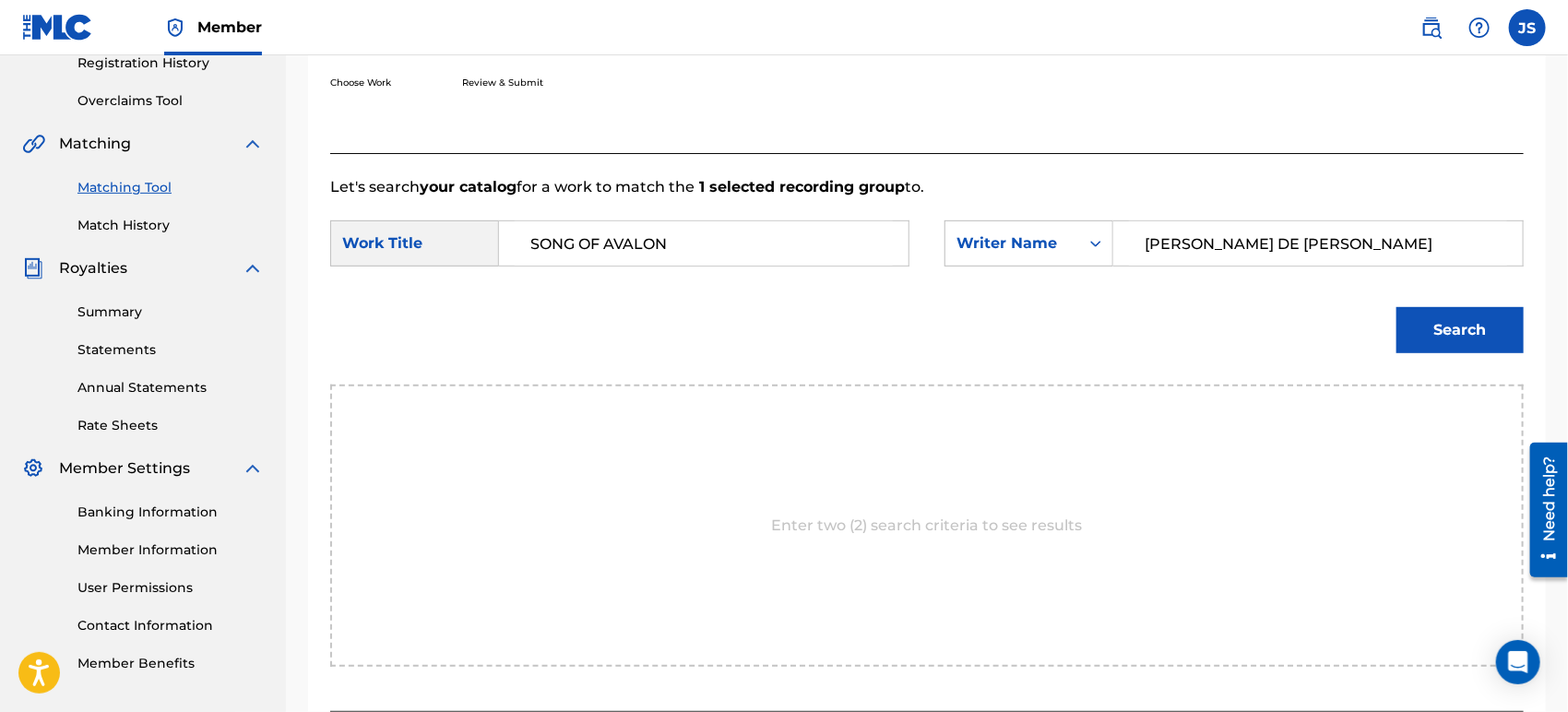 click at bounding box center [1386, -30] 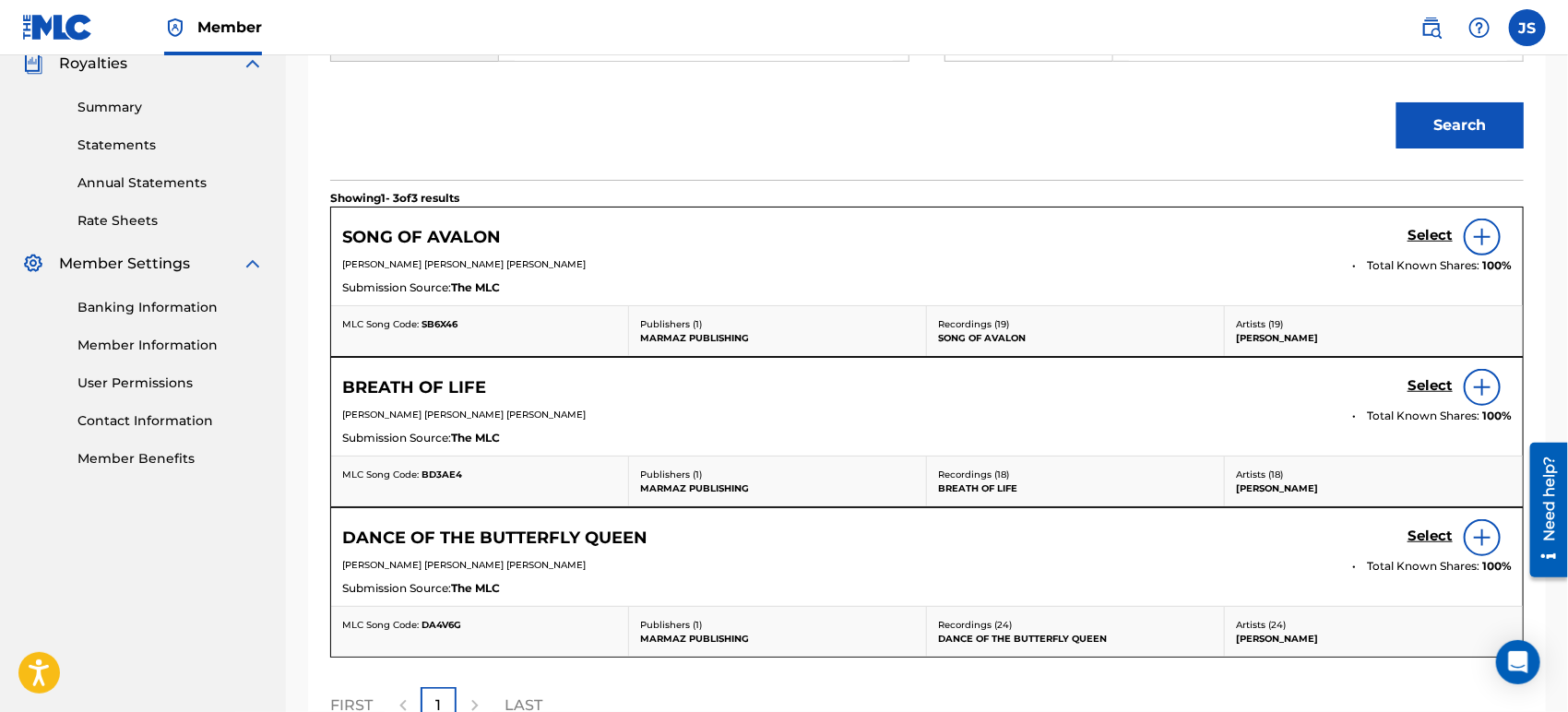 scroll, scrollTop: 360, scrollLeft: 0, axis: vertical 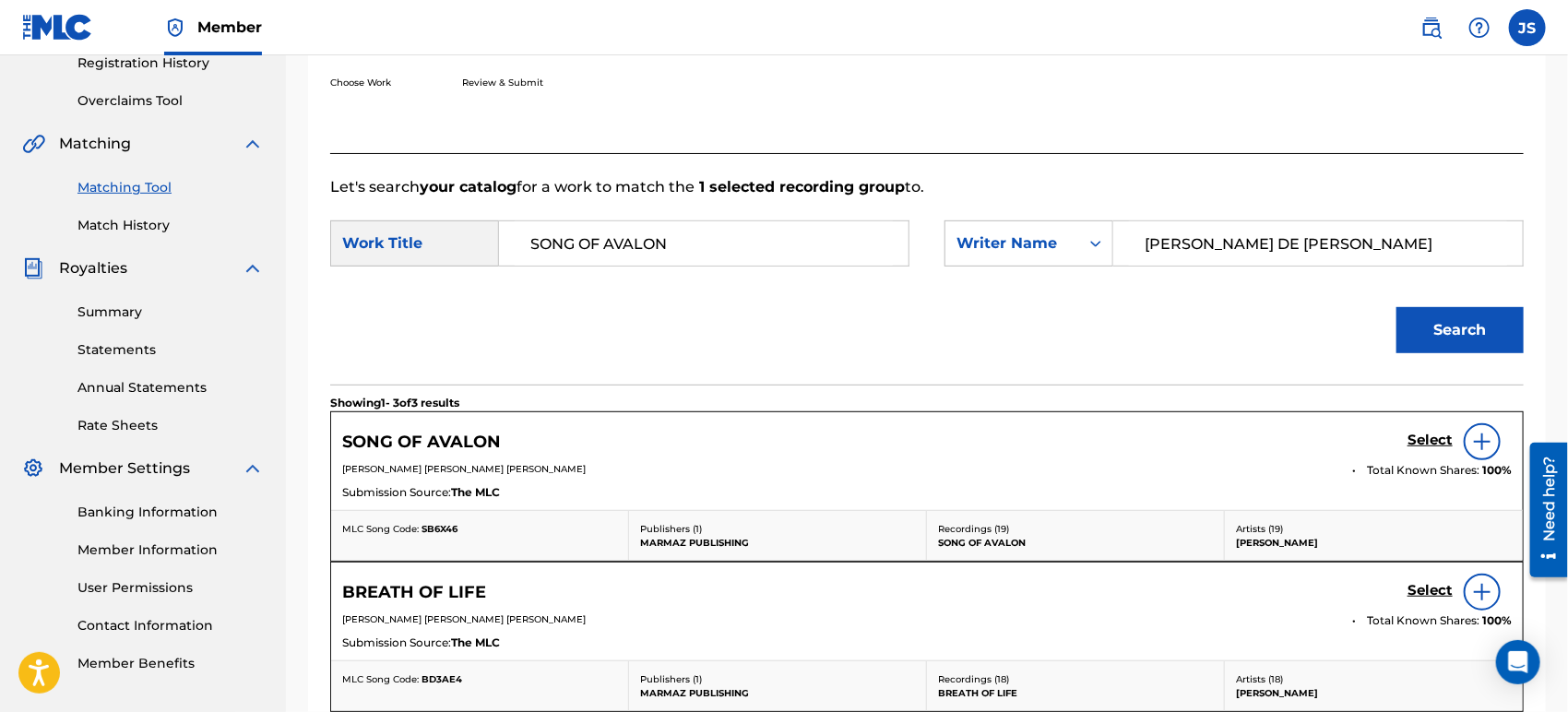click on "SB6X46" at bounding box center (439, 528) 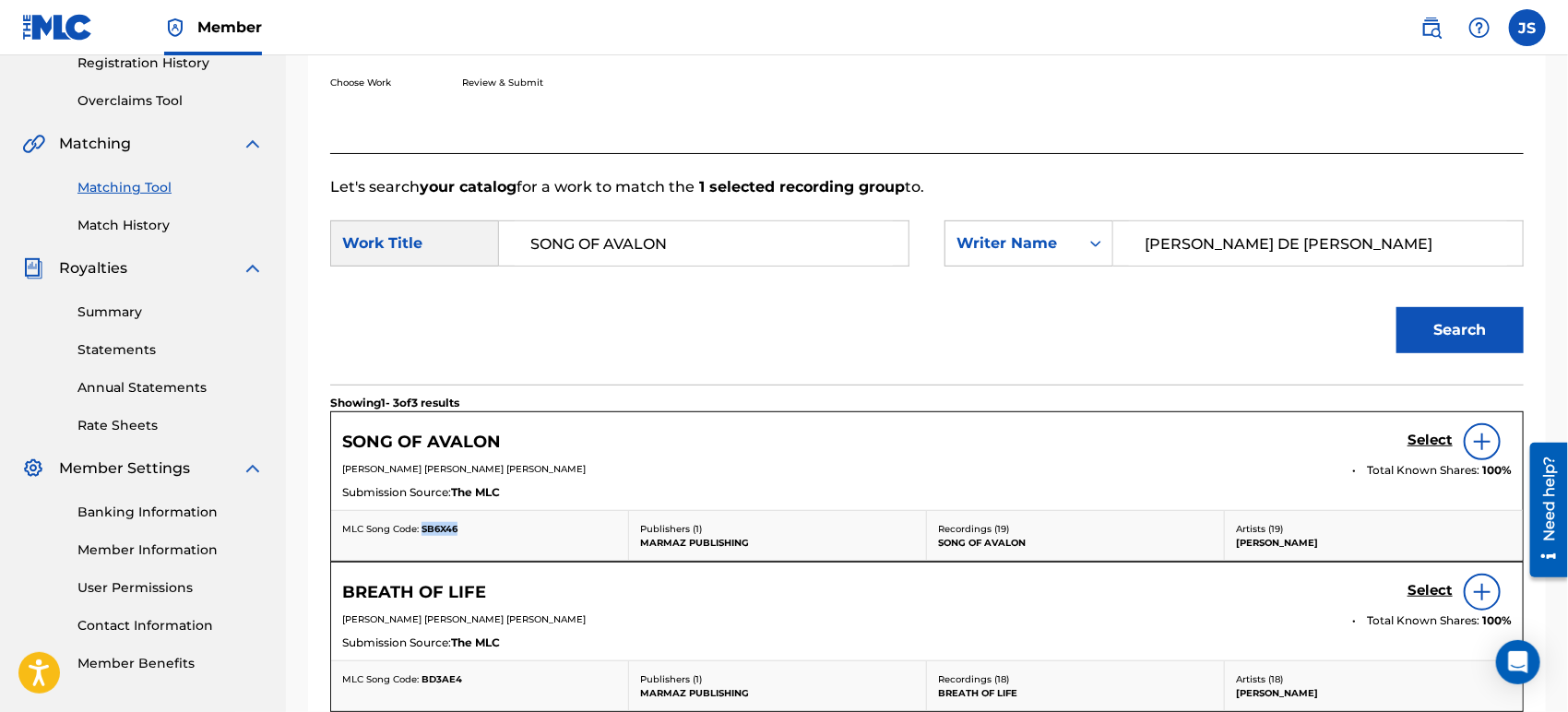click on "SB6X46" at bounding box center (439, 528) 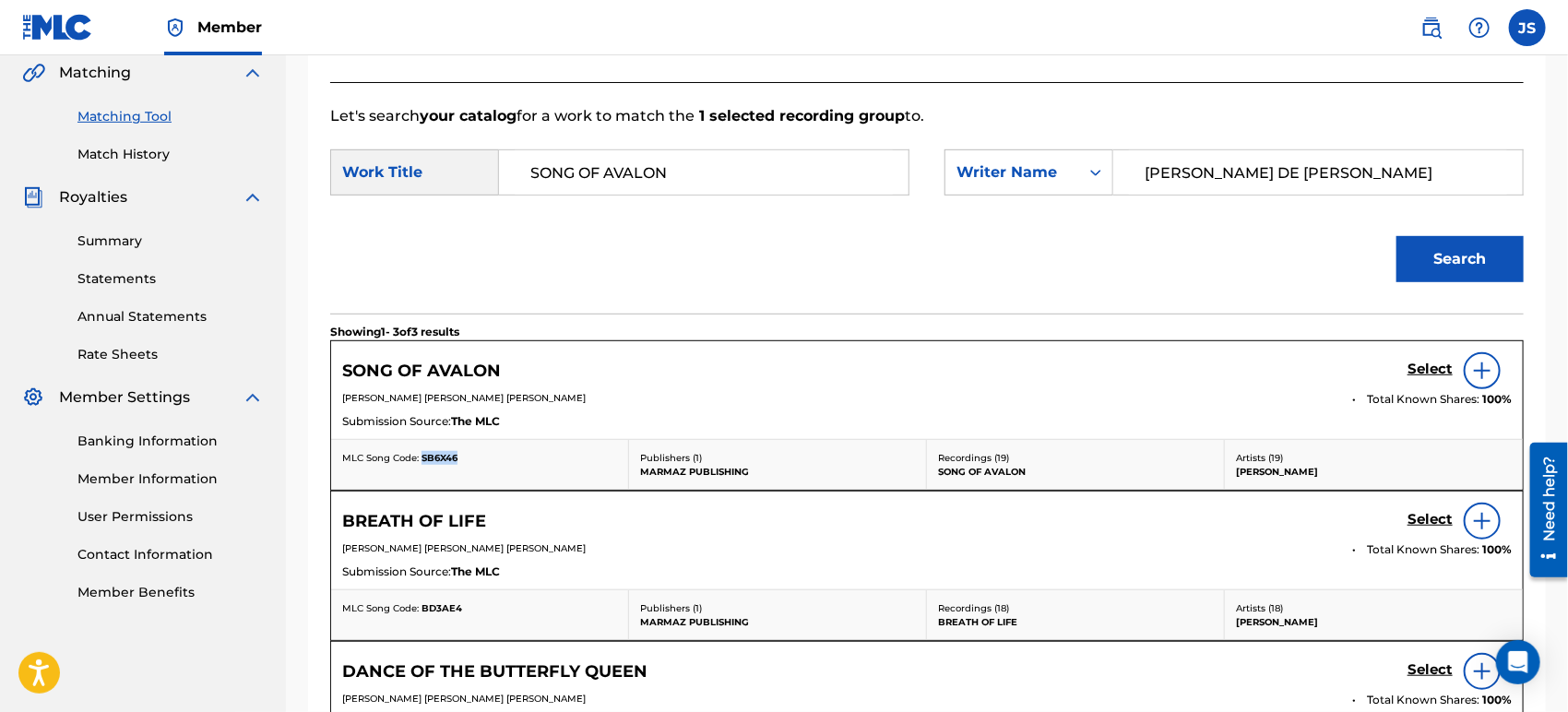 scroll, scrollTop: 462, scrollLeft: 0, axis: vertical 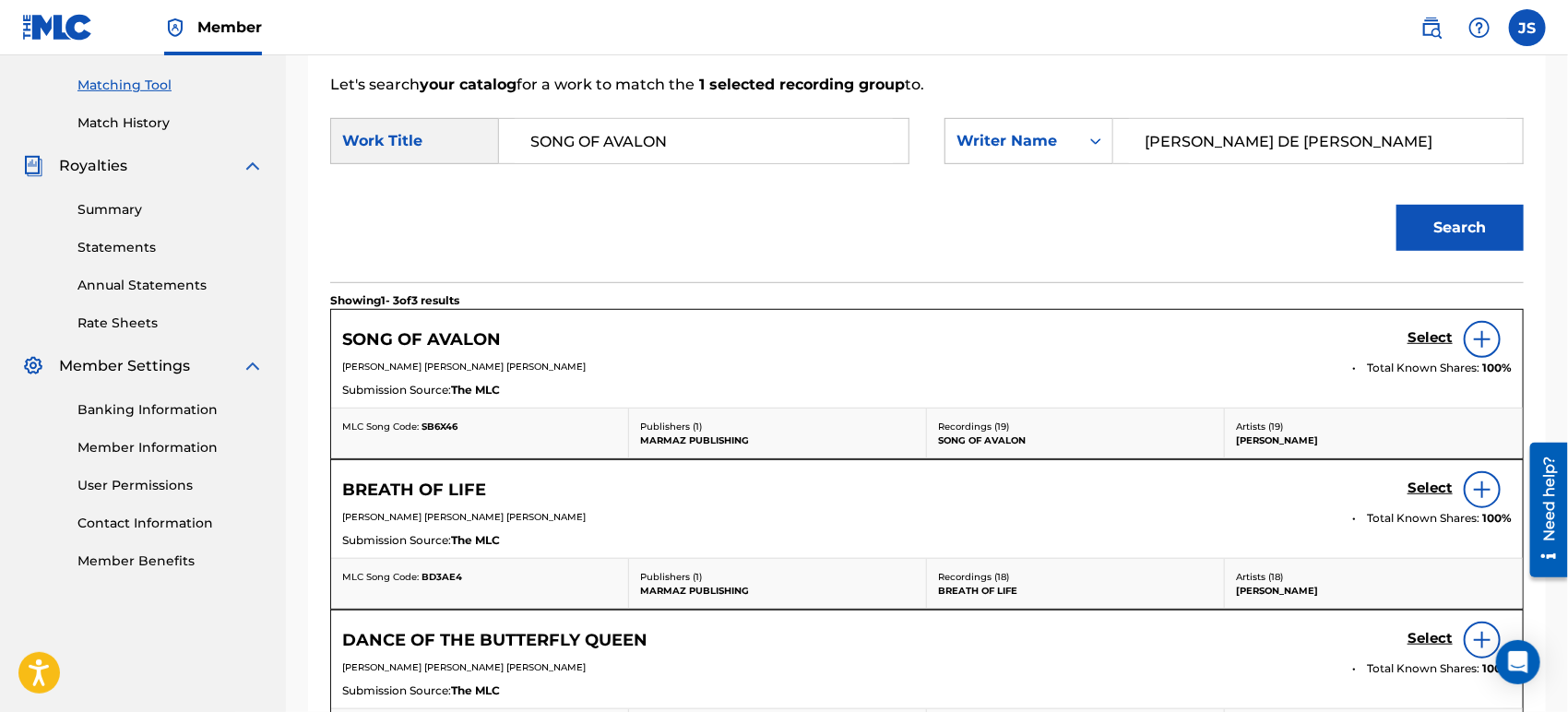 click on "Select" at bounding box center (1430, 338) 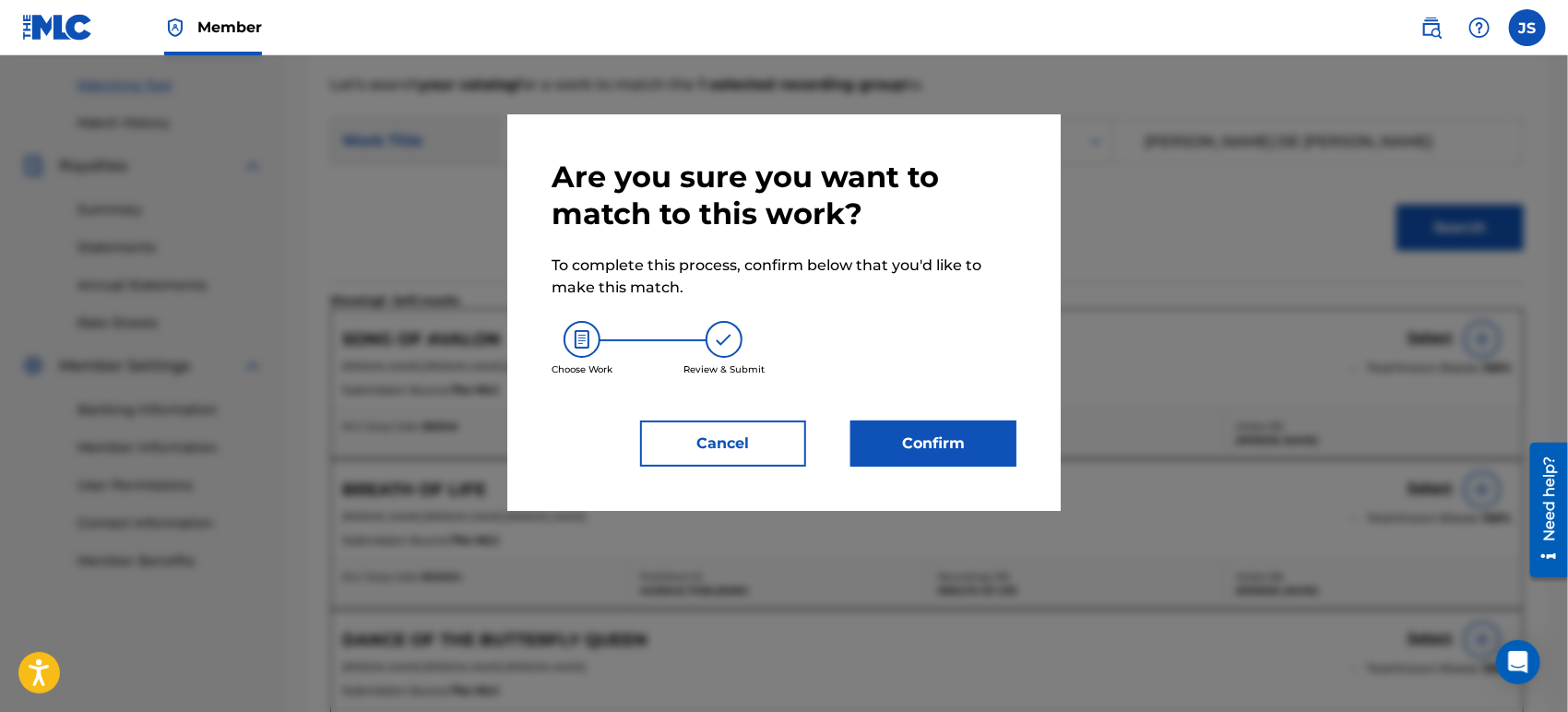 click on "Confirm" at bounding box center [933, 444] 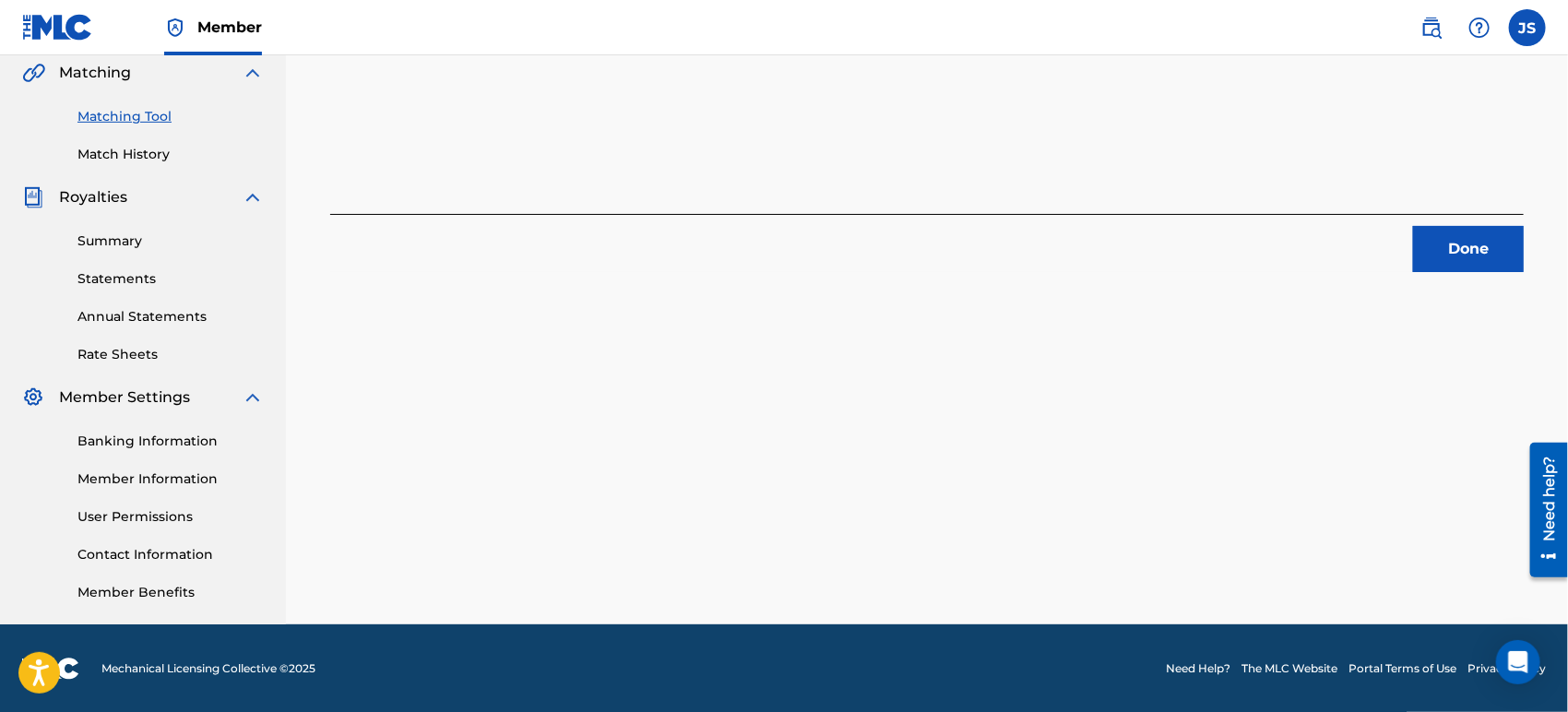 scroll, scrollTop: 328, scrollLeft: 0, axis: vertical 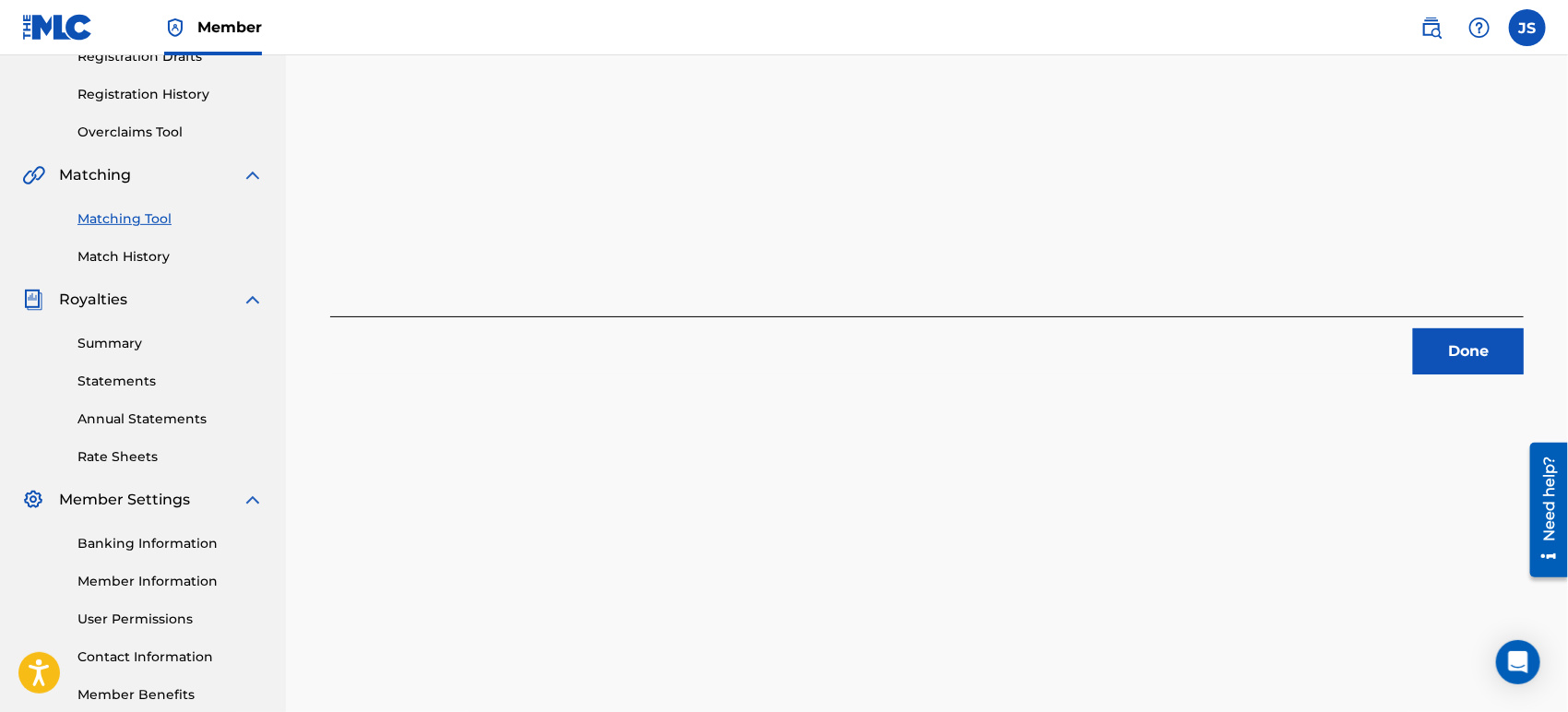 click on "Done" at bounding box center (1468, 351) 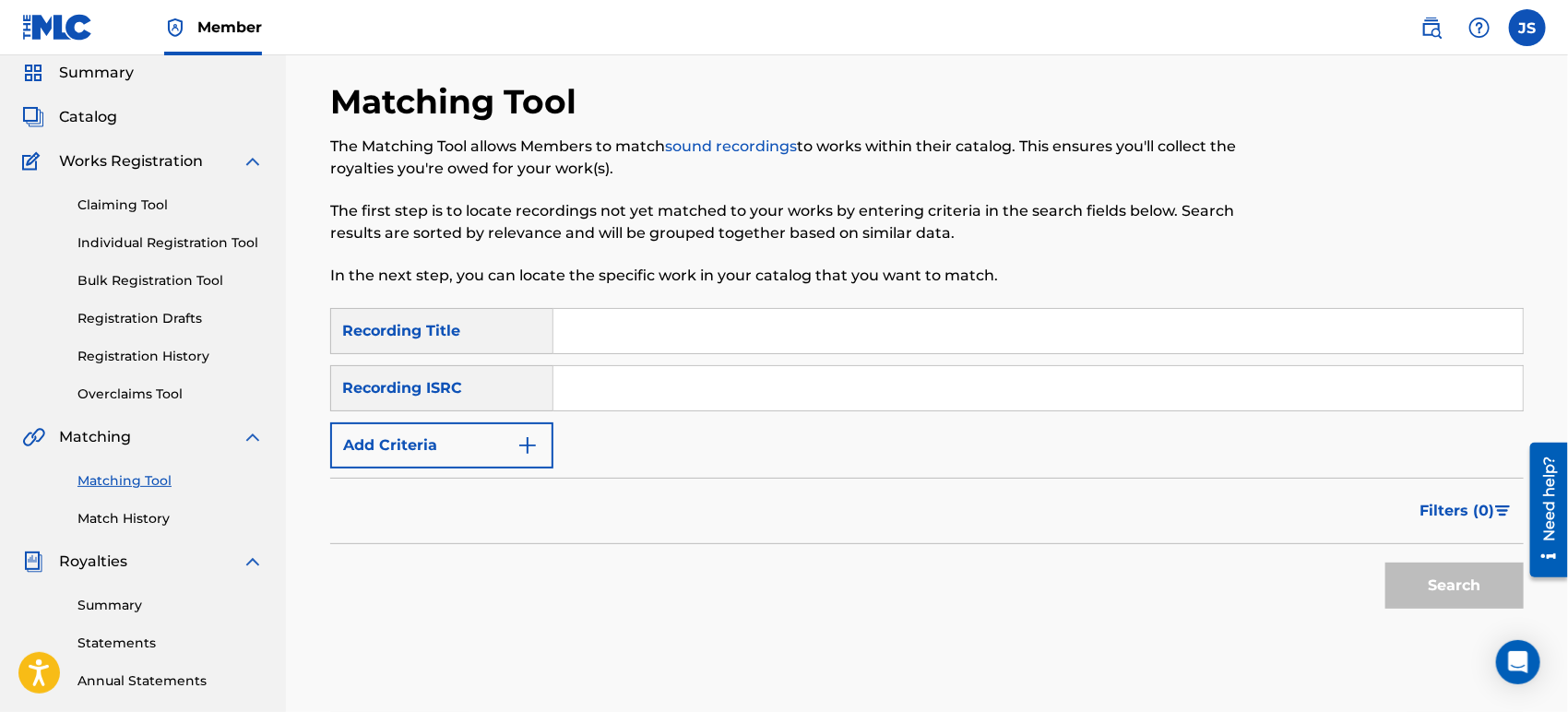 scroll, scrollTop: 21, scrollLeft: 0, axis: vertical 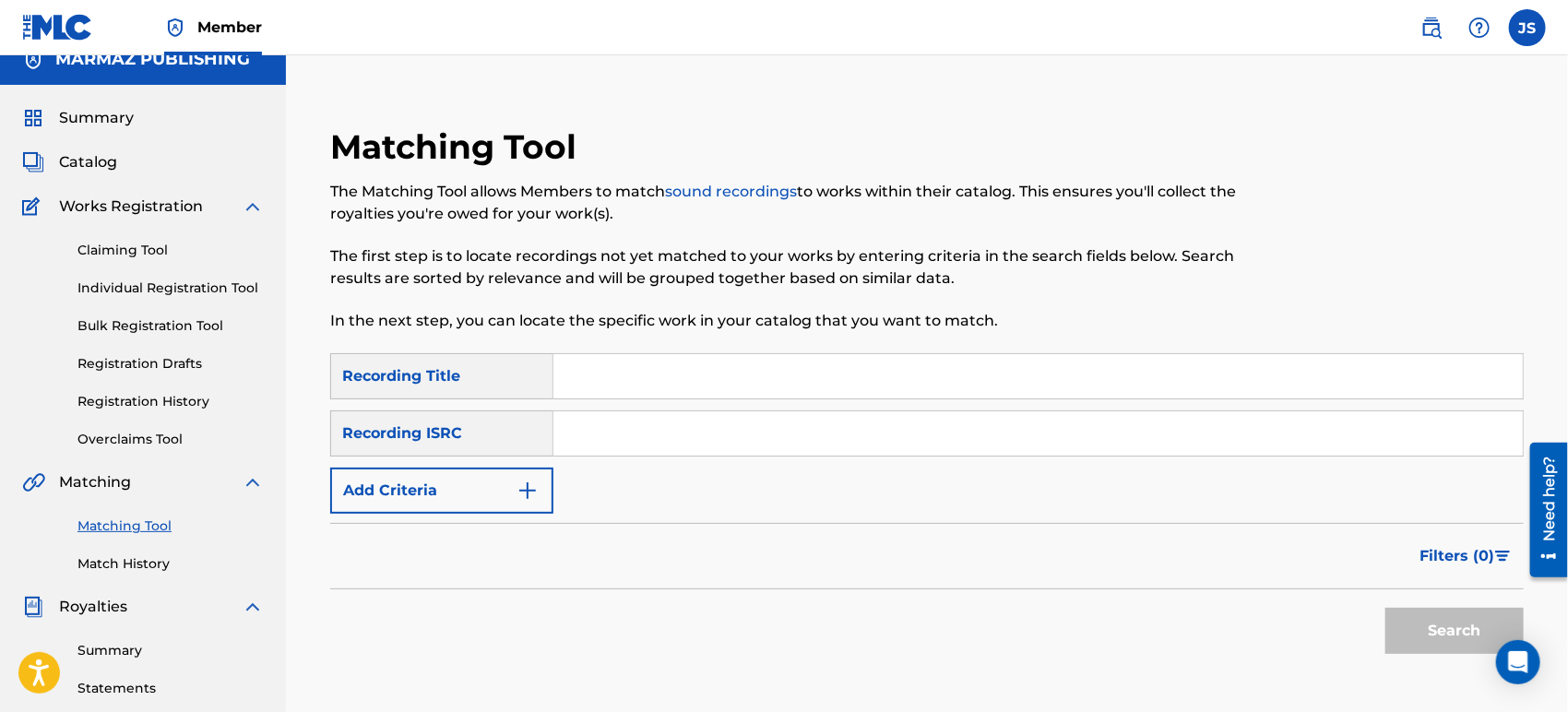 click at bounding box center (1038, 433) 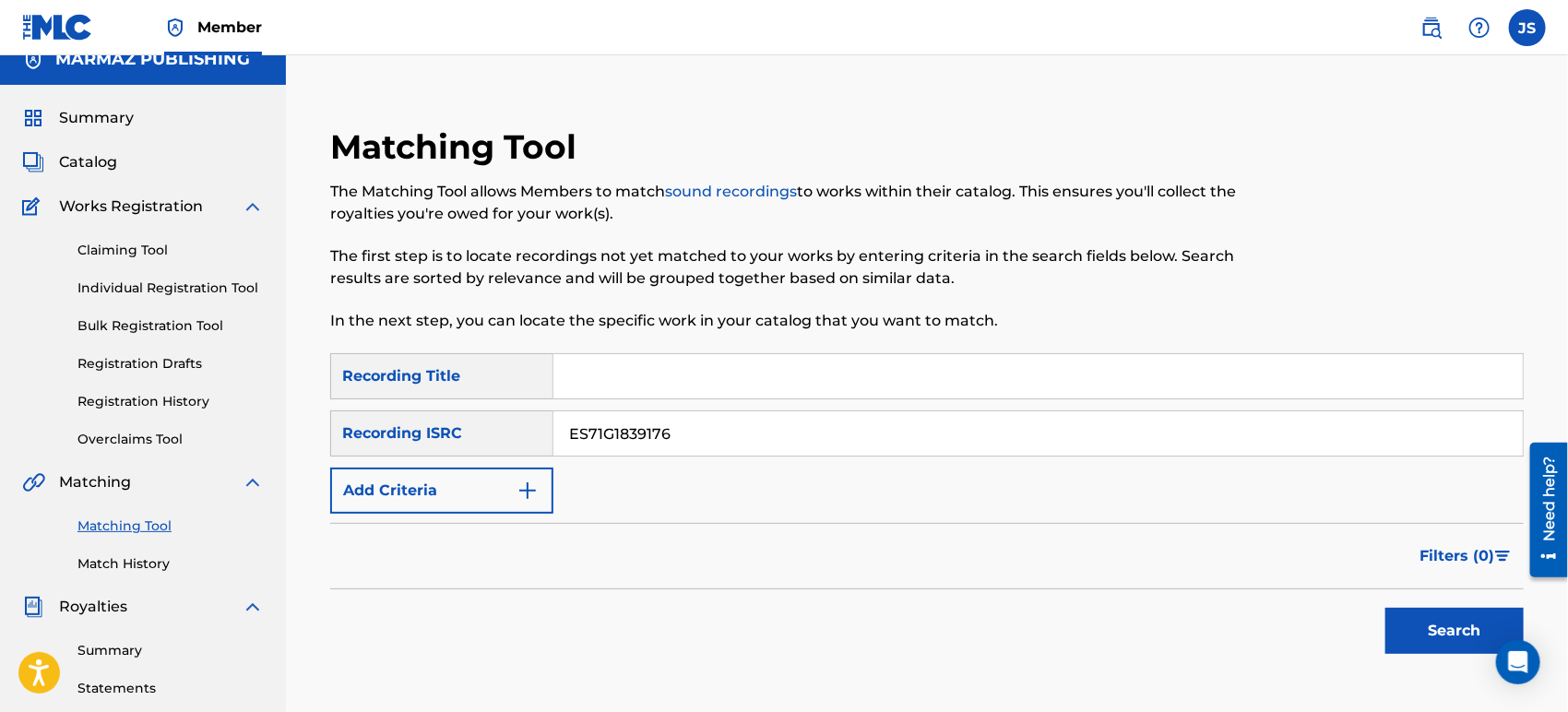 drag, startPoint x: 507, startPoint y: 607, endPoint x: 643, endPoint y: 613, distance: 136.13229 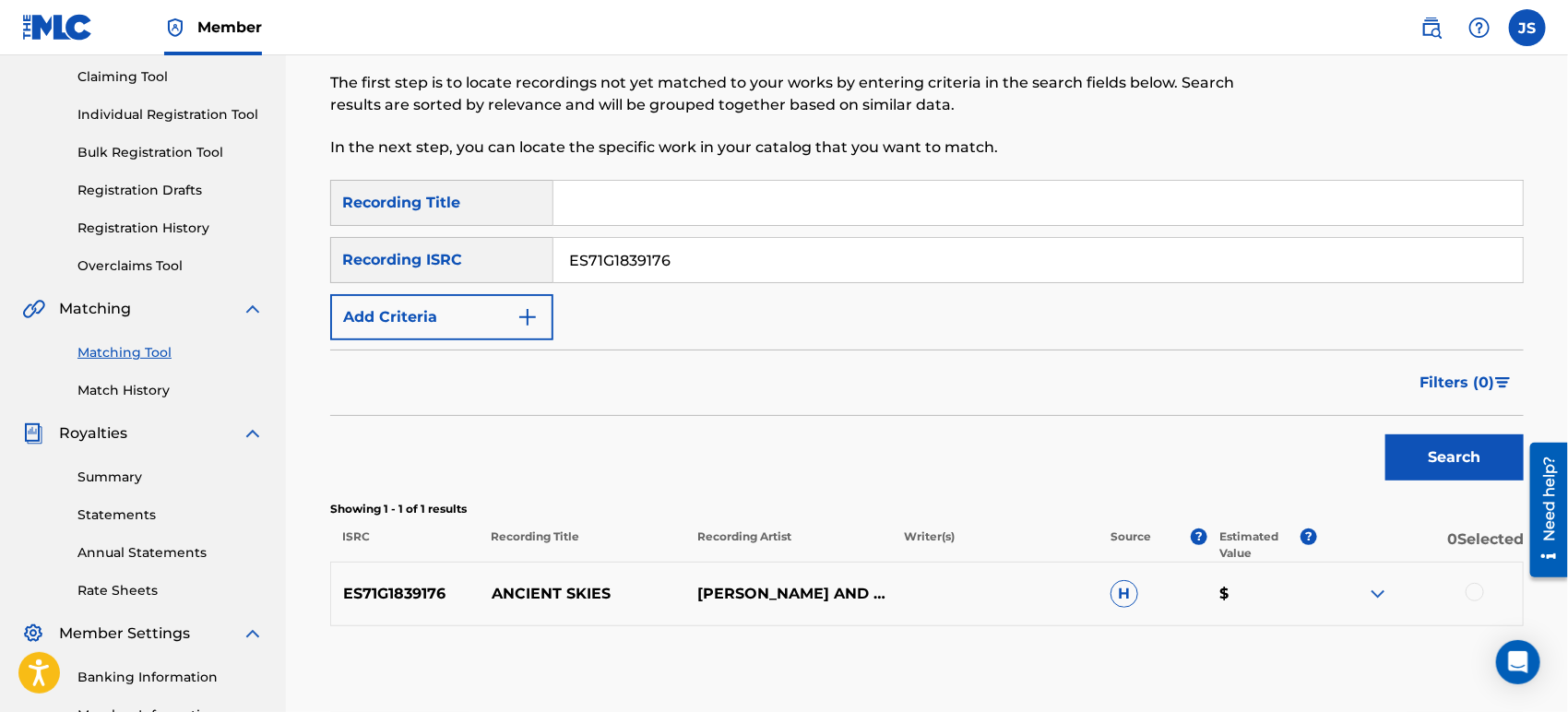 scroll, scrollTop: 328, scrollLeft: 0, axis: vertical 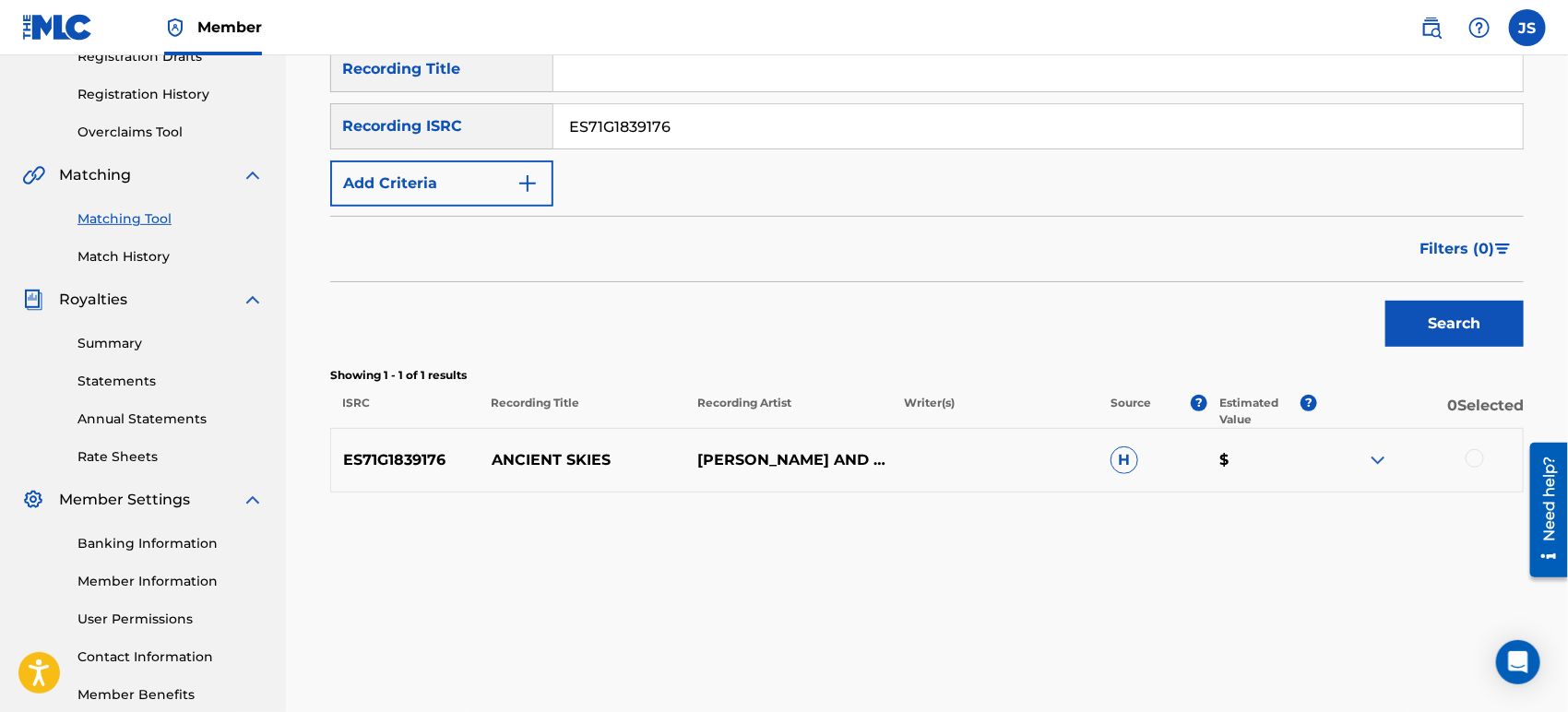 click at bounding box center (1475, 458) 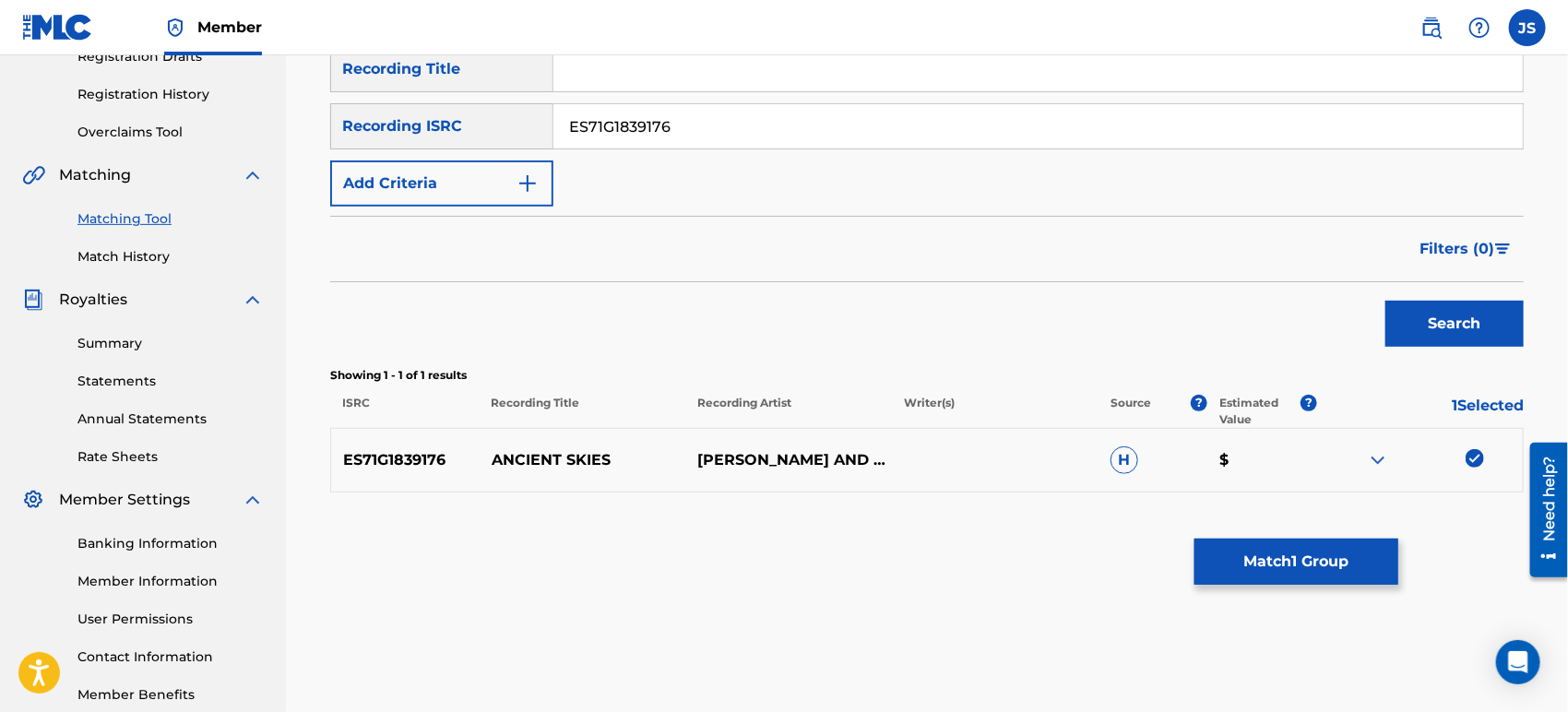 click on "Match  1 Group" at bounding box center (1296, 562) 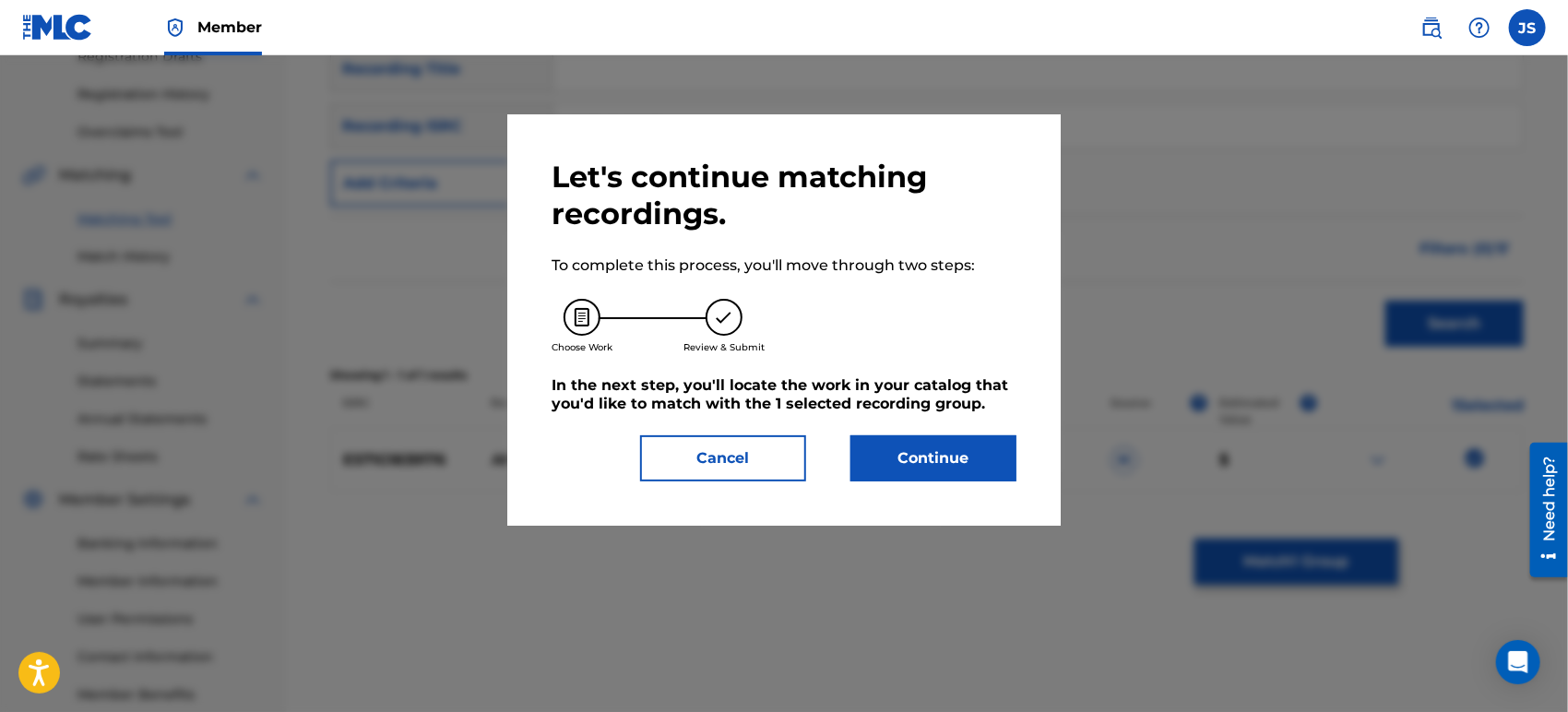click on "Continue" at bounding box center (933, 458) 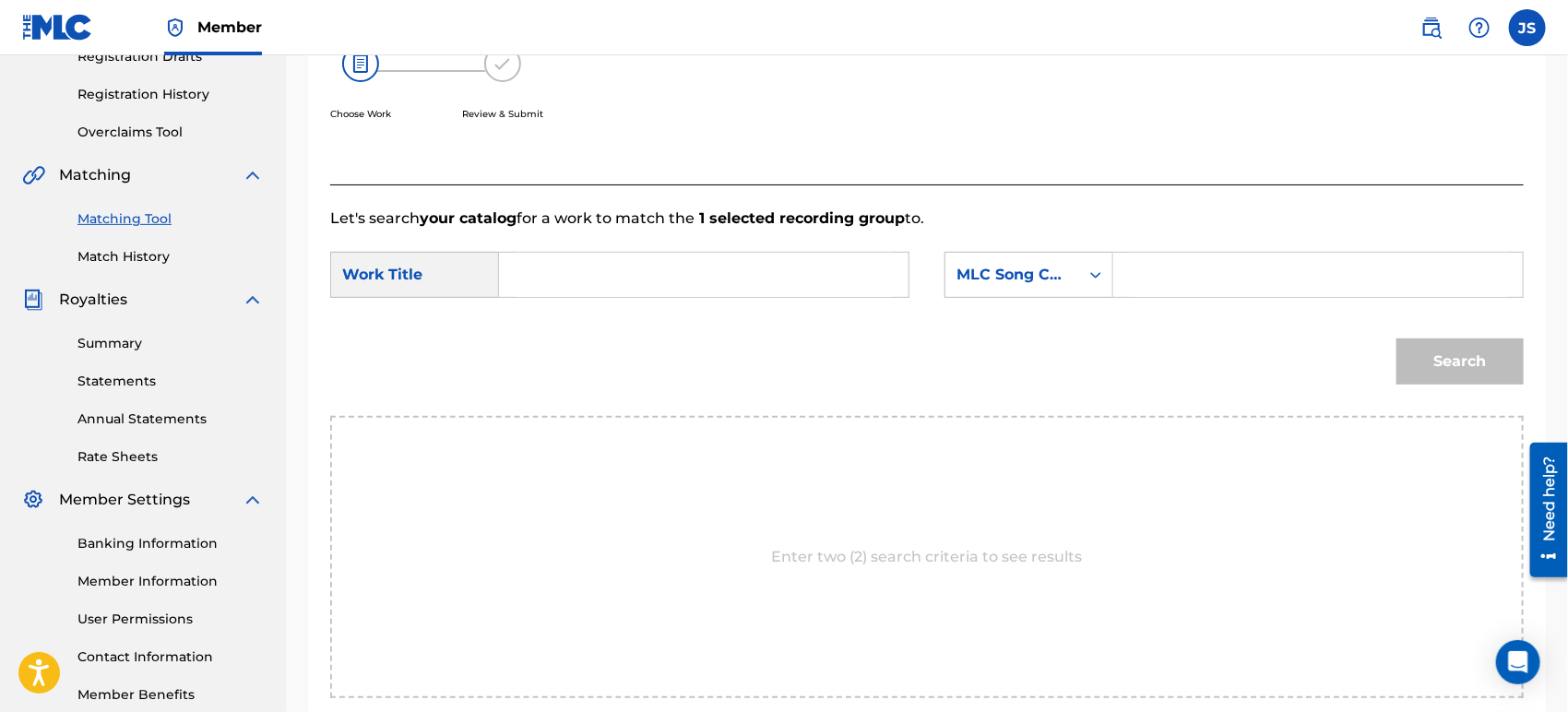 click at bounding box center (704, 275) 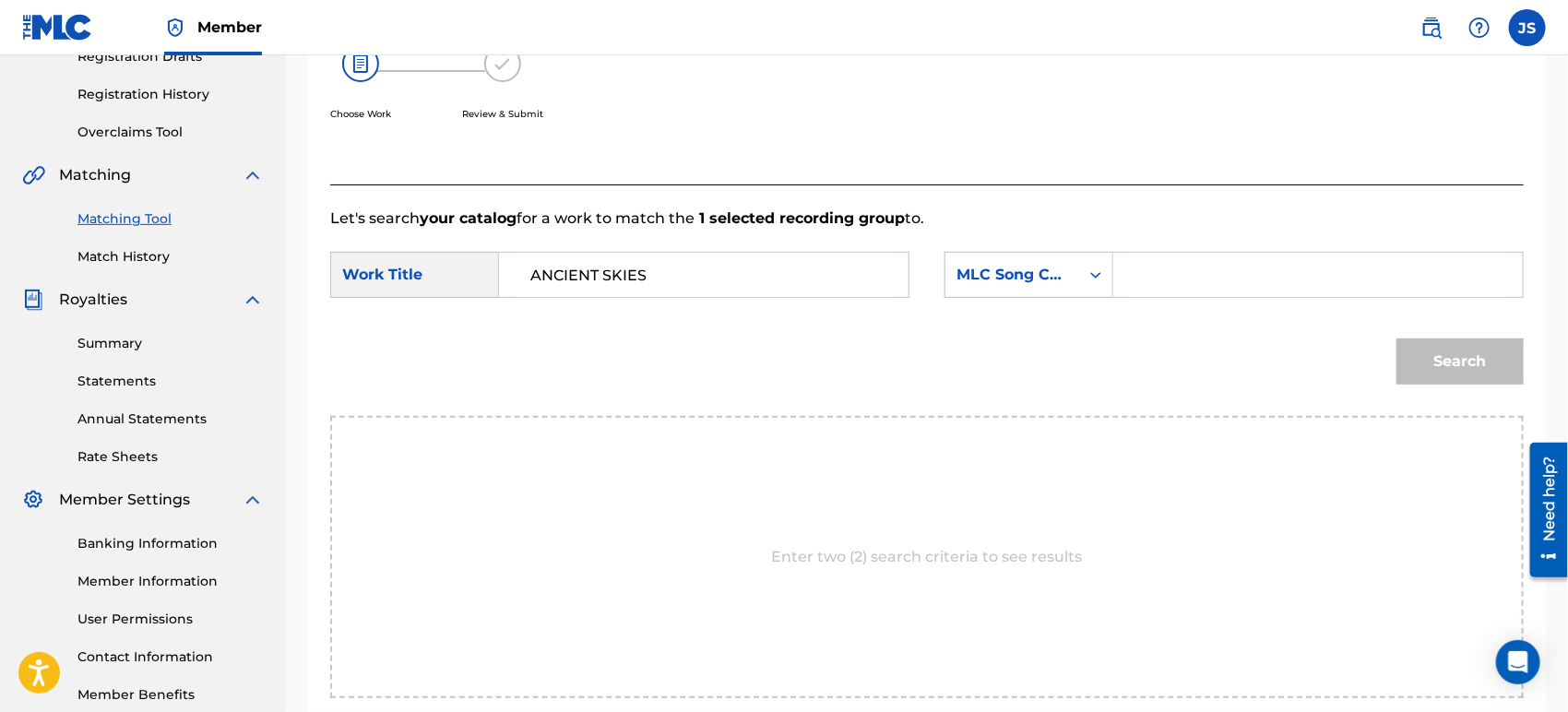 click on "MLC Song Code" at bounding box center [1012, 275] 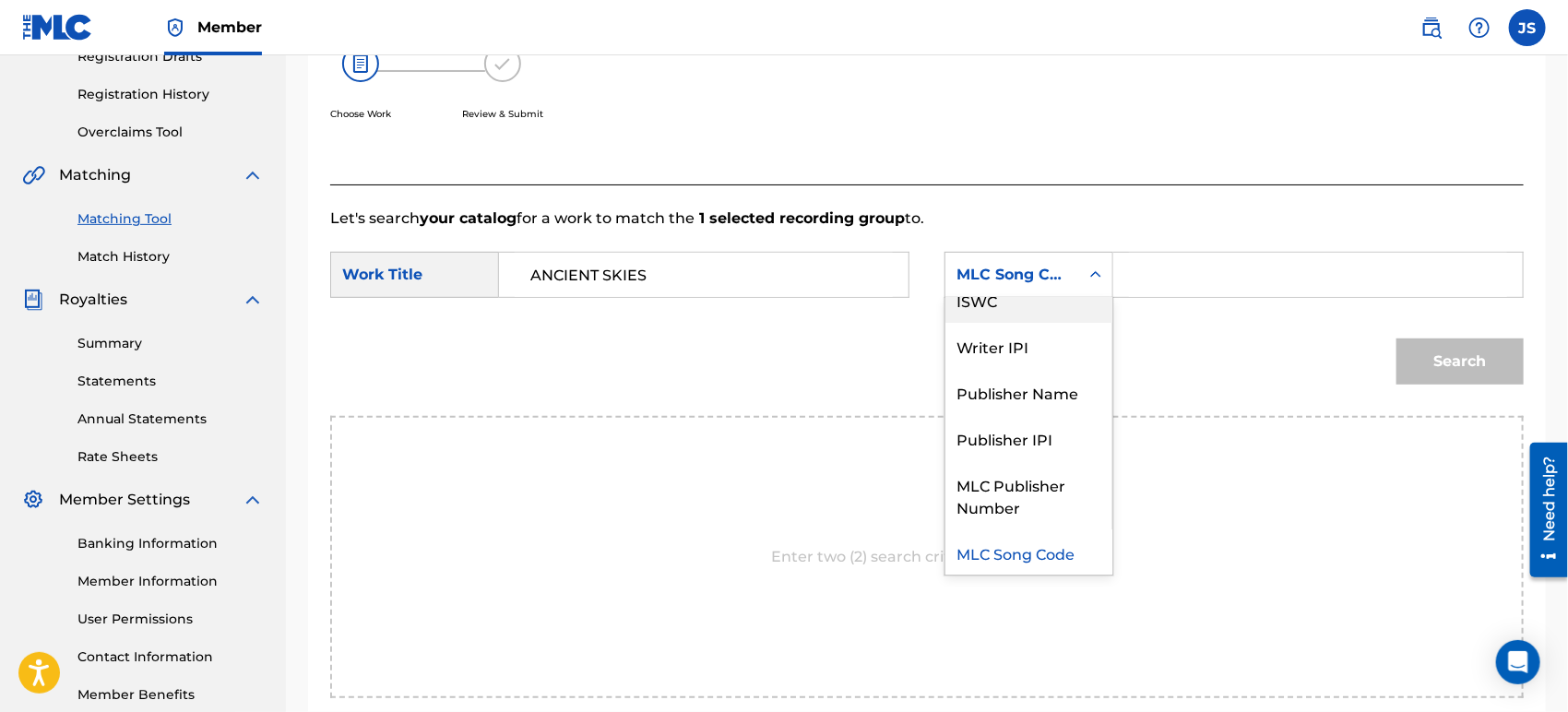 scroll, scrollTop: 0, scrollLeft: 0, axis: both 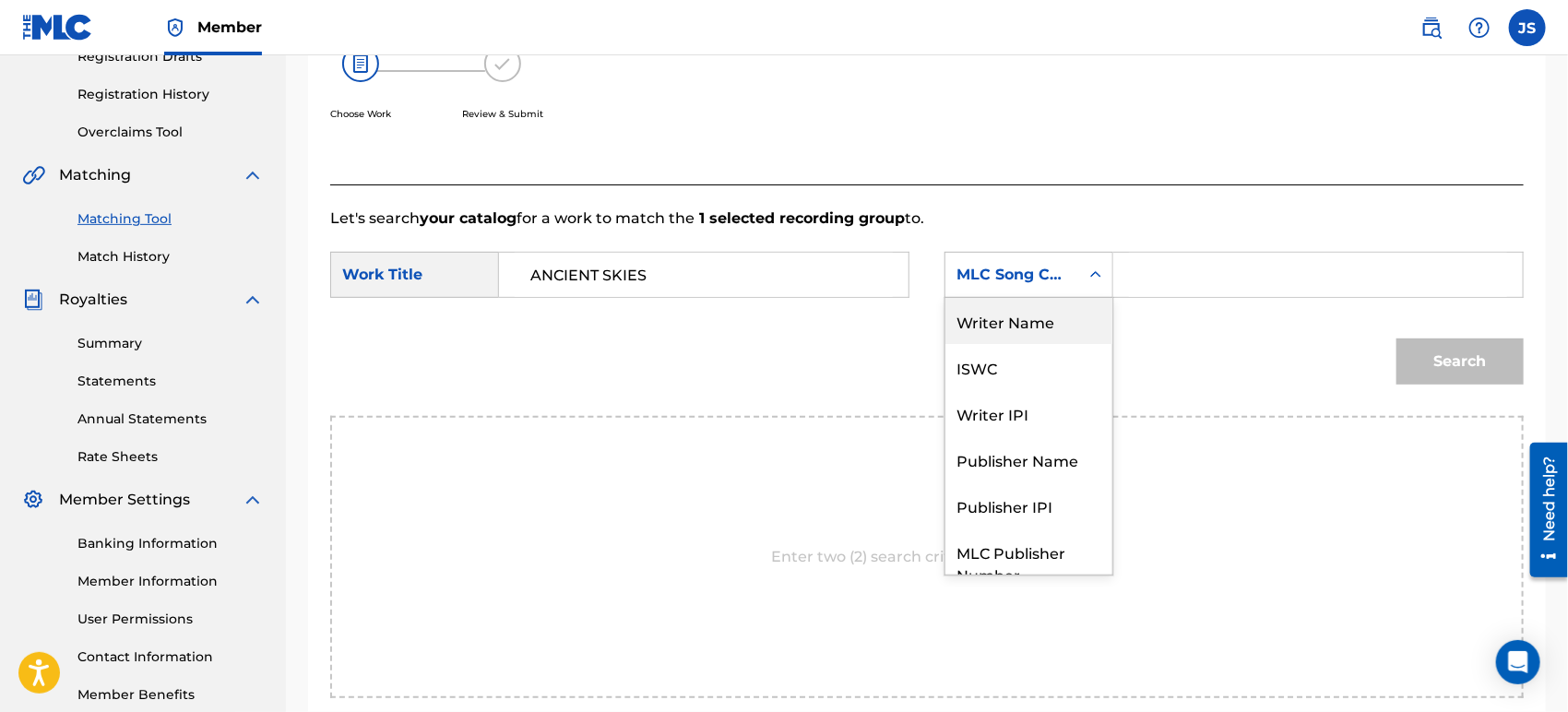click on "Writer Name" at bounding box center (1028, 321) 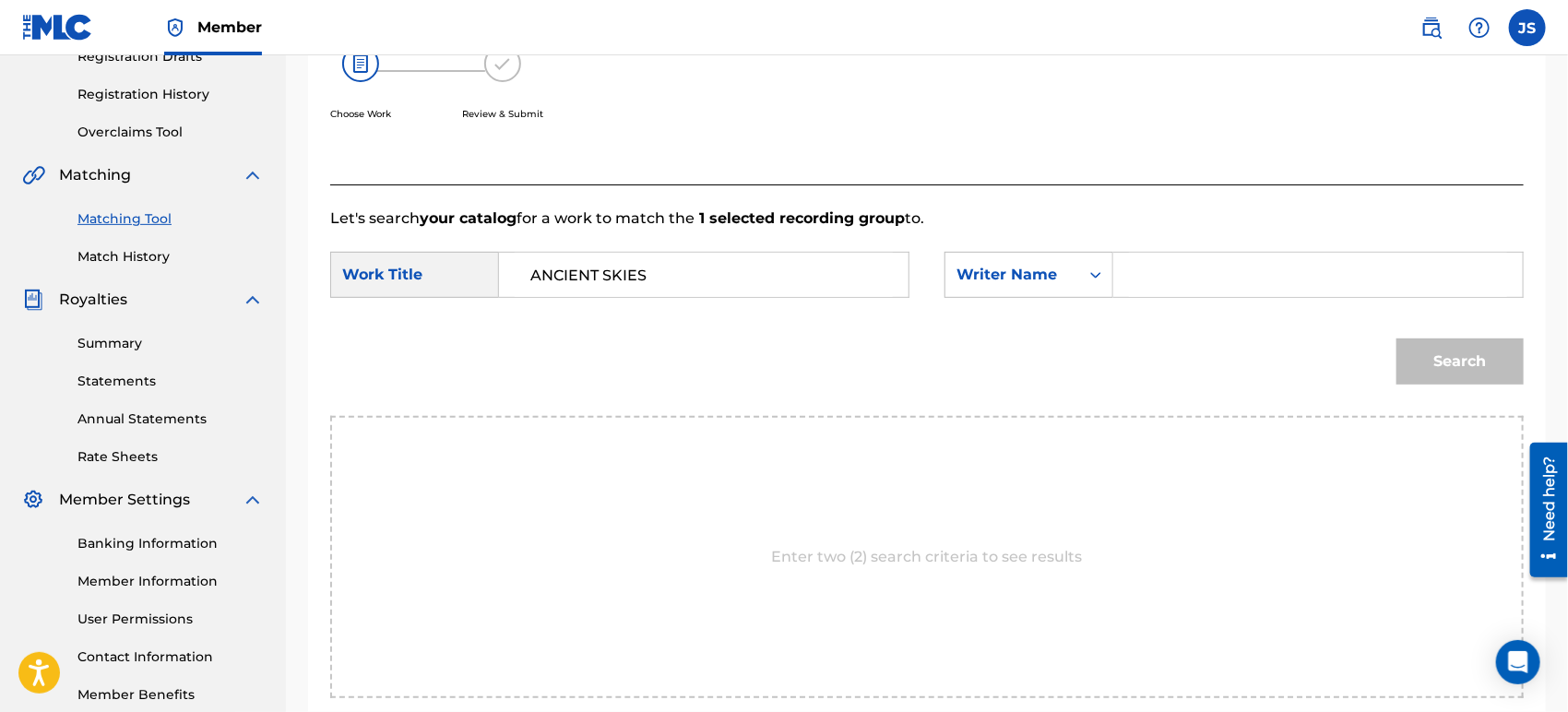click at bounding box center (1318, 275) 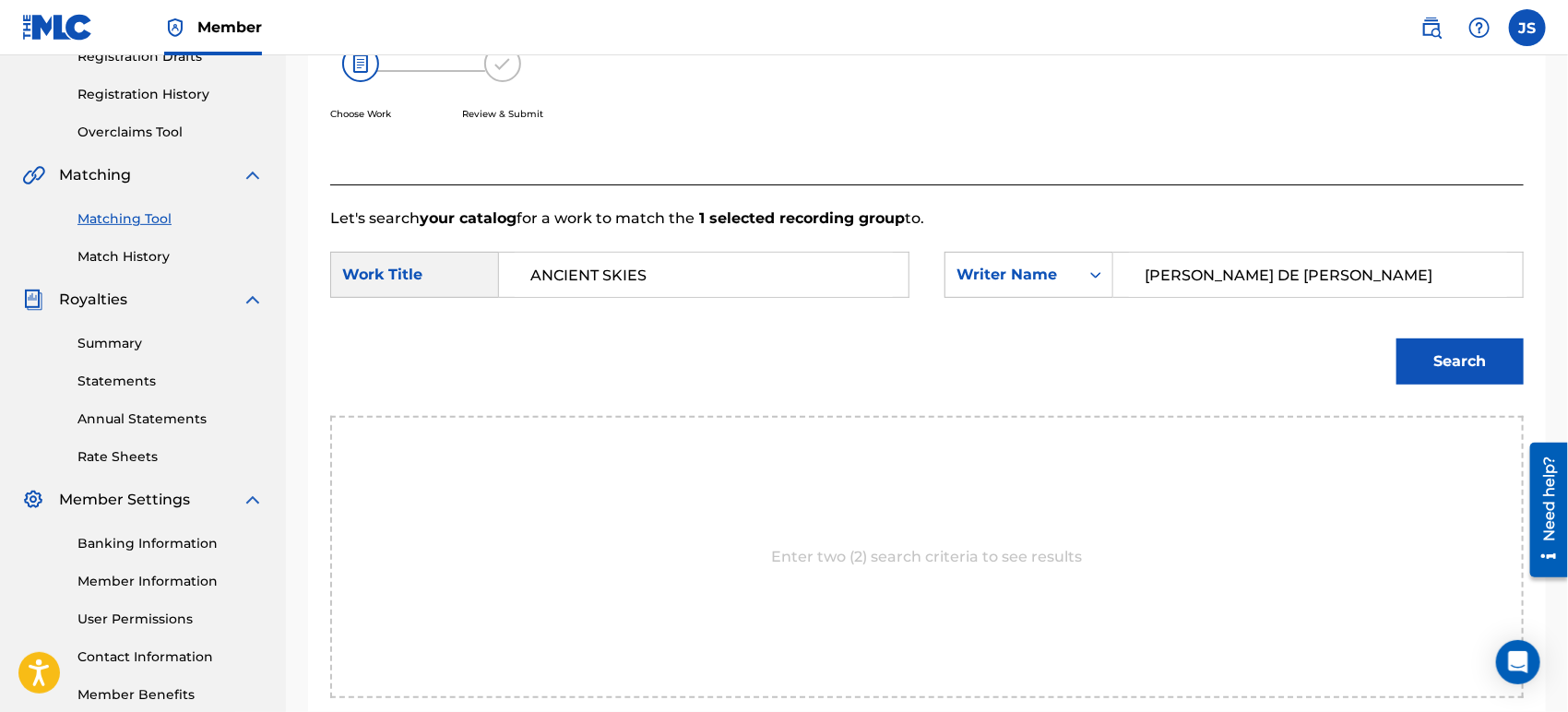 click on "Match Usage - Select Work In this step, you will locate the work you'd like to match with your selected sound recording(s). Two criteria are required to search. If you do not have The MLC Song Code, click the down arrow to select another search criteria. To expand full details for the work, click the blue plus sign ( + ). To select a work, click  Select. Choose Work Review & Submit" at bounding box center (790, 2) 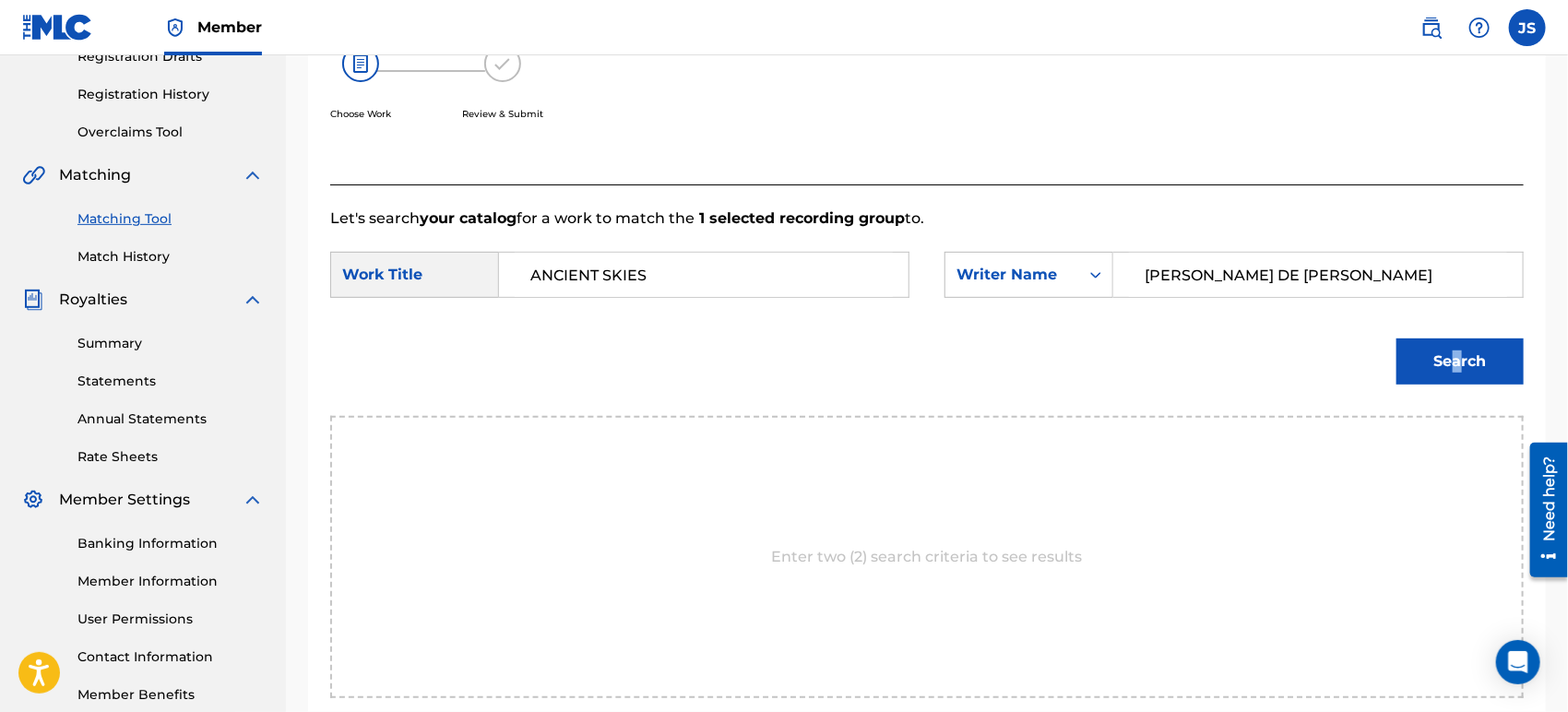 click on "Search" at bounding box center [927, 368] 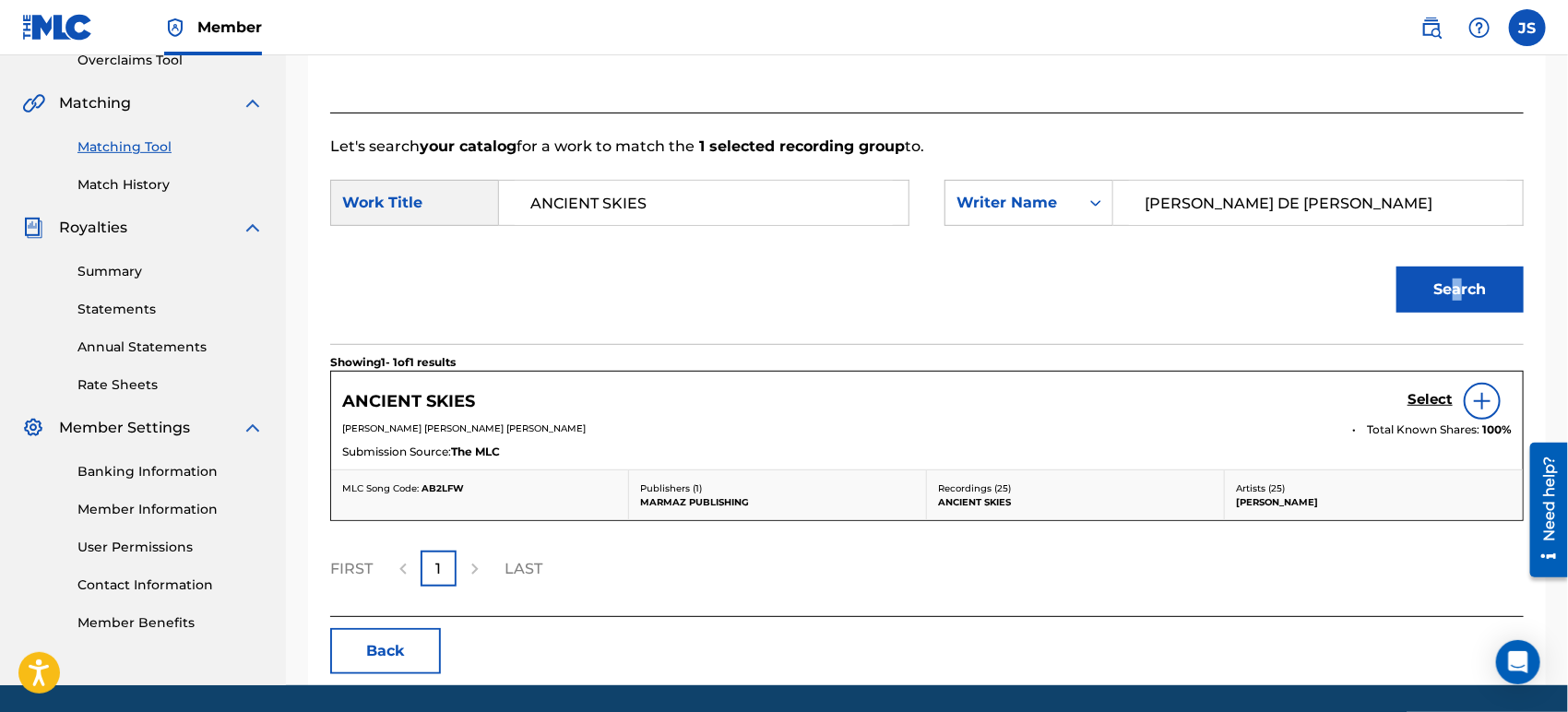 scroll, scrollTop: 431, scrollLeft: 0, axis: vertical 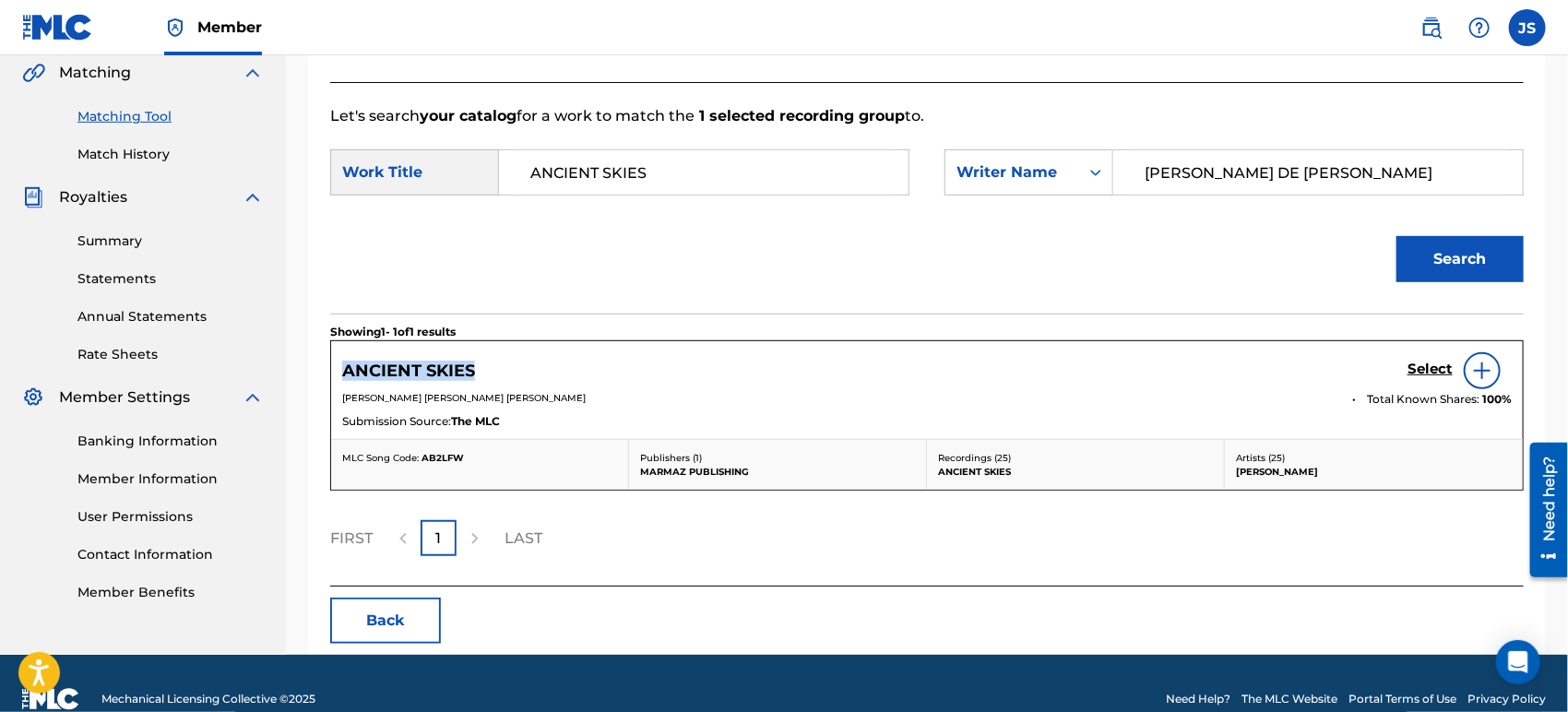 drag, startPoint x: 487, startPoint y: 363, endPoint x: 640, endPoint y: 329, distance: 156.73226 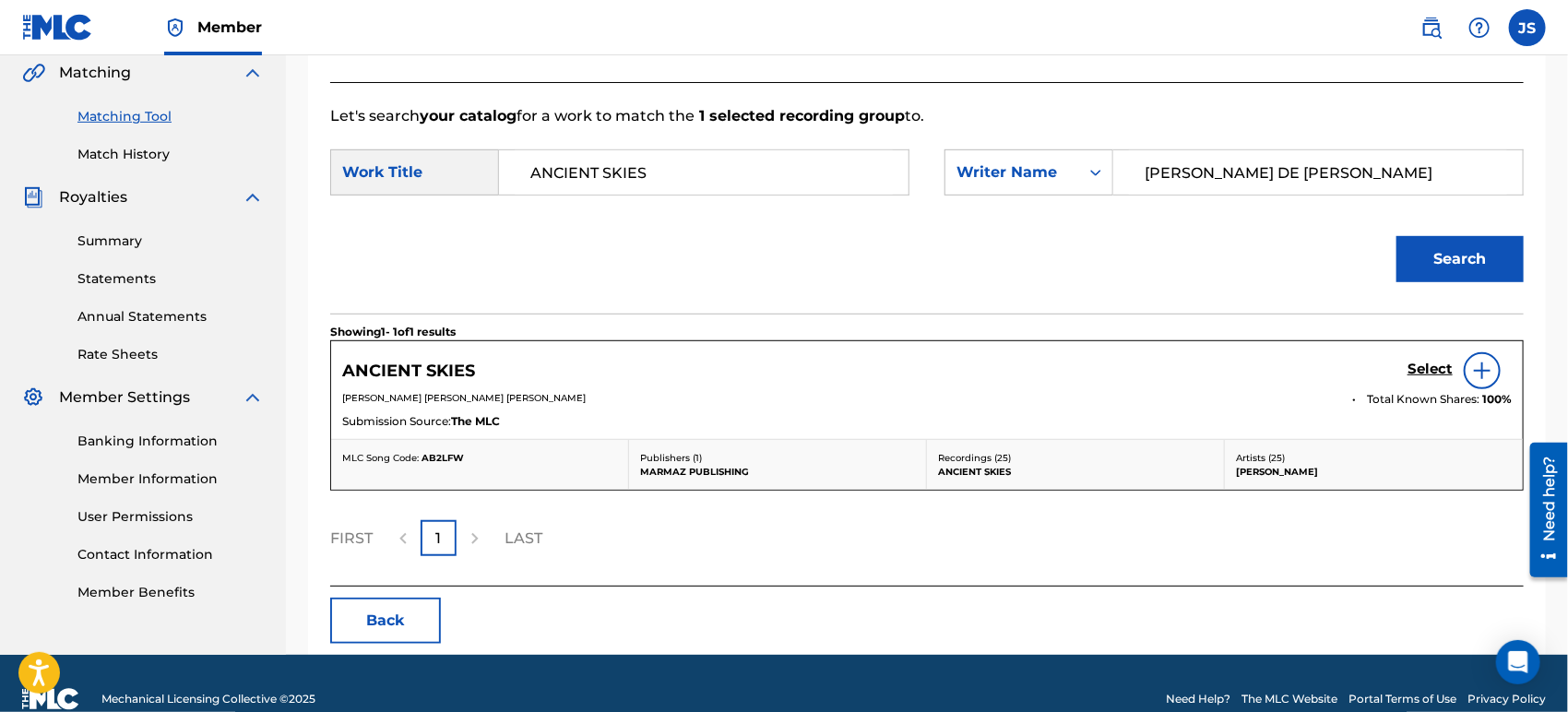 click on "AB2LFW" at bounding box center [443, 457] 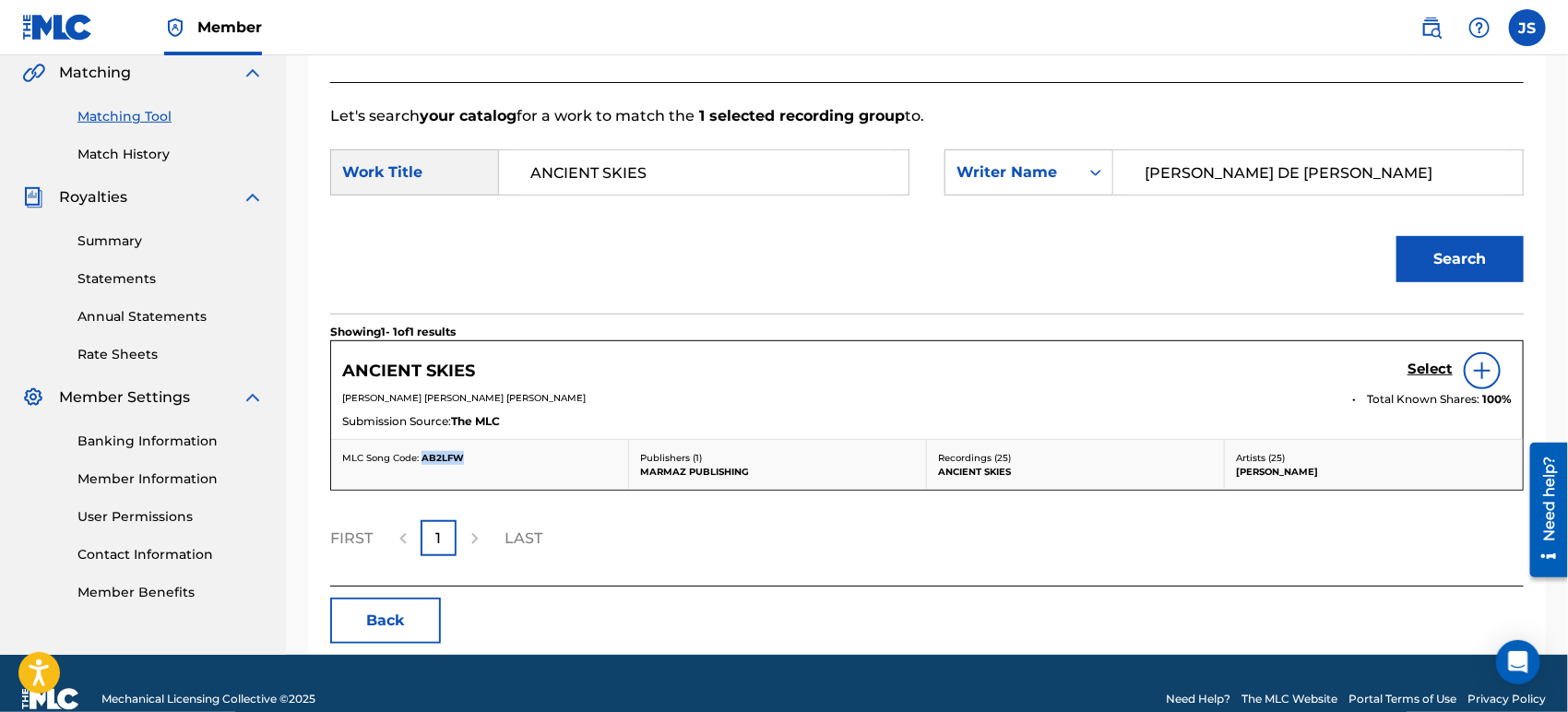 click on "AB2LFW" at bounding box center [443, 457] 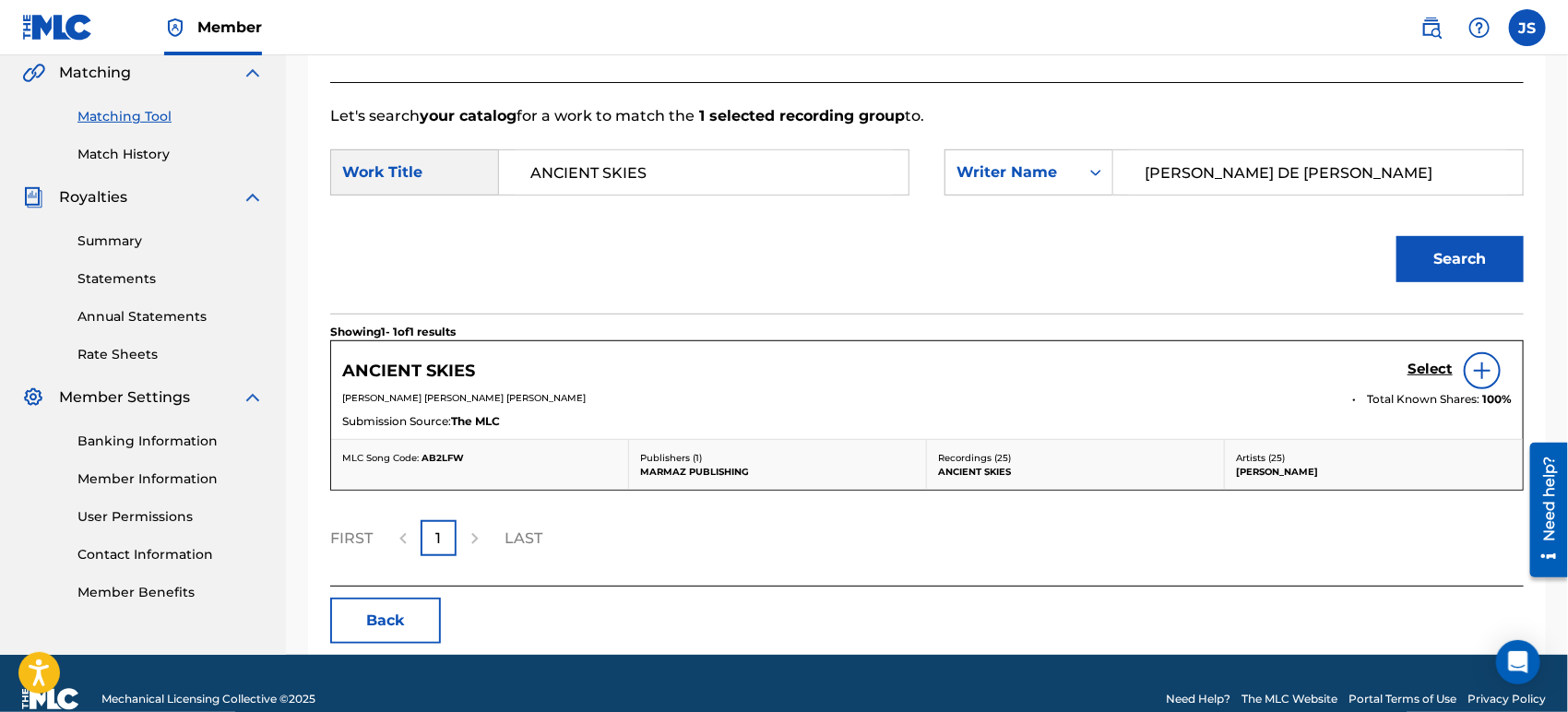 click on "Select" at bounding box center [1430, 369] 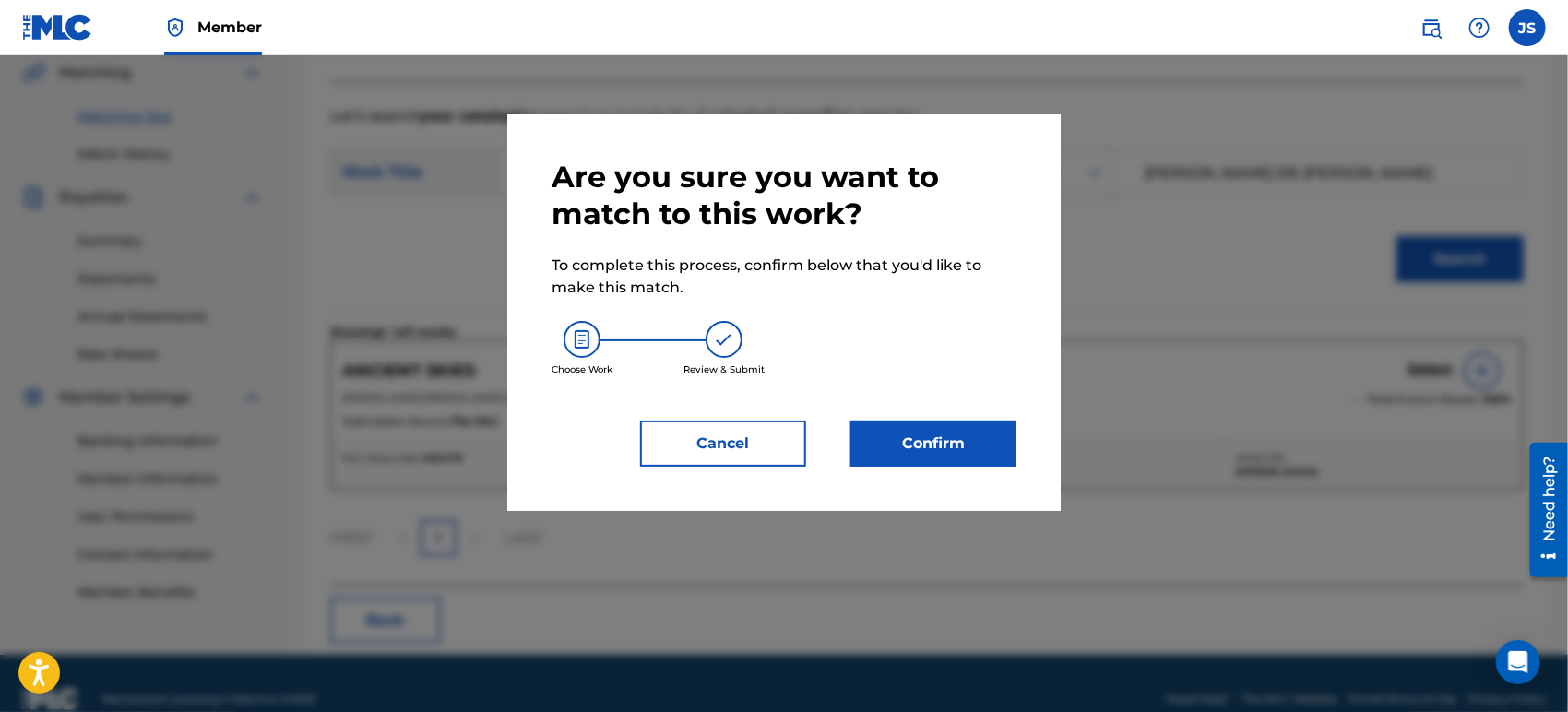 click on "Confirm" at bounding box center [933, 444] 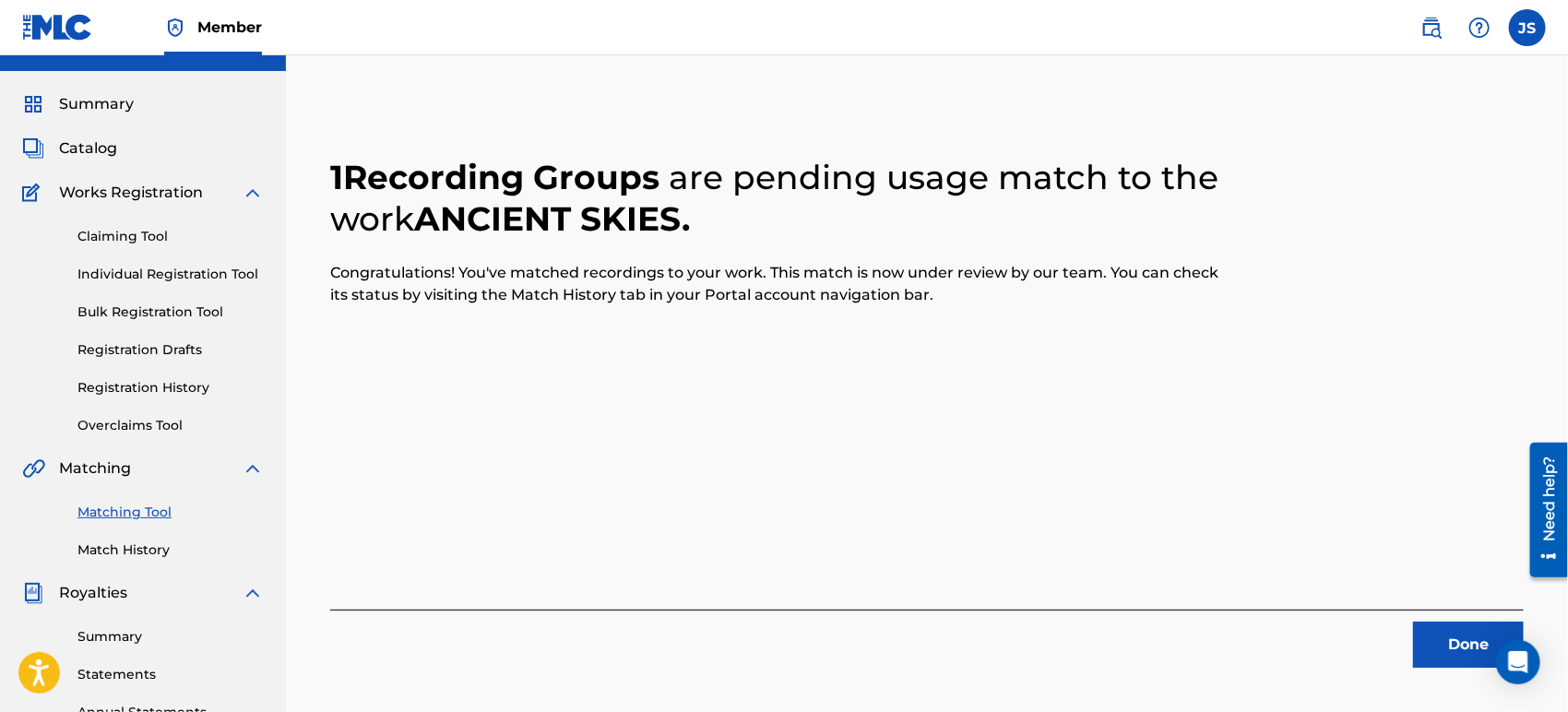 scroll, scrollTop: 124, scrollLeft: 0, axis: vertical 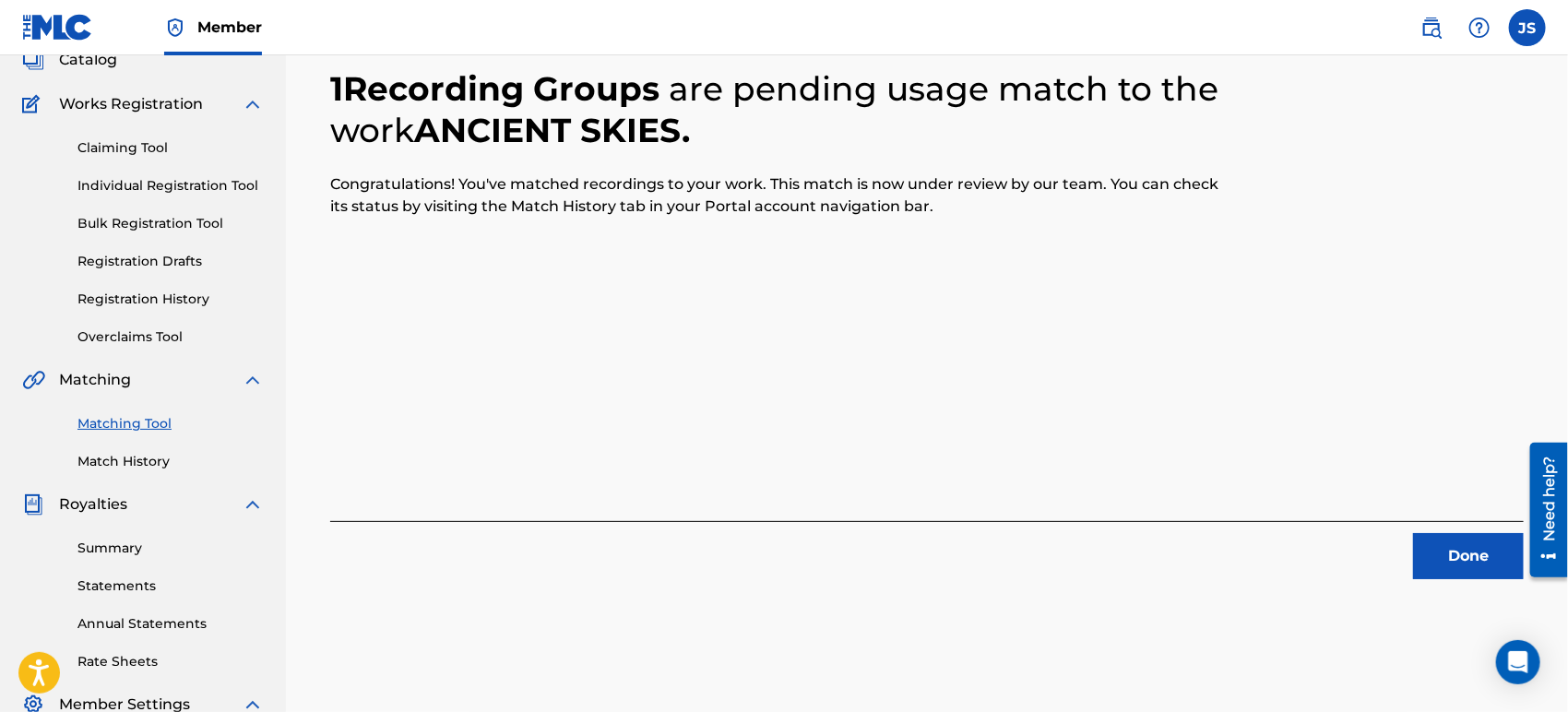 click on "Done" at bounding box center (1468, 556) 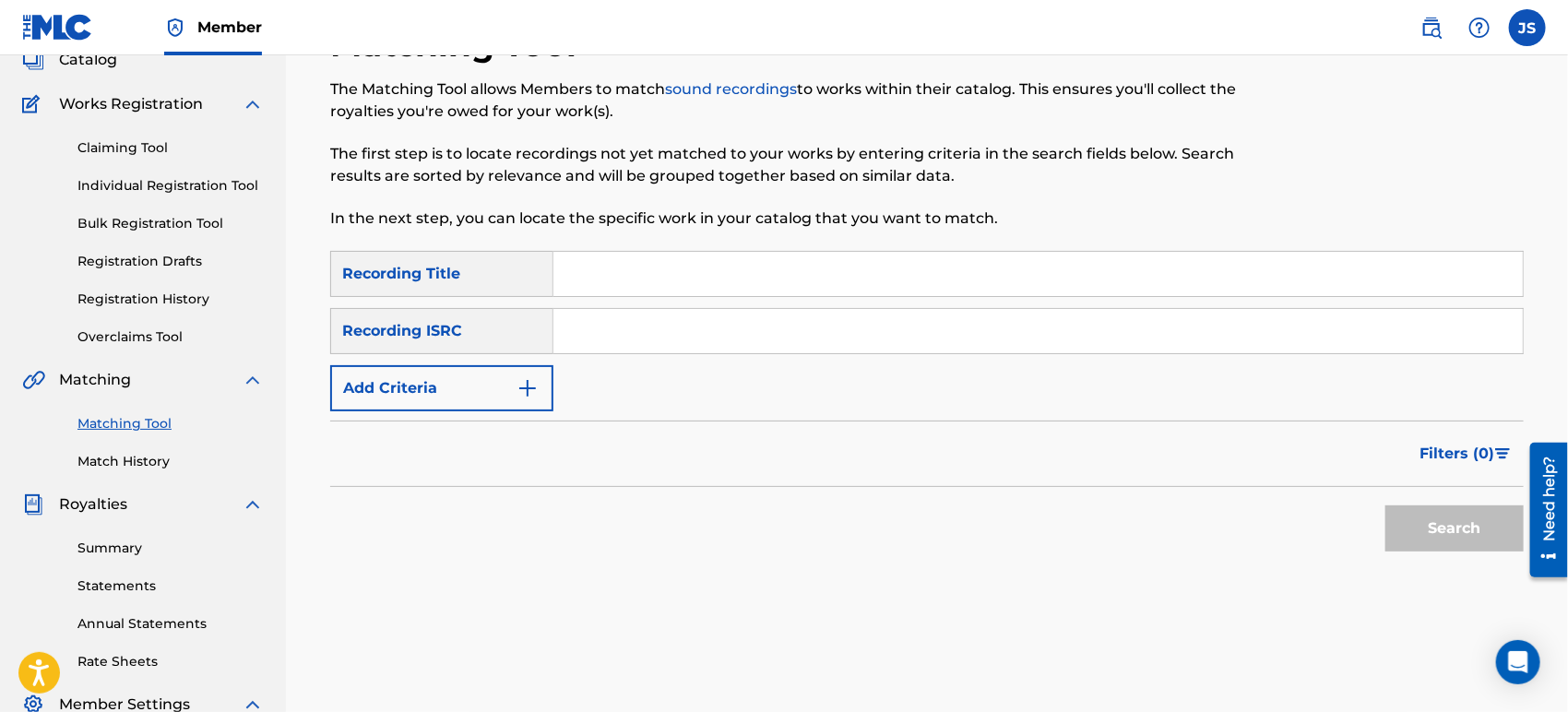 click at bounding box center (1038, 331) 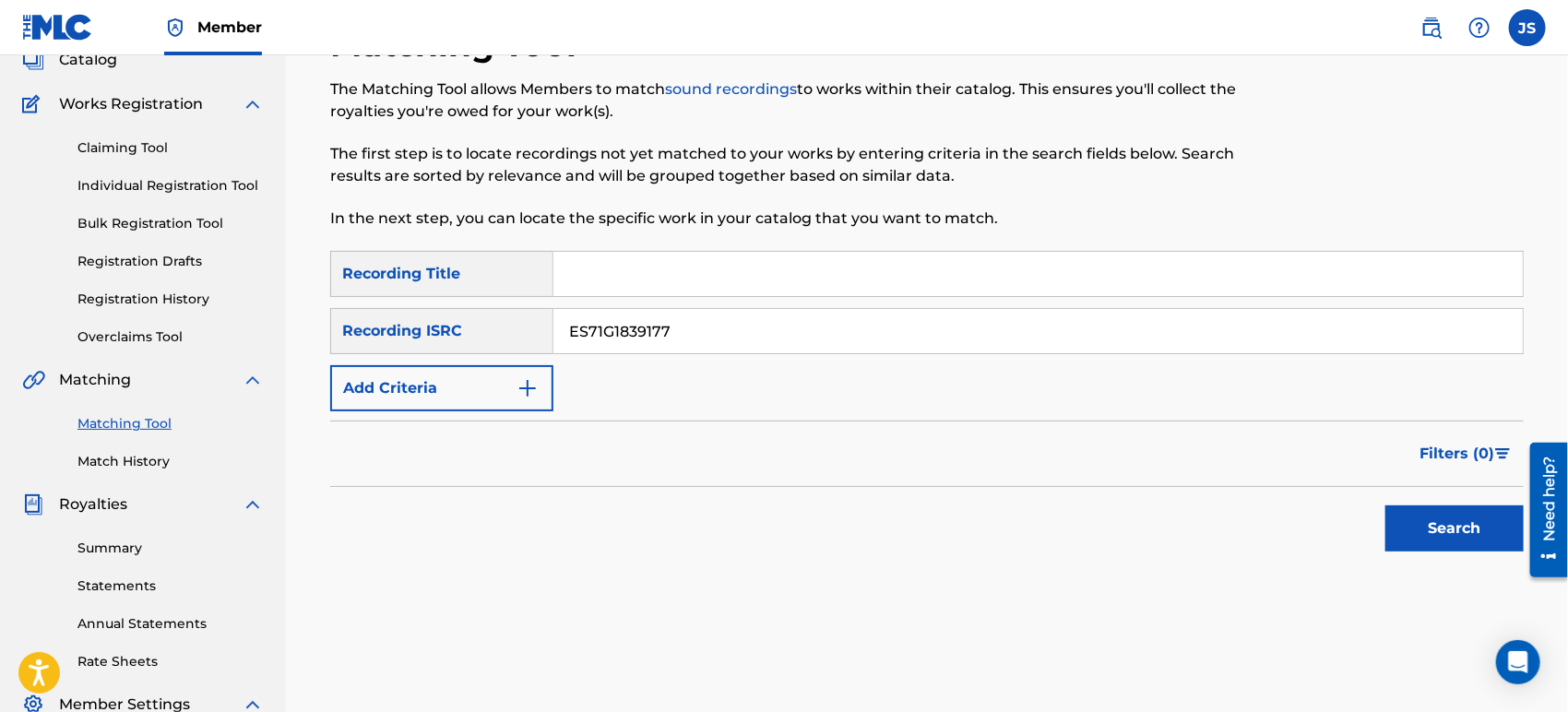 click on "Search" at bounding box center [927, 524] 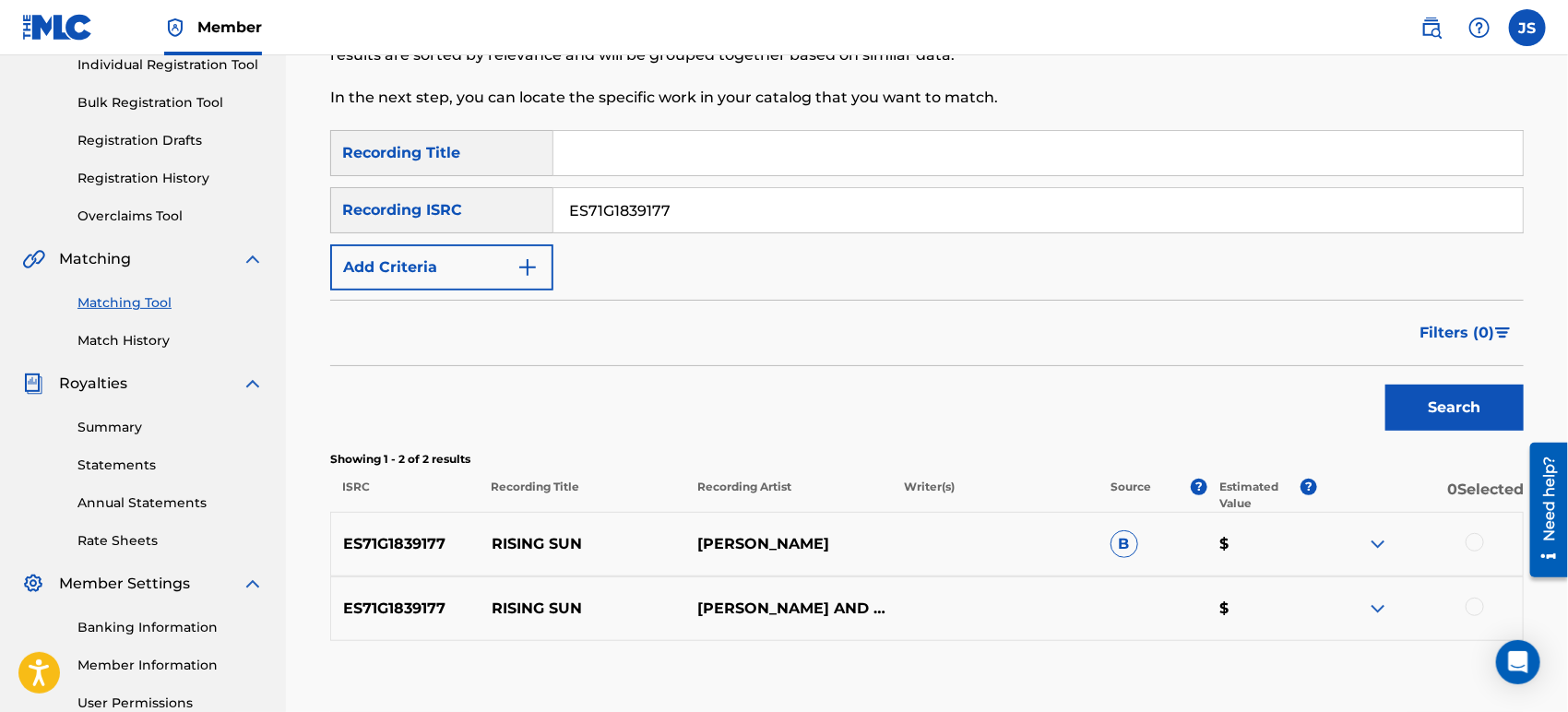 scroll, scrollTop: 431, scrollLeft: 0, axis: vertical 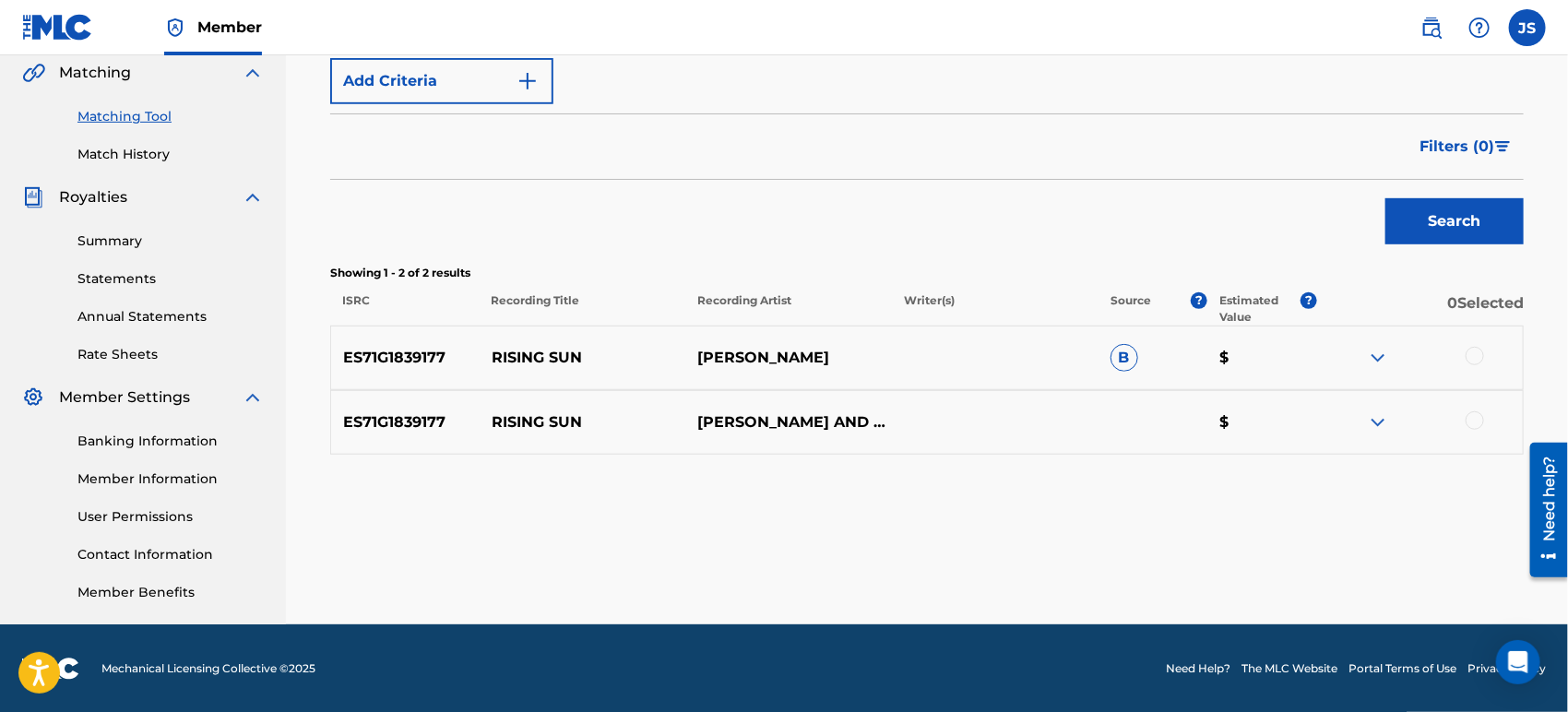 click at bounding box center (1475, 356) 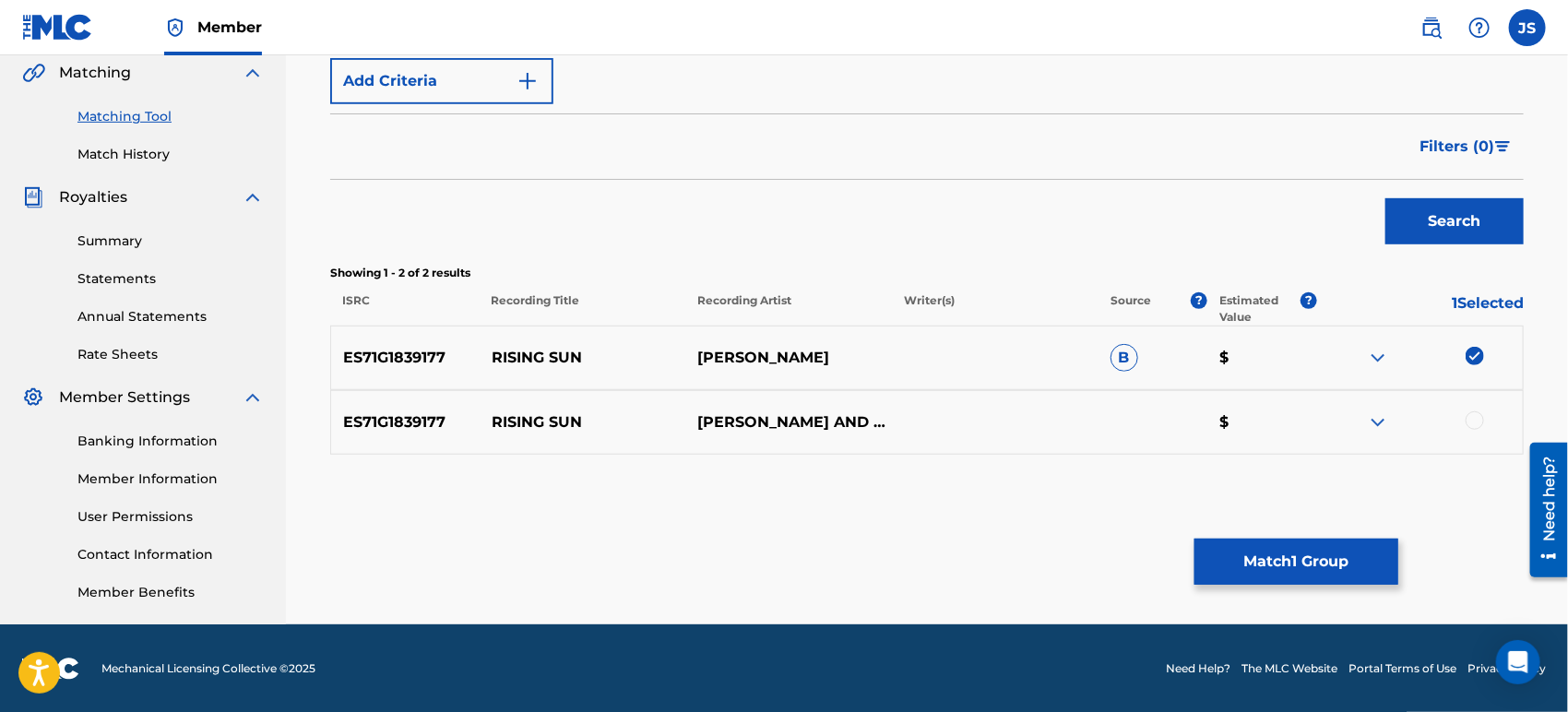 click on "ES71G1839177 RISING SUN [PERSON_NAME] AND THE BREATH OF LIFE $" at bounding box center [927, 422] 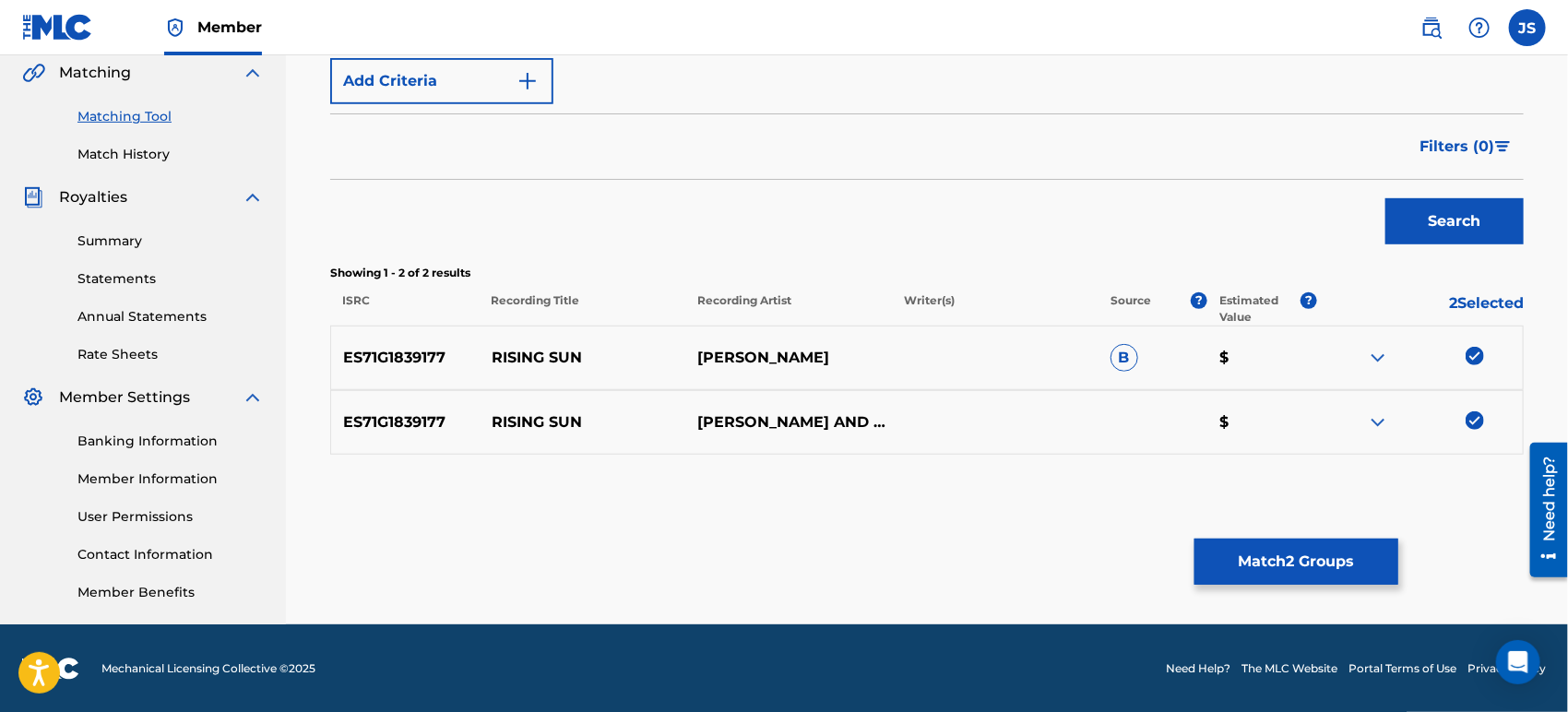 click on "Match  2 Groups" at bounding box center [1296, 562] 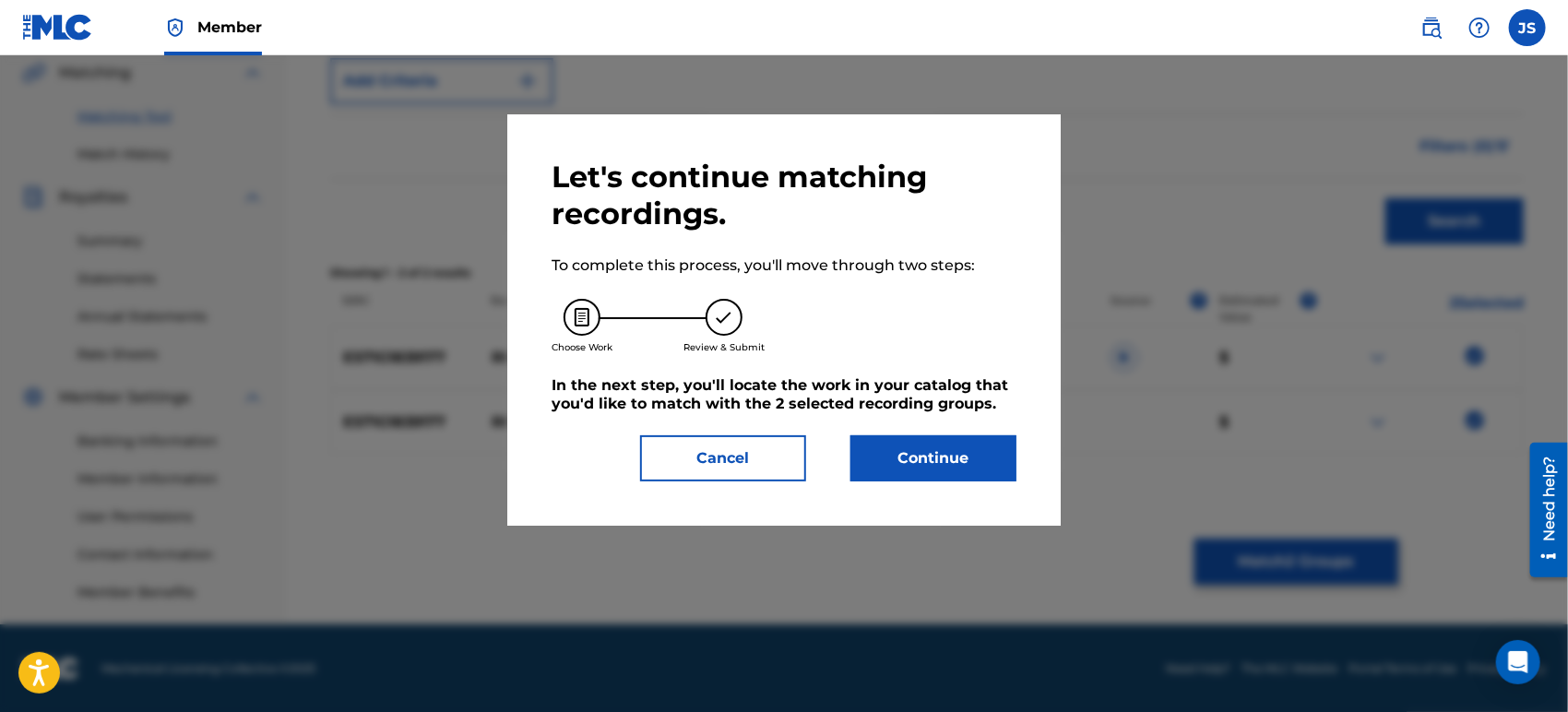 drag, startPoint x: 891, startPoint y: 455, endPoint x: 878, endPoint y: 454, distance: 13.038405 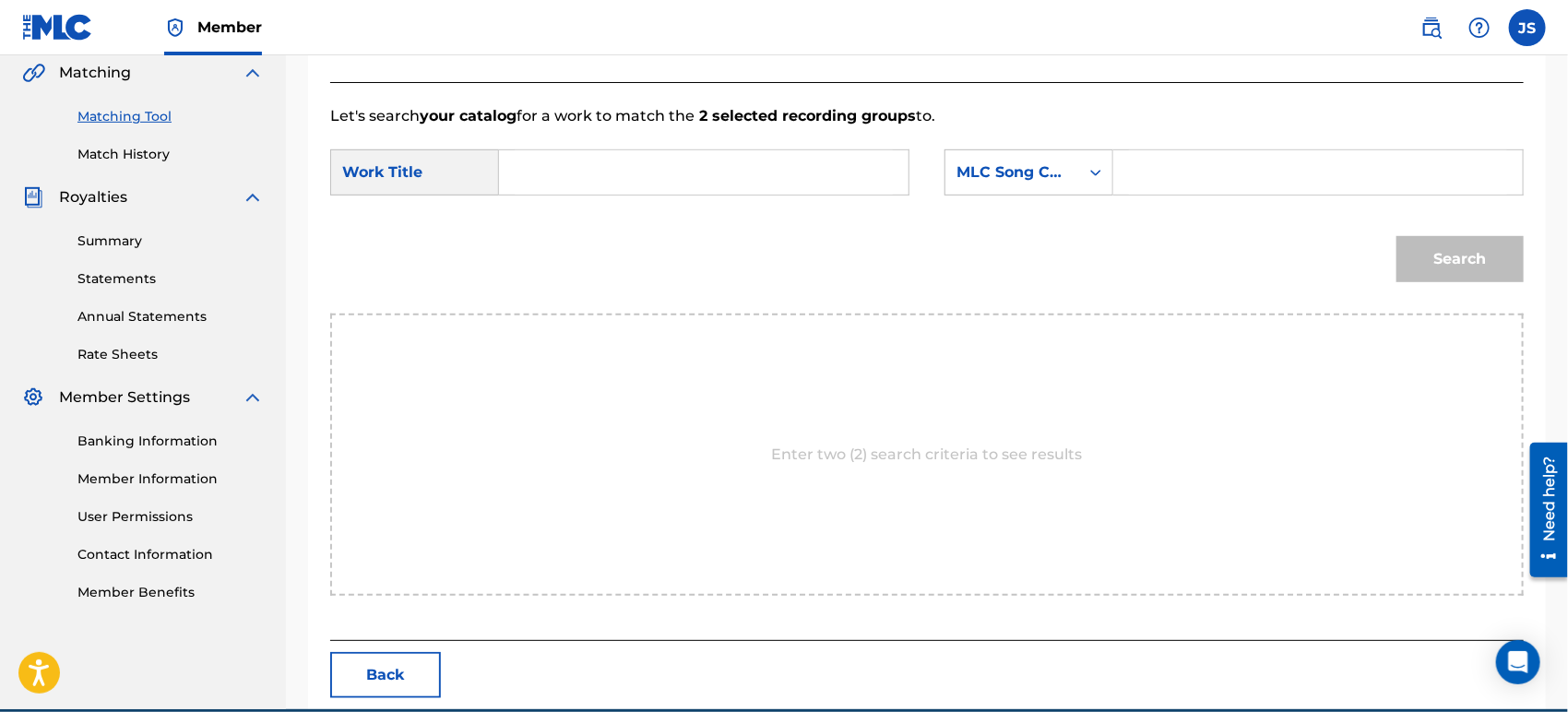 click at bounding box center (704, 172) 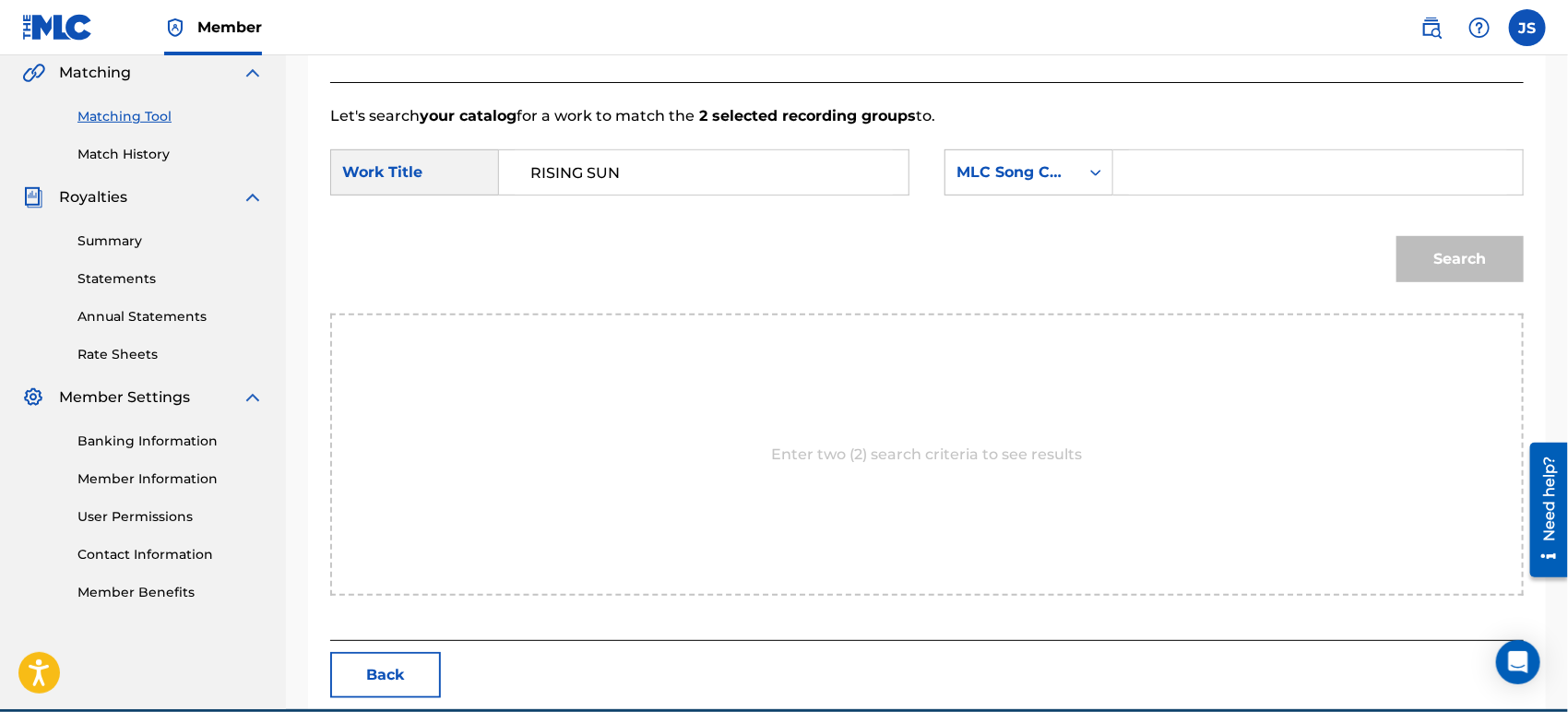 drag, startPoint x: 982, startPoint y: 151, endPoint x: 991, endPoint y: 156, distance: 10.29563 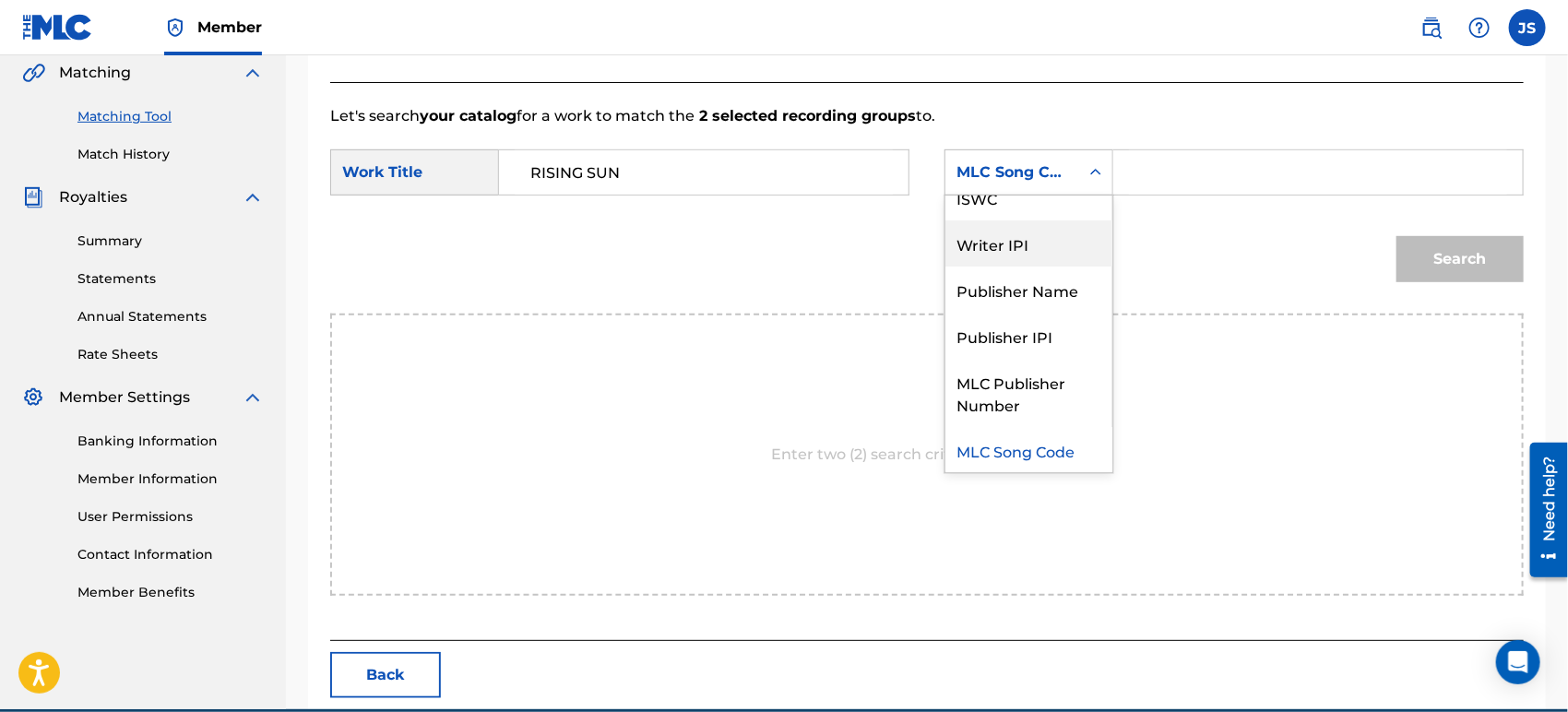 scroll, scrollTop: 0, scrollLeft: 0, axis: both 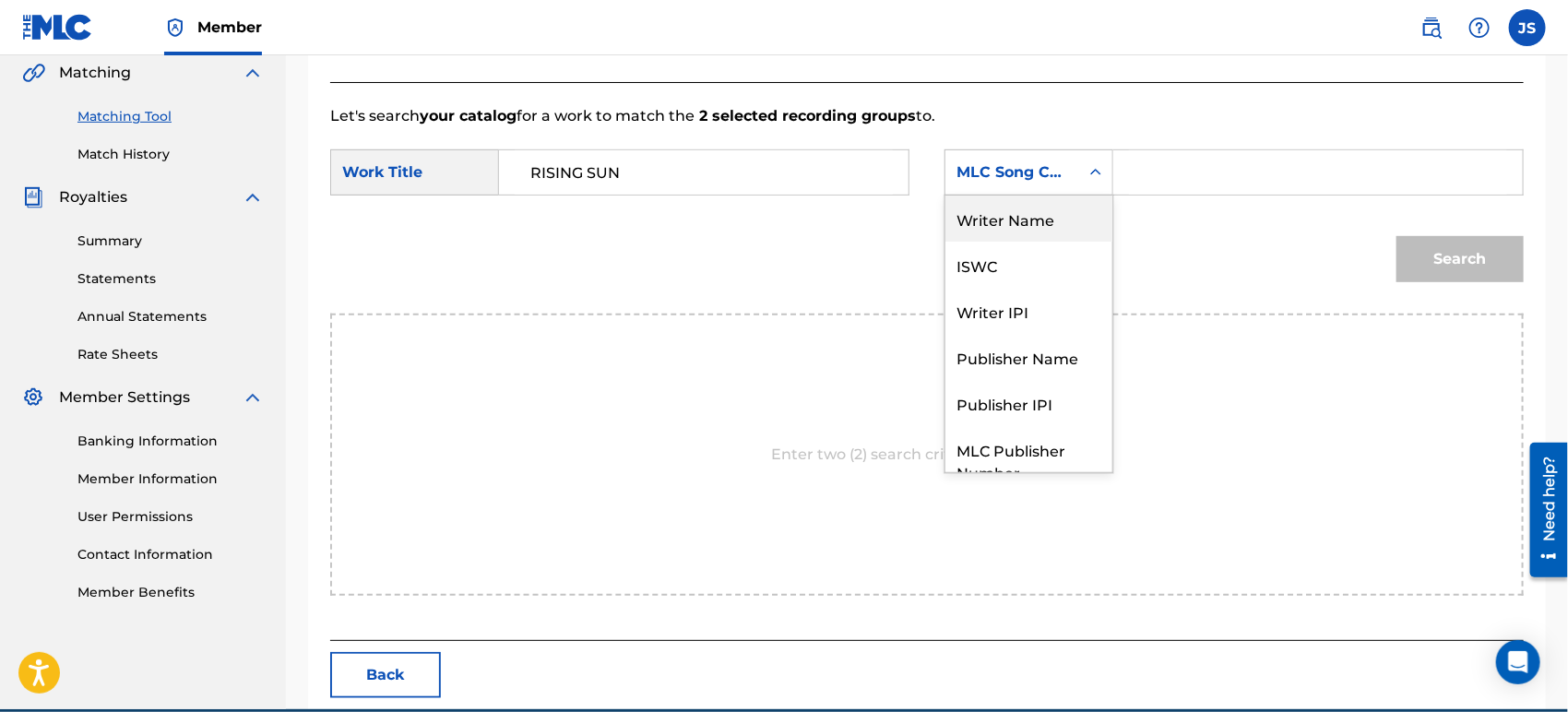 click on "Writer Name" at bounding box center (1028, 219) 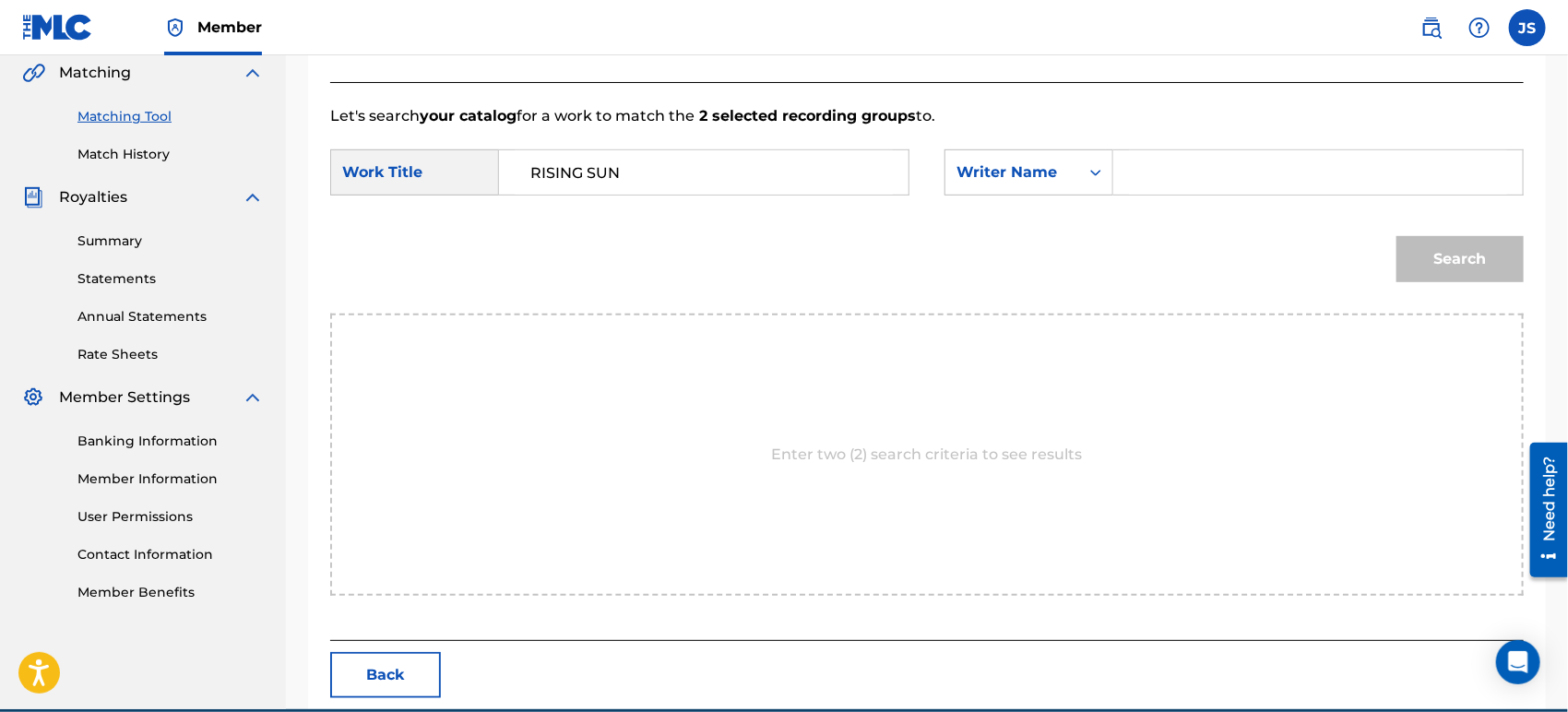 click at bounding box center (1318, 172) 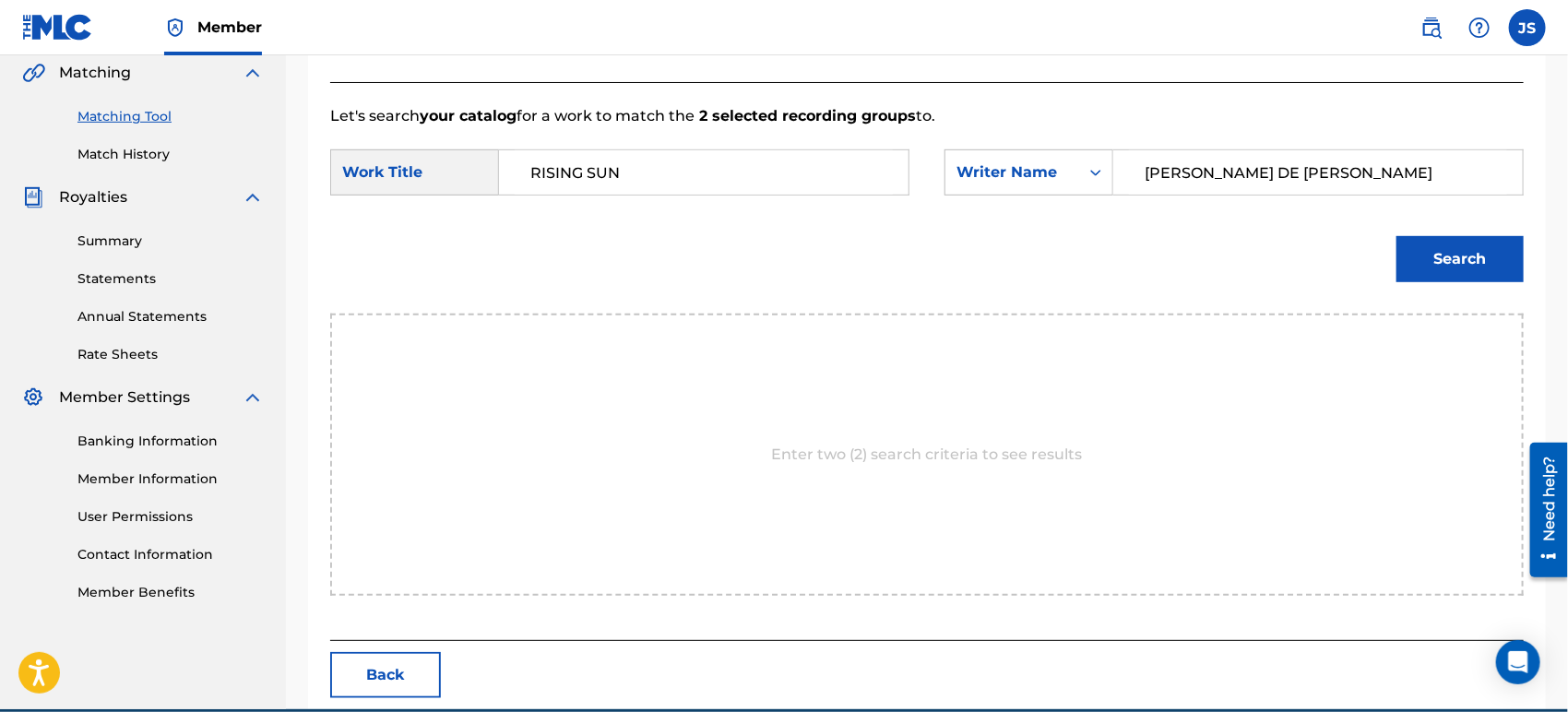 drag, startPoint x: 1218, startPoint y: 96, endPoint x: 1260, endPoint y: 135, distance: 57.31492 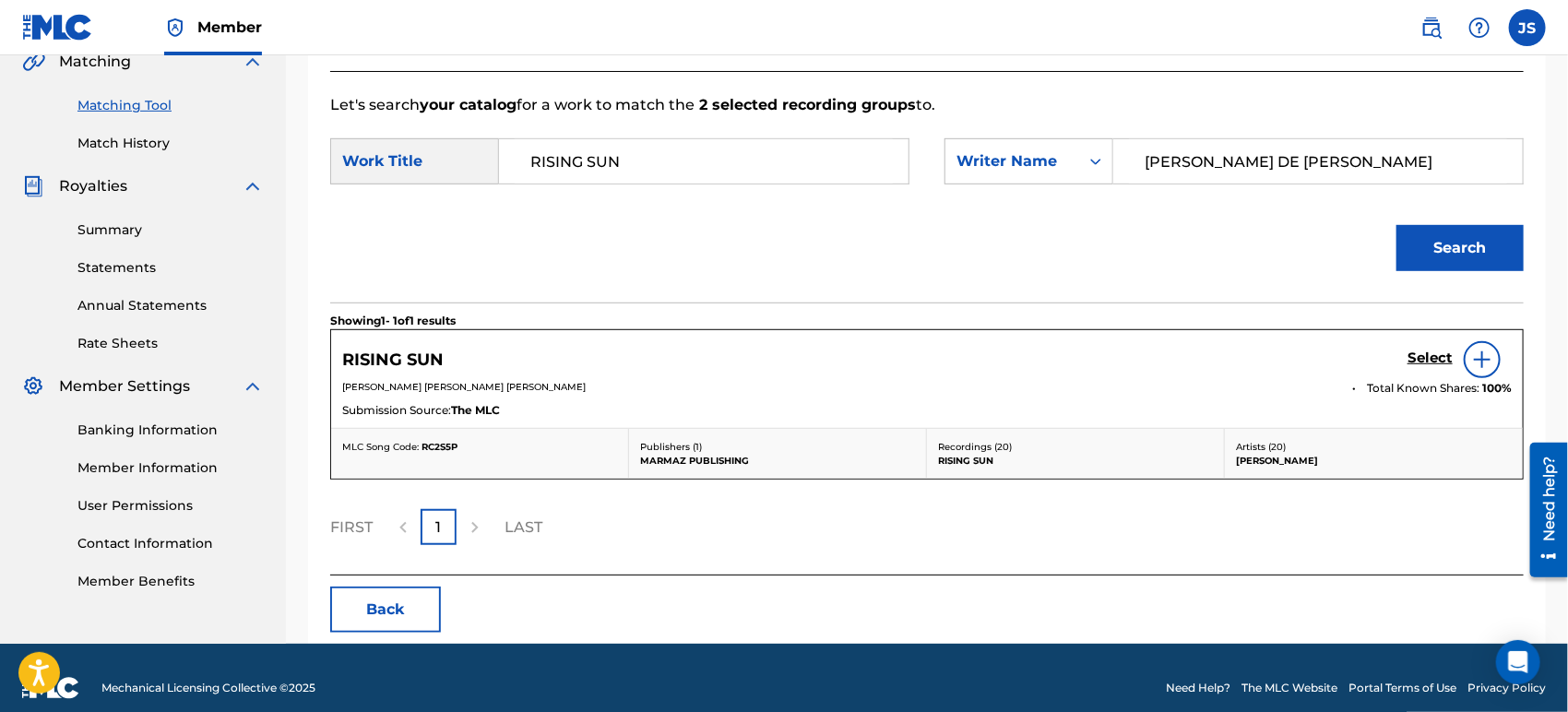 scroll, scrollTop: 460, scrollLeft: 0, axis: vertical 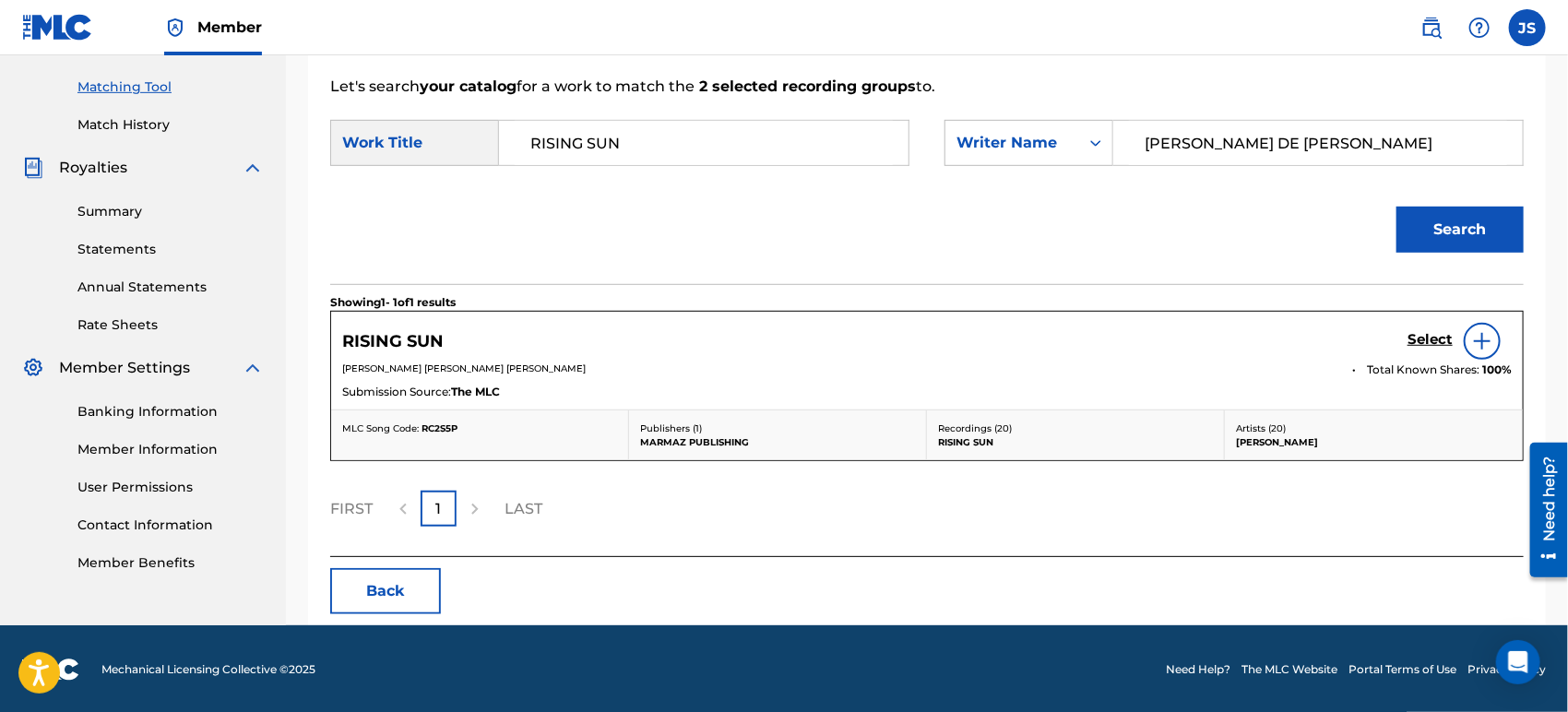click on "RC2S5P" at bounding box center [439, 428] 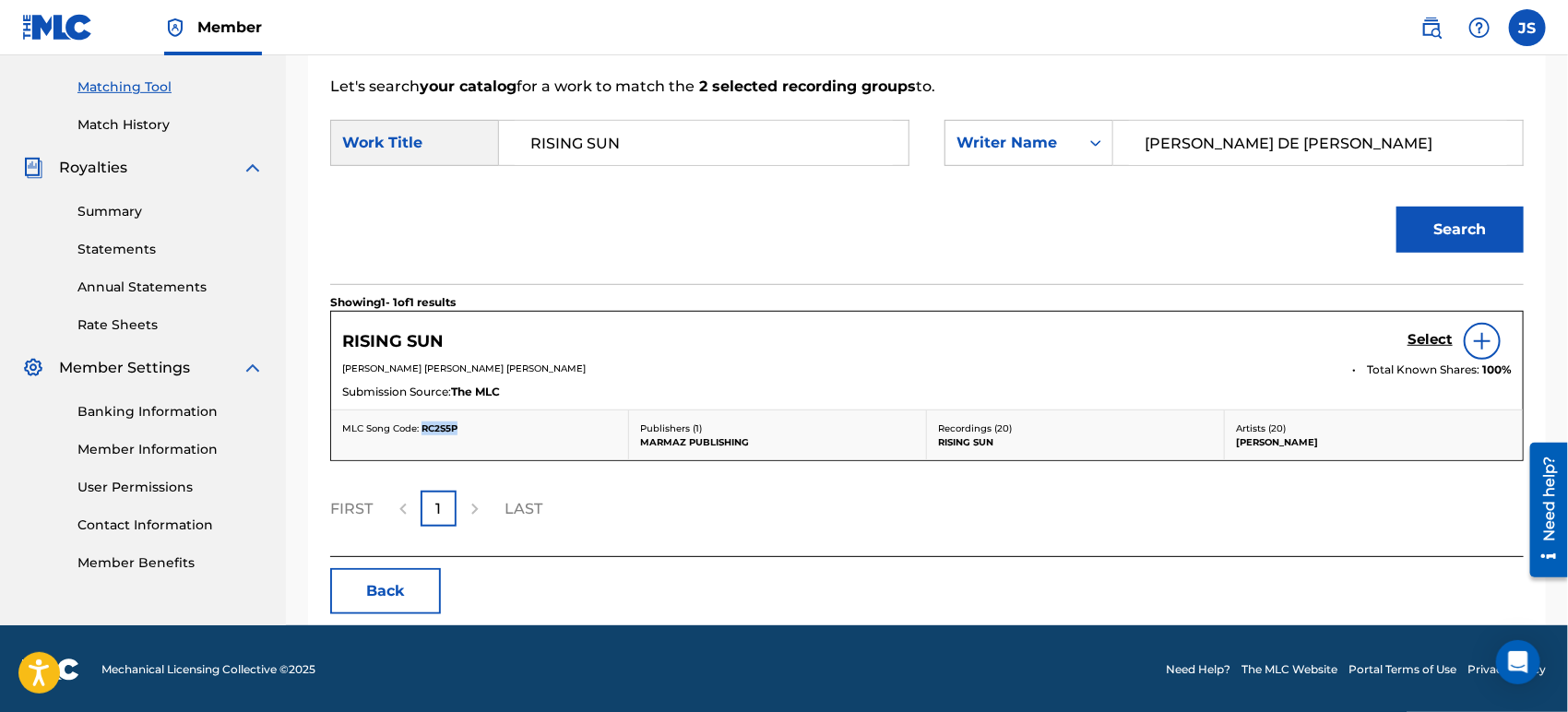 click on "RC2S5P" at bounding box center (439, 428) 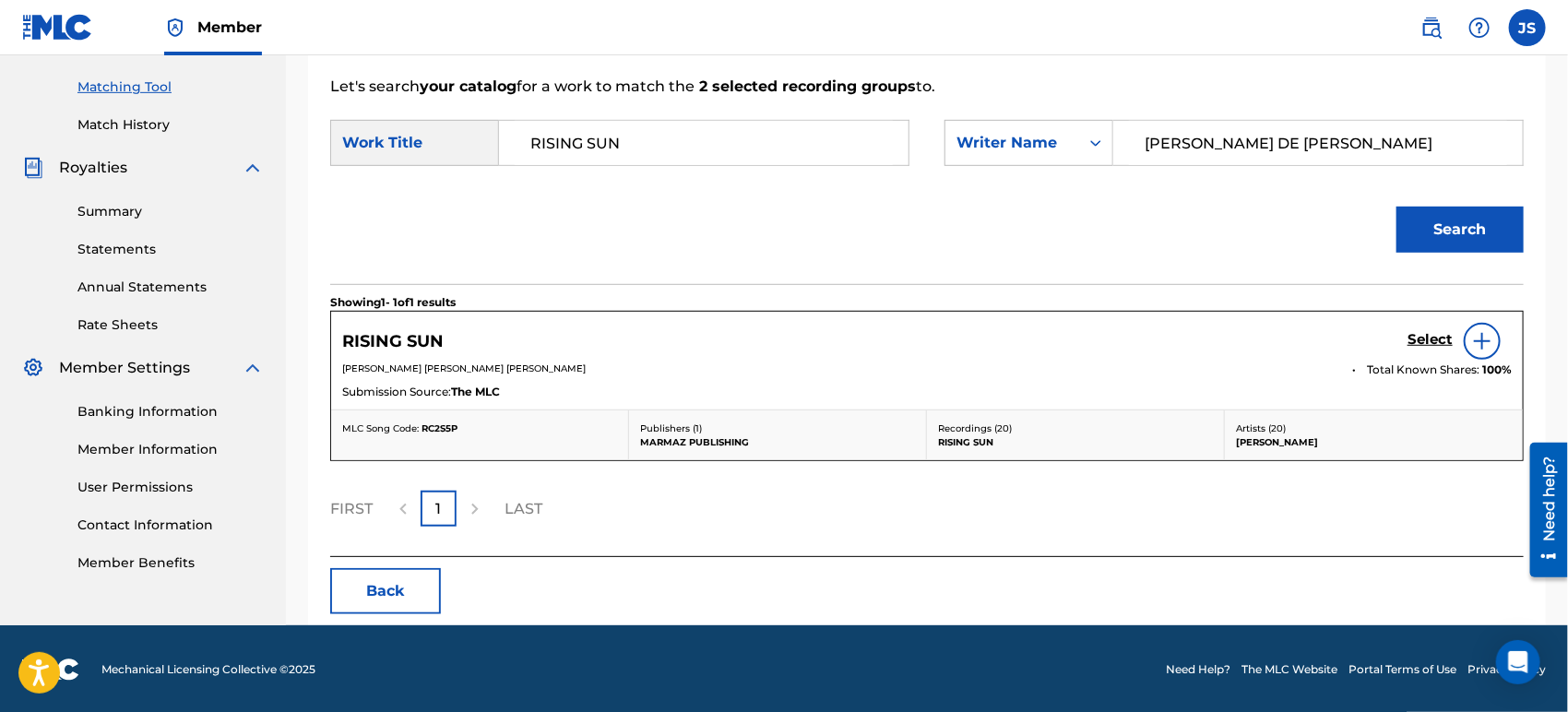 click on "Select" at bounding box center [1430, 339] 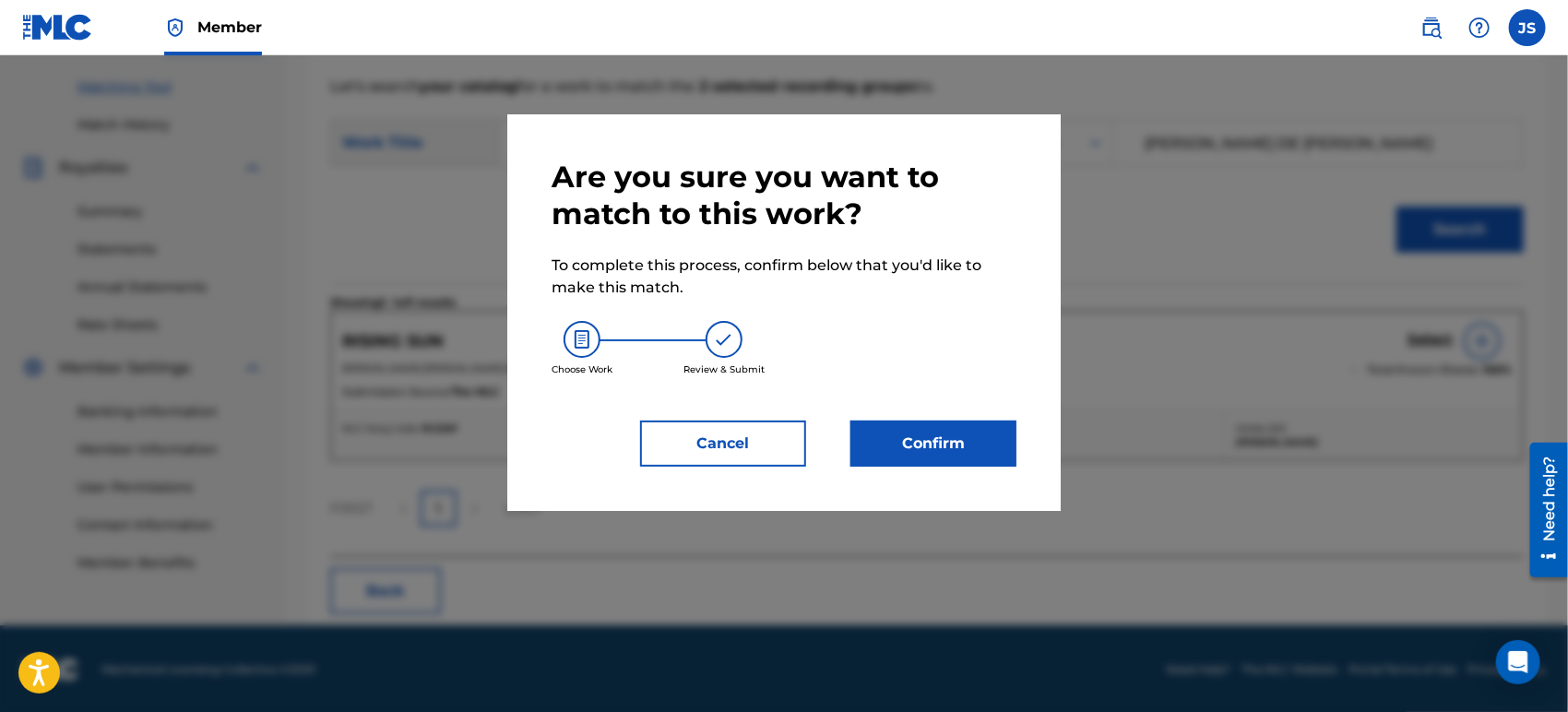 click on "Confirm" at bounding box center [933, 444] 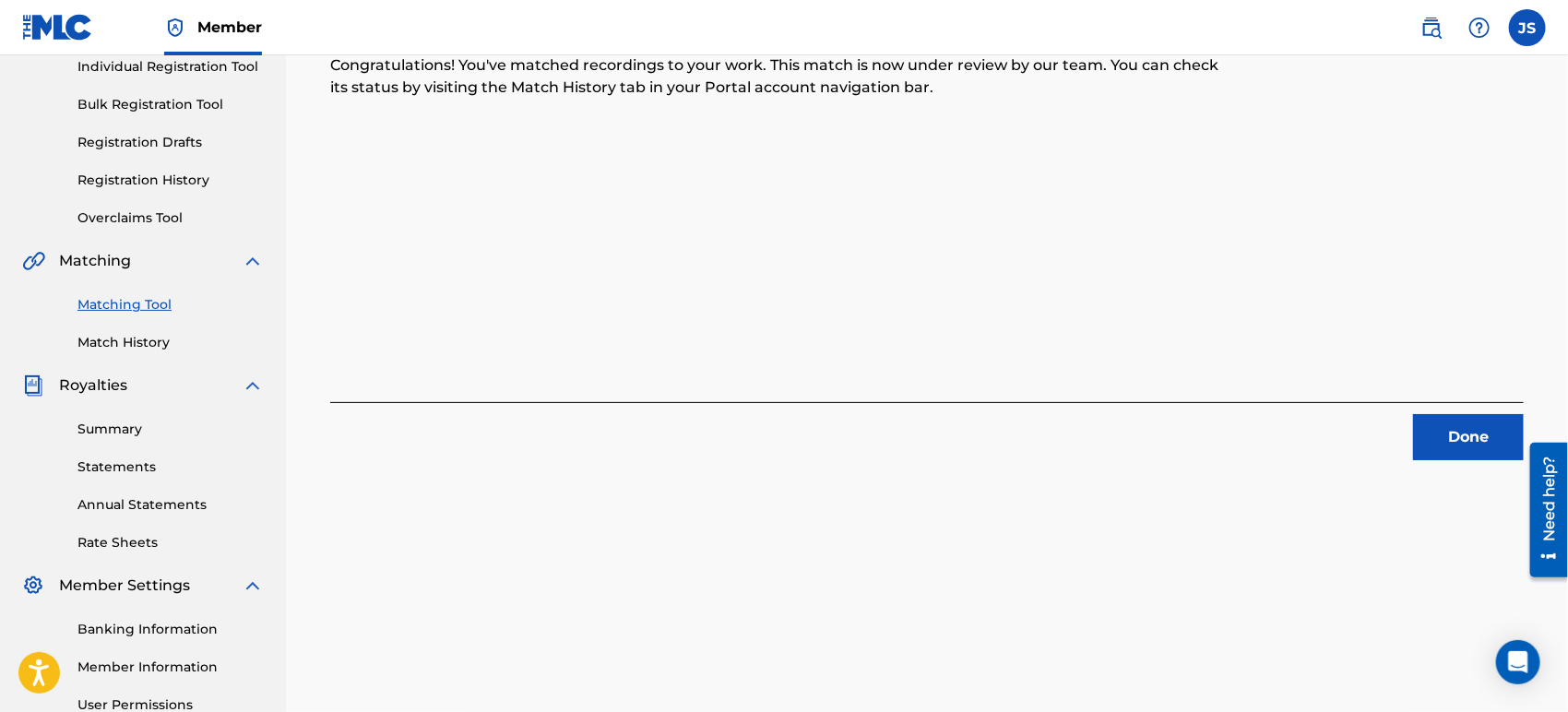 scroll, scrollTop: 124, scrollLeft: 0, axis: vertical 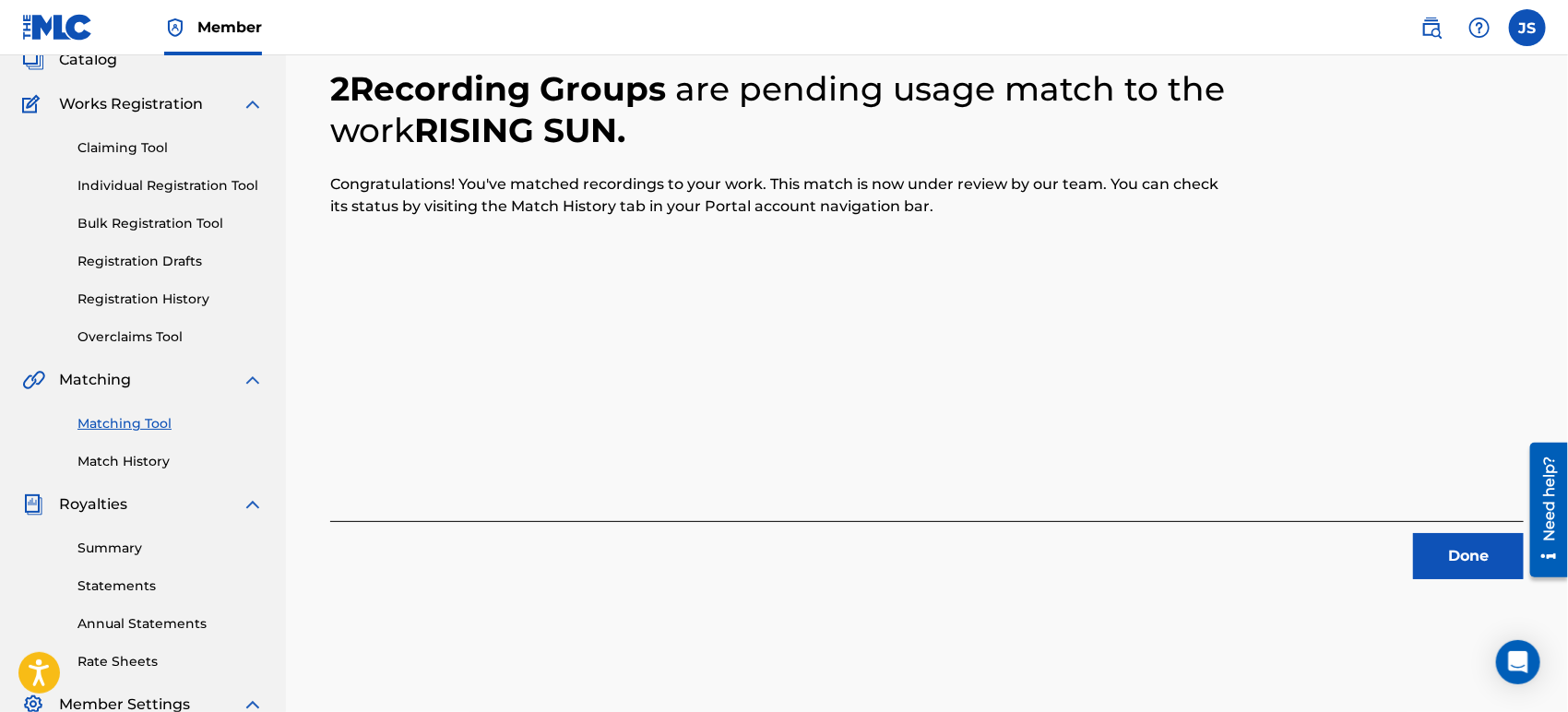 click on "Done" at bounding box center [1468, 556] 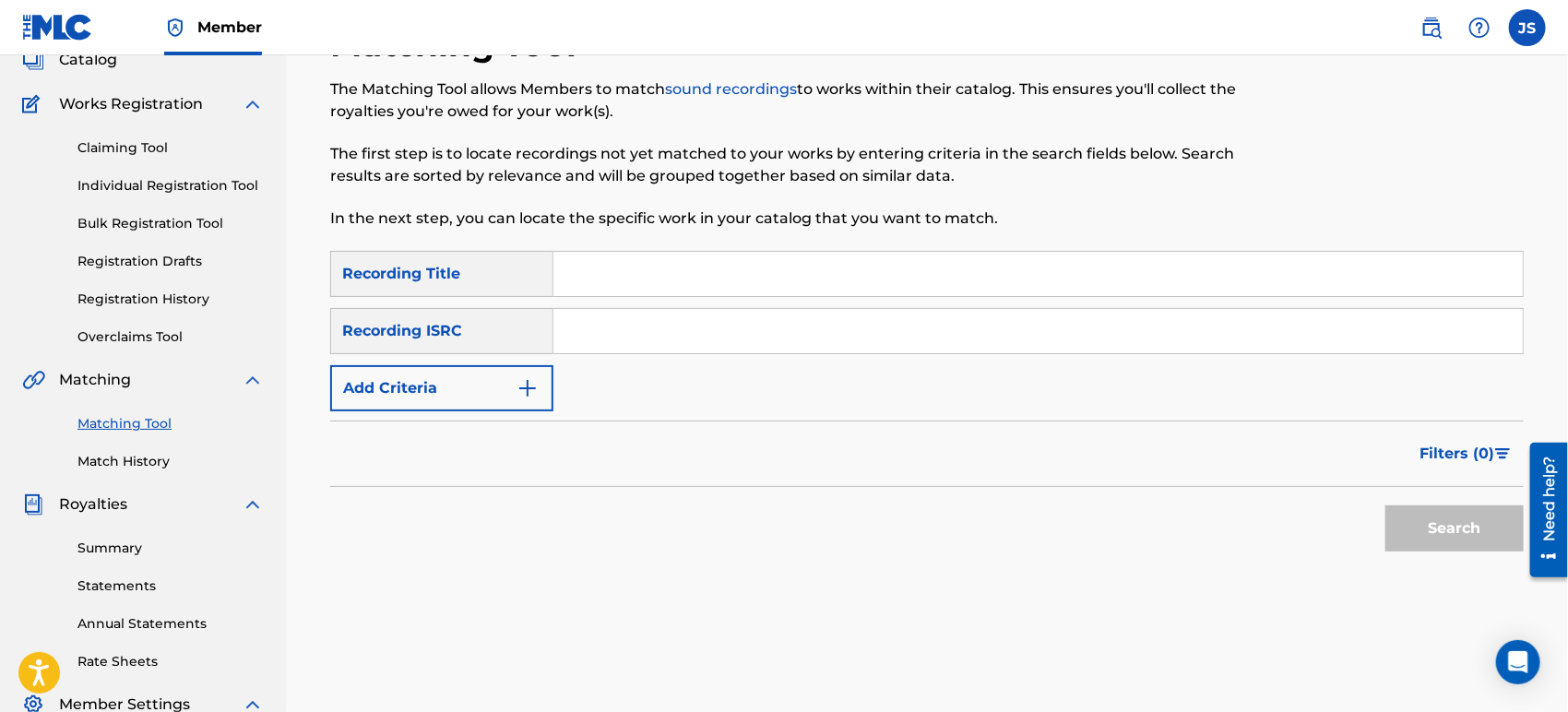 click at bounding box center (1038, 331) 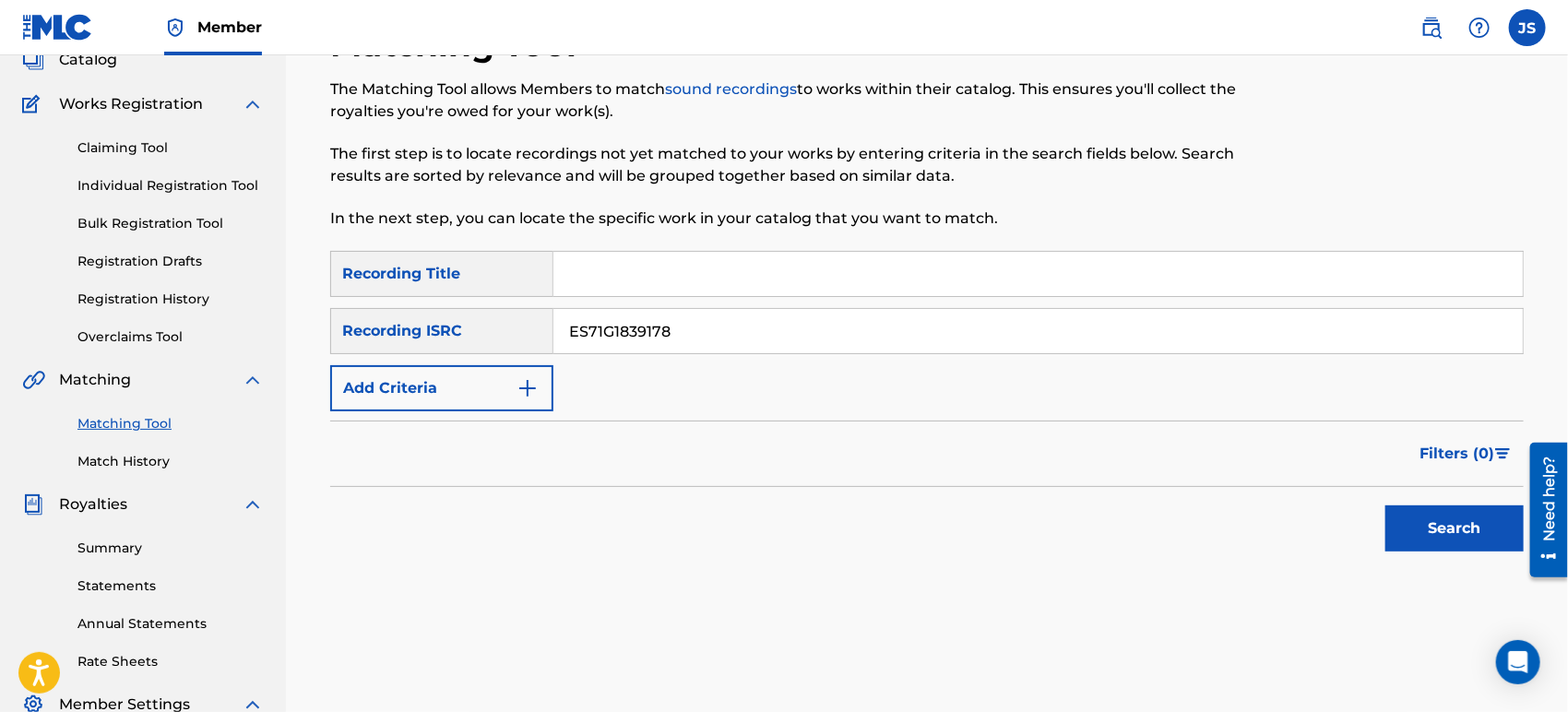 click on "Search" at bounding box center (927, 524) 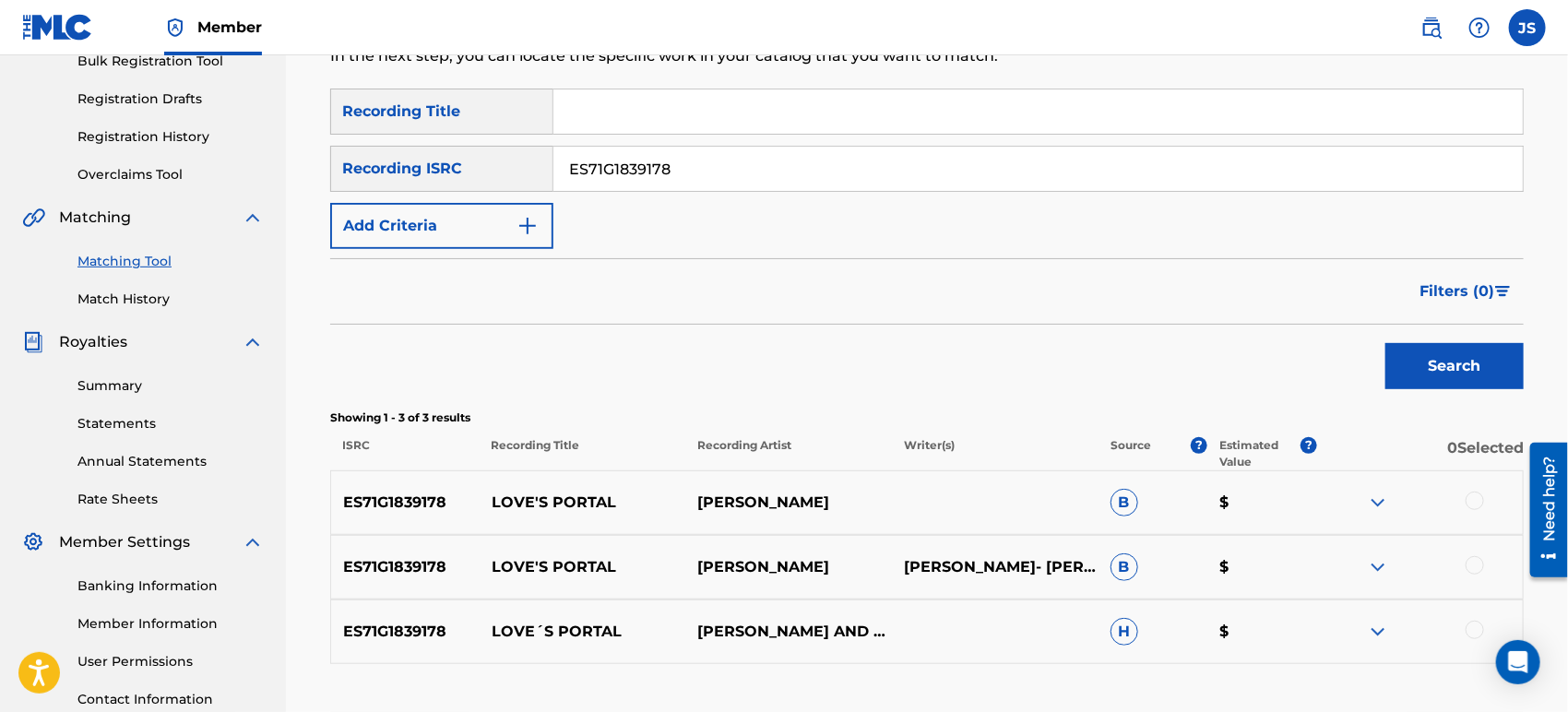 scroll, scrollTop: 328, scrollLeft: 0, axis: vertical 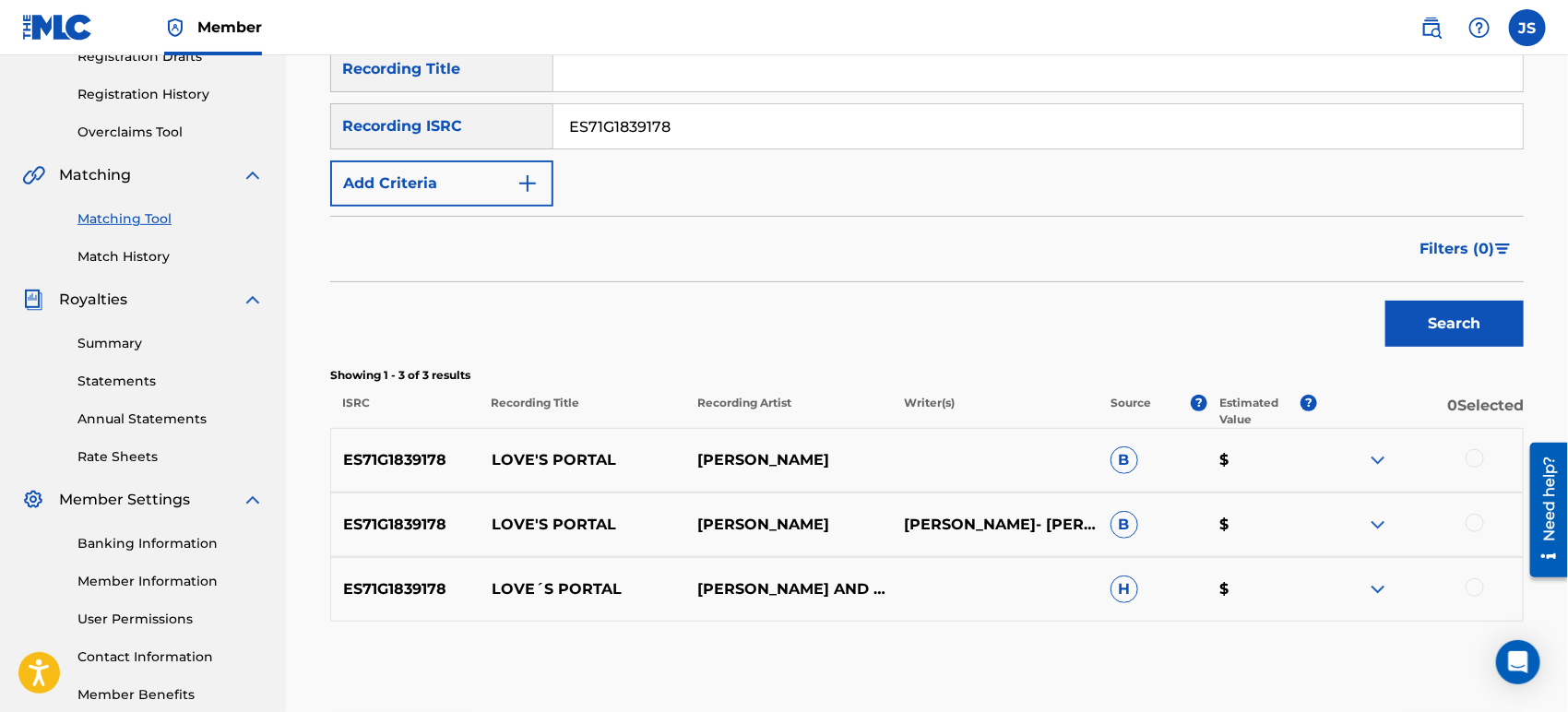 click at bounding box center [1475, 458] 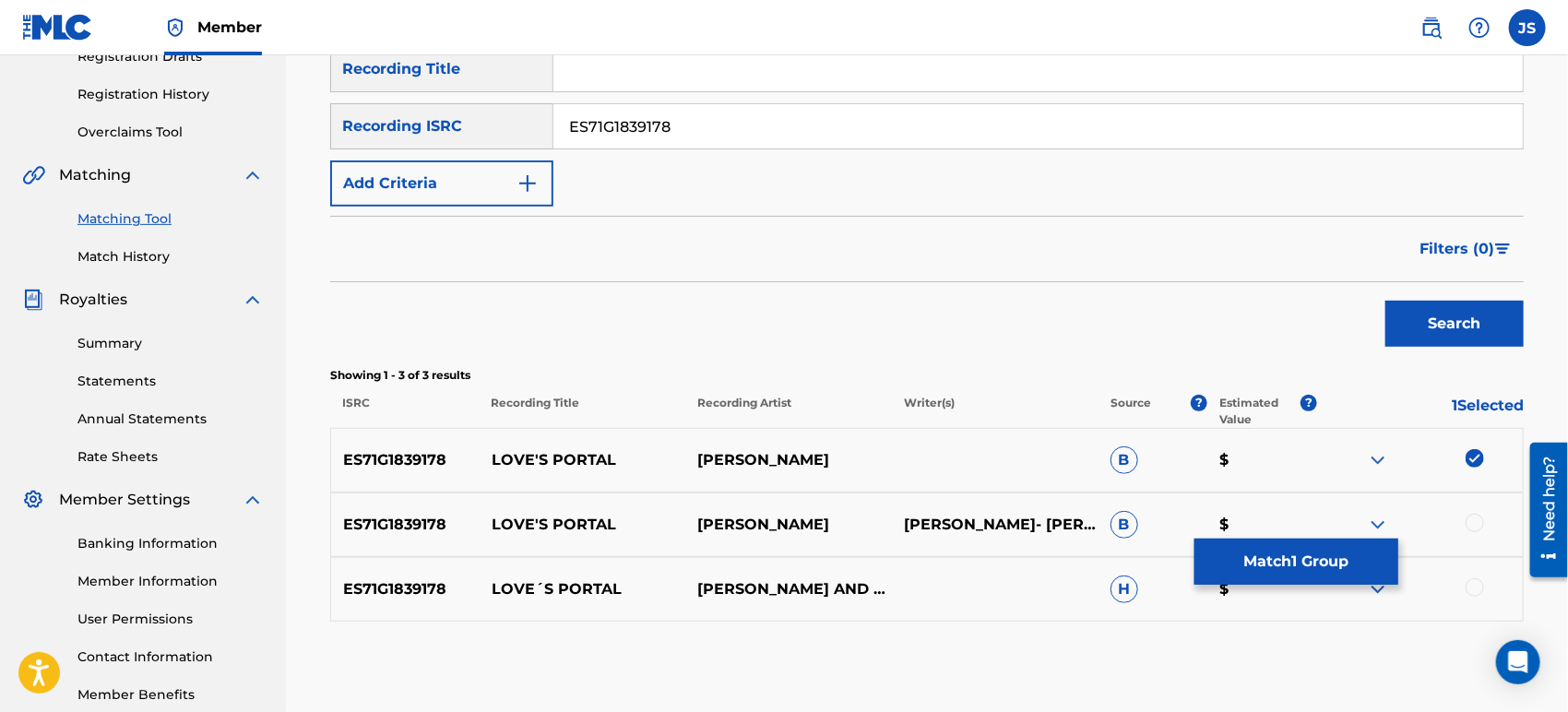 click at bounding box center (1475, 523) 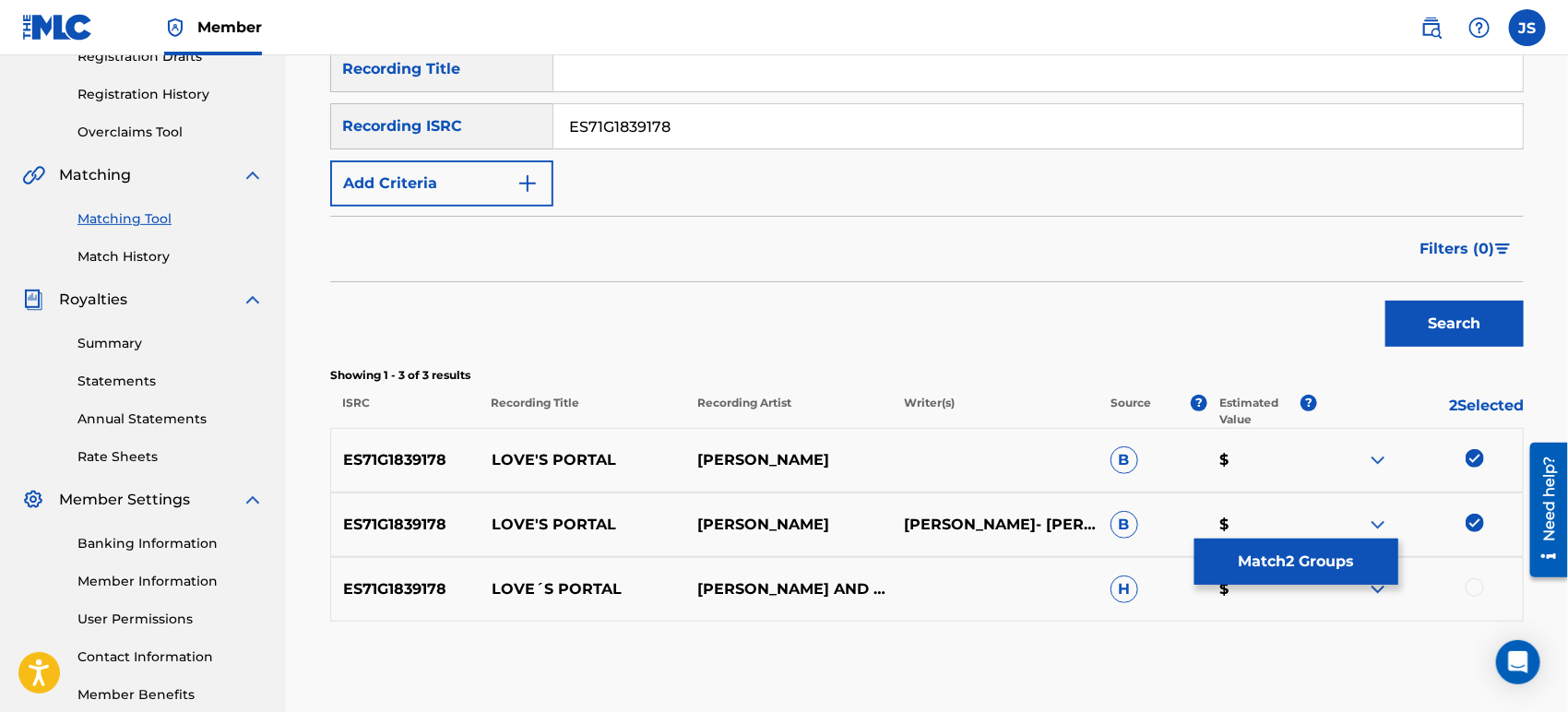 click at bounding box center (1475, 587) 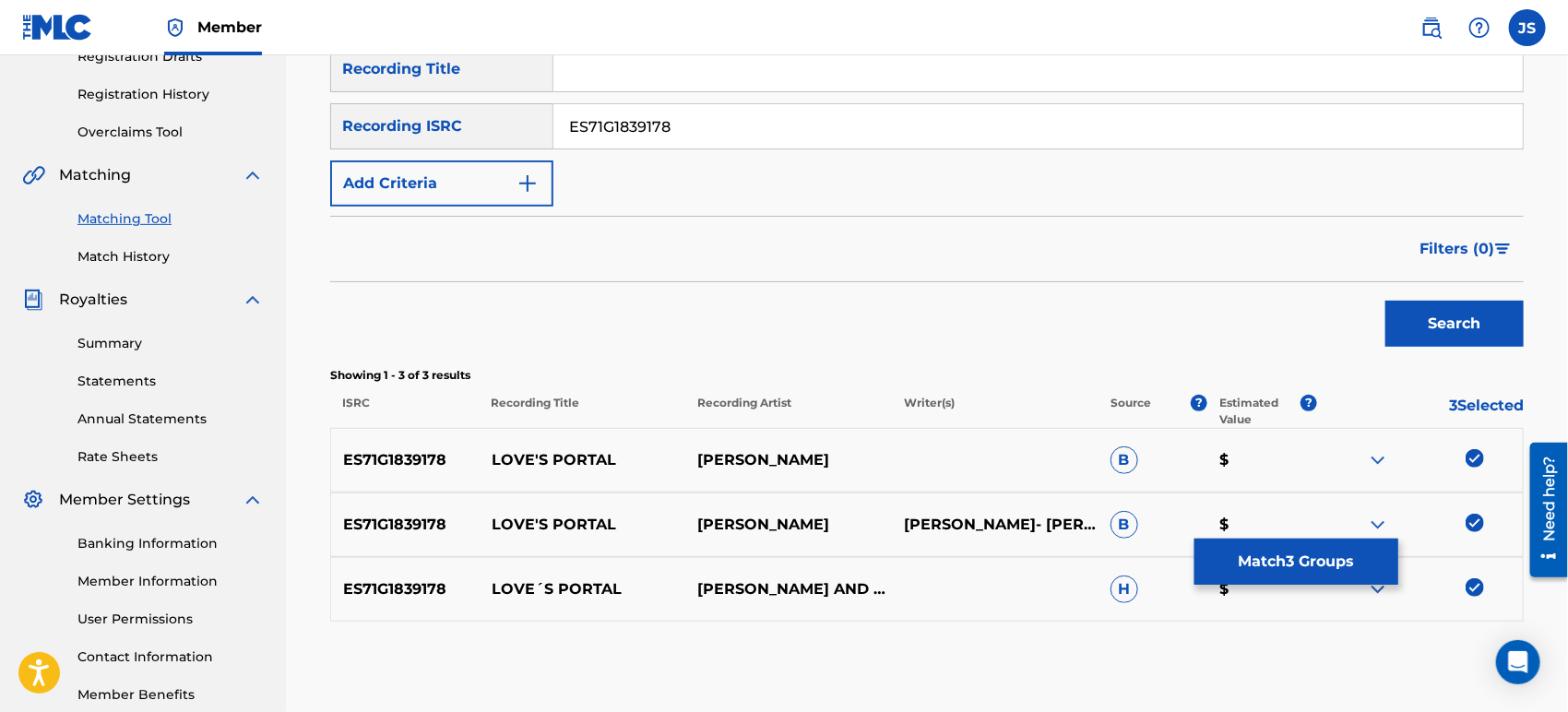 click on "Match  3 Groups" at bounding box center [1296, 562] 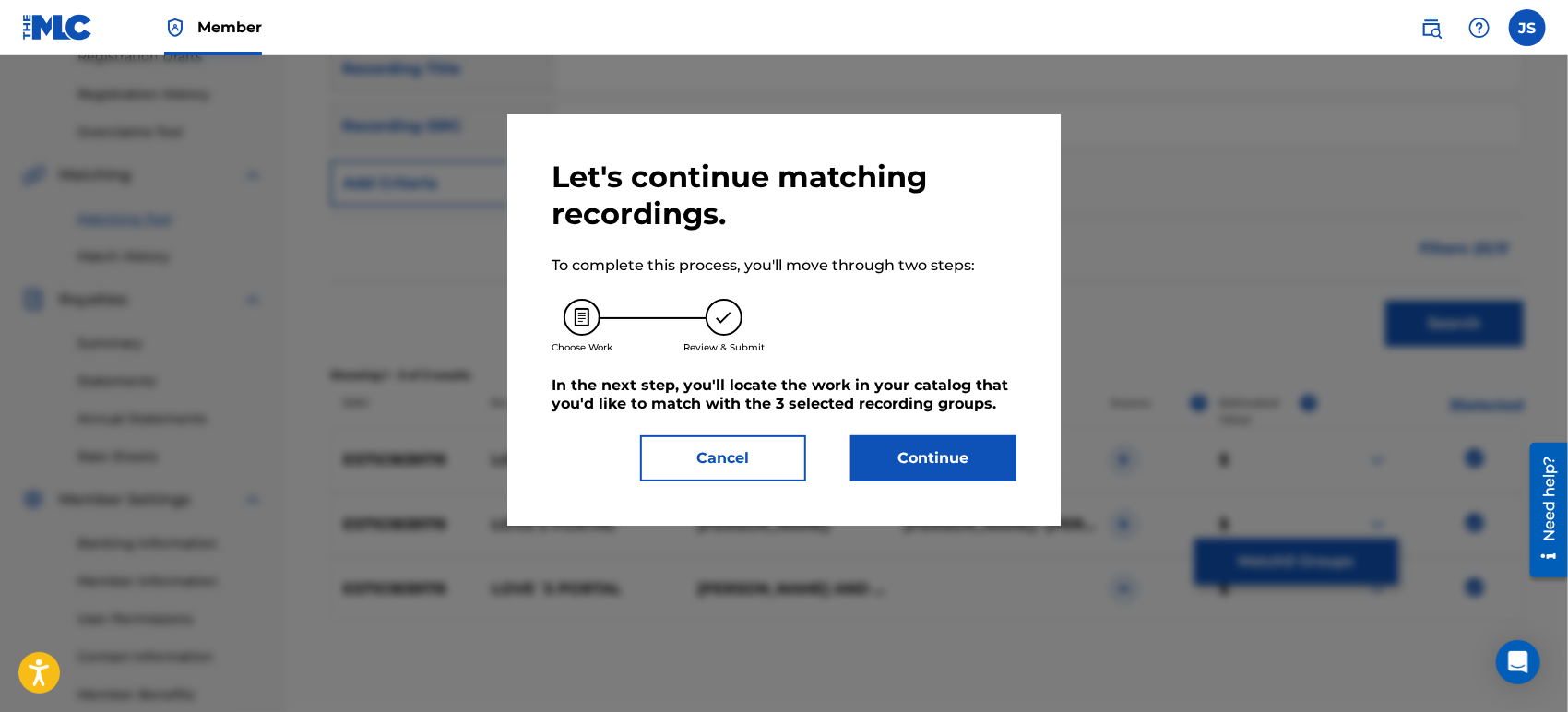 click on "Continue" at bounding box center (933, 458) 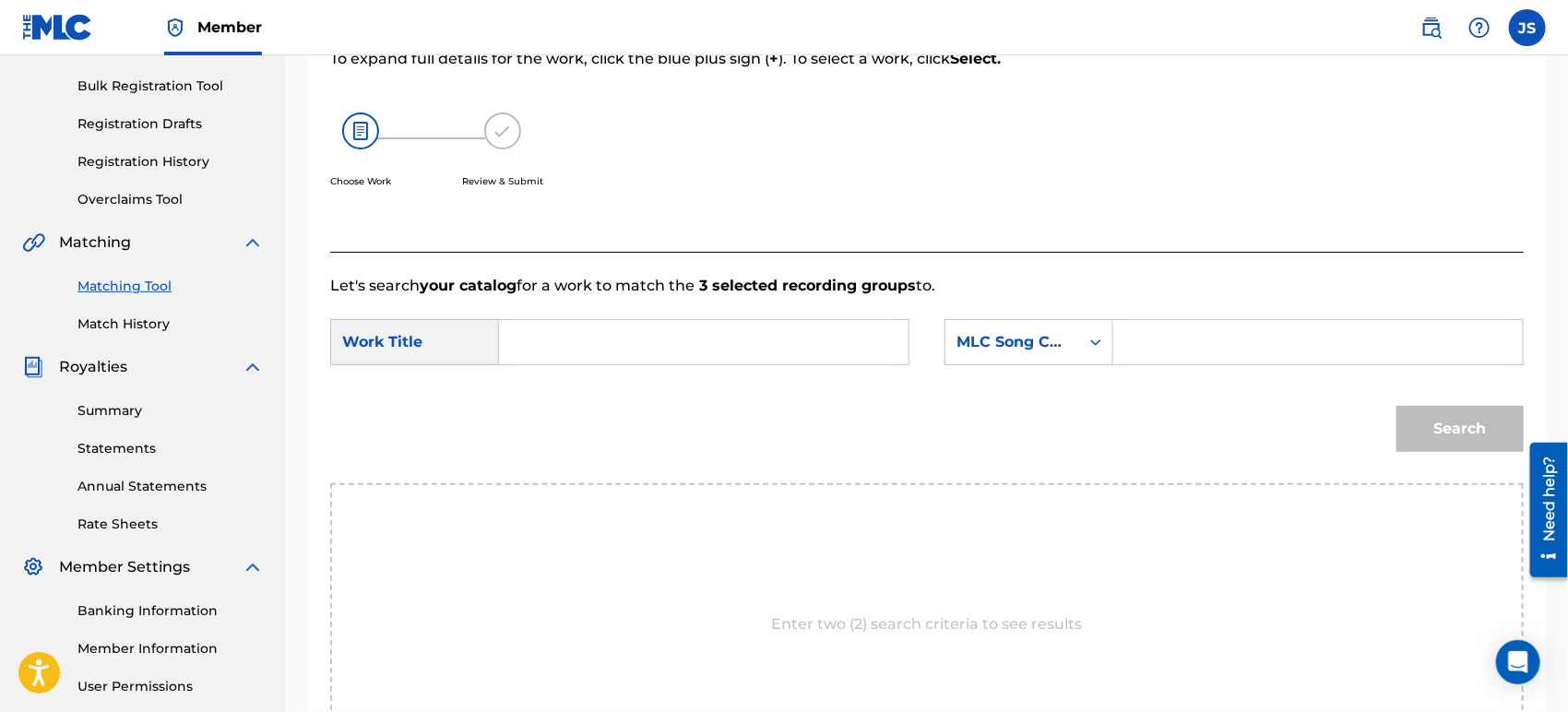 scroll, scrollTop: 226, scrollLeft: 0, axis: vertical 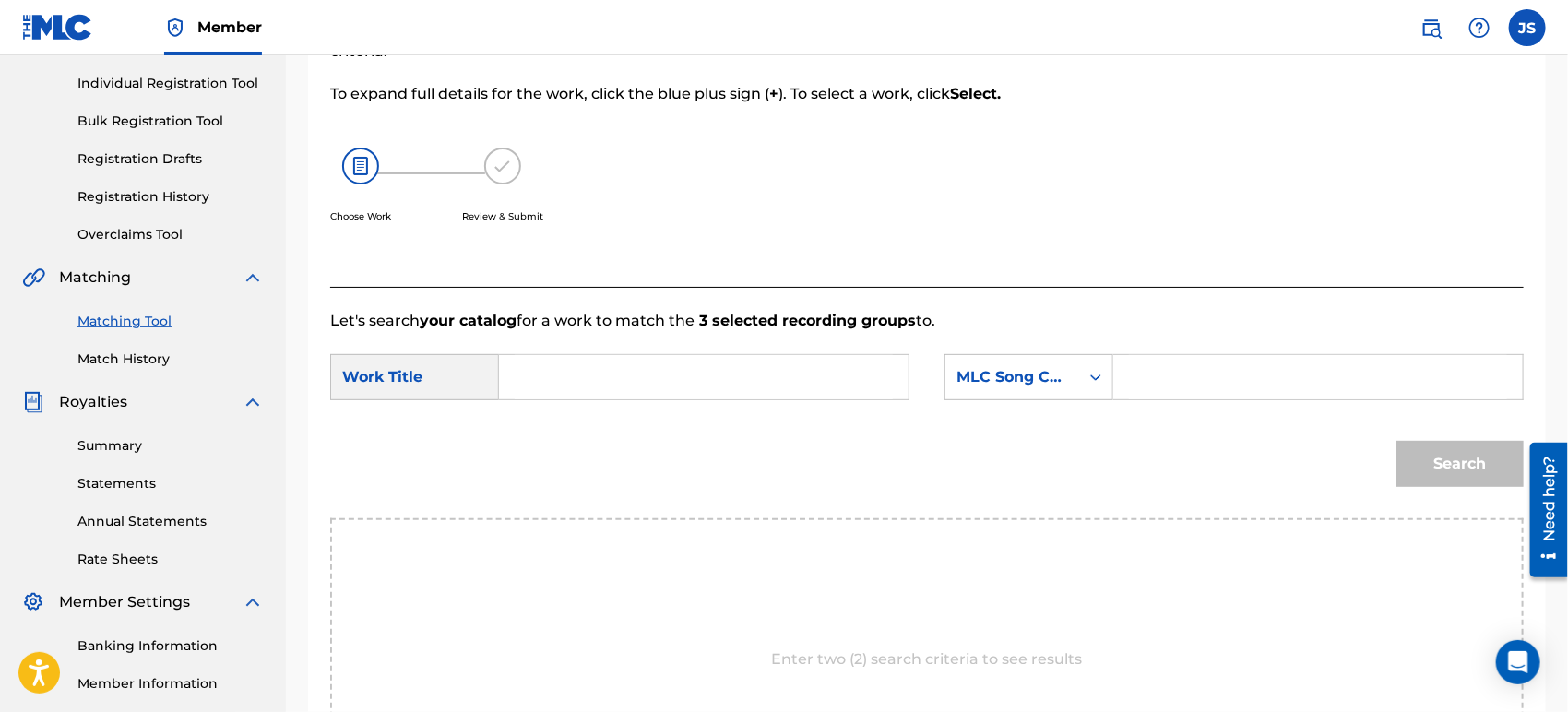 click on "Let's search  your catalog  for a work to match the   3 selected recording groups  to. SearchWithCriteriac2621c35-1369-4366-b842-018a39739a45 Work Title SearchWithCriteriafc825685-2221-4f5c-9648-47ec6f5d1f6a MLC Song Code Search Enter two (2) search criteria to see results" at bounding box center (927, 566) 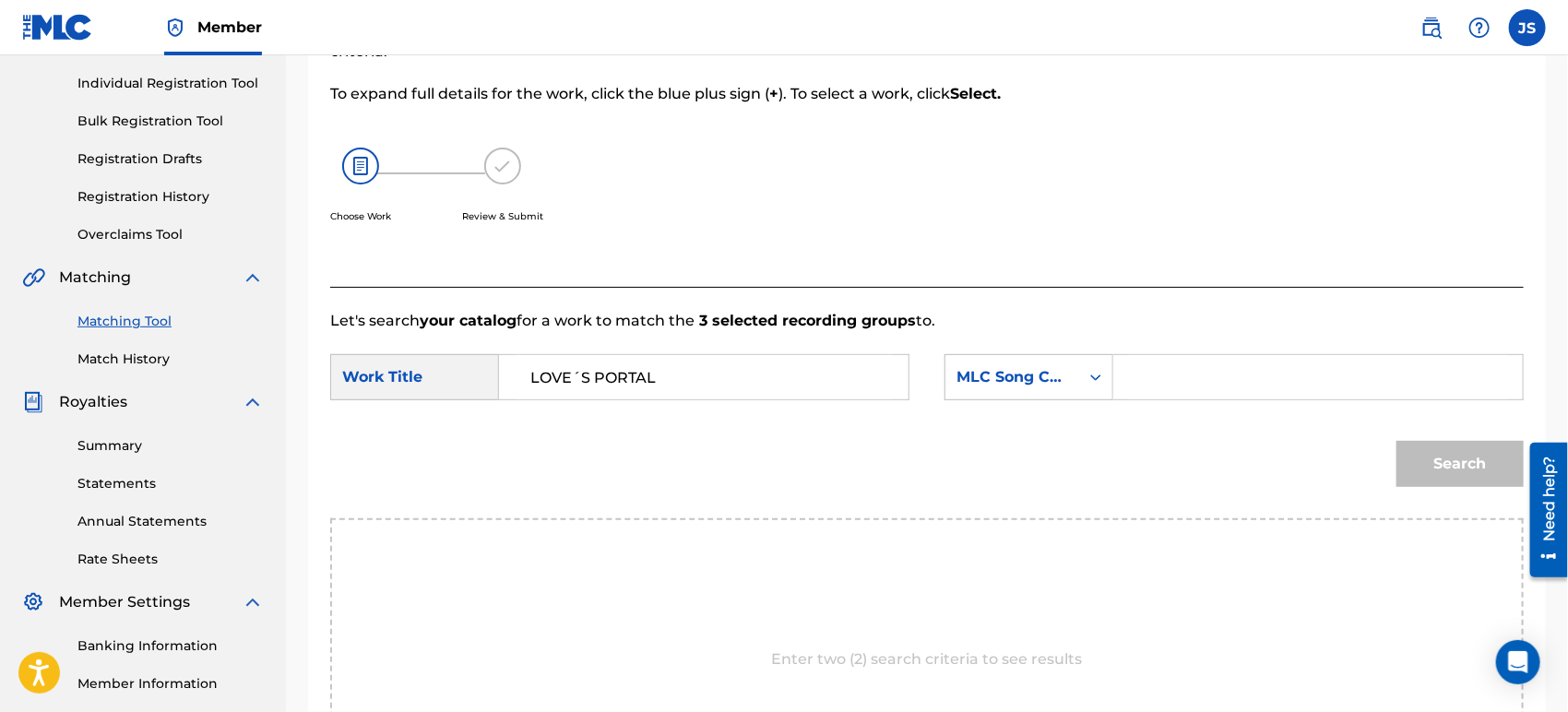 drag, startPoint x: 1018, startPoint y: 392, endPoint x: 1028, endPoint y: 389, distance: 10.440307 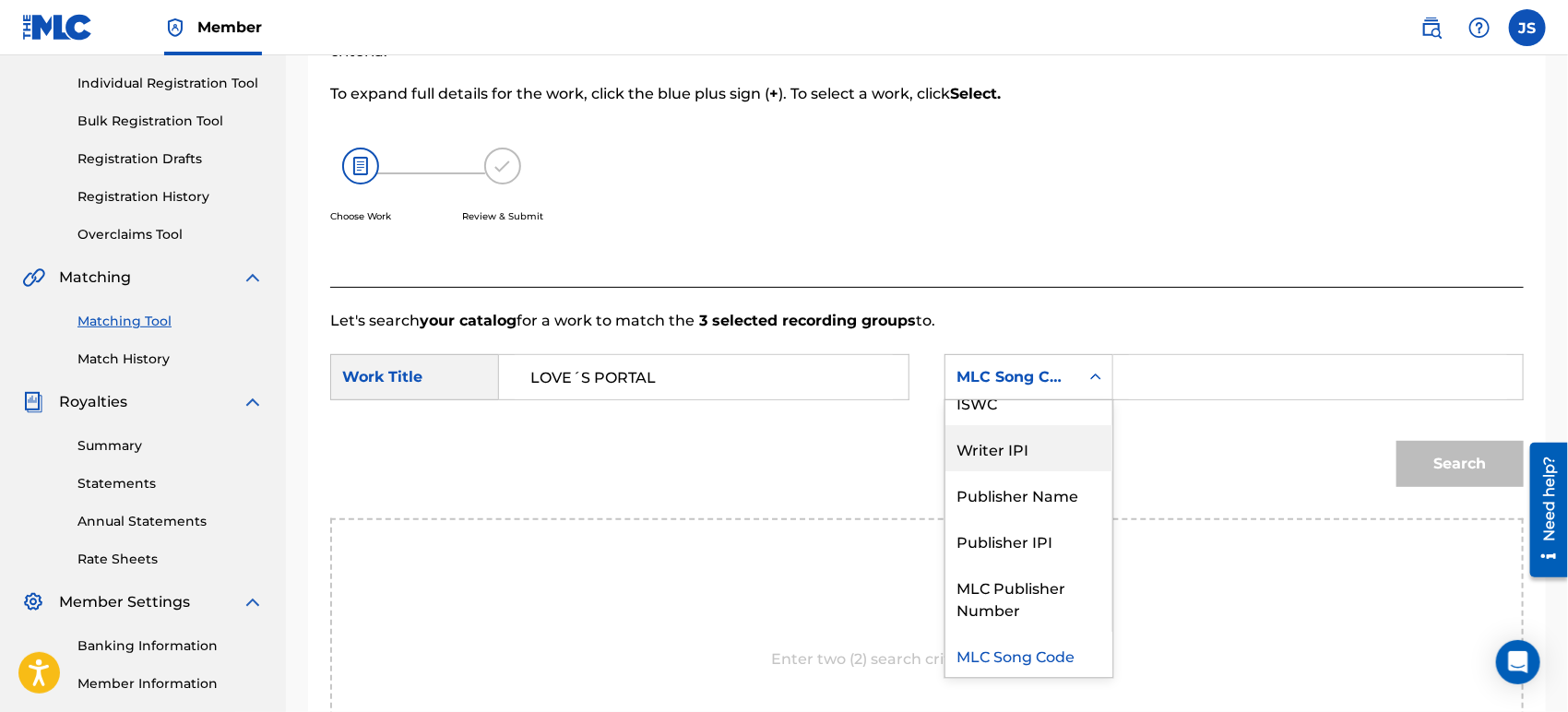scroll, scrollTop: 0, scrollLeft: 0, axis: both 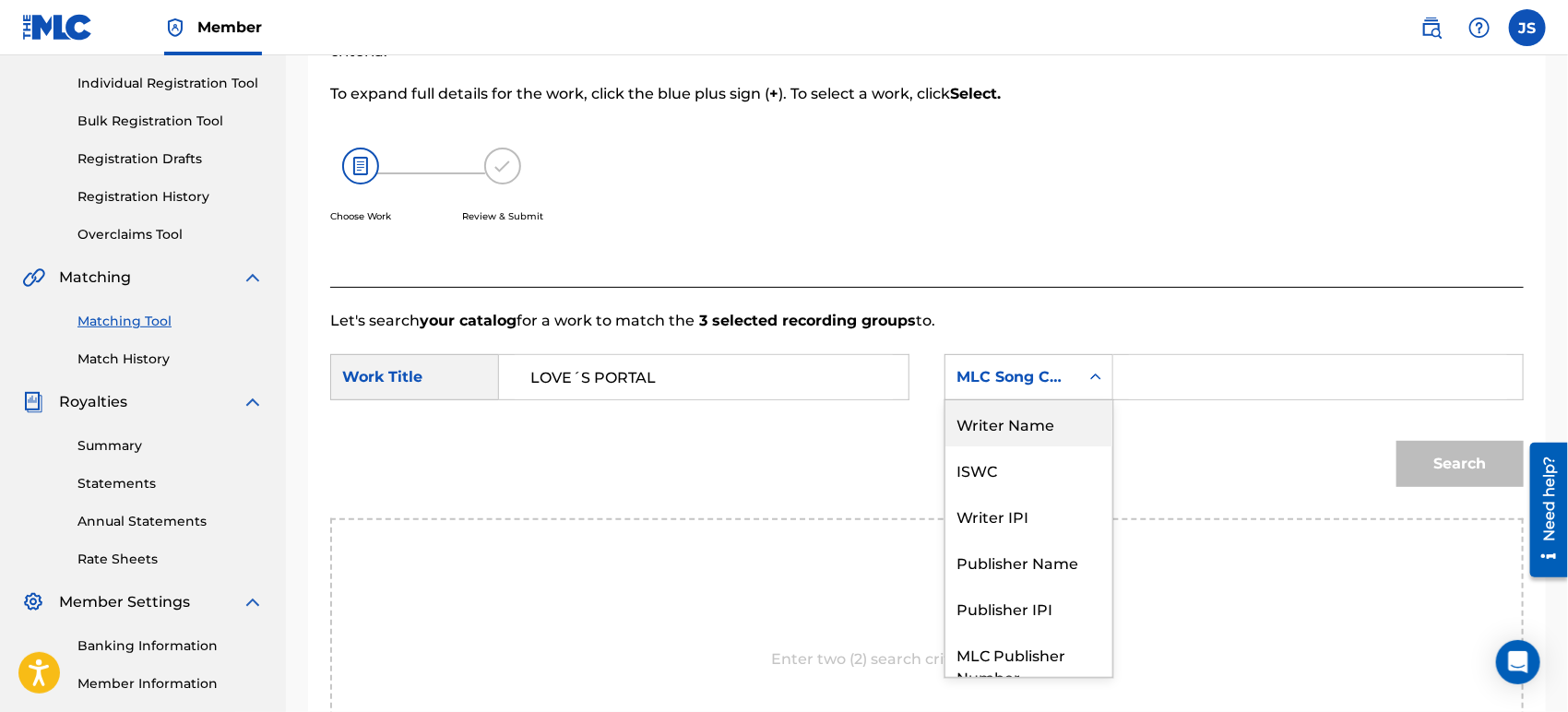 click on "Writer Name" at bounding box center (1028, 423) 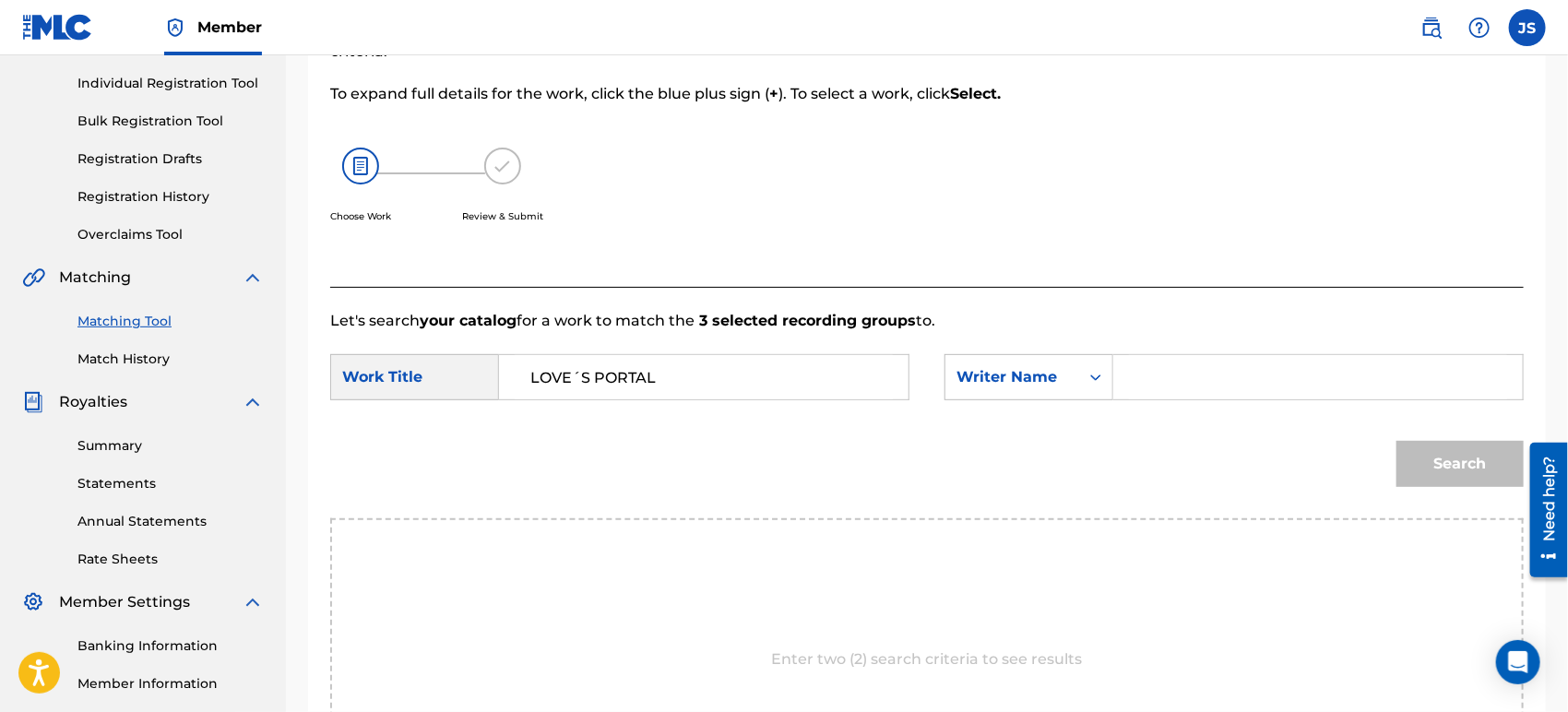 drag, startPoint x: 1210, startPoint y: 381, endPoint x: 1226, endPoint y: 353, distance: 32.24903 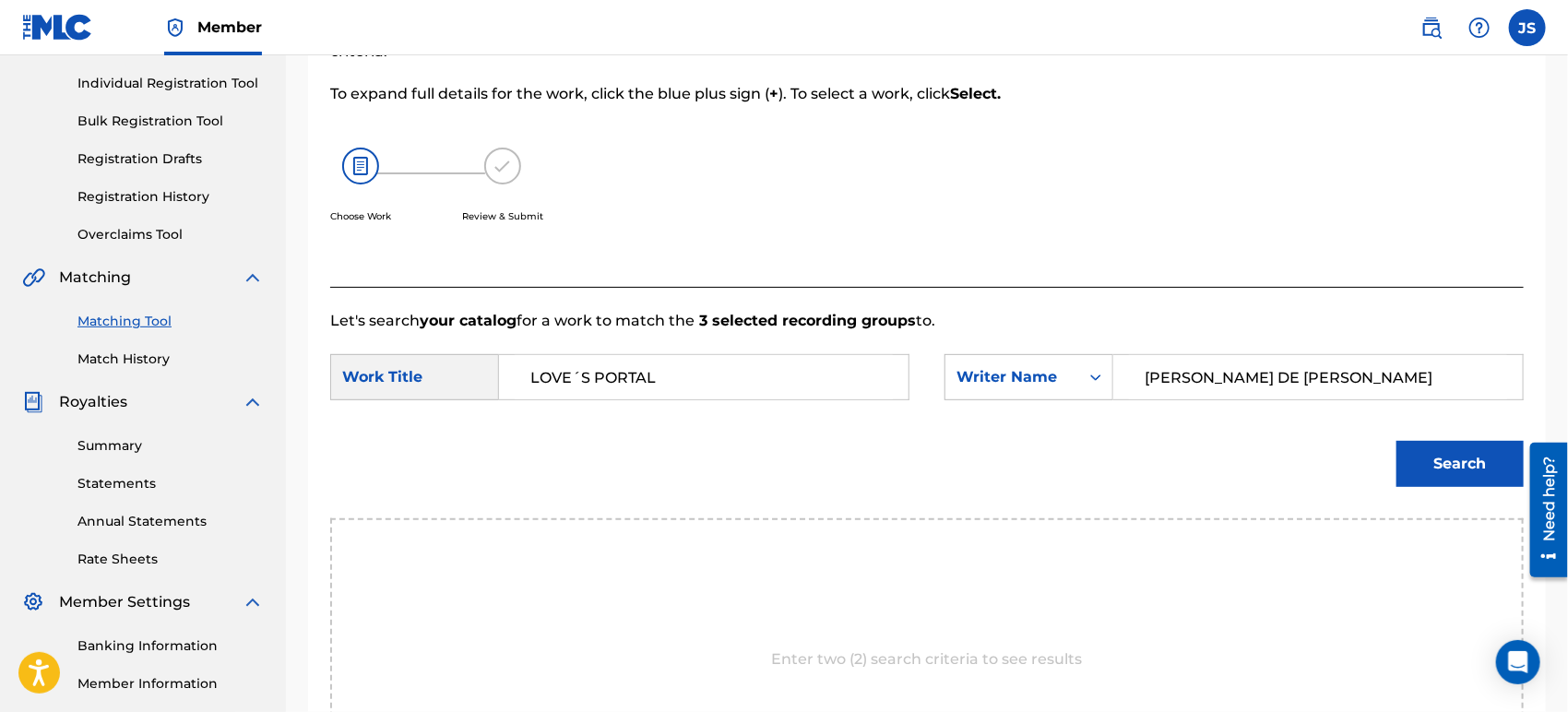 click on "Choose Work Review & Submit" at bounding box center (790, 196) 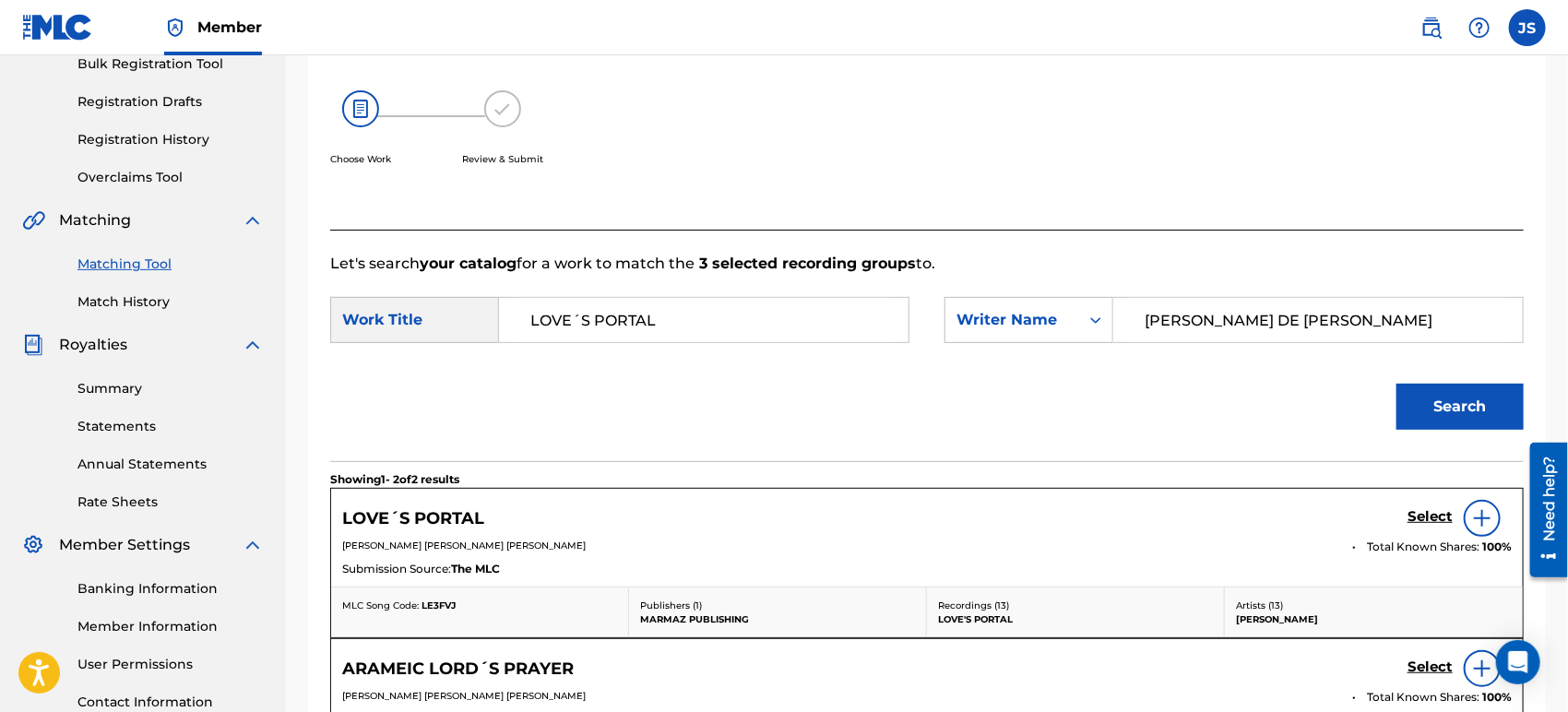 scroll, scrollTop: 328, scrollLeft: 0, axis: vertical 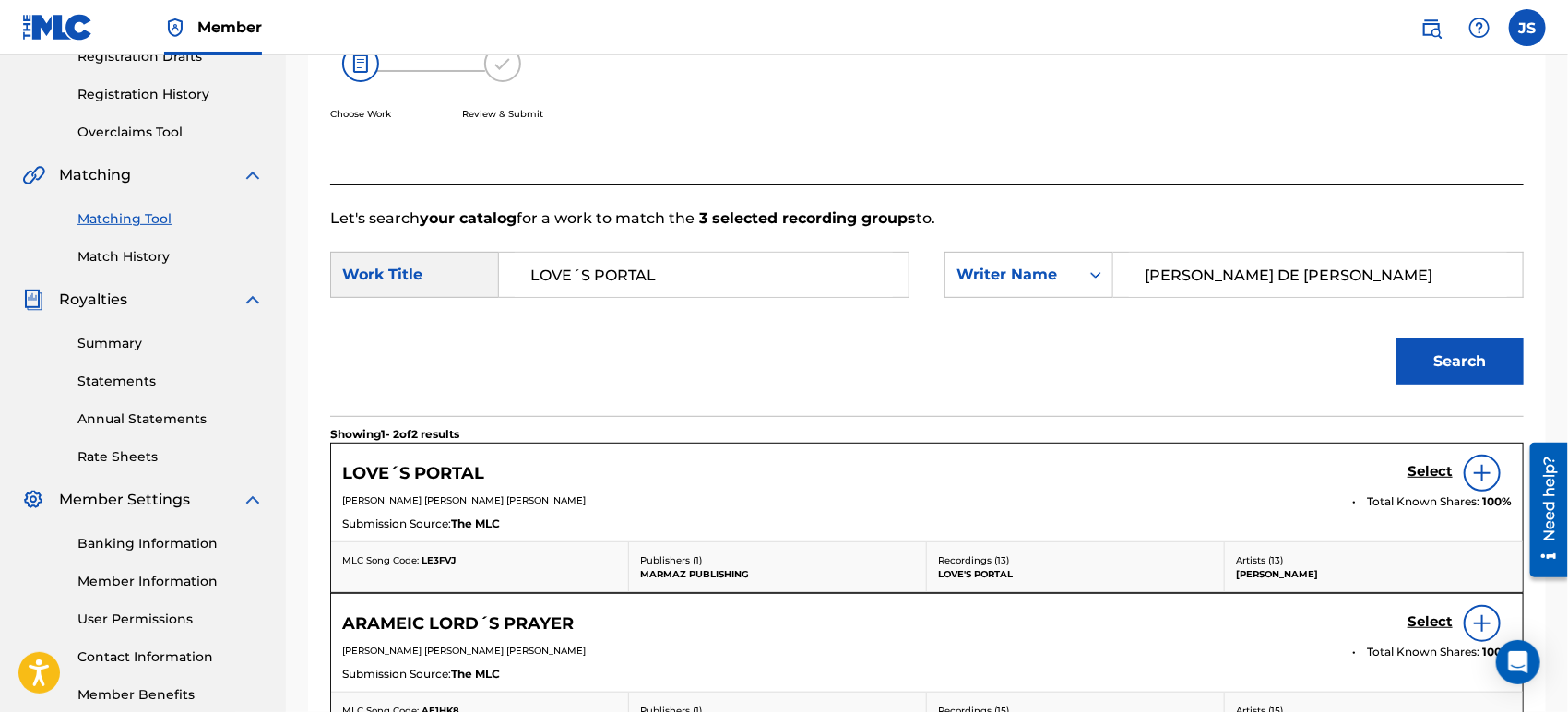 click on "LE3FVJ" at bounding box center [438, 560] 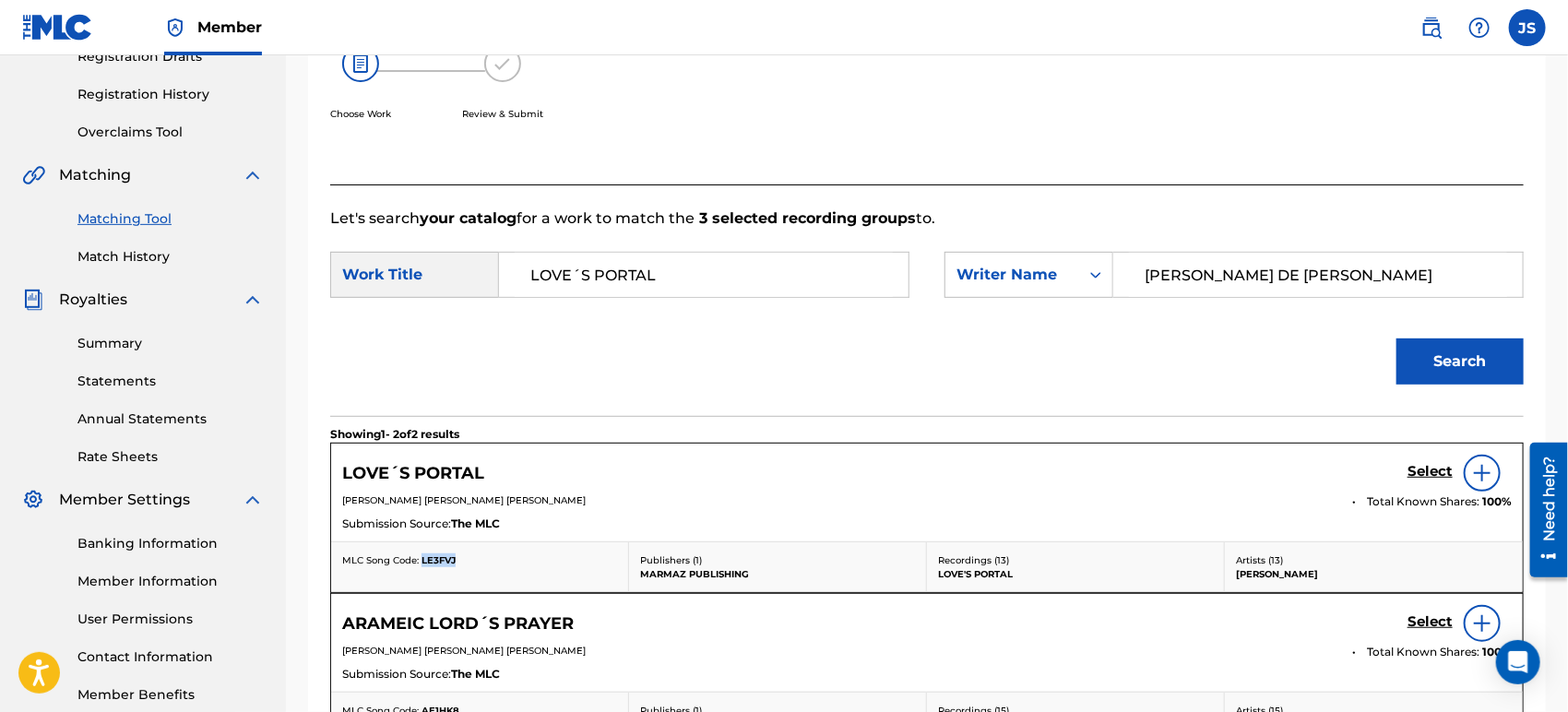 click on "LE3FVJ" at bounding box center [438, 560] 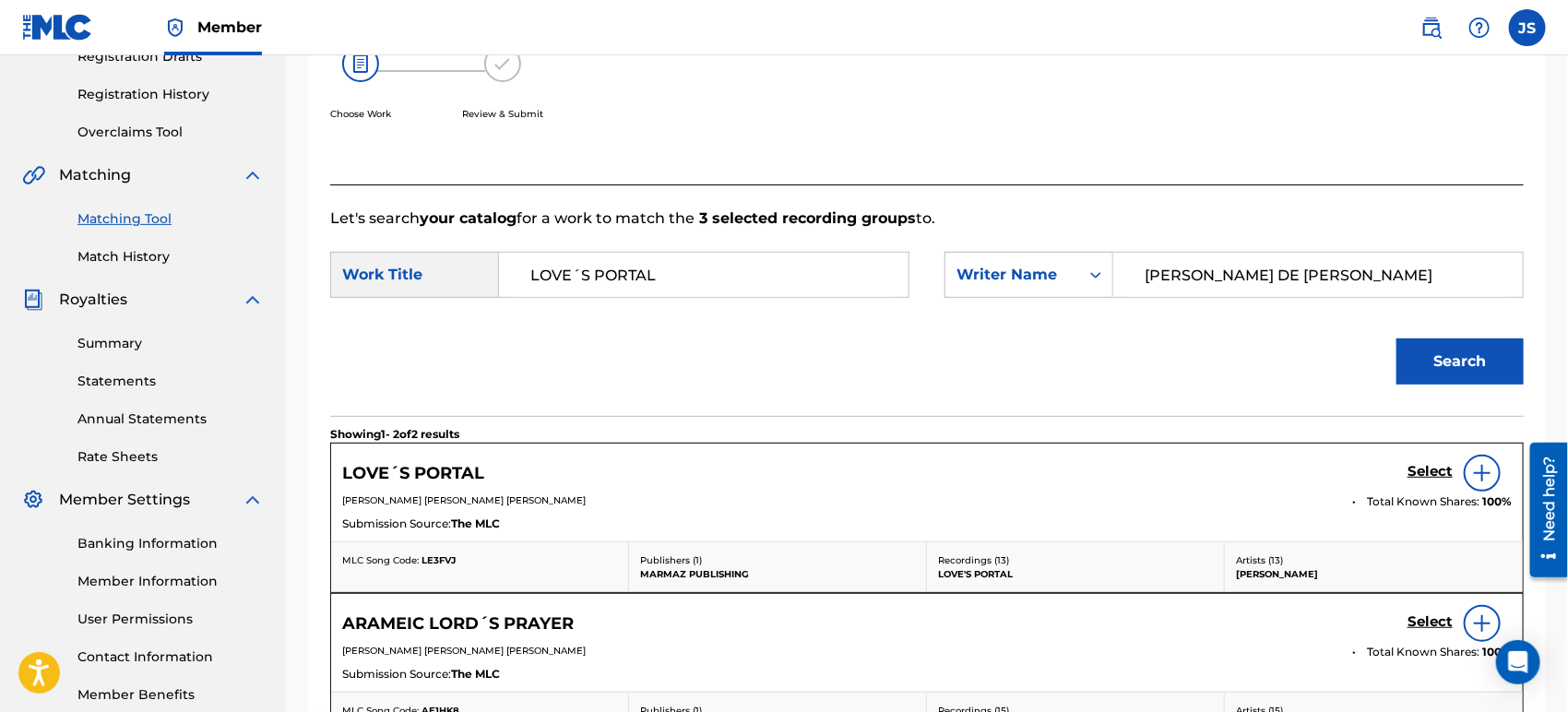 click on "Select" at bounding box center [1430, 471] 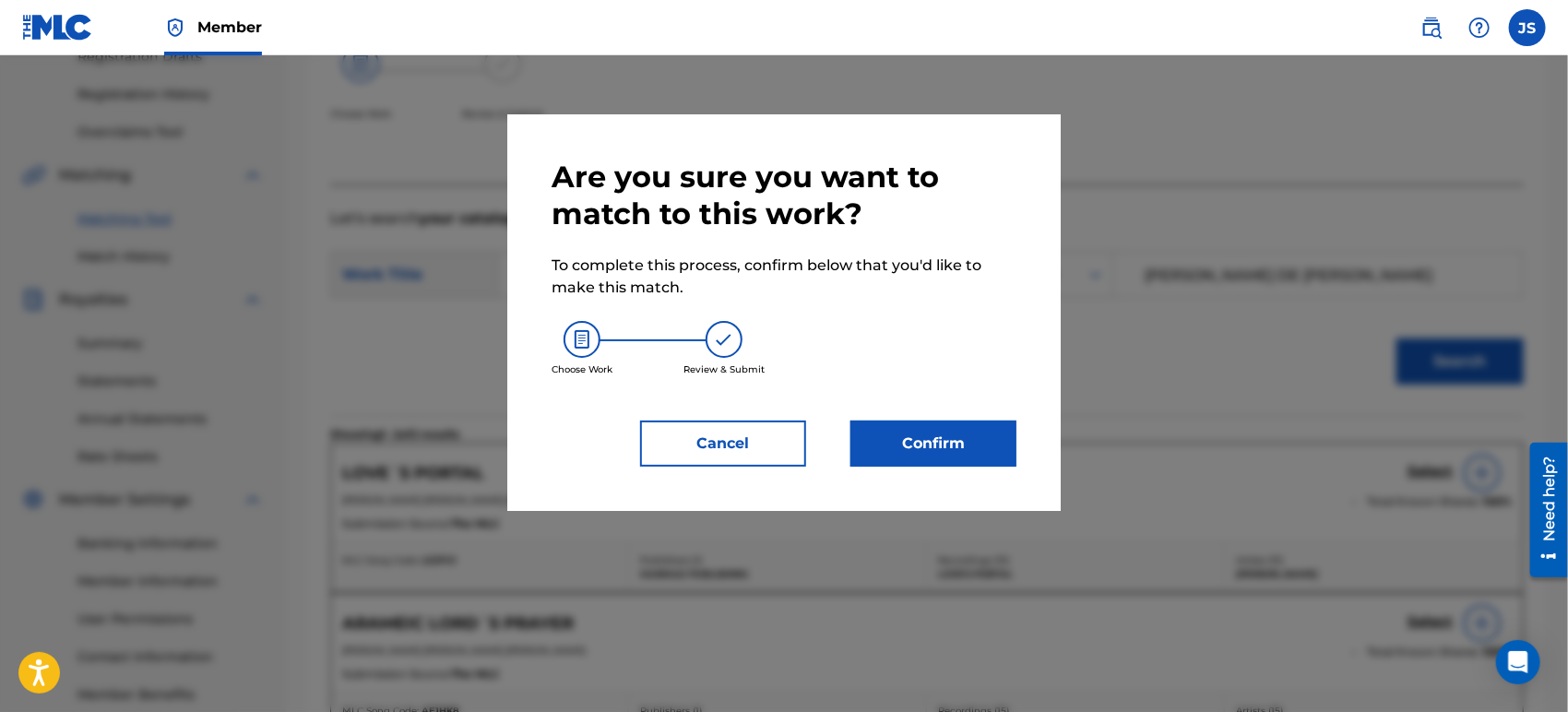 click on "Confirm" at bounding box center (933, 444) 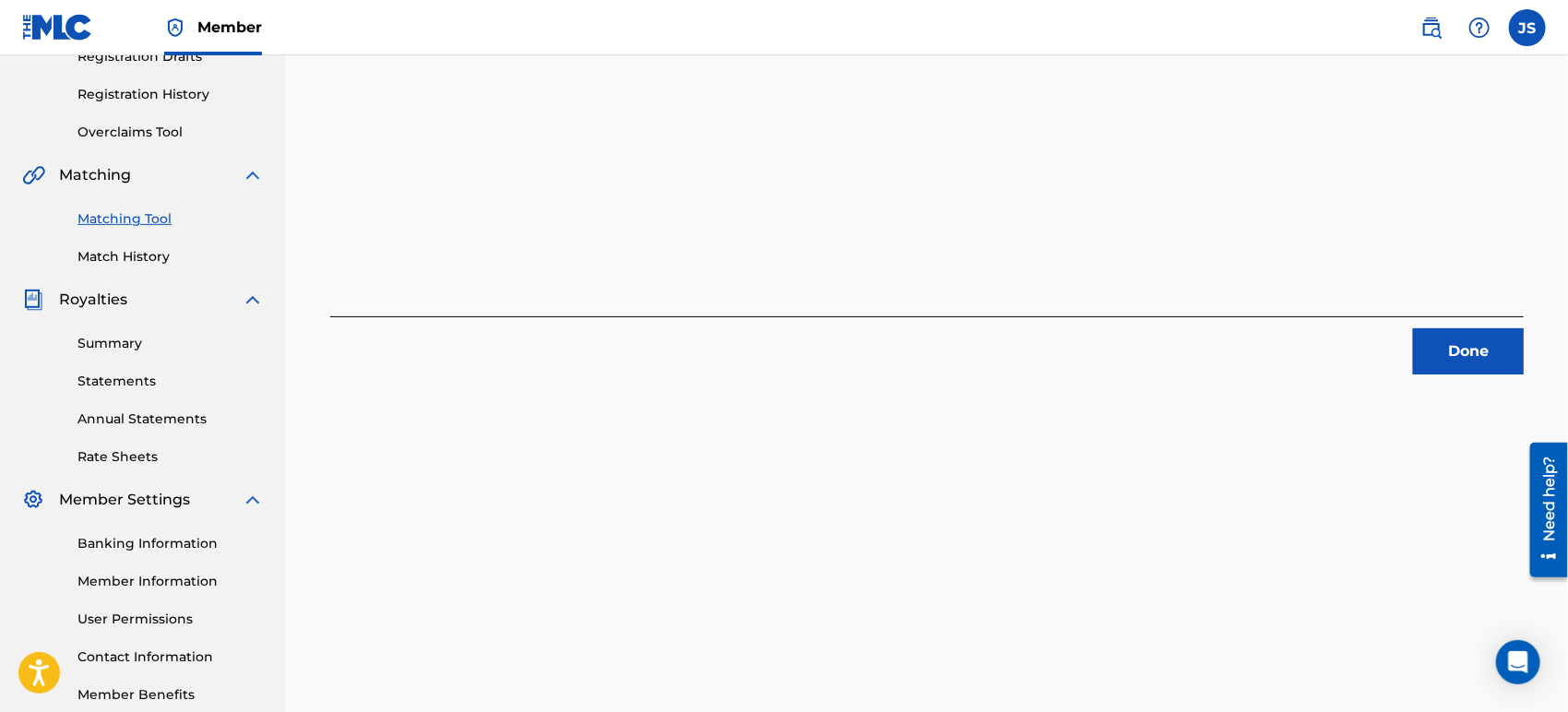 click on "Done" at bounding box center [1468, 351] 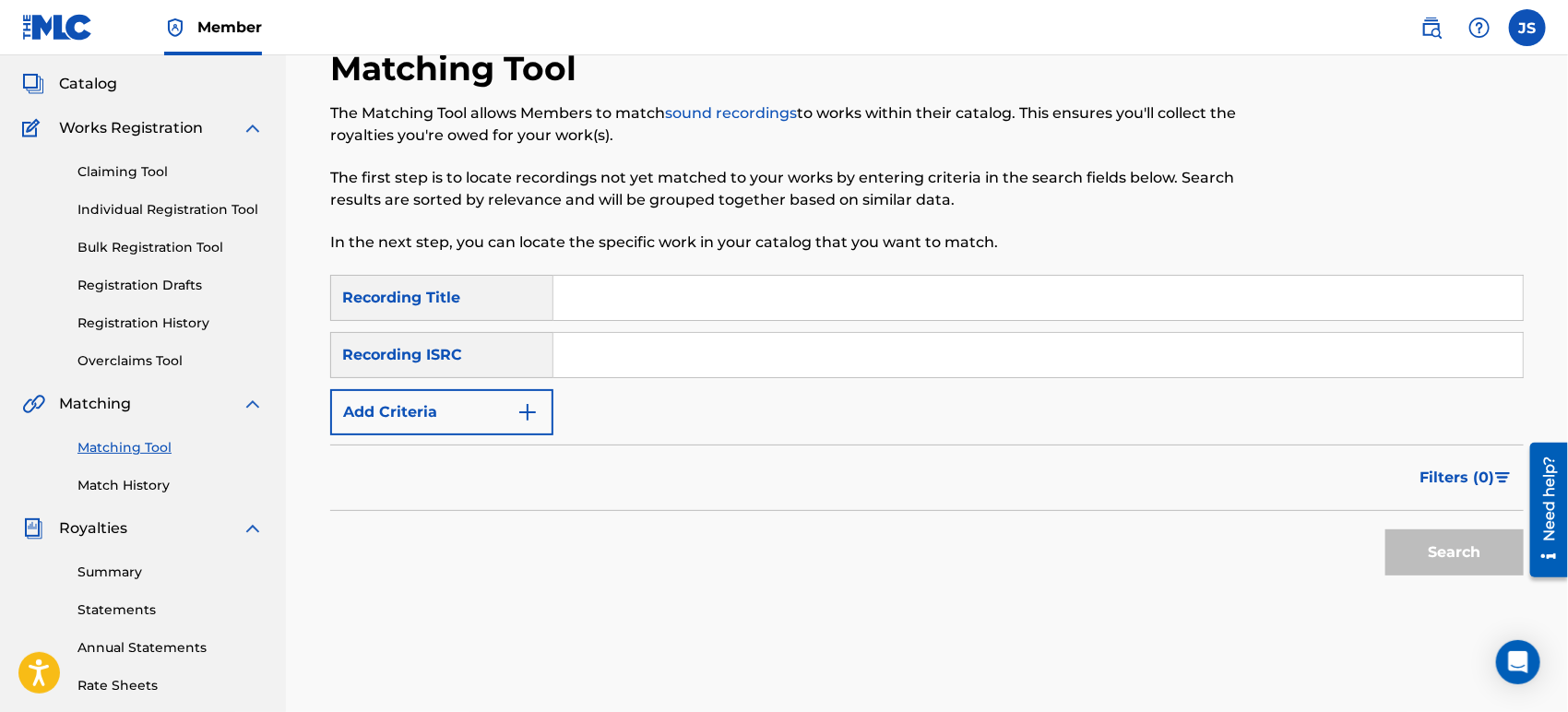 scroll, scrollTop: 0, scrollLeft: 0, axis: both 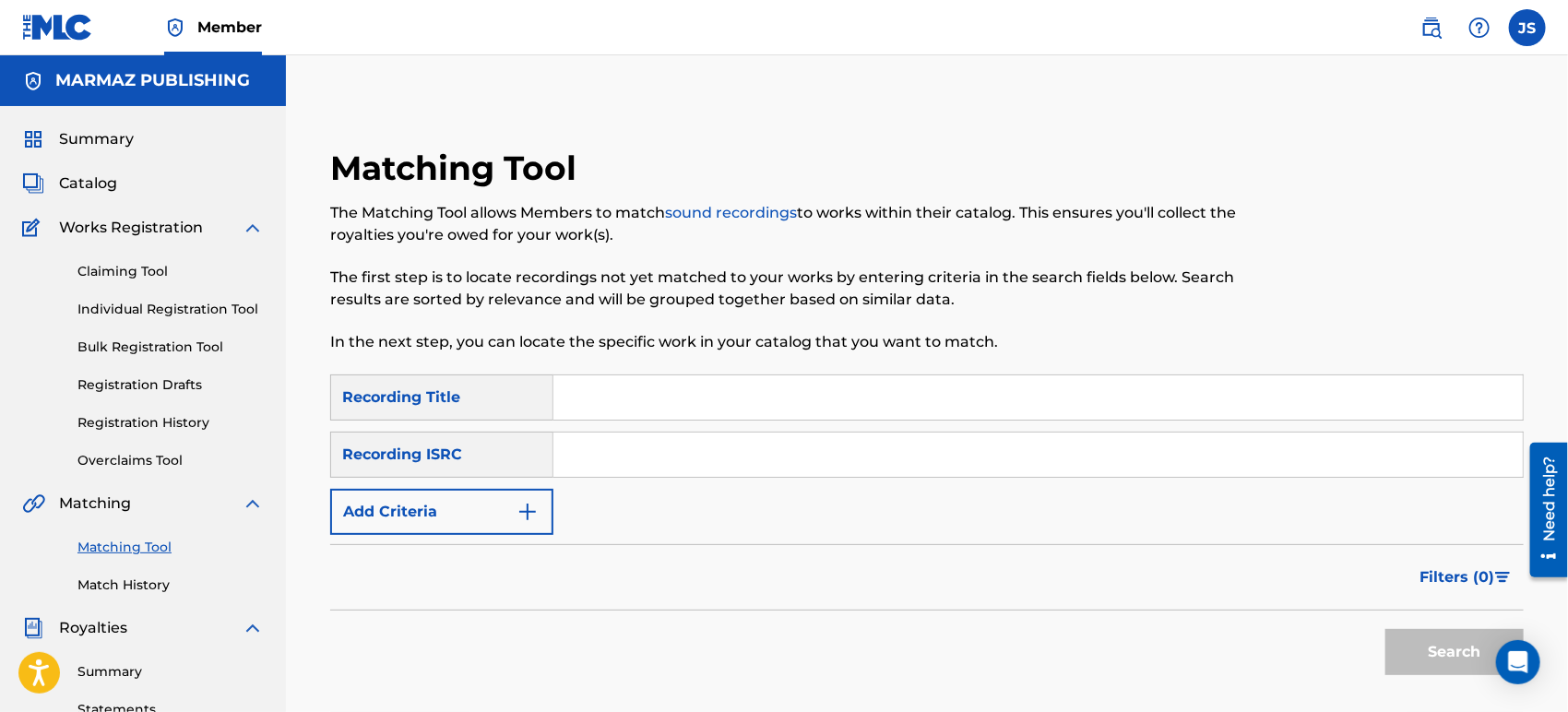 click at bounding box center [1038, 455] 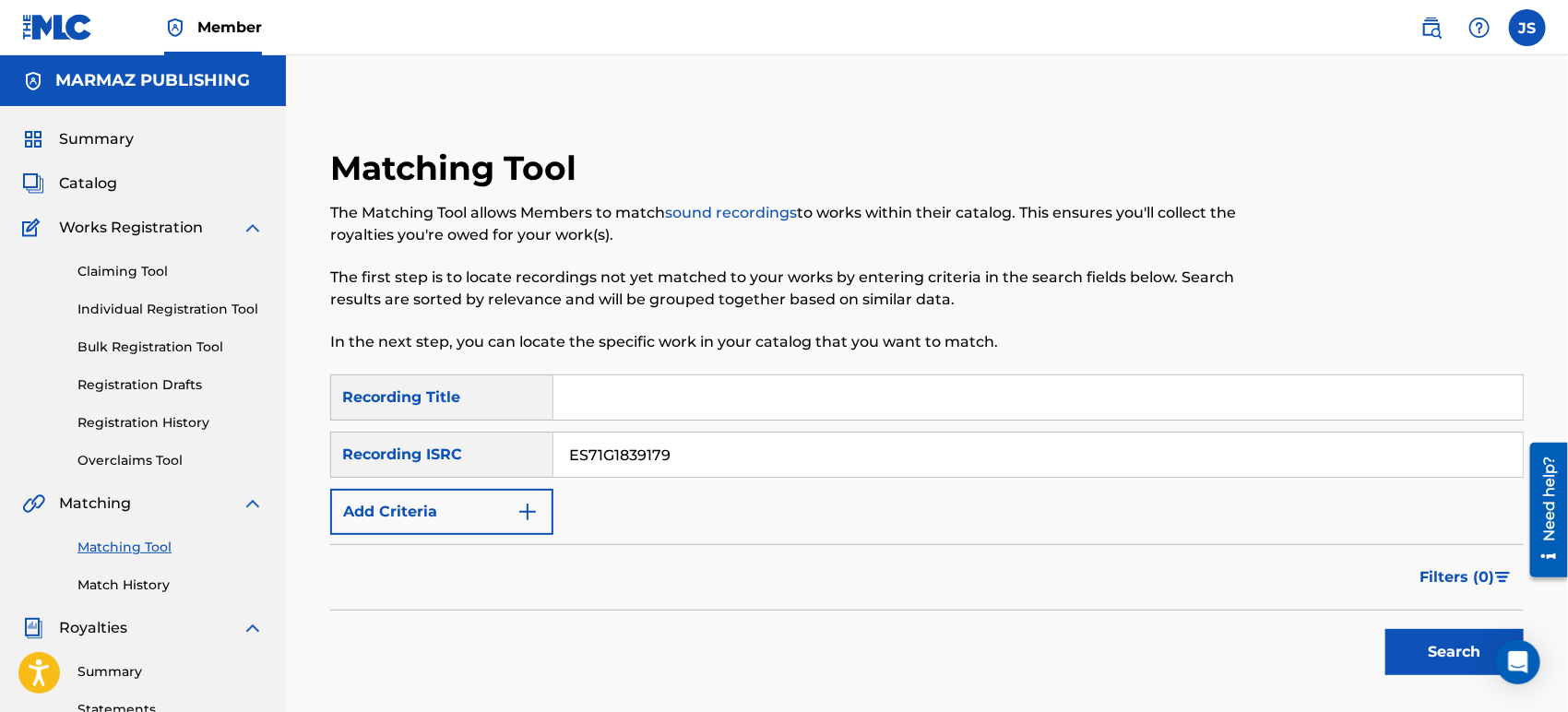 click on "Filters ( 0 )" at bounding box center [927, 577] 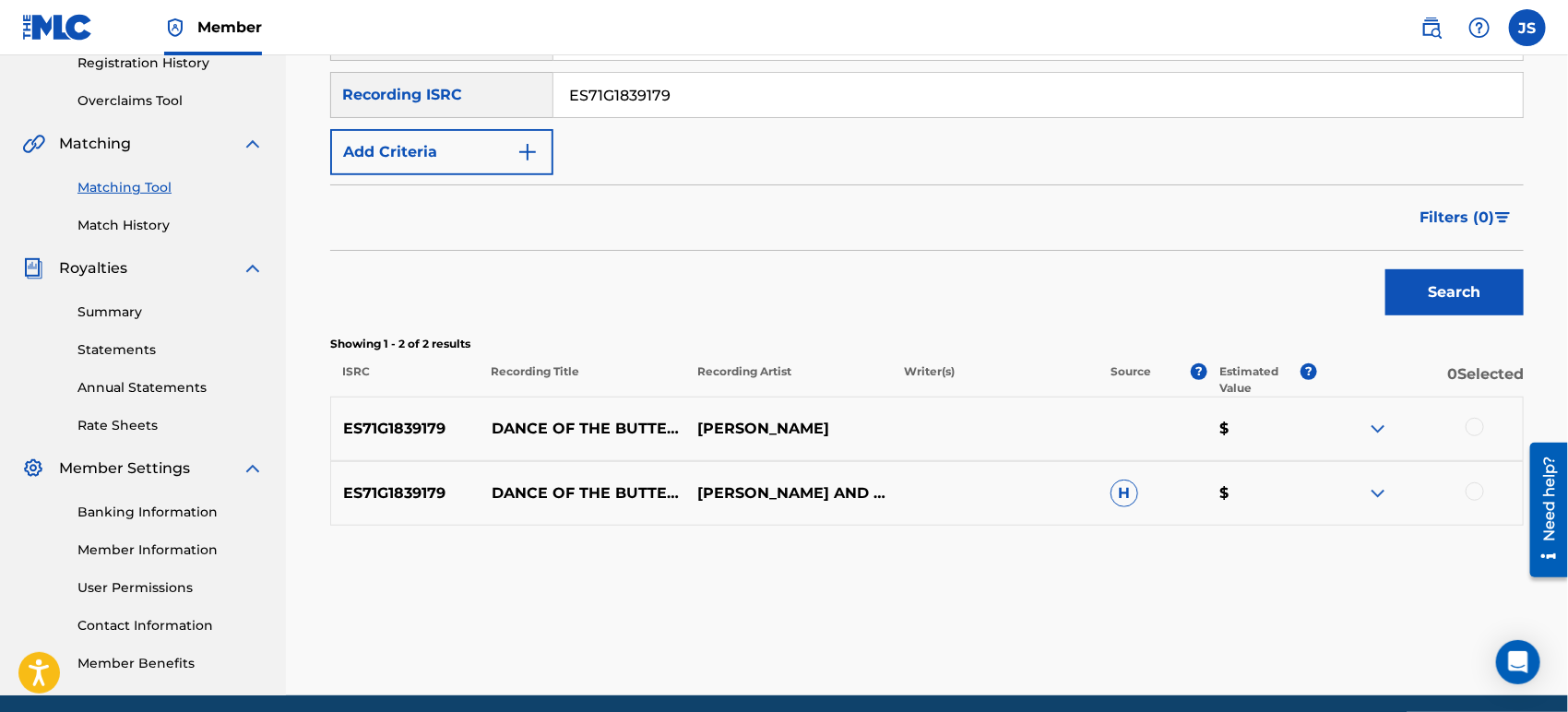 scroll, scrollTop: 409, scrollLeft: 0, axis: vertical 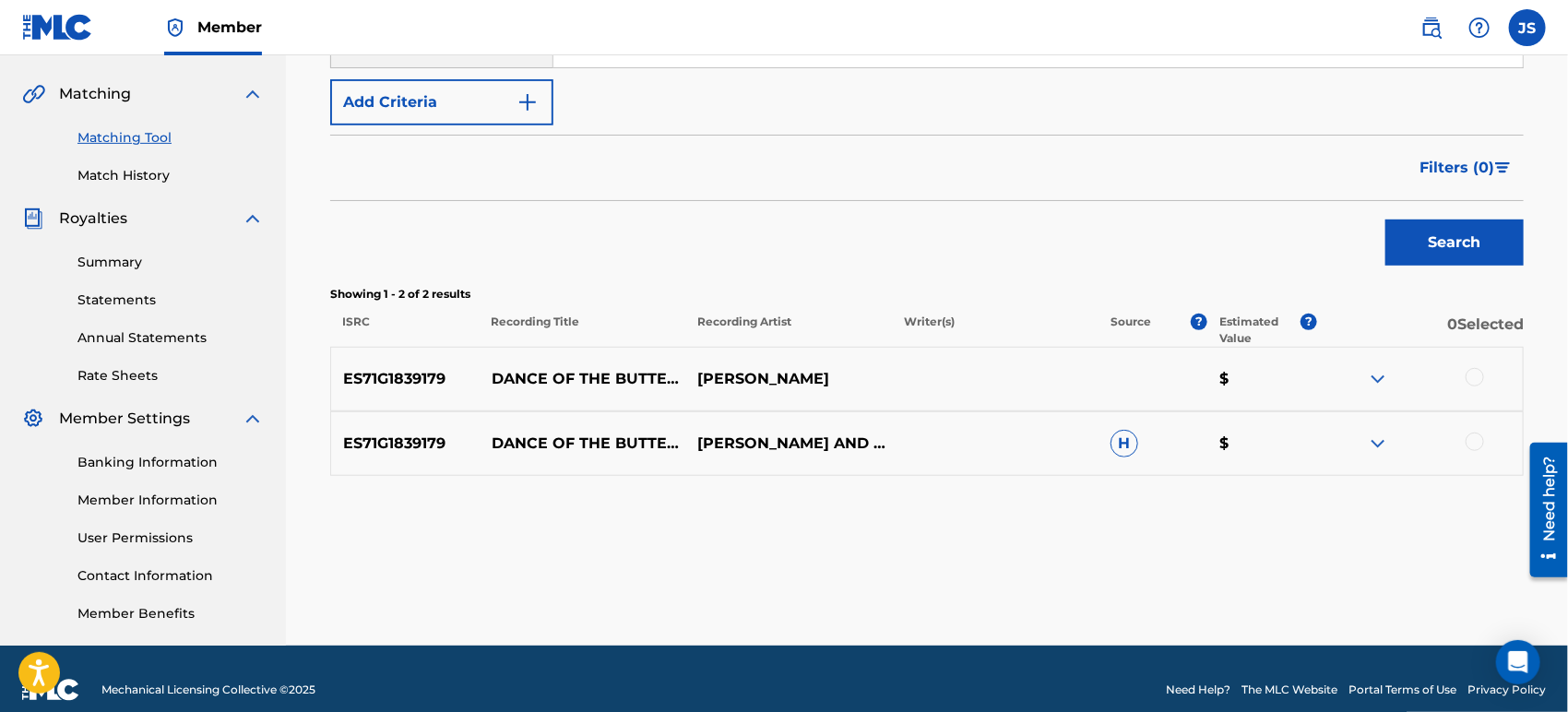 click at bounding box center [1475, 377] 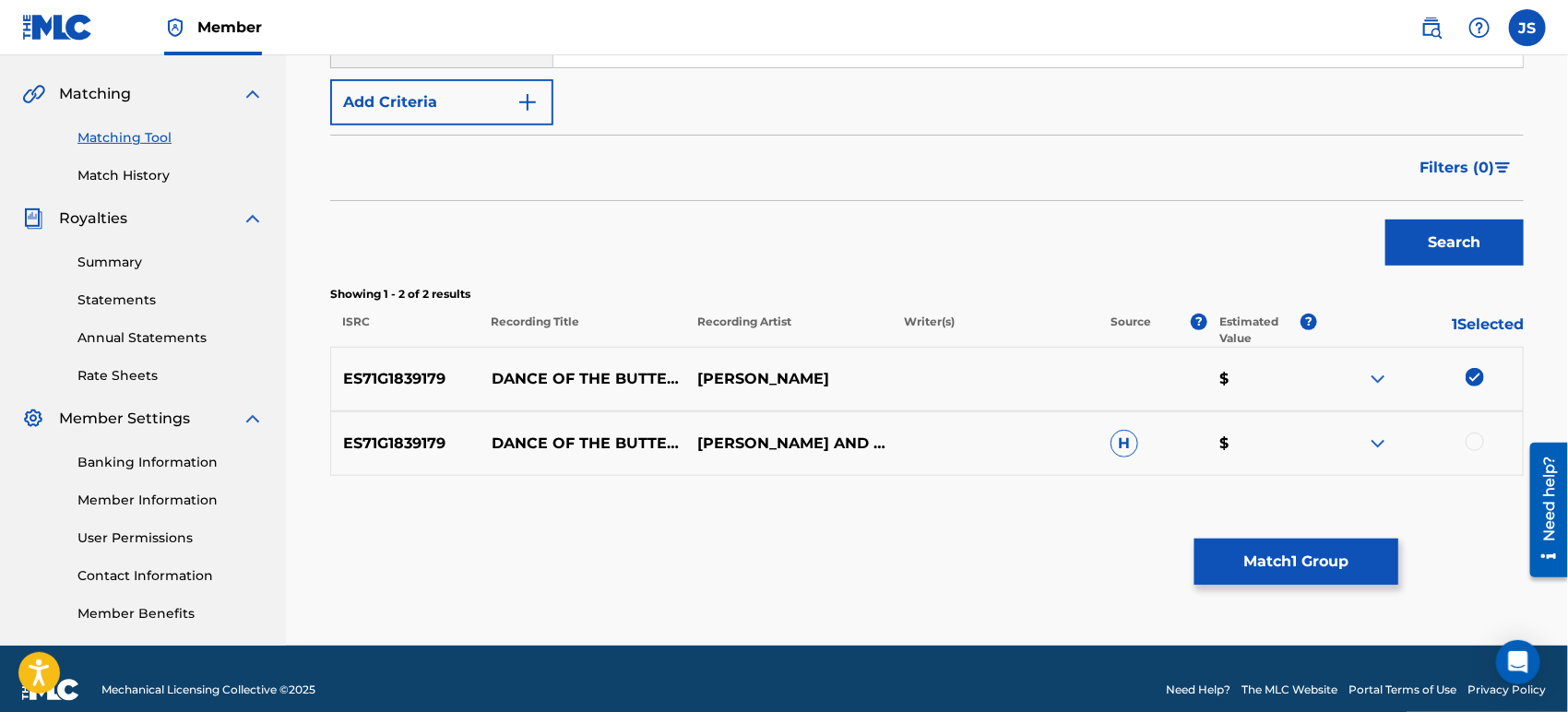 click on "ES71G1839179 DANCE OF THE BUTTERFLY QUEEN [PERSON_NAME] AND THE BREATH OF LIFE H $" at bounding box center (927, 444) 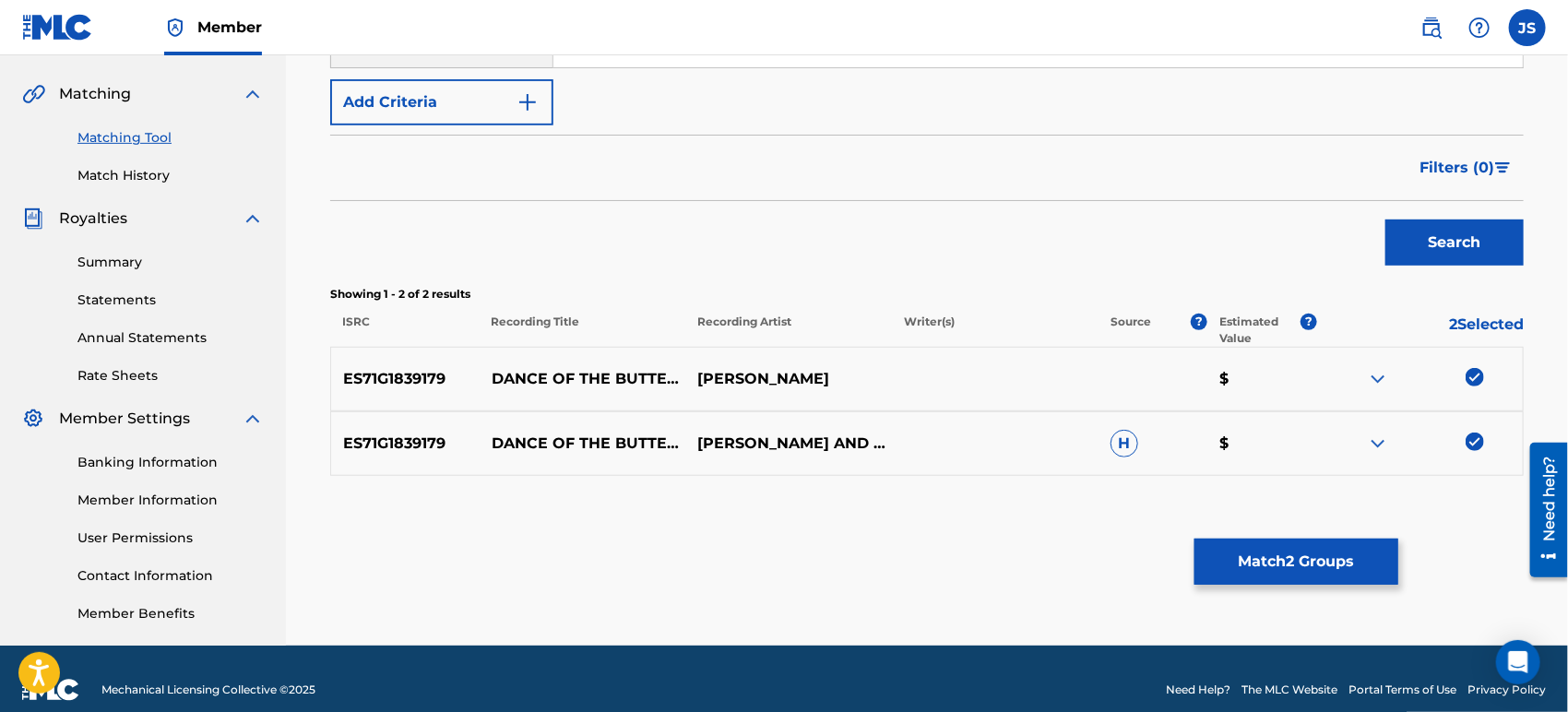click on "Matching Tool The Matching Tool allows Members to match  sound recordings  to works within their catalog. This ensures you'll collect the royalties you're owed for your work(s). The first step is to locate recordings not yet matched to your works by entering criteria in the search fields below. Search results are sorted by relevance and will be grouped together based on similar data. In the next step, you can locate the specific work in your catalog that you want to match. SearchWithCriteria93f116d9-1a8c-418a-80c5-3657ed7ee6ab Recording Title SearchWithCriteriaabc74bed-bab6-48ae-893b-ee7cee4056a6 Recording ISRC ES71G1839179 Add Criteria Filter Estimated Value All $$$$$ $$$$ $$$ $$ $ Source All Blanket License Historical Unmatched Remove Filters Apply Filters Filters ( 0 ) Search Showing 1 - 2 of 2 results ISRC Recording Title Recording Artist Writer(s) Source ? Estimated Value ? 2  Selected ES71G1839179 DANCE OF THE BUTTERFLY QUEEN [PERSON_NAME] $ ES71G1839179 DANCE OF THE BUTTERFLY QUEEN H $ Match" at bounding box center [927, 169] 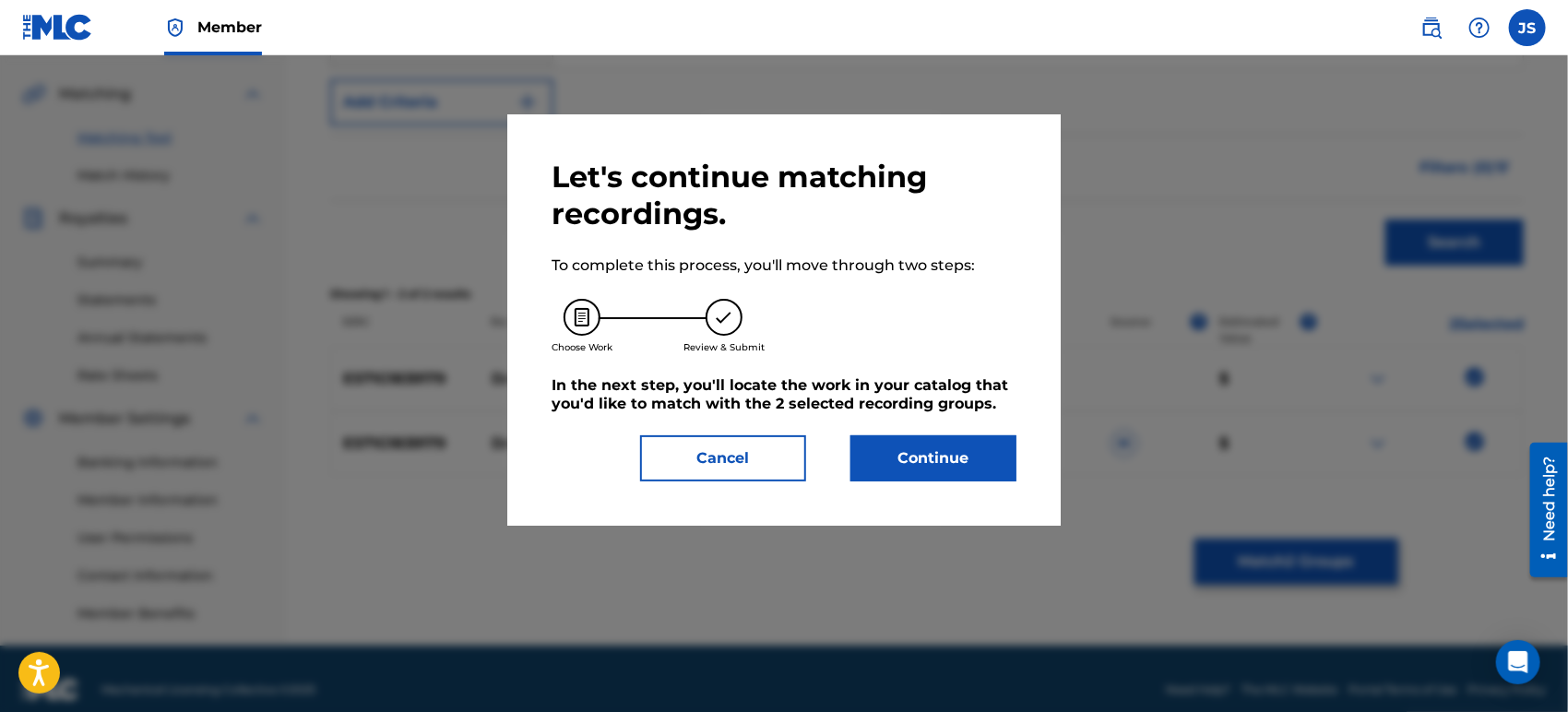 click on "Continue" at bounding box center (933, 458) 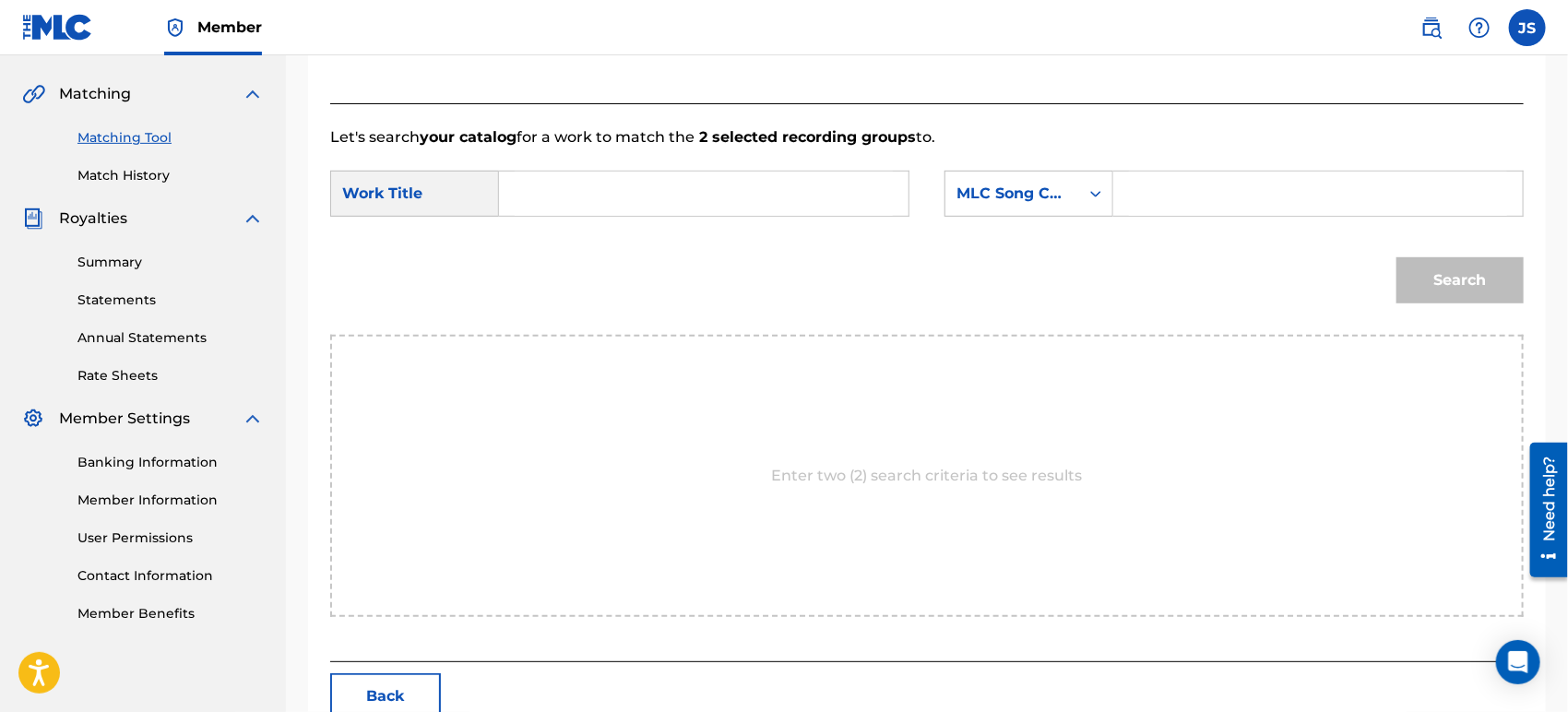 click at bounding box center (704, 194) 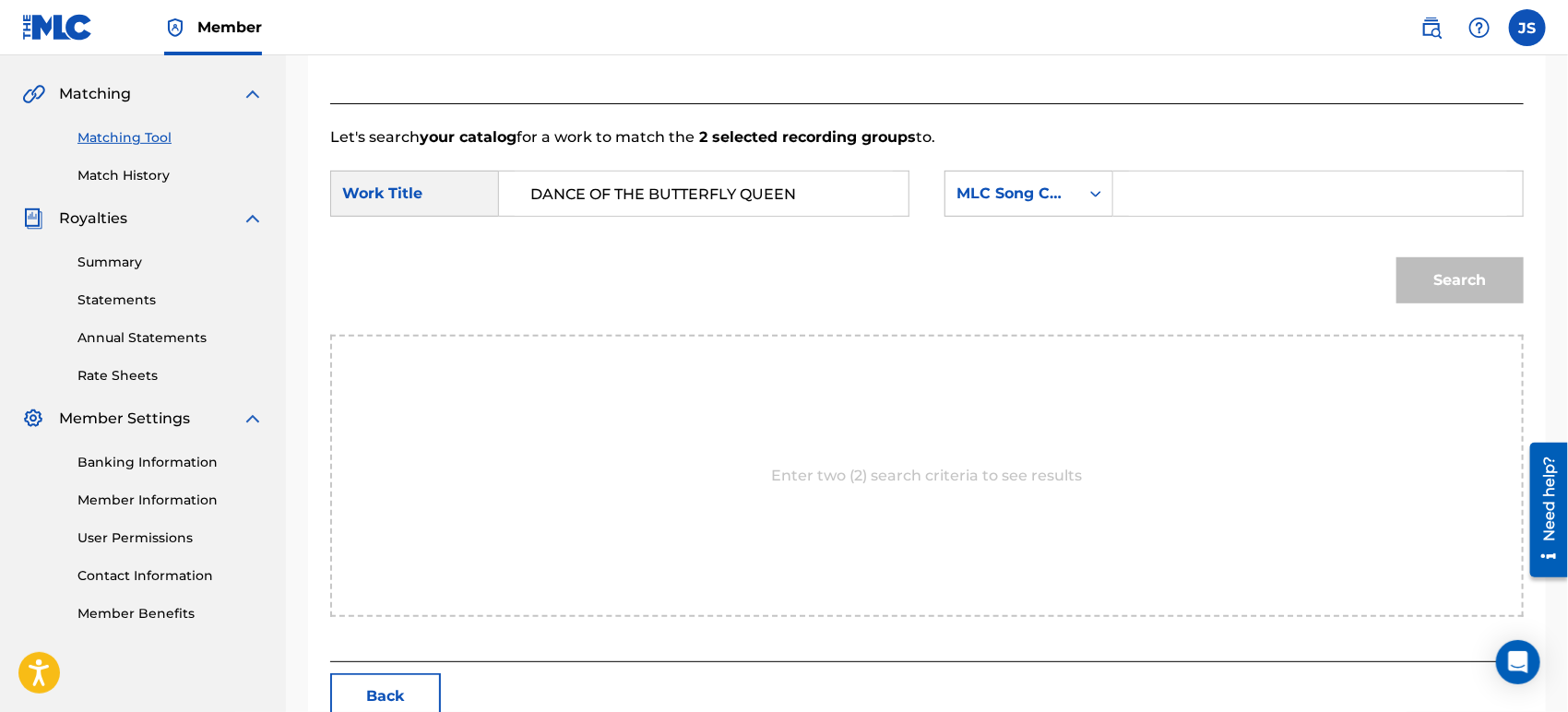 drag, startPoint x: 1002, startPoint y: 190, endPoint x: 1004, endPoint y: 202, distance: 12.165525 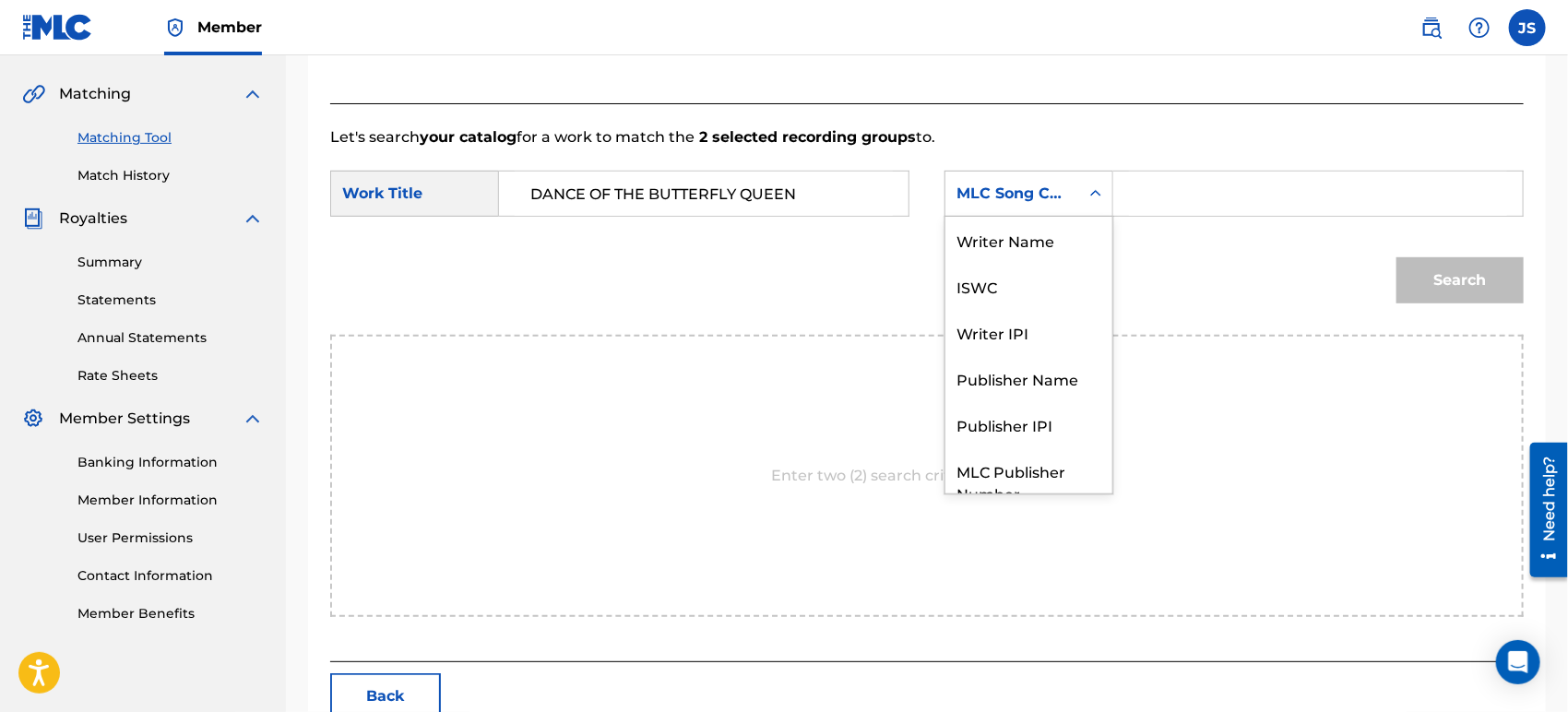 scroll, scrollTop: 0, scrollLeft: 0, axis: both 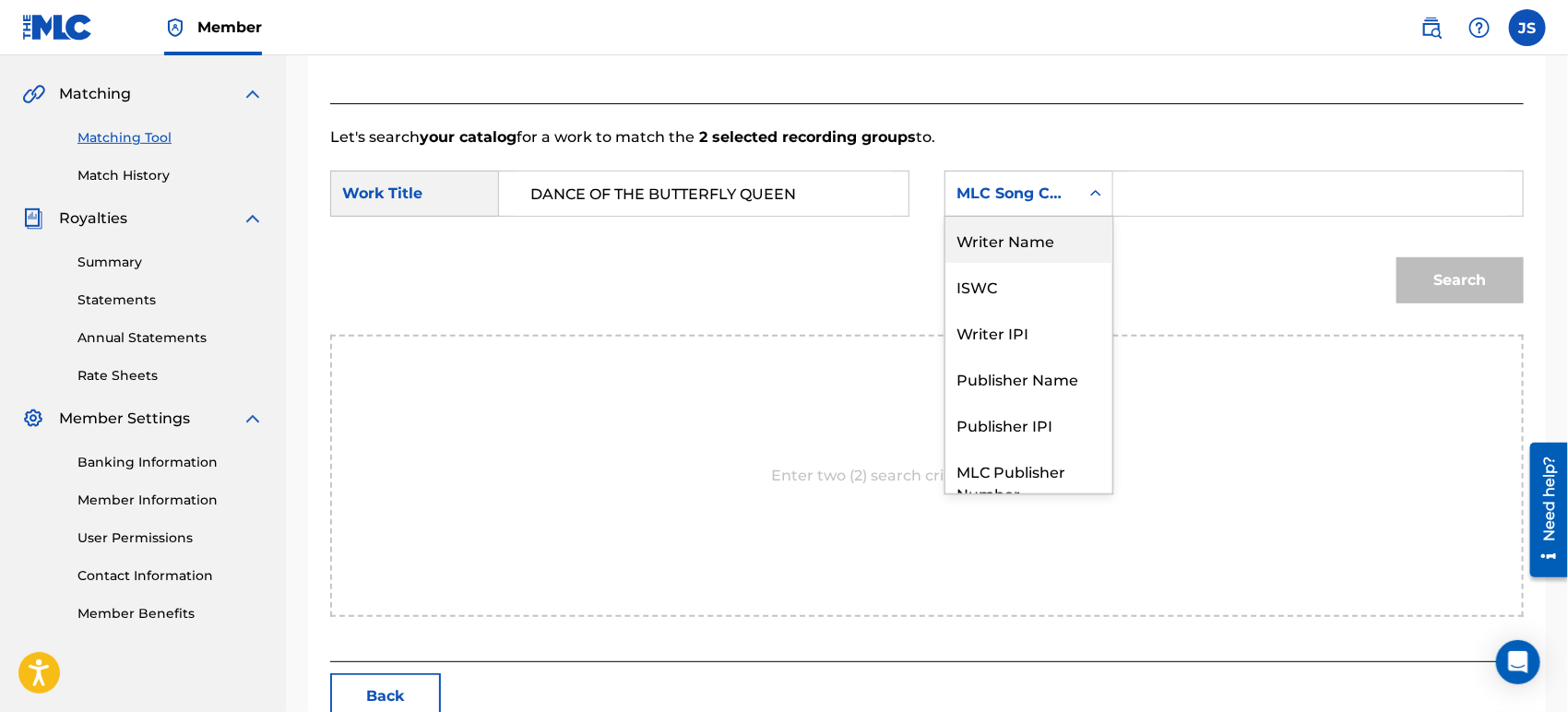 click on "Writer Name" at bounding box center (1028, 240) 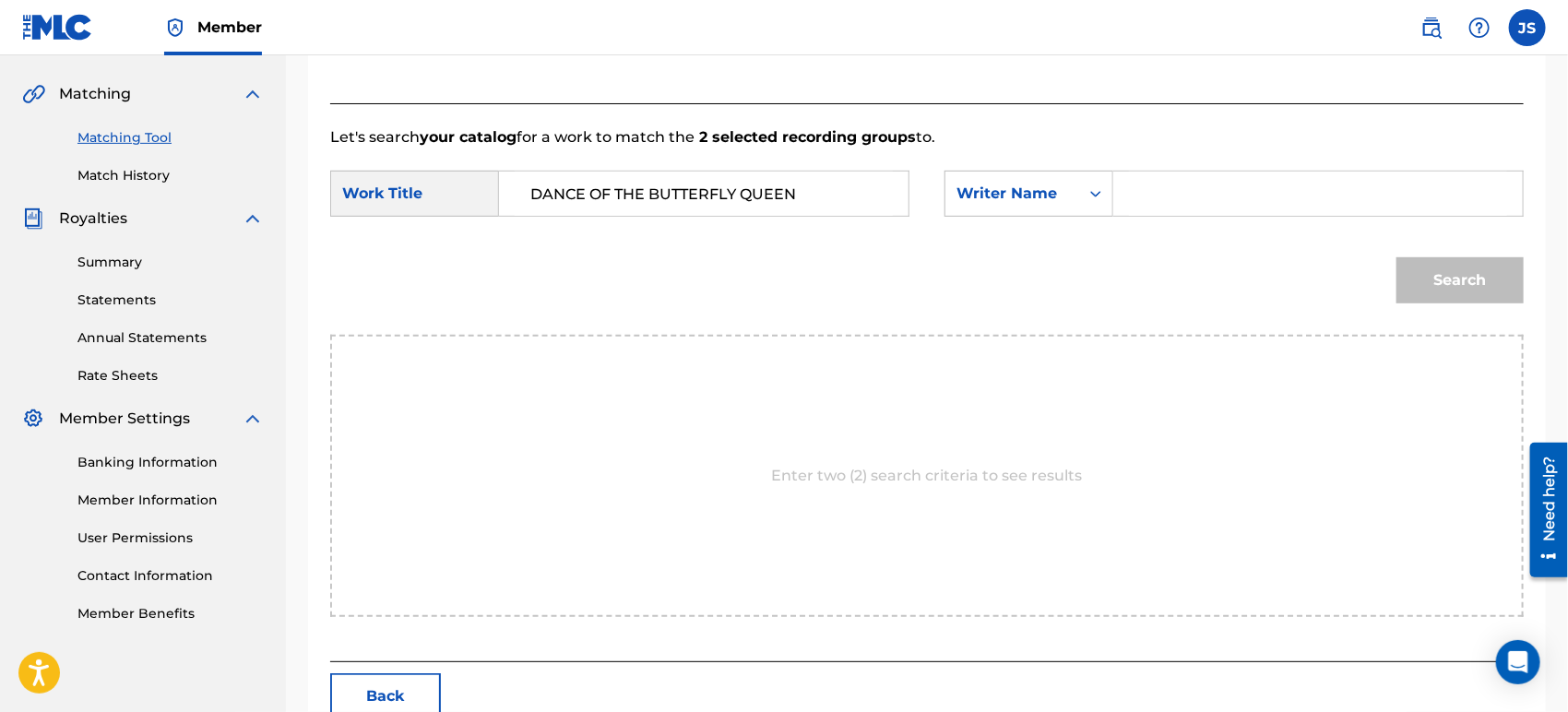 click at bounding box center [1318, 194] 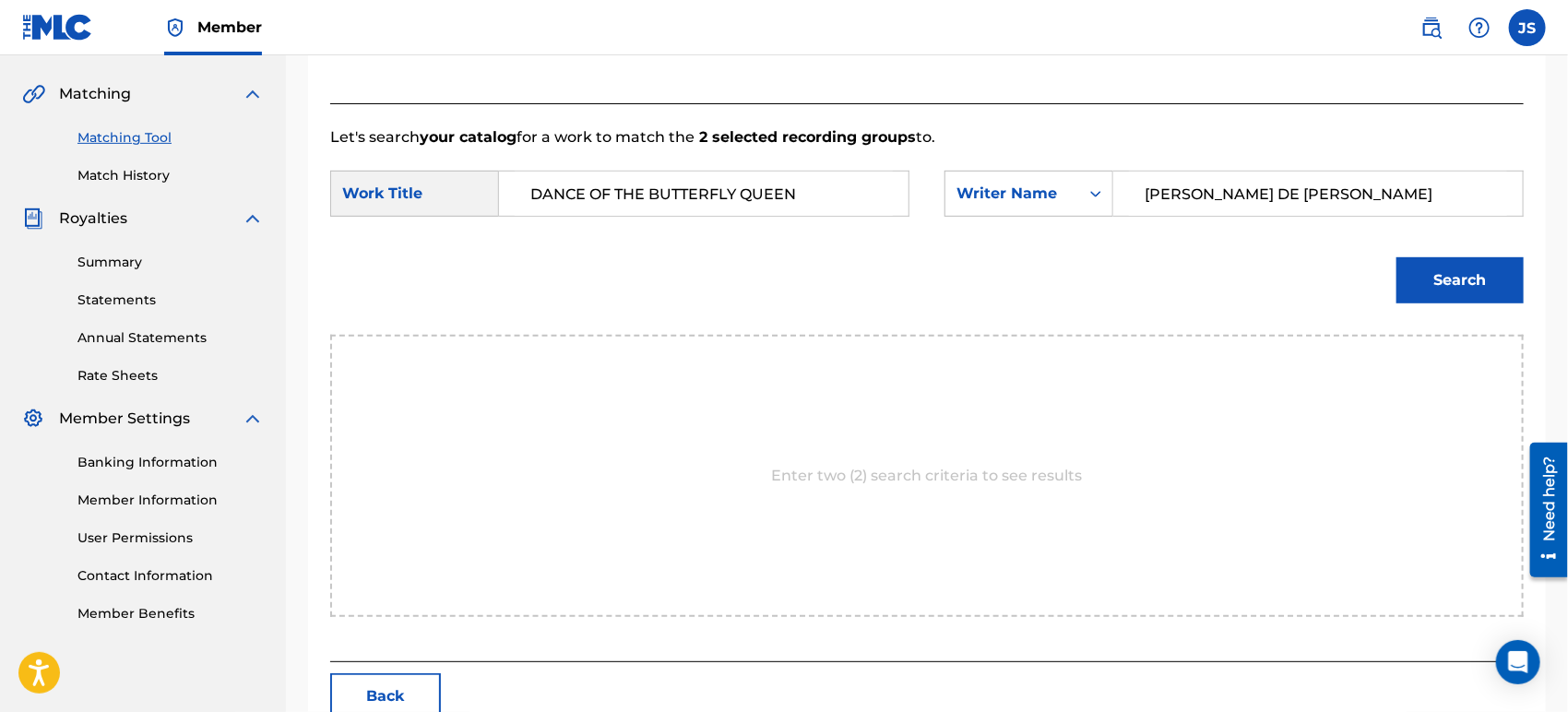 click on "Let's search  your catalog  for a work to match the   2 selected recording groups  to. SearchWithCriteriac2621c35-1369-4366-b842-018a39739a45 Work Title DANCE OF THE BUTTERFLY QUEEN SearchWithCriteriabfae6072-01c7-4cb8-bee3-858c1d02b7cb Writer Name [PERSON_NAME] DE [PERSON_NAME] Search Enter two (2) search criteria to see results" at bounding box center [927, 383] 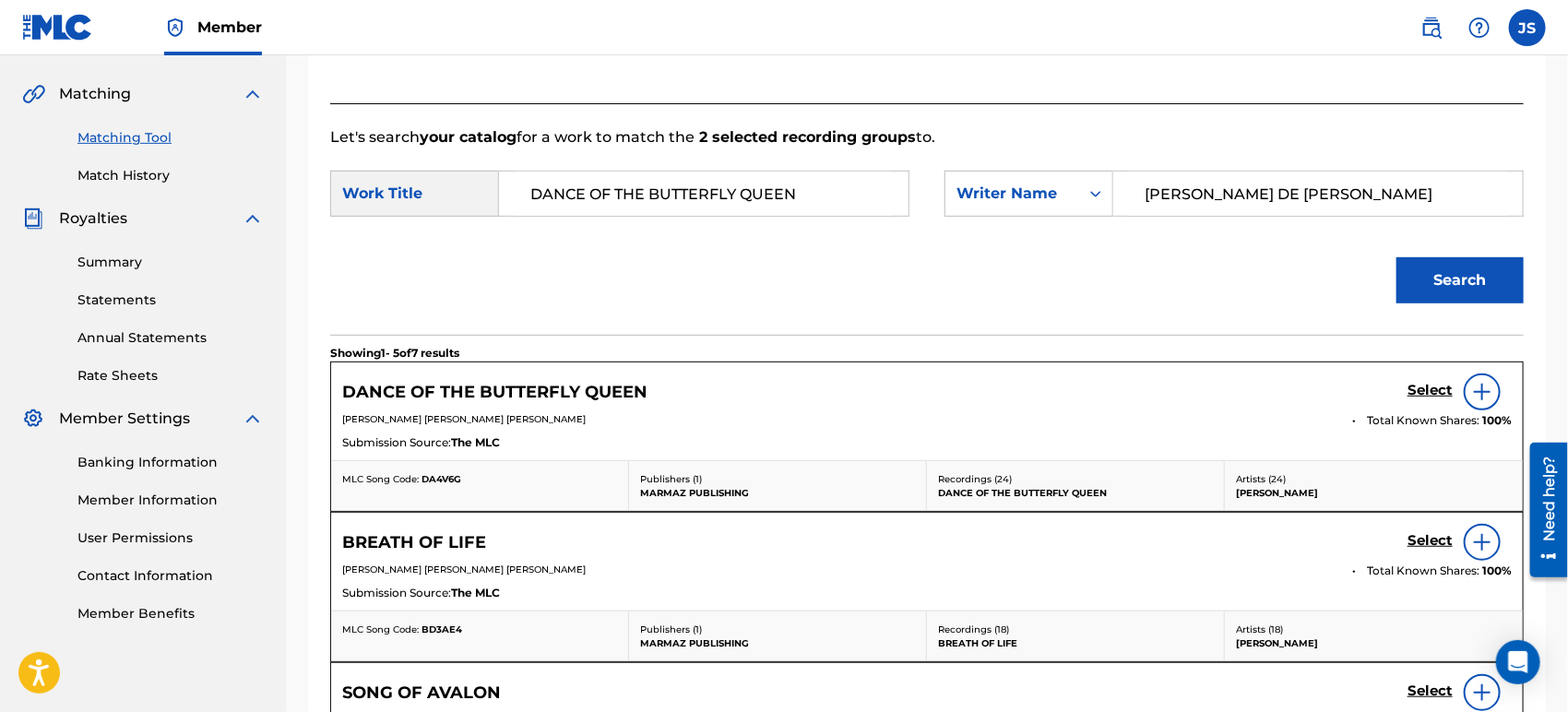 click on "MLC Song Code:   DA4V6G" at bounding box center (480, 486) 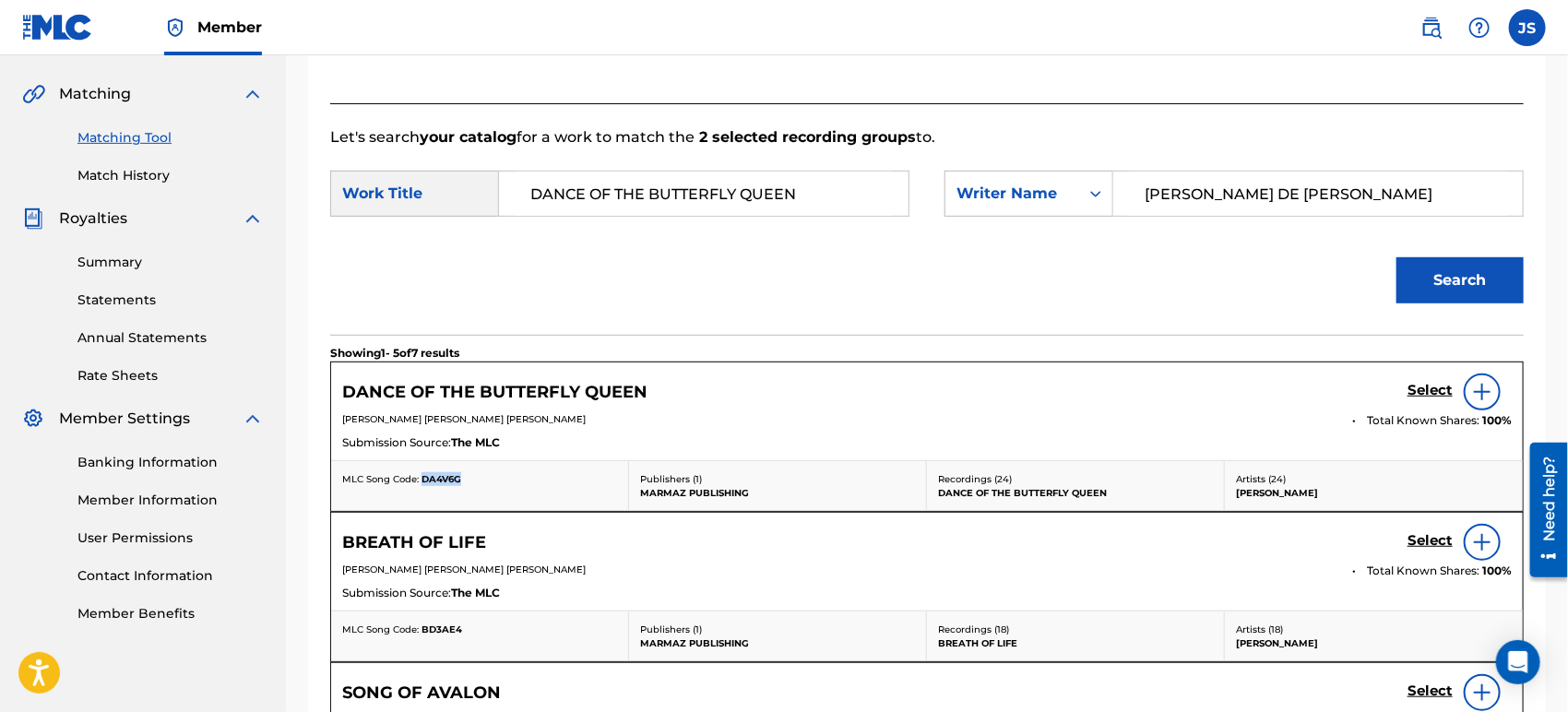 click on "DA4V6G" at bounding box center (441, 479) 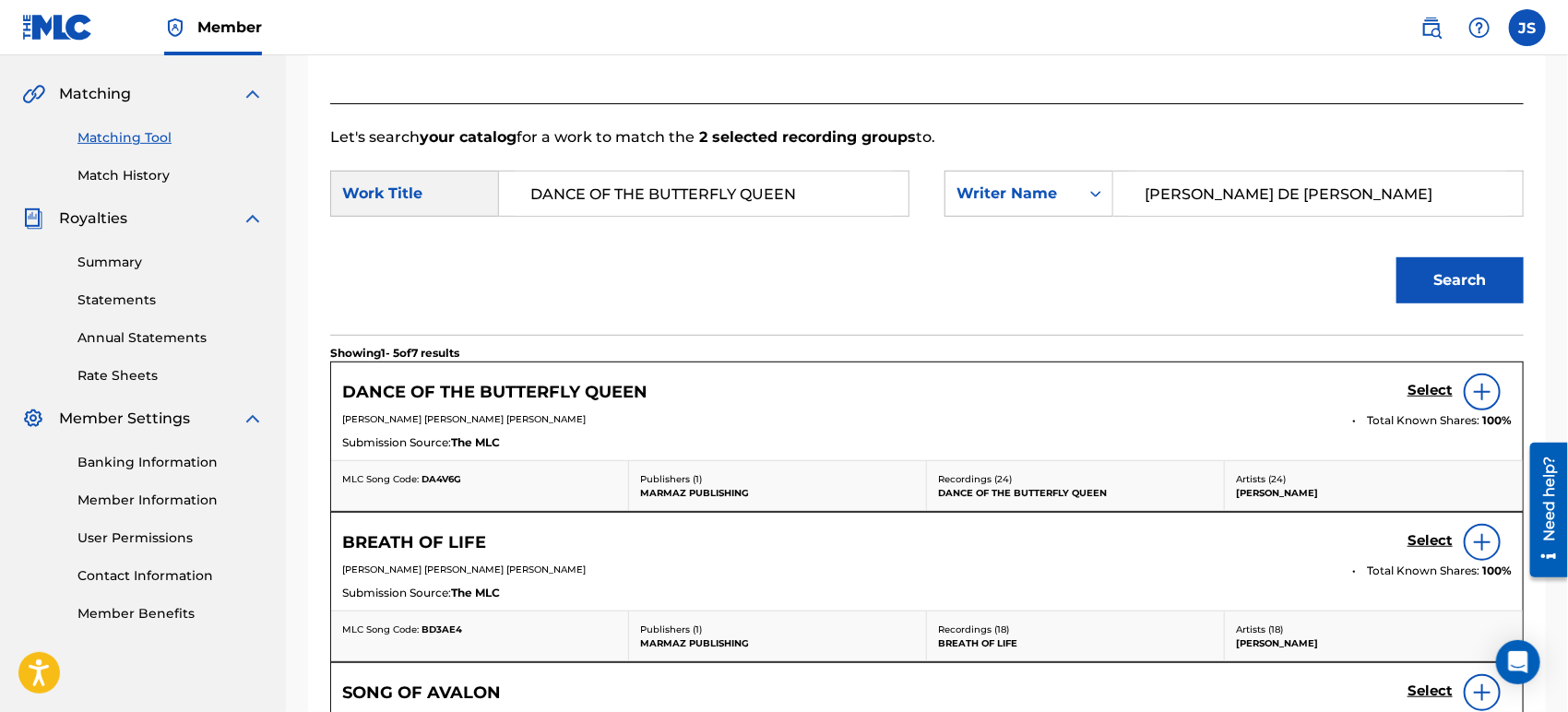 click on "Select" at bounding box center [1459, 392] 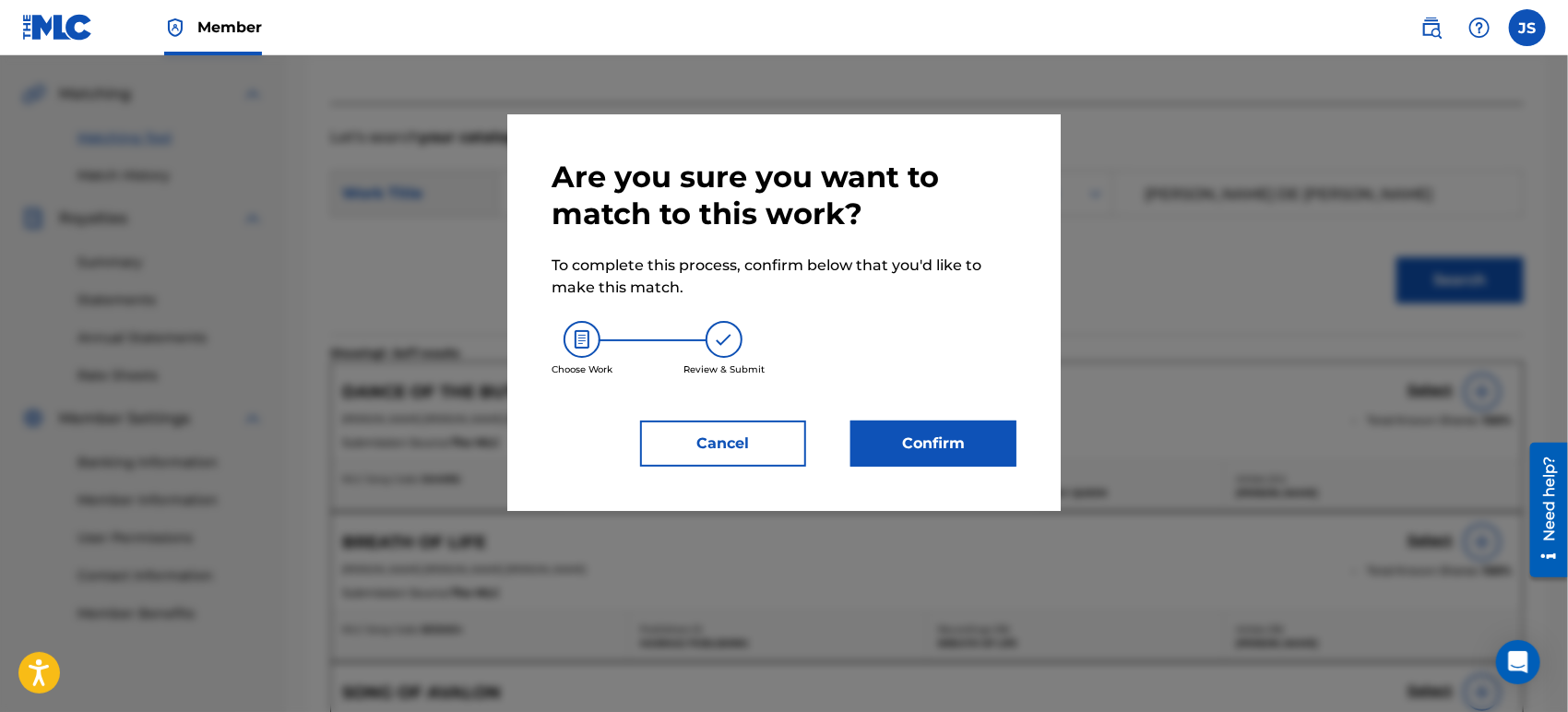 click on "Confirm" at bounding box center [933, 444] 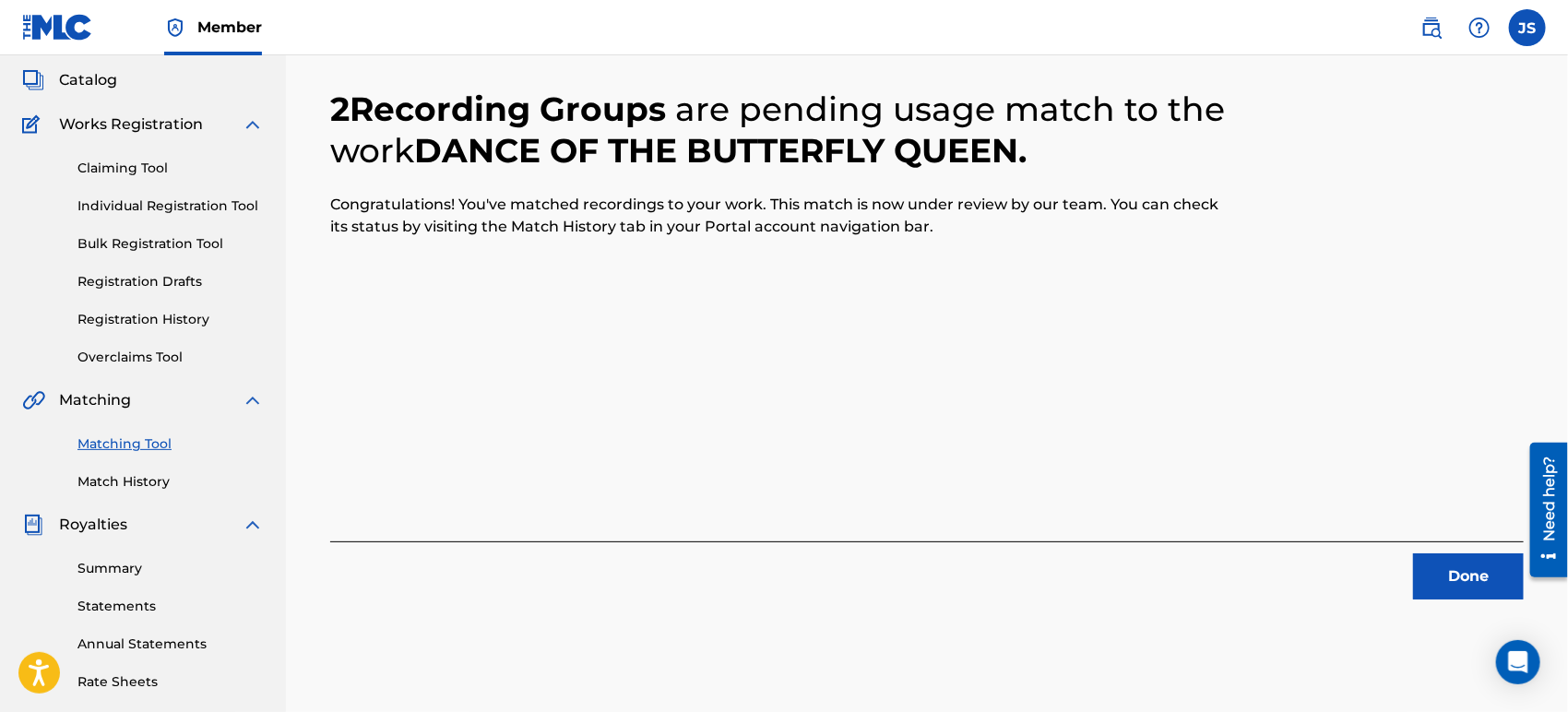 scroll, scrollTop: 226, scrollLeft: 0, axis: vertical 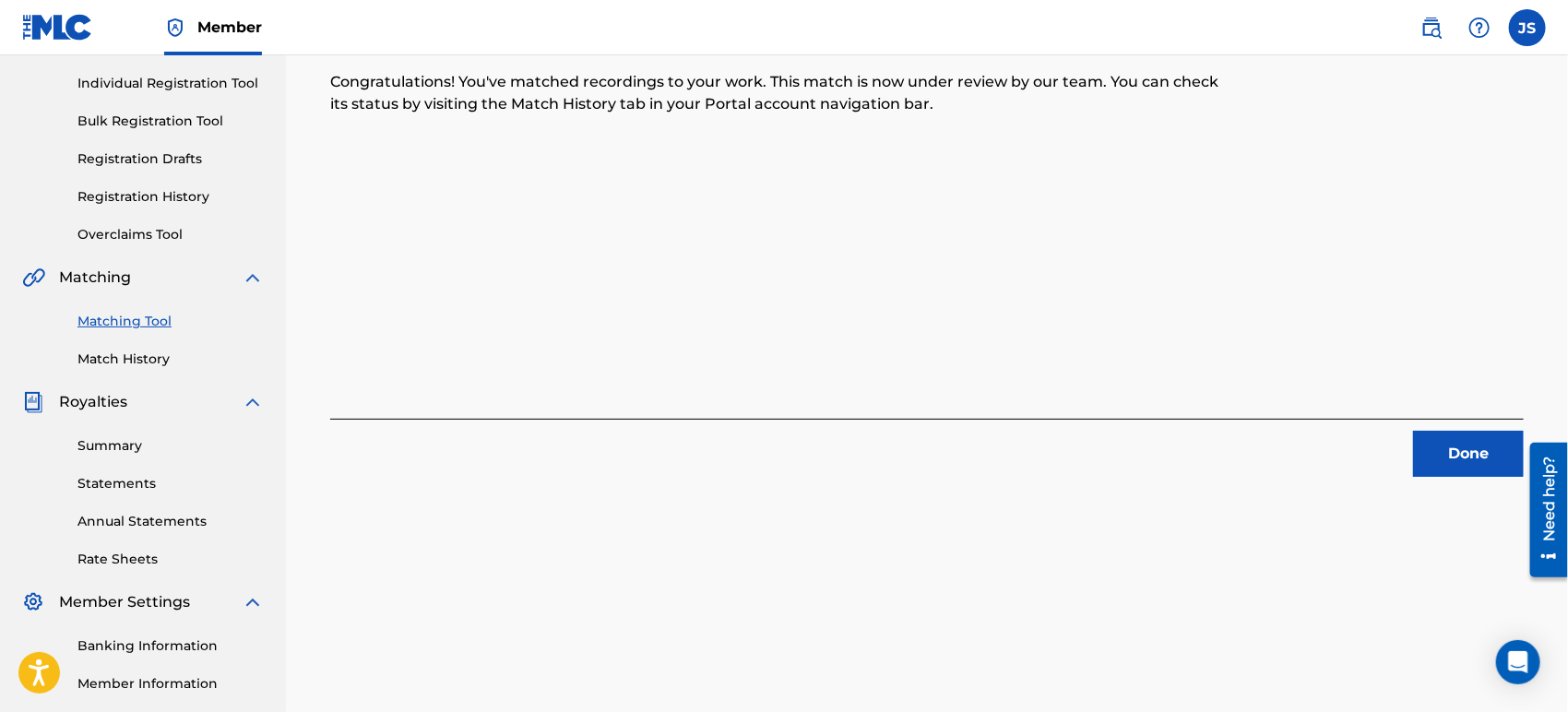 click on "Done" at bounding box center [1468, 454] 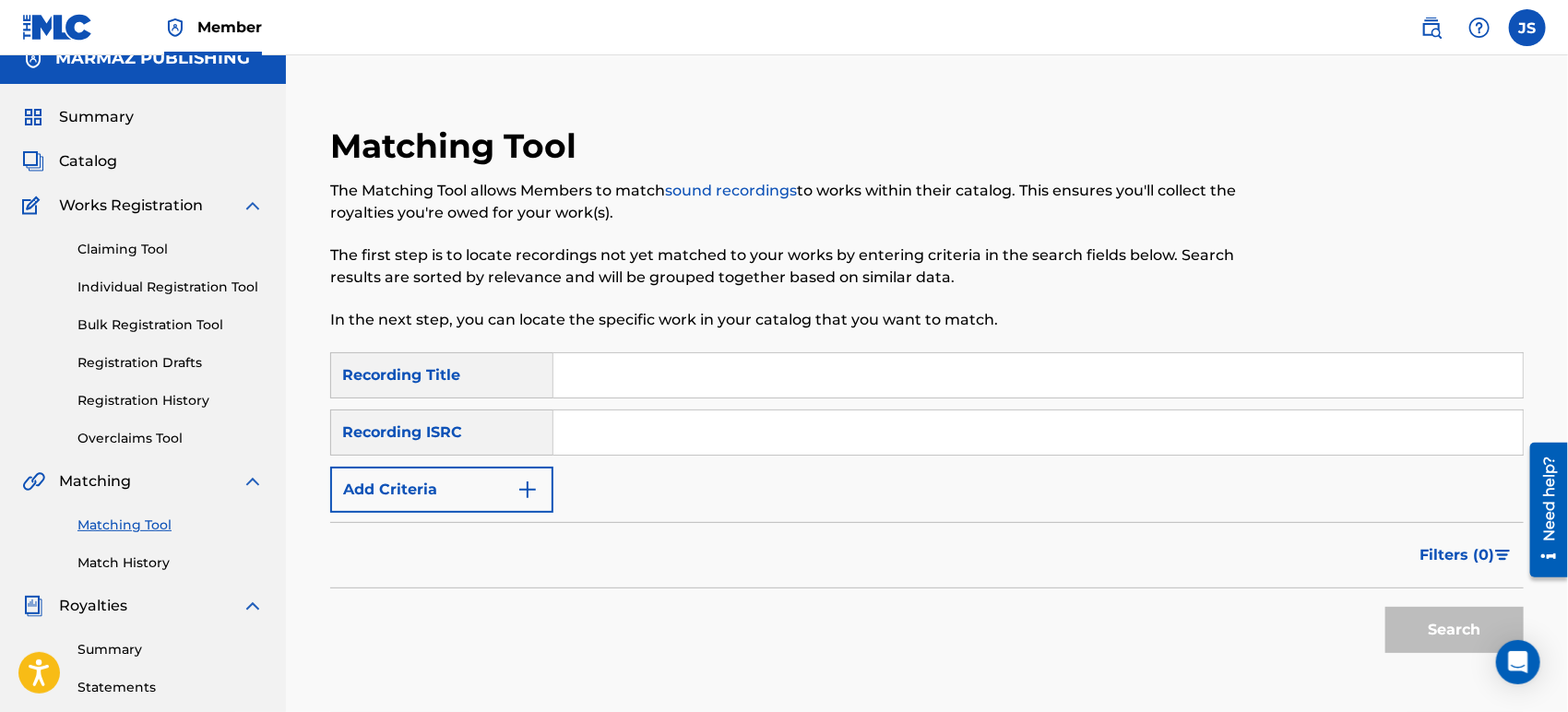 scroll, scrollTop: 0, scrollLeft: 0, axis: both 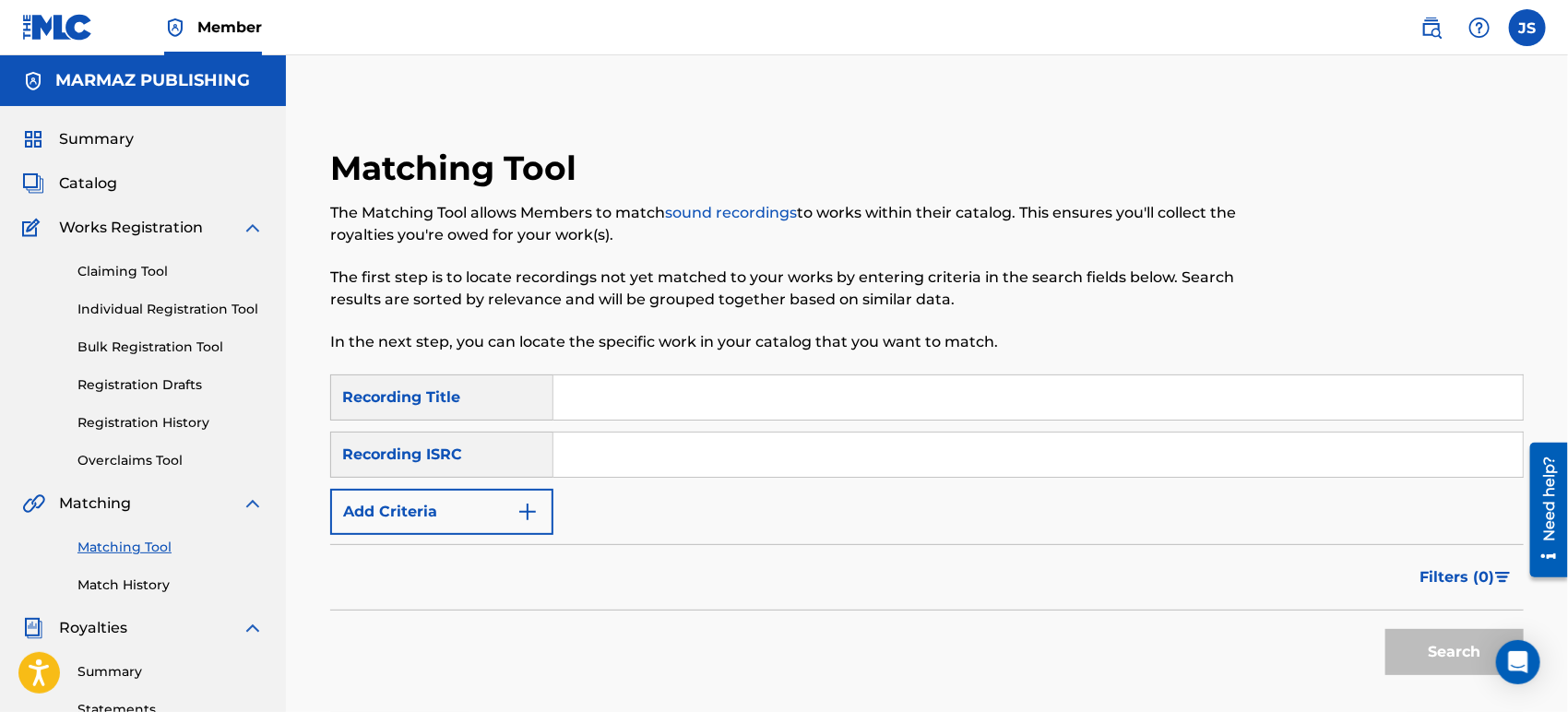 click at bounding box center (1038, 455) 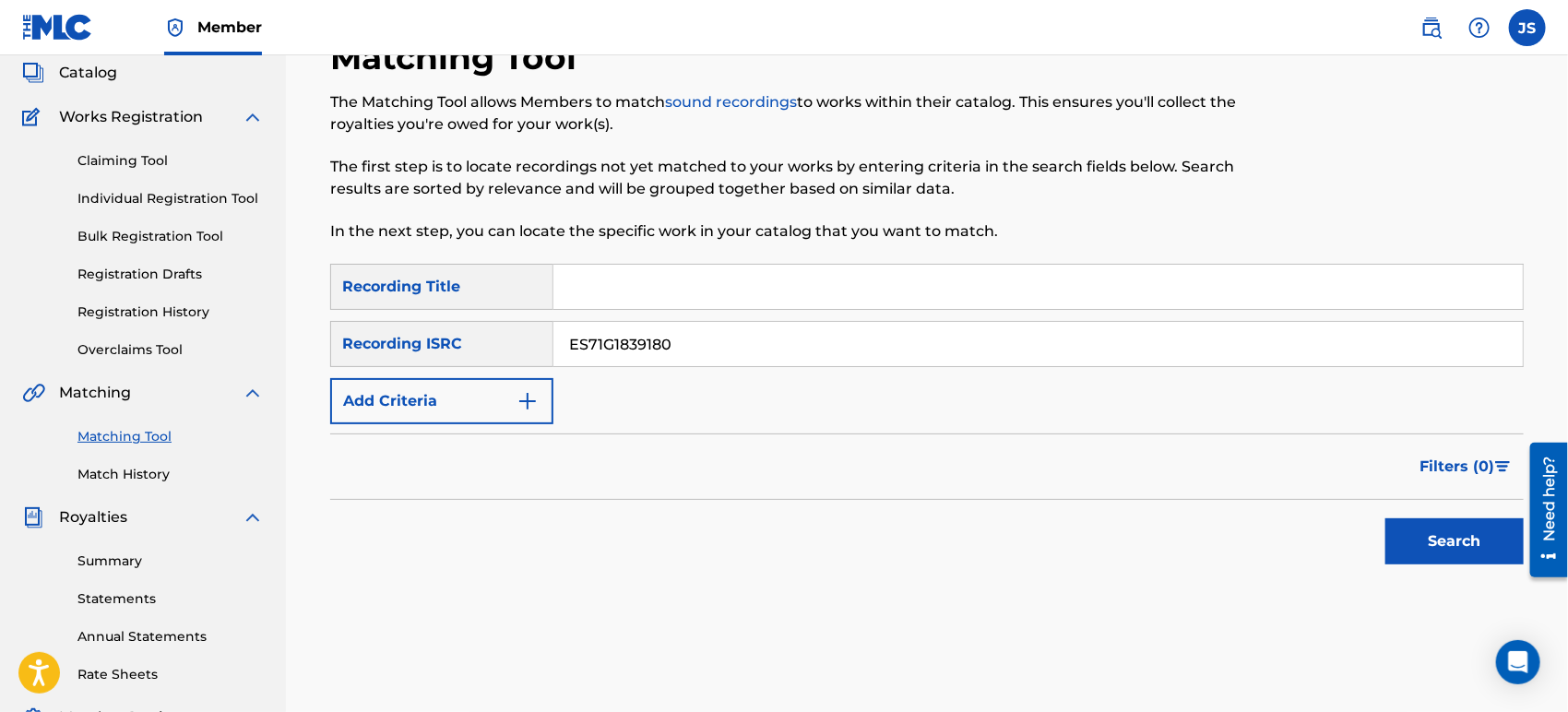 scroll, scrollTop: 307, scrollLeft: 0, axis: vertical 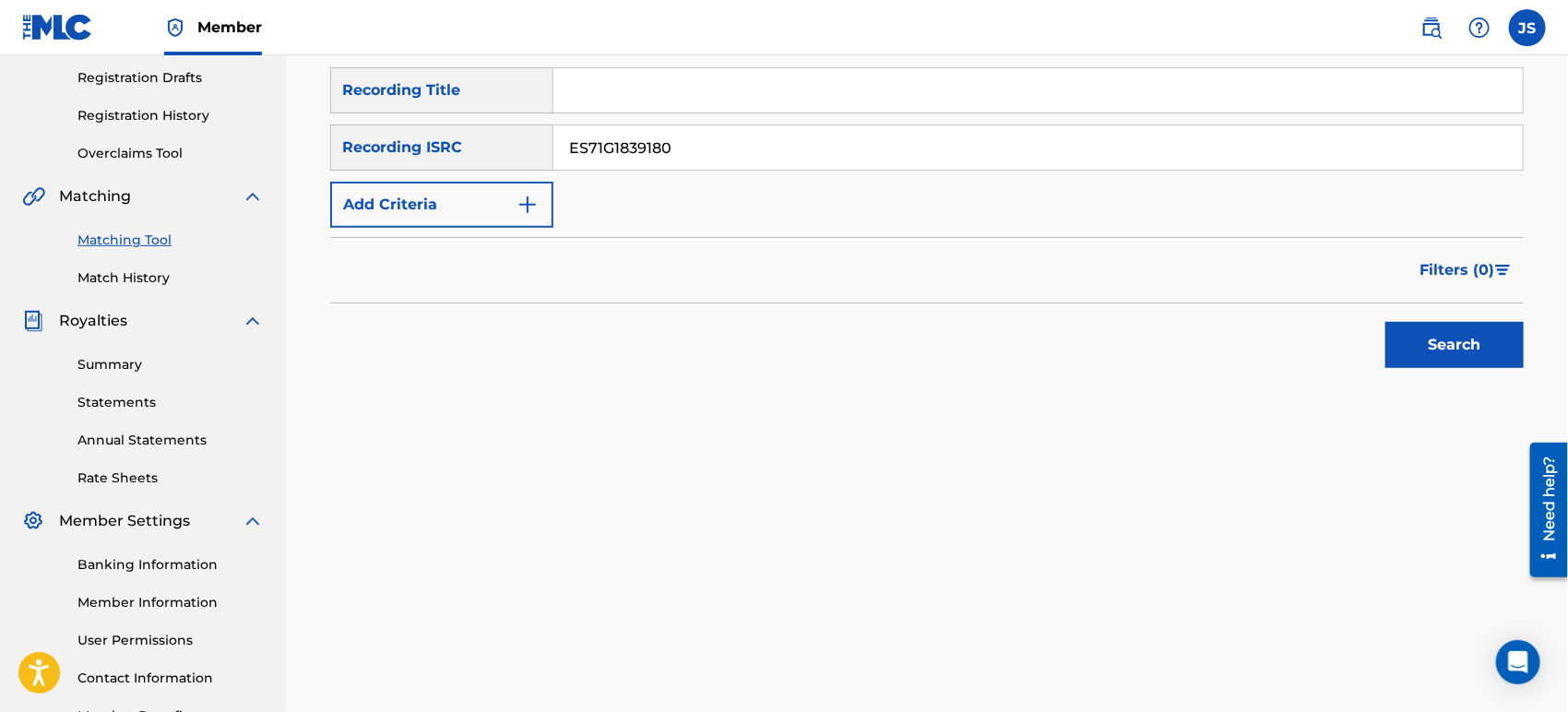 drag, startPoint x: 1542, startPoint y: 332, endPoint x: 1525, endPoint y: 336, distance: 17.464249 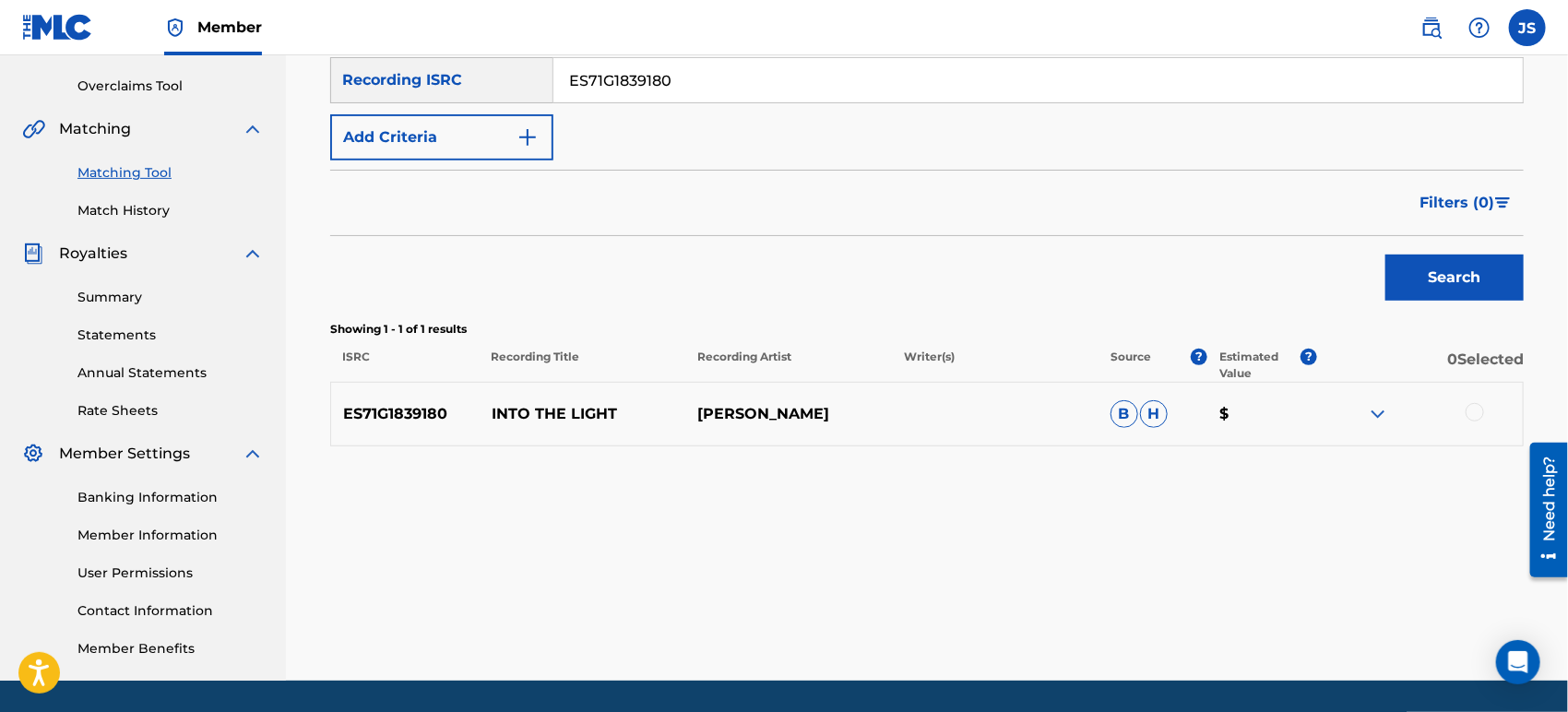scroll, scrollTop: 409, scrollLeft: 0, axis: vertical 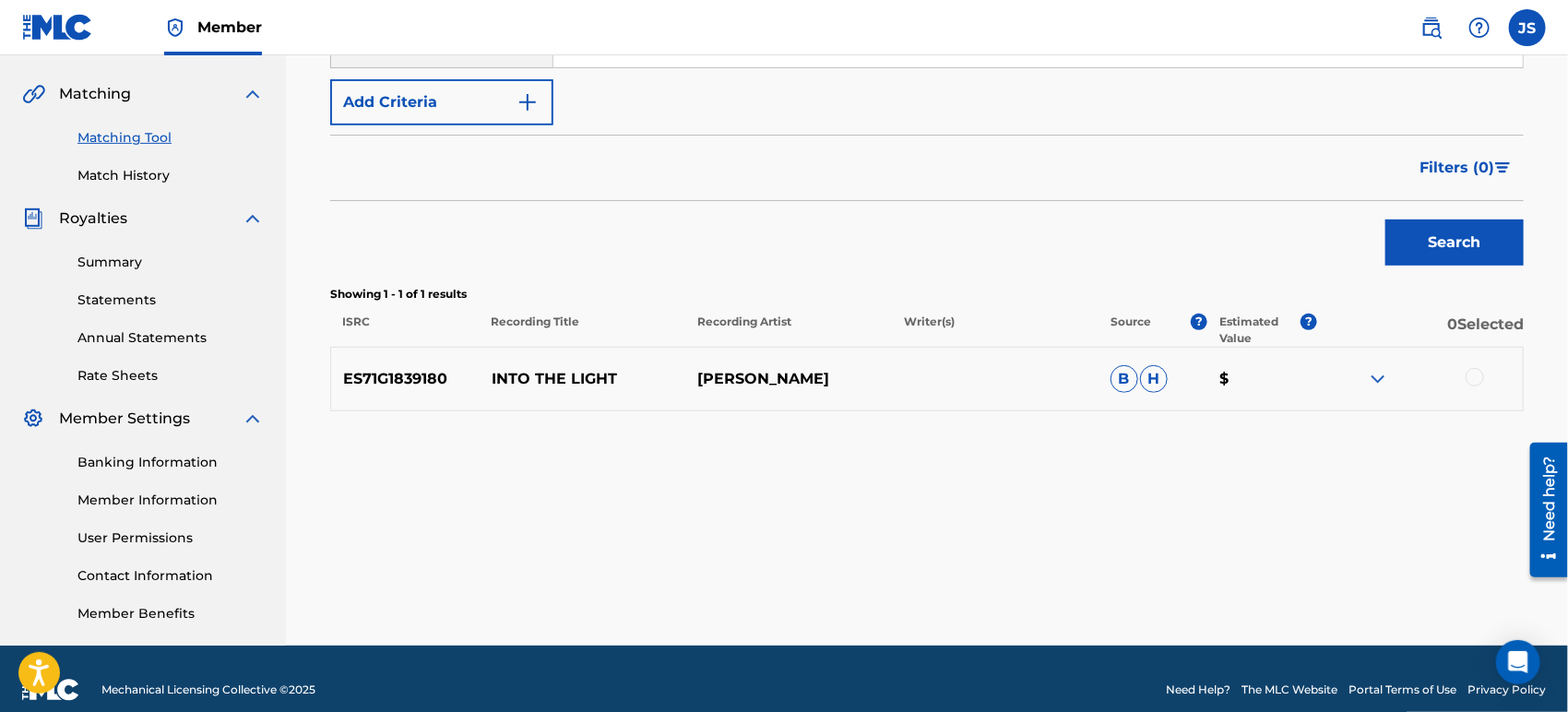 click at bounding box center [1475, 377] 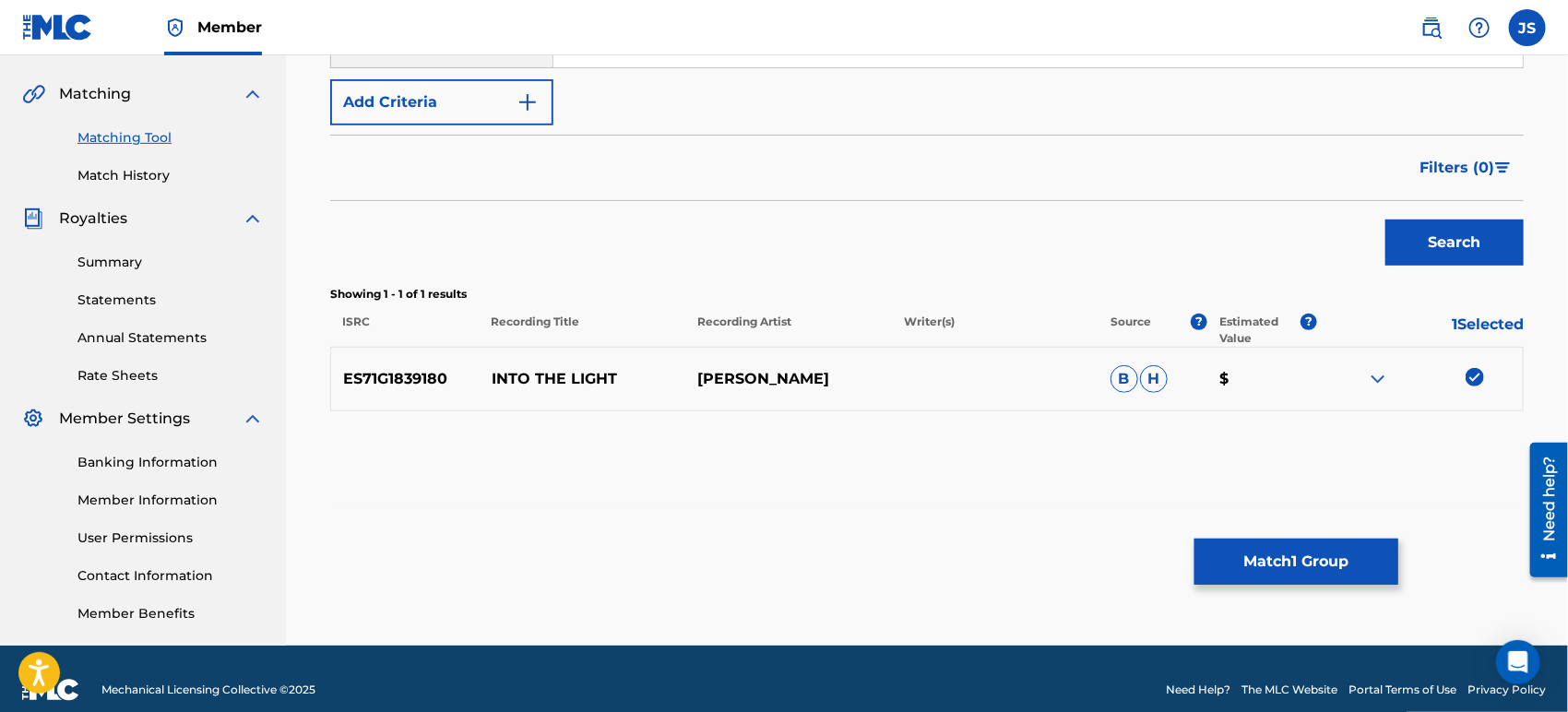 click on "Match  1 Group" at bounding box center (1296, 562) 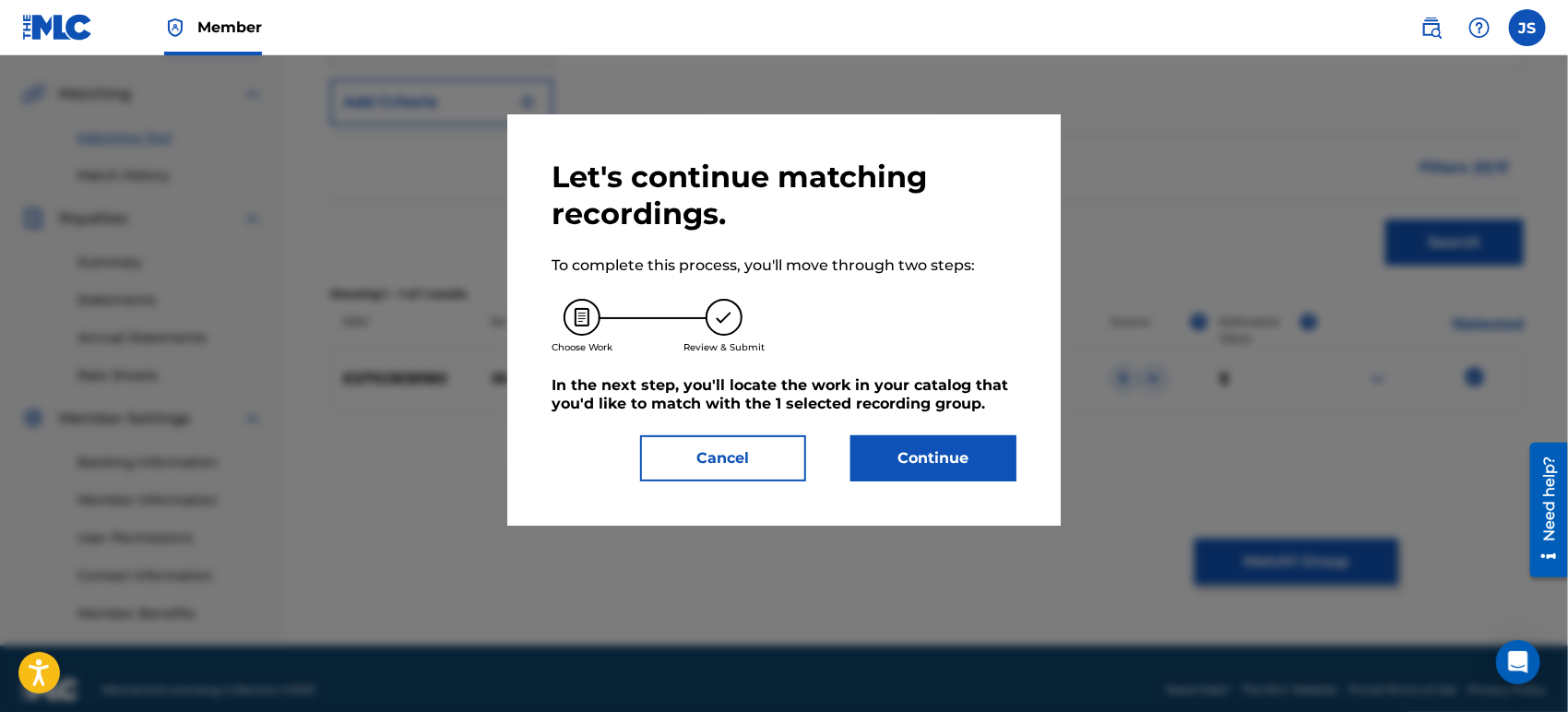 drag, startPoint x: 967, startPoint y: 483, endPoint x: 953, endPoint y: 483, distance: 14 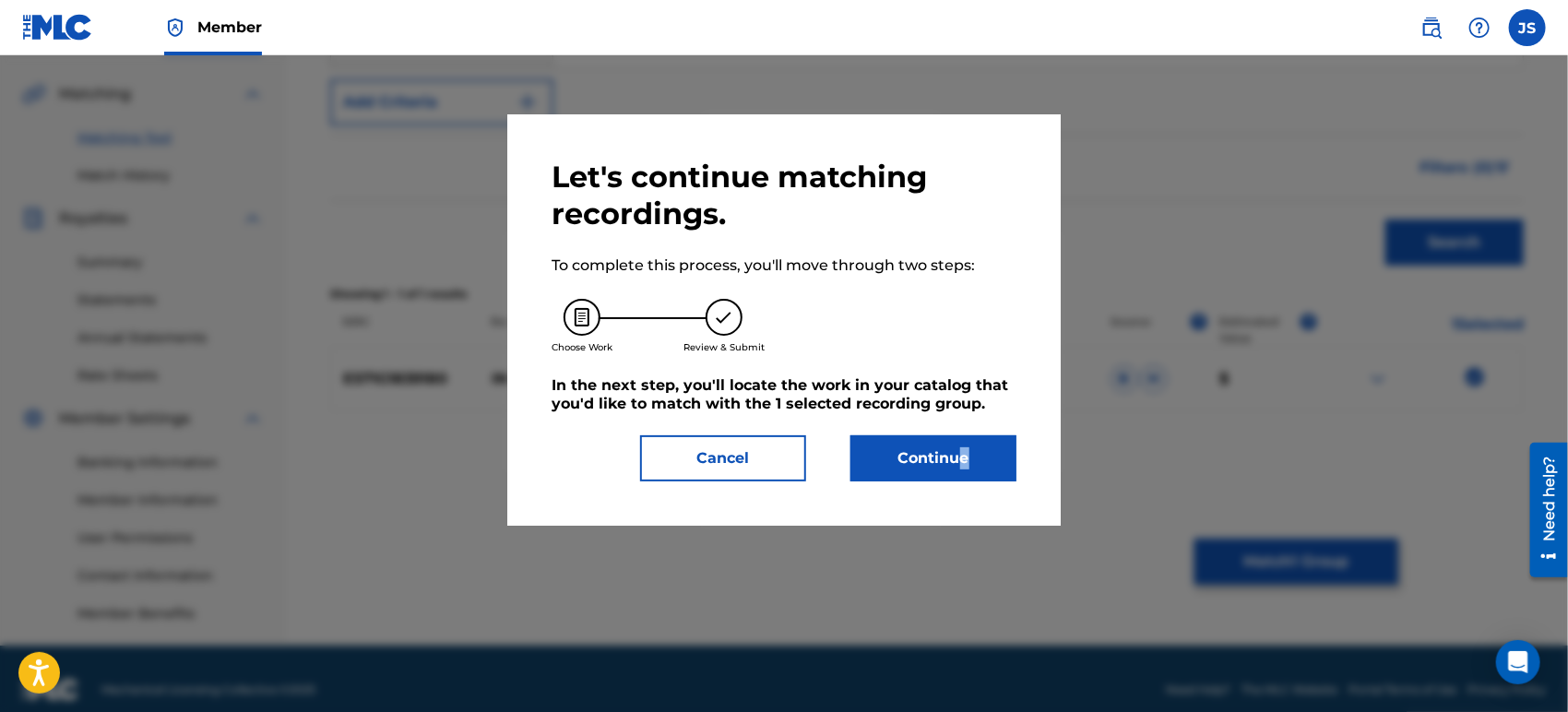click on "Continue" at bounding box center [933, 458] 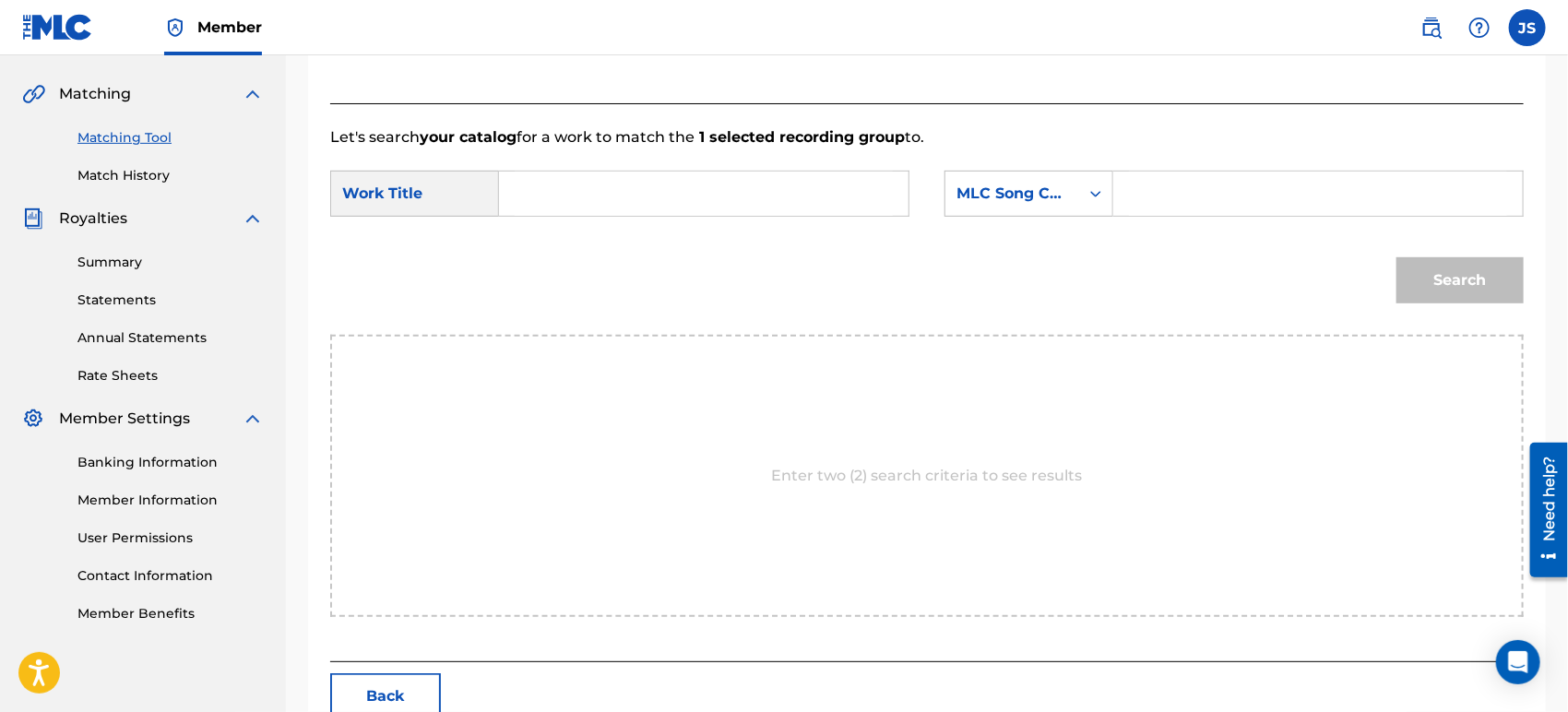 drag, startPoint x: 632, startPoint y: 183, endPoint x: 602, endPoint y: 188, distance: 30.41381 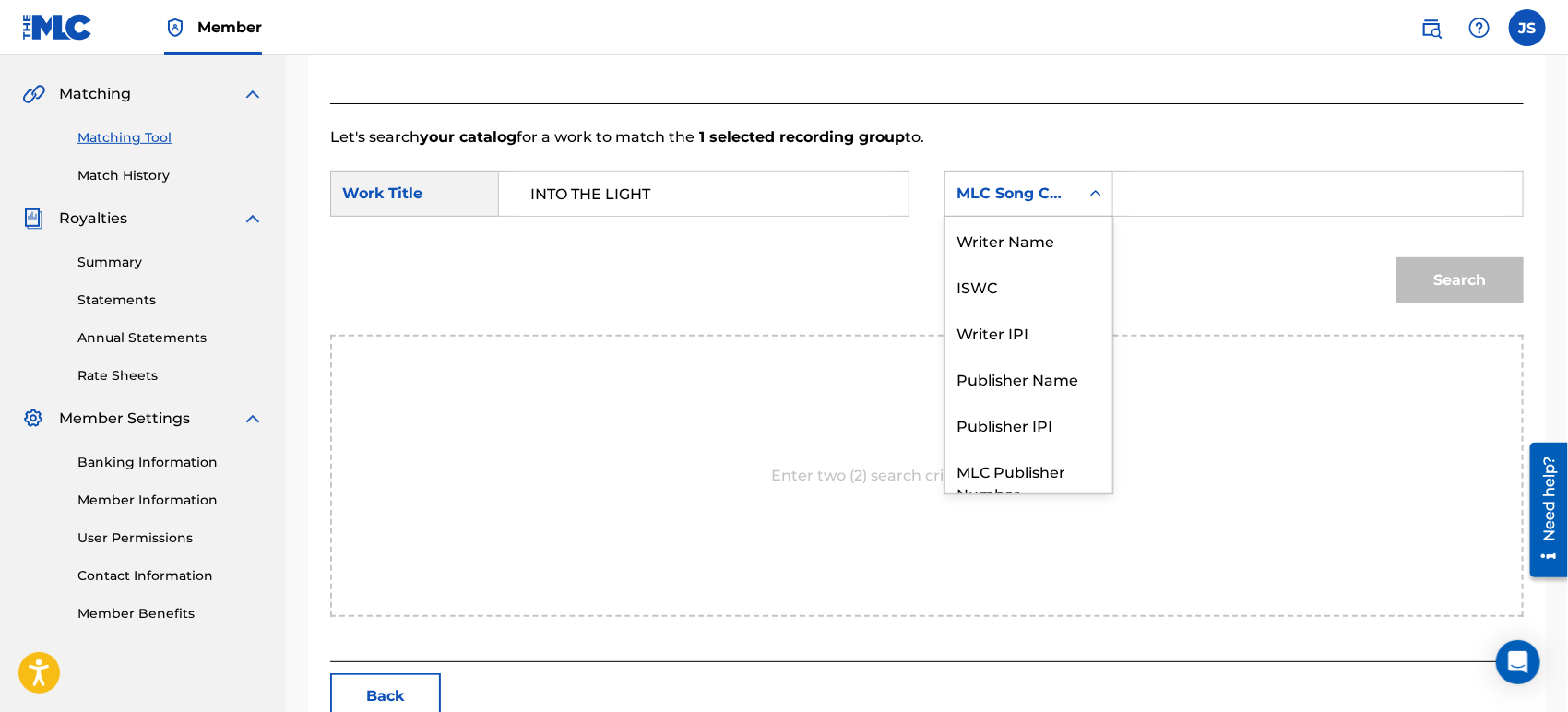 click on "MLC Song Code" at bounding box center [1012, 194] 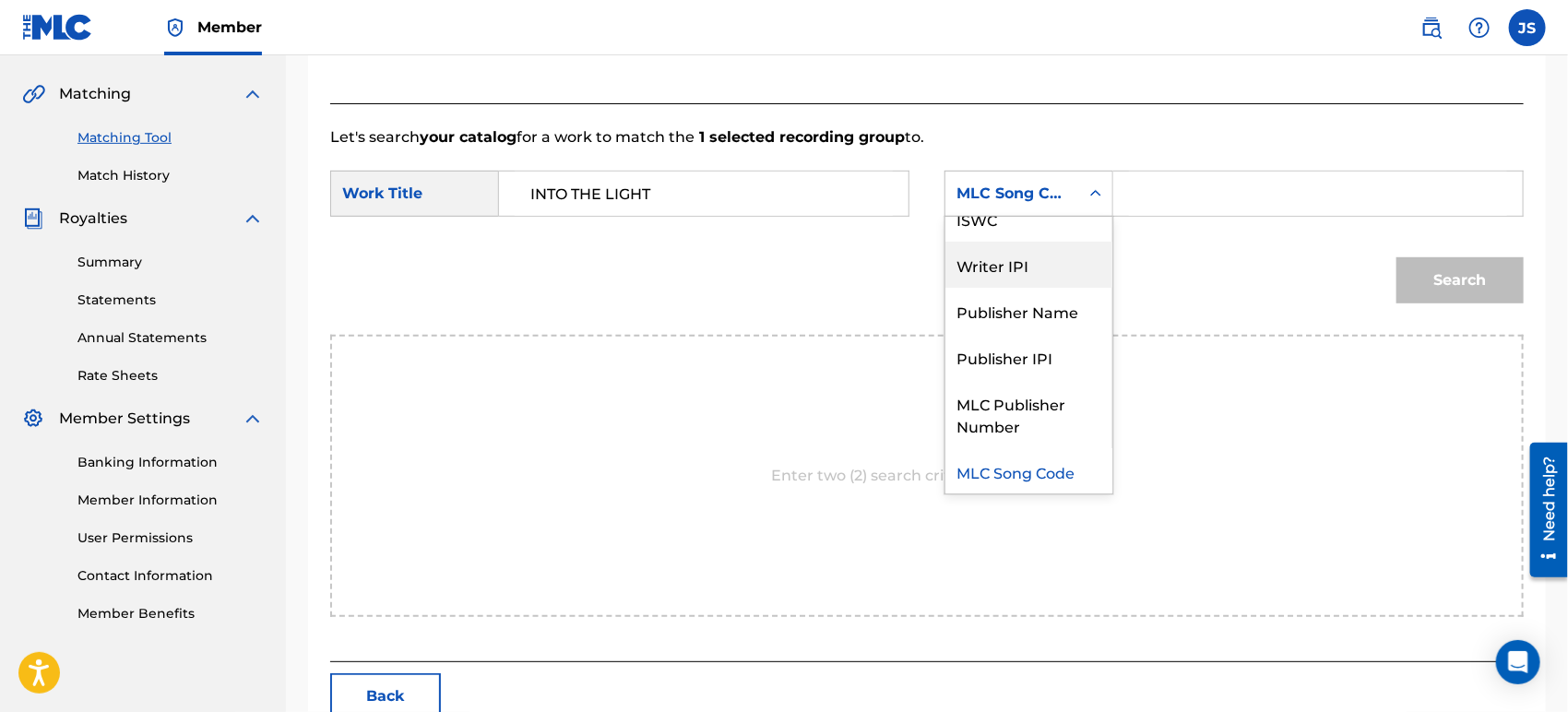scroll, scrollTop: 0, scrollLeft: 0, axis: both 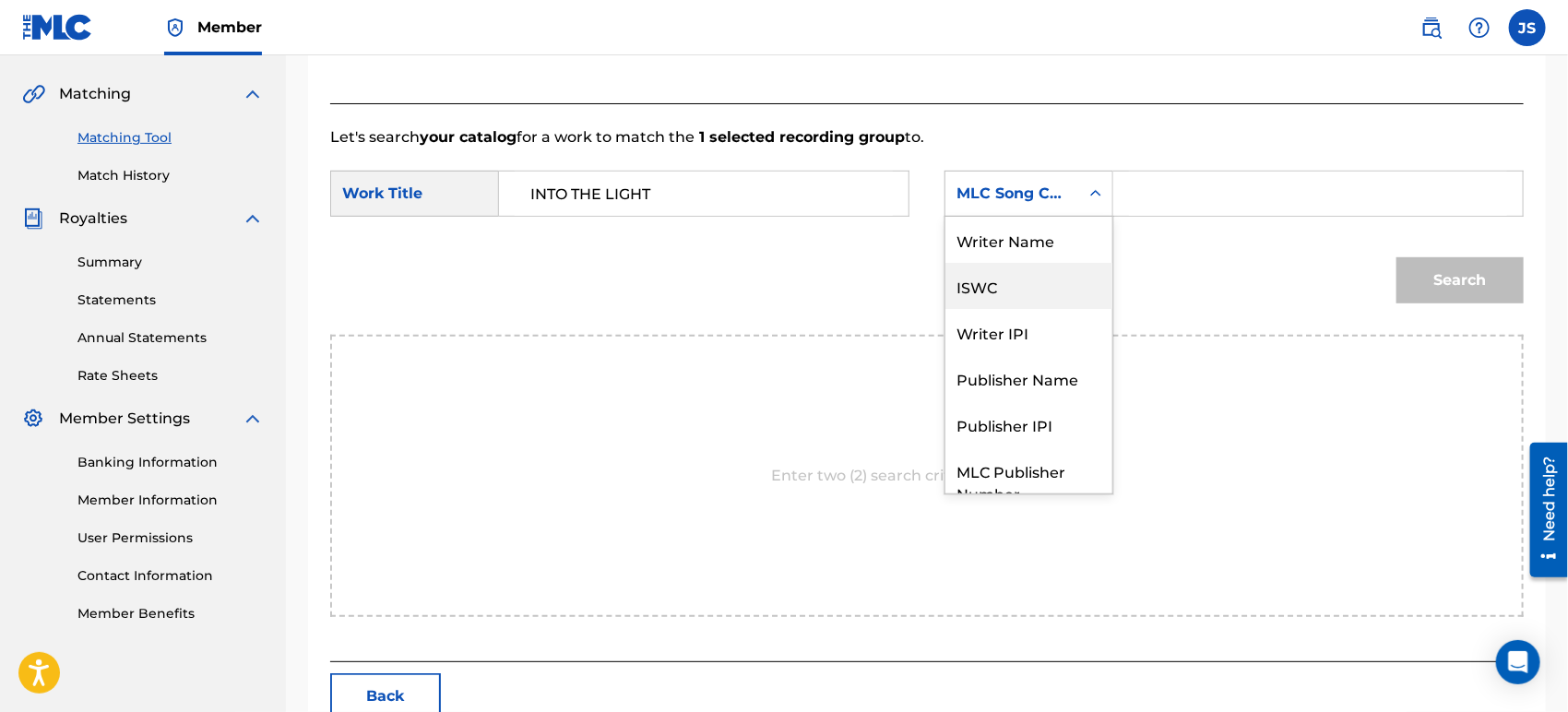 click on "Writer Name" at bounding box center [1028, 240] 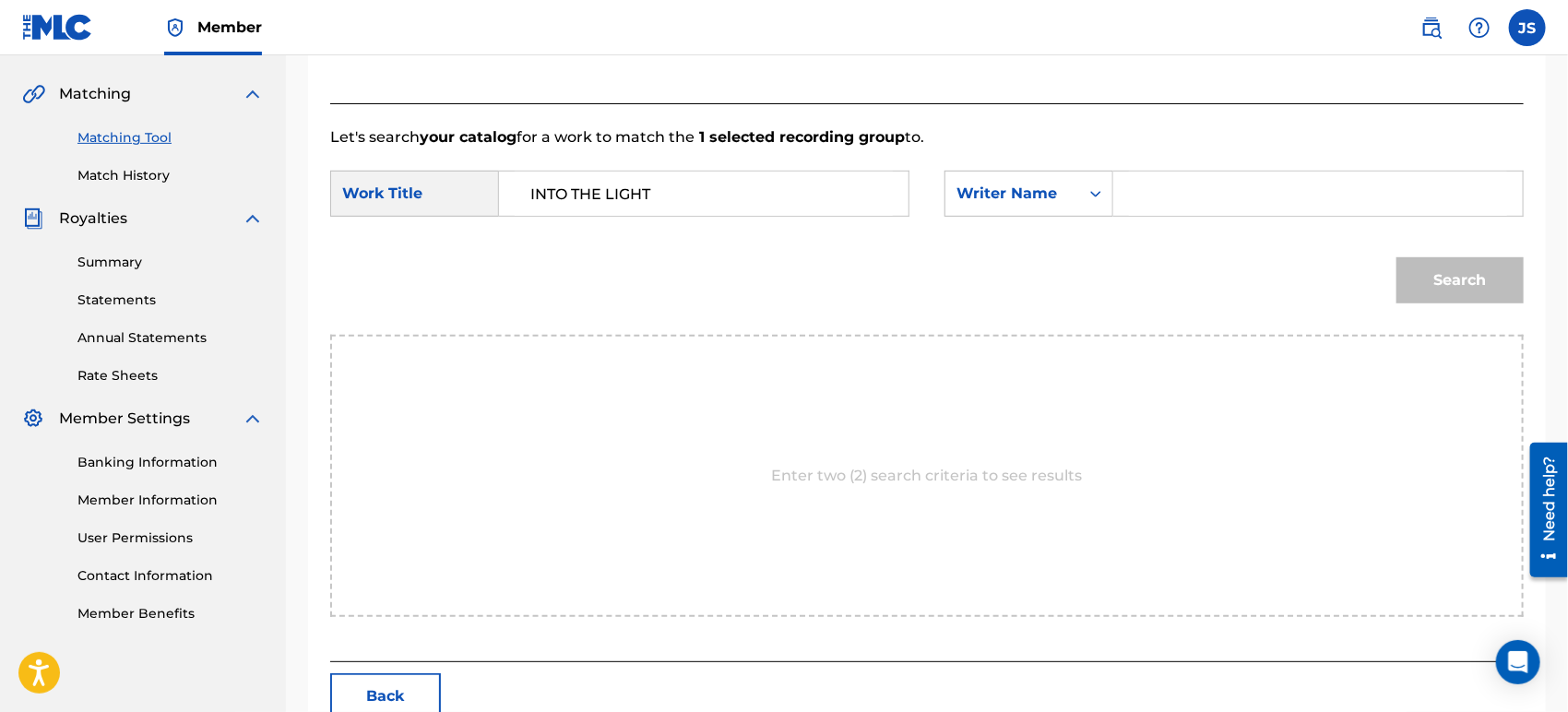 drag, startPoint x: 1176, startPoint y: 212, endPoint x: 1193, endPoint y: 199, distance: 21.400935 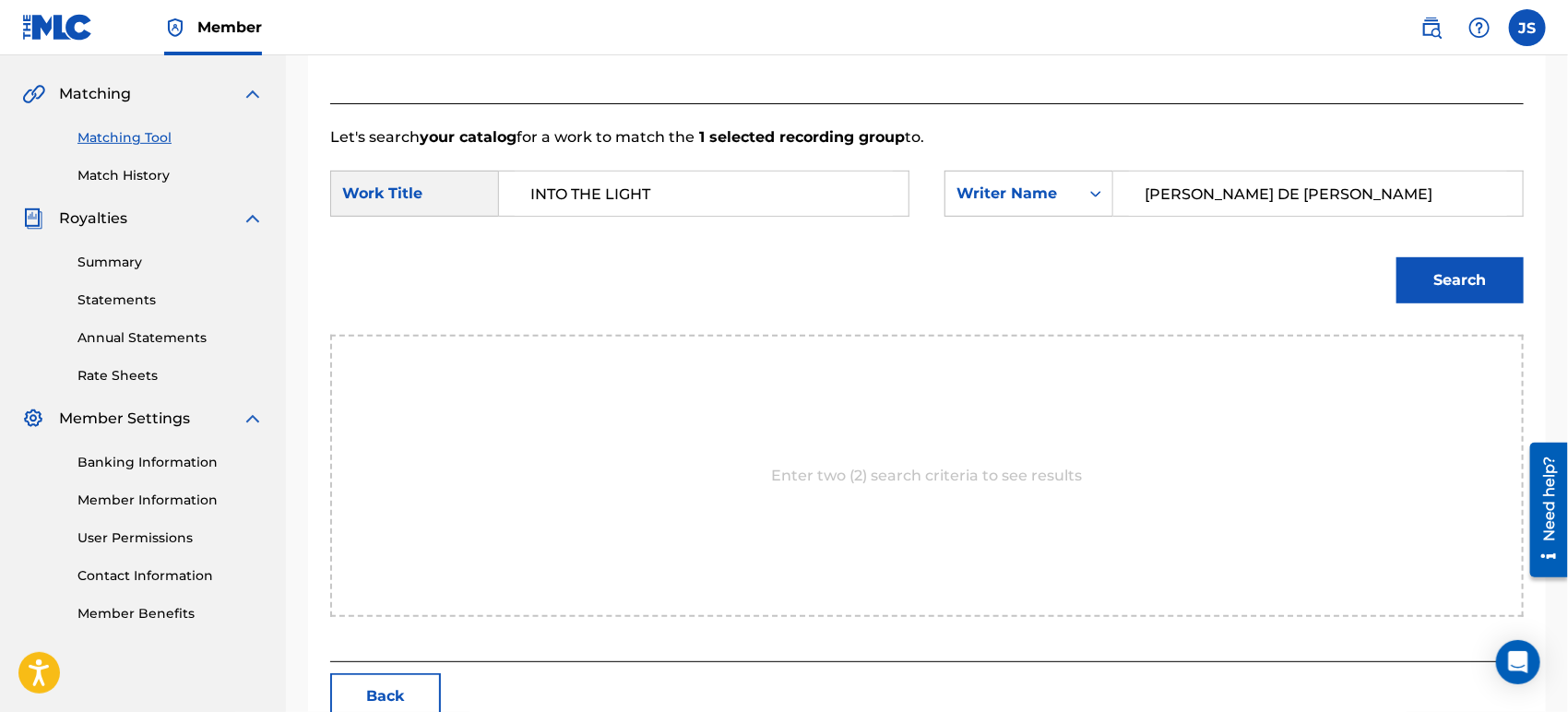 click on "Let's search  your catalog  for a work to match the   1 selected recording group  to. SearchWithCriteriac2621c35-1369-4366-b842-018a39739a45 Work Title INTO THE LIGHT SearchWithCriteria3e38c6a1-dc56-4f74-9bb4-3cf06532311c Writer Name [PERSON_NAME] DE [PERSON_NAME] Search Enter two (2) search criteria to see results" at bounding box center (927, 383) 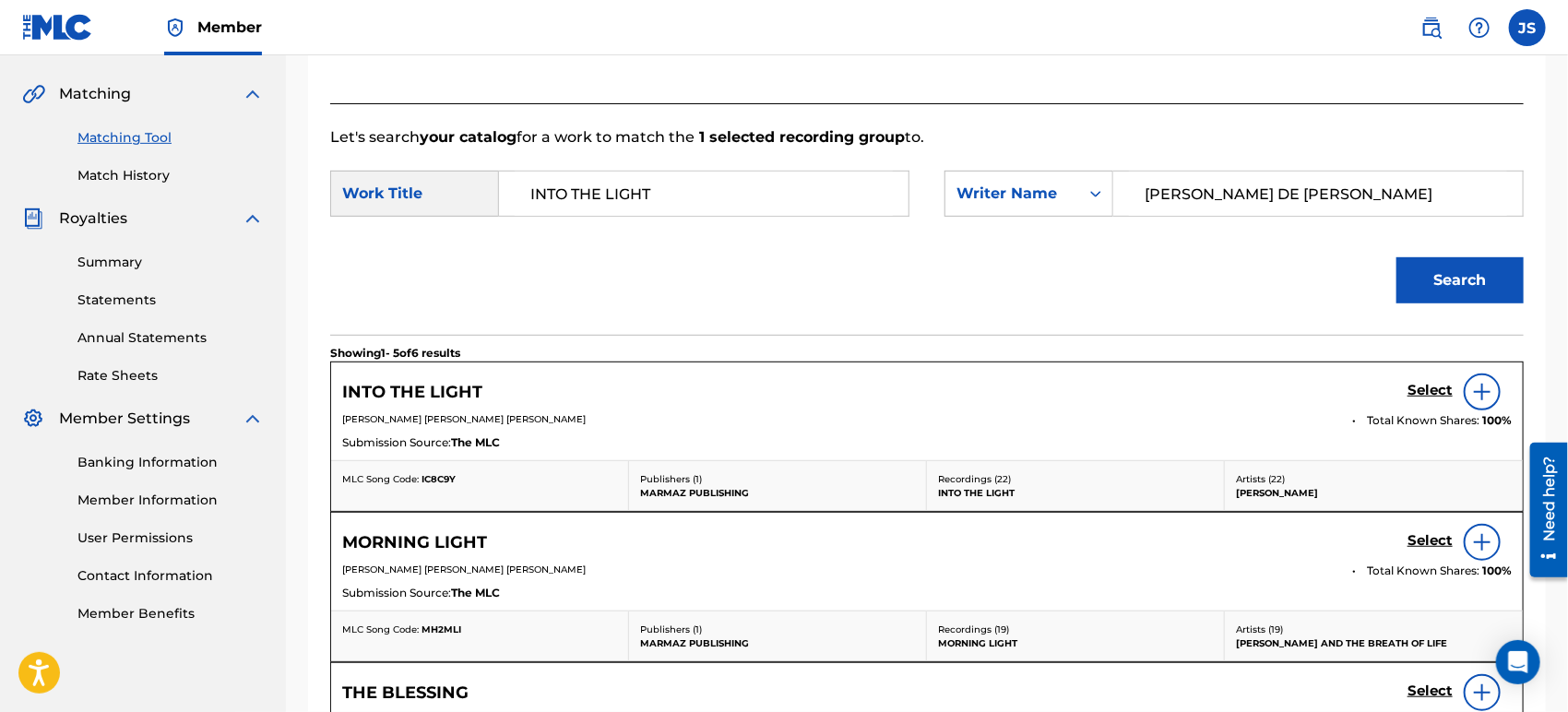 click on "IC8C9Y" at bounding box center [438, 479] 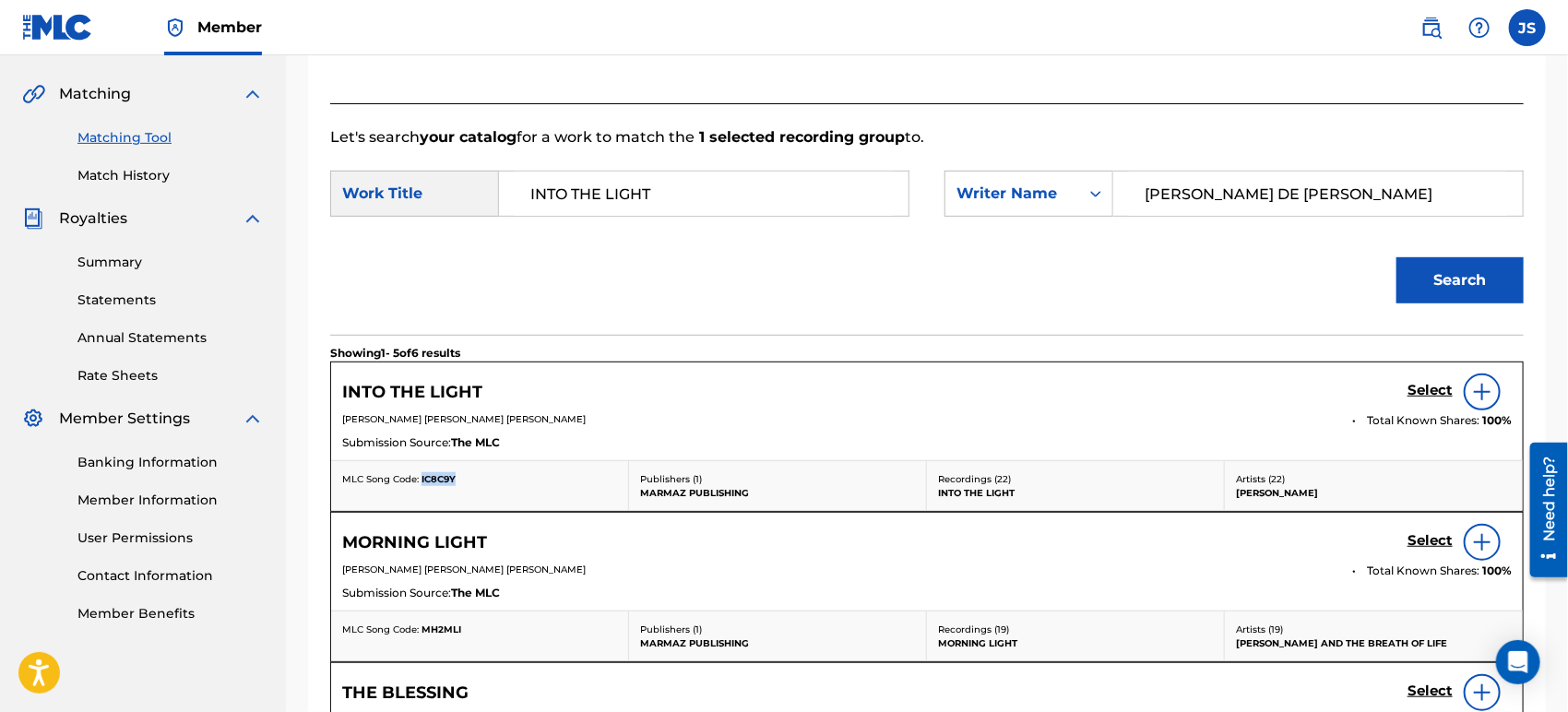 click on "IC8C9Y" at bounding box center (438, 479) 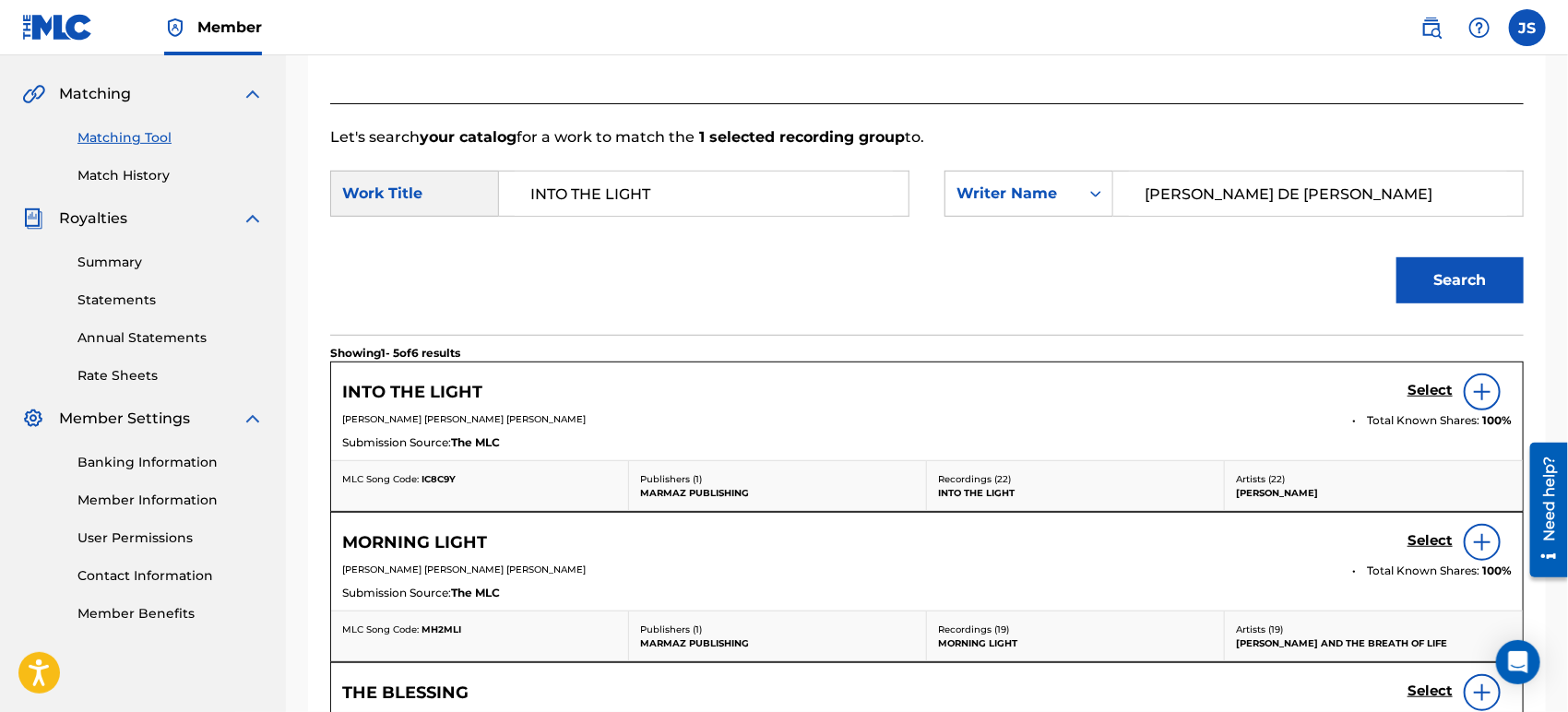 click on "Select" at bounding box center (1430, 390) 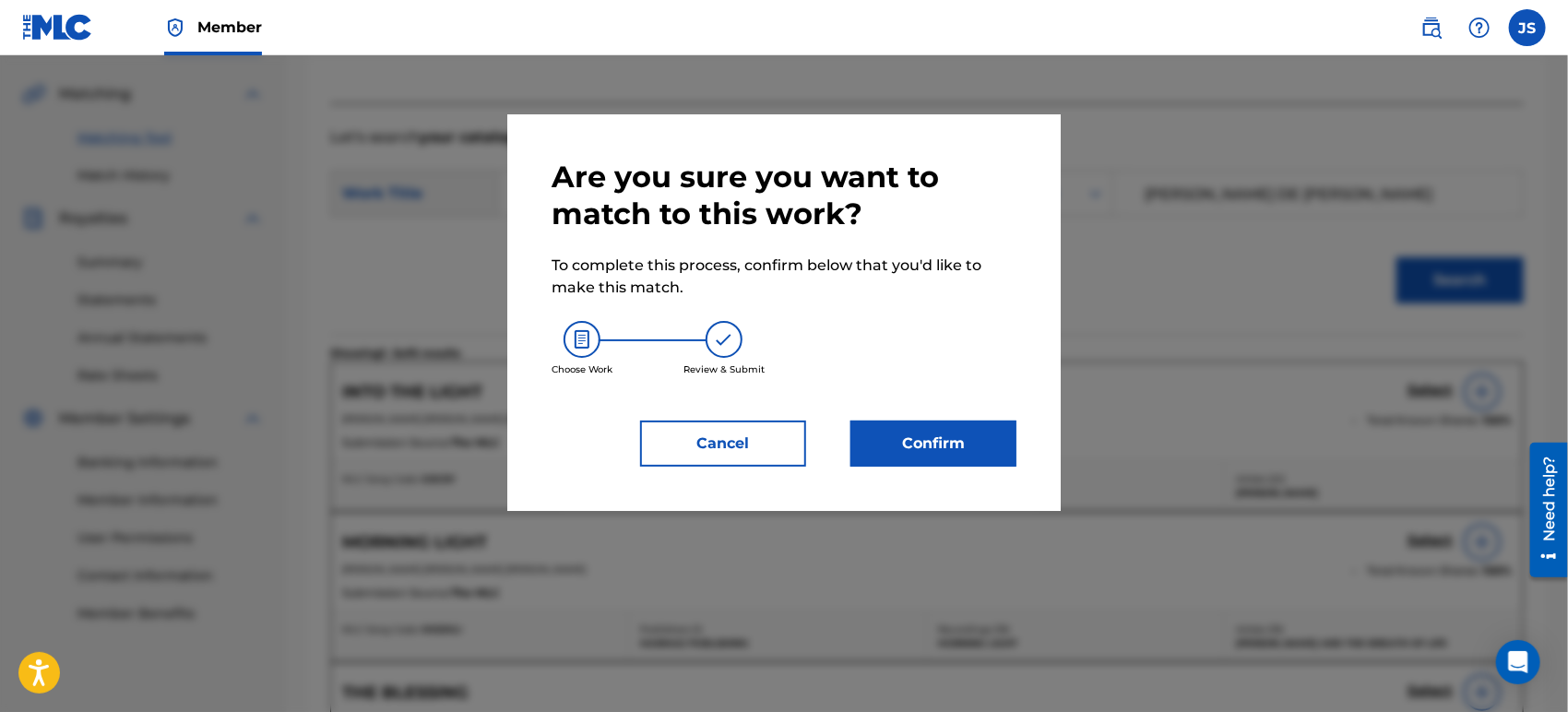 click on "Confirm" at bounding box center [933, 444] 